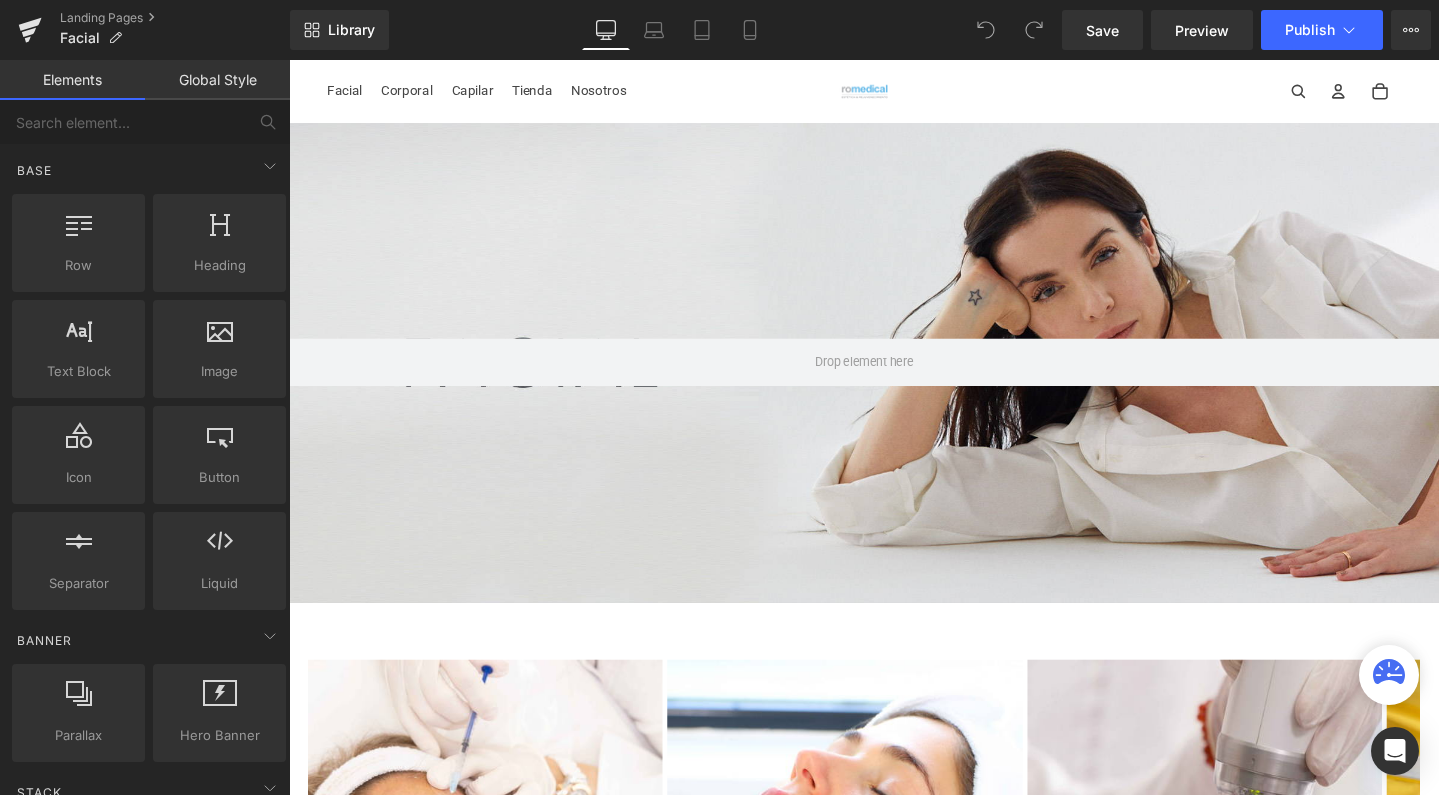 scroll, scrollTop: 248, scrollLeft: 0, axis: vertical 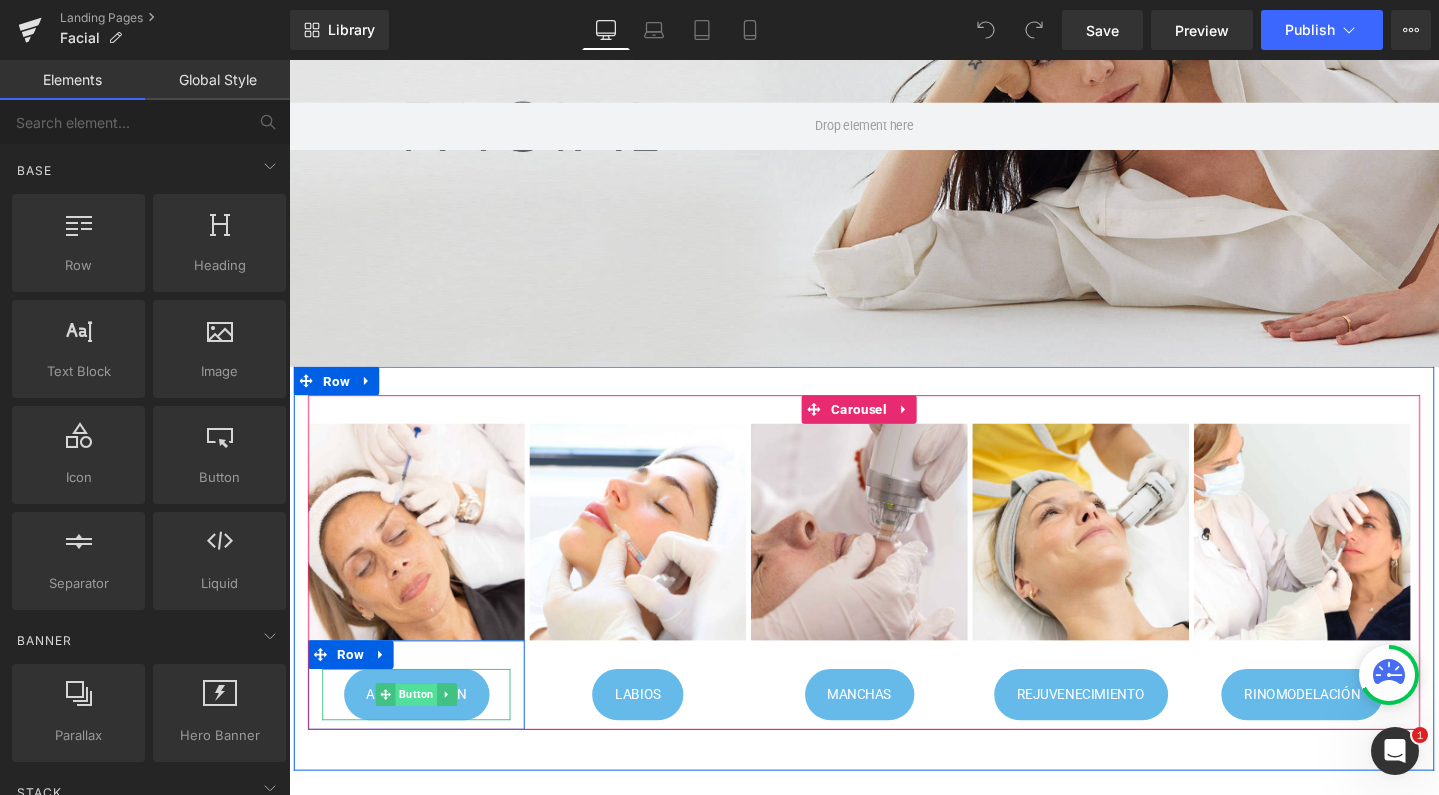 click on "Button" at bounding box center [423, 728] 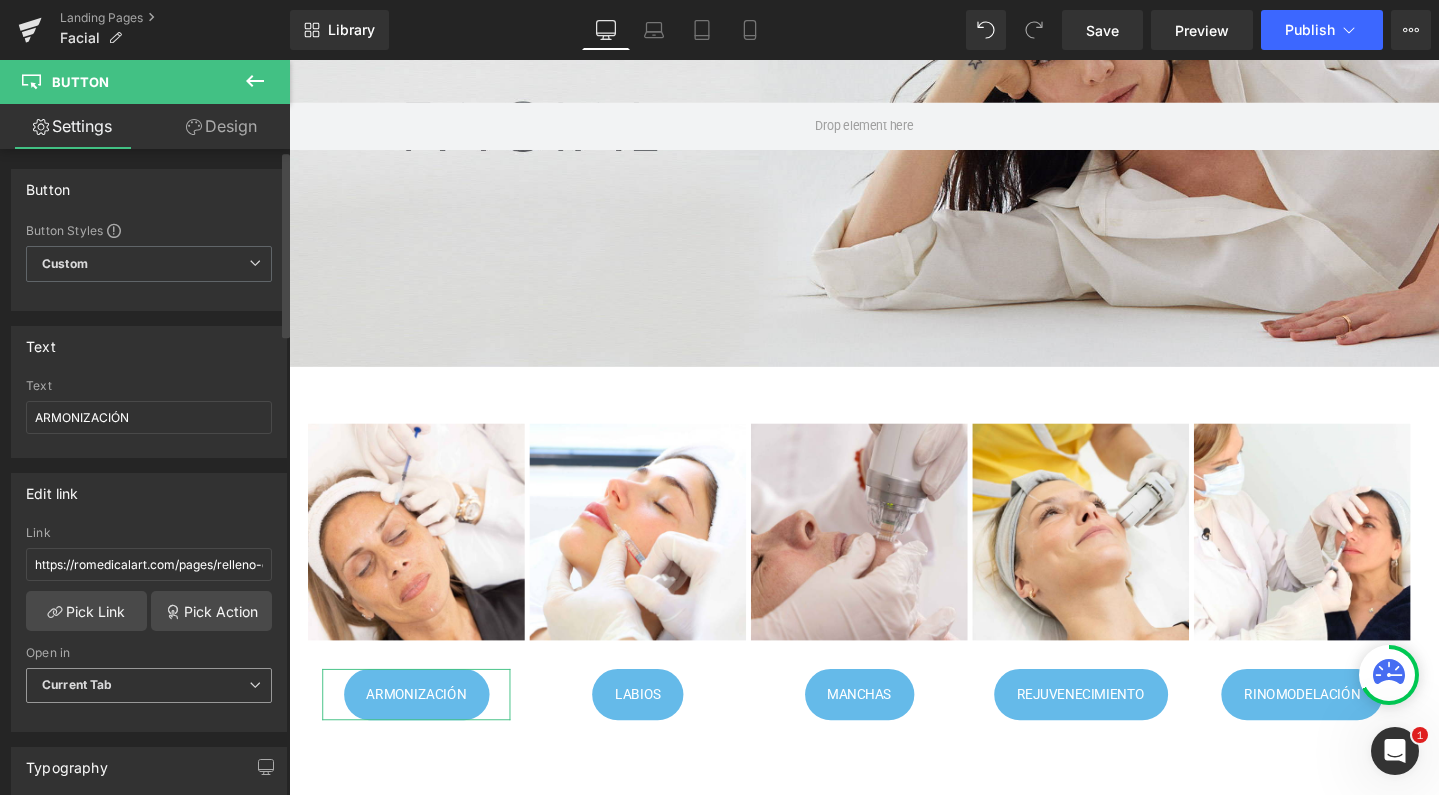 scroll, scrollTop: 15, scrollLeft: 0, axis: vertical 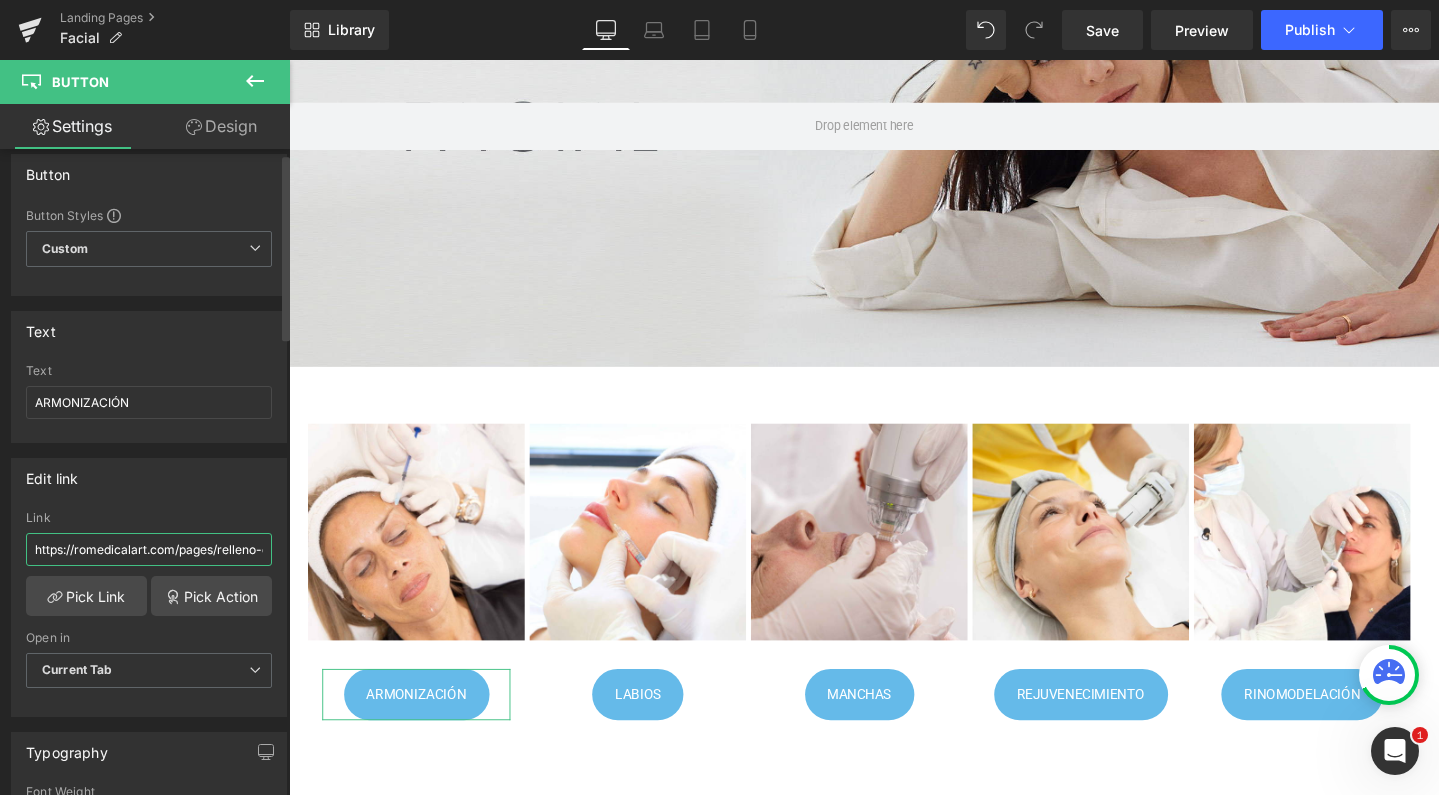 click on "https://romedicalart.com/pages/relleno-de-acido-hialuronico" at bounding box center (149, 549) 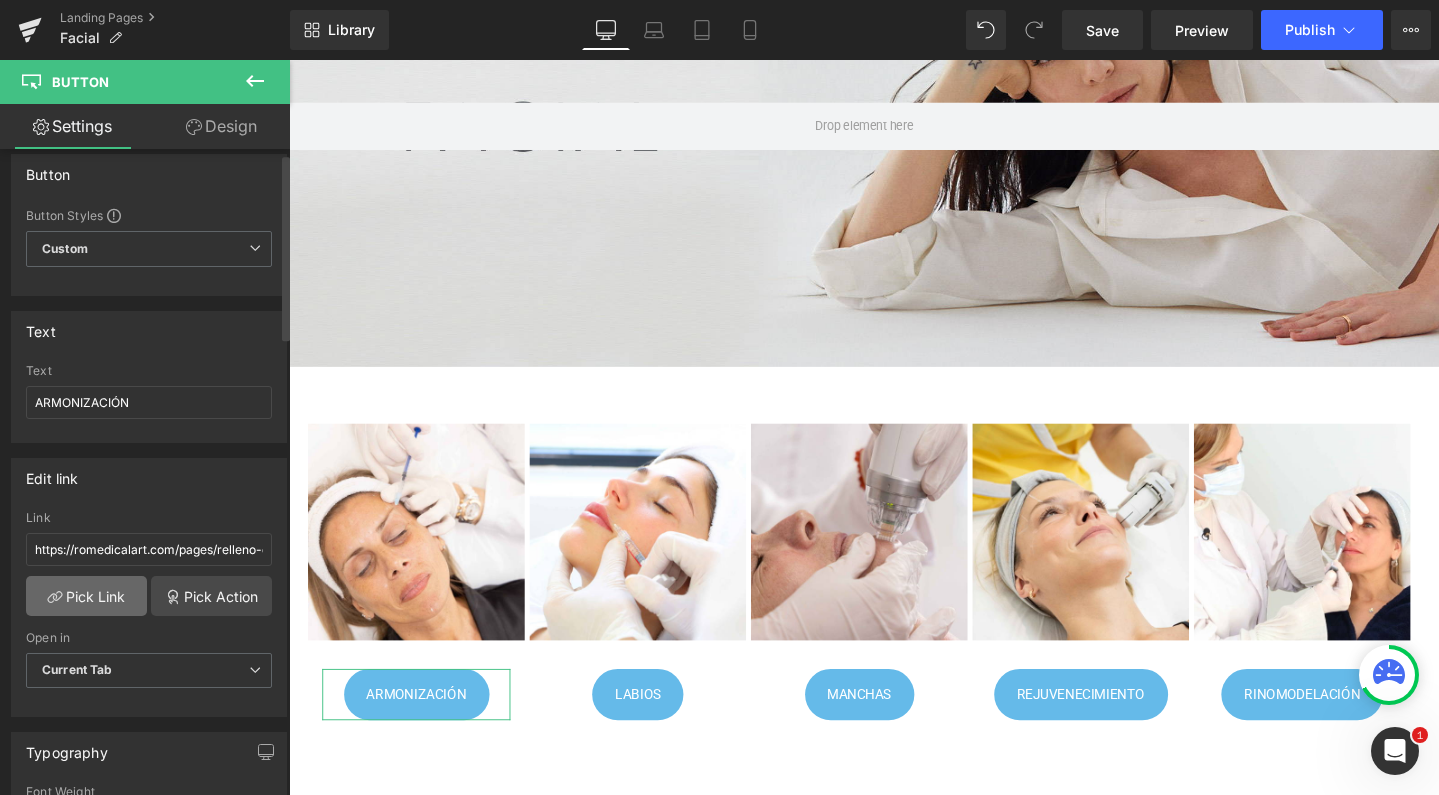 click on "Pick Link" at bounding box center (86, 596) 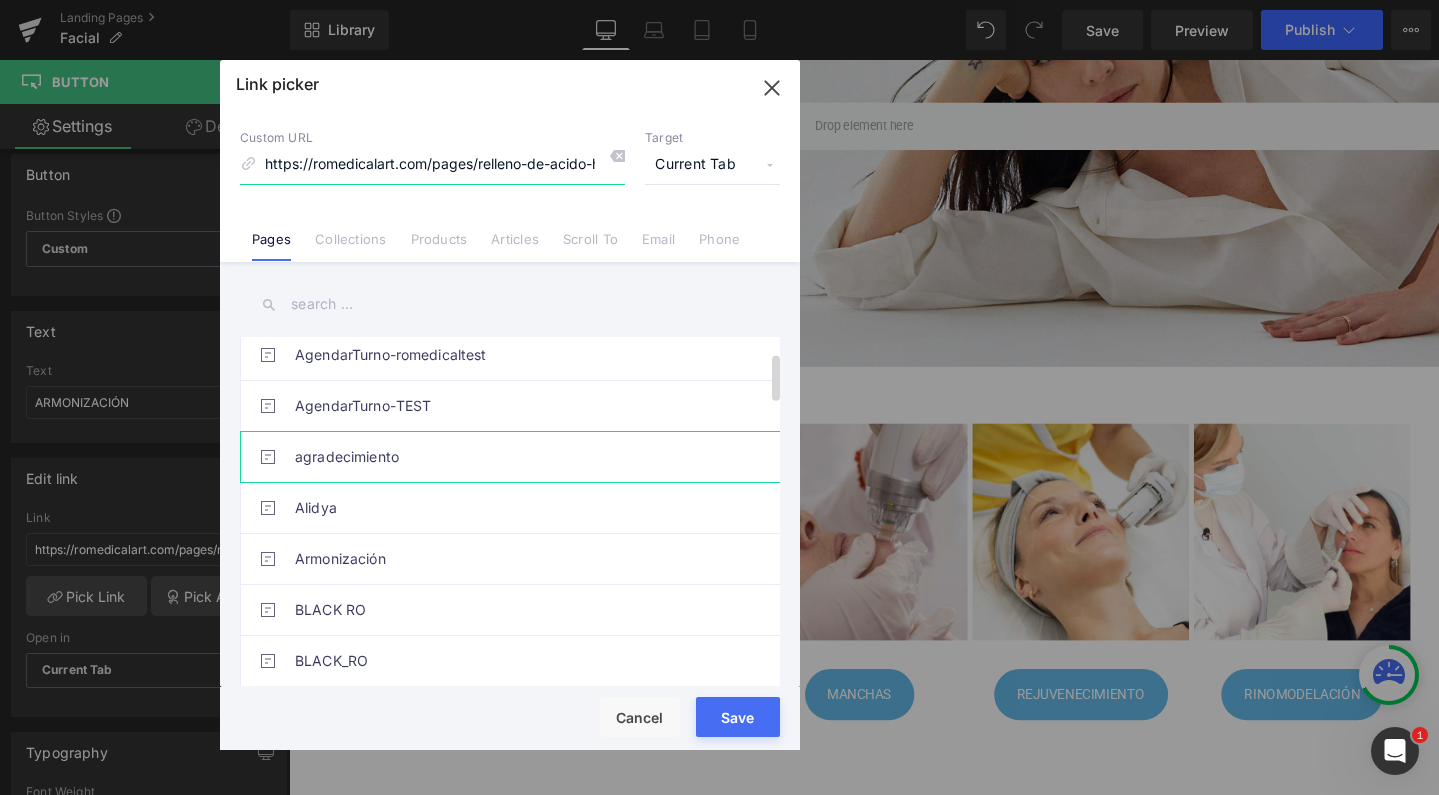 scroll, scrollTop: 113, scrollLeft: 0, axis: vertical 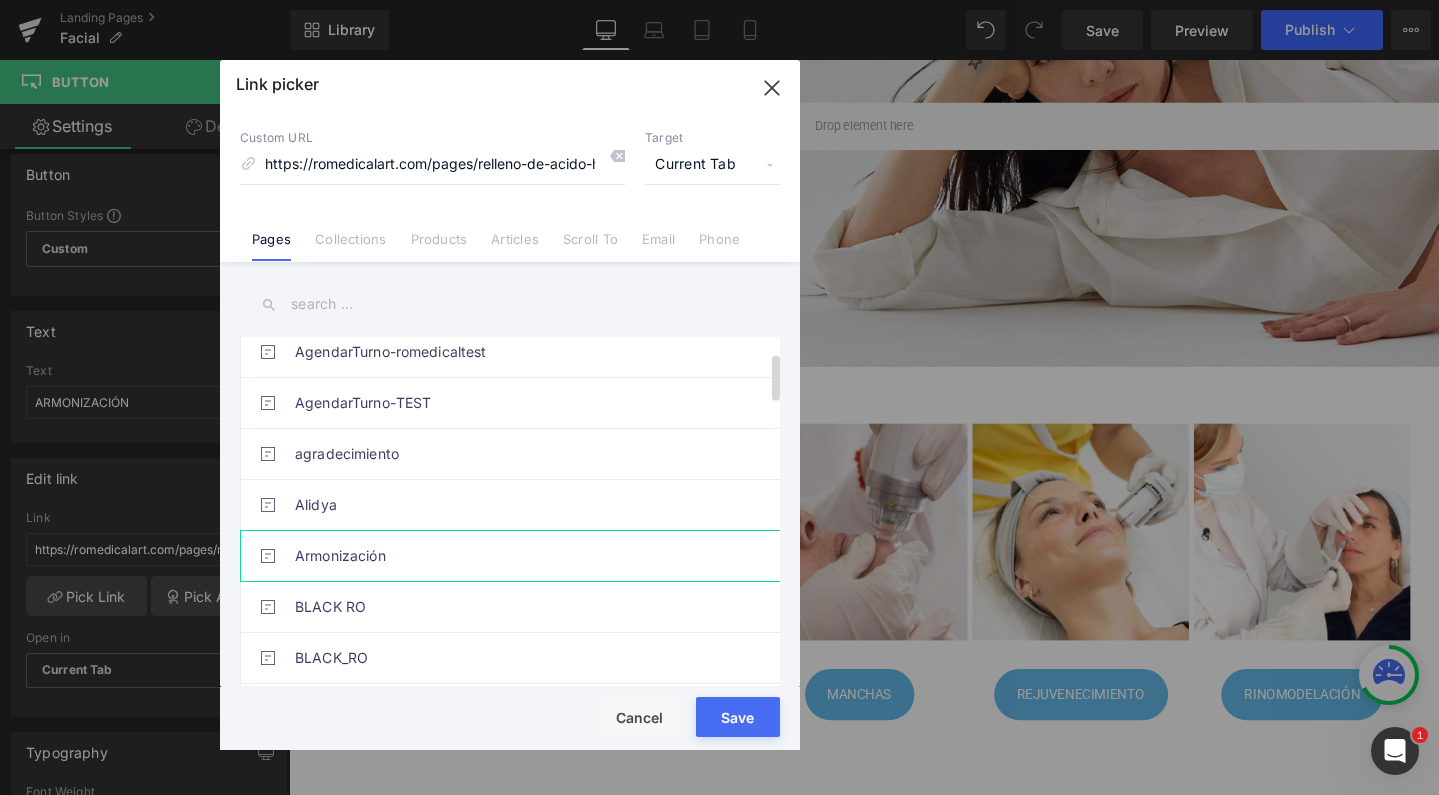click on "Armonización" at bounding box center (515, 556) 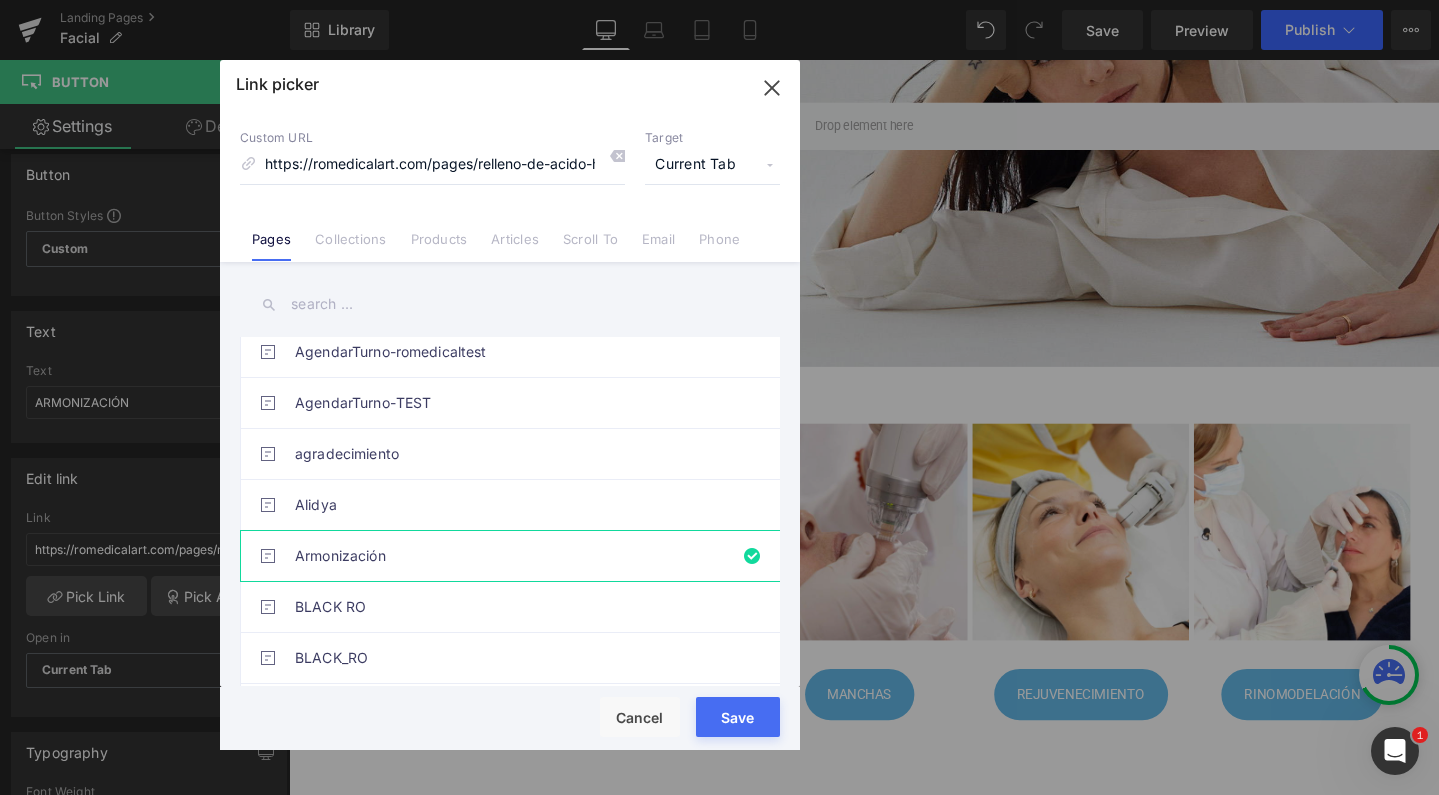 click on "Rendering Content" at bounding box center (719, 716) 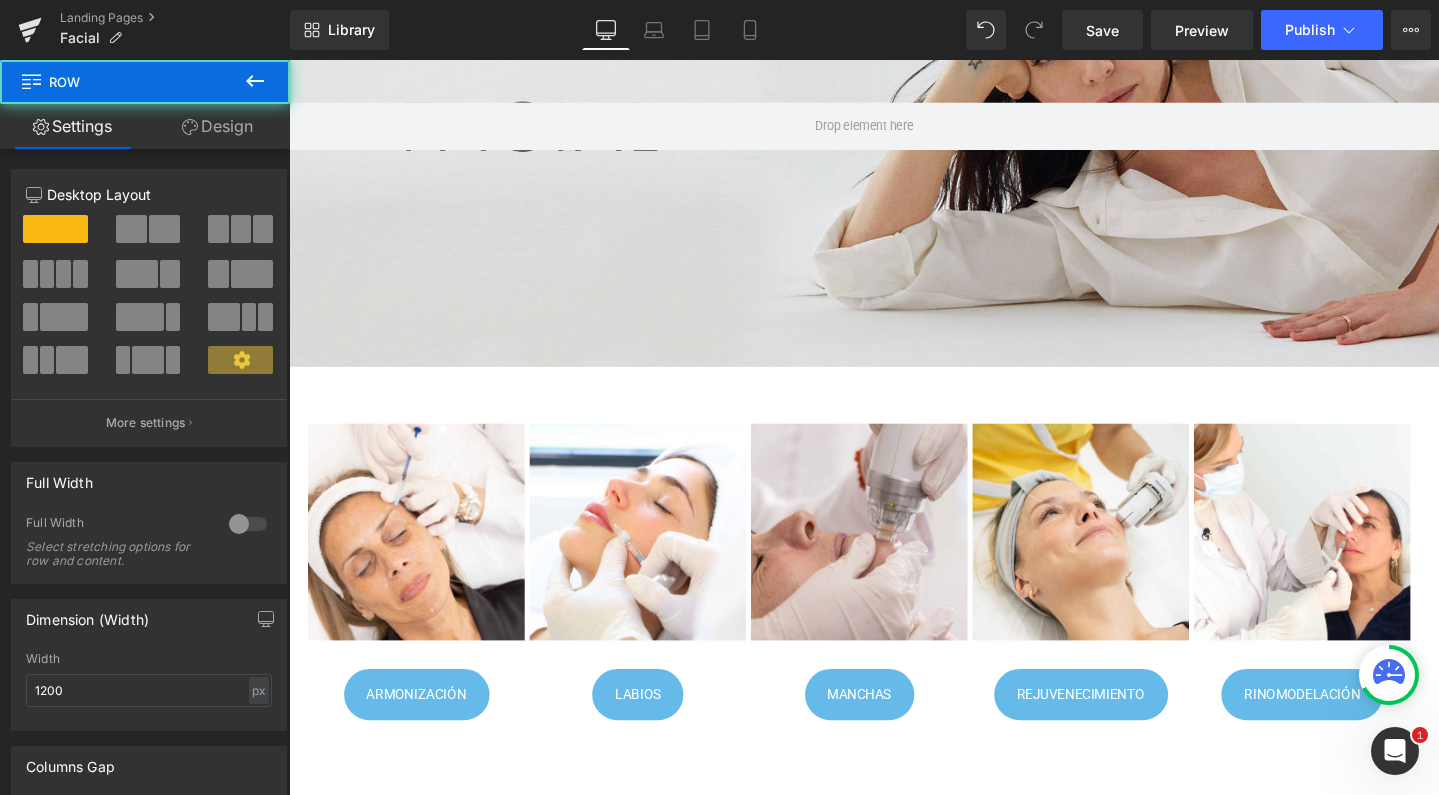 click on "Image
ARMONIZACIÓN
Button
Row
Image         LABIOS Button         Row
Image         MANCHAS Button         Row
Image         REJUVENECIMIENTO Button         Row" at bounding box center [894, 596] 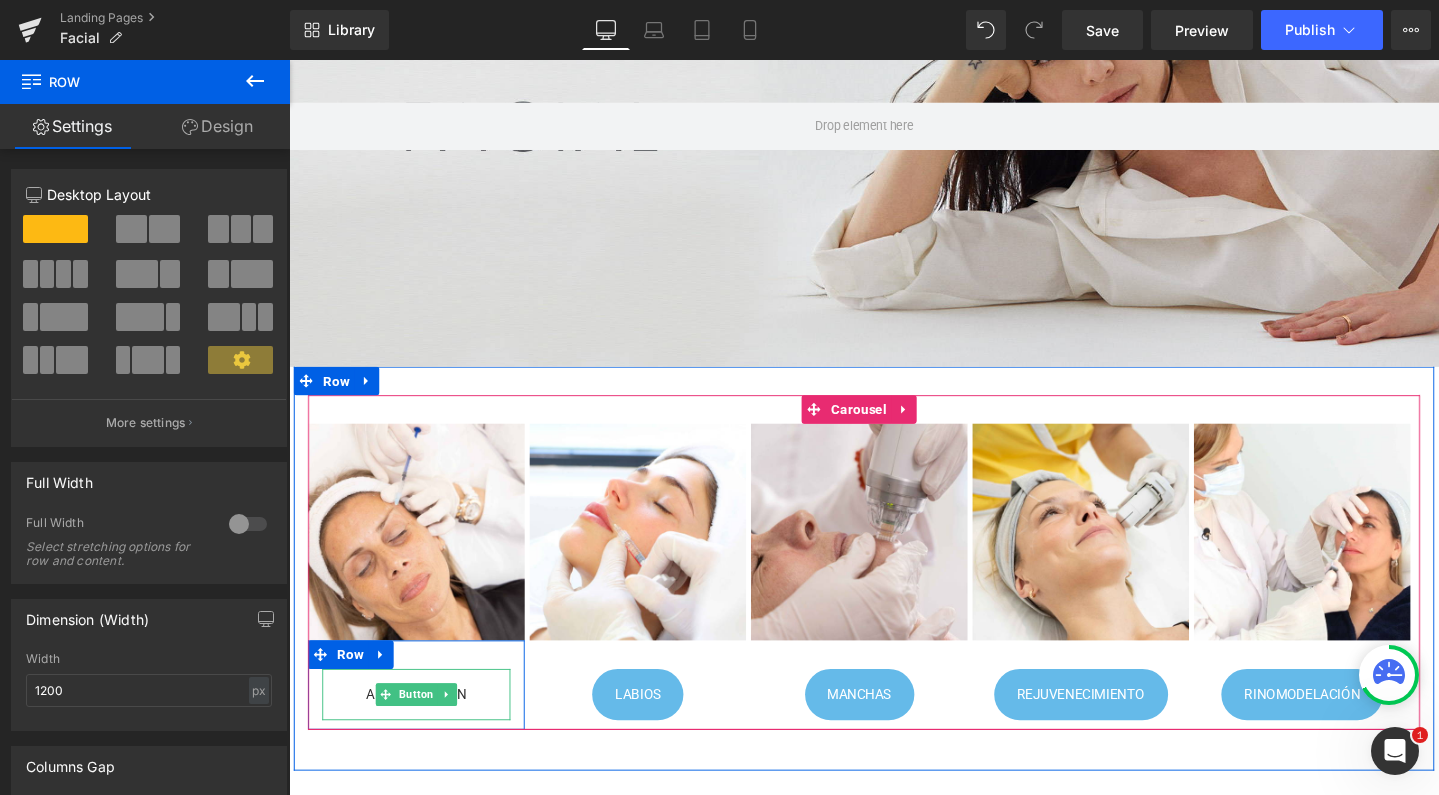 click on "Button" at bounding box center [423, 728] 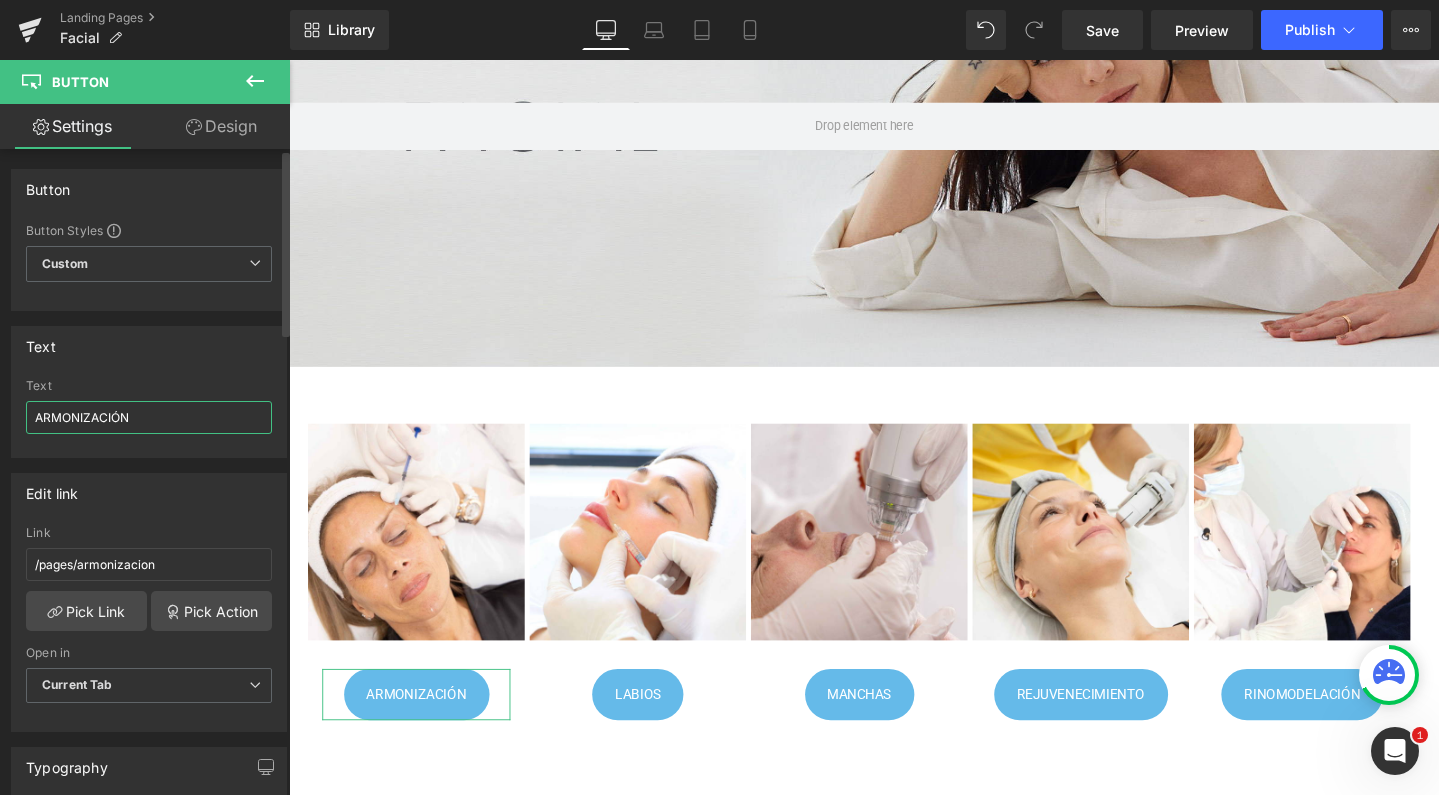 click on "ARMONIZACIÓN" at bounding box center [149, 417] 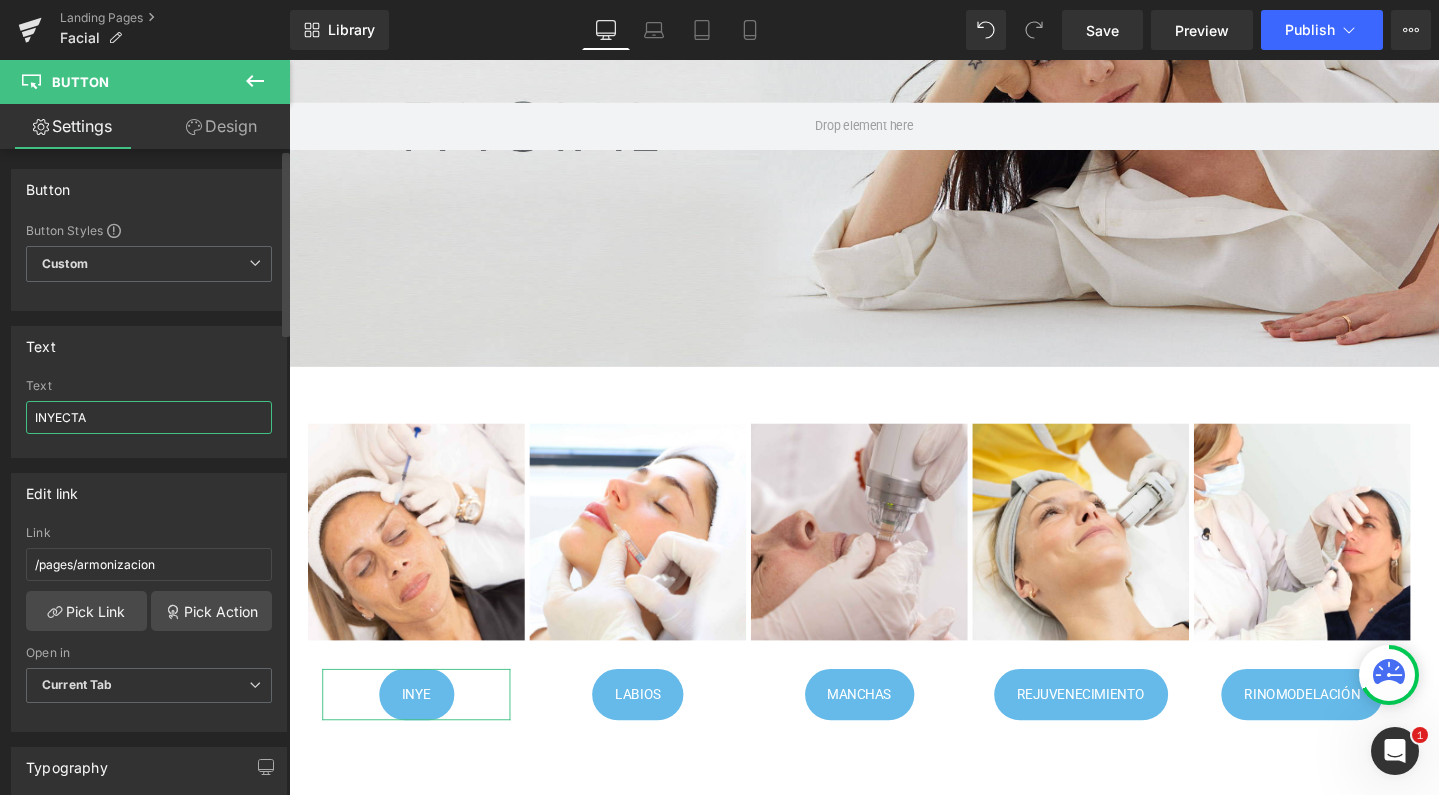 click on "INYECTA" at bounding box center (149, 417) 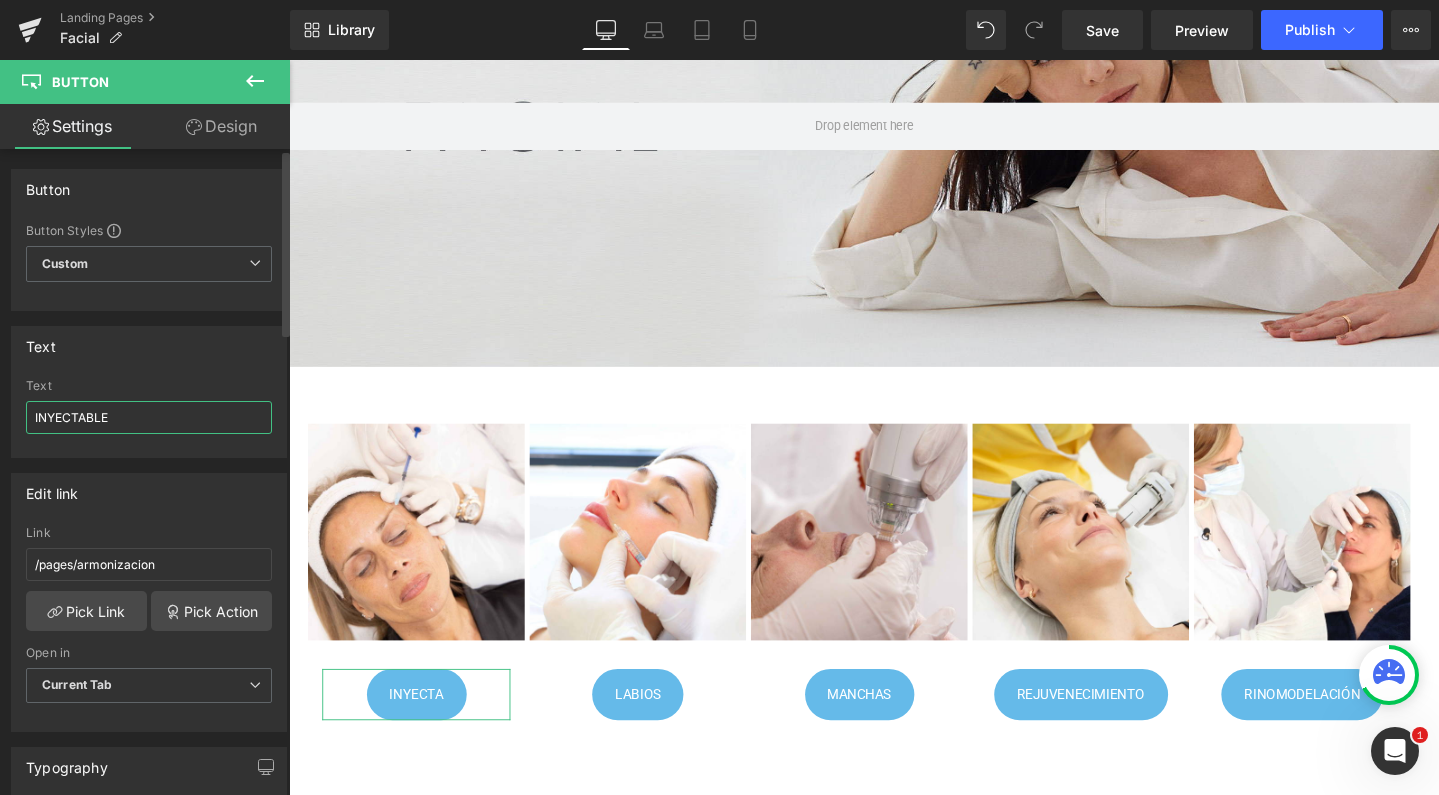 type on "INYECTABLES" 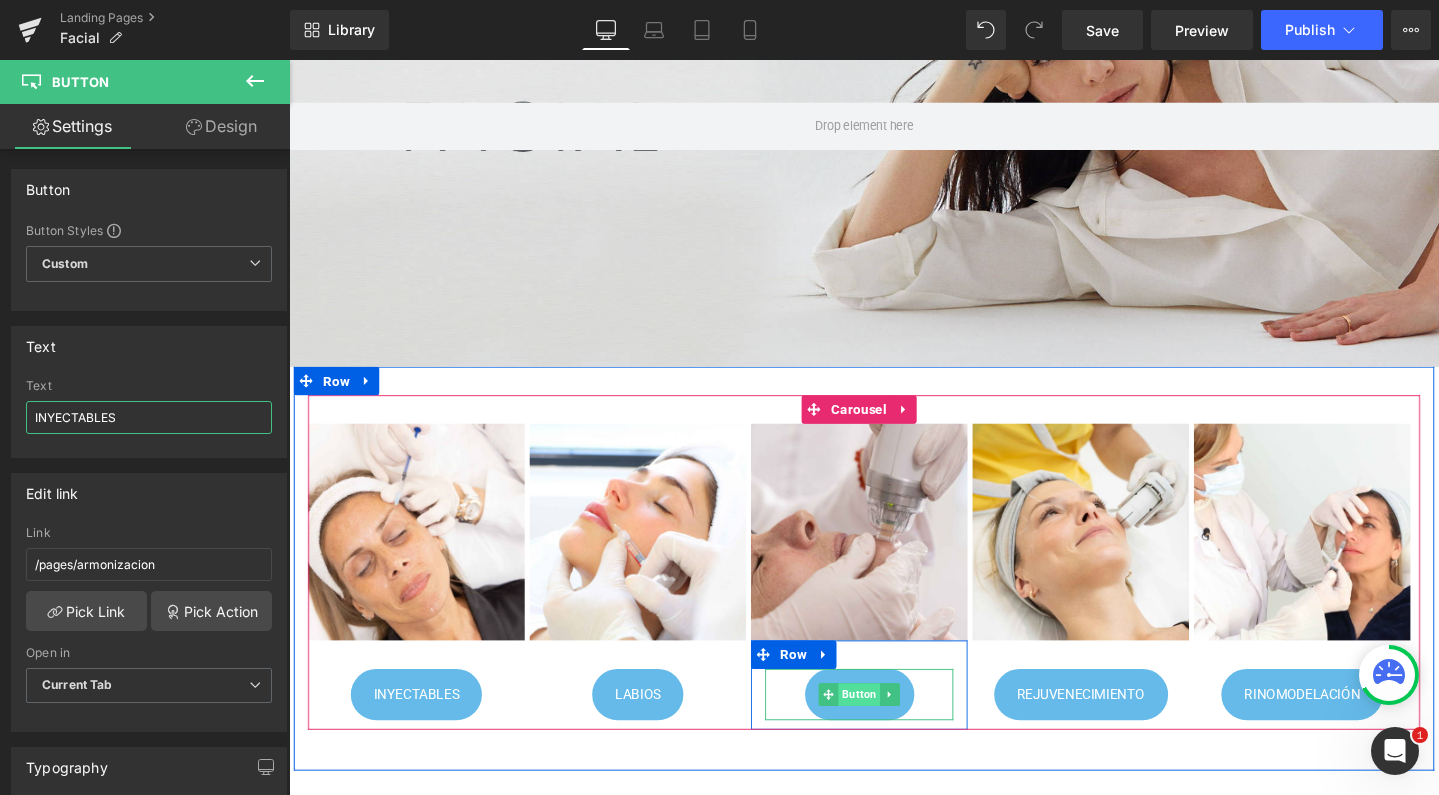 click on "Button" at bounding box center (889, 728) 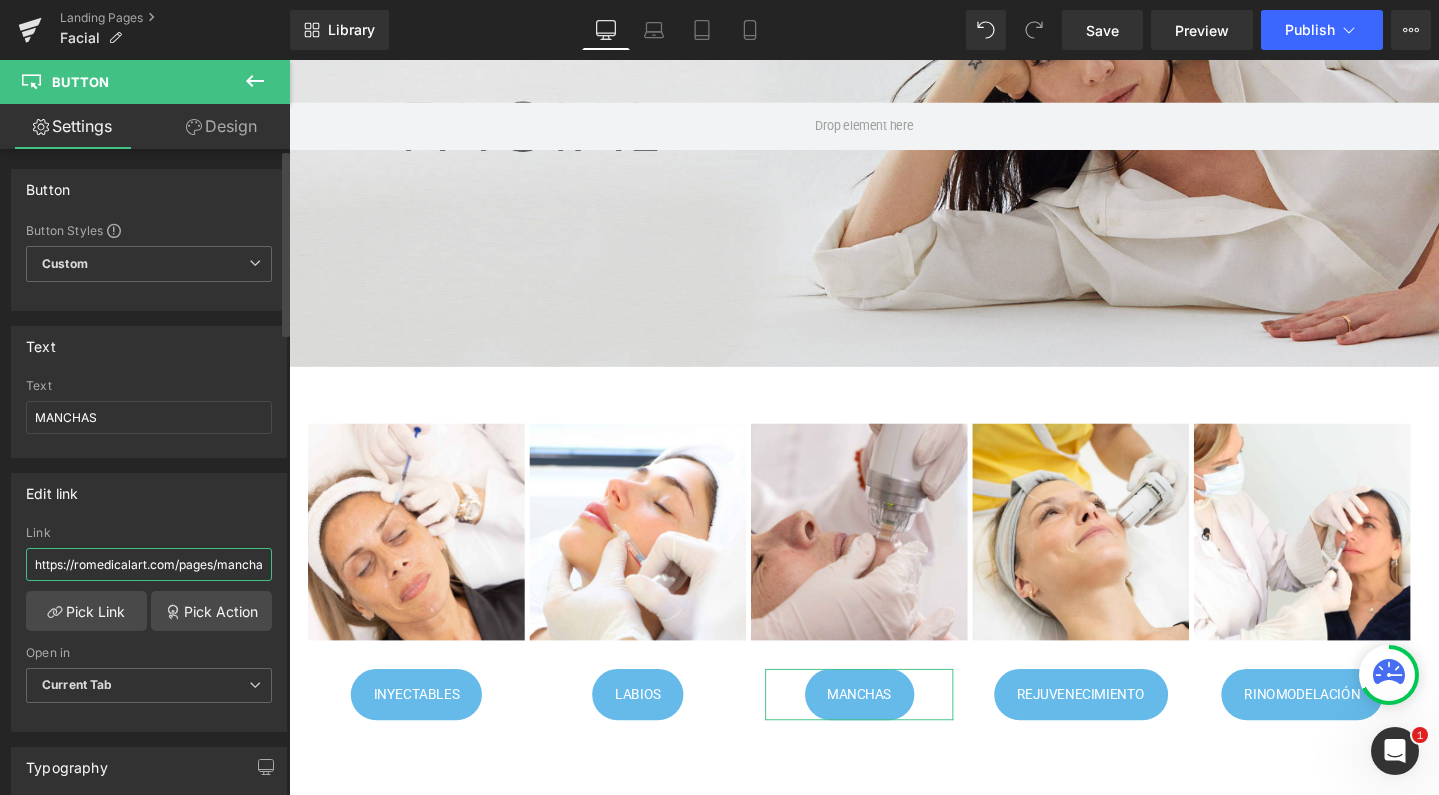 click on "https://romedicalart.com/pages/manchas-y-lesiones" at bounding box center [149, 564] 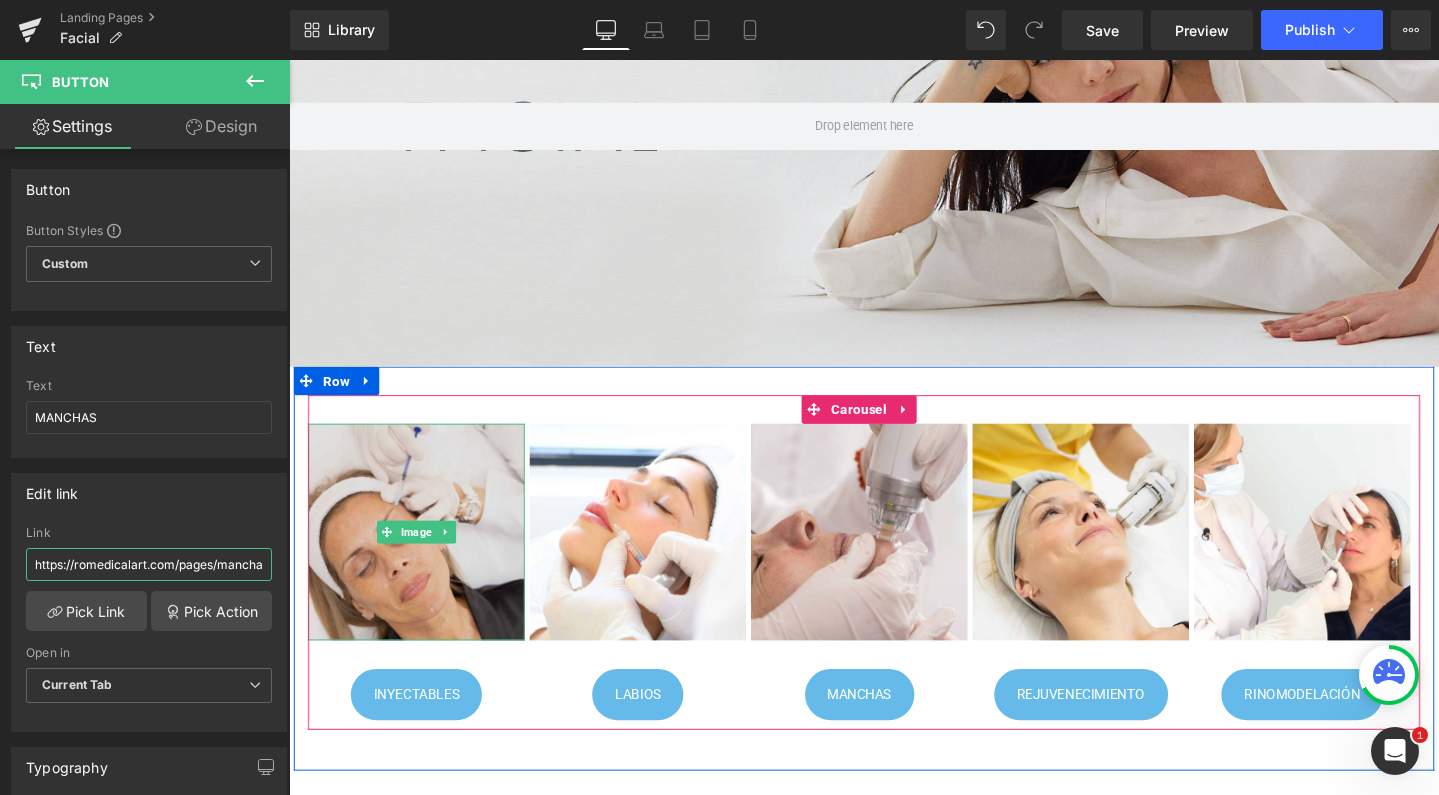 drag, startPoint x: 474, startPoint y: 623, endPoint x: 388, endPoint y: 589, distance: 92.47703 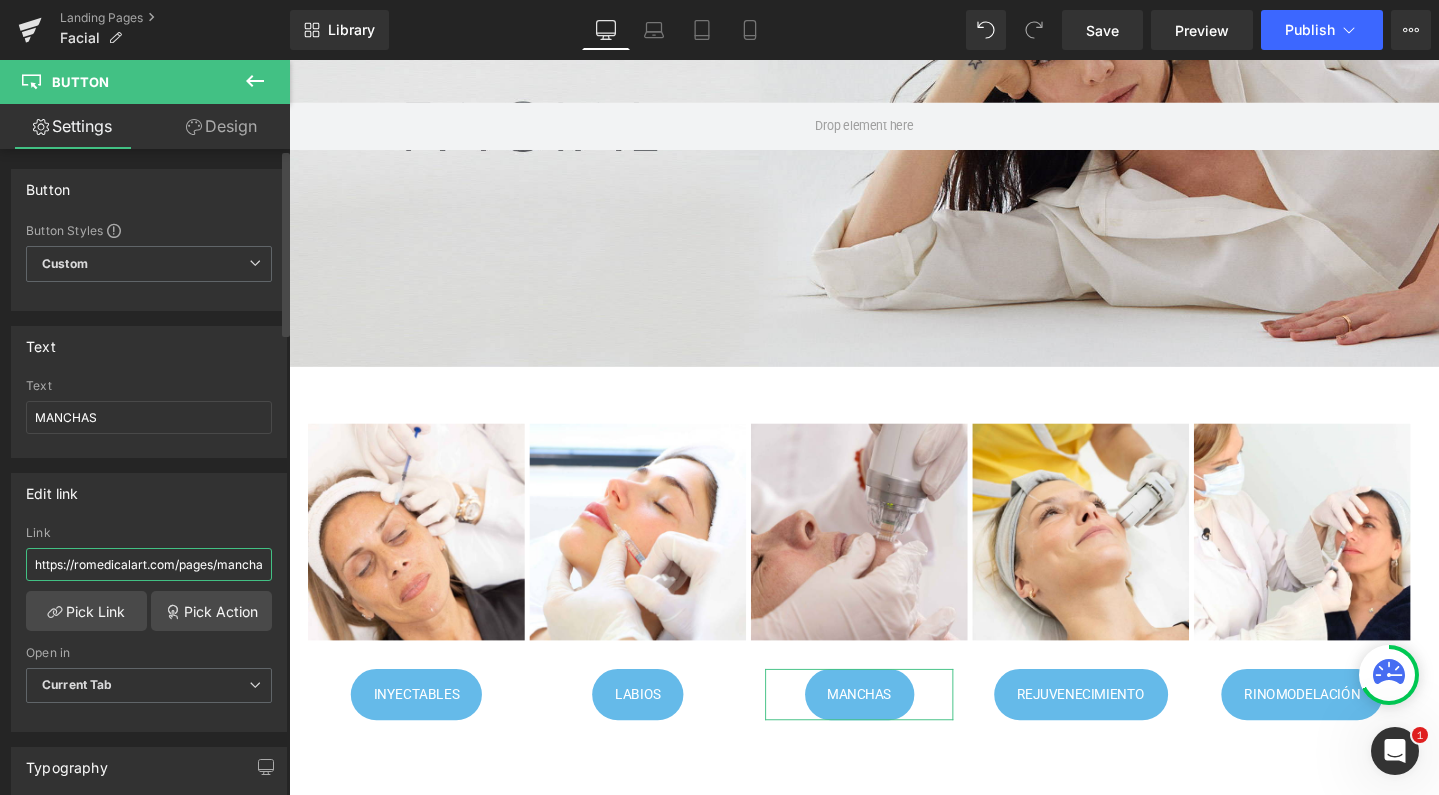 click on "https://romedicalart.com/pages/manchas-y-lesiones" at bounding box center (149, 564) 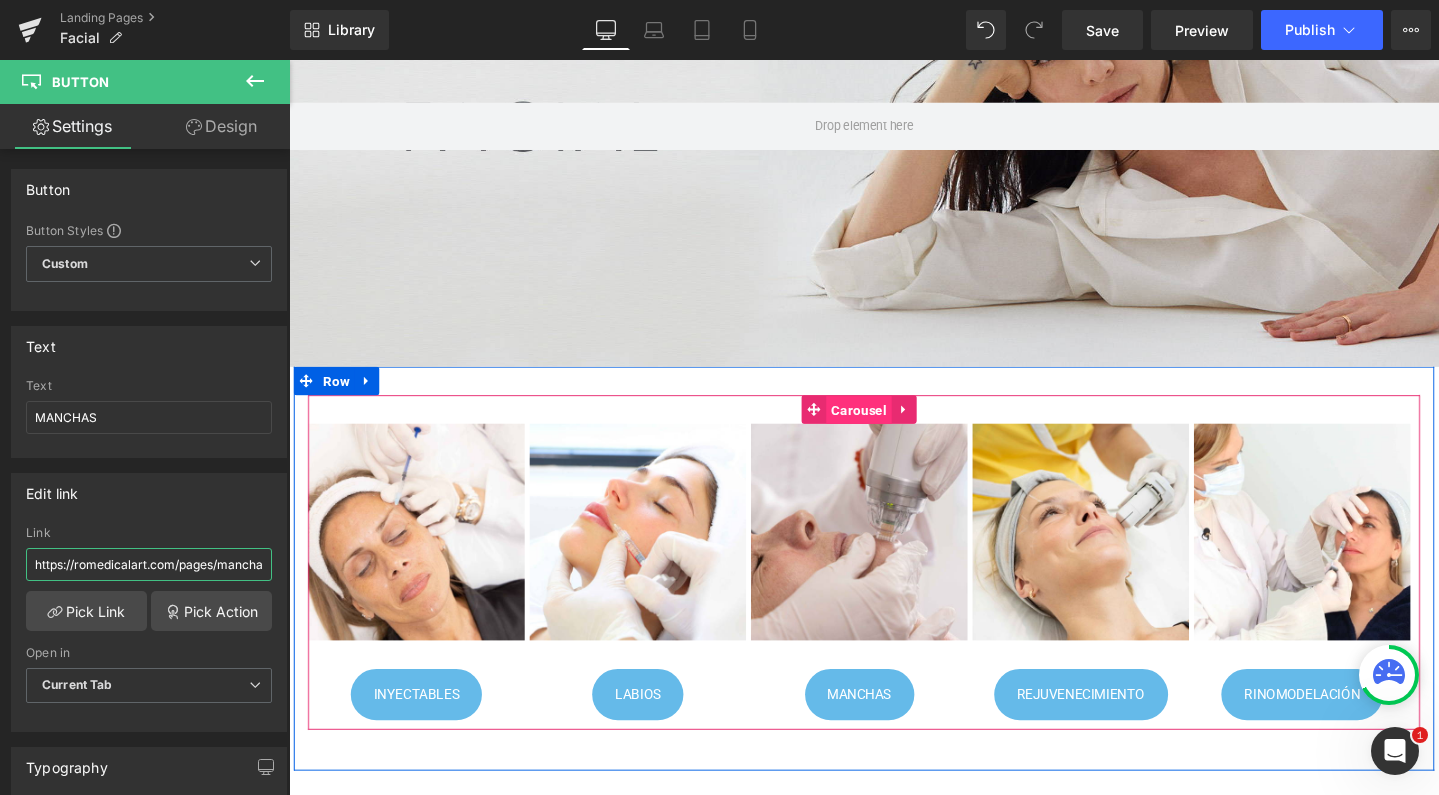 click on "Carousel" at bounding box center (888, 429) 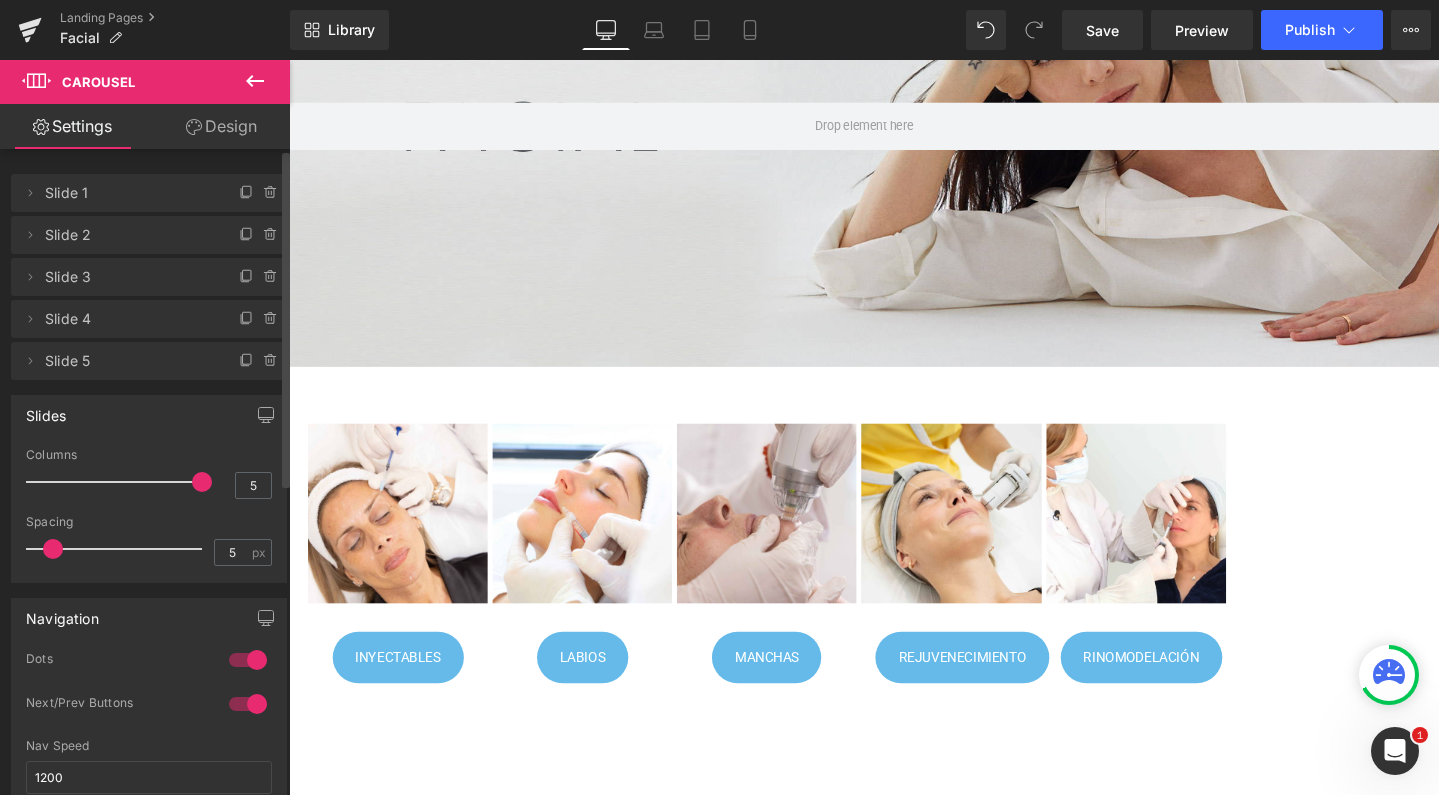 drag, startPoint x: 169, startPoint y: 484, endPoint x: 189, endPoint y: 486, distance: 20.09975 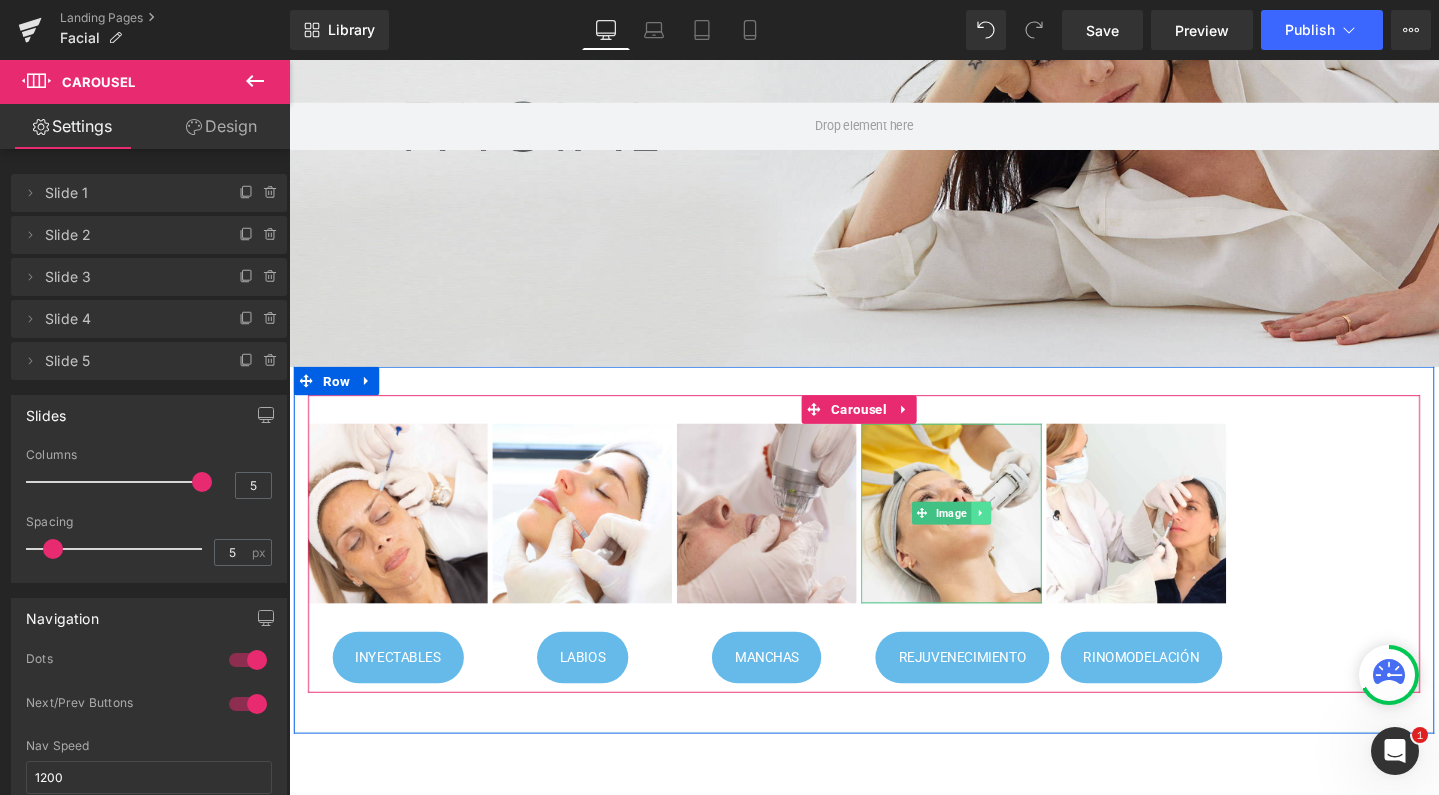 click at bounding box center [1017, 537] 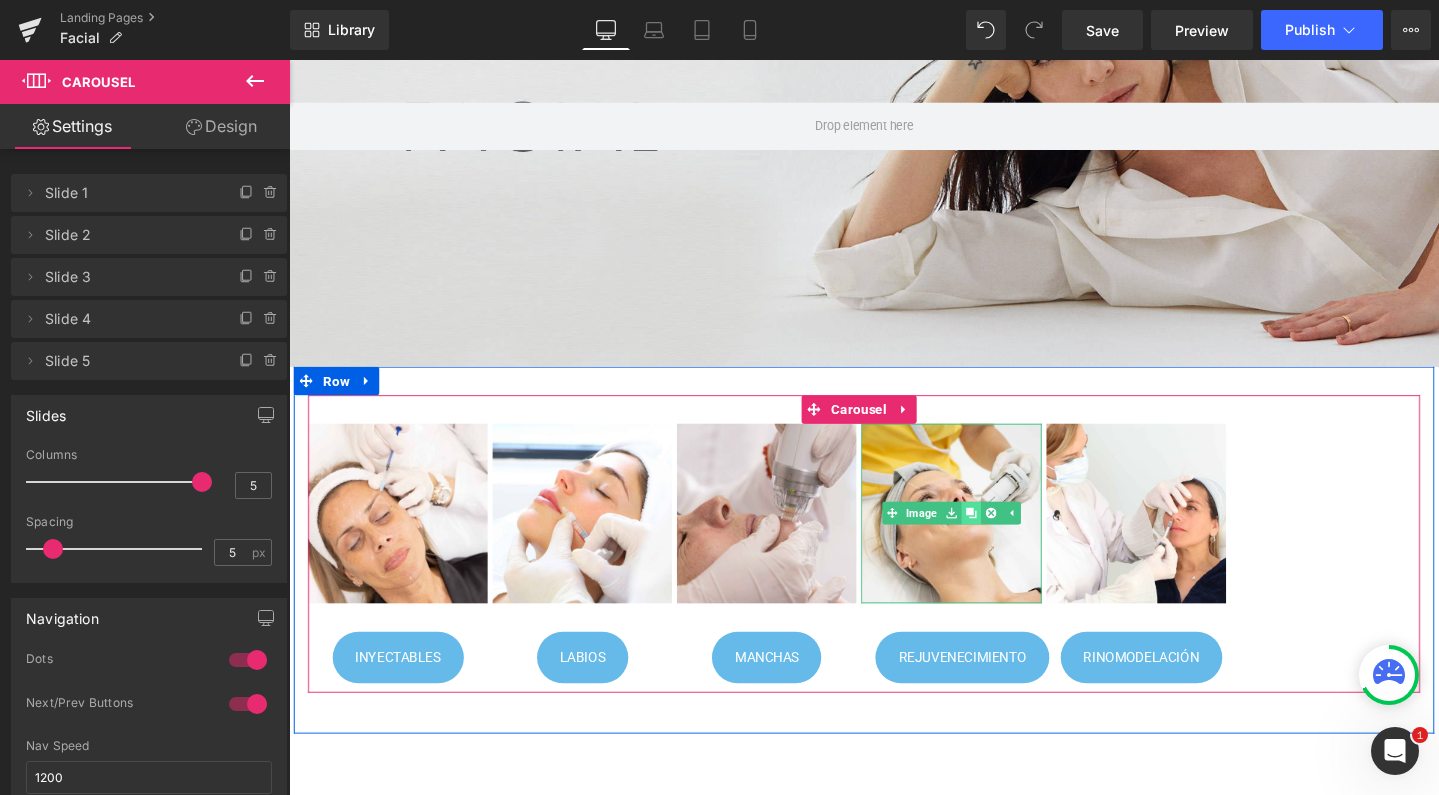 click 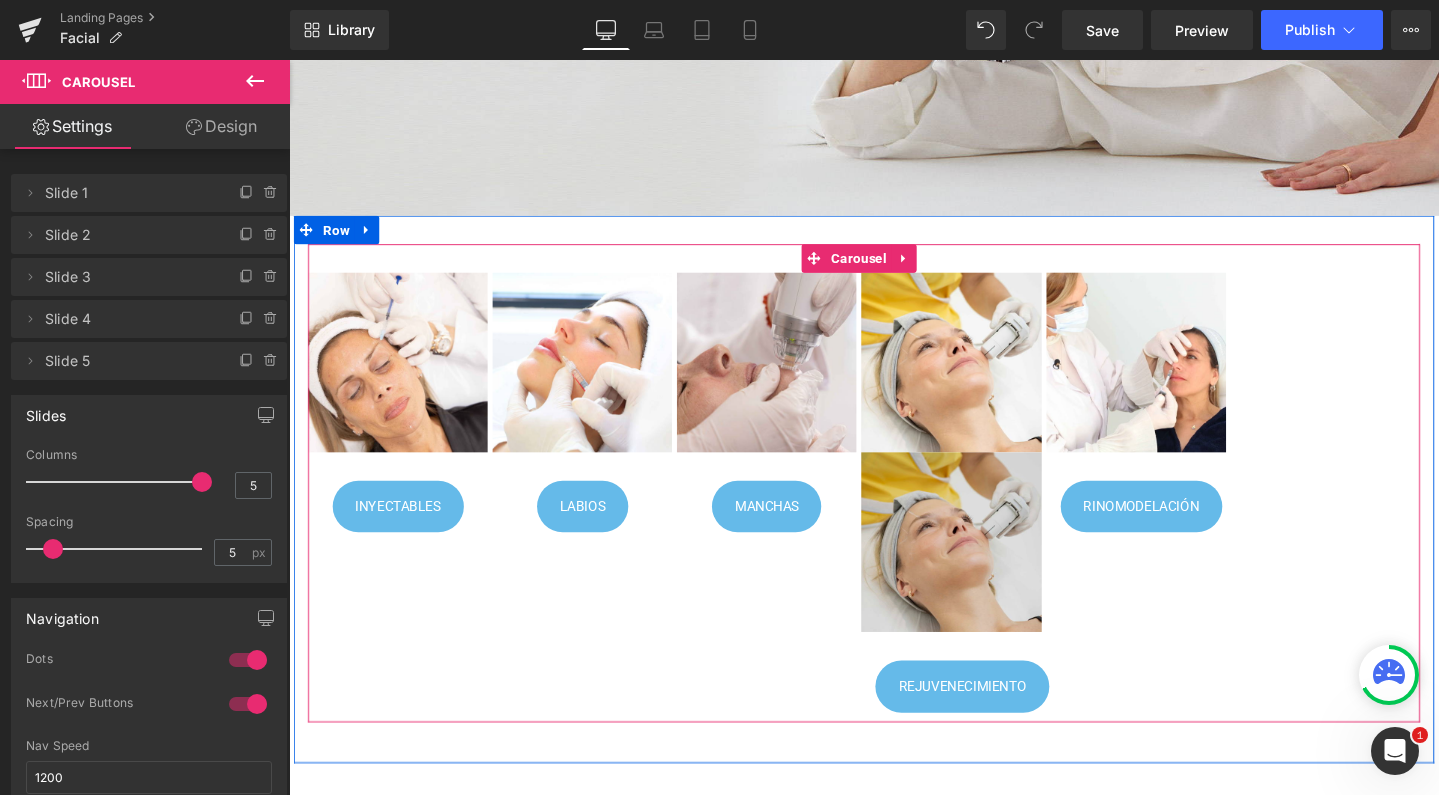 scroll, scrollTop: 390, scrollLeft: 0, axis: vertical 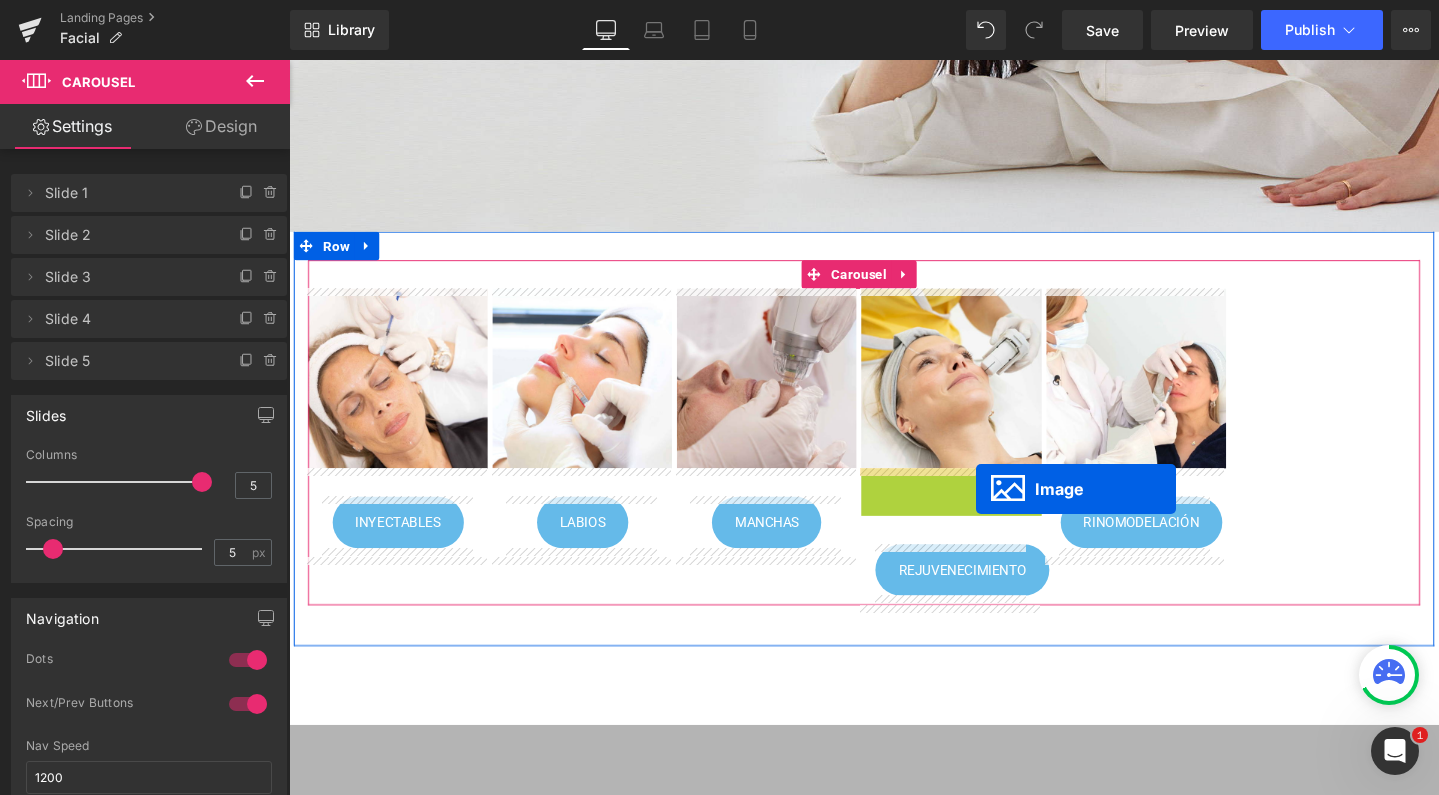 drag, startPoint x: 950, startPoint y: 581, endPoint x: 1012, endPoint y: 511, distance: 93.50936 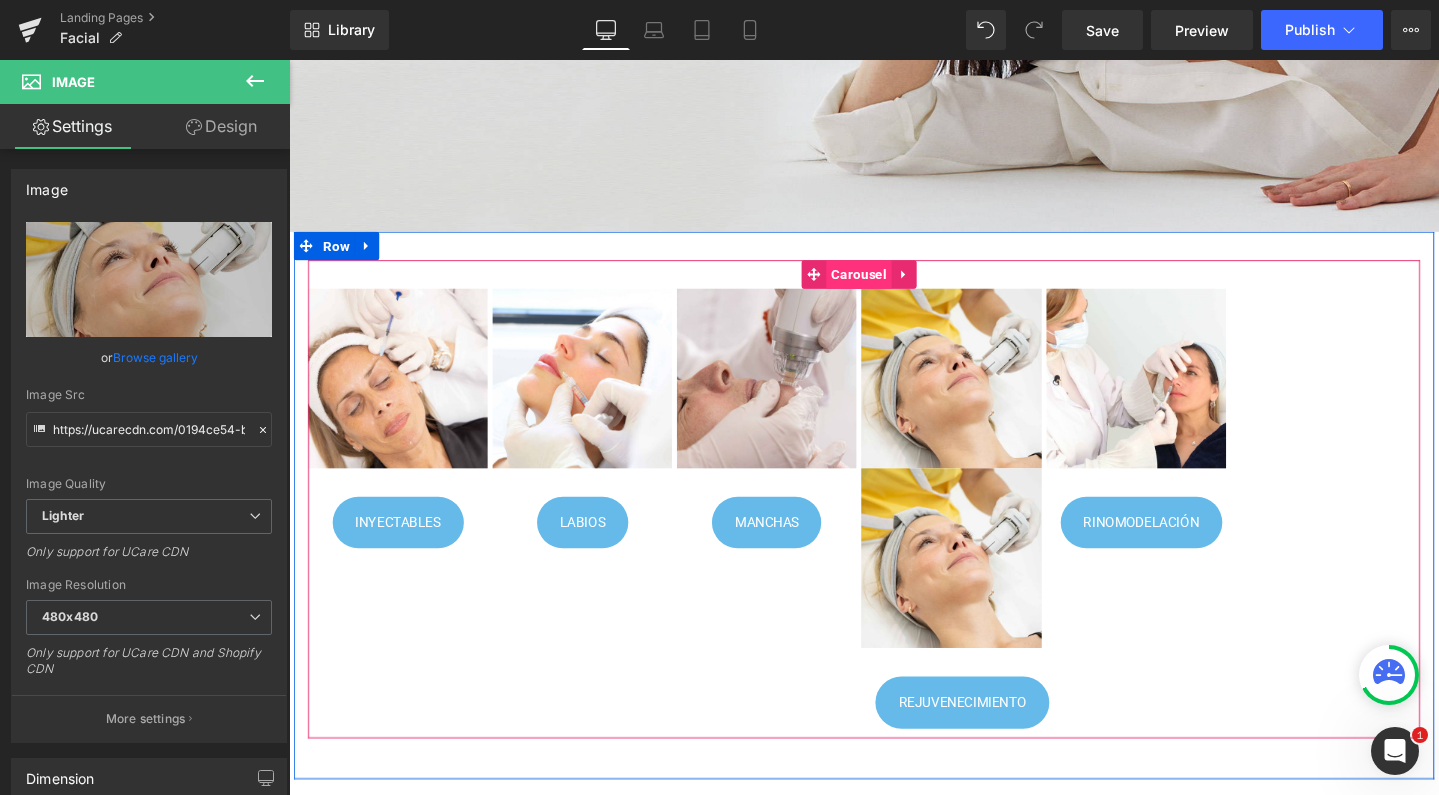 click on "Carousel" at bounding box center (888, 286) 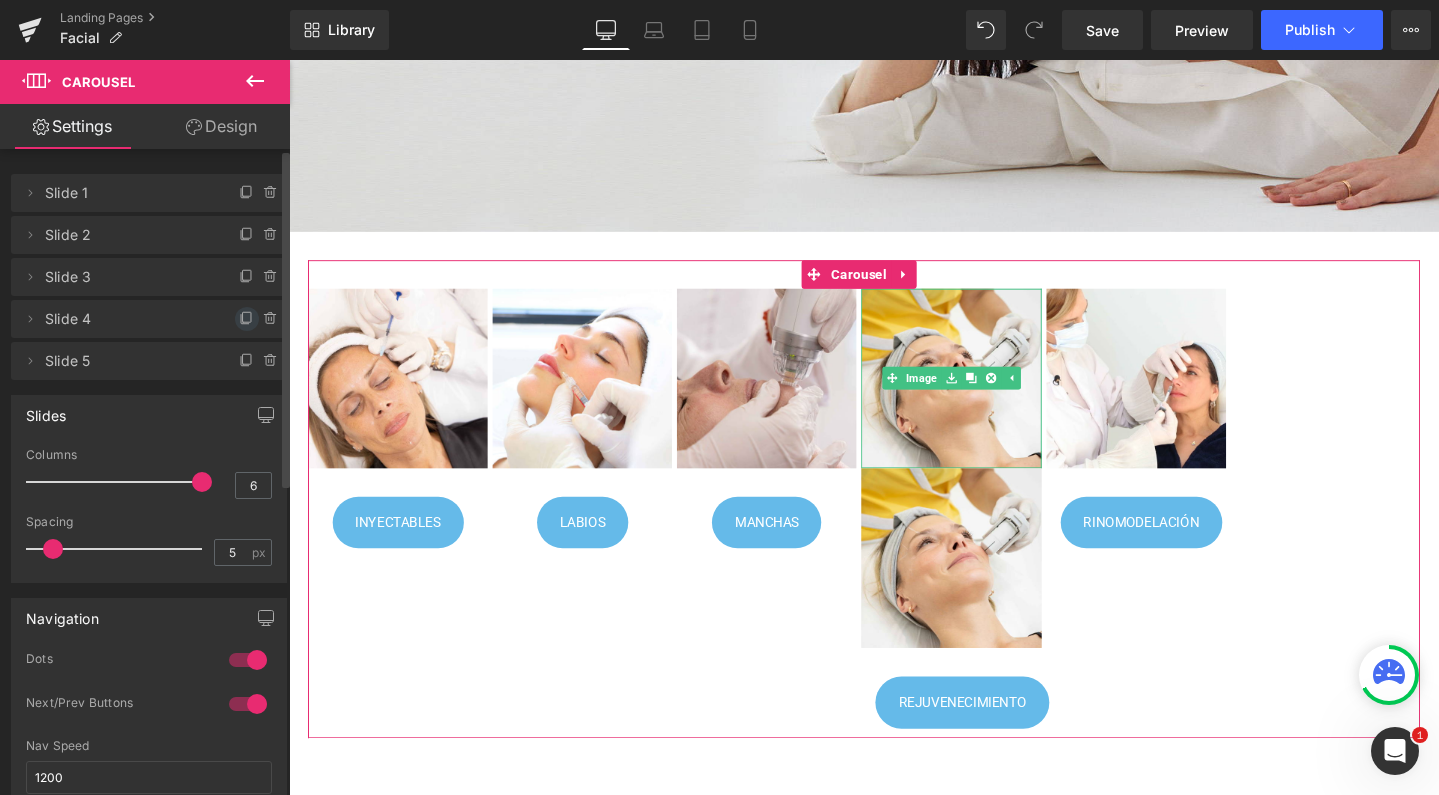 click 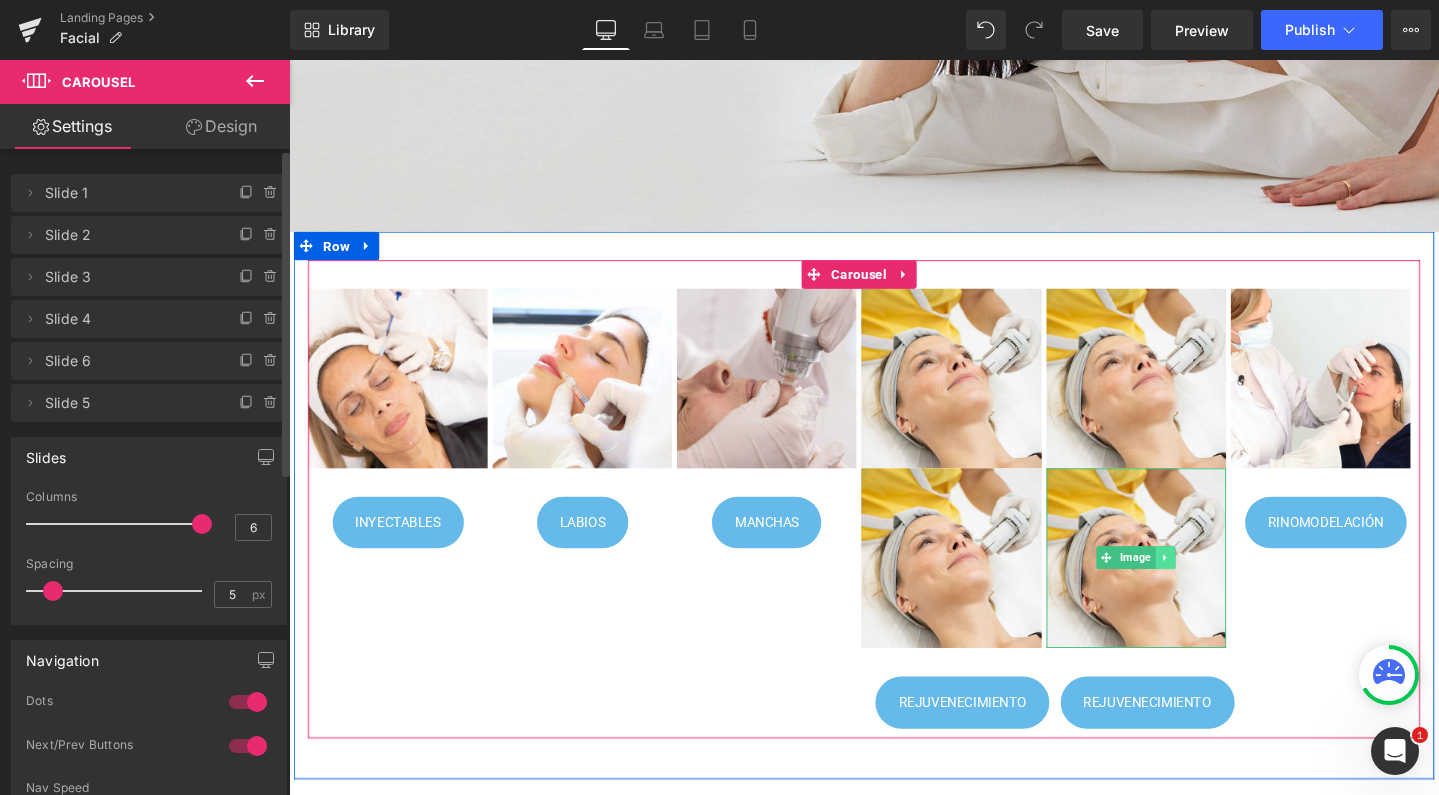 click 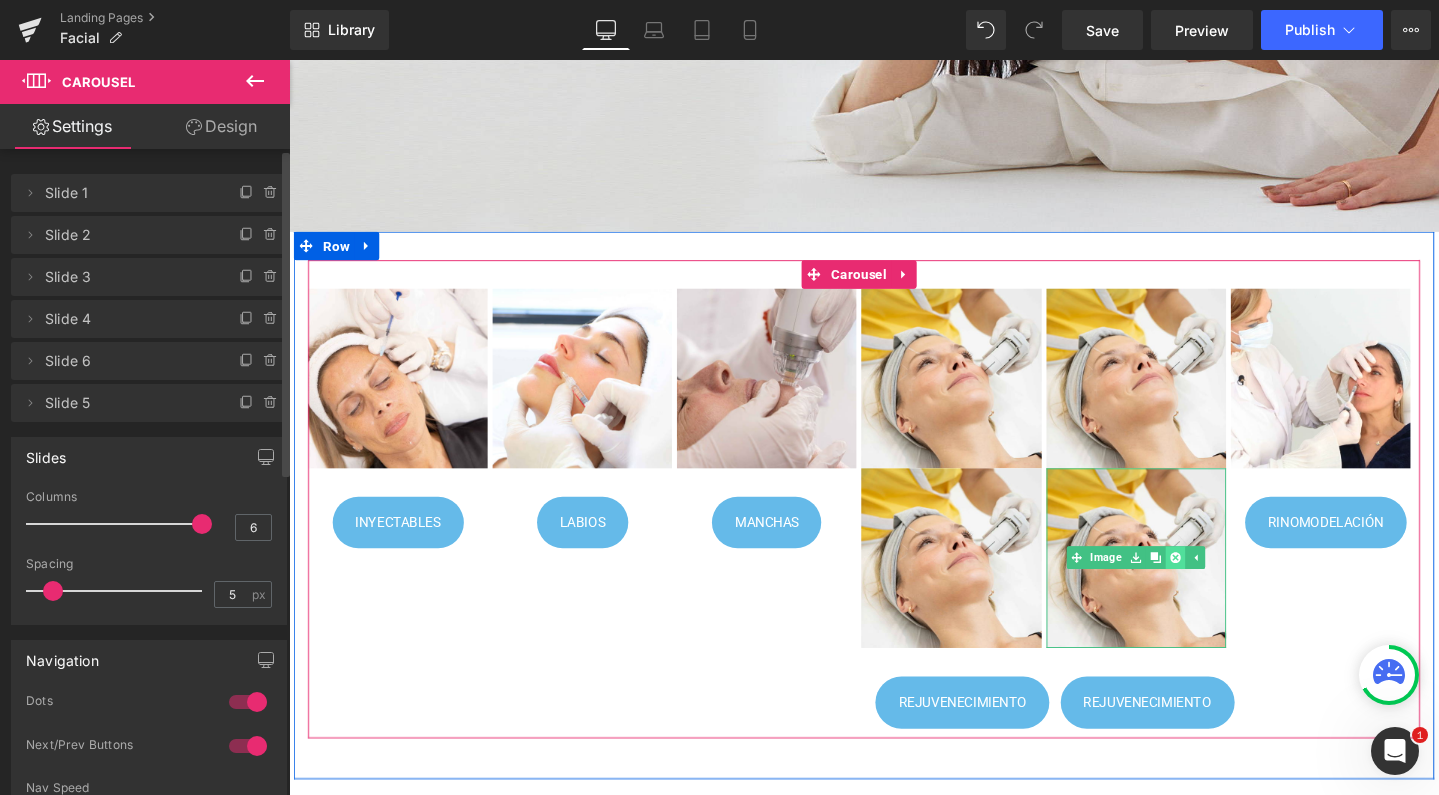 click 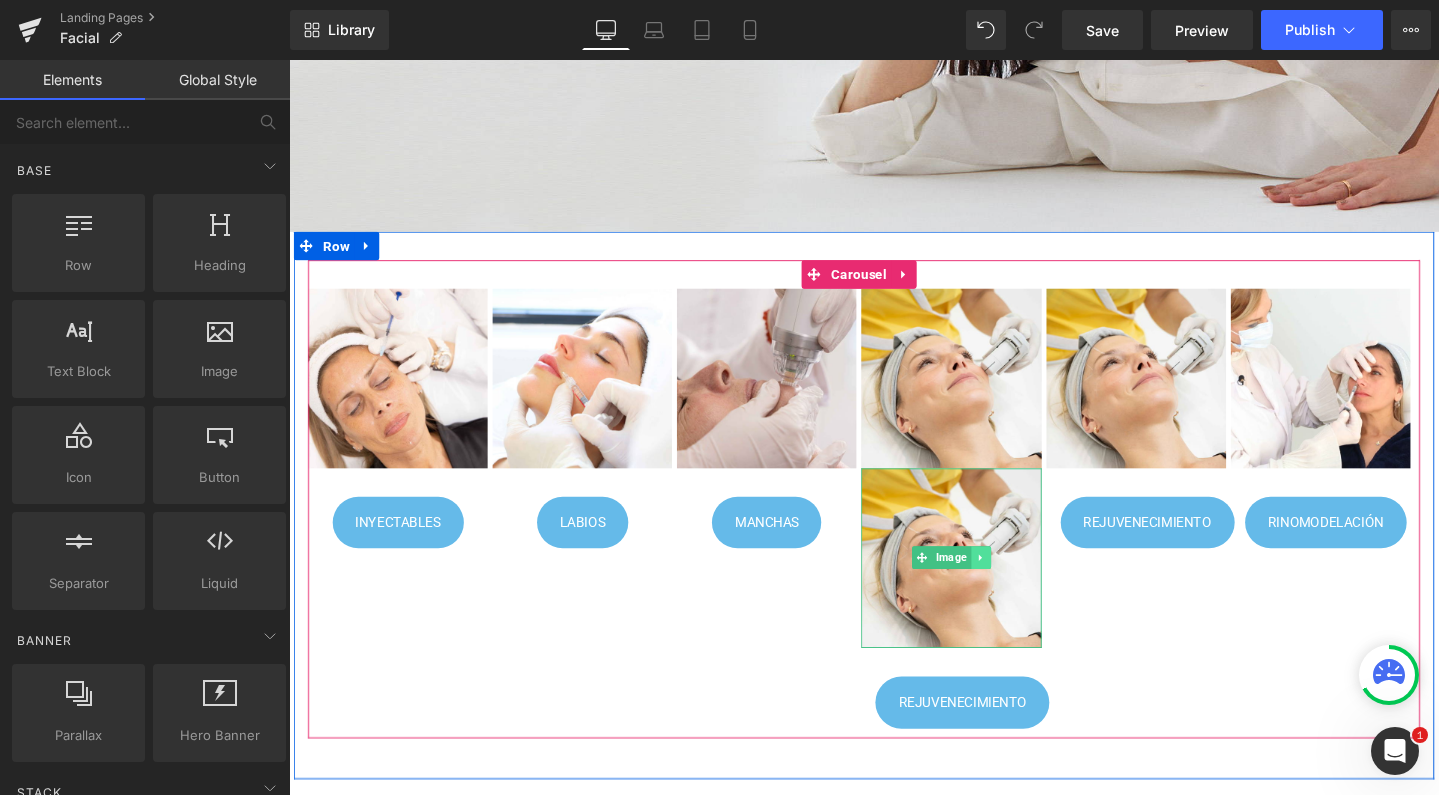 click 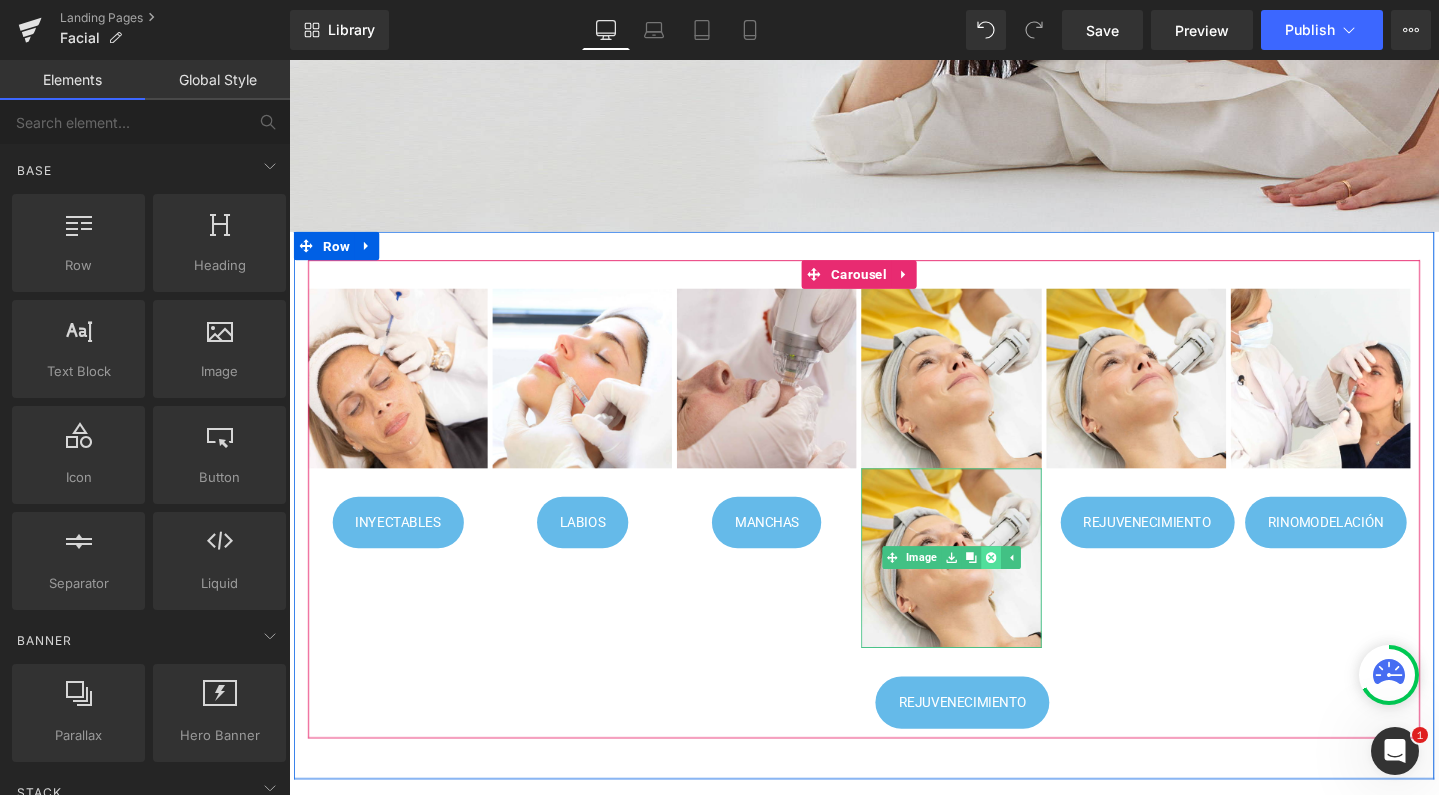 click at bounding box center [1027, 584] 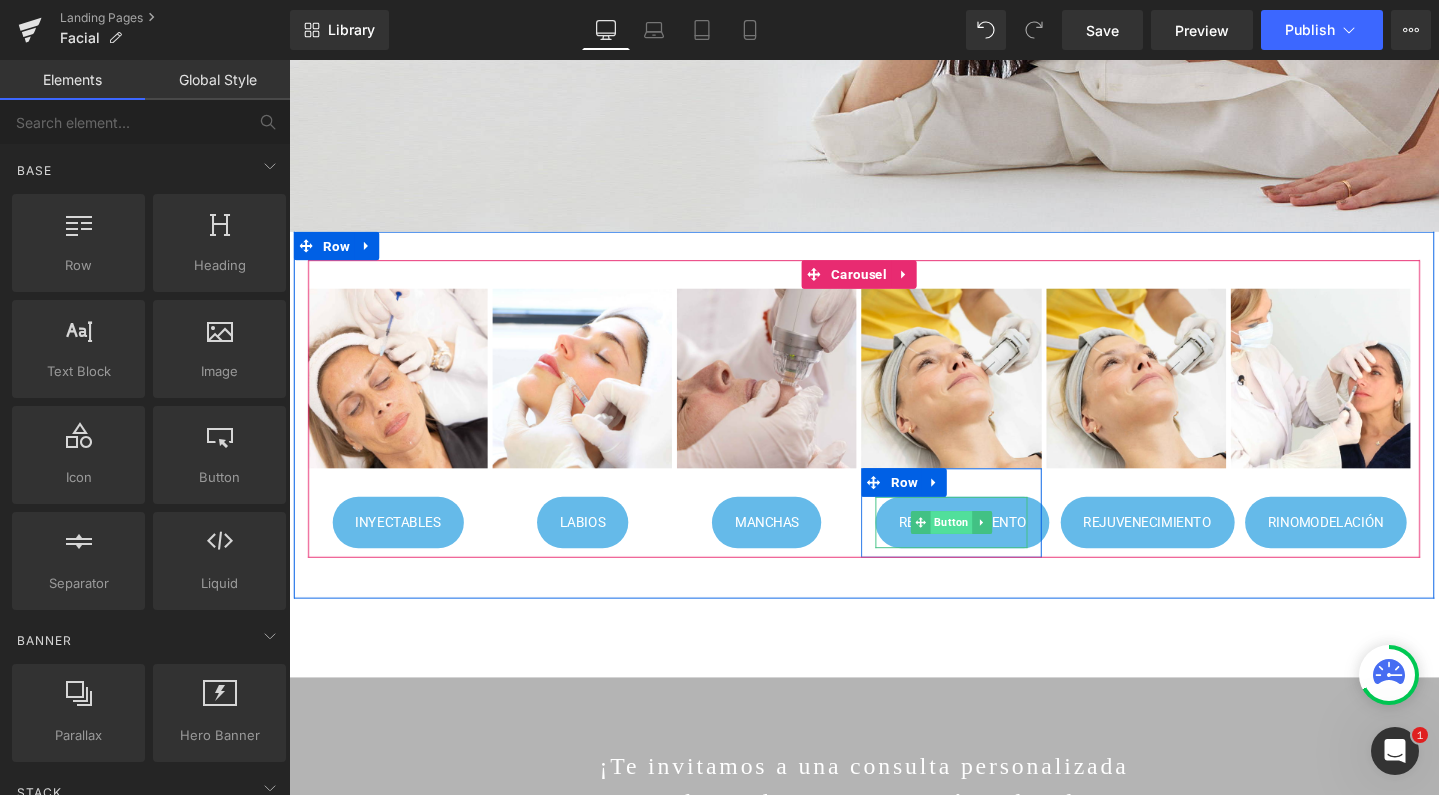 click on "Button" at bounding box center [986, 547] 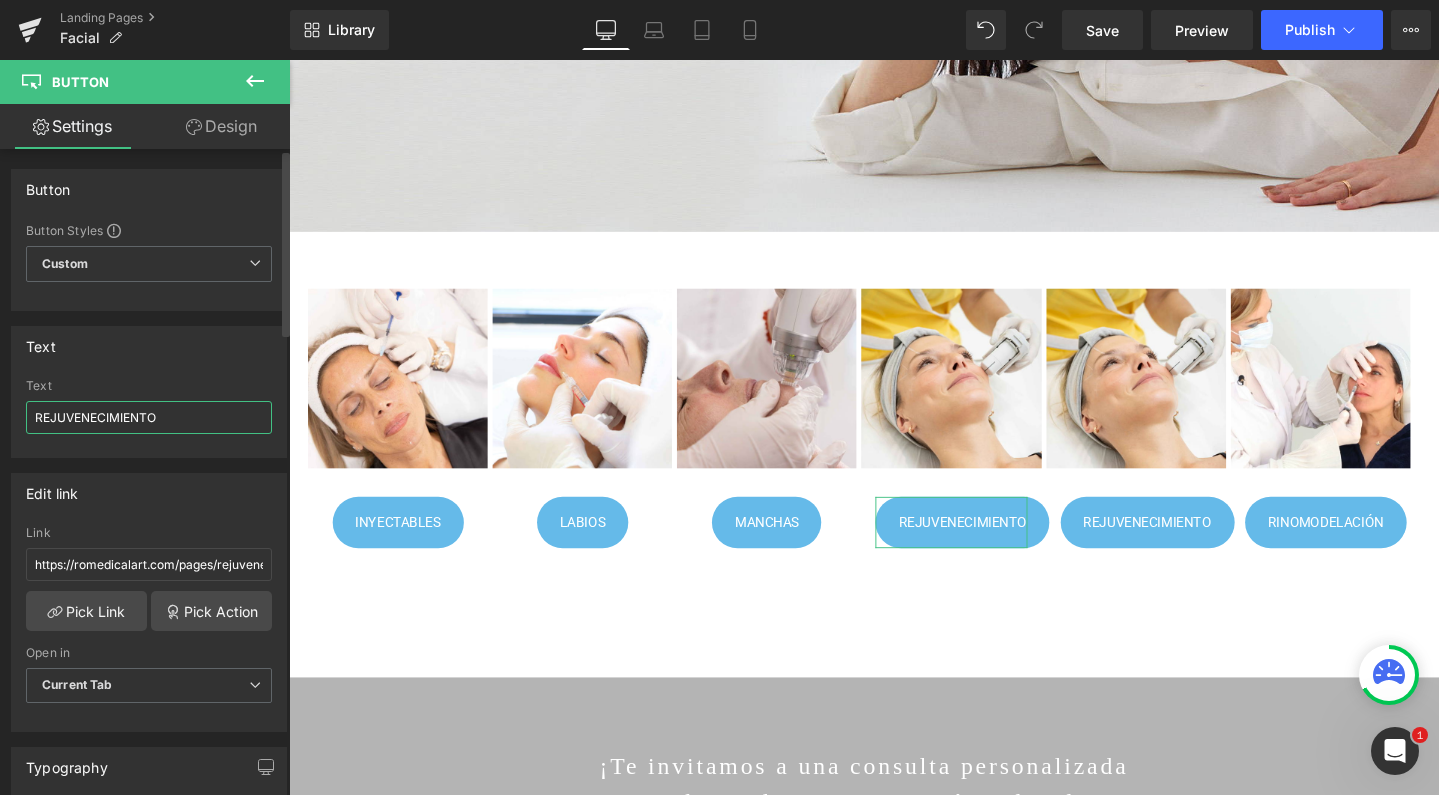 click on "REJUVENECIMIENTO" at bounding box center [149, 417] 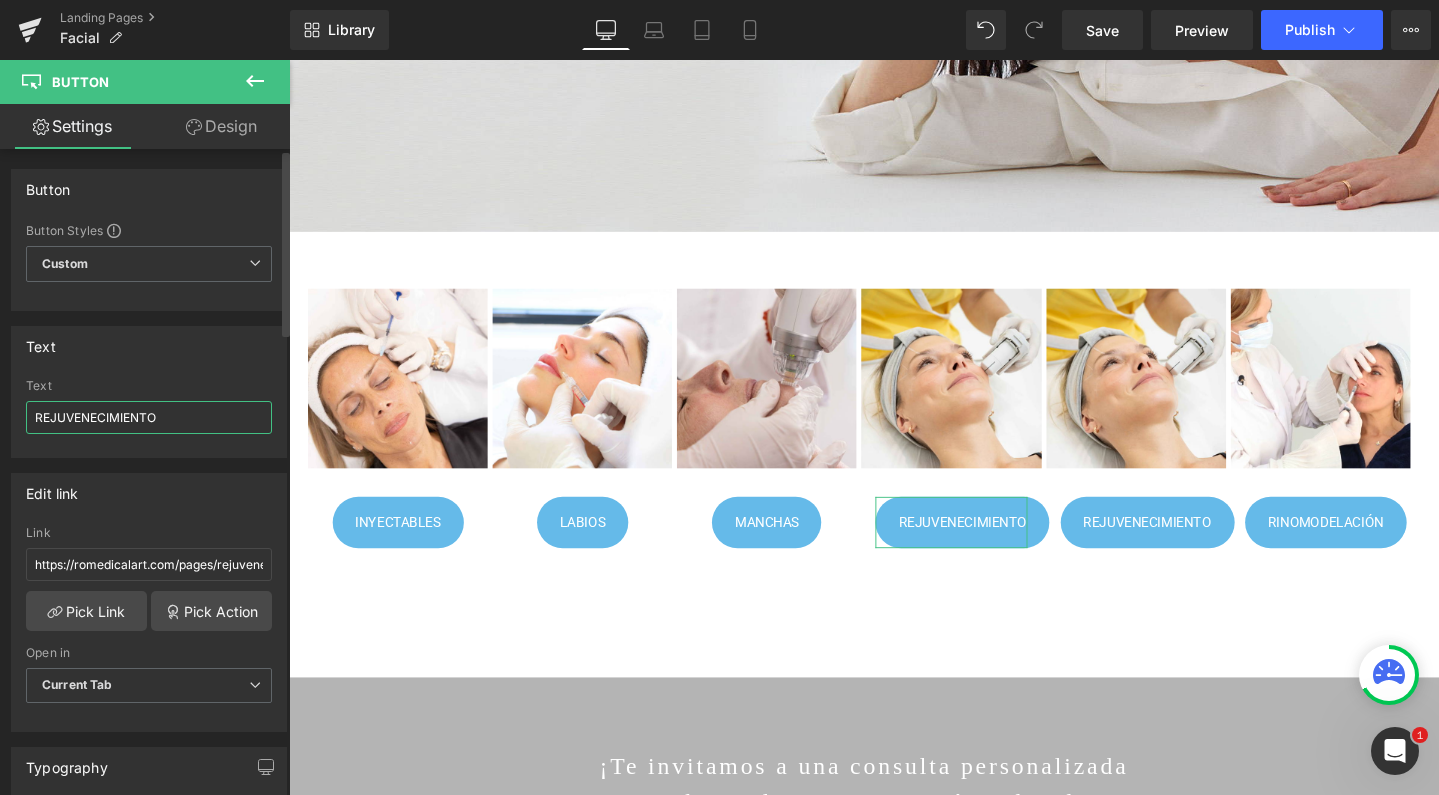 click on "REJUVENECIMIENTO" at bounding box center (149, 417) 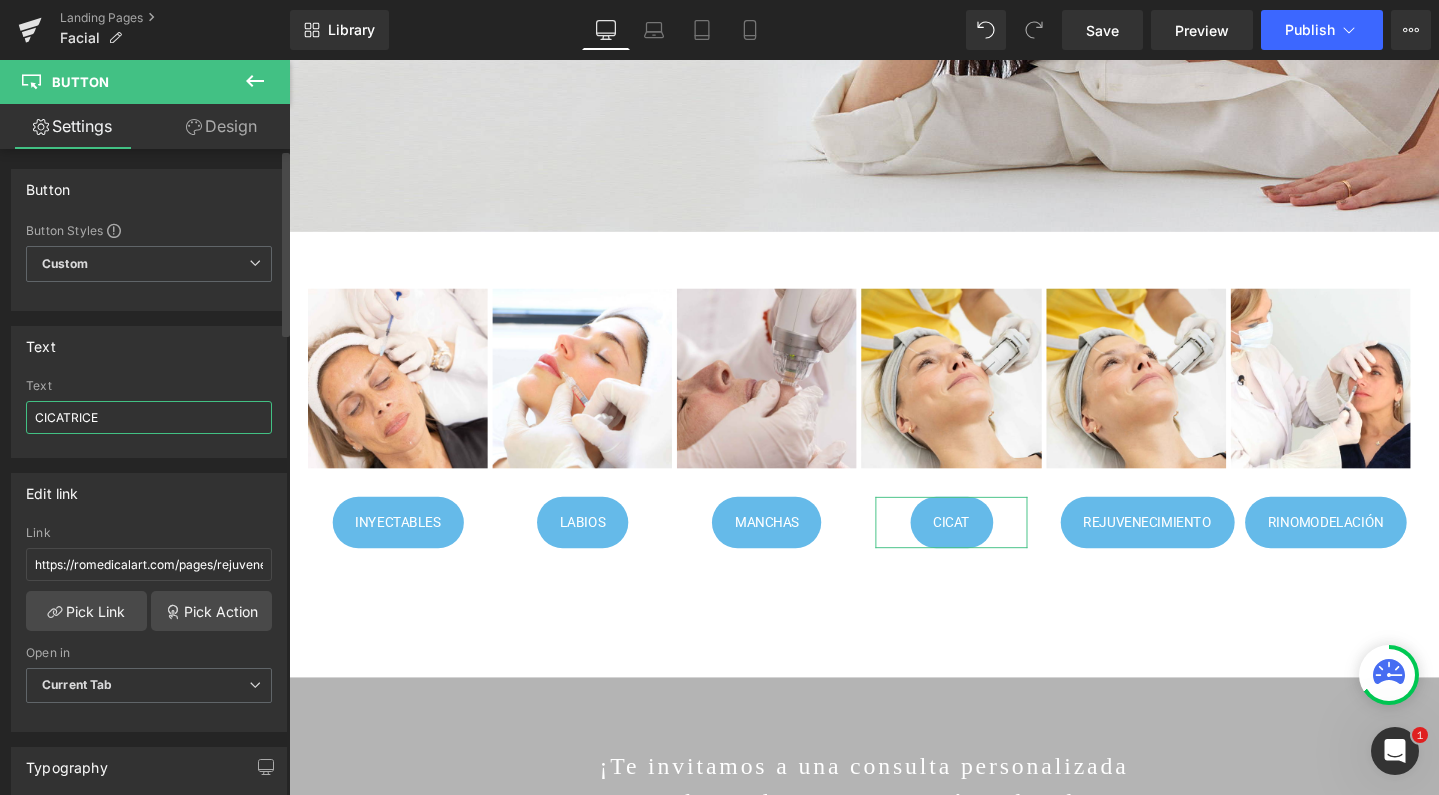 type on "CICATRICES" 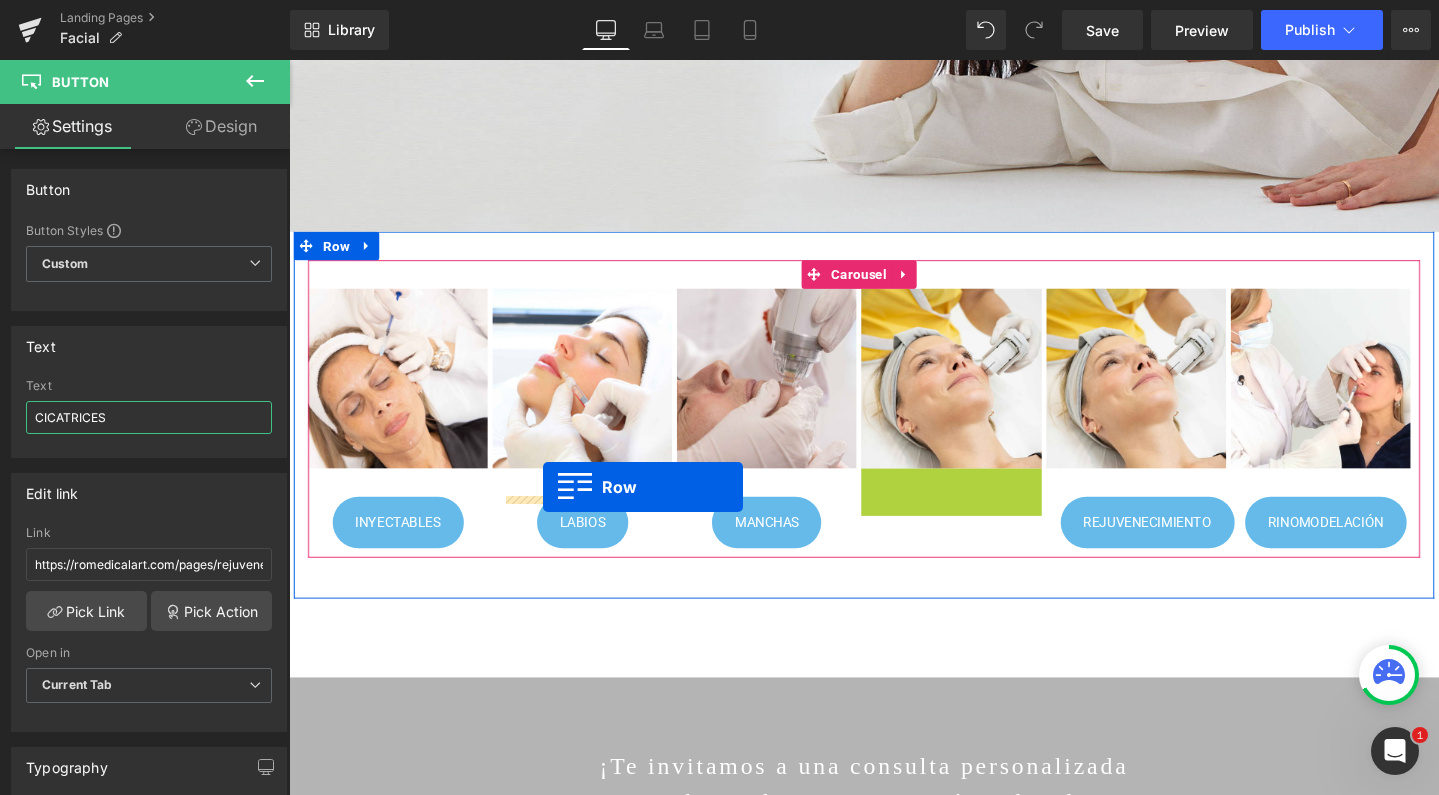 drag, startPoint x: 906, startPoint y: 512, endPoint x: 556, endPoint y: 510, distance: 350.0057 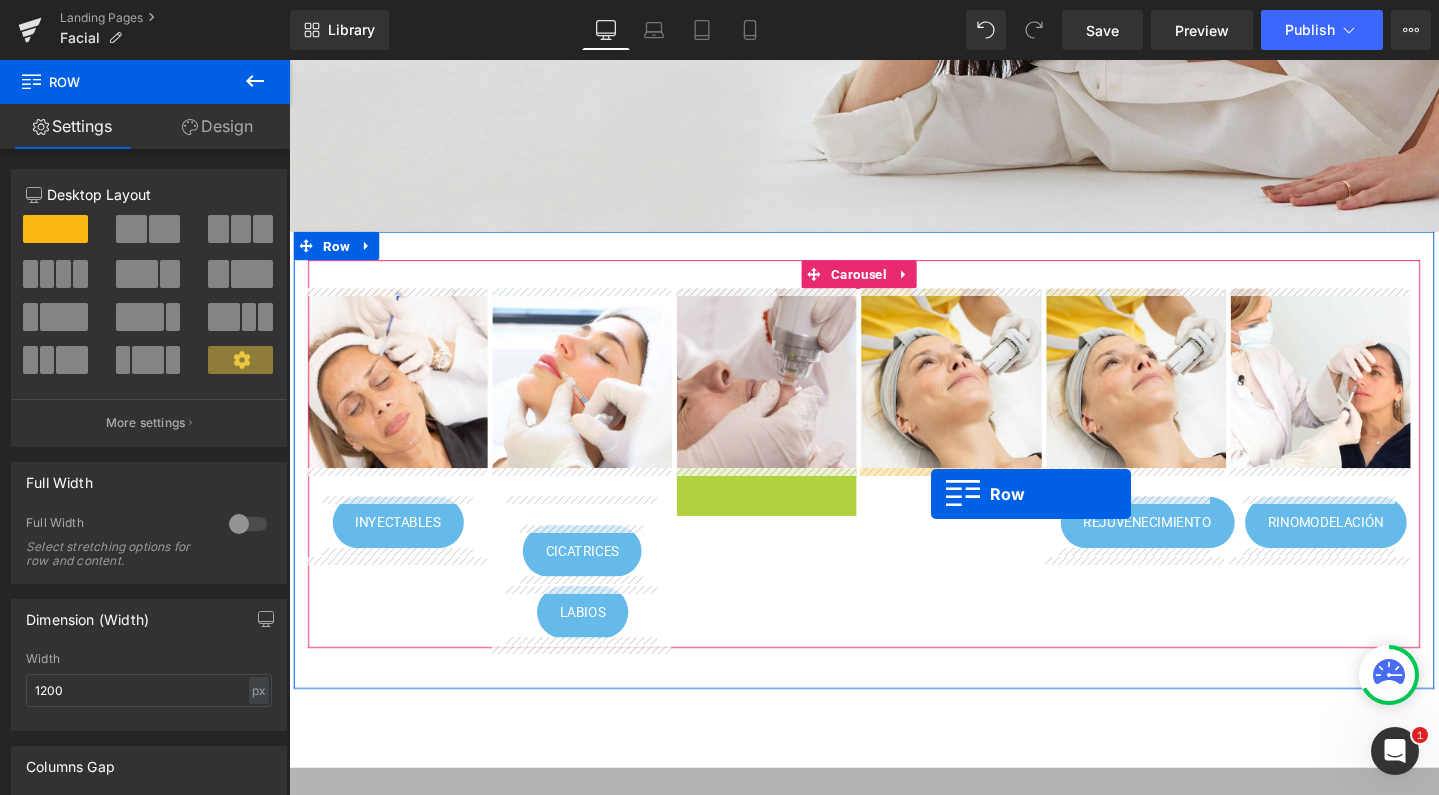 drag, startPoint x: 709, startPoint y: 505, endPoint x: 964, endPoint y: 517, distance: 255.2822 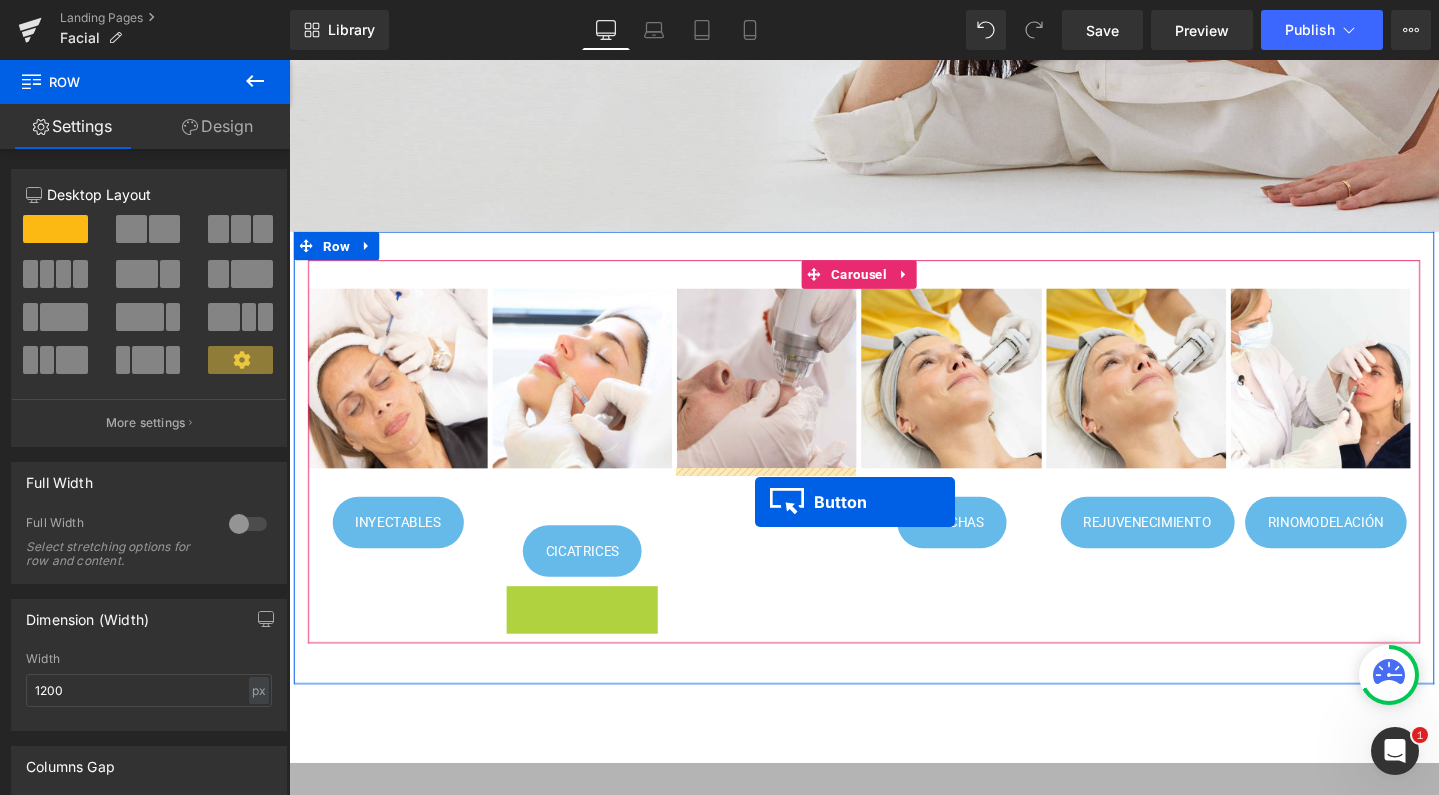 drag, startPoint x: 560, startPoint y: 636, endPoint x: 779, endPoint y: 525, distance: 245.52393 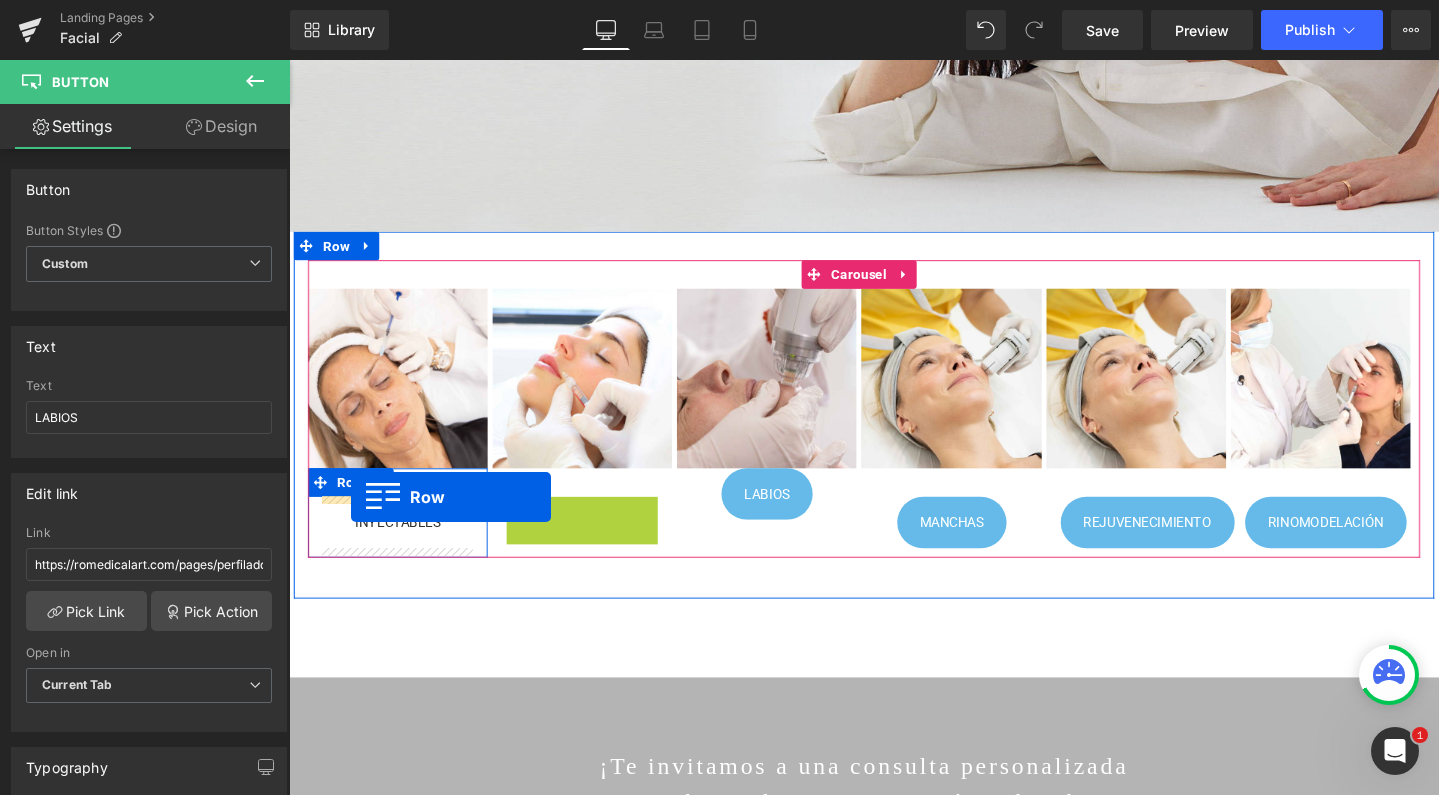 drag, startPoint x: 527, startPoint y: 537, endPoint x: 354, endPoint y: 520, distance: 173.83325 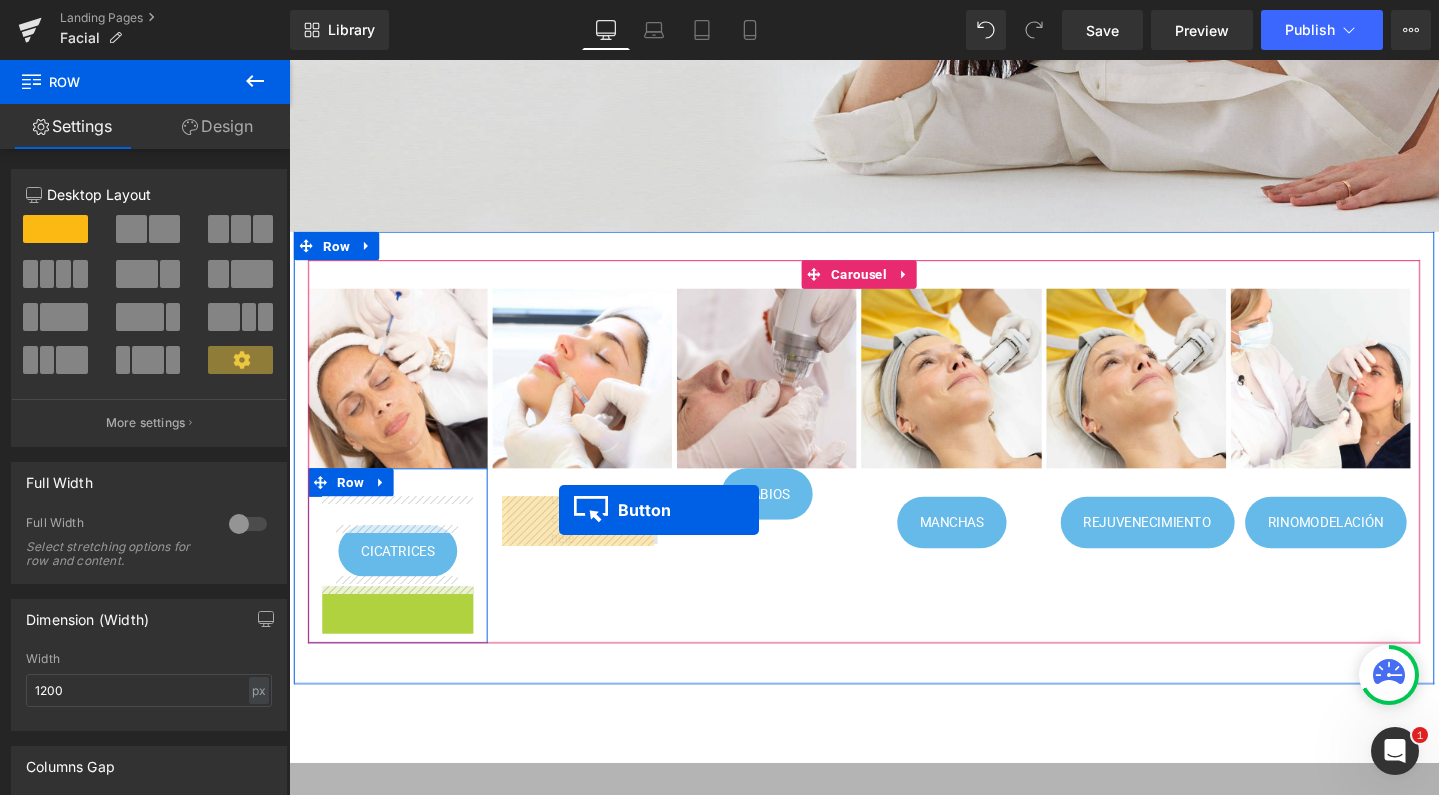 drag, startPoint x: 363, startPoint y: 633, endPoint x: 573, endPoint y: 533, distance: 232.59407 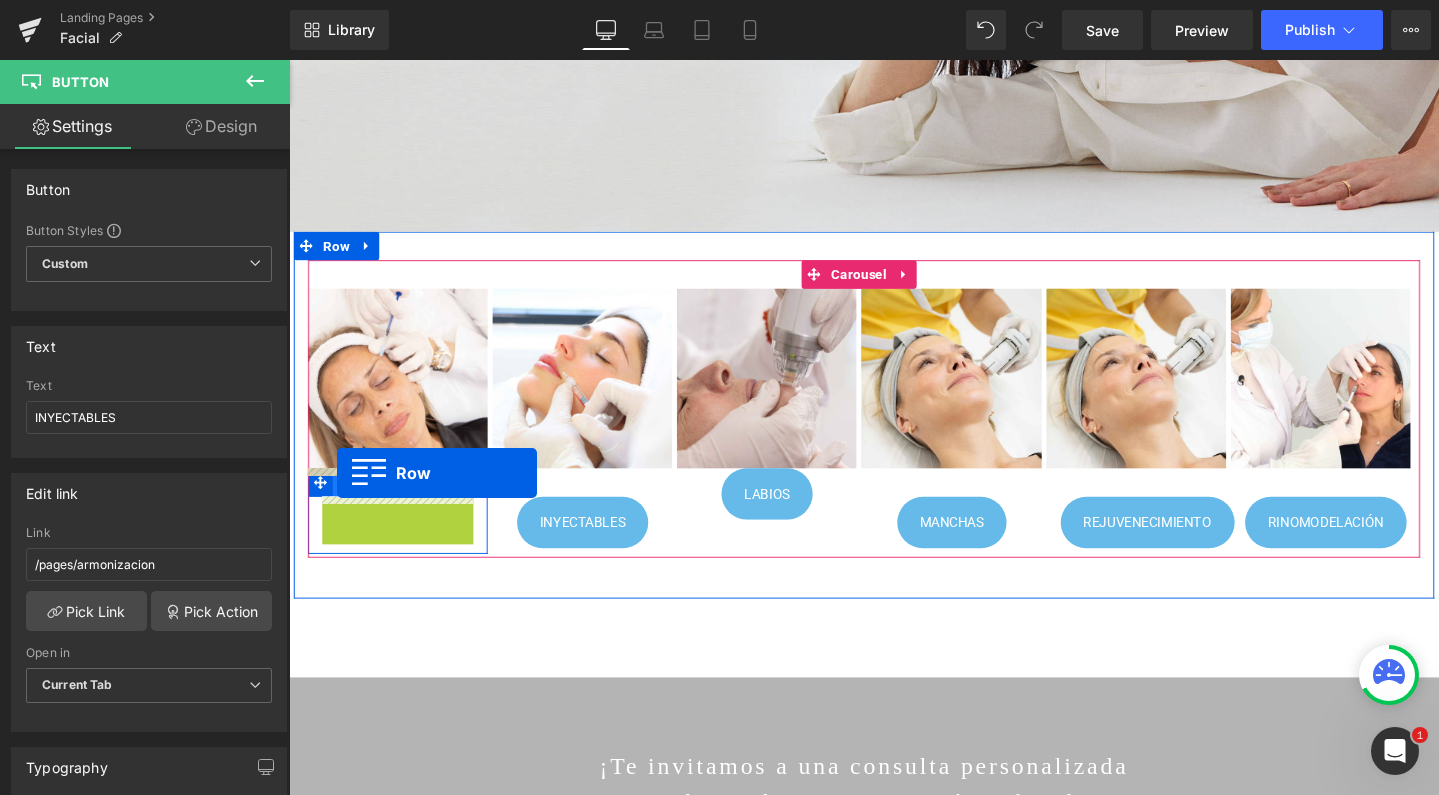 drag, startPoint x: 332, startPoint y: 537, endPoint x: 340, endPoint y: 495, distance: 42.755116 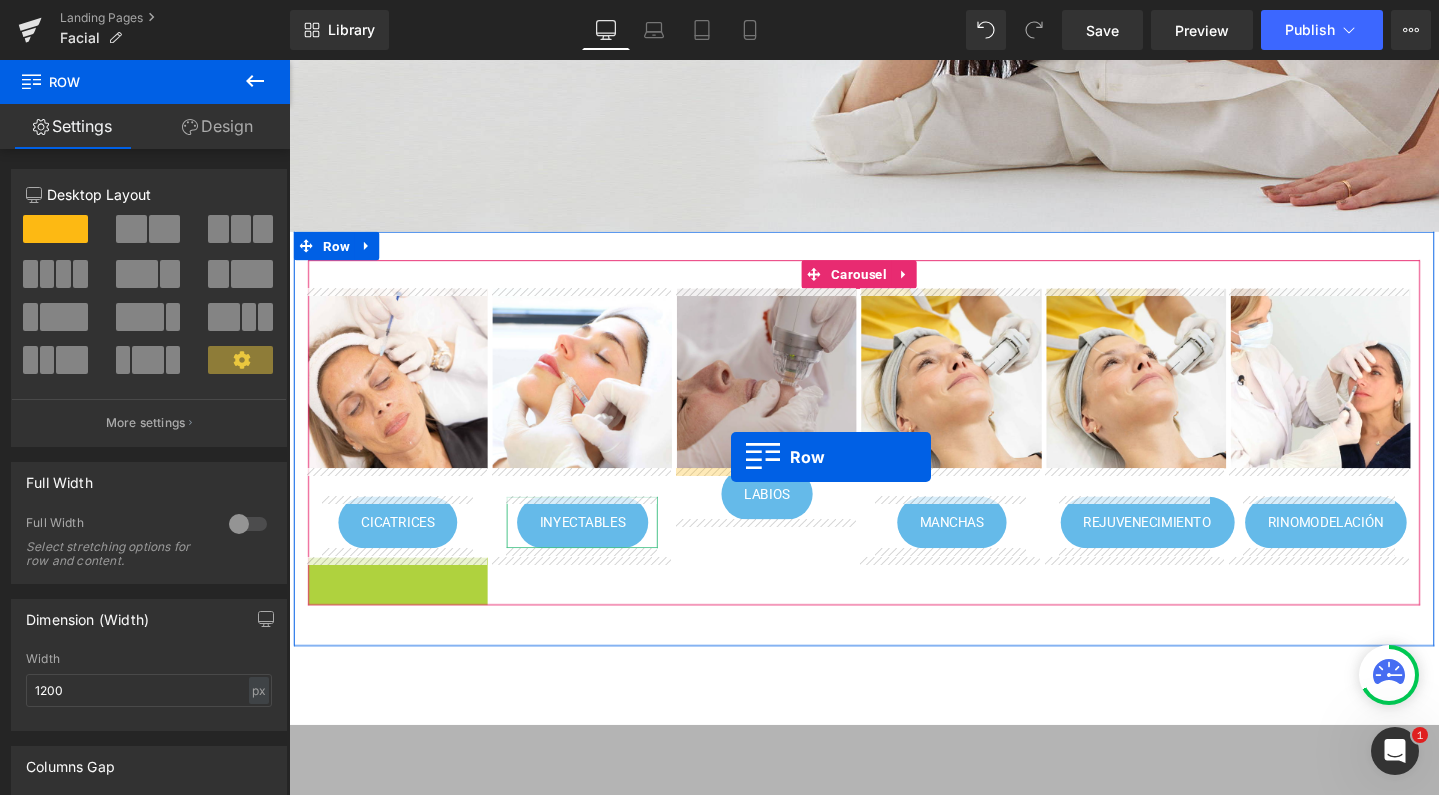 drag, startPoint x: 318, startPoint y: 600, endPoint x: 754, endPoint y: 478, distance: 452.74716 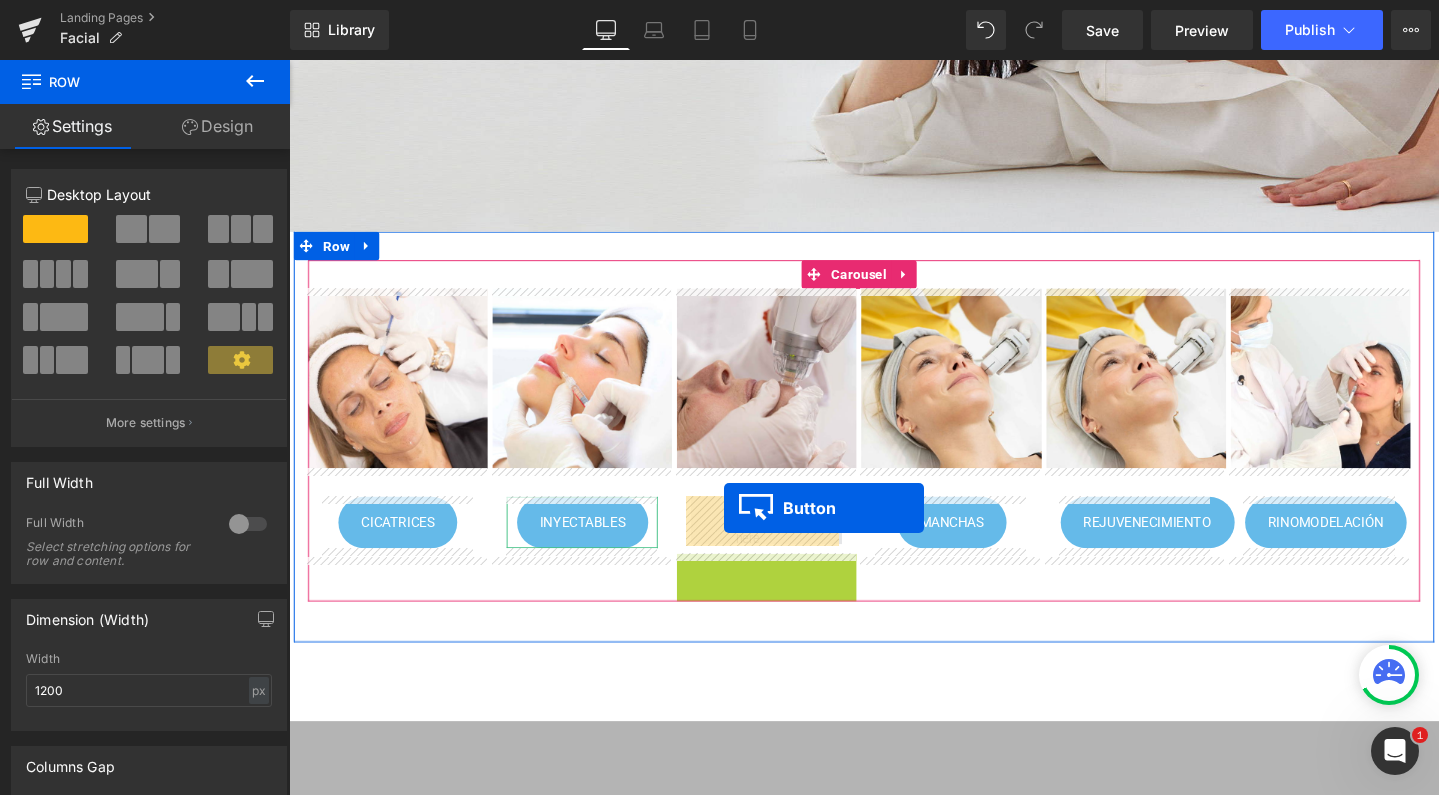 drag, startPoint x: 748, startPoint y: 604, endPoint x: 747, endPoint y: 531, distance: 73.00685 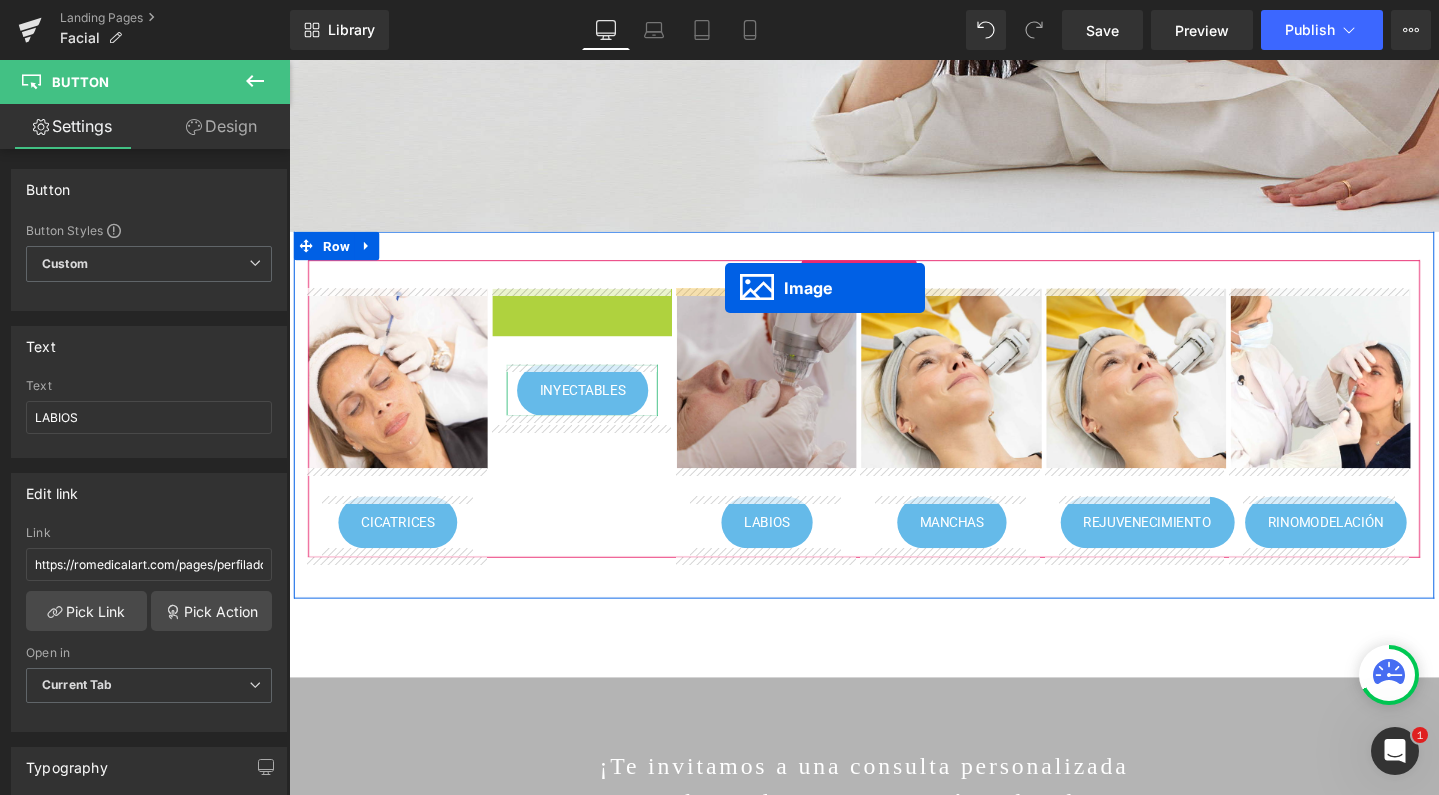 drag, startPoint x: 559, startPoint y: 396, endPoint x: 748, endPoint y: 301, distance: 211.5325 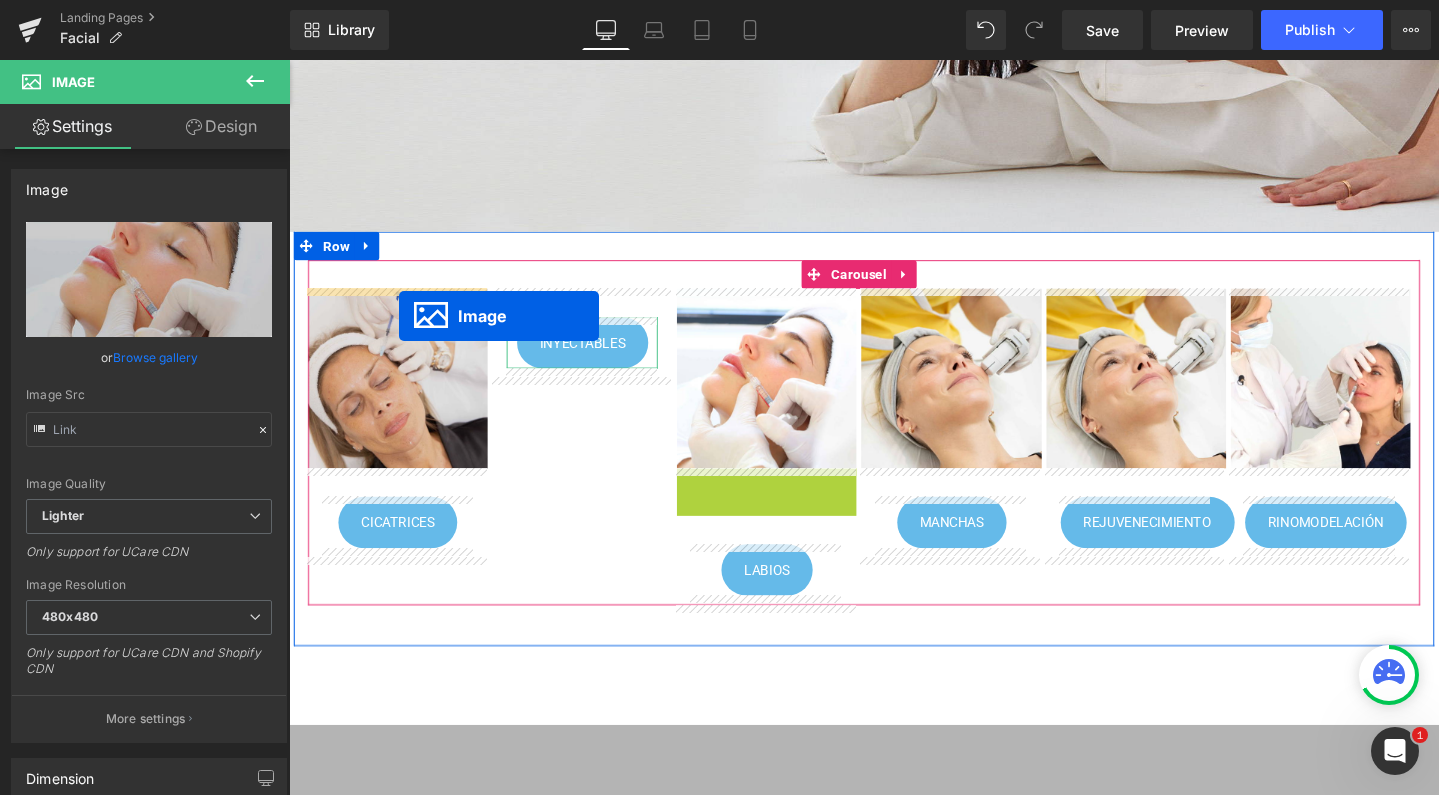 drag, startPoint x: 755, startPoint y: 582, endPoint x: 405, endPoint y: 329, distance: 431.86688 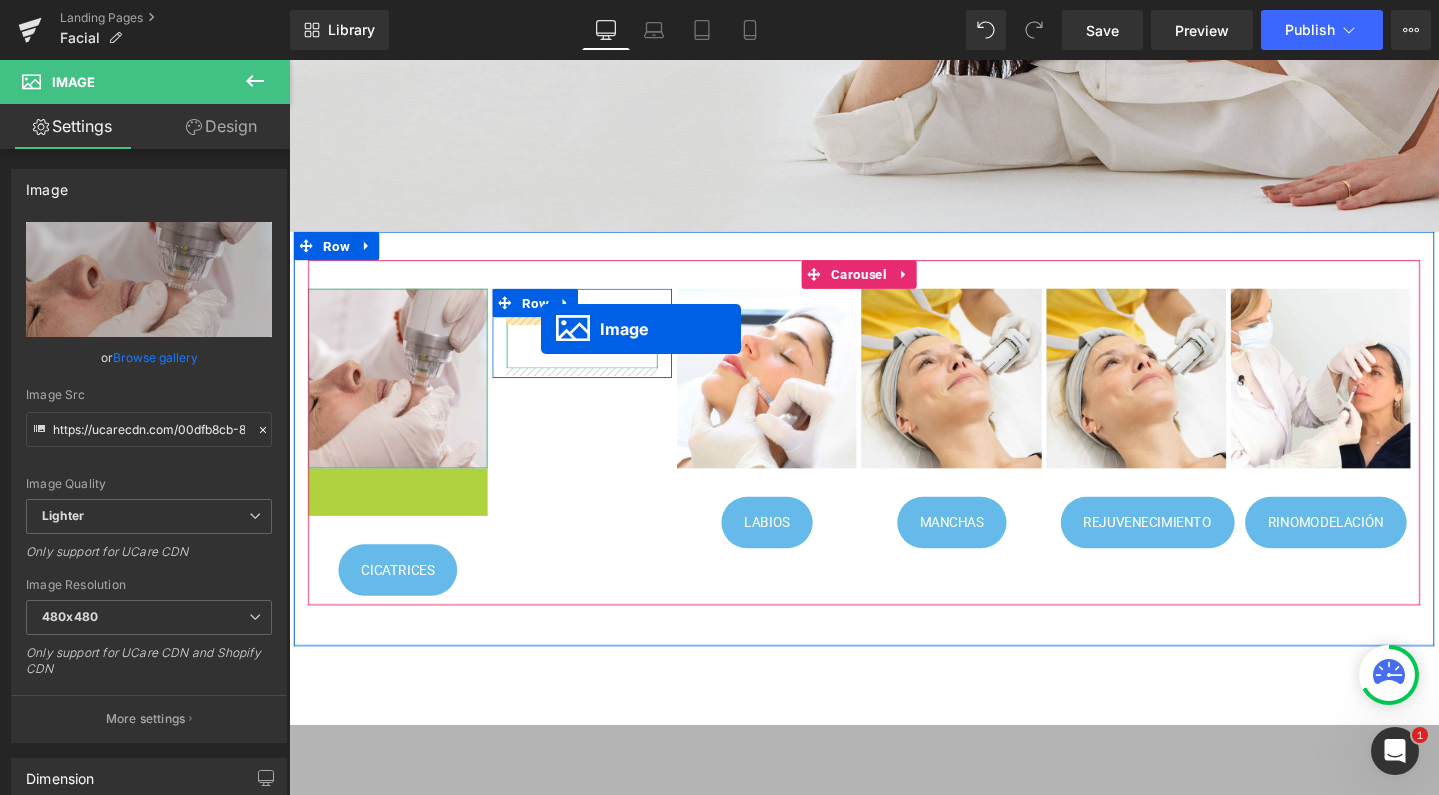drag, startPoint x: 365, startPoint y: 583, endPoint x: 553, endPoint y: 343, distance: 304.8672 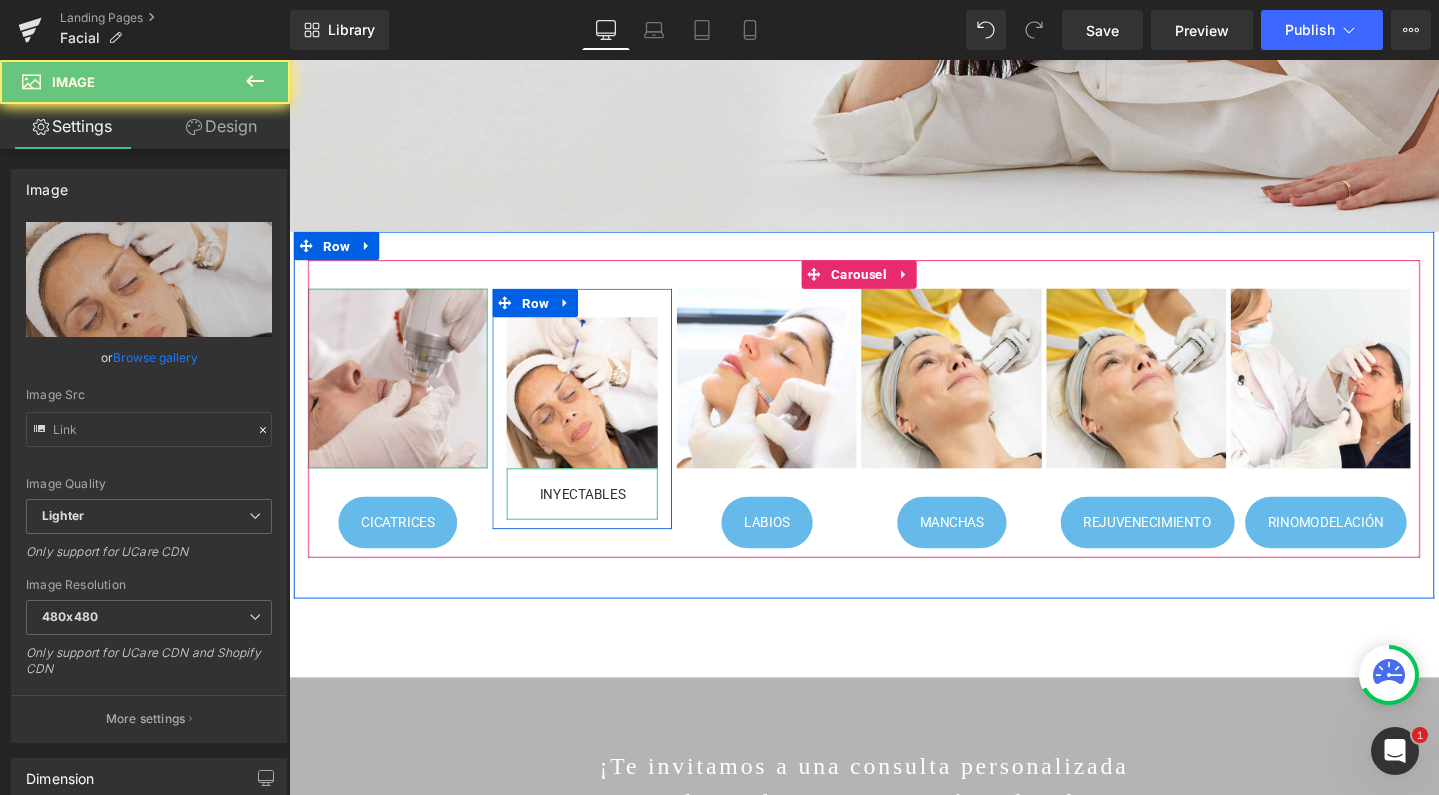 drag, startPoint x: 264, startPoint y: 283, endPoint x: 406, endPoint y: 352, distance: 157.87654 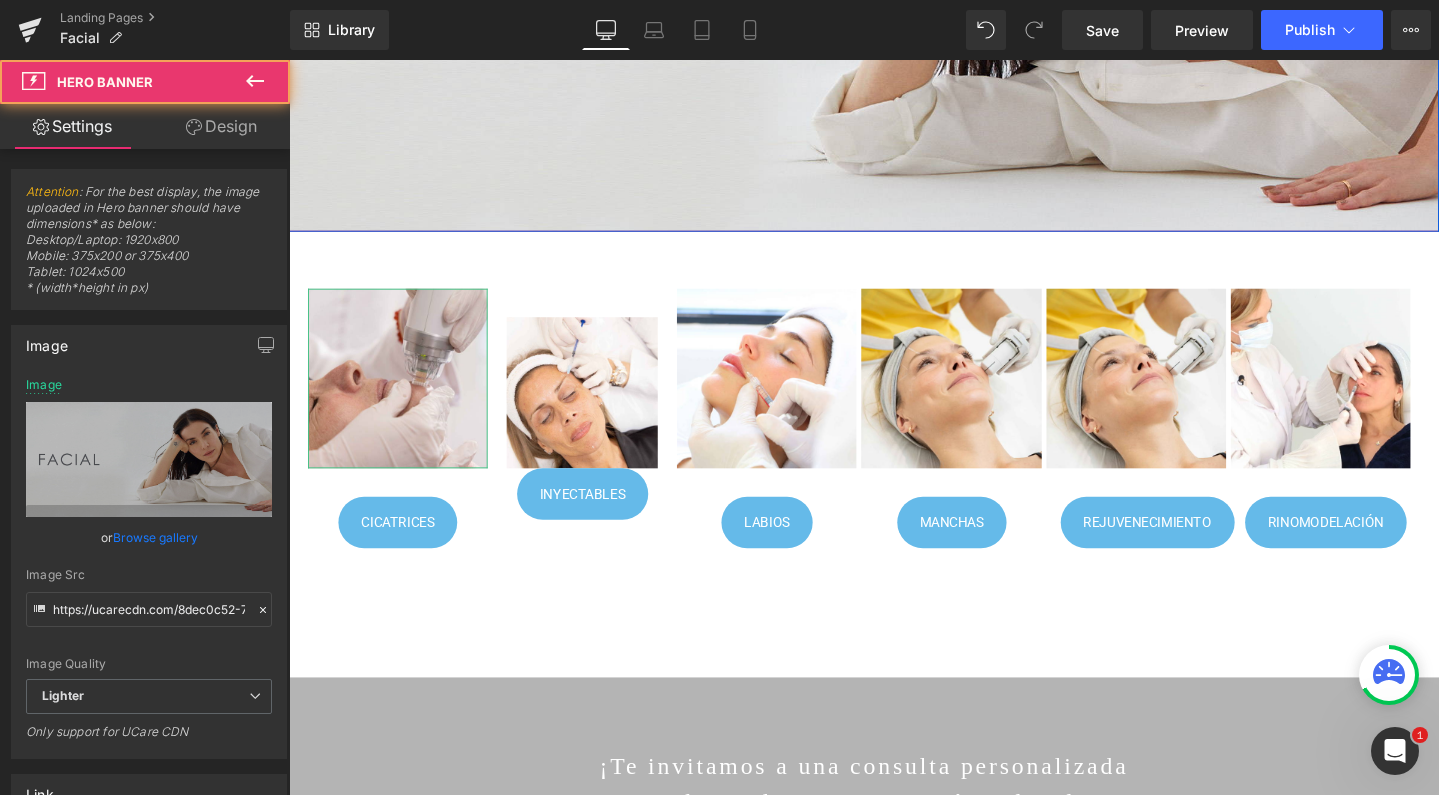 click at bounding box center (894, -12) 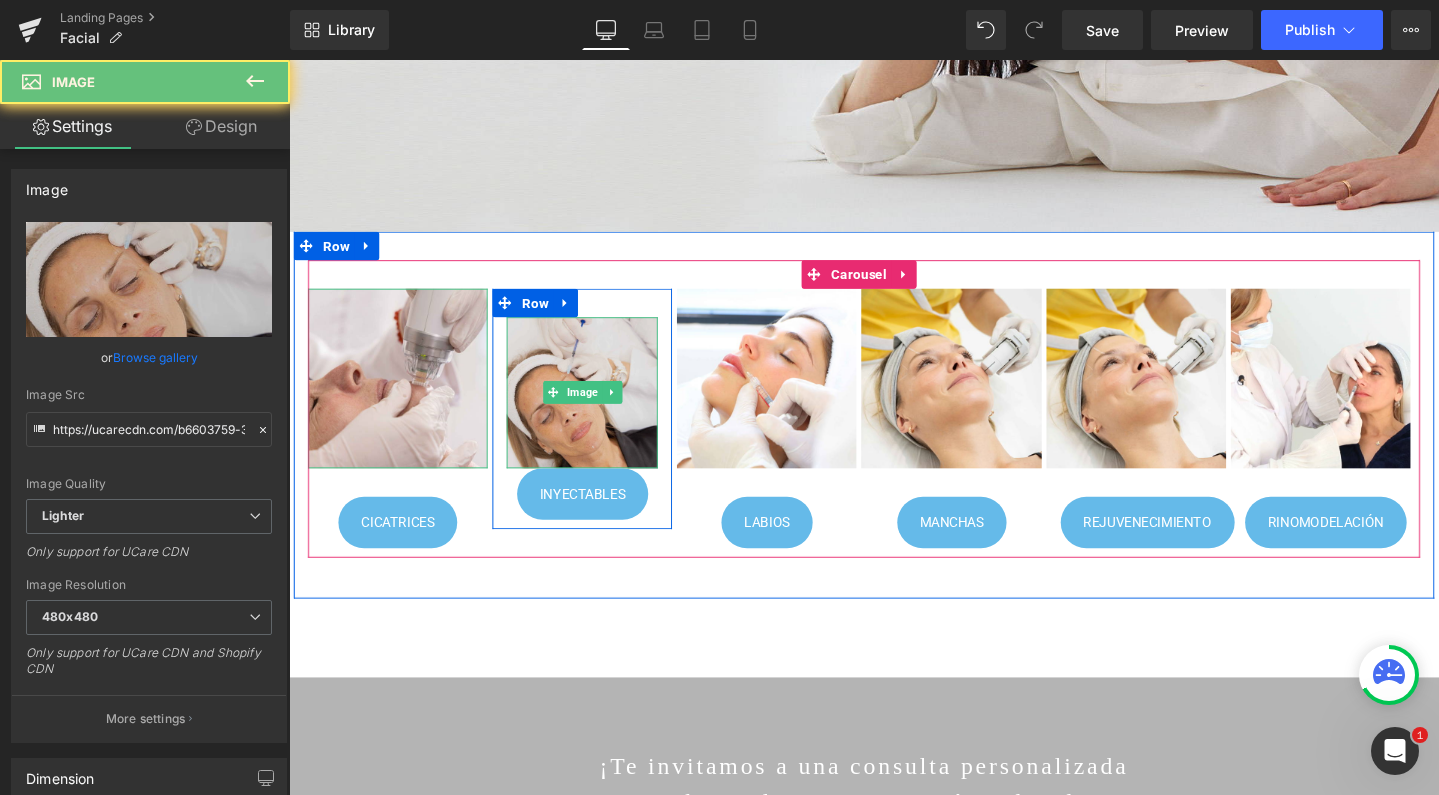 click at bounding box center [597, 410] 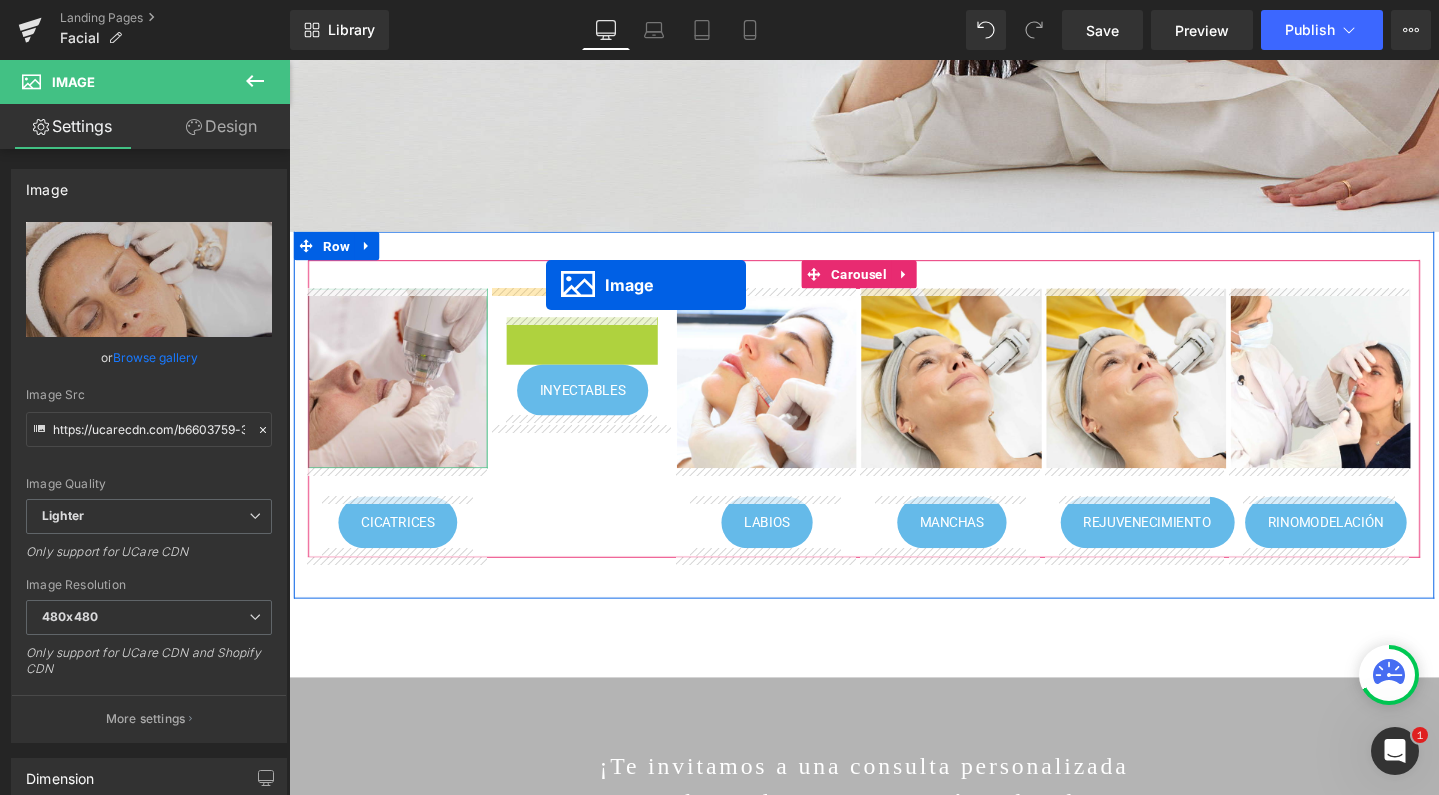drag, startPoint x: 564, startPoint y: 412, endPoint x: 559, endPoint y: 297, distance: 115.10864 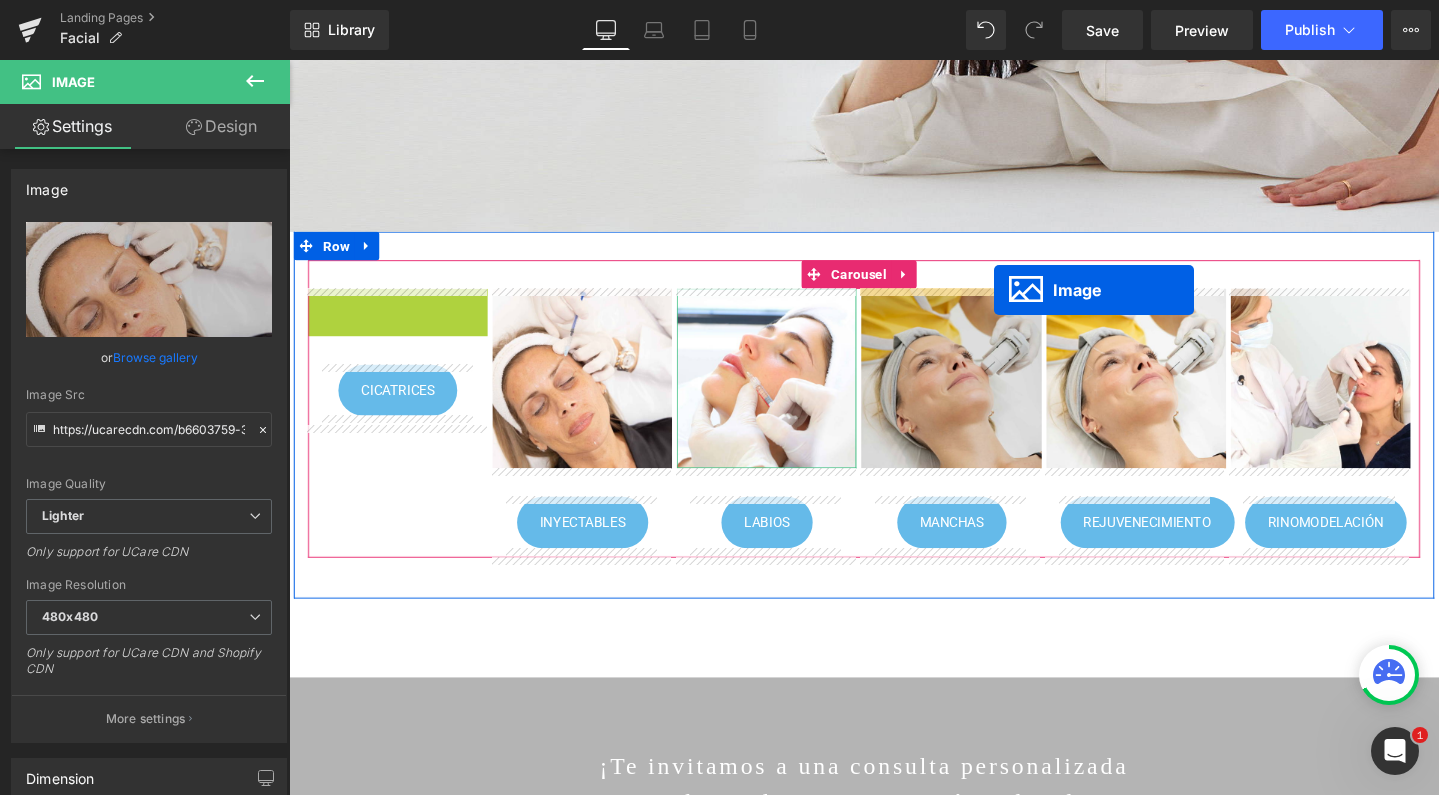 drag, startPoint x: 365, startPoint y: 388, endPoint x: 1031, endPoint y: 302, distance: 671.5296 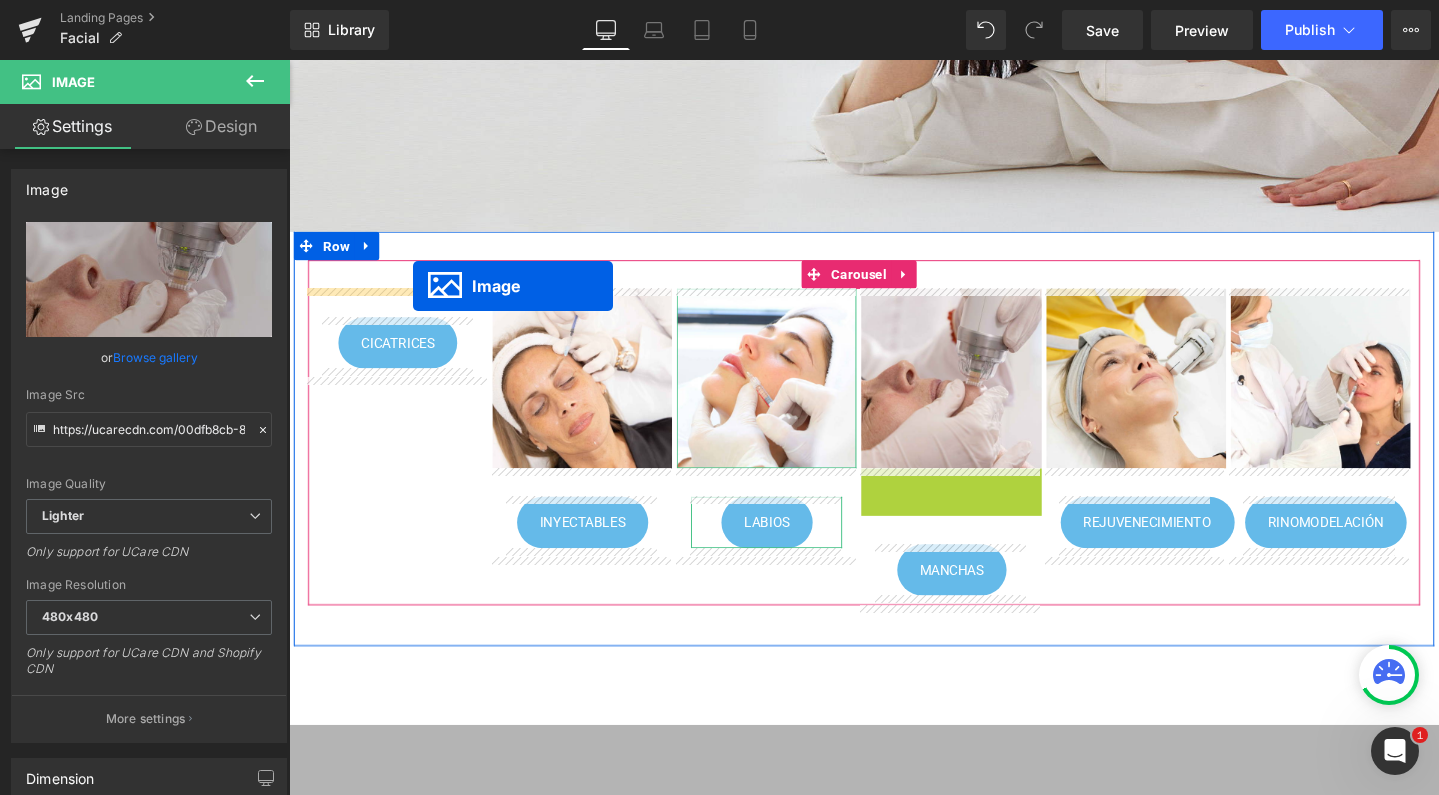 drag, startPoint x: 950, startPoint y: 577, endPoint x: 419, endPoint y: 298, distance: 599.83496 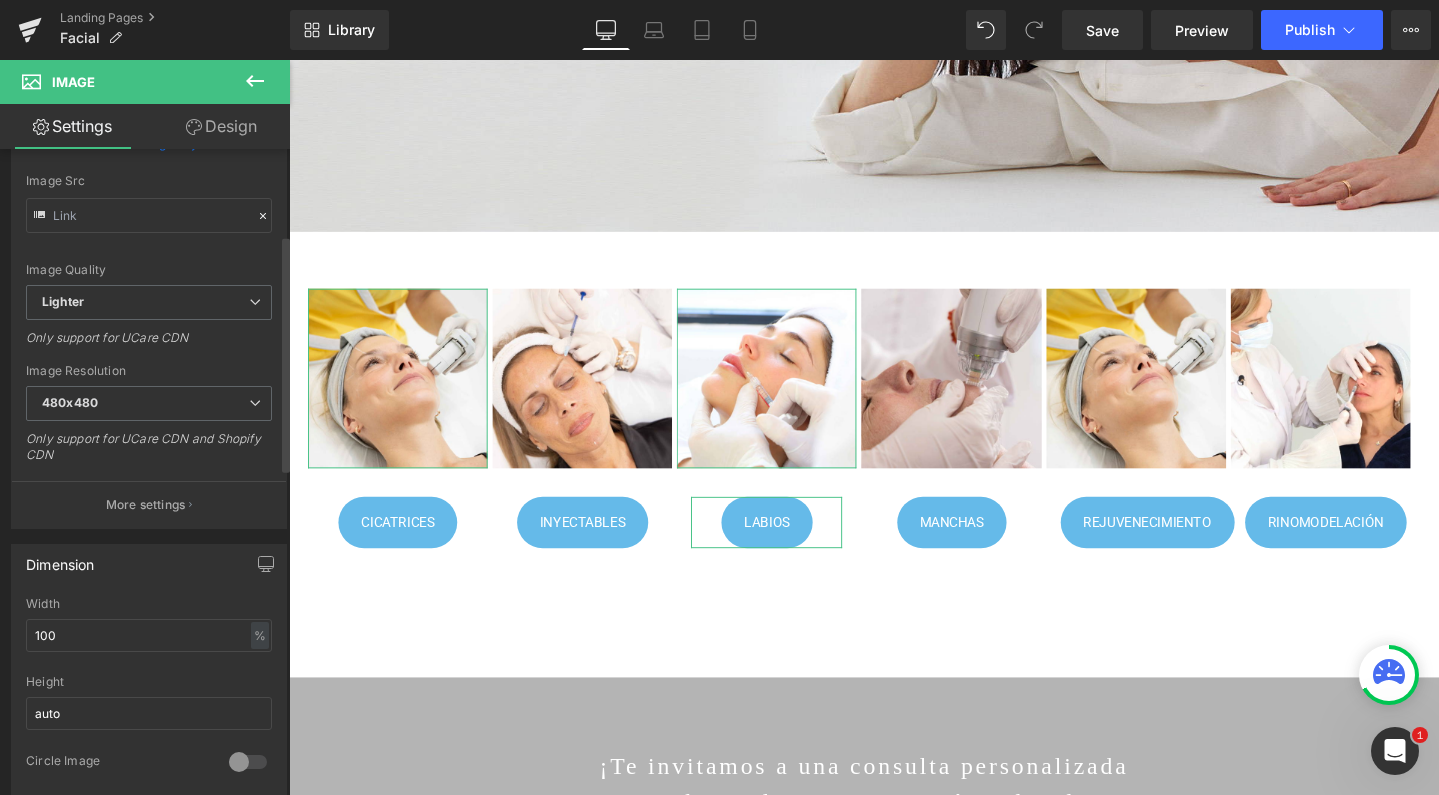 scroll, scrollTop: 234, scrollLeft: 0, axis: vertical 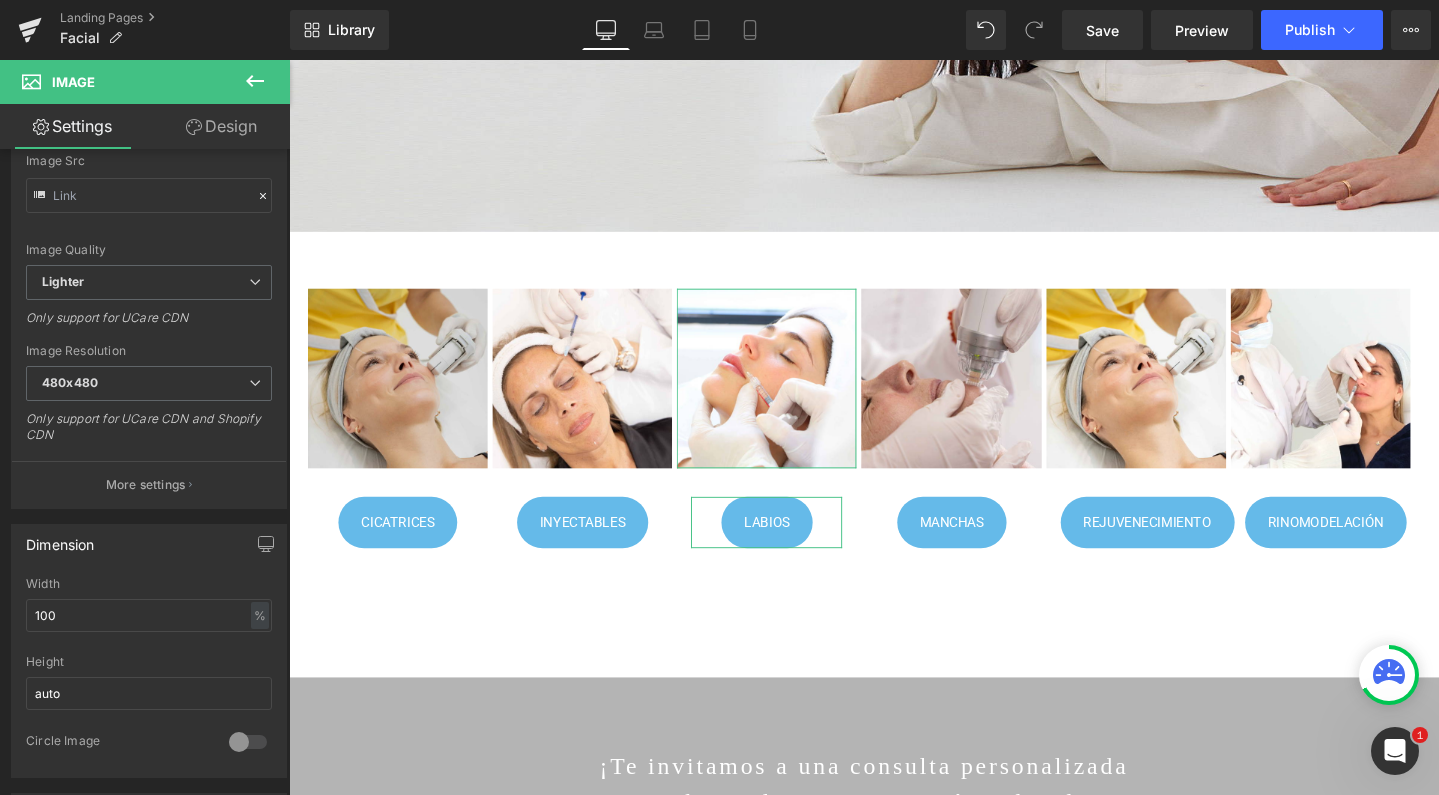 click at bounding box center [403, 395] 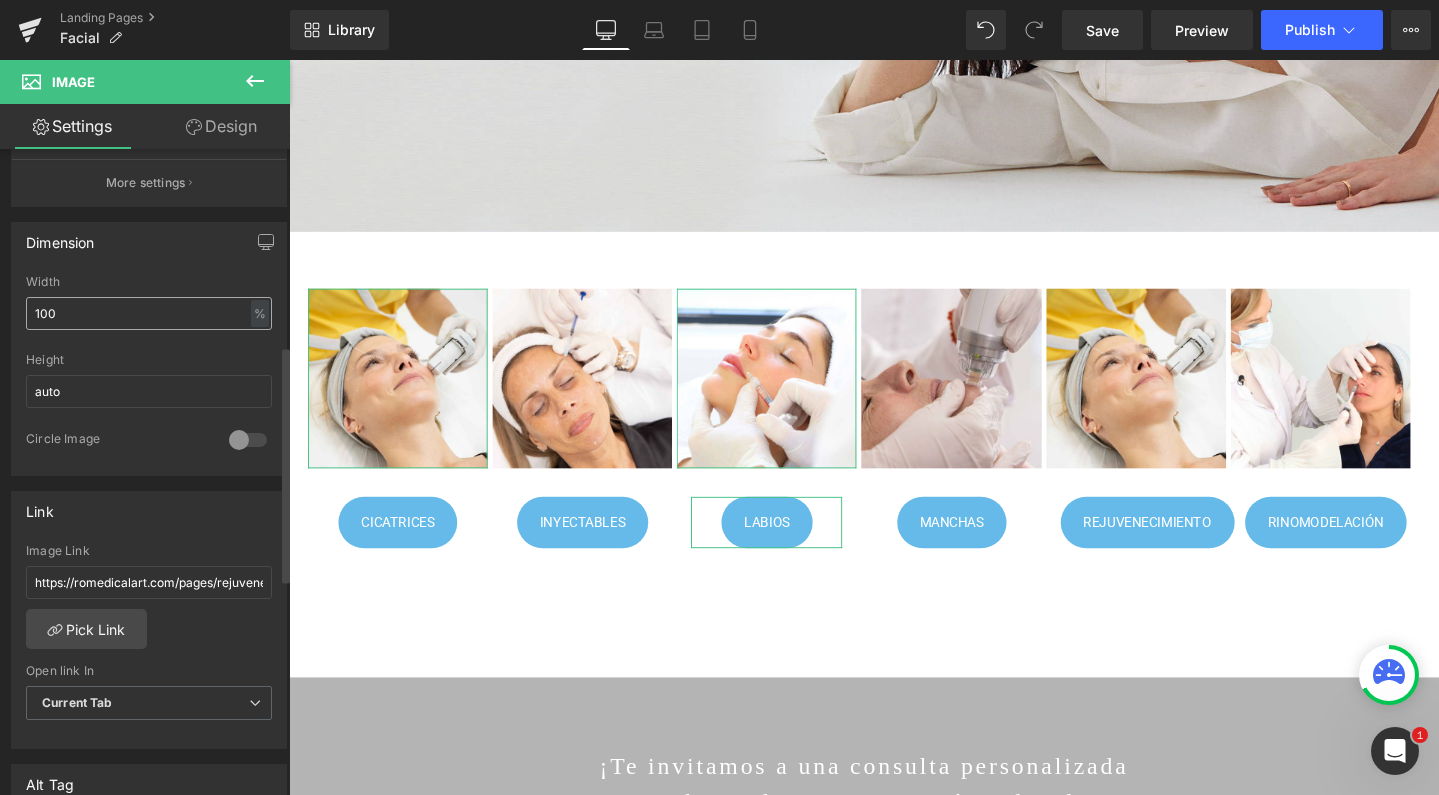 scroll, scrollTop: 537, scrollLeft: 0, axis: vertical 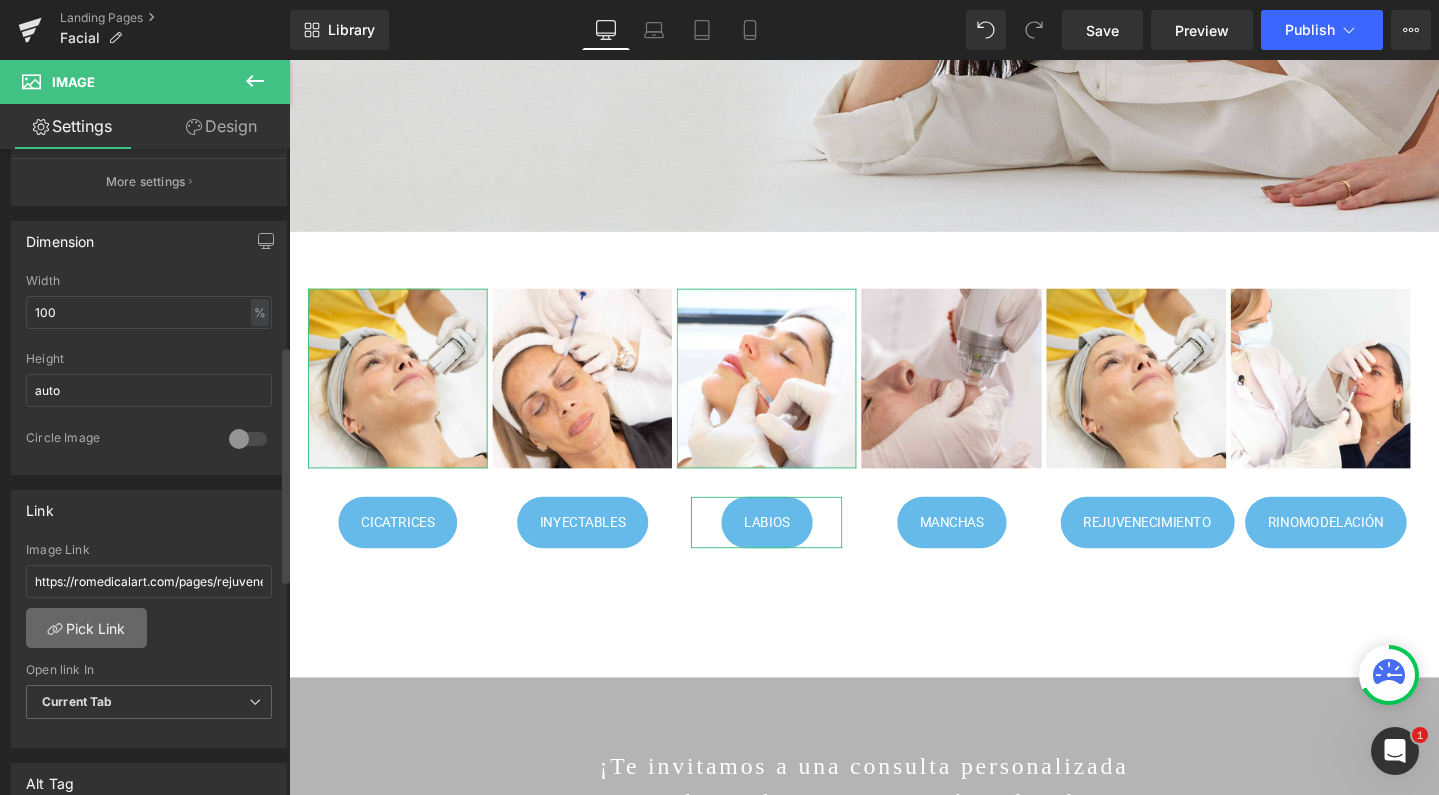 click on "Pick Link" at bounding box center (86, 628) 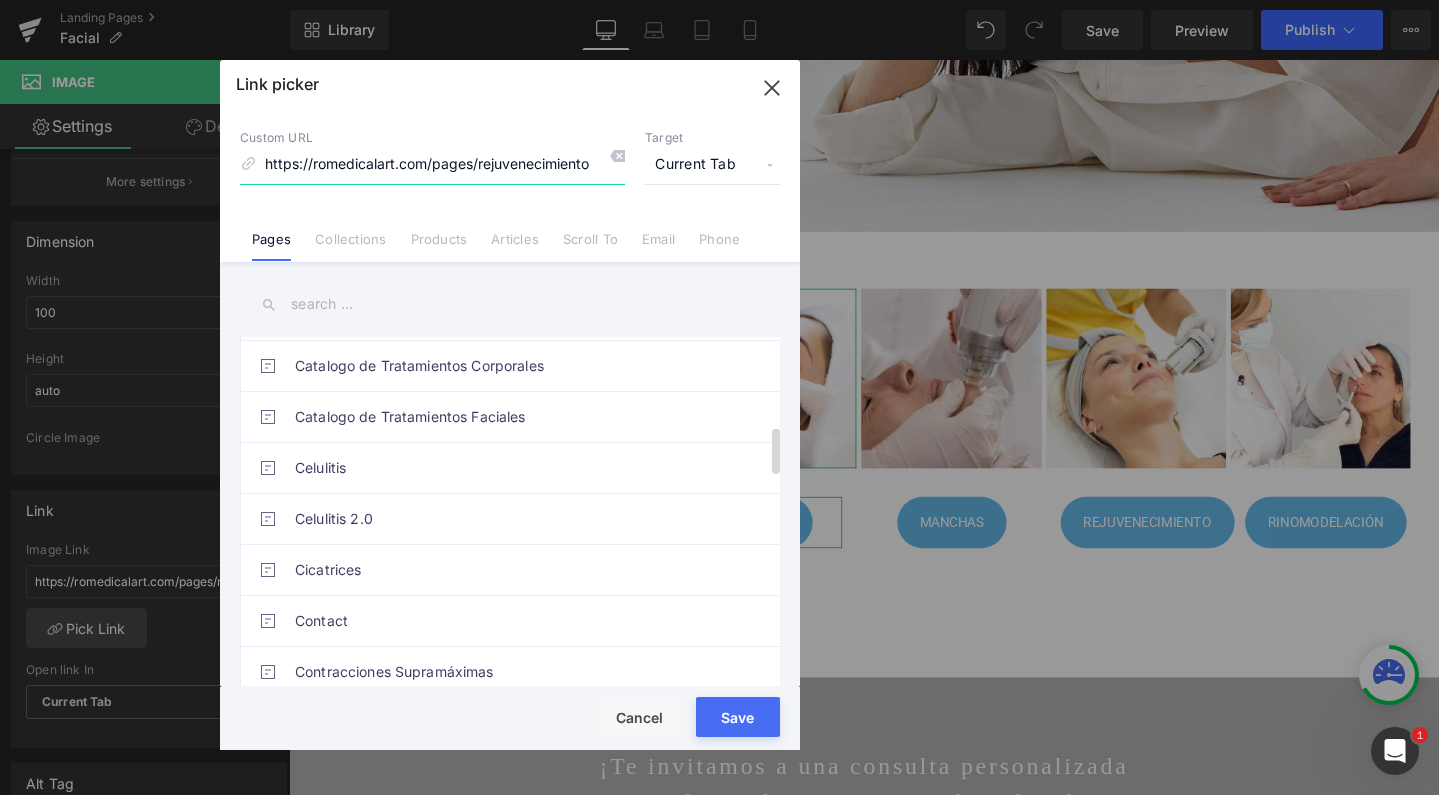 scroll, scrollTop: 669, scrollLeft: 0, axis: vertical 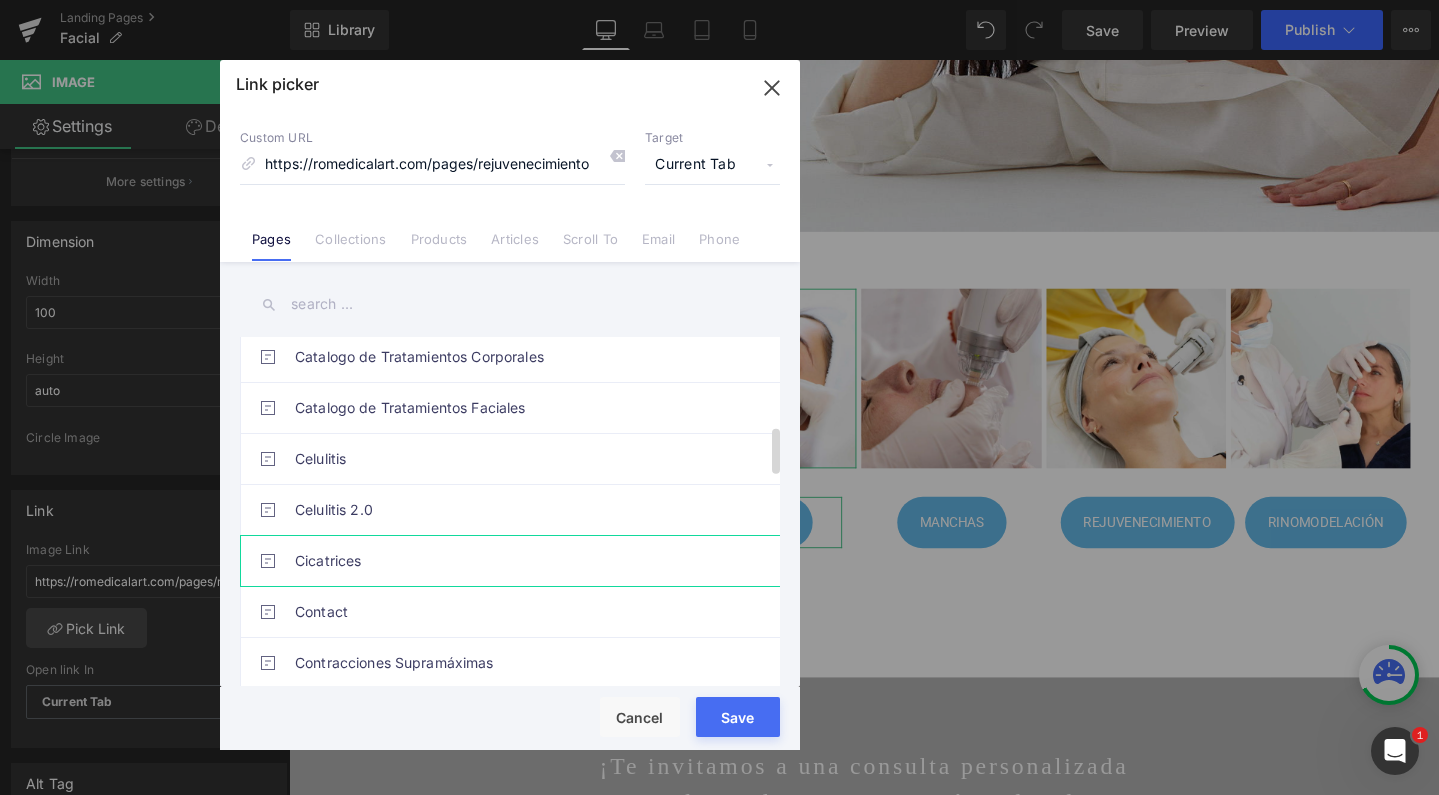 click on "Cicatrices" at bounding box center [515, 561] 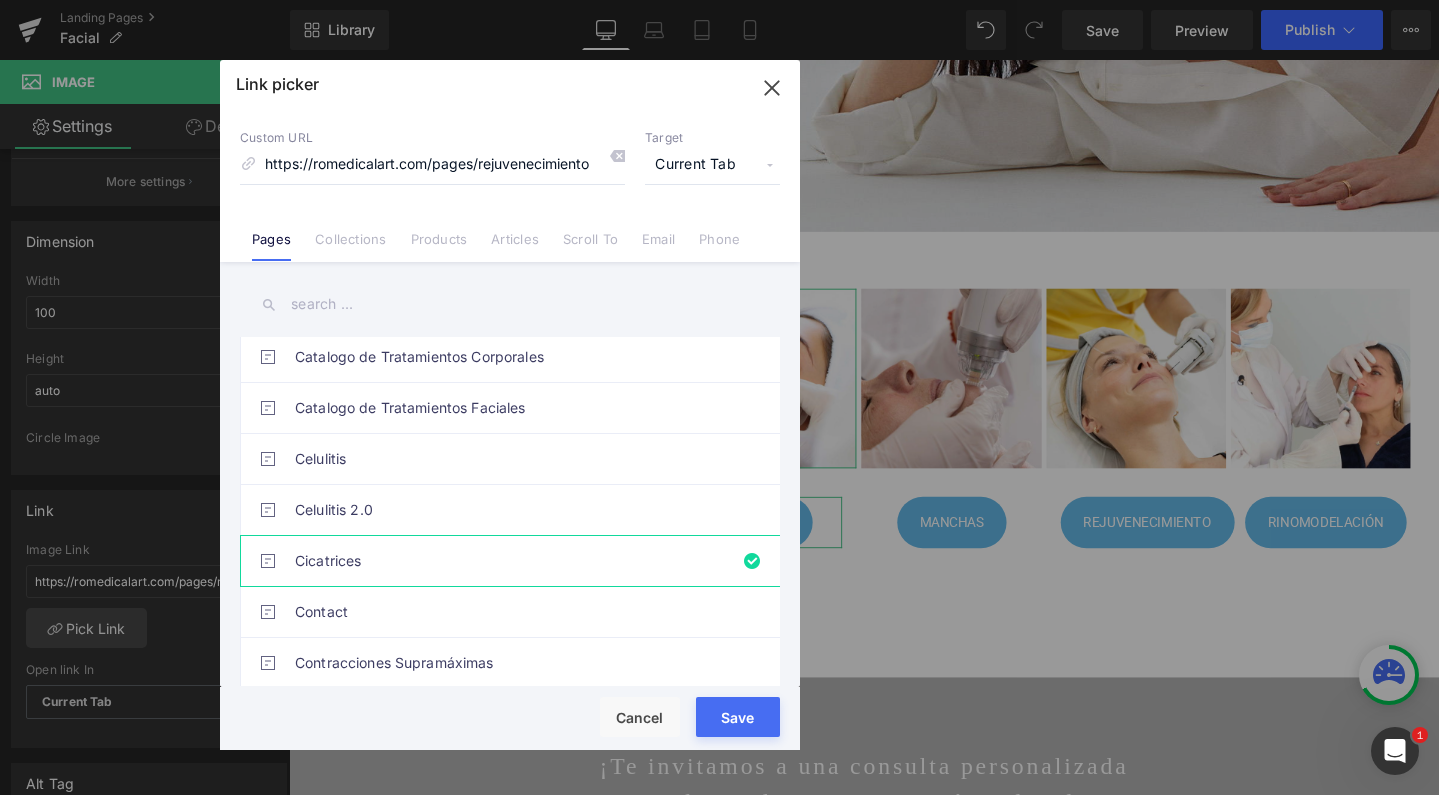 click on "Save" at bounding box center [738, 717] 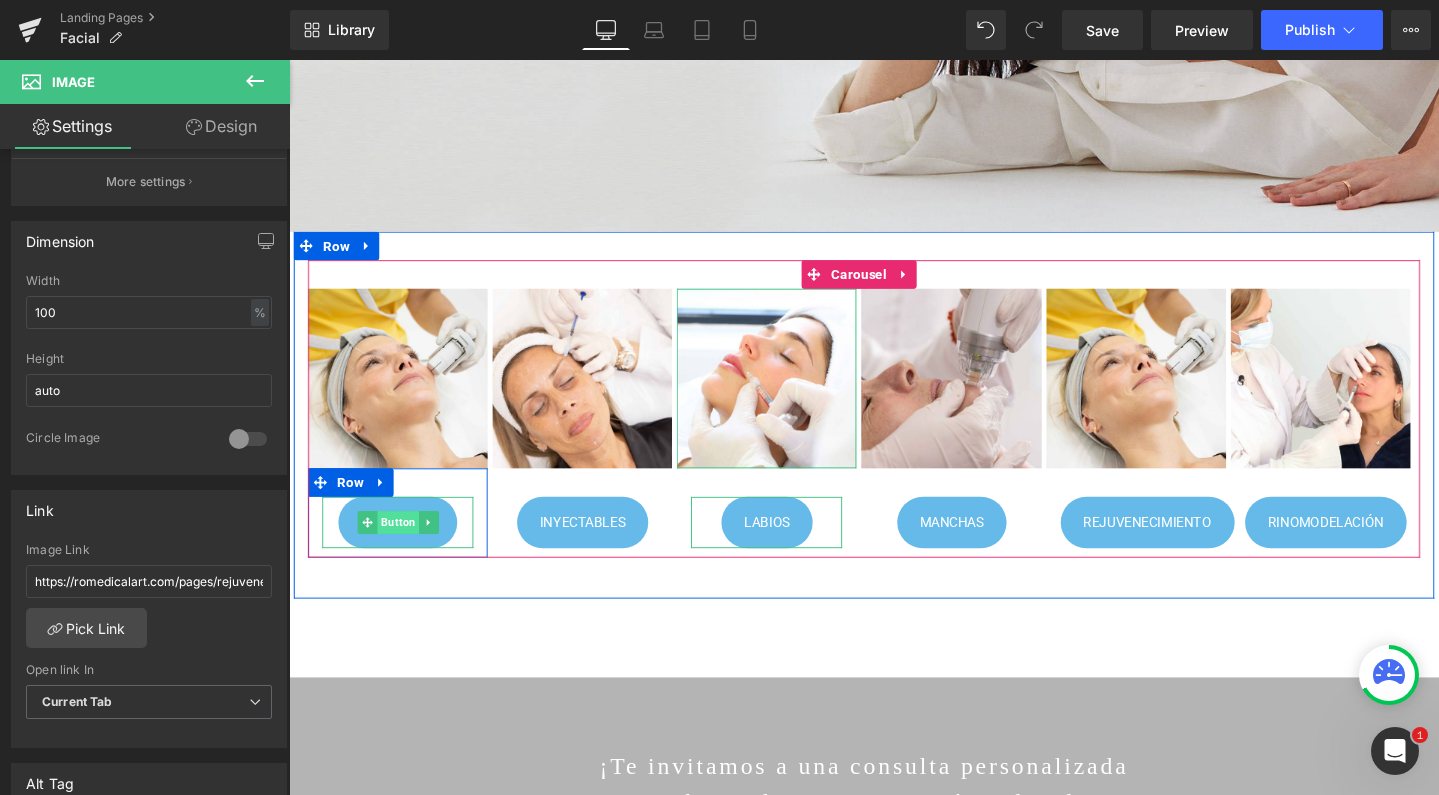 click on "Button" at bounding box center [404, 547] 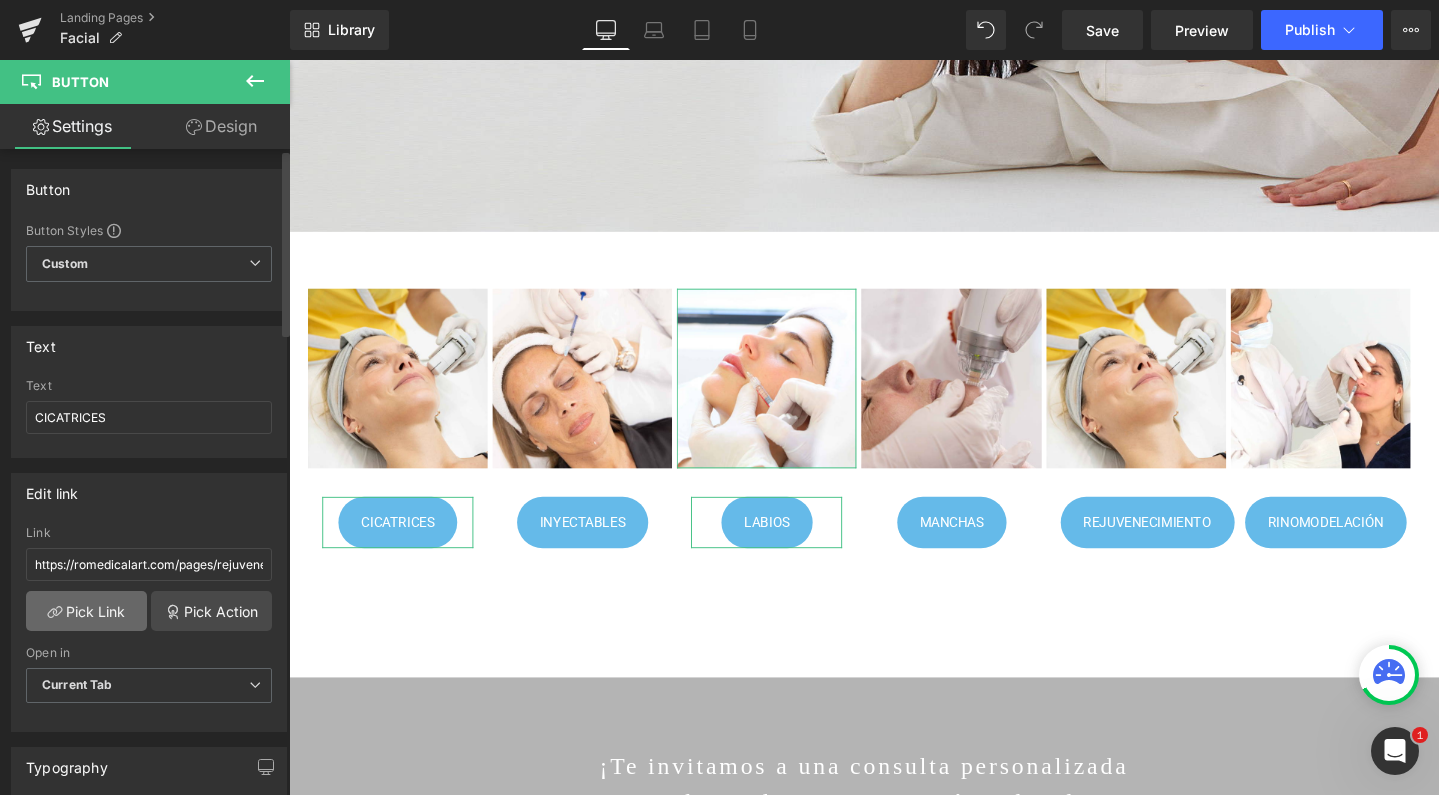 click on "Pick Link" at bounding box center (86, 611) 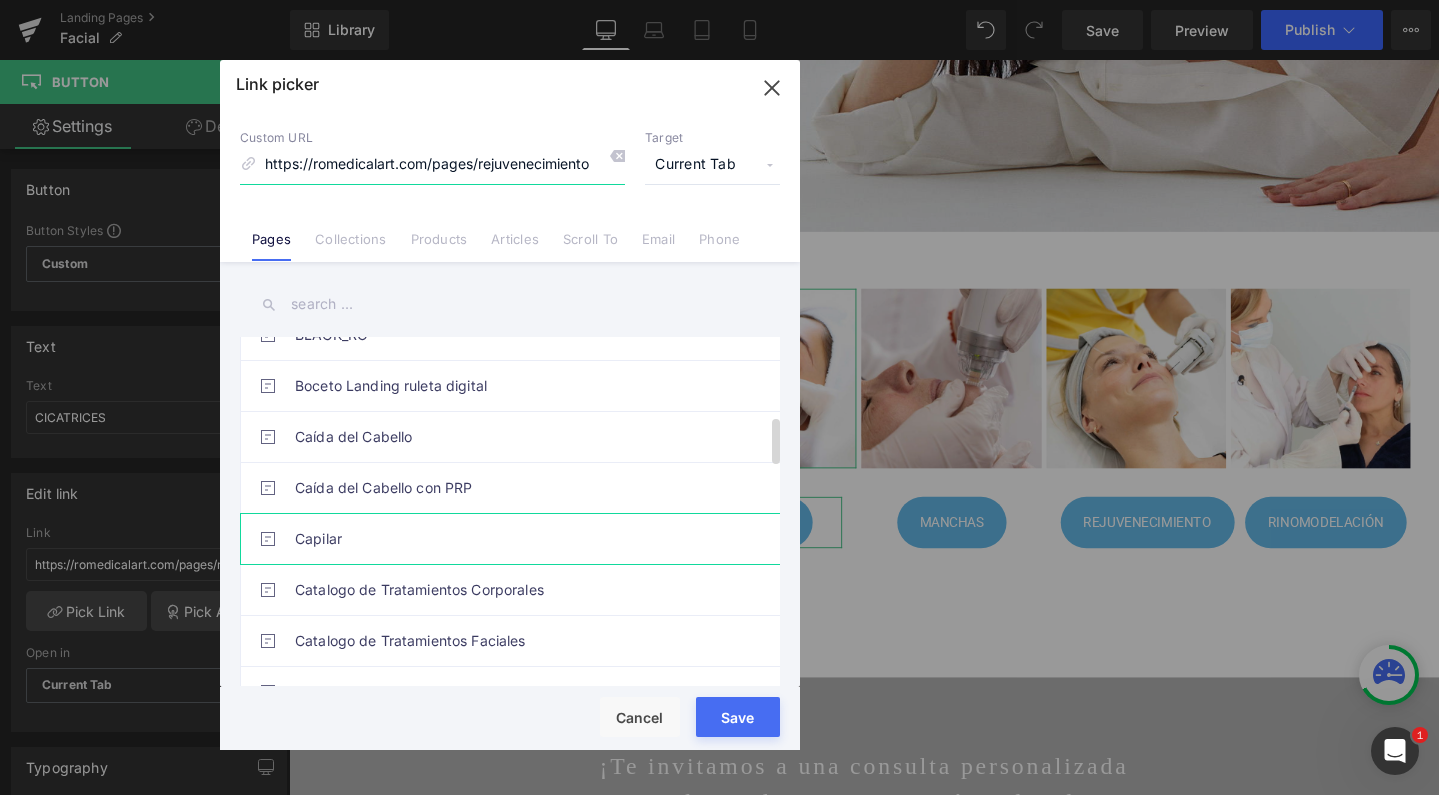 scroll, scrollTop: 600, scrollLeft: 0, axis: vertical 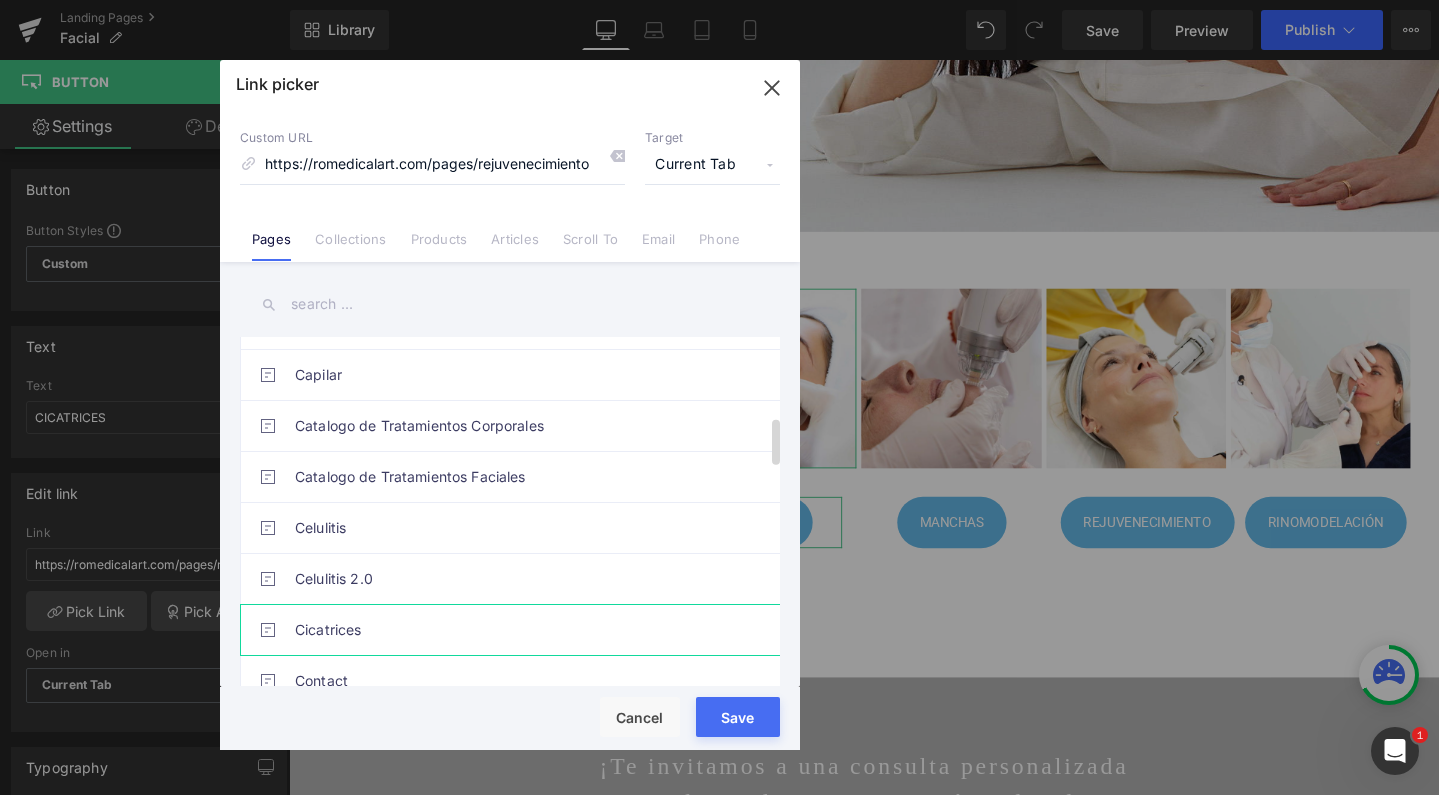 click on "Cicatrices" at bounding box center [515, 630] 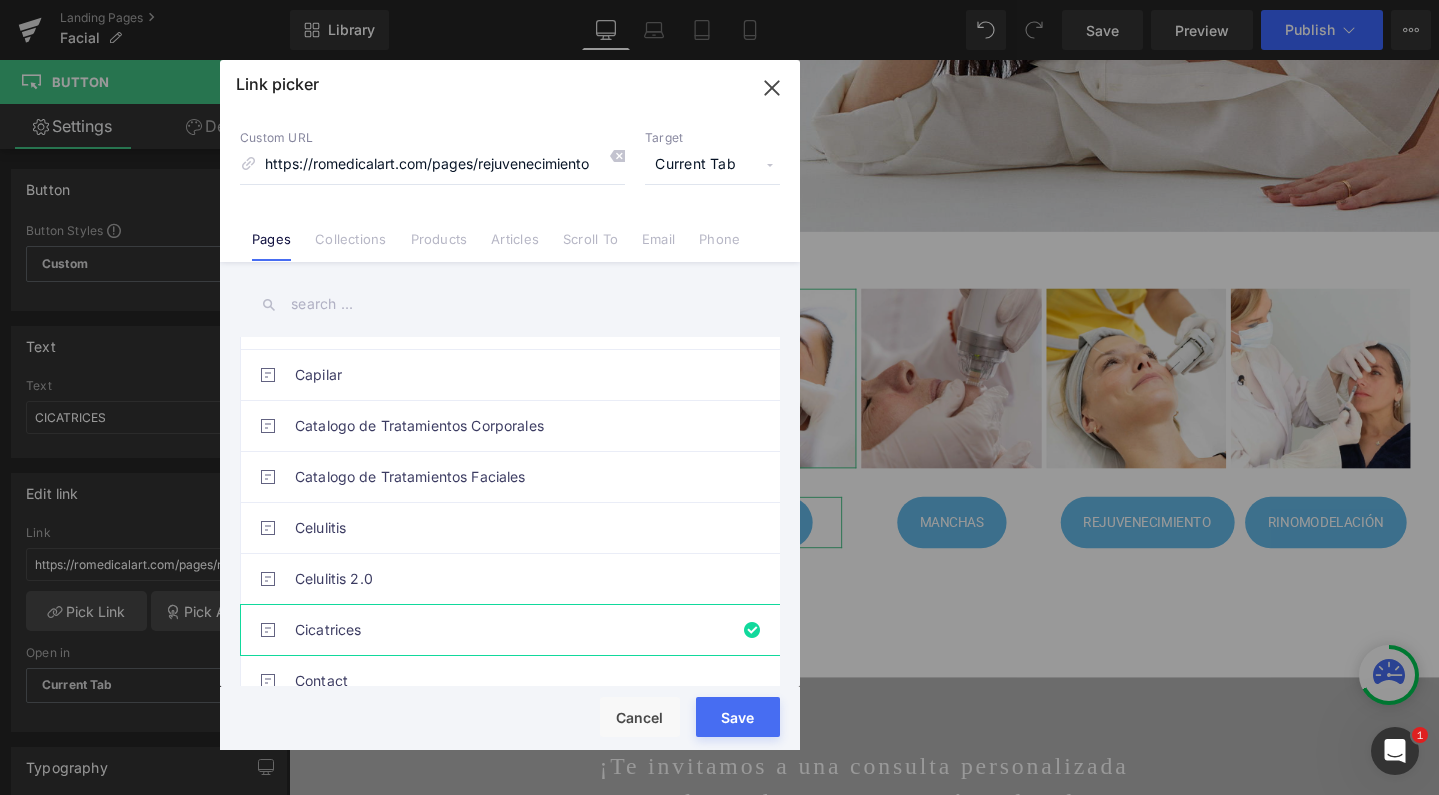 click on "Save" at bounding box center [738, 717] 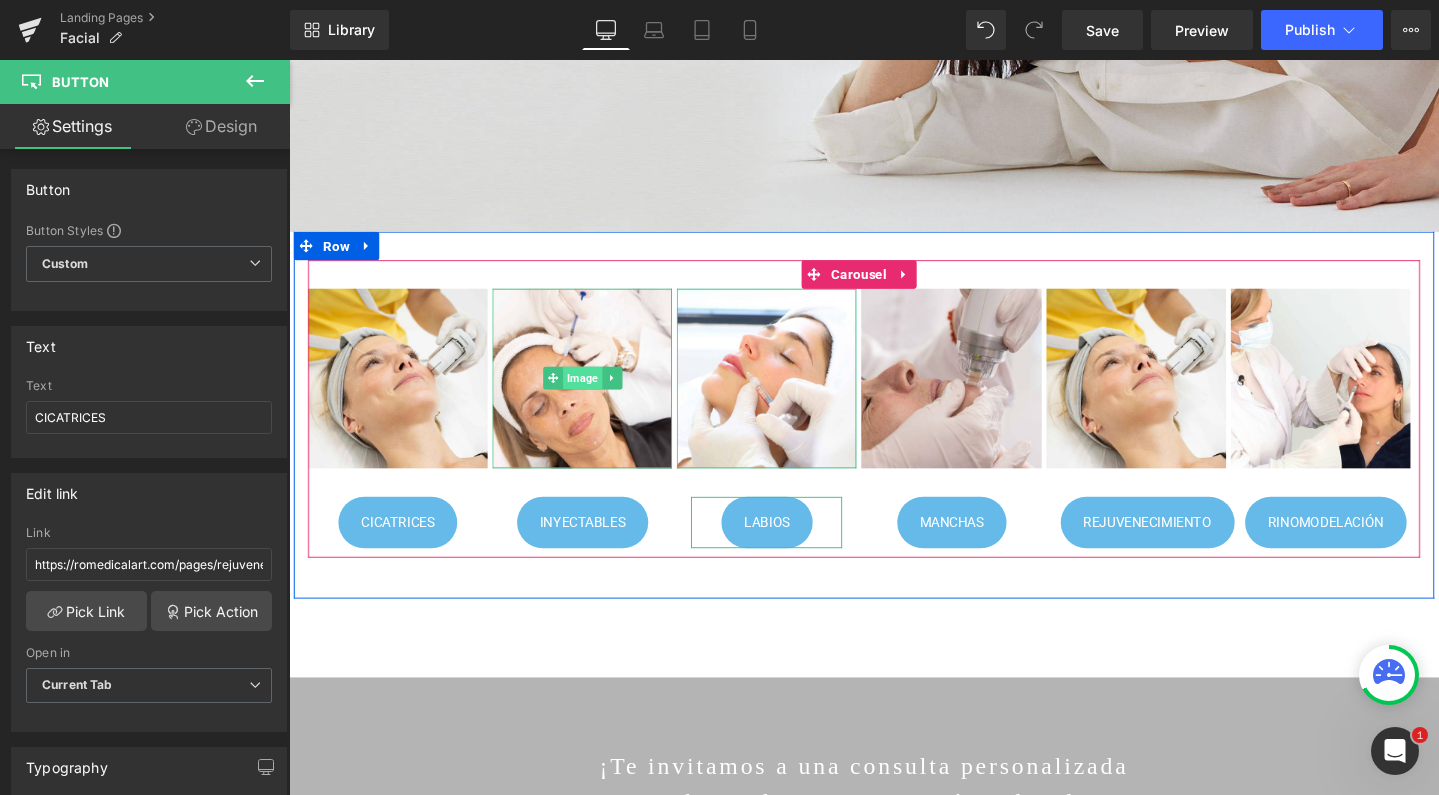 click on "Image" at bounding box center (597, 395) 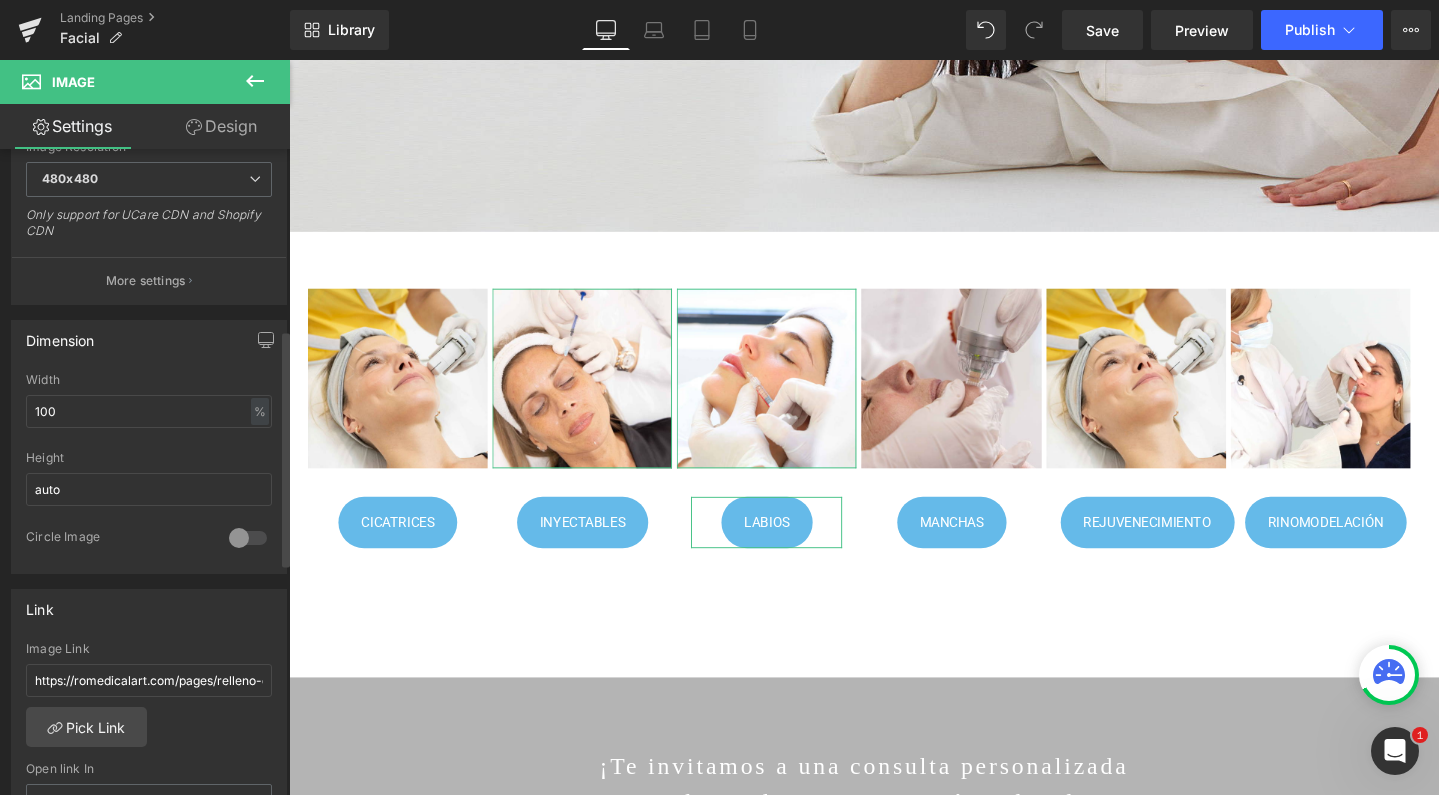 scroll, scrollTop: 494, scrollLeft: 0, axis: vertical 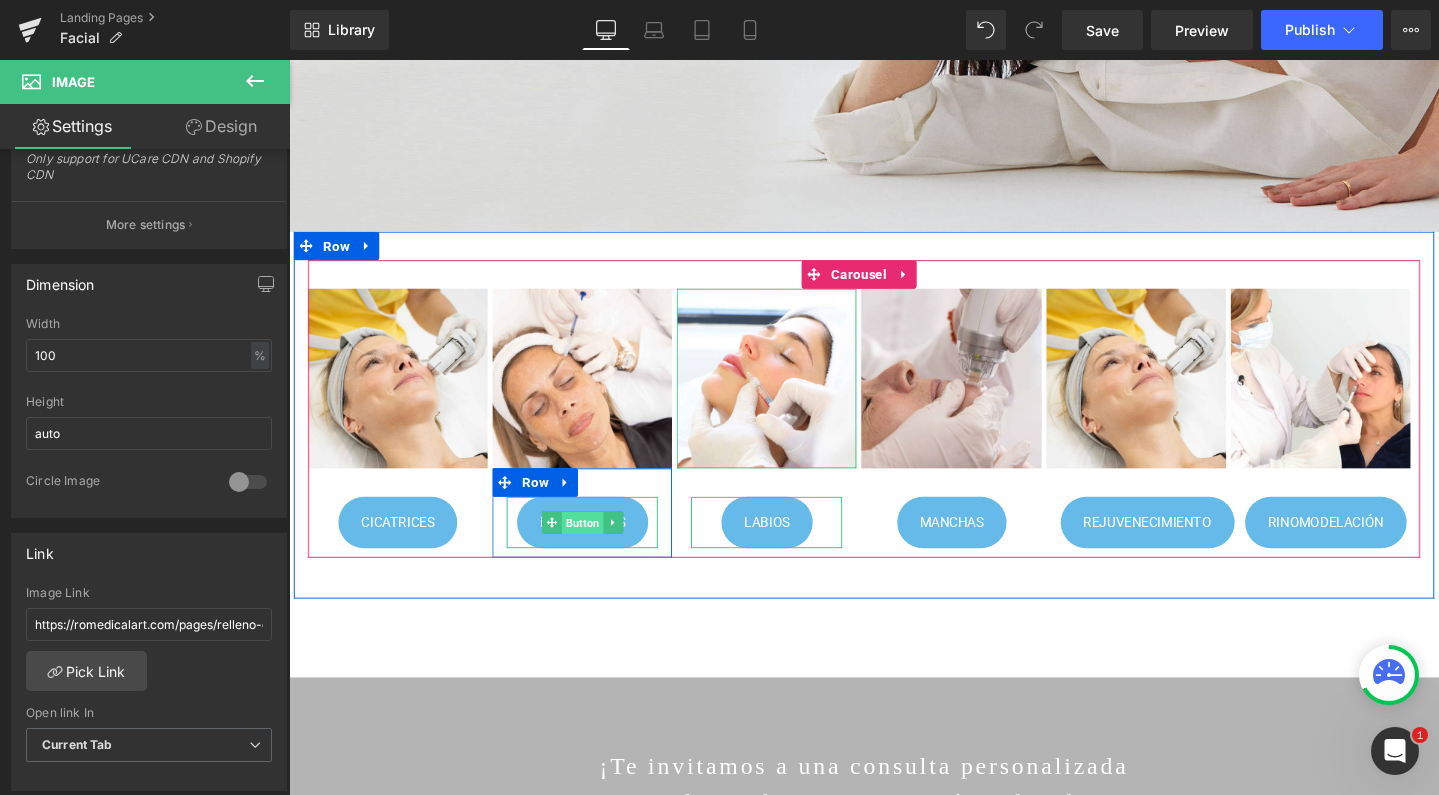 click on "Button" at bounding box center [598, 548] 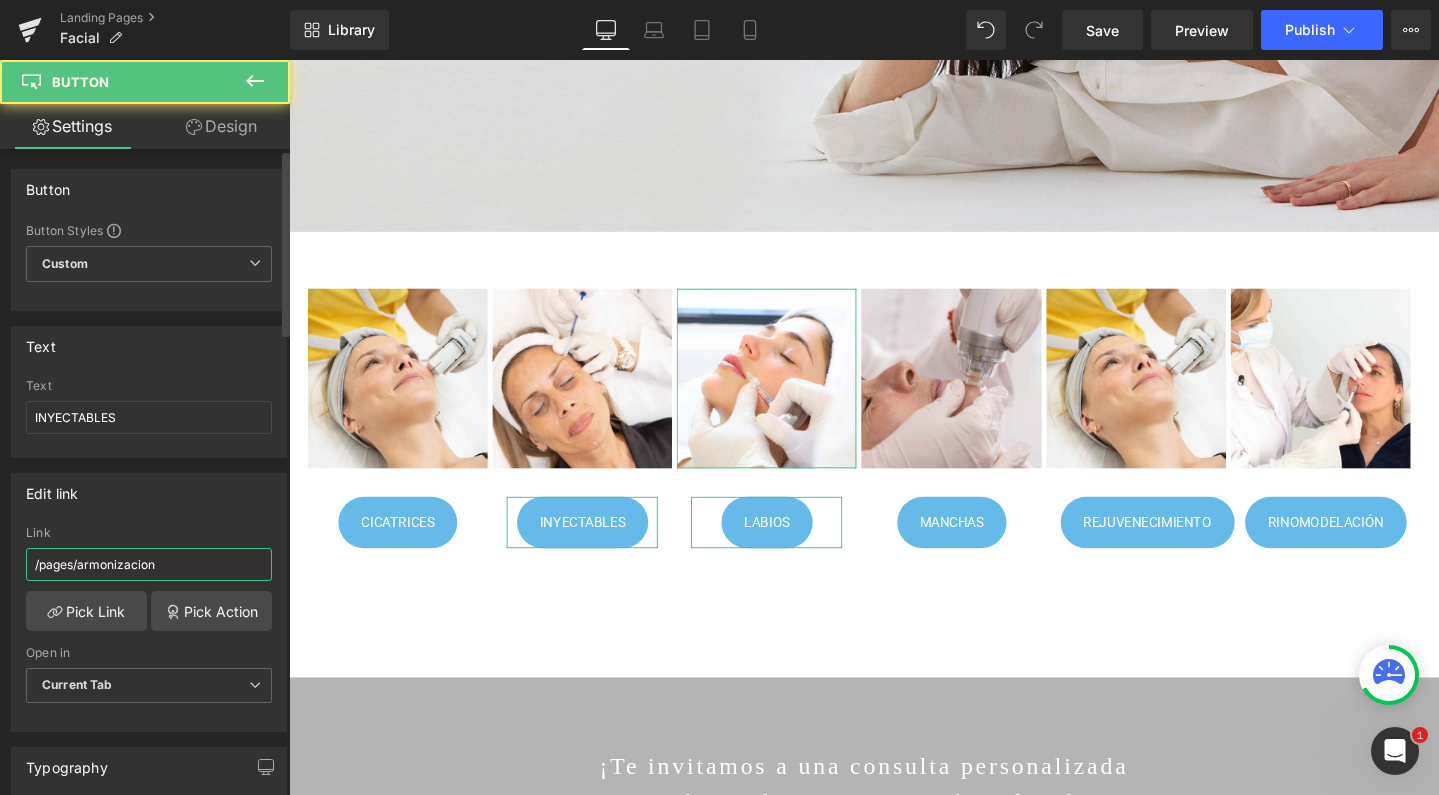 click on "/pages/armonizacion" at bounding box center [149, 564] 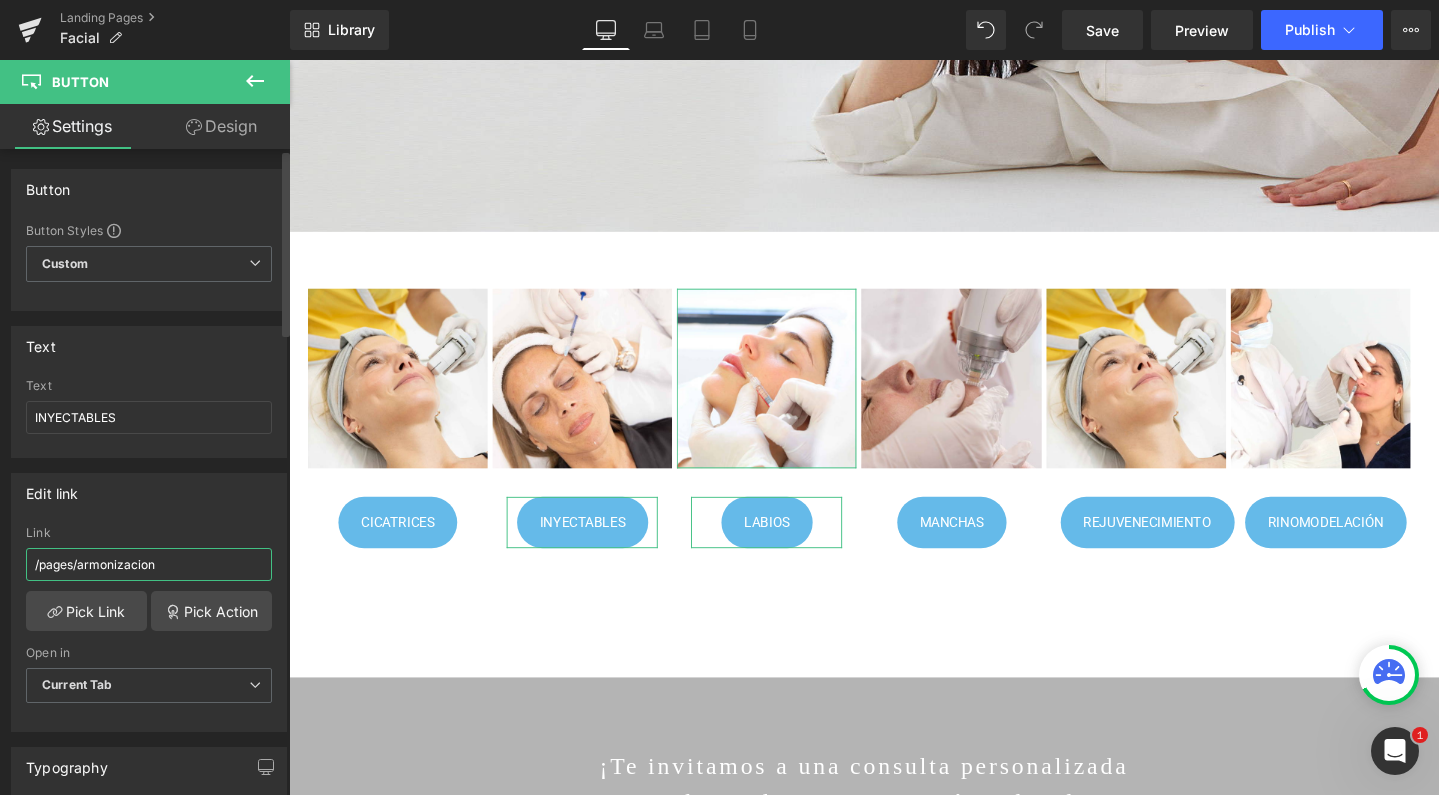click on "/pages/armonizacion" at bounding box center (149, 564) 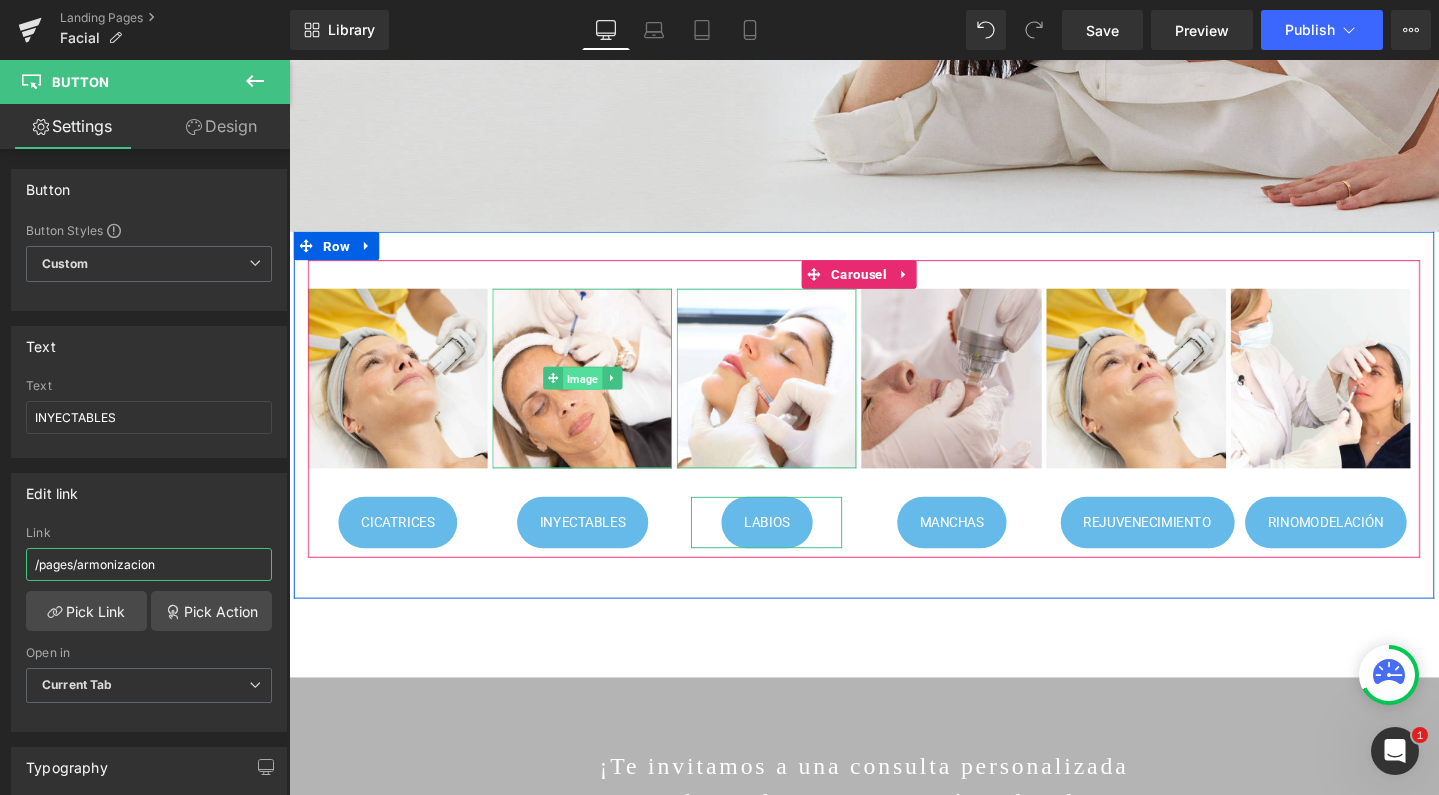 click on "Image" at bounding box center (597, 396) 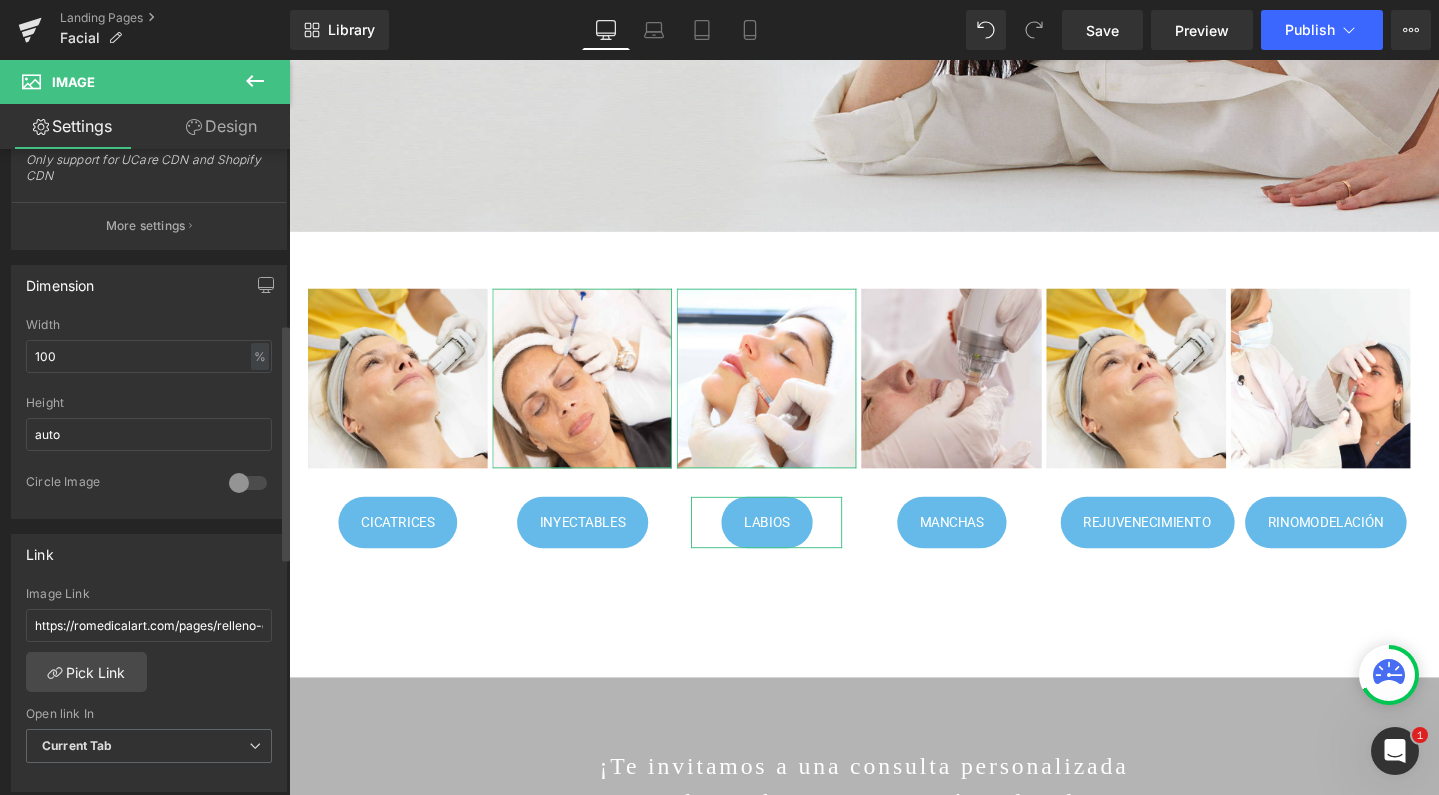 scroll, scrollTop: 496, scrollLeft: 0, axis: vertical 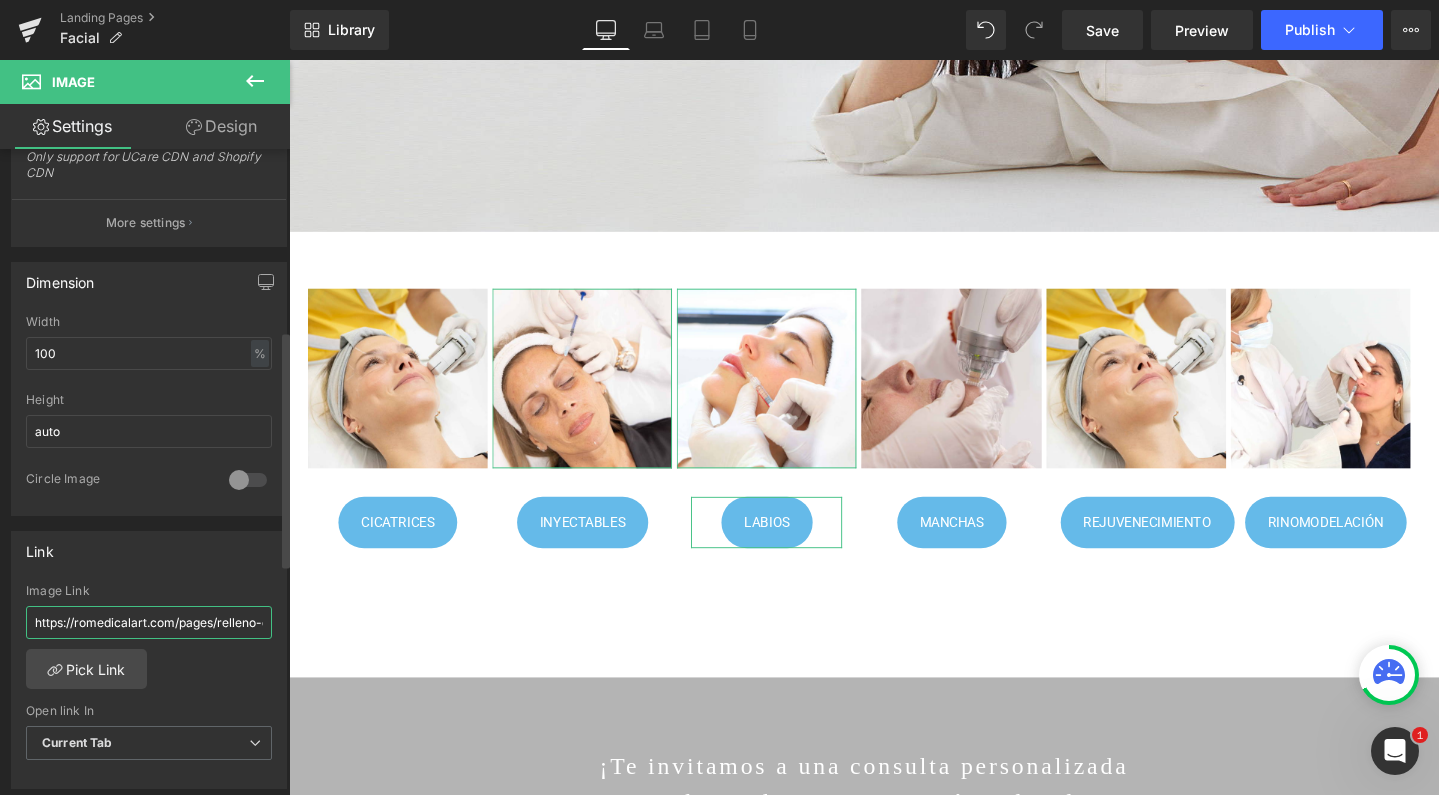 click on "https://romedicalart.com/pages/relleno-de-acido-hialuronico" at bounding box center (149, 622) 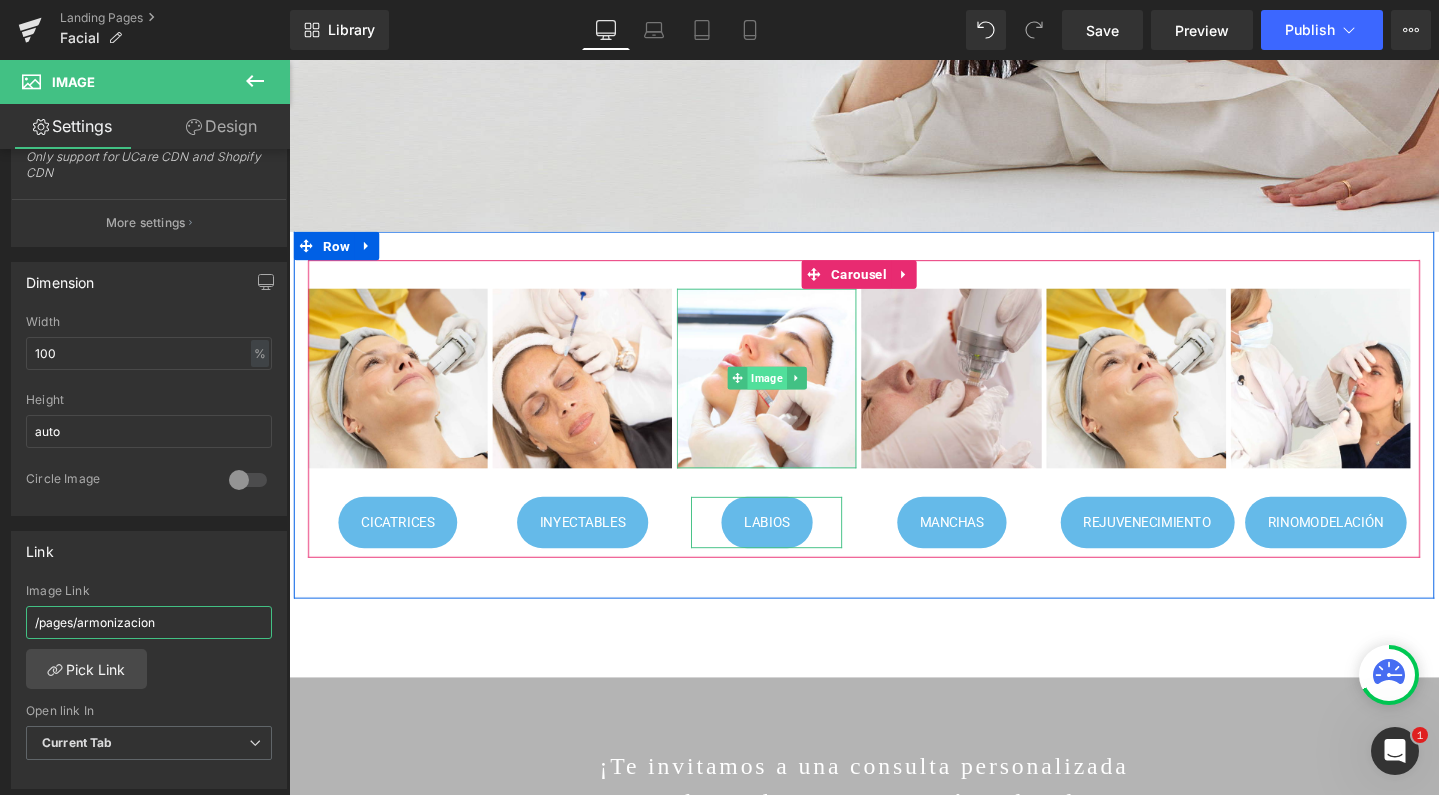 click on "Image" at bounding box center (791, 395) 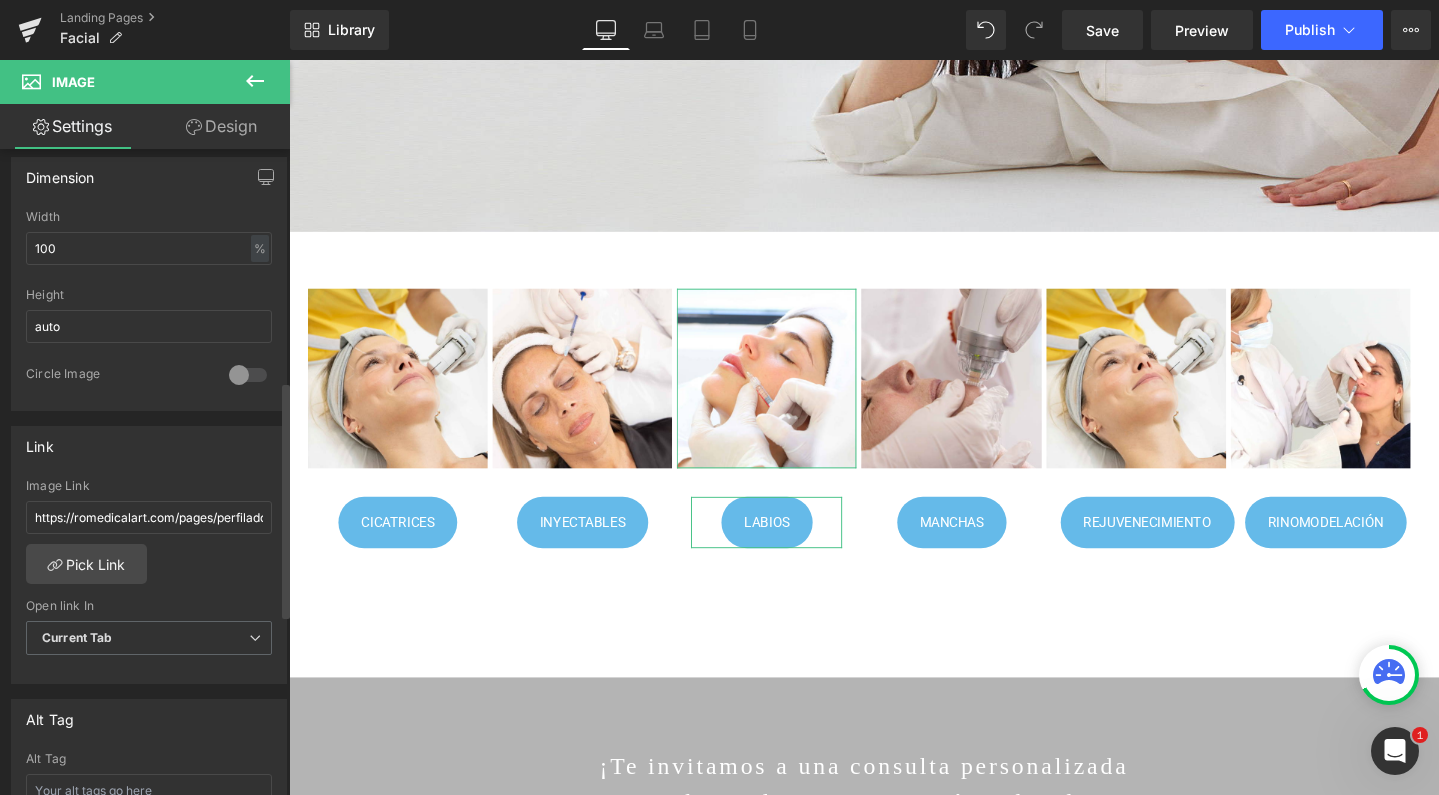 scroll, scrollTop: 651, scrollLeft: 0, axis: vertical 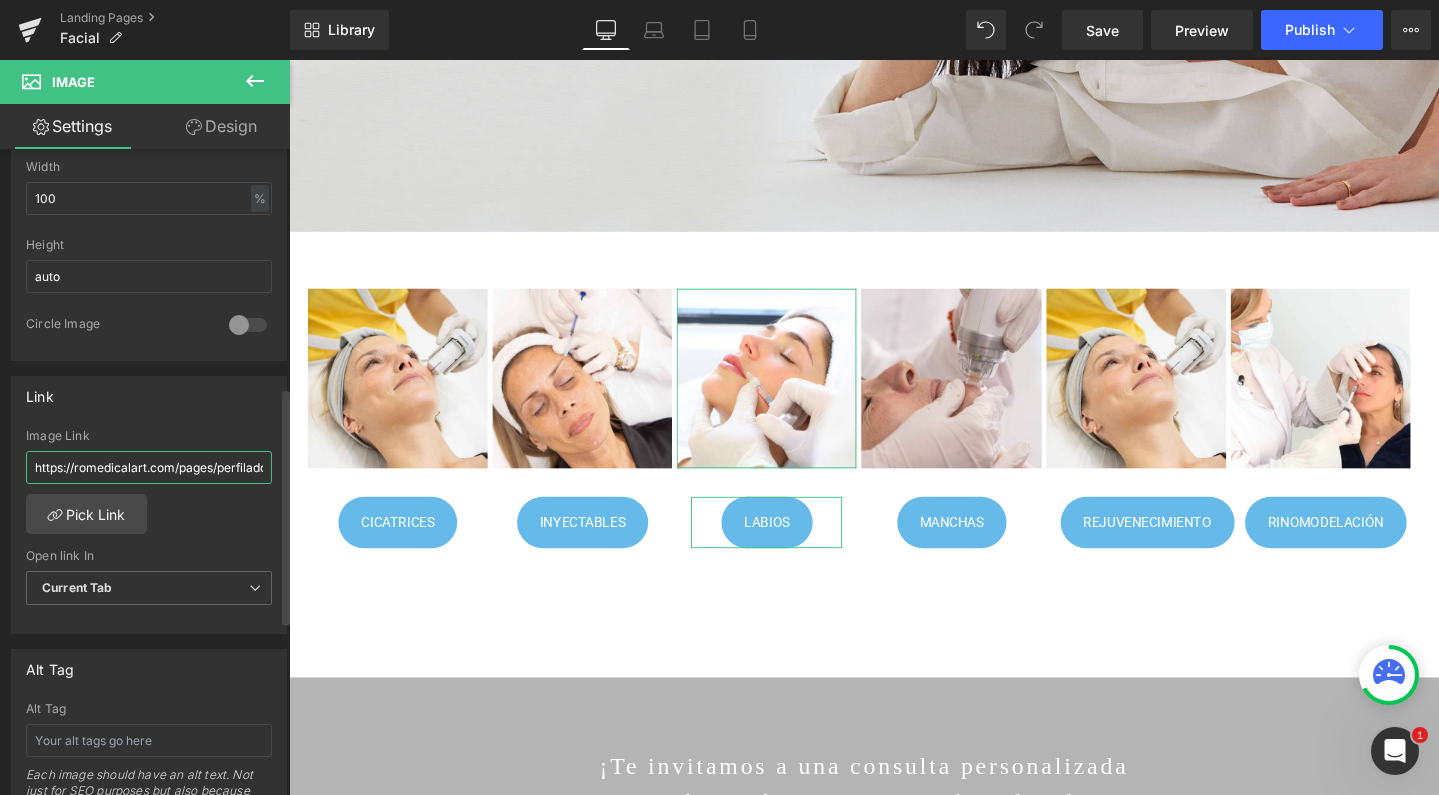 drag, startPoint x: 207, startPoint y: 468, endPoint x: 281, endPoint y: 503, distance: 81.859634 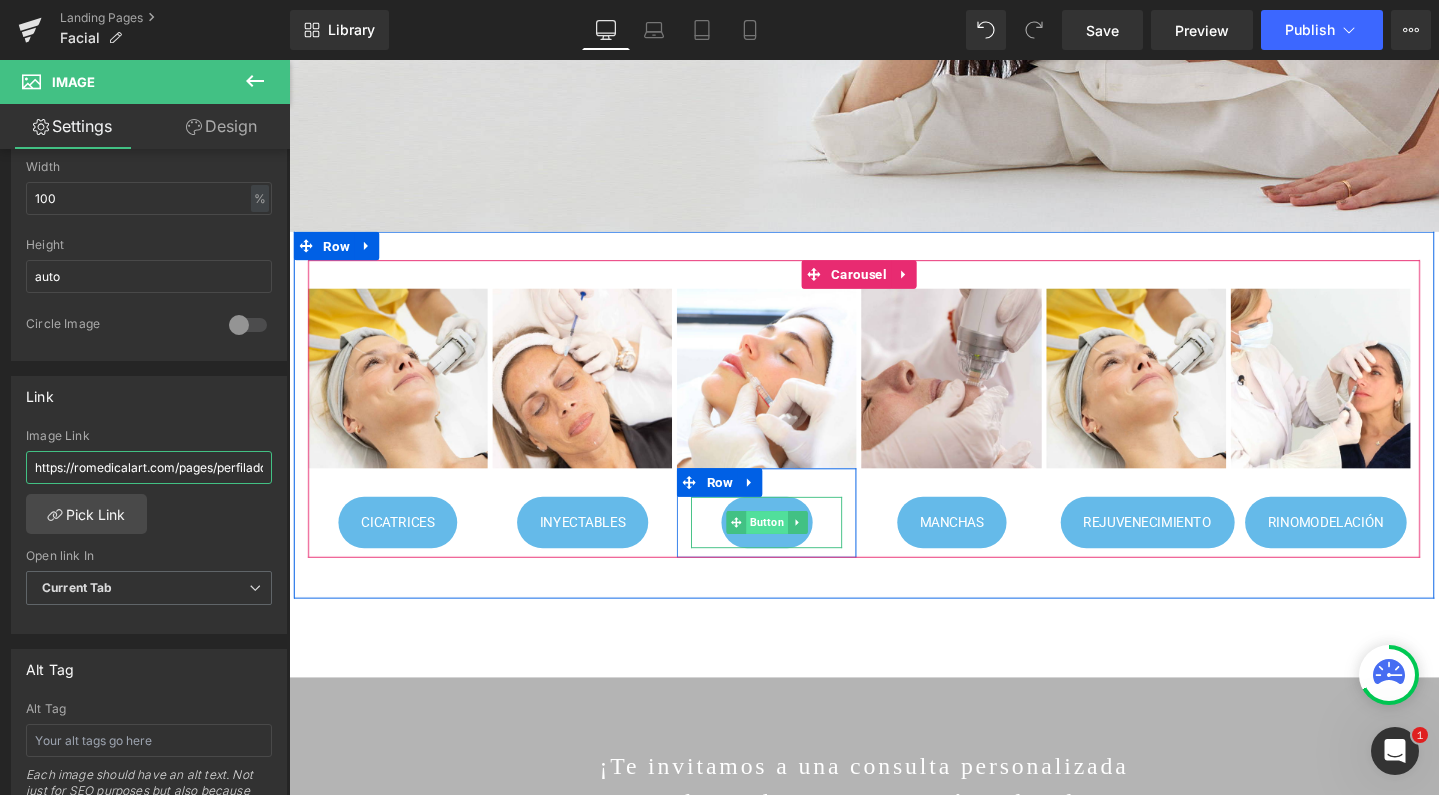 click on "Button" at bounding box center (792, 547) 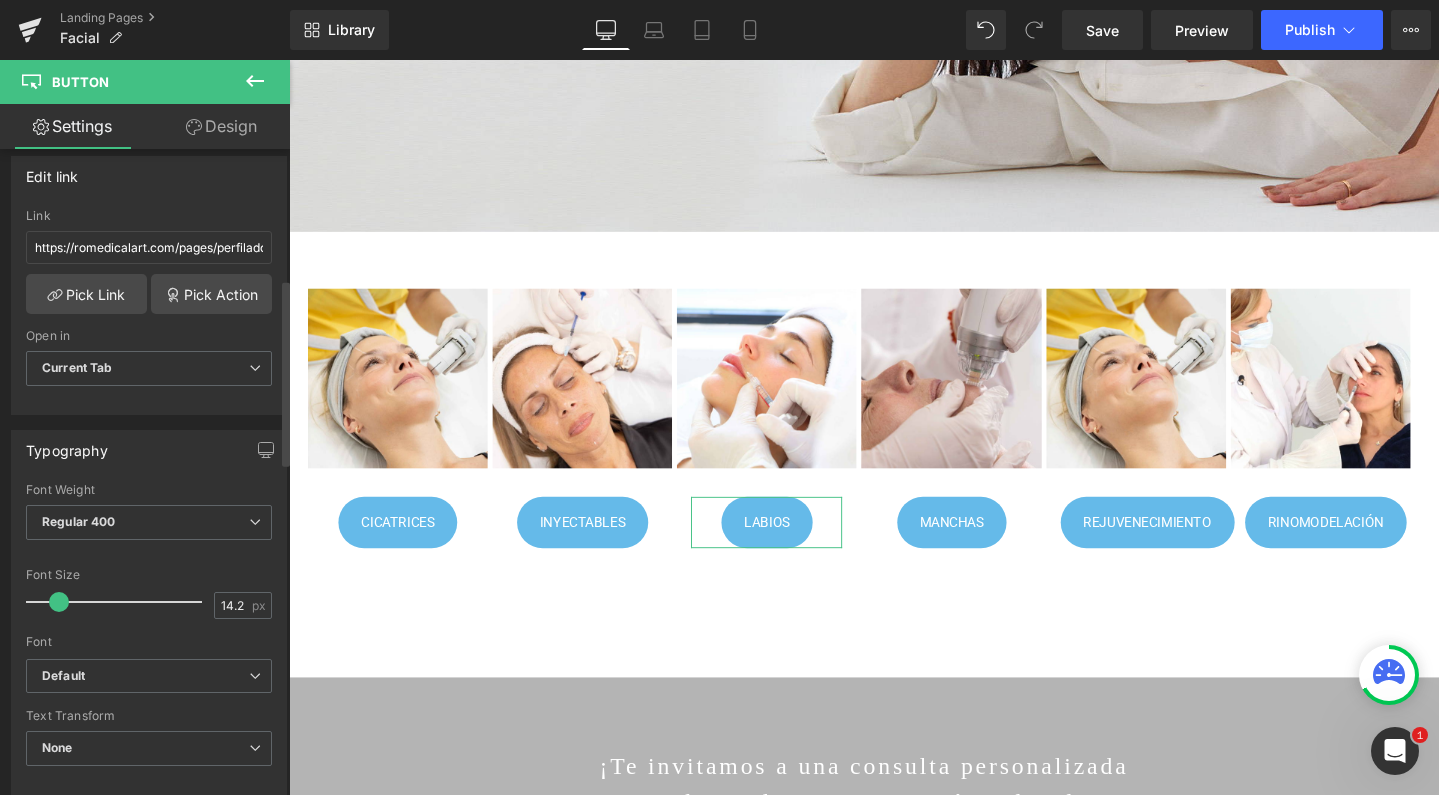 scroll, scrollTop: 141, scrollLeft: 0, axis: vertical 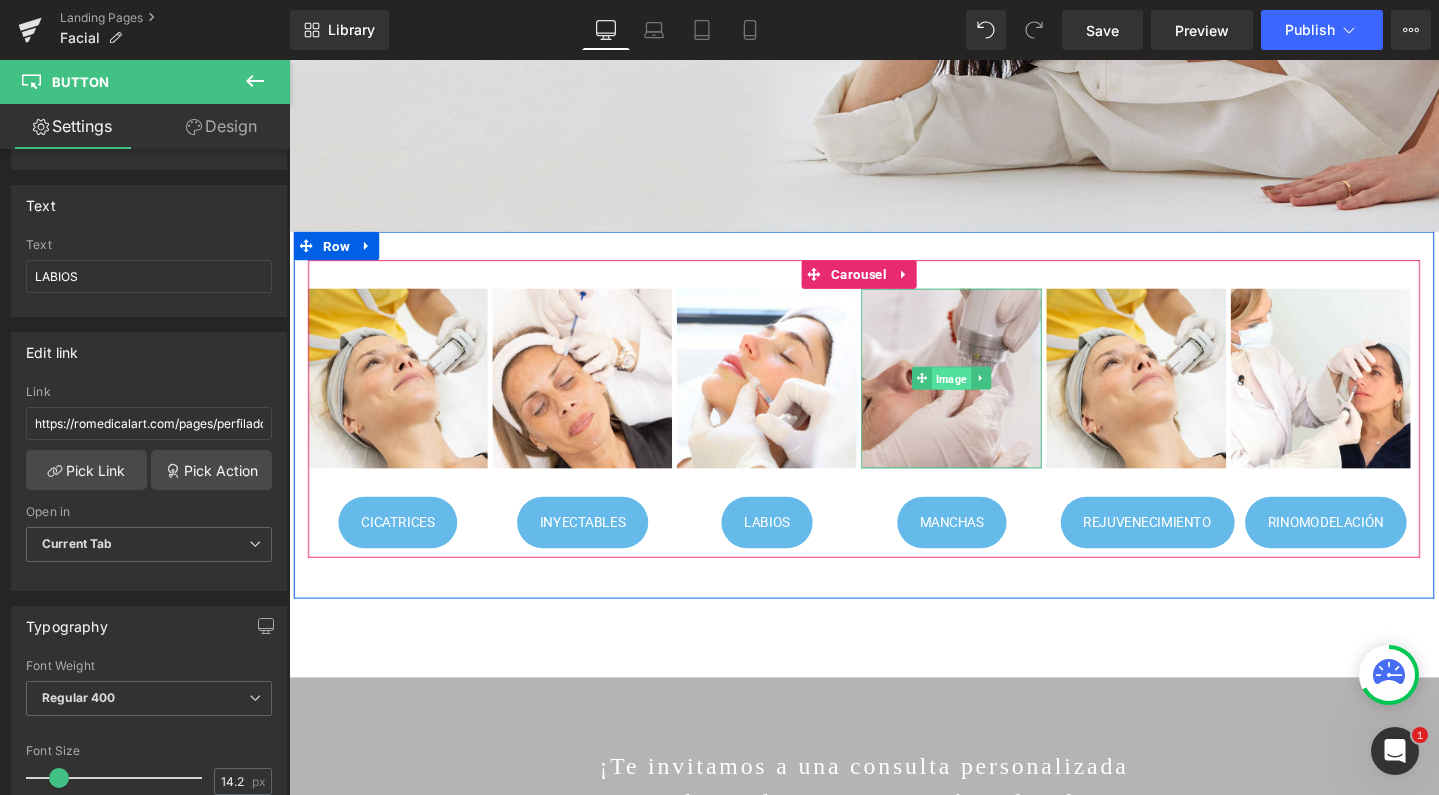 click on "Image" at bounding box center (985, 396) 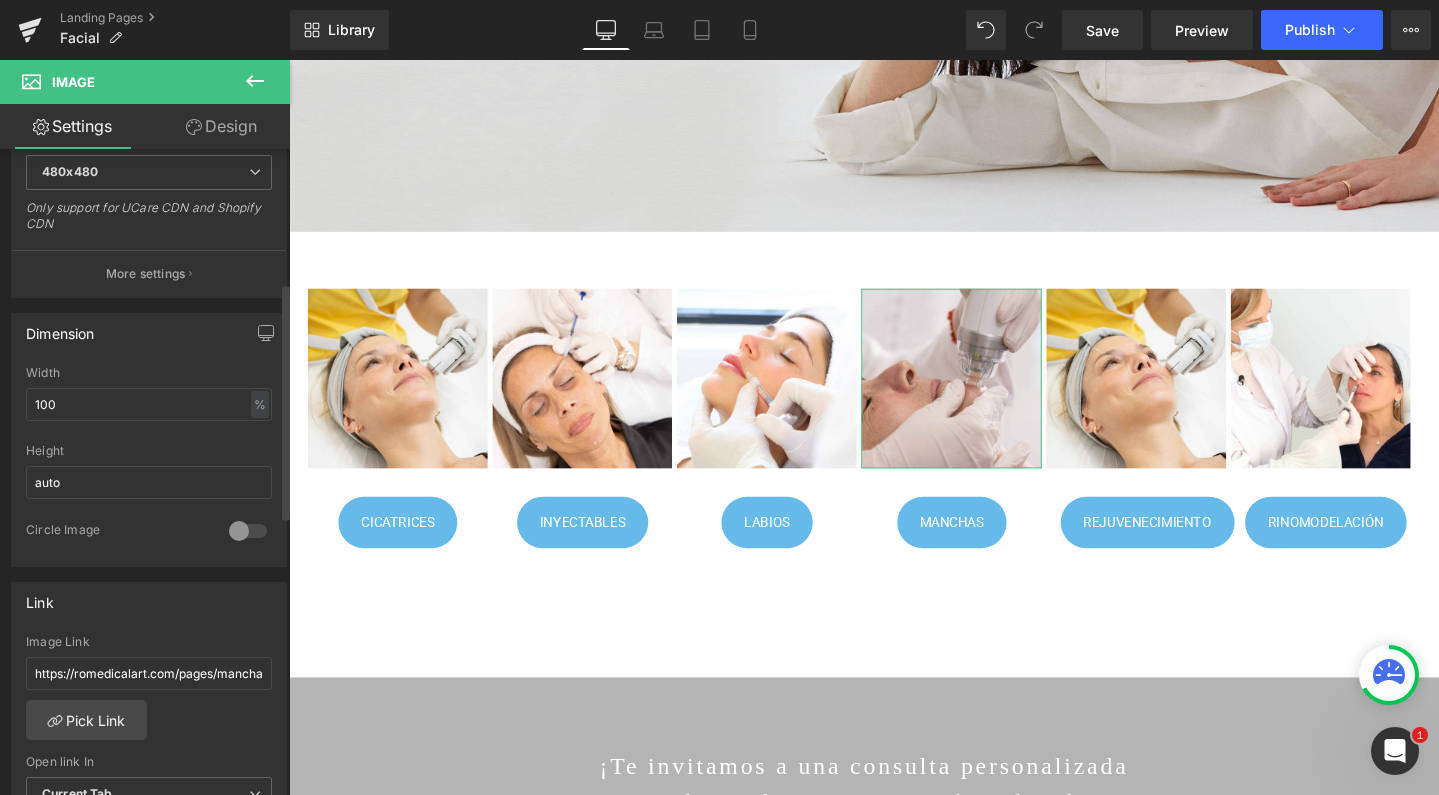 scroll, scrollTop: 454, scrollLeft: 0, axis: vertical 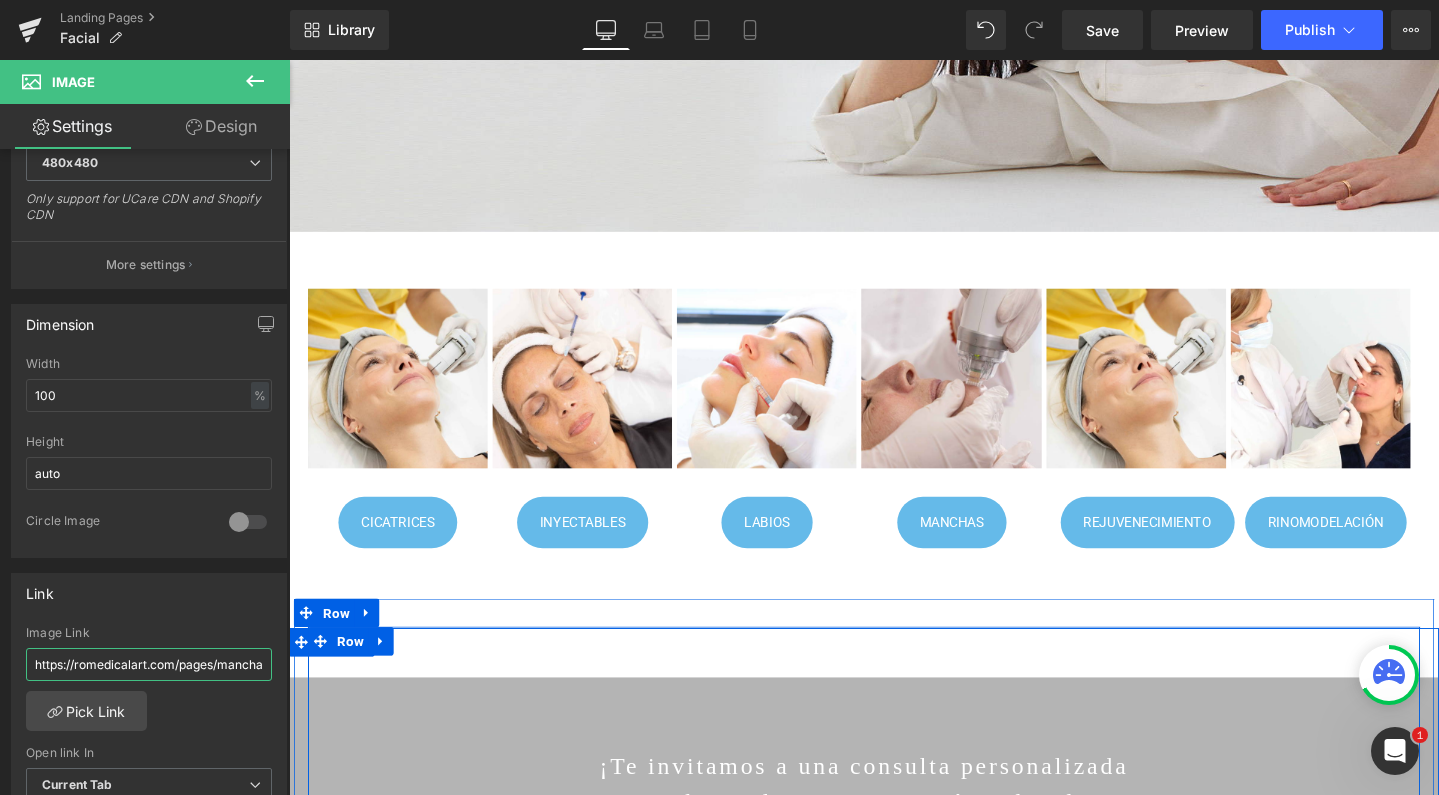drag, startPoint x: 504, startPoint y: 725, endPoint x: 493, endPoint y: 697, distance: 30.083218 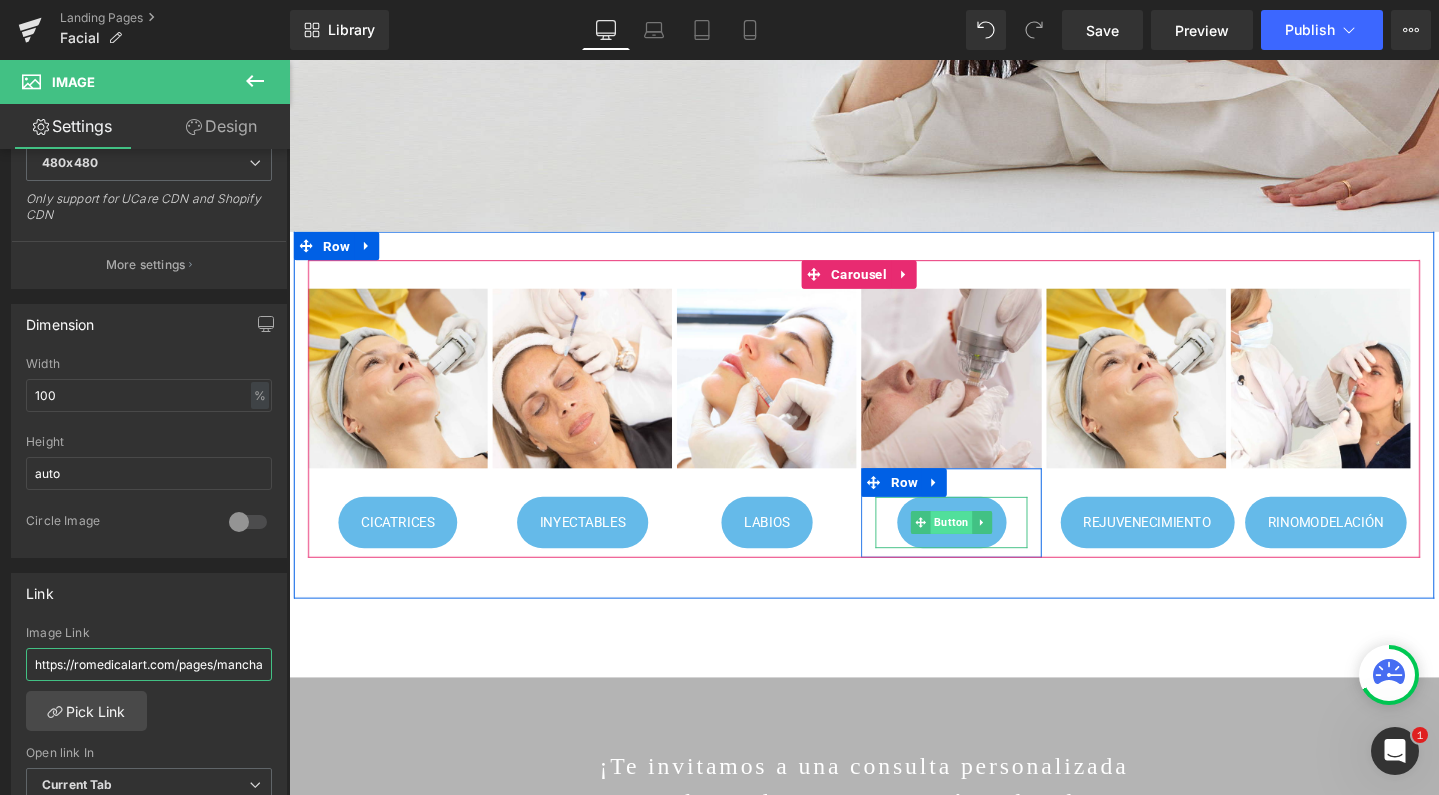 click on "Button" at bounding box center [986, 547] 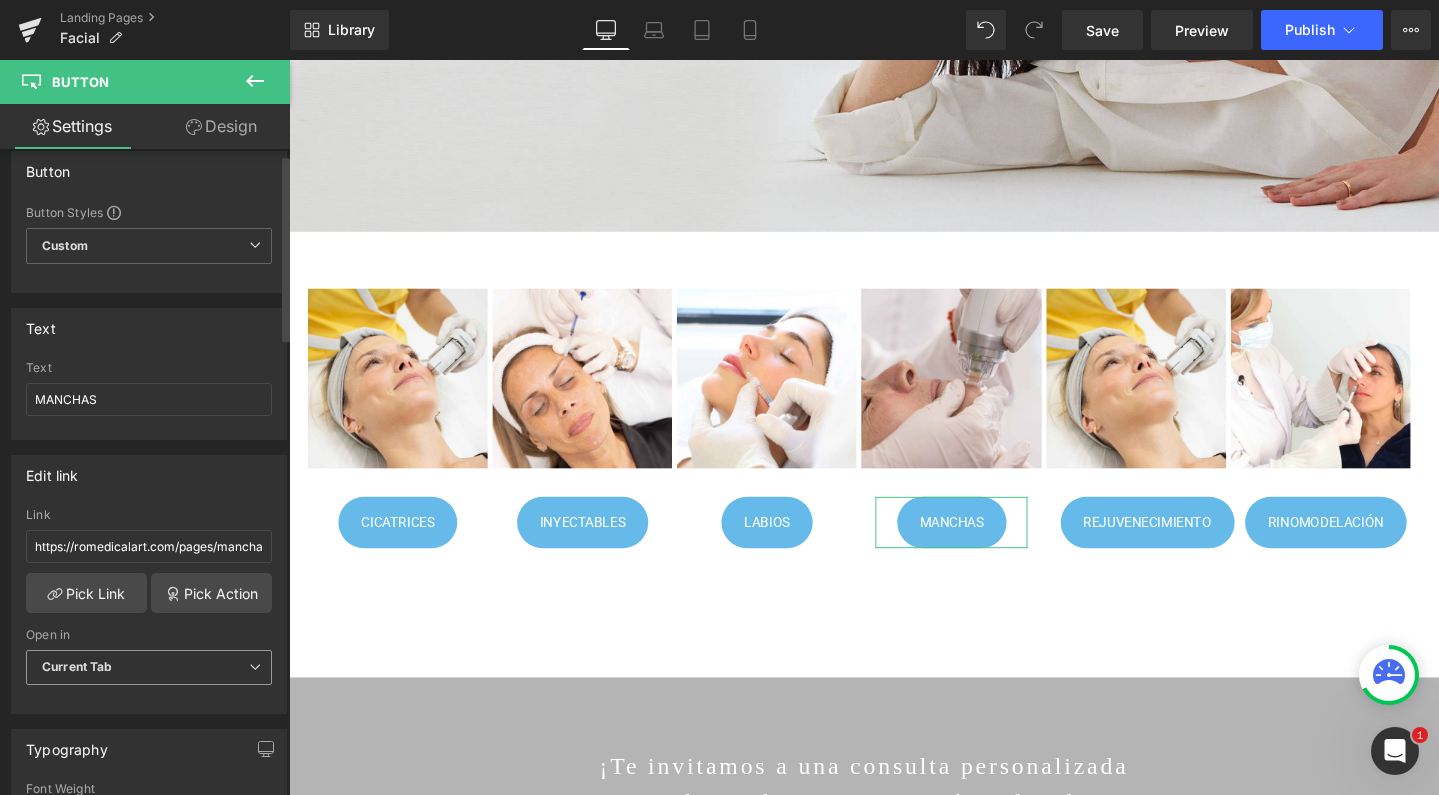 scroll, scrollTop: 20, scrollLeft: 0, axis: vertical 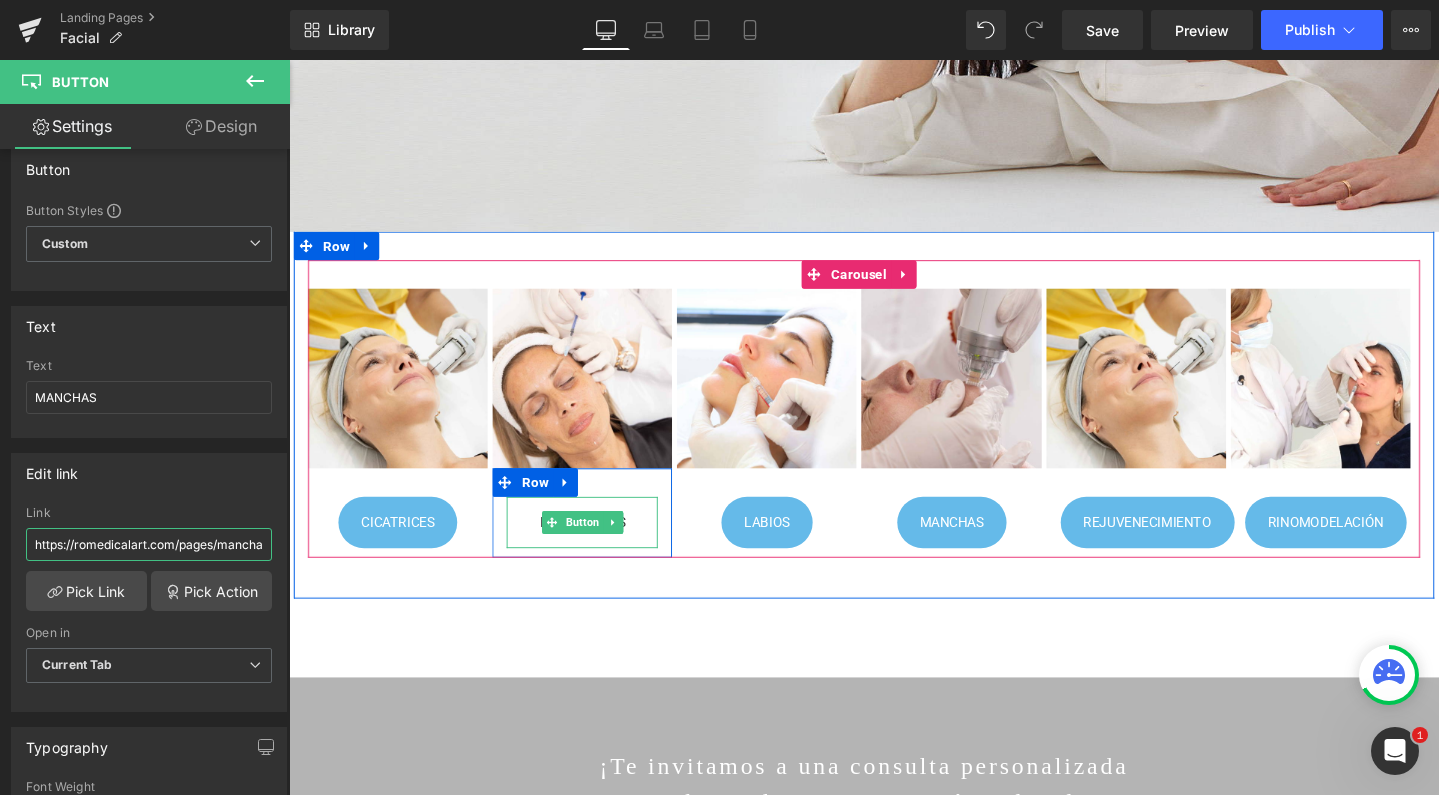 drag, startPoint x: 527, startPoint y: 606, endPoint x: 547, endPoint y: 571, distance: 40.311287 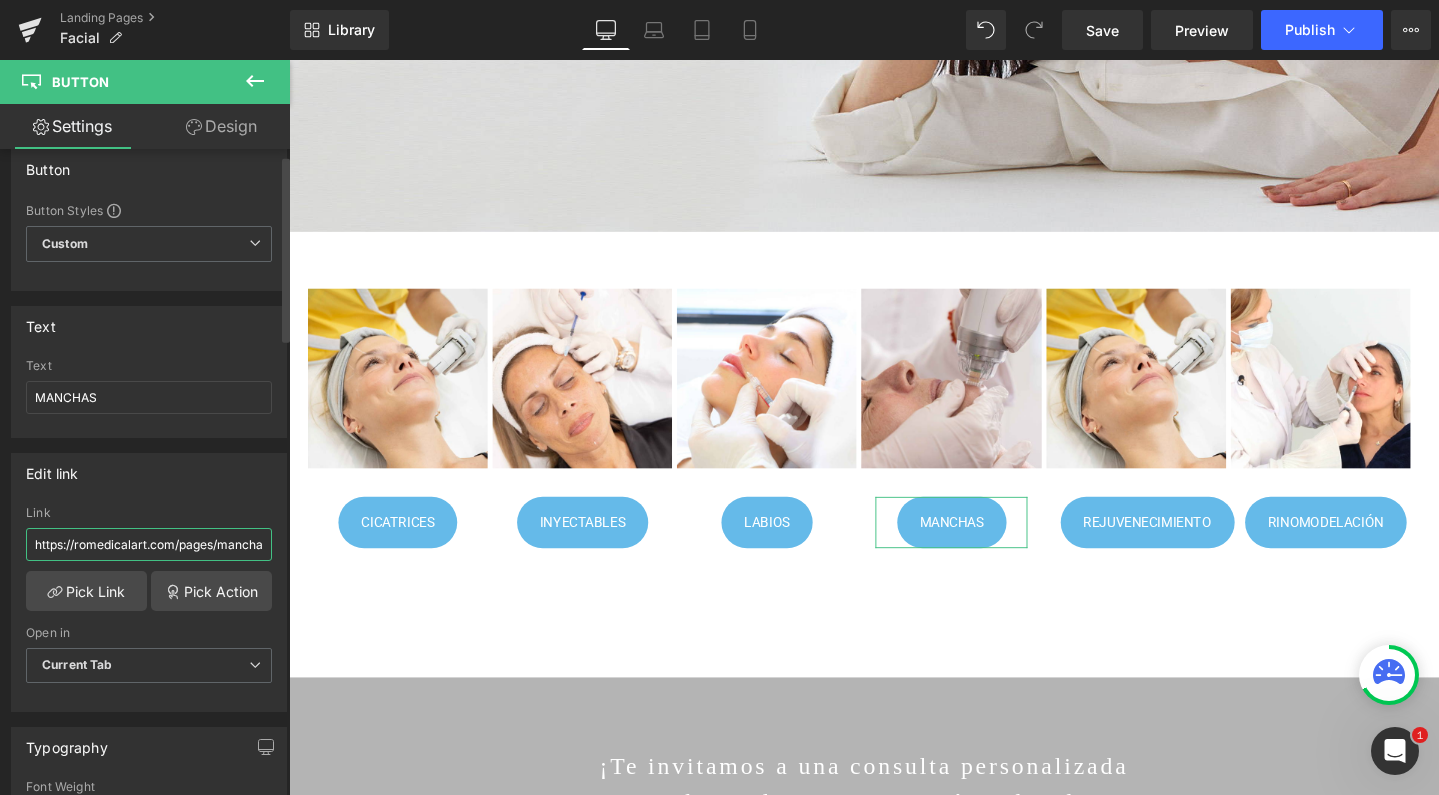 click on "https://romedicalart.com/pages/manchas-y-lesiones" at bounding box center (149, 544) 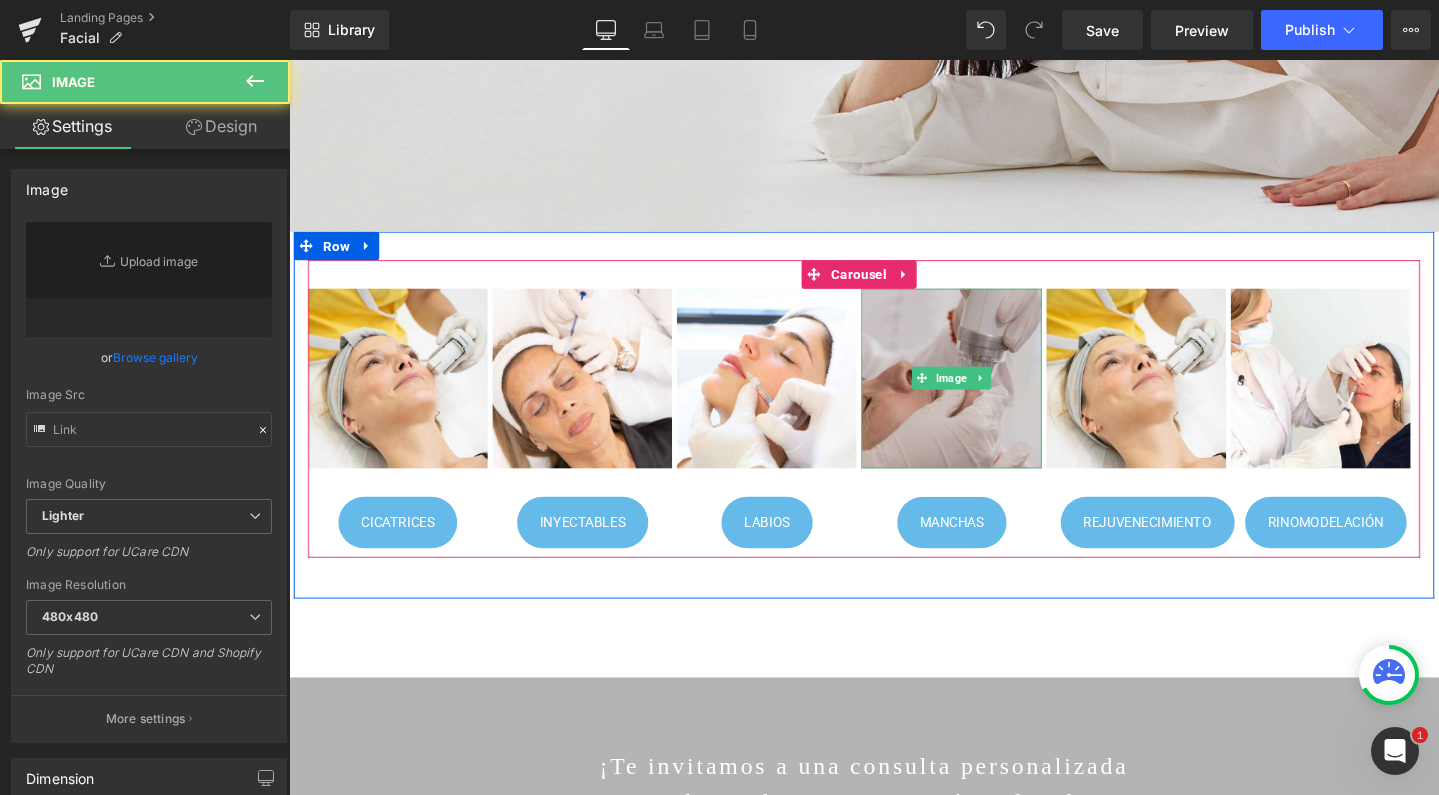 click at bounding box center (985, 395) 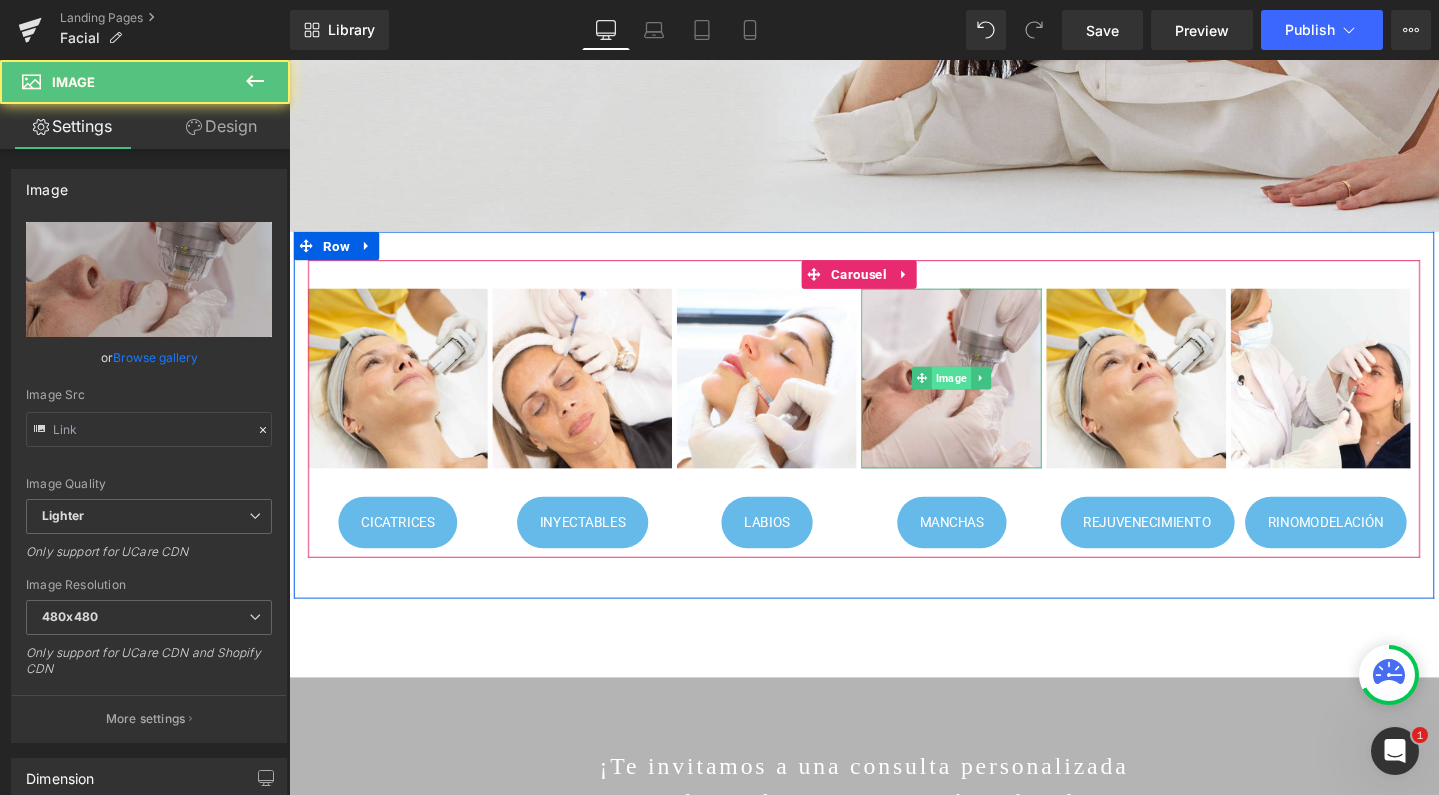 click on "Image" at bounding box center [985, 395] 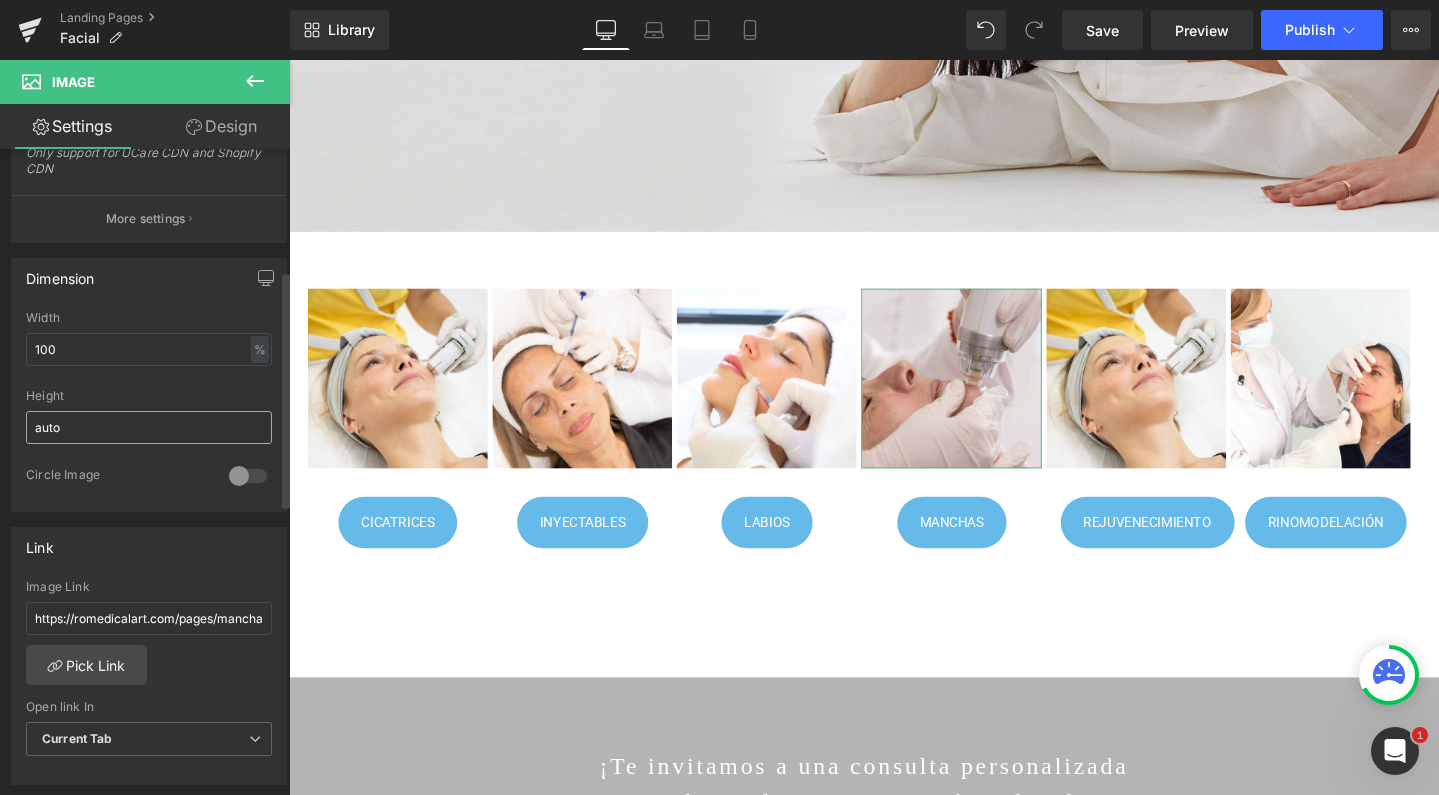 scroll, scrollTop: 553, scrollLeft: 0, axis: vertical 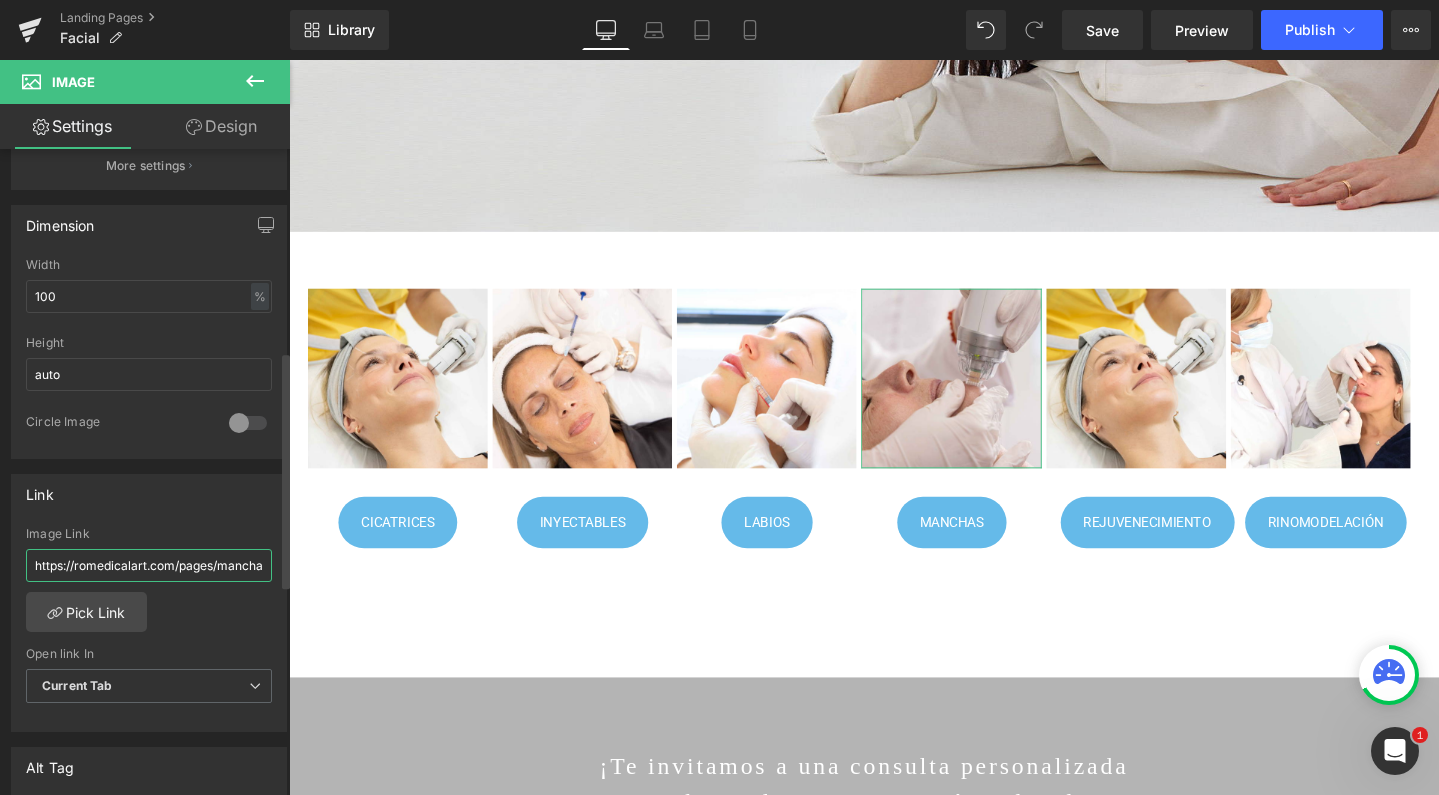 click on "https://romedicalart.com/pages/manchas-y-cicatrices" at bounding box center [149, 565] 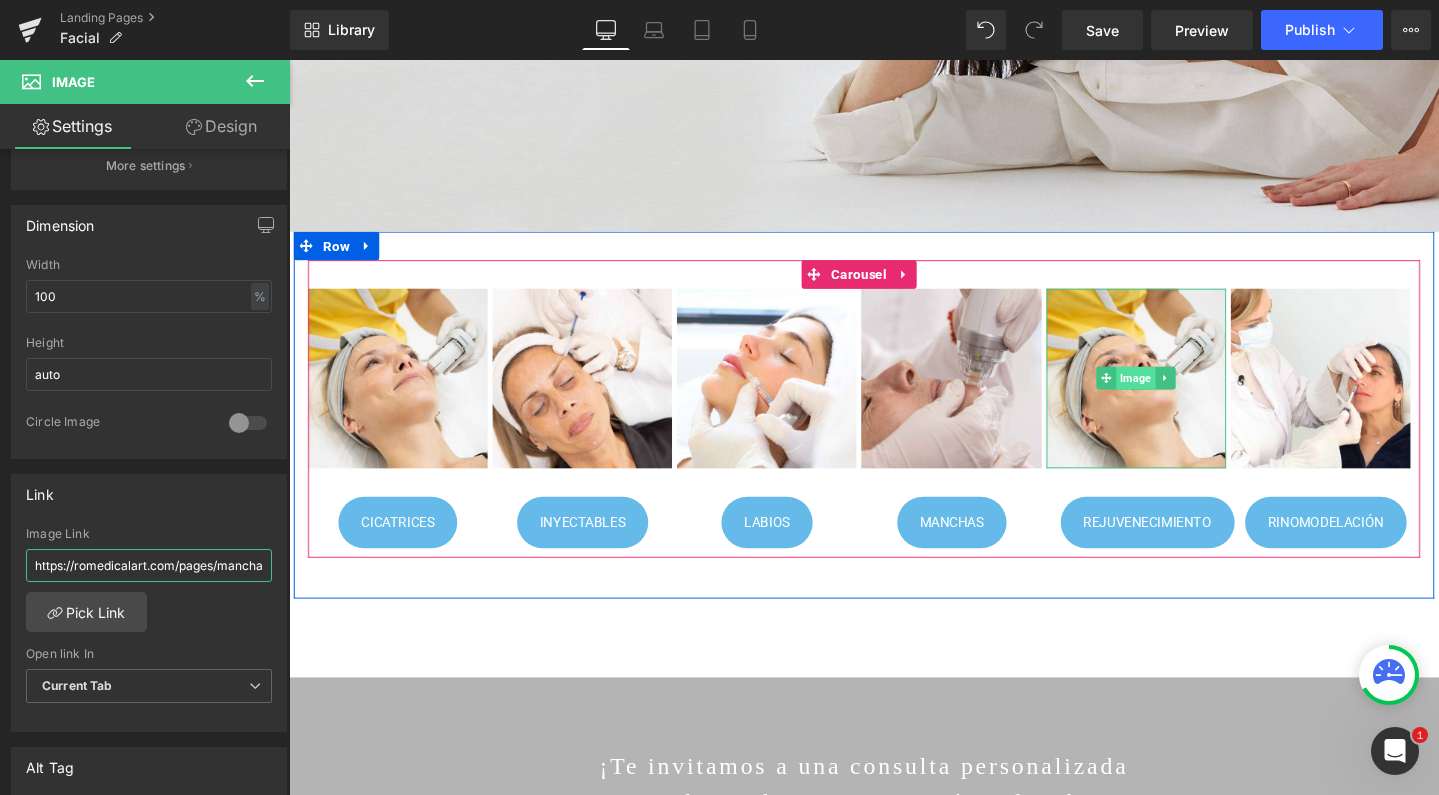 click on "Image" at bounding box center (1180, 395) 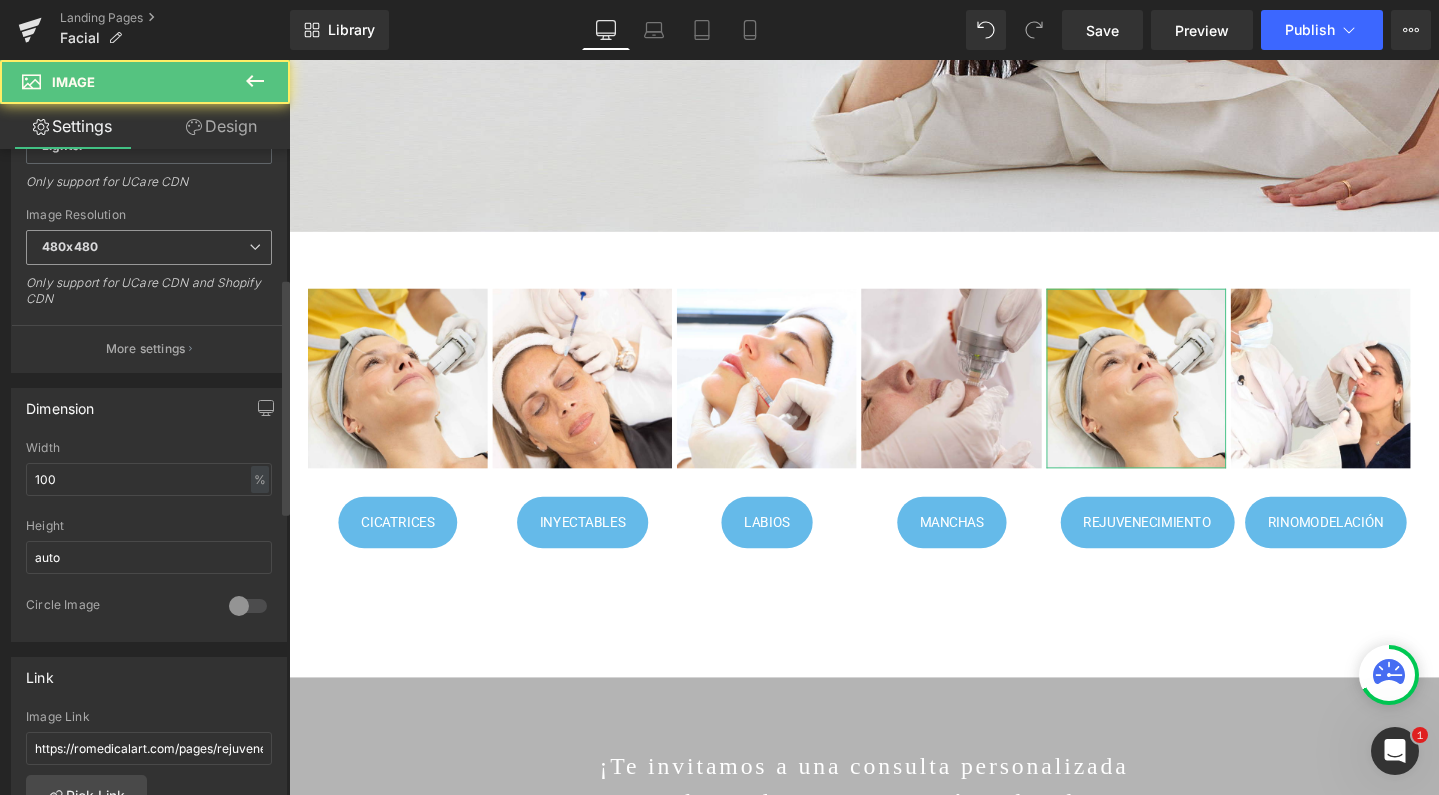 scroll, scrollTop: 371, scrollLeft: 0, axis: vertical 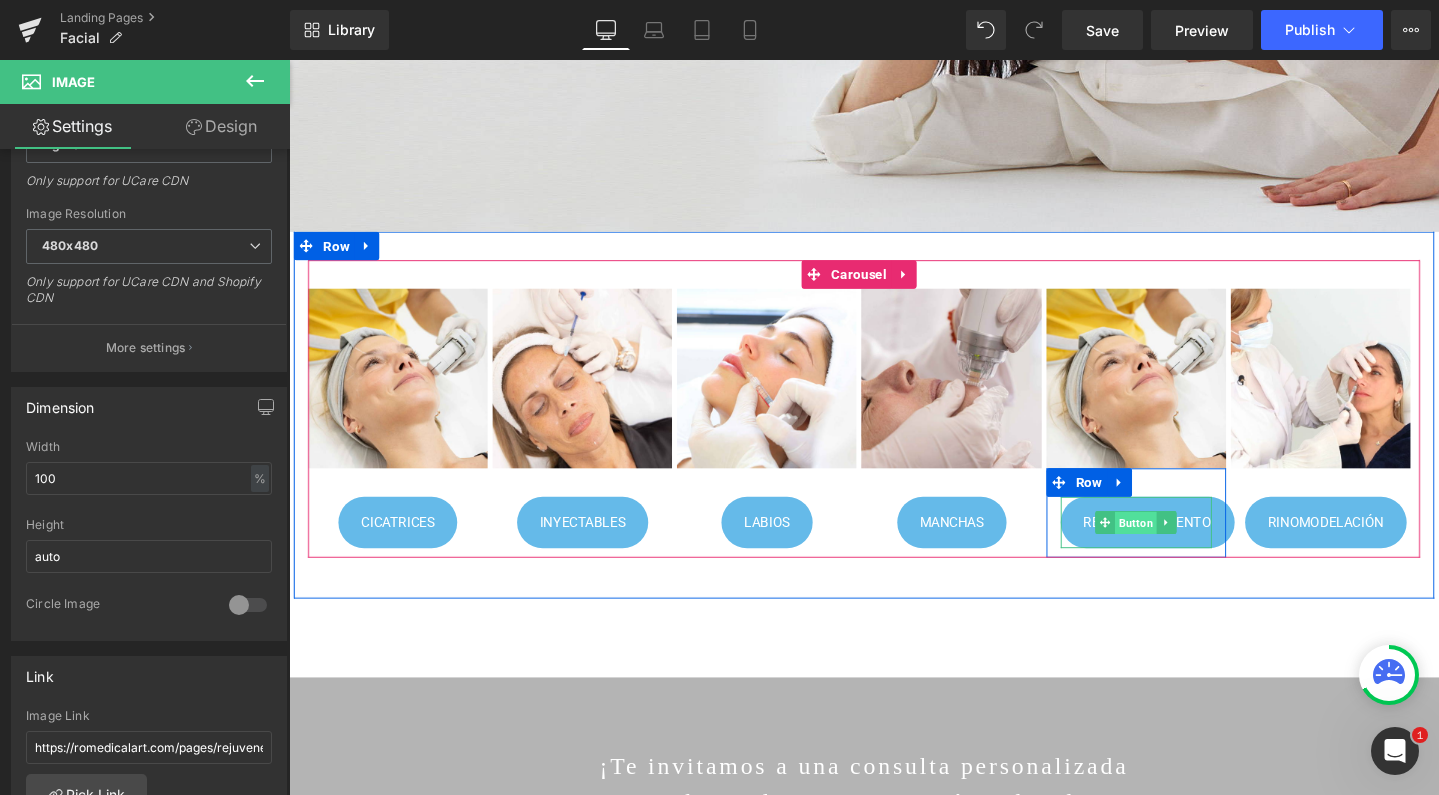 click on "Button" at bounding box center (1180, 548) 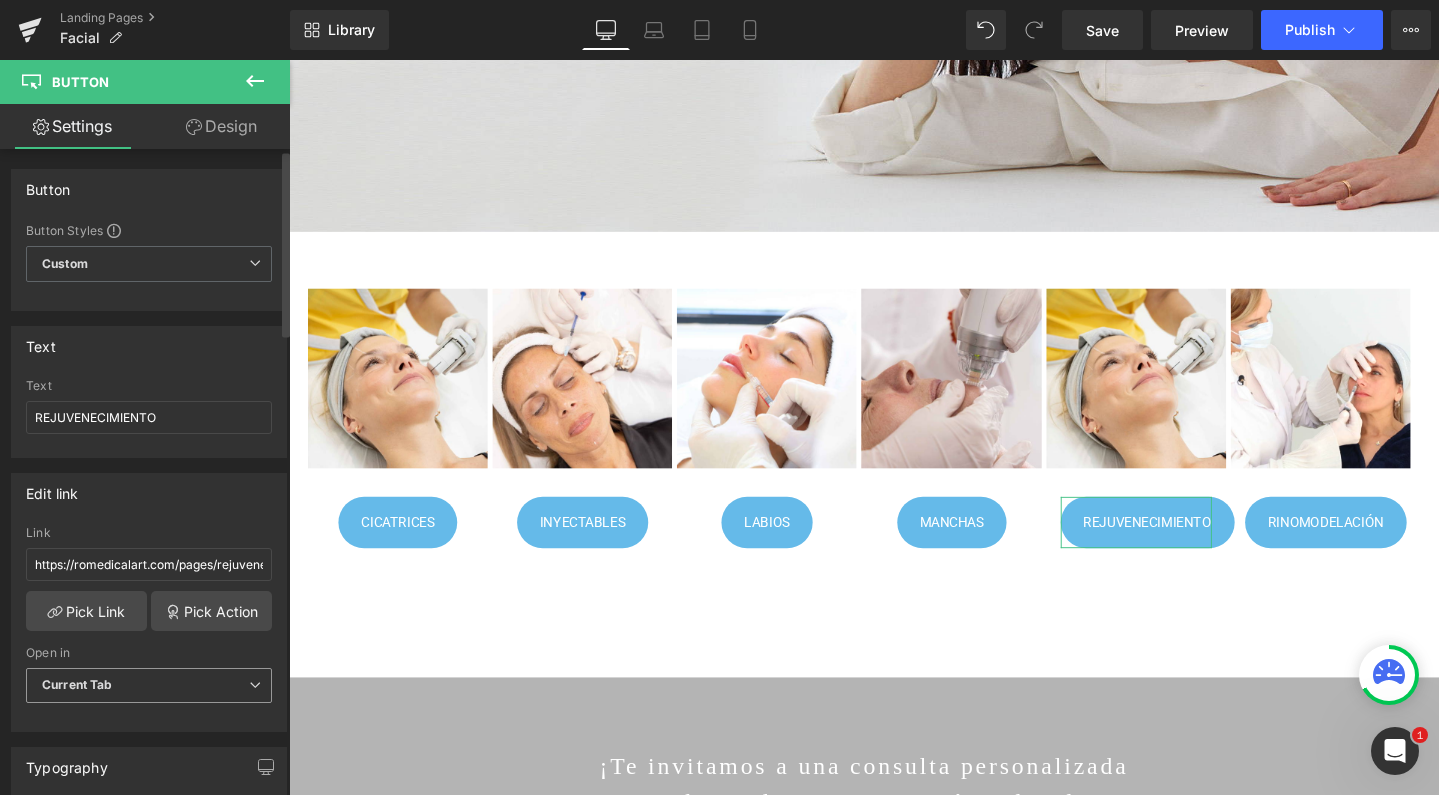 scroll, scrollTop: 35, scrollLeft: 0, axis: vertical 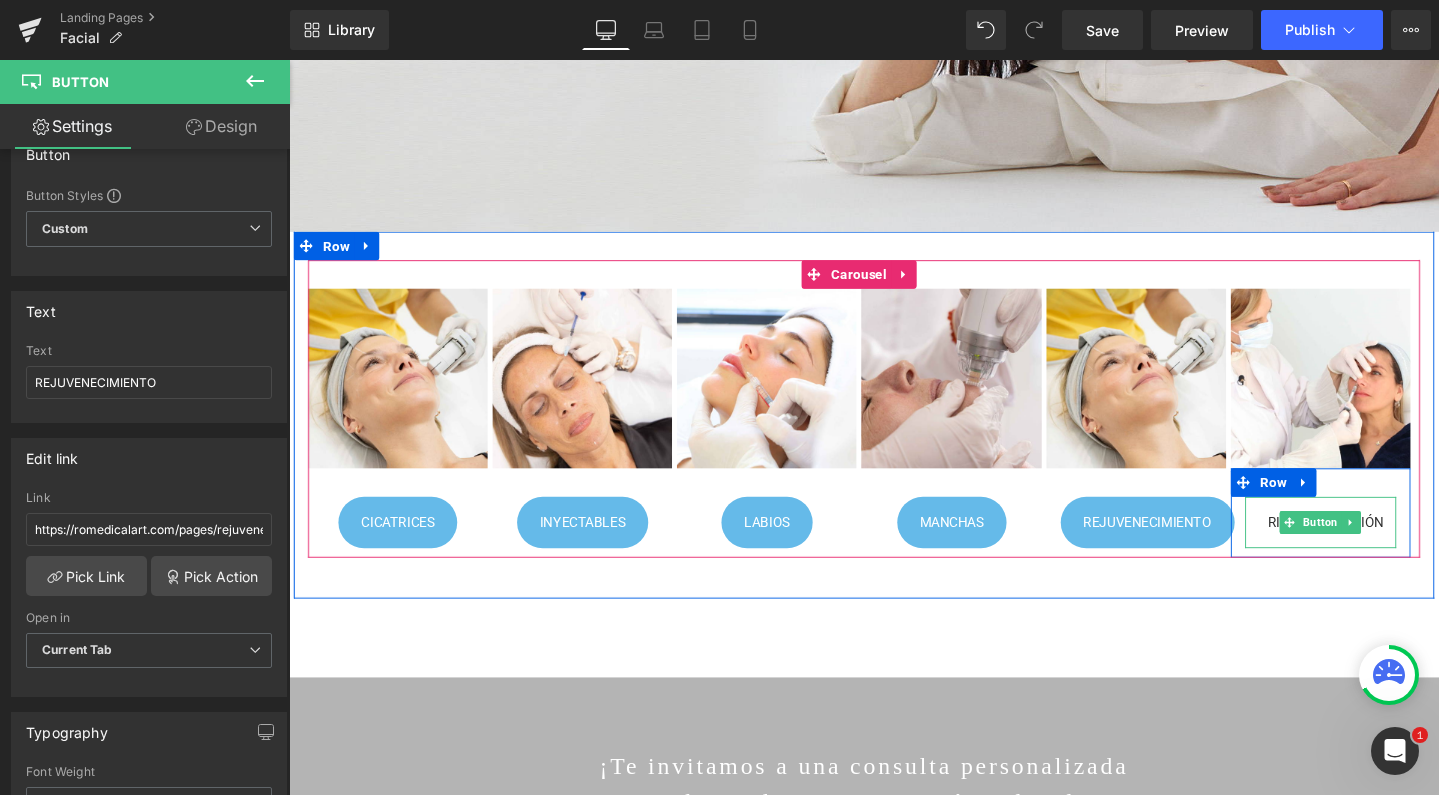 click on "Button" at bounding box center [1374, 547] 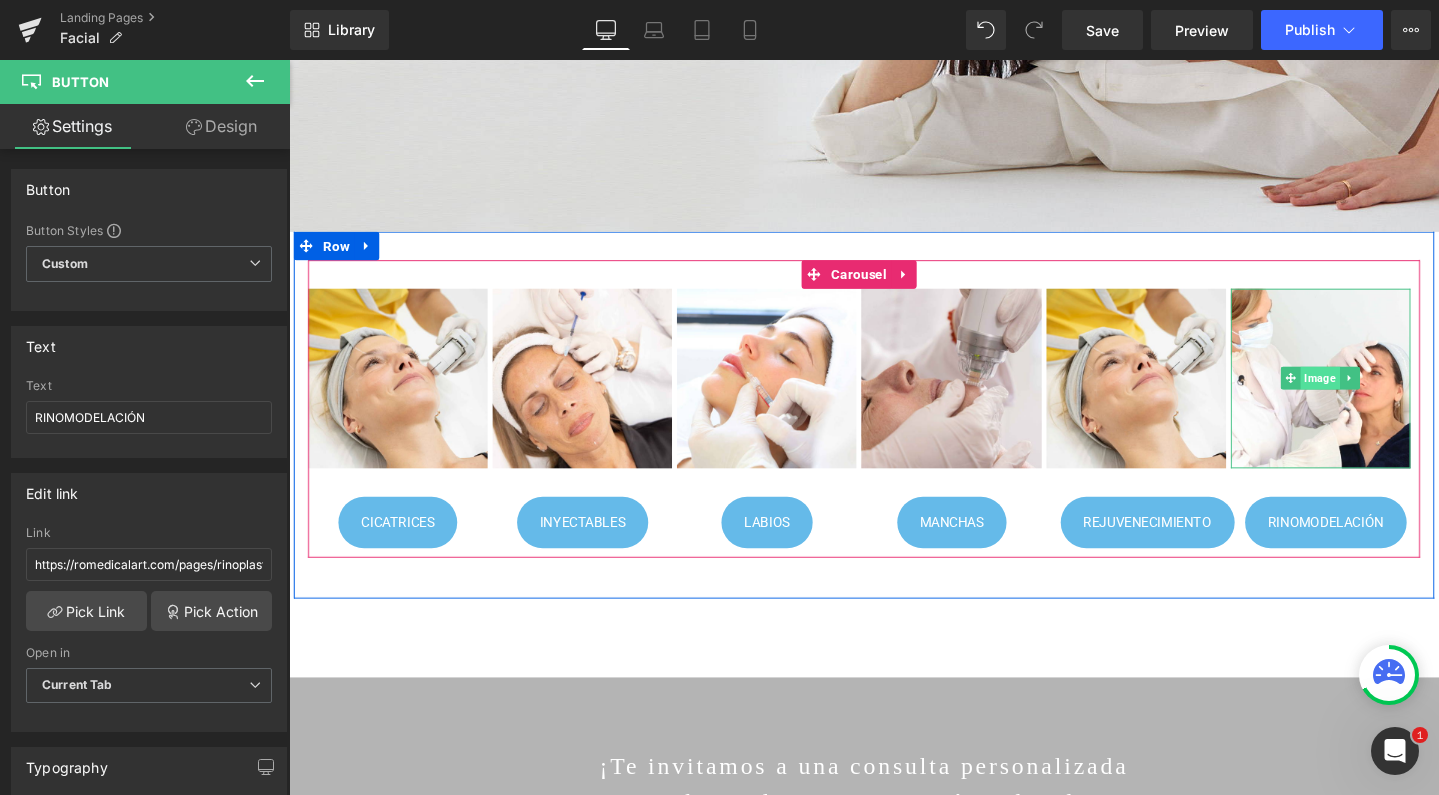click on "Image" at bounding box center [1374, 395] 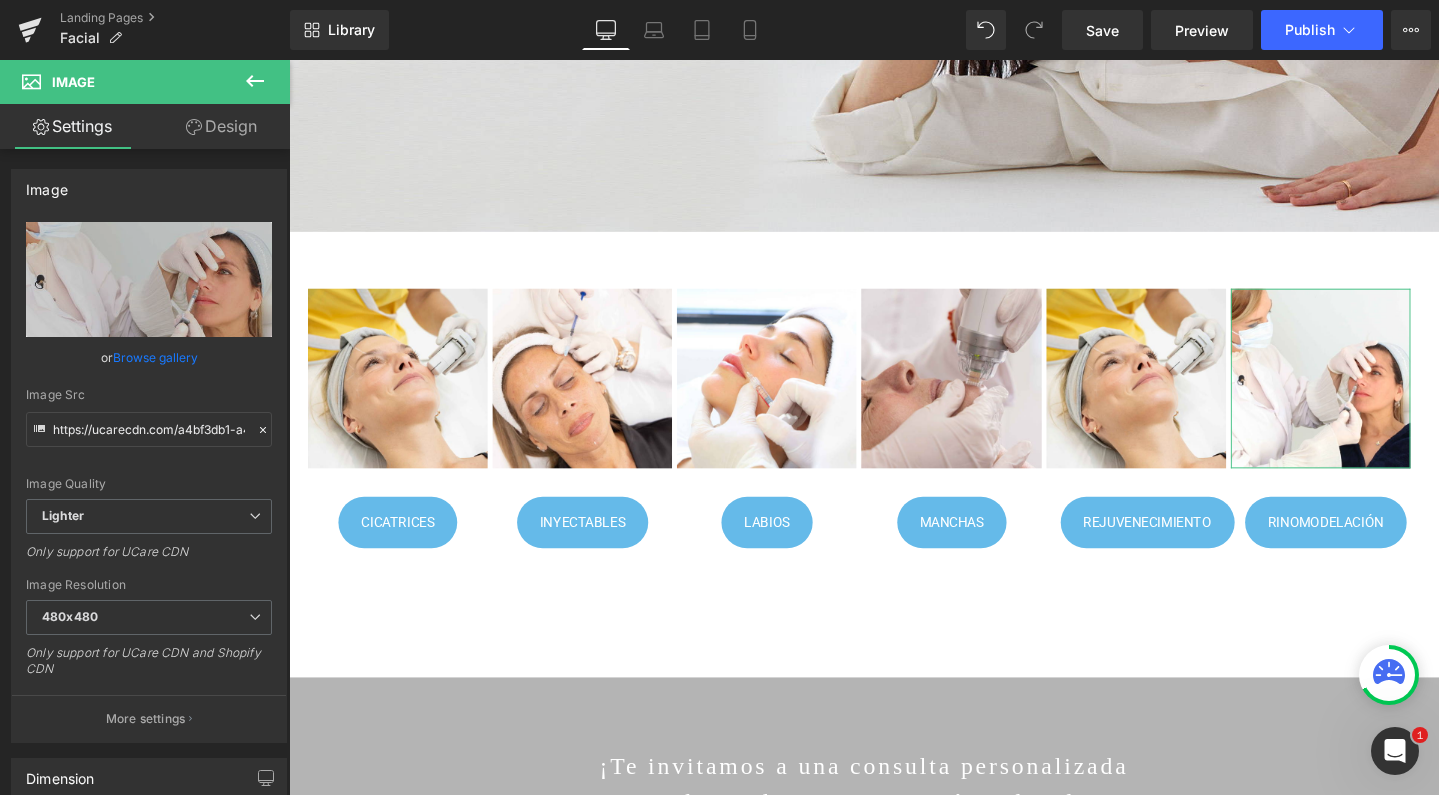 scroll, scrollTop: 0, scrollLeft: 0, axis: both 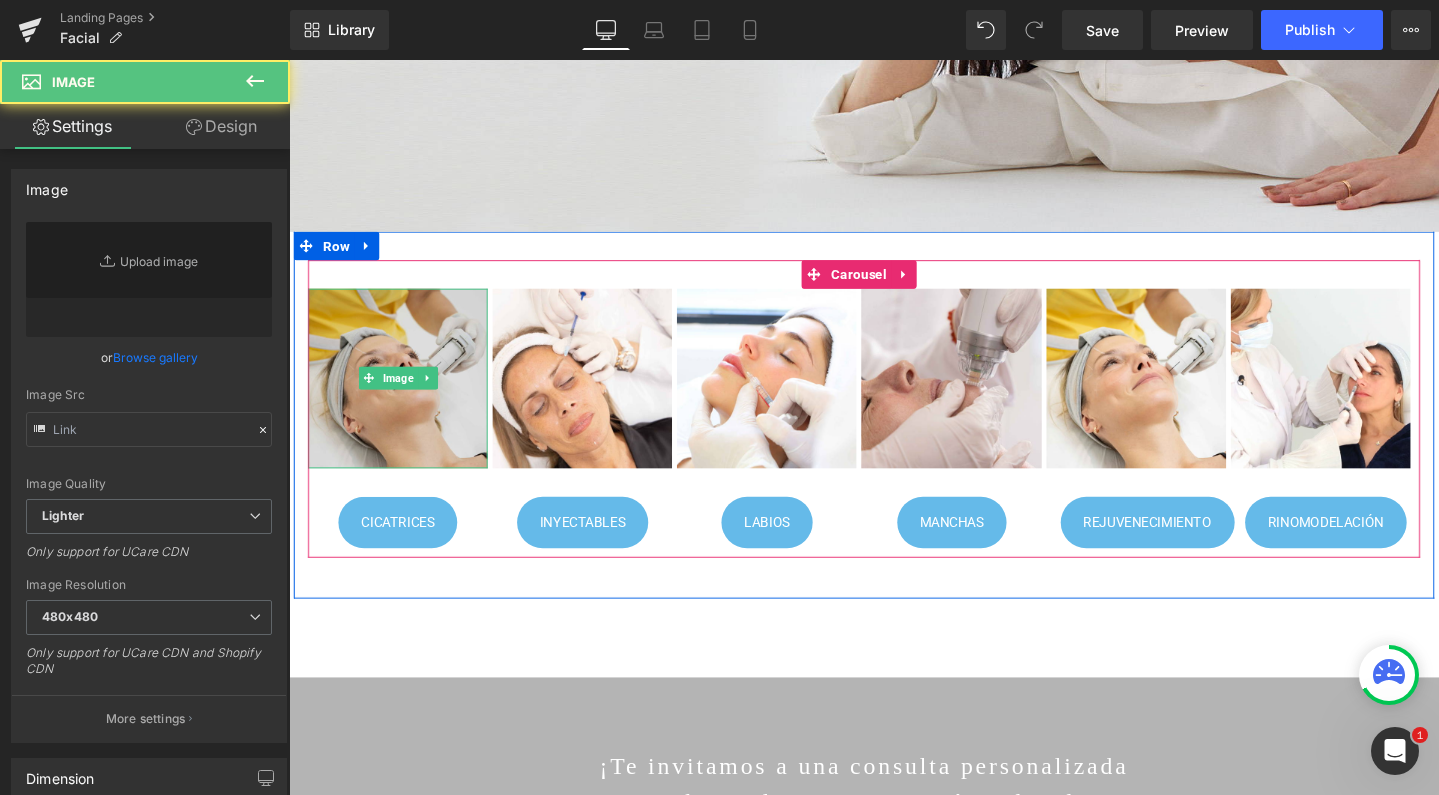 click at bounding box center (403, 395) 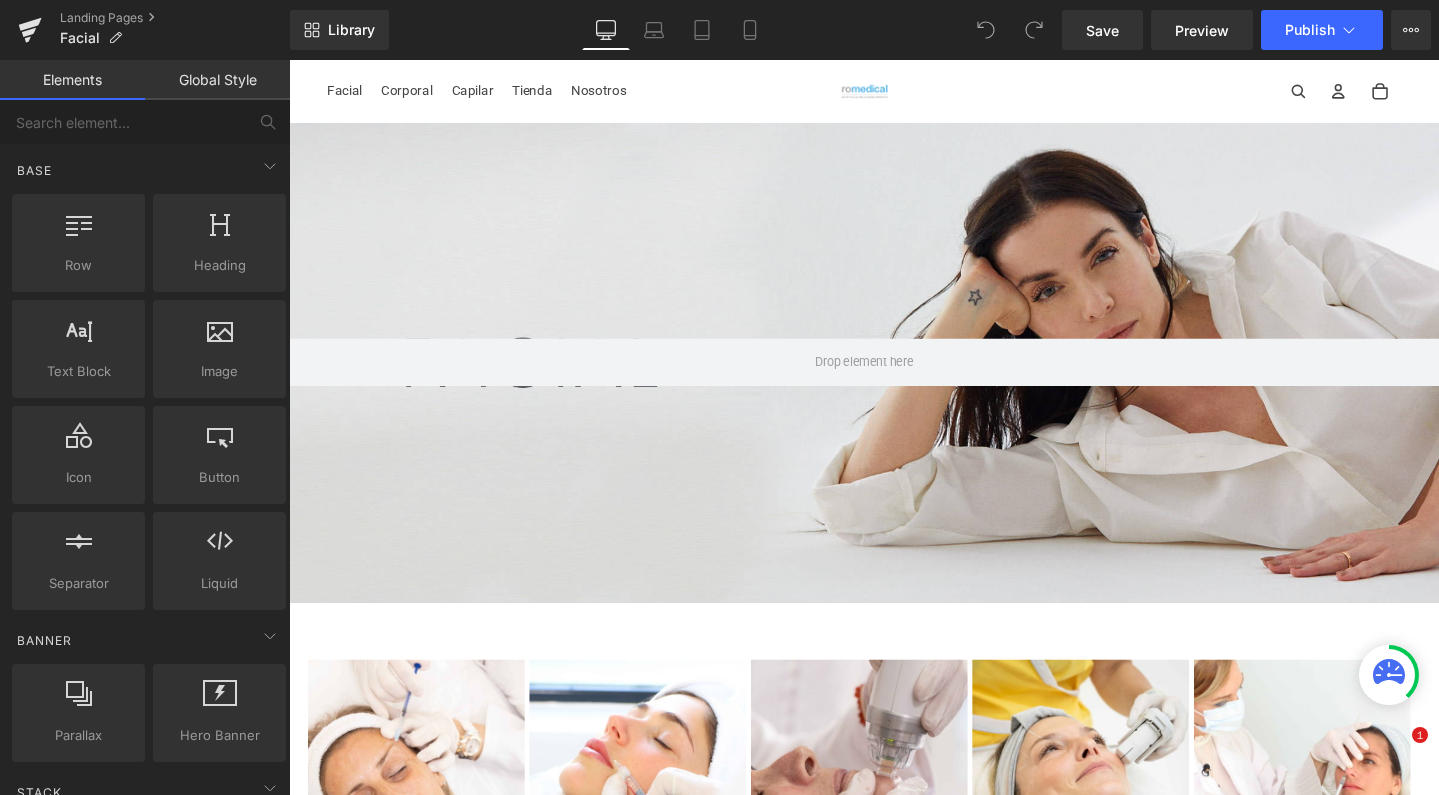 scroll, scrollTop: 543, scrollLeft: 0, axis: vertical 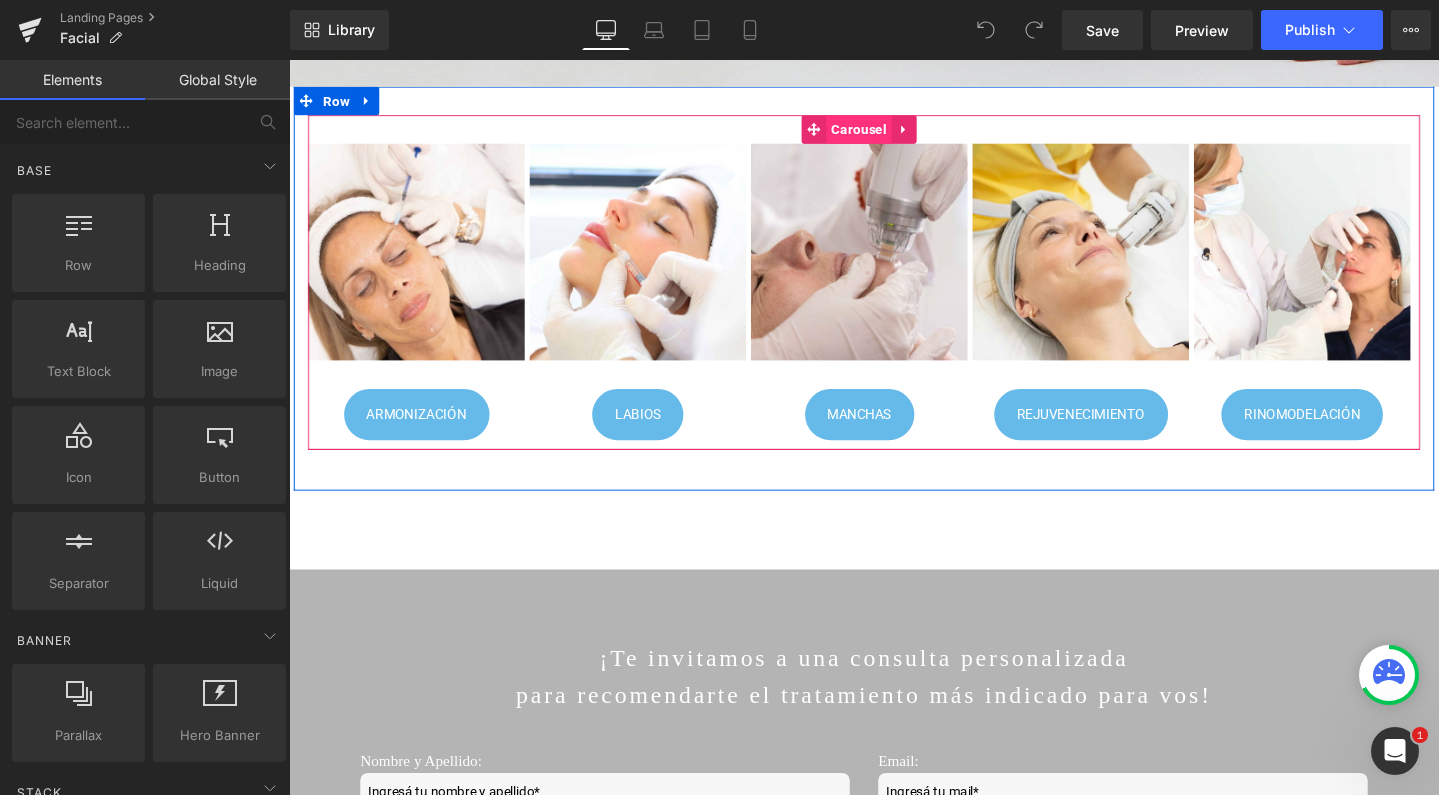 click on "Carousel" at bounding box center [888, 133] 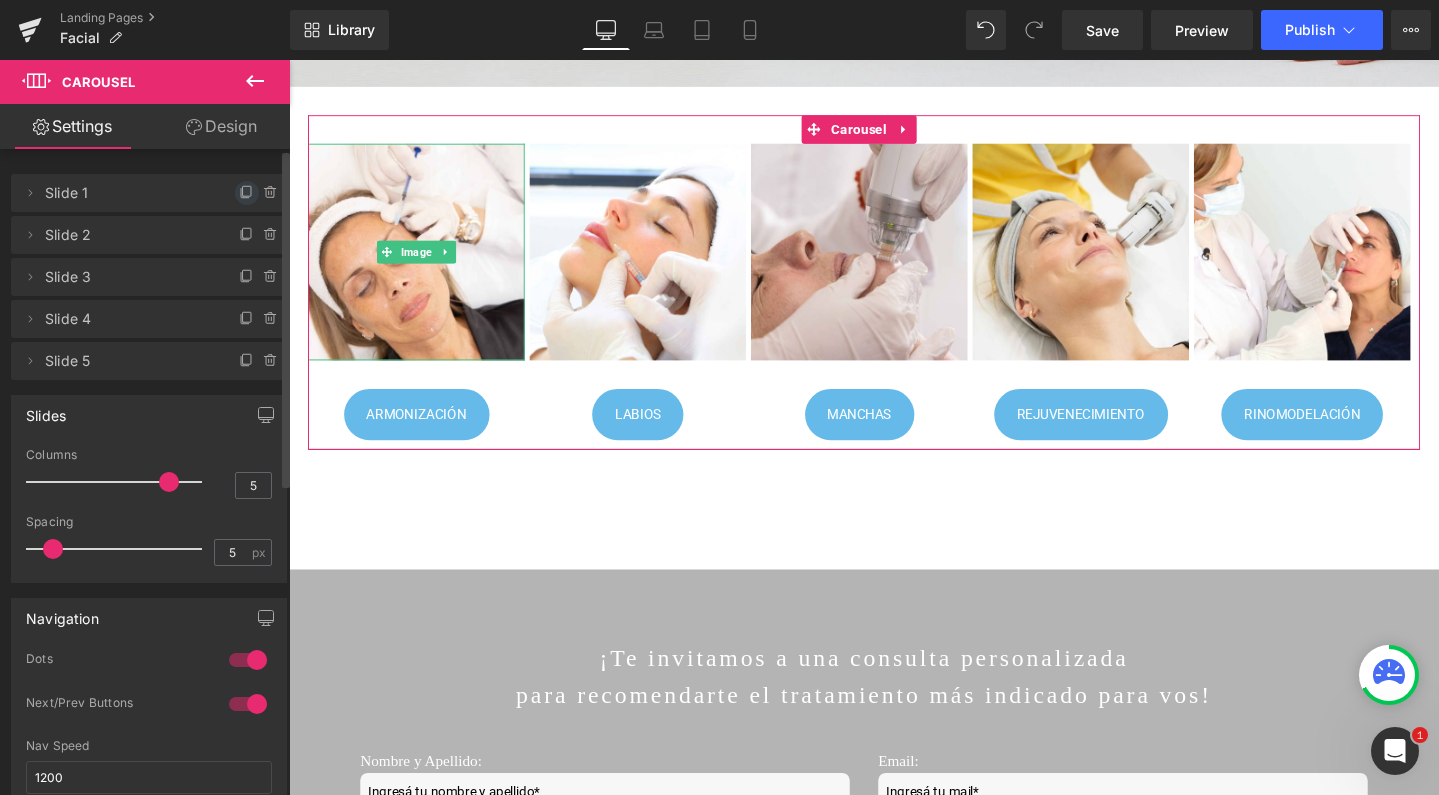 click 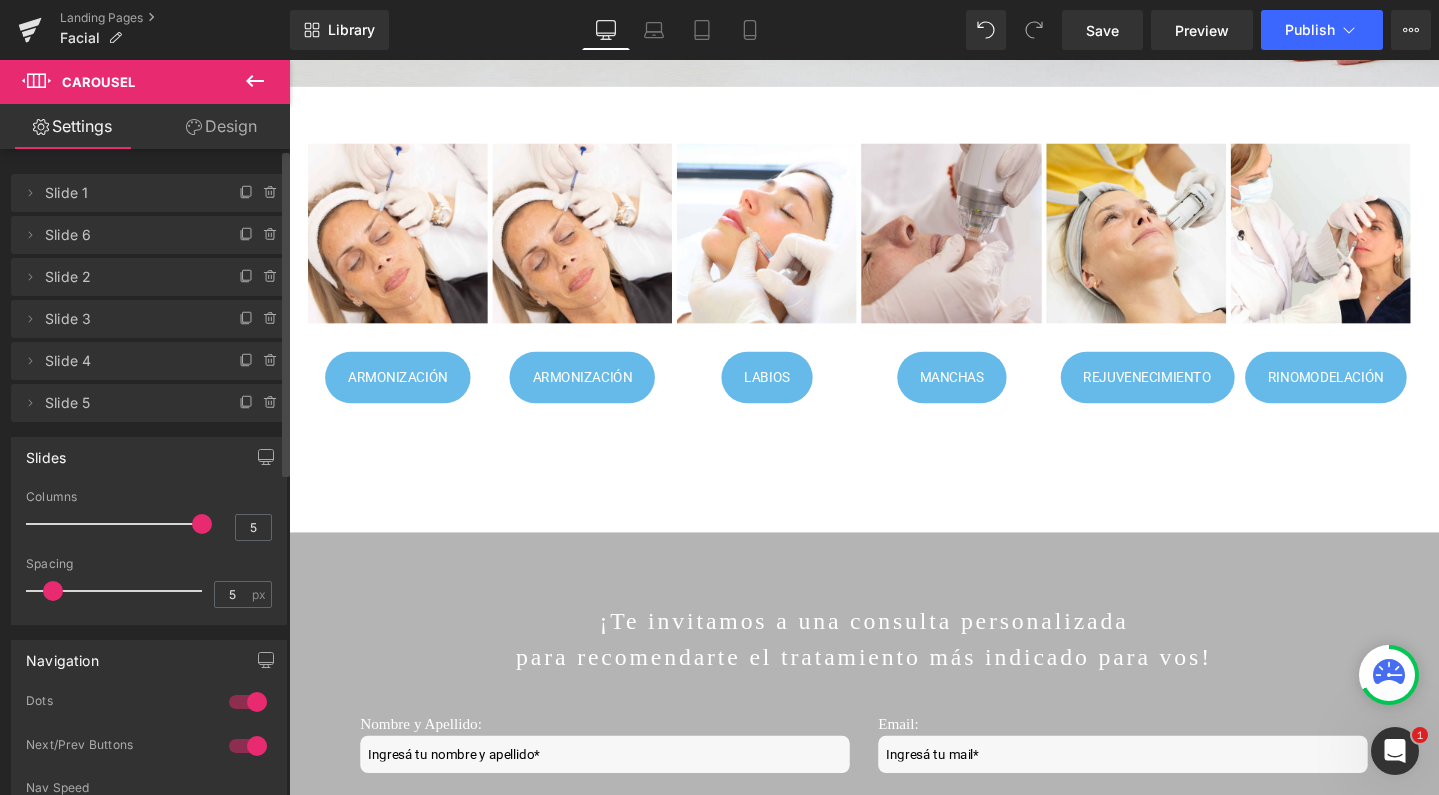 click at bounding box center [119, 524] 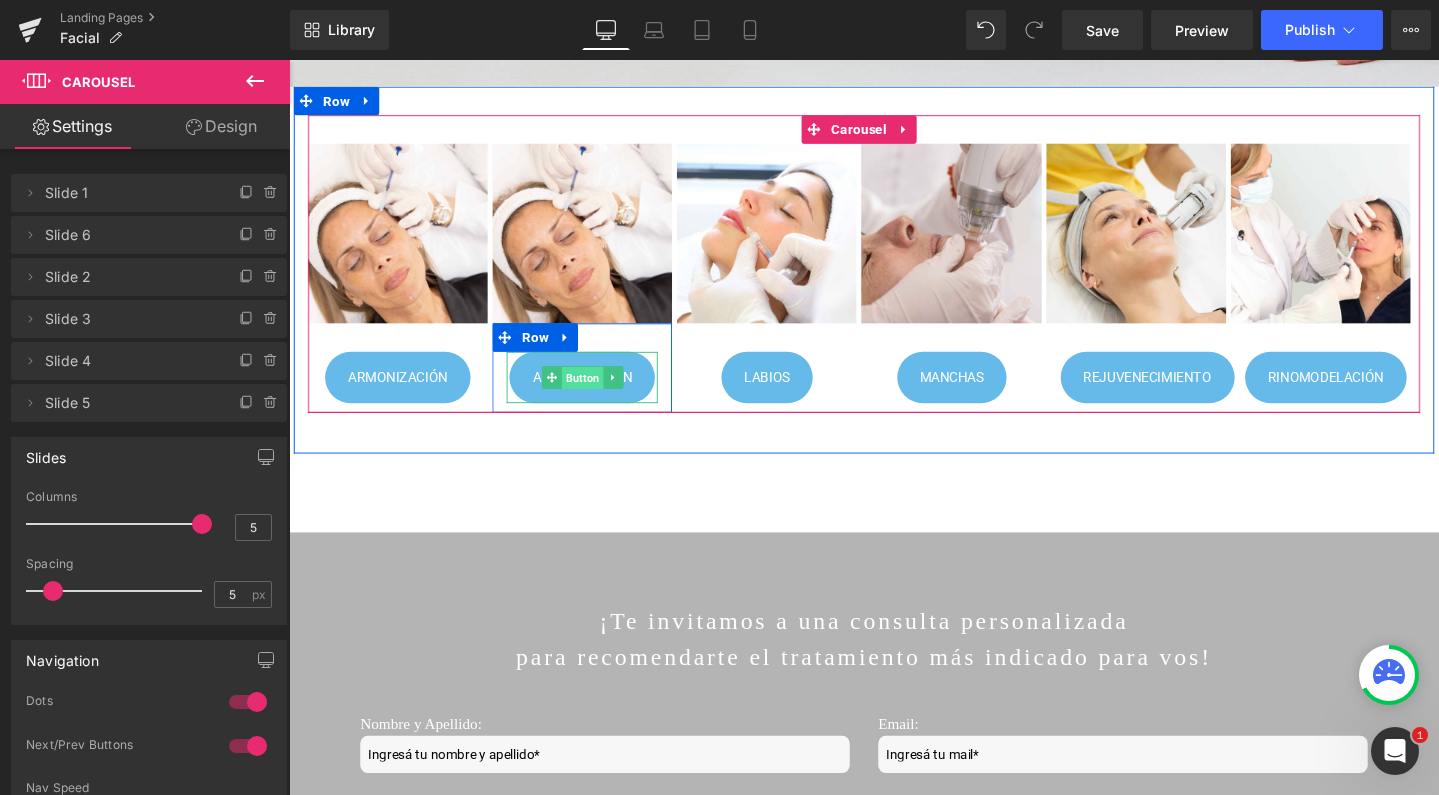 click on "Button" at bounding box center [598, 395] 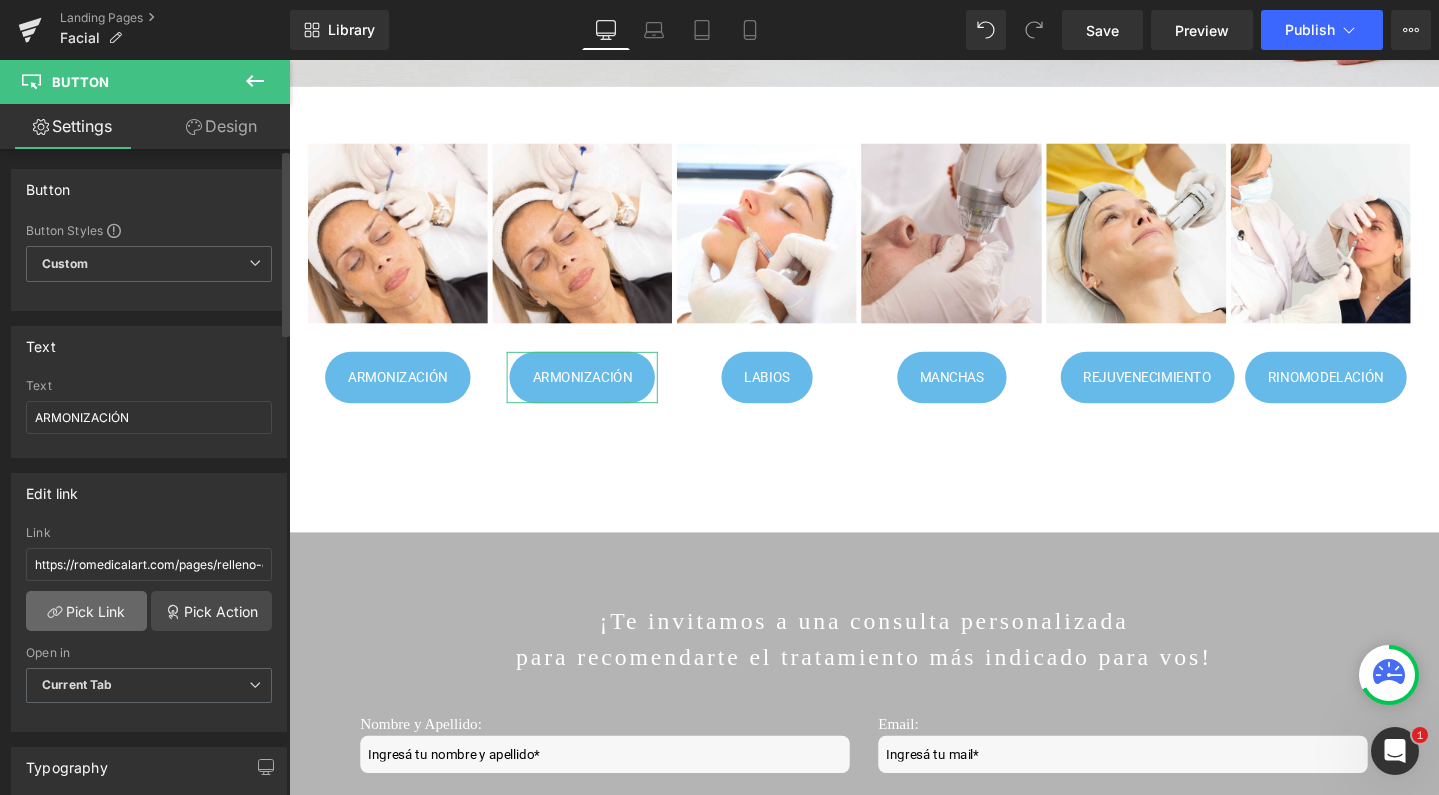click on "Pick Link" at bounding box center [86, 611] 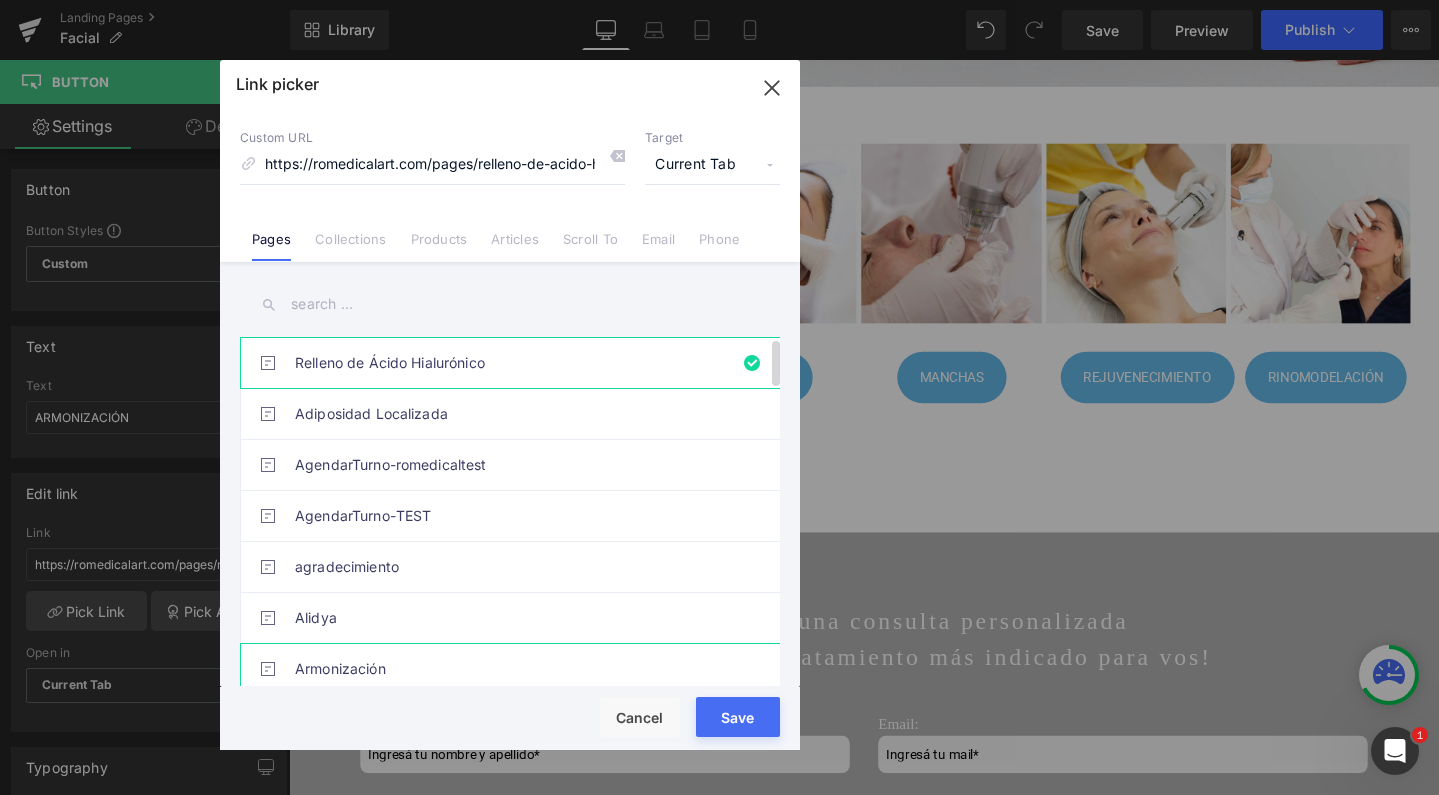 click on "Armonización" at bounding box center (515, 669) 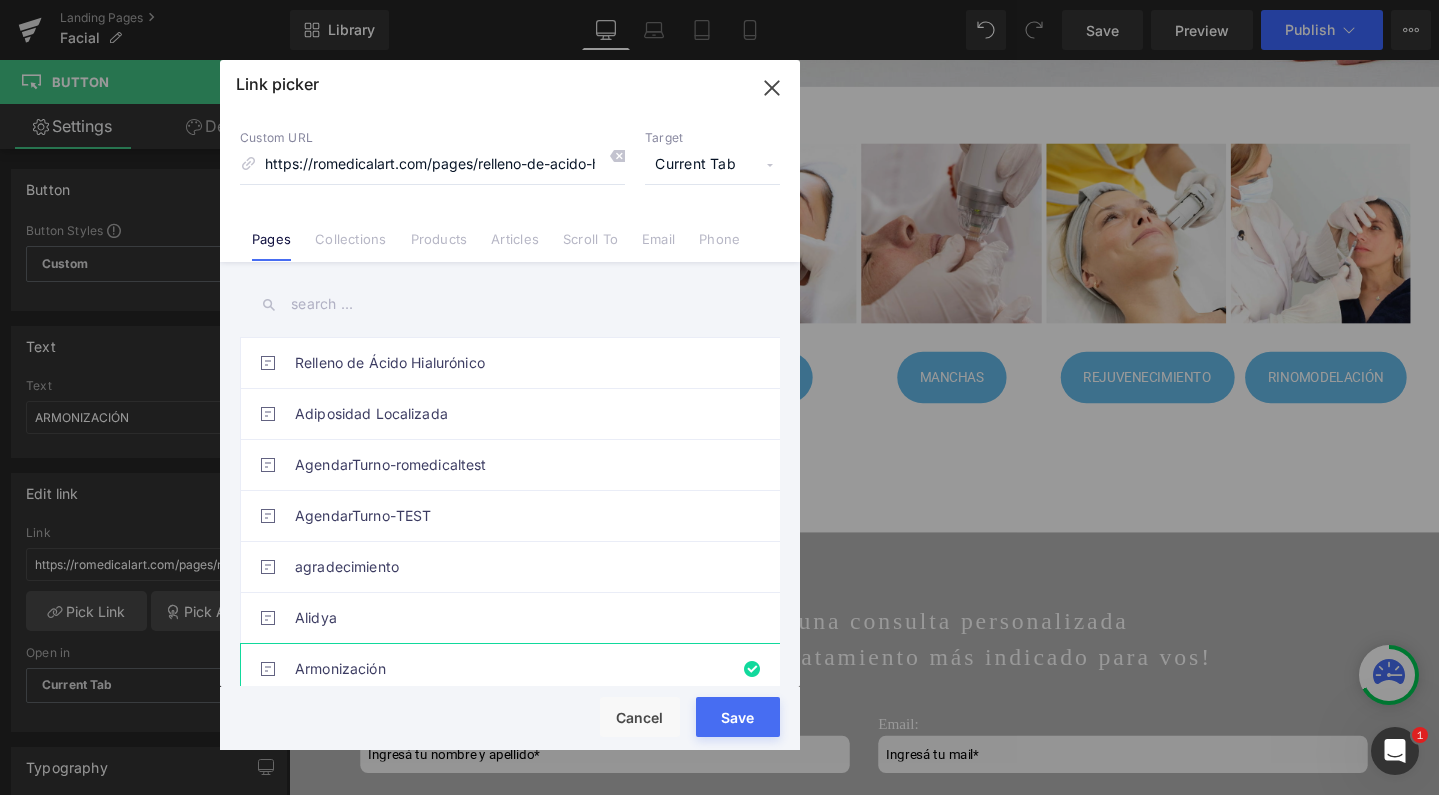 click on "Save" at bounding box center [738, 717] 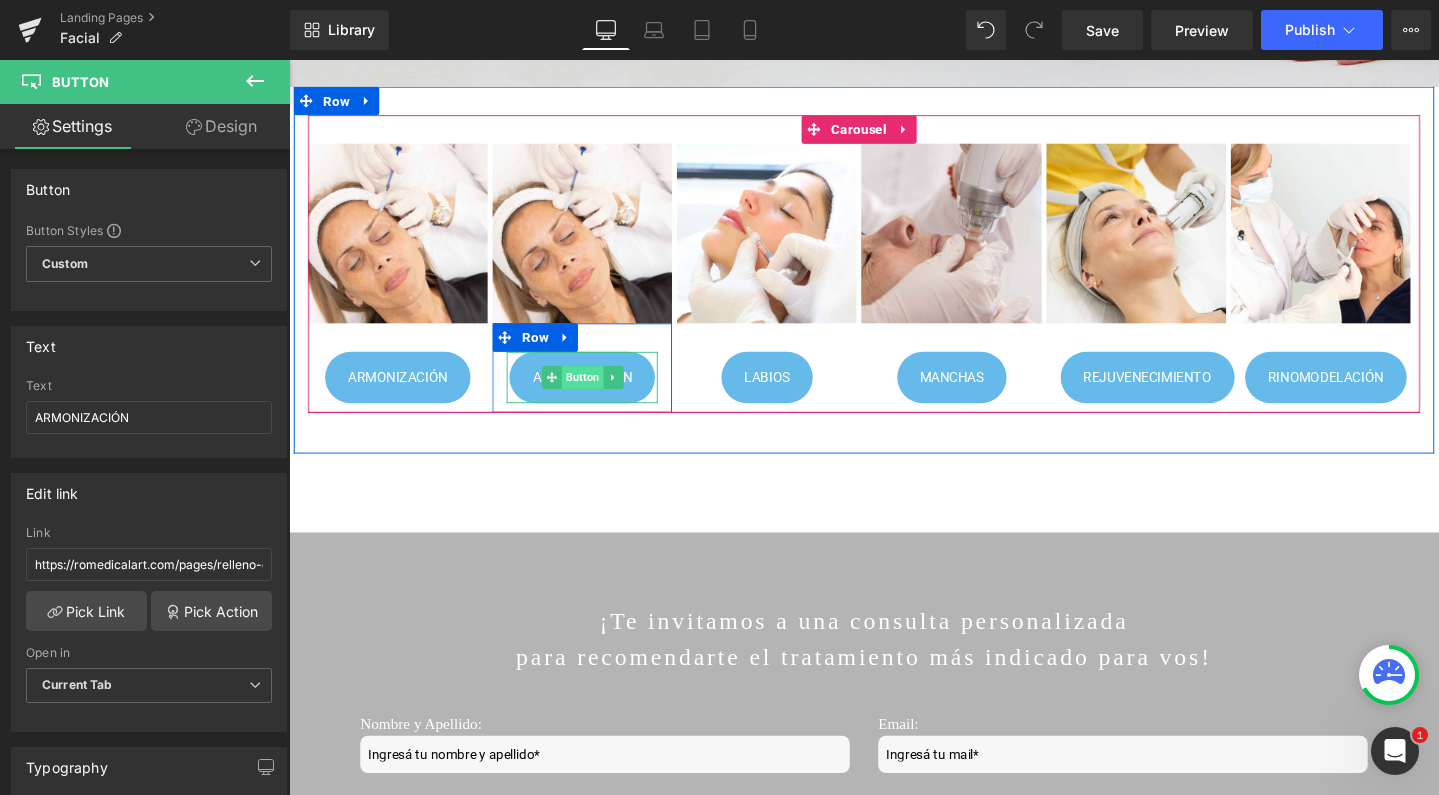 click on "Button" at bounding box center [598, 394] 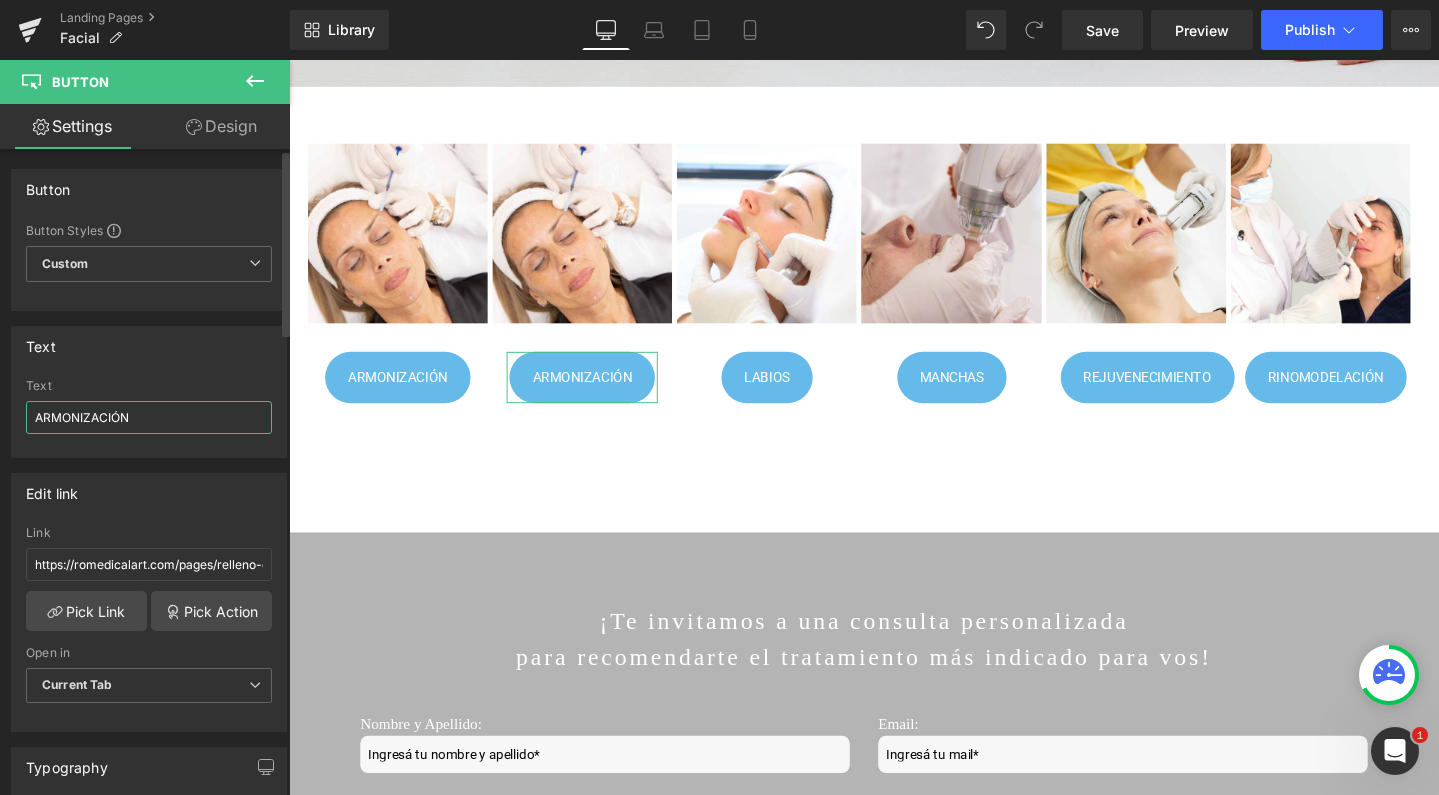 click on "ARMONIZACIÓN" at bounding box center [149, 417] 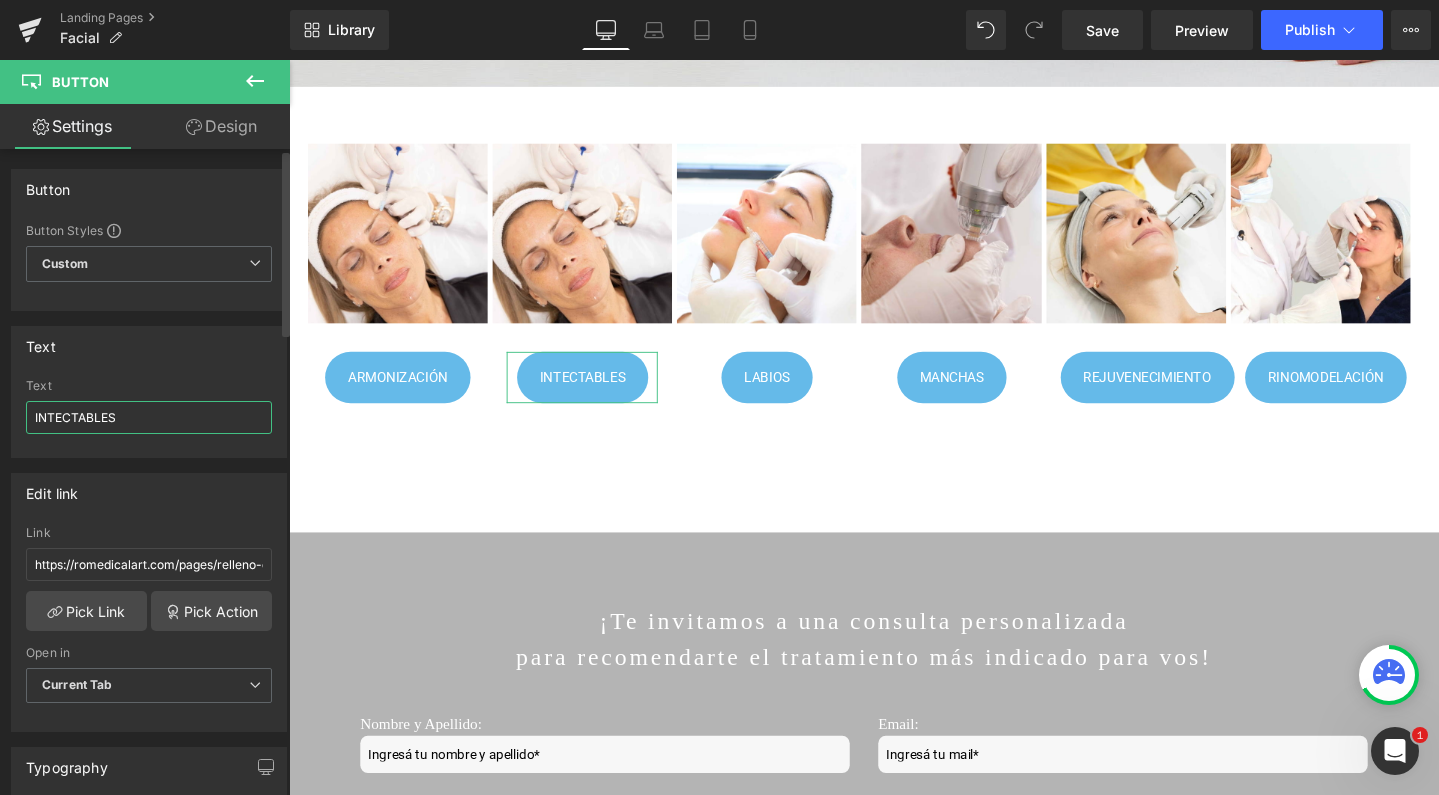click on "INTECTABLES" at bounding box center [149, 417] 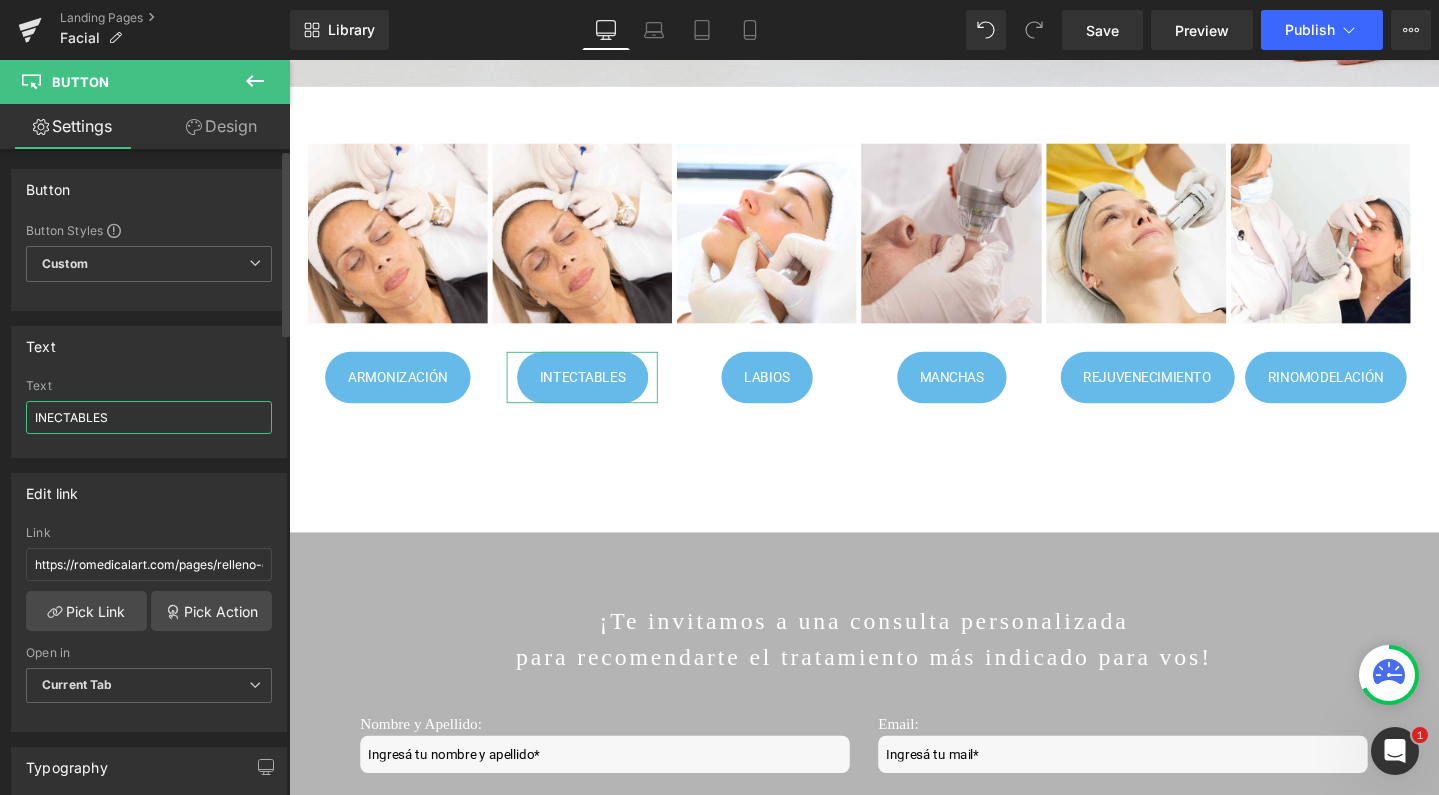 type on "INYECTABLES" 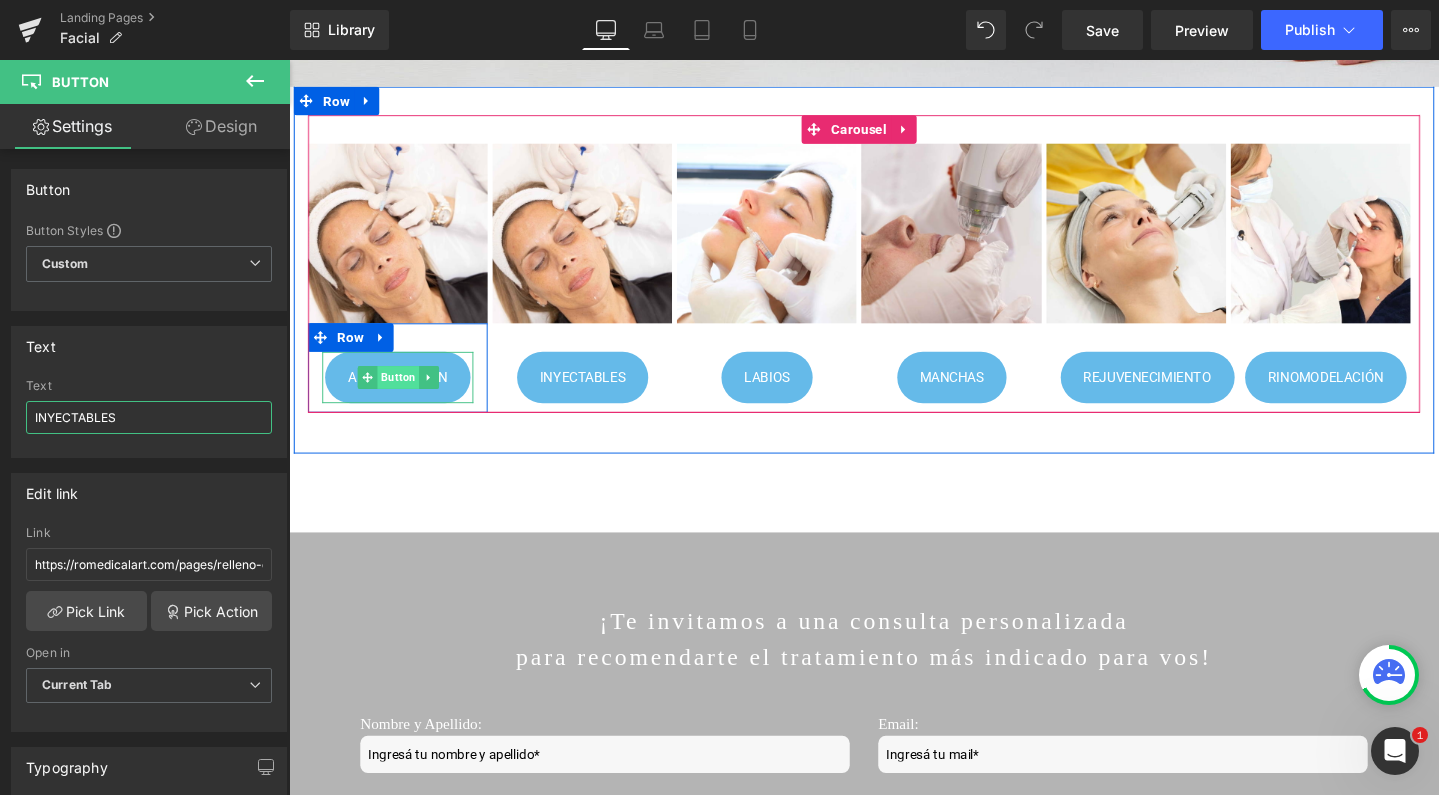 click on "Button" at bounding box center (404, 394) 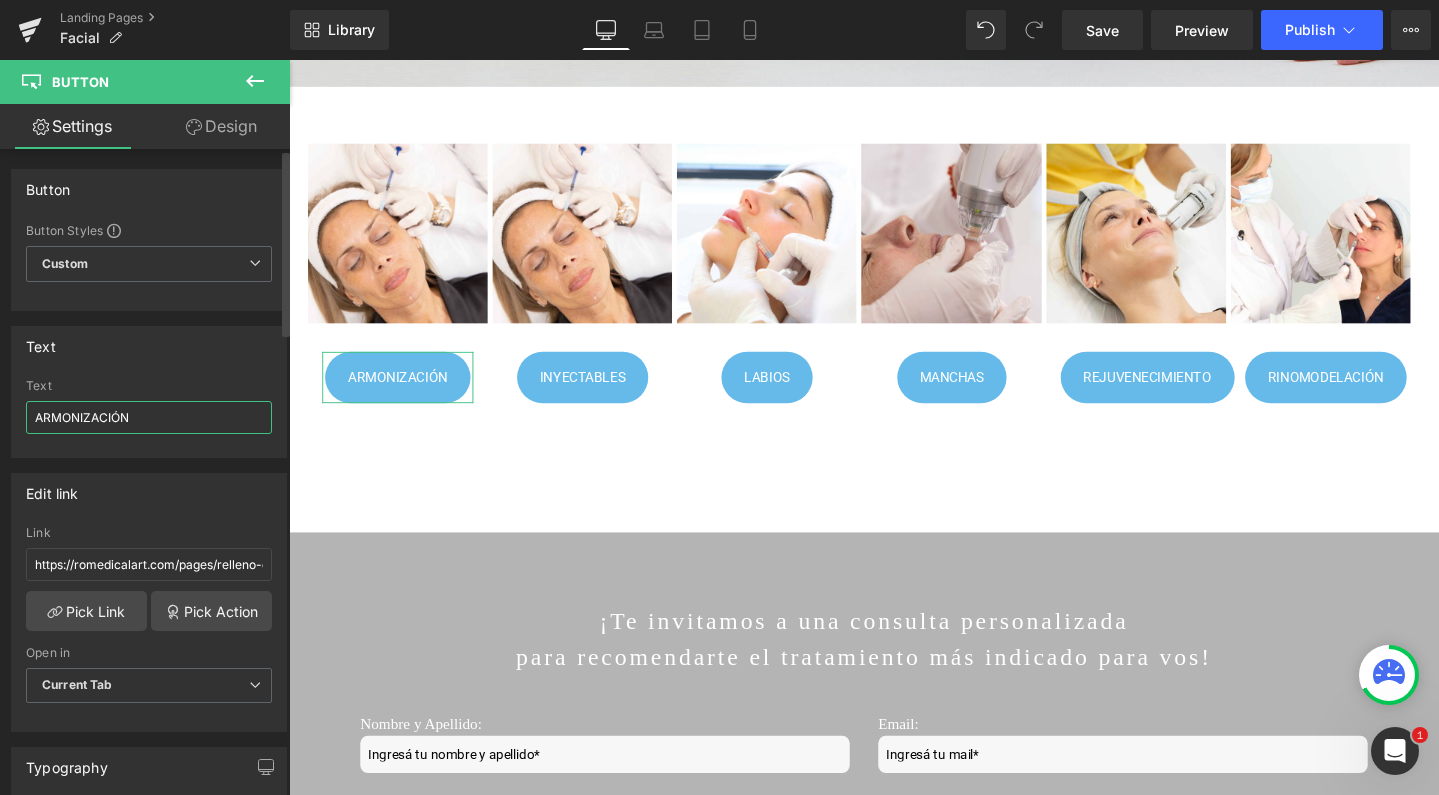 click on "ARMONIZACIÓN" at bounding box center [149, 417] 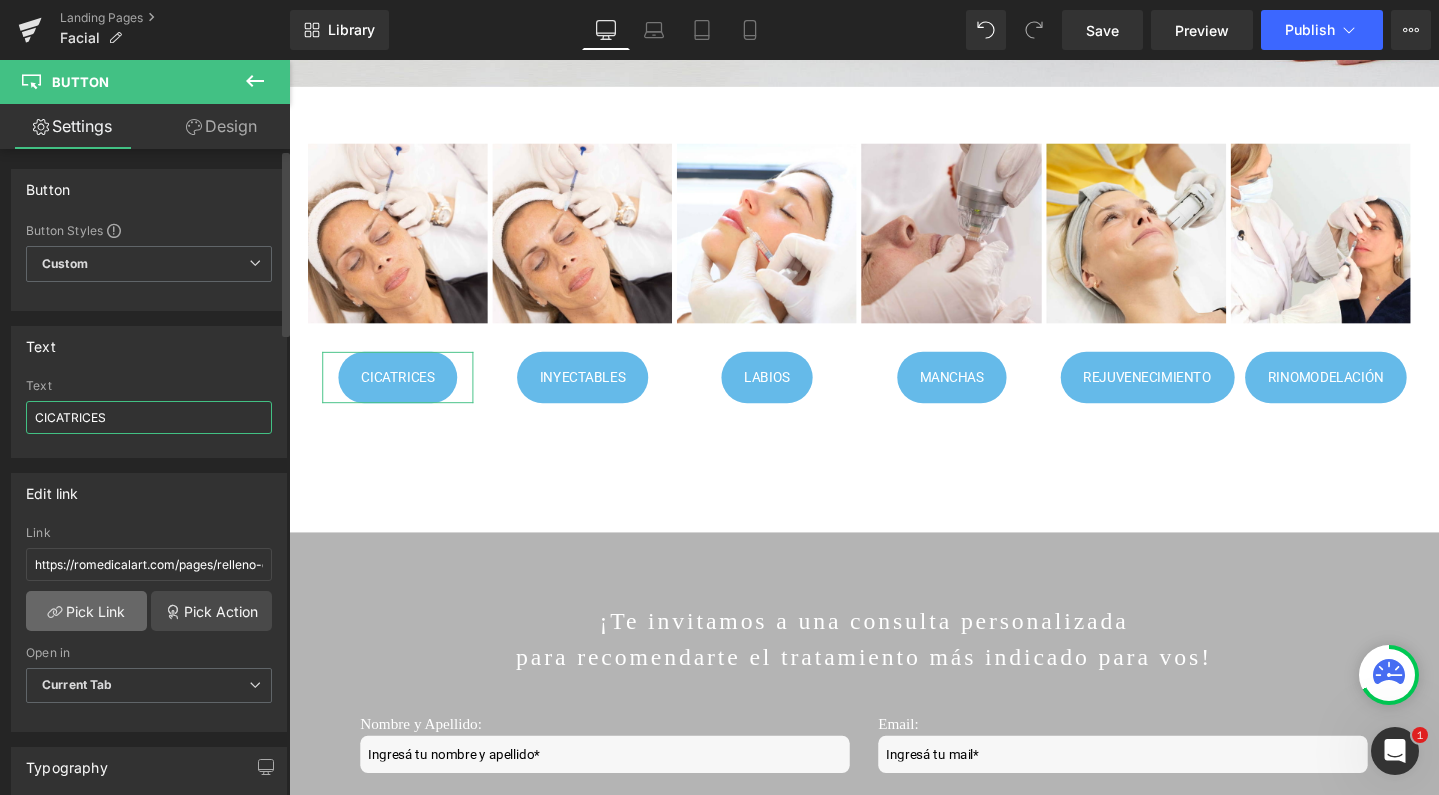 type on "CICATRICES" 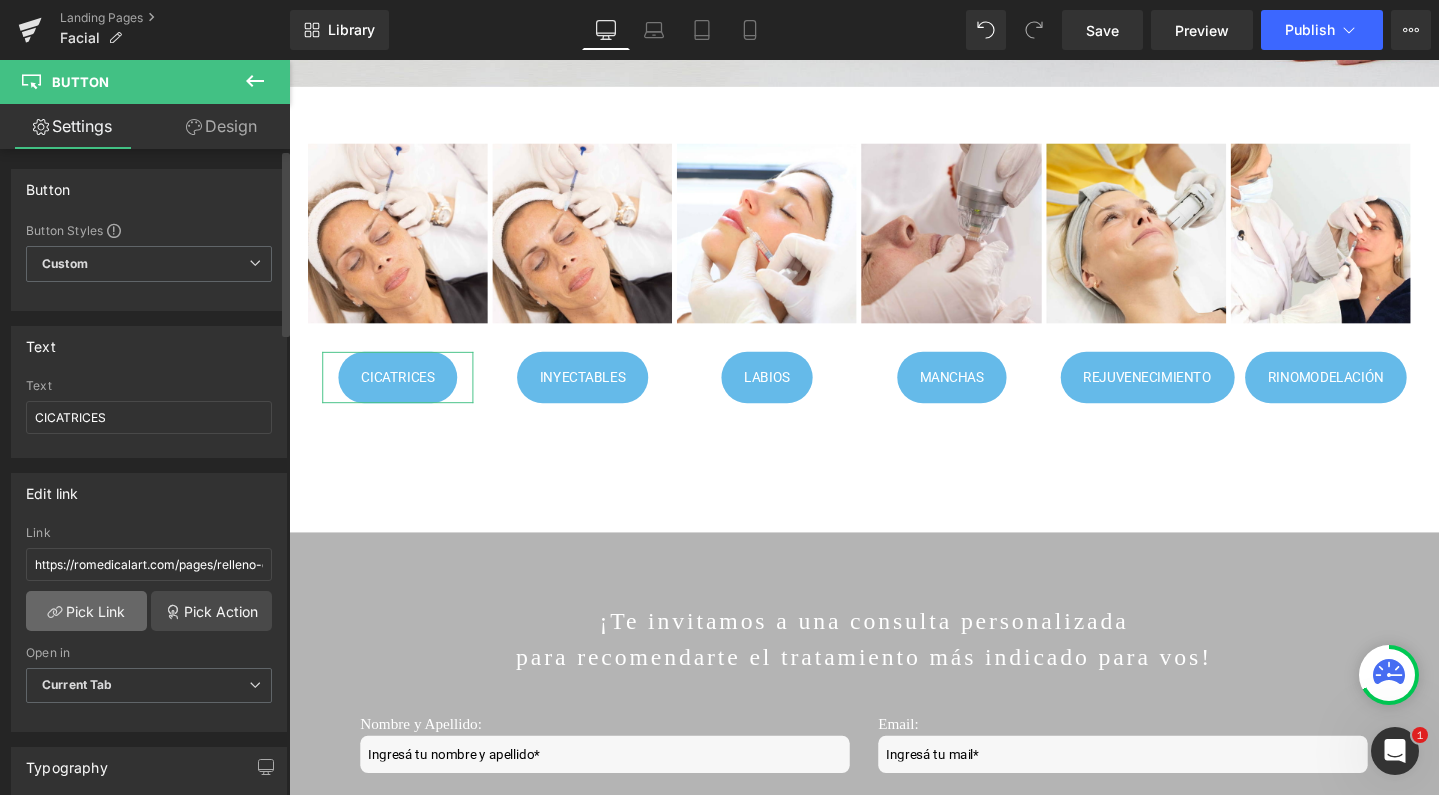 click on "Pick Link" at bounding box center (86, 611) 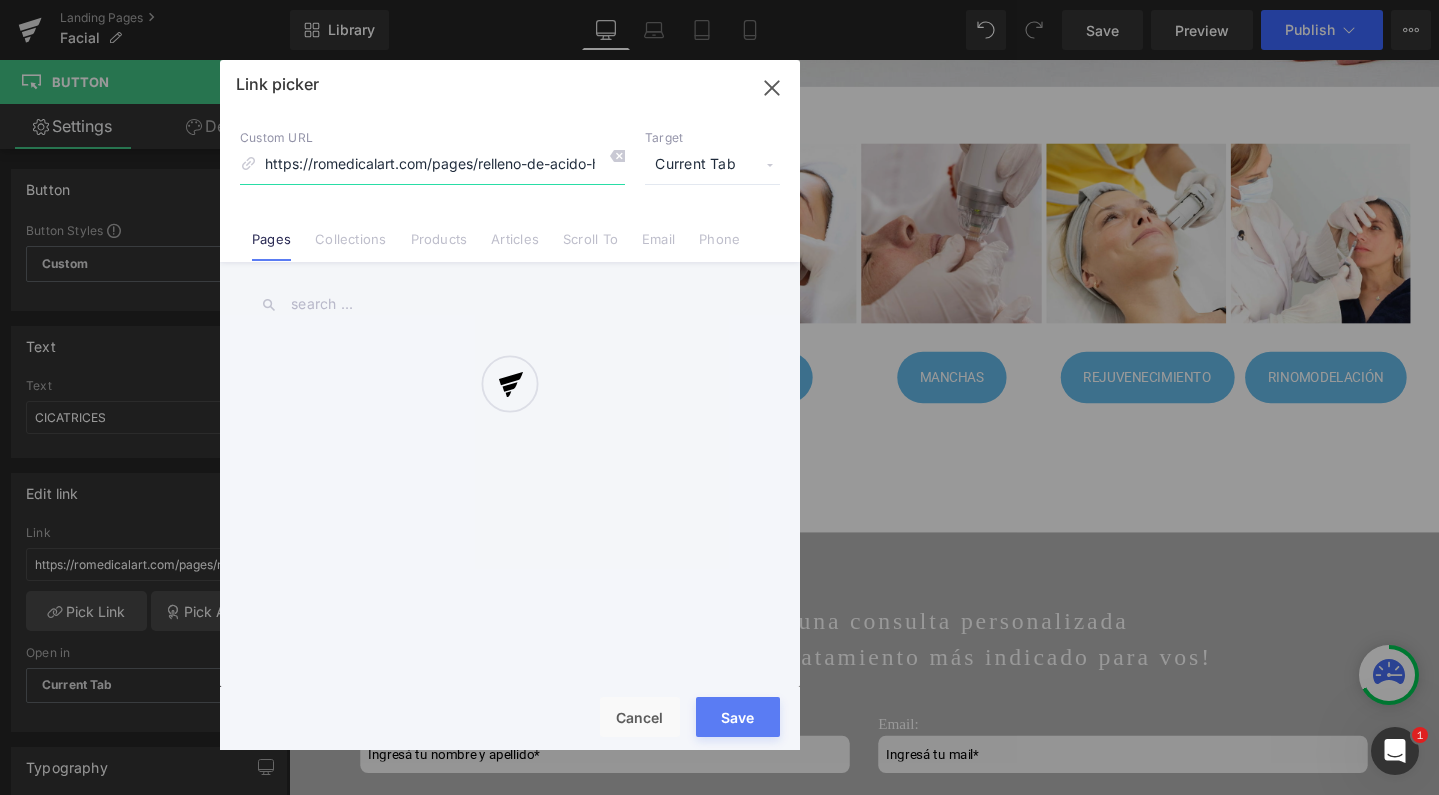 scroll, scrollTop: 0, scrollLeft: 56, axis: horizontal 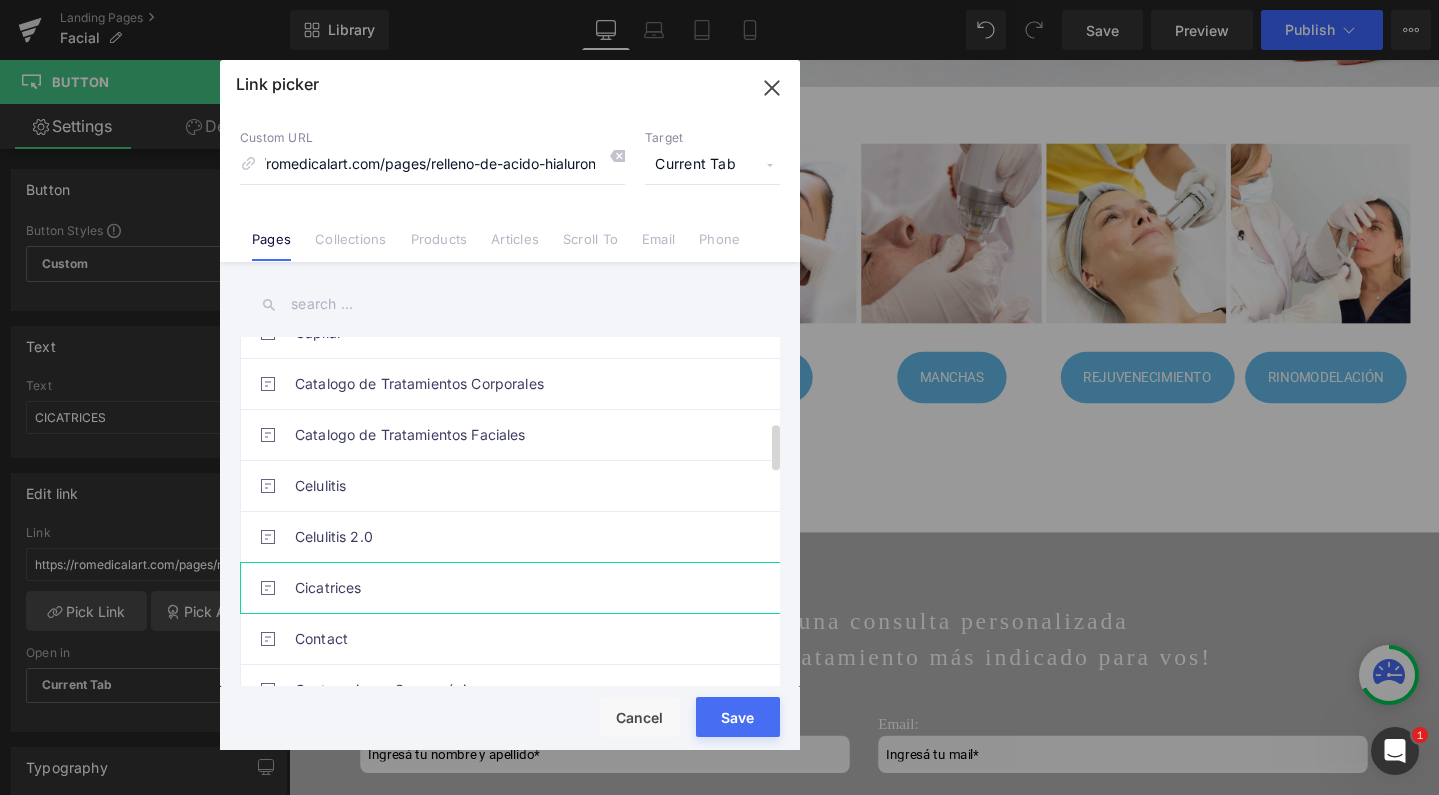 click on "Cicatrices" at bounding box center (515, 588) 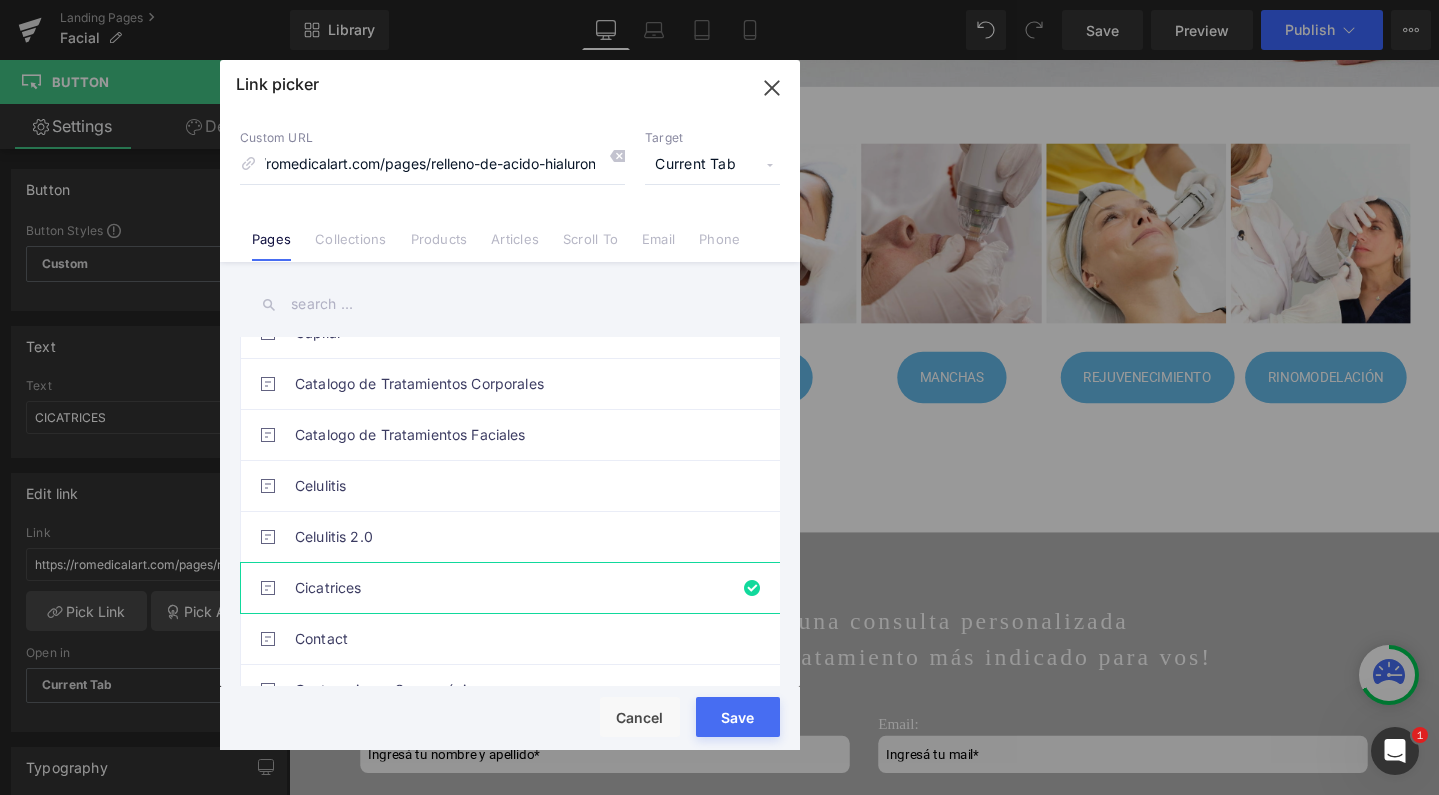 click on "Save" at bounding box center (738, 717) 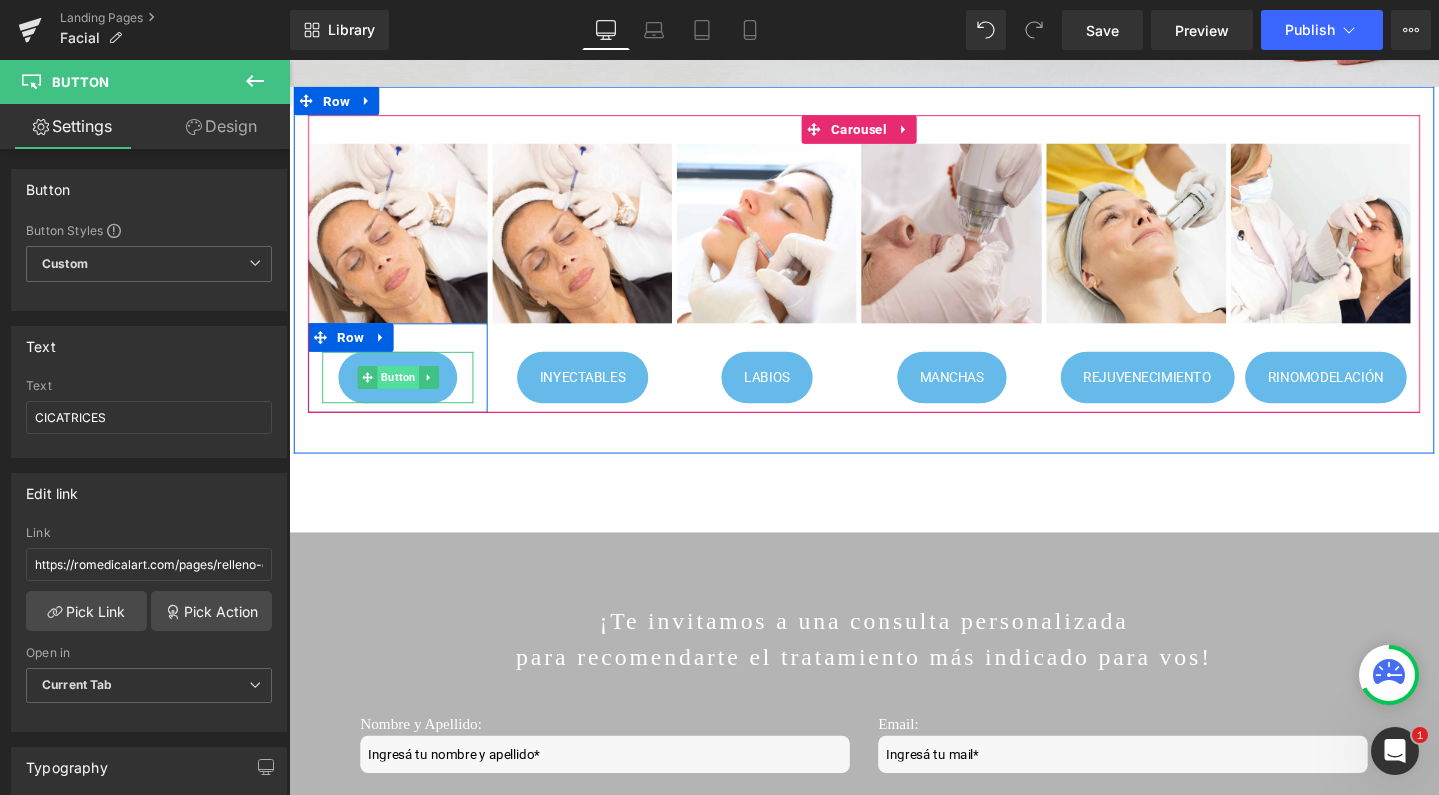 click on "Button" at bounding box center (404, 394) 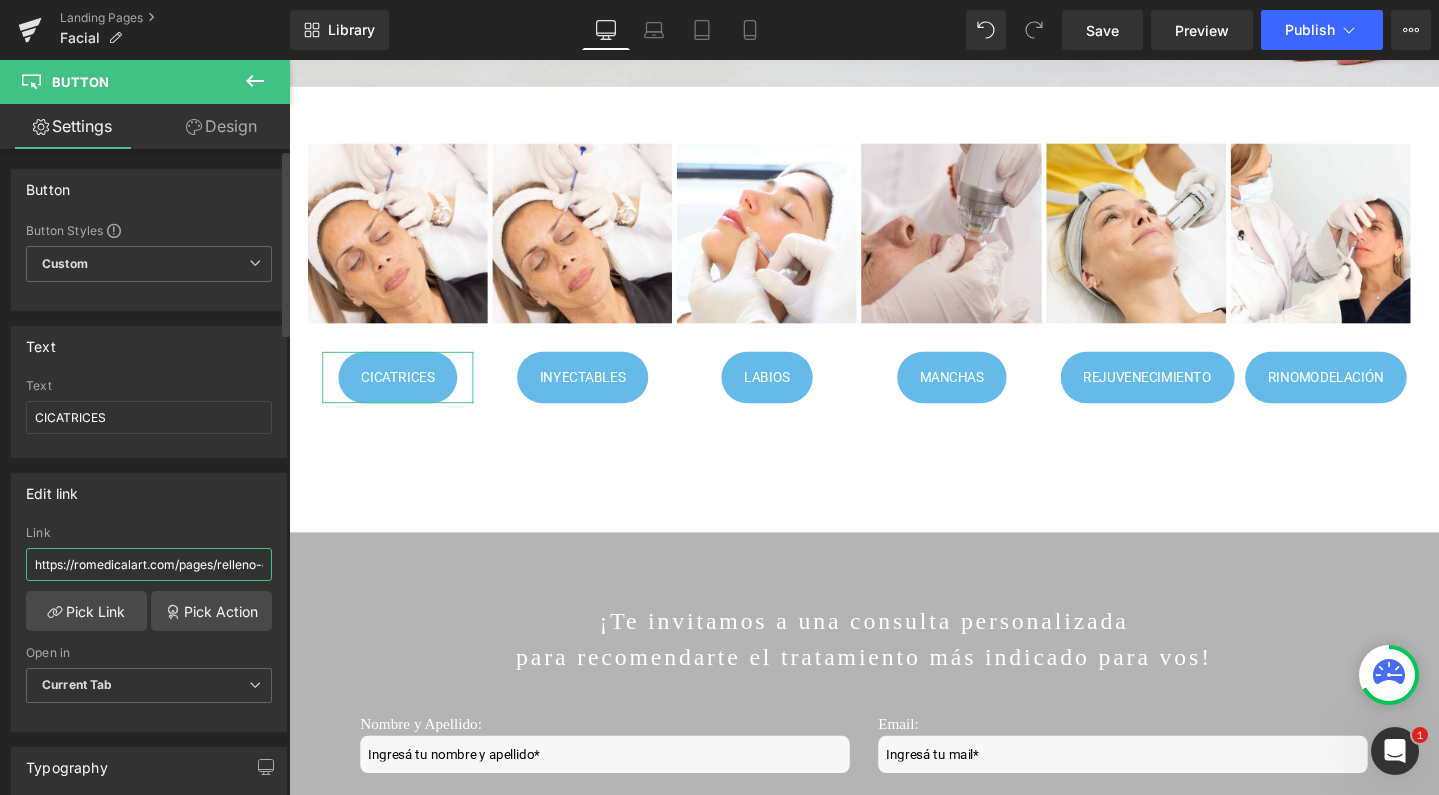 click on "https://romedicalart.com/pages/relleno-de-acido-hialuronico" at bounding box center (149, 564) 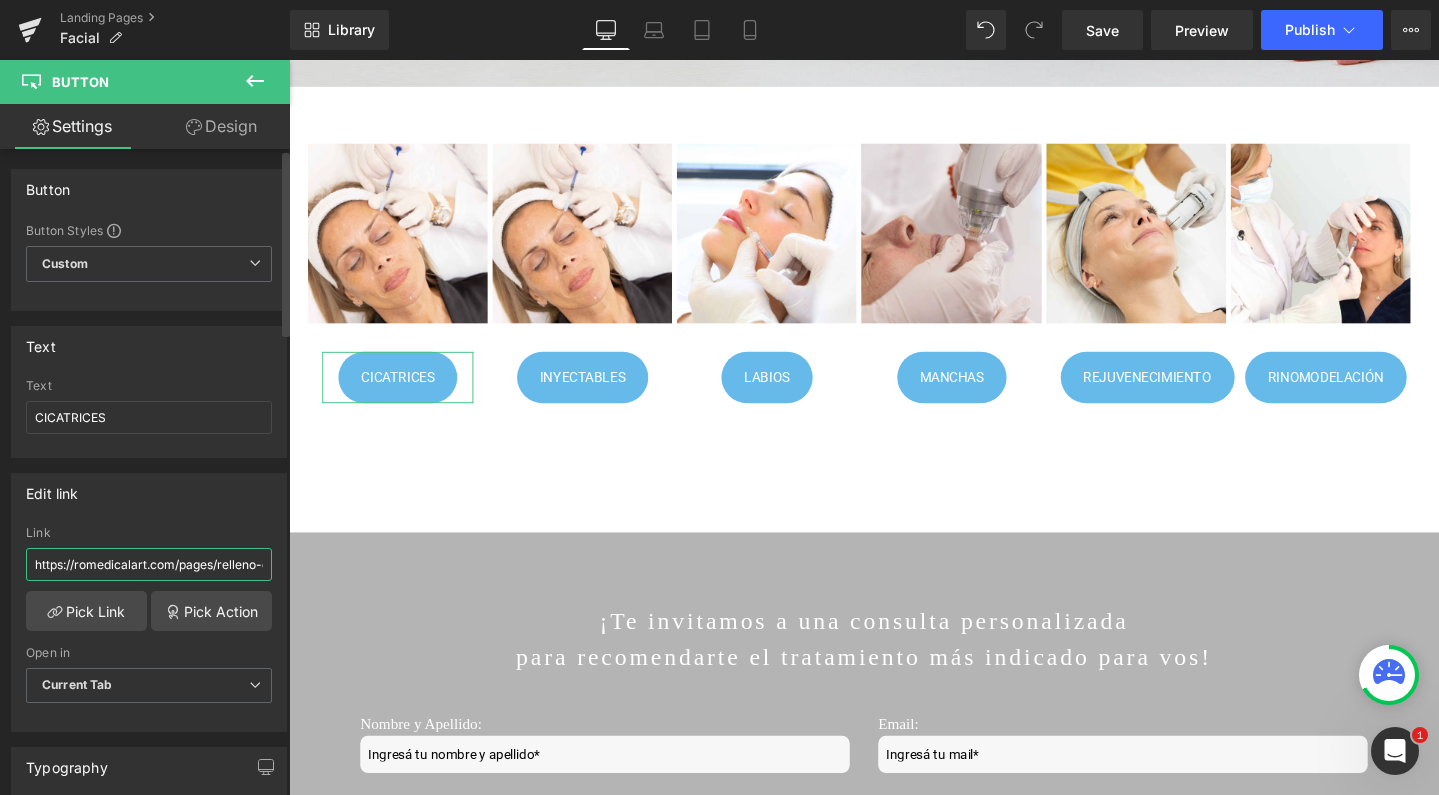 click on "https://romedicalart.com/pages/relleno-de-acido-hialuronico" at bounding box center (149, 564) 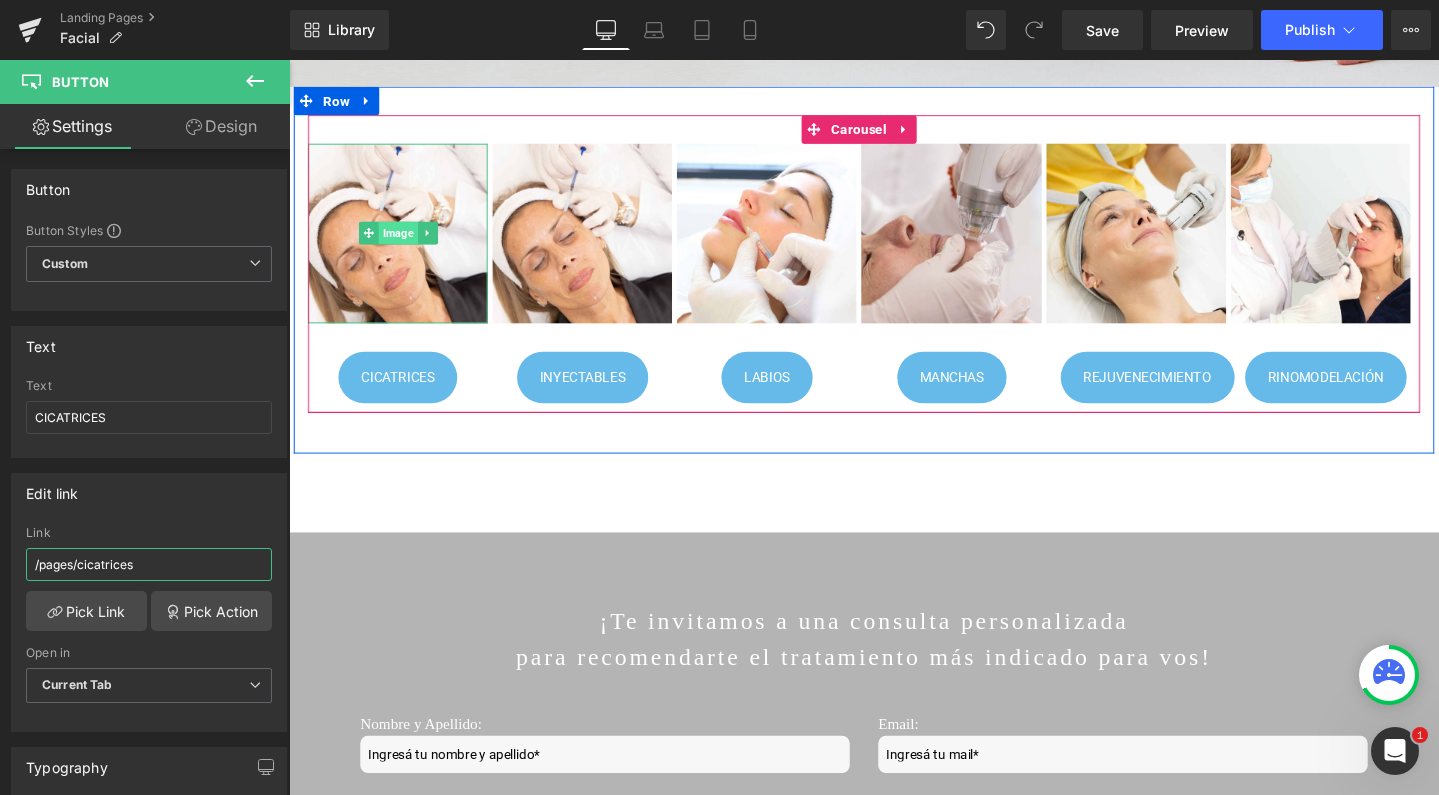 click on "Image" at bounding box center (403, 242) 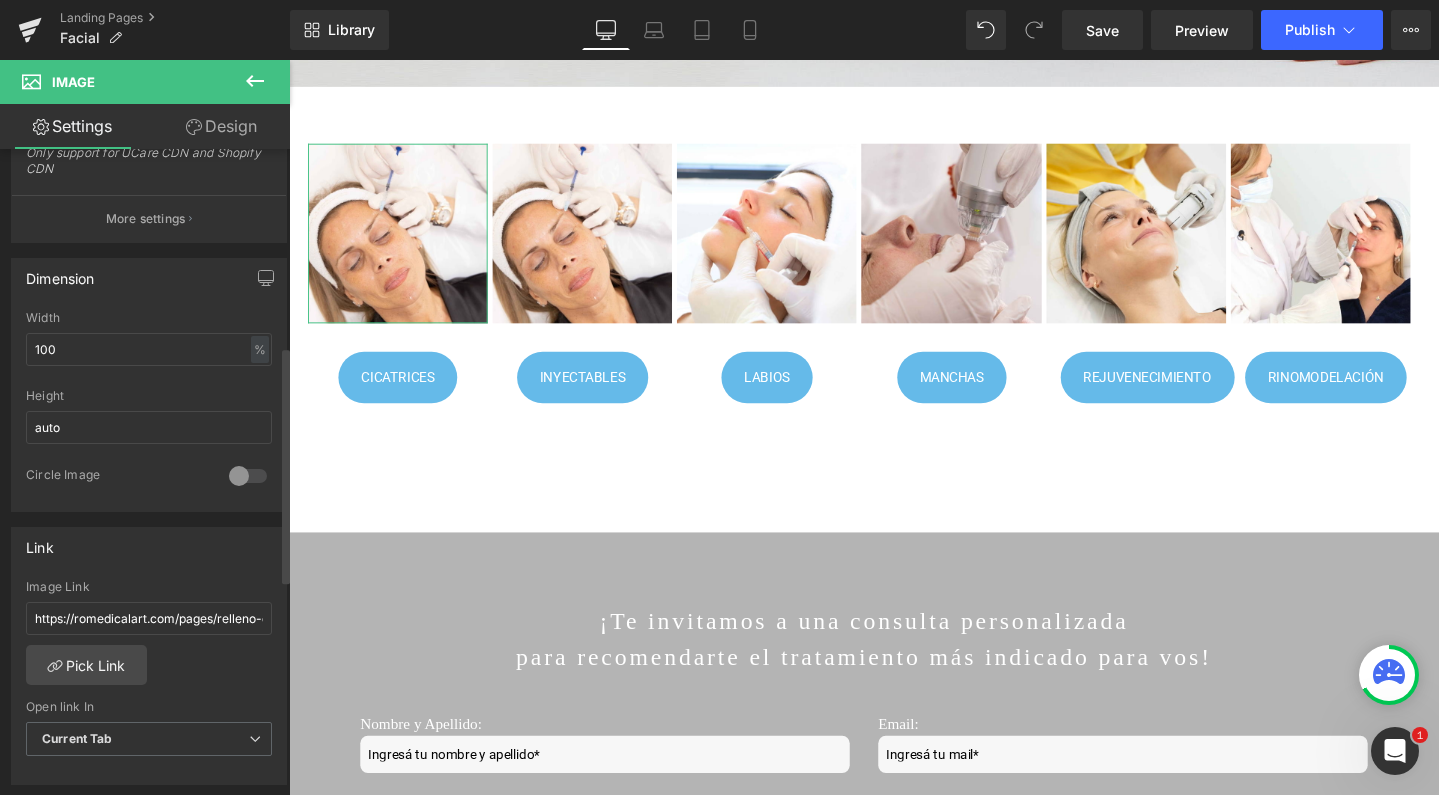 scroll, scrollTop: 540, scrollLeft: 0, axis: vertical 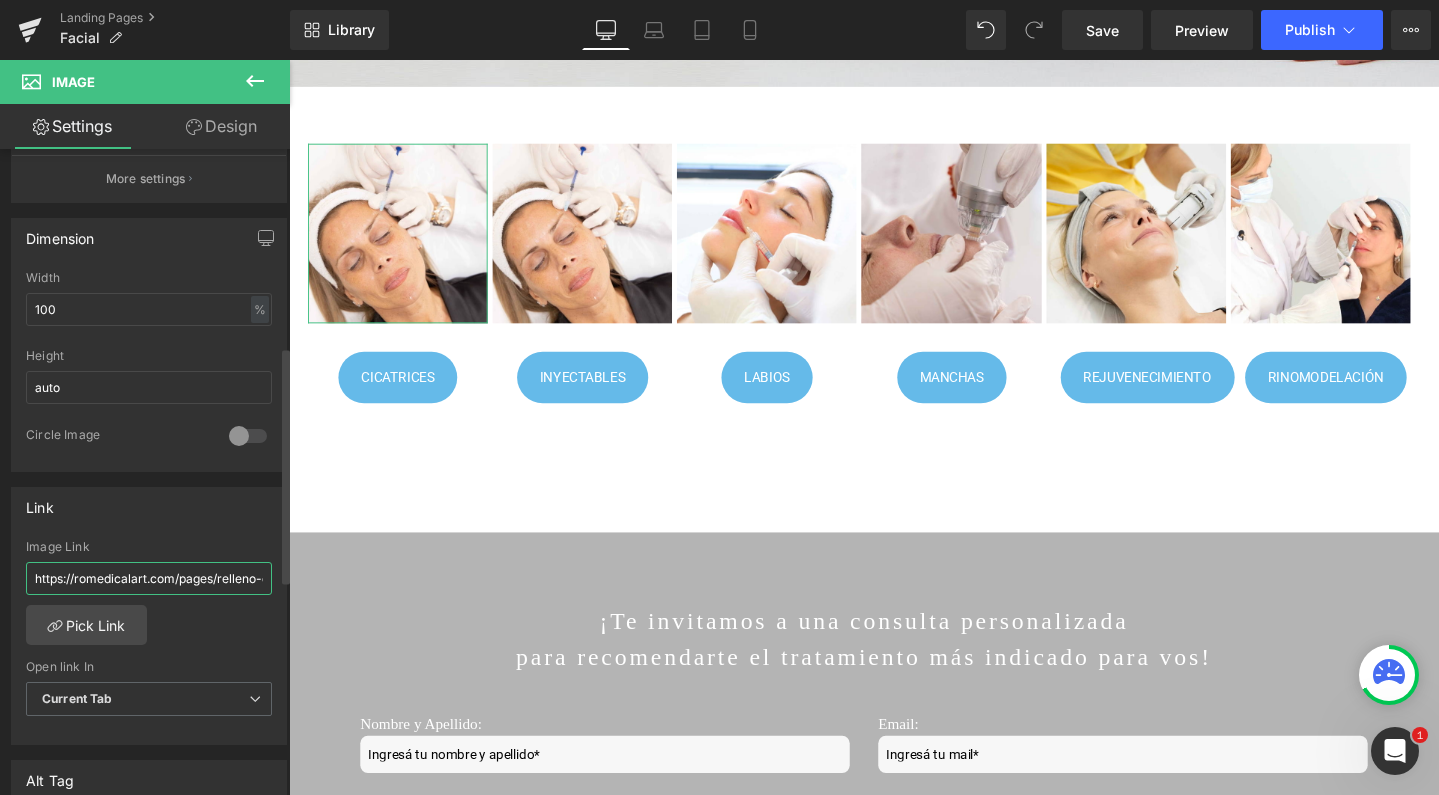 click on "https://romedicalart.com/pages/relleno-de-acido-hialuronico" at bounding box center (149, 578) 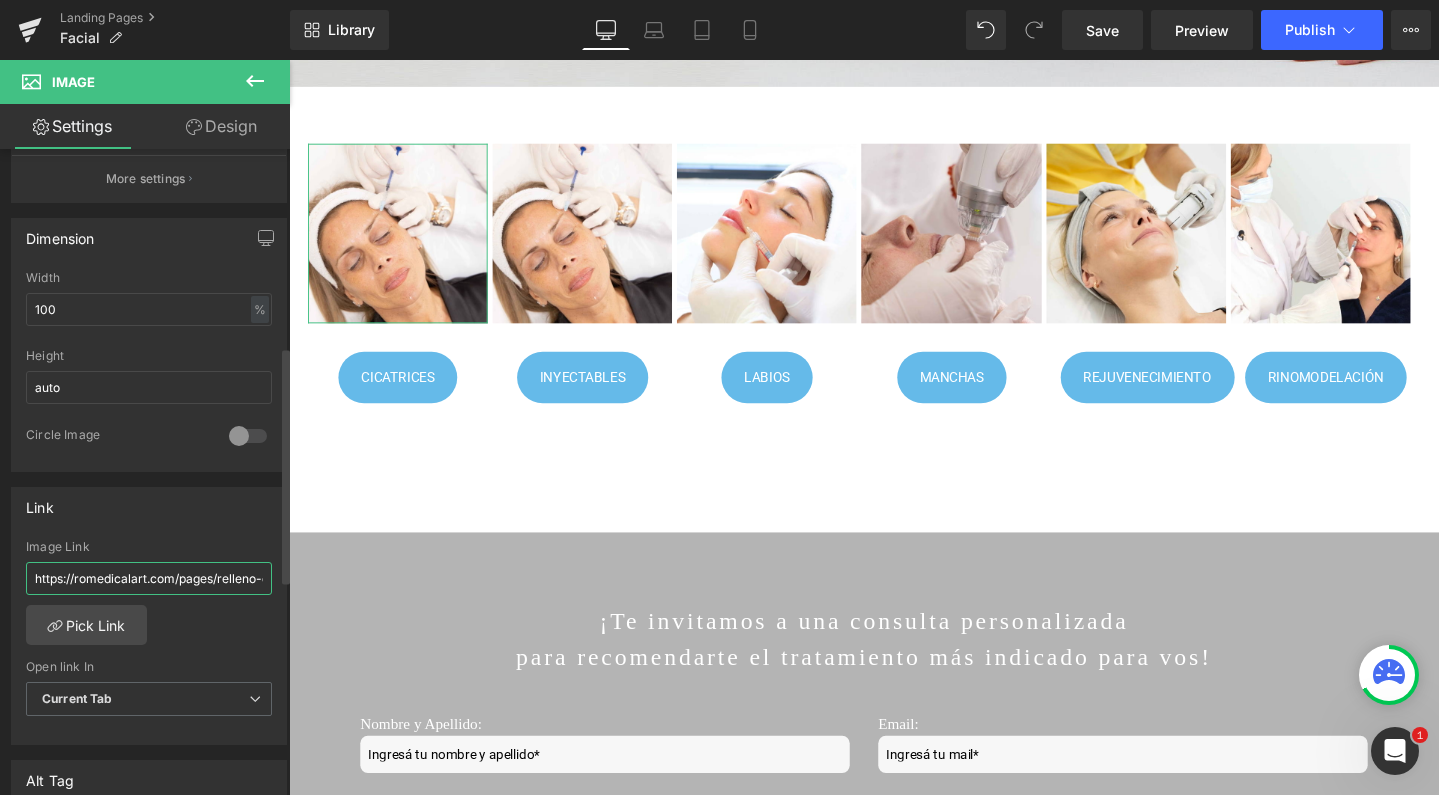 click on "https://romedicalart.com/pages/relleno-de-acido-hialuronico" at bounding box center (149, 578) 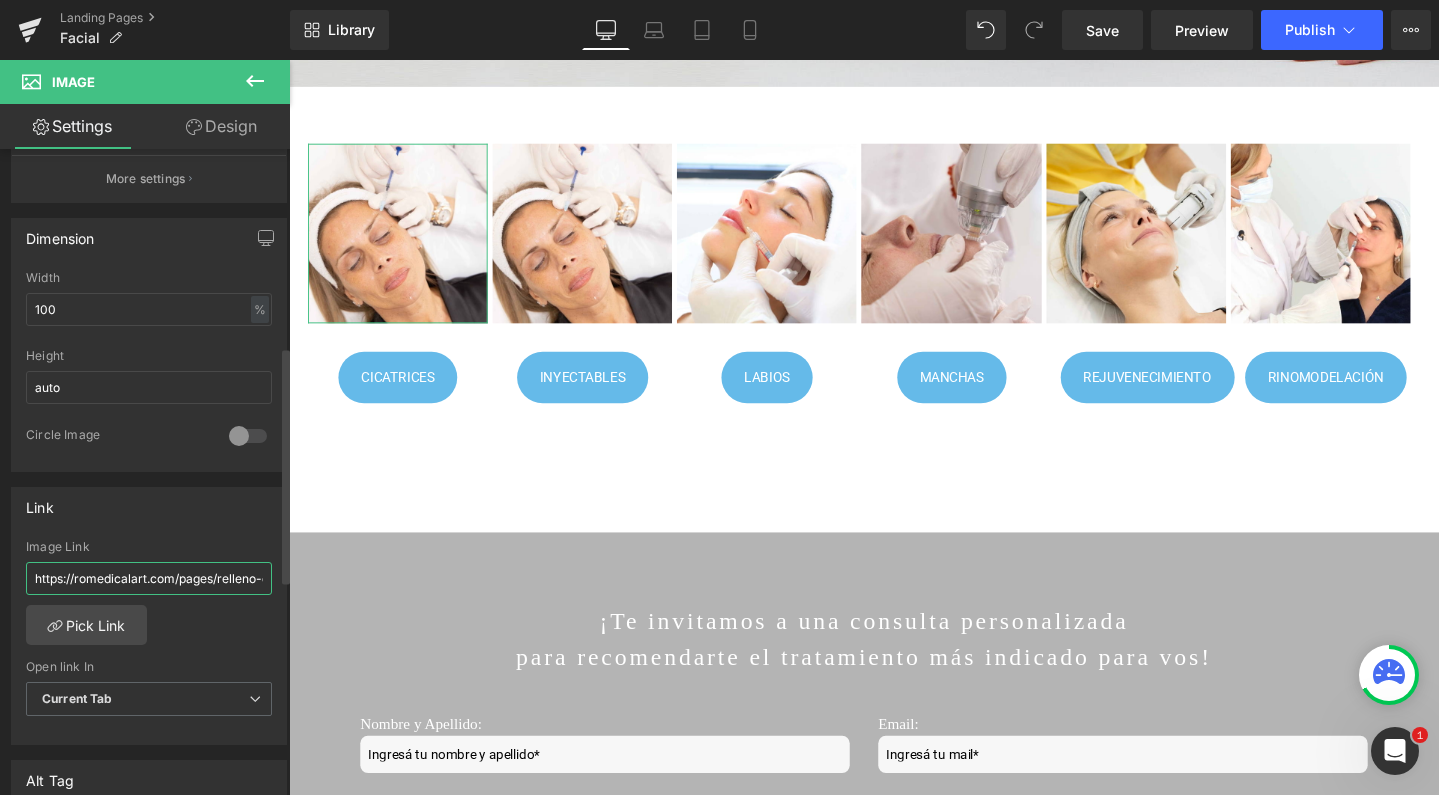 click on "https://romedicalart.com/pages/relleno-de-acido-hialuronico" at bounding box center [149, 578] 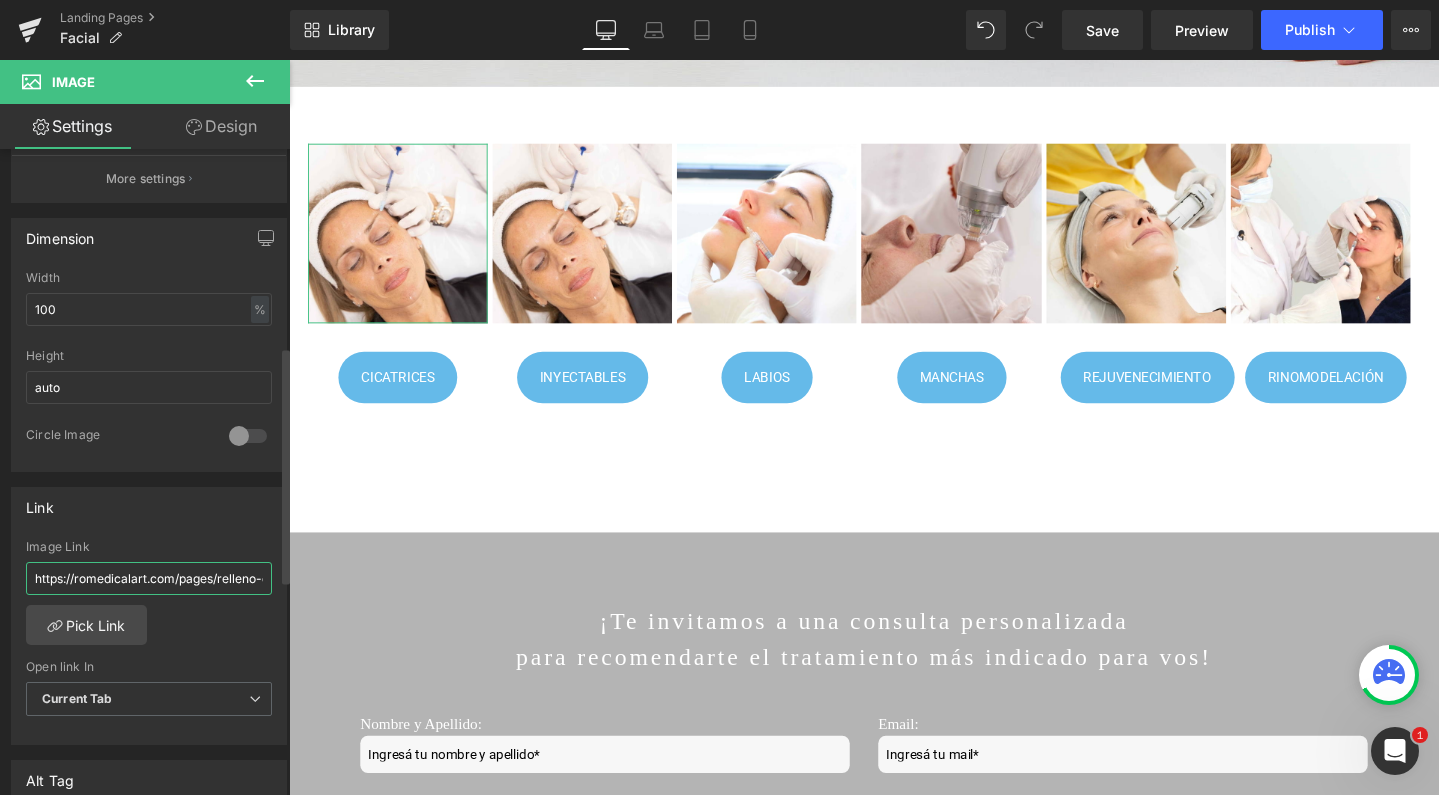 paste on "/pages/cicatrices" 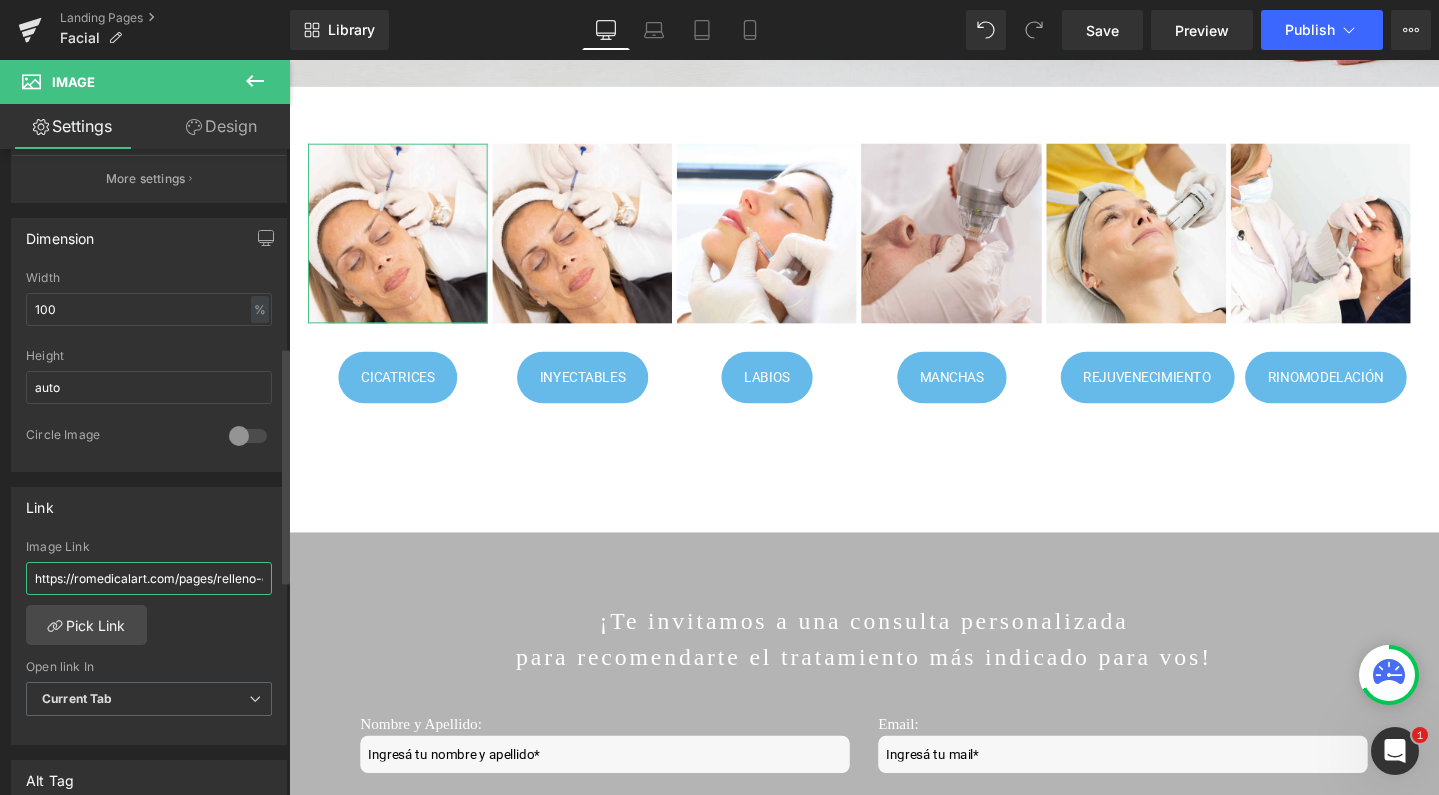 type on "/pages/cicatrices" 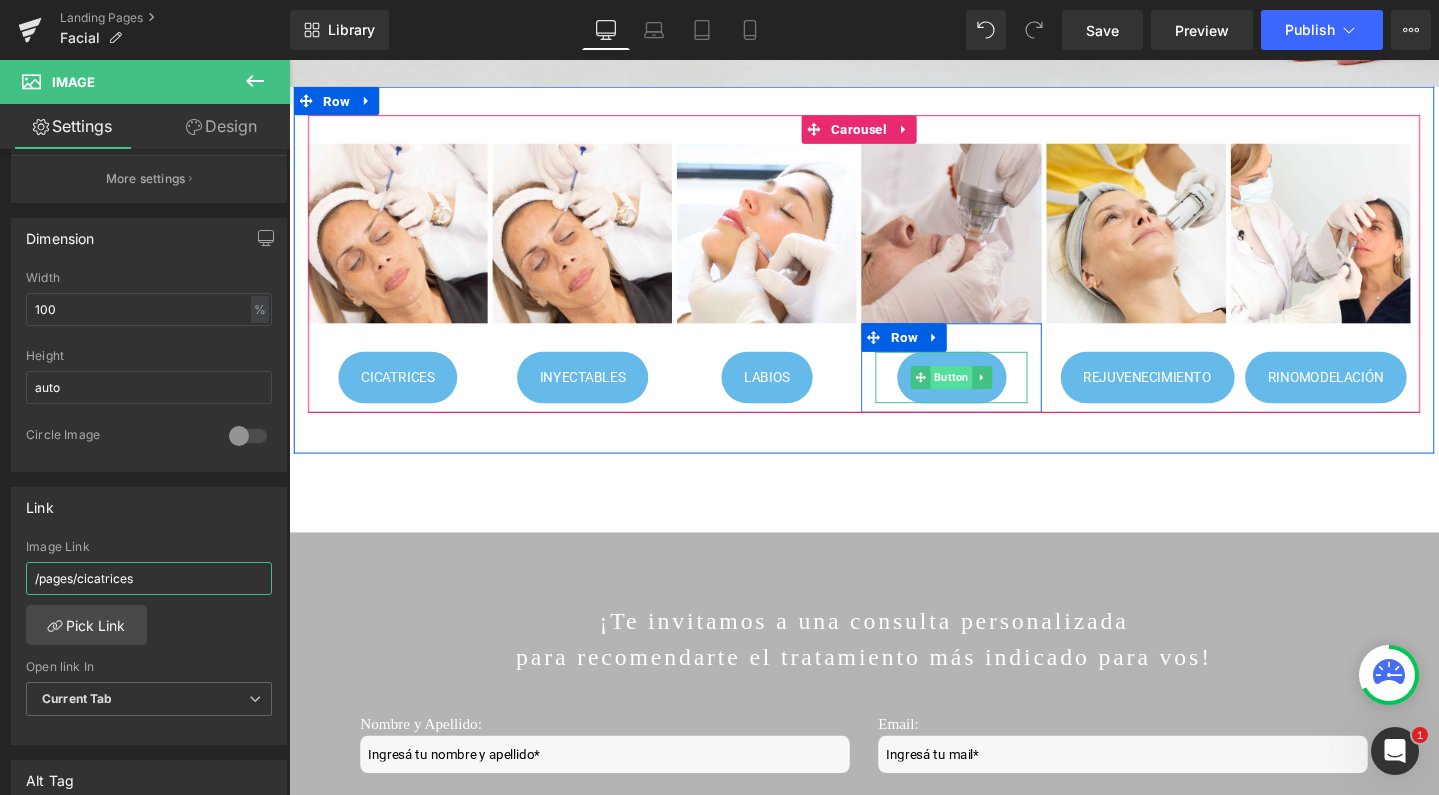 click on "Button" at bounding box center [986, 394] 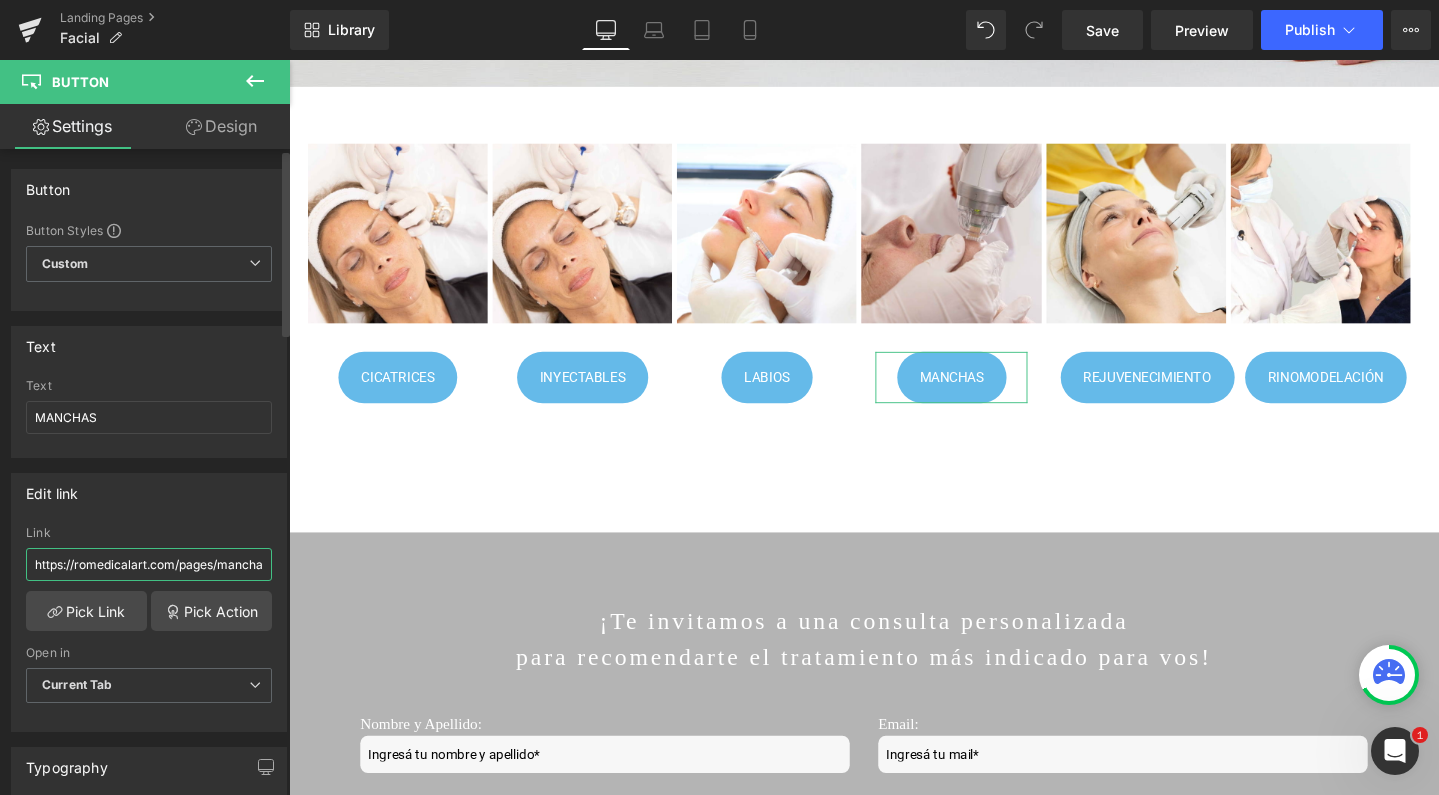 click on "https://romedicalart.com/pages/manchas-y-lesiones" at bounding box center (149, 564) 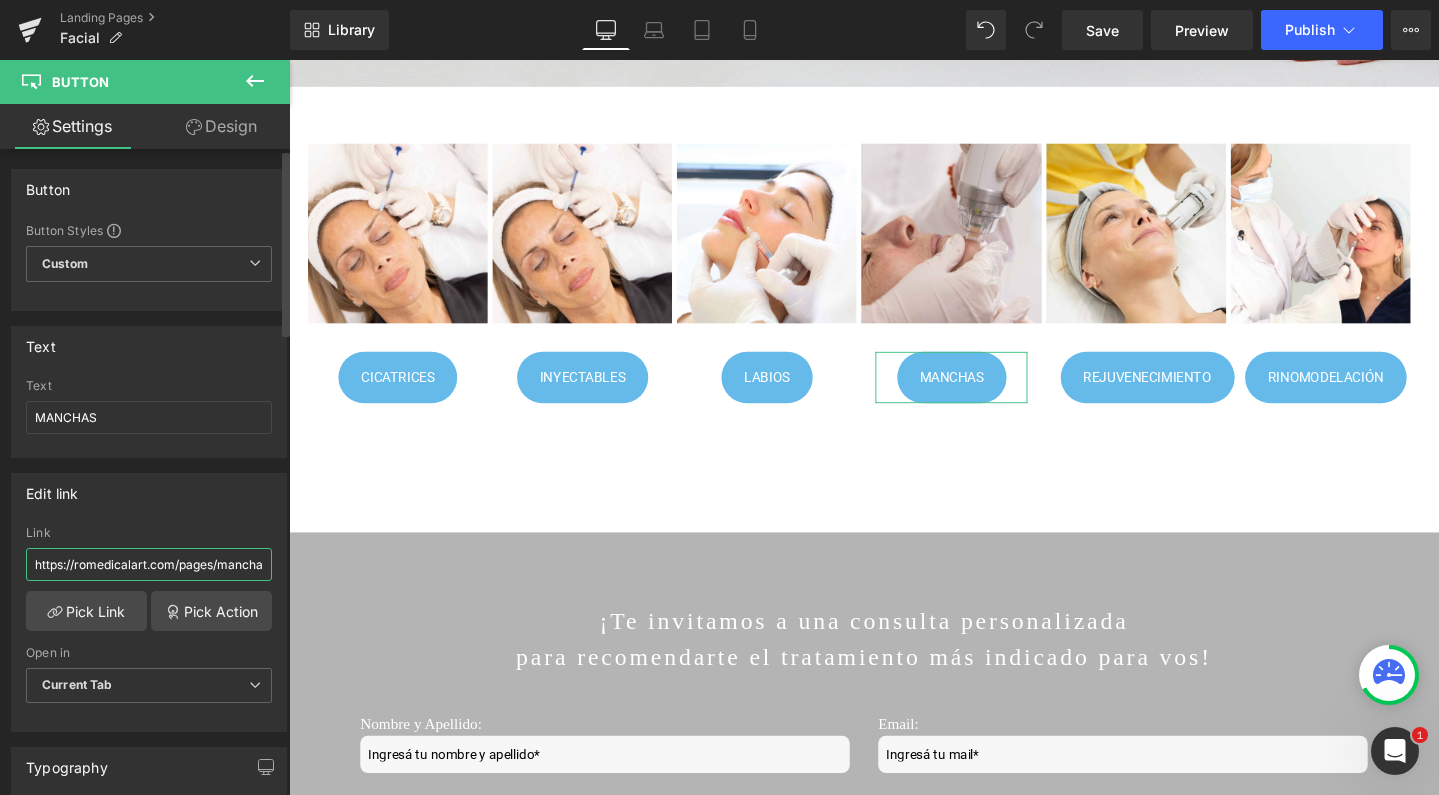 click on "https://romedicalart.com/pages/manchas-y-lesiones" at bounding box center [149, 564] 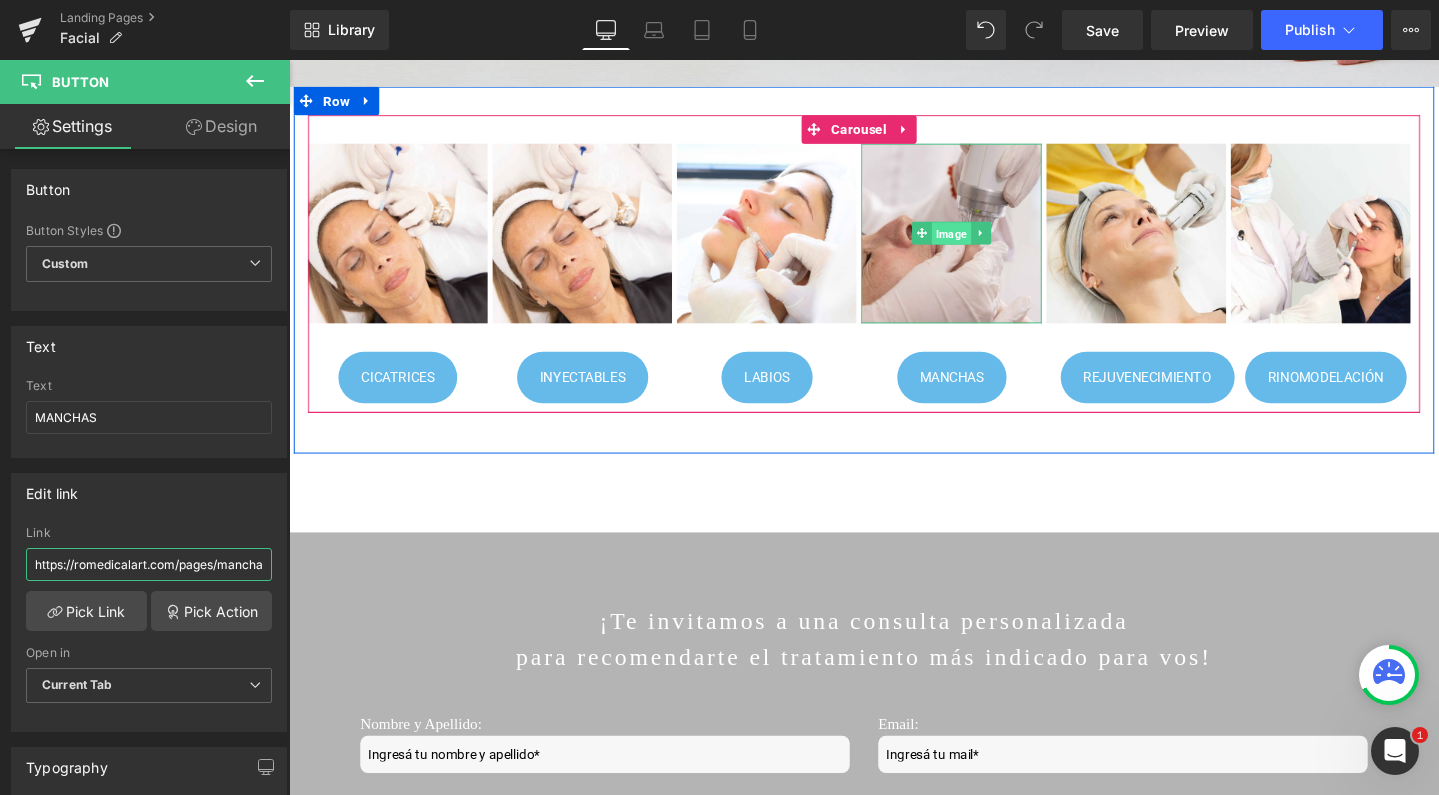 click on "Image" at bounding box center [985, 243] 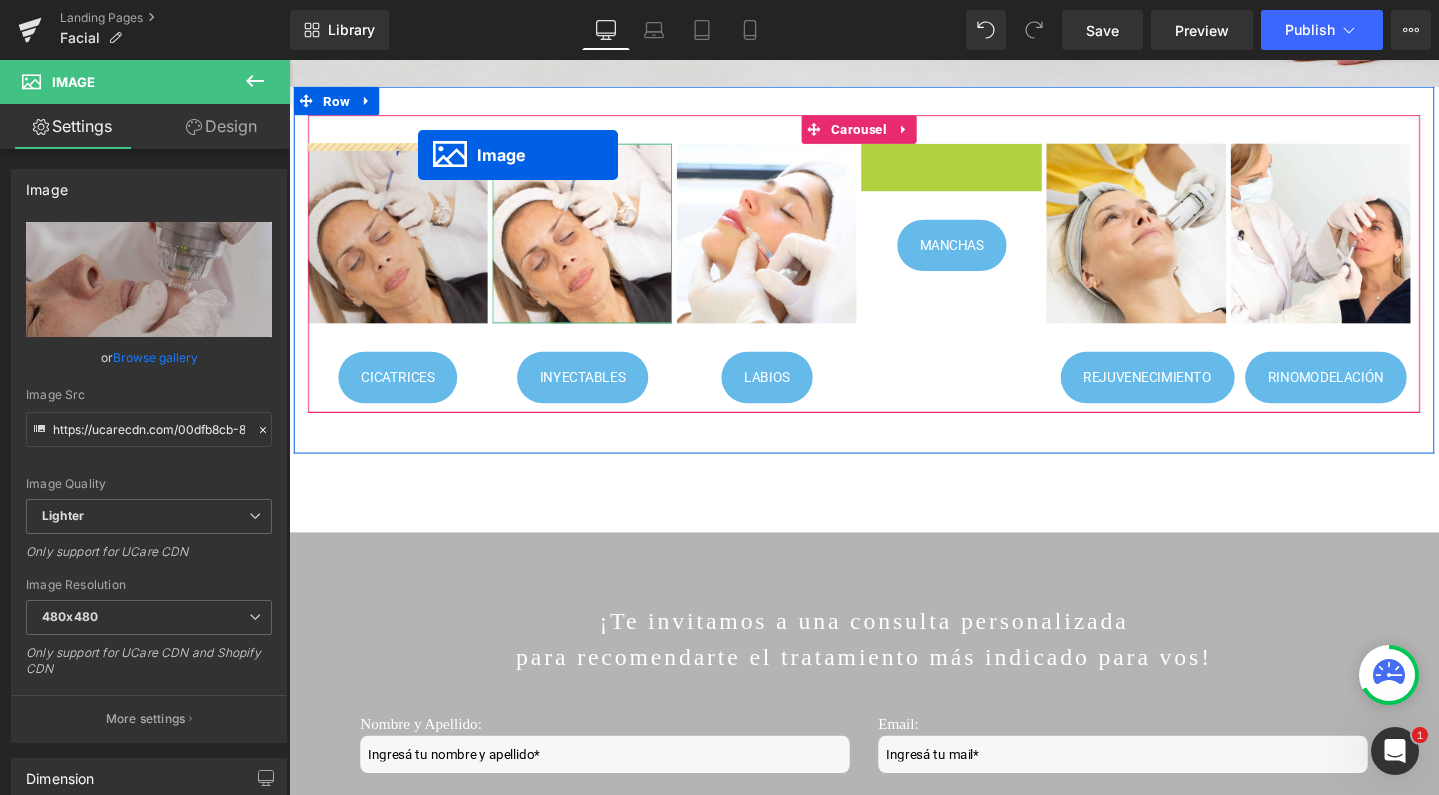 drag, startPoint x: 949, startPoint y: 243, endPoint x: 425, endPoint y: 160, distance: 530.5328 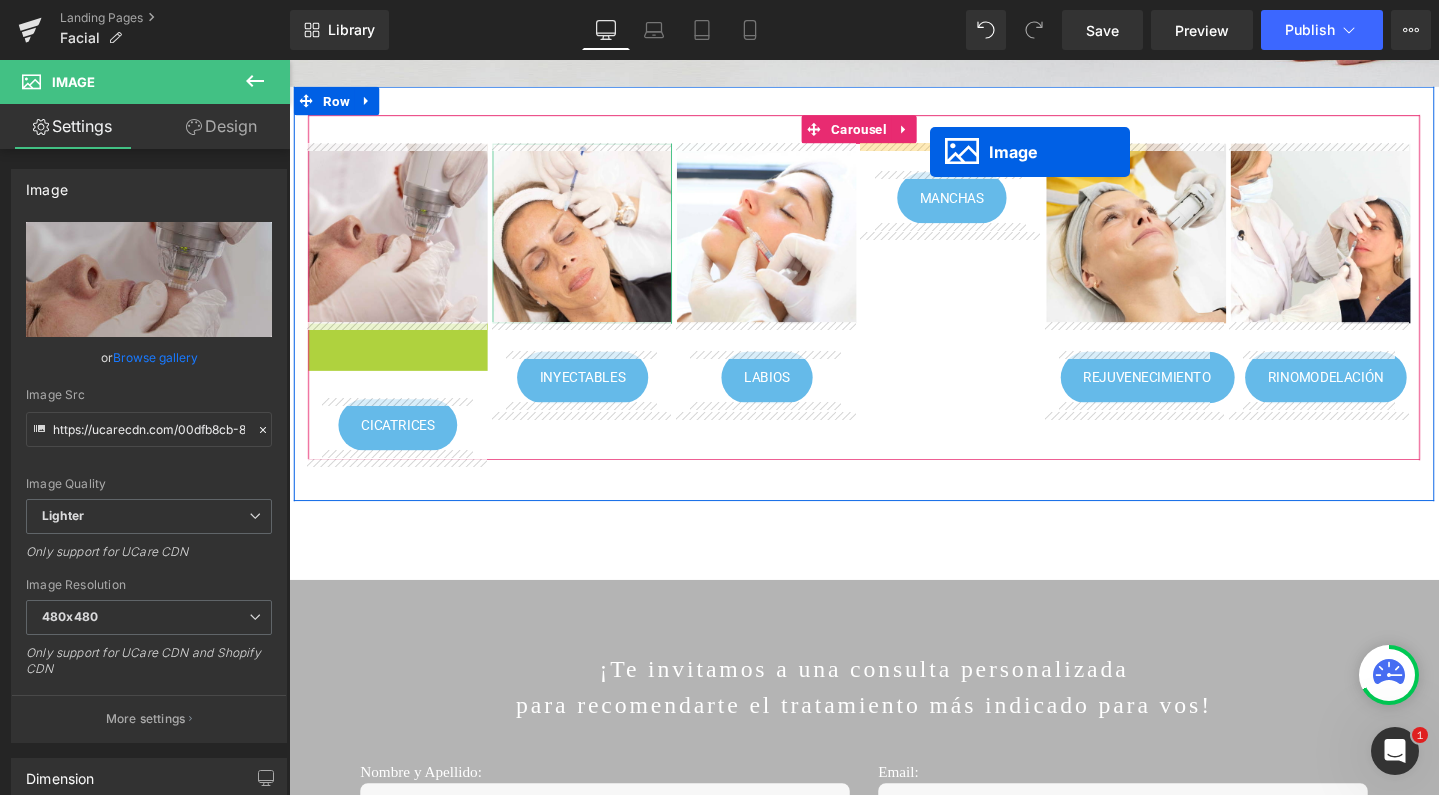 drag, startPoint x: 370, startPoint y: 427, endPoint x: 963, endPoint y: 157, distance: 651.5742 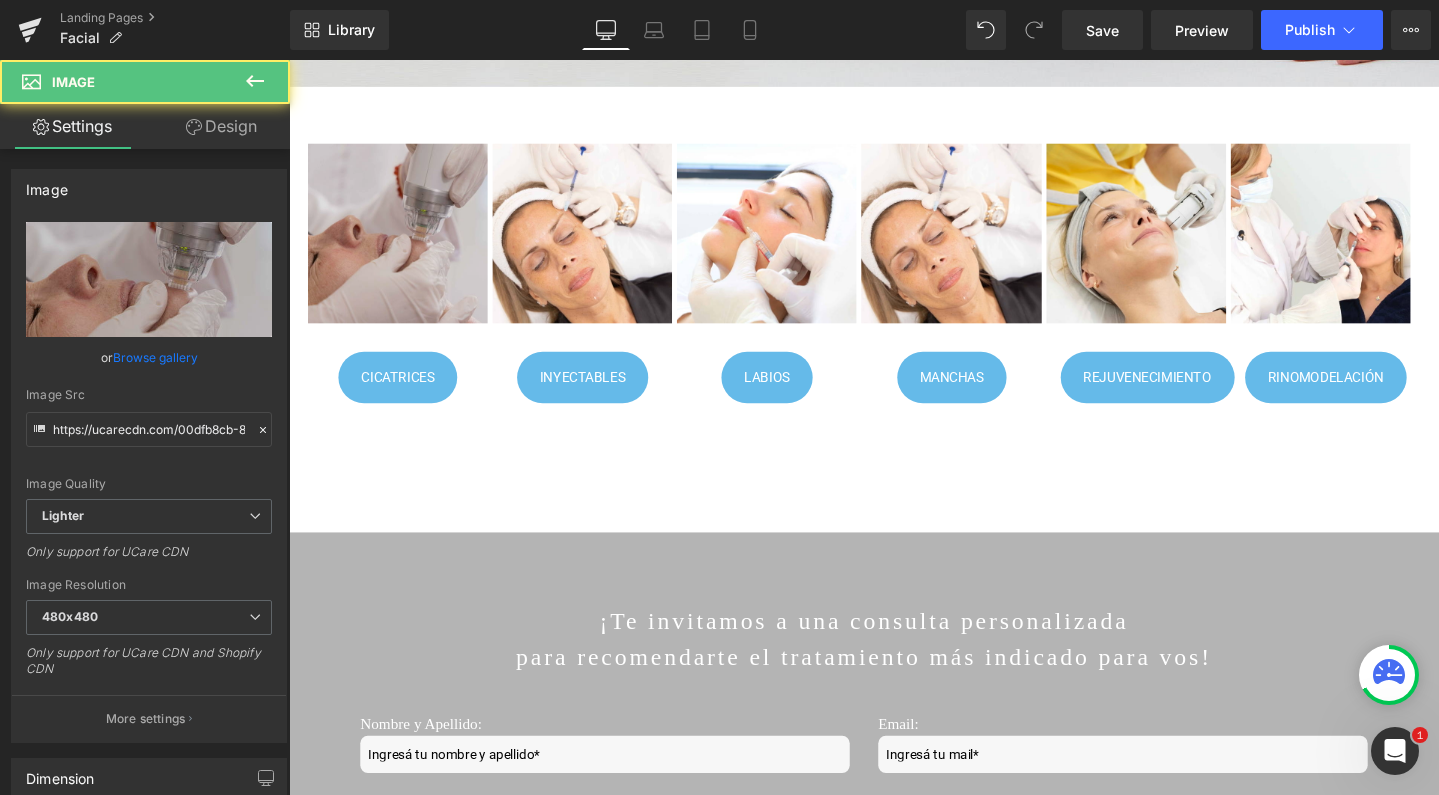 click on "Image" at bounding box center [403, 242] 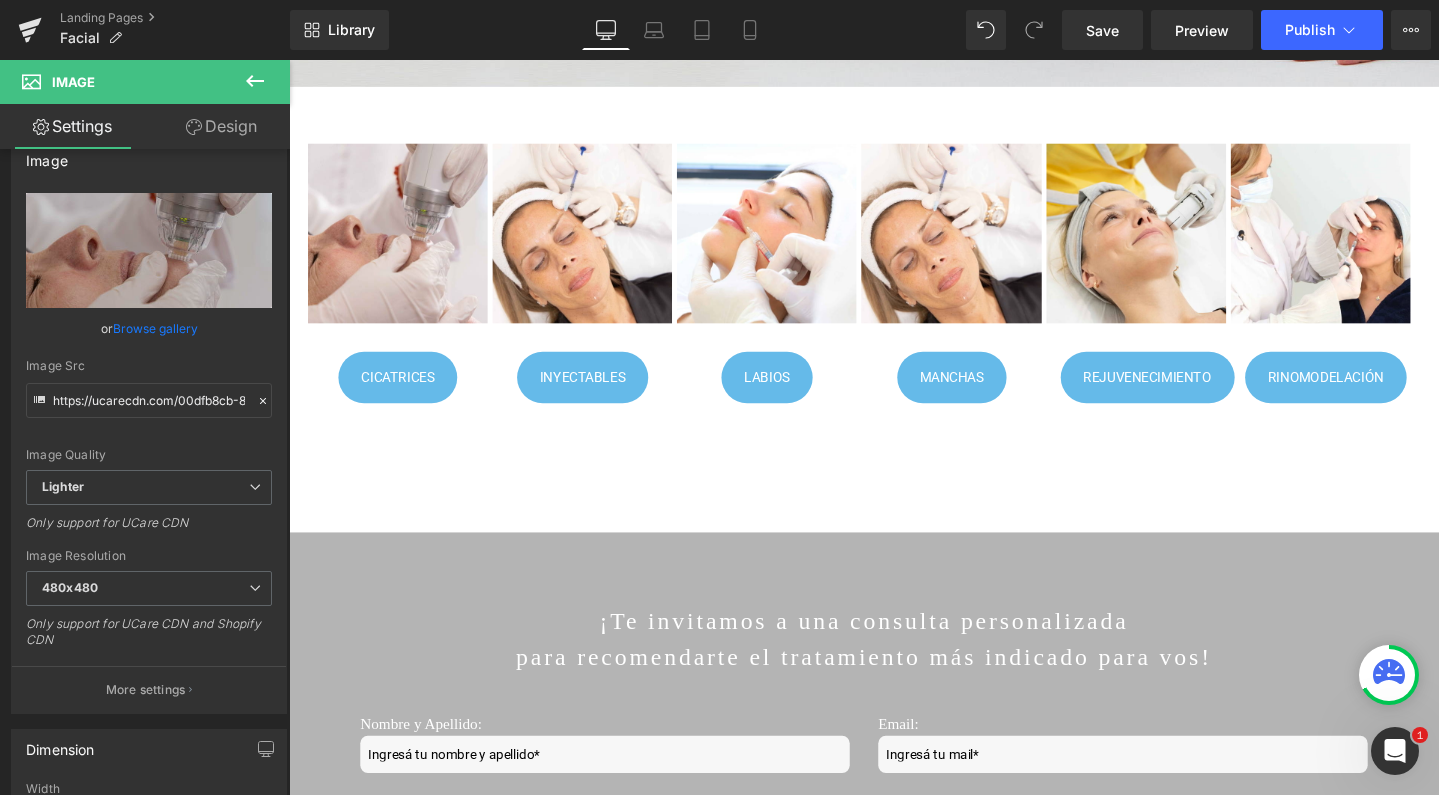 scroll, scrollTop: 28, scrollLeft: 0, axis: vertical 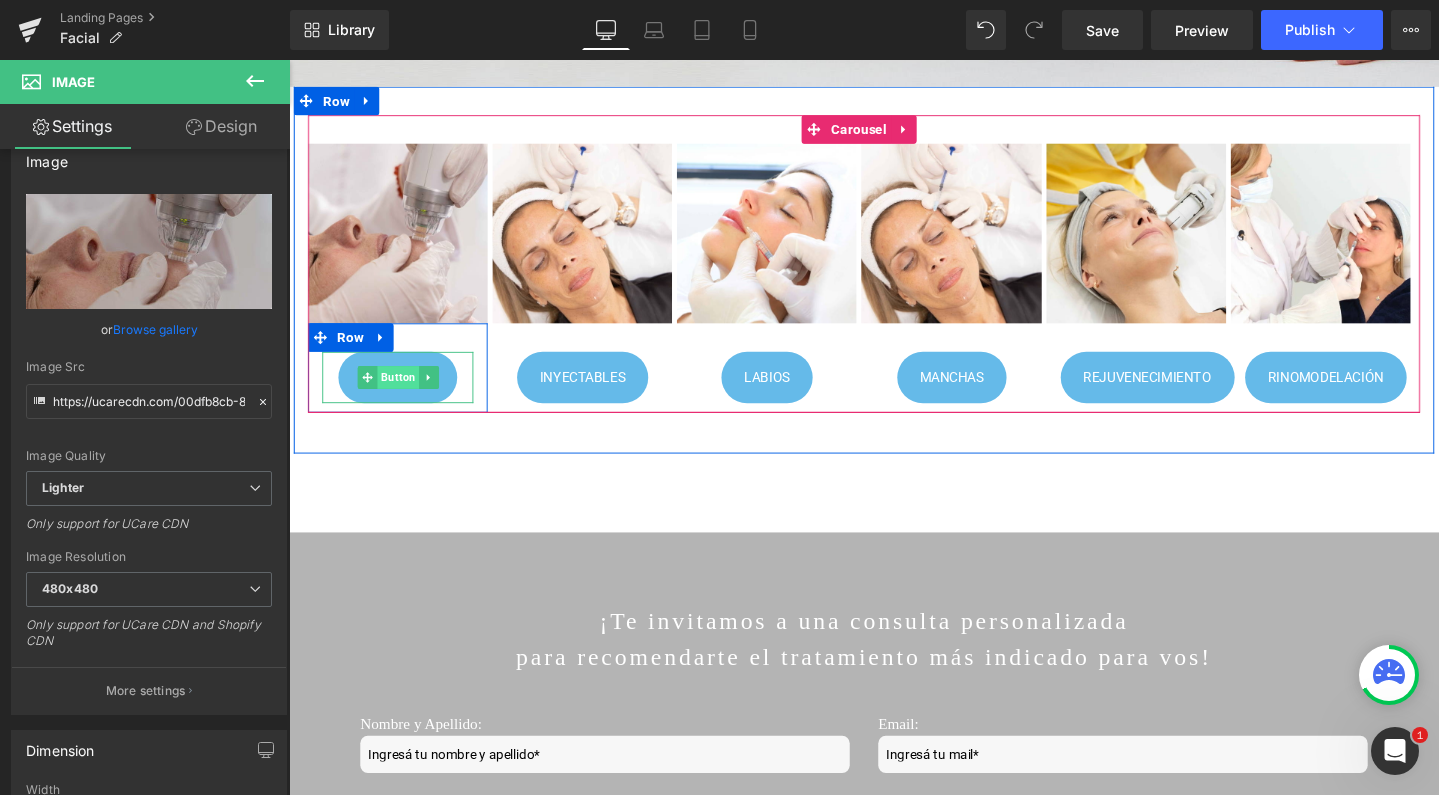 click on "Button" at bounding box center (404, 394) 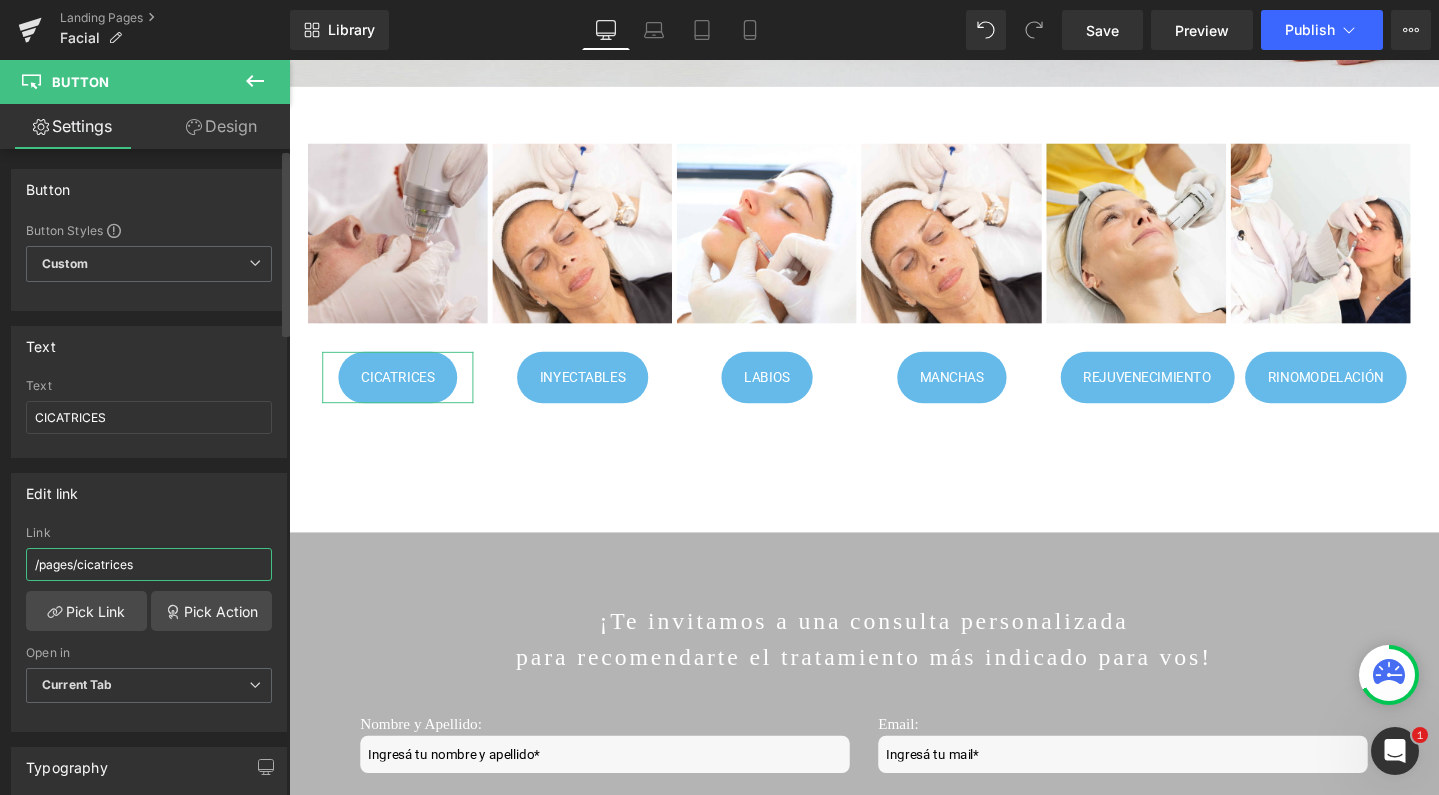 click on "/pages/cicatrices" at bounding box center [149, 564] 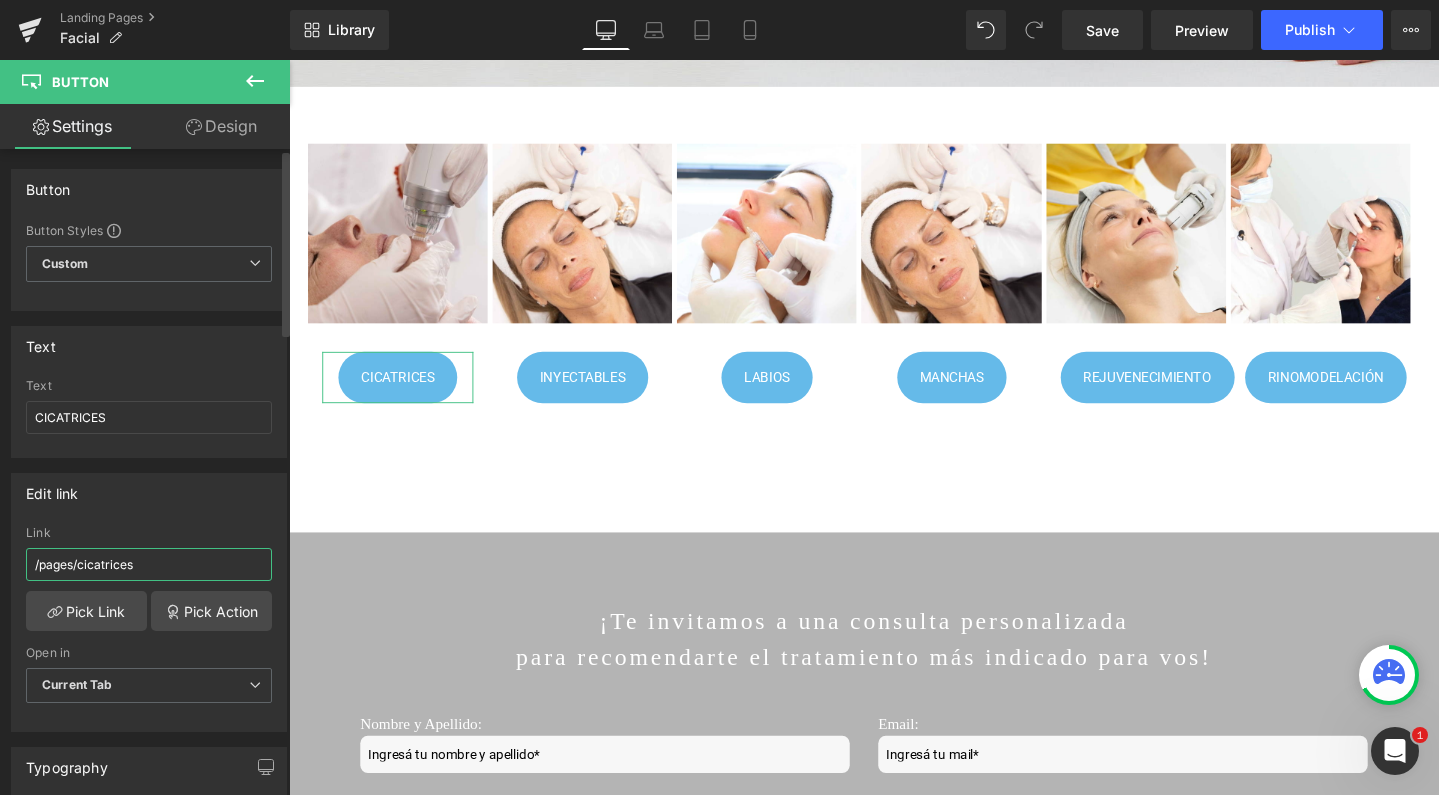 click on "/pages/cicatrices" at bounding box center (149, 564) 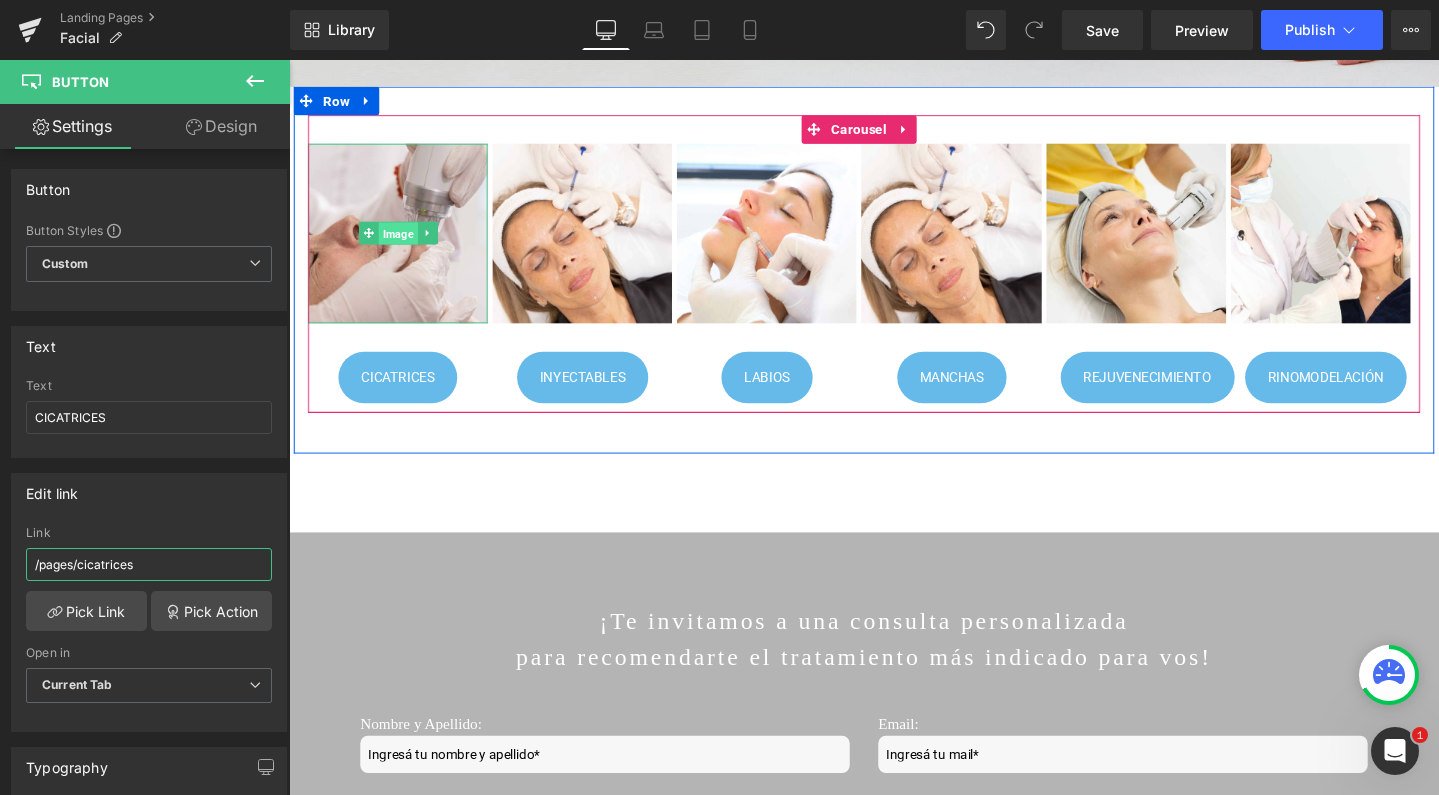 click on "Image" at bounding box center [403, 243] 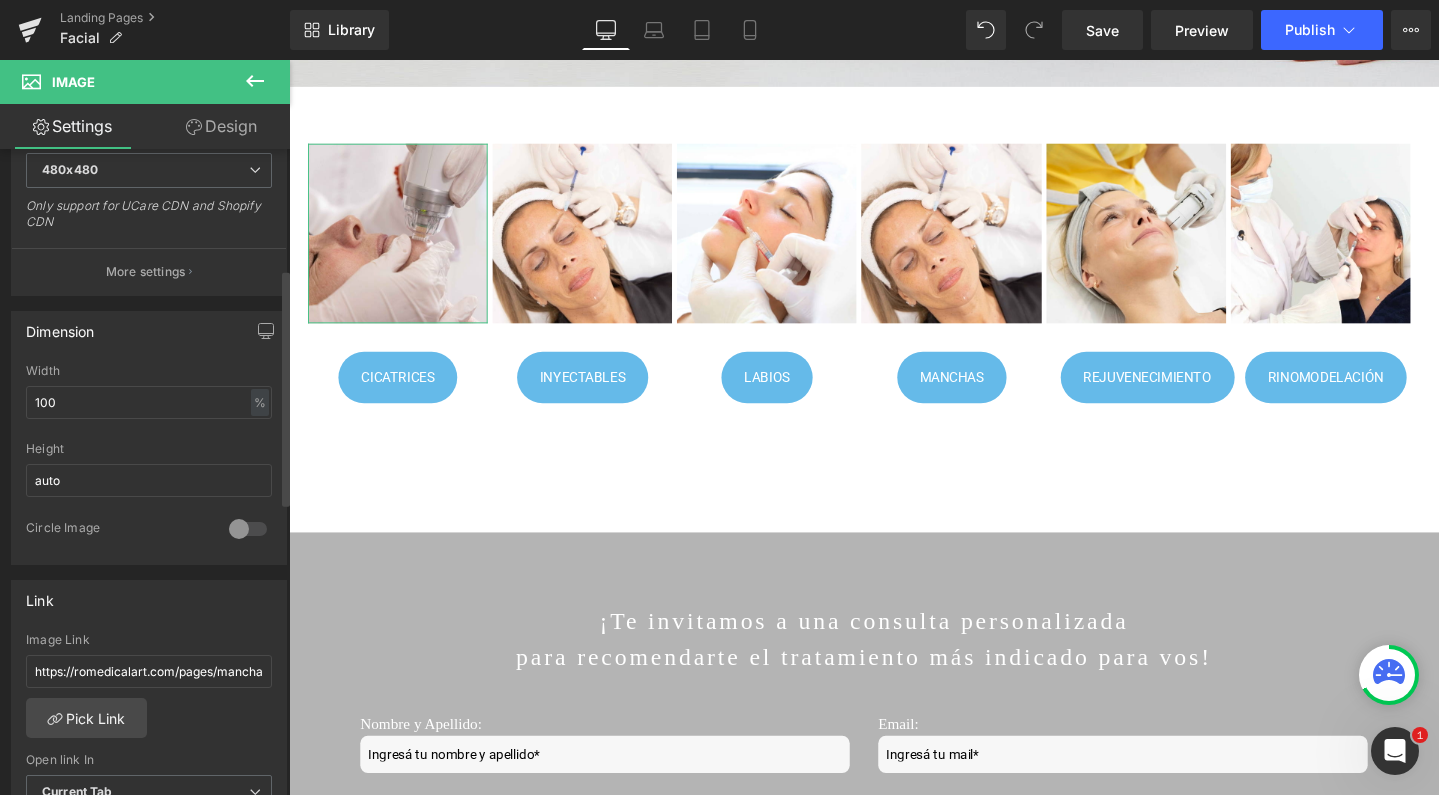 scroll, scrollTop: 471, scrollLeft: 0, axis: vertical 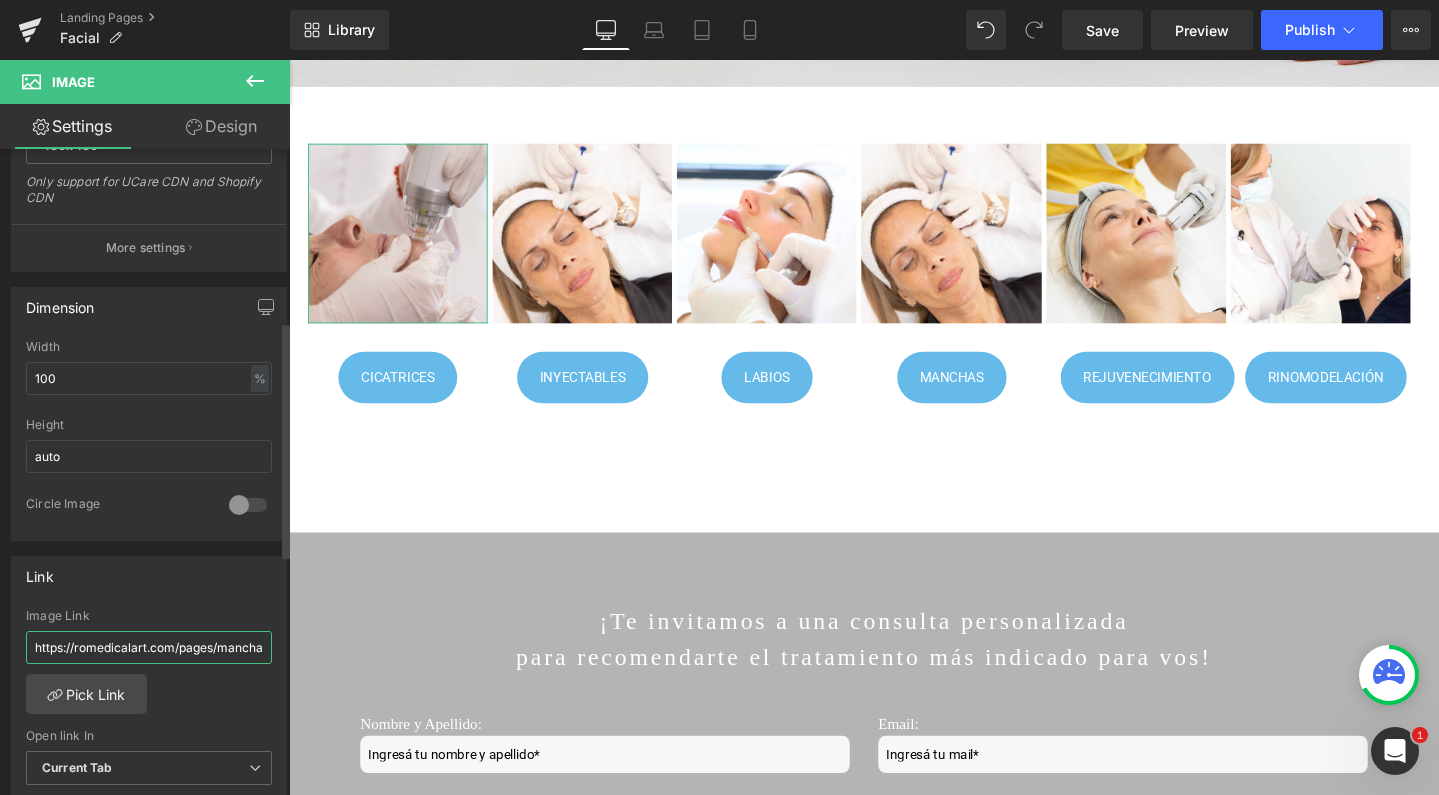 click on "https://romedicalart.com/pages/manchas-y-cicatrices" at bounding box center (149, 647) 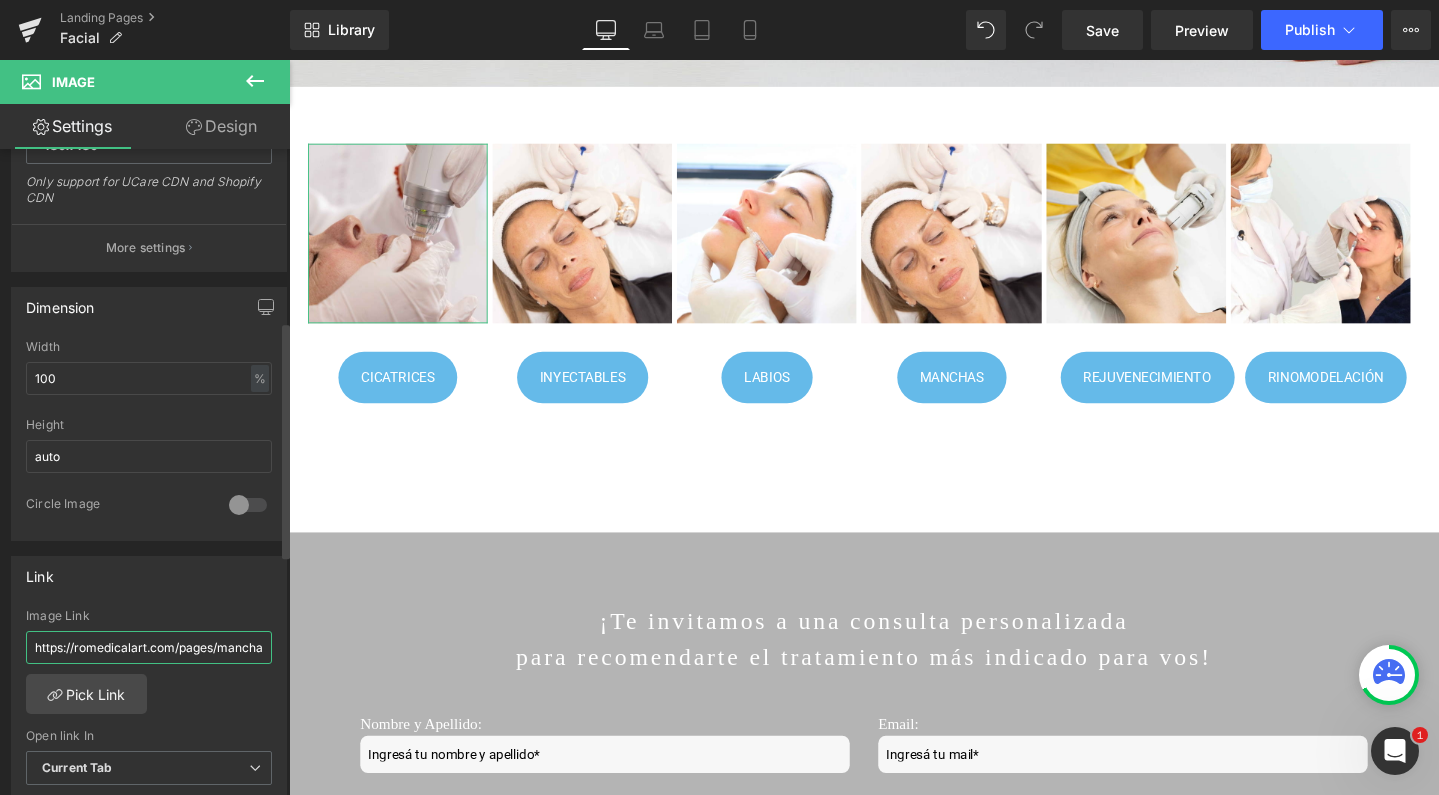 click on "https://romedicalart.com/pages/manchas-y-cicatrices" at bounding box center [149, 647] 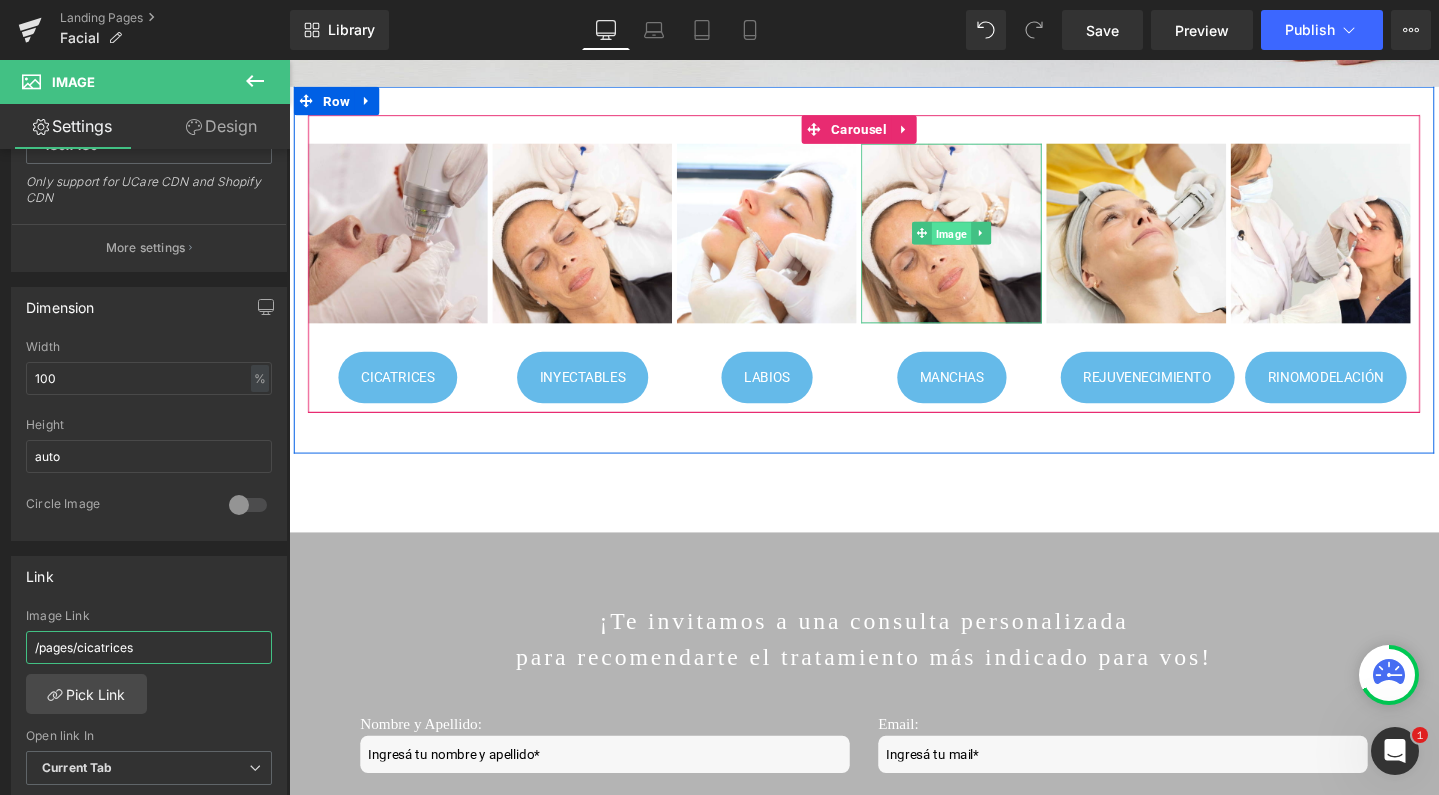 click on "Image" at bounding box center (985, 243) 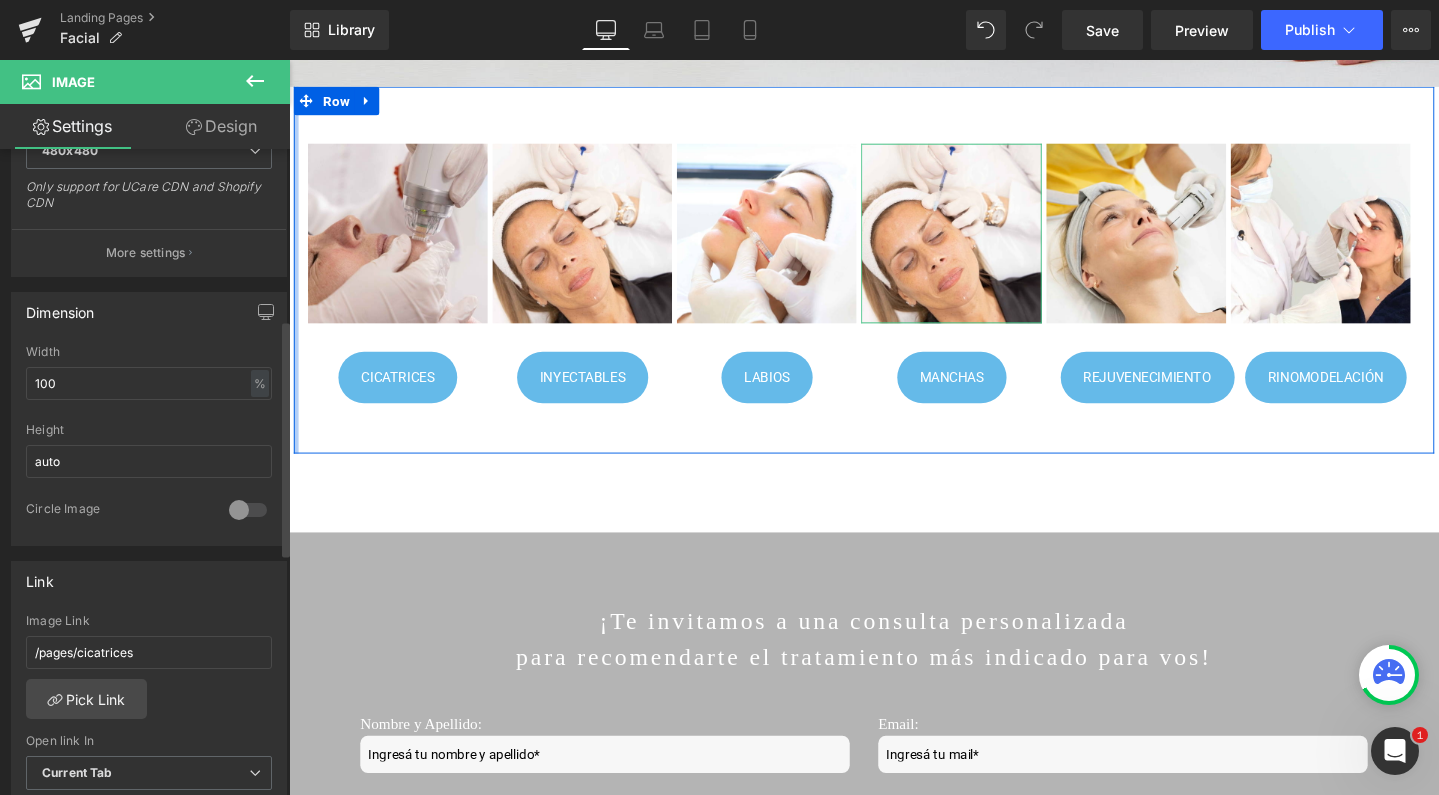 scroll, scrollTop: 469, scrollLeft: 0, axis: vertical 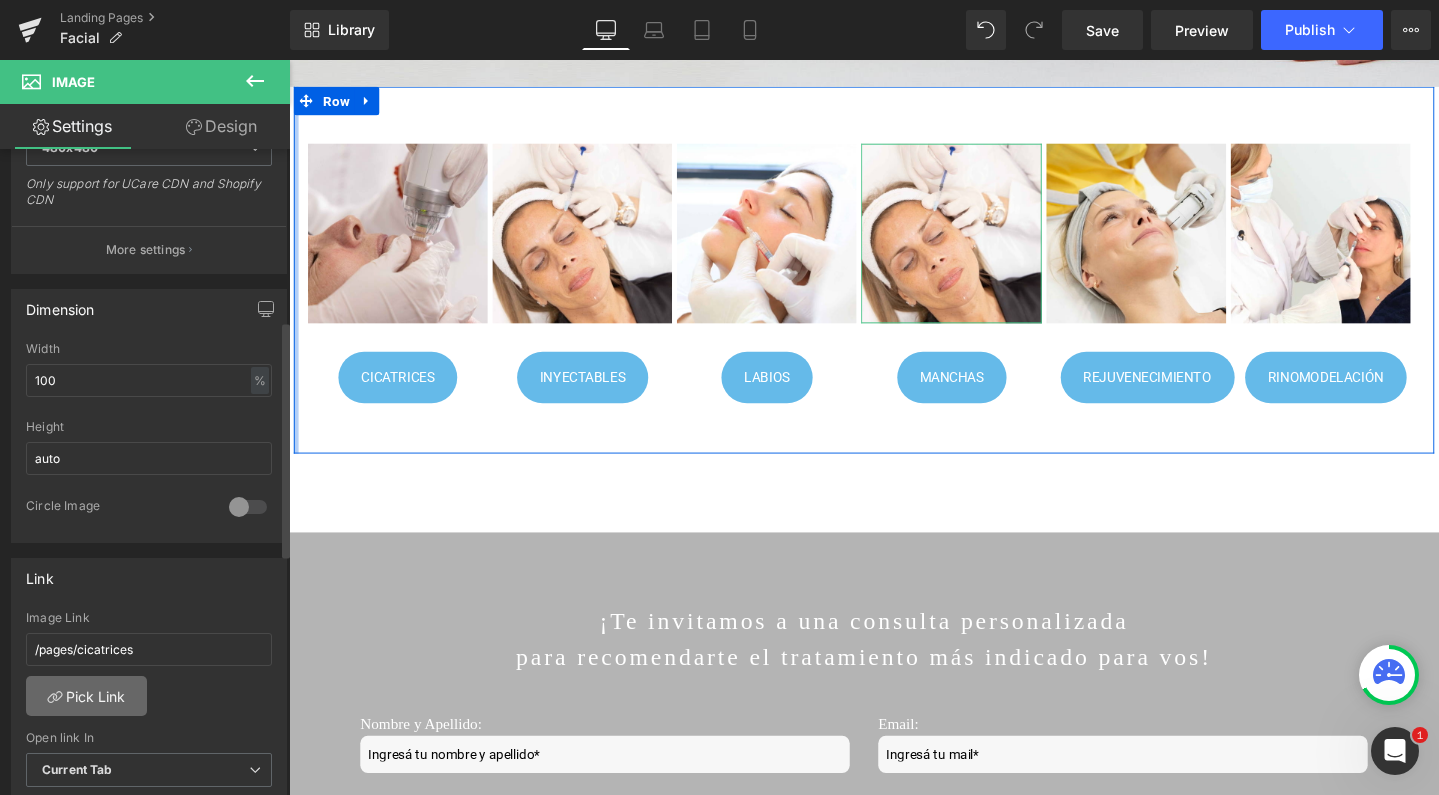 click on "Pick Link" at bounding box center [86, 696] 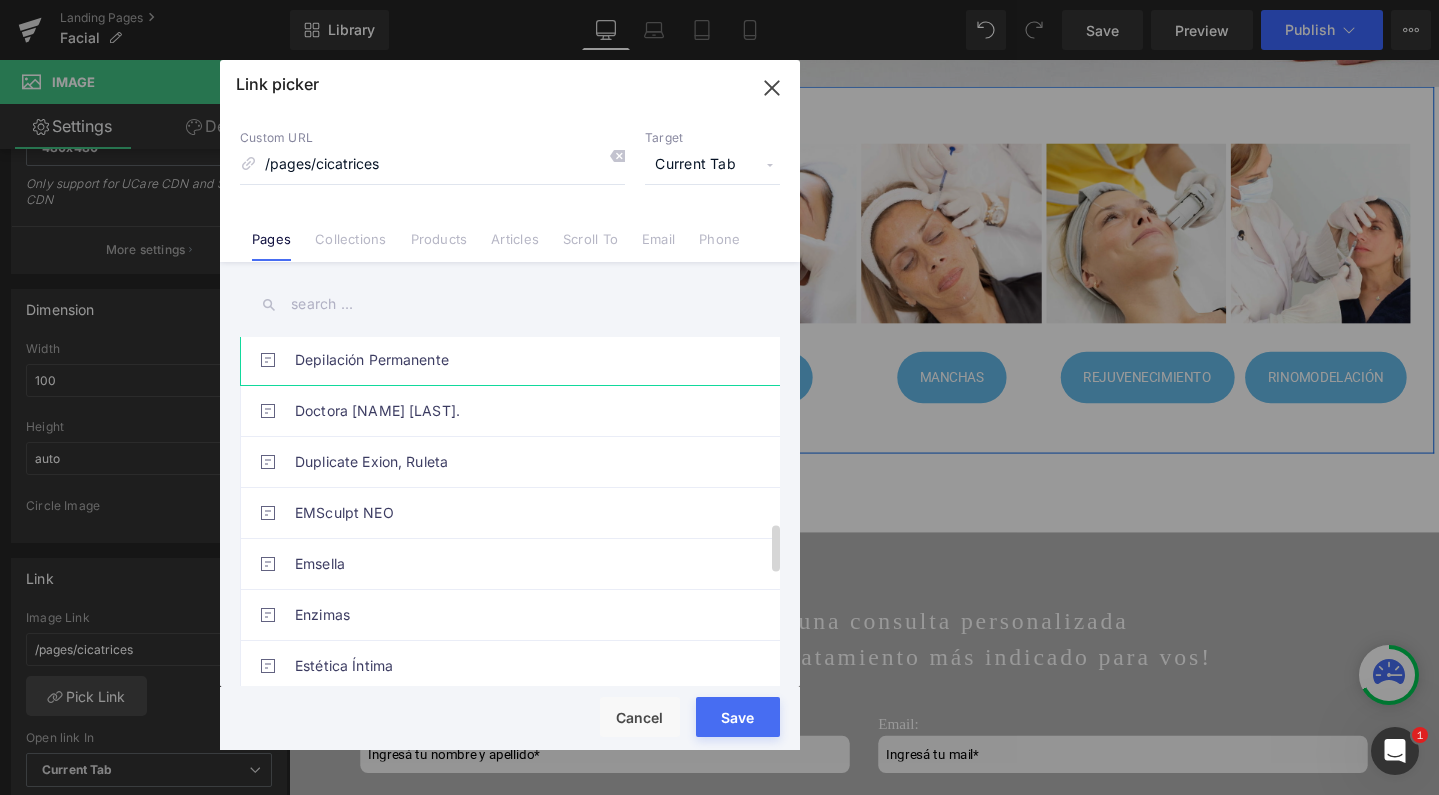 scroll, scrollTop: 1389, scrollLeft: 0, axis: vertical 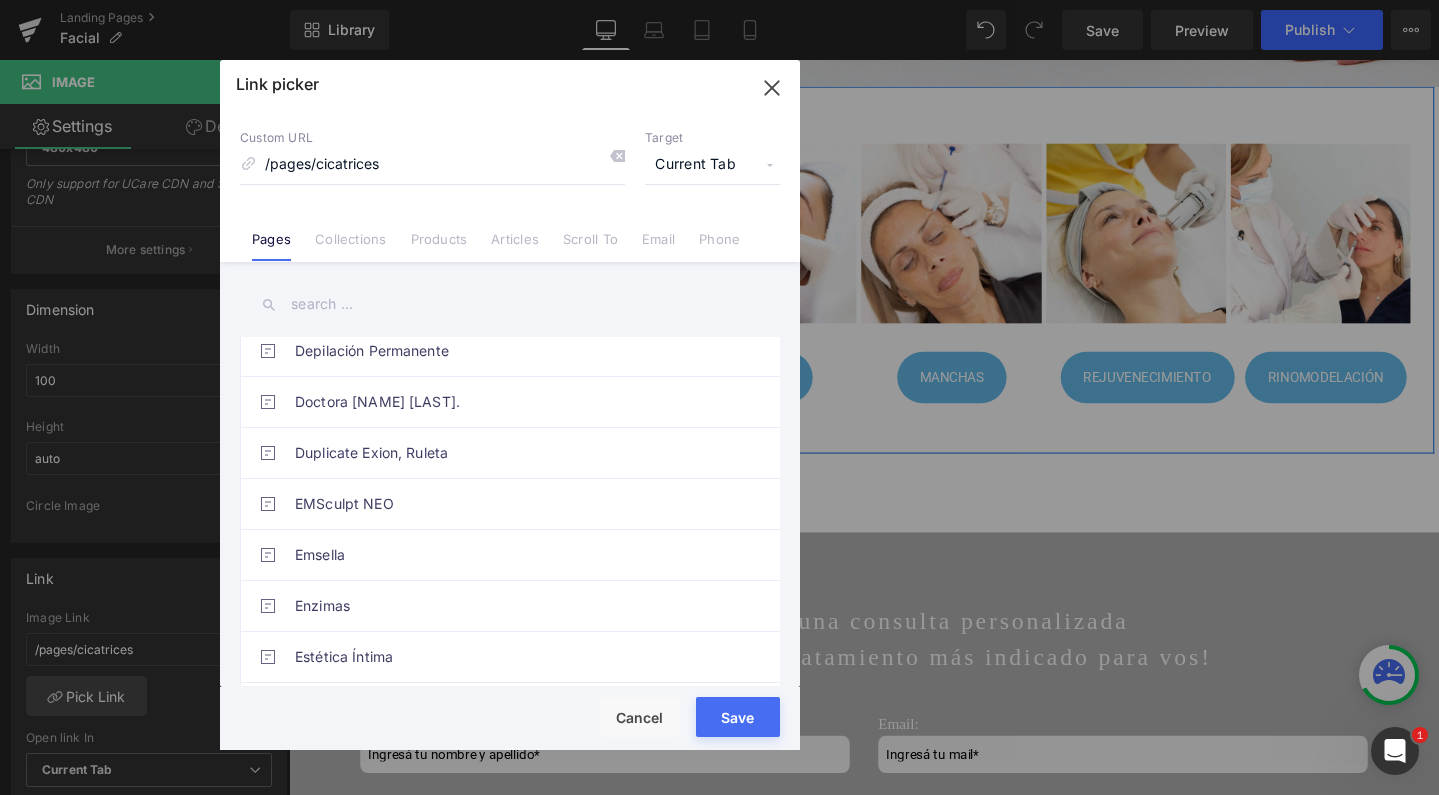 click at bounding box center (510, 304) 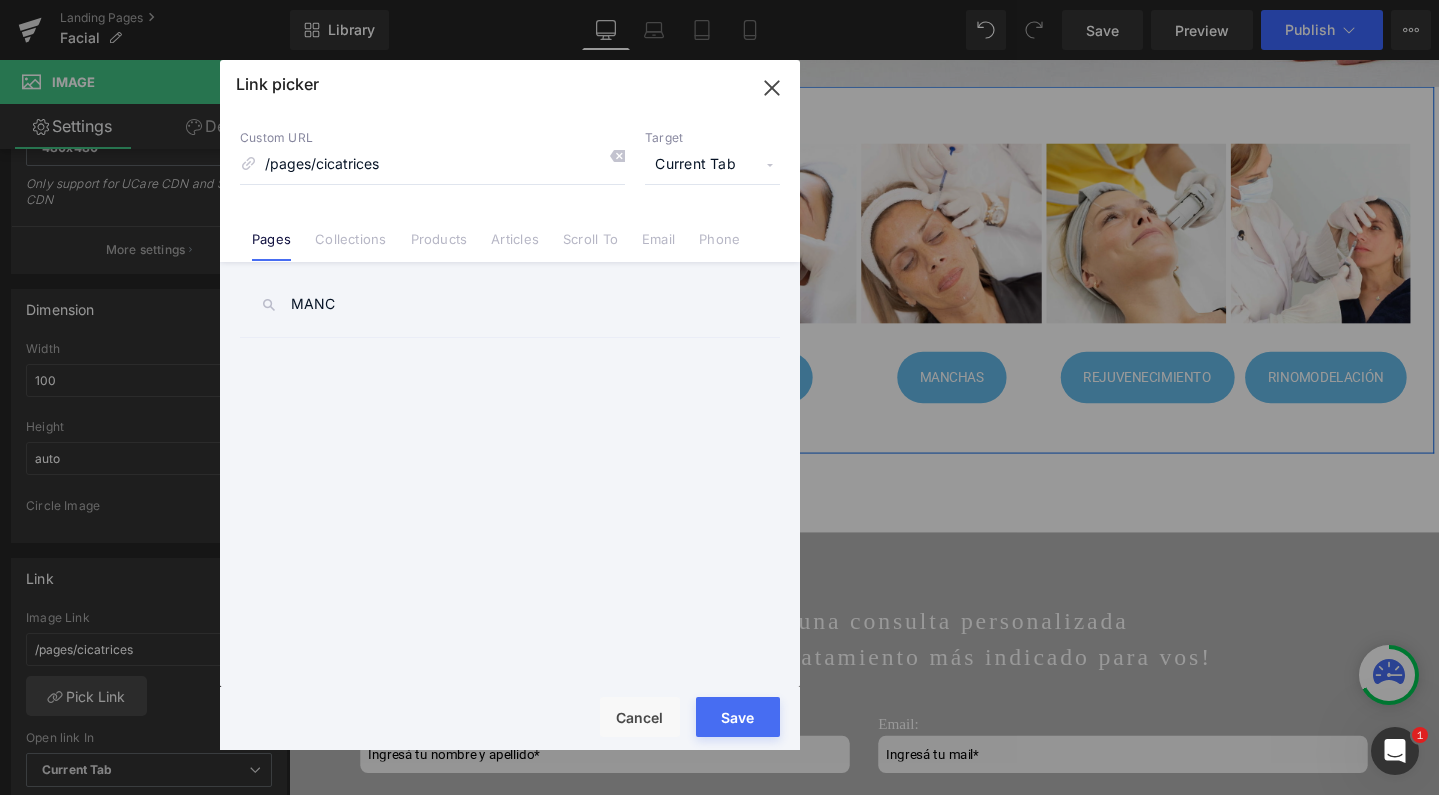 scroll, scrollTop: 0, scrollLeft: 0, axis: both 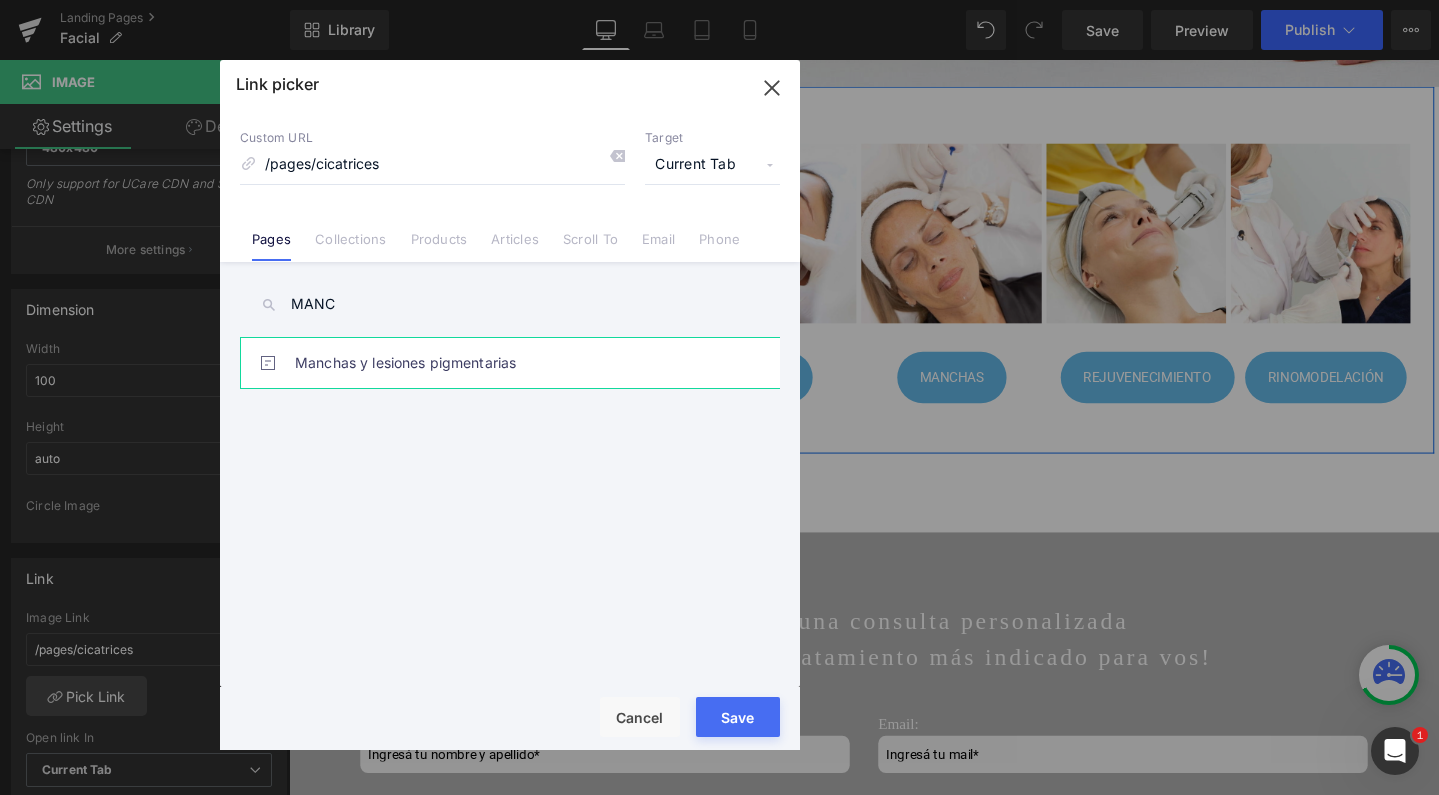 type on "MANC" 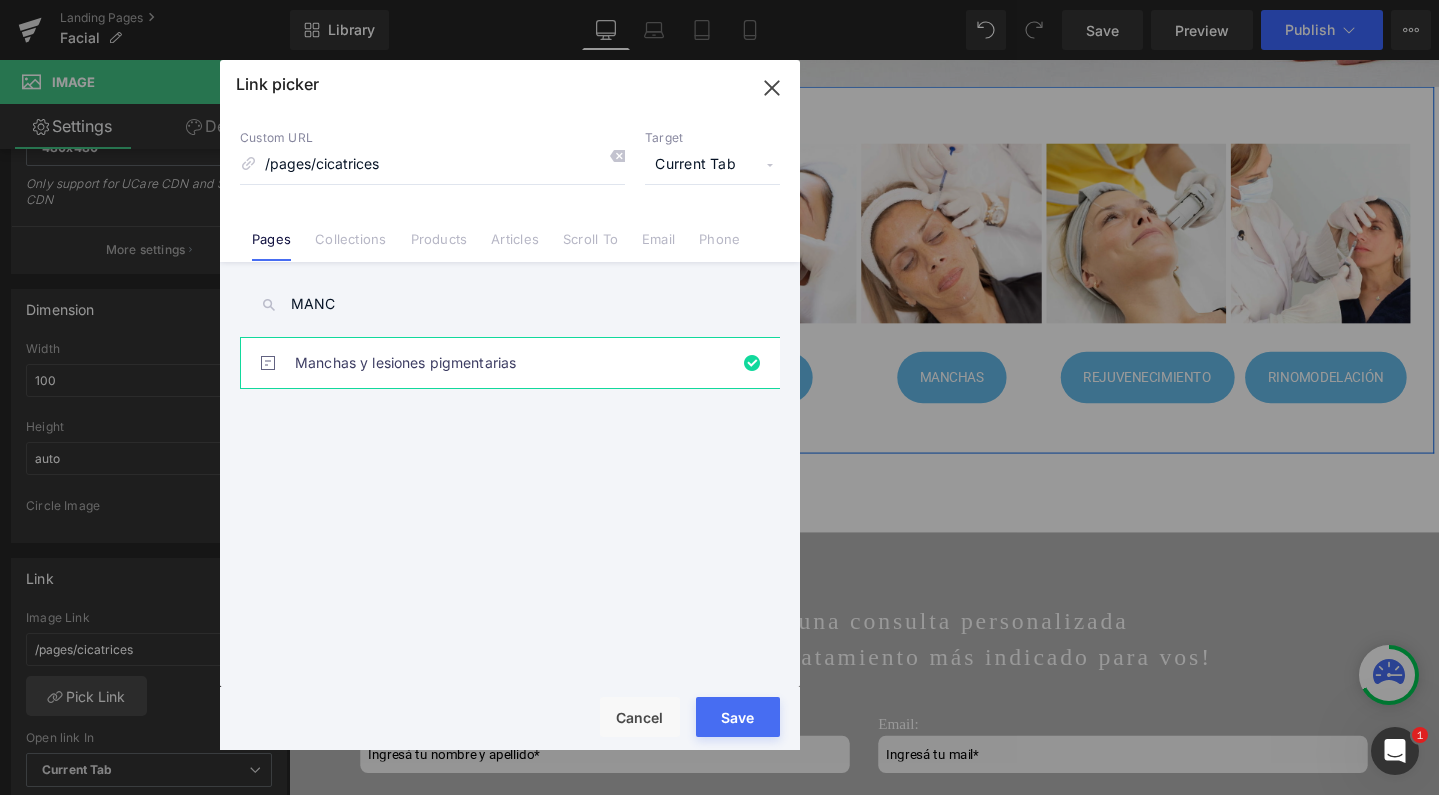 click on "Rendering Content" at bounding box center [719, 716] 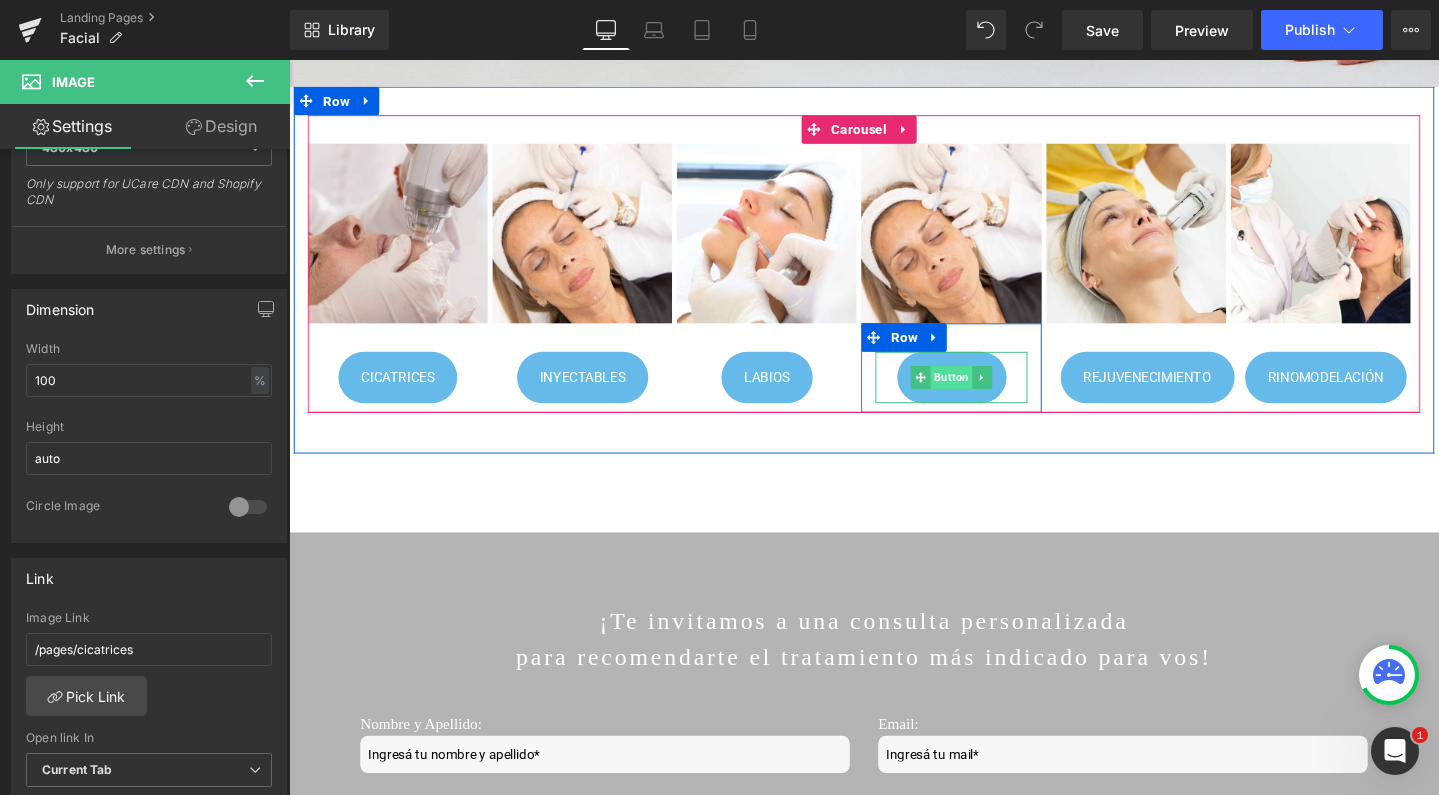 click on "Button" at bounding box center [986, 394] 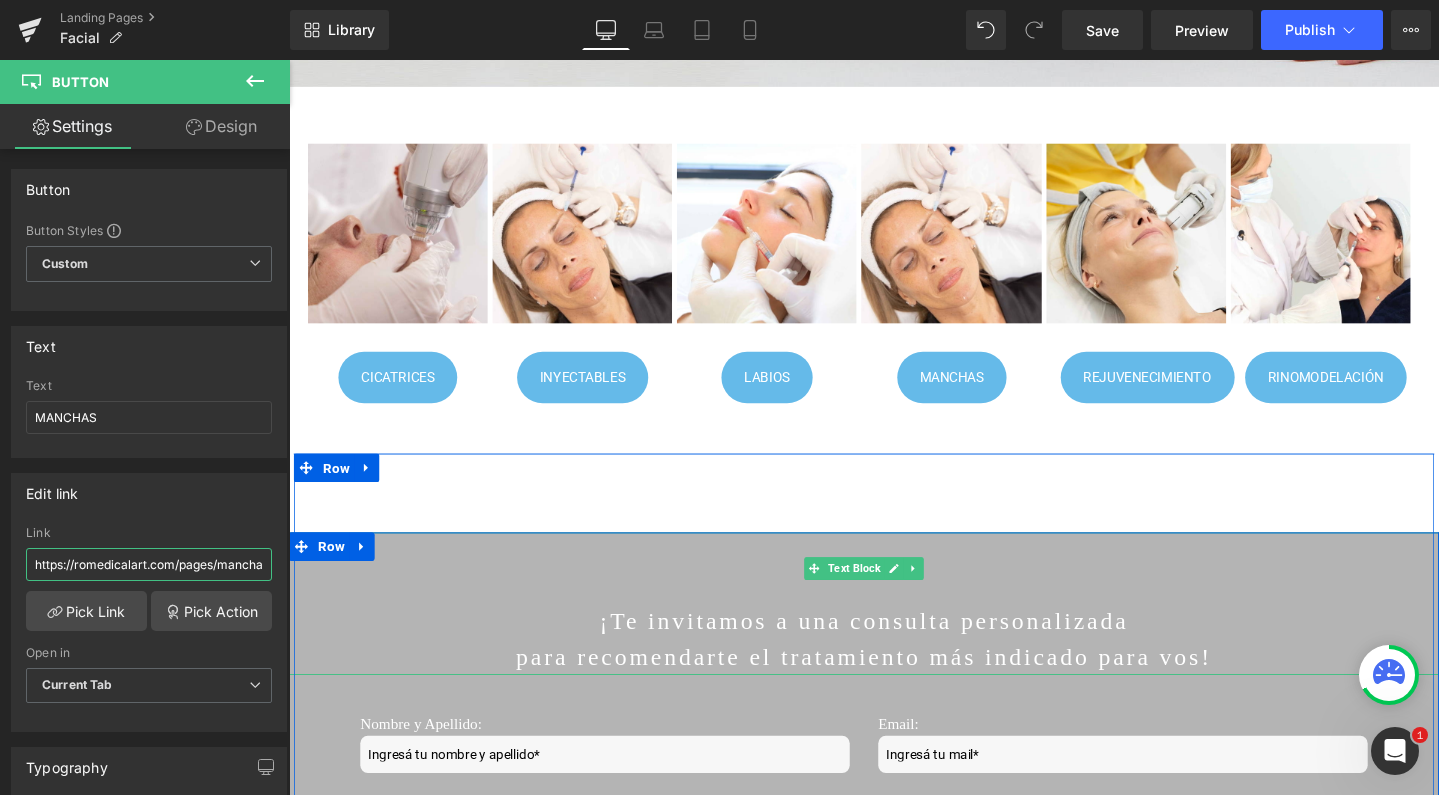drag, startPoint x: 504, startPoint y: 630, endPoint x: 507, endPoint y: 607, distance: 23.194826 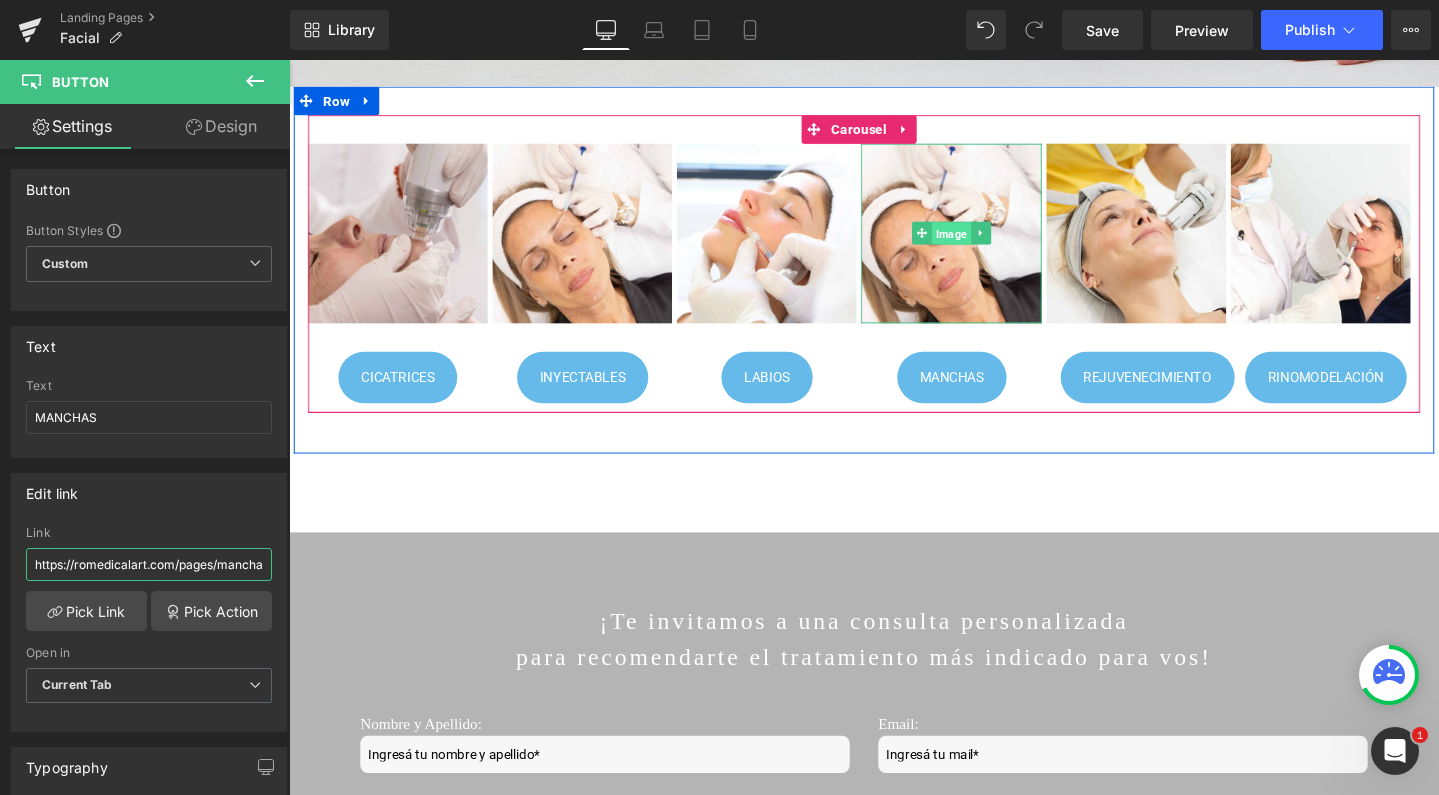 click on "Image" at bounding box center [985, 243] 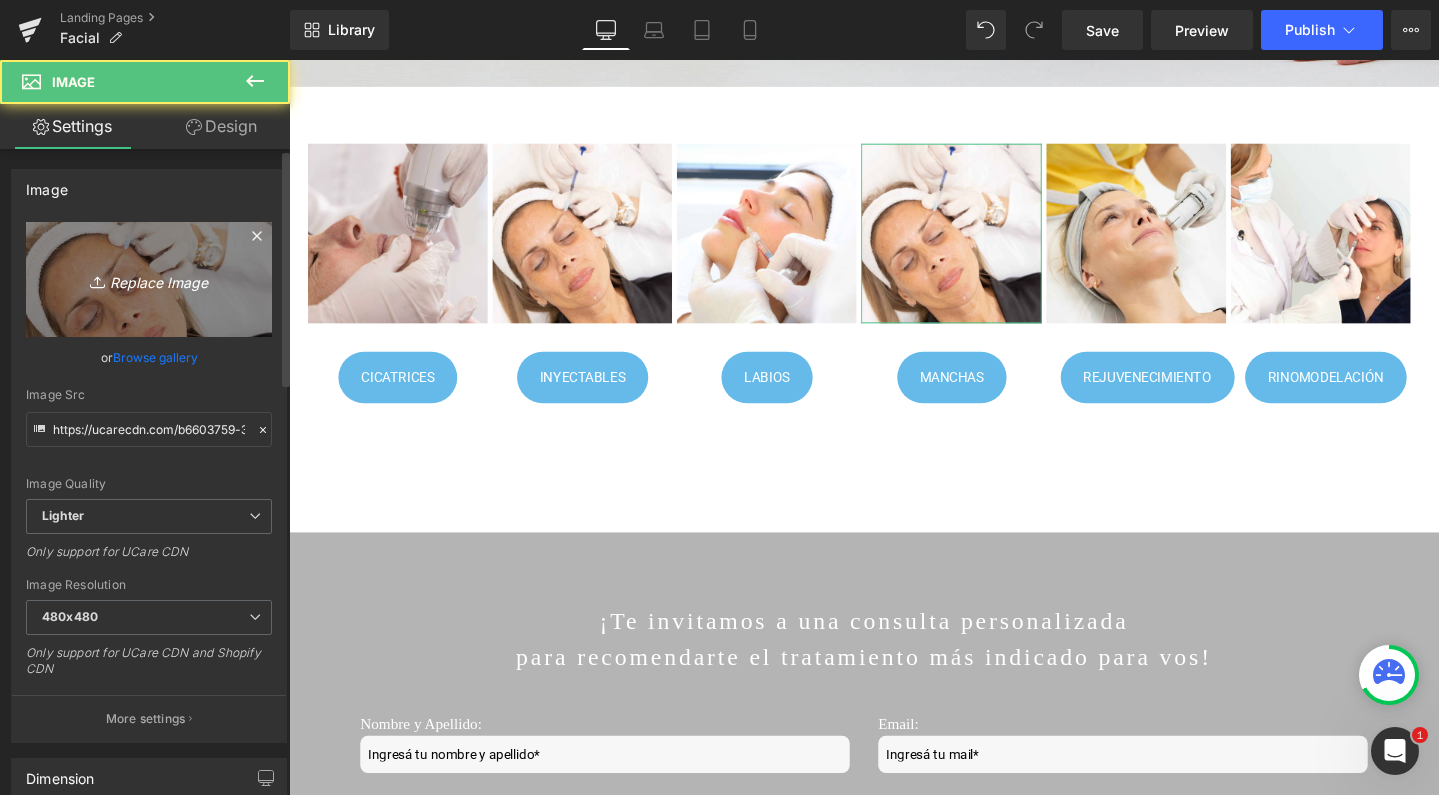 click on "Replace Image" at bounding box center (149, 279) 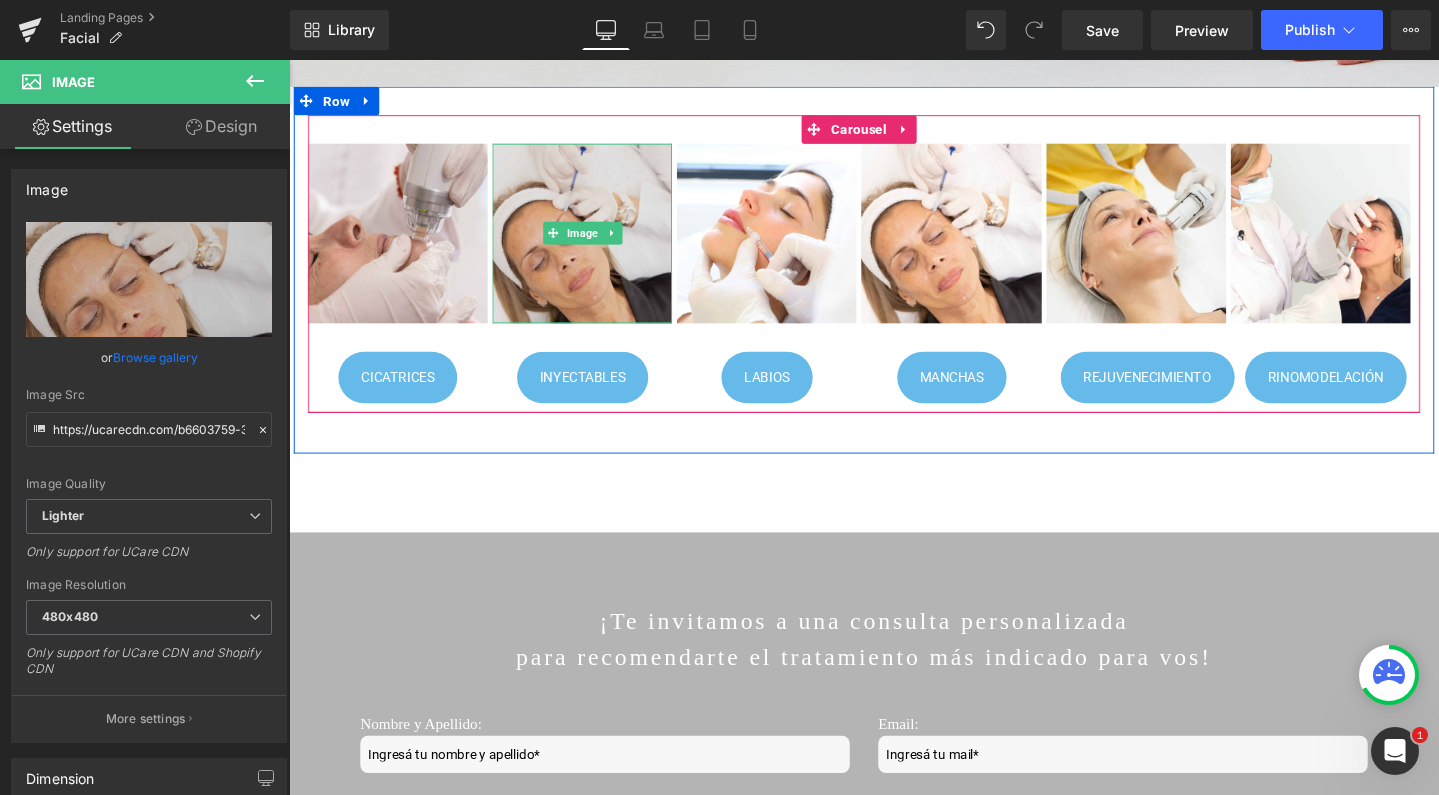 type on "C:\fakepath\foto-manchas.png" 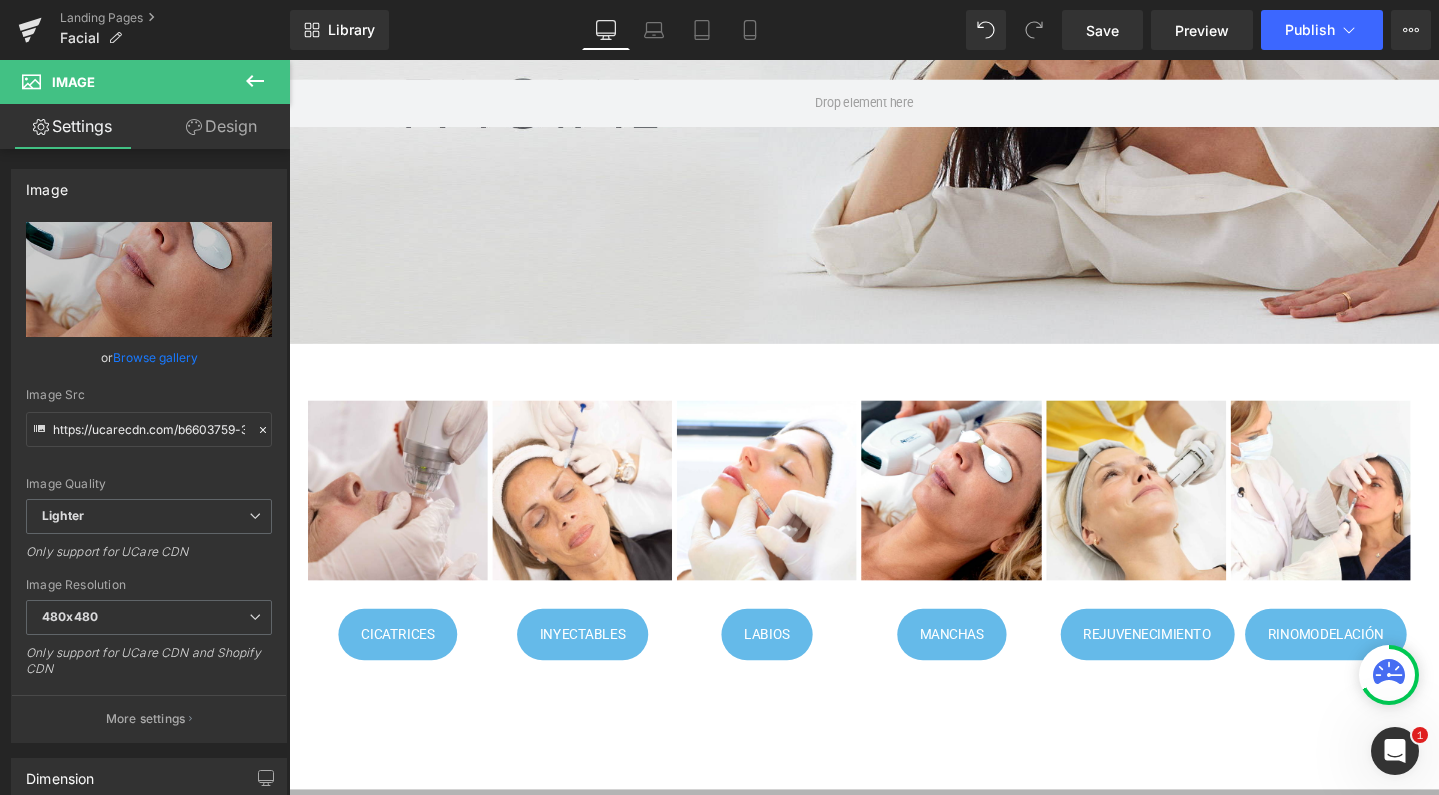 scroll, scrollTop: 275, scrollLeft: 0, axis: vertical 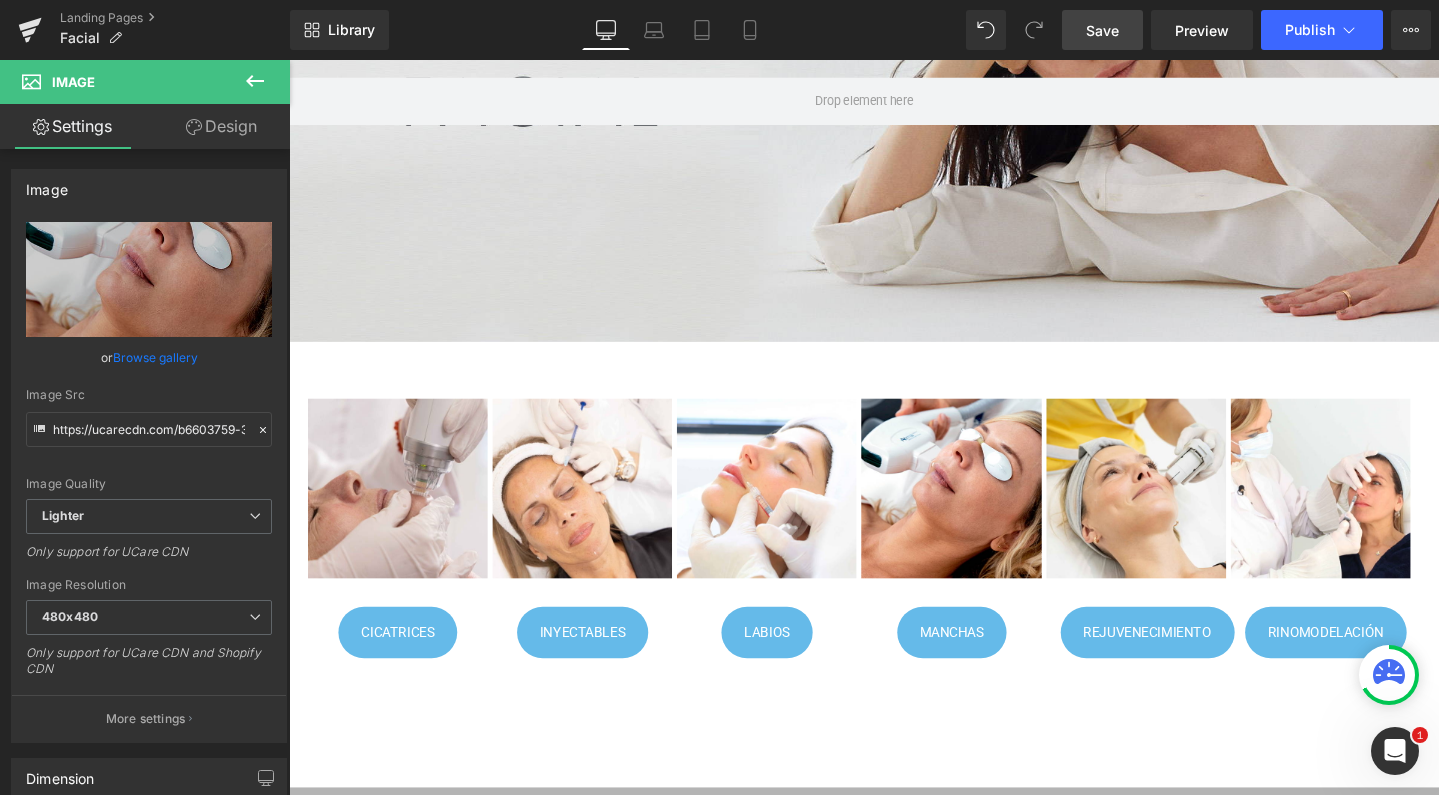 click on "Save" at bounding box center (1102, 30) 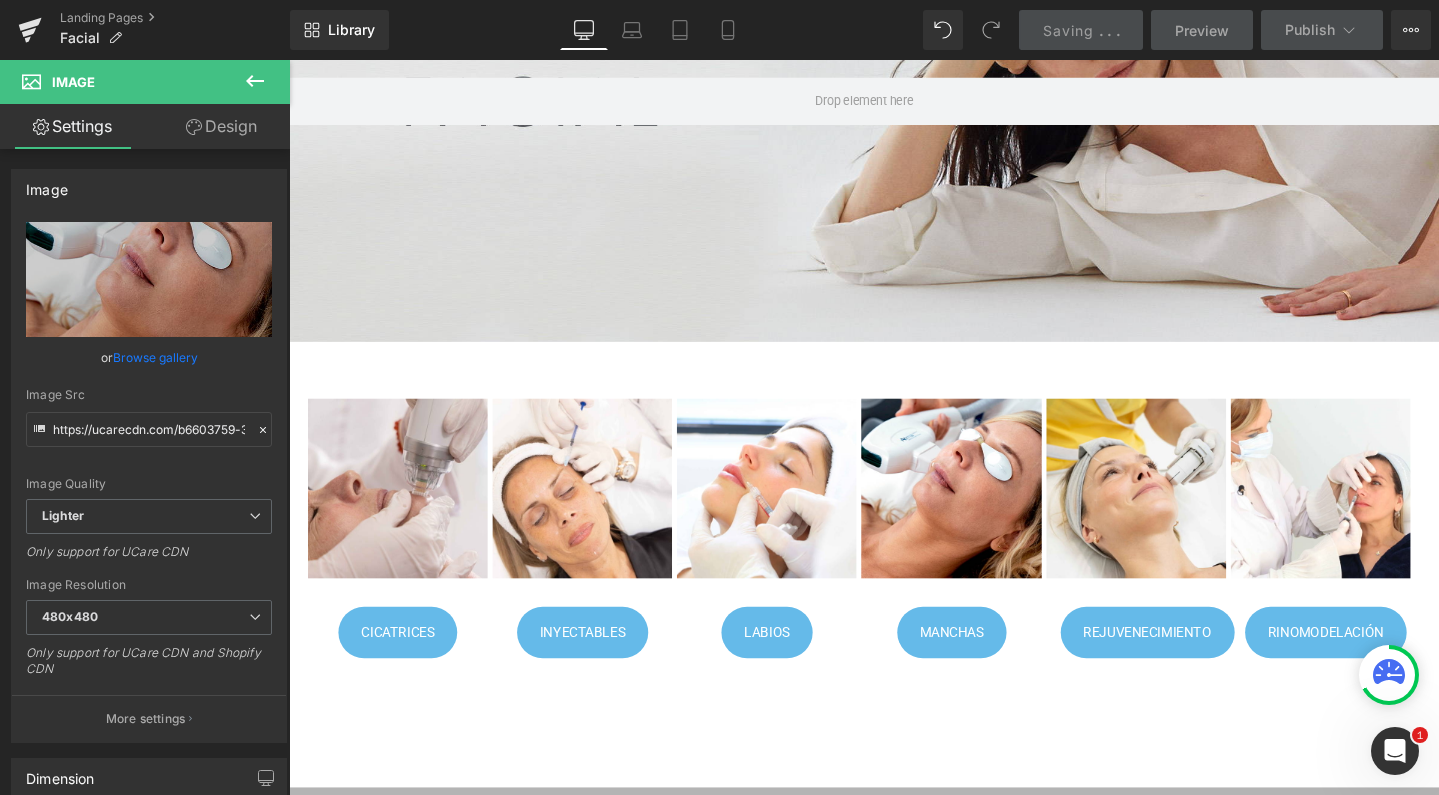 click 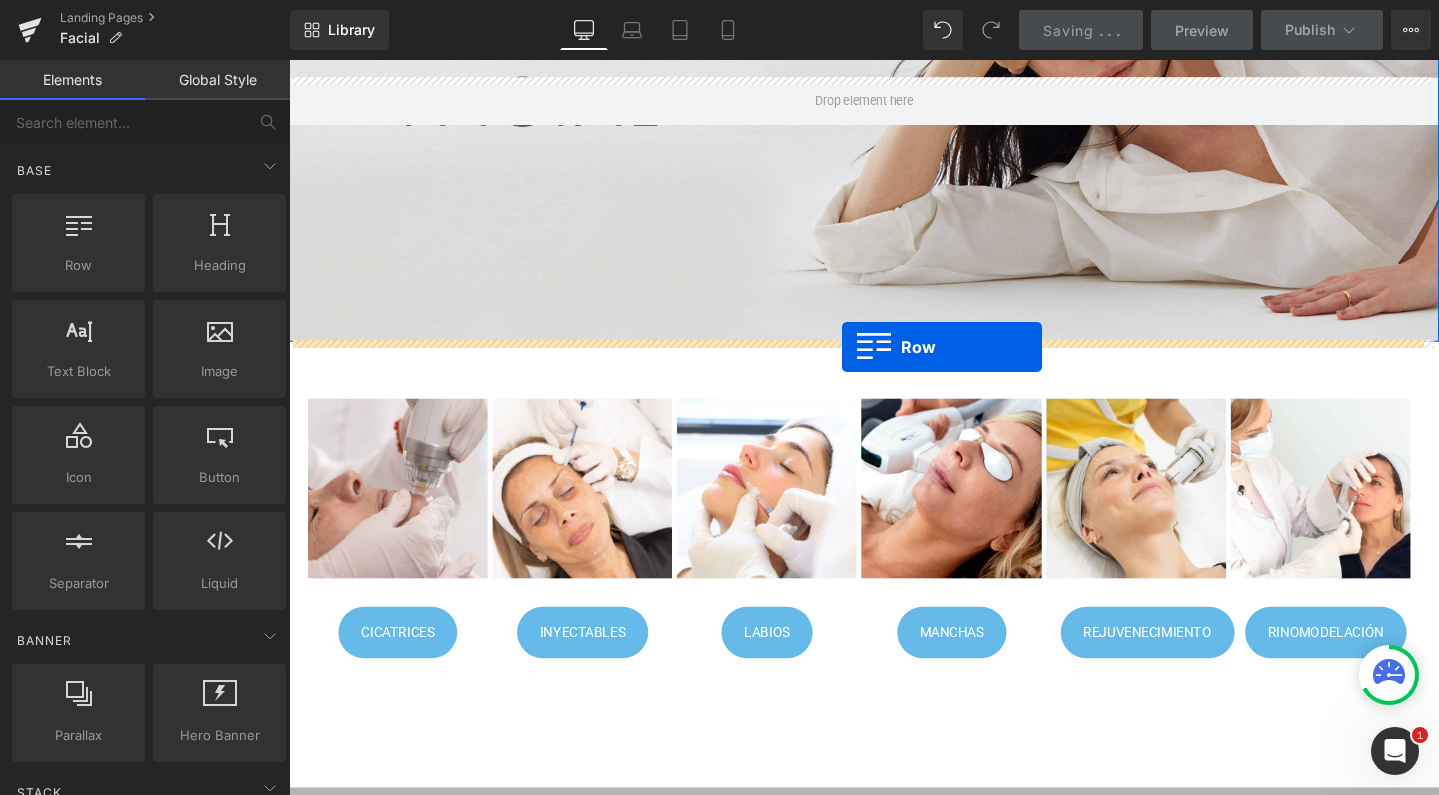 drag, startPoint x: 374, startPoint y: 317, endPoint x: 871, endPoint y: 362, distance: 499.03305 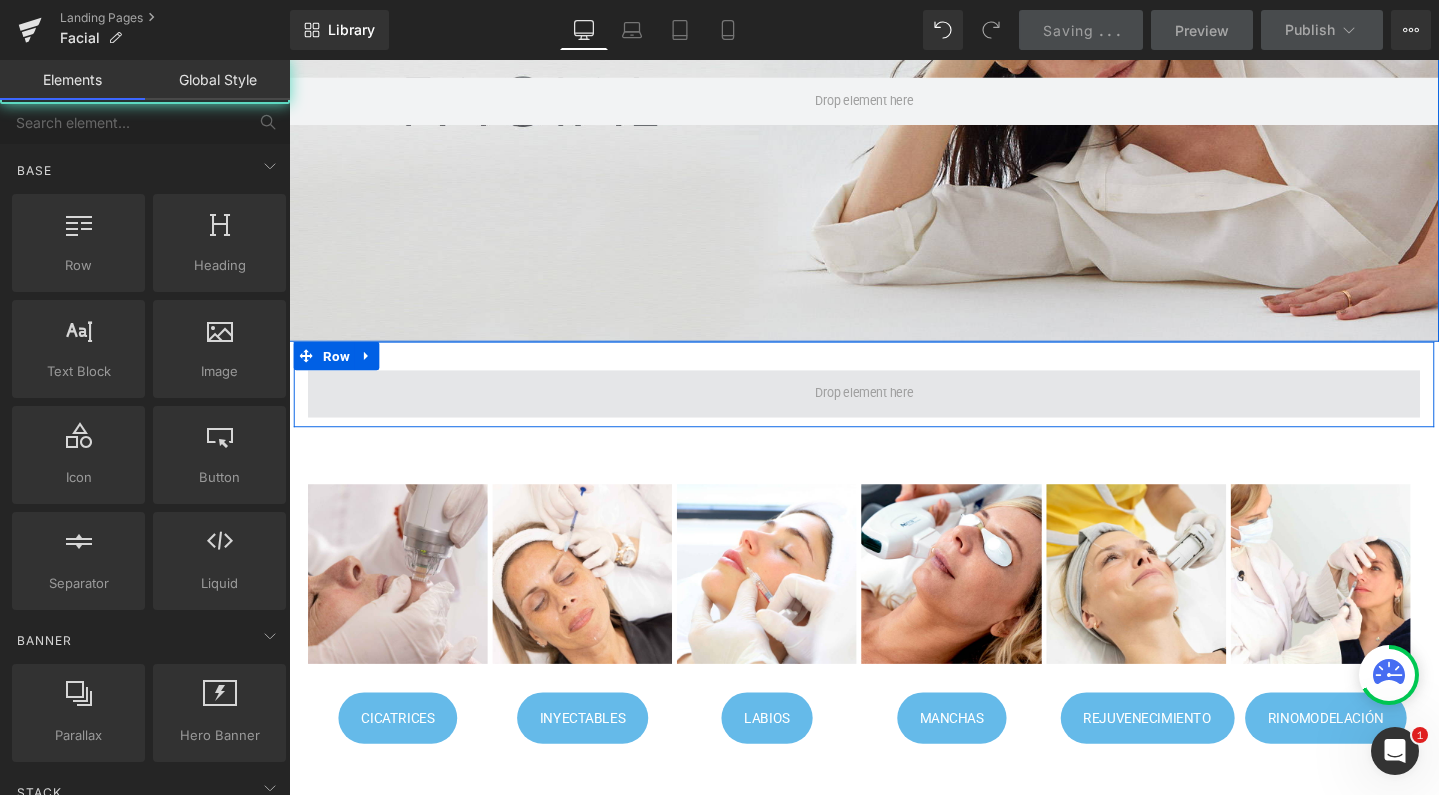 click at bounding box center (894, 410) 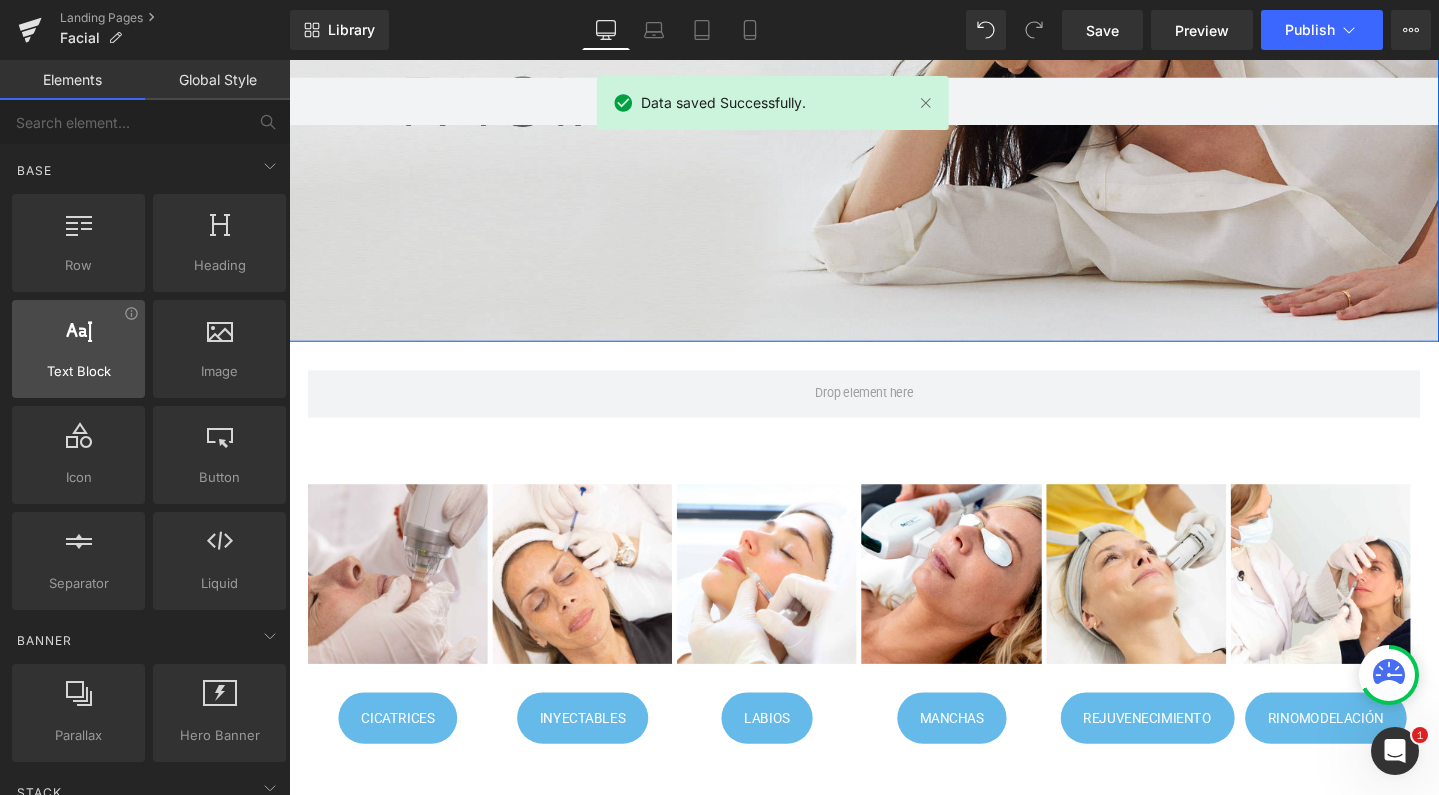 scroll, scrollTop: -2, scrollLeft: 0, axis: vertical 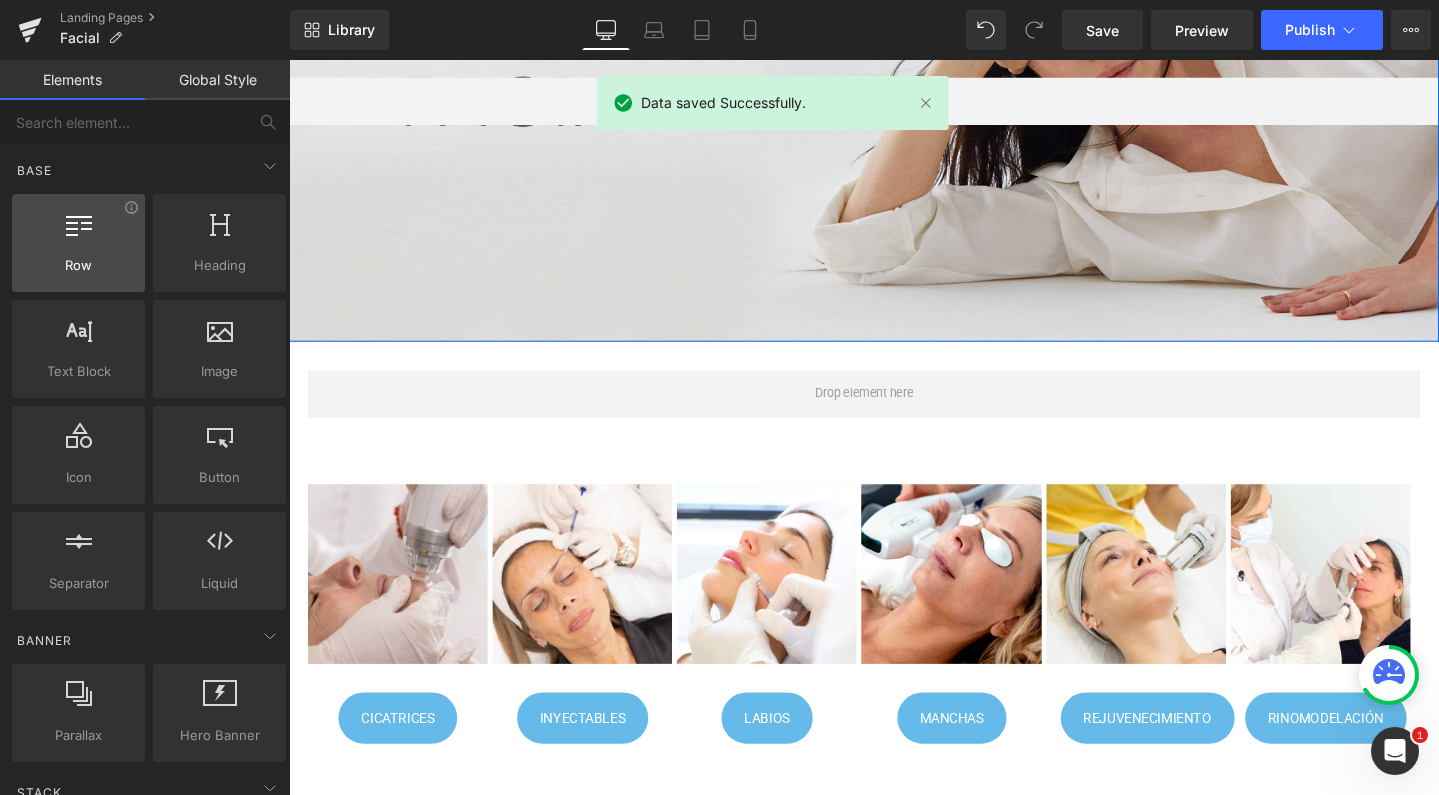 click on "Row" at bounding box center (78, 265) 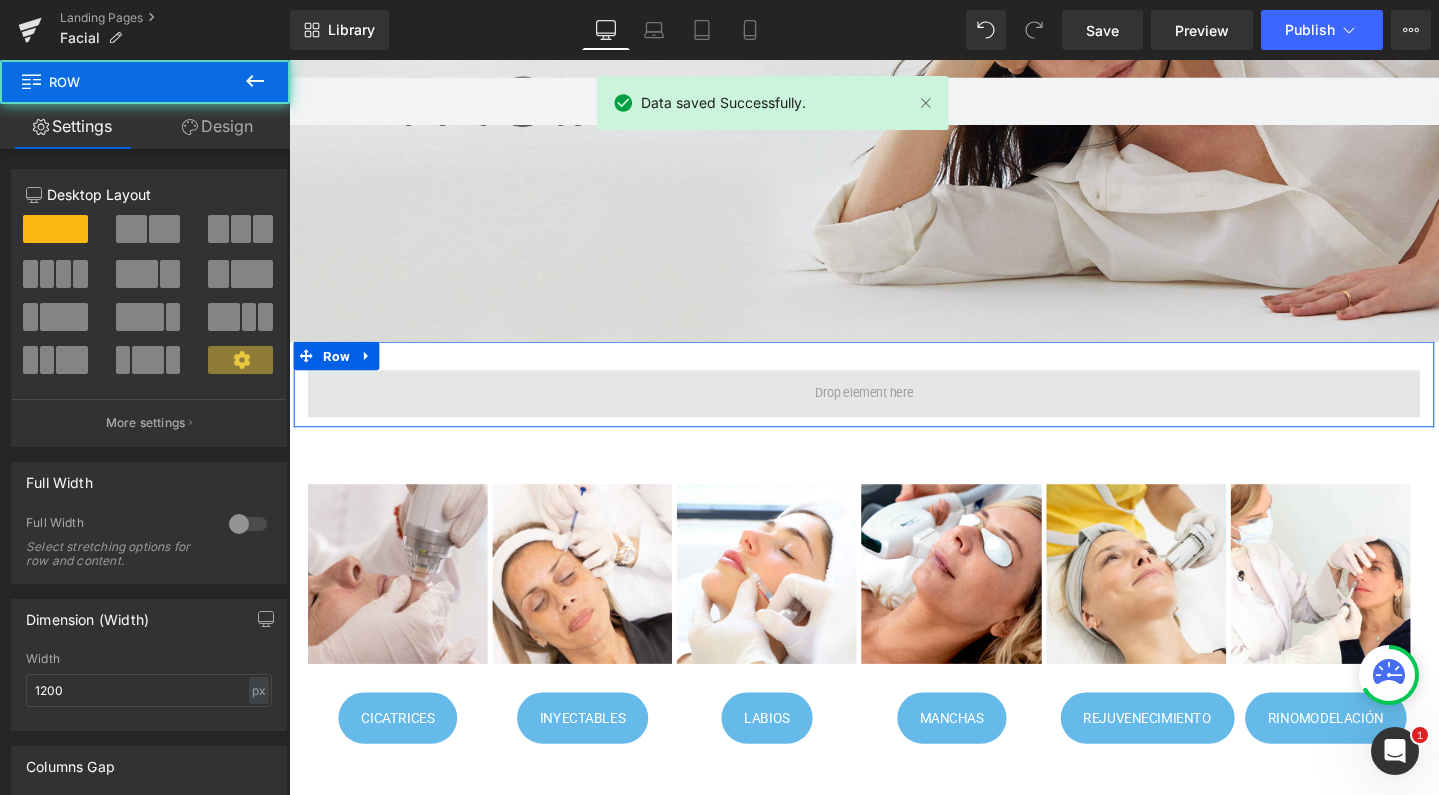click at bounding box center (894, 411) 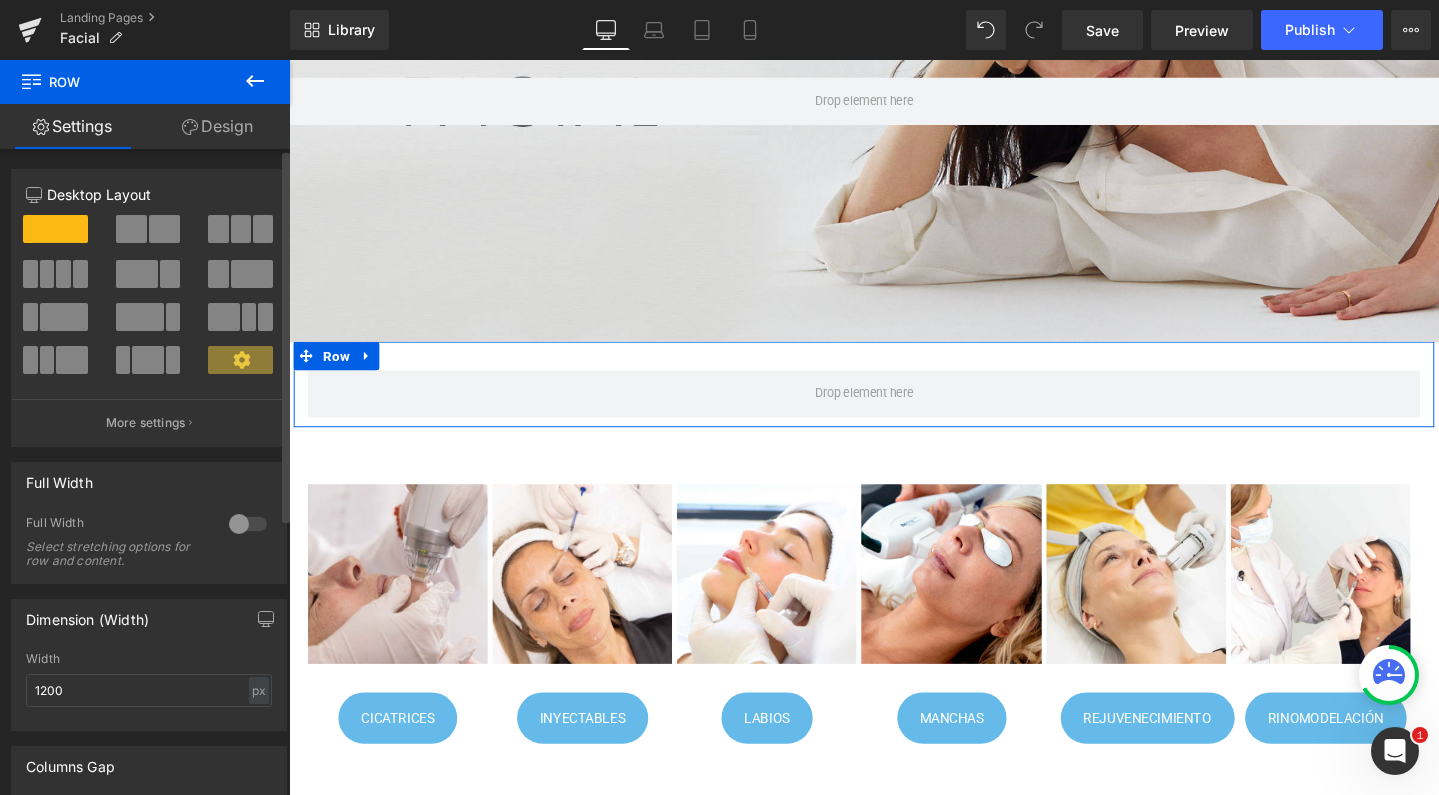 click at bounding box center [241, 229] 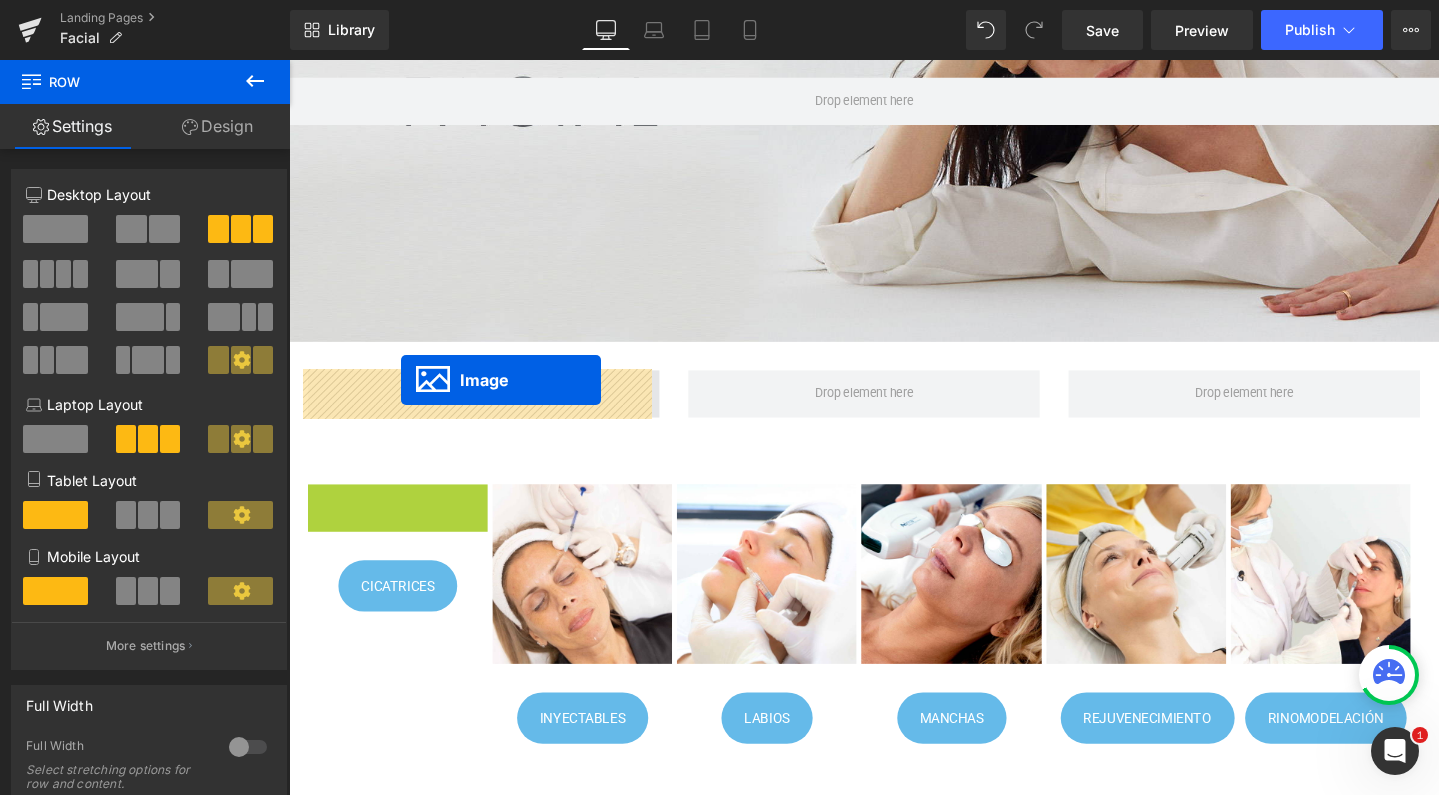 drag, startPoint x: 371, startPoint y: 597, endPoint x: 407, endPoint y: 397, distance: 203.21417 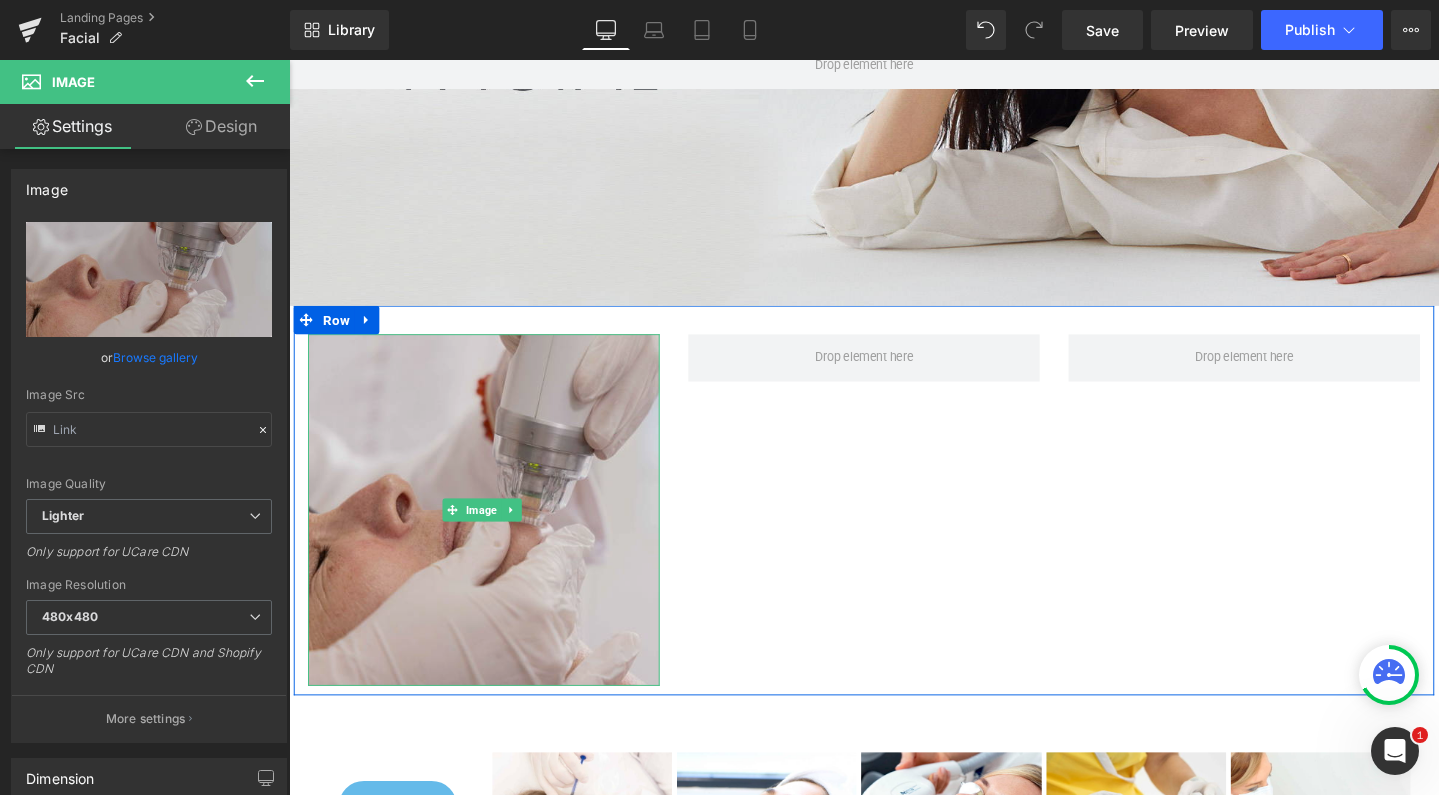 scroll, scrollTop: 489, scrollLeft: 0, axis: vertical 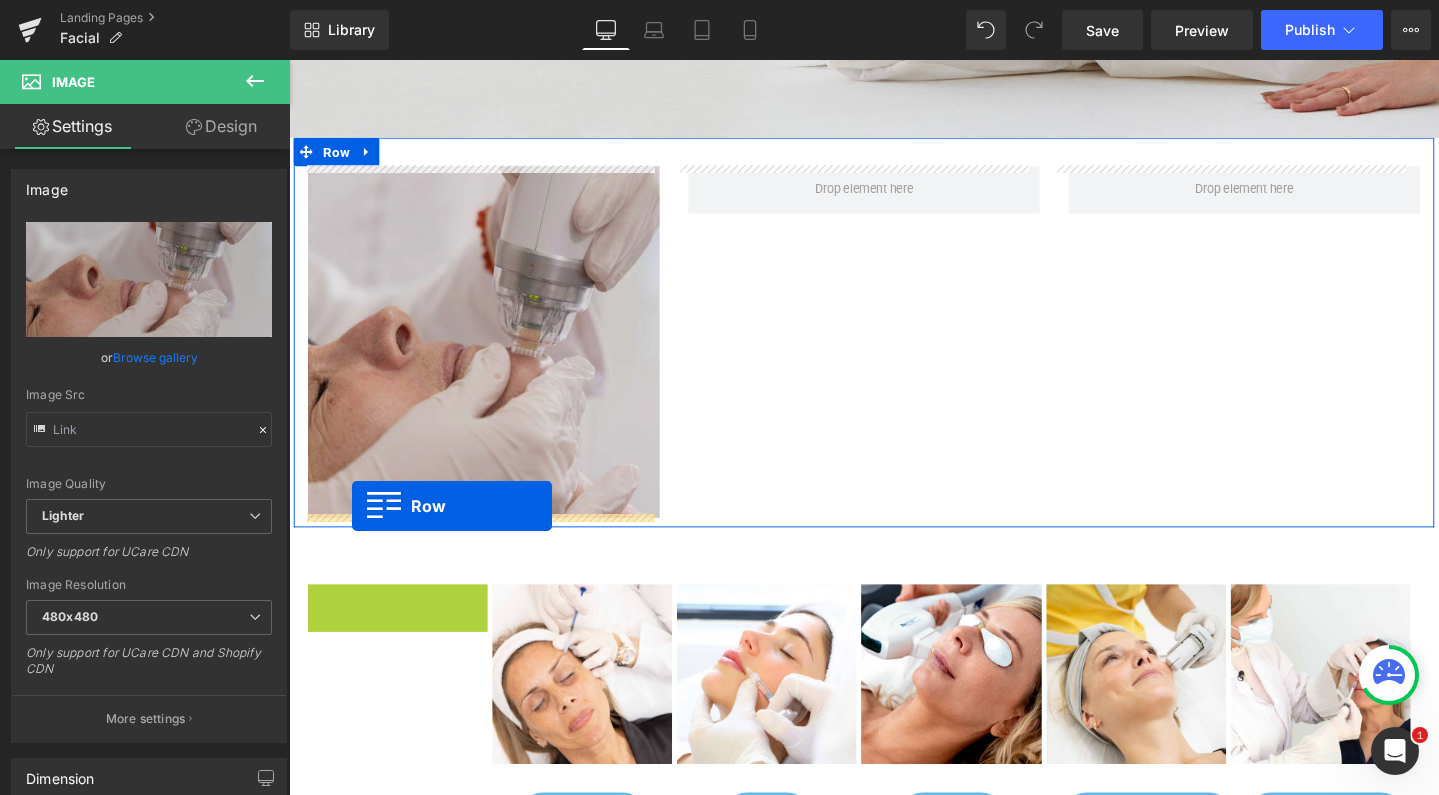 drag, startPoint x: 313, startPoint y: 627, endPoint x: 355, endPoint y: 529, distance: 106.62083 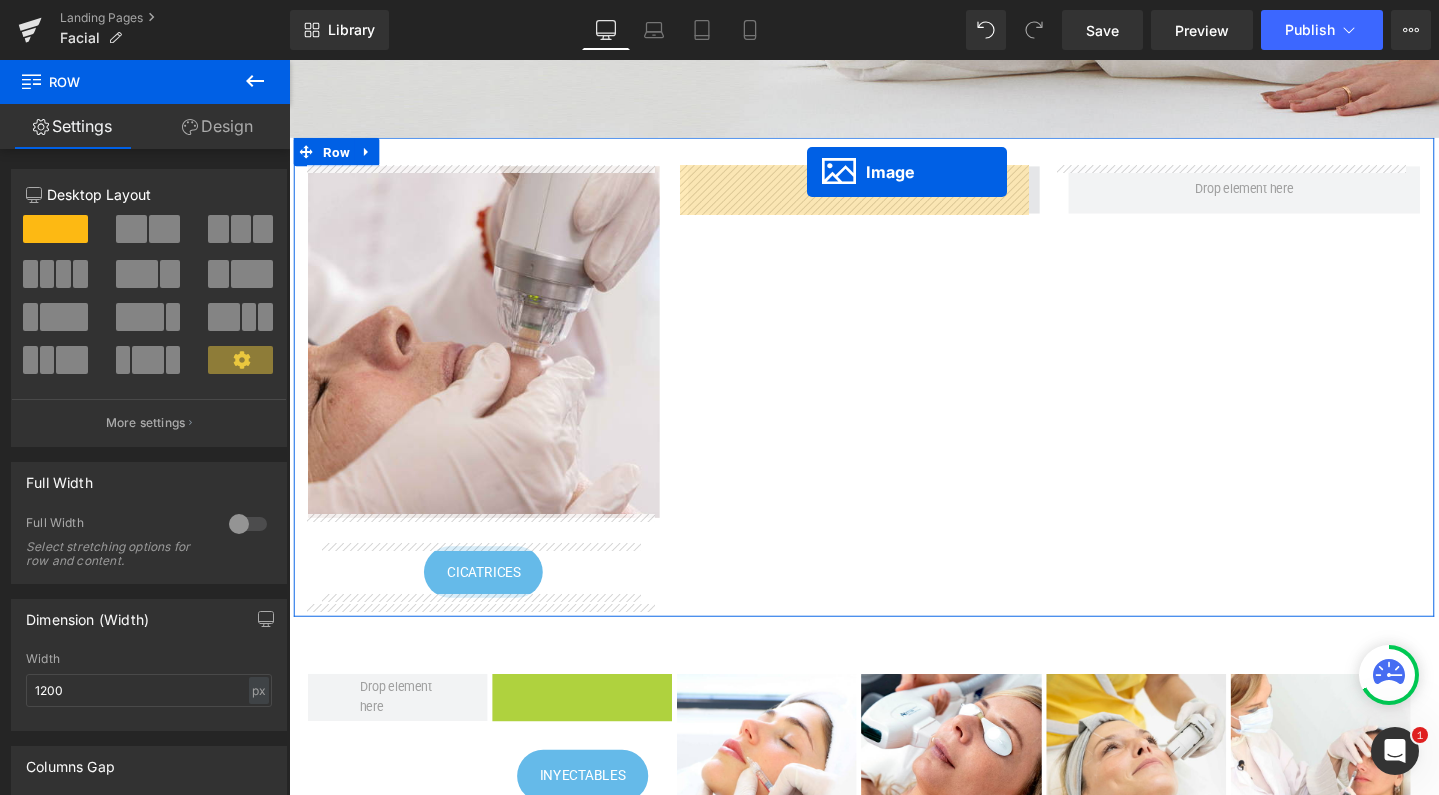 drag, startPoint x: 567, startPoint y: 794, endPoint x: 833, endPoint y: 180, distance: 669.14276 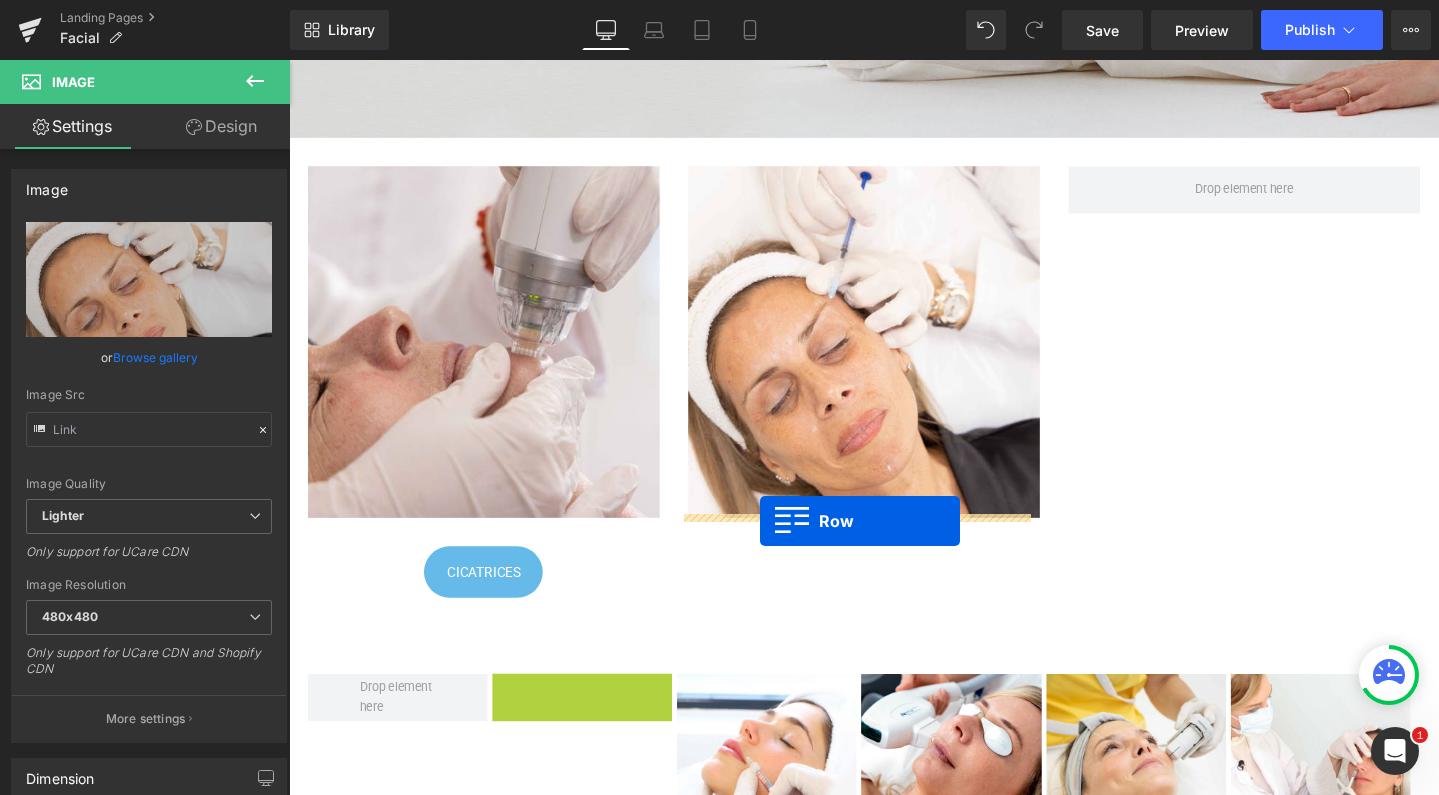 drag, startPoint x: 513, startPoint y: 721, endPoint x: 784, endPoint y: 545, distance: 323.1362 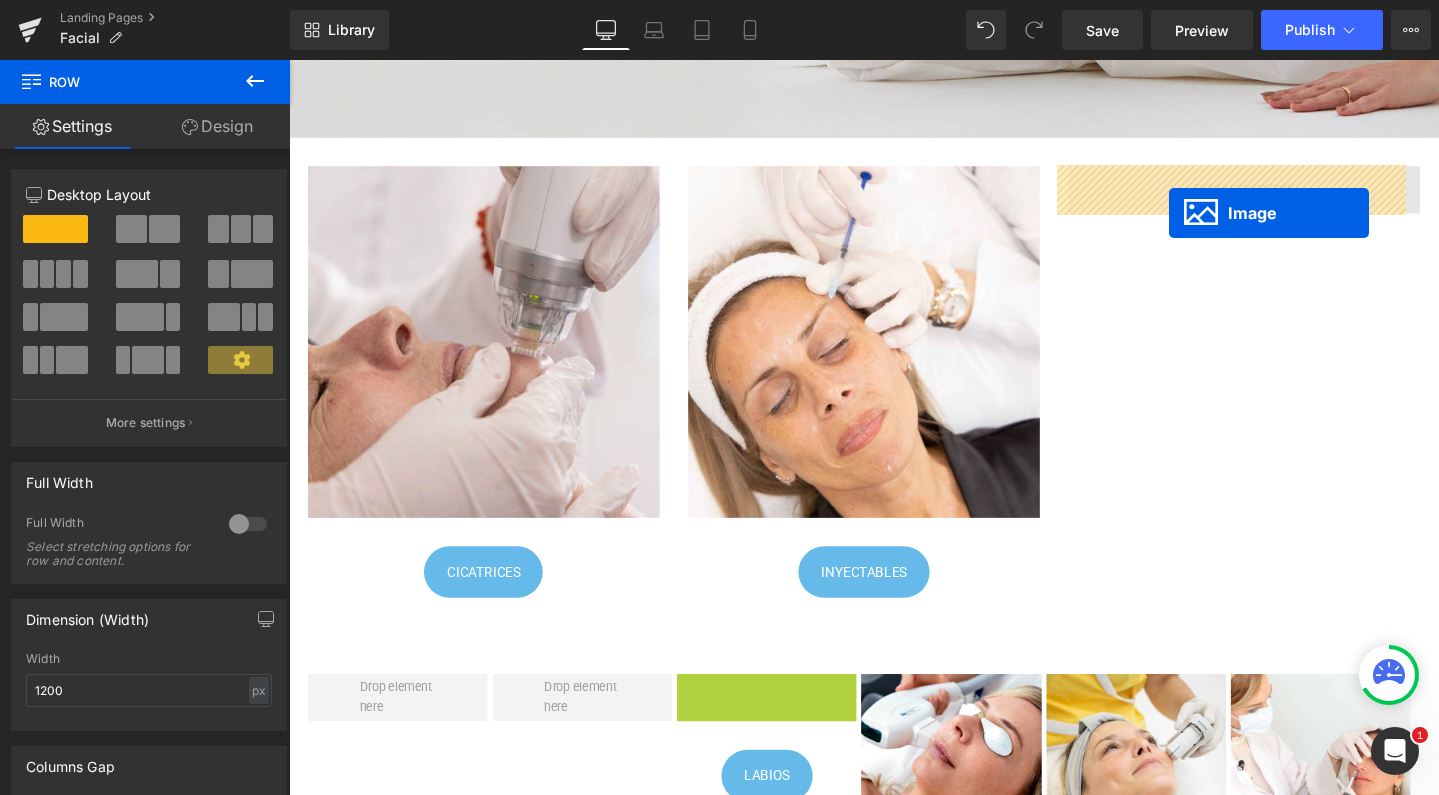 drag, startPoint x: 758, startPoint y: 793, endPoint x: 1215, endPoint y: 220, distance: 732.92426 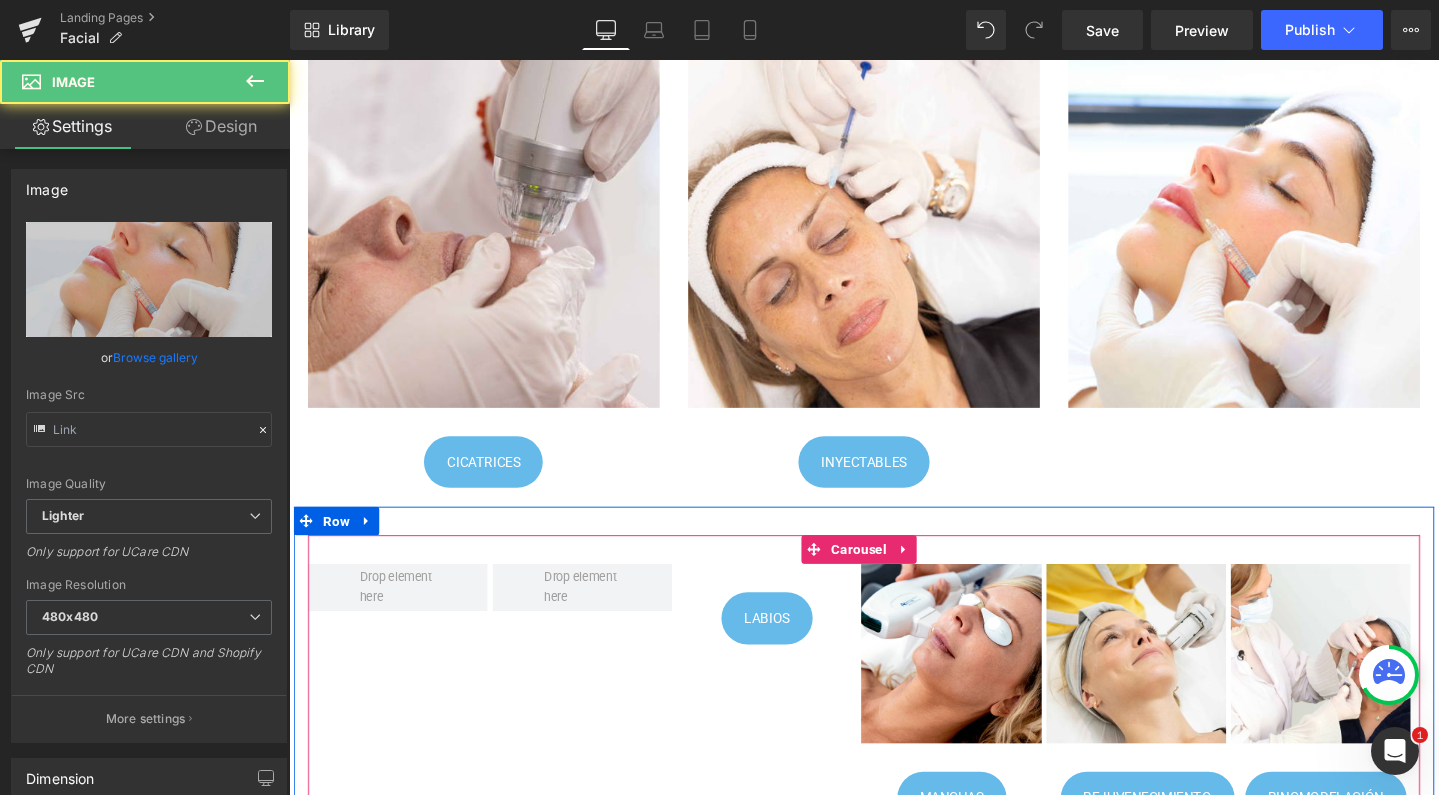 scroll, scrollTop: 643, scrollLeft: 0, axis: vertical 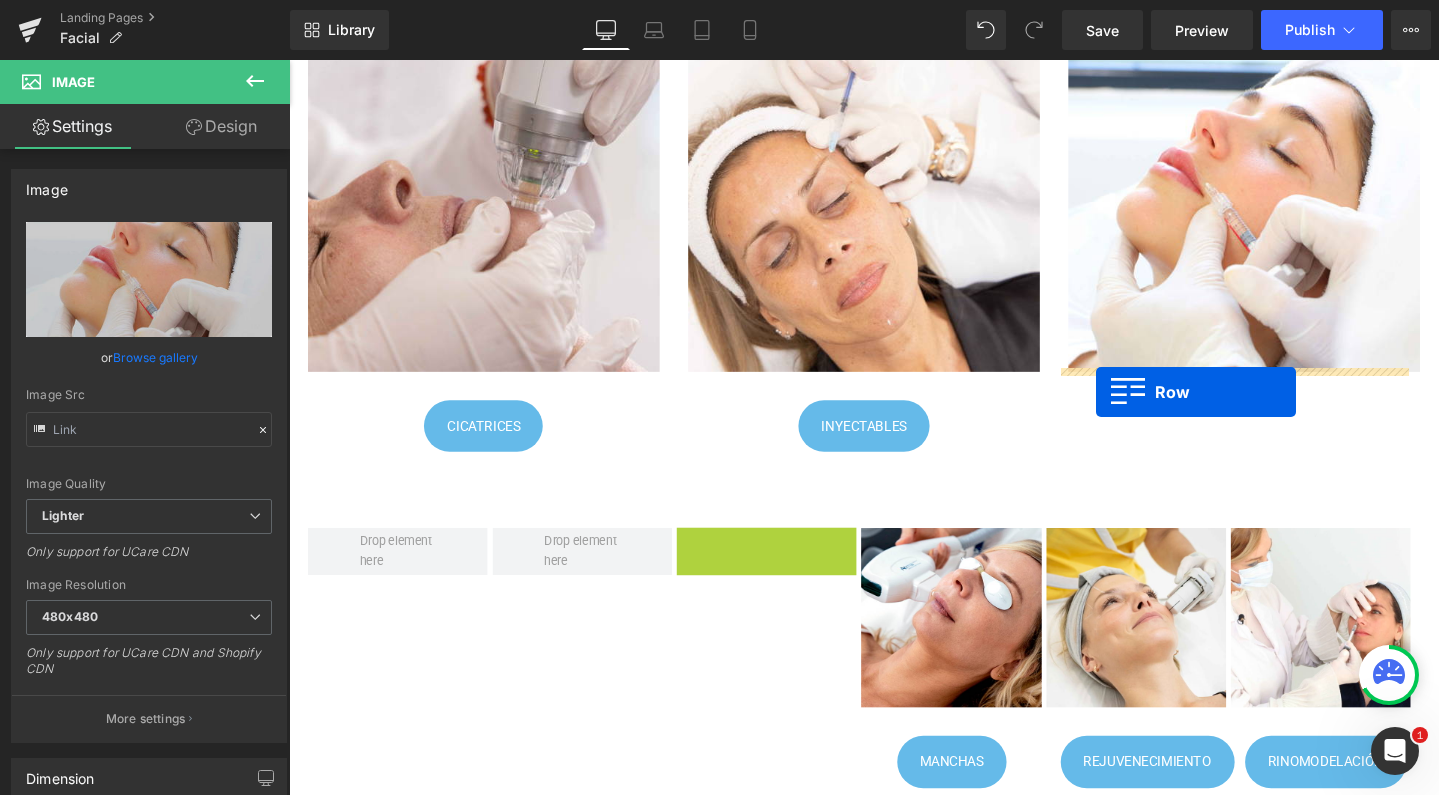 drag, startPoint x: 704, startPoint y: 566, endPoint x: 1138, endPoint y: 409, distance: 461.52466 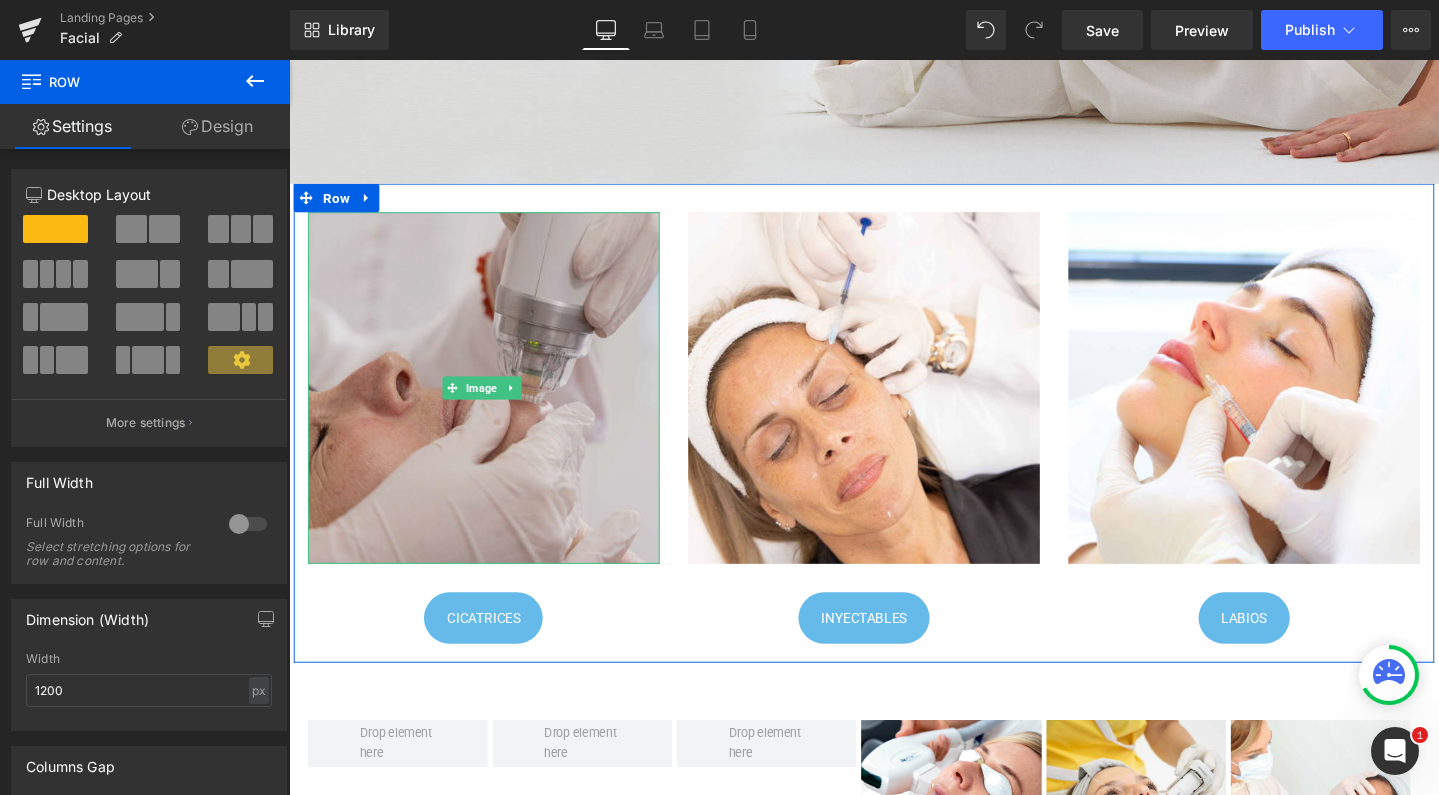 scroll, scrollTop: 438, scrollLeft: 0, axis: vertical 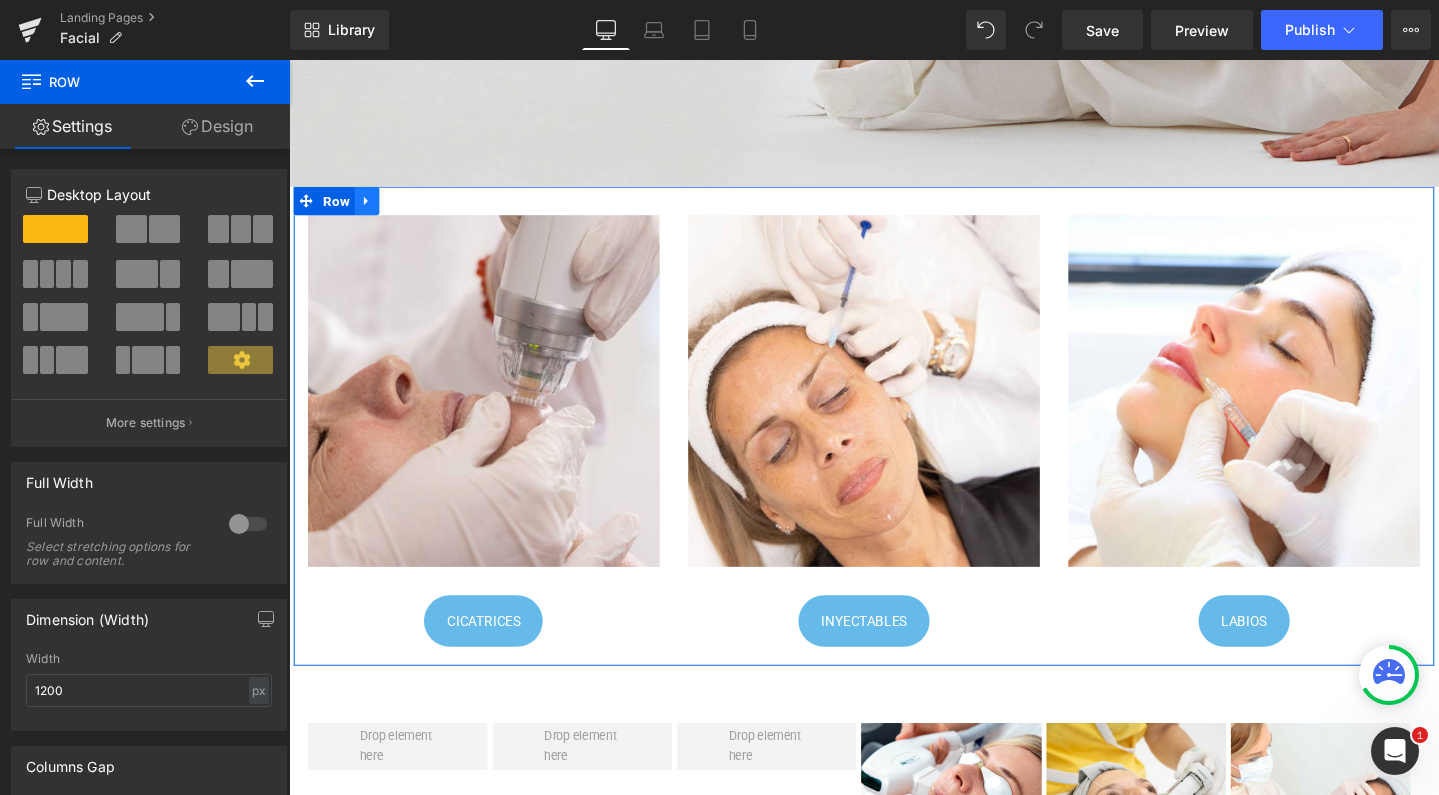 click 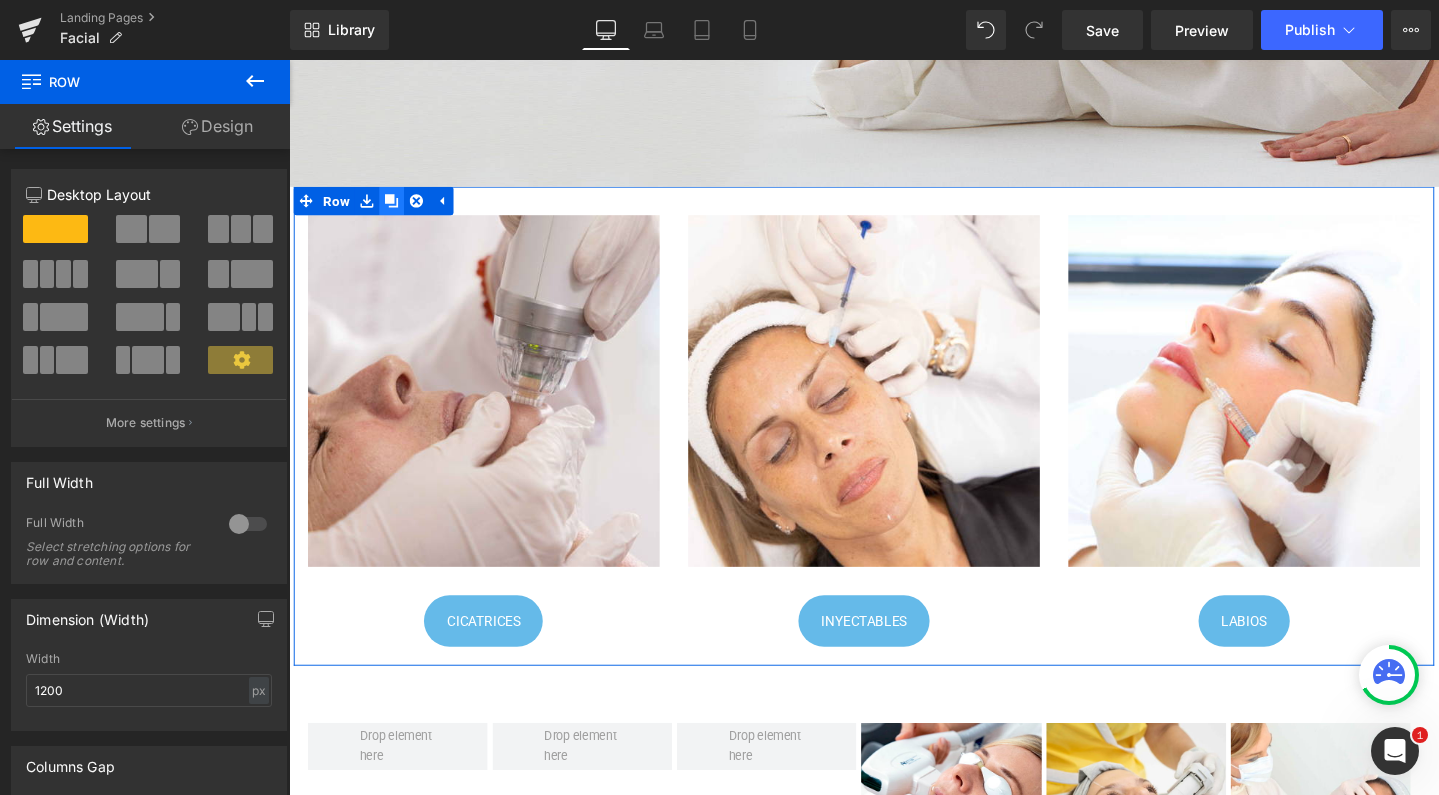 click 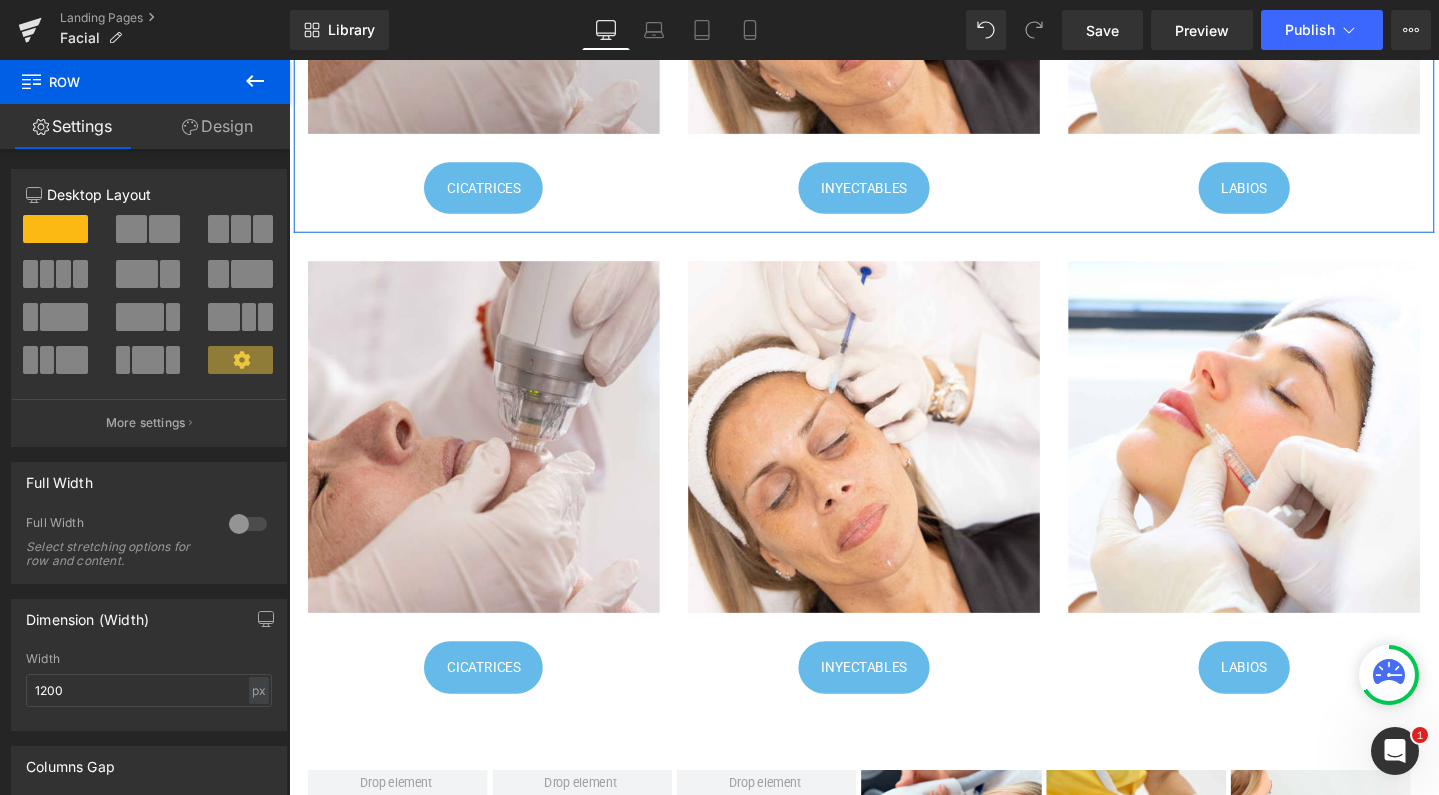 scroll, scrollTop: 991, scrollLeft: 0, axis: vertical 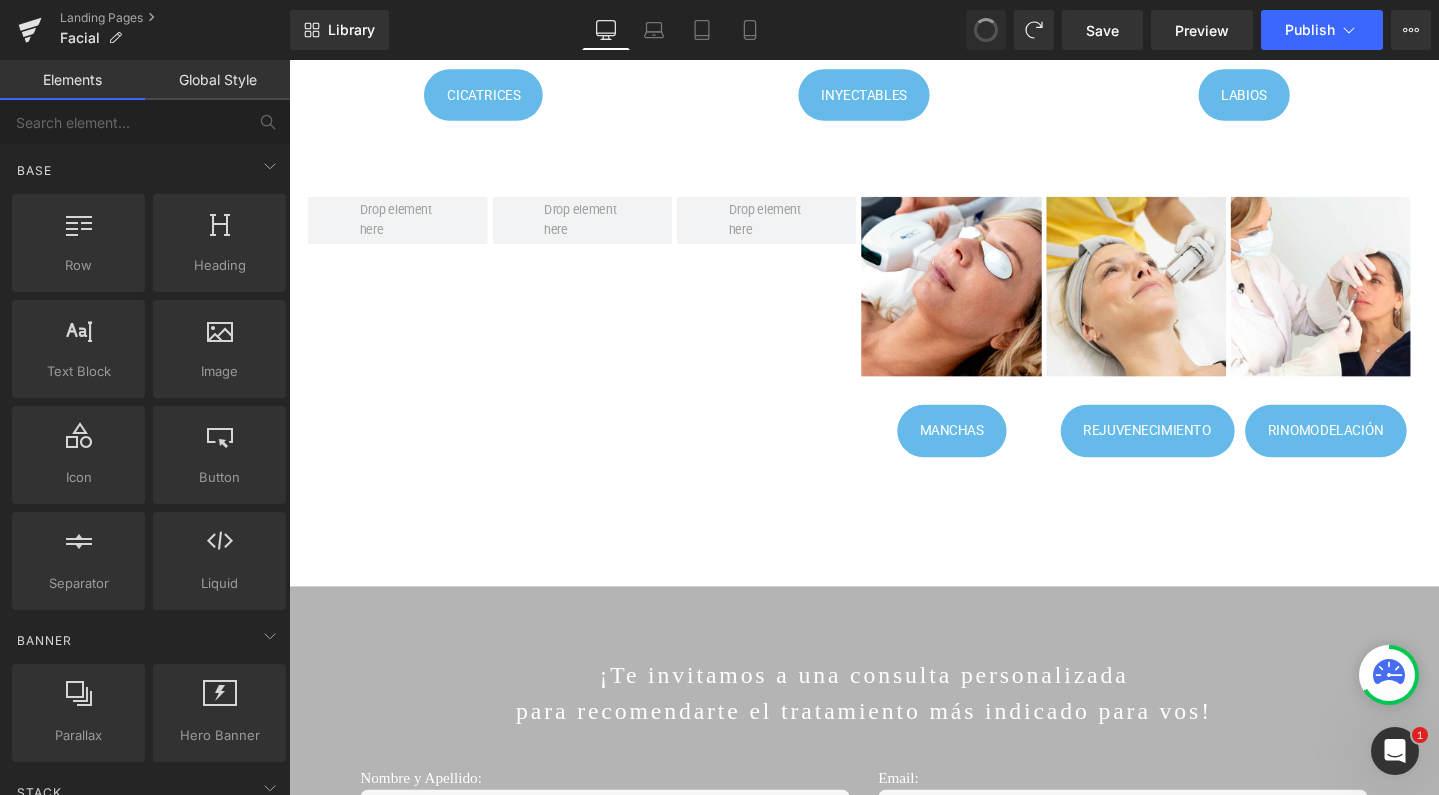 drag, startPoint x: 997, startPoint y: 41, endPoint x: 315, endPoint y: 308, distance: 732.4022 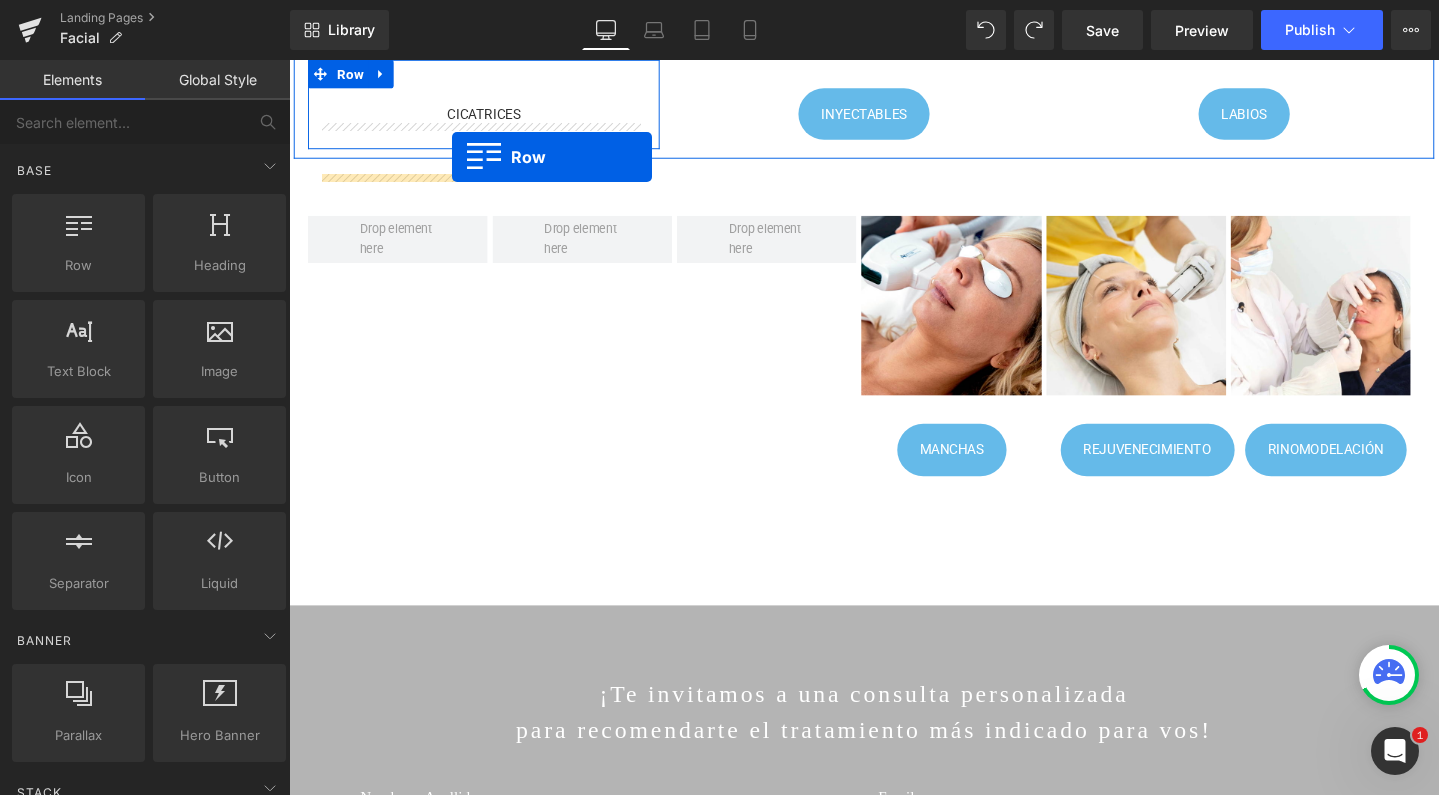 scroll, scrollTop: 931, scrollLeft: 0, axis: vertical 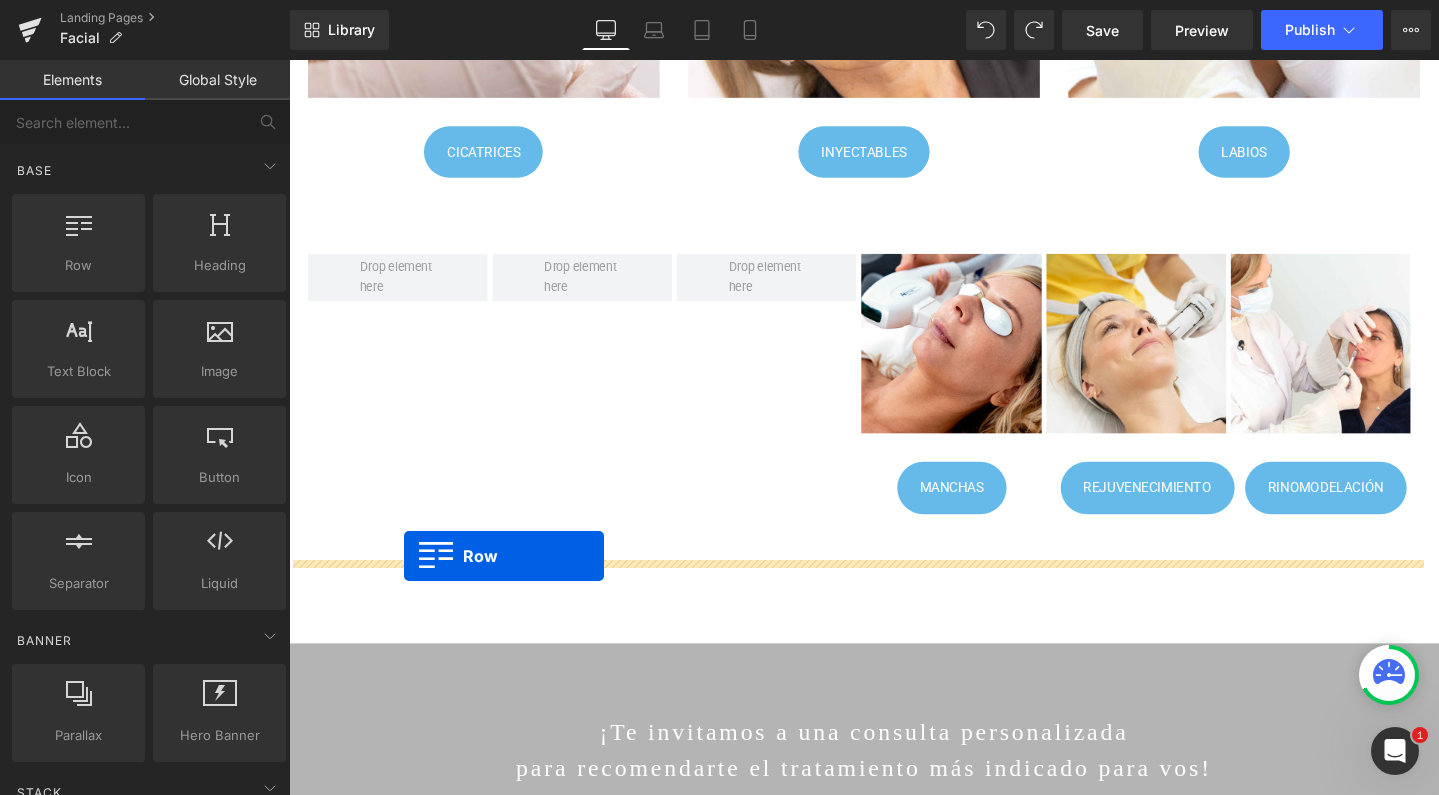 drag, startPoint x: 325, startPoint y: 308, endPoint x: 410, endPoint y: 582, distance: 286.8815 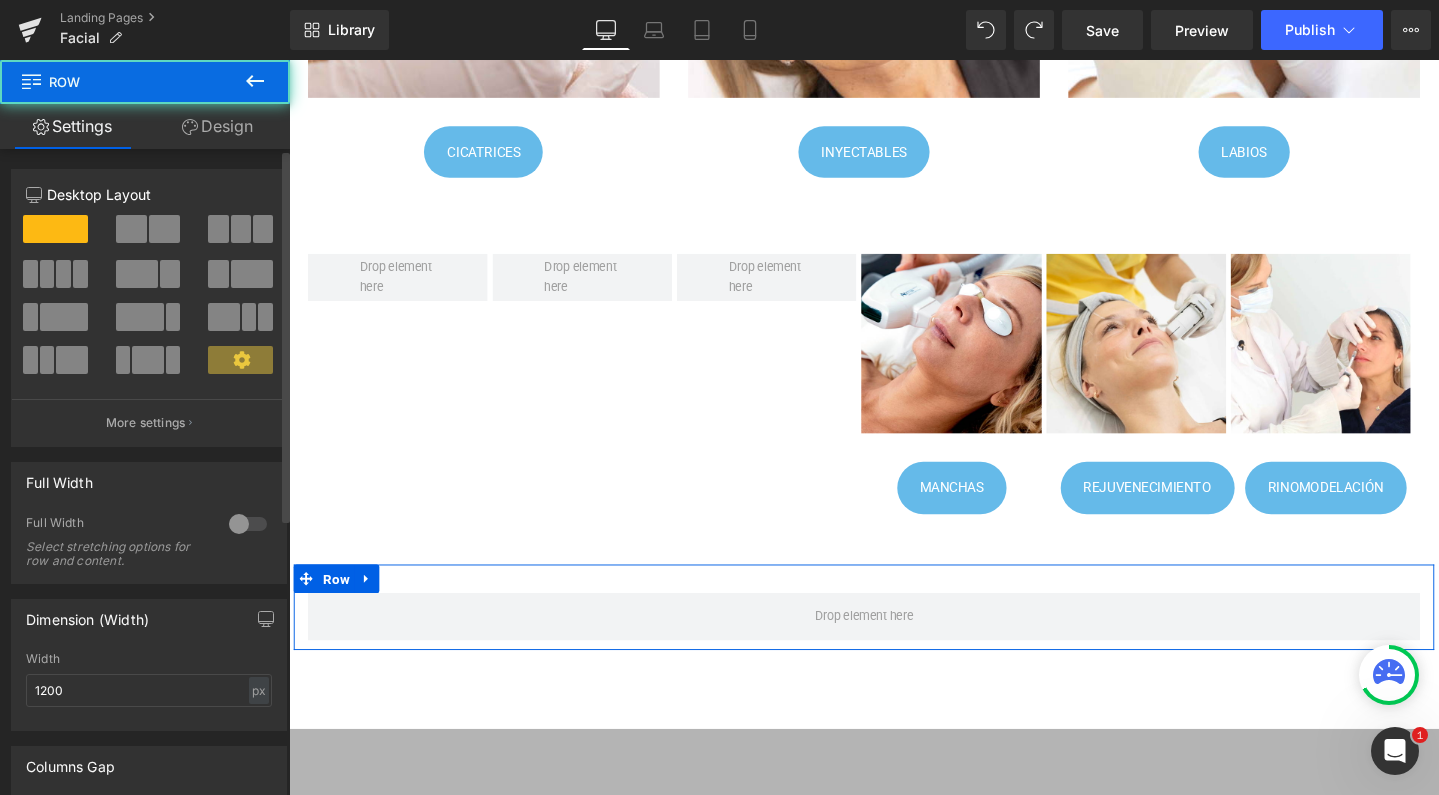 click at bounding box center [263, 229] 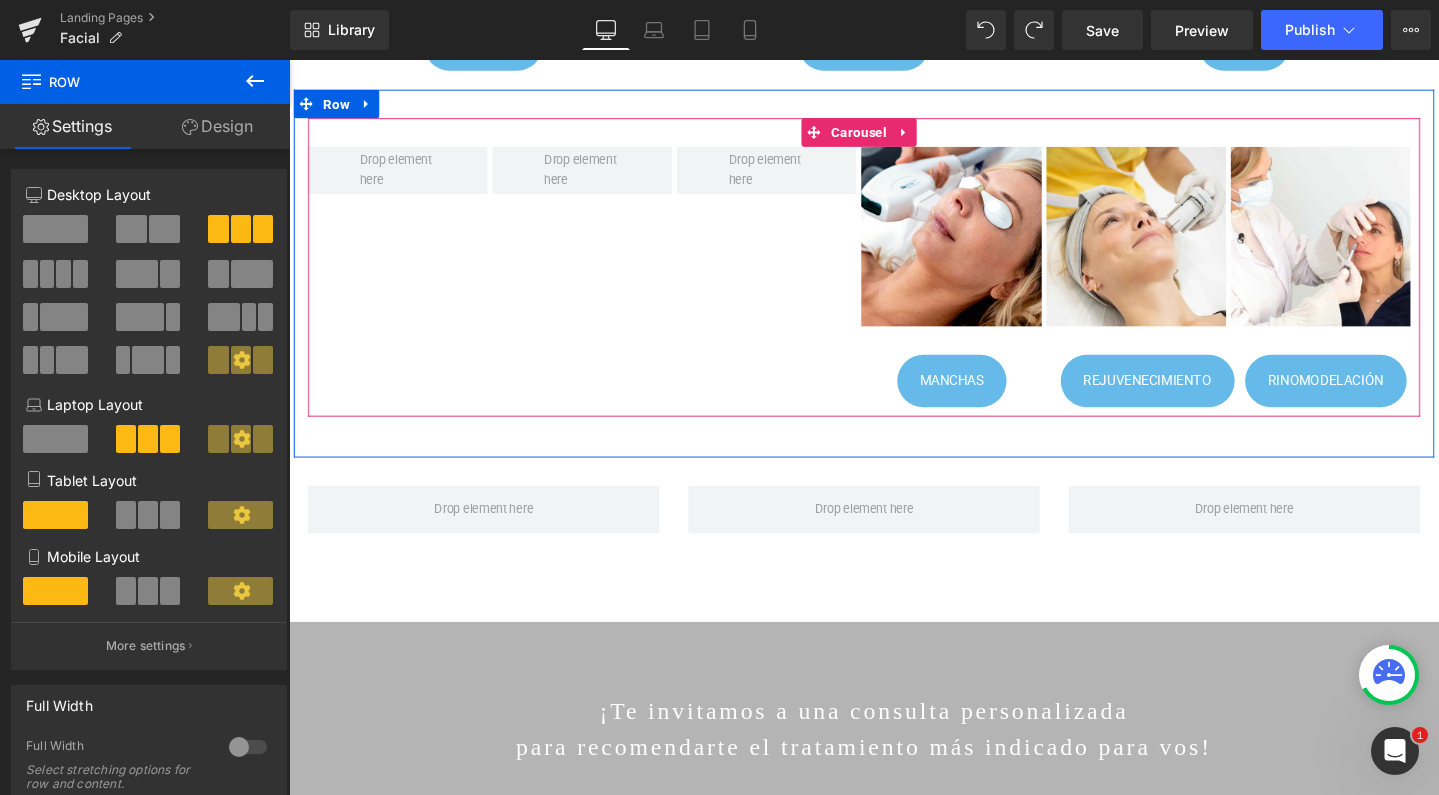 scroll, scrollTop: 1045, scrollLeft: 0, axis: vertical 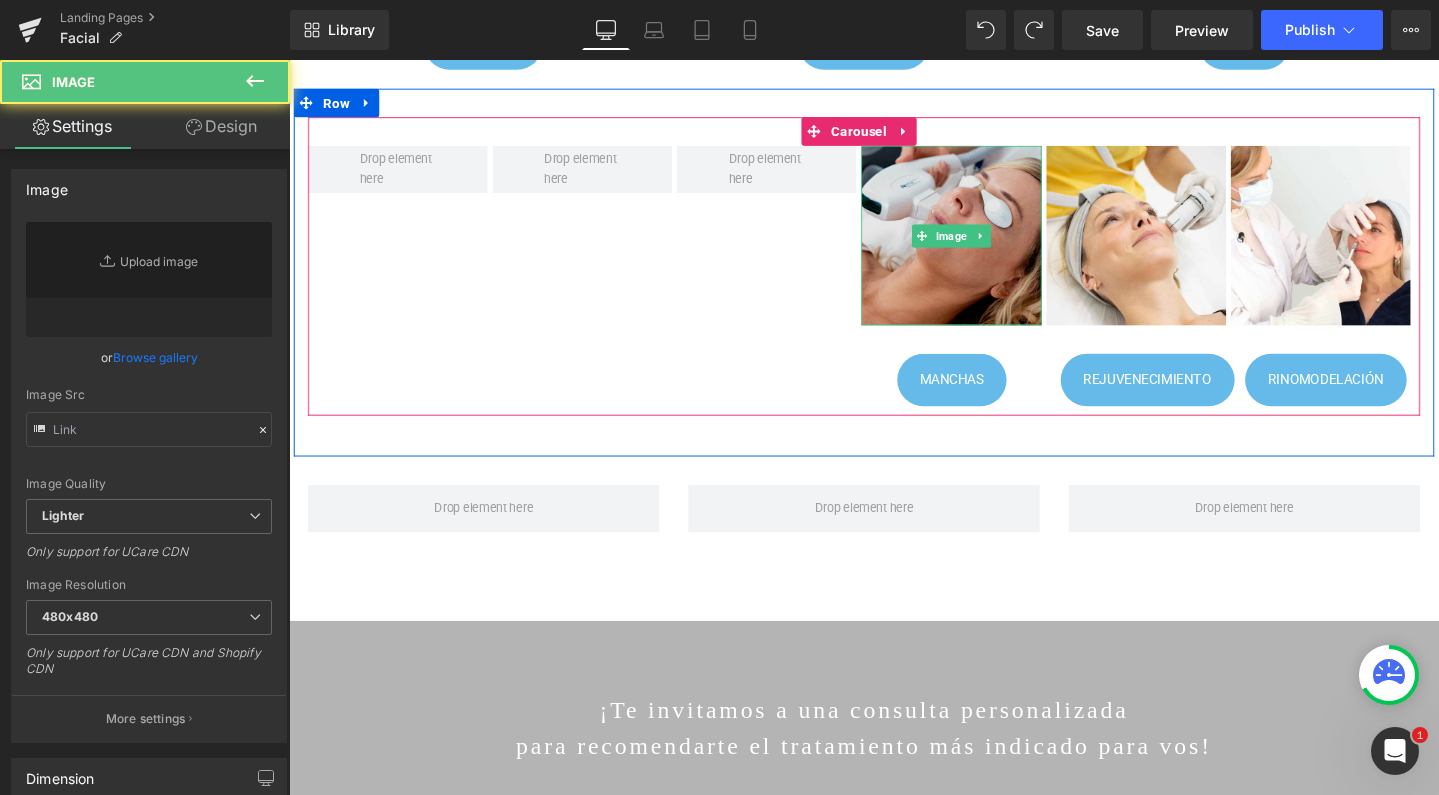 click at bounding box center [985, 244] 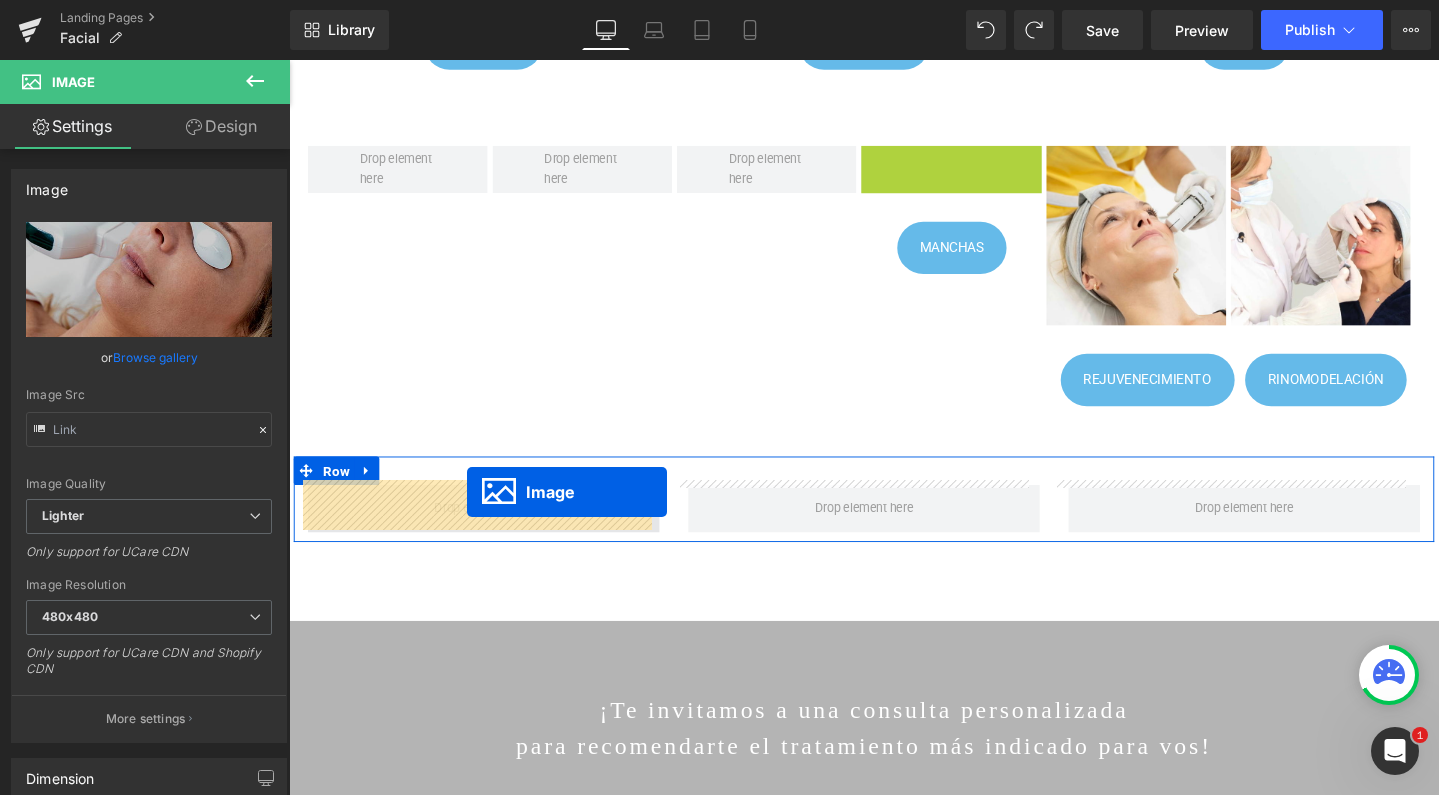 drag, startPoint x: 915, startPoint y: 248, endPoint x: 476, endPoint y: 515, distance: 513.81903 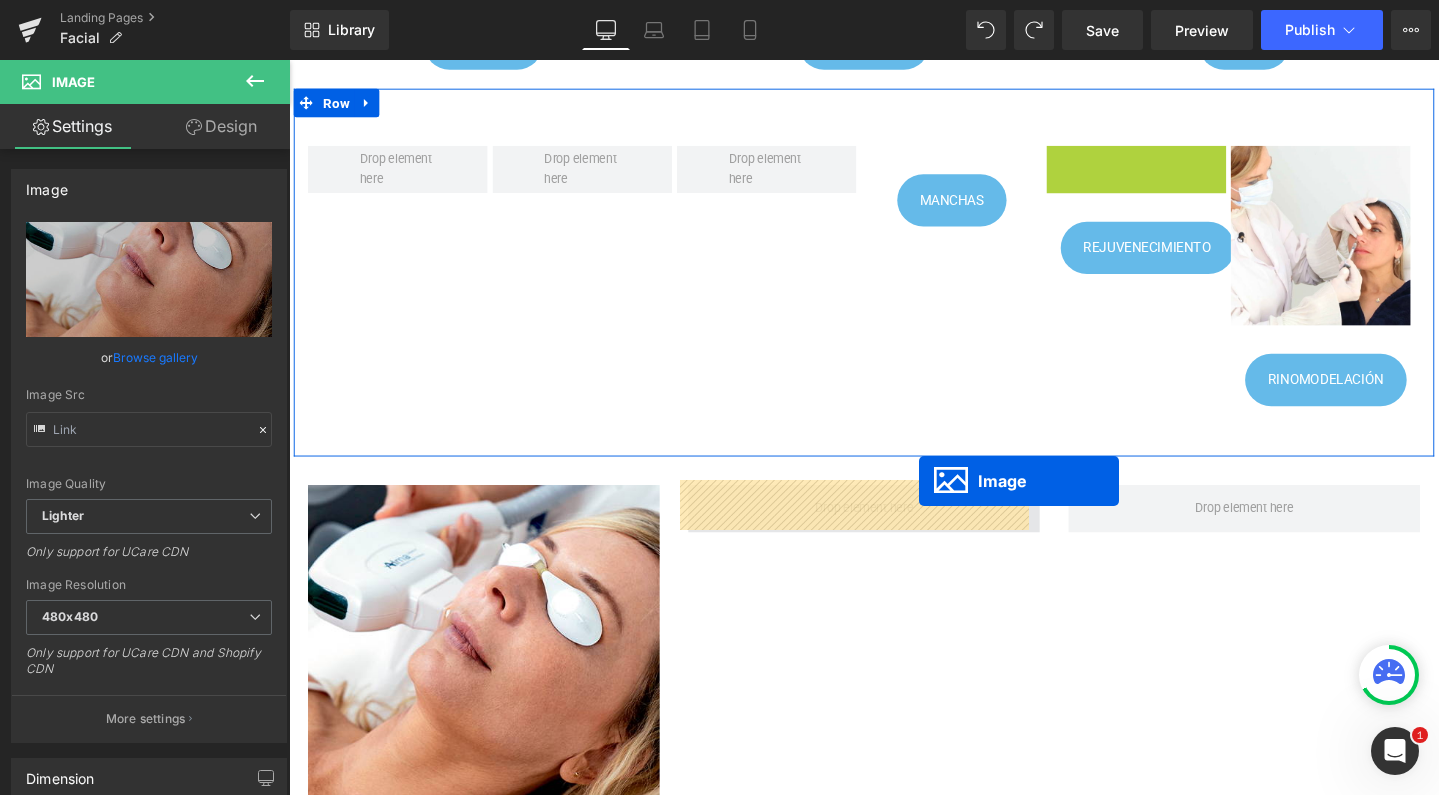 drag, startPoint x: 1144, startPoint y: 236, endPoint x: 952, endPoint y: 504, distance: 329.67862 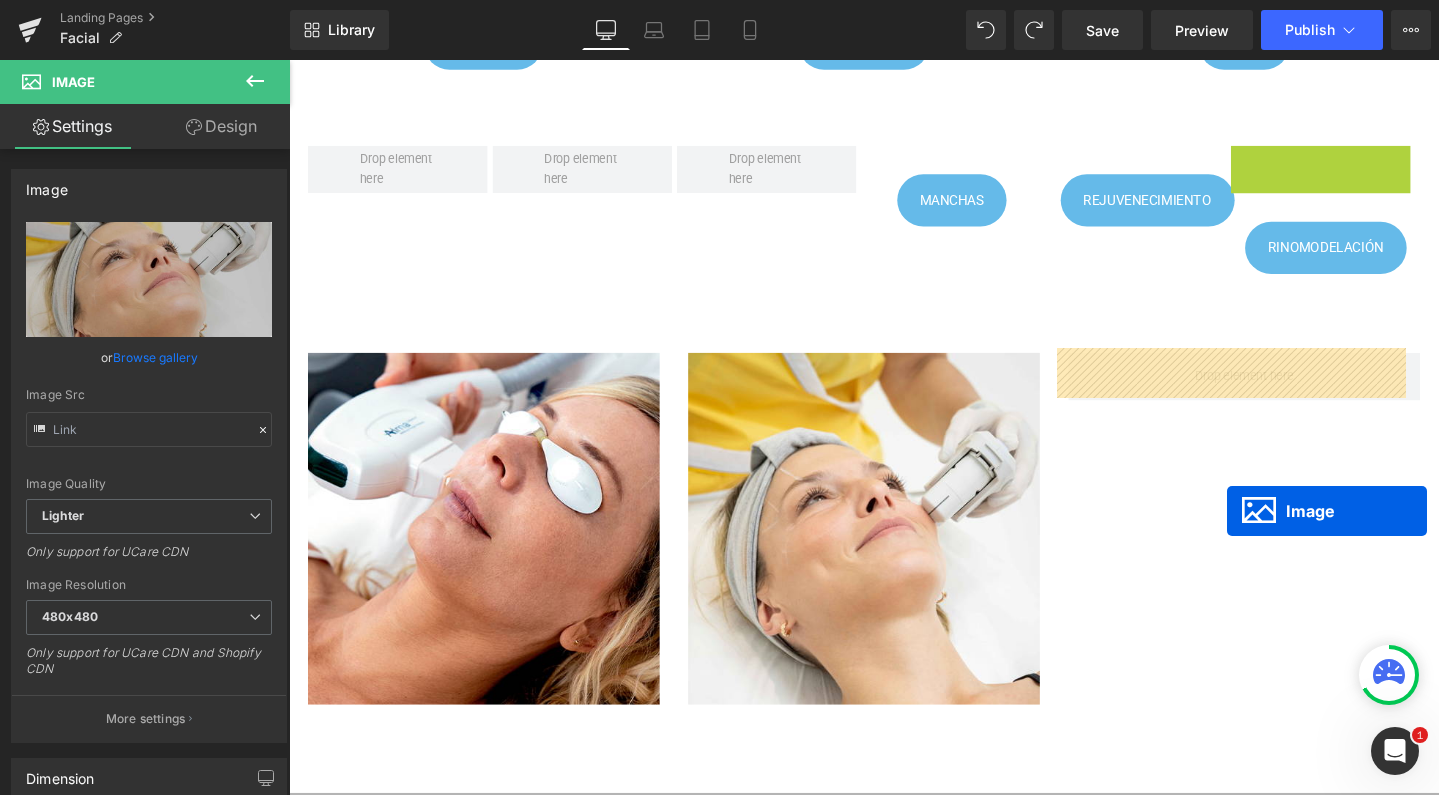 drag, startPoint x: 1335, startPoint y: 239, endPoint x: 1276, endPoint y: 535, distance: 301.82278 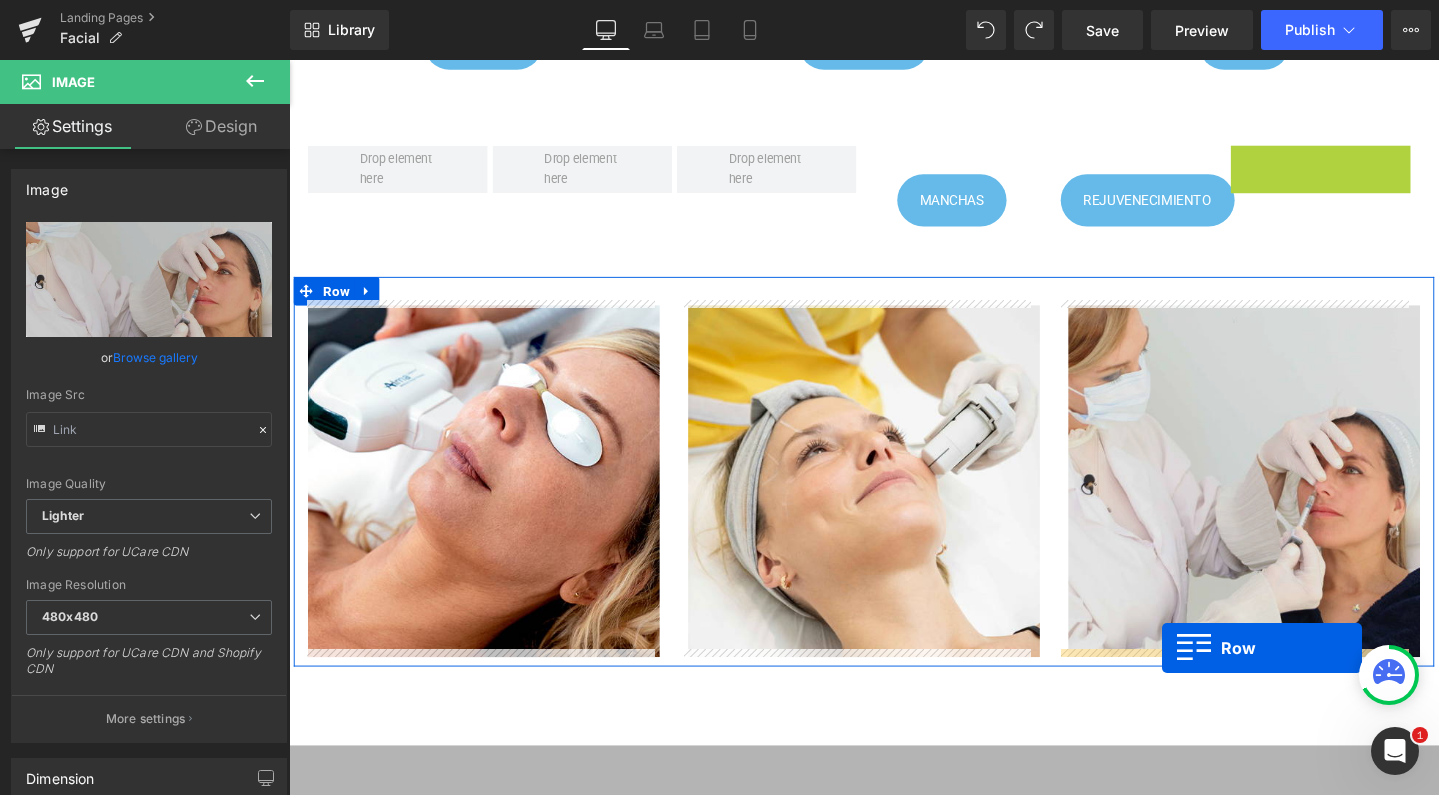 drag, startPoint x: 1289, startPoint y: 165, endPoint x: 1208, endPoint y: 679, distance: 520.34314 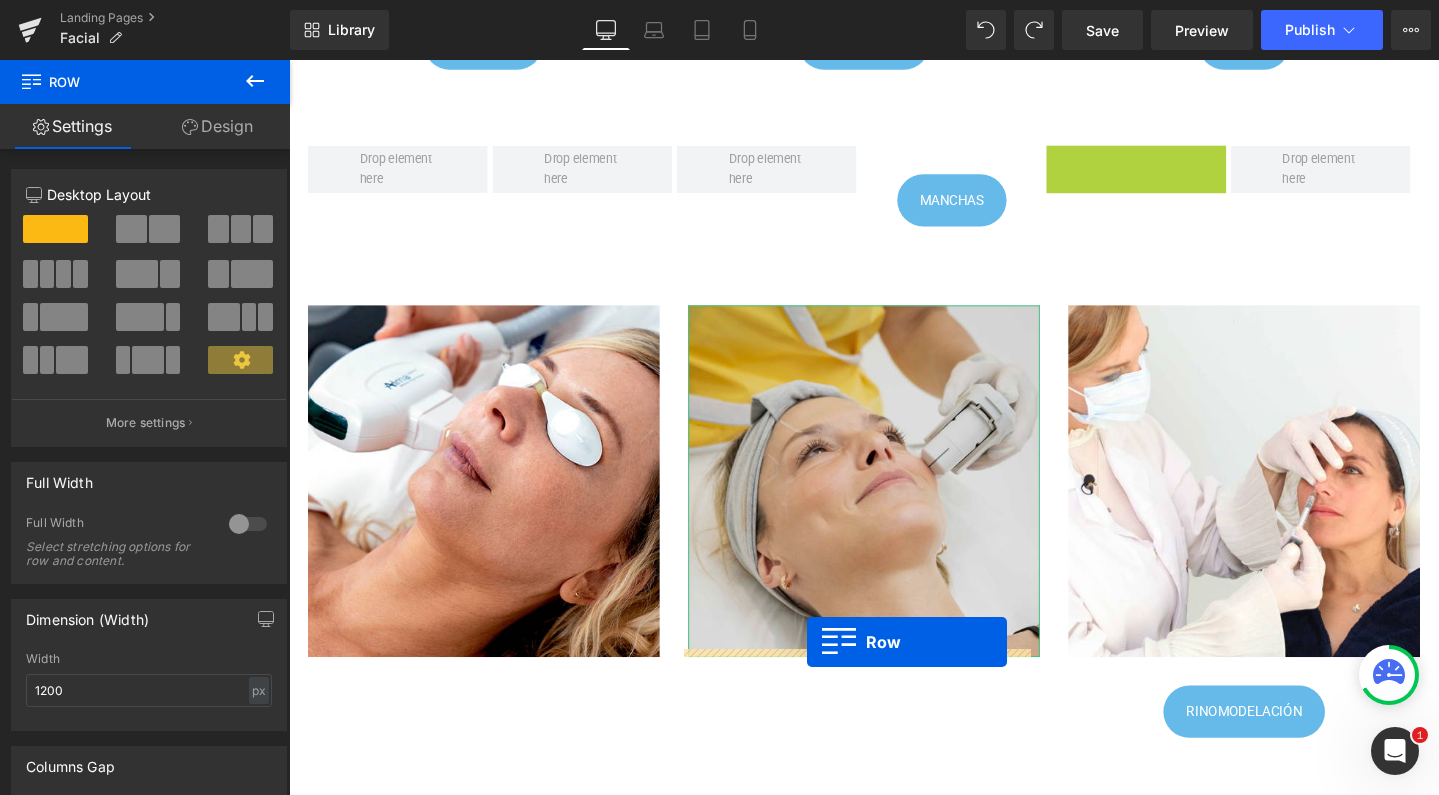 drag, startPoint x: 1089, startPoint y: 158, endPoint x: 834, endPoint y: 672, distance: 573.77783 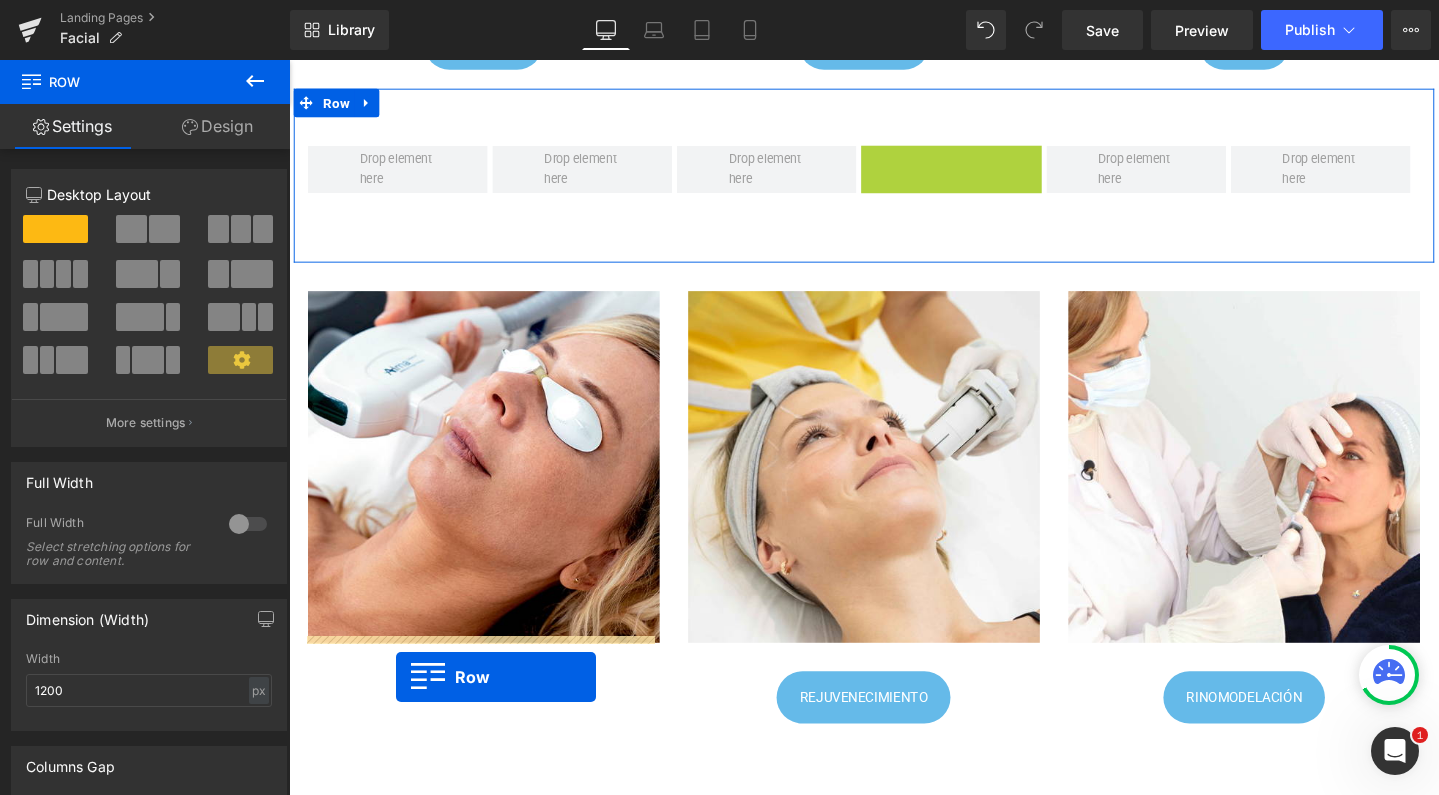 drag, startPoint x: 900, startPoint y: 164, endPoint x: 402, endPoint y: 708, distance: 737.5229 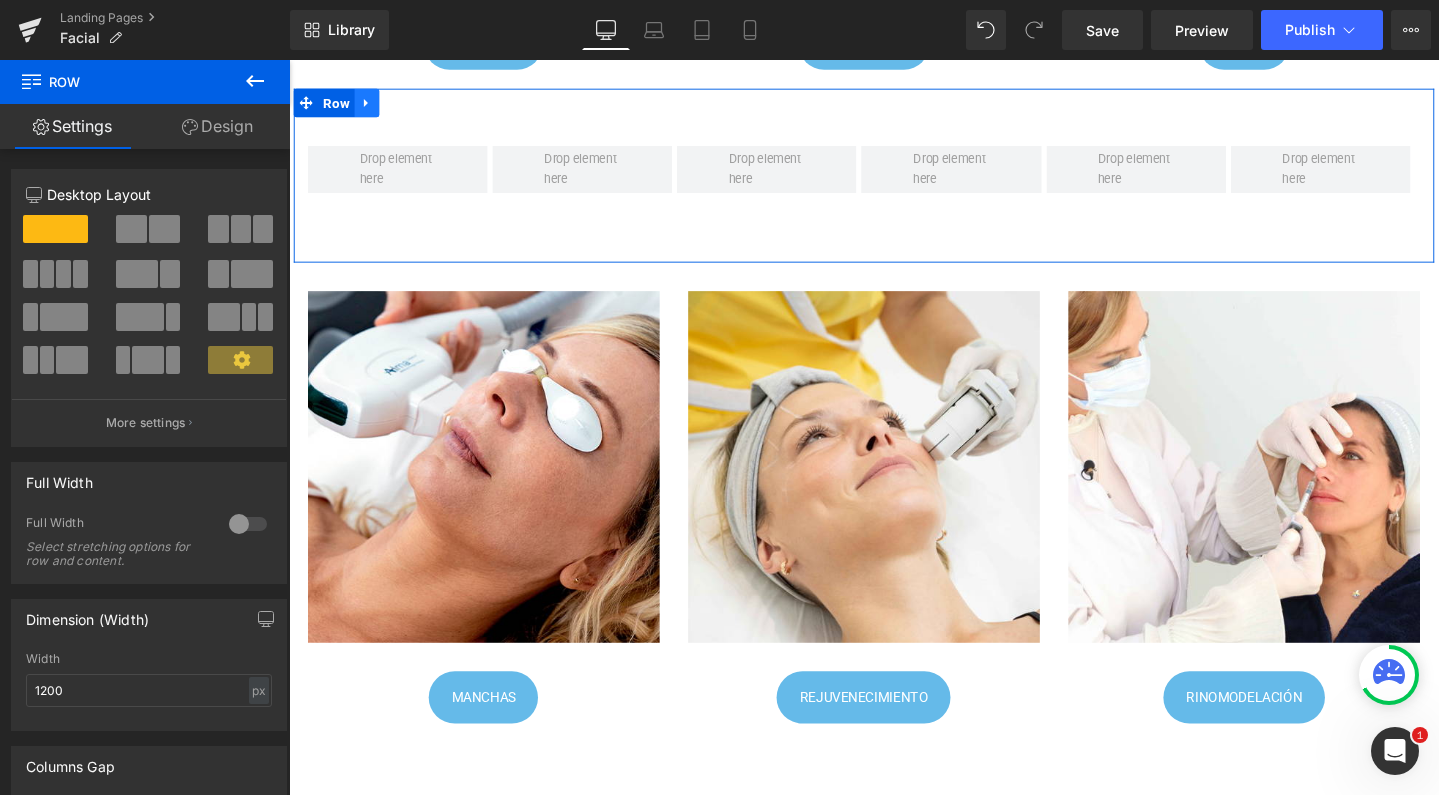 click at bounding box center [371, 105] 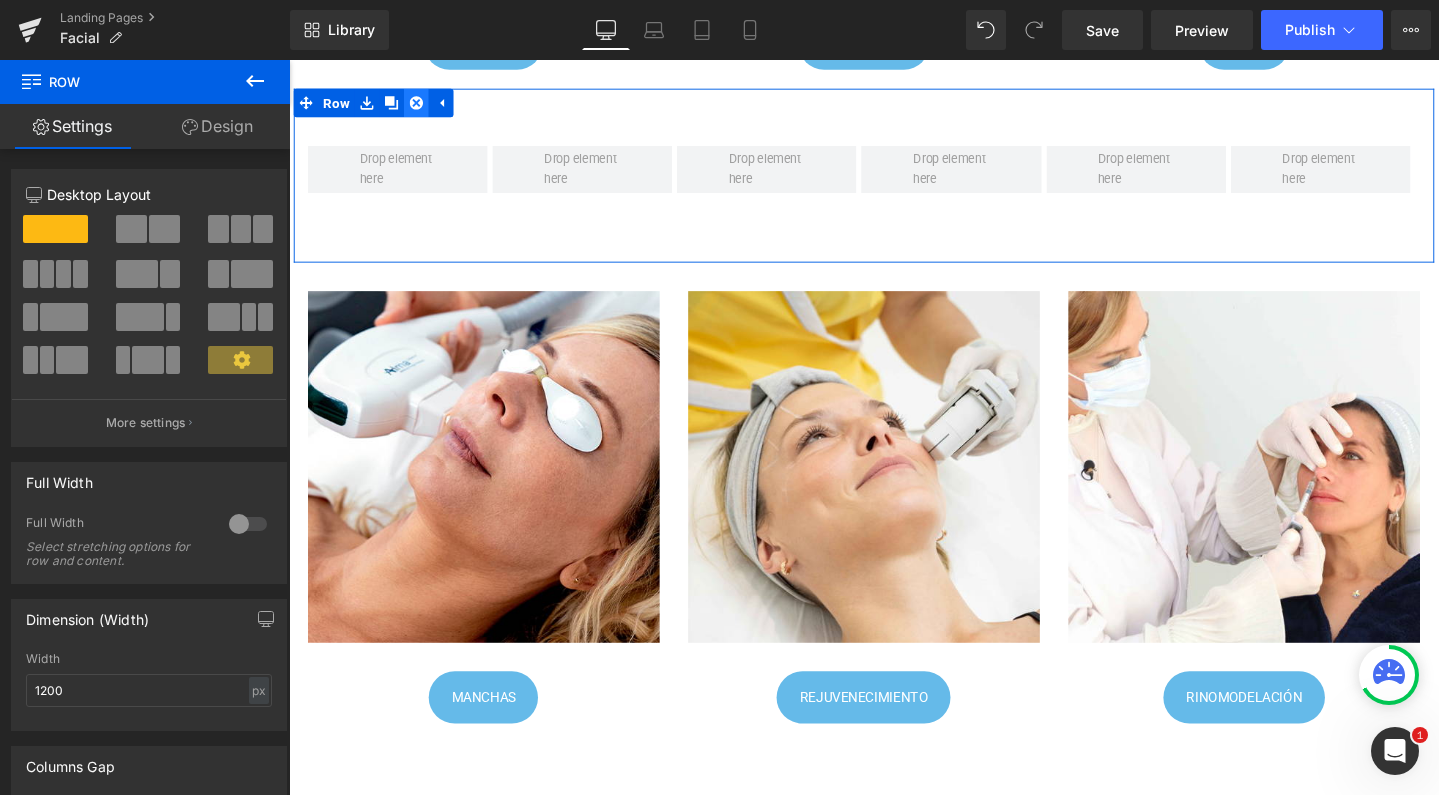 click 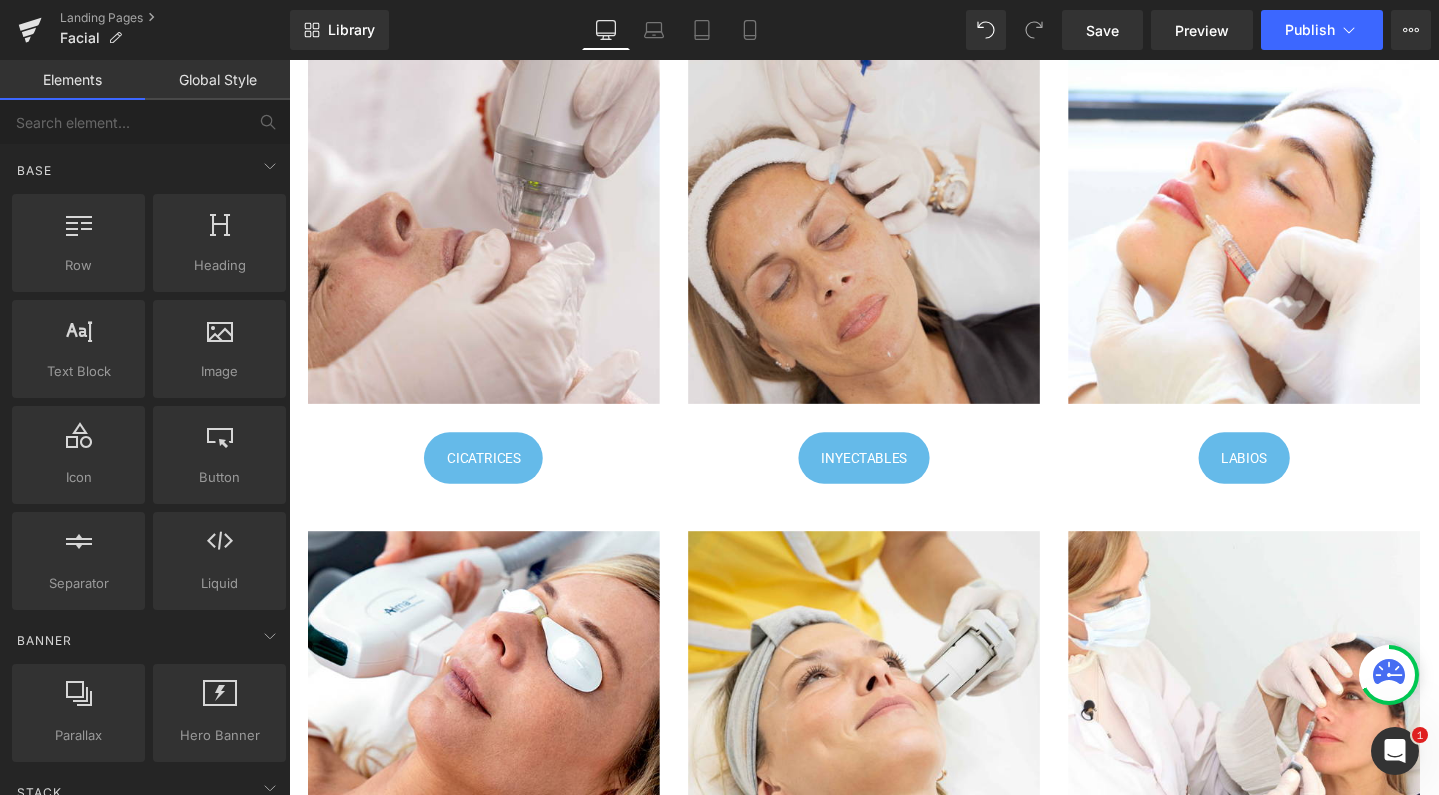 scroll, scrollTop: 615, scrollLeft: 0, axis: vertical 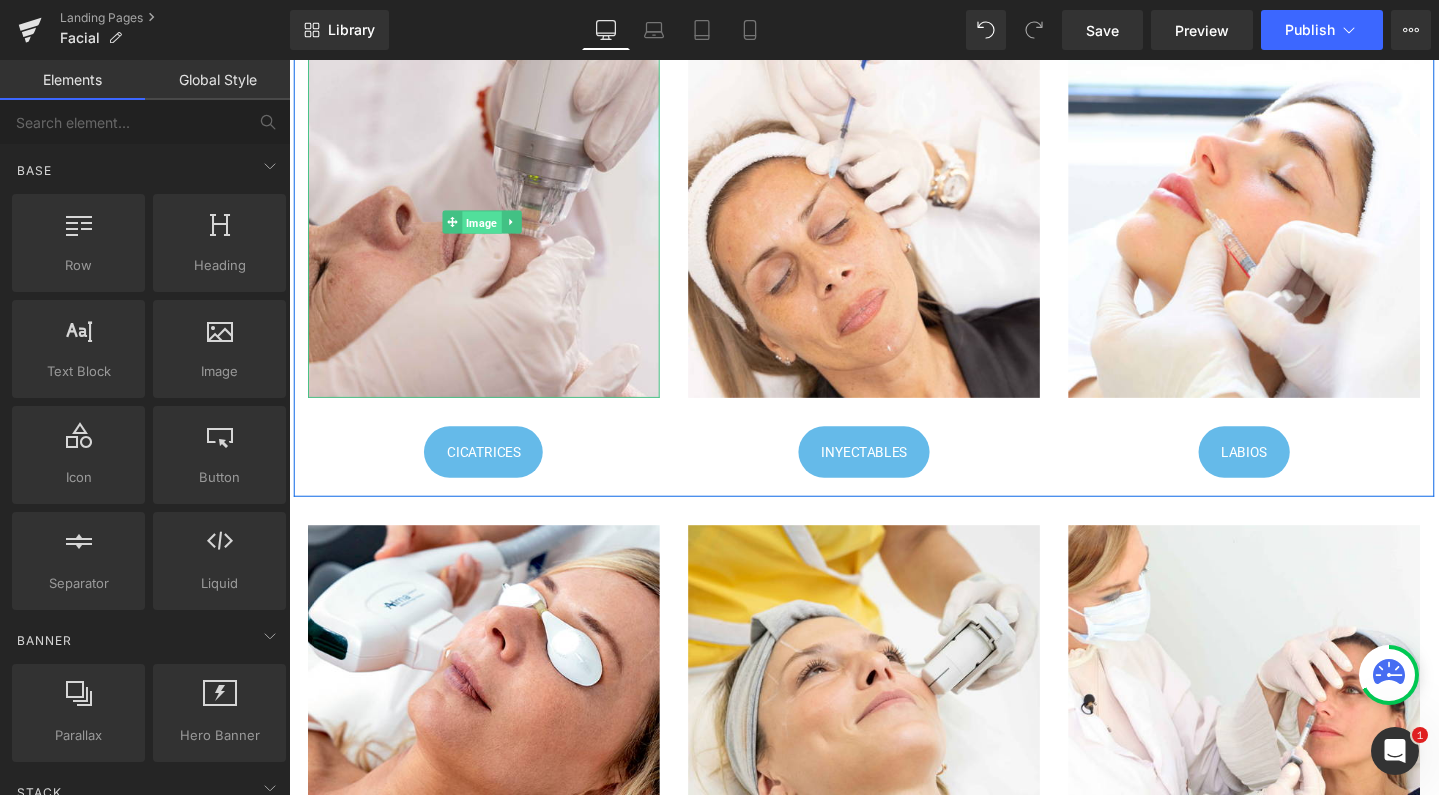 click on "Image" at bounding box center (492, 231) 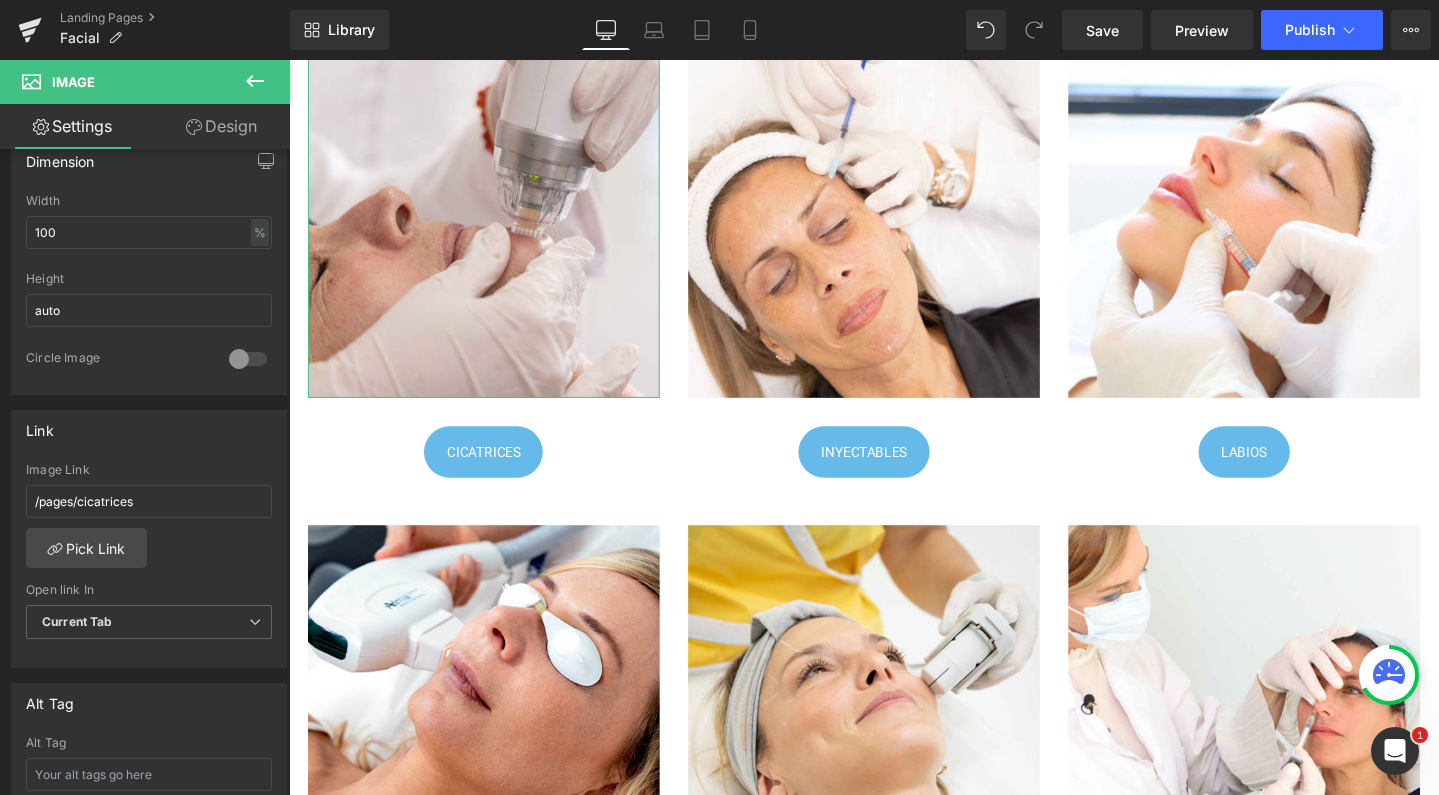 scroll, scrollTop: 615, scrollLeft: 0, axis: vertical 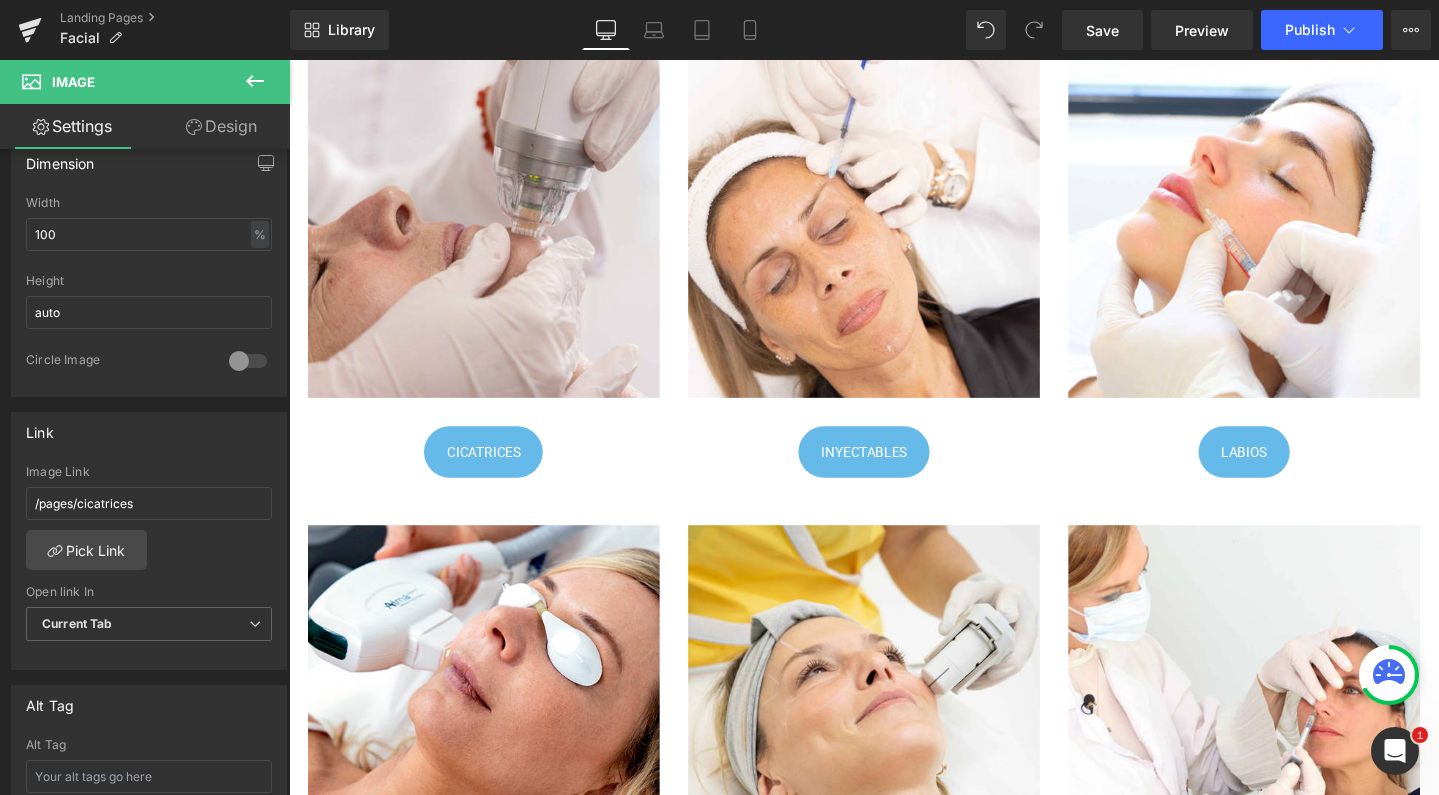click at bounding box center (255, 82) 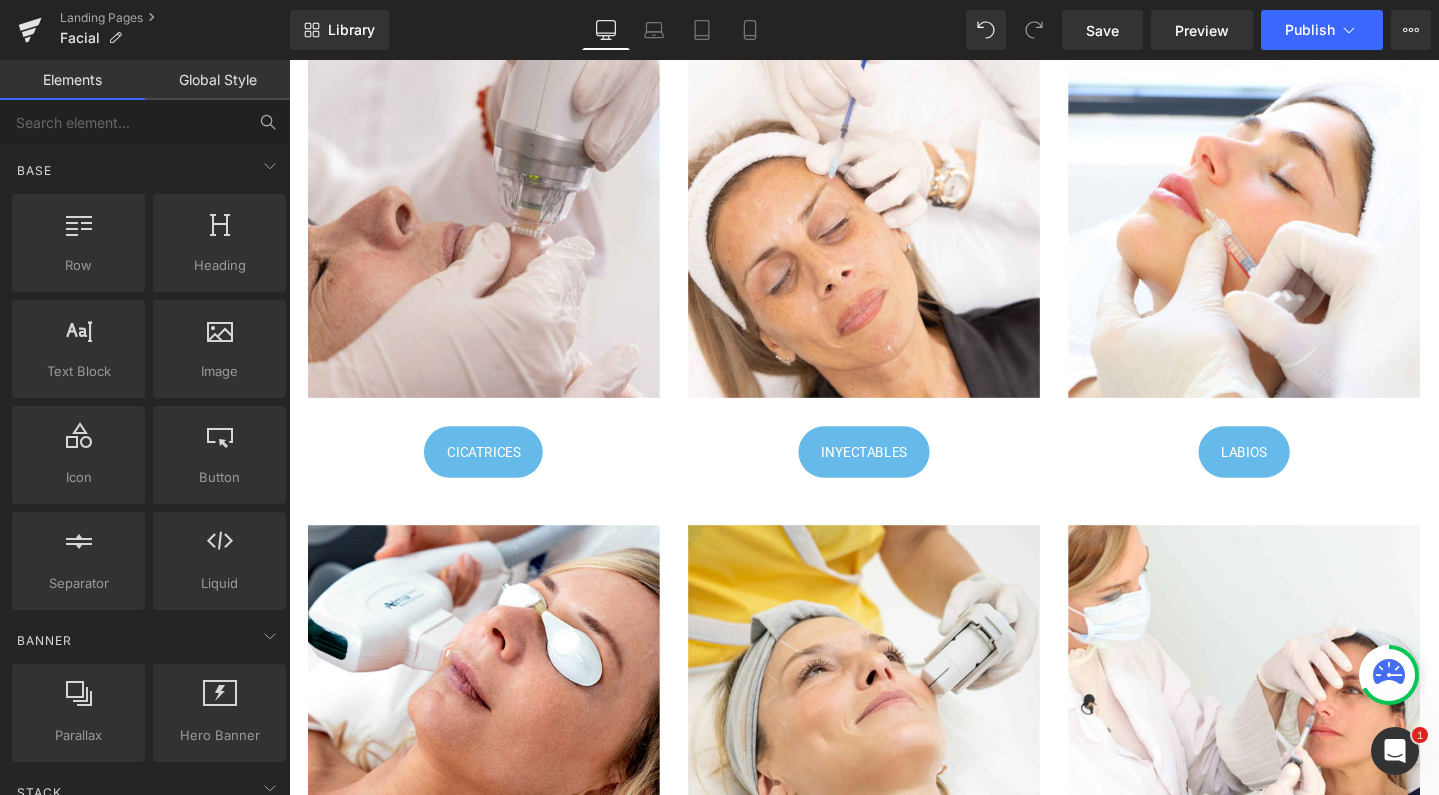 scroll, scrollTop: -1, scrollLeft: 0, axis: vertical 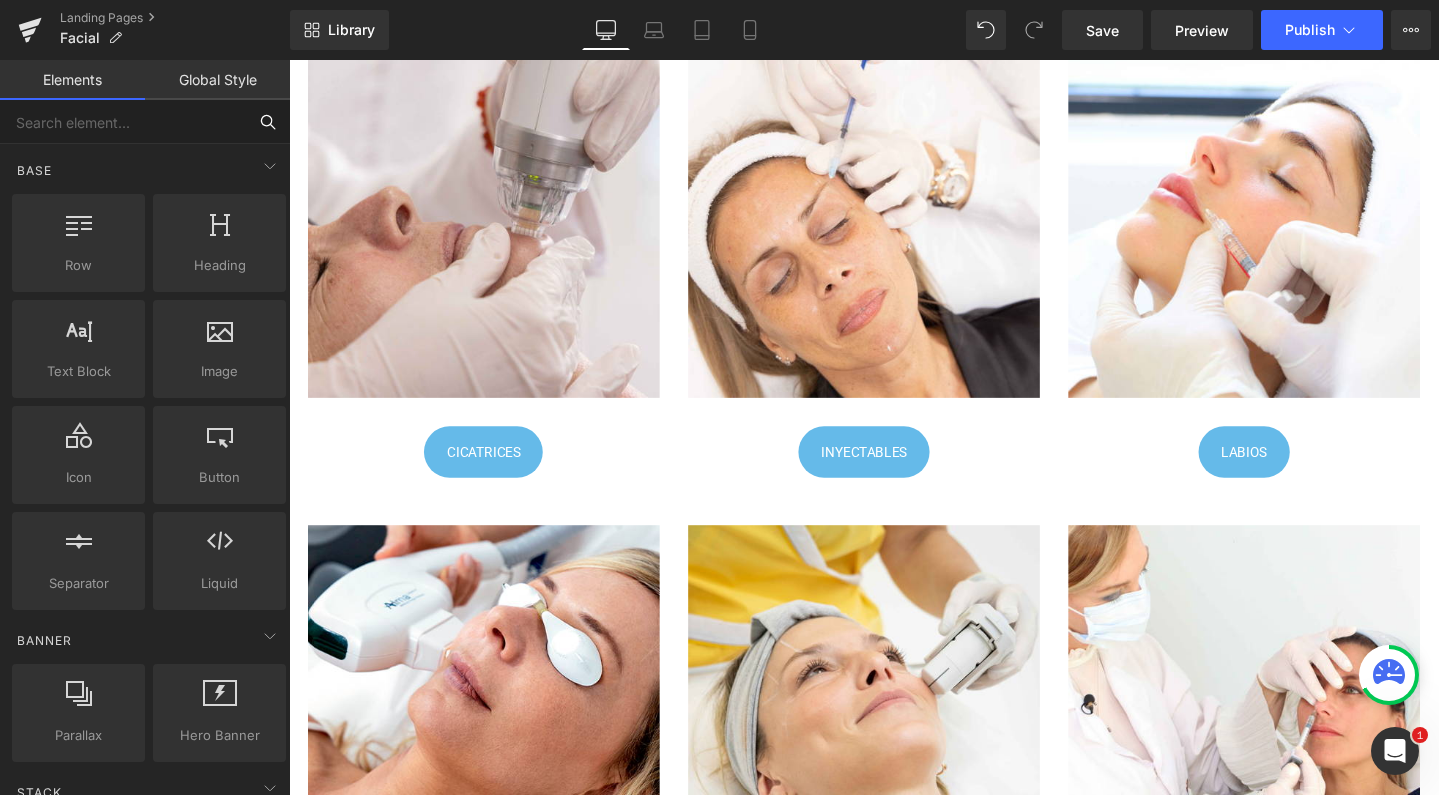 click at bounding box center (123, 122) 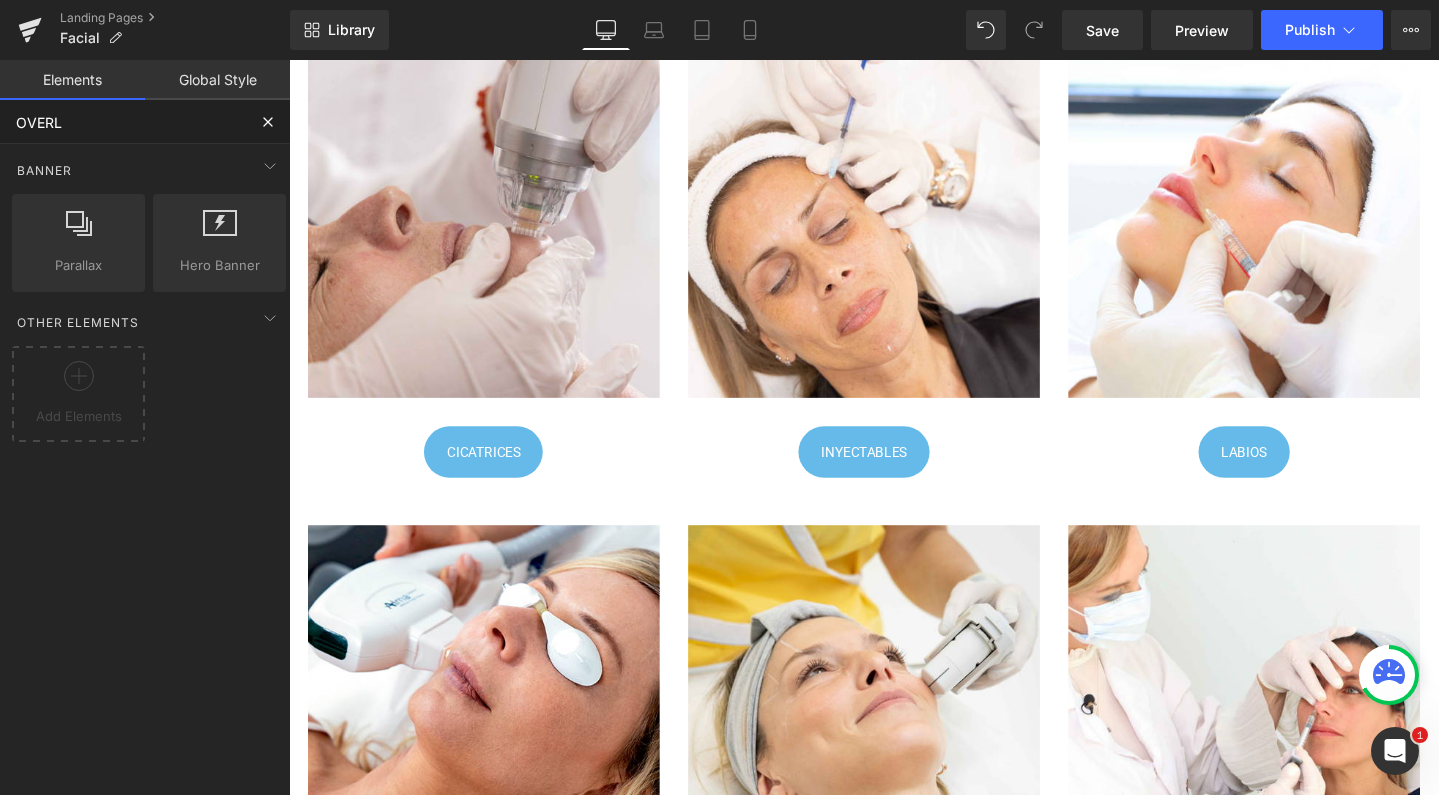 click on "OVERL" at bounding box center [123, 122] 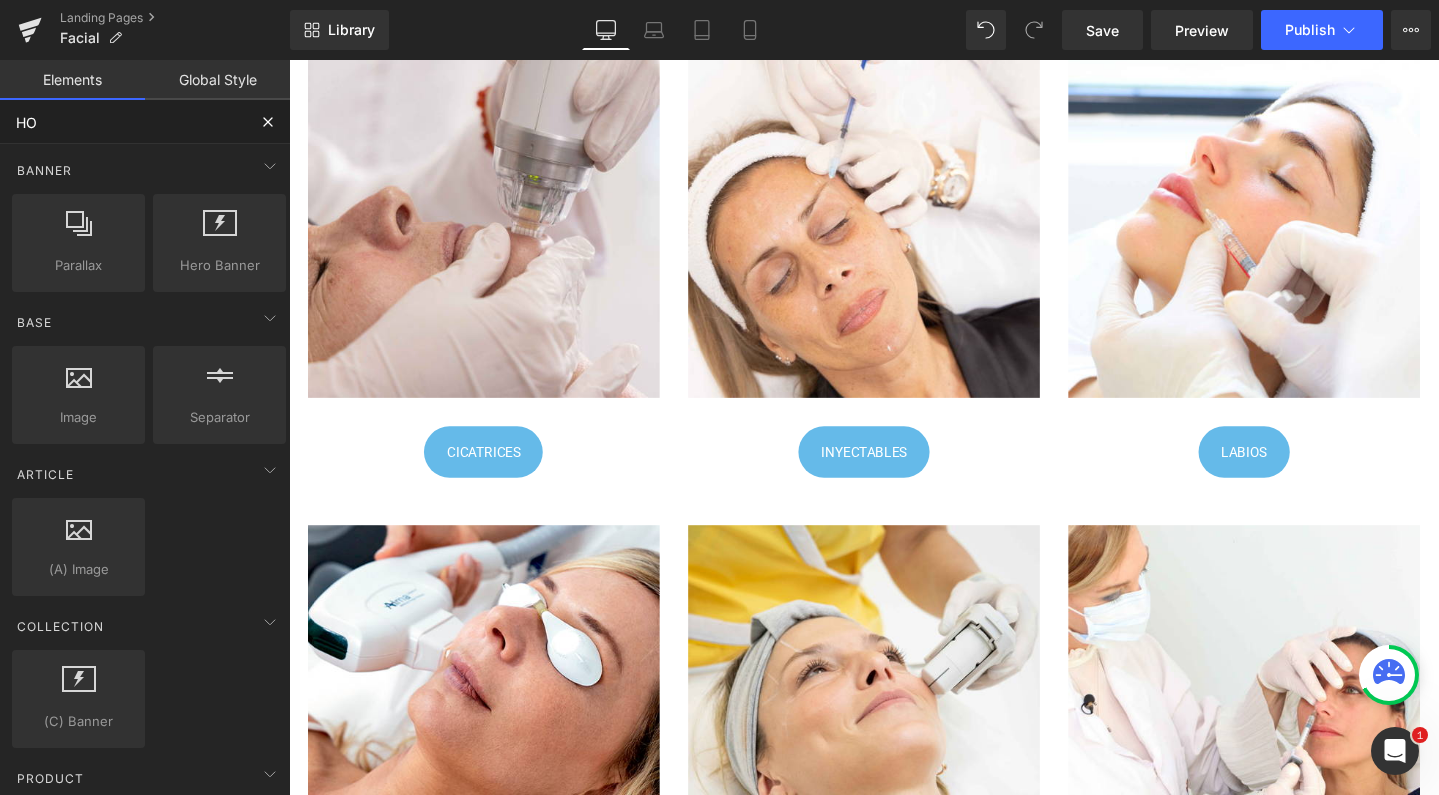 type on "HOV" 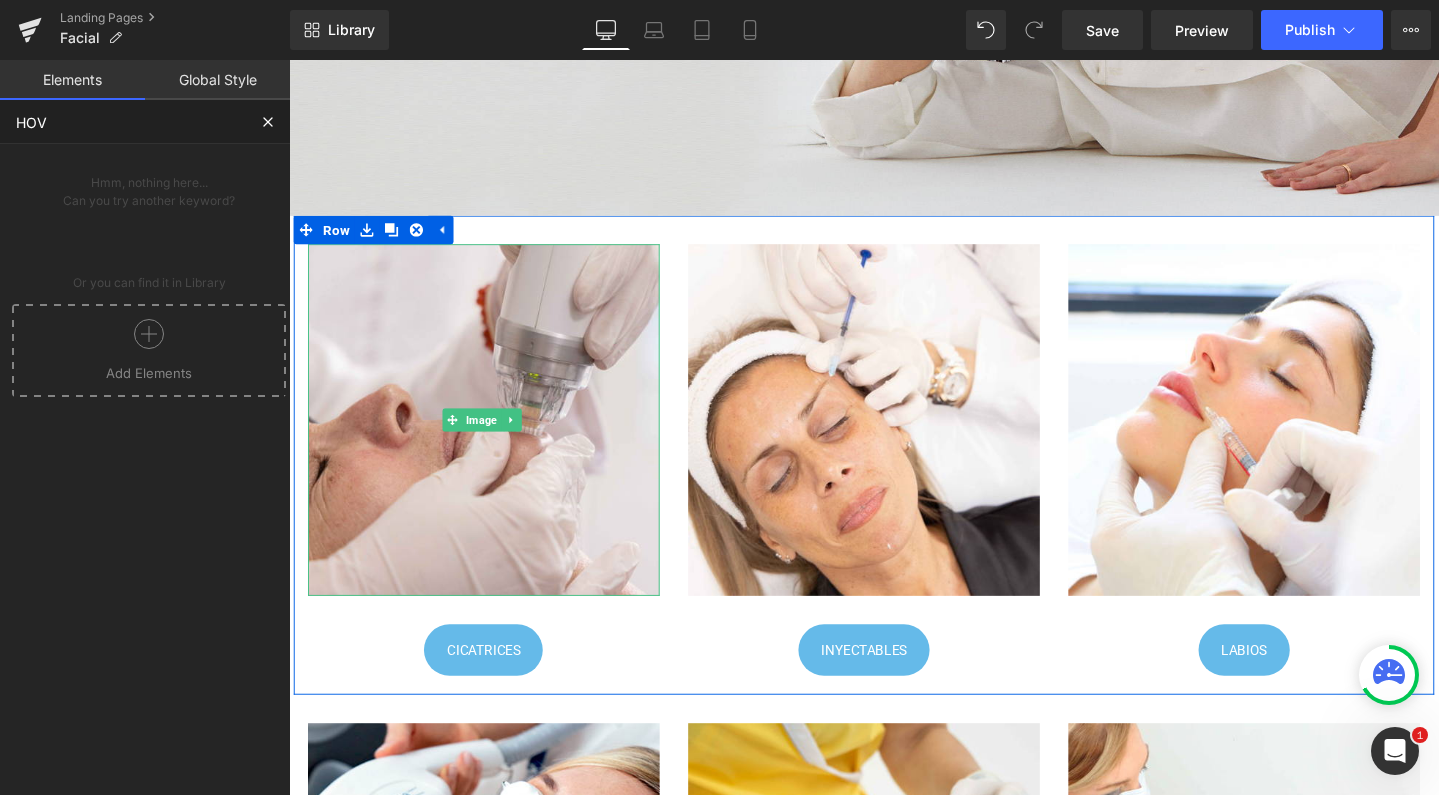 scroll, scrollTop: 397, scrollLeft: 0, axis: vertical 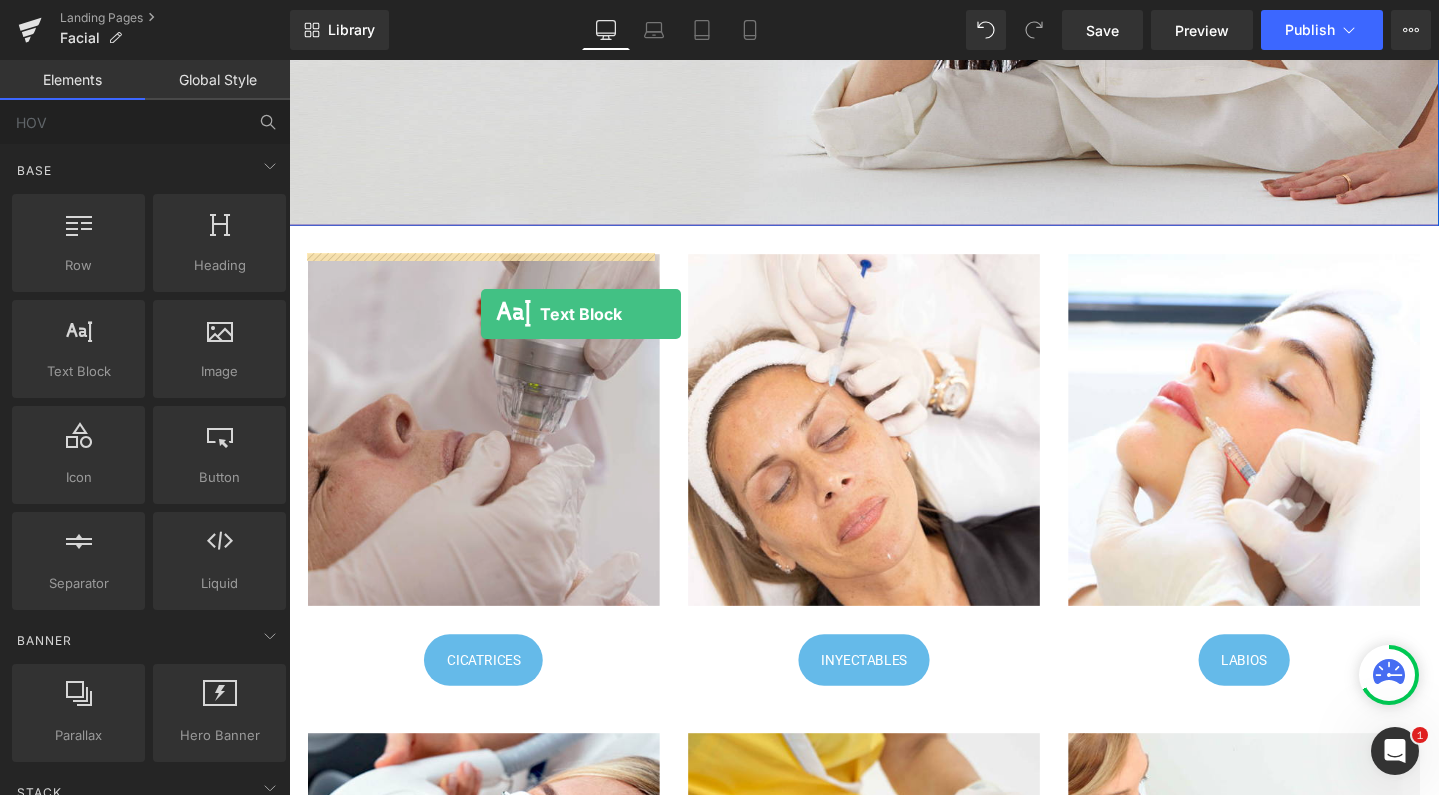 drag, startPoint x: 349, startPoint y: 431, endPoint x: 489, endPoint y: 325, distance: 175.60182 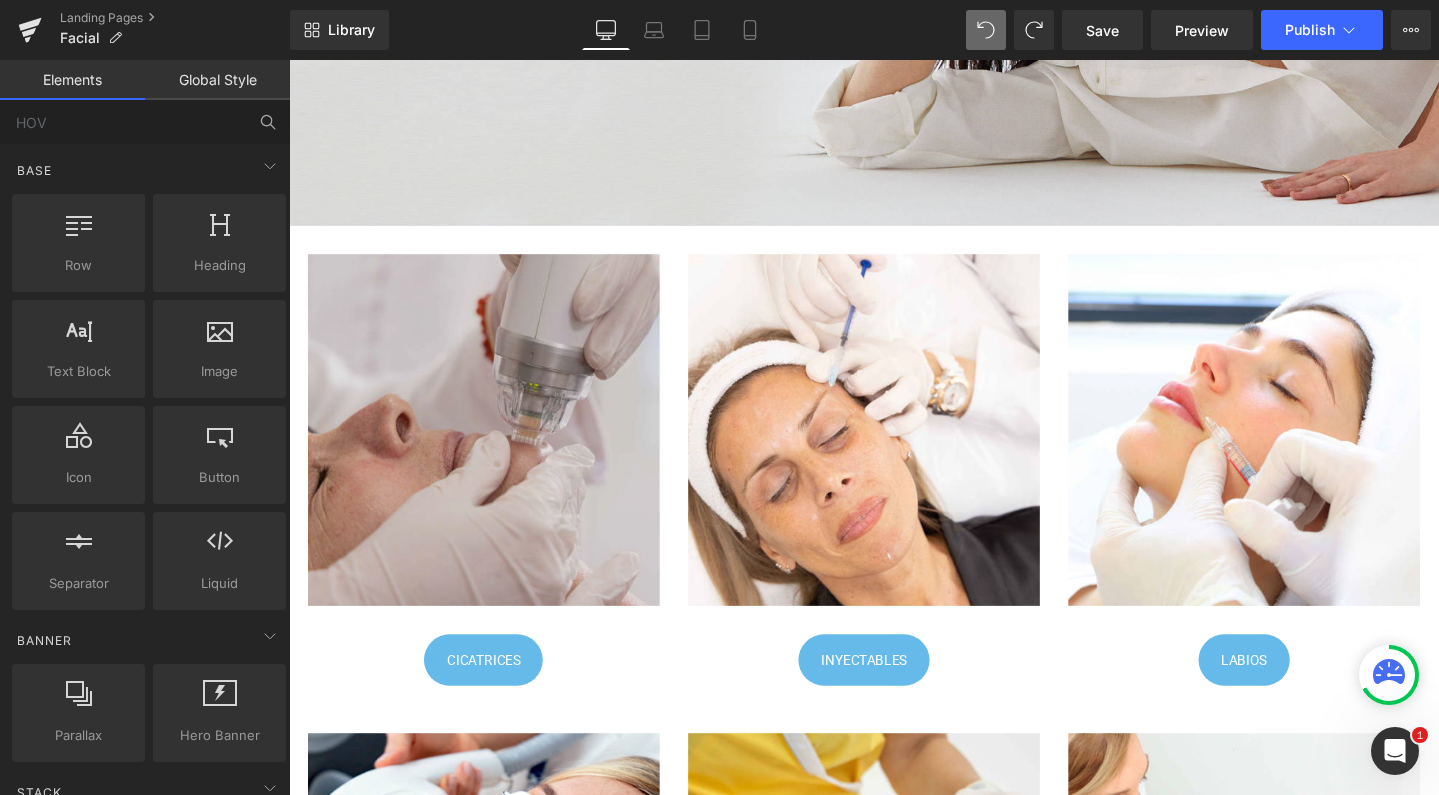 click at bounding box center [494, 449] 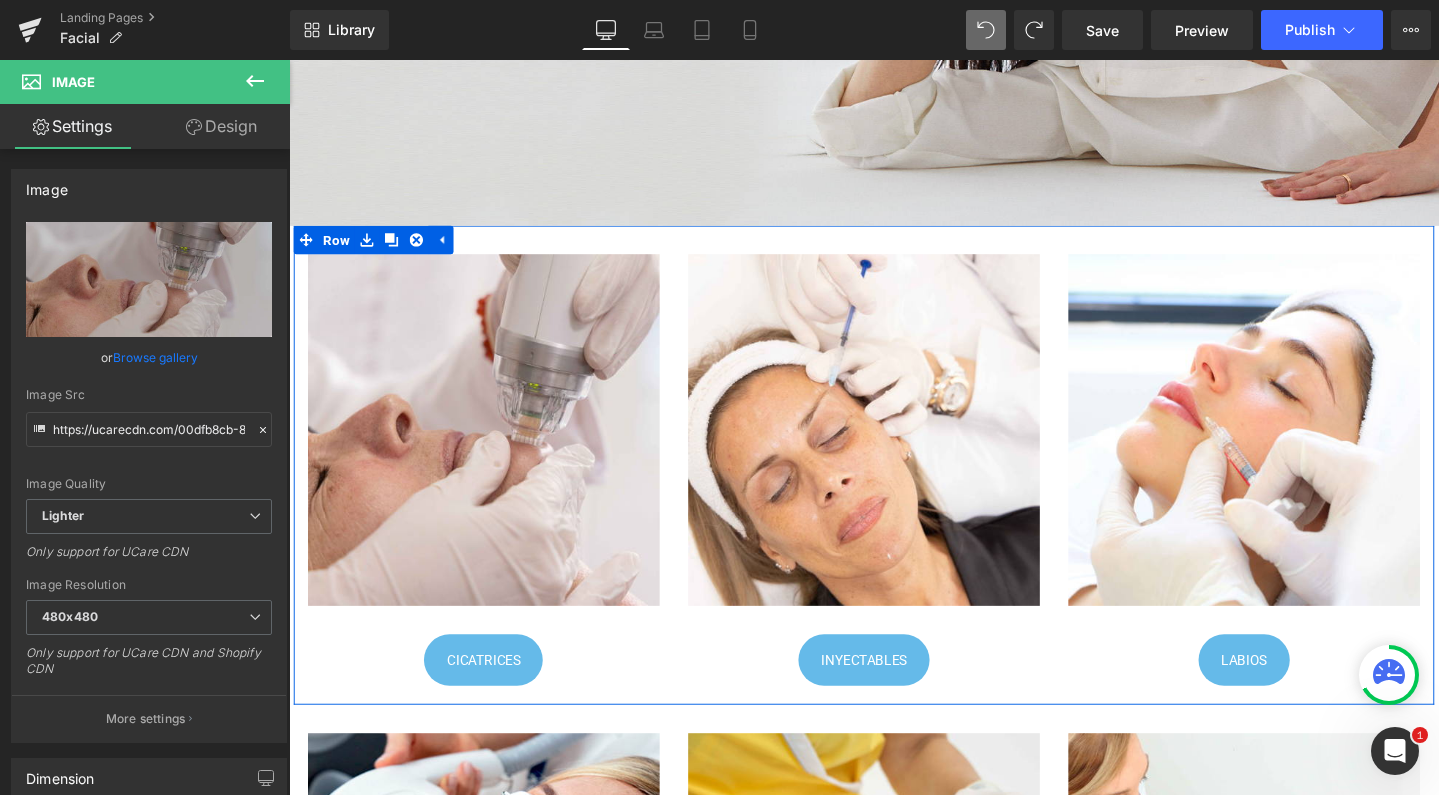 click 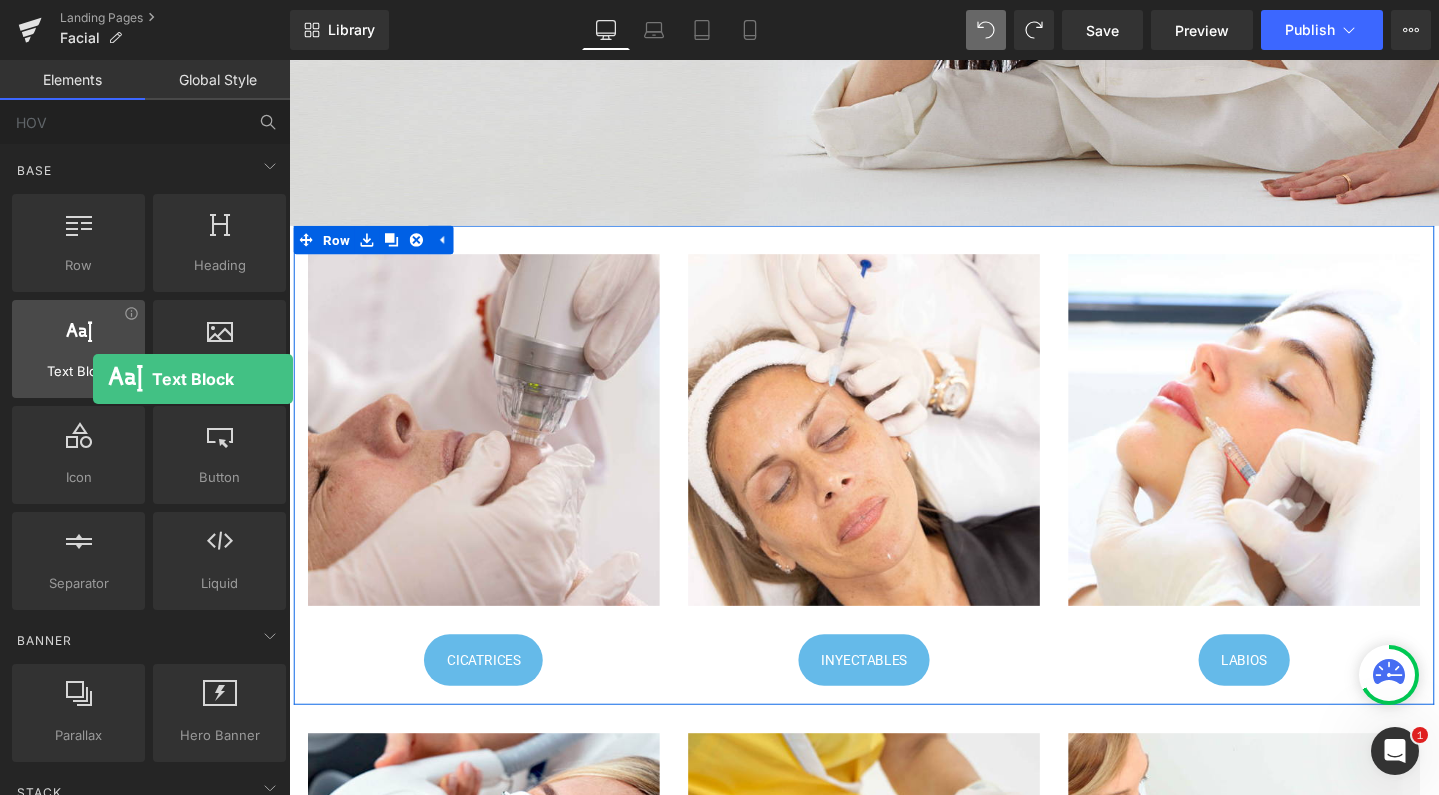 drag, startPoint x: 71, startPoint y: 365, endPoint x: 84, endPoint y: 357, distance: 15.264338 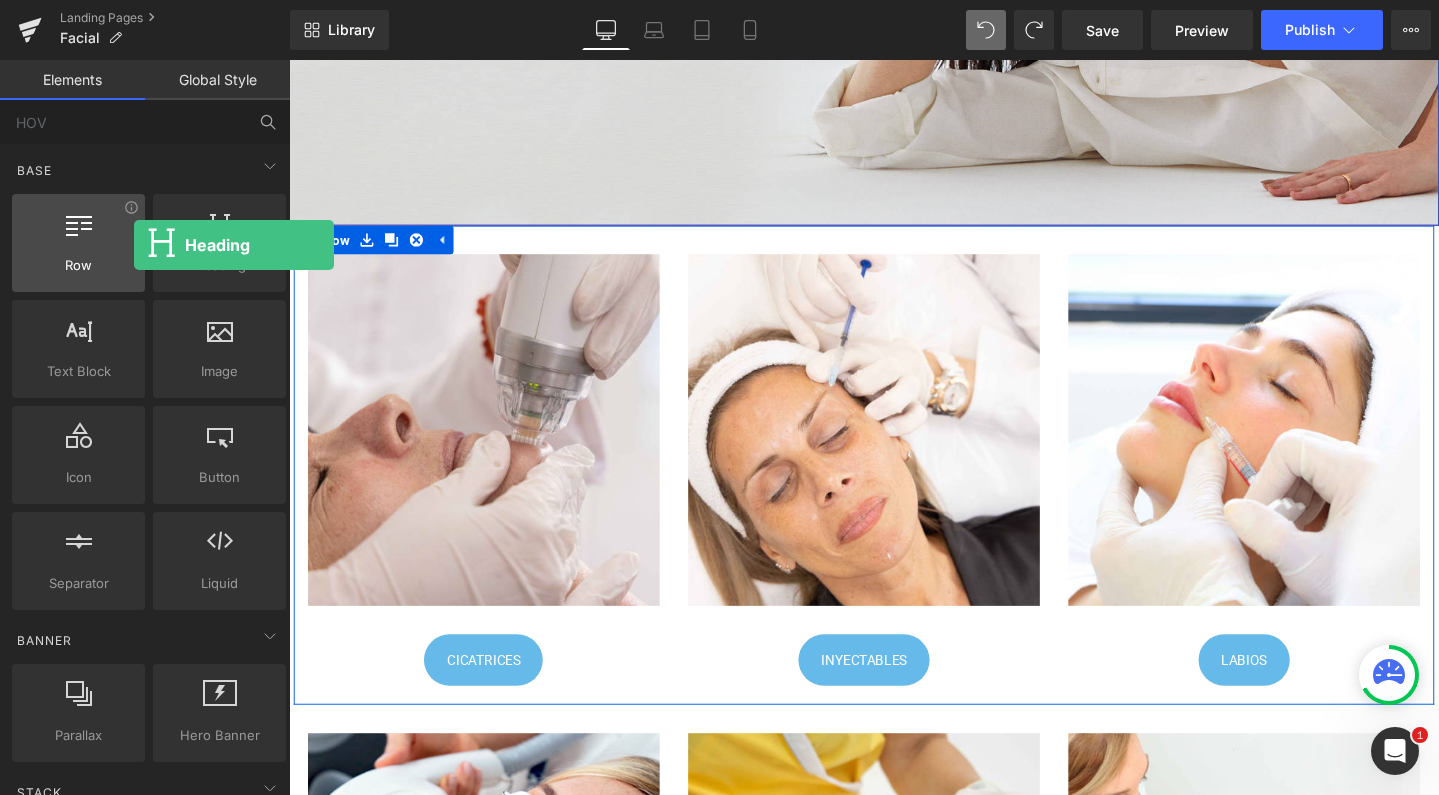 drag, startPoint x: 196, startPoint y: 232, endPoint x: 134, endPoint y: 225, distance: 62.39391 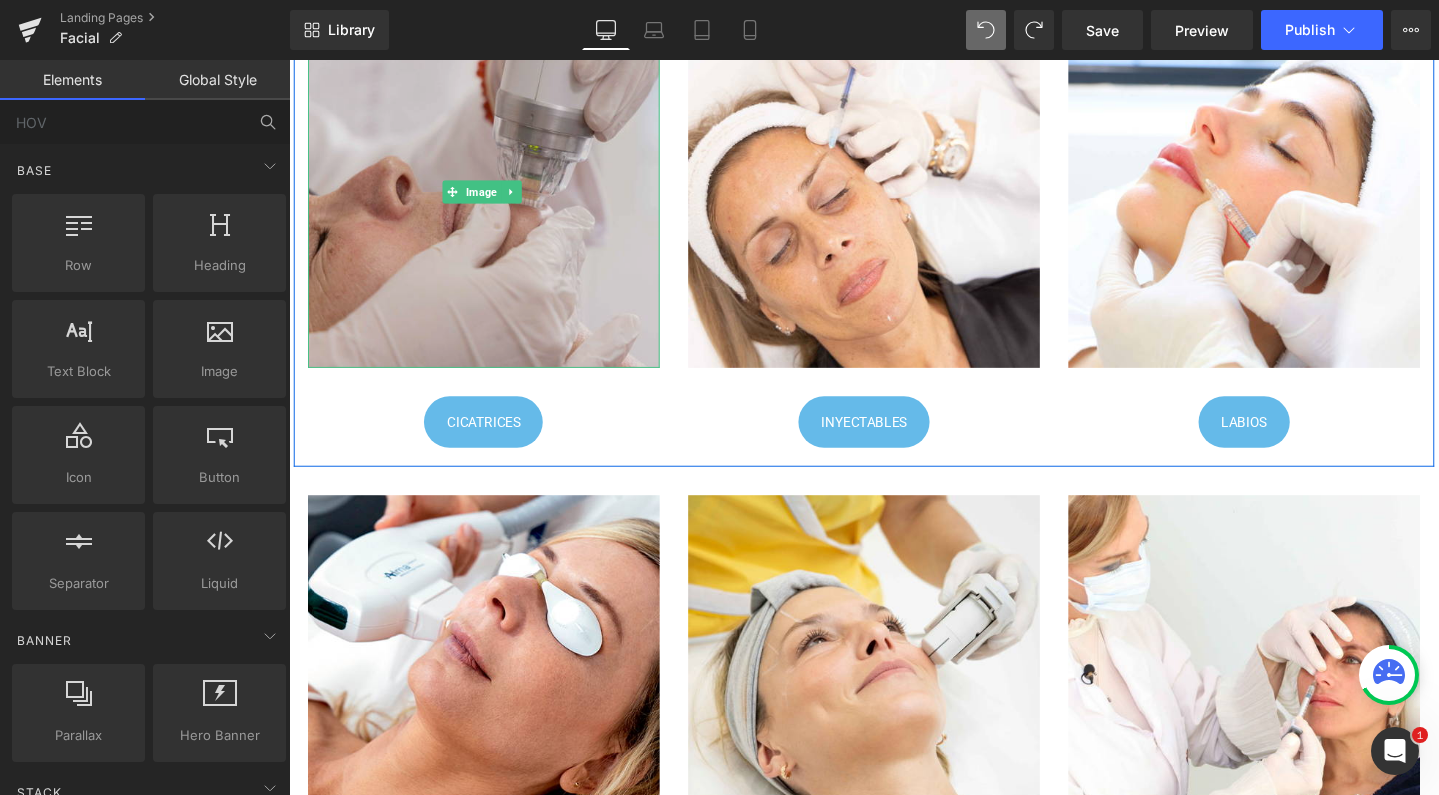 scroll, scrollTop: 648, scrollLeft: 0, axis: vertical 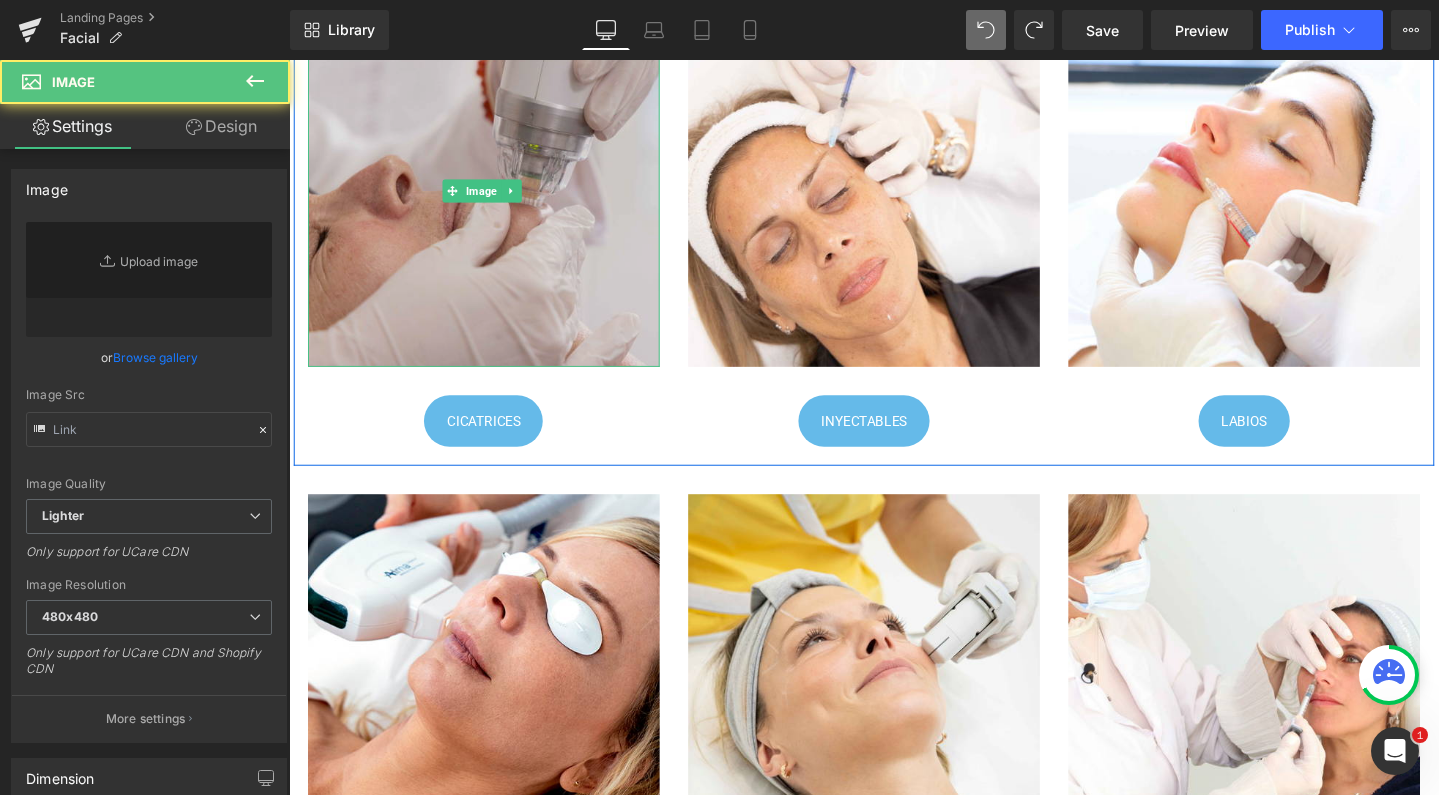 click at bounding box center [494, 198] 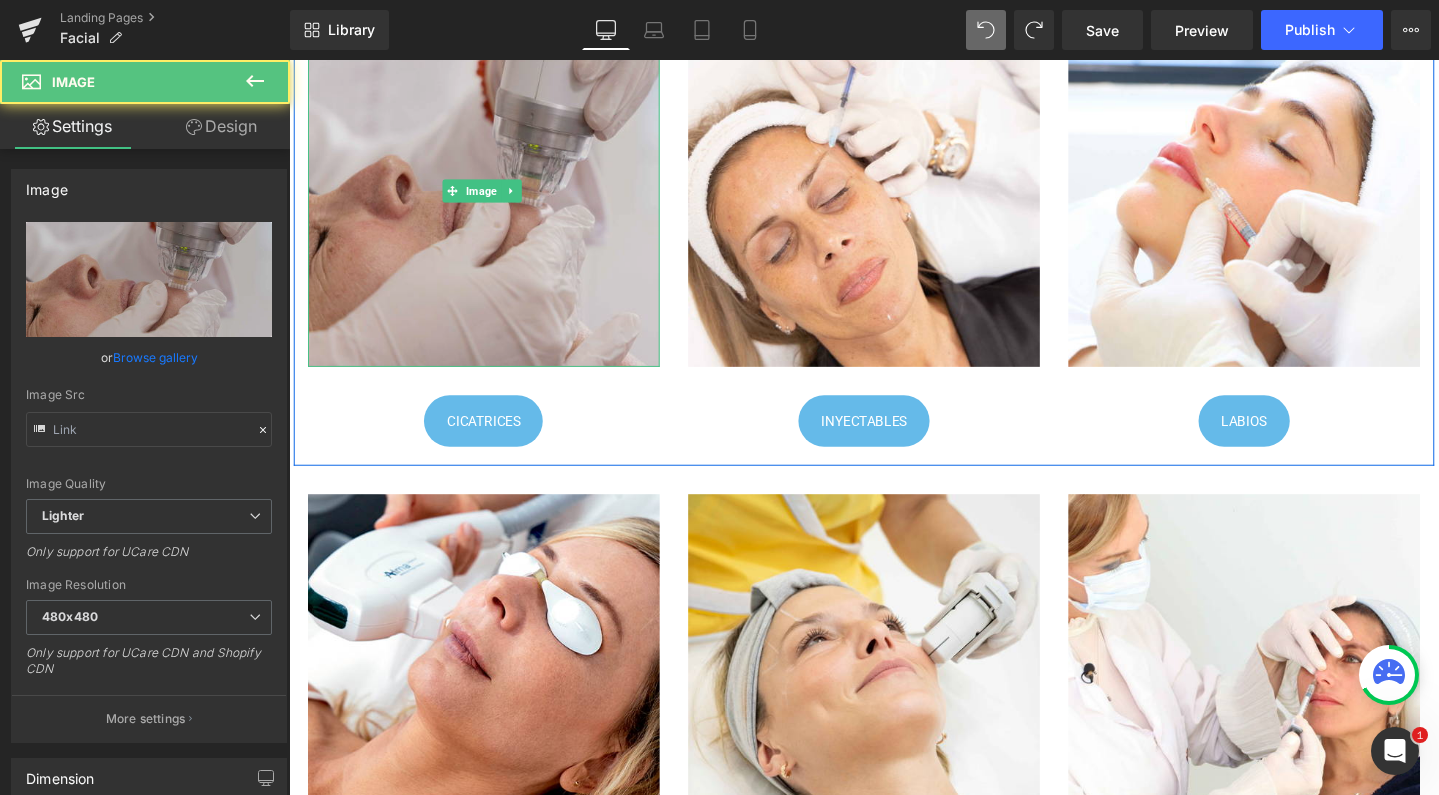click at bounding box center (494, 198) 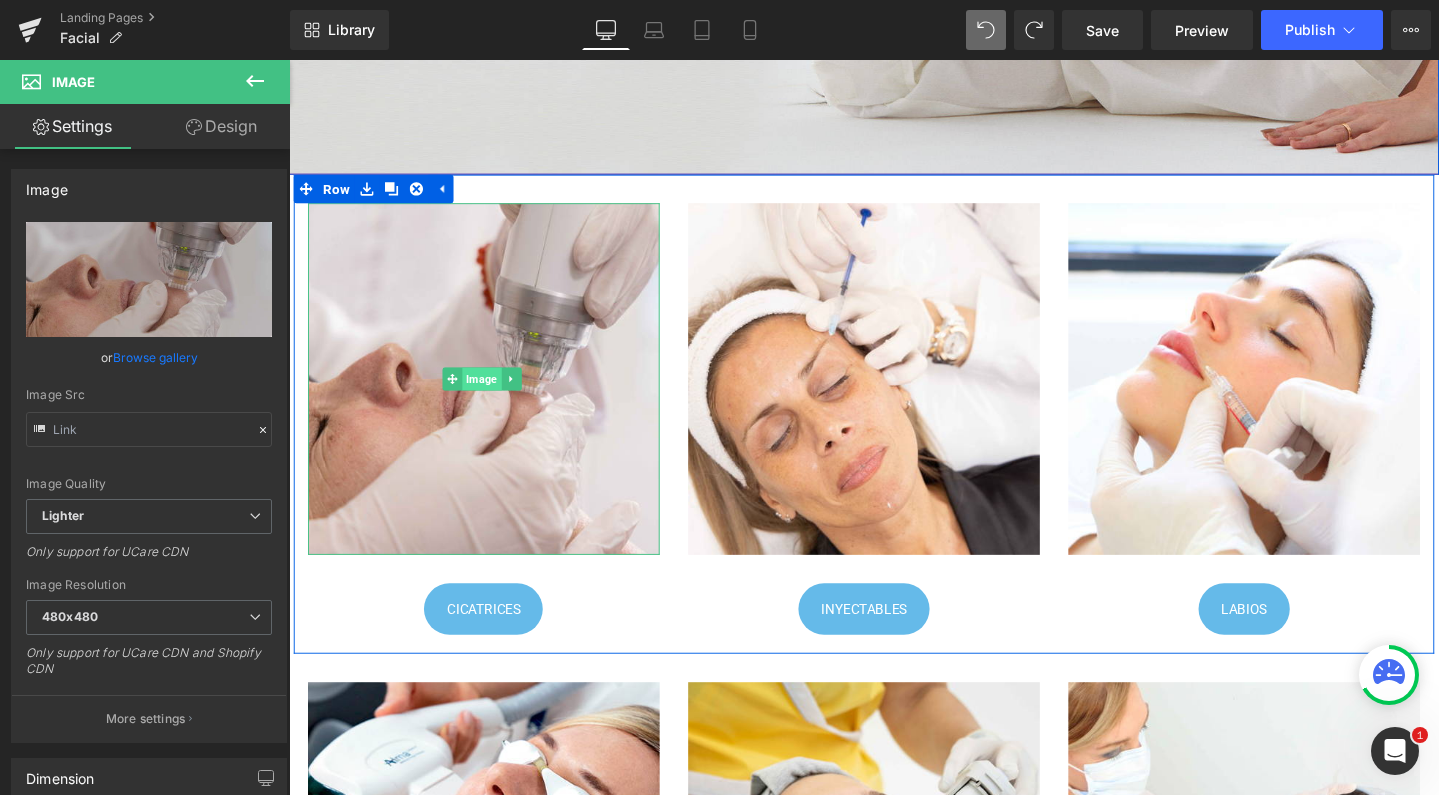 scroll, scrollTop: 431, scrollLeft: 0, axis: vertical 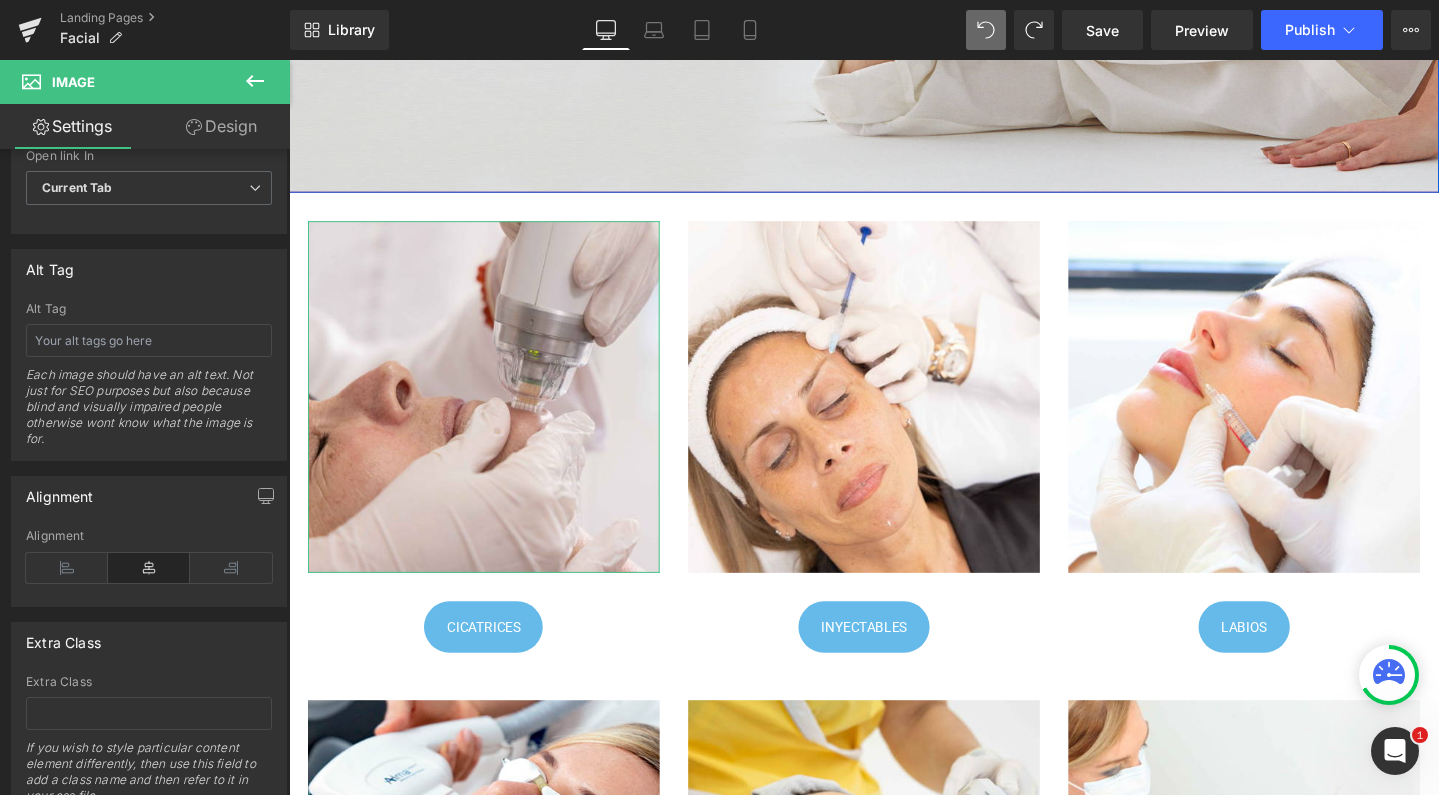 click on "Design" at bounding box center (221, 126) 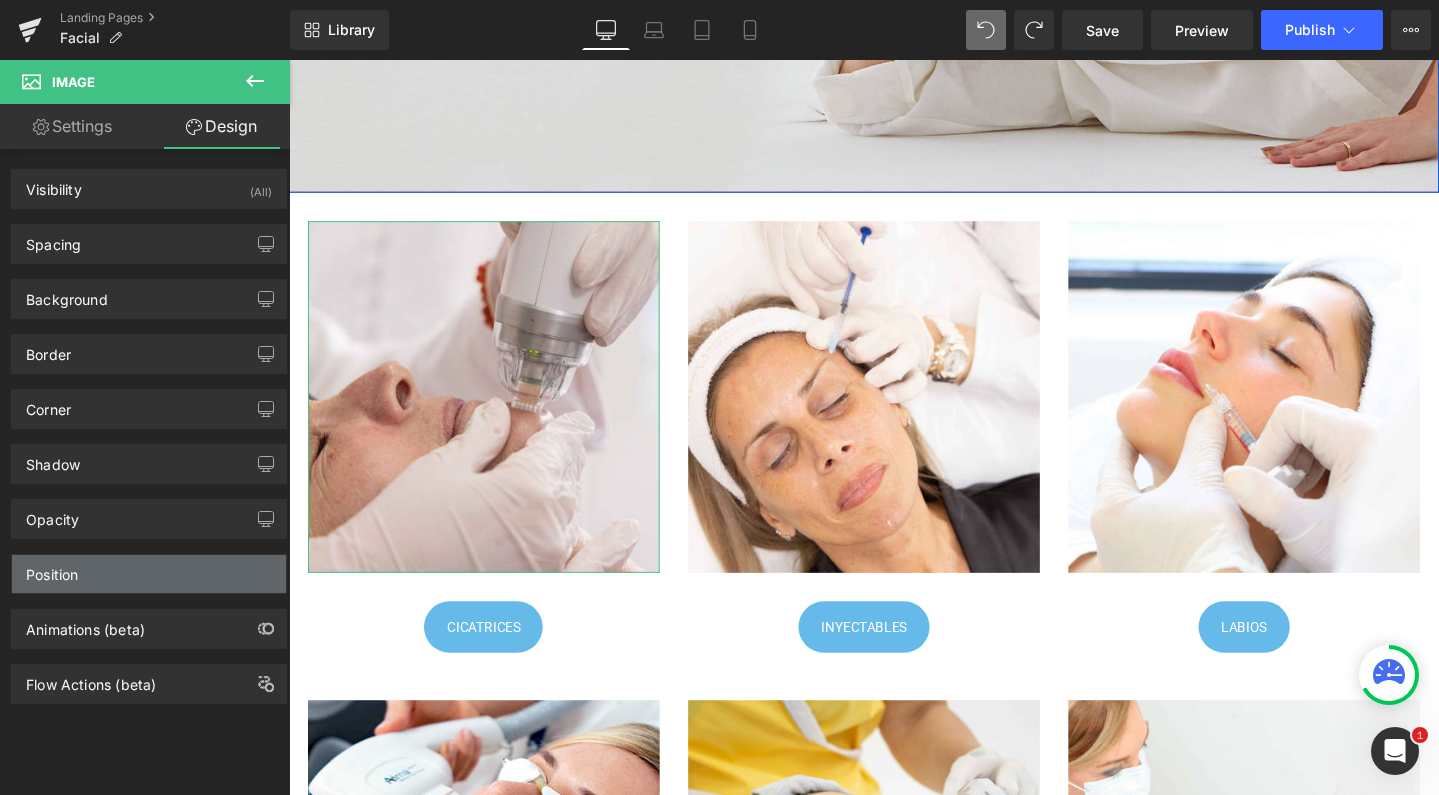 click on "Position" at bounding box center (52, 569) 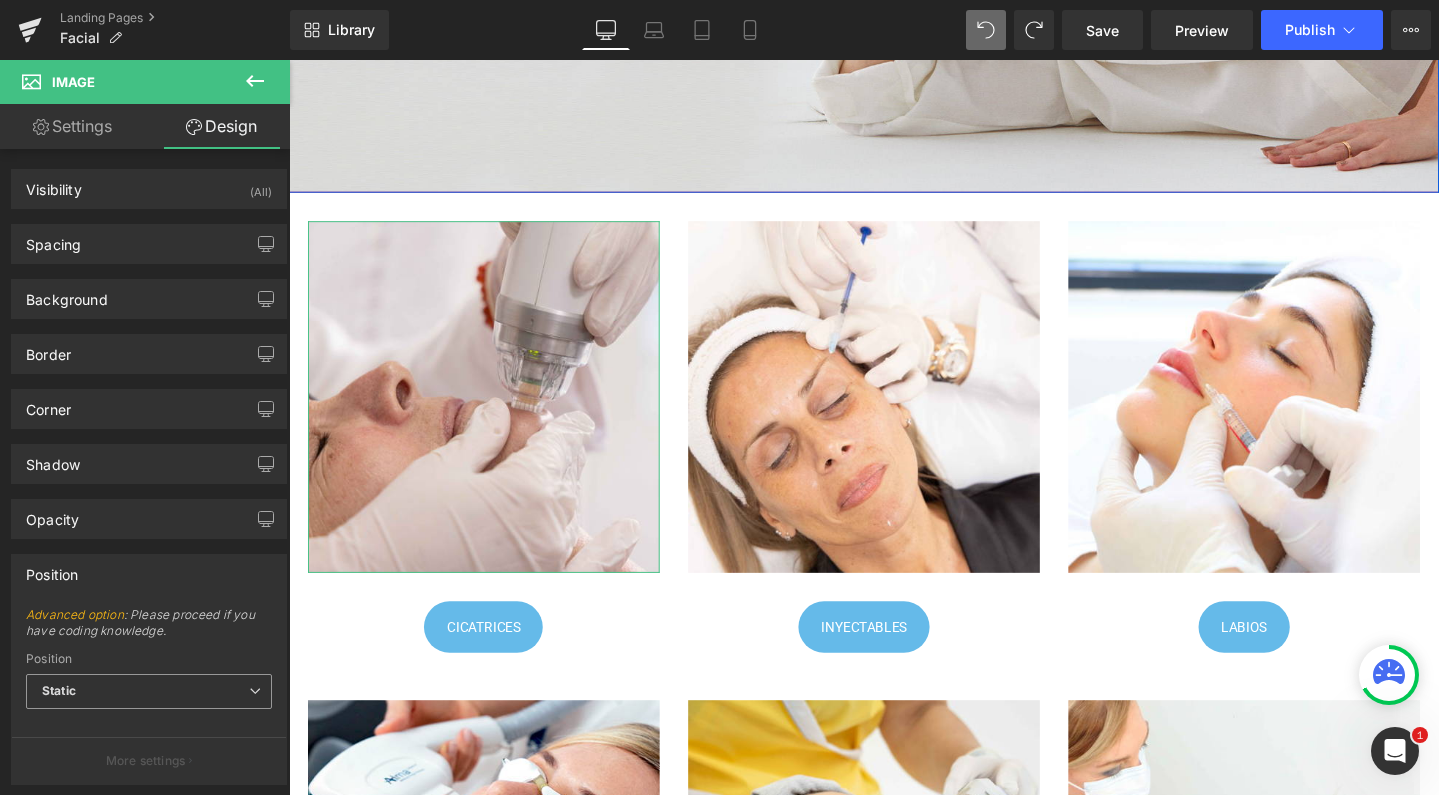 click on "Static" at bounding box center (149, 691) 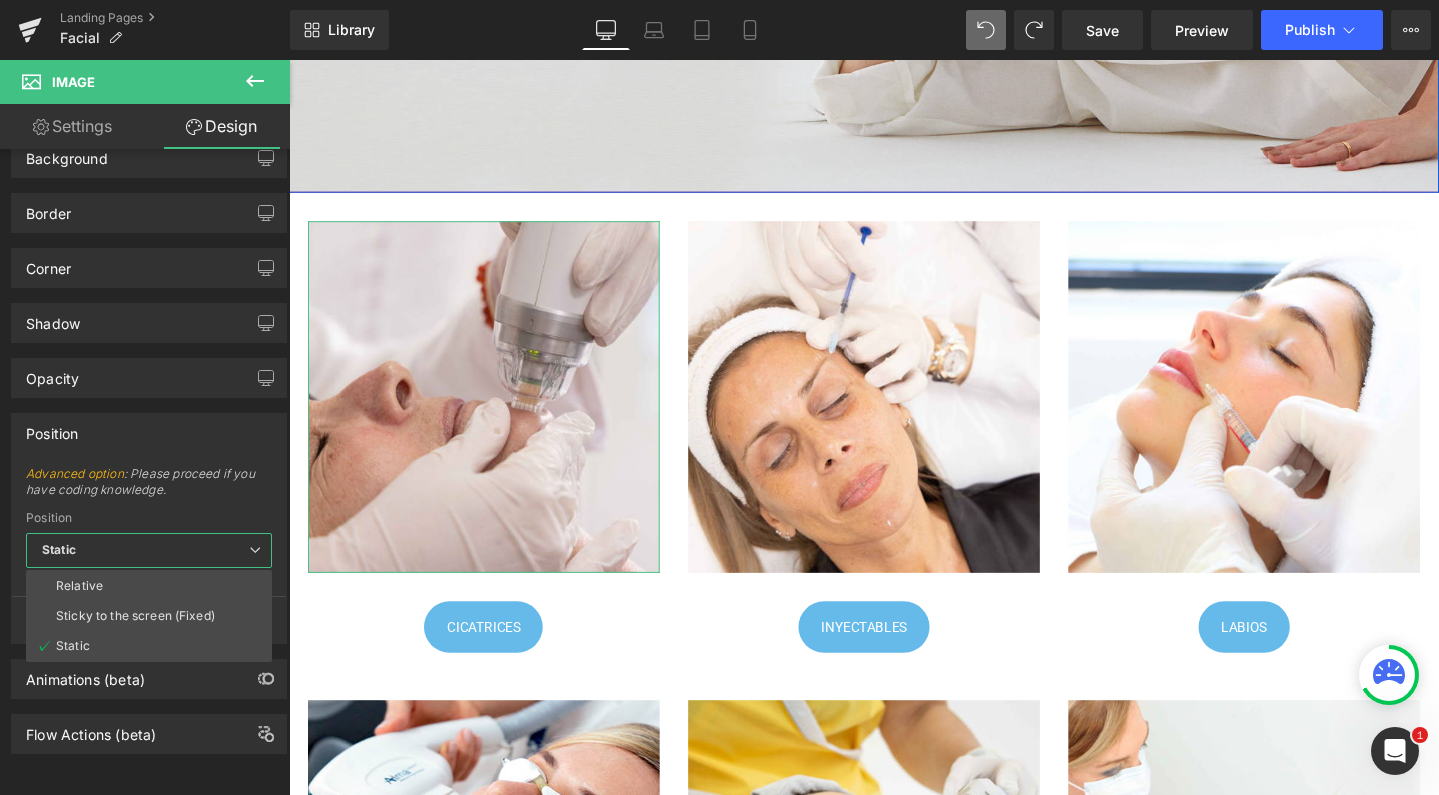 scroll, scrollTop: 146, scrollLeft: 0, axis: vertical 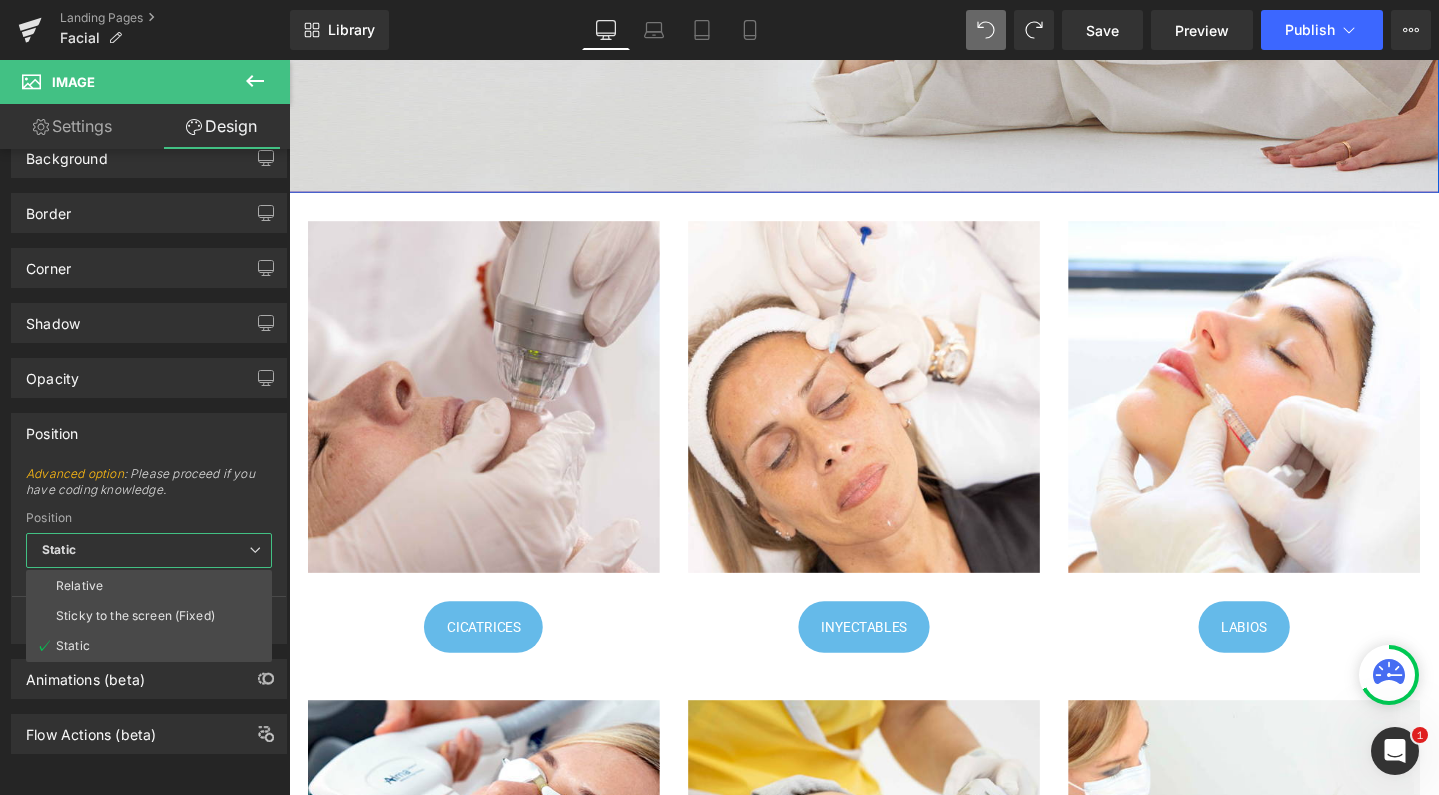 click on "Library Desktop Desktop Laptop Tablet Mobile Save Preview Publish Scheduled View Live Page View with current Template Save Template to Library Schedule Publish  Optimize  Publish Settings Shortcuts  Your page can’t be published   You've reached the maximum number of published pages on your plan  (0/0).  You need to upgrade your plan or unpublish all your pages to get 1 publish slot.   Unpublish pages   Upgrade plan" at bounding box center (864, 30) 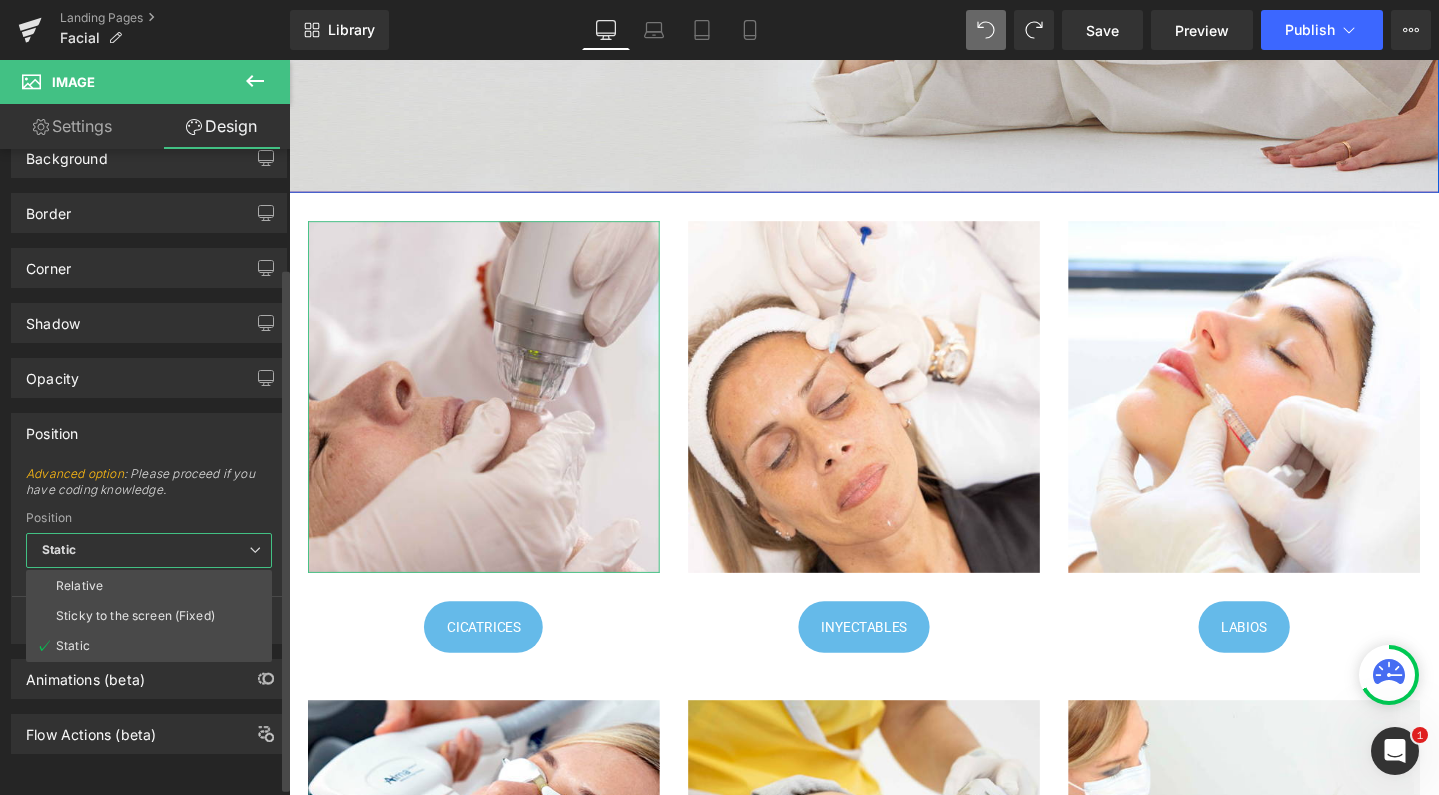 click on "Visibility
(All)
0|0|0|0   1 Show on Desktop 1 Show on Laptop 1 Show on Tablet 1 Show on Mobile
Spacing
Margin
Padding
Setup Global Style
Background
Color & Image color
Color %
Image  Replace Image  Upload image or  Browse gallery Image Src Lighter" at bounding box center (149, 476) 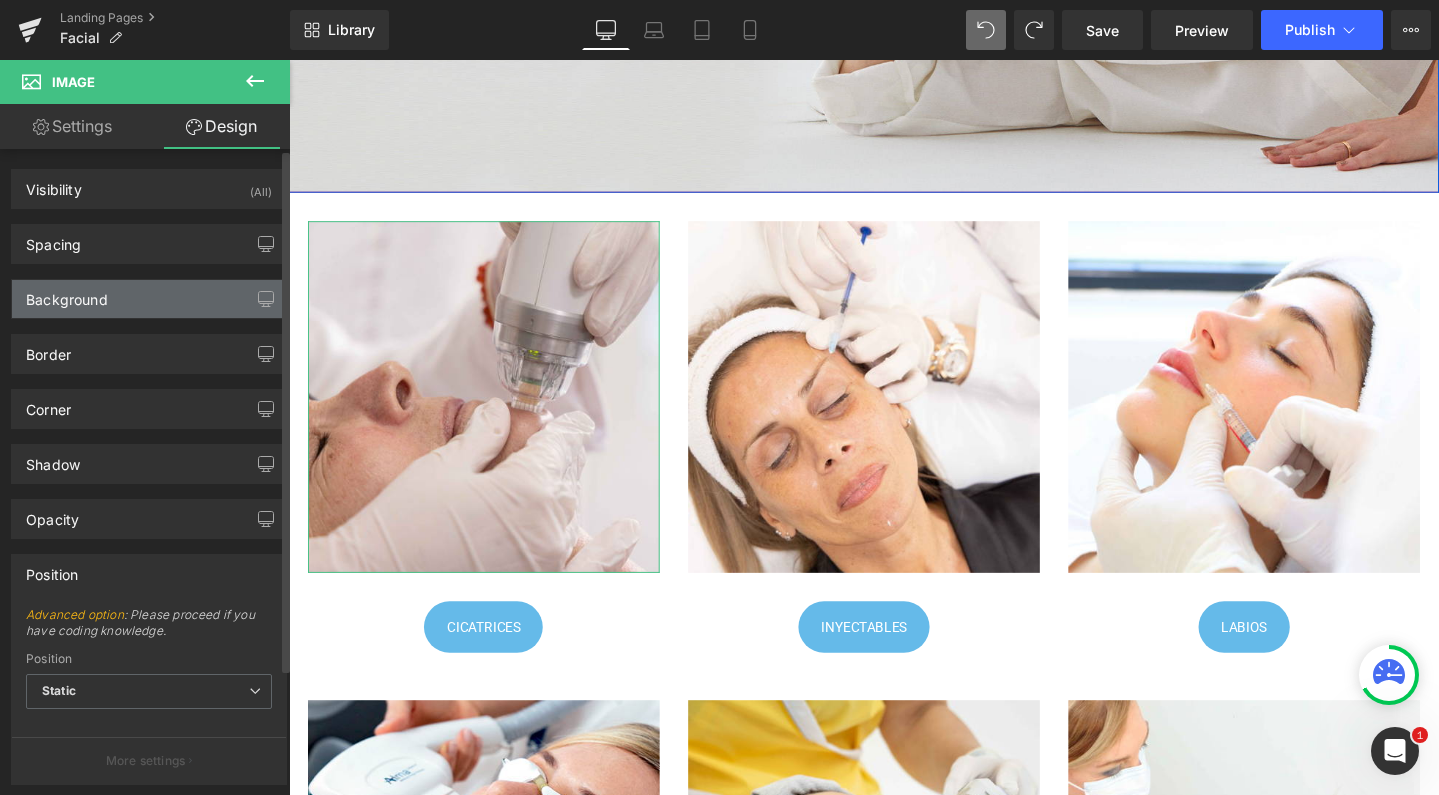 scroll, scrollTop: 0, scrollLeft: 0, axis: both 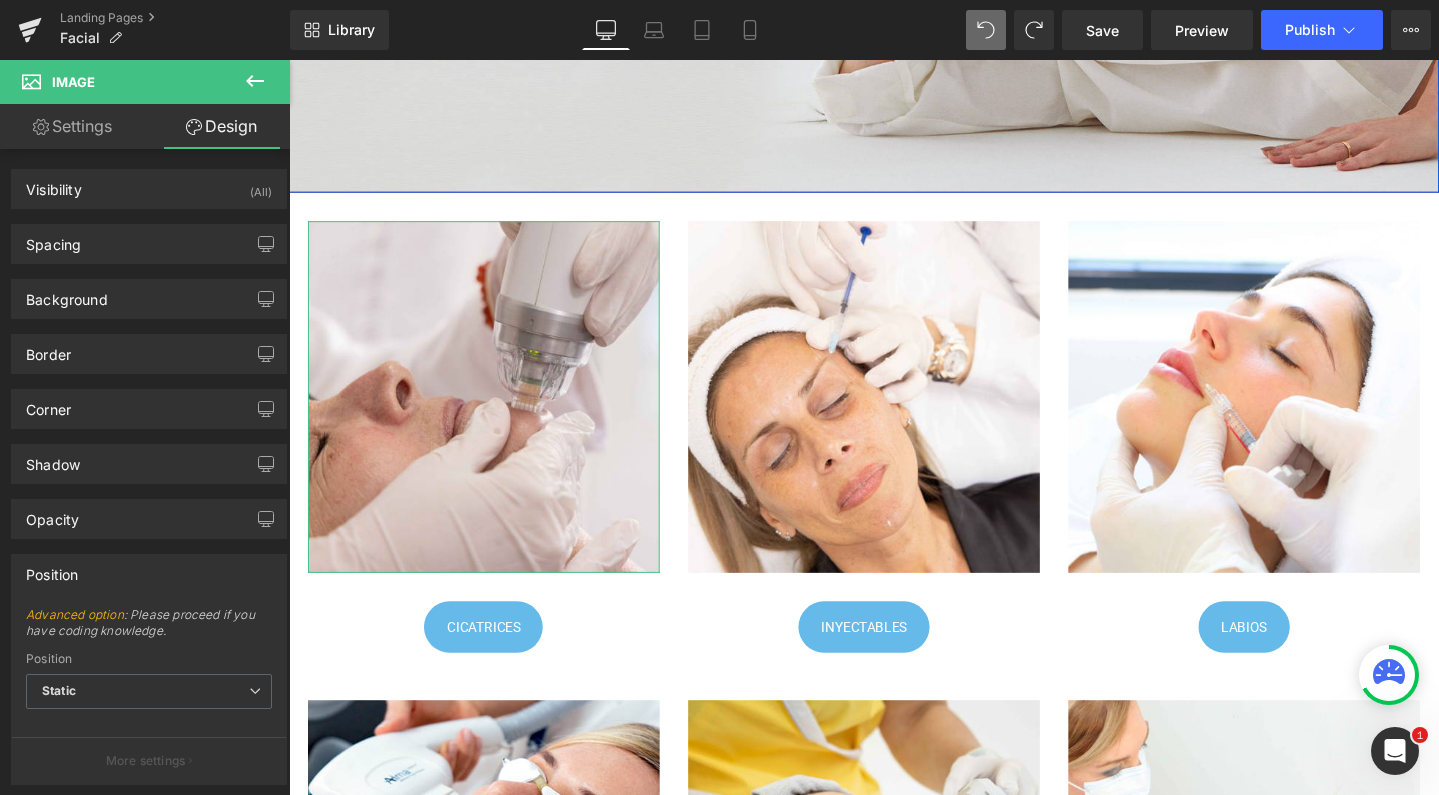 click on "Settings" at bounding box center (72, 126) 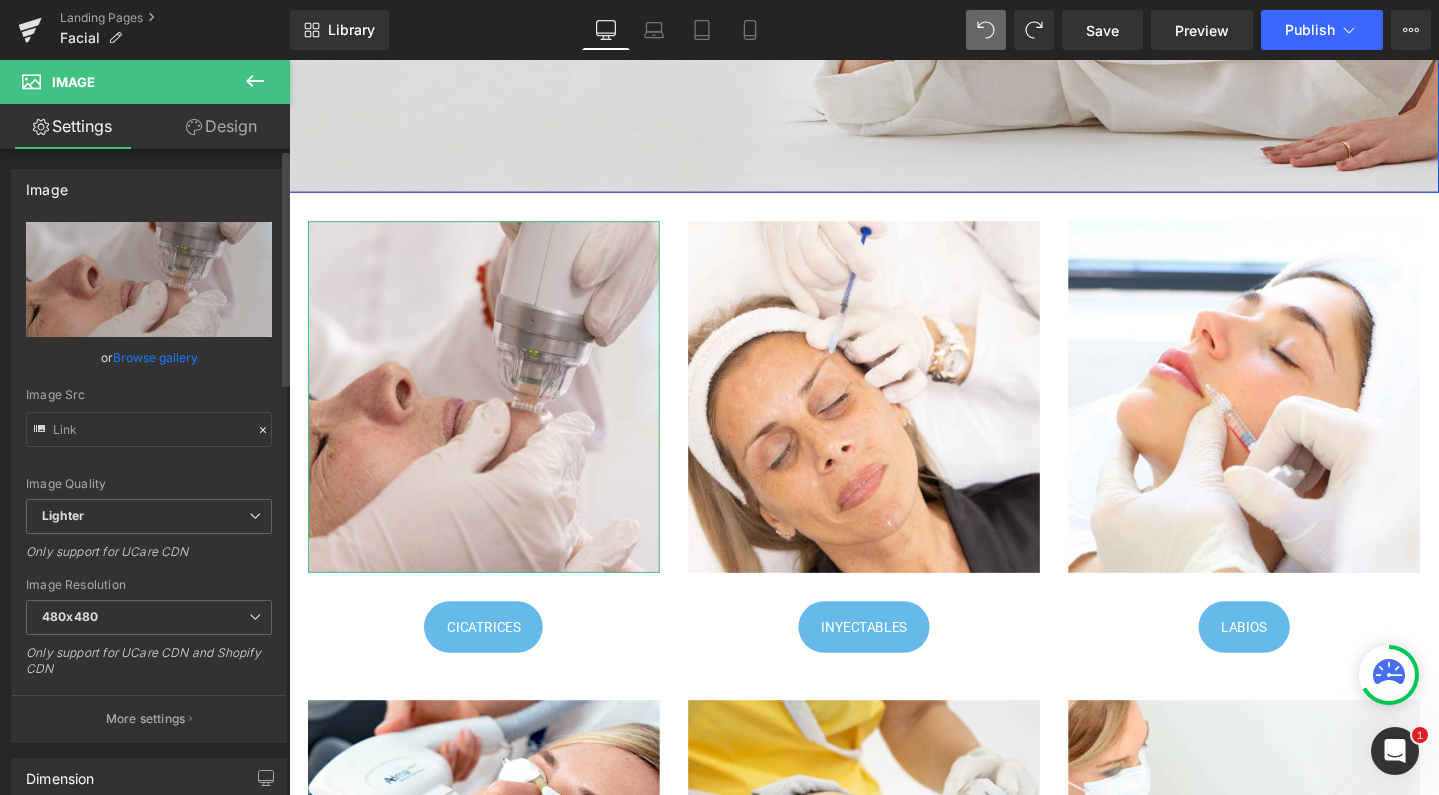 scroll, scrollTop: 0, scrollLeft: 0, axis: both 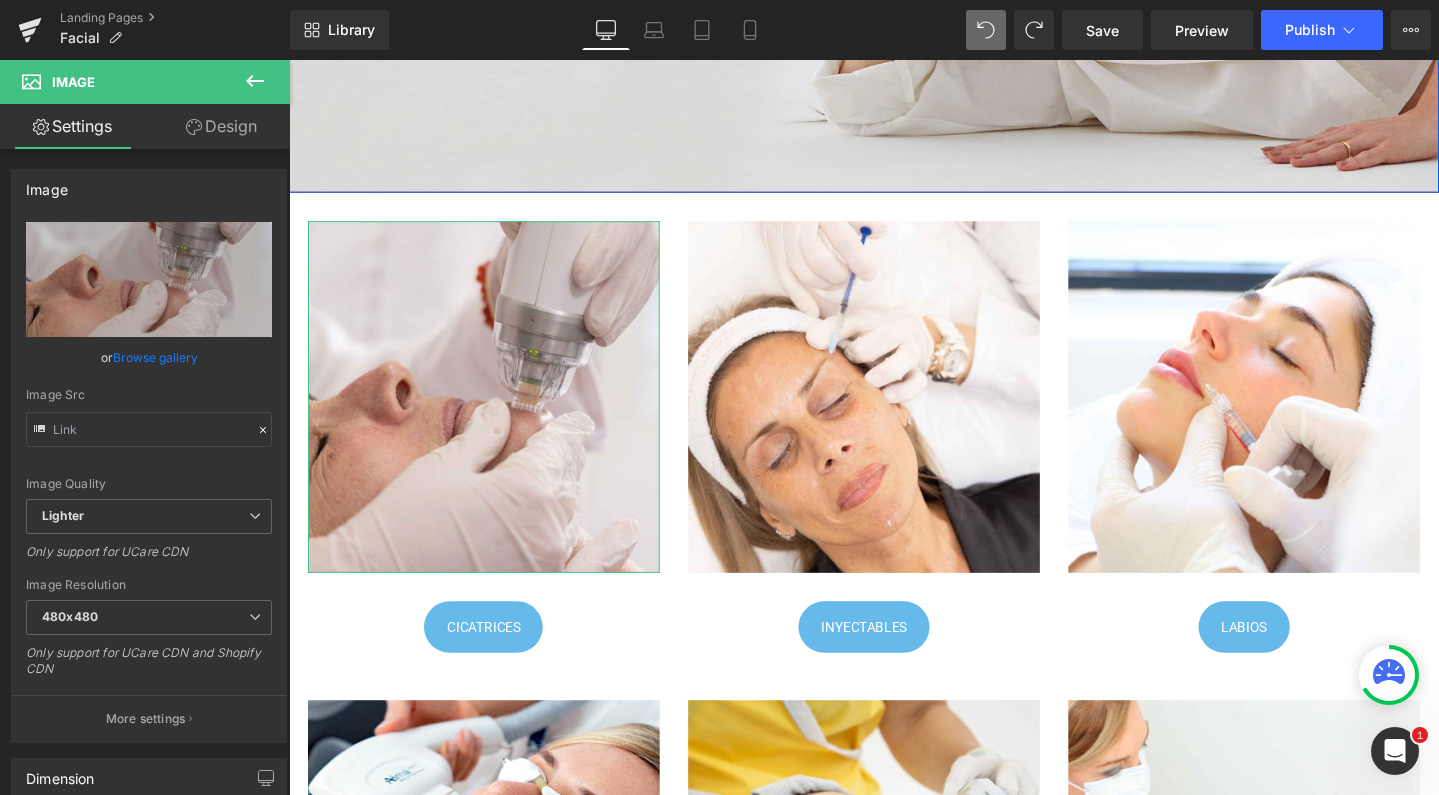 click on "Design" at bounding box center [221, 126] 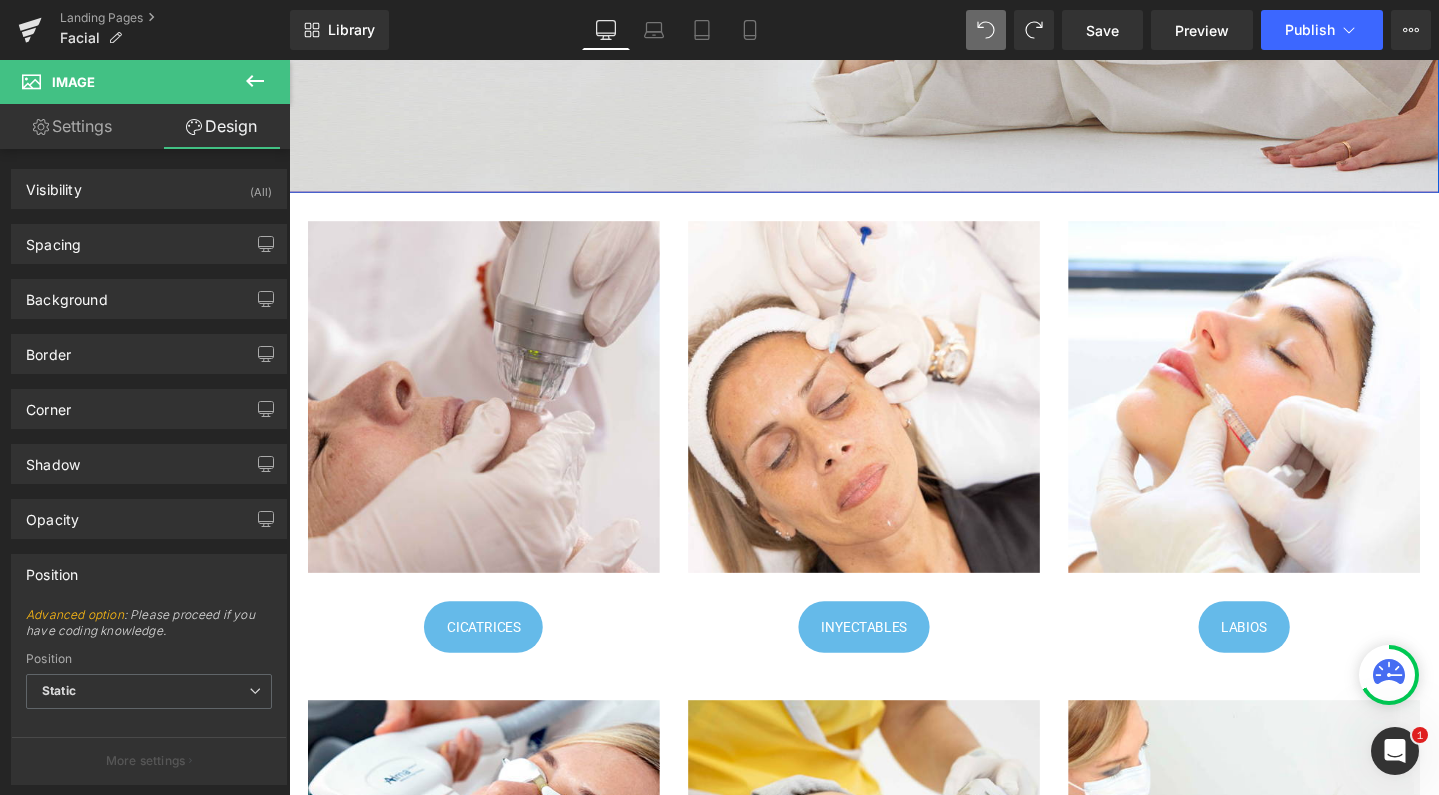 click 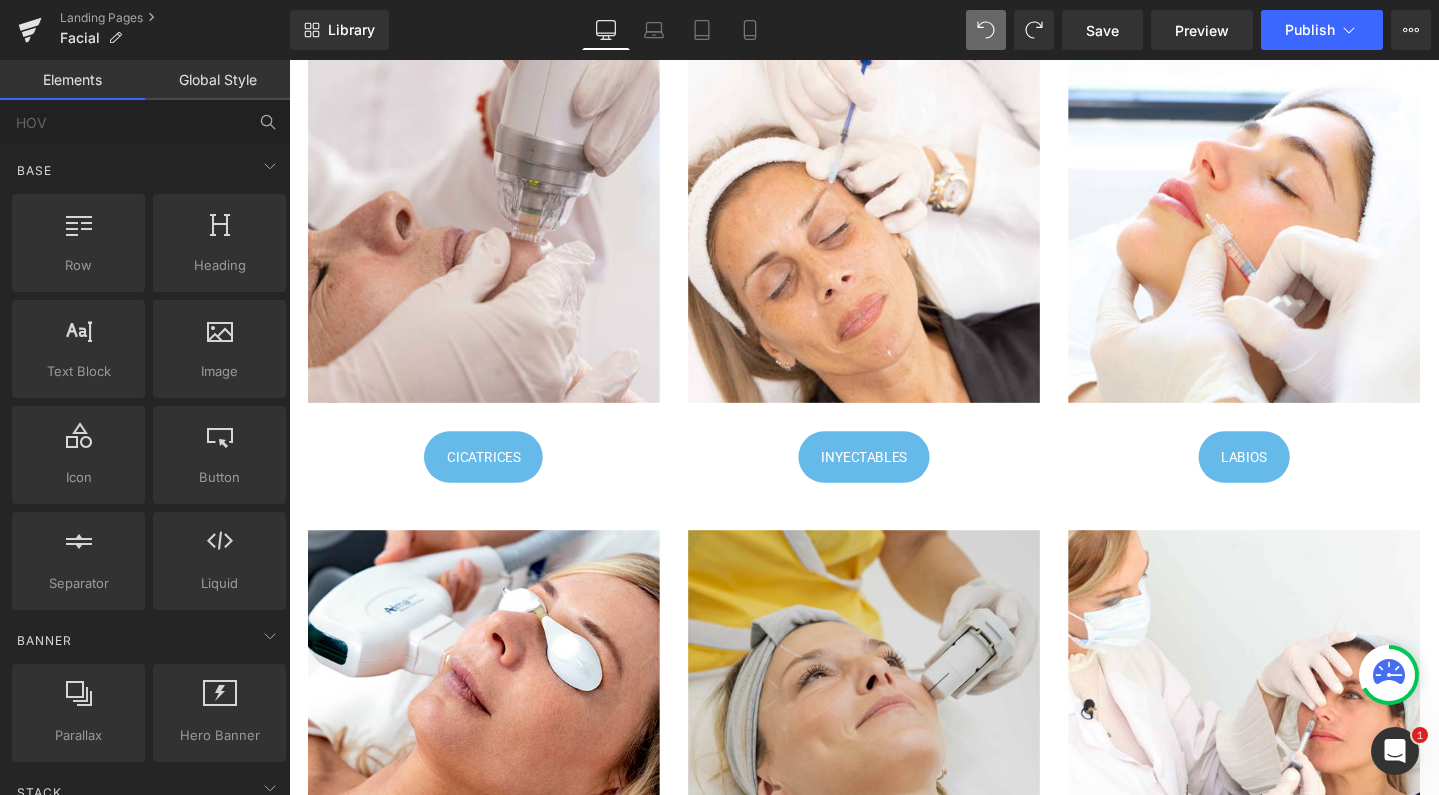 scroll, scrollTop: 606, scrollLeft: 0, axis: vertical 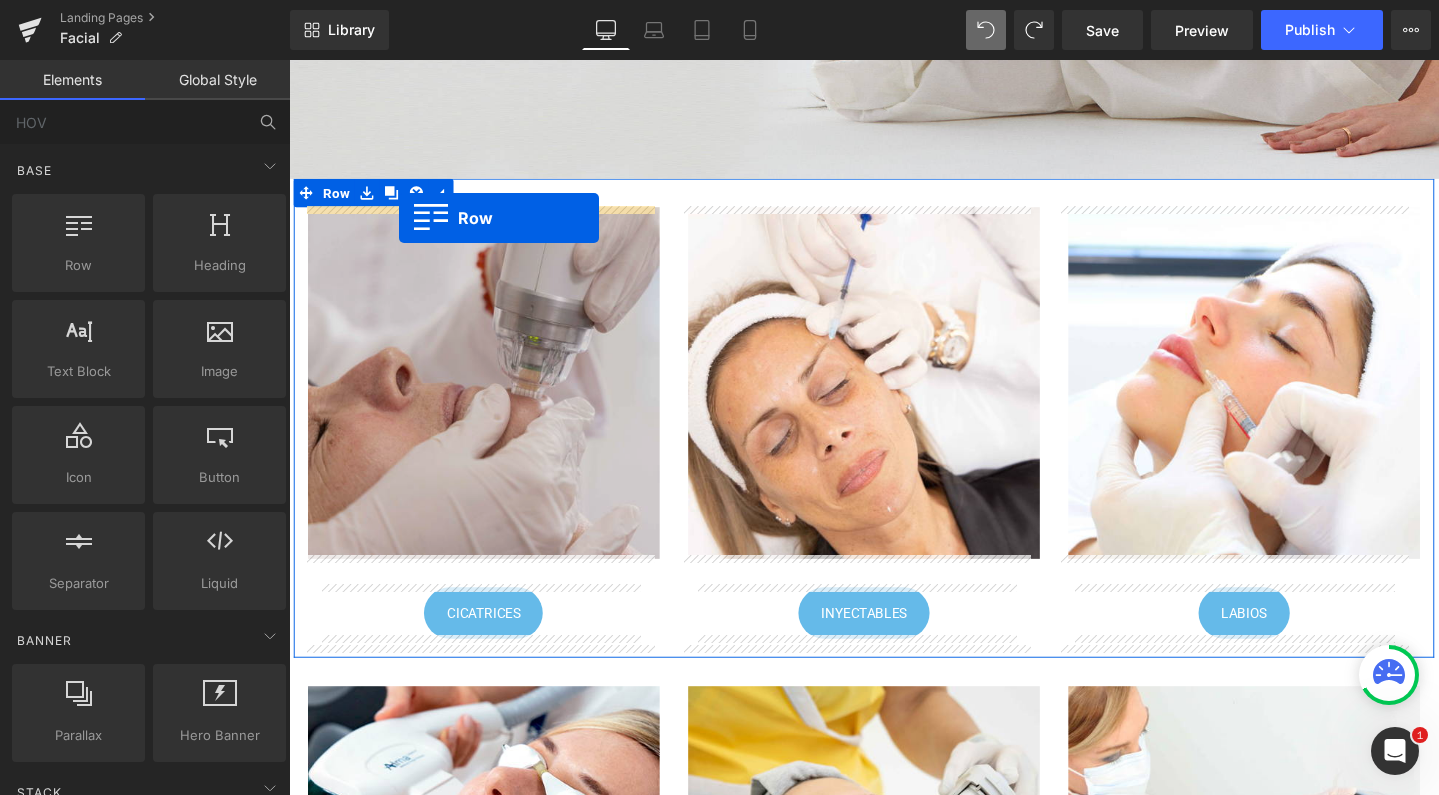 drag, startPoint x: 334, startPoint y: 343, endPoint x: 405, endPoint y: 226, distance: 136.85759 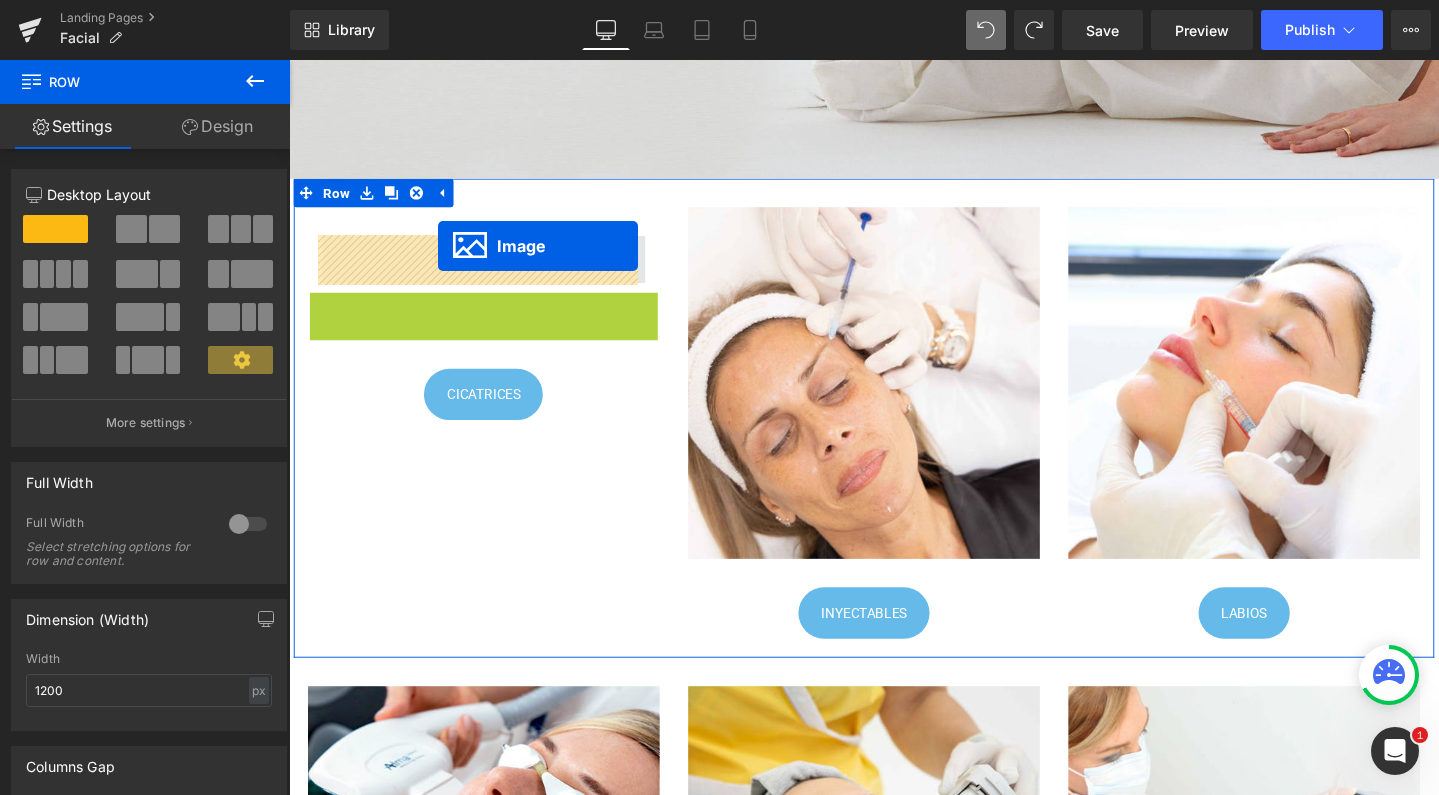 drag, startPoint x: 457, startPoint y: 488, endPoint x: 446, endPoint y: 256, distance: 232.26064 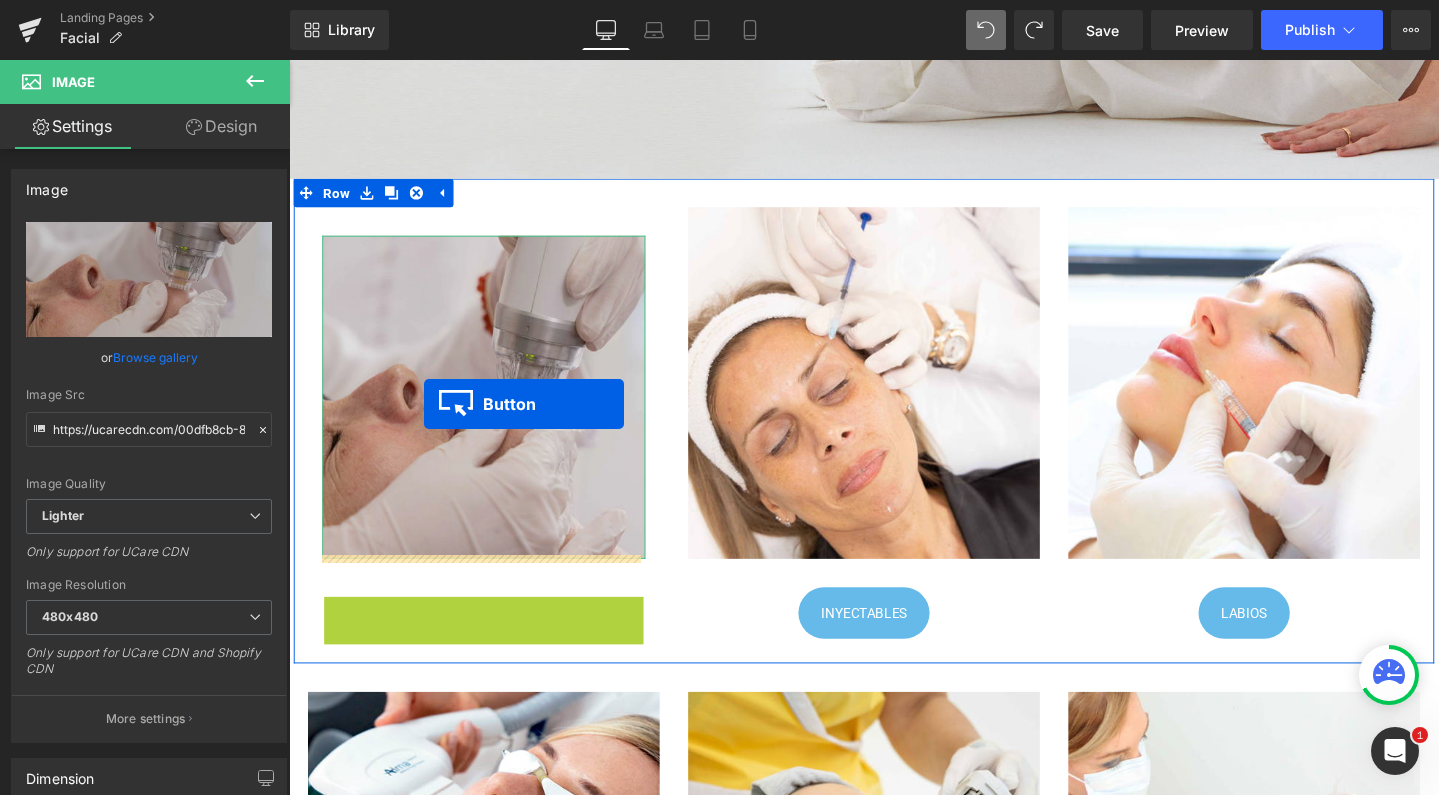 drag, startPoint x: 458, startPoint y: 649, endPoint x: 430, endPoint y: 419, distance: 231.69807 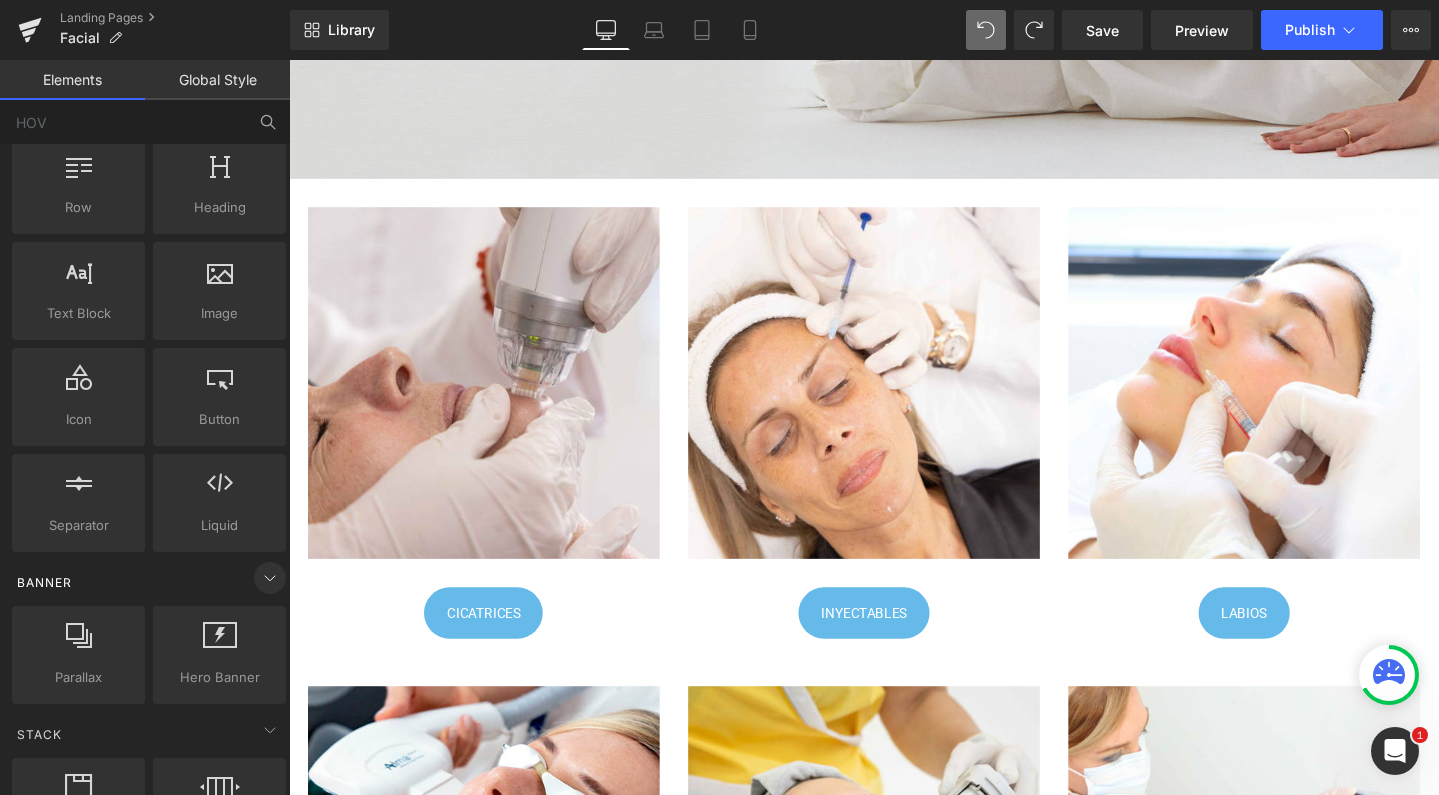 scroll, scrollTop: 120, scrollLeft: 0, axis: vertical 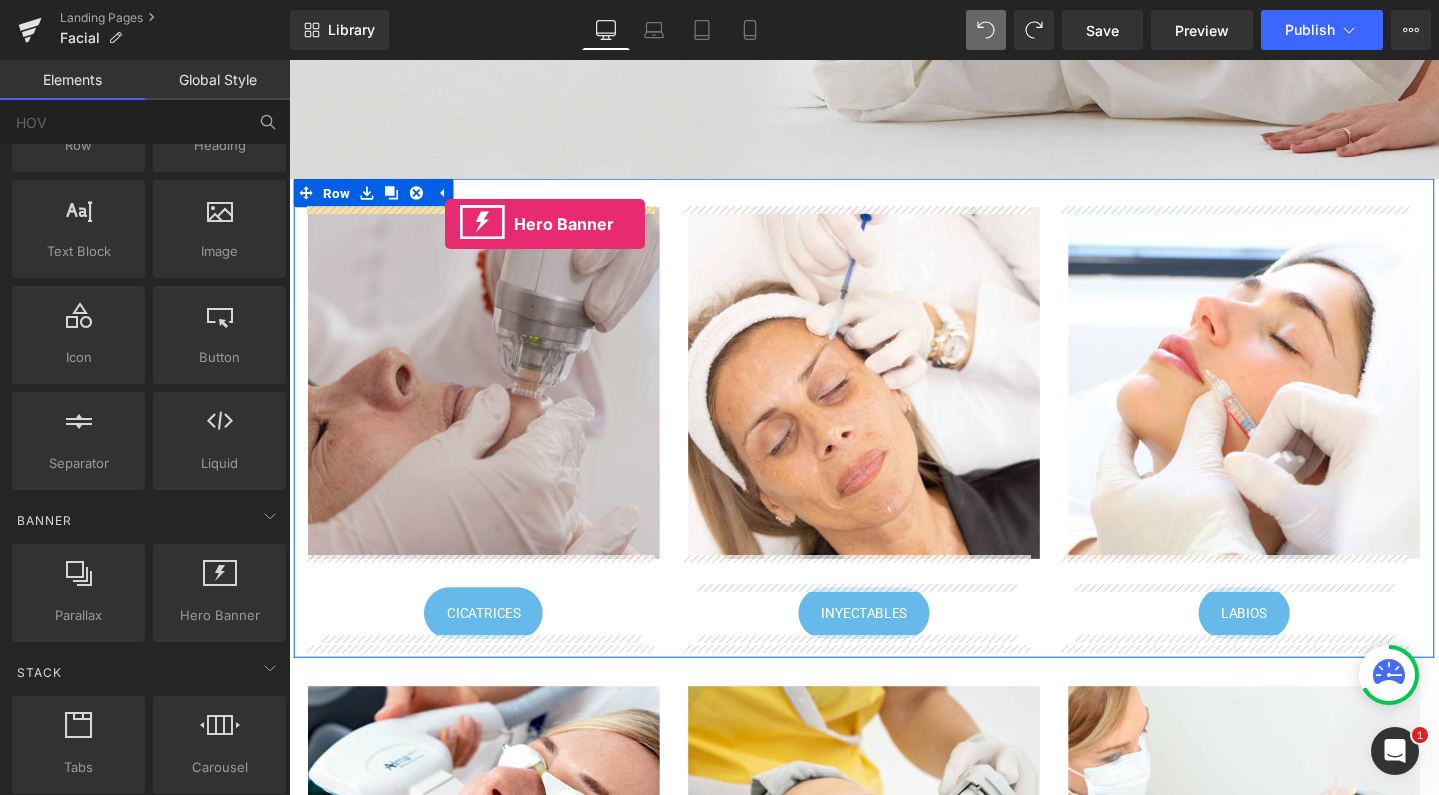 drag, startPoint x: 507, startPoint y: 646, endPoint x: 453, endPoint y: 233, distance: 416.51532 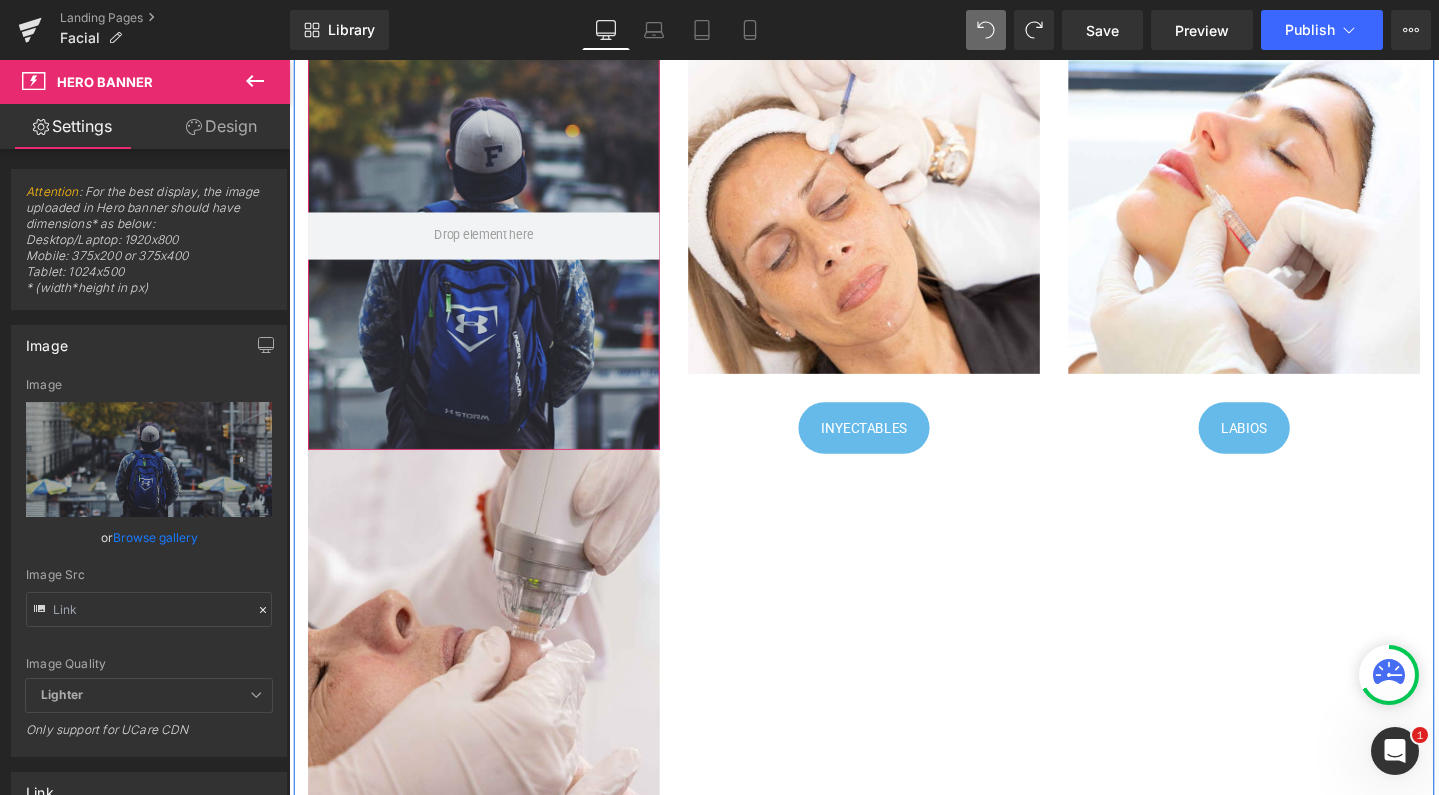 scroll, scrollTop: 645, scrollLeft: 0, axis: vertical 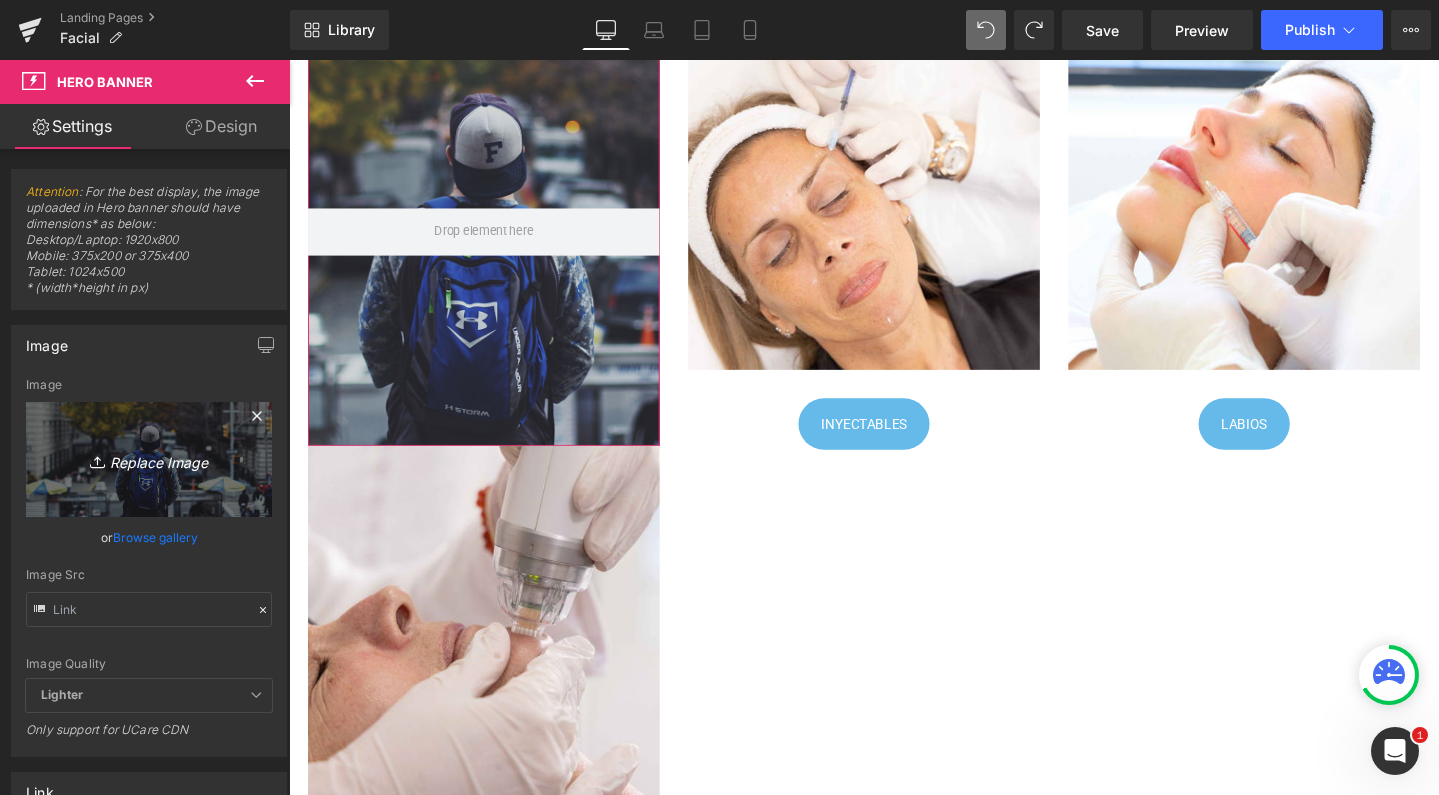 click on "Replace Image" at bounding box center (149, 459) 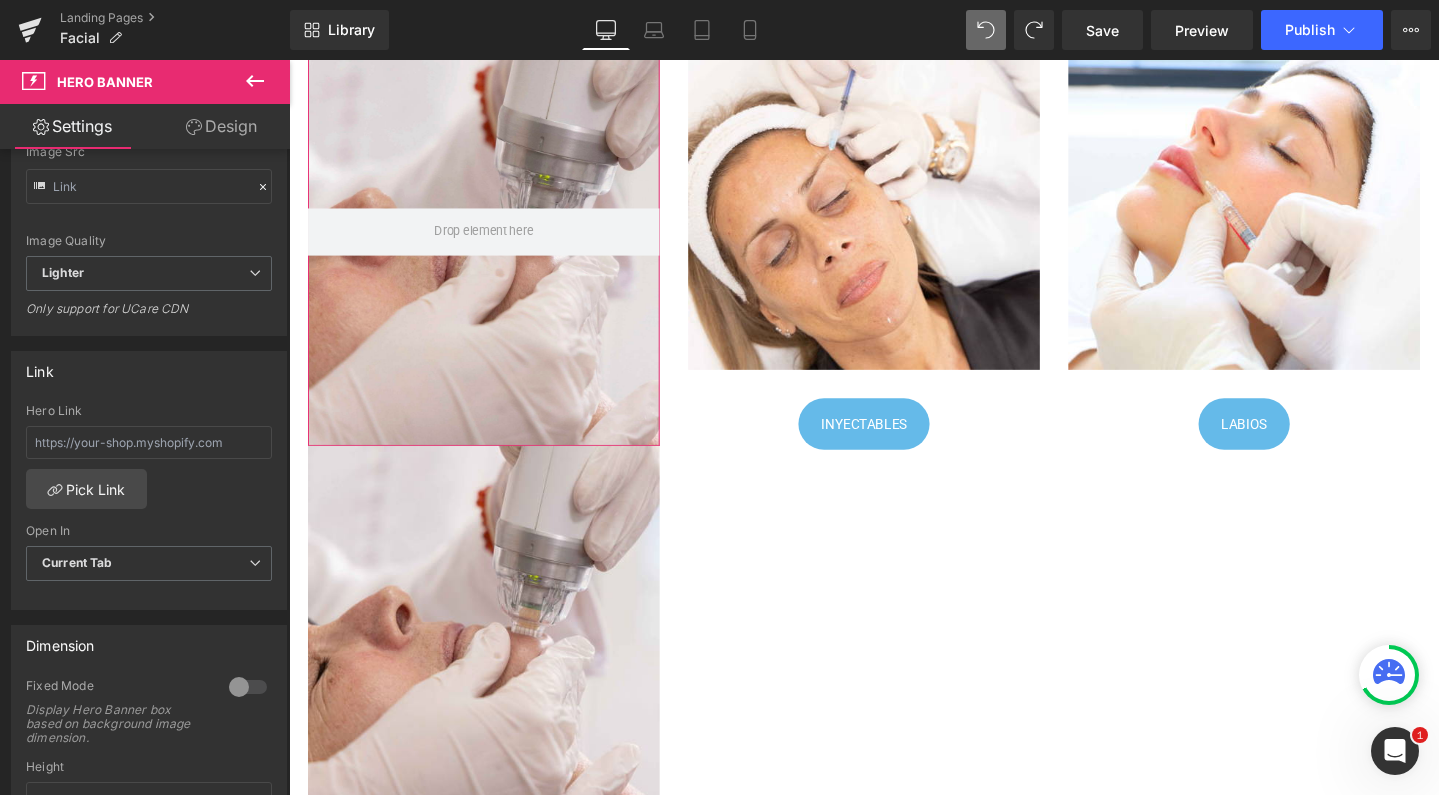 scroll, scrollTop: 475, scrollLeft: 0, axis: vertical 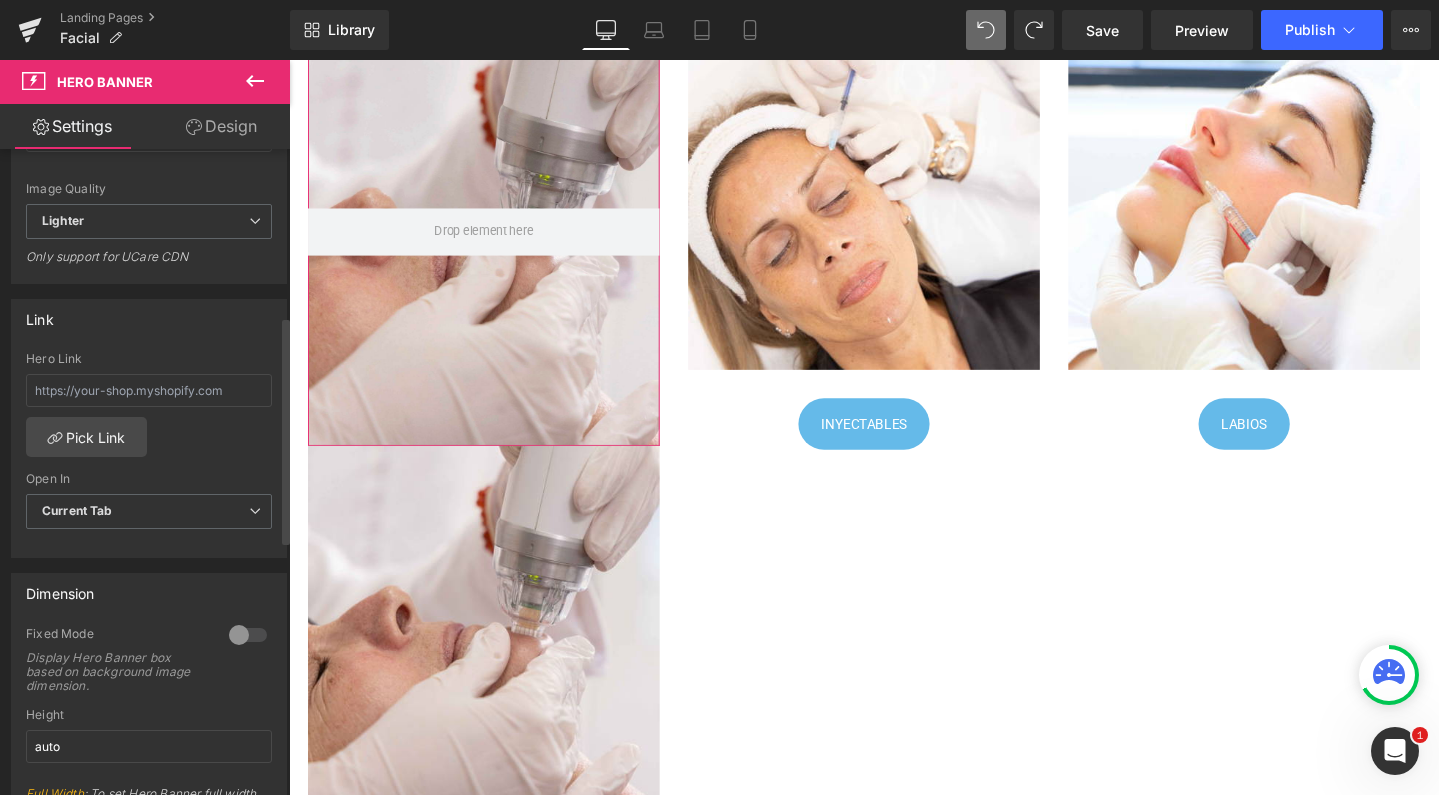 click at bounding box center (248, 635) 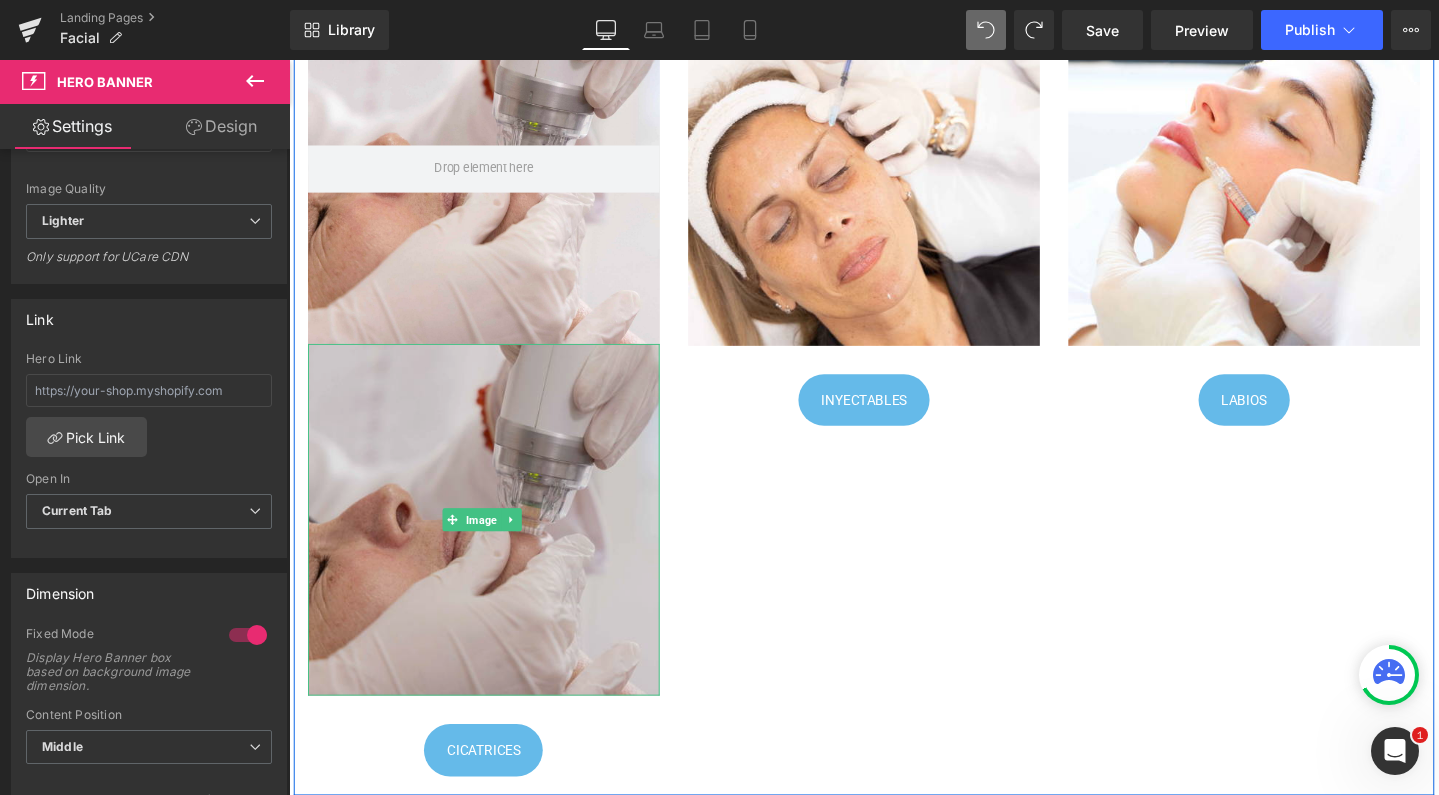 scroll, scrollTop: 667, scrollLeft: 0, axis: vertical 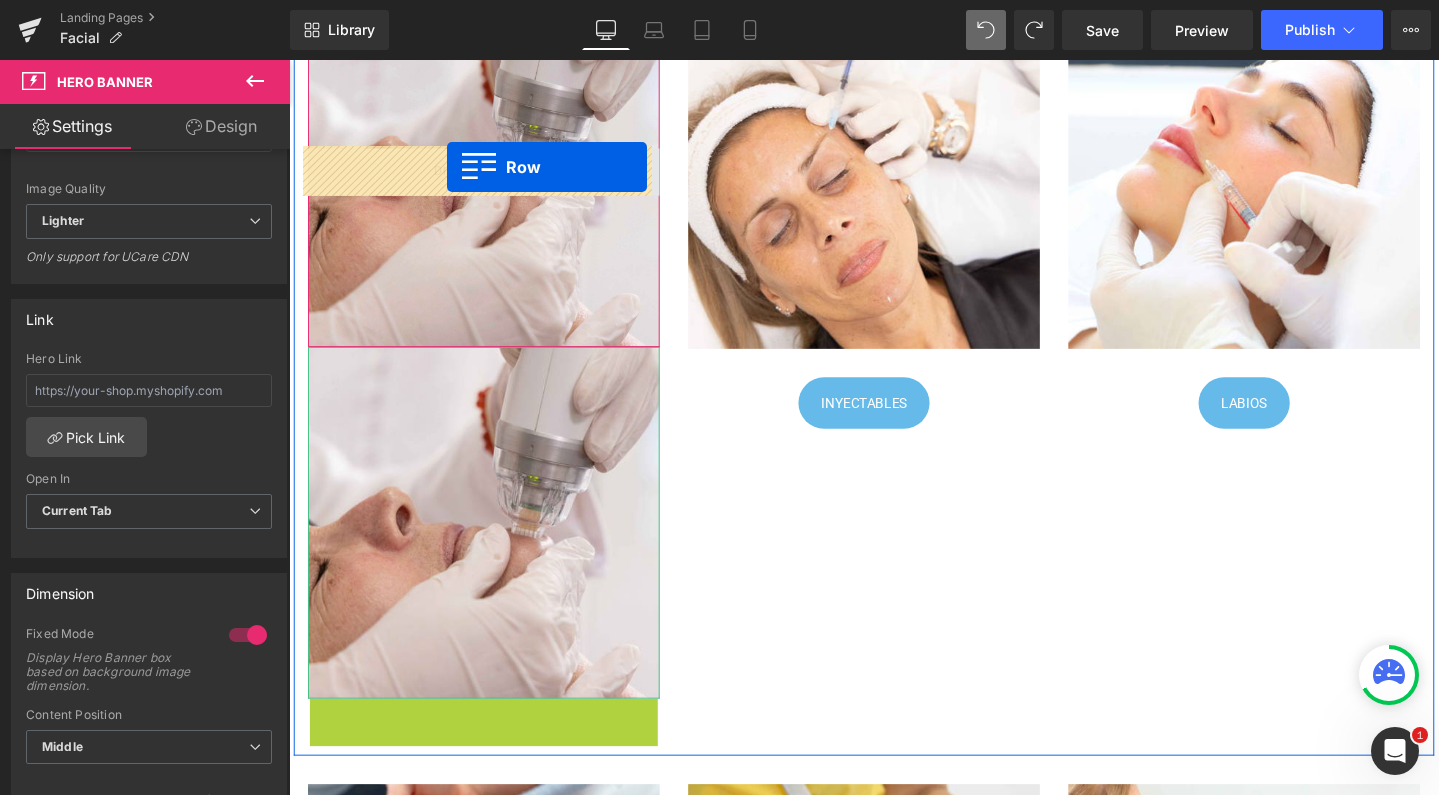 drag, startPoint x: 312, startPoint y: 746, endPoint x: 455, endPoint y: 173, distance: 590.5743 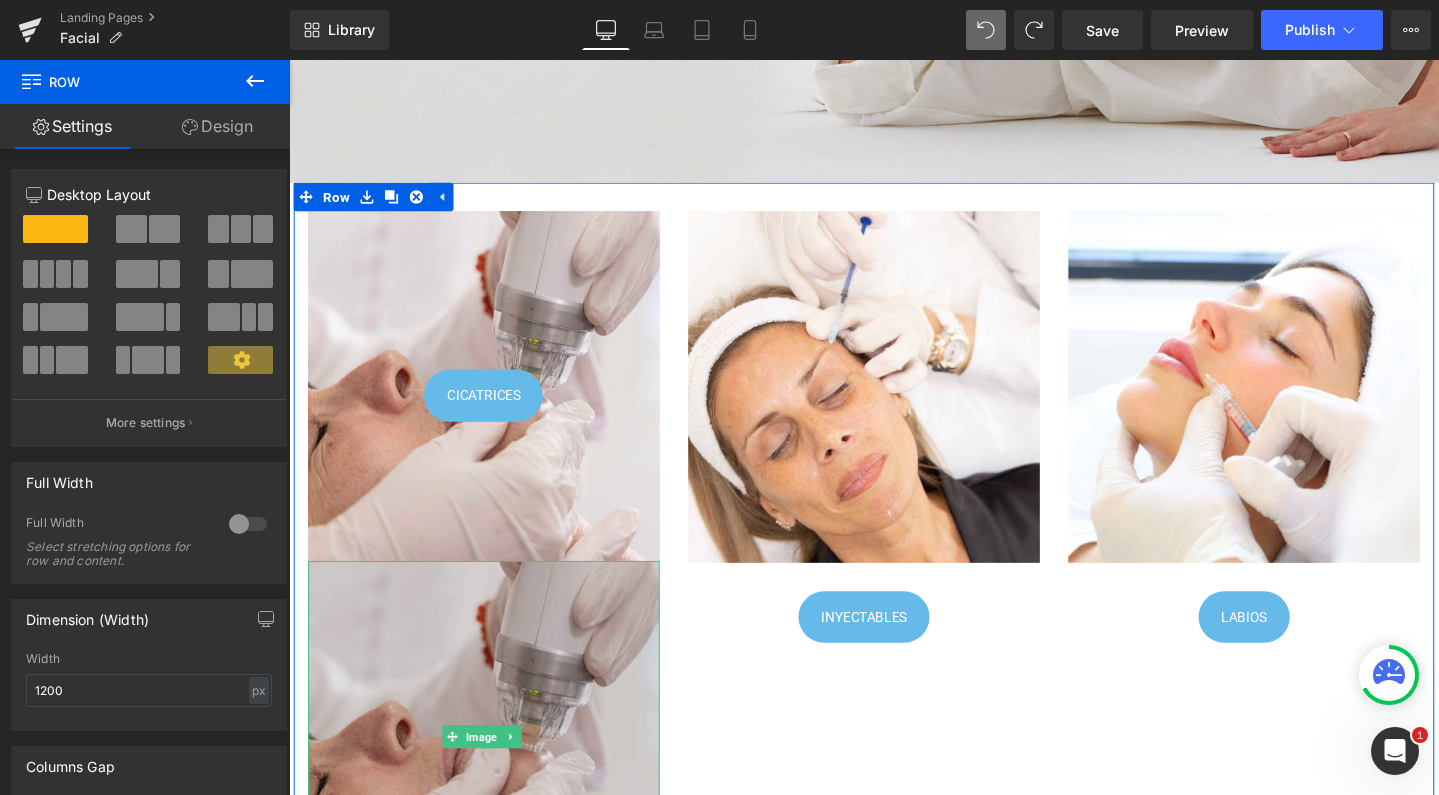 scroll, scrollTop: 438, scrollLeft: 0, axis: vertical 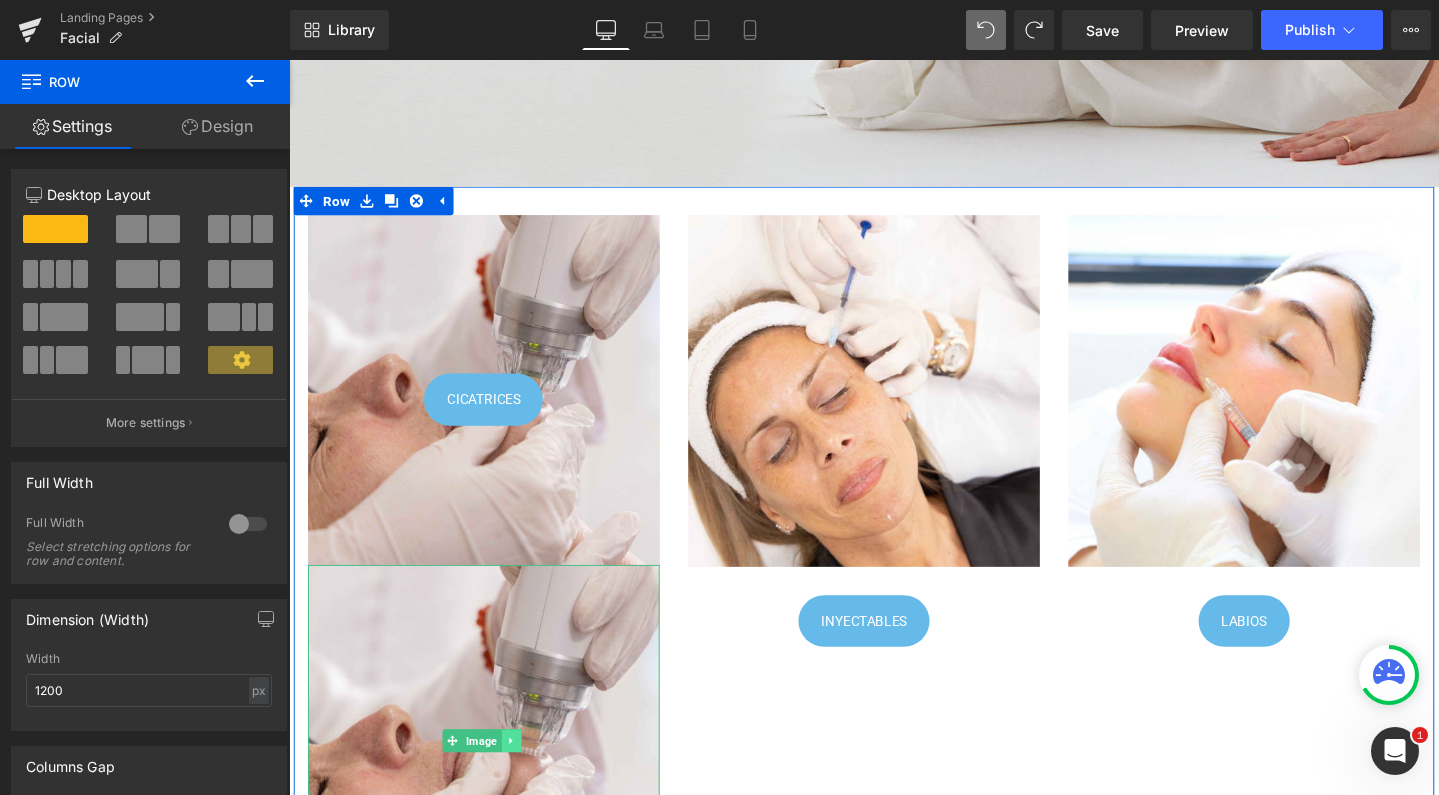 click at bounding box center [523, 776] 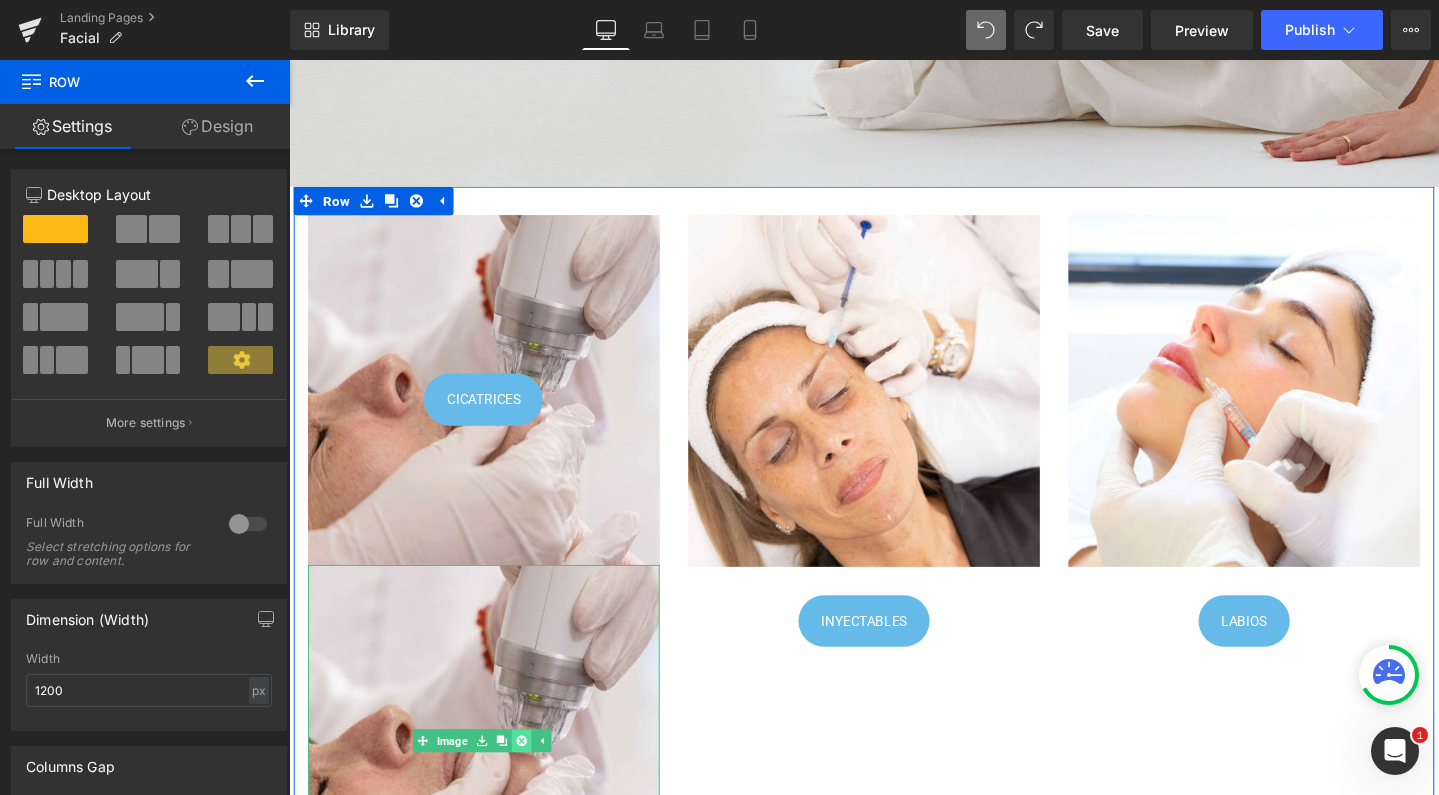 click at bounding box center (533, 776) 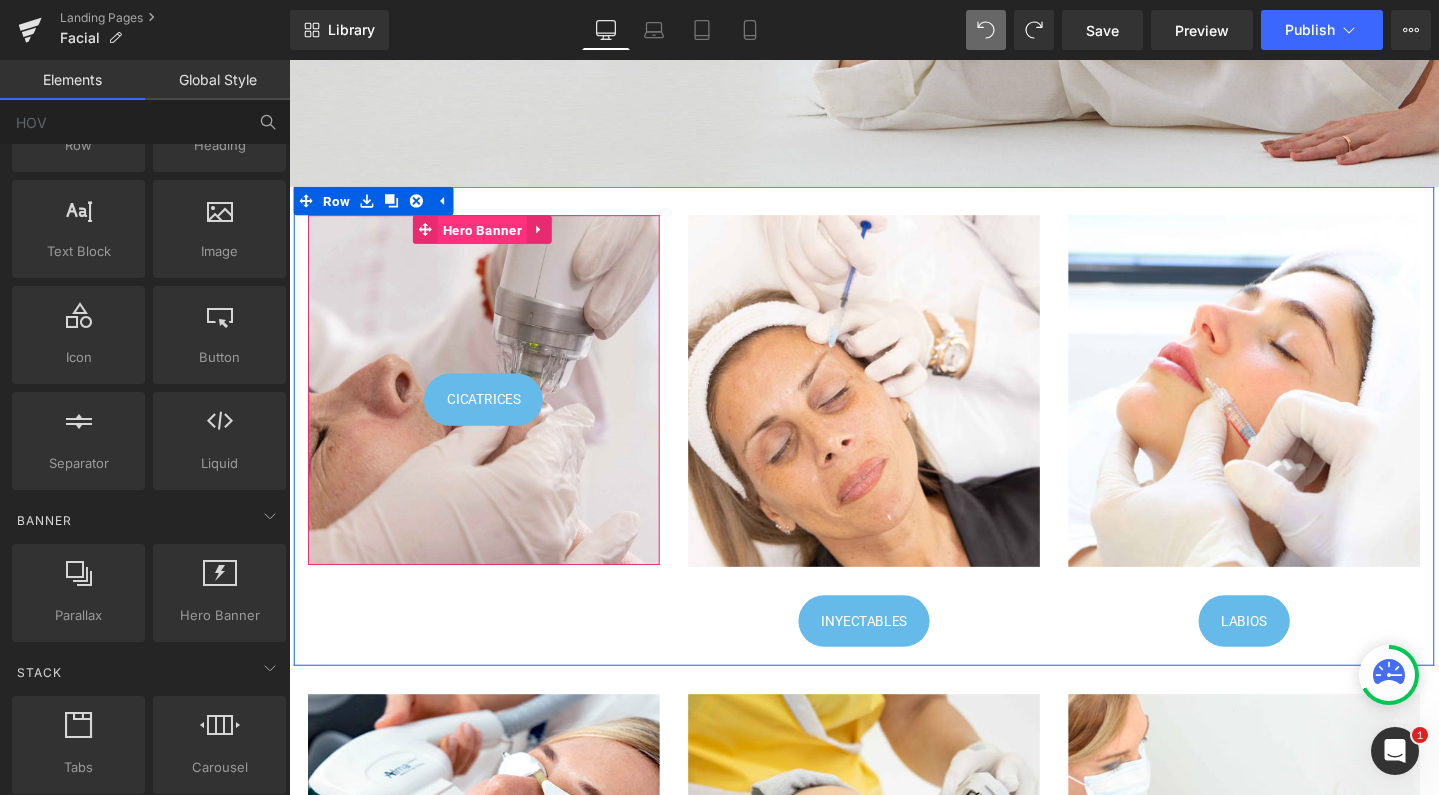 click on "Hero Banner" at bounding box center [492, 239] 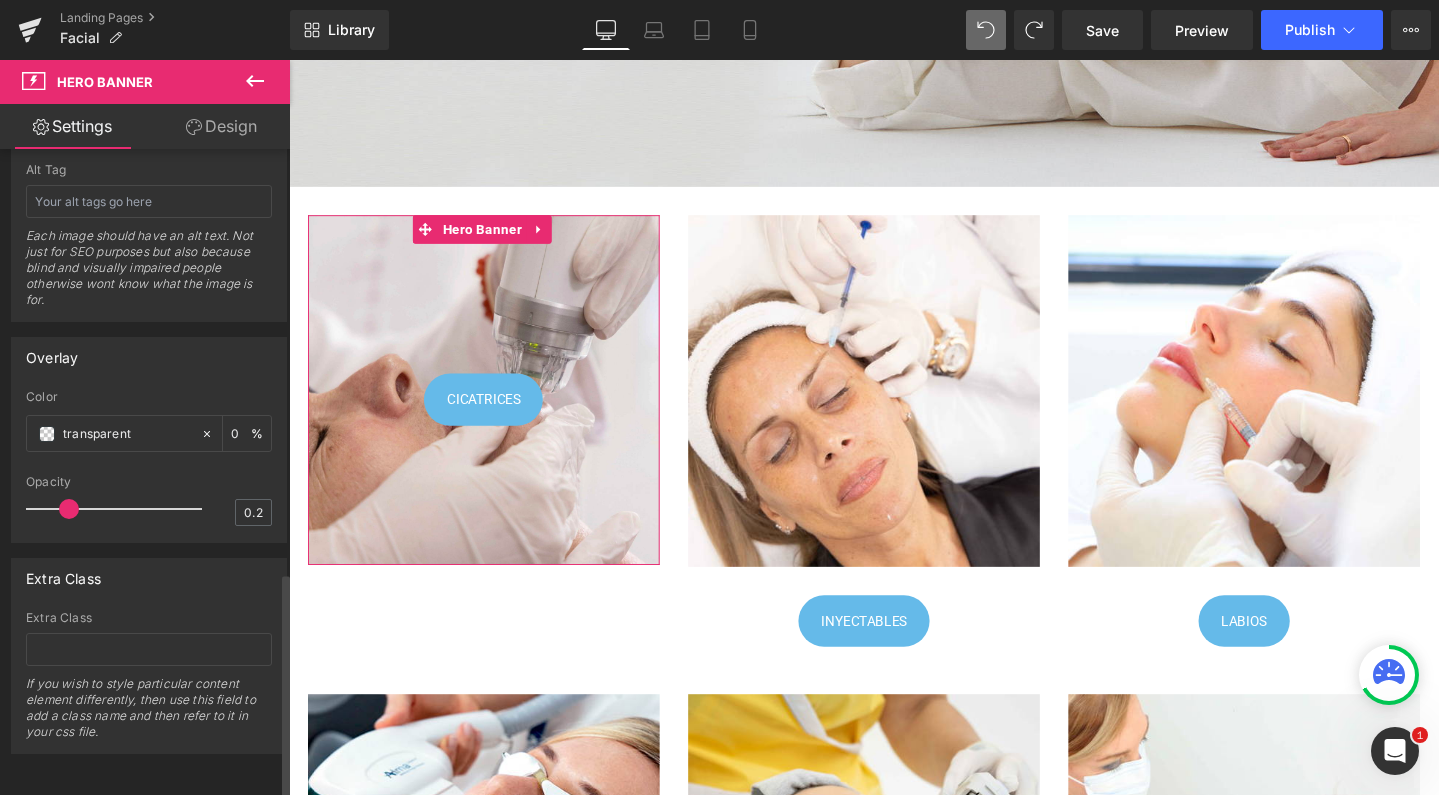 scroll, scrollTop: 1211, scrollLeft: 0, axis: vertical 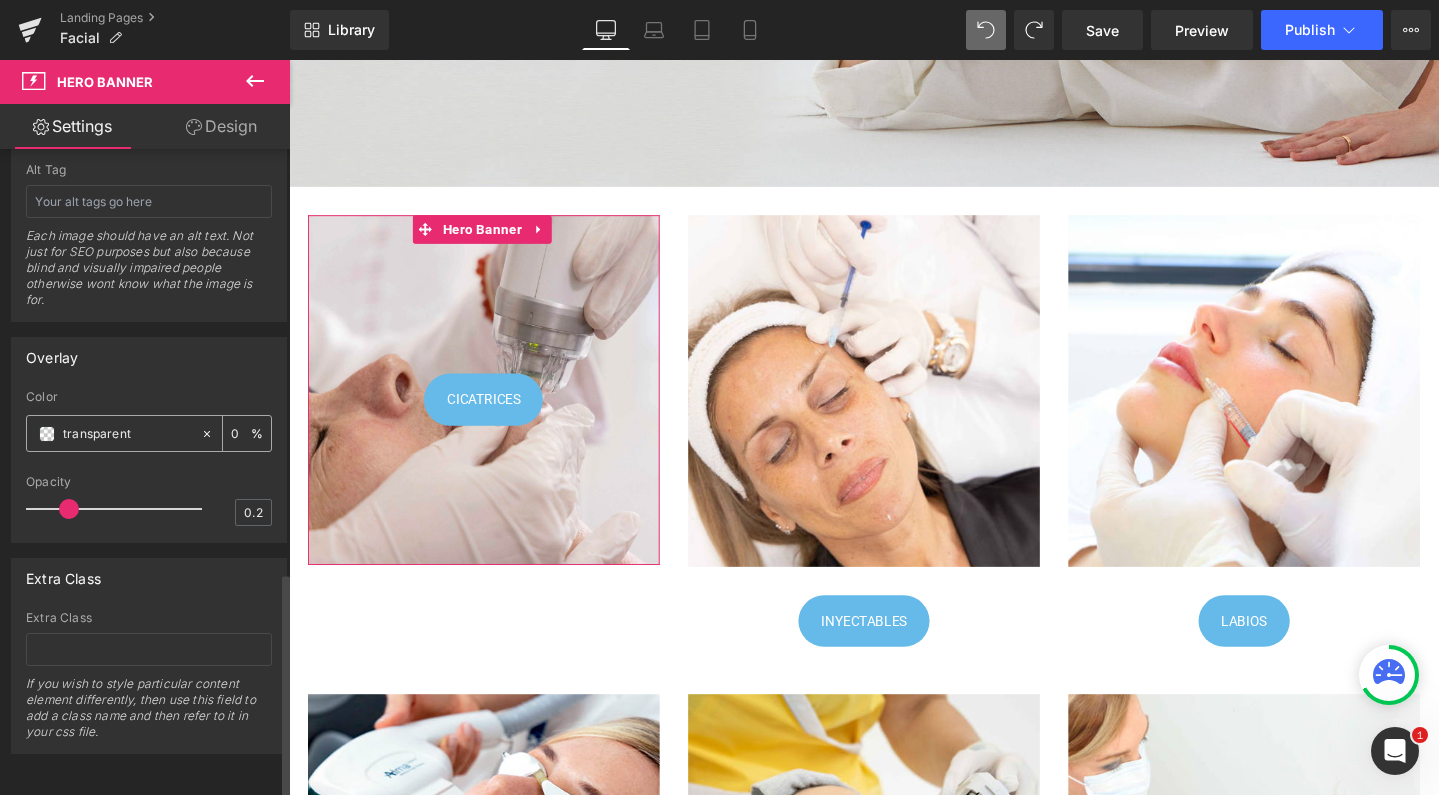 click on "transparent" at bounding box center (127, 434) 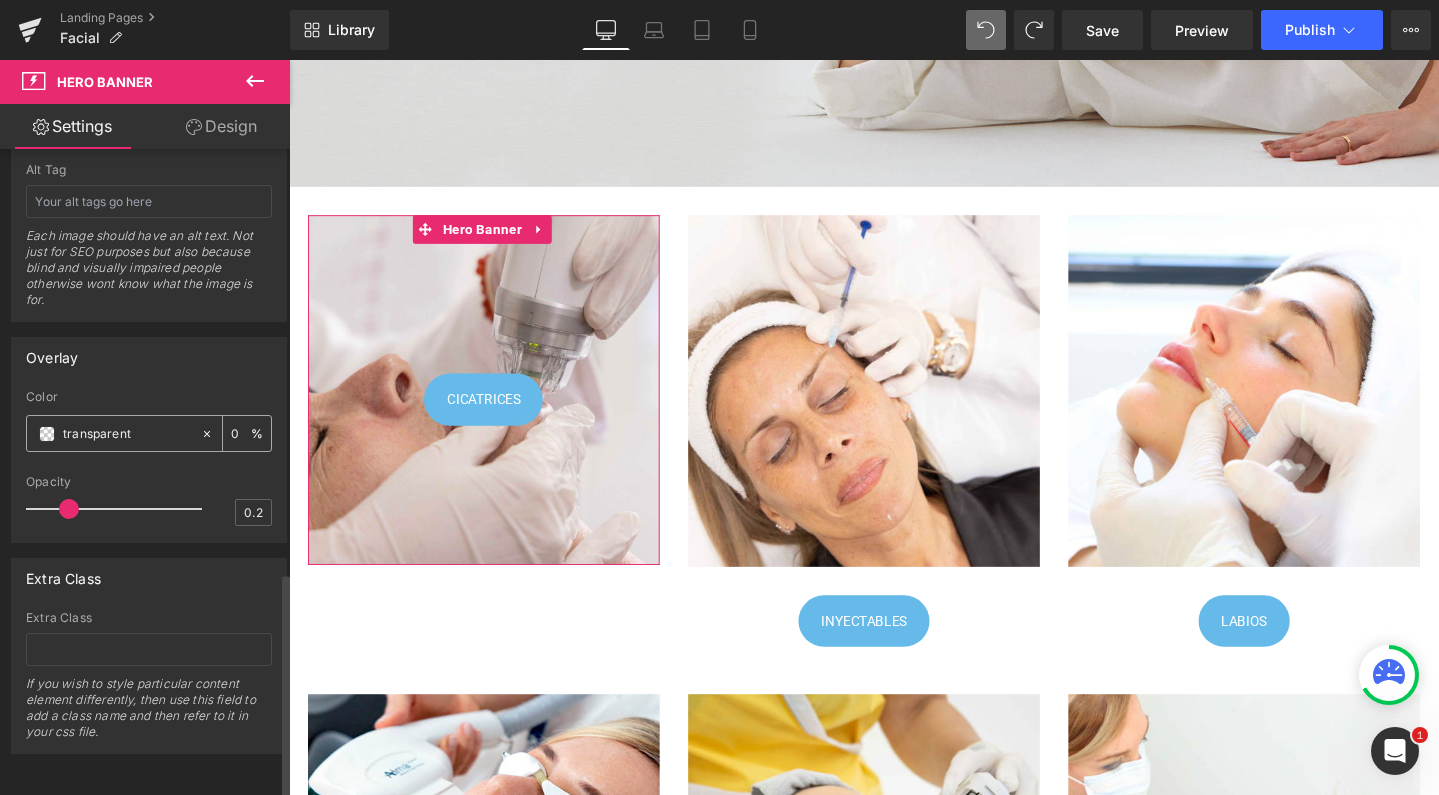 click on "transparent" at bounding box center (127, 434) 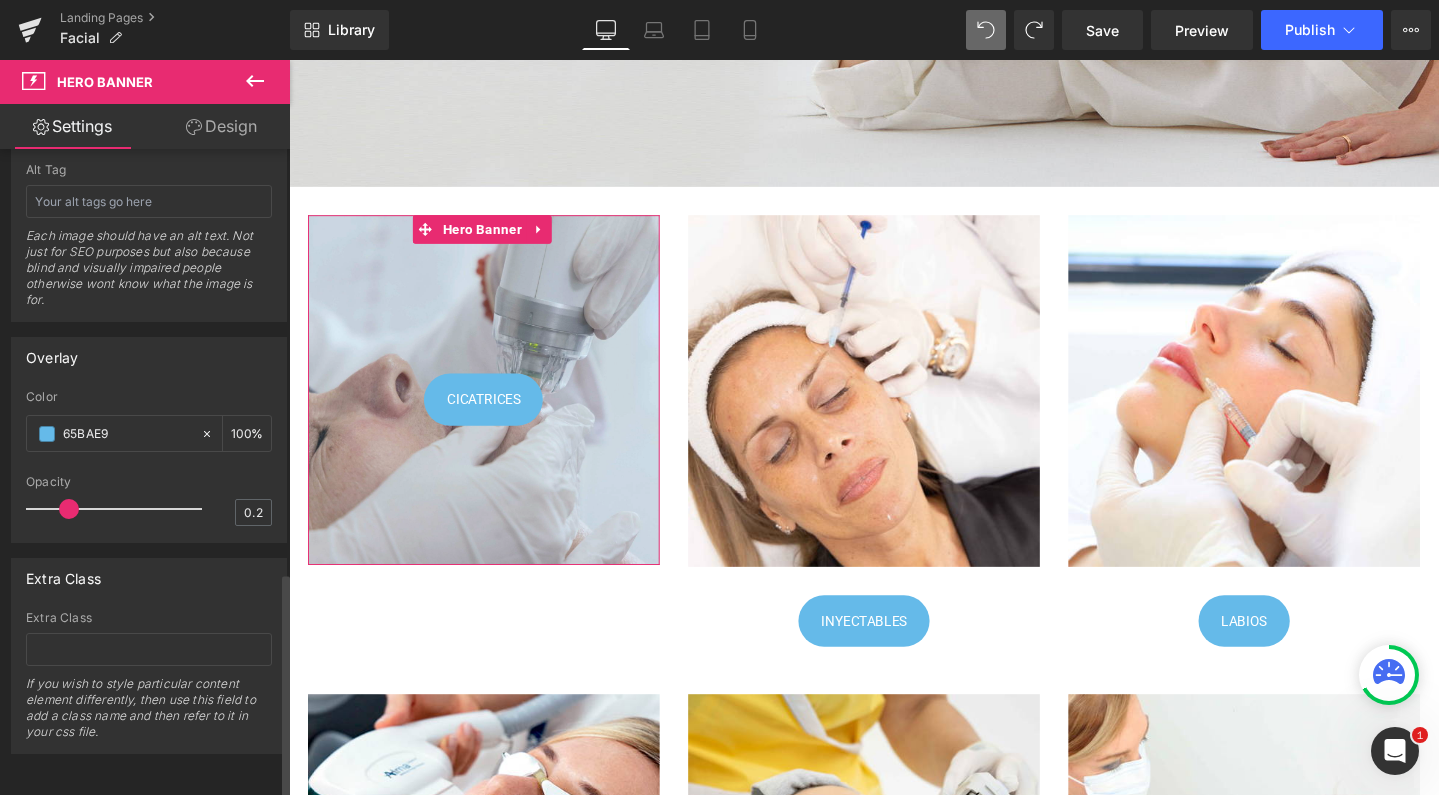 type on "65BAE9" 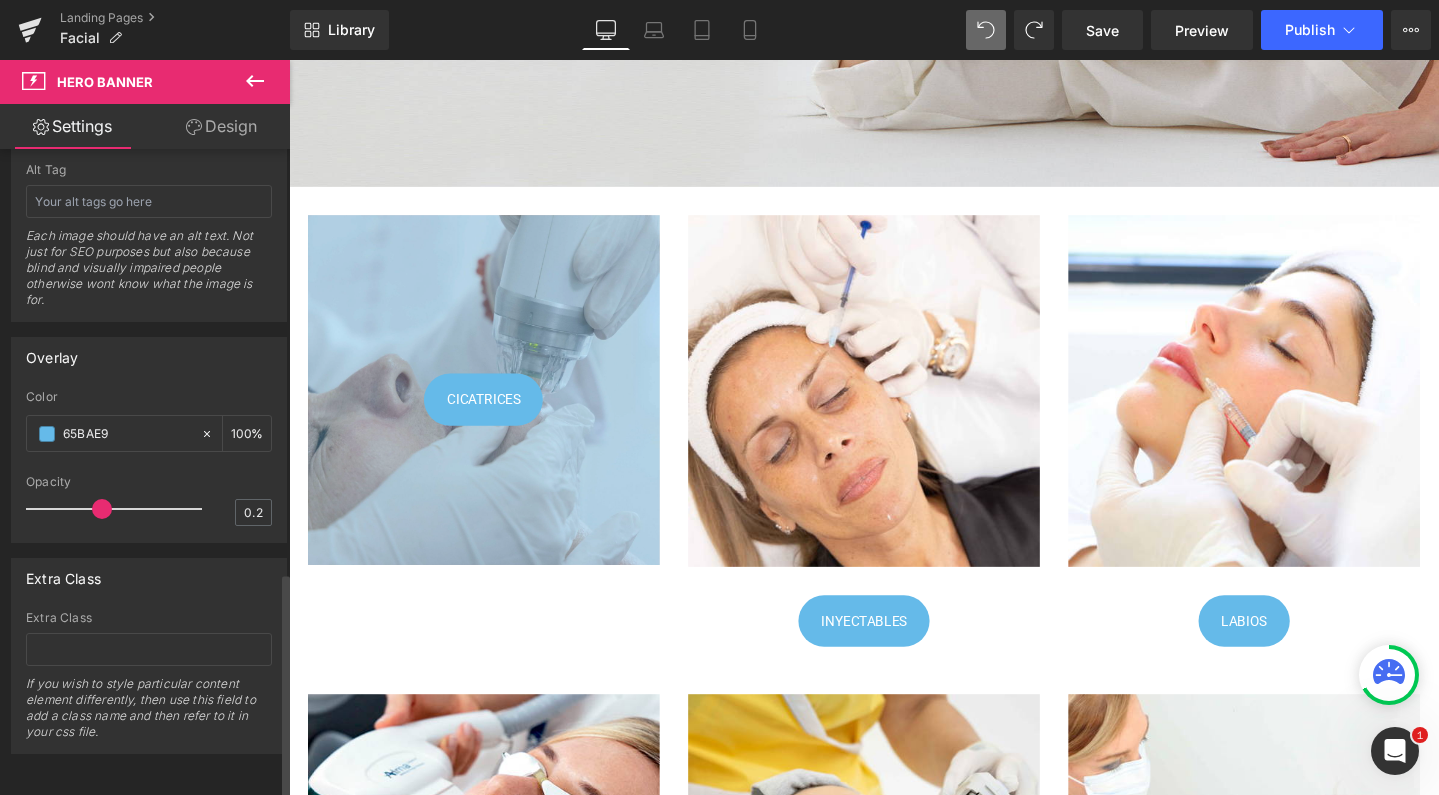 drag, startPoint x: 68, startPoint y: 494, endPoint x: 101, endPoint y: 496, distance: 33.06055 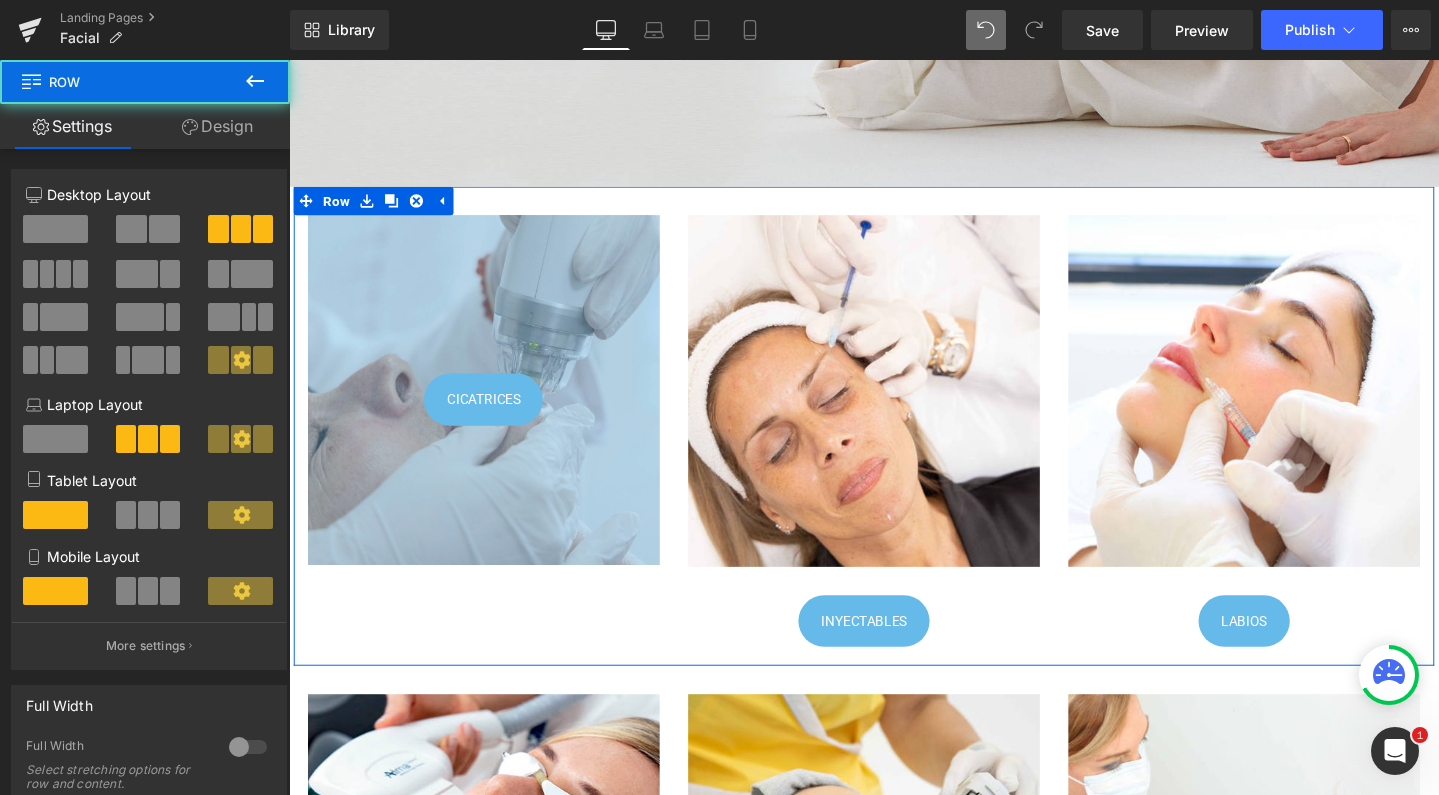 click on "CICATRICES
Button
Row
Hero Banner         Image         INYECTABLES Button         Row
Image         LABIOS Button         Row
Row" at bounding box center [894, 445] 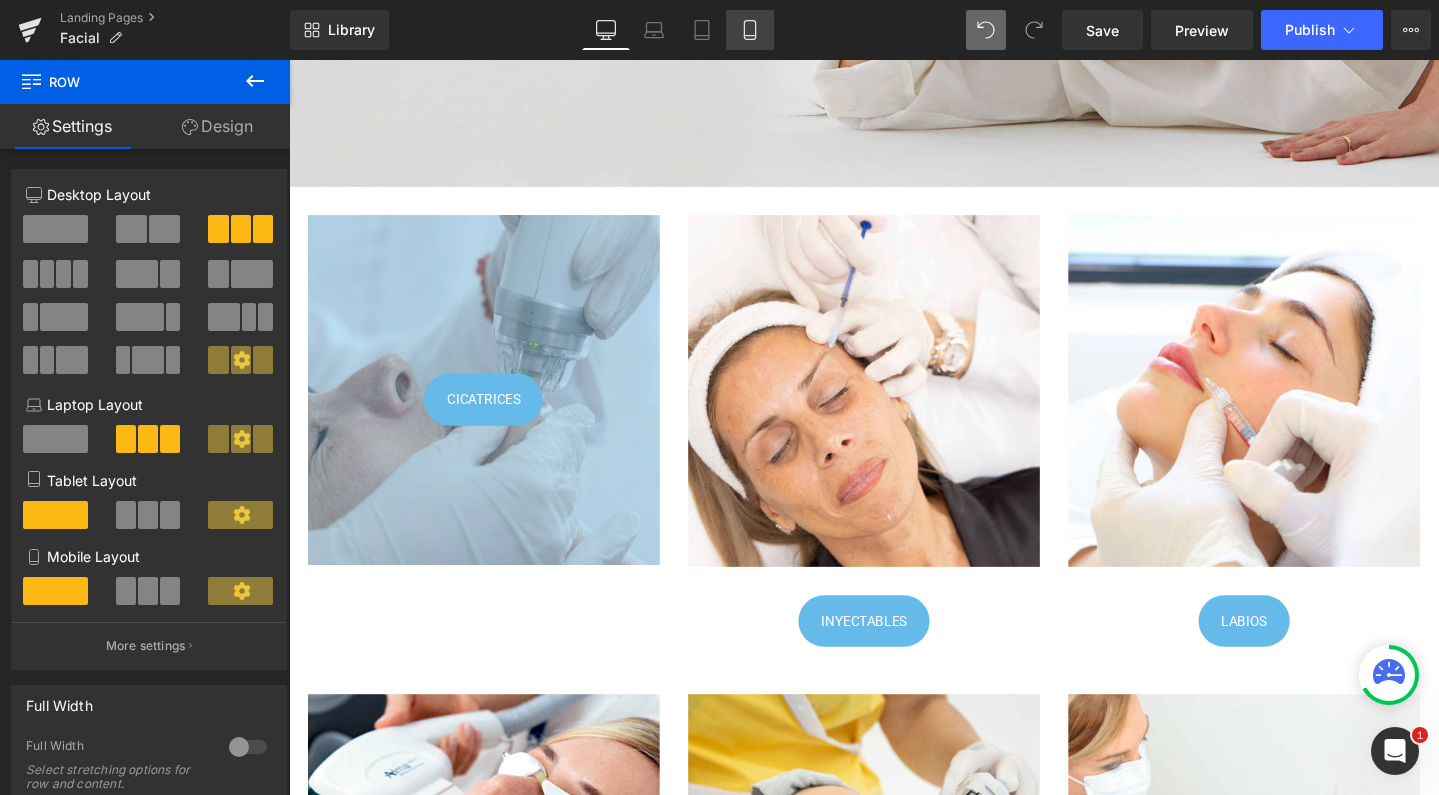 click 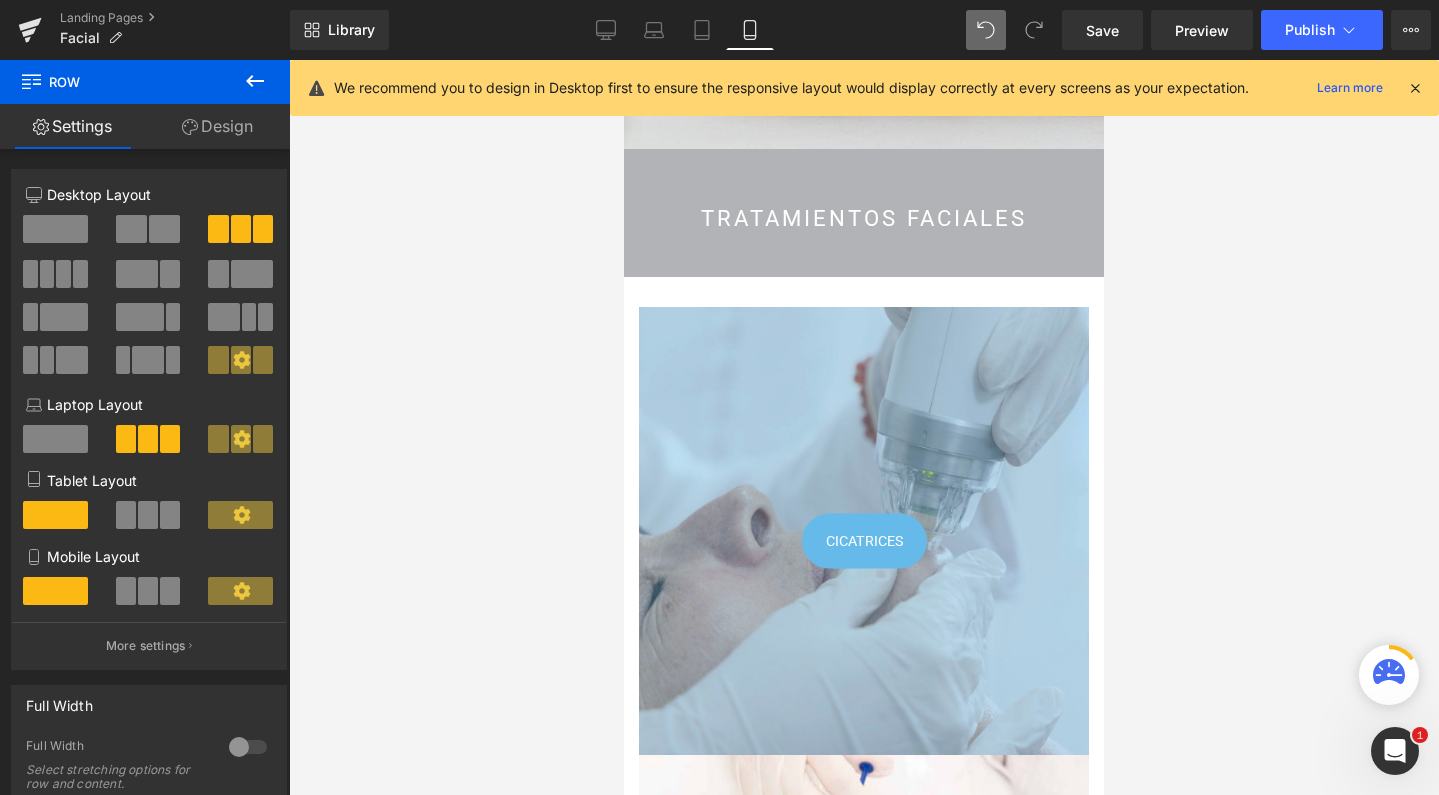 scroll, scrollTop: 502, scrollLeft: 0, axis: vertical 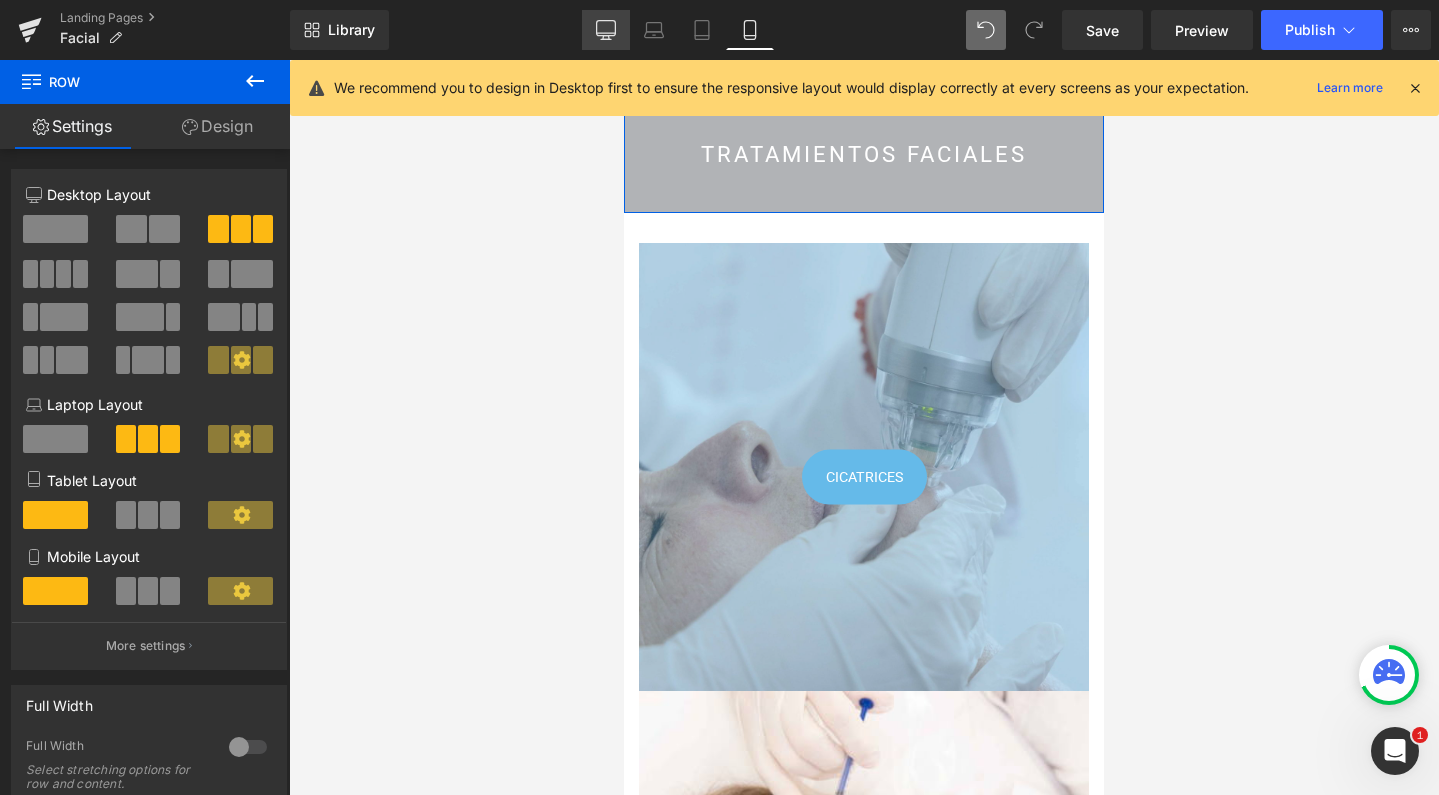 click on "Desktop" at bounding box center [606, 30] 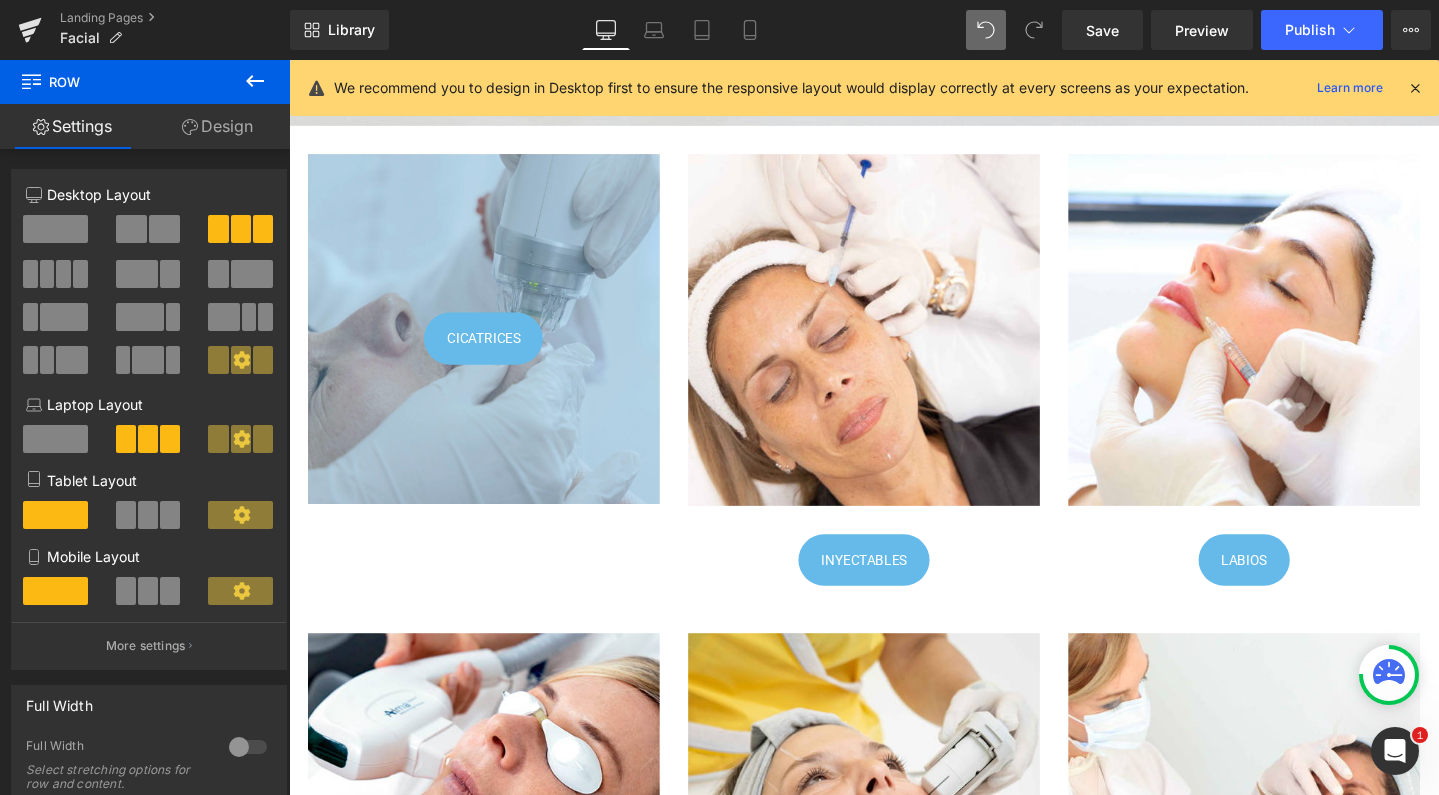 scroll, scrollTop: 437, scrollLeft: 0, axis: vertical 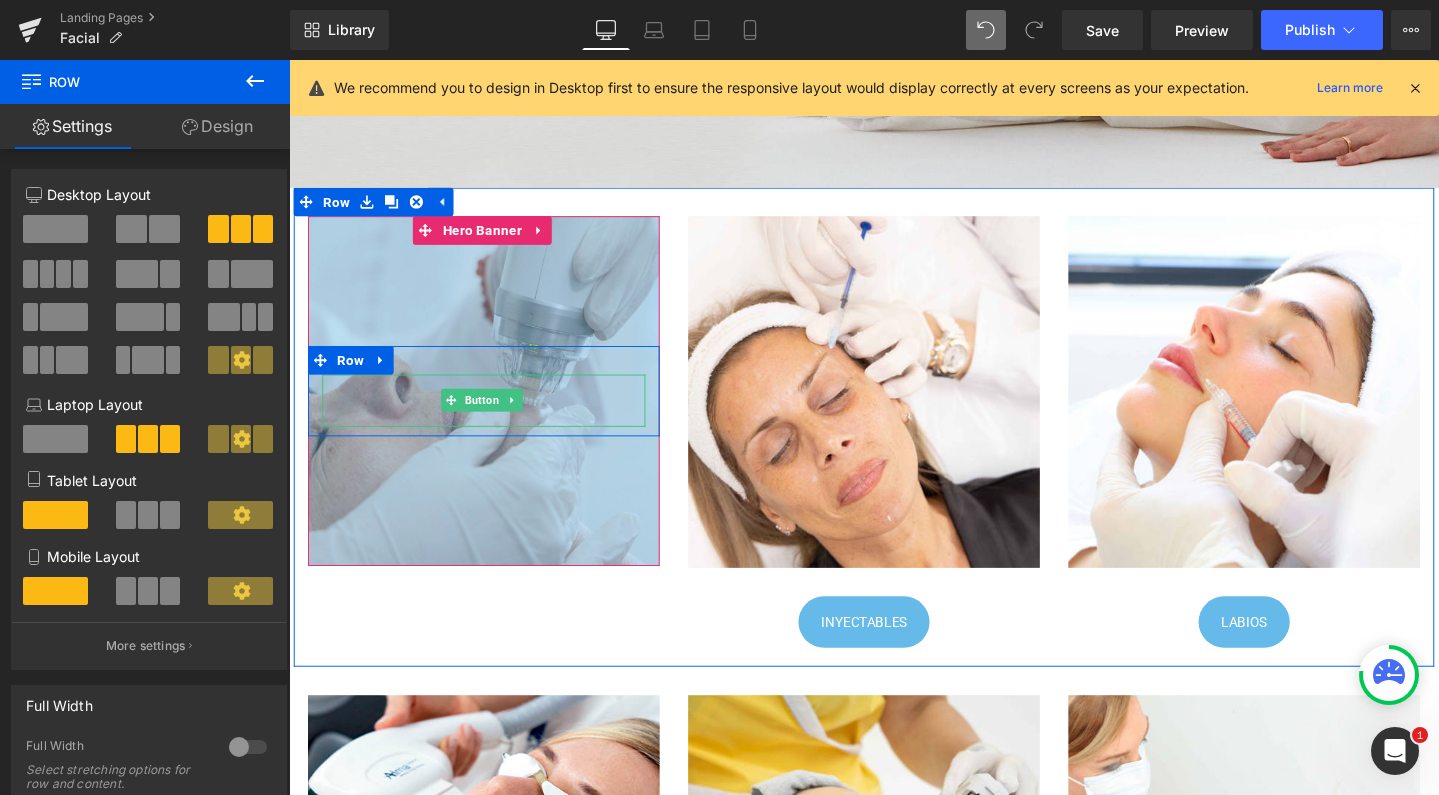click on "Button" at bounding box center [492, 418] 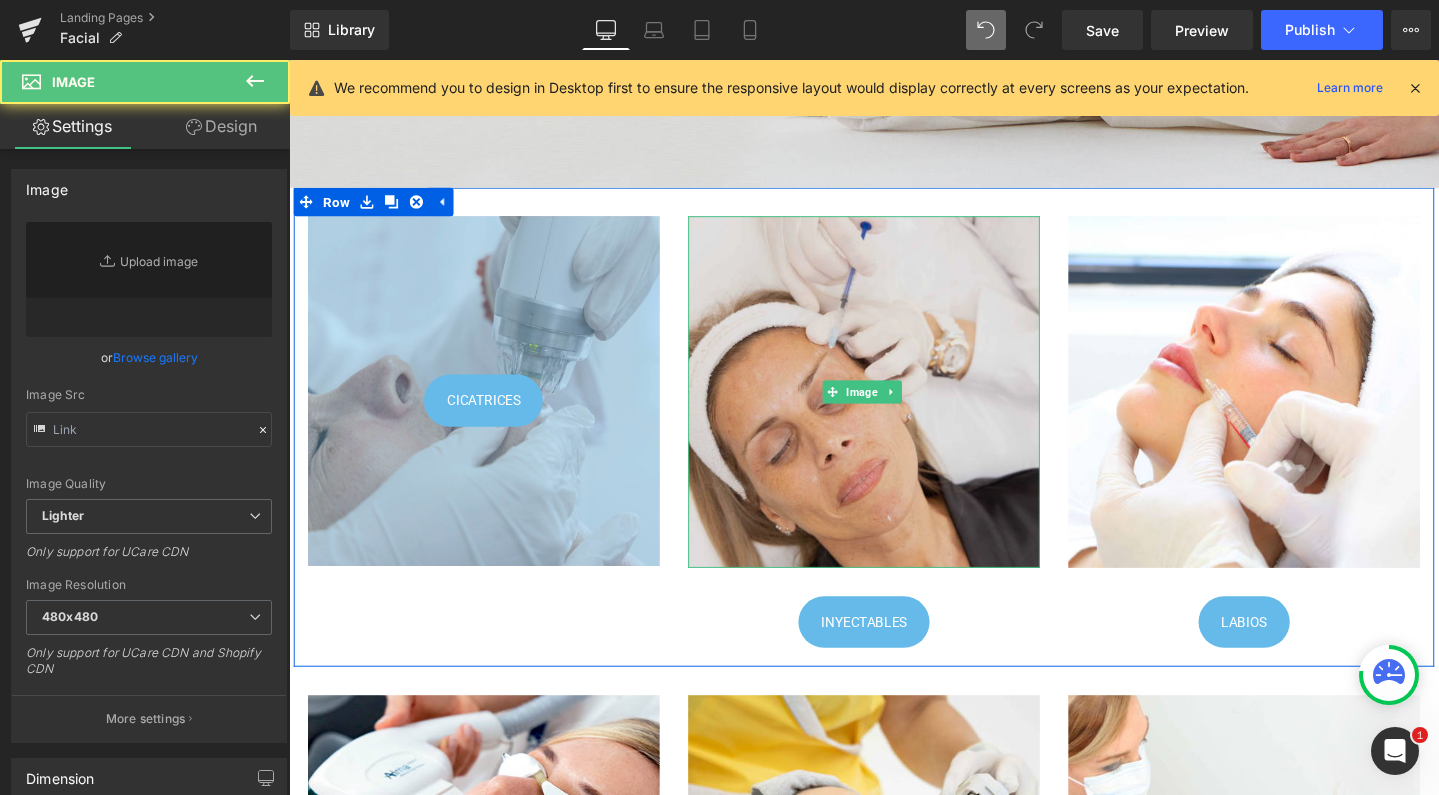 click at bounding box center (894, 409) 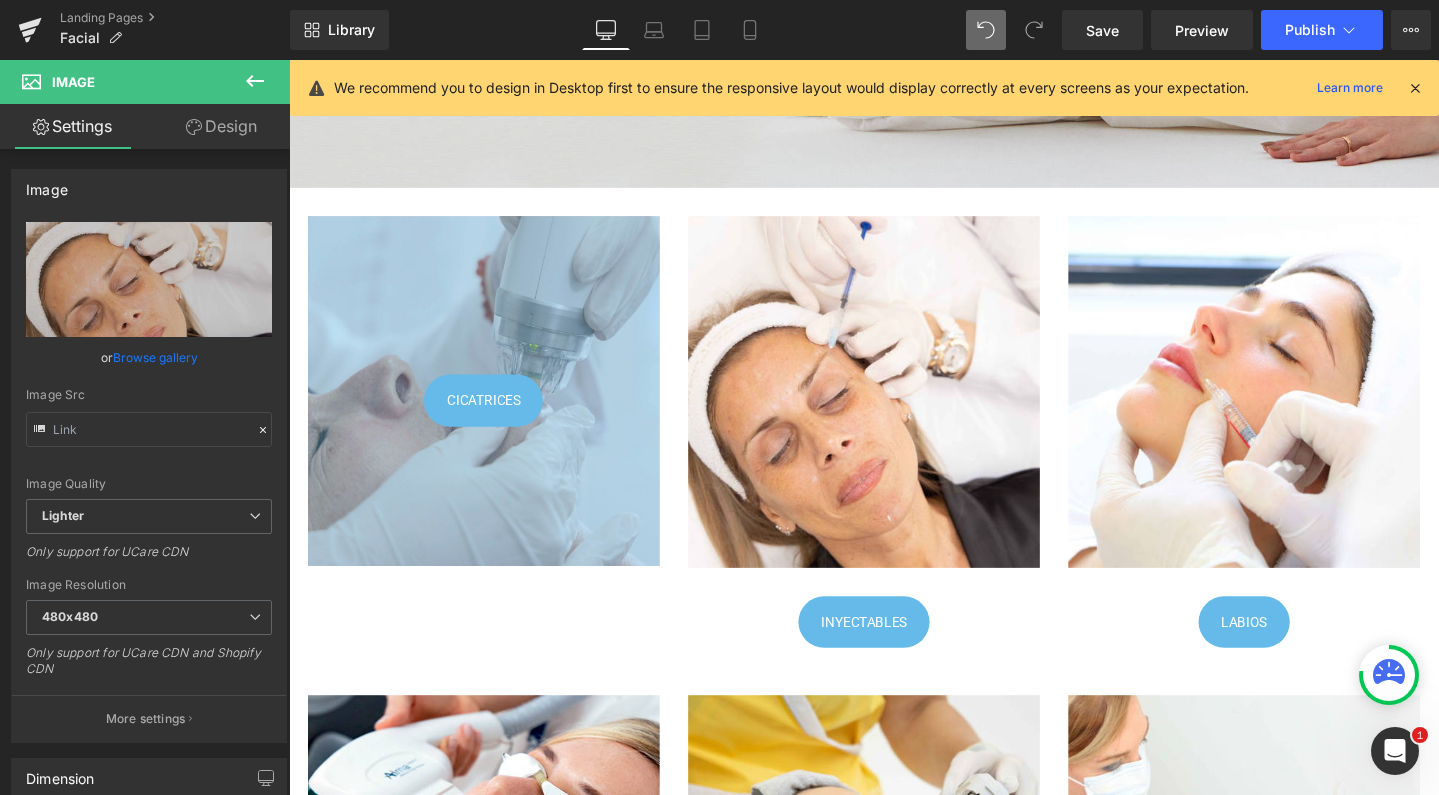 click 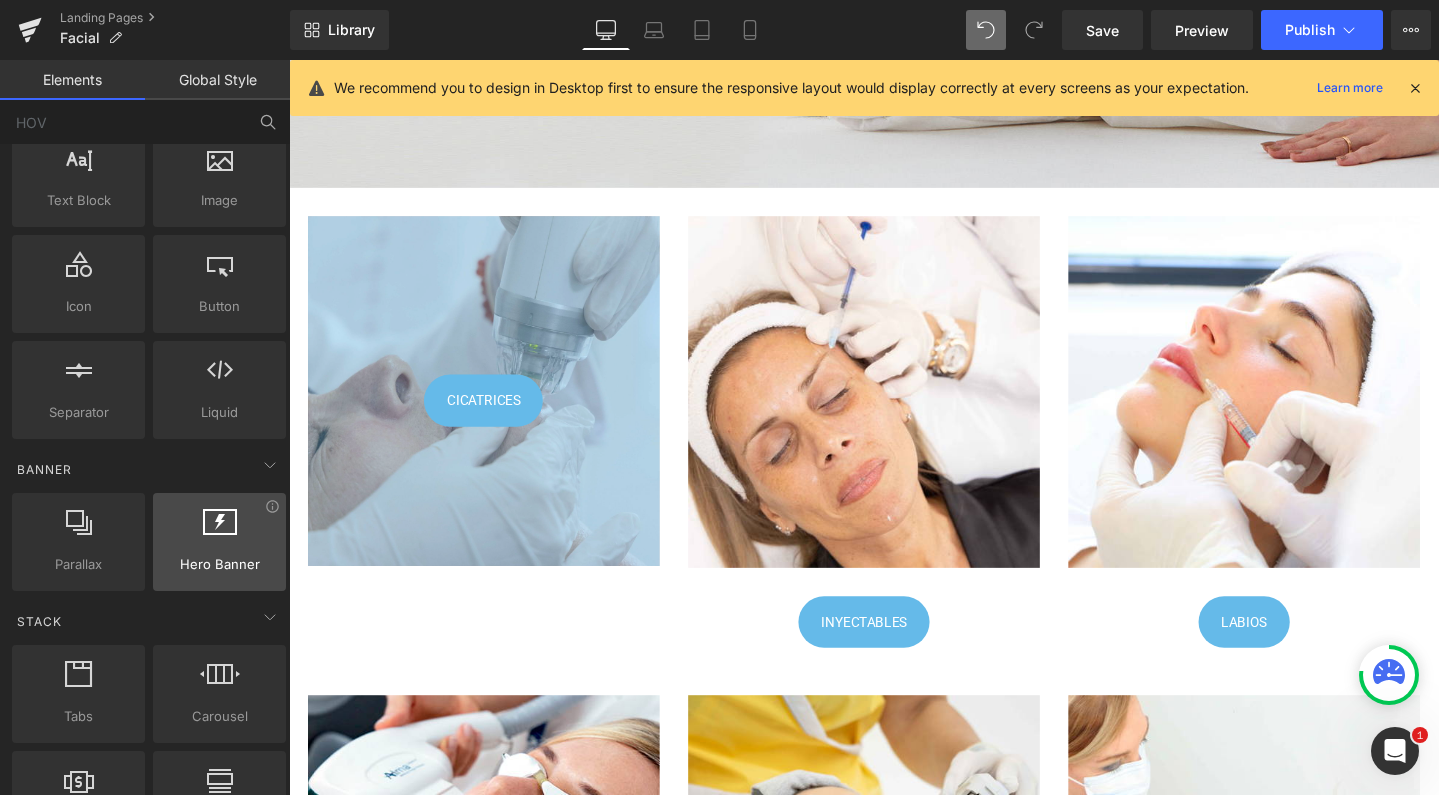 scroll, scrollTop: 167, scrollLeft: 0, axis: vertical 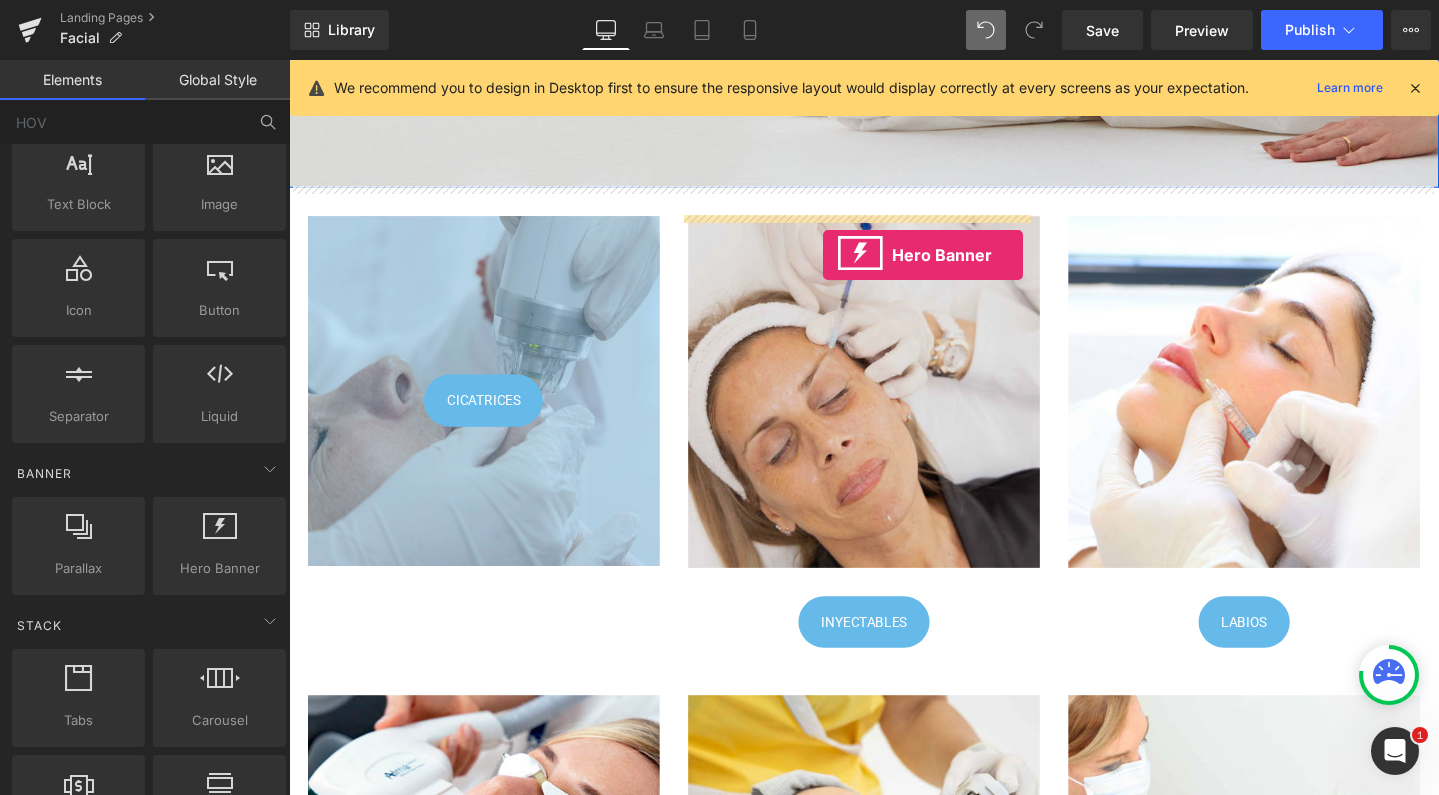 drag, startPoint x: 504, startPoint y: 631, endPoint x: 850, endPoint y: 264, distance: 504.38577 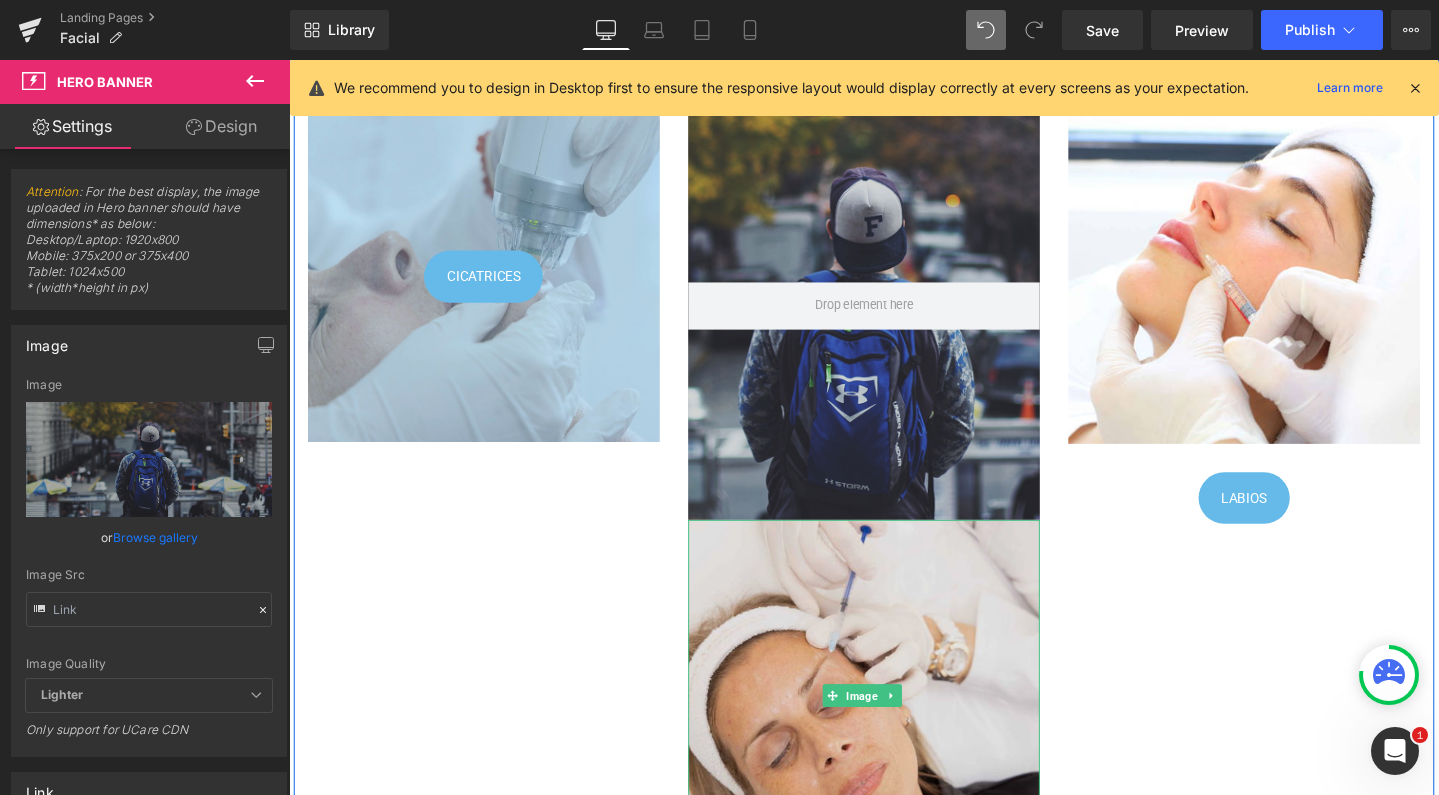 scroll, scrollTop: 533, scrollLeft: 0, axis: vertical 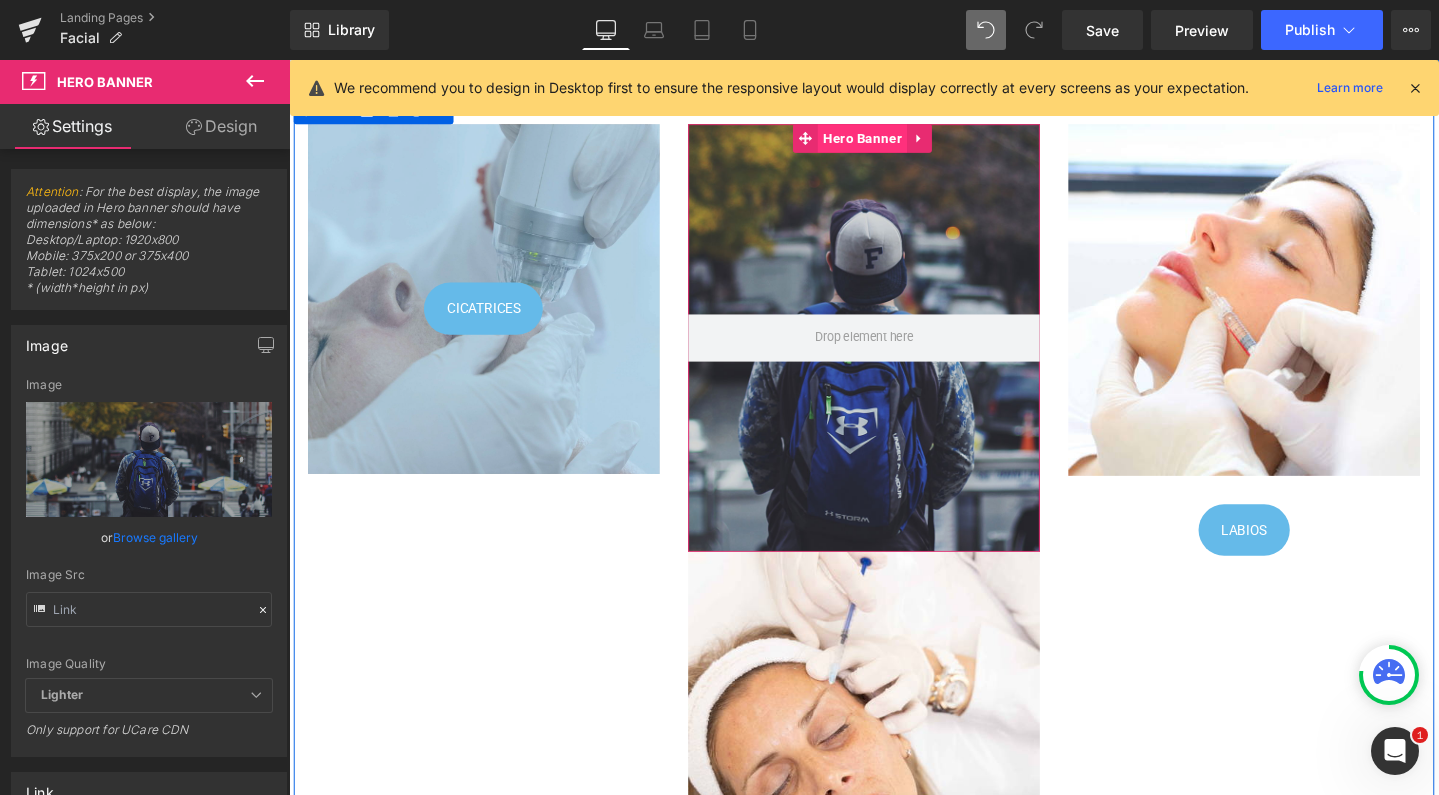 click on "Hero Banner" at bounding box center [892, 143] 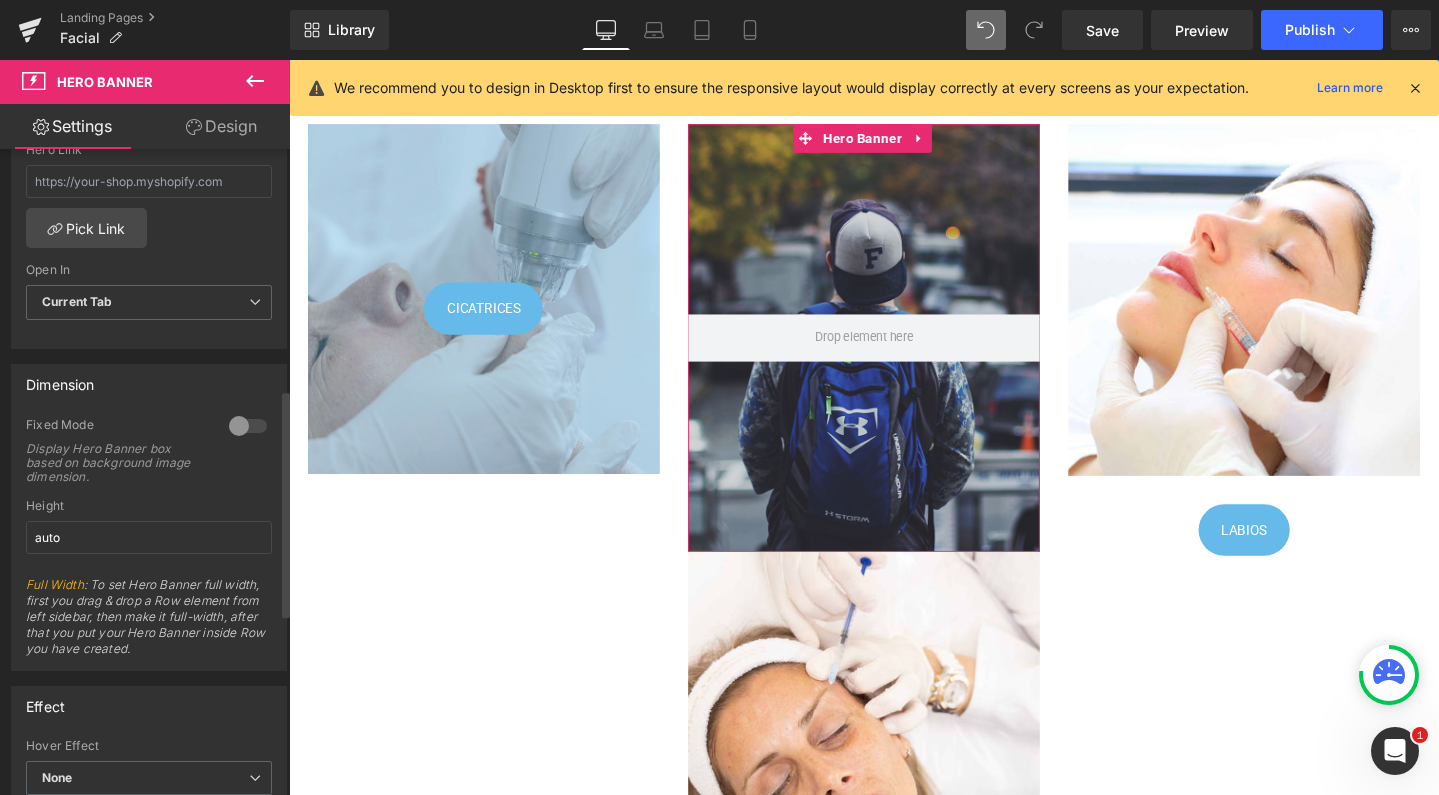 scroll, scrollTop: 677, scrollLeft: 0, axis: vertical 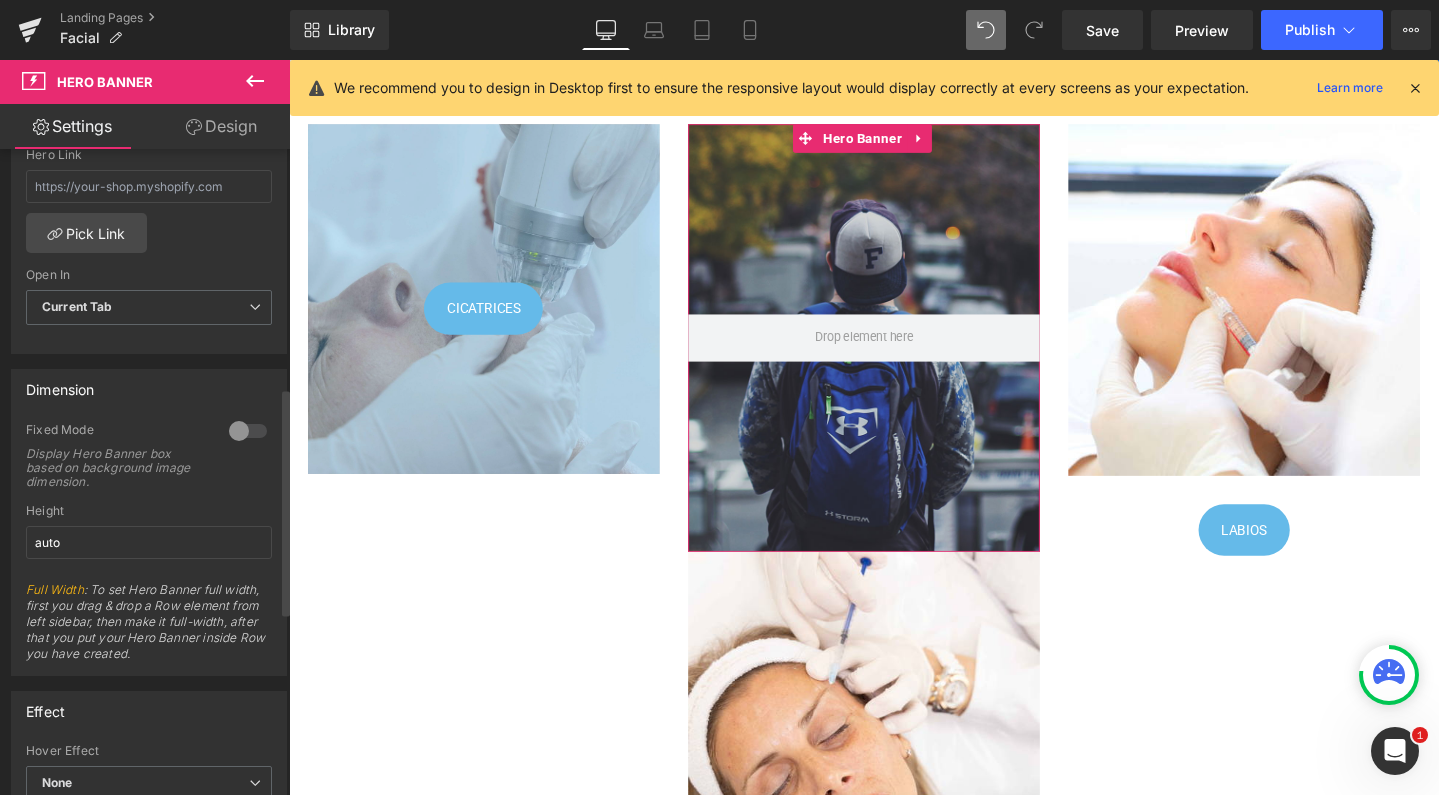 click at bounding box center (248, 431) 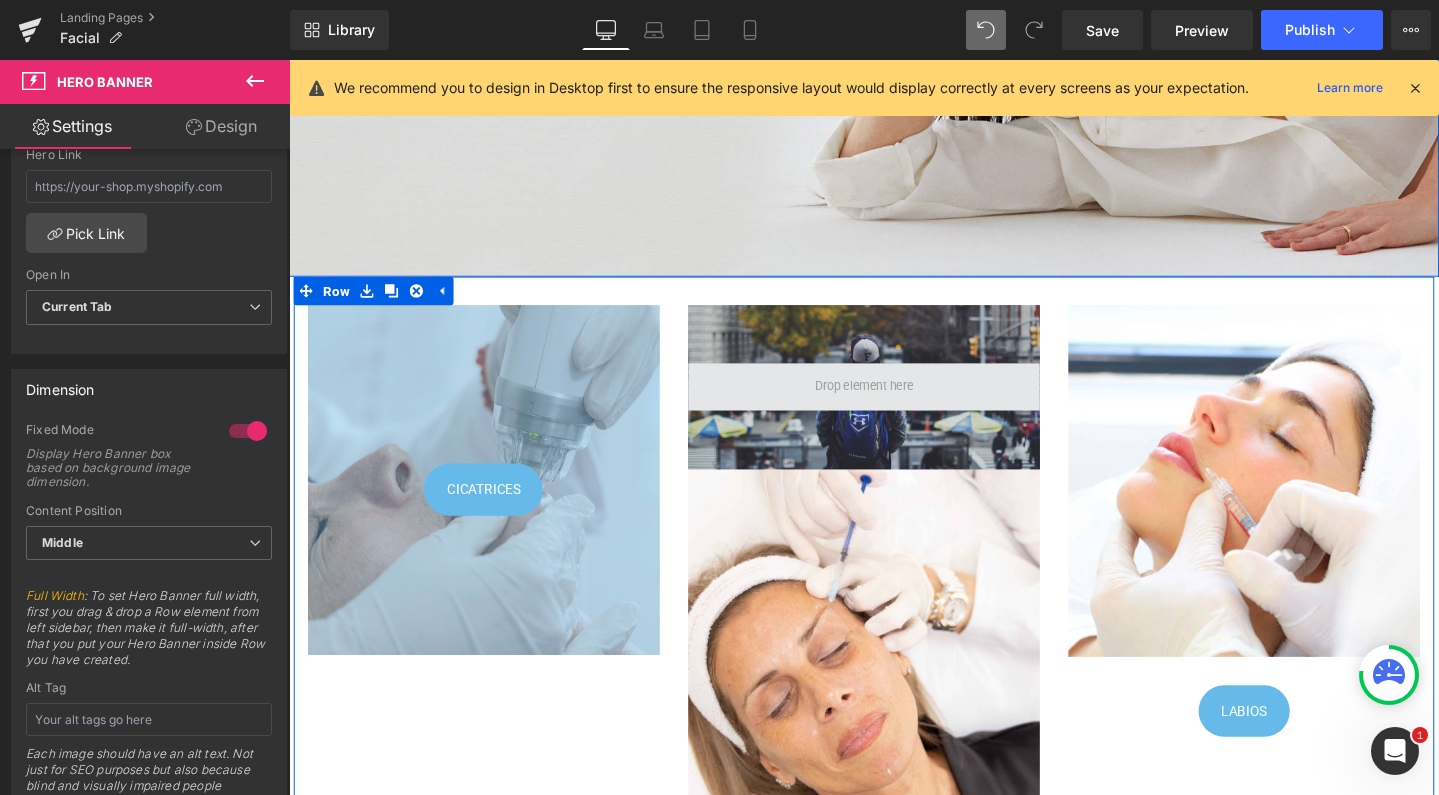 scroll, scrollTop: 344, scrollLeft: 0, axis: vertical 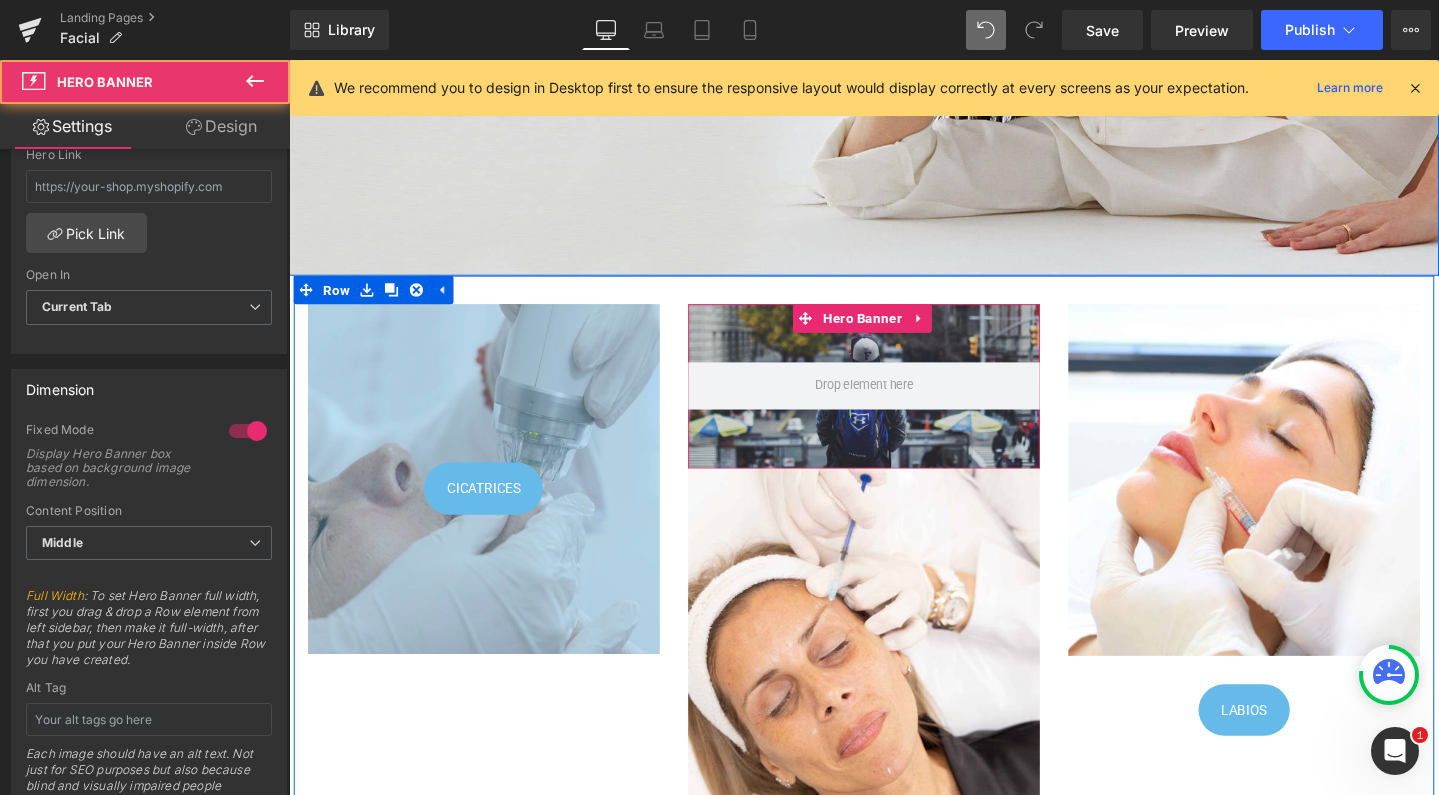 click at bounding box center (894, 403) 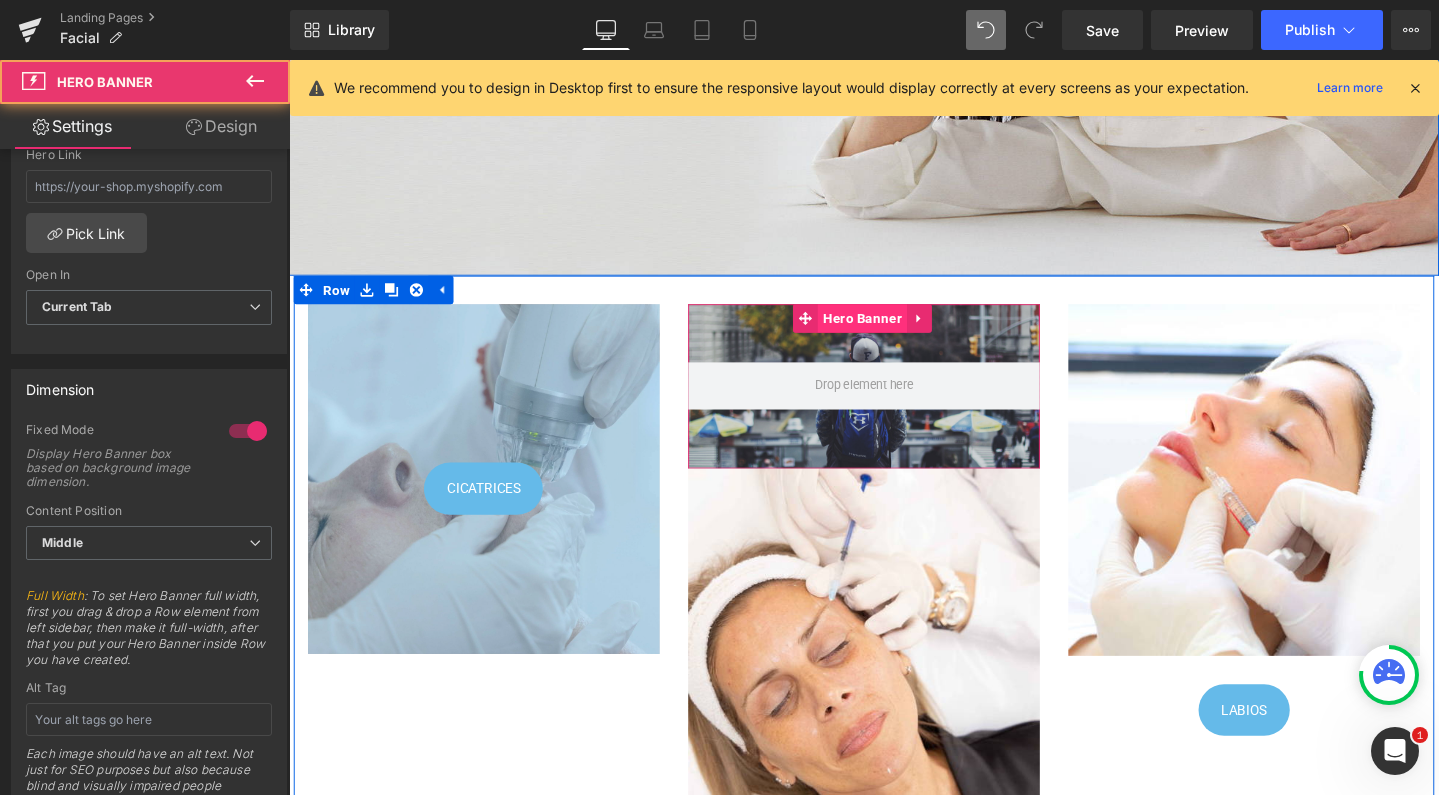 click on "Hero Banner" at bounding box center [892, 332] 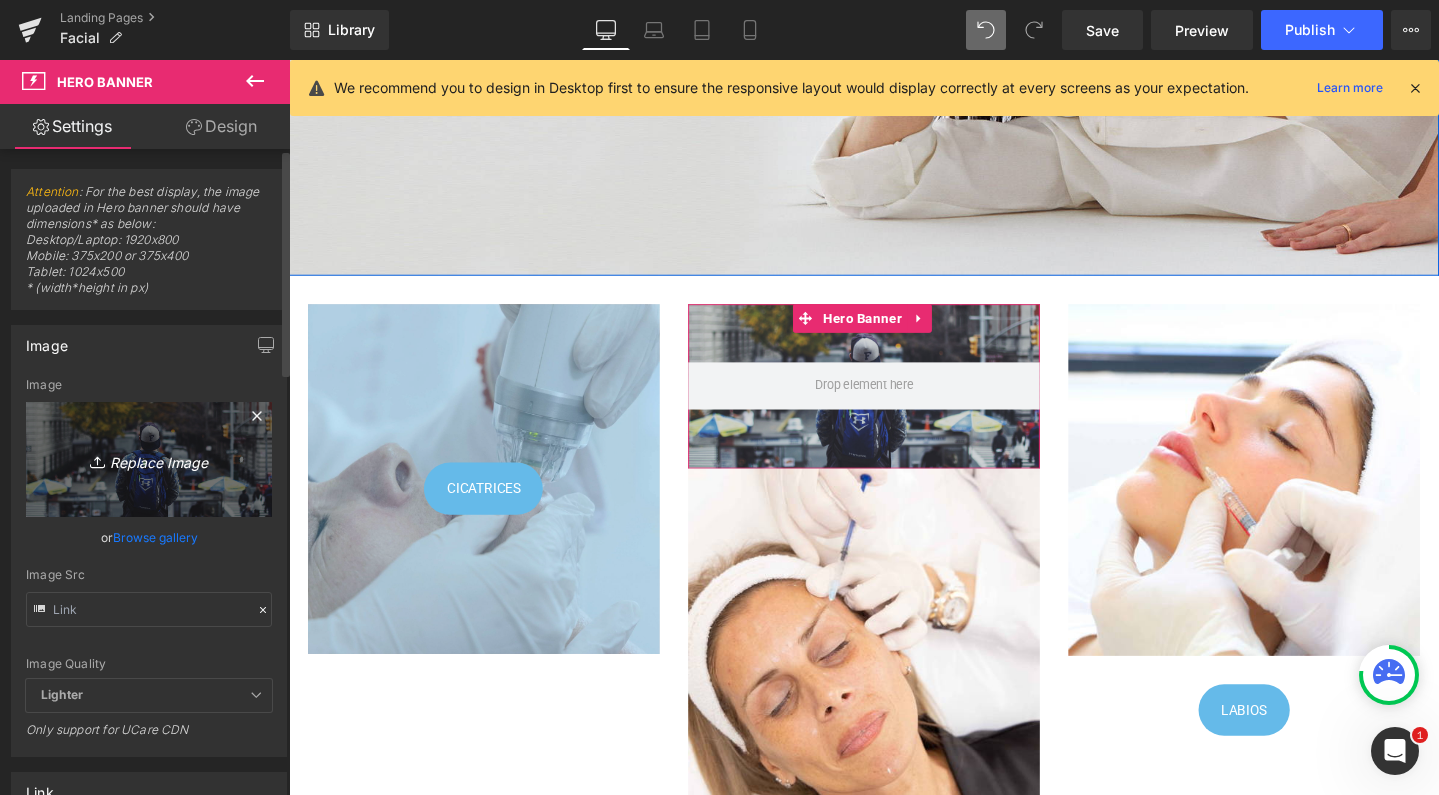 scroll, scrollTop: 0, scrollLeft: 0, axis: both 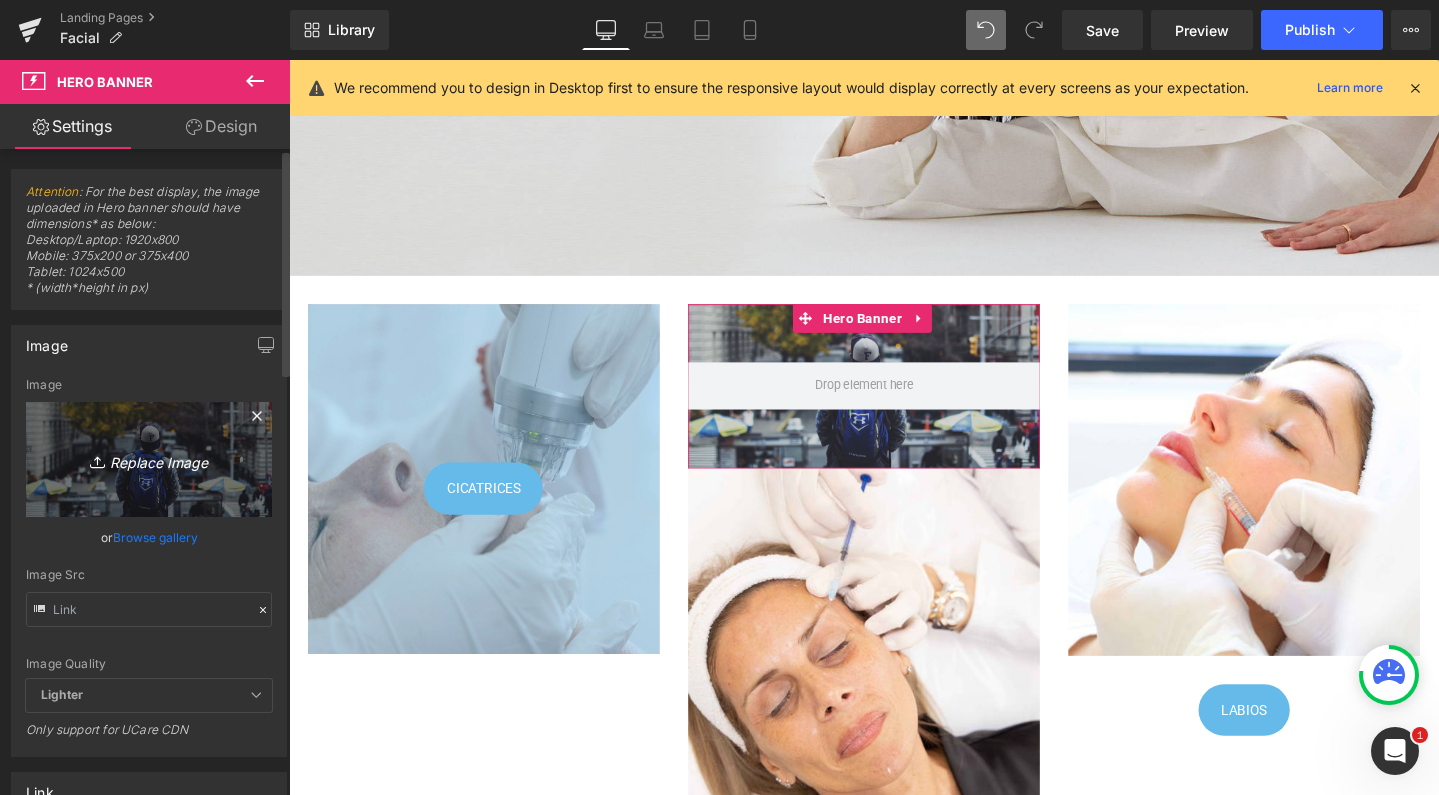 click on "Replace Image" at bounding box center [149, 459] 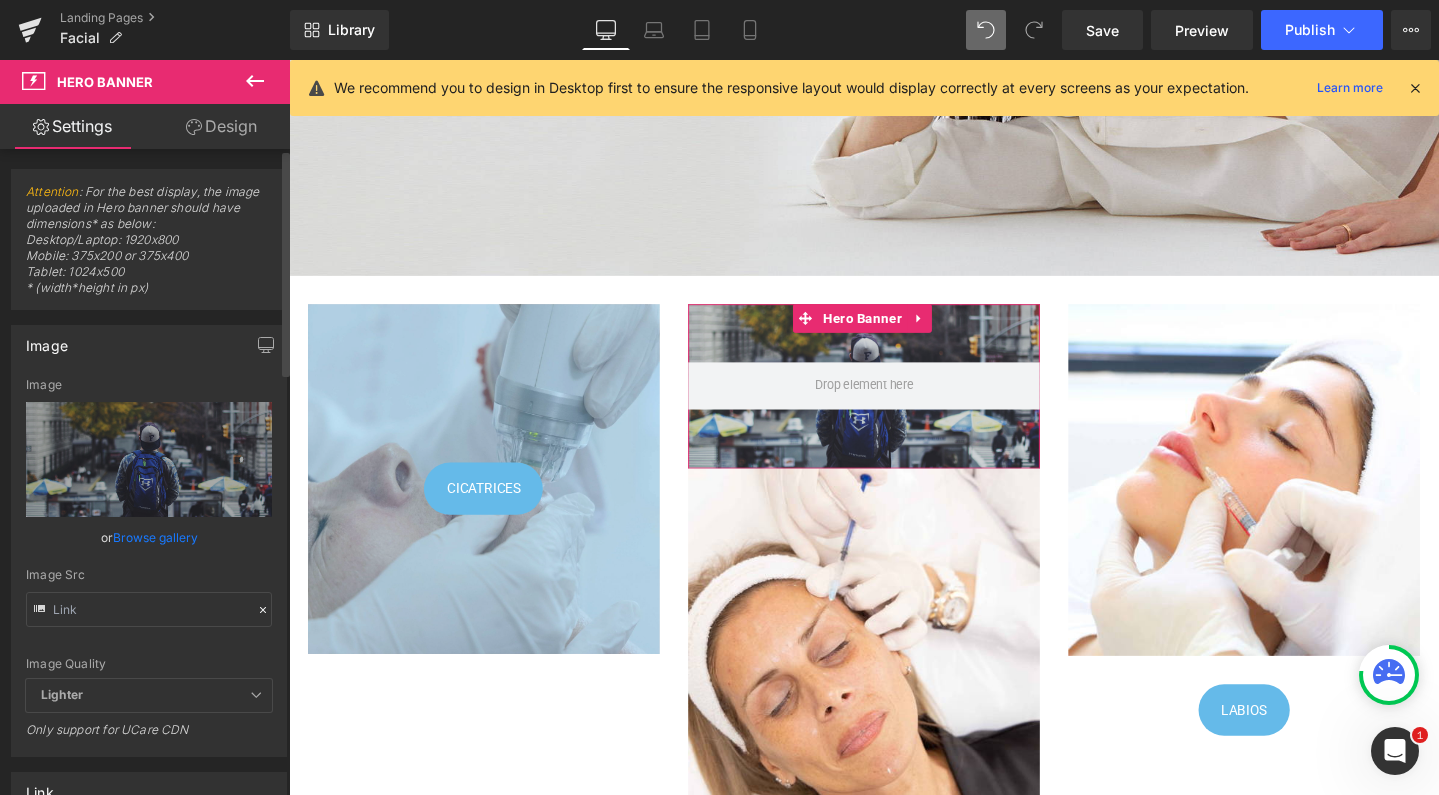 type on "C:\fakepath\inyectables.jpg" 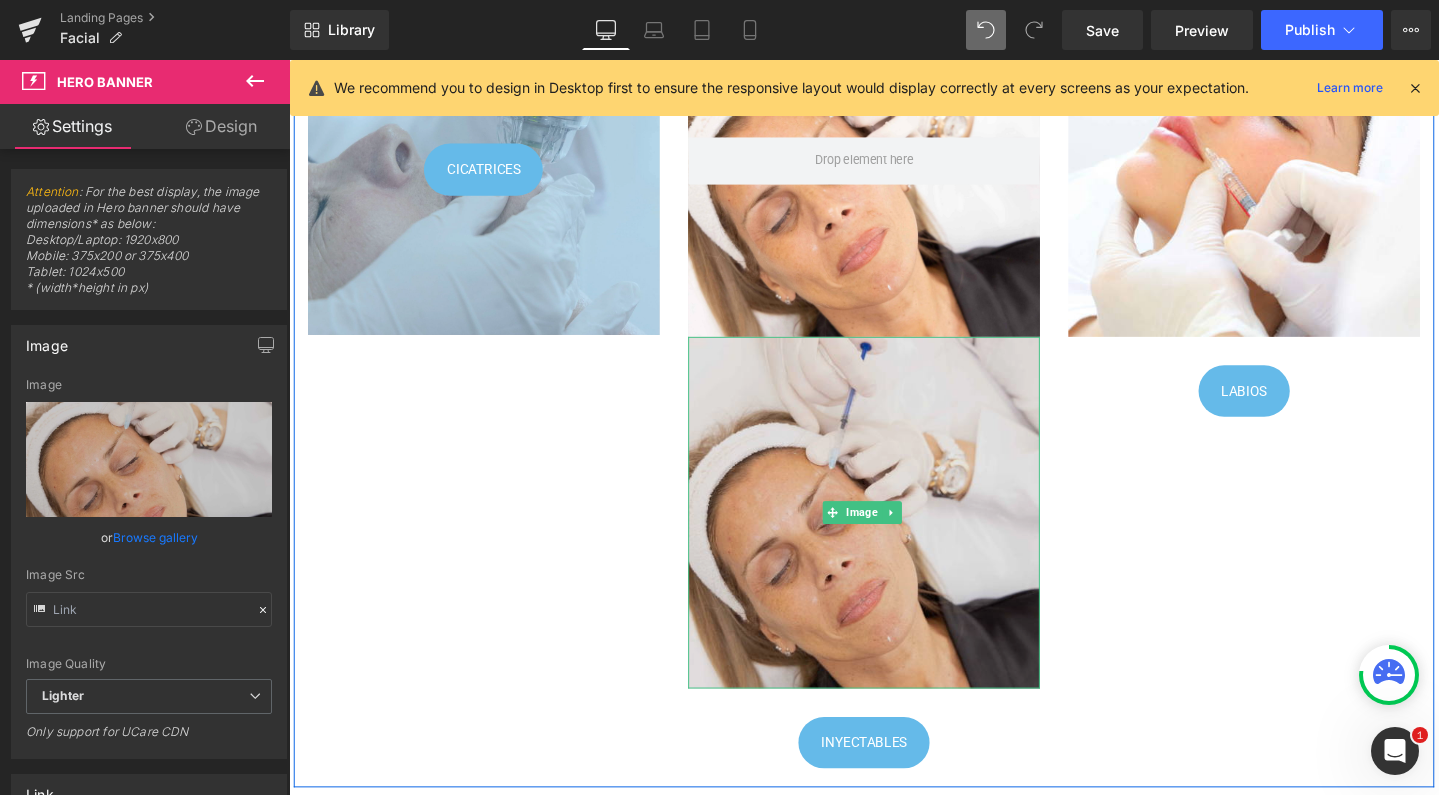 scroll, scrollTop: 691, scrollLeft: 0, axis: vertical 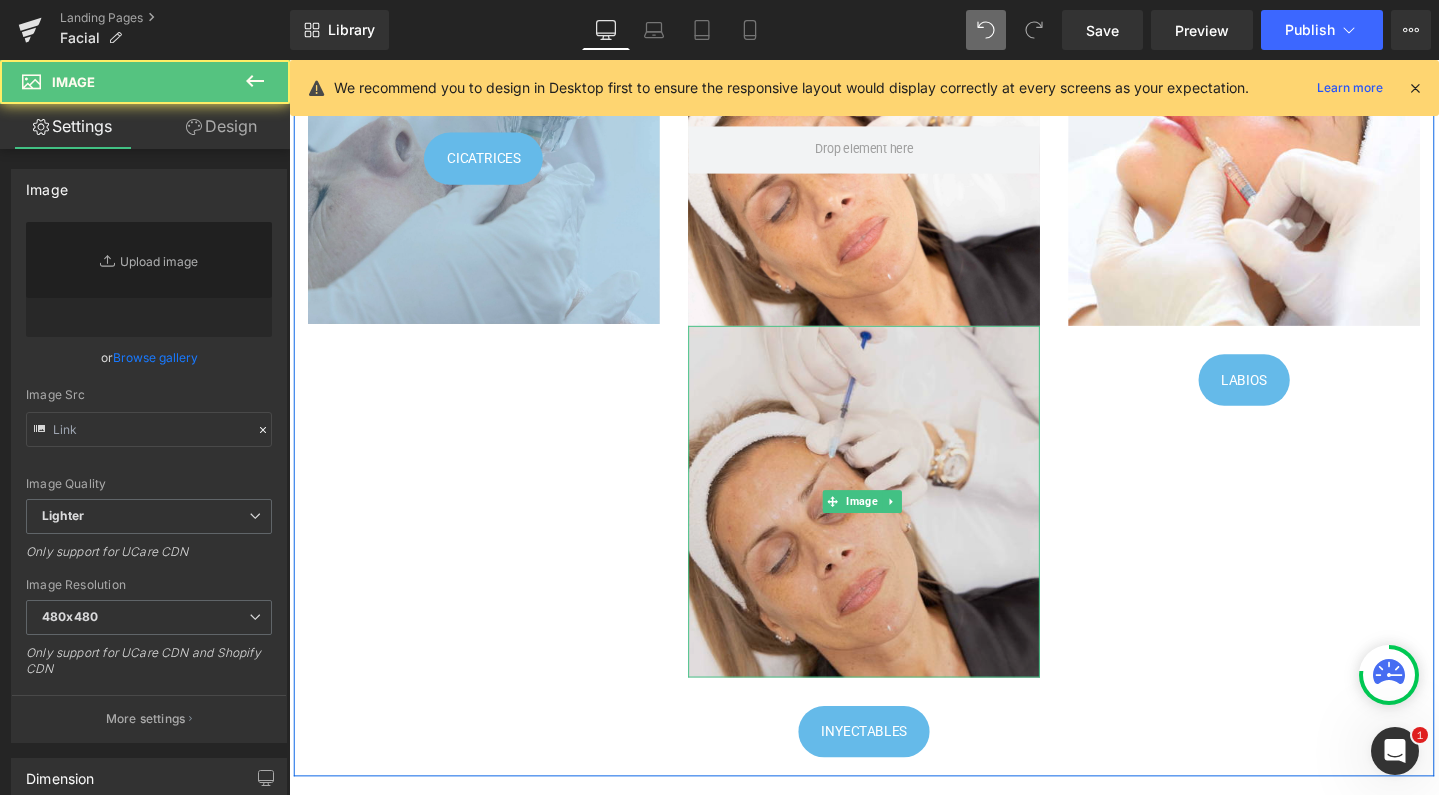 click at bounding box center (894, 525) 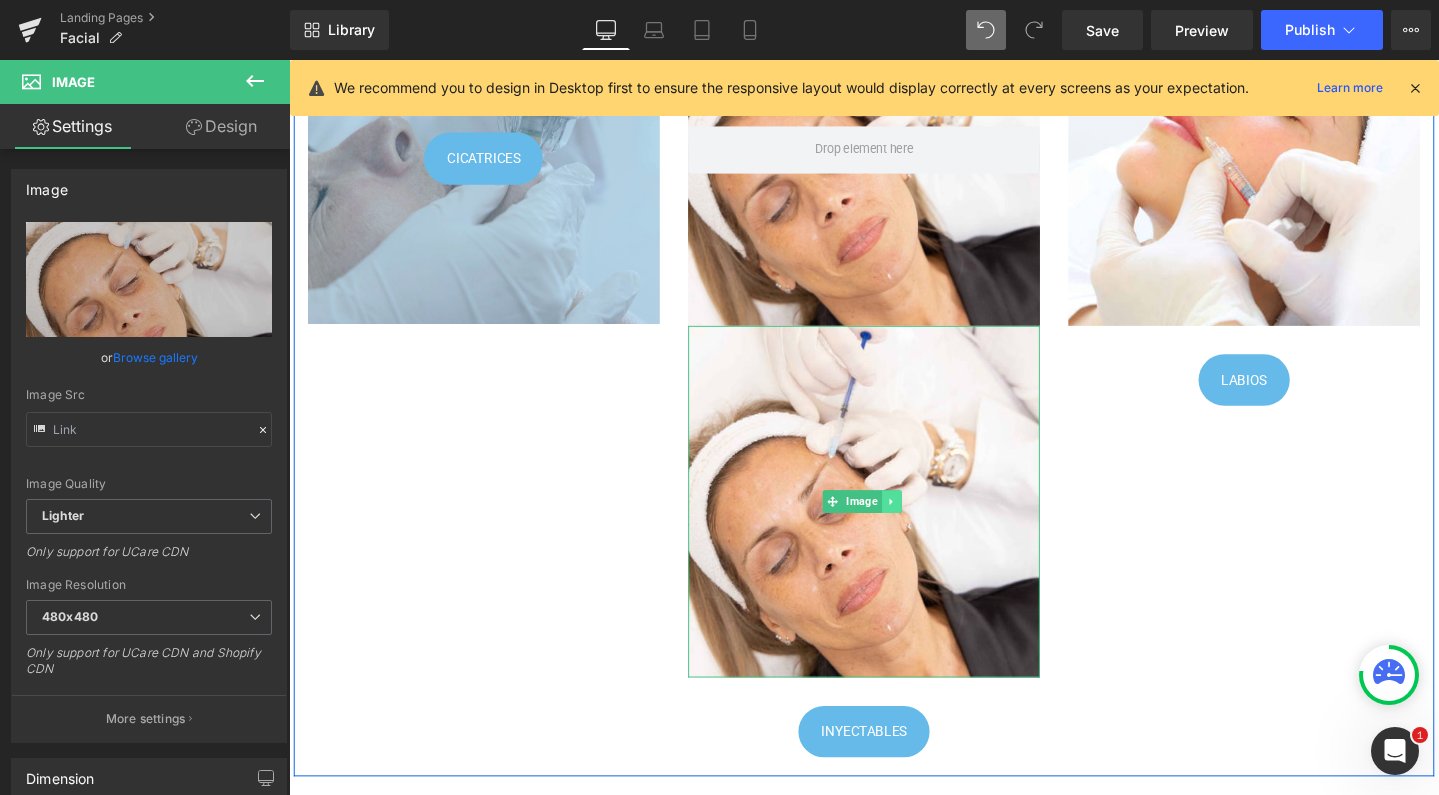 click 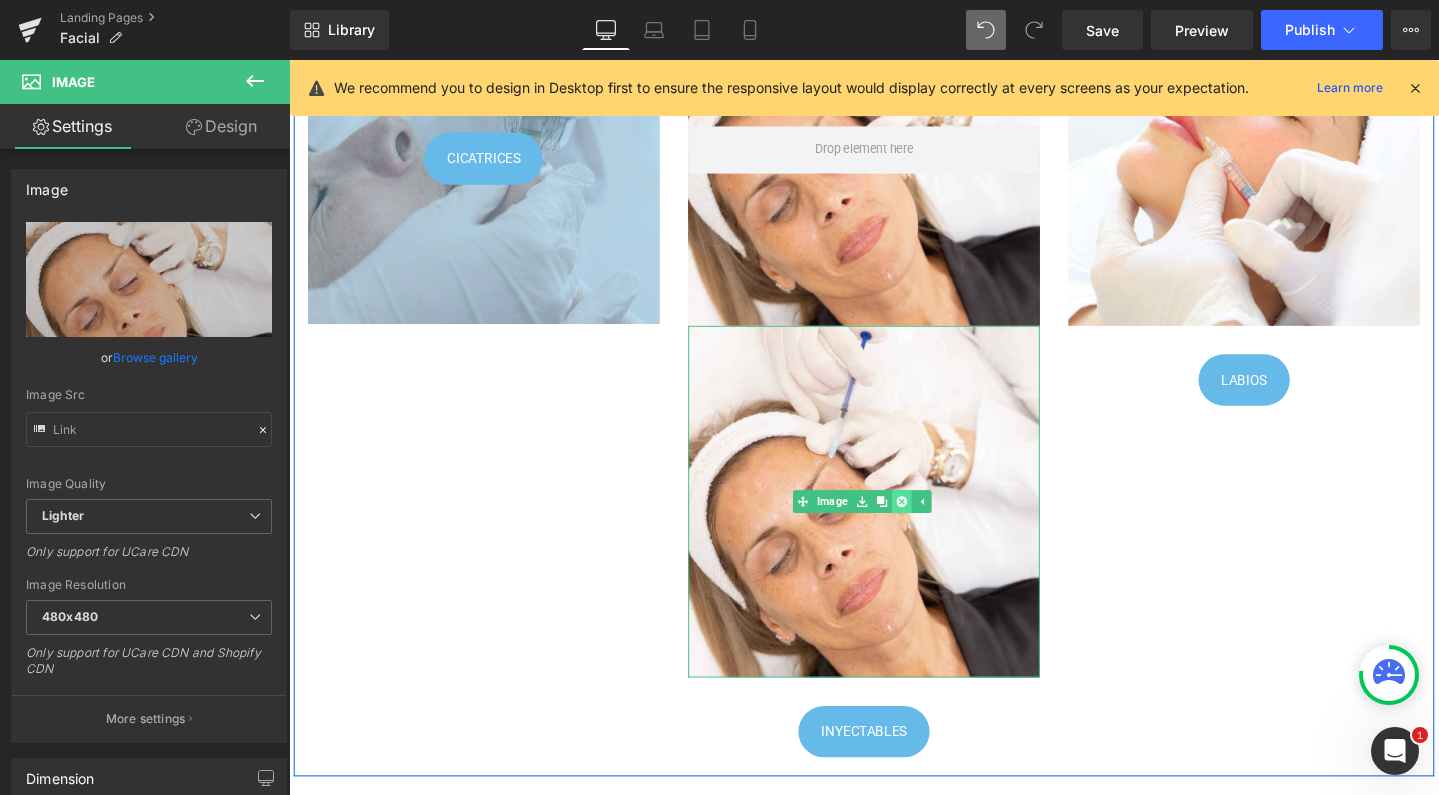 click 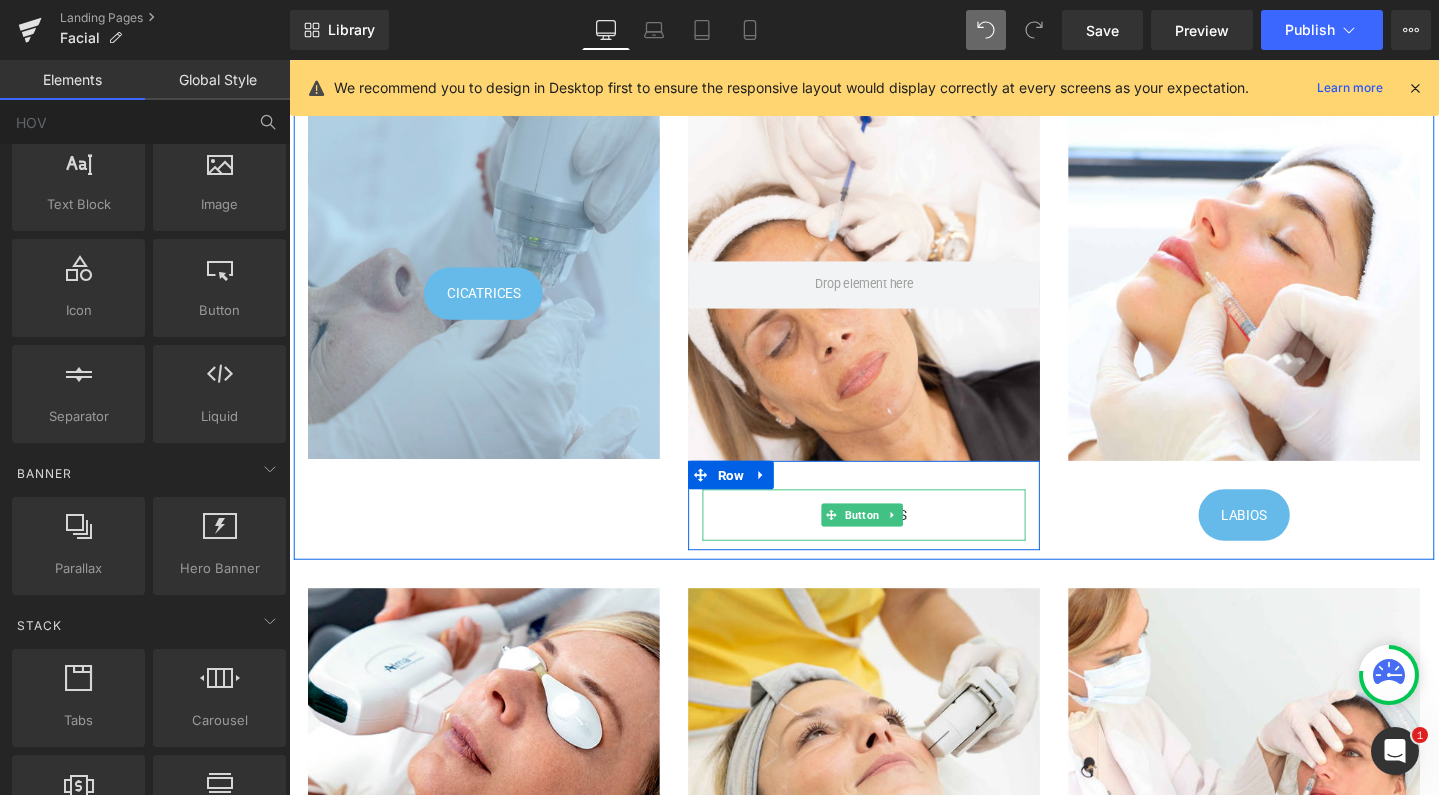 scroll, scrollTop: 541, scrollLeft: 0, axis: vertical 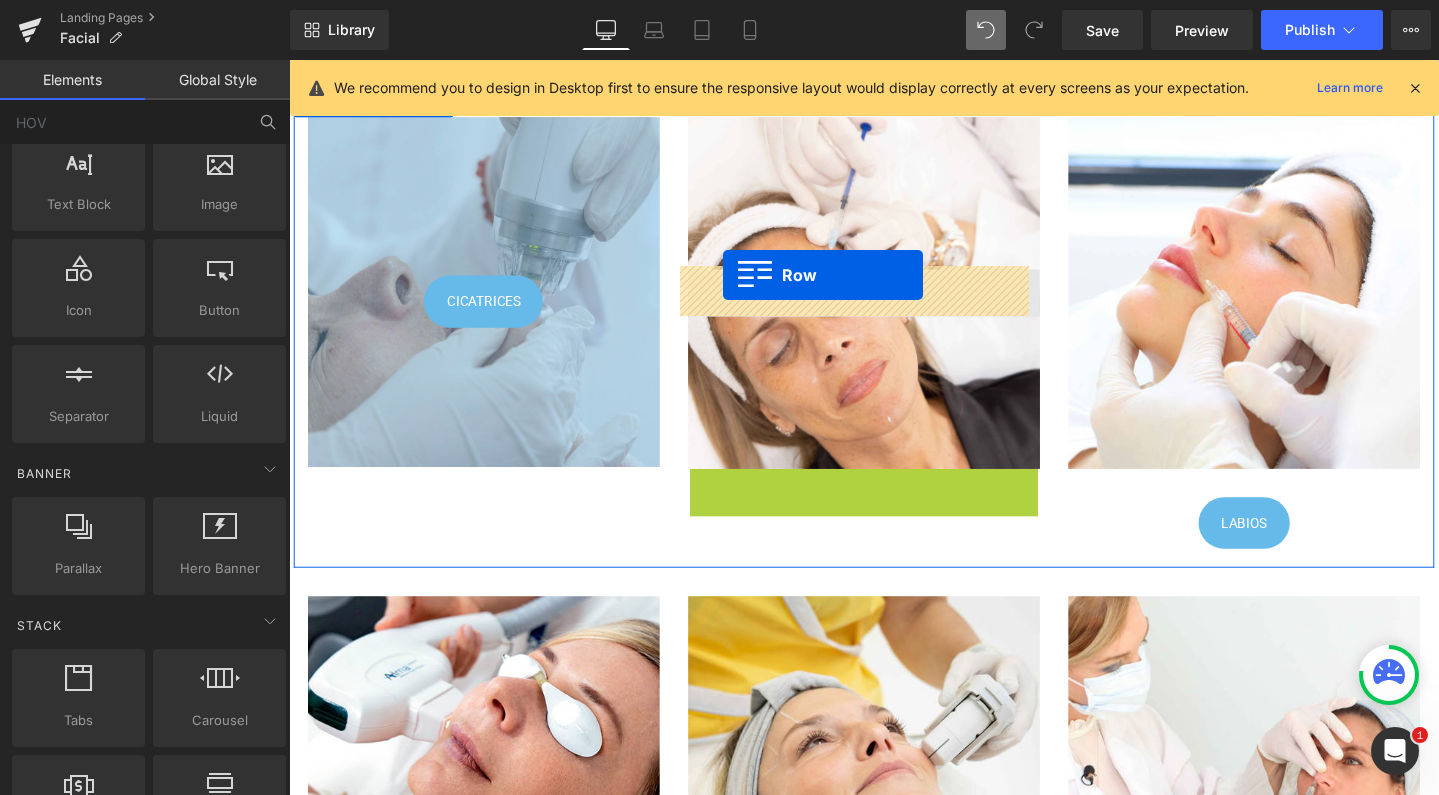 drag, startPoint x: 711, startPoint y: 506, endPoint x: 746, endPoint y: 287, distance: 221.77917 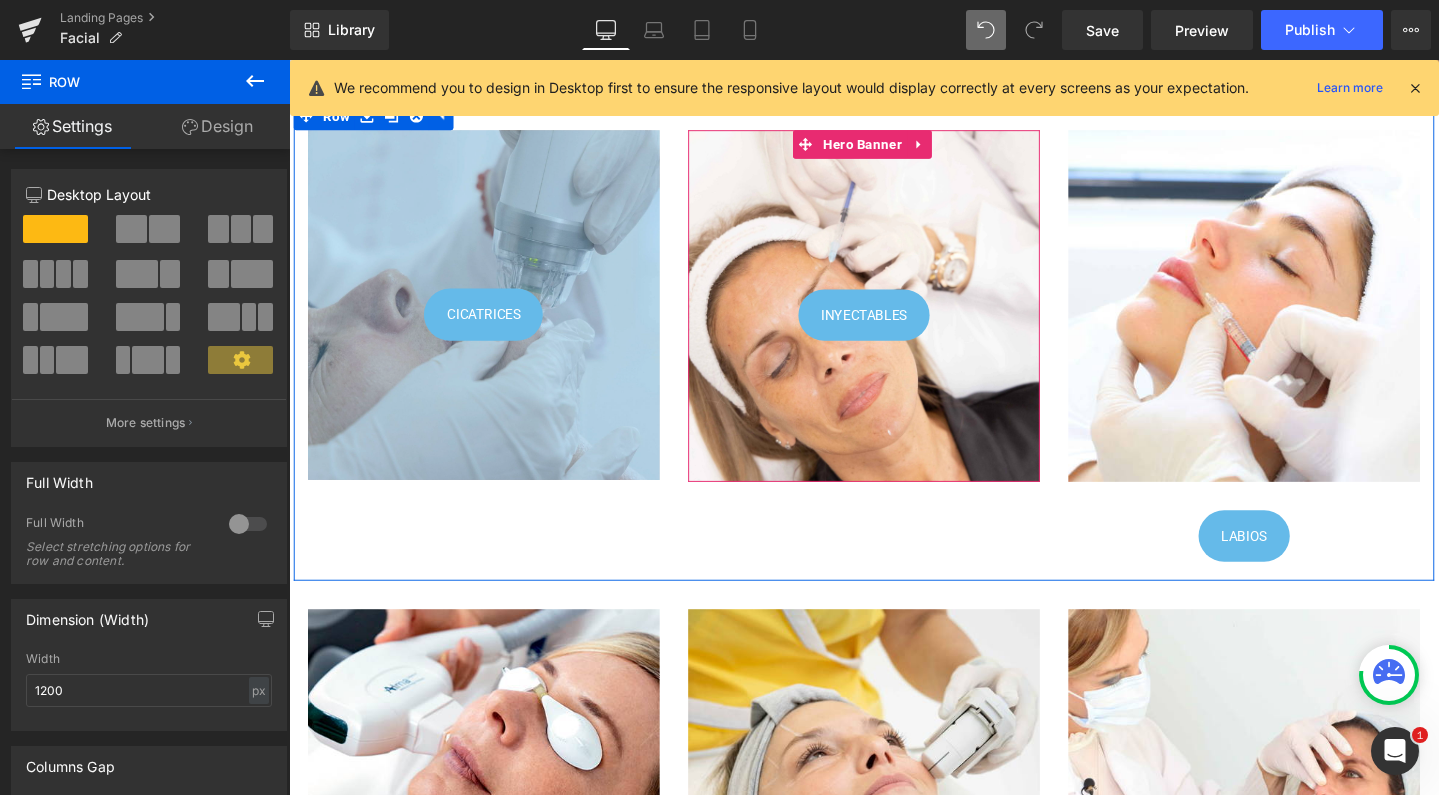 scroll, scrollTop: 511, scrollLeft: 0, axis: vertical 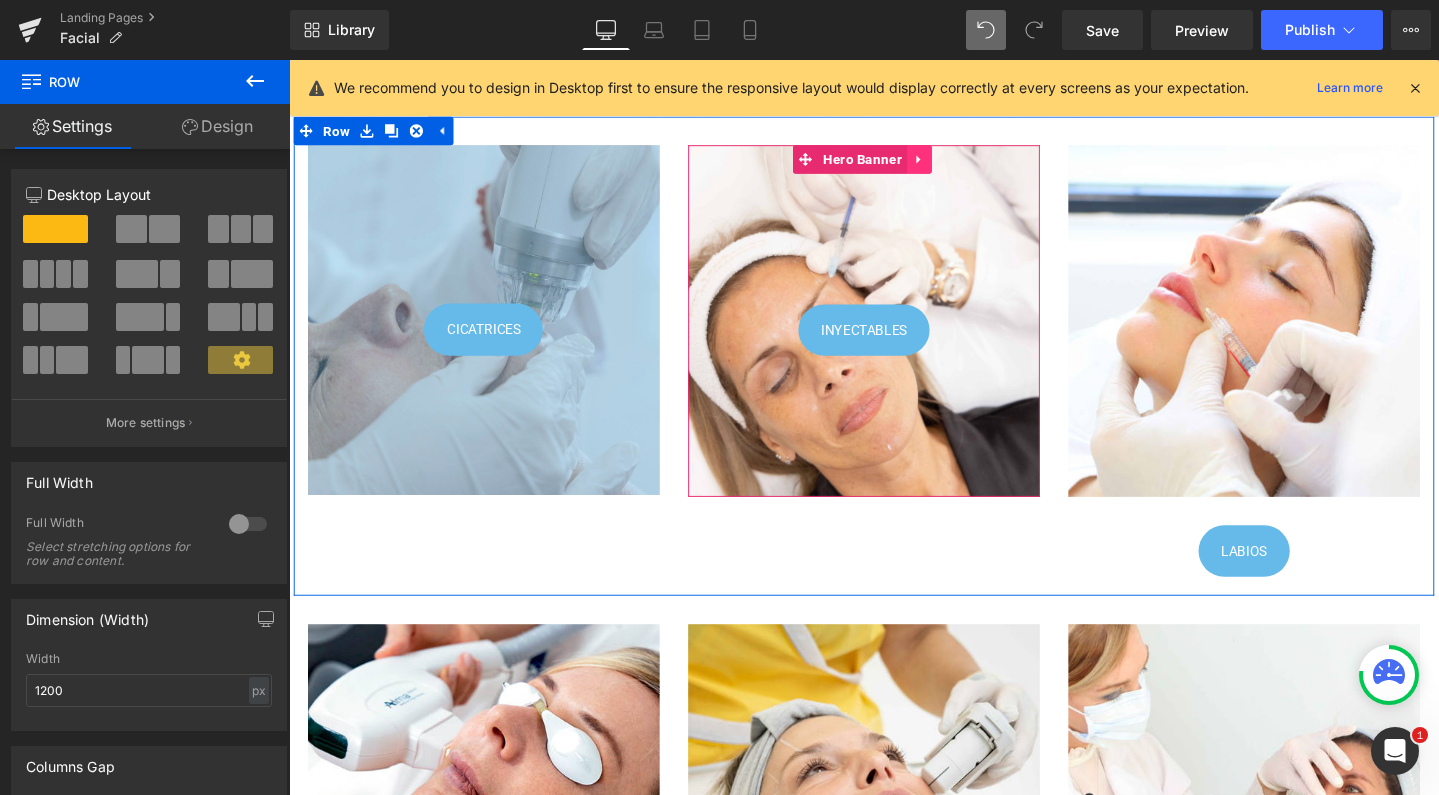 click at bounding box center [952, 165] 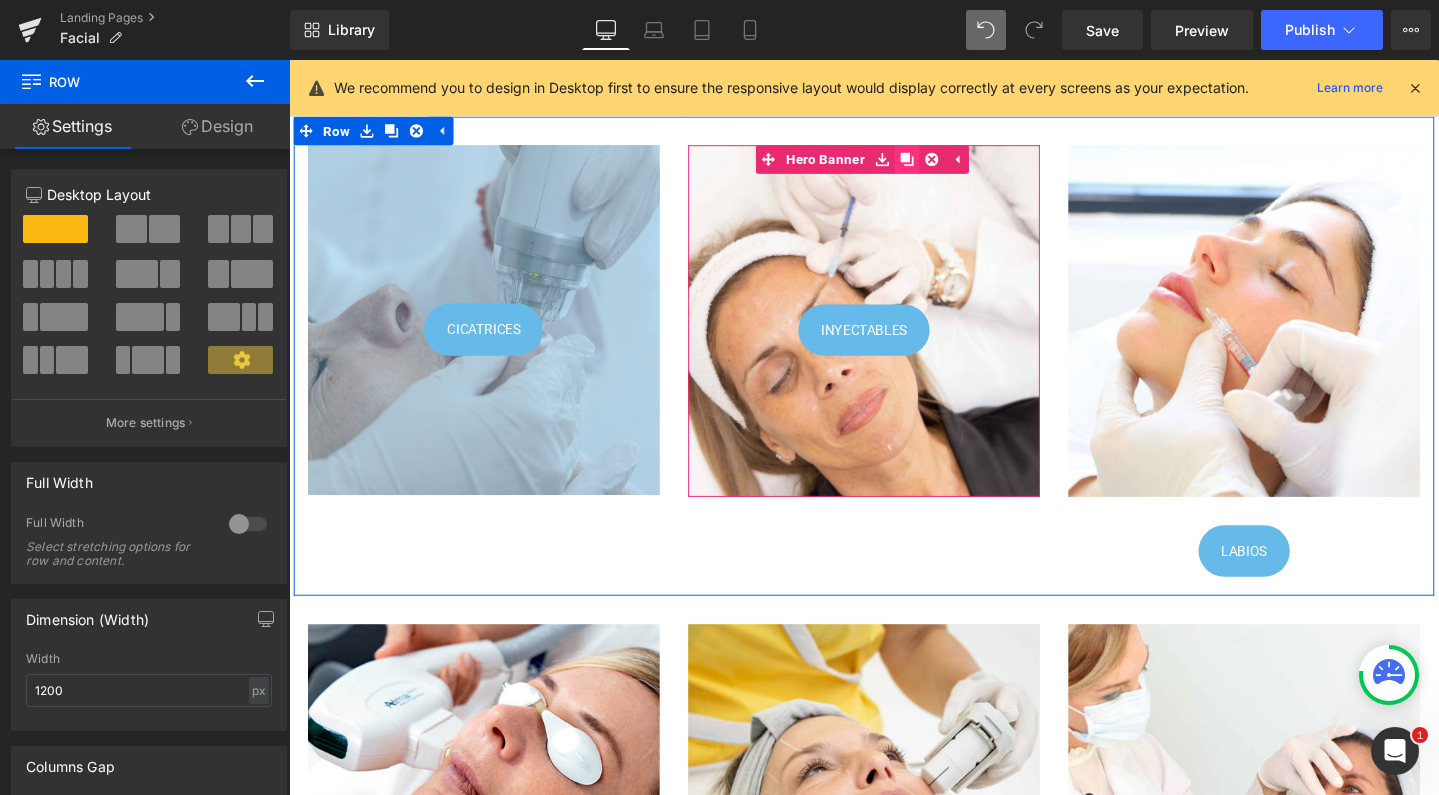 click 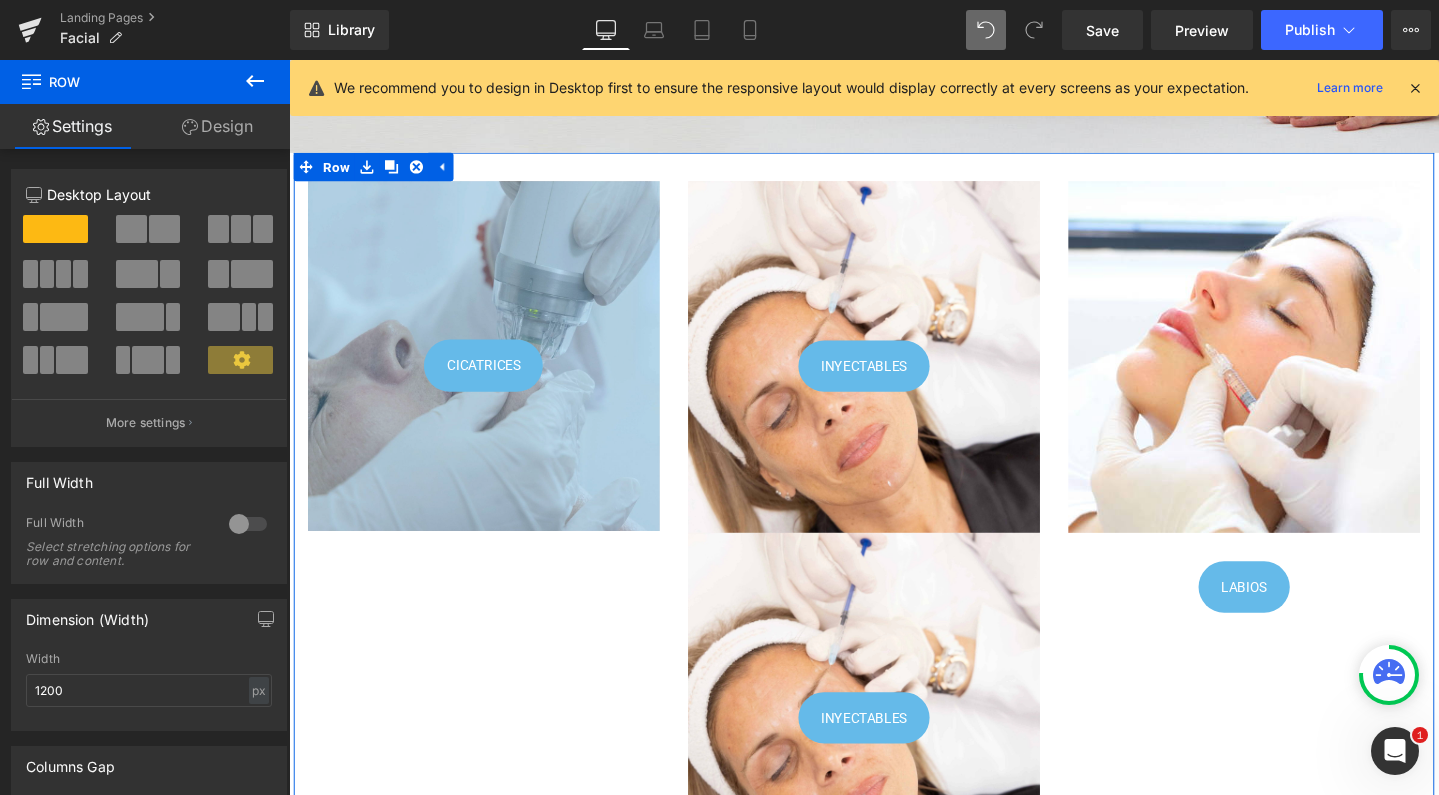 scroll, scrollTop: 427, scrollLeft: 0, axis: vertical 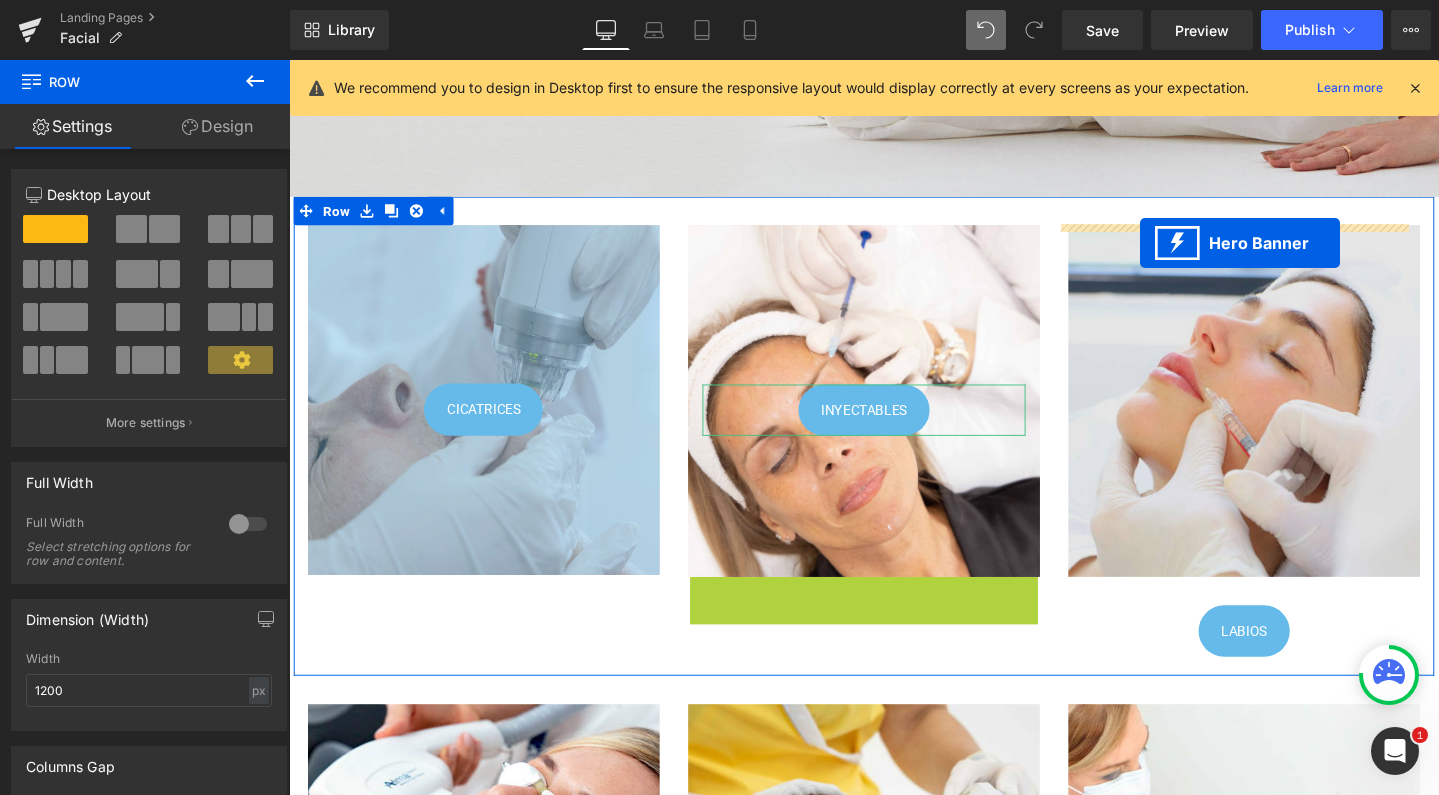 drag, startPoint x: 824, startPoint y: 616, endPoint x: 1184, endPoint y: 253, distance: 511.2426 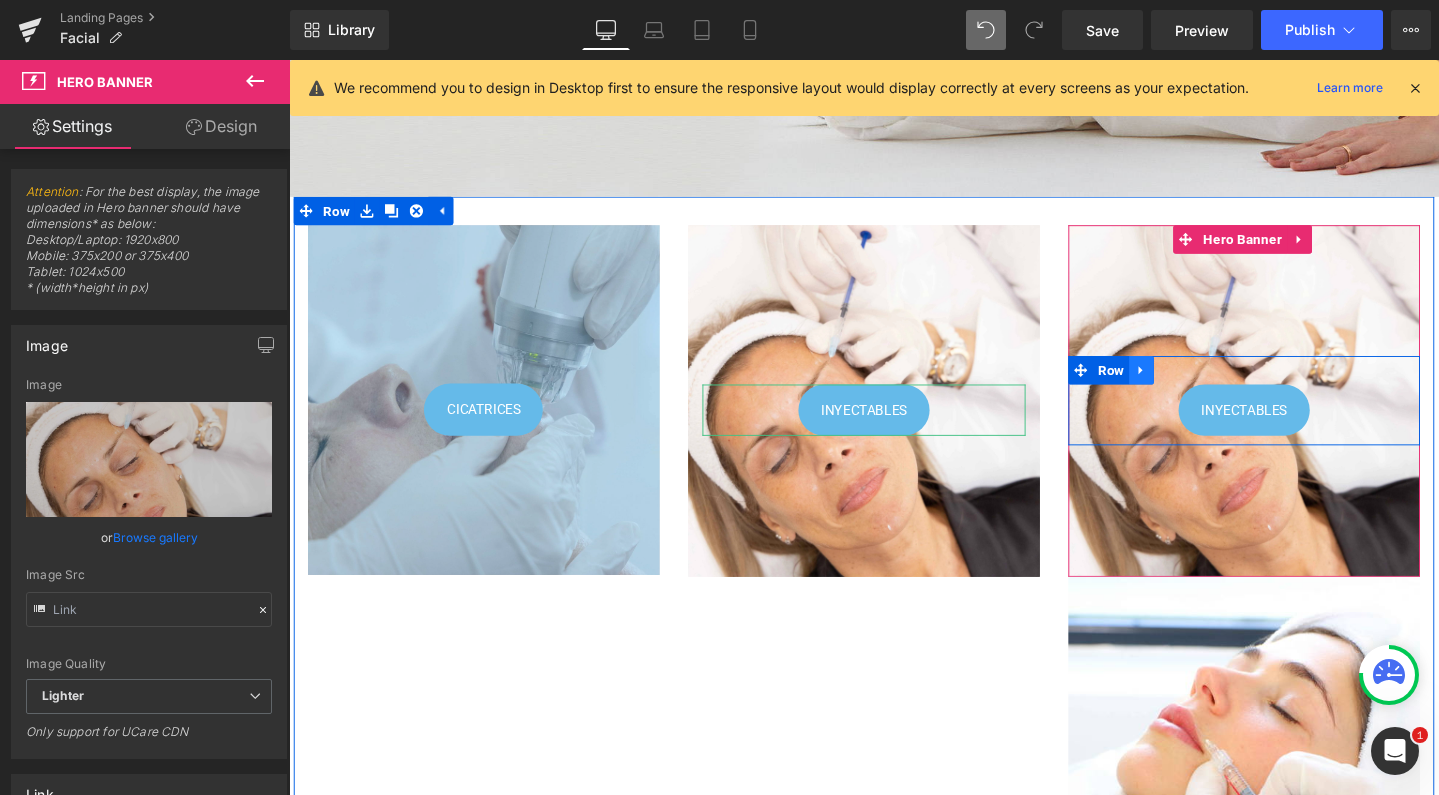click 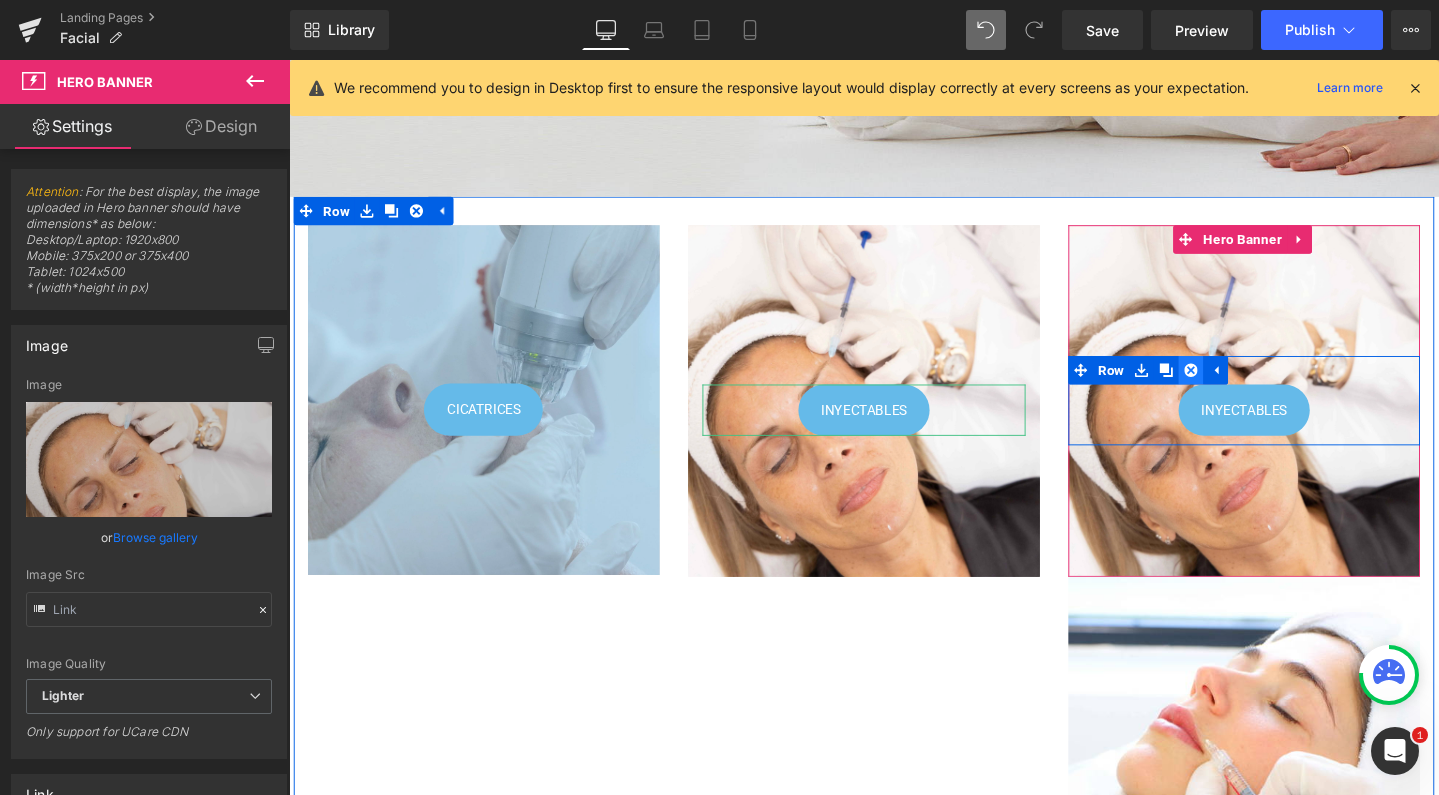 click 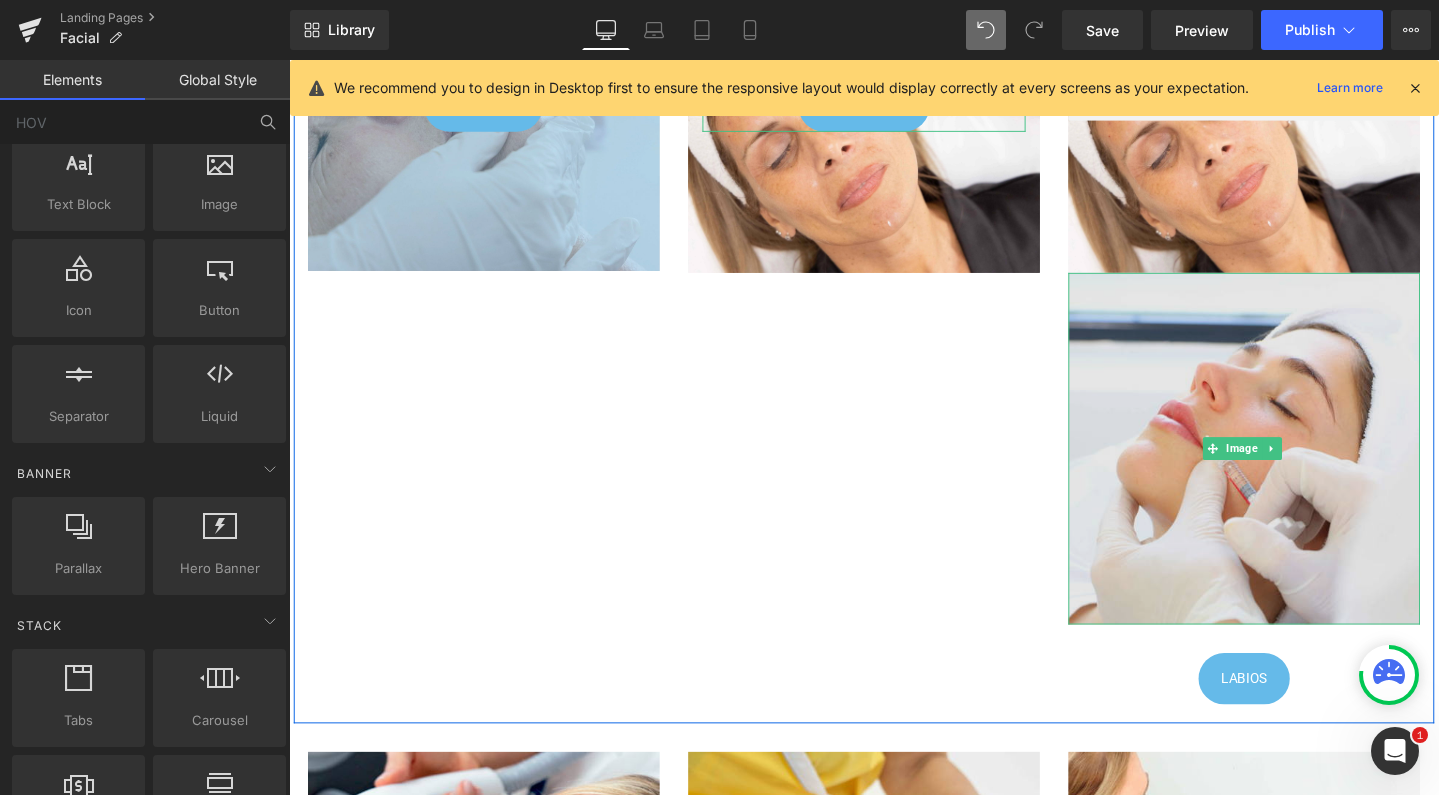 scroll, scrollTop: 774, scrollLeft: 0, axis: vertical 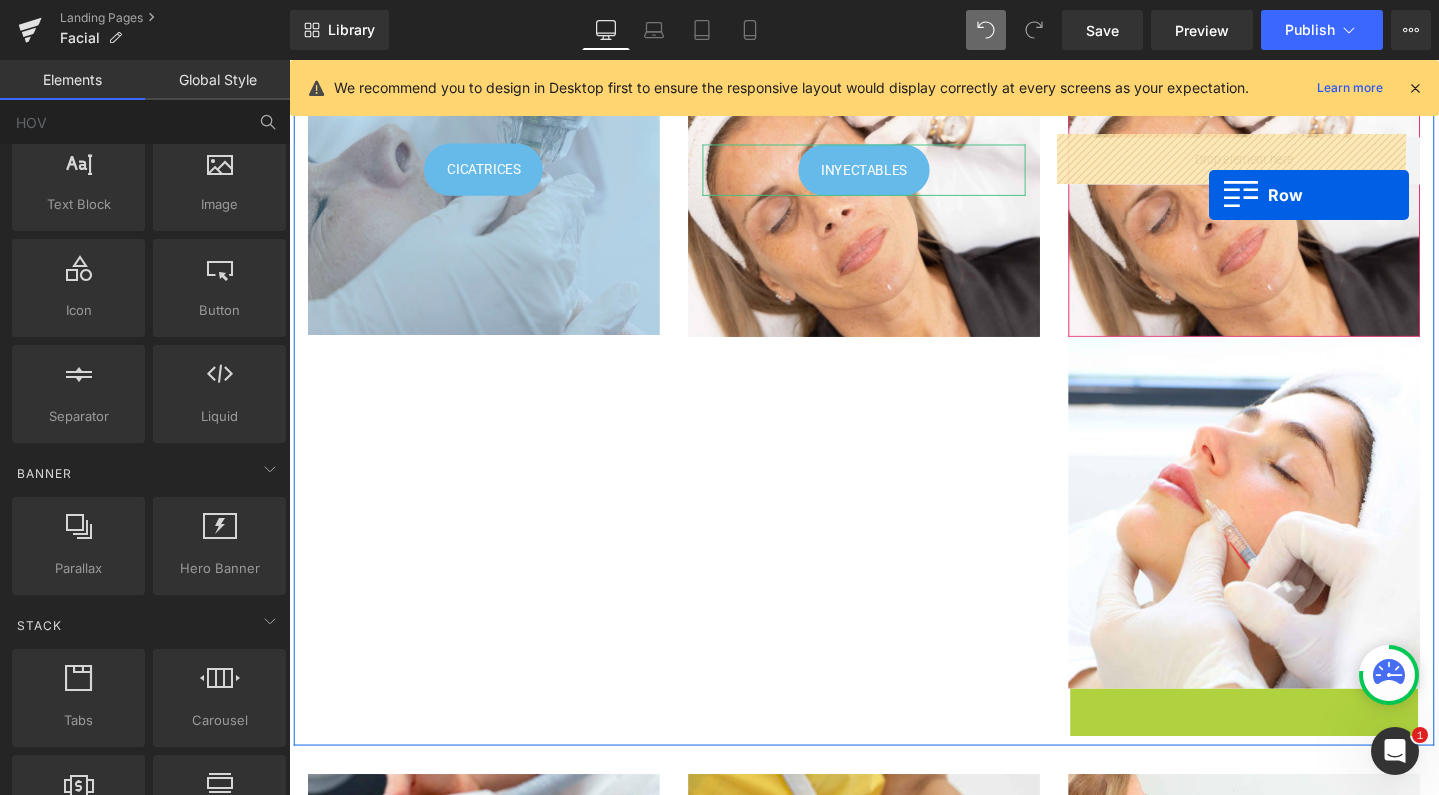 drag, startPoint x: 1110, startPoint y: 639, endPoint x: 1257, endPoint y: 201, distance: 462.00974 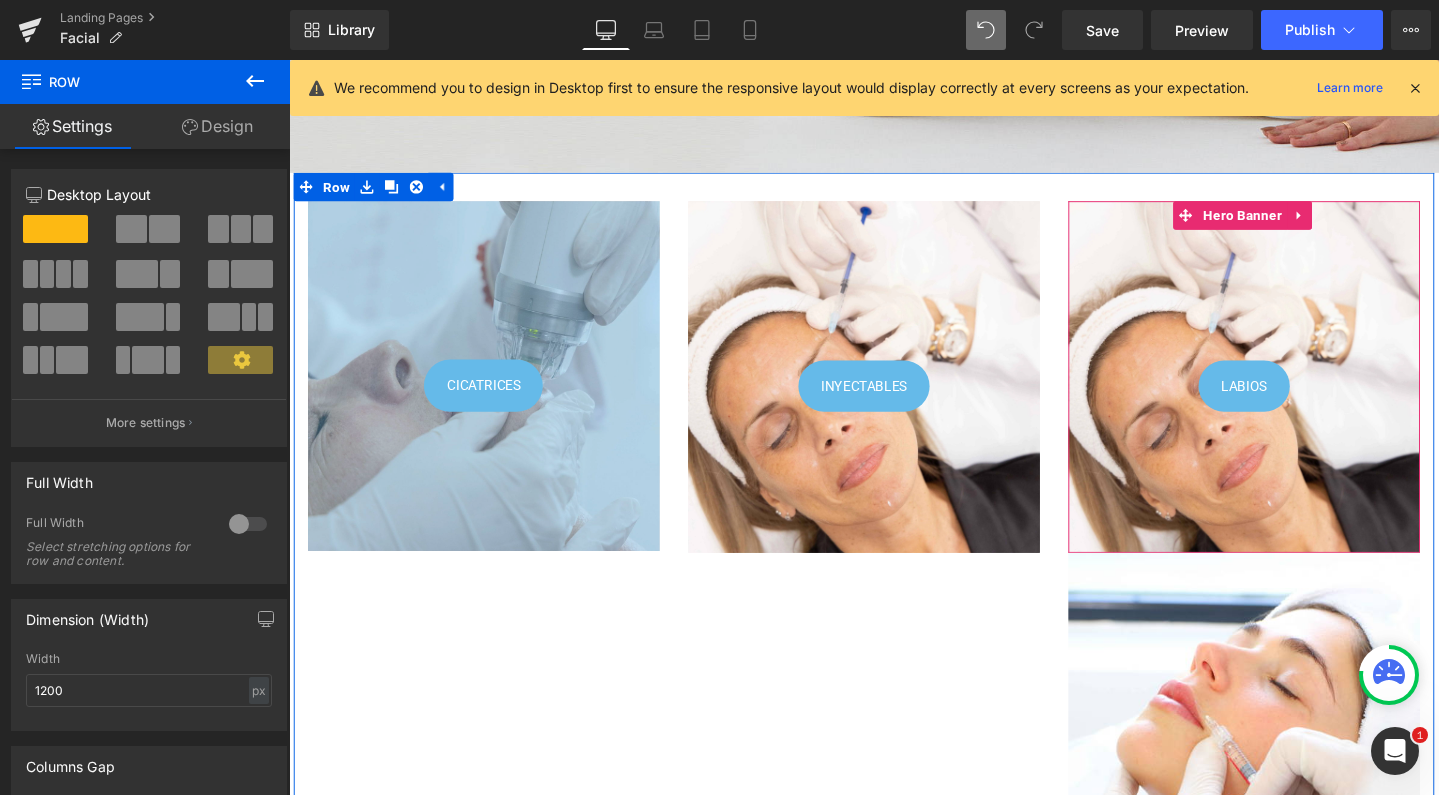 scroll, scrollTop: 450, scrollLeft: 0, axis: vertical 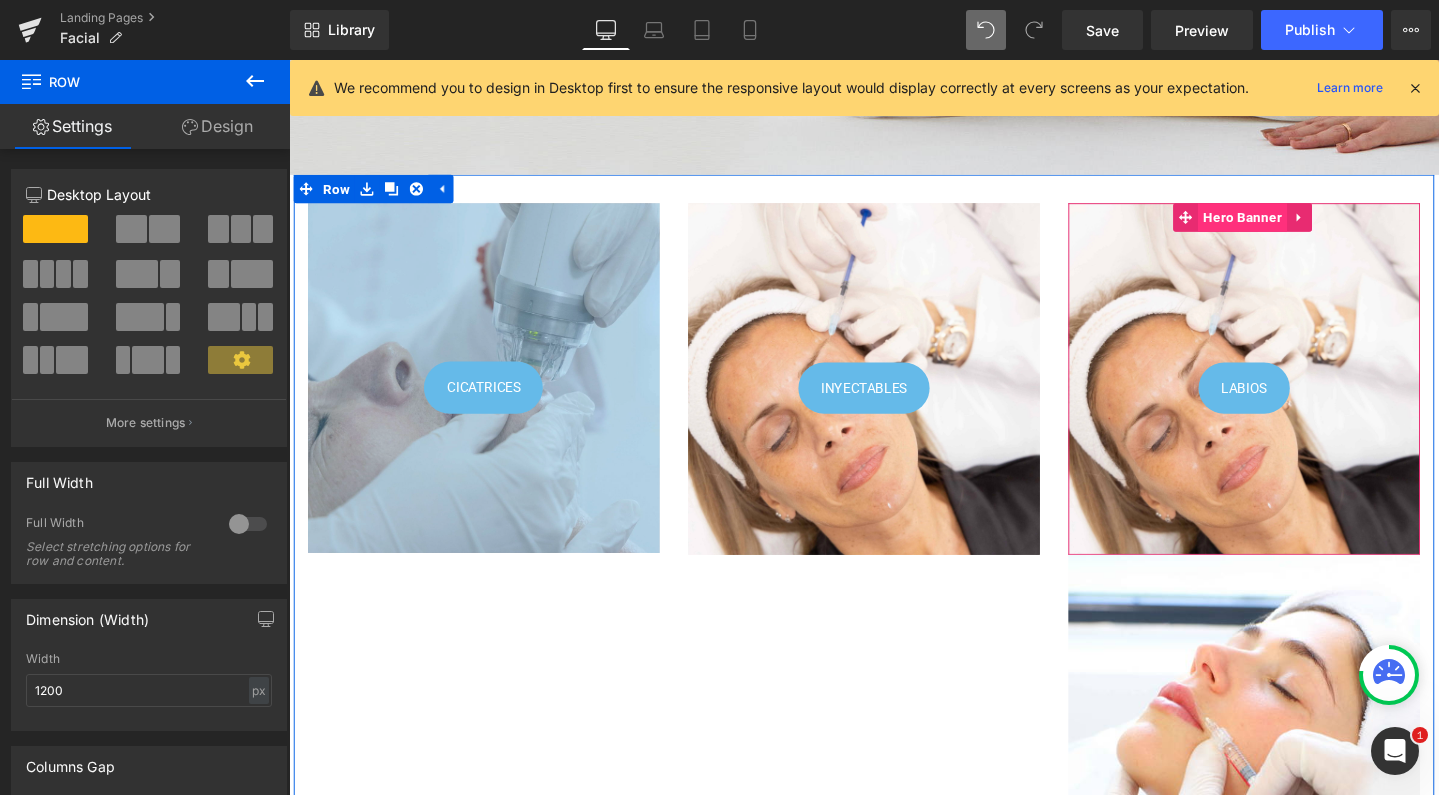 click on "Hero Banner" at bounding box center (1292, 226) 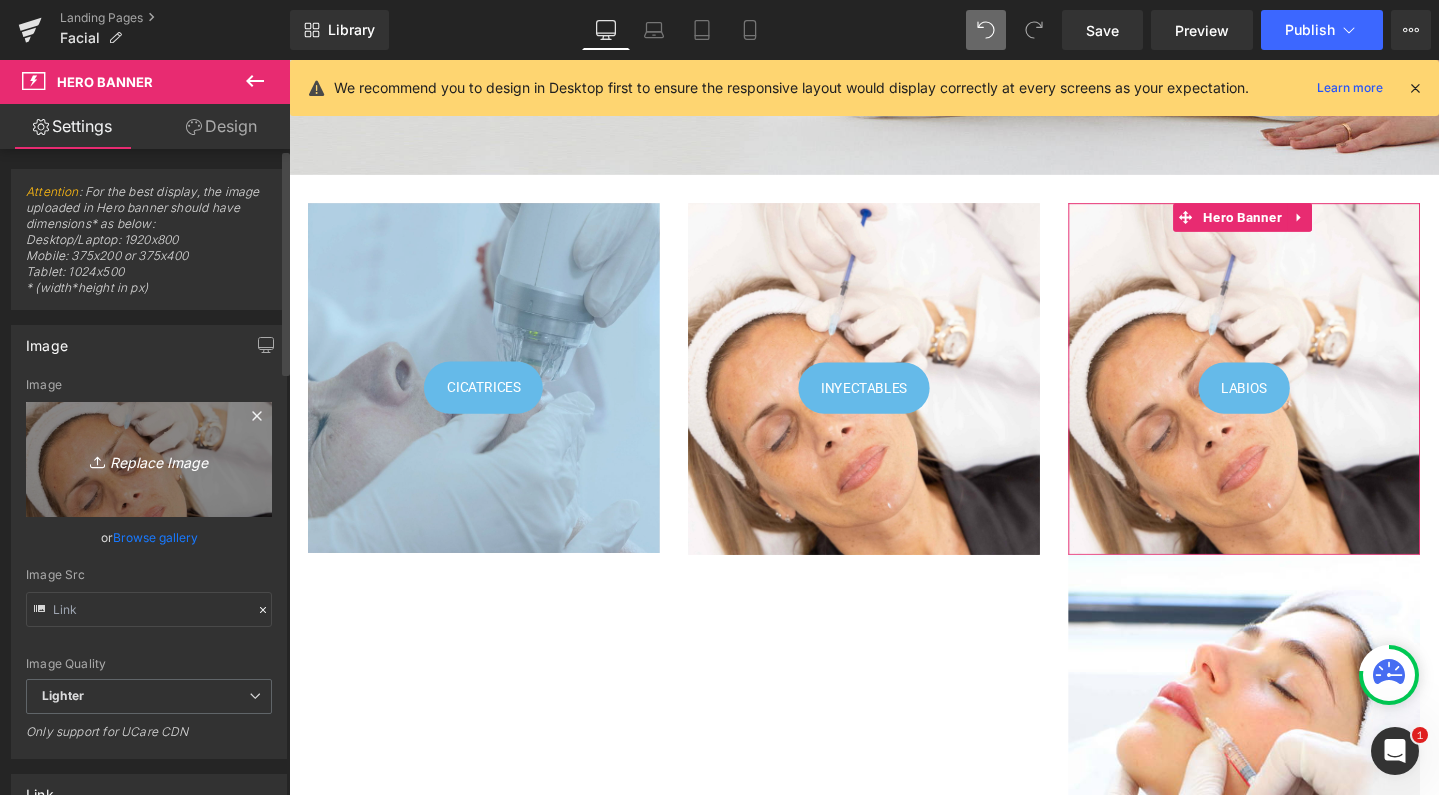 click on "Replace Image" at bounding box center [149, 459] 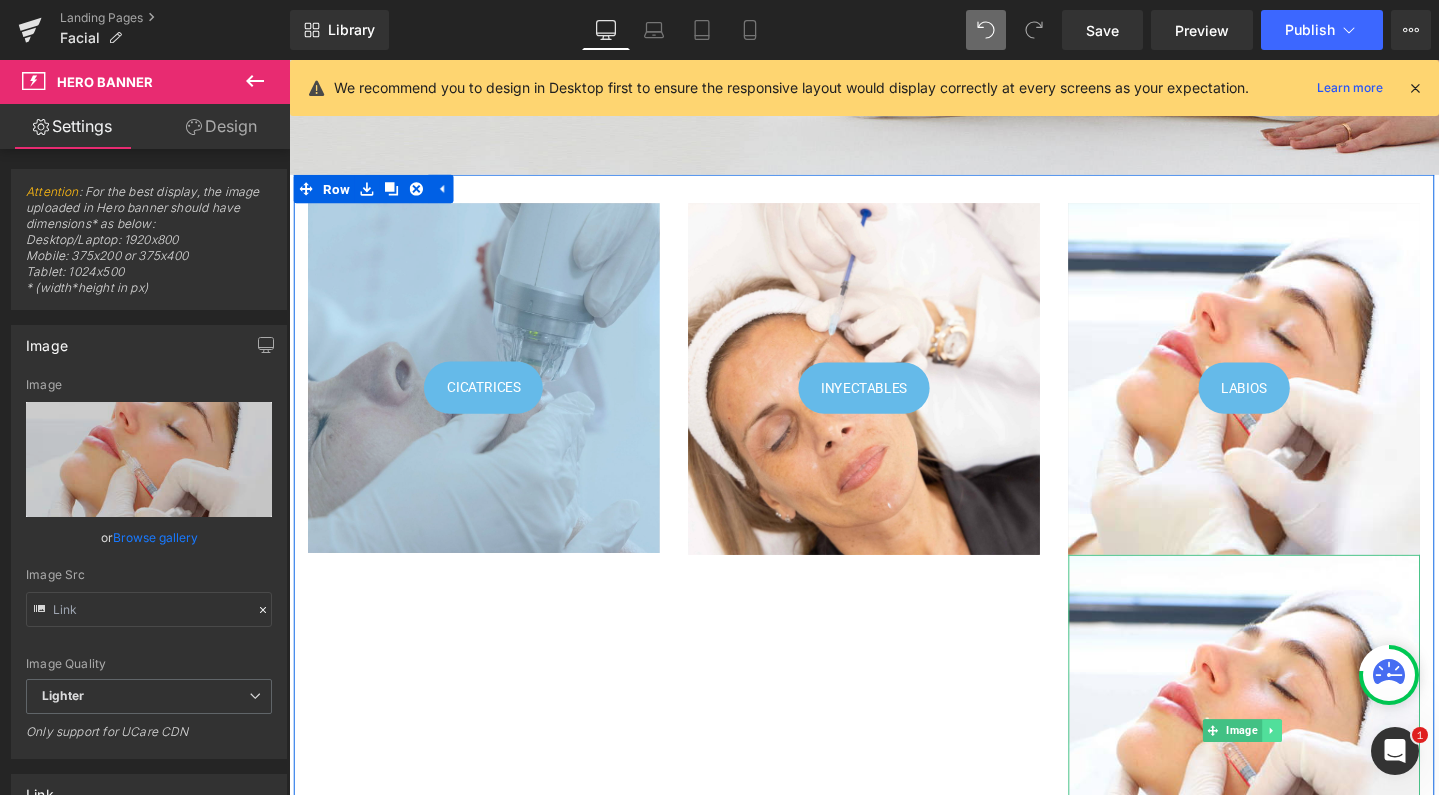 click 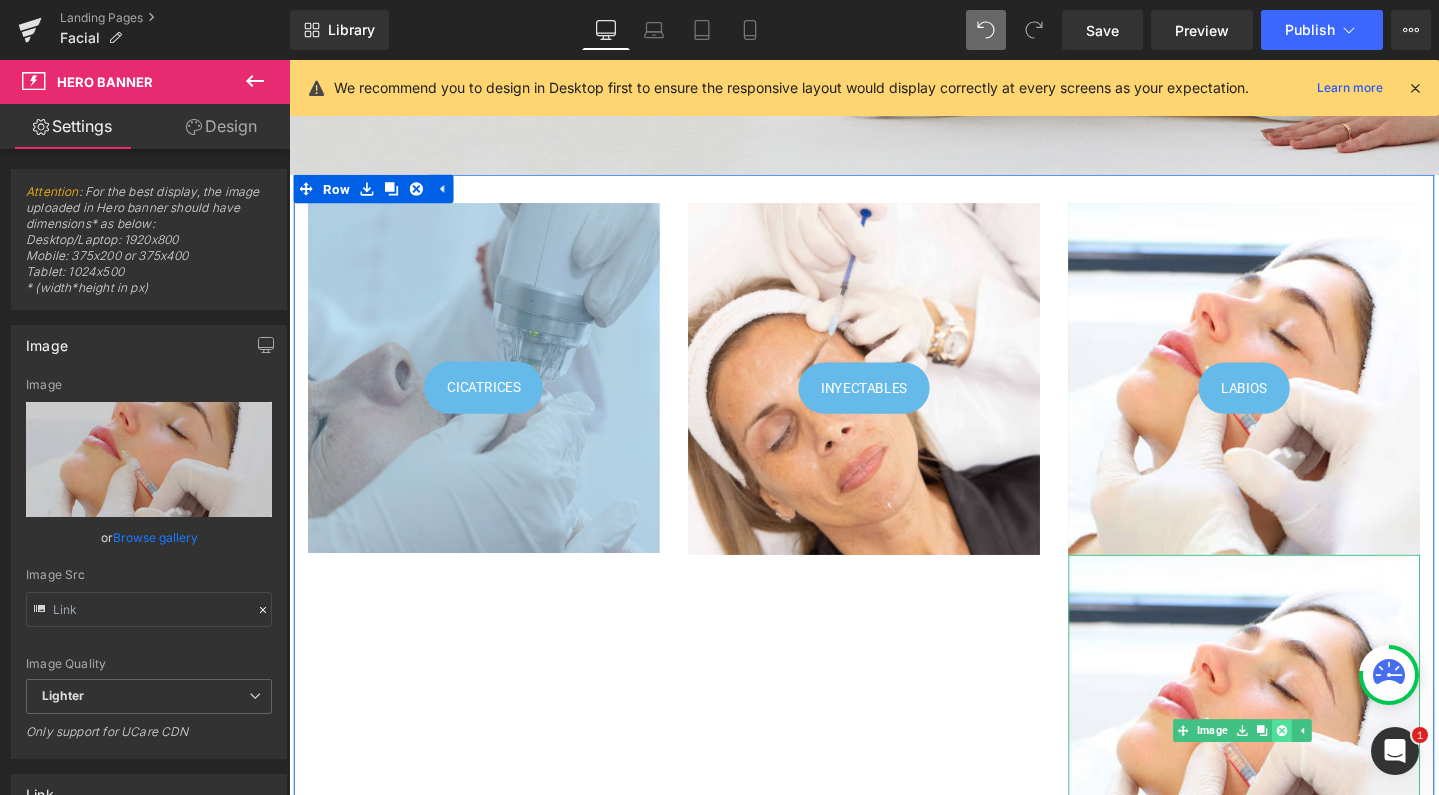click 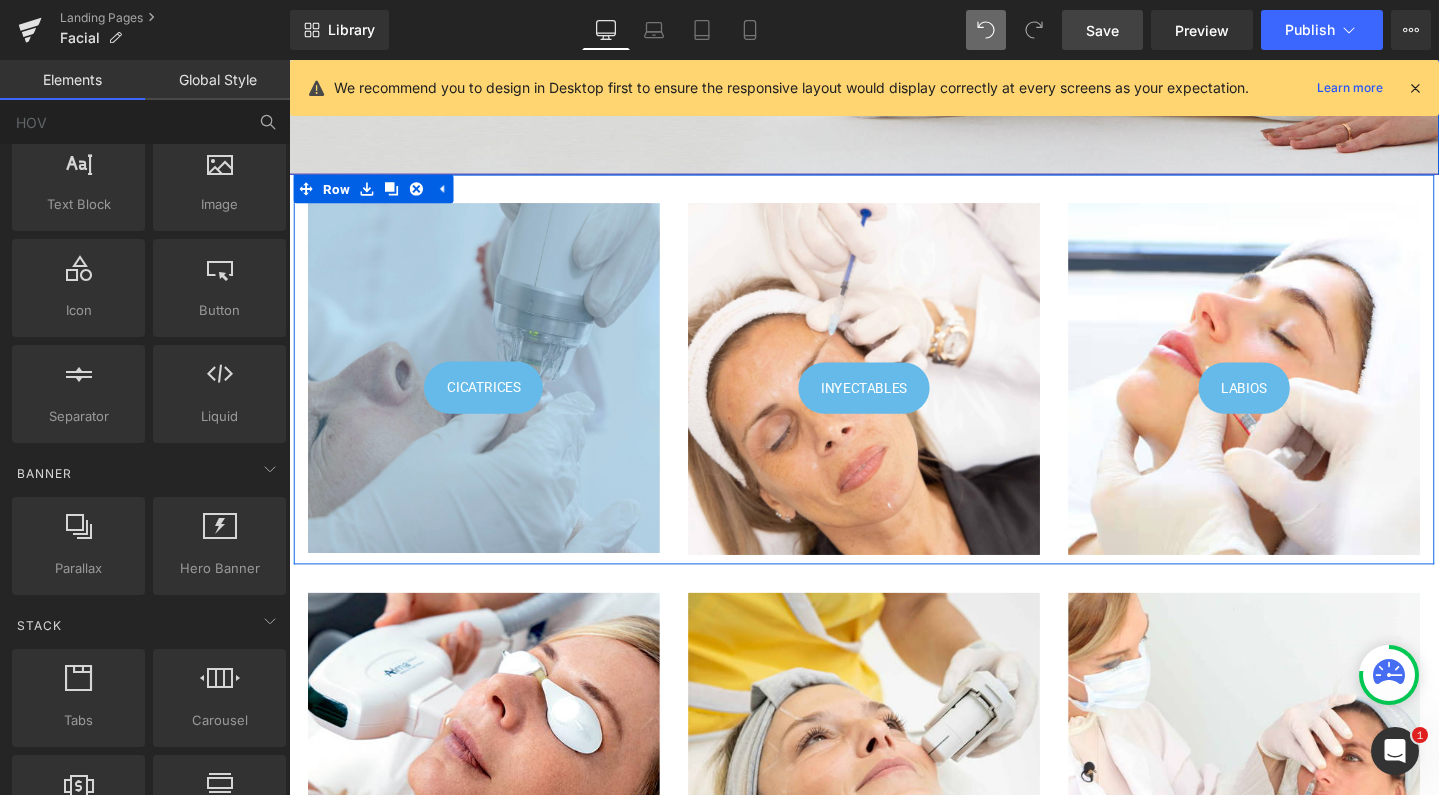 click on "Save" at bounding box center (1102, 30) 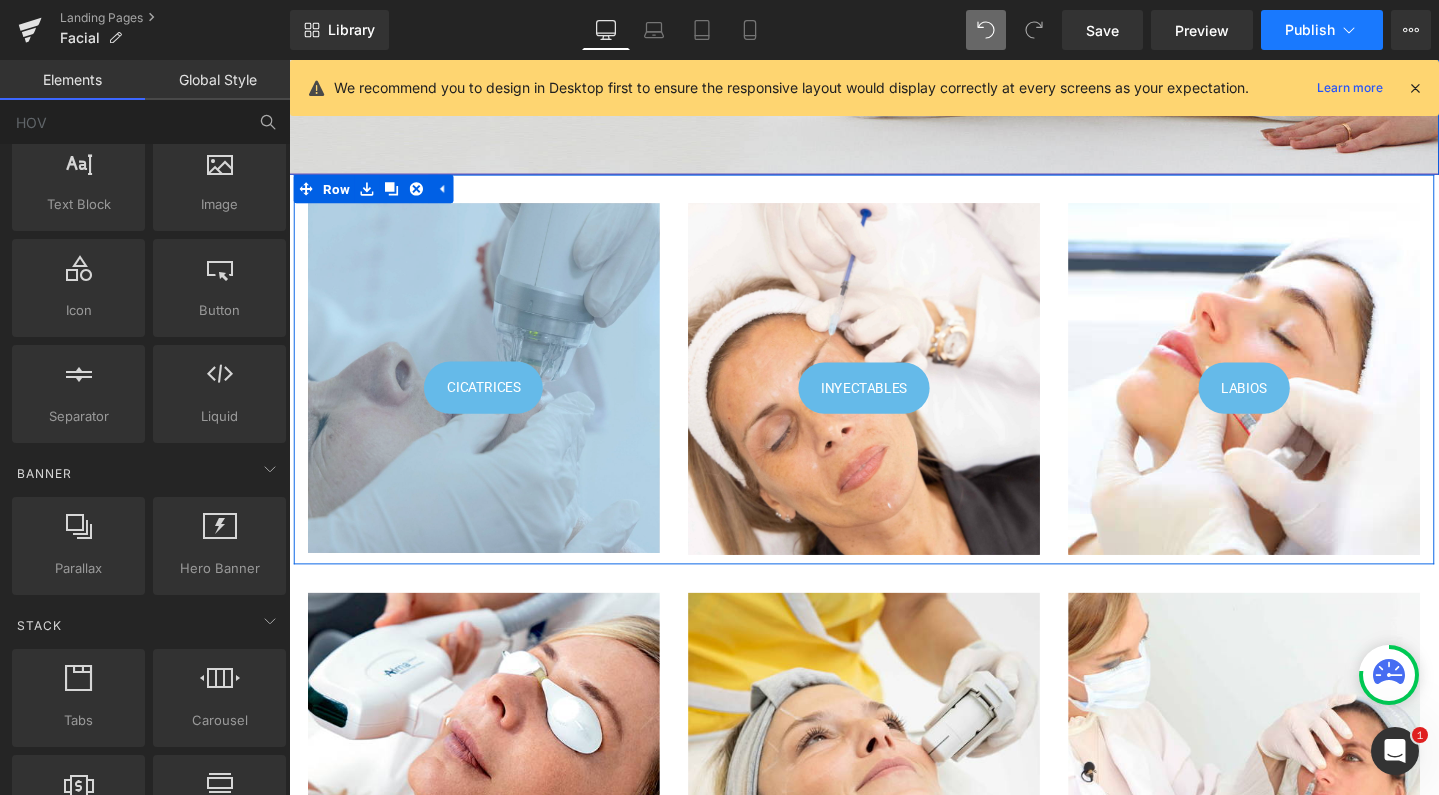 click on "Publish" at bounding box center (1310, 30) 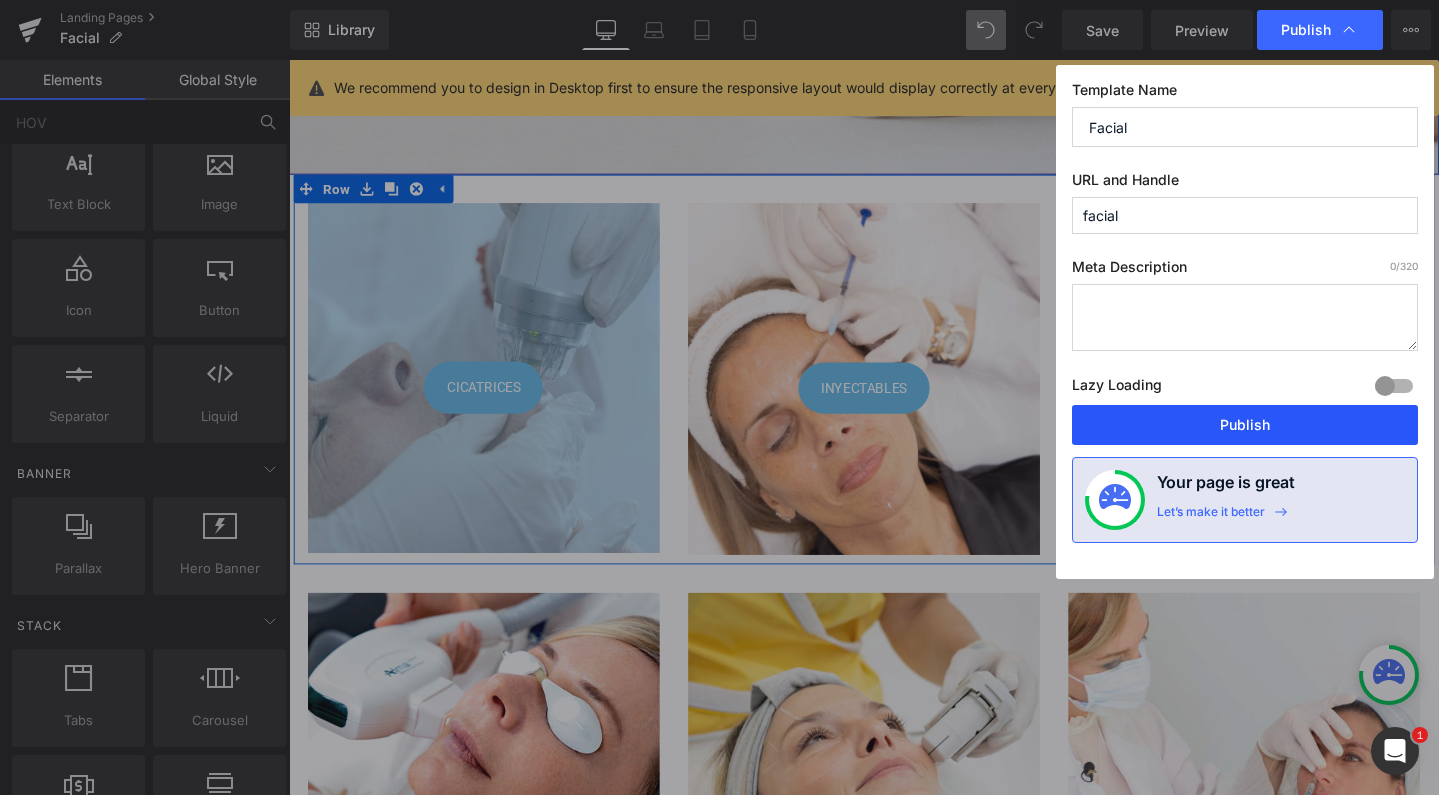 click on "Publish" at bounding box center (1245, 425) 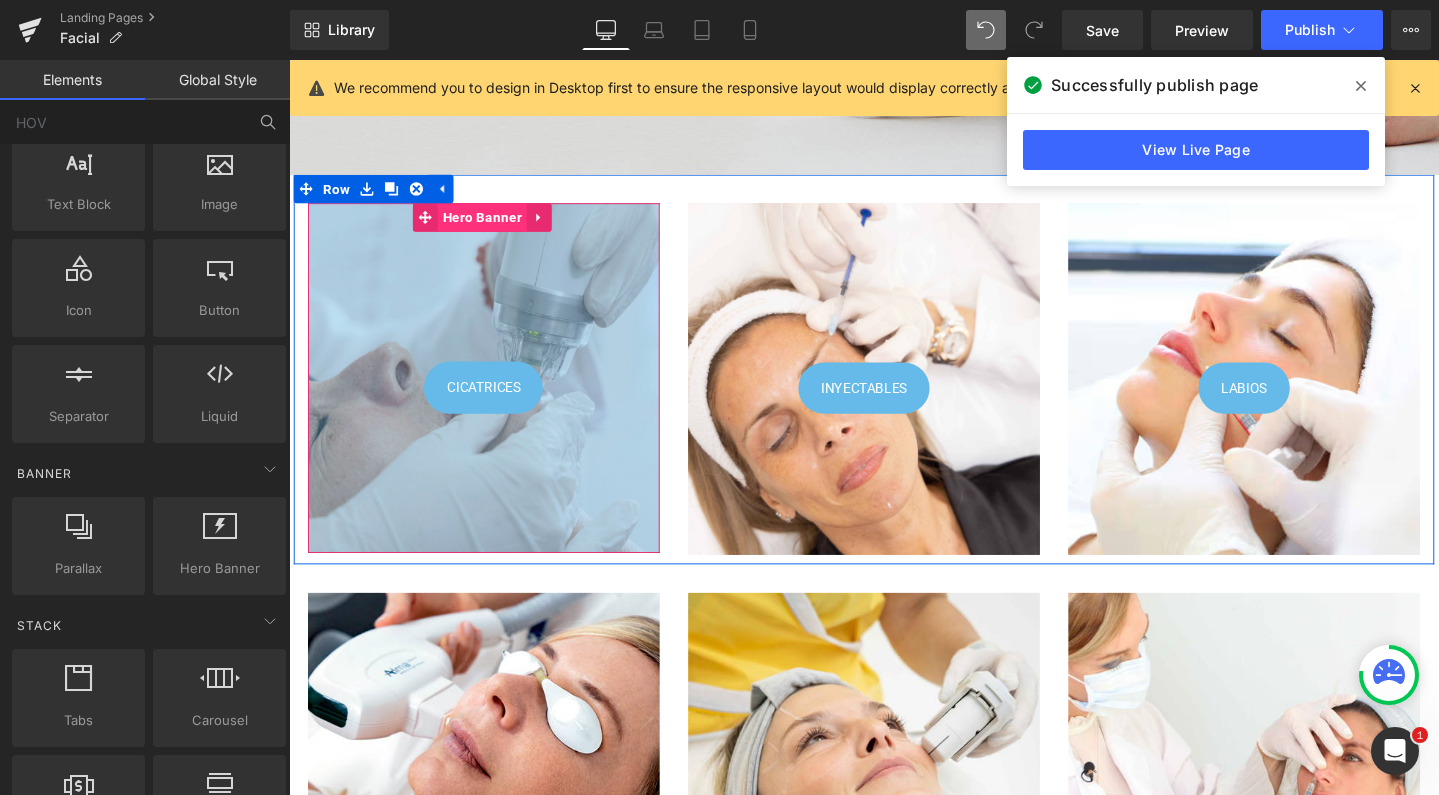 click on "Hero Banner" at bounding box center [492, 226] 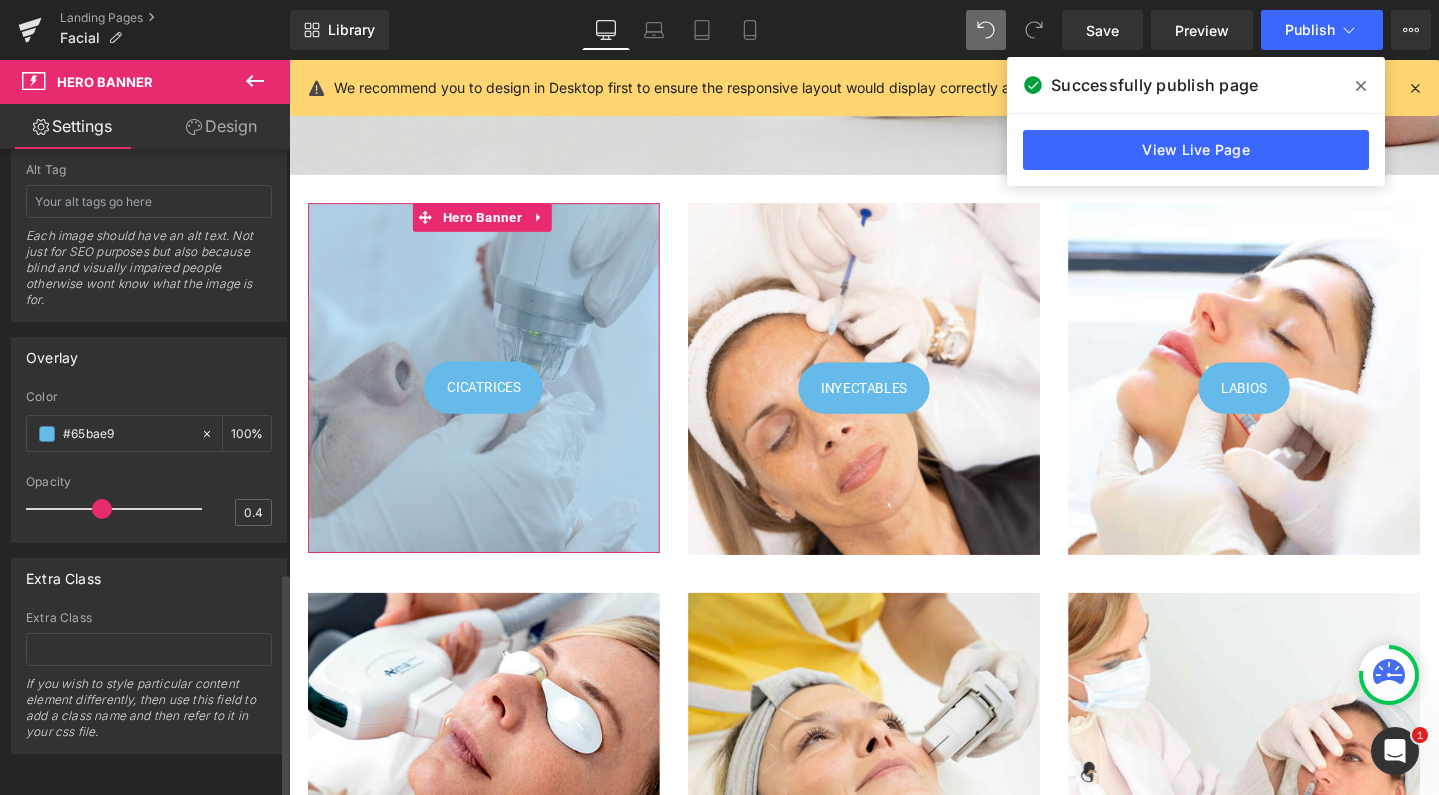 scroll, scrollTop: 1211, scrollLeft: 0, axis: vertical 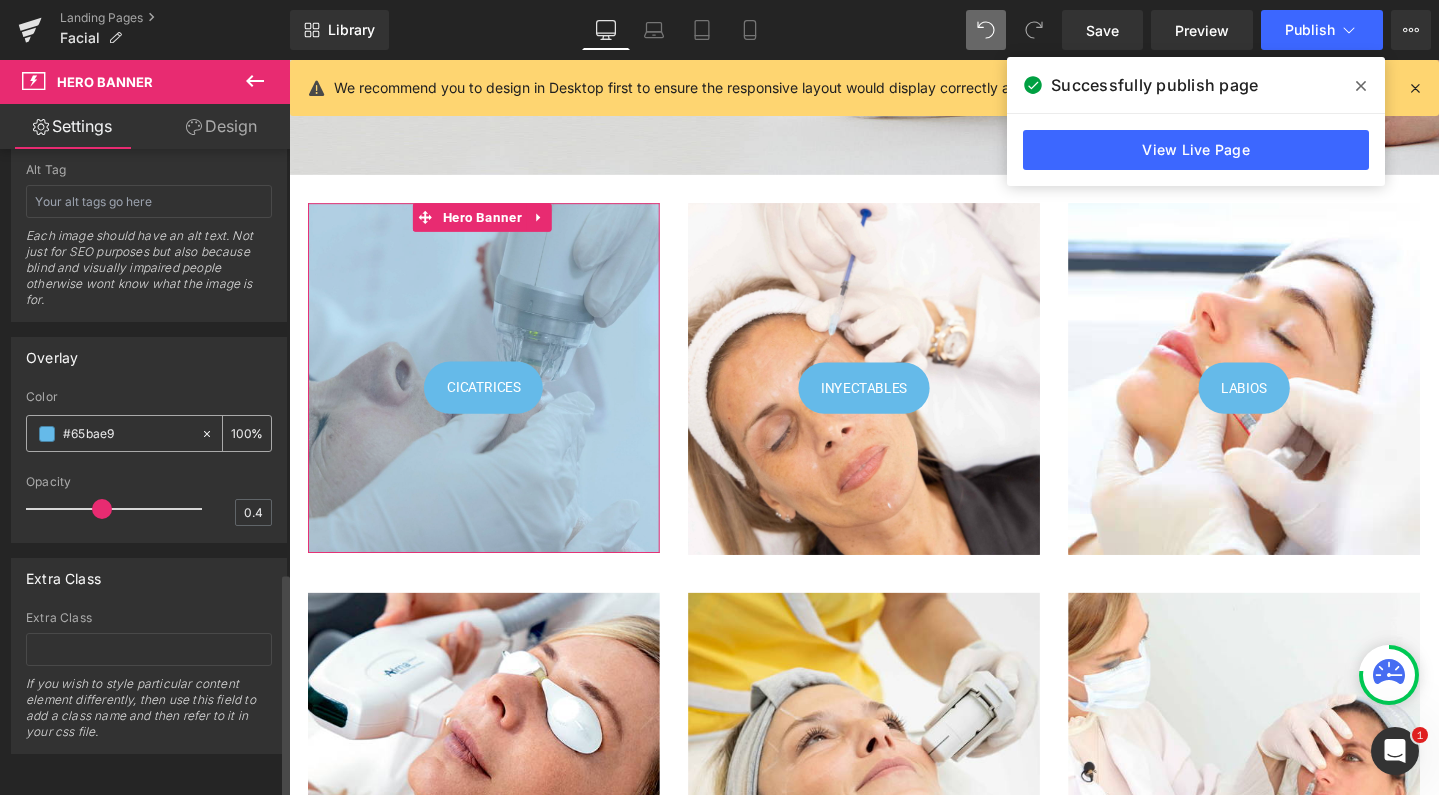 click 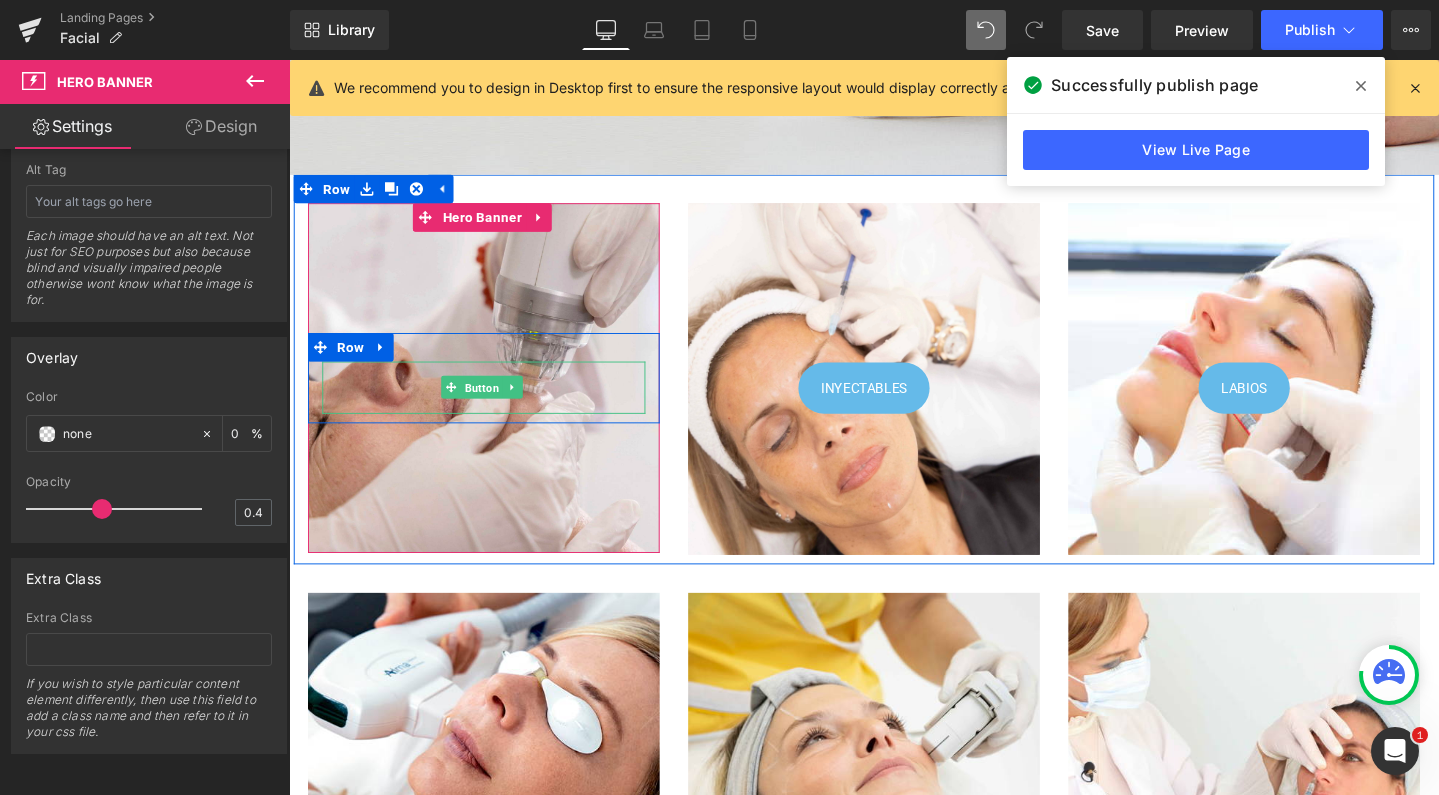 drag, startPoint x: 475, startPoint y: 410, endPoint x: 450, endPoint y: 418, distance: 26.24881 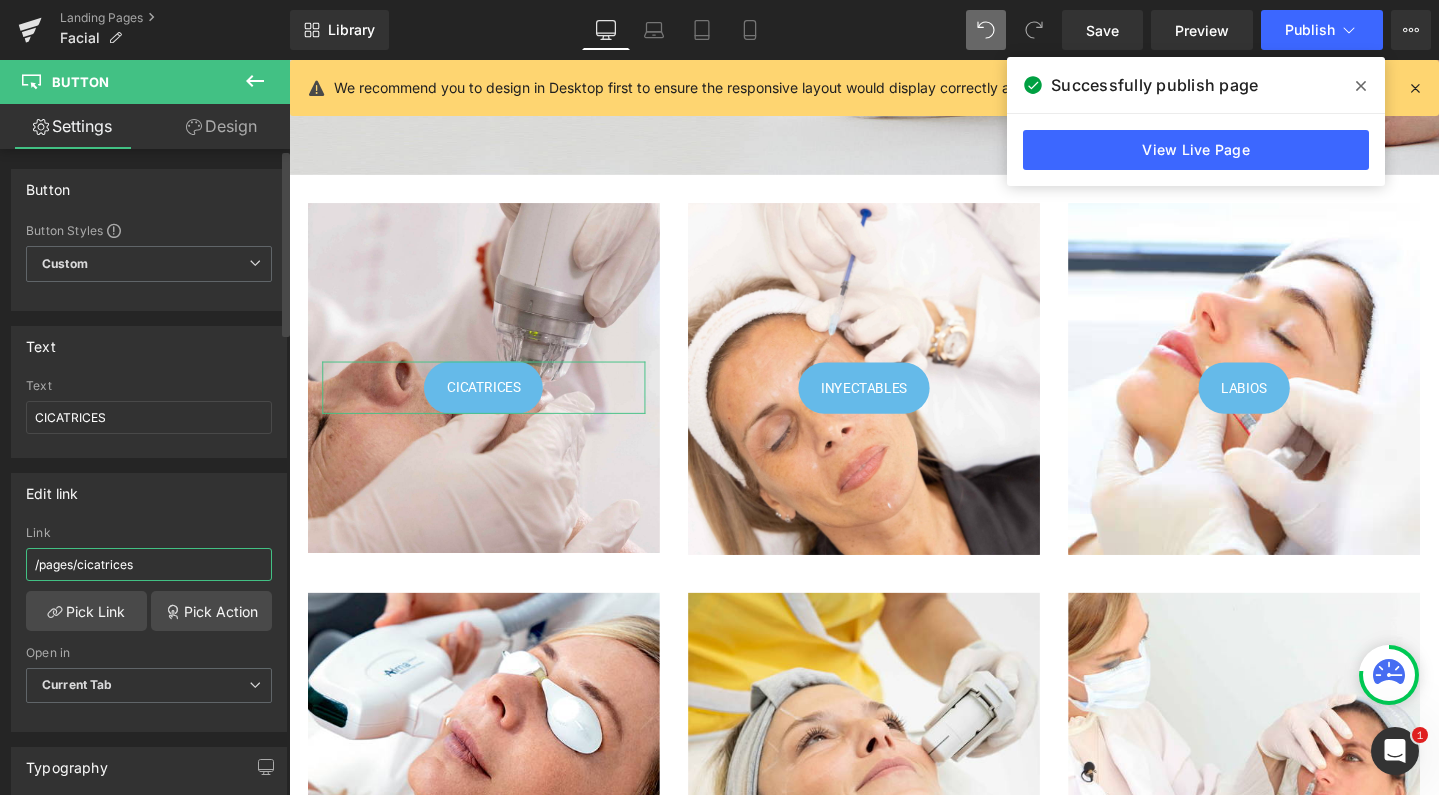 click on "/pages/cicatrices" at bounding box center (149, 564) 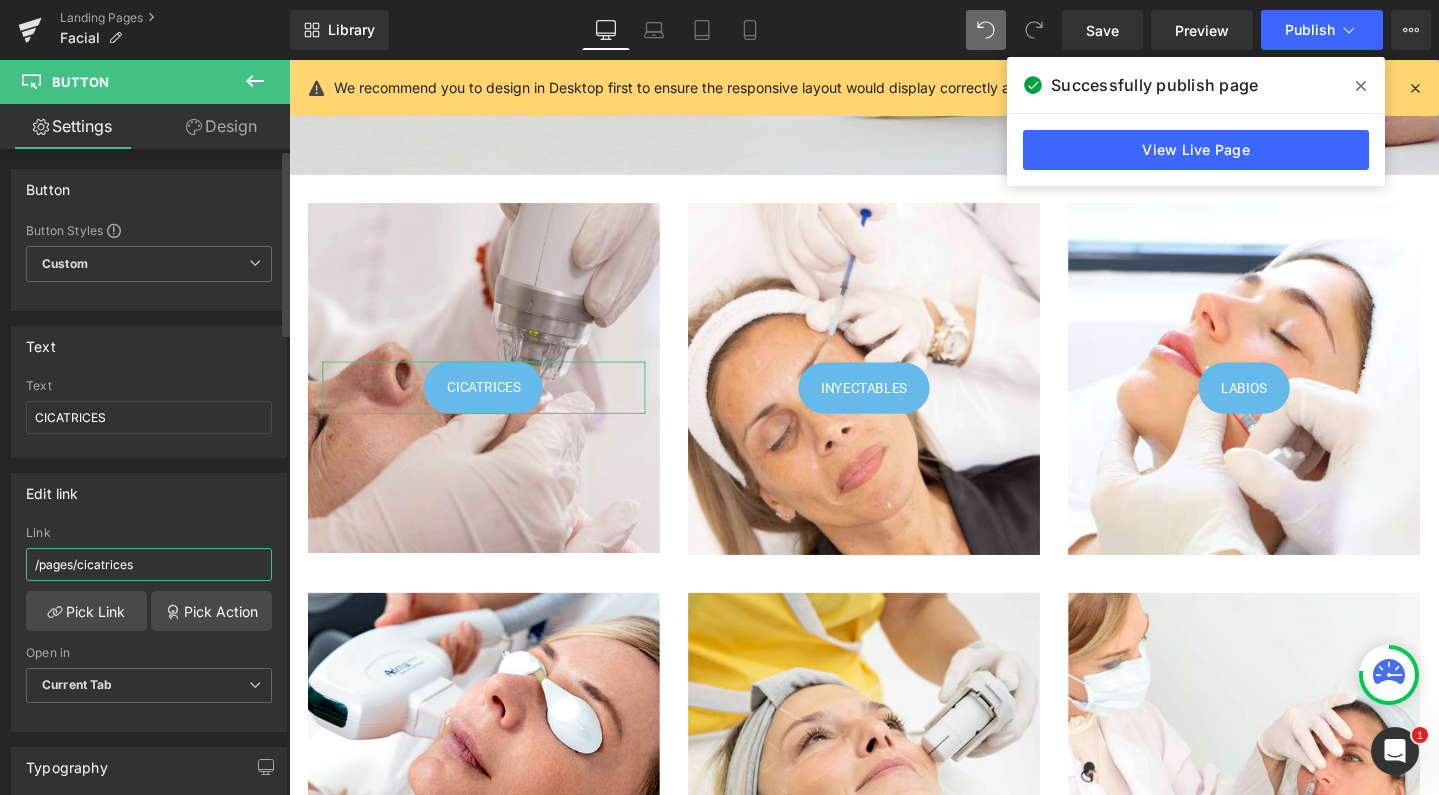 click on "/pages/cicatrices" at bounding box center (149, 564) 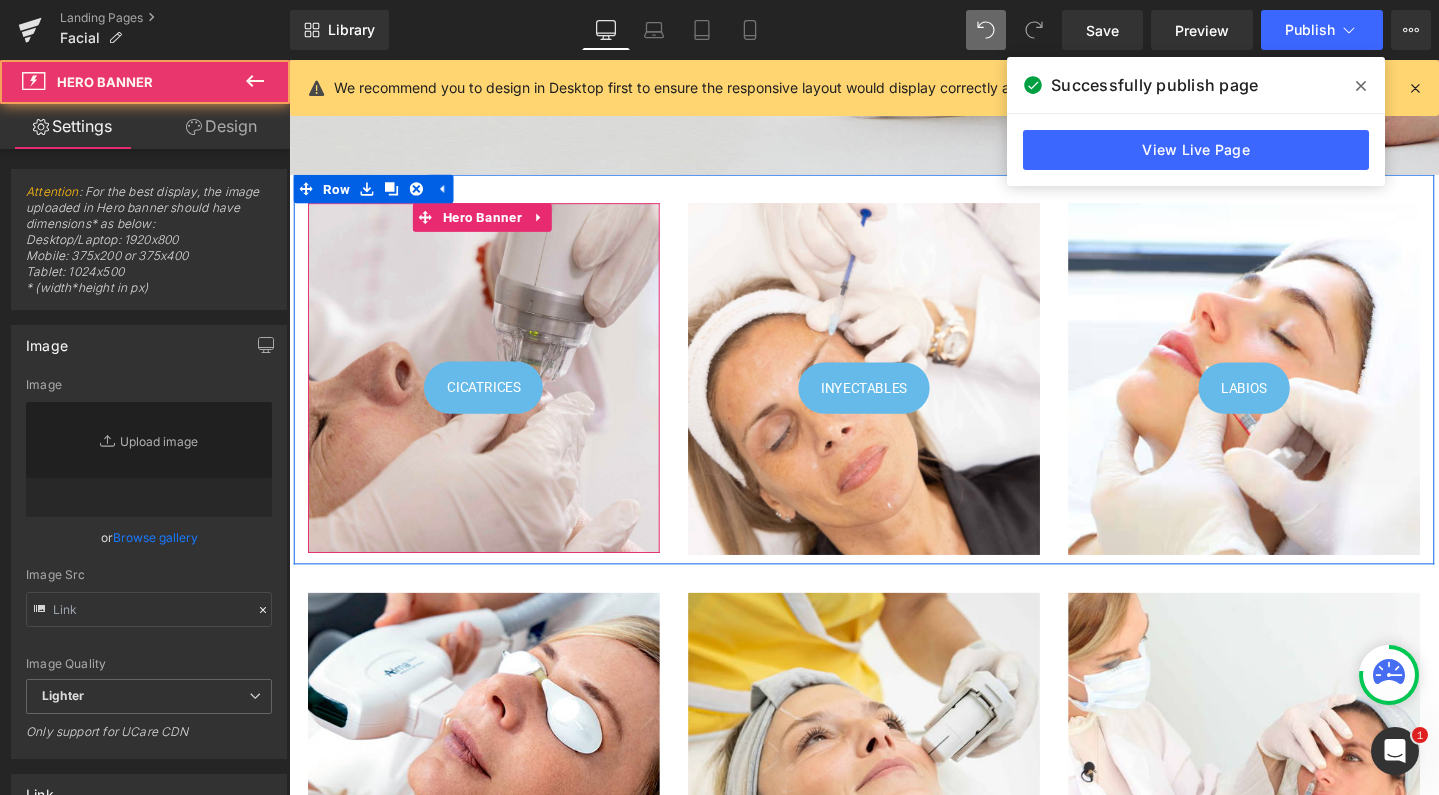 click on "CICATRICES
Button
Row" at bounding box center [494, 395] 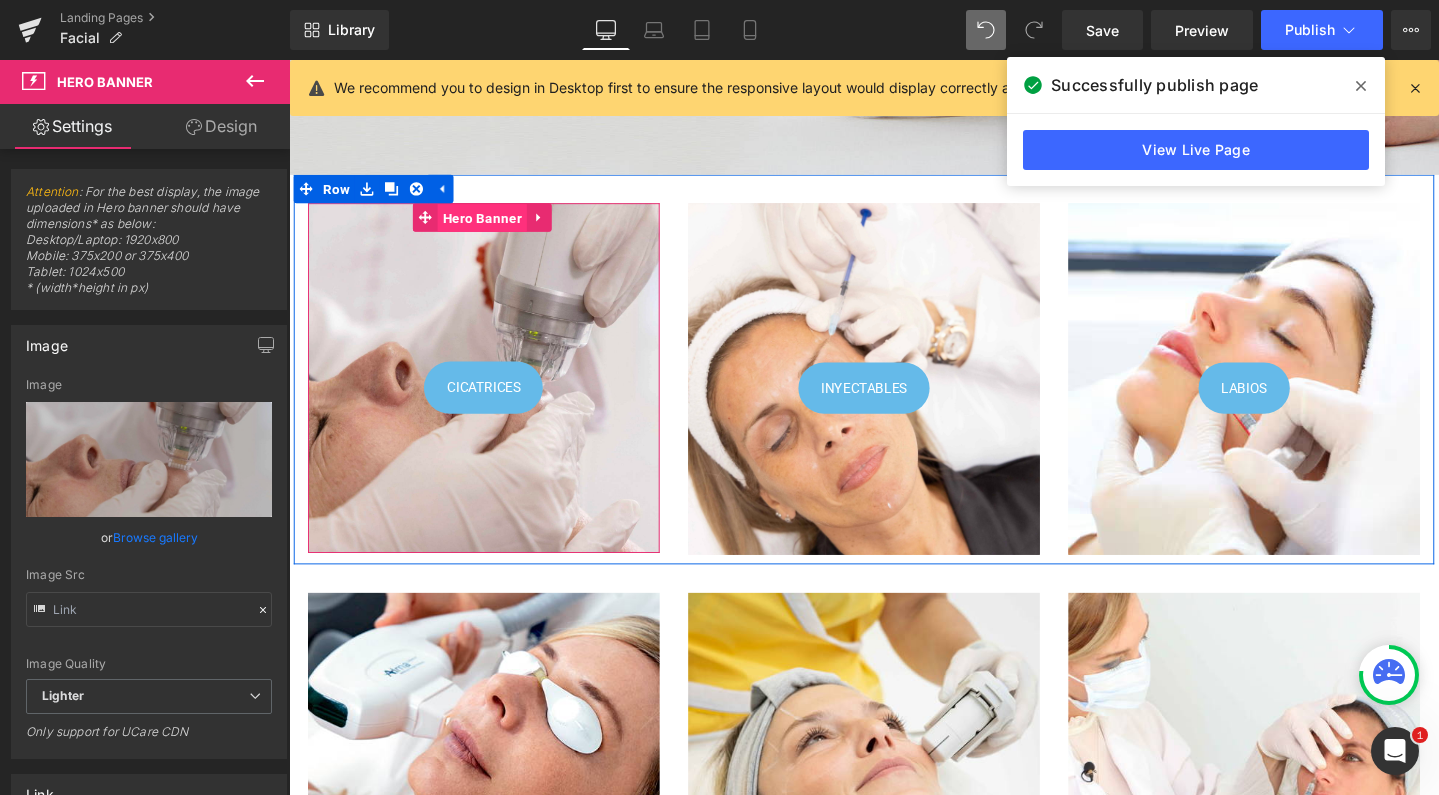 click on "Hero Banner" at bounding box center (492, 227) 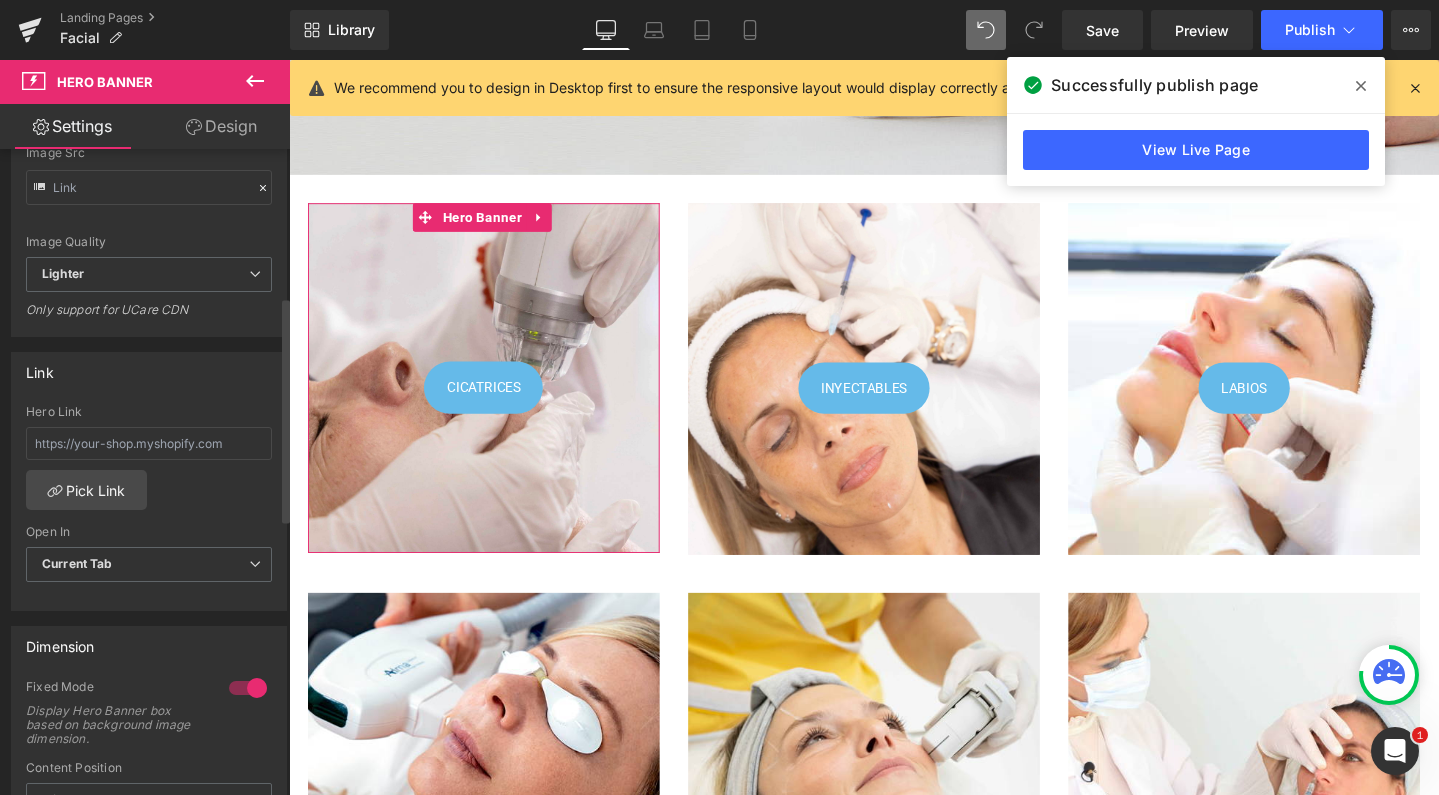 scroll, scrollTop: 424, scrollLeft: 0, axis: vertical 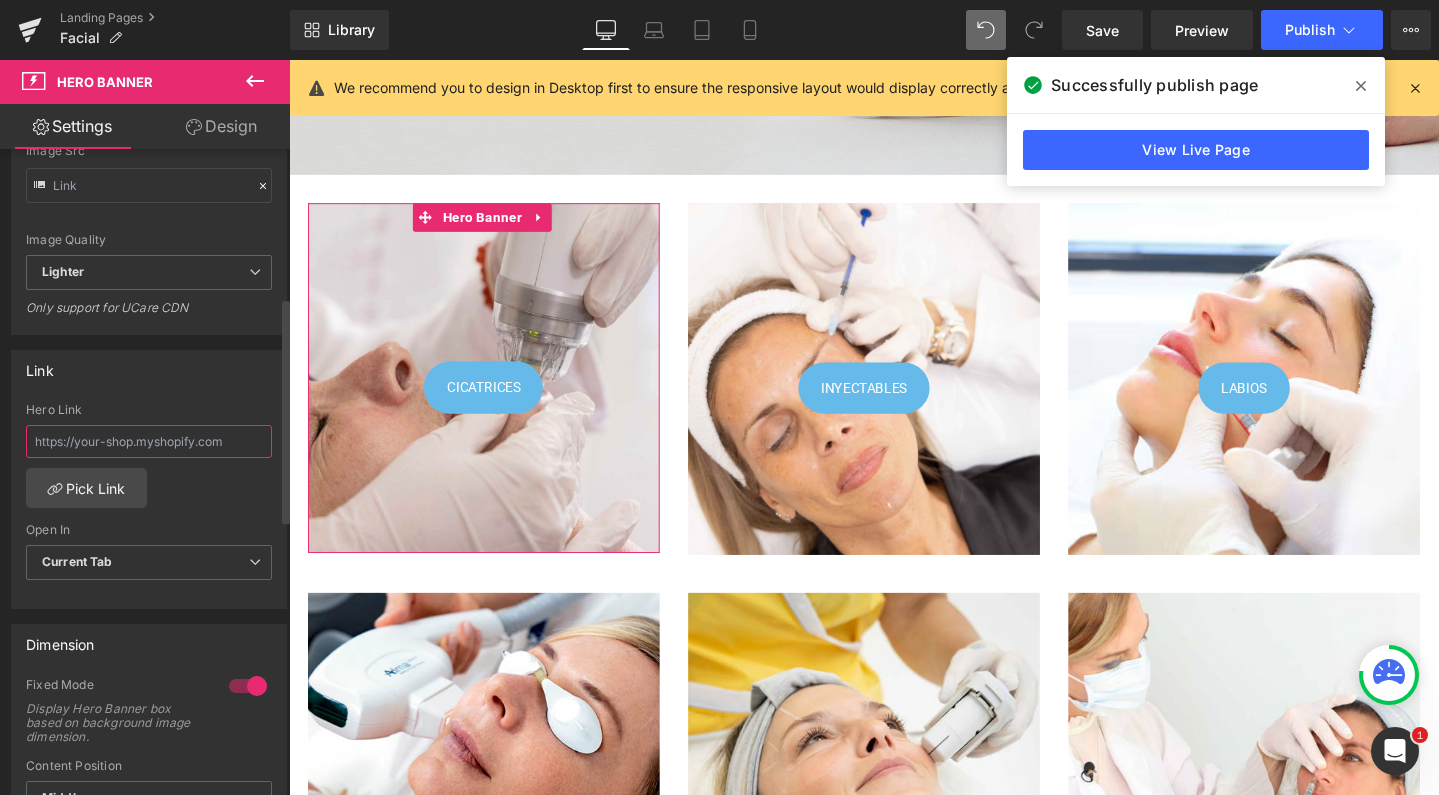 click at bounding box center (149, 441) 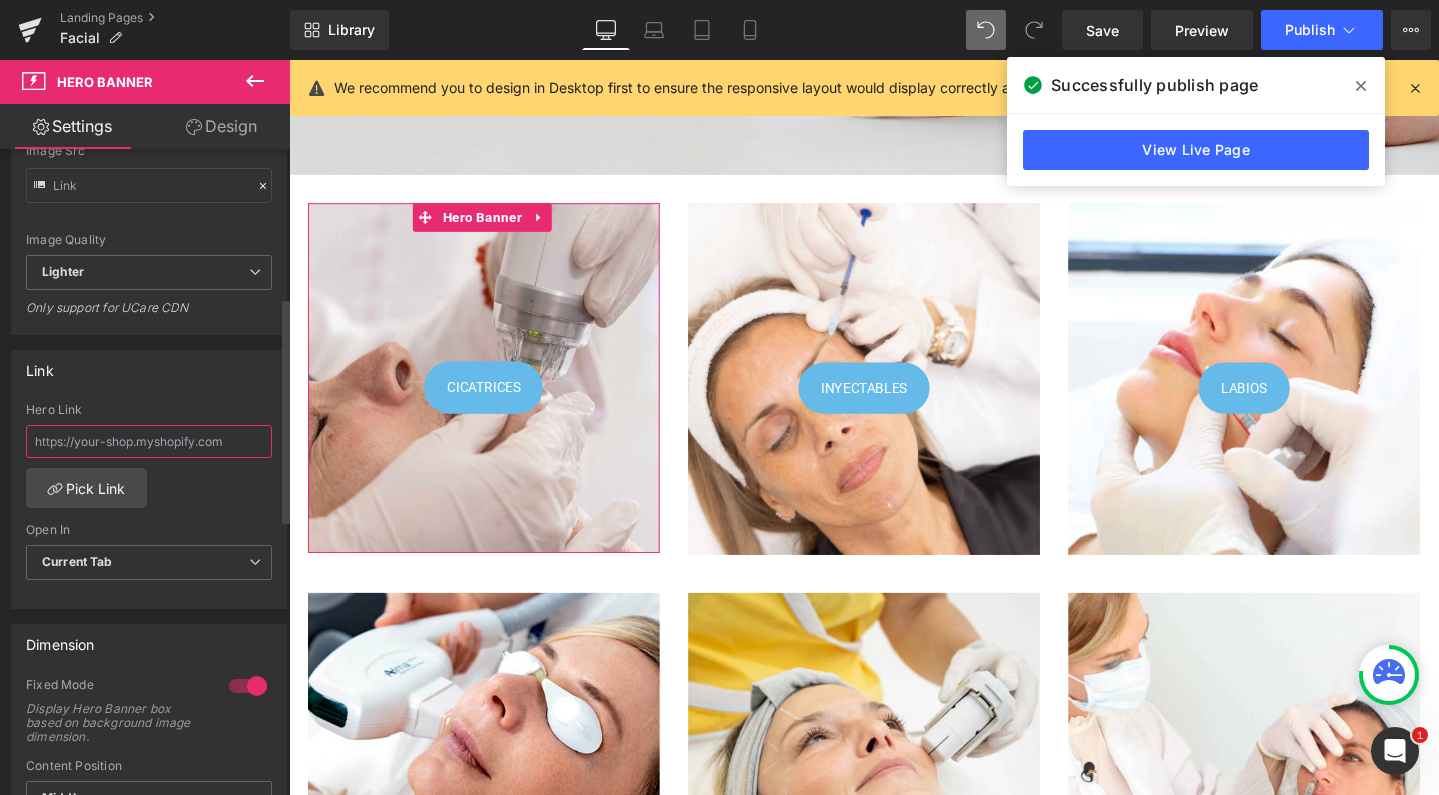 paste on "/pages/cicatrices" 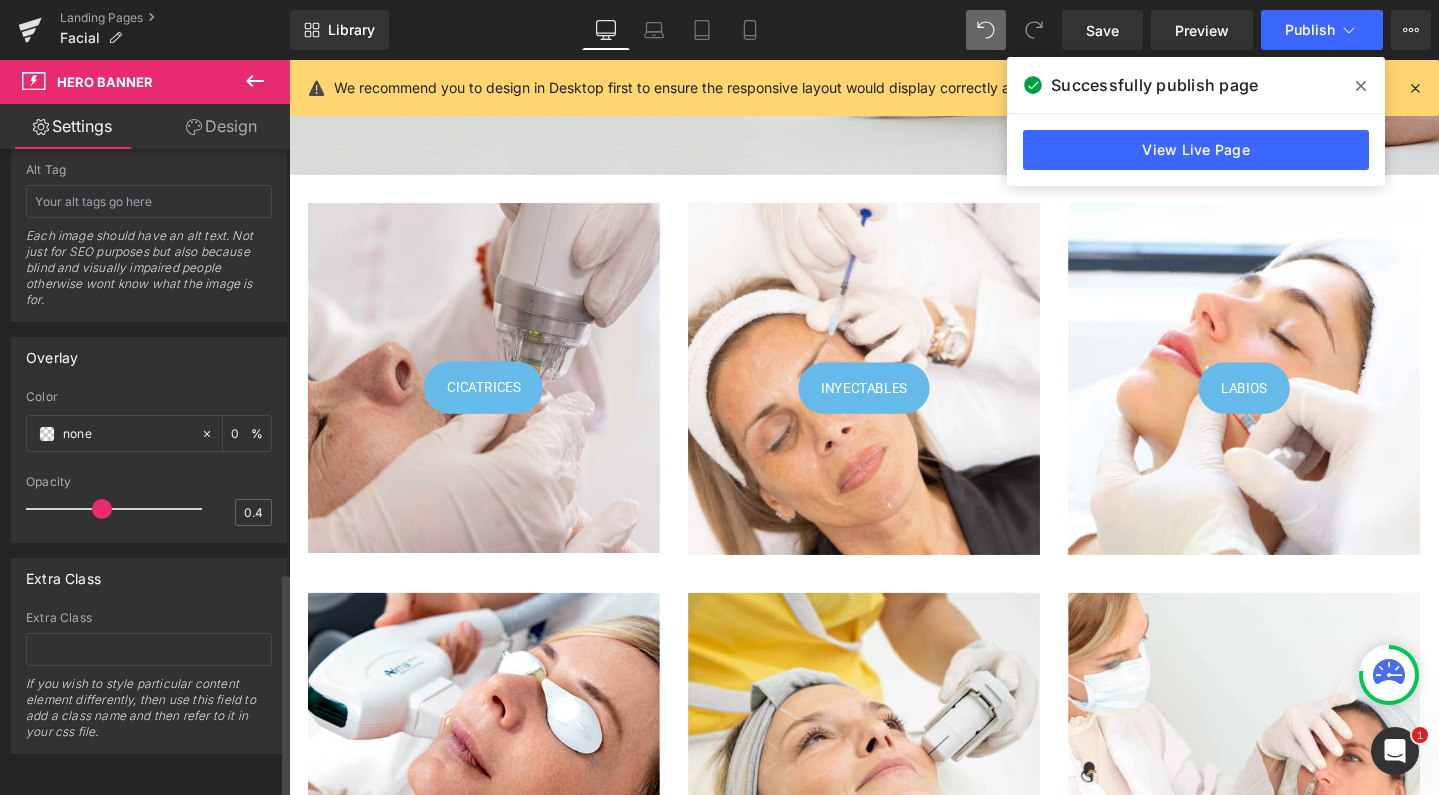 scroll, scrollTop: 1211, scrollLeft: 0, axis: vertical 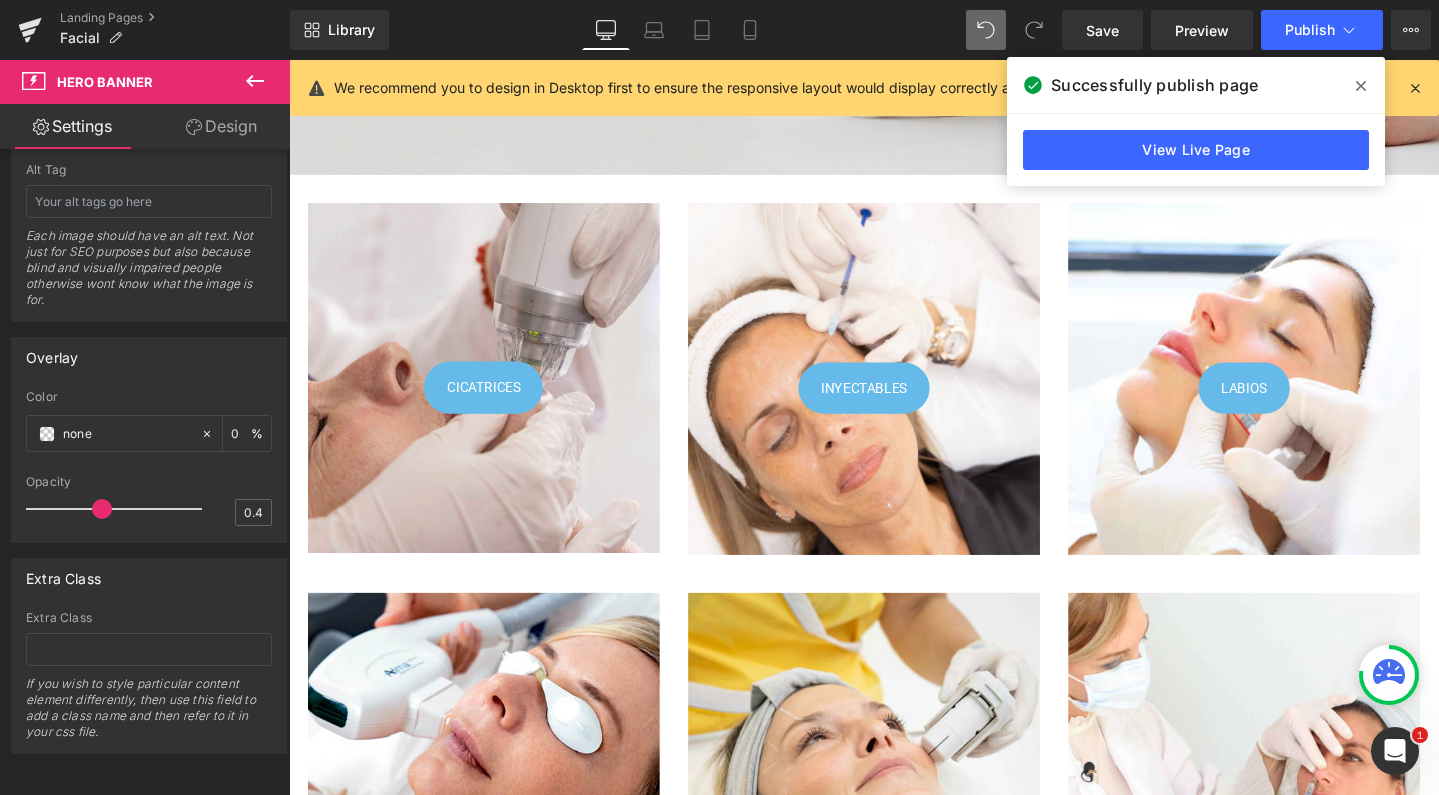 click on "Design" at bounding box center (221, 126) 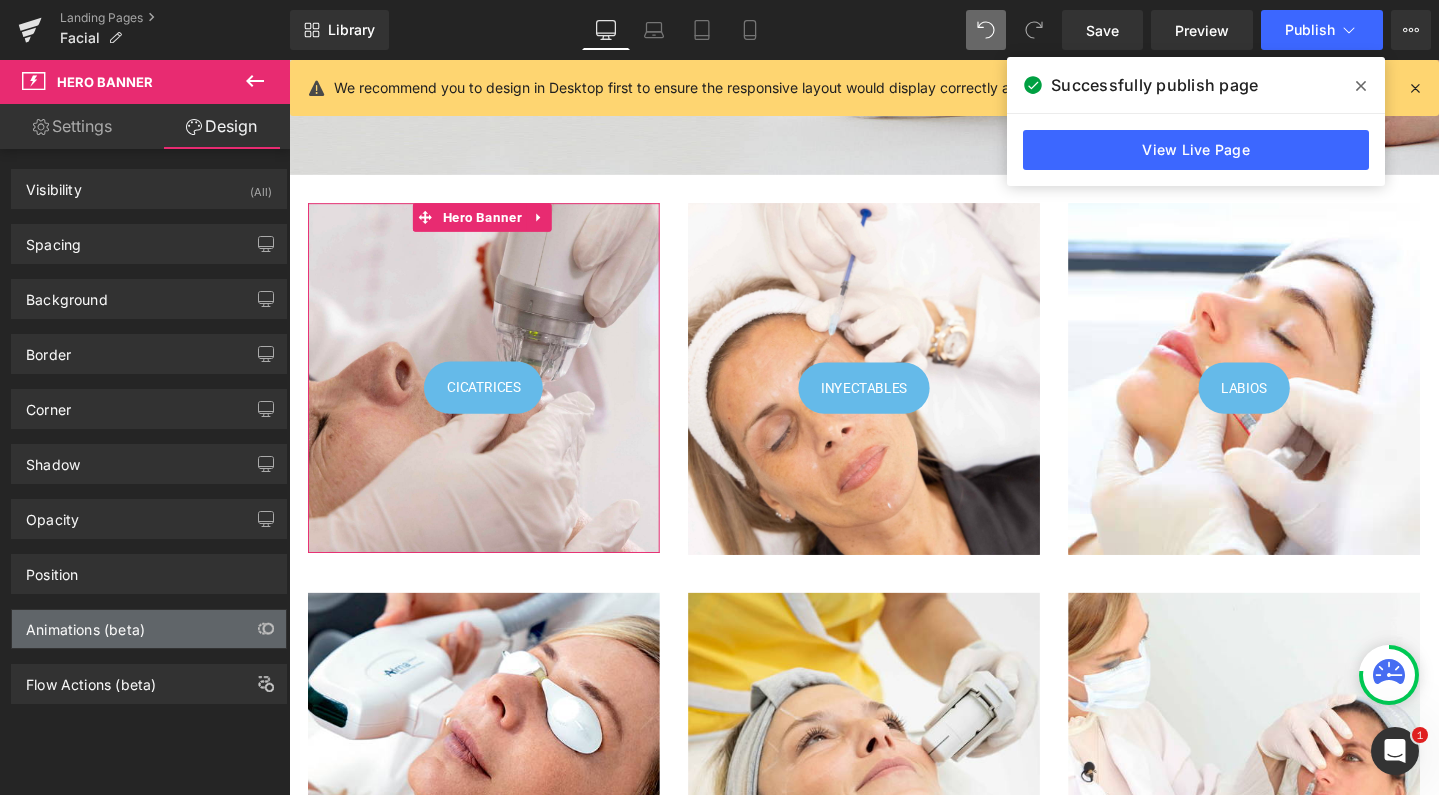 click on "Animations (beta)" at bounding box center (85, 624) 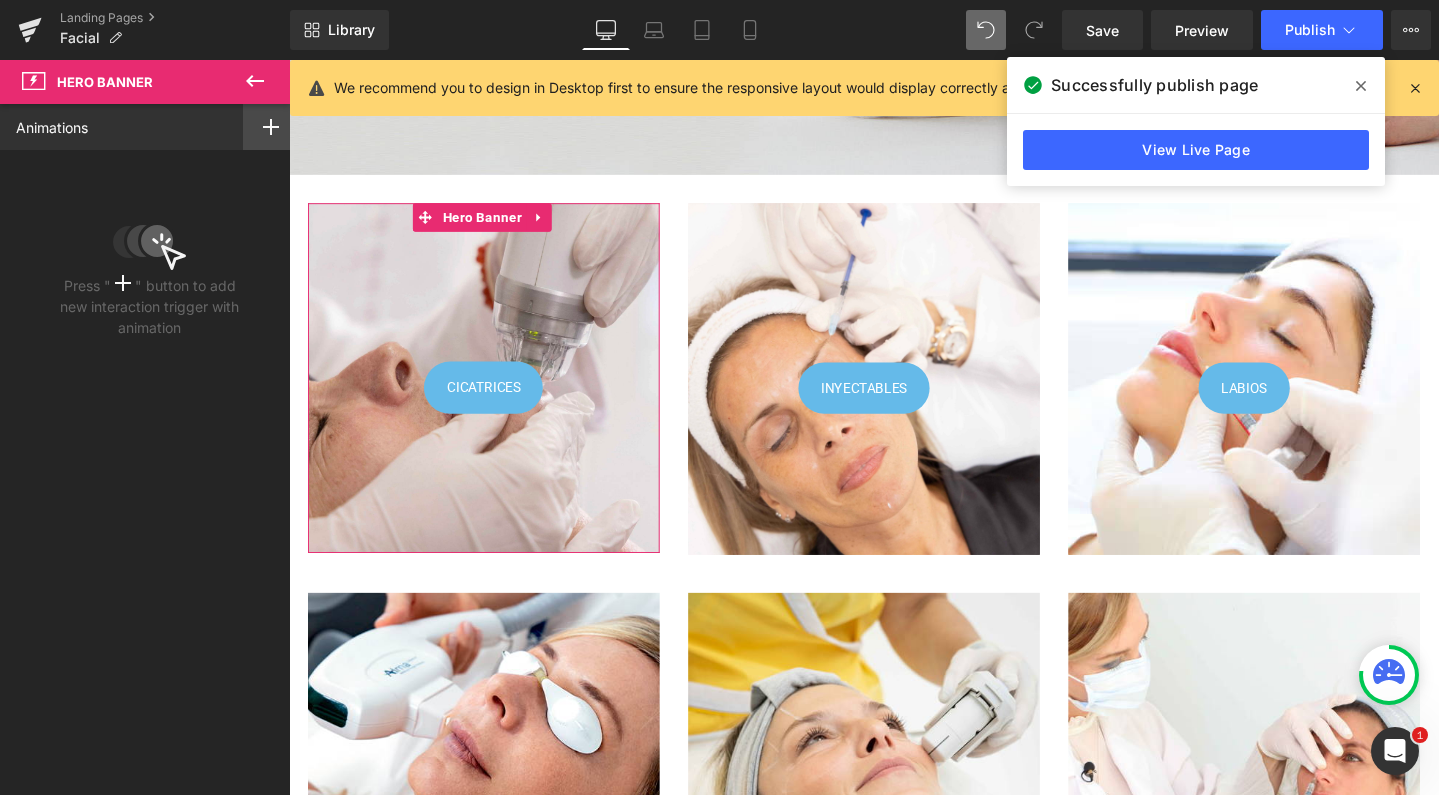 click 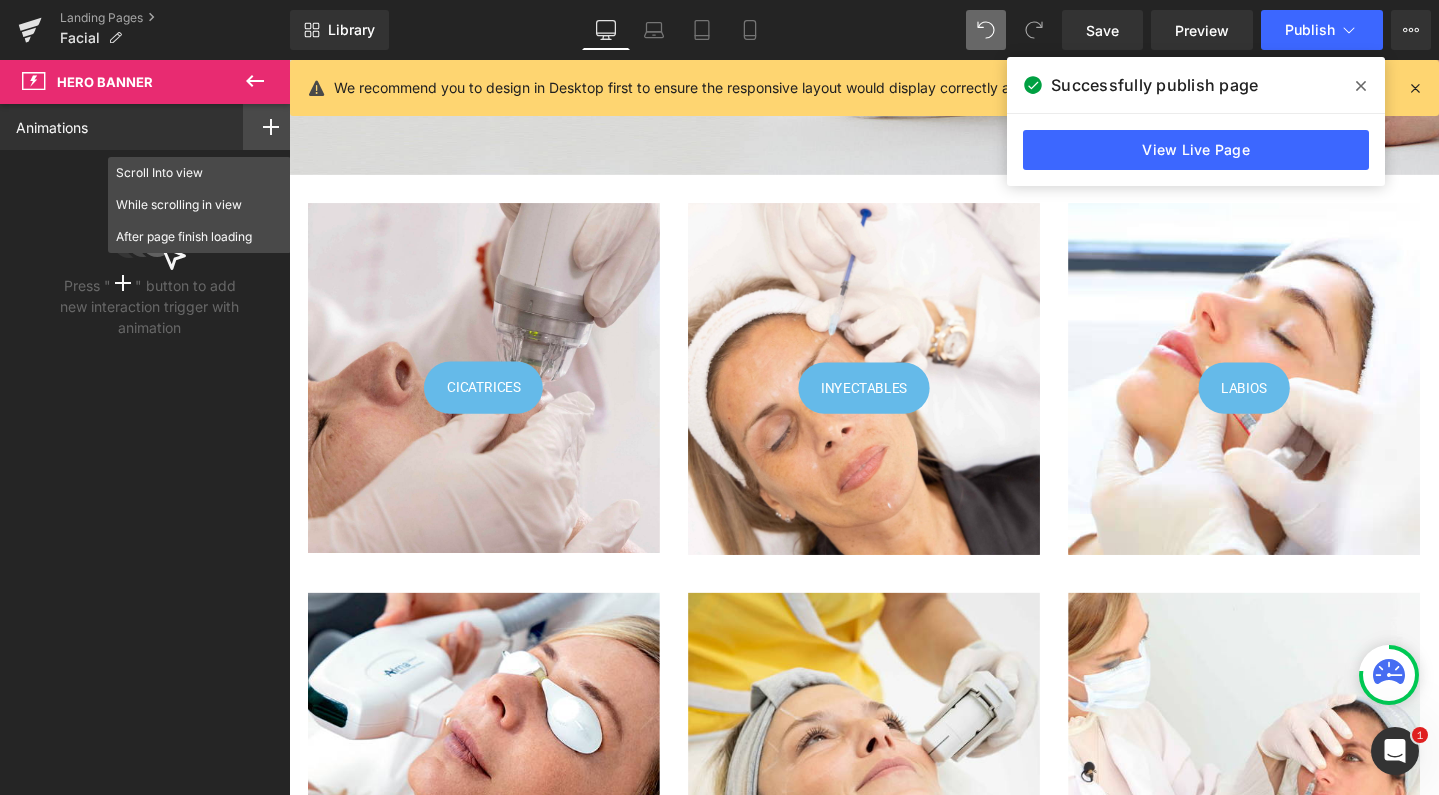 click at bounding box center (255, 82) 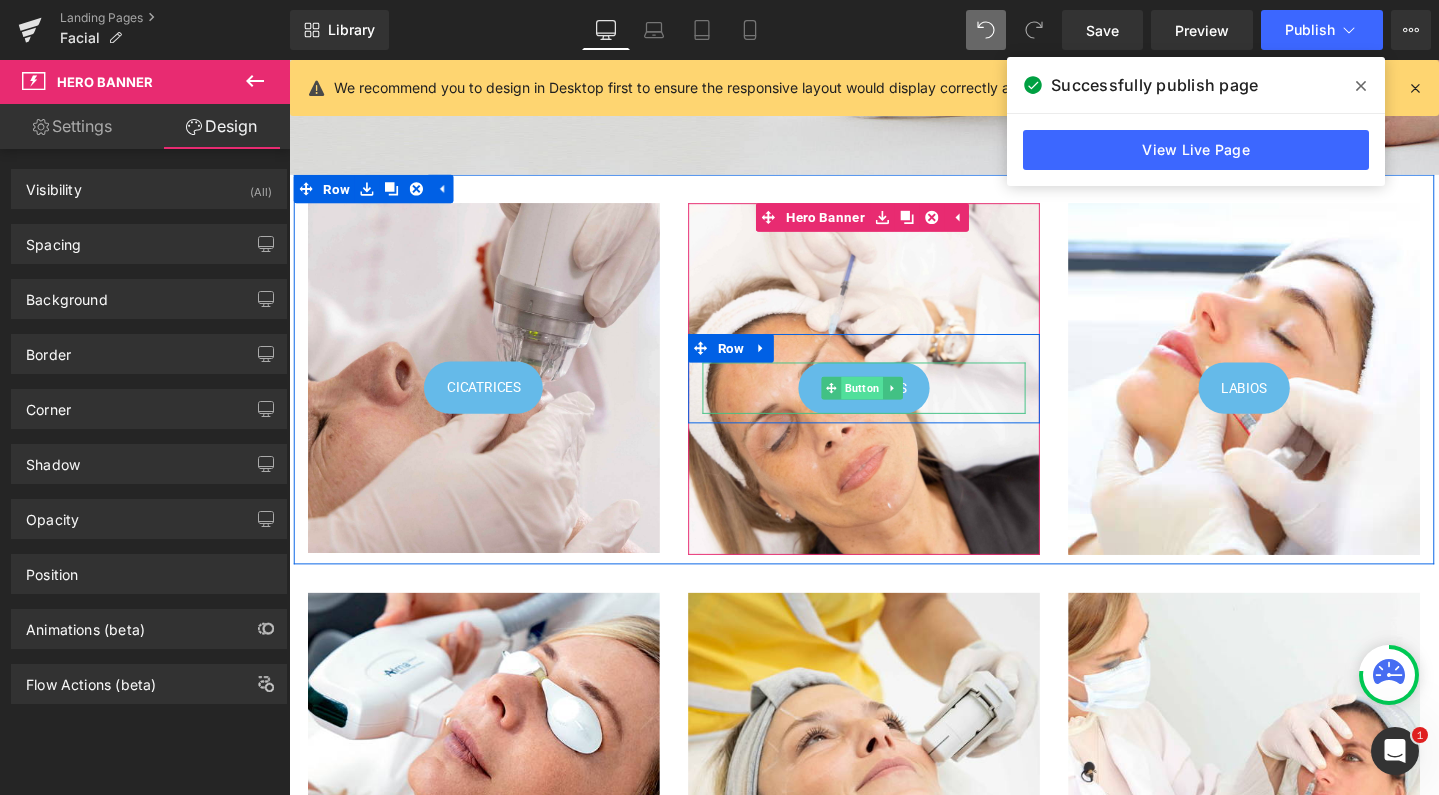 click on "Button" at bounding box center (892, 406) 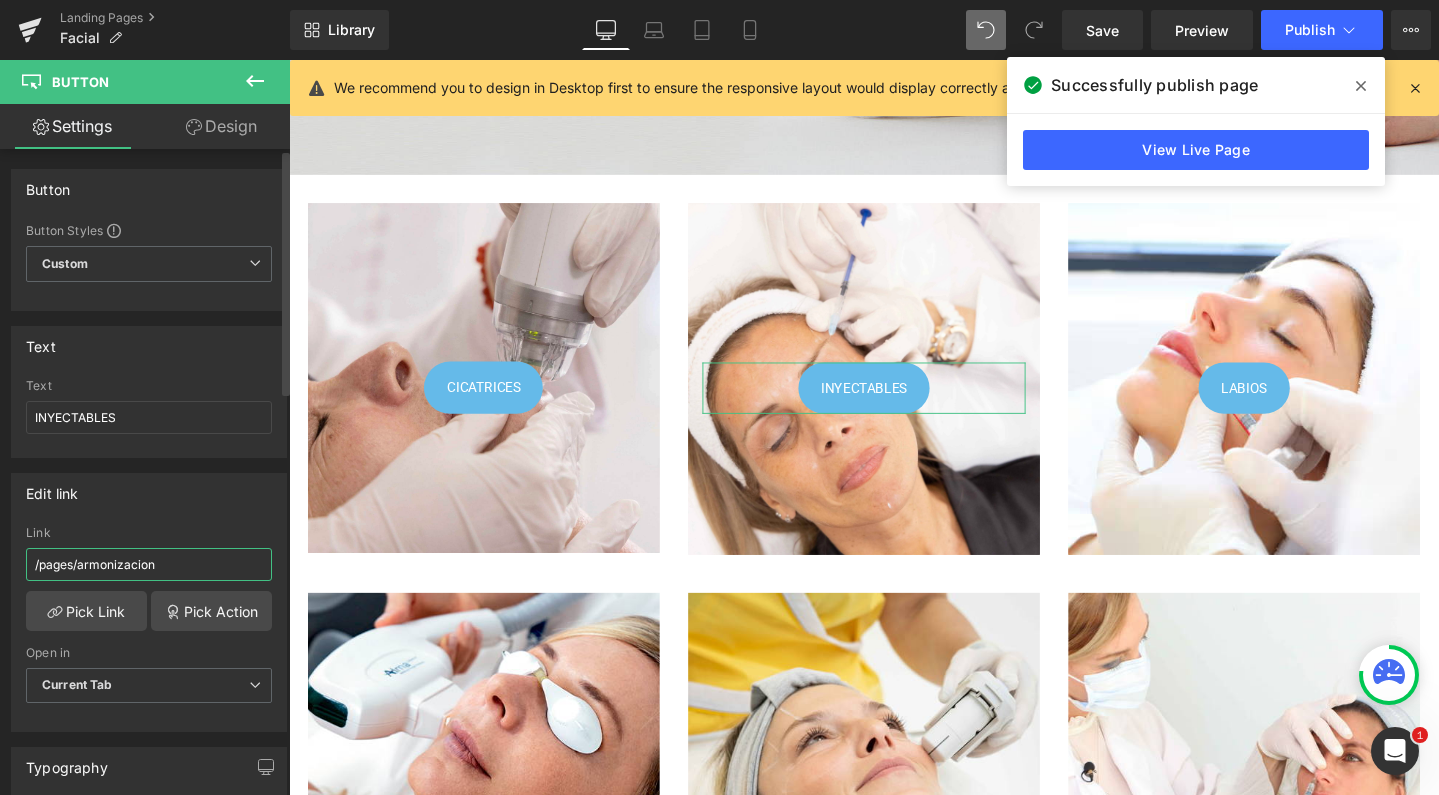 click on "/pages/armonizacion" at bounding box center [149, 564] 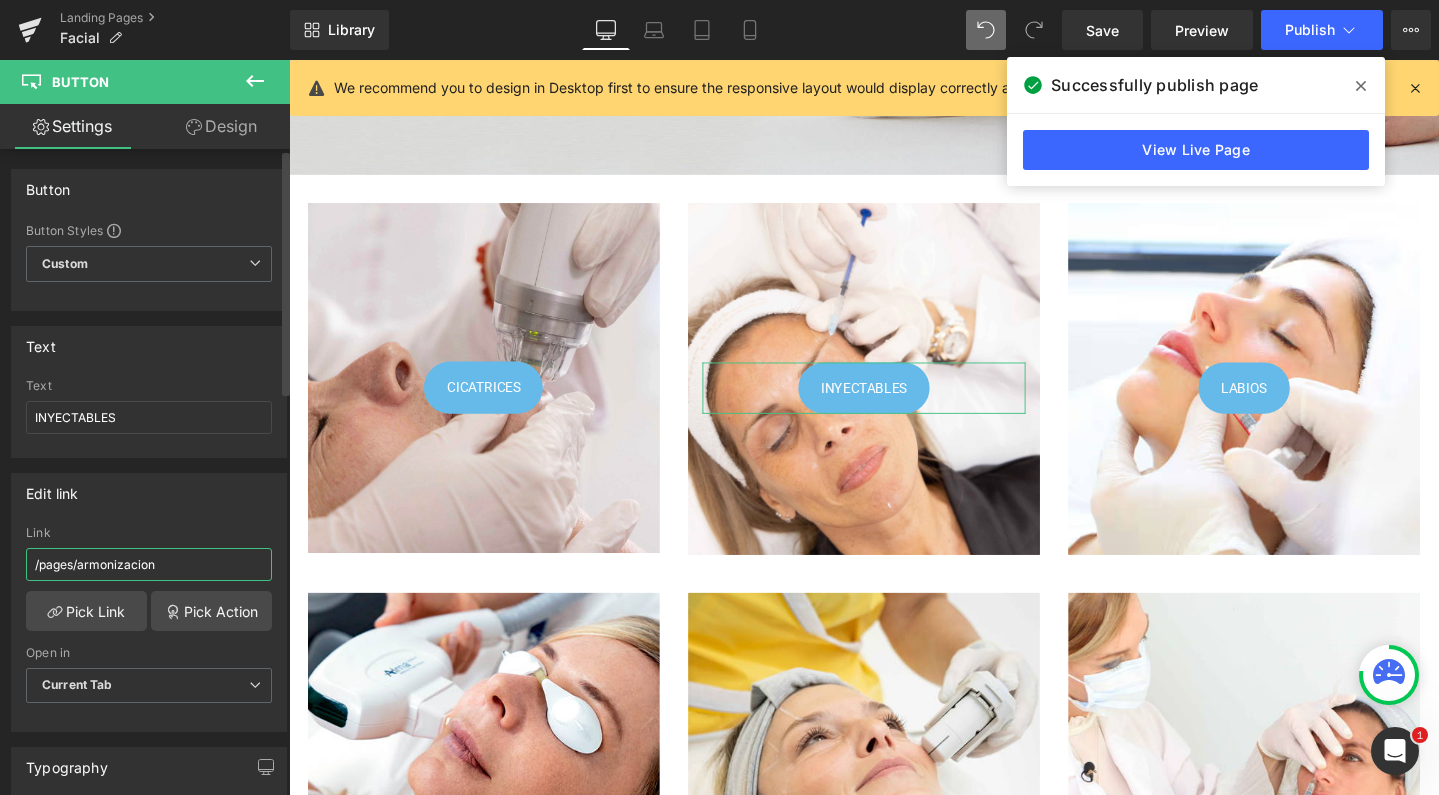 click on "/pages/armonizacion" at bounding box center (149, 564) 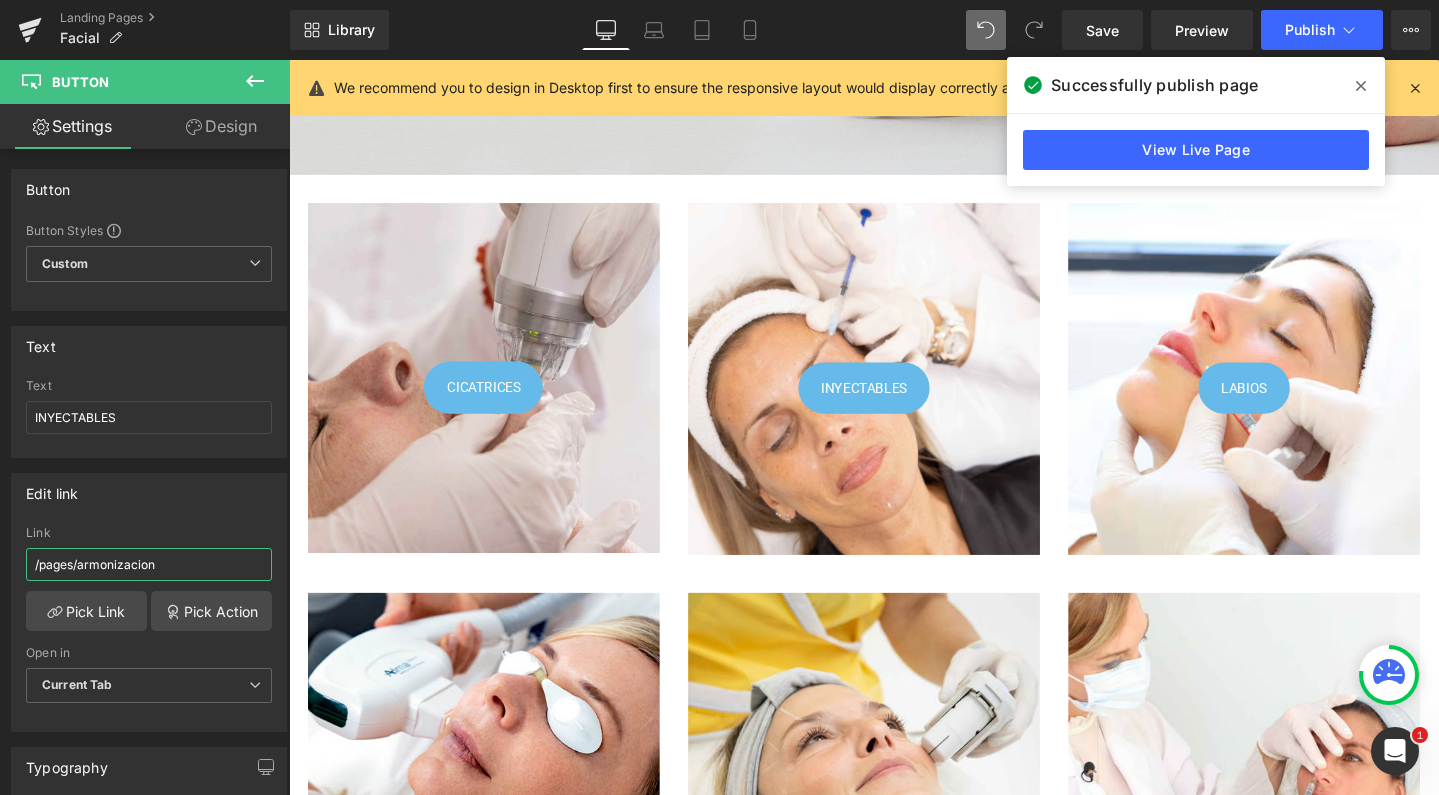 click on "INYECTABLES Button         Row" at bounding box center (894, 396) 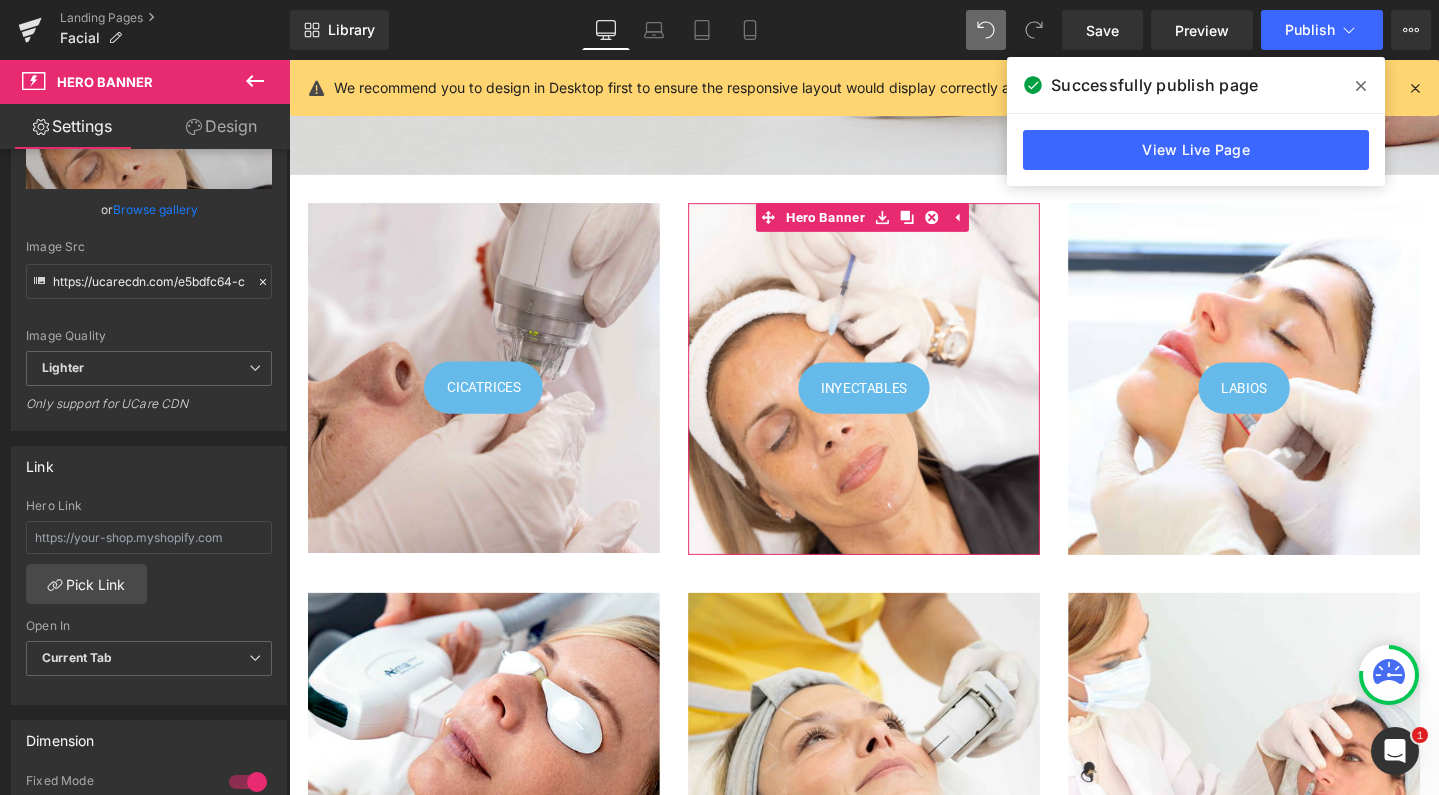 scroll, scrollTop: 331, scrollLeft: 0, axis: vertical 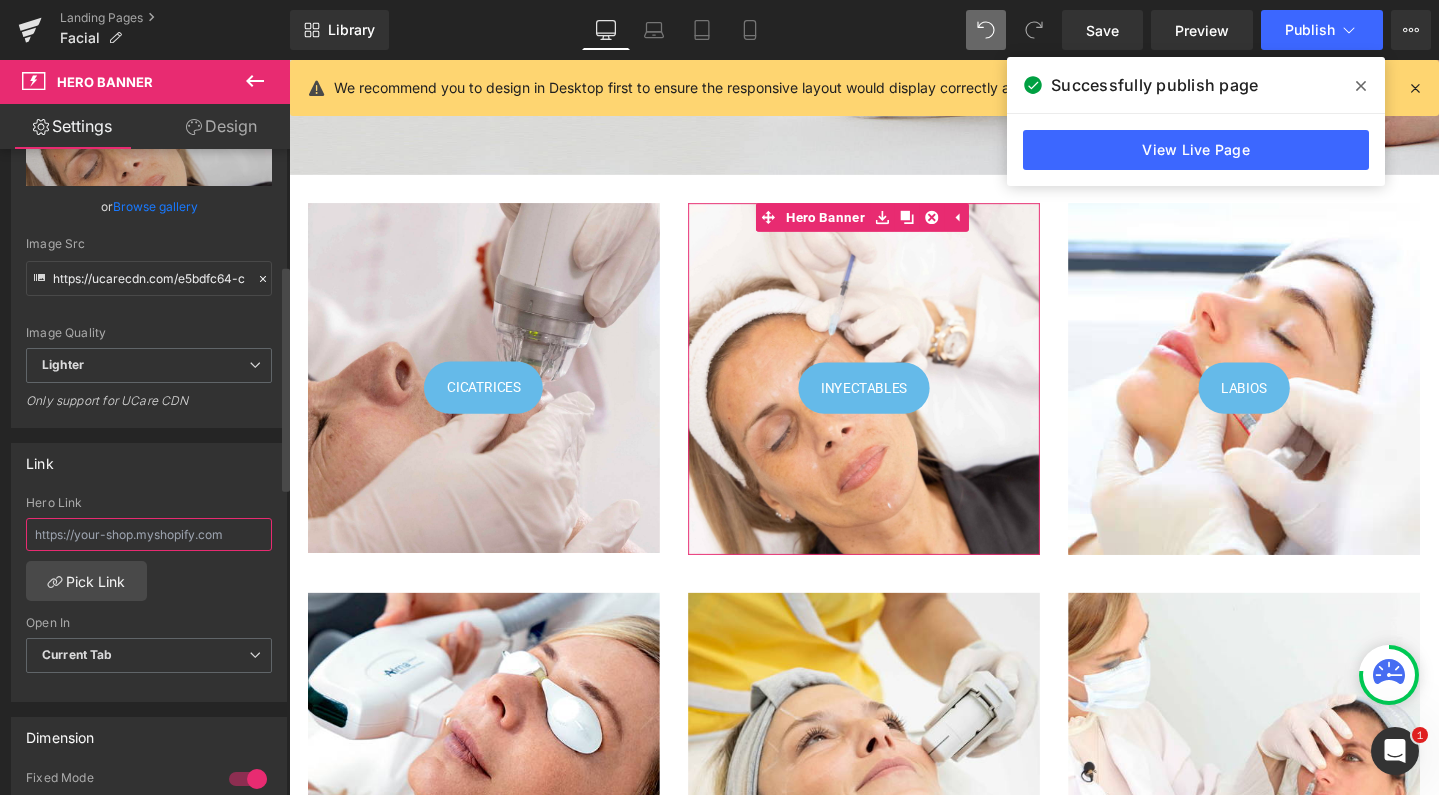 click at bounding box center (149, 534) 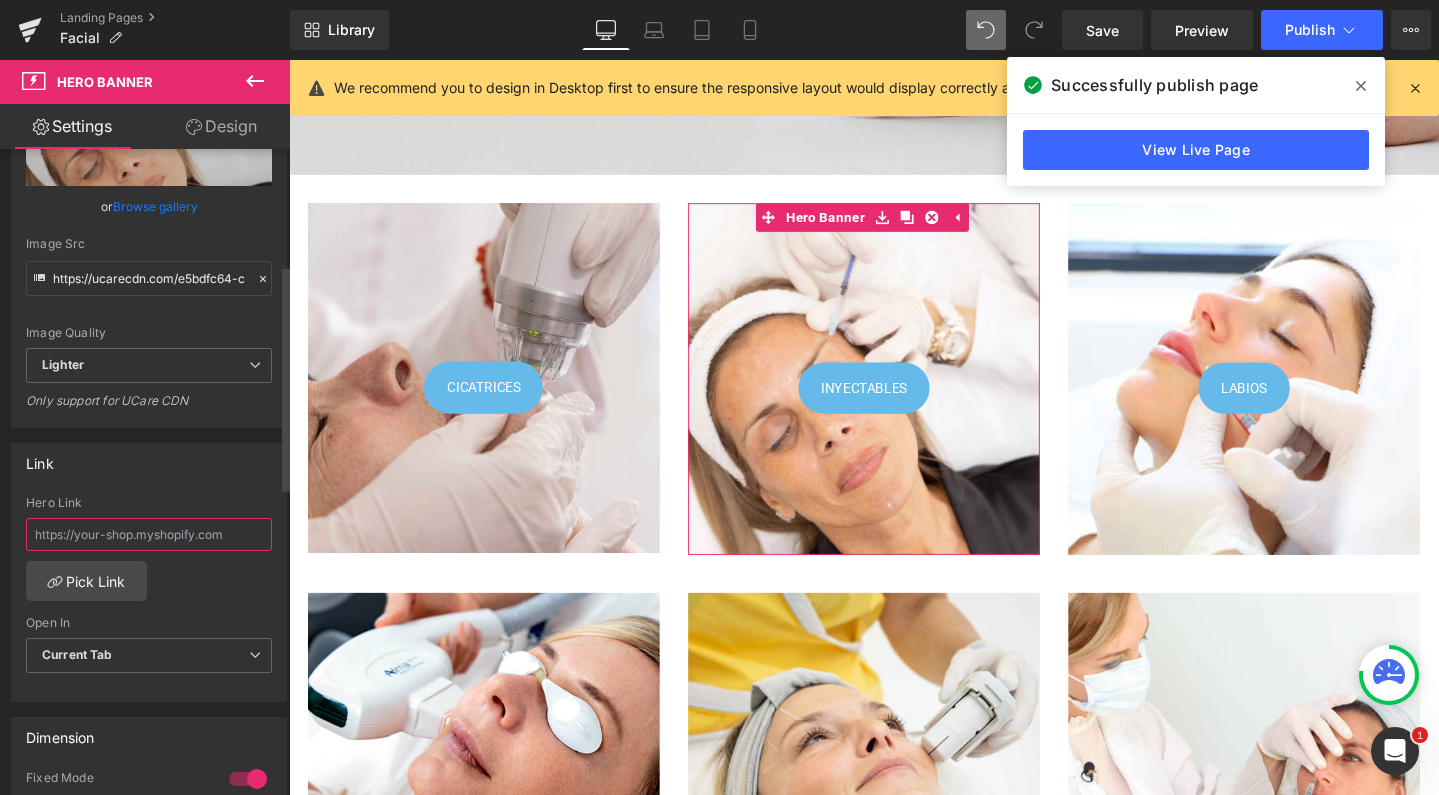 paste on "/pages/armonizacion" 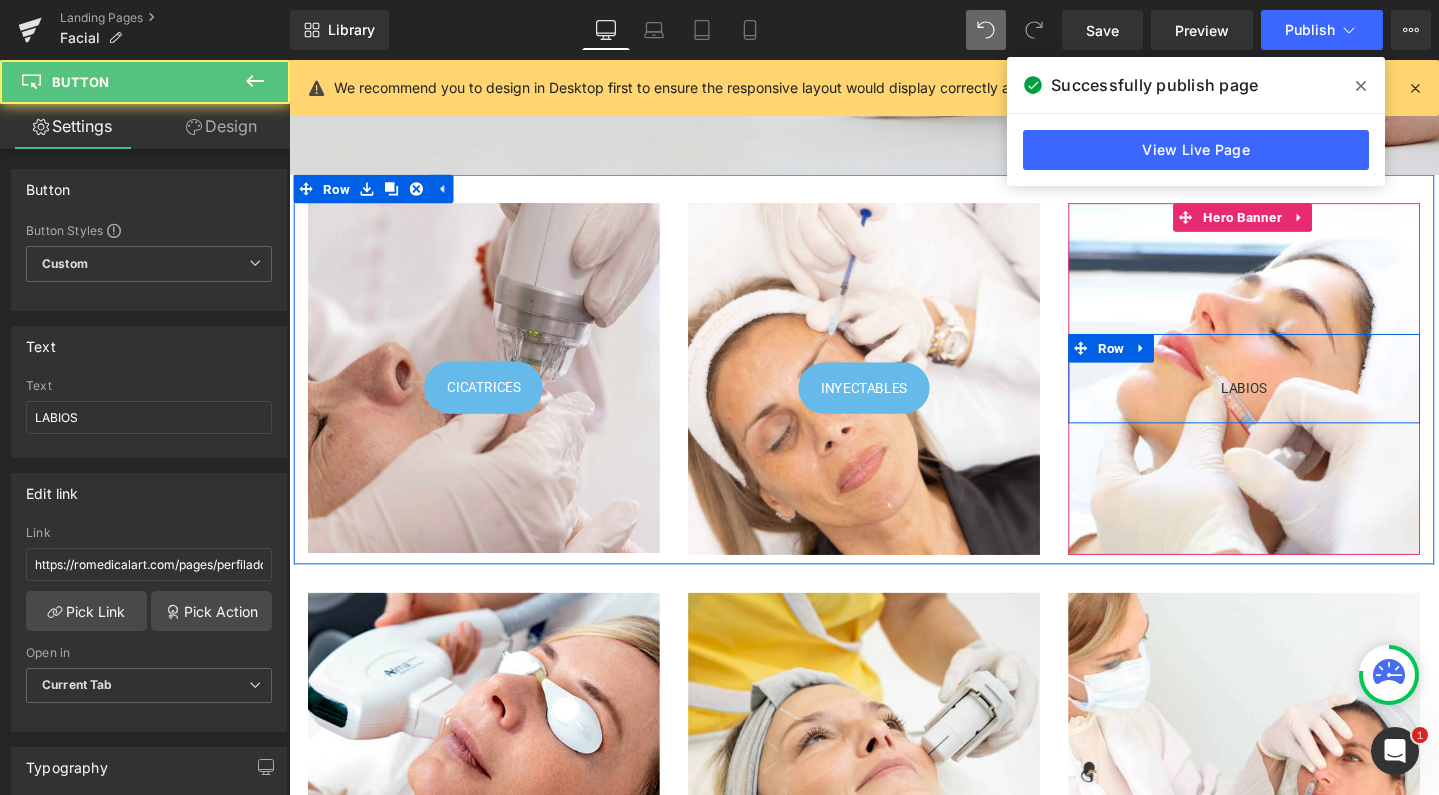 click on "LABIOS Button" at bounding box center (1294, 405) 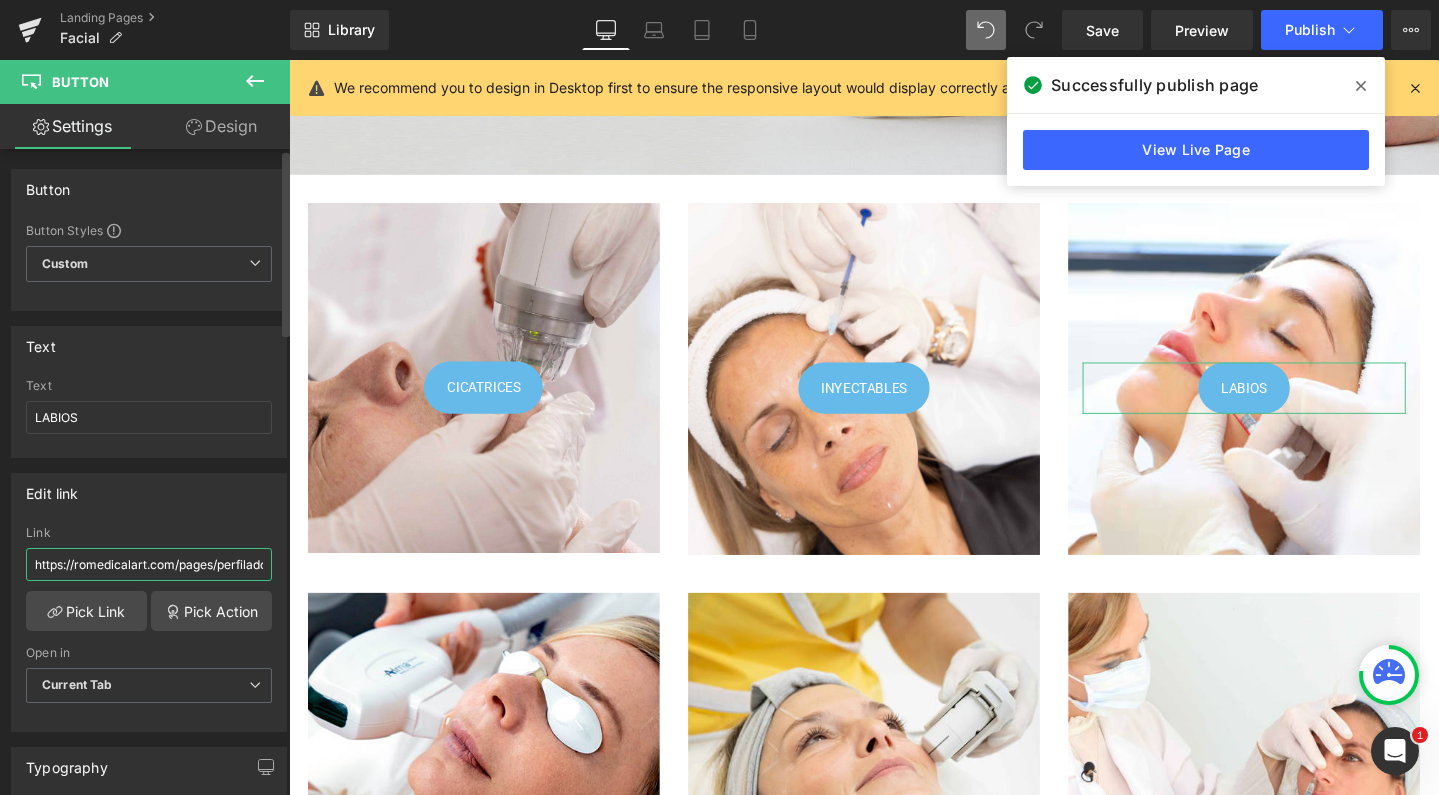 click on "https://romedicalart.com/pages/perfilado-de-labios" at bounding box center (149, 564) 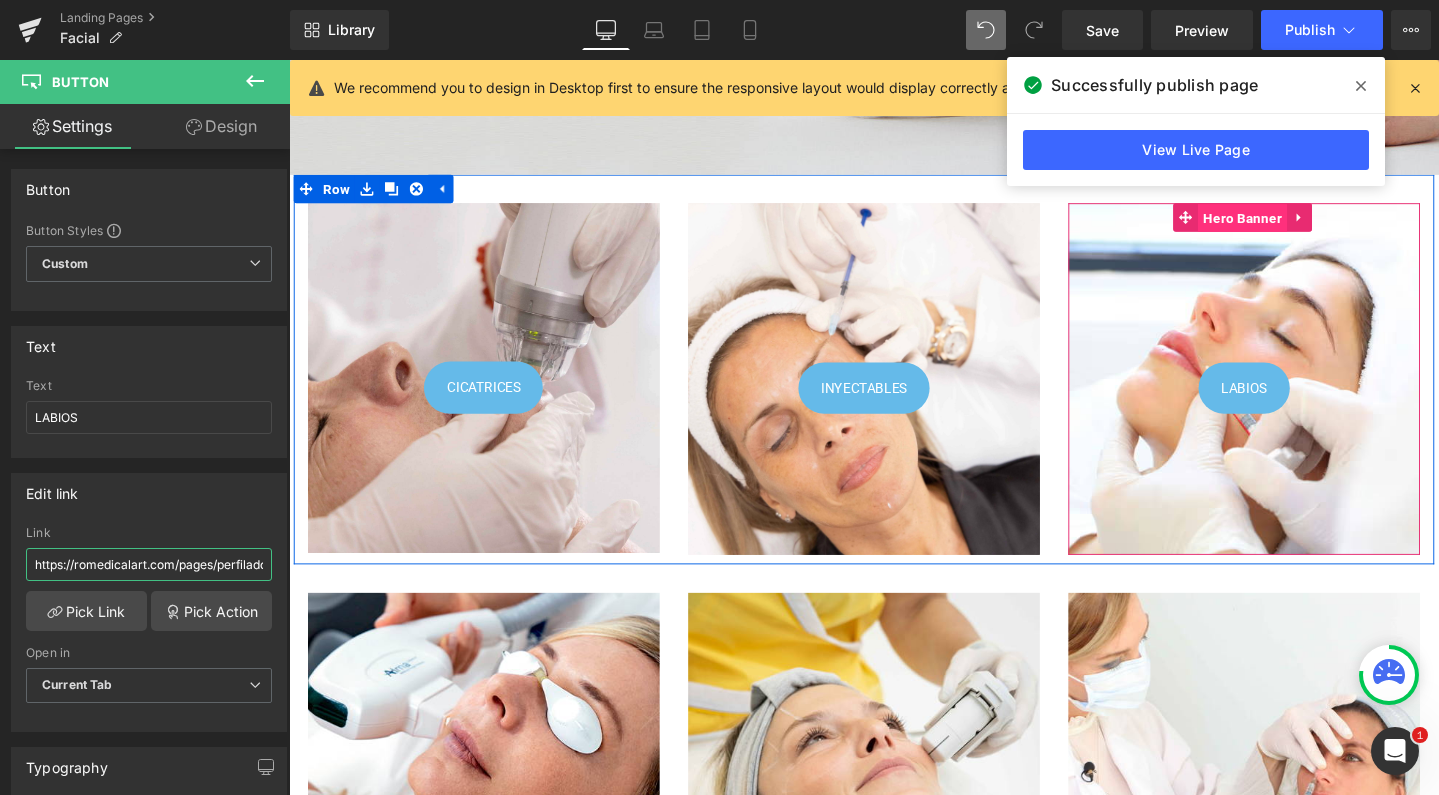 click on "Hero Banner" at bounding box center (1292, 227) 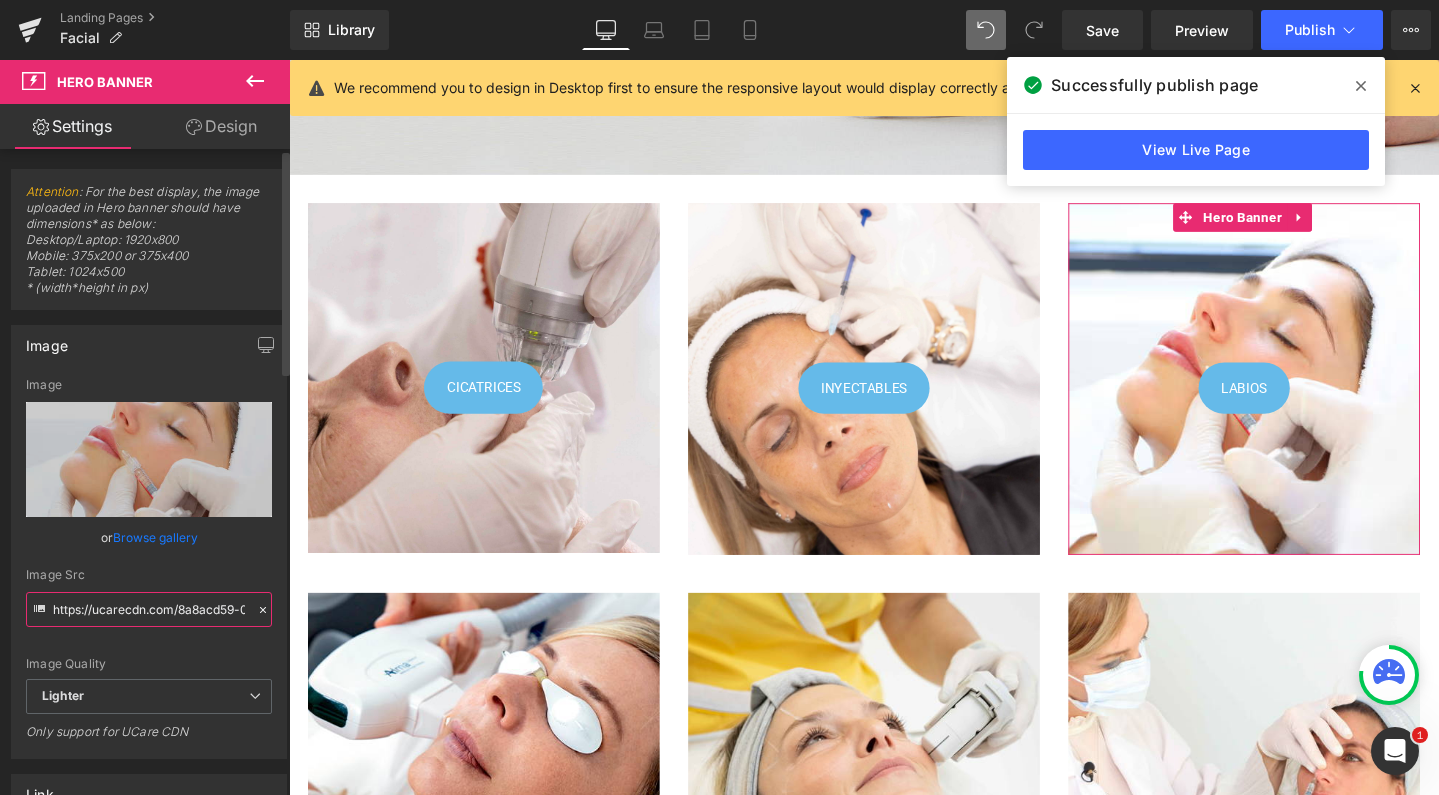 click on "https://ucarecdn.com/8a8acd59-07e5-47e3-8469-9113bf323e01/-/format/auto/-/preview/3000x3000/-/quality/lighter/labios.jpg" at bounding box center (149, 609) 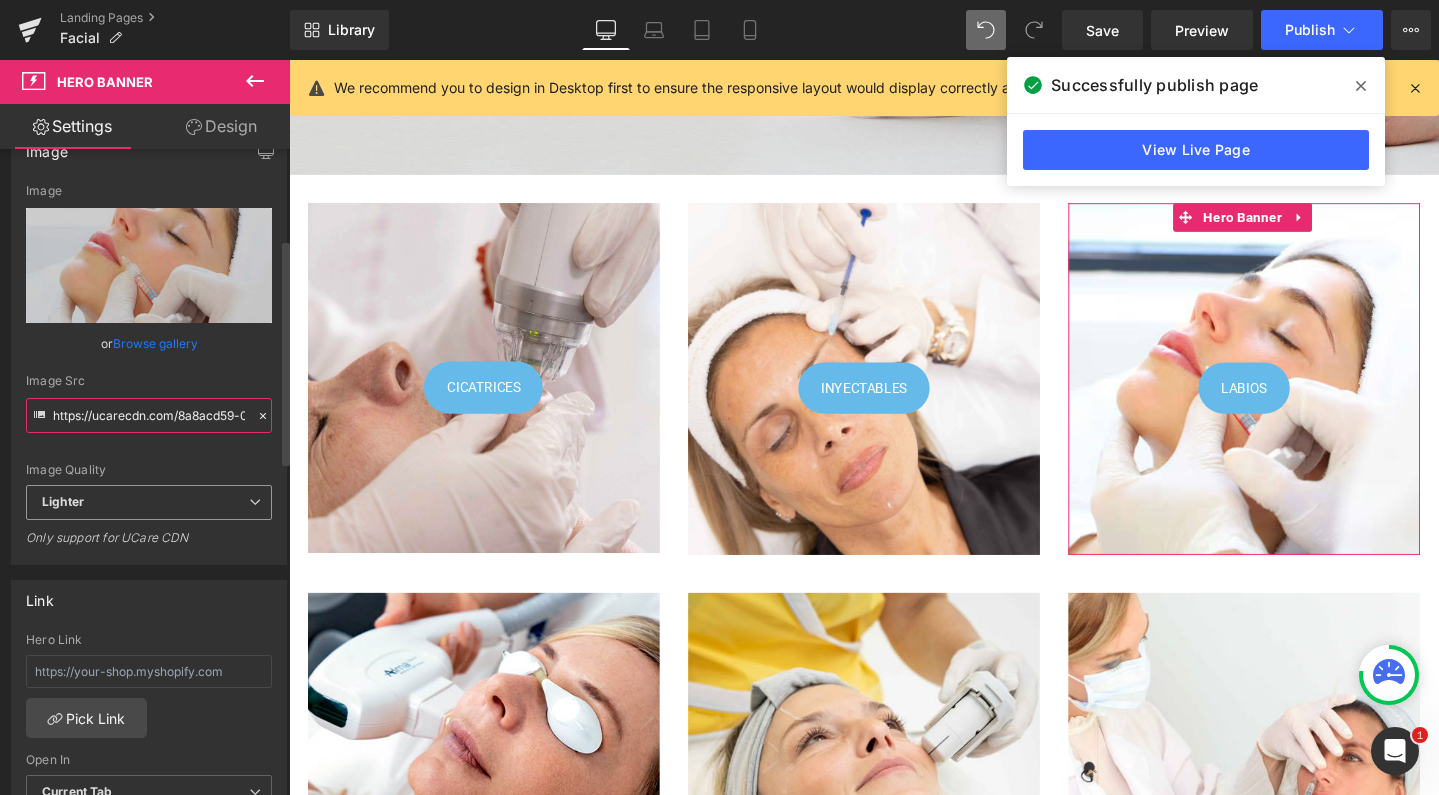 scroll, scrollTop: 261, scrollLeft: 0, axis: vertical 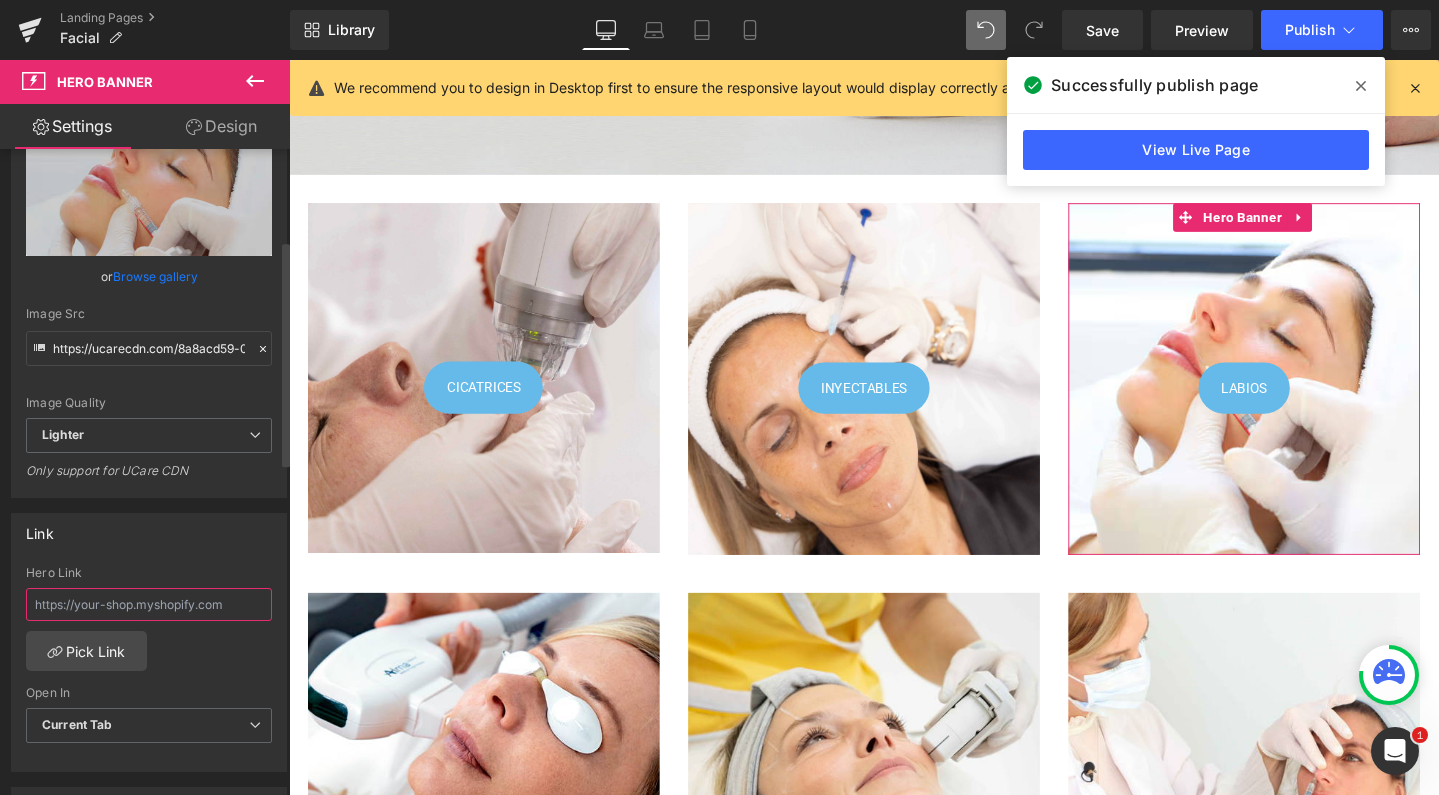click at bounding box center [149, 604] 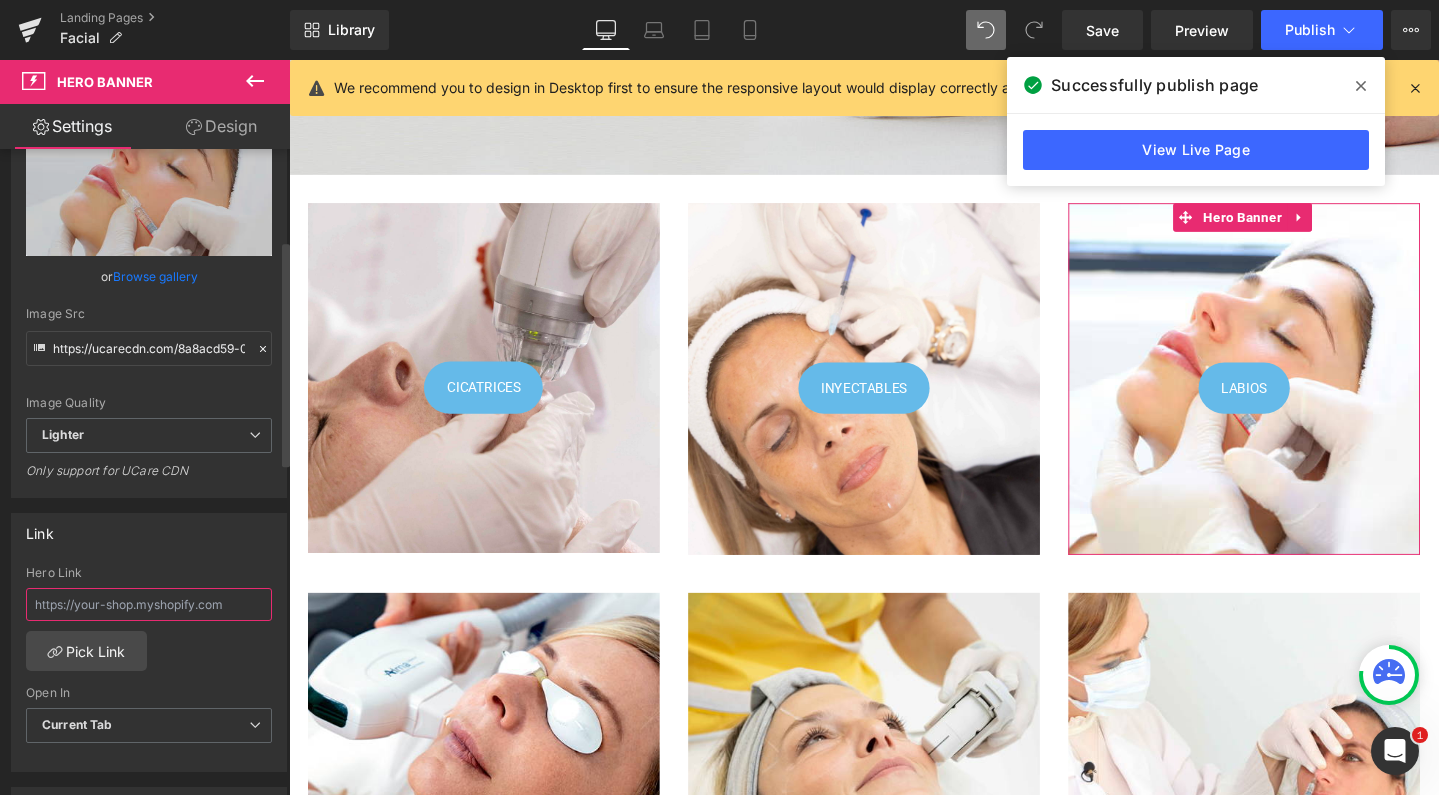 paste on "https://romedicalart.com/pages/perfilado-de-labios" 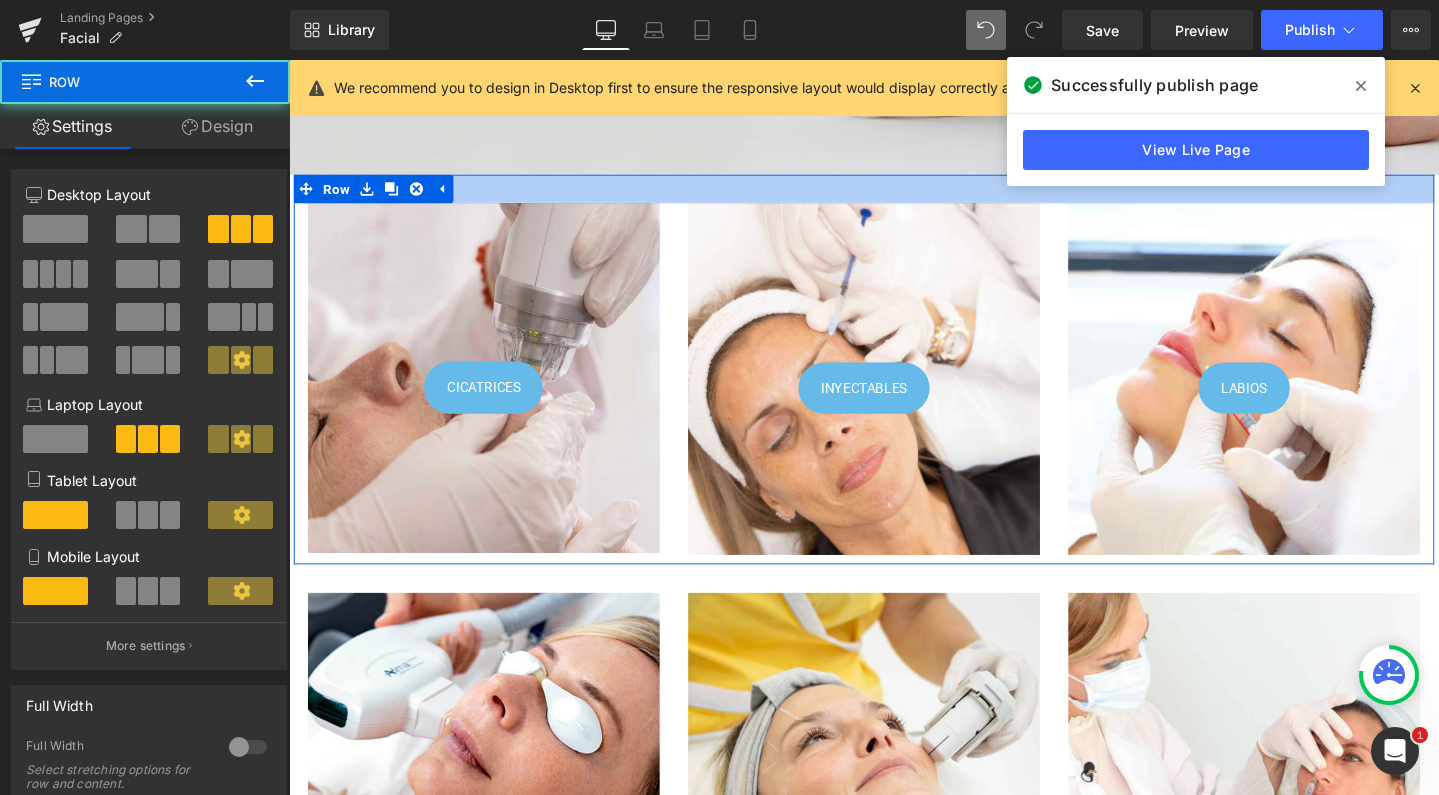 click at bounding box center [894, 196] 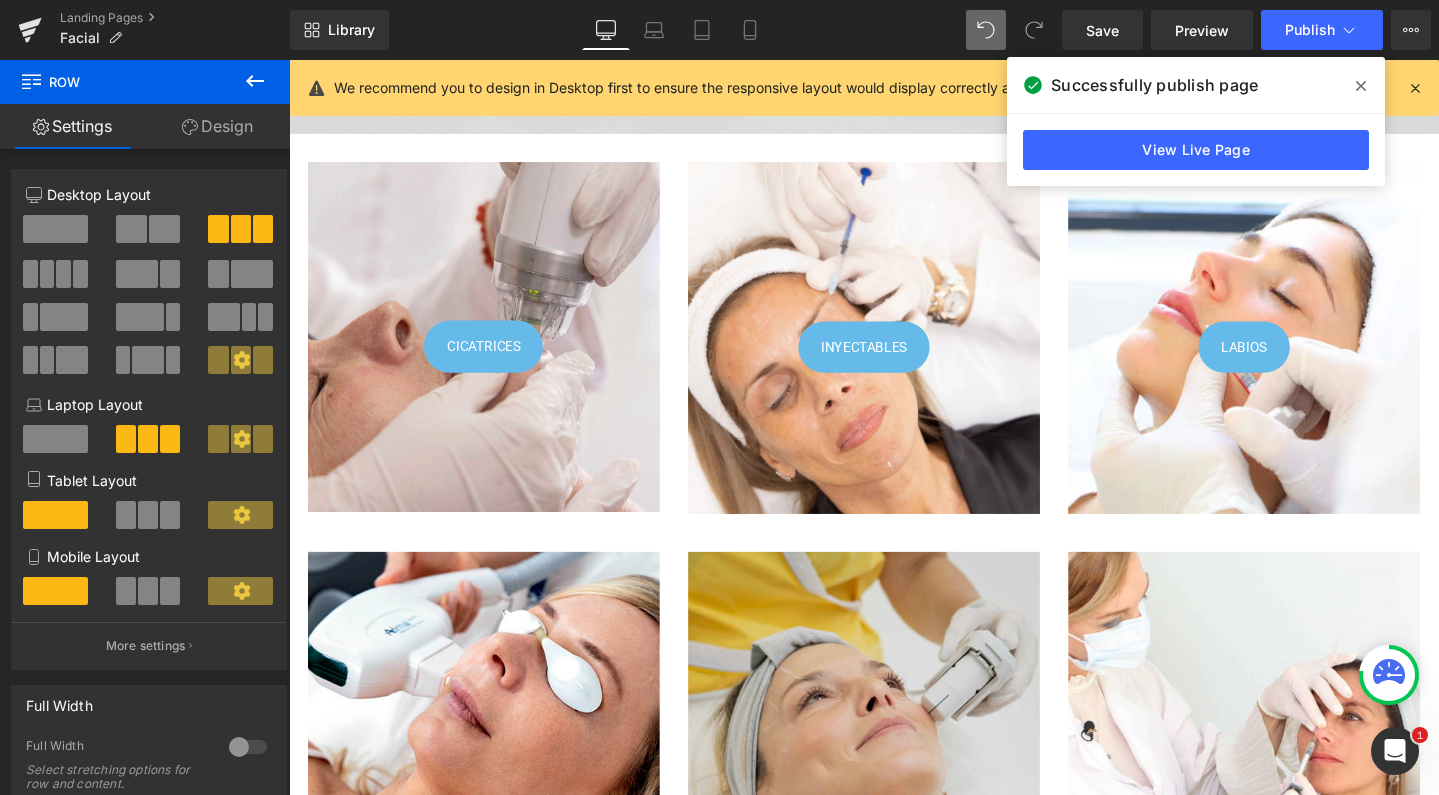 scroll, scrollTop: 490, scrollLeft: 0, axis: vertical 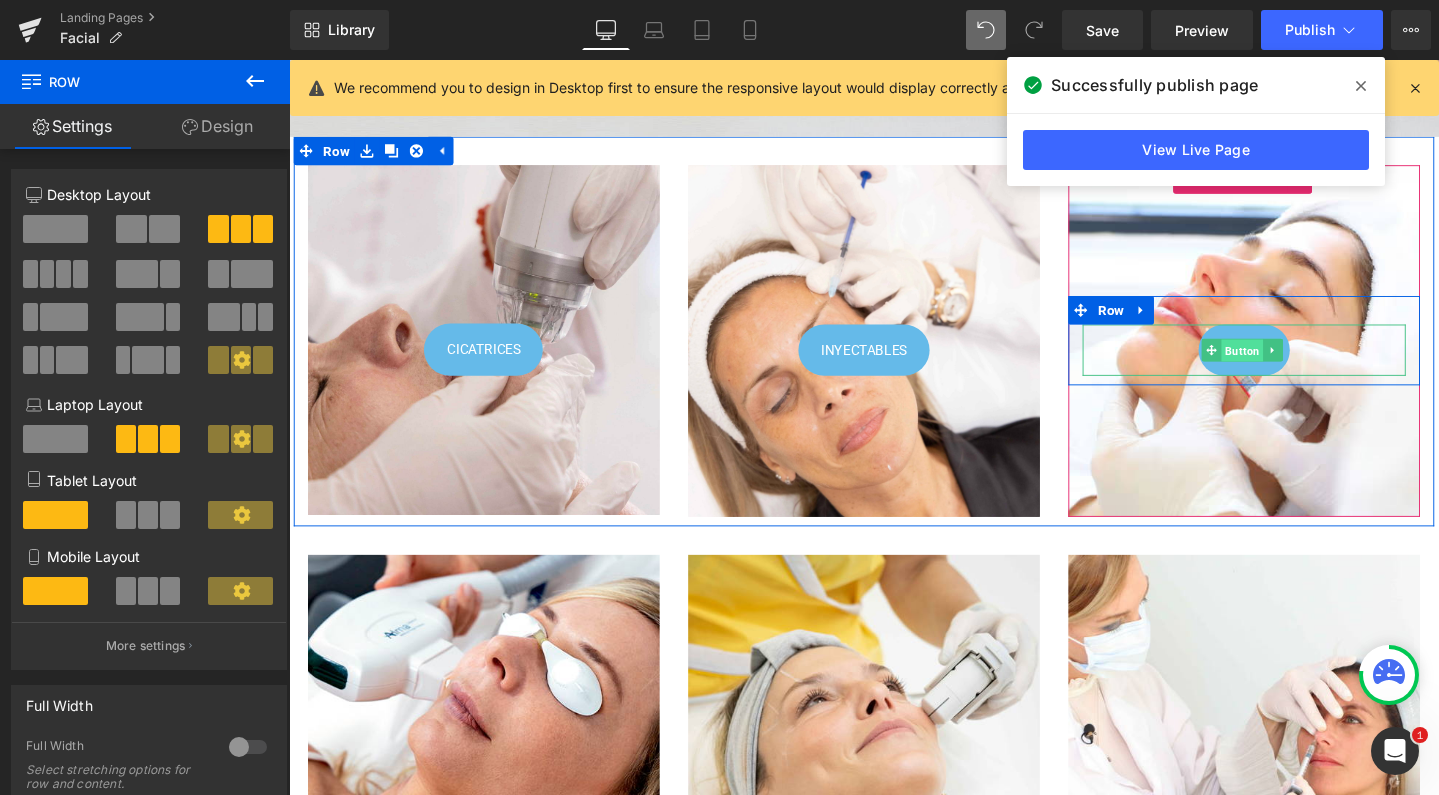 click on "Button" at bounding box center (1292, 366) 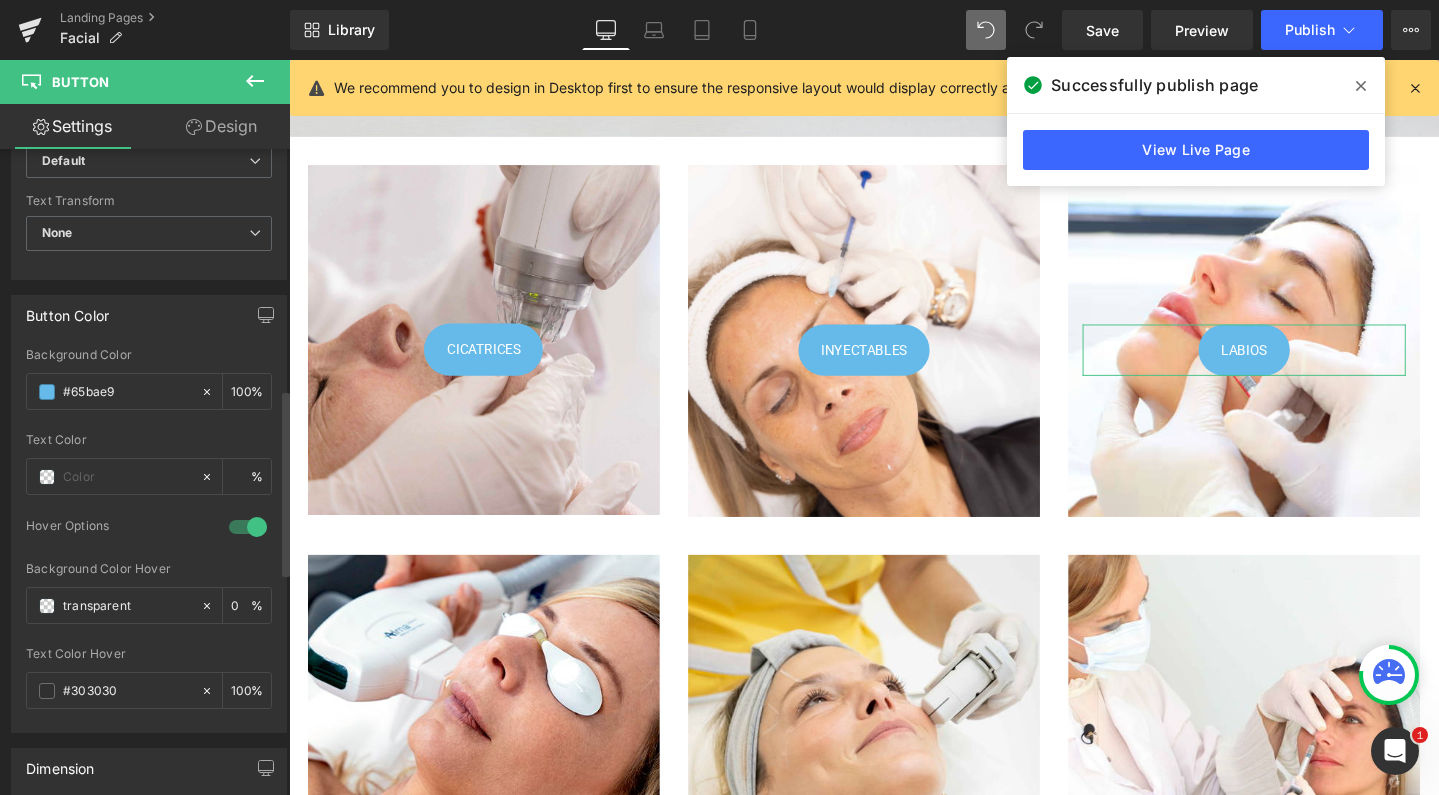 scroll, scrollTop: 842, scrollLeft: 0, axis: vertical 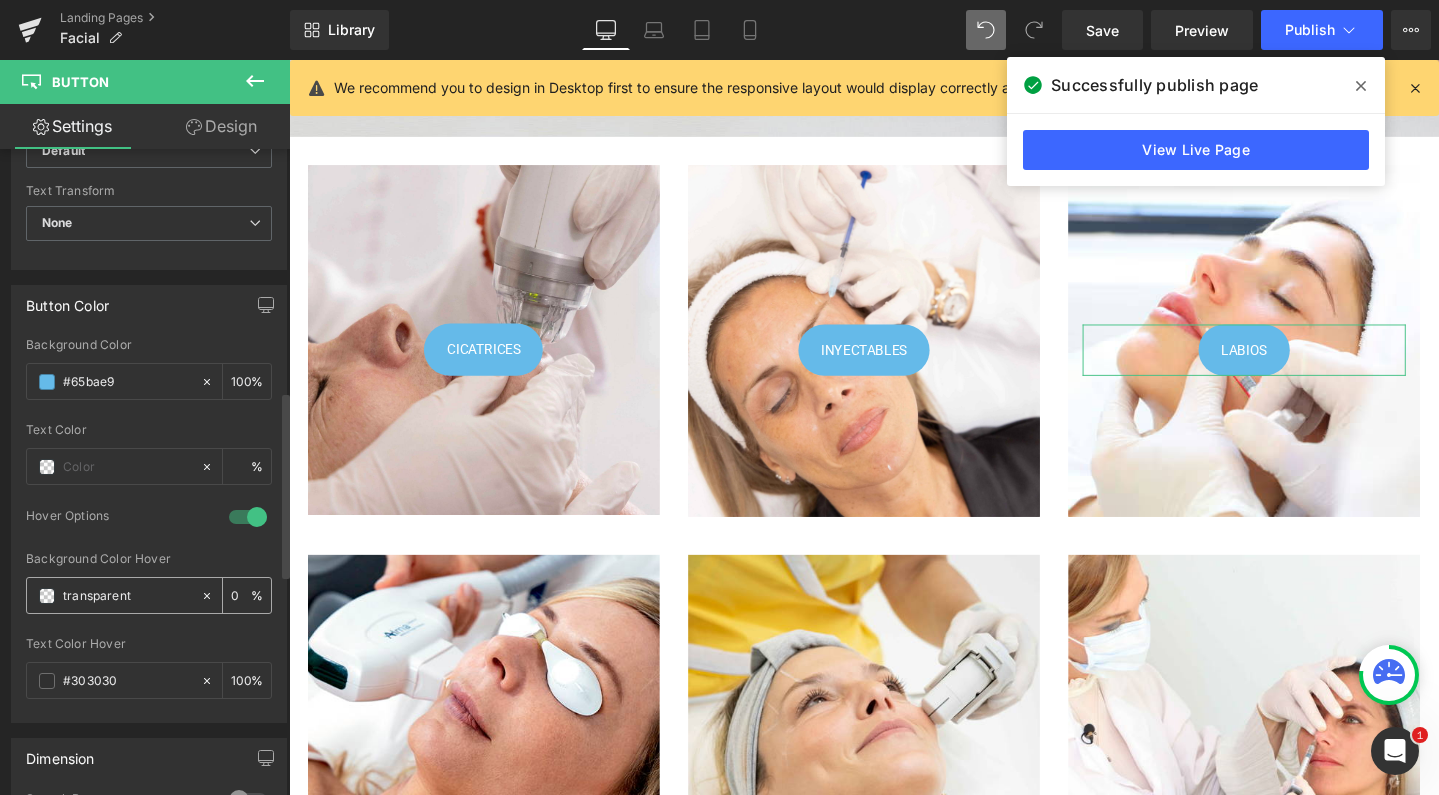 click at bounding box center [47, 596] 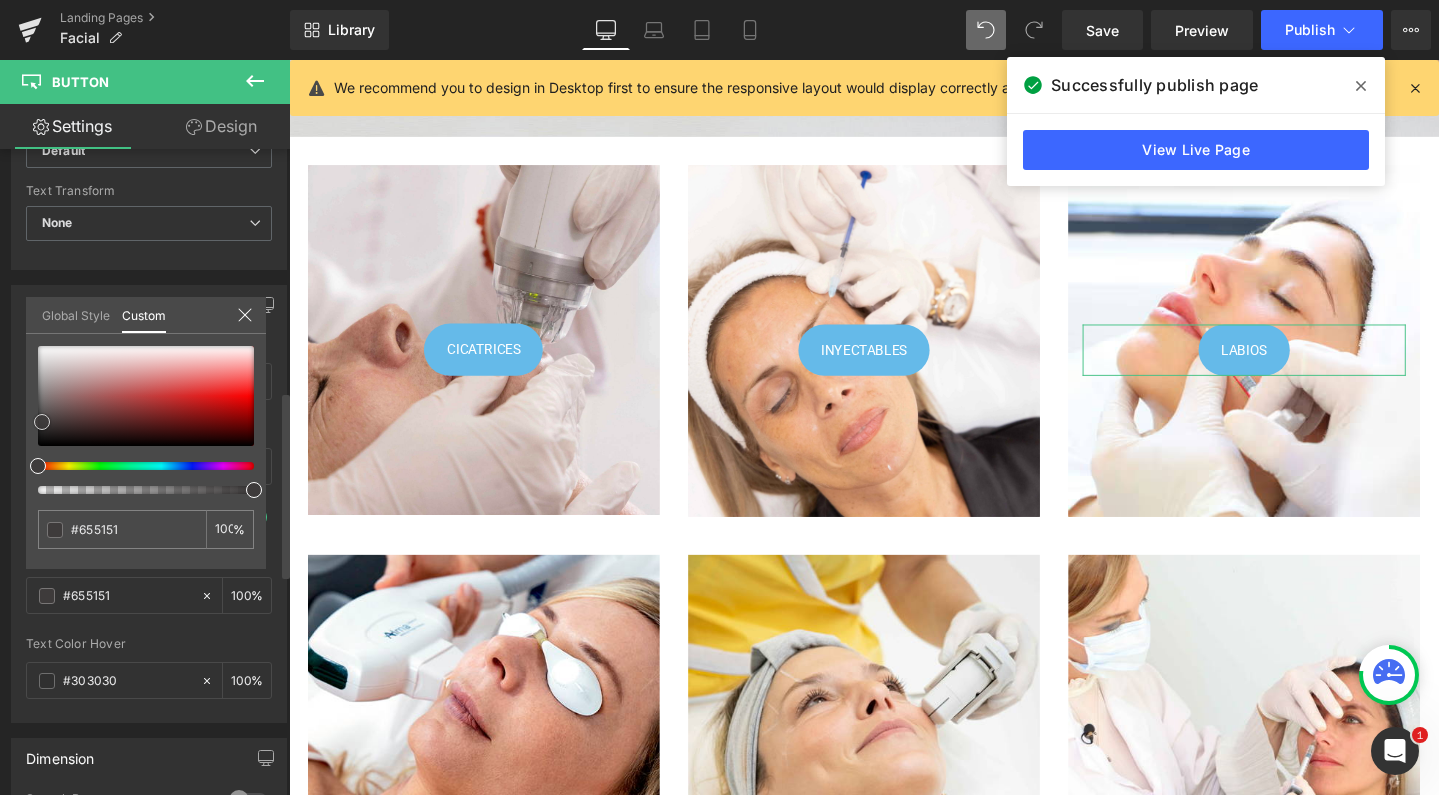 drag, startPoint x: 61, startPoint y: 410, endPoint x: 41, endPoint y: 633, distance: 223.89507 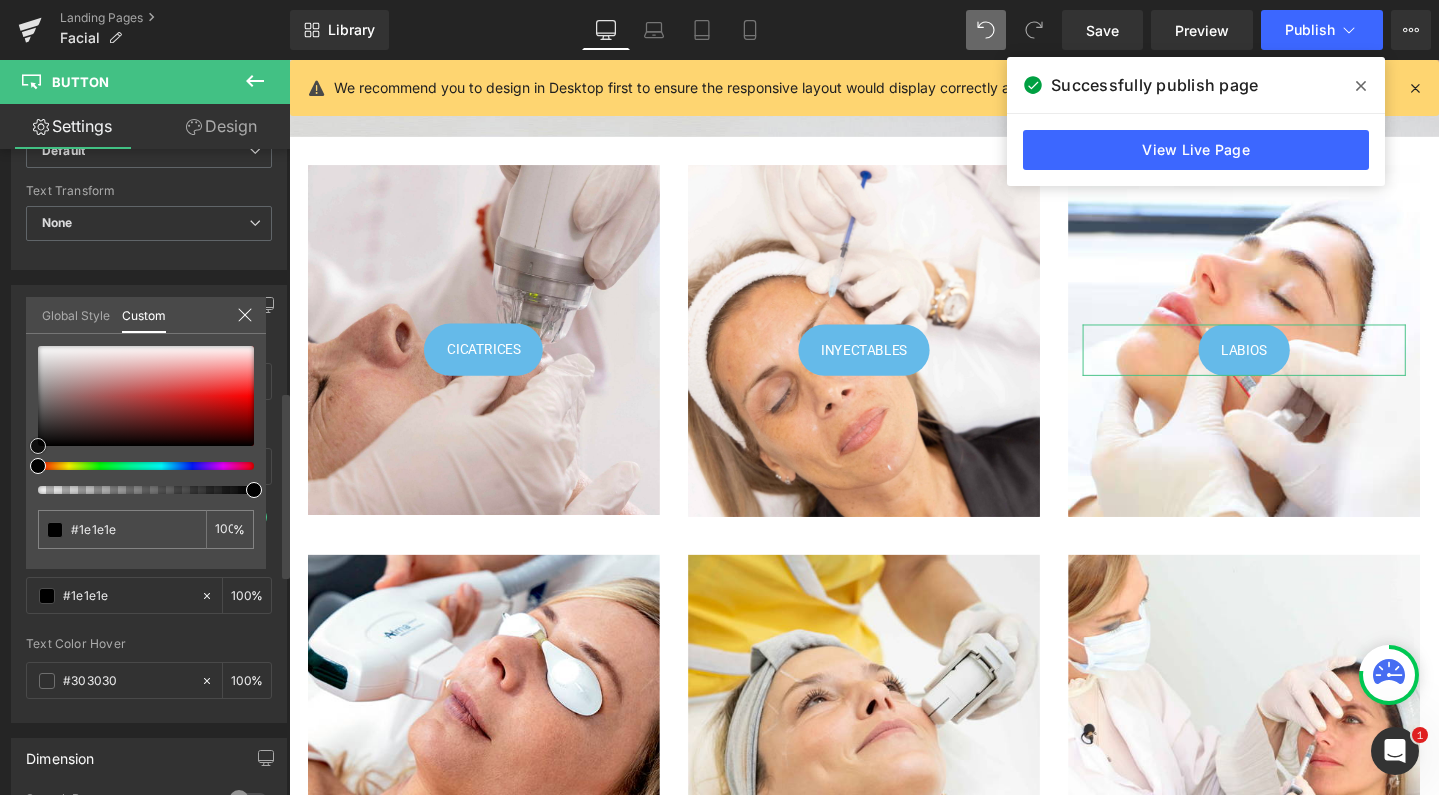 drag, startPoint x: 38, startPoint y: 434, endPoint x: 24, endPoint y: 489, distance: 56.753853 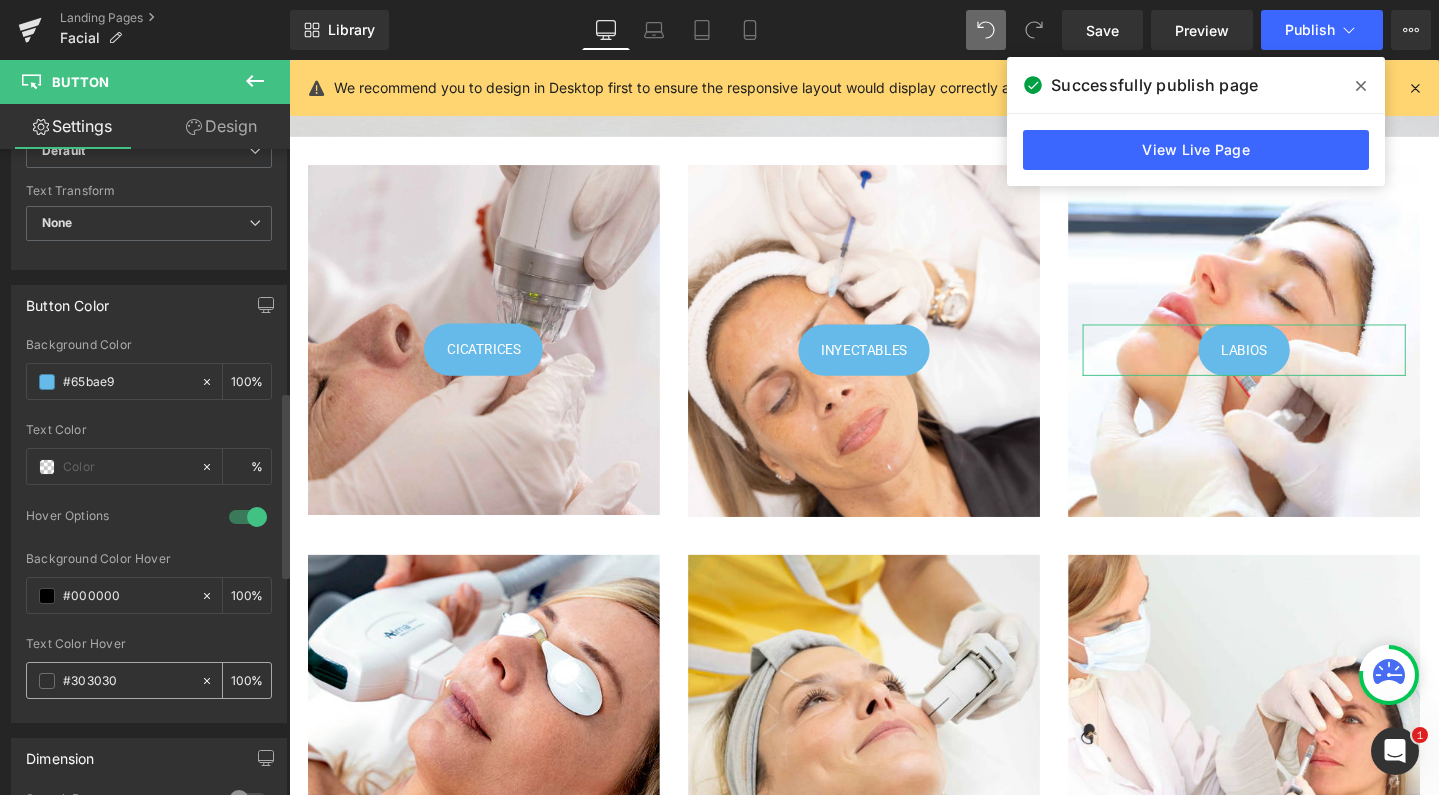 click on "#303030" at bounding box center [127, 681] 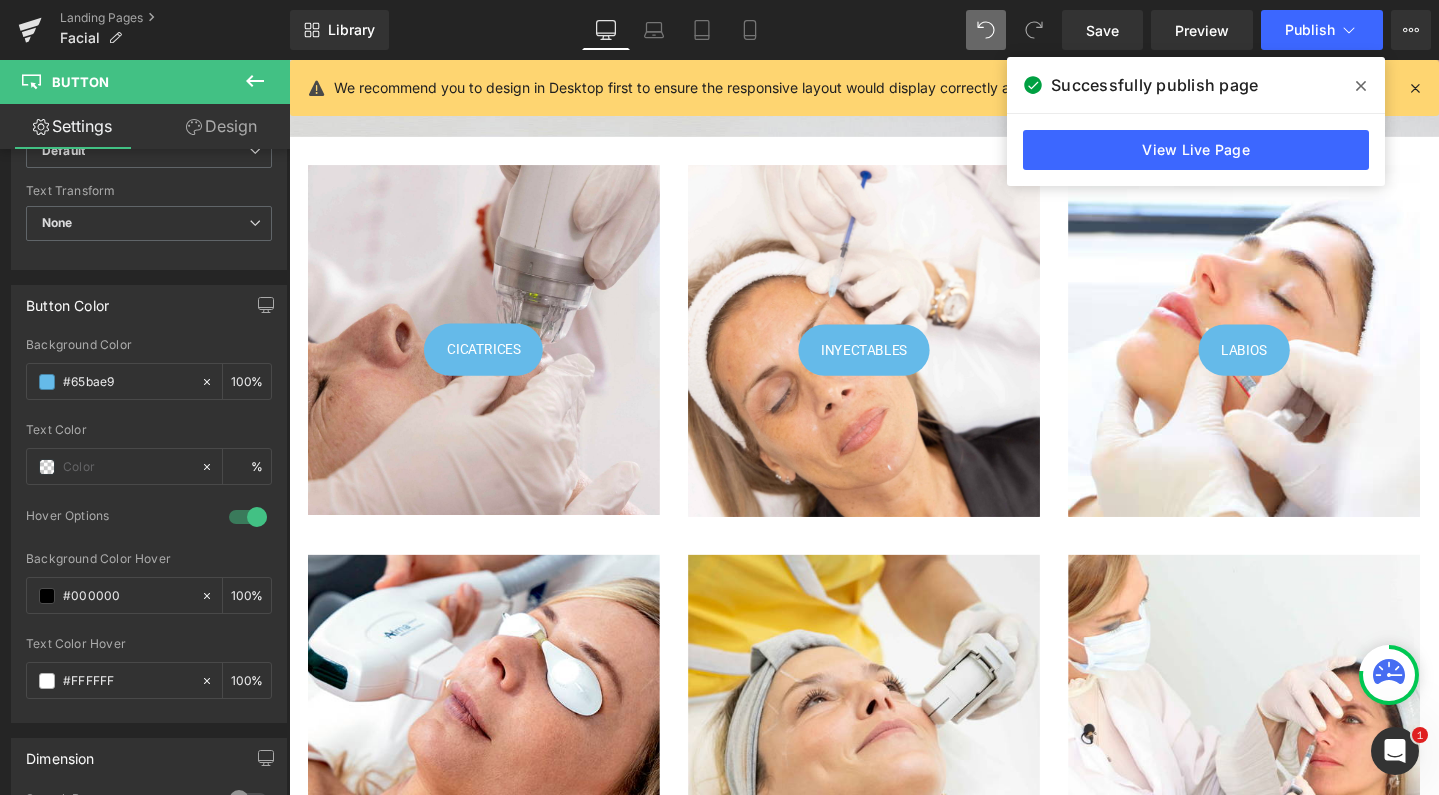 type on "#FFFFFF" 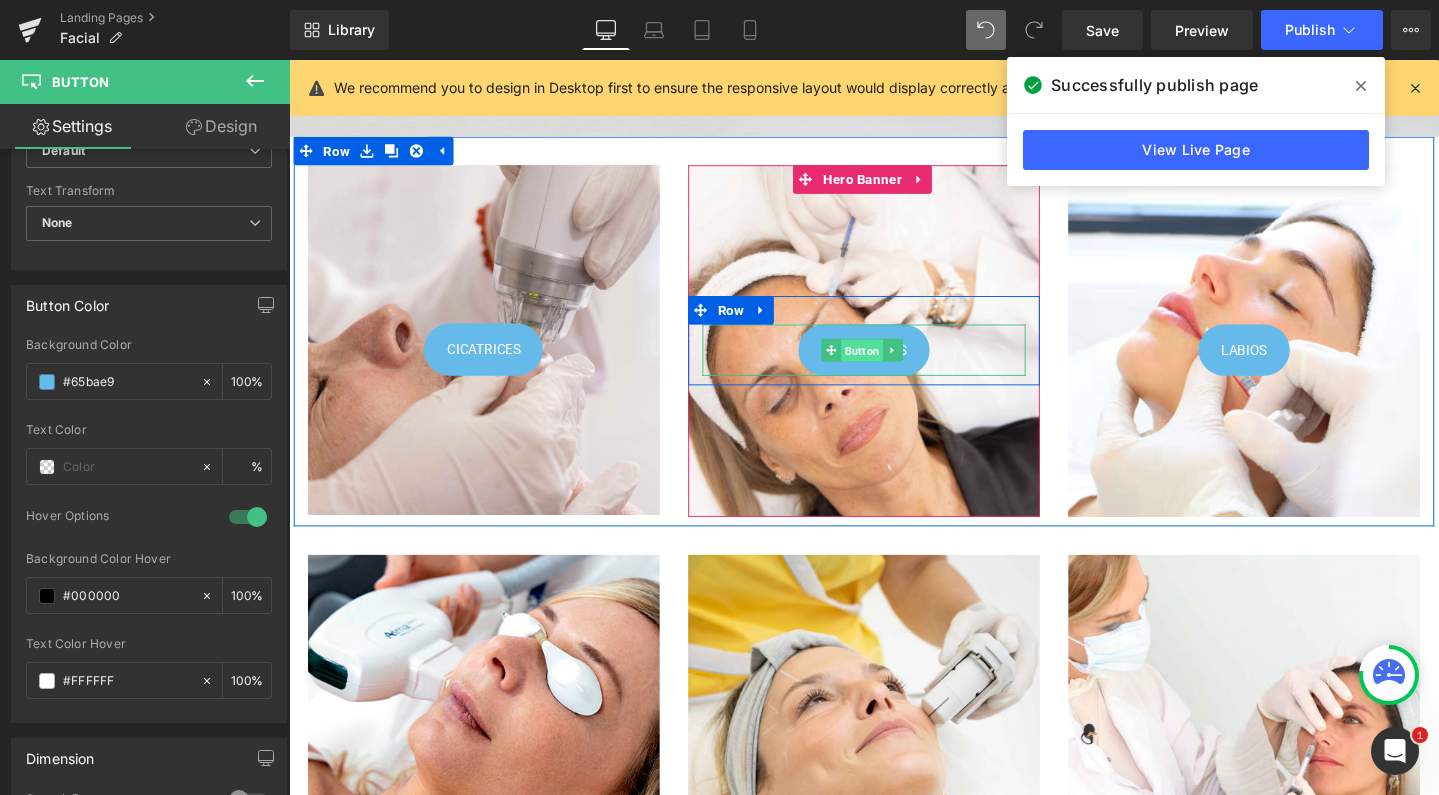 click on "Button" at bounding box center [892, 366] 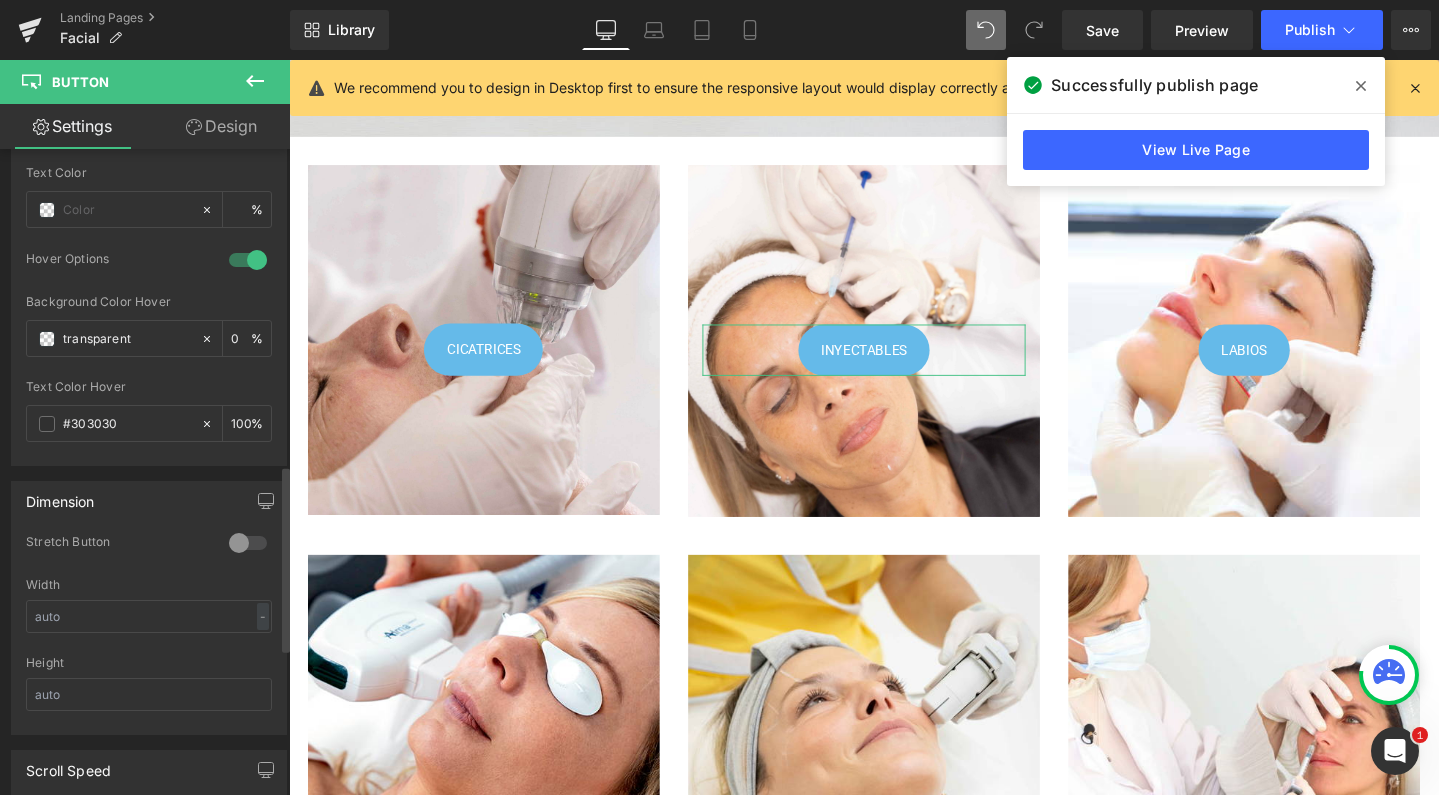scroll, scrollTop: 1099, scrollLeft: 0, axis: vertical 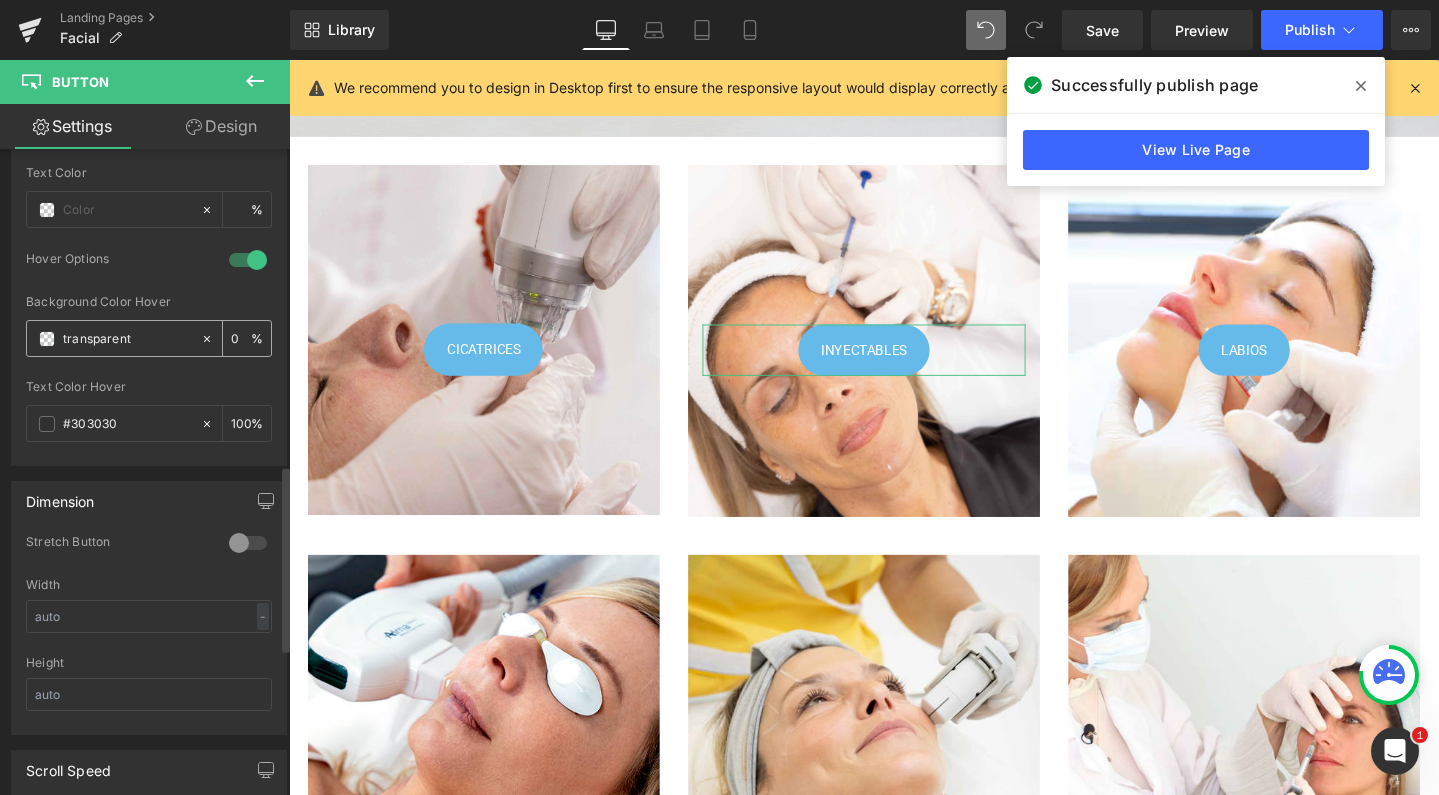 click on "transparent" at bounding box center [127, 339] 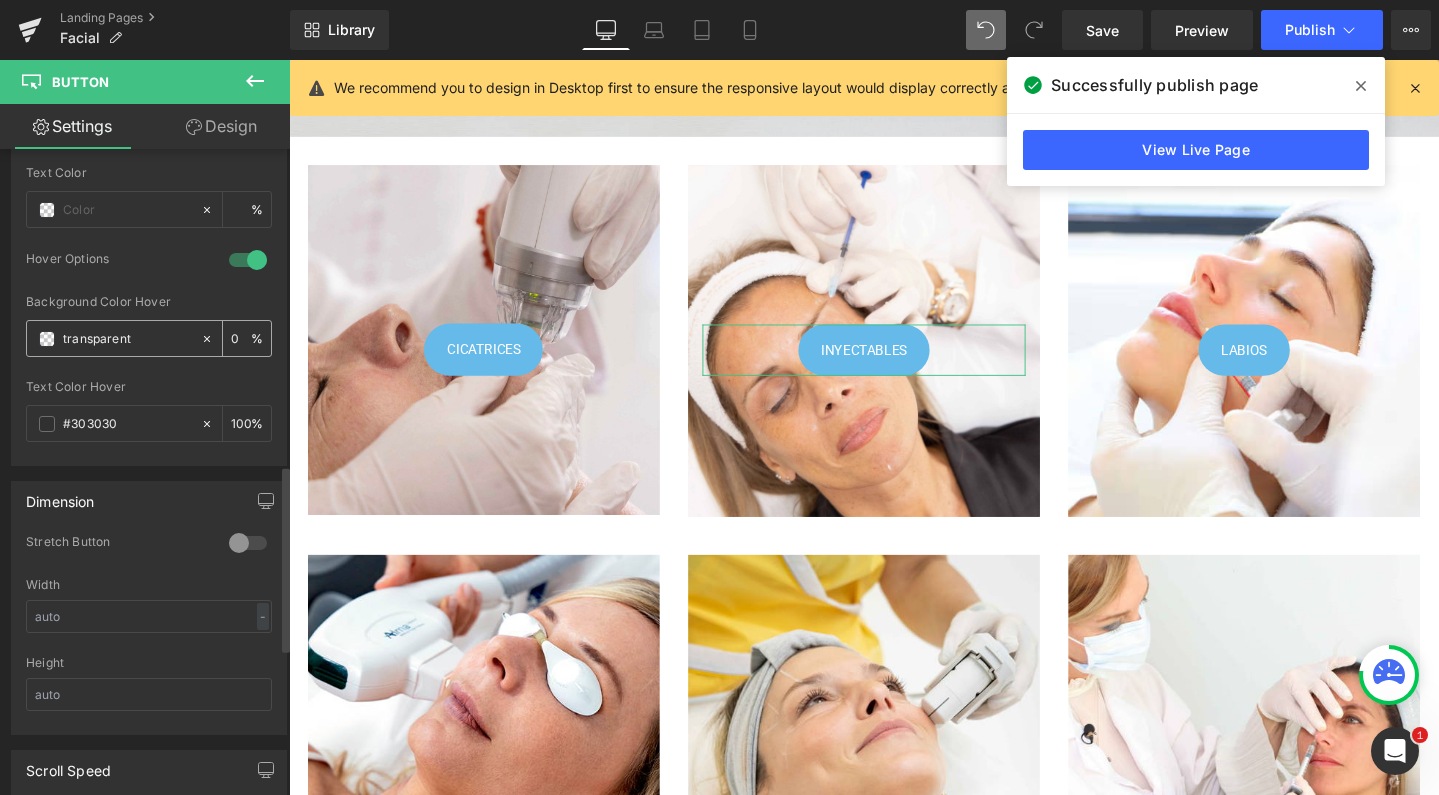 click at bounding box center [47, 339] 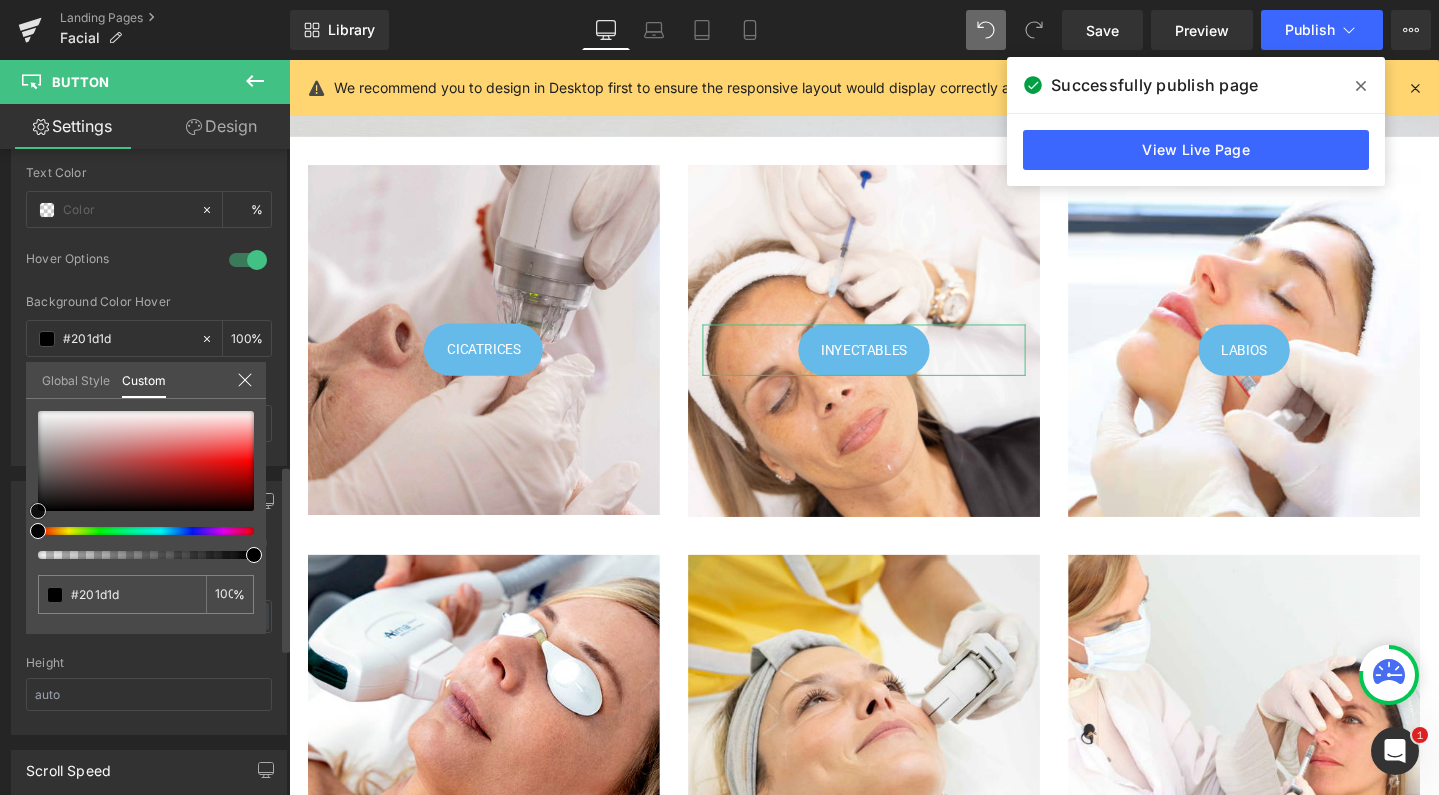 drag, startPoint x: 43, startPoint y: 512, endPoint x: 7, endPoint y: 540, distance: 45.607018 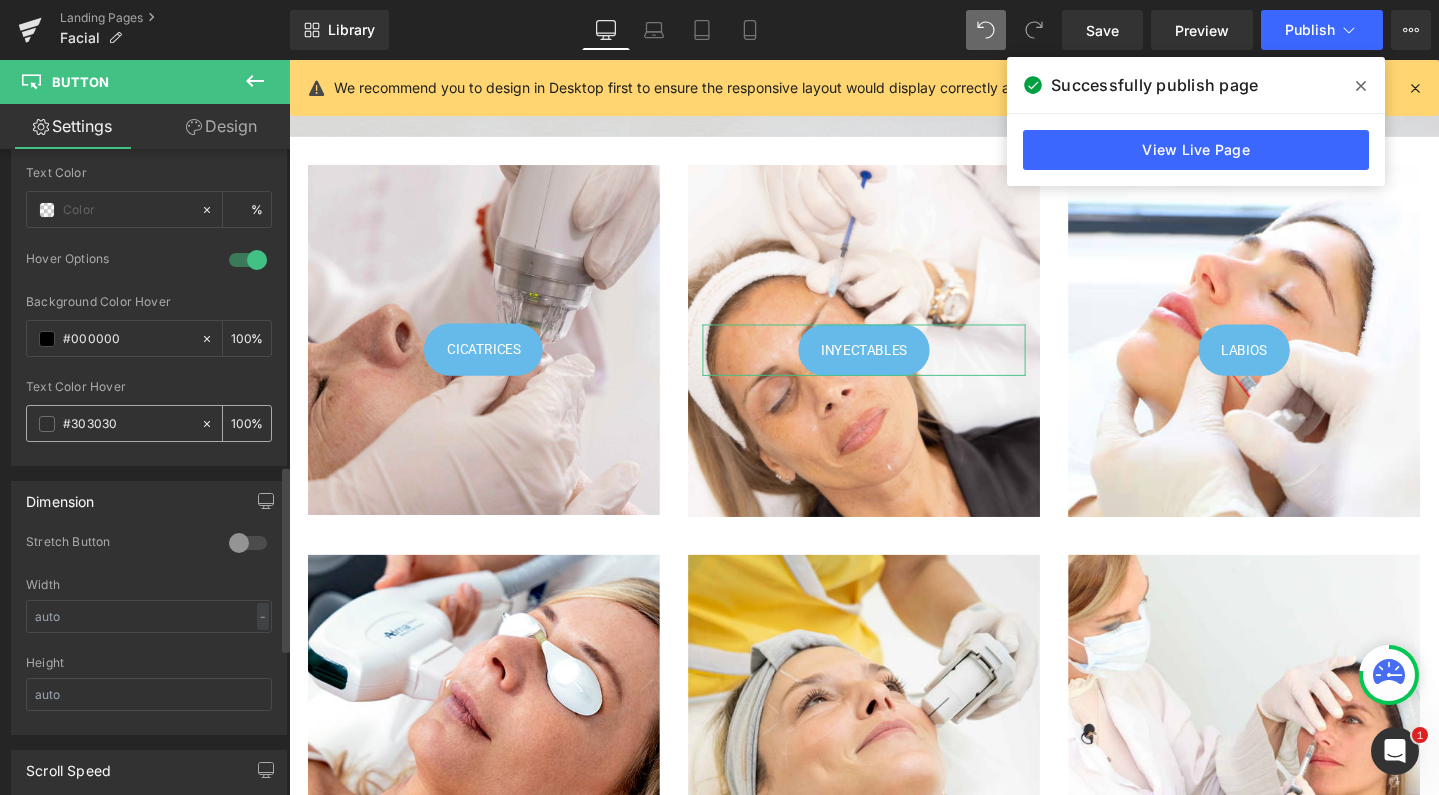 click on "#303030" at bounding box center [127, 424] 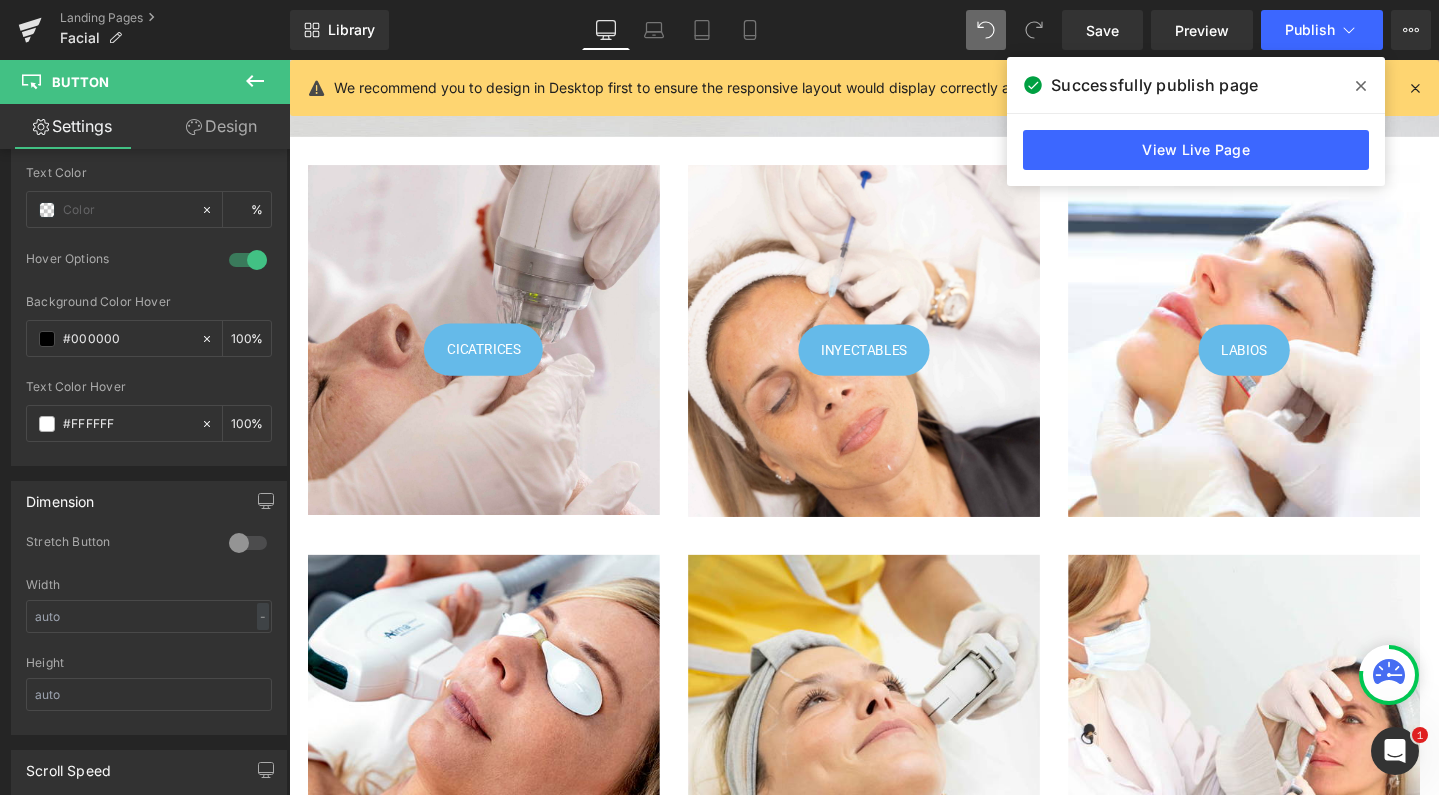 type on "#FFFFFF" 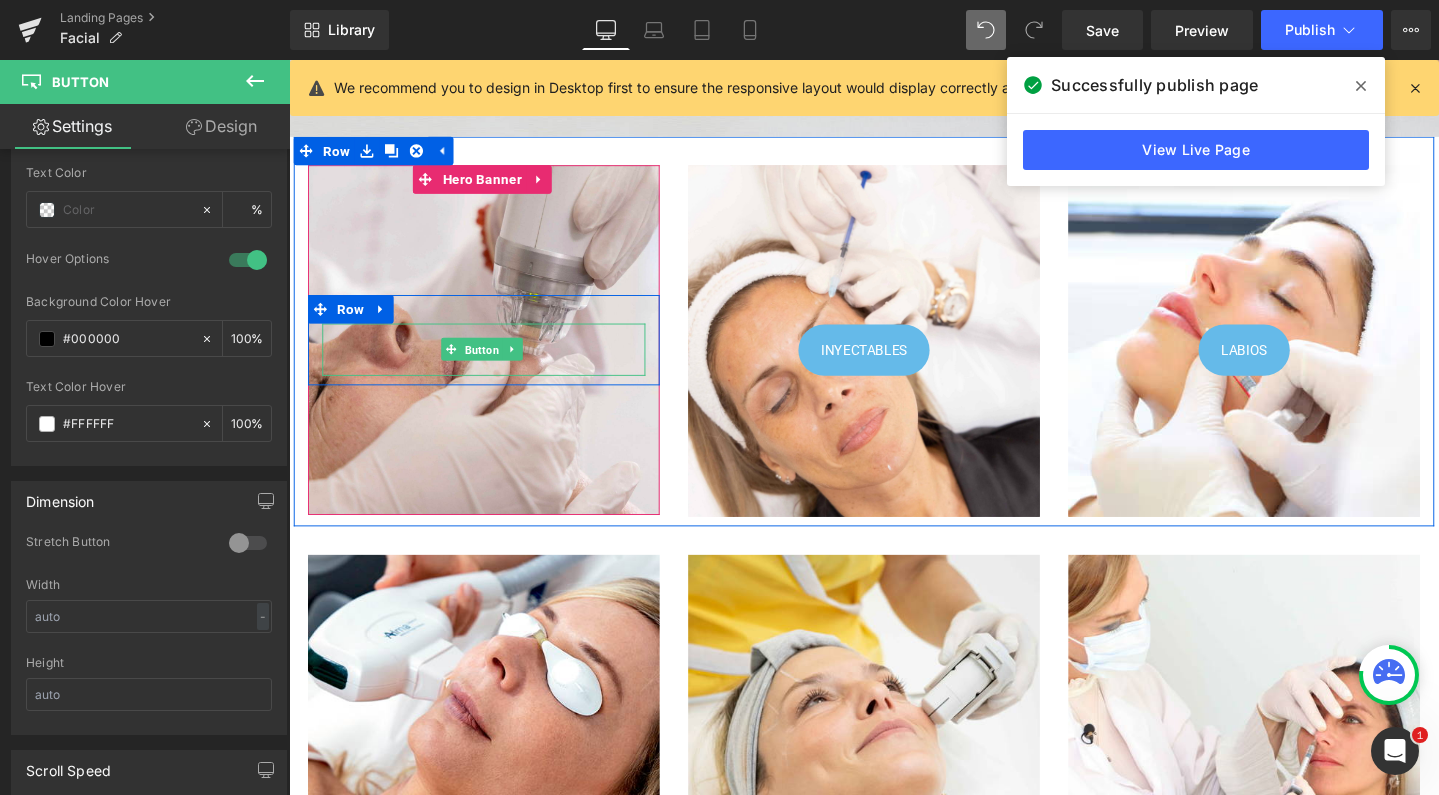 click on "Button" at bounding box center [492, 366] 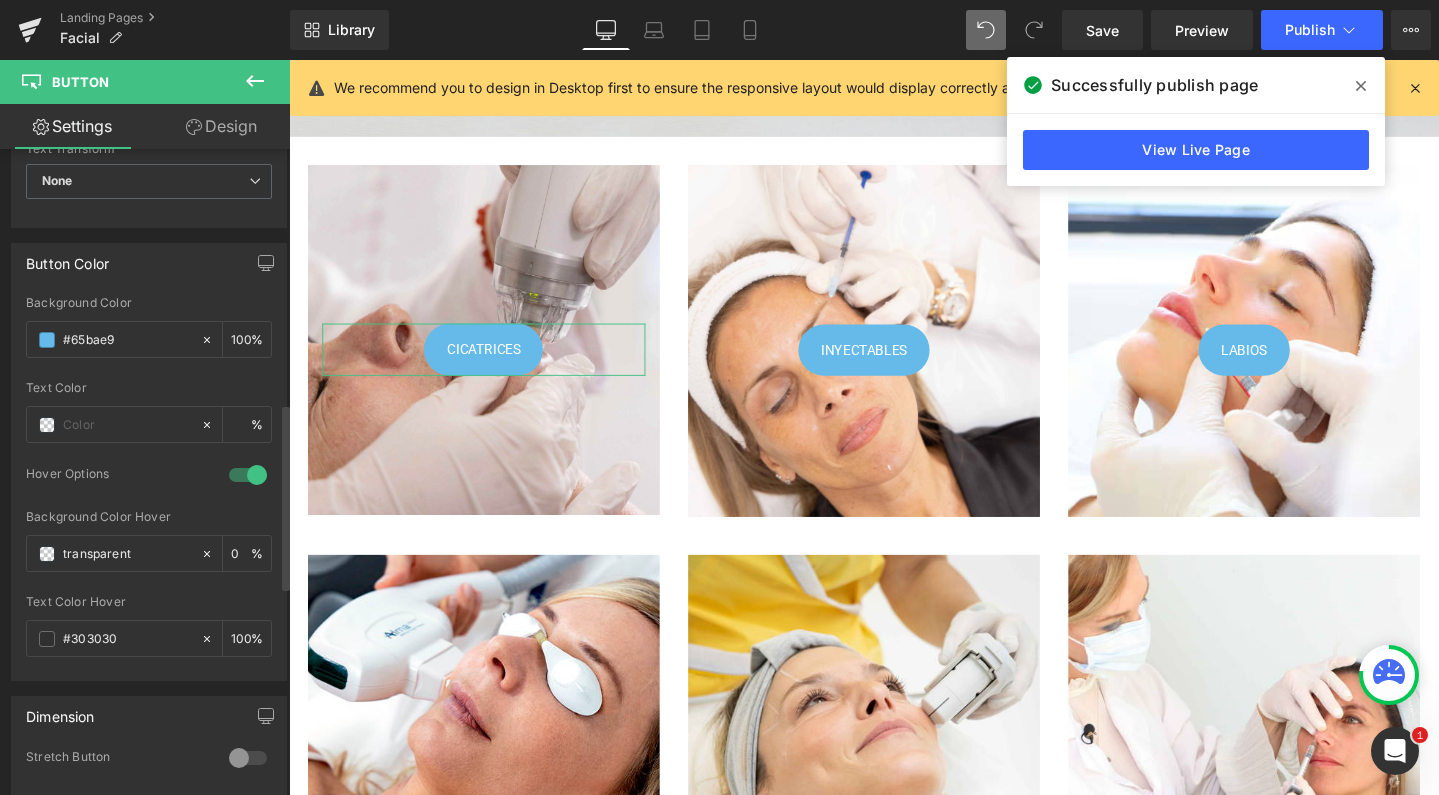 scroll, scrollTop: 905, scrollLeft: 0, axis: vertical 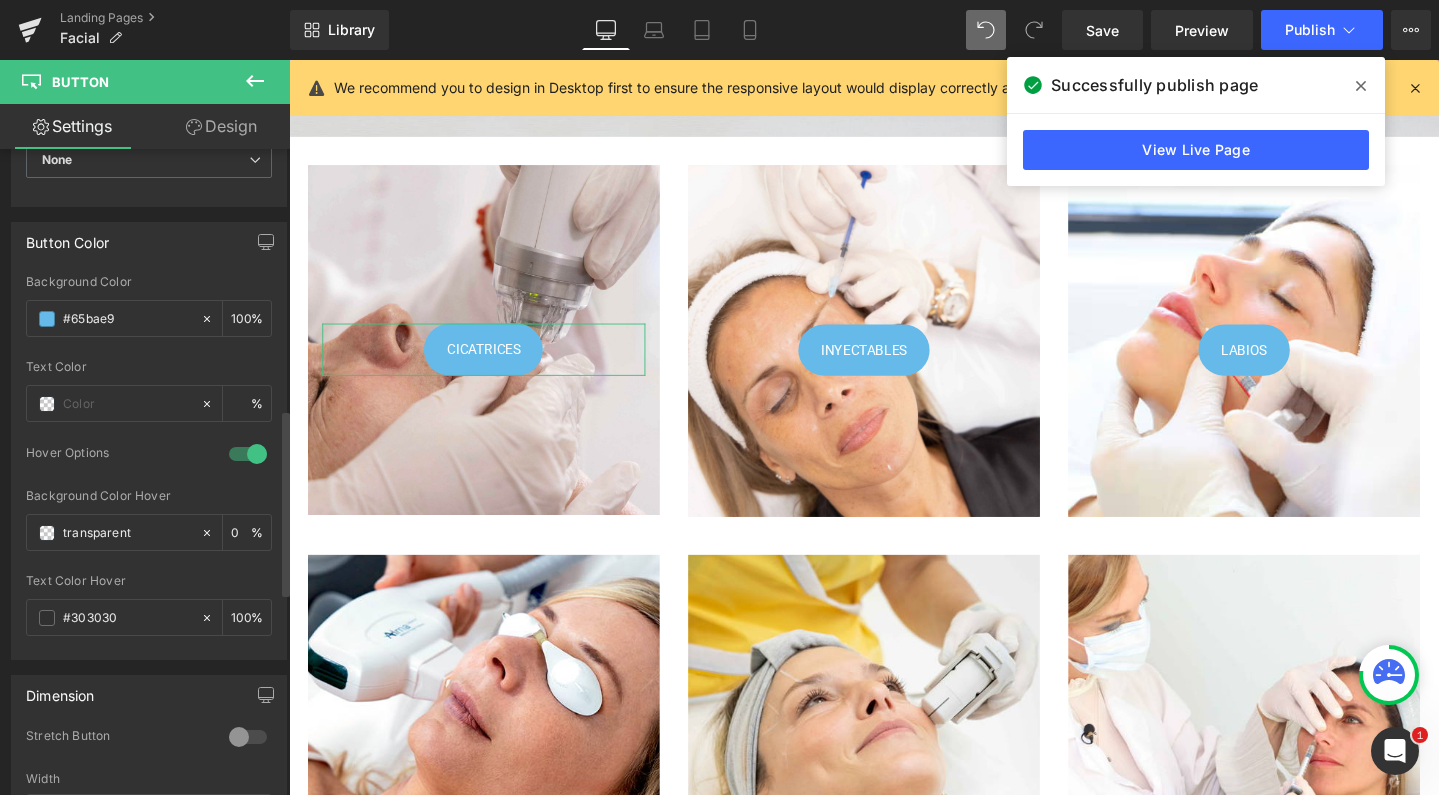 drag, startPoint x: 138, startPoint y: 534, endPoint x: 12, endPoint y: 531, distance: 126.035706 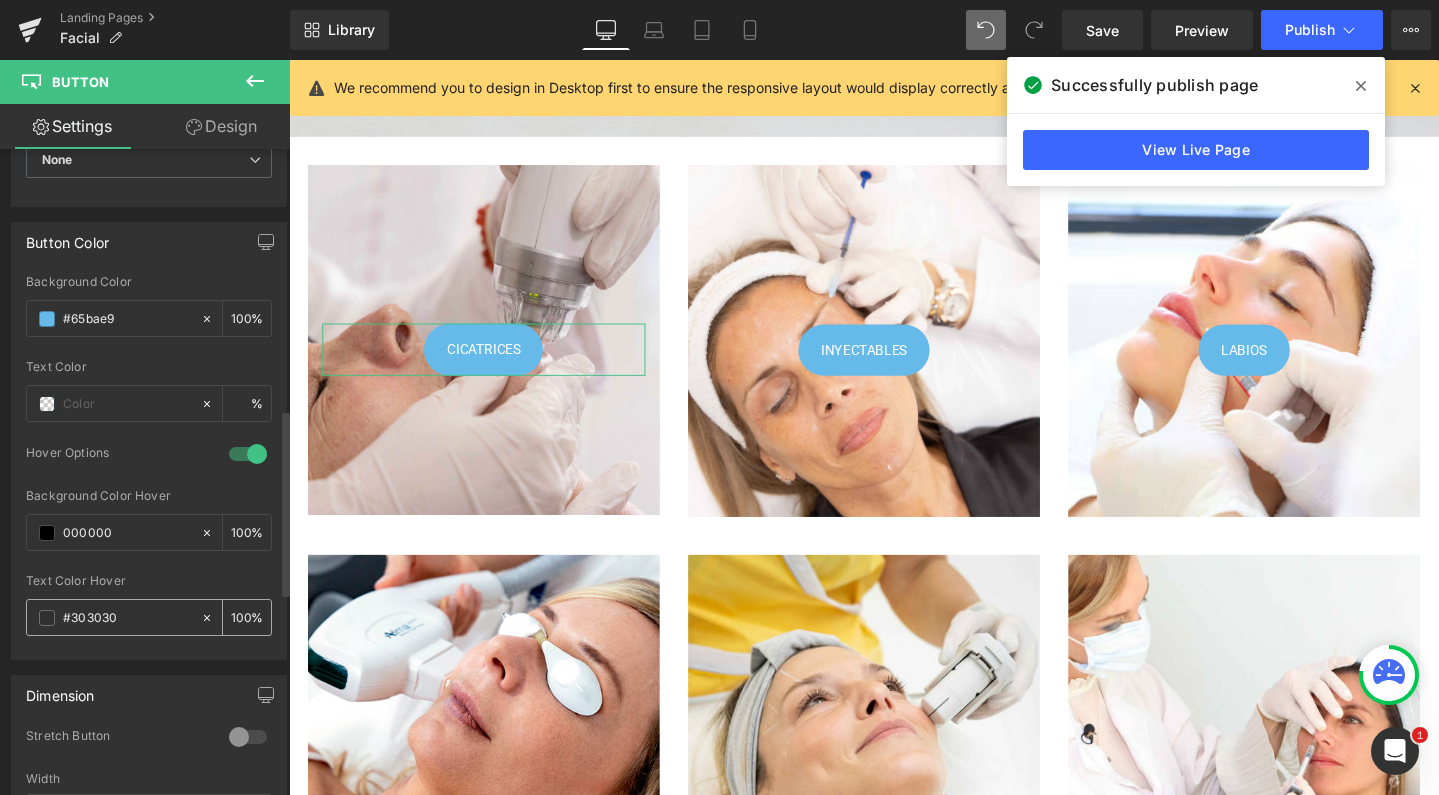 type on "000000" 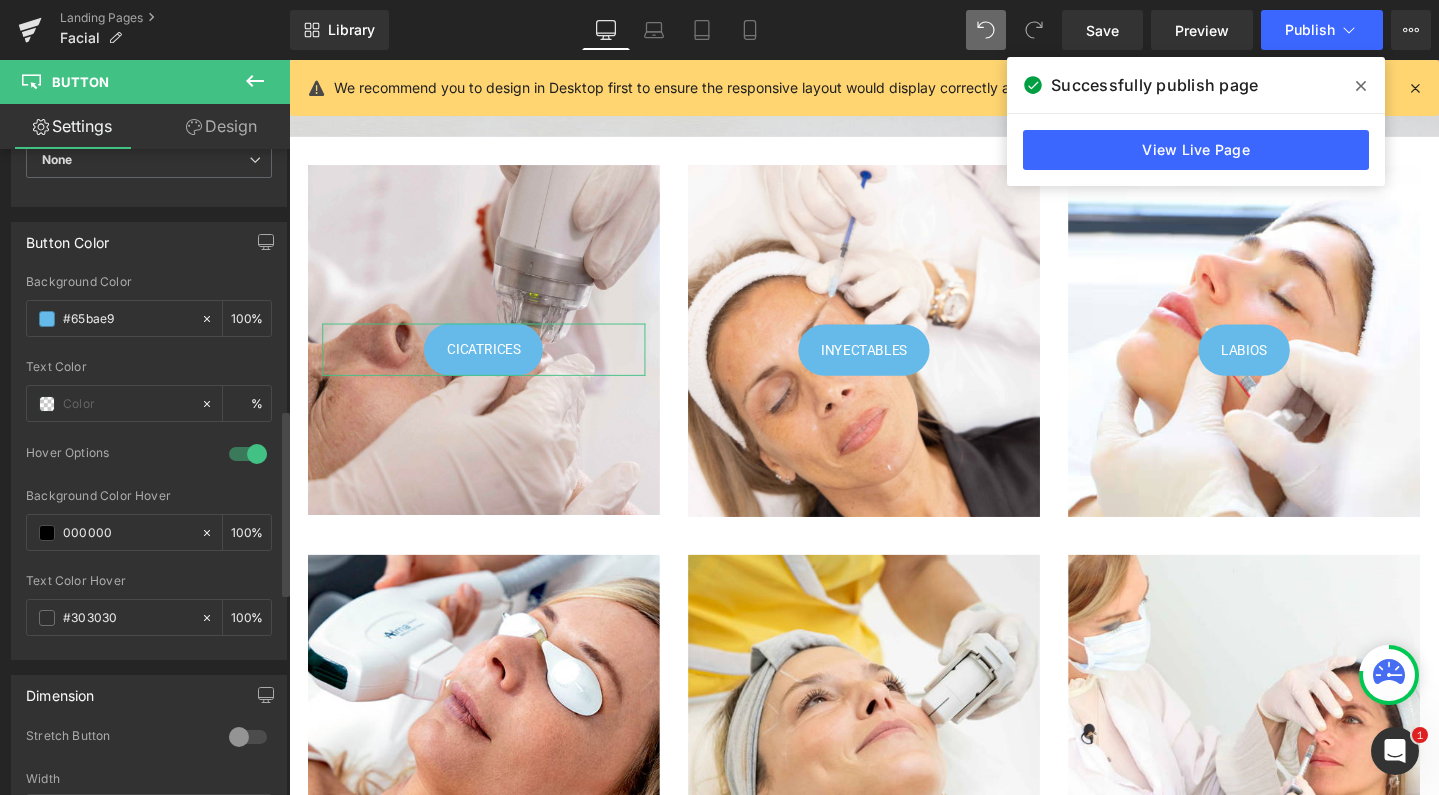drag, startPoint x: 139, startPoint y: 613, endPoint x: 10, endPoint y: 611, distance: 129.0155 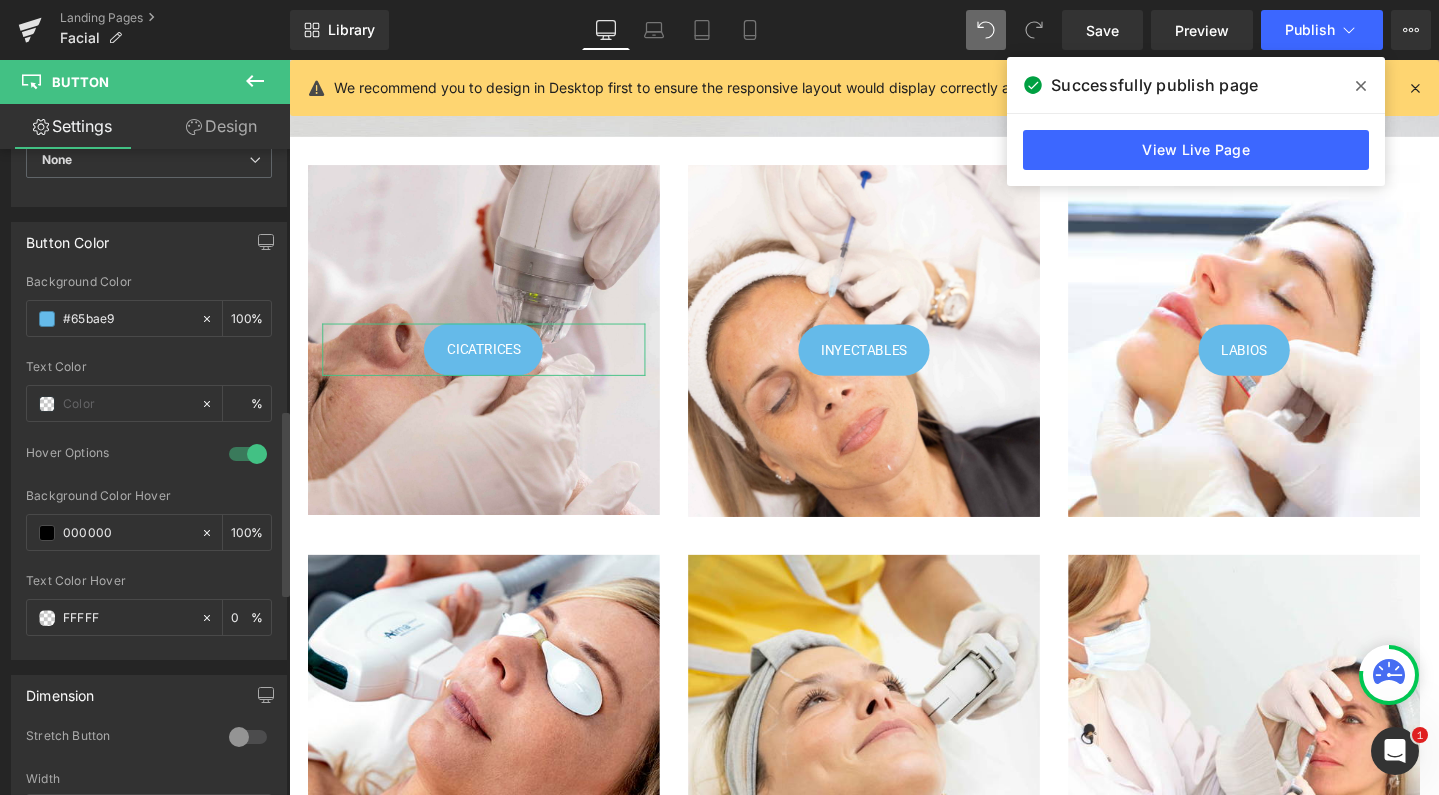 type on "FFFFFF" 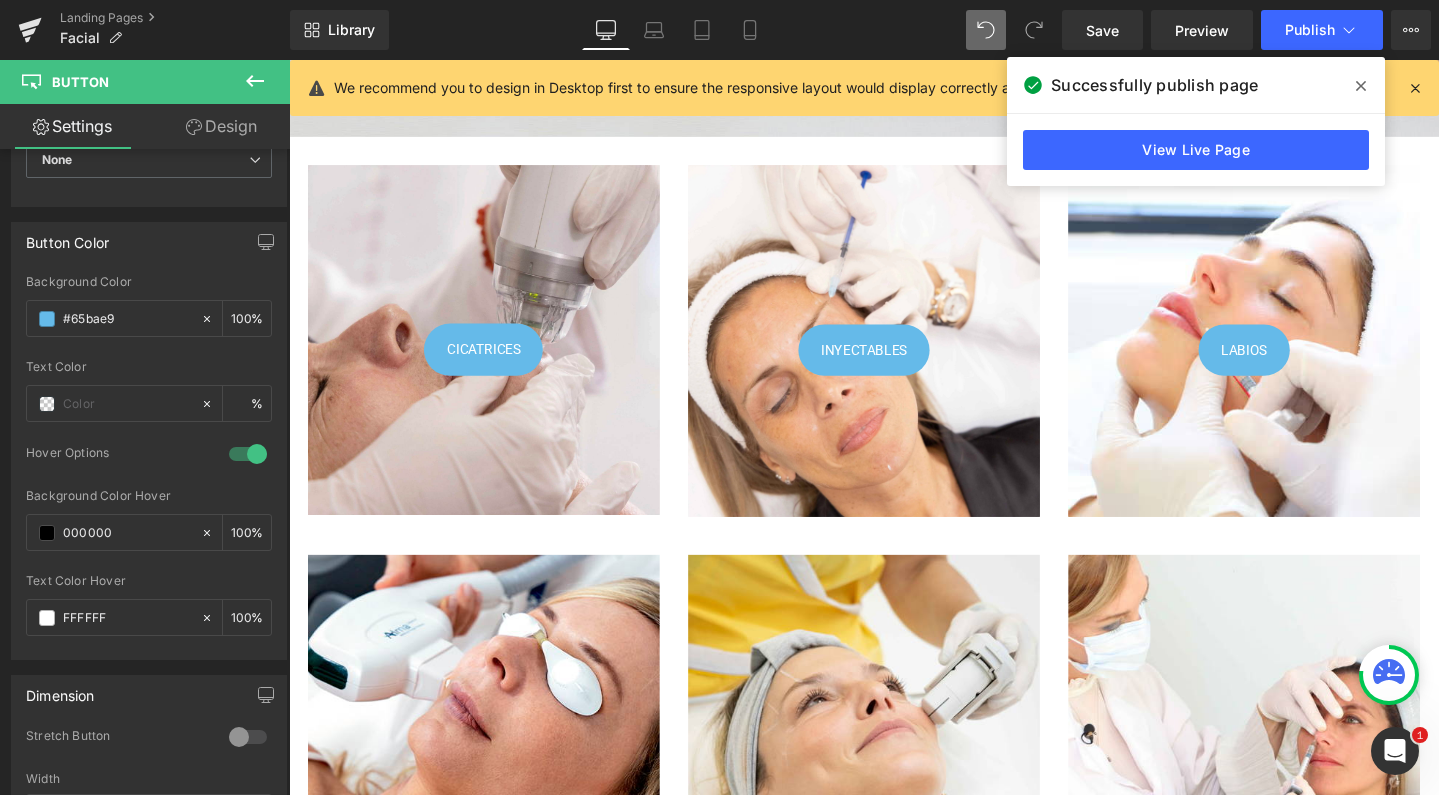 scroll, scrollTop: 699, scrollLeft: 0, axis: vertical 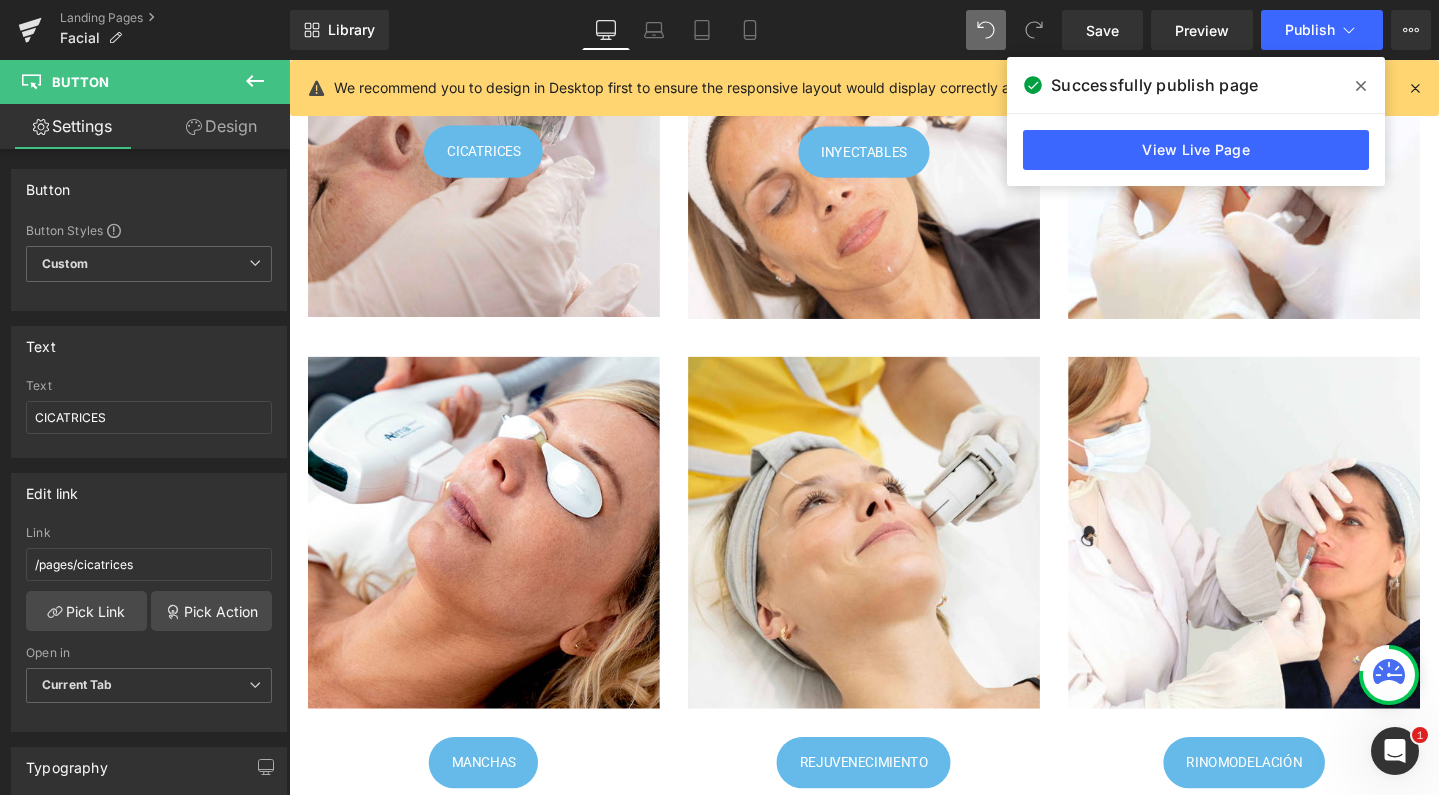 click 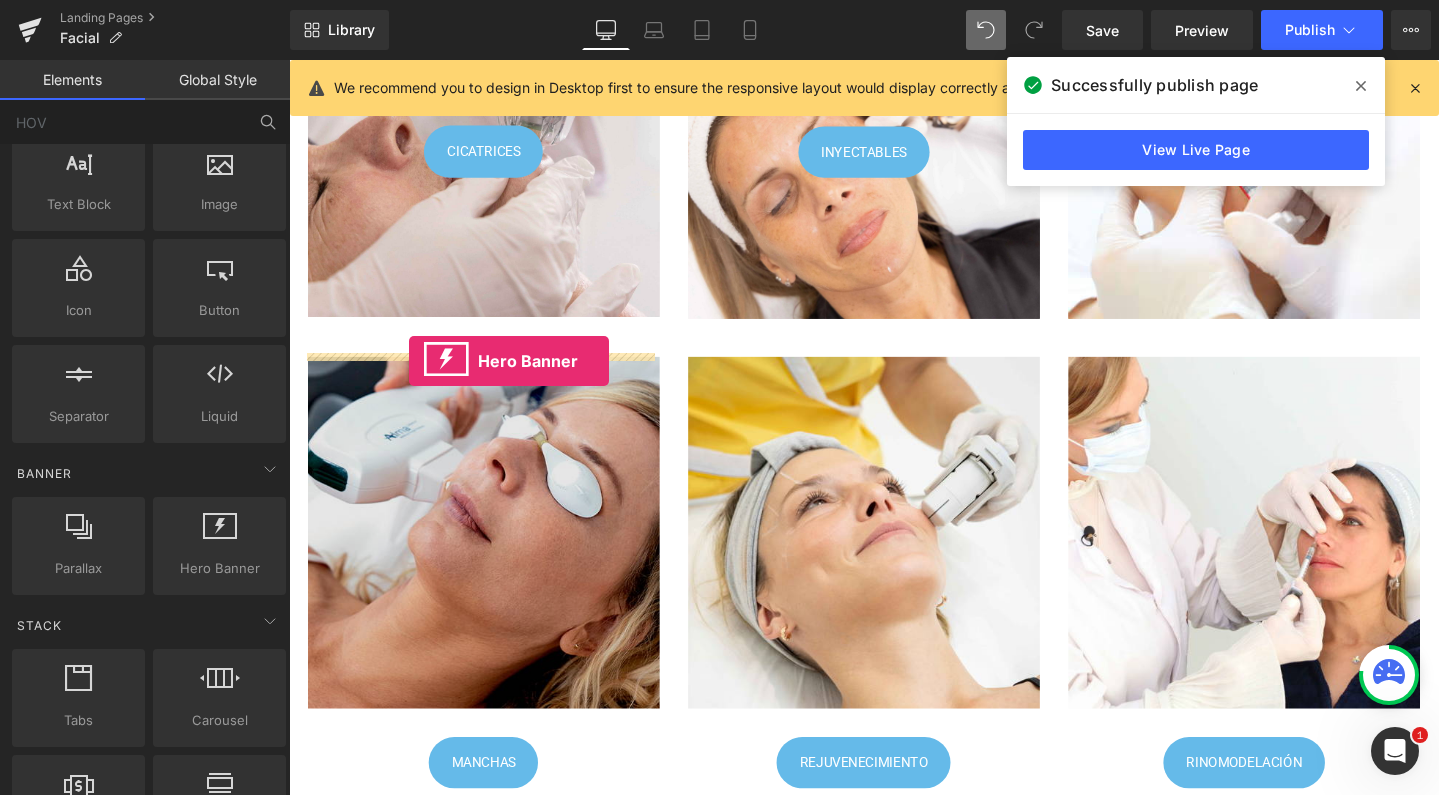 drag, startPoint x: 476, startPoint y: 634, endPoint x: 415, endPoint y: 377, distance: 264.1401 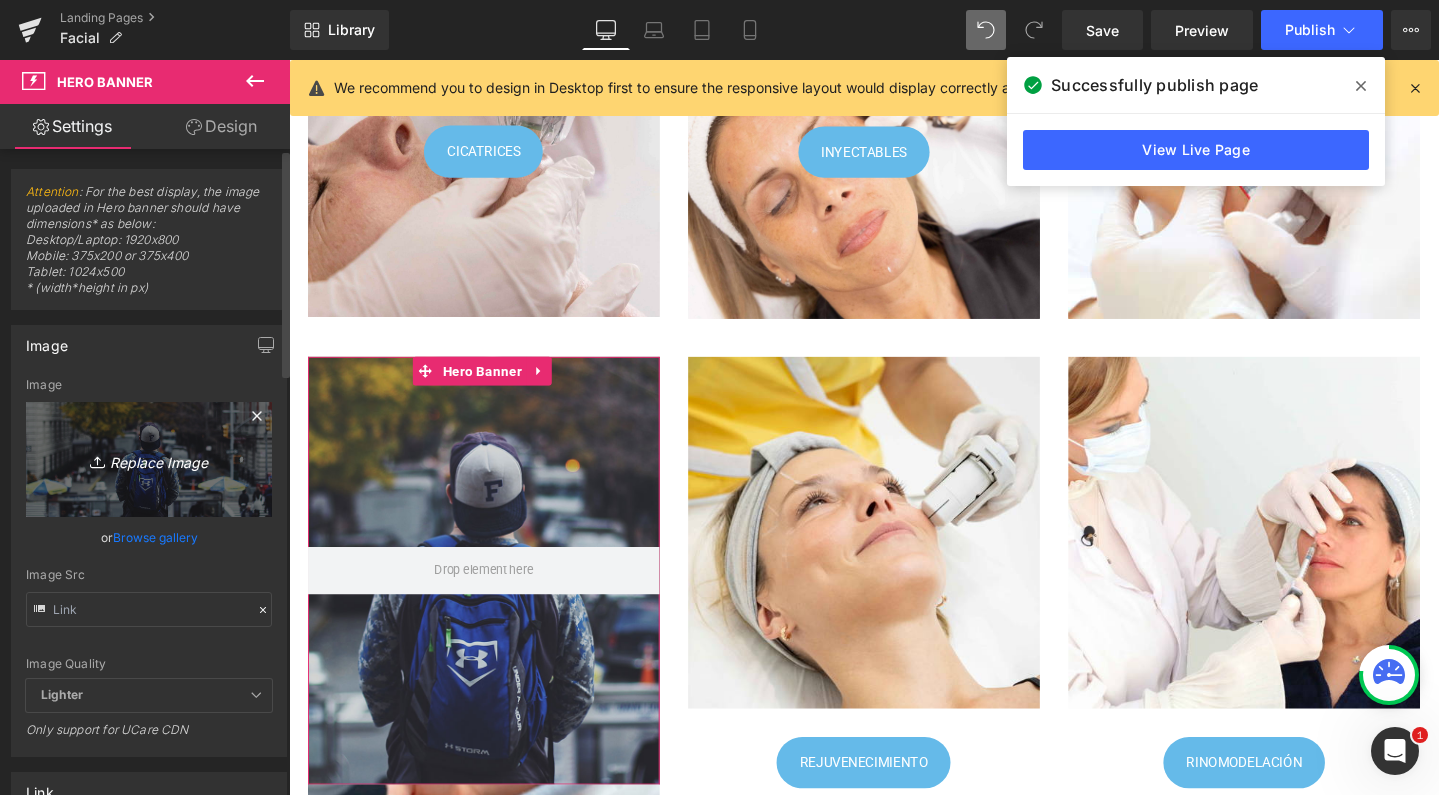 click on "Replace Image" at bounding box center [149, 459] 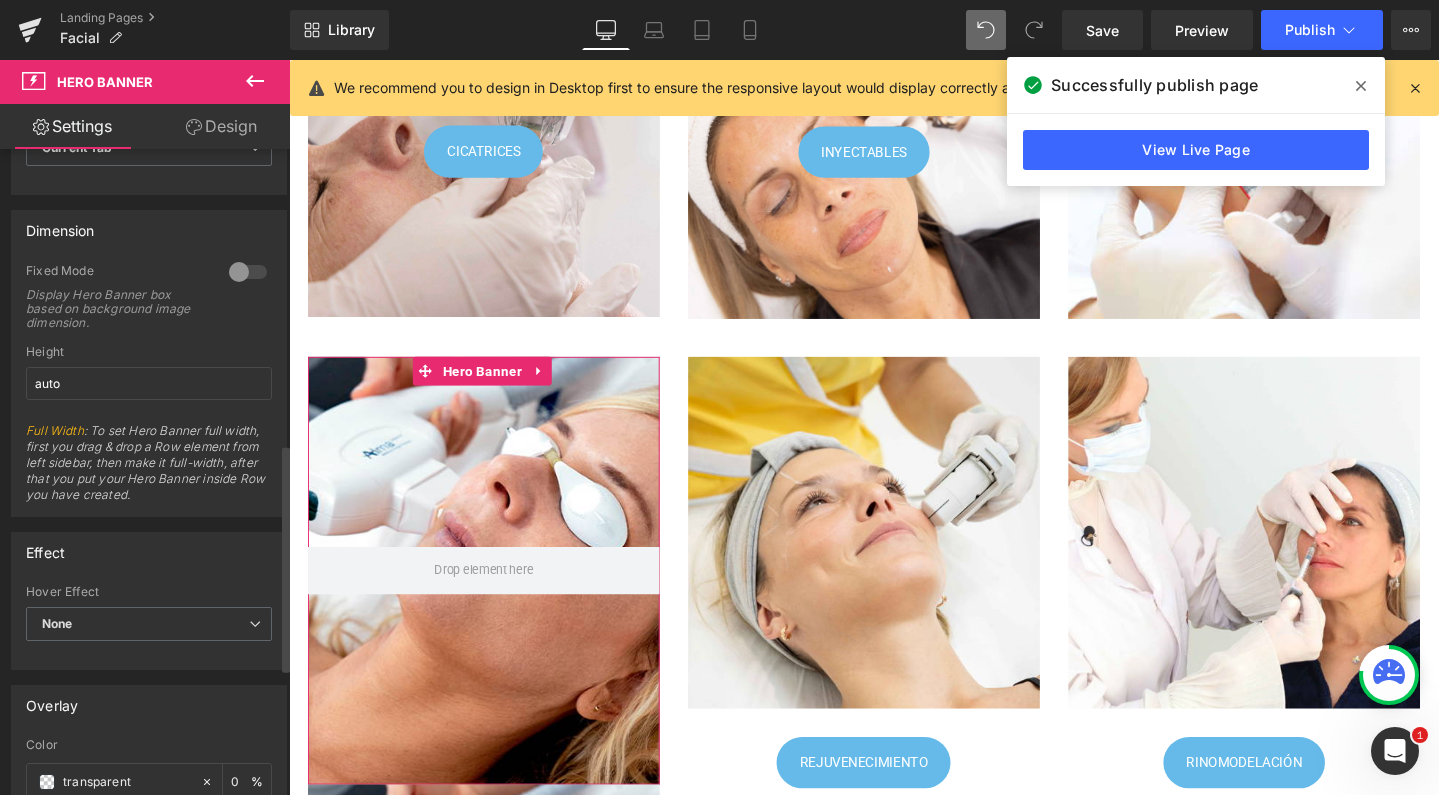 scroll, scrollTop: 832, scrollLeft: 0, axis: vertical 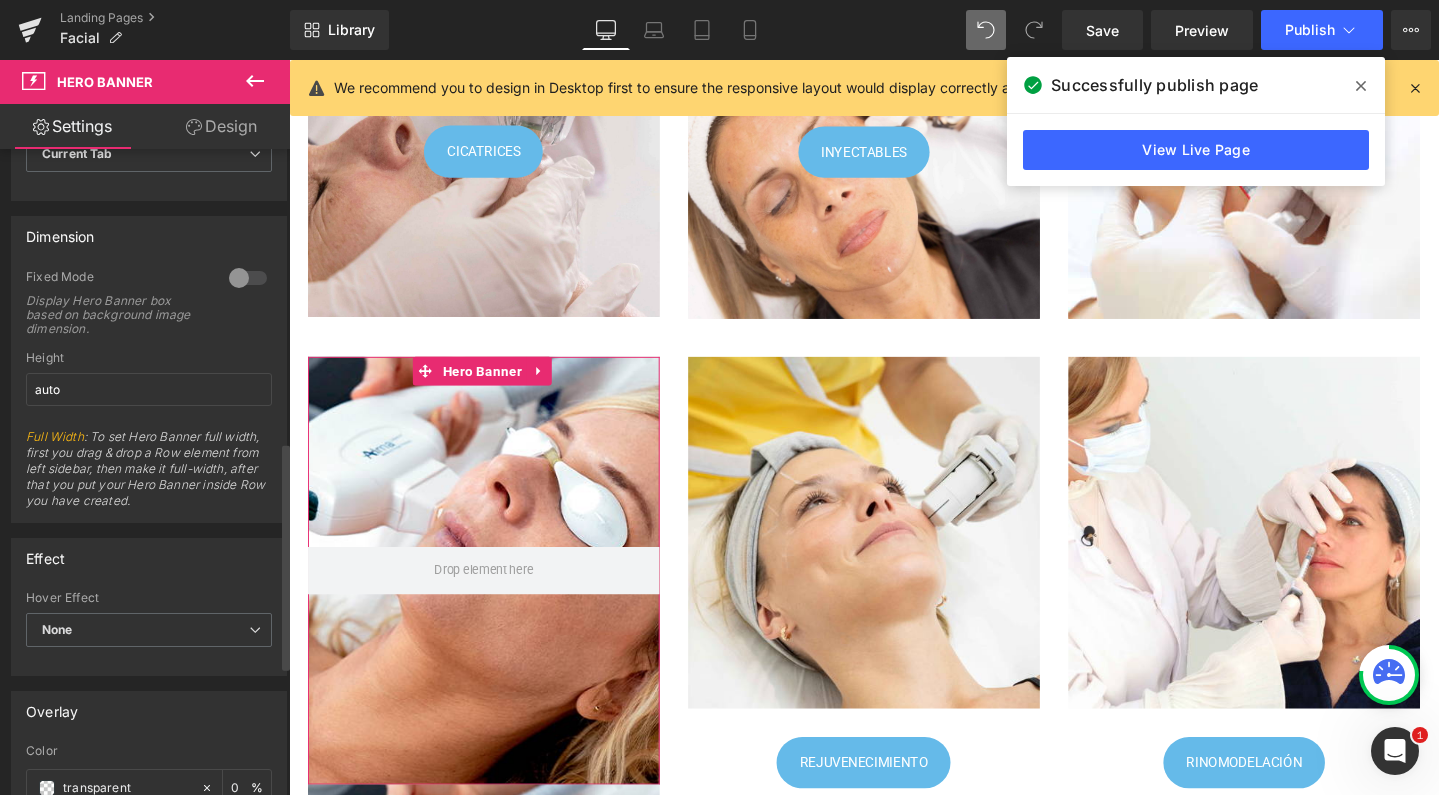 click at bounding box center [248, 278] 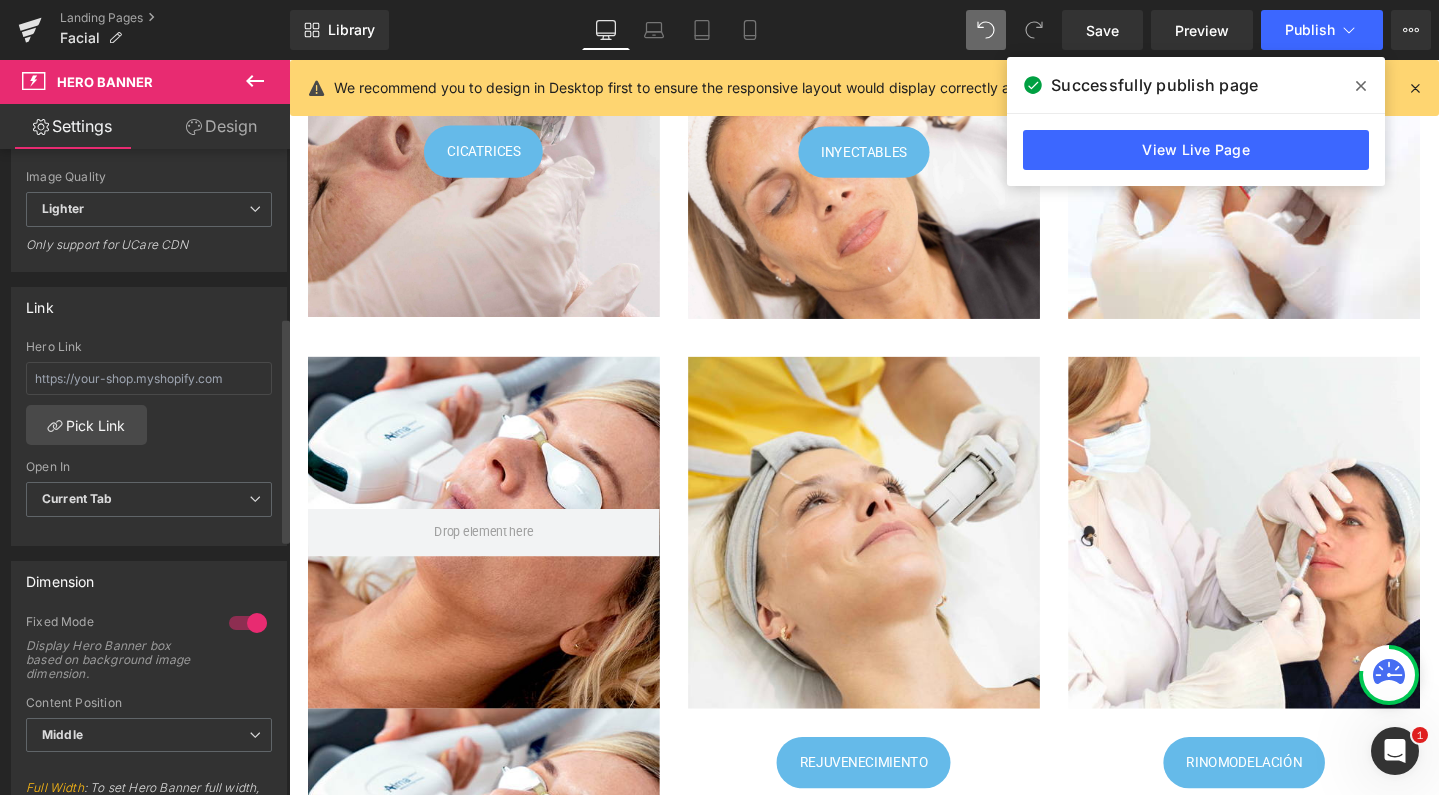 scroll, scrollTop: 490, scrollLeft: 0, axis: vertical 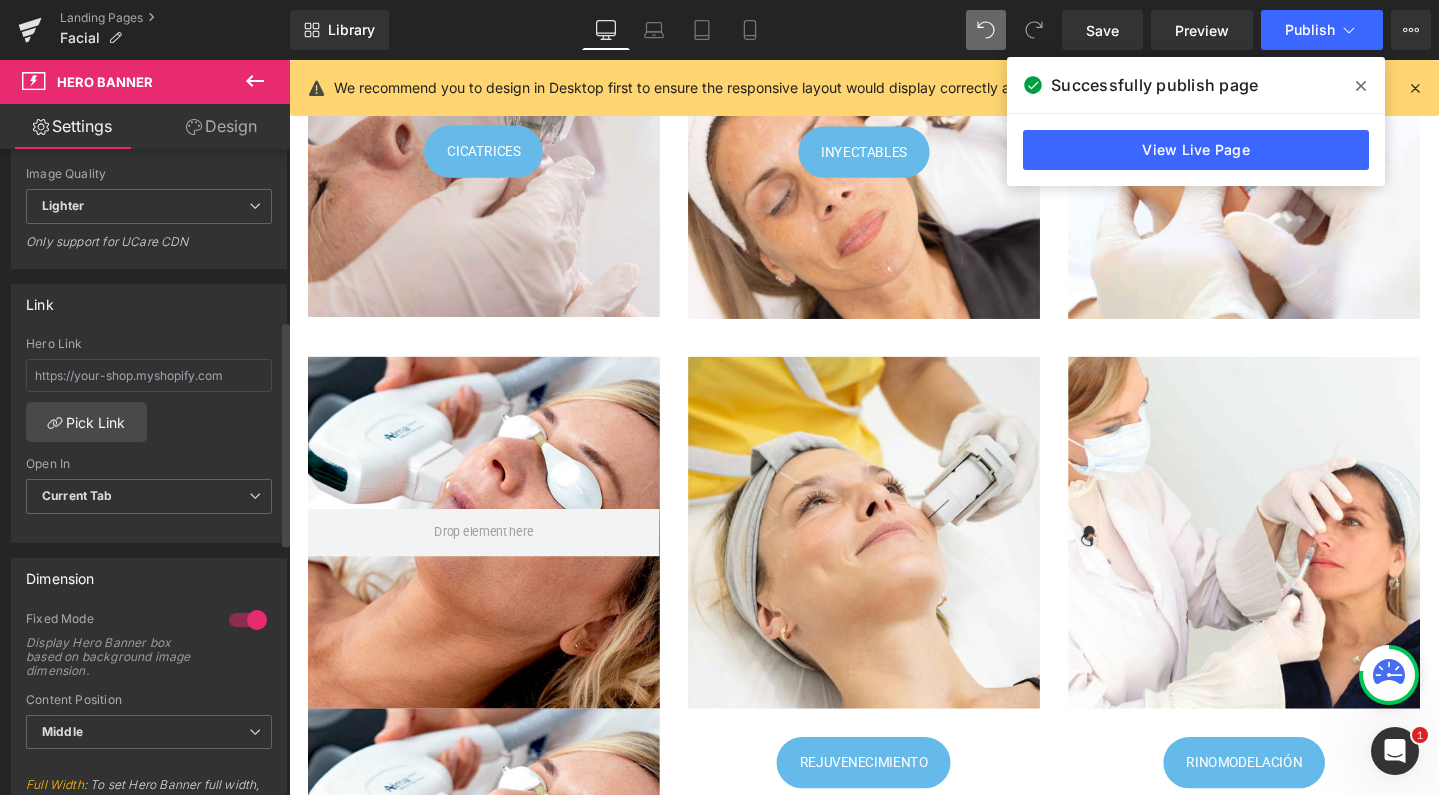 click at bounding box center [248, 620] 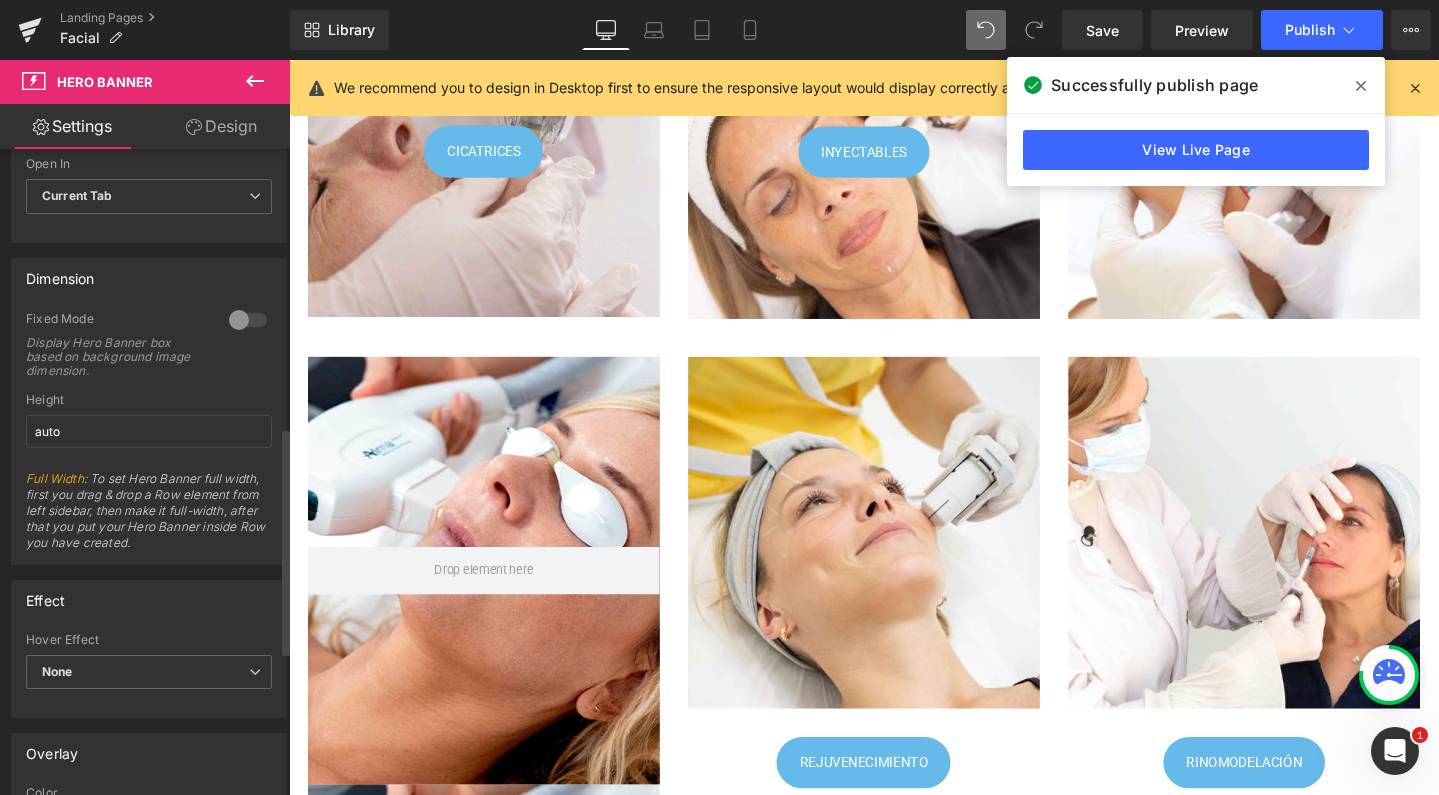 scroll, scrollTop: 793, scrollLeft: 0, axis: vertical 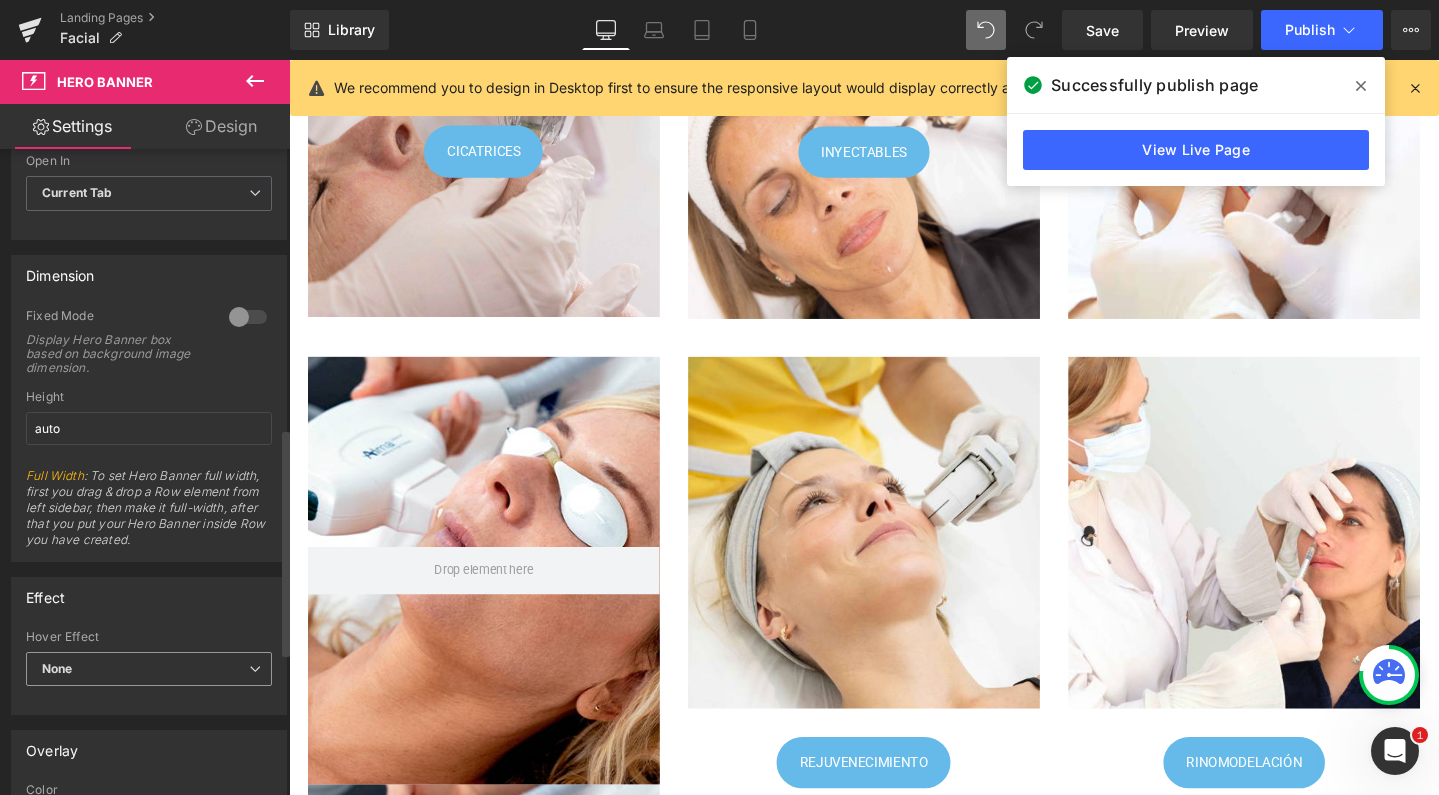 click on "None" at bounding box center [149, 669] 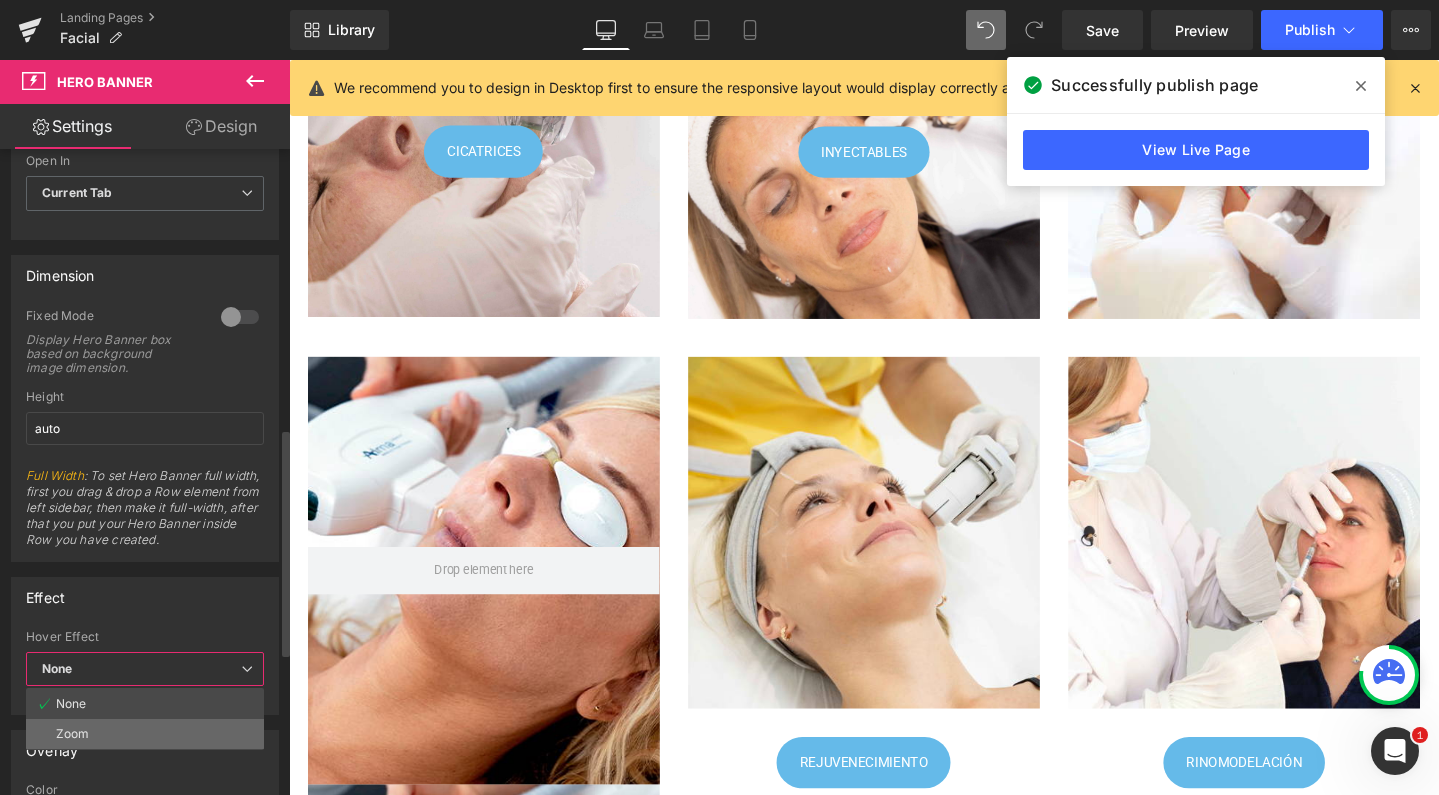 click on "Zoom" at bounding box center [145, 734] 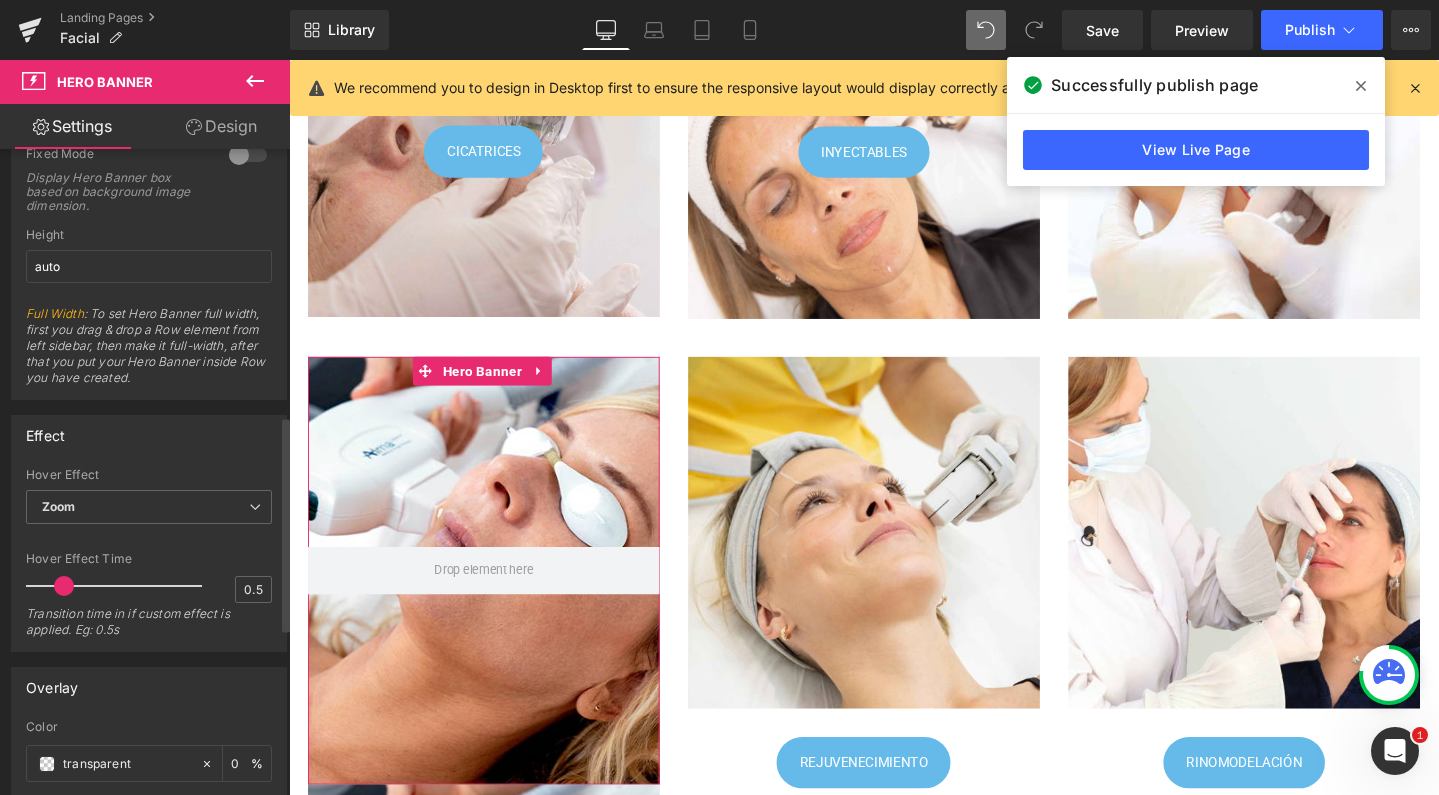 scroll, scrollTop: 975, scrollLeft: 0, axis: vertical 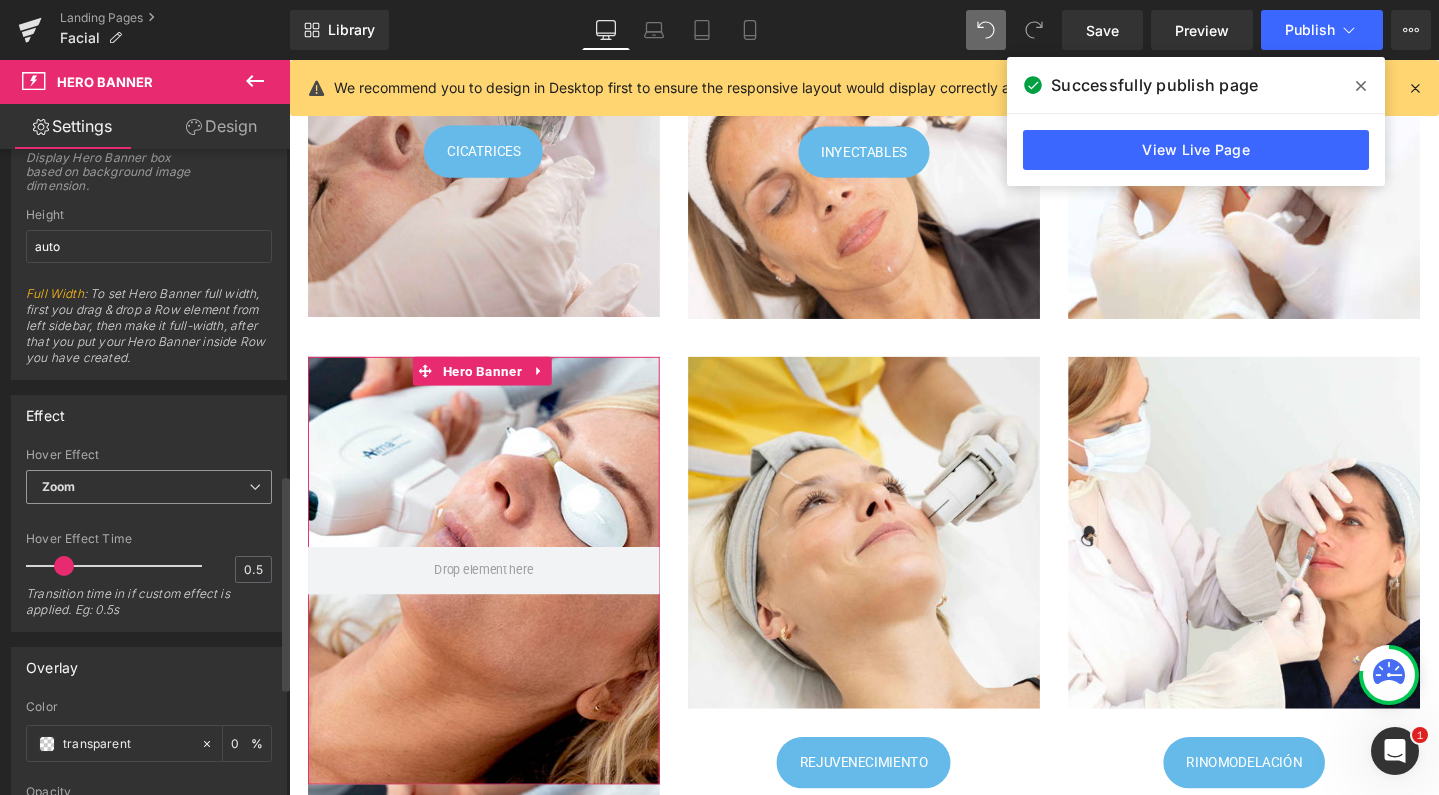 click on "Zoom" at bounding box center [149, 487] 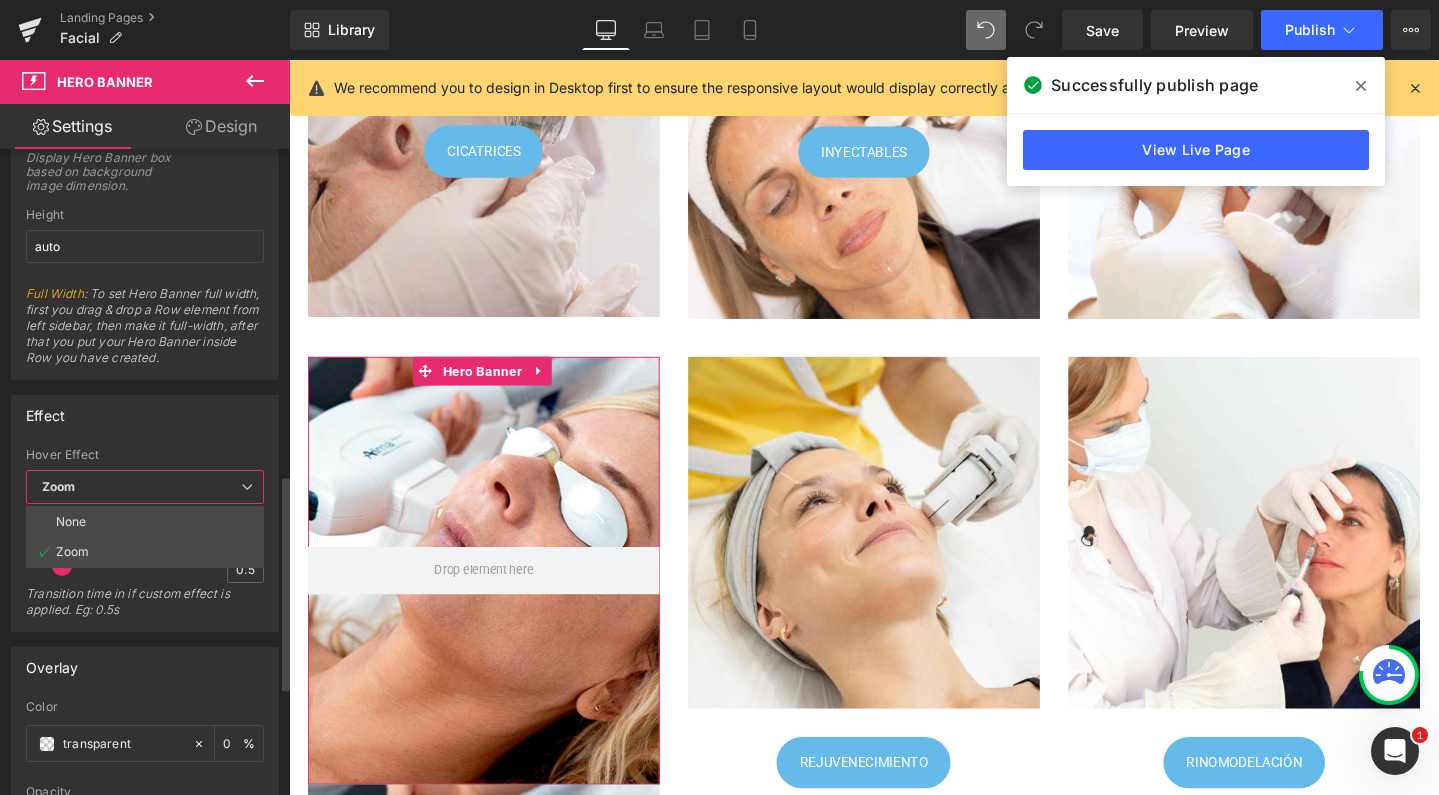 click on "Zoom" at bounding box center [145, 487] 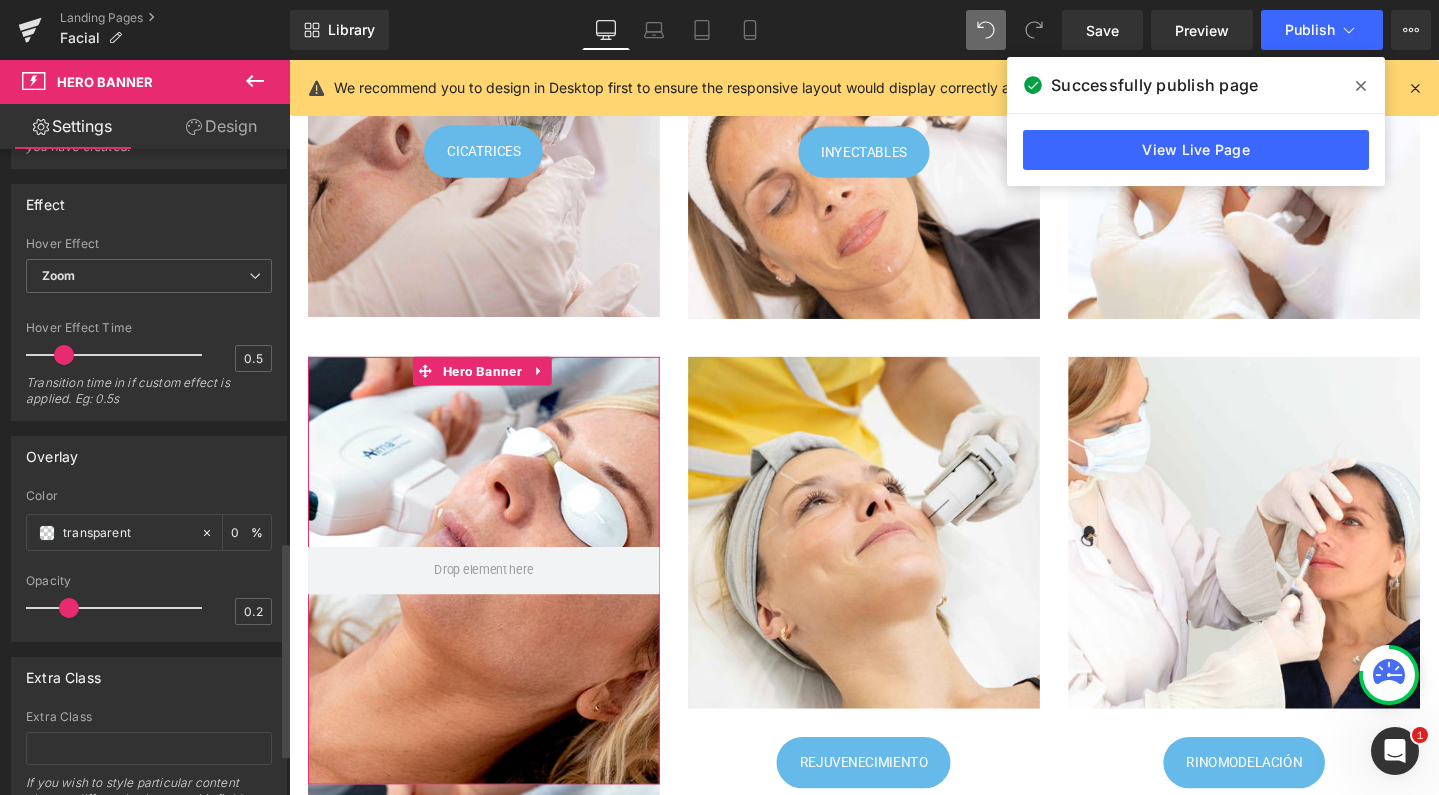 scroll, scrollTop: 1191, scrollLeft: 0, axis: vertical 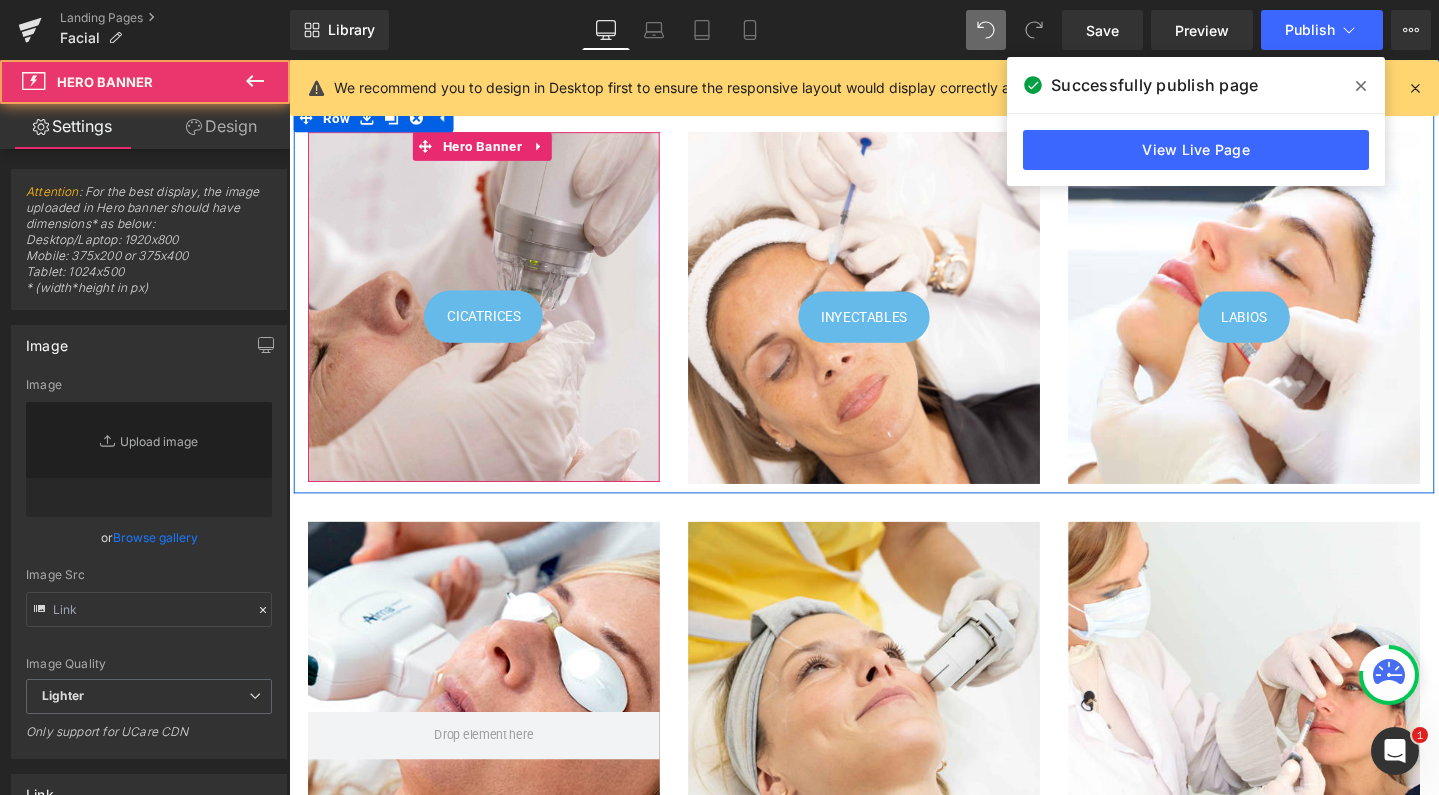 click on "CICATRICES
Button
Row" at bounding box center [494, 320] 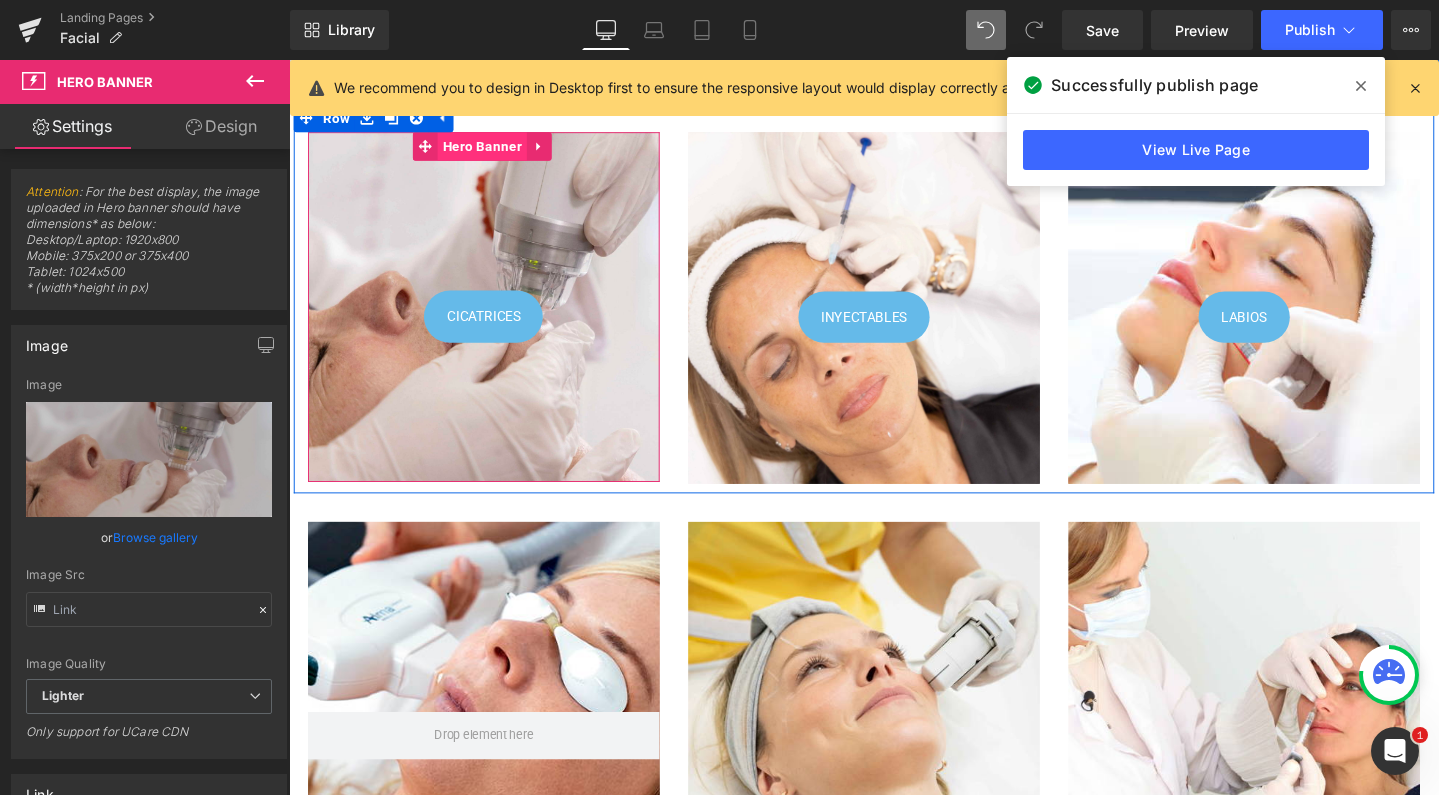 drag, startPoint x: 483, startPoint y: 155, endPoint x: 544, endPoint y: 449, distance: 300.26157 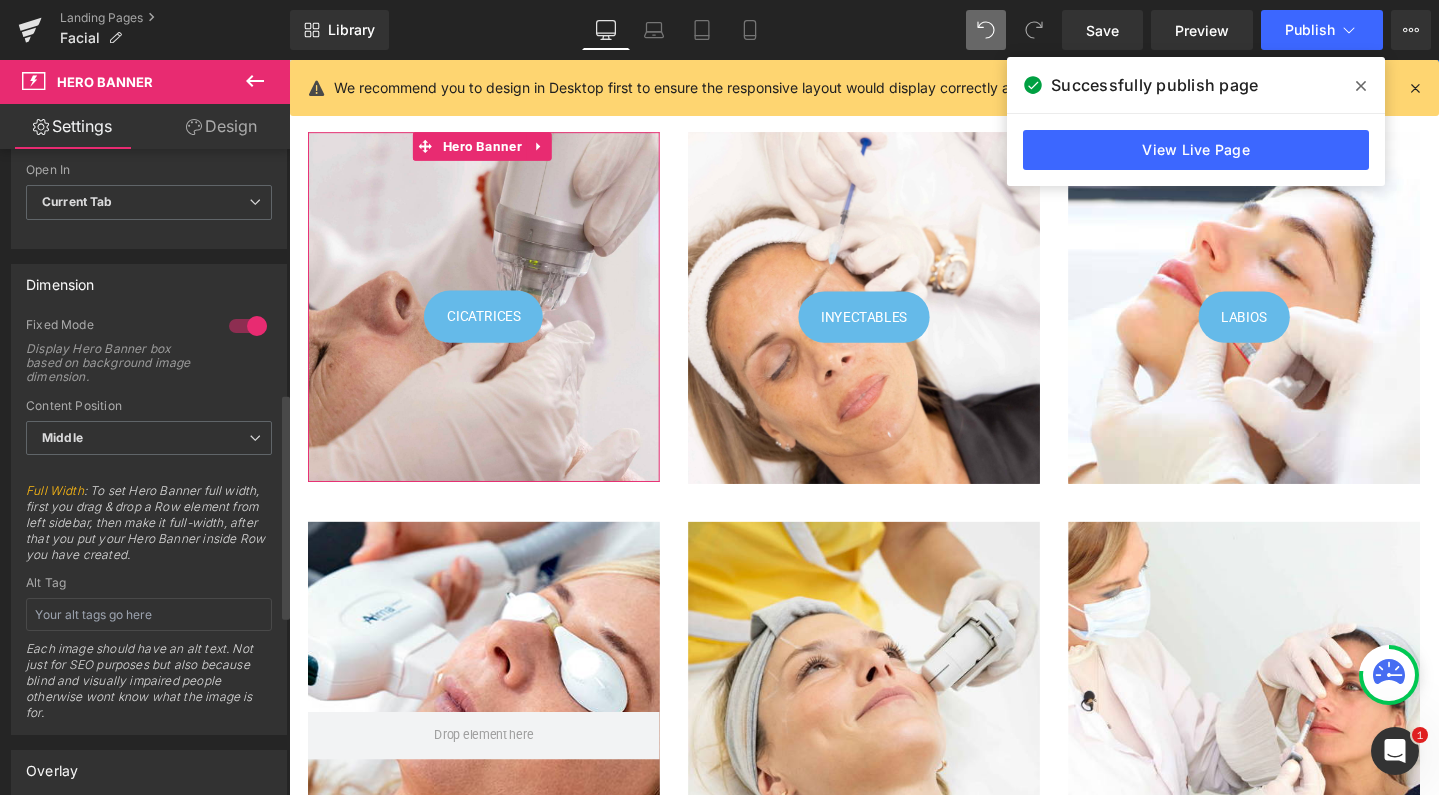 scroll, scrollTop: 696, scrollLeft: 0, axis: vertical 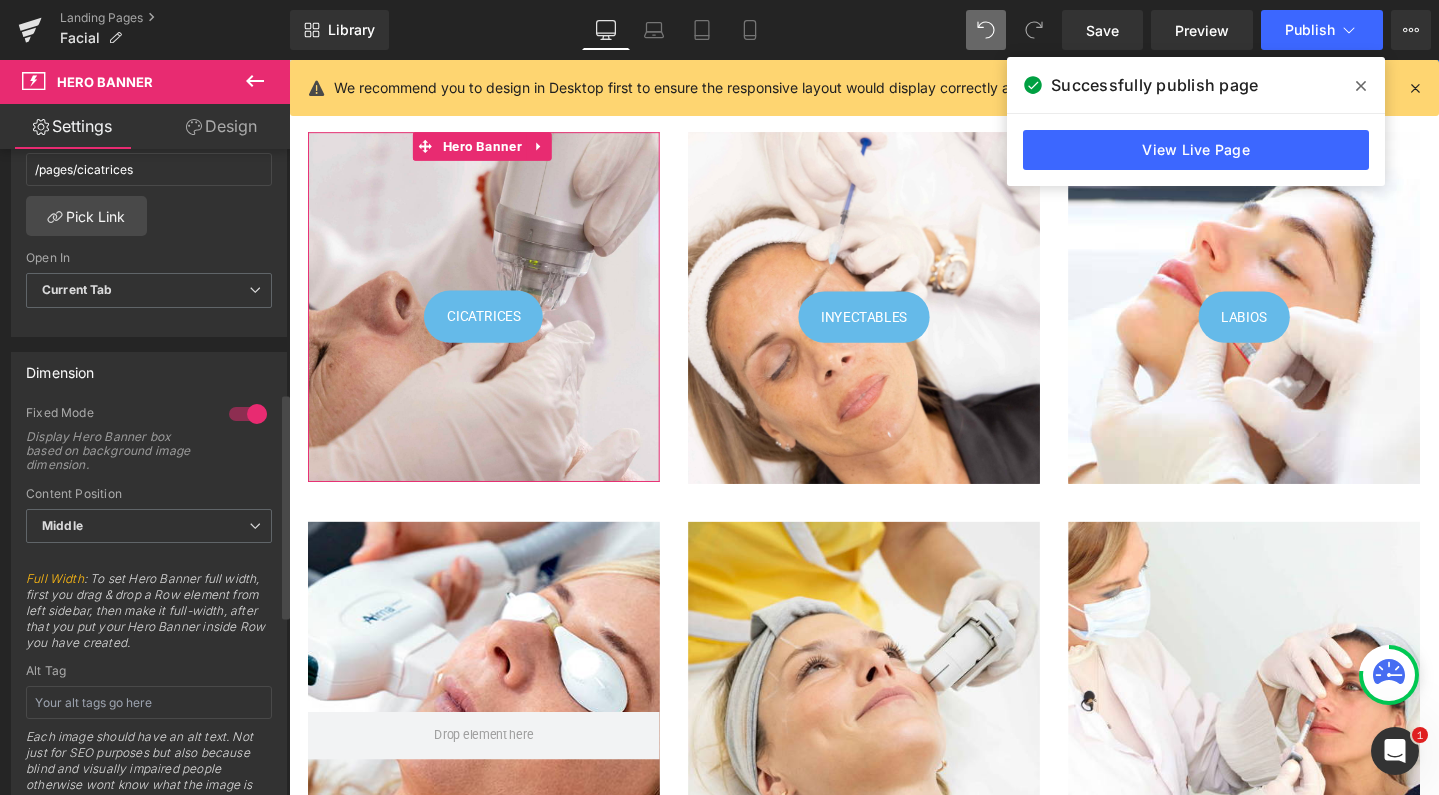 click at bounding box center [248, 414] 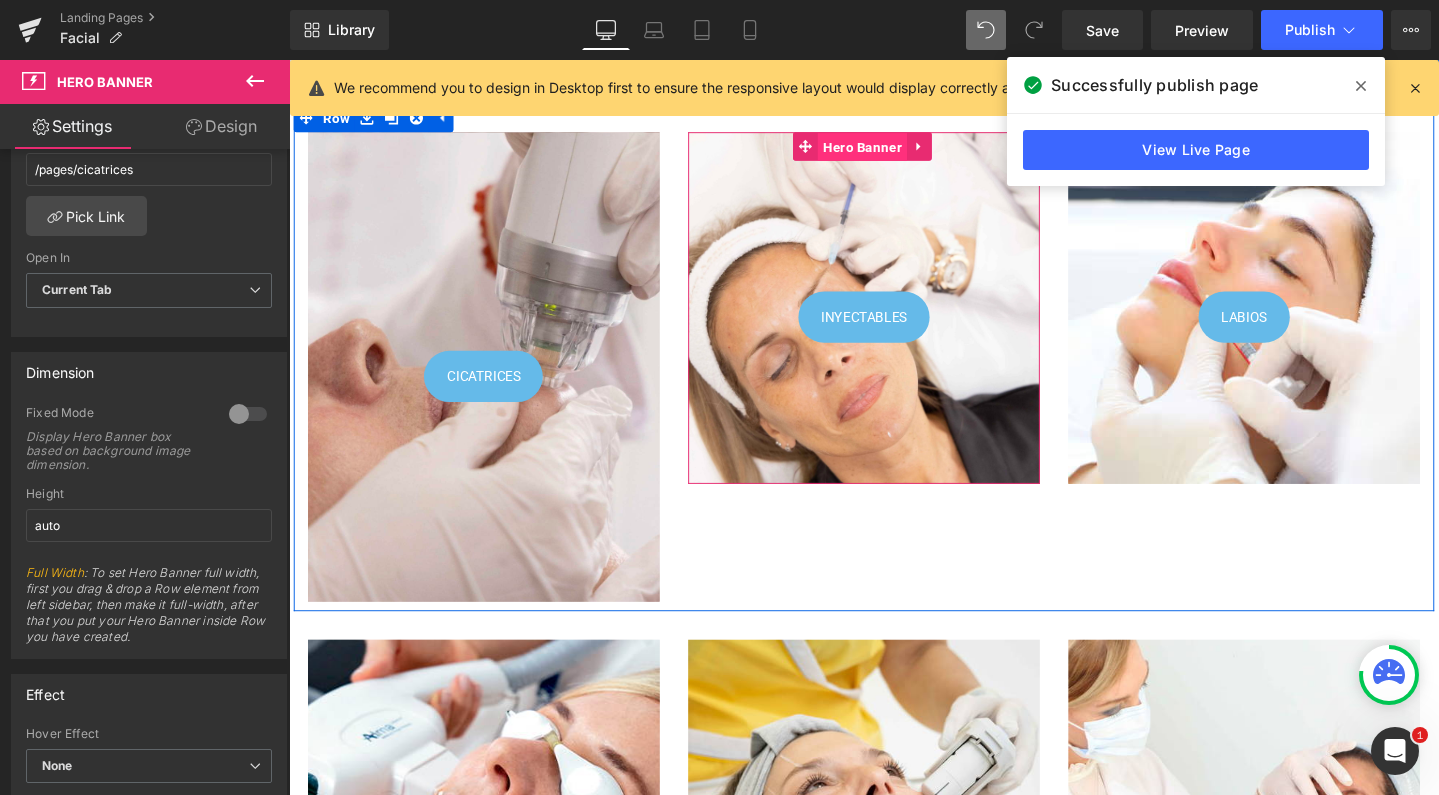 click on "Hero Banner" at bounding box center [892, 152] 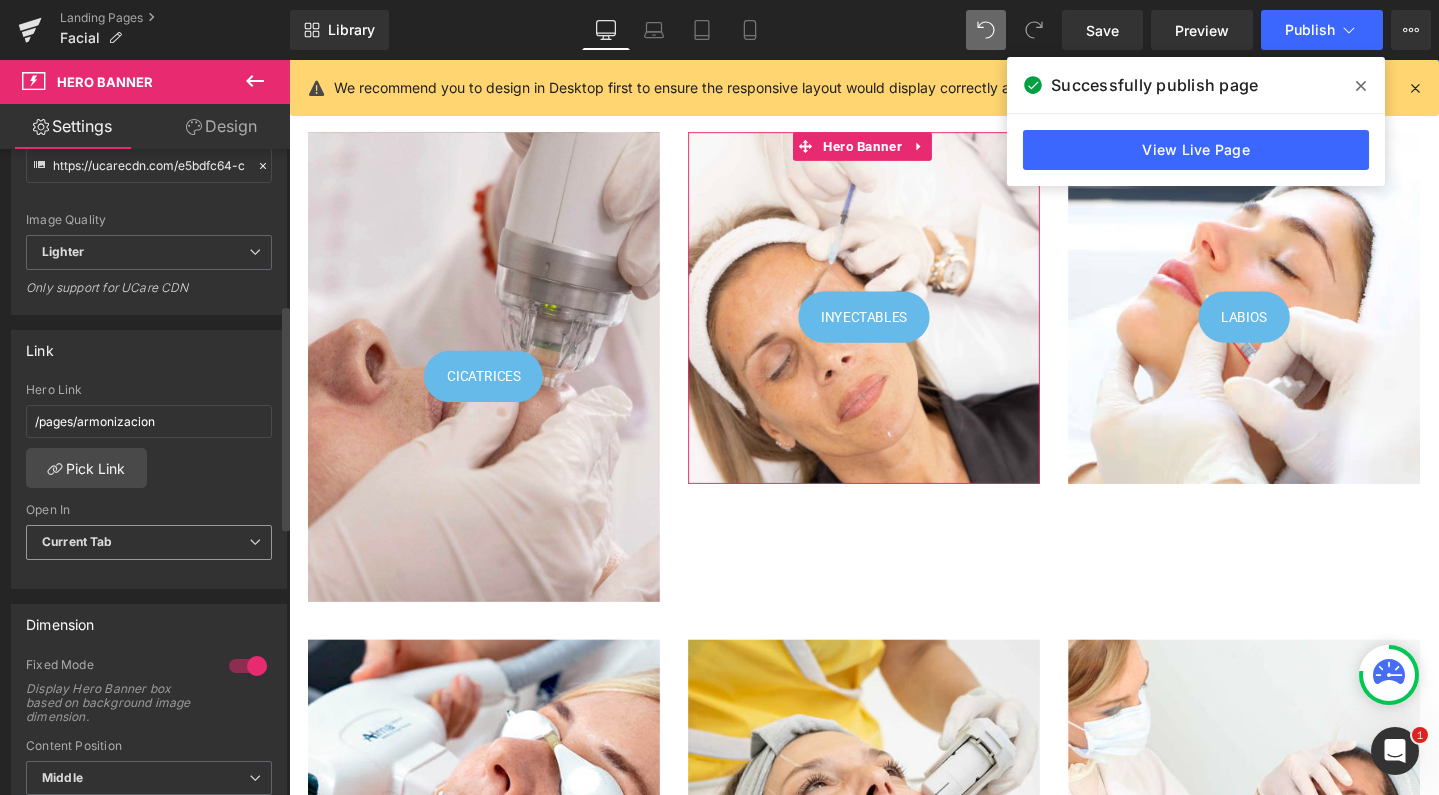 scroll, scrollTop: 488, scrollLeft: 0, axis: vertical 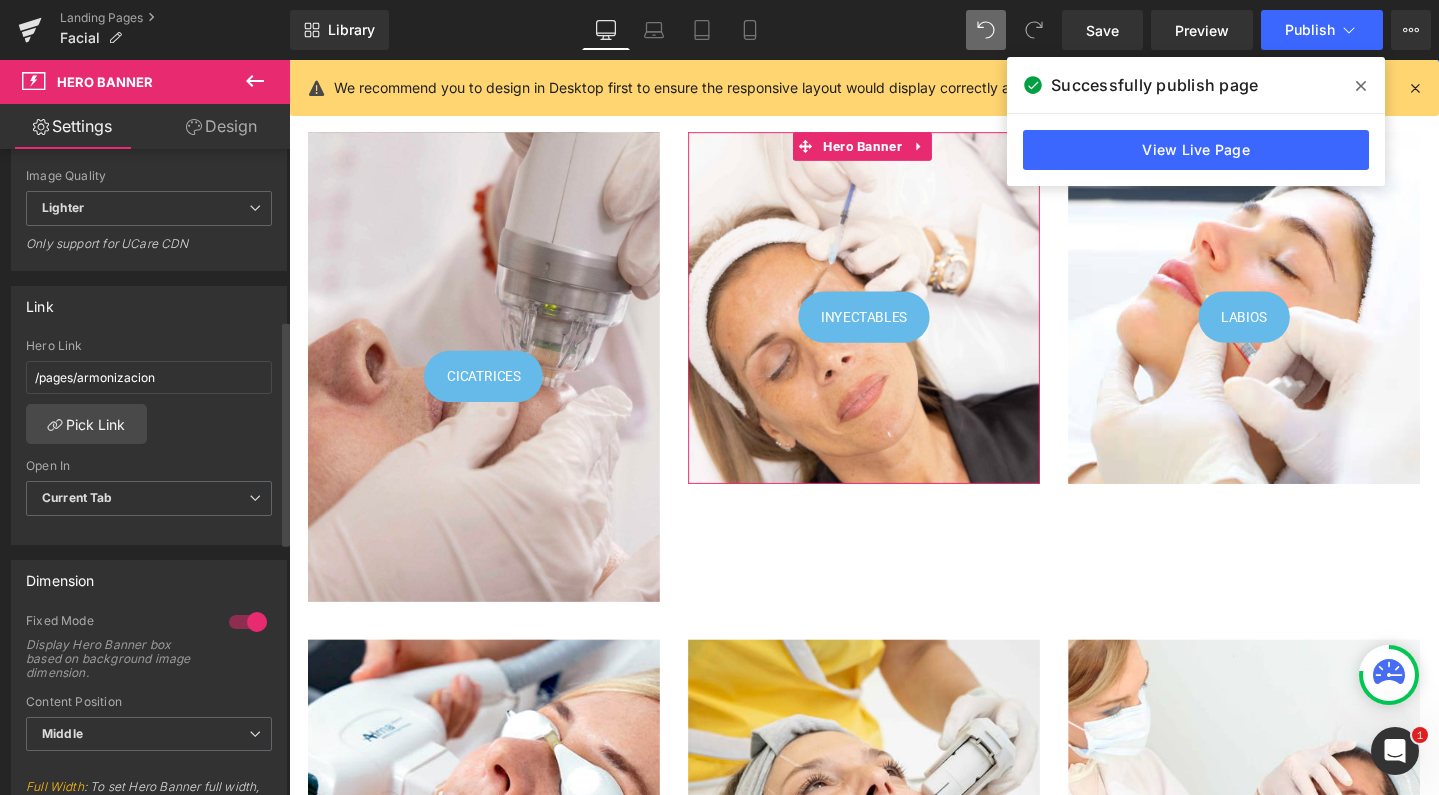 click at bounding box center (248, 622) 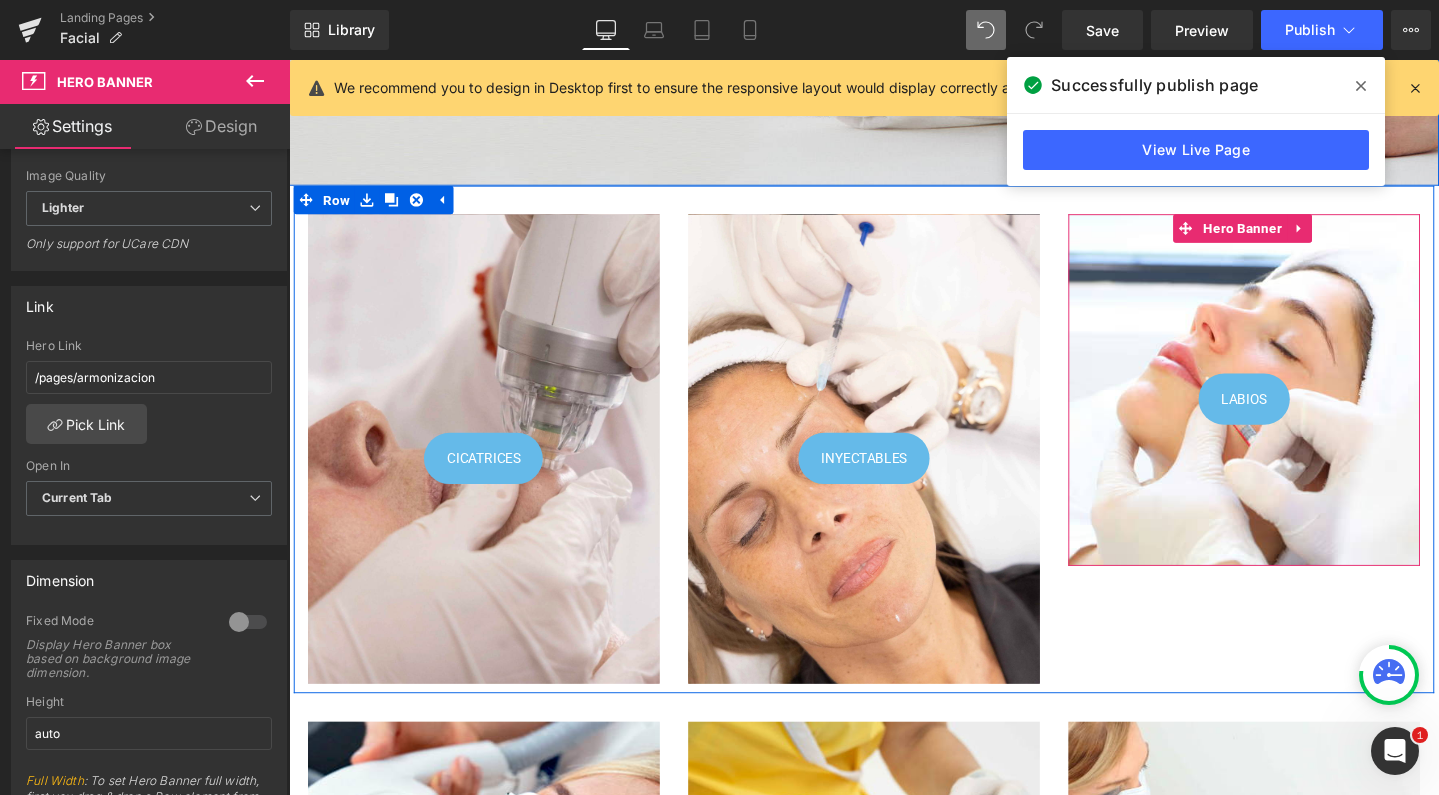 scroll, scrollTop: 433, scrollLeft: 0, axis: vertical 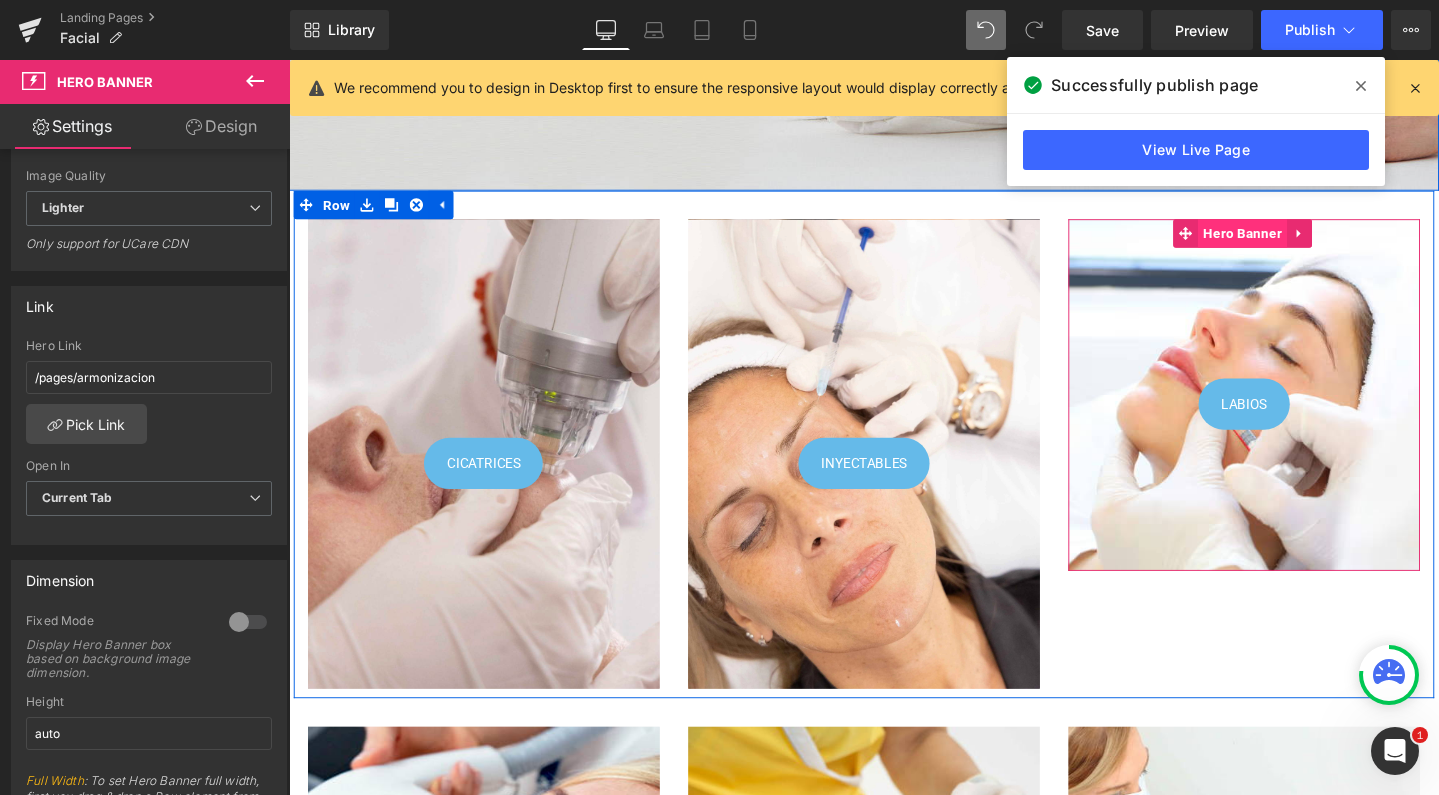 click on "Hero Banner" at bounding box center [1292, 243] 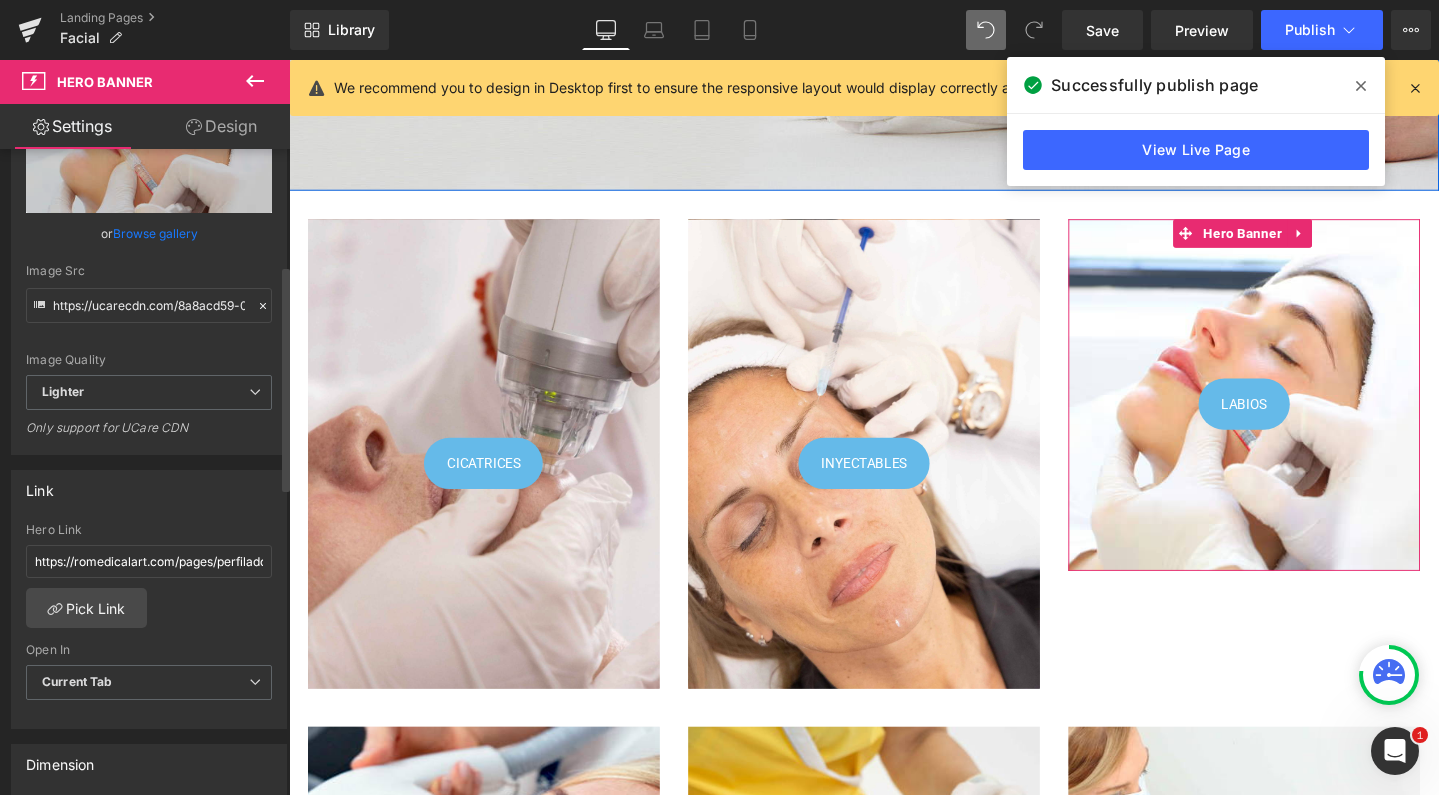 scroll, scrollTop: 334, scrollLeft: 0, axis: vertical 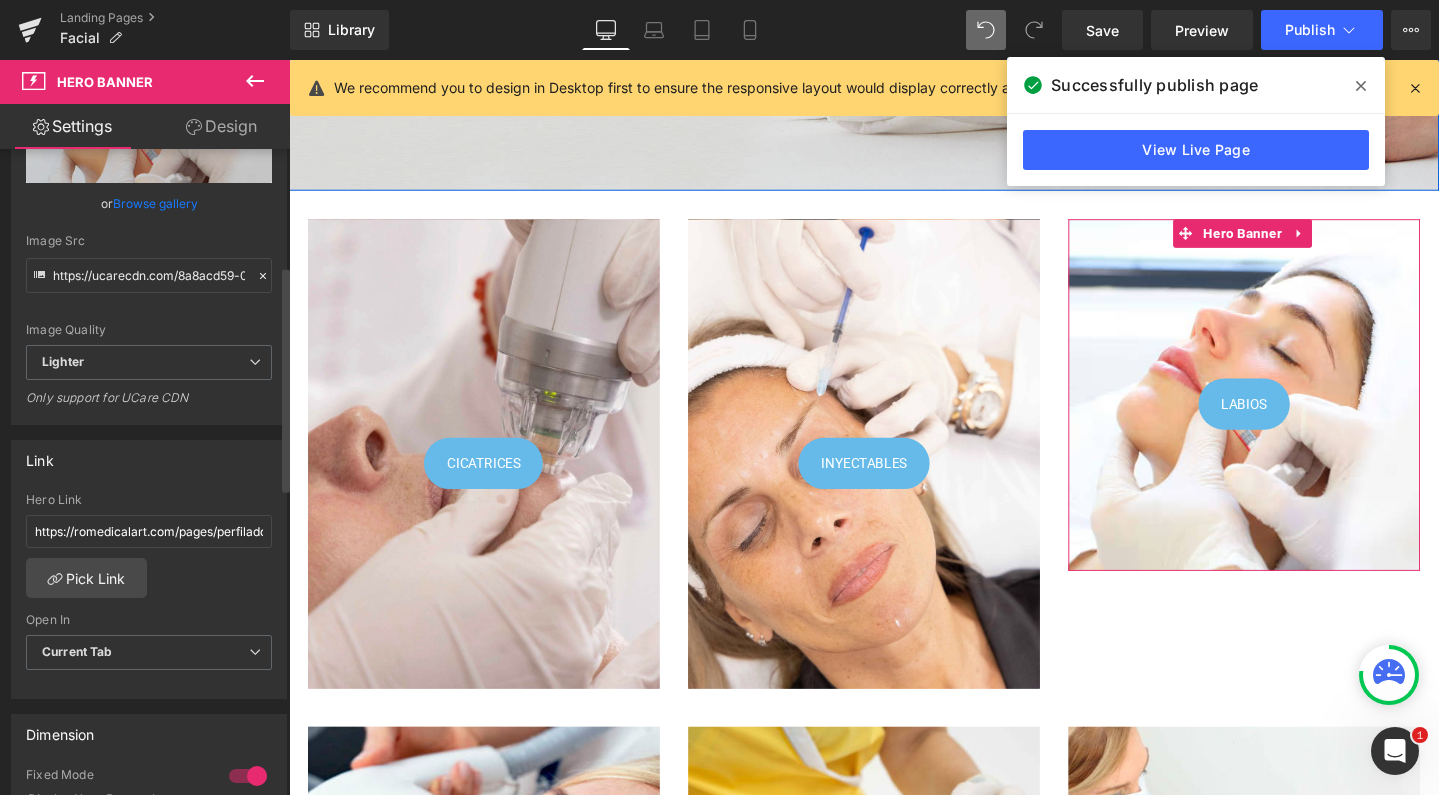 click at bounding box center (248, 776) 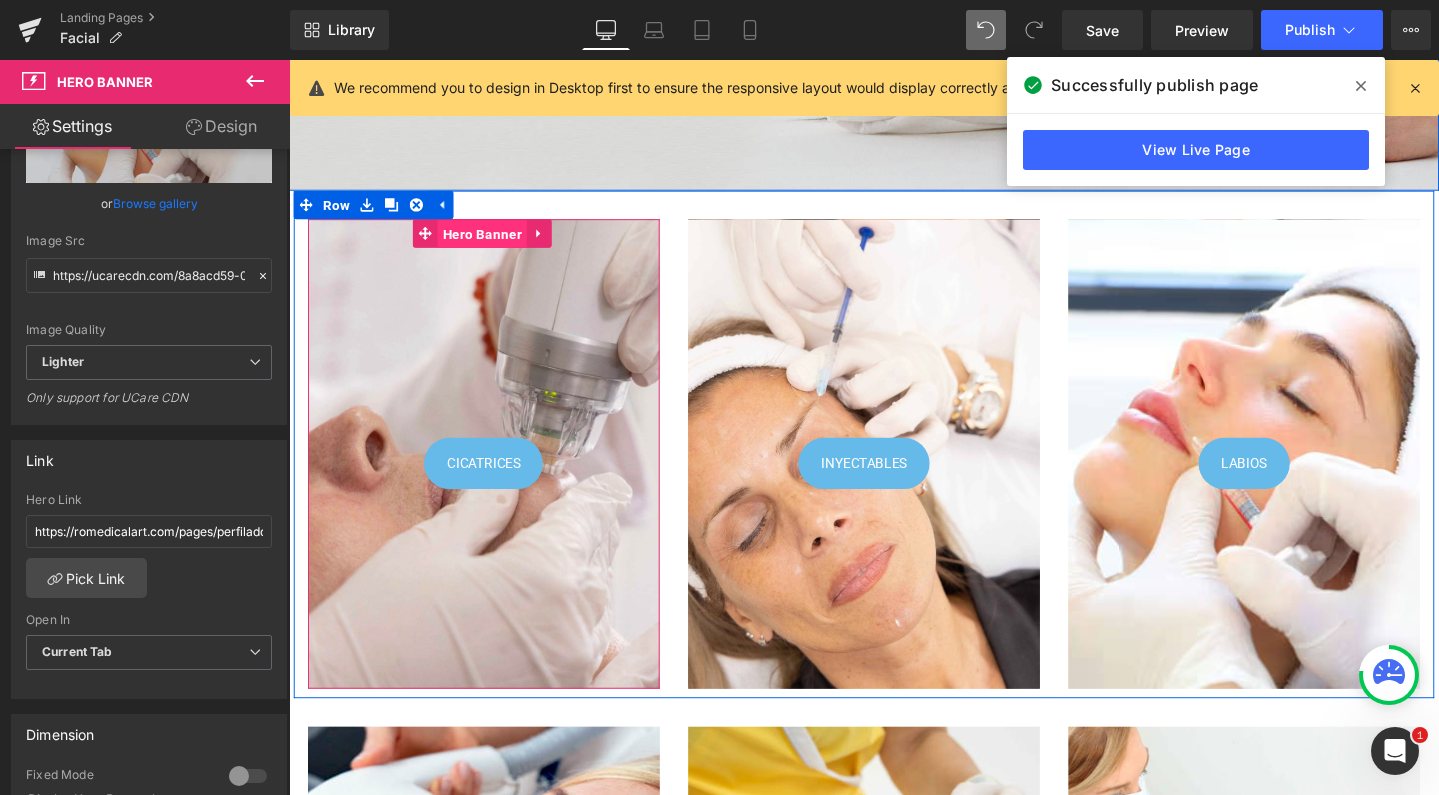 click on "Hero Banner" at bounding box center (492, 244) 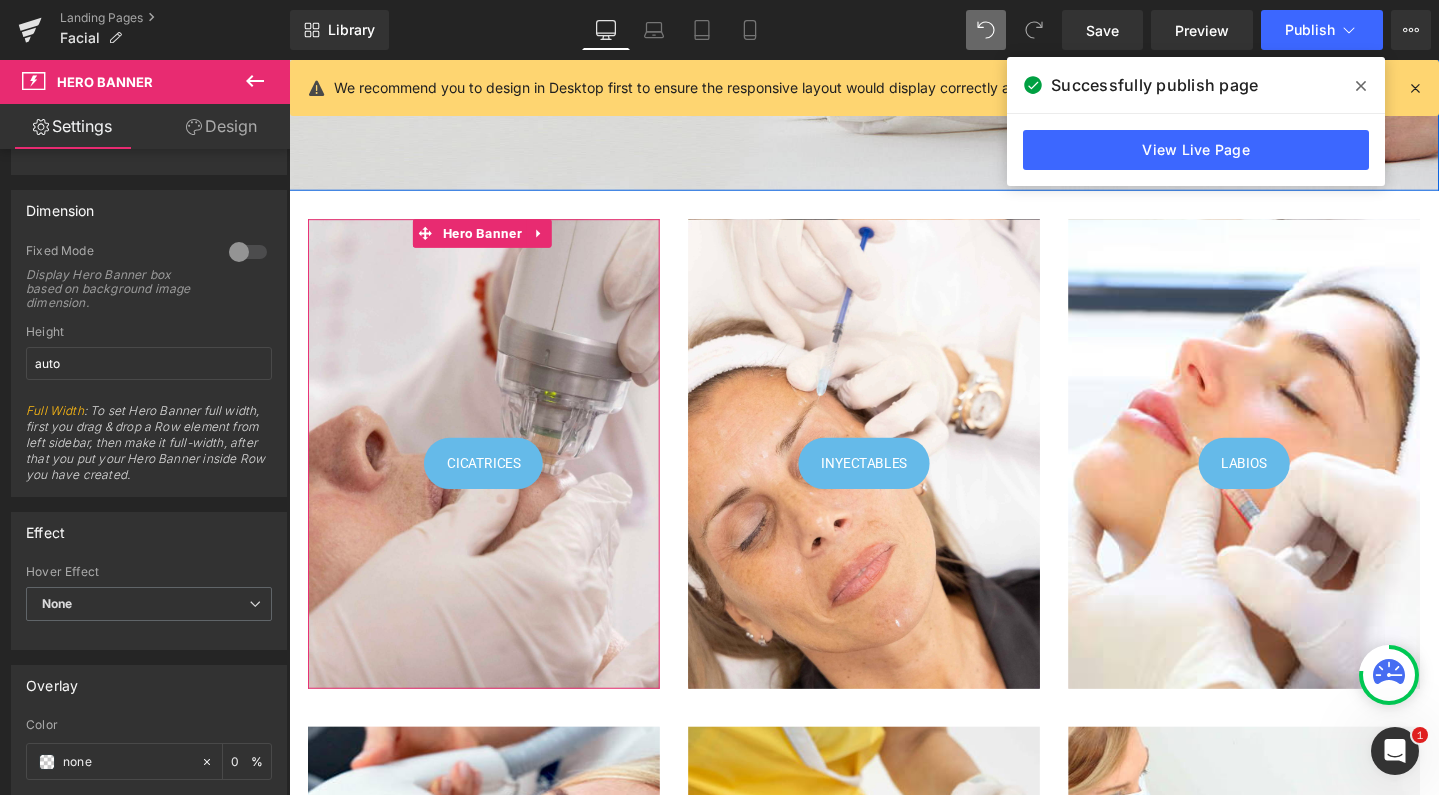 scroll, scrollTop: 888, scrollLeft: 0, axis: vertical 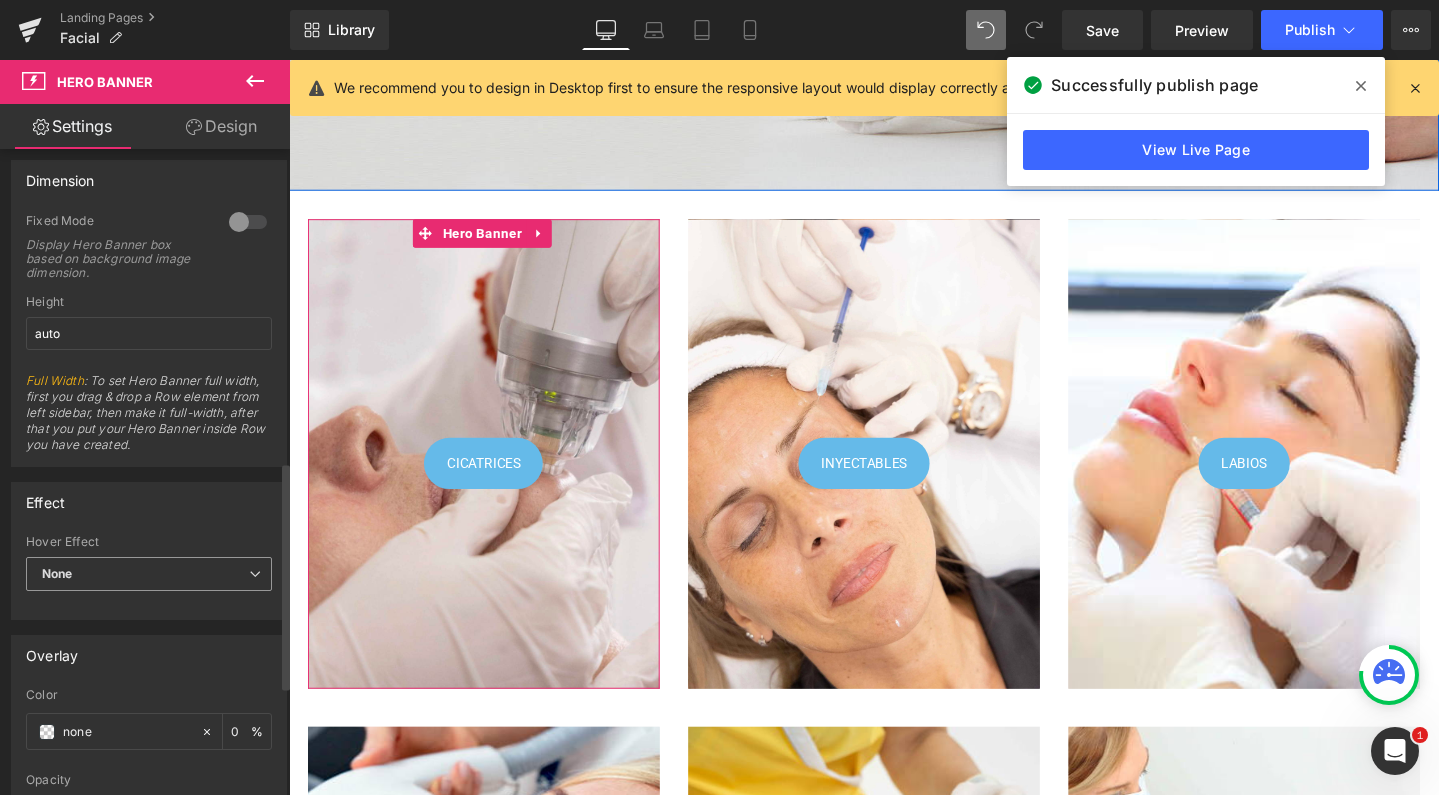 click on "None" at bounding box center [149, 574] 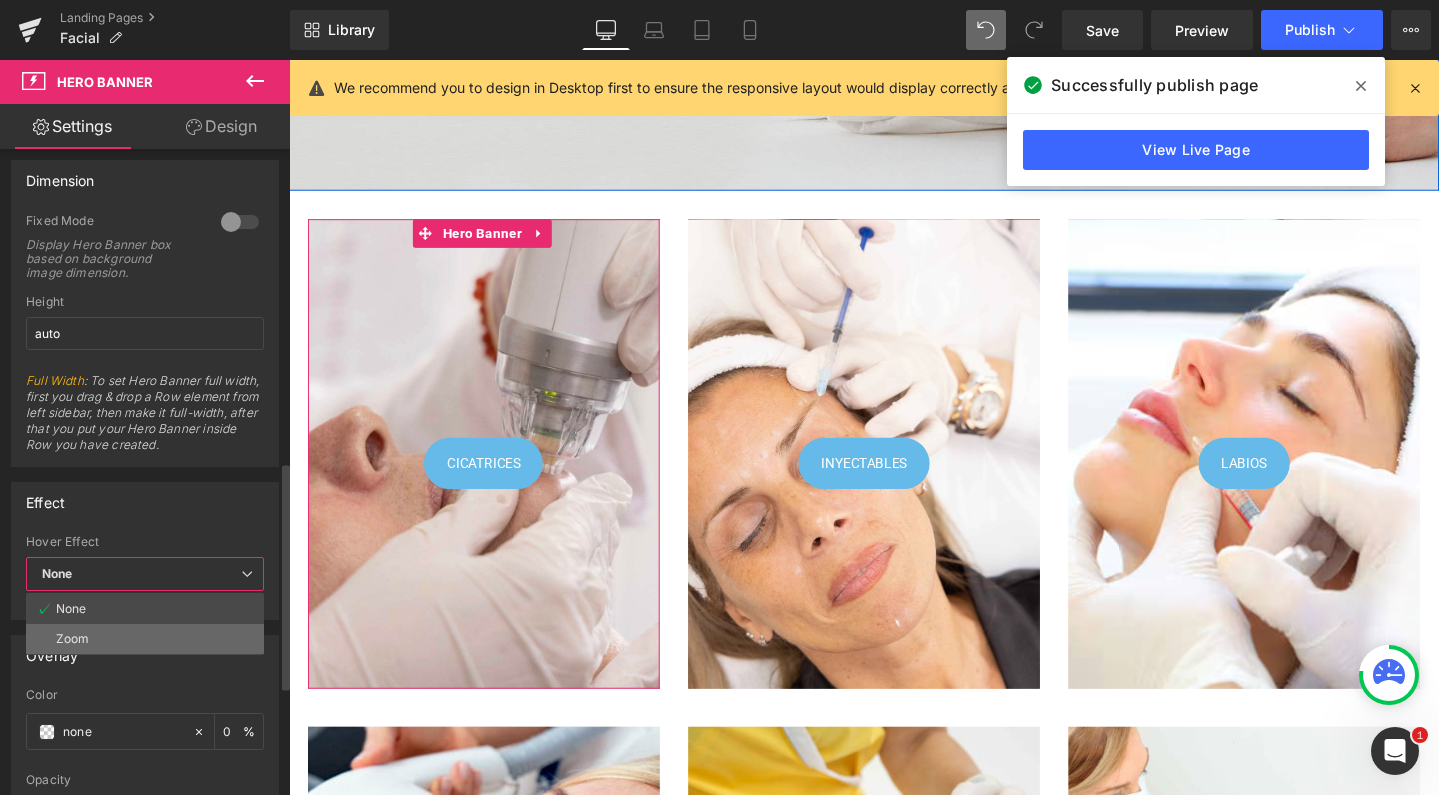 click on "Zoom" at bounding box center (145, 639) 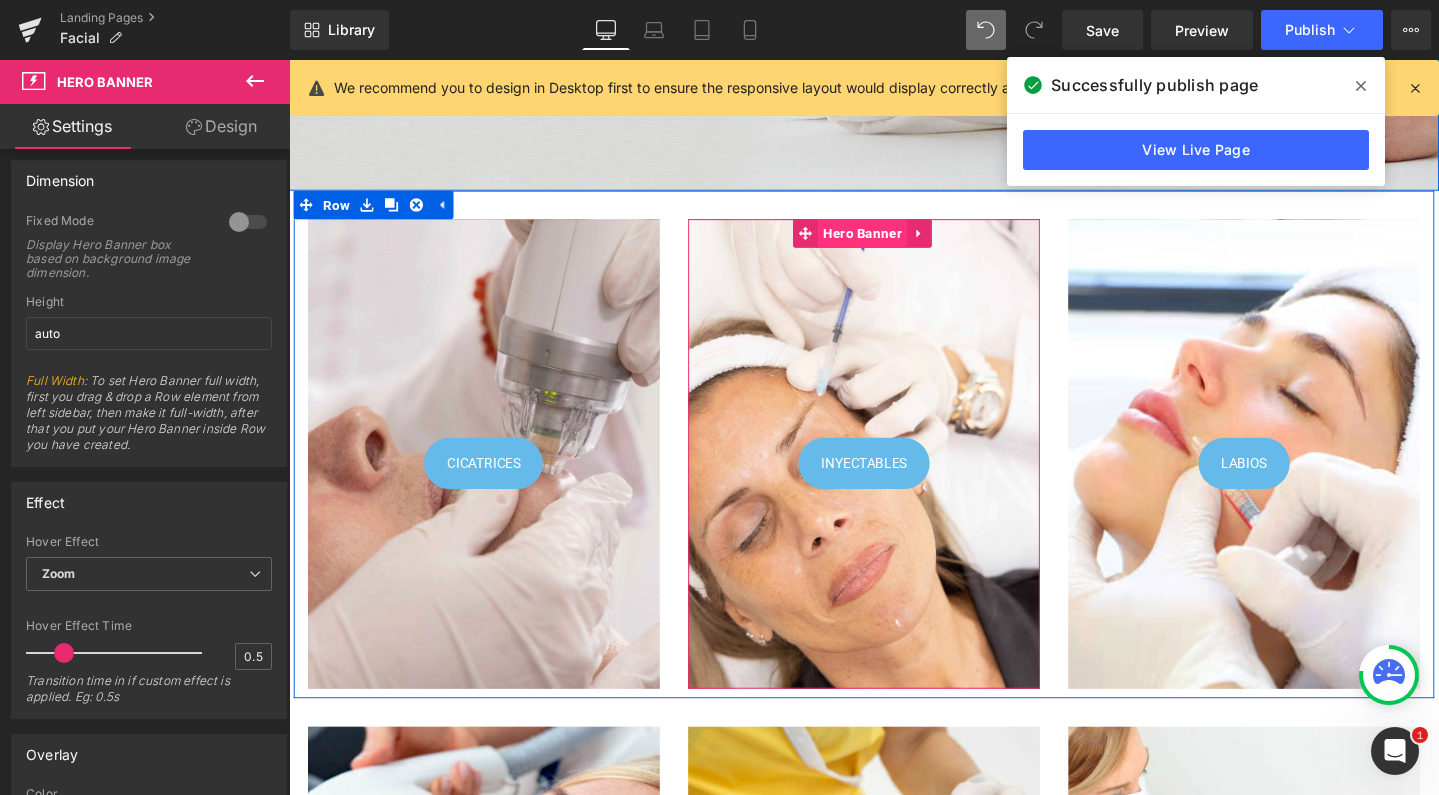 click on "Hero Banner" at bounding box center [892, 243] 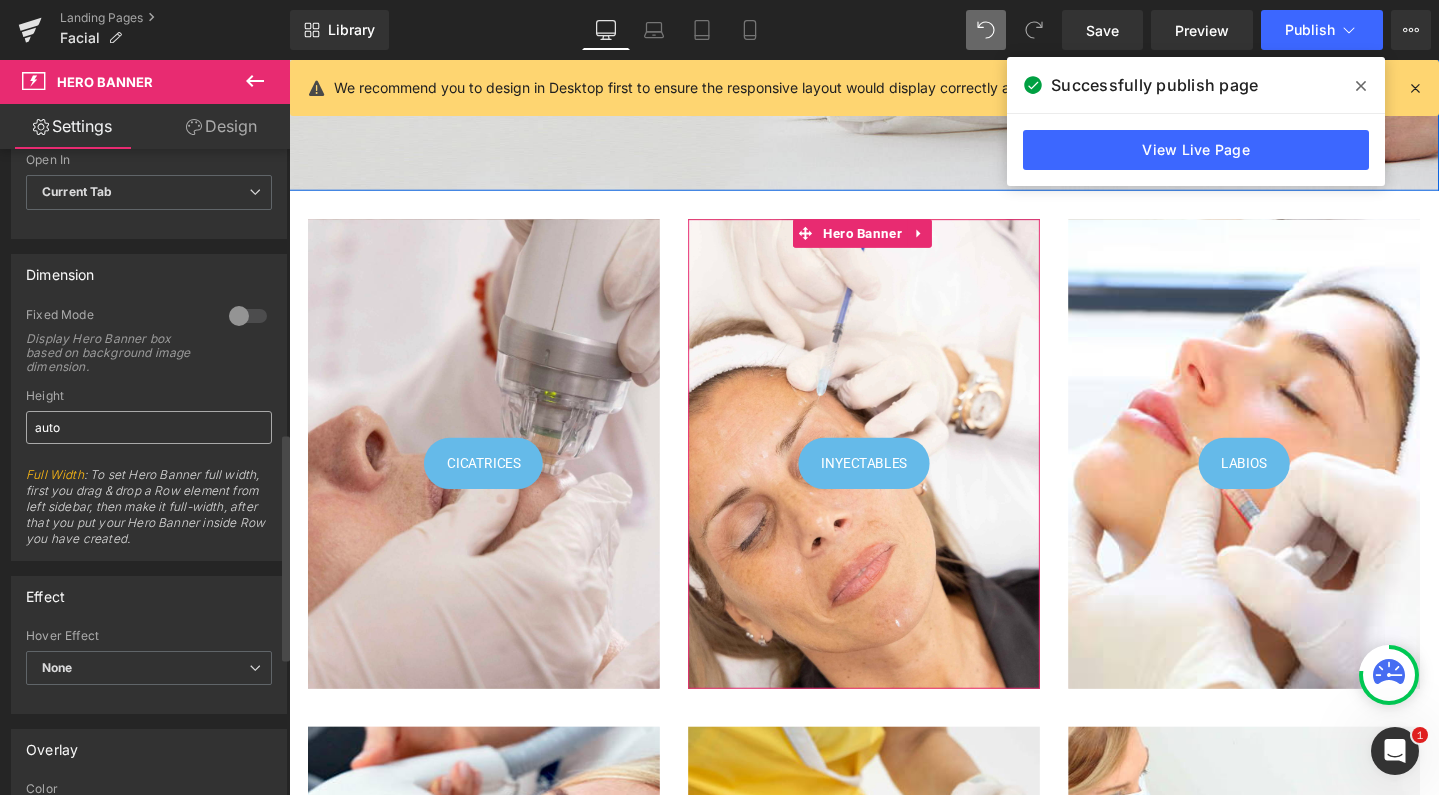 scroll, scrollTop: 848, scrollLeft: 0, axis: vertical 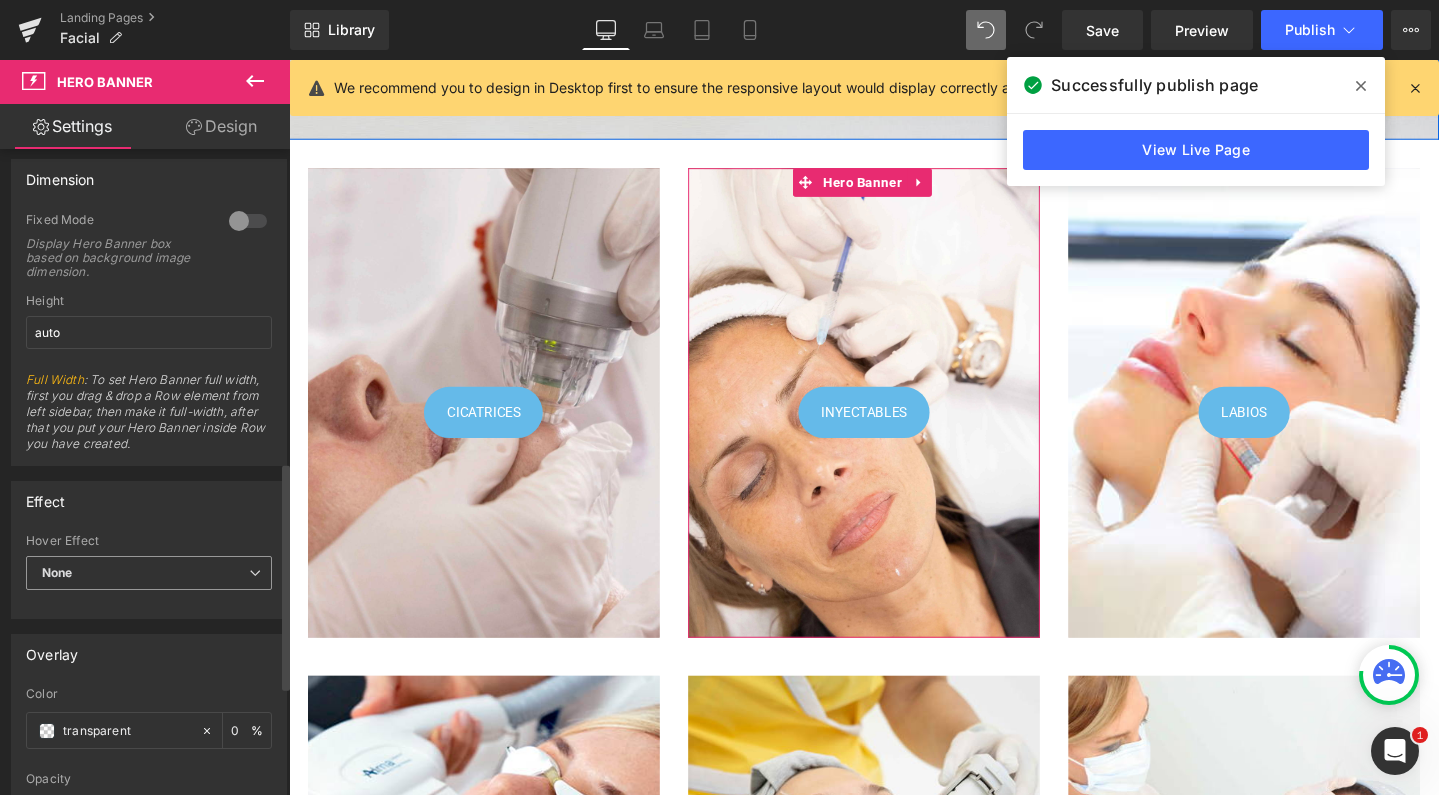 click on "None" at bounding box center (149, 573) 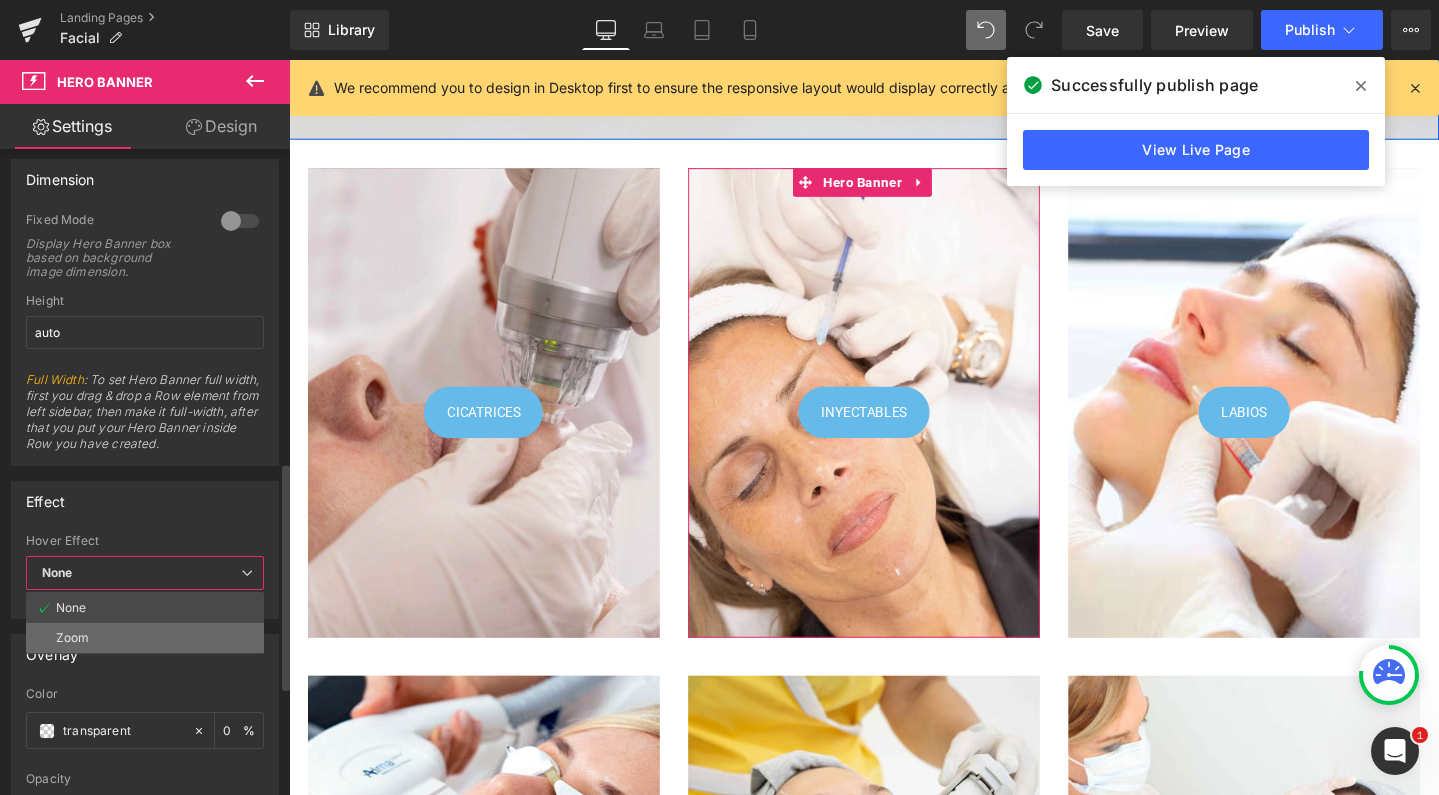 click on "Zoom" at bounding box center [145, 638] 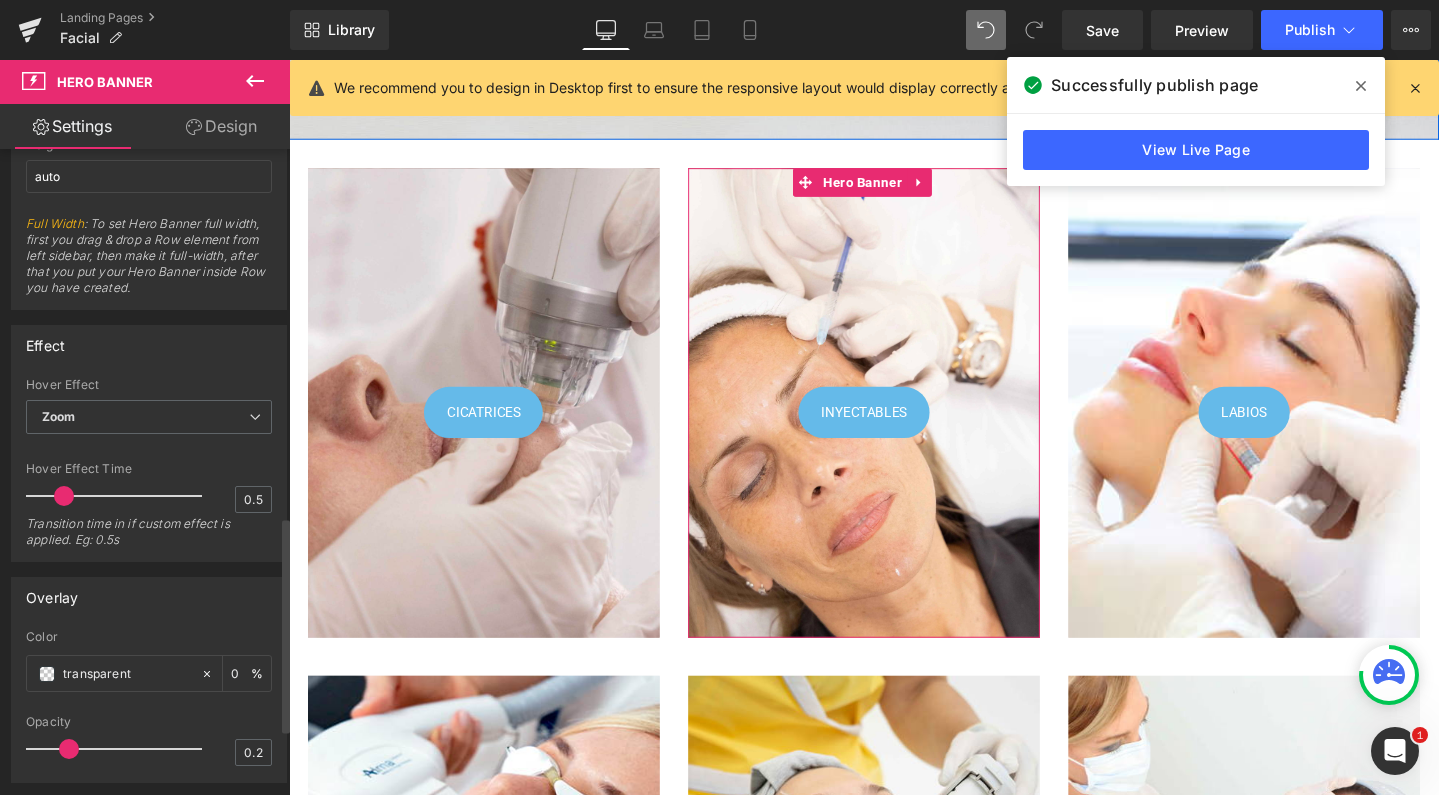 scroll, scrollTop: 1102, scrollLeft: 0, axis: vertical 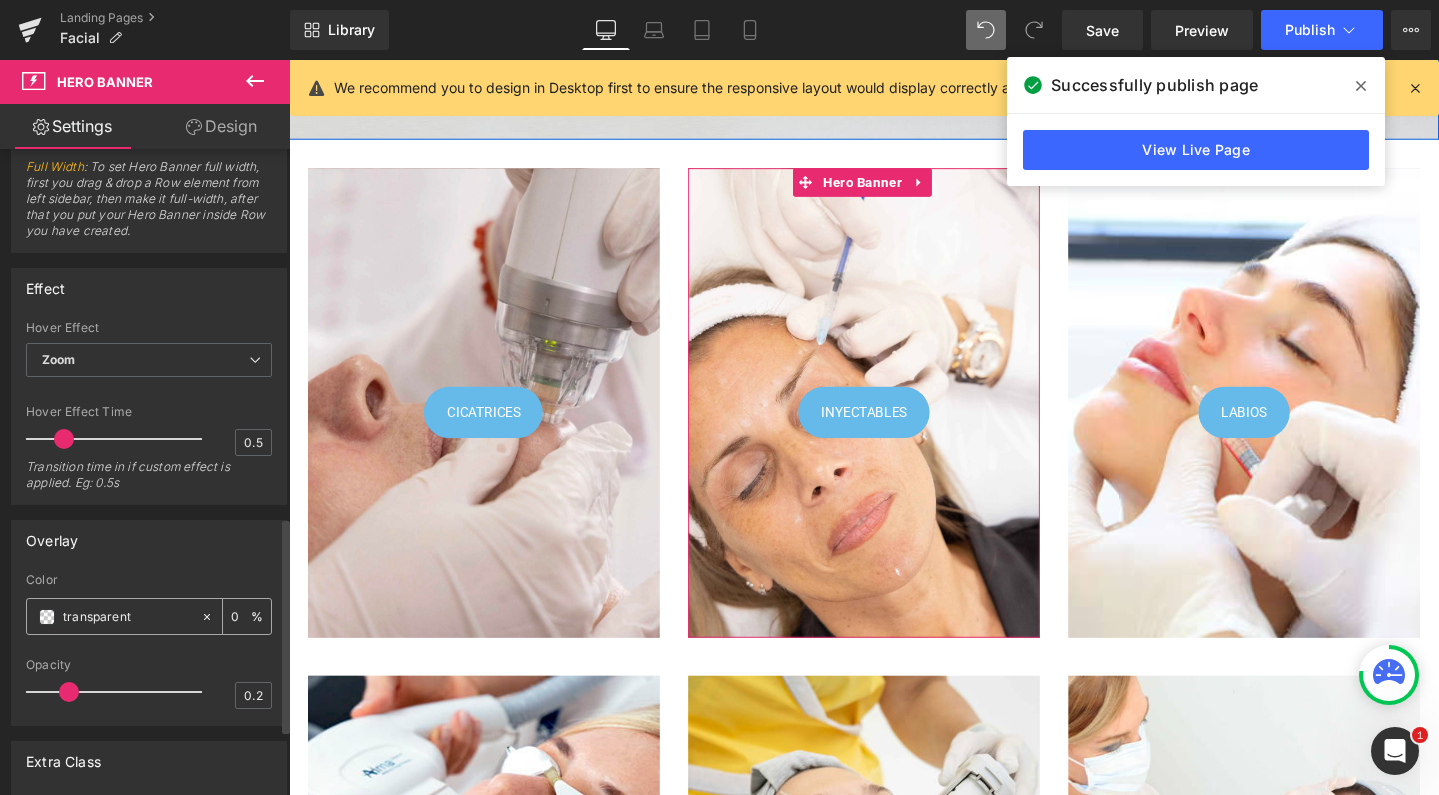 click at bounding box center (47, 617) 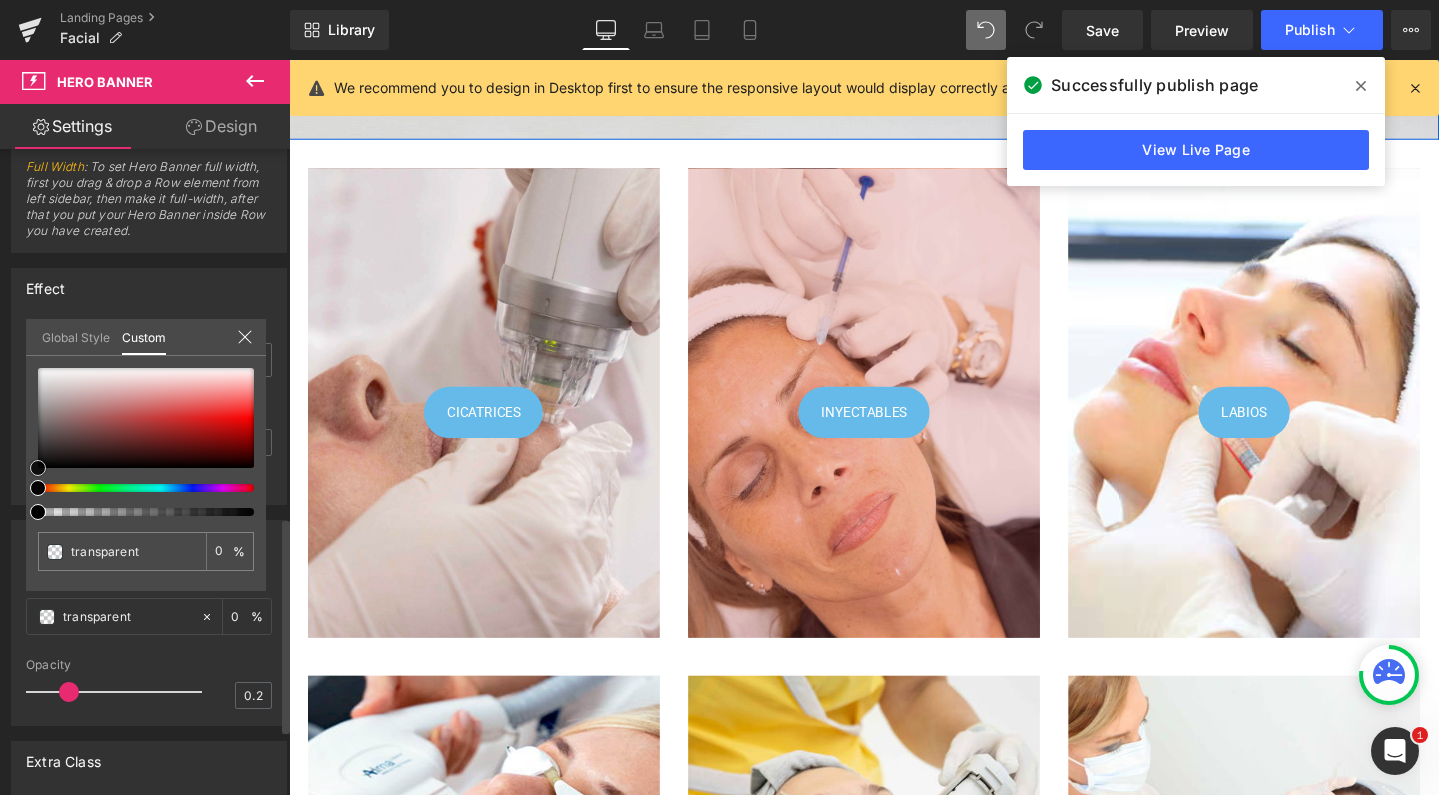 click at bounding box center [146, 418] 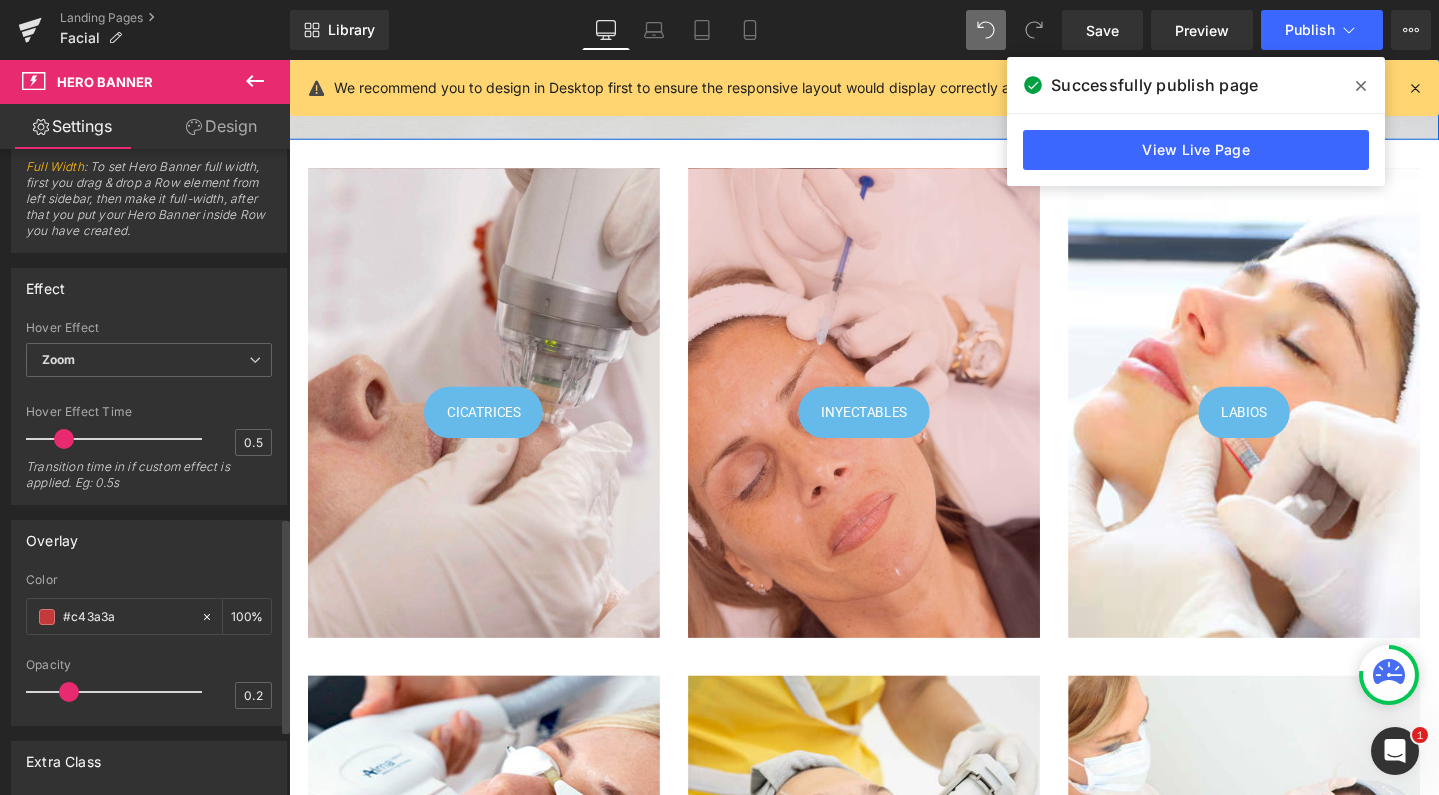 click on "Ir directamente al contenido
Facial
Rejuvenecimiento
Inyectables
Manchas y lesiones pigmentarias
Cicatrices" at bounding box center (894, 2011) 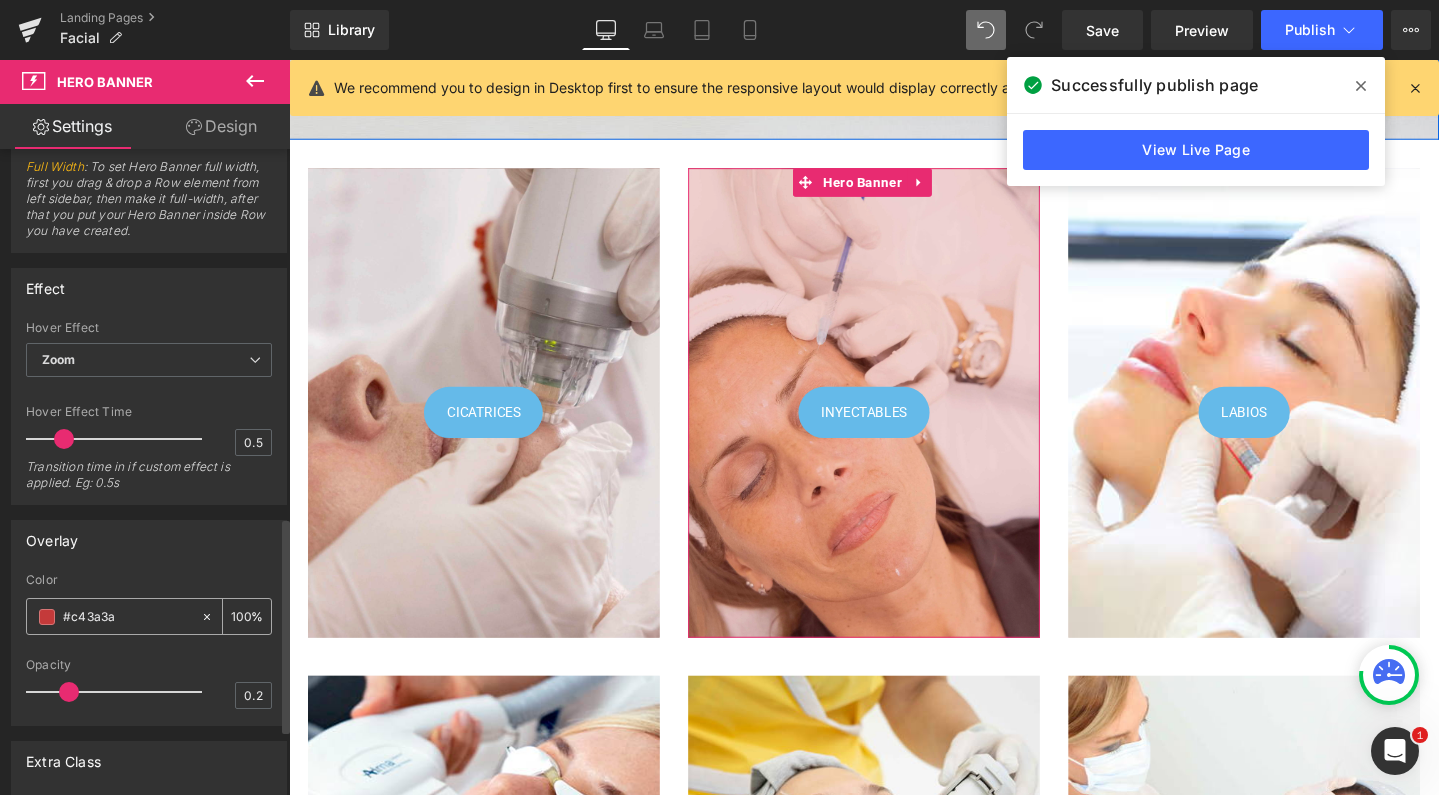 click 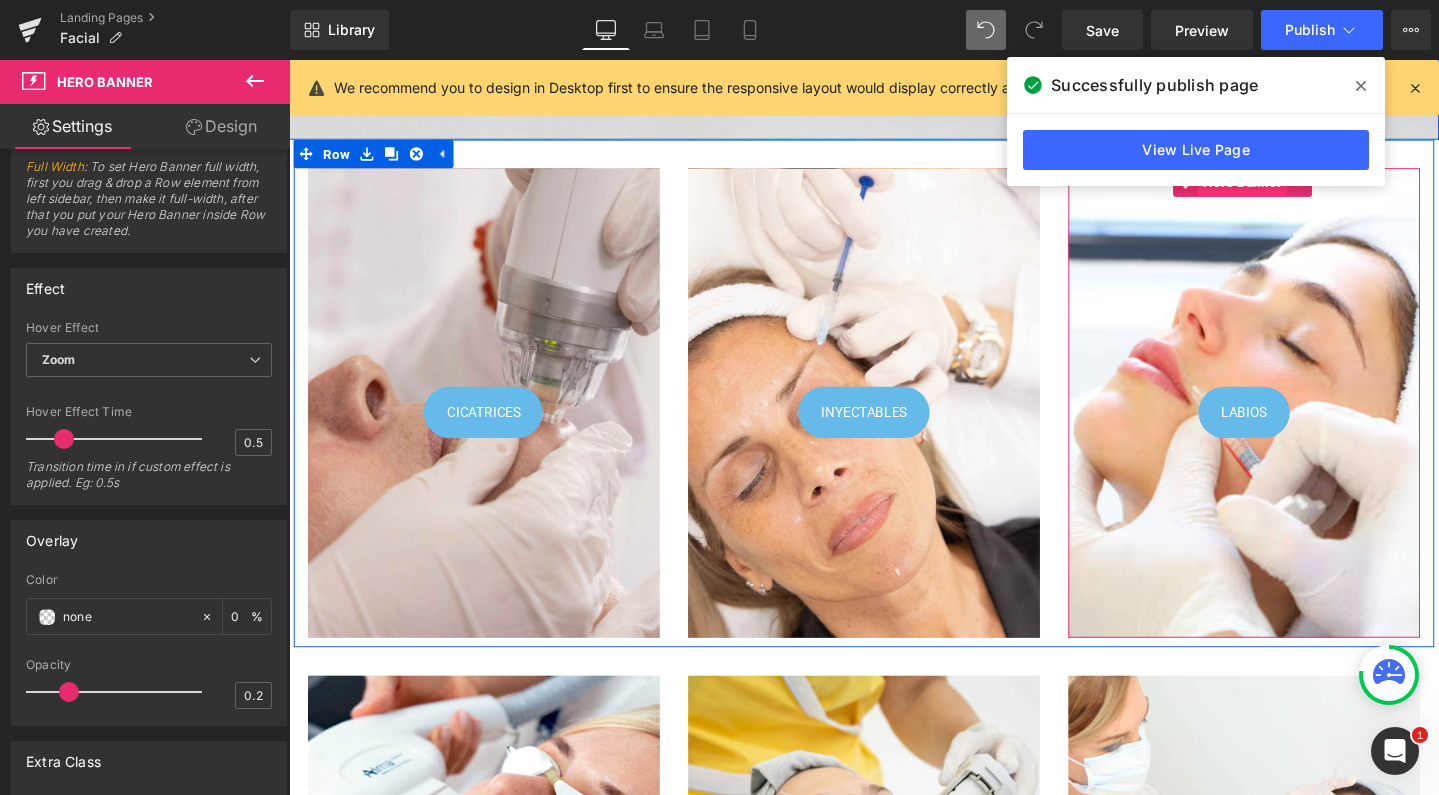 click on "Hero Banner" at bounding box center (1292, 189) 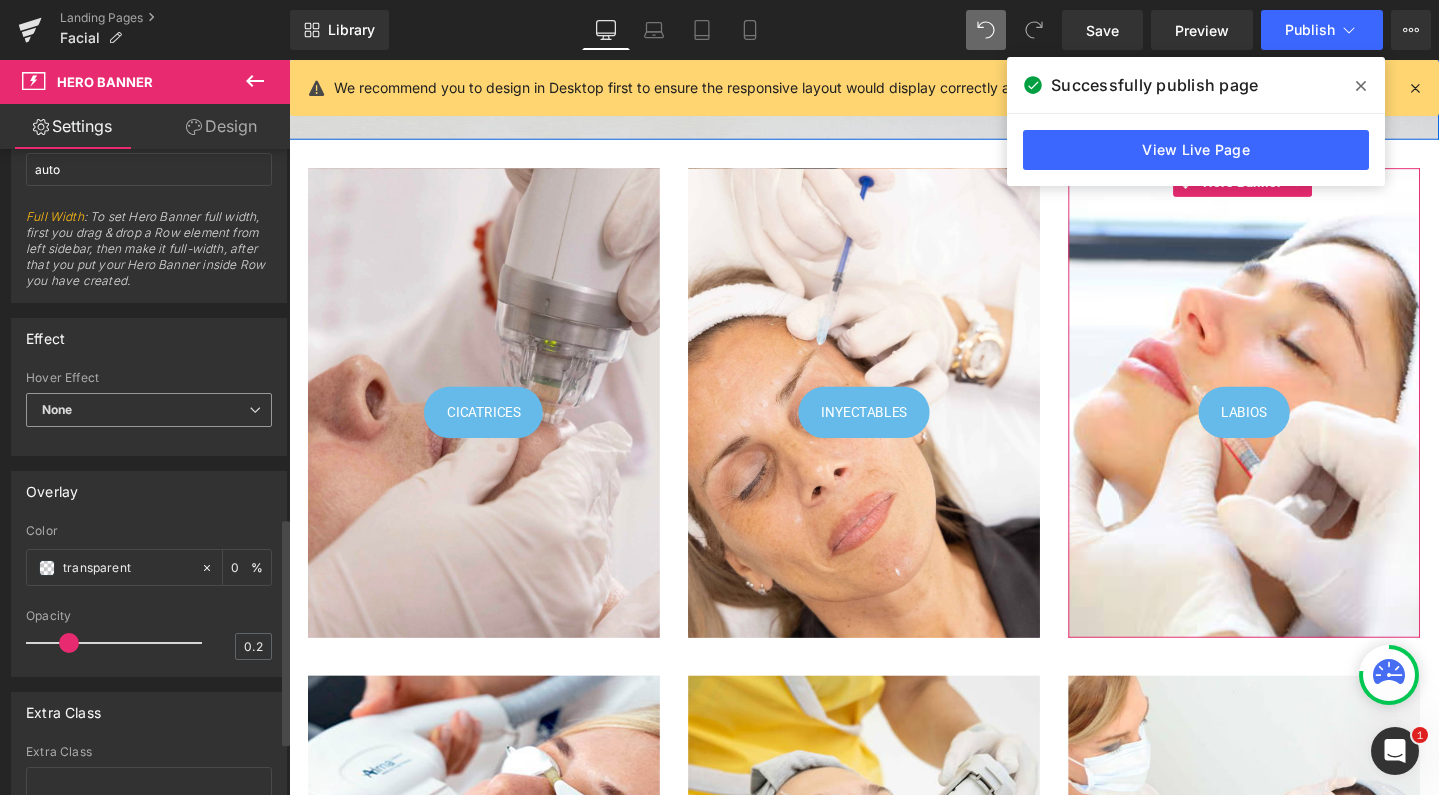 scroll, scrollTop: 1053, scrollLeft: 0, axis: vertical 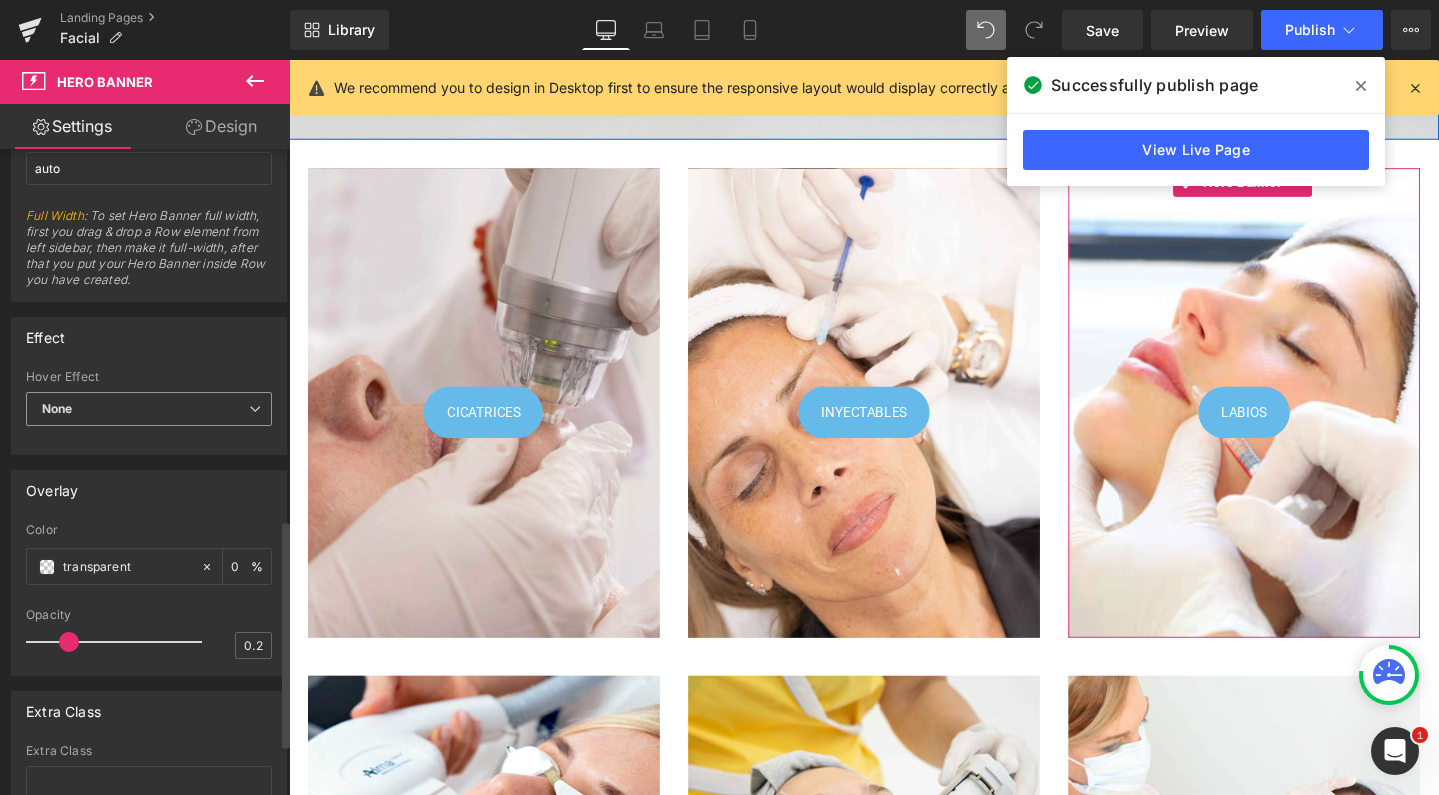 click on "None" at bounding box center (149, 409) 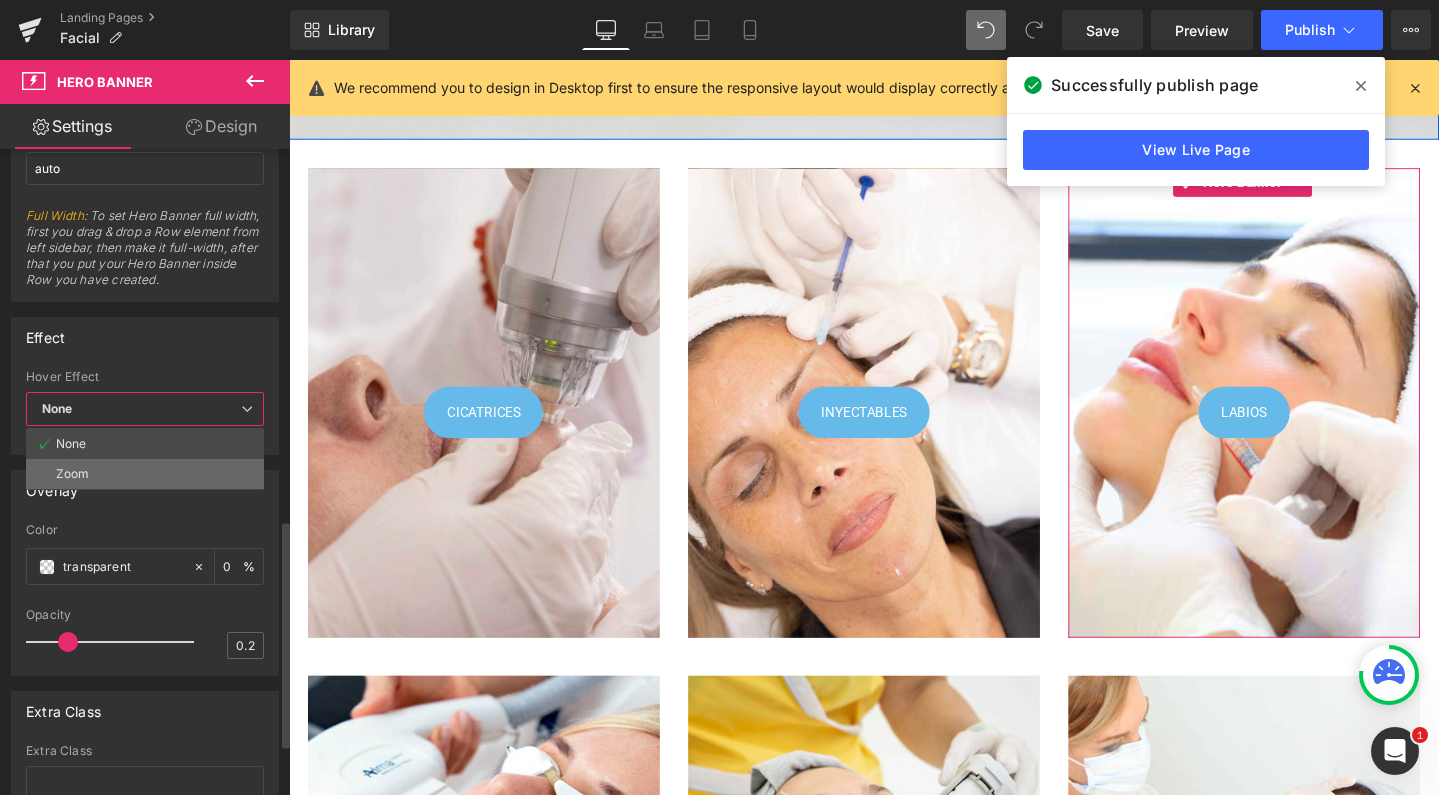 click on "Zoom" at bounding box center (145, 474) 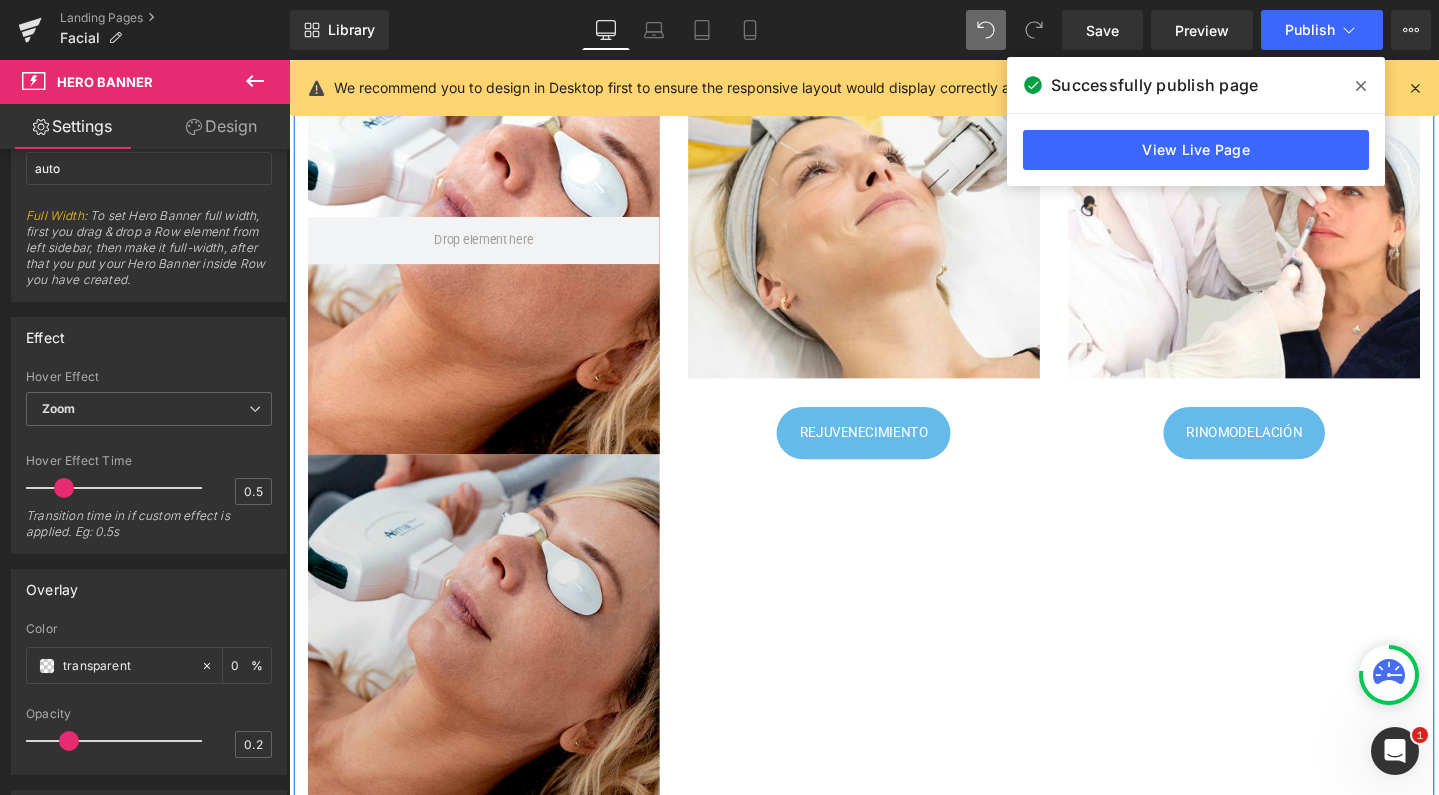 scroll, scrollTop: 1177, scrollLeft: 0, axis: vertical 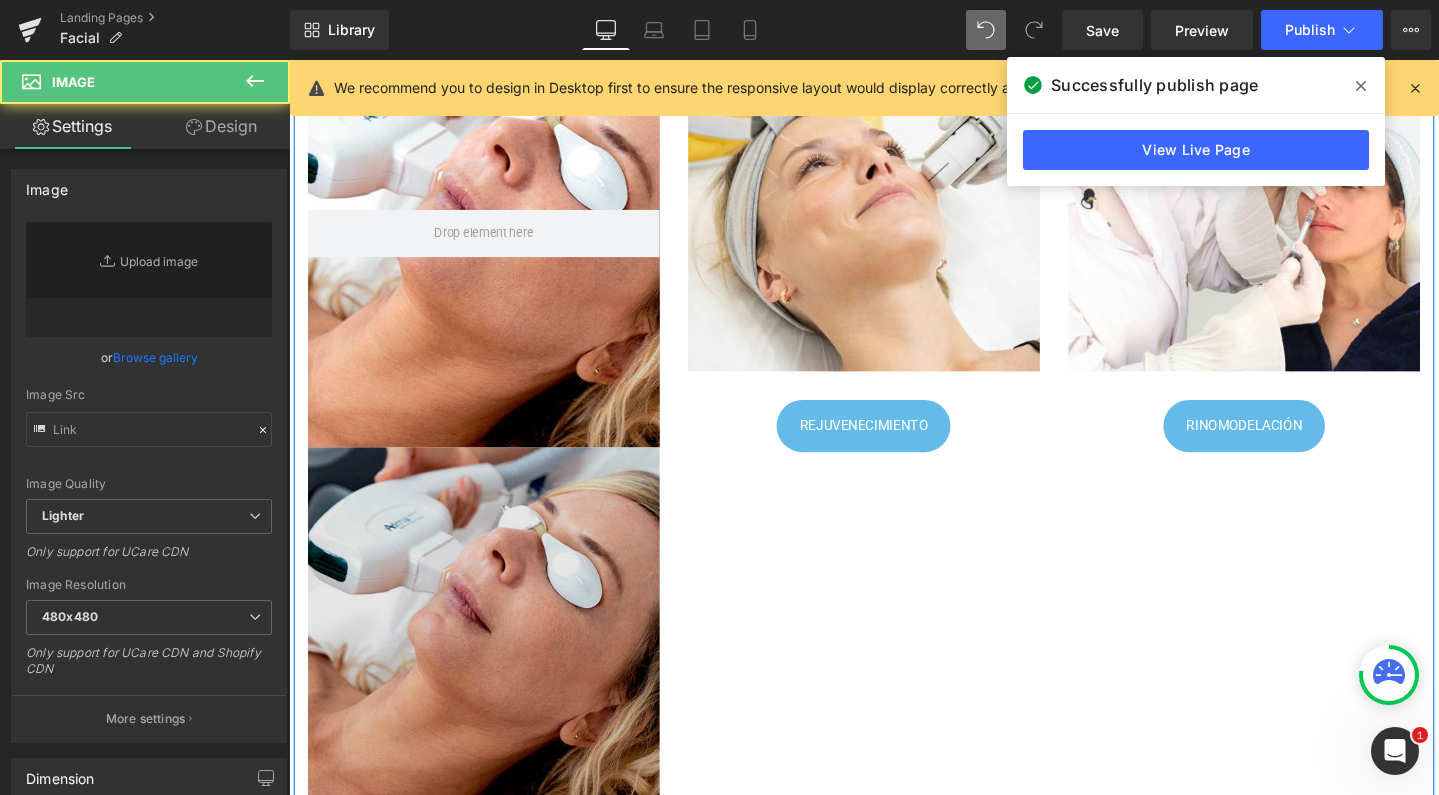 click at bounding box center [494, 653] 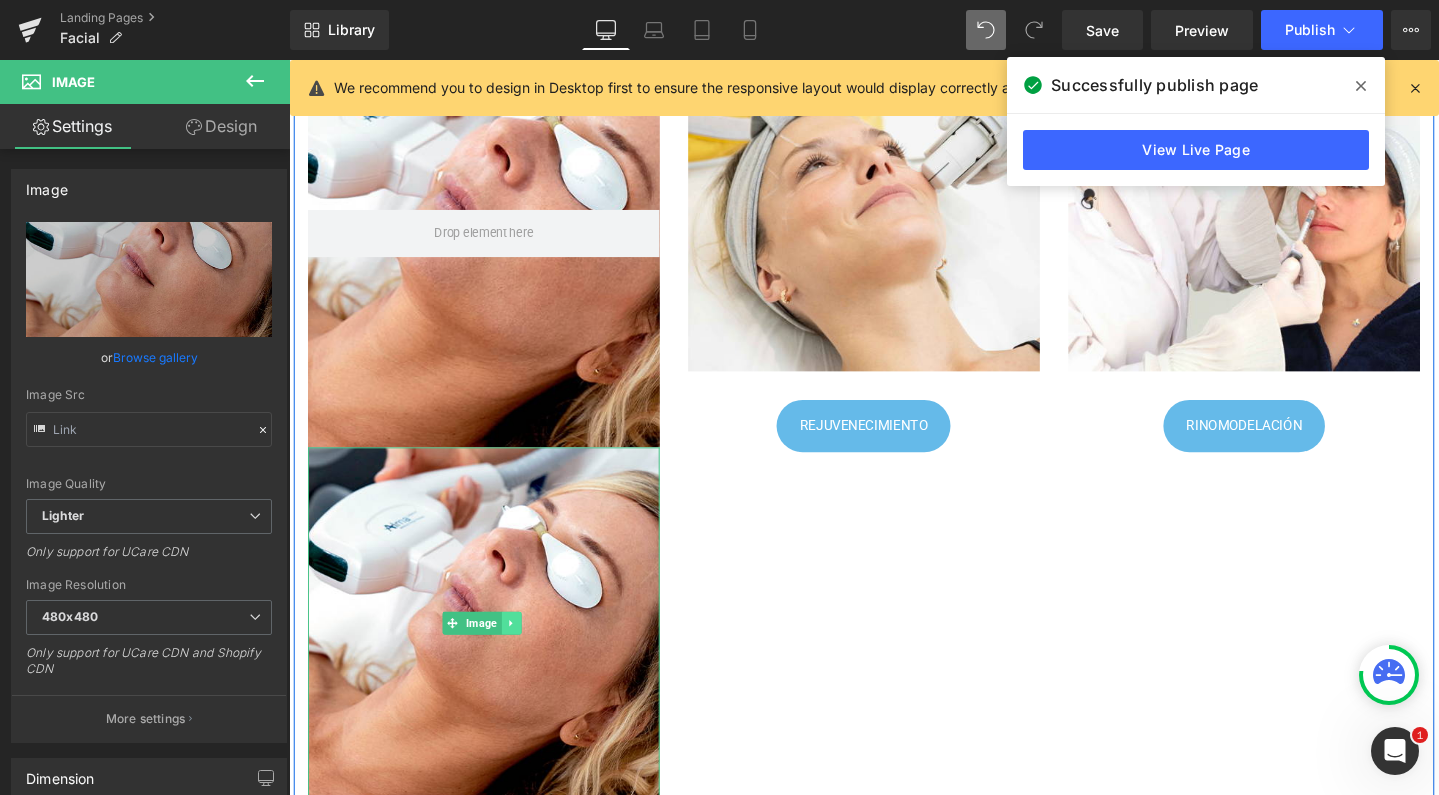 click 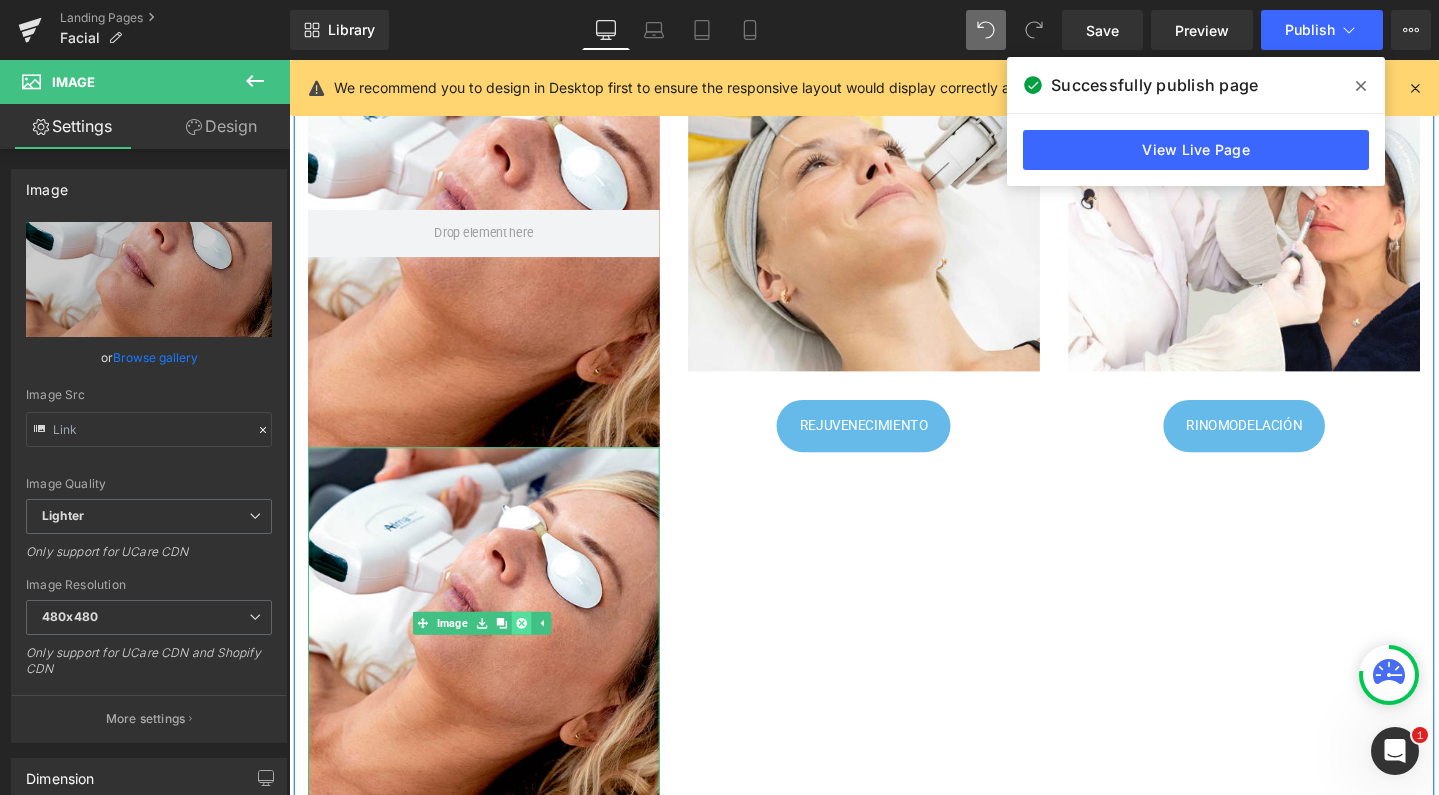 click 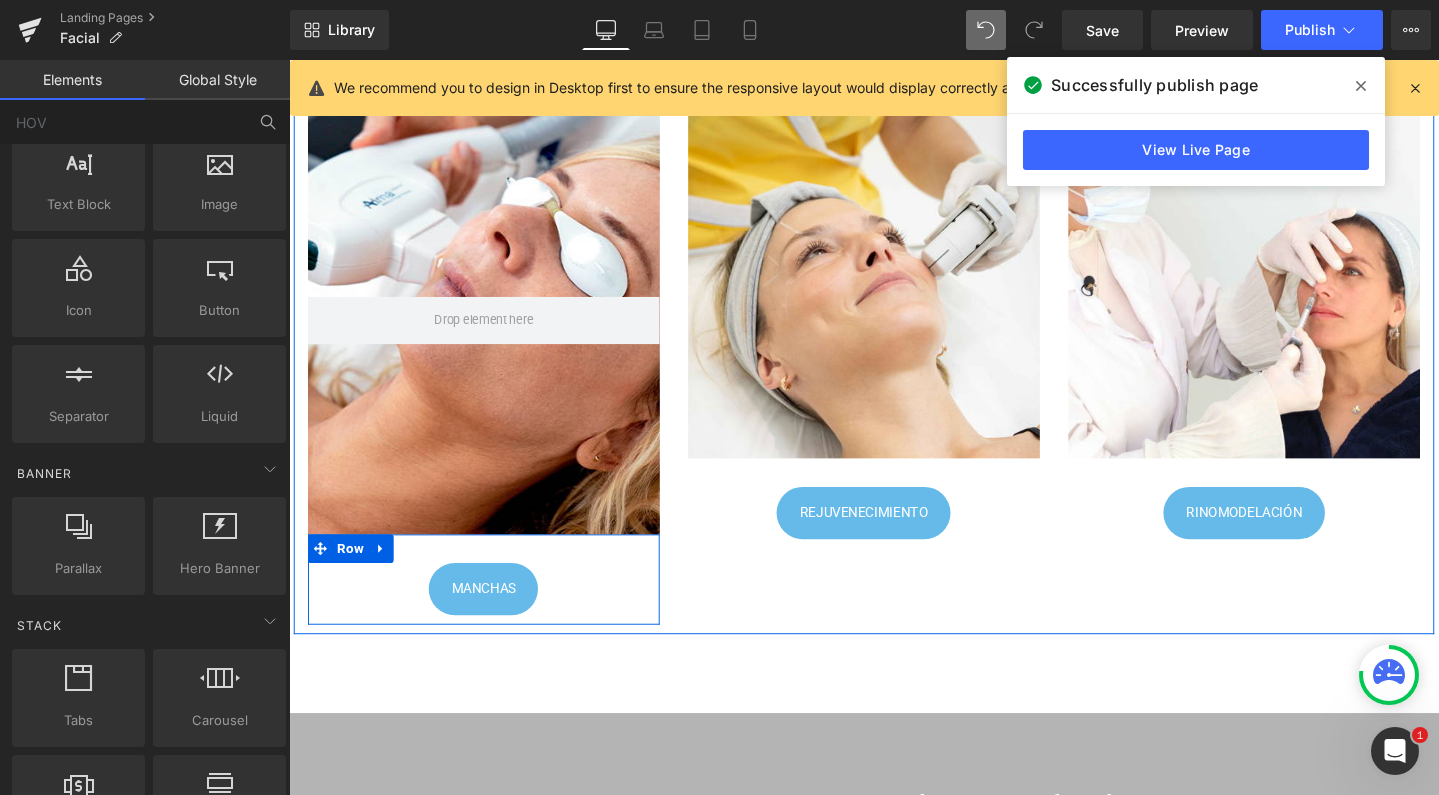 scroll, scrollTop: 1085, scrollLeft: 0, axis: vertical 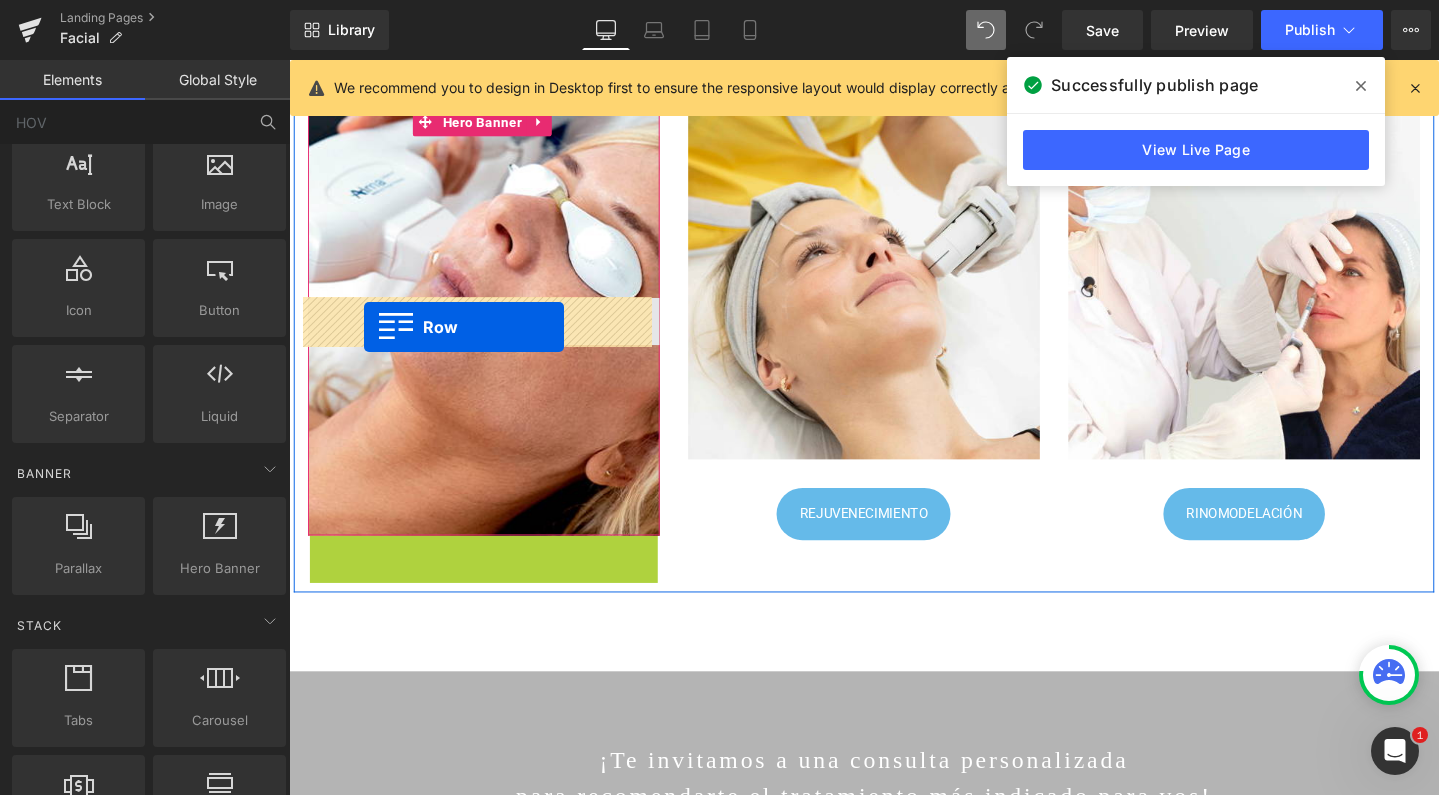 drag, startPoint x: 312, startPoint y: 577, endPoint x: 368, endPoint y: 340, distance: 243.52618 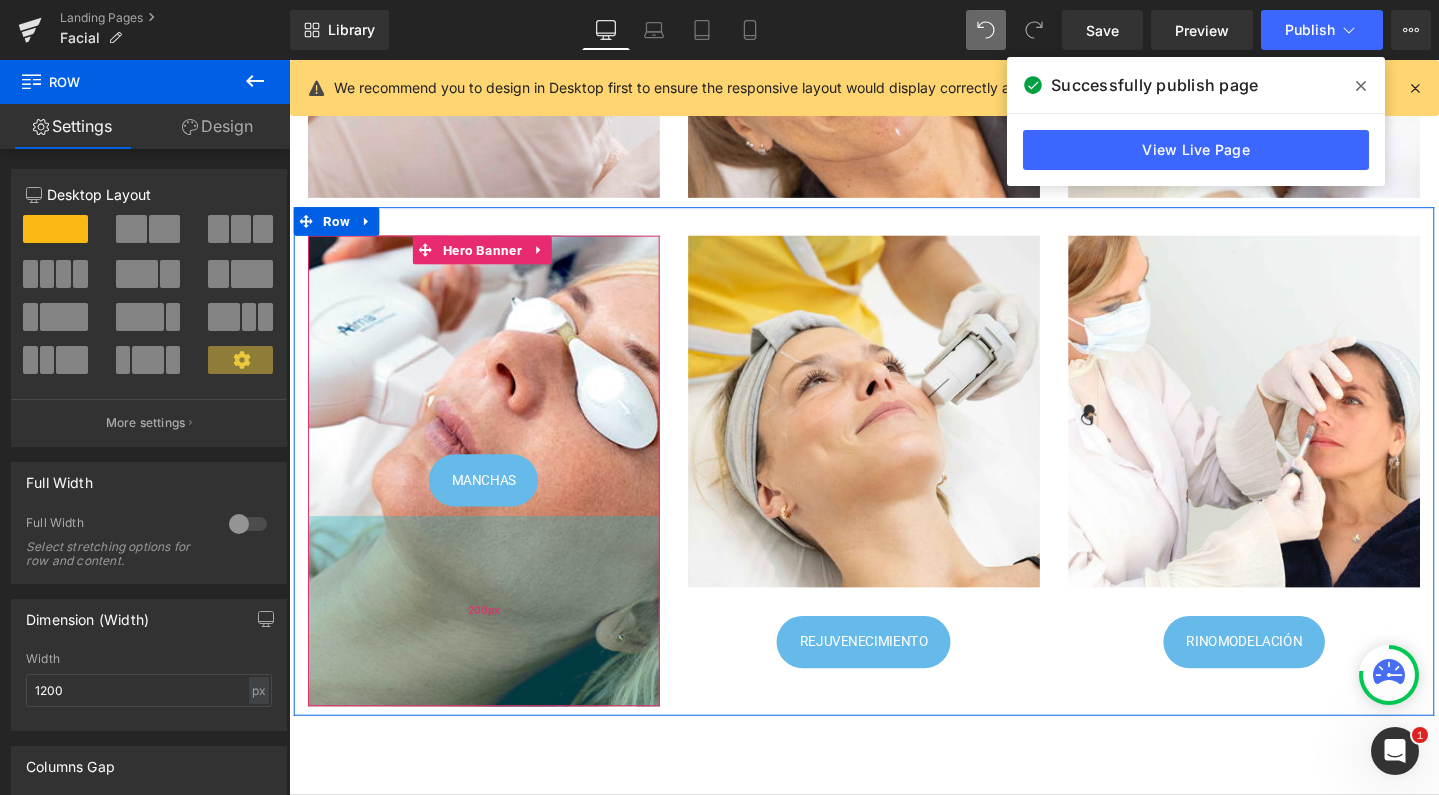 scroll, scrollTop: 949, scrollLeft: 0, axis: vertical 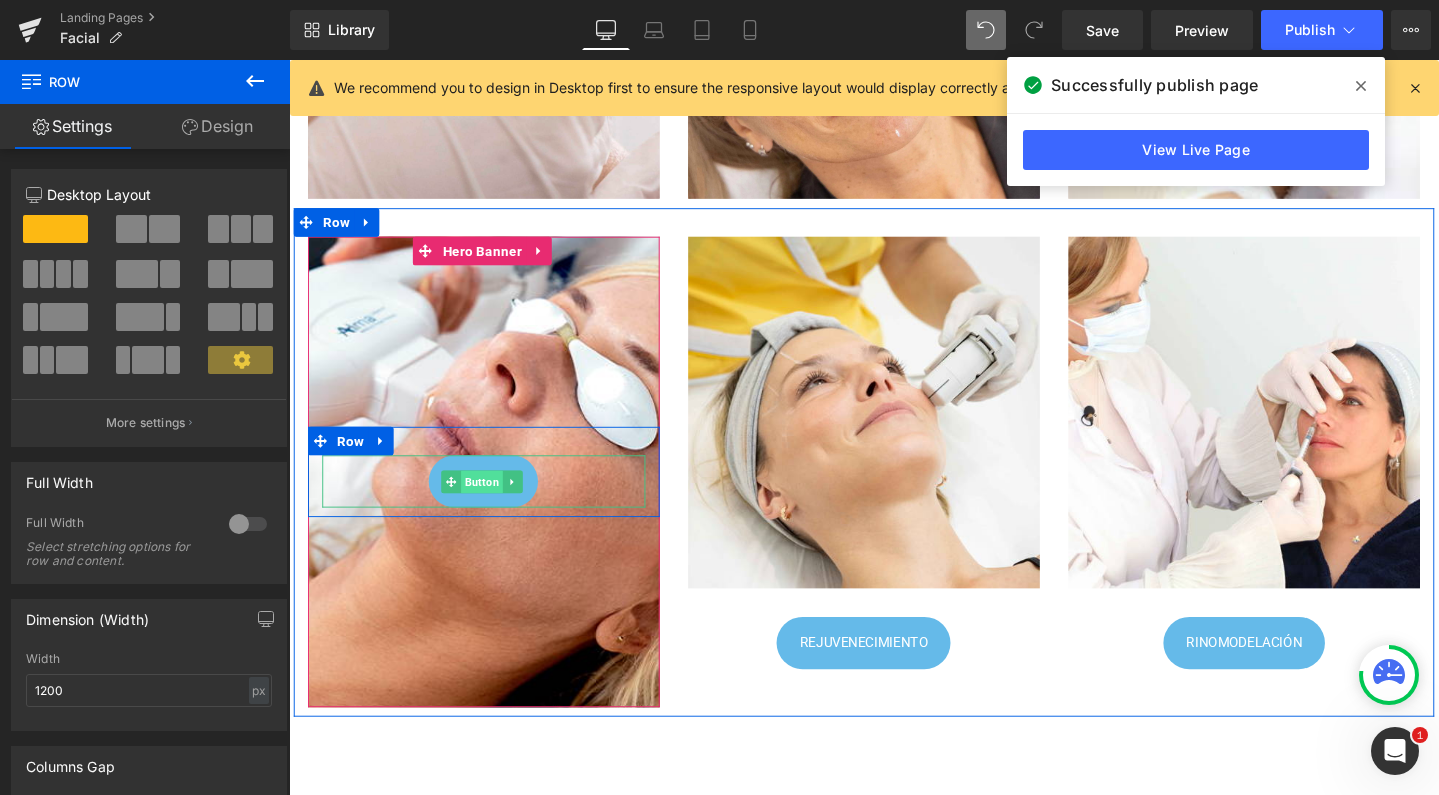 click on "Button" at bounding box center (492, 504) 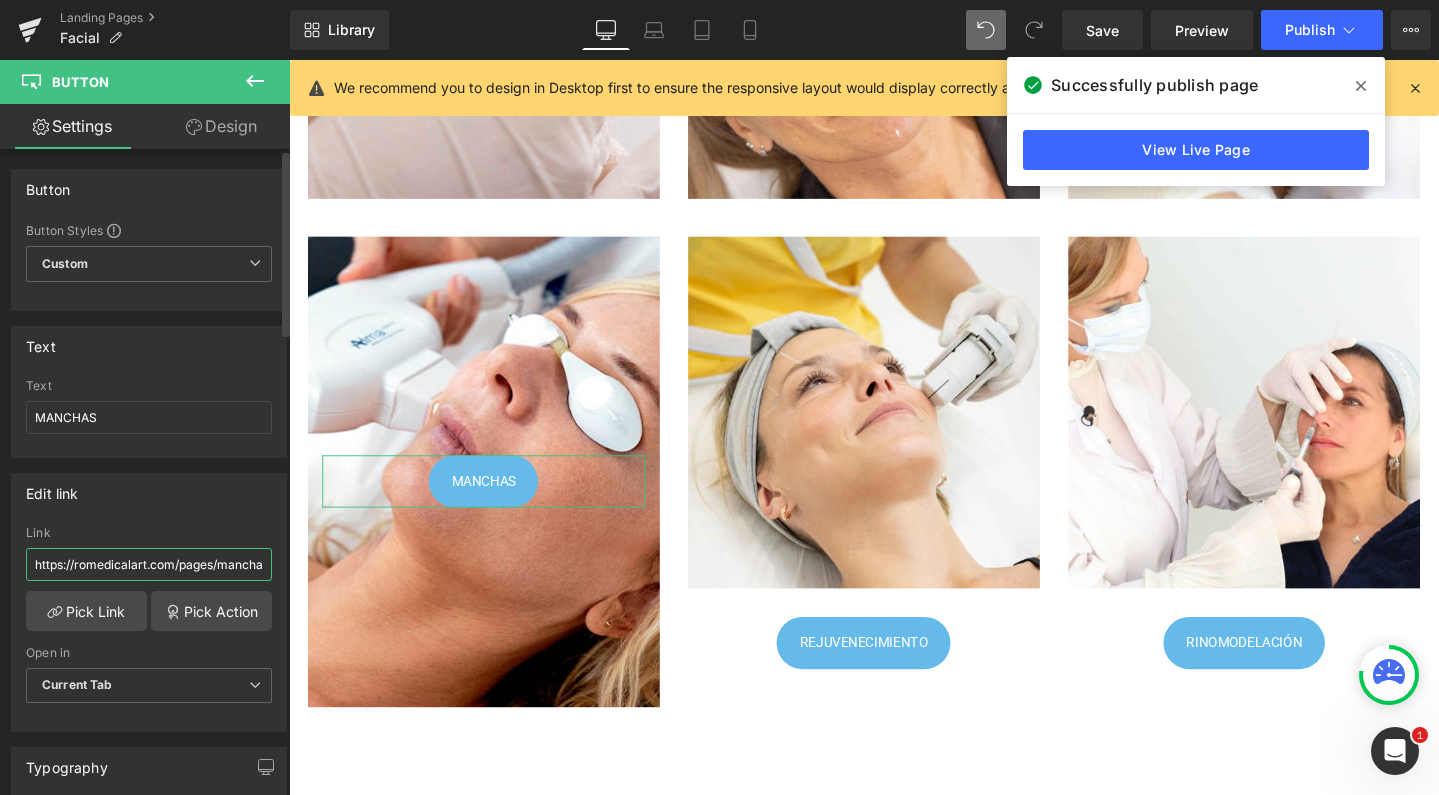 click on "https://romedicalart.com/pages/manchas-y-lesiones" at bounding box center [149, 564] 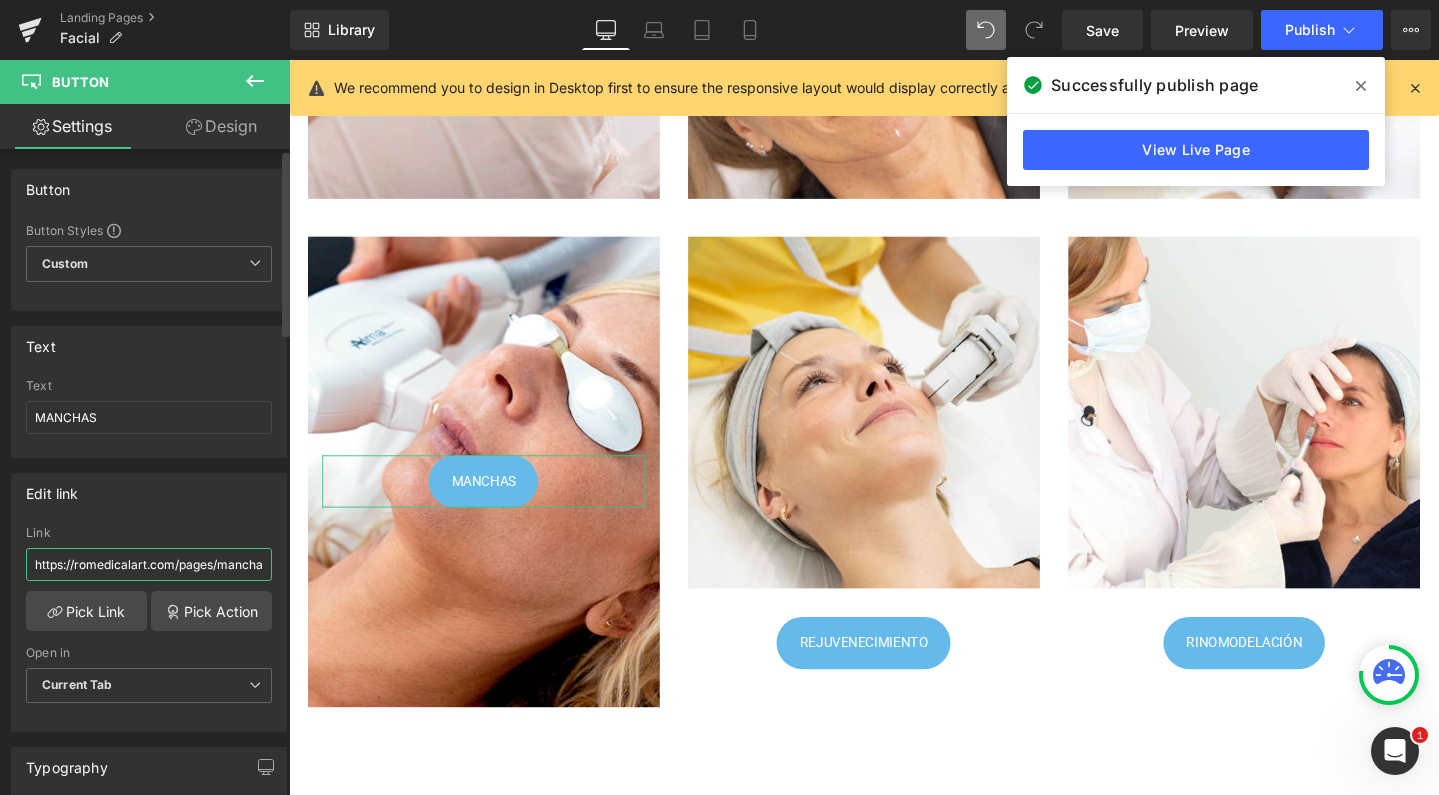 click on "https://romedicalart.com/pages/manchas-y-lesiones" at bounding box center (149, 564) 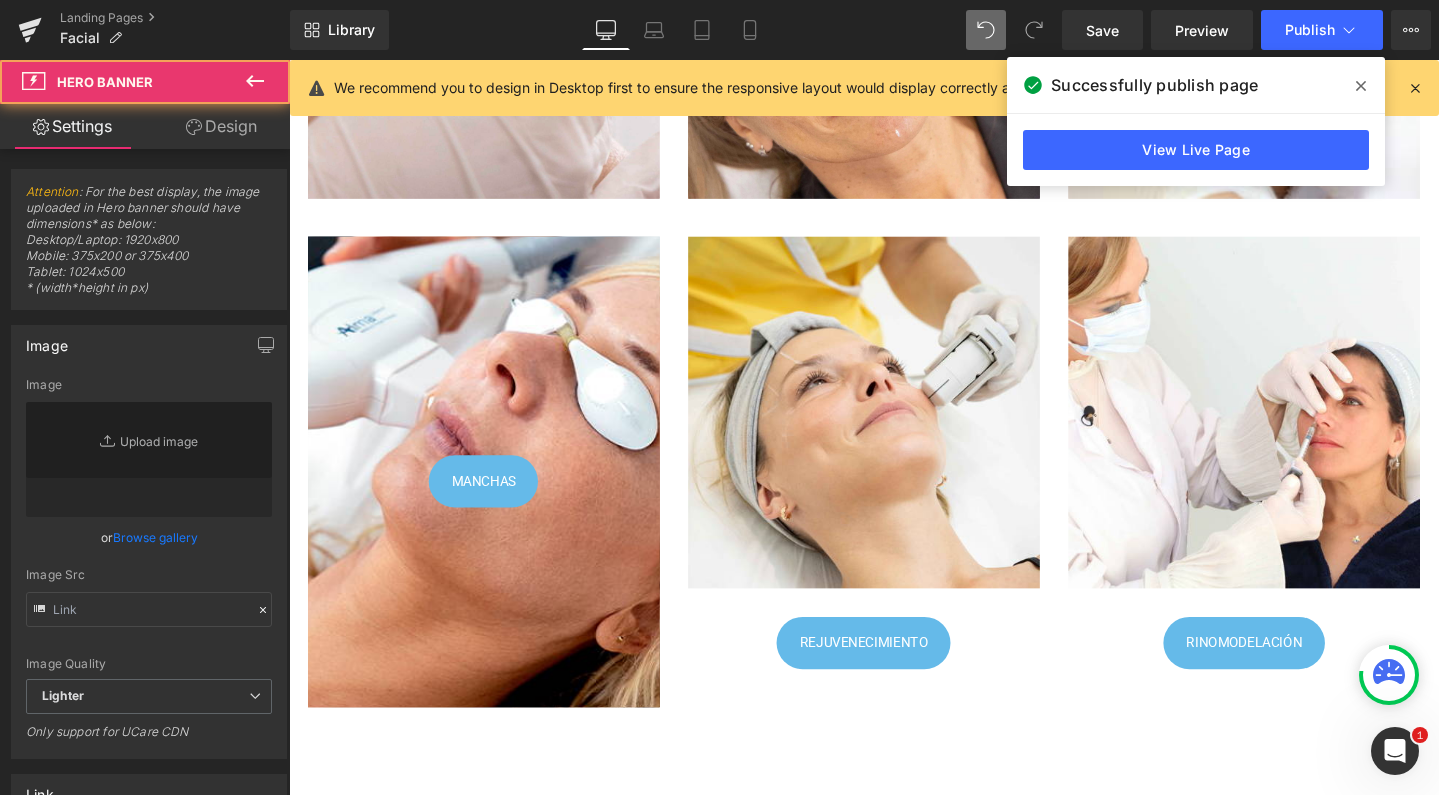 click on "MANCHAS Button         Row
Hero Banner   200px   200px" at bounding box center [494, 493] 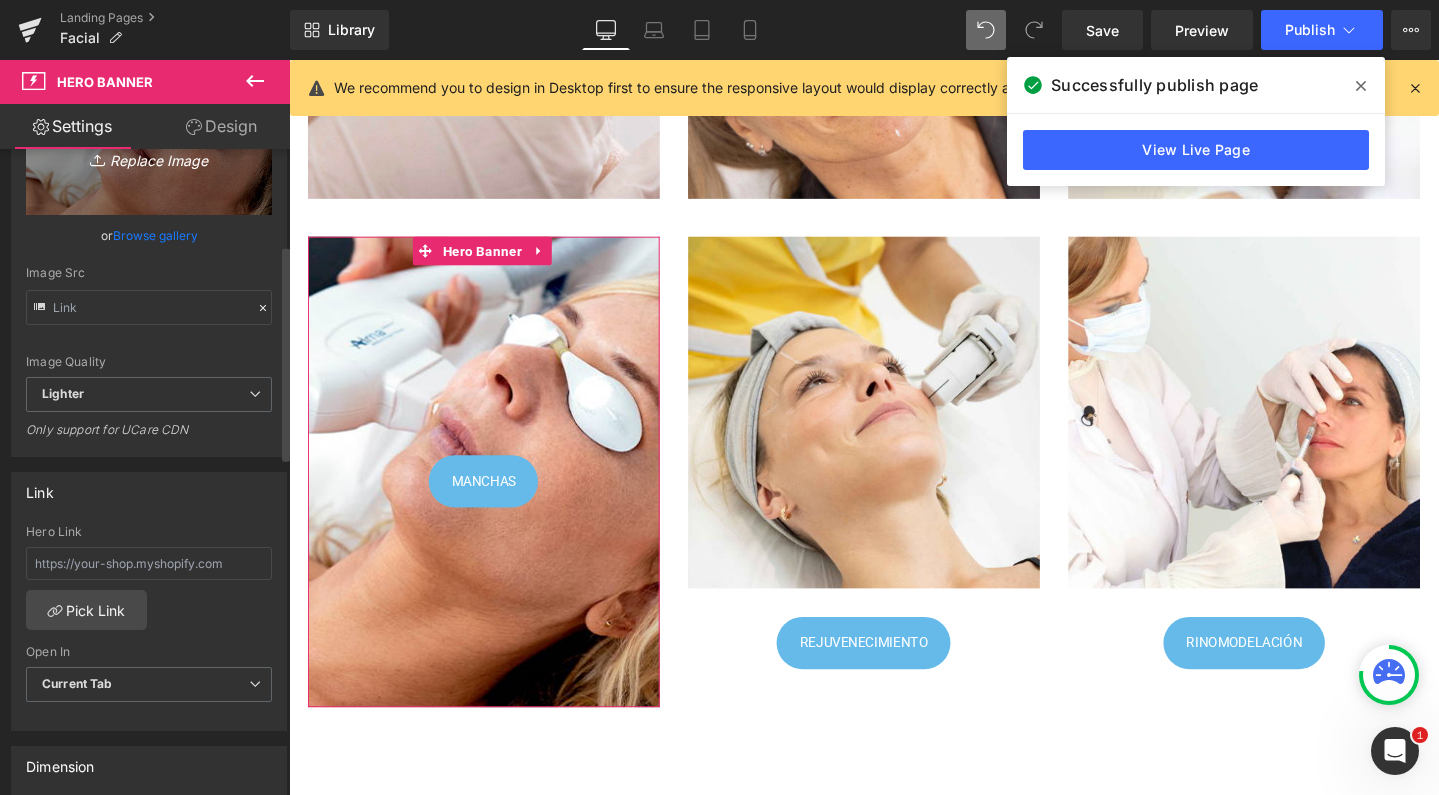 scroll, scrollTop: 302, scrollLeft: 0, axis: vertical 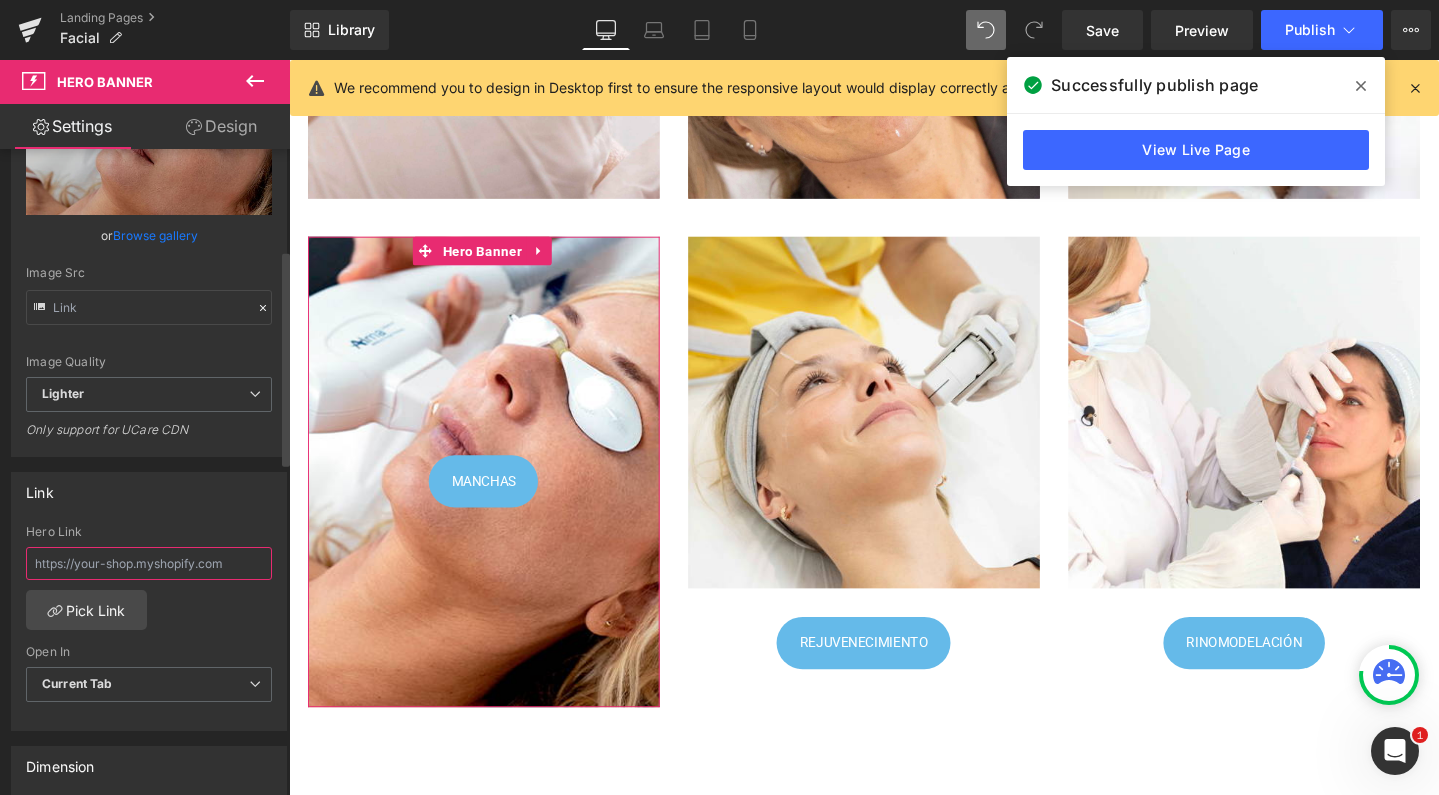 click at bounding box center (149, 563) 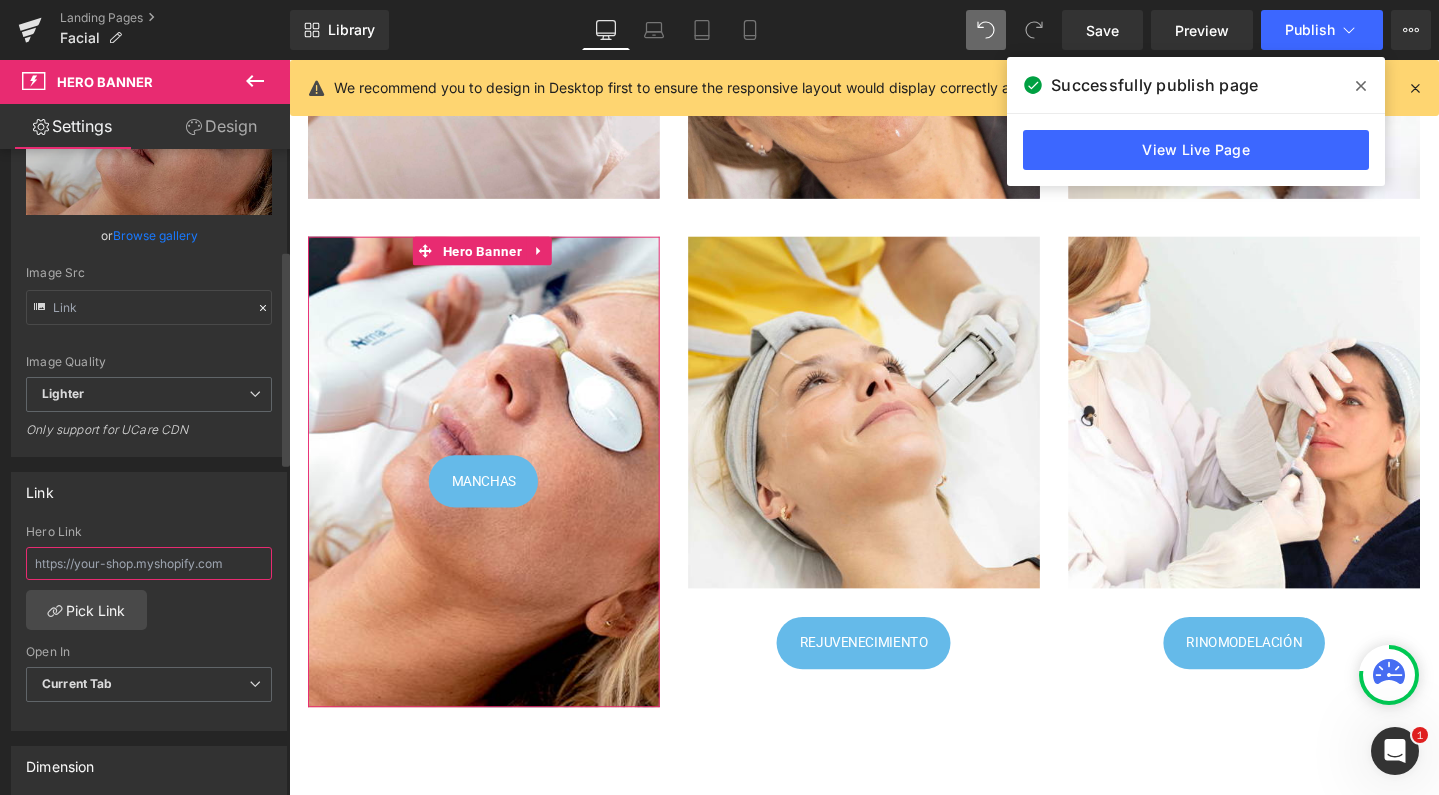 paste on "https://romedicalart.com/pages/manchas-y-lesiones" 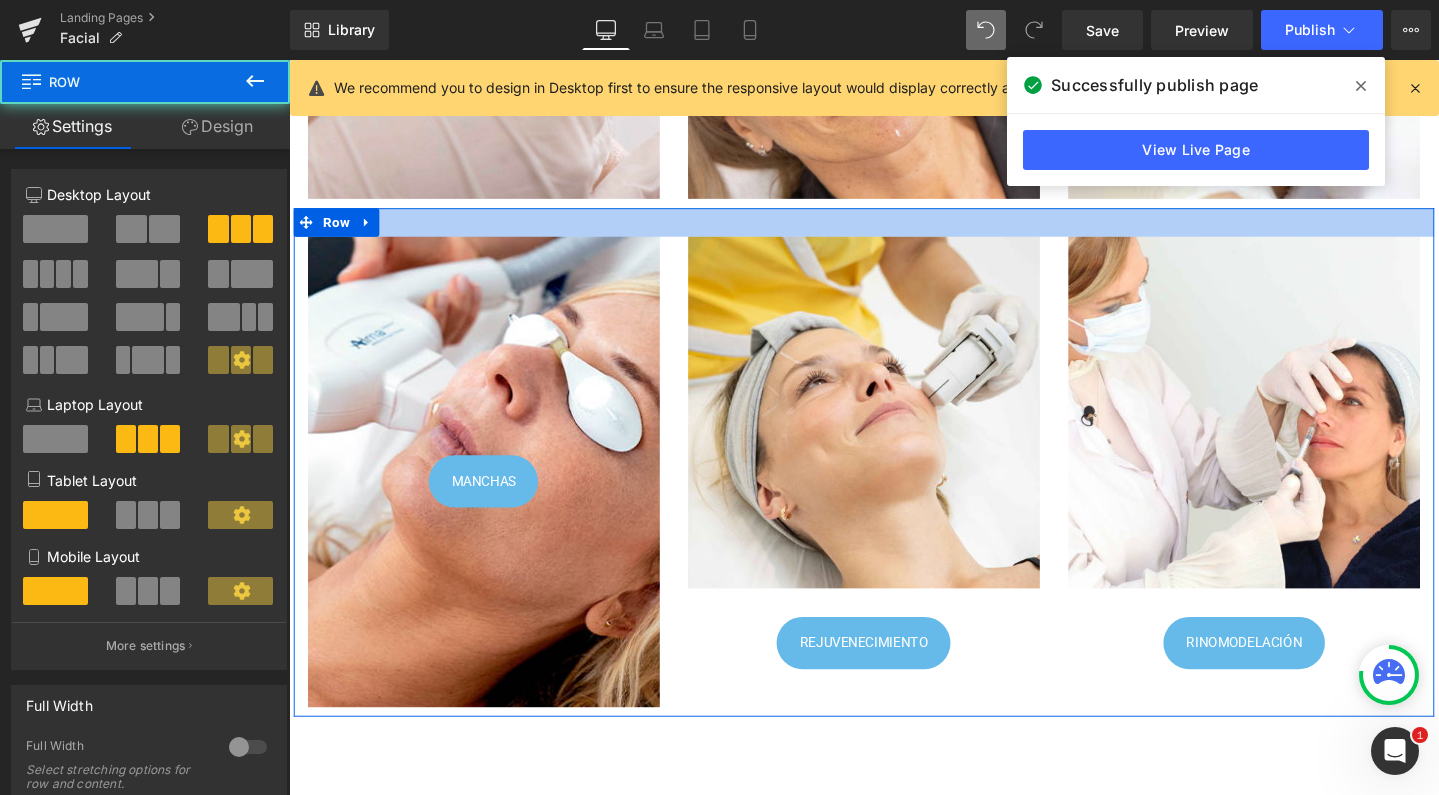 click at bounding box center (894, 231) 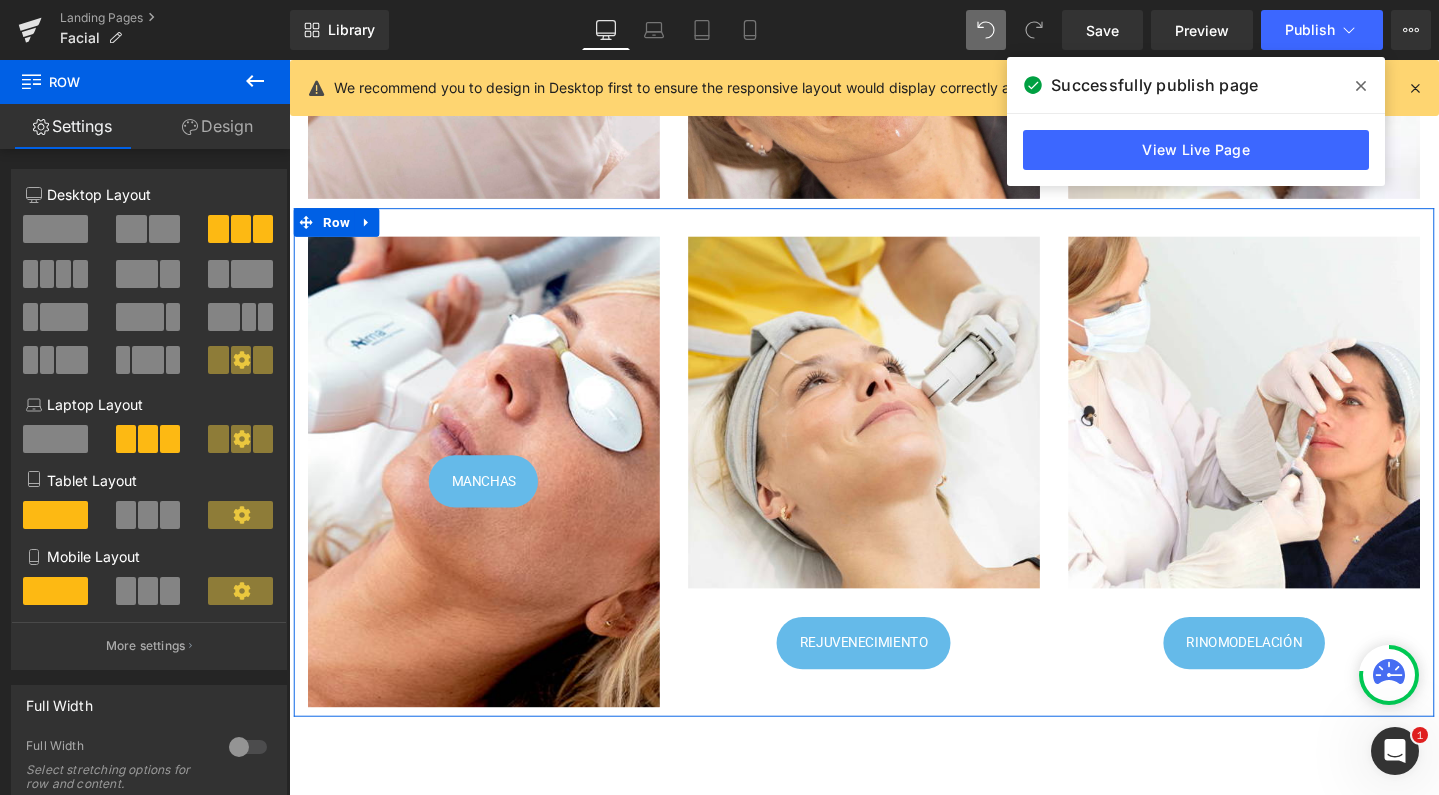 click 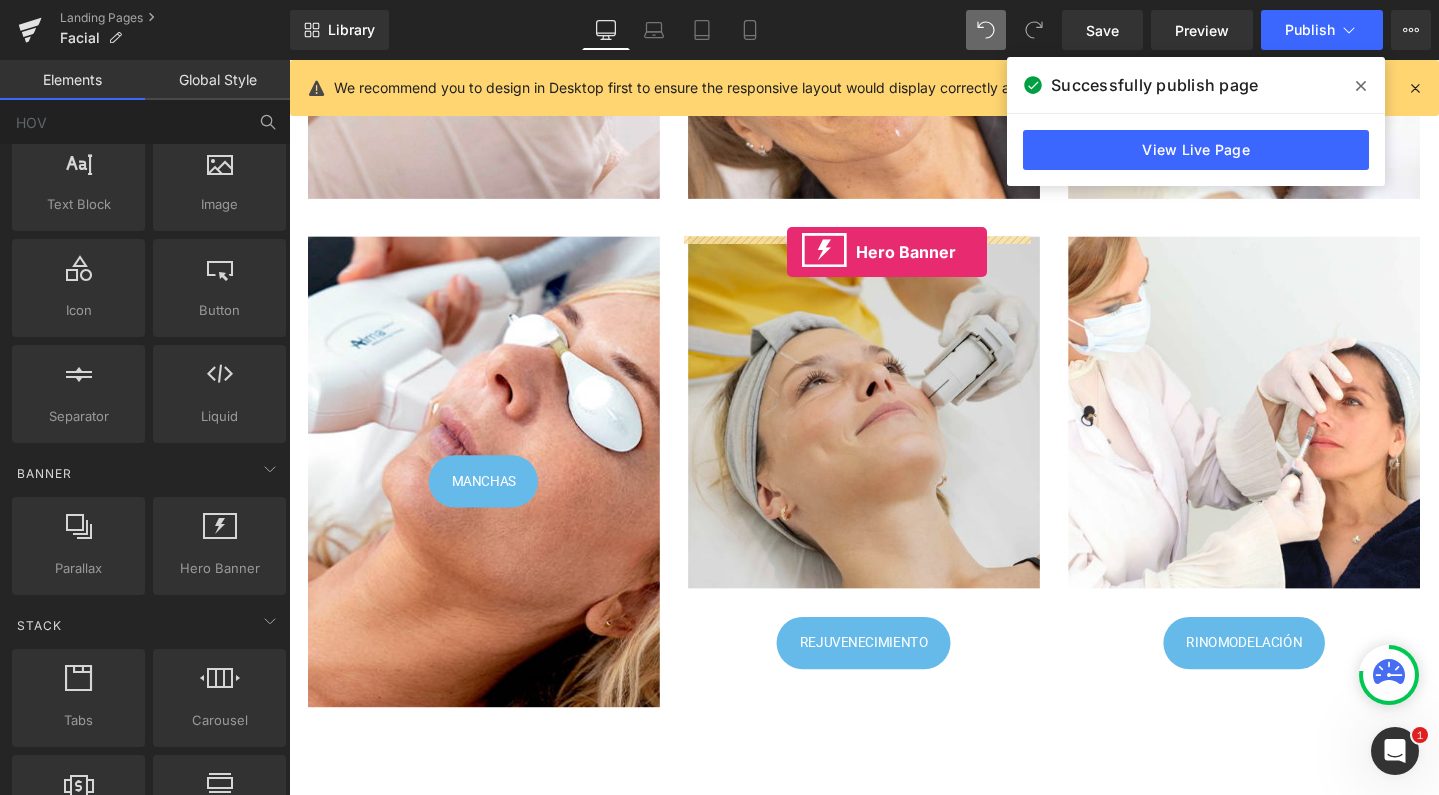 drag, startPoint x: 497, startPoint y: 596, endPoint x: 812, endPoint y: 259, distance: 461.296 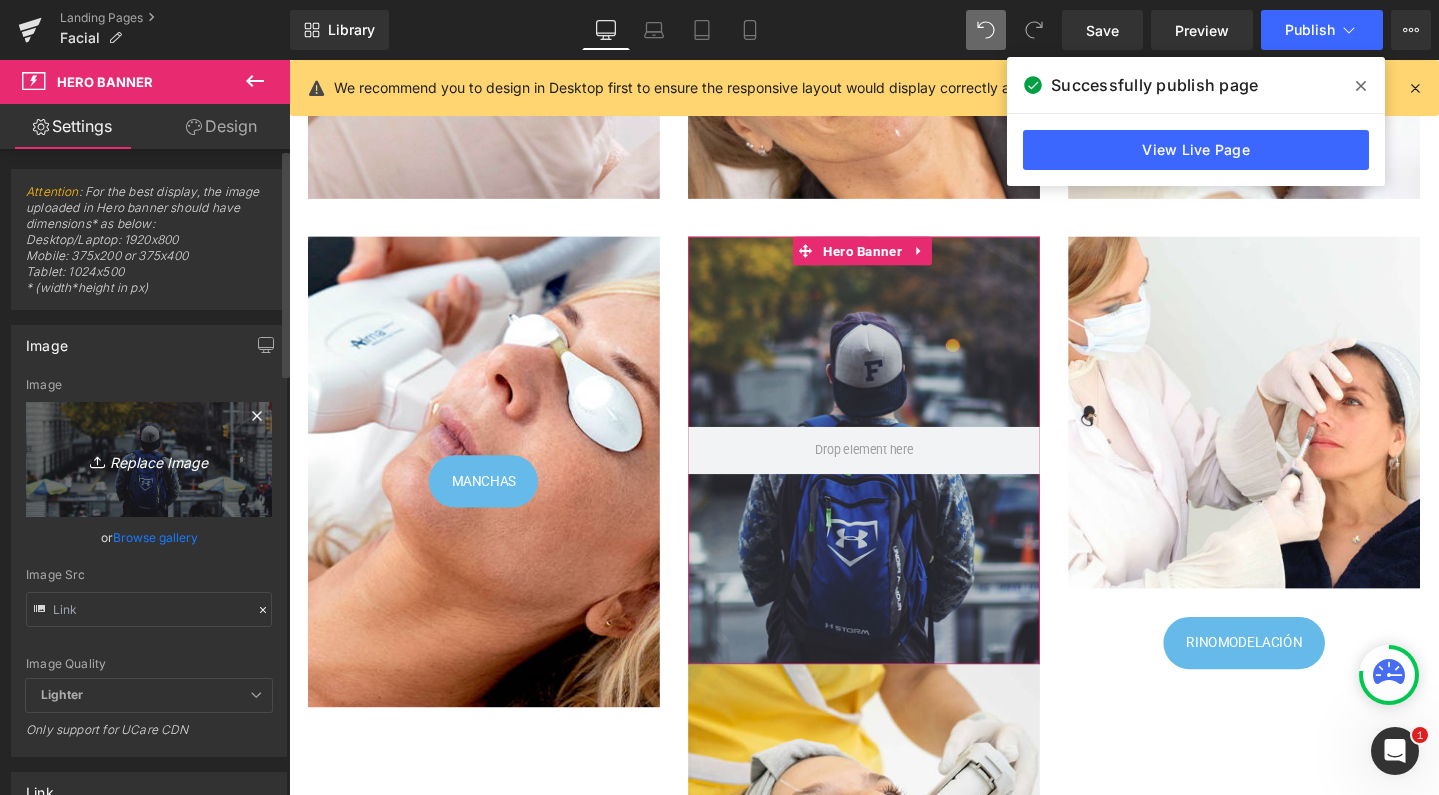 click on "Replace Image" at bounding box center (149, 459) 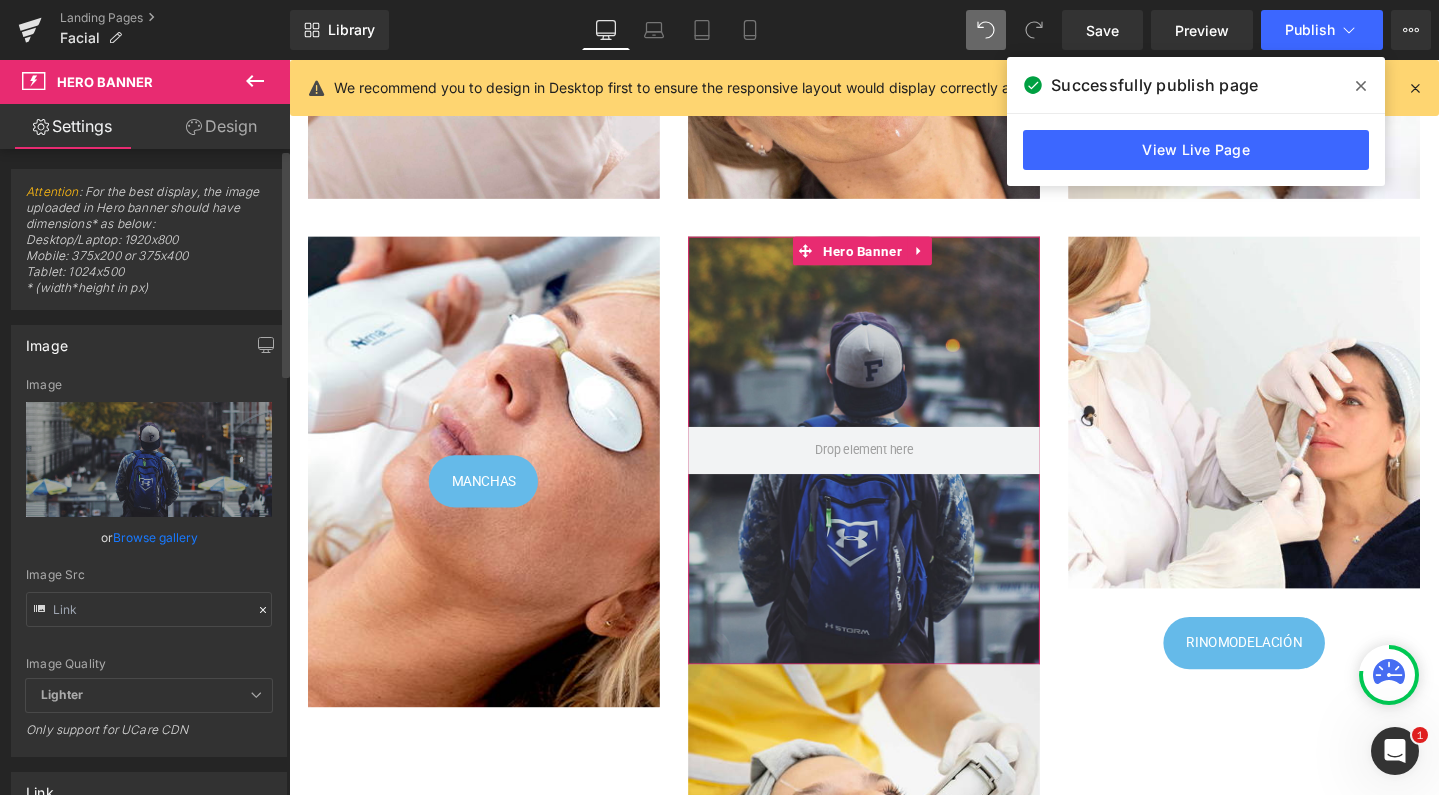 type on "C:\fakepath\ultherapymanupal-2.jpg" 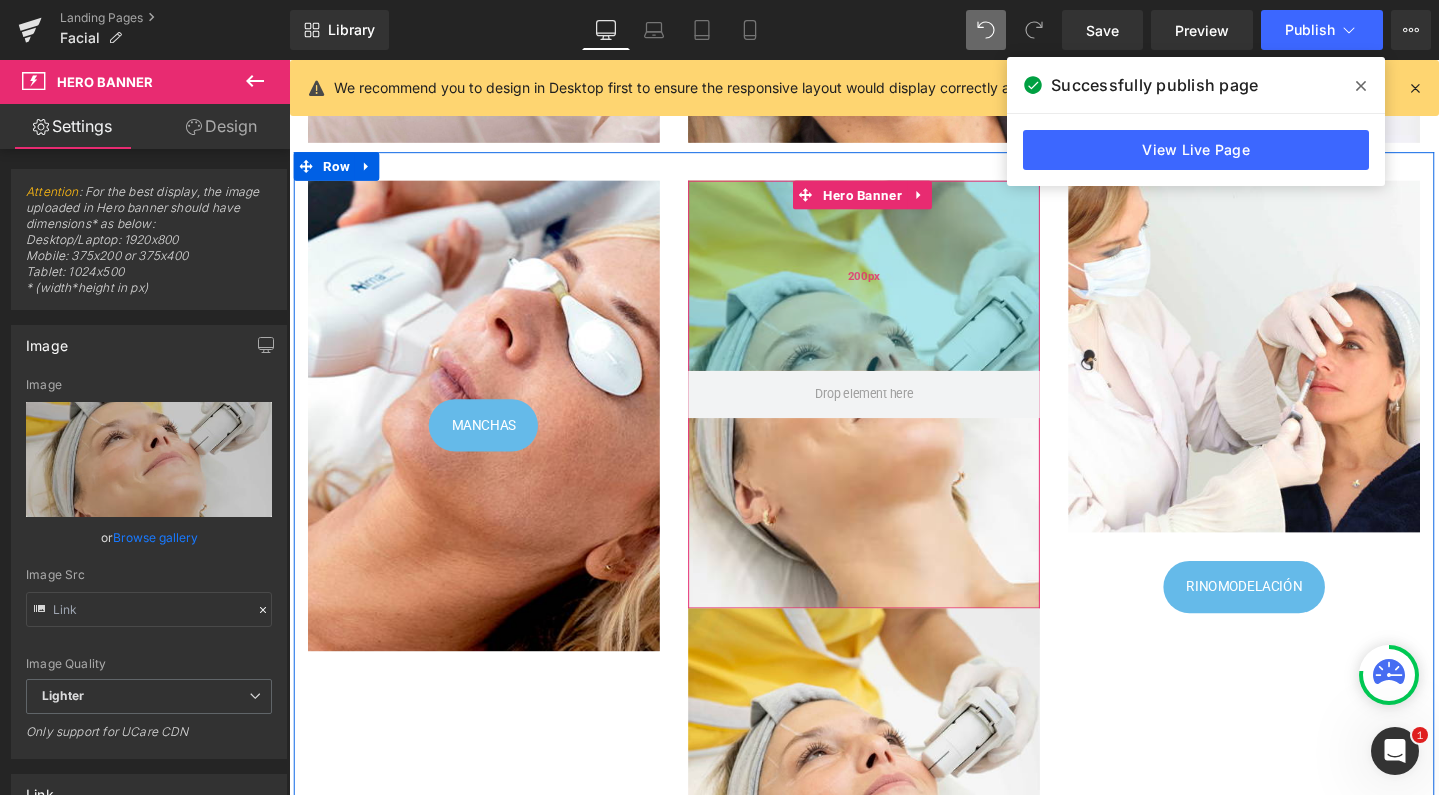 scroll, scrollTop: 1001, scrollLeft: 0, axis: vertical 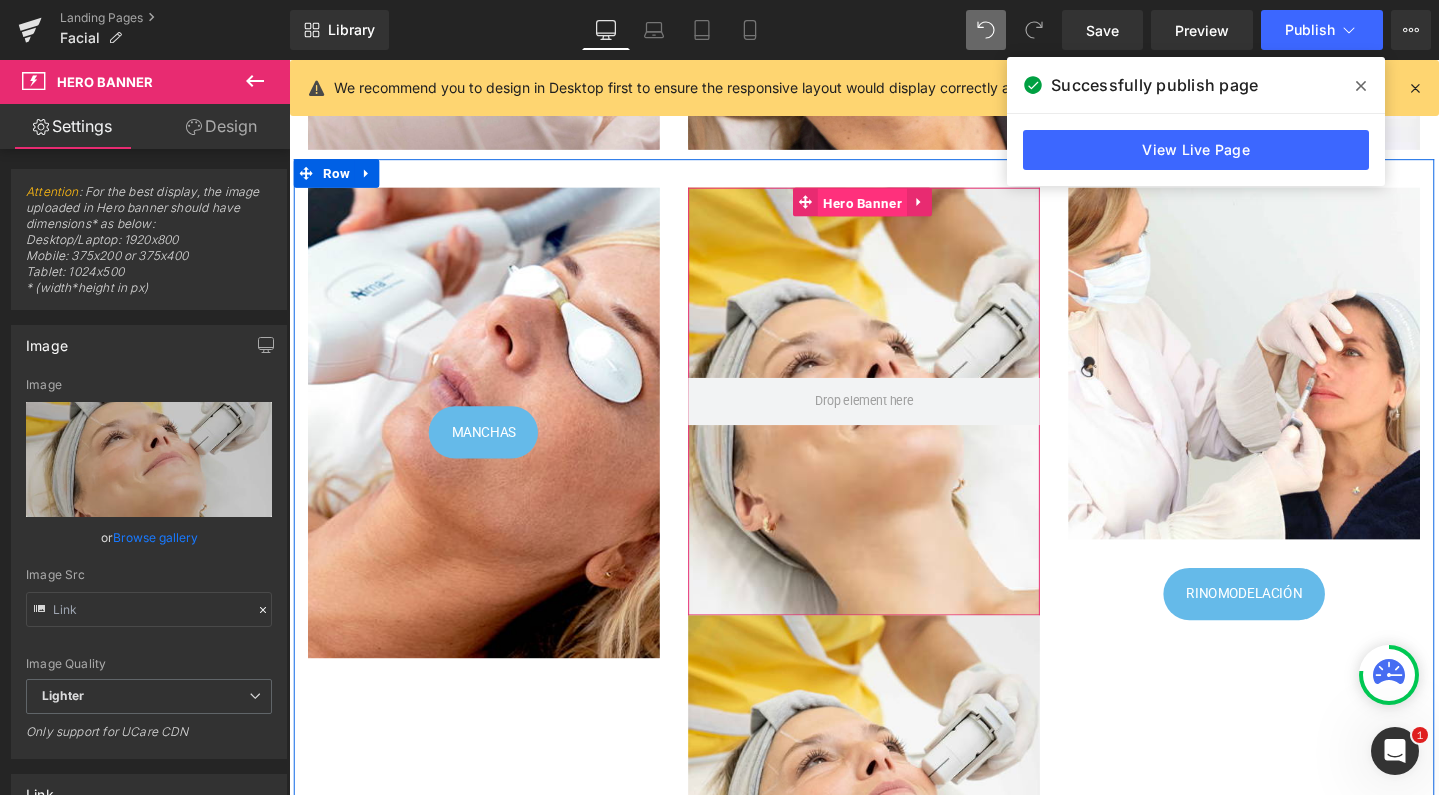 click on "Hero Banner" at bounding box center (892, 210) 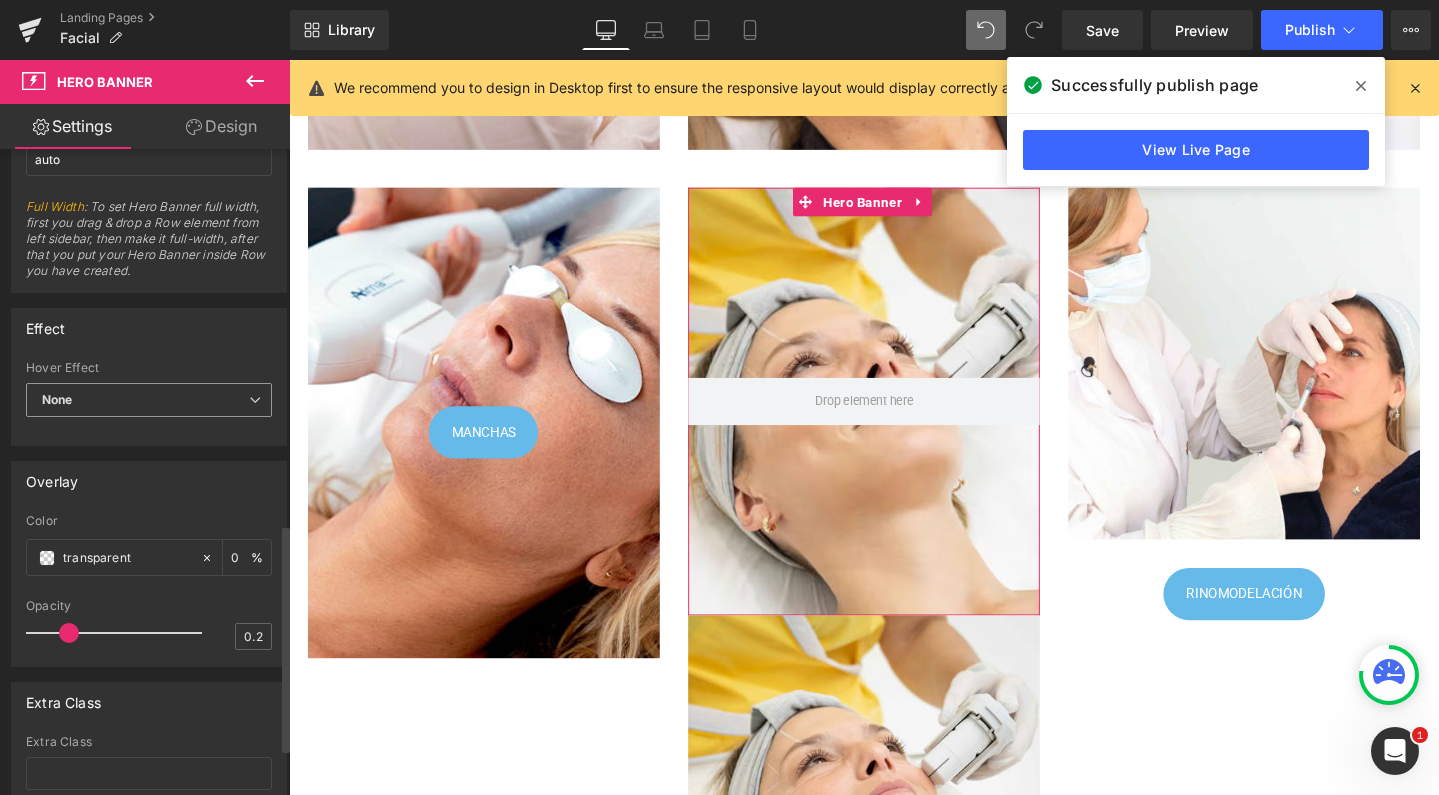 scroll, scrollTop: 1069, scrollLeft: 0, axis: vertical 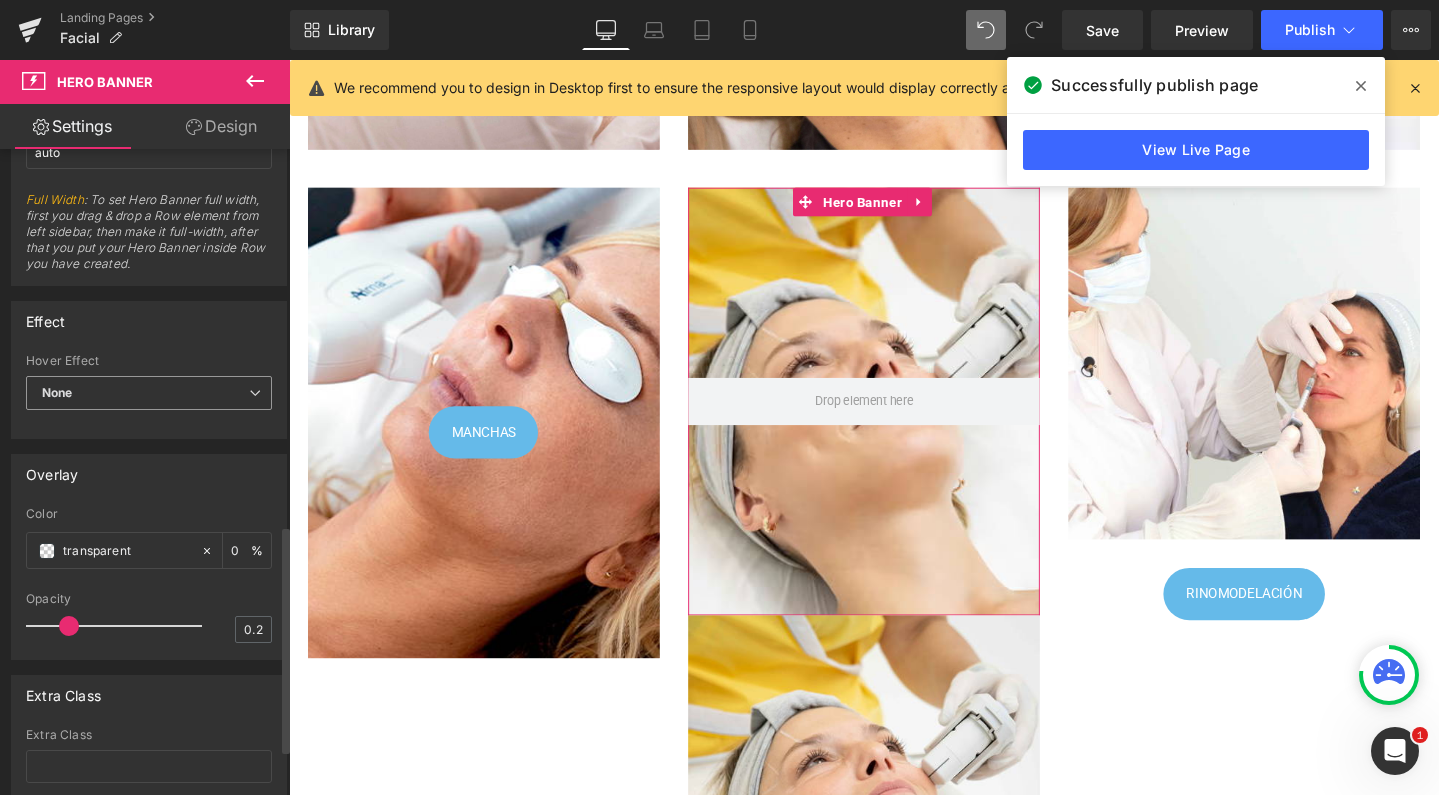 click on "None" at bounding box center [149, 393] 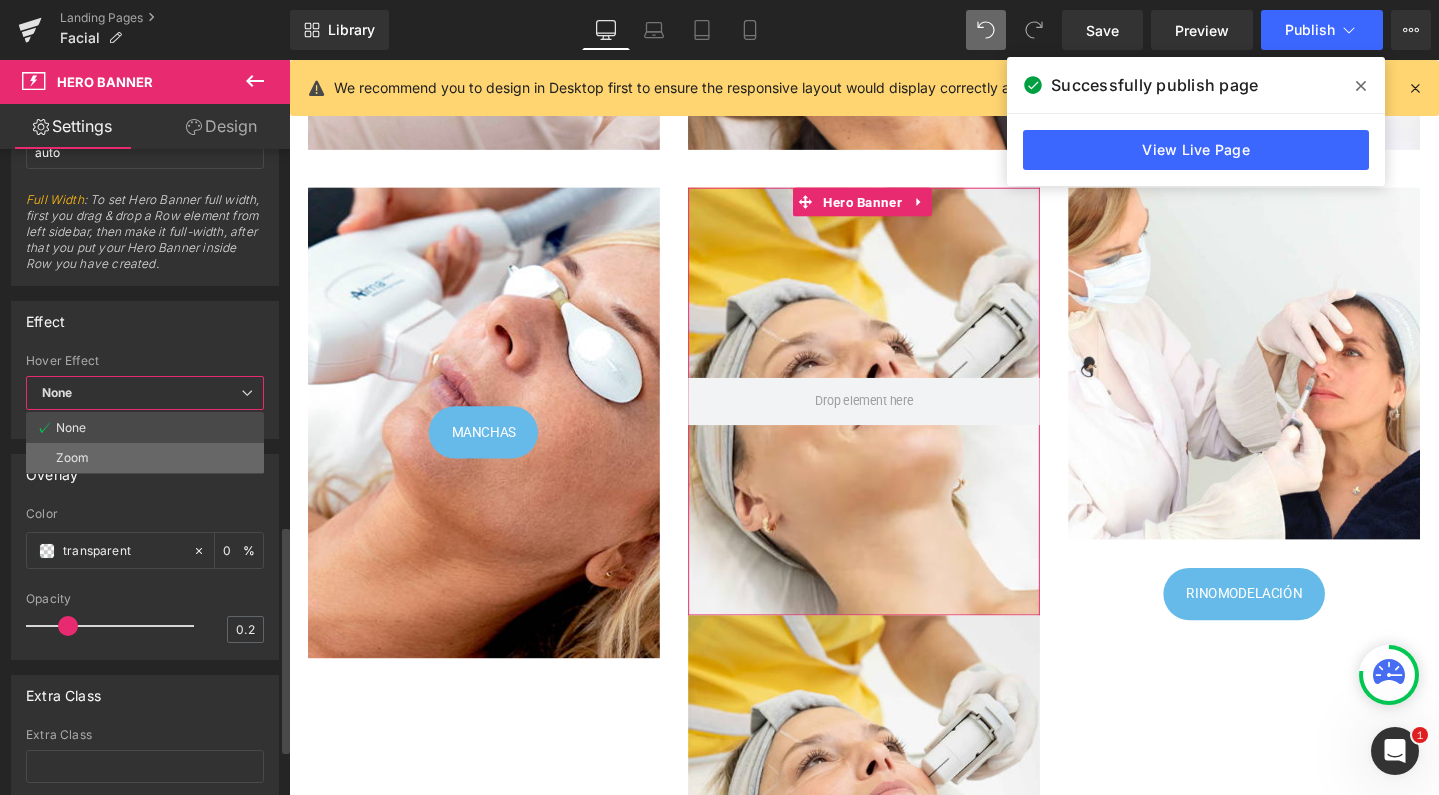 click on "Zoom" at bounding box center (145, 458) 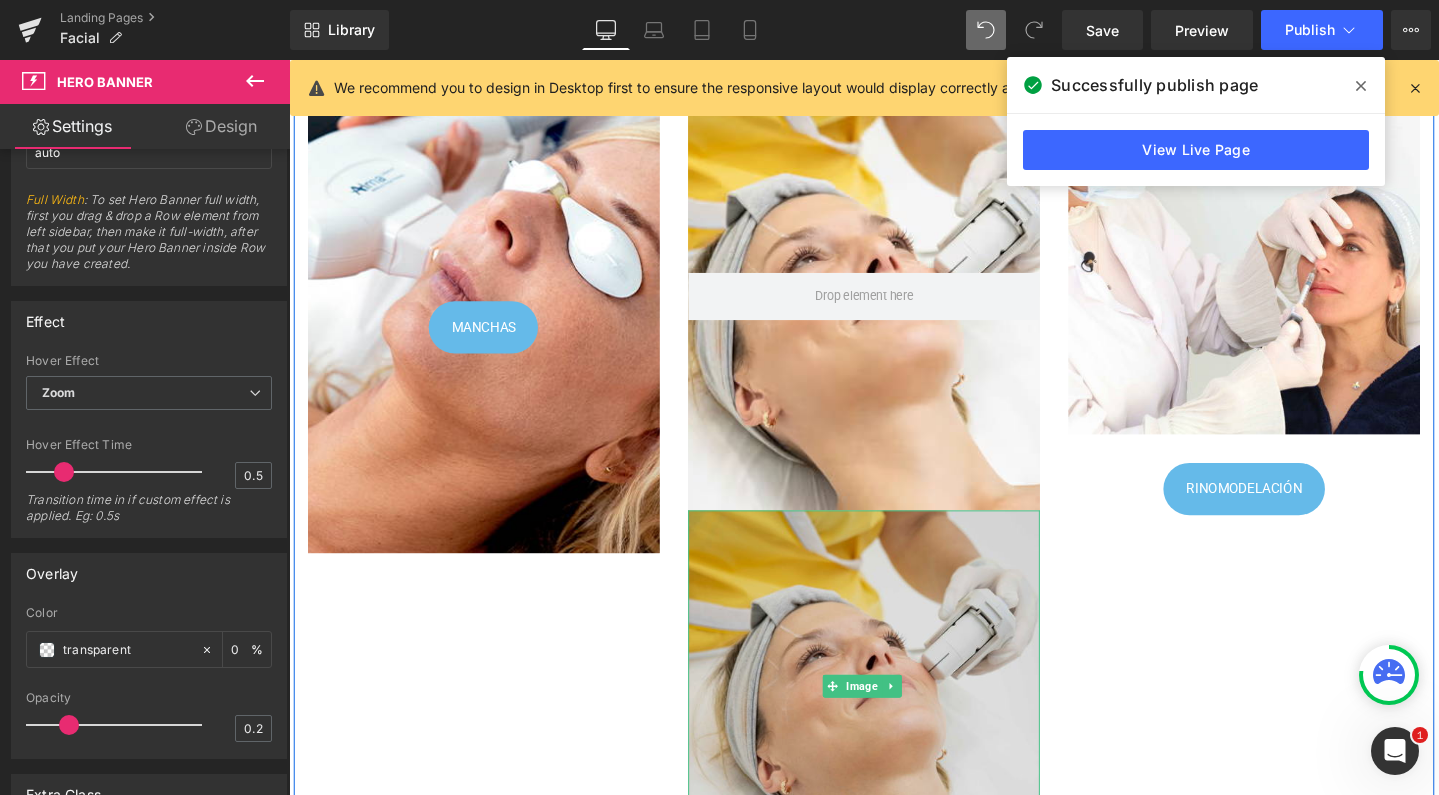 scroll, scrollTop: 1135, scrollLeft: 0, axis: vertical 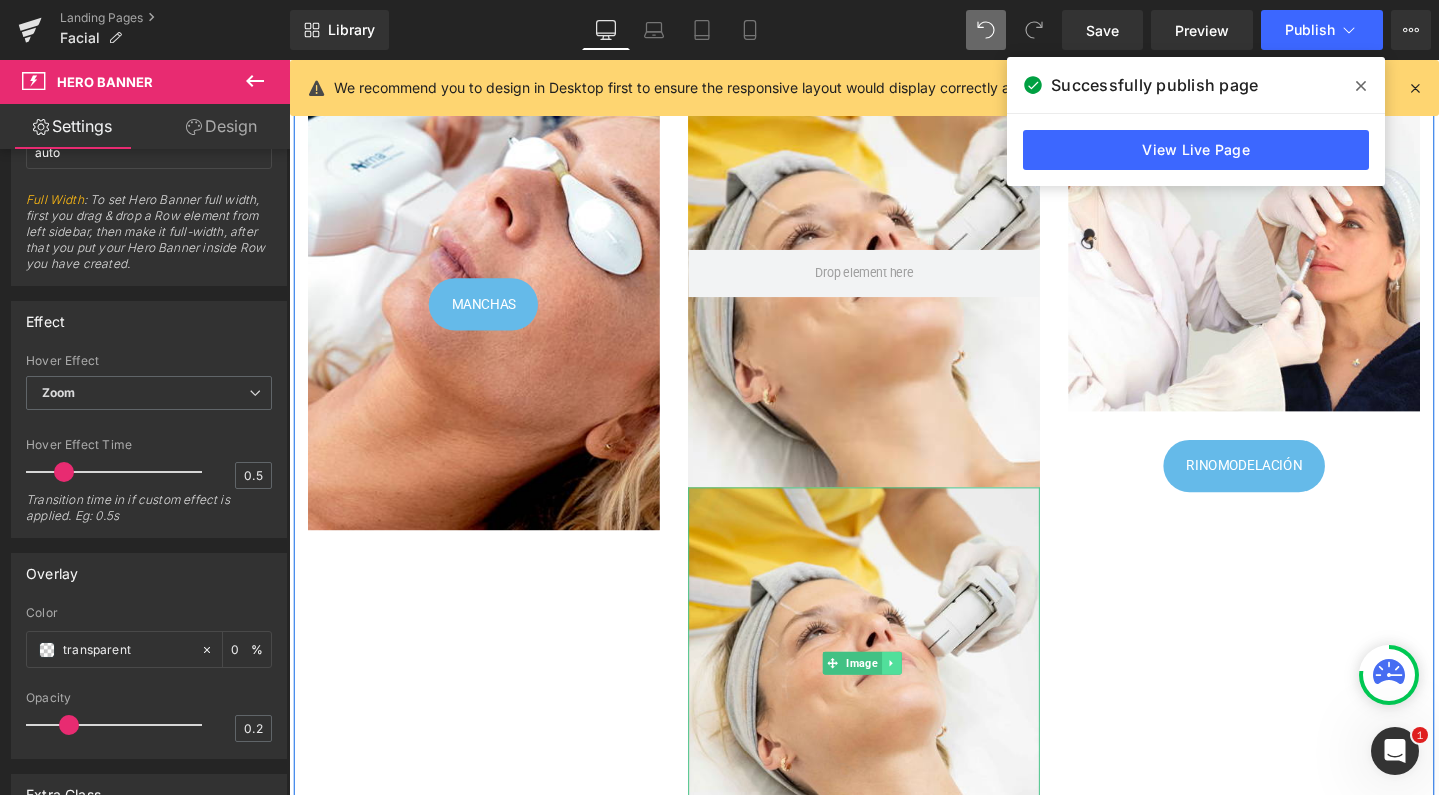 click 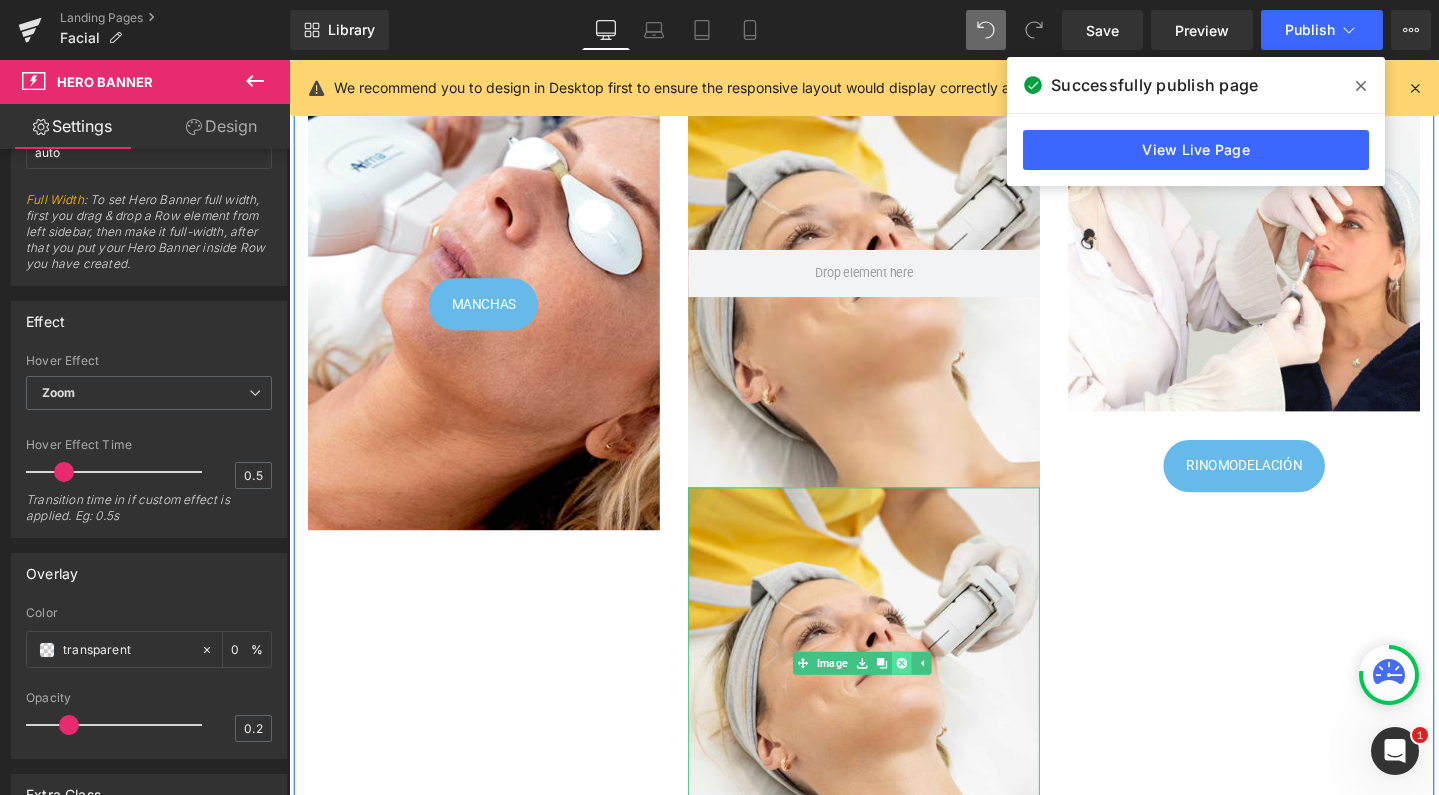 click at bounding box center [933, 695] 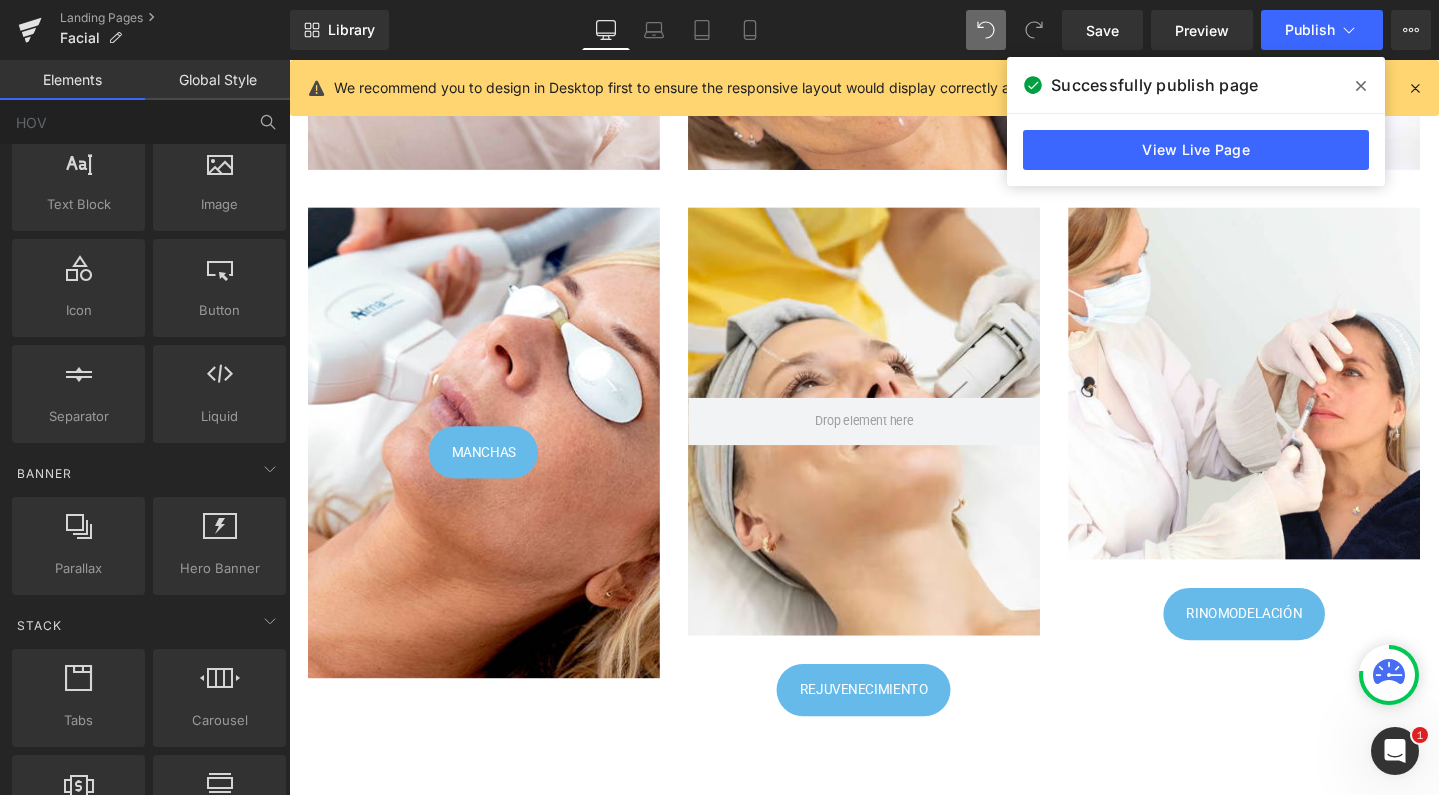 scroll, scrollTop: 1007, scrollLeft: 0, axis: vertical 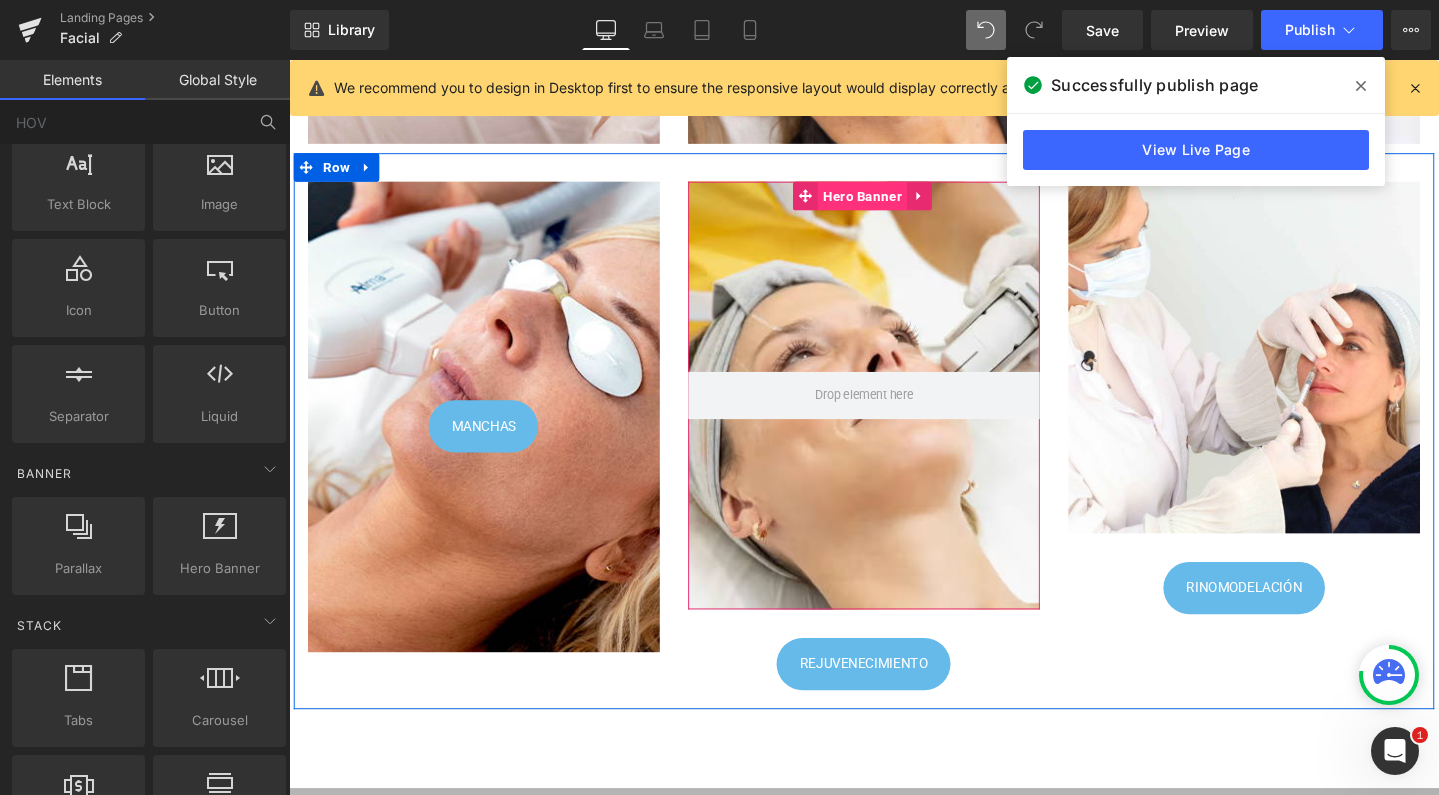 click on "Hero Banner" at bounding box center (892, 203) 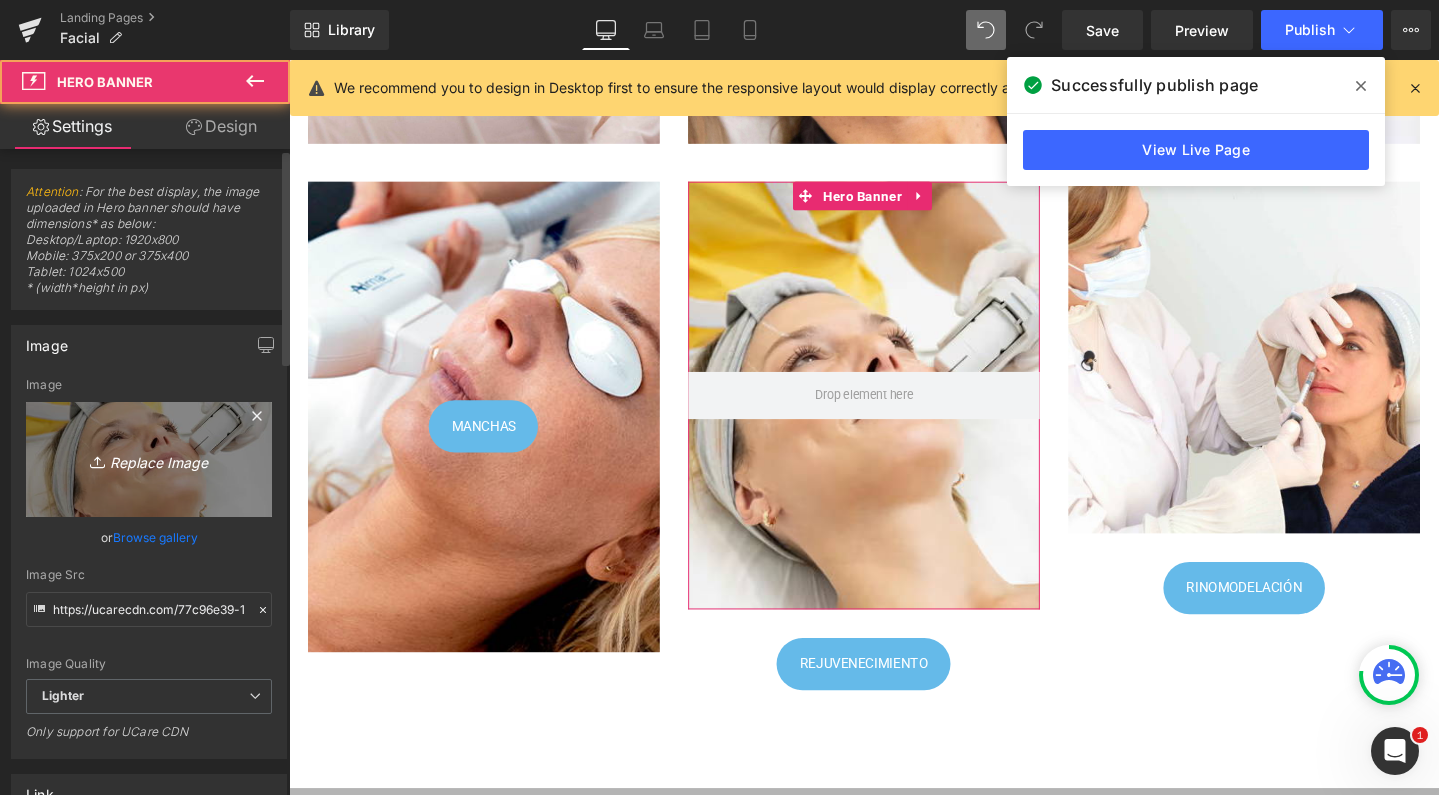 click on "Replace Image" at bounding box center [149, 459] 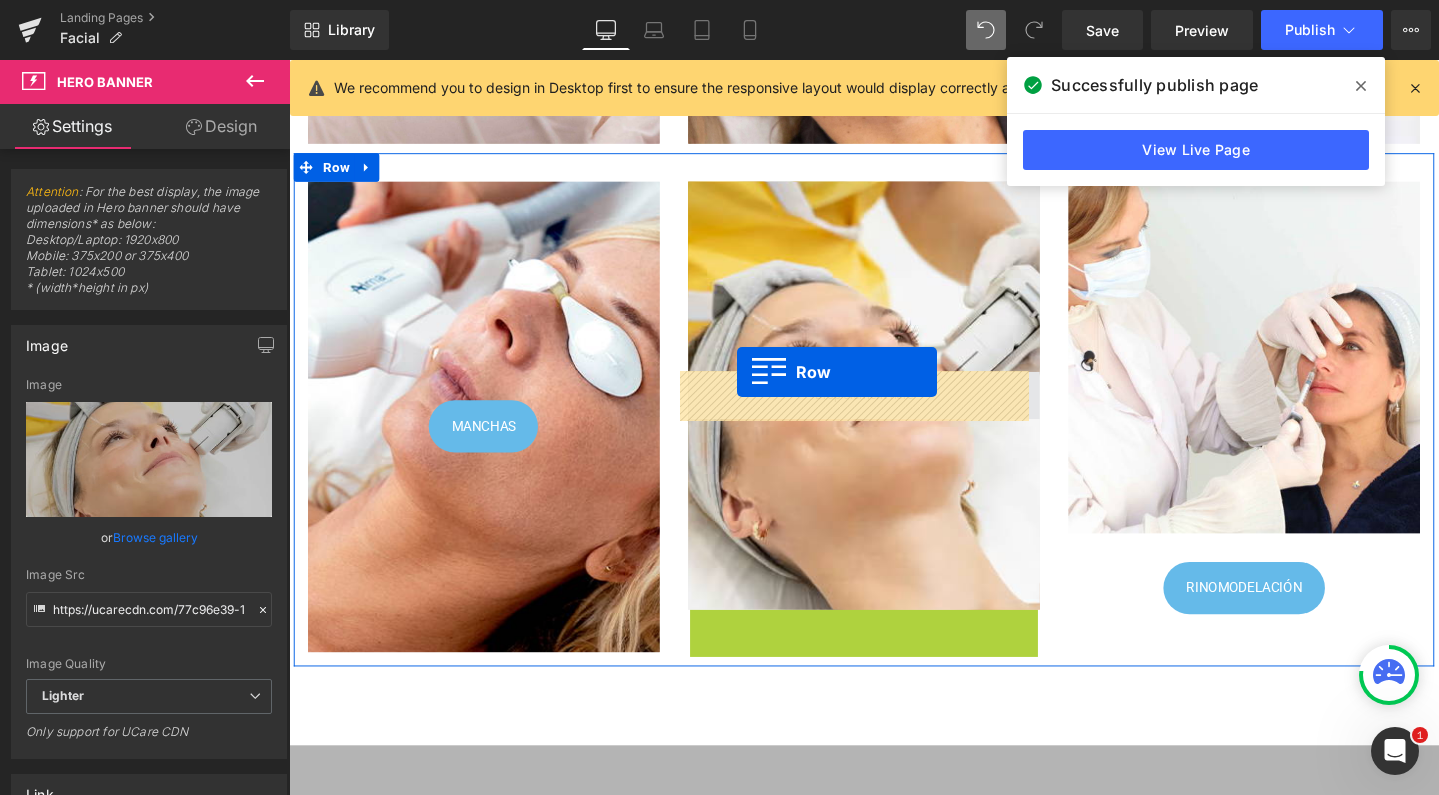 drag, startPoint x: 705, startPoint y: 650, endPoint x: 760, endPoint y: 388, distance: 267.71066 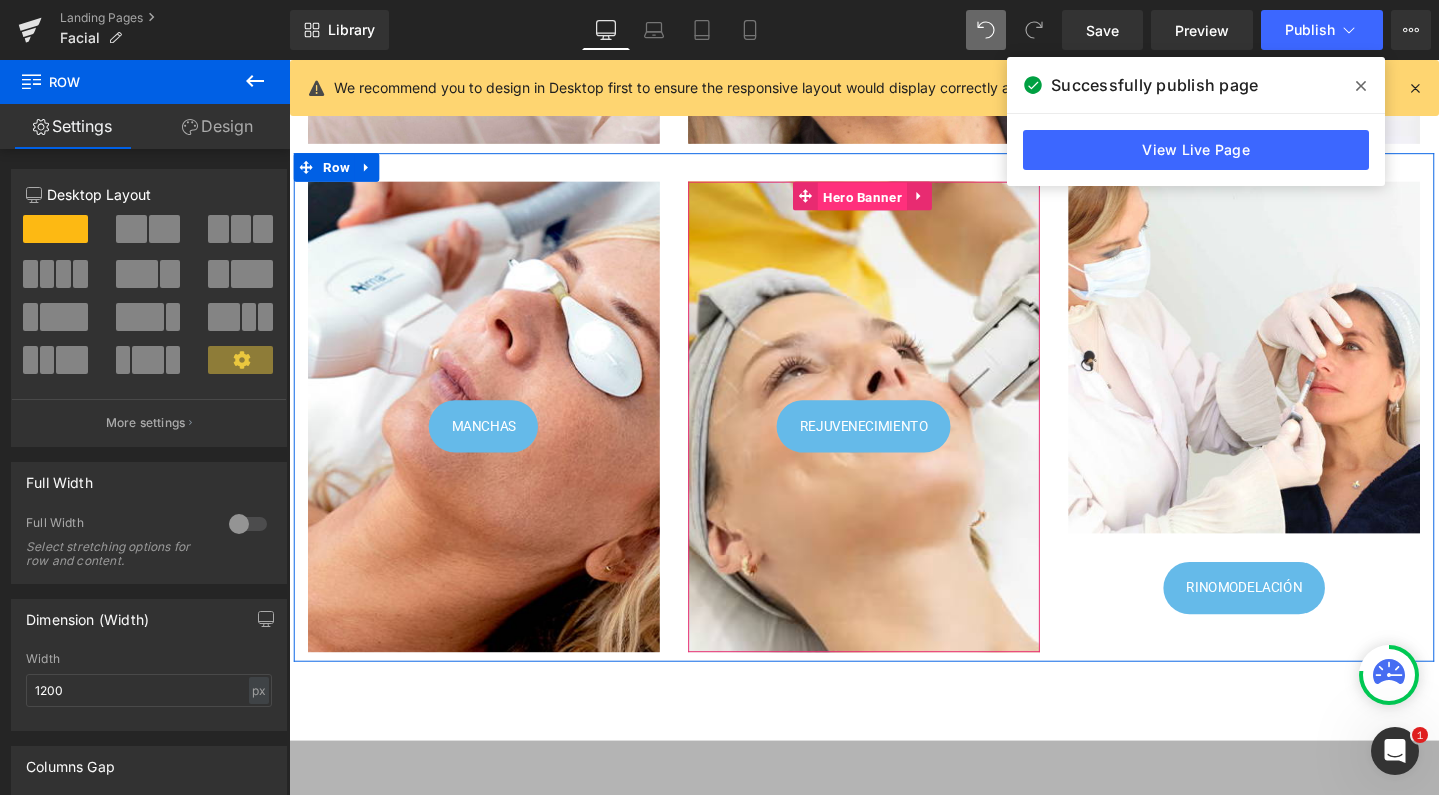 click on "Hero Banner" at bounding box center (892, 204) 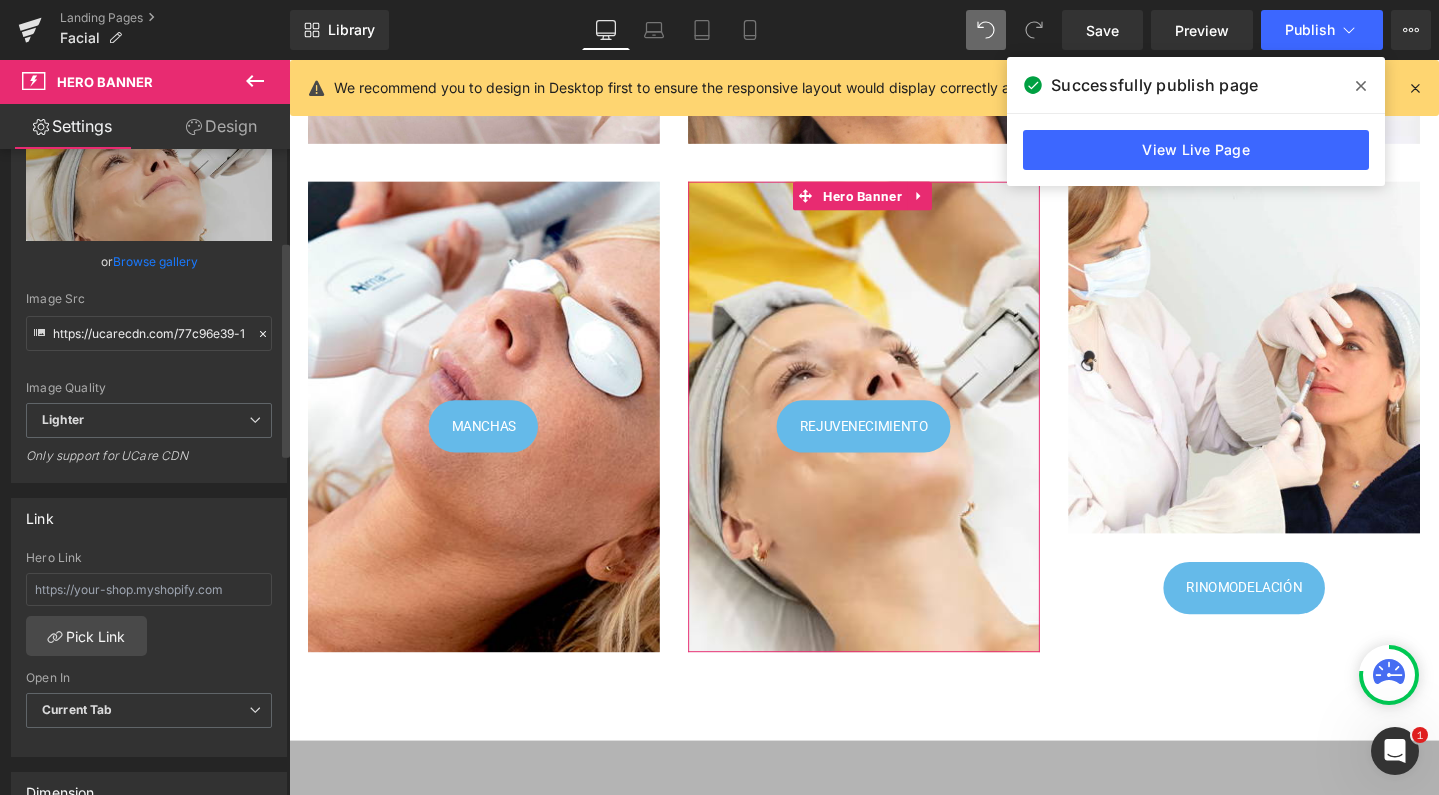 scroll, scrollTop: 275, scrollLeft: 0, axis: vertical 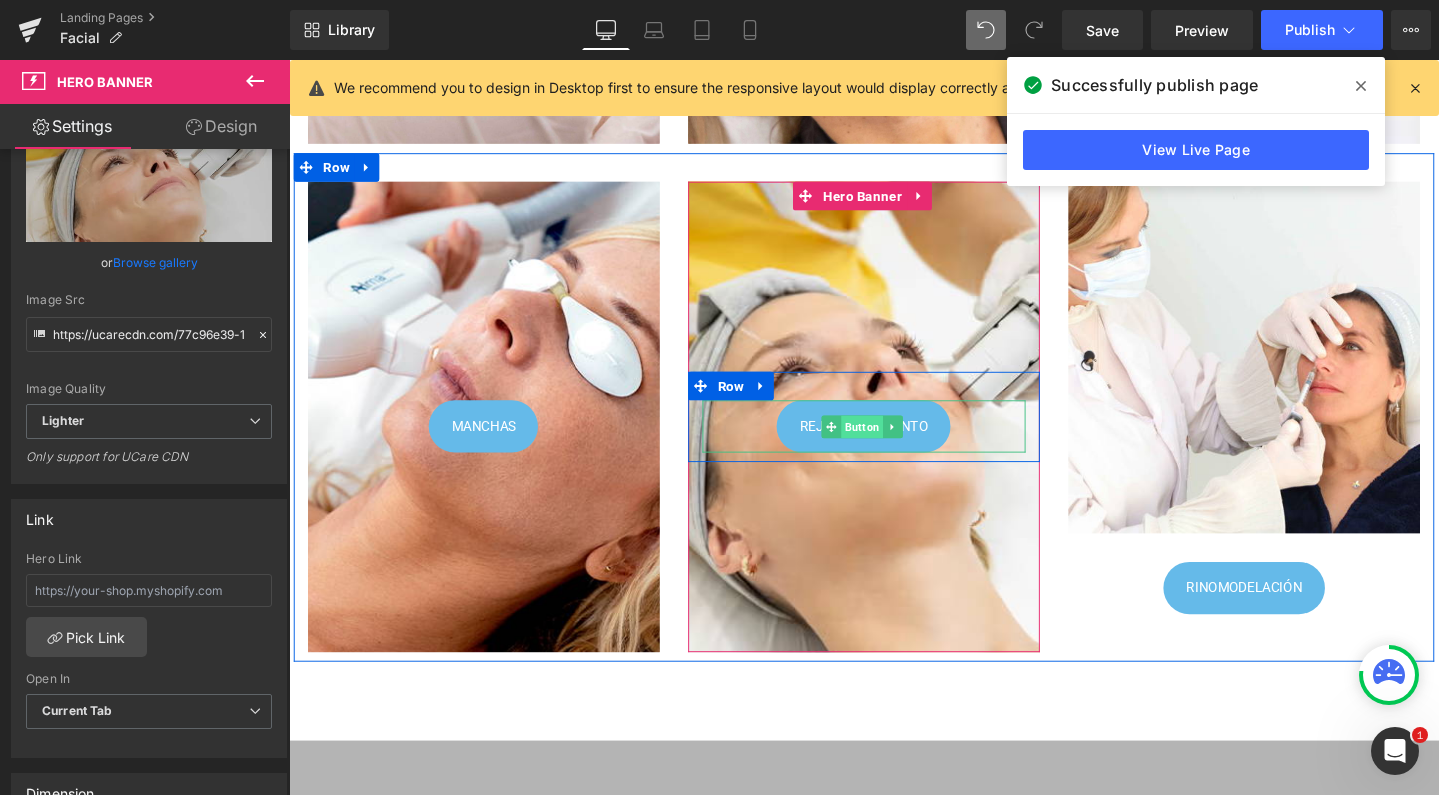 click on "Button" at bounding box center [892, 446] 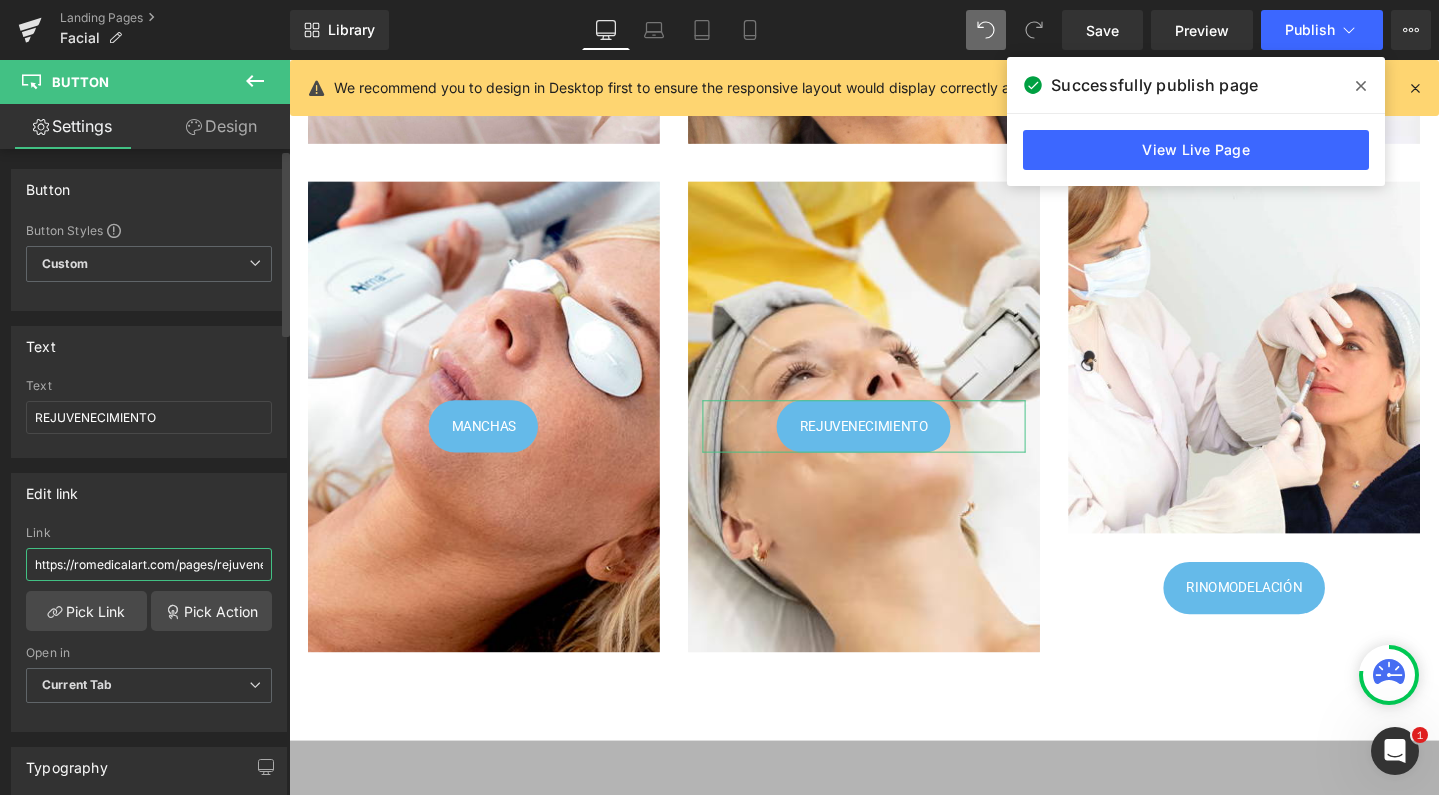 click on "https://romedicalart.com/pages/rejuvenecimiento" at bounding box center (149, 564) 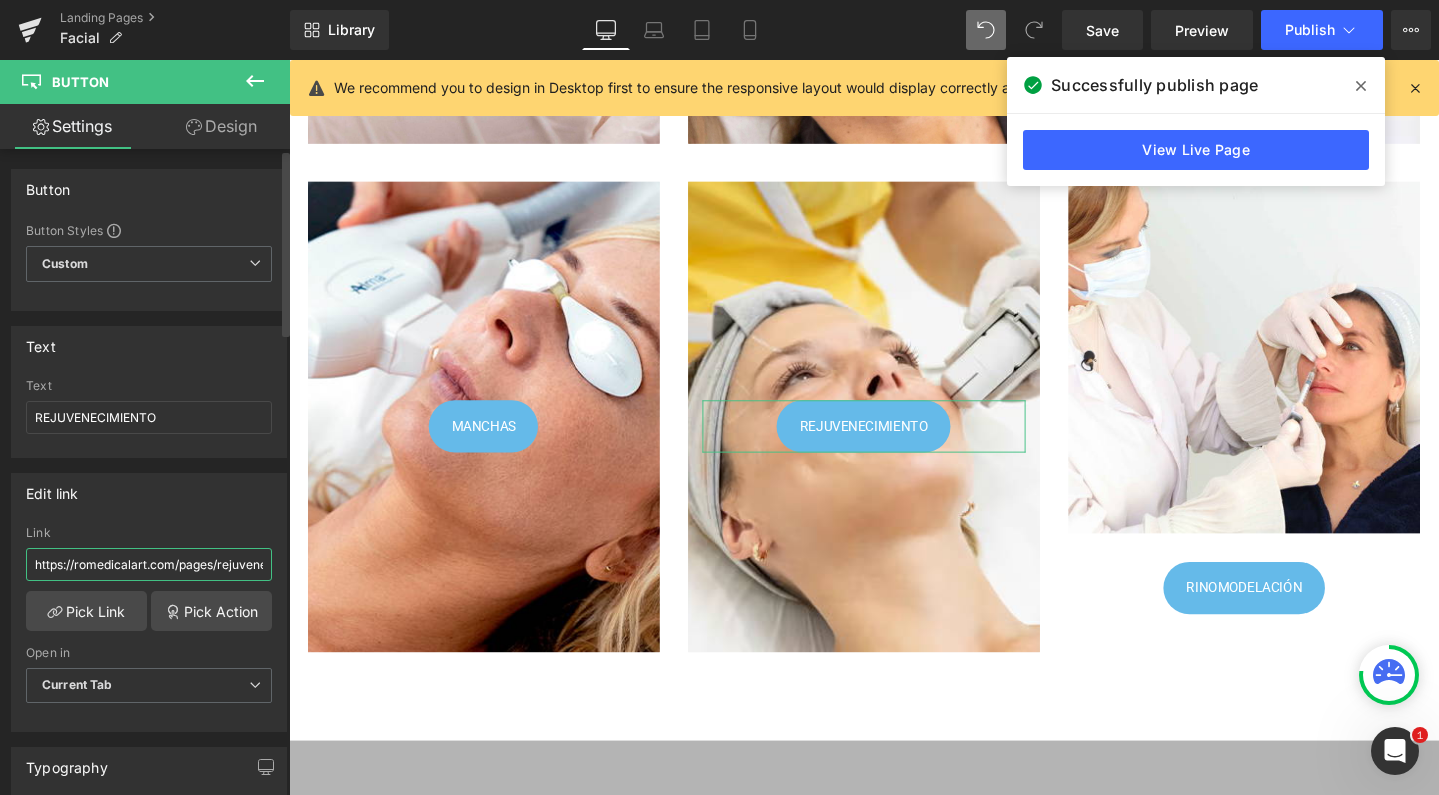 click on "https://romedicalart.com/pages/rejuvenecimiento" at bounding box center (149, 564) 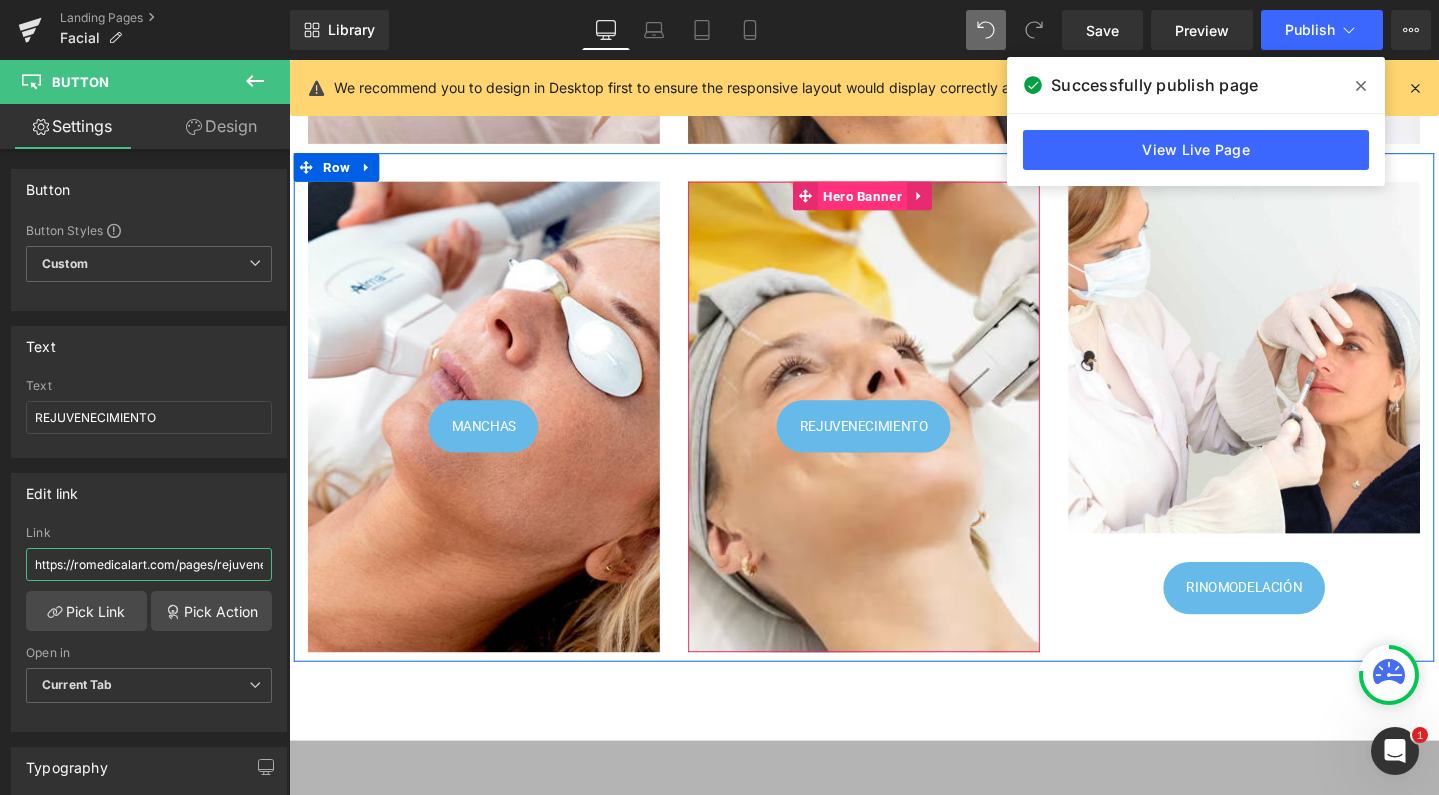 click on "Hero Banner" at bounding box center [892, 203] 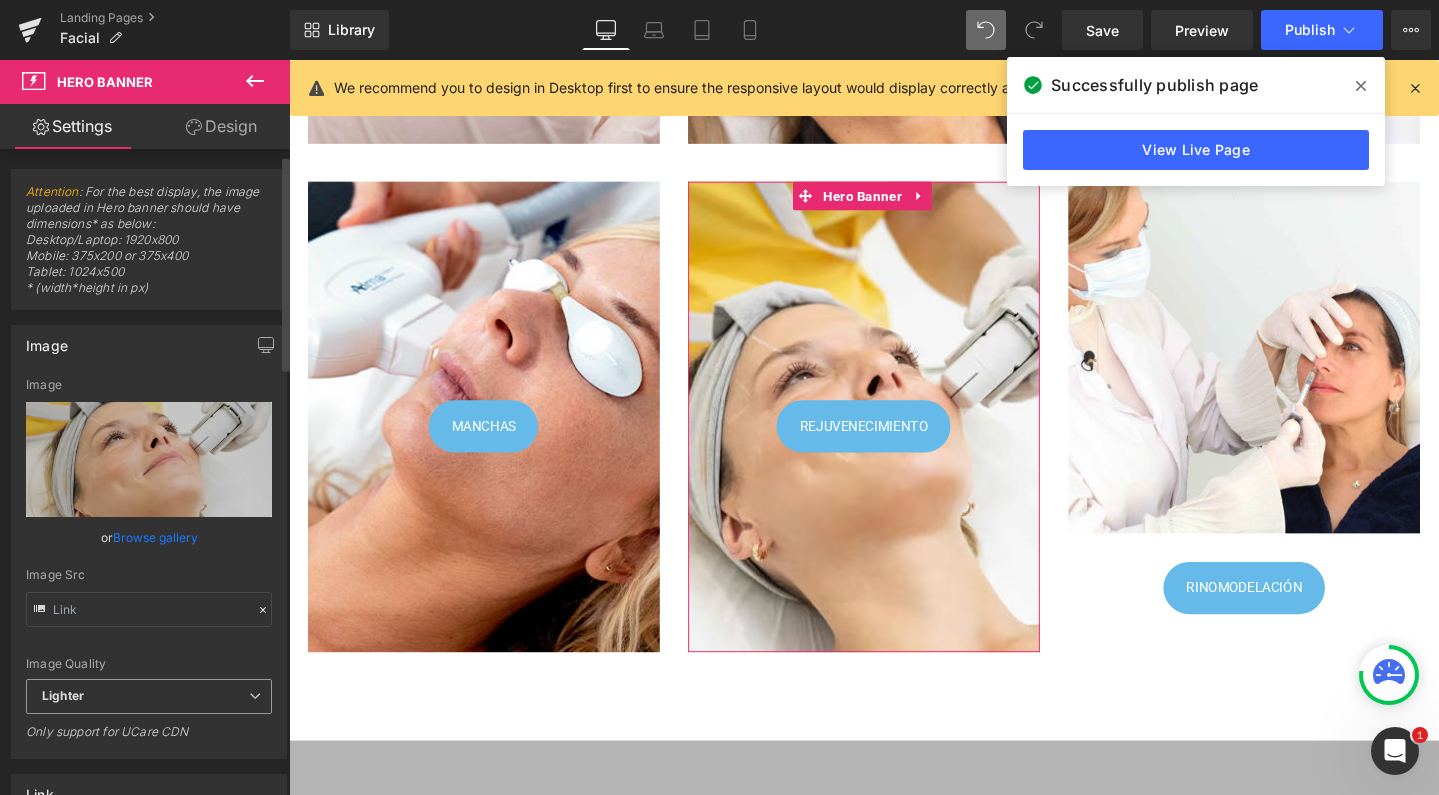scroll, scrollTop: 269, scrollLeft: 0, axis: vertical 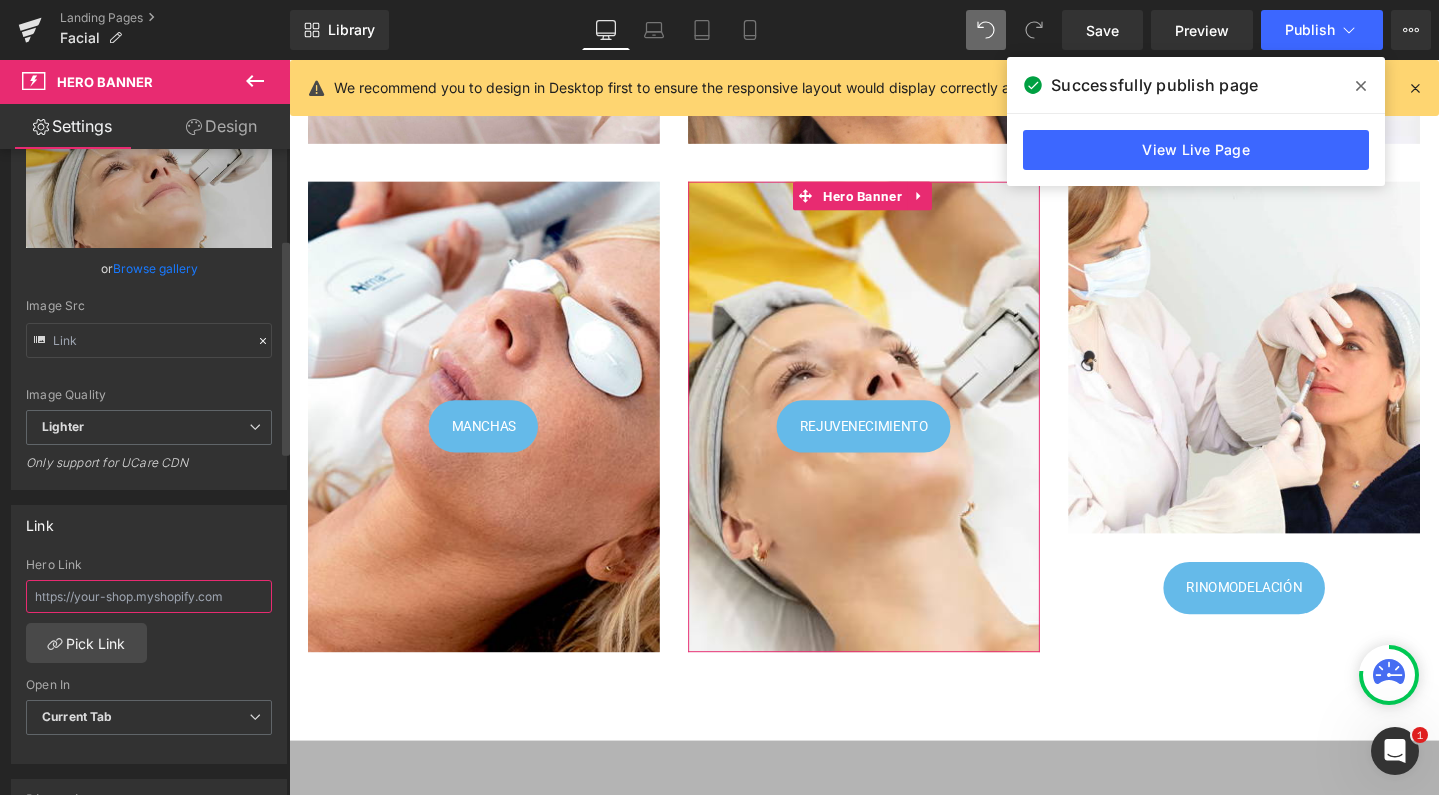 click at bounding box center (149, 596) 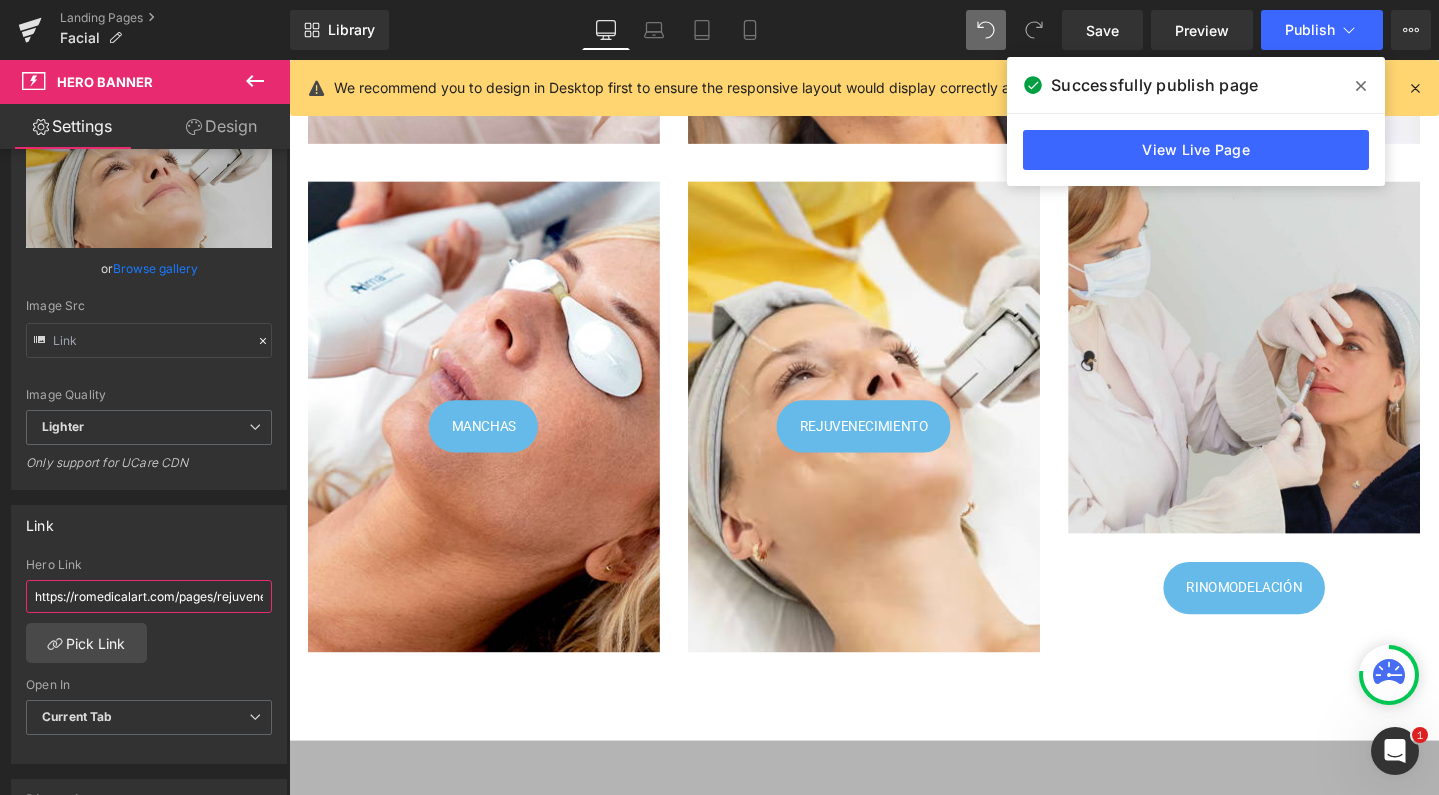 click at bounding box center [1294, 373] 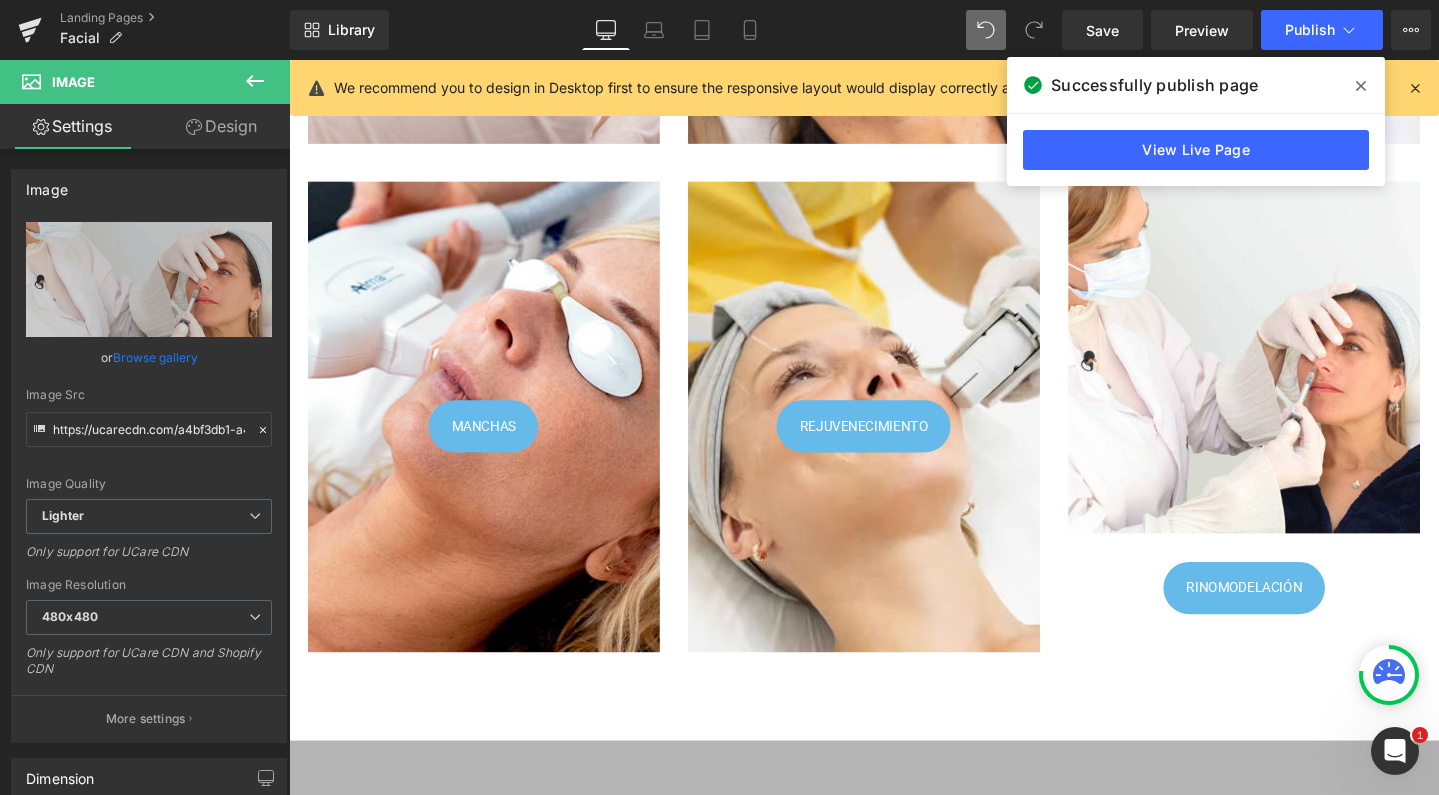 click 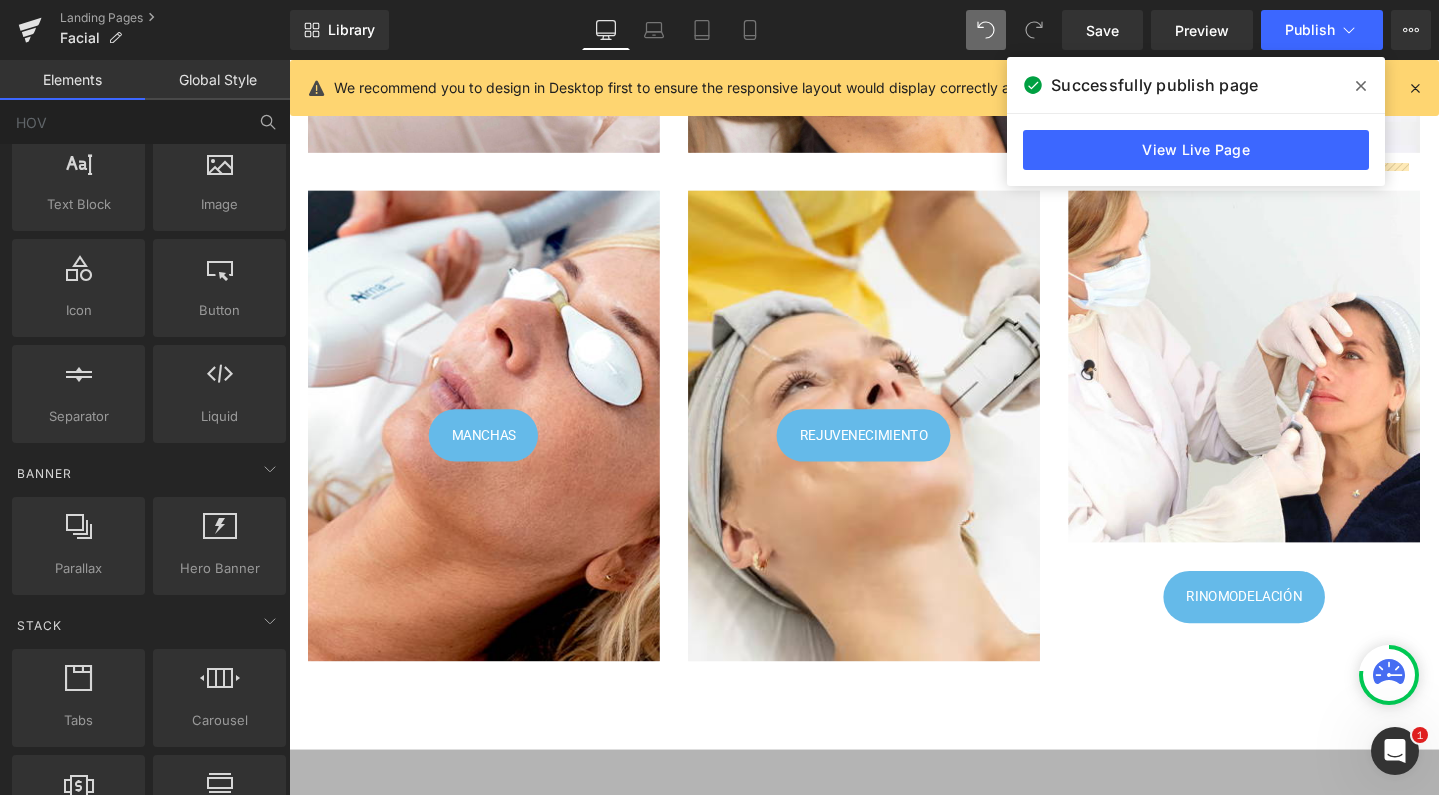 scroll, scrollTop: 987, scrollLeft: 0, axis: vertical 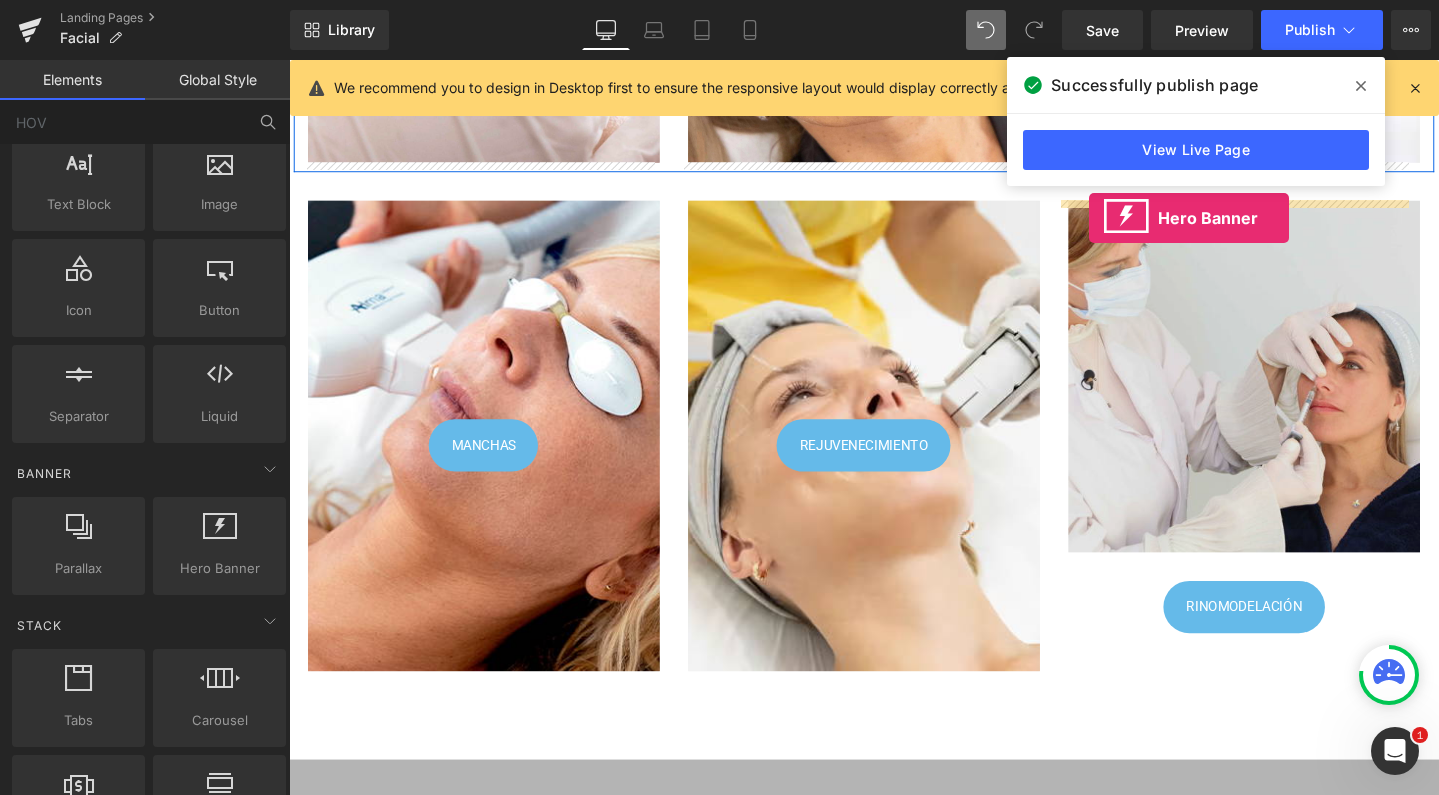 drag, startPoint x: 478, startPoint y: 616, endPoint x: 1131, endPoint y: 226, distance: 760.5978 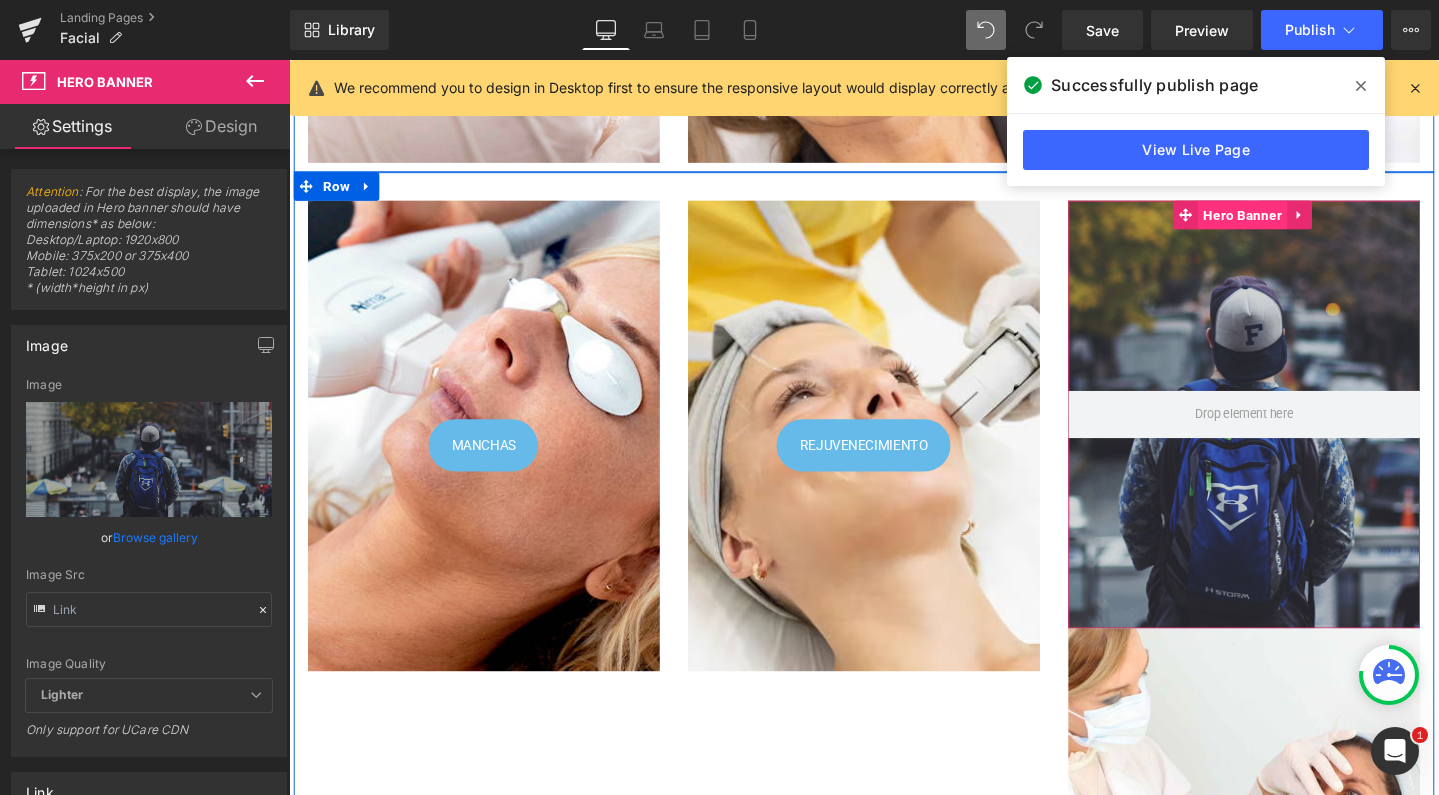 click on "Hero Banner" at bounding box center [1292, 223] 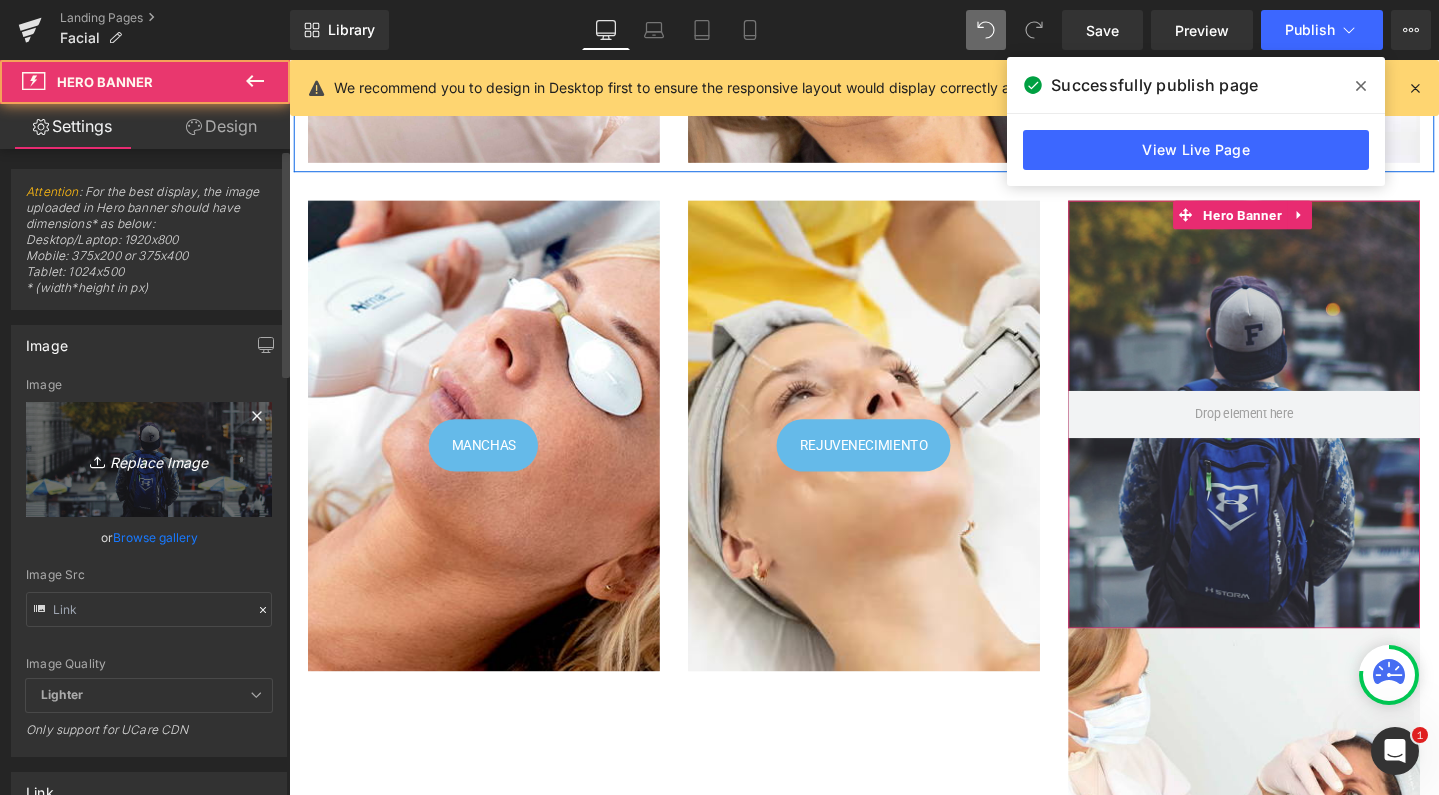 click on "Replace Image" at bounding box center [149, 459] 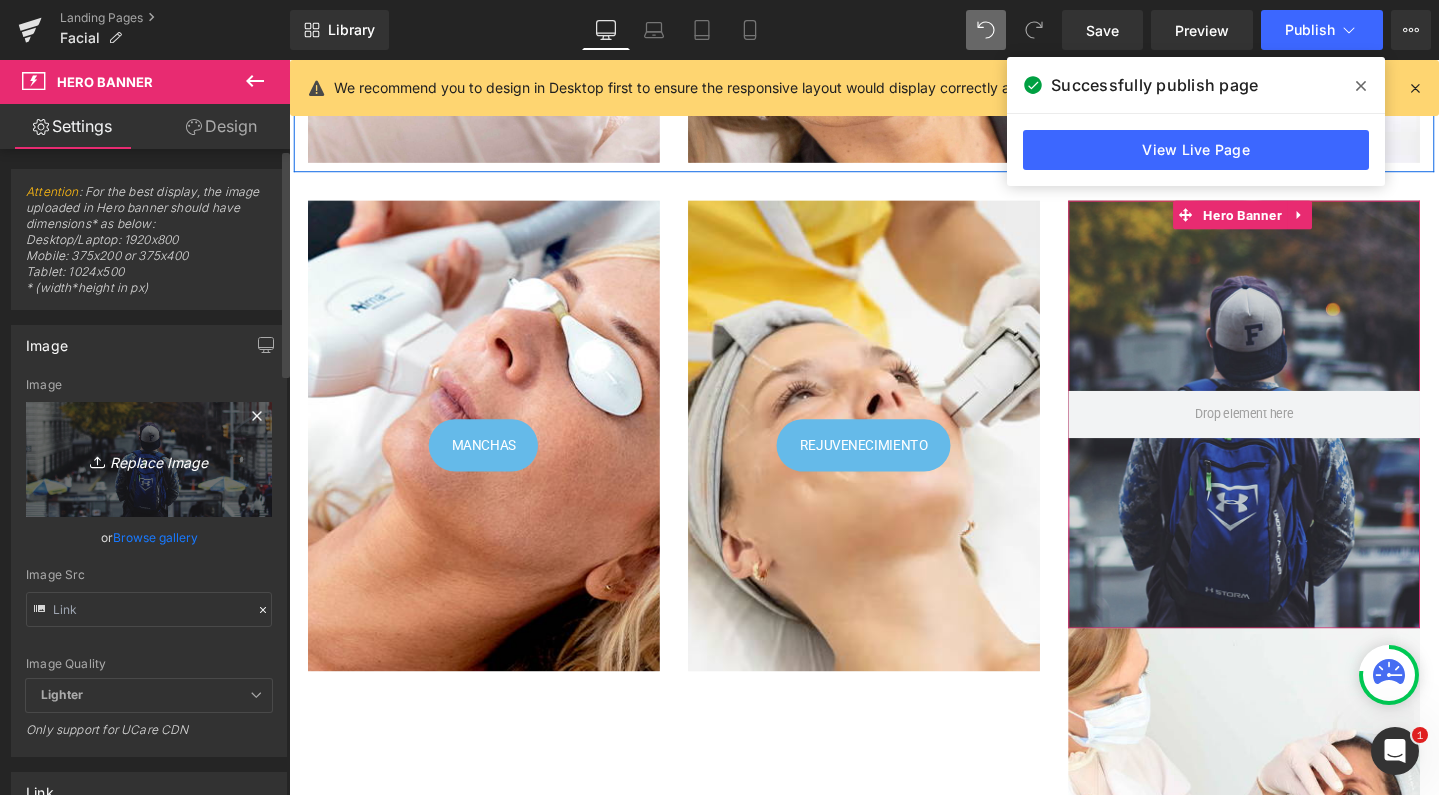 type on "C:\fakepath\rinomodelacion.jpg" 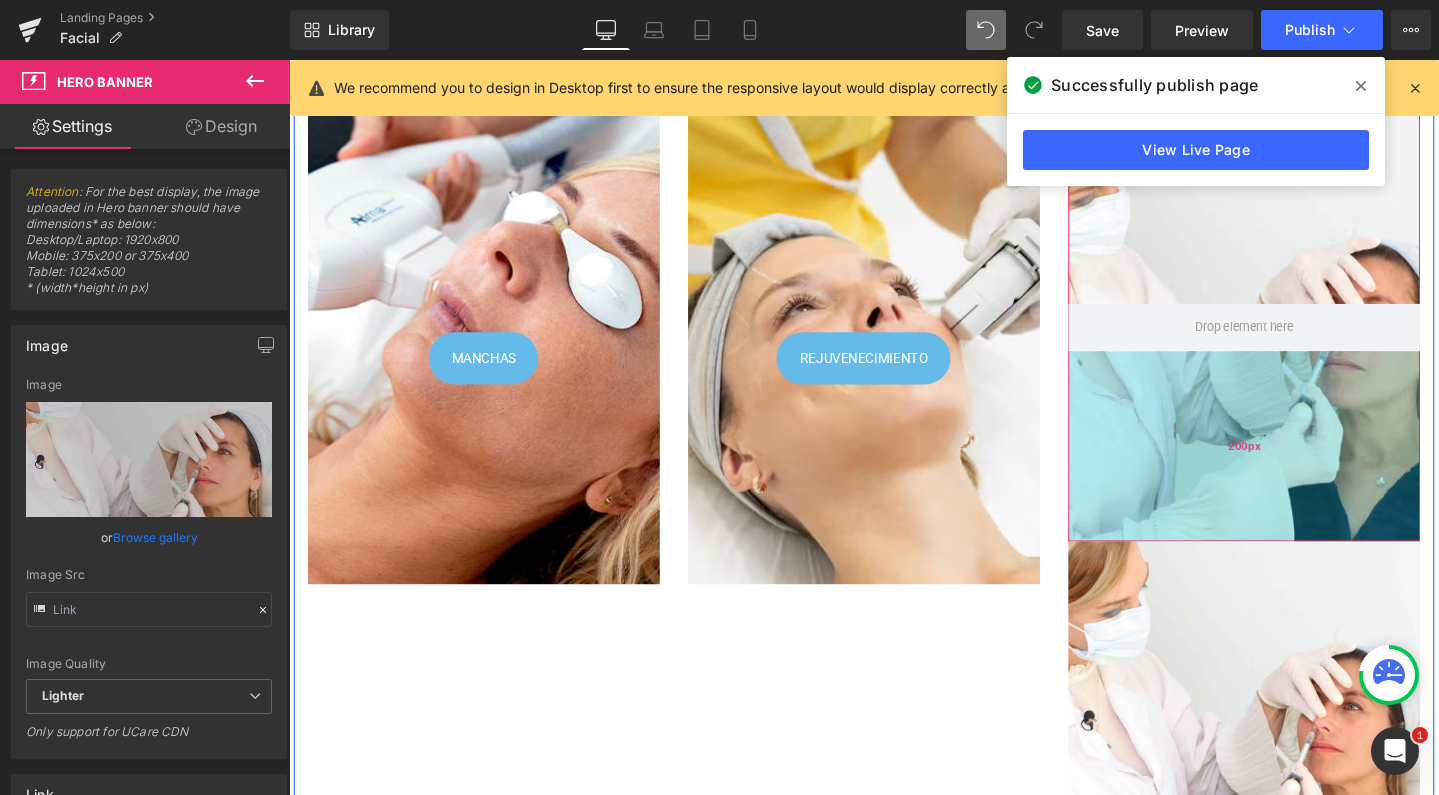 scroll, scrollTop: 1100, scrollLeft: 0, axis: vertical 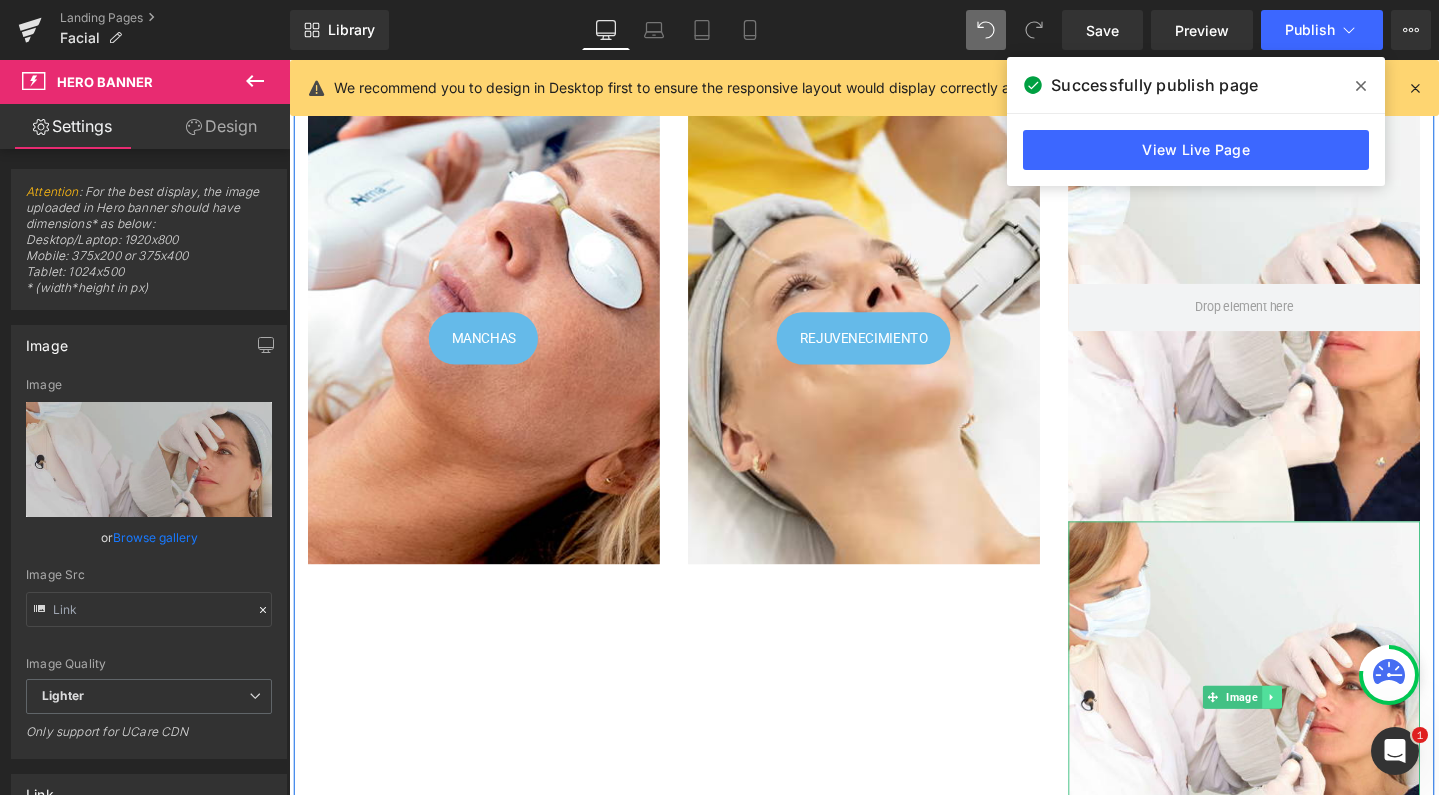 click at bounding box center (1323, 730) 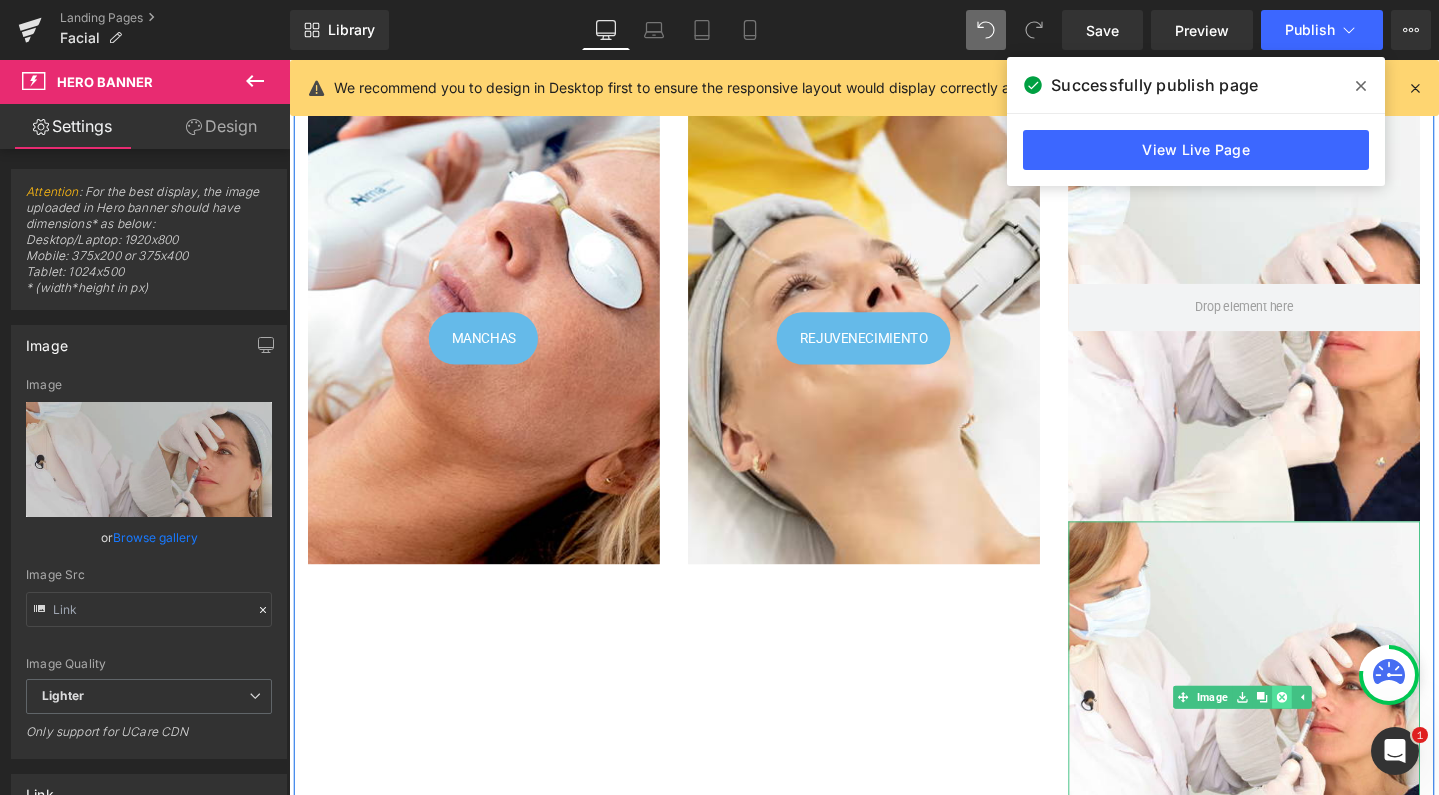 click 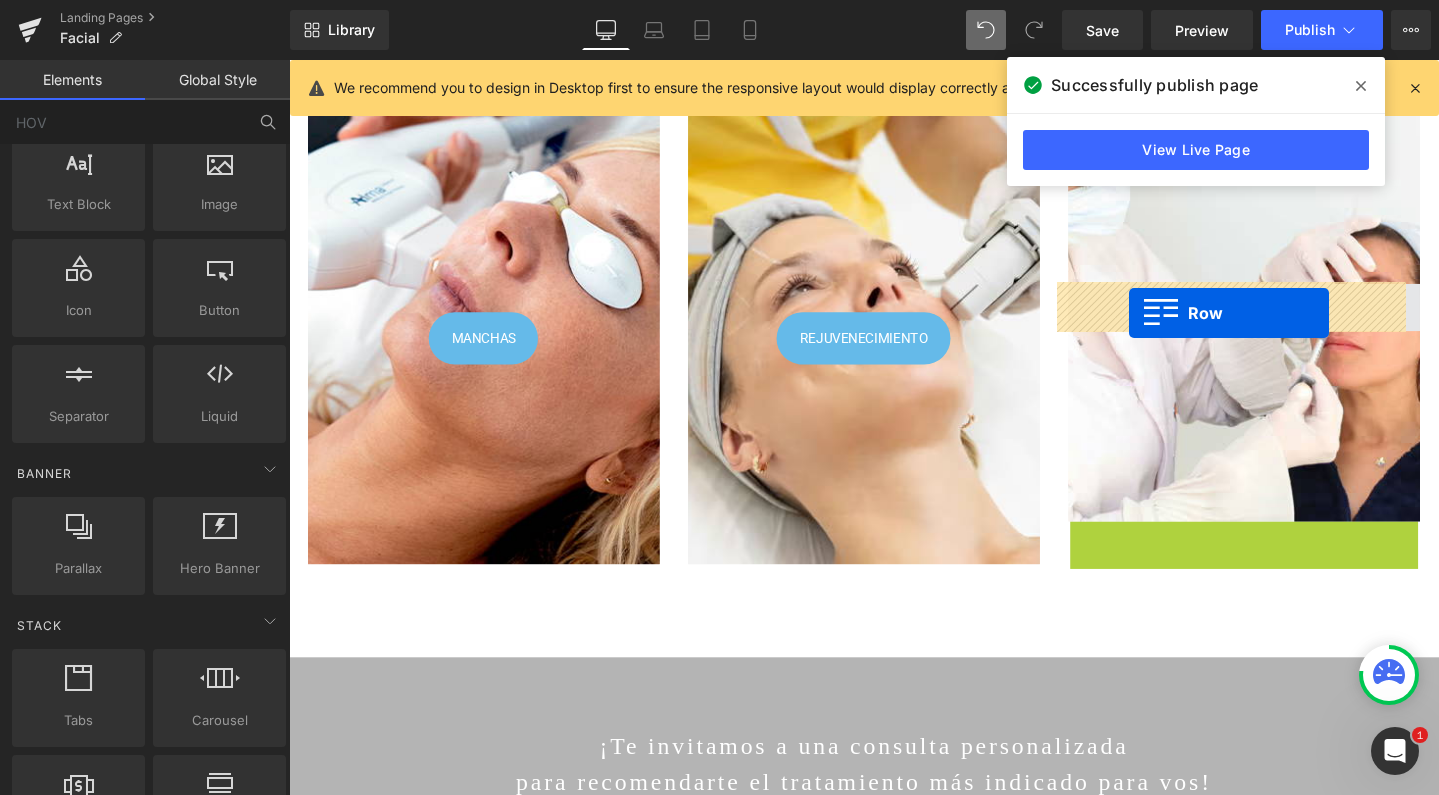 drag, startPoint x: 1110, startPoint y: 561, endPoint x: 1173, endPoint y: 326, distance: 243.29817 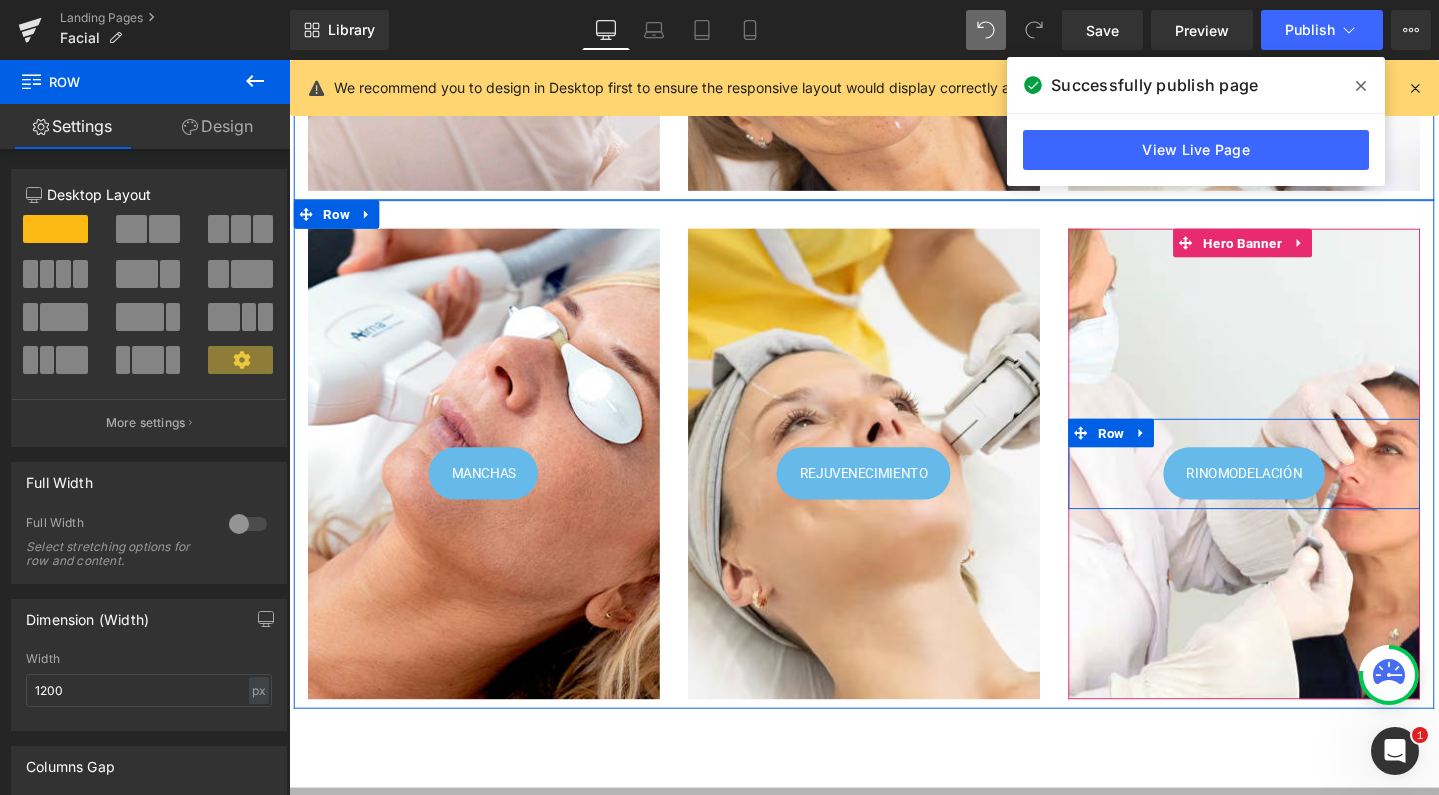 scroll, scrollTop: 952, scrollLeft: 0, axis: vertical 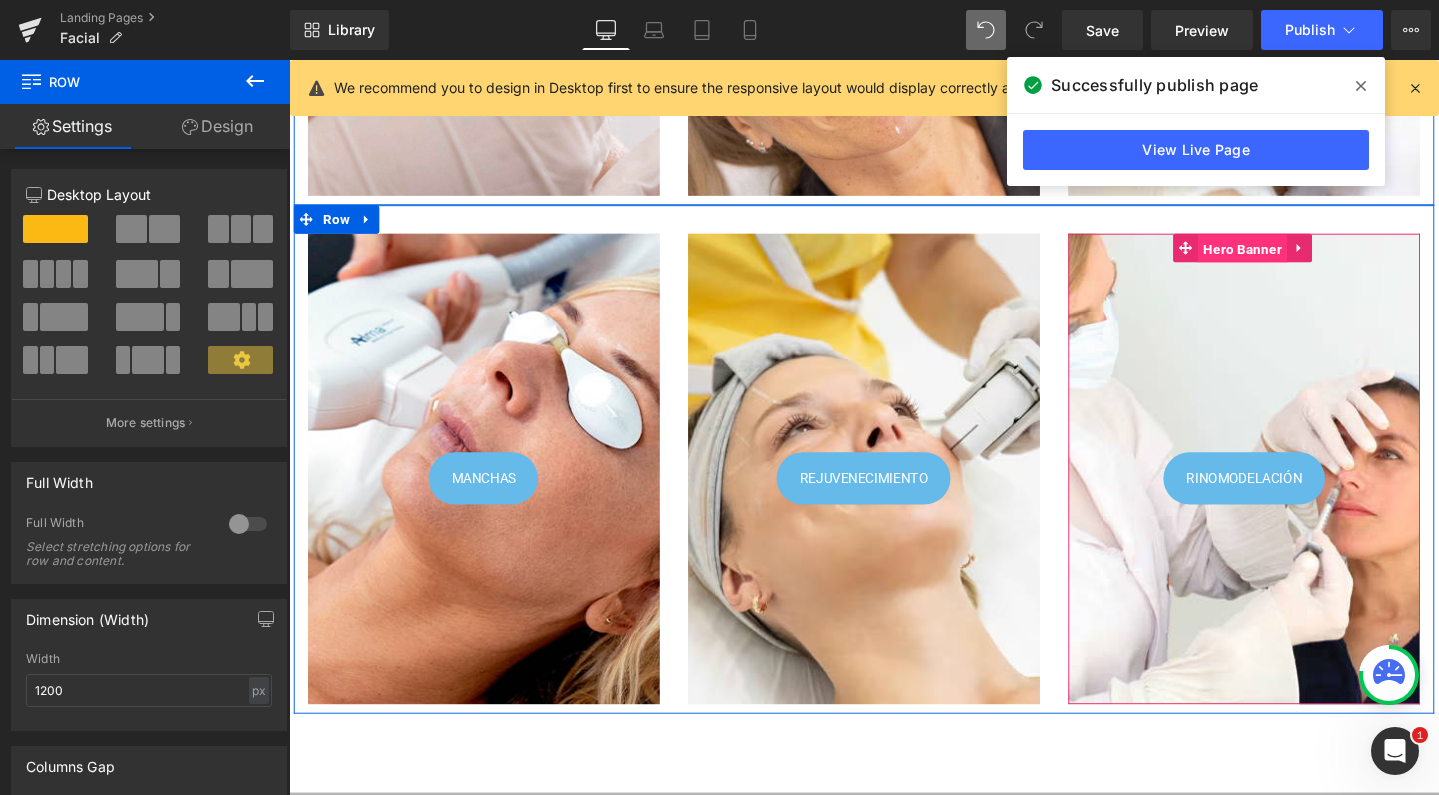 click on "Hero Banner" at bounding box center (1292, 259) 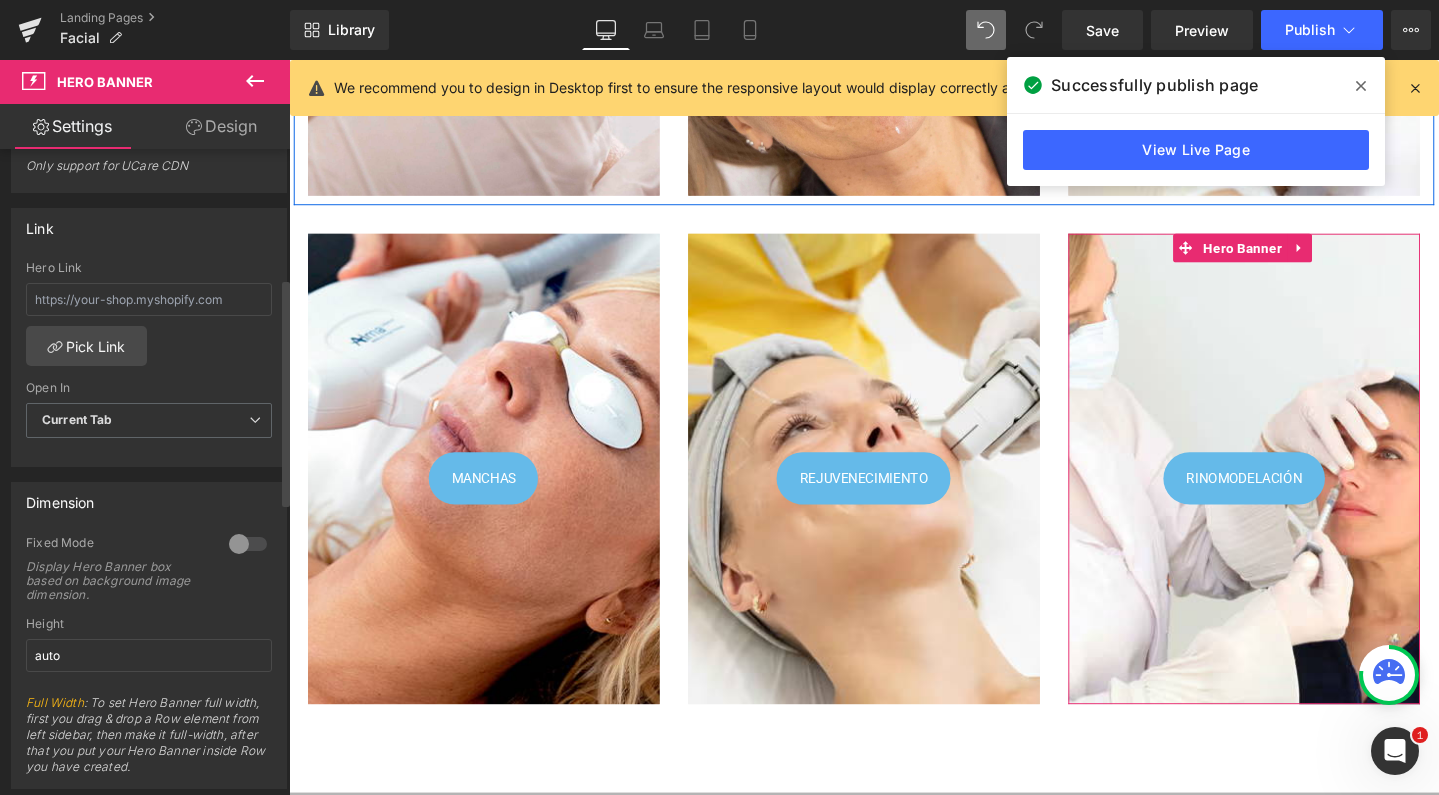 scroll, scrollTop: 567, scrollLeft: 0, axis: vertical 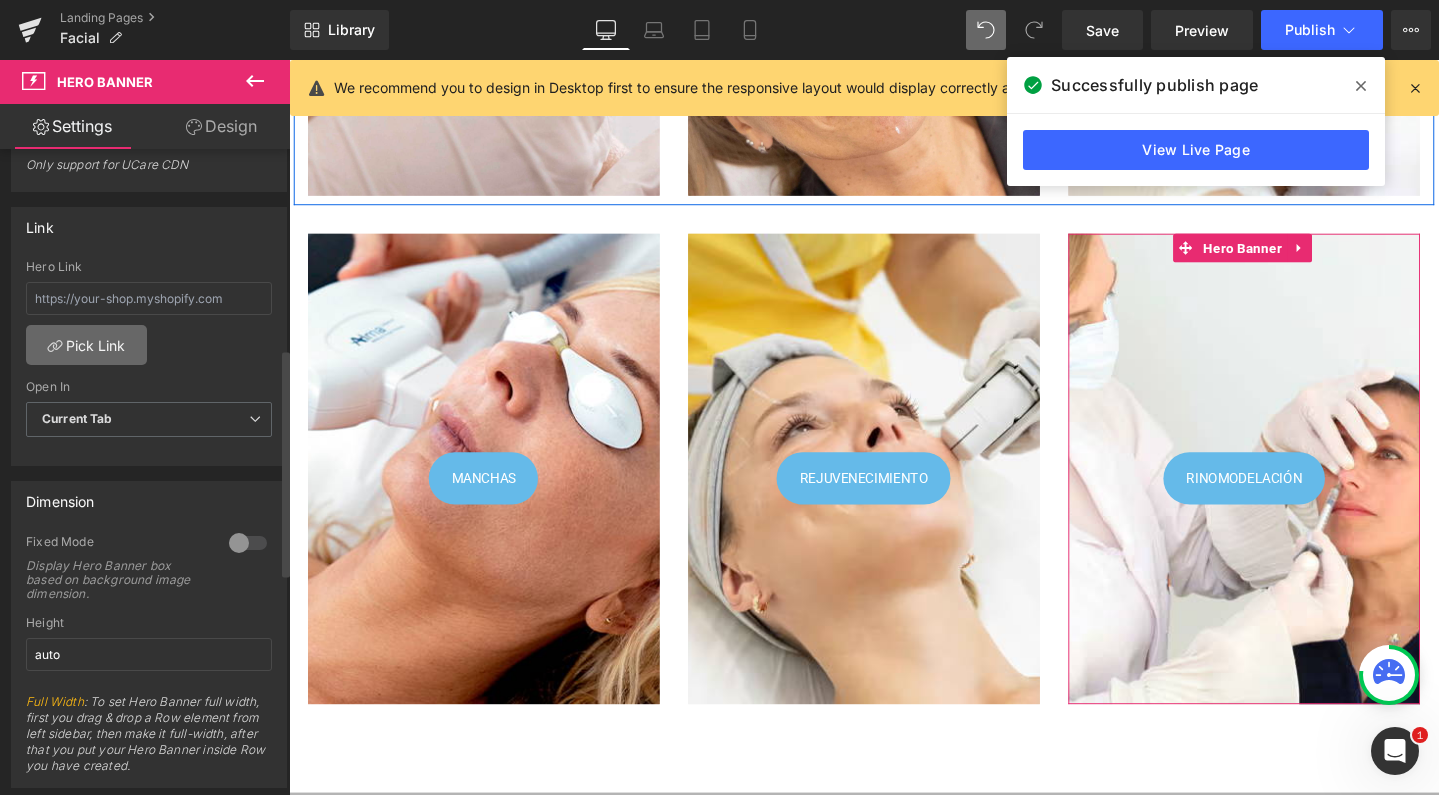 click on "Pick Link" at bounding box center (86, 345) 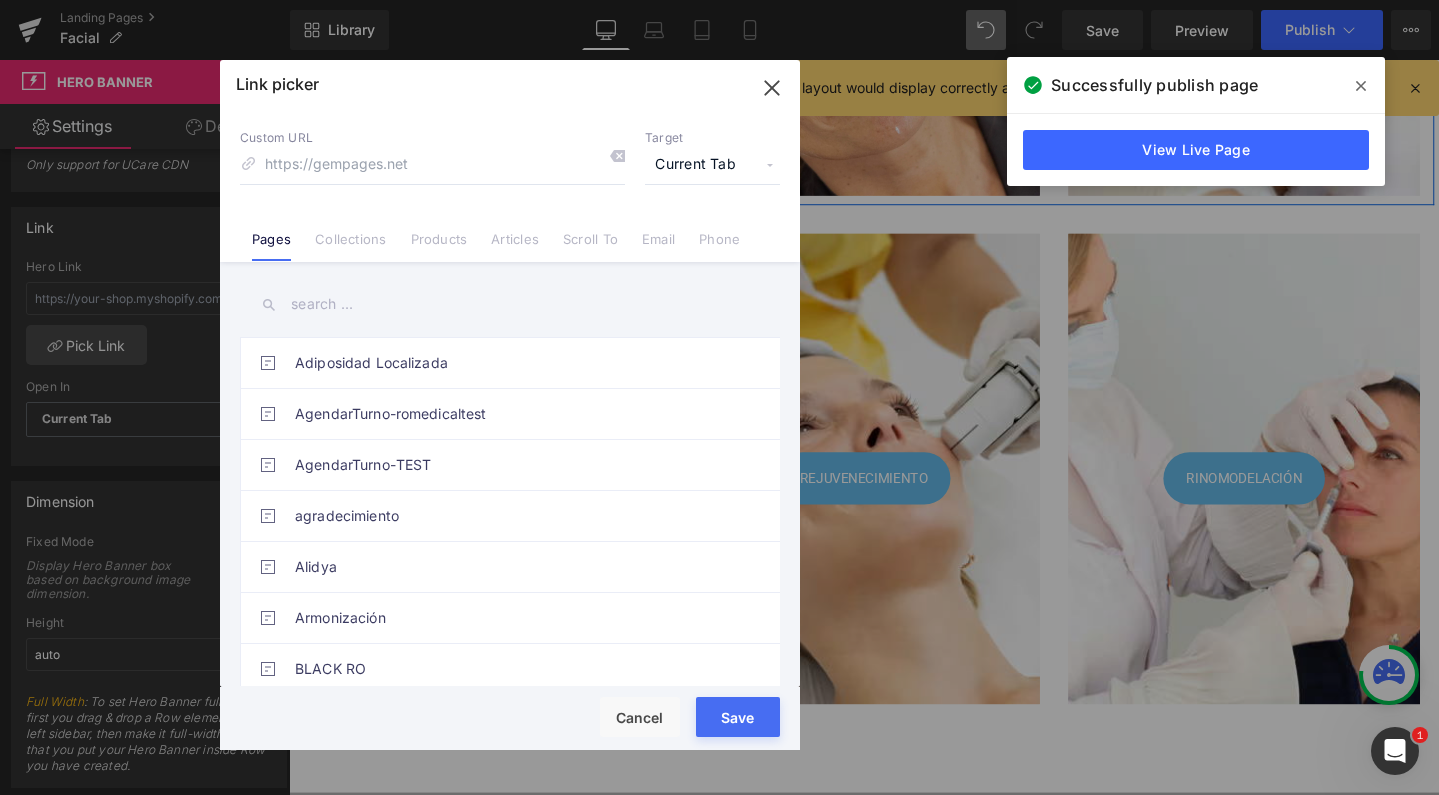 click at bounding box center [510, 304] 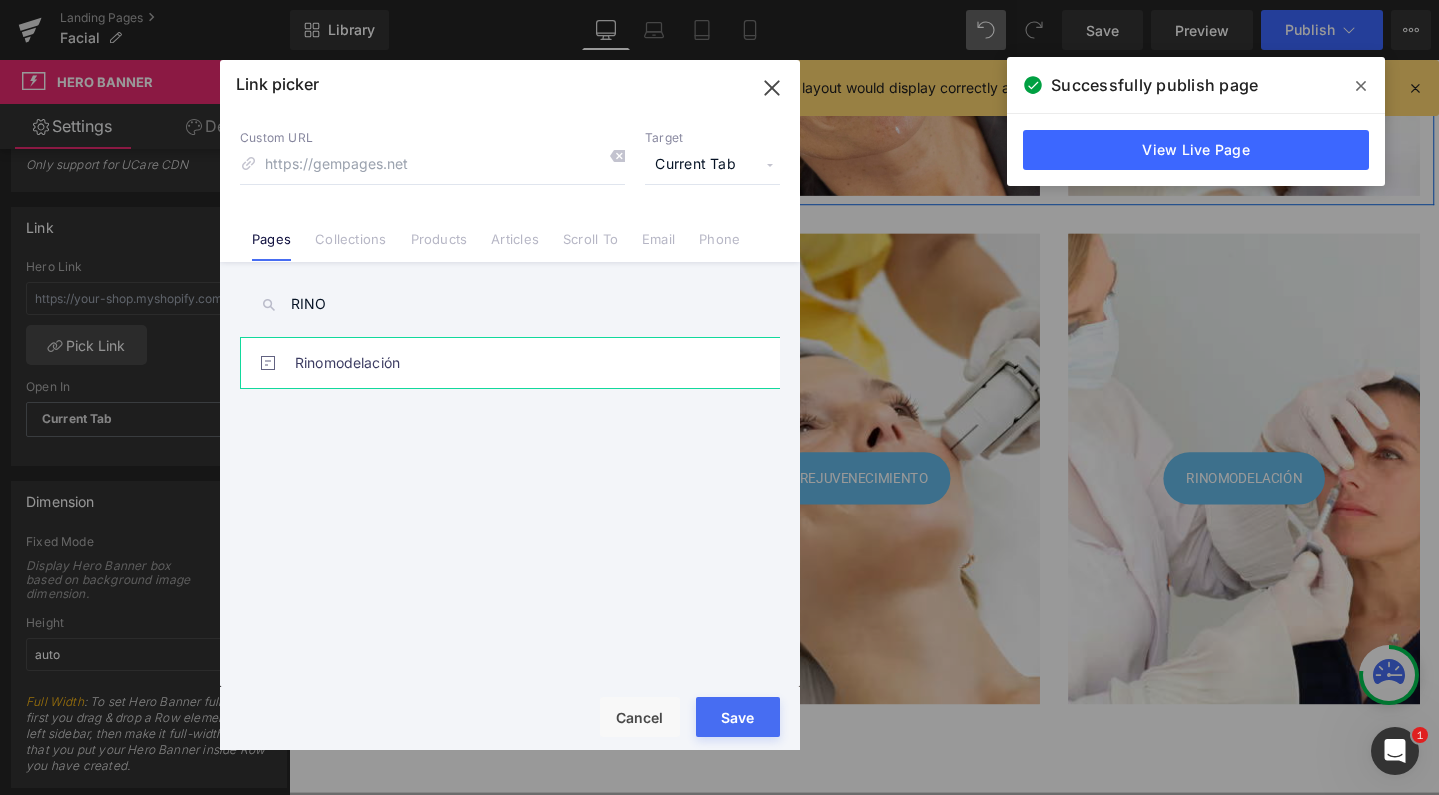 type on "RINO" 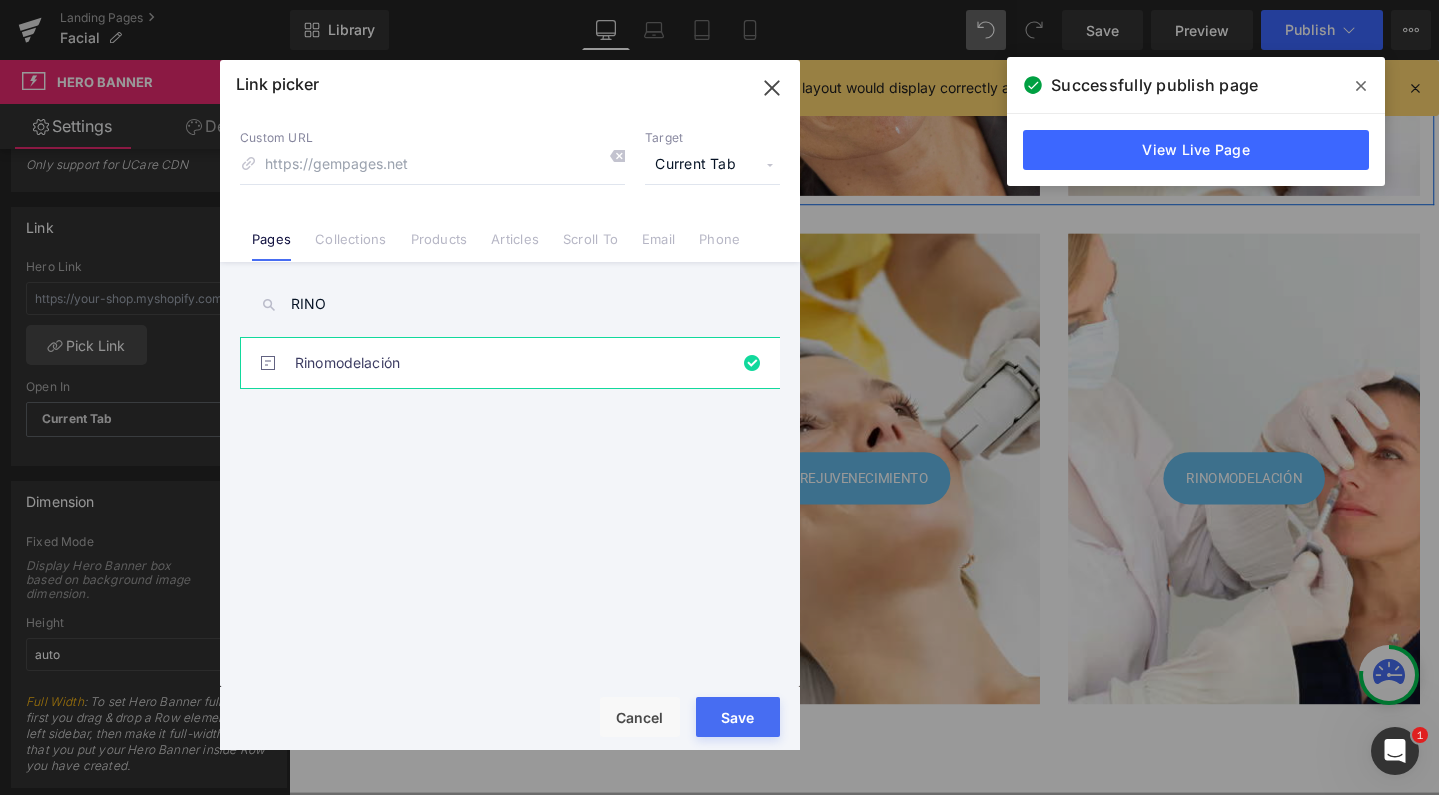 click on "Save" at bounding box center [738, 717] 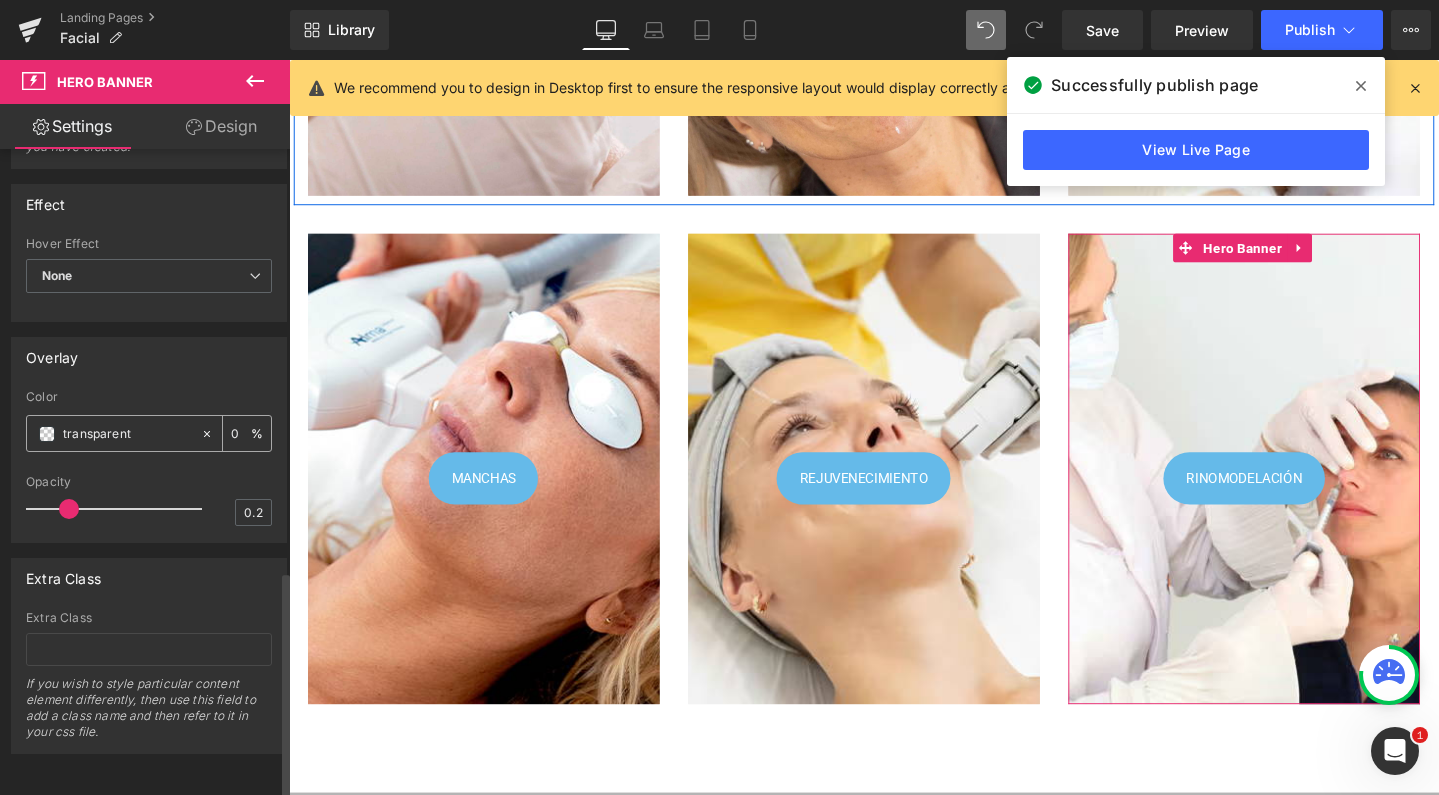 scroll, scrollTop: 1200, scrollLeft: 0, axis: vertical 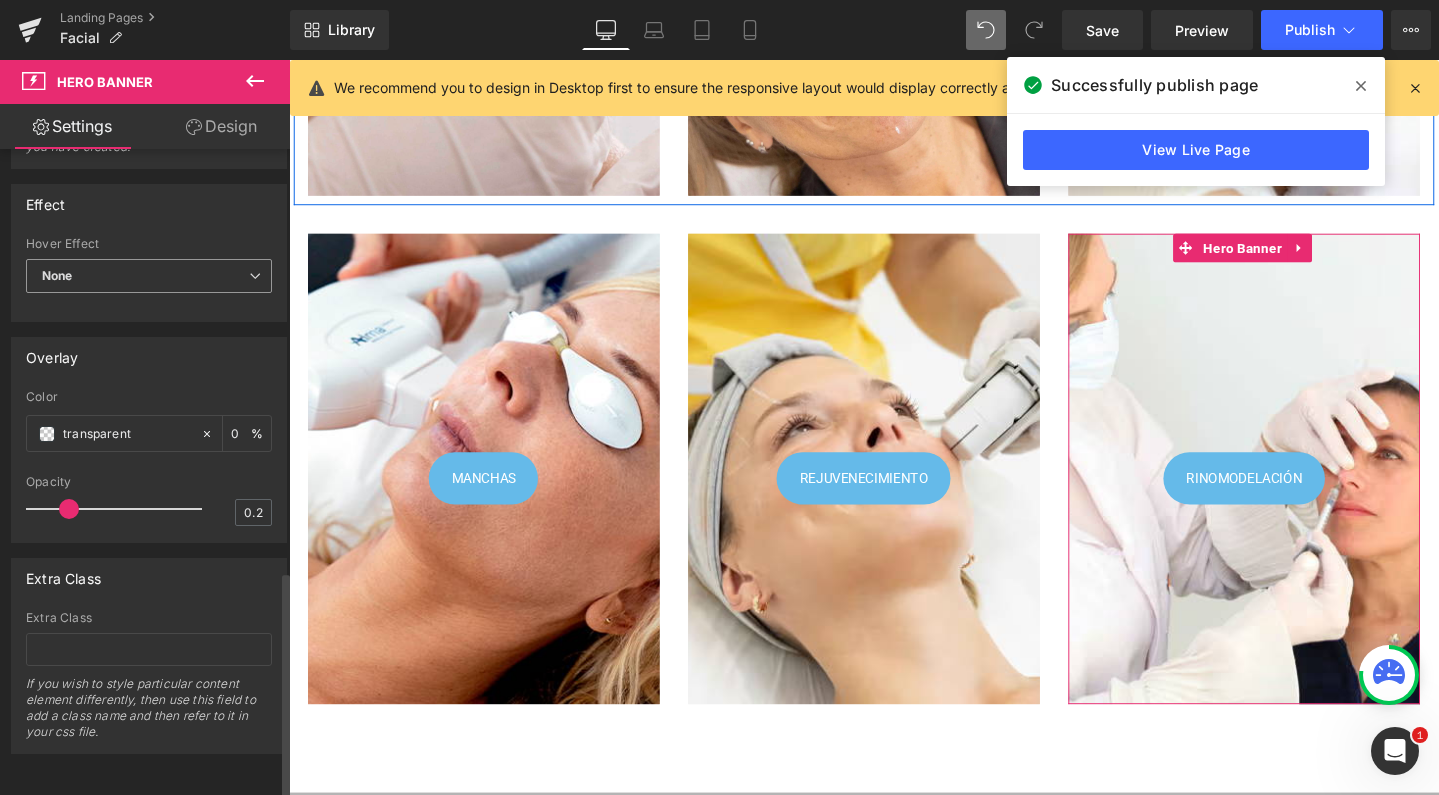 click on "None" at bounding box center [149, 276] 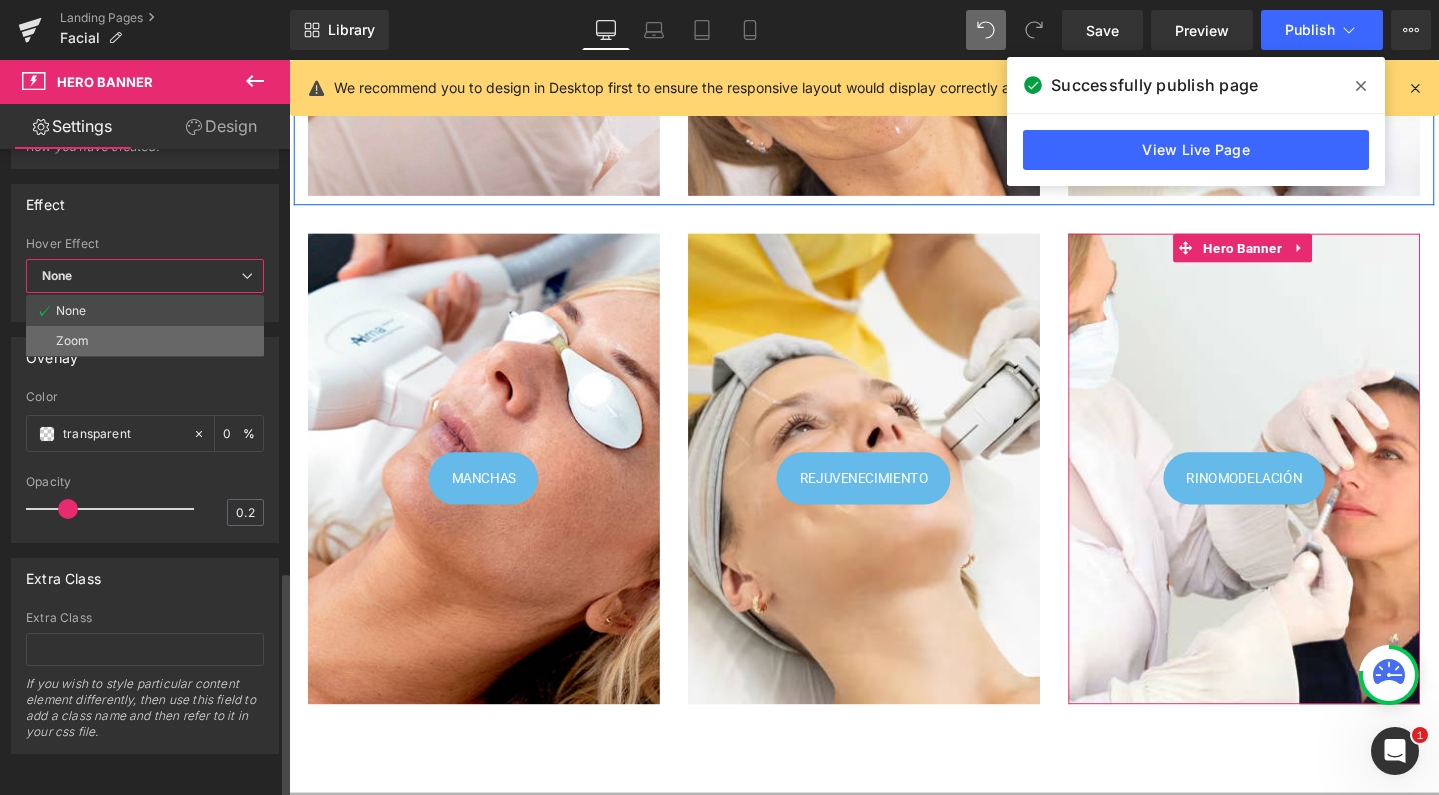 click on "Zoom" at bounding box center [145, 341] 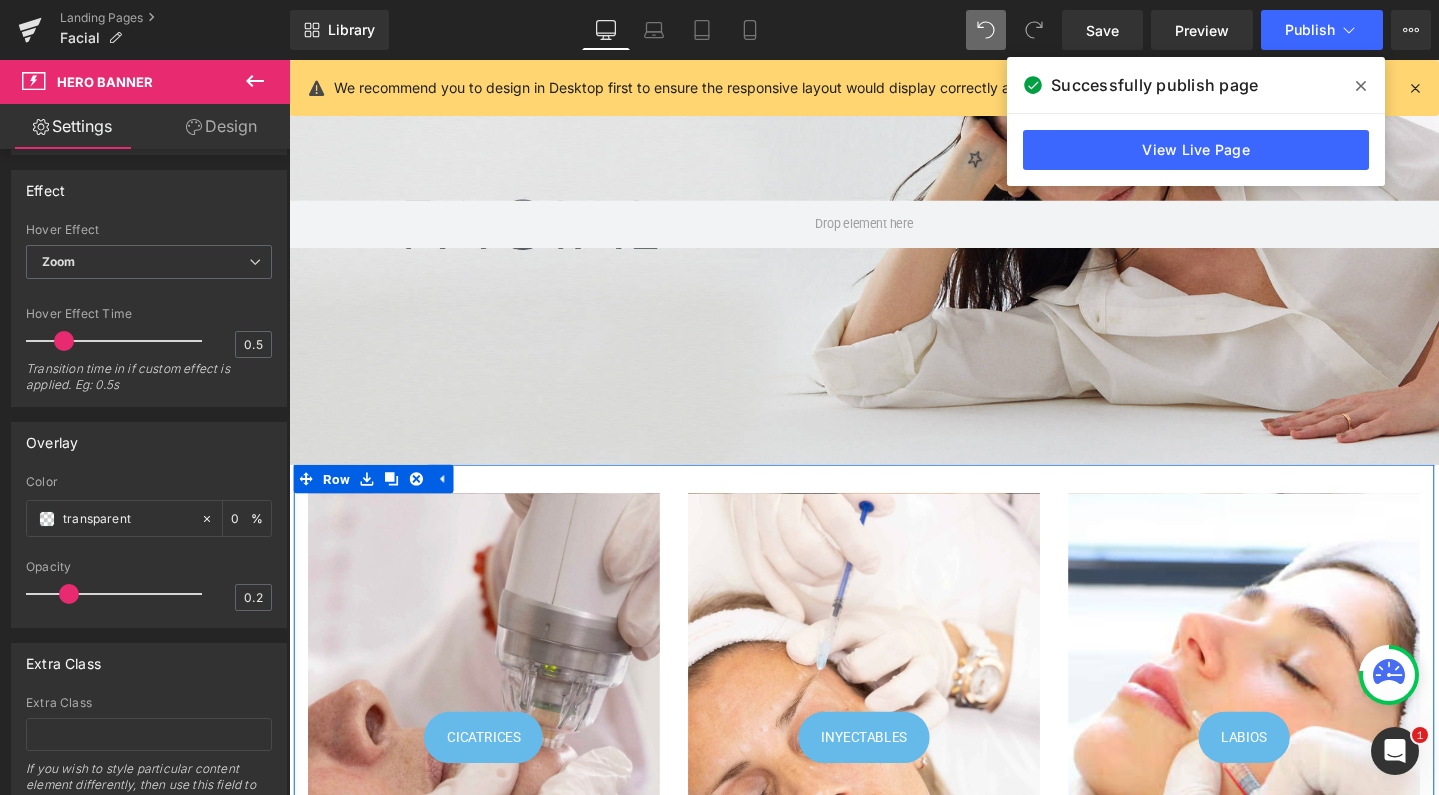 scroll, scrollTop: 129, scrollLeft: 0, axis: vertical 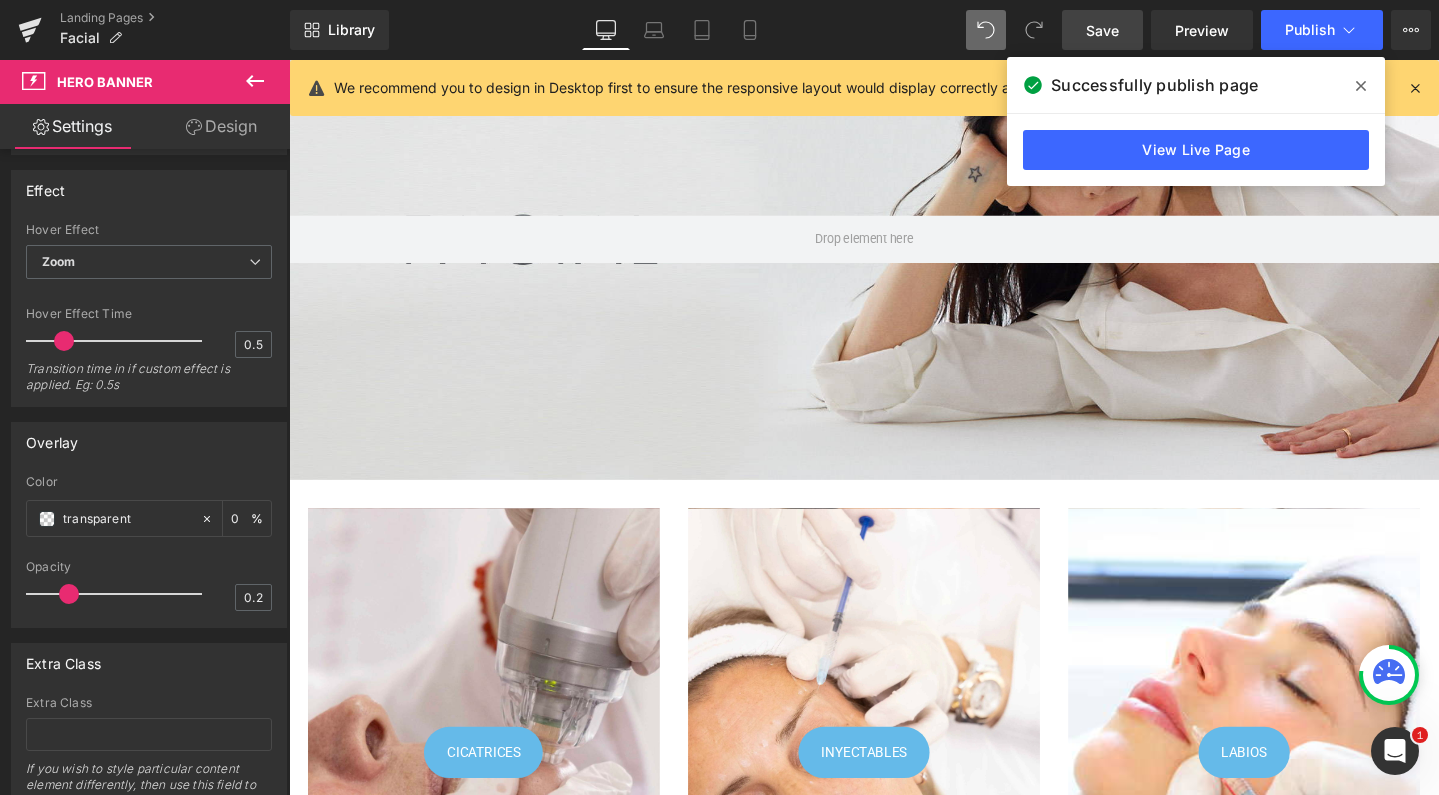 click on "Save" at bounding box center [1102, 30] 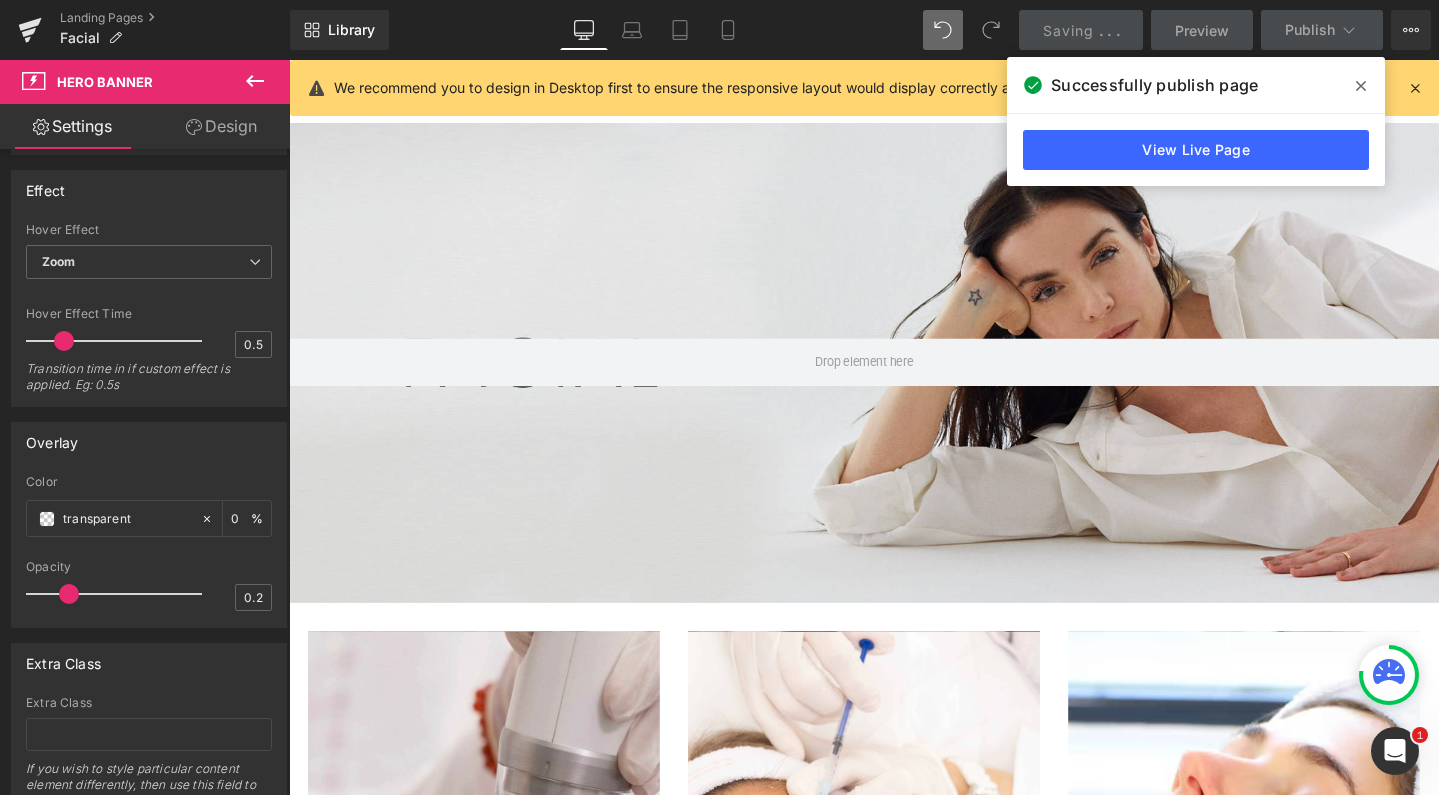 scroll, scrollTop: 0, scrollLeft: 0, axis: both 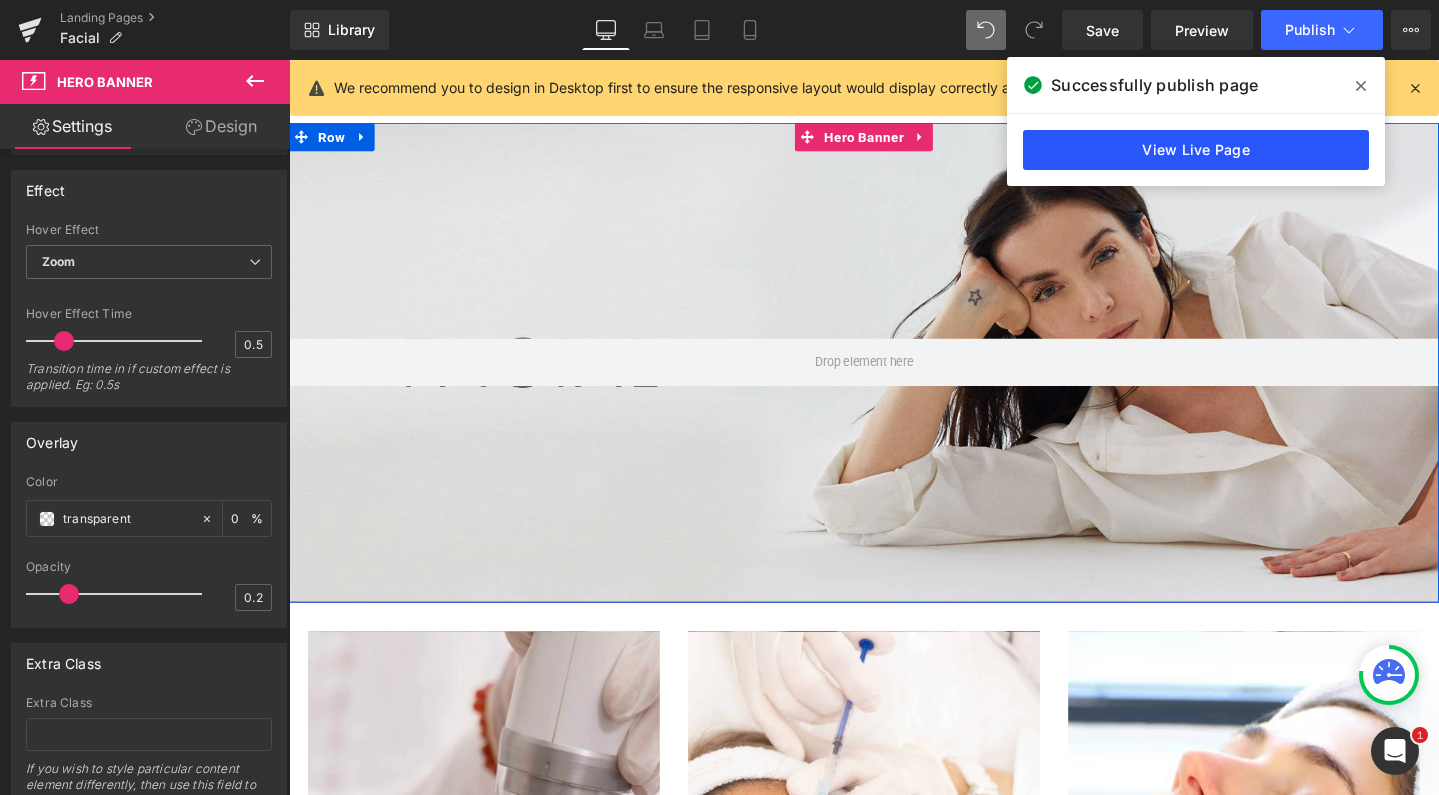 click on "View Live Page" at bounding box center (1196, 150) 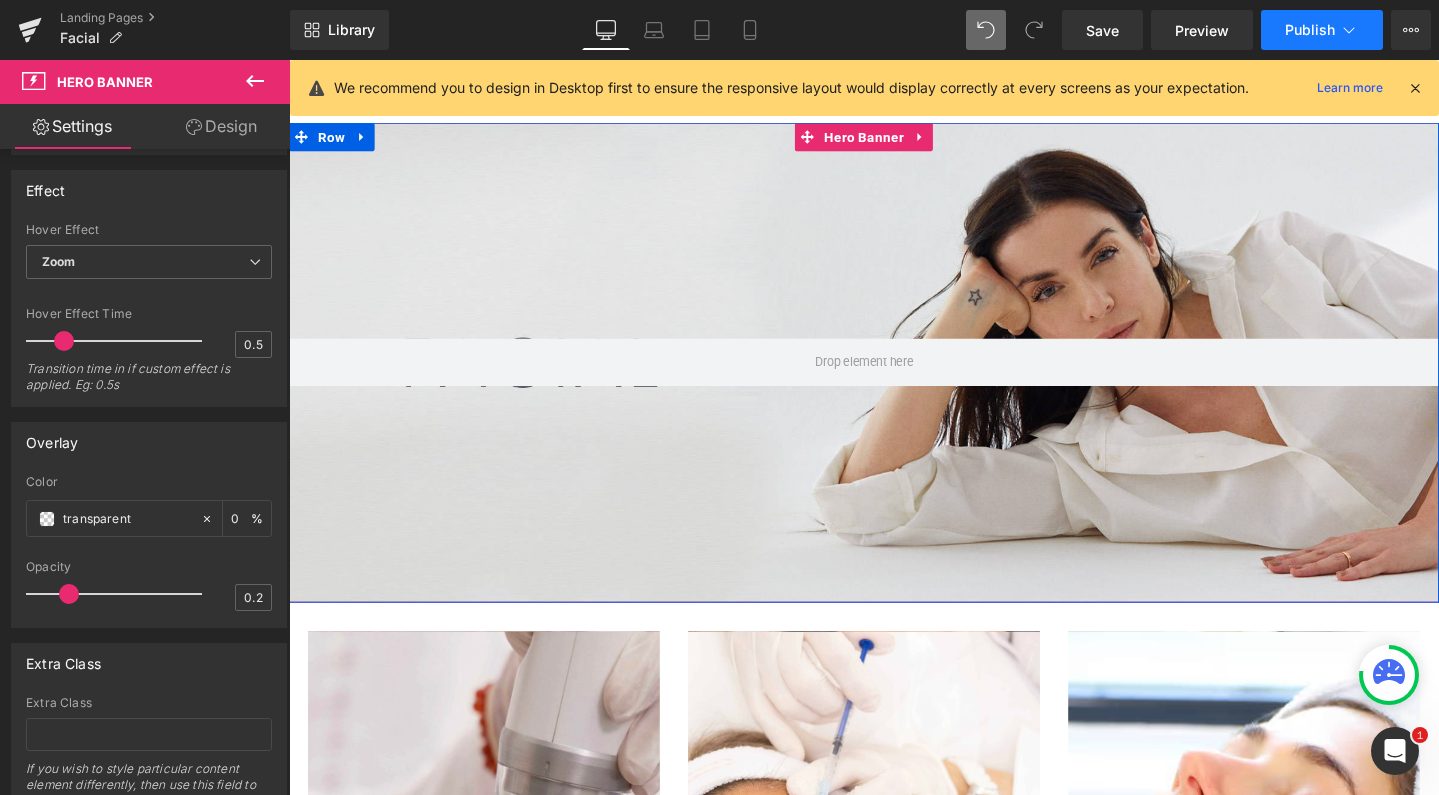 click on "Publish" at bounding box center (1310, 30) 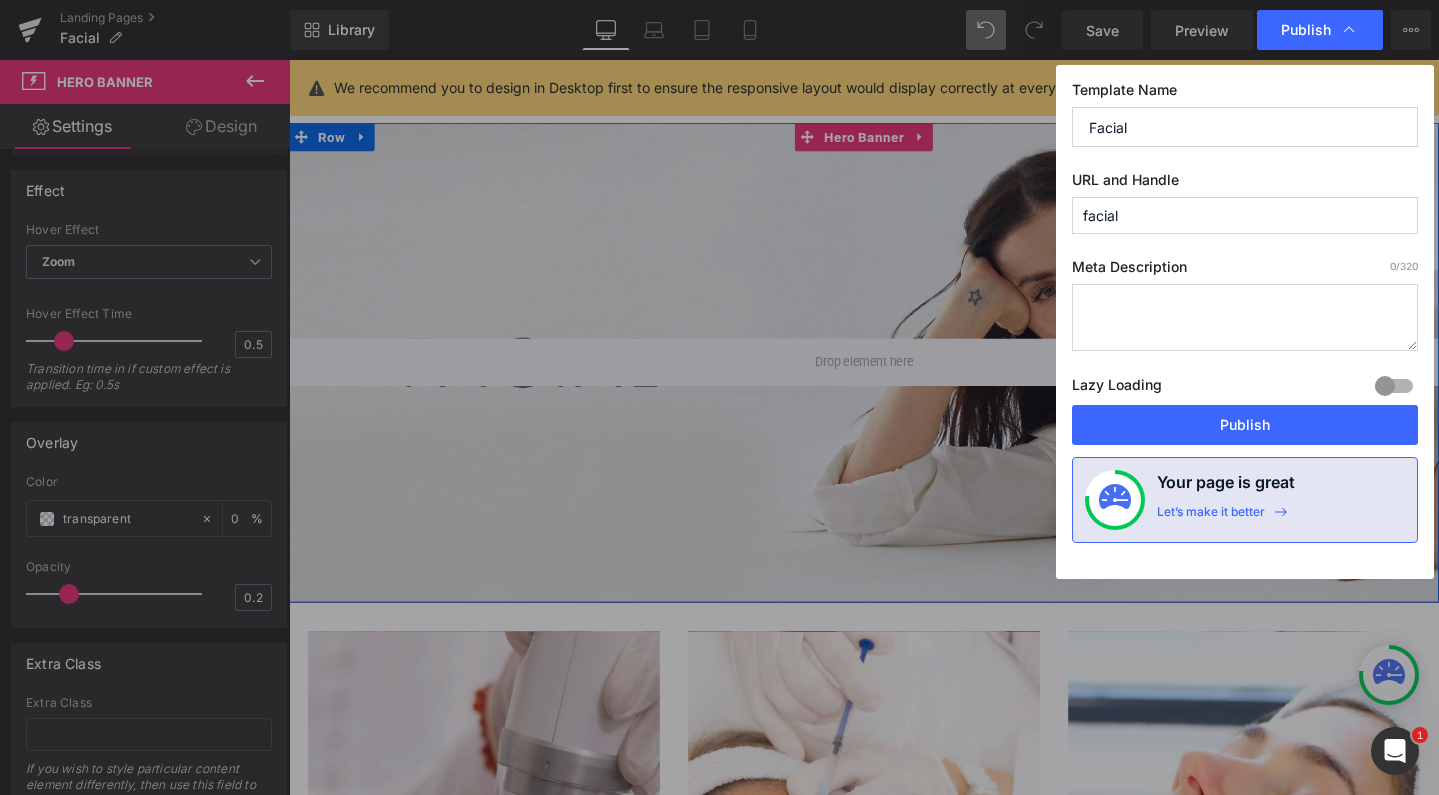 click at bounding box center [1245, 317] 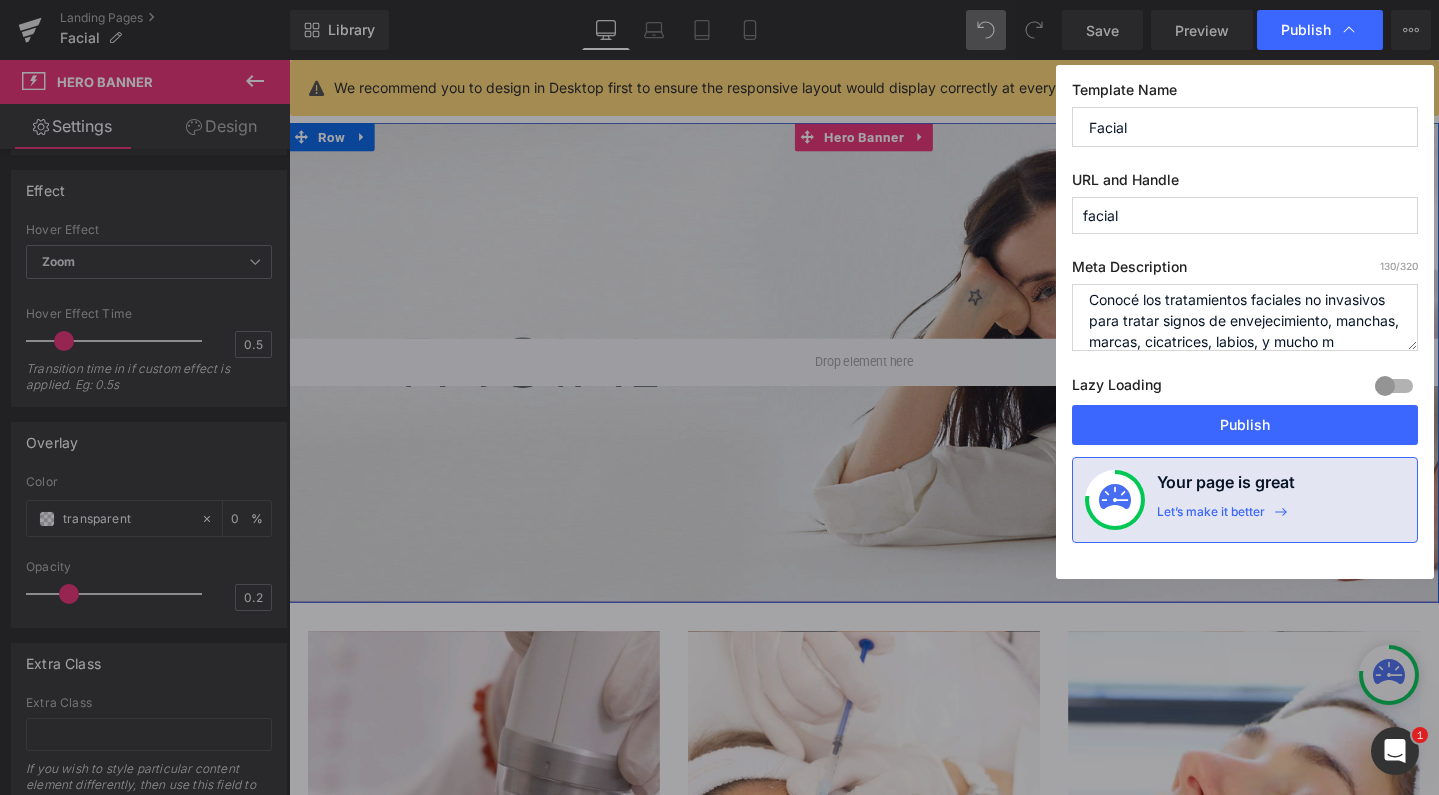 scroll, scrollTop: 42, scrollLeft: 0, axis: vertical 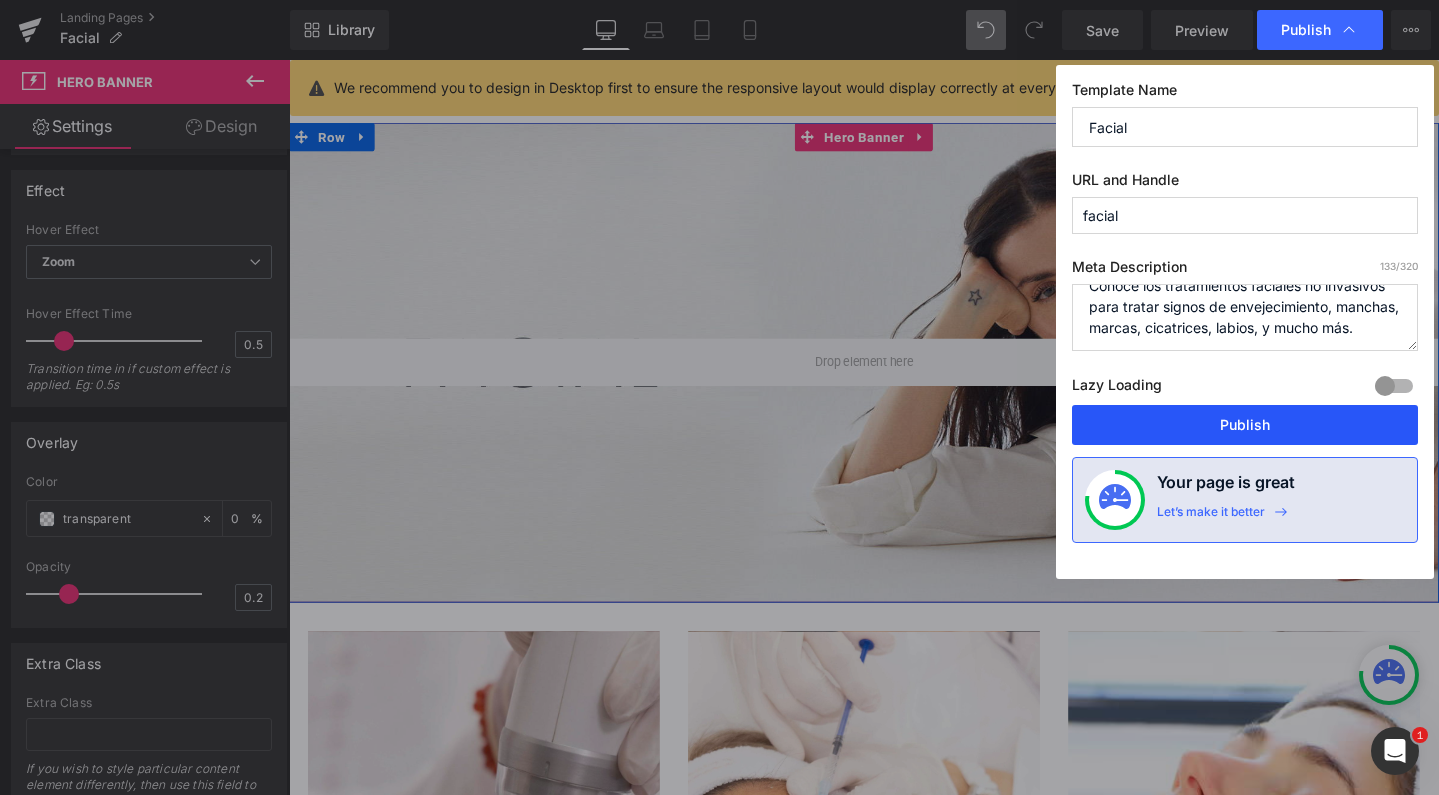 type on "Conocé los tratamientos faciales no invasivos para tratar signos de envejecimiento, manchas, marcas, cicatrices, labios, y mucho más." 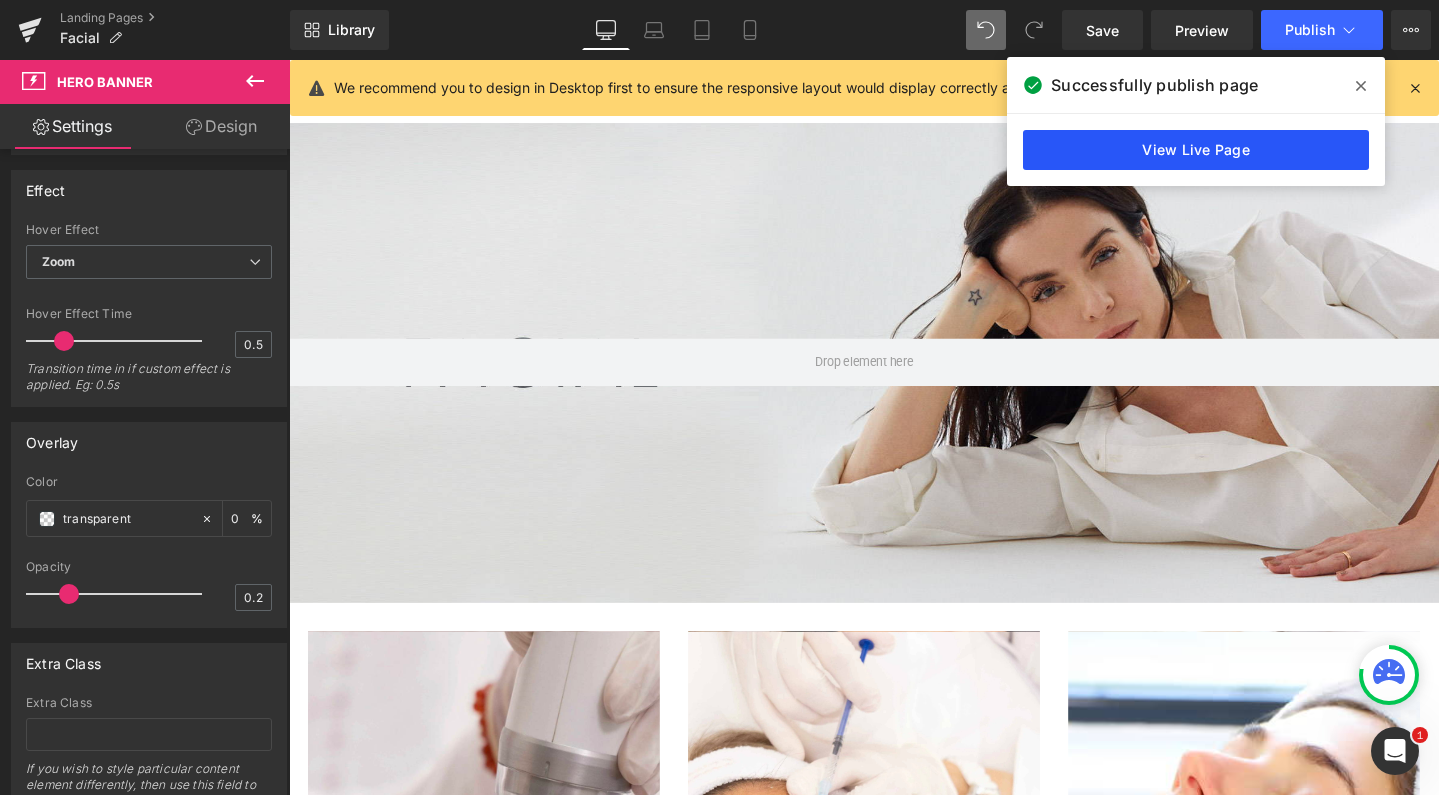 click on "View Live Page" at bounding box center [1196, 150] 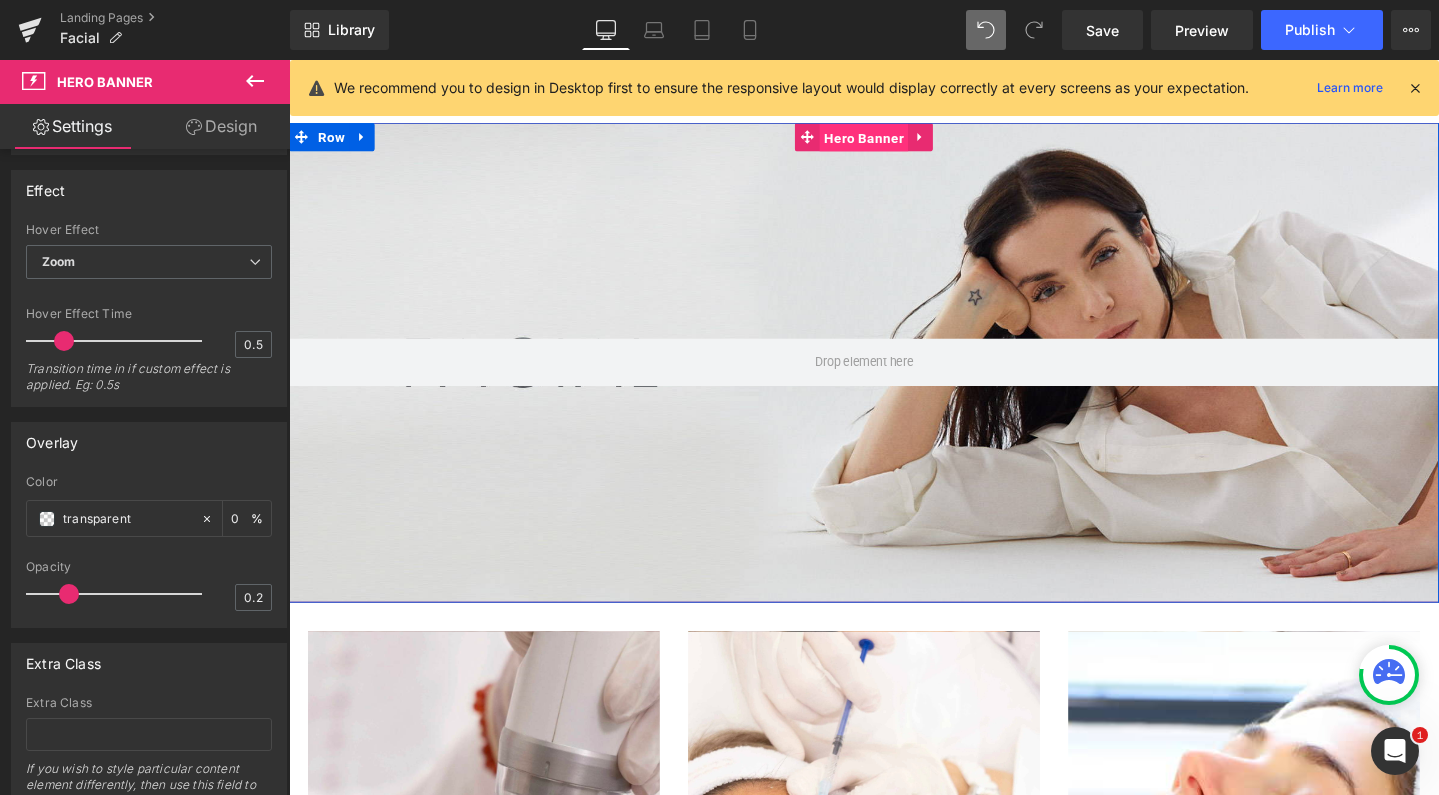 click on "Hero Banner" at bounding box center [893, 142] 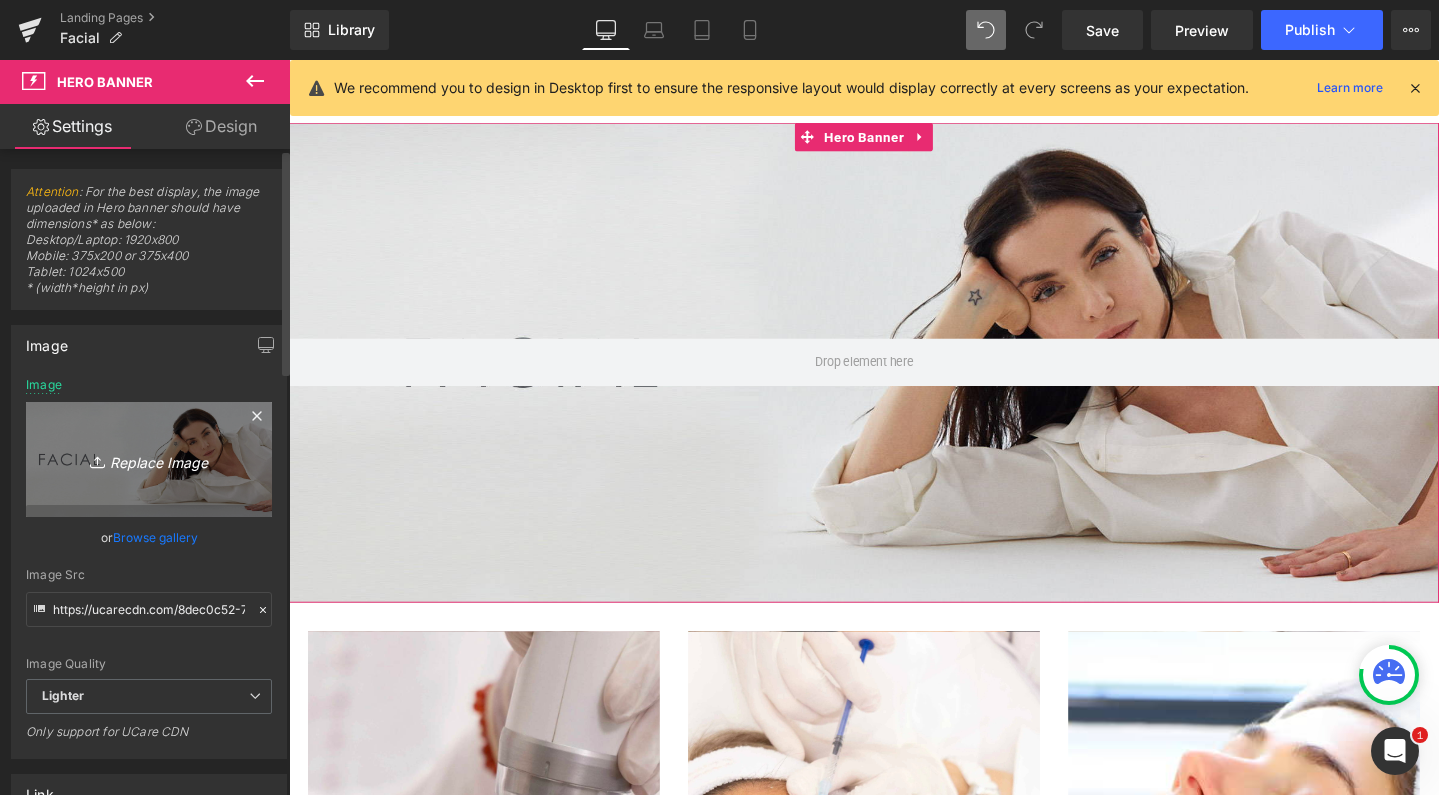 click on "Replace Image" at bounding box center (149, 459) 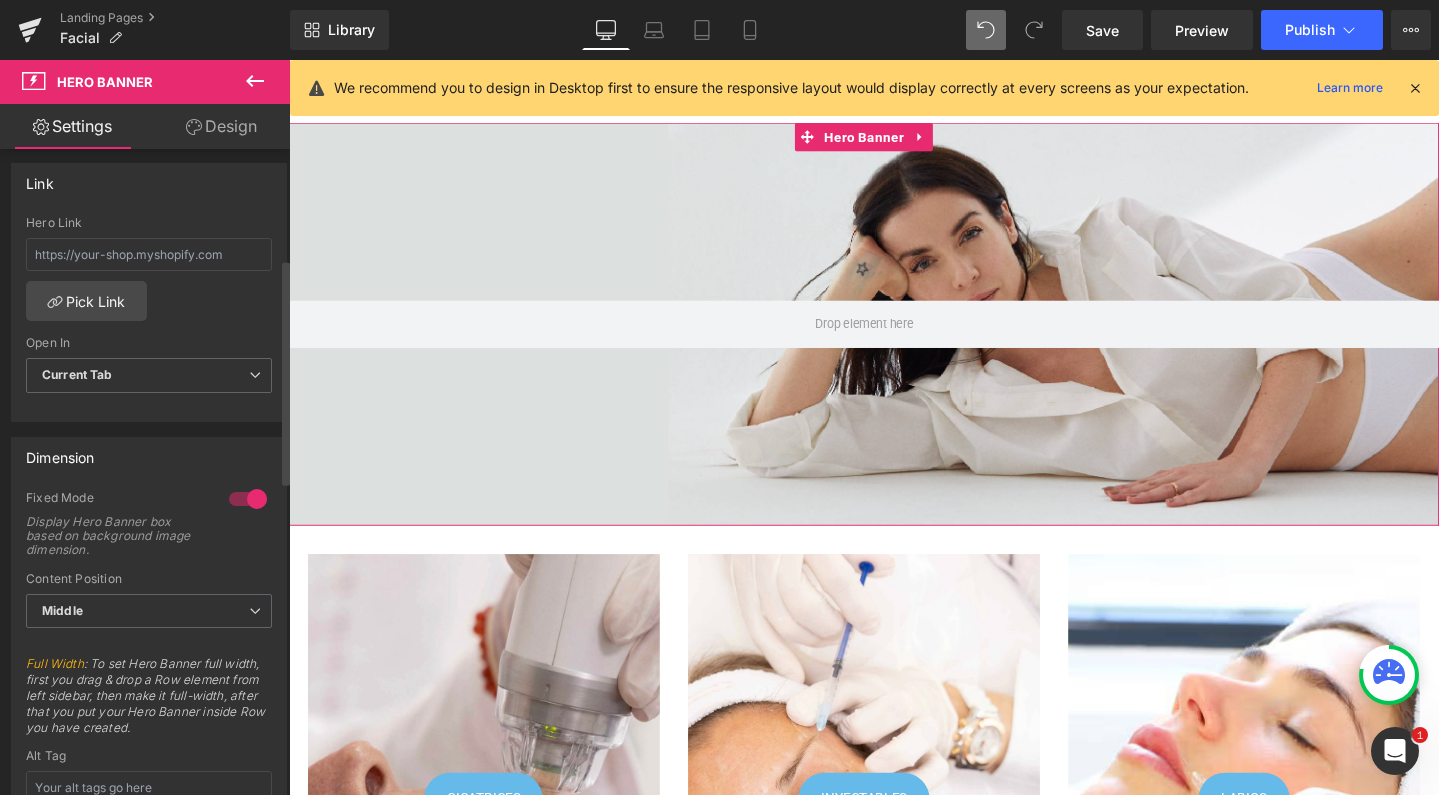 scroll, scrollTop: 625, scrollLeft: 0, axis: vertical 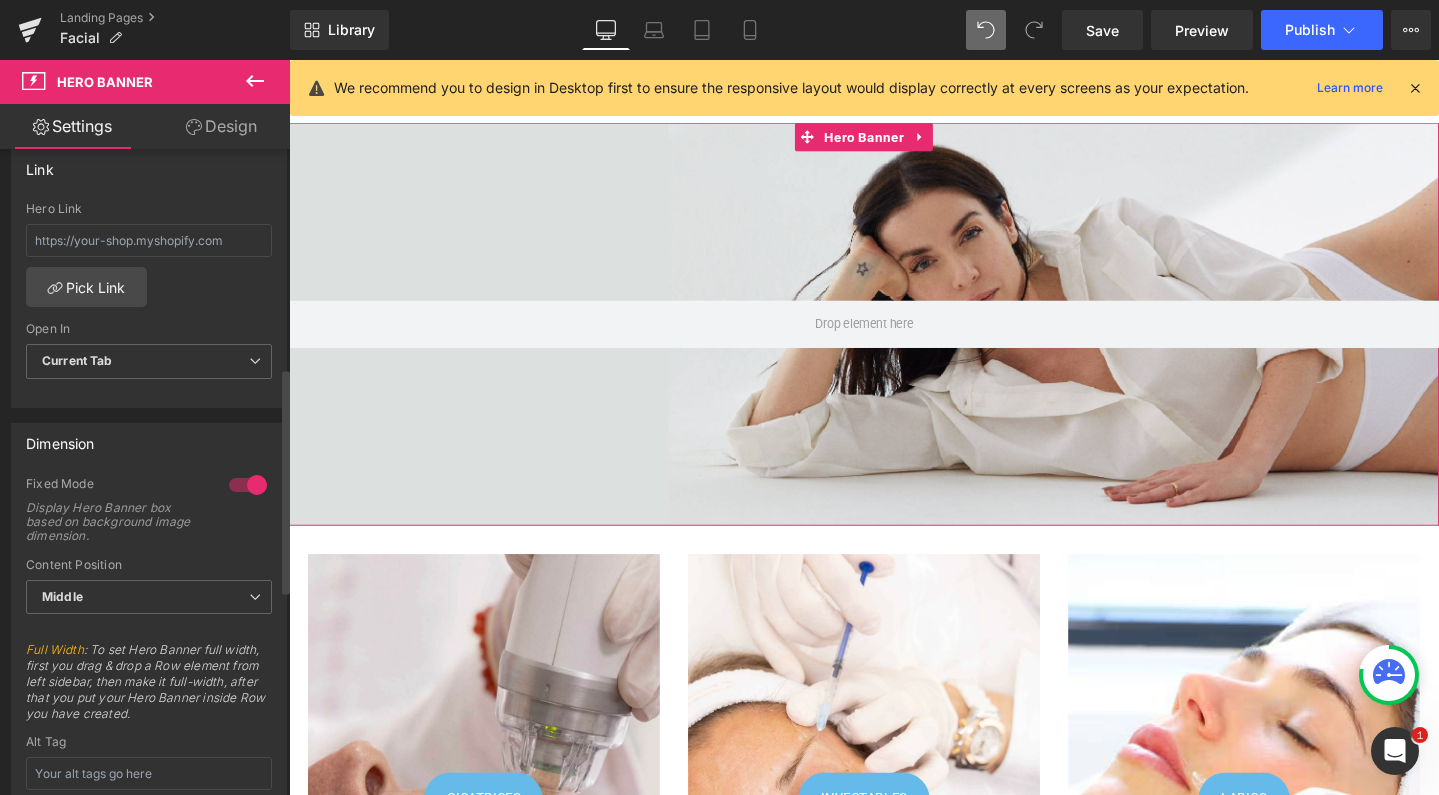 click at bounding box center [248, 485] 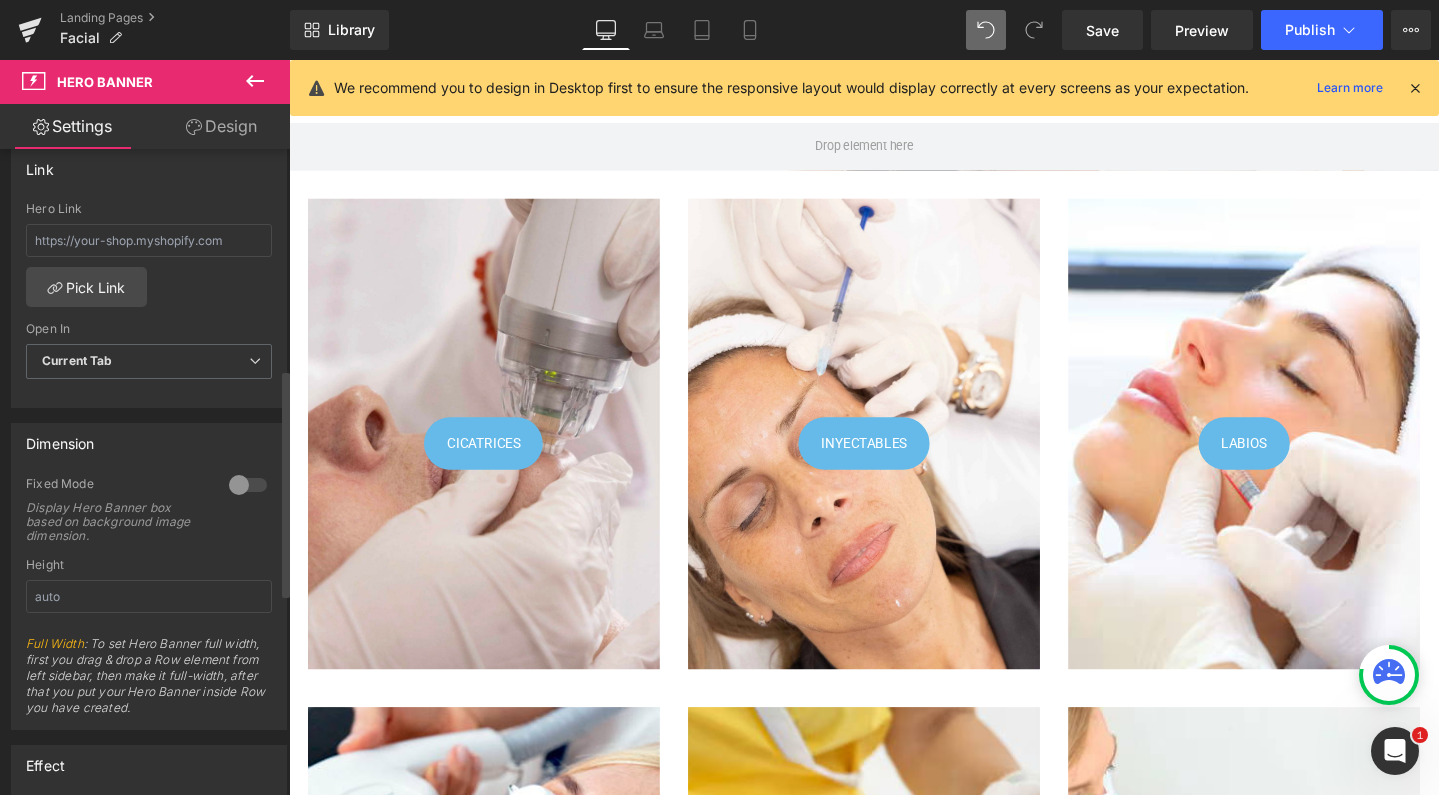 click at bounding box center [248, 485] 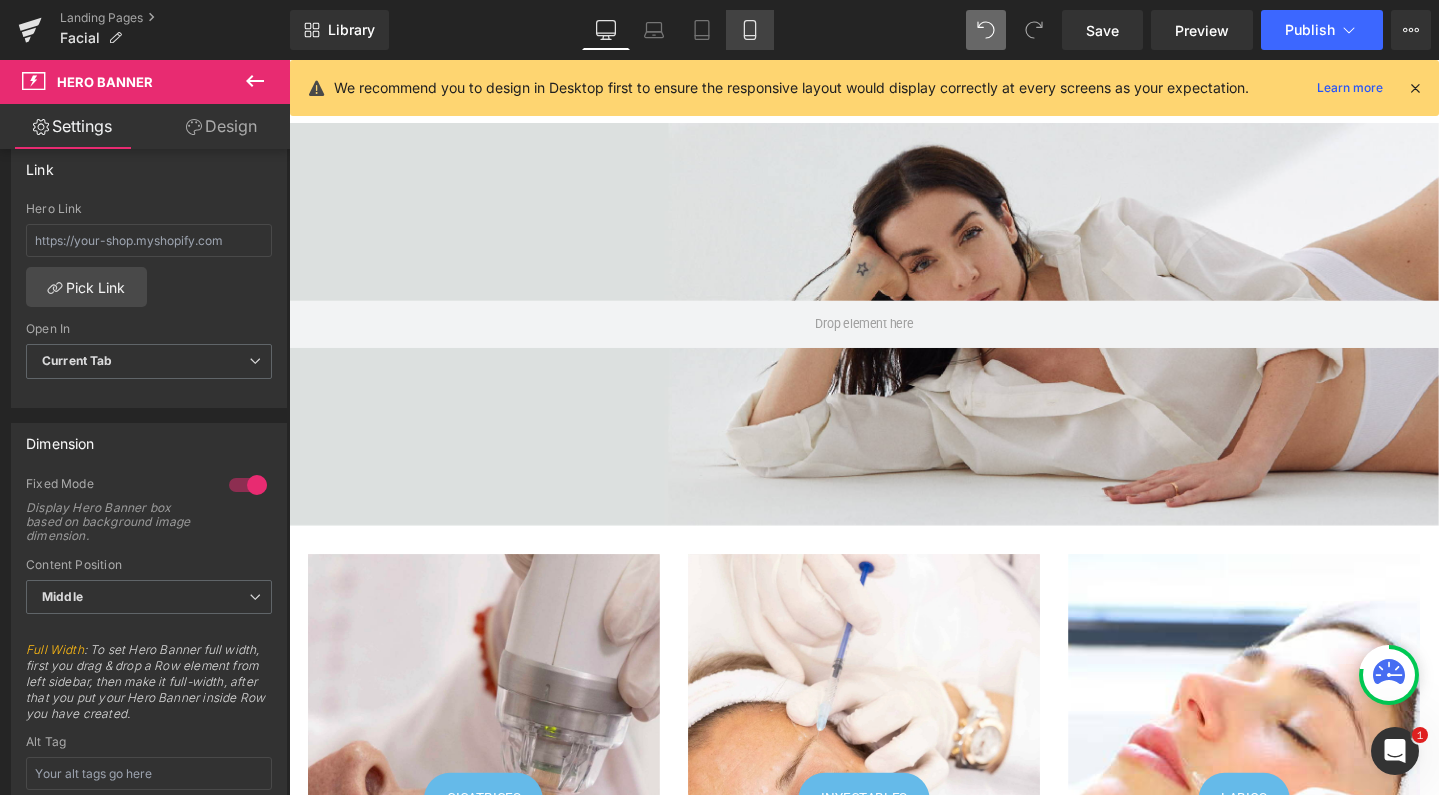 click 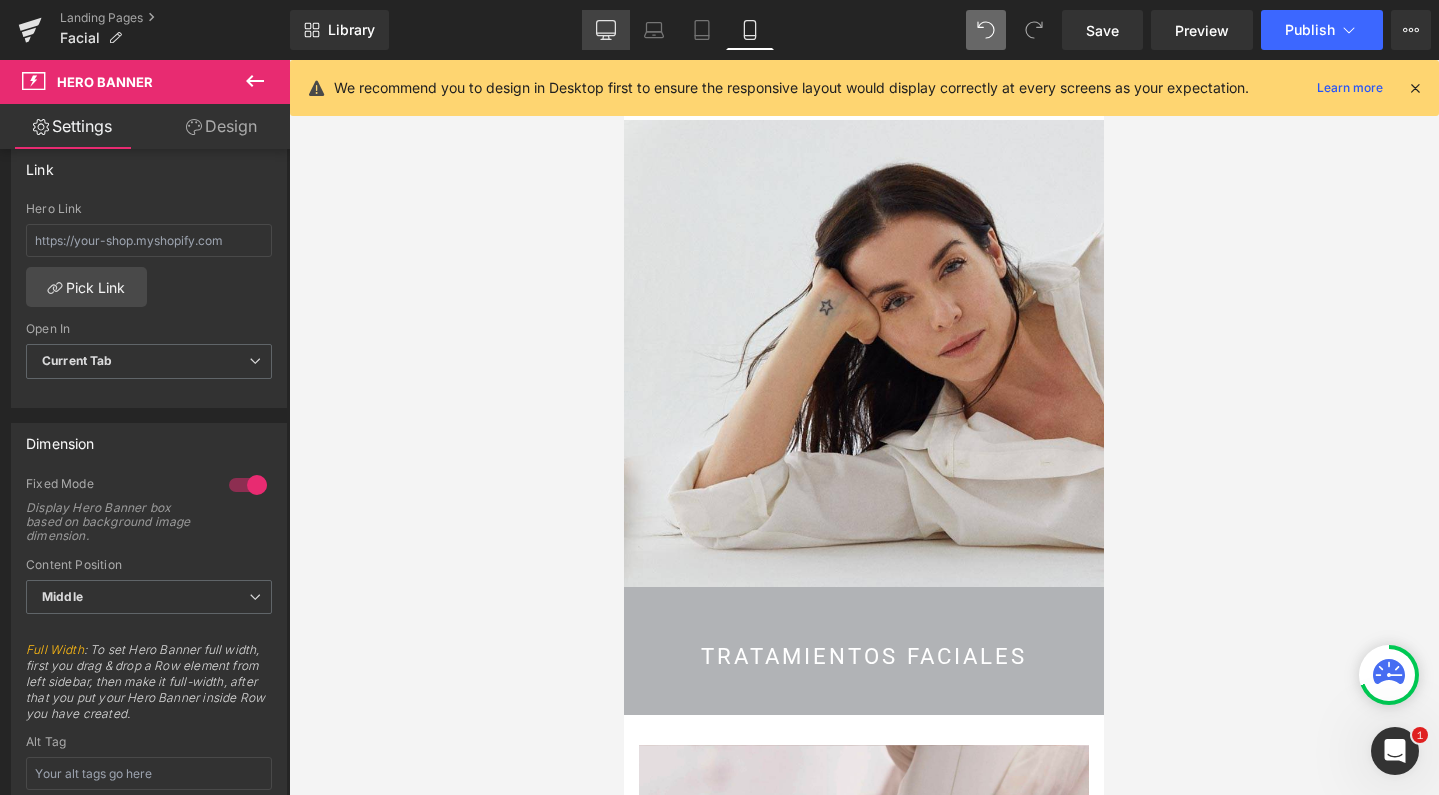 click 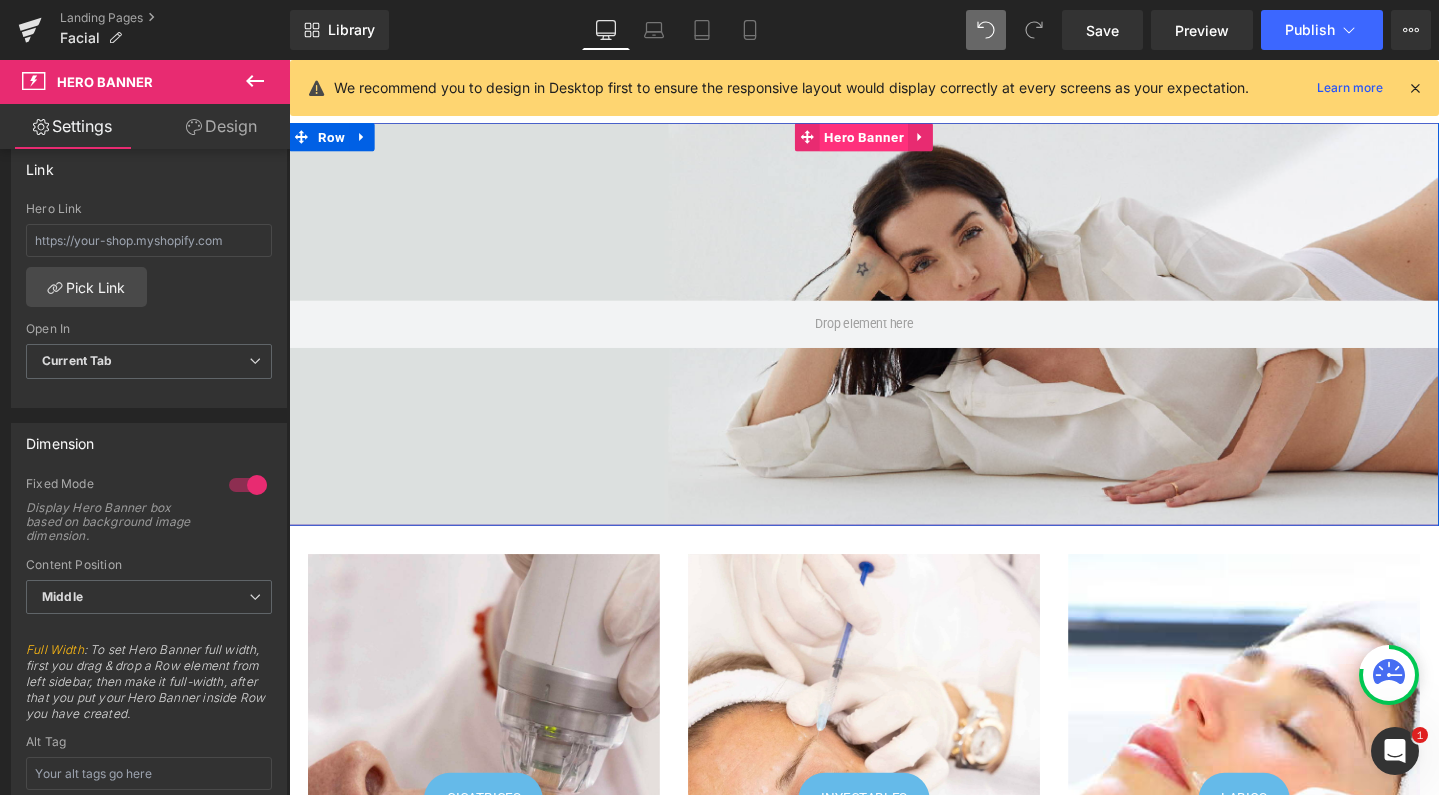 click on "Hero Banner" at bounding box center (893, 141) 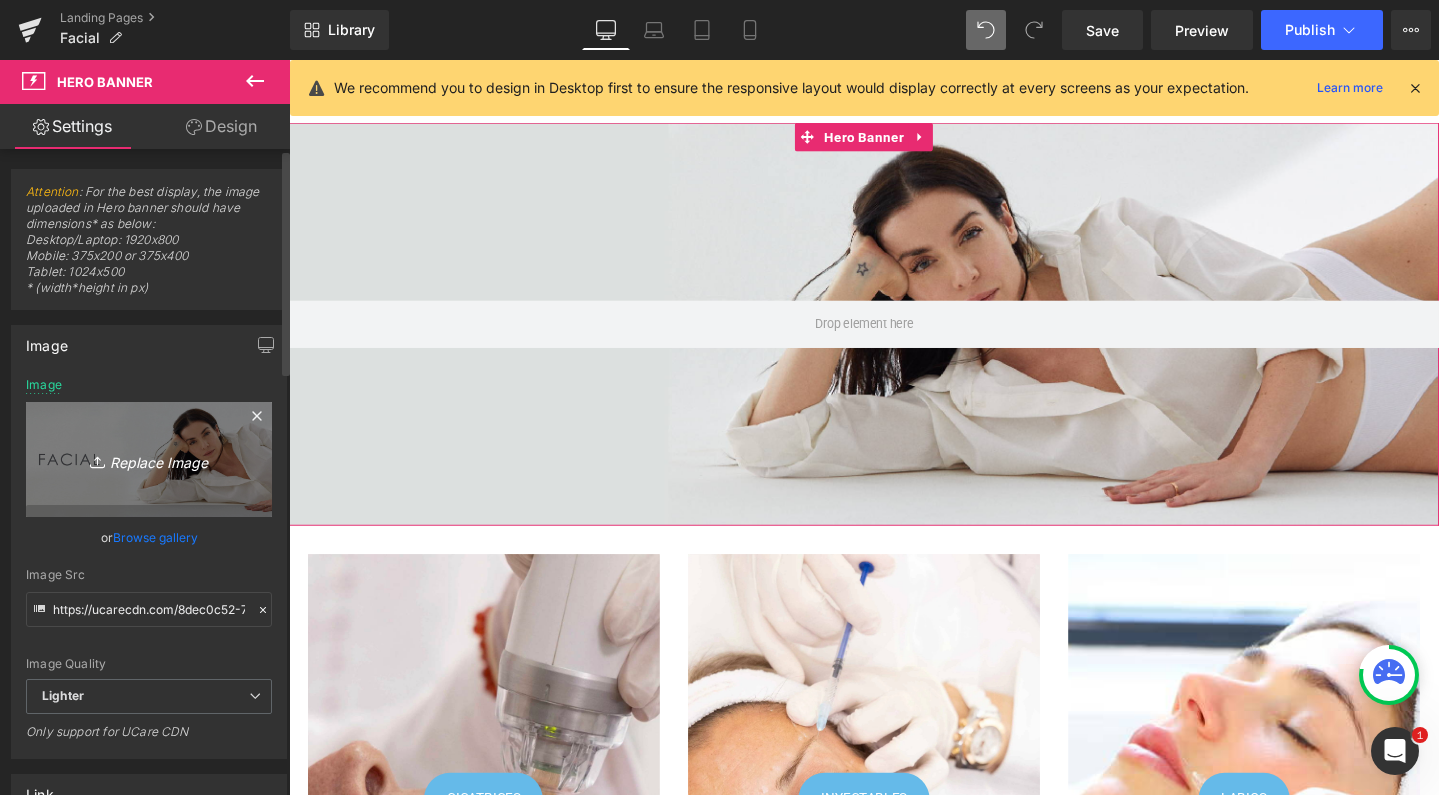 scroll, scrollTop: 0, scrollLeft: 0, axis: both 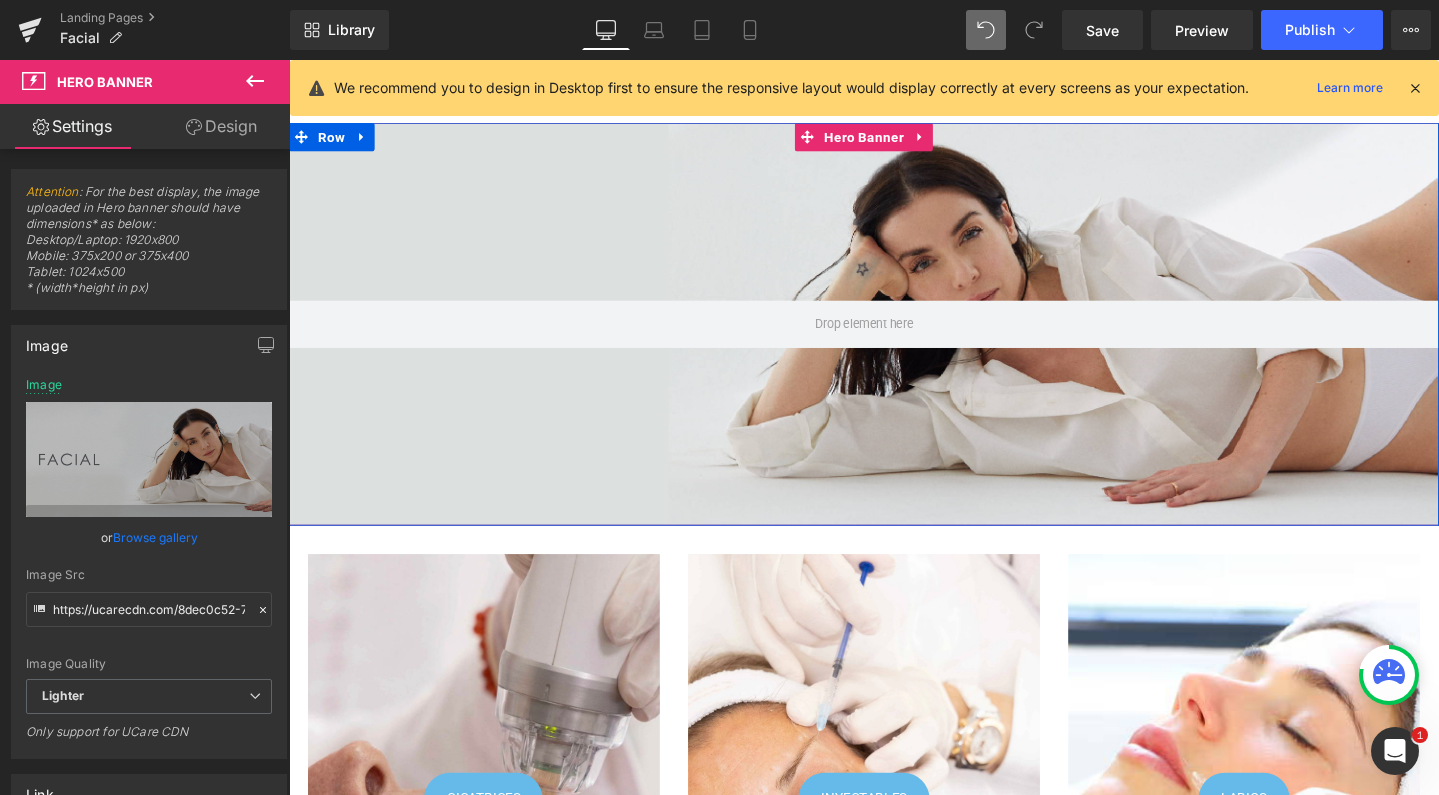 type on "C:\fakepath\banner facial_Mesa de trabajo 1 copia 11_Mesa de trabajo 1 copia 11.png" 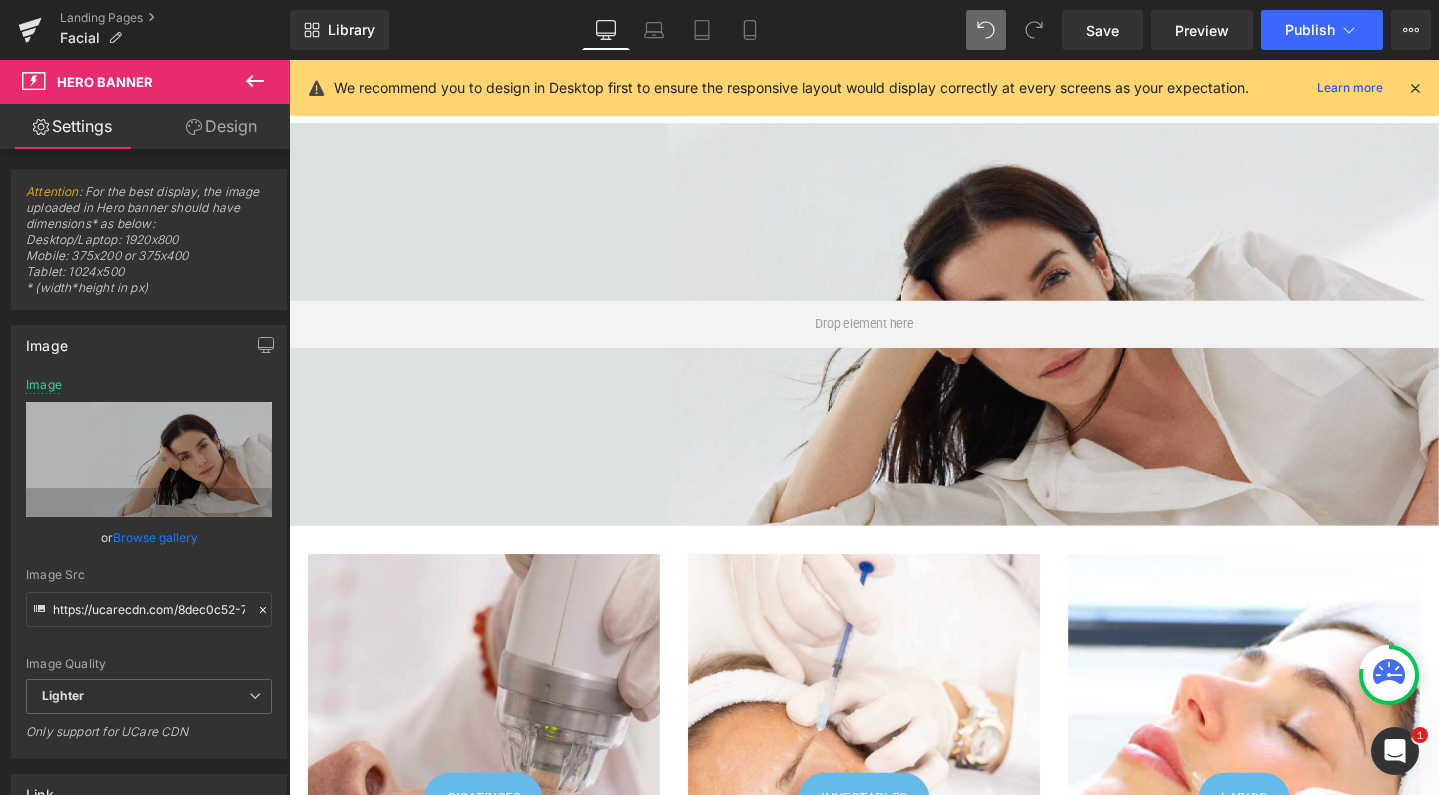 scroll, scrollTop: 0, scrollLeft: 0, axis: both 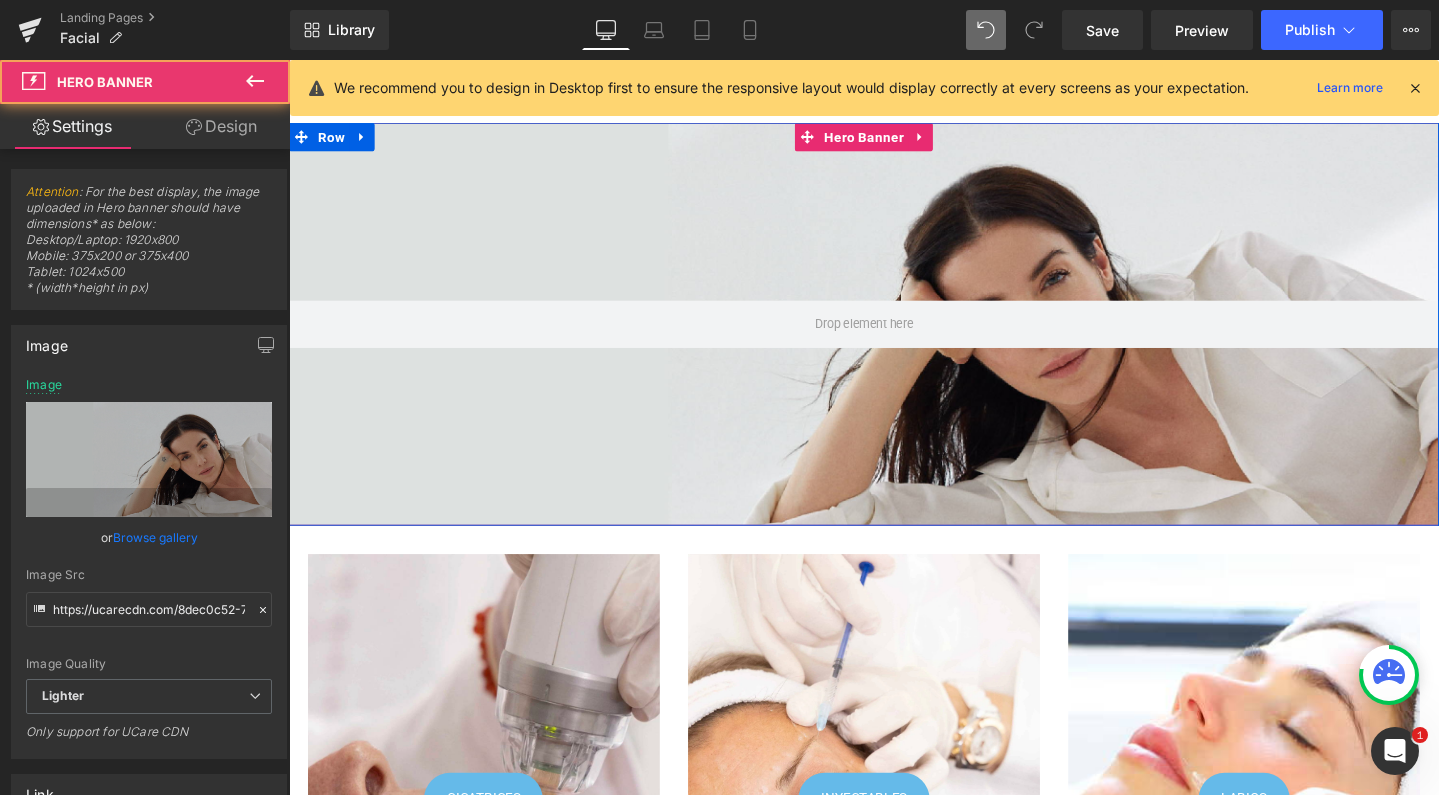 click at bounding box center [894, 338] 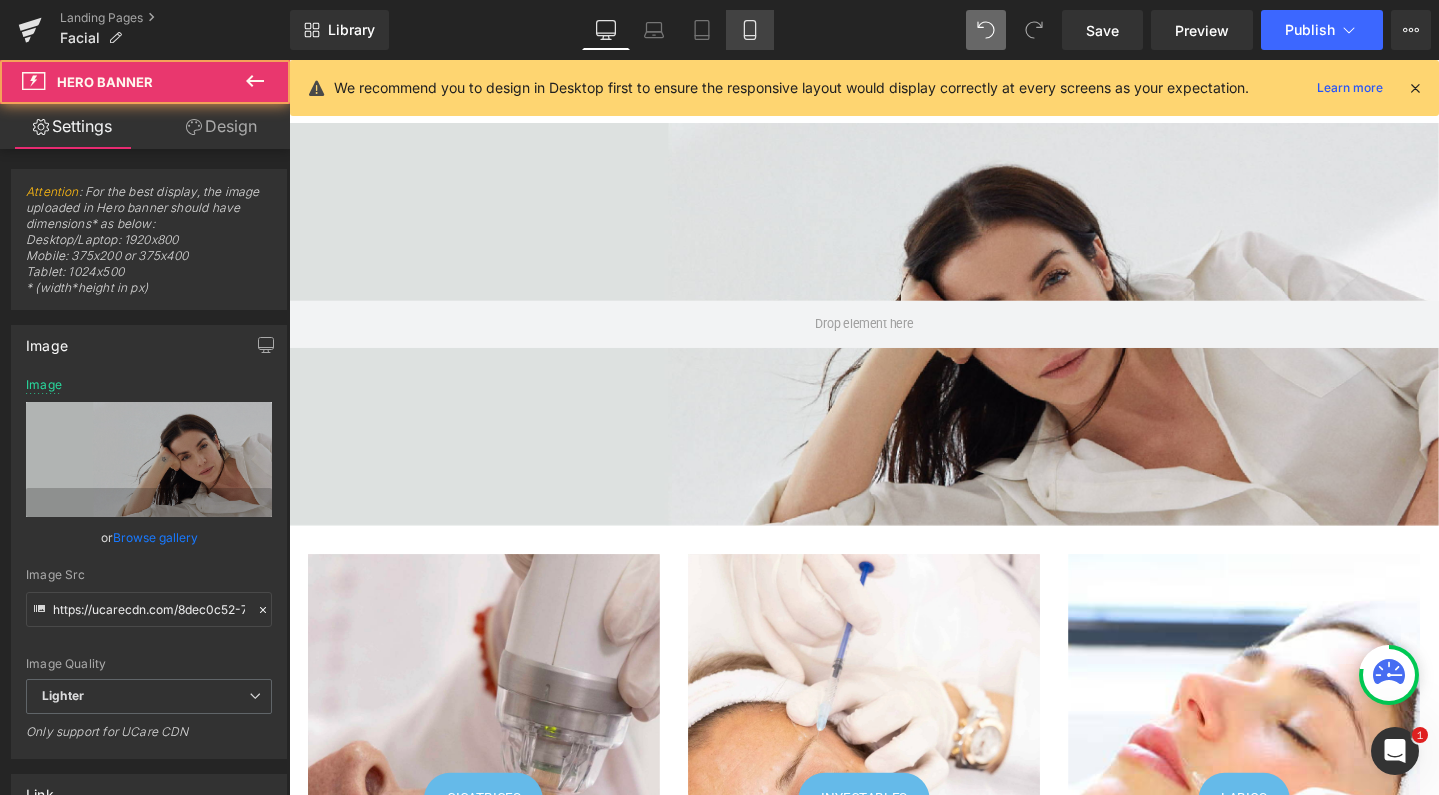 click 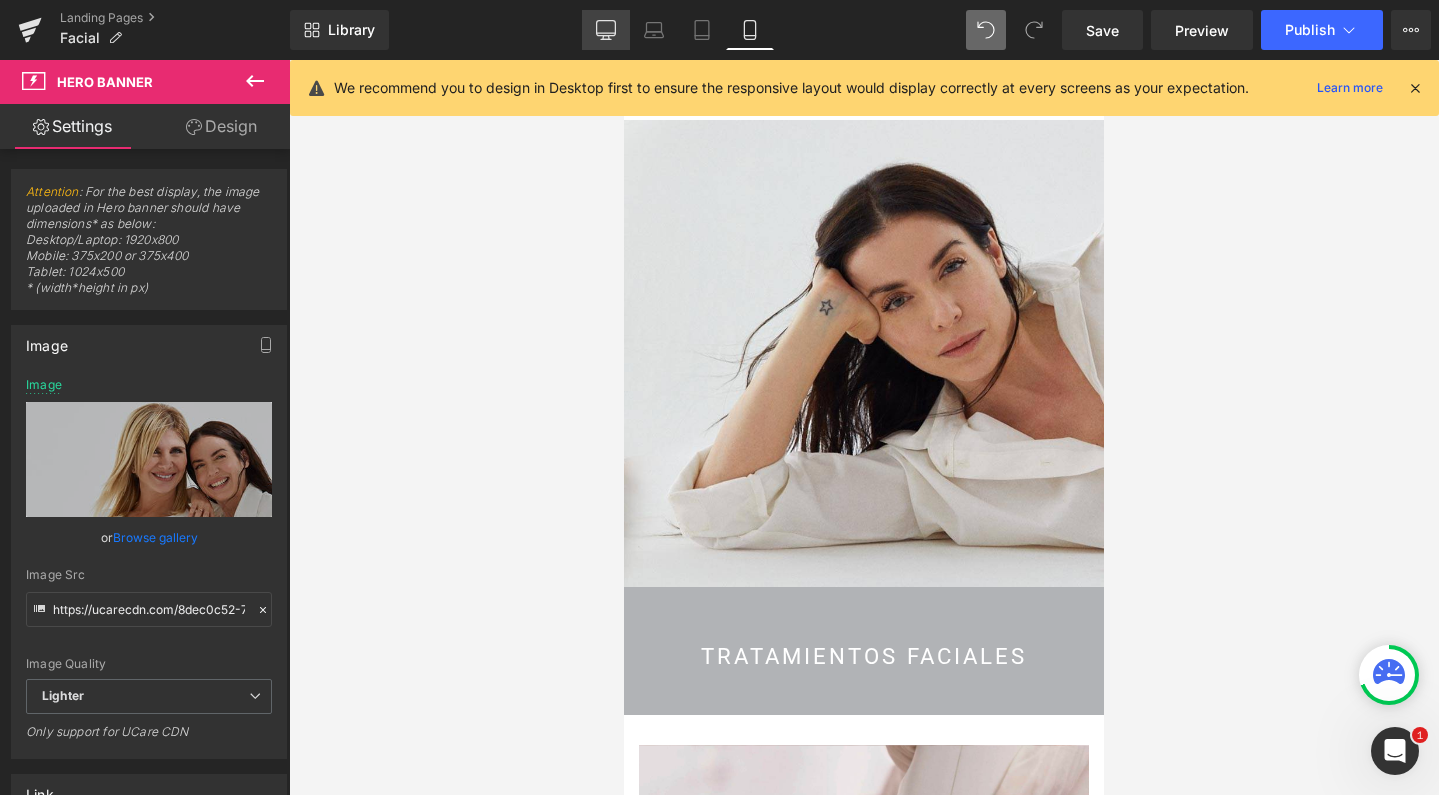 click 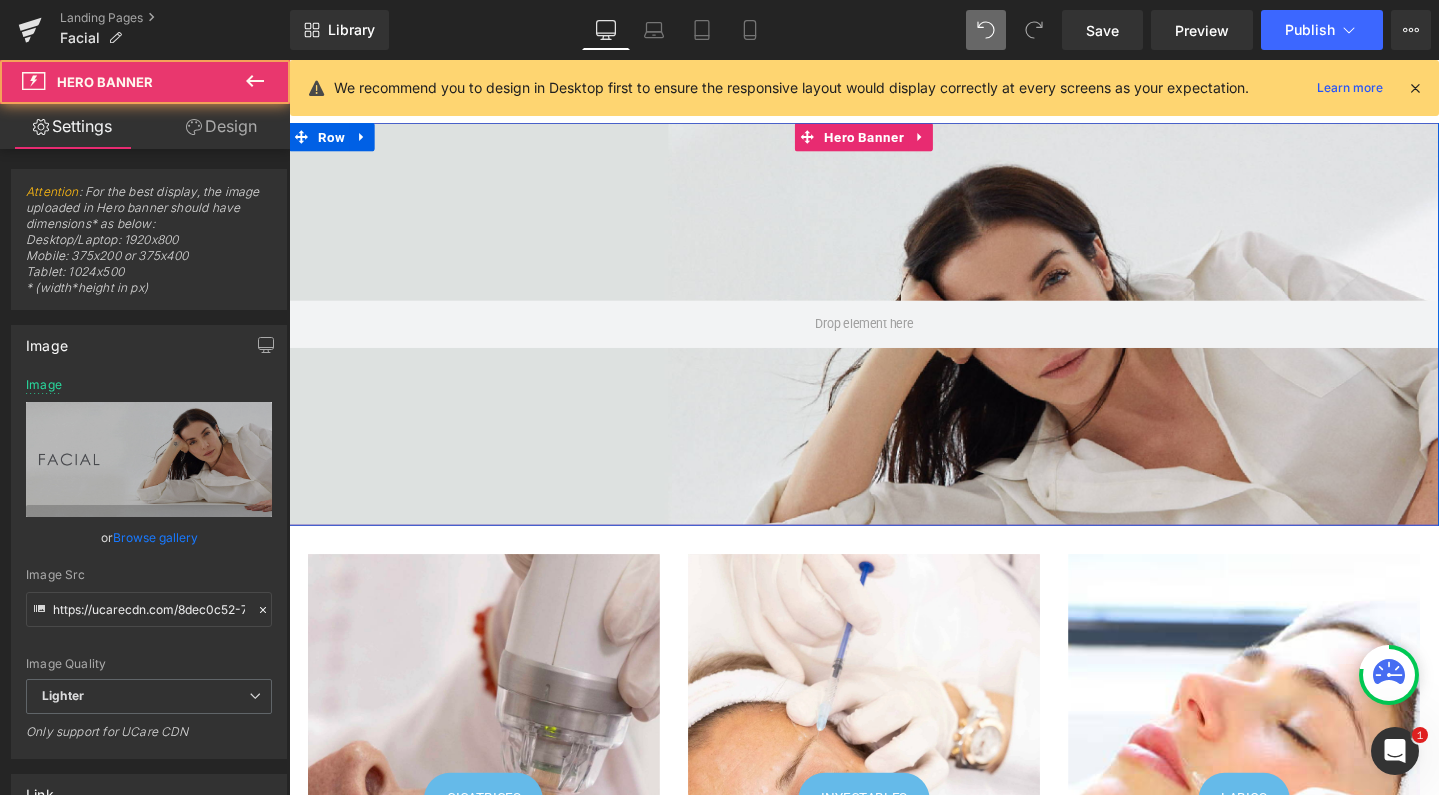 click at bounding box center (894, 338) 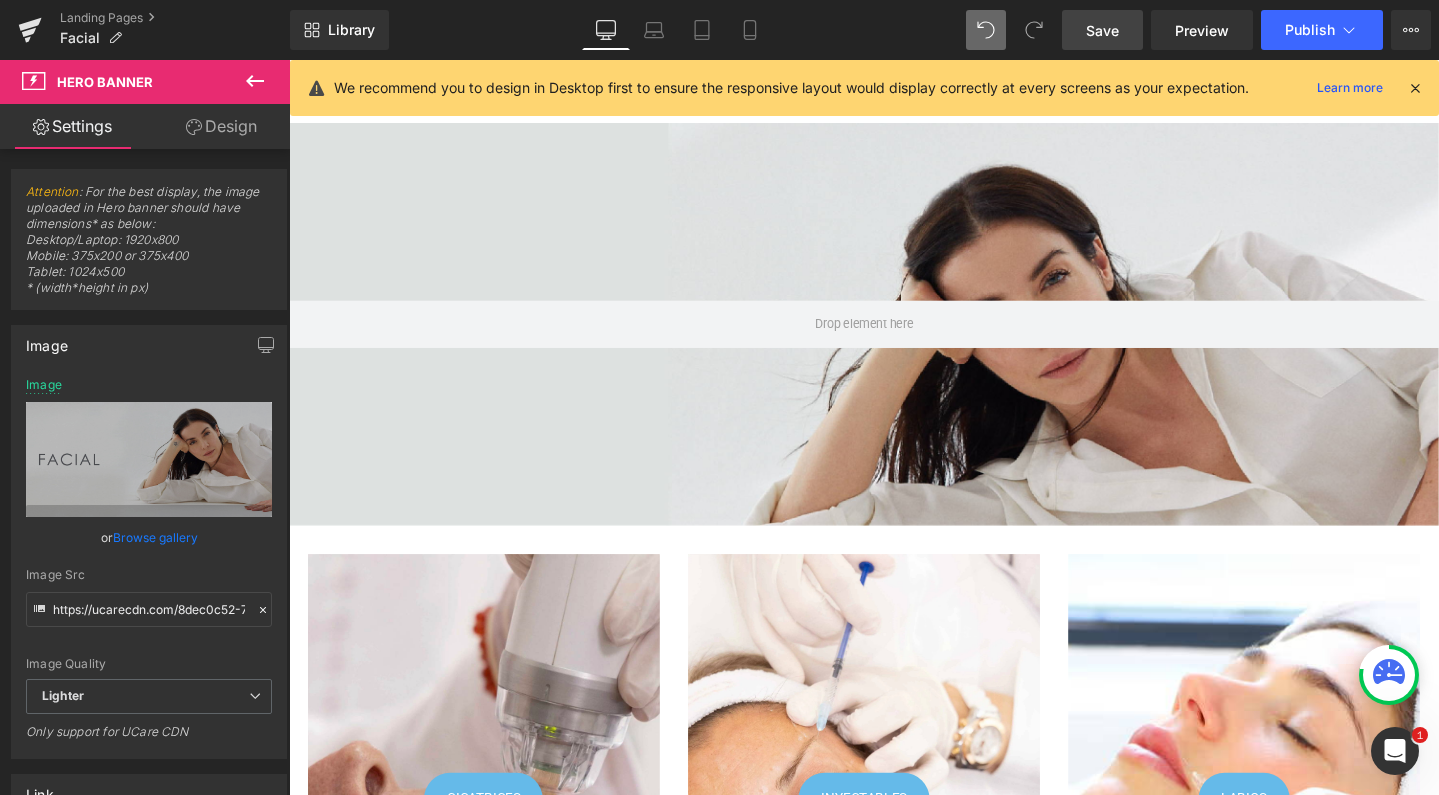 click on "Save" at bounding box center (1102, 30) 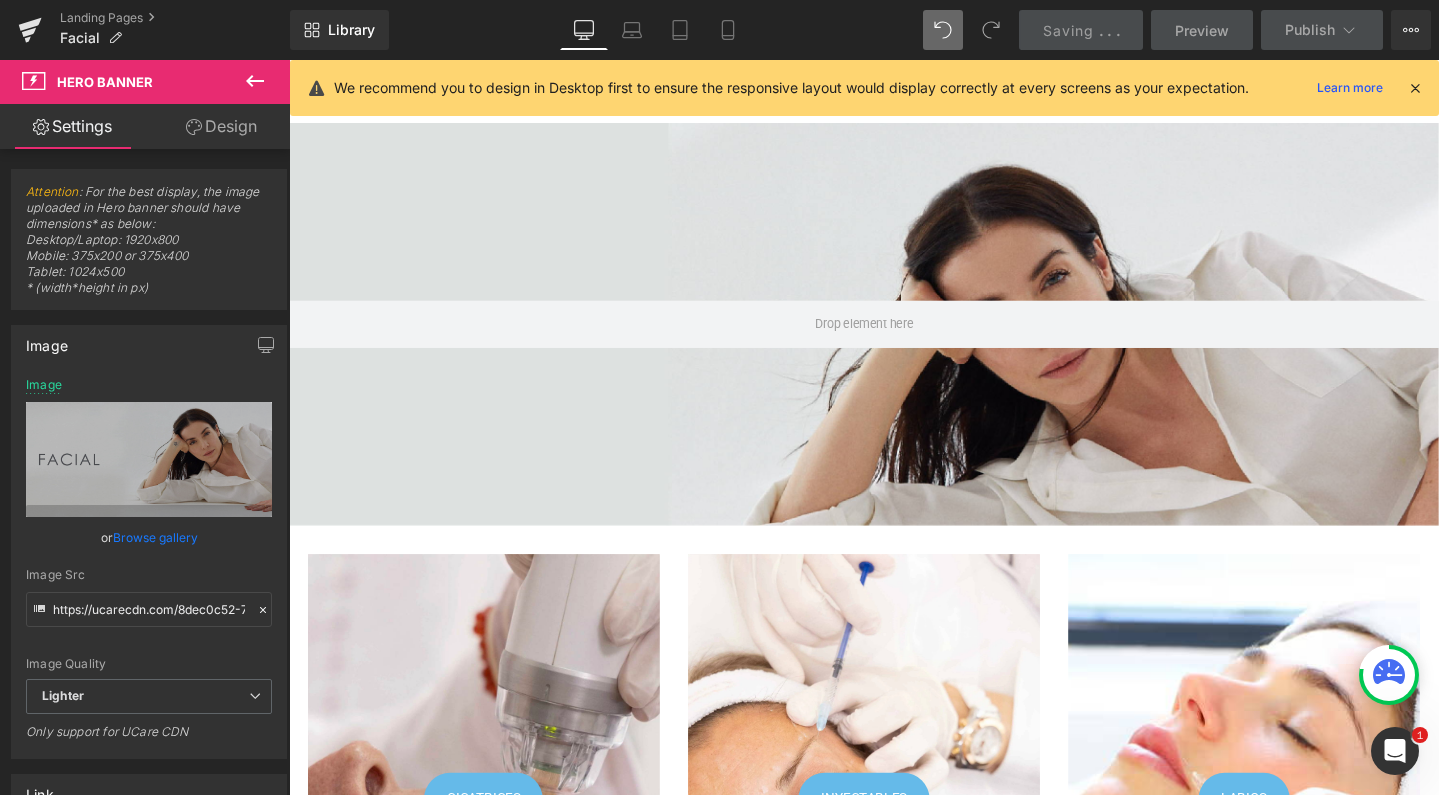 scroll, scrollTop: 0, scrollLeft: 0, axis: both 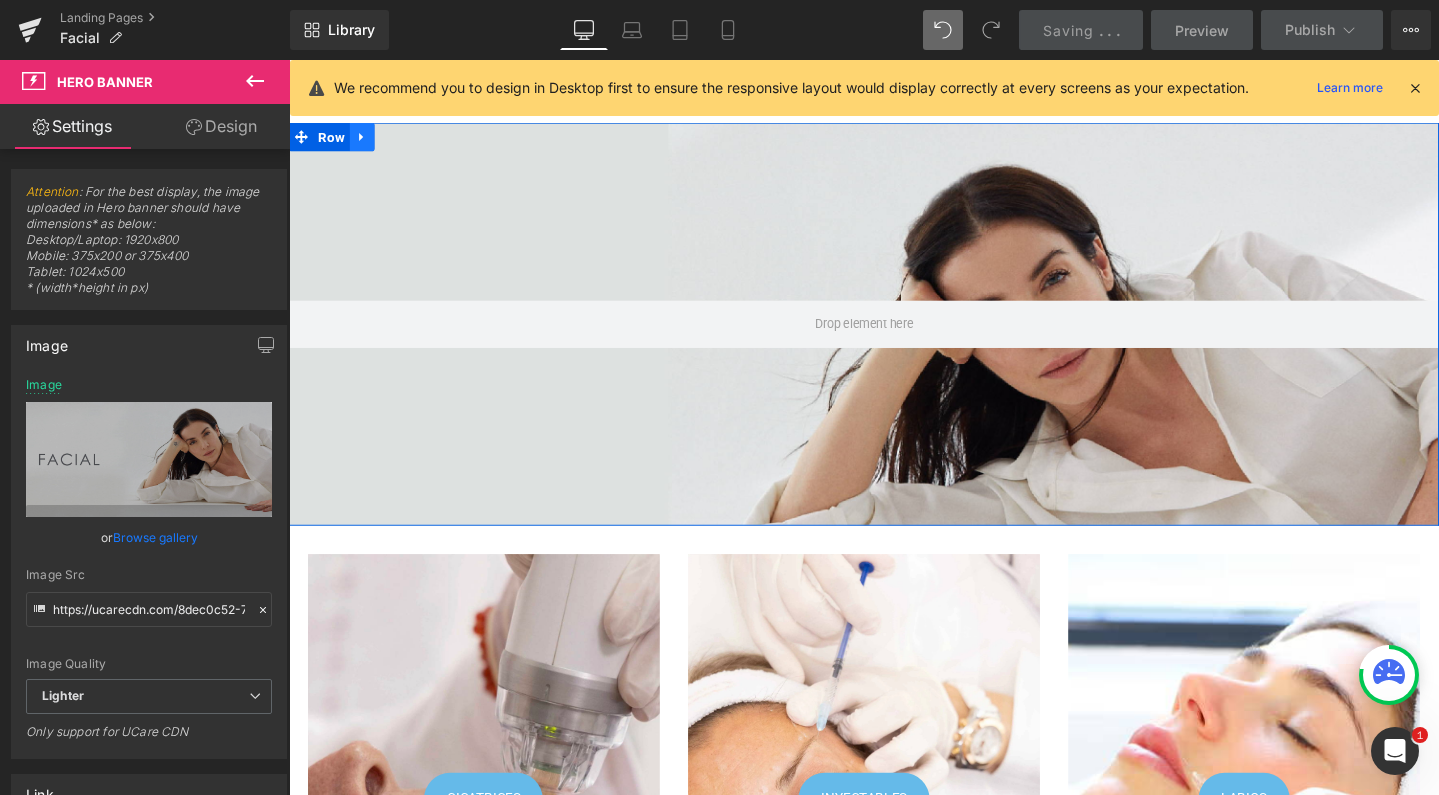 click 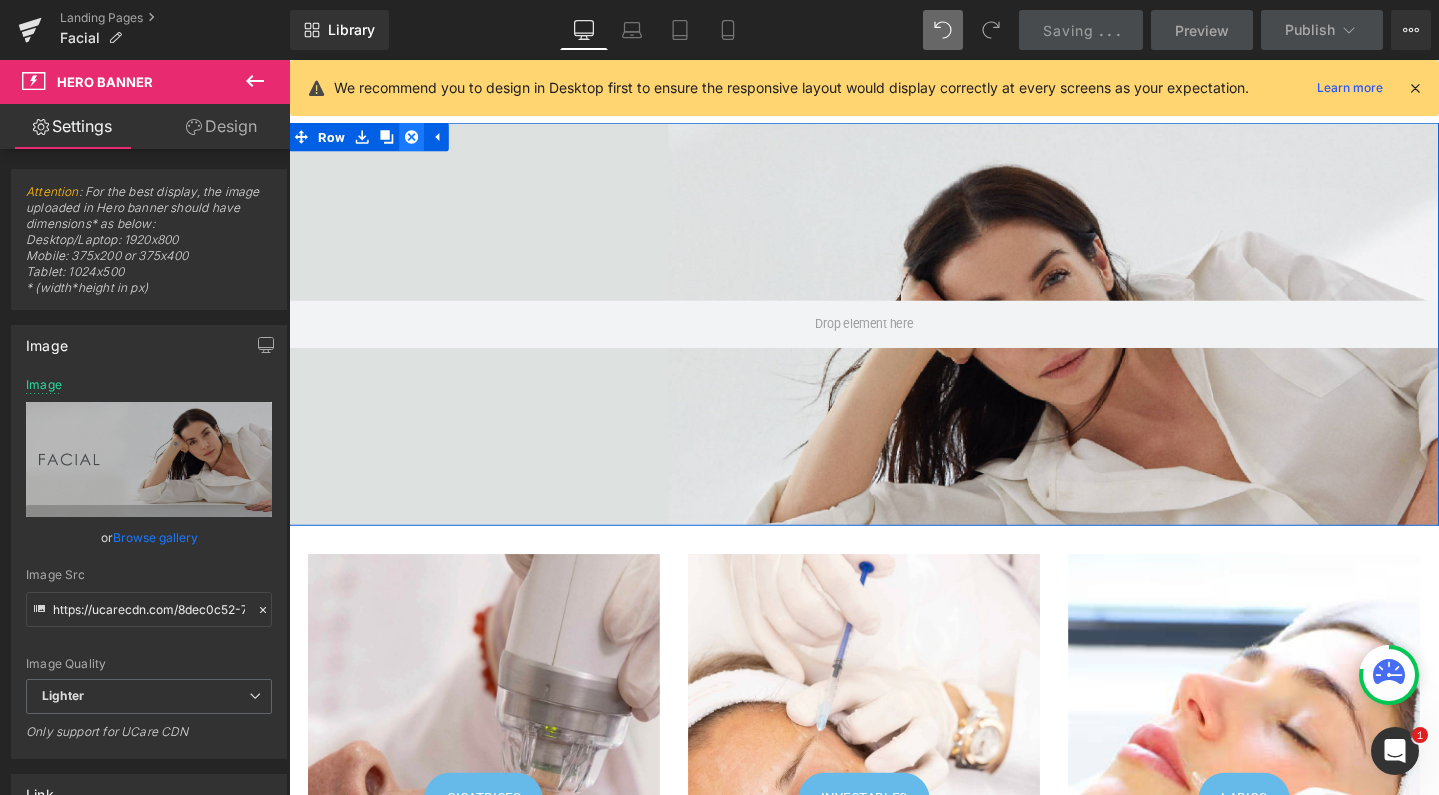 click 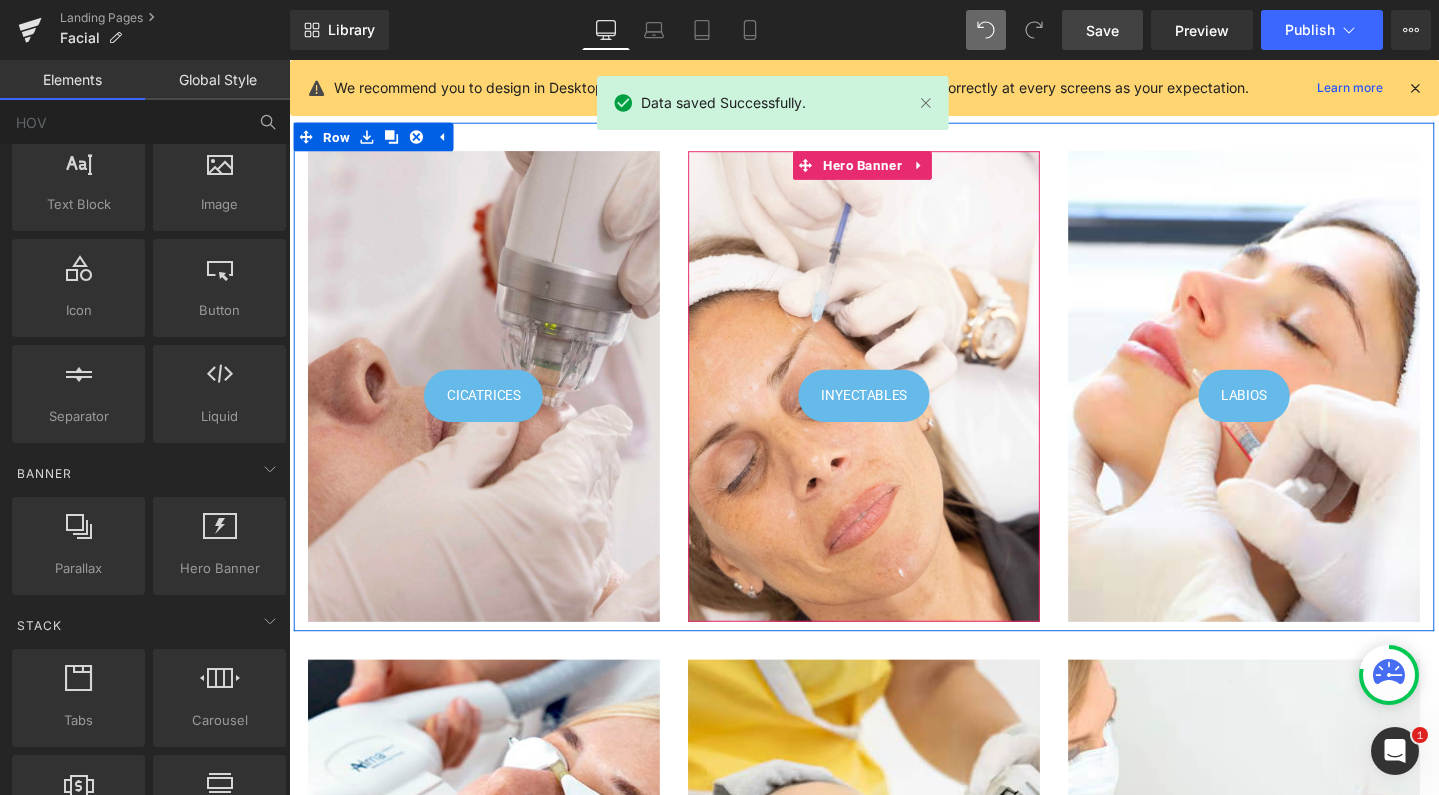 scroll, scrollTop: 1, scrollLeft: 0, axis: vertical 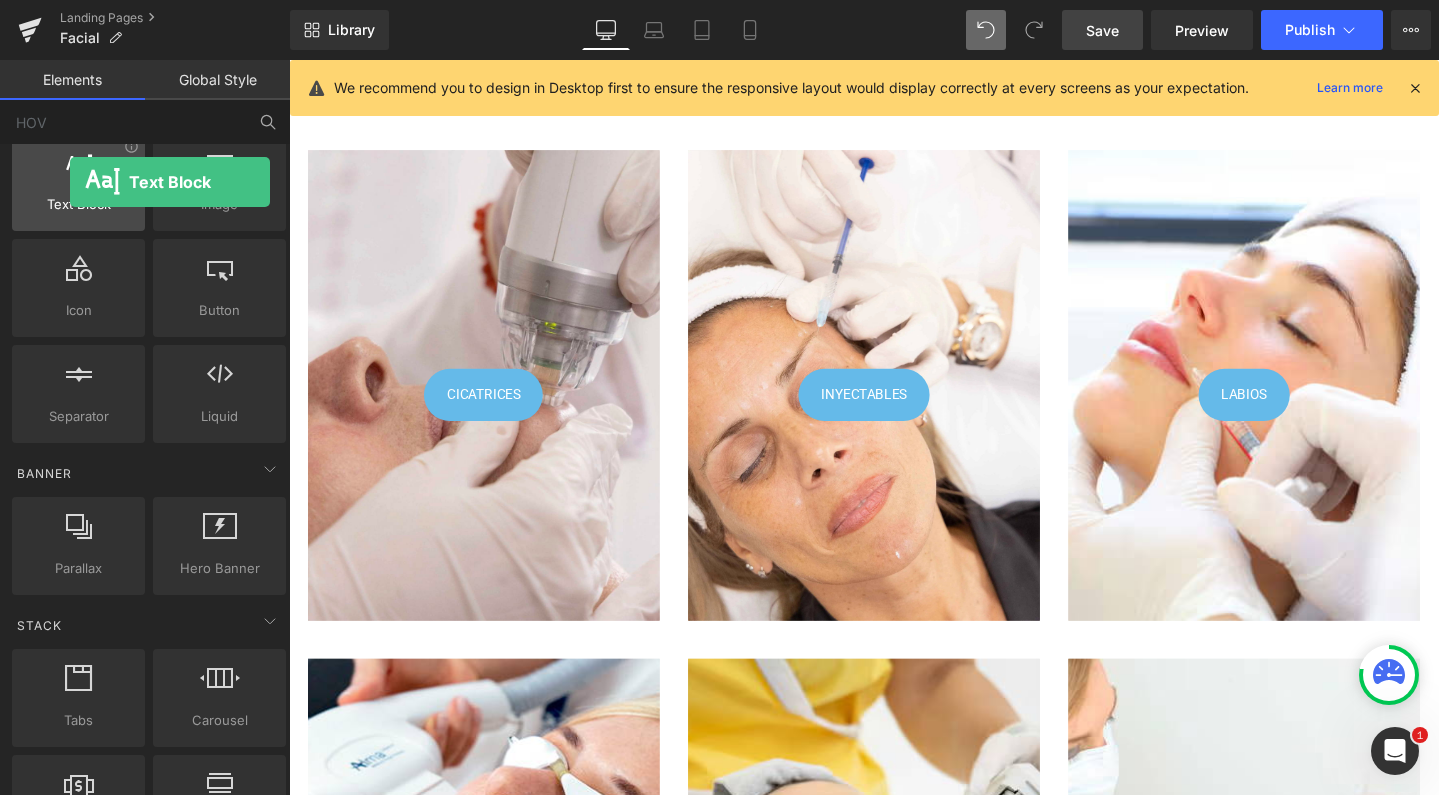 click at bounding box center (78, 171) 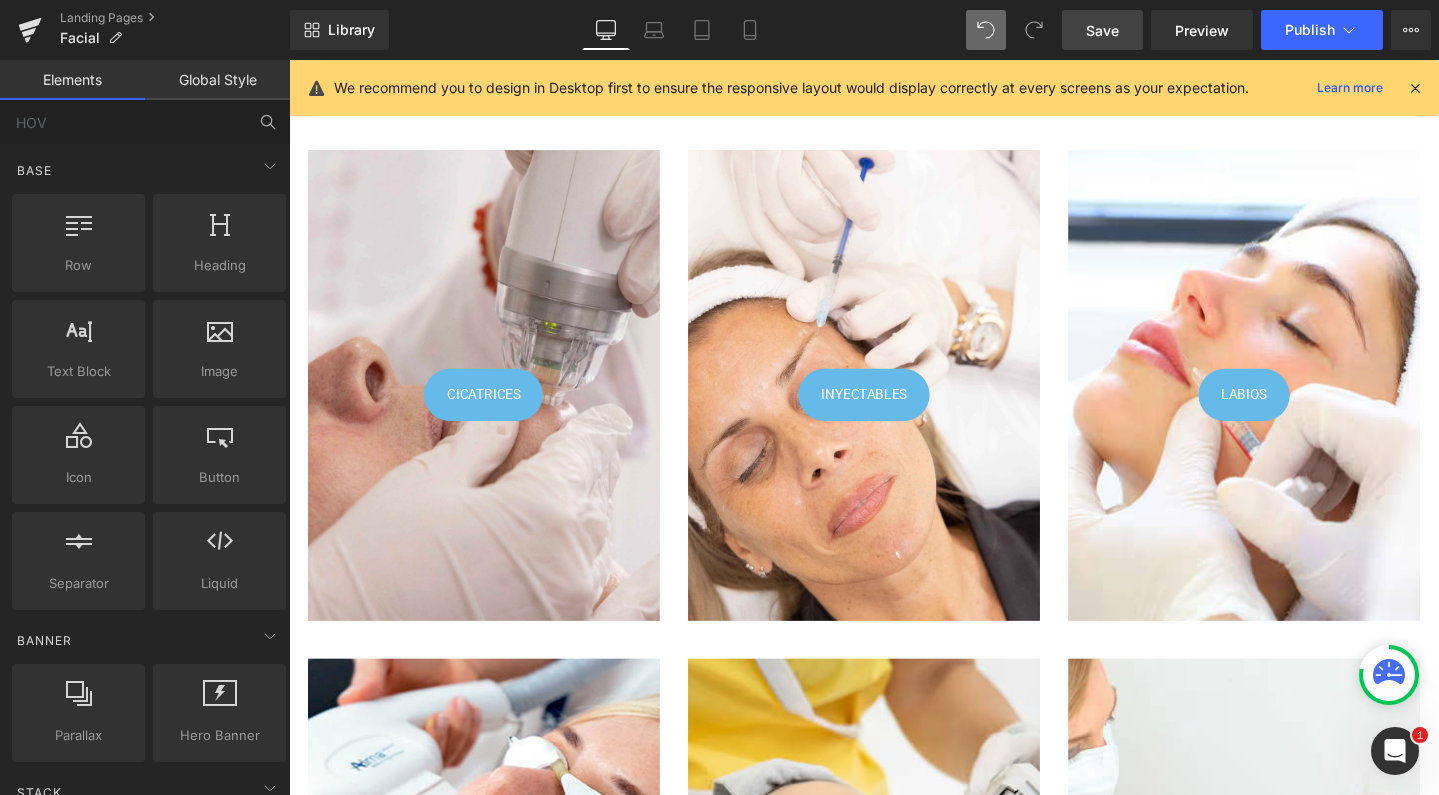 scroll, scrollTop: 0, scrollLeft: 0, axis: both 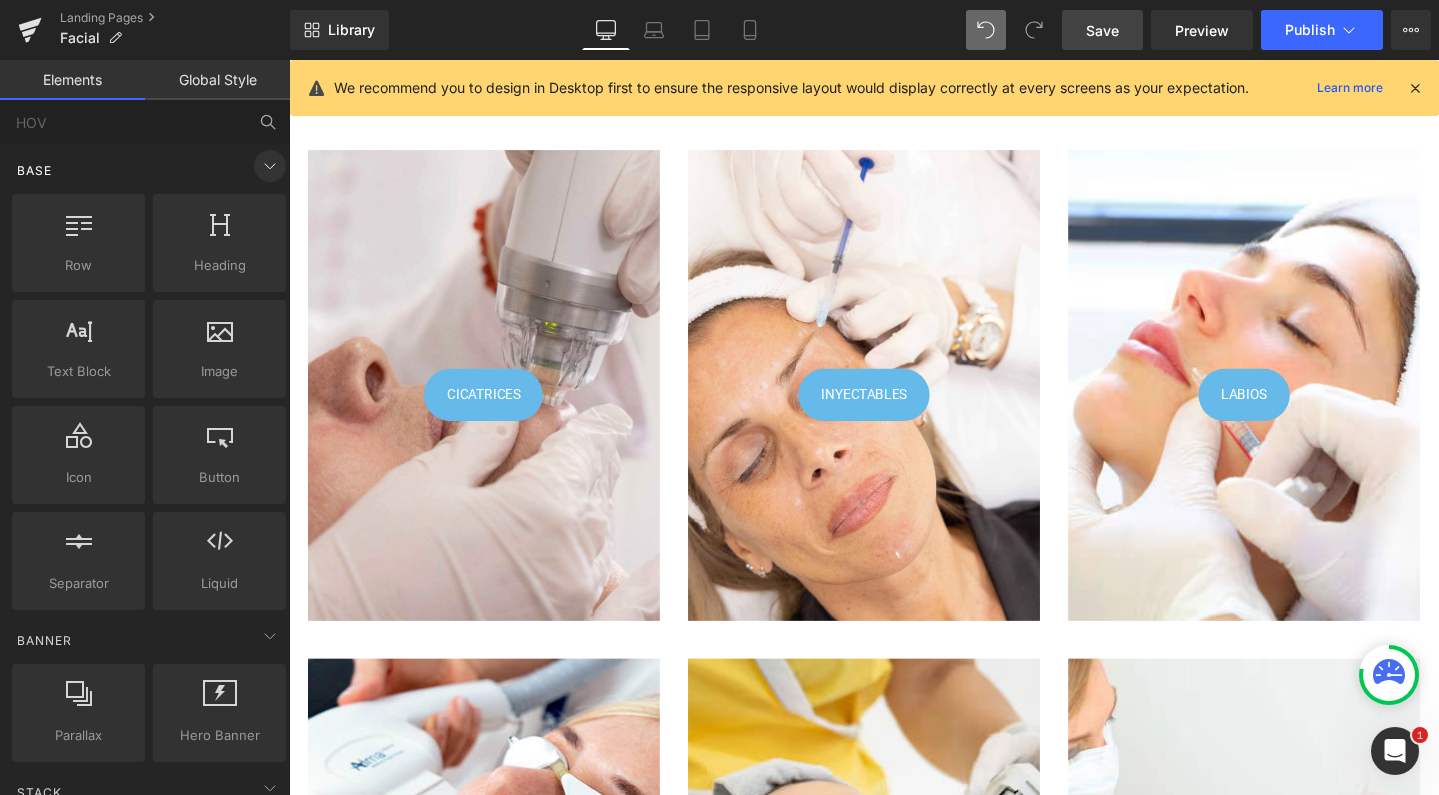 click 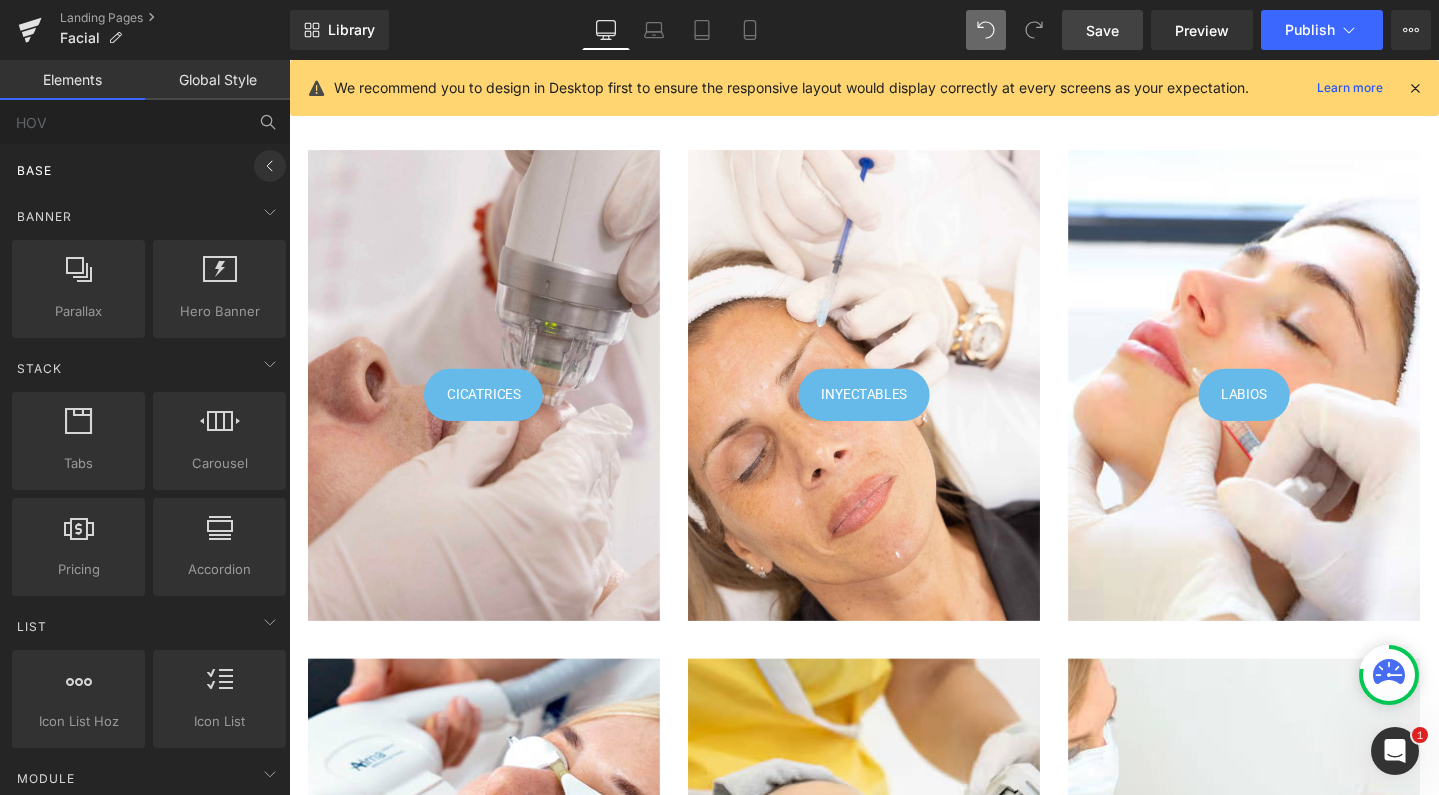 click 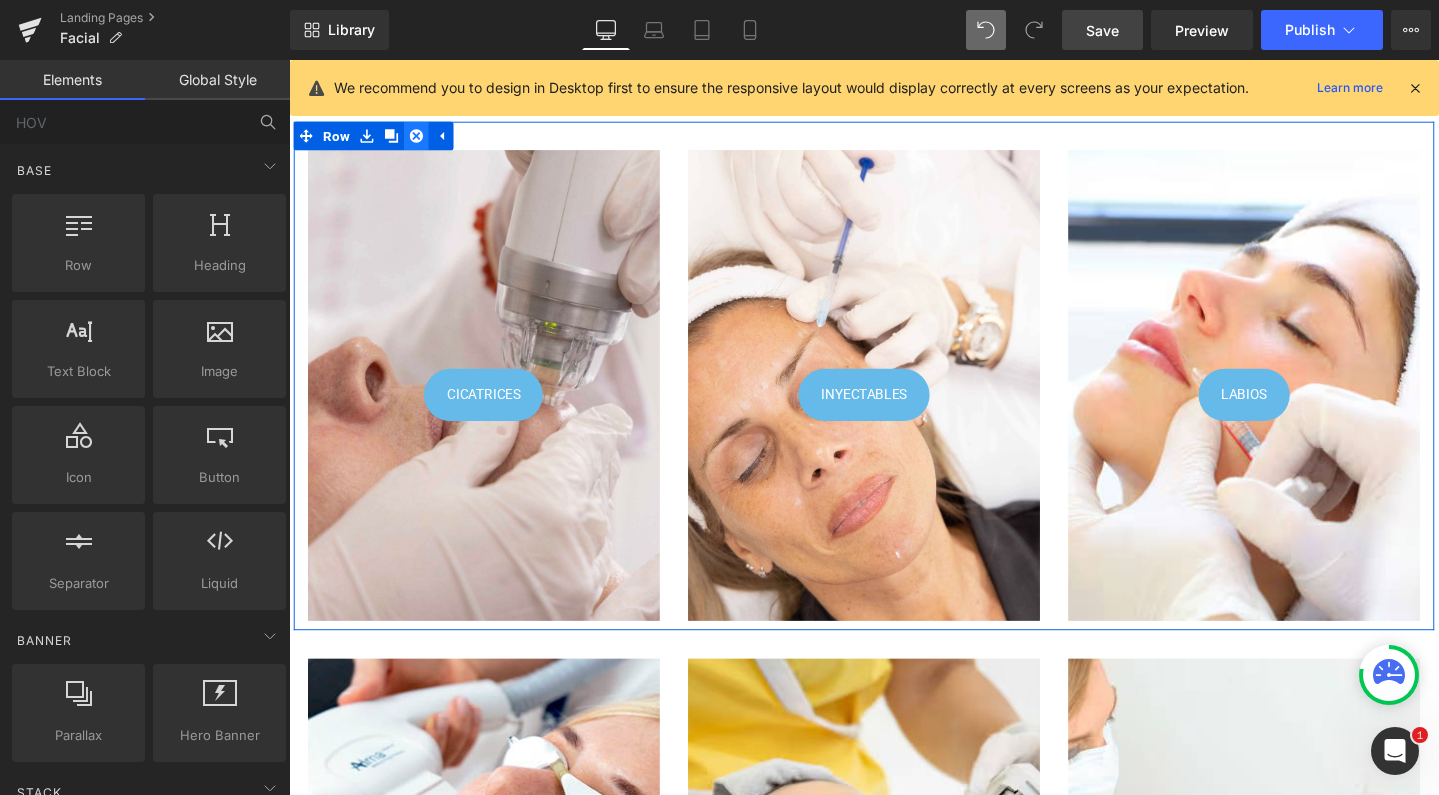 click at bounding box center (423, 140) 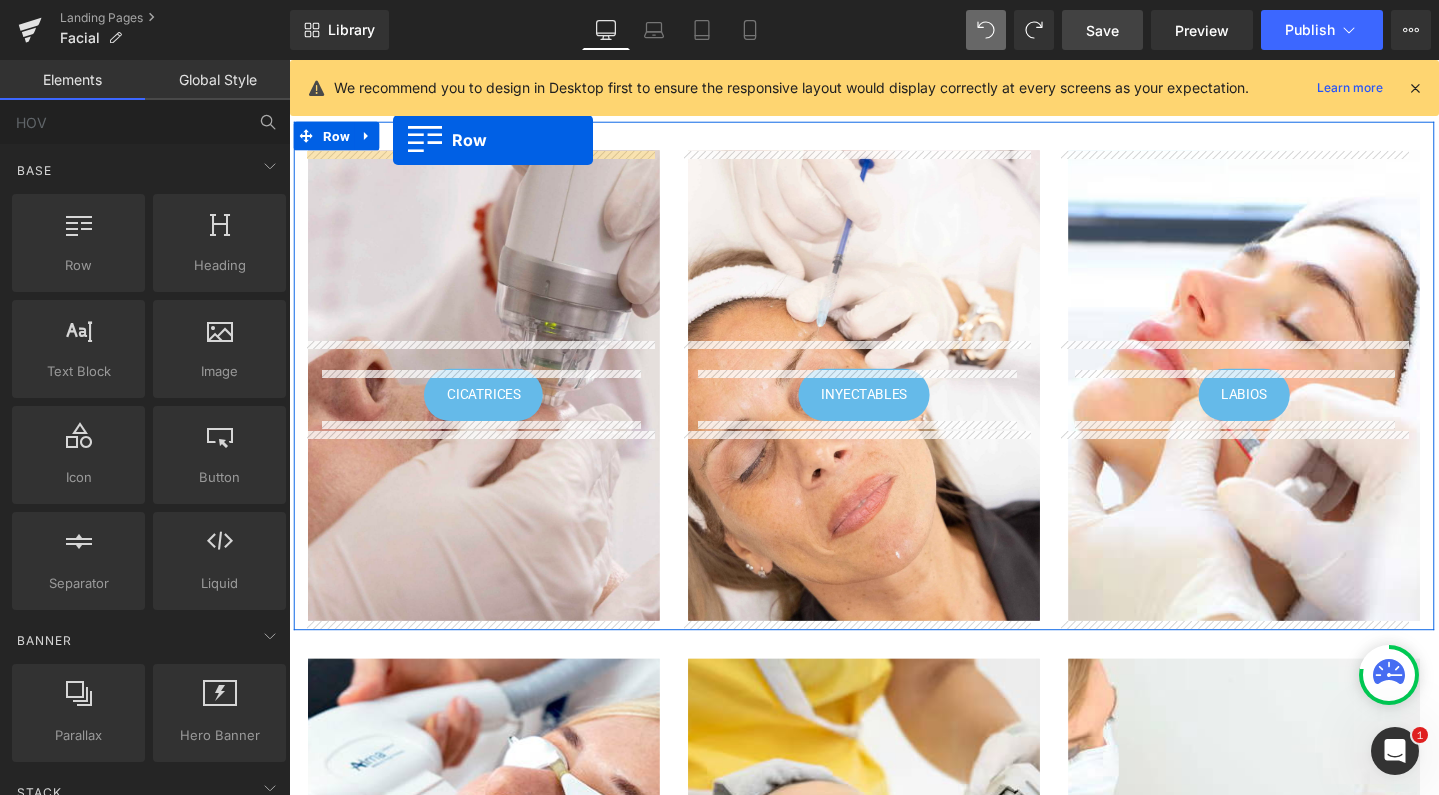 scroll, scrollTop: 0, scrollLeft: 0, axis: both 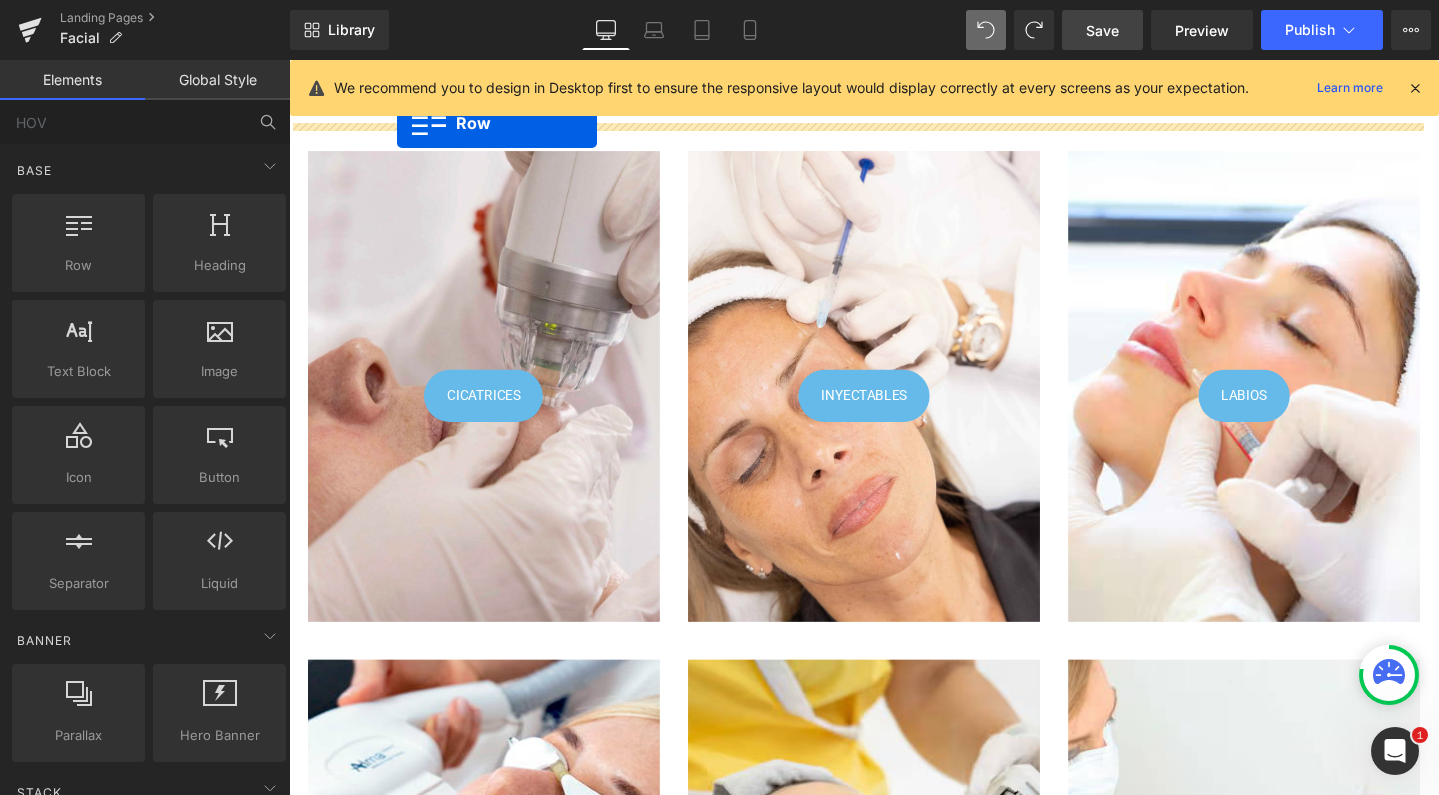 drag, startPoint x: 371, startPoint y: 327, endPoint x: 403, endPoint y: 126, distance: 203.53133 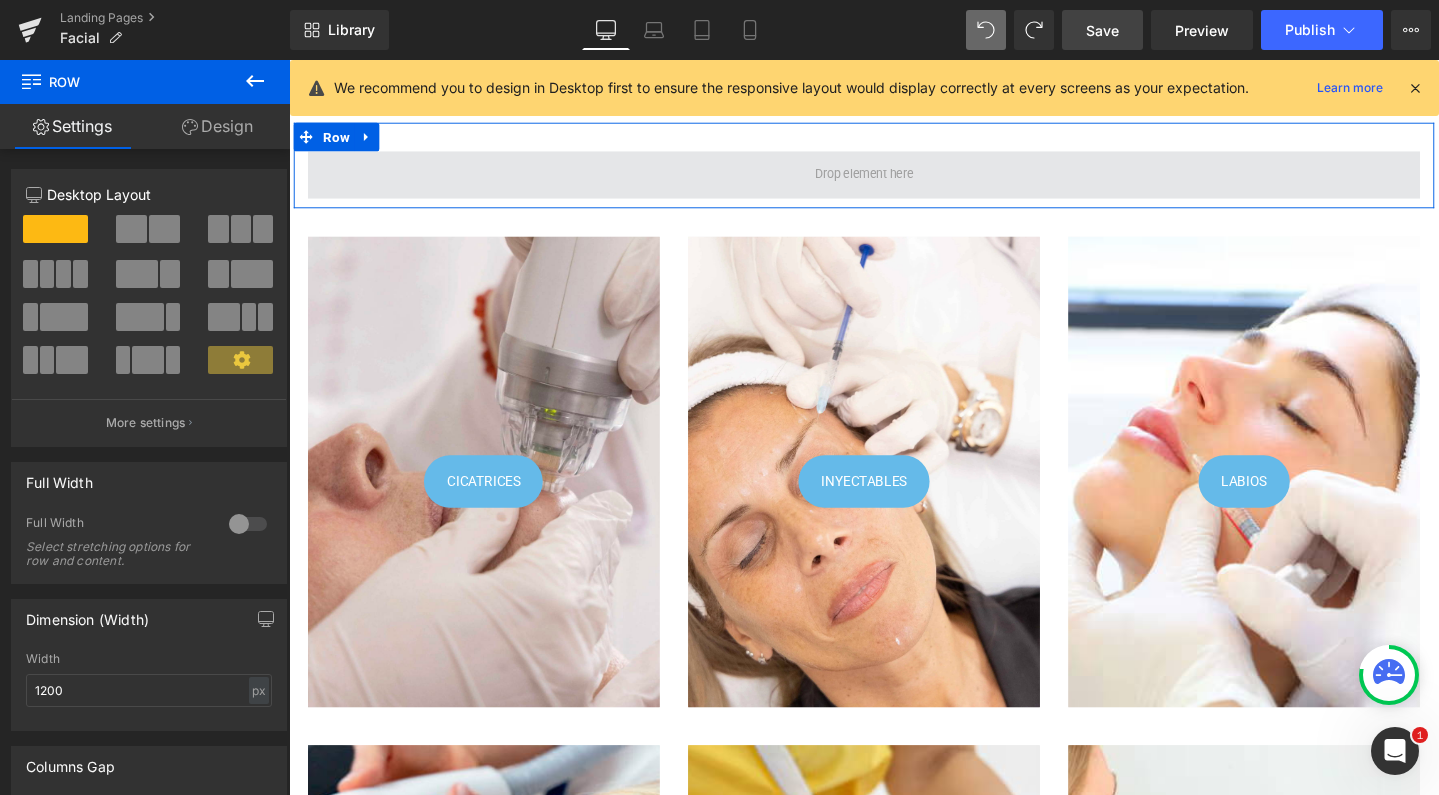 scroll, scrollTop: 3, scrollLeft: 0, axis: vertical 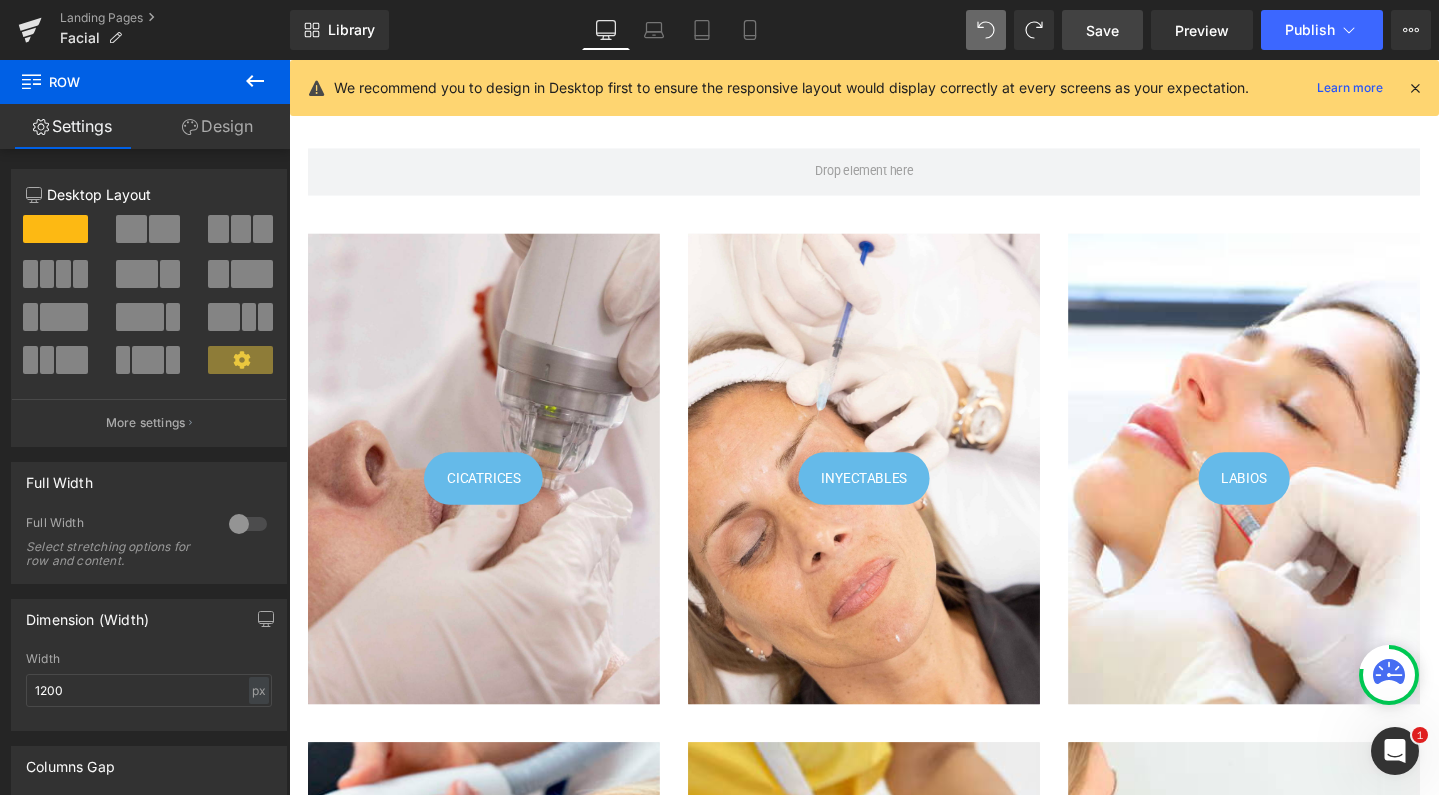 click 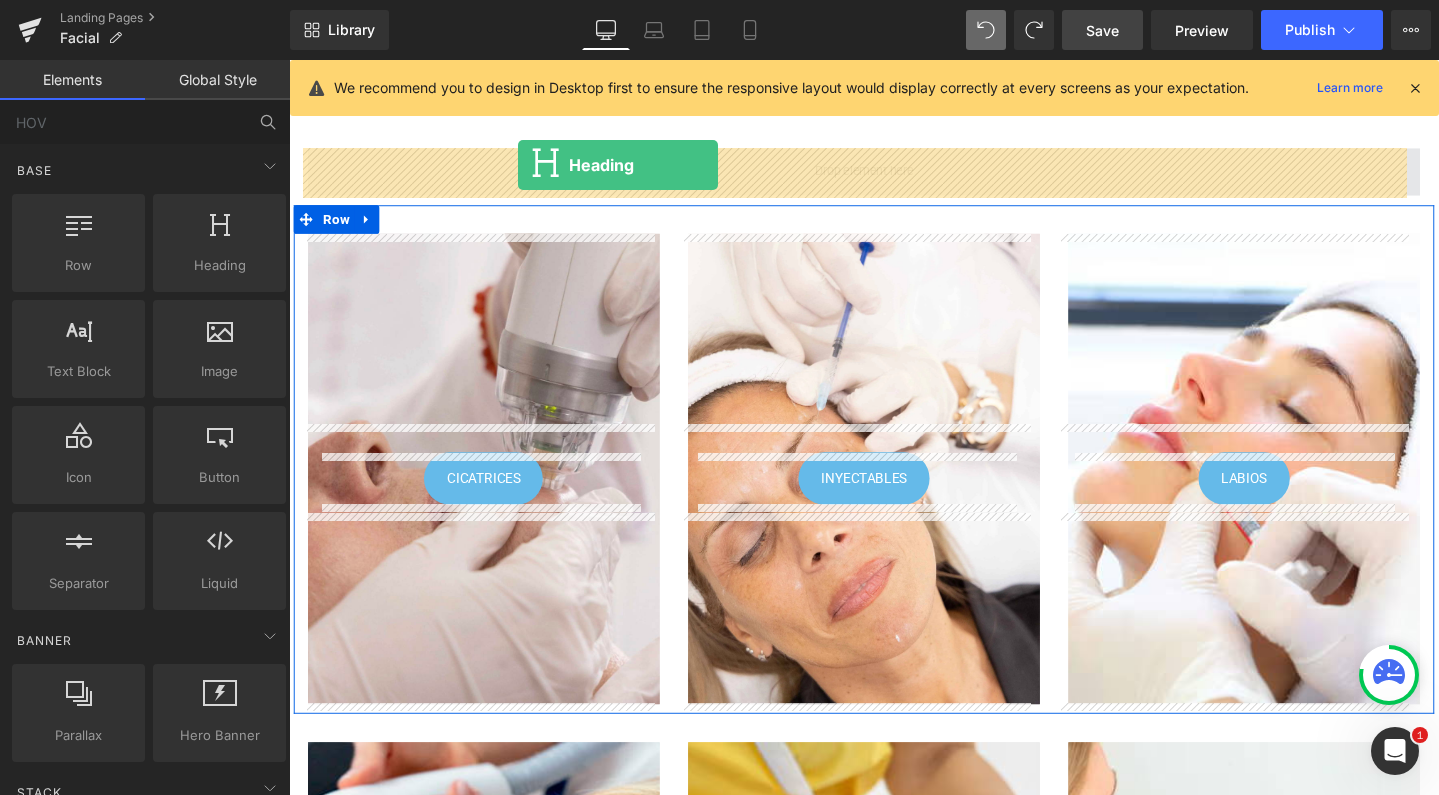 drag, startPoint x: 484, startPoint y: 333, endPoint x: 529, endPoint y: 169, distance: 170.06175 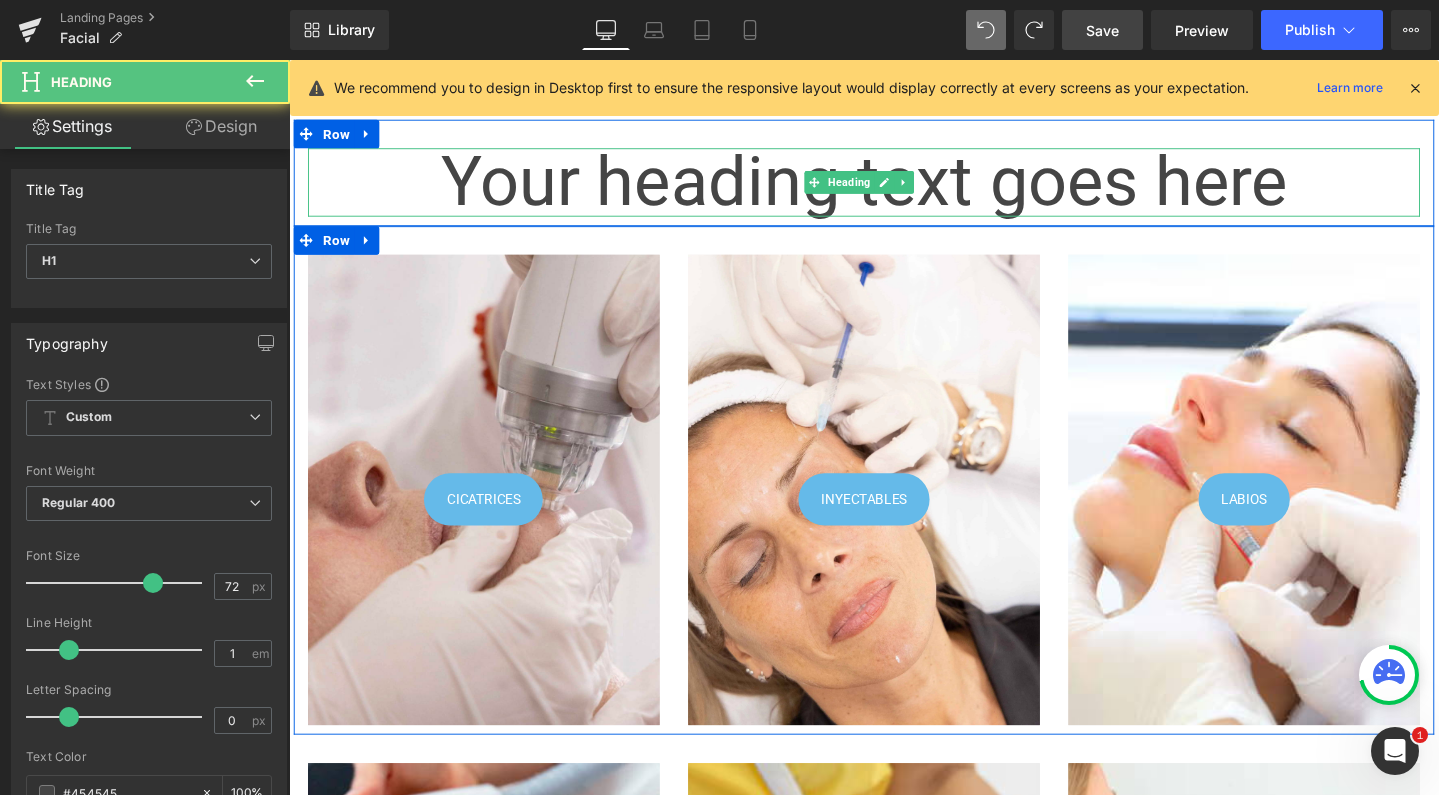 click on "Your heading text goes here" at bounding box center [894, 189] 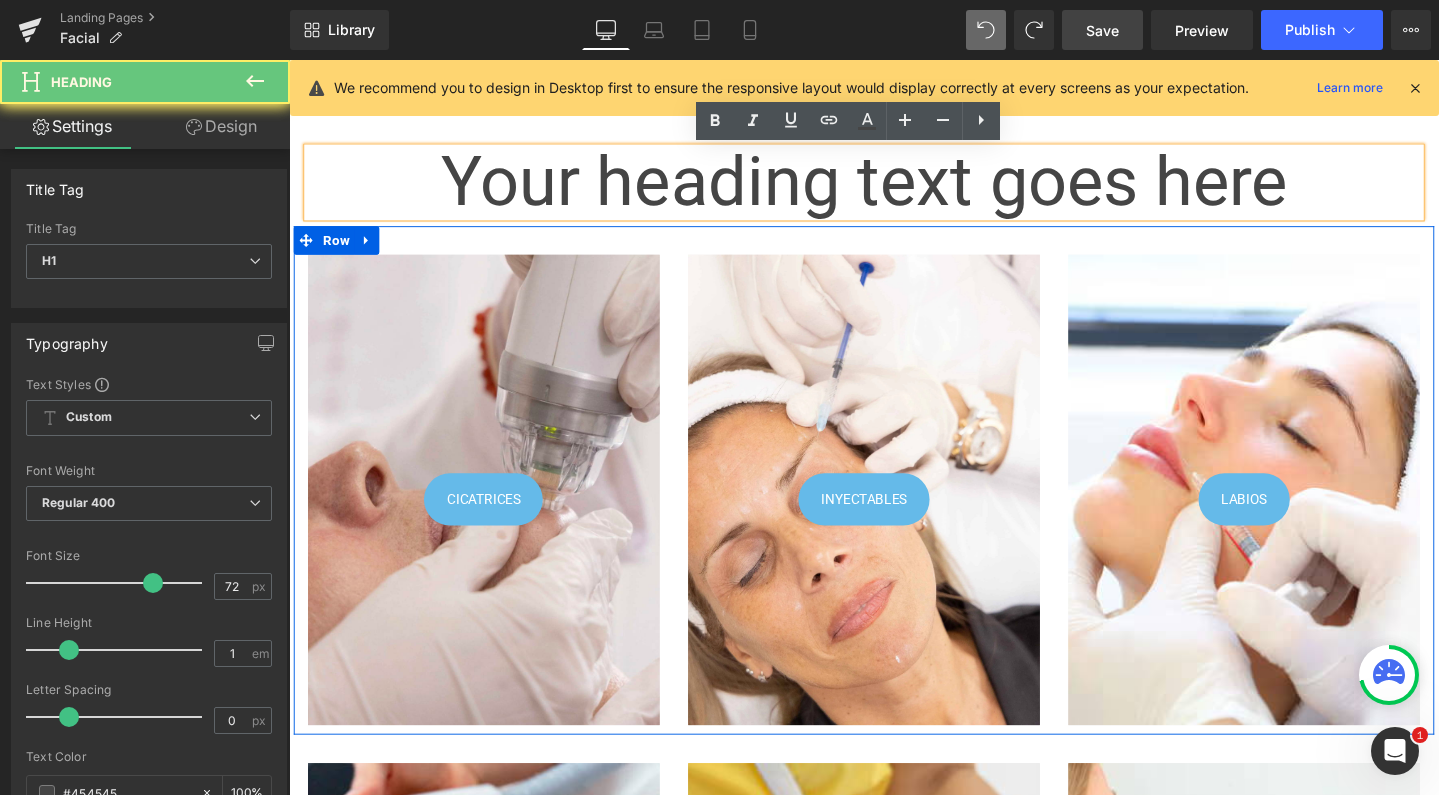 click on "Your heading text goes here" at bounding box center (894, 189) 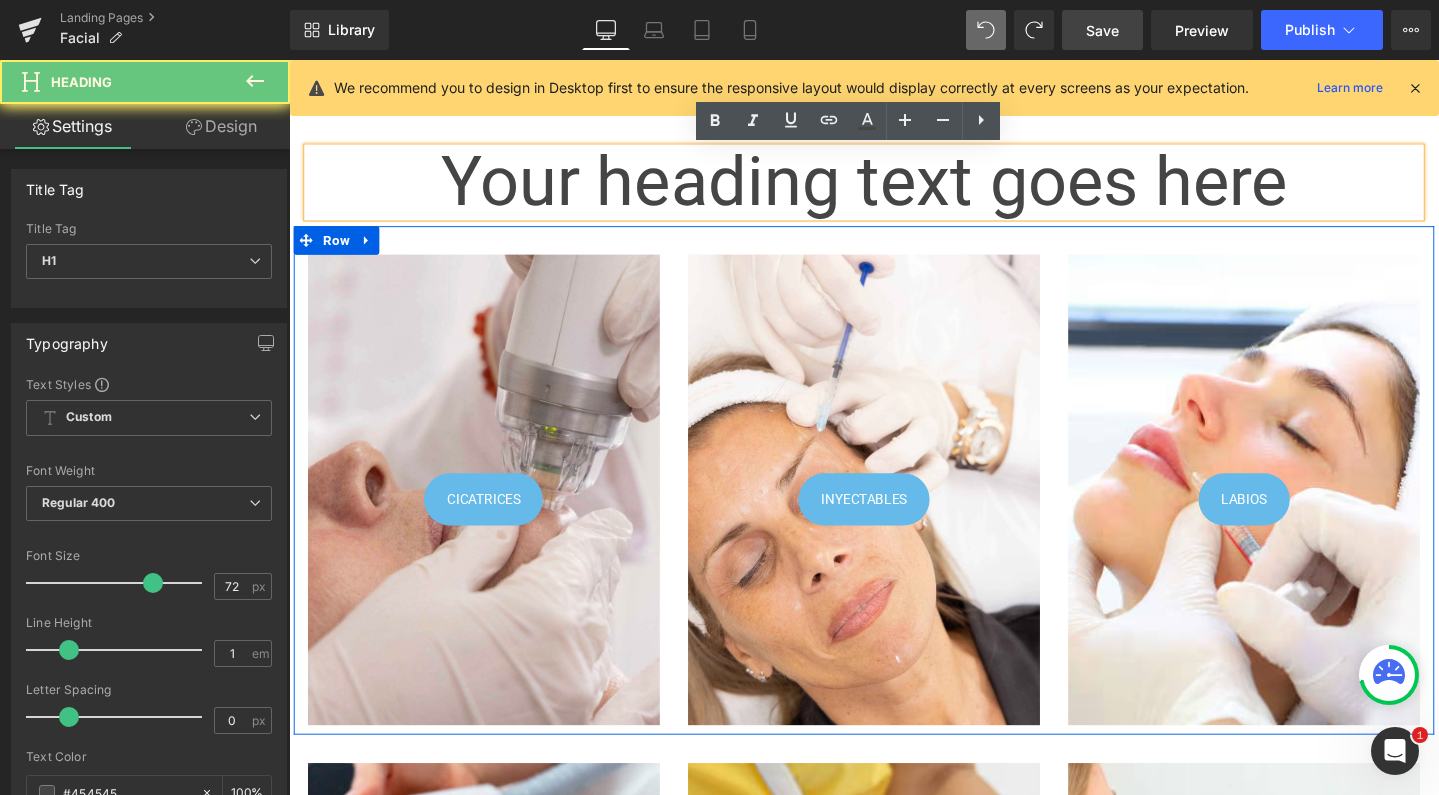 click on "Your heading text goes here" at bounding box center [894, 189] 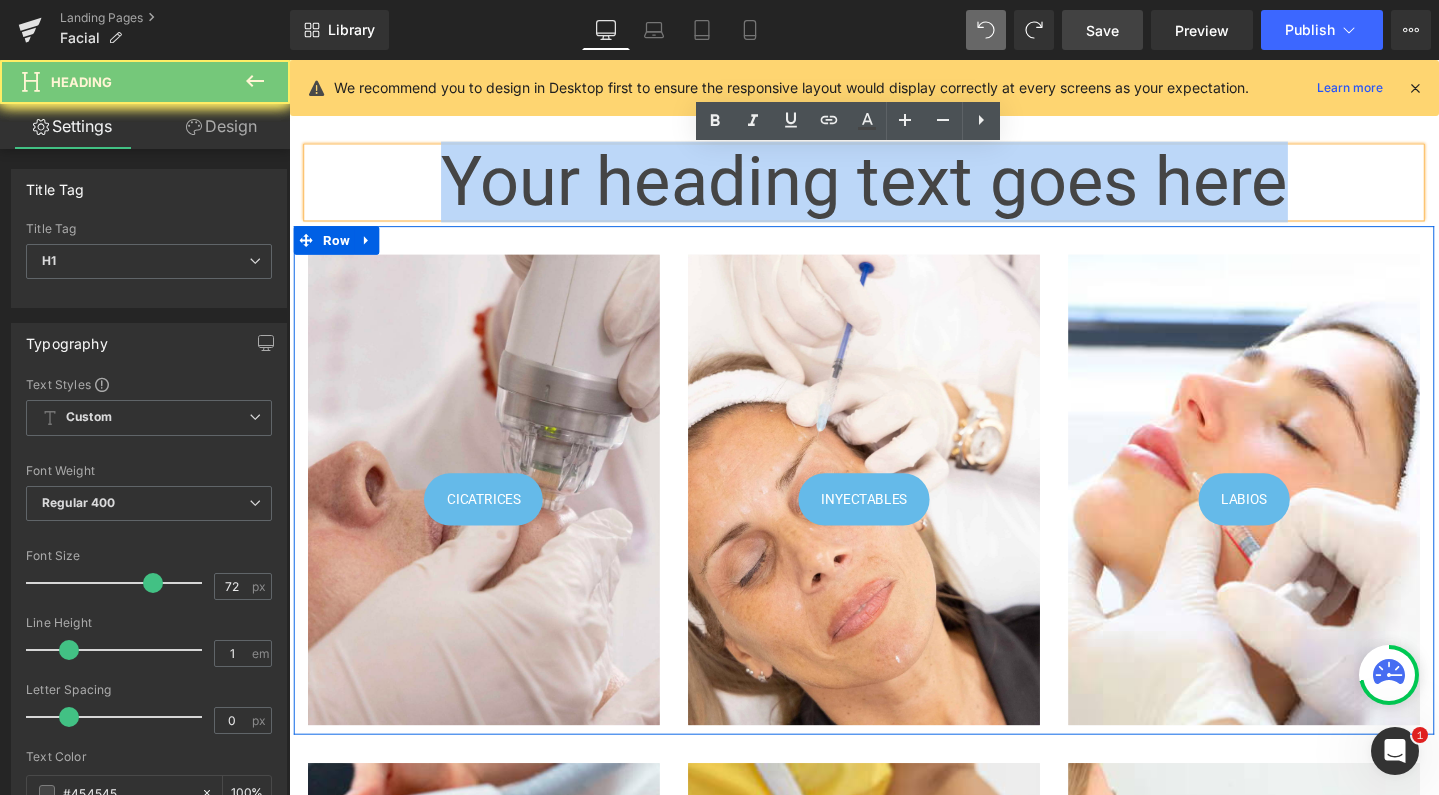 click on "Your heading text goes here" at bounding box center (894, 189) 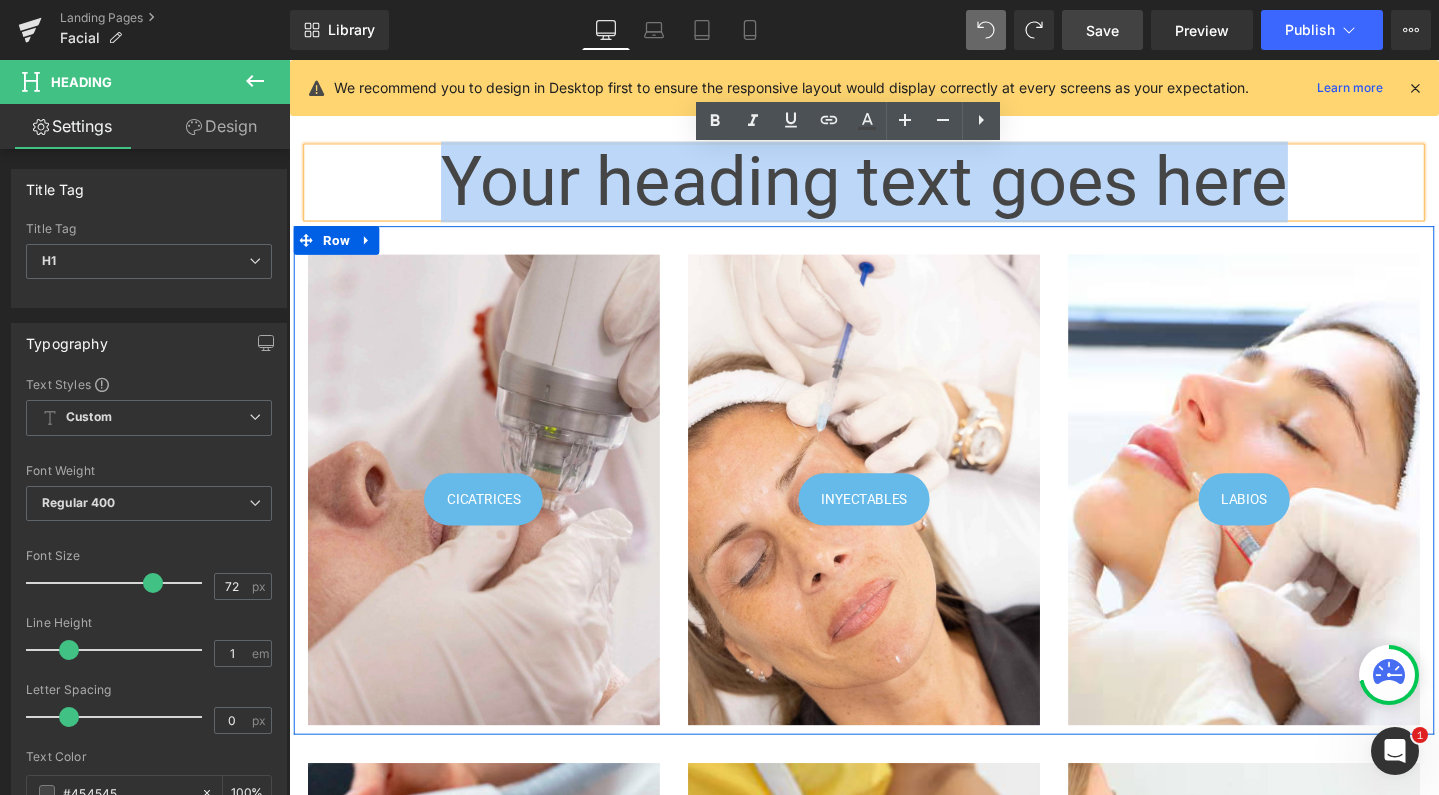type 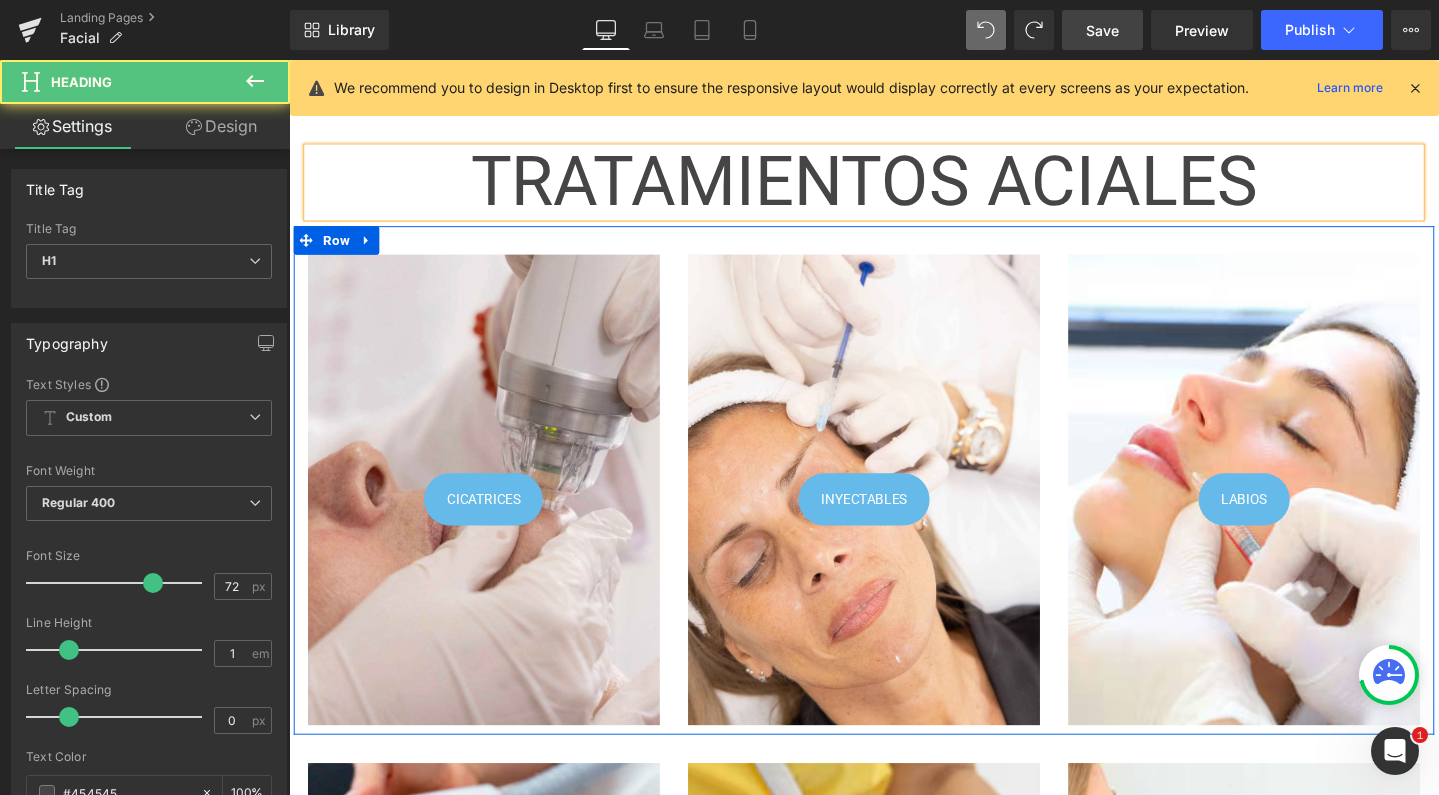 click on "TRATAMIENTOS ACIALES" at bounding box center [894, 189] 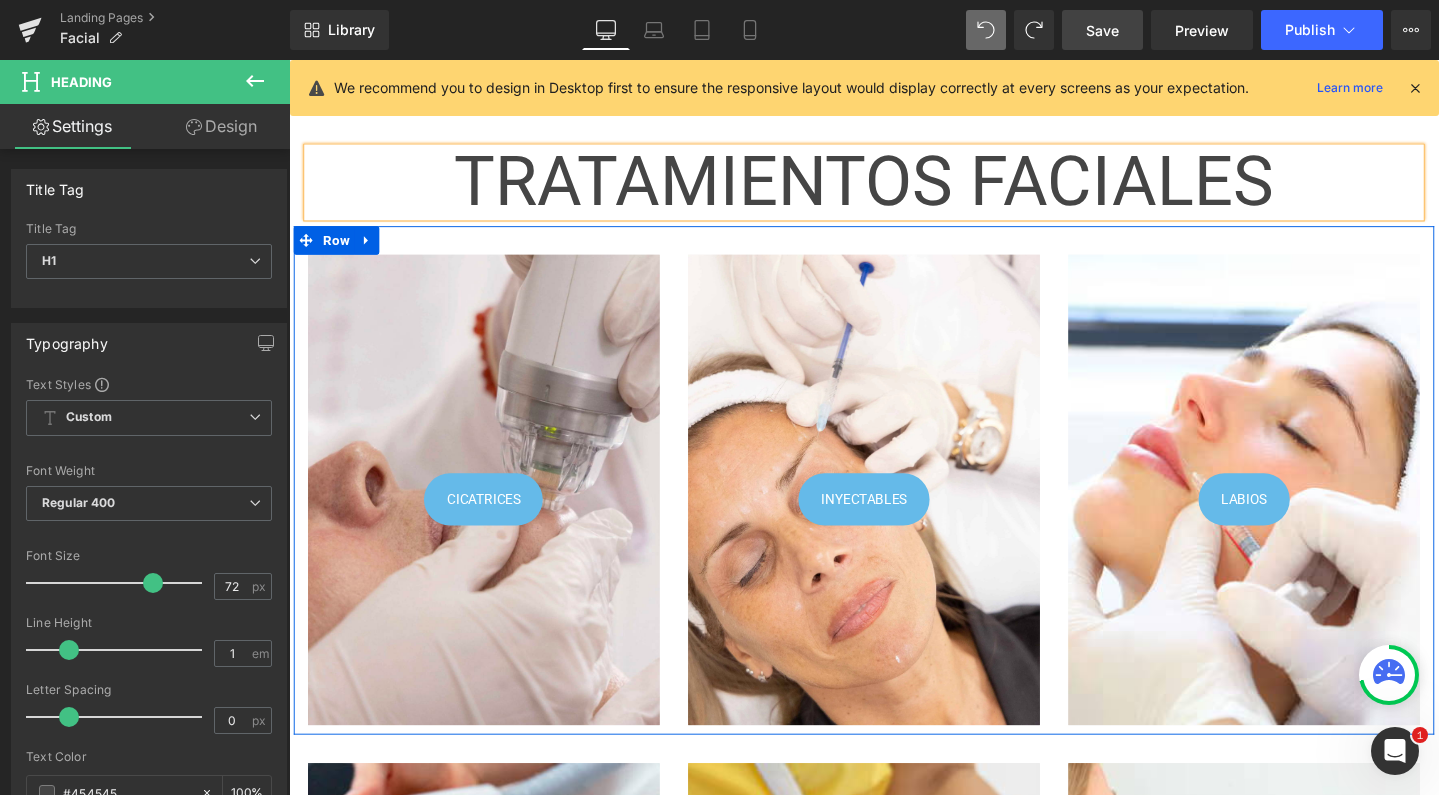 click on "TRATAMIENTOS FACIALES" at bounding box center (894, 189) 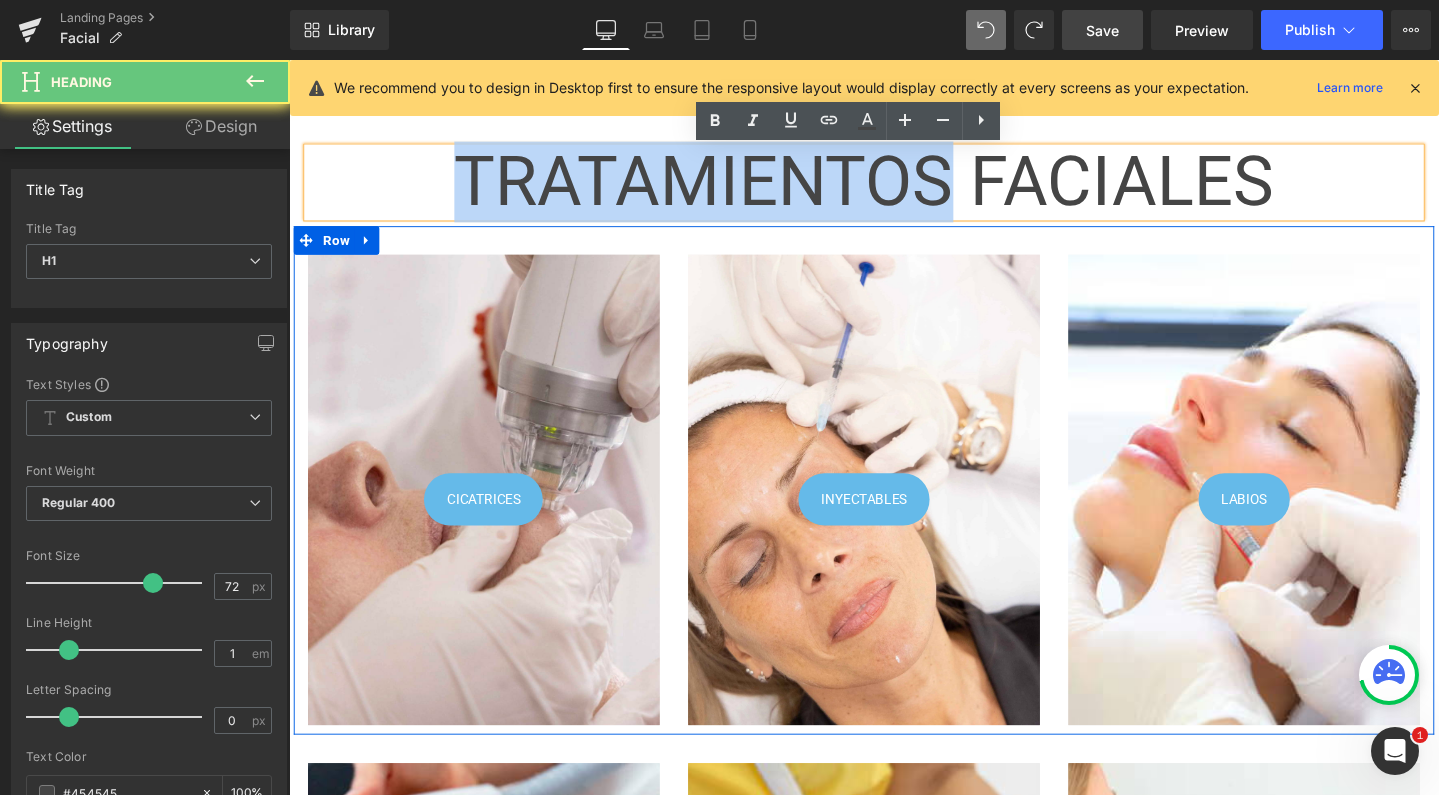 click on "TRATAMIENTOS FACIALES" at bounding box center [894, 189] 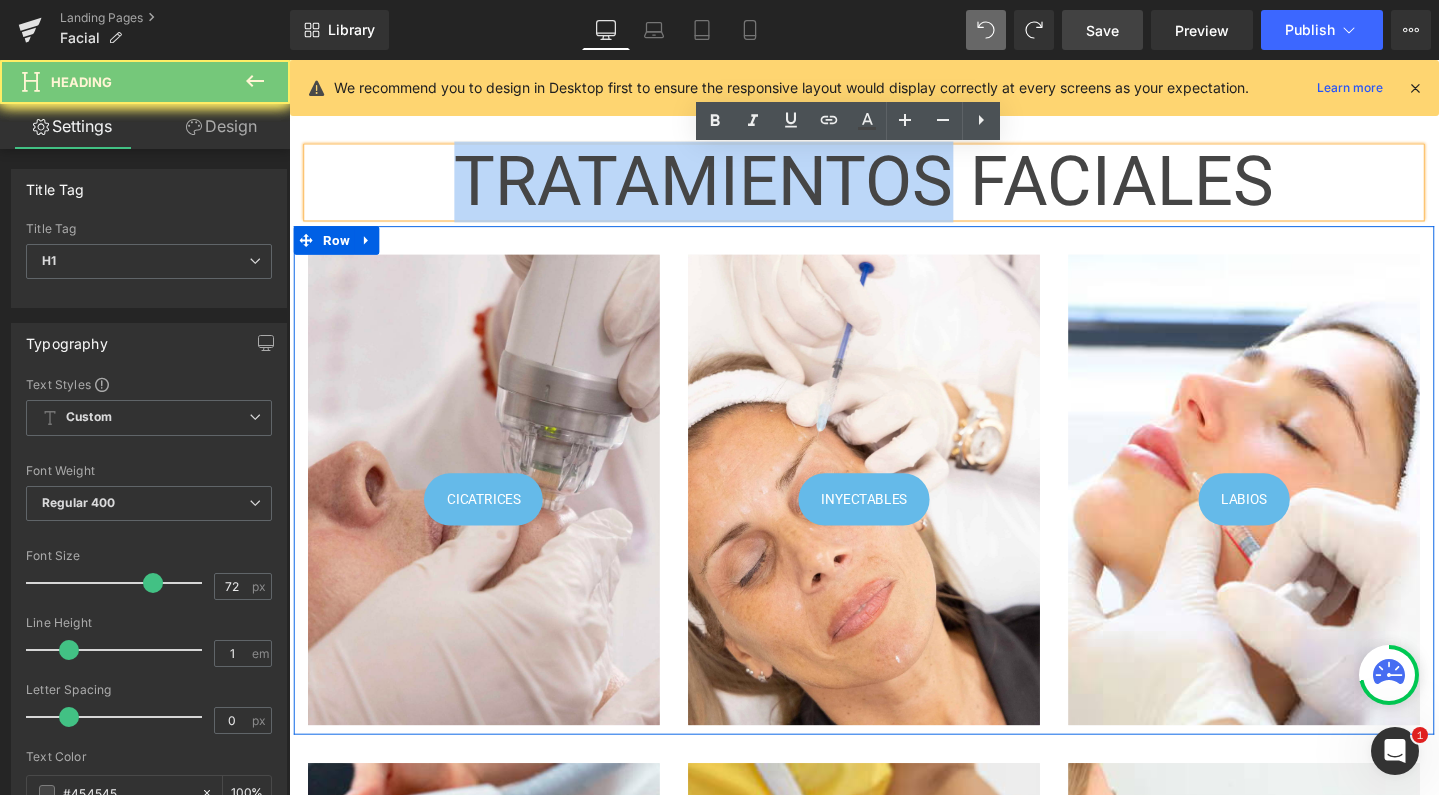 drag, startPoint x: 909, startPoint y: 193, endPoint x: 449, endPoint y: 460, distance: 531.8731 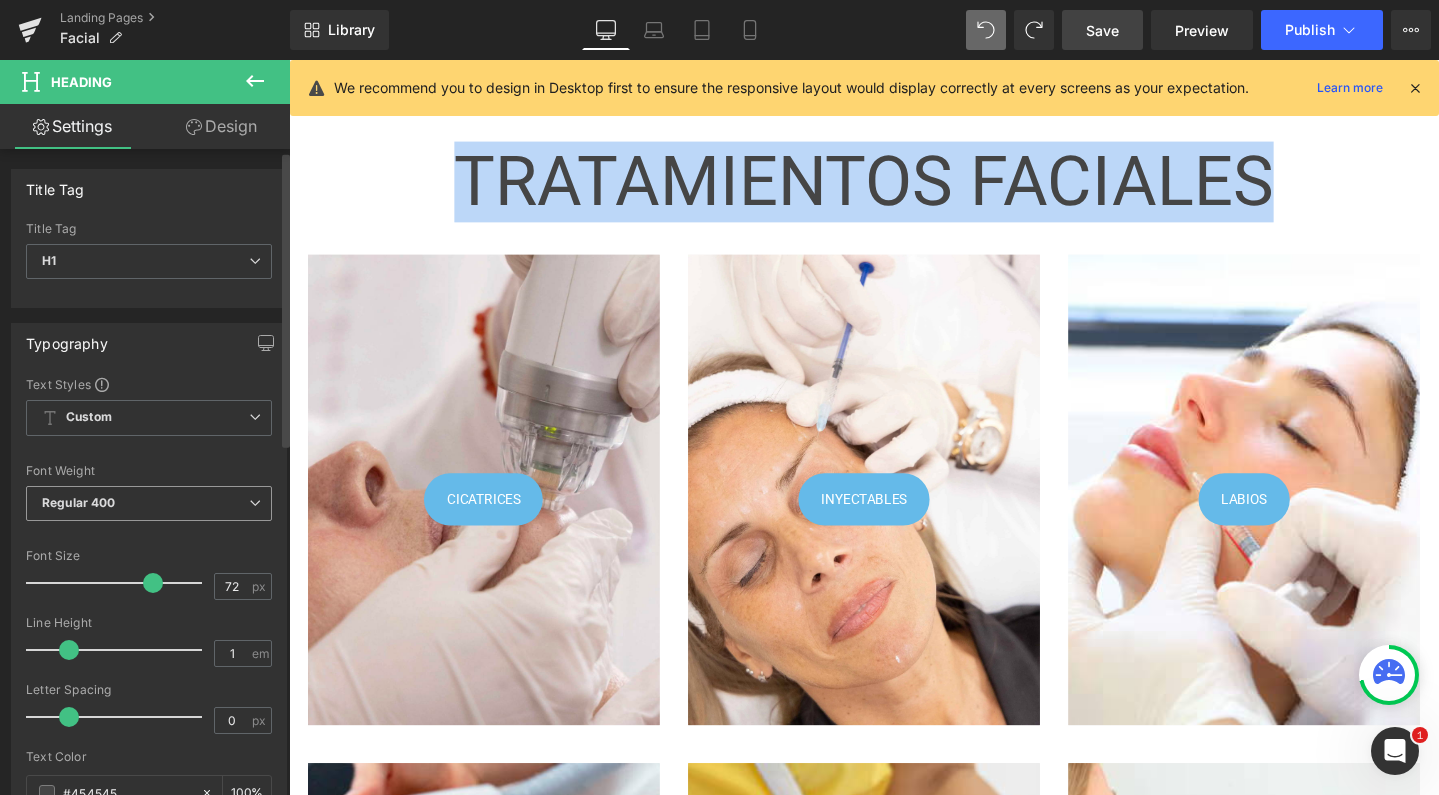 scroll, scrollTop: 217, scrollLeft: 0, axis: vertical 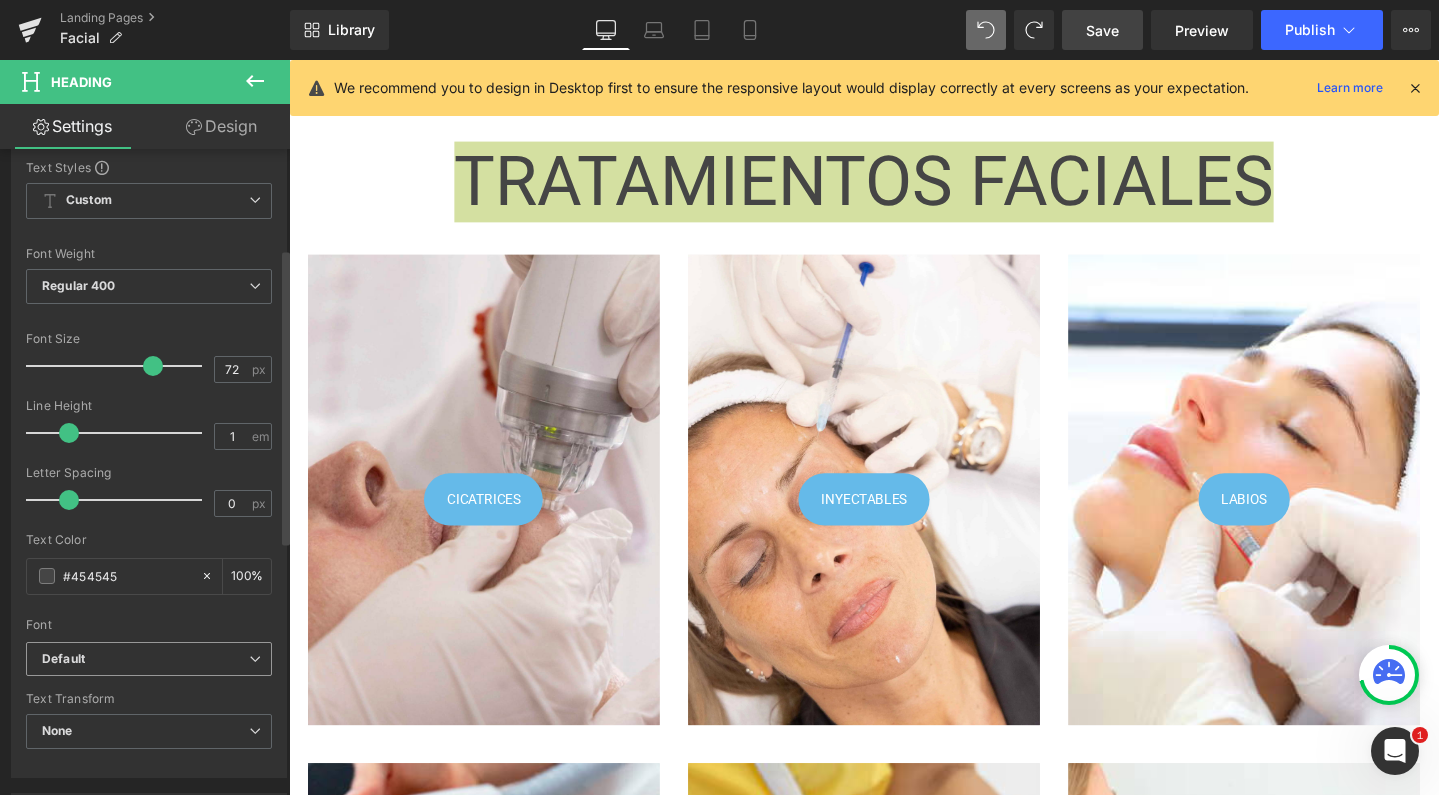 click on "Default" at bounding box center (145, 659) 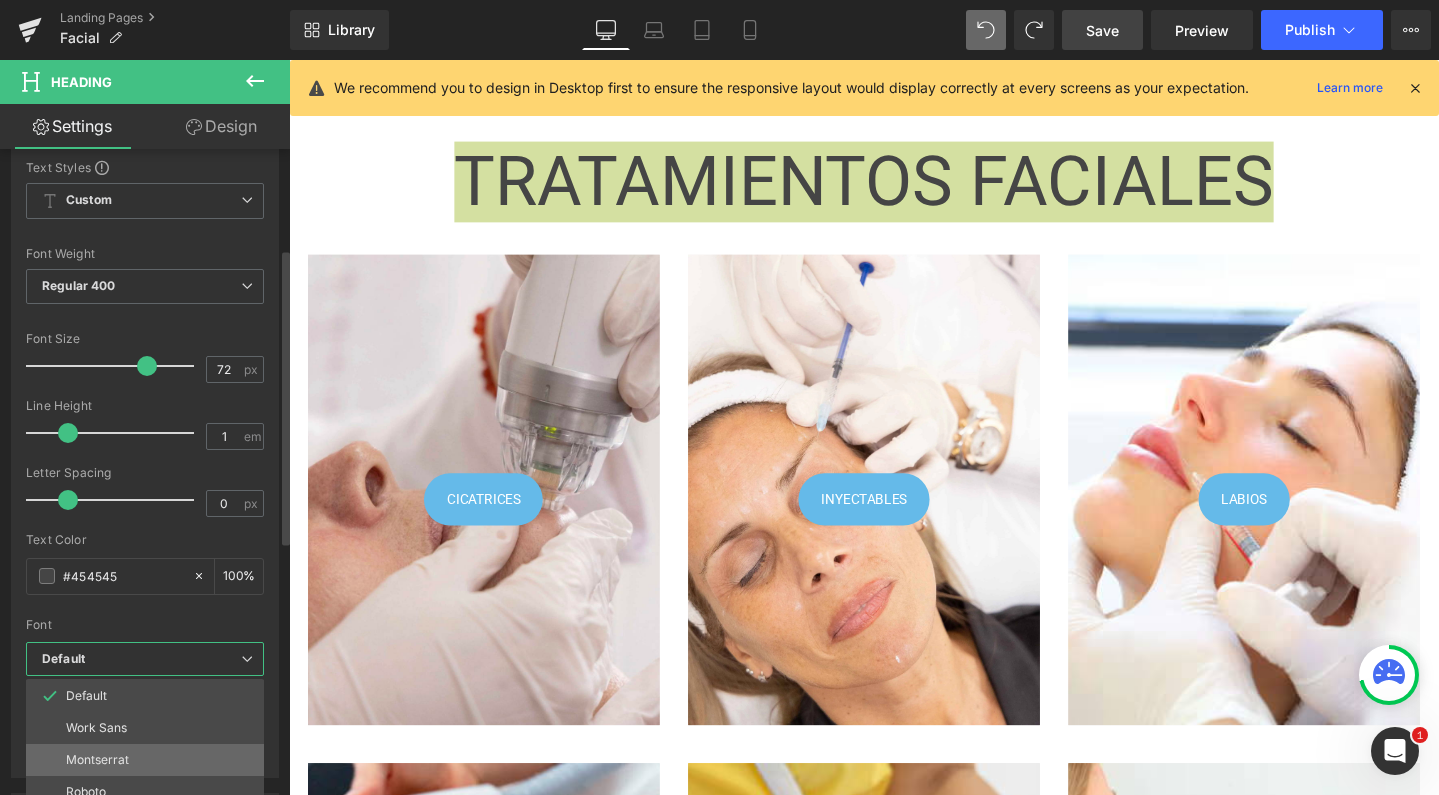 click on "Montserrat" at bounding box center [97, 760] 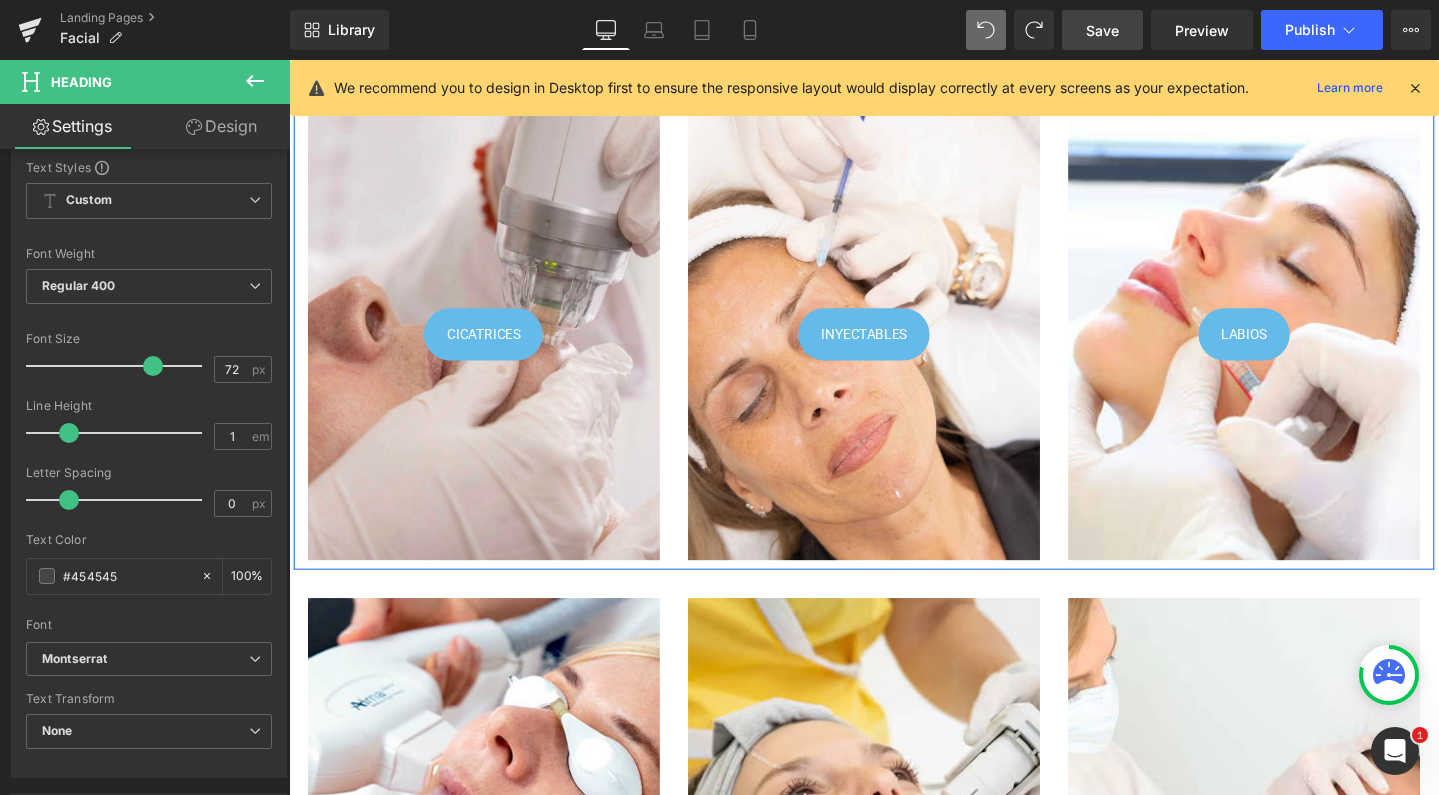 scroll, scrollTop: 184, scrollLeft: 0, axis: vertical 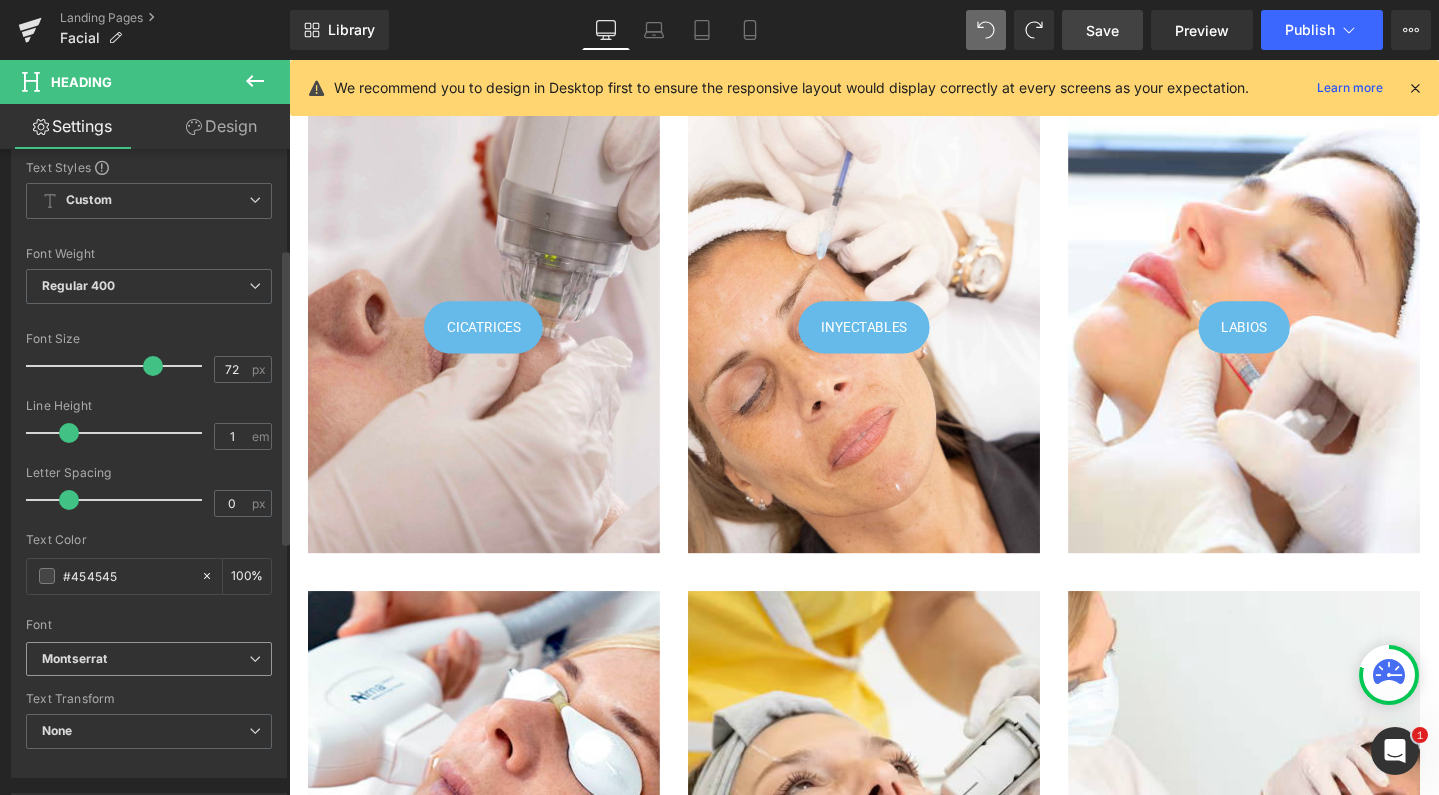 click on "Montserrat" at bounding box center (149, 659) 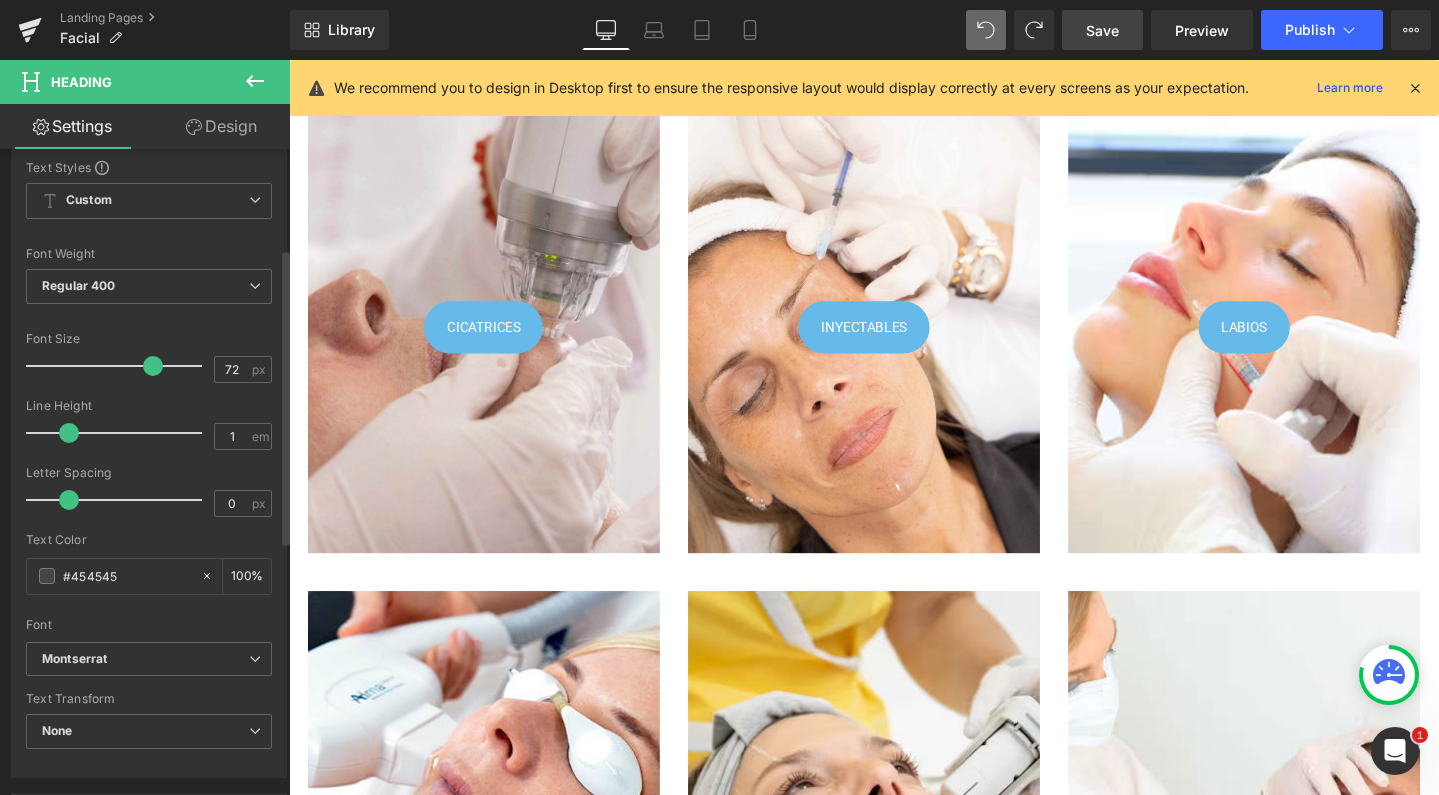 click on "Font" at bounding box center [149, 625] 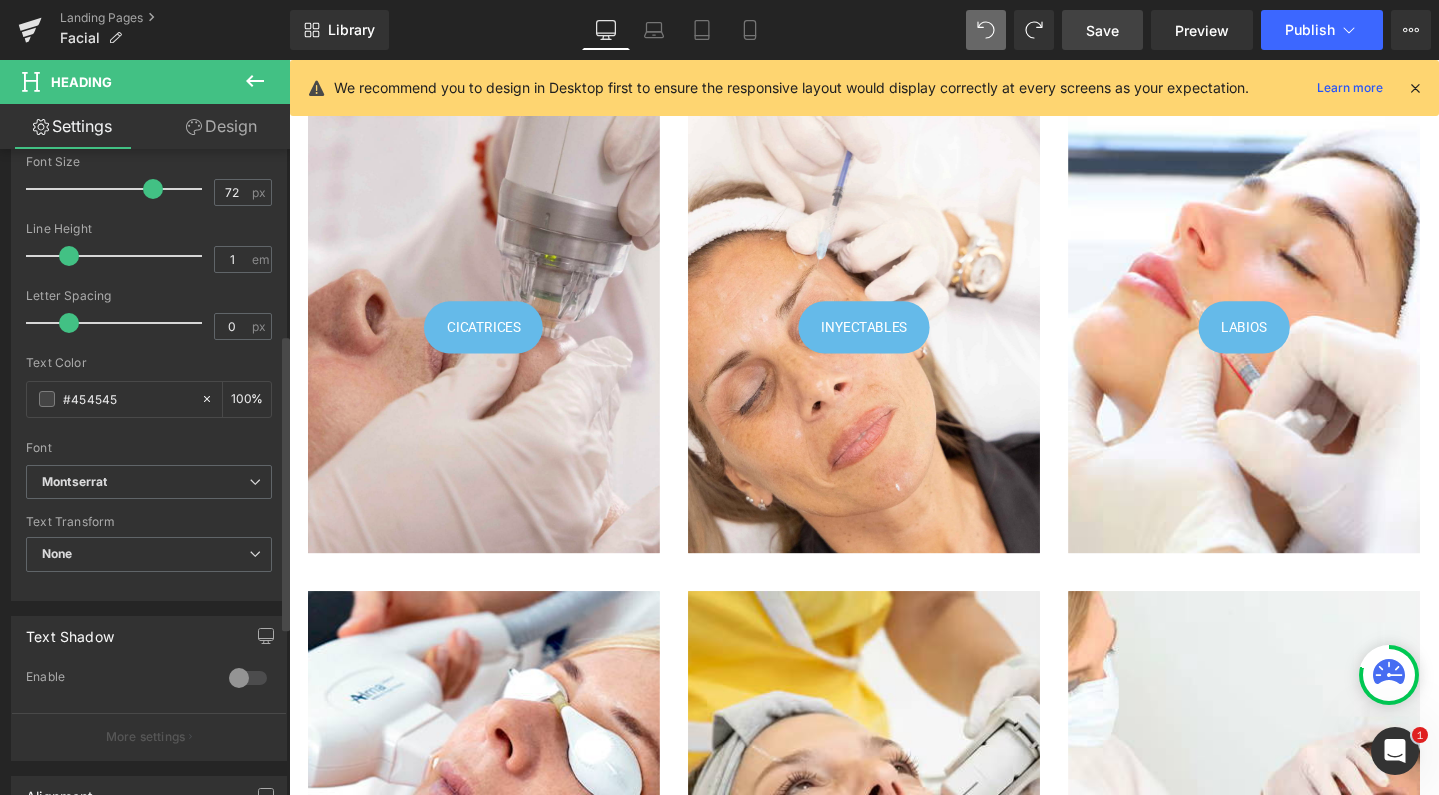 scroll, scrollTop: 428, scrollLeft: 0, axis: vertical 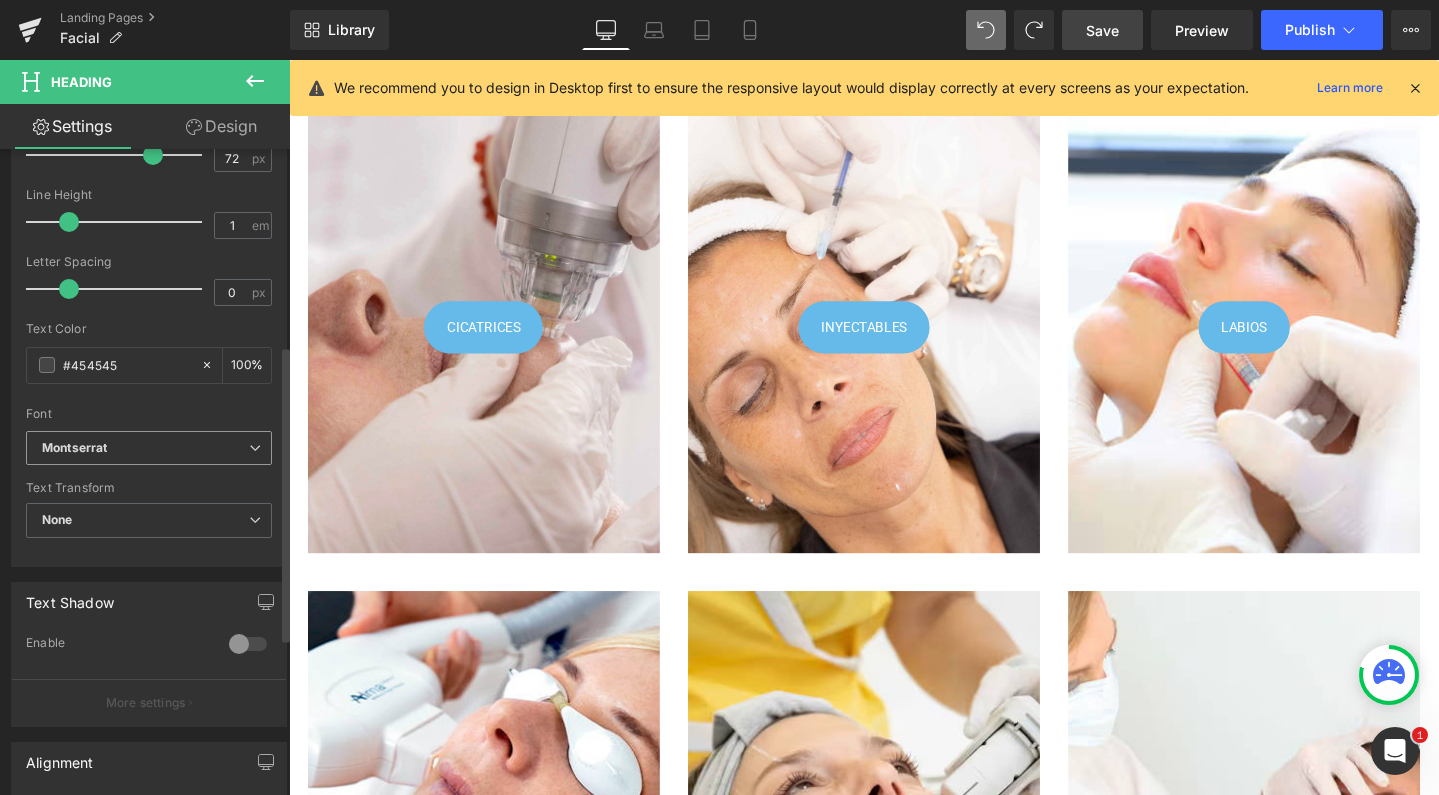 click on "Montserrat" at bounding box center (145, 448) 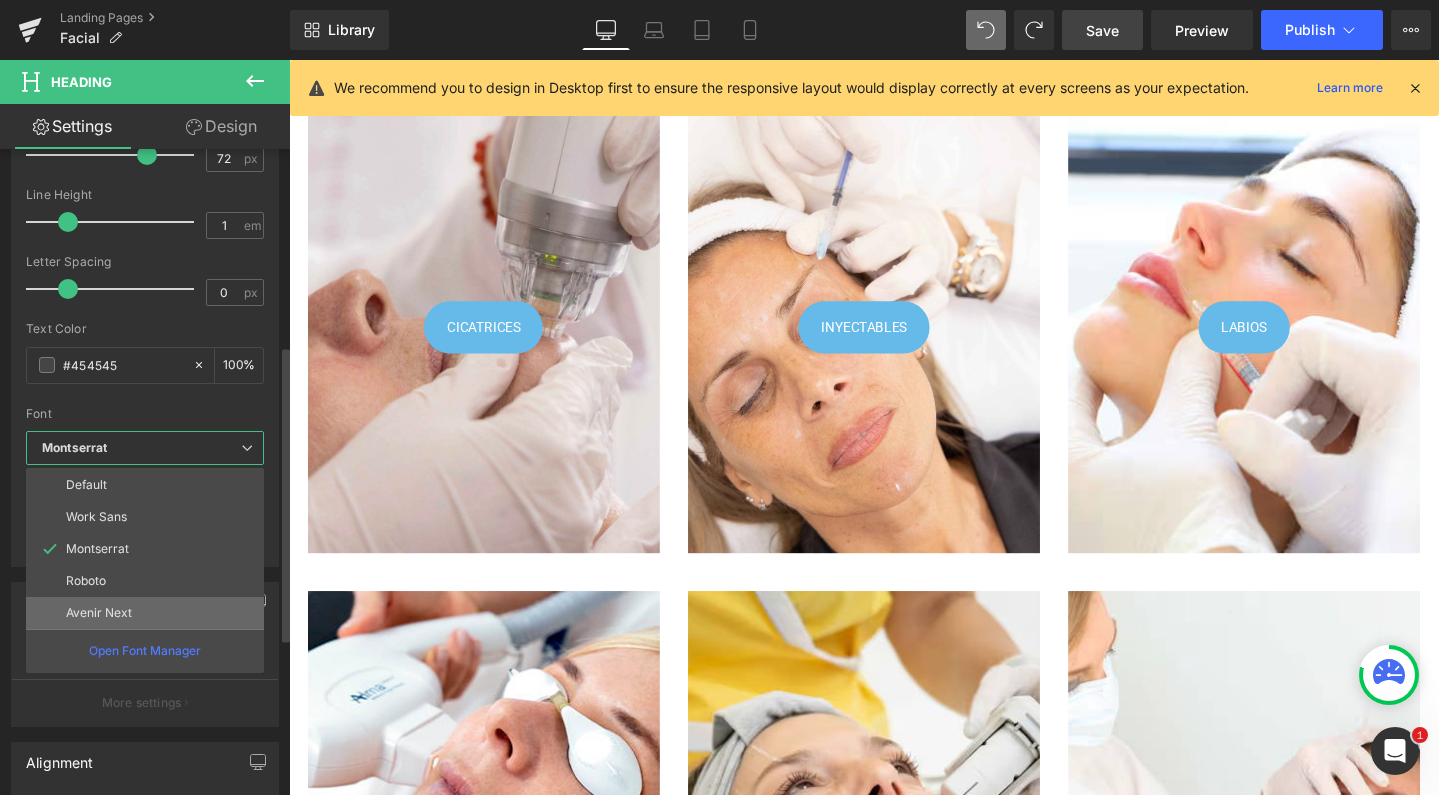 click on "Avenir Next" at bounding box center (99, 613) 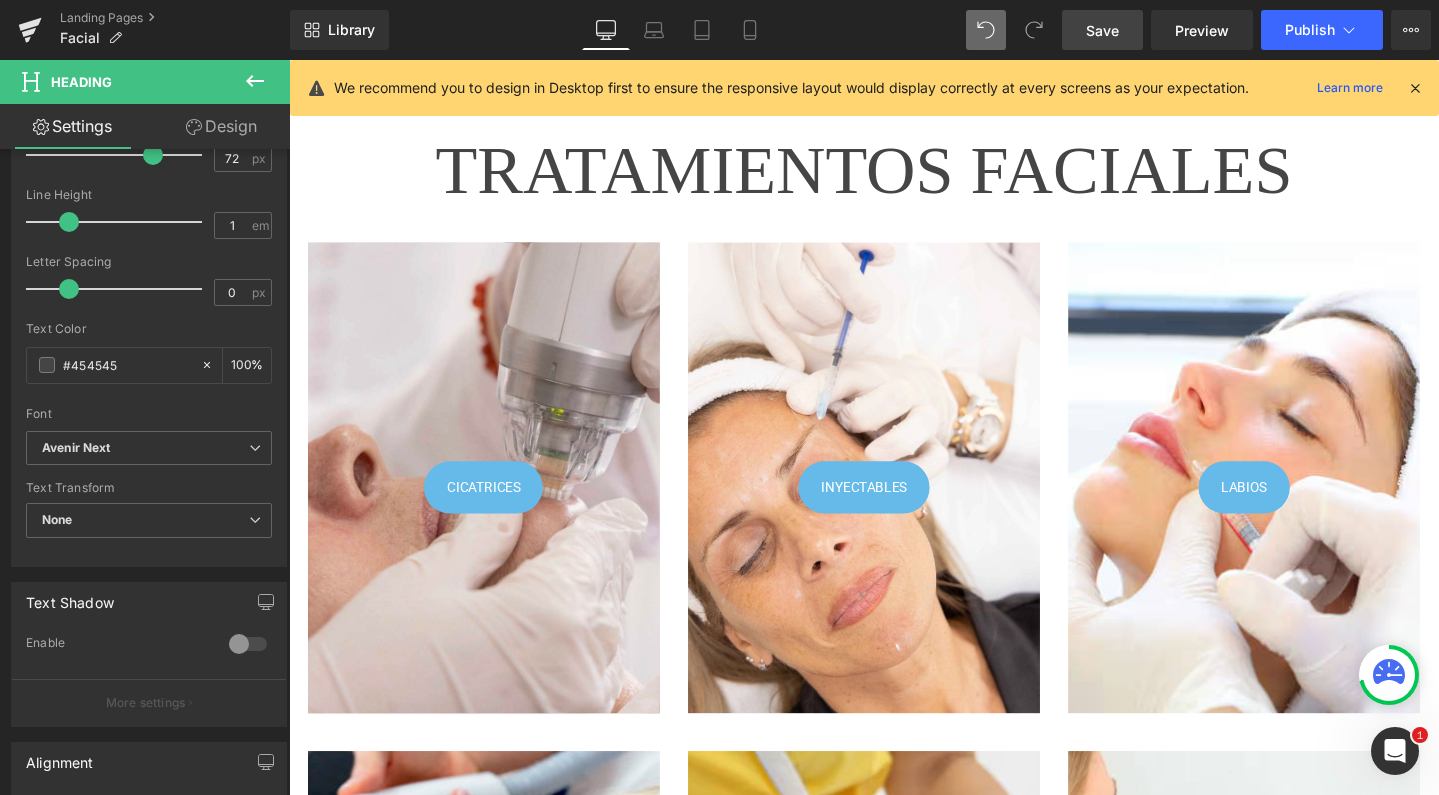 scroll, scrollTop: 26, scrollLeft: 0, axis: vertical 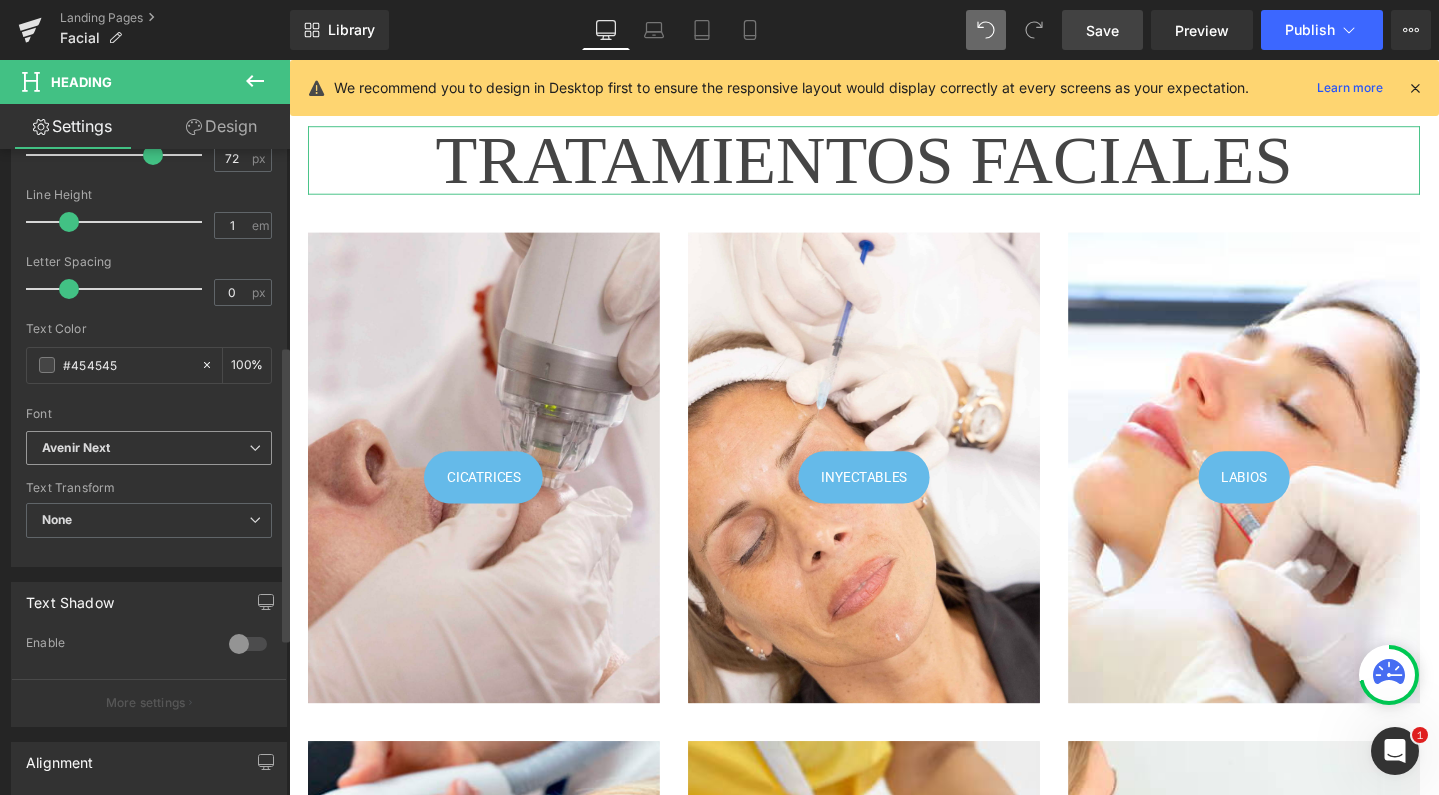 click on "Avenir Next" at bounding box center (145, 448) 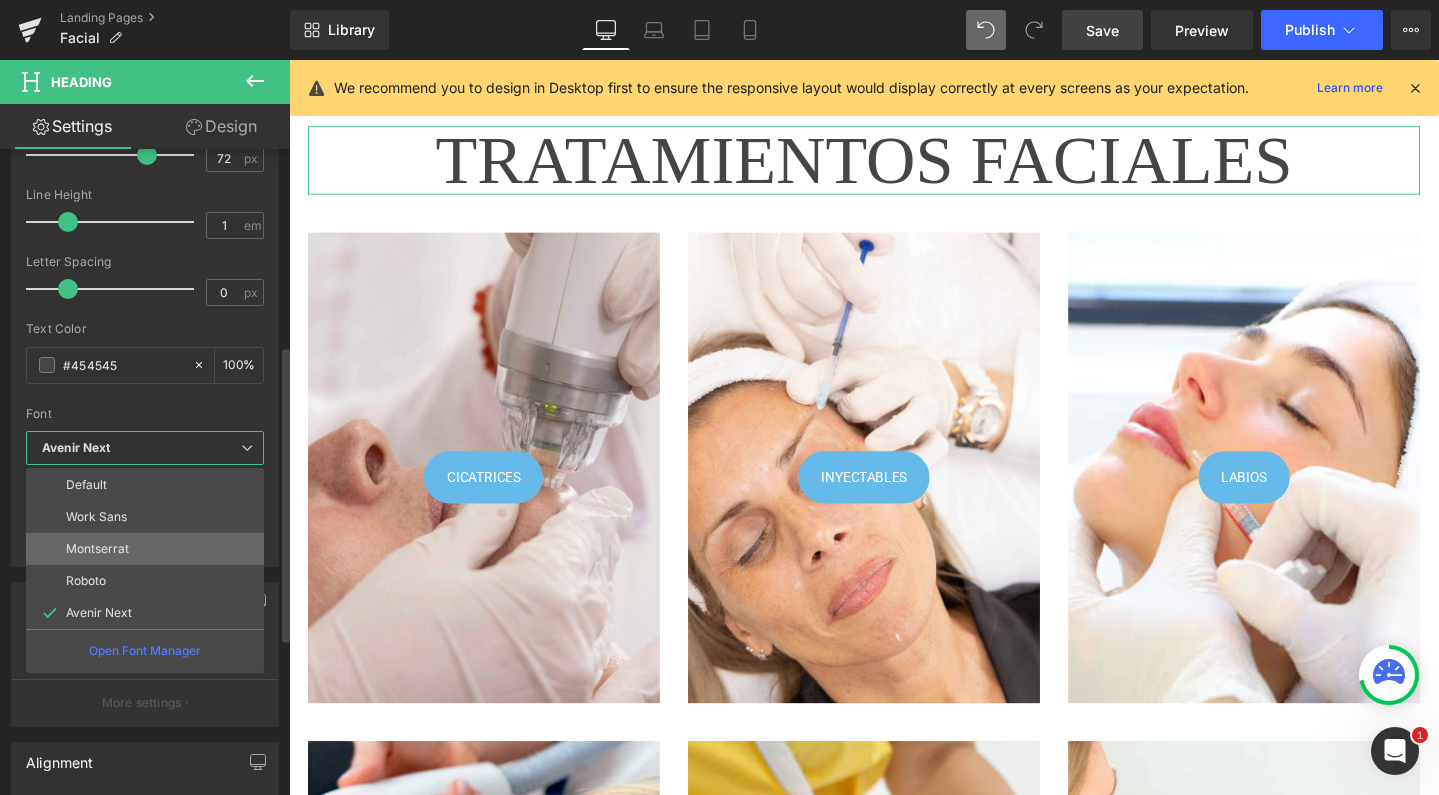 click on "Montserrat" at bounding box center [97, 549] 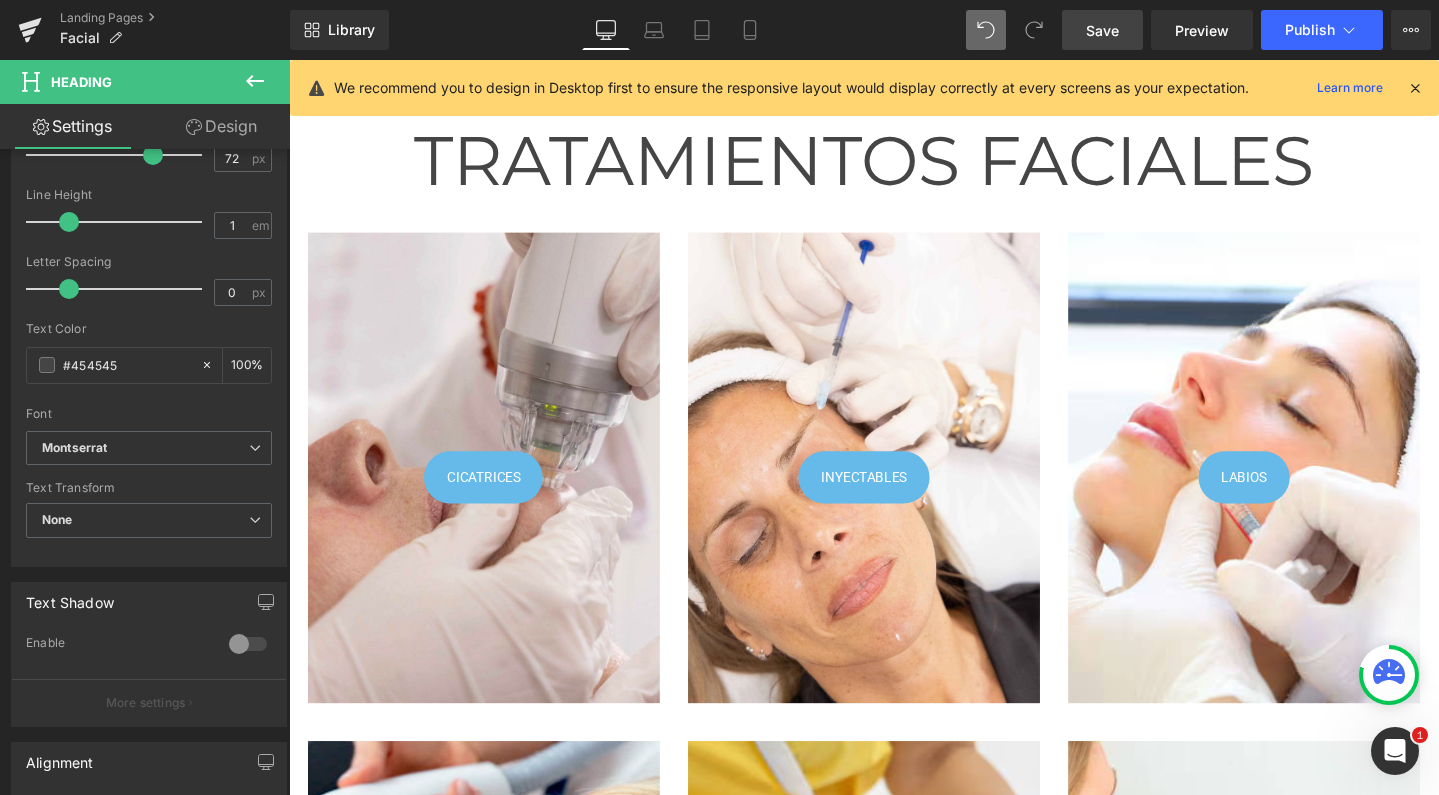 click on "Heading" at bounding box center [878, 166] 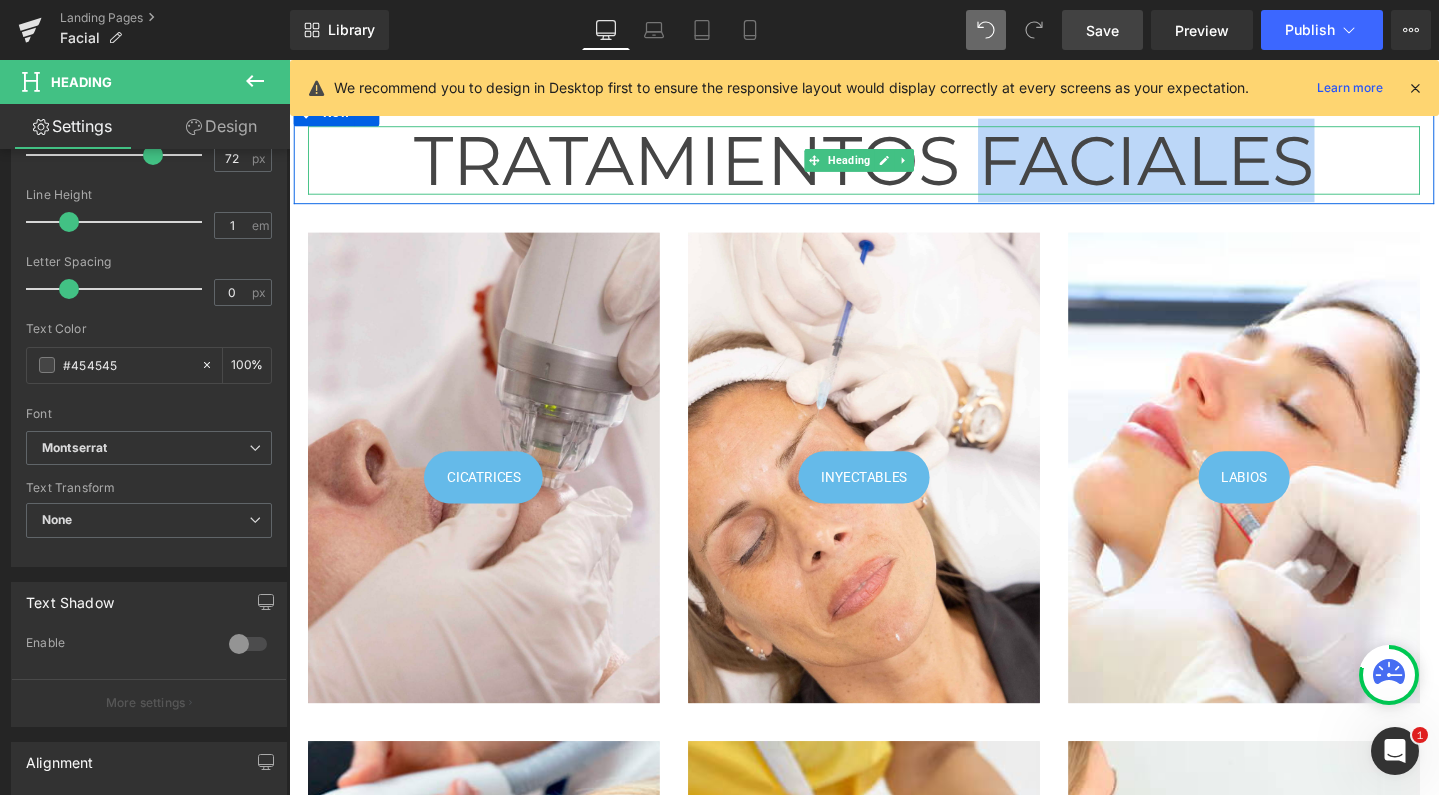 drag, startPoint x: 727, startPoint y: 114, endPoint x: 1145, endPoint y: 114, distance: 418 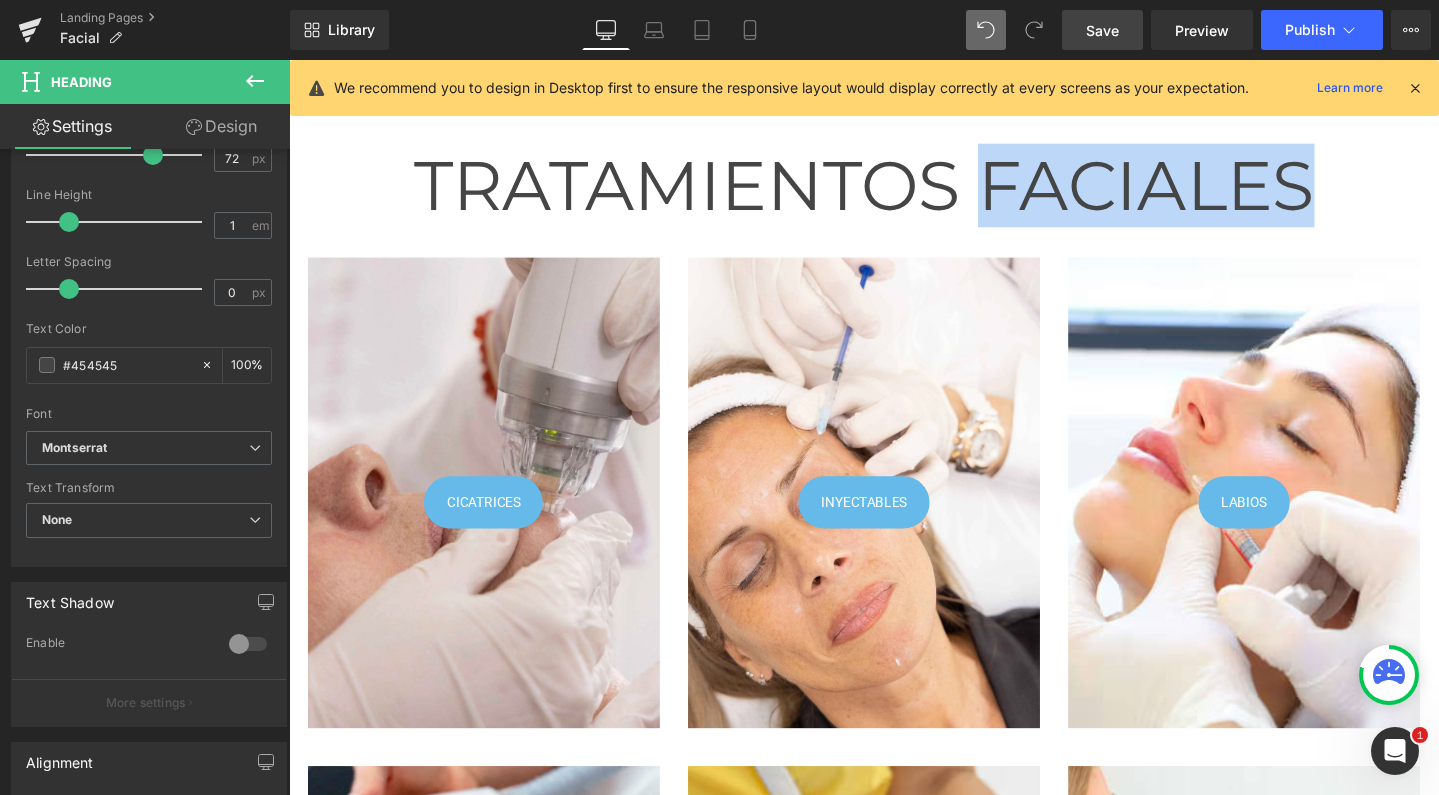 scroll, scrollTop: 0, scrollLeft: 0, axis: both 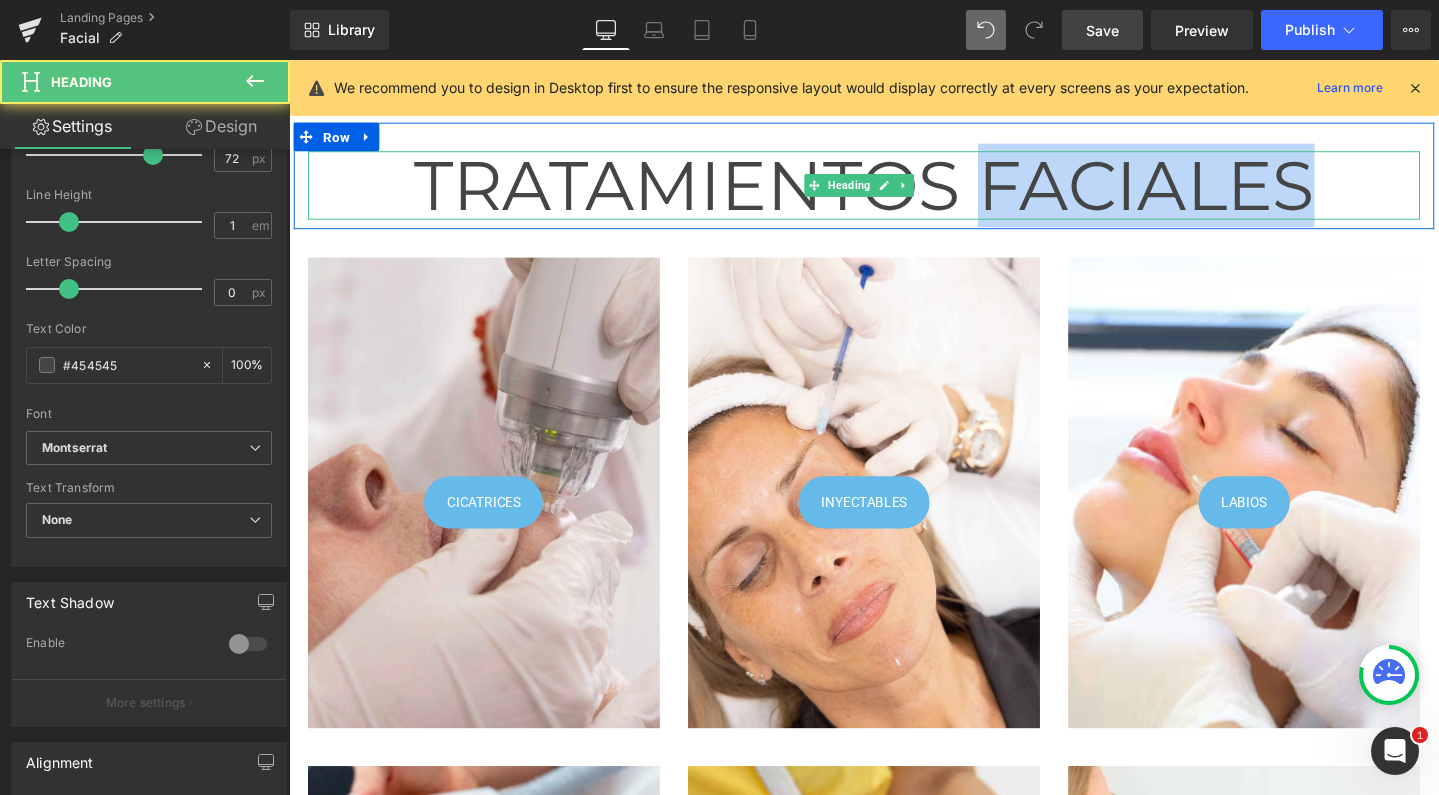 click on "TRATAMIENTOS FACIALES" at bounding box center (894, 192) 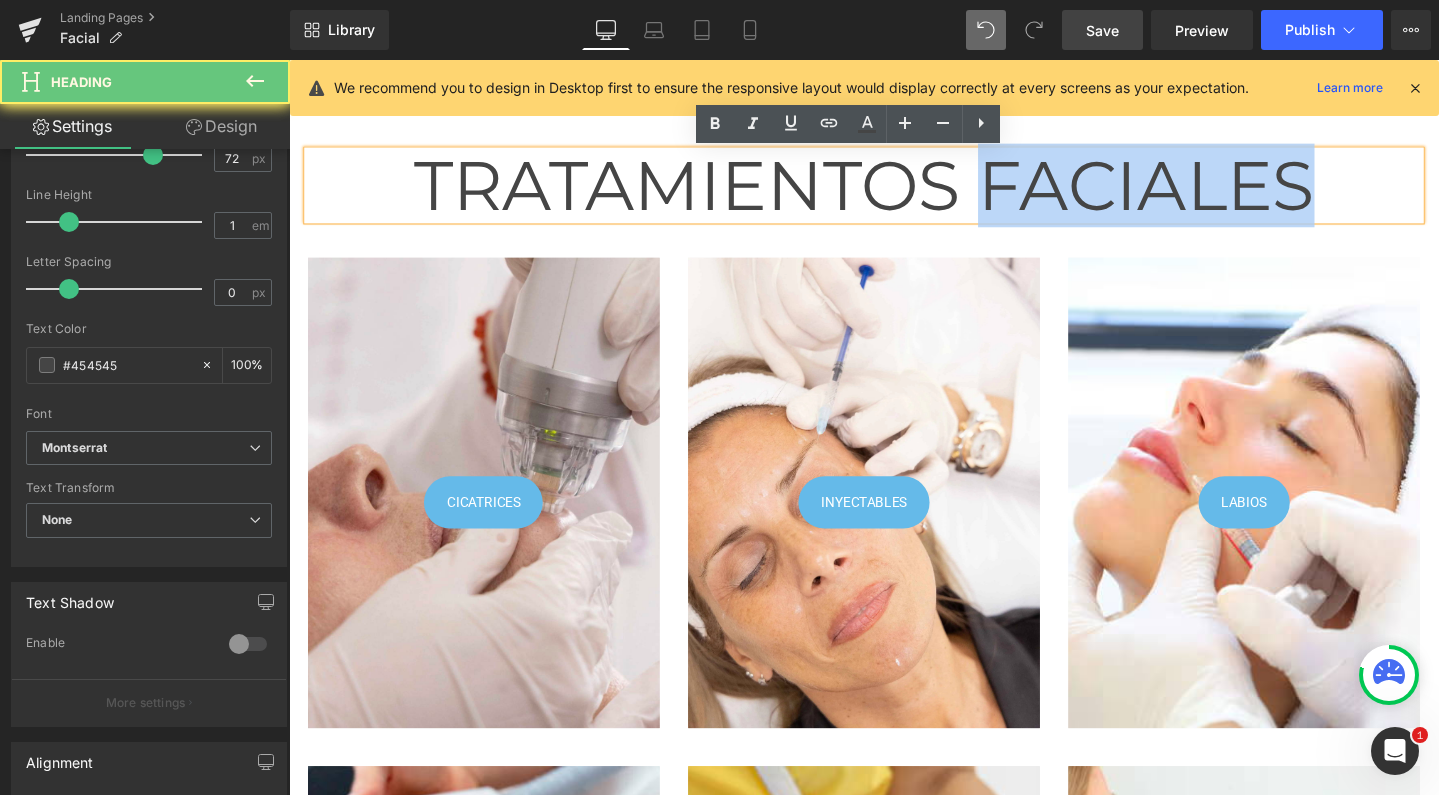 click on "TRATAMIENTOS FACIALES" at bounding box center (894, 192) 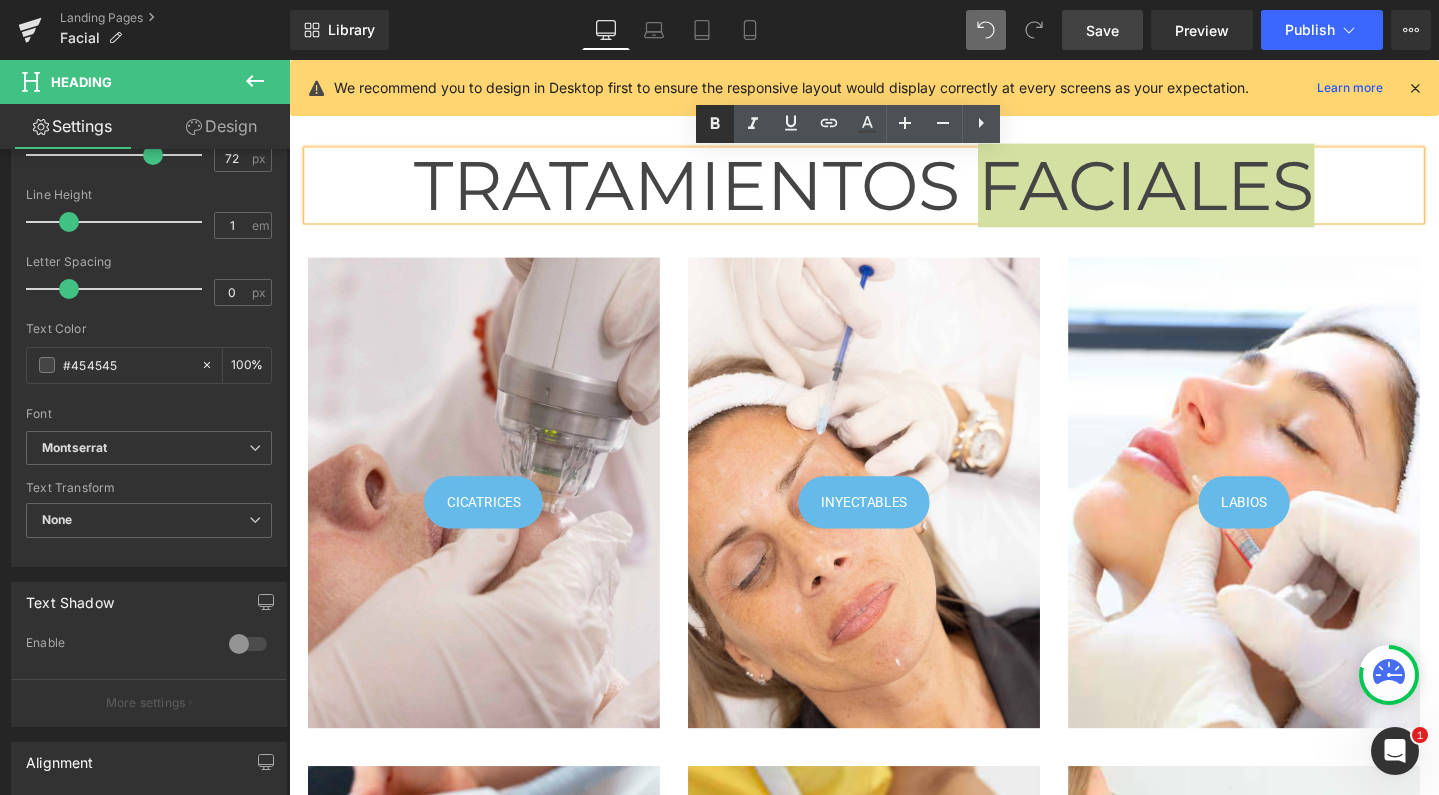 click 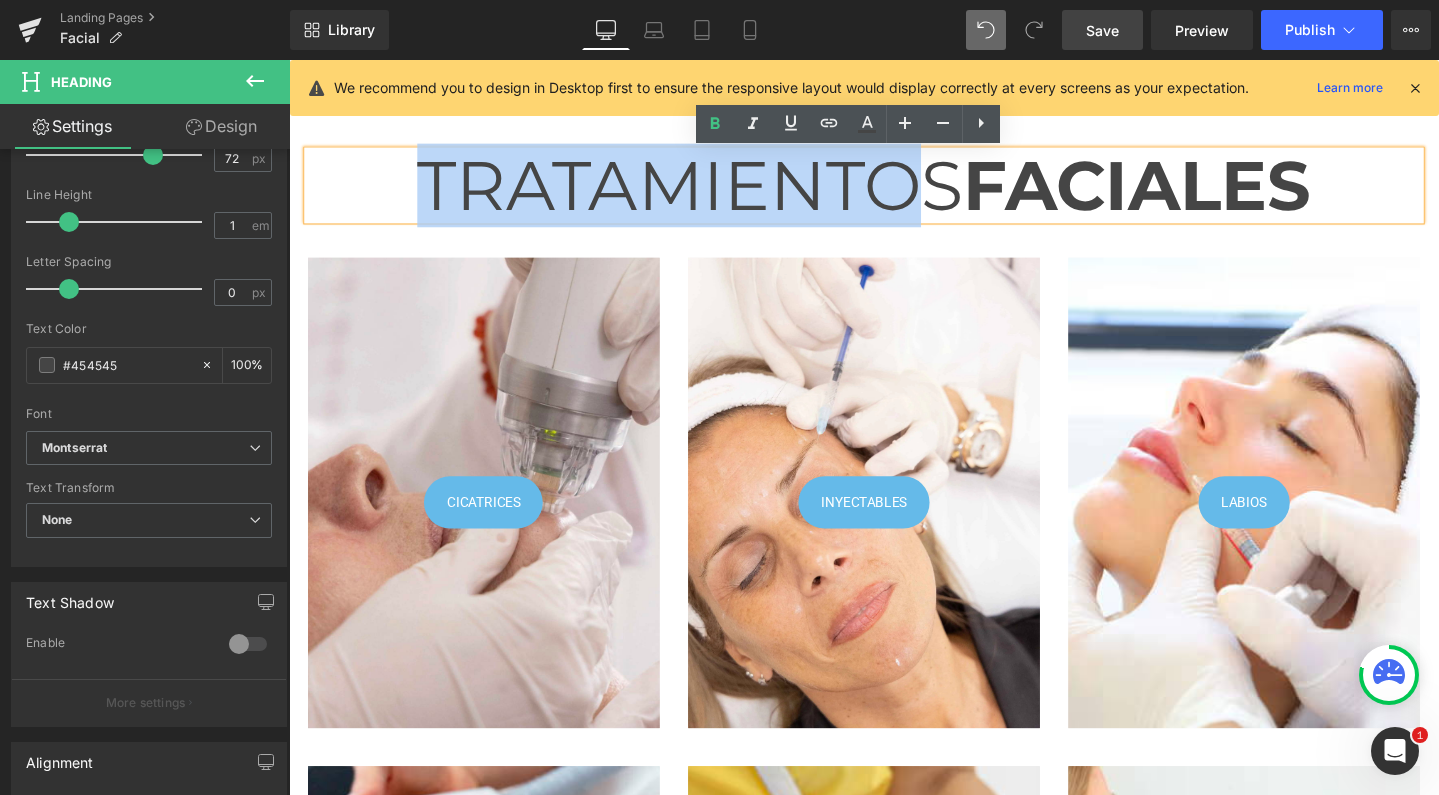 drag, startPoint x: 410, startPoint y: 186, endPoint x: 953, endPoint y: 178, distance: 543.0589 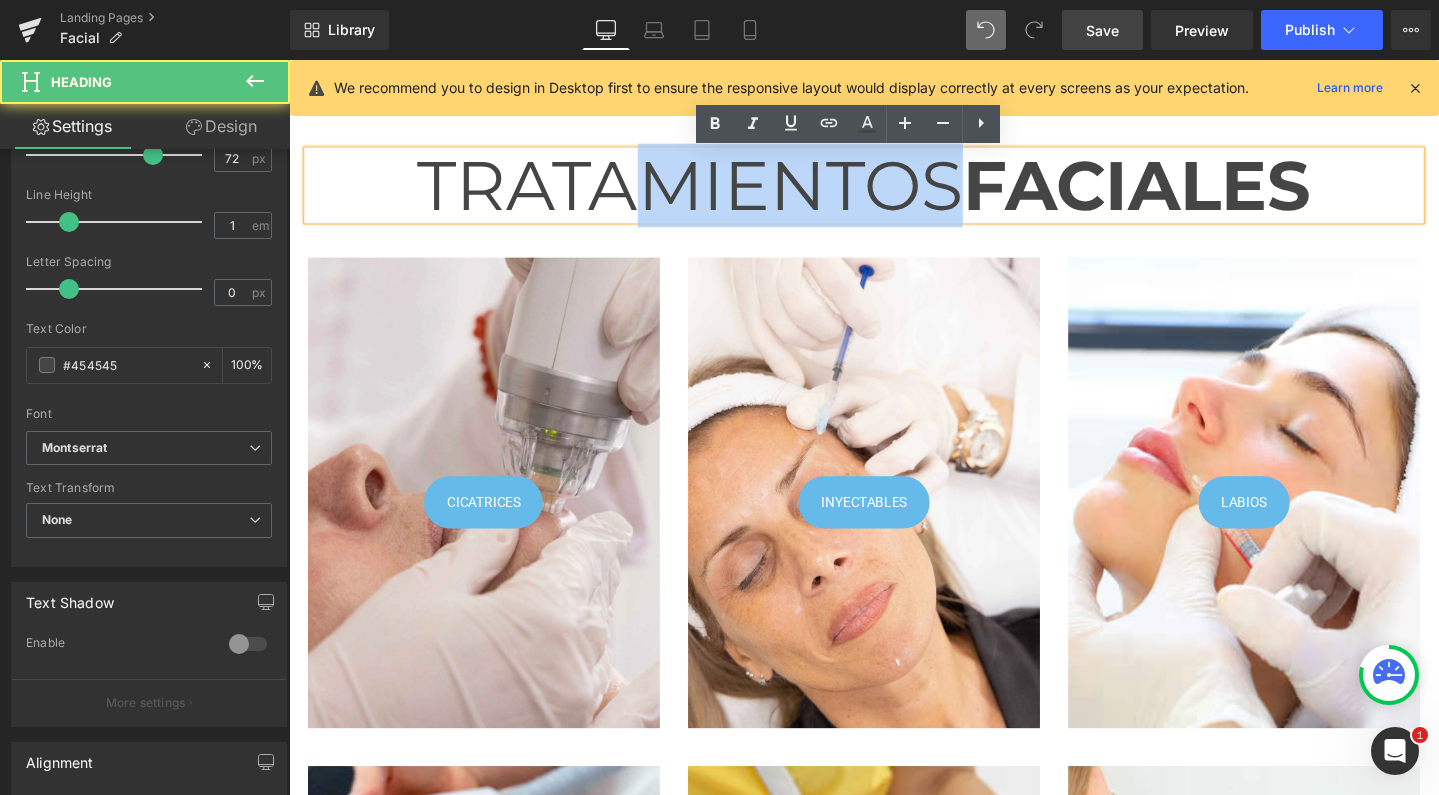 drag, startPoint x: 975, startPoint y: 183, endPoint x: 599, endPoint y: 177, distance: 376.04788 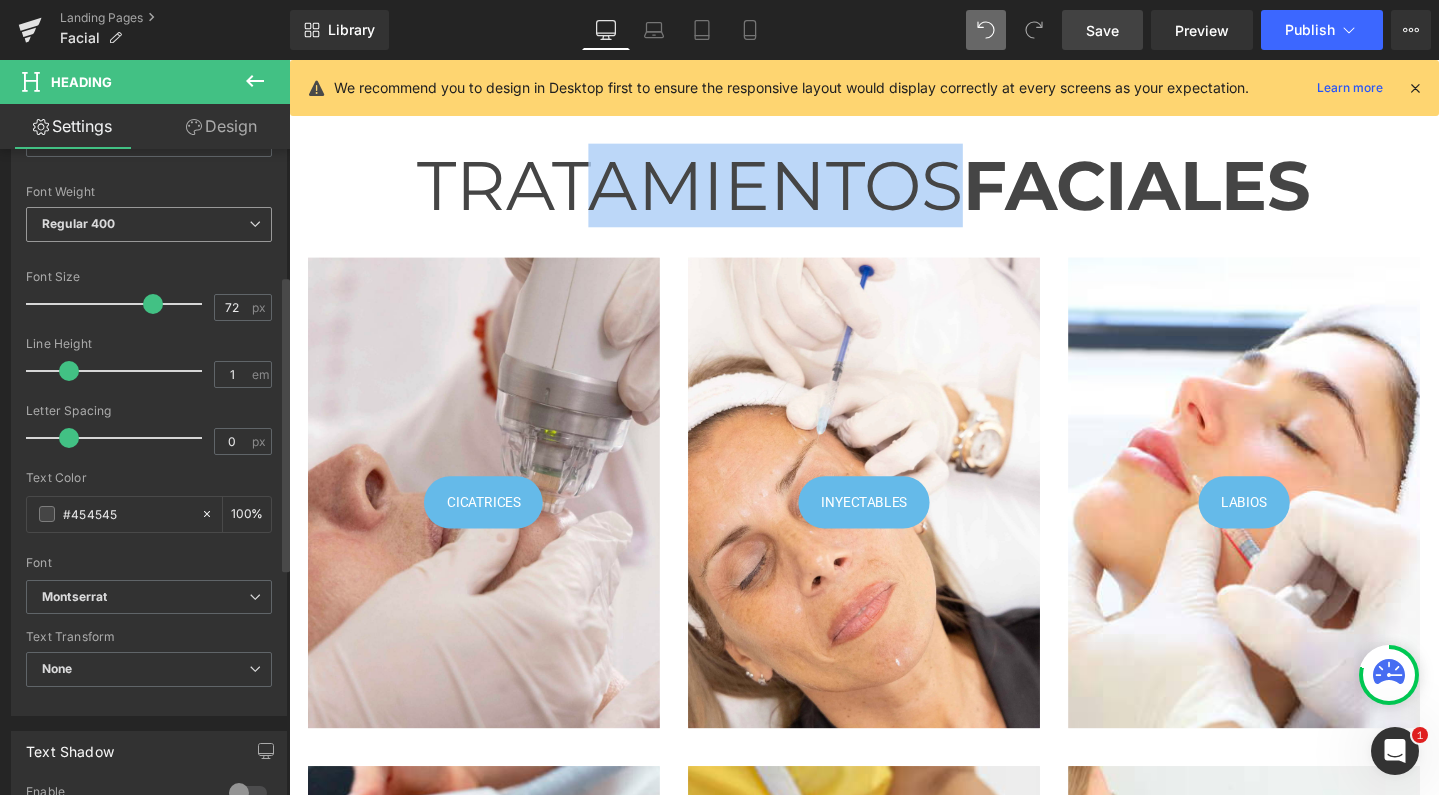 scroll, scrollTop: 275, scrollLeft: 0, axis: vertical 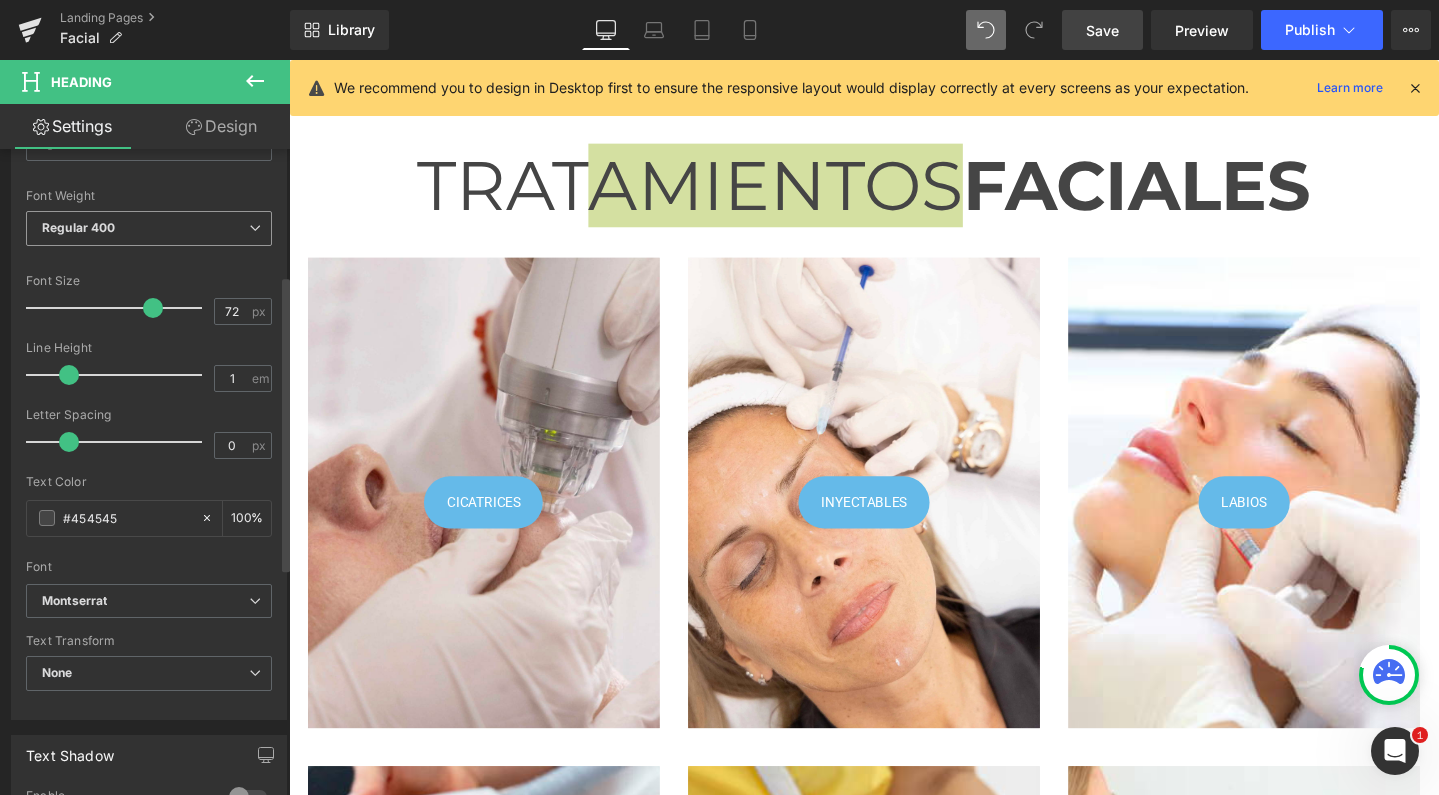 click on "Regular 400" at bounding box center [149, 228] 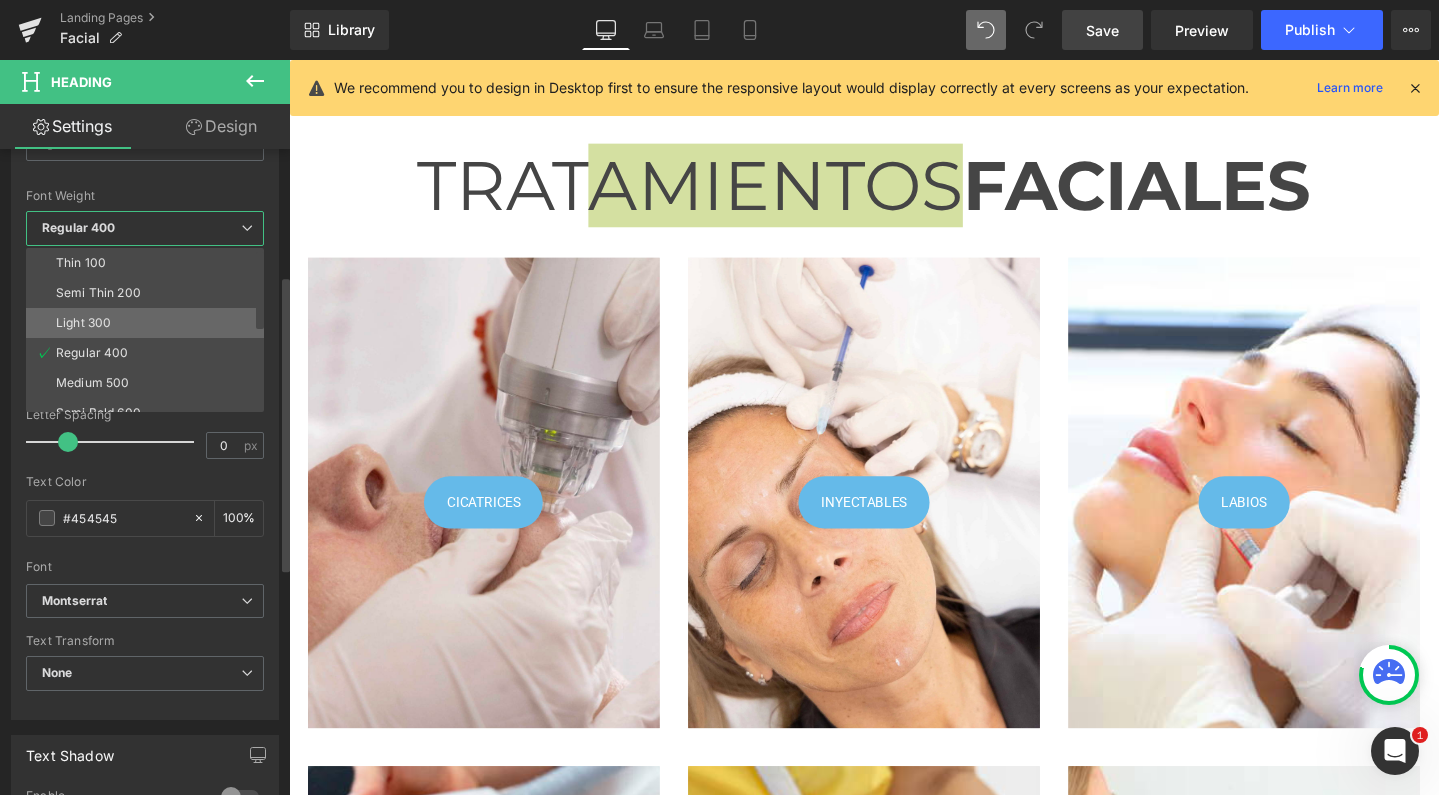 click on "Light 300" at bounding box center (149, 323) 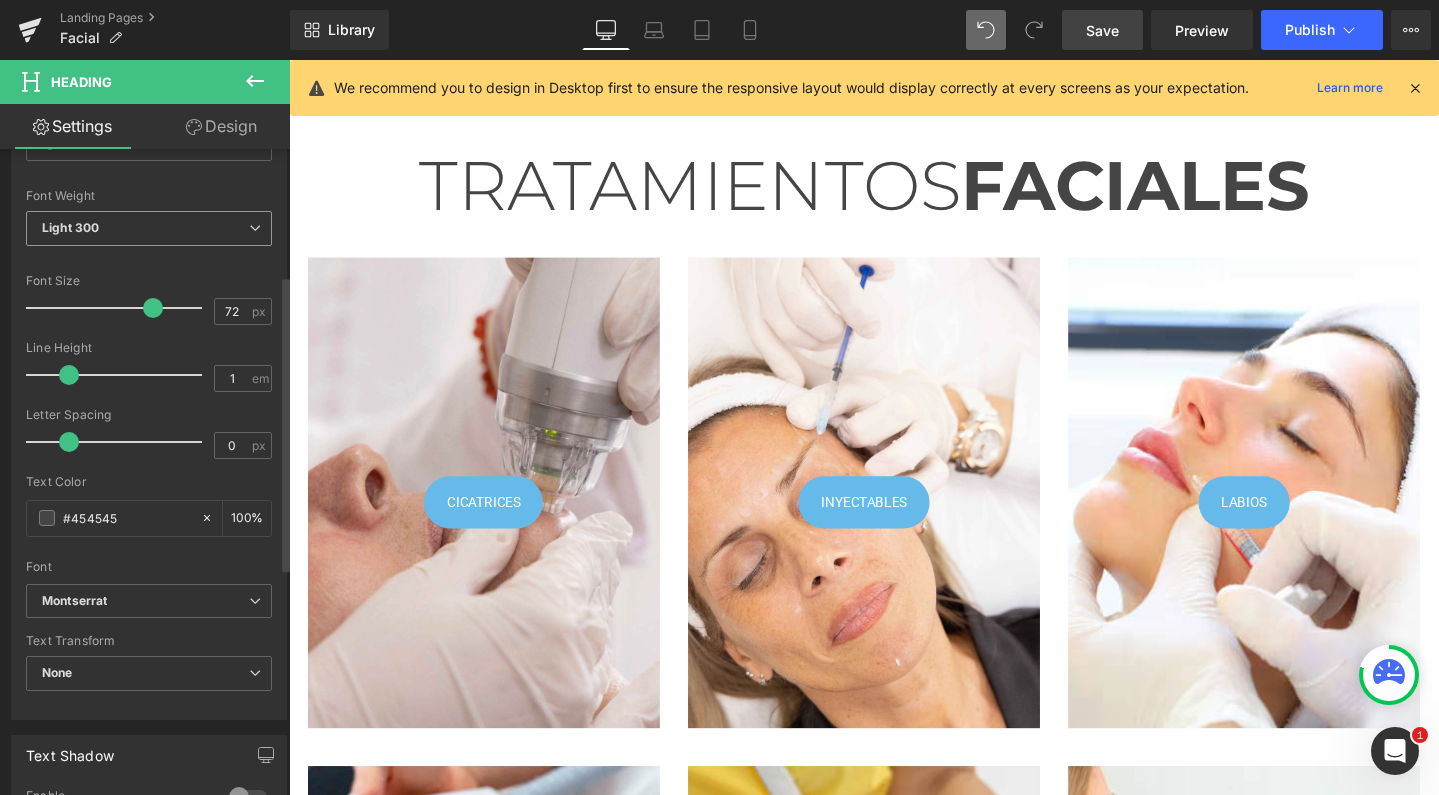 click on "Light 300" at bounding box center (149, 228) 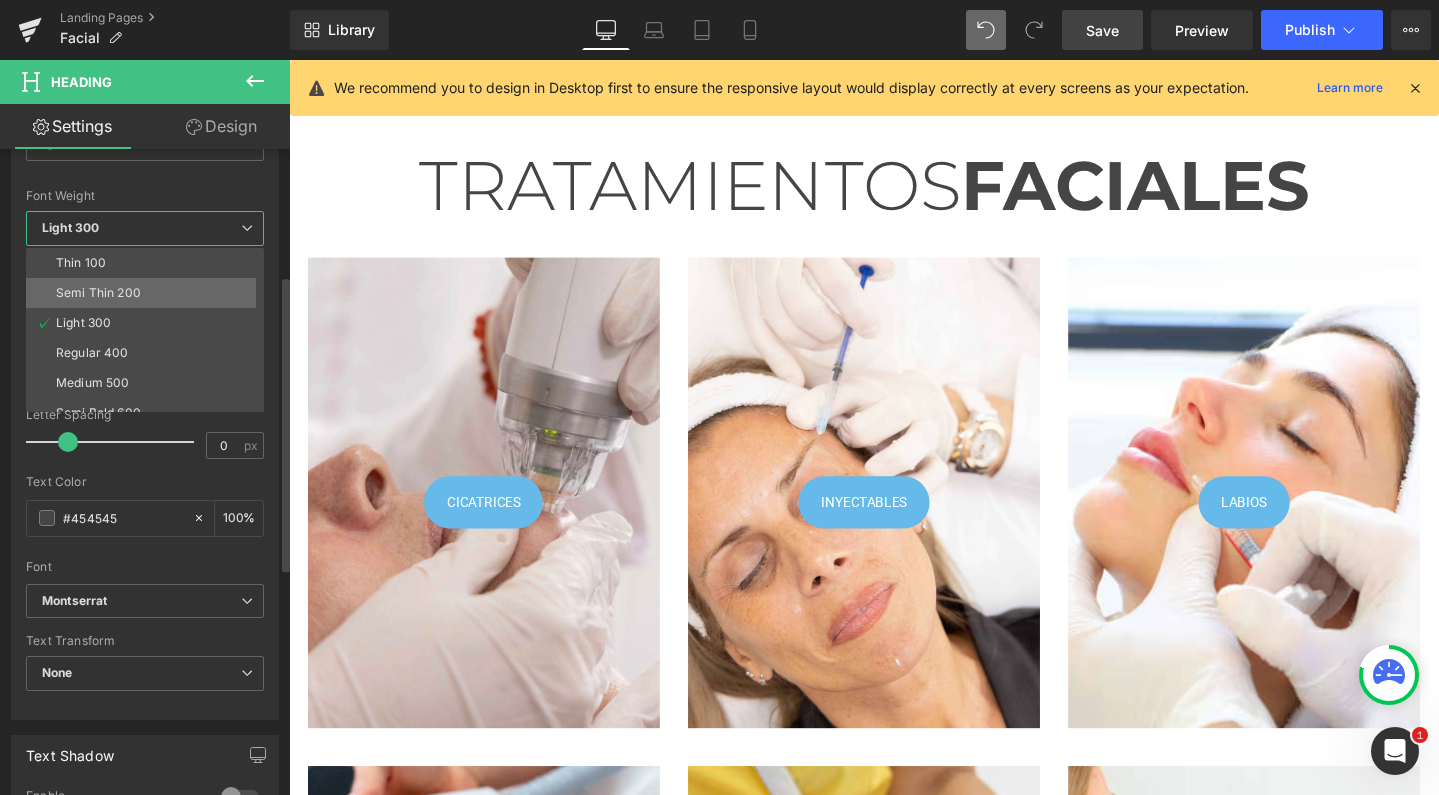 click on "Semi Thin 200" at bounding box center [98, 293] 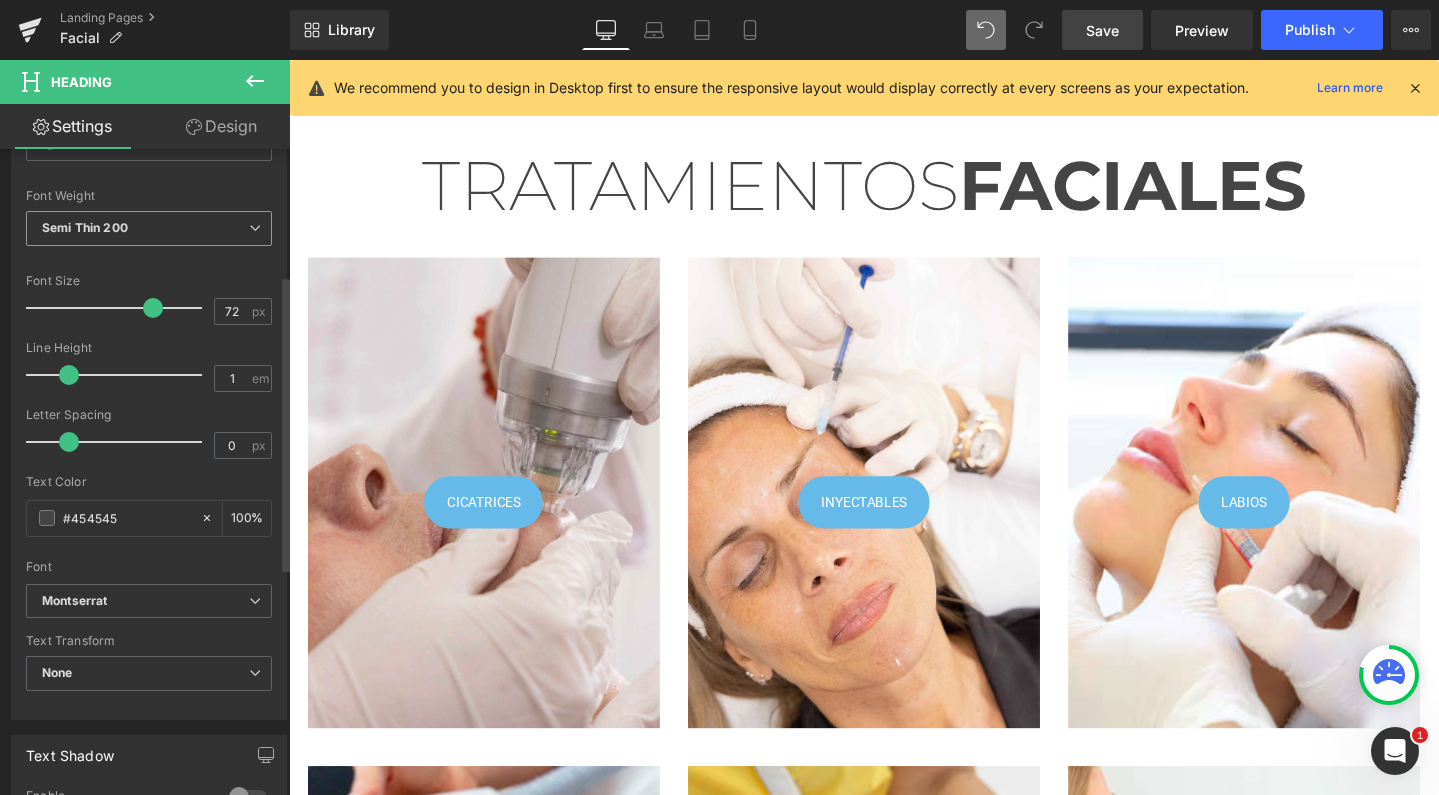click on "Semi Thin 200" at bounding box center (149, 228) 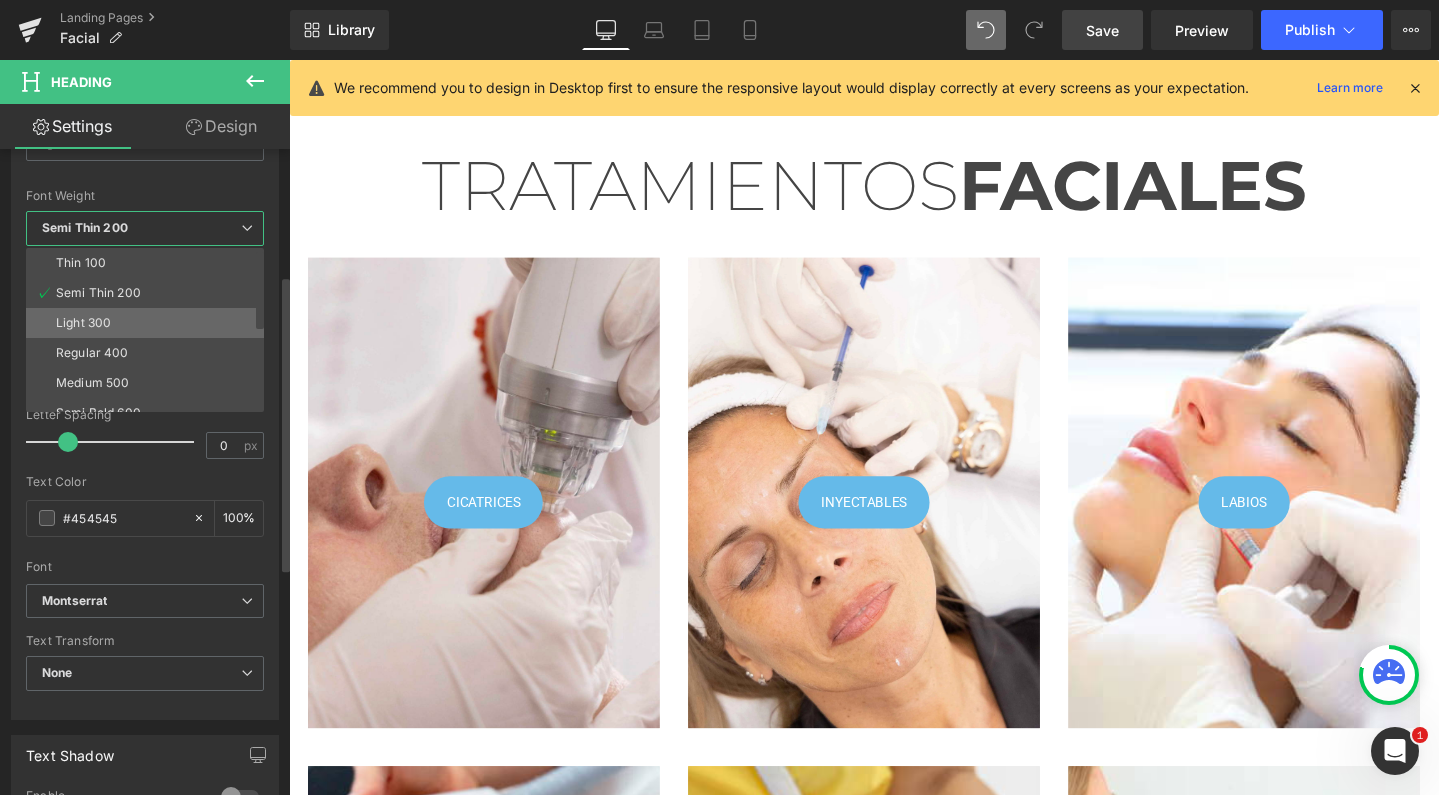 click on "Light 300" at bounding box center [83, 323] 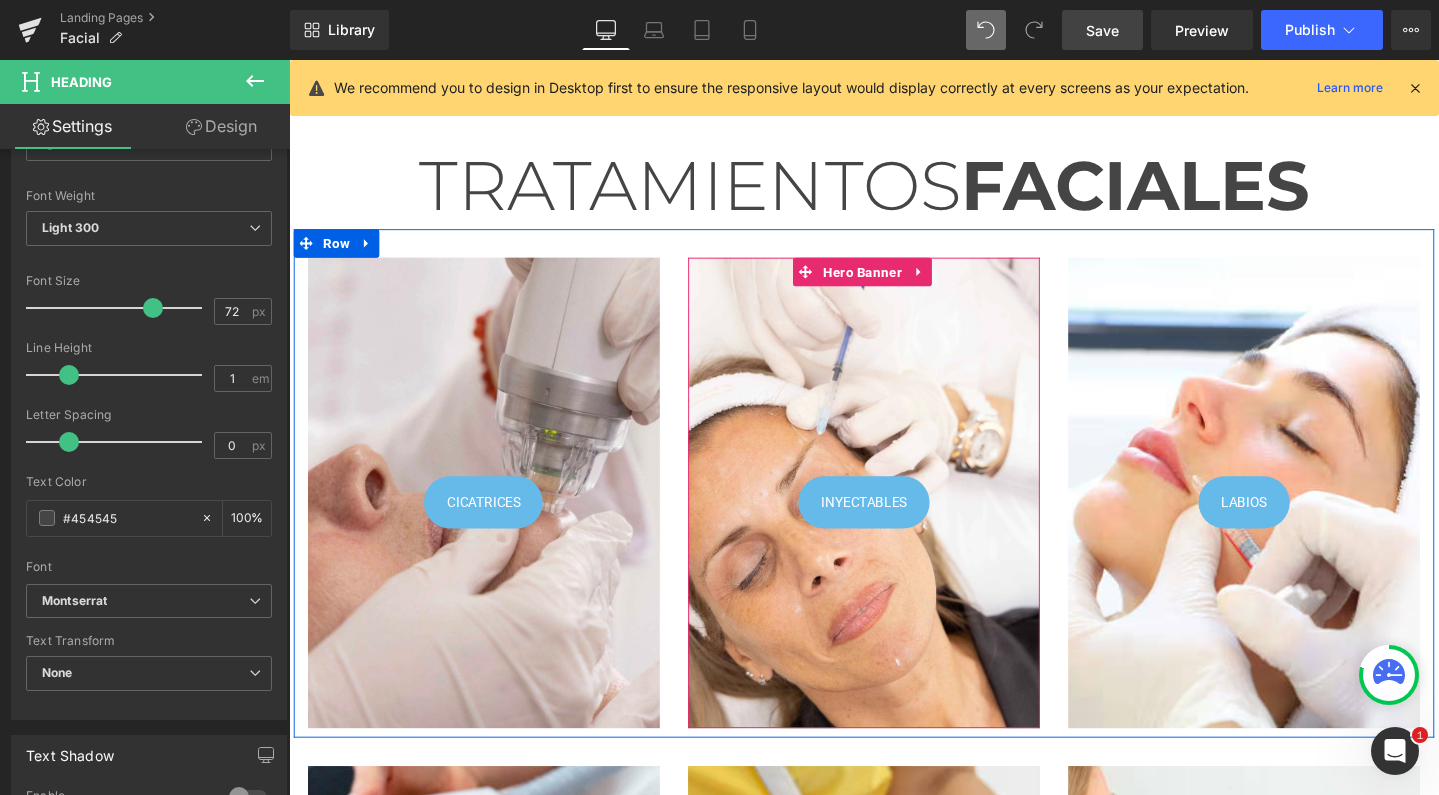 scroll, scrollTop: 0, scrollLeft: 0, axis: both 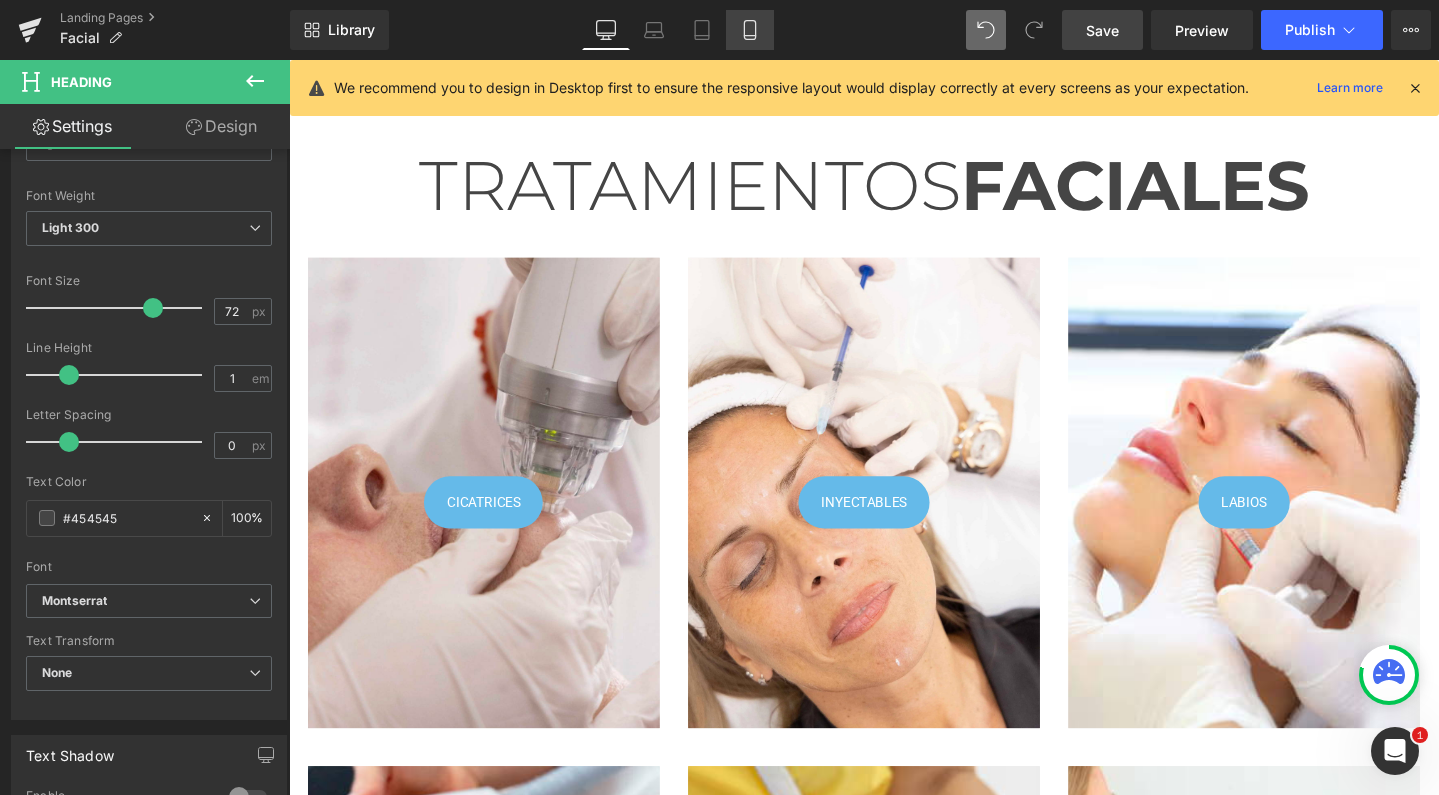 click 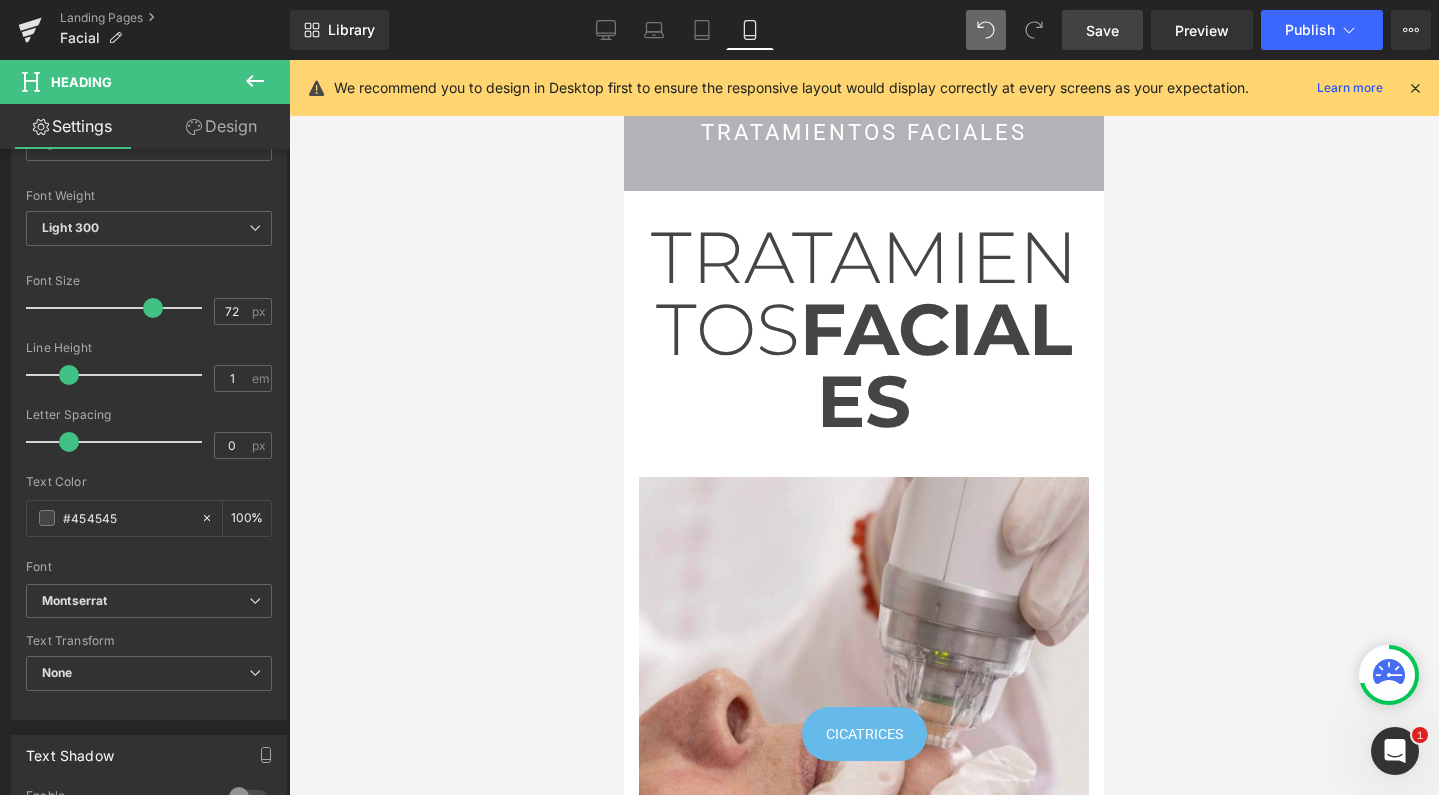 scroll, scrollTop: 517, scrollLeft: 0, axis: vertical 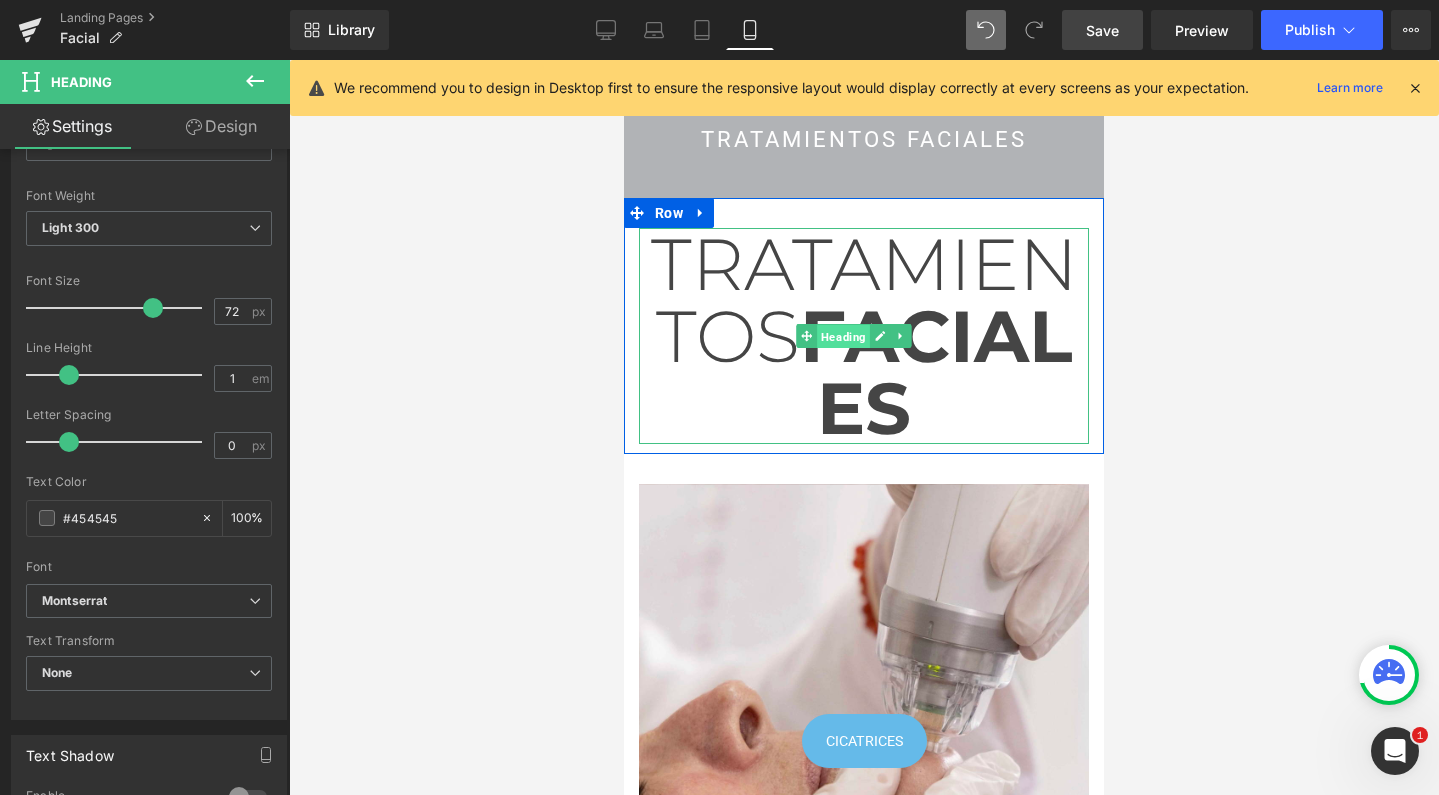 click on "Heading" at bounding box center (843, 336) 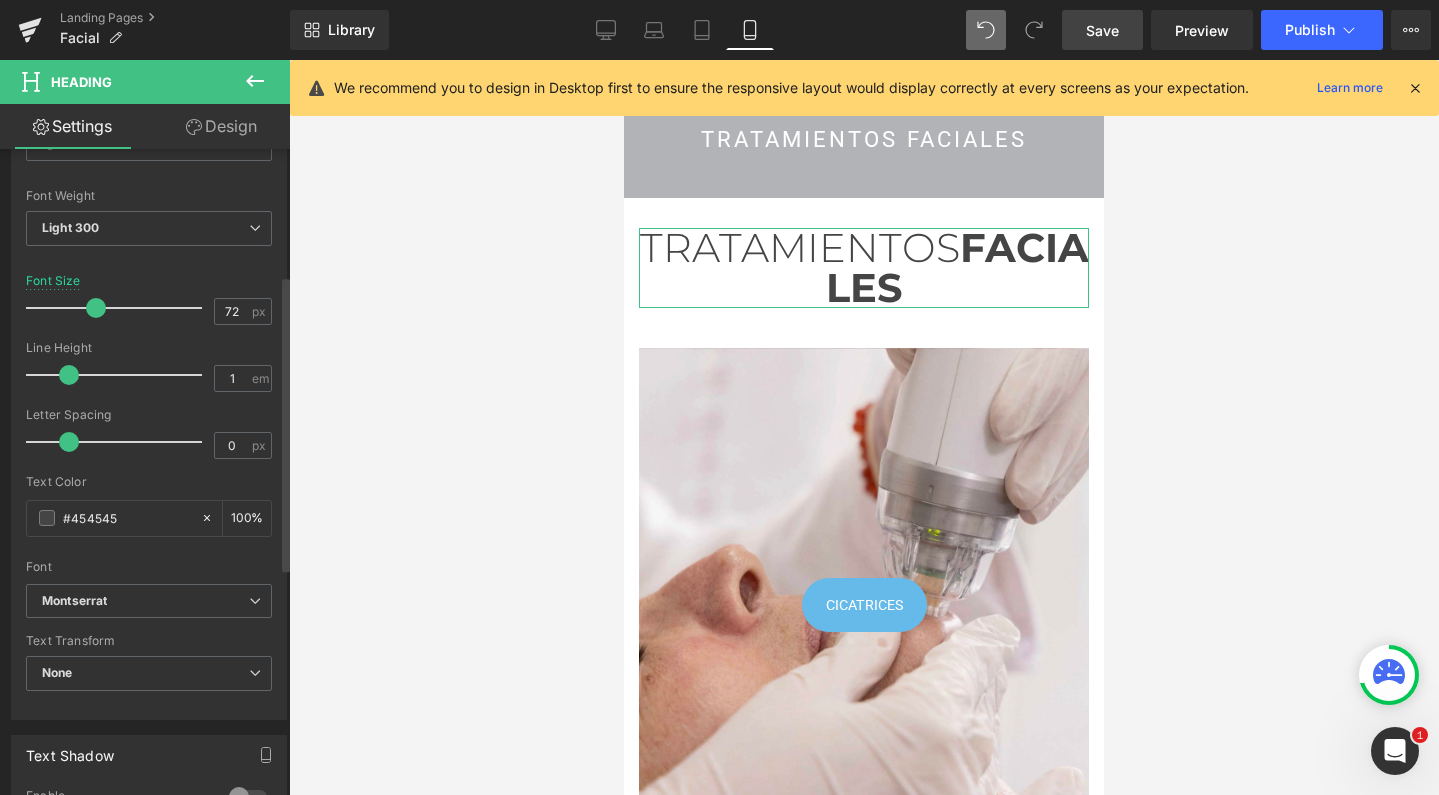 drag, startPoint x: 147, startPoint y: 311, endPoint x: 94, endPoint y: 316, distance: 53.235325 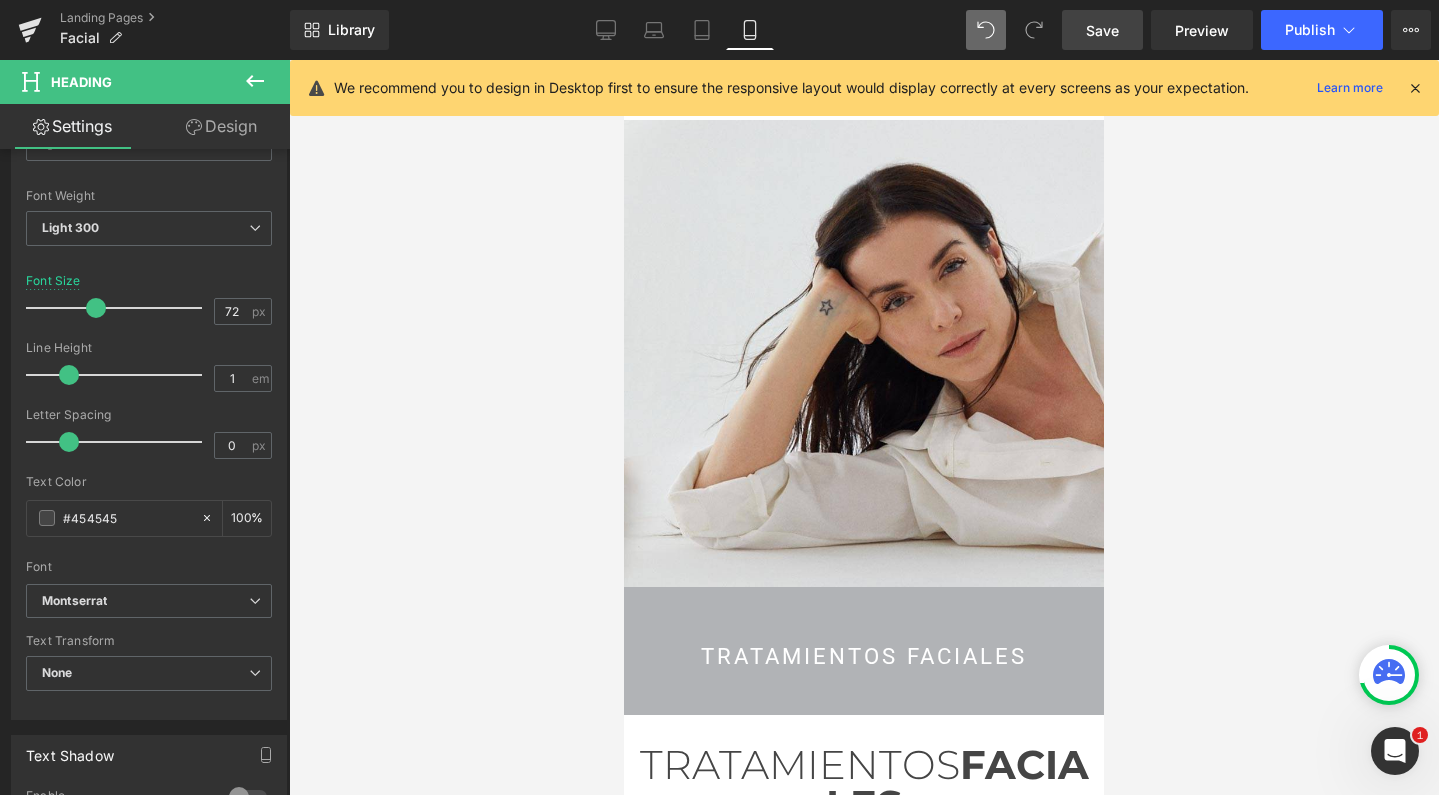scroll, scrollTop: 0, scrollLeft: 0, axis: both 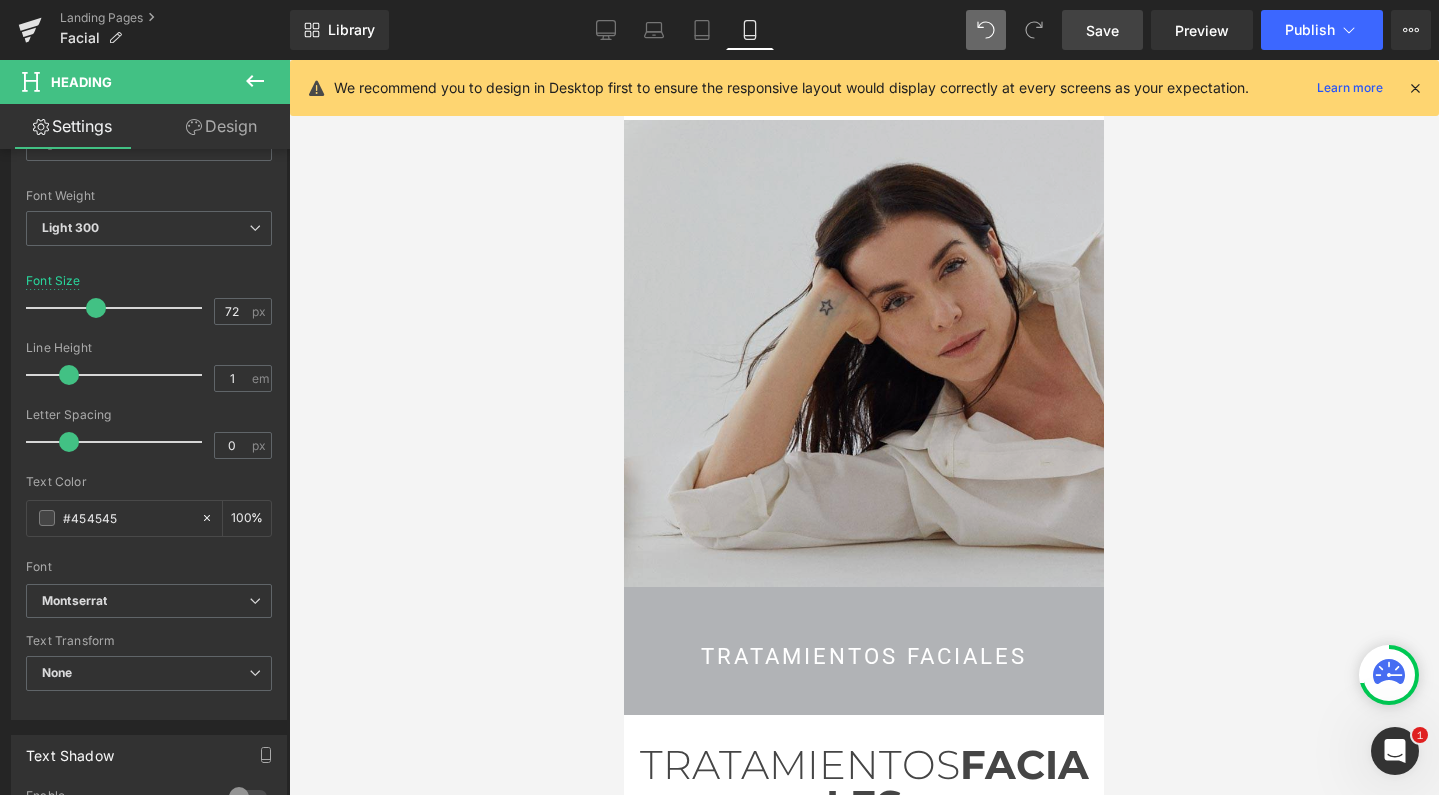 click at bounding box center [864, 353] 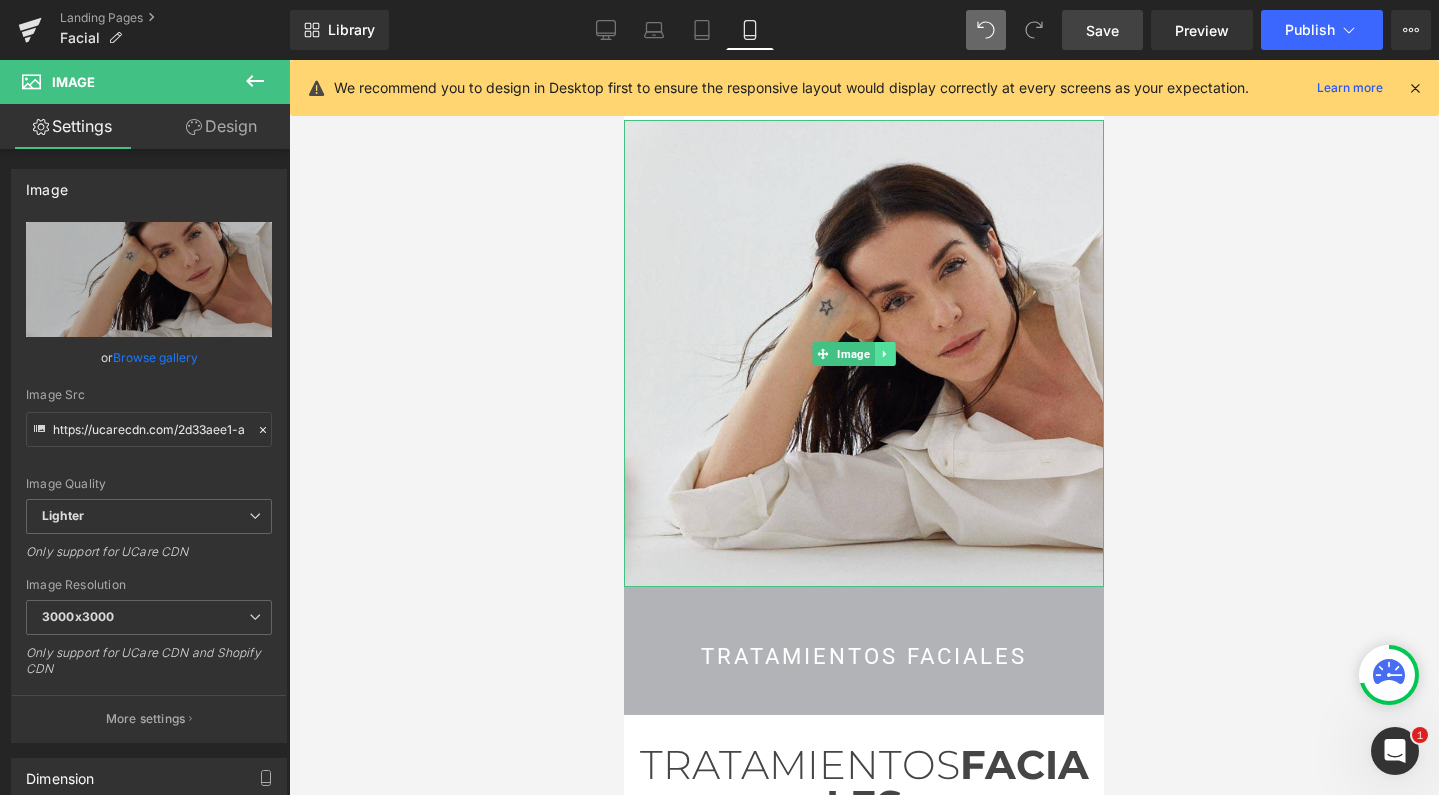 click 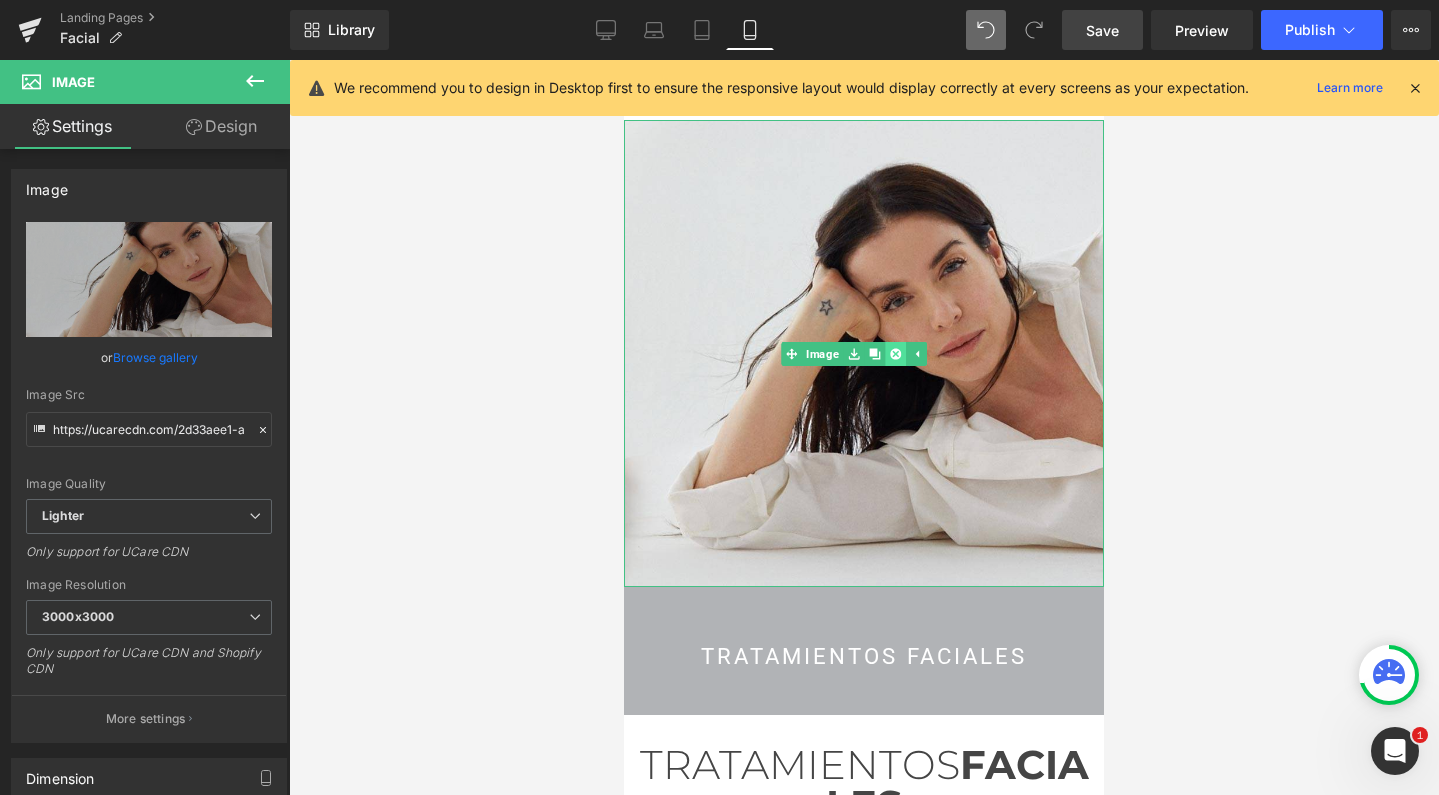 click 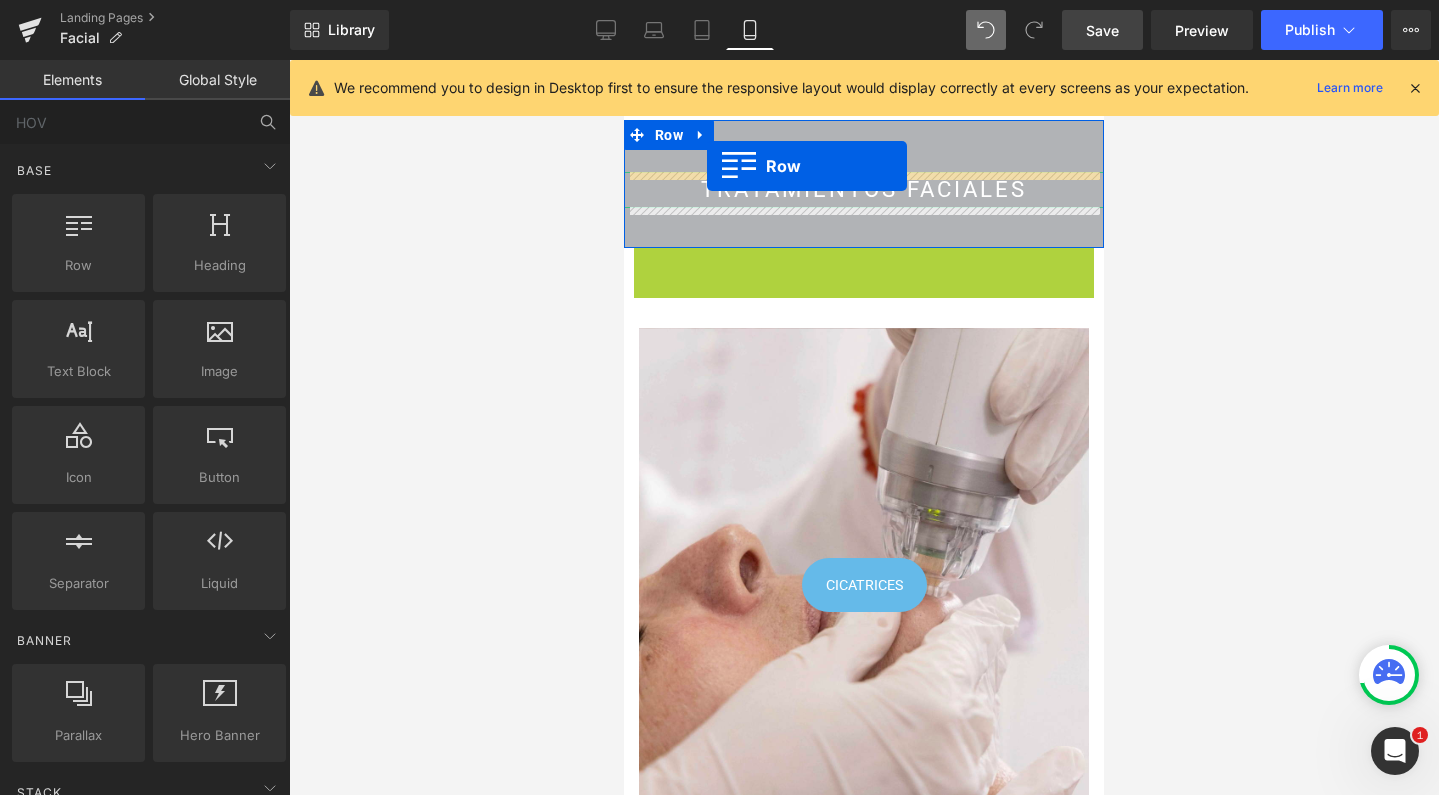 drag, startPoint x: 636, startPoint y: 267, endPoint x: 707, endPoint y: 166, distance: 123.458496 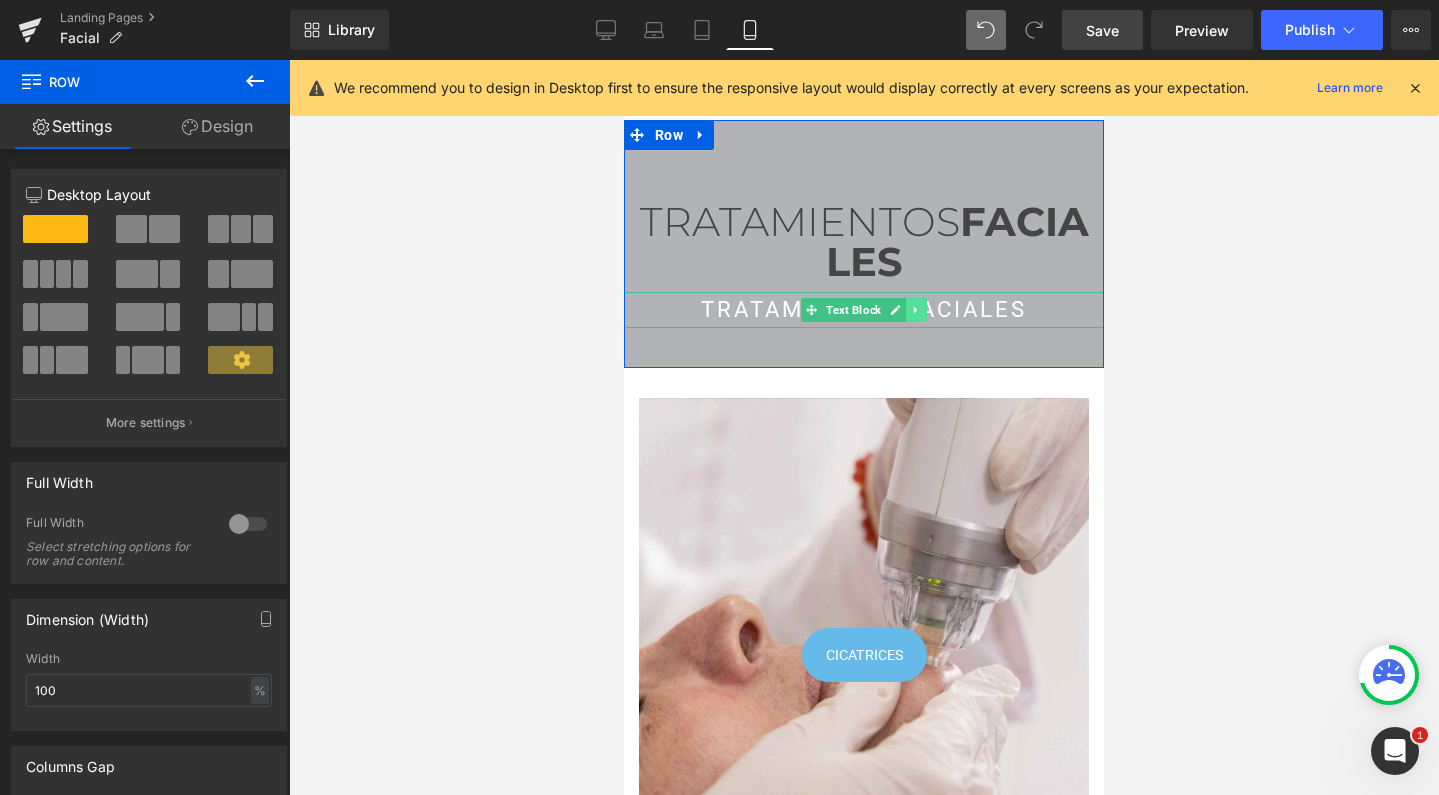 click 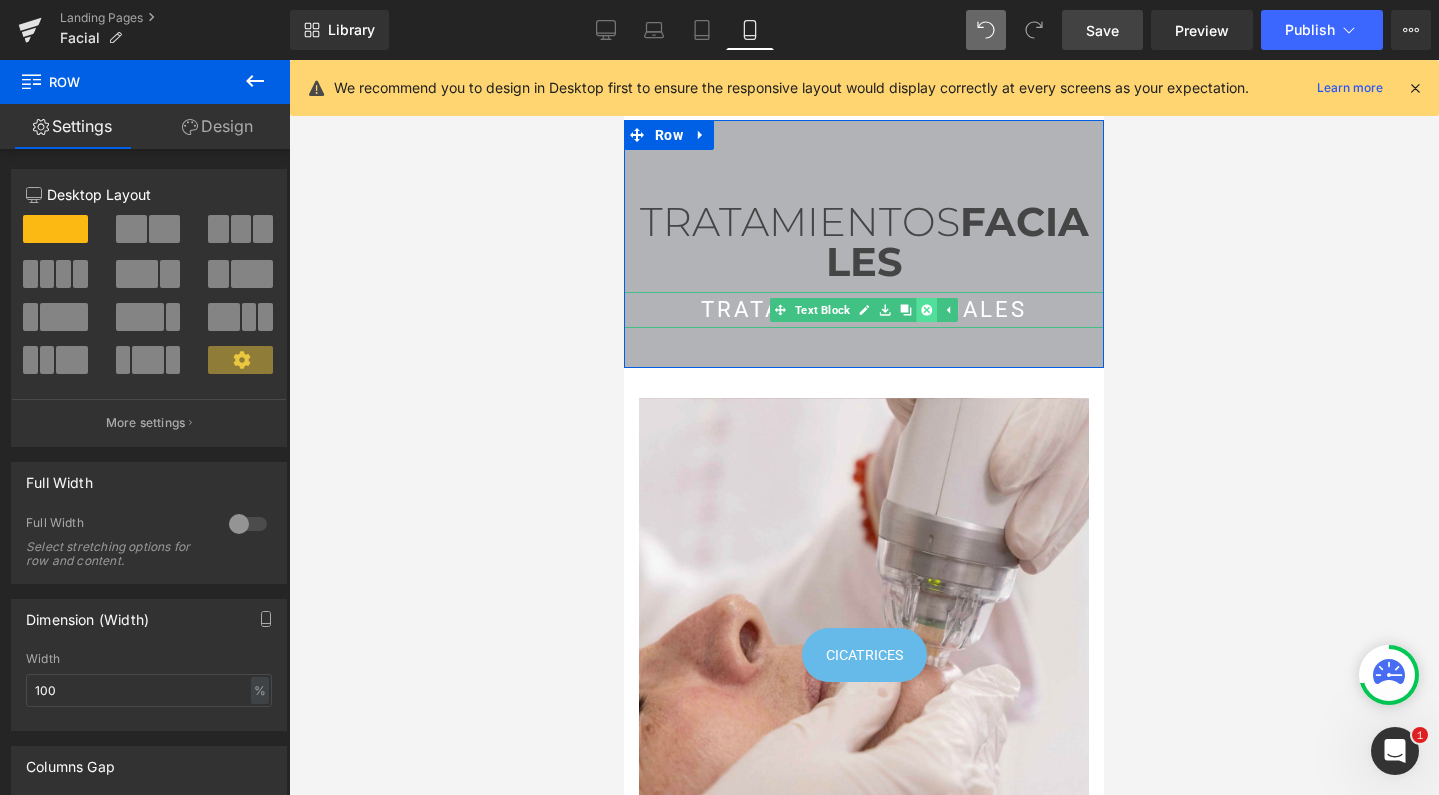 click at bounding box center (926, 310) 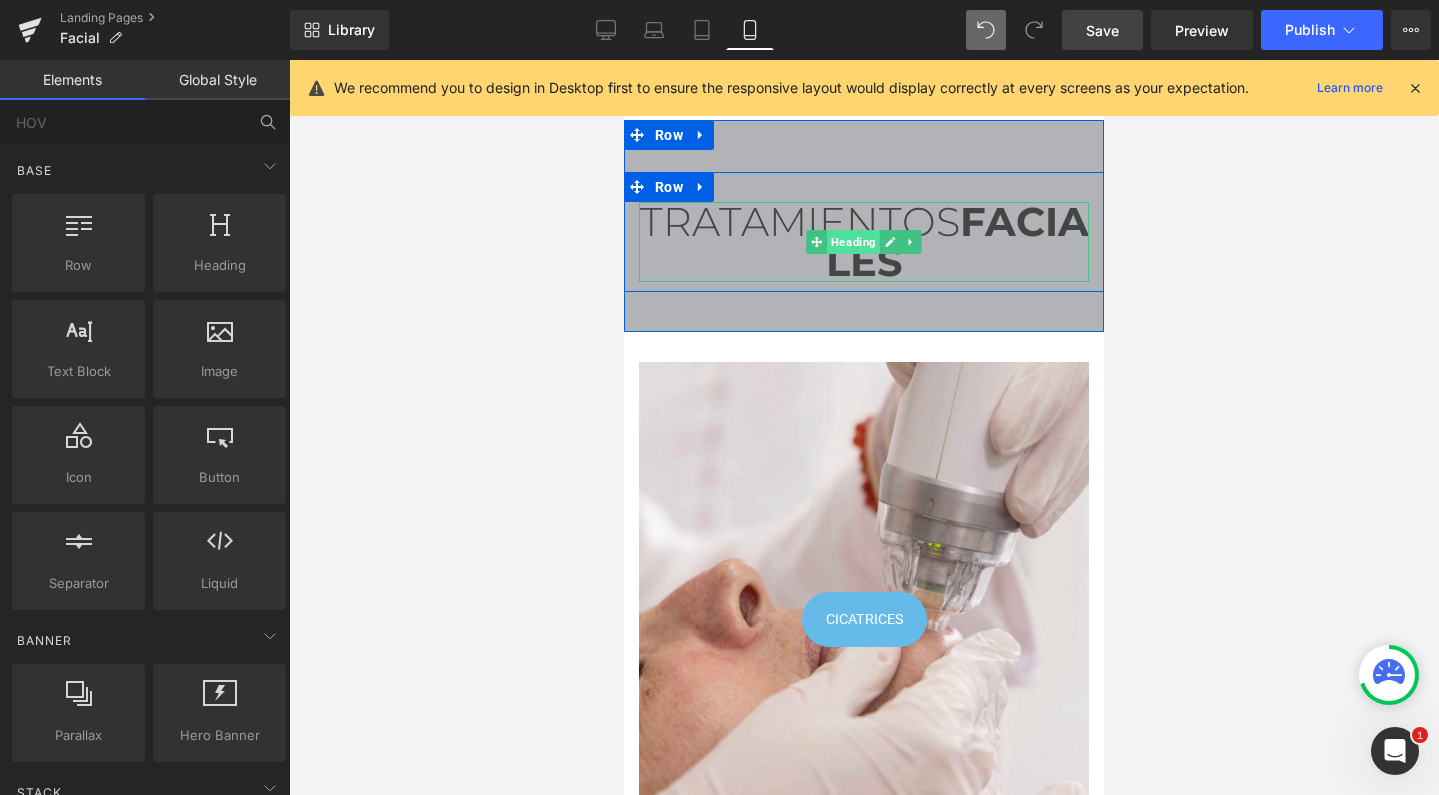 click on "Heading" at bounding box center [853, 242] 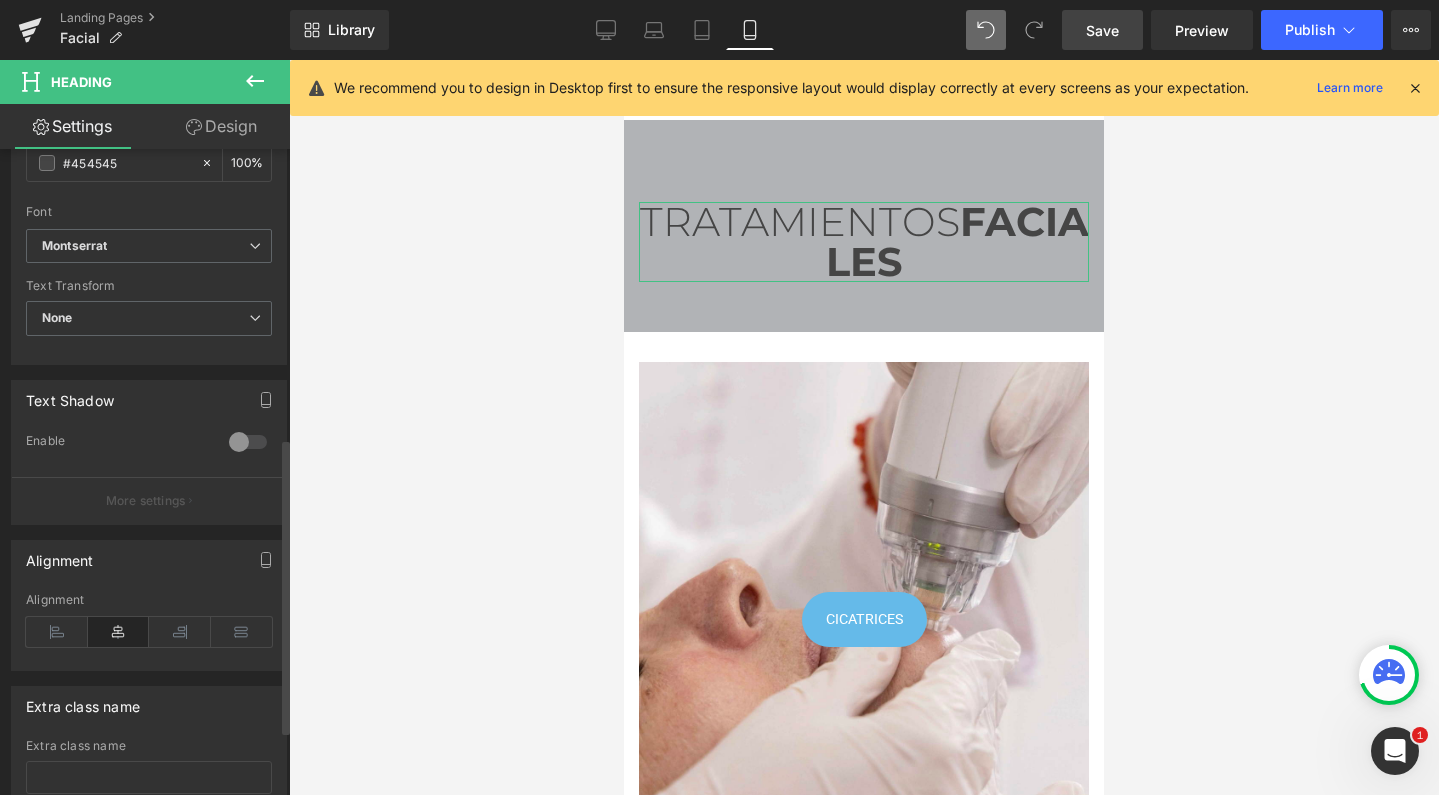 scroll, scrollTop: 631, scrollLeft: 0, axis: vertical 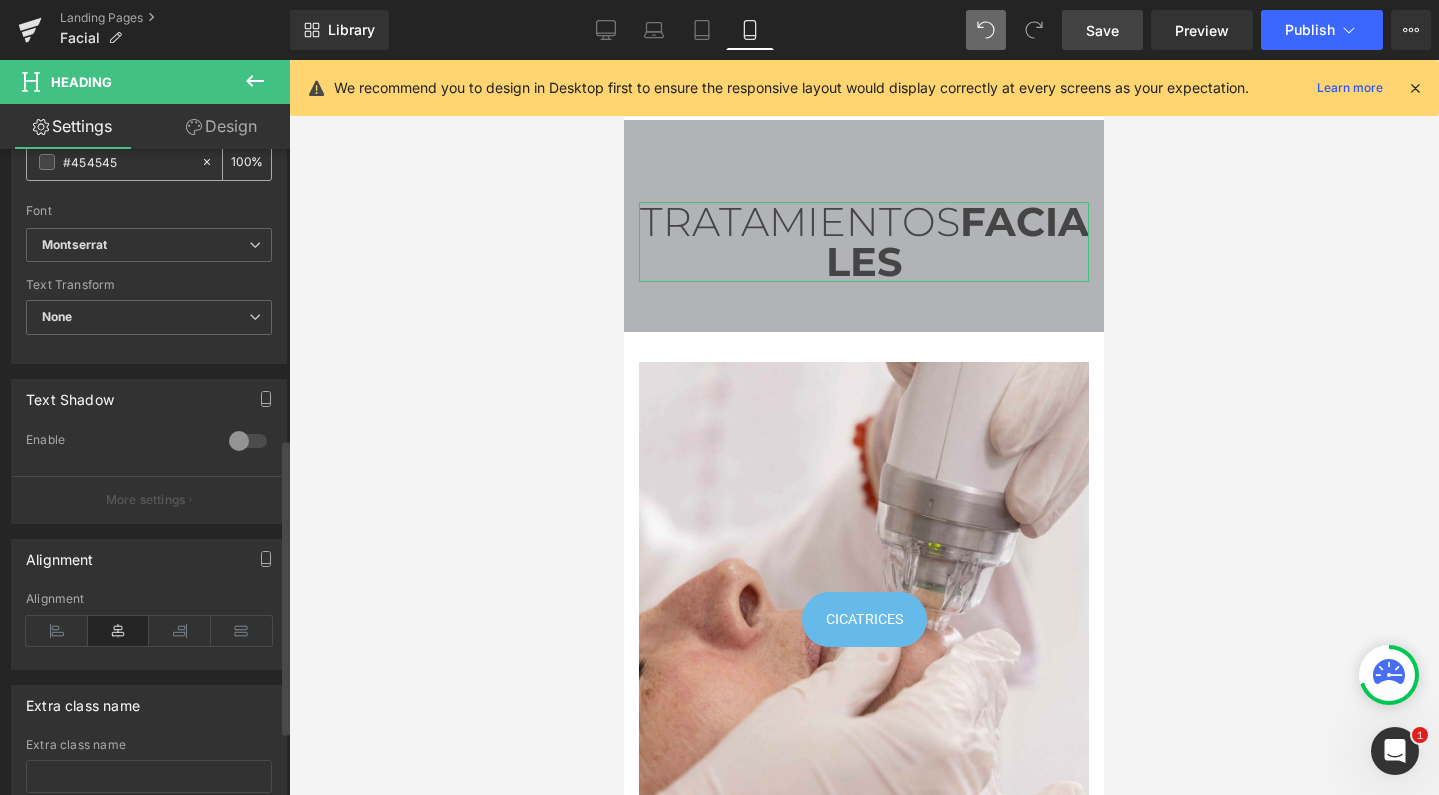 click at bounding box center (47, 162) 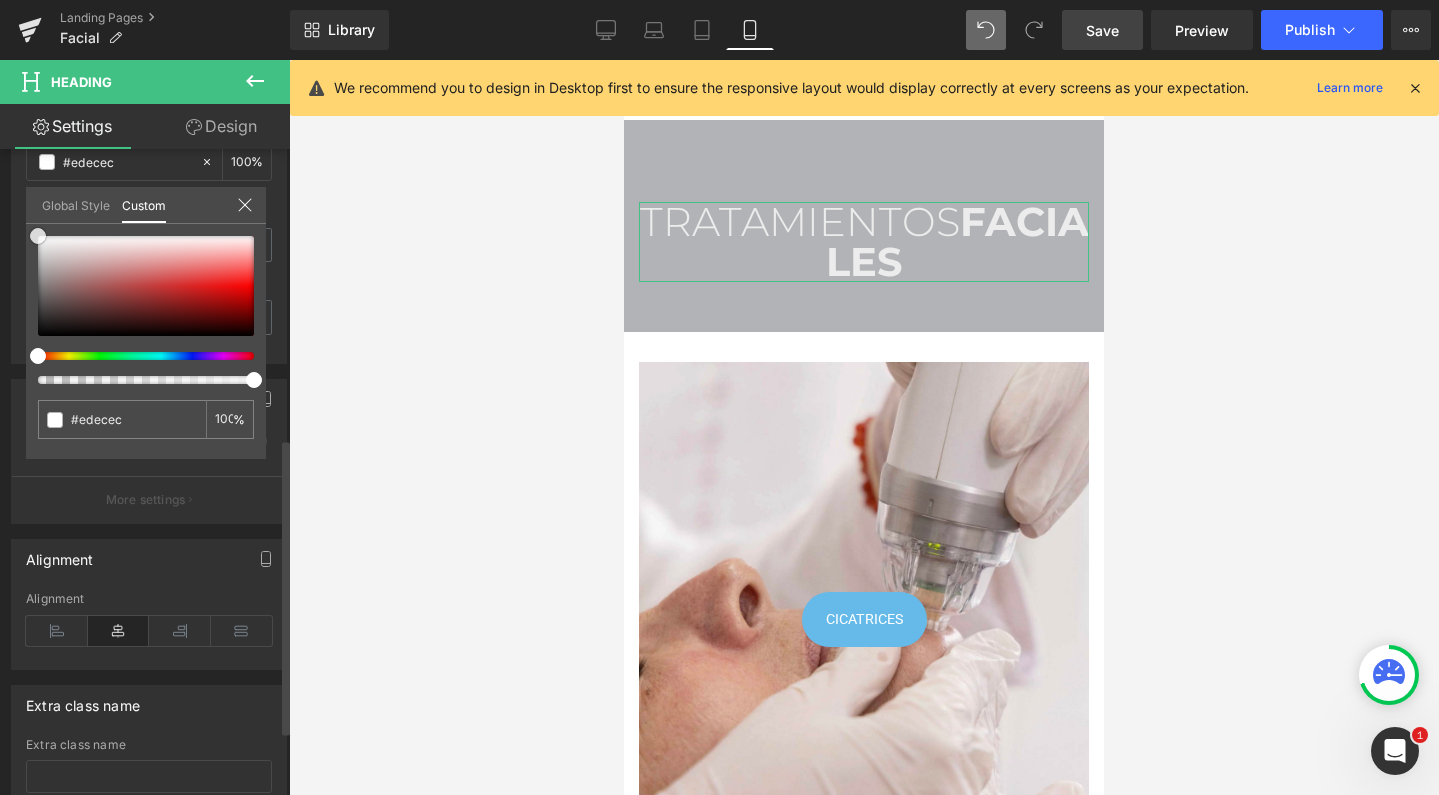 drag, startPoint x: 71, startPoint y: 272, endPoint x: 34, endPoint y: 233, distance: 53.75872 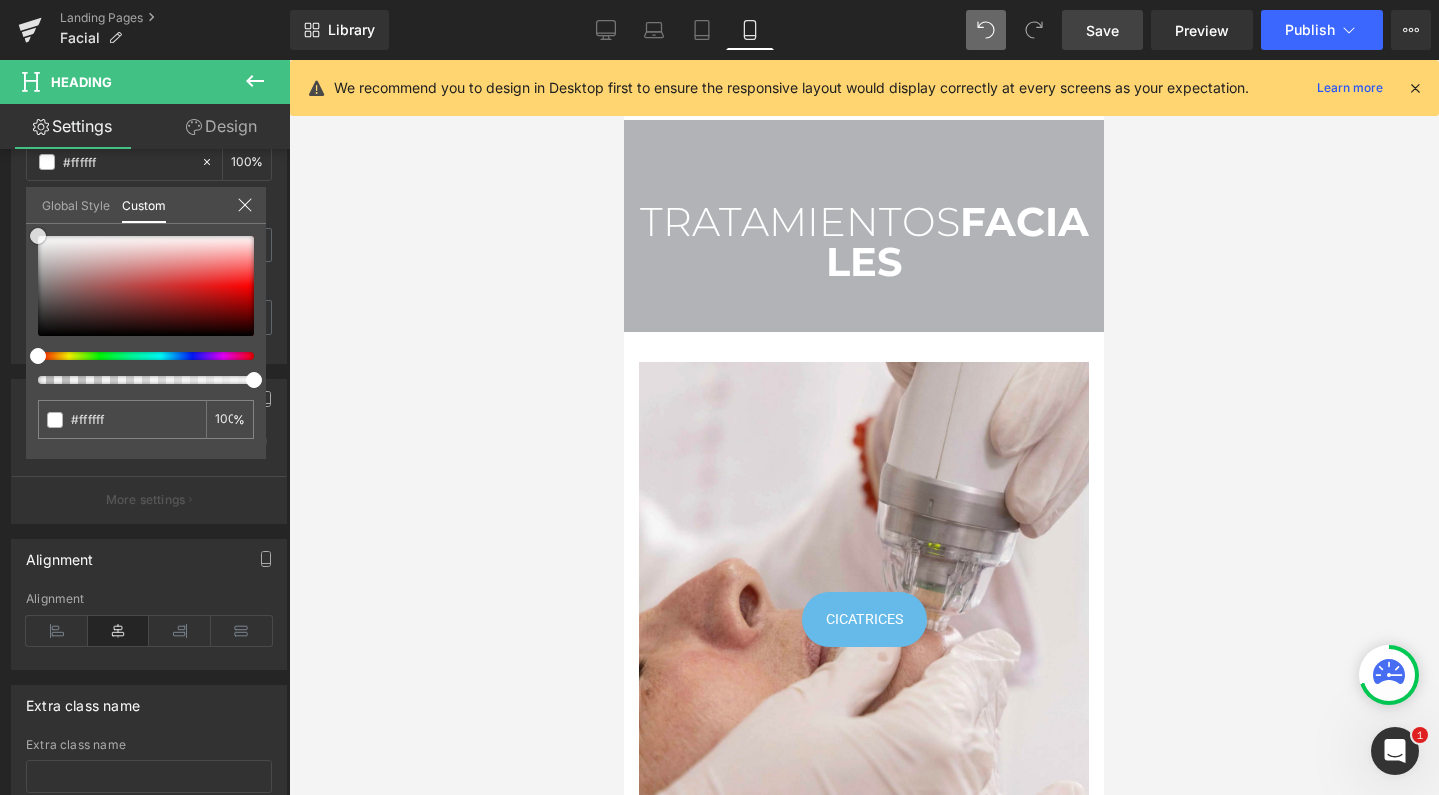 click at bounding box center [864, 427] 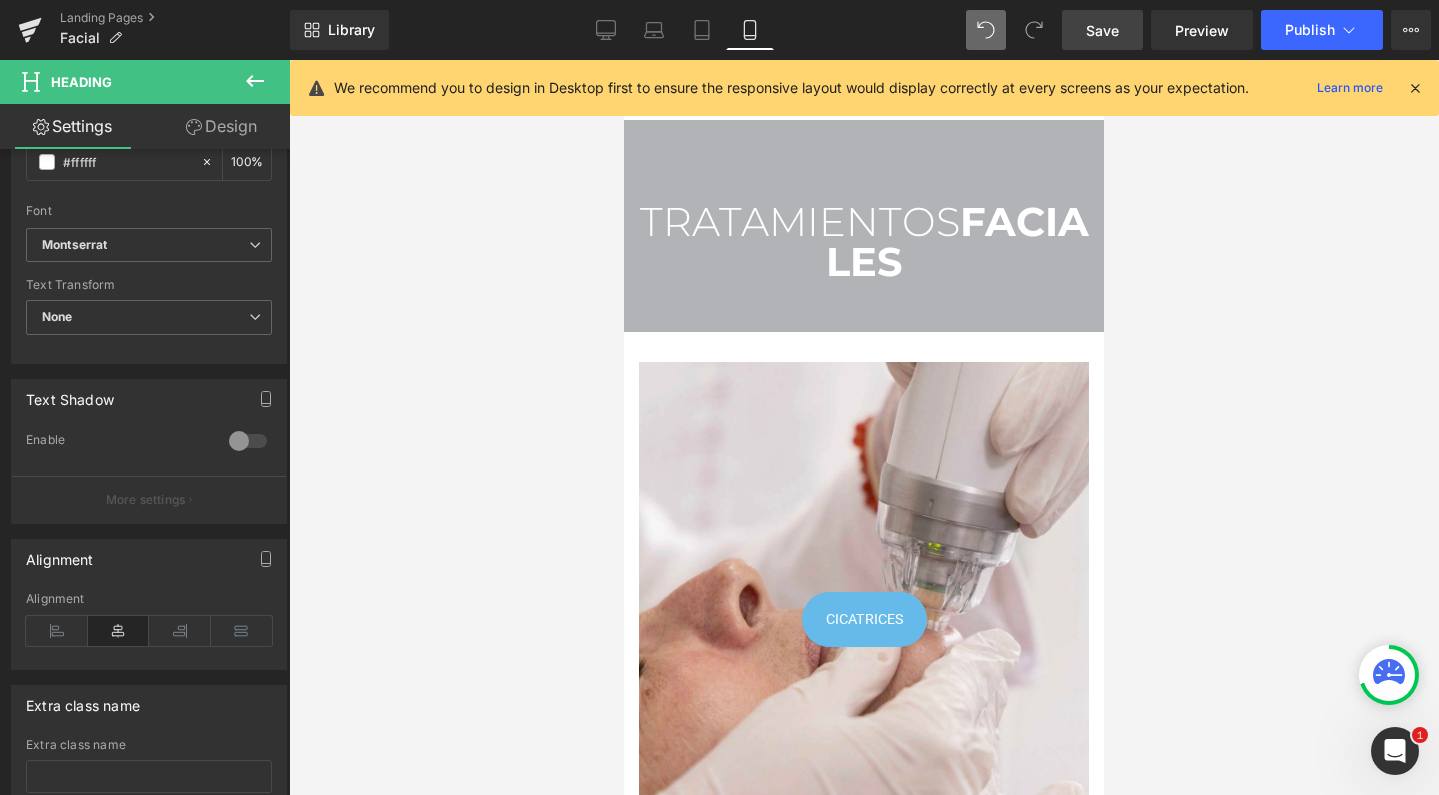 click at bounding box center [864, 427] 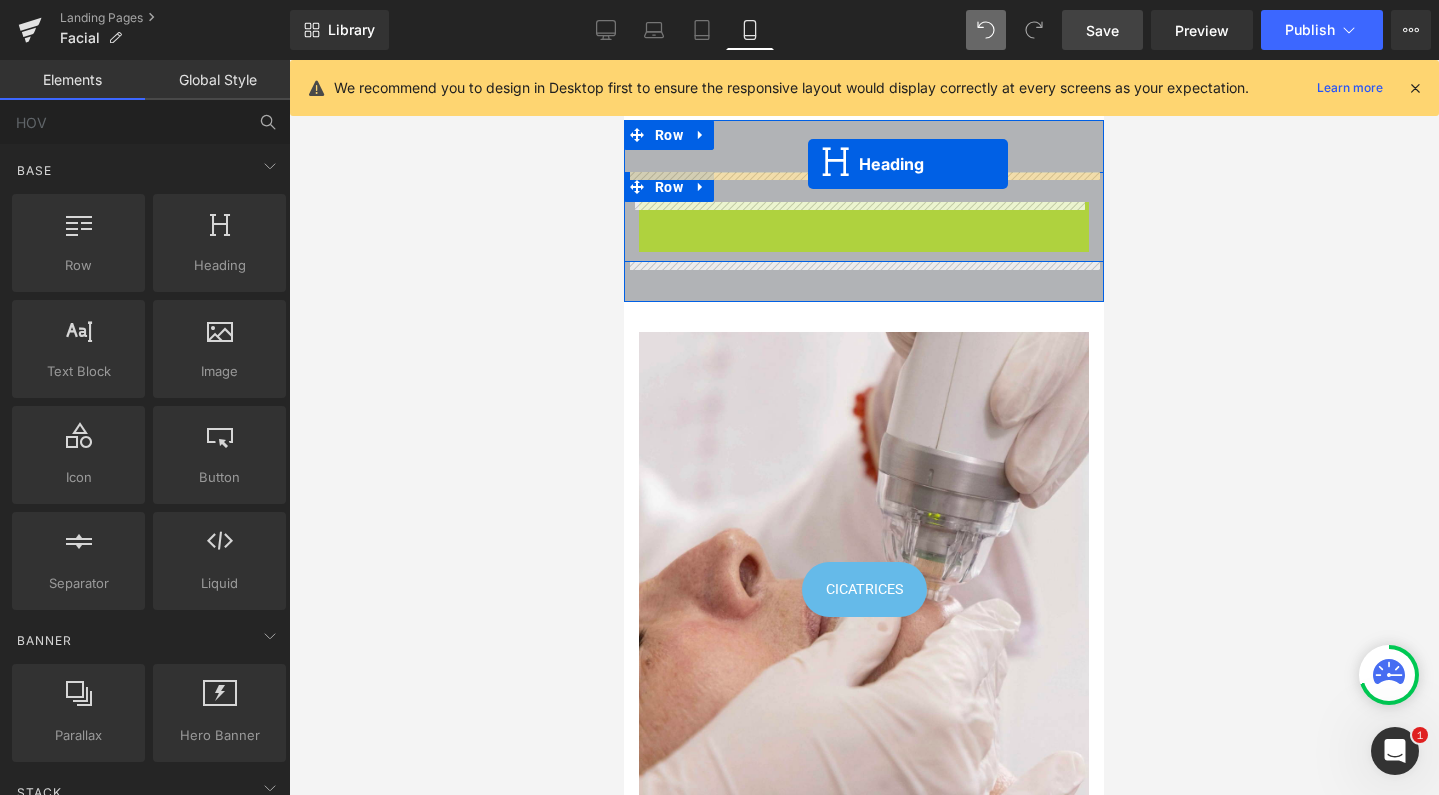 drag, startPoint x: 808, startPoint y: 241, endPoint x: 808, endPoint y: 164, distance: 77 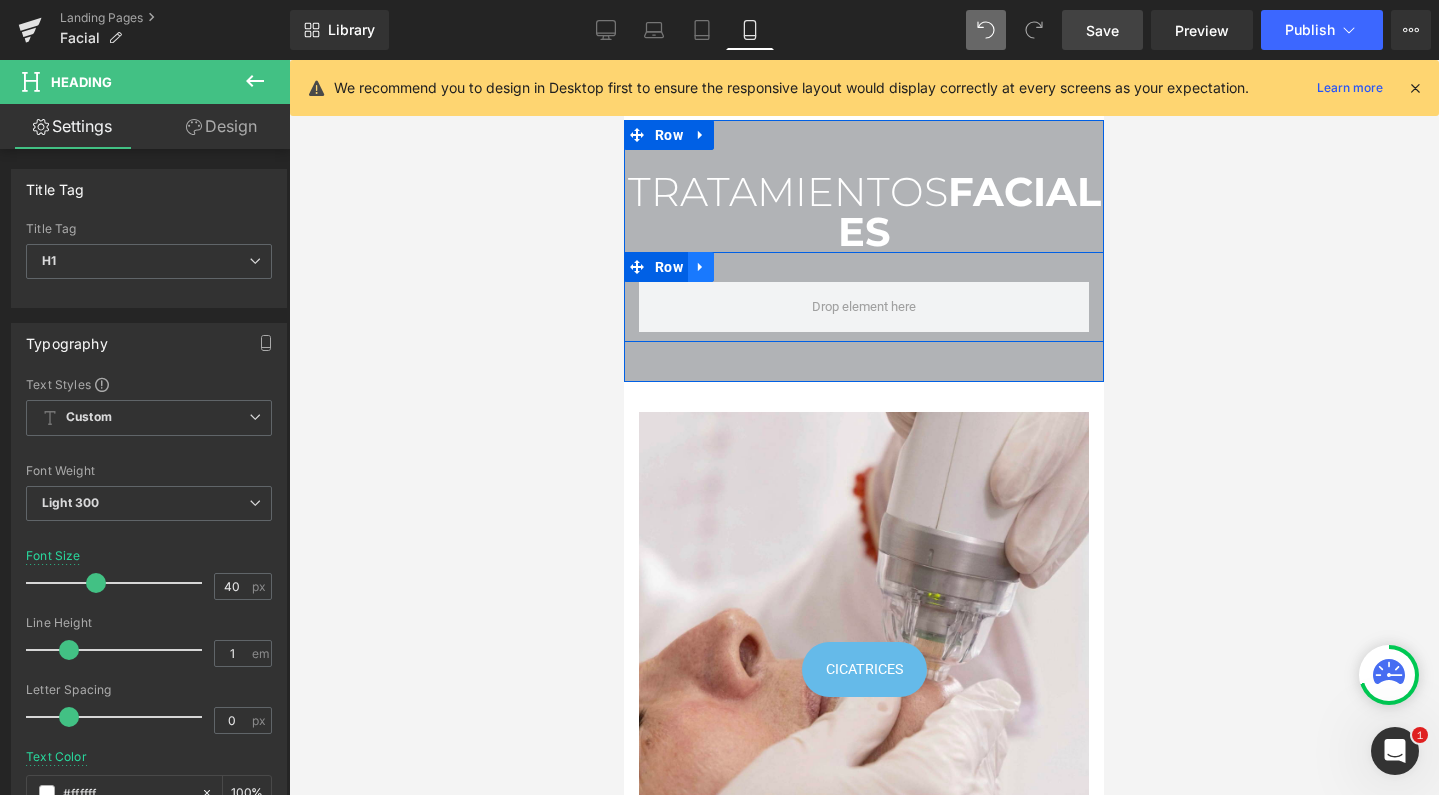 click 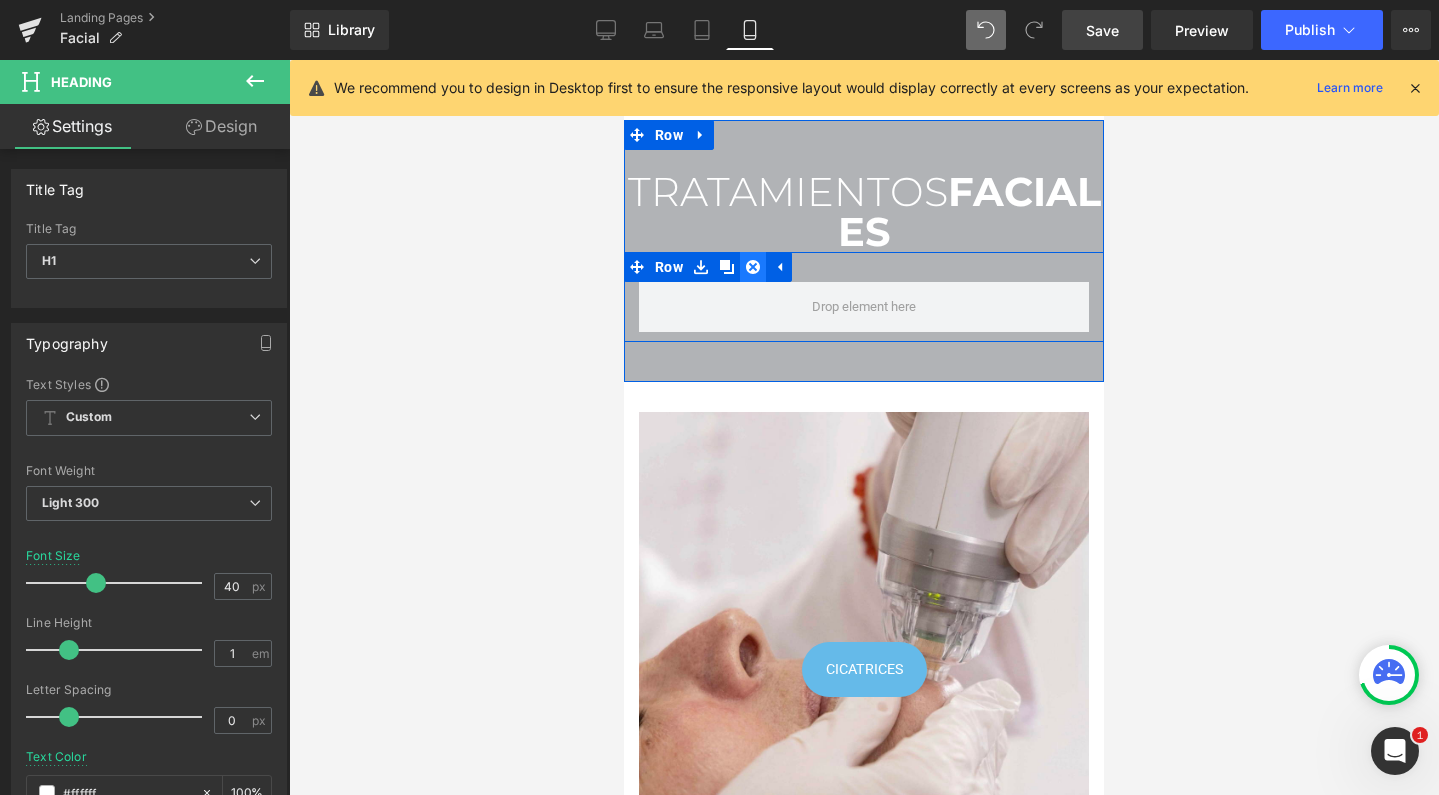 click at bounding box center (753, 267) 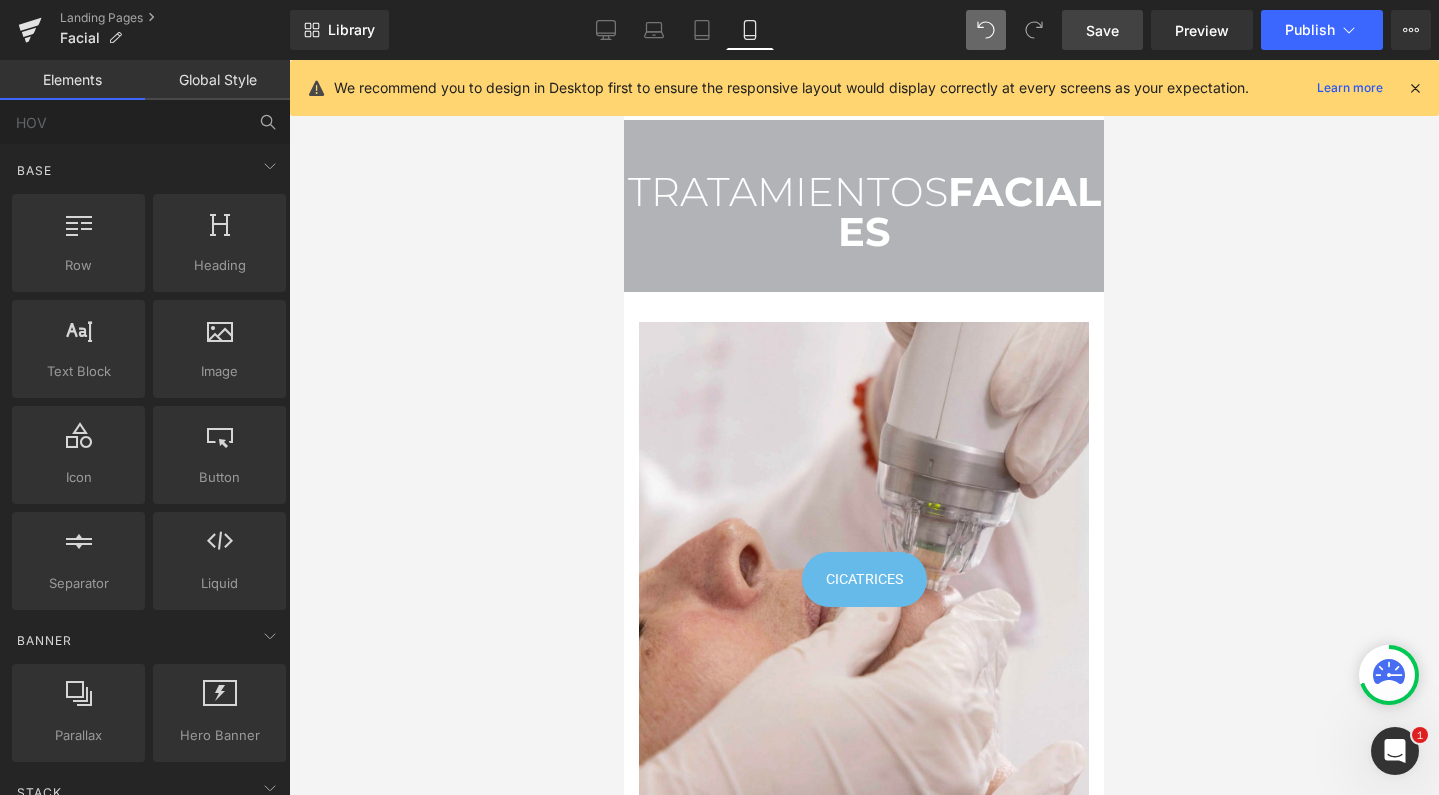 scroll, scrollTop: 0, scrollLeft: 0, axis: both 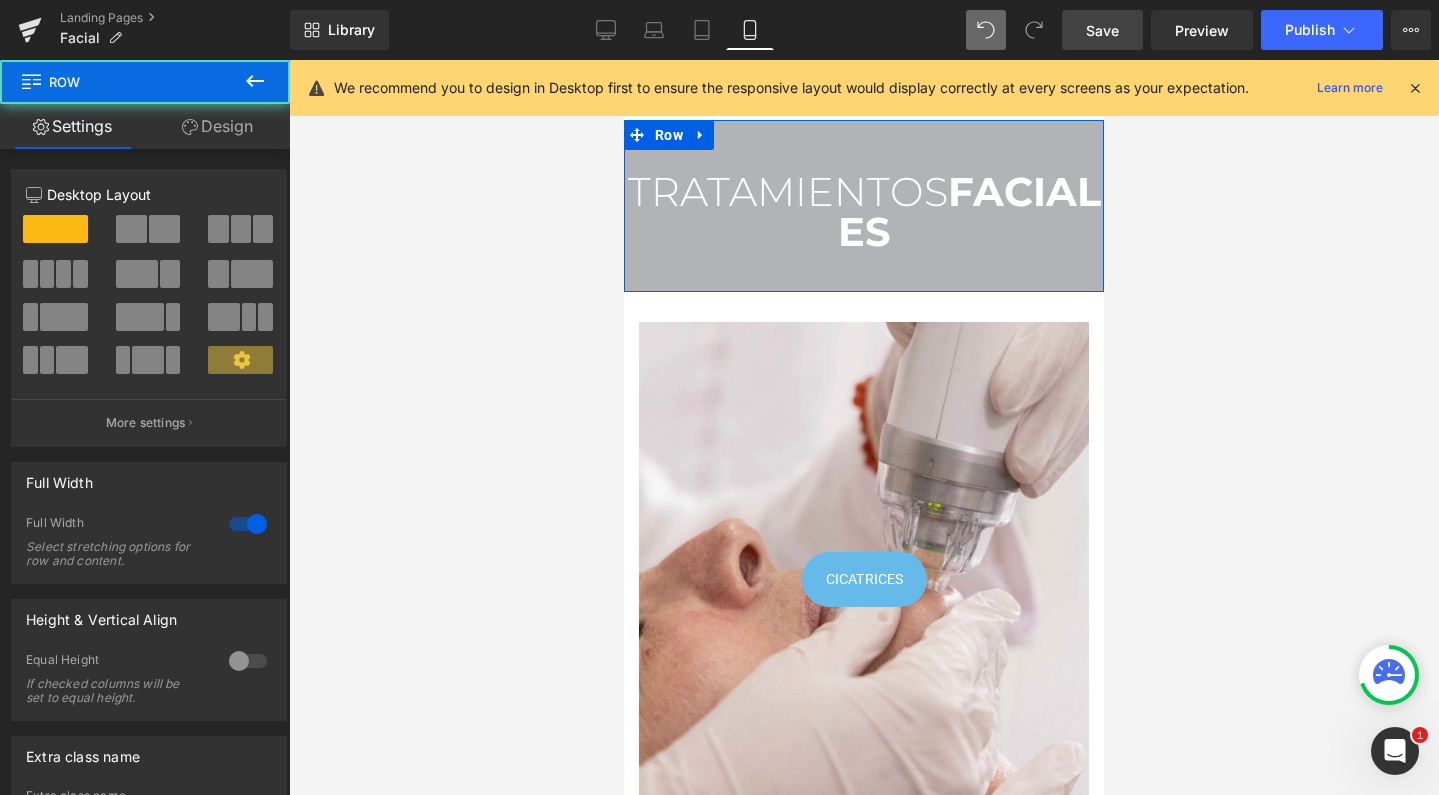click on "TRATAMIENTOS  FACIALES
Heading         Row" at bounding box center [864, 206] 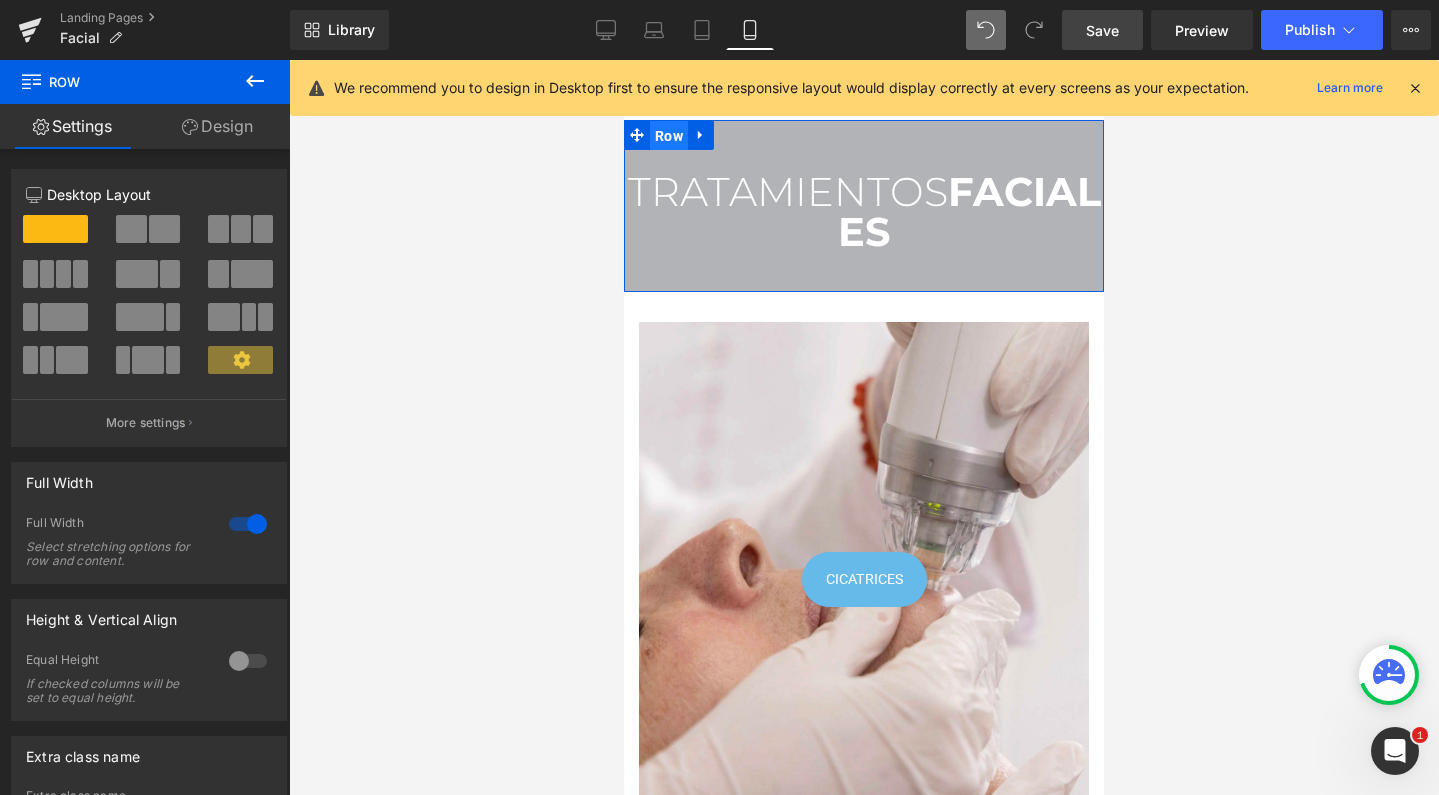 click on "Row" at bounding box center [669, 136] 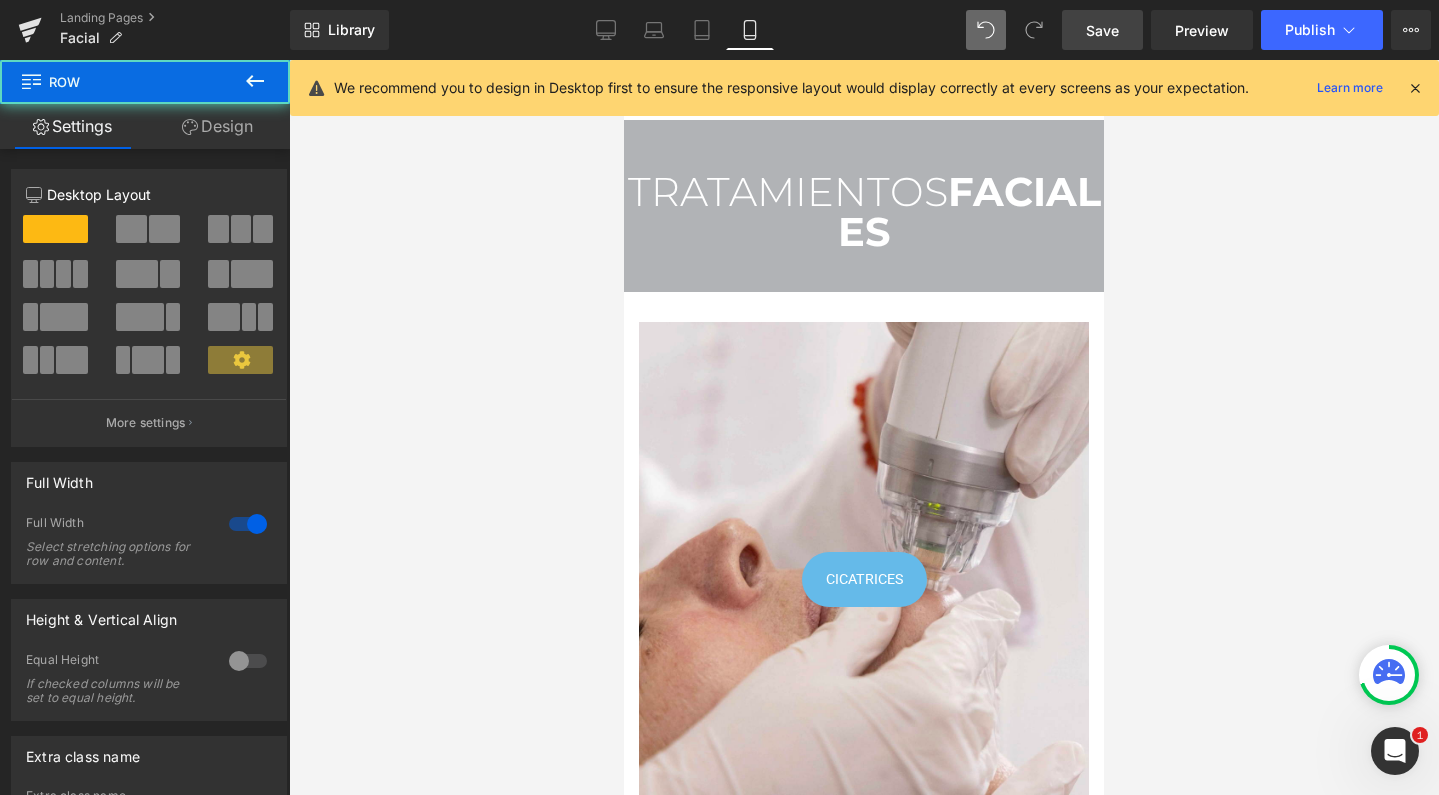 click on "Design" at bounding box center [217, 126] 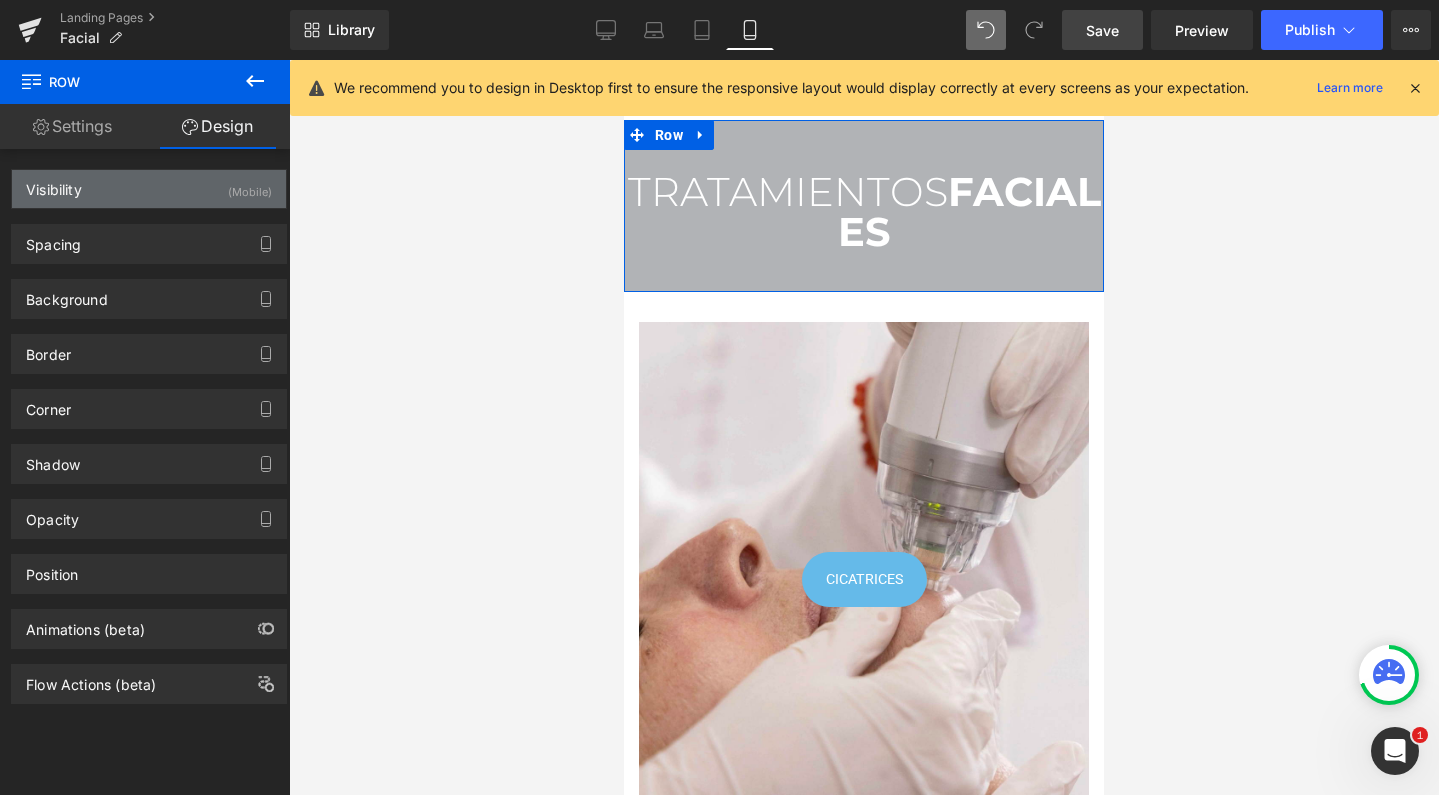click on "Visibility
(Mobile)" at bounding box center (149, 189) 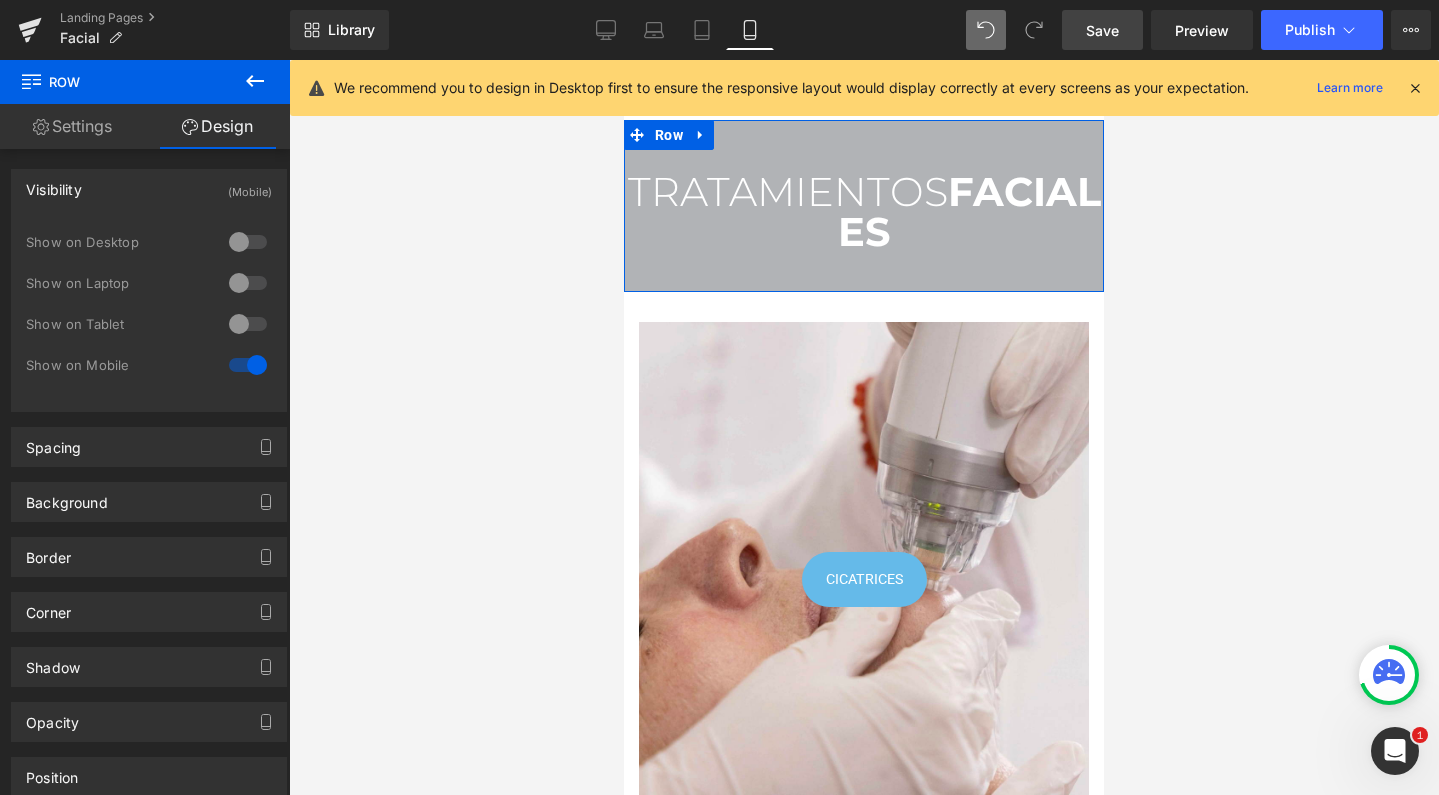 click at bounding box center [248, 324] 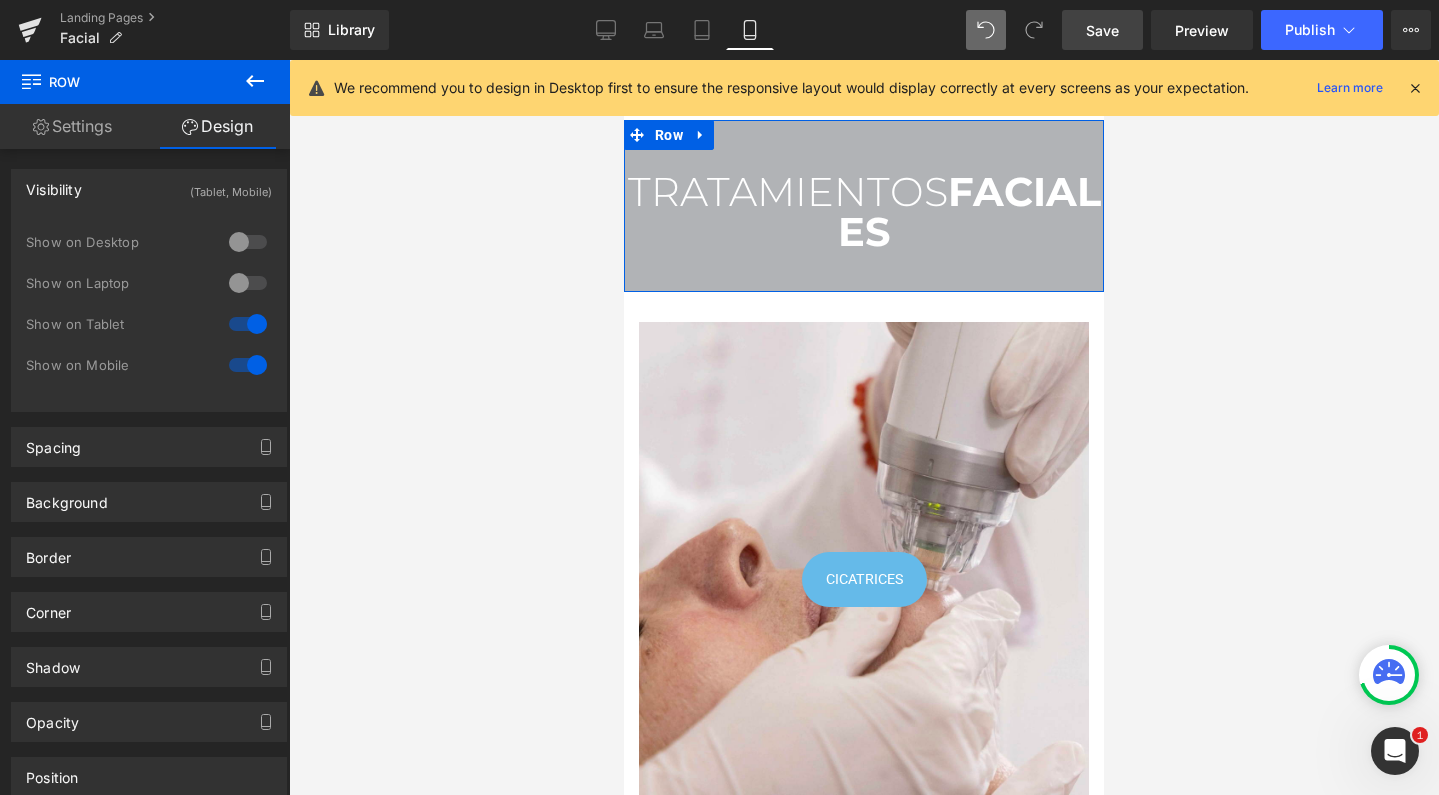 click at bounding box center (248, 283) 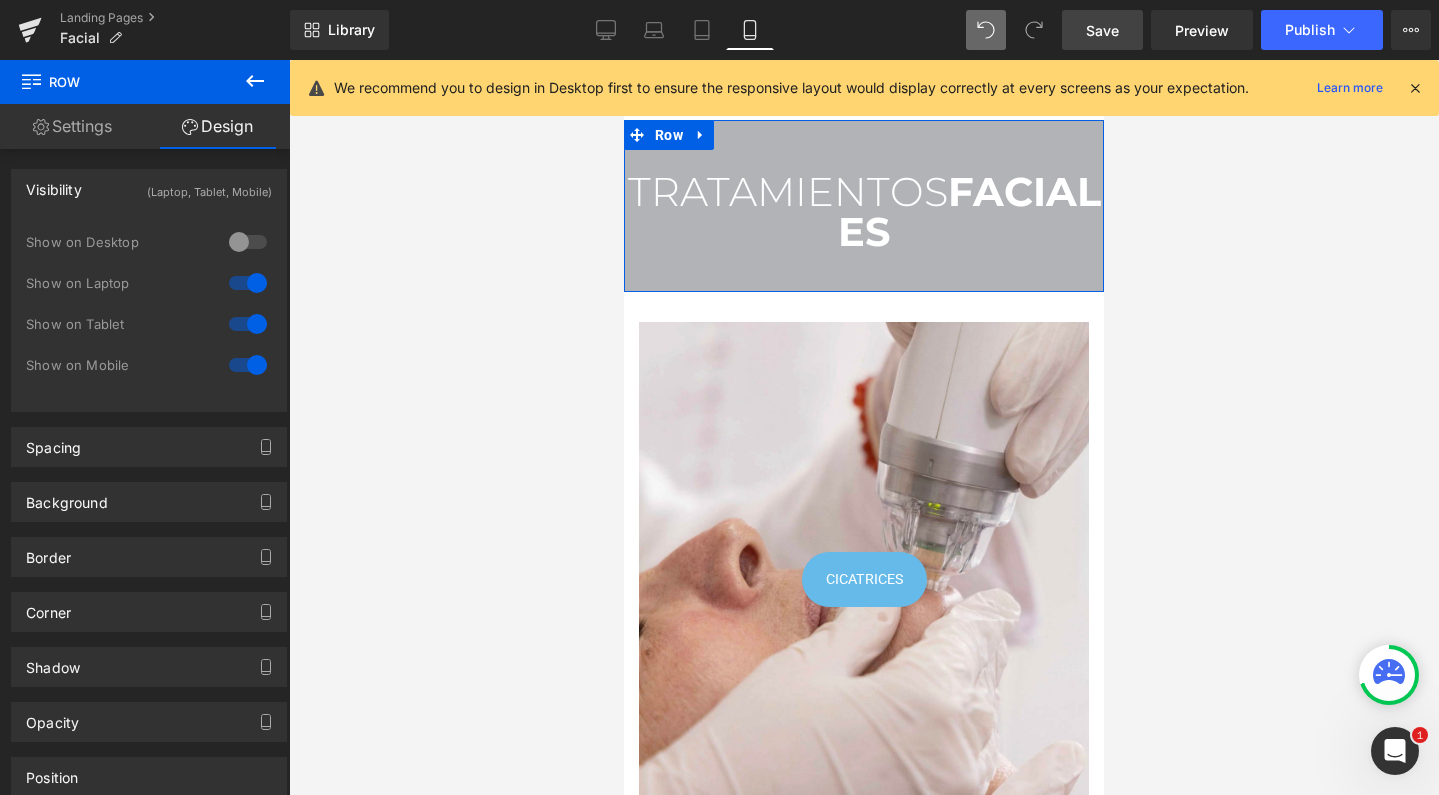 click at bounding box center (248, 242) 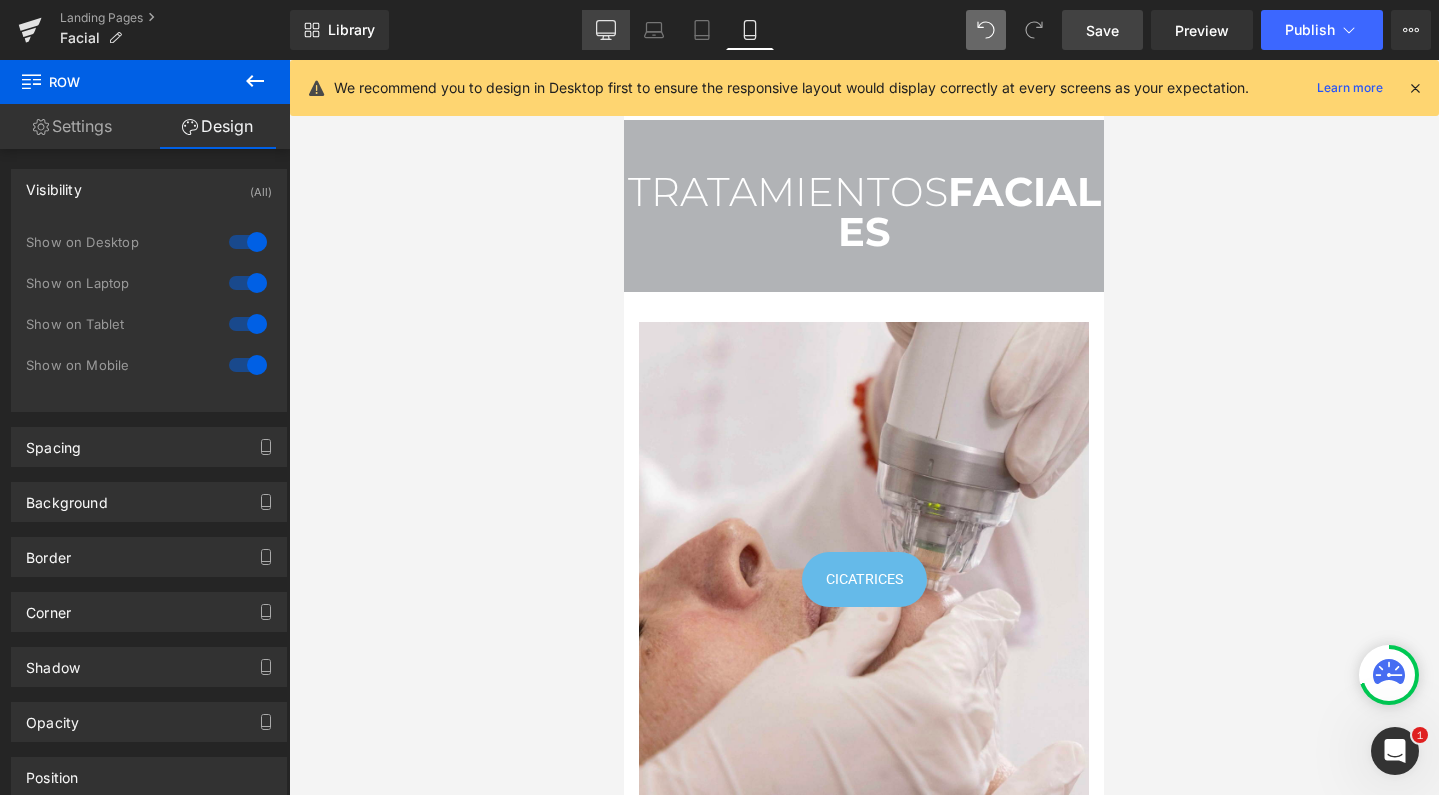 click 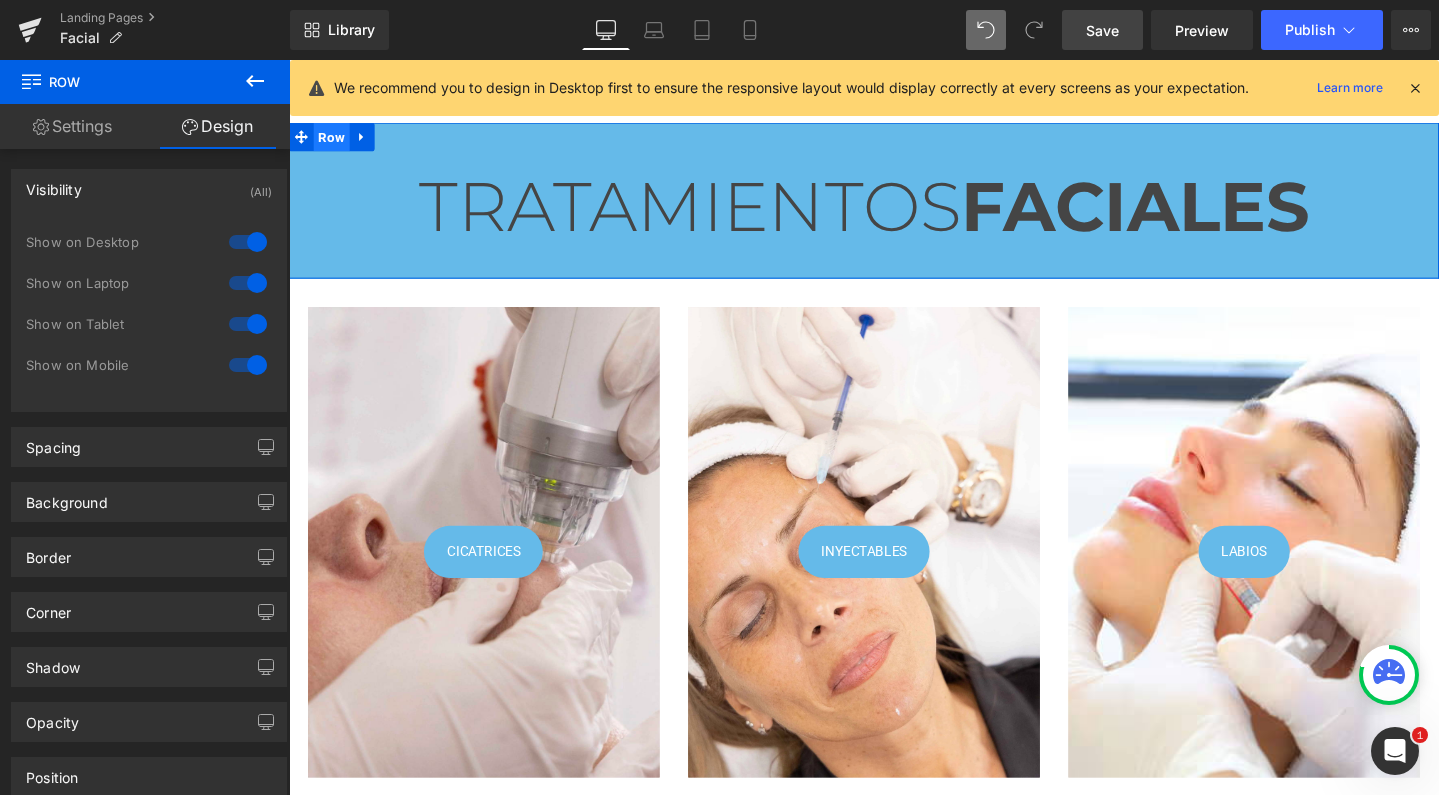 scroll, scrollTop: 0, scrollLeft: 0, axis: both 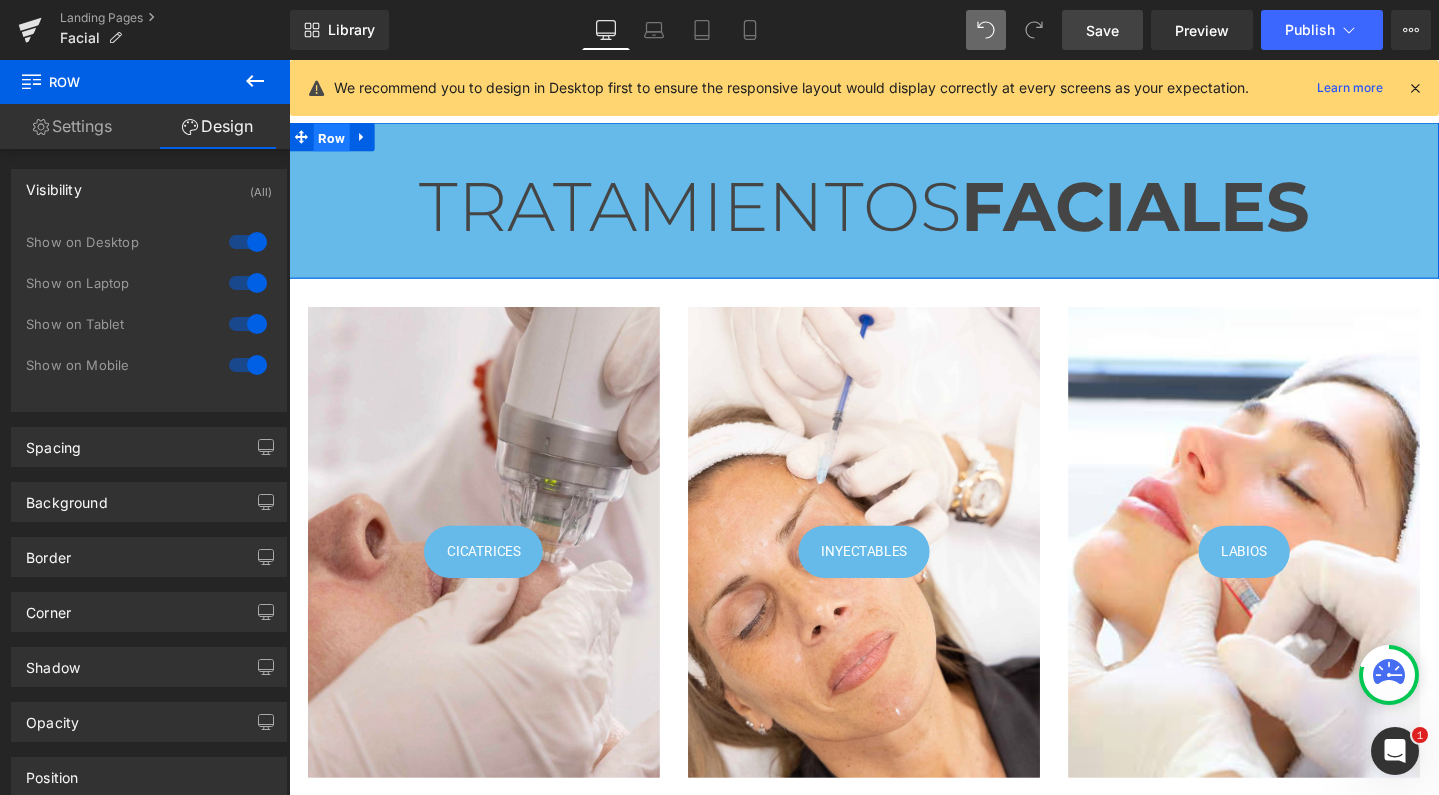 click on "Row" at bounding box center (334, 142) 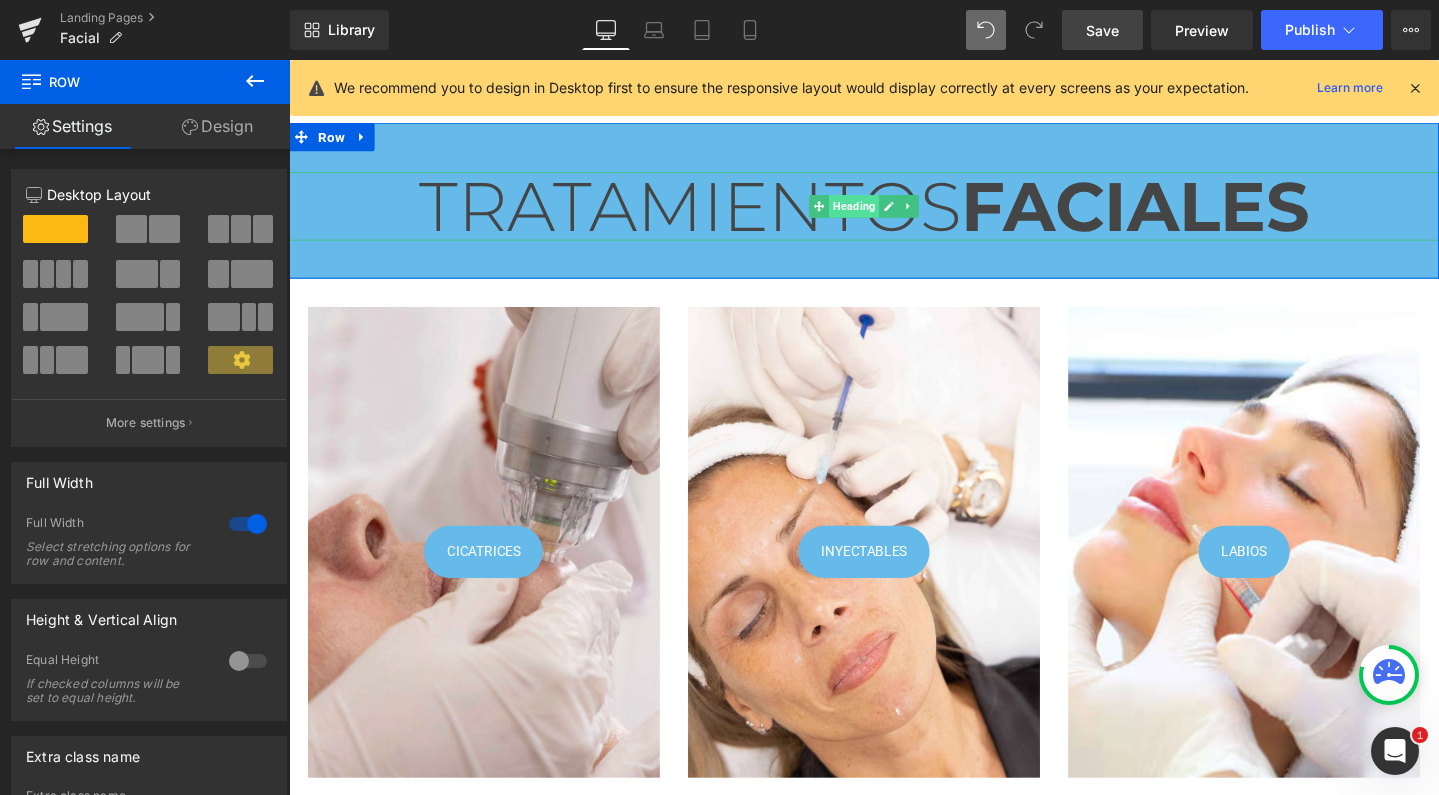 click on "Heading" at bounding box center [883, 214] 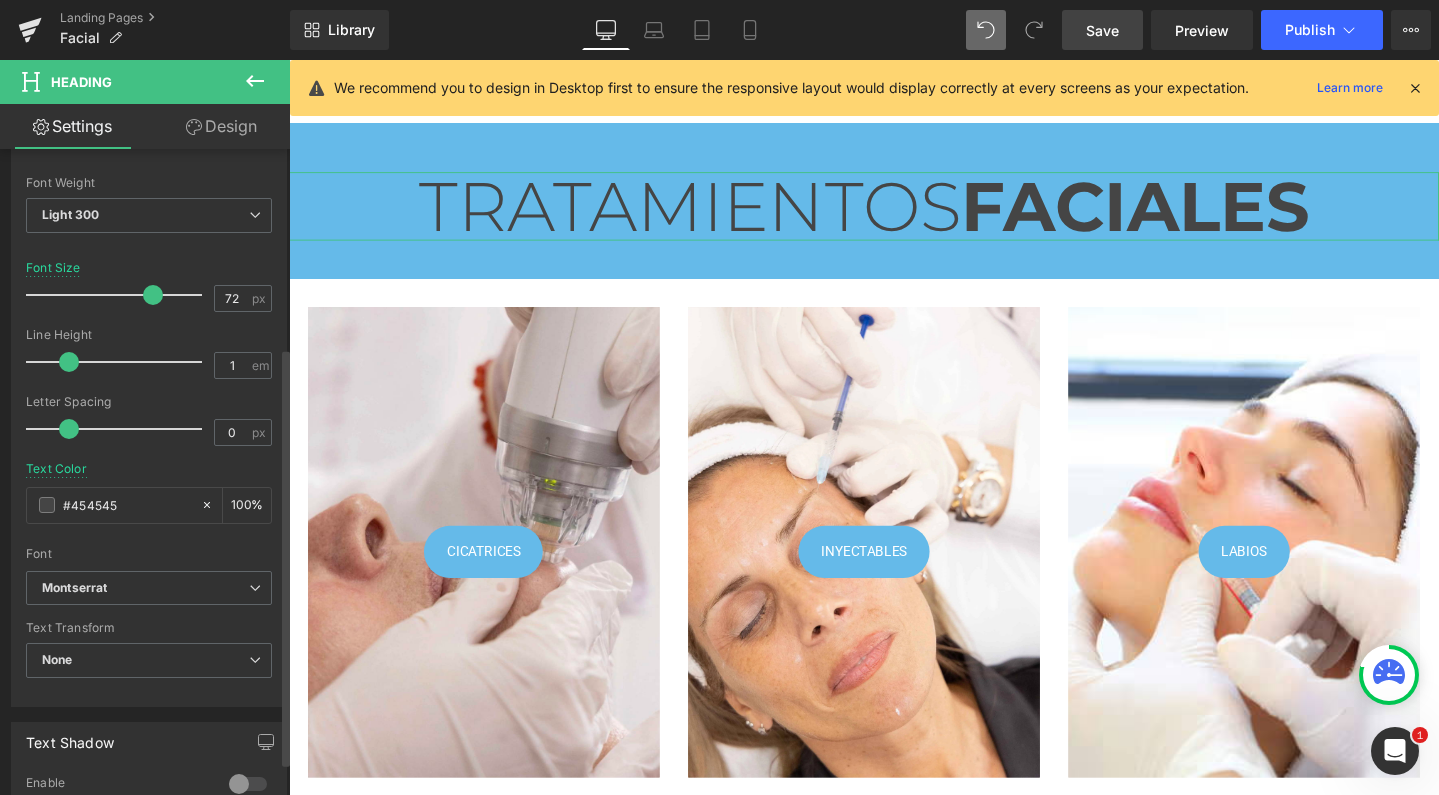 scroll, scrollTop: 307, scrollLeft: 0, axis: vertical 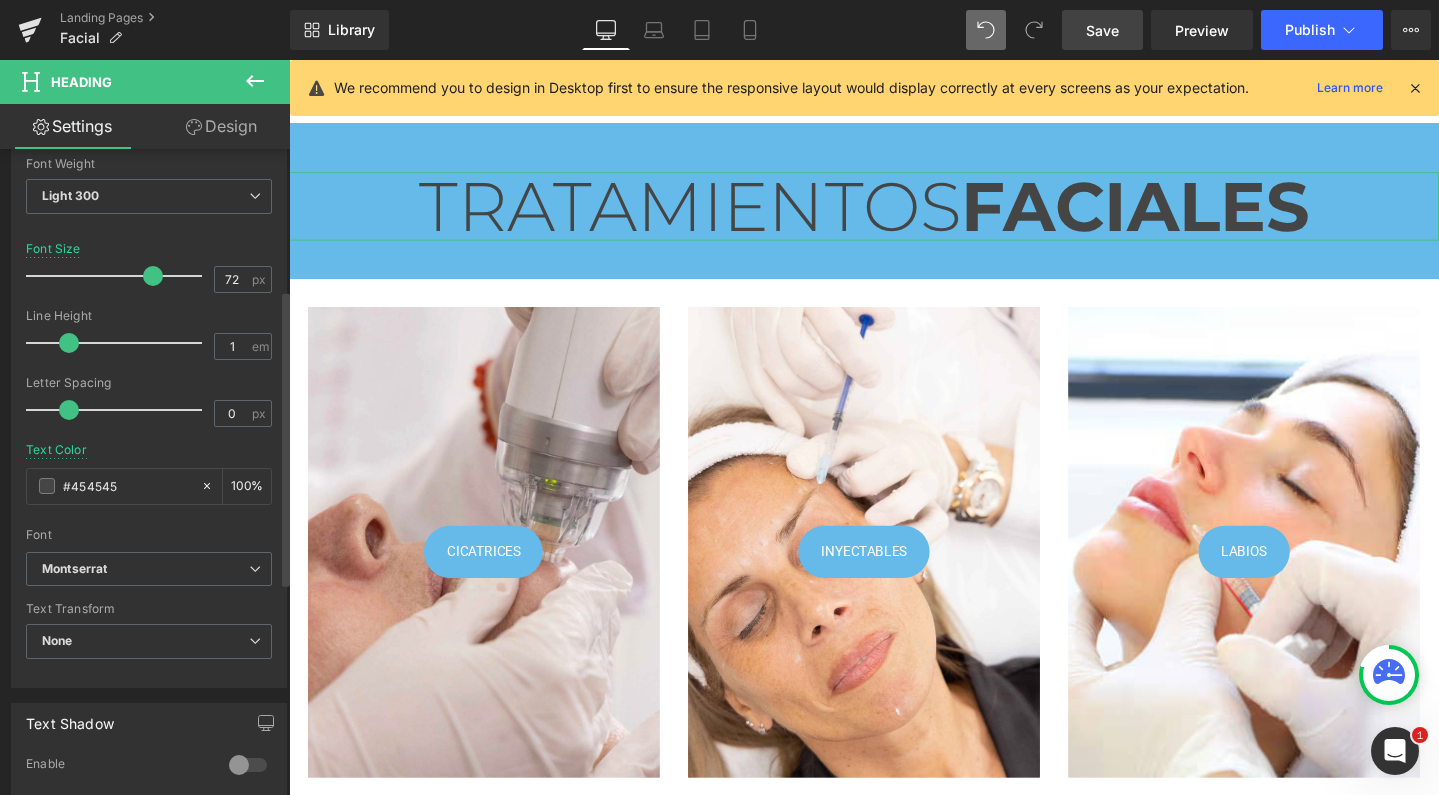 drag, startPoint x: 161, startPoint y: 485, endPoint x: 0, endPoint y: 470, distance: 161.69725 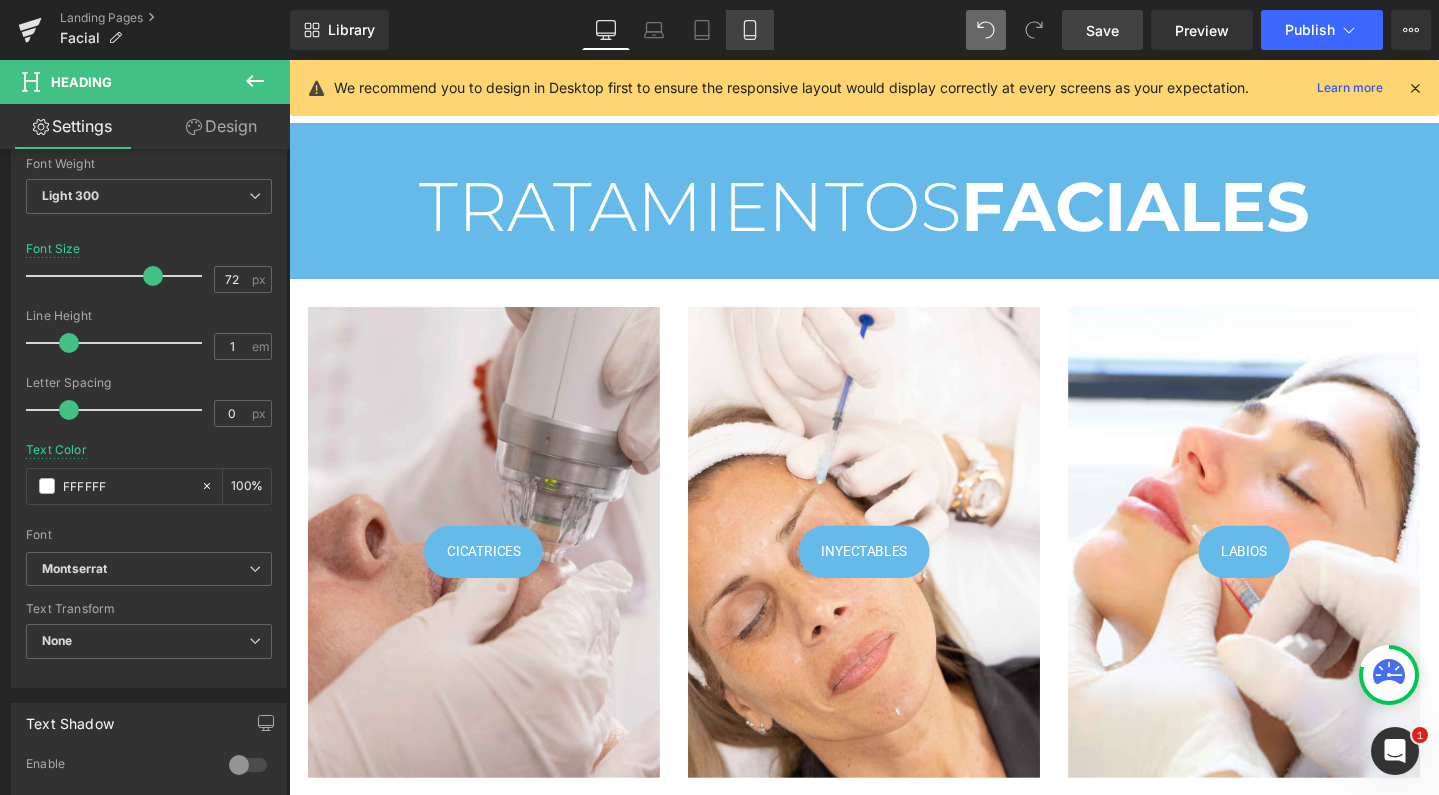 type on "FFFFFF" 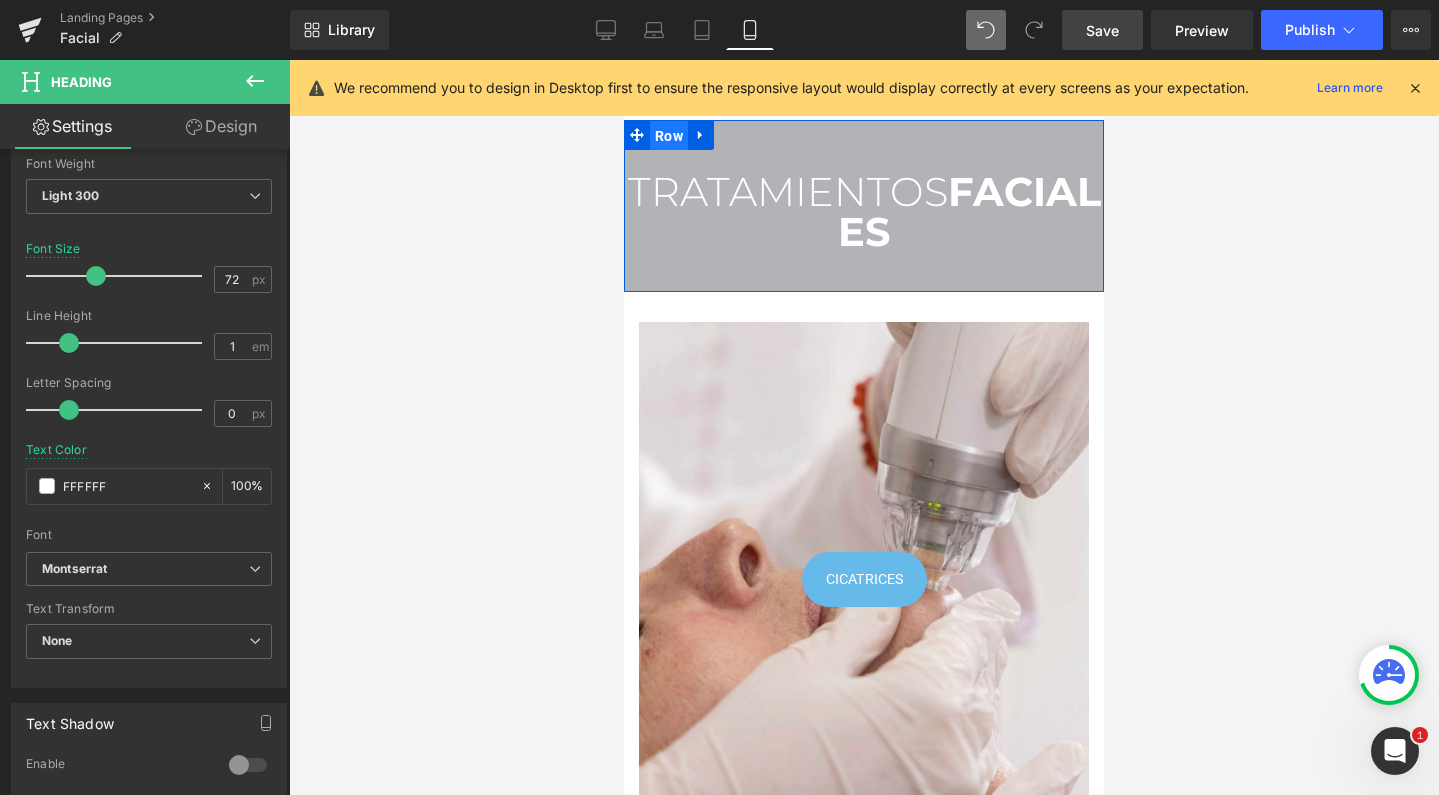 drag, startPoint x: 663, startPoint y: 130, endPoint x: 1095, endPoint y: 417, distance: 518.6453 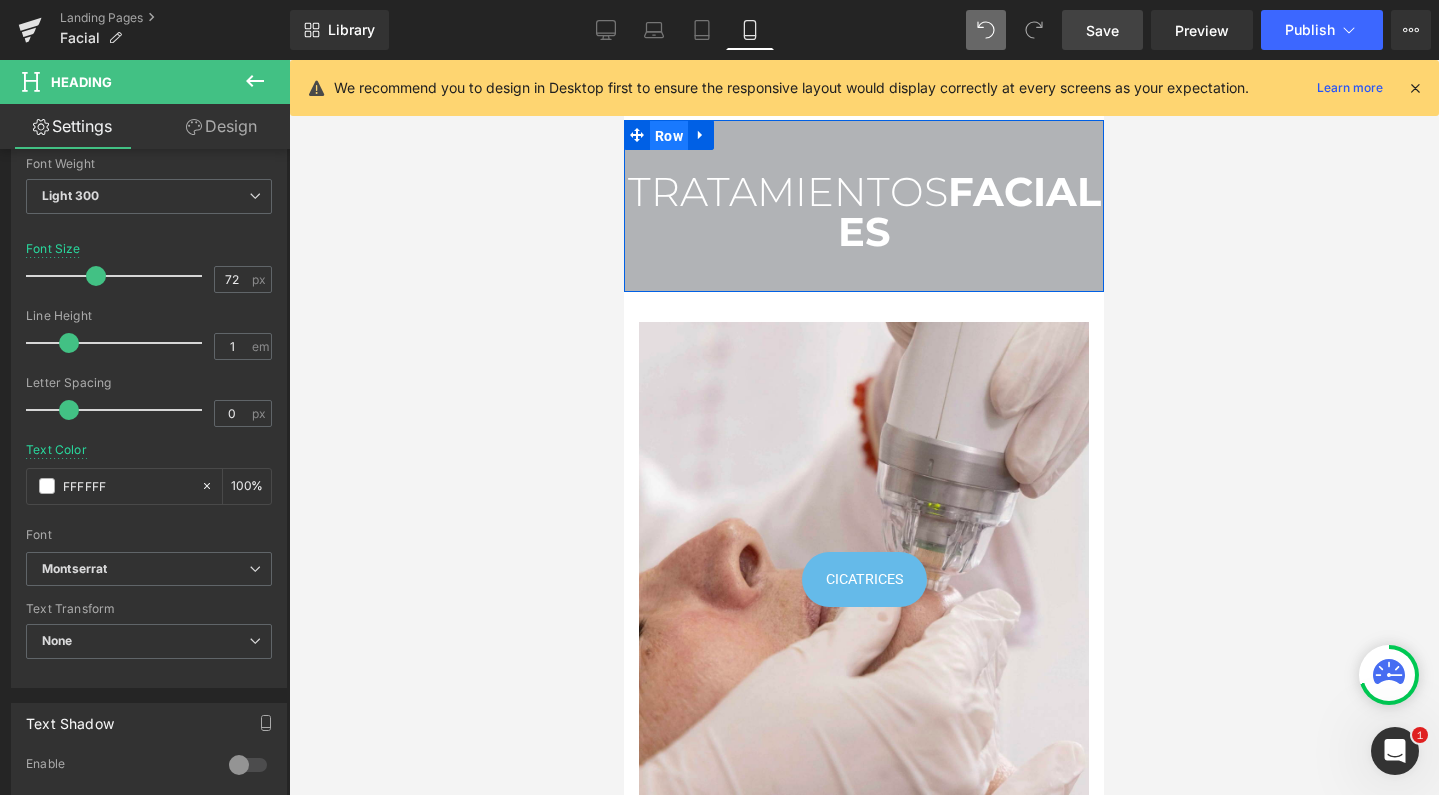 click on "Row" at bounding box center [669, 136] 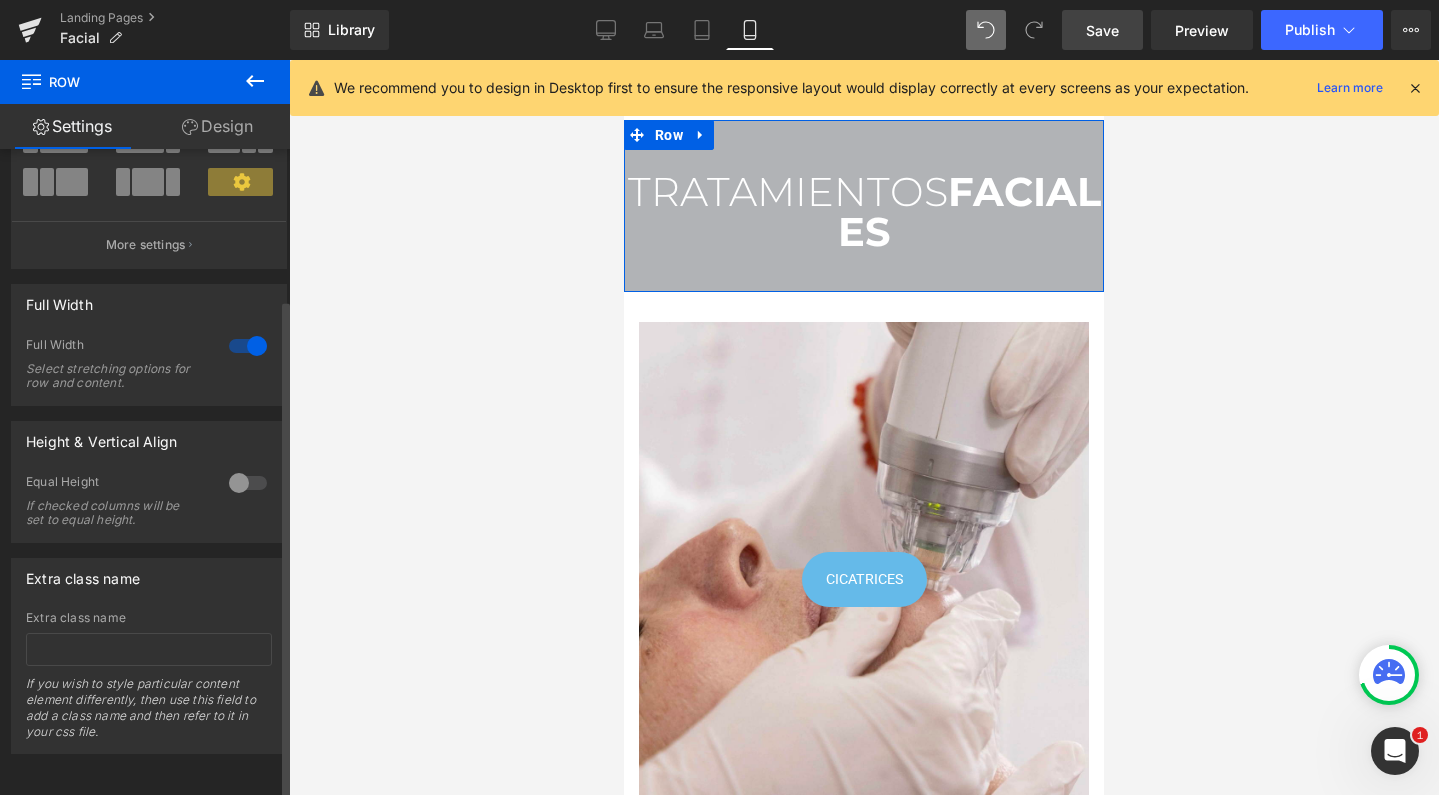 scroll, scrollTop: 194, scrollLeft: 0, axis: vertical 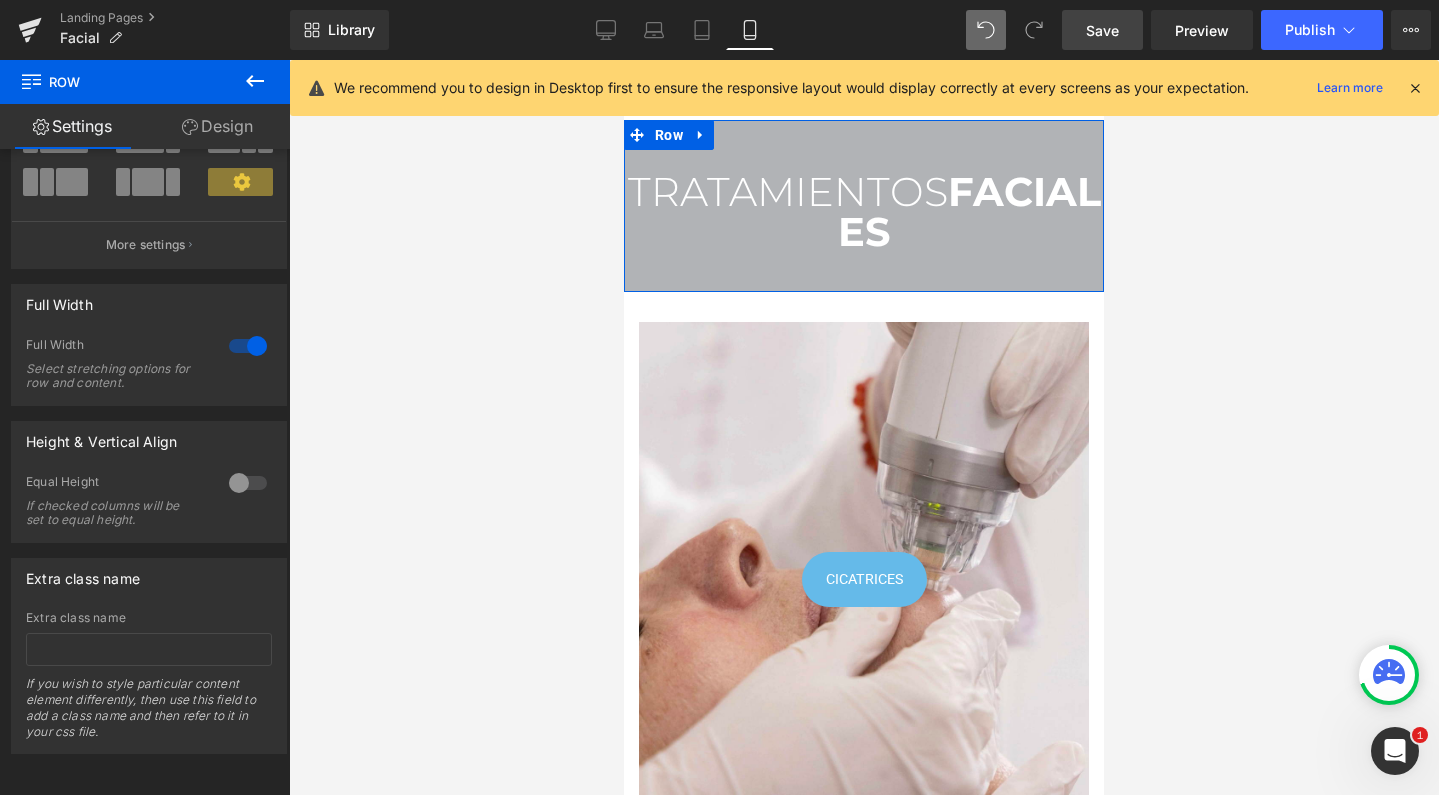 click on "Design" at bounding box center (217, 126) 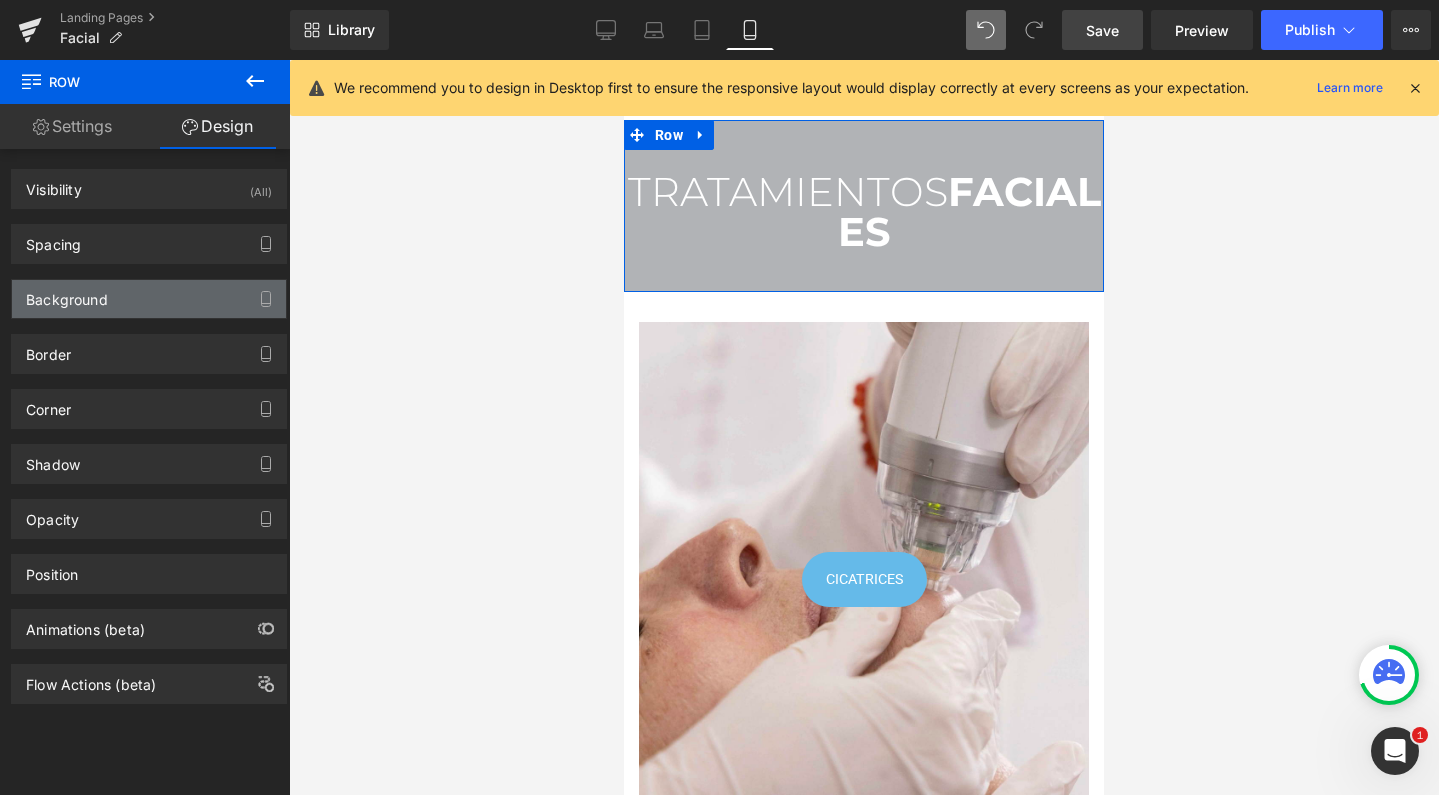 click on "Background" at bounding box center (149, 299) 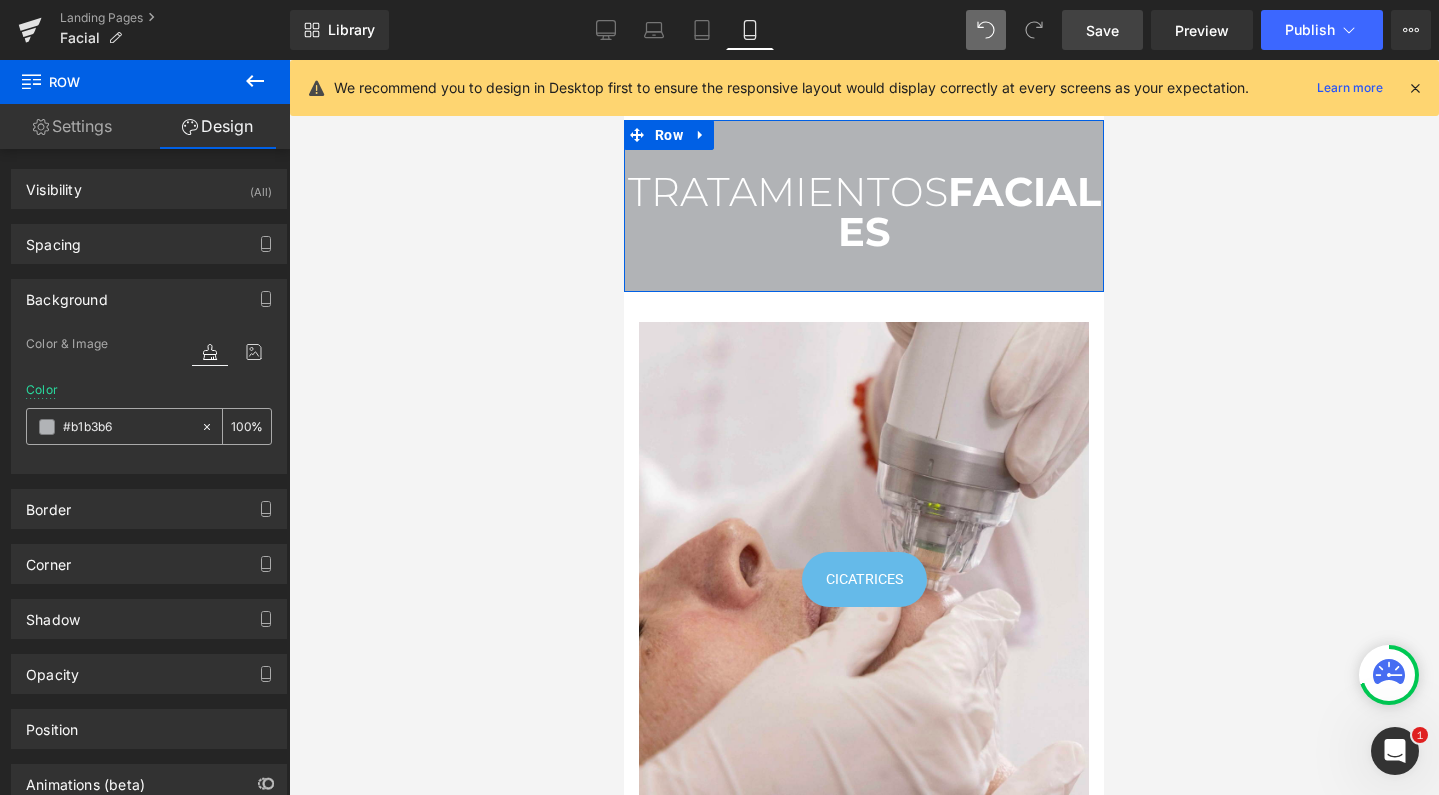 click at bounding box center [127, 427] 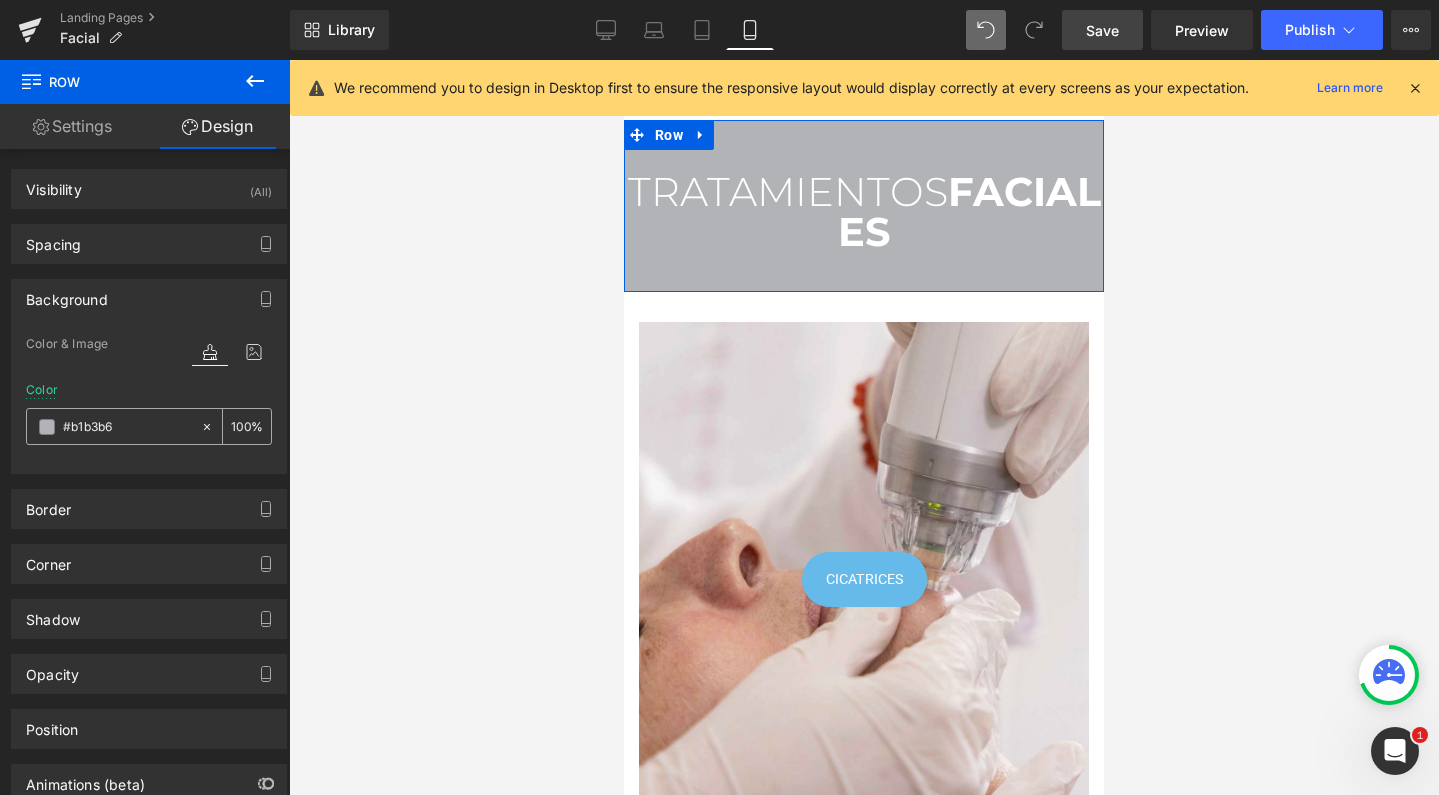 type on "#b1b3b6" 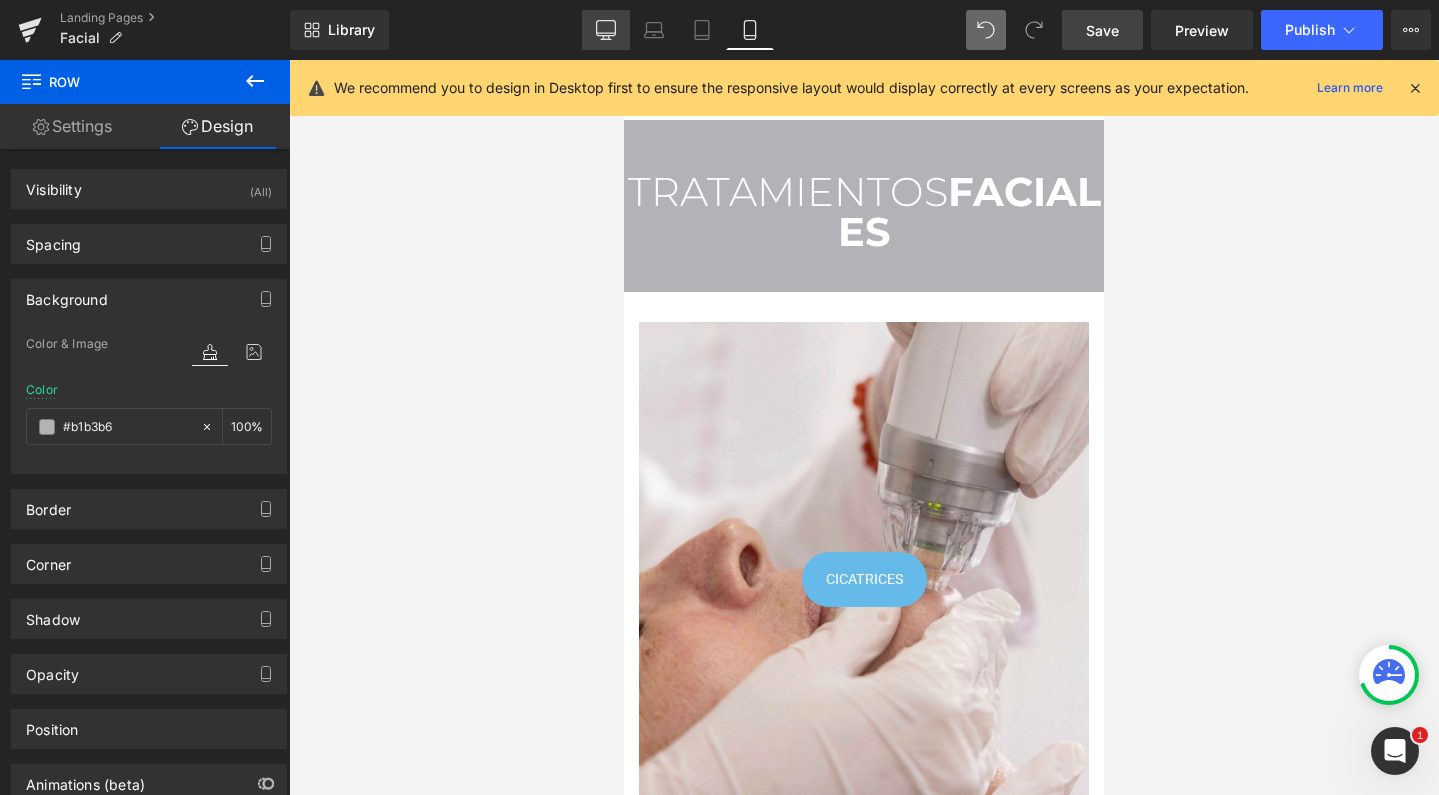 click 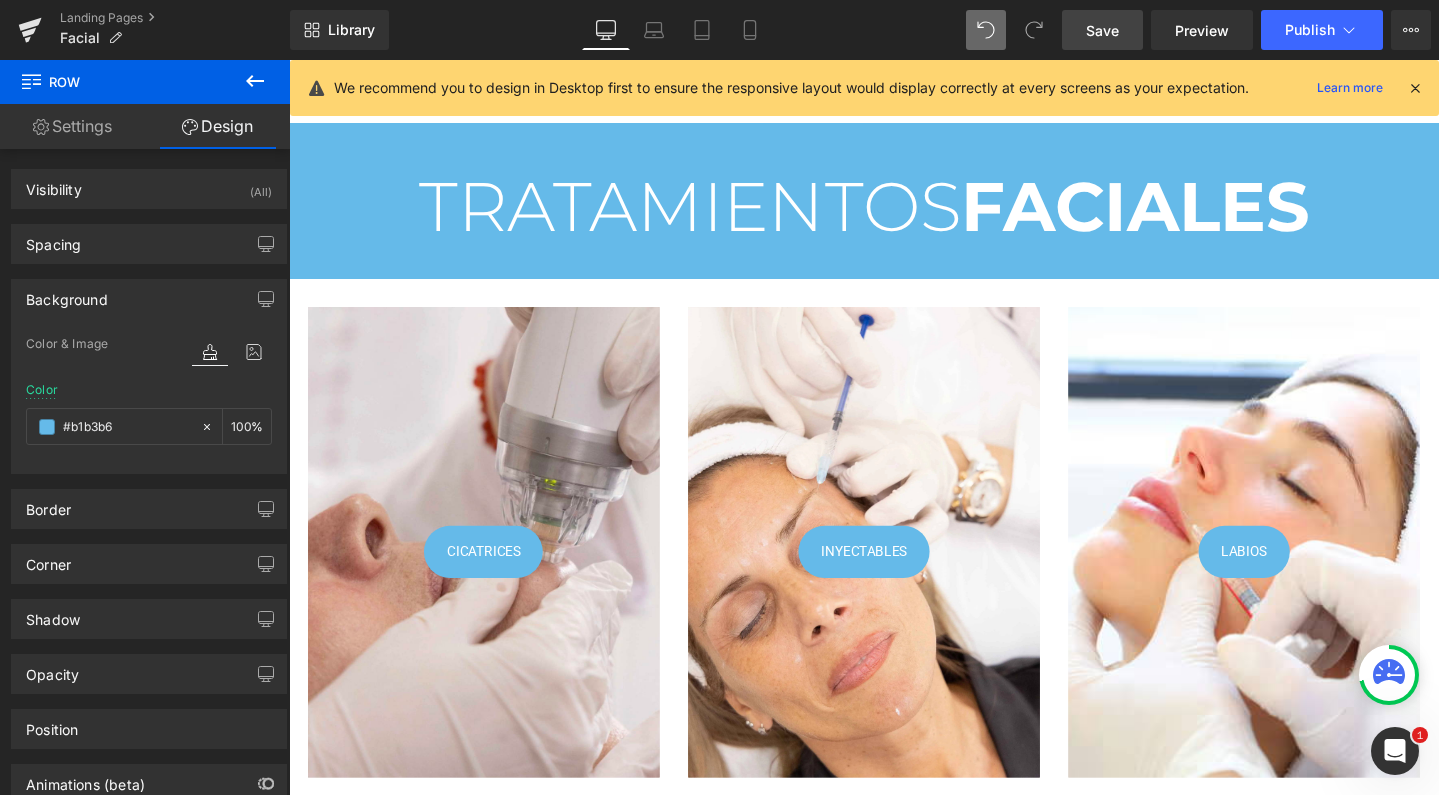 scroll, scrollTop: 6, scrollLeft: 0, axis: vertical 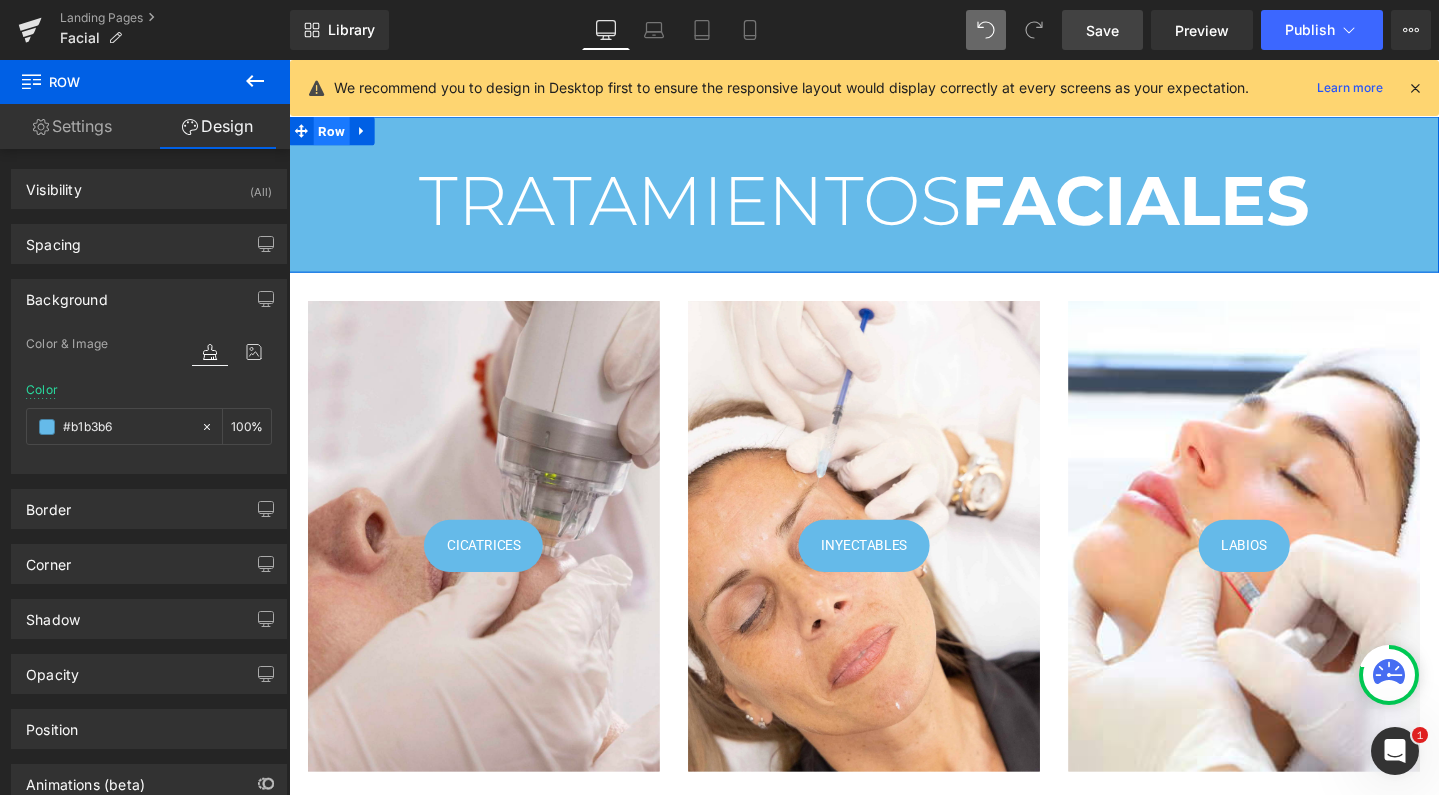 click on "Row" at bounding box center [334, 135] 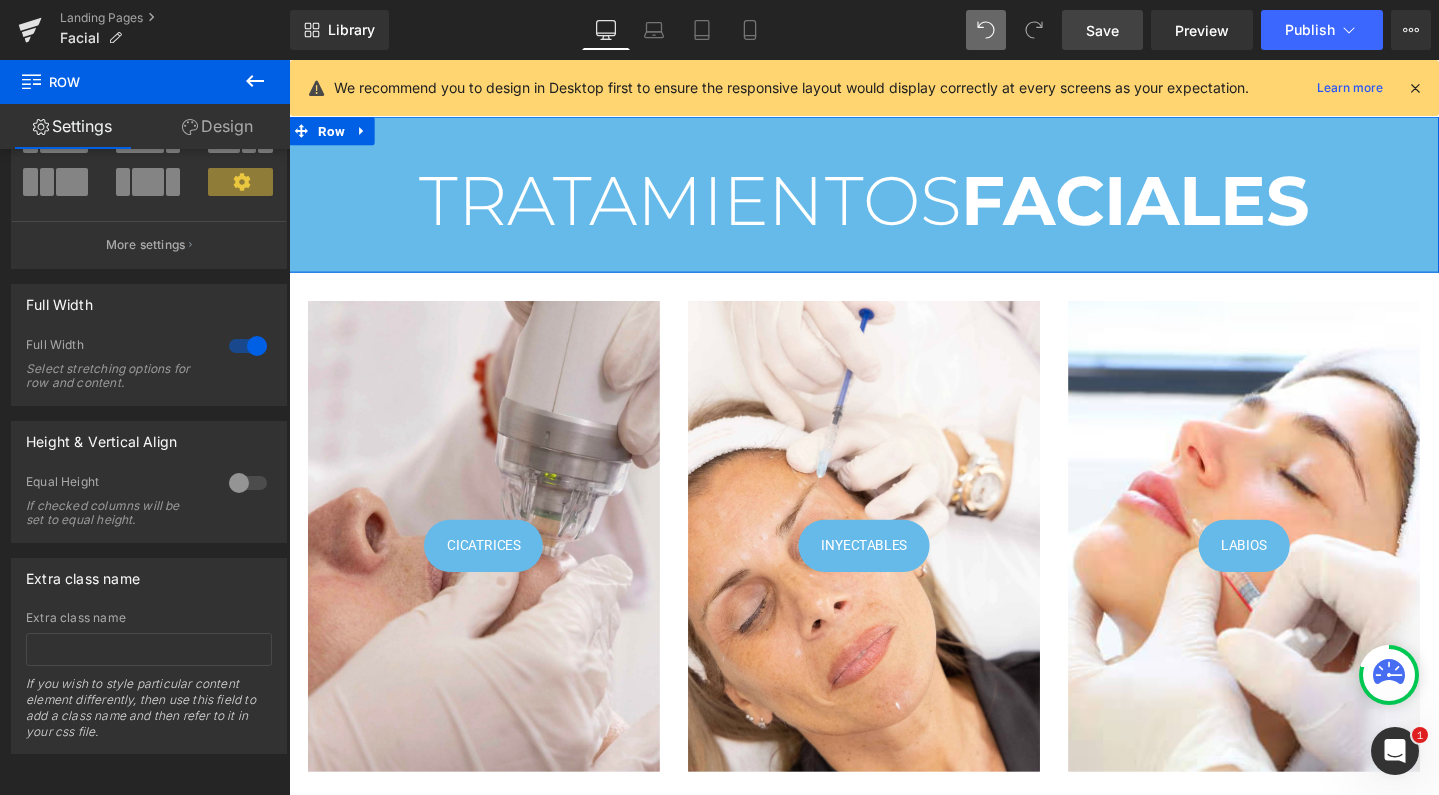 scroll, scrollTop: 194, scrollLeft: 0, axis: vertical 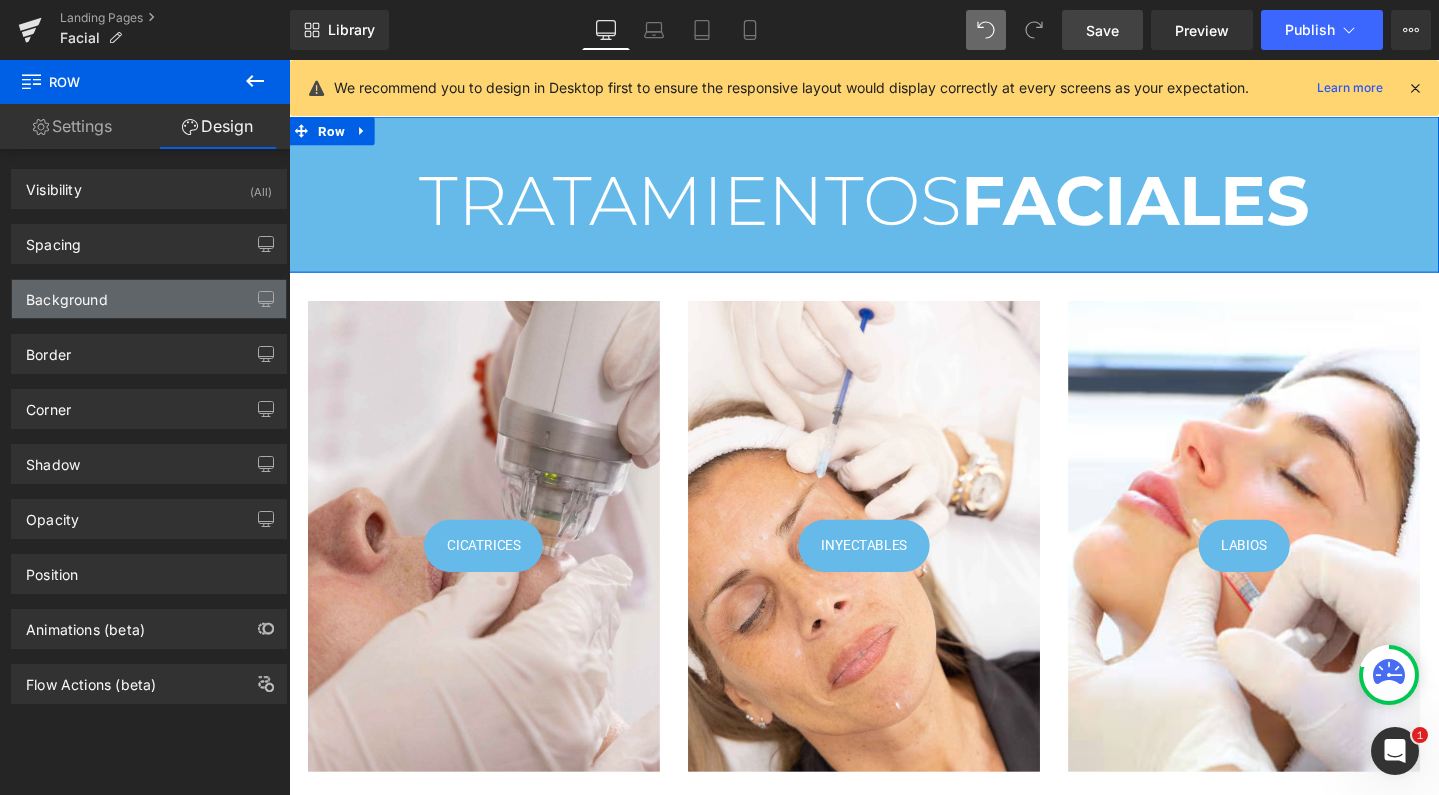 click on "Background" at bounding box center (67, 294) 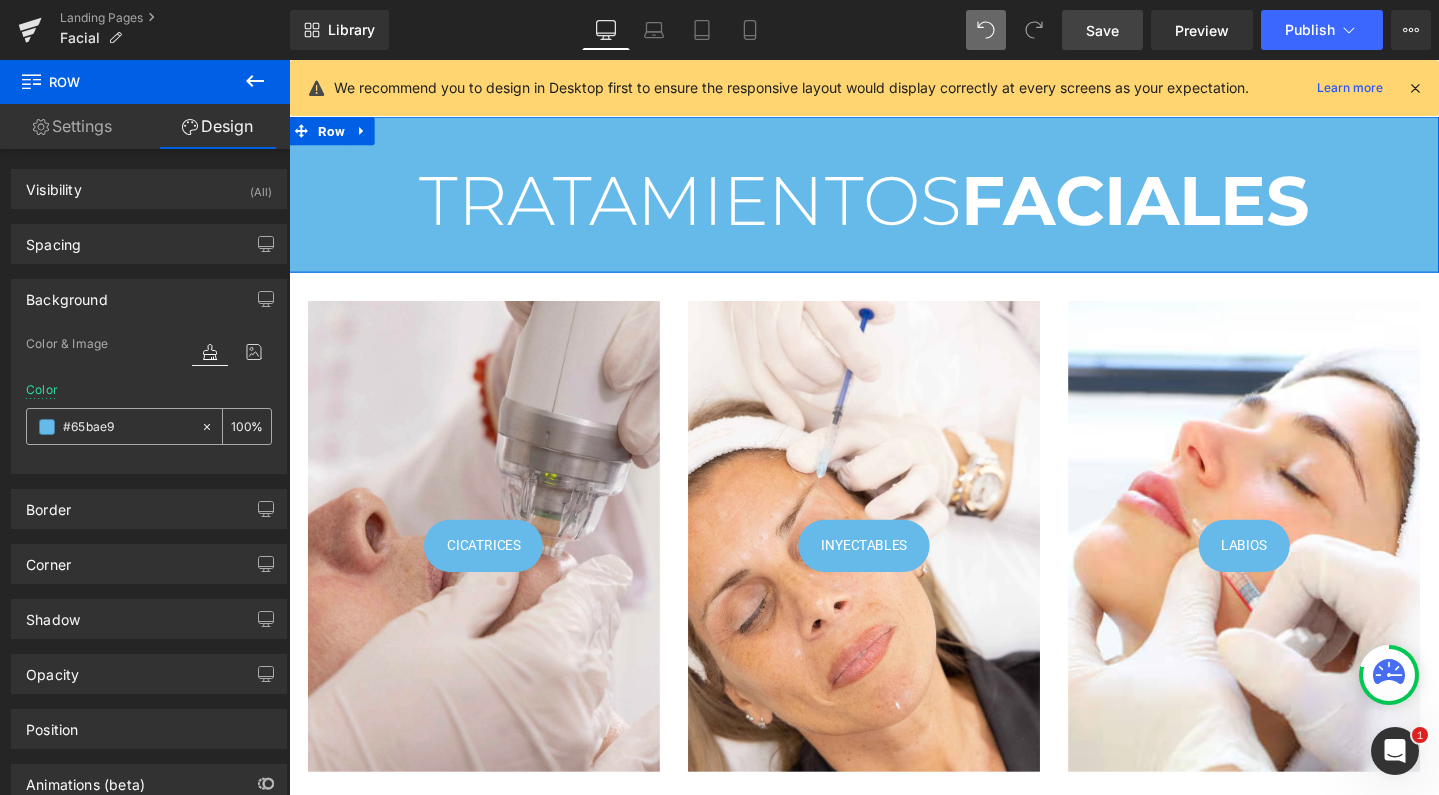 click at bounding box center [127, 427] 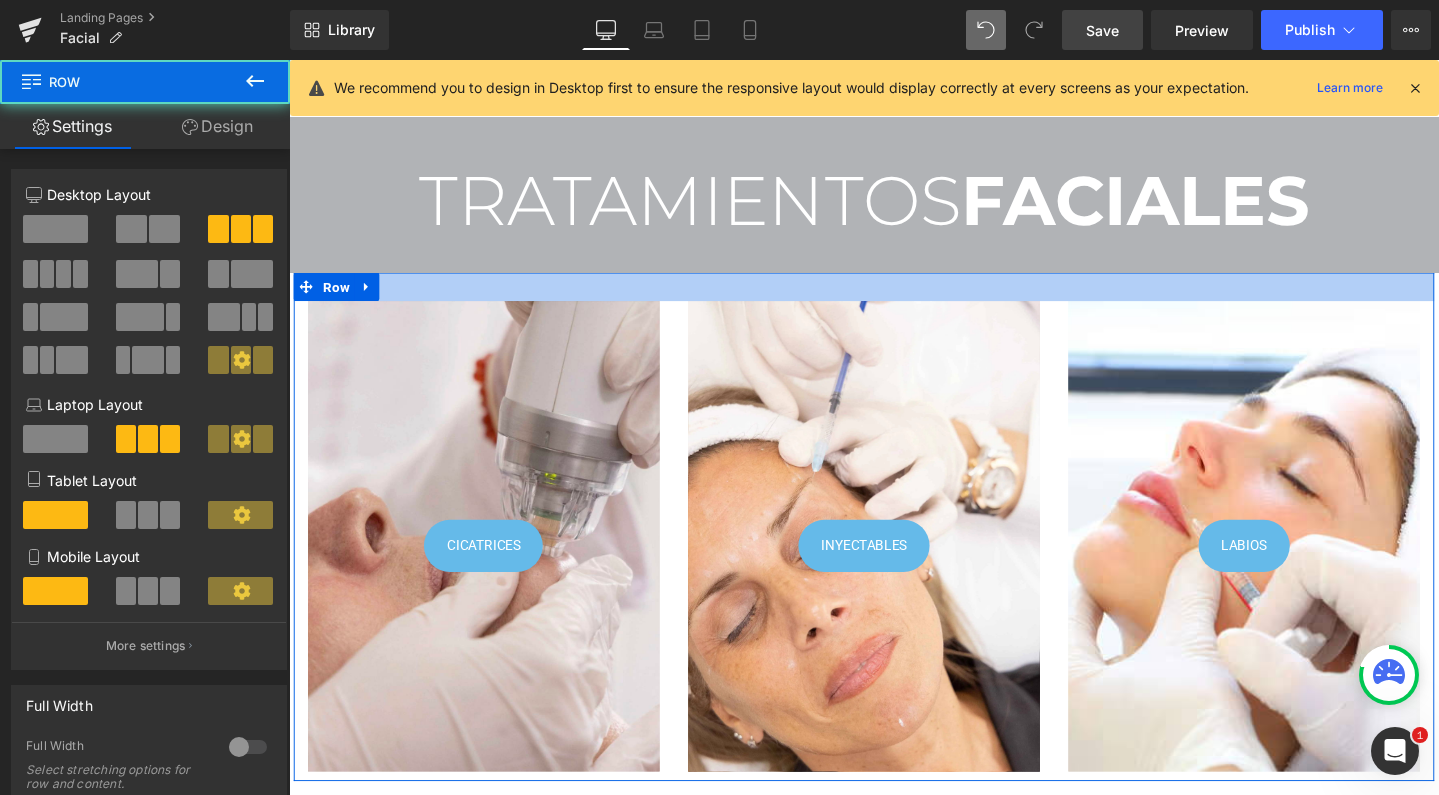drag, startPoint x: 515, startPoint y: 310, endPoint x: 789, endPoint y: 409, distance: 291.33658 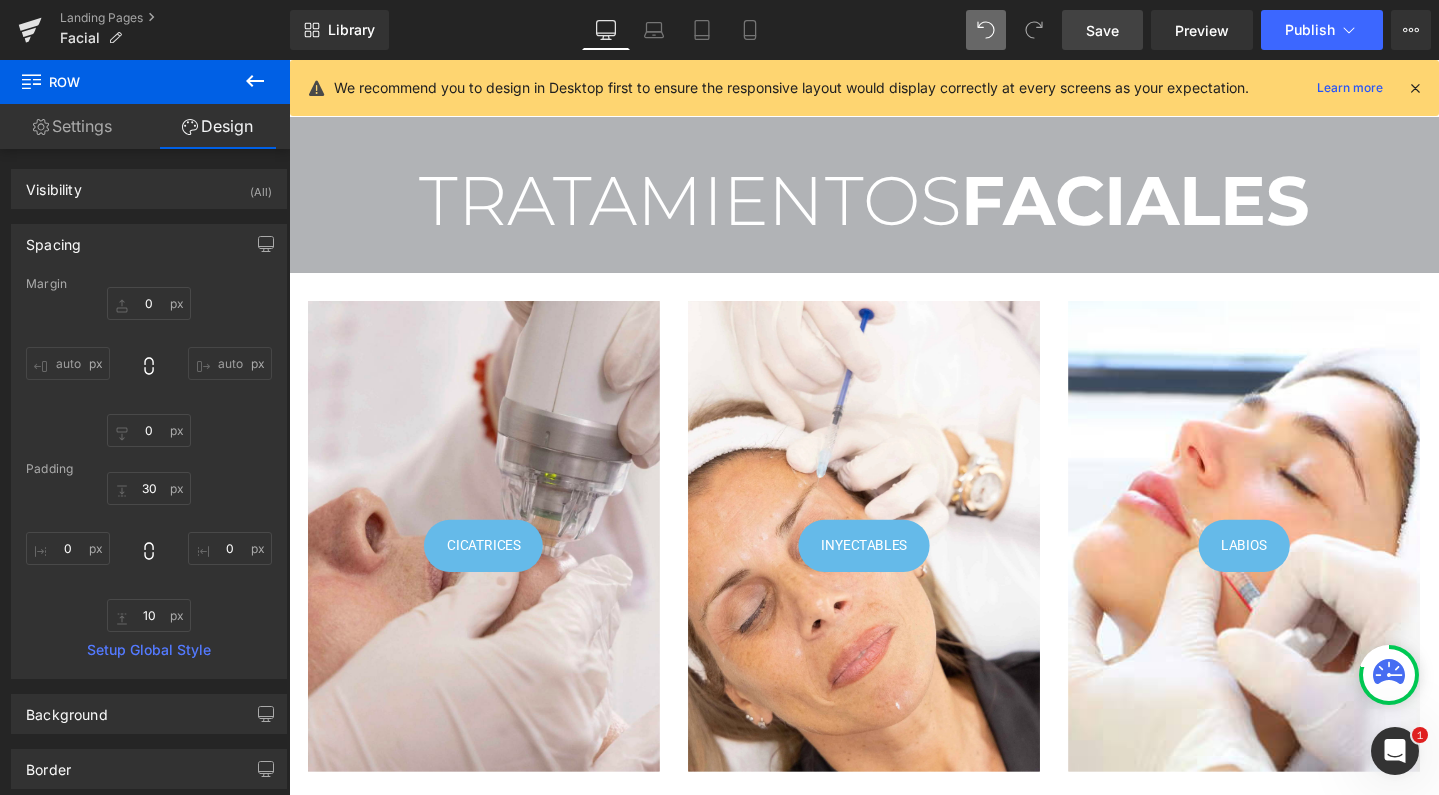 scroll, scrollTop: 0, scrollLeft: 0, axis: both 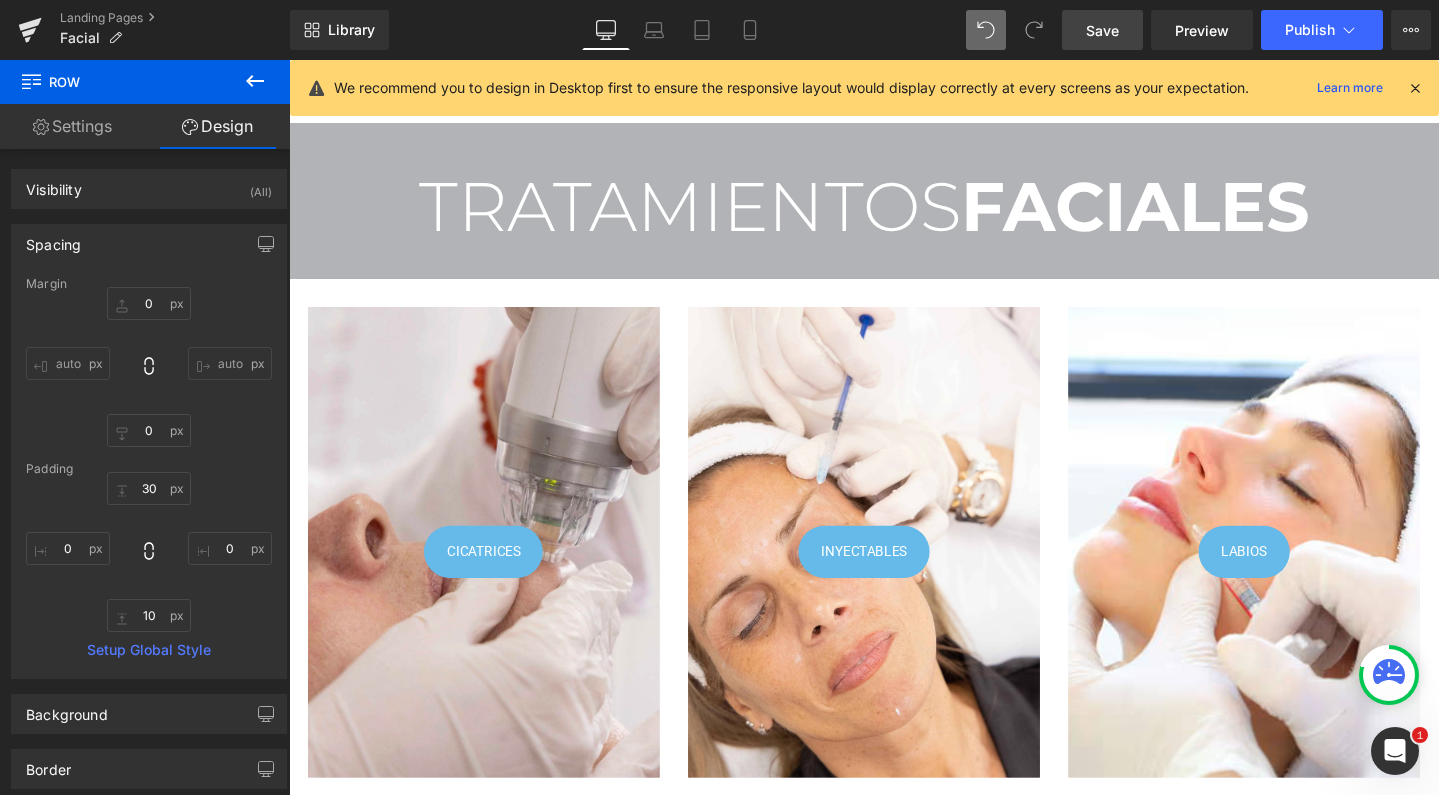 click on "Save" at bounding box center [1102, 30] 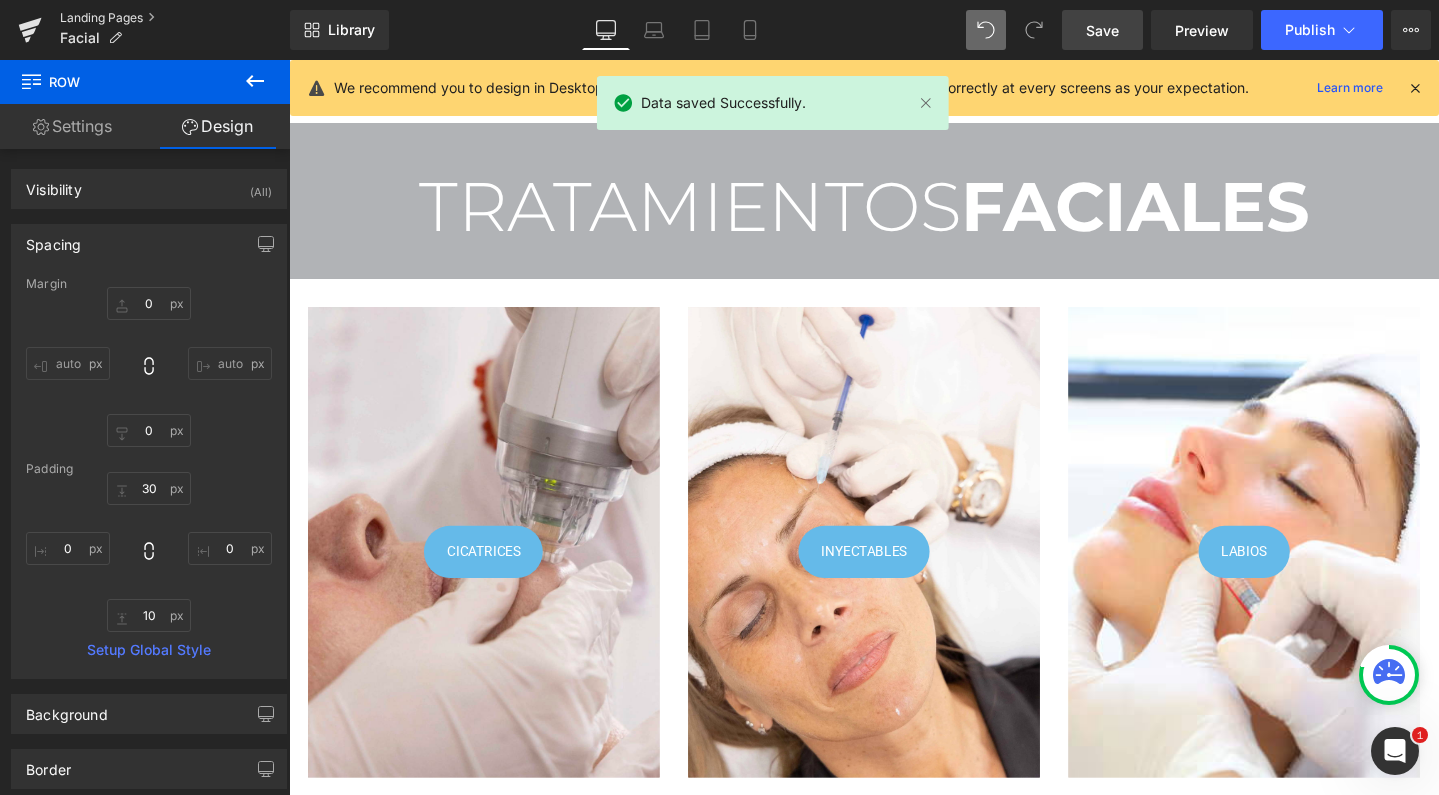 click on "Landing Pages" at bounding box center [175, 18] 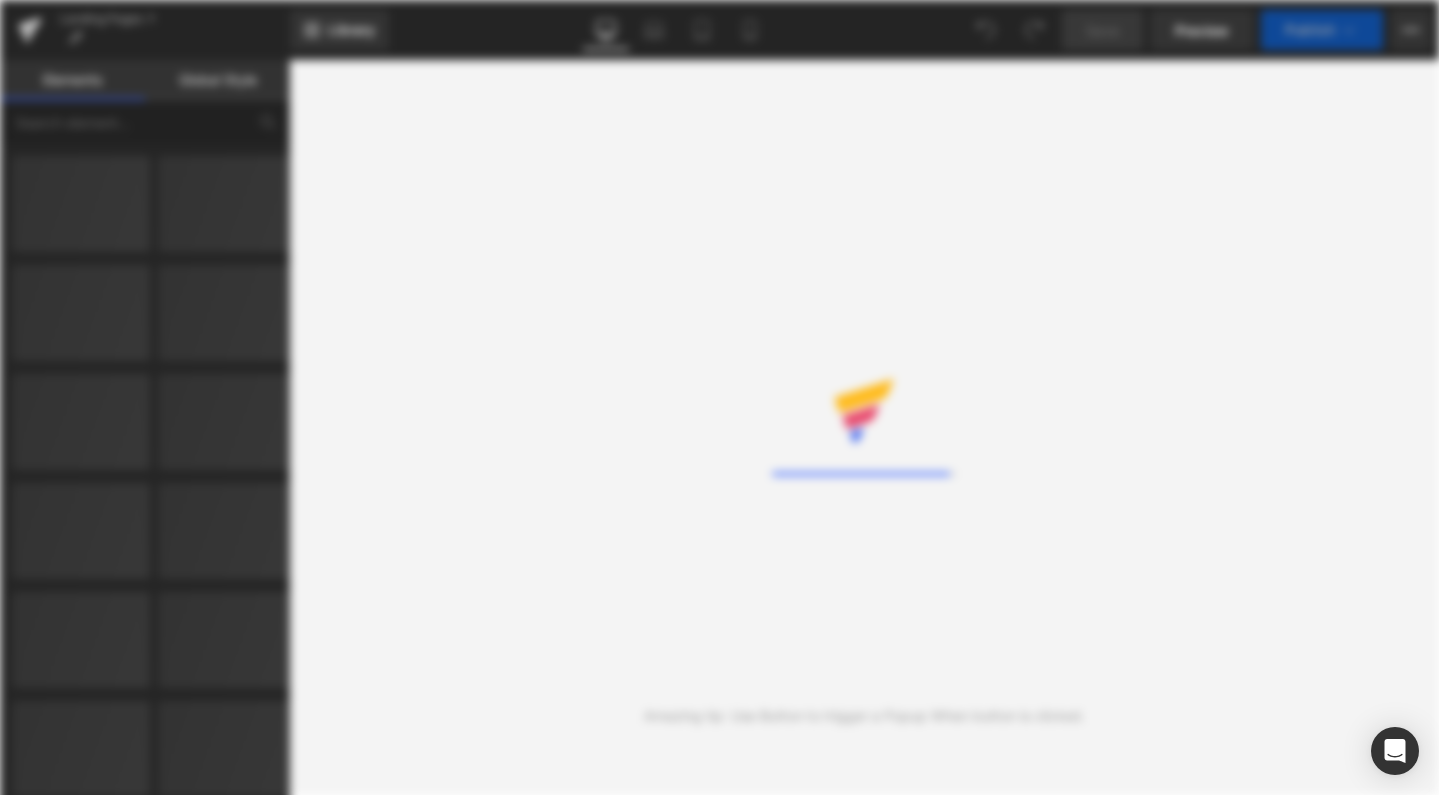 scroll, scrollTop: 0, scrollLeft: 0, axis: both 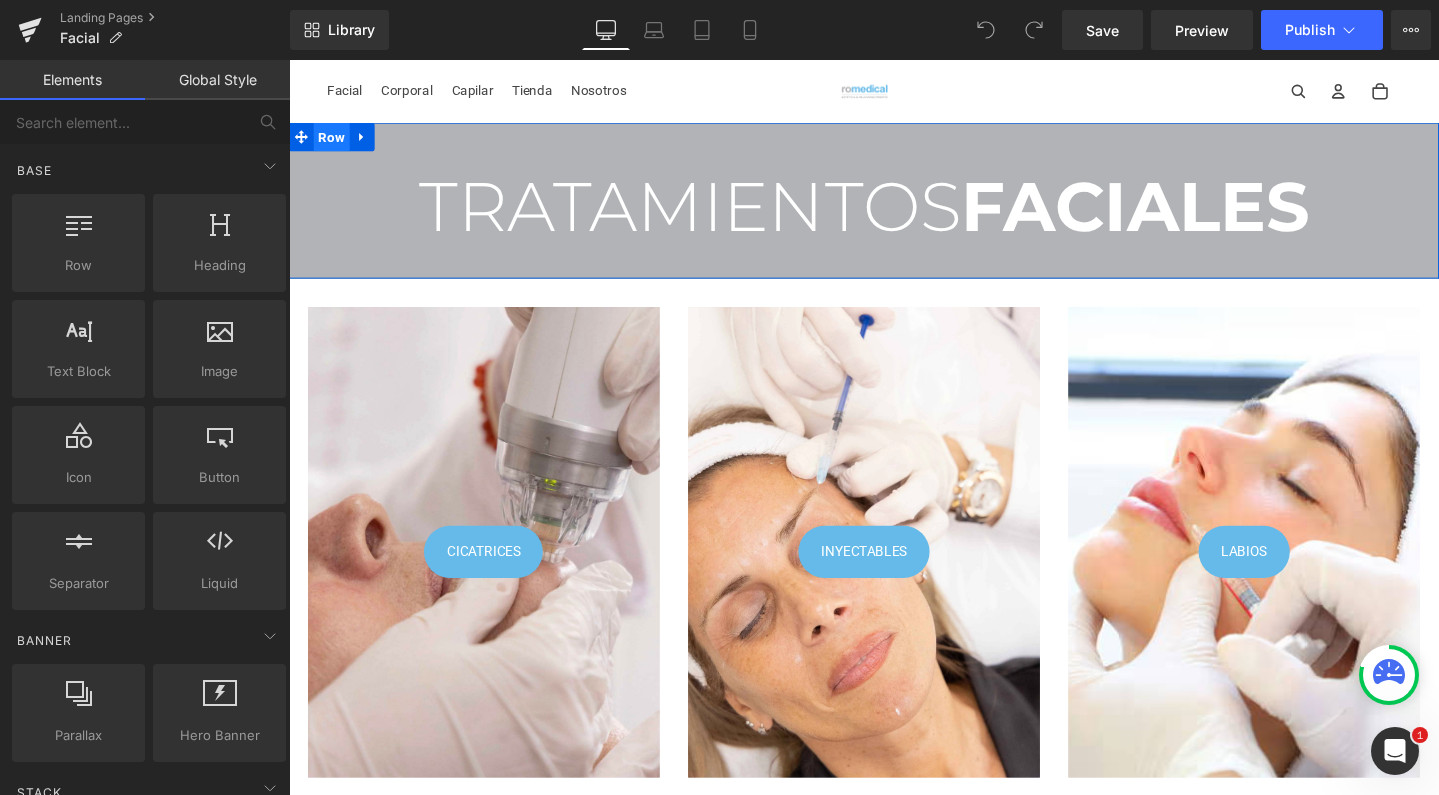 click on "Row" at bounding box center [334, 141] 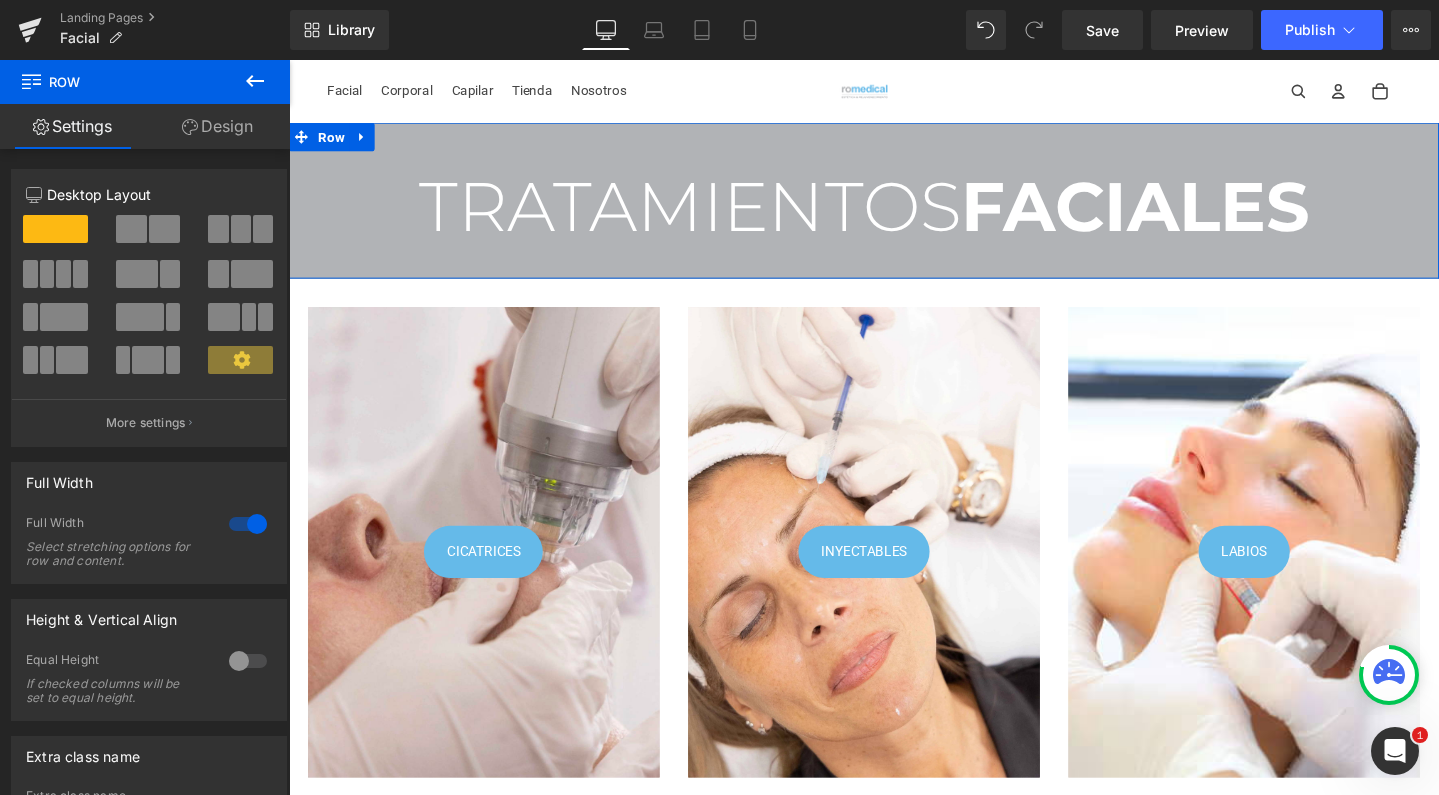 click on "Design" at bounding box center [217, 126] 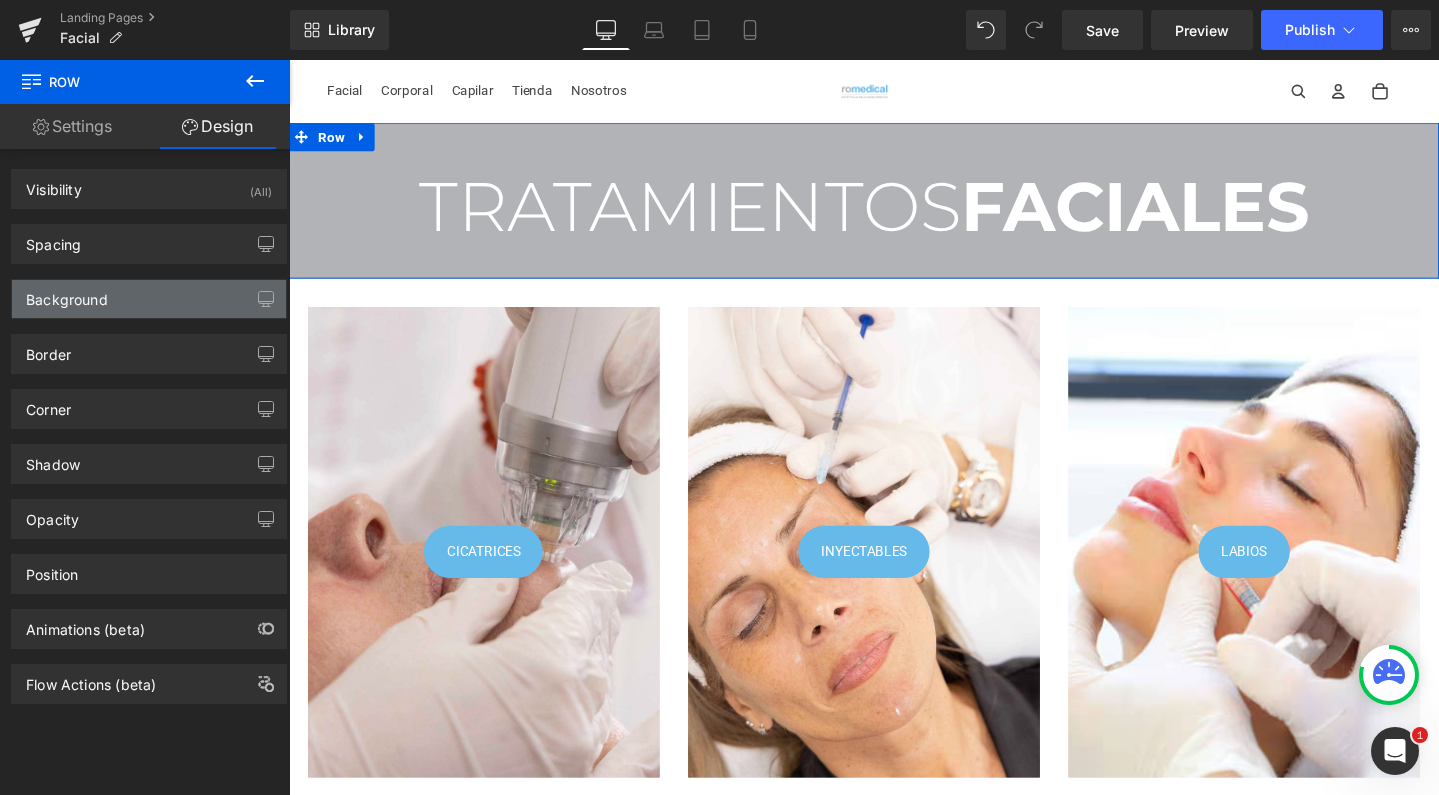 click on "Background" at bounding box center (149, 299) 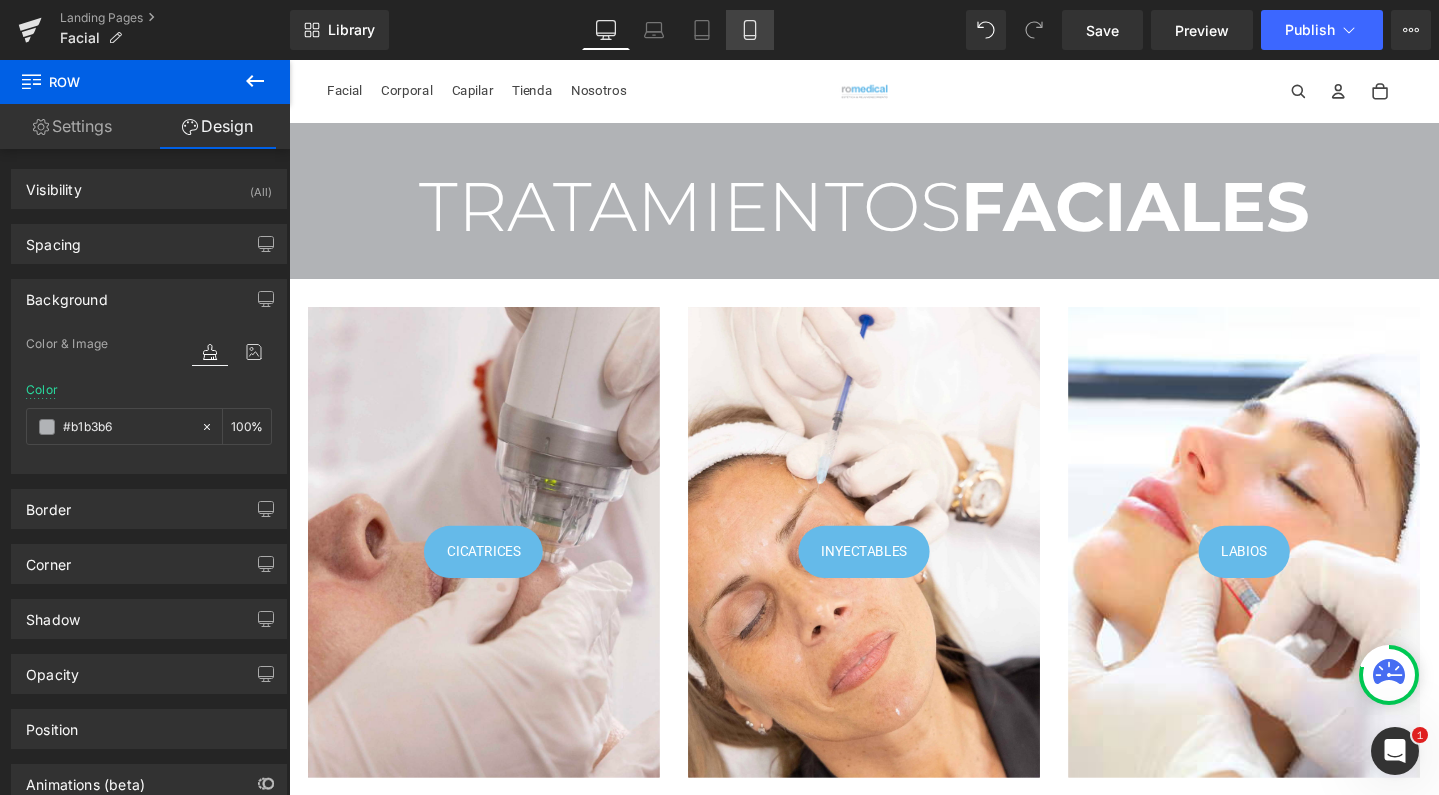 click on "Mobile" at bounding box center (750, 30) 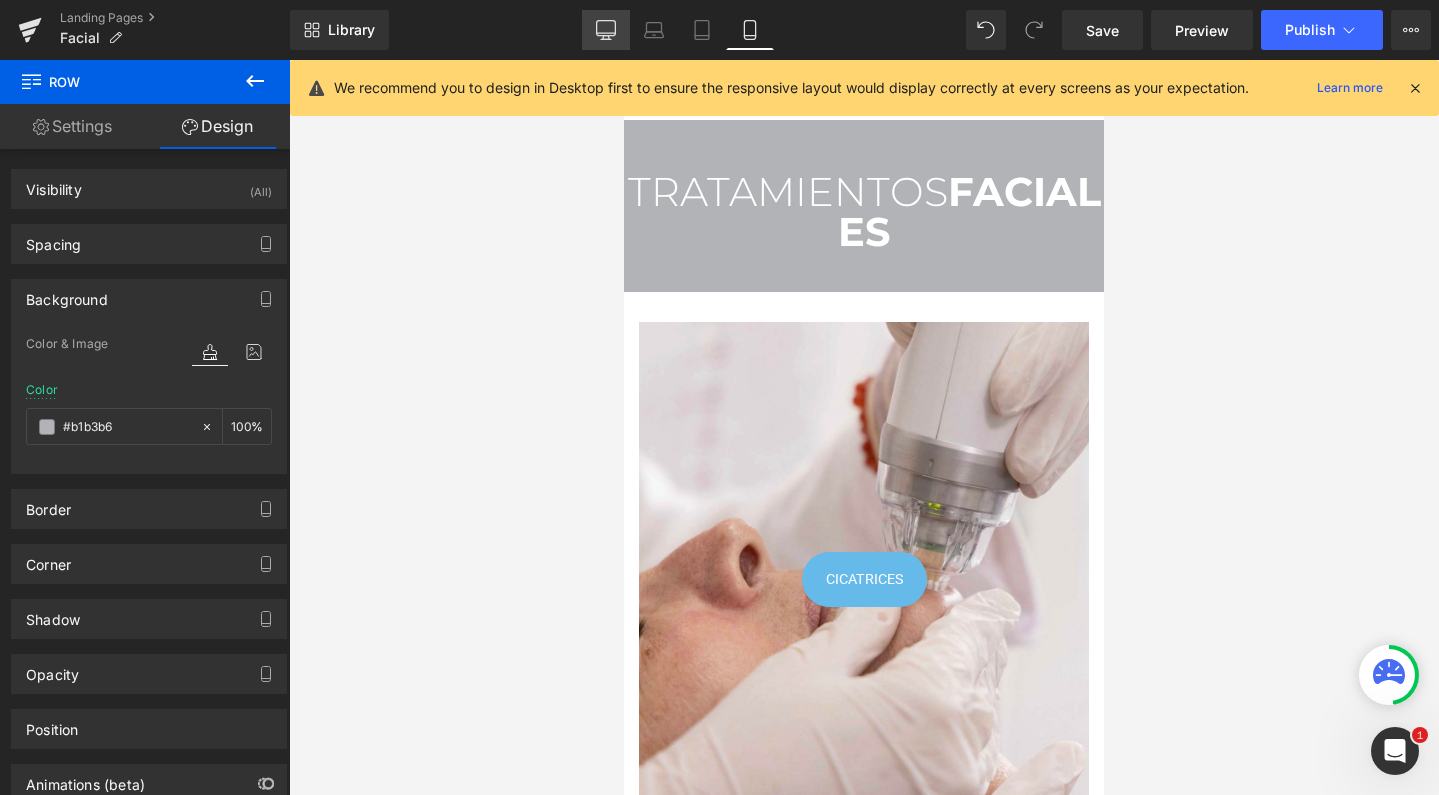 click 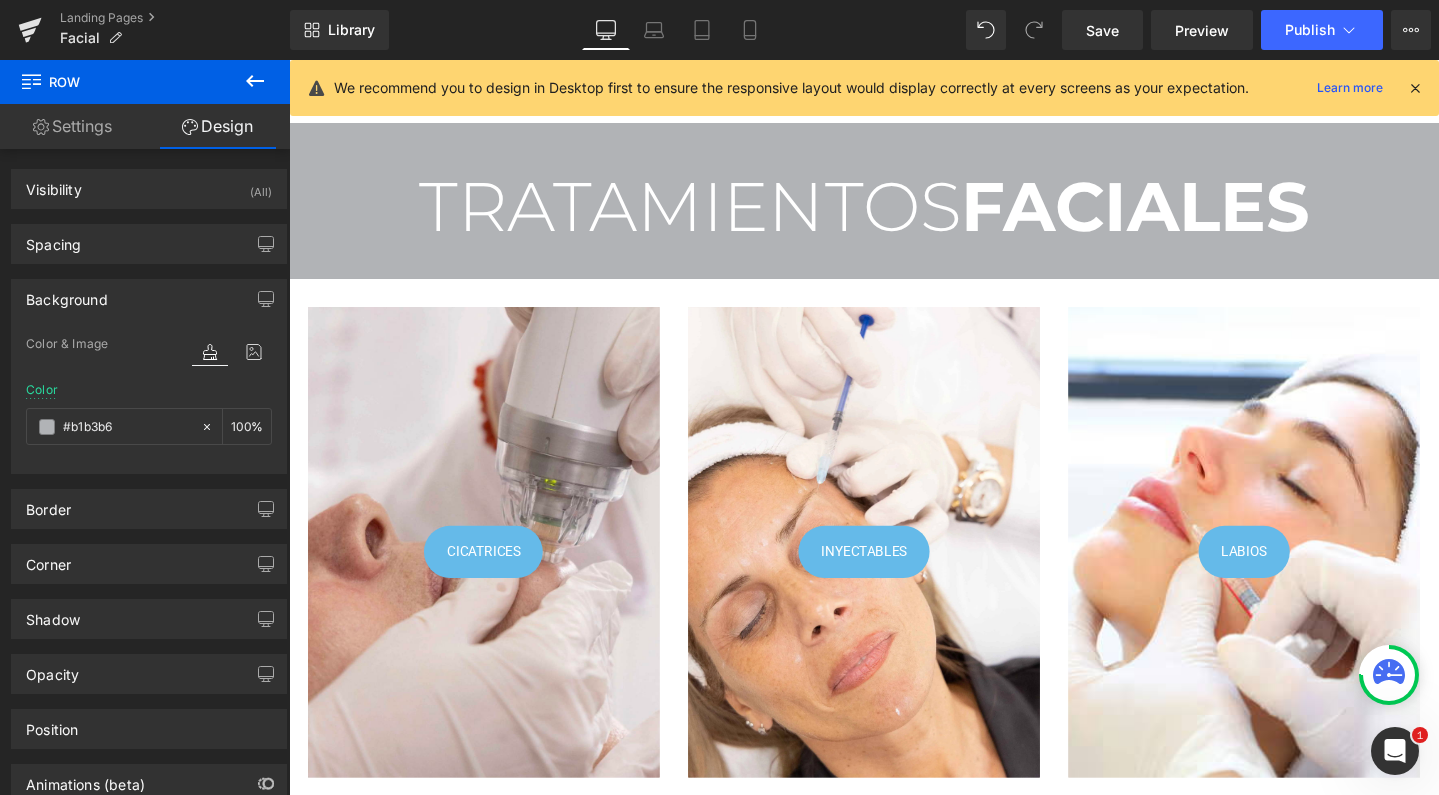 scroll, scrollTop: 6, scrollLeft: 0, axis: vertical 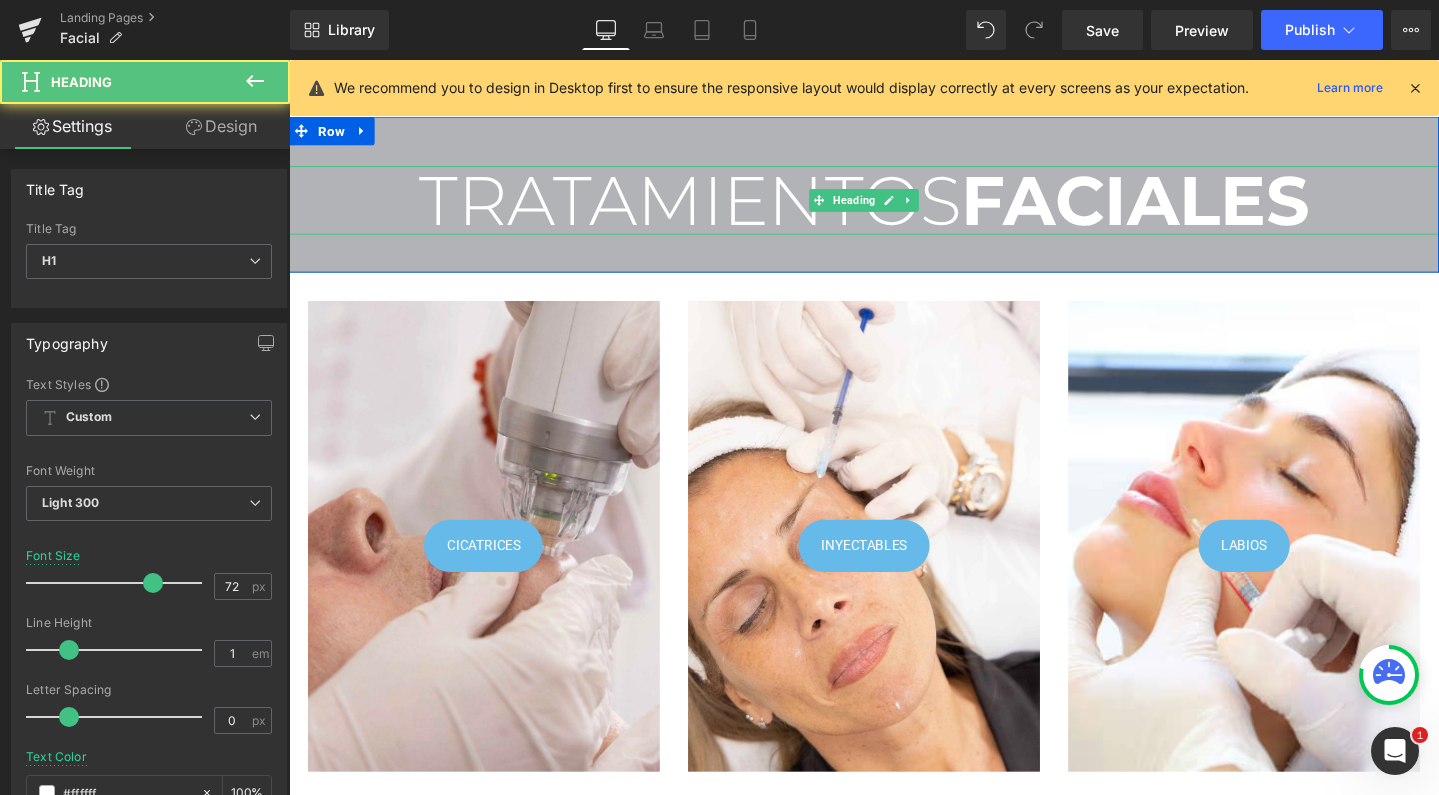 click on "TRATAMIENTOS  FACIALES" at bounding box center (894, 208) 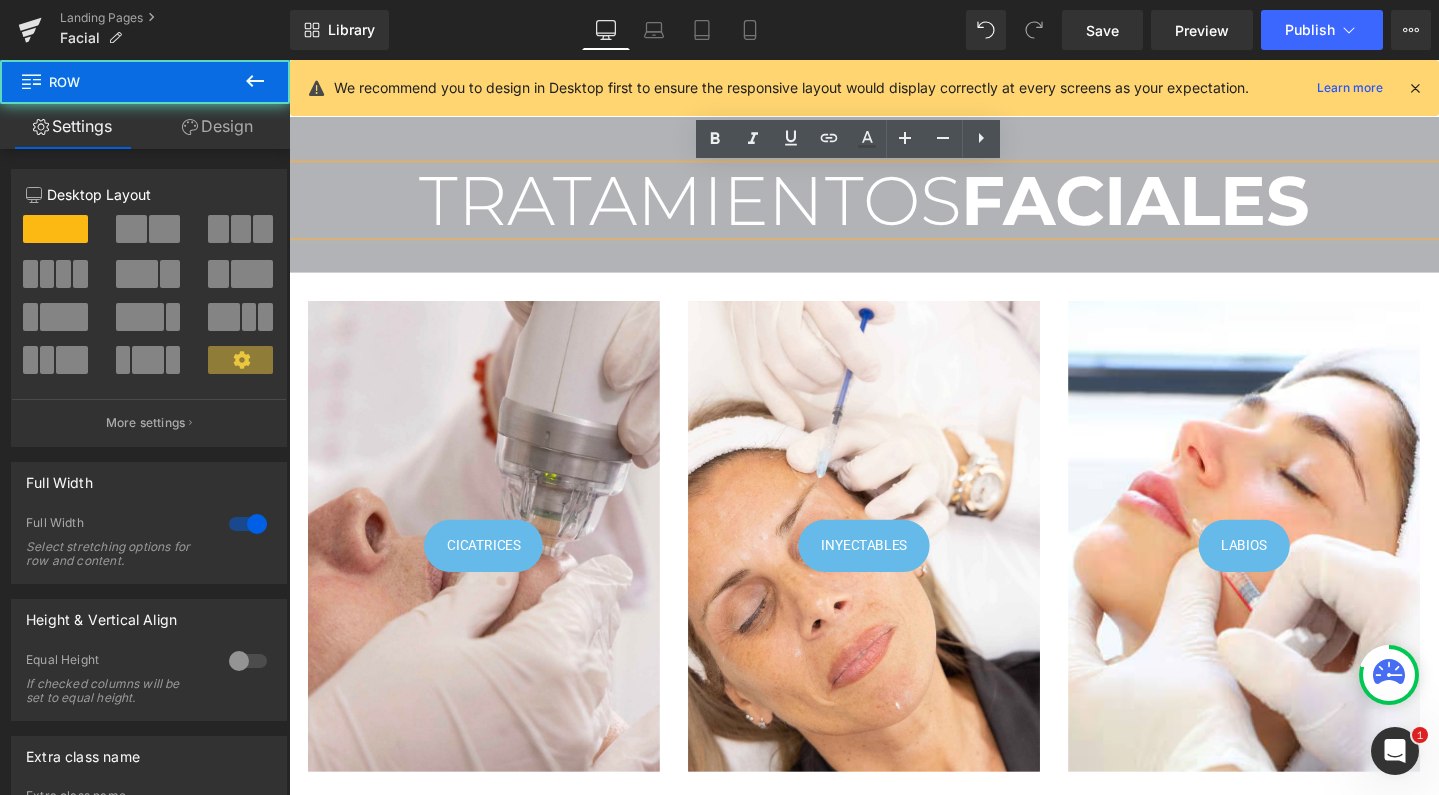 click on "TRATAMIENTOS  FACIALES Heading         Row   52px" at bounding box center [894, 202] 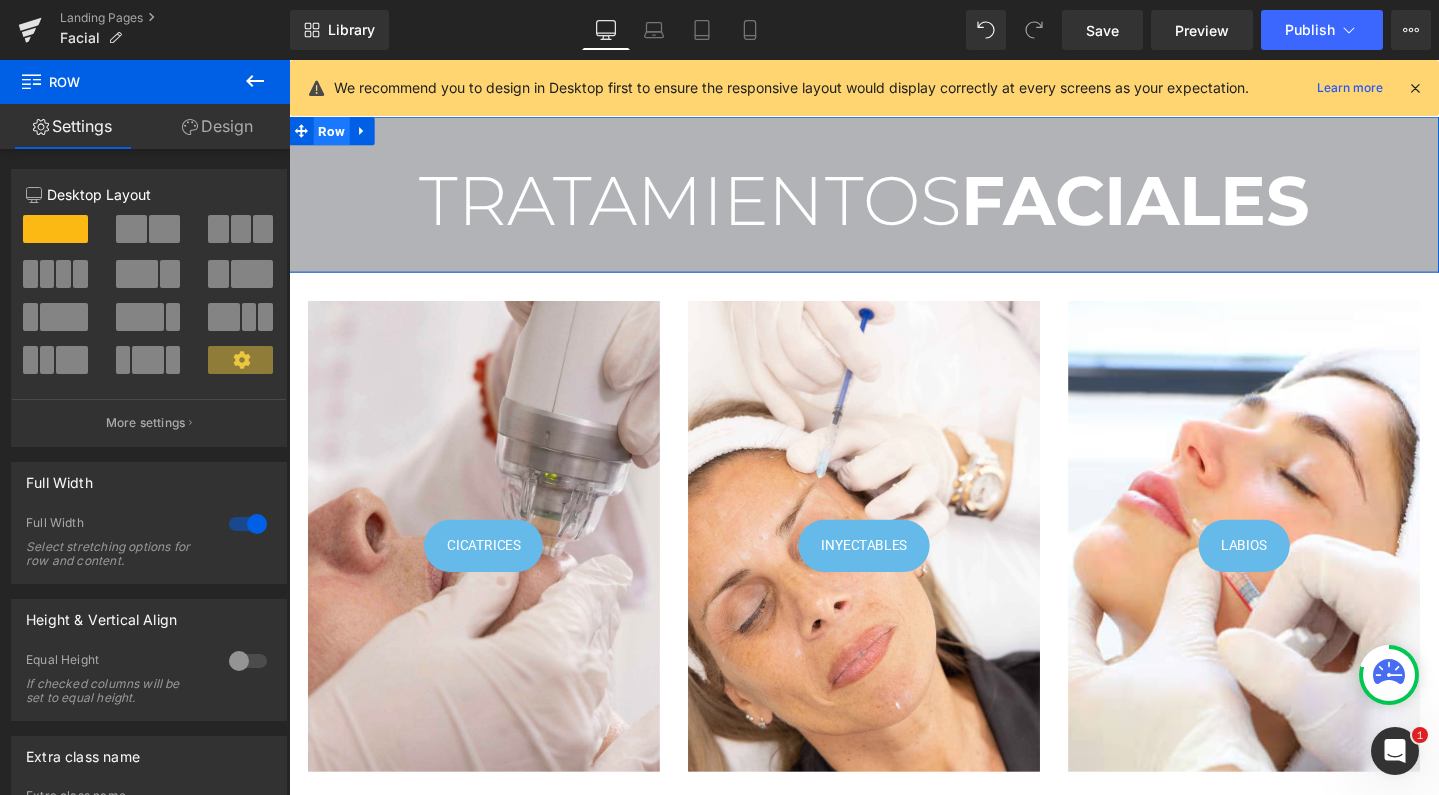click on "Row" at bounding box center [334, 135] 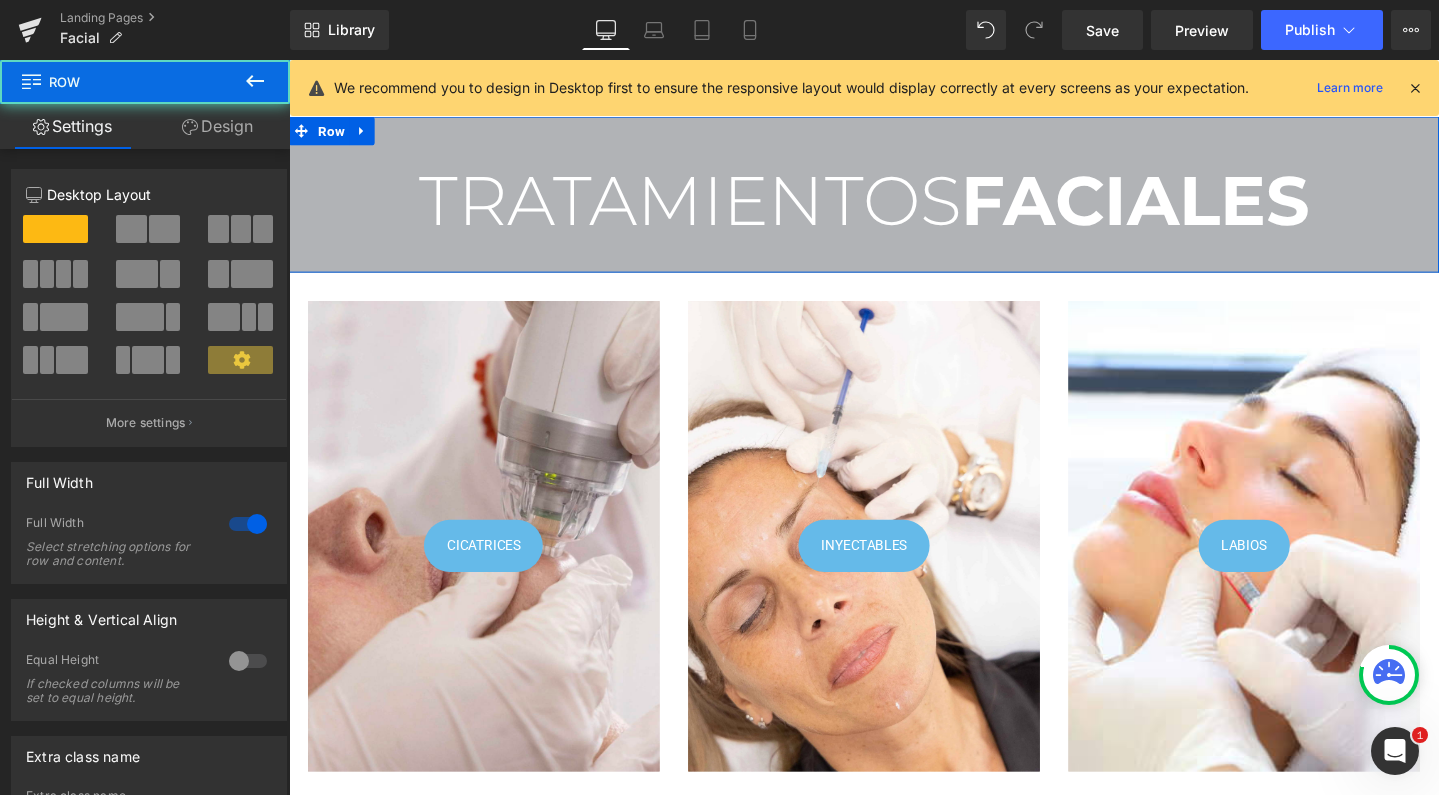 click on "Design" at bounding box center (217, 126) 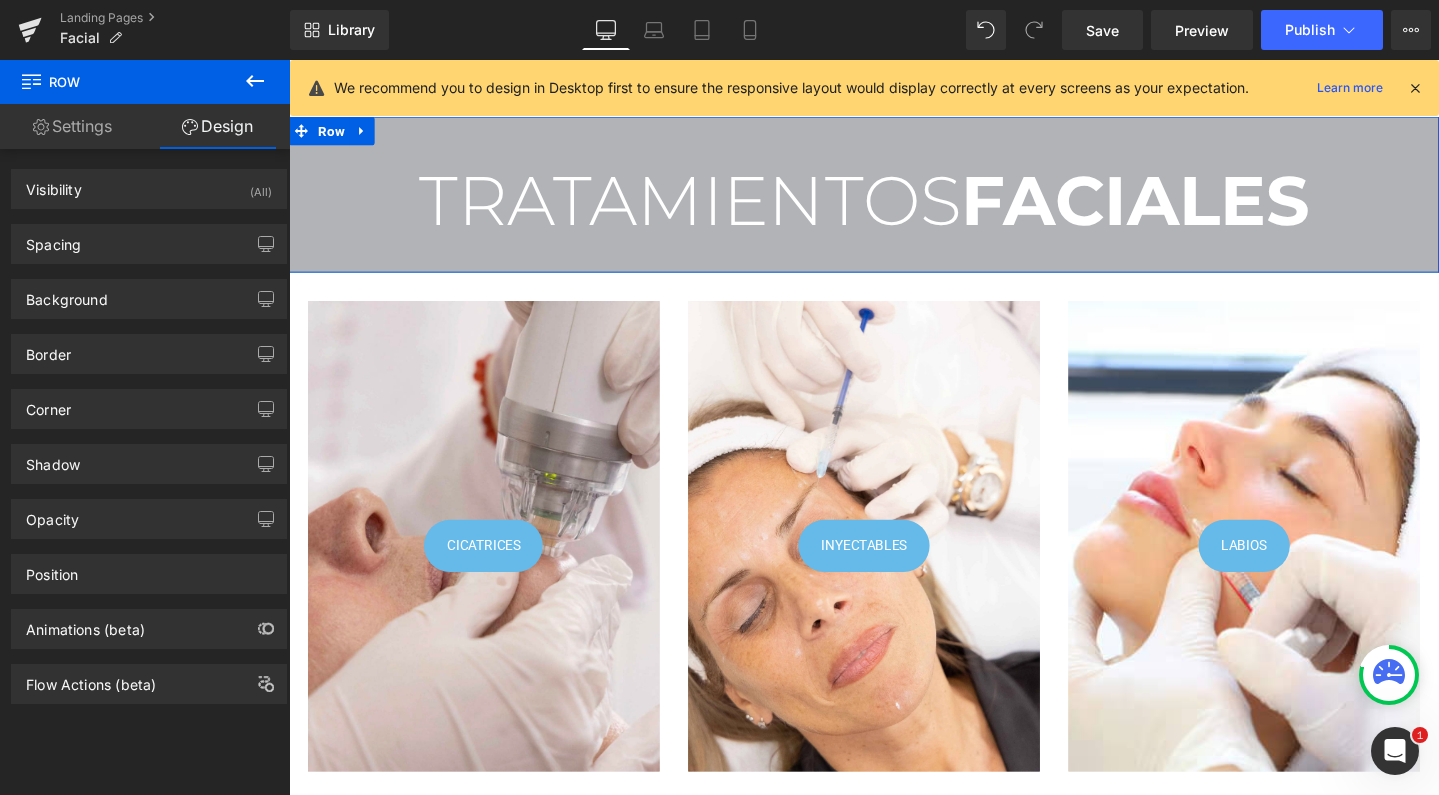 drag, startPoint x: 102, startPoint y: 301, endPoint x: 125, endPoint y: 451, distance: 151.75308 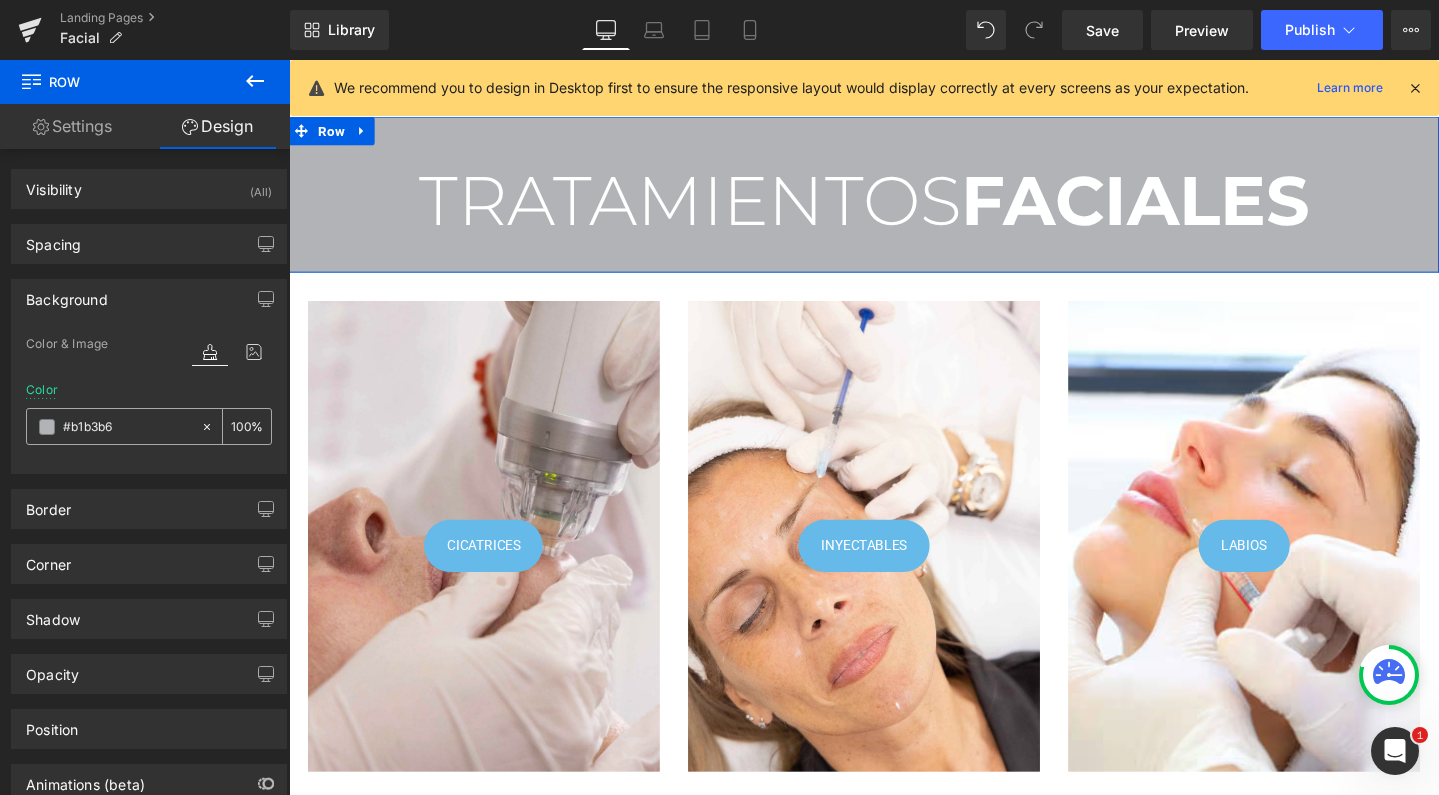 click at bounding box center (127, 427) 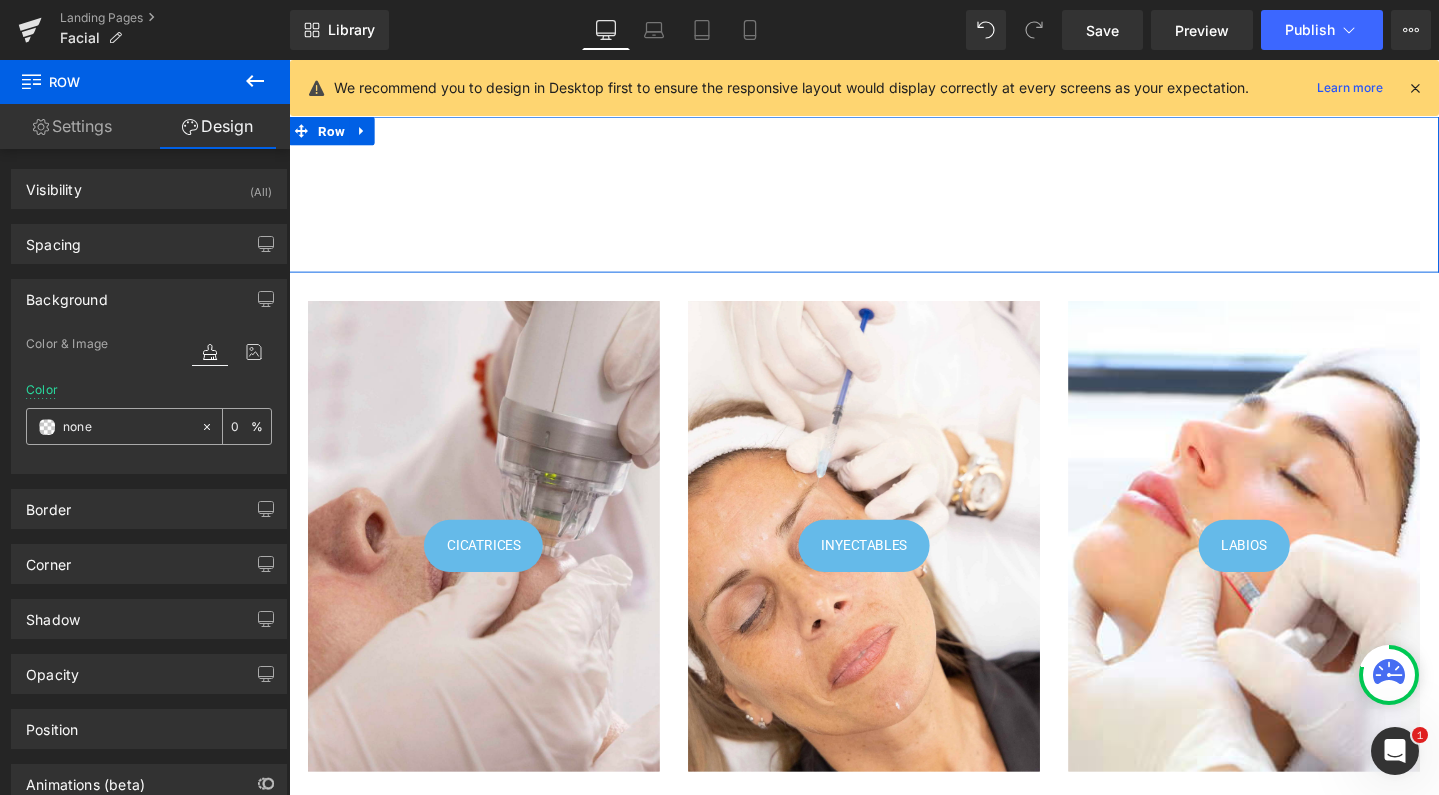 click at bounding box center (127, 427) 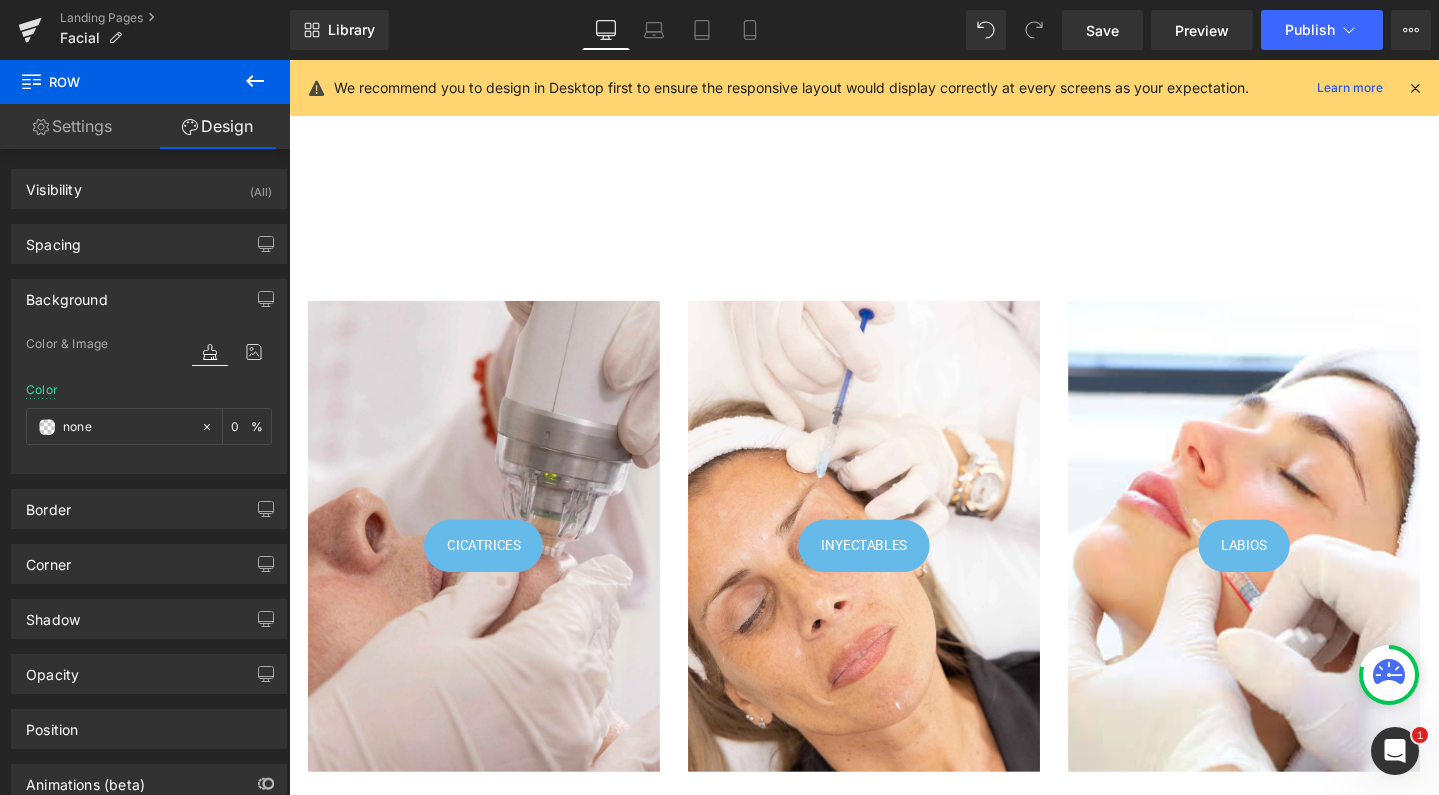 click at bounding box center [255, 82] 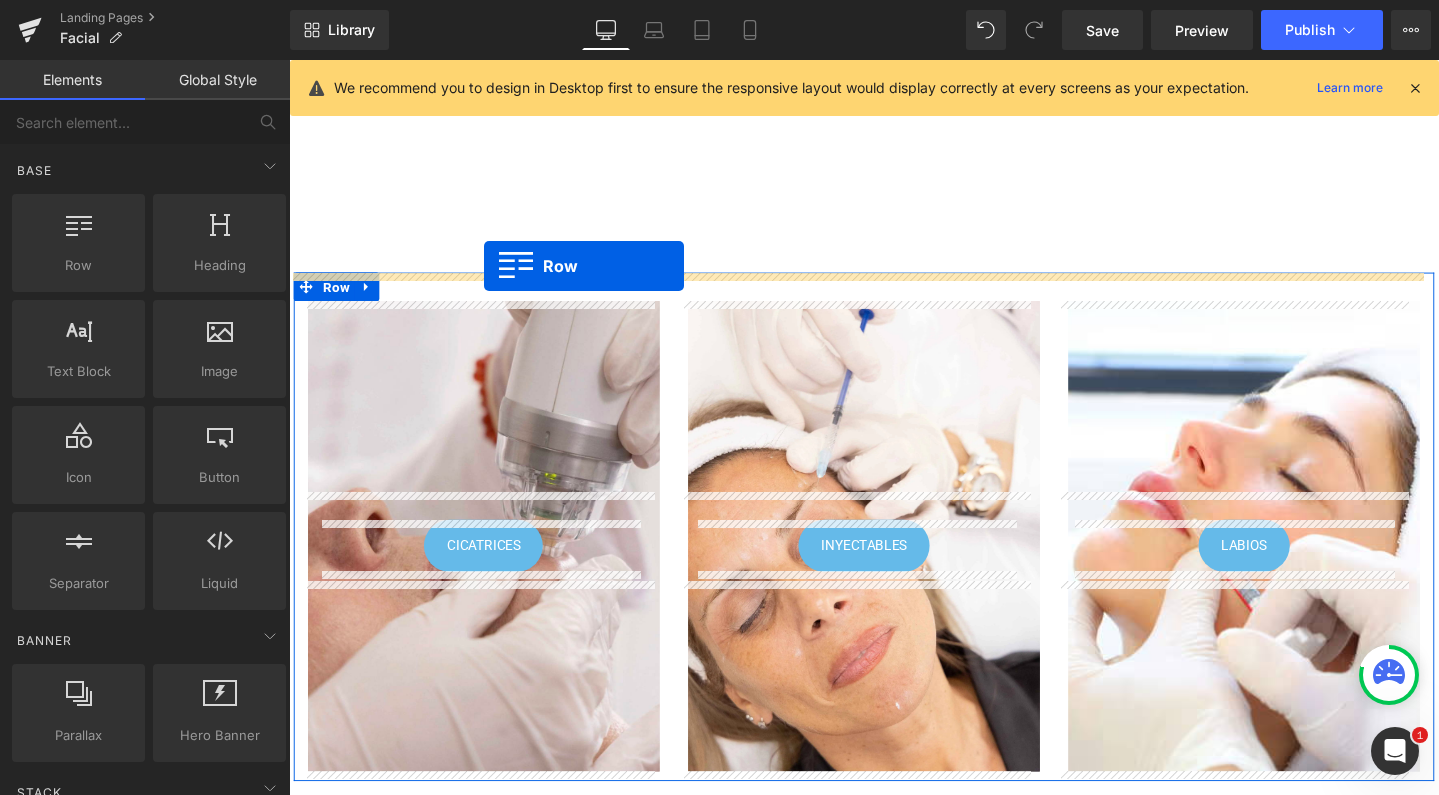 drag, startPoint x: 370, startPoint y: 320, endPoint x: 494, endPoint y: 277, distance: 131.24405 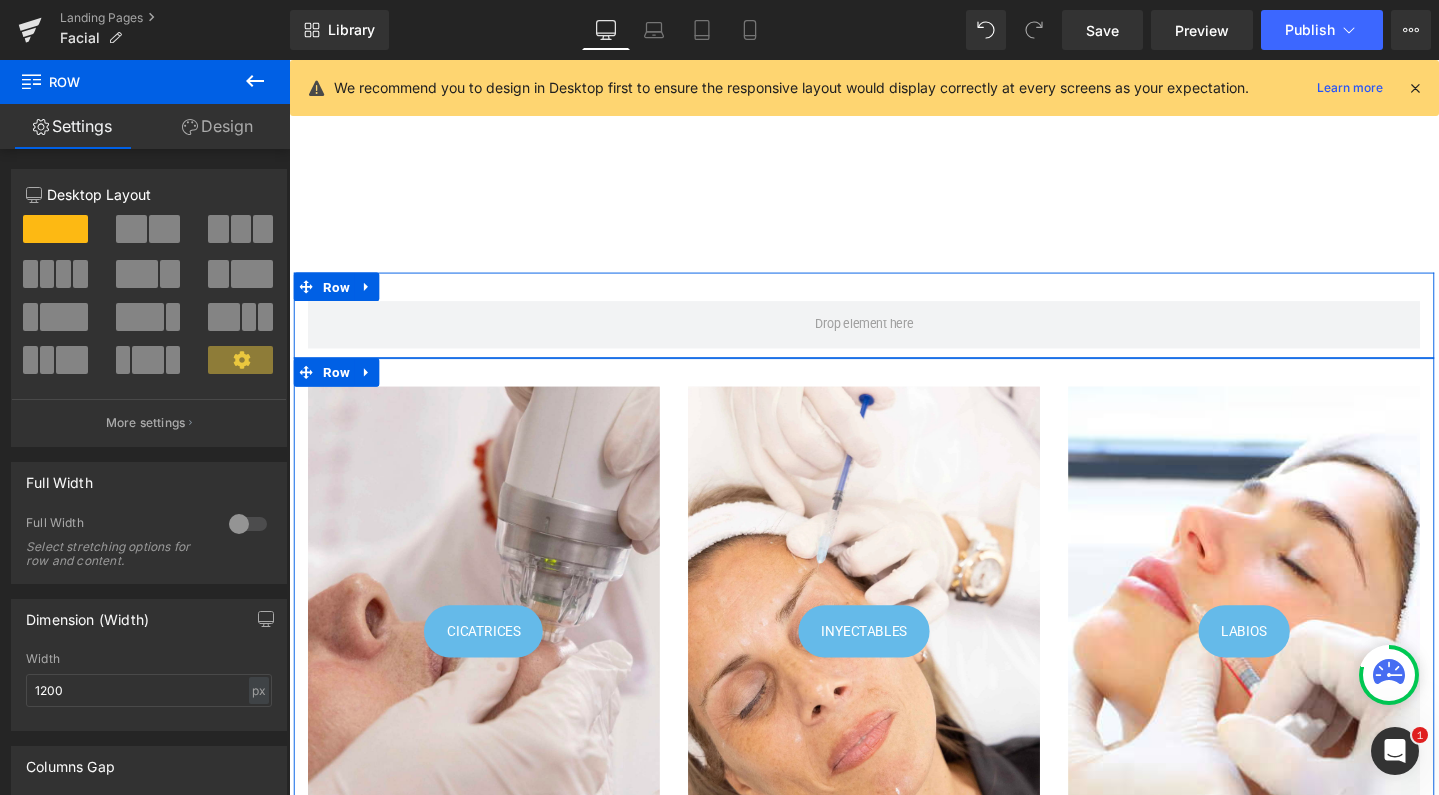 click on "Design" at bounding box center [217, 126] 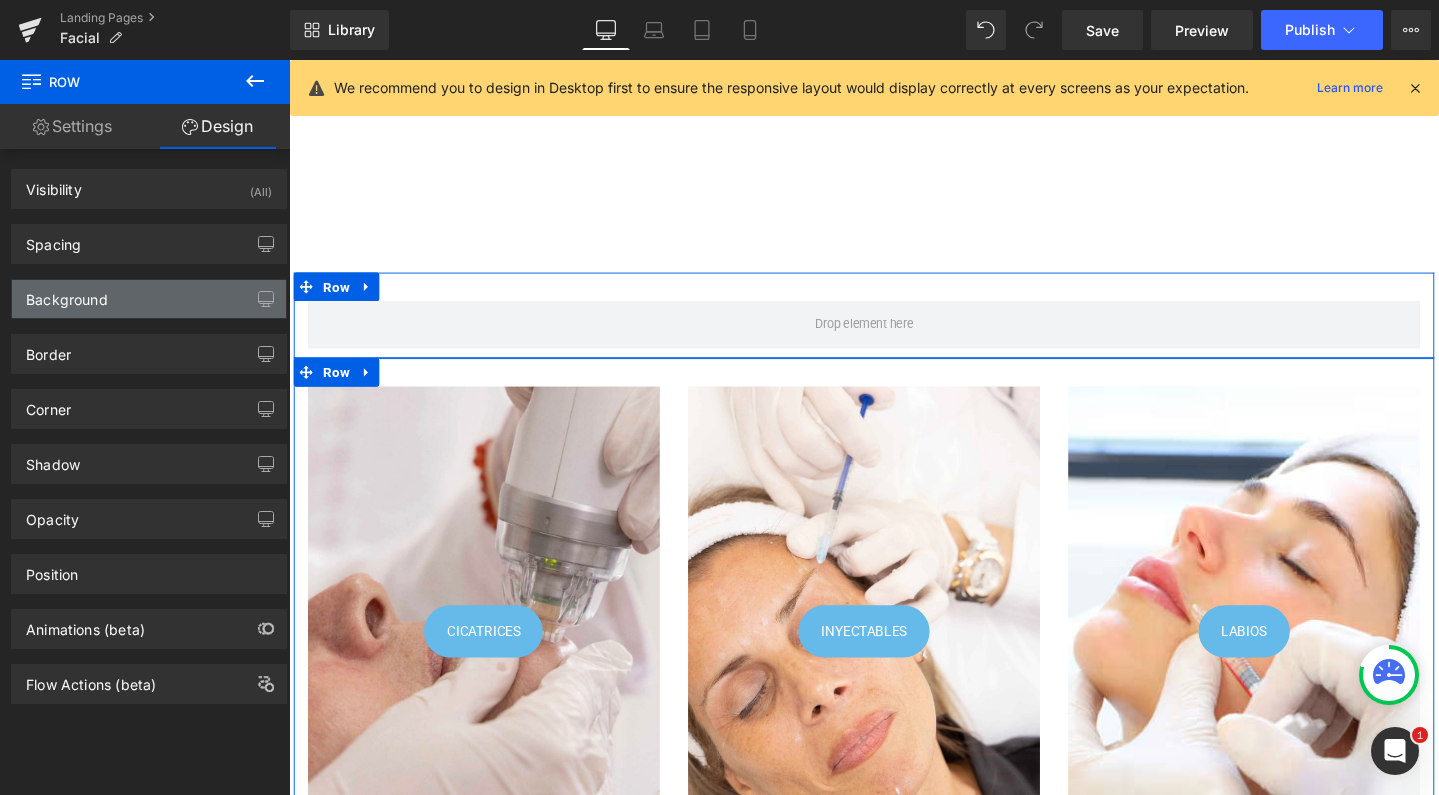 click on "Background" at bounding box center [67, 294] 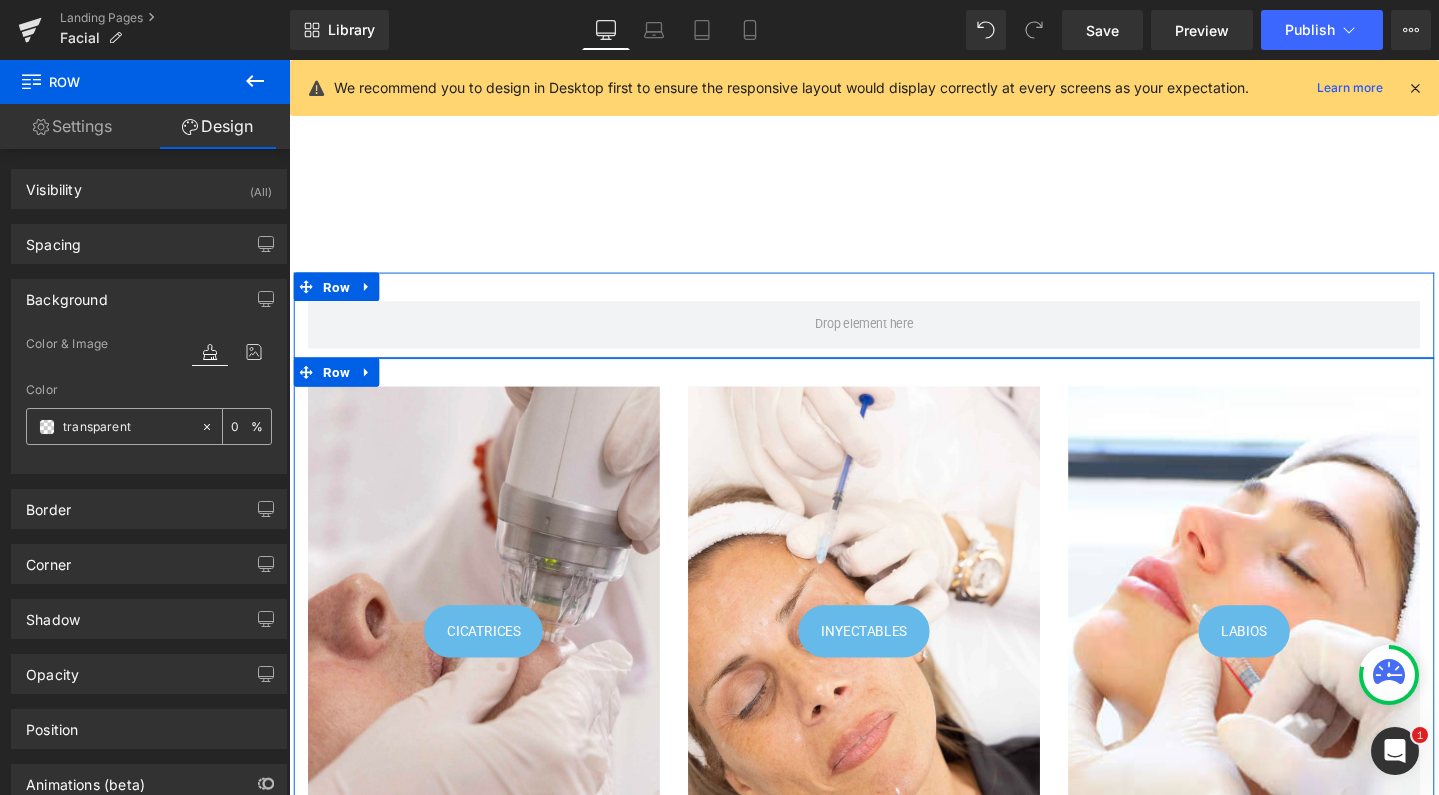 click at bounding box center (127, 427) 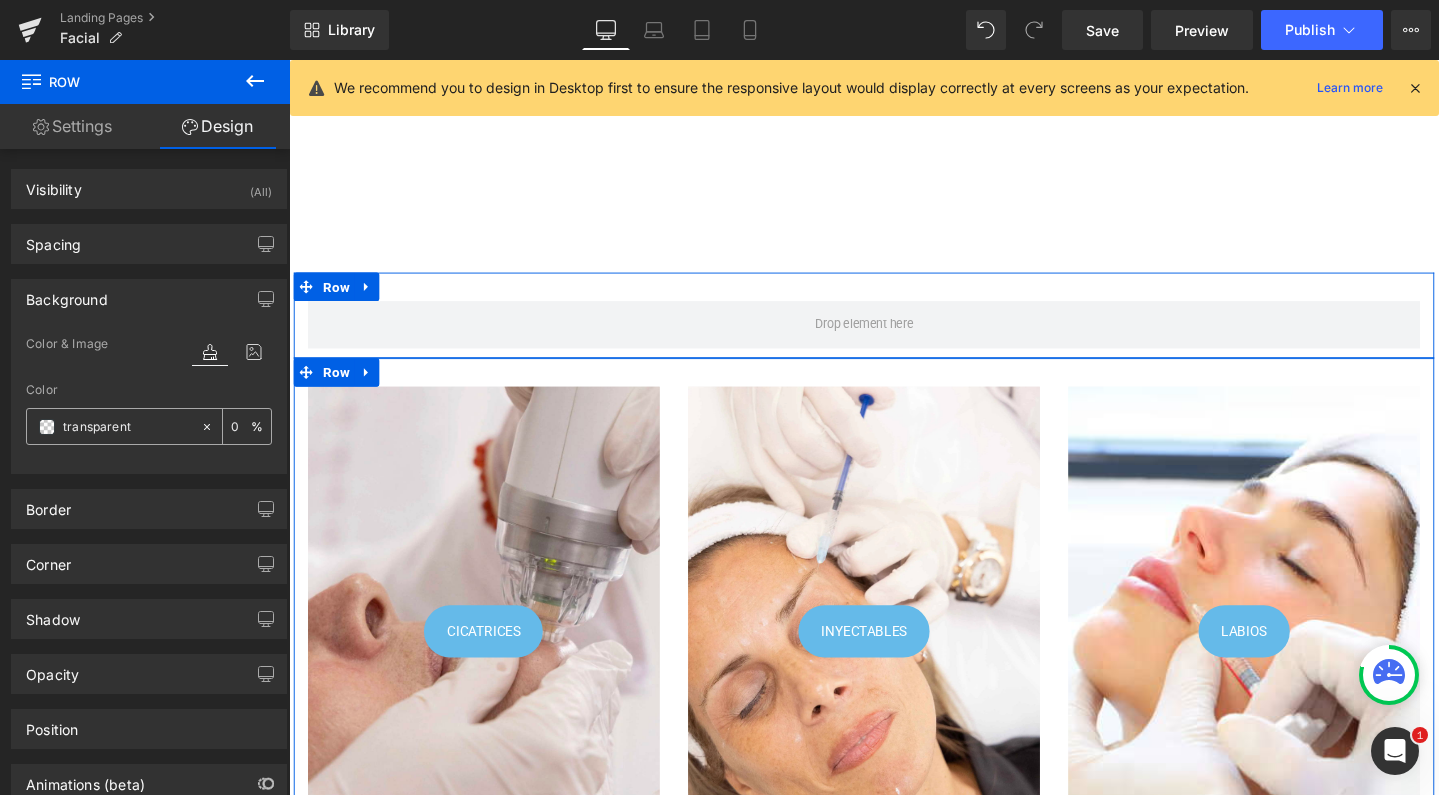 click at bounding box center (127, 427) 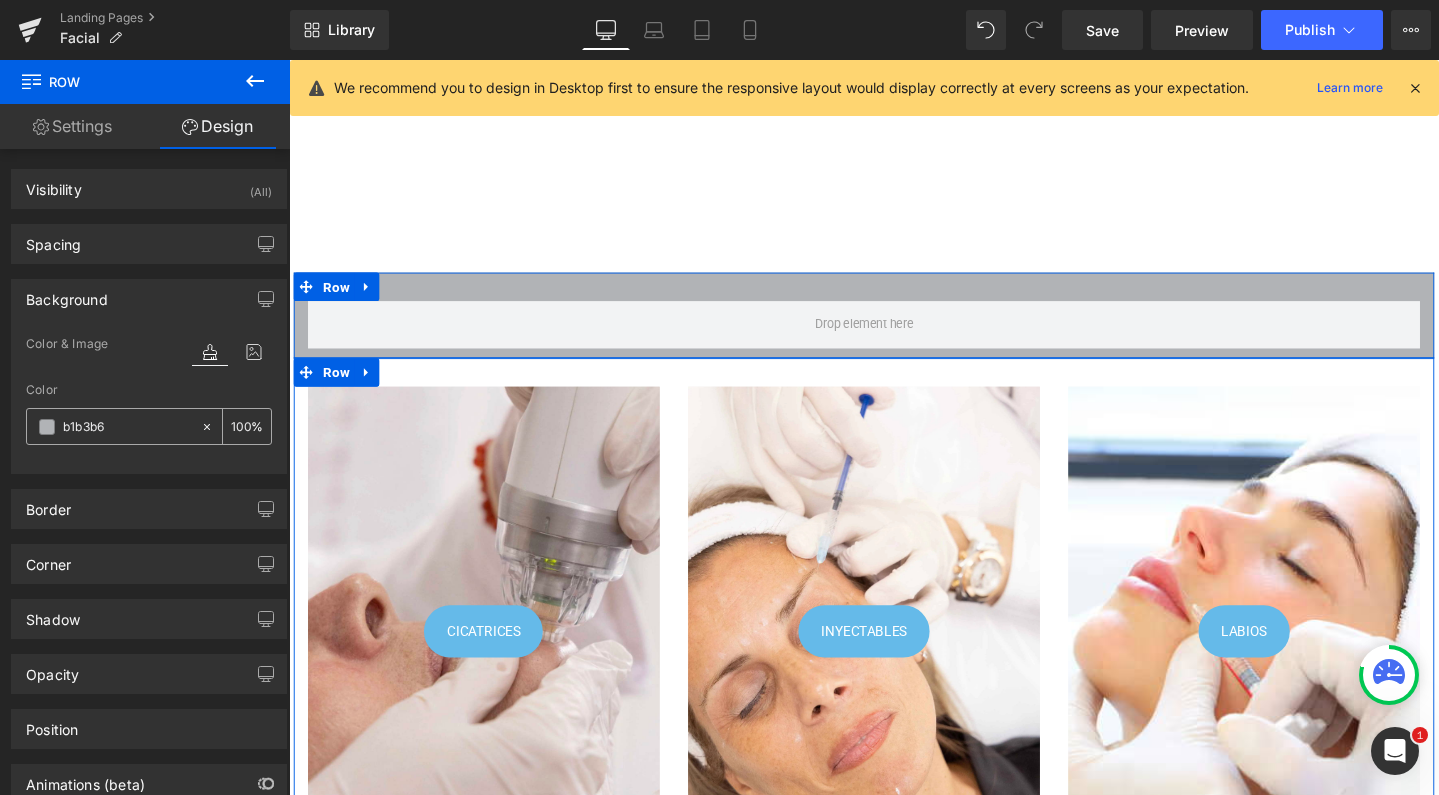 type on "b1b3b6" 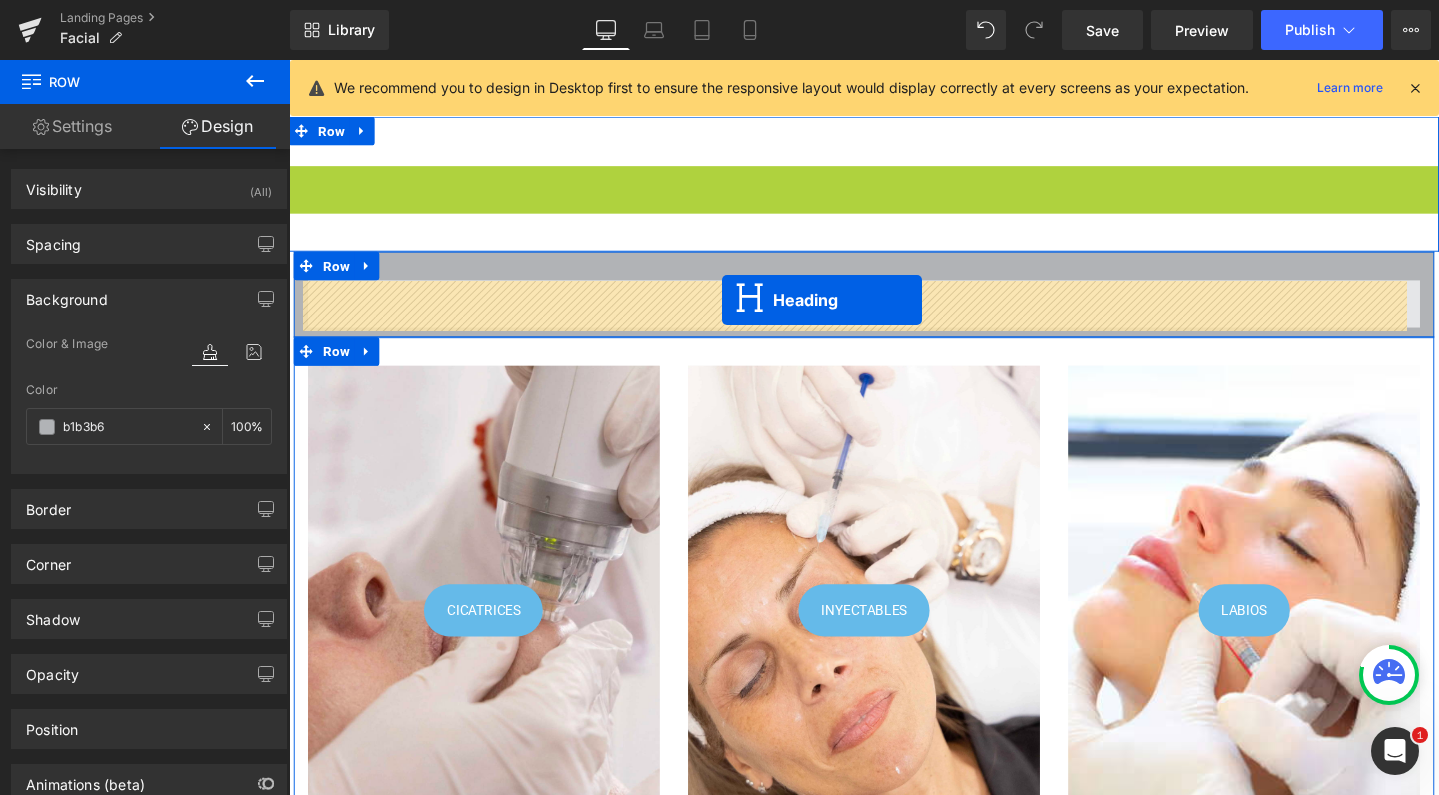 drag, startPoint x: 841, startPoint y: 208, endPoint x: 745, endPoint y: 313, distance: 142.27087 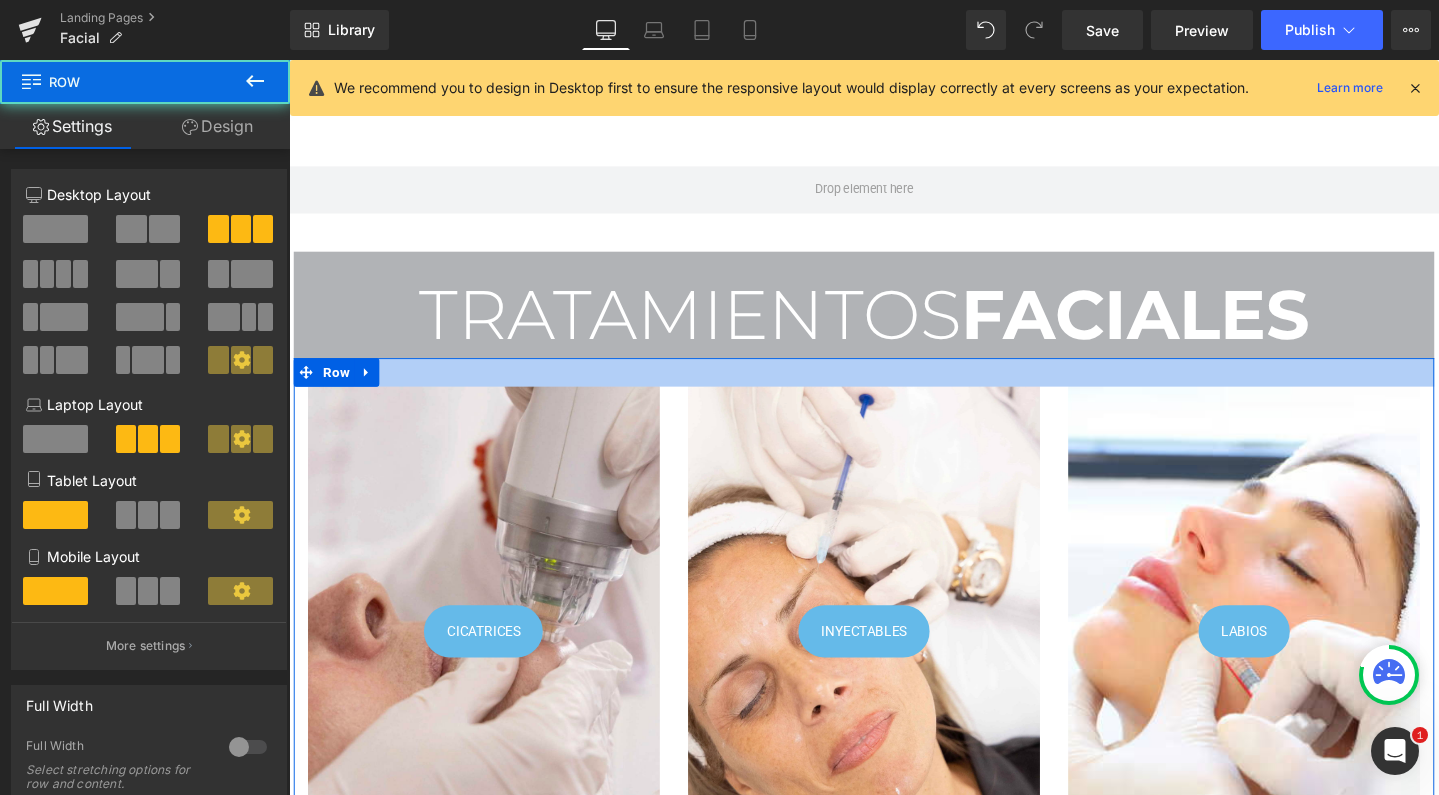 click at bounding box center [894, 389] 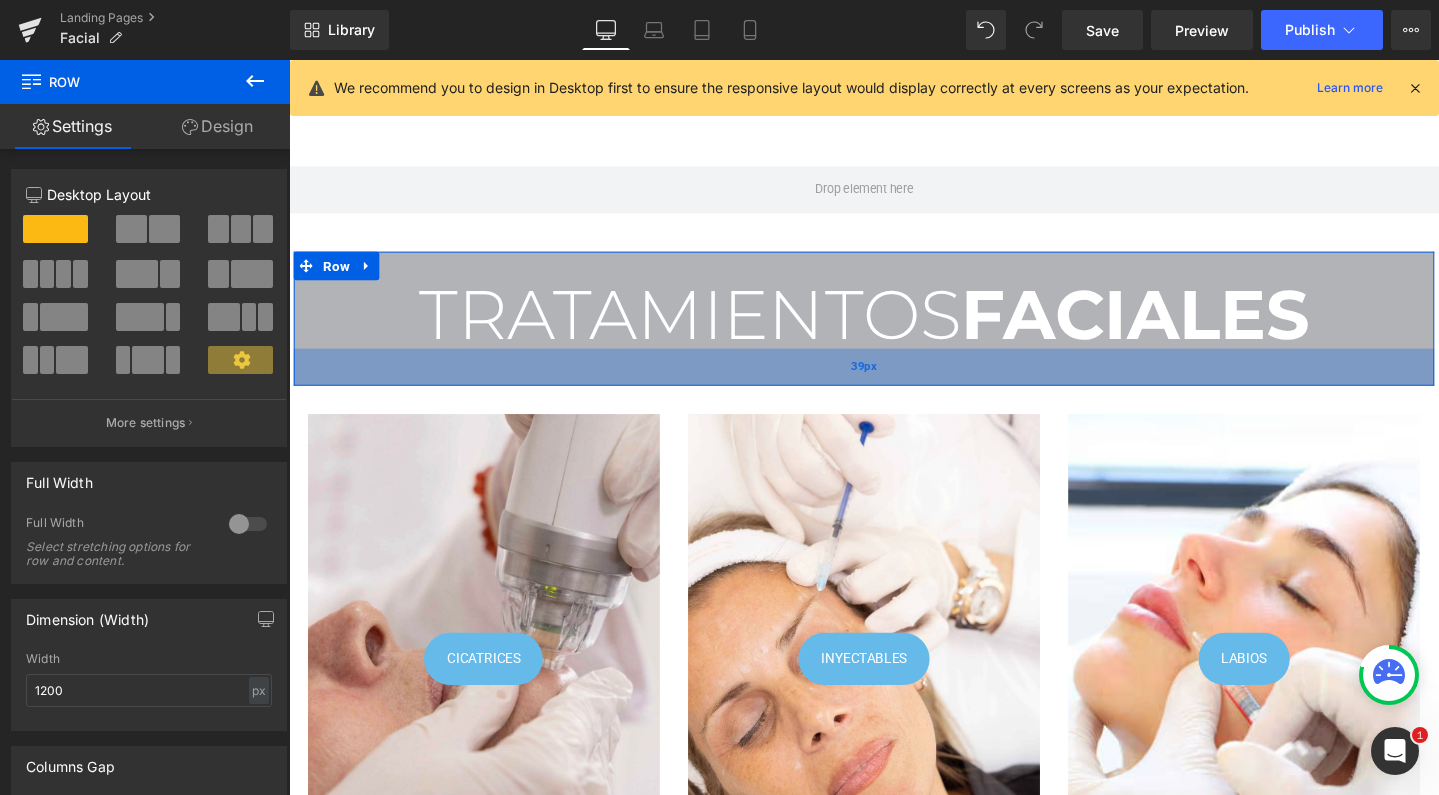 drag, startPoint x: 556, startPoint y: 370, endPoint x: 553, endPoint y: 399, distance: 29.15476 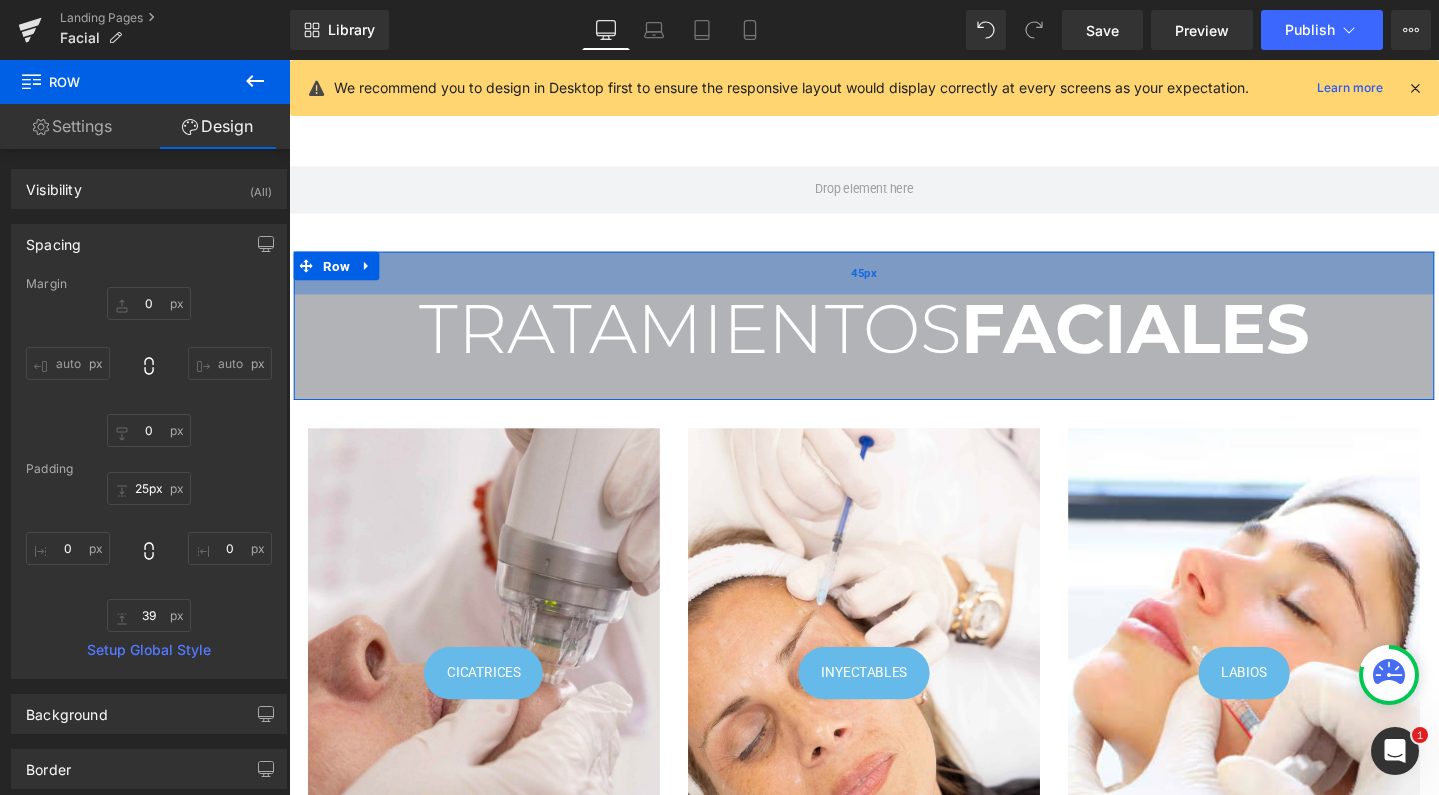 drag, startPoint x: 605, startPoint y: 259, endPoint x: 607, endPoint y: 279, distance: 20.09975 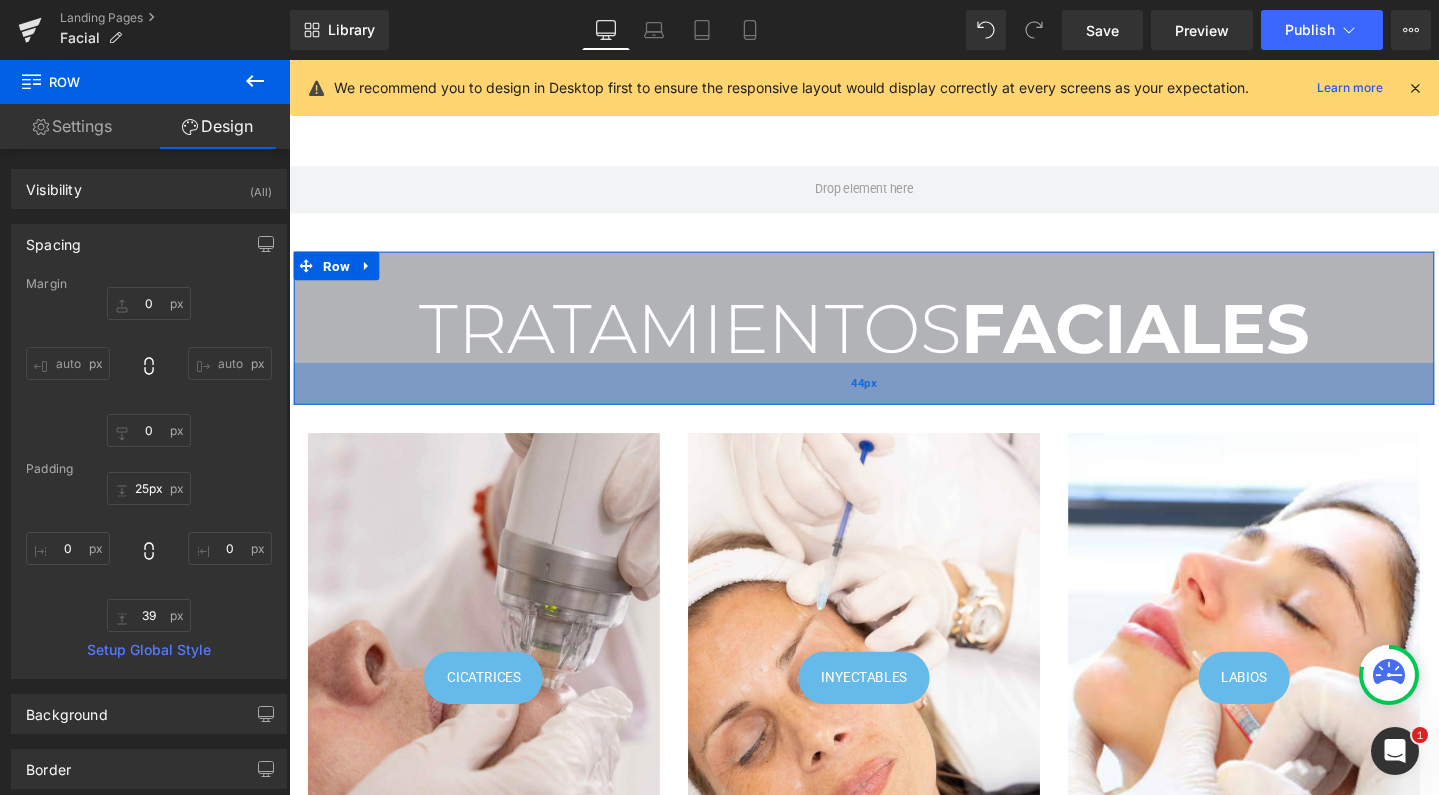 click on "44px" at bounding box center [894, 401] 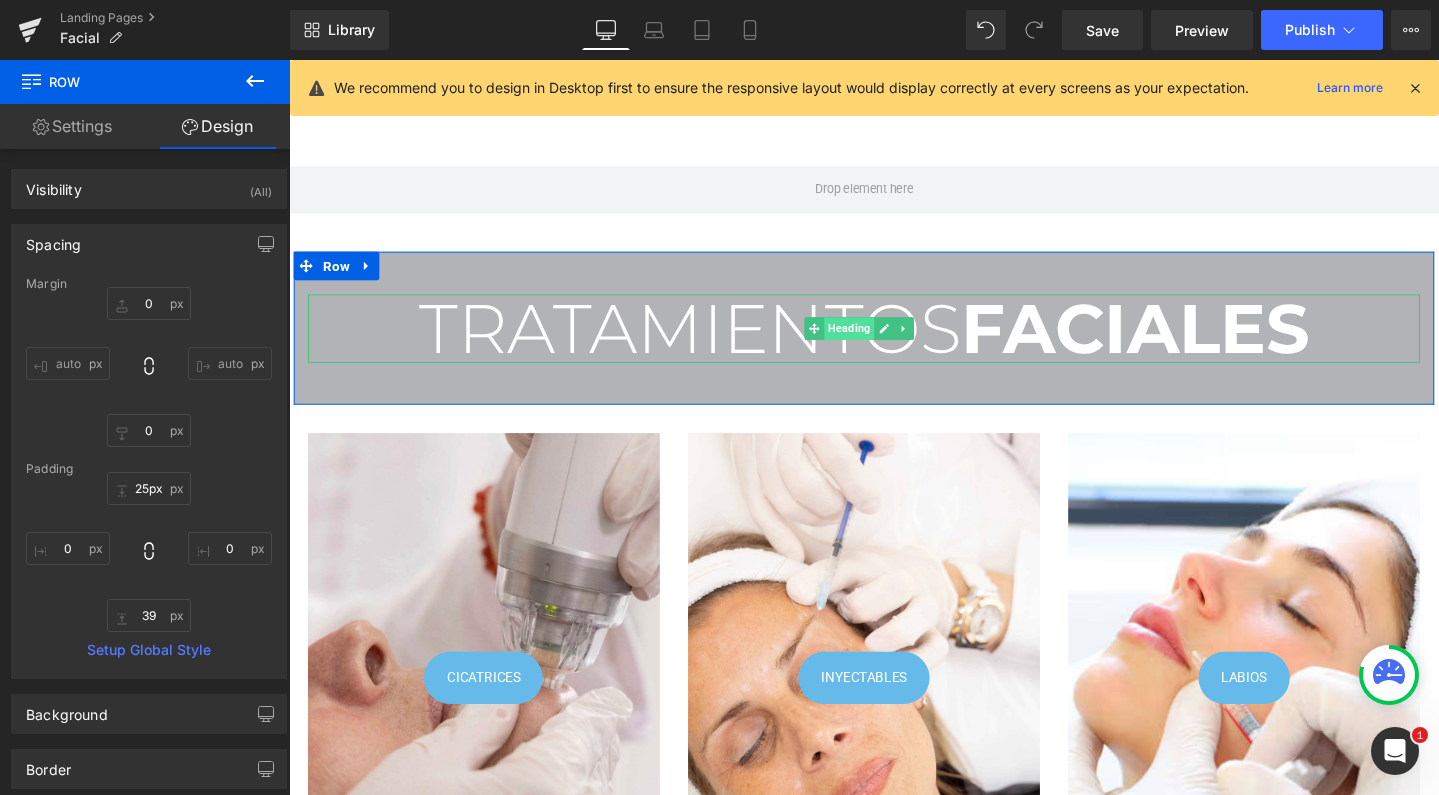 click on "Heading" at bounding box center (878, 343) 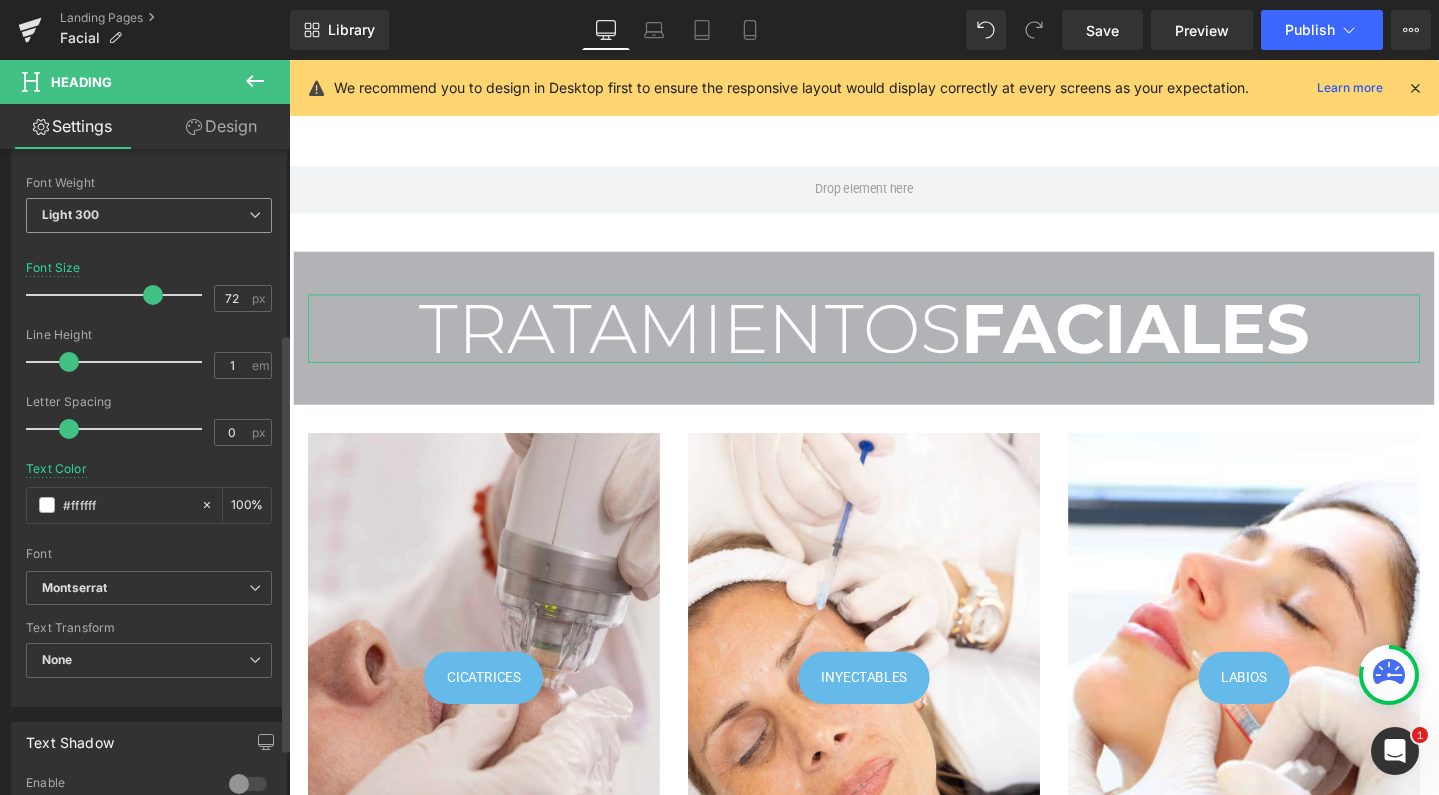 scroll, scrollTop: 306, scrollLeft: 0, axis: vertical 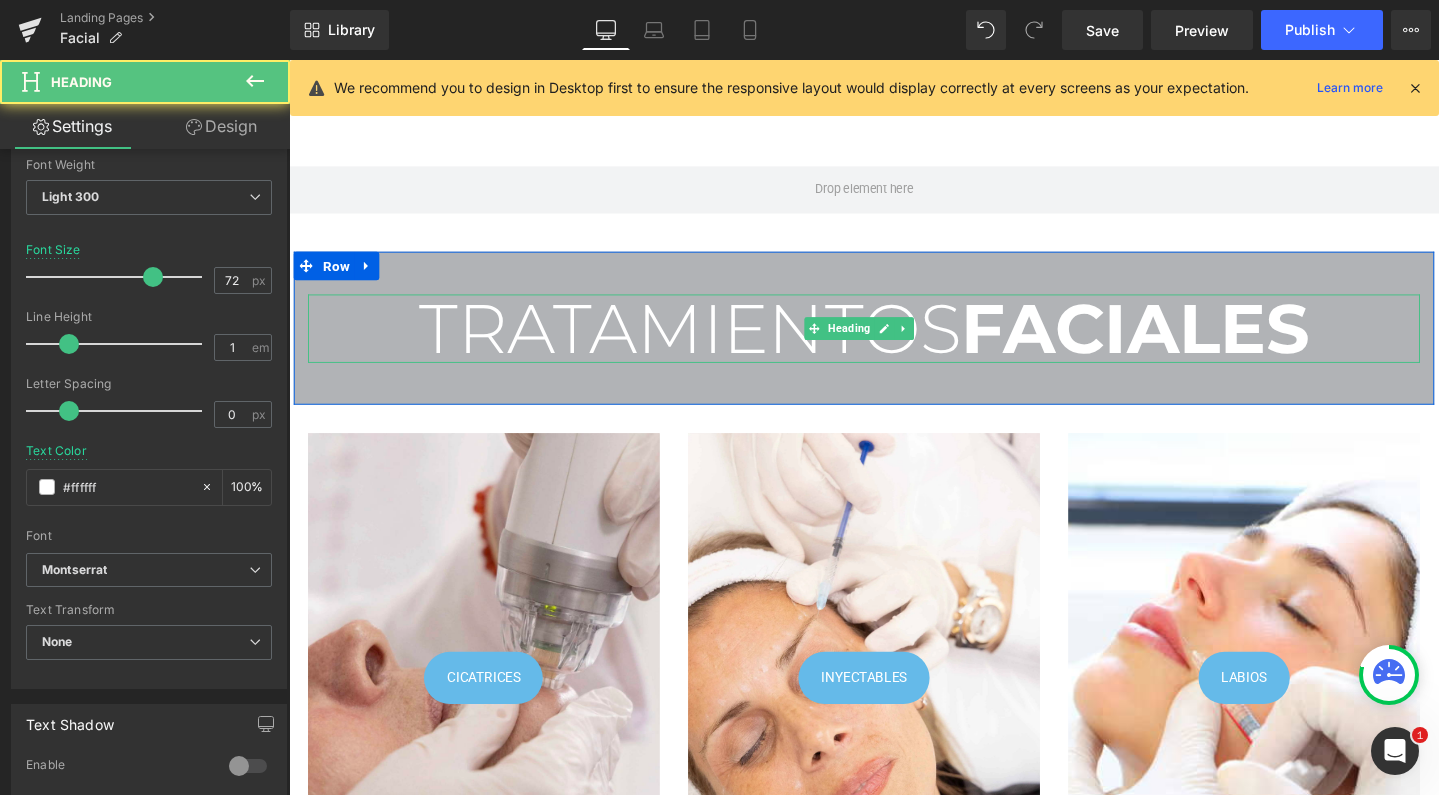 click on "TRATAMIENTOS  FACIALES" at bounding box center [894, 343] 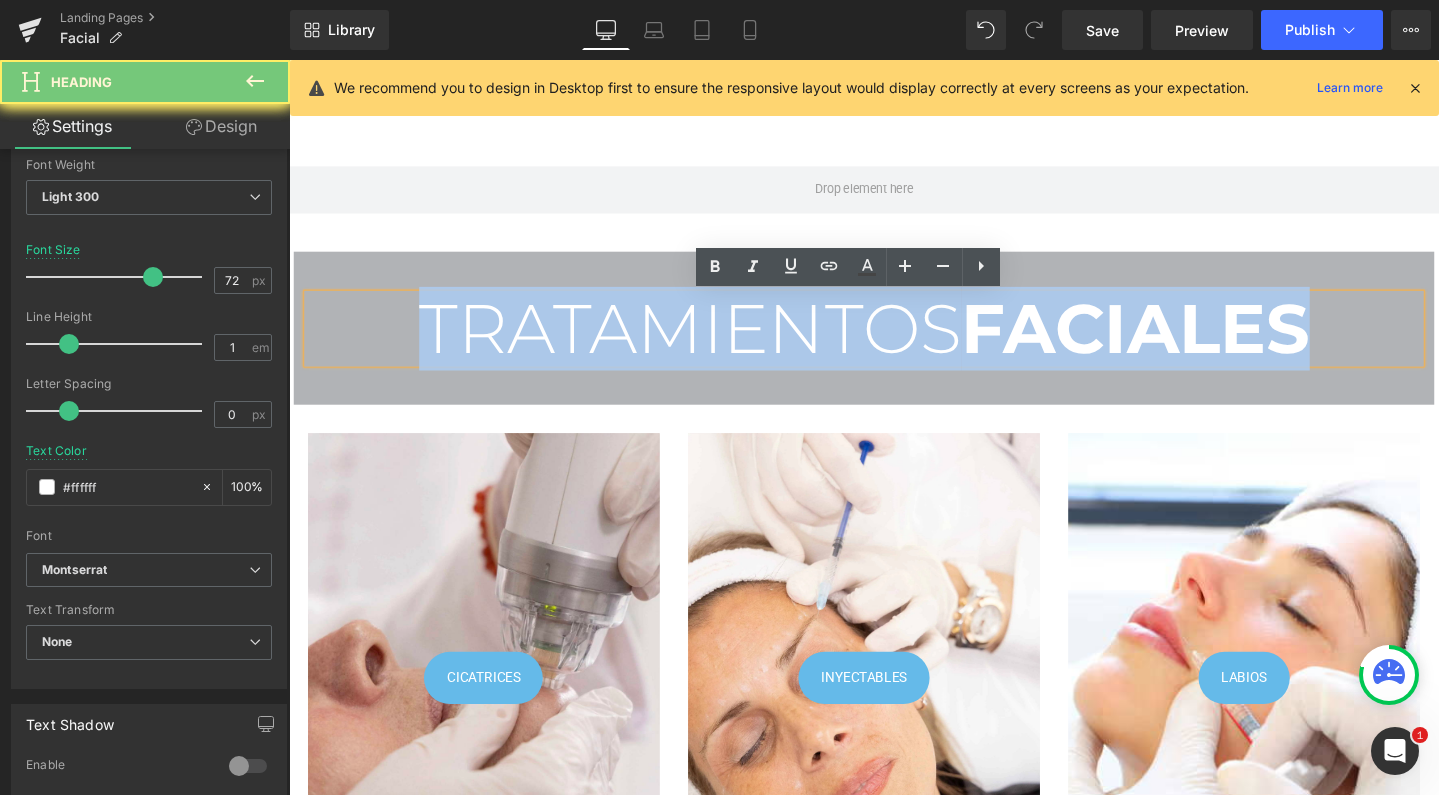click on "TRATAMIENTOS  FACIALES" at bounding box center [894, 343] 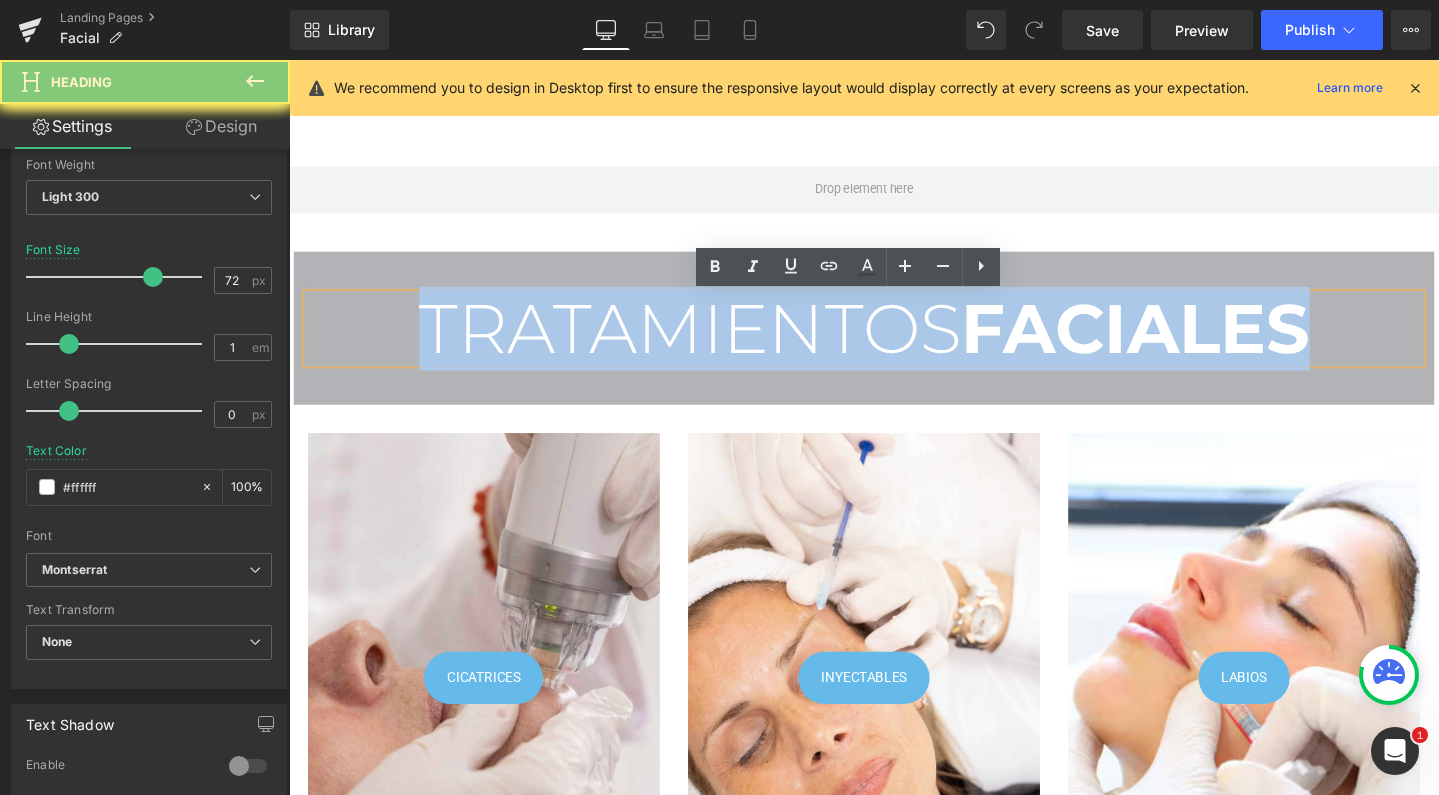 click on "TRATAMIENTOS  FACIALES" at bounding box center (894, 343) 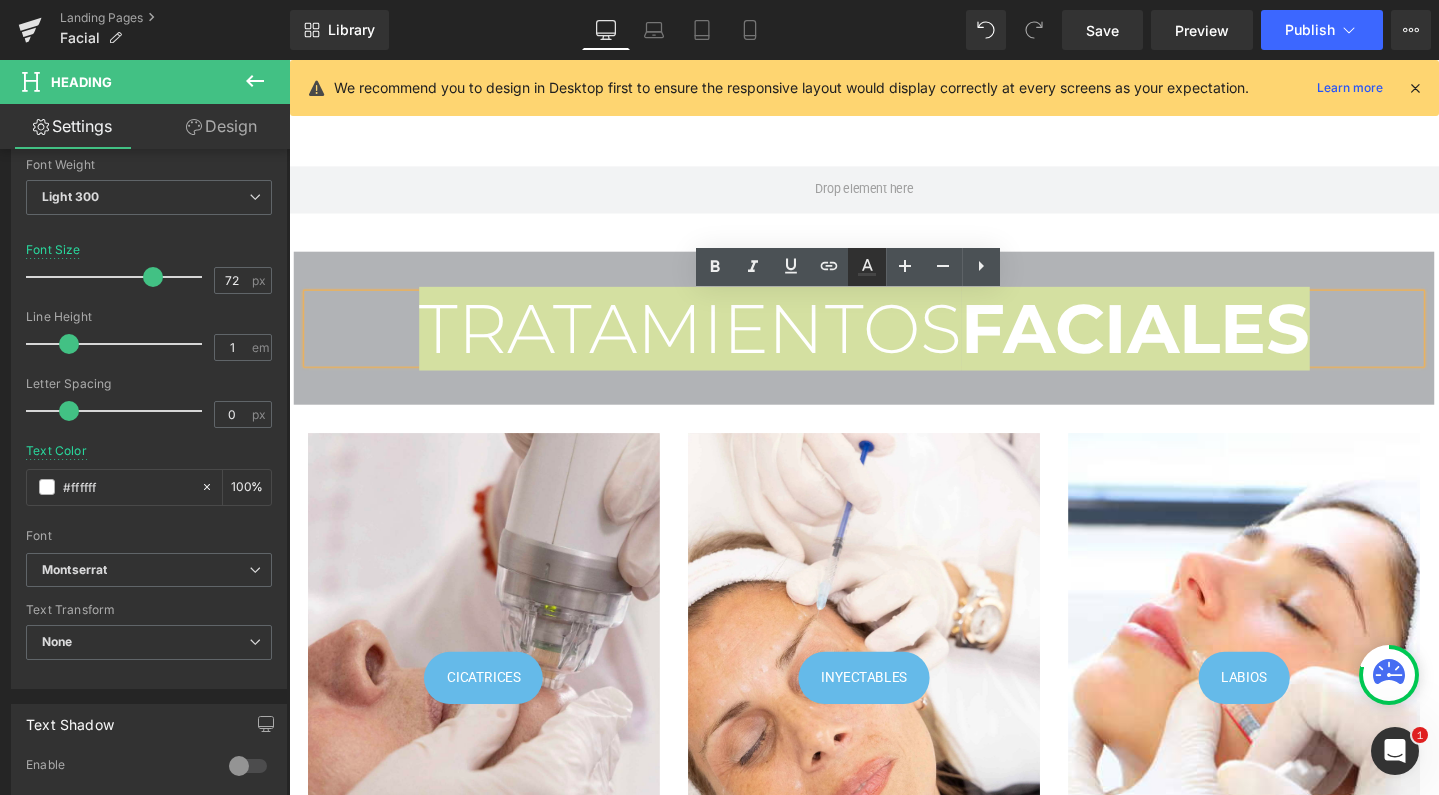 click at bounding box center [867, 267] 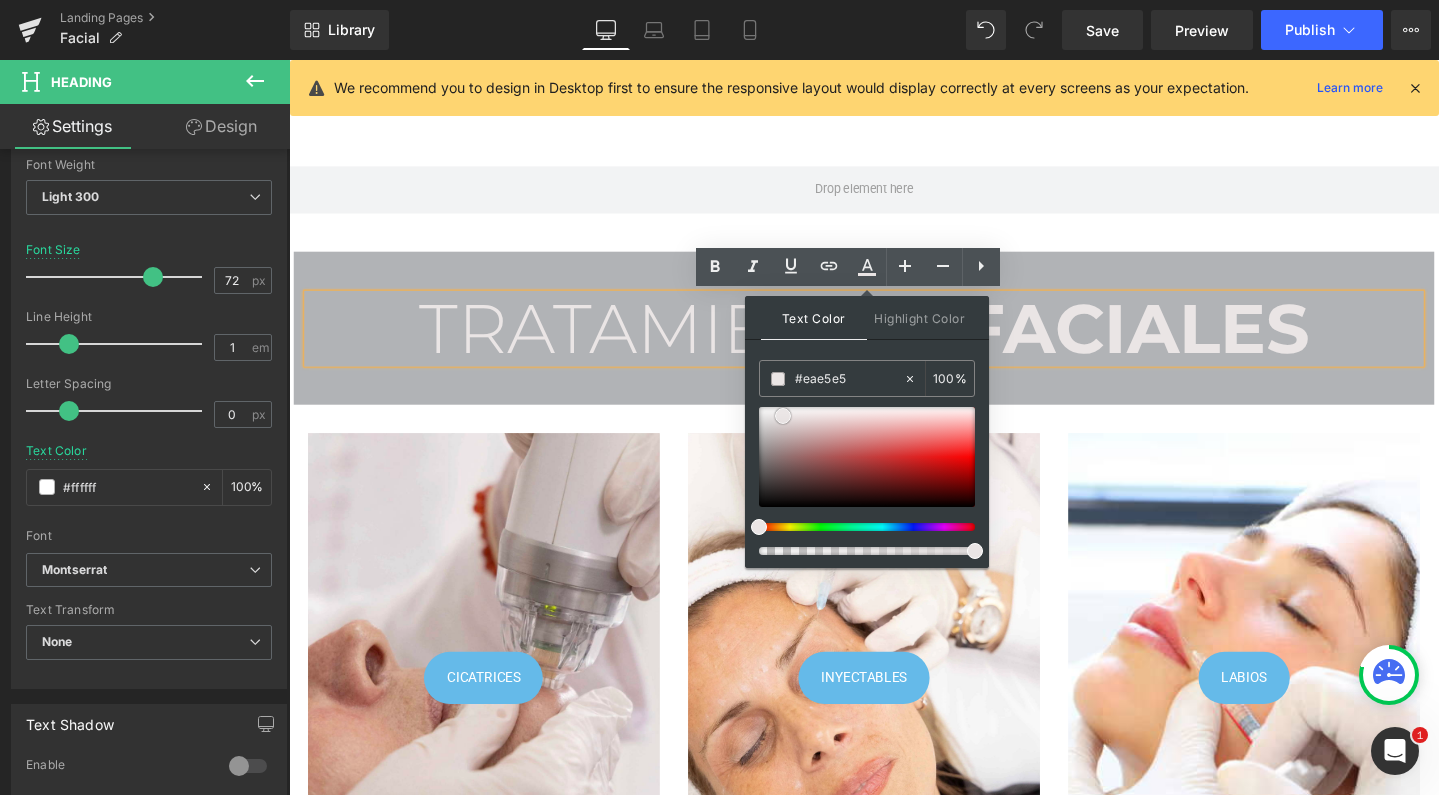 type 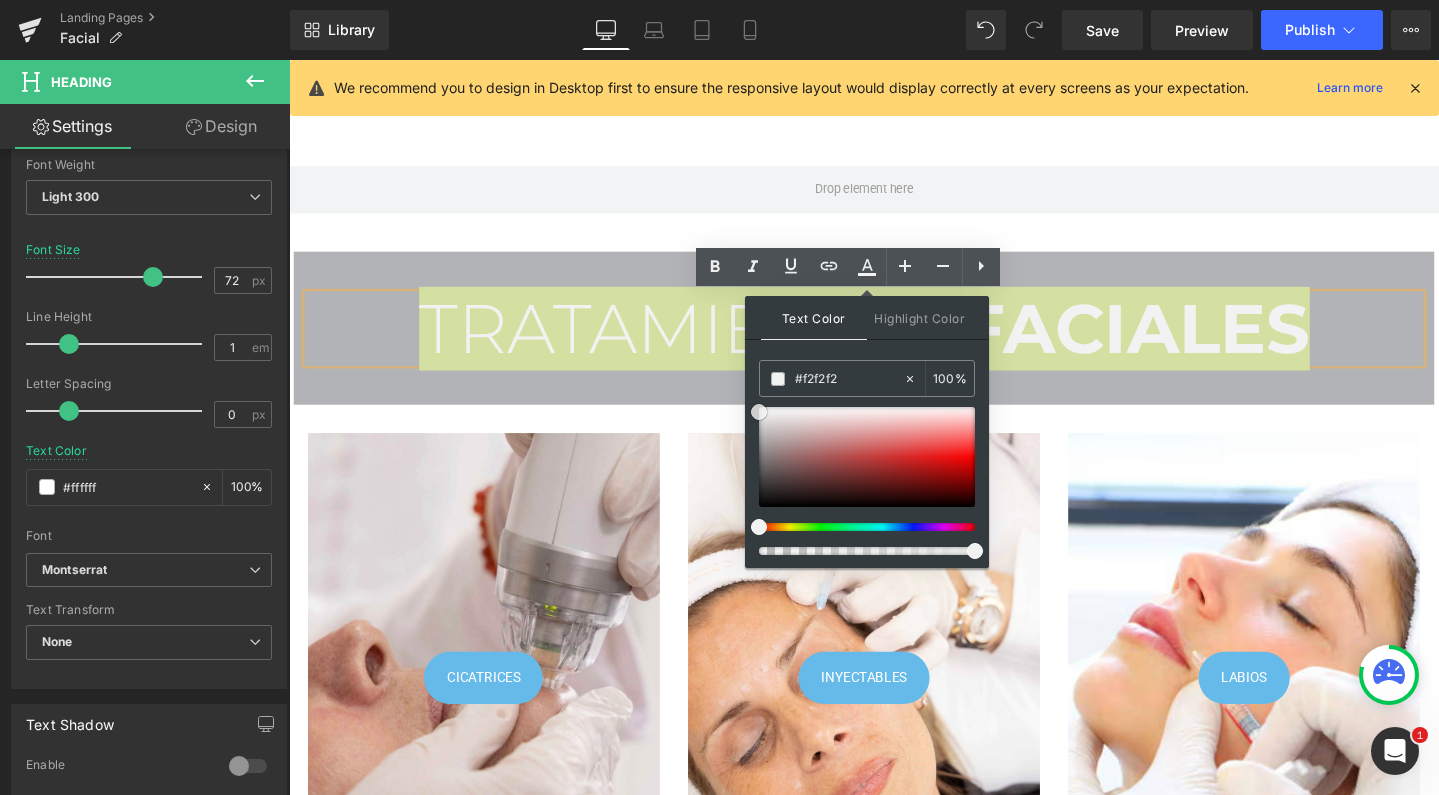 drag, startPoint x: 1072, startPoint y: 476, endPoint x: 748, endPoint y: 407, distance: 331.26575 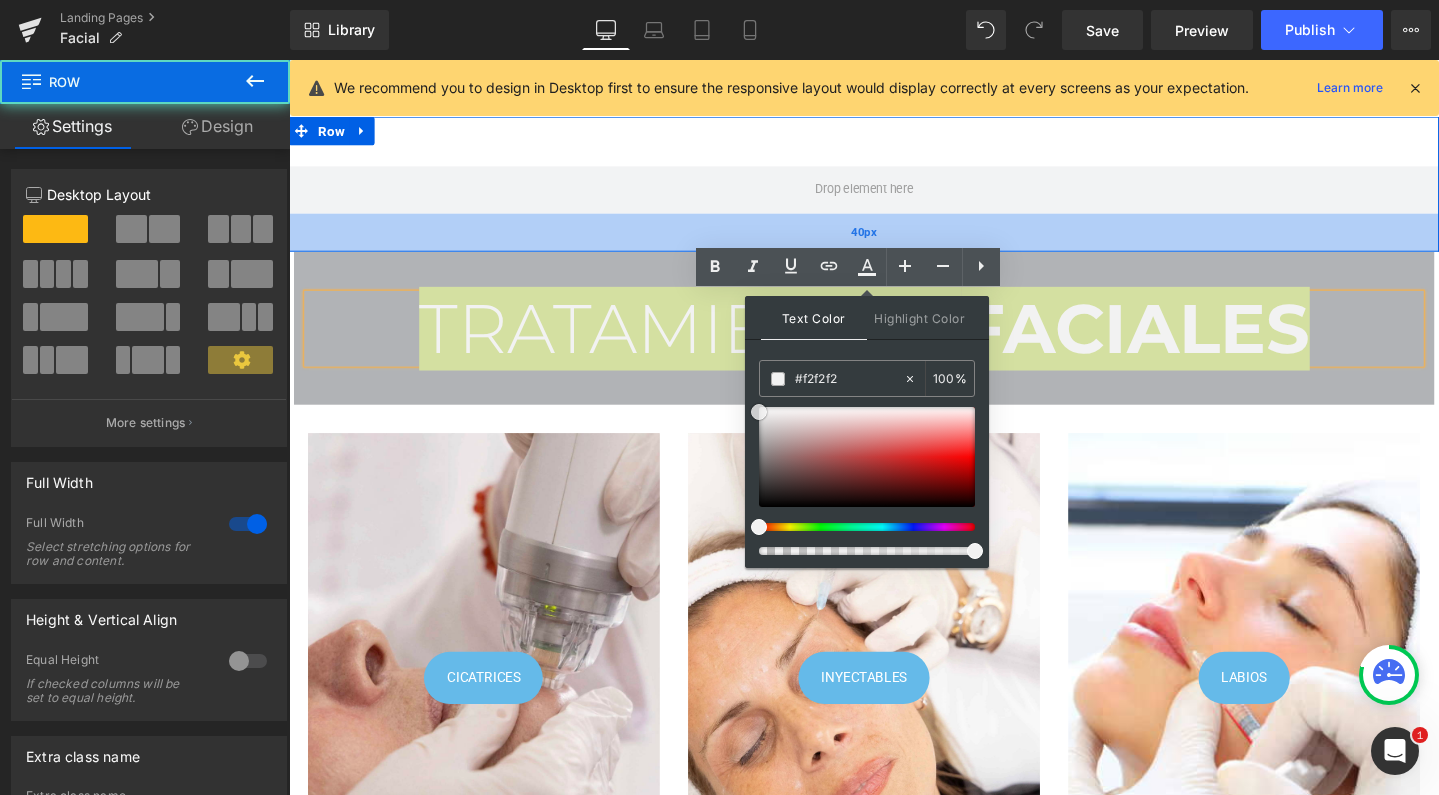 click on "40px" at bounding box center (894, 242) 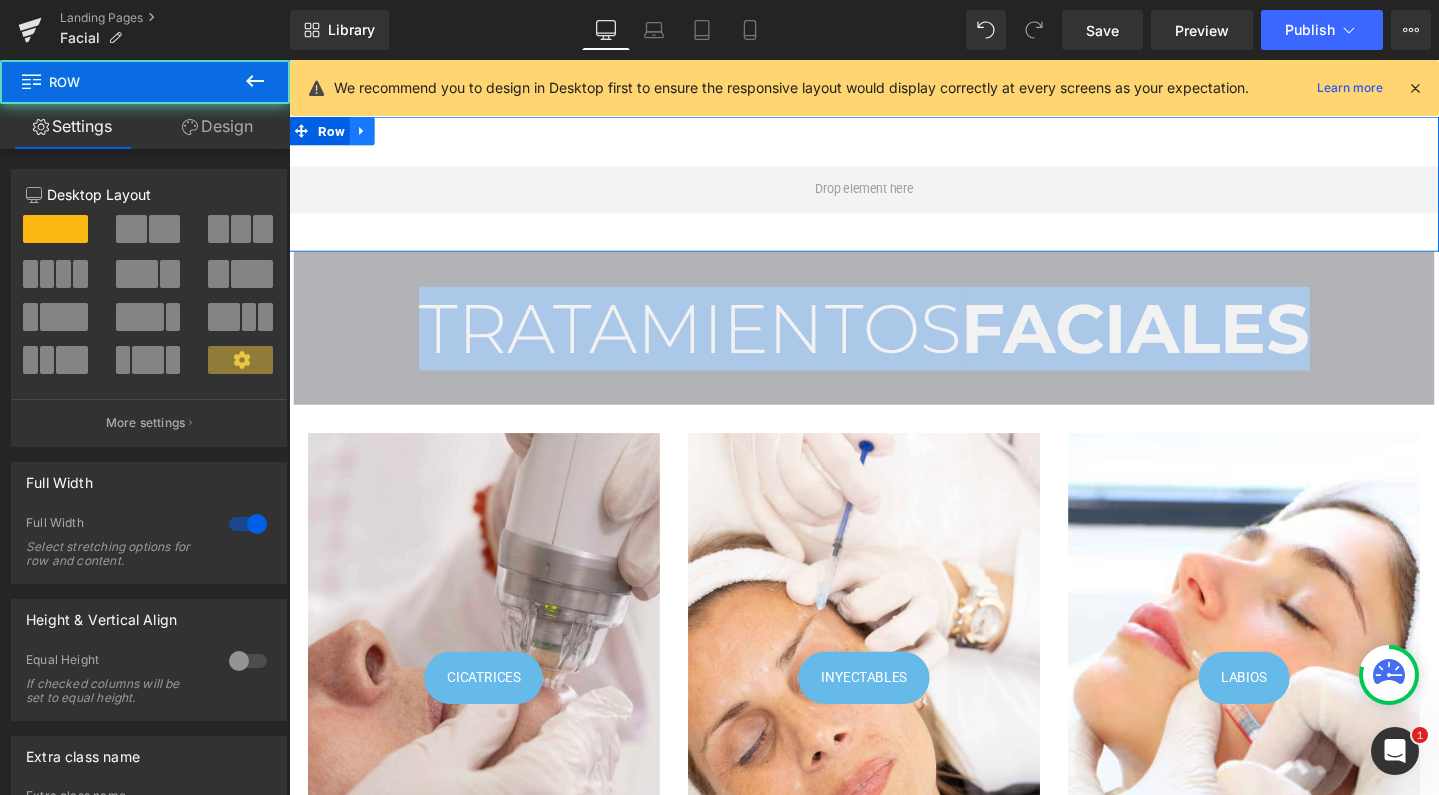 click 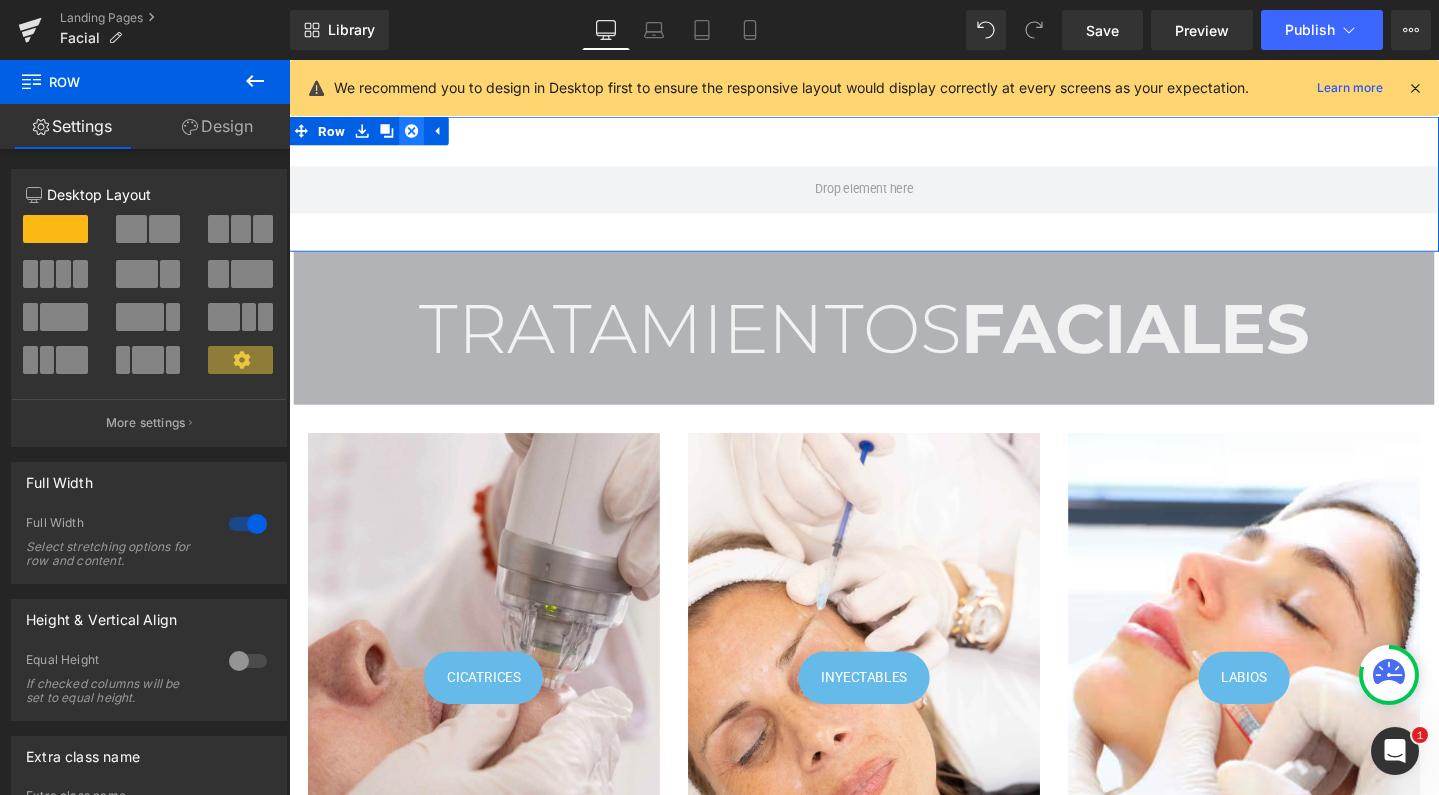click 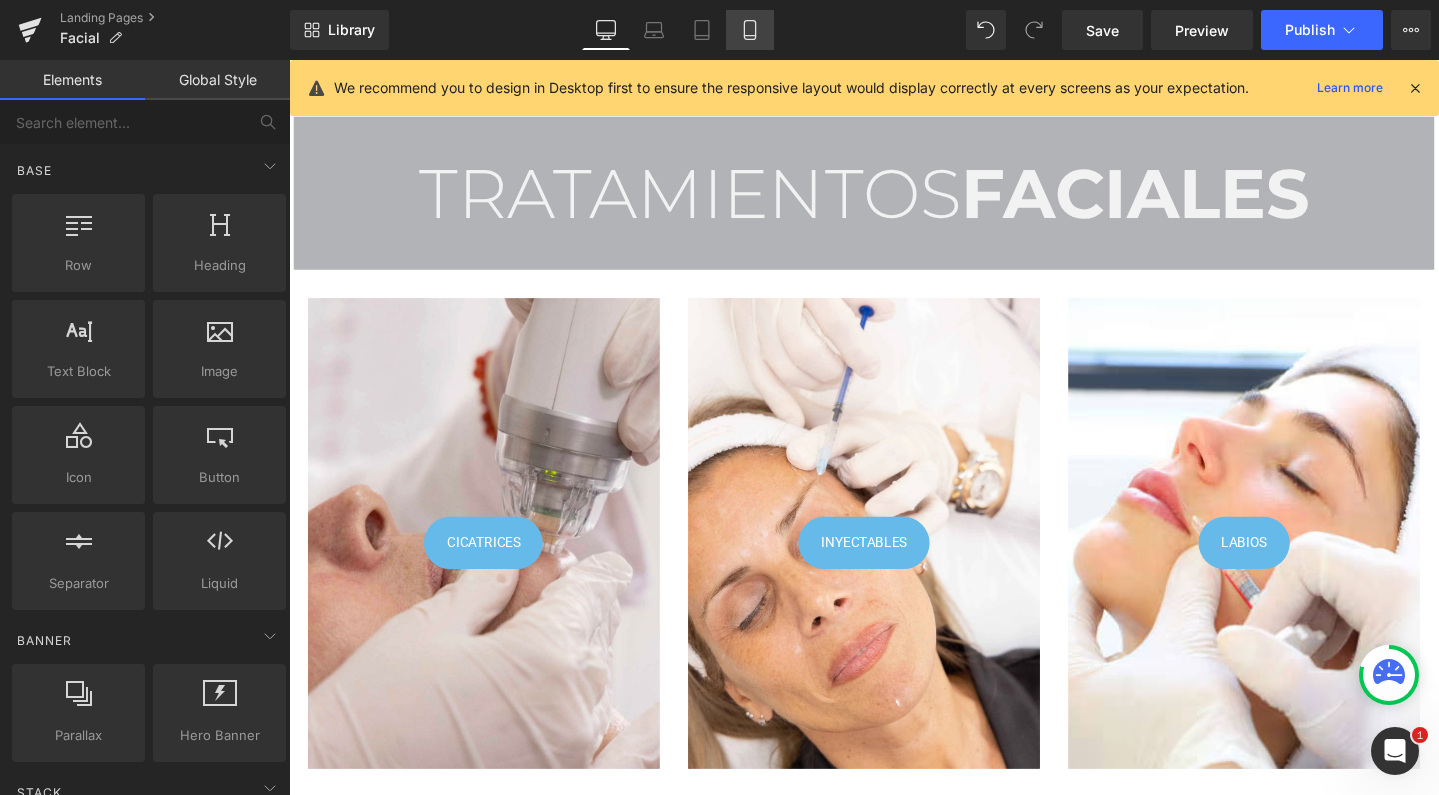 click 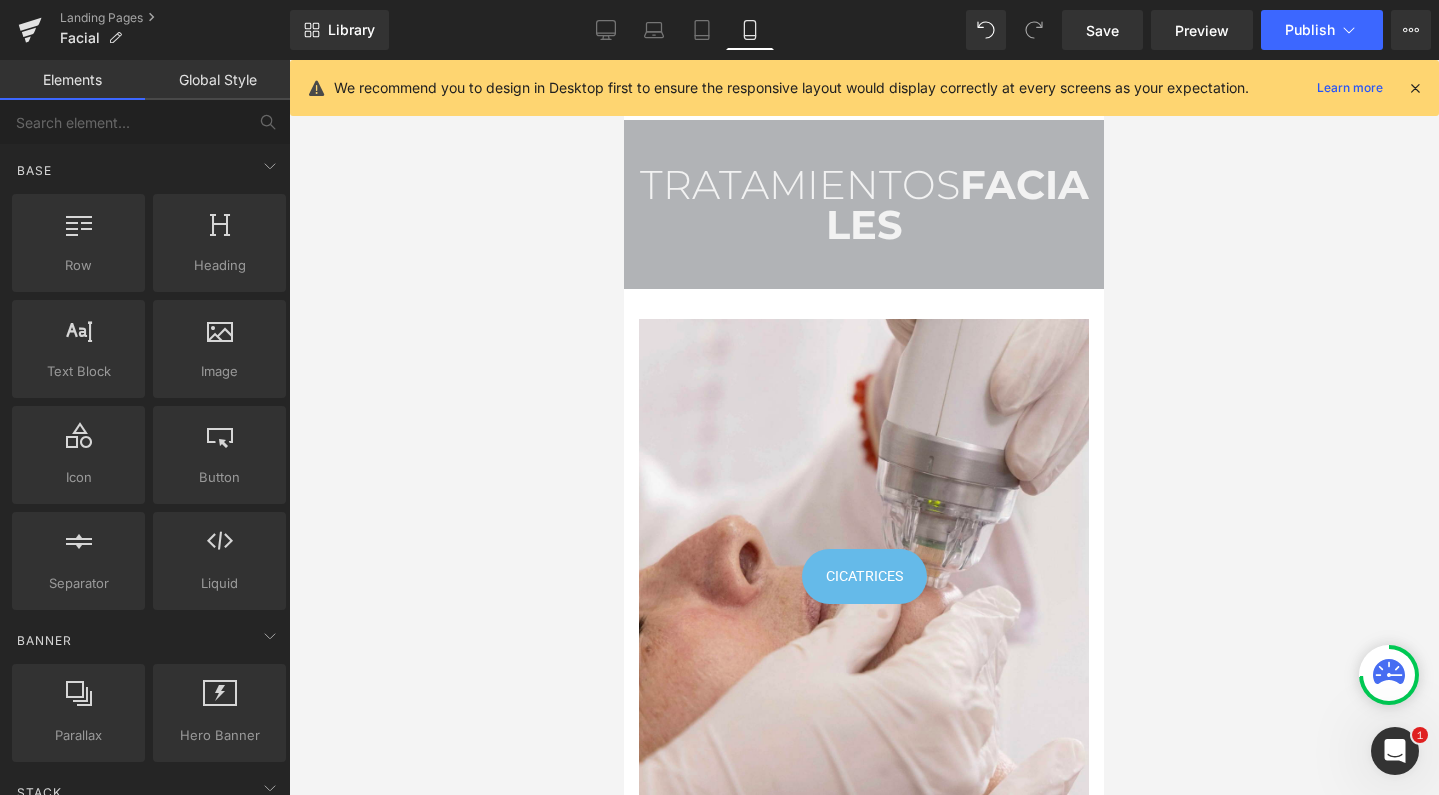scroll, scrollTop: 0, scrollLeft: 0, axis: both 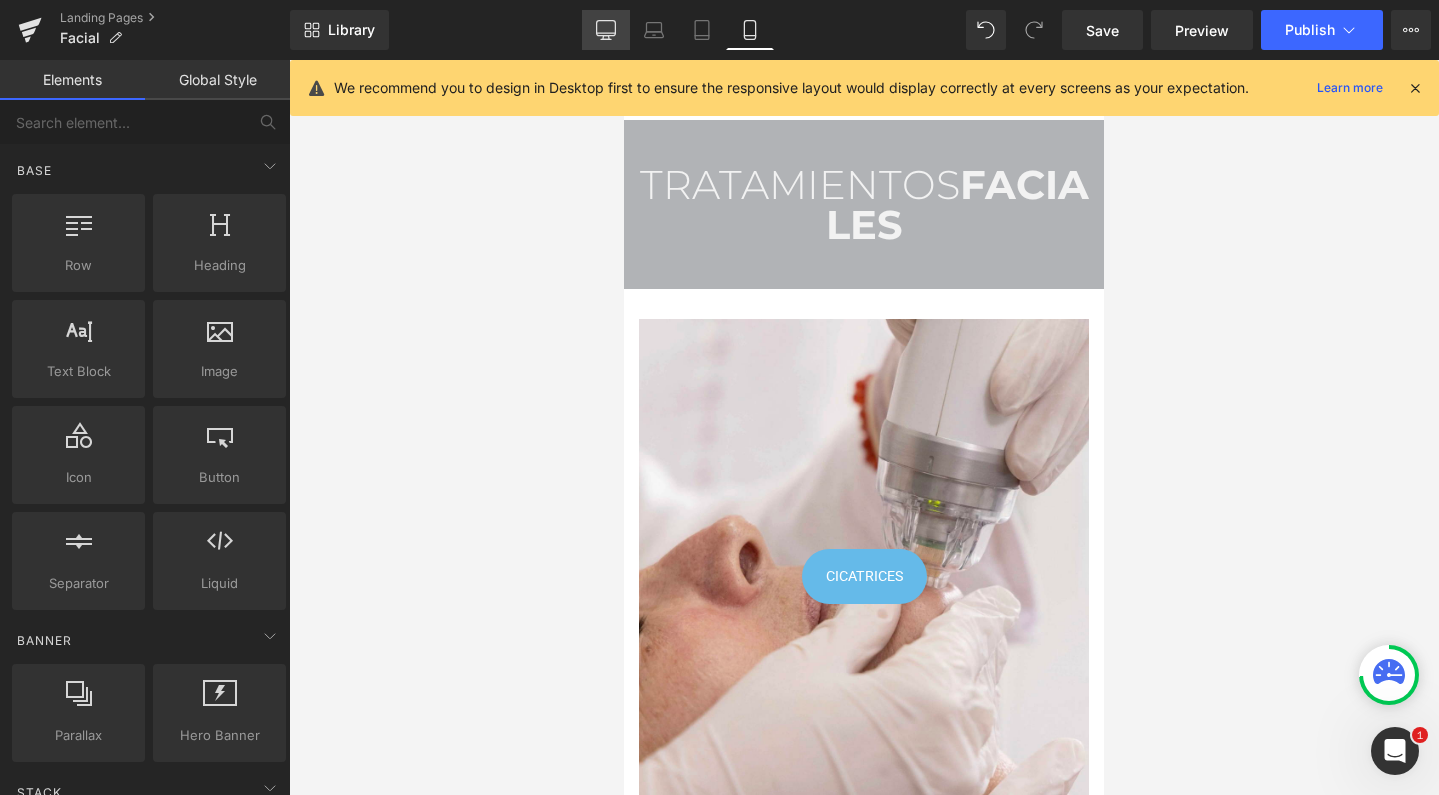 click 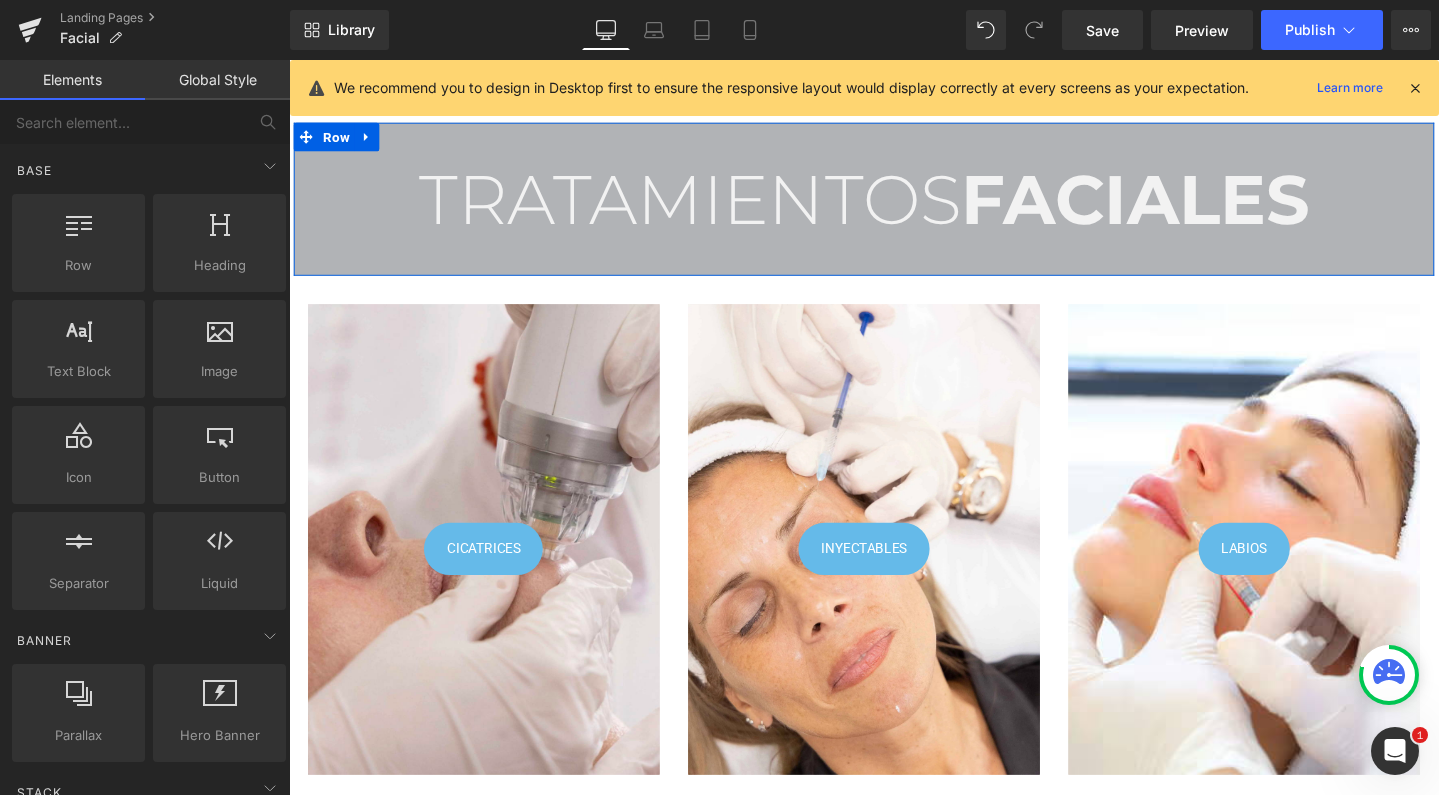 scroll, scrollTop: 0, scrollLeft: 0, axis: both 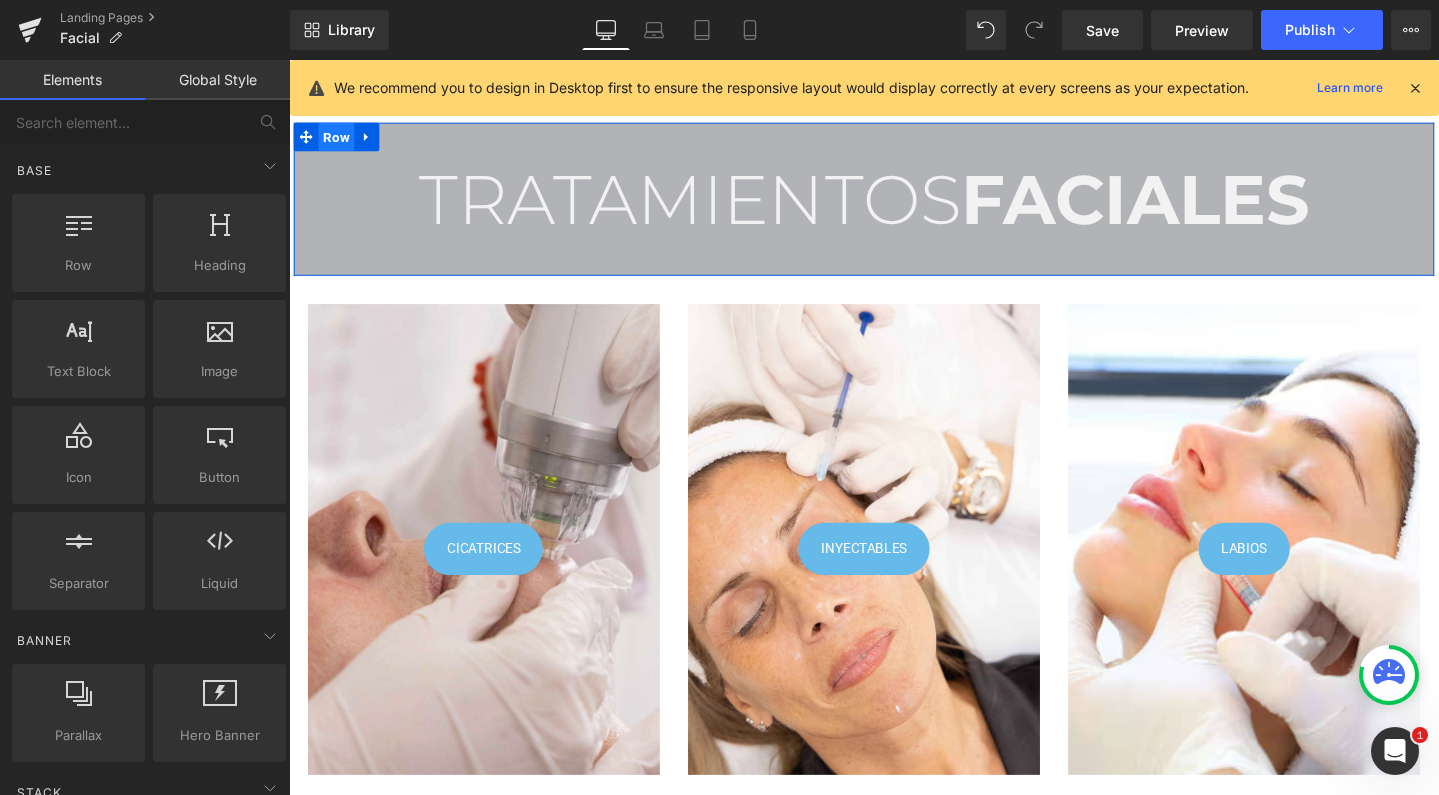 click on "Row" at bounding box center [339, 141] 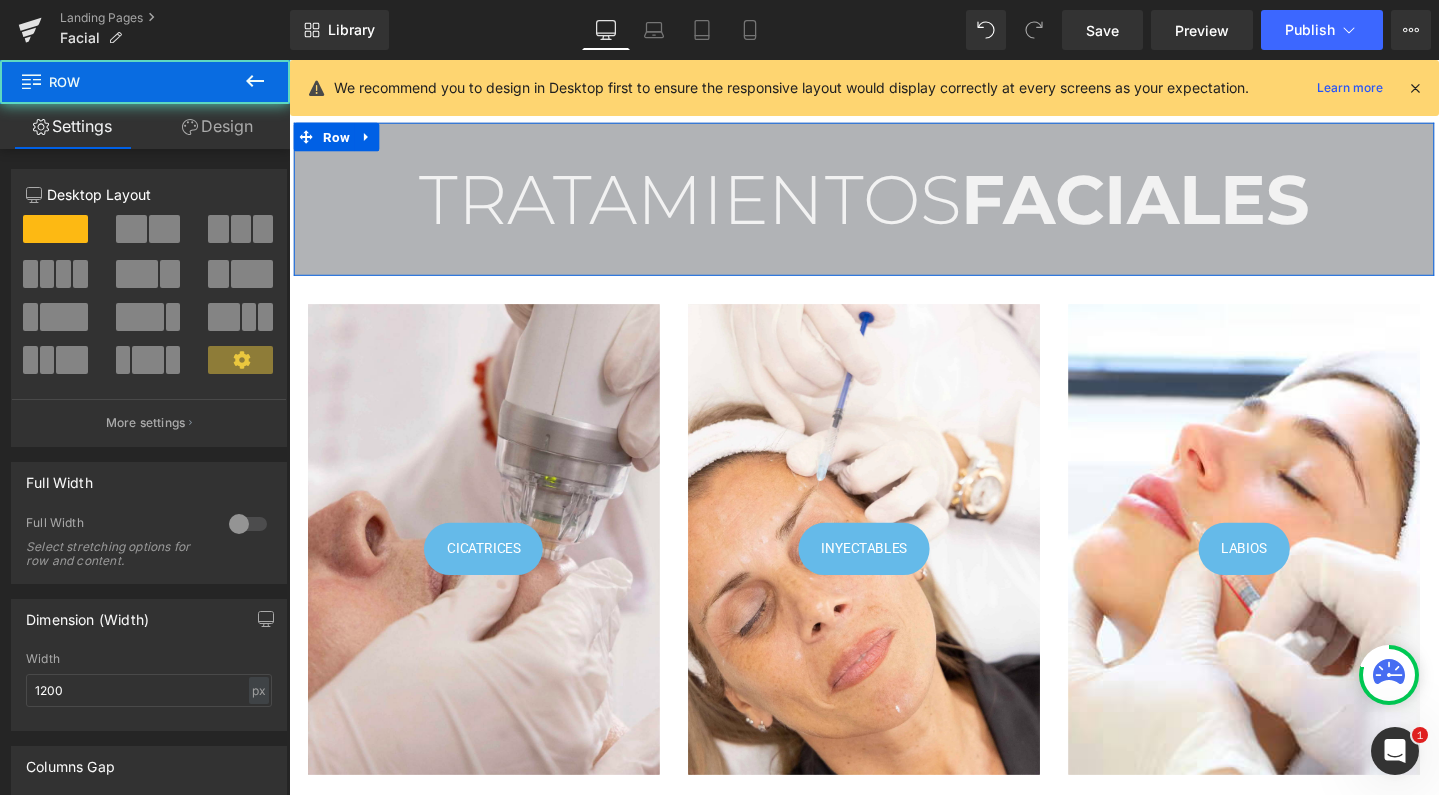 click on "Design" at bounding box center (217, 126) 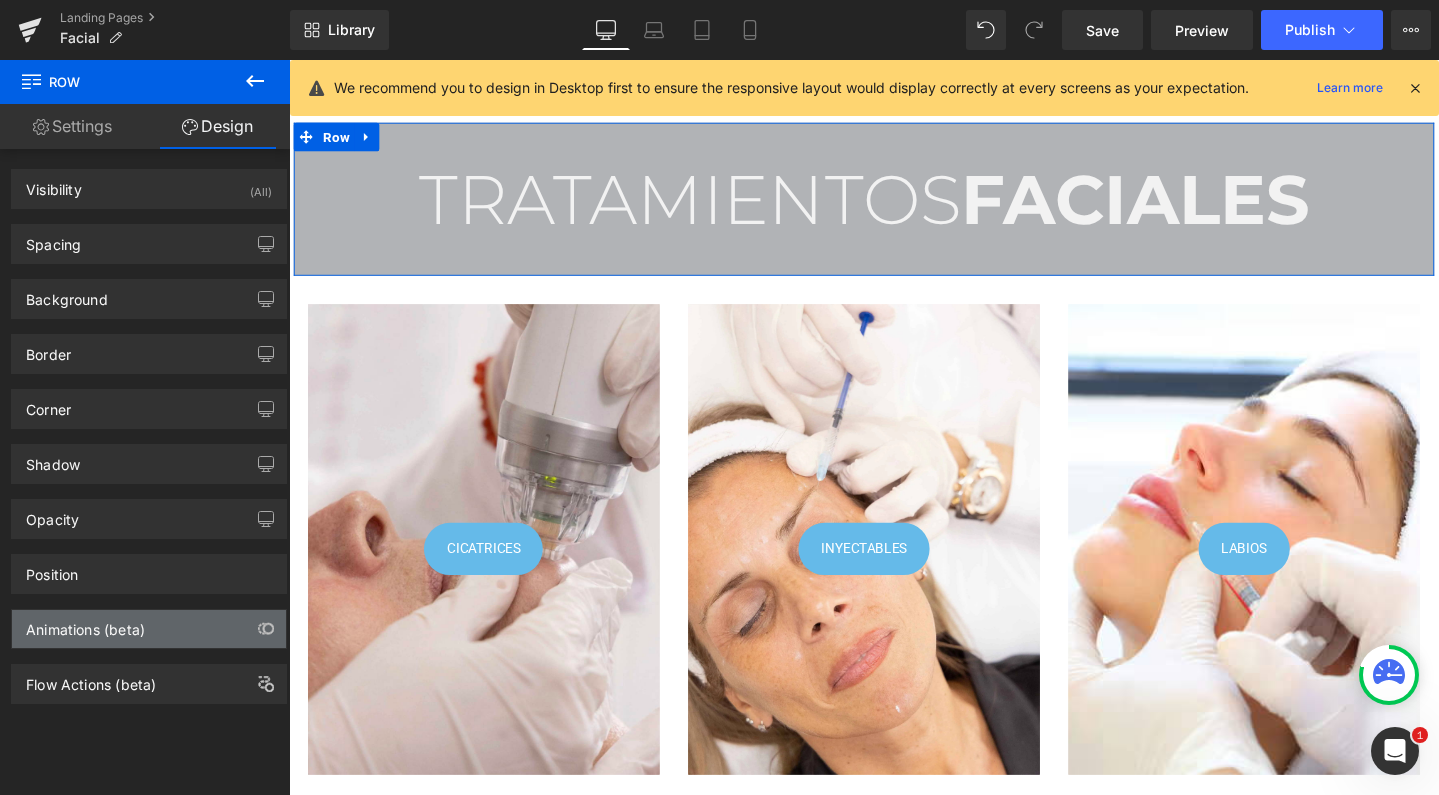 click on "Animations (beta)" at bounding box center (85, 624) 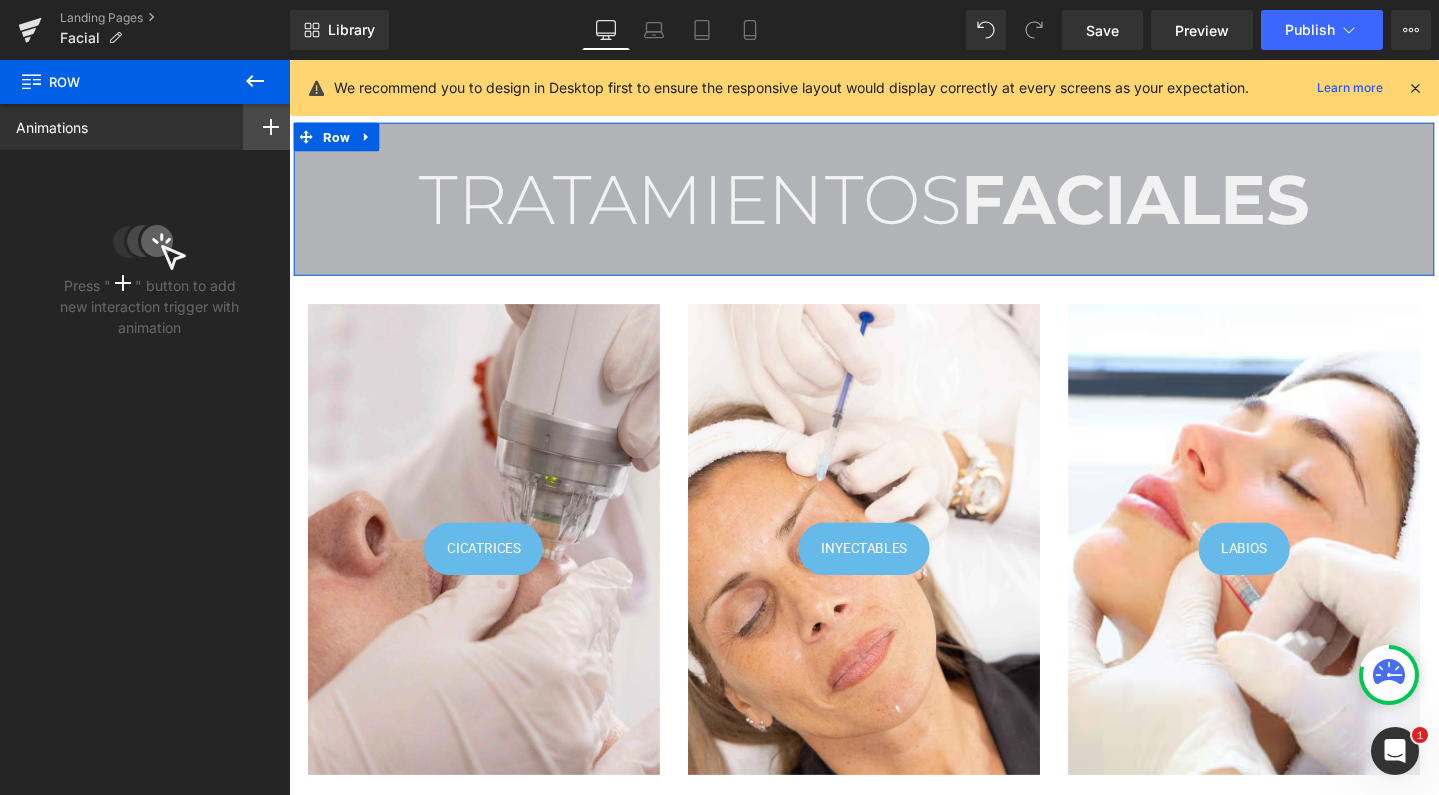 click at bounding box center (271, 127) 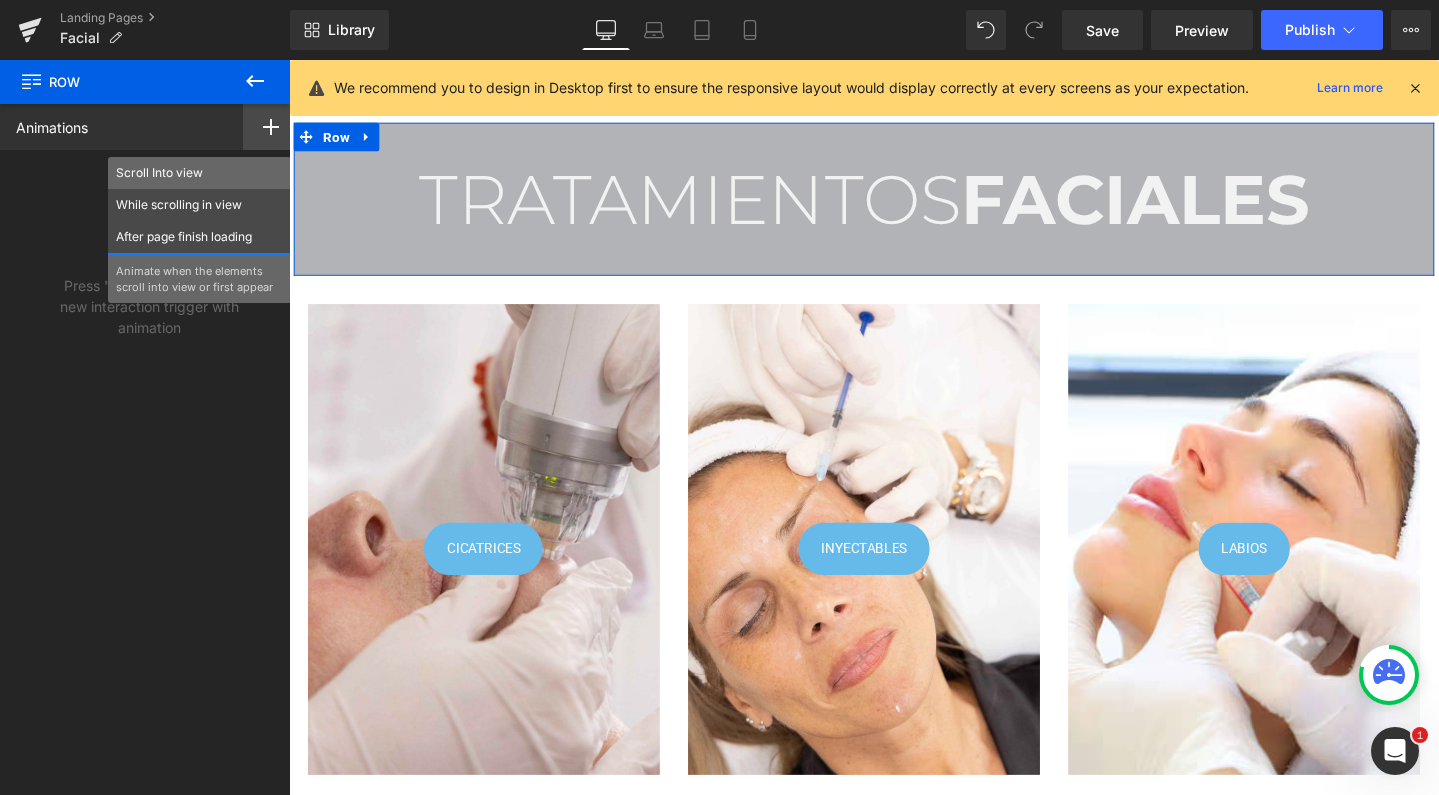 click on "Scroll Into view" at bounding box center [199, 173] 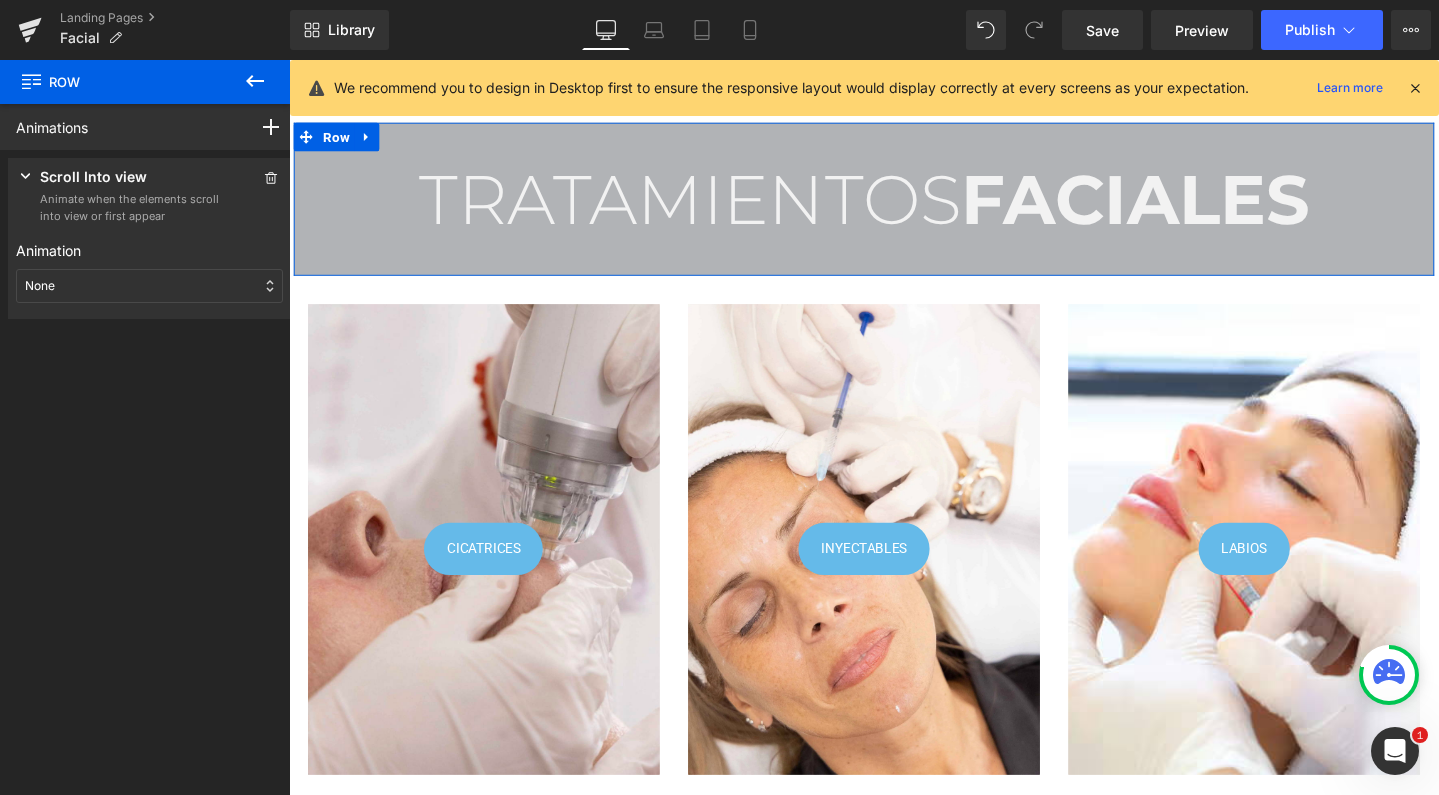 click on "None" at bounding box center (149, 286) 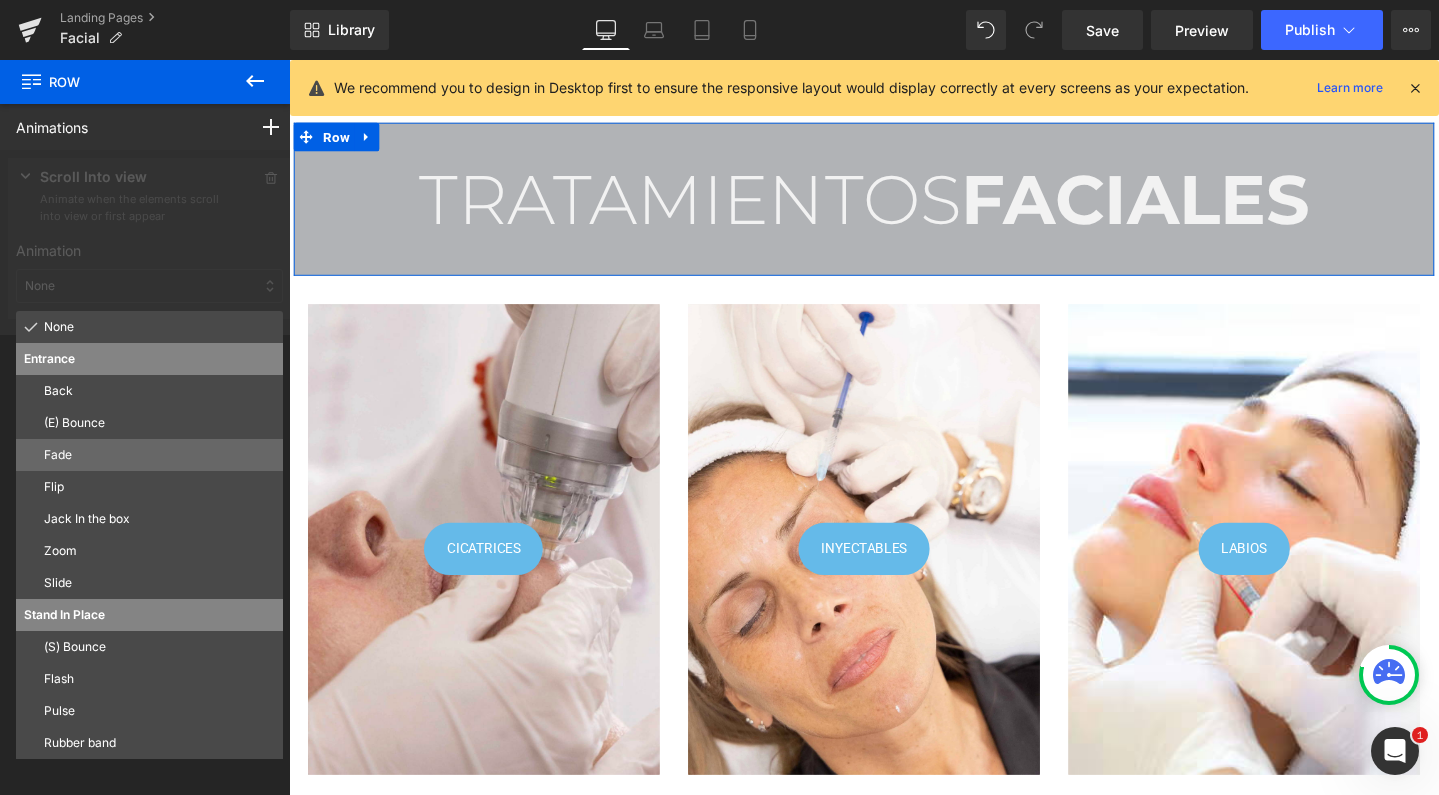 click on "Fade" at bounding box center (159, 455) 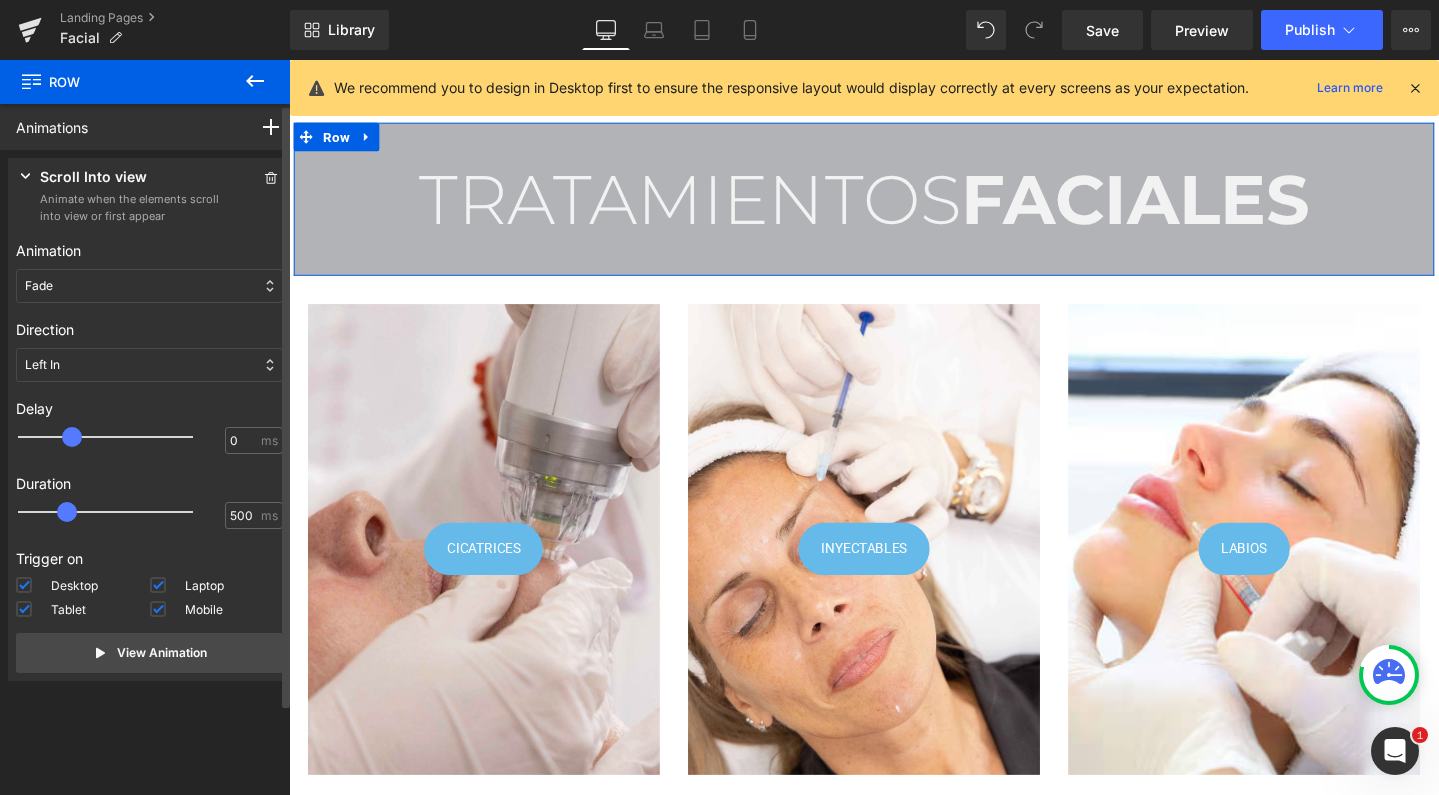 drag, startPoint x: 83, startPoint y: 434, endPoint x: 72, endPoint y: 434, distance: 11 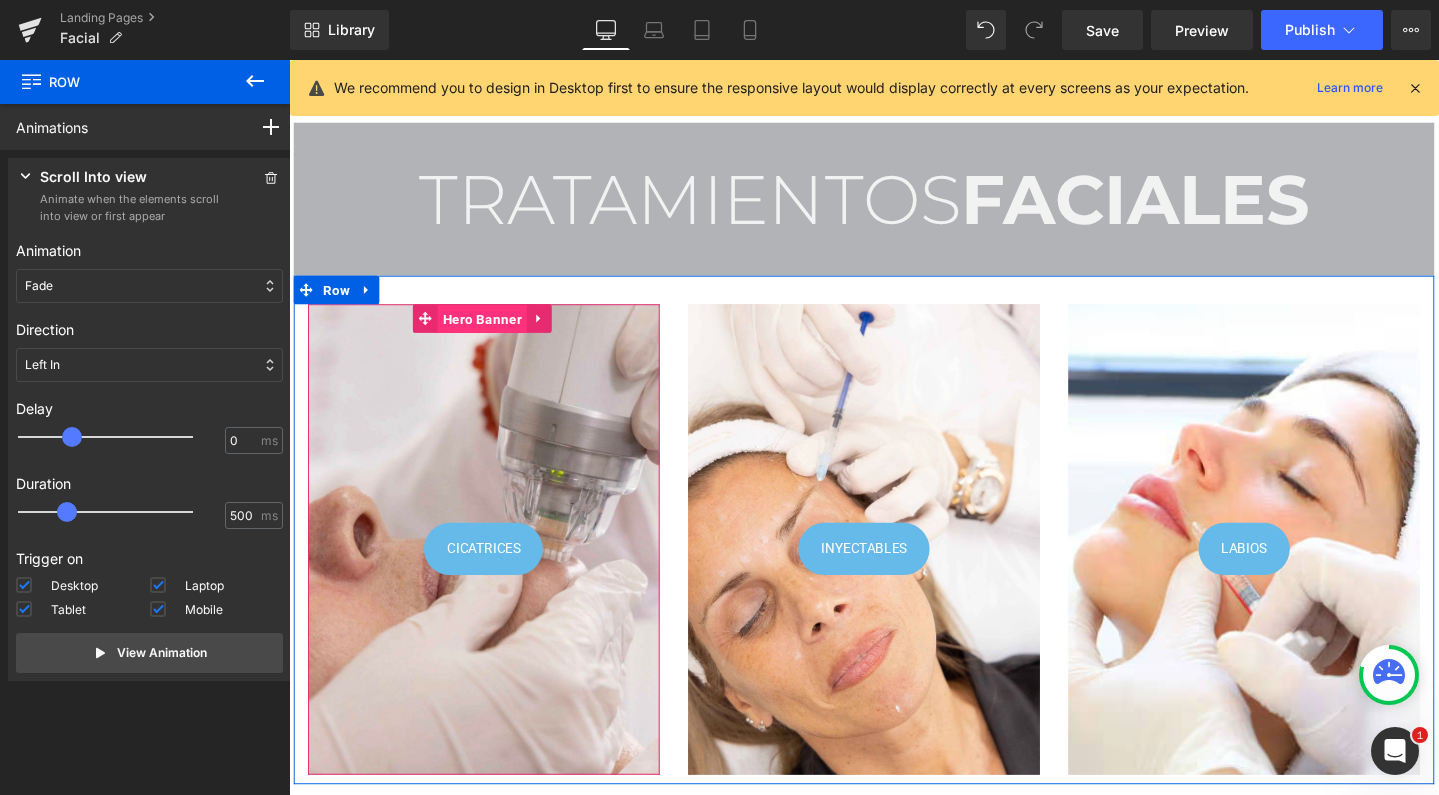 click on "Hero Banner" at bounding box center [492, 333] 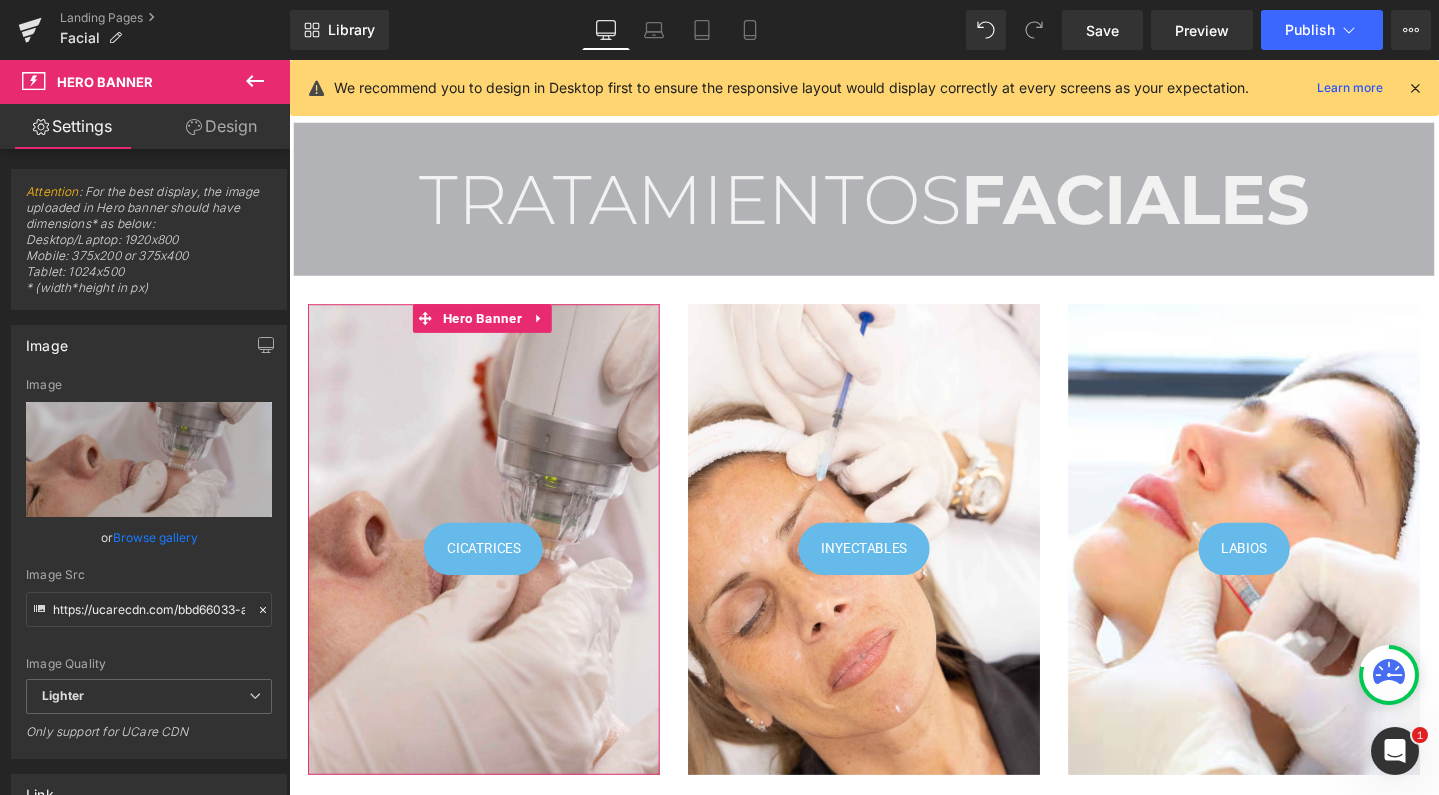 click on "Design" at bounding box center (221, 126) 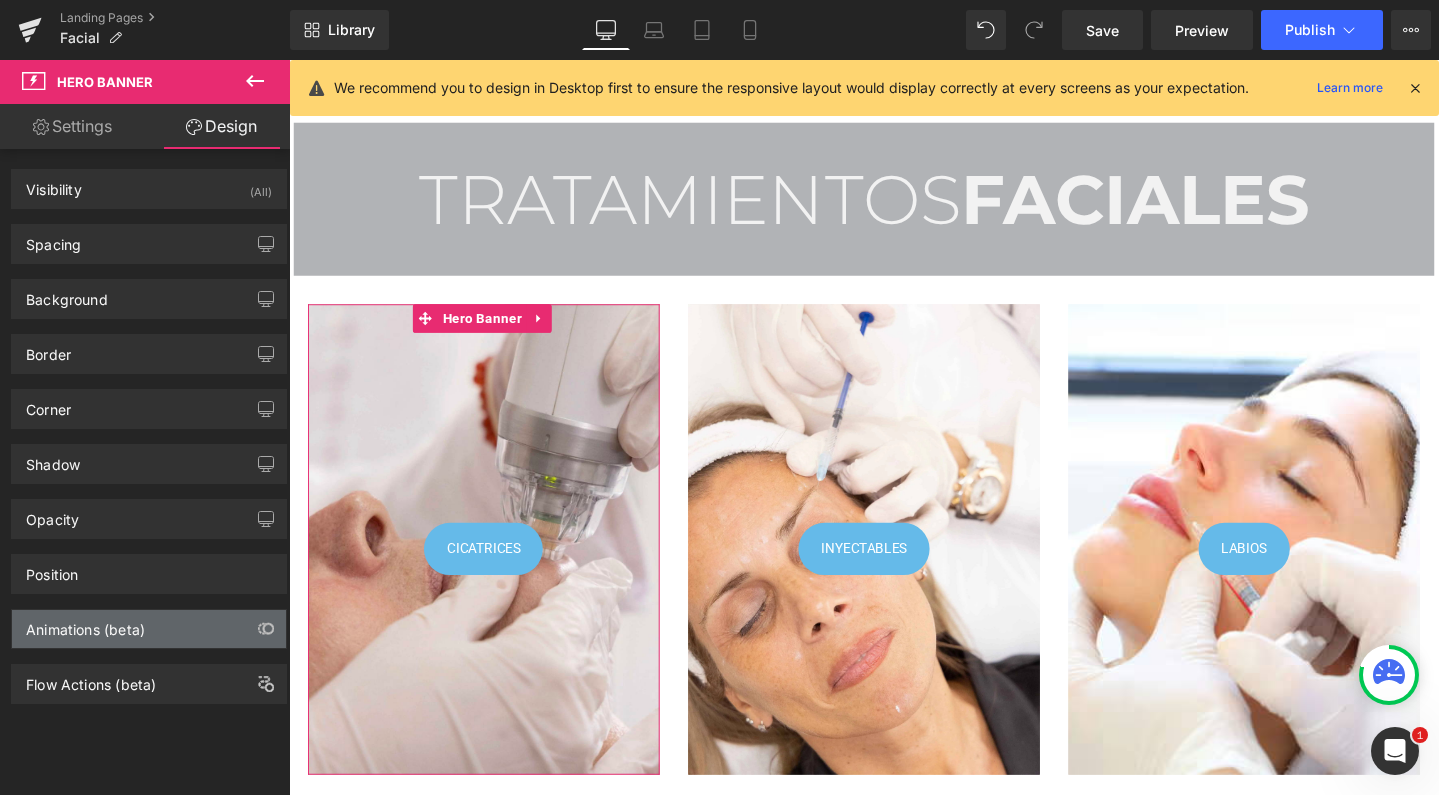 click on "Animations (beta)" at bounding box center (85, 624) 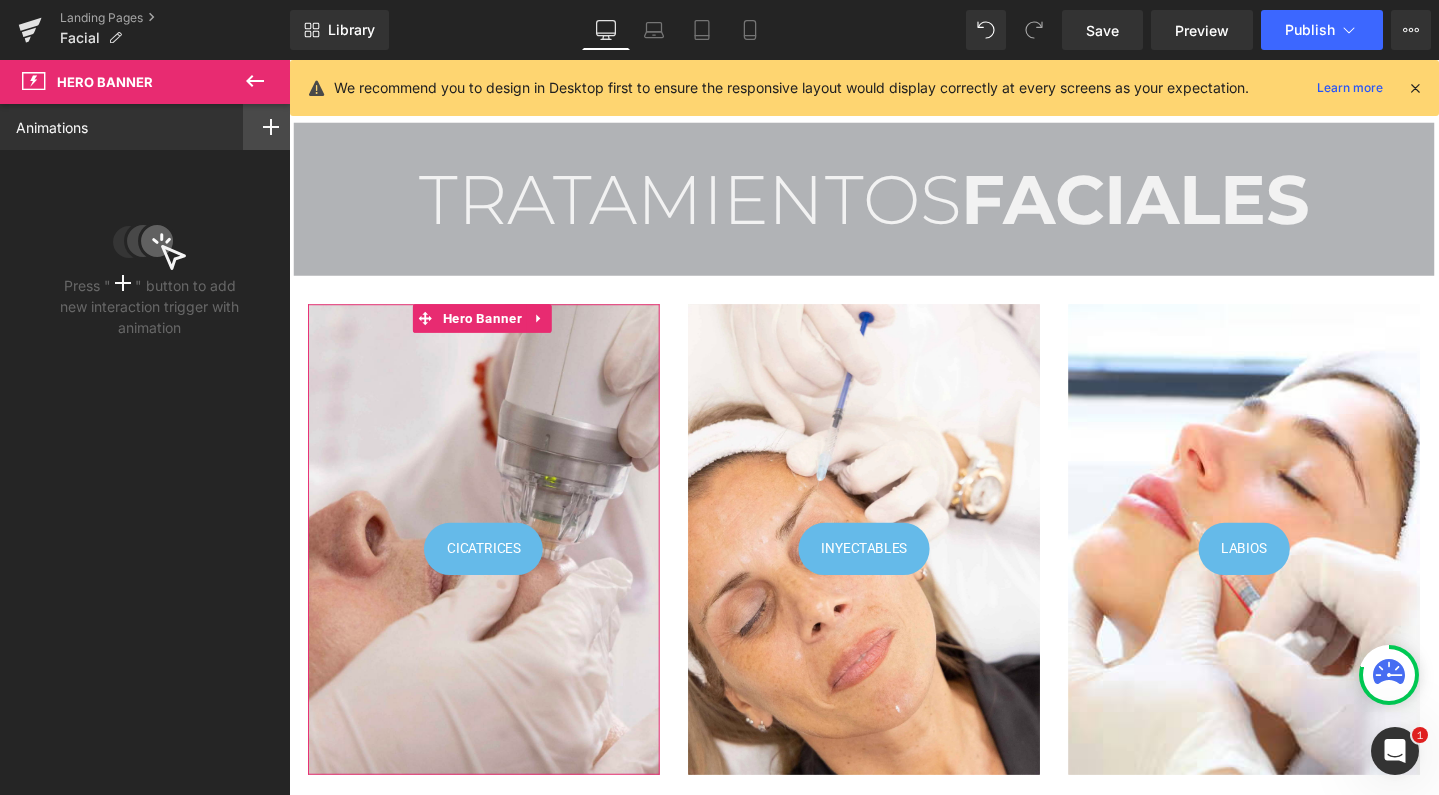 click 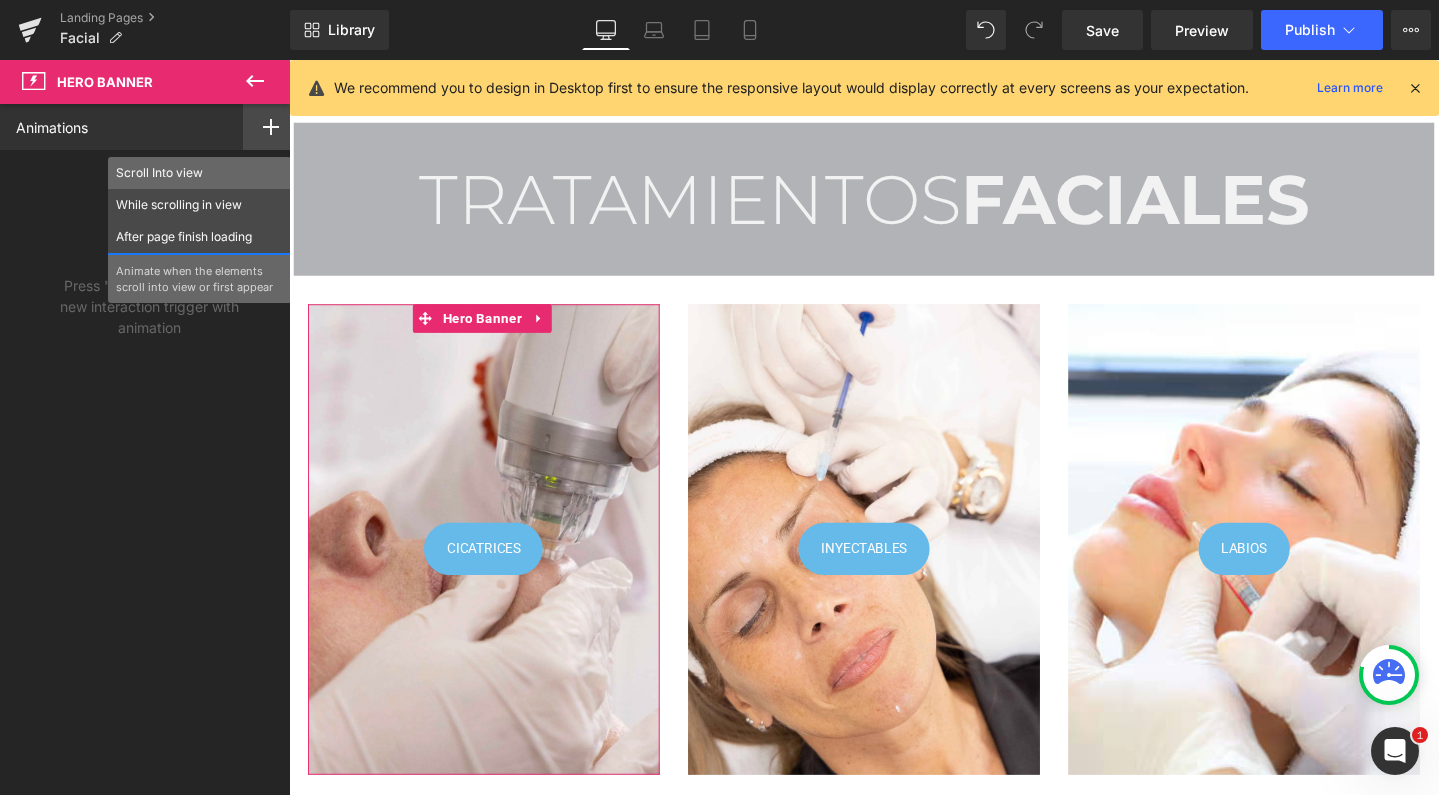 click on "Scroll Into view" at bounding box center (199, 173) 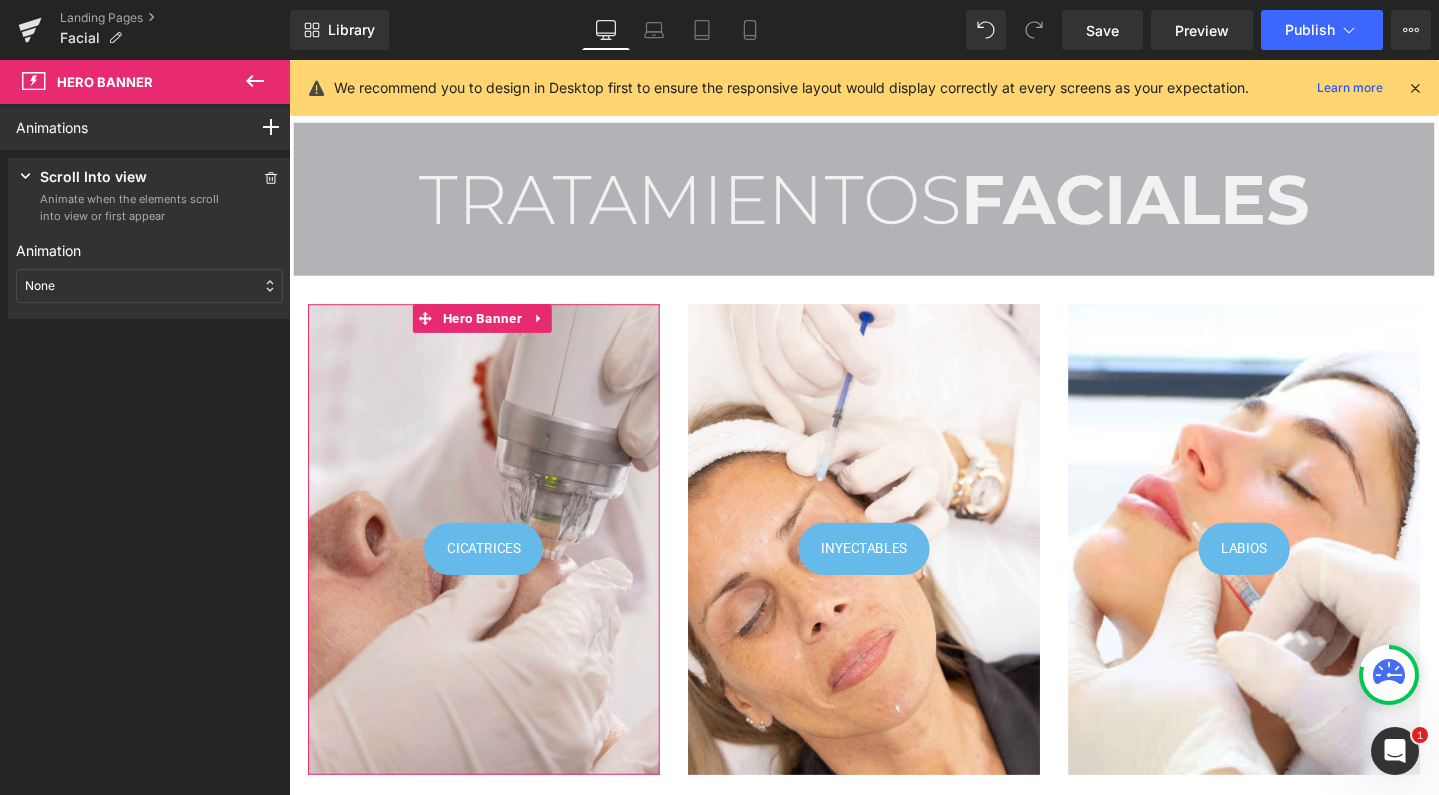 click on "None" at bounding box center [149, 286] 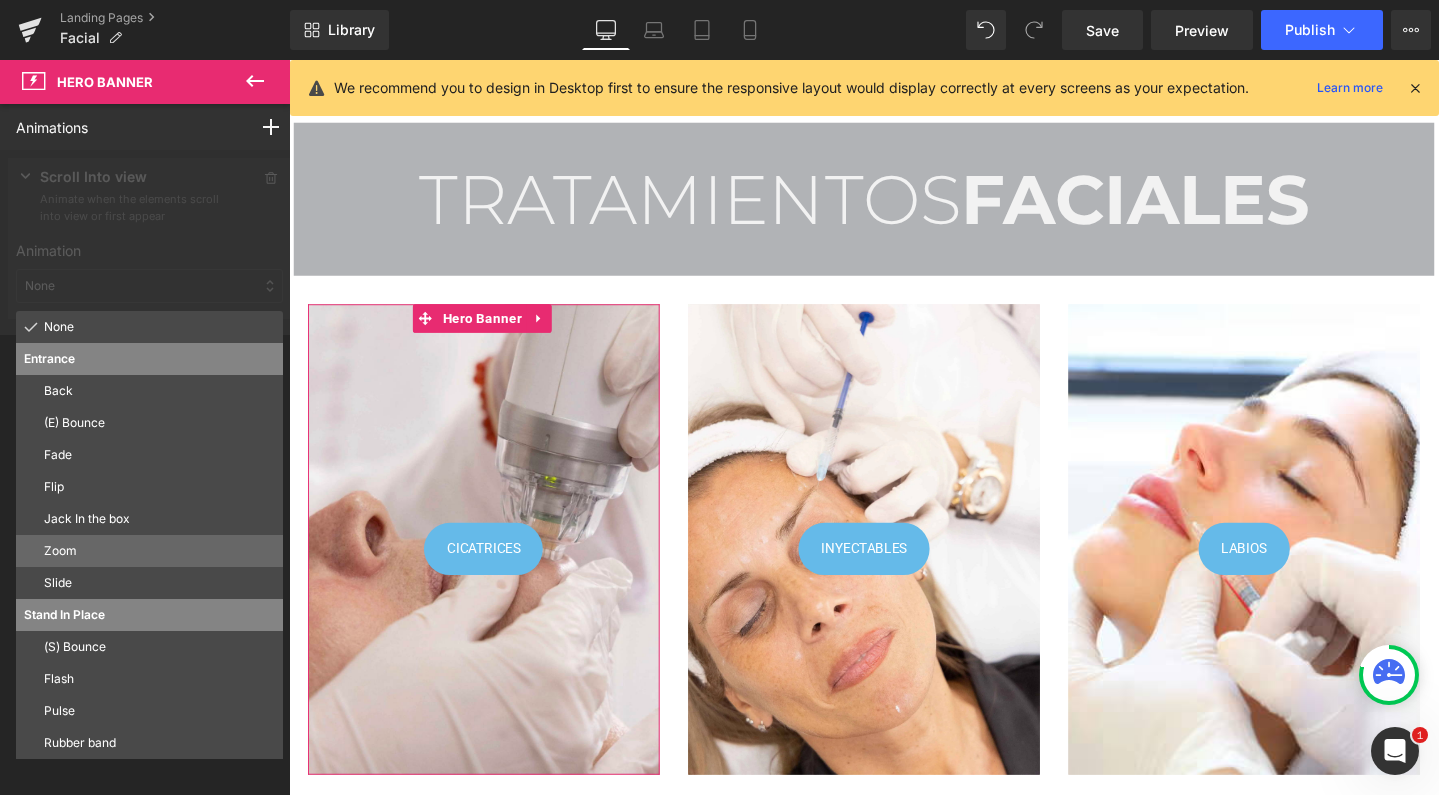 click on "Zoom" at bounding box center [159, 551] 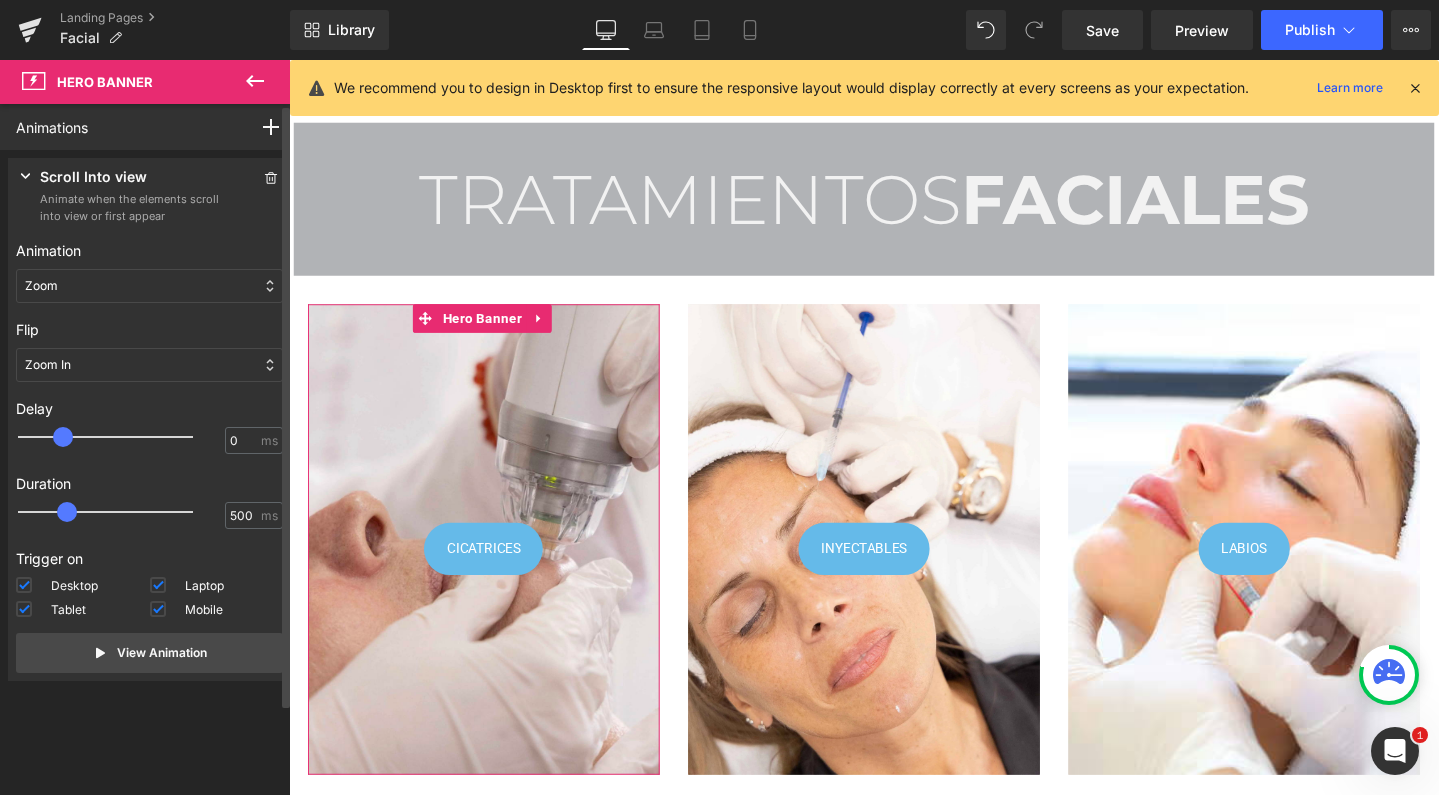 click at bounding box center [119, 437] 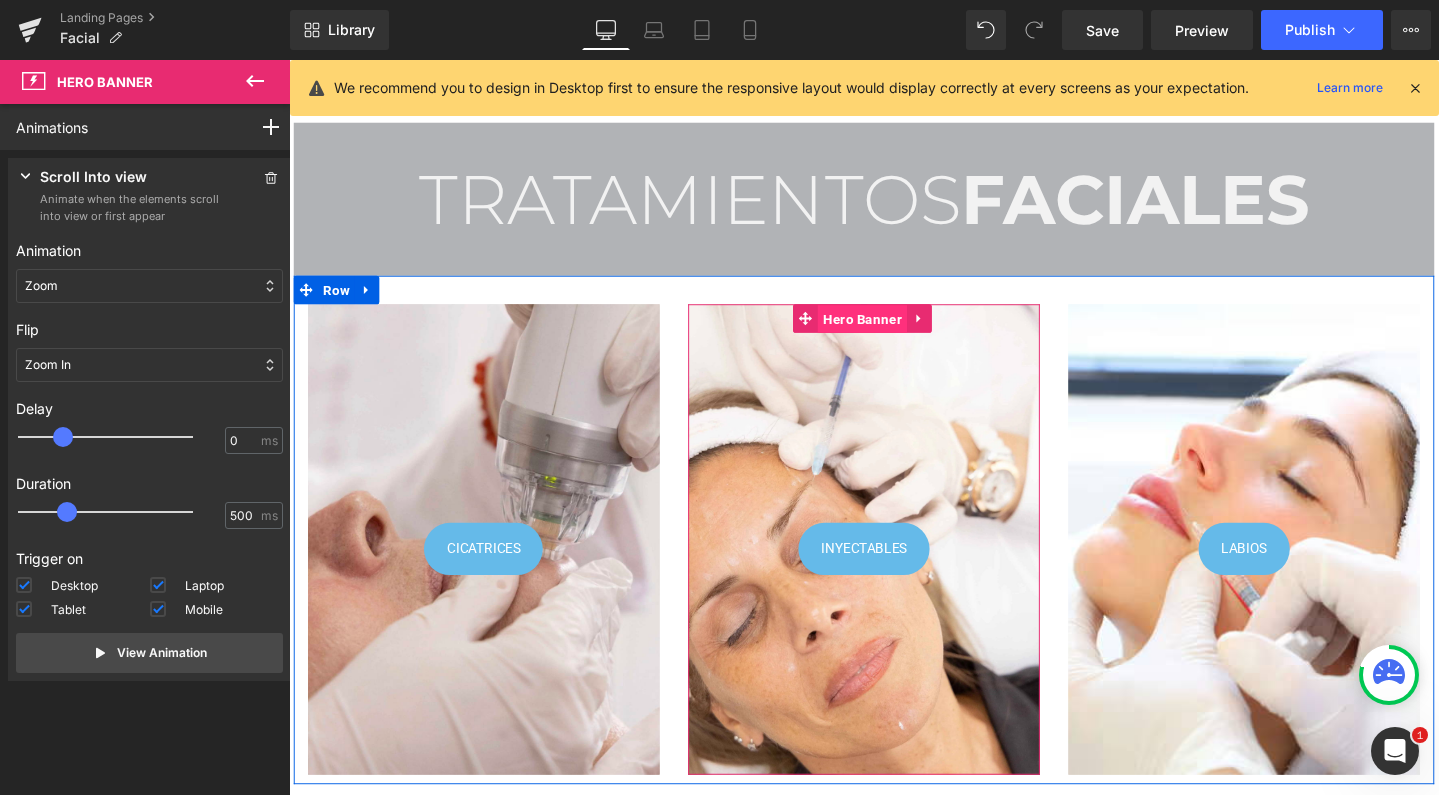 click on "Hero Banner" at bounding box center [892, 333] 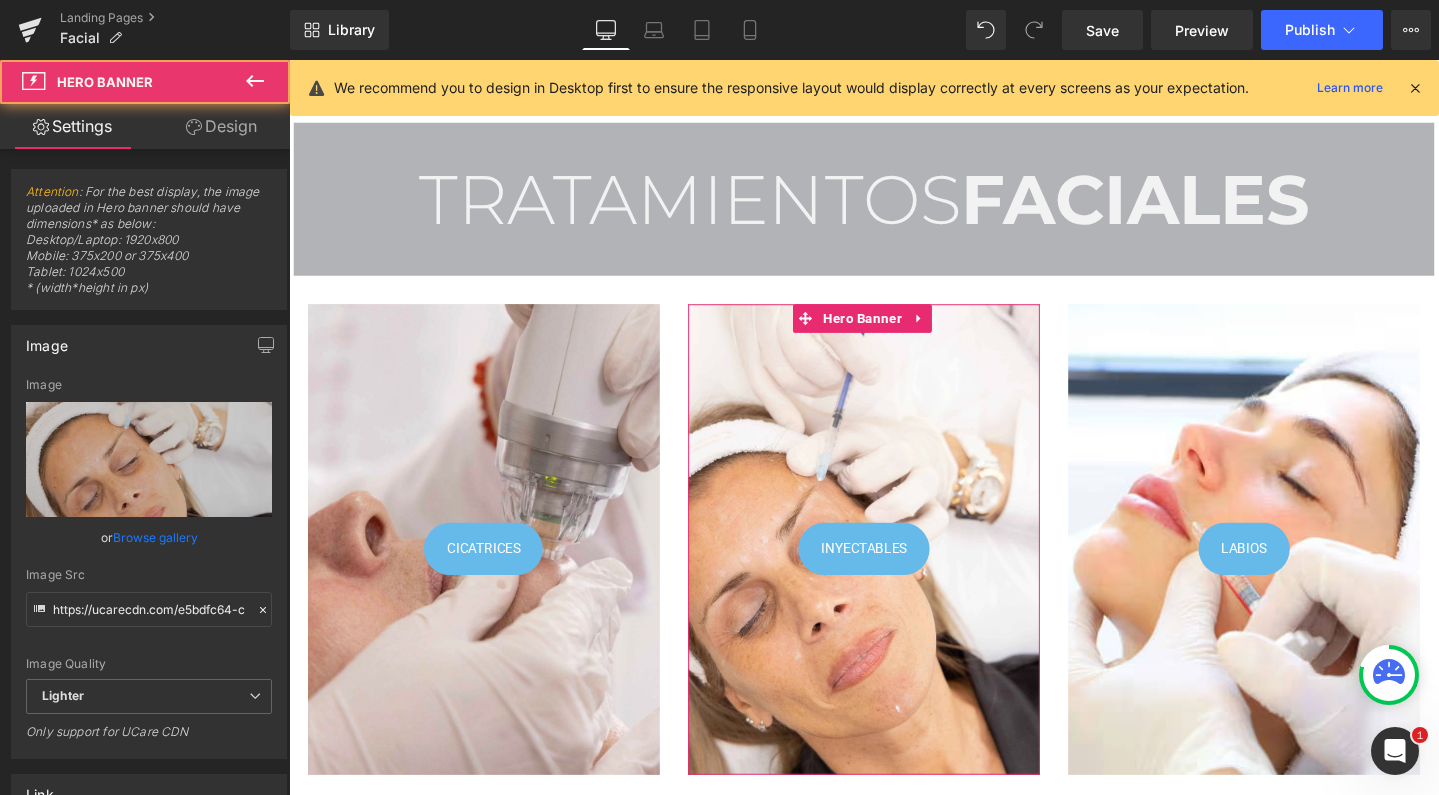 click on "Design" at bounding box center (221, 126) 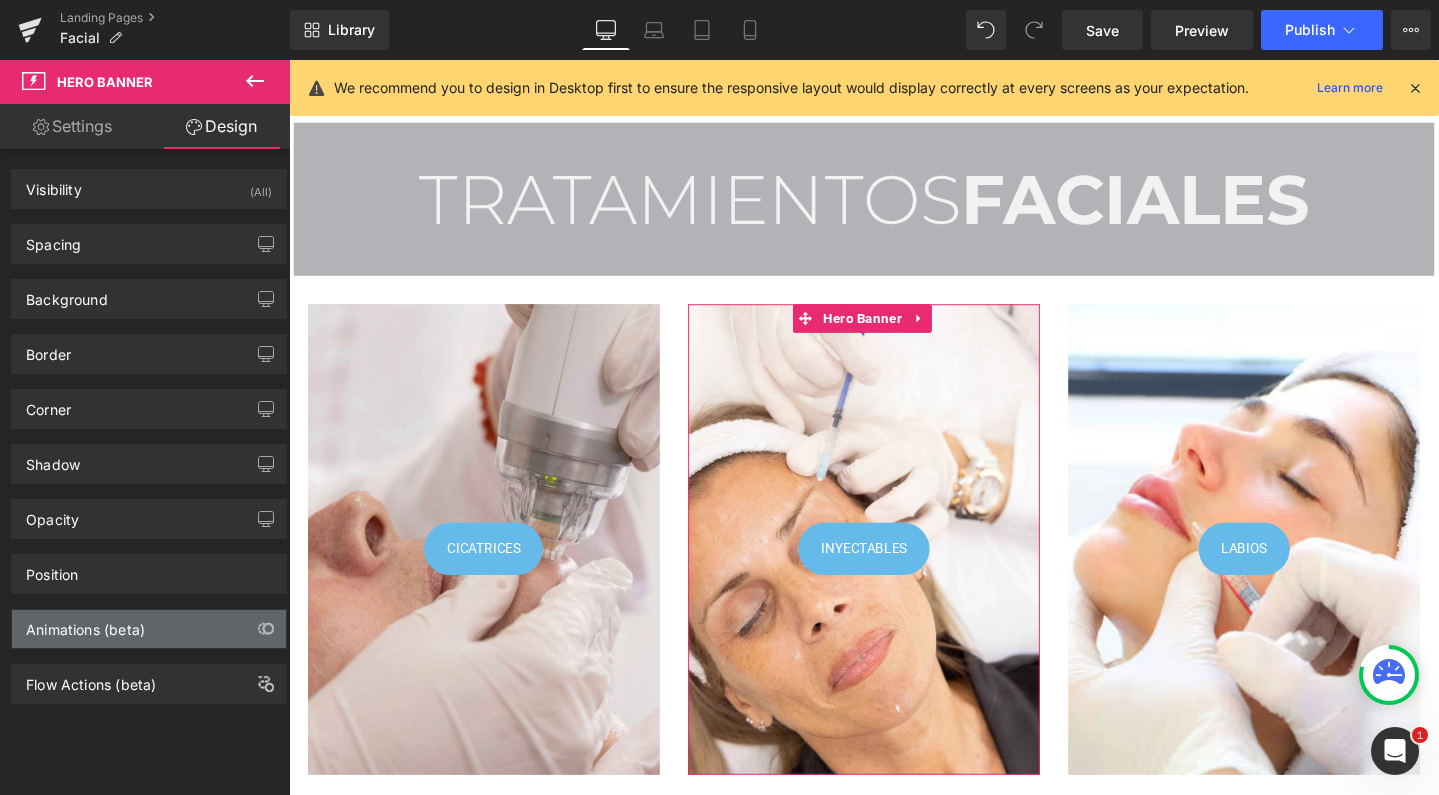 click on "Animations (beta)" at bounding box center [149, 629] 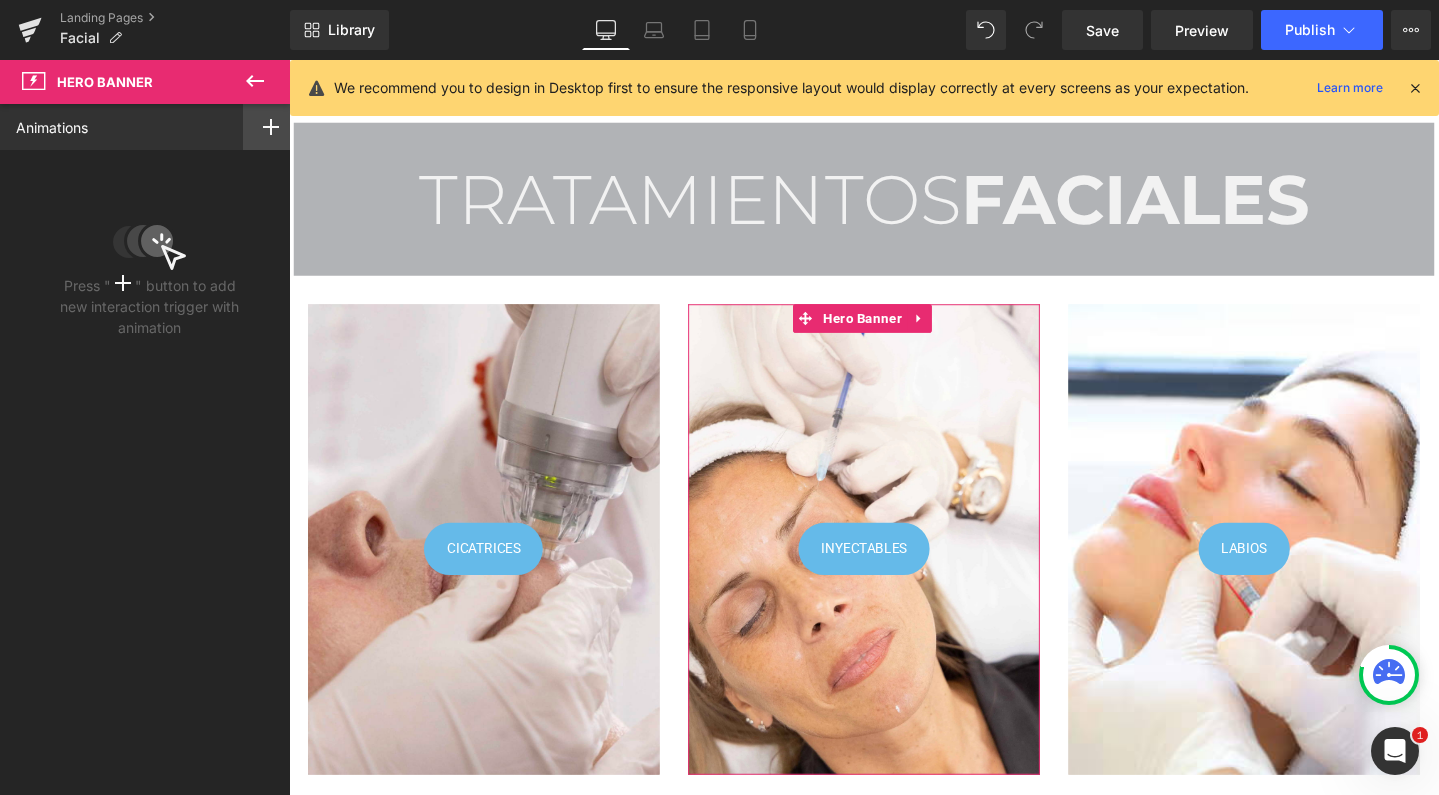 click at bounding box center (271, 127) 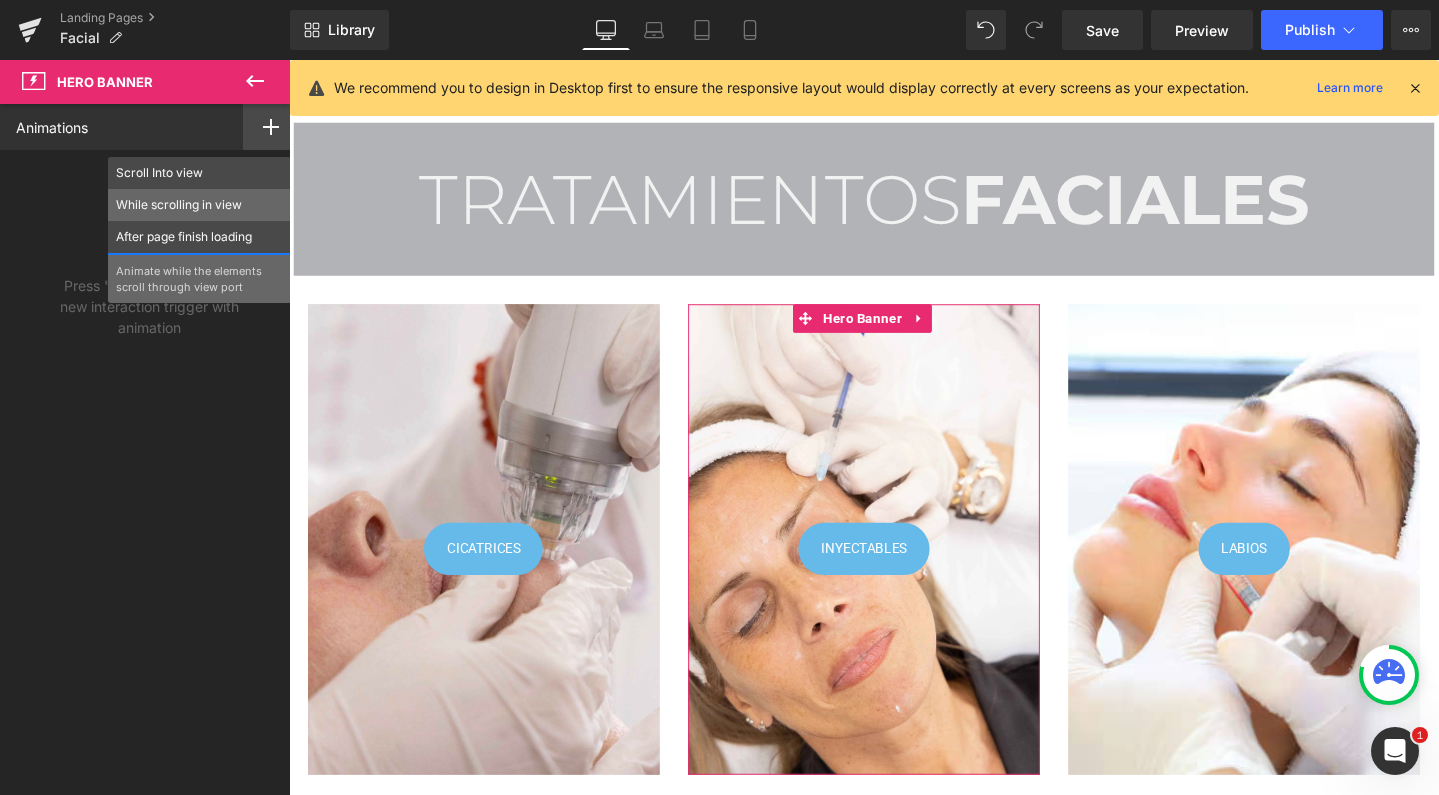 click on "While scrolling in view" at bounding box center [199, 205] 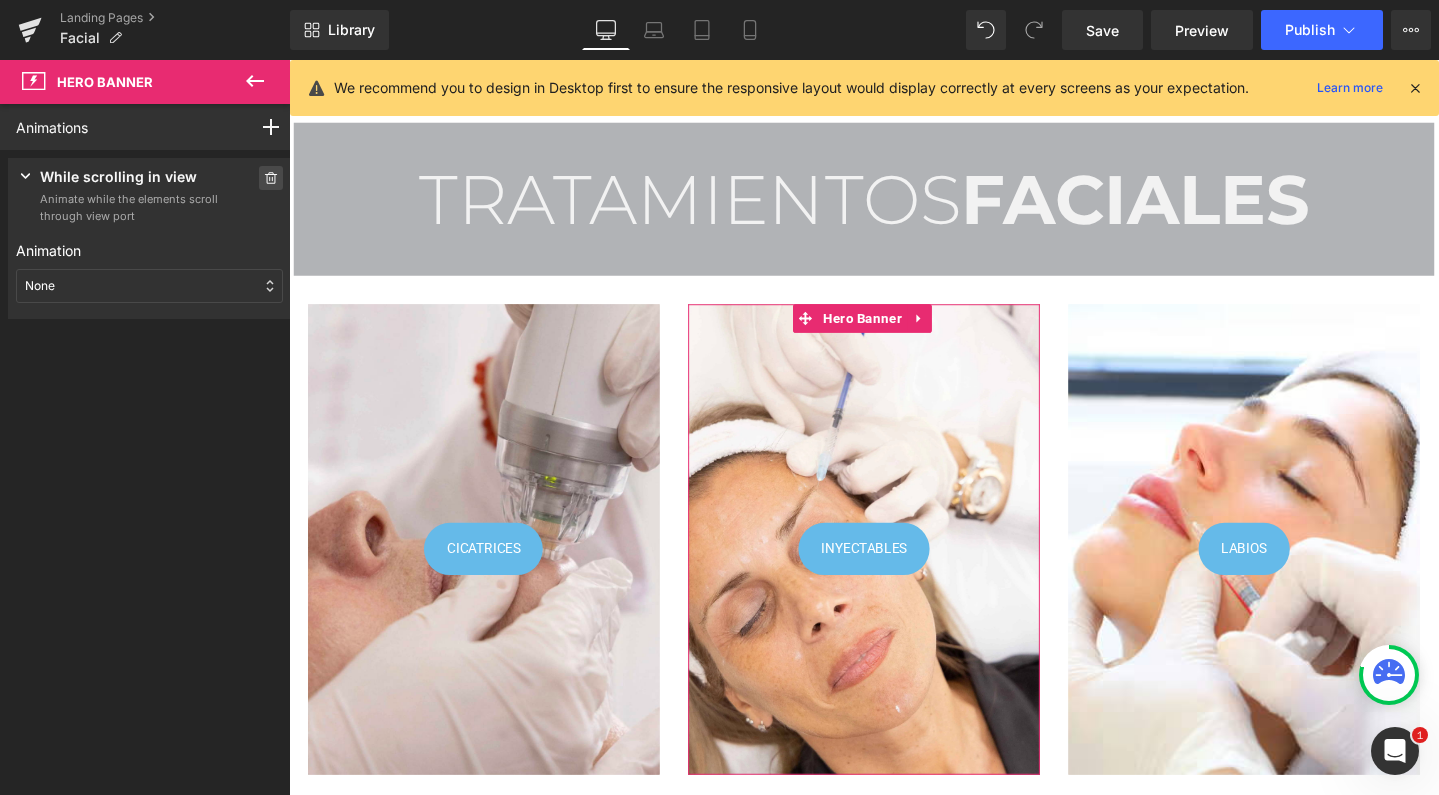 click at bounding box center [271, 178] 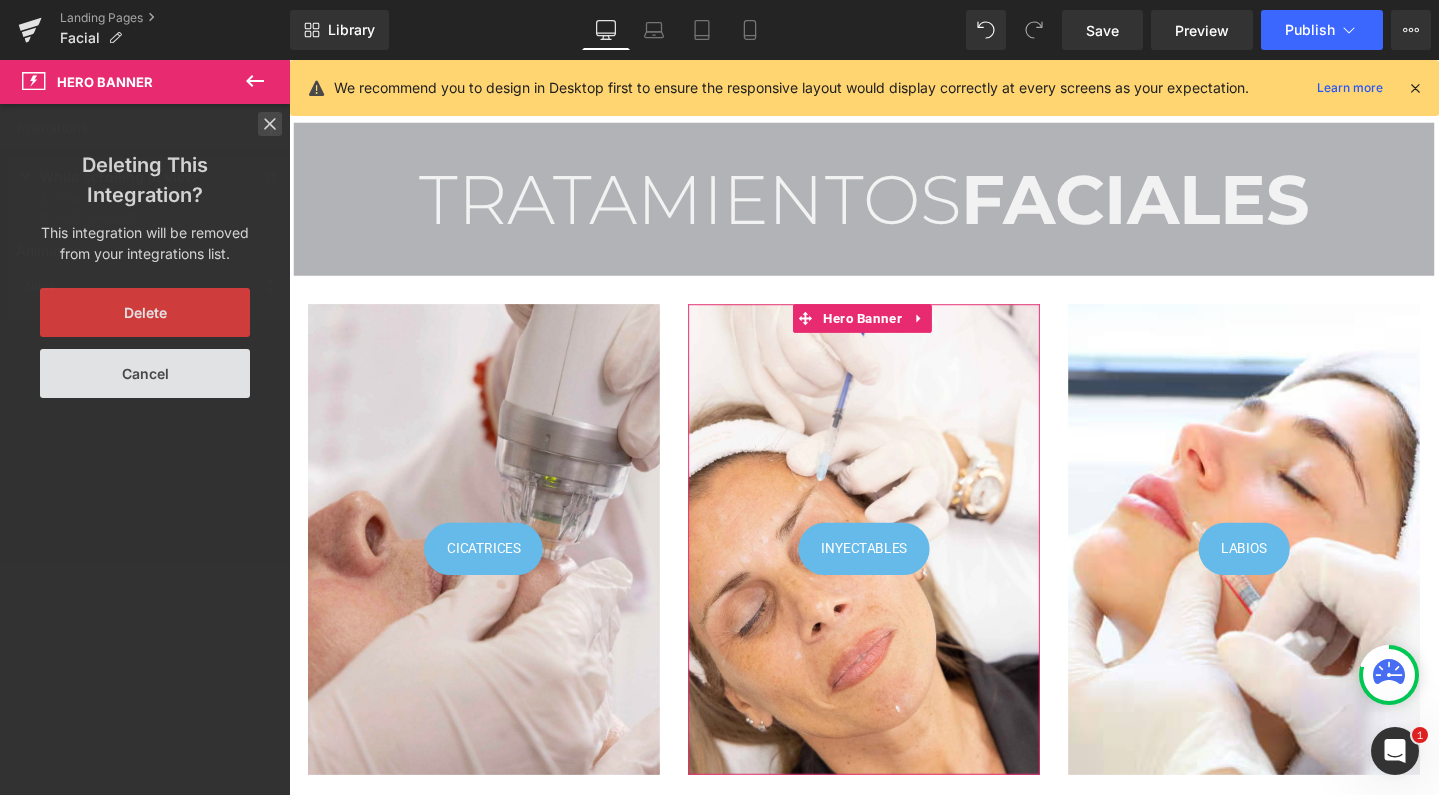 click 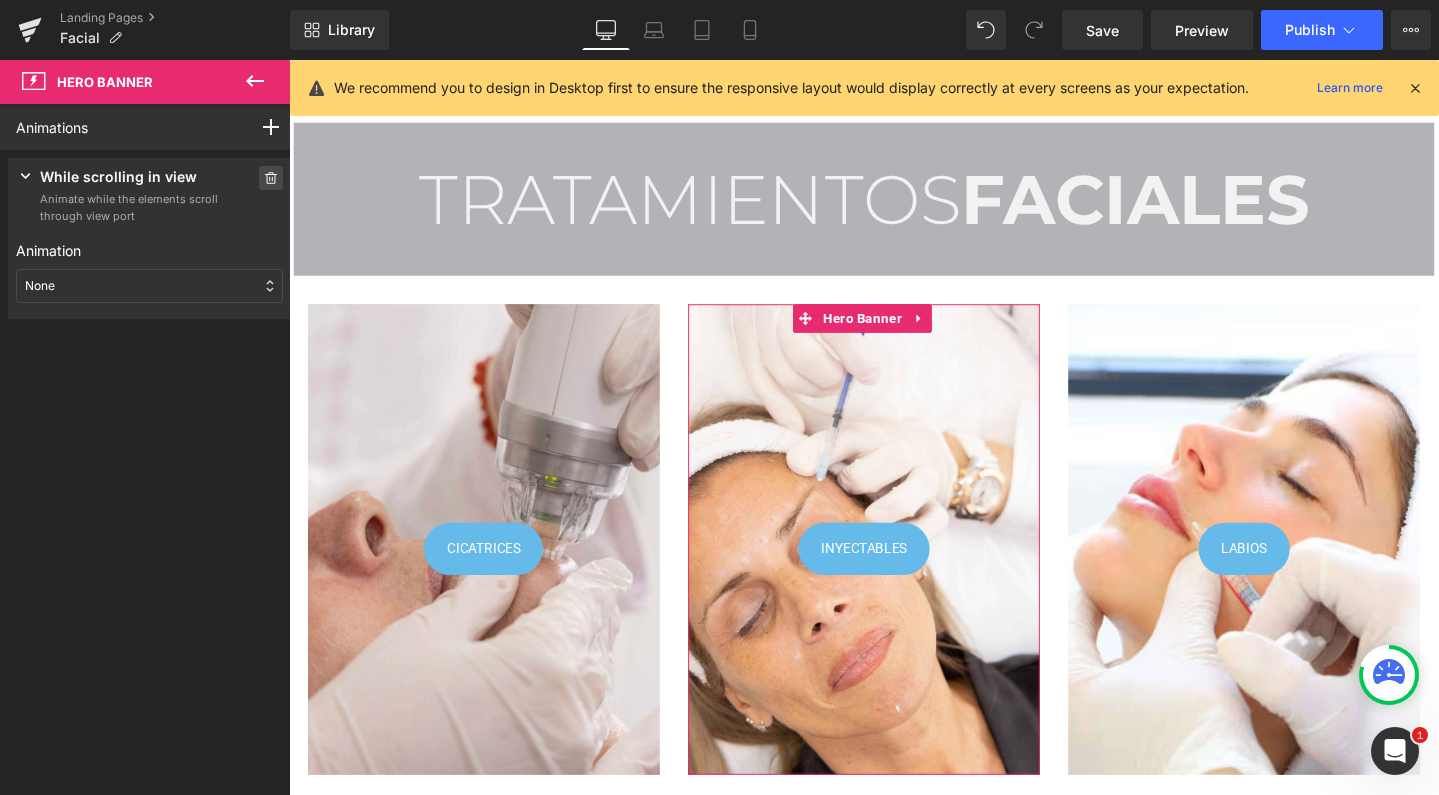 click at bounding box center [271, 178] 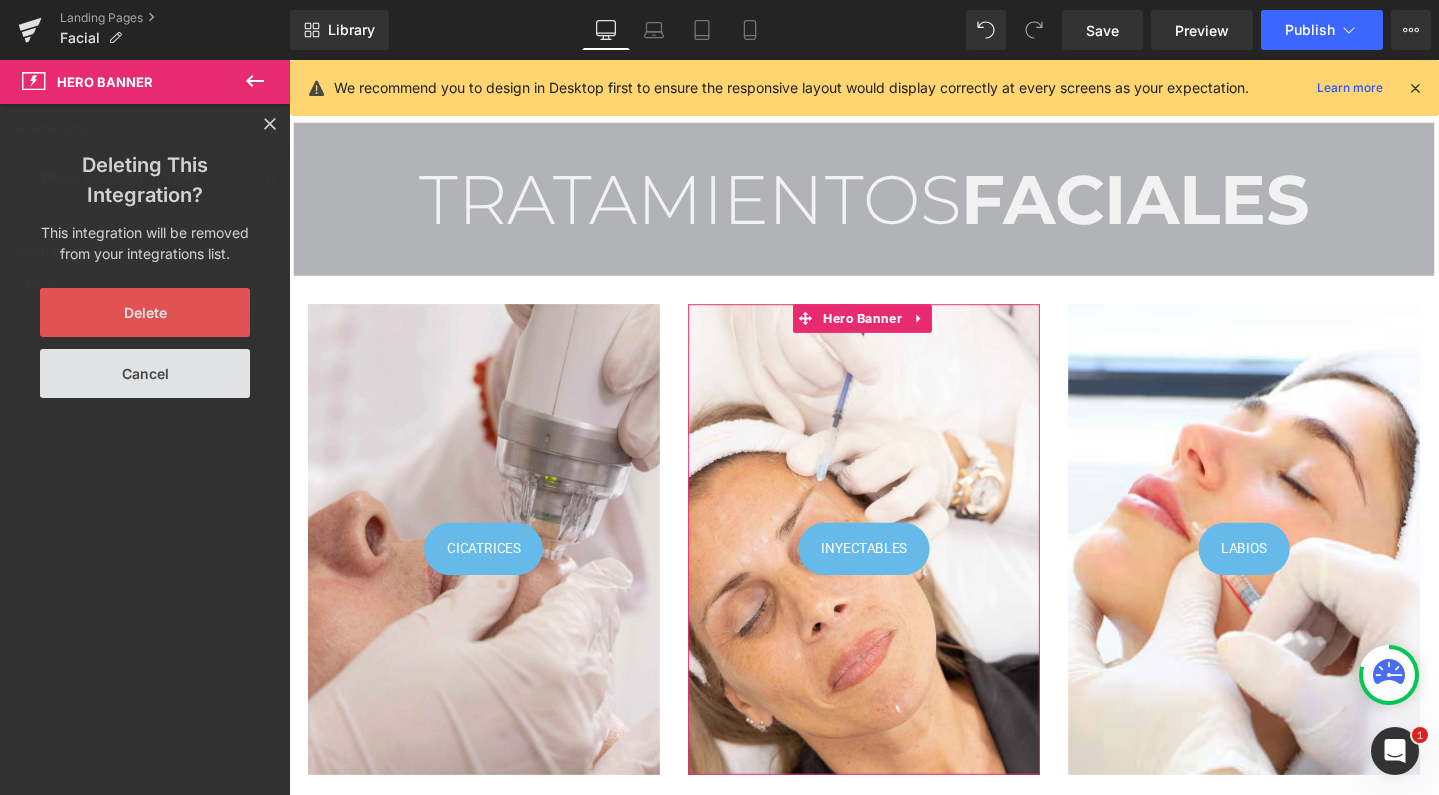 click on "Delete" at bounding box center (145, 312) 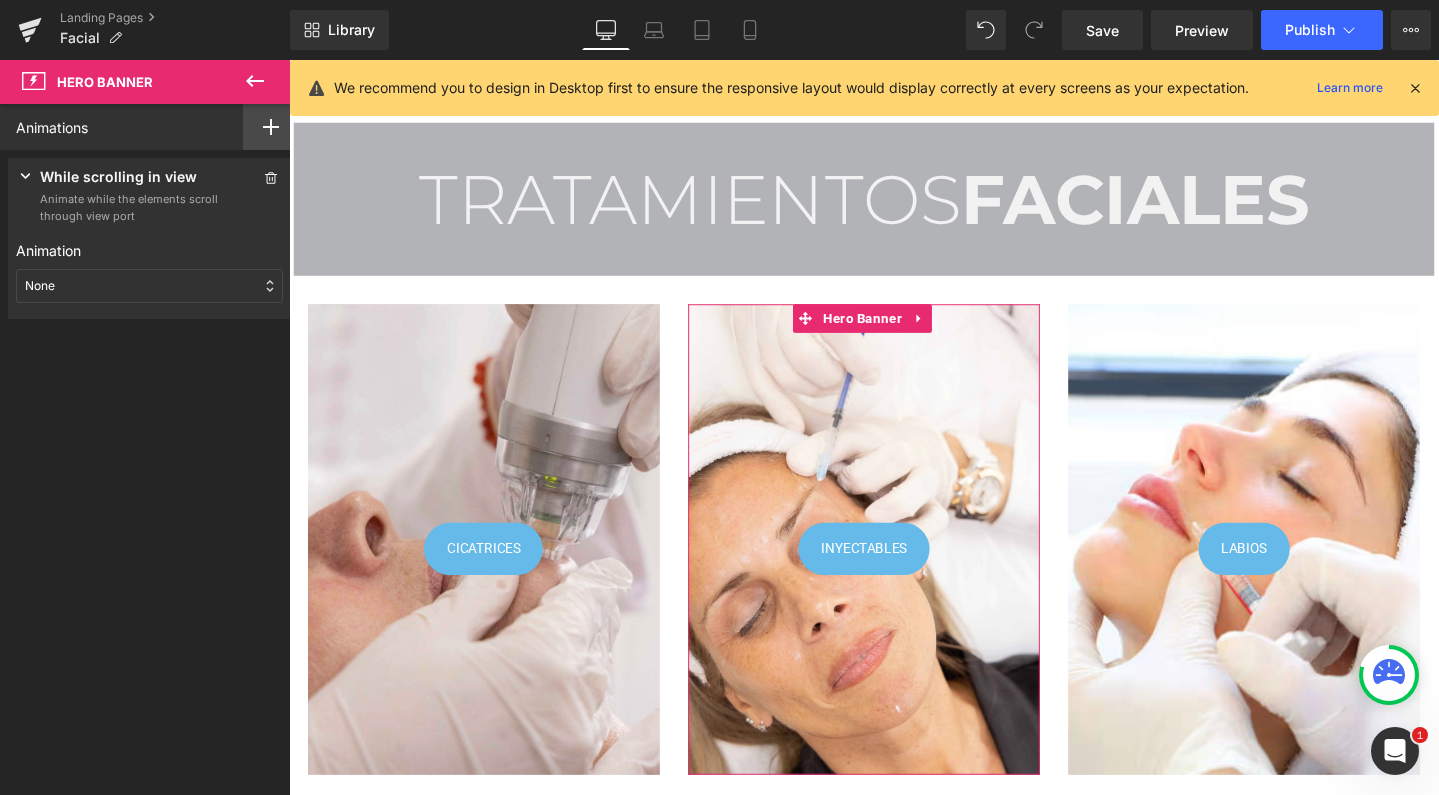click 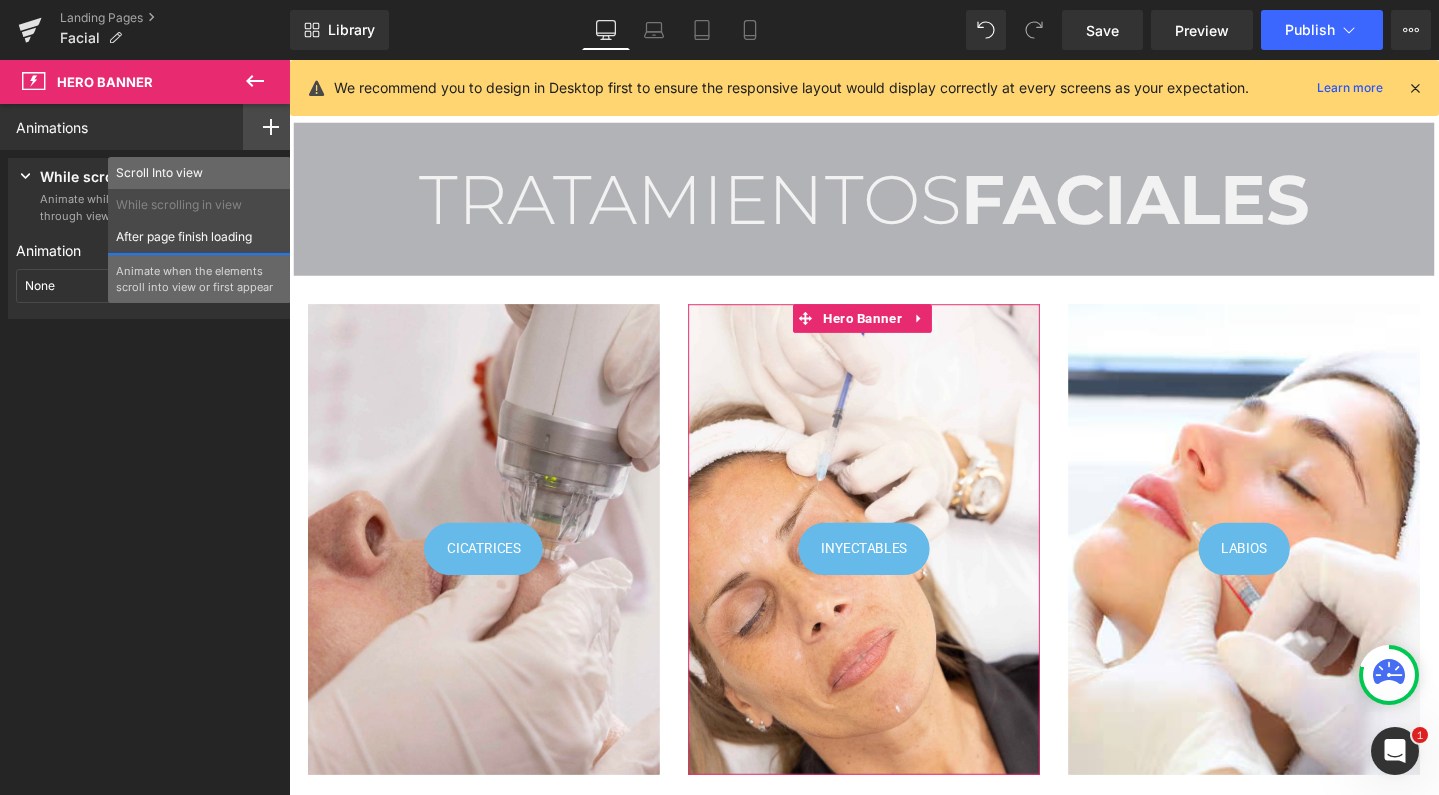 click on "Scroll Into view" at bounding box center (199, 173) 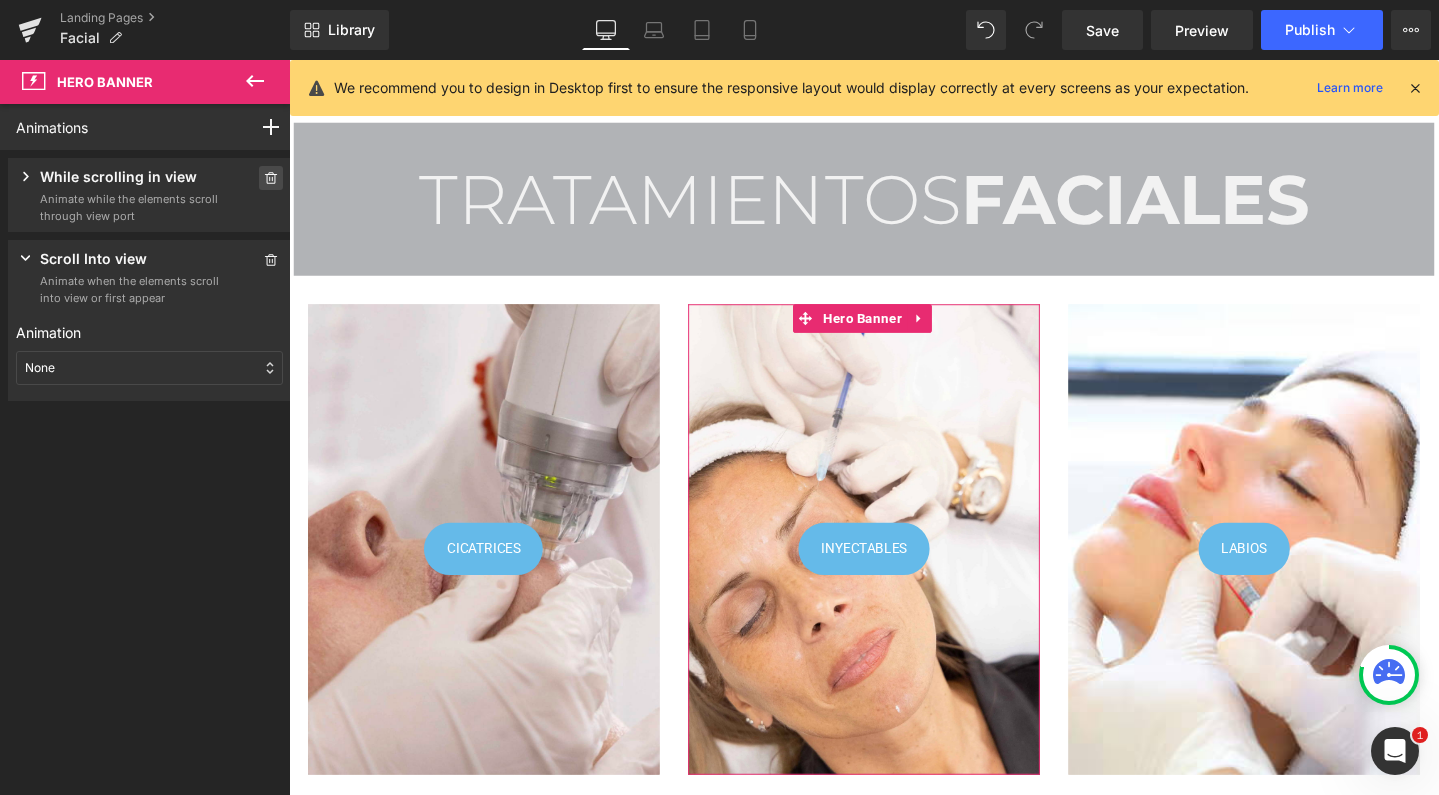 click 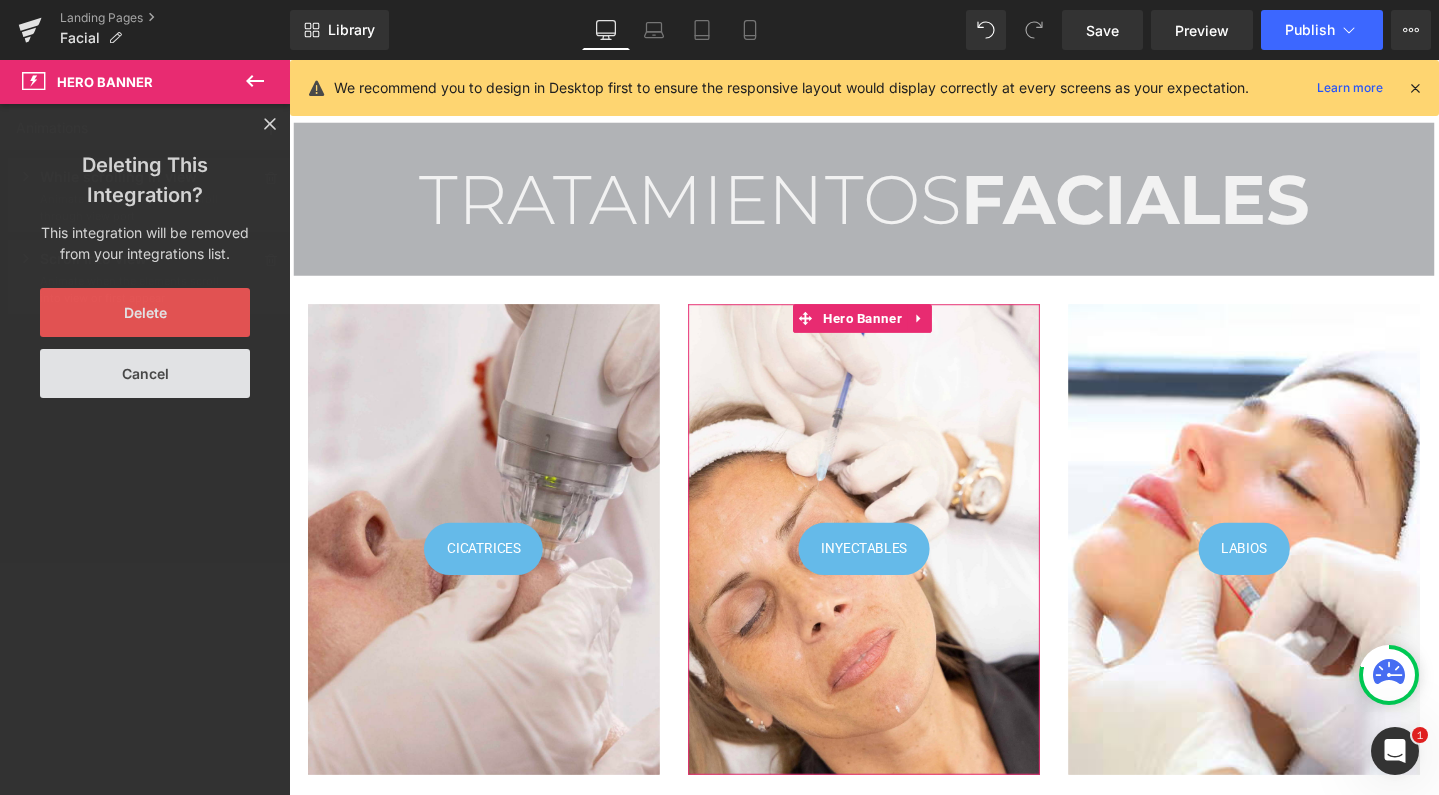 click on "Delete" at bounding box center [145, 312] 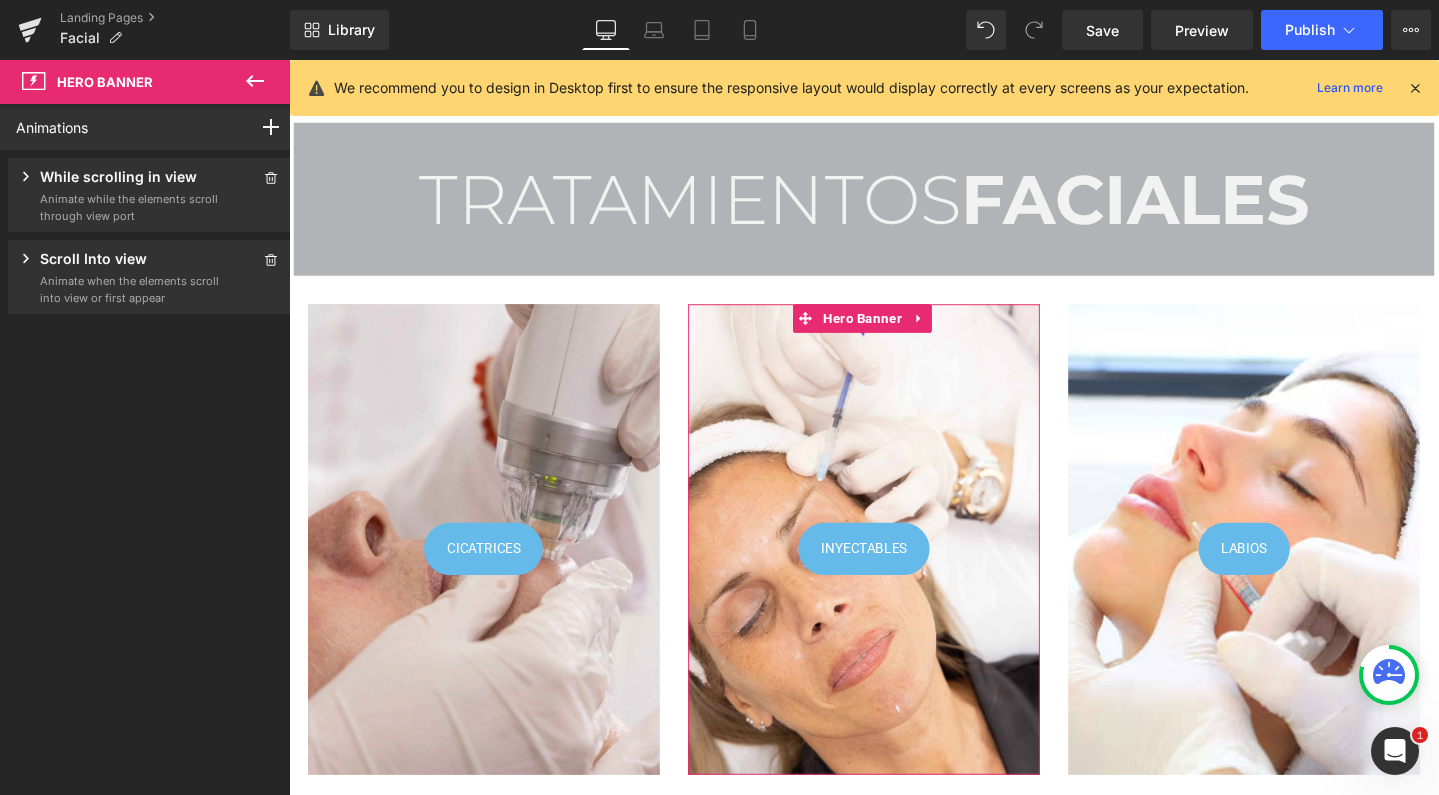 click 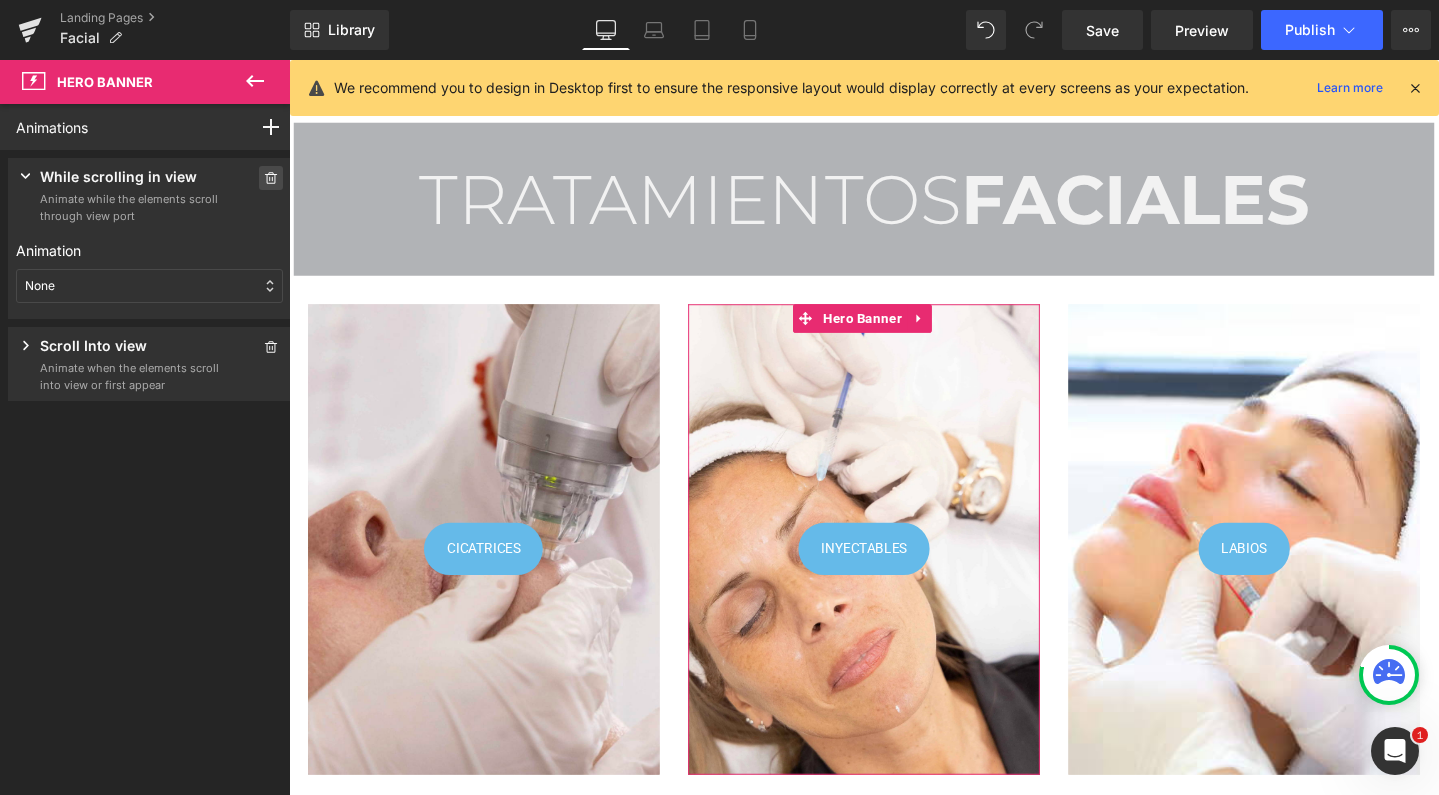 click 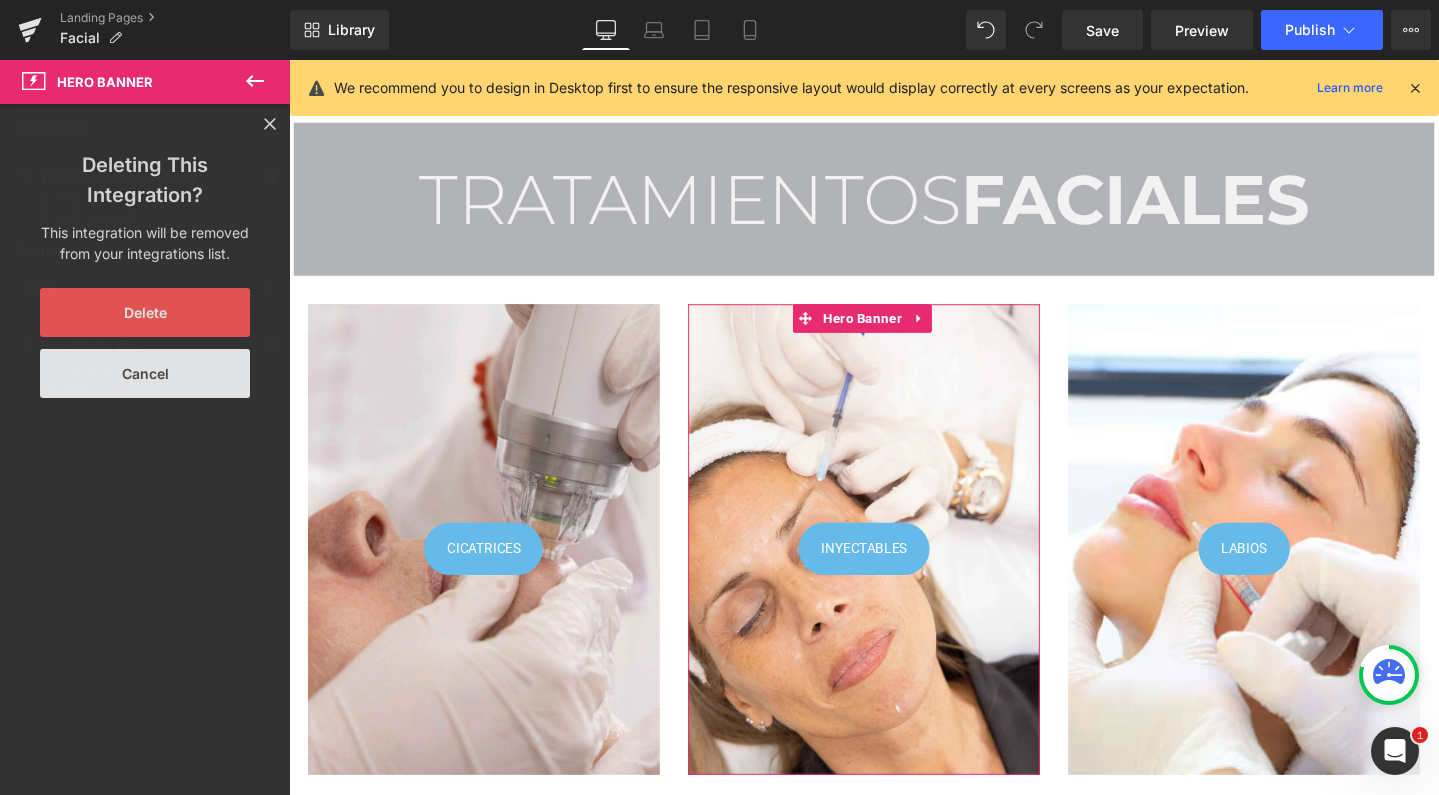click on "Delete" at bounding box center [145, 312] 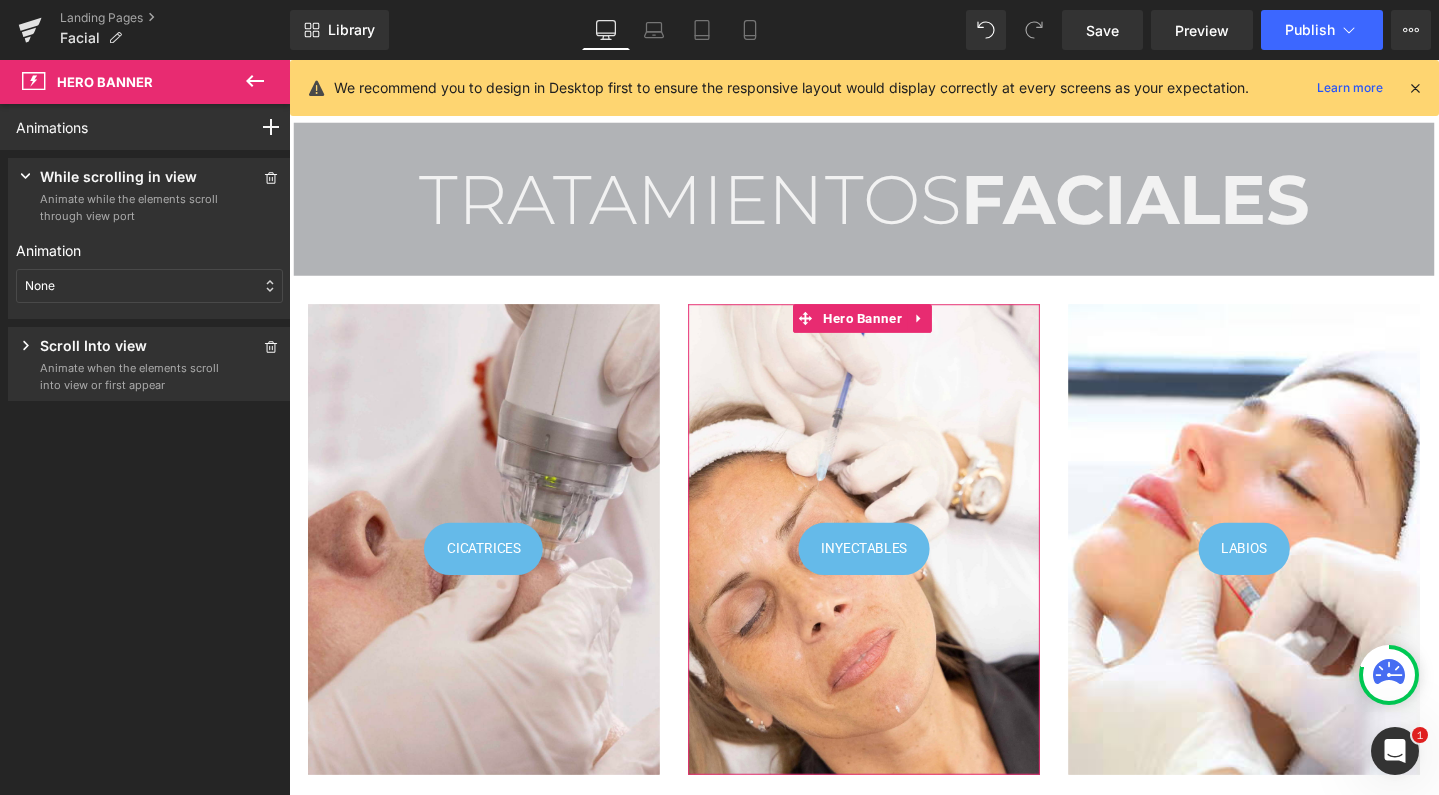 click on "Animate when the elements scroll into view or first appear" at bounding box center [130, 376] 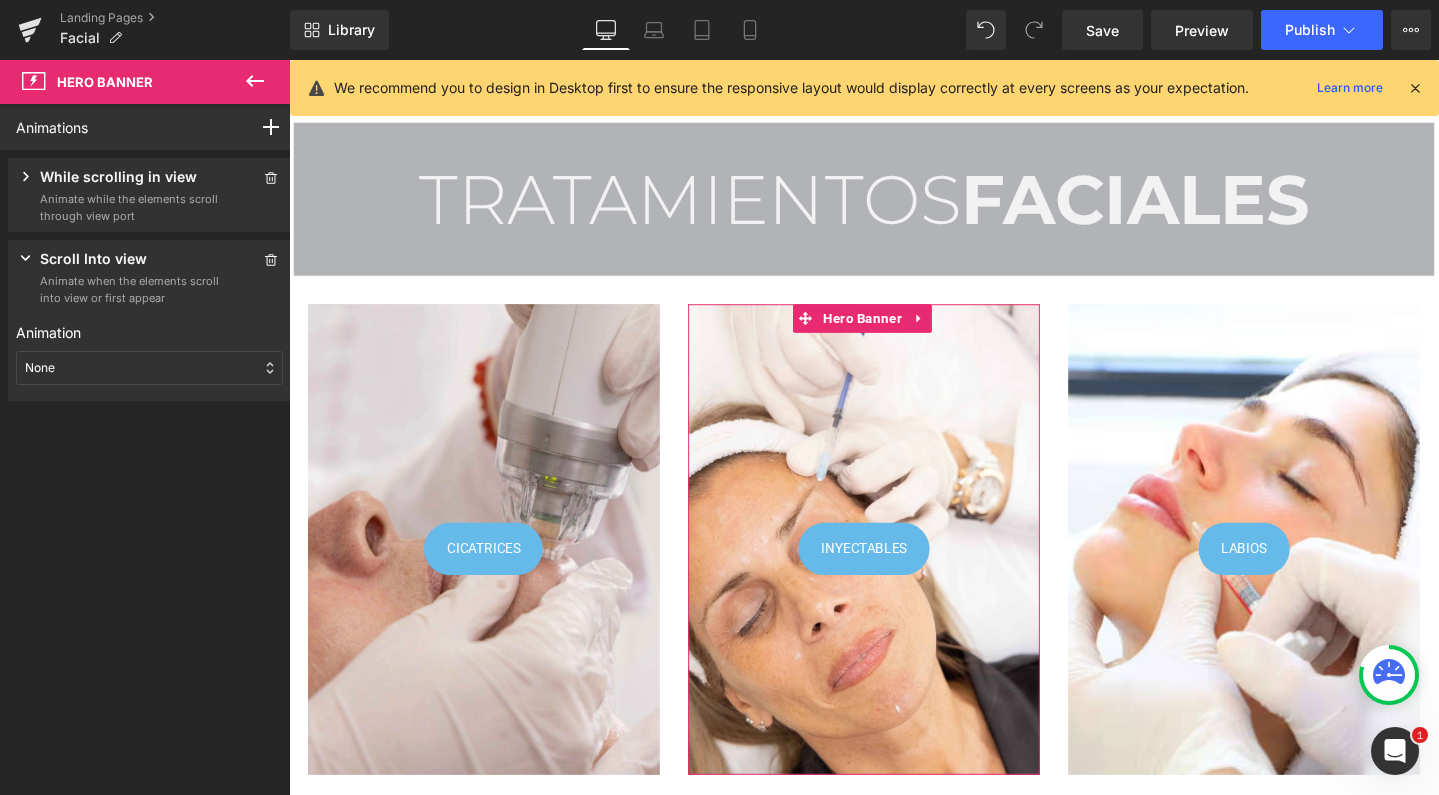 click on "None" at bounding box center (149, 368) 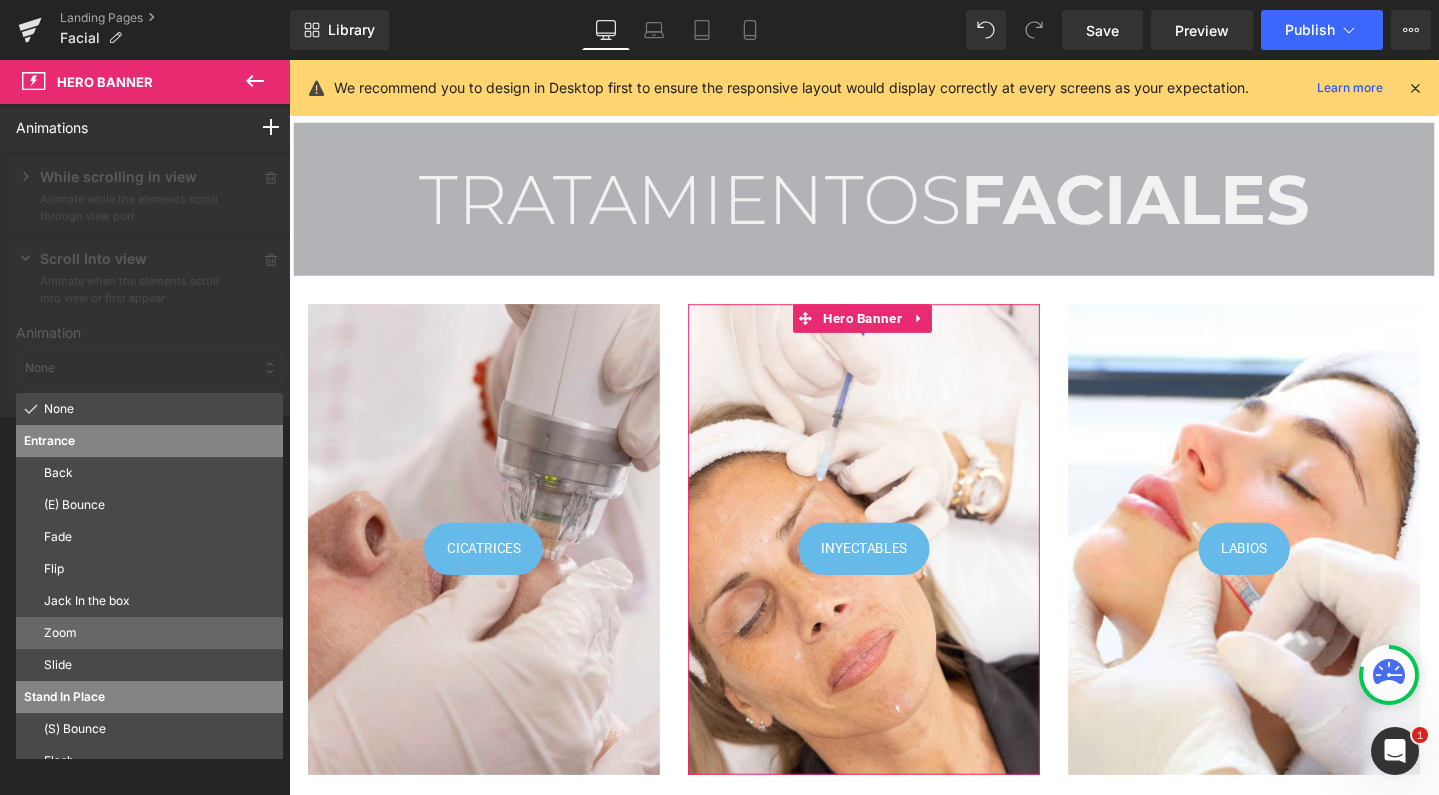 click on "Zoom" at bounding box center [159, 633] 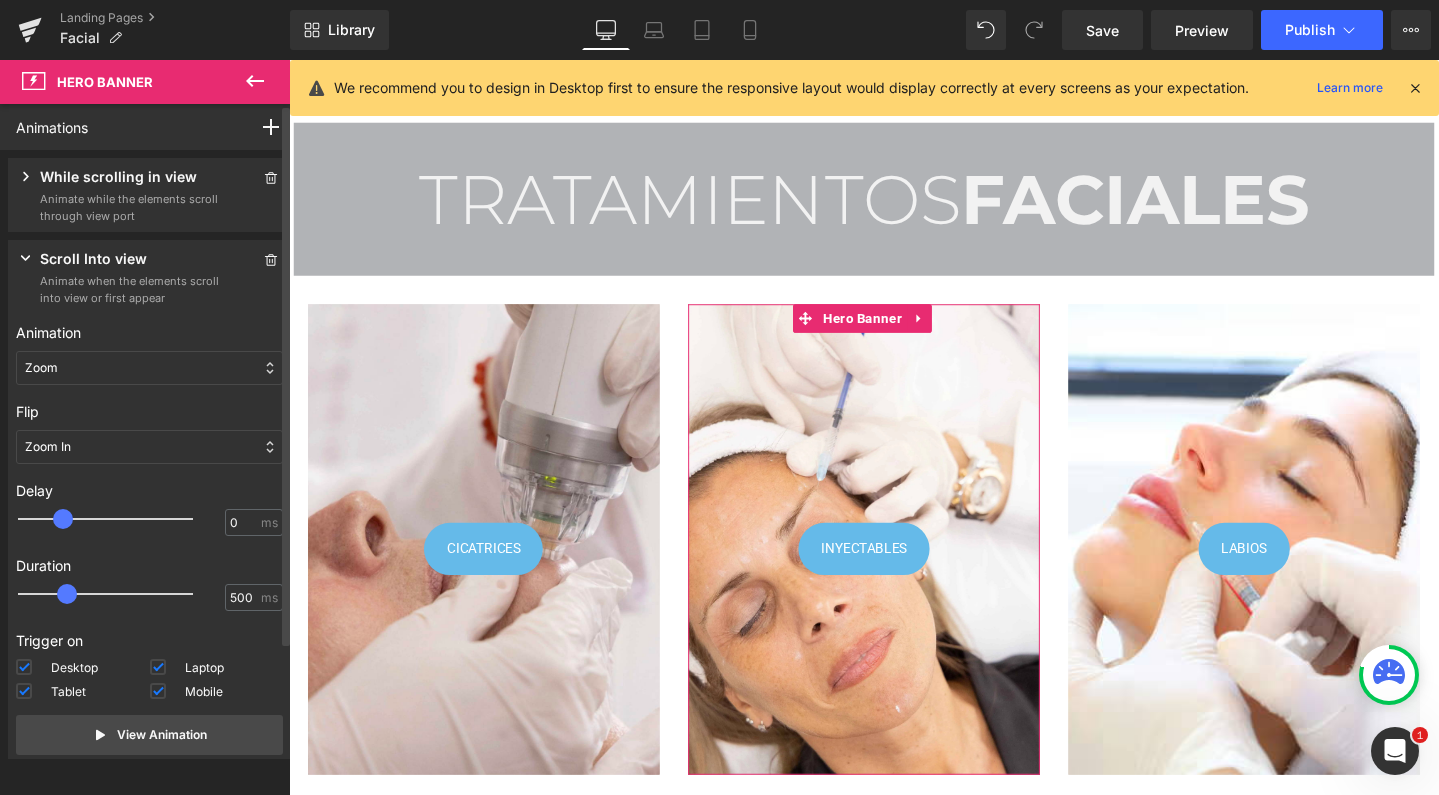 click at bounding box center (119, 519) 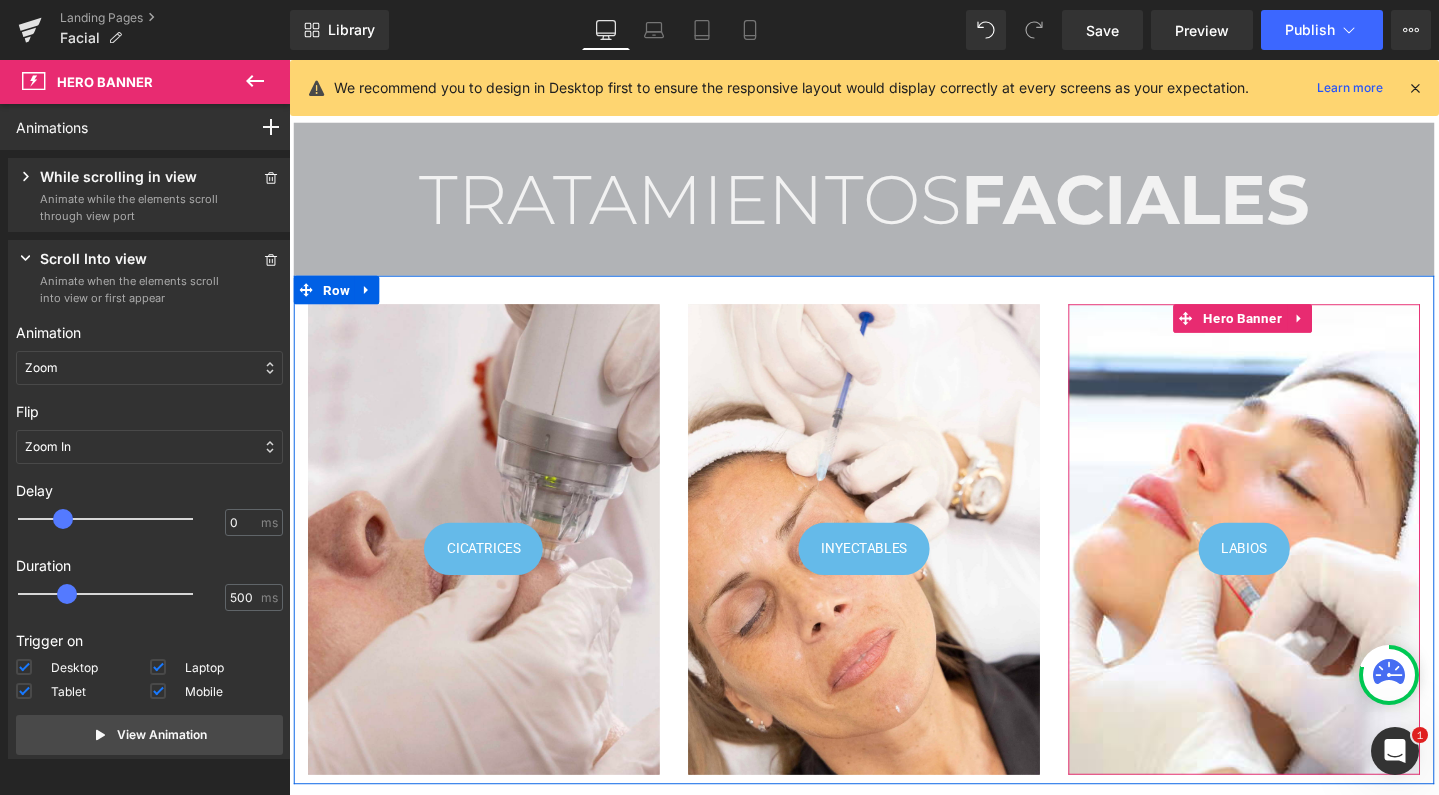 drag, startPoint x: 1264, startPoint y: 333, endPoint x: 857, endPoint y: 309, distance: 407.707 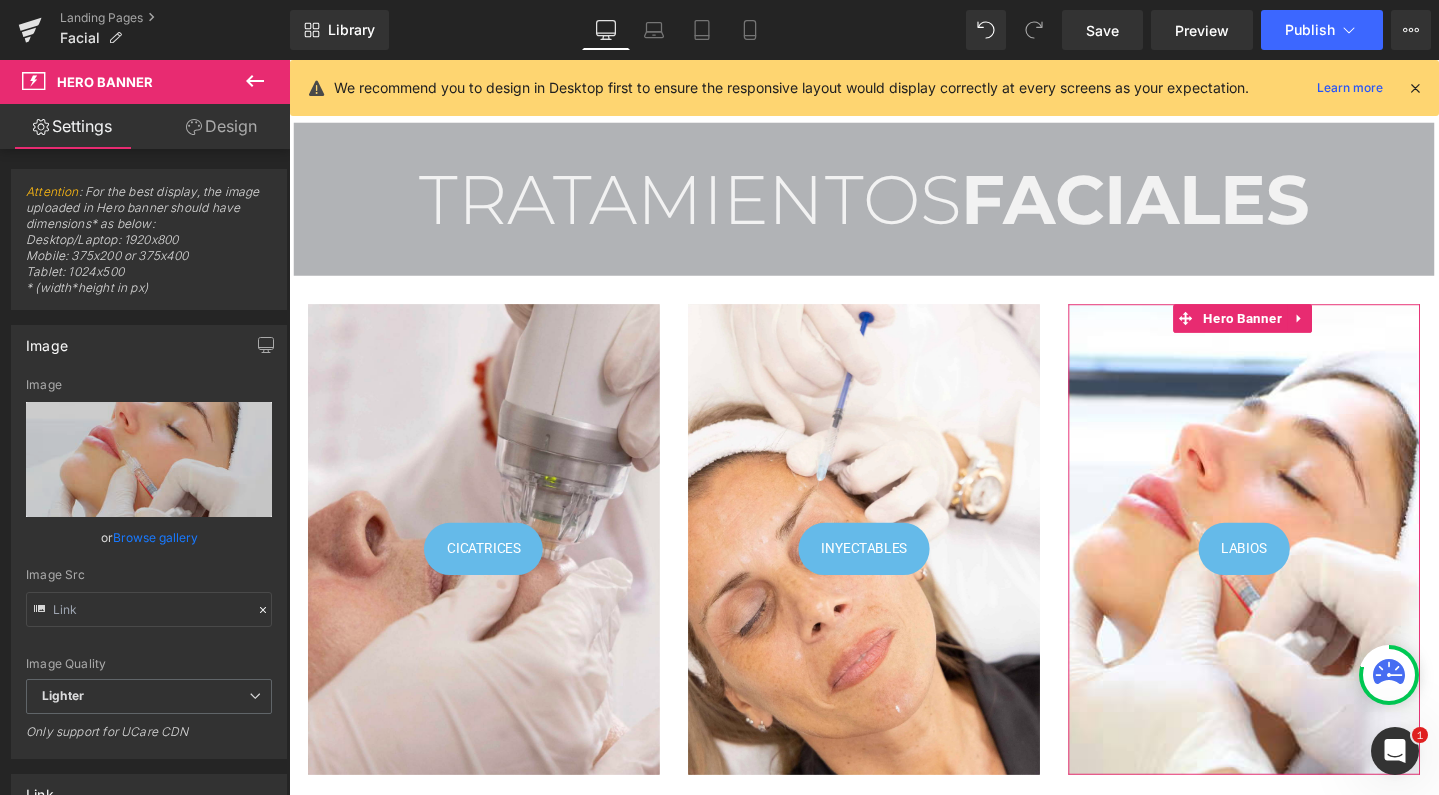 click on "Design" at bounding box center (221, 126) 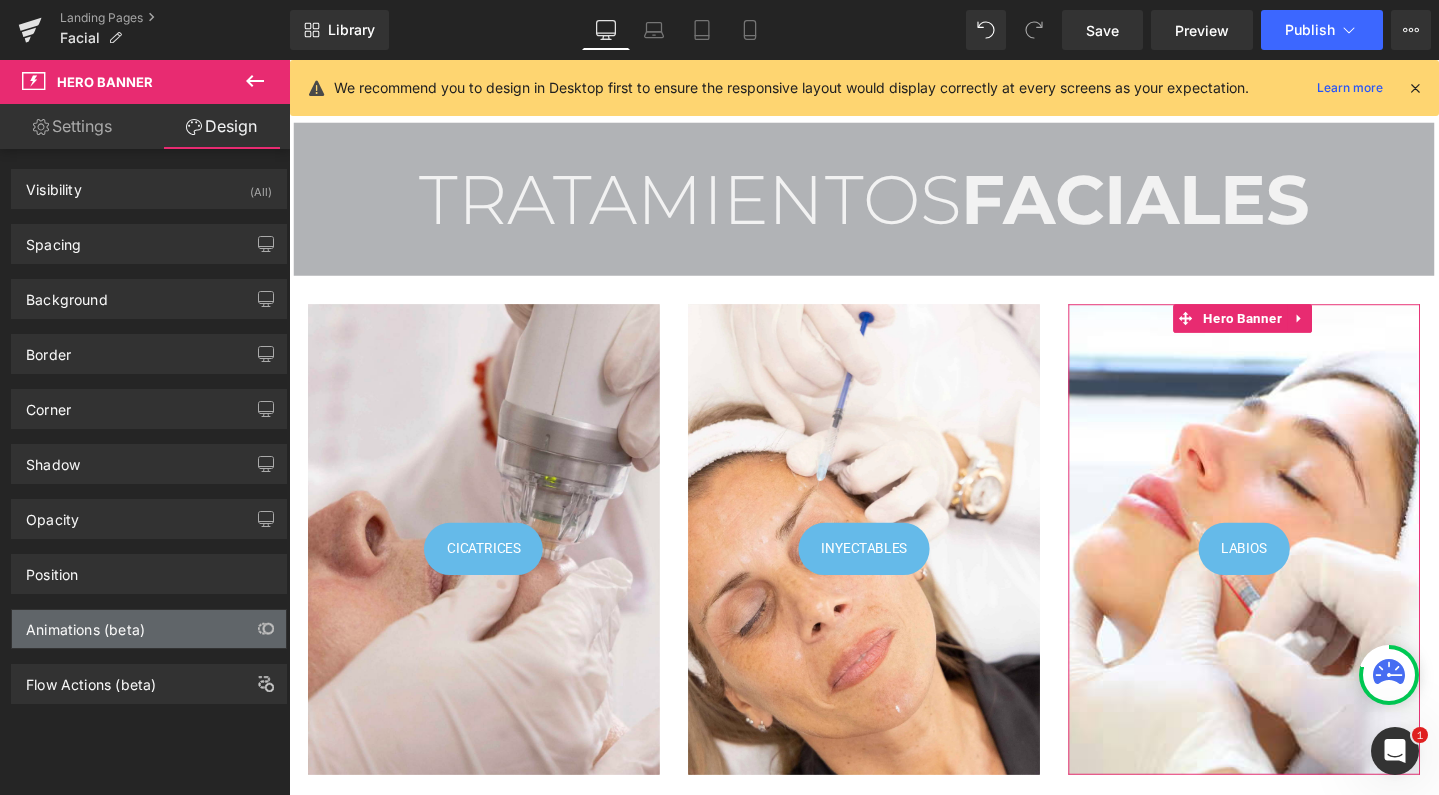 click on "Animations (beta)" at bounding box center (85, 624) 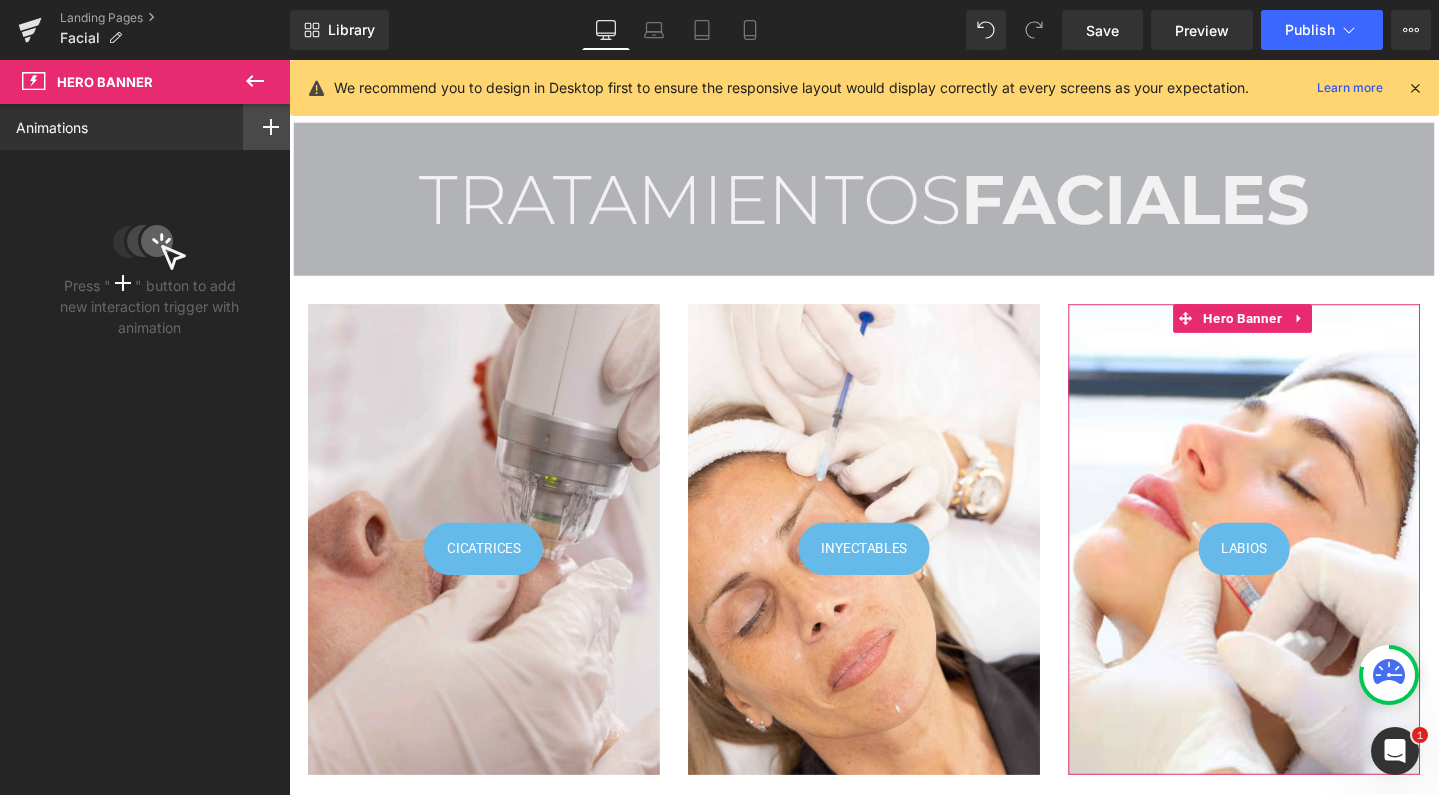 click 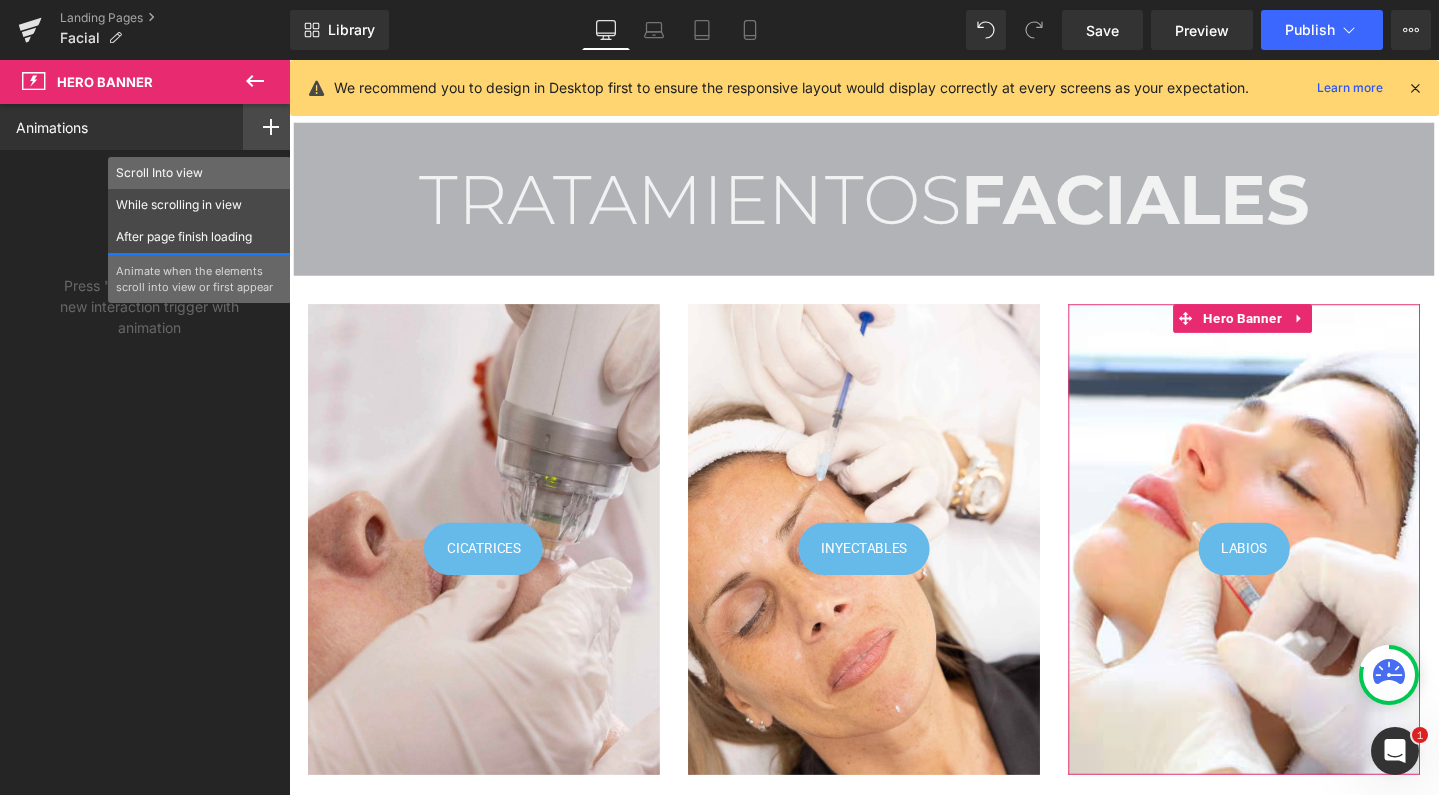 click on "Scroll Into view" at bounding box center (199, 173) 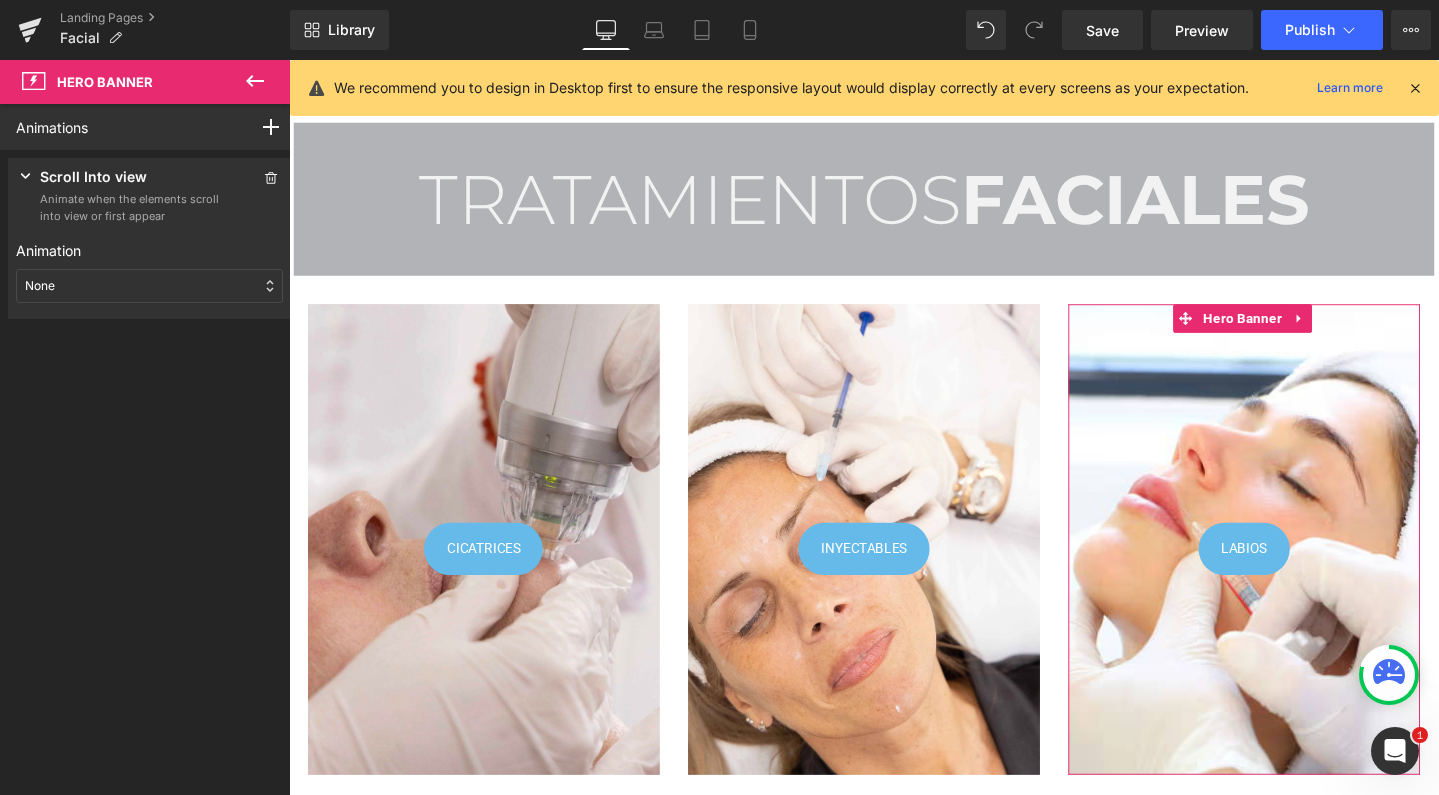 click on "Scroll Into view
Animate when the elements scroll into view or first appear
Animation
None Entrance Back (E) Bounce Fade Flip Jack In the box Zoom Slide Stand In Place (S) Bounce Flash Pulse Rubber band Shake X Shake Y Swing Jello Heartbeat
None
None Entrance Back (E) Bounce Fade Flip Jack In the box Zoom Slide Stand In Place (S) Bounce Flash Pulse Rubber band Shake X Shake Y Swing Jello Heartbeat" at bounding box center [149, 238] 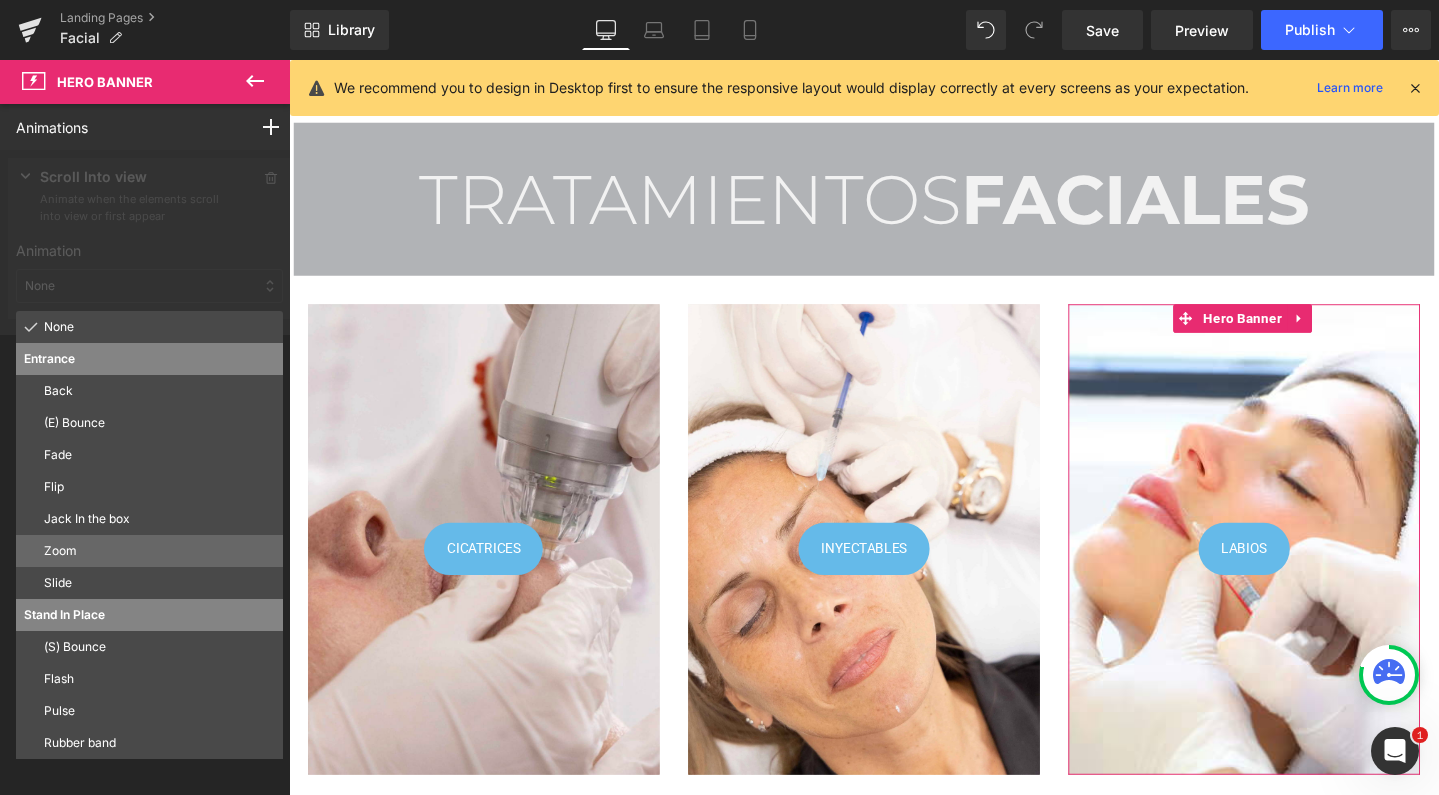 click on "Zoom" at bounding box center (159, 551) 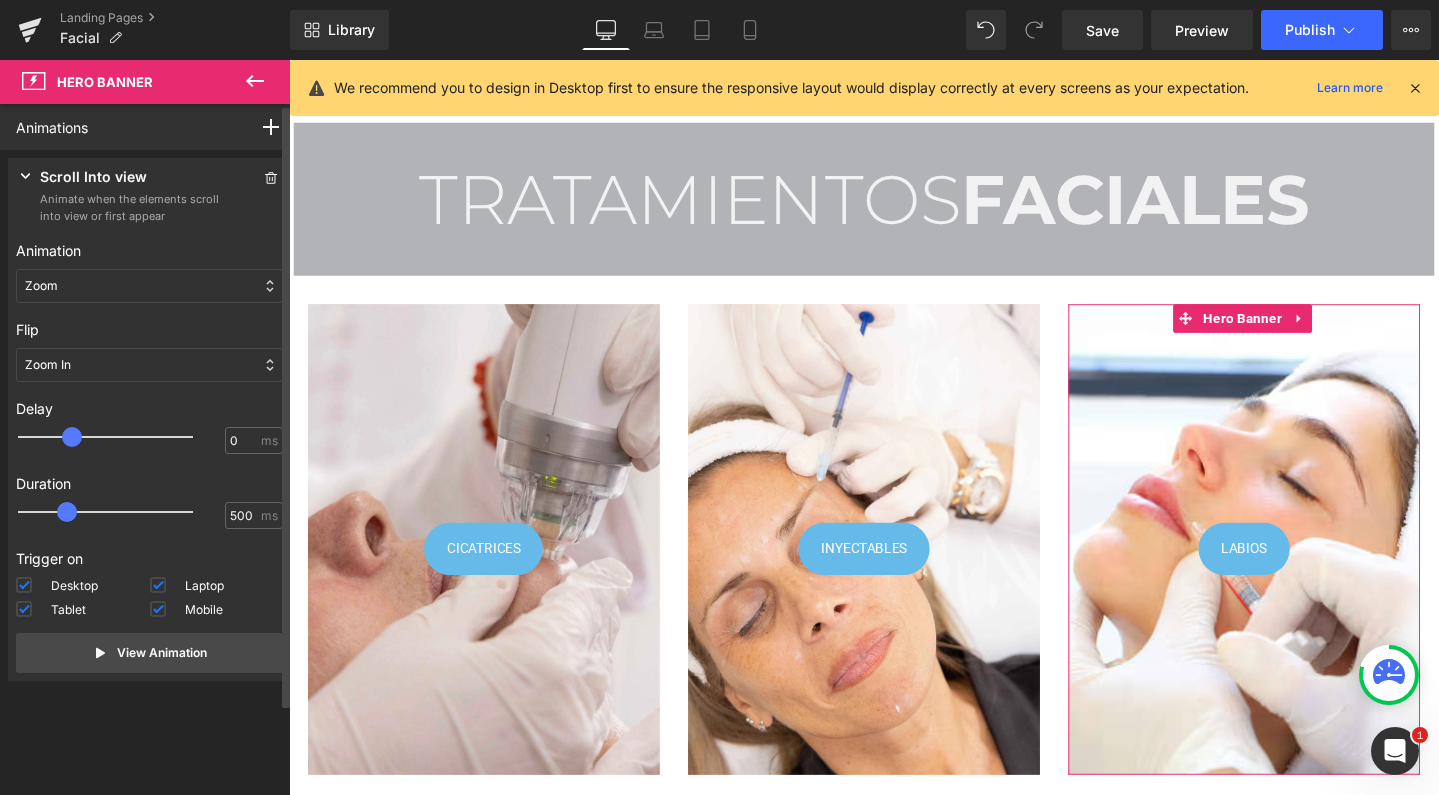 click at bounding box center [119, 437] 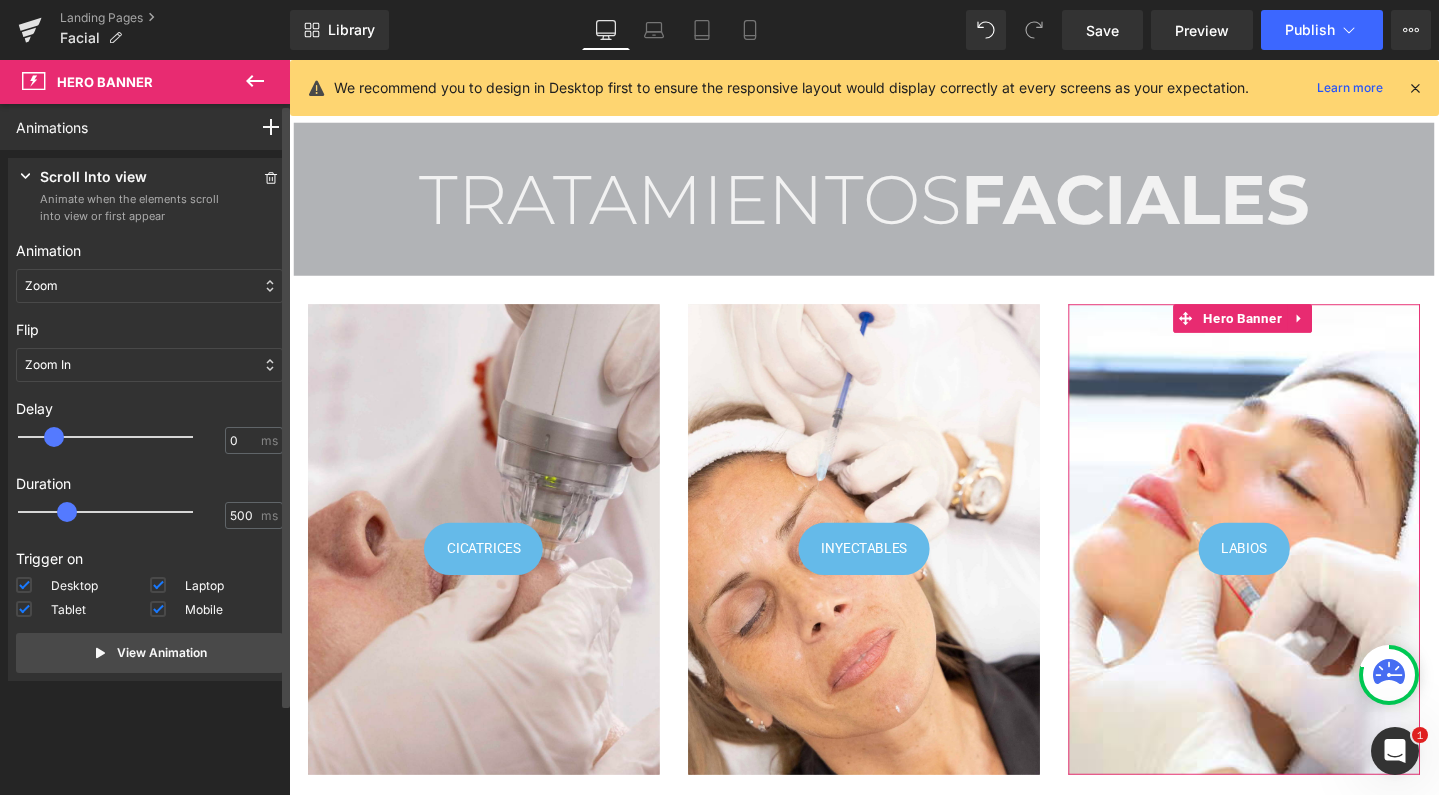 click at bounding box center (119, 437) 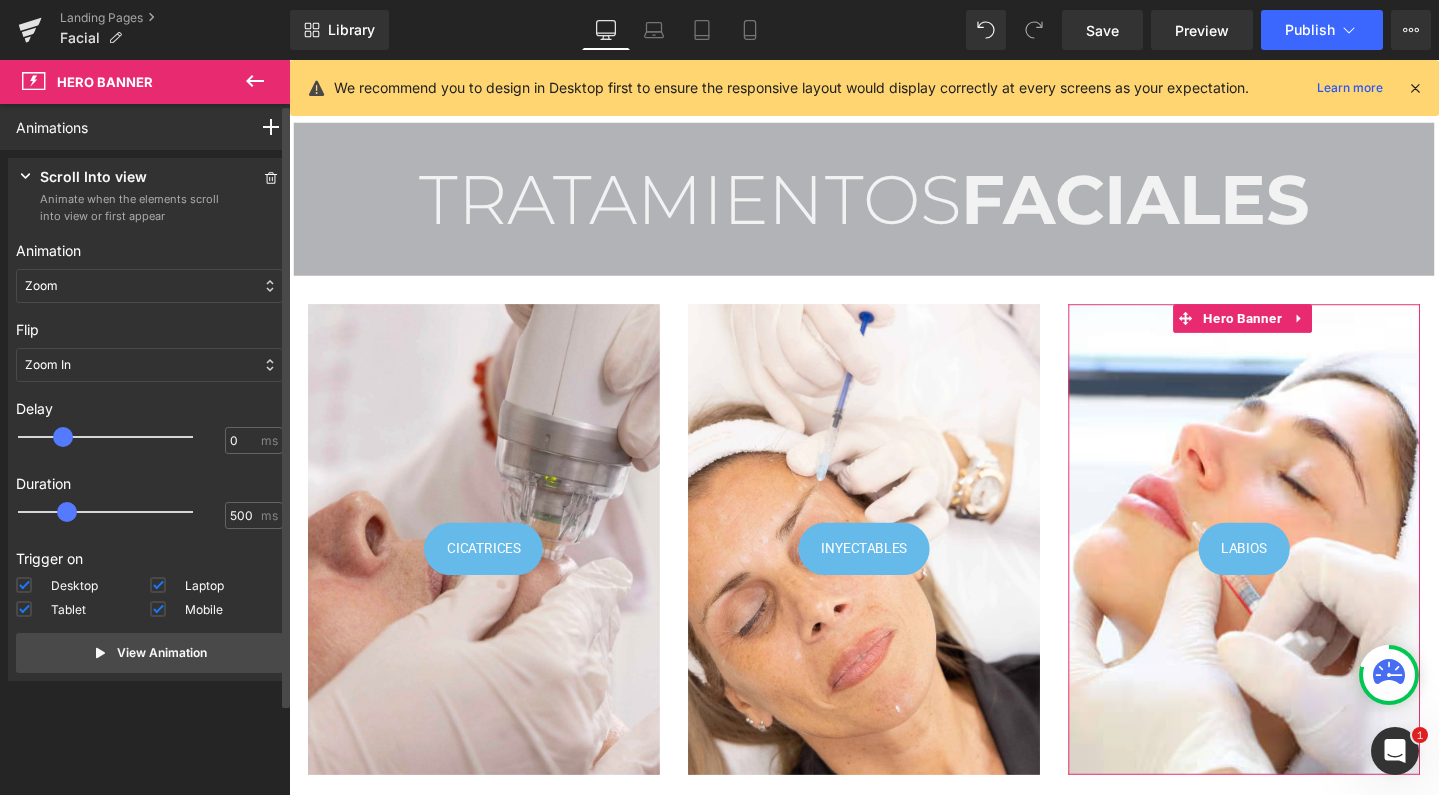 click at bounding box center (63, 437) 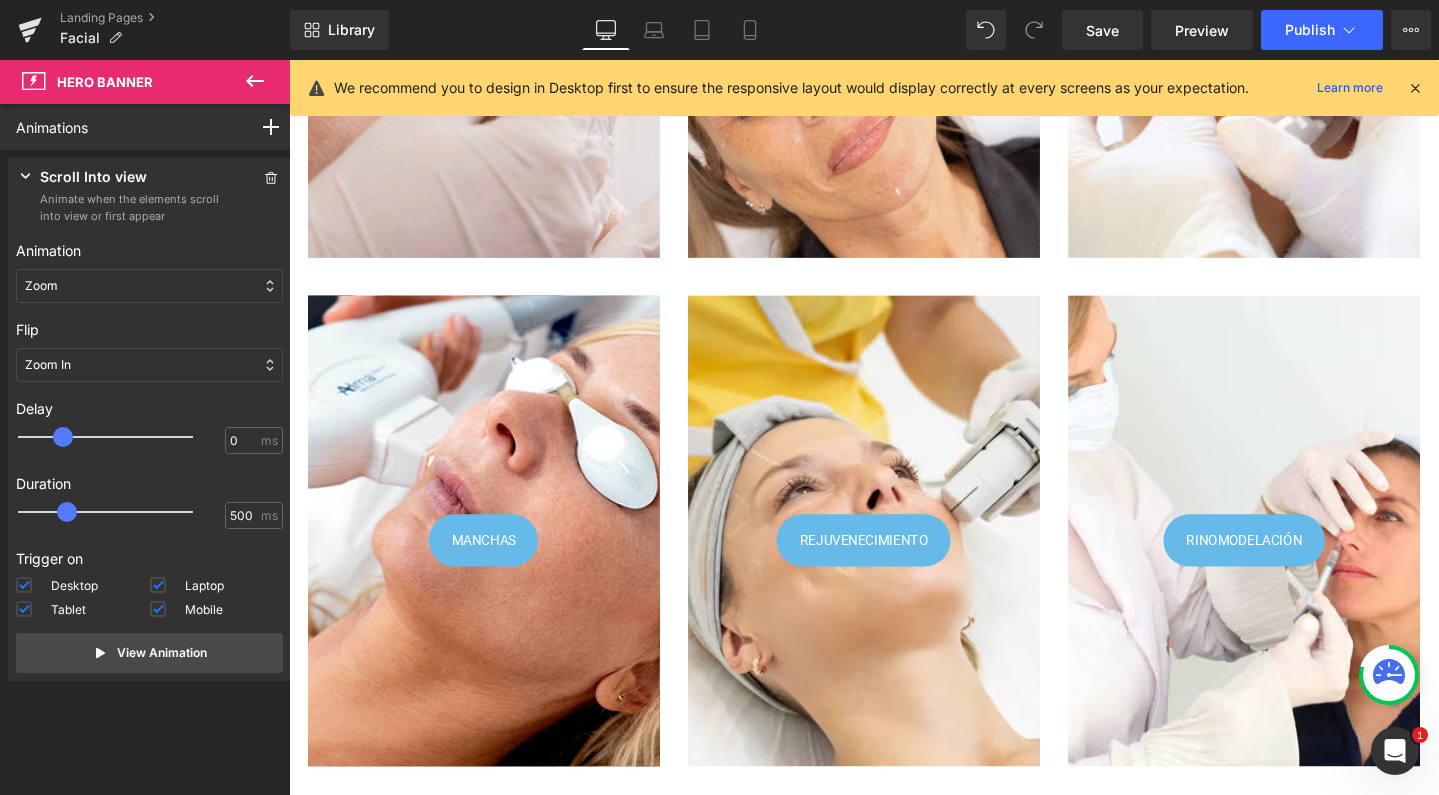 scroll, scrollTop: 563, scrollLeft: 0, axis: vertical 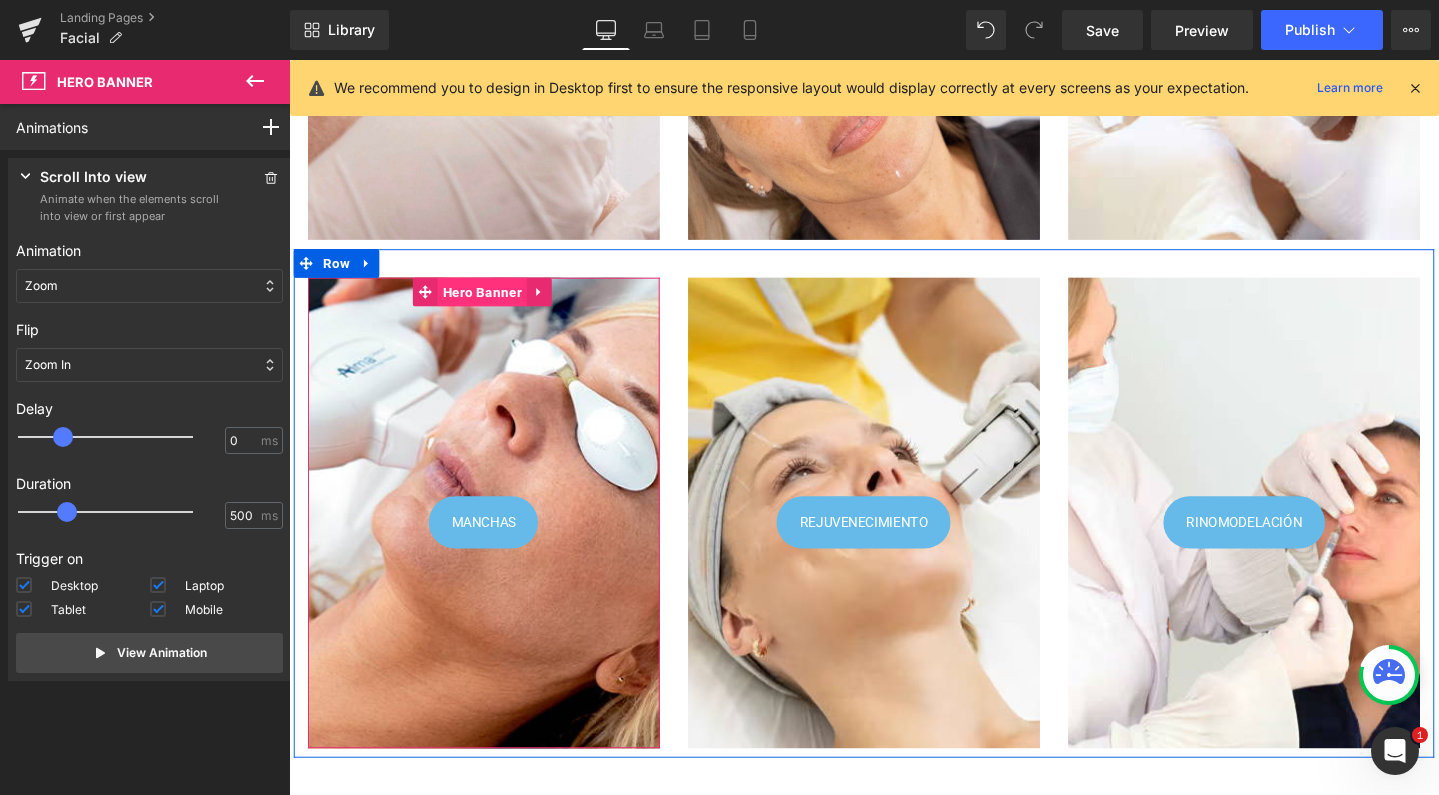 click on "Hero Banner" at bounding box center [492, 304] 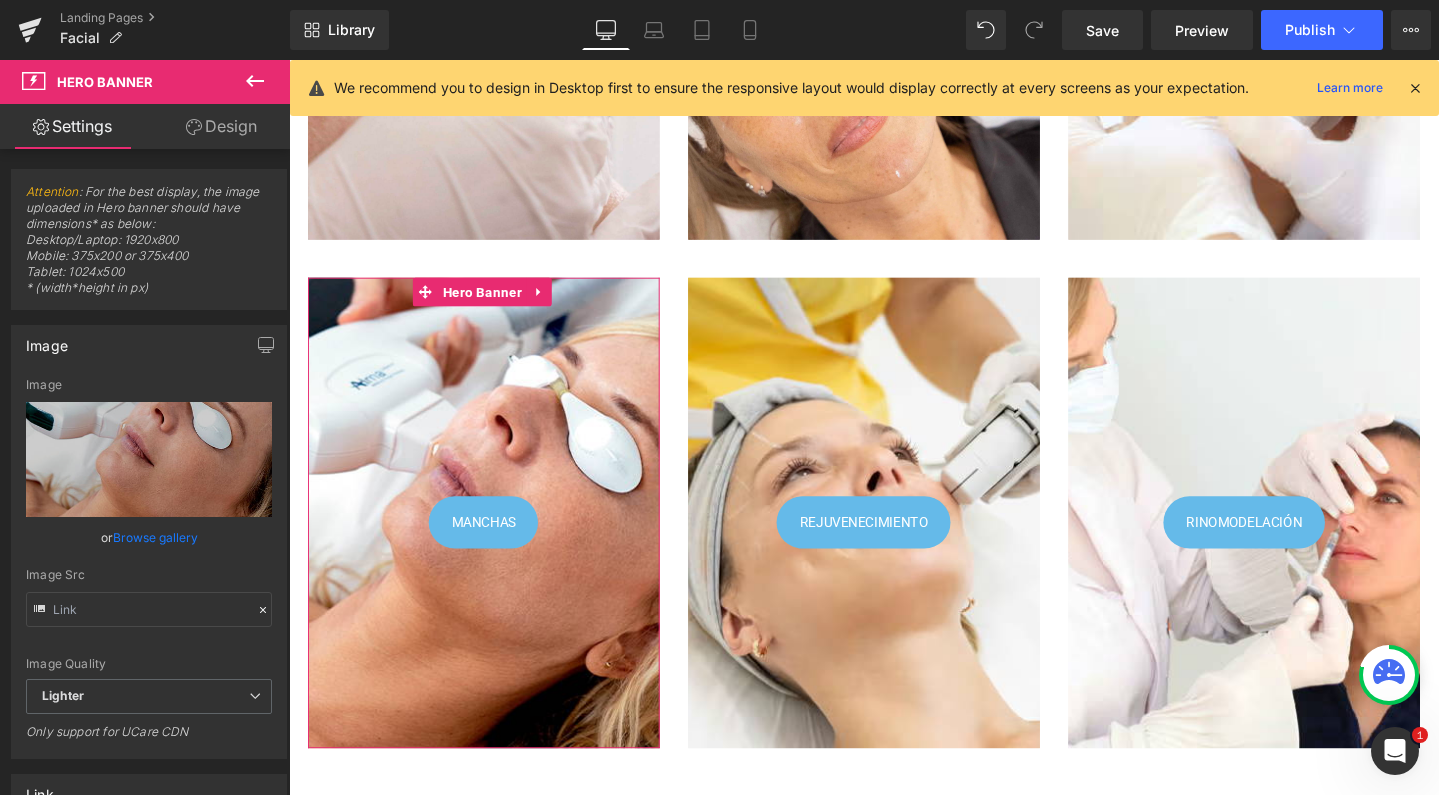 click on "Design" at bounding box center [221, 126] 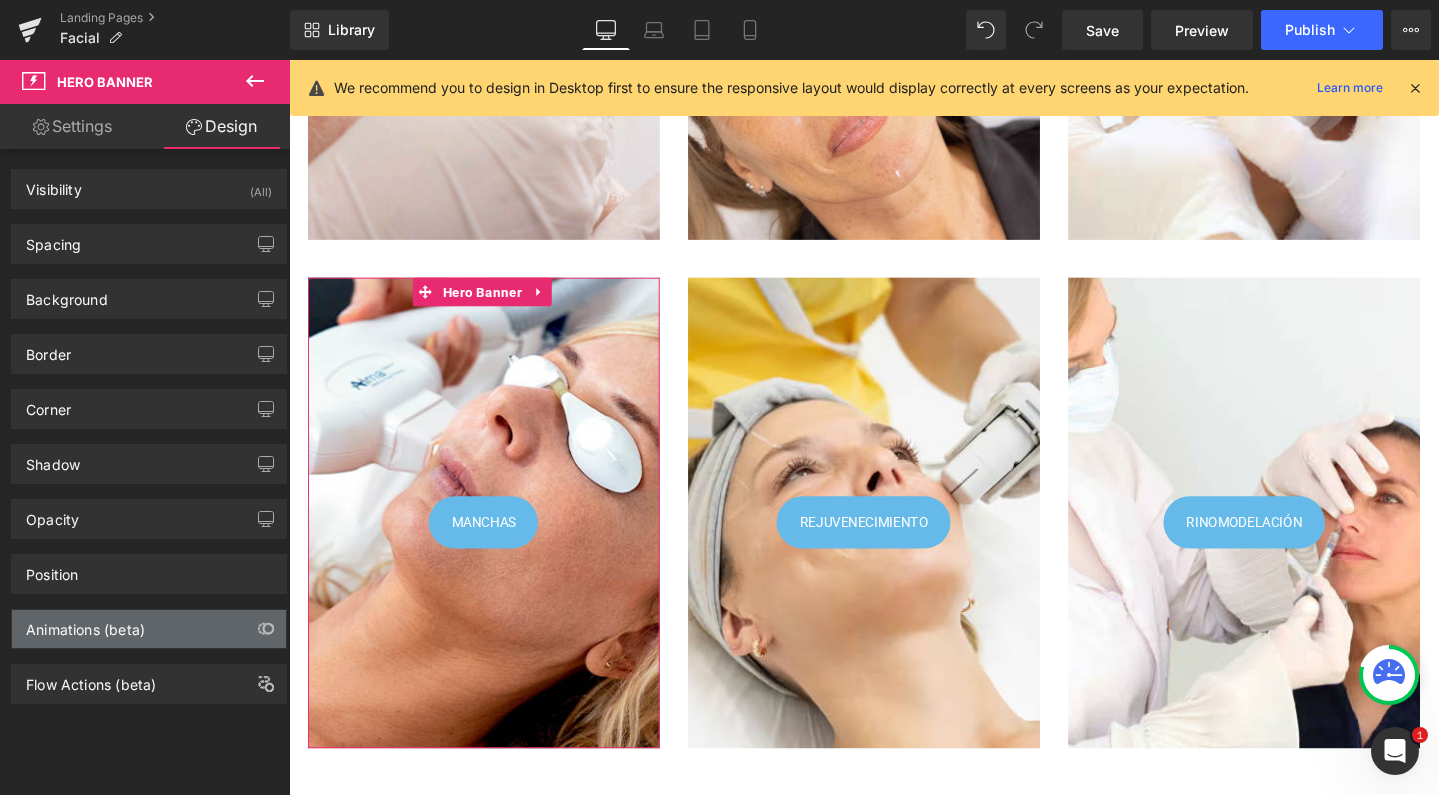 click on "Animations (beta)" at bounding box center [149, 629] 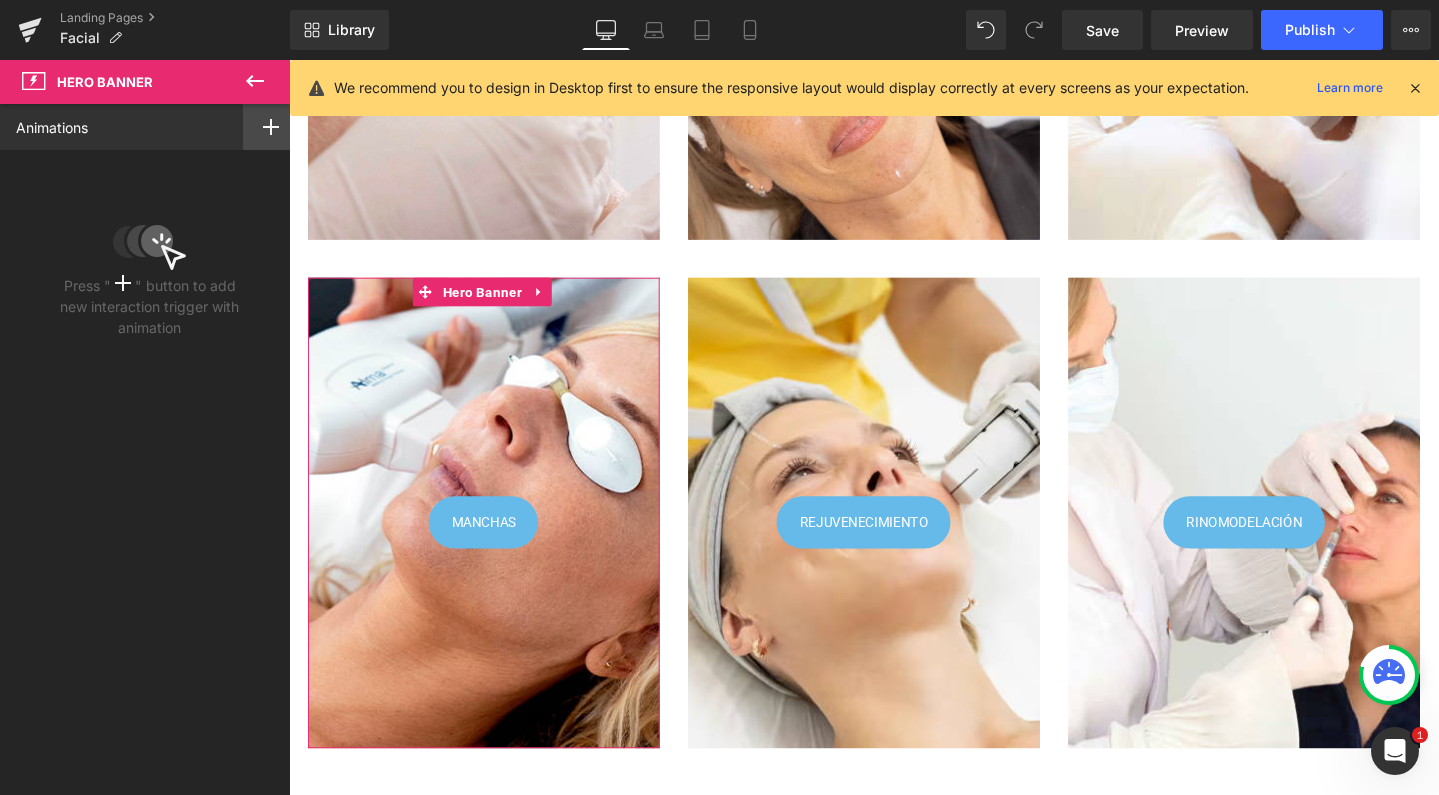 click at bounding box center (271, 127) 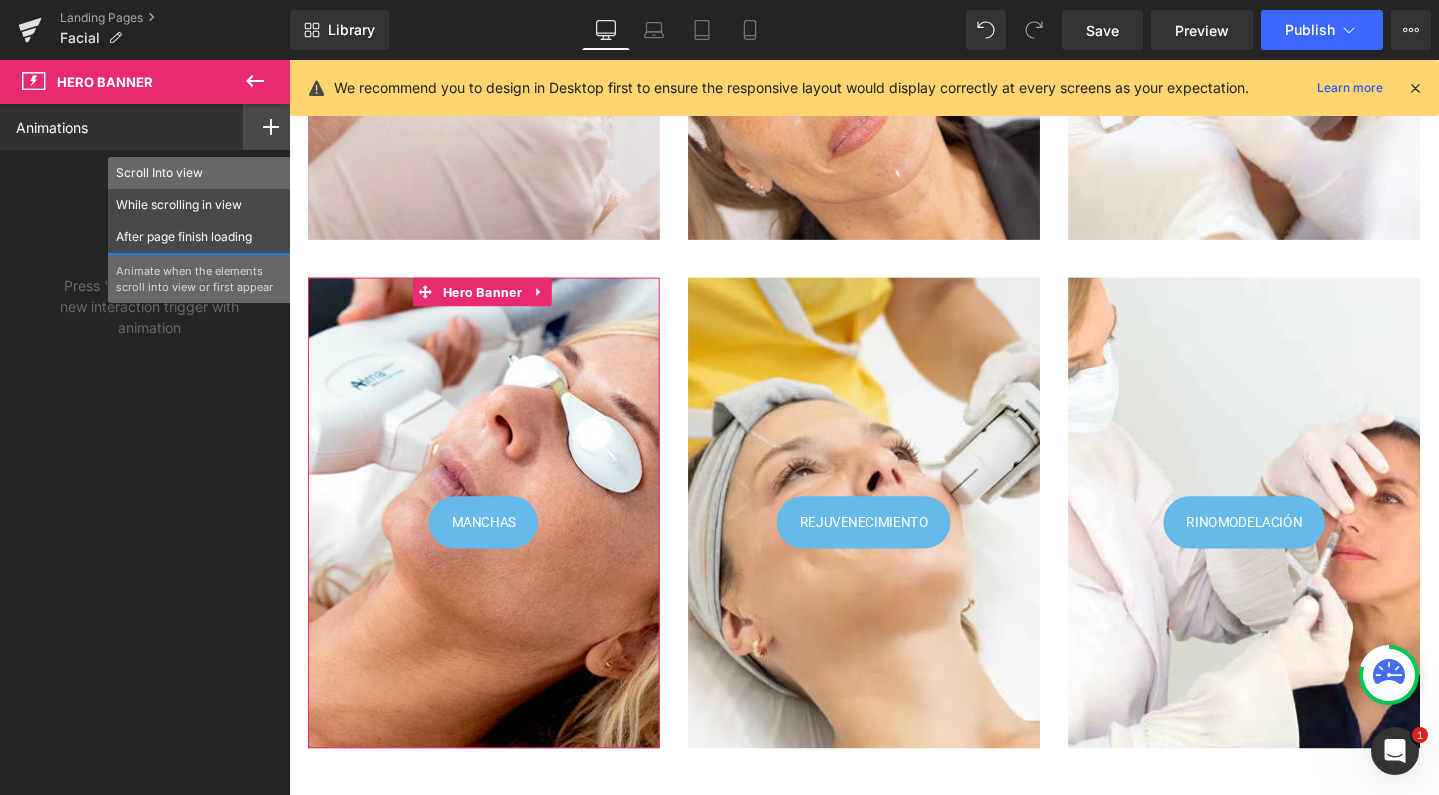 click on "Scroll Into view" at bounding box center (199, 173) 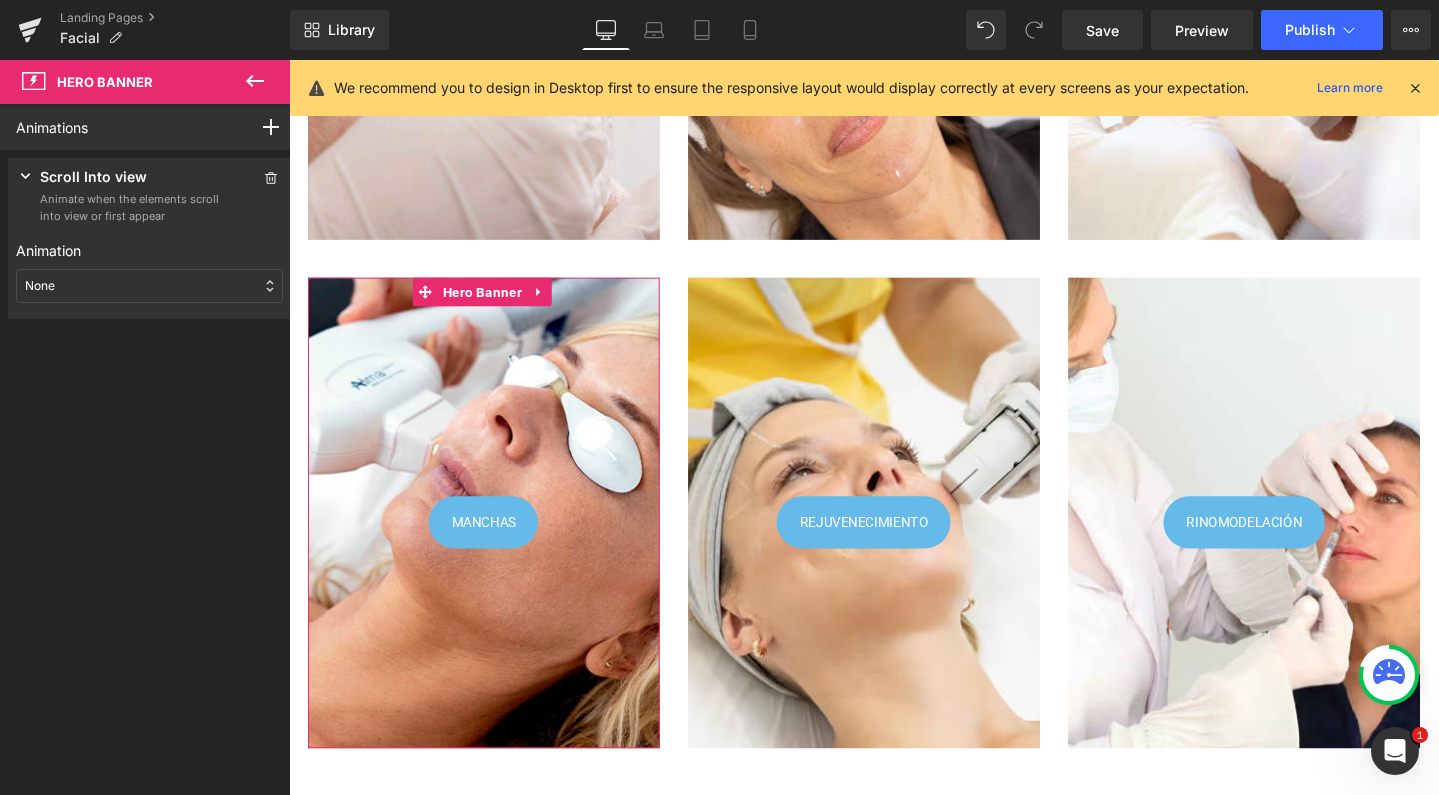 click on "None" at bounding box center (149, 286) 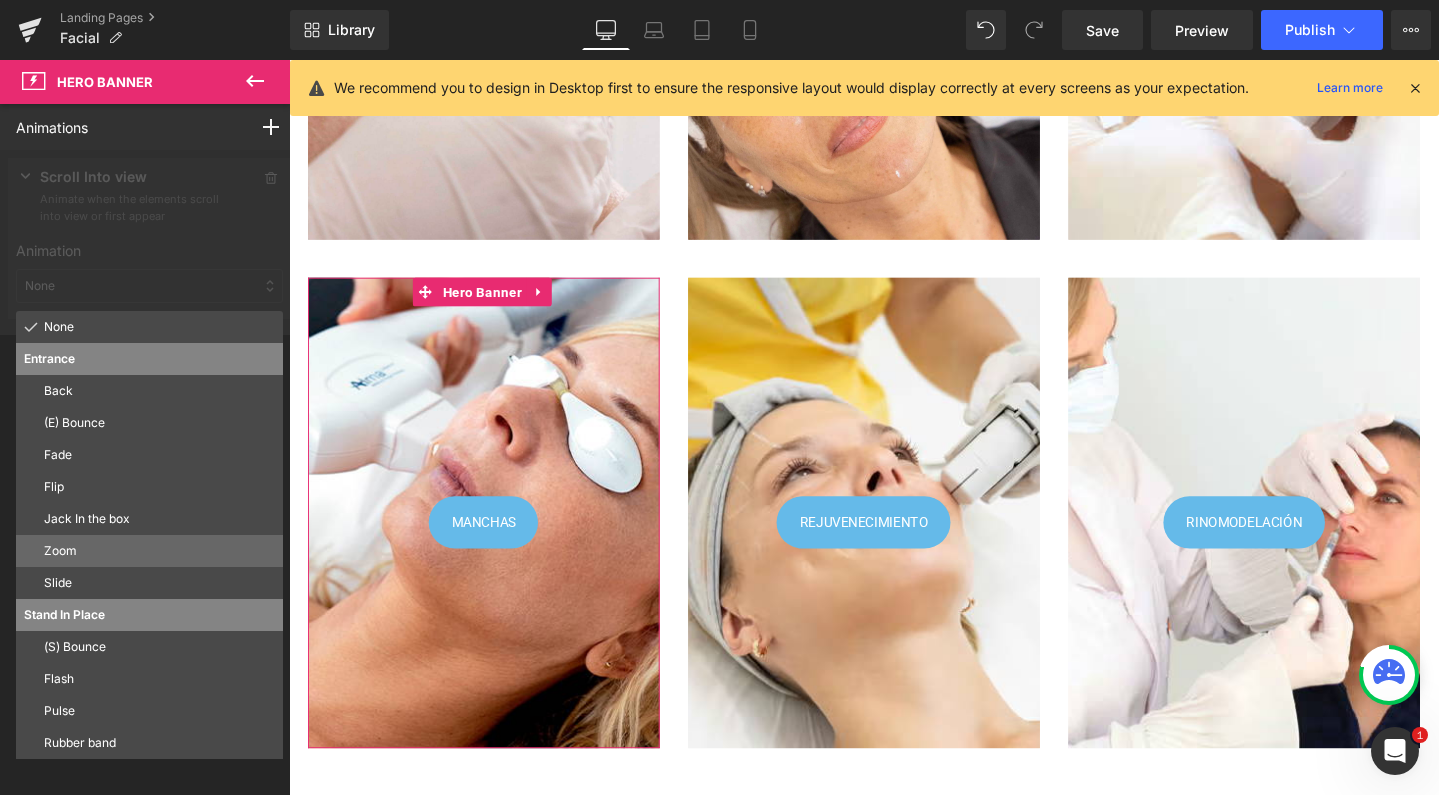 click on "Zoom" at bounding box center [159, 551] 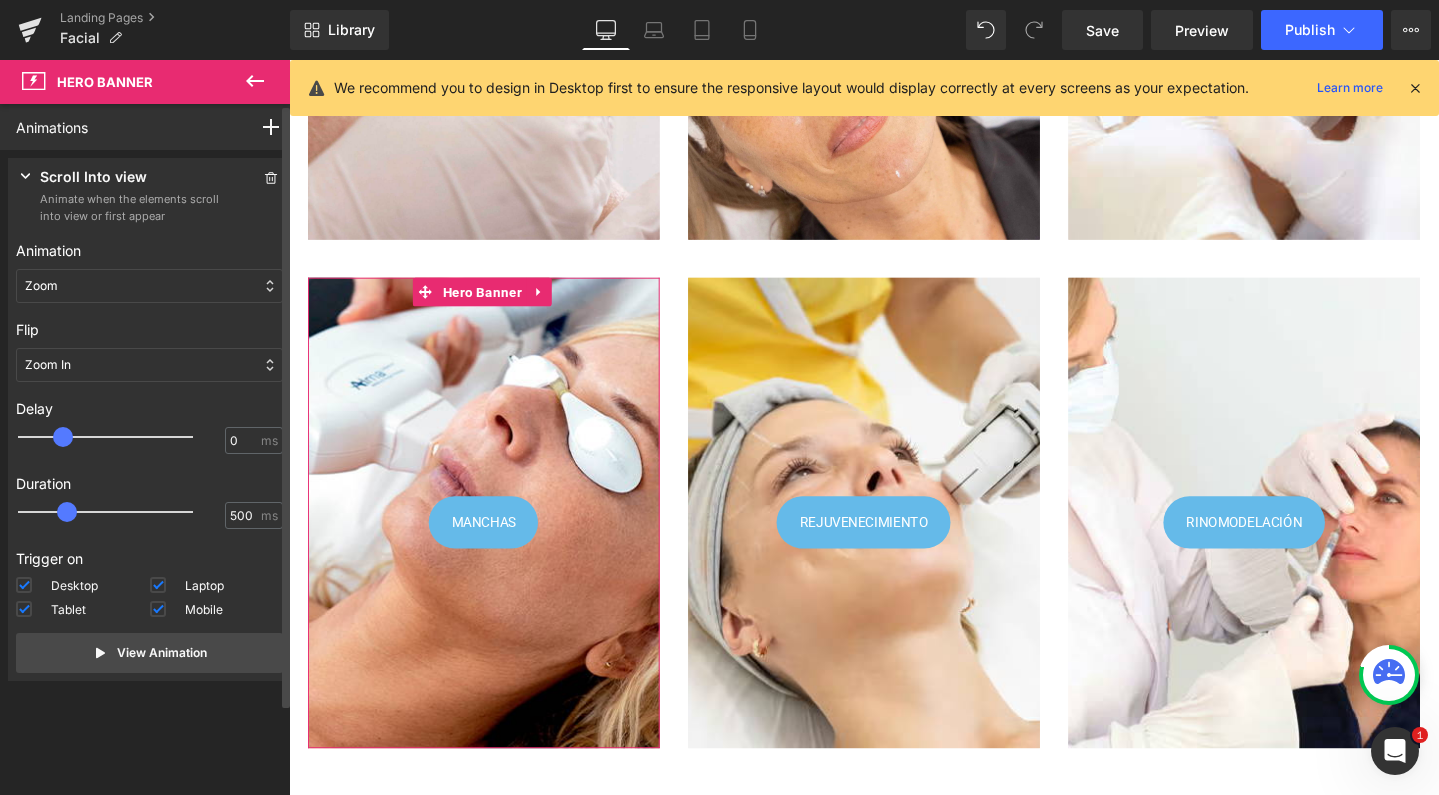 drag, startPoint x: 57, startPoint y: 434, endPoint x: 67, endPoint y: 436, distance: 10.198039 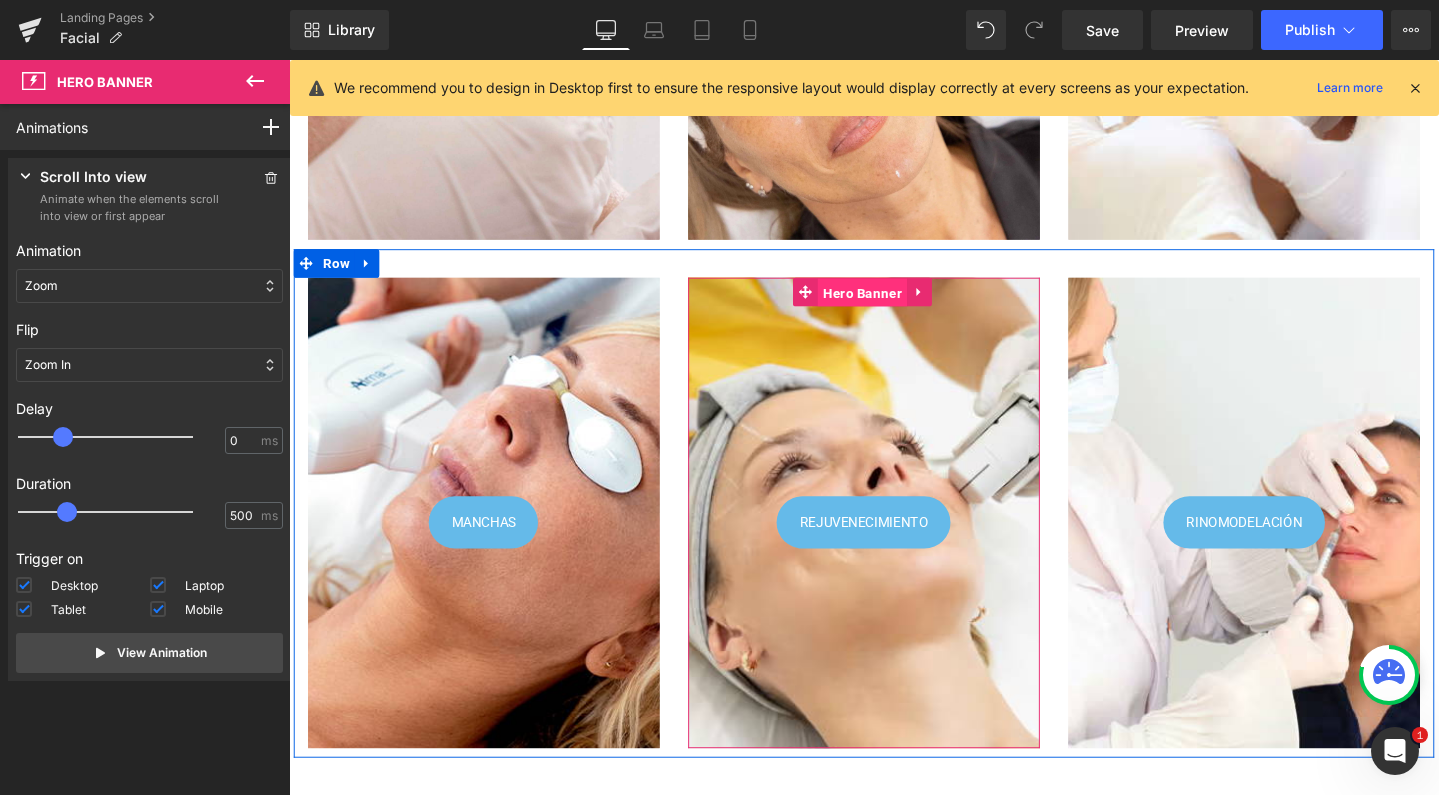 click on "Hero Banner" at bounding box center [892, 305] 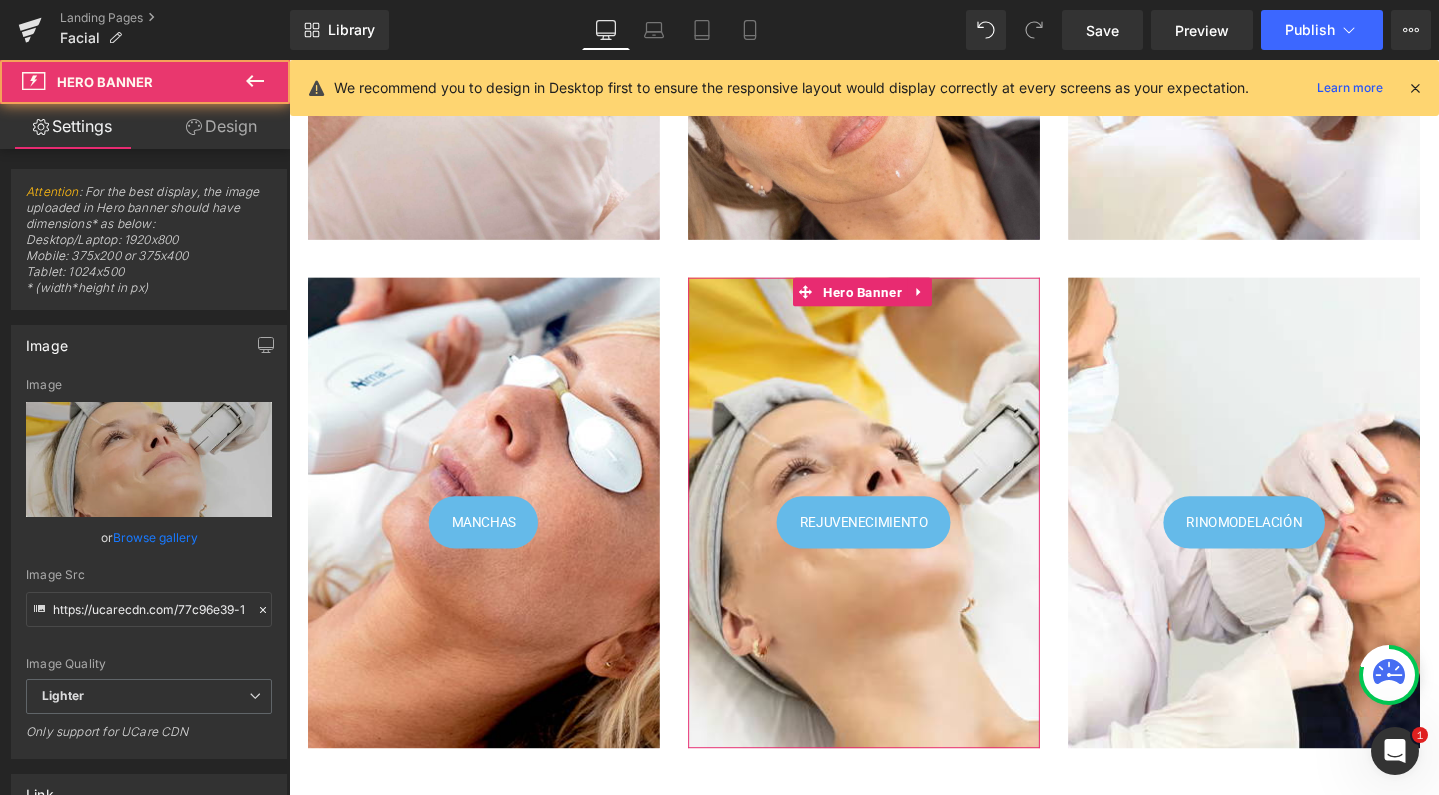 click on "Design" at bounding box center (221, 126) 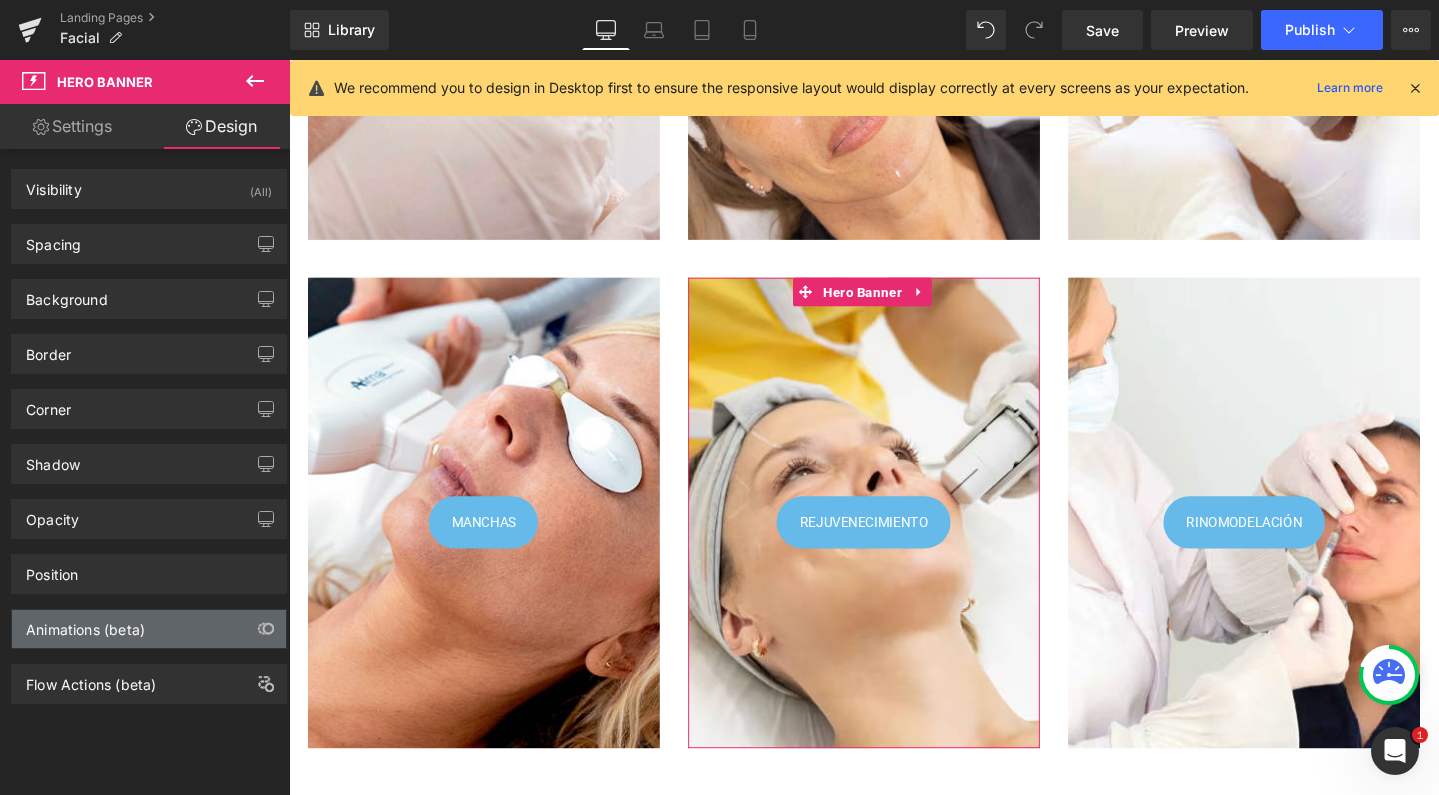click on "Animations (beta)" at bounding box center (85, 624) 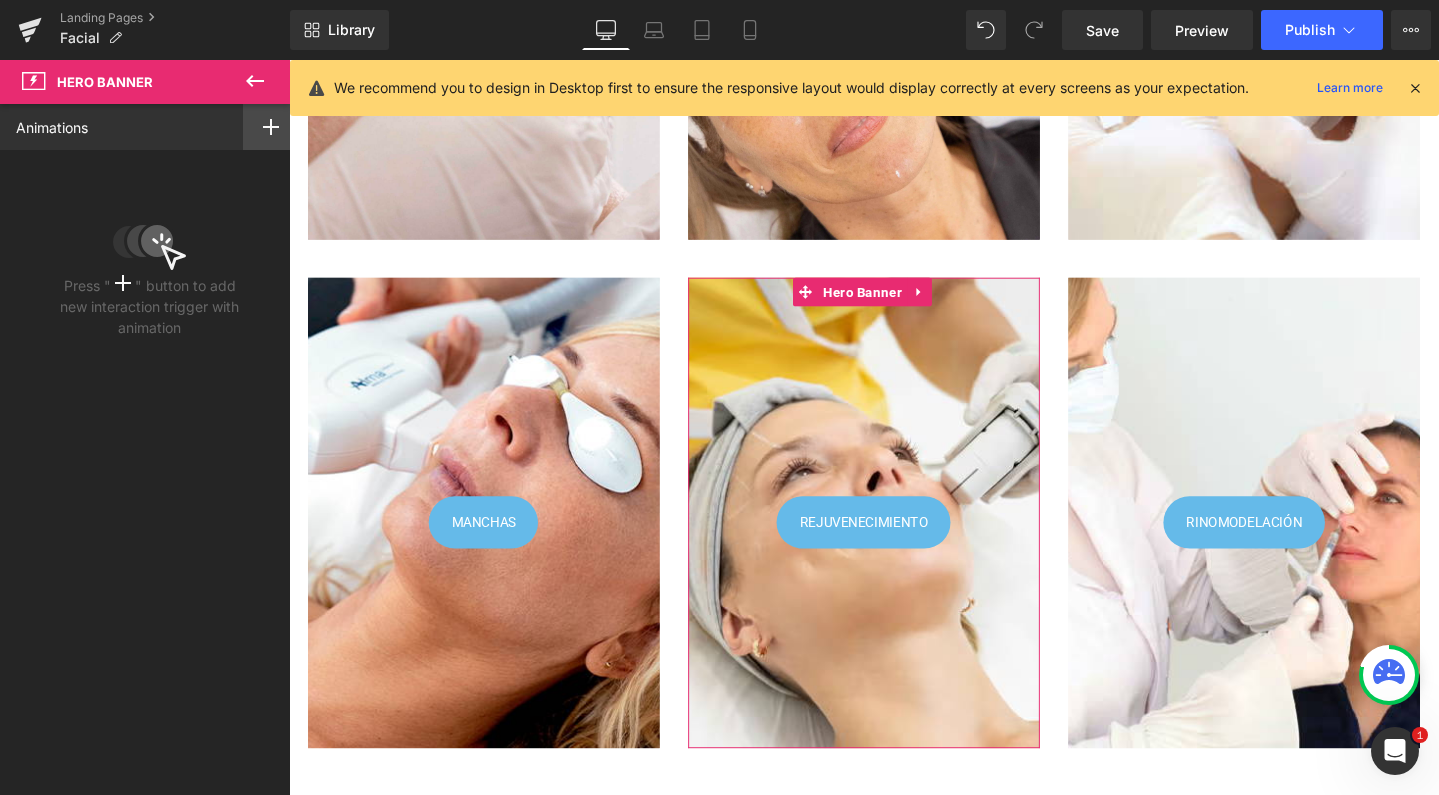 click 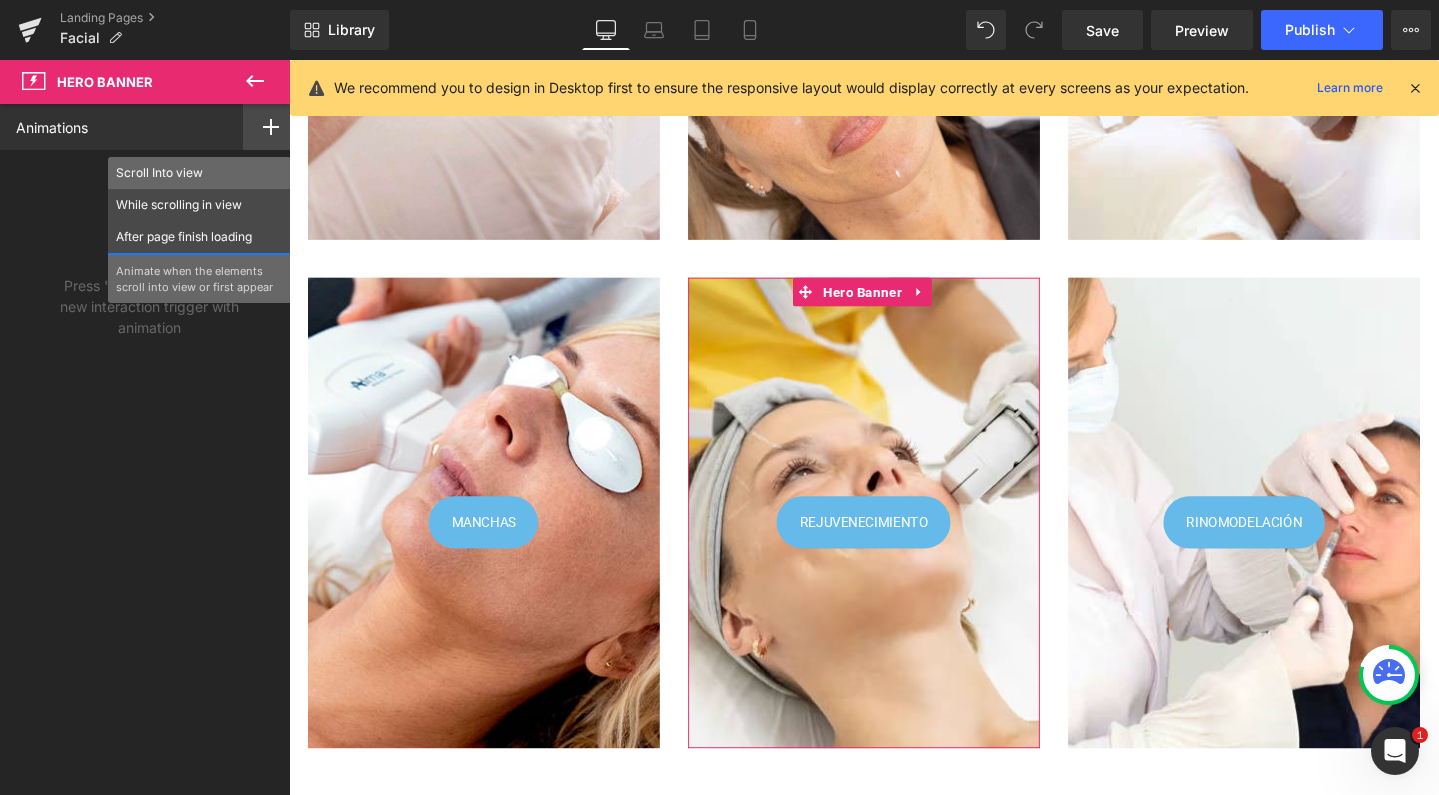 click on "Scroll Into view" at bounding box center [199, 173] 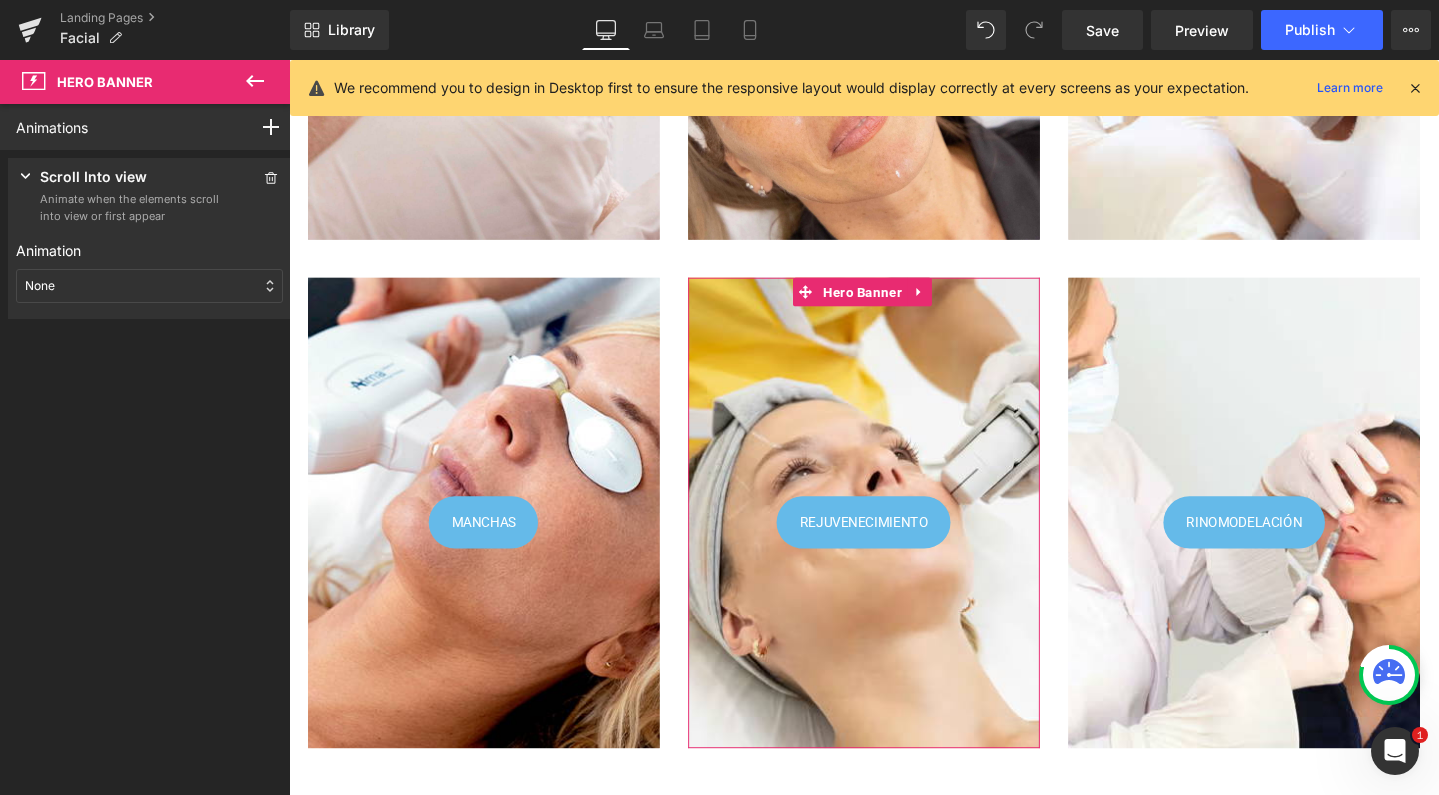 click on "None" at bounding box center (149, 286) 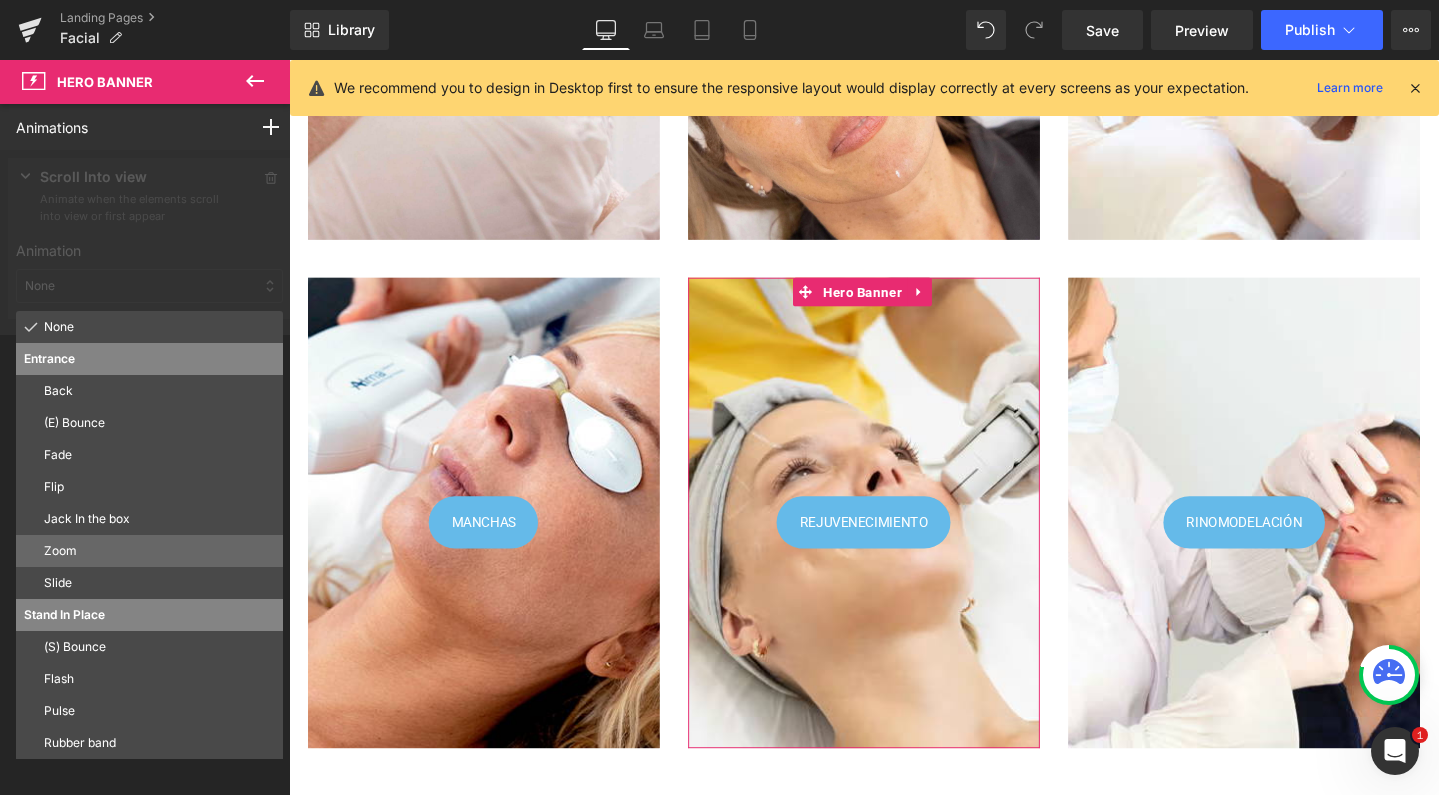 click on "Zoom" at bounding box center (159, 551) 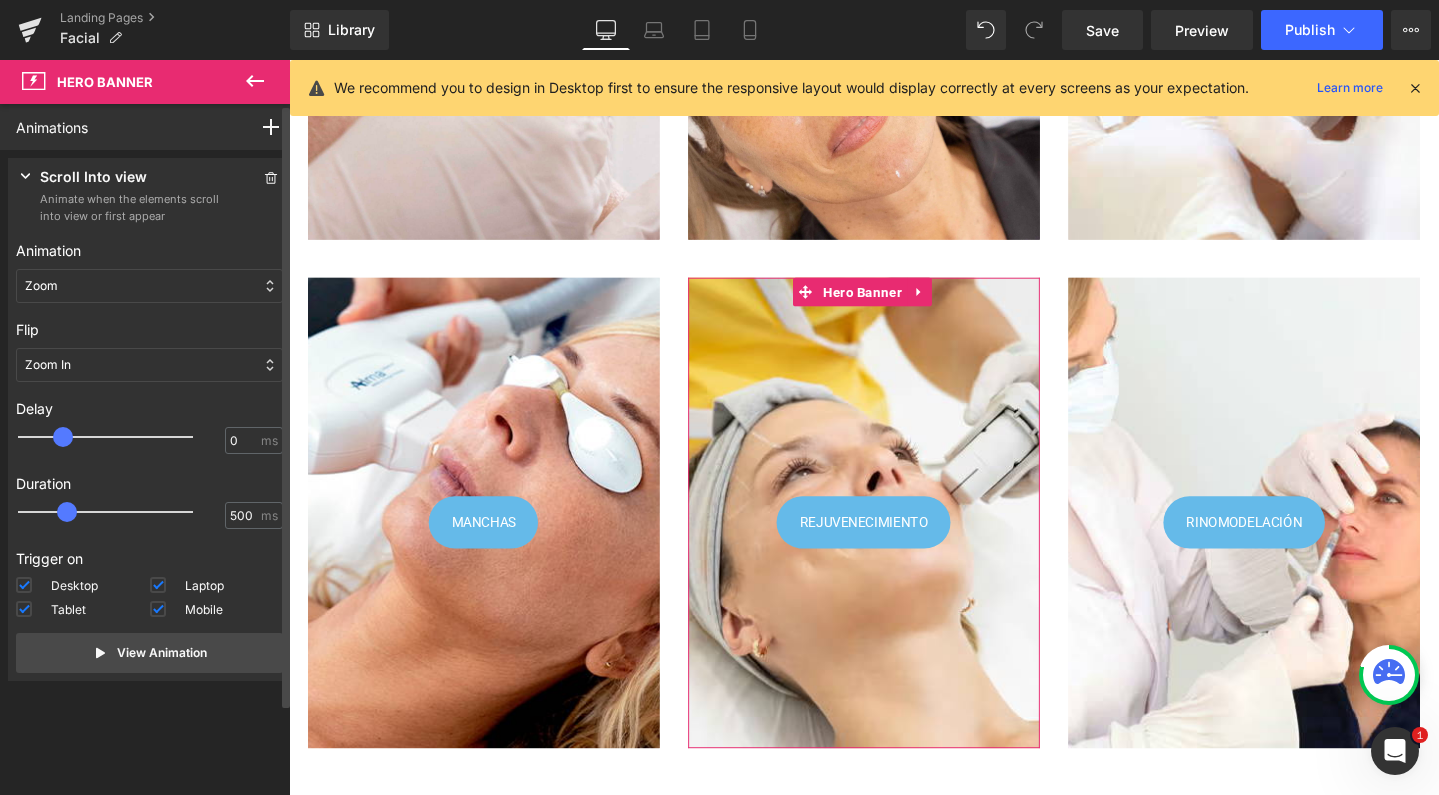 click at bounding box center (119, 437) 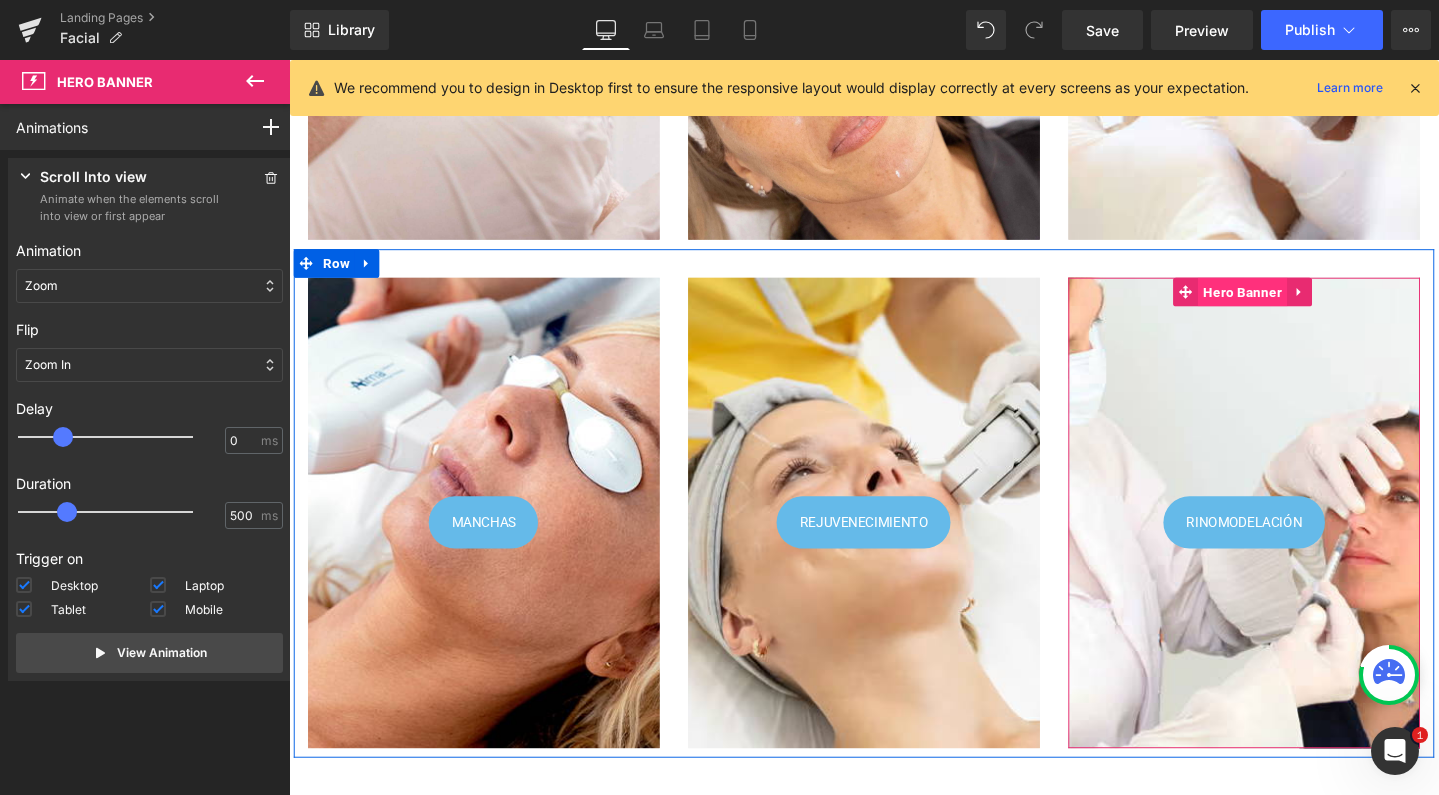 click on "Hero Banner" at bounding box center (1292, 304) 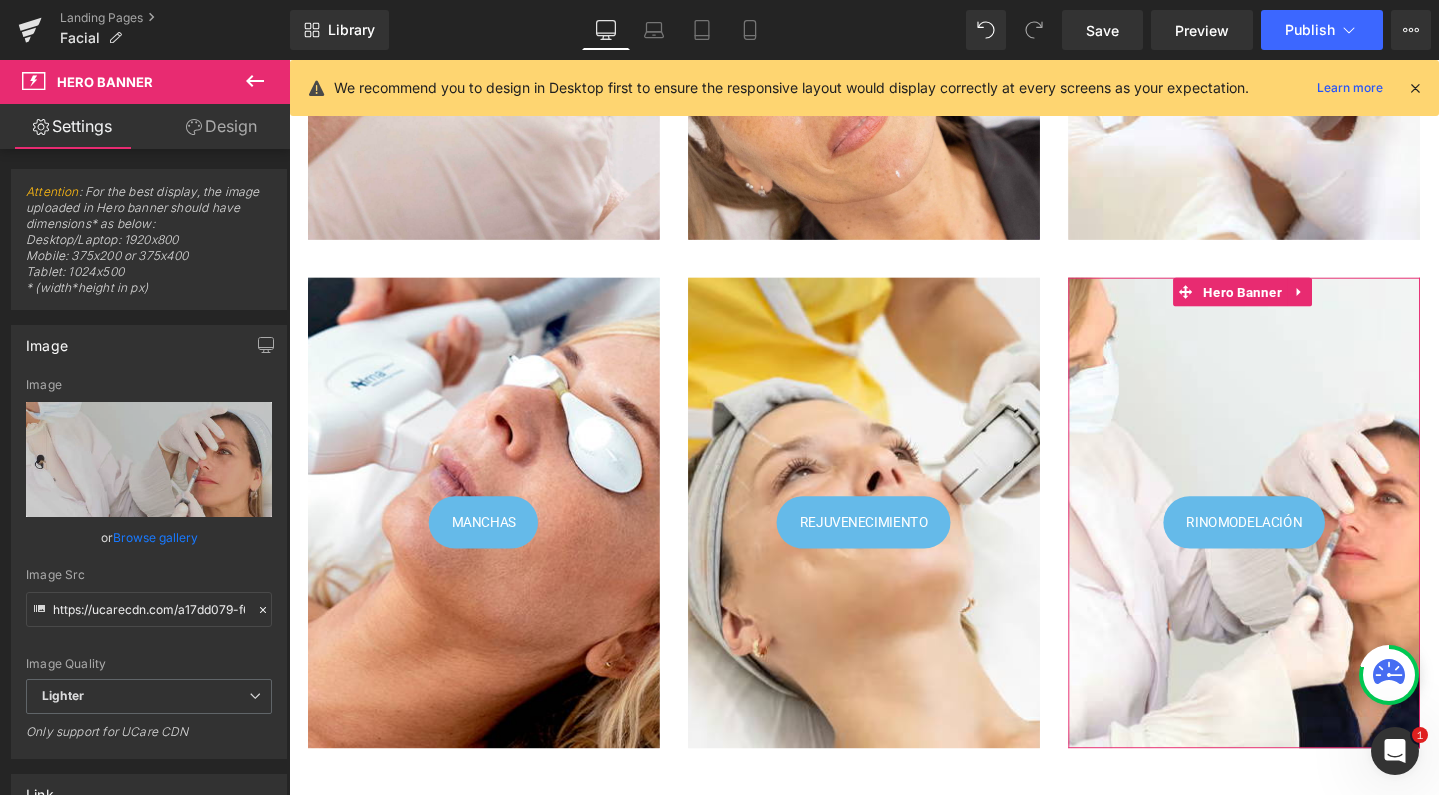 click on "Design" at bounding box center [221, 126] 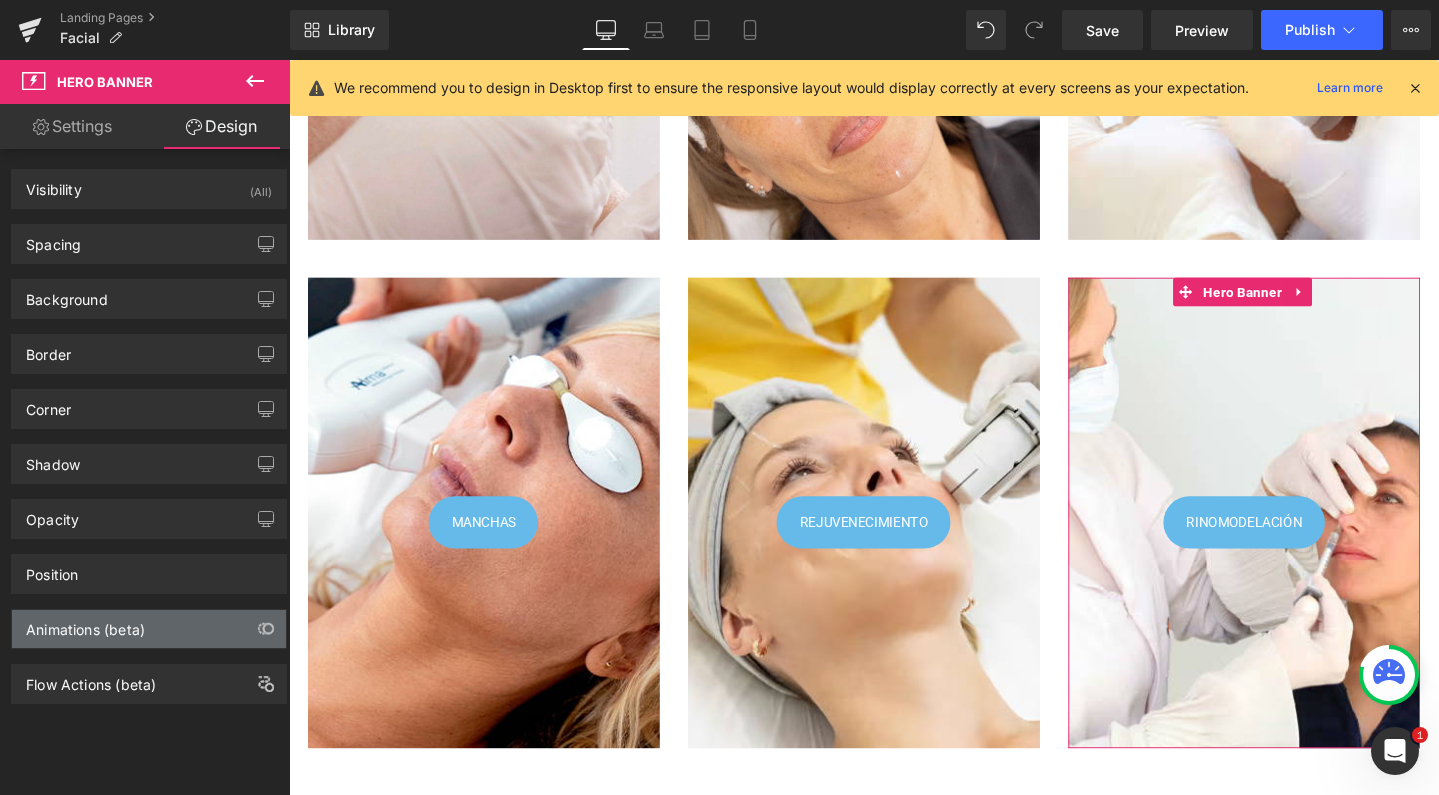 click on "Animations (beta)" at bounding box center (85, 624) 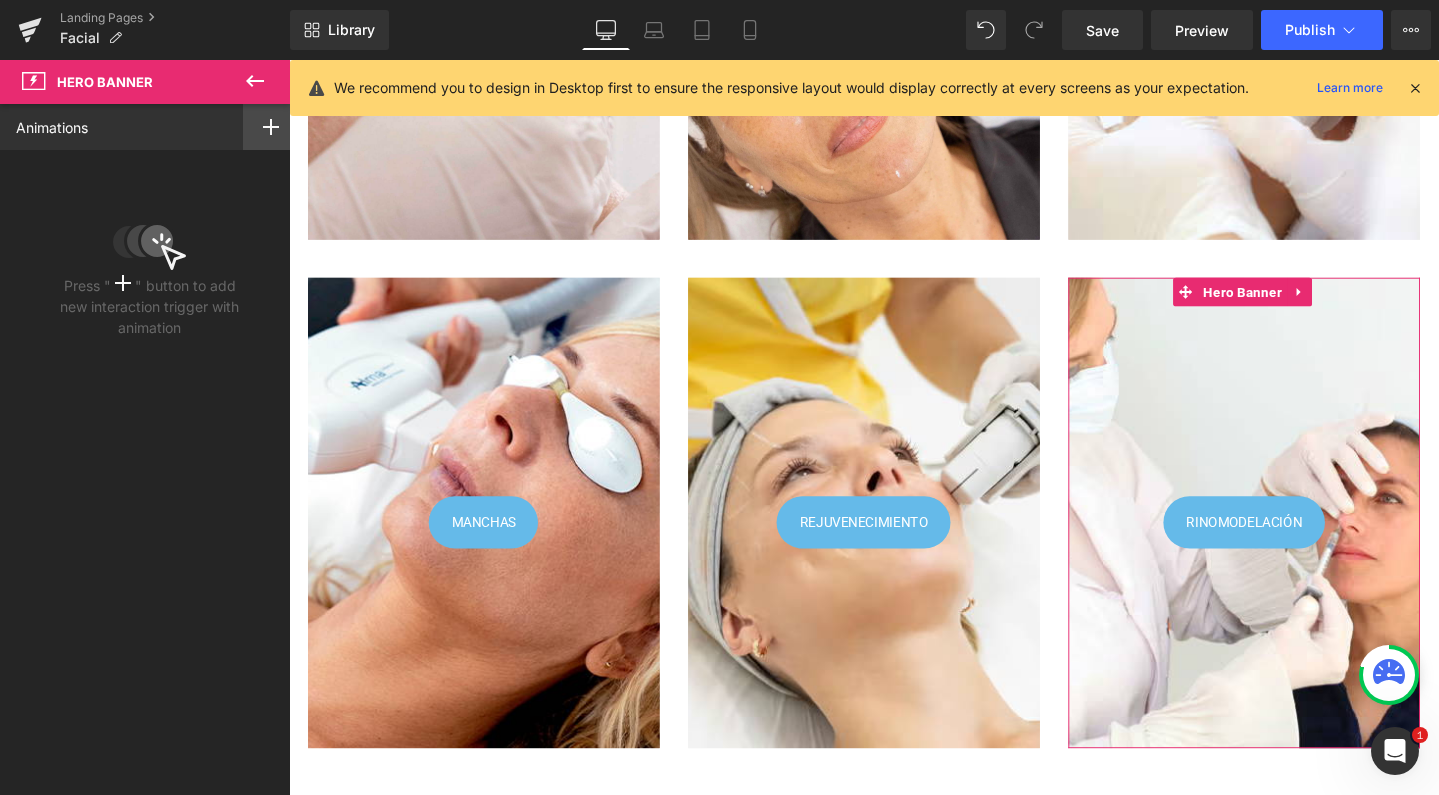 click 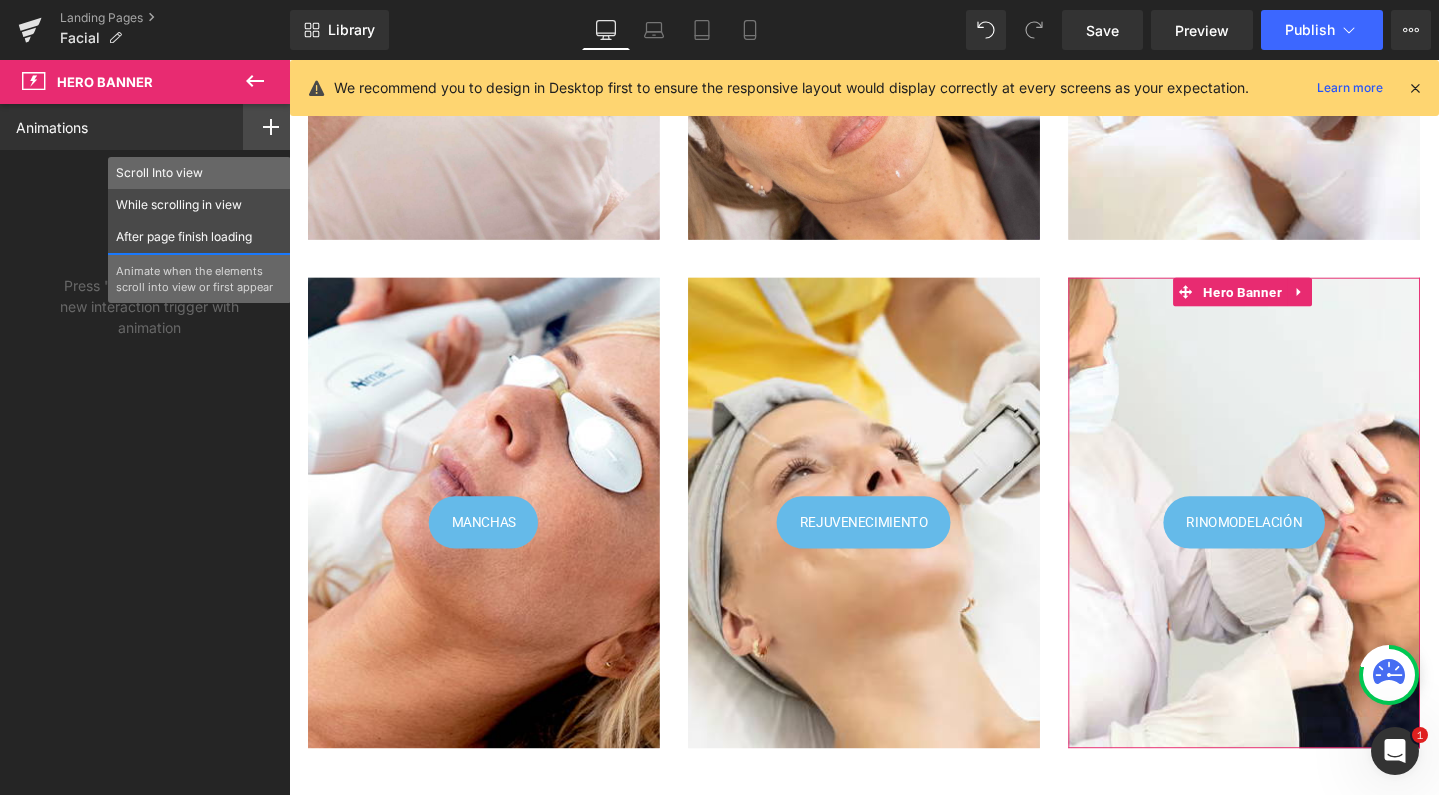 click on "Scroll Into view" at bounding box center (199, 173) 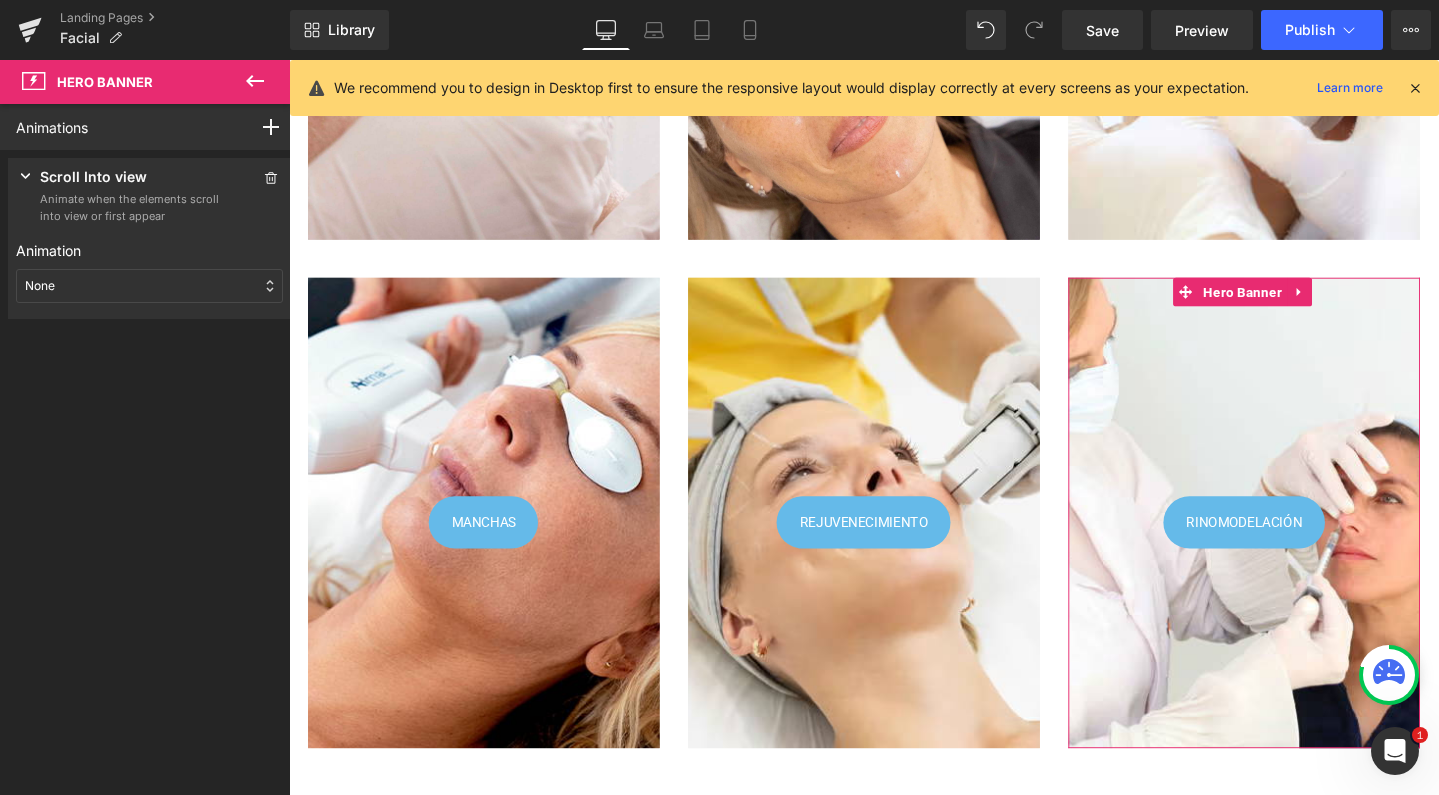 click on "None" at bounding box center [149, 286] 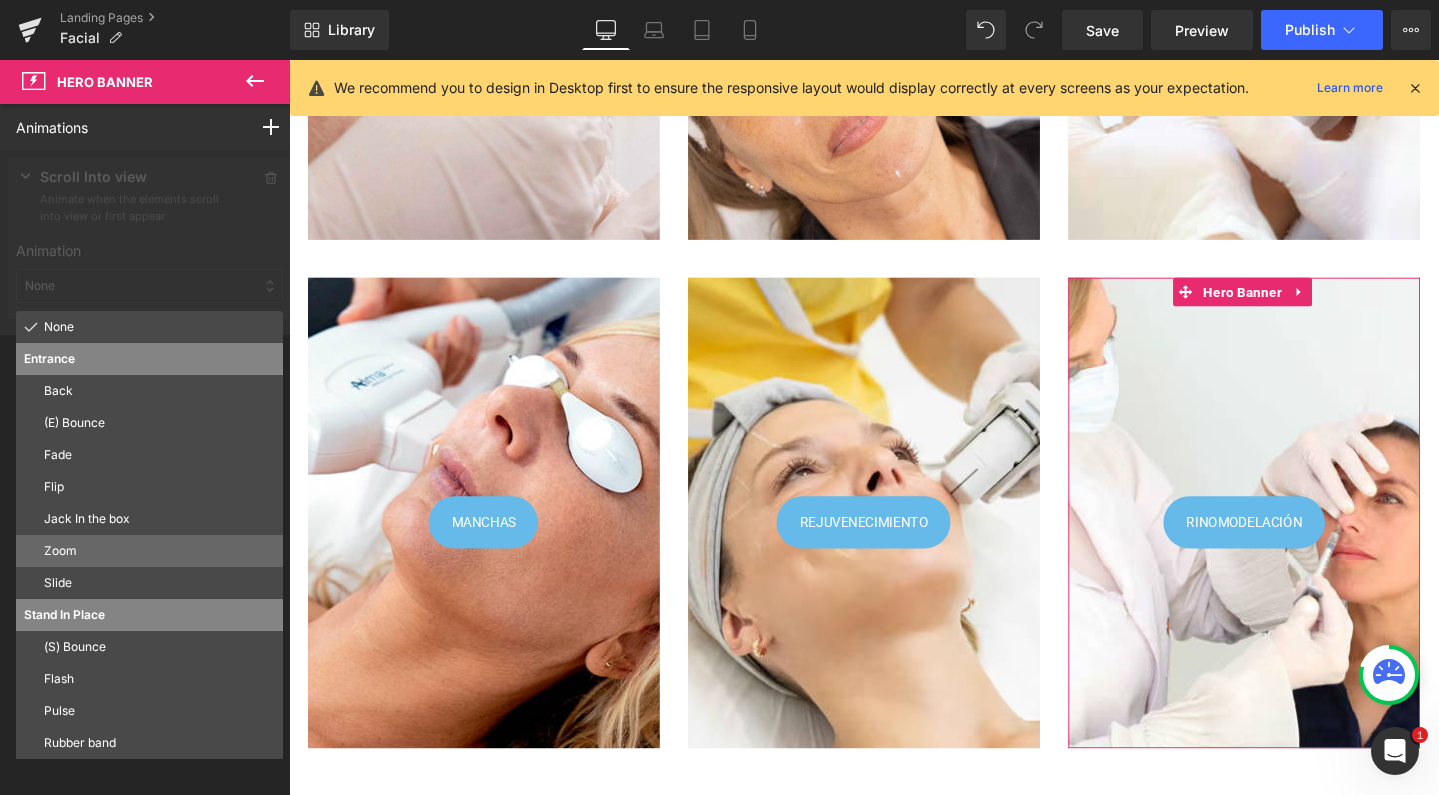 click on "Zoom" at bounding box center (159, 551) 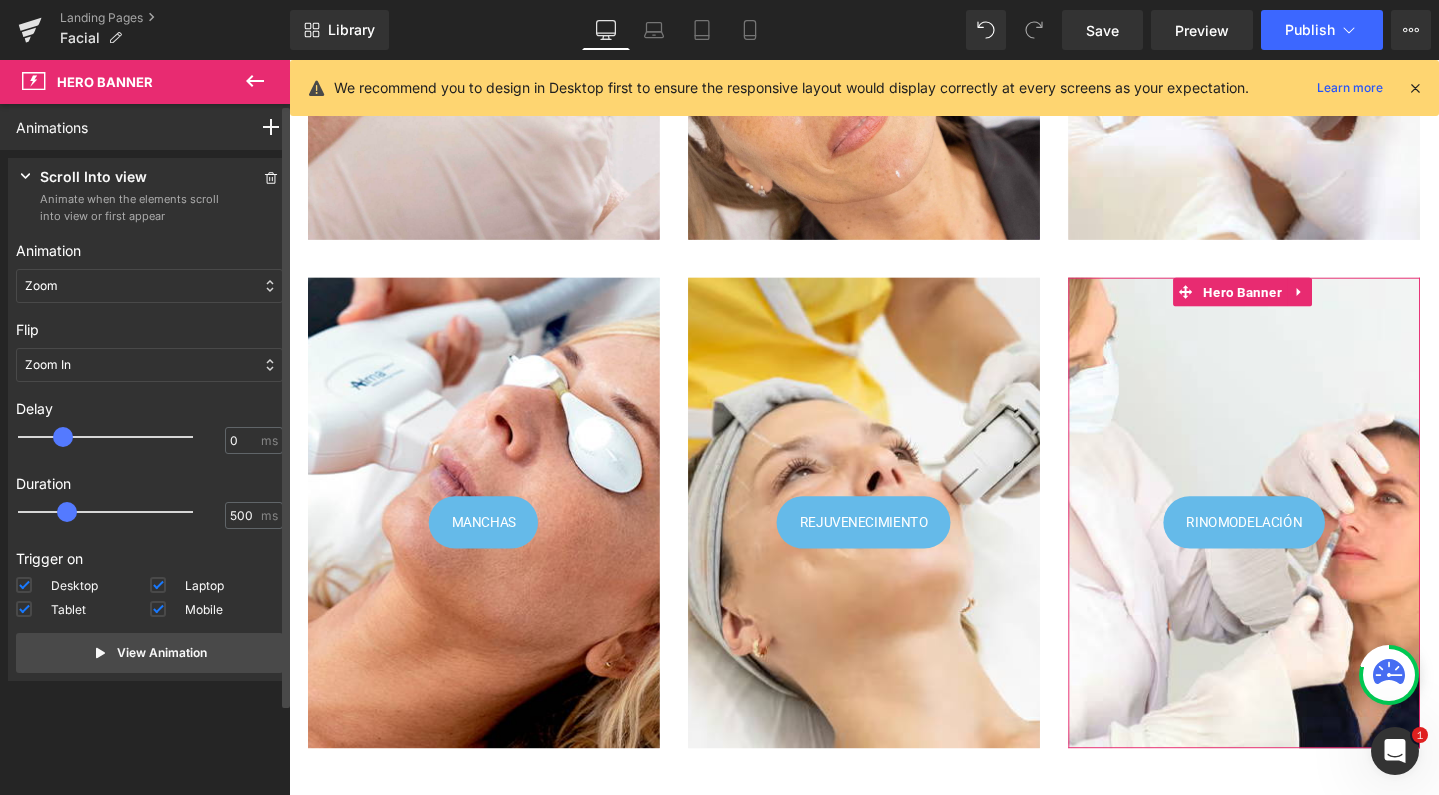 drag, startPoint x: 76, startPoint y: 438, endPoint x: 66, endPoint y: 439, distance: 10.049875 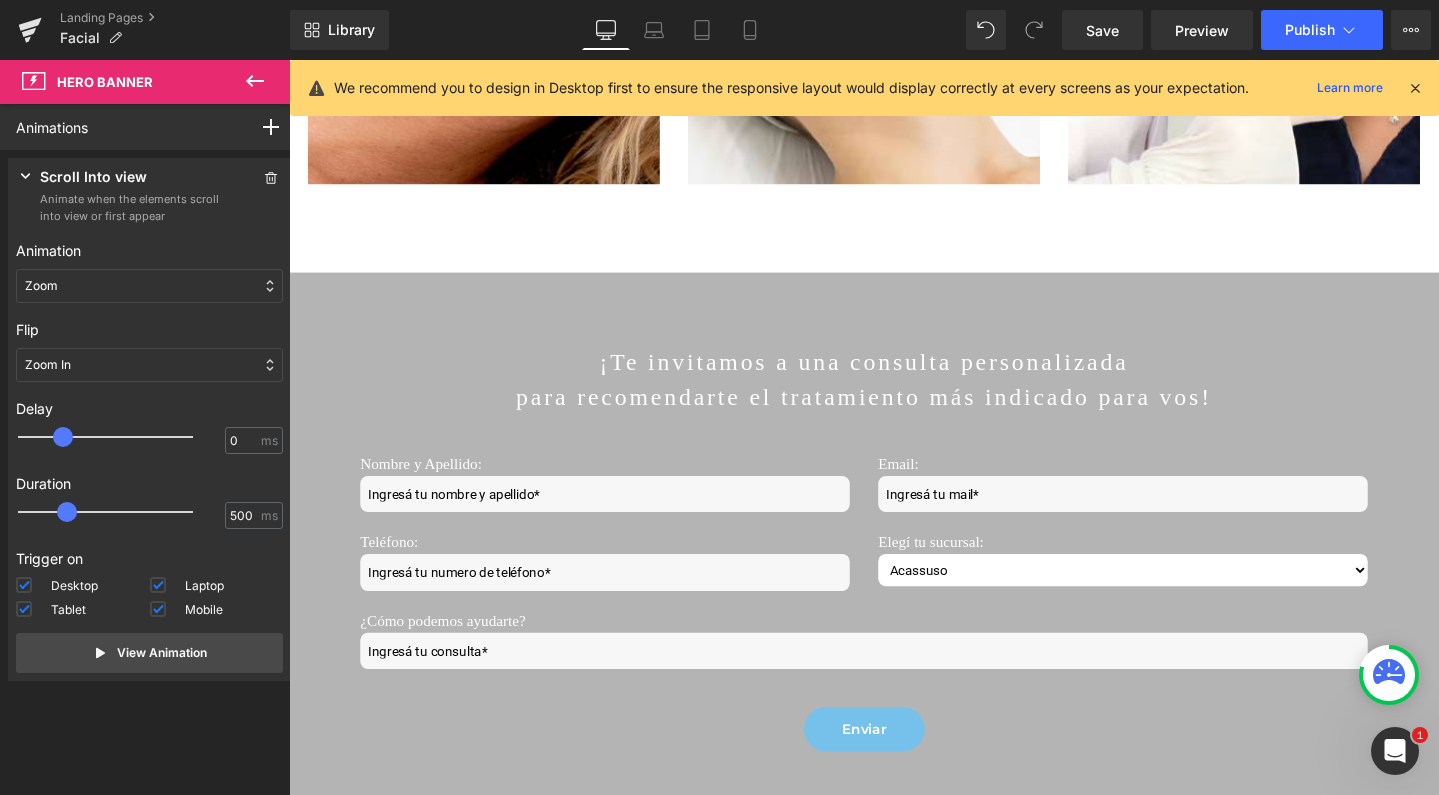 scroll, scrollTop: 1135, scrollLeft: 0, axis: vertical 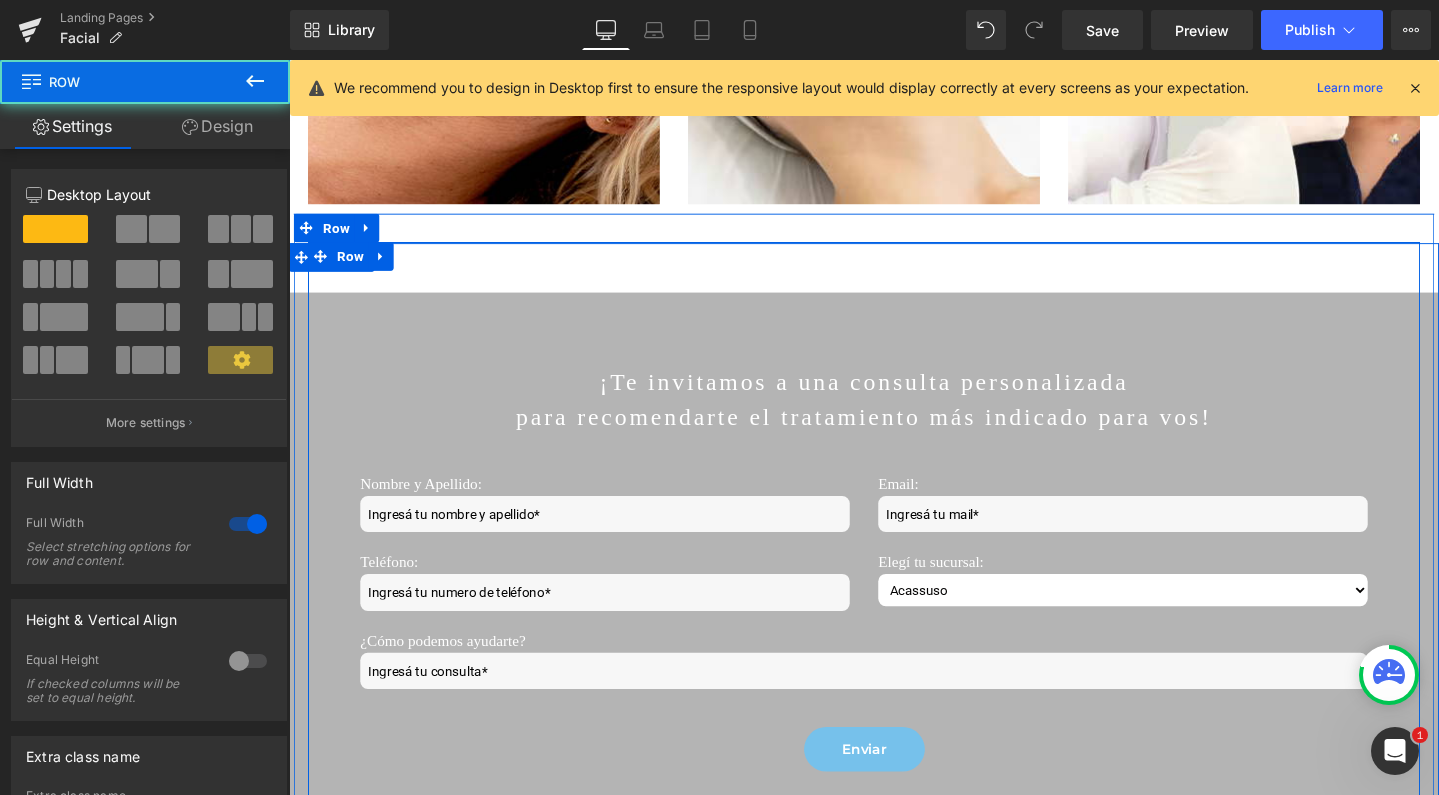 click on "¡Te invitamos a una consulta personalizada para recomendarte el tratamiento más indicado para vos! Text Block
Nombre y Apellido: Text Block         Text Field         Teléfono: Text Block         Text Field         Email: Text Block         Email Field         Elegí tu sucursal: Text Block
Acassuso Nordelta Palermo Pilar Recoleta Alcorta Shopping
Dropdown
Row         ¿Cómo podemos ayudarte? Text Block         Text Field         Row         Enviar Submit Button
Contact Form         Row         Tu clínica de Medicina Estética de Confianza Text Block         Row" at bounding box center [894, 1254] 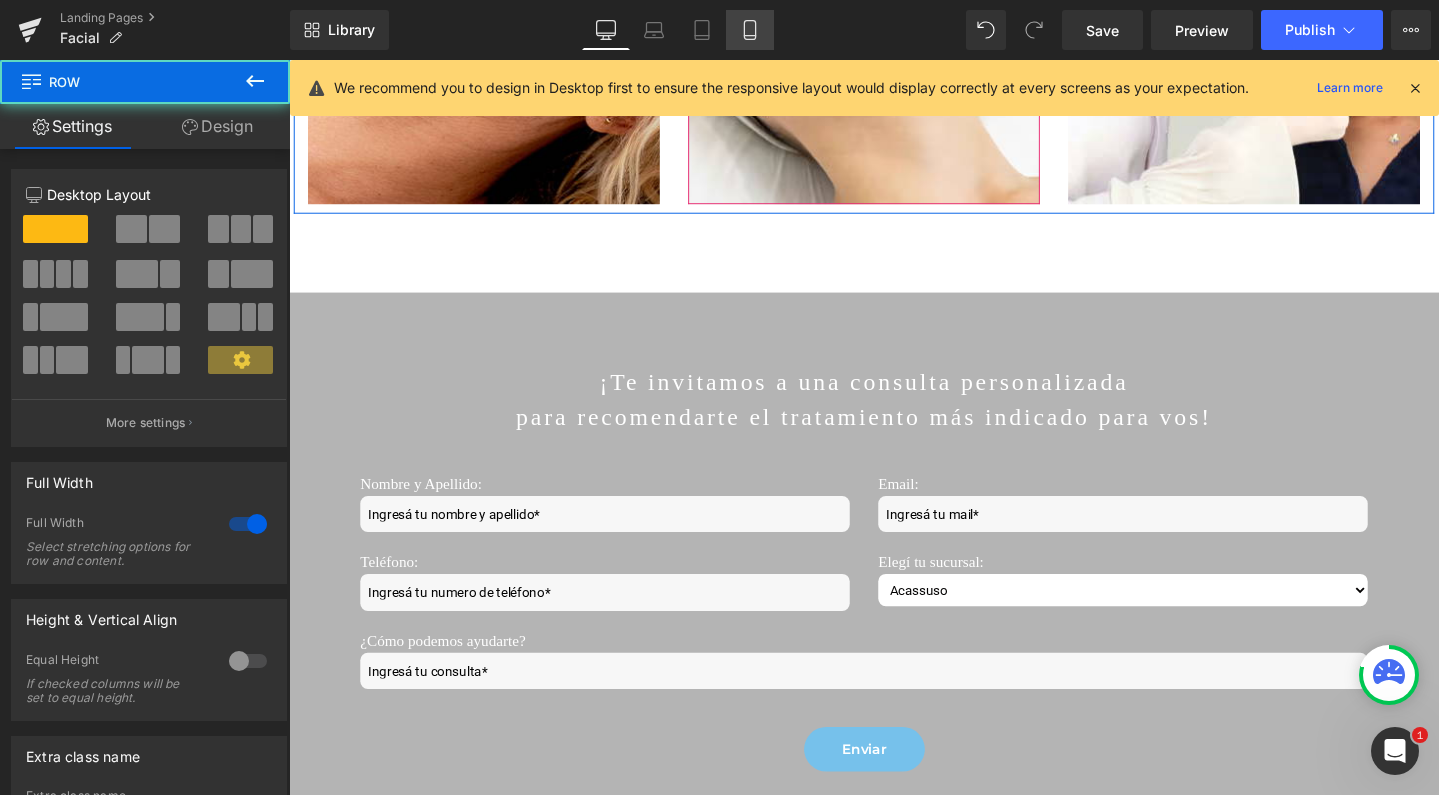 click on "Mobile" at bounding box center (750, 30) 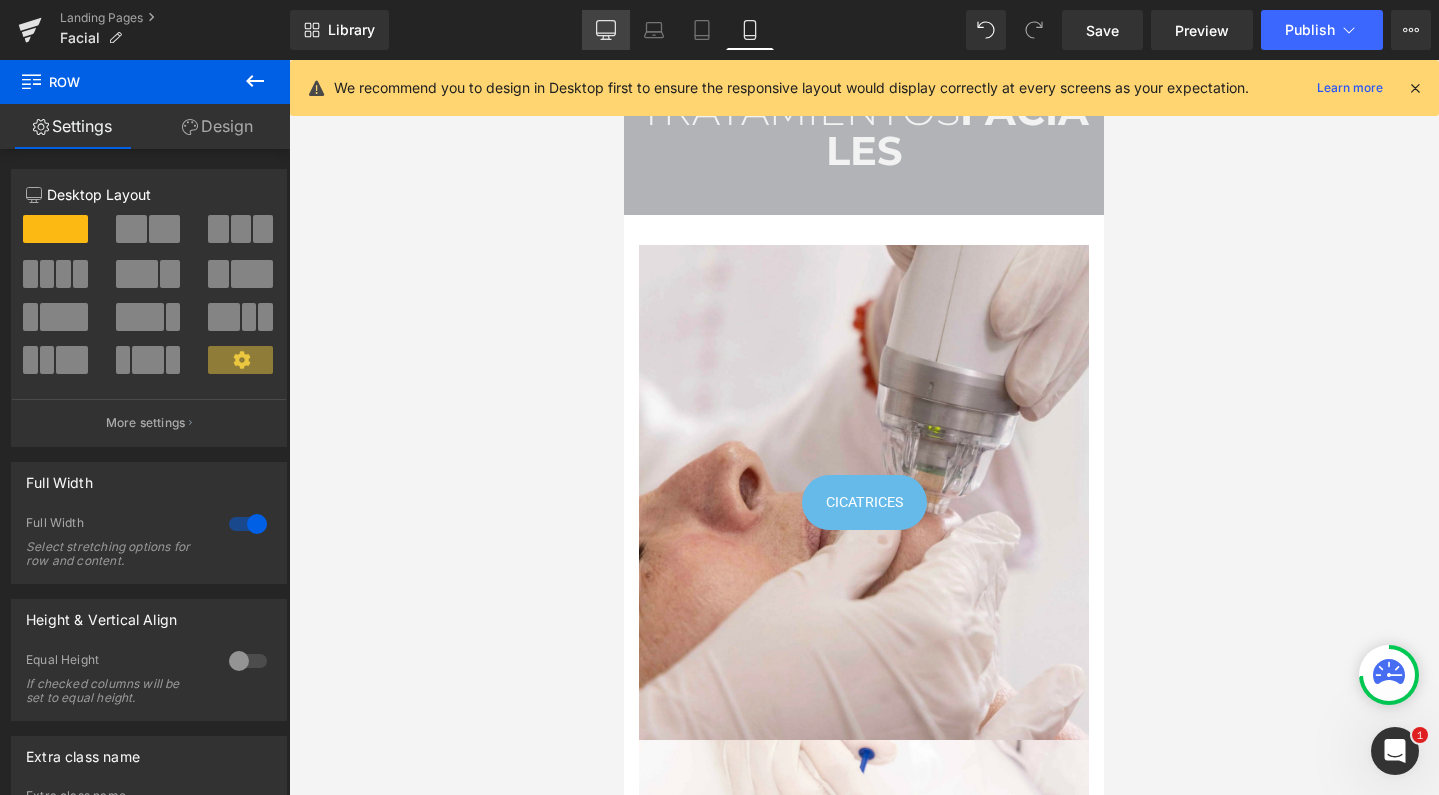 scroll, scrollTop: 0, scrollLeft: 0, axis: both 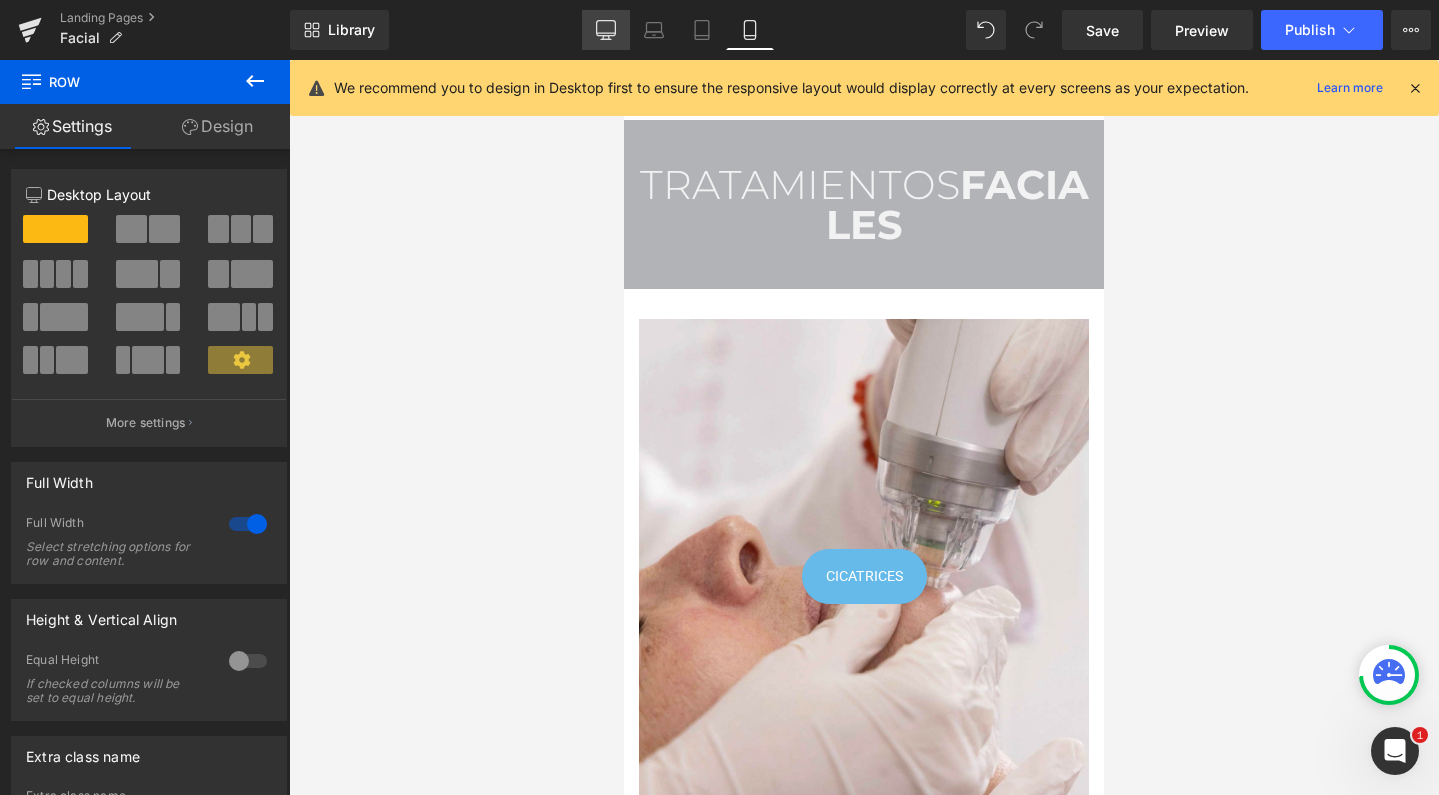 click 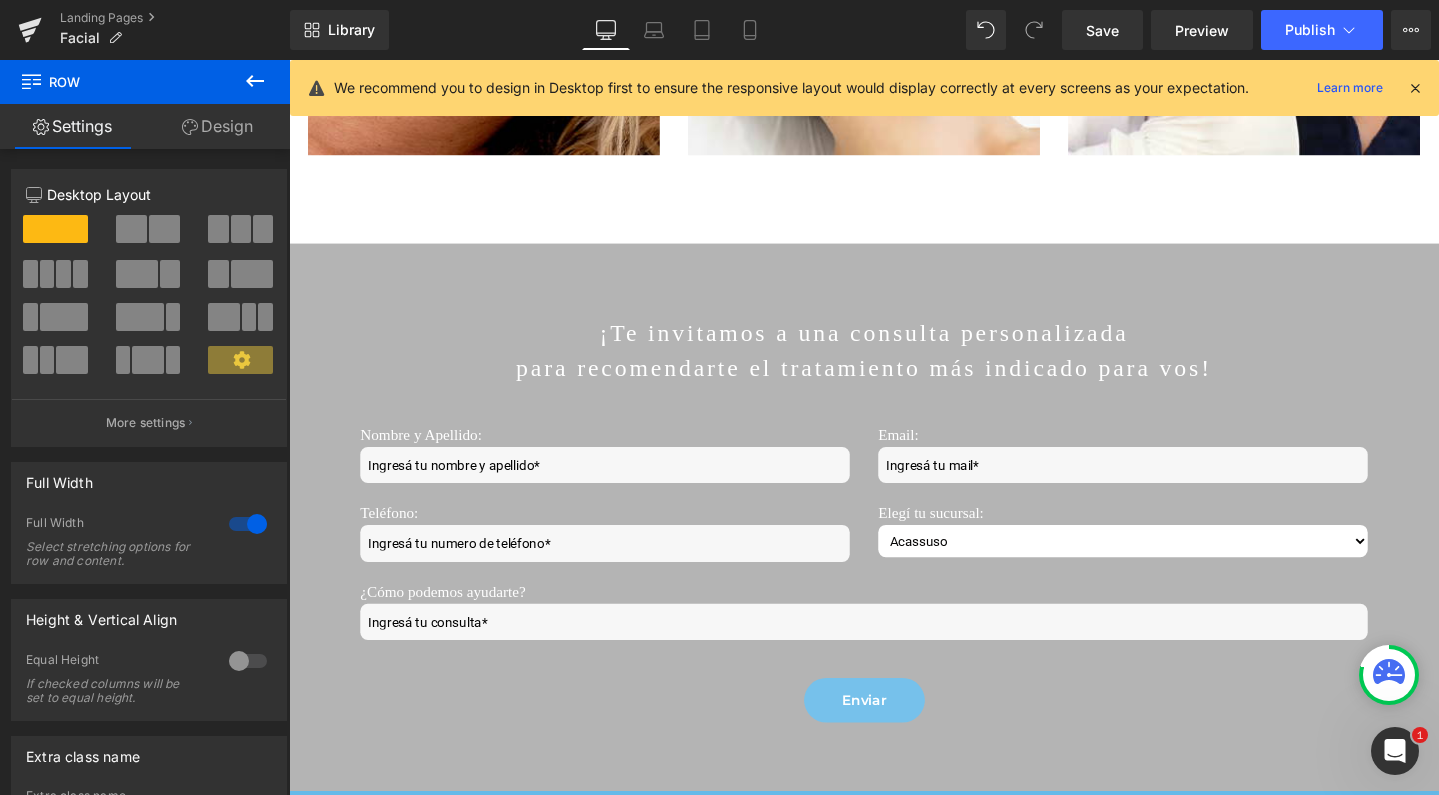 scroll, scrollTop: 1205, scrollLeft: 0, axis: vertical 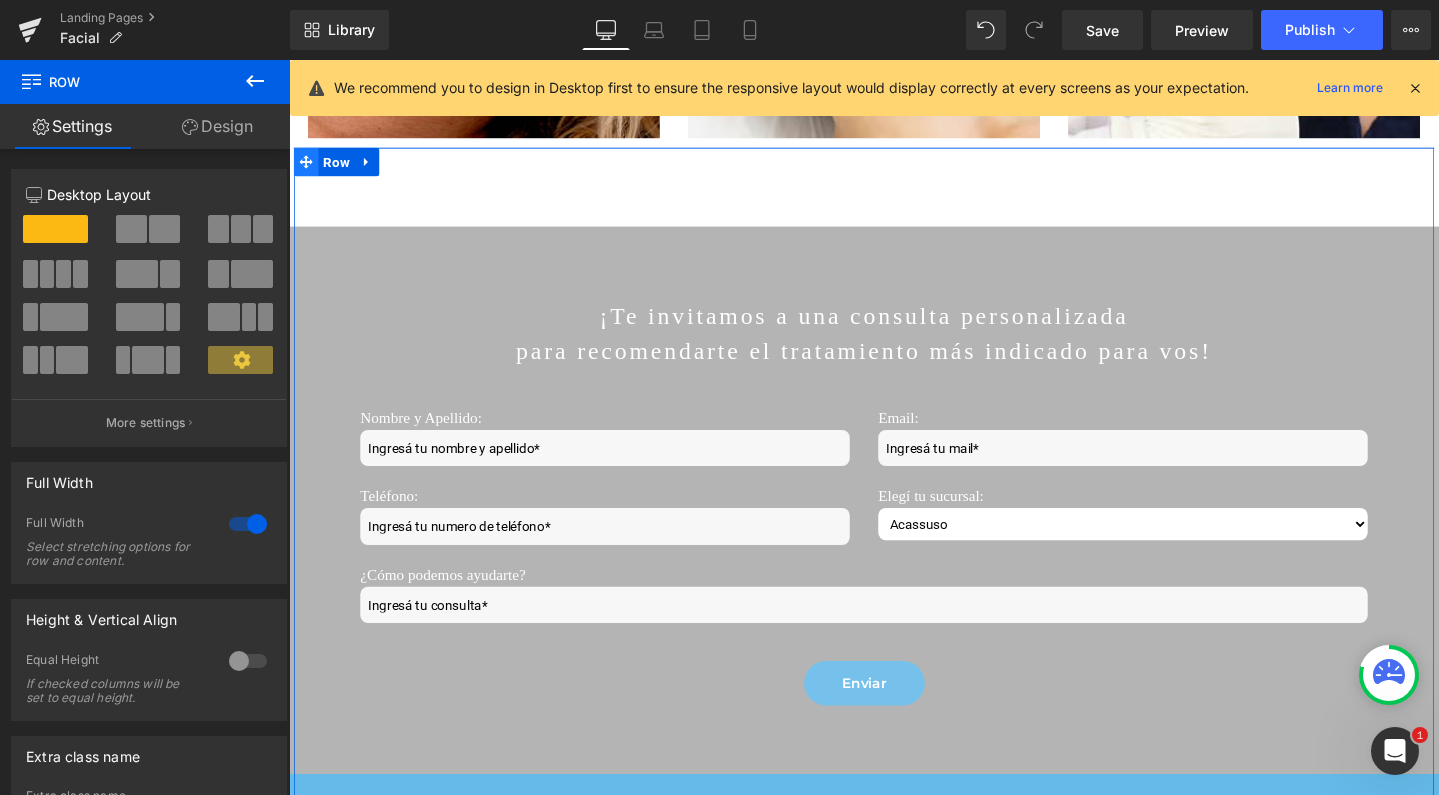 click 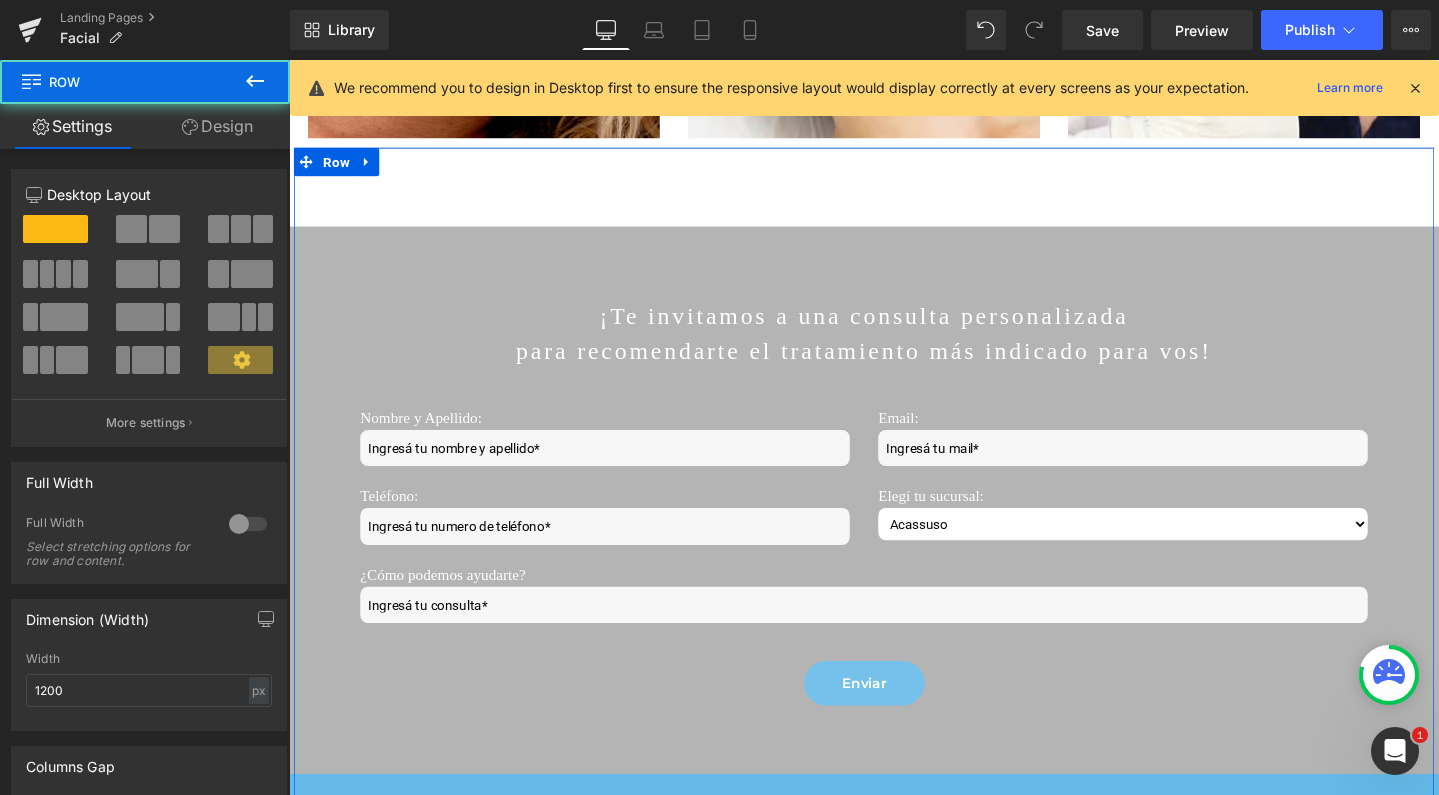 click on "Design" at bounding box center (217, 126) 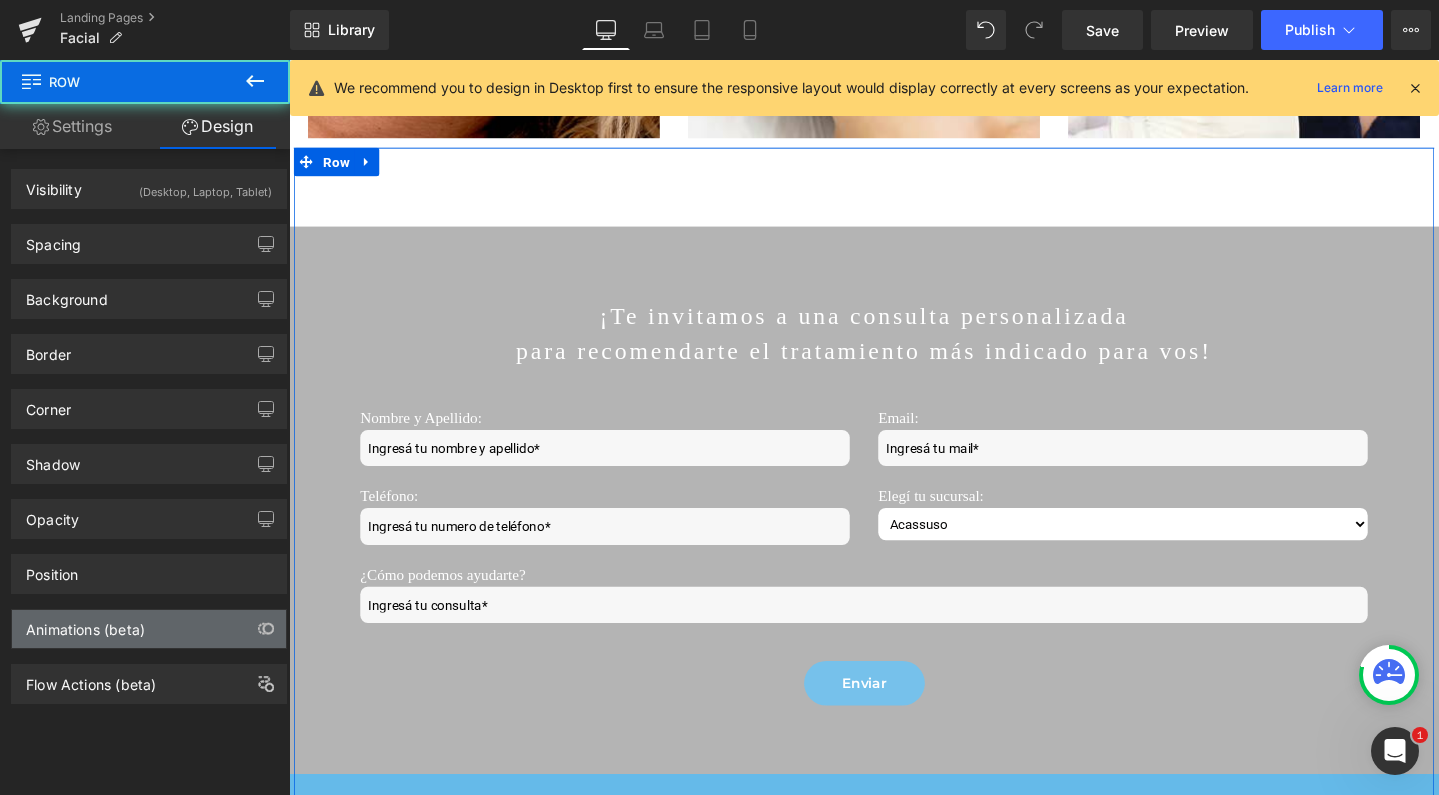 click on "Animations (beta)" at bounding box center (149, 629) 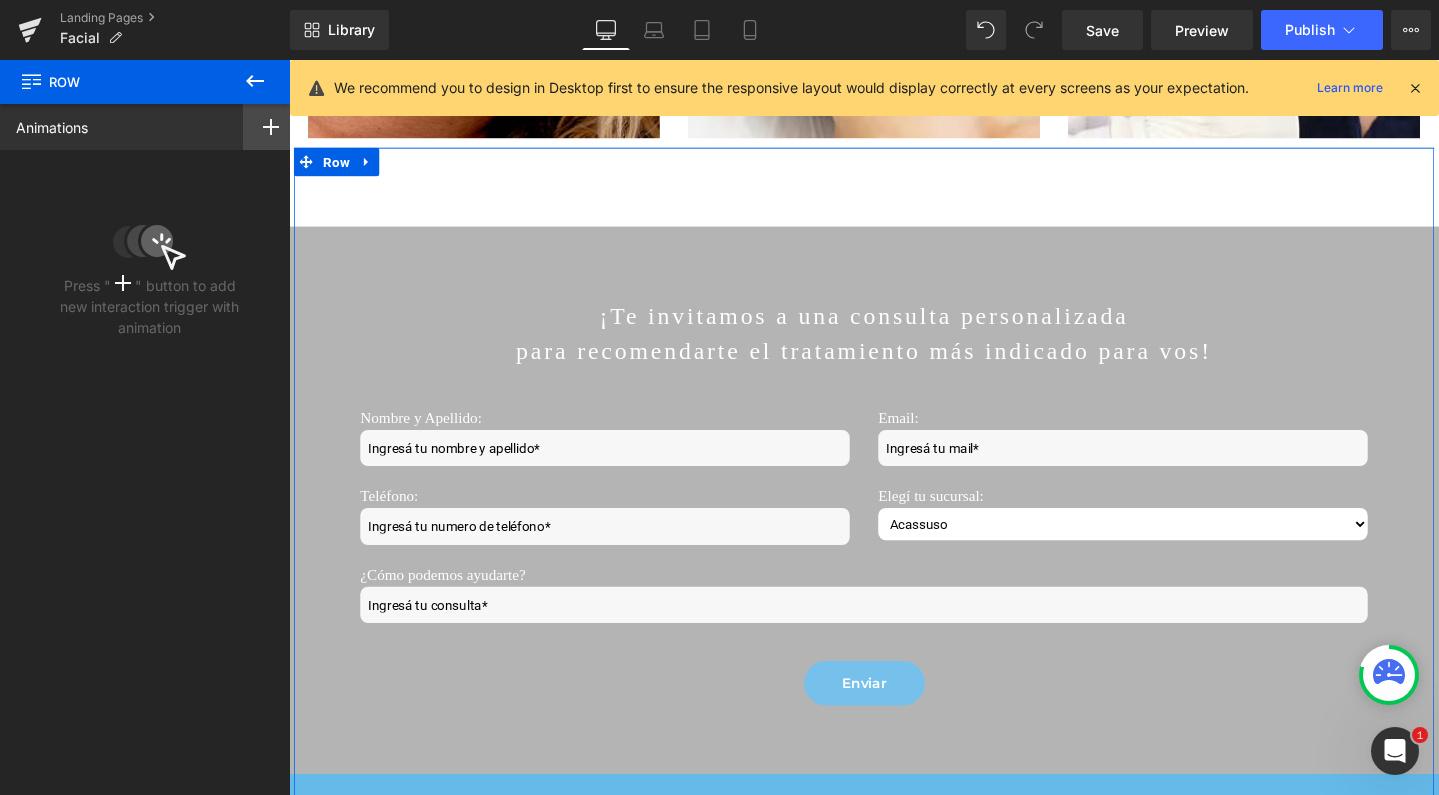 click 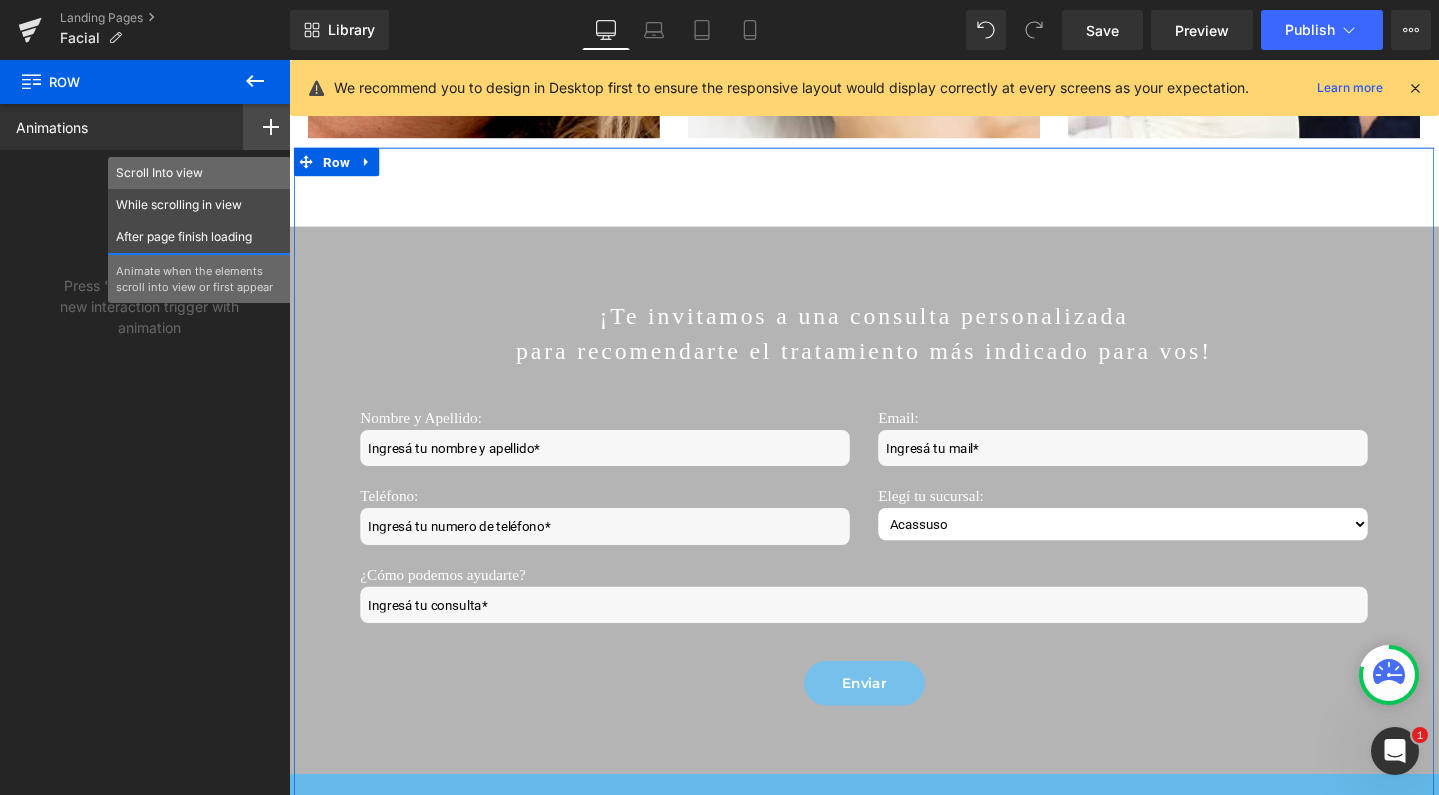 click on "Scroll Into view" at bounding box center (199, 173) 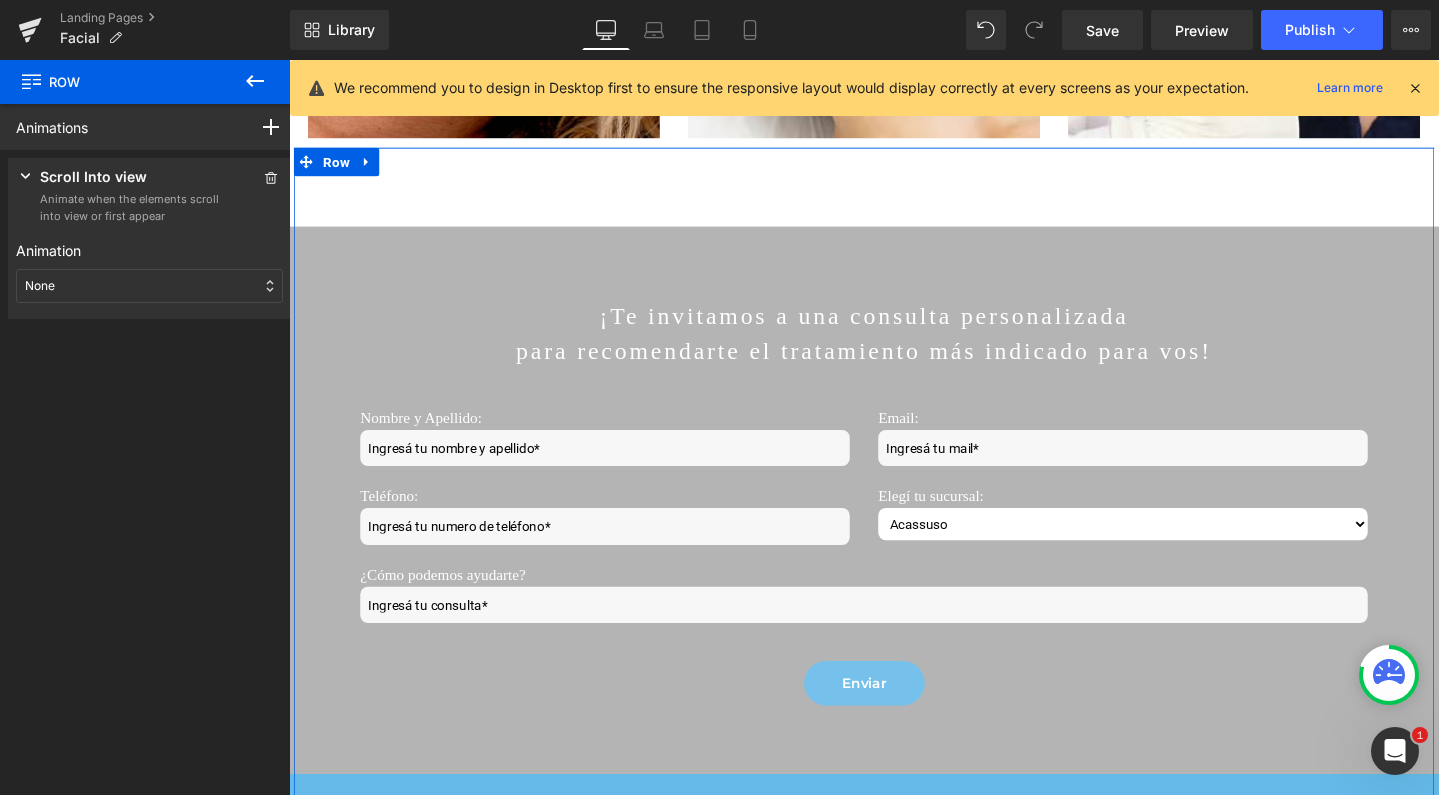 click on "None" at bounding box center [149, 286] 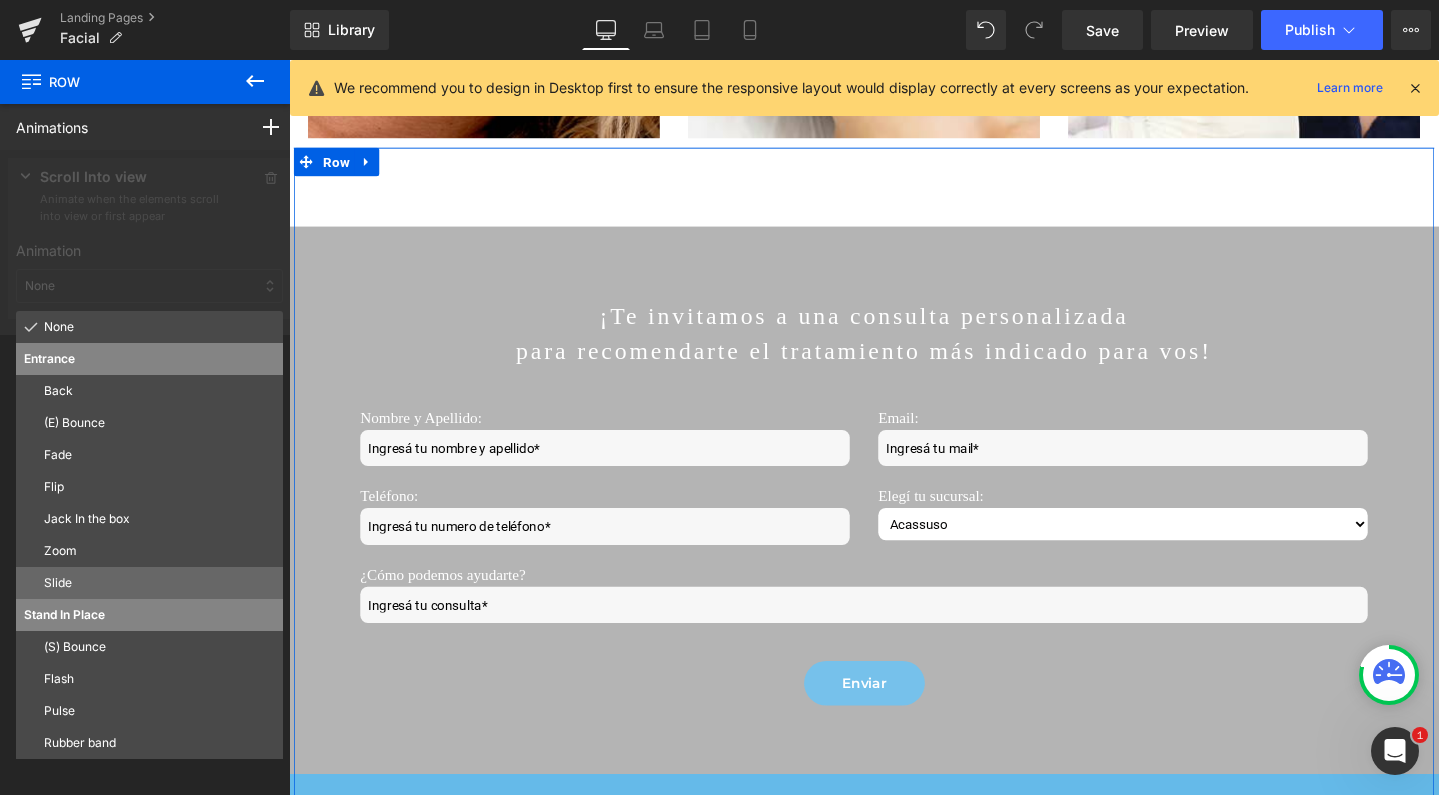 click on "Slide" at bounding box center (159, 583) 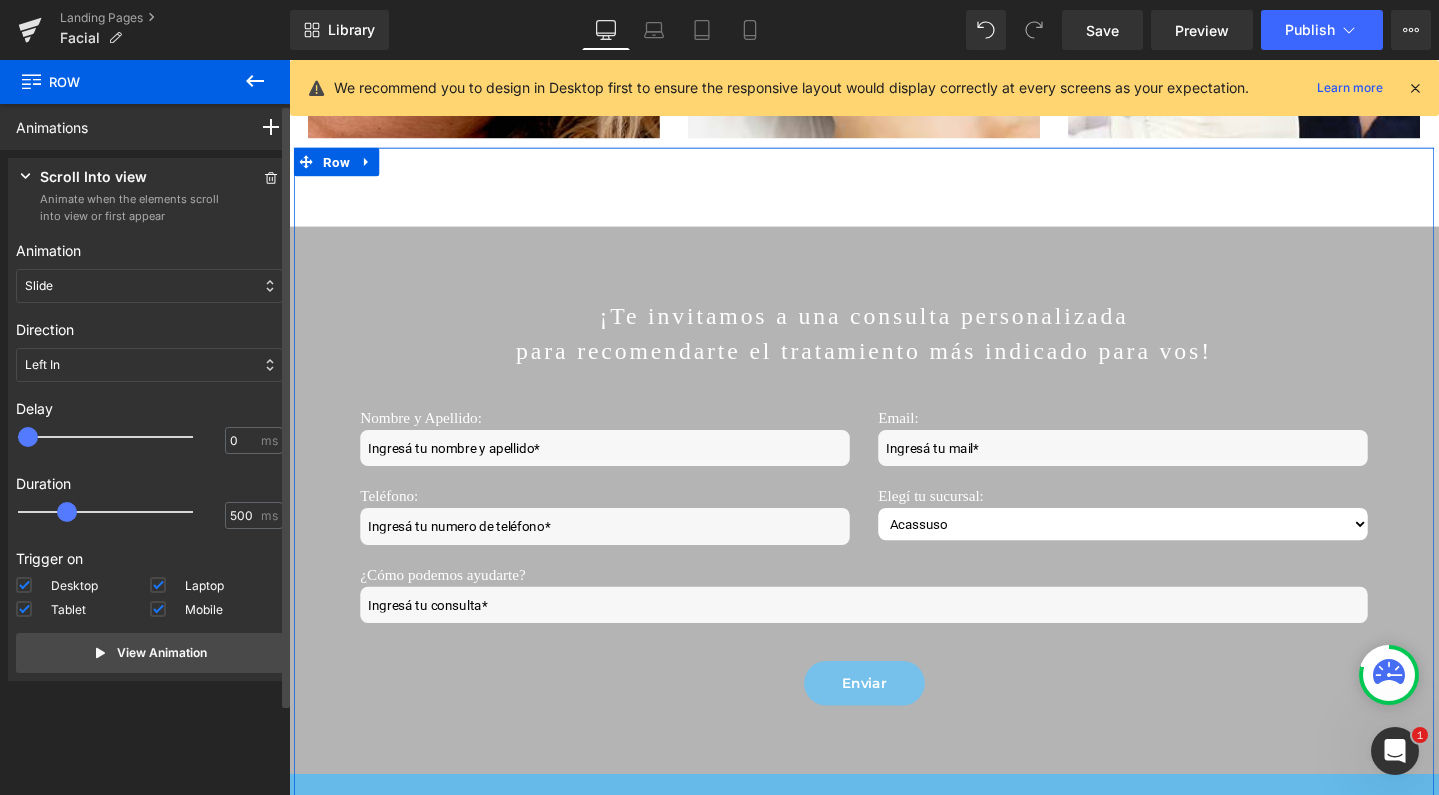 click on "Left In" at bounding box center (149, 365) 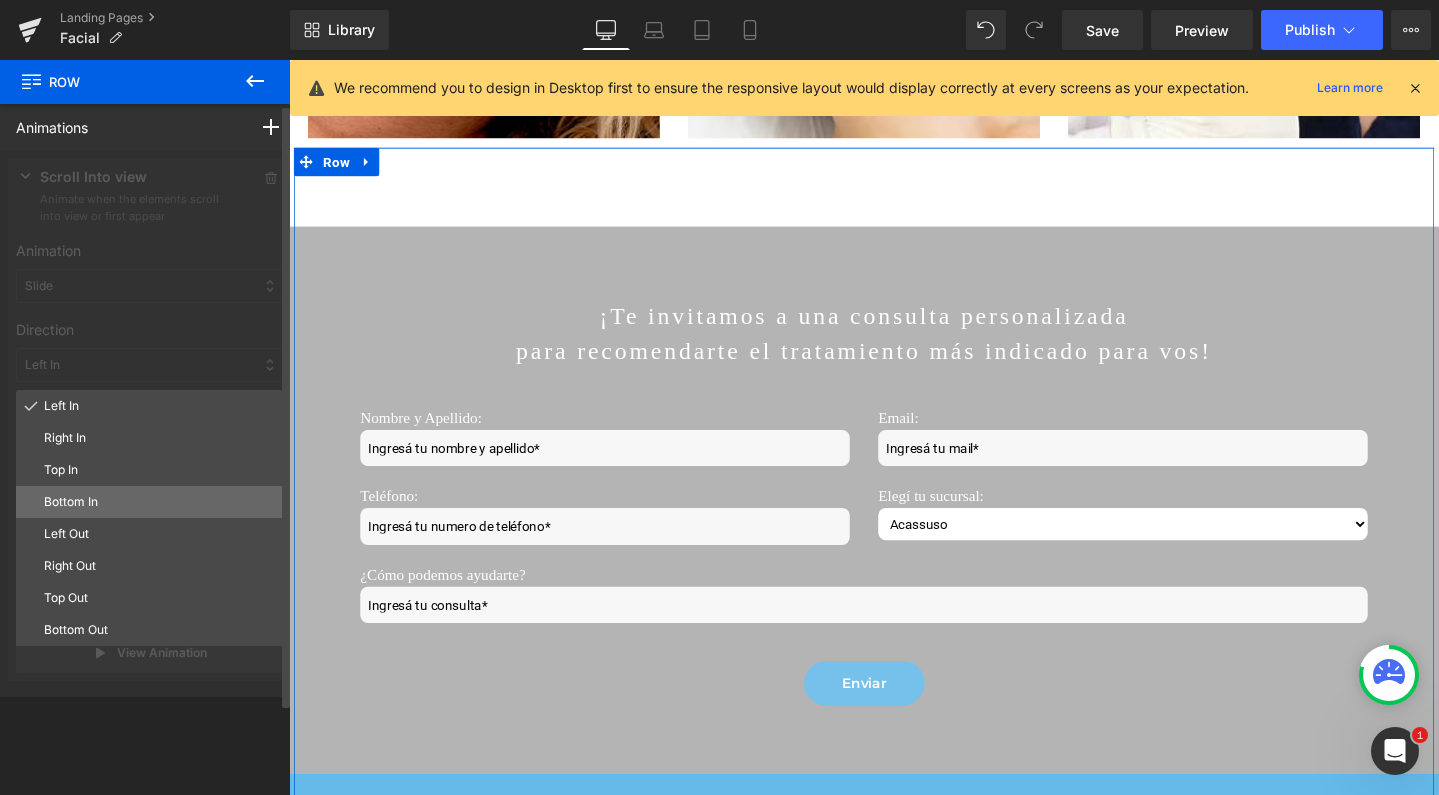 click on "Bottom In" at bounding box center (159, 502) 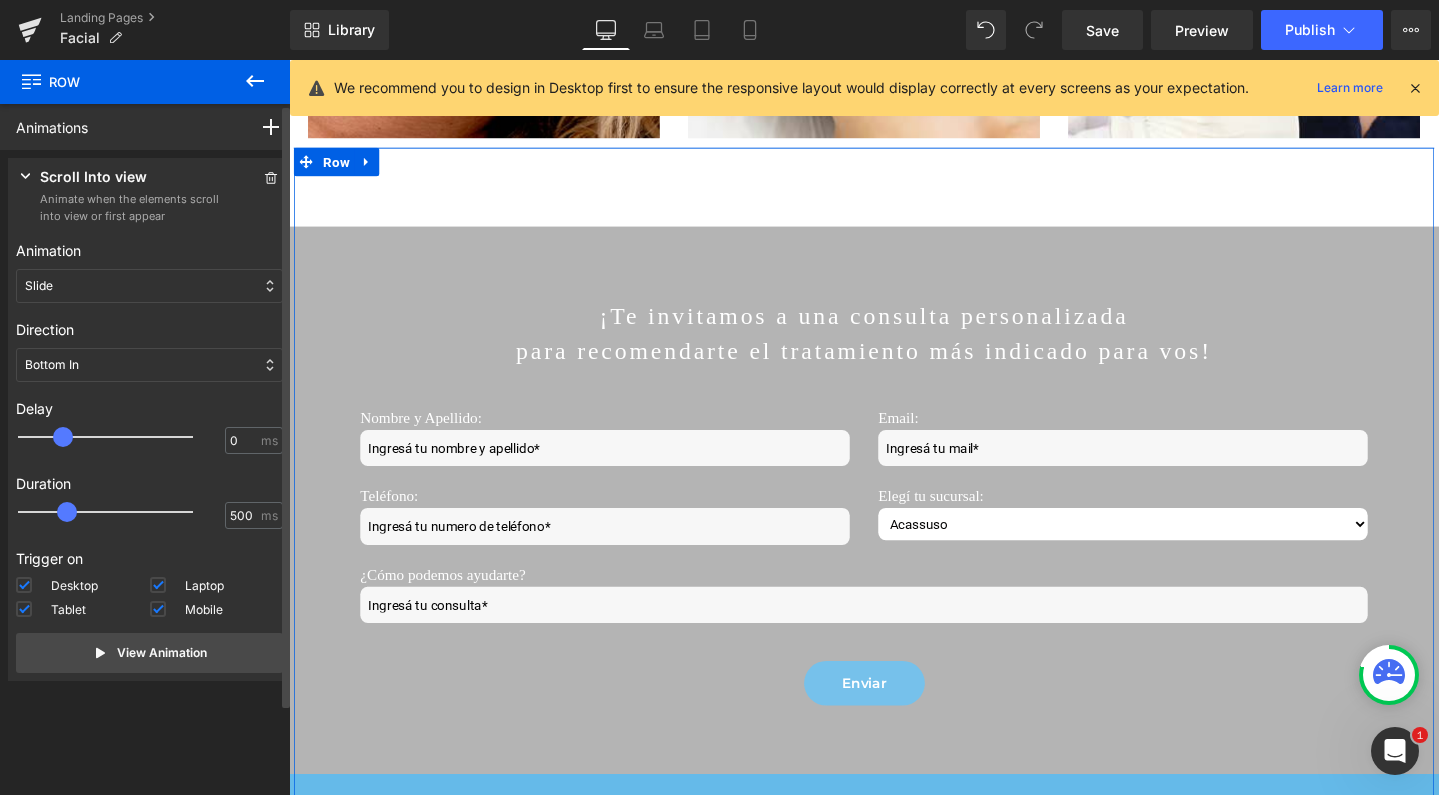 click at bounding box center [119, 437] 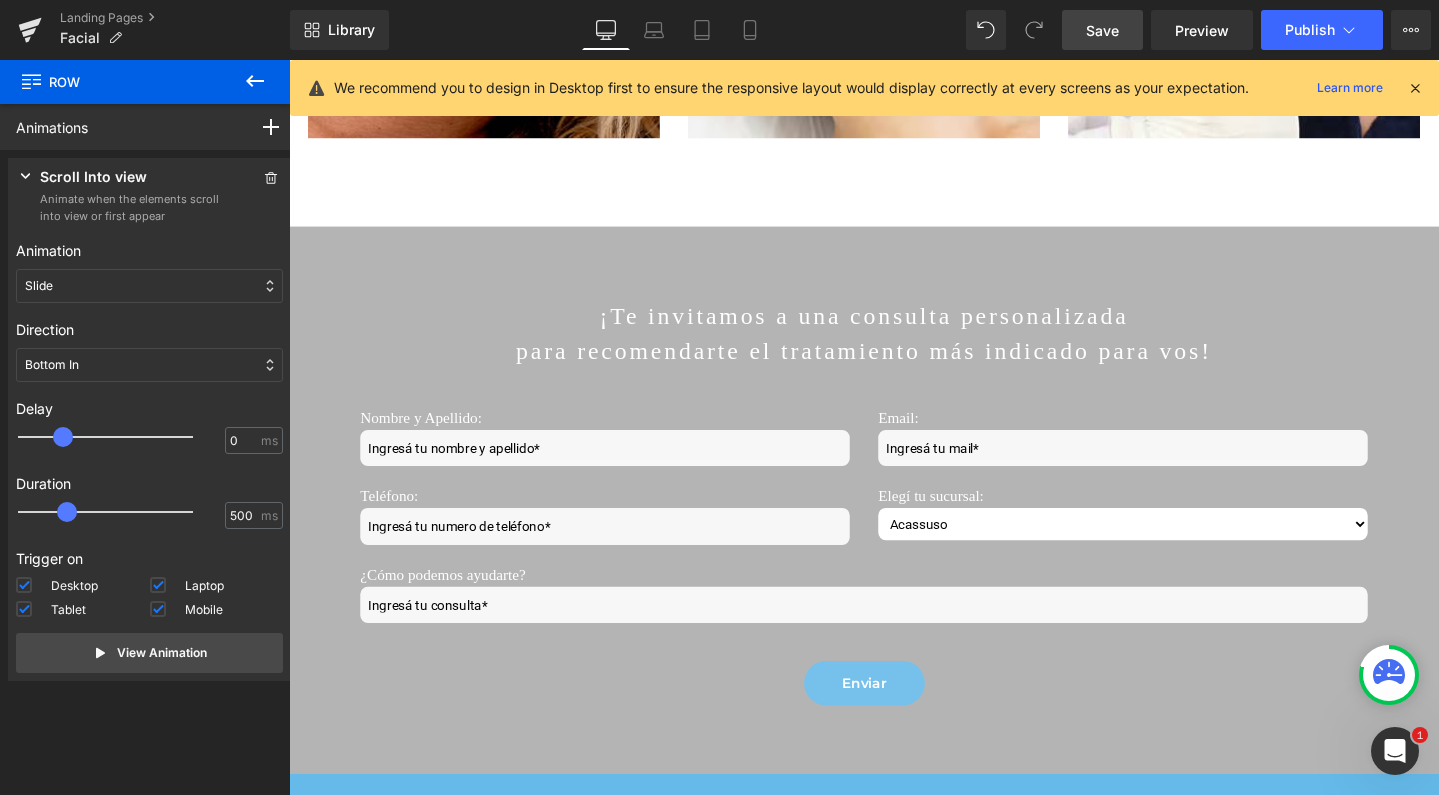 click on "Save" at bounding box center (1102, 30) 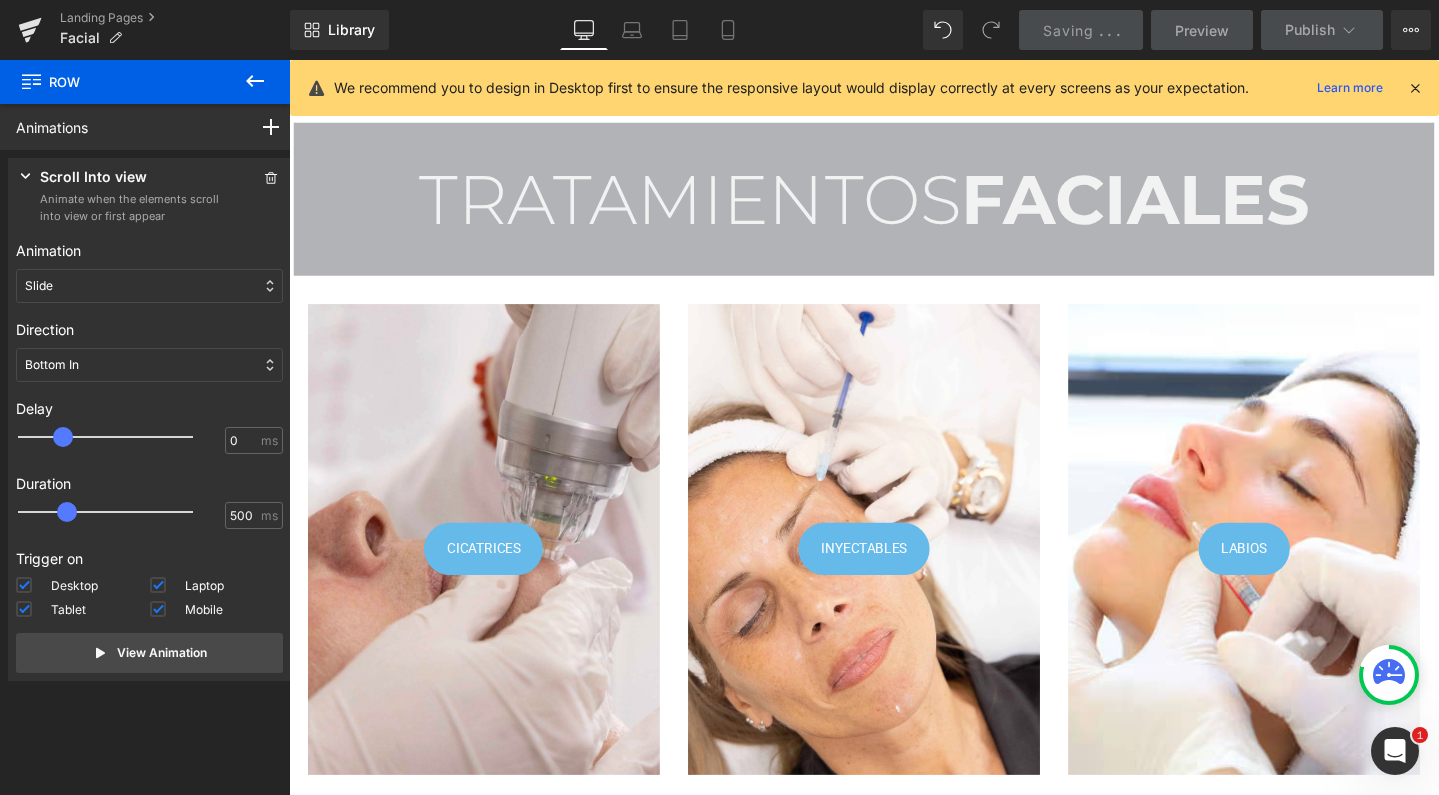 scroll, scrollTop: 0, scrollLeft: 0, axis: both 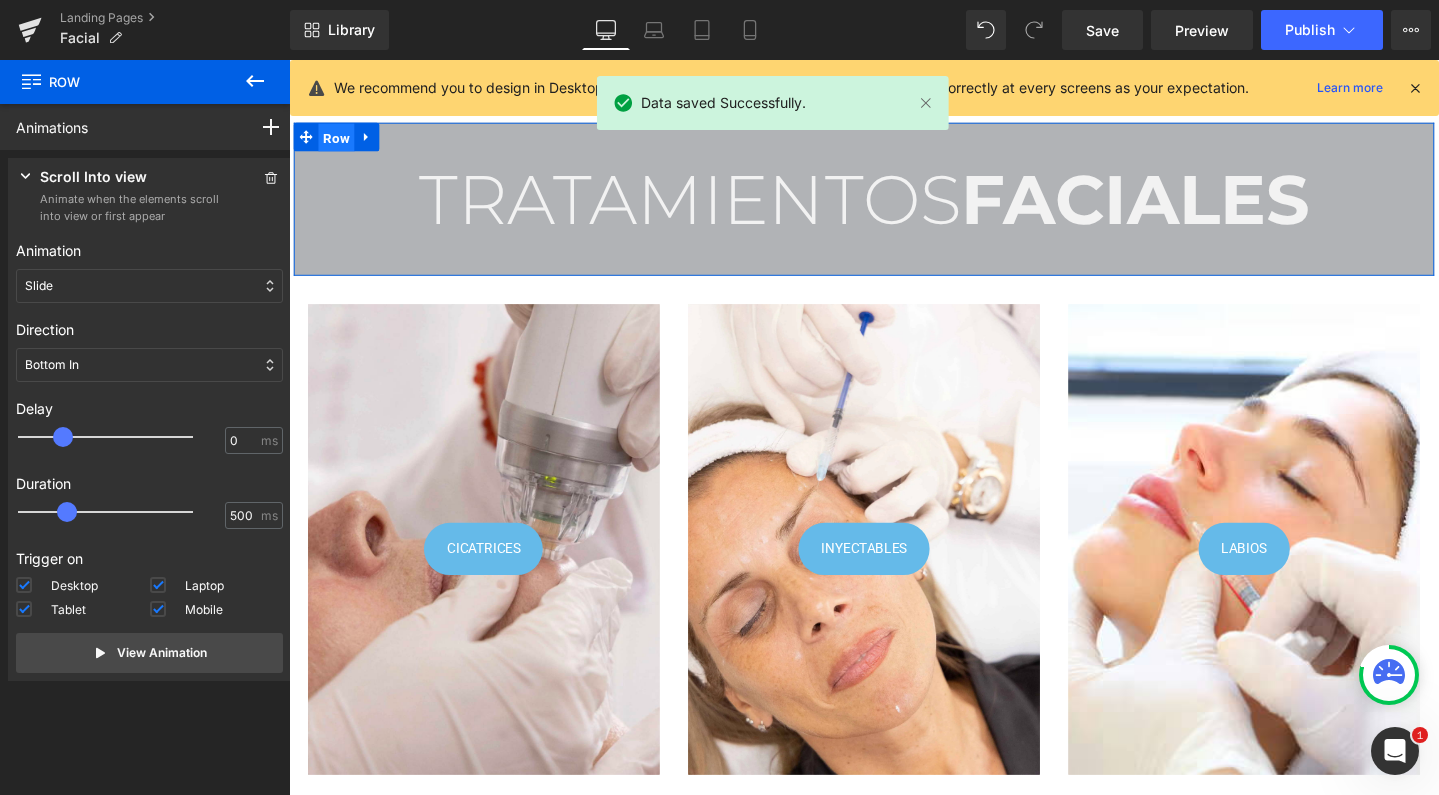 click on "Row" at bounding box center [339, 142] 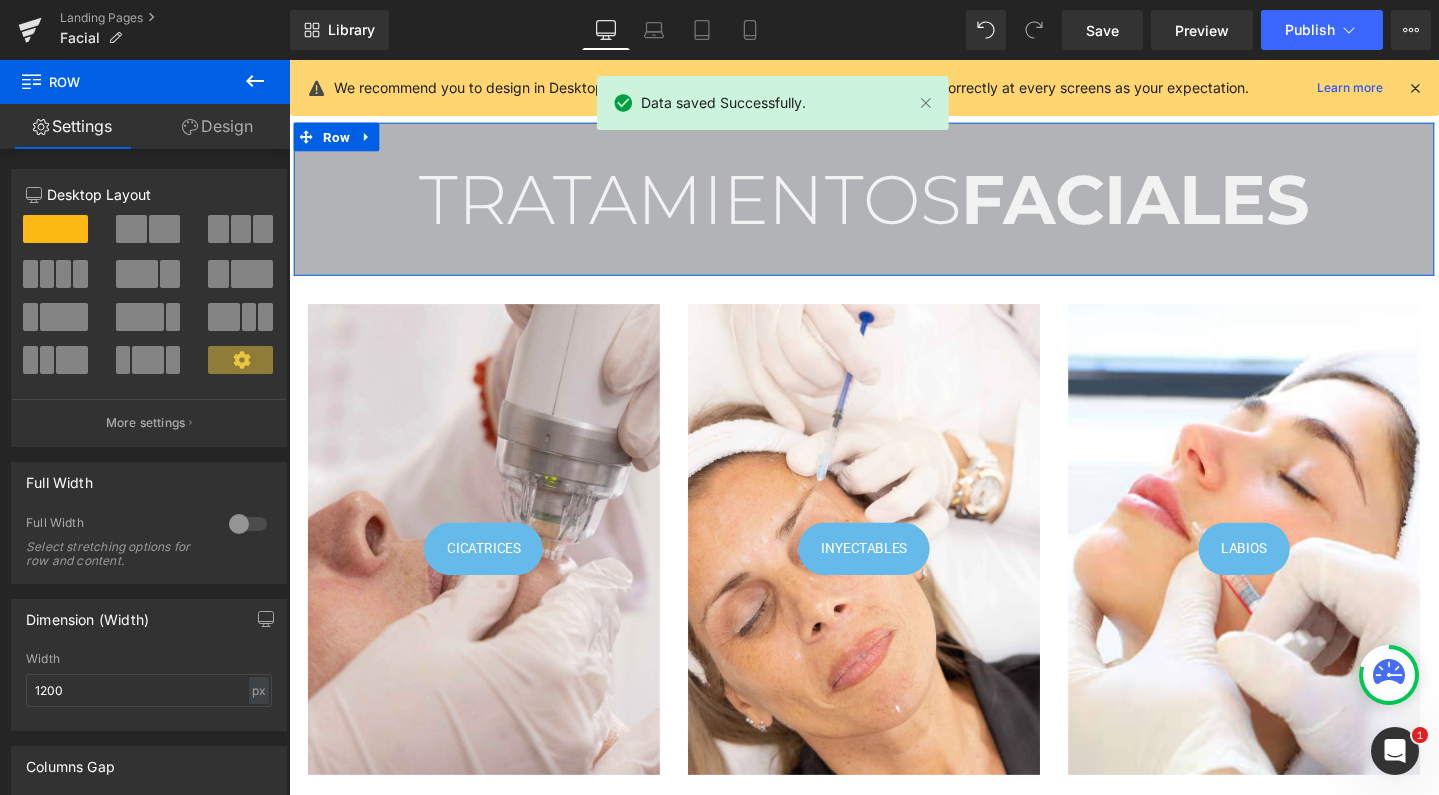 click on "Design" at bounding box center (217, 126) 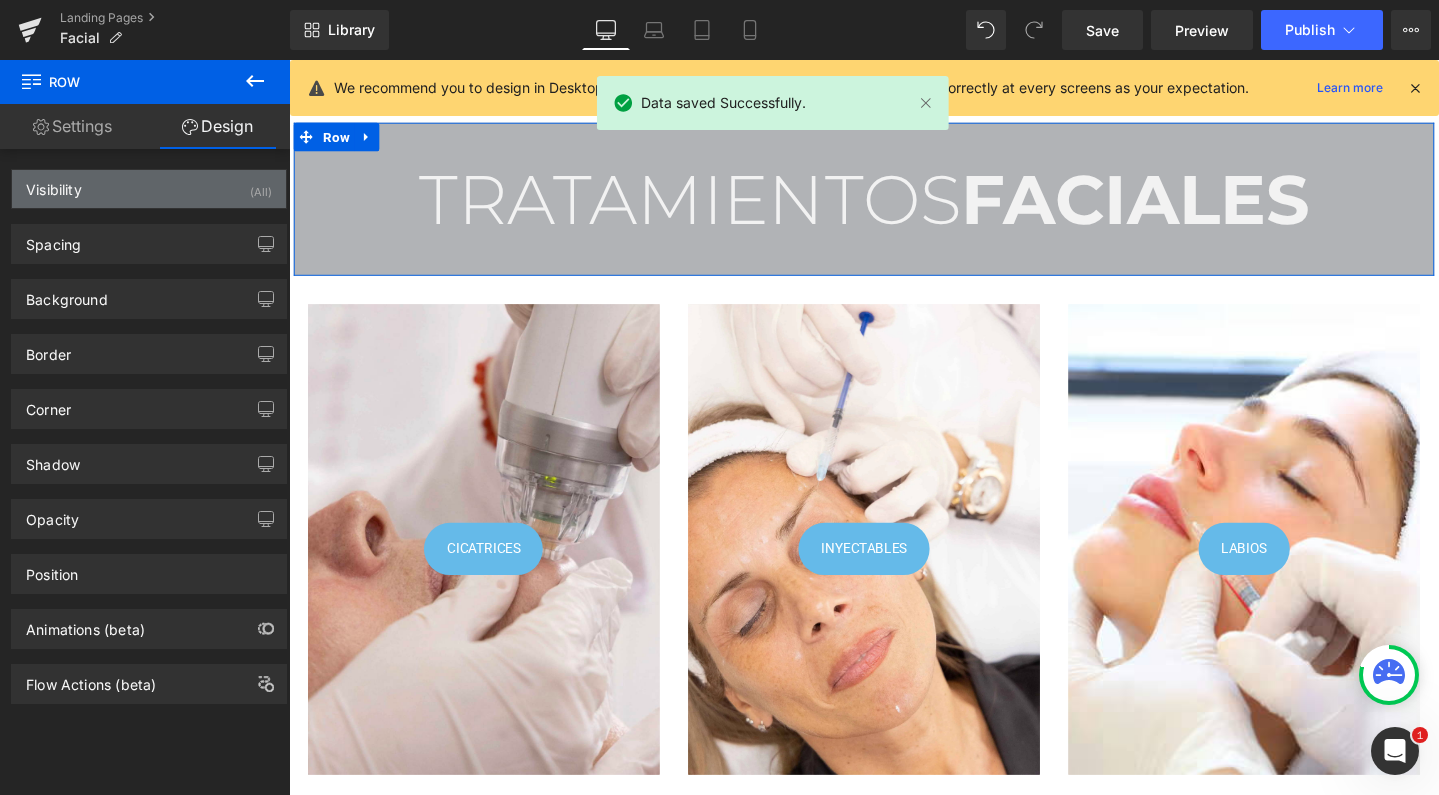 click on "Visibility
(All)" at bounding box center [149, 189] 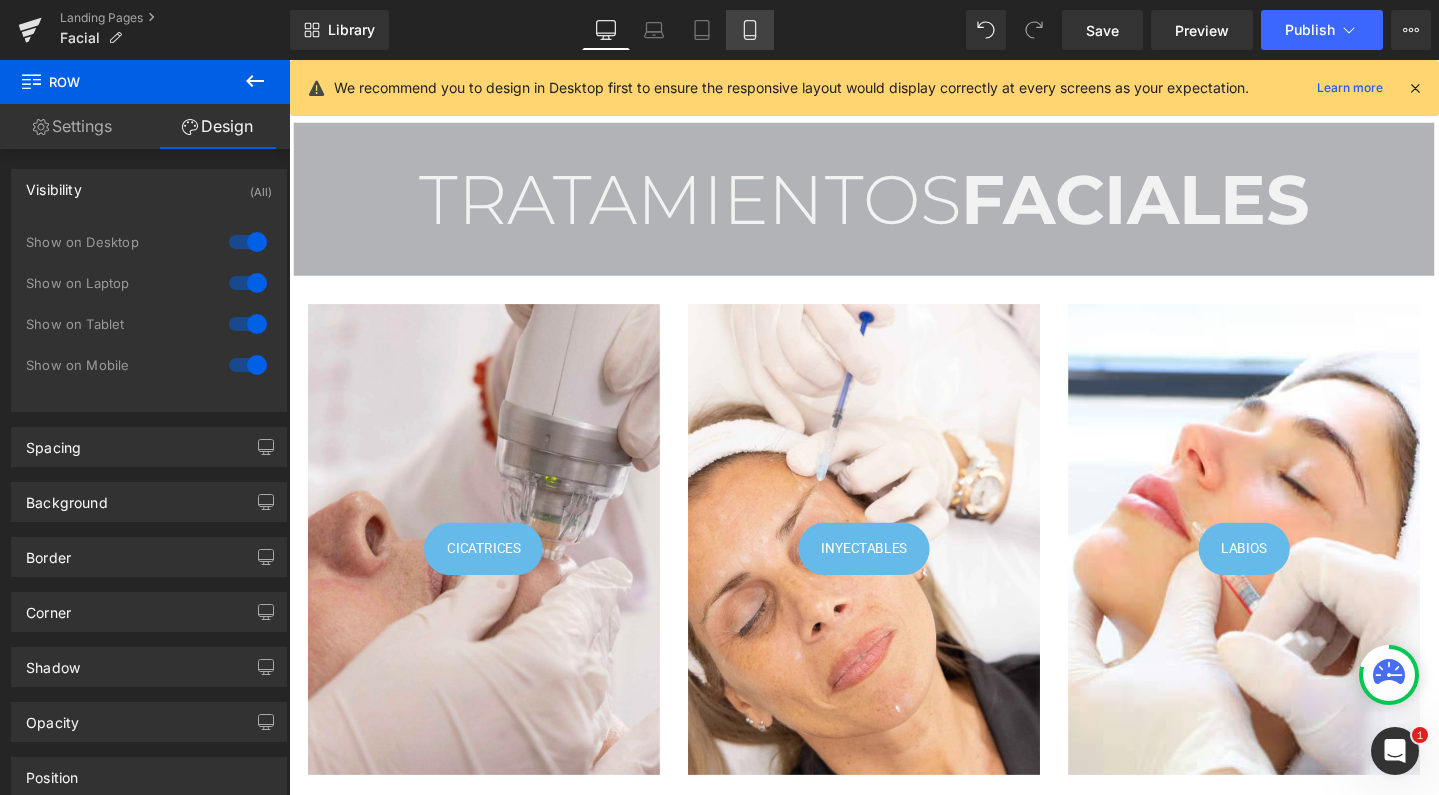 click on "Mobile" at bounding box center (750, 30) 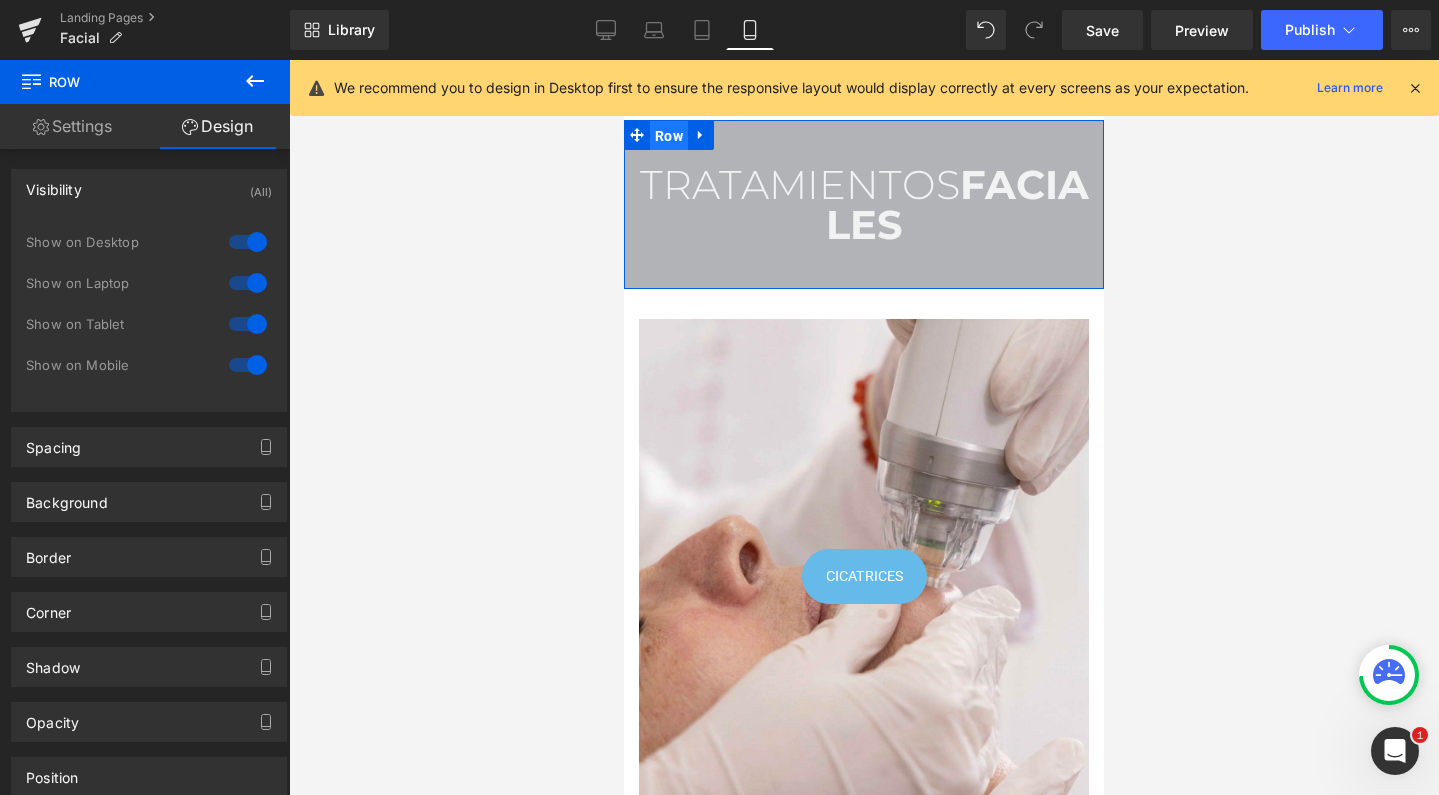 click on "Row" at bounding box center (669, 136) 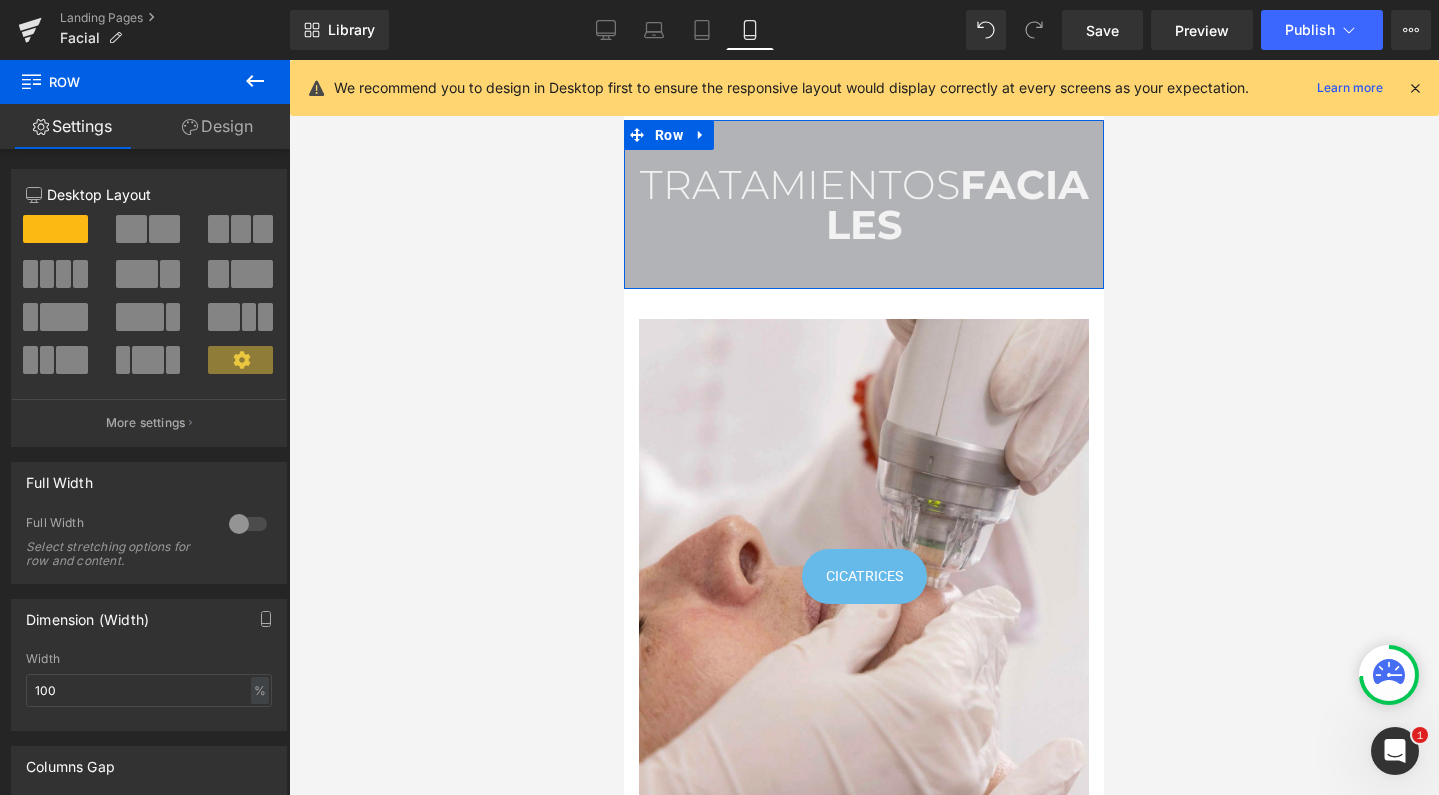 click on "Design" at bounding box center [217, 126] 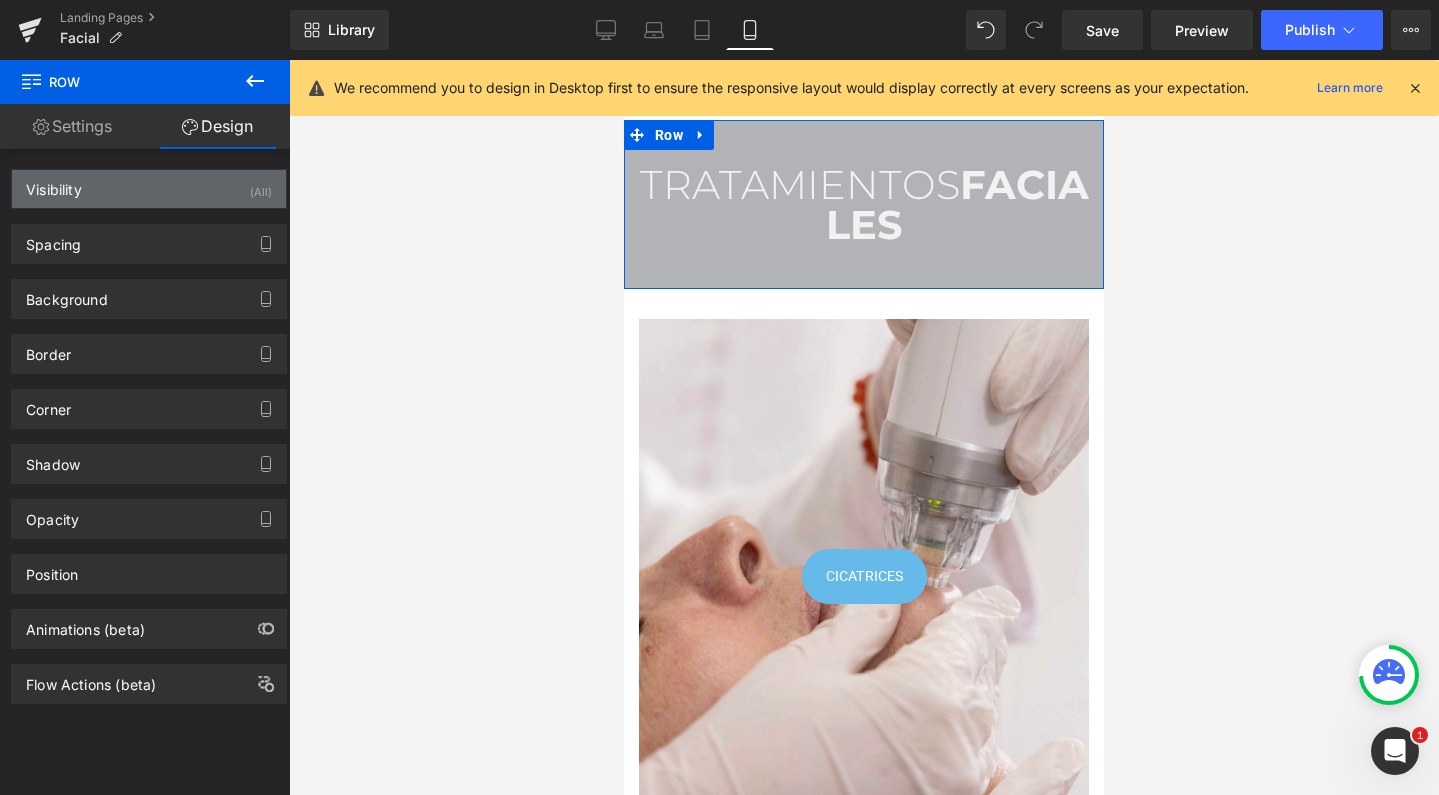 click on "Visibility
(All)" at bounding box center (149, 189) 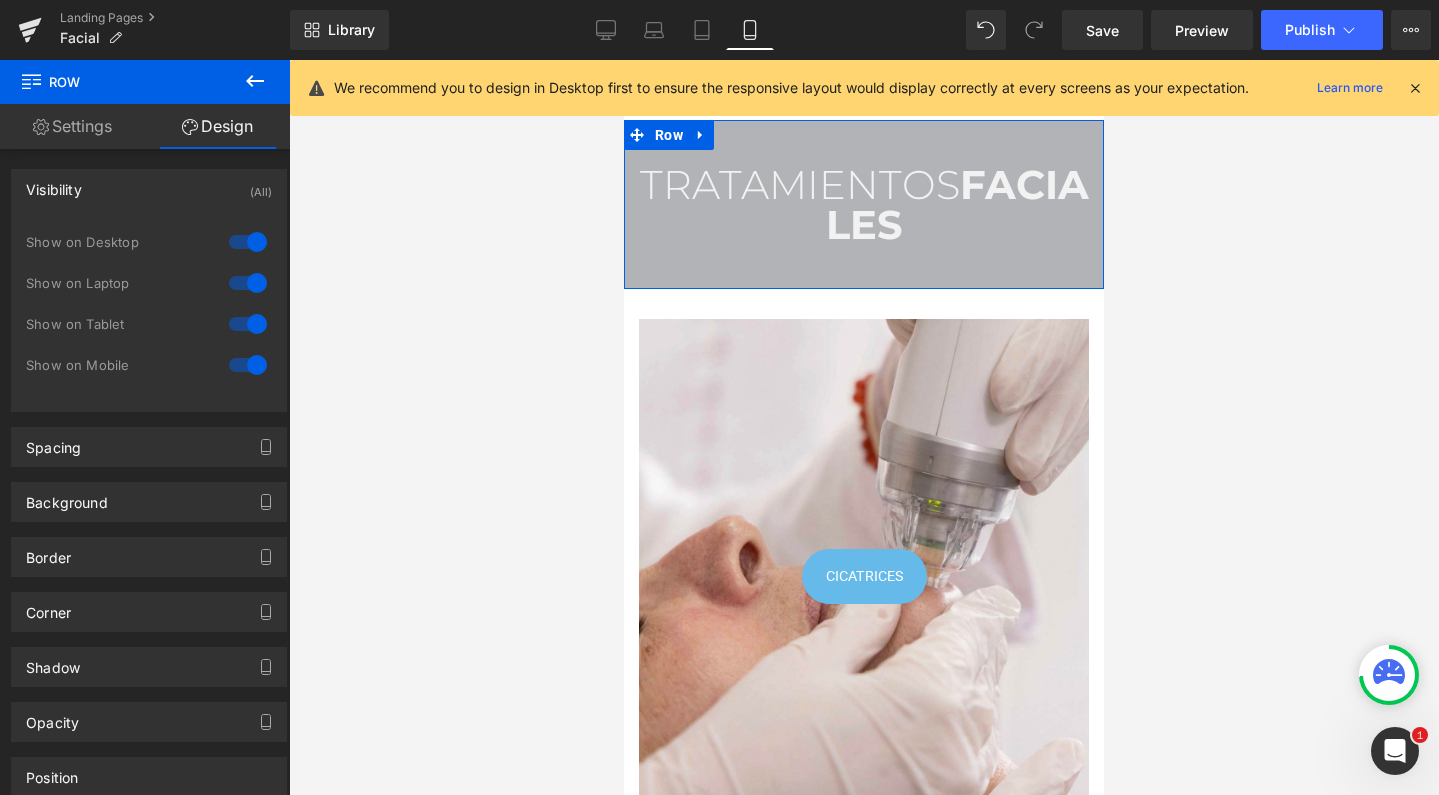 click on "Design" at bounding box center [217, 126] 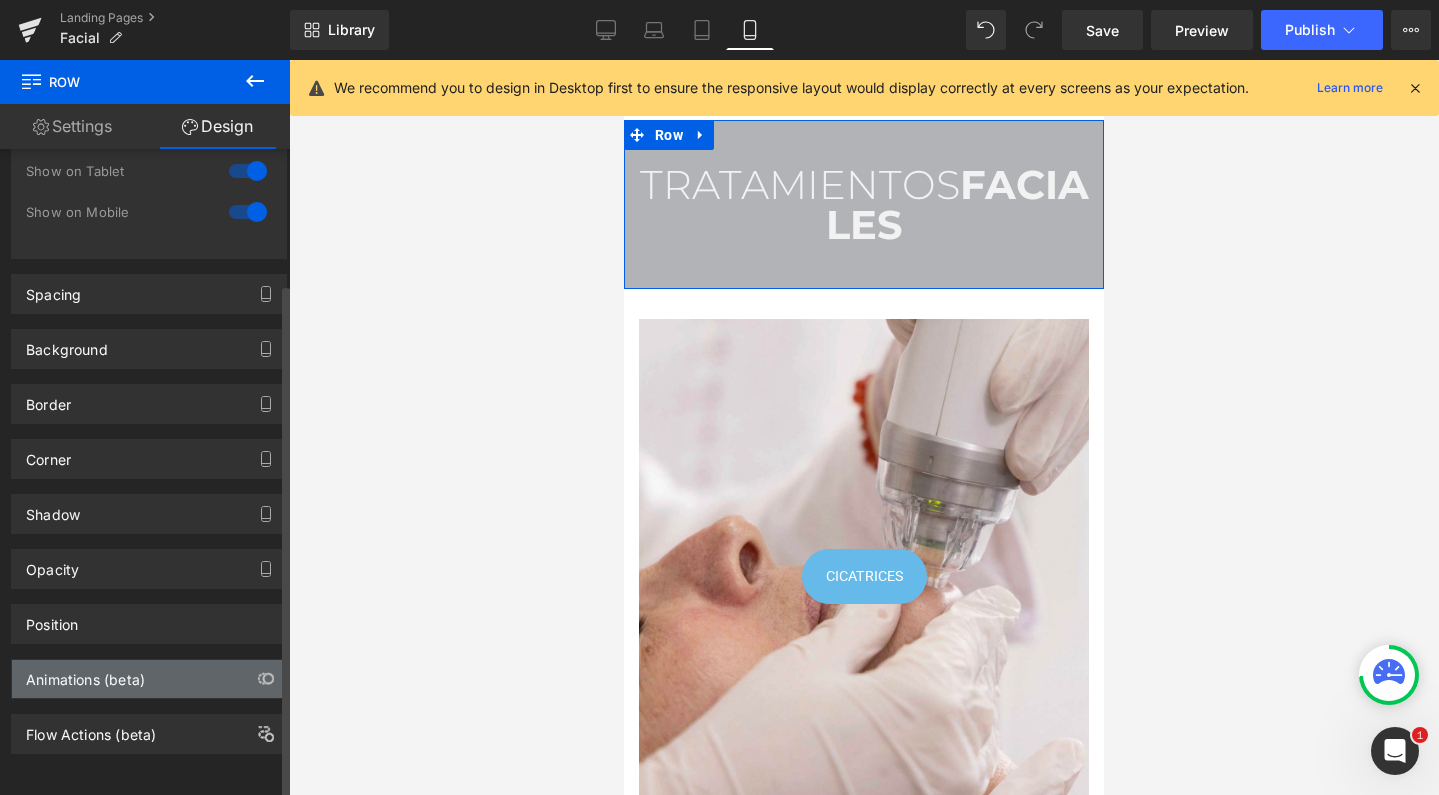 scroll, scrollTop: 169, scrollLeft: 0, axis: vertical 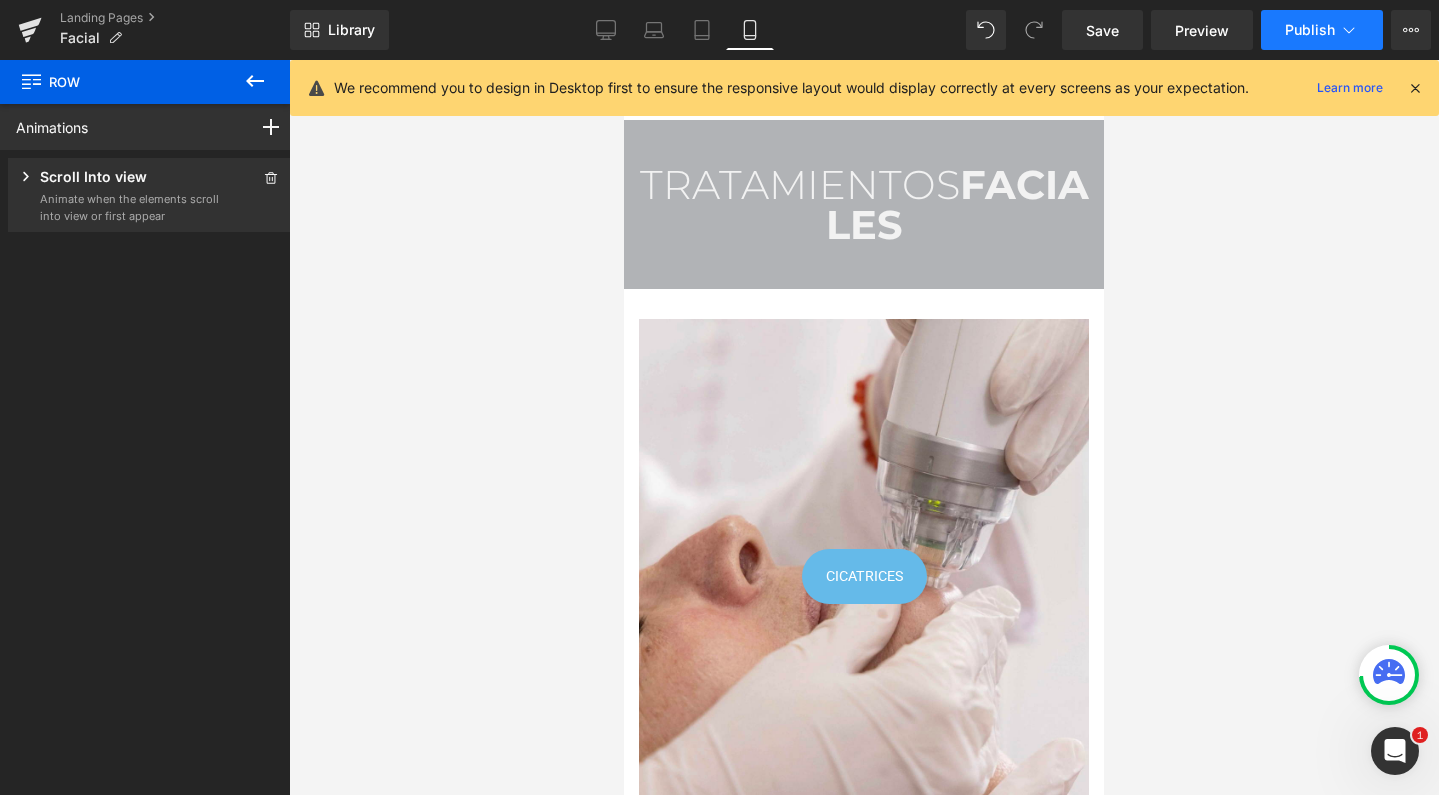 click on "Publish" at bounding box center [1310, 30] 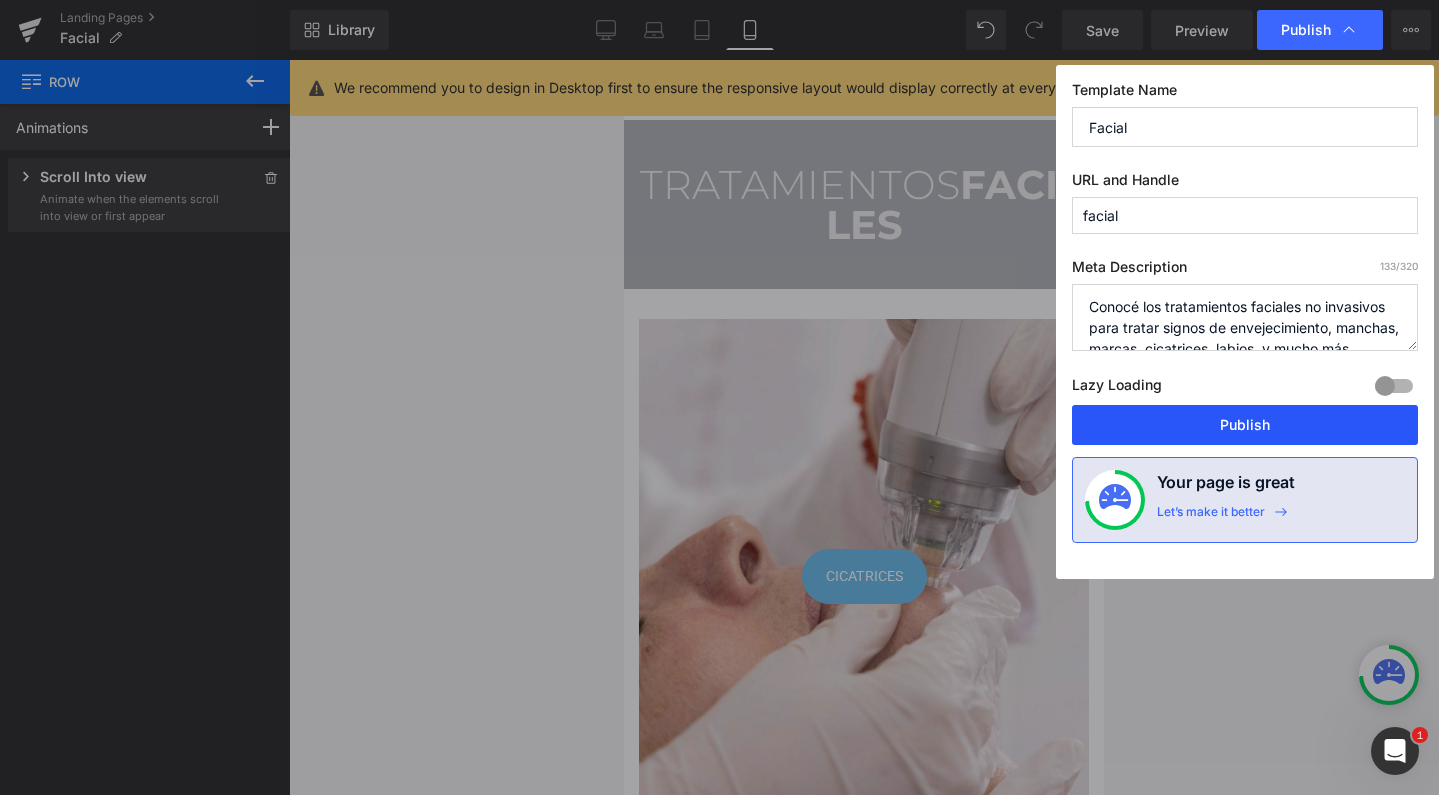 click on "Publish" at bounding box center [1245, 425] 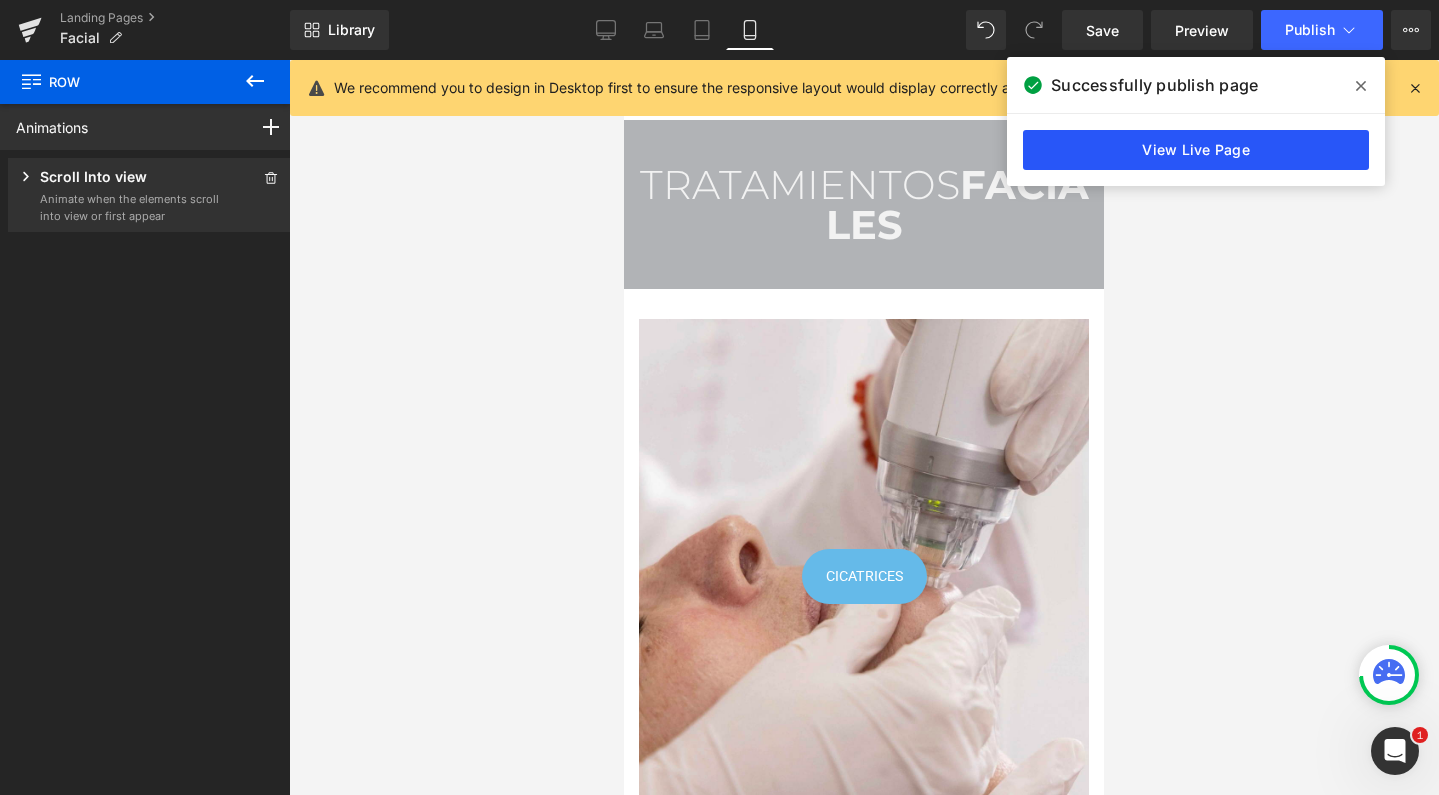 click on "View Live Page" at bounding box center [1196, 150] 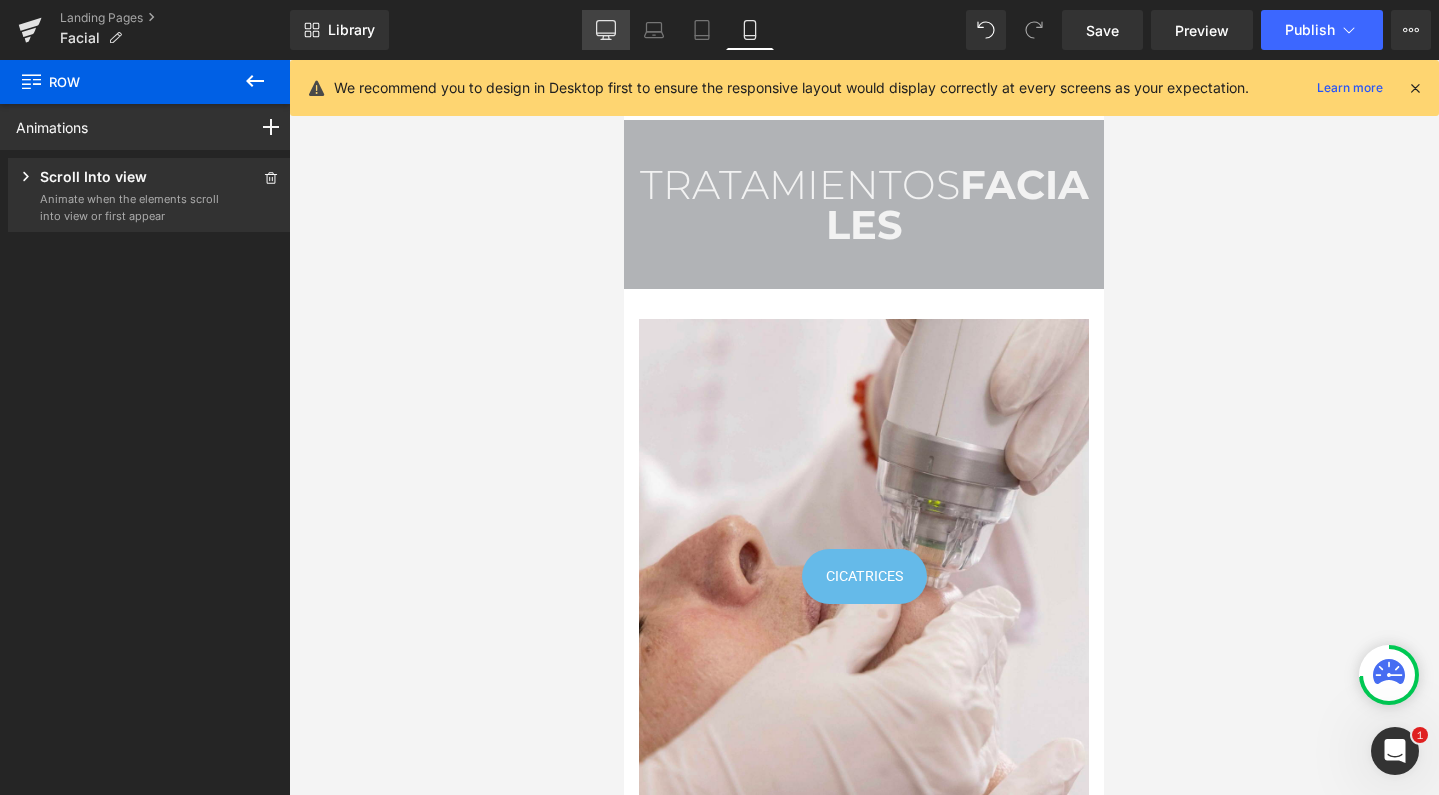 click 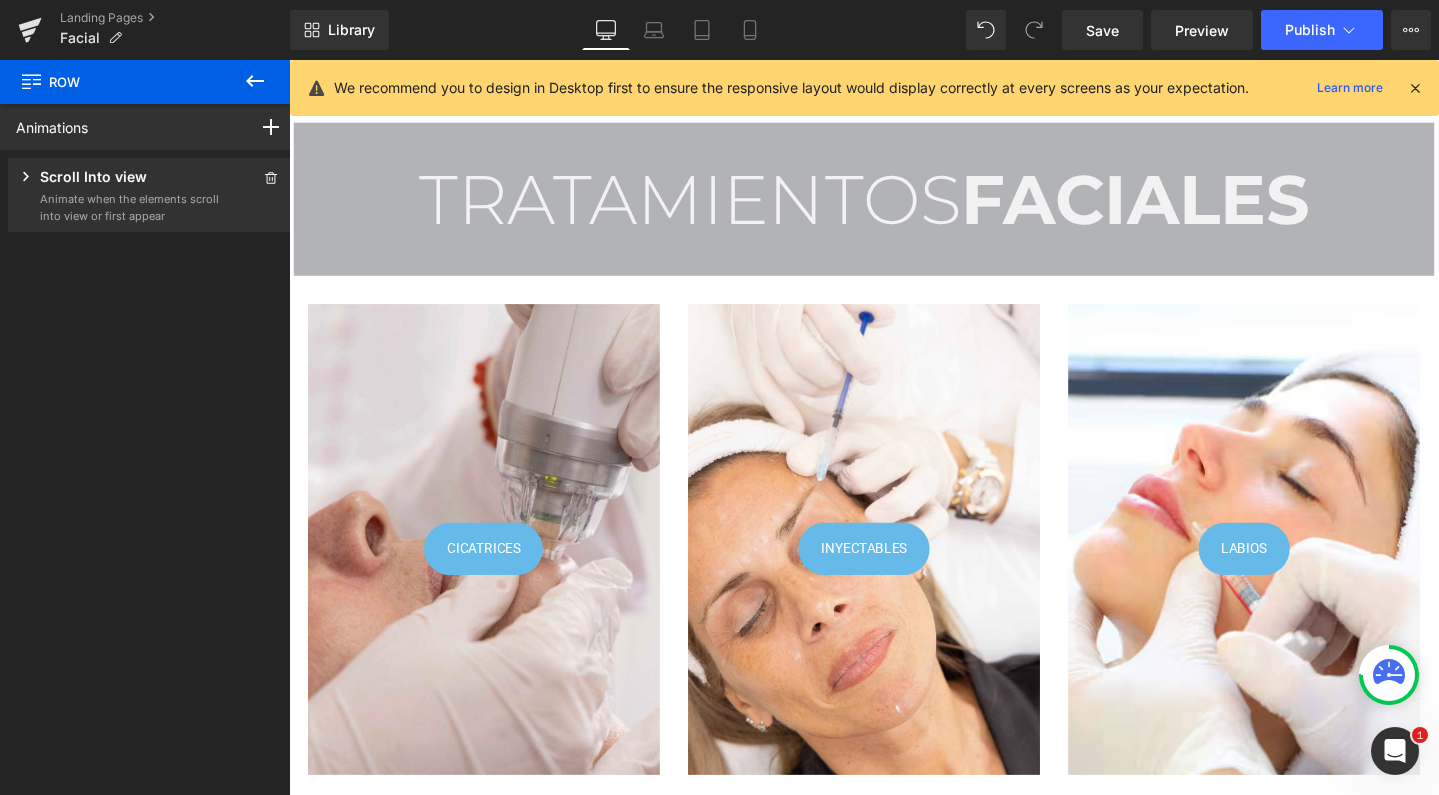 scroll, scrollTop: 6, scrollLeft: 0, axis: vertical 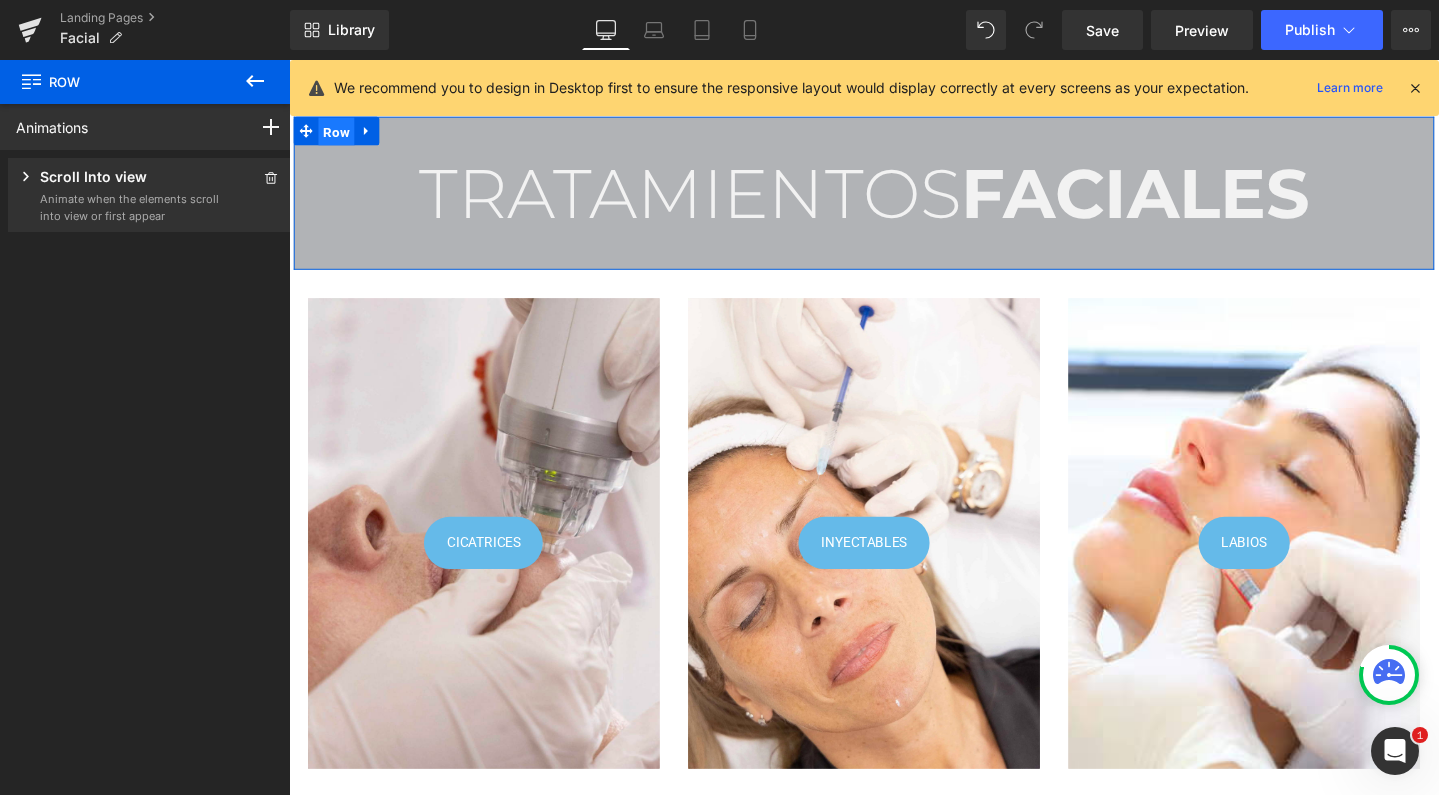 click on "Row" at bounding box center (339, 136) 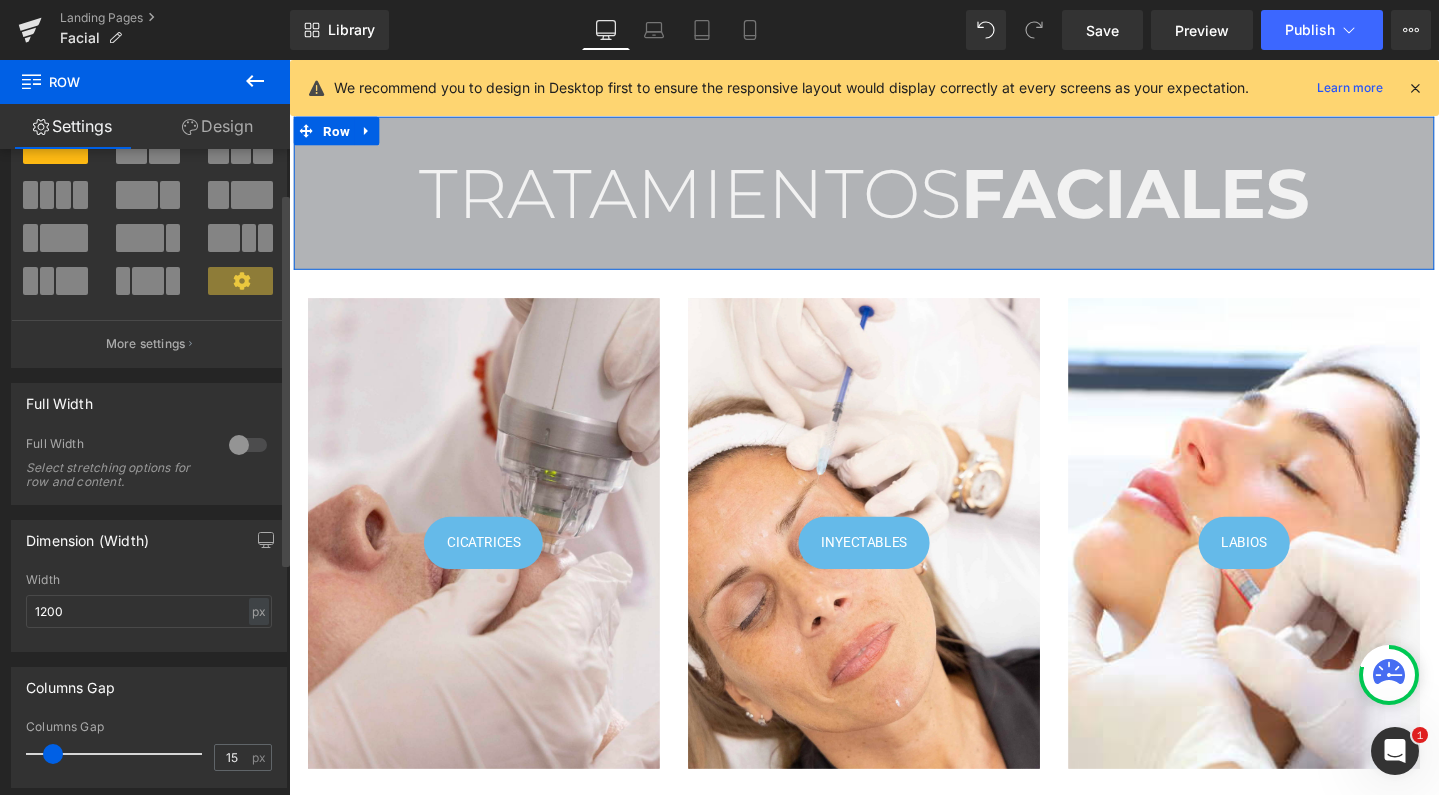 scroll, scrollTop: 78, scrollLeft: 0, axis: vertical 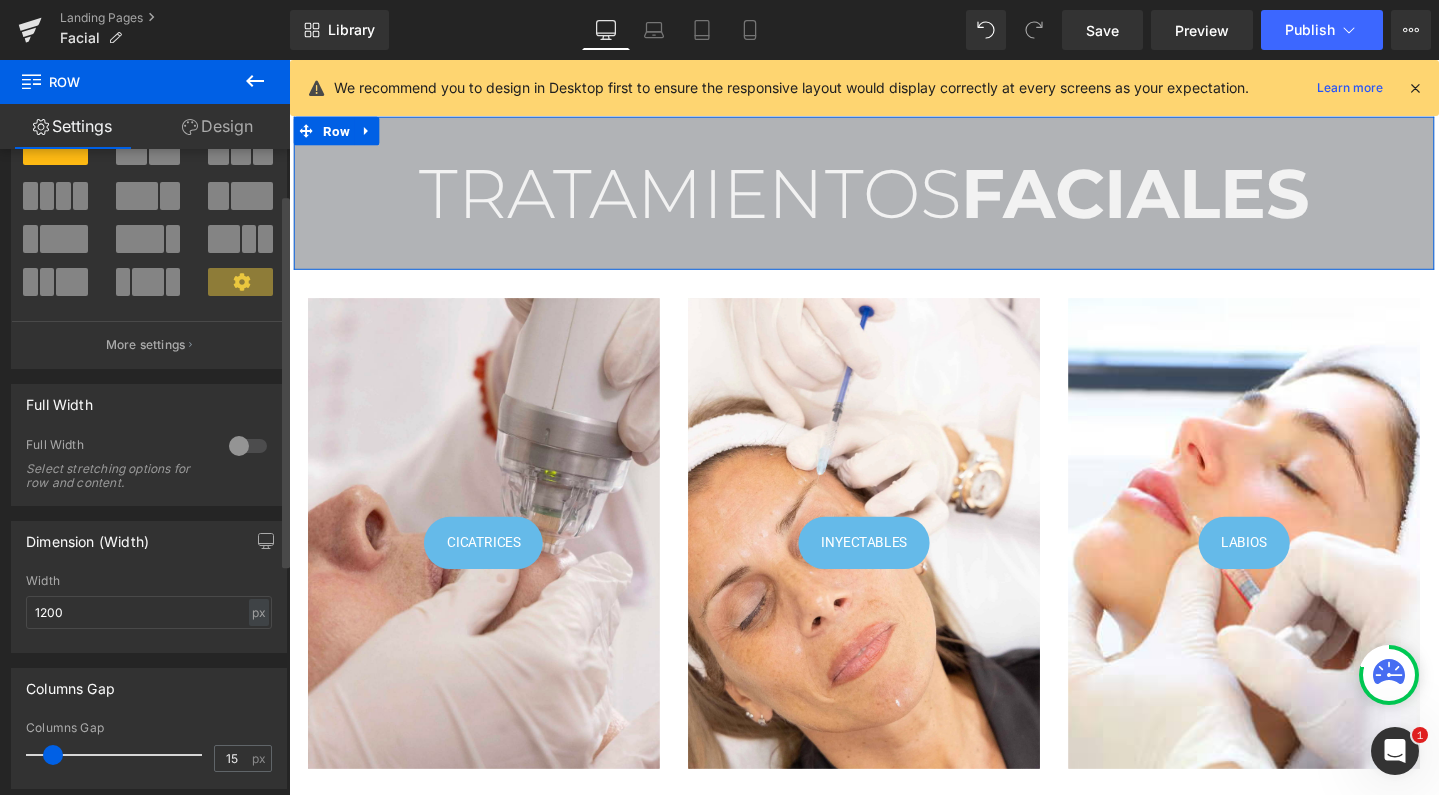click at bounding box center [248, 446] 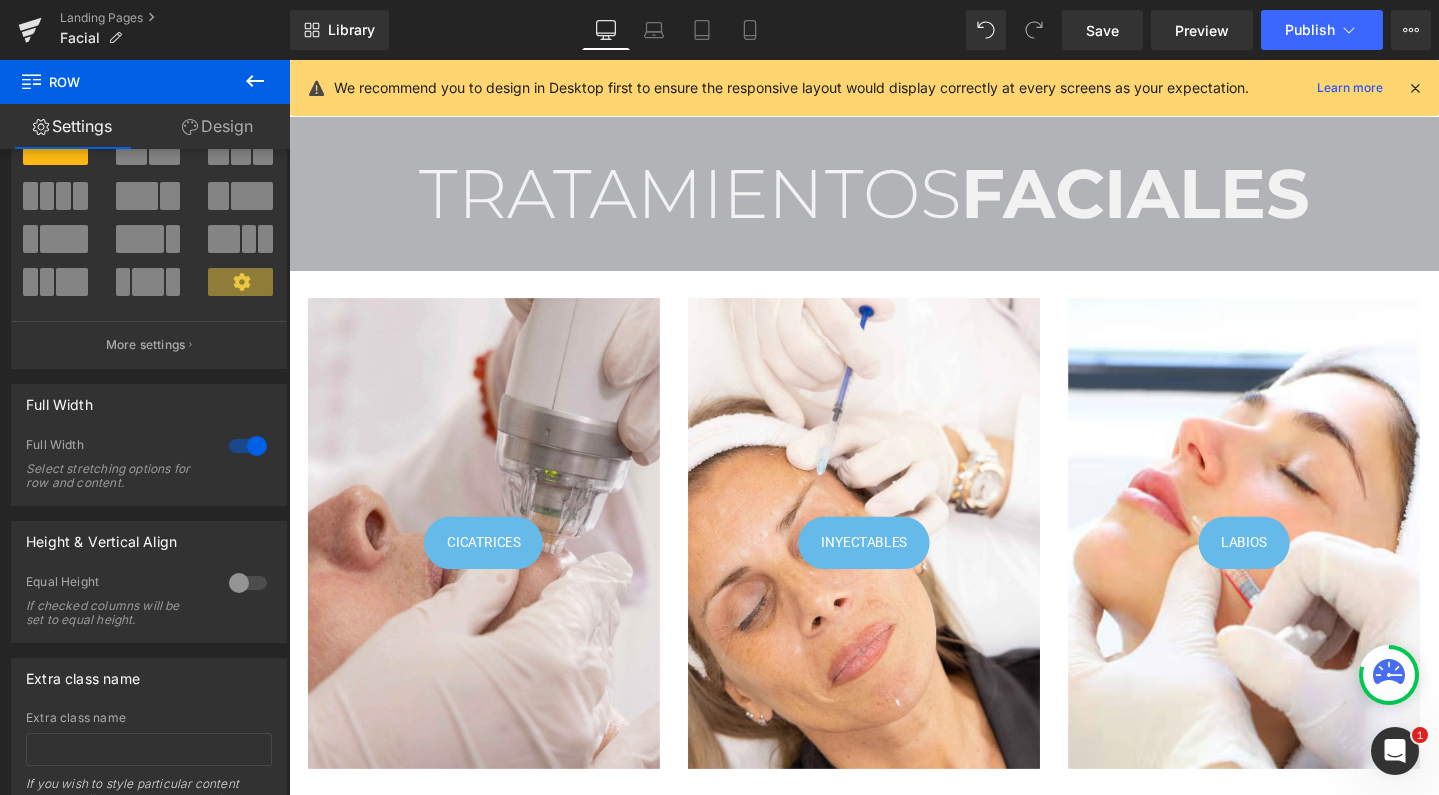 click 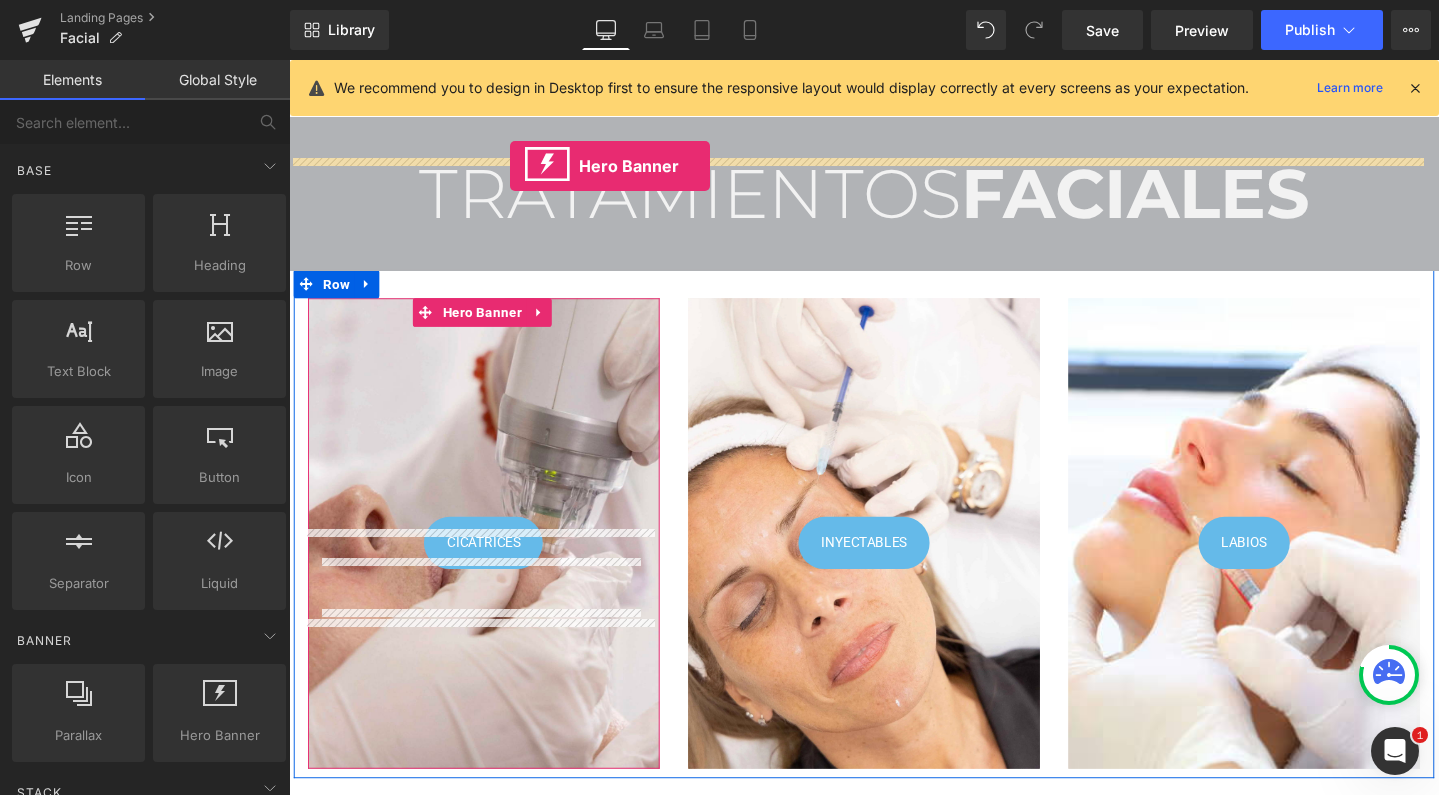 scroll, scrollTop: 0, scrollLeft: 0, axis: both 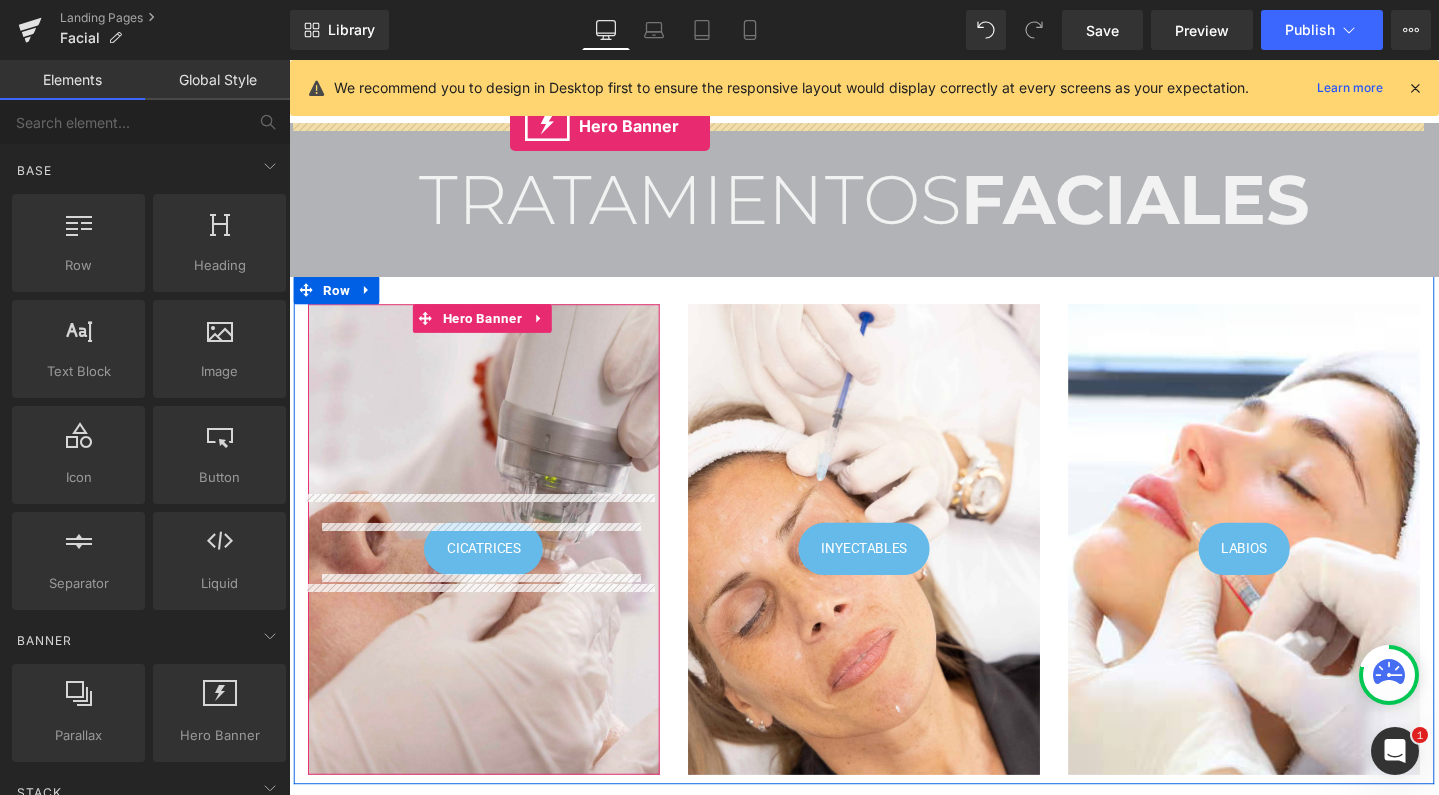 drag, startPoint x: 488, startPoint y: 776, endPoint x: 522, endPoint y: 129, distance: 647.89276 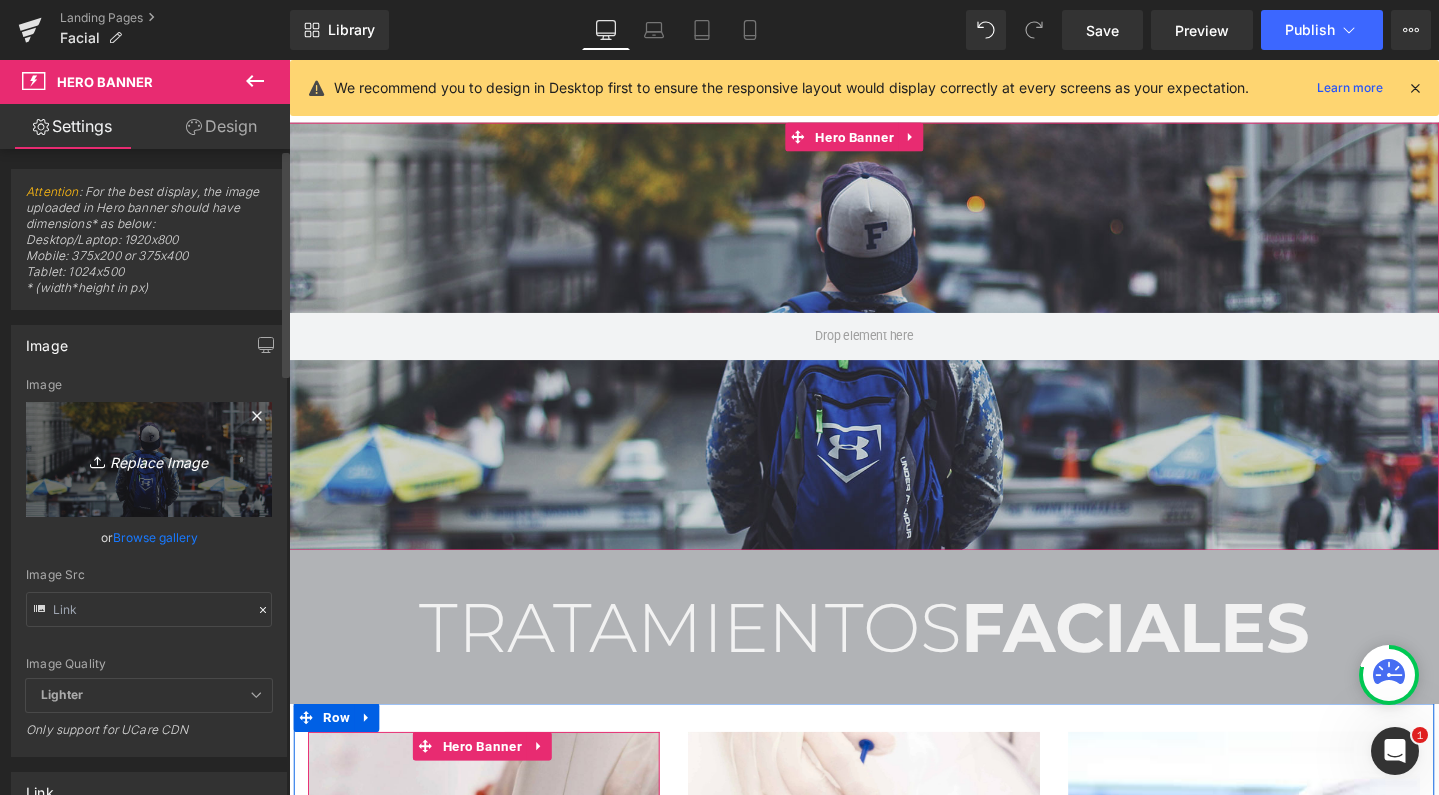 click 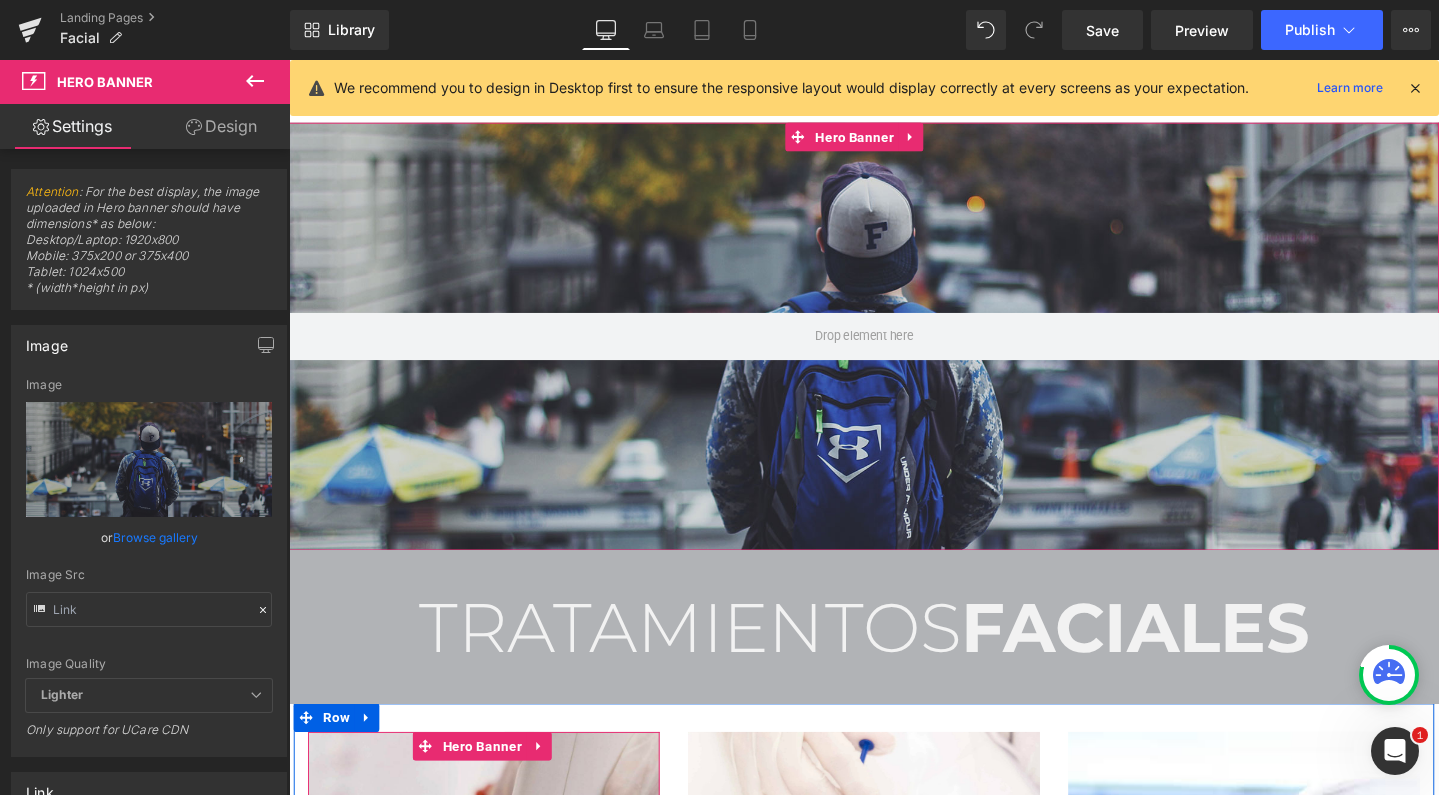 type on "C:\fakepath\banner facial_Mesa de trabajo 1 copia 11_Mesa de trabajo 1 copia 11.png" 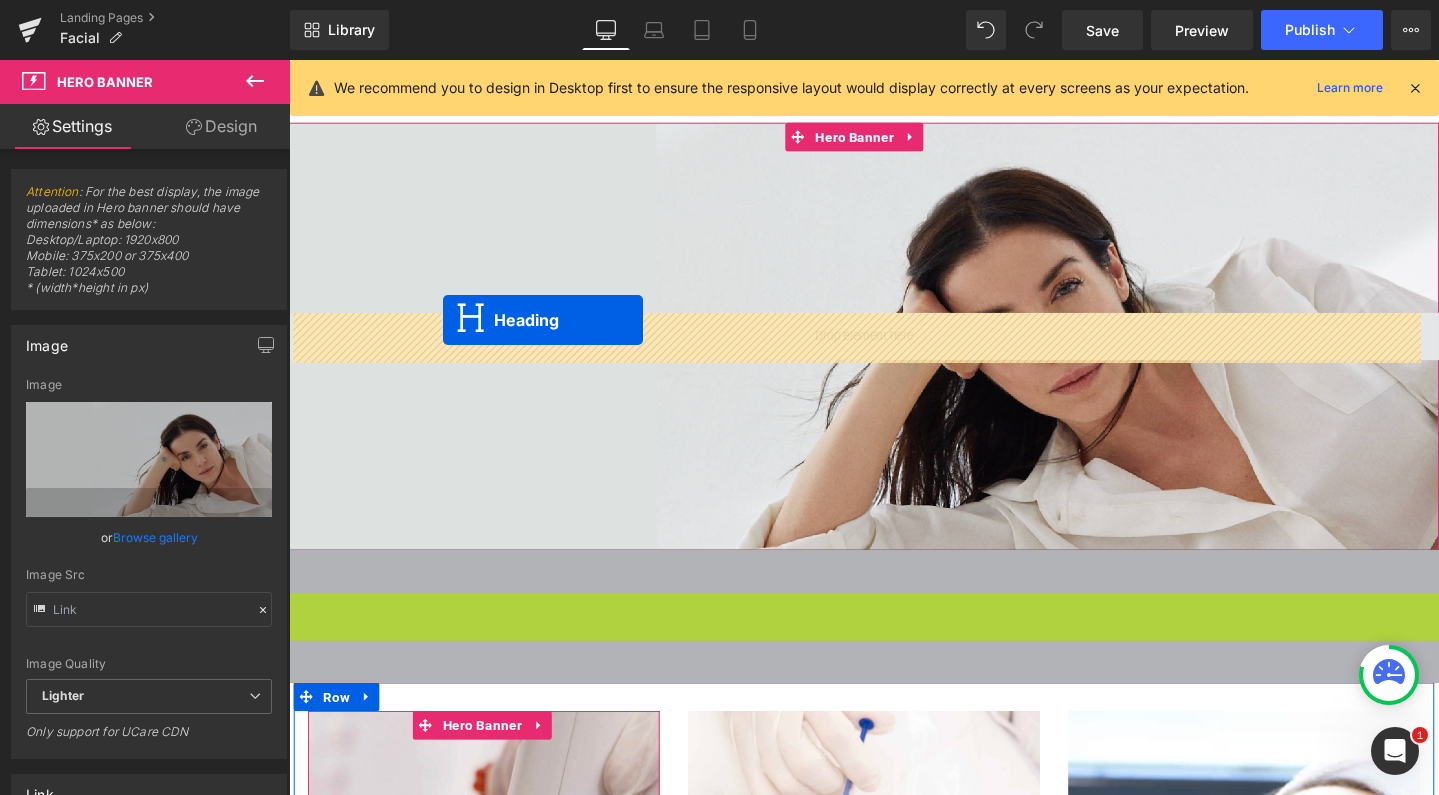 drag, startPoint x: 833, startPoint y: 661, endPoint x: 451, endPoint y: 334, distance: 502.8449 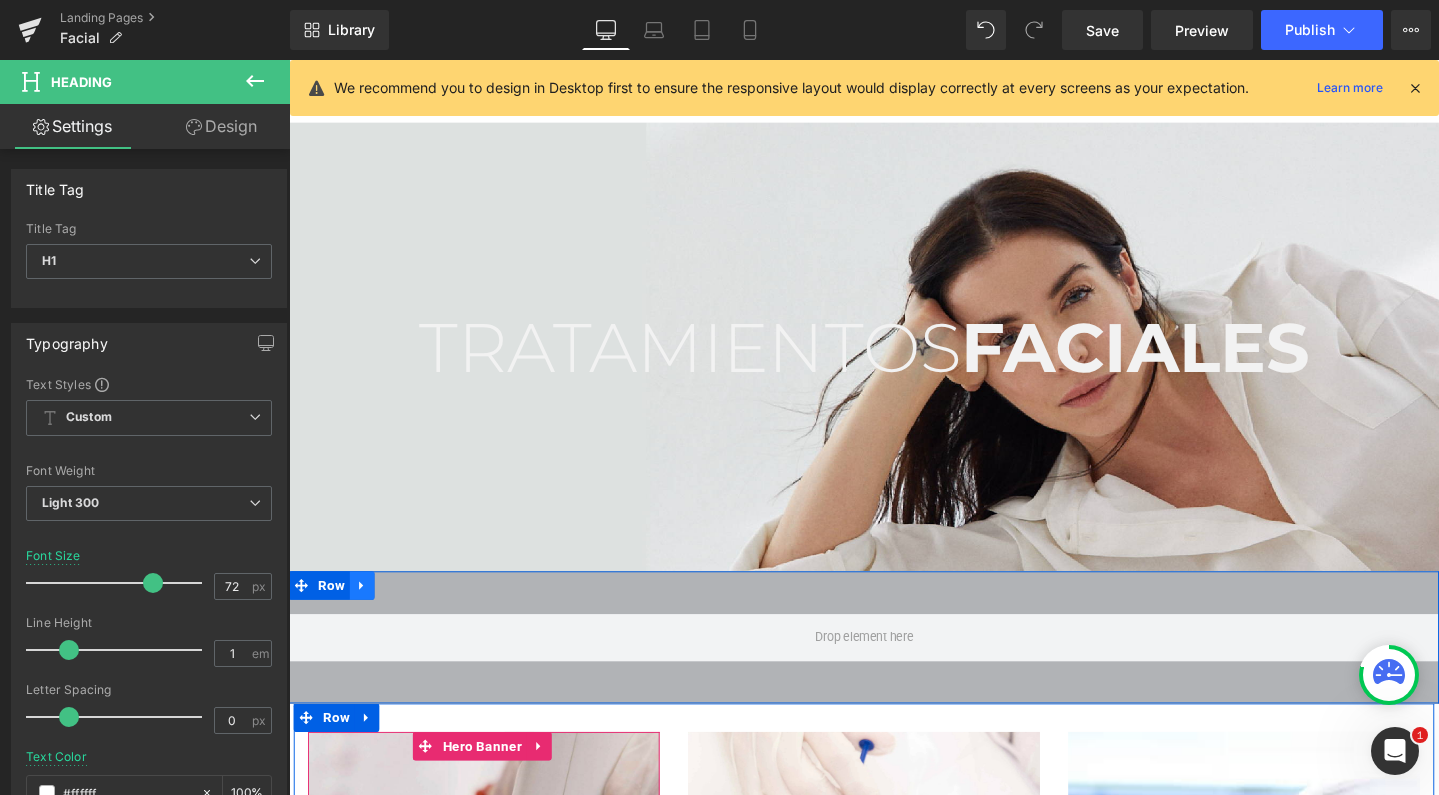 click 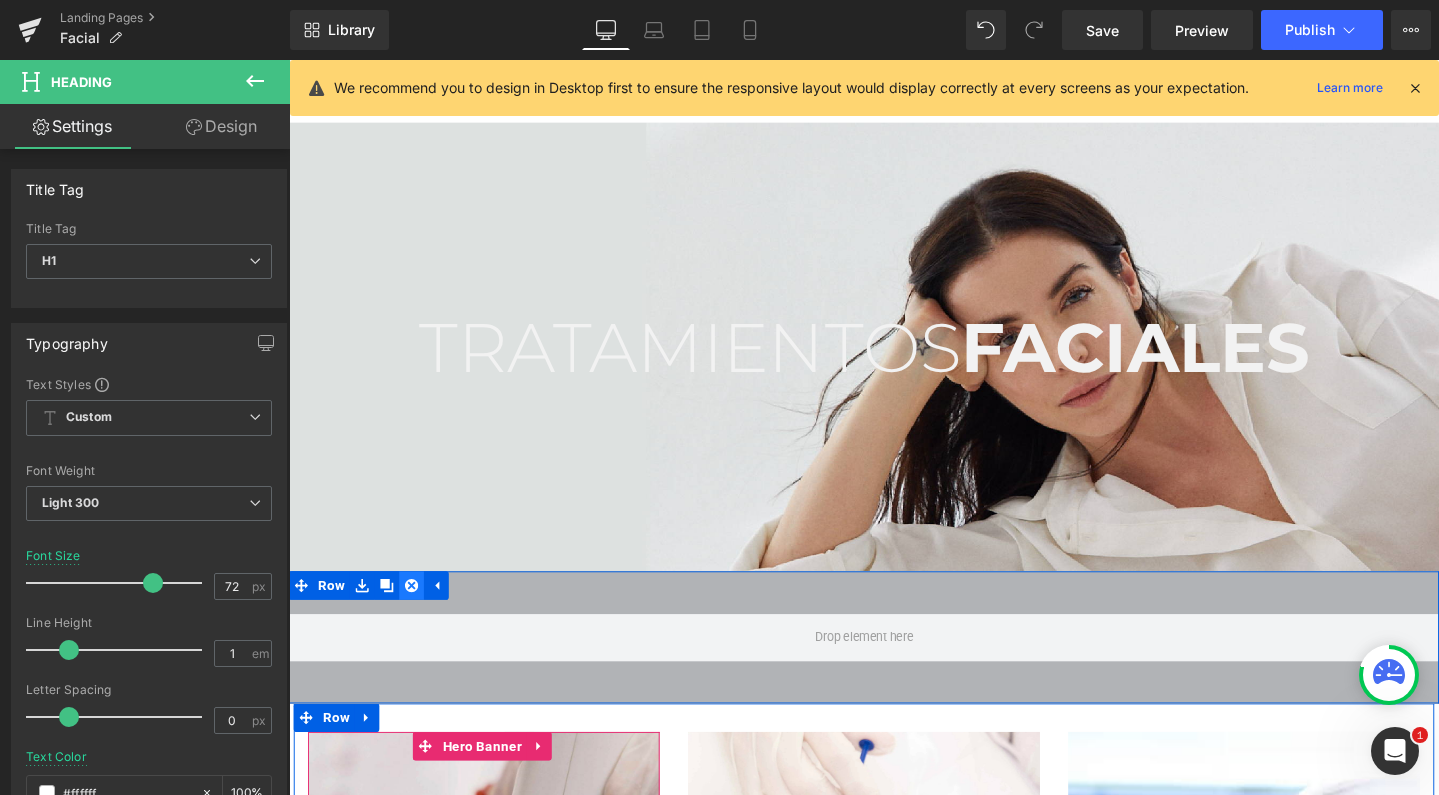 click 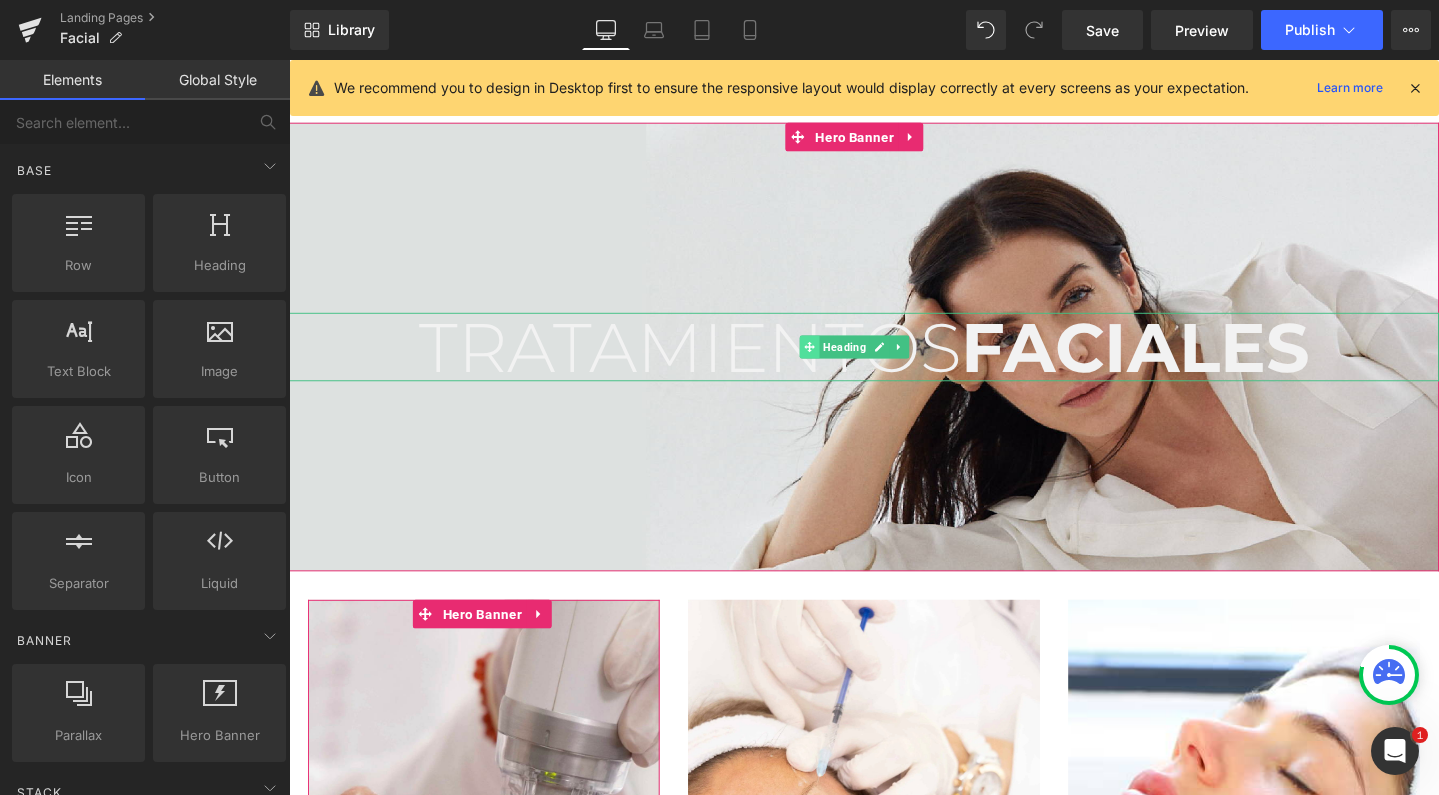 drag, startPoint x: 841, startPoint y: 365, endPoint x: 940, endPoint y: 112, distance: 271.67996 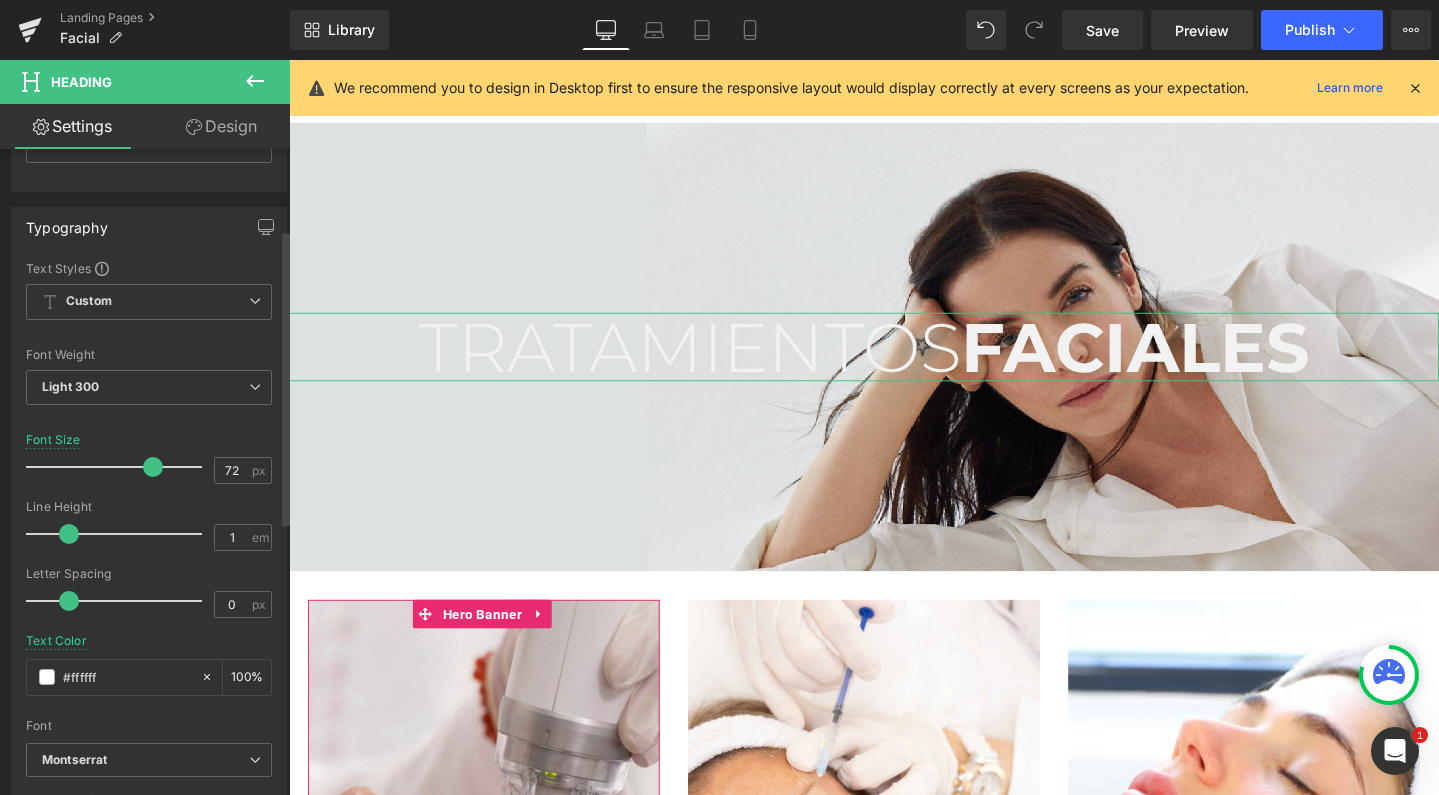 scroll, scrollTop: 184, scrollLeft: 0, axis: vertical 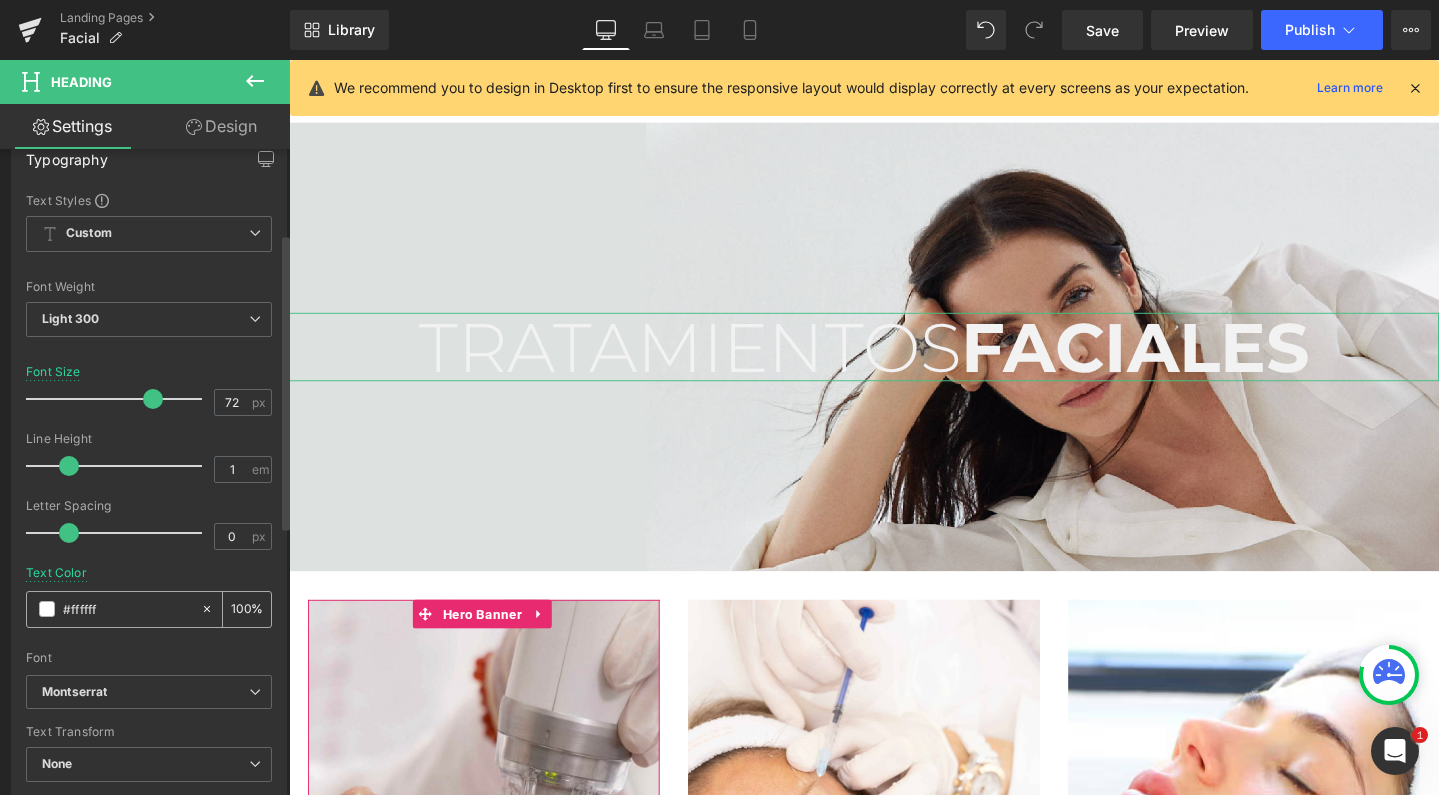 click at bounding box center (47, 609) 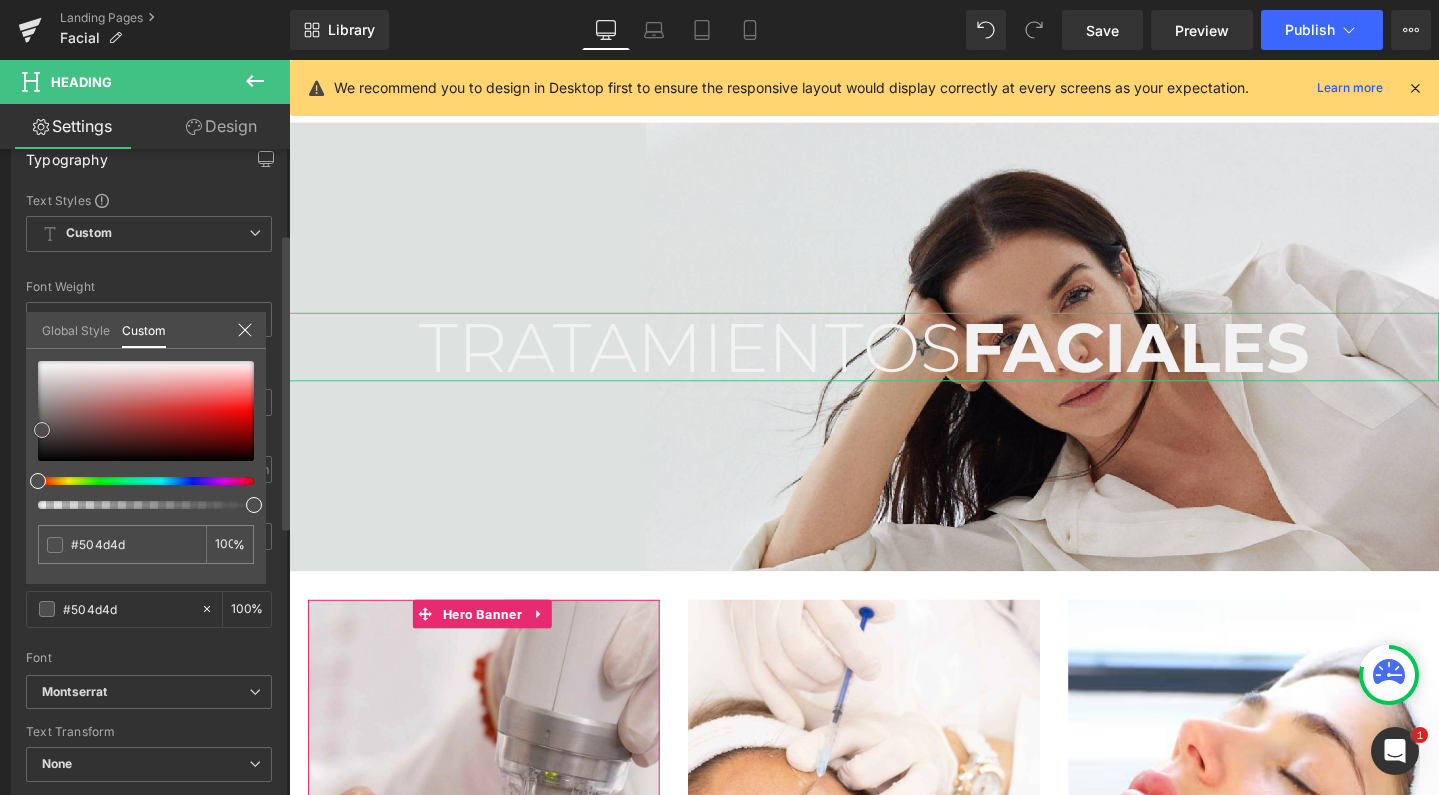 click at bounding box center (146, 411) 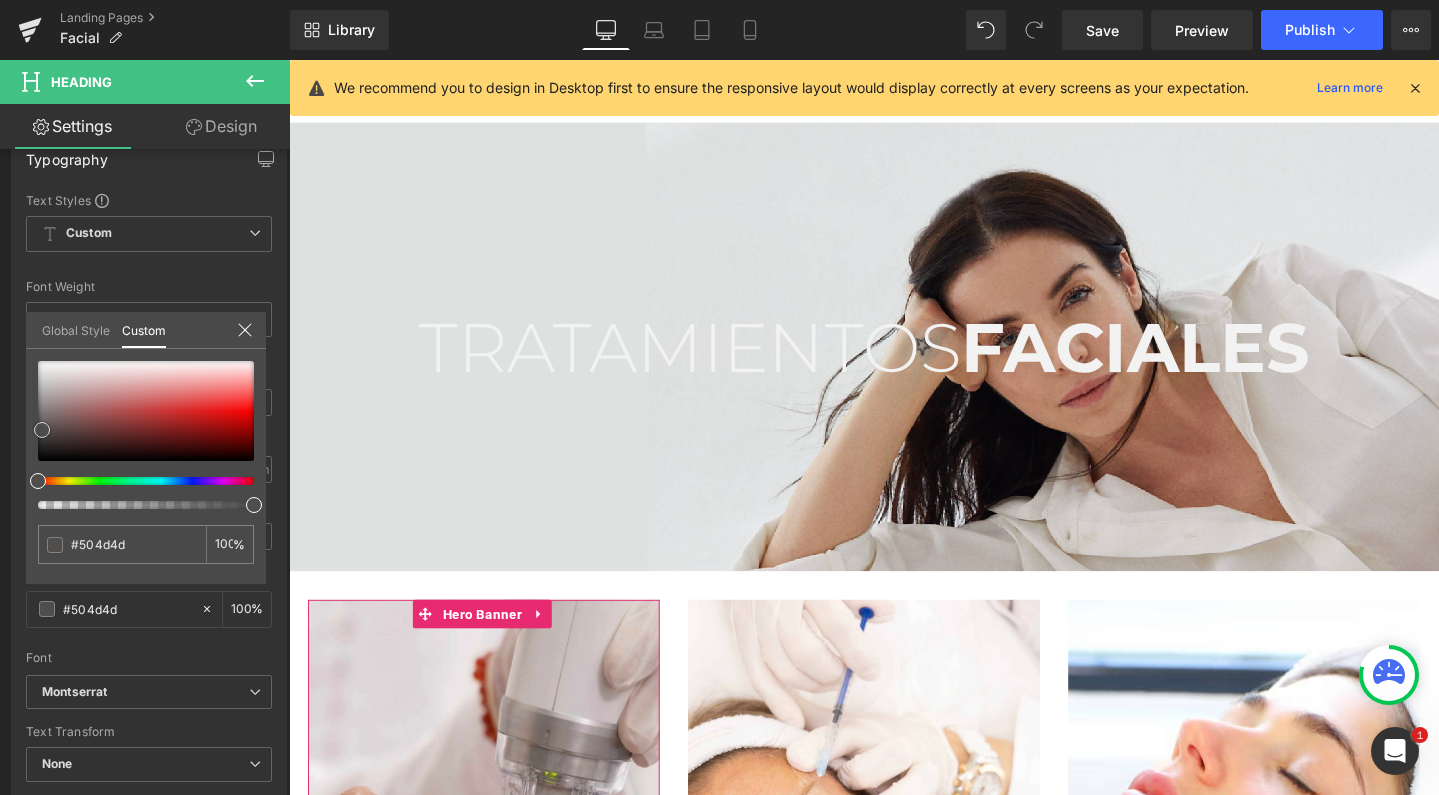 click on "Ir directamente al contenido
Facial
Rejuvenecimiento
Inyectables
Manchas y lesiones pigmentarias
Cicatrices" at bounding box center (894, 2272) 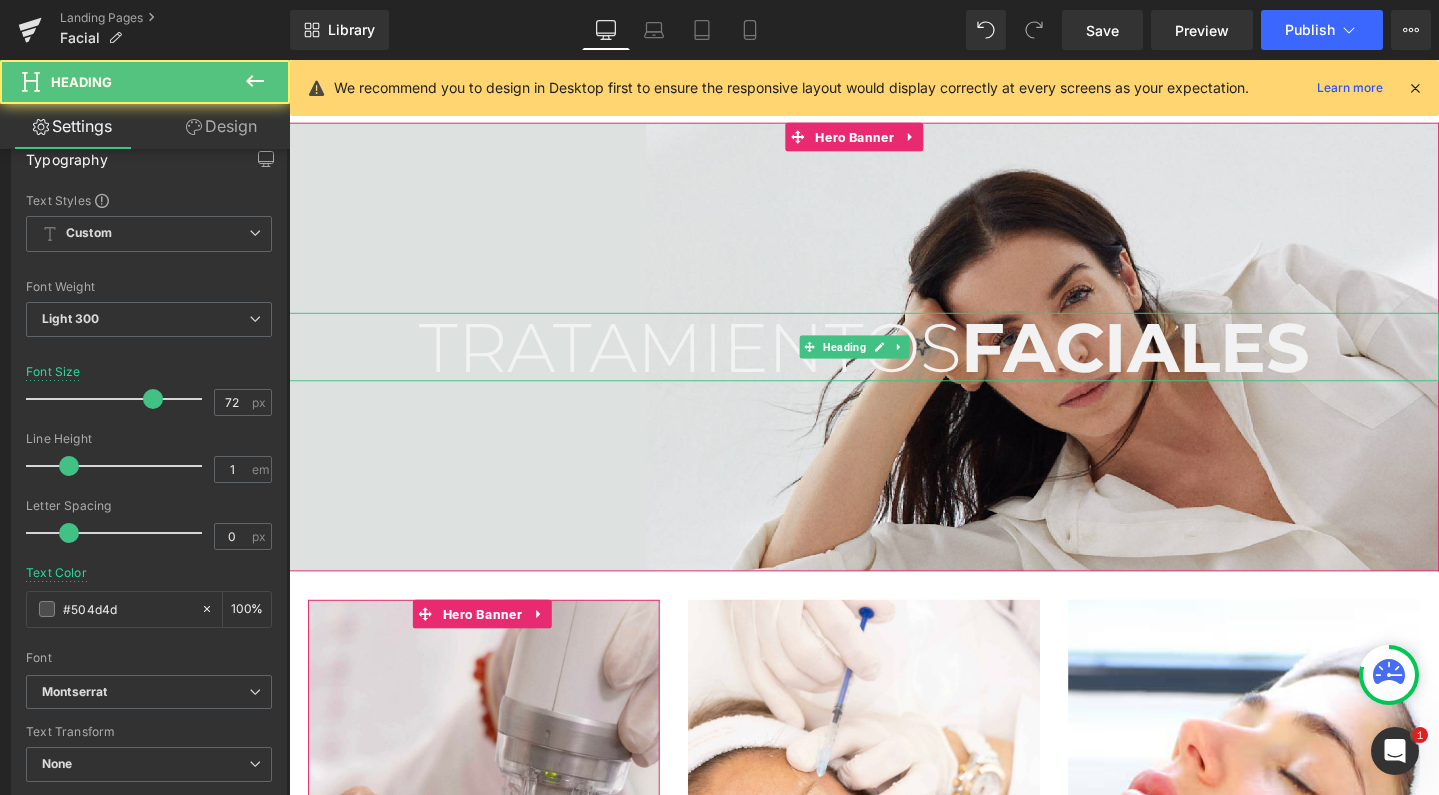 click on "TRATAMIENTOS  FACIALES" at bounding box center (894, 362) 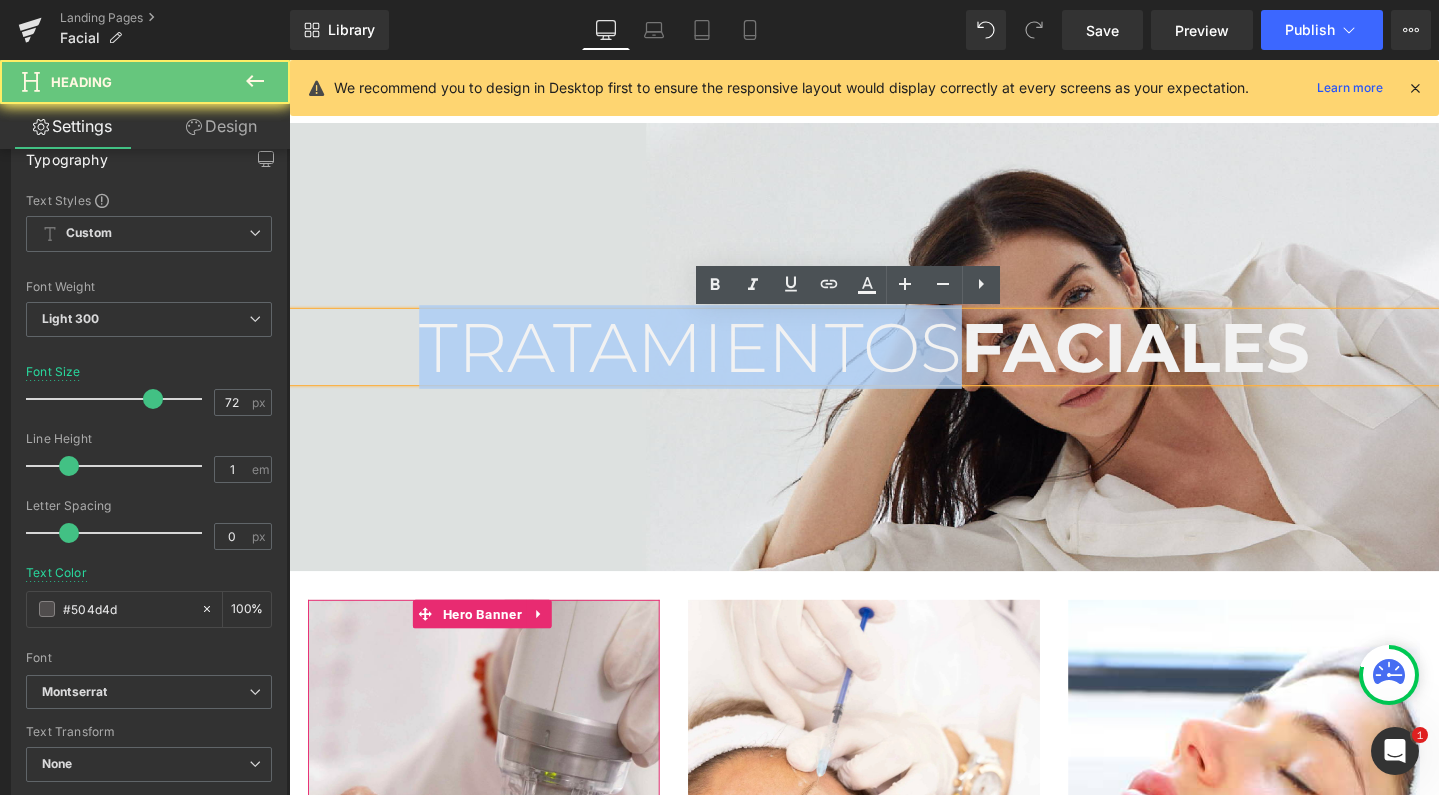 click on "TRATAMIENTOS  FACIALES" at bounding box center [894, 362] 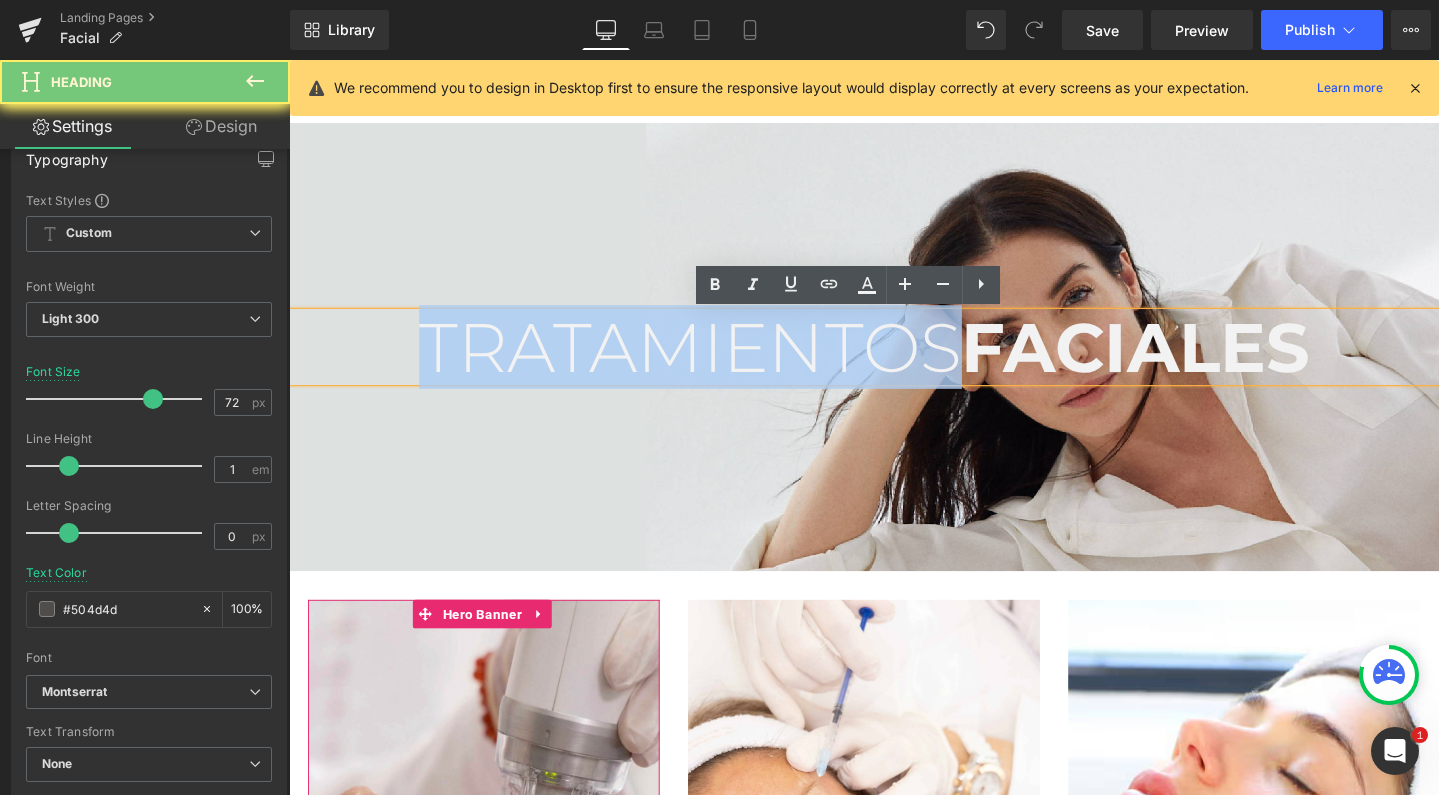 click on "TRATAMIENTOS  FACIALES" at bounding box center (894, 362) 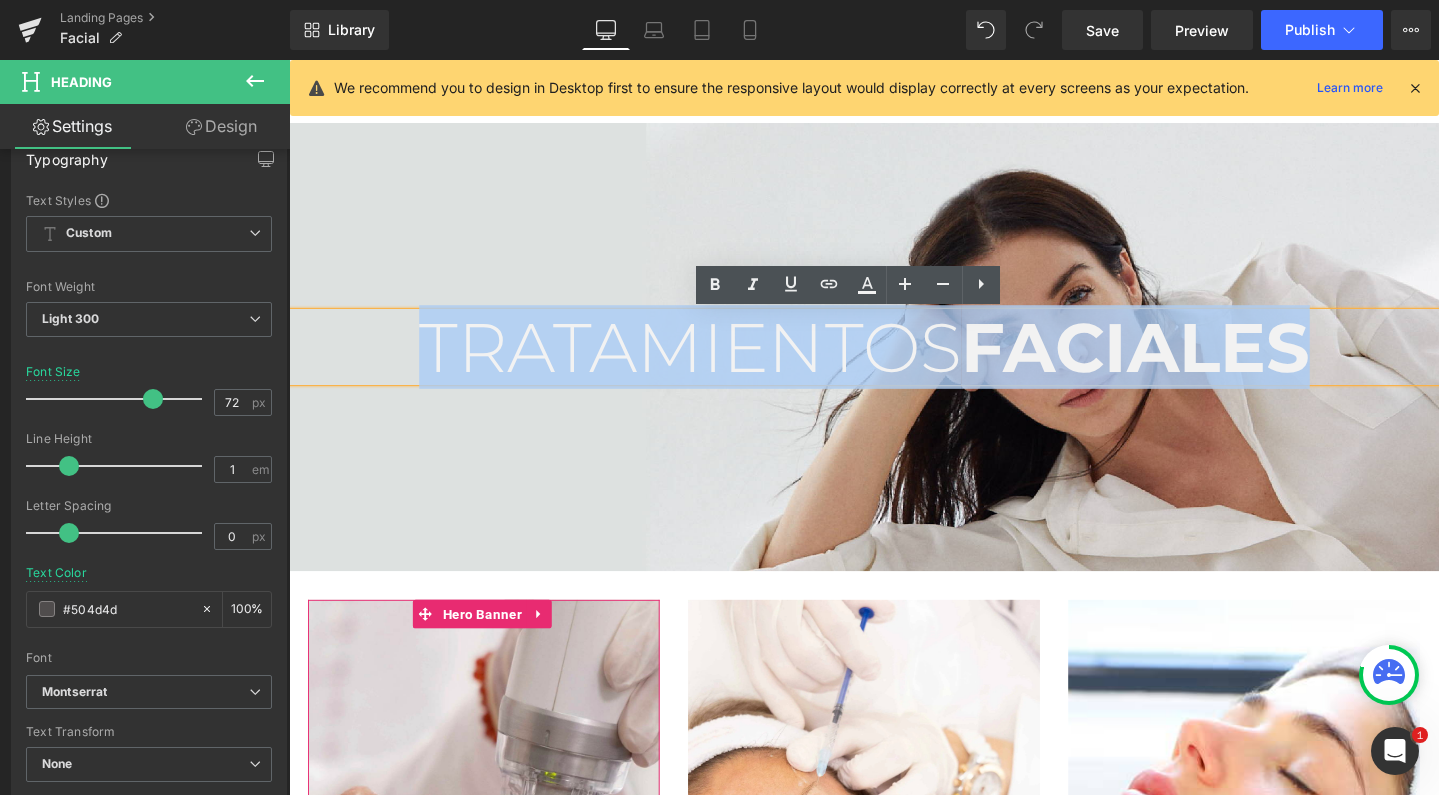 click on "TRATAMIENTOS  FACIALES" at bounding box center [894, 362] 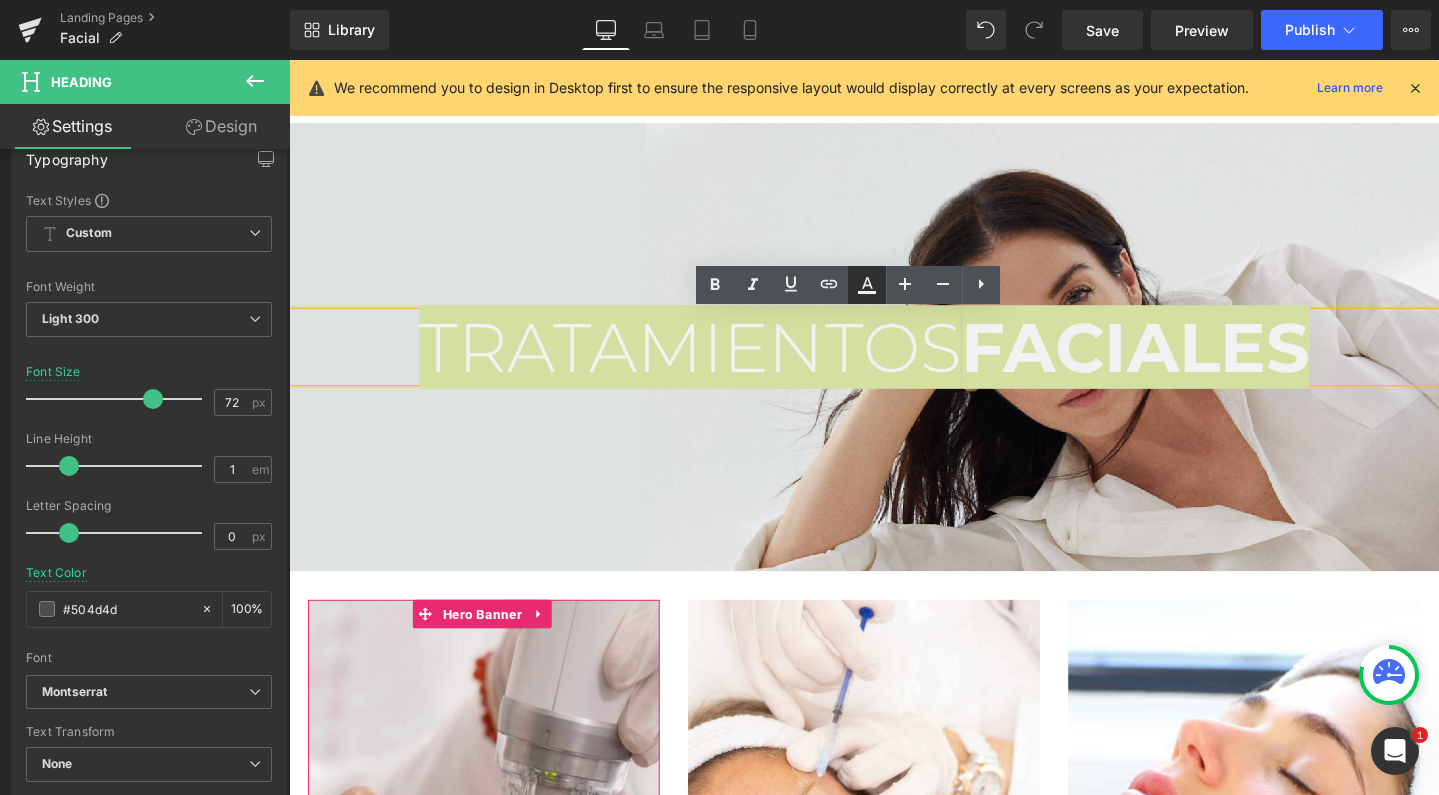 click 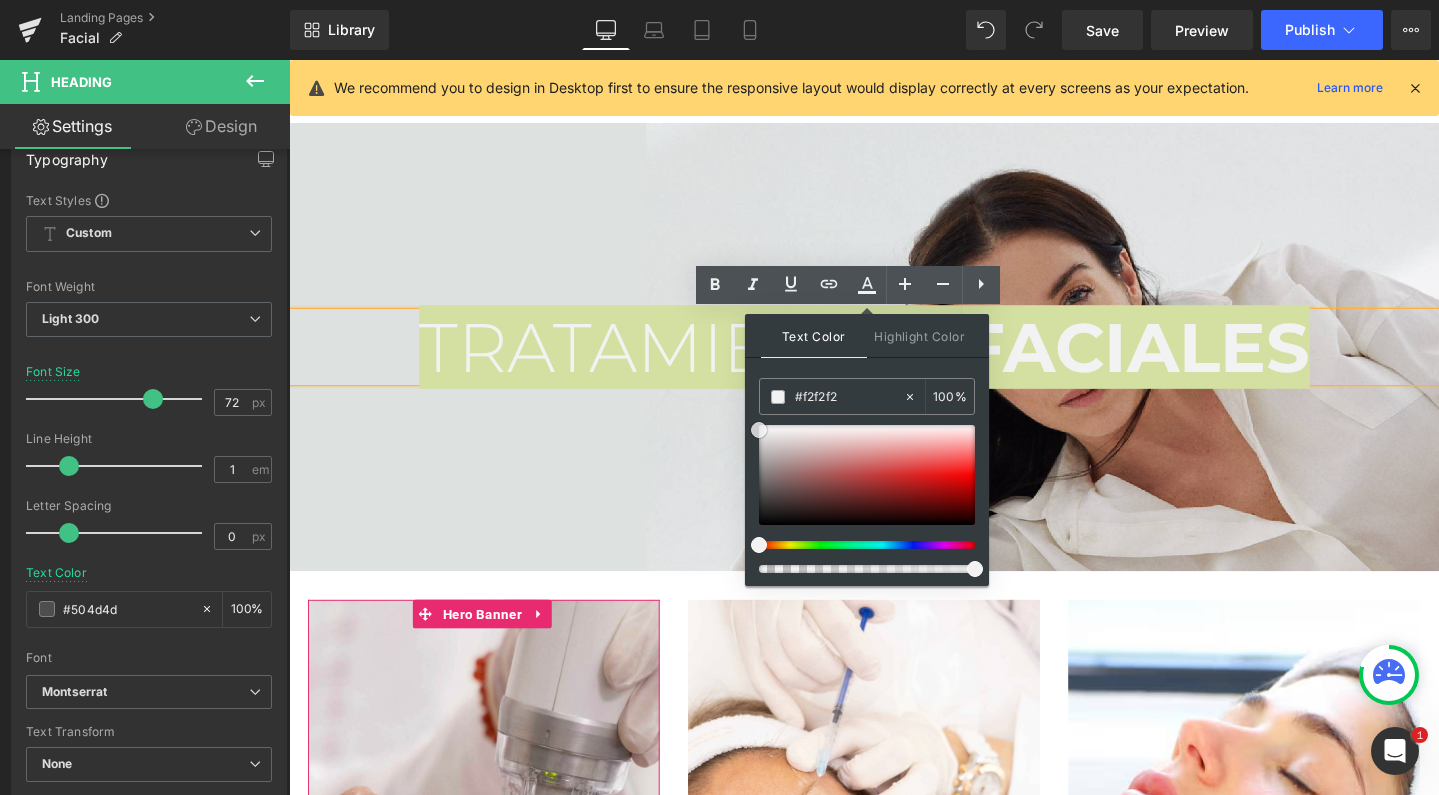 type 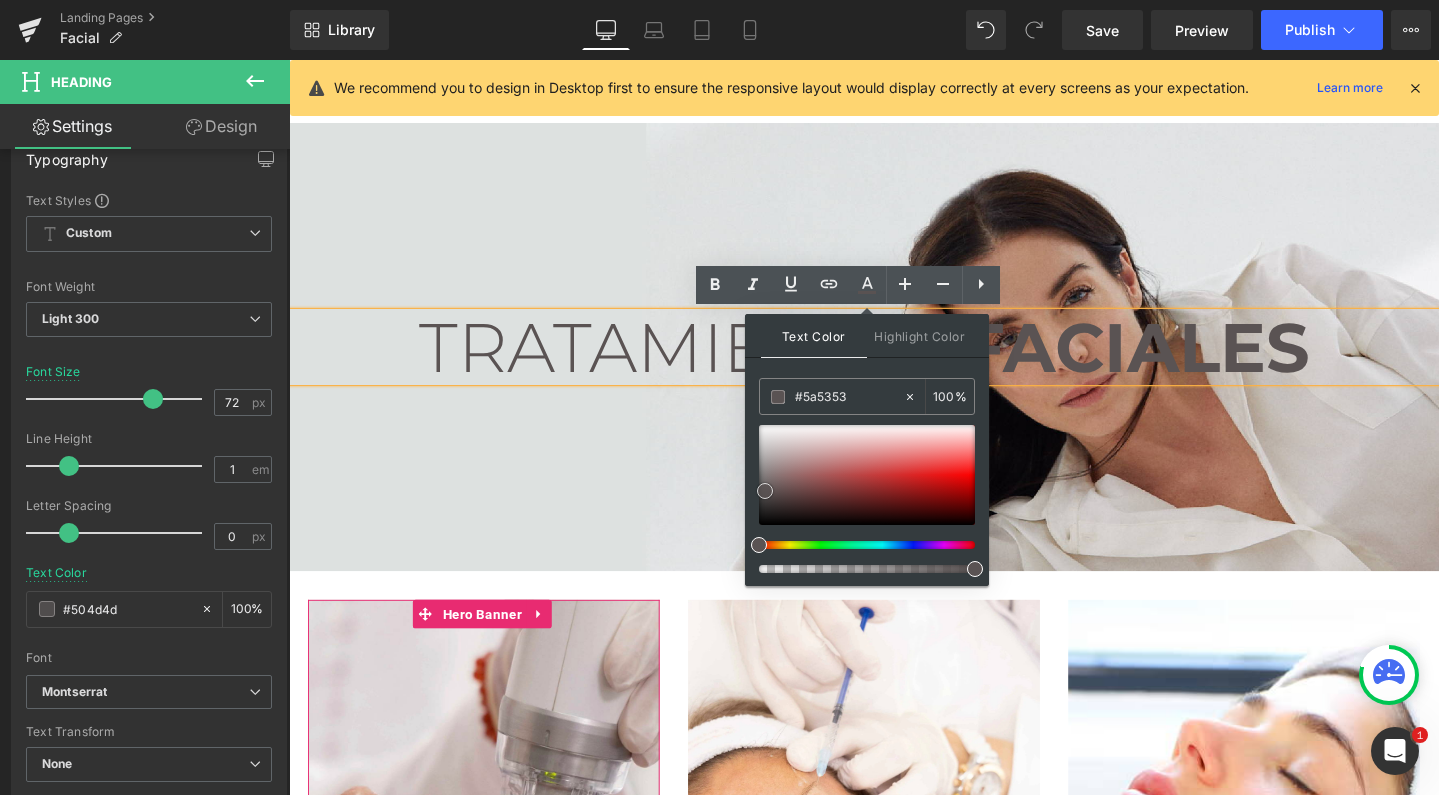 click at bounding box center (867, 475) 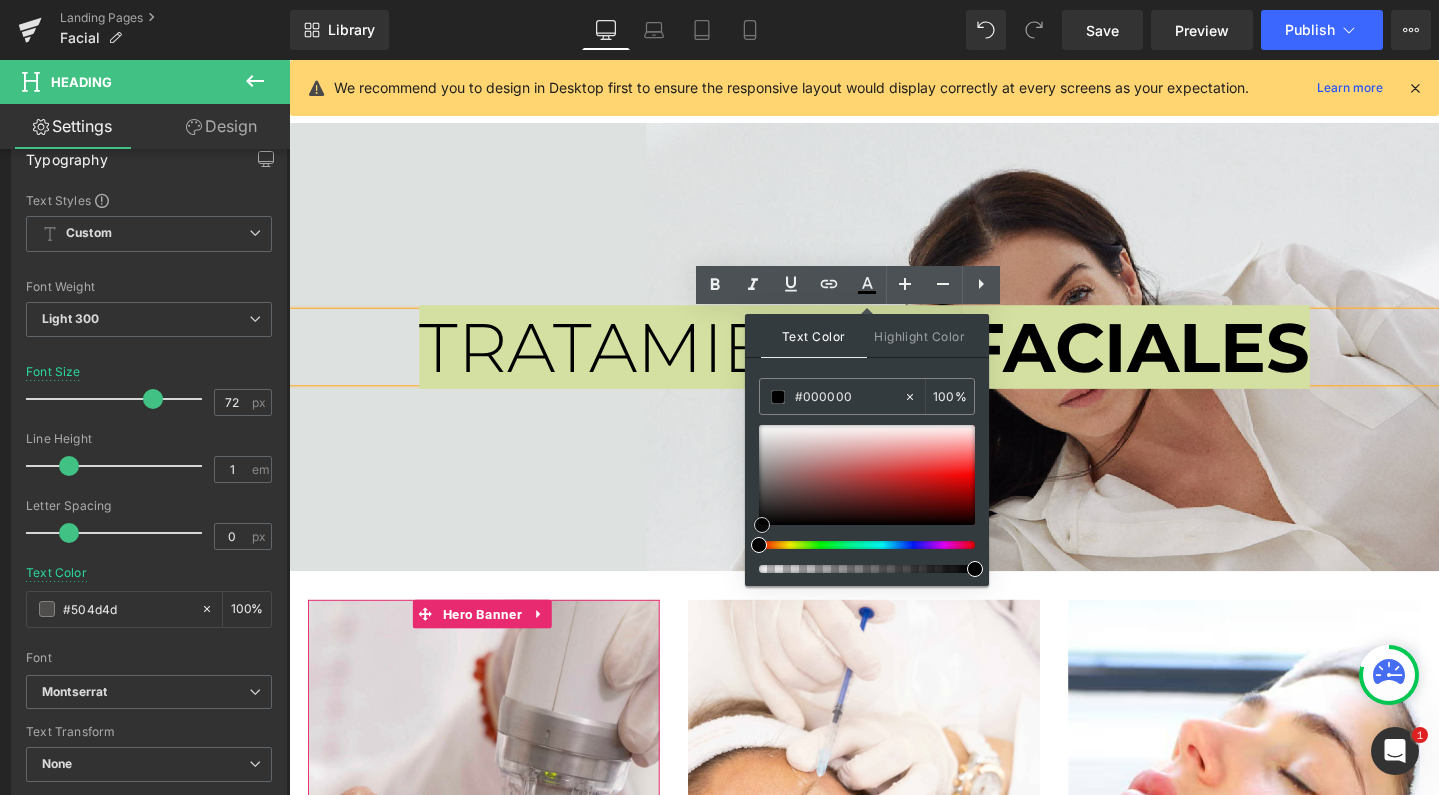 drag, startPoint x: 764, startPoint y: 510, endPoint x: 761, endPoint y: 527, distance: 17.262676 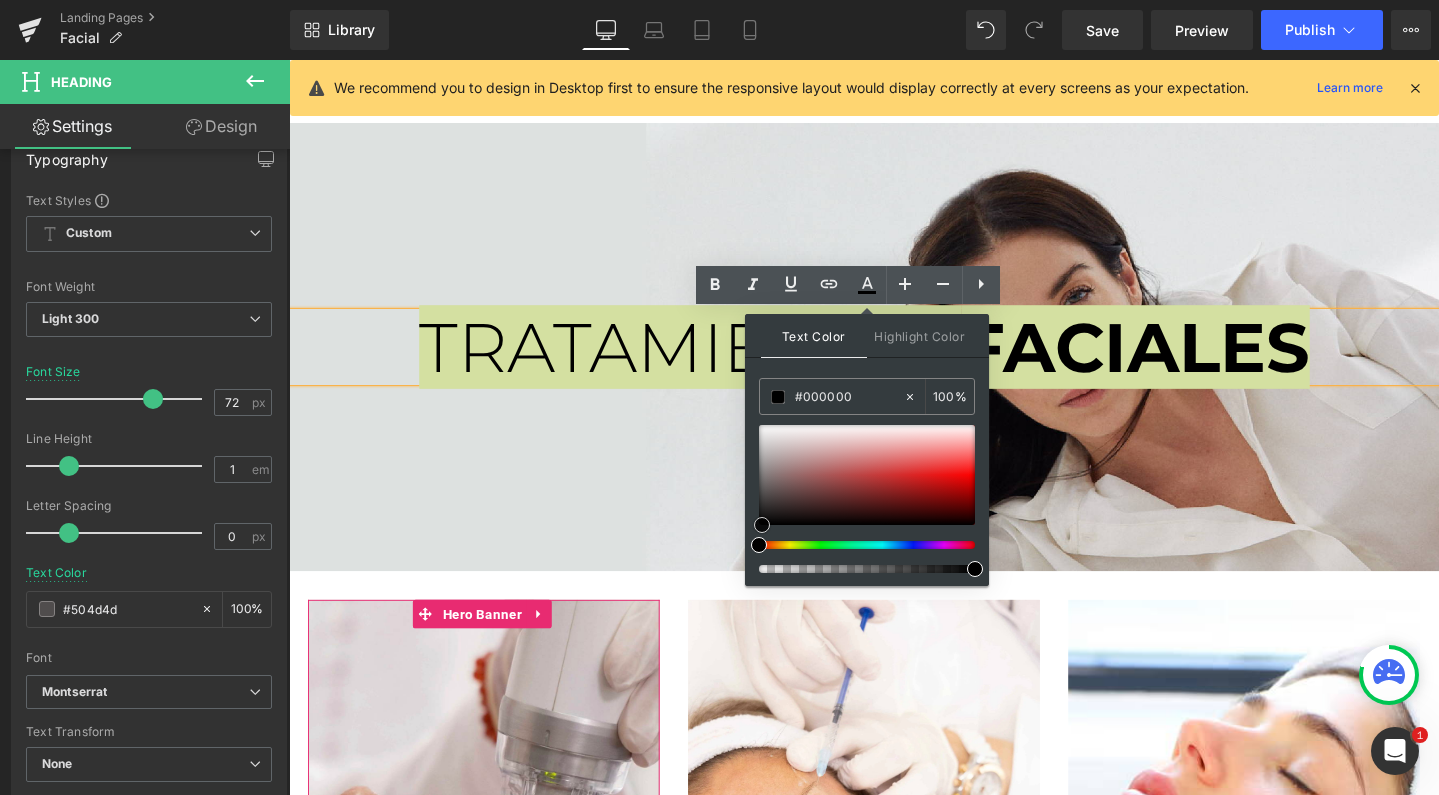 click at bounding box center [867, 475] 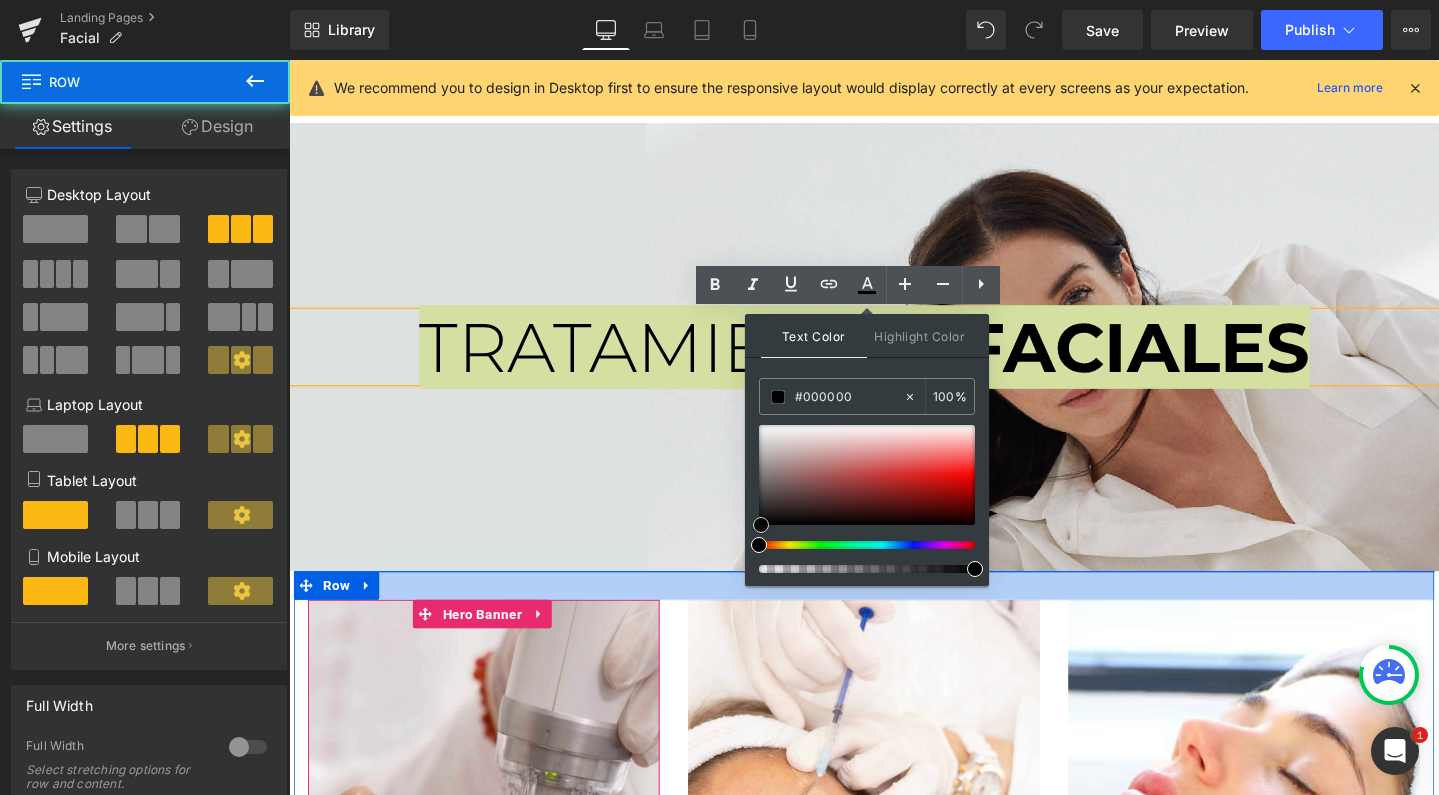 click at bounding box center [894, 613] 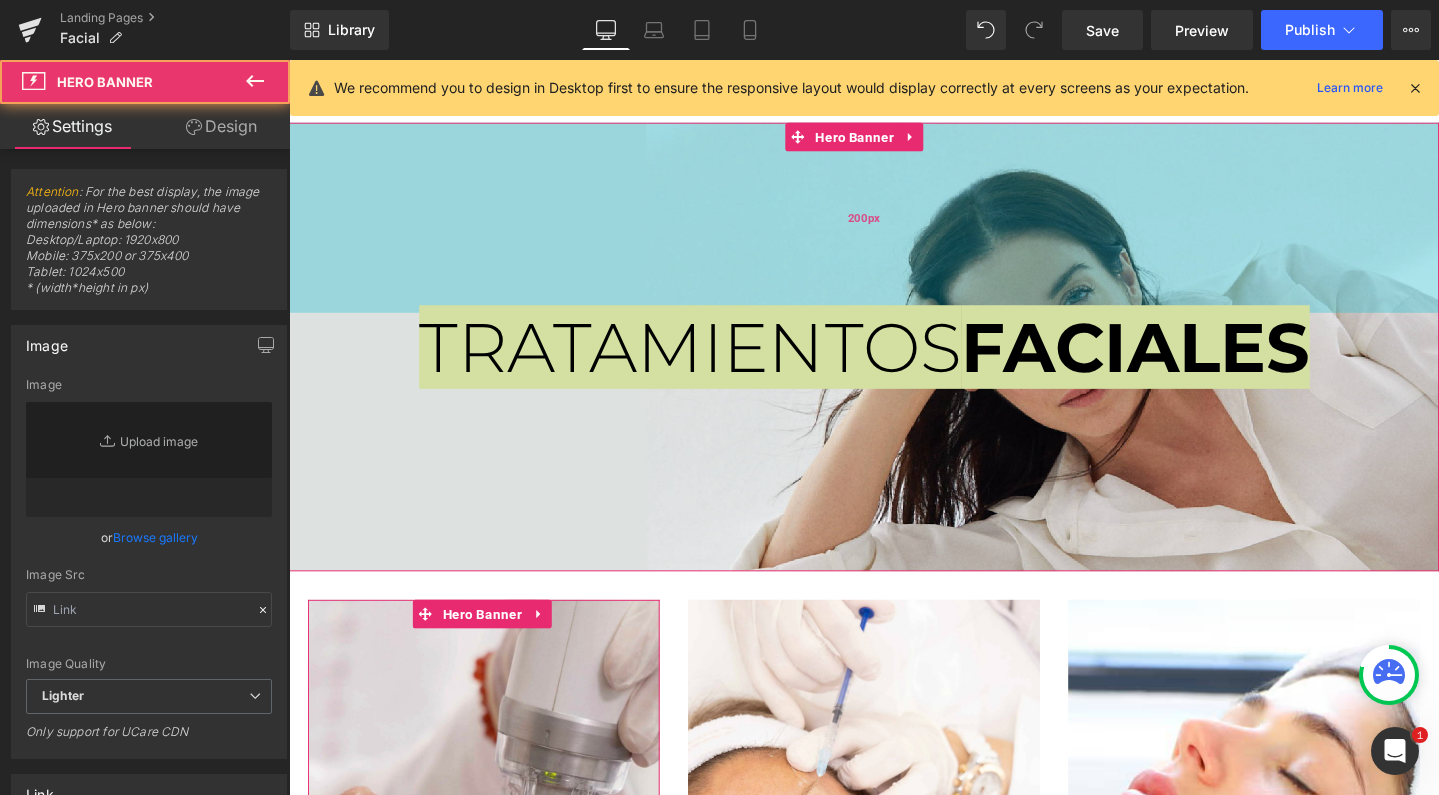click on "200px" at bounding box center (894, 226) 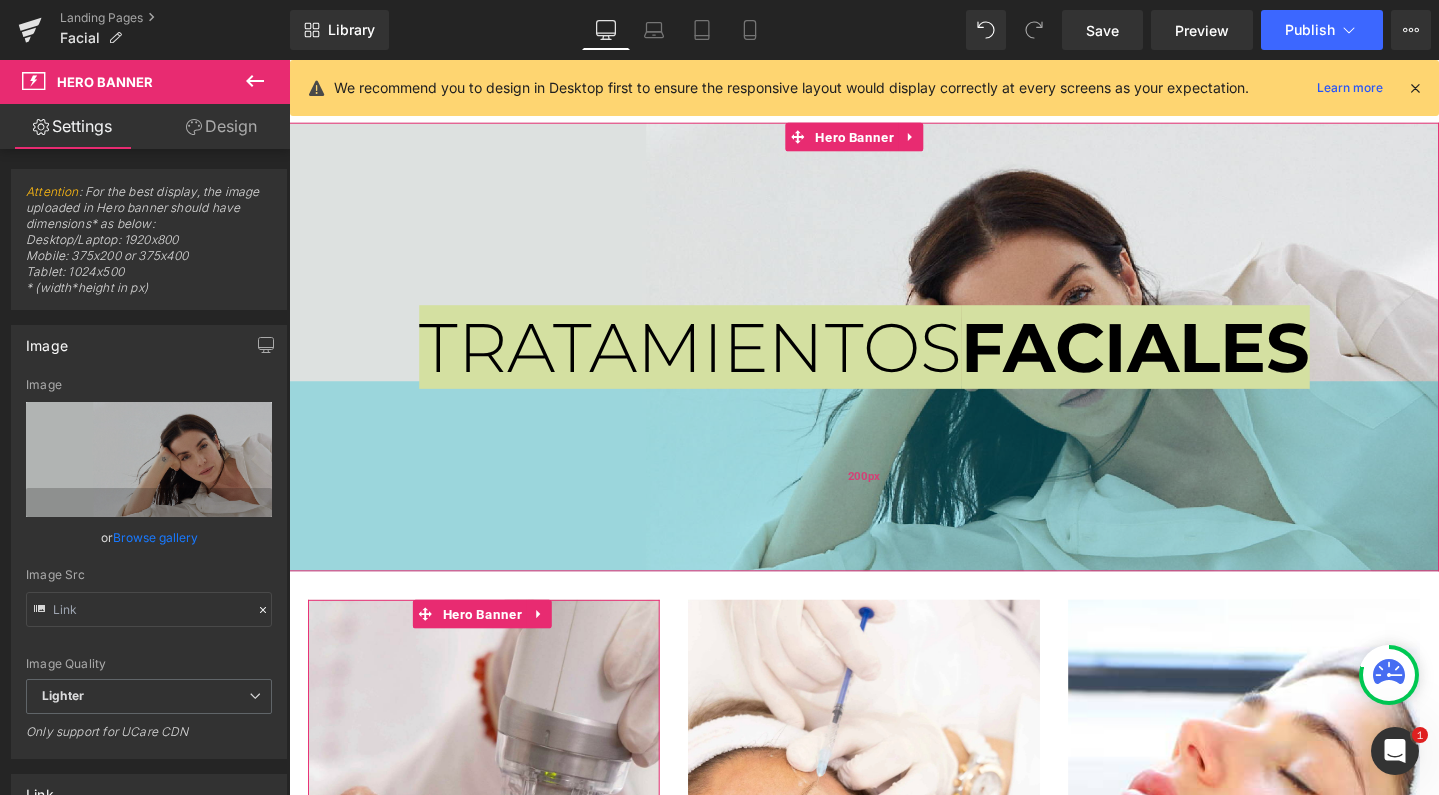 click on "200px" at bounding box center [894, 498] 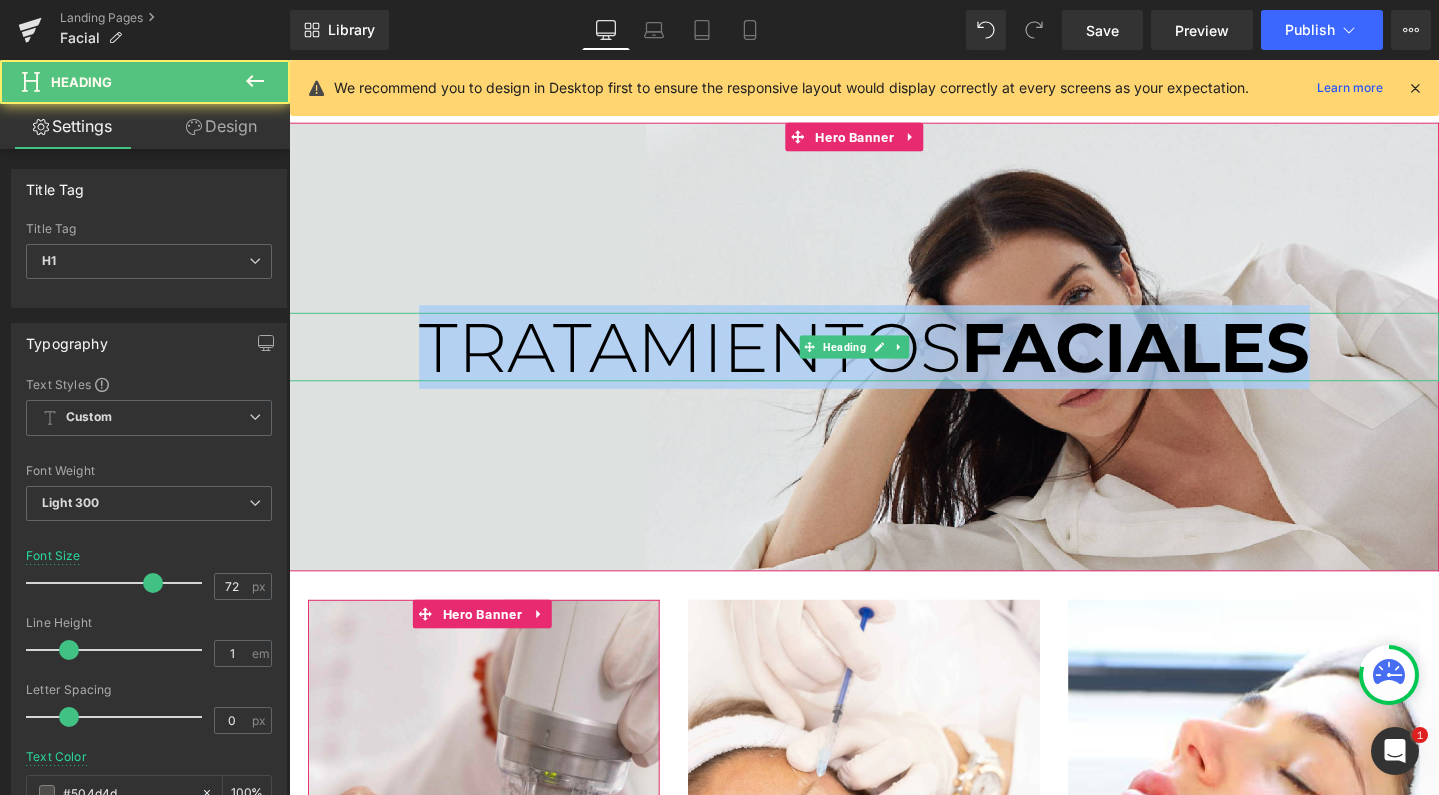 click on "FACIALES" at bounding box center [1180, 362] 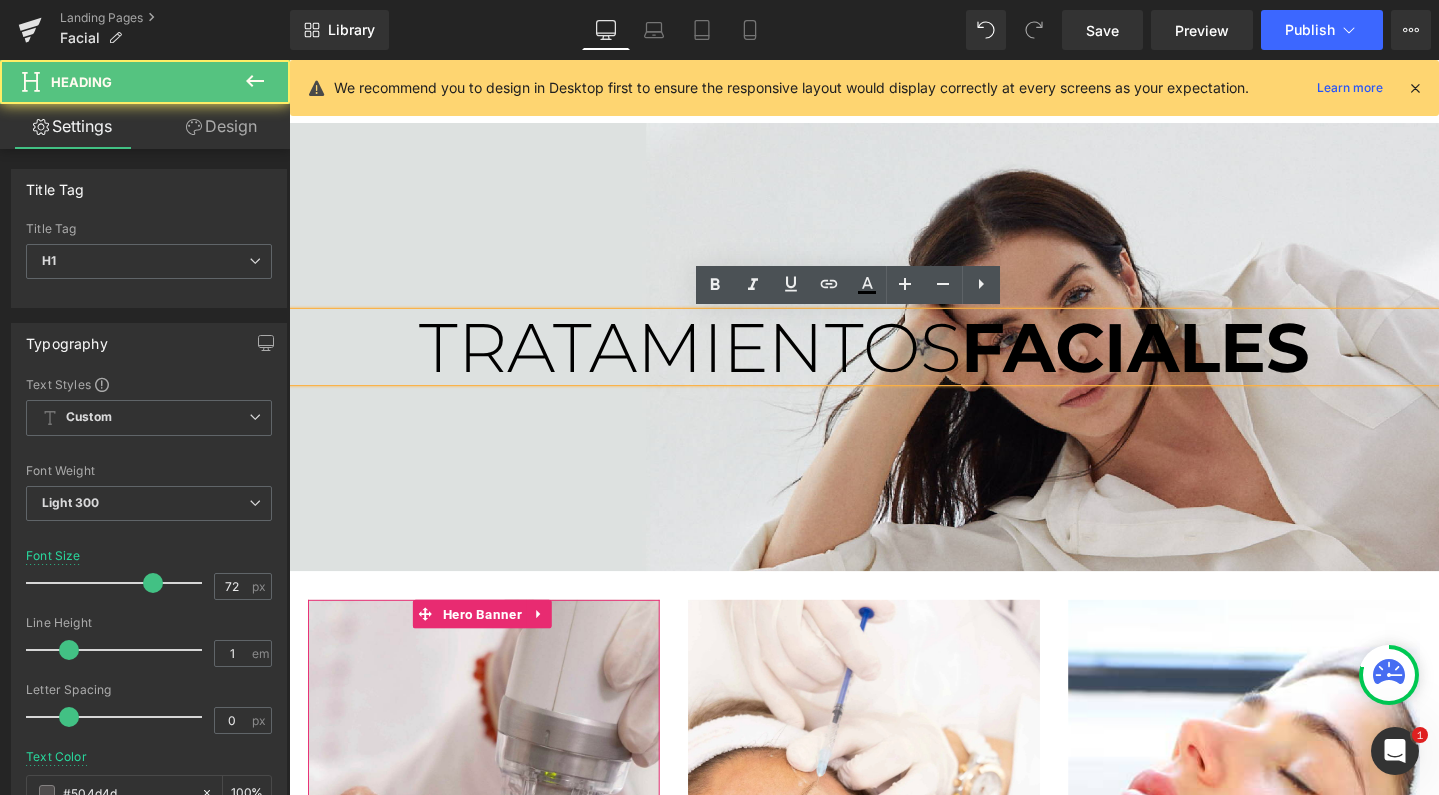 click on "FACIALES" at bounding box center [1180, 362] 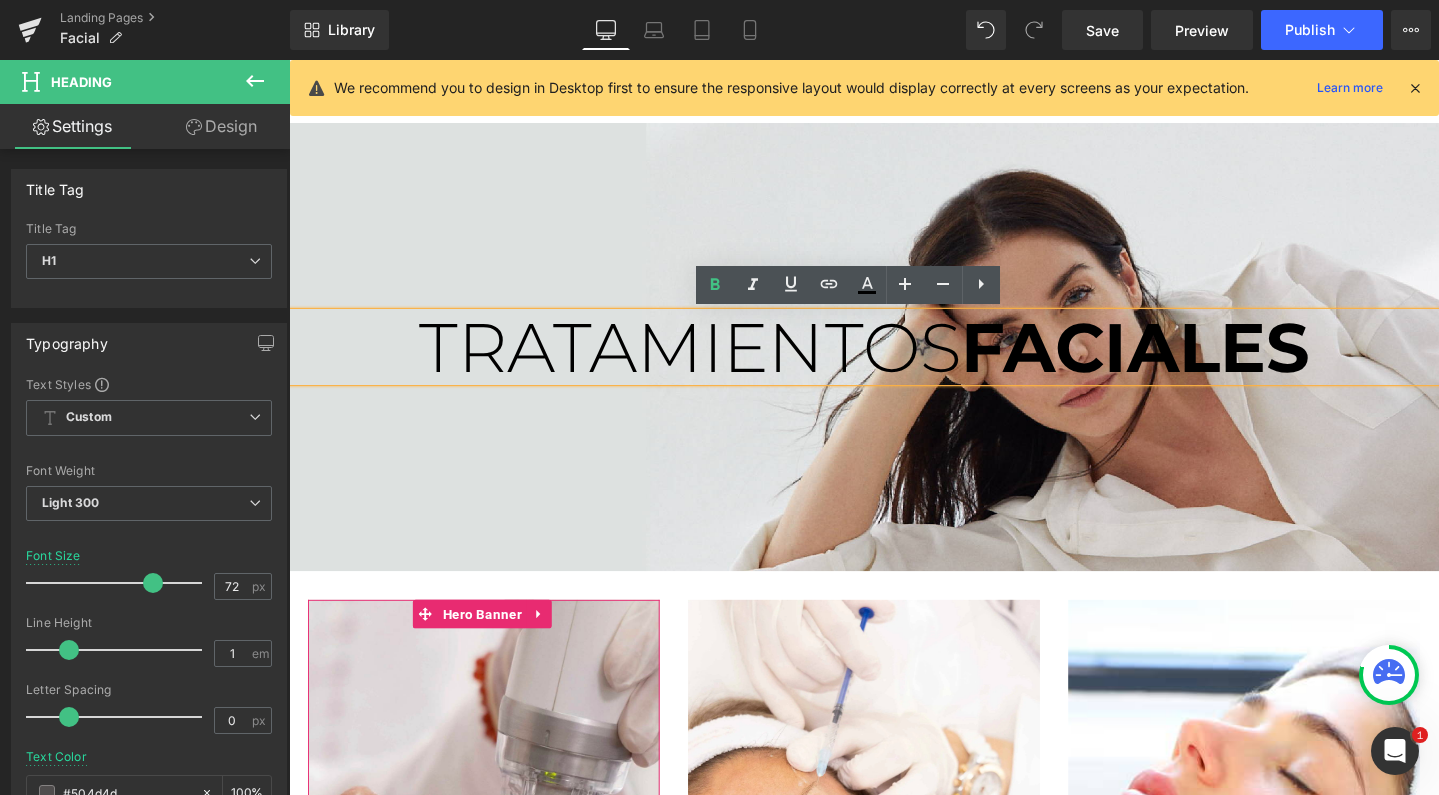 click on "FACIALES" at bounding box center [1180, 362] 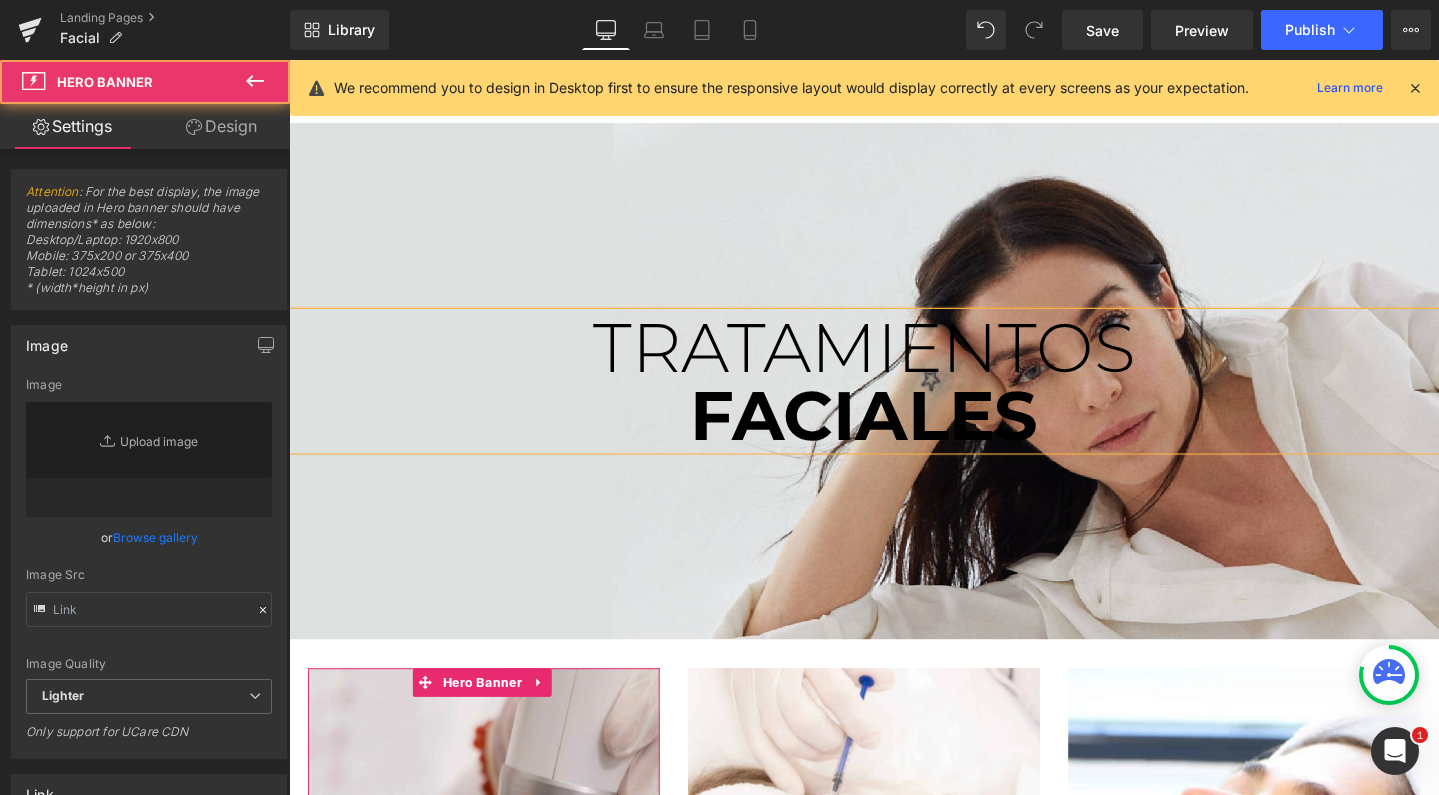 click at bounding box center [894, 398] 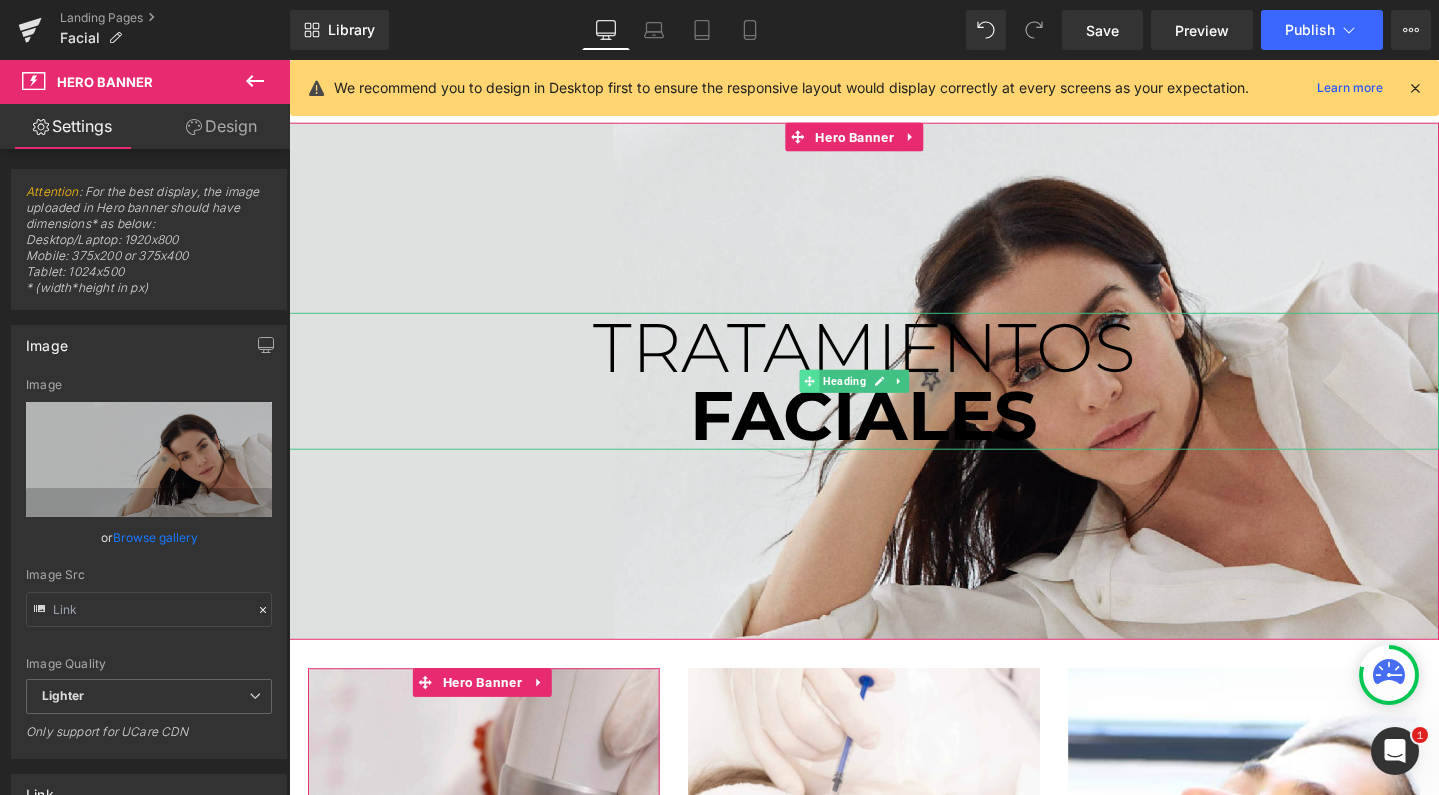 click 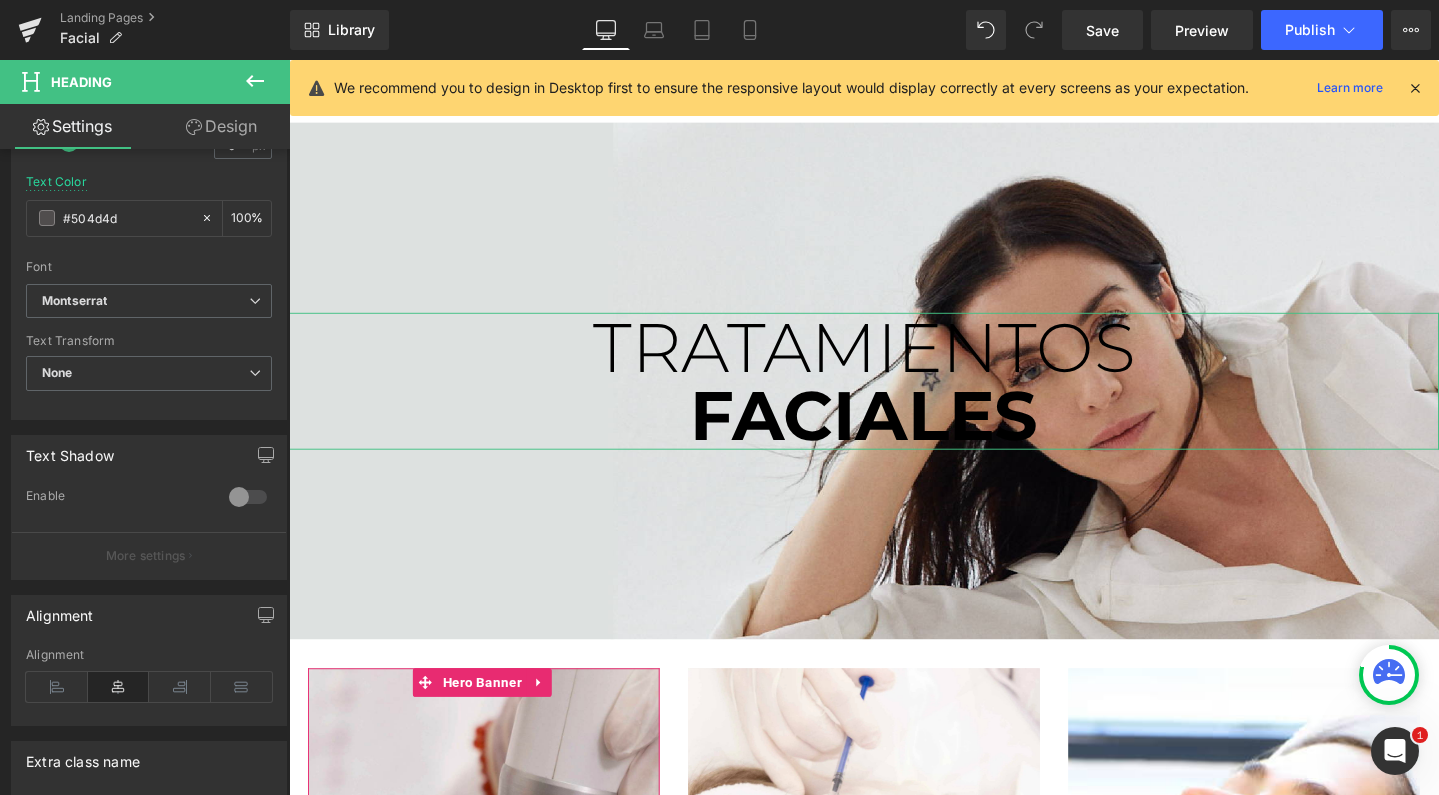 scroll, scrollTop: 629, scrollLeft: 0, axis: vertical 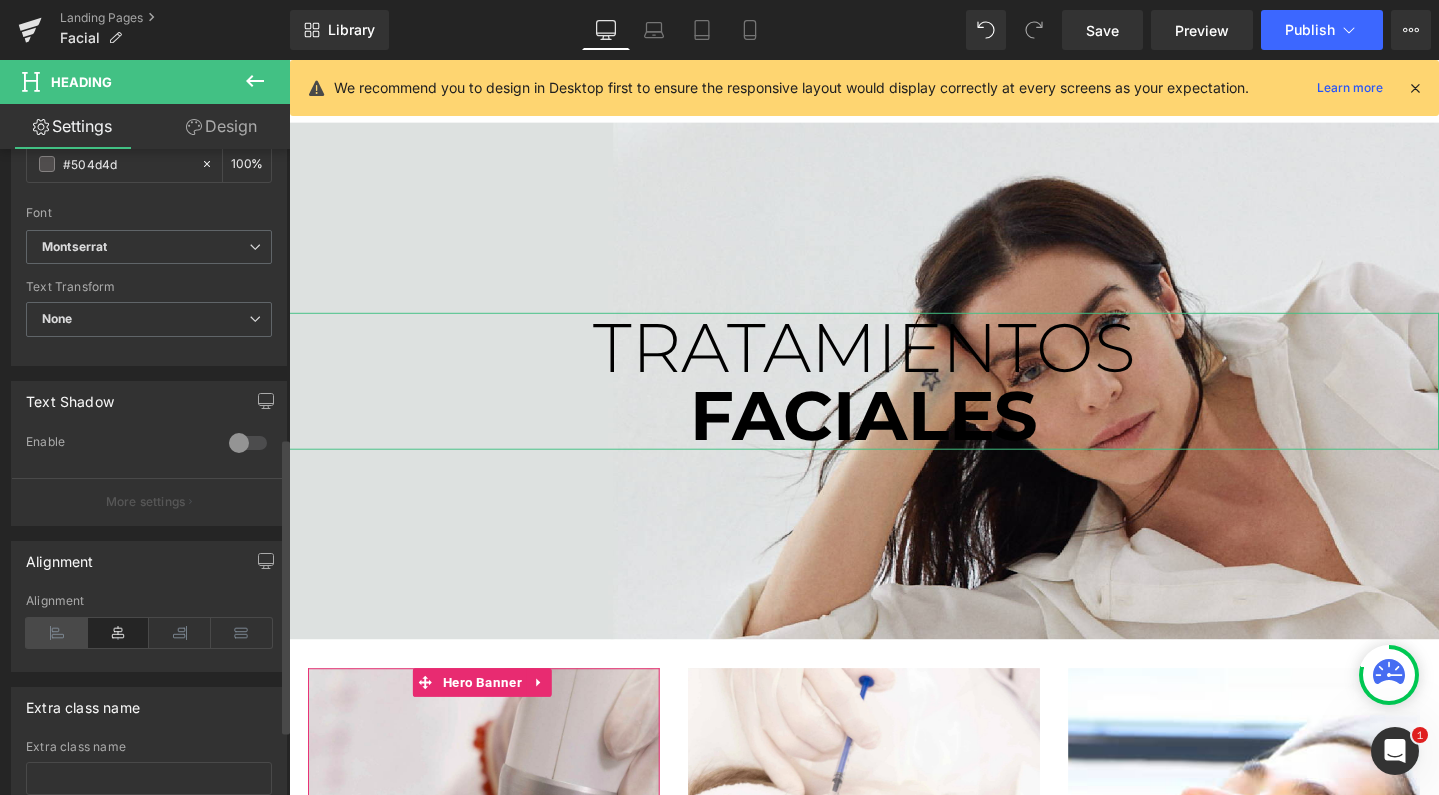 click at bounding box center [57, 633] 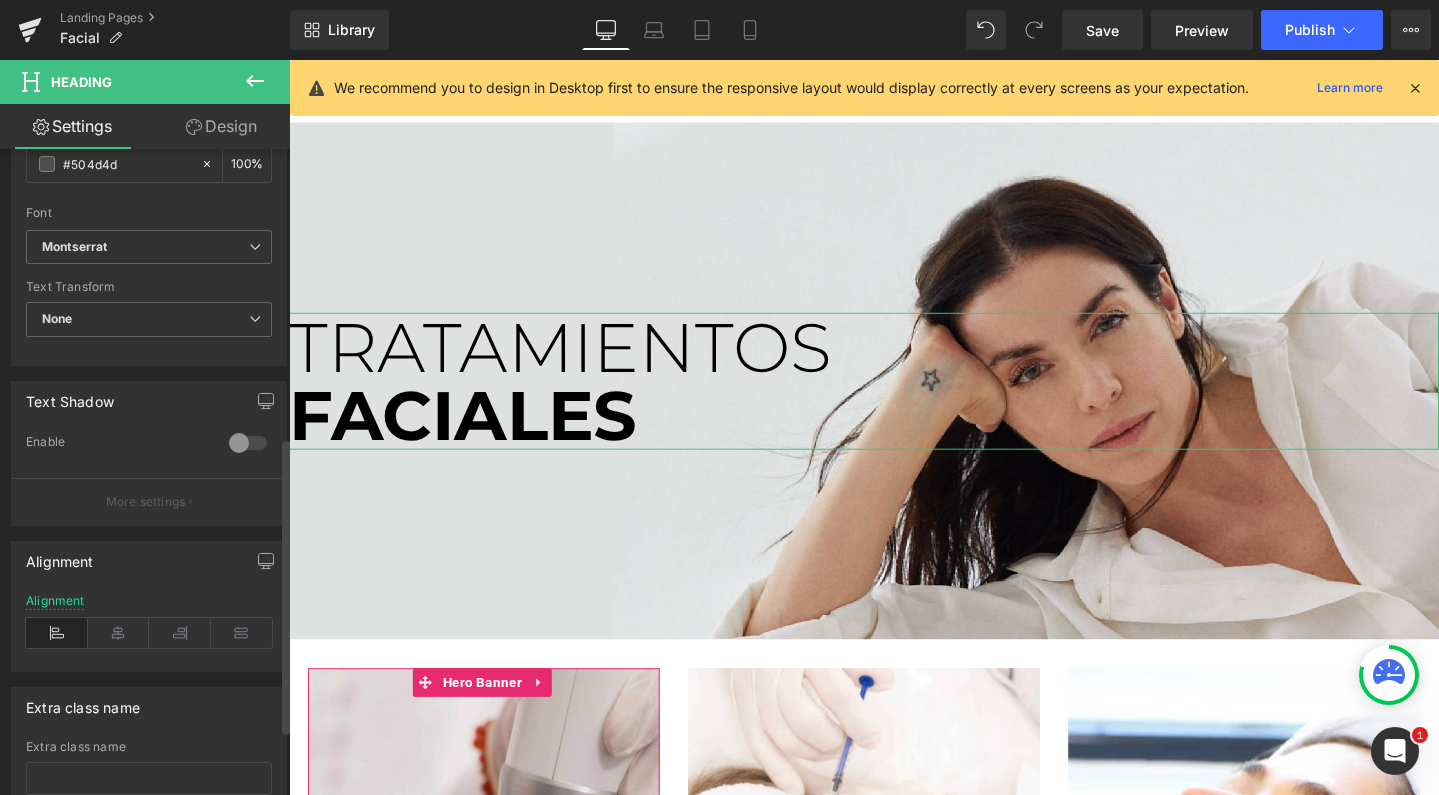click at bounding box center [57, 633] 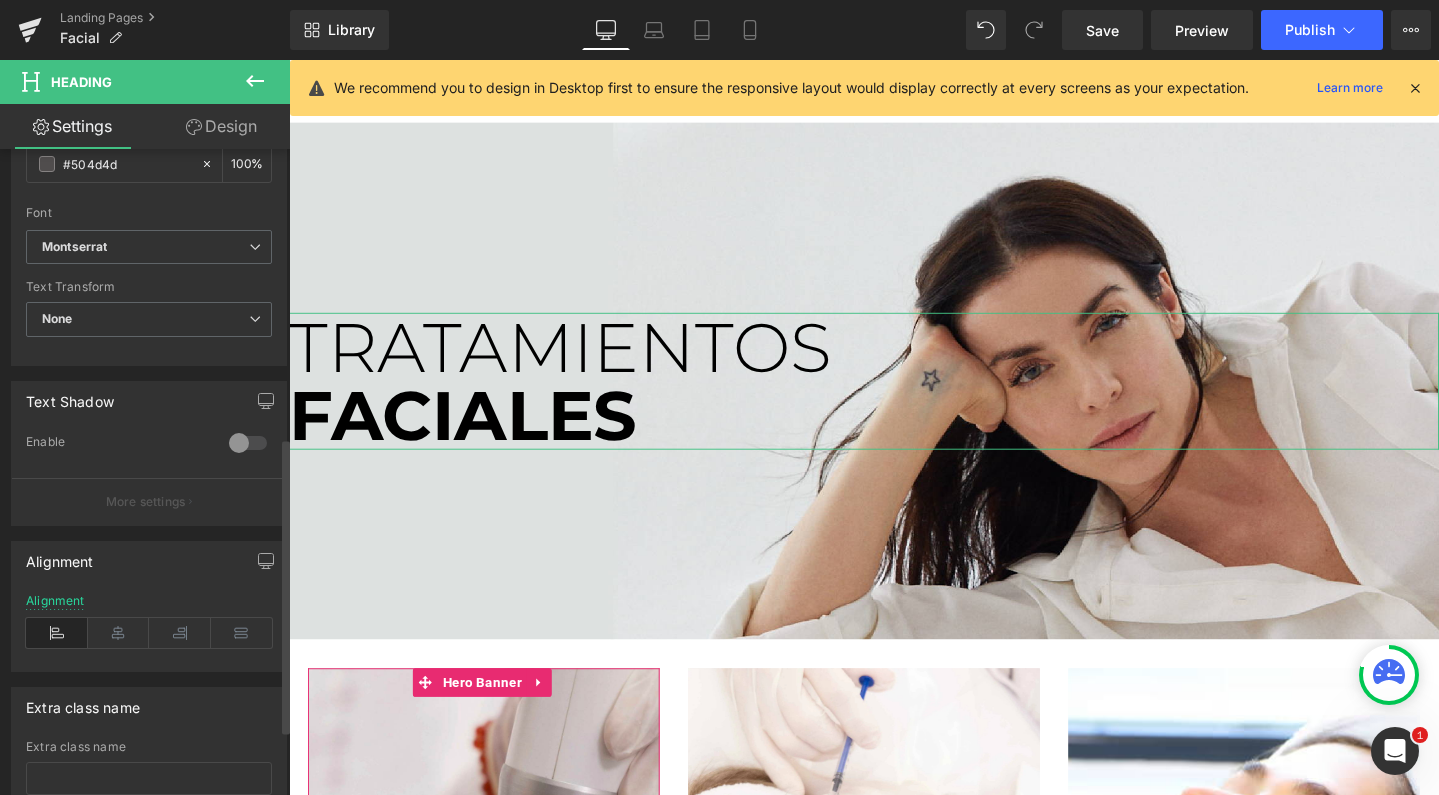click at bounding box center [57, 633] 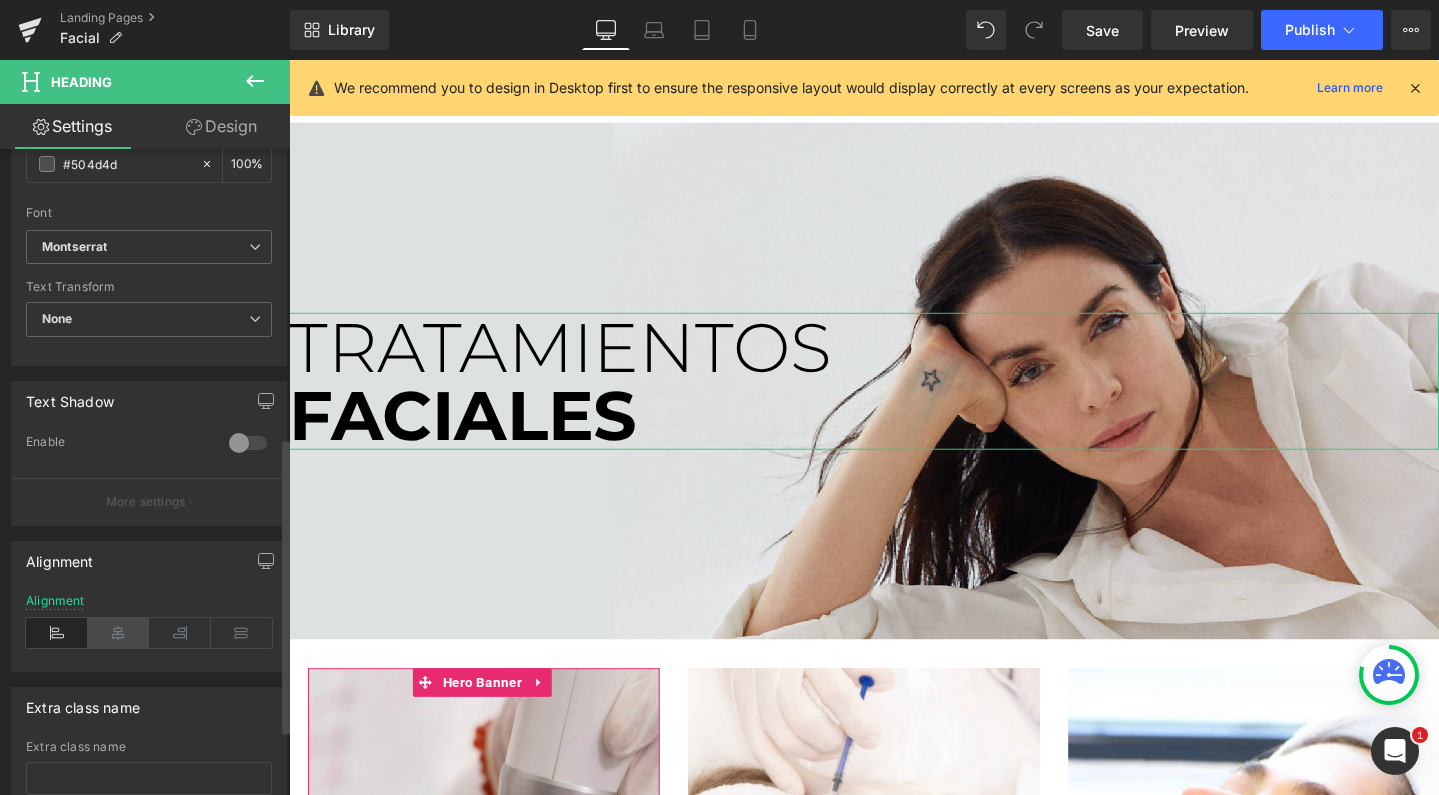 click at bounding box center [119, 633] 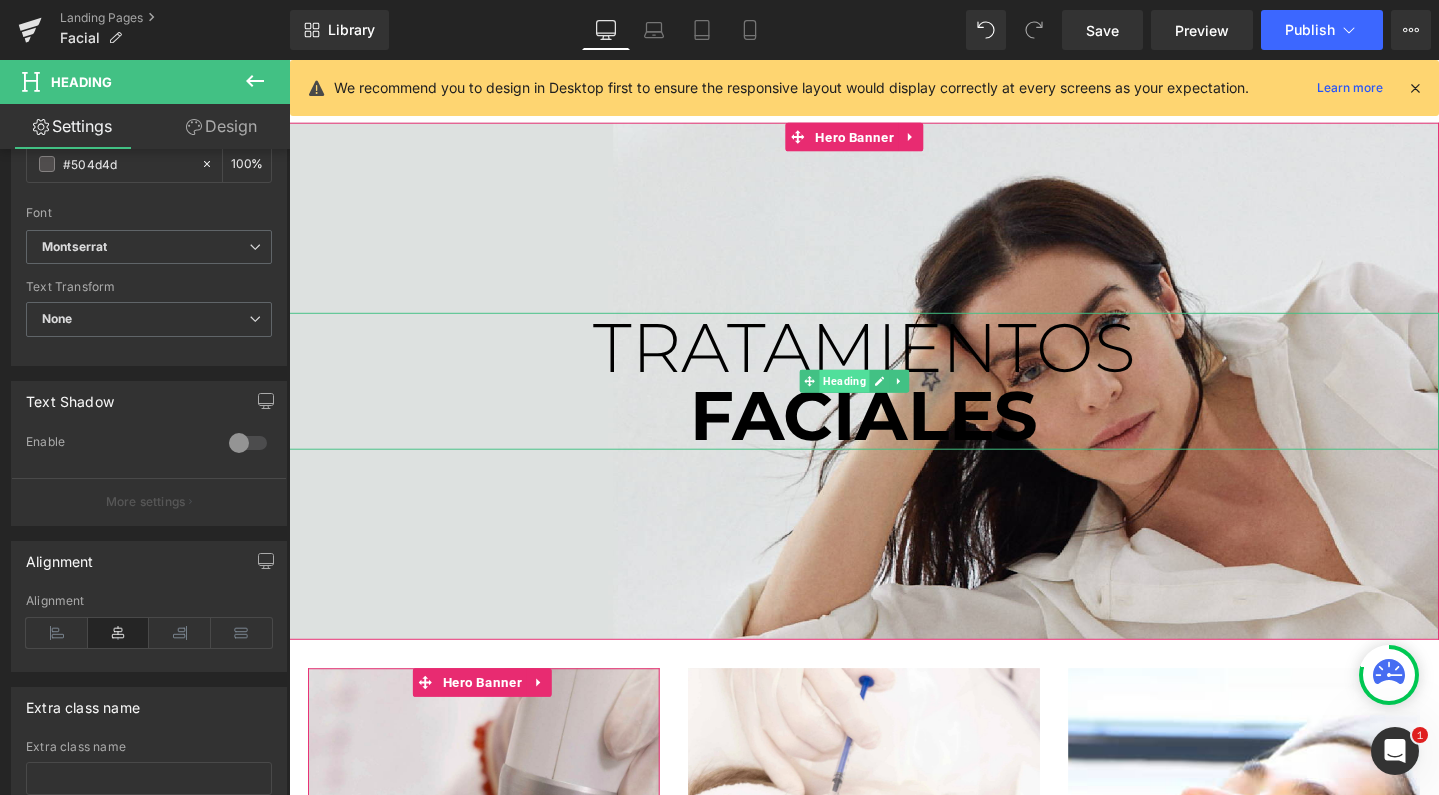 click on "Heading" at bounding box center [873, 398] 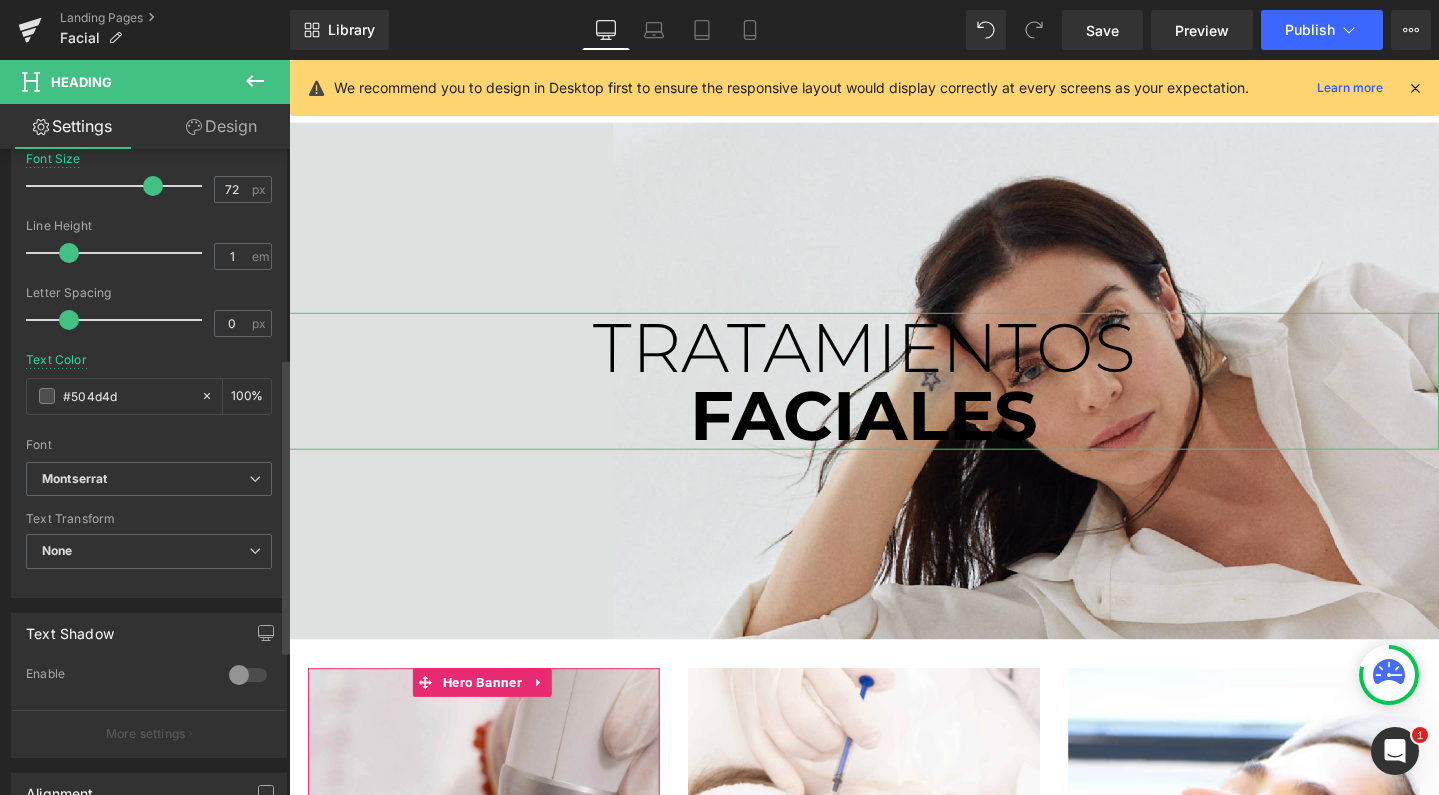 scroll, scrollTop: 354, scrollLeft: 0, axis: vertical 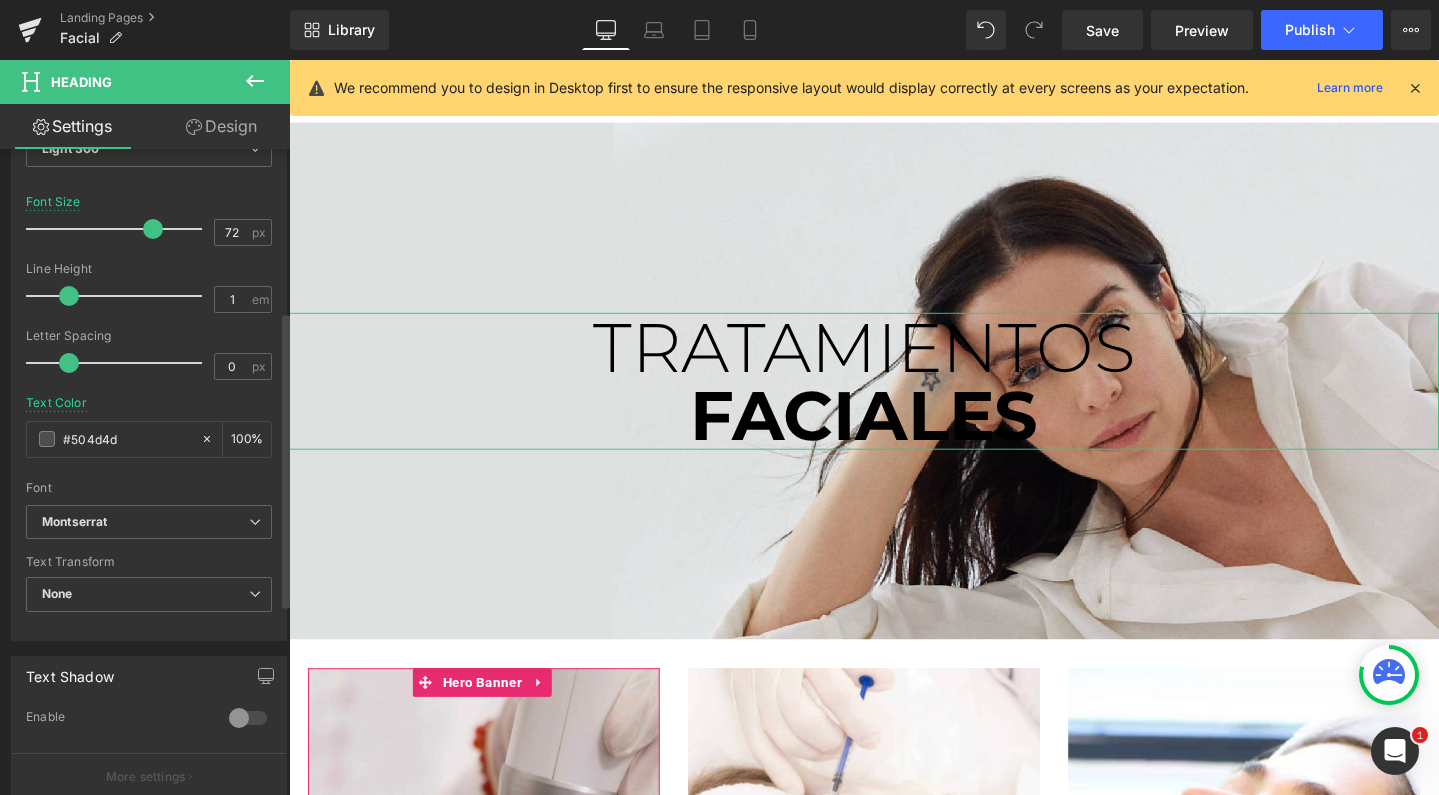 click at bounding box center [119, 229] 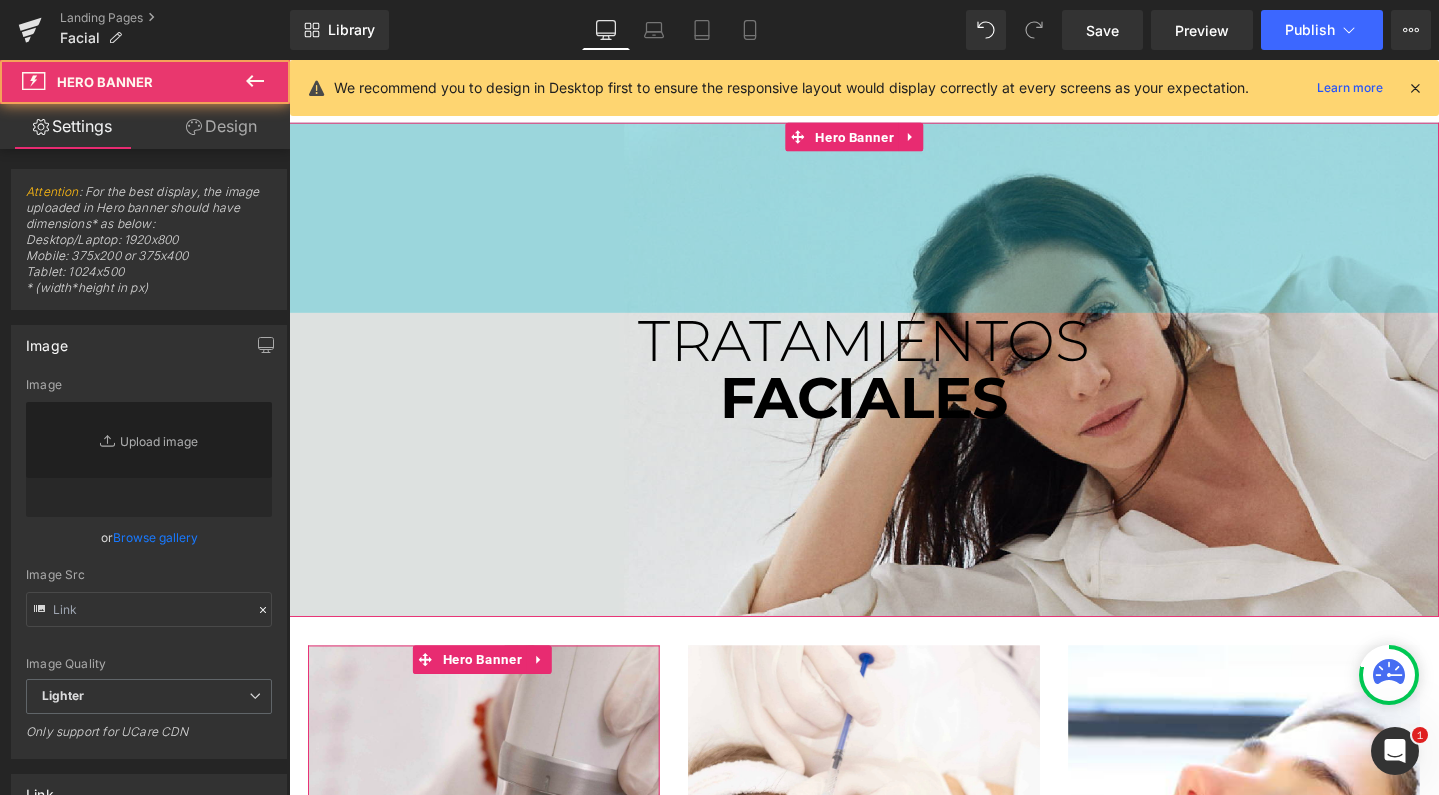 click on "200px" at bounding box center [894, 226] 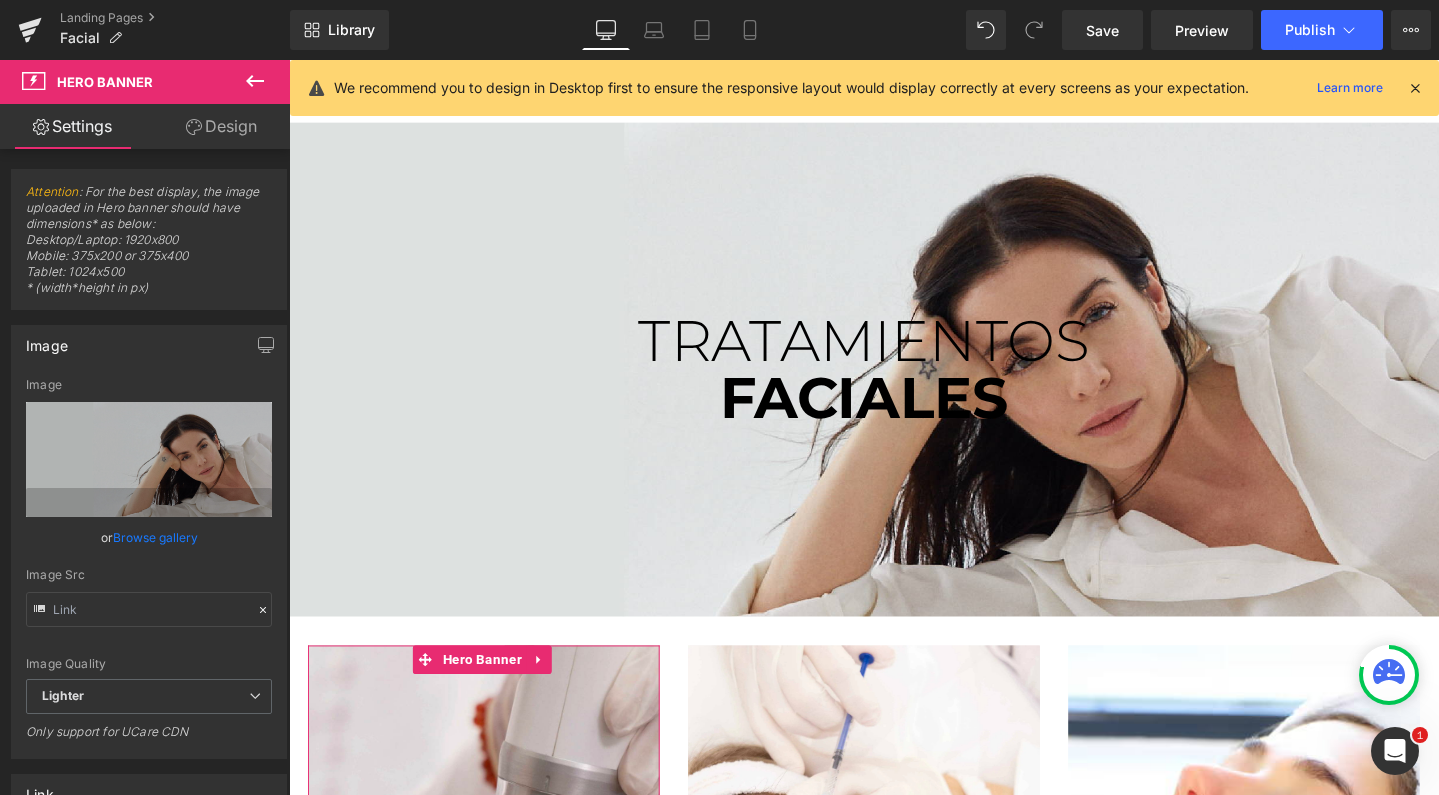 scroll, scrollTop: 0, scrollLeft: 0, axis: both 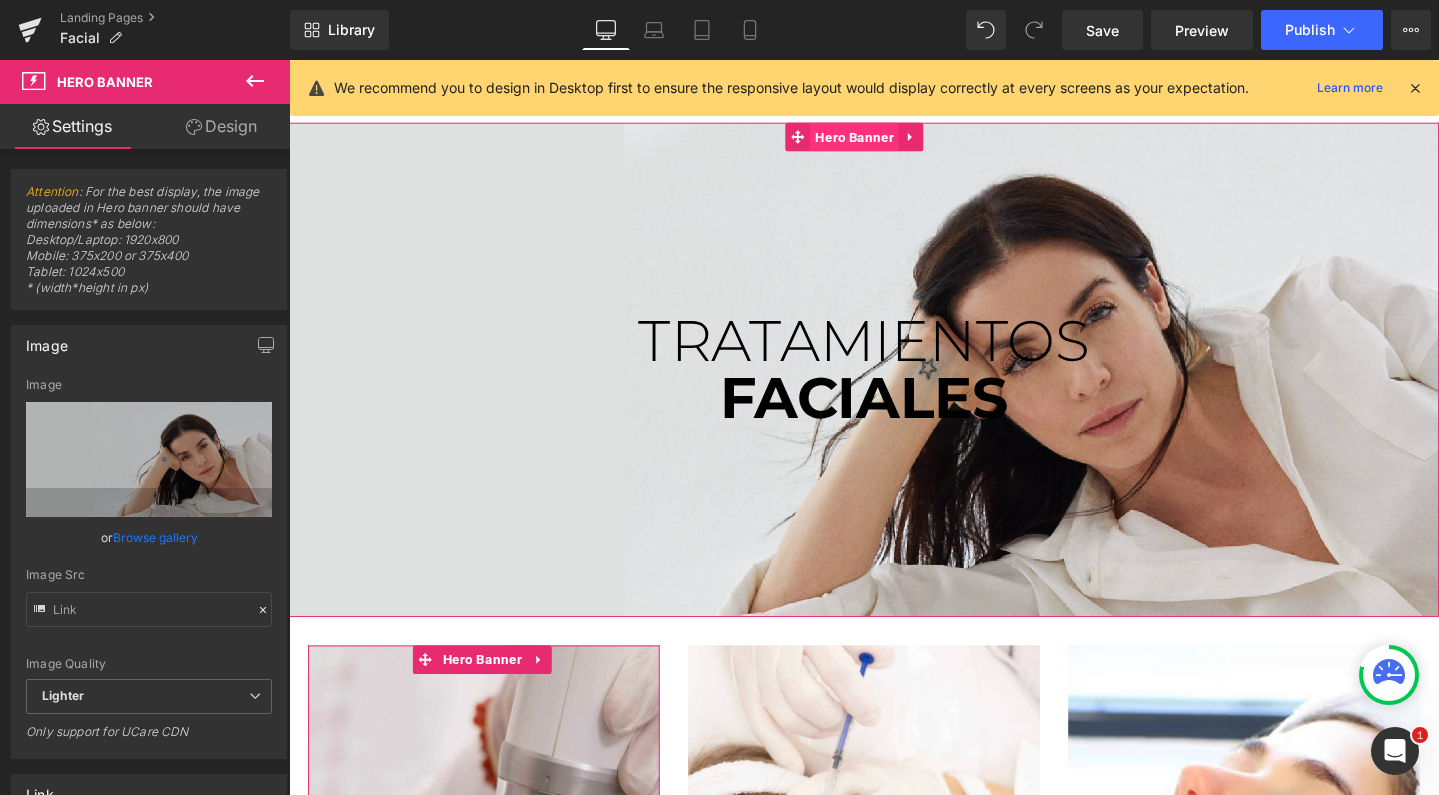 click on "Hero Banner" at bounding box center (883, 141) 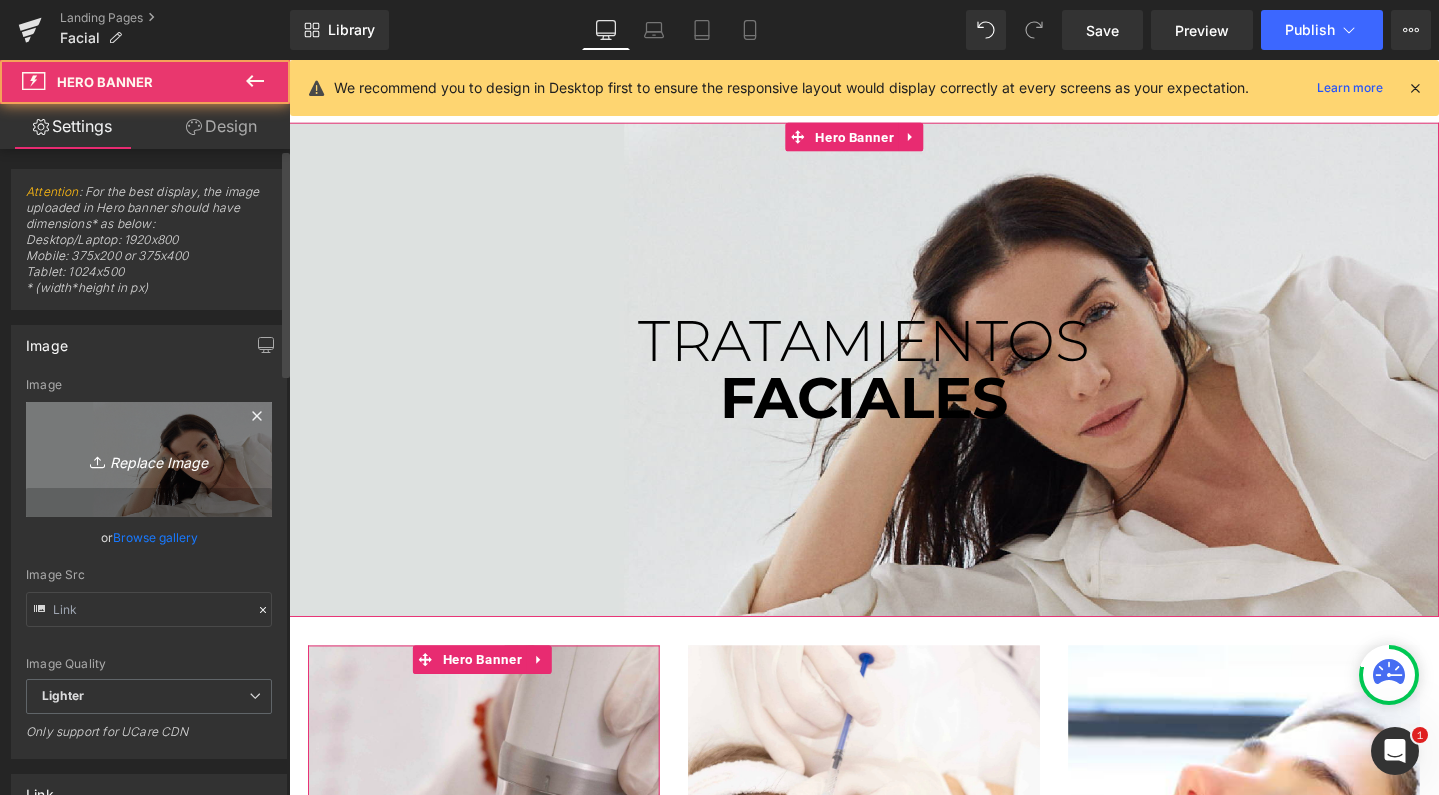 click on "Replace Image" at bounding box center [149, 459] 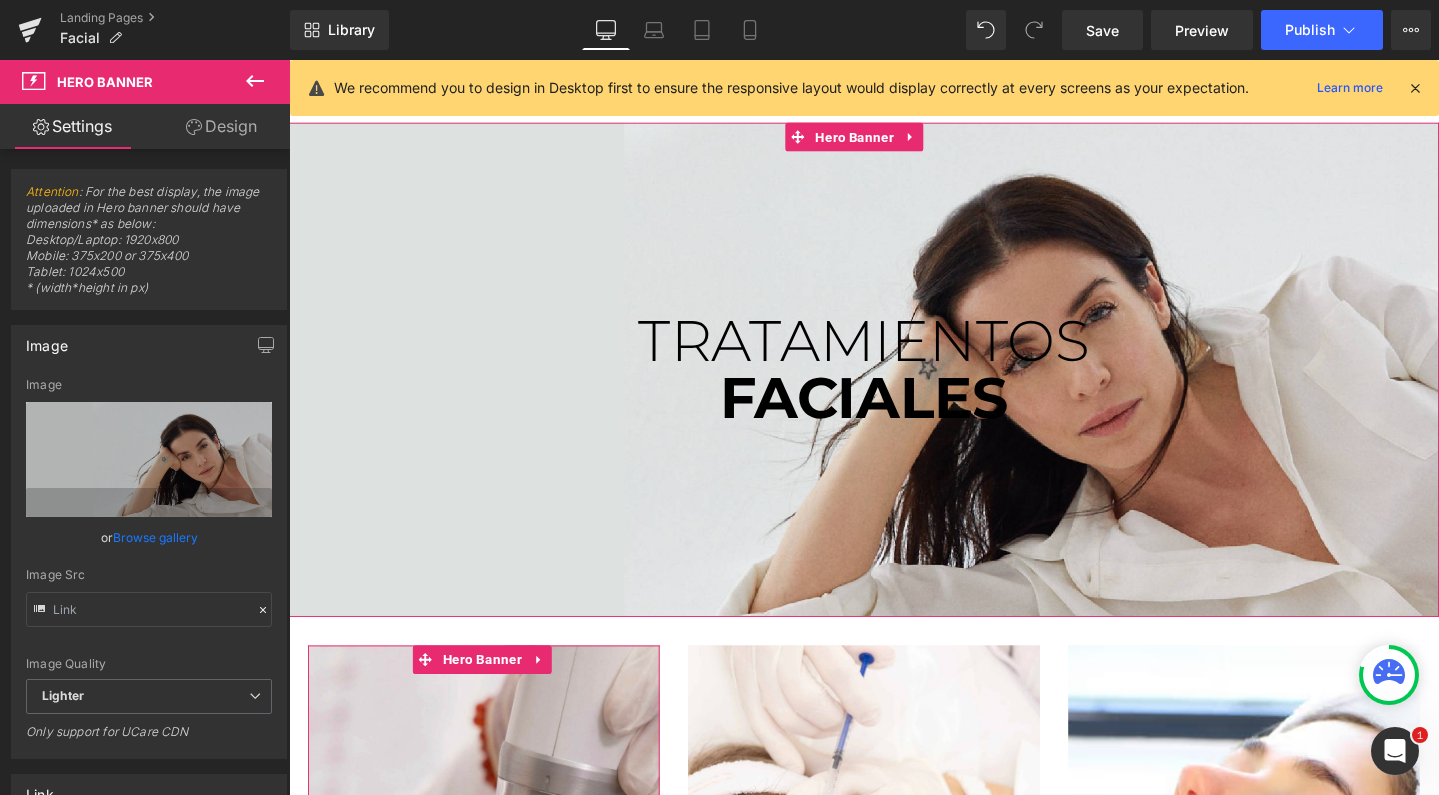 type on "C:\fakepath\BANNERFACIALES_Mesa de trabajo 1 copia 11.png" 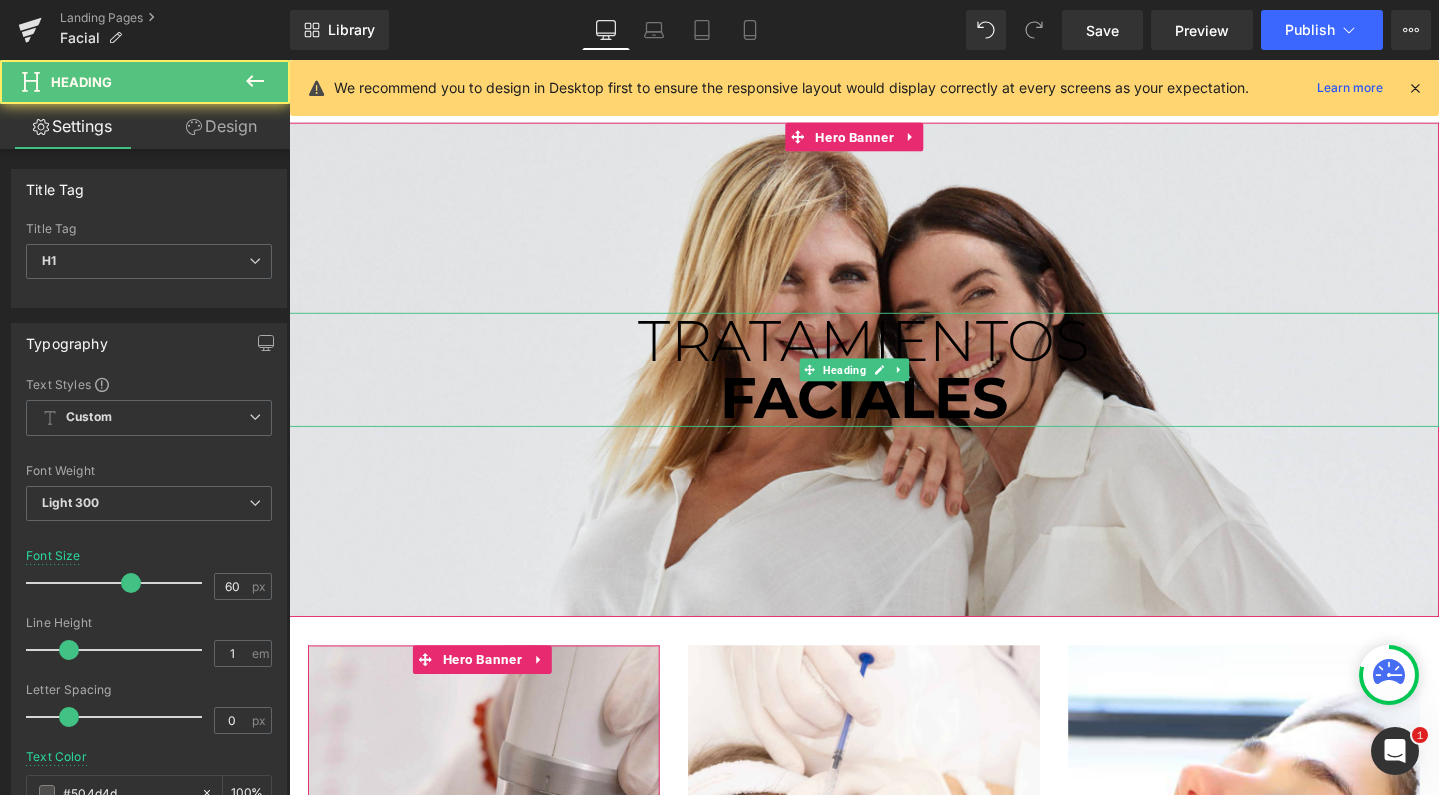 click on "FACIALES" at bounding box center (894, 415) 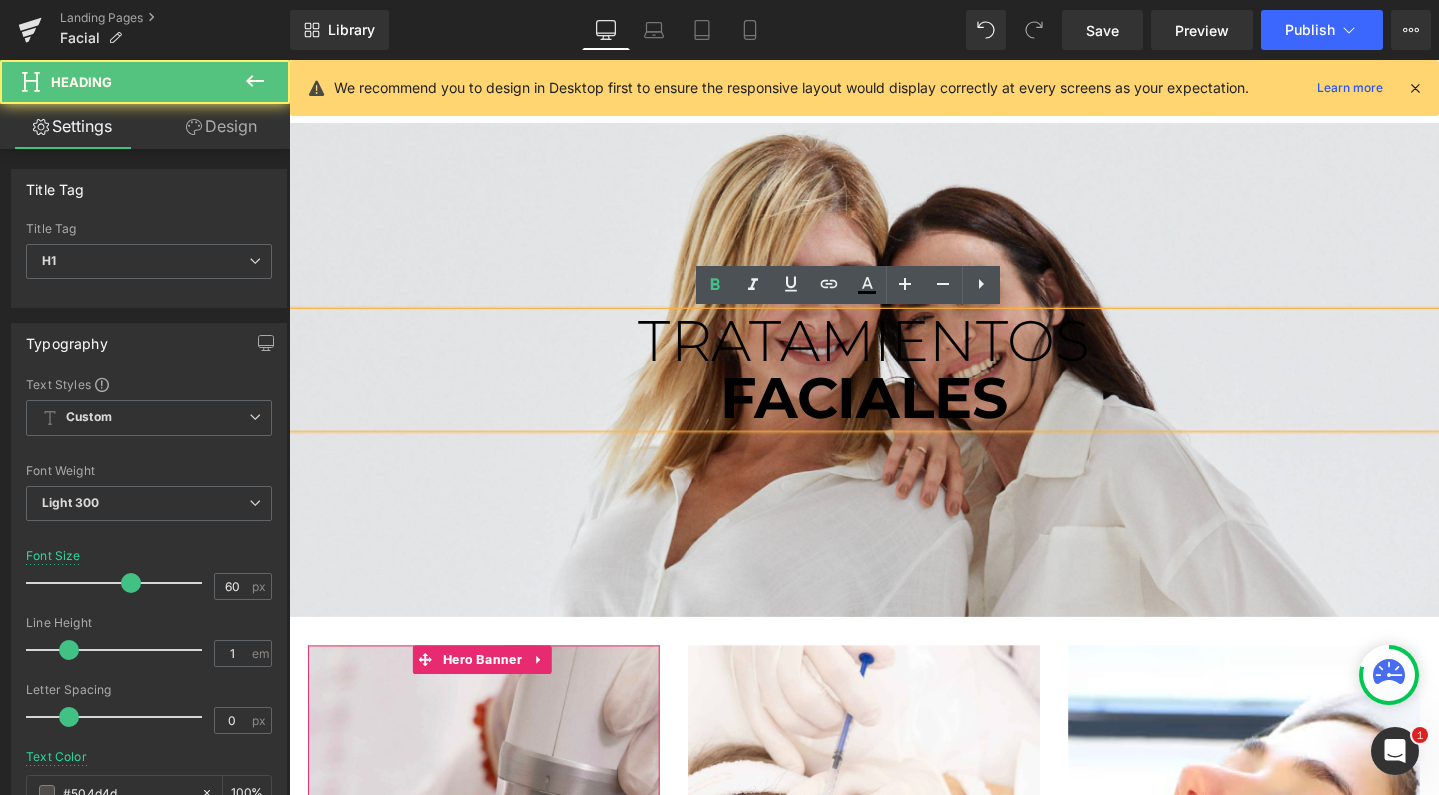click on "FACIALES" at bounding box center (894, 415) 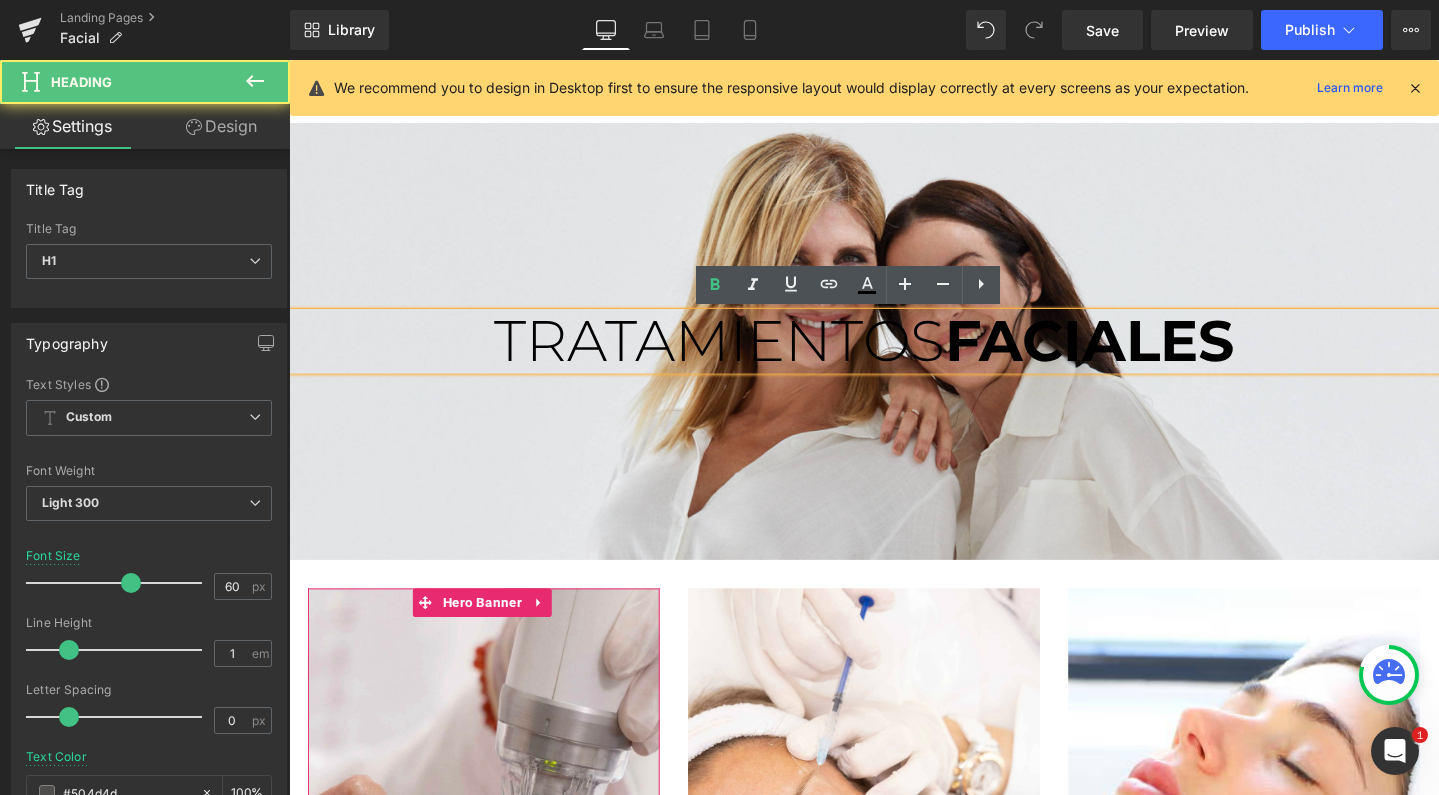 type 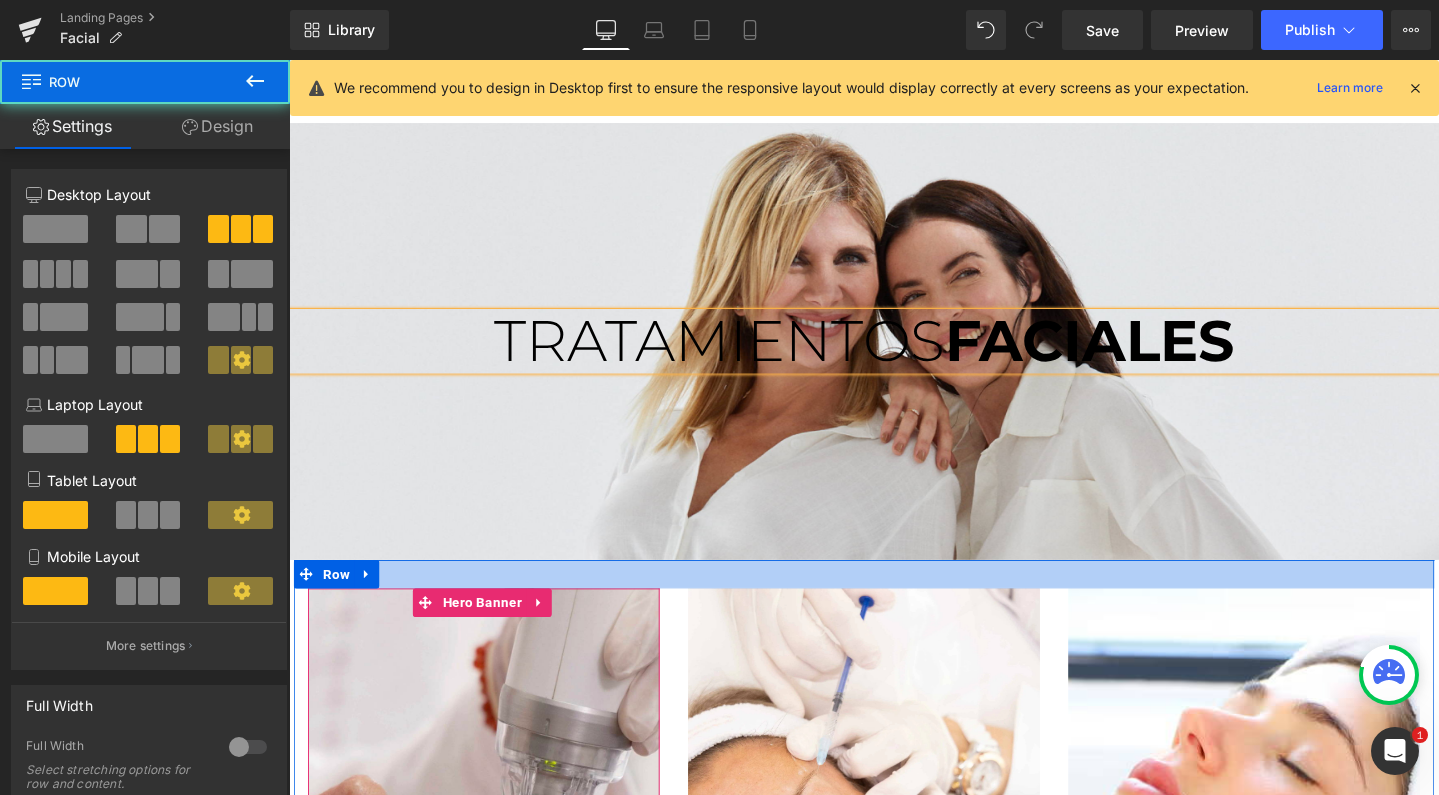 click at bounding box center [894, 601] 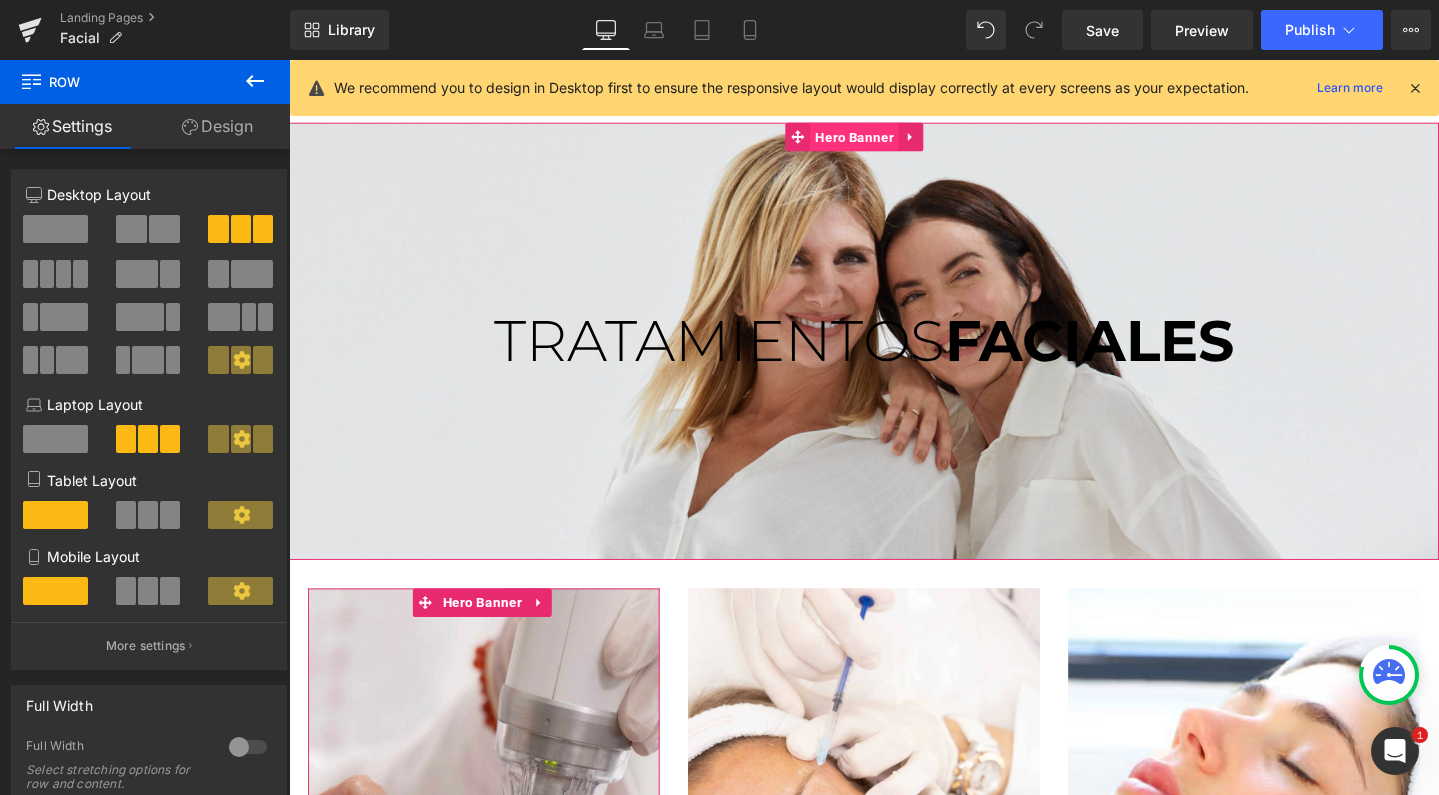 click on "Hero Banner" at bounding box center (883, 141) 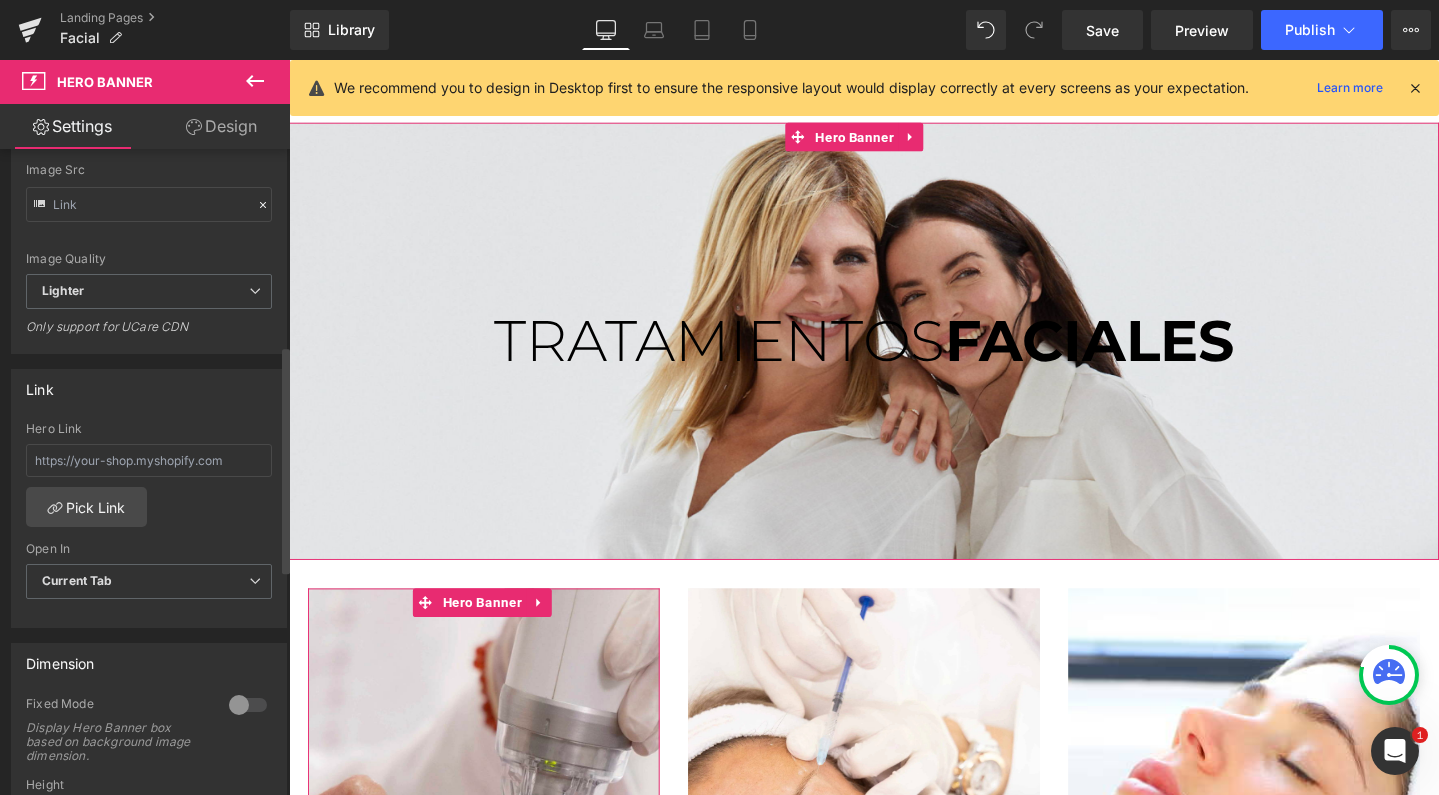 scroll, scrollTop: 577, scrollLeft: 0, axis: vertical 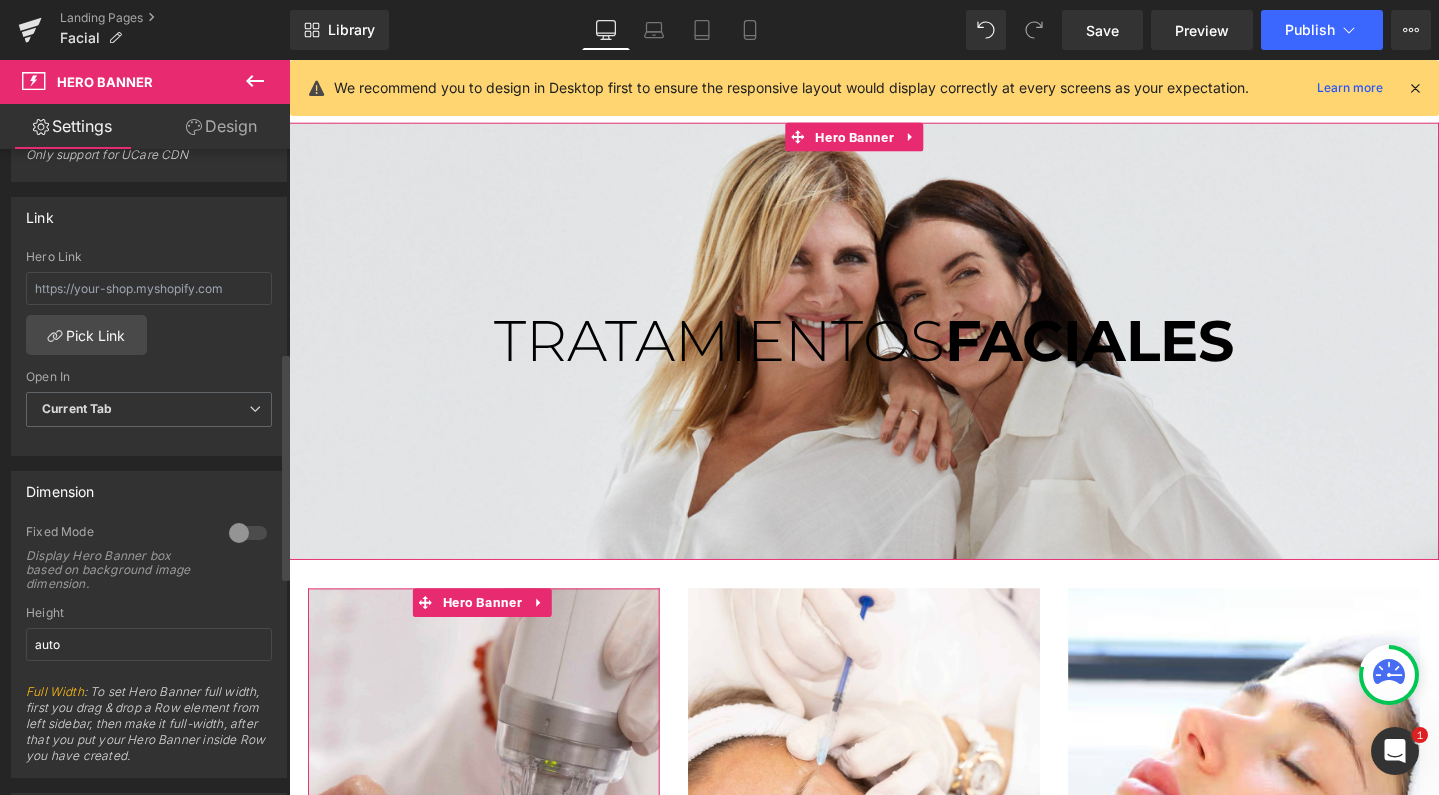 click at bounding box center [248, 533] 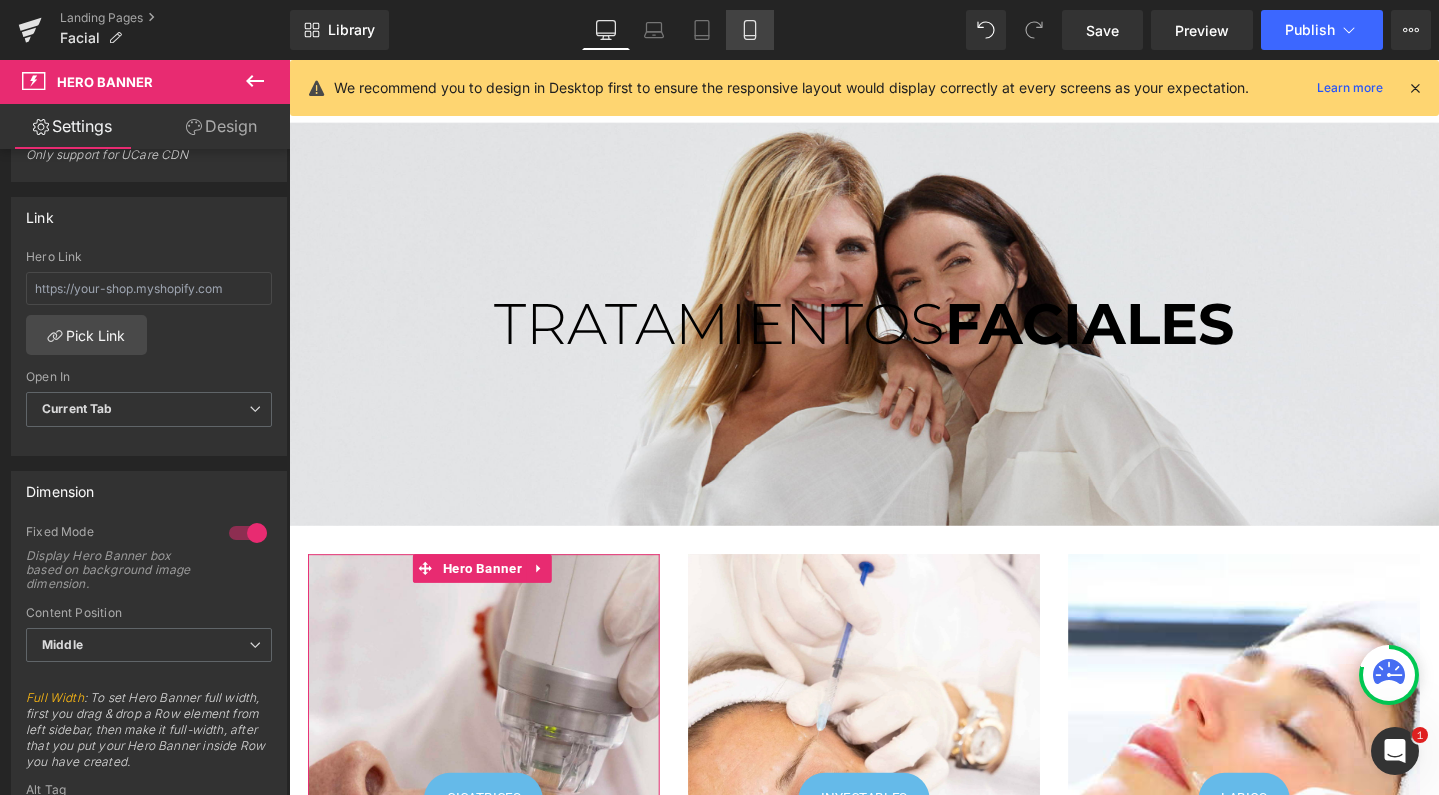 click 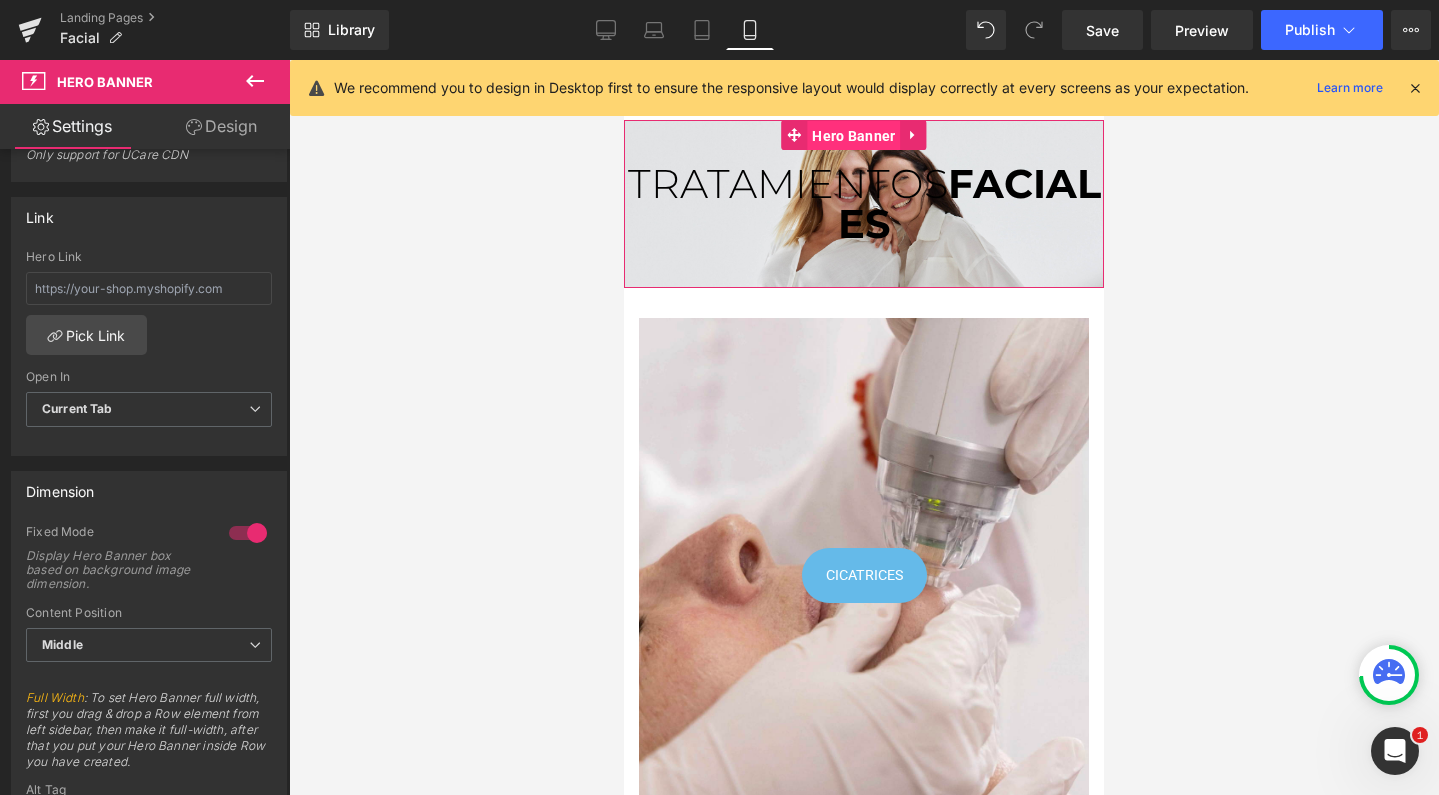 click on "Hero Banner" at bounding box center [853, 136] 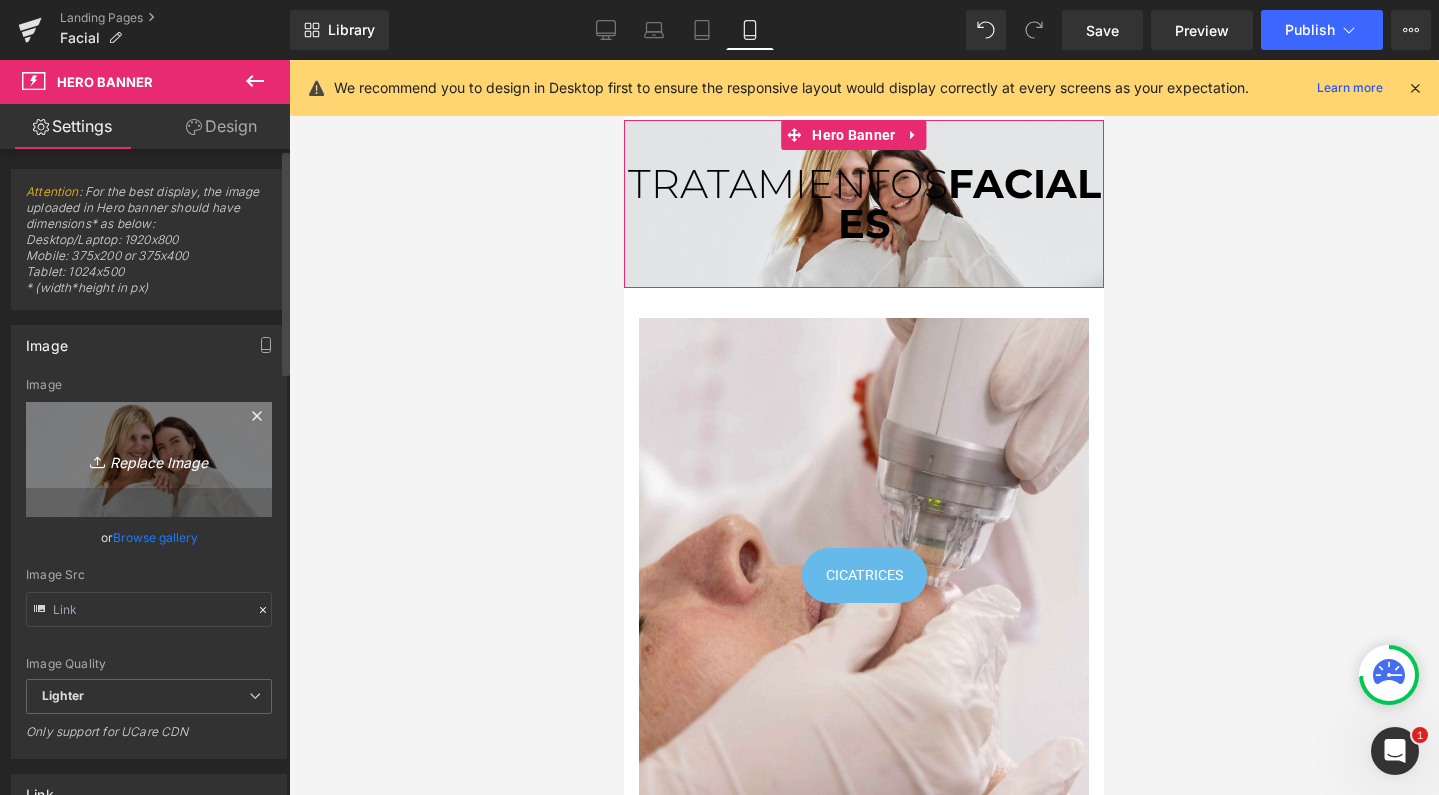 scroll, scrollTop: 0, scrollLeft: 0, axis: both 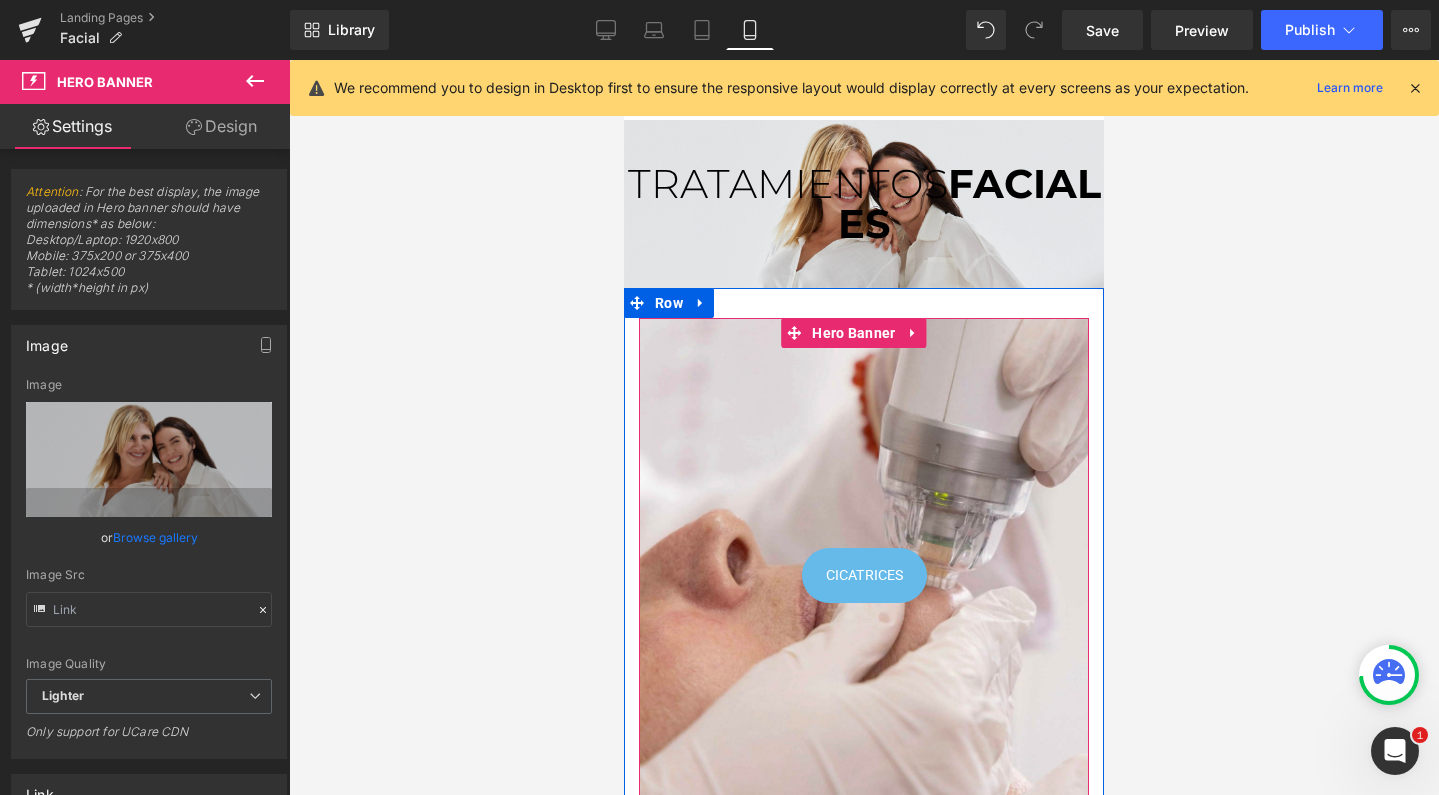 type on "C:\fakepath\BANNERFACIALEMOBILE_Mesa de trabajo 1 copia 15.png" 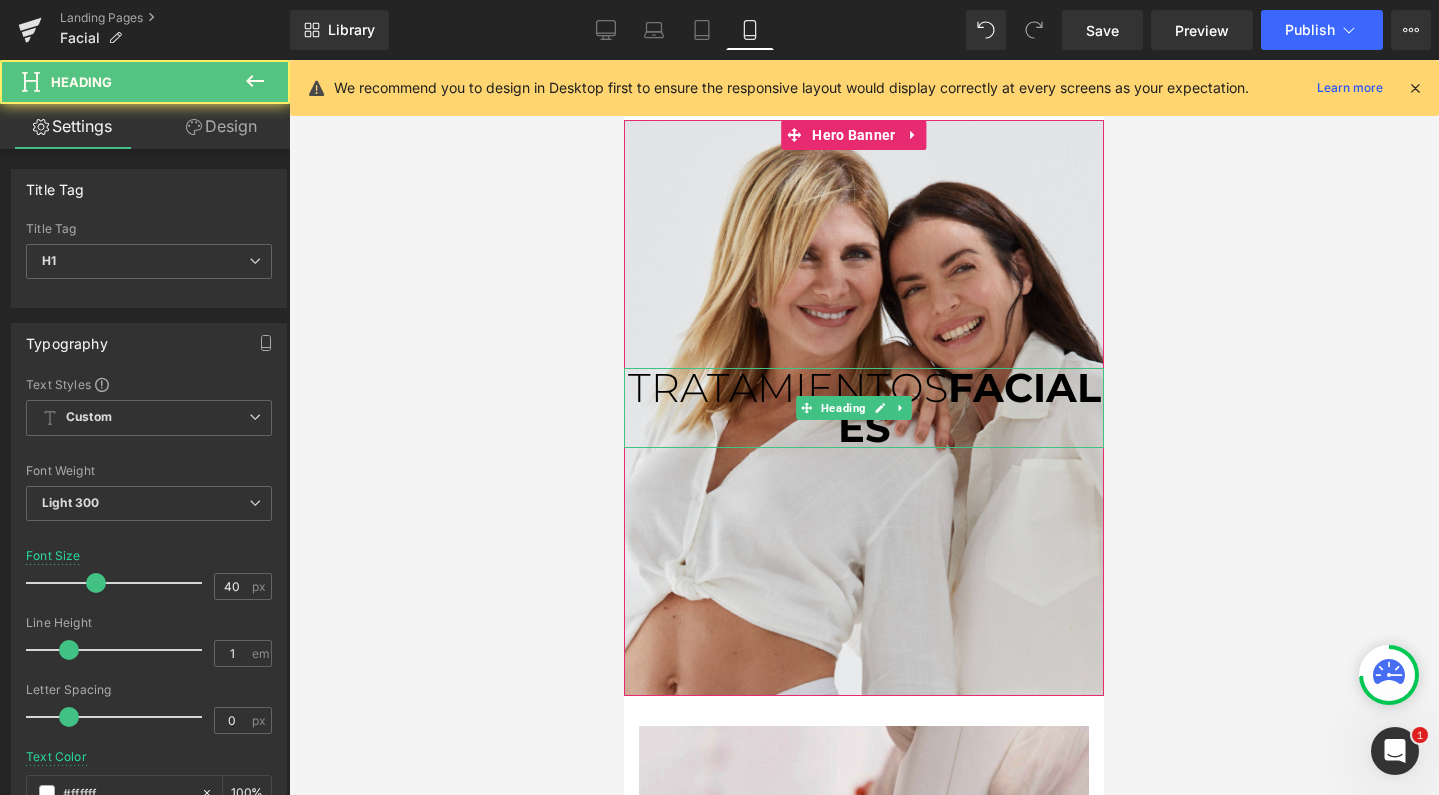 click on "FACIALES" at bounding box center (969, 407) 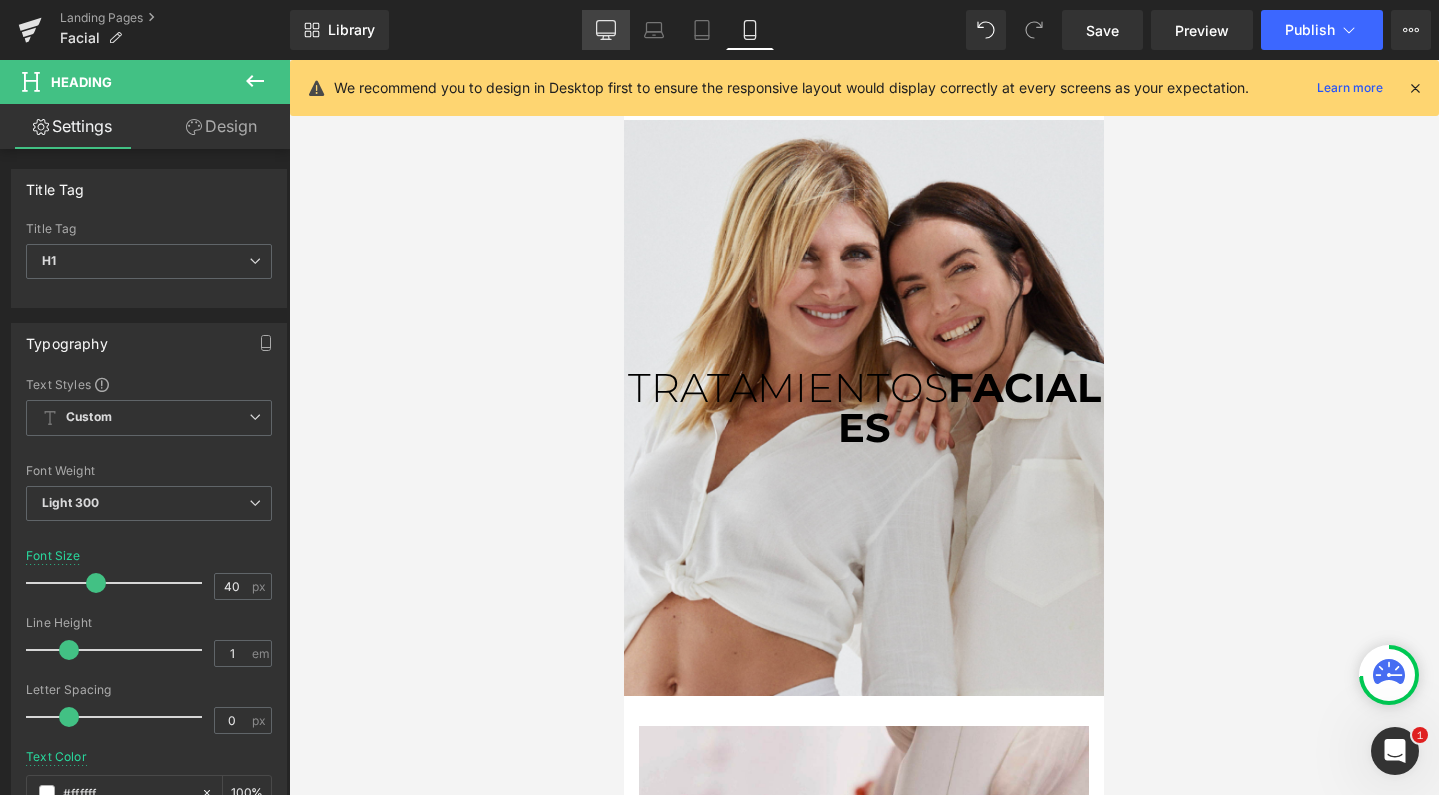 click on "Desktop" at bounding box center [606, 30] 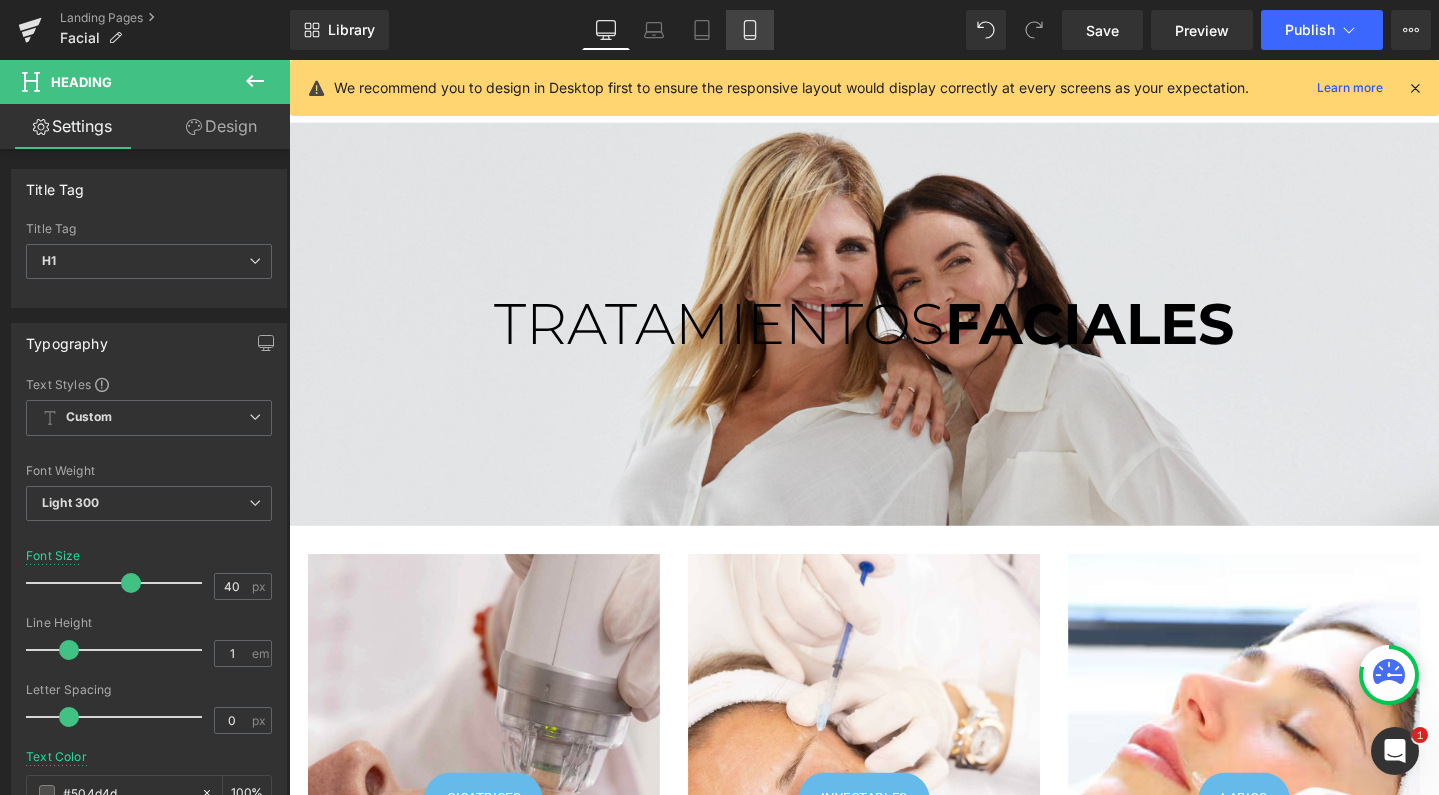 click 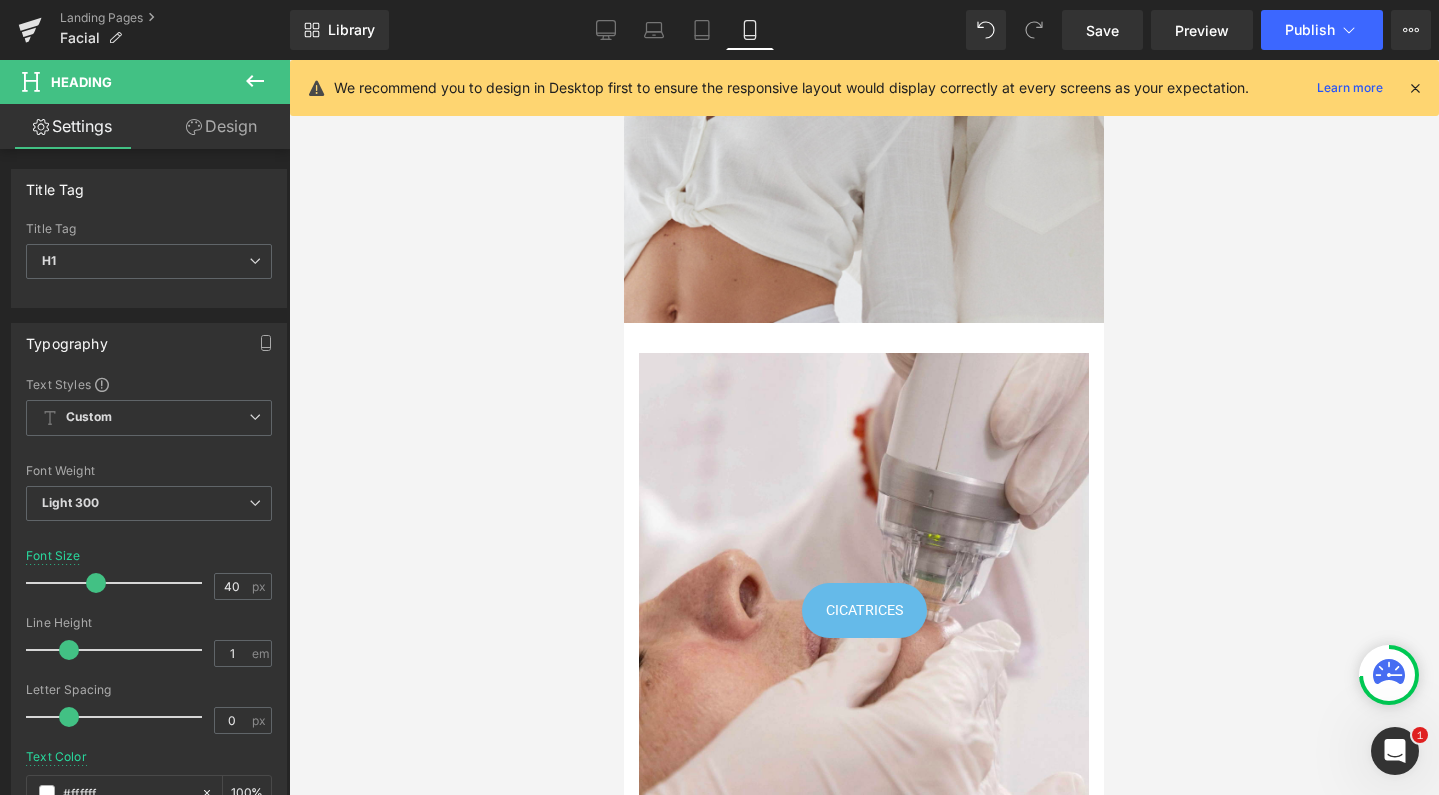 scroll, scrollTop: 136, scrollLeft: 0, axis: vertical 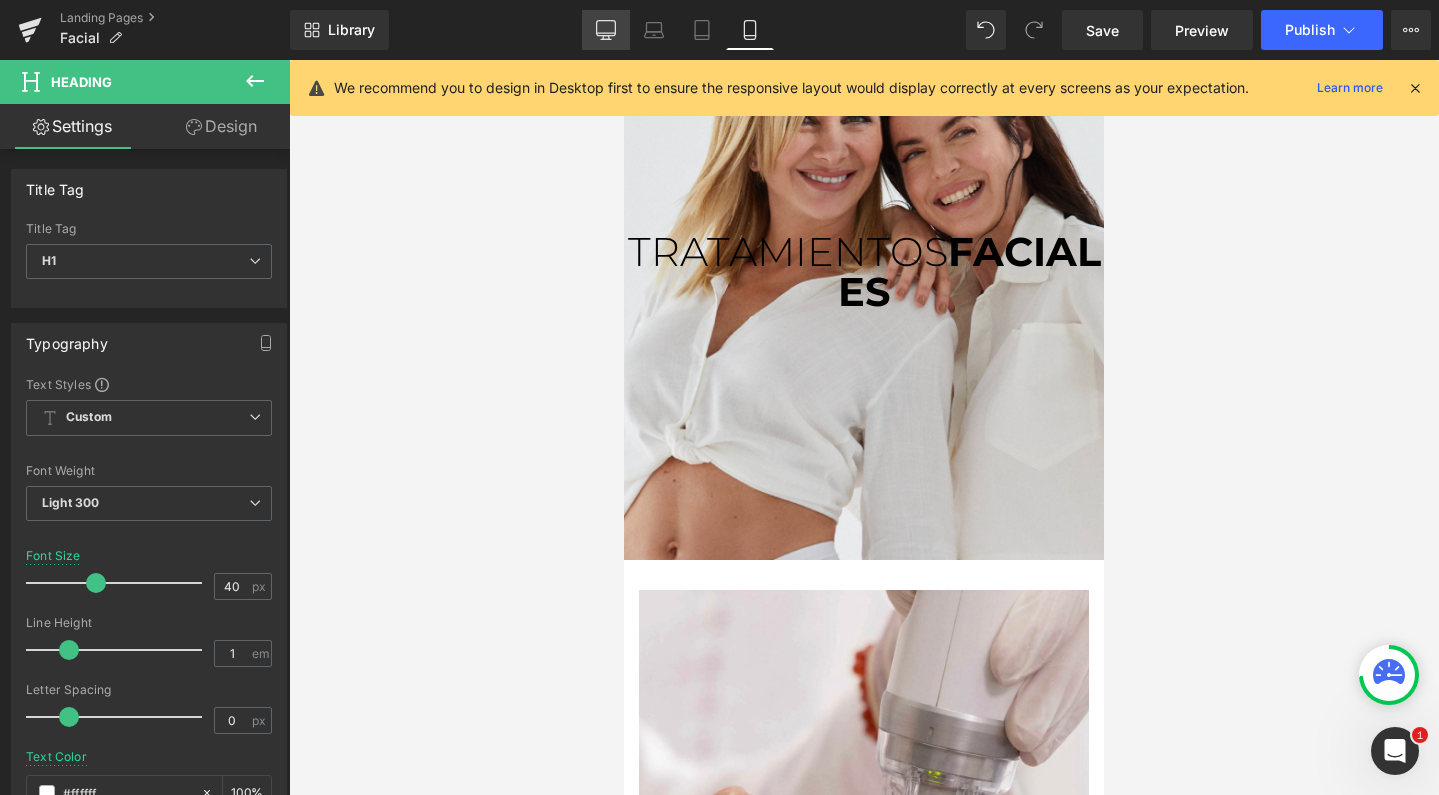 click 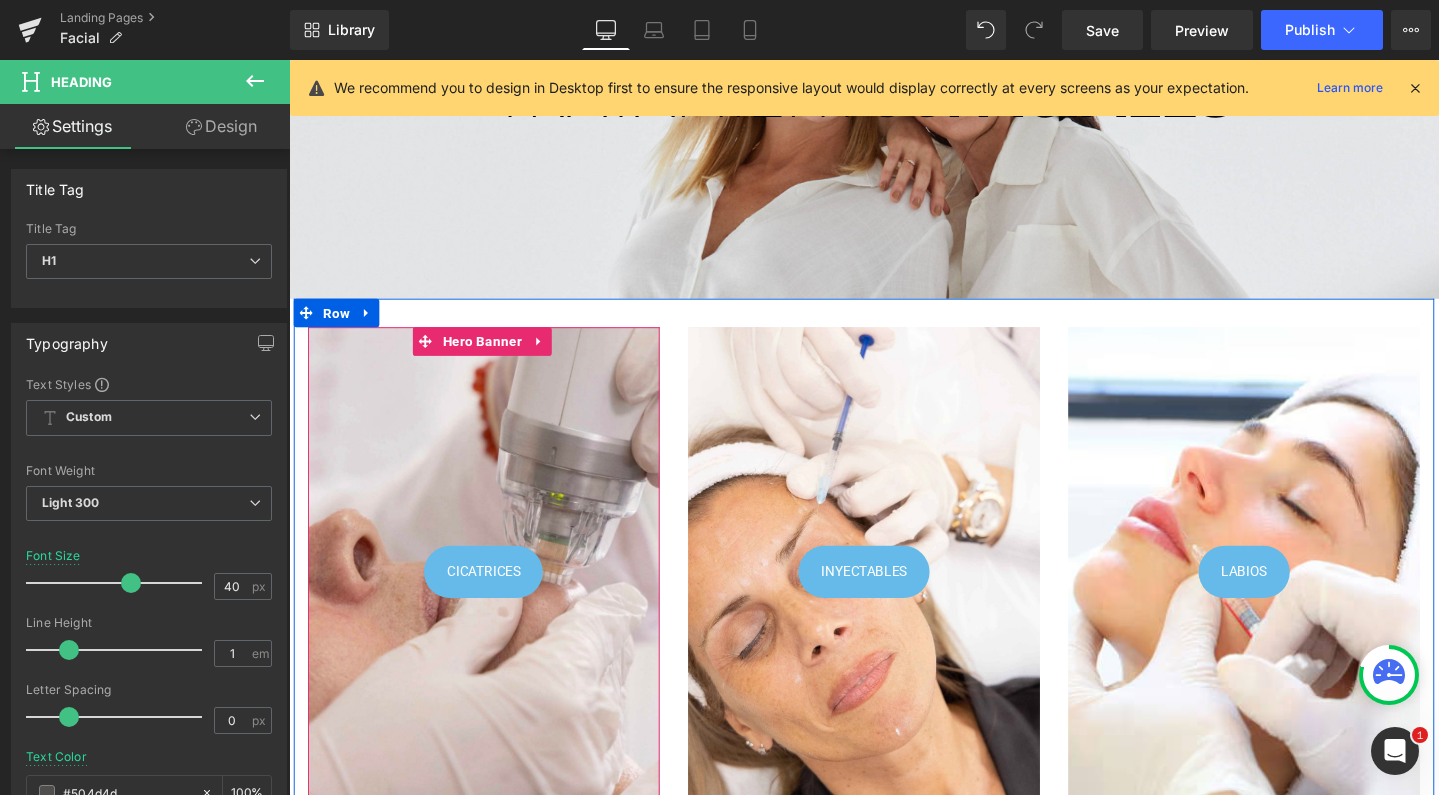 scroll, scrollTop: 338, scrollLeft: 0, axis: vertical 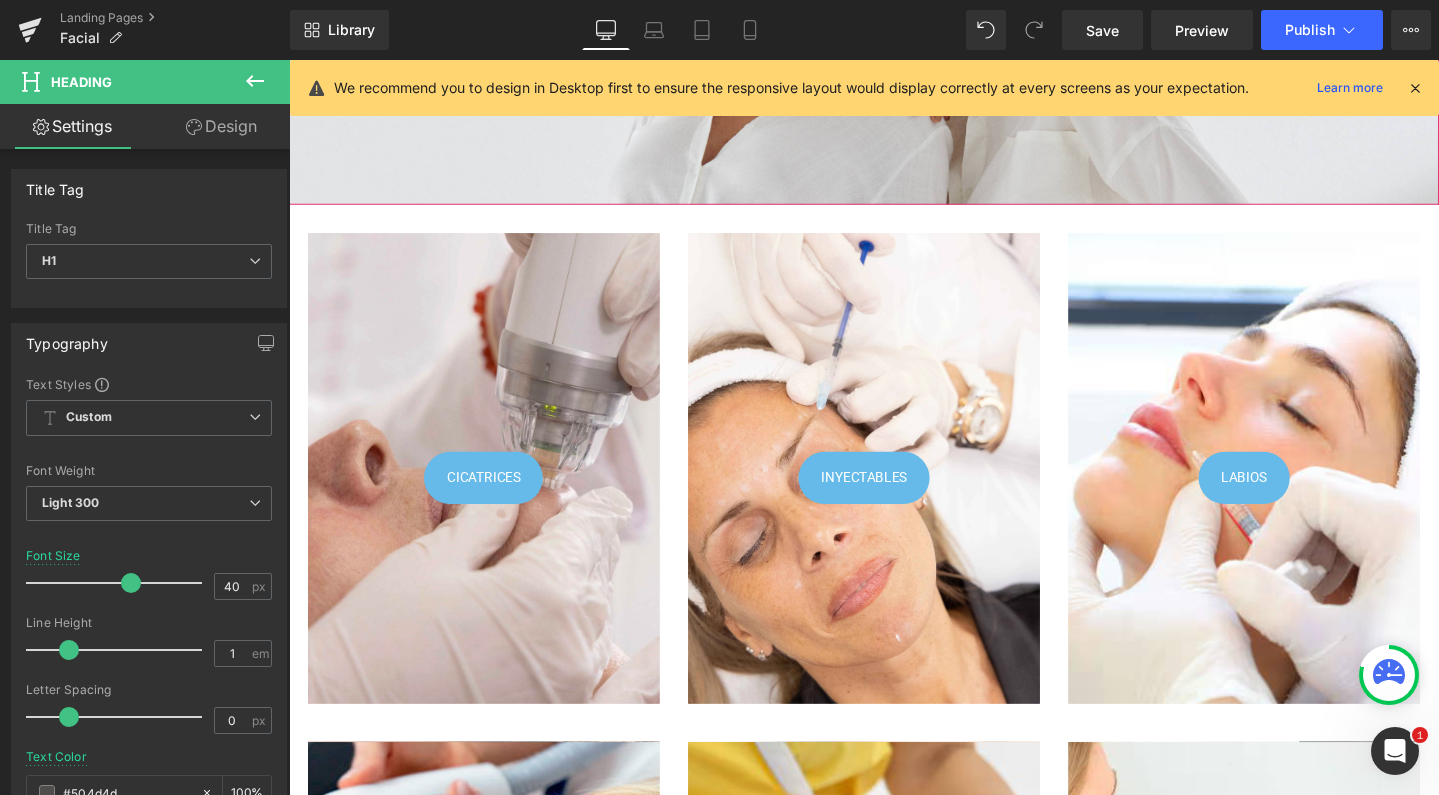 click 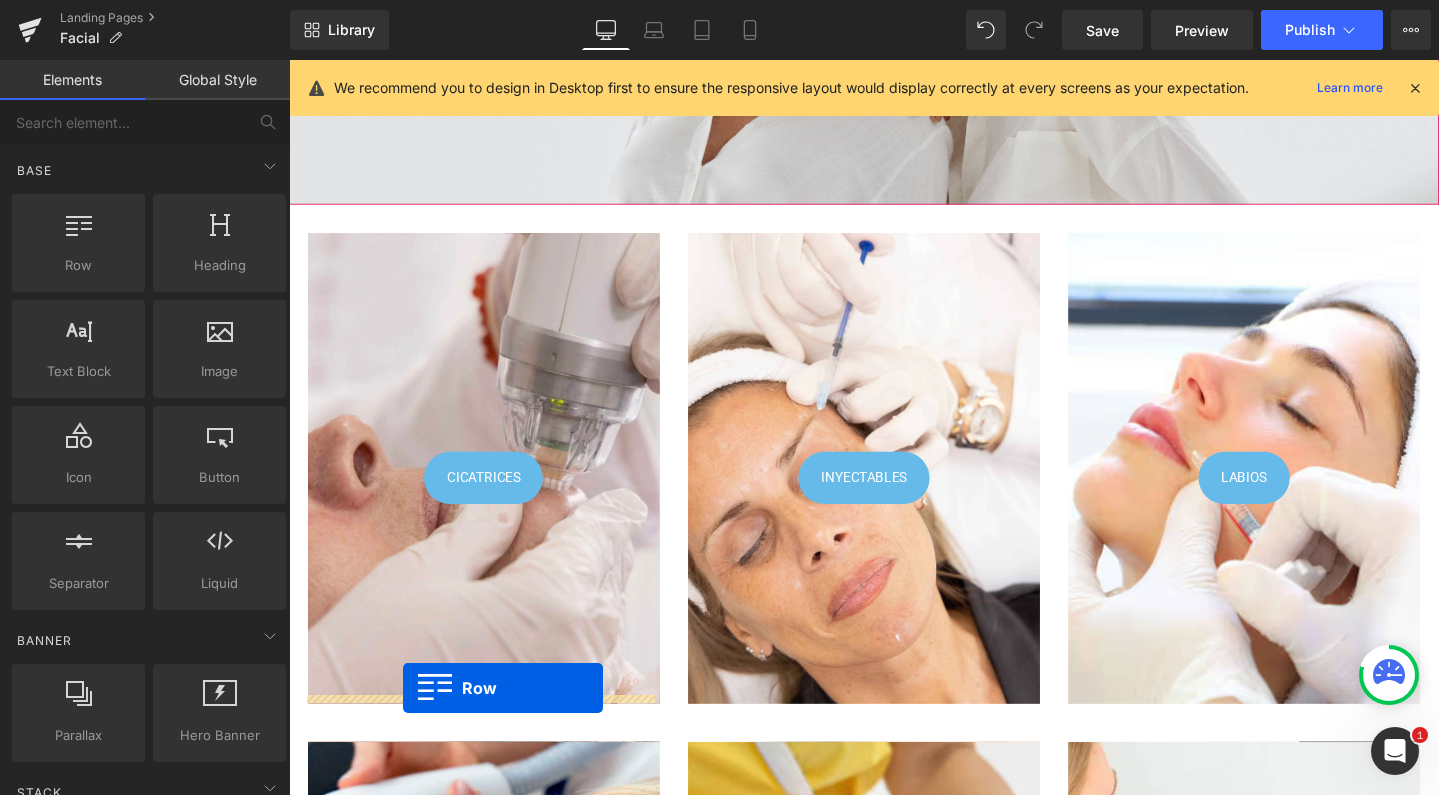 drag, startPoint x: 376, startPoint y: 322, endPoint x: 409, endPoint y: 721, distance: 400.36234 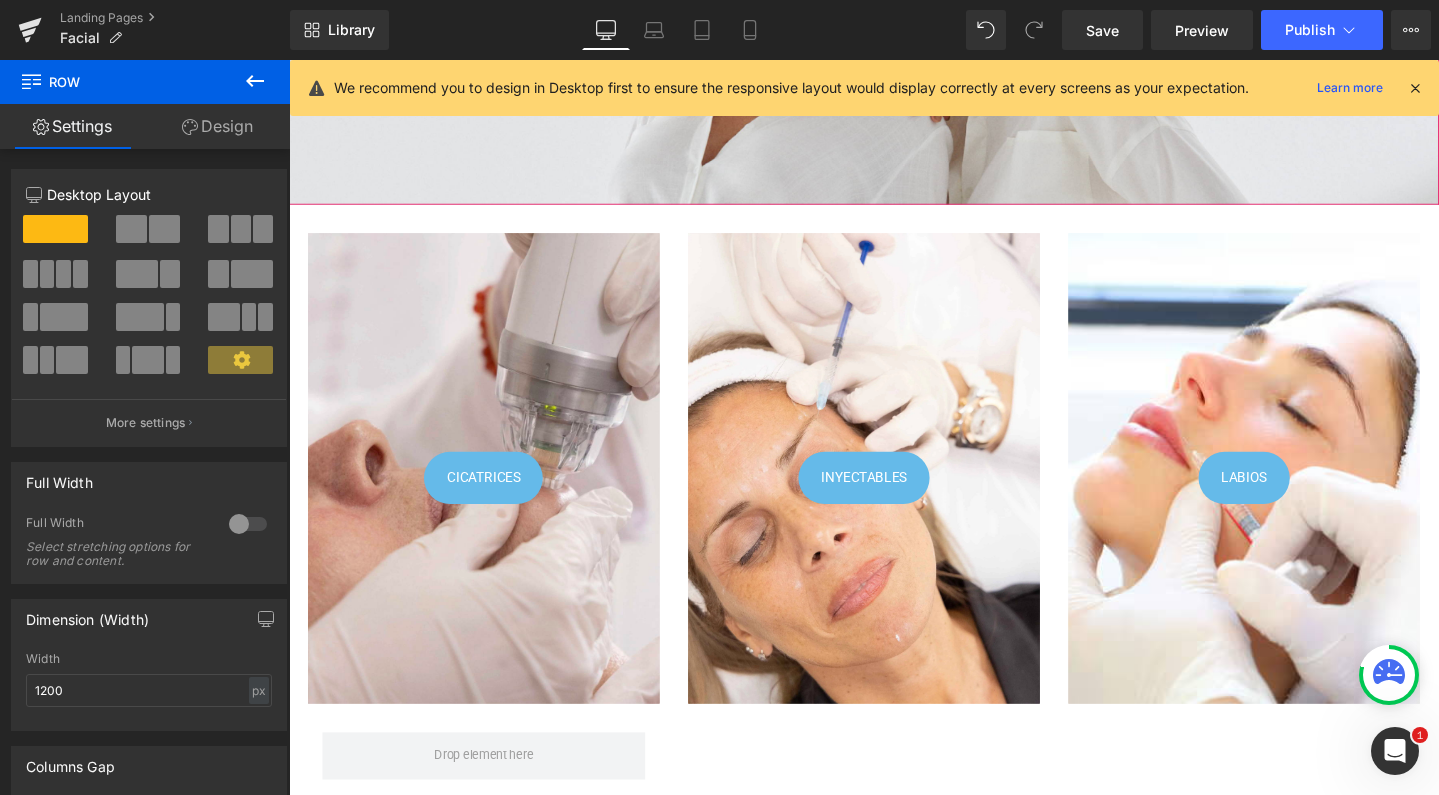 click 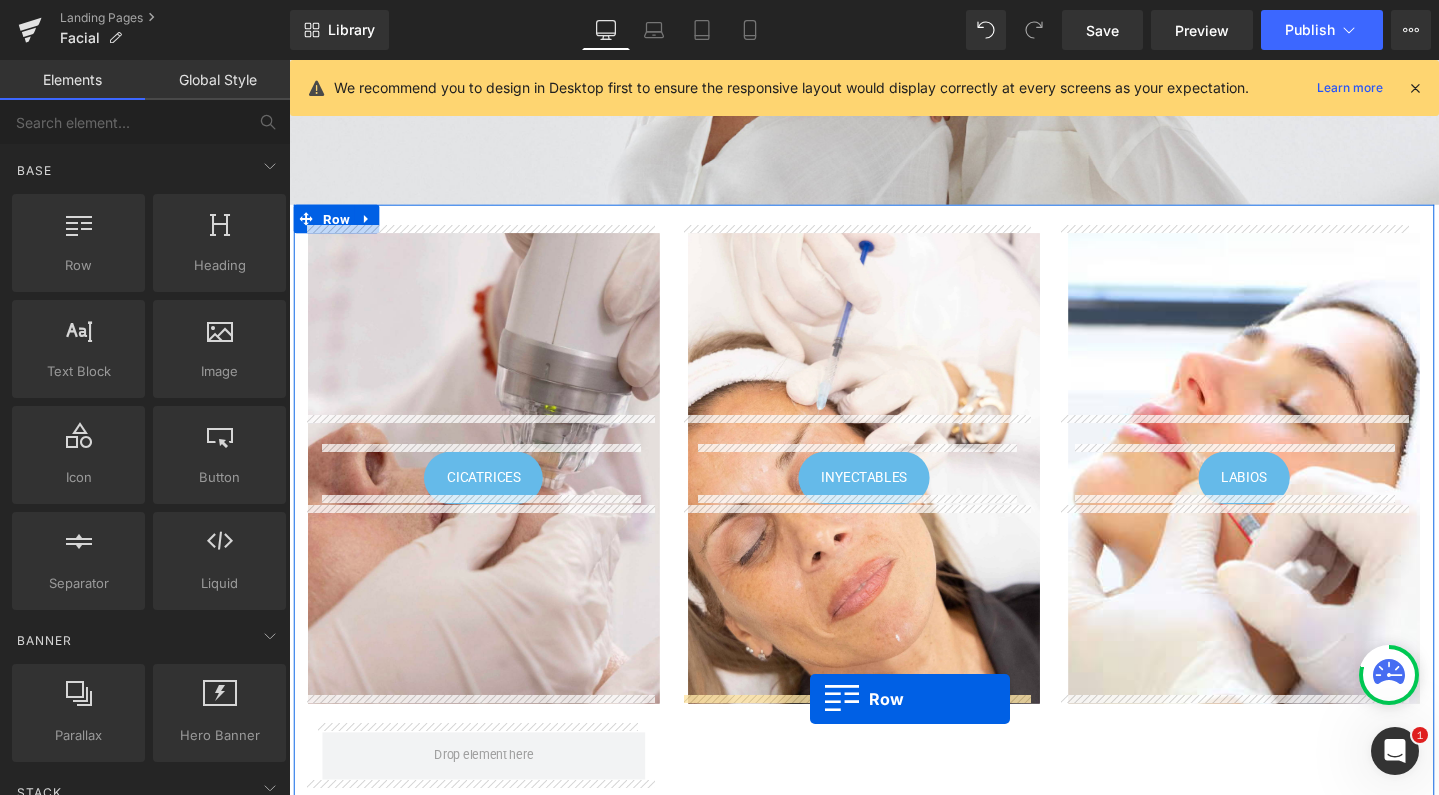drag, startPoint x: 368, startPoint y: 314, endPoint x: 837, endPoint y: 732, distance: 628.2396 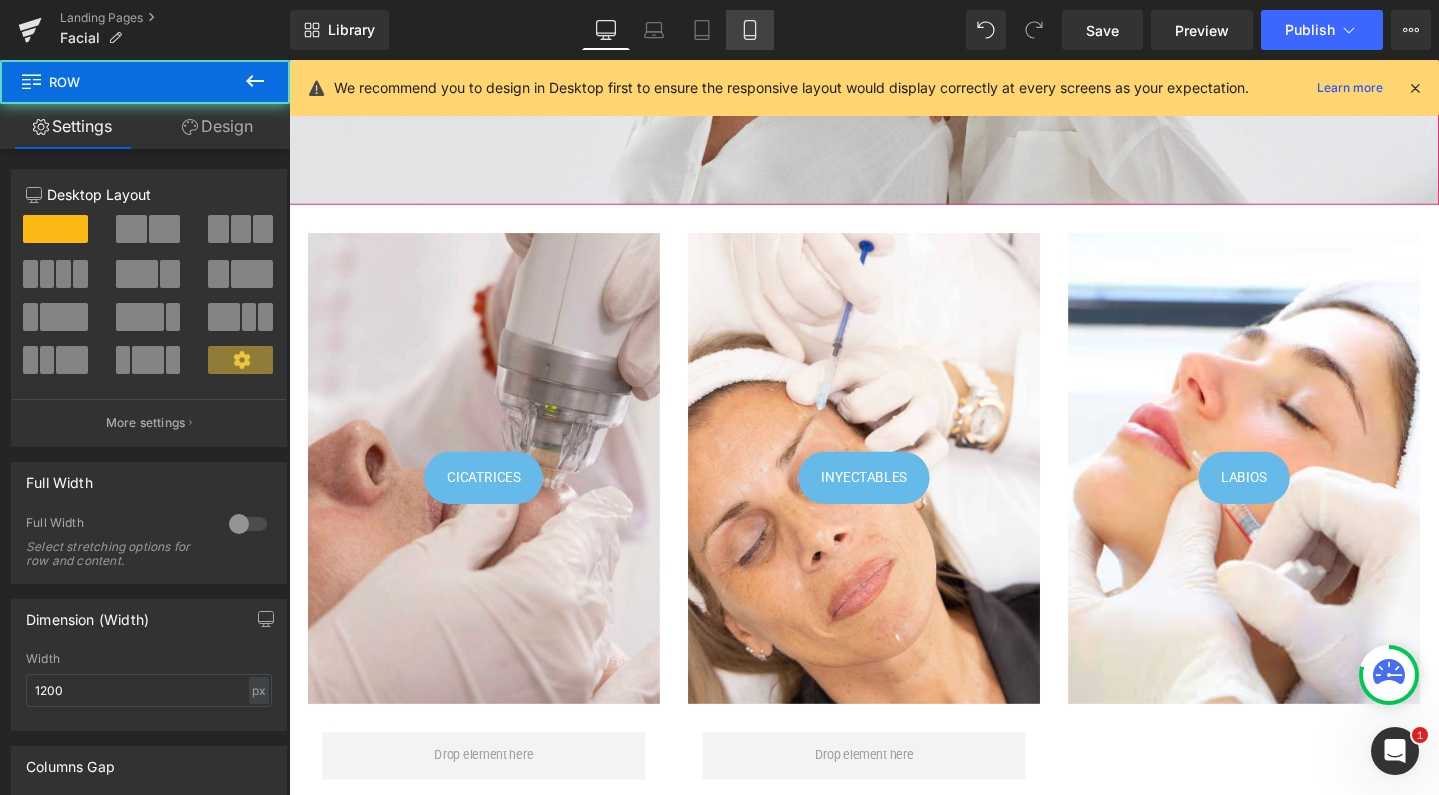 click 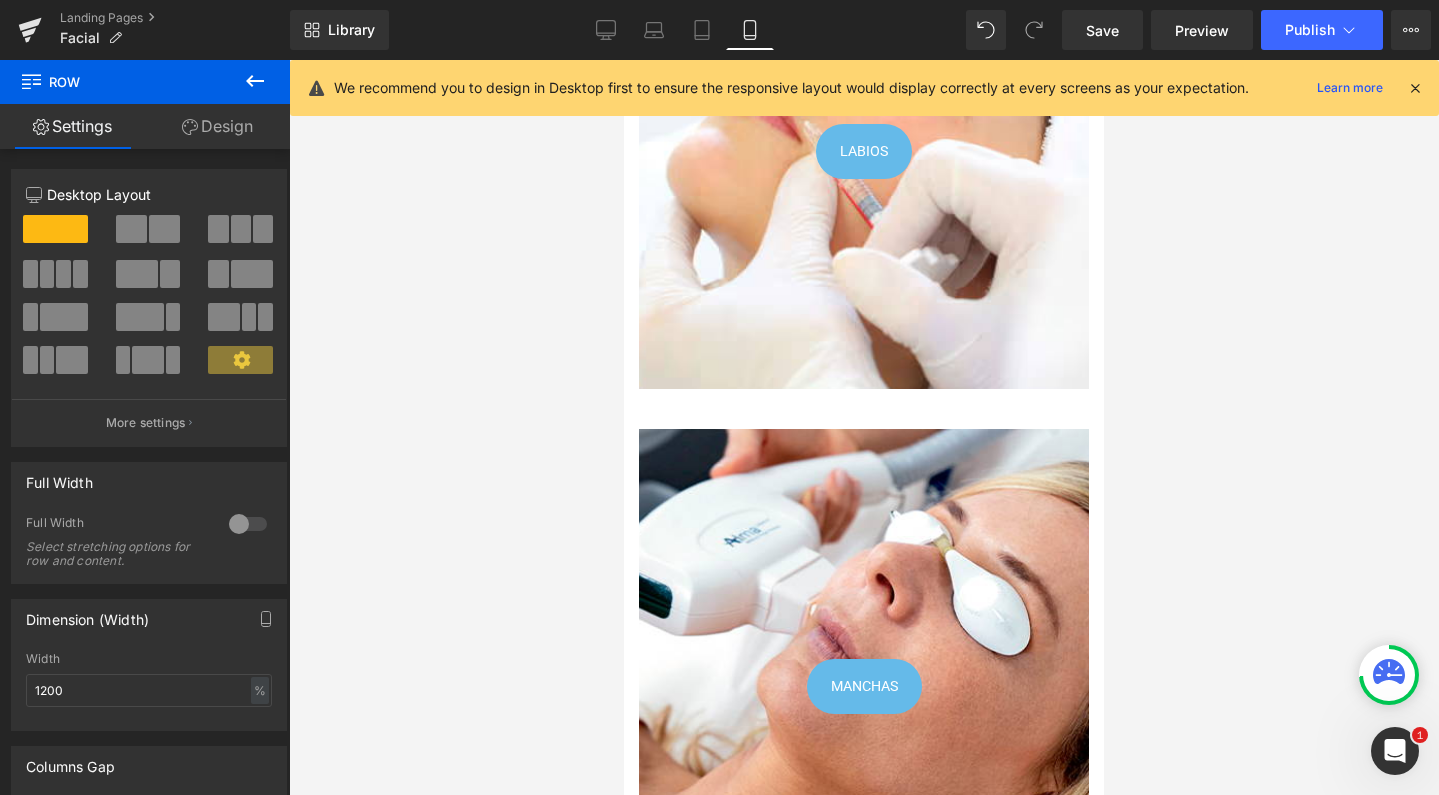 scroll, scrollTop: 2002, scrollLeft: 0, axis: vertical 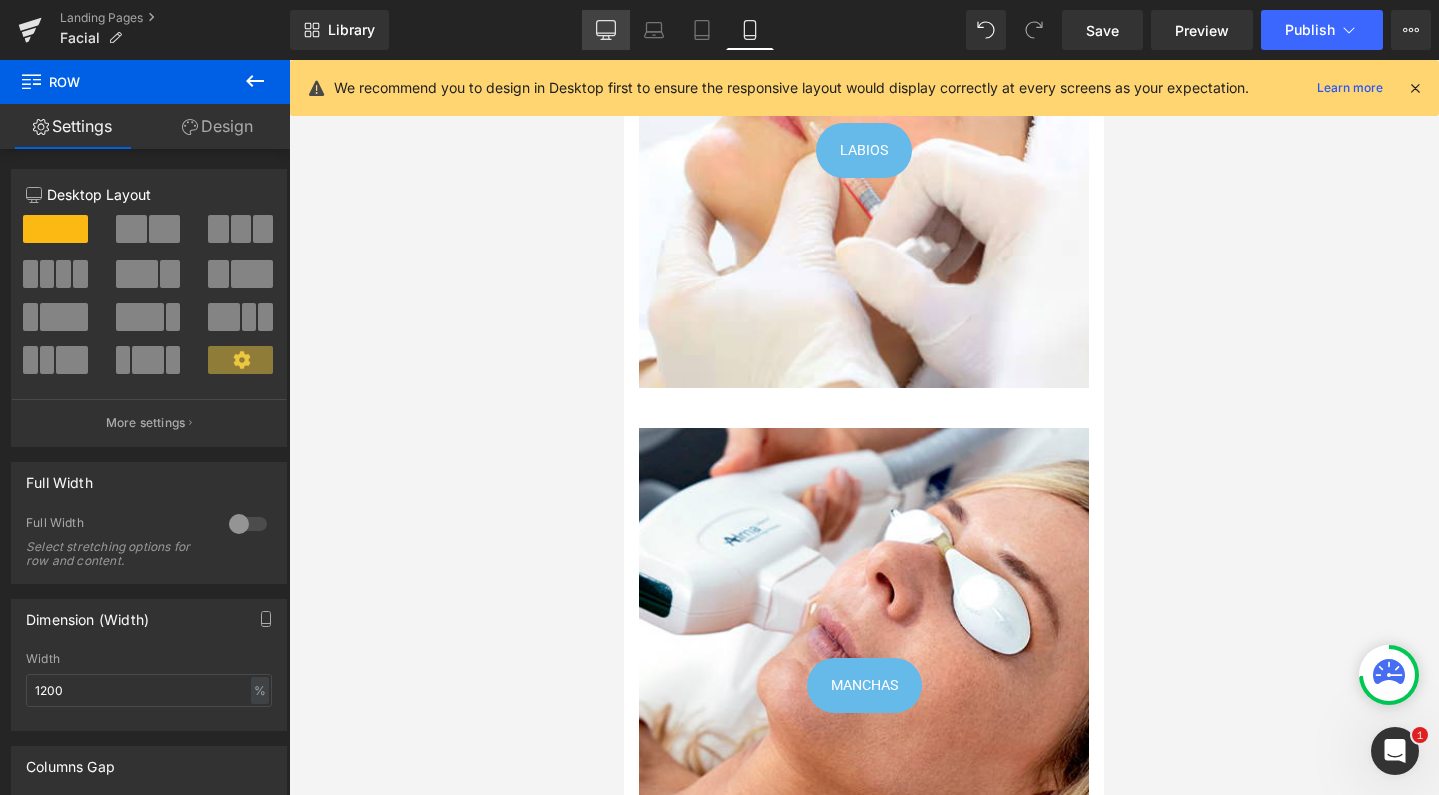 click on "Desktop" at bounding box center (606, 30) 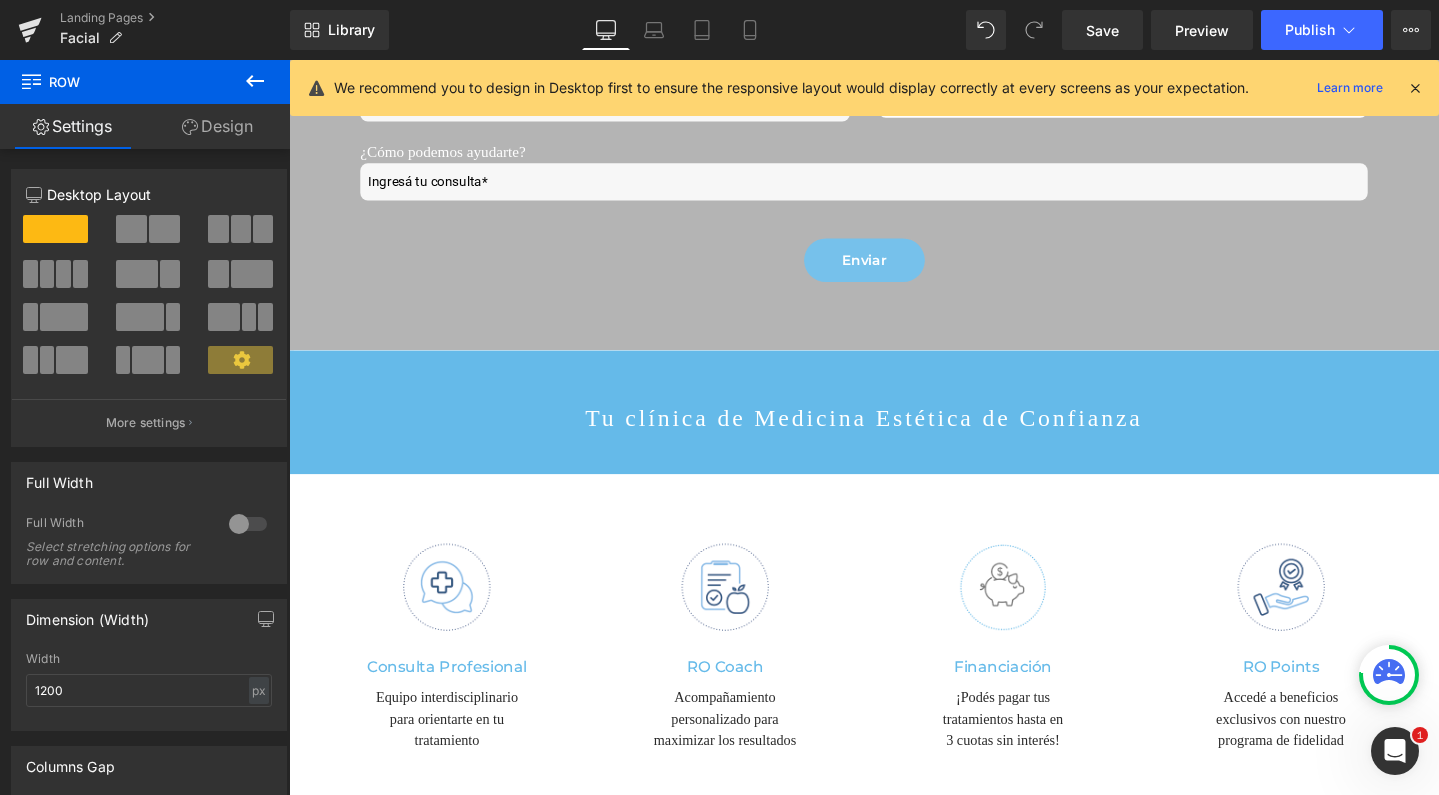 scroll, scrollTop: 758, scrollLeft: 0, axis: vertical 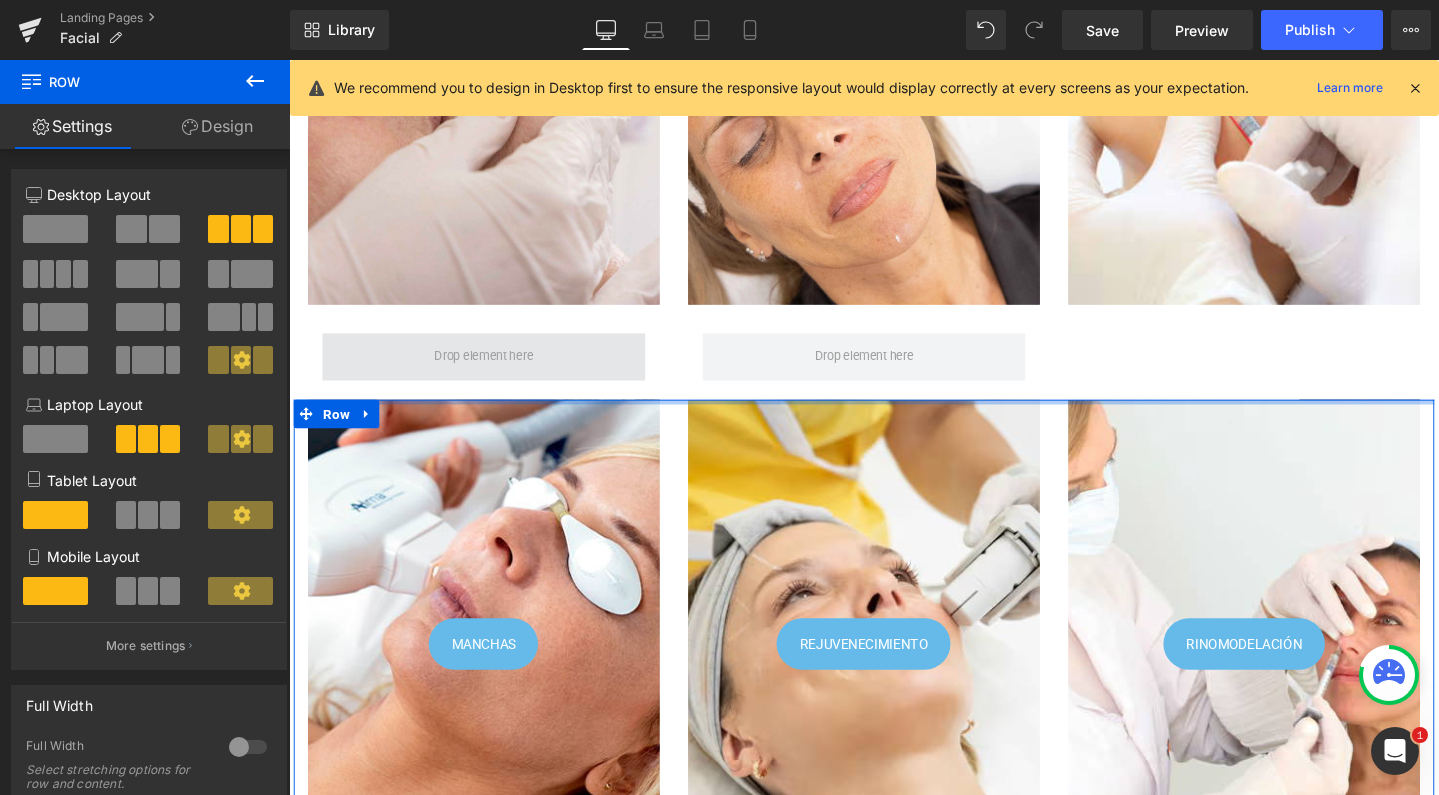 drag, startPoint x: 614, startPoint y: 427, endPoint x: 603, endPoint y: 354, distance: 73.82411 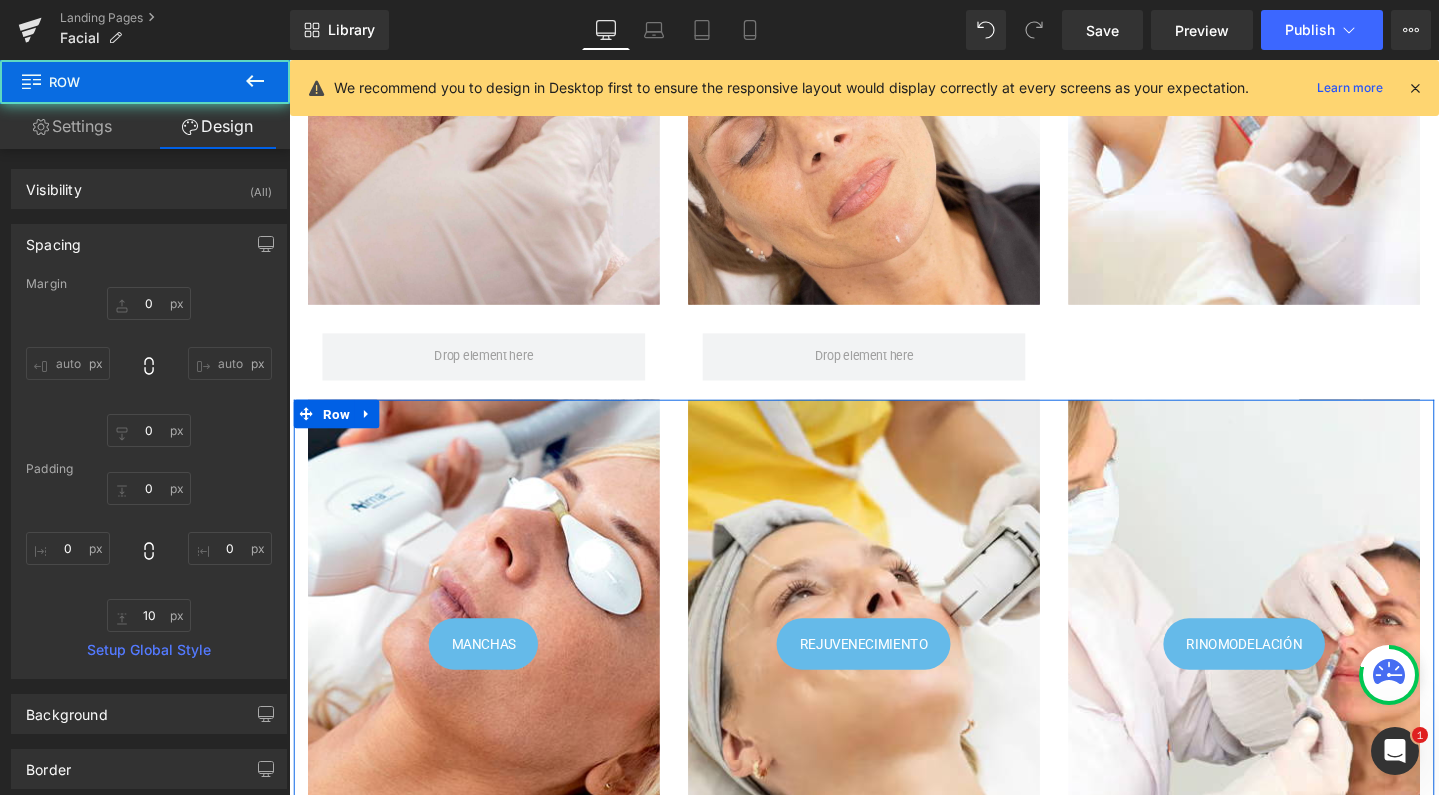click 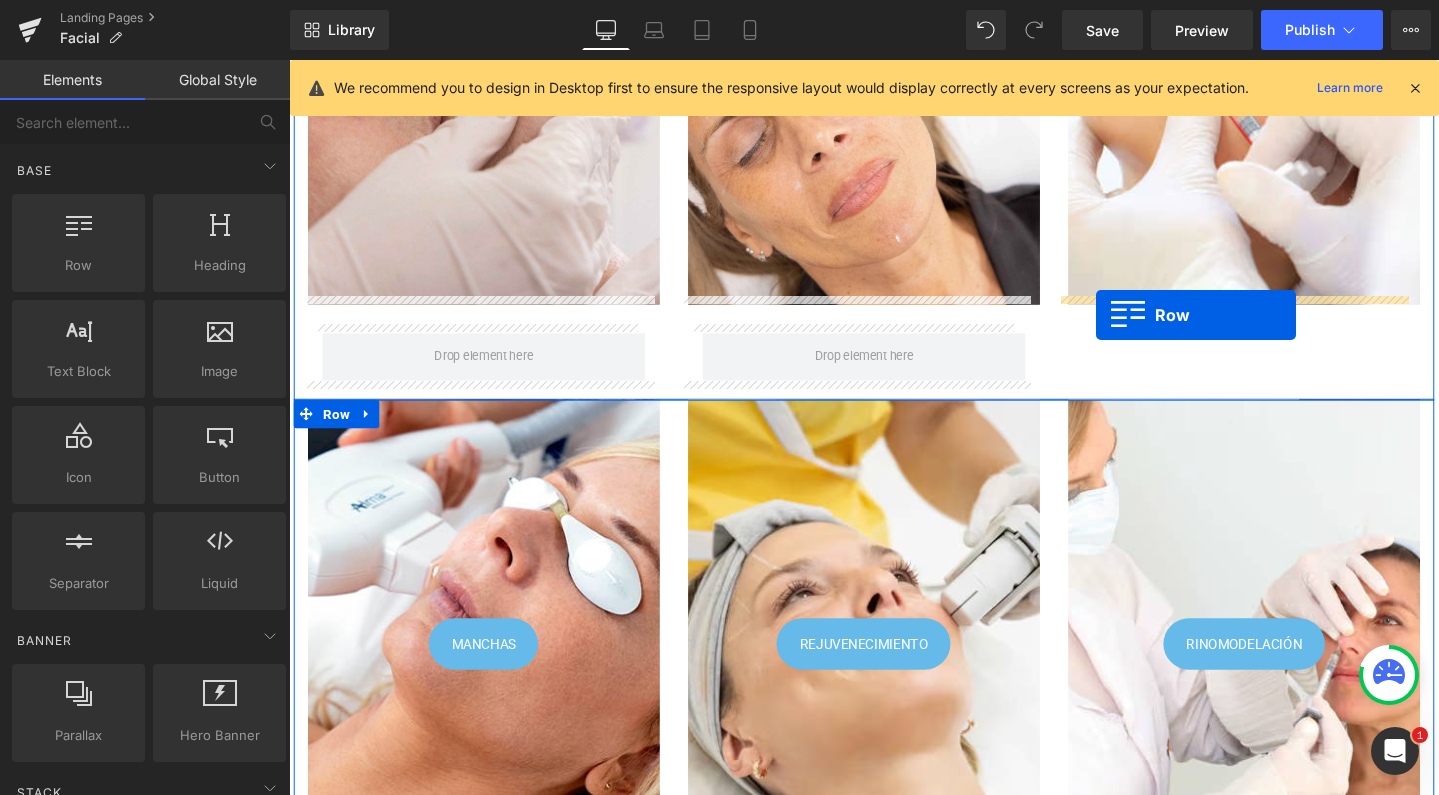 drag, startPoint x: 376, startPoint y: 303, endPoint x: 1138, endPoint y: 328, distance: 762.41 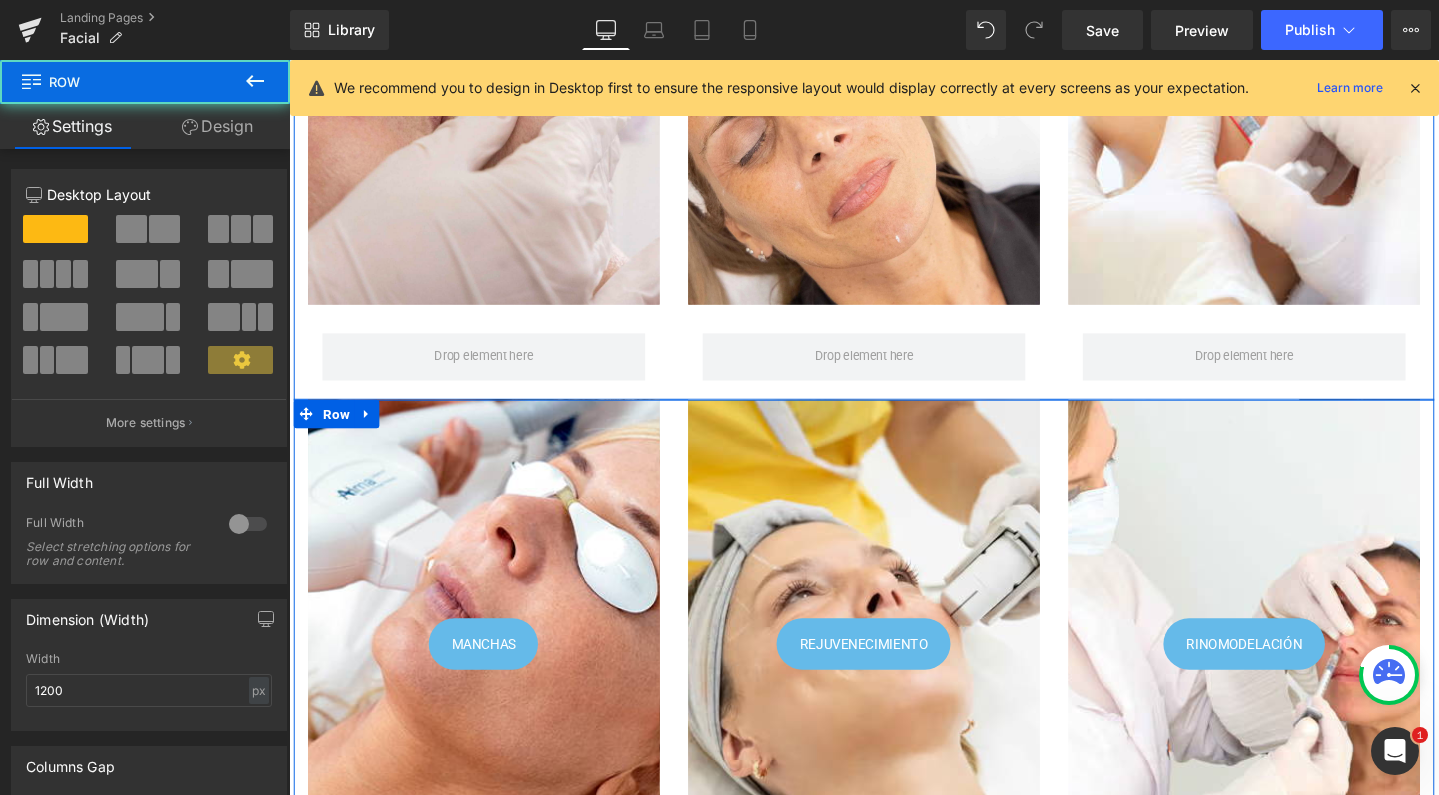 scroll, scrollTop: 1031, scrollLeft: 0, axis: vertical 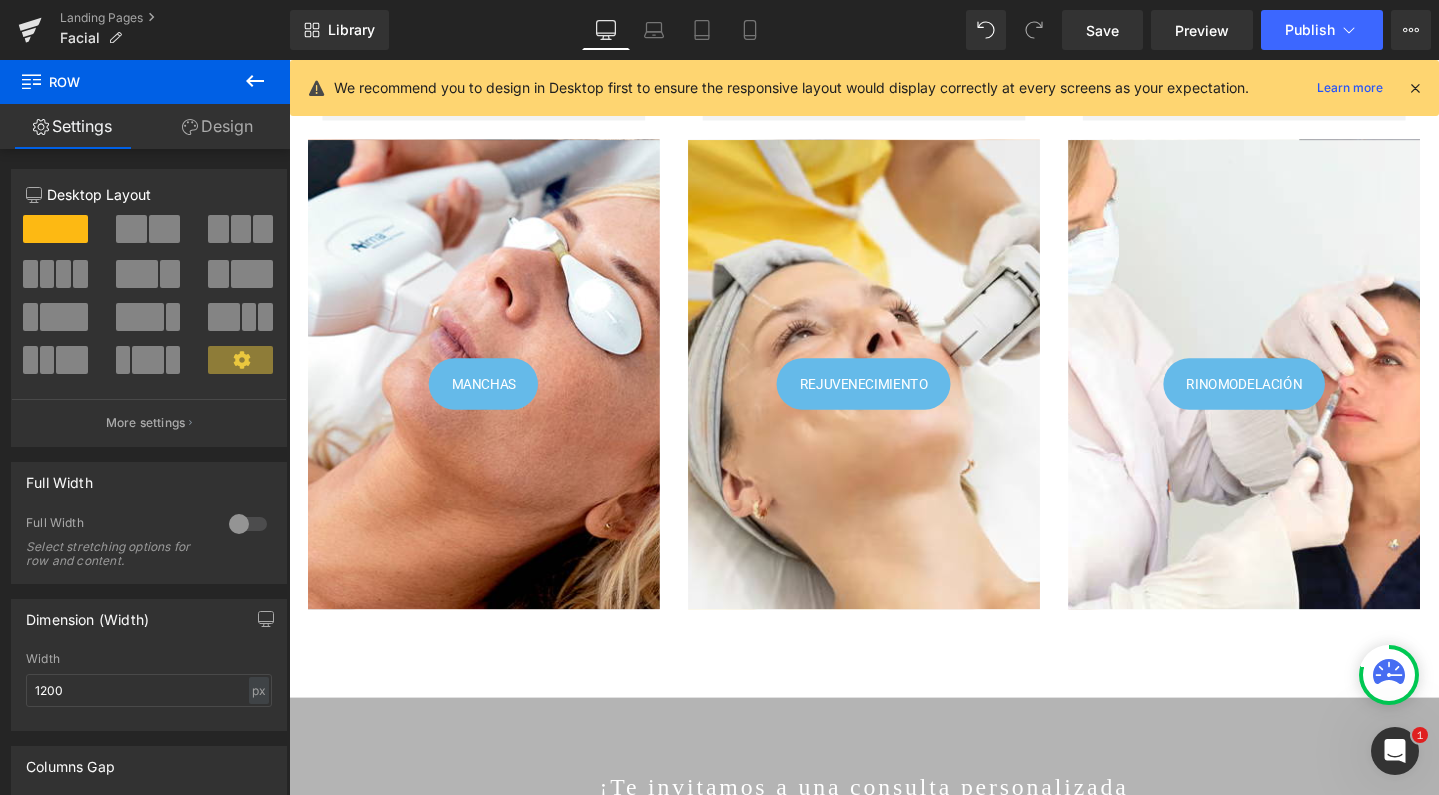 click 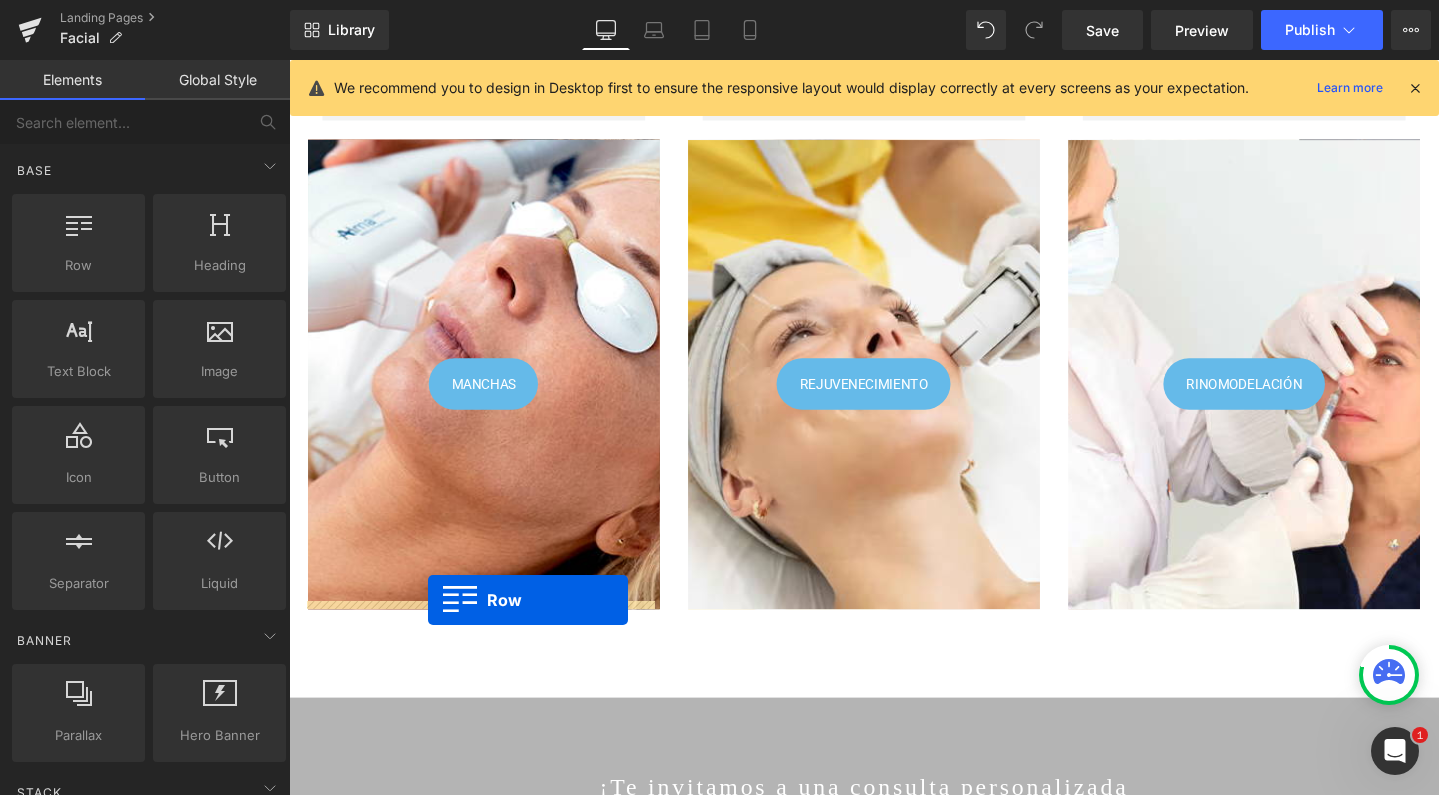 drag, startPoint x: 370, startPoint y: 302, endPoint x: 435, endPoint y: 628, distance: 332.4169 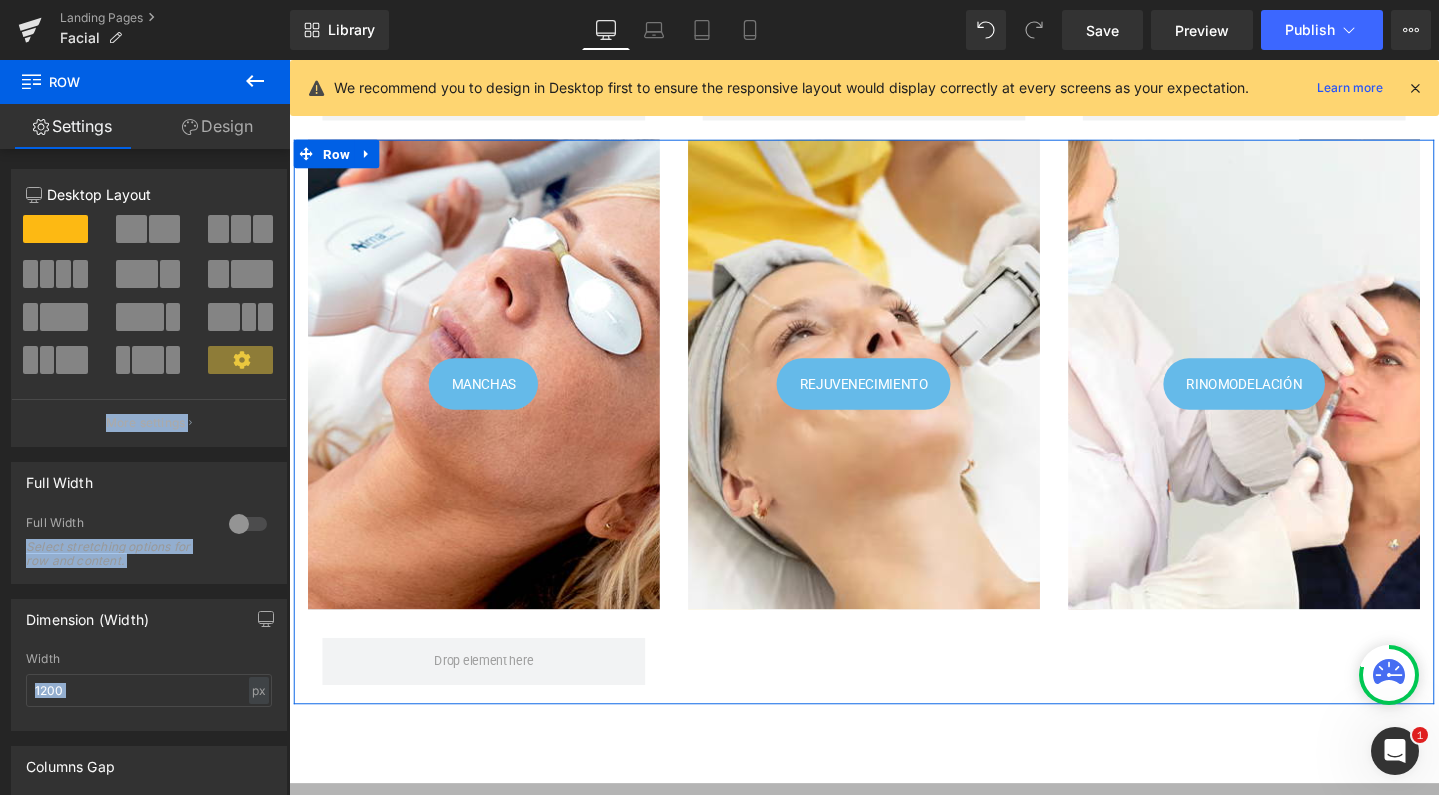 drag, startPoint x: 418, startPoint y: 388, endPoint x: 778, endPoint y: 653, distance: 447.01788 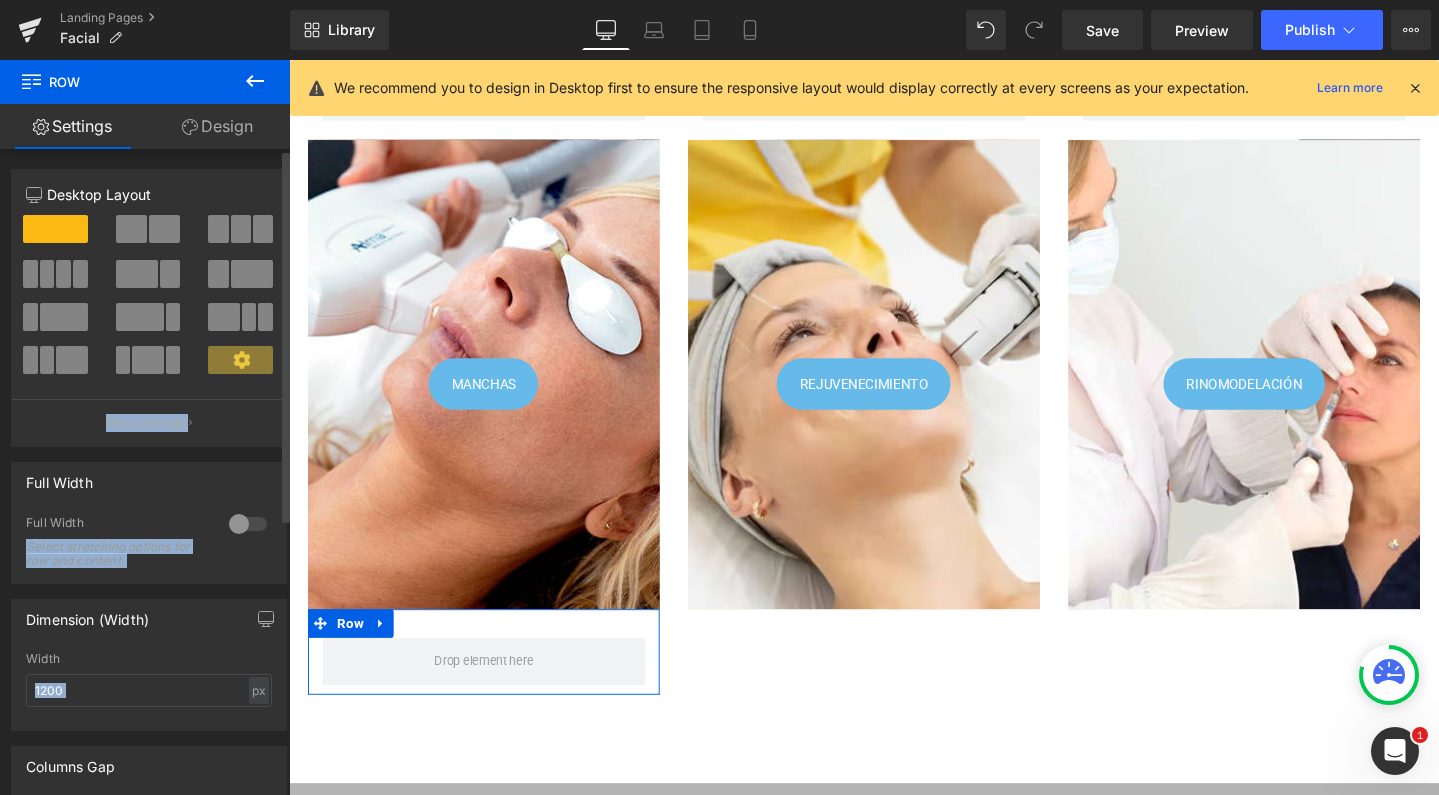 click at bounding box center (149, 236) 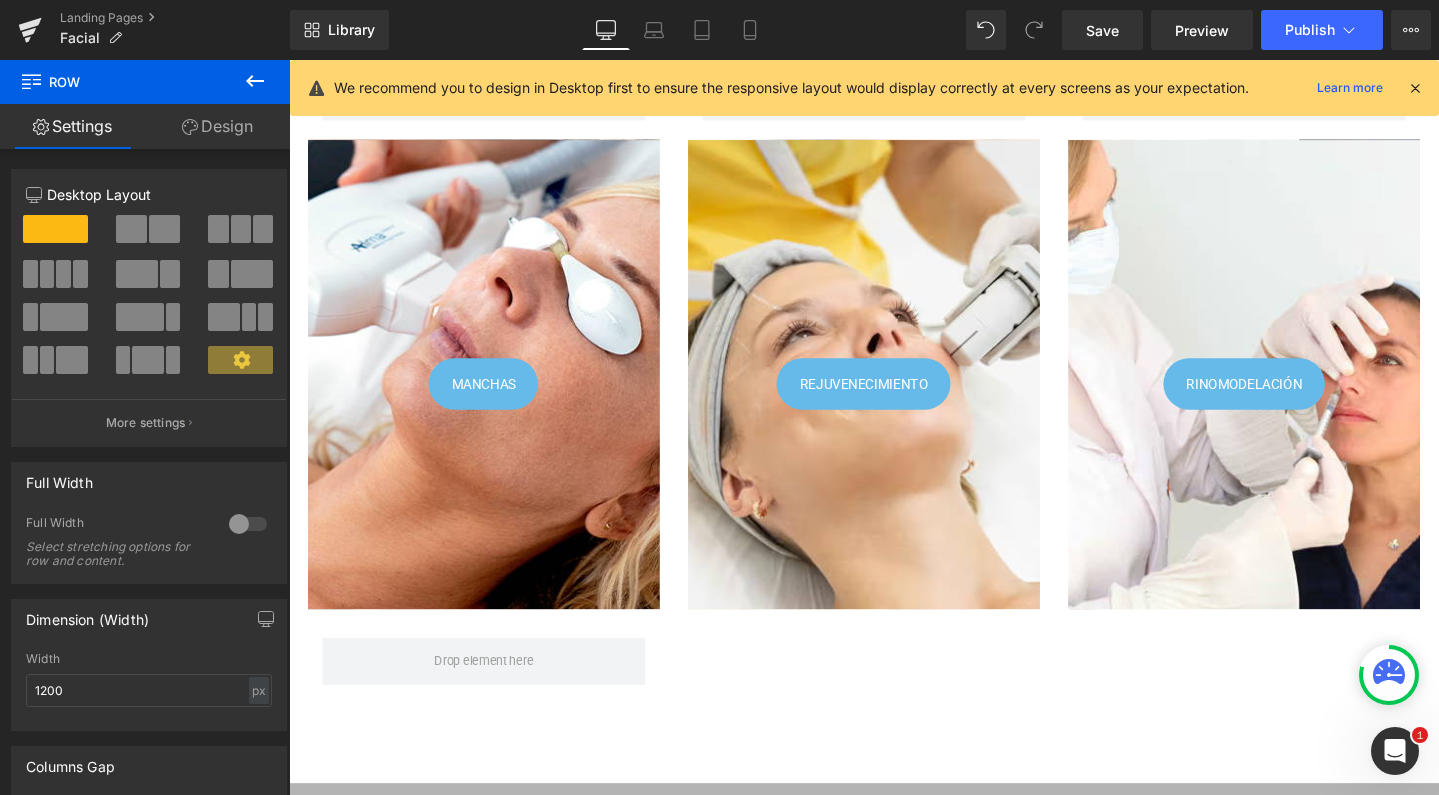 click 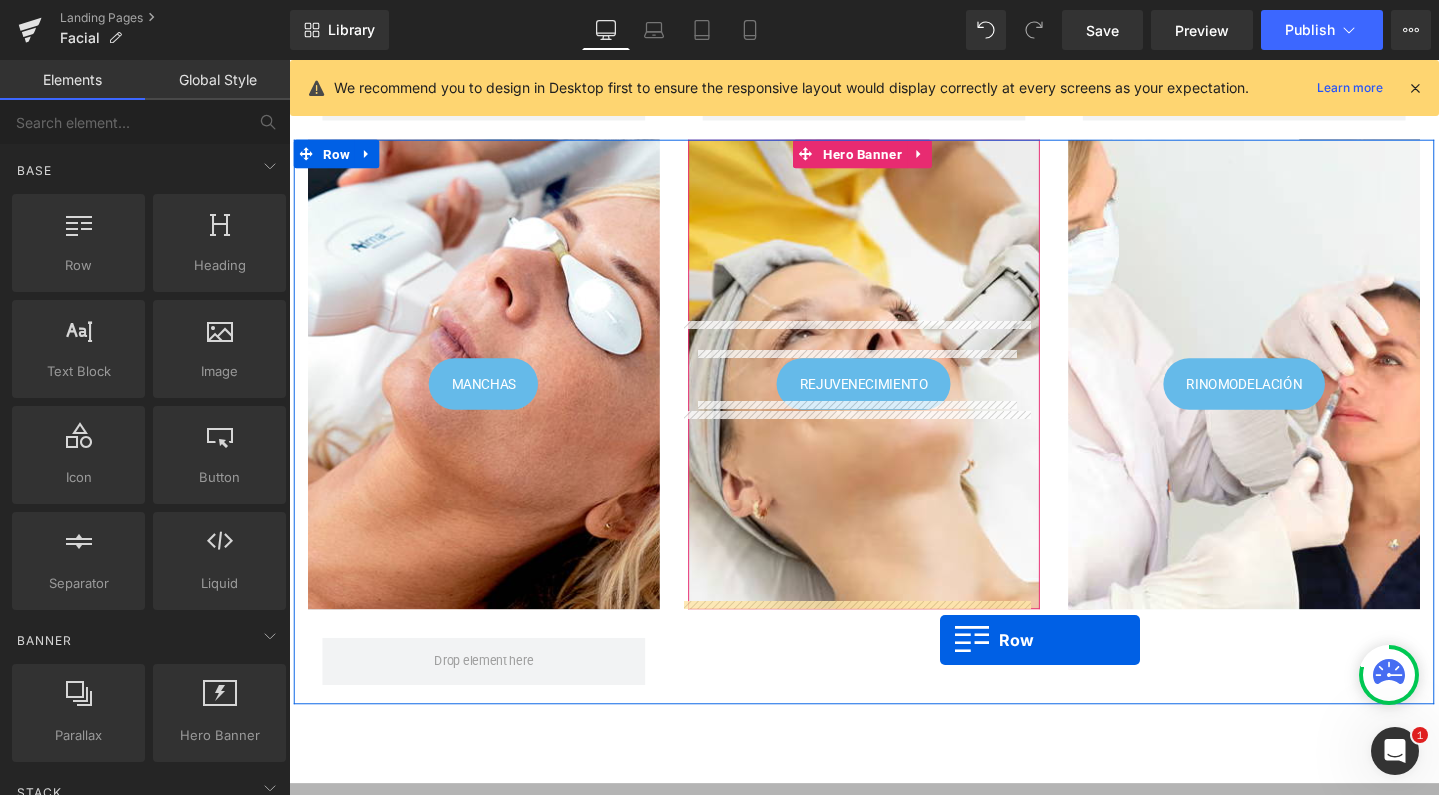 drag, startPoint x: 380, startPoint y: 288, endPoint x: 974, endPoint y: 670, distance: 706.22943 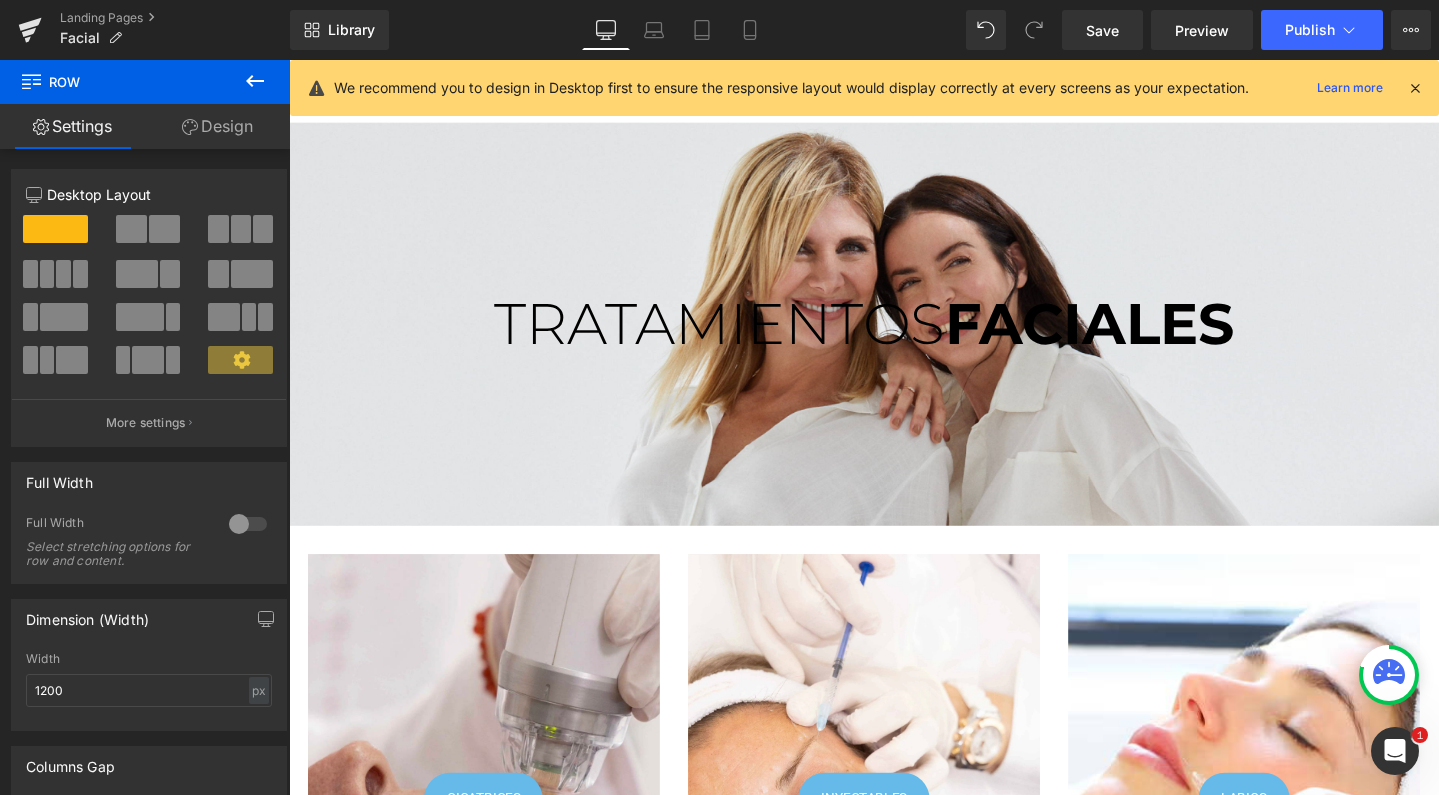 scroll, scrollTop: 0, scrollLeft: 0, axis: both 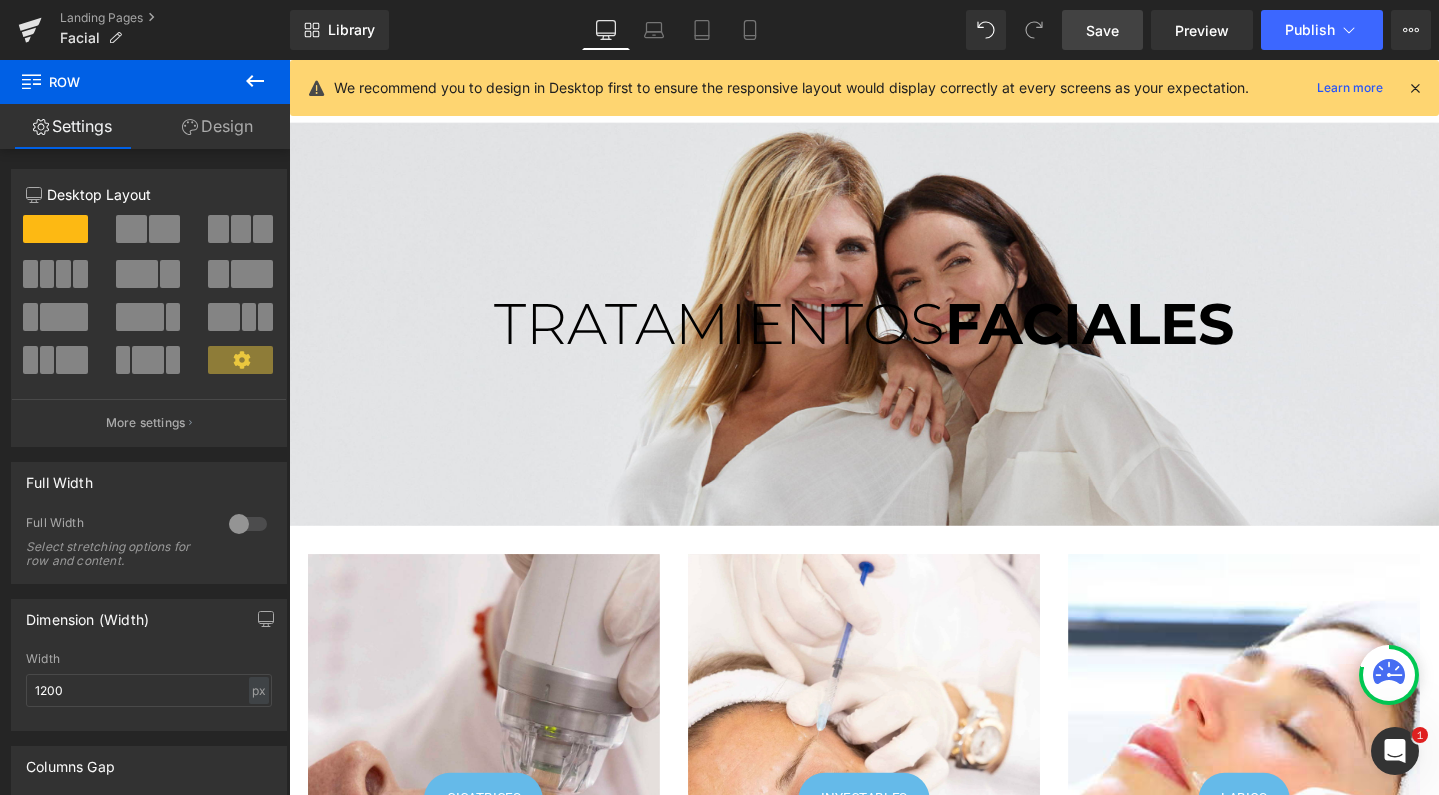 click on "Save" at bounding box center (1102, 30) 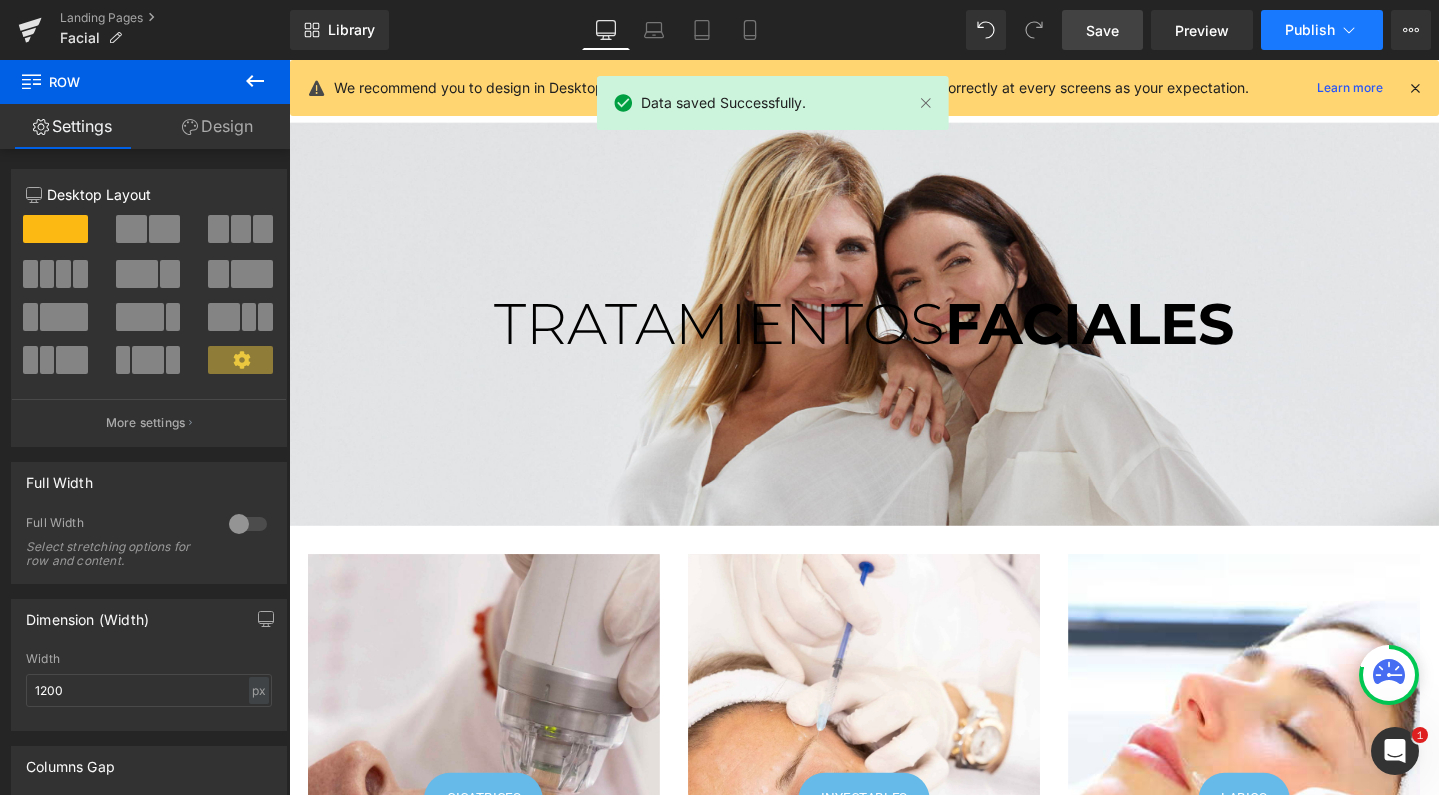 click on "Publish" at bounding box center (1322, 30) 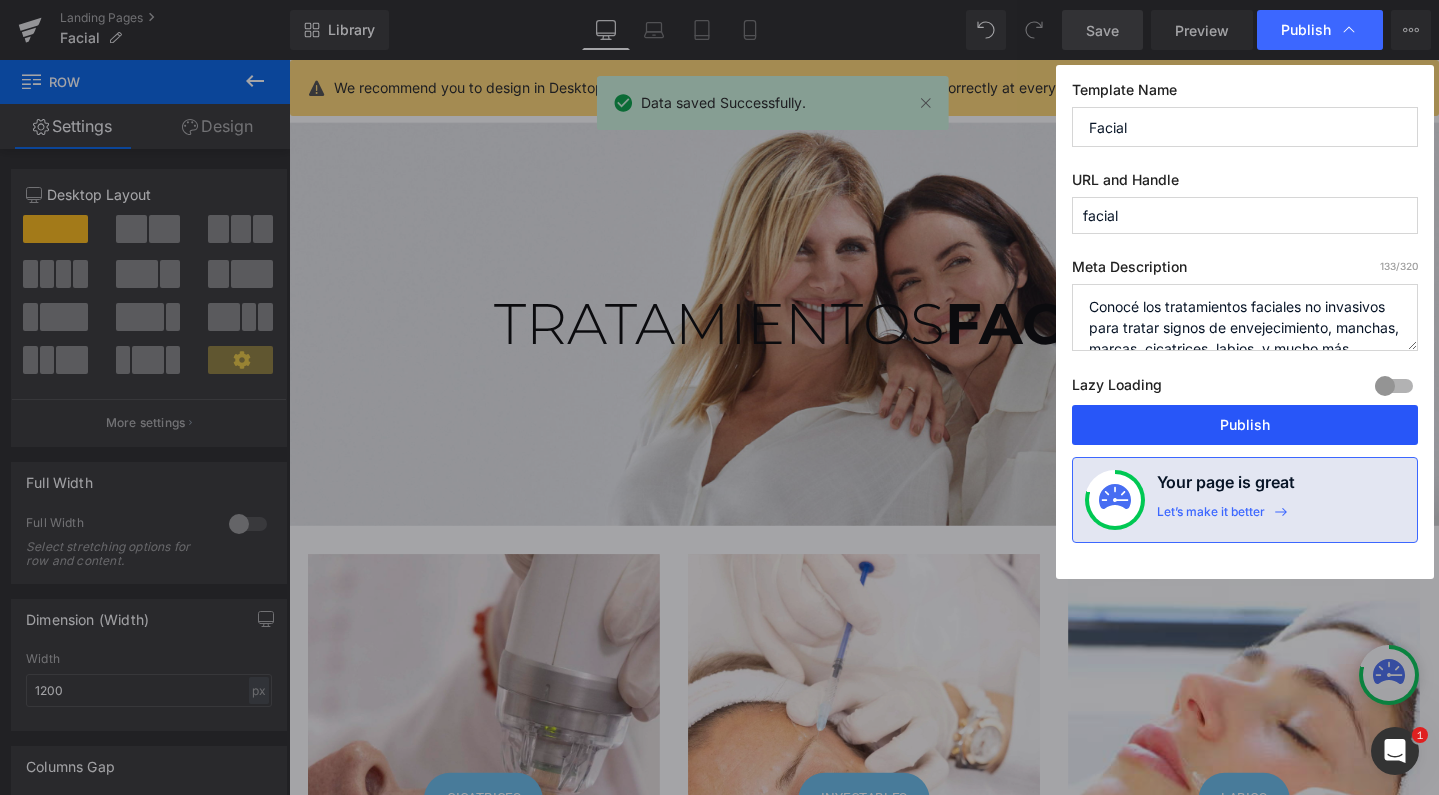 click on "Publish" at bounding box center (1245, 425) 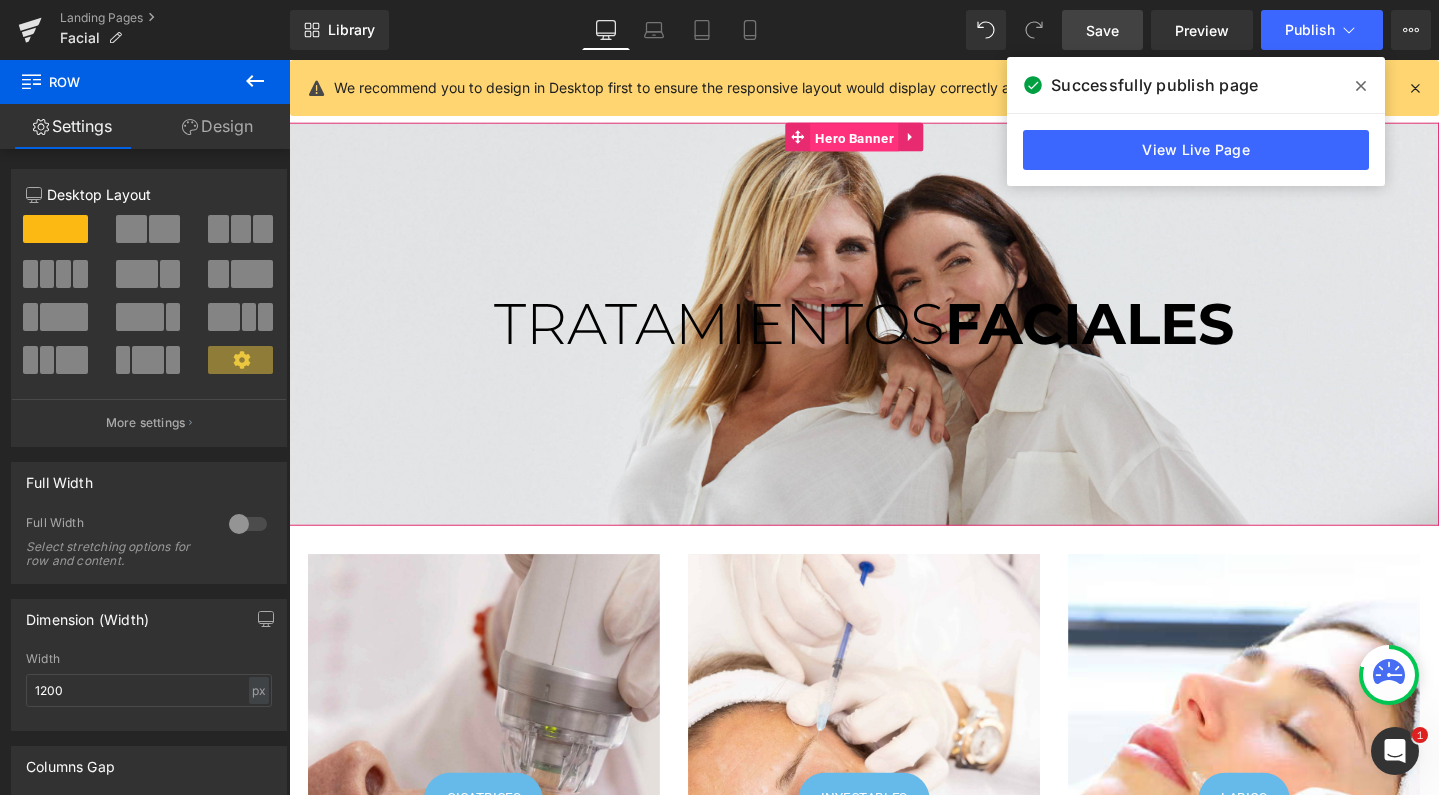 click on "Hero Banner" at bounding box center (883, 142) 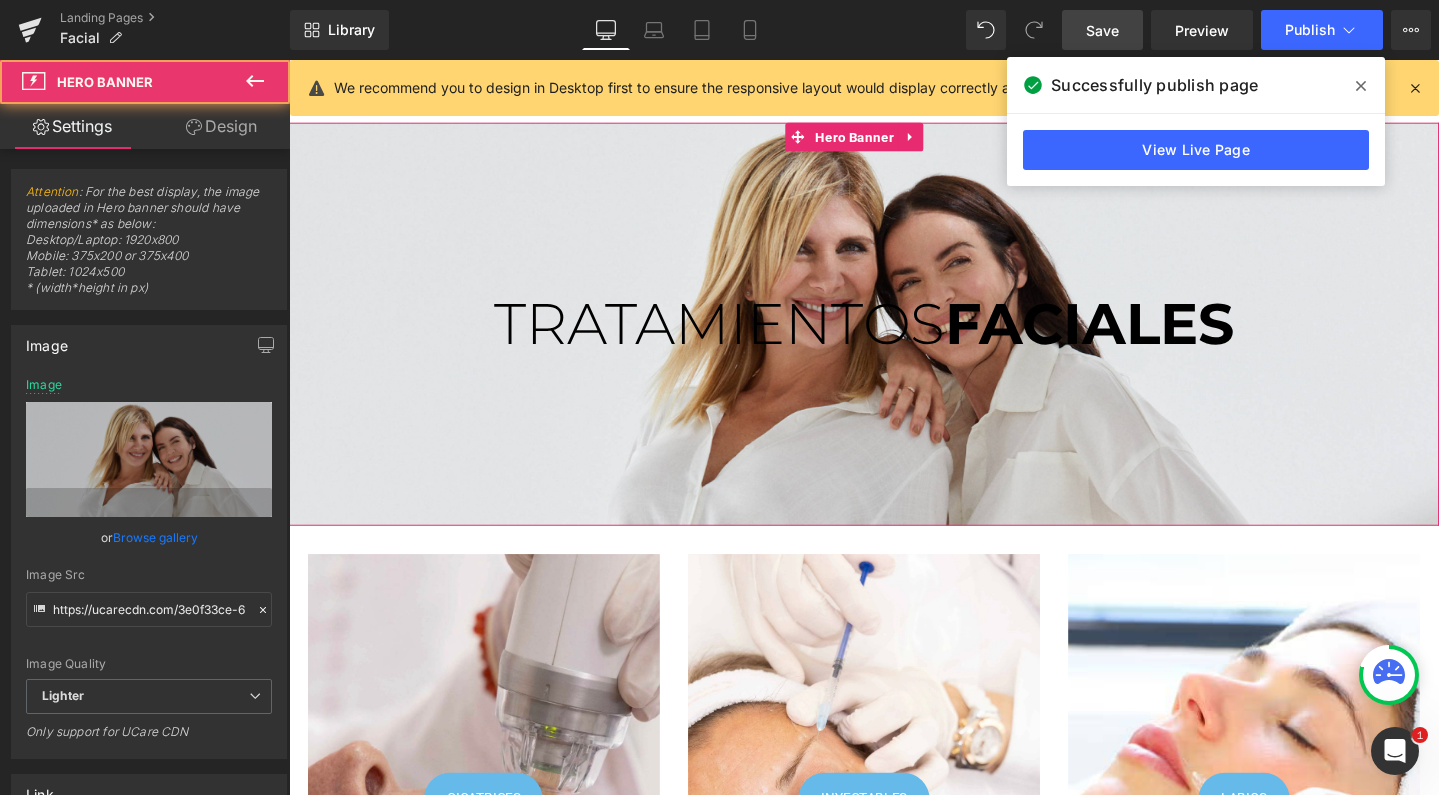 click on "Design" at bounding box center [221, 126] 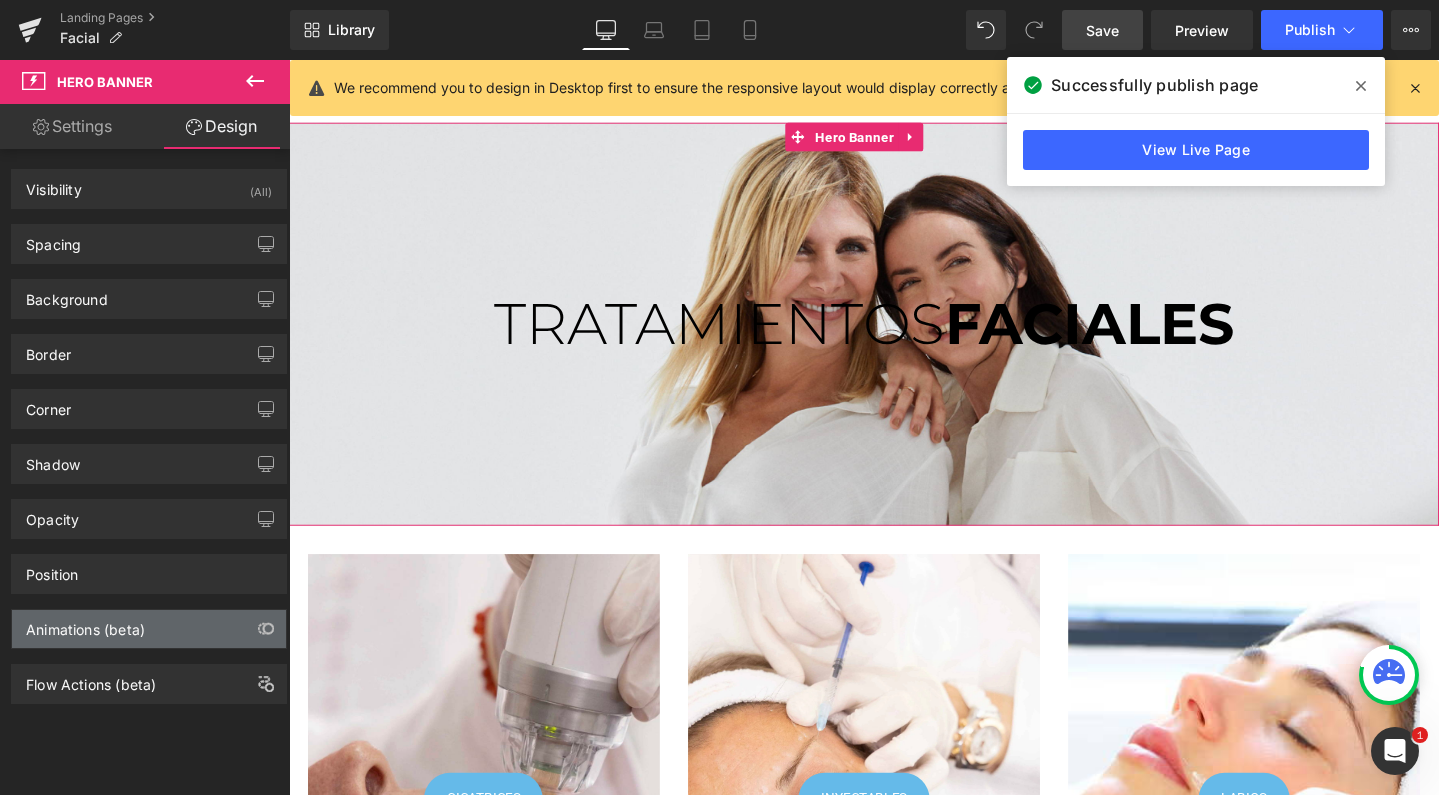 click on "Animations (beta)" at bounding box center (149, 629) 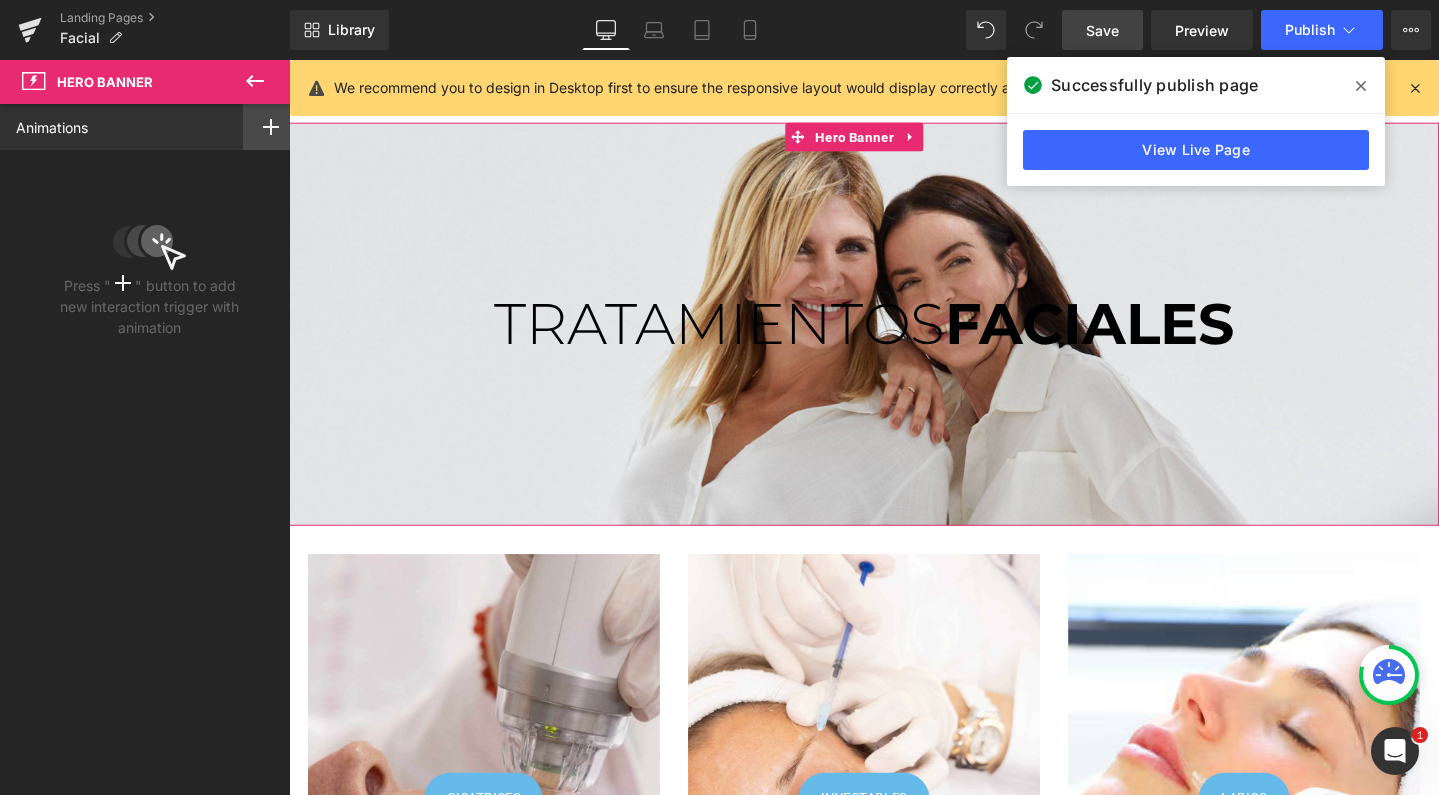 click 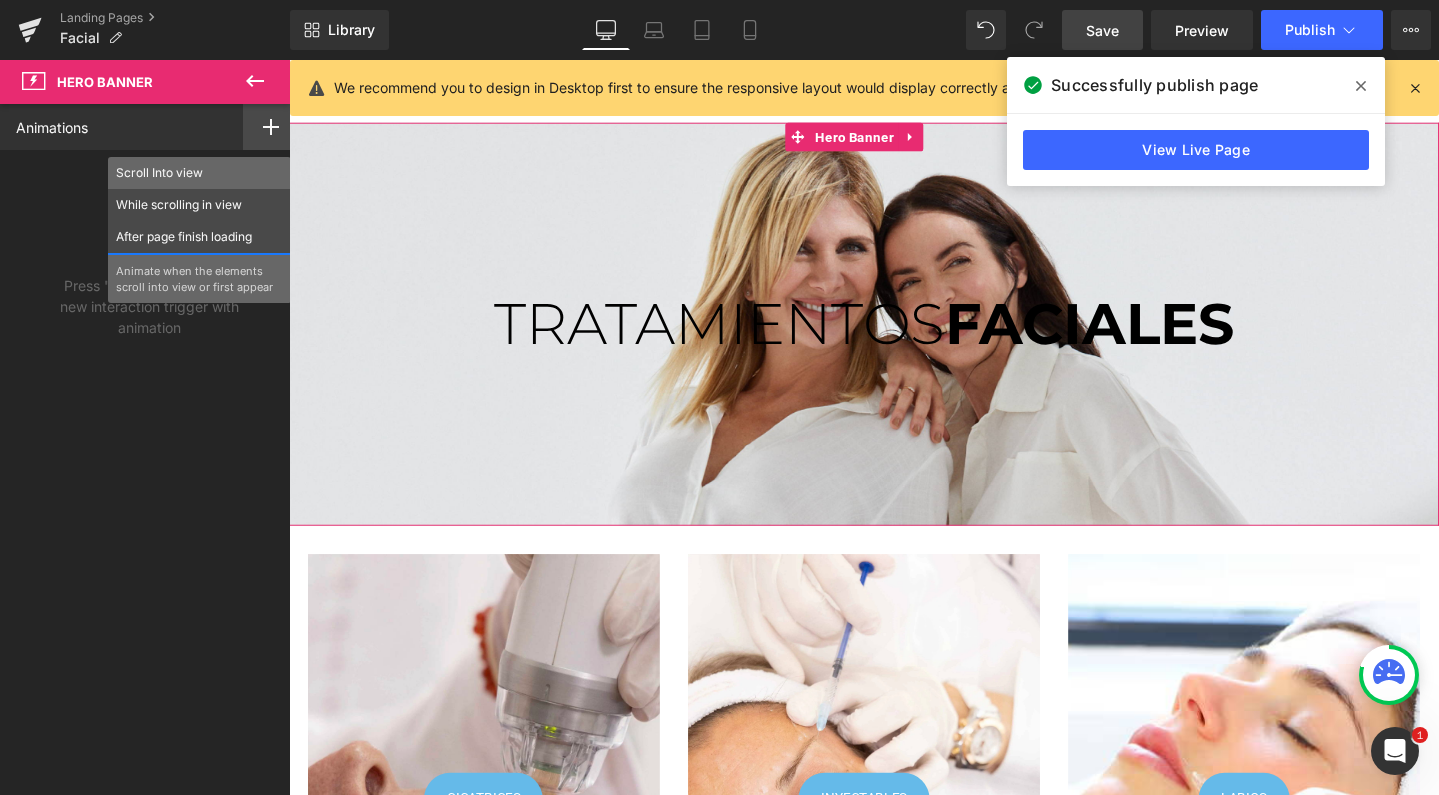 click on "Scroll Into view" at bounding box center [199, 173] 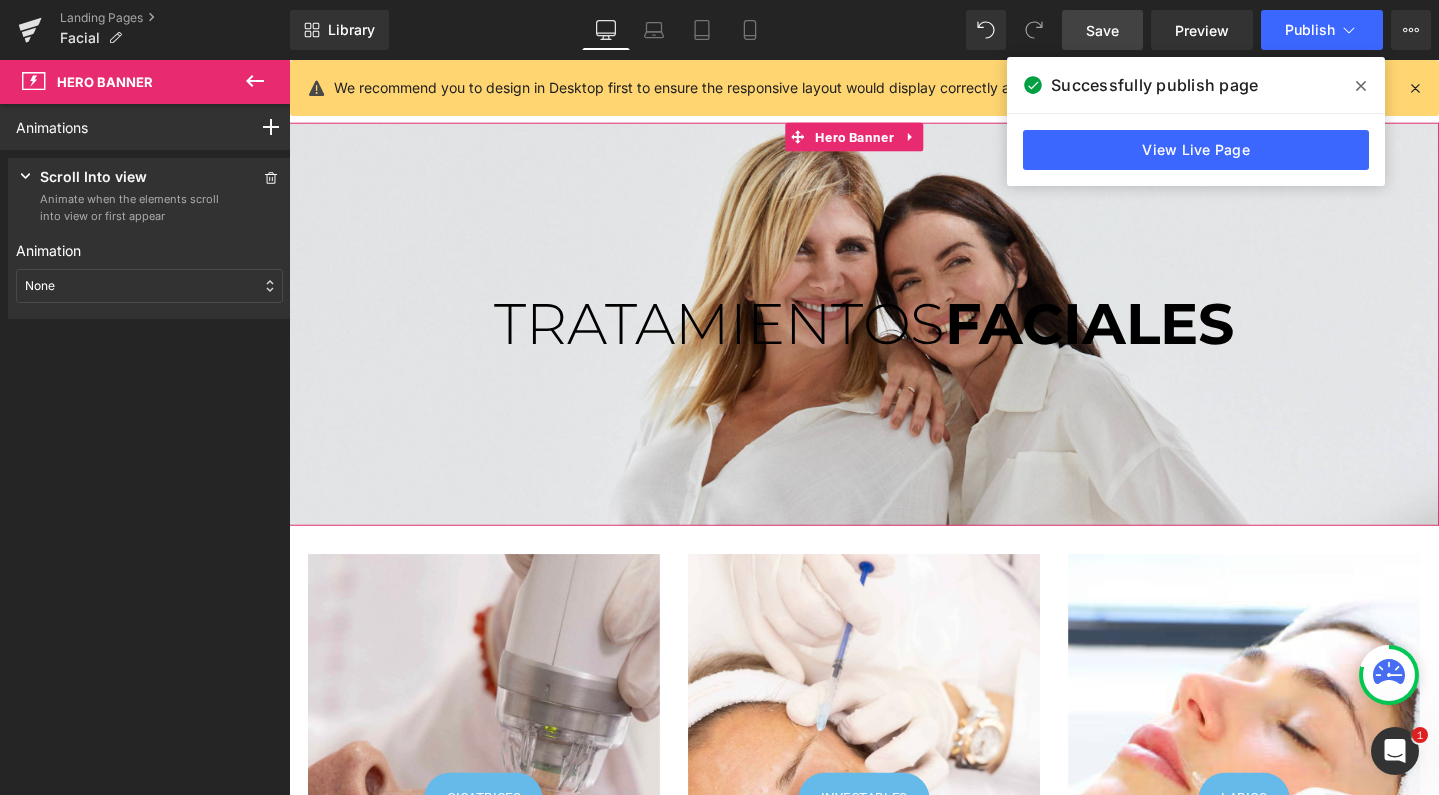 click on "None" at bounding box center (149, 286) 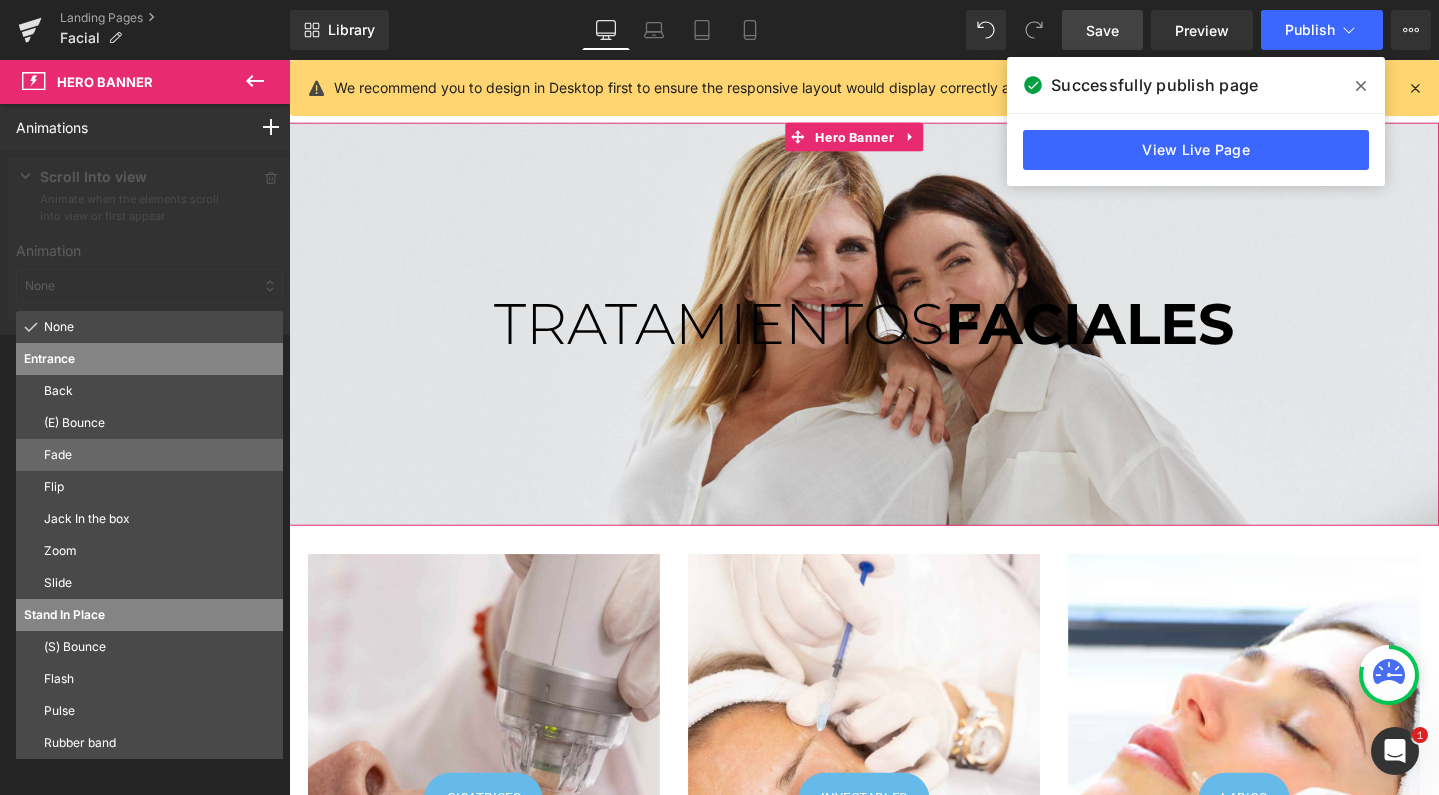 click on "Fade" at bounding box center (159, 455) 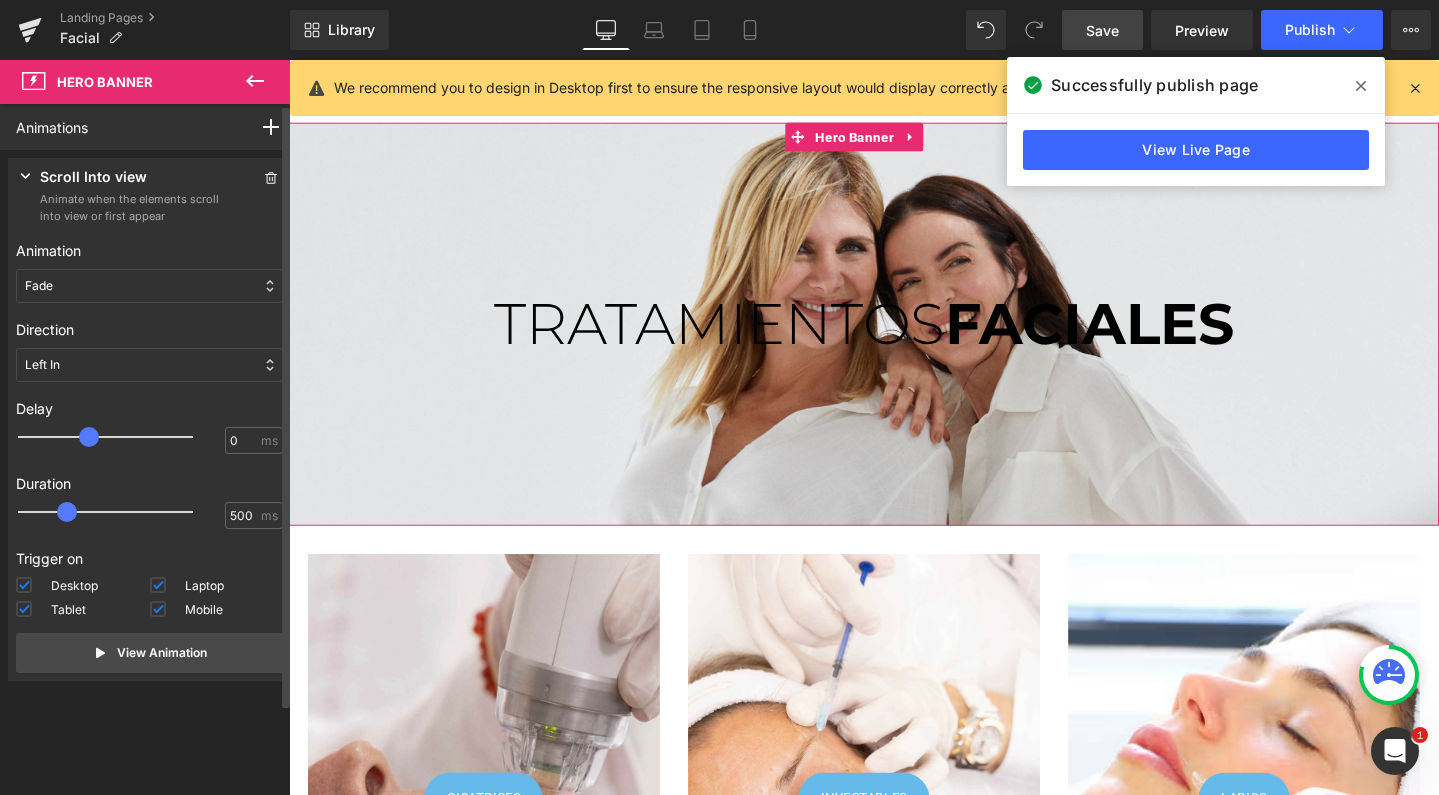 click at bounding box center (119, 437) 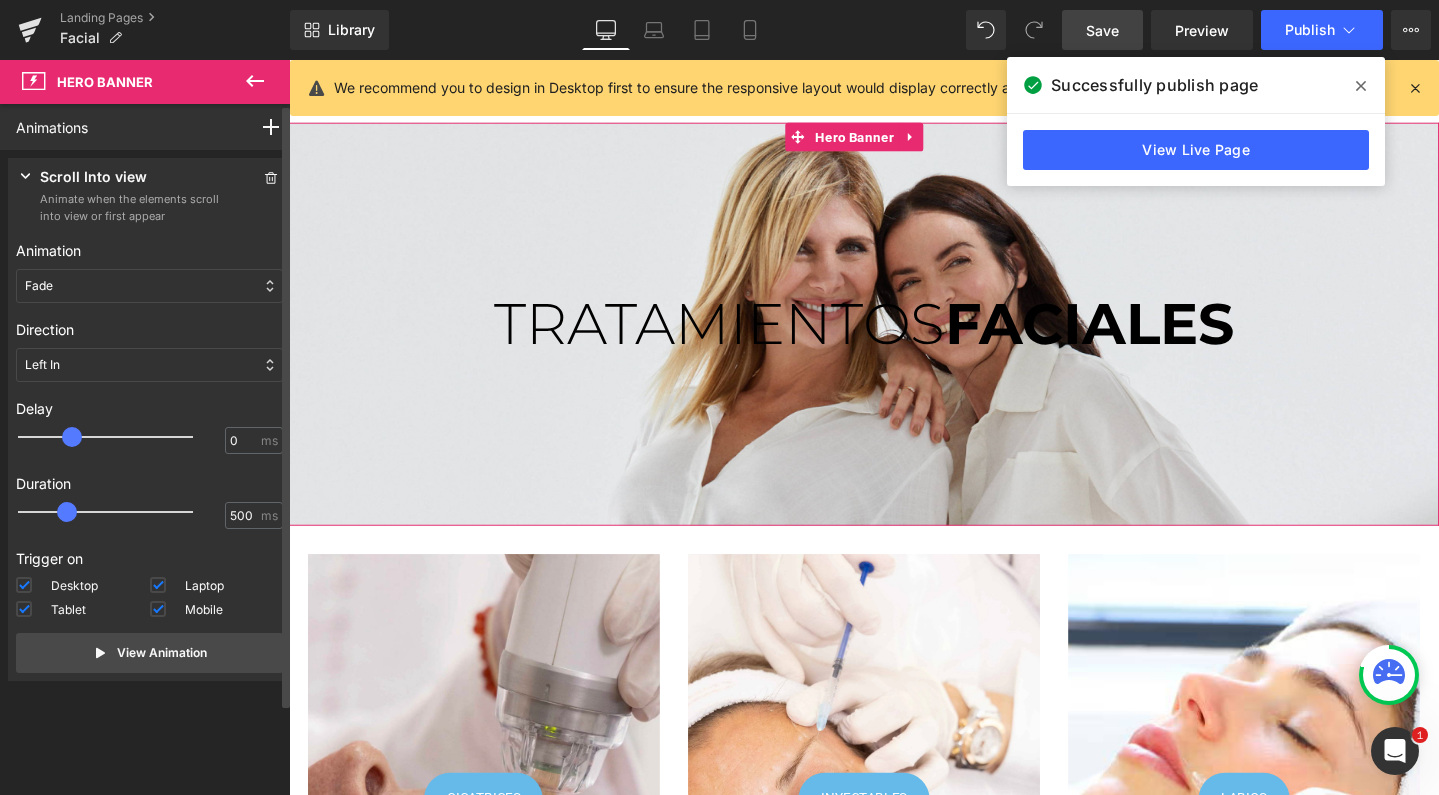 click at bounding box center (119, 437) 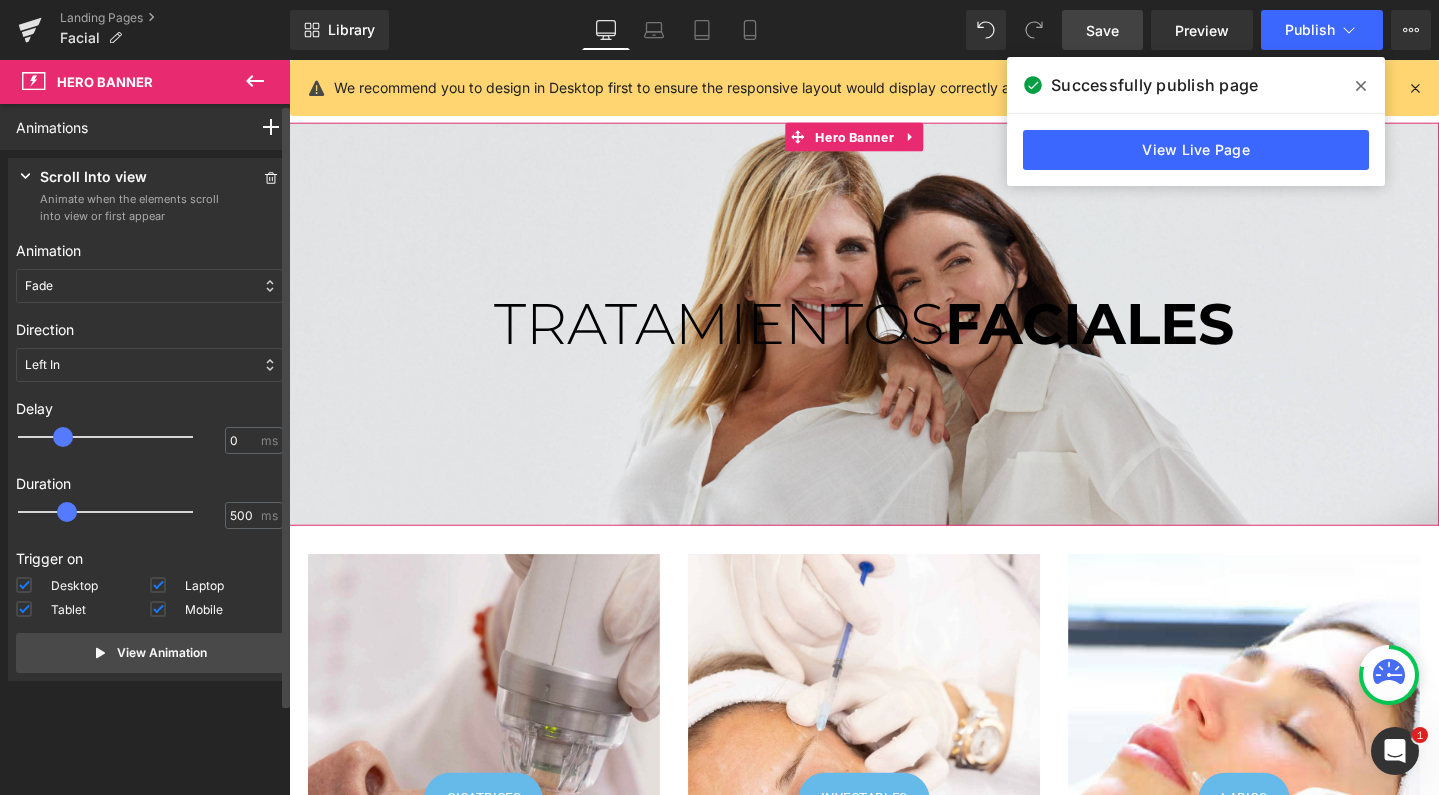 click at bounding box center (63, 437) 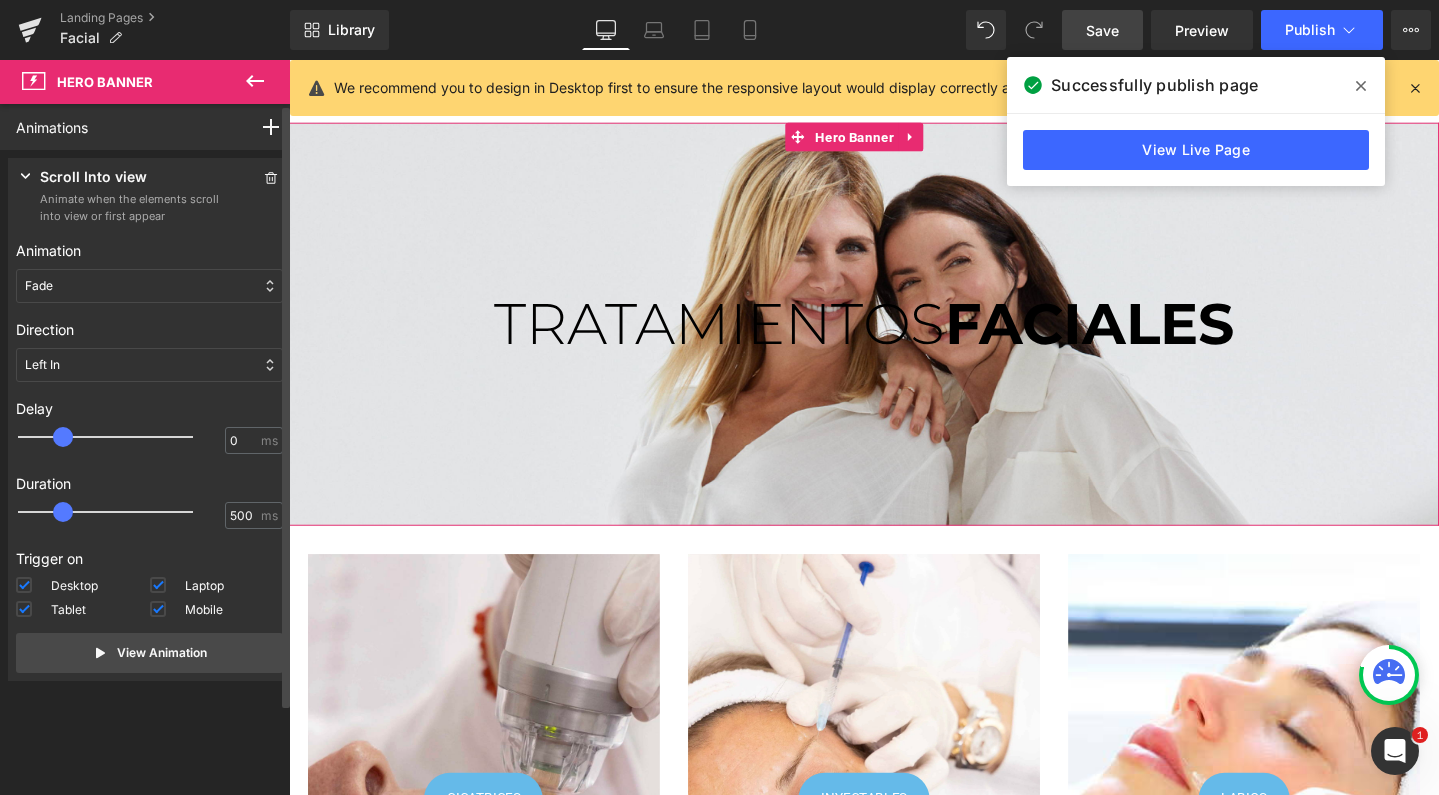 click at bounding box center [119, 512] 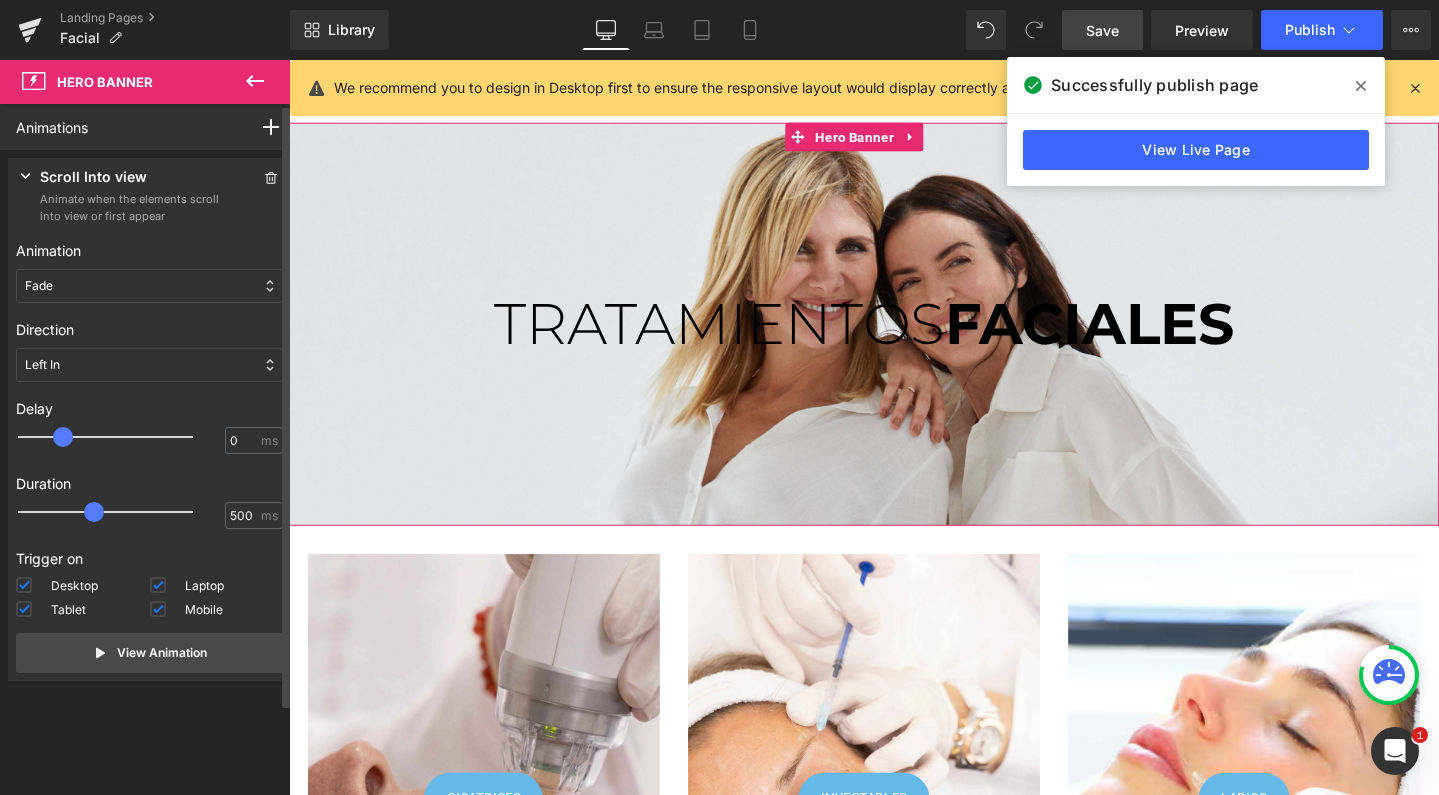 drag, startPoint x: 67, startPoint y: 510, endPoint x: 100, endPoint y: 511, distance: 33.01515 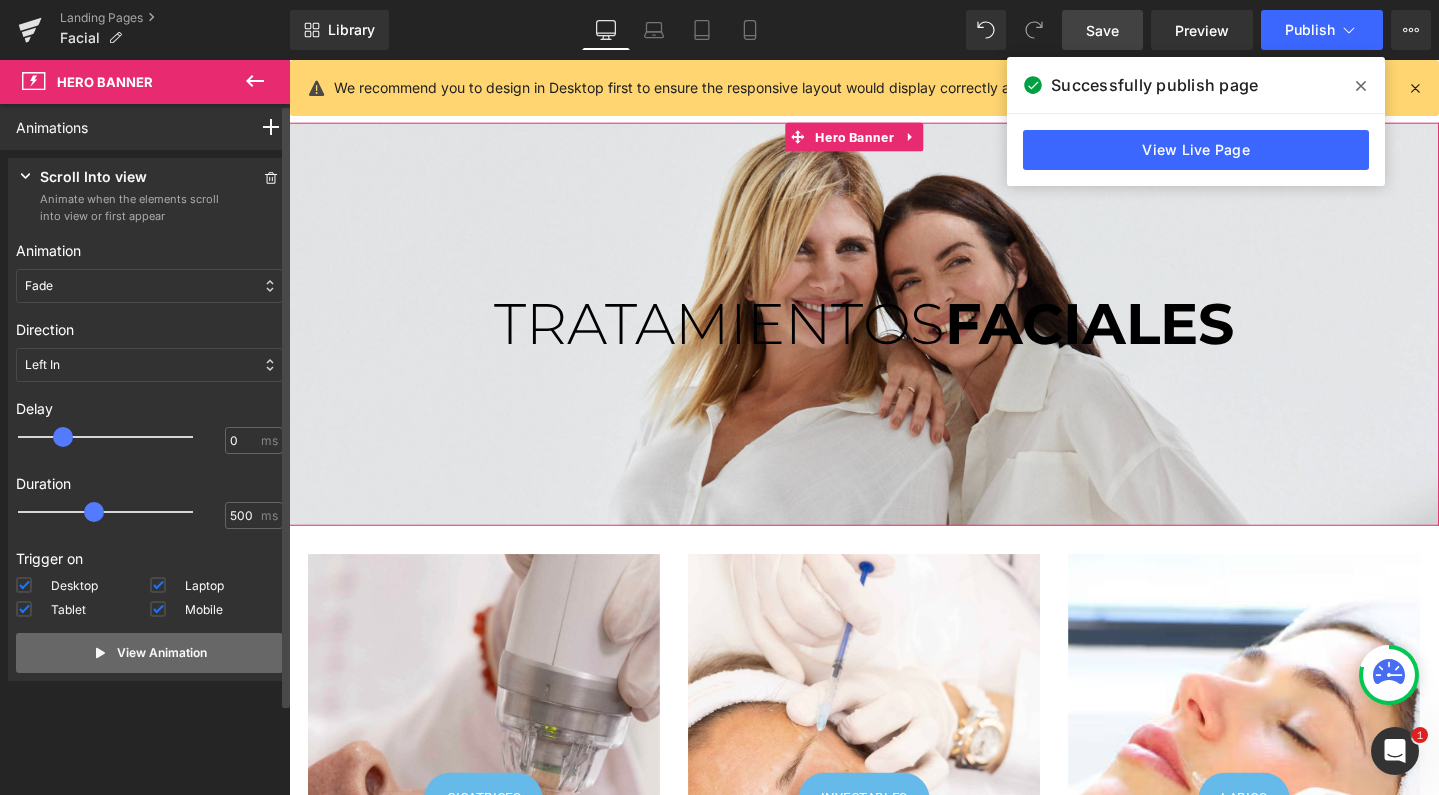 click on "View Animation" at bounding box center (162, 653) 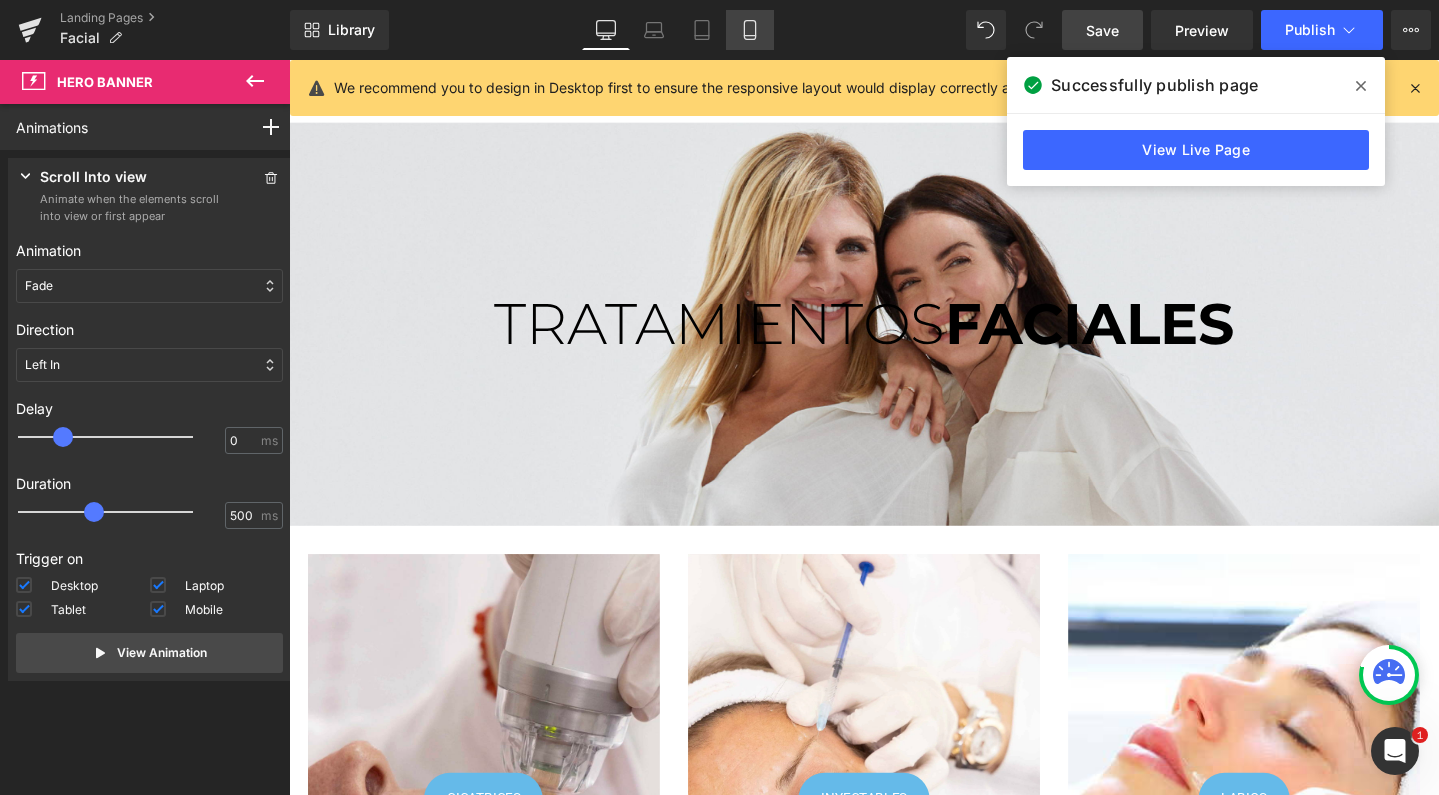 click 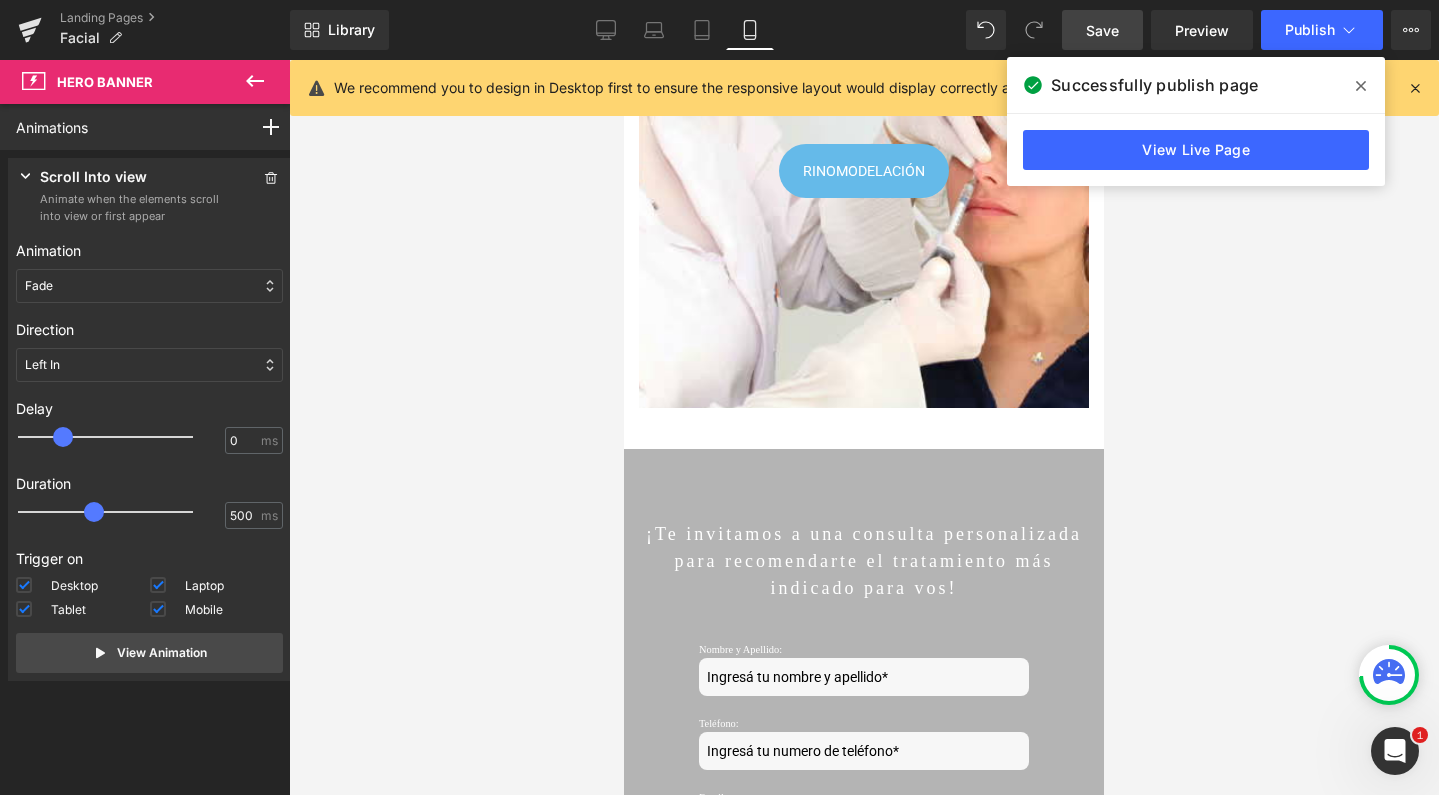 scroll, scrollTop: 4307, scrollLeft: 0, axis: vertical 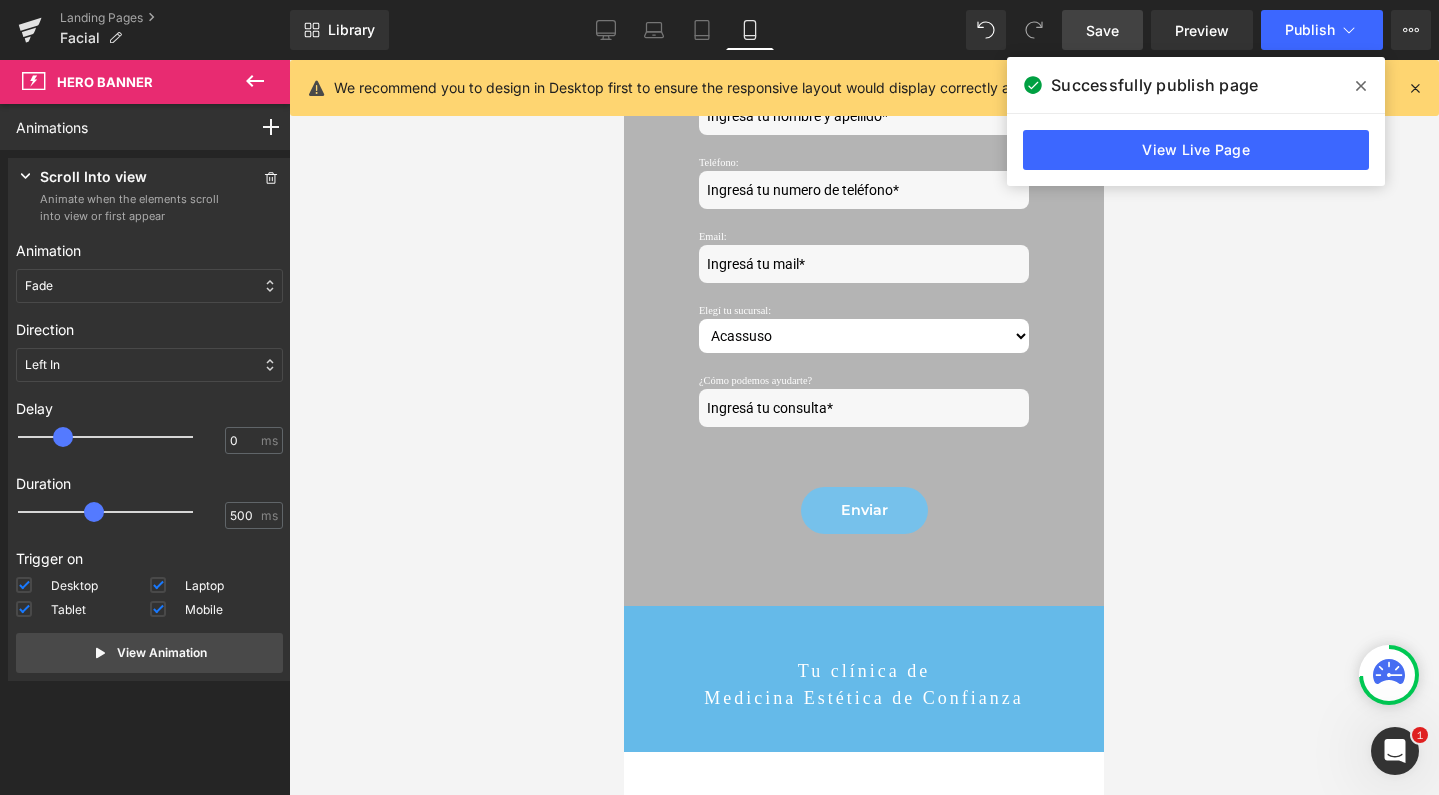 click on "Save" at bounding box center [1102, 30] 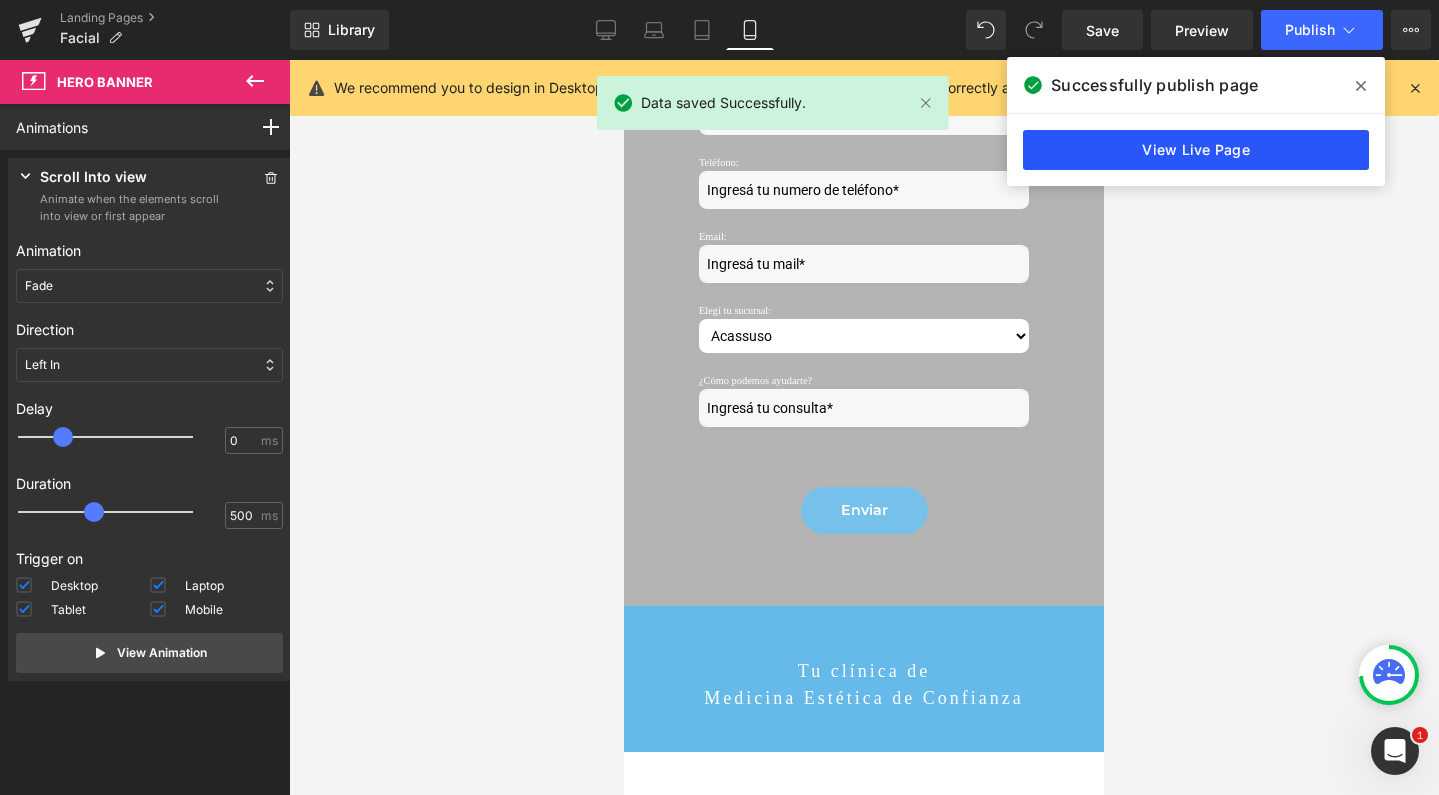 click on "View Live Page" at bounding box center [1196, 150] 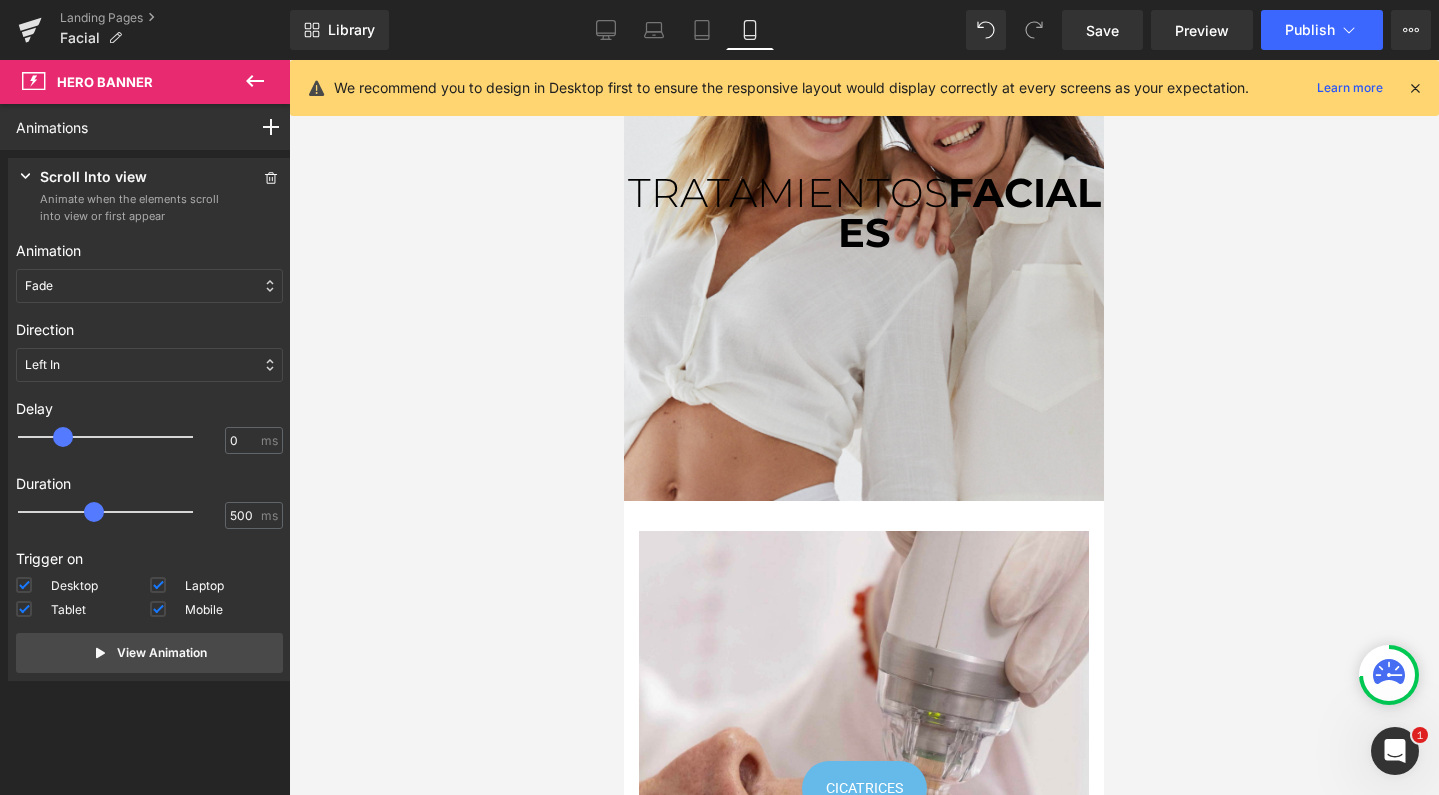 scroll, scrollTop: 13, scrollLeft: 0, axis: vertical 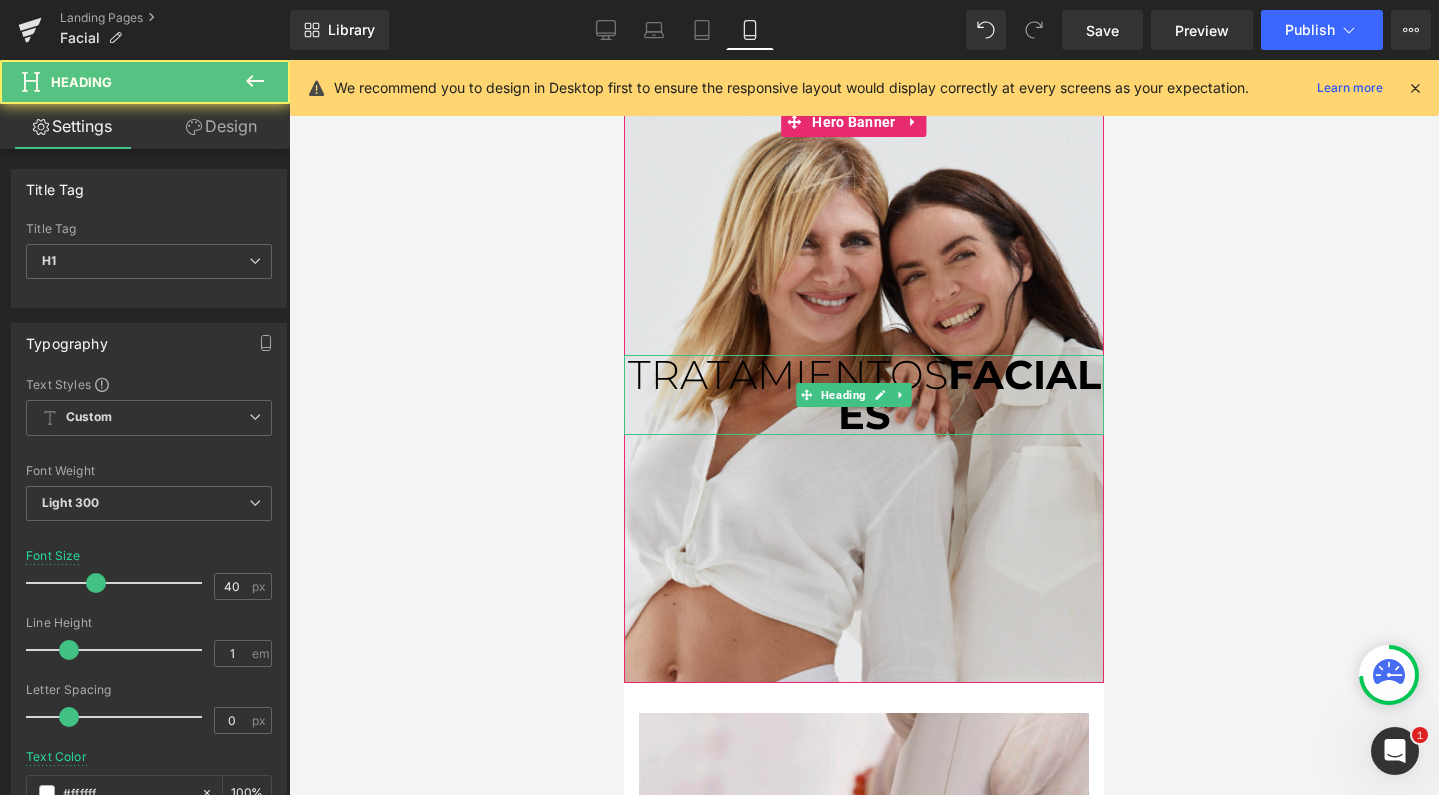 click on "TRATAMIENTOS" at bounding box center (788, 374) 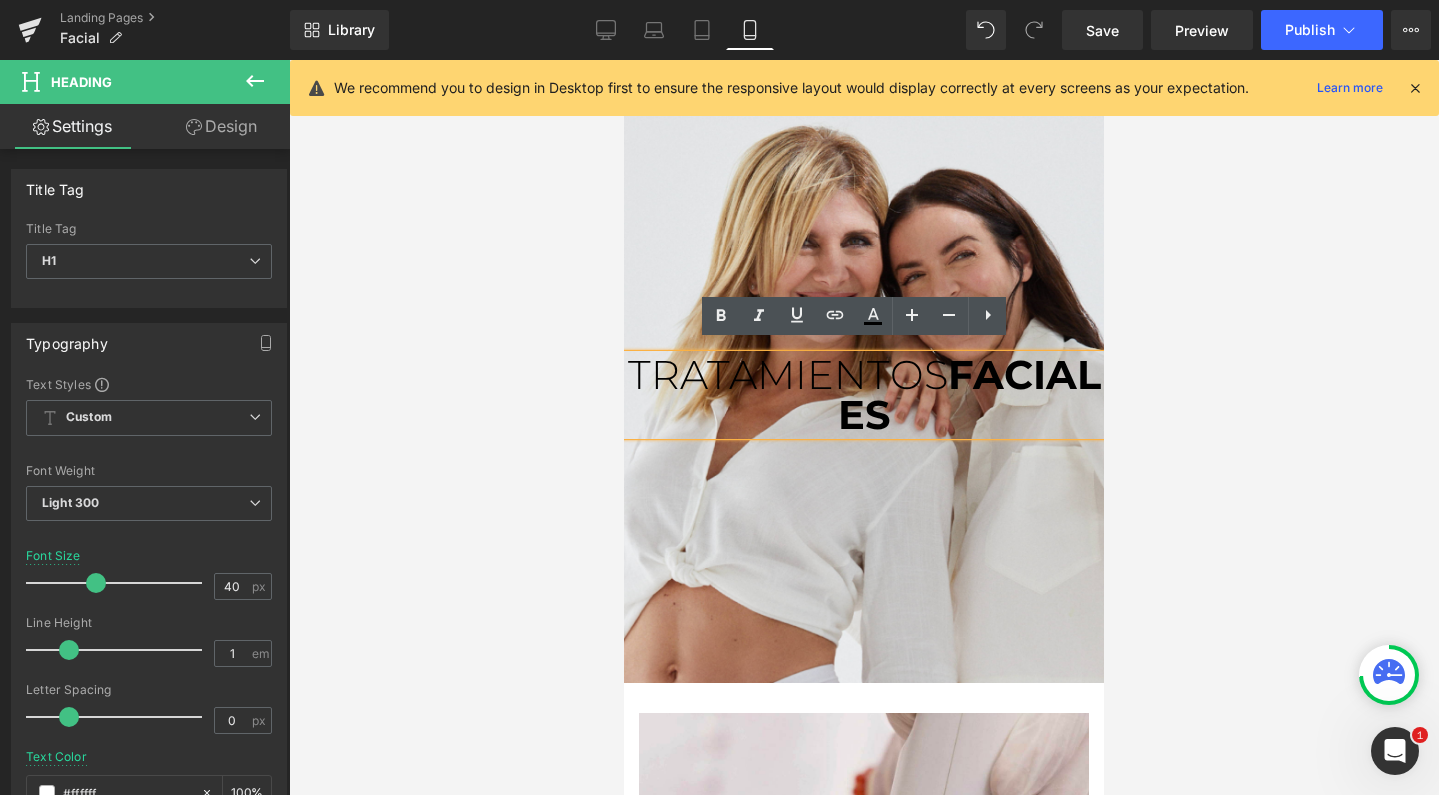 type 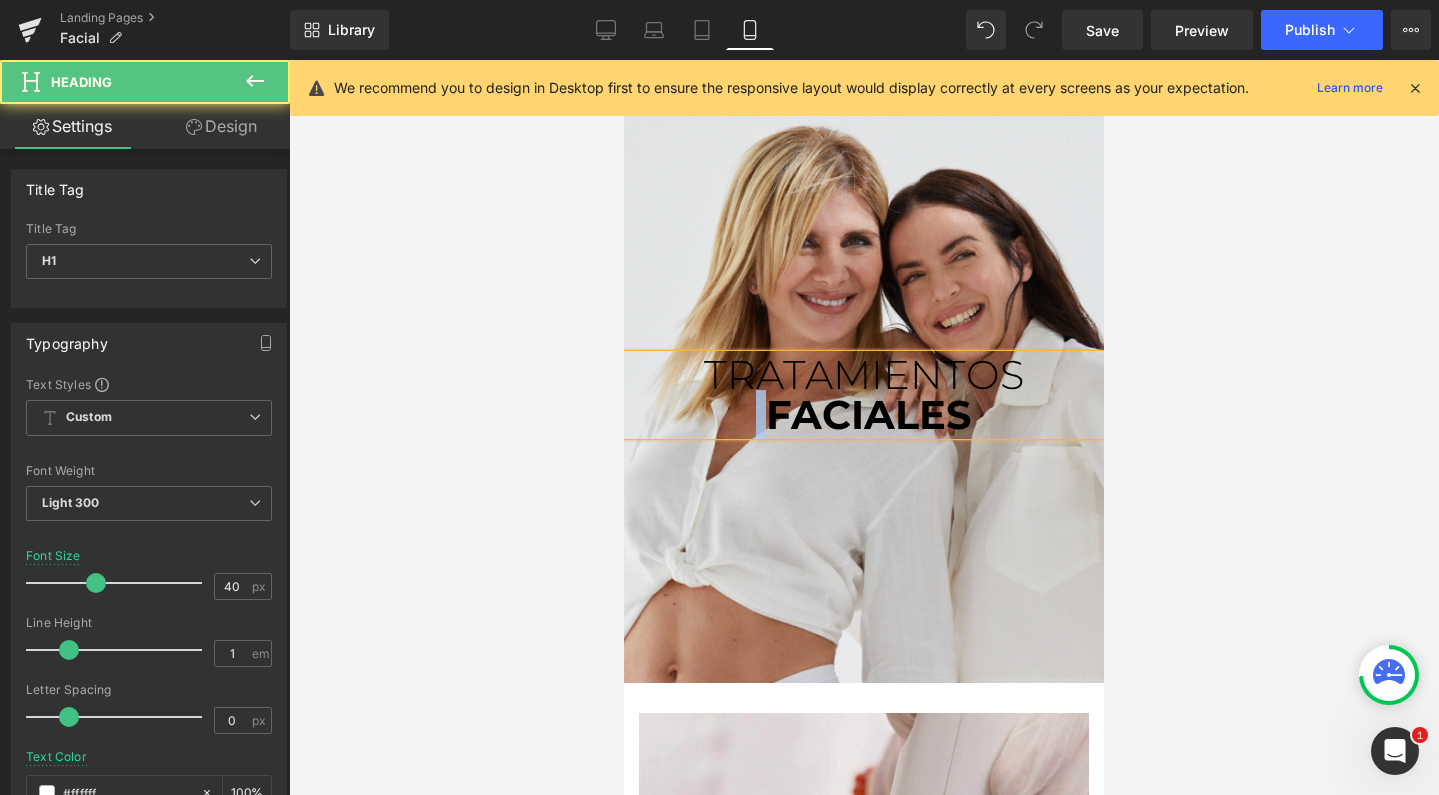 drag, startPoint x: 766, startPoint y: 400, endPoint x: 750, endPoint y: 401, distance: 16.03122 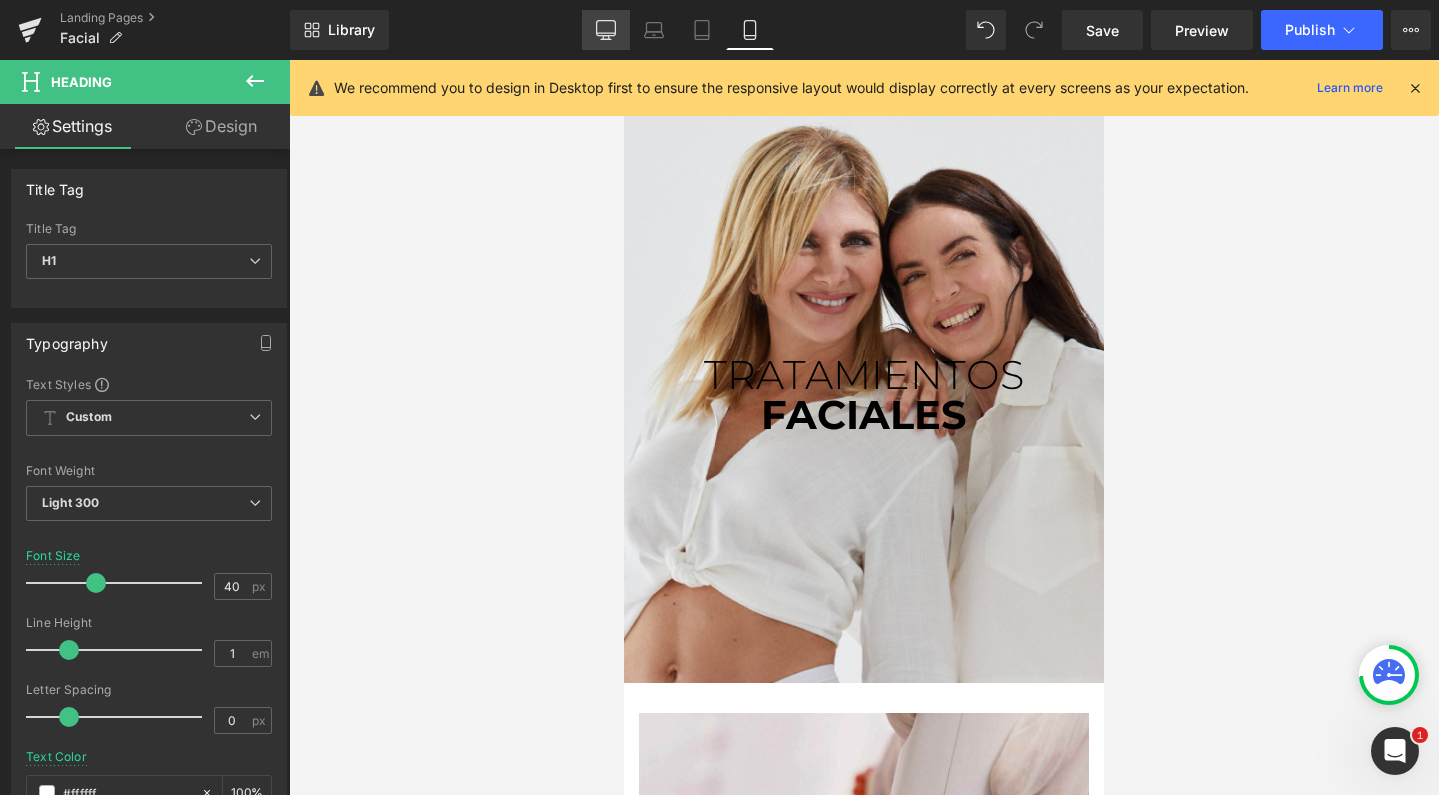 click on "Desktop" at bounding box center (606, 30) 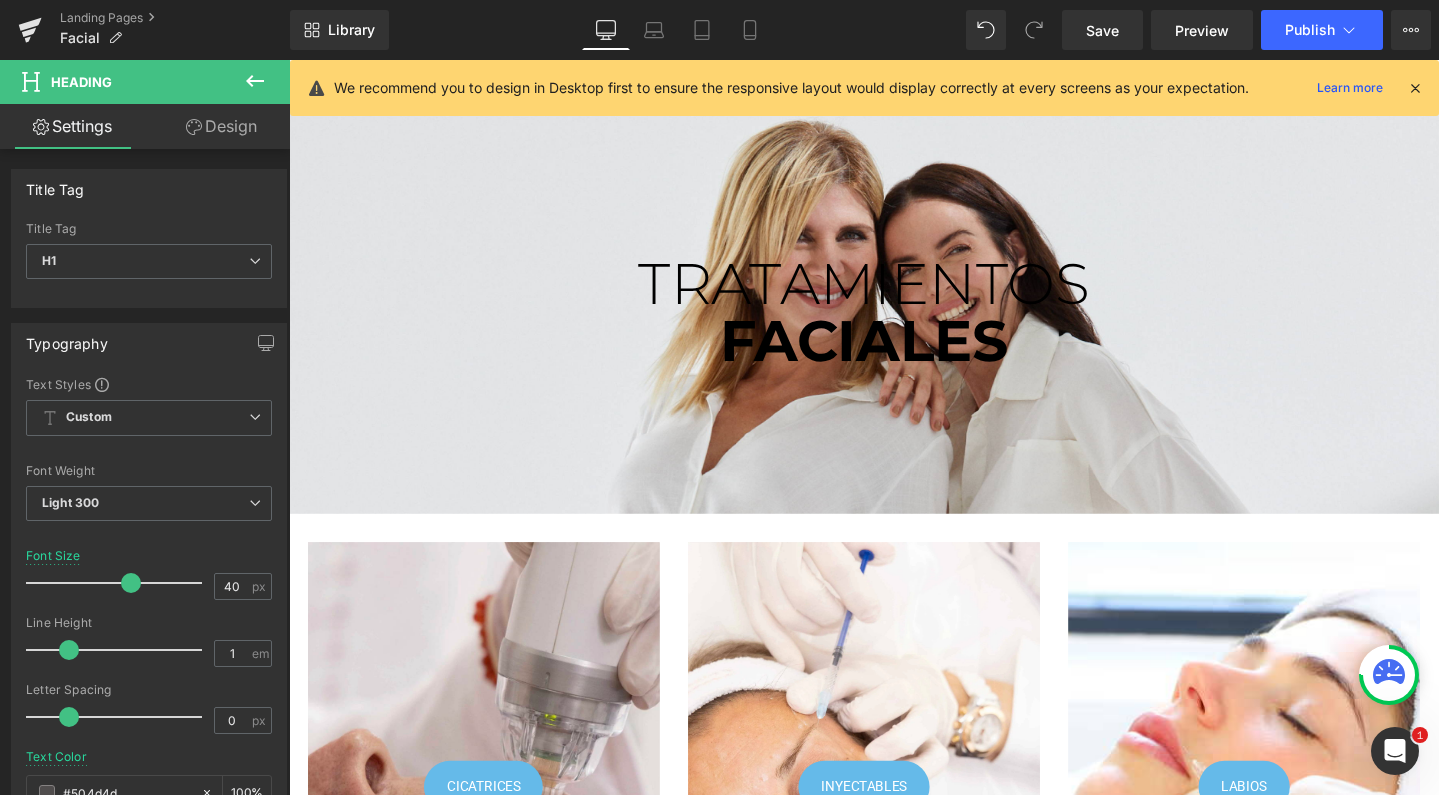 scroll, scrollTop: 0, scrollLeft: 0, axis: both 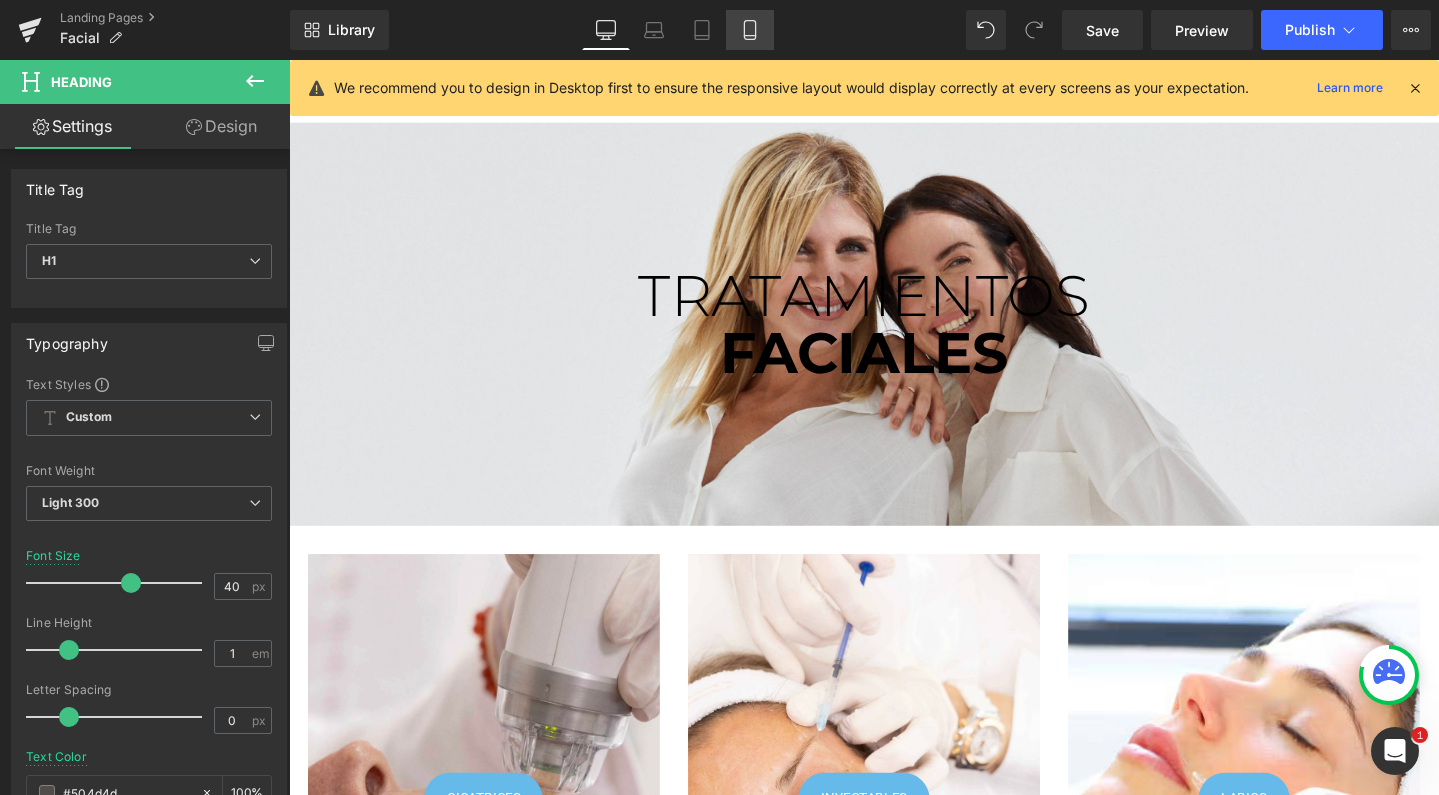 click 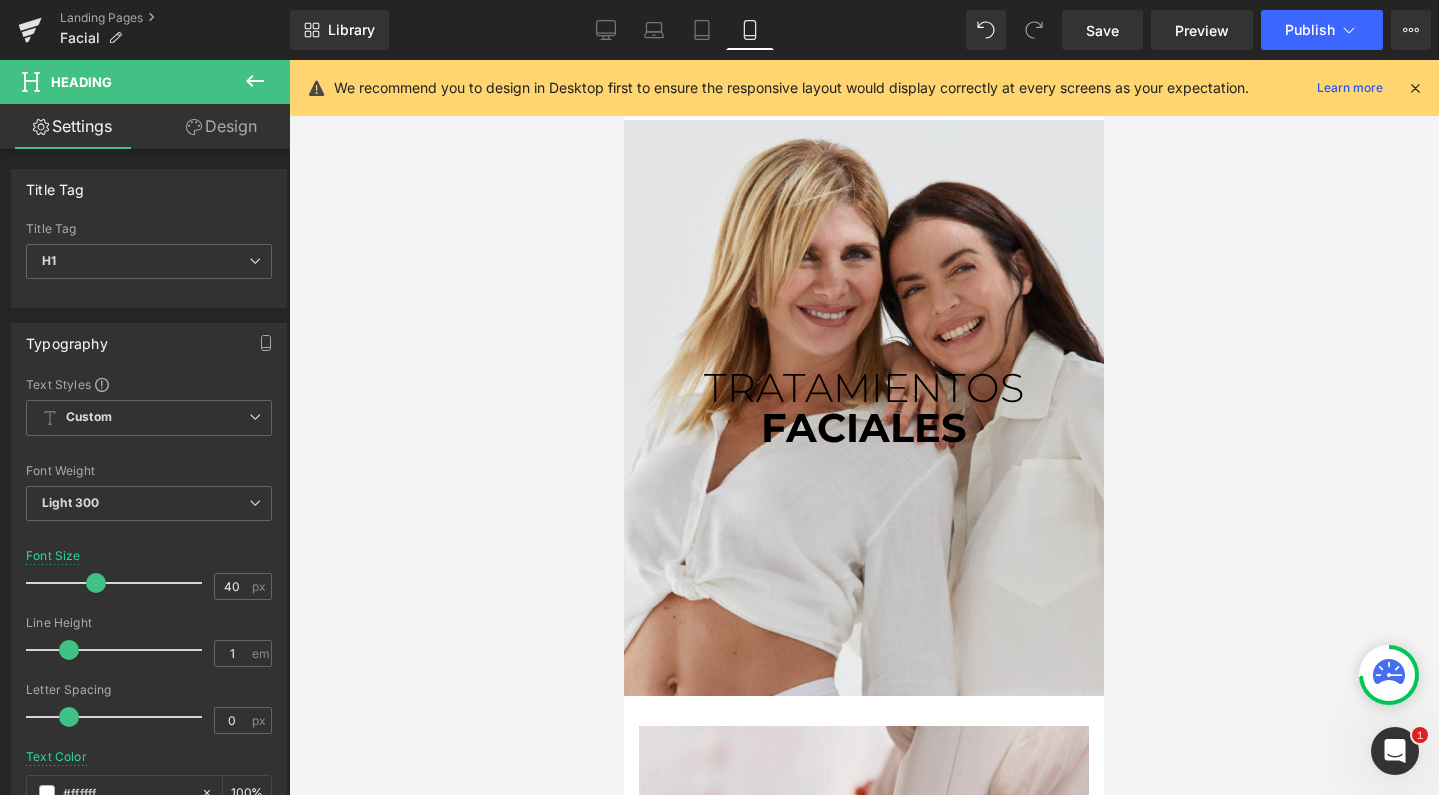 scroll, scrollTop: 93, scrollLeft: 0, axis: vertical 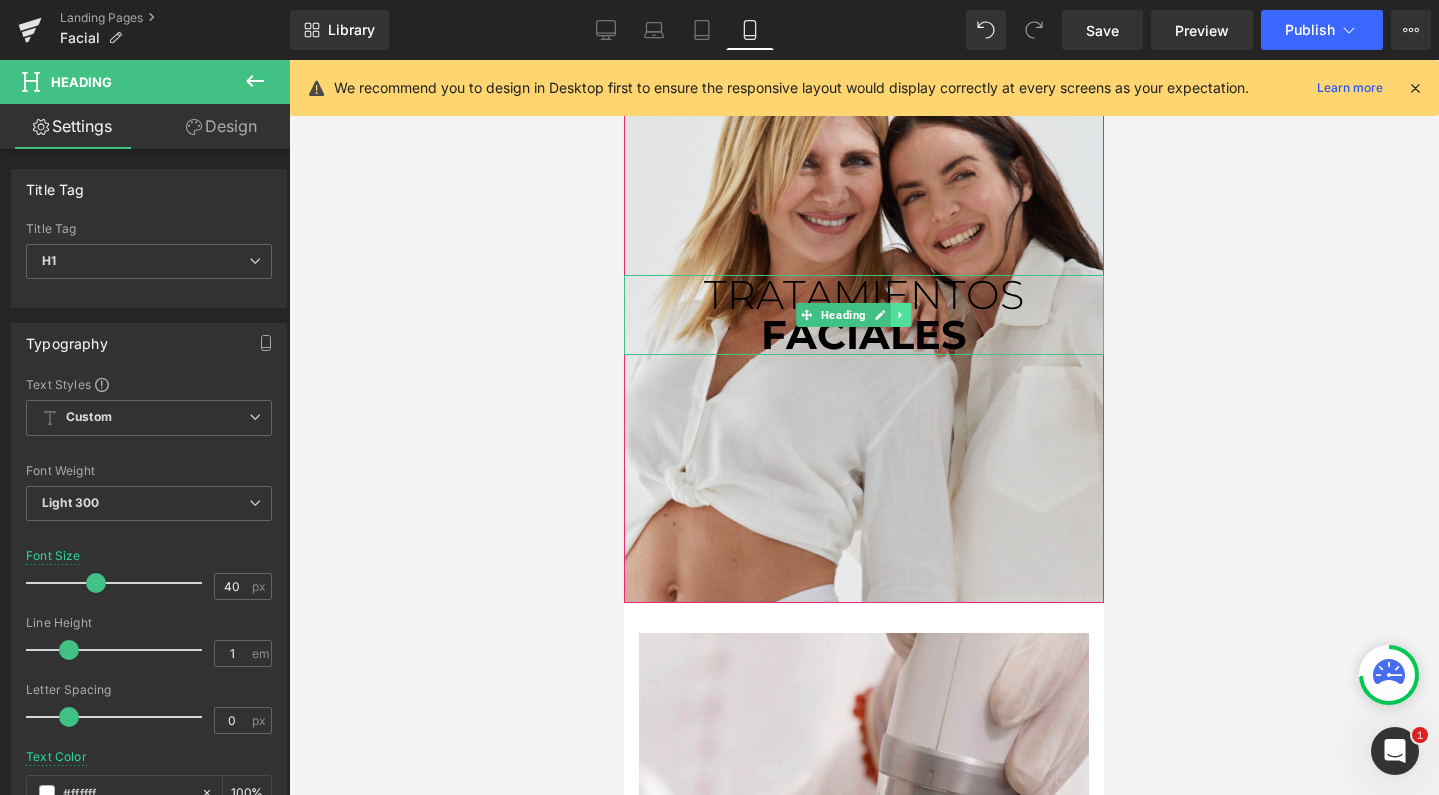 click 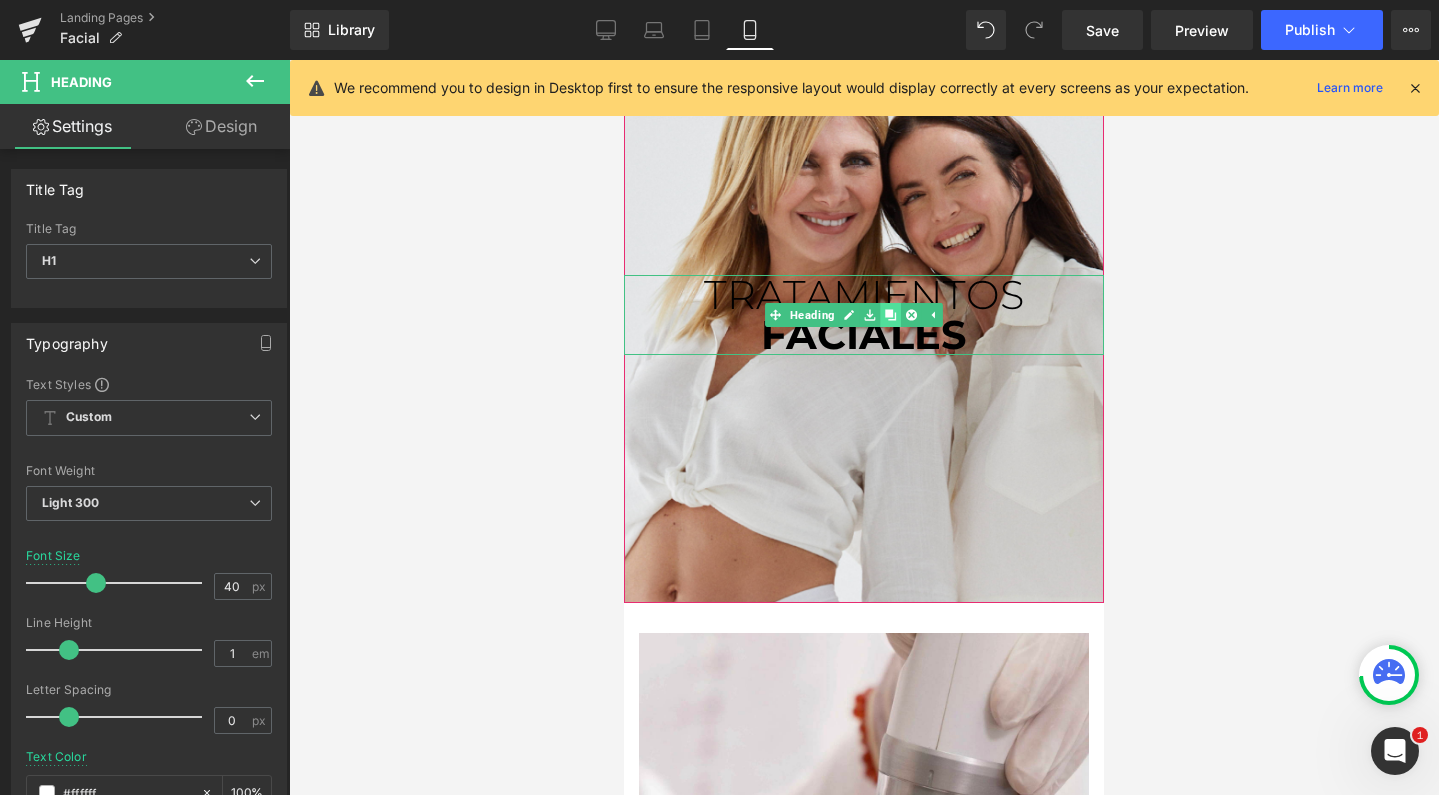 click at bounding box center (890, 315) 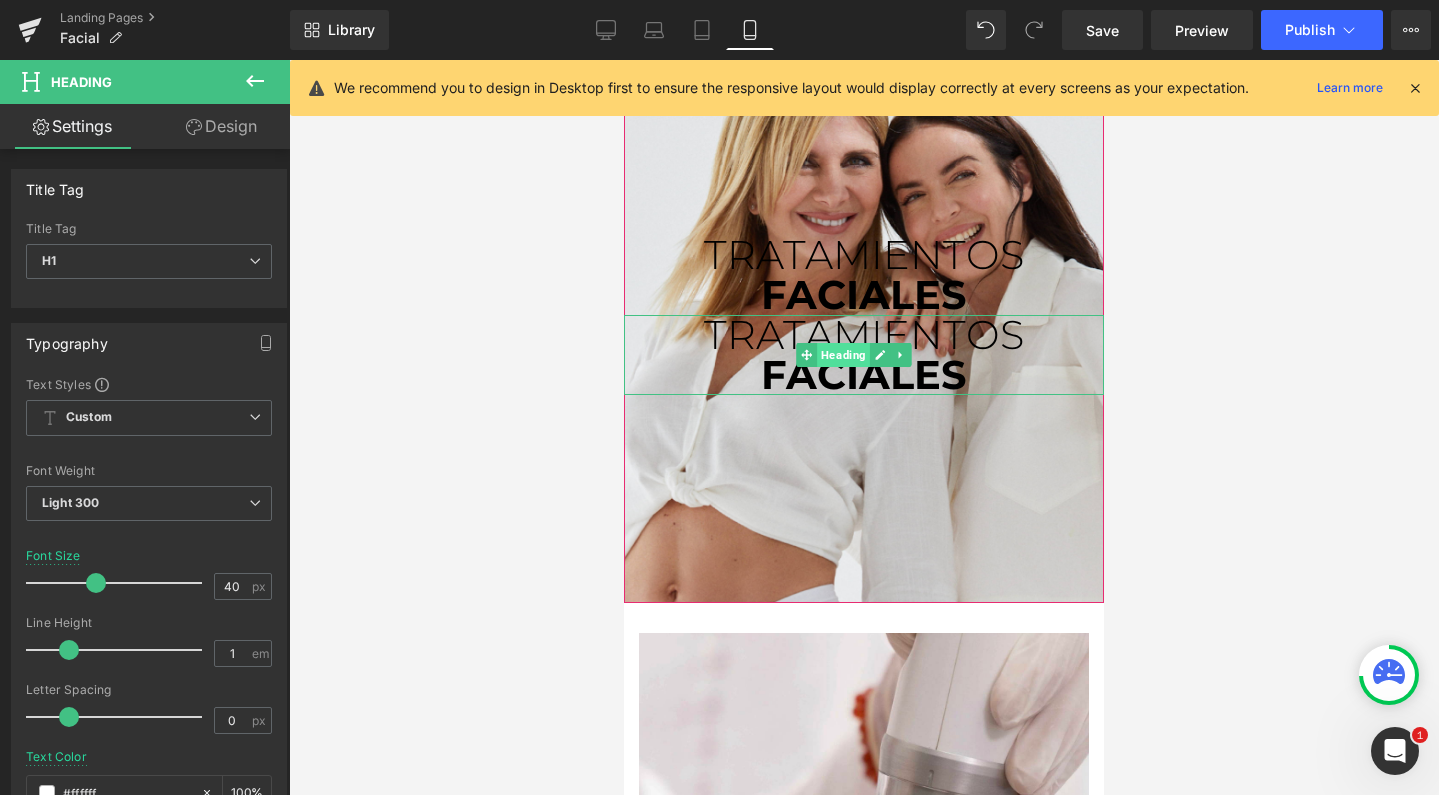 click on "Heading" at bounding box center [843, 355] 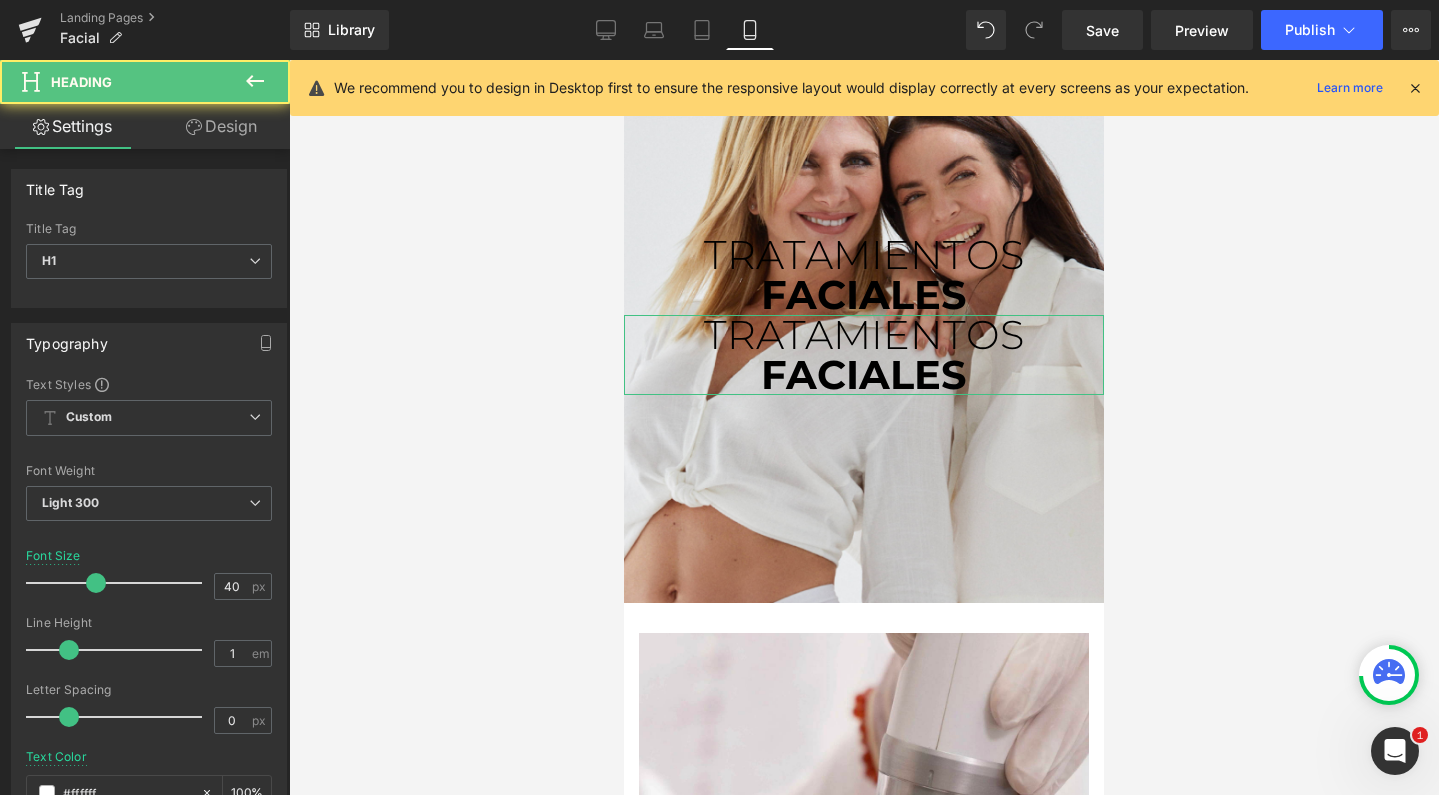 click on "Design" at bounding box center [221, 126] 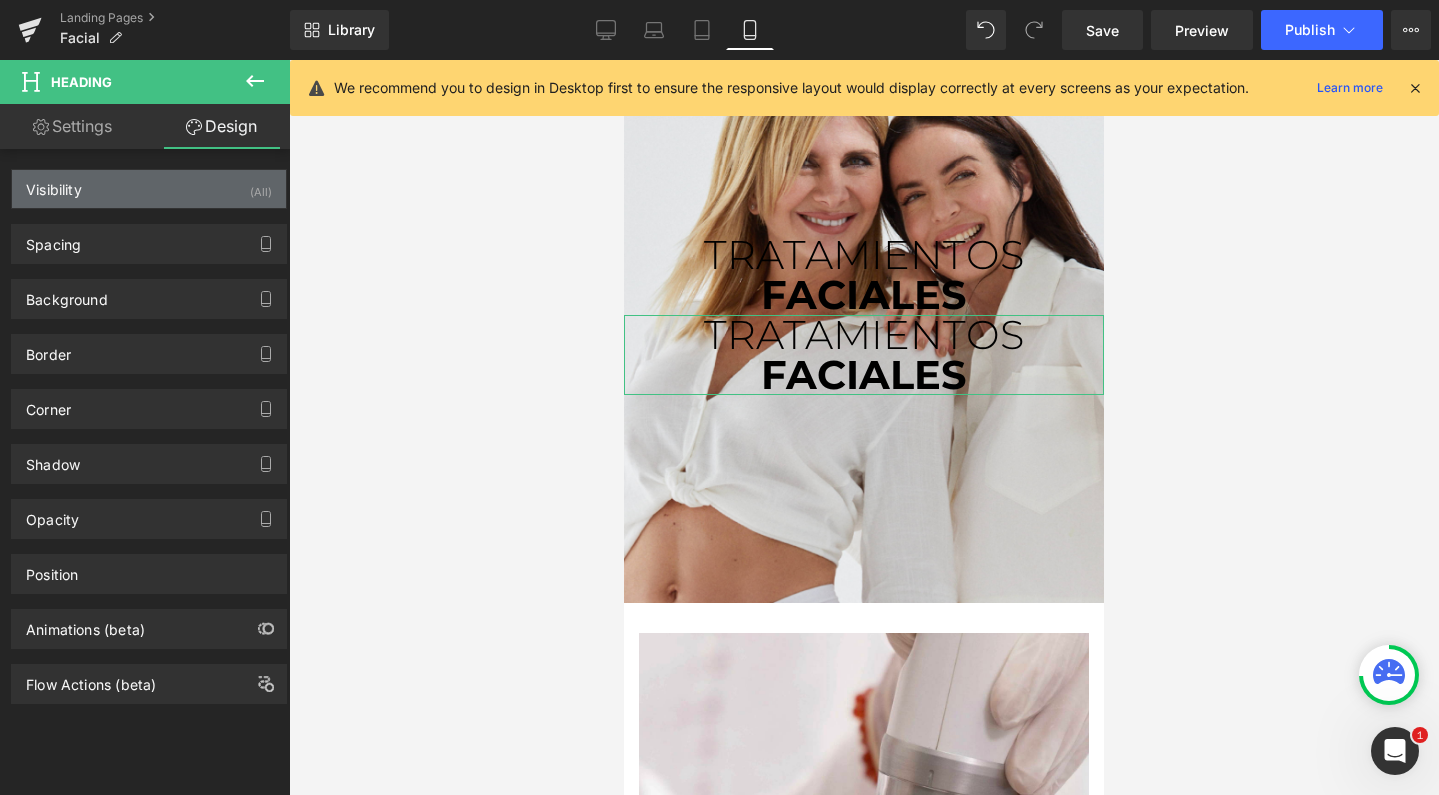 click on "Visibility
(All)" at bounding box center [149, 189] 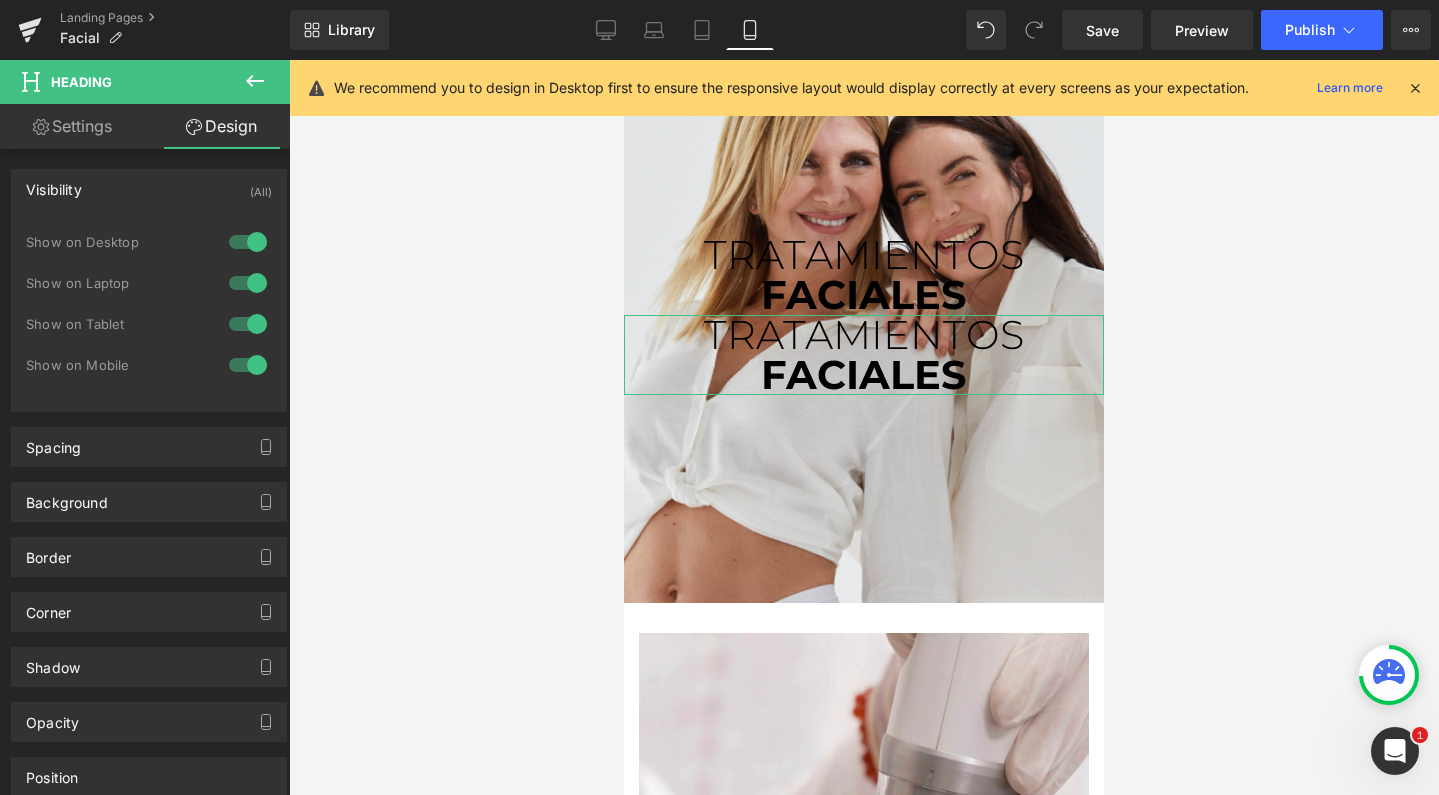 click at bounding box center (248, 324) 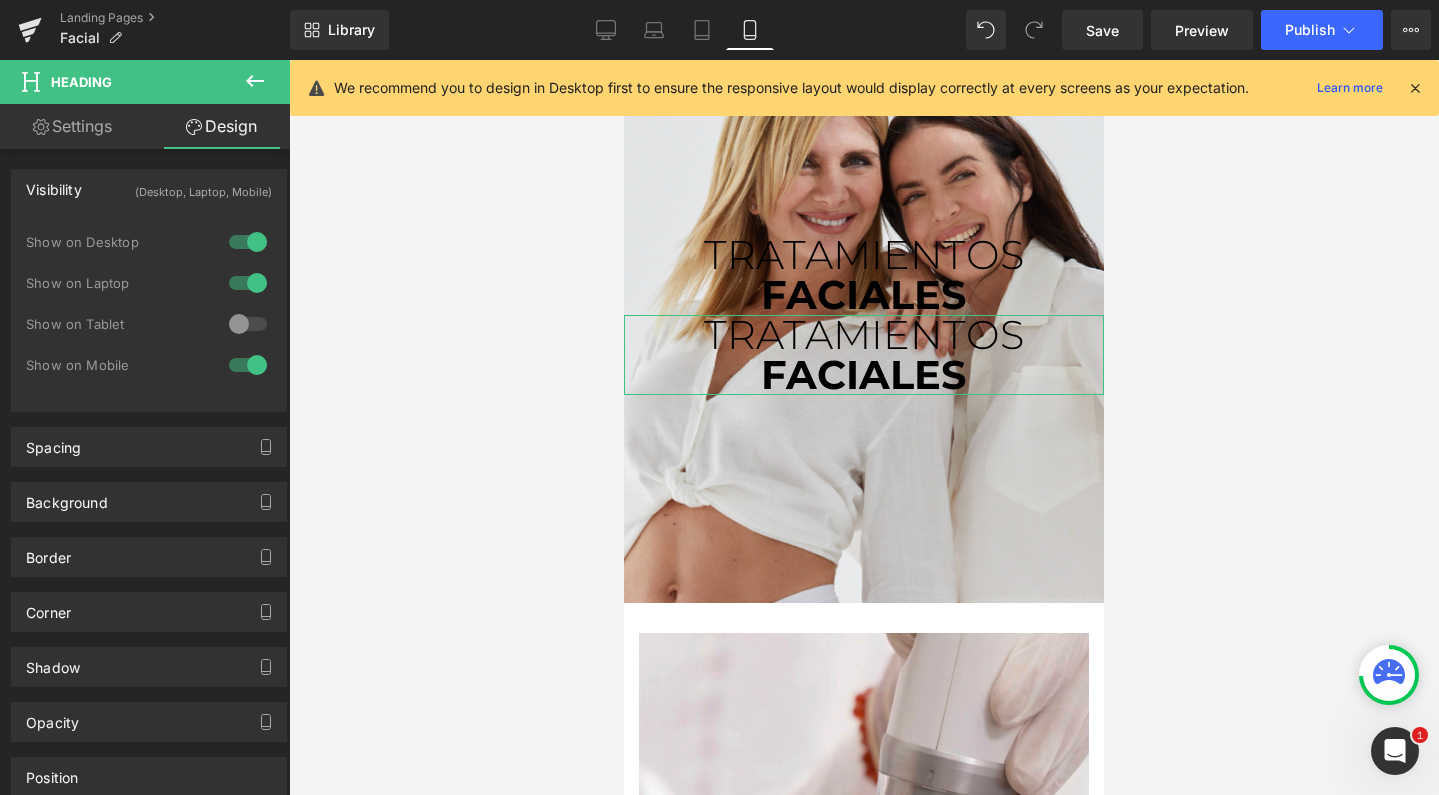 click at bounding box center (248, 283) 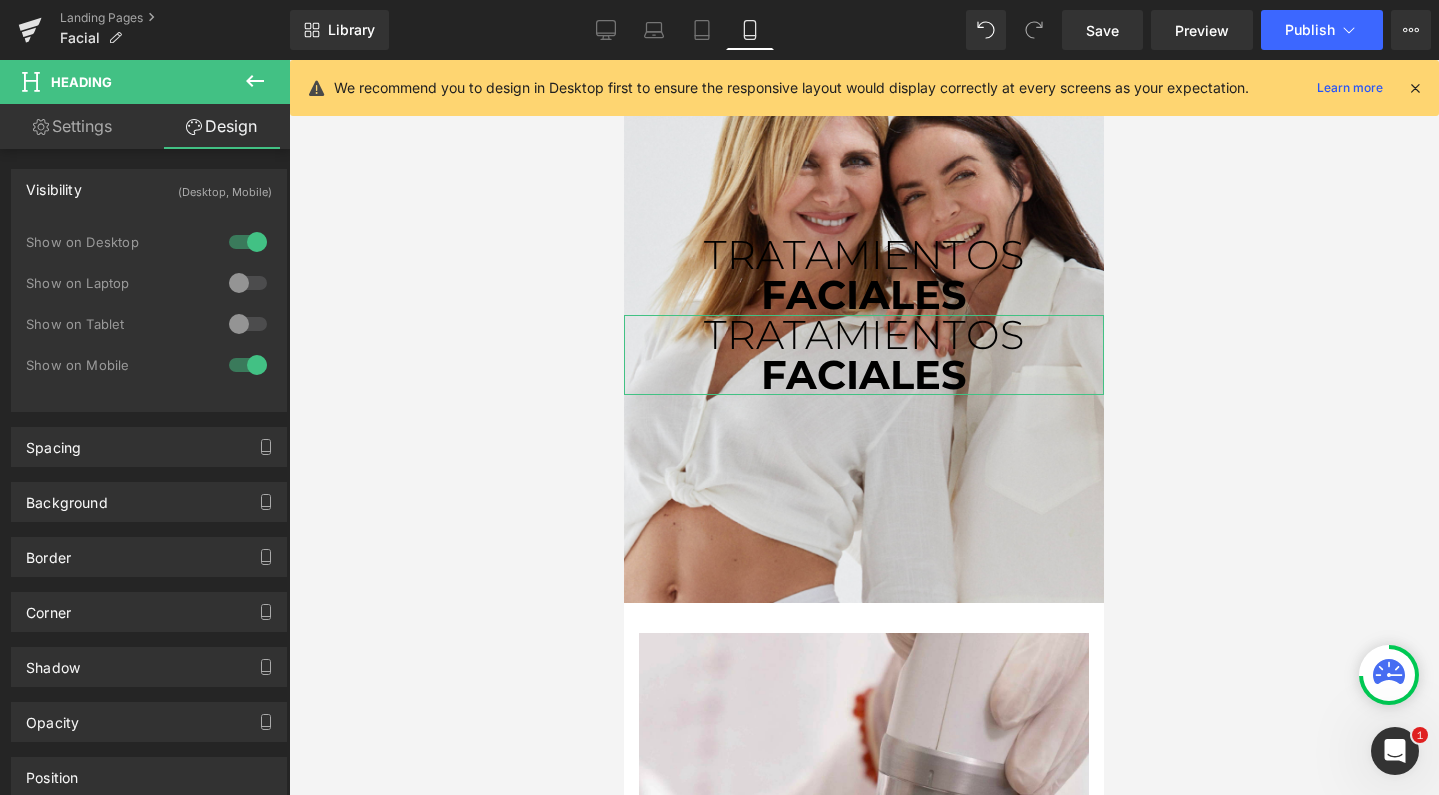 click at bounding box center (248, 242) 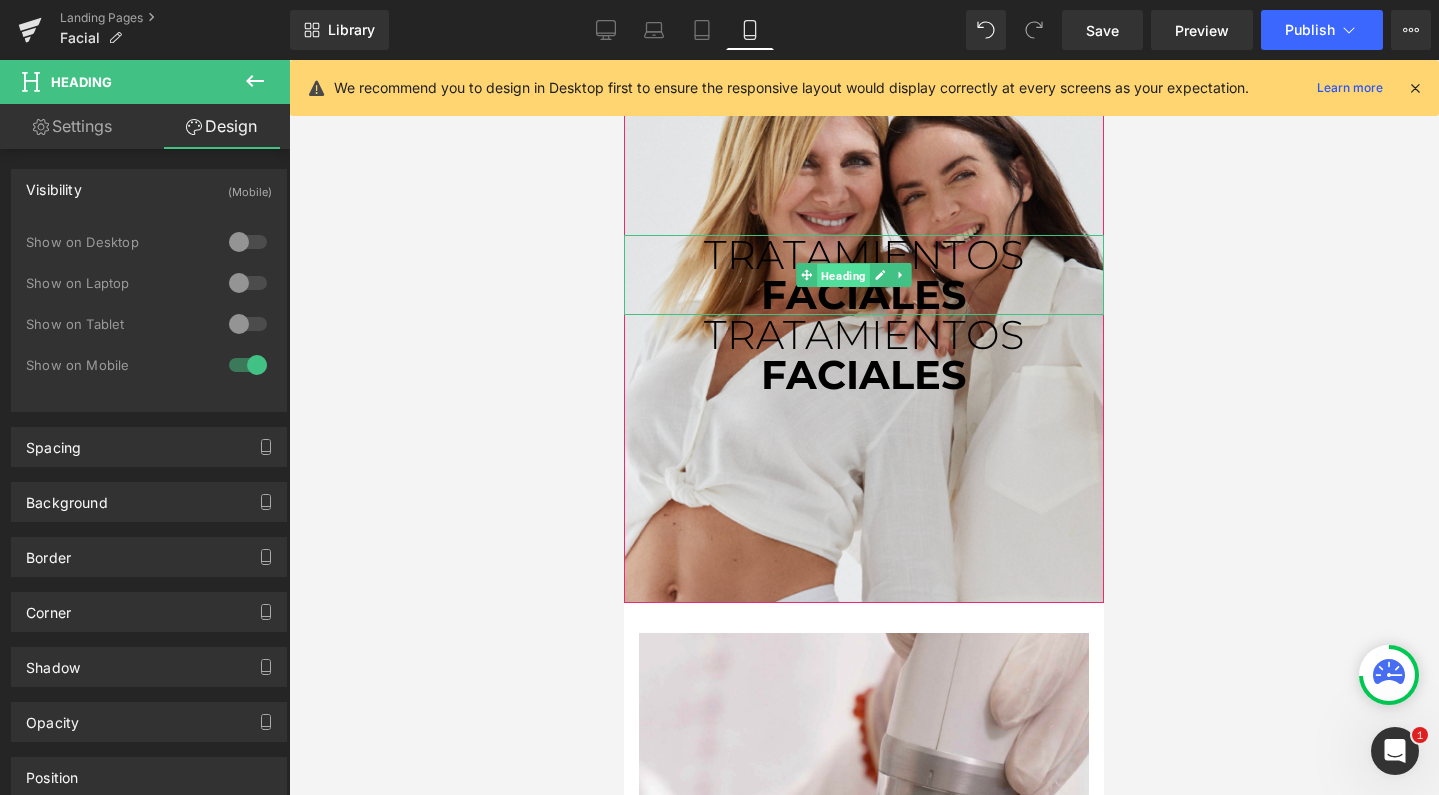 click on "Heading" at bounding box center (843, 276) 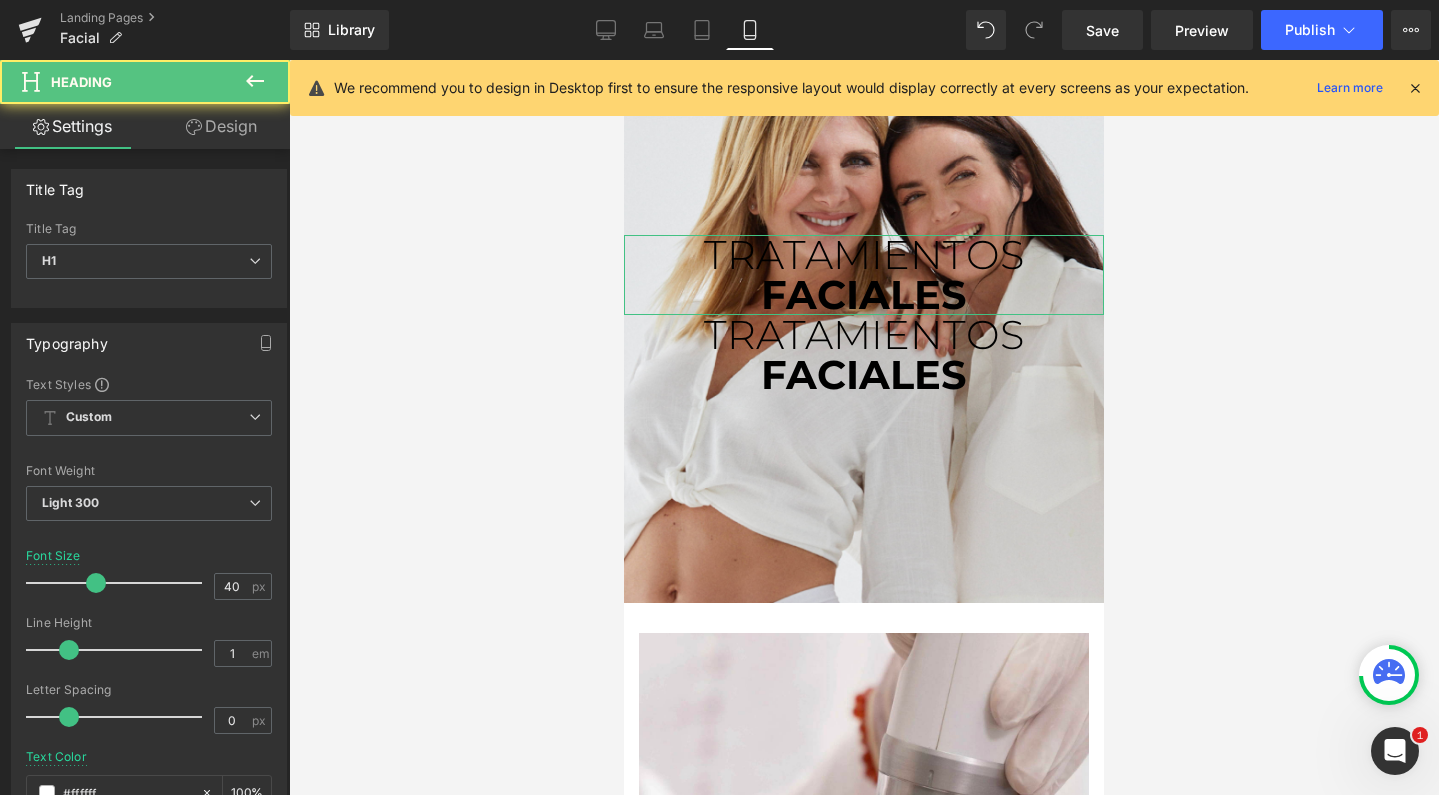 click on "Design" at bounding box center [221, 126] 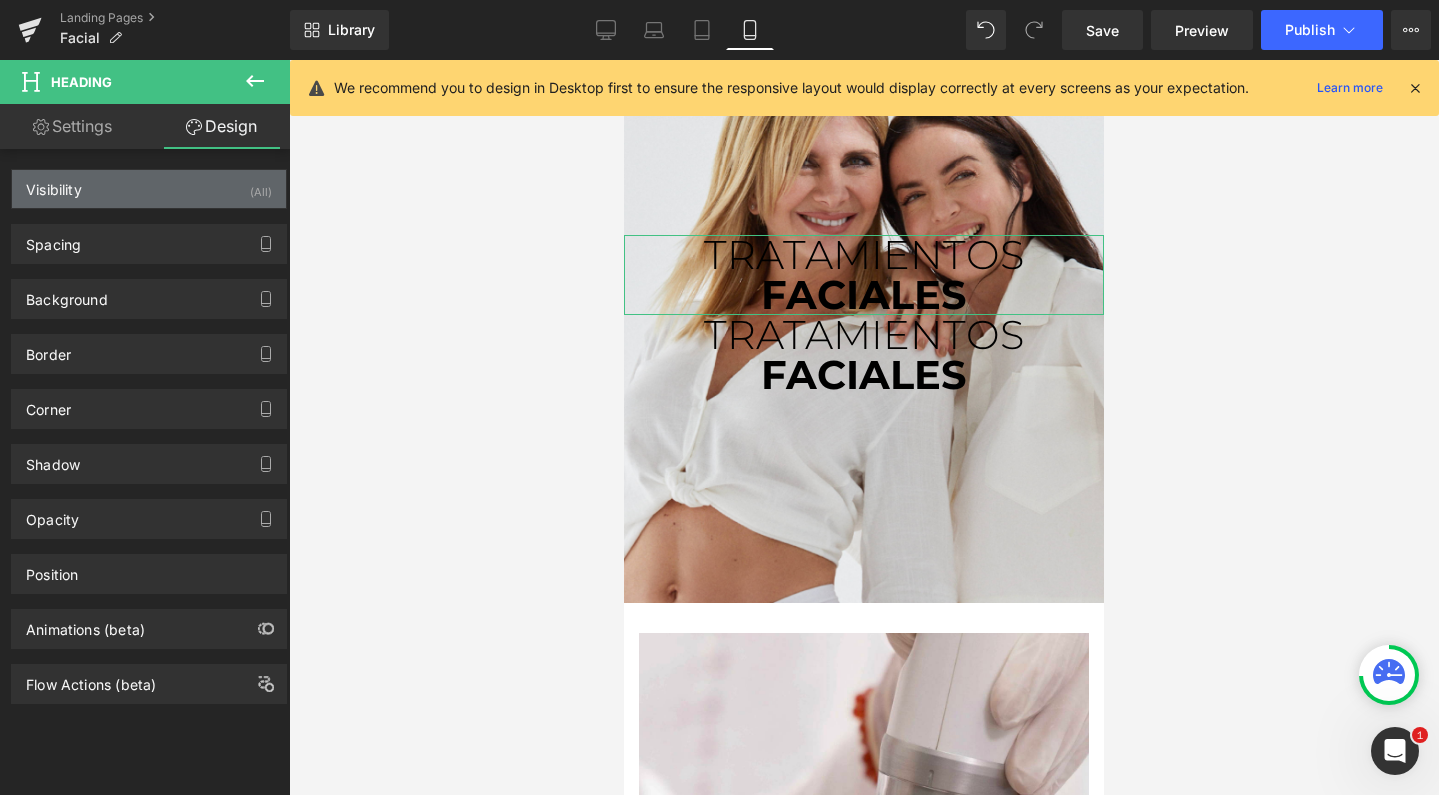 click on "Visibility
(All)" at bounding box center (149, 189) 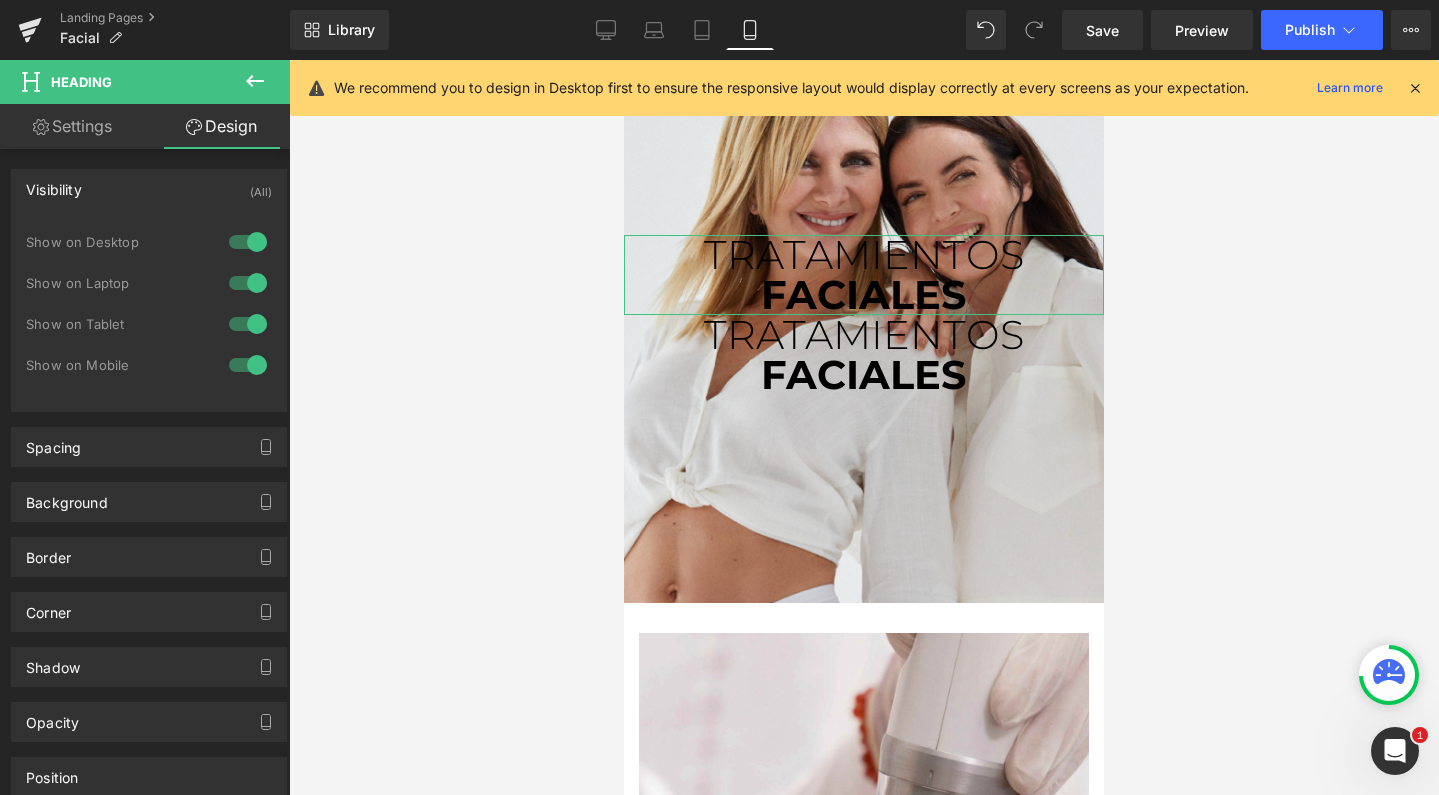 click at bounding box center [248, 365] 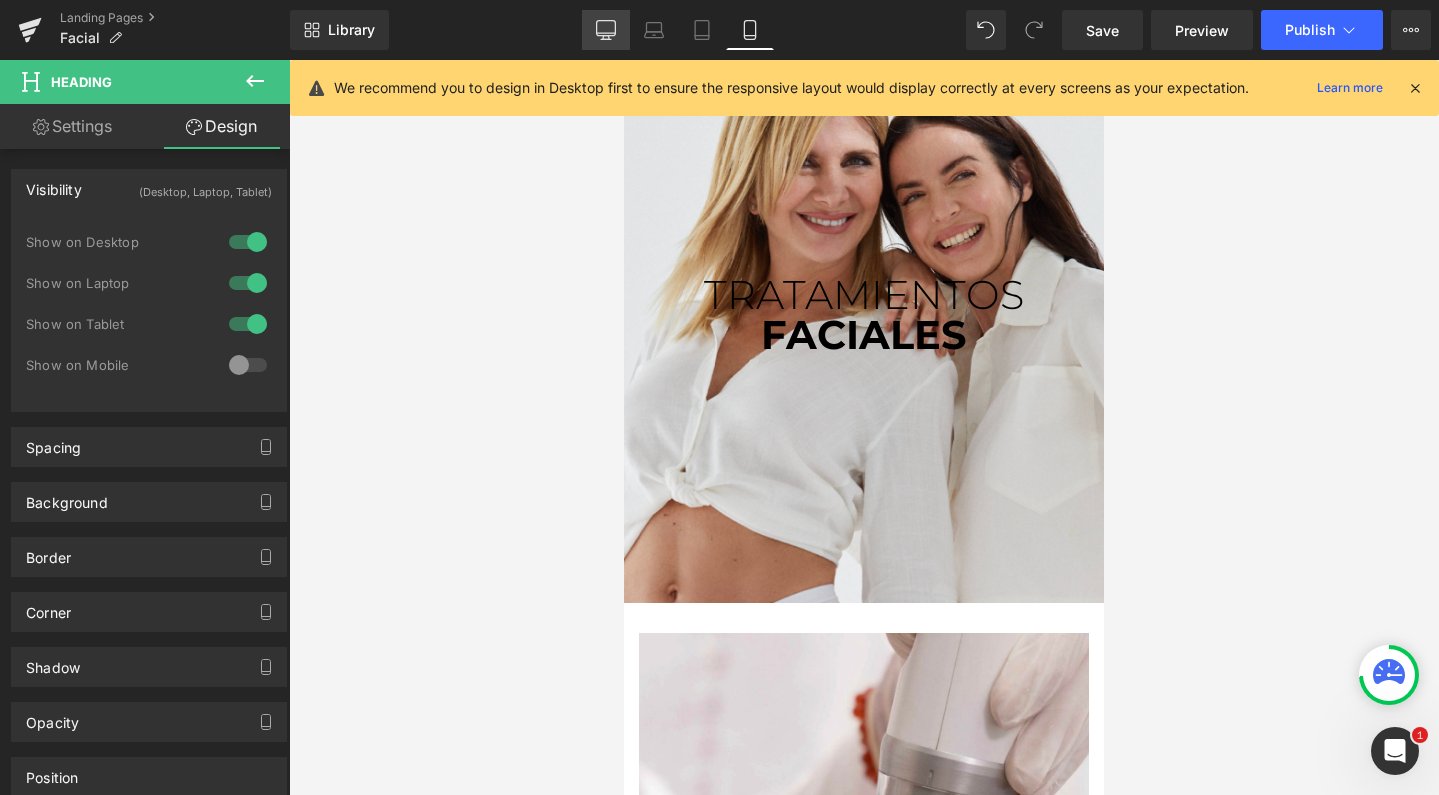 click 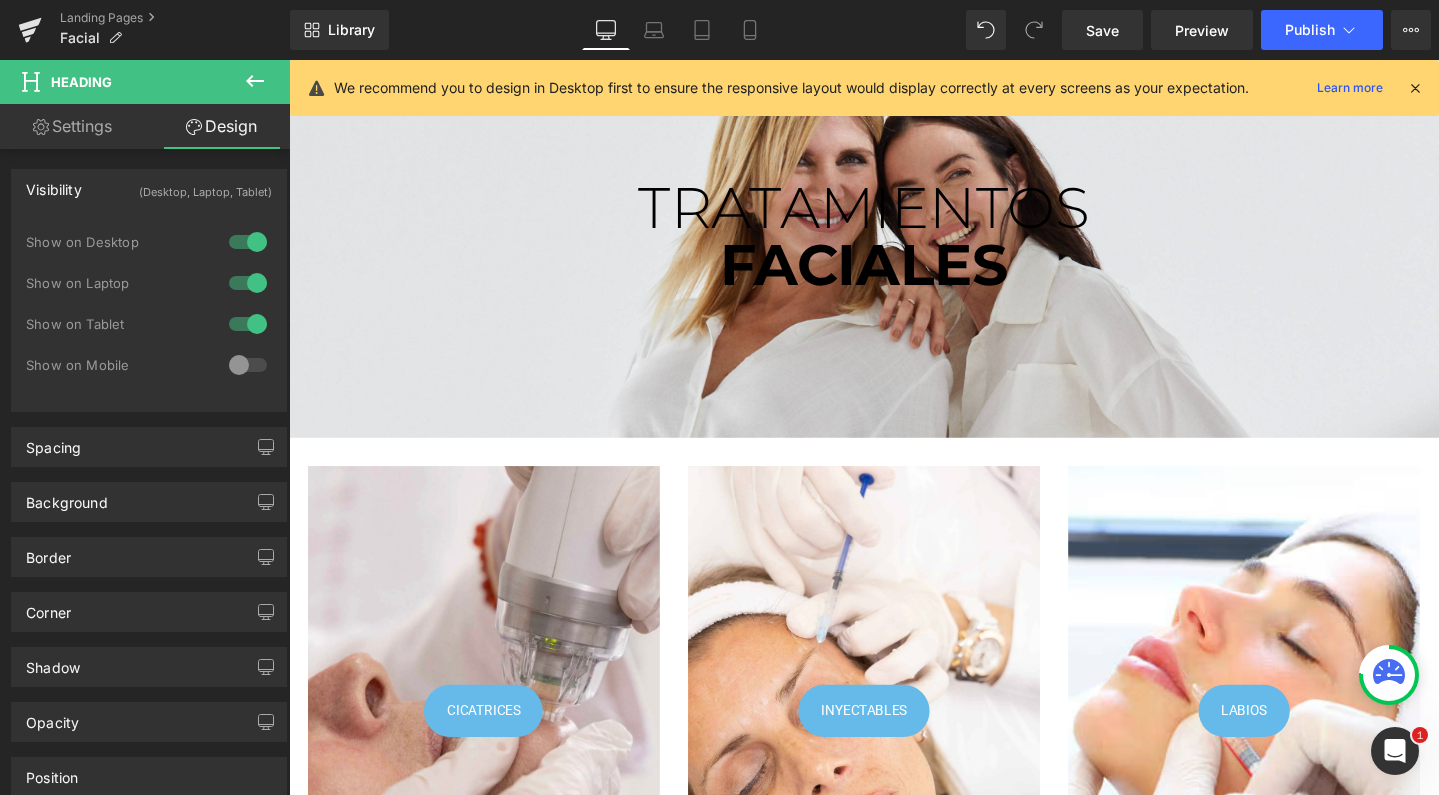scroll, scrollTop: 0, scrollLeft: 0, axis: both 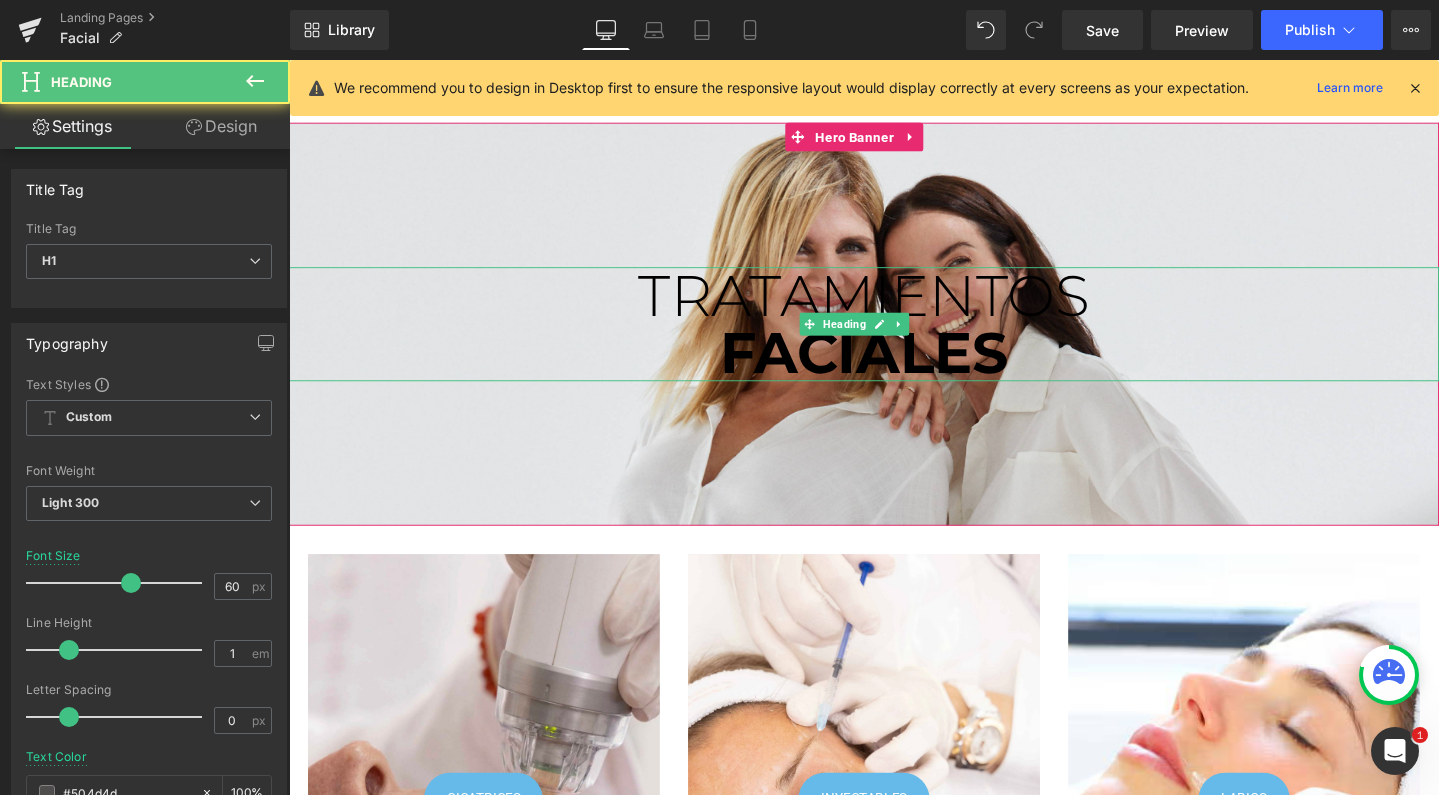 click on "FACIALES" at bounding box center [894, 367] 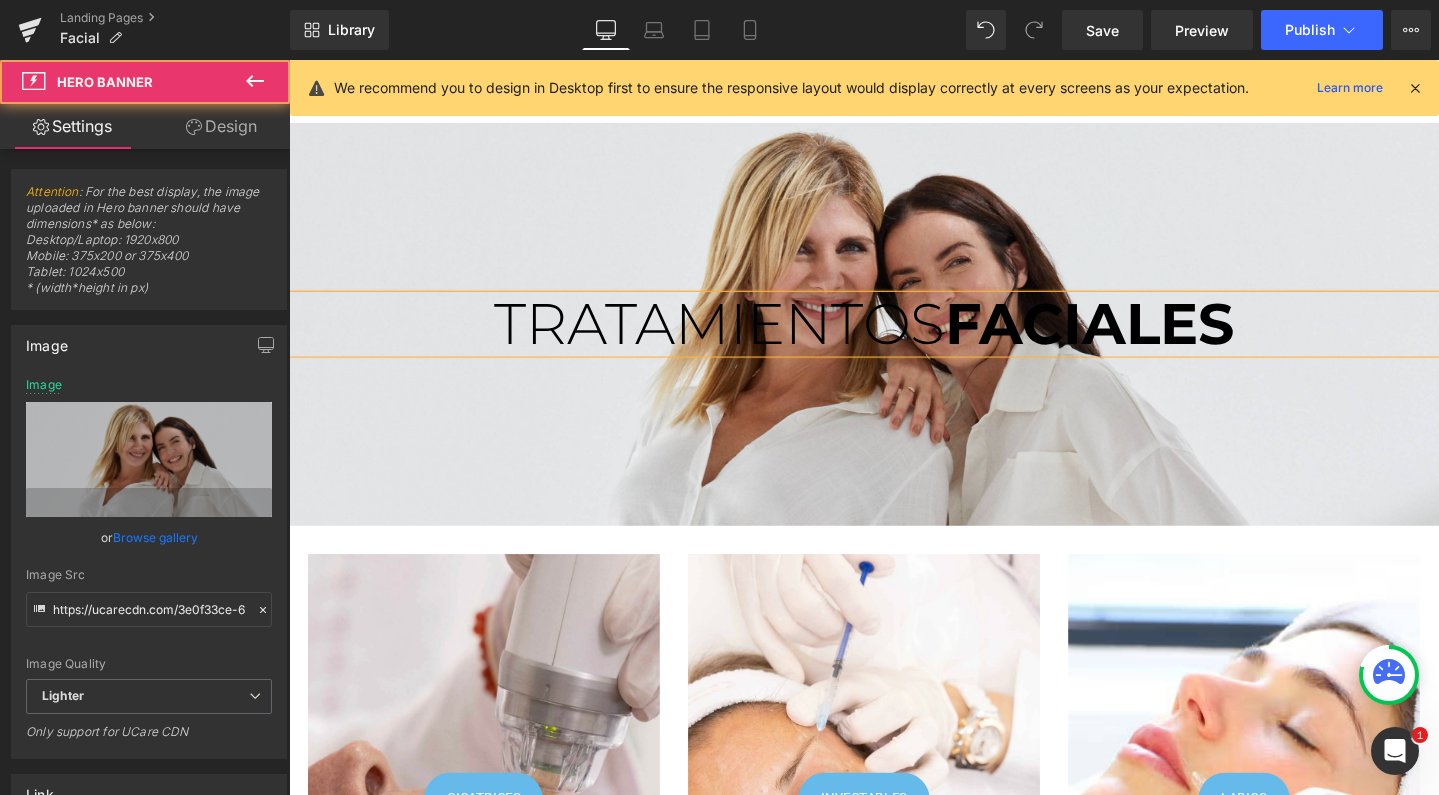 click on "TRATAMIENTOS  FACIALES Heading         TRATAMIENTOS FACIALES Heading" at bounding box center (894, 338) 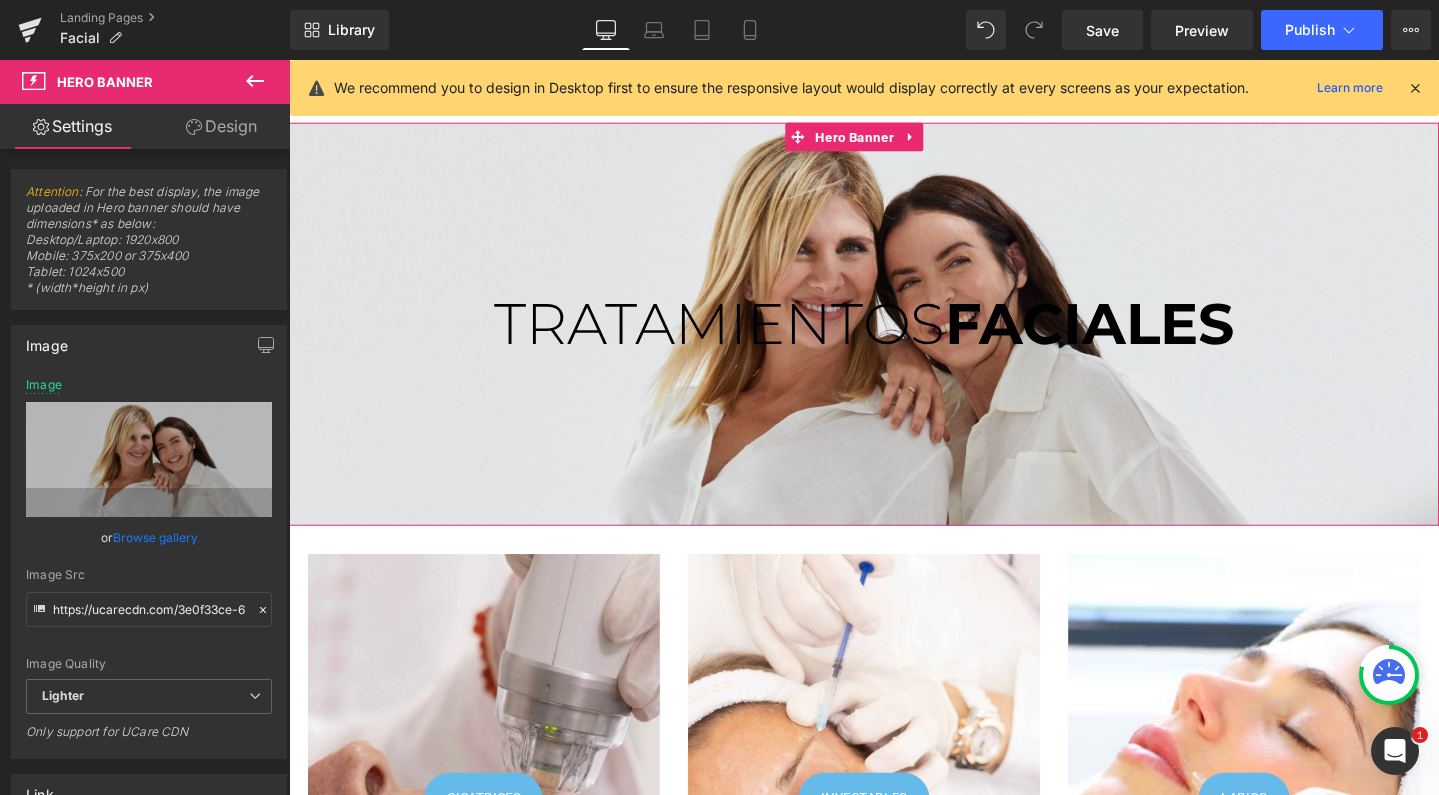 click on "TRATAMIENTOS  FACIALES Heading         TRATAMIENTOS FACIALES Heading" at bounding box center (894, 338) 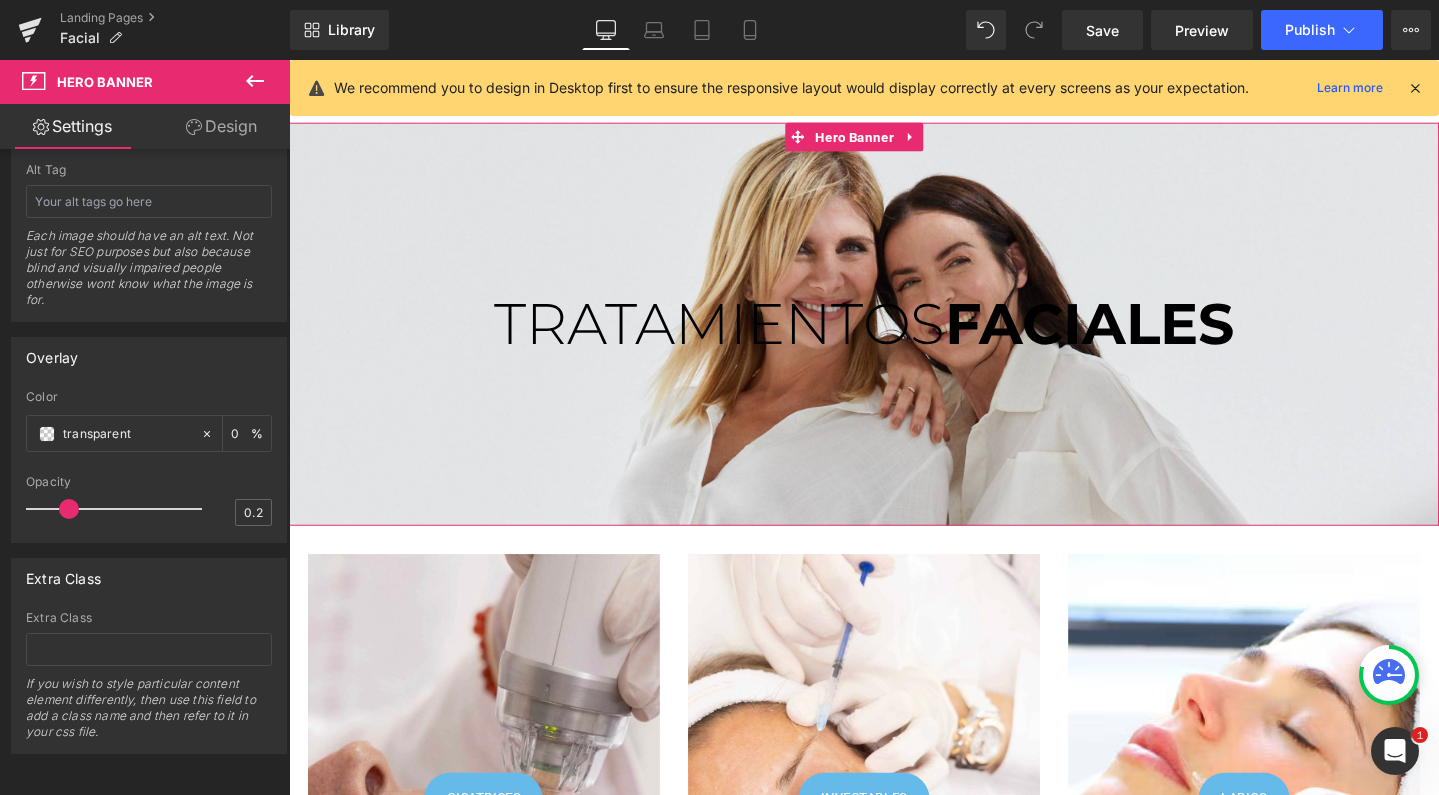 scroll, scrollTop: 1211, scrollLeft: 0, axis: vertical 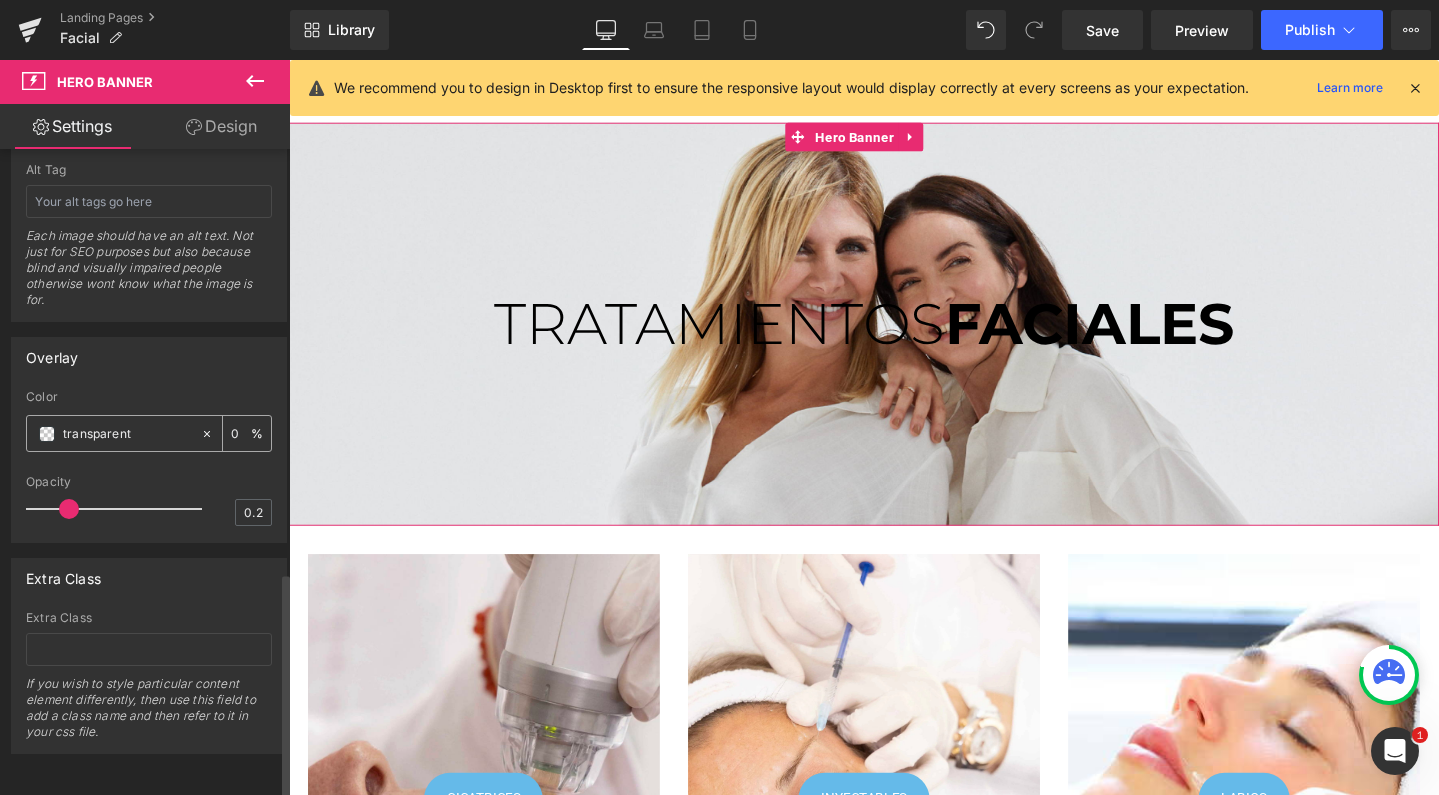 click at bounding box center (47, 434) 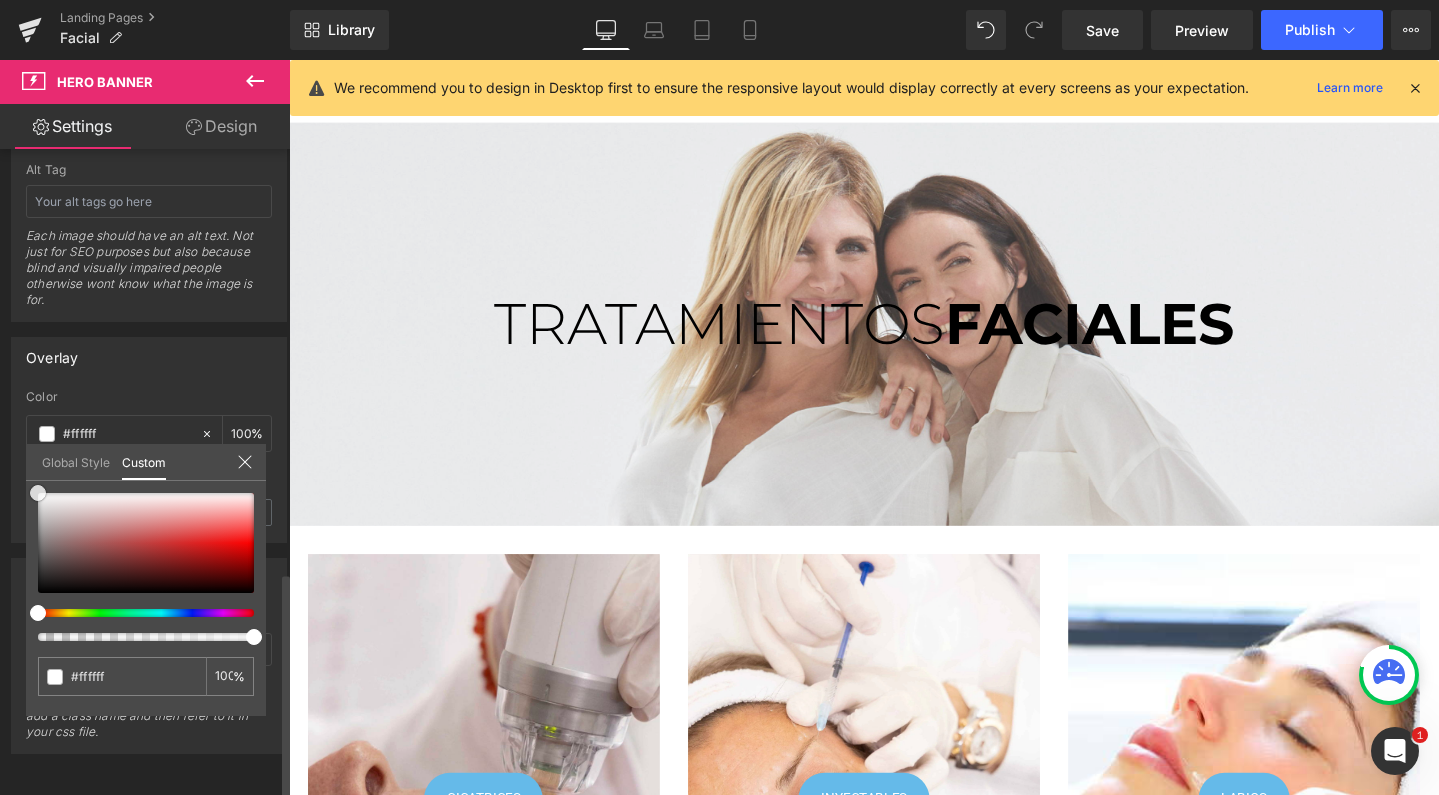 drag, startPoint x: 50, startPoint y: 506, endPoint x: 151, endPoint y: 355, distance: 181.66452 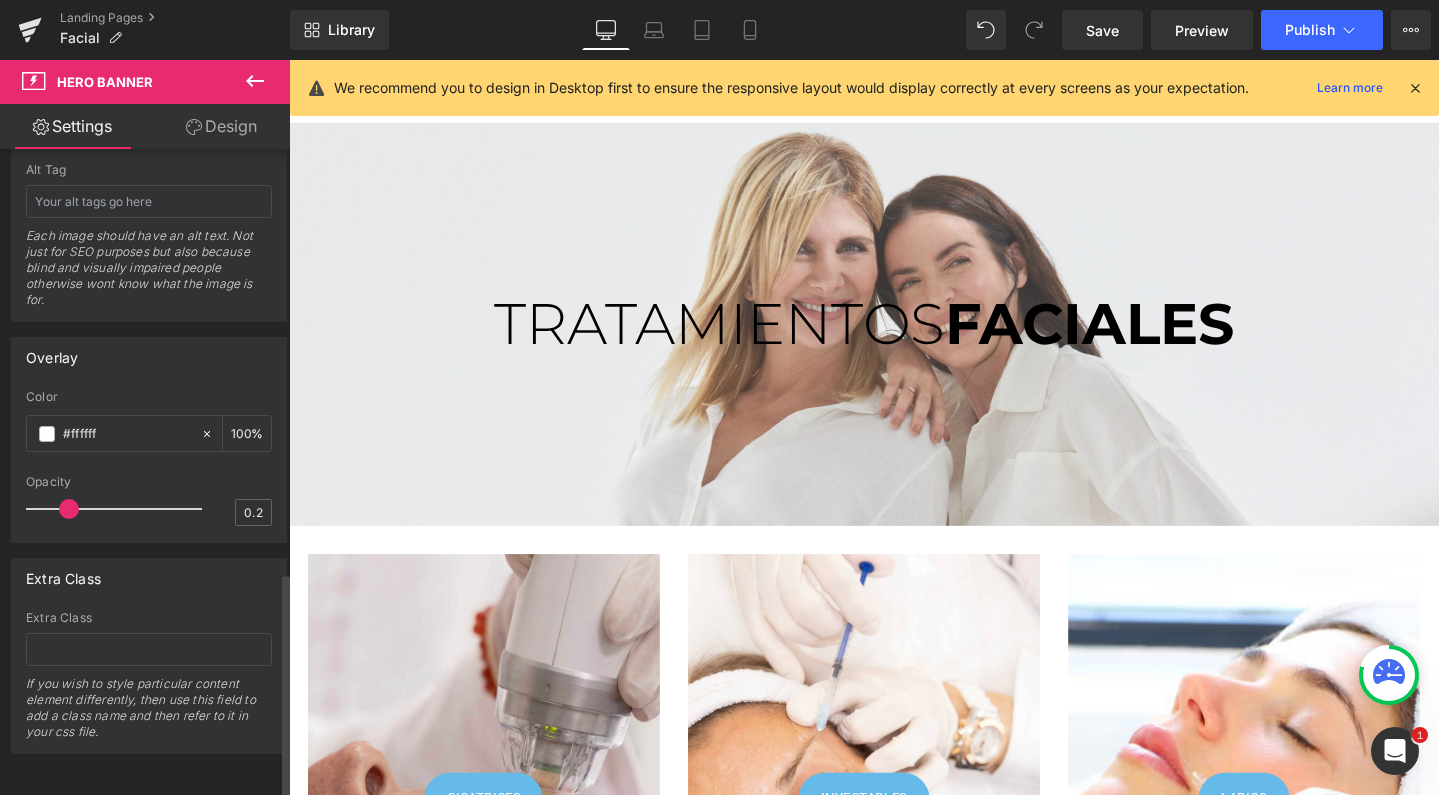 click at bounding box center [119, 509] 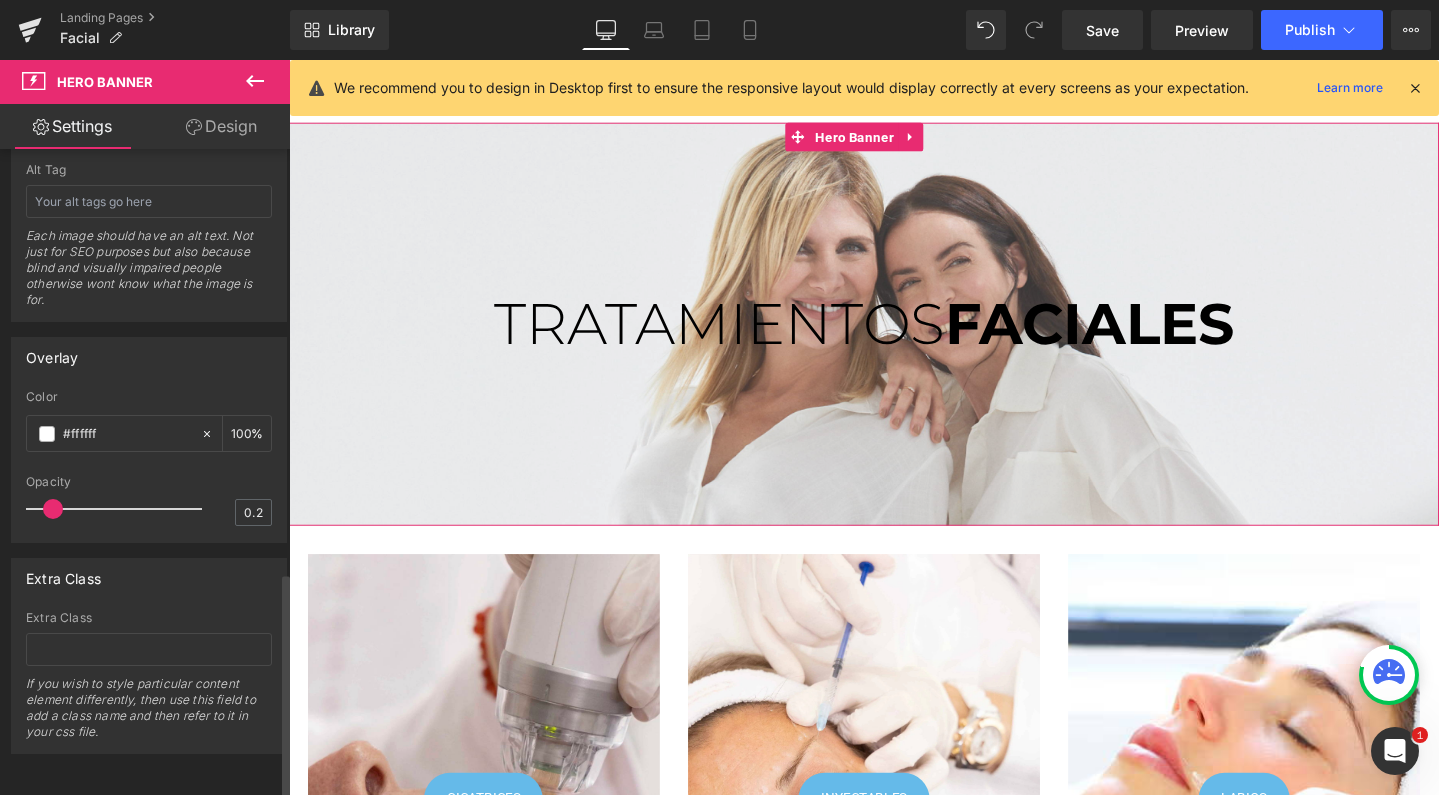 drag, startPoint x: 69, startPoint y: 495, endPoint x: 57, endPoint y: 498, distance: 12.369317 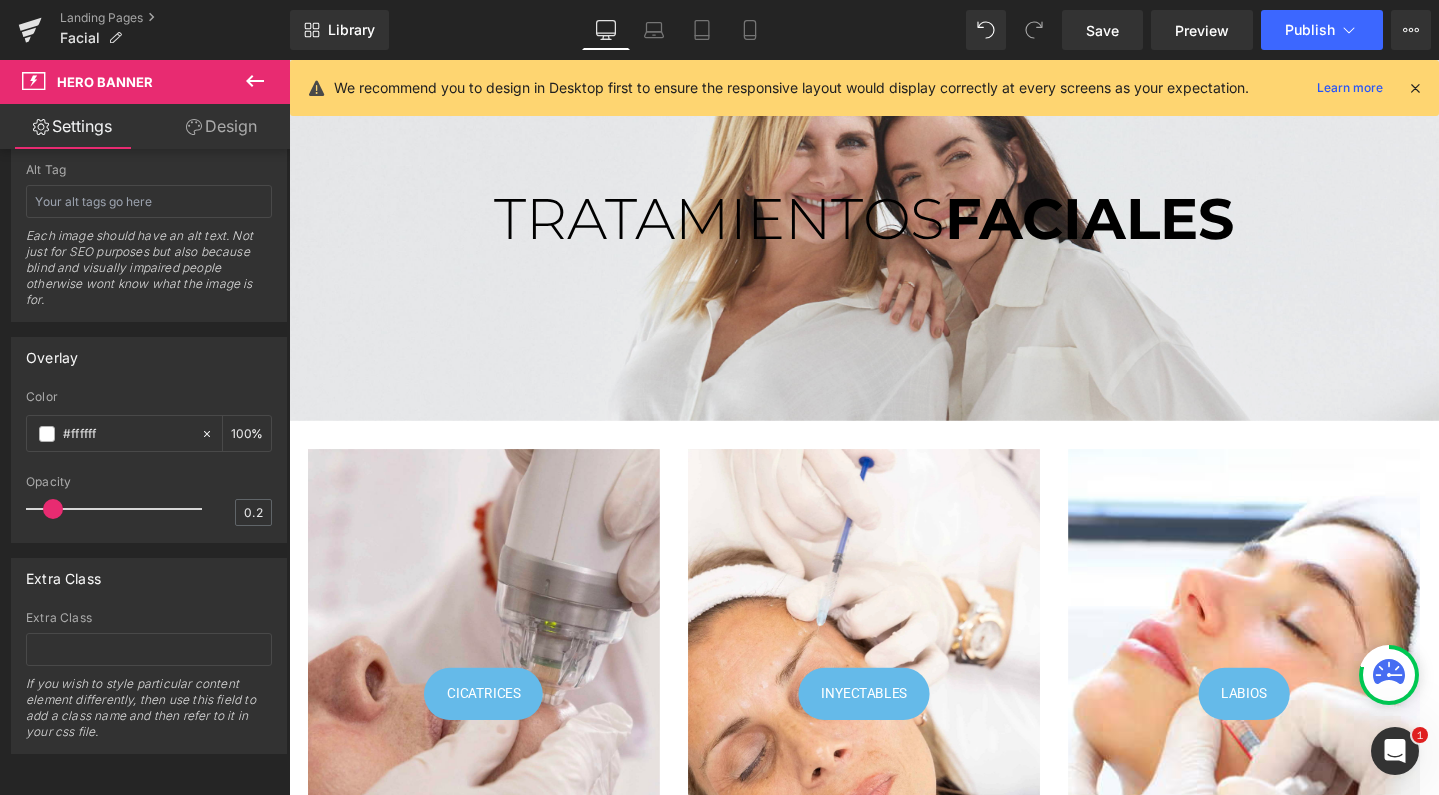 scroll, scrollTop: 117, scrollLeft: 0, axis: vertical 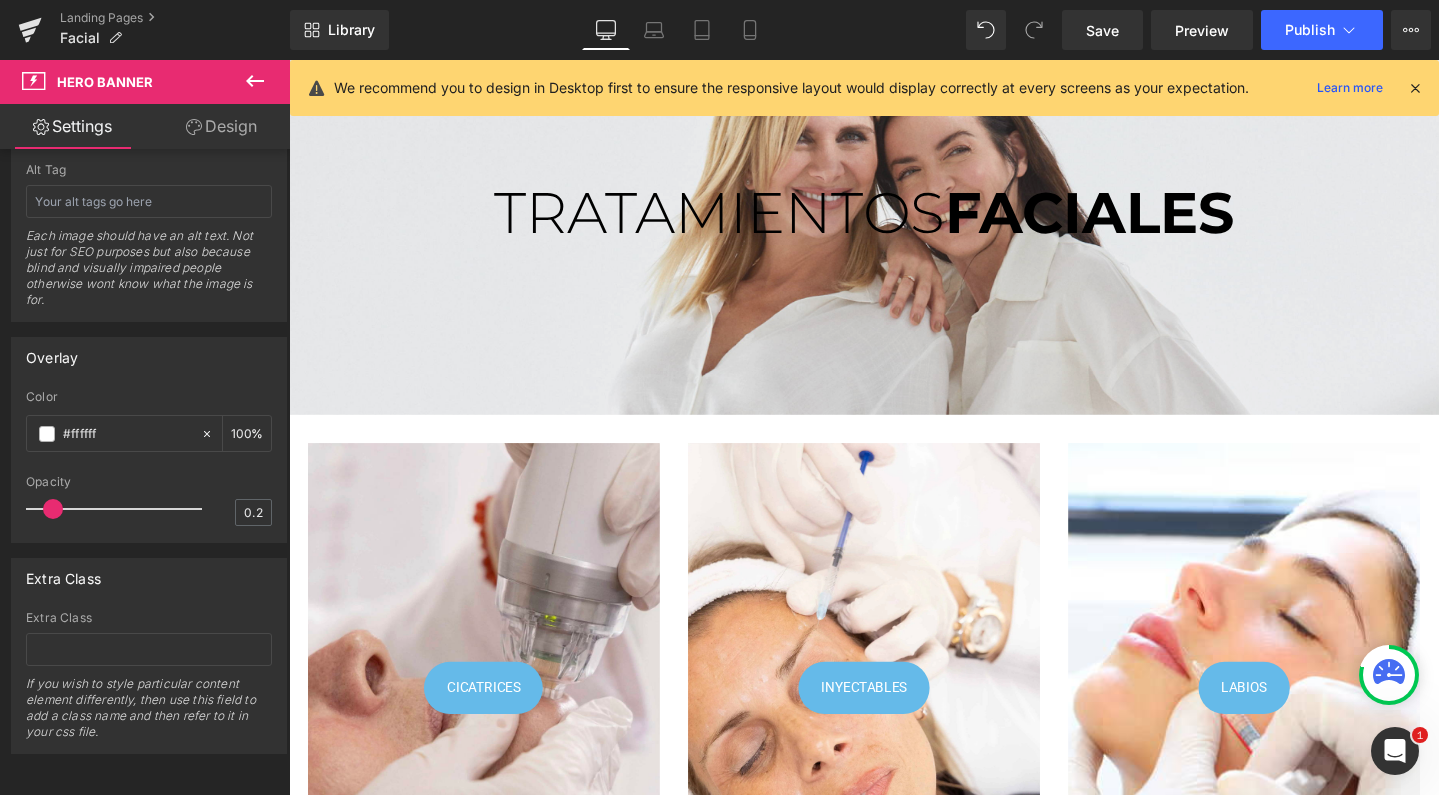 click on "Ir directamente al contenido
Facial
Rejuvenecimiento
Inyectables
Manchas y lesiones pigmentarias
Cicatrices" at bounding box center (894, 2206) 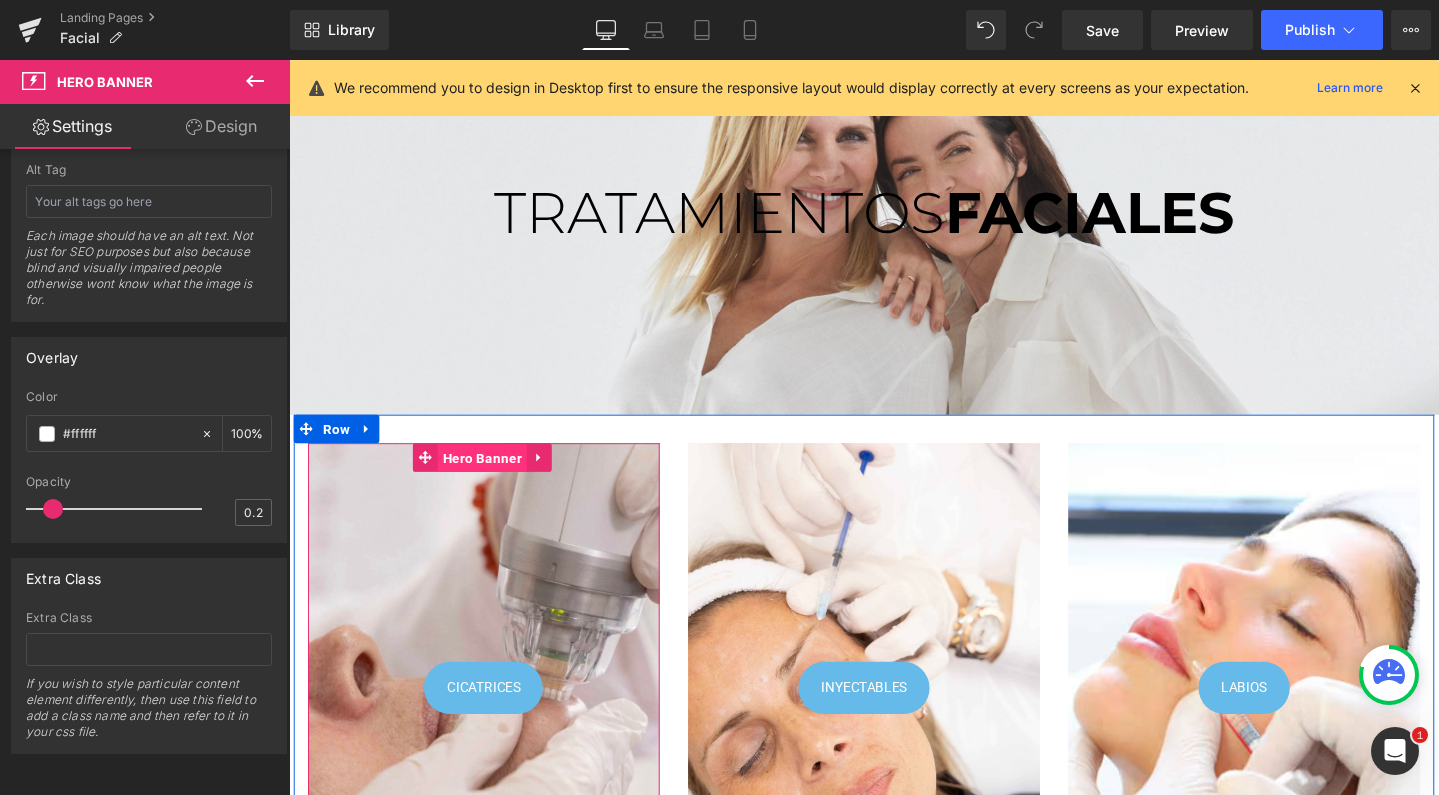 click on "Hero Banner" at bounding box center [492, 479] 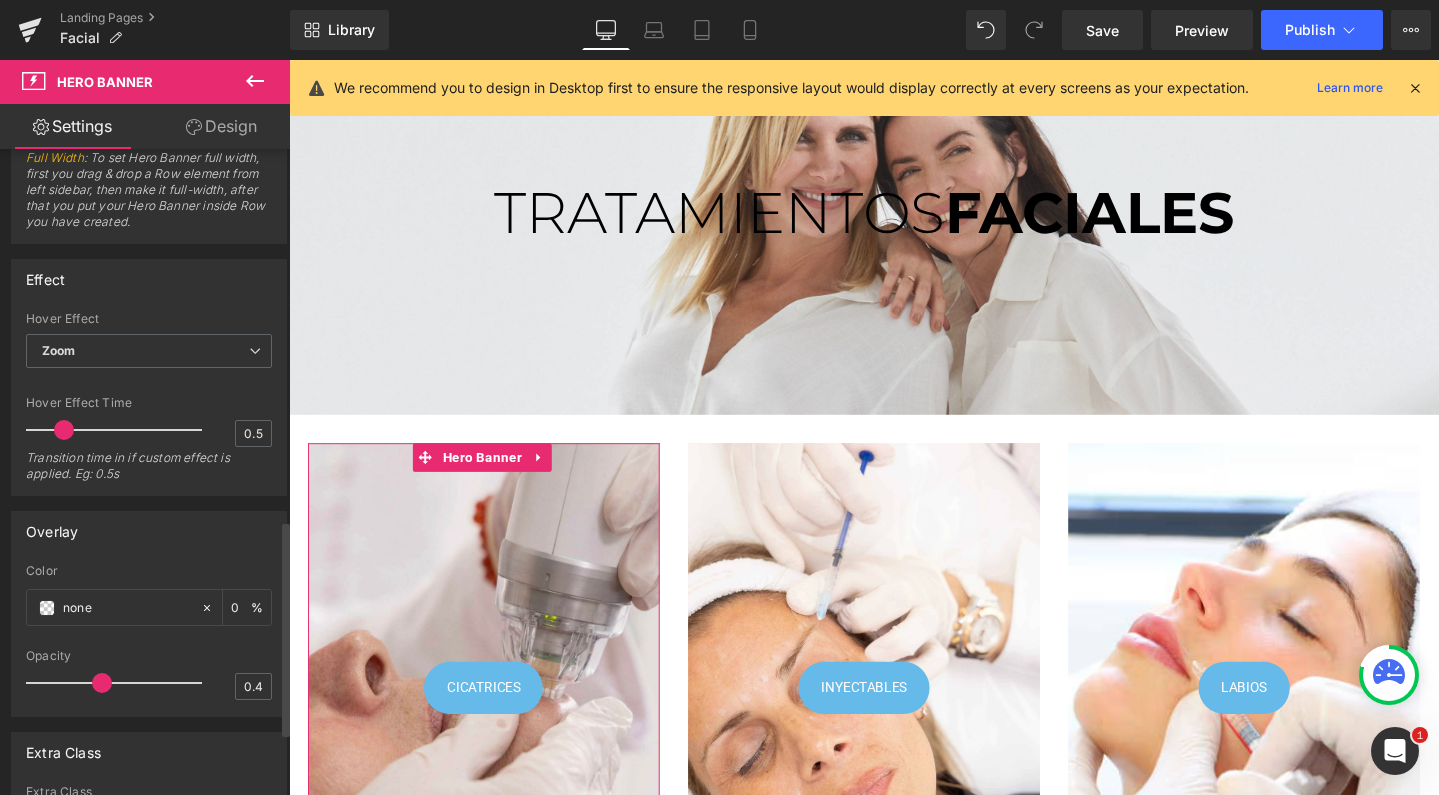scroll, scrollTop: 1146, scrollLeft: 0, axis: vertical 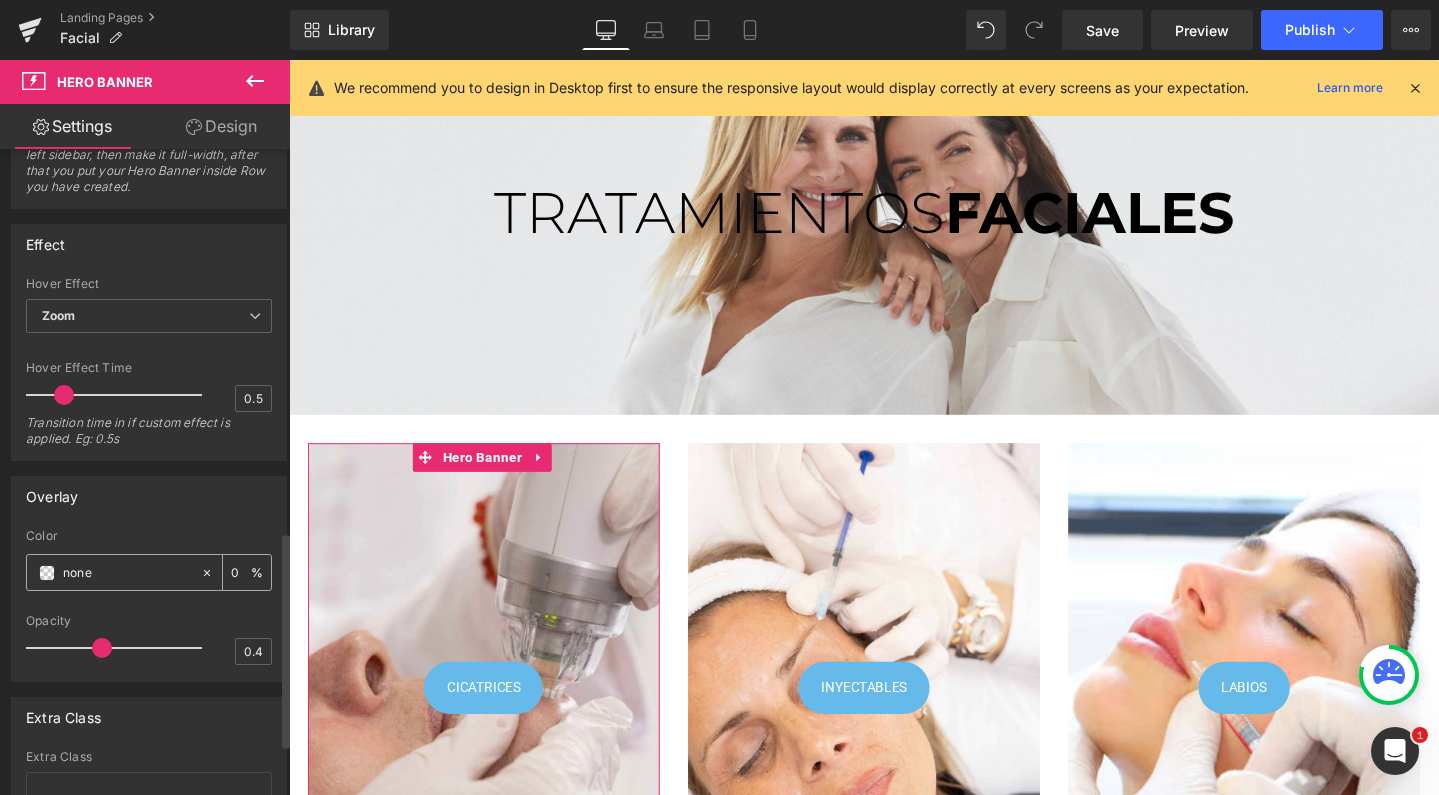 click at bounding box center [47, 573] 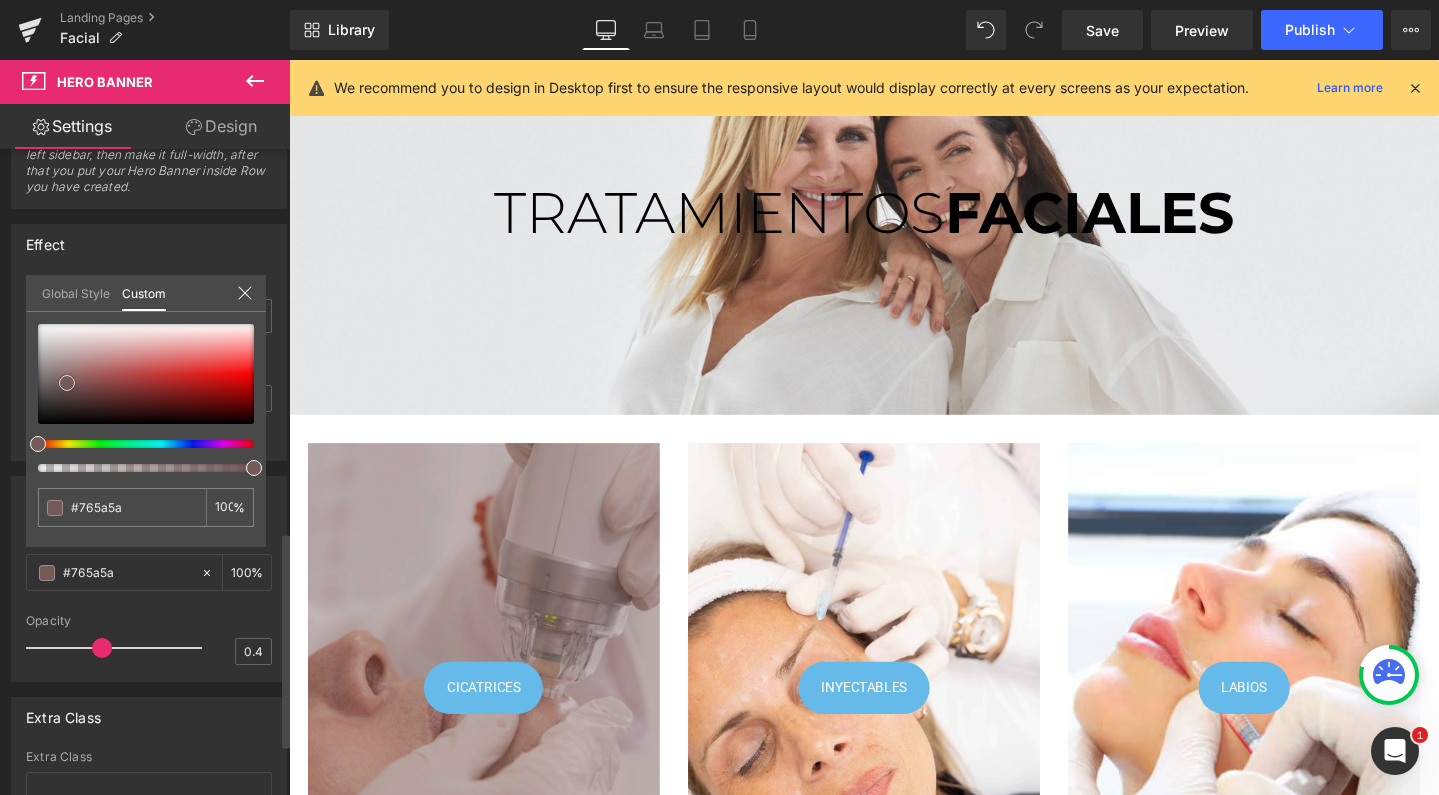 drag, startPoint x: 67, startPoint y: 383, endPoint x: 39, endPoint y: 318, distance: 70.77429 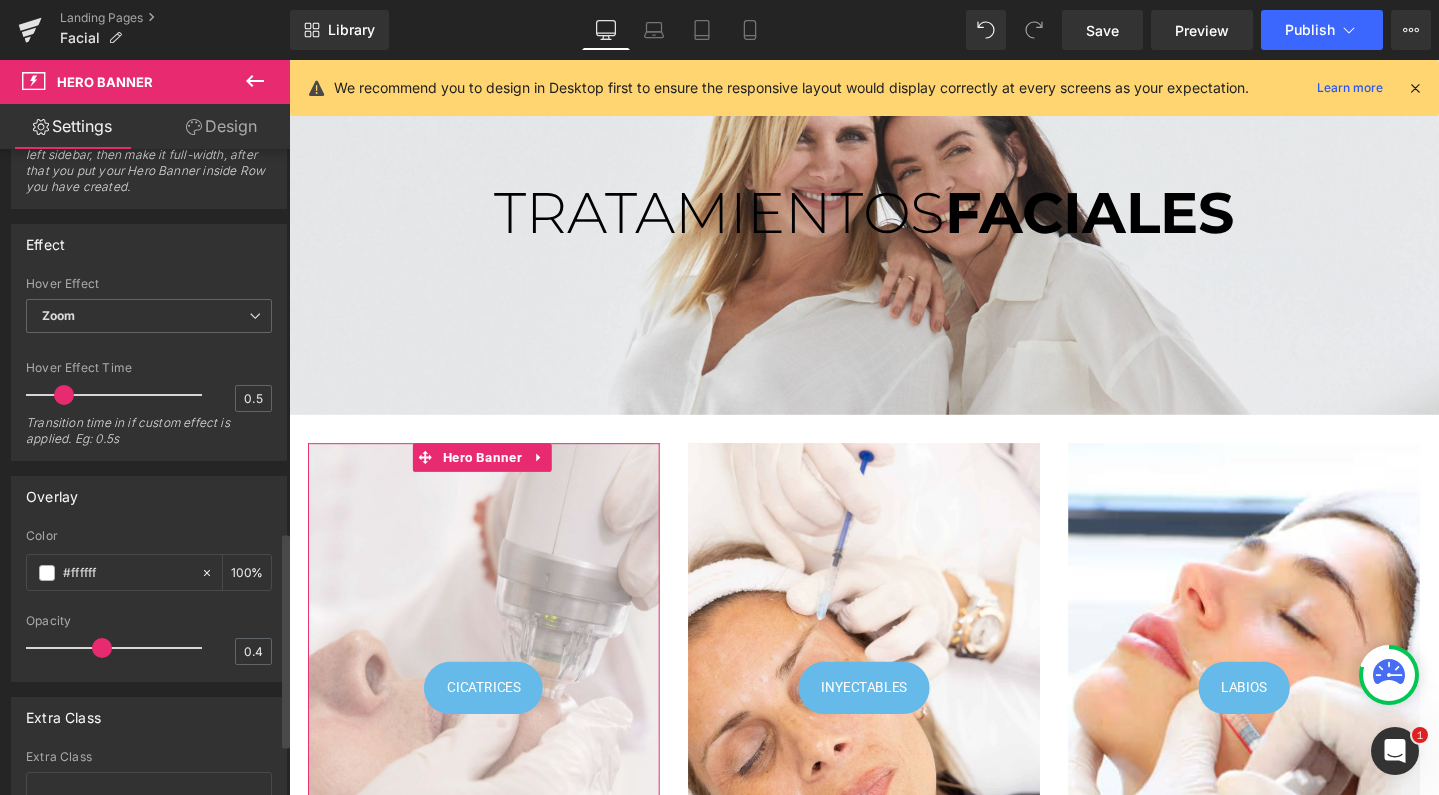 drag, startPoint x: 103, startPoint y: 646, endPoint x: 69, endPoint y: 647, distance: 34.0147 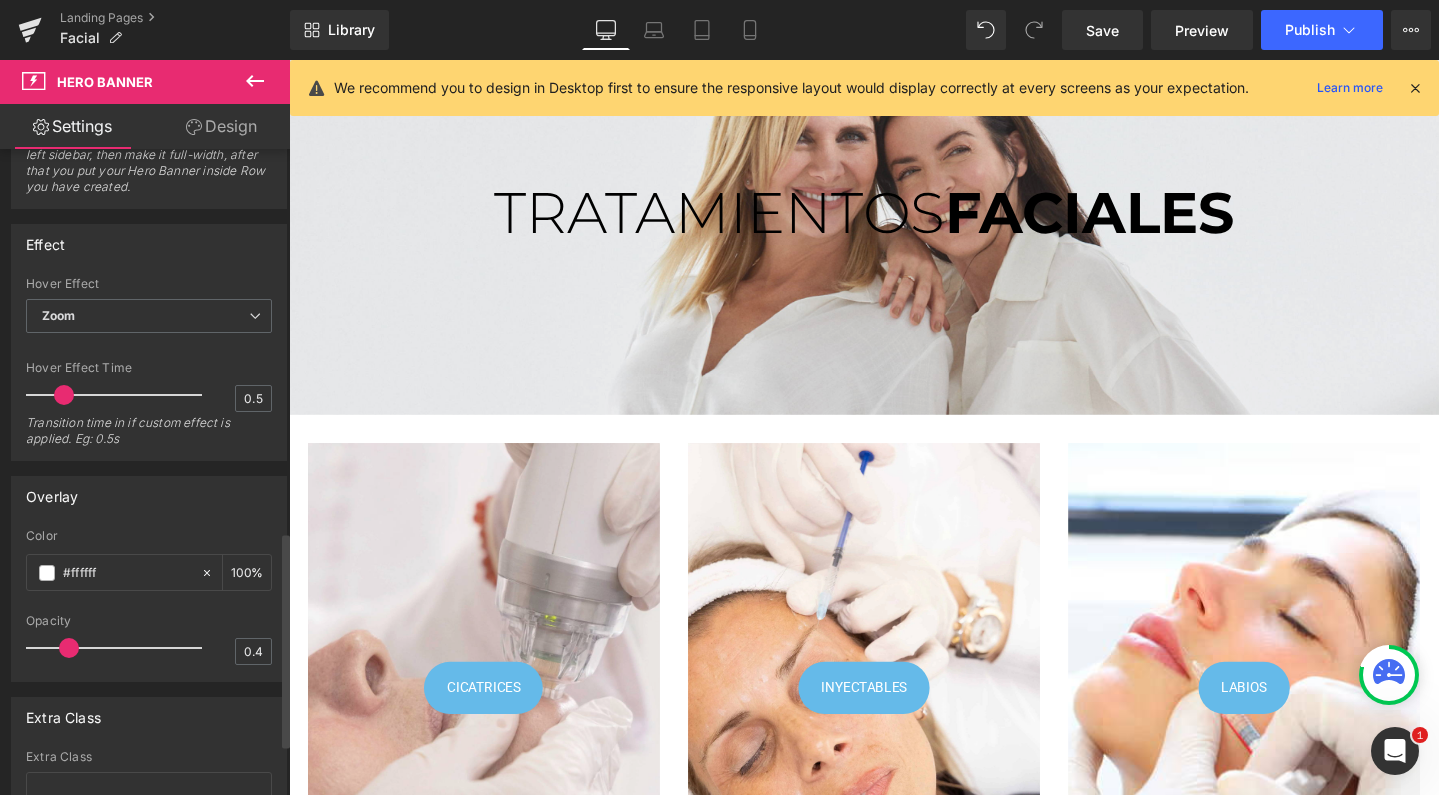 click at bounding box center (119, 648) 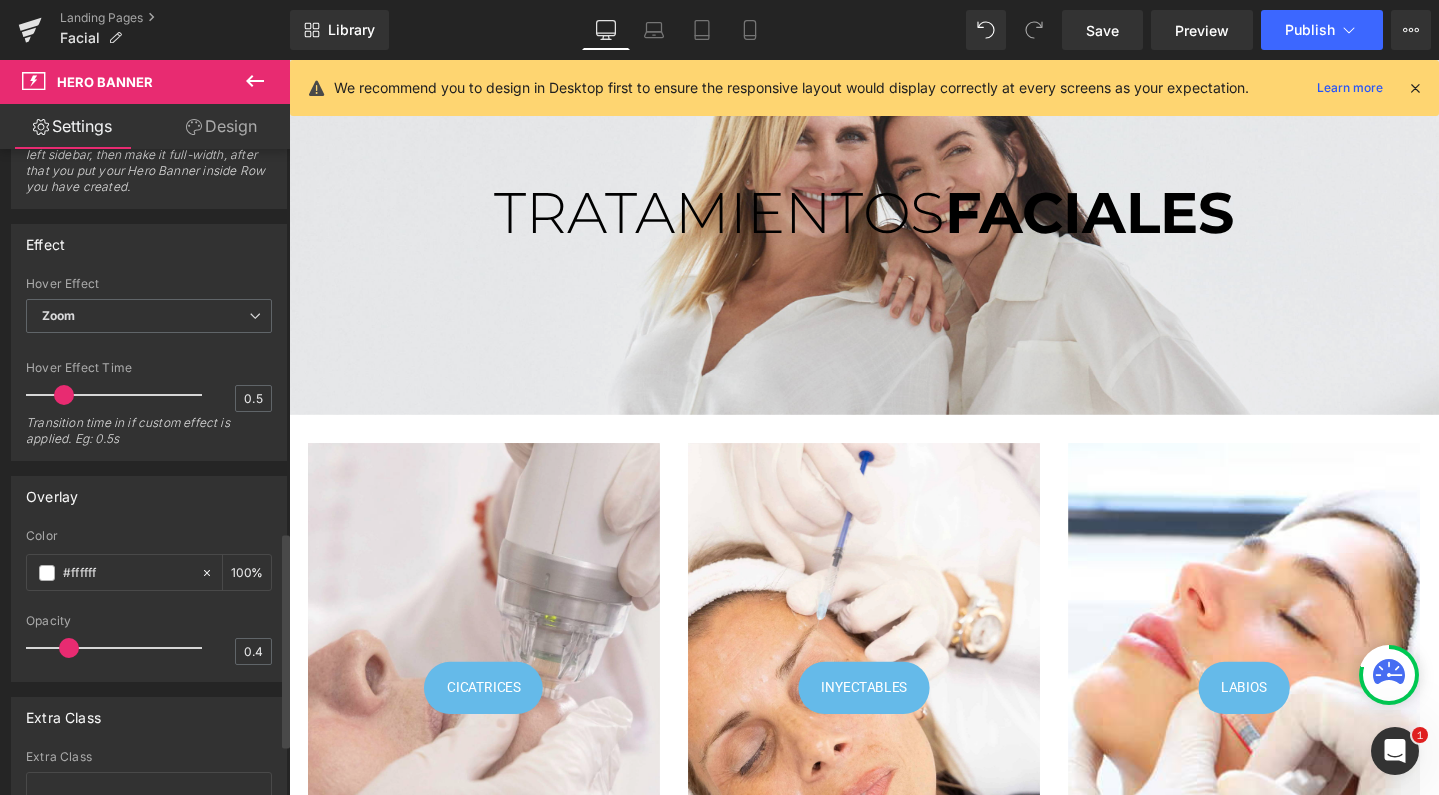 click at bounding box center (119, 648) 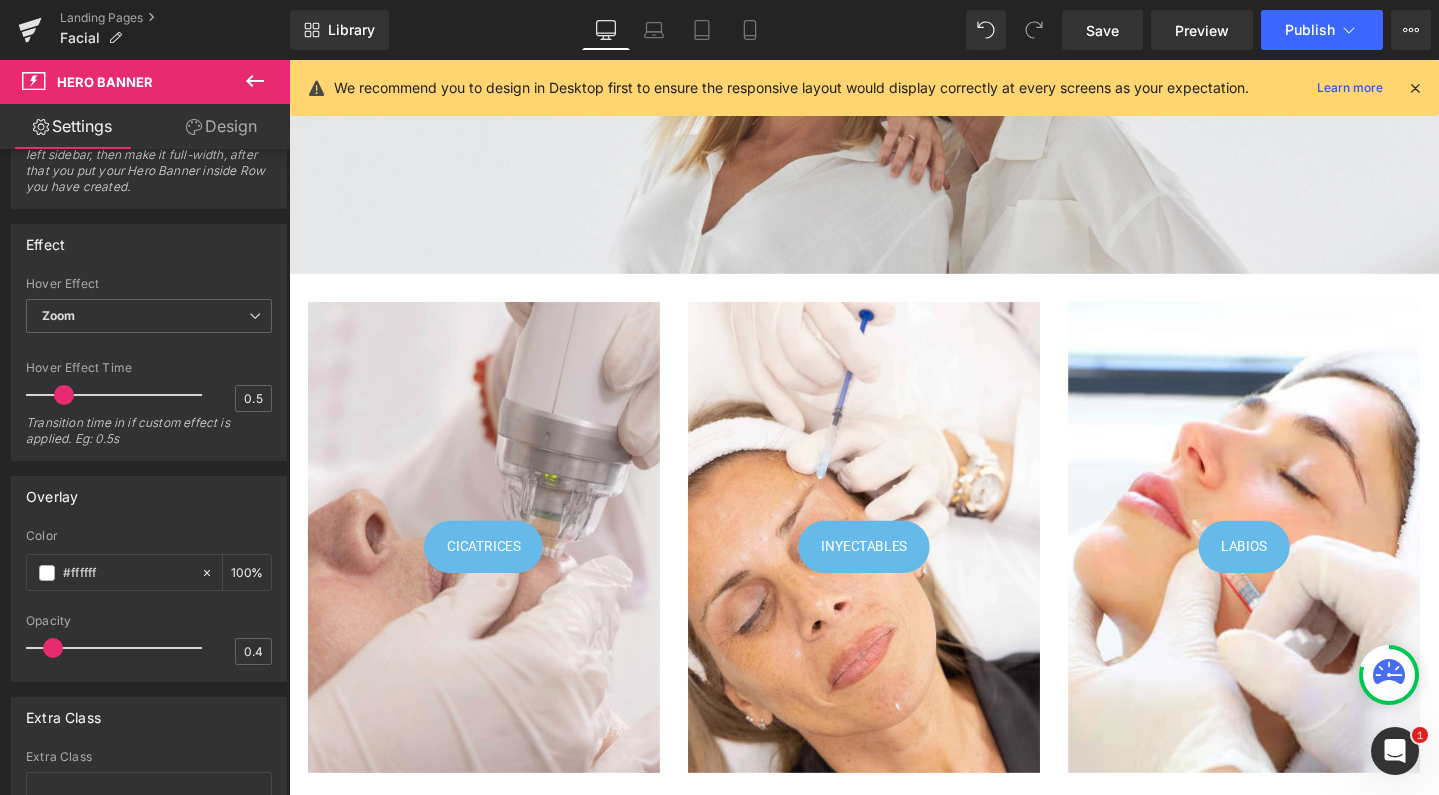 scroll, scrollTop: 330, scrollLeft: 0, axis: vertical 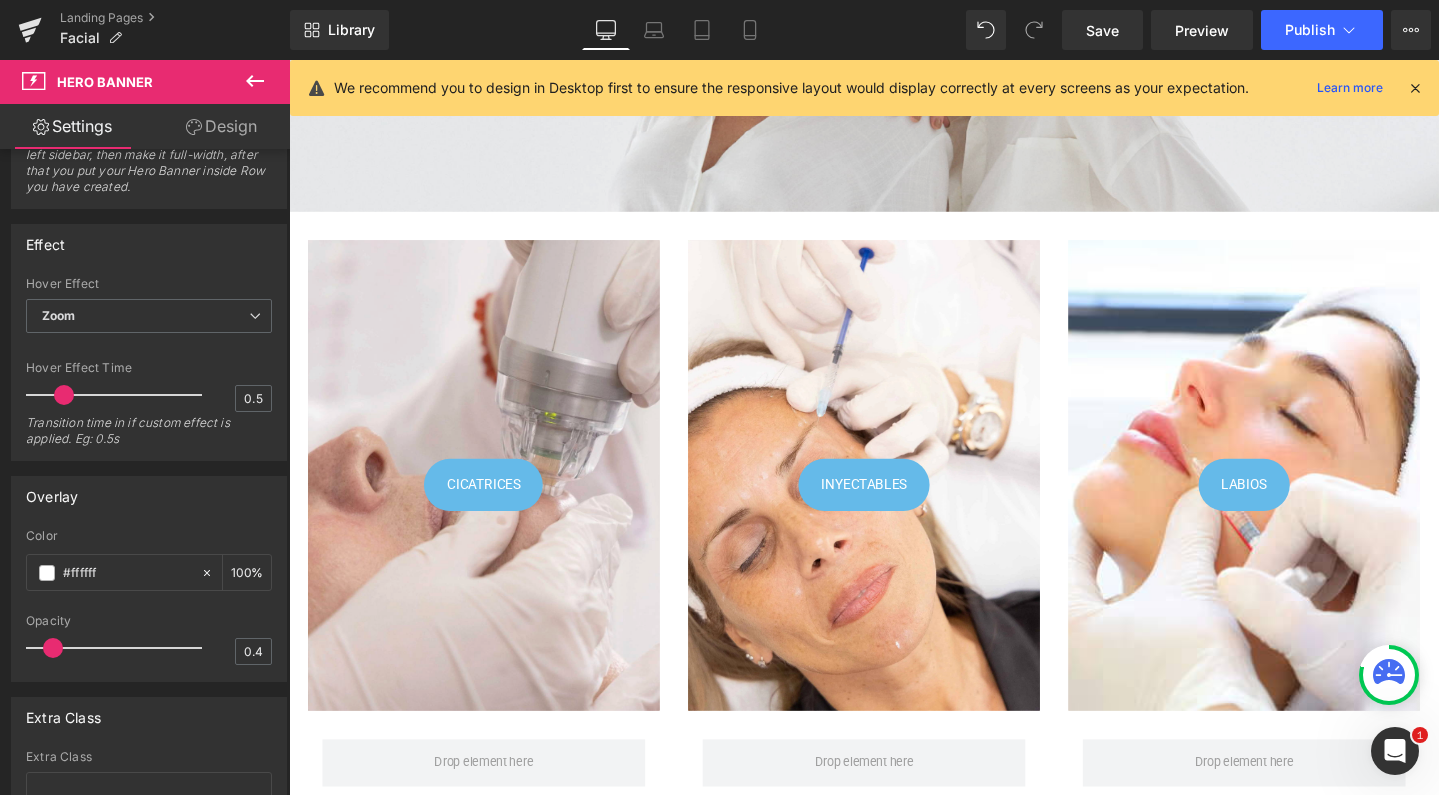 click on "Ir directamente al contenido
Facial
Rejuvenecimiento
Inyectables
Manchas y lesiones pigmentarias
Cicatrices" at bounding box center (894, 1993) 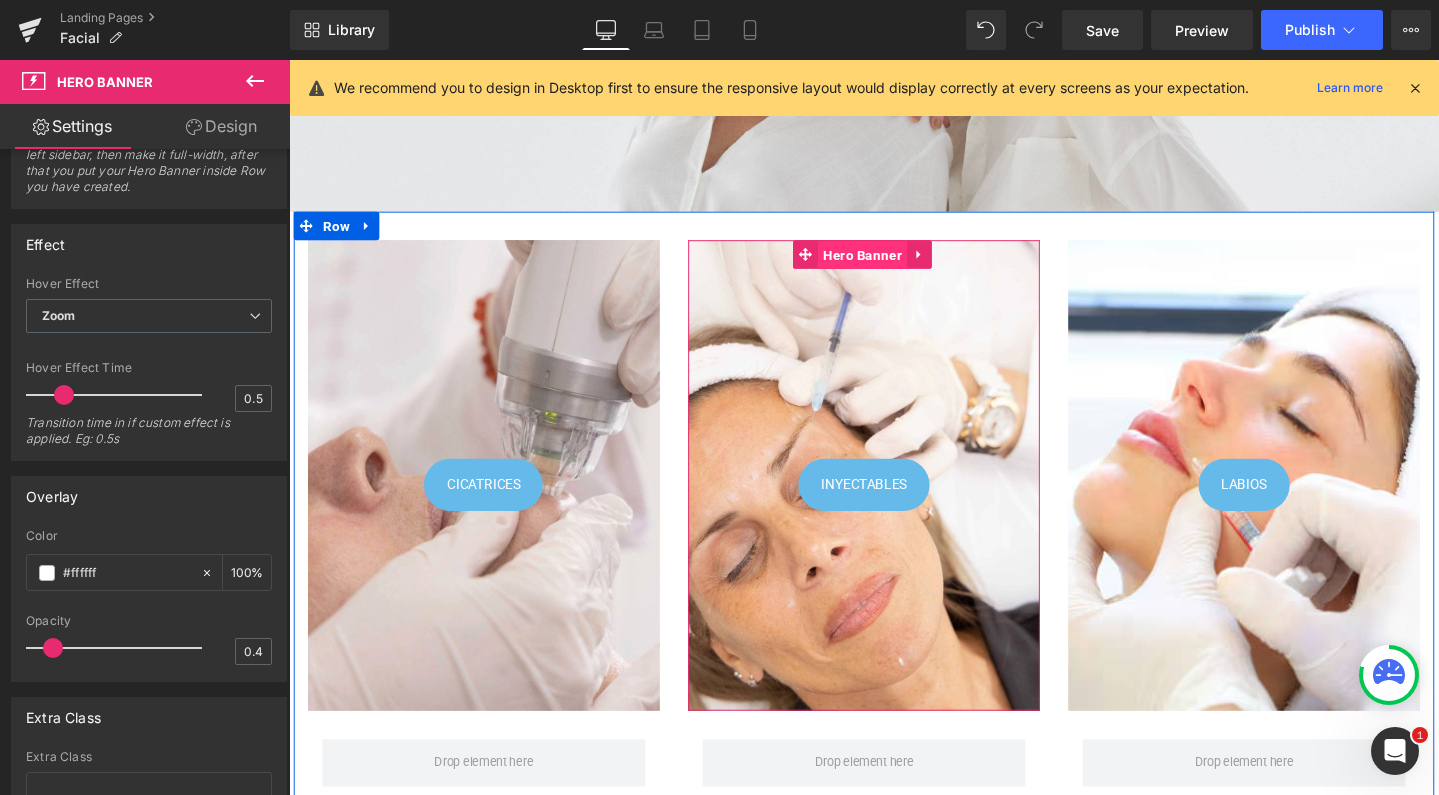click on "Hero Banner" at bounding box center (892, 266) 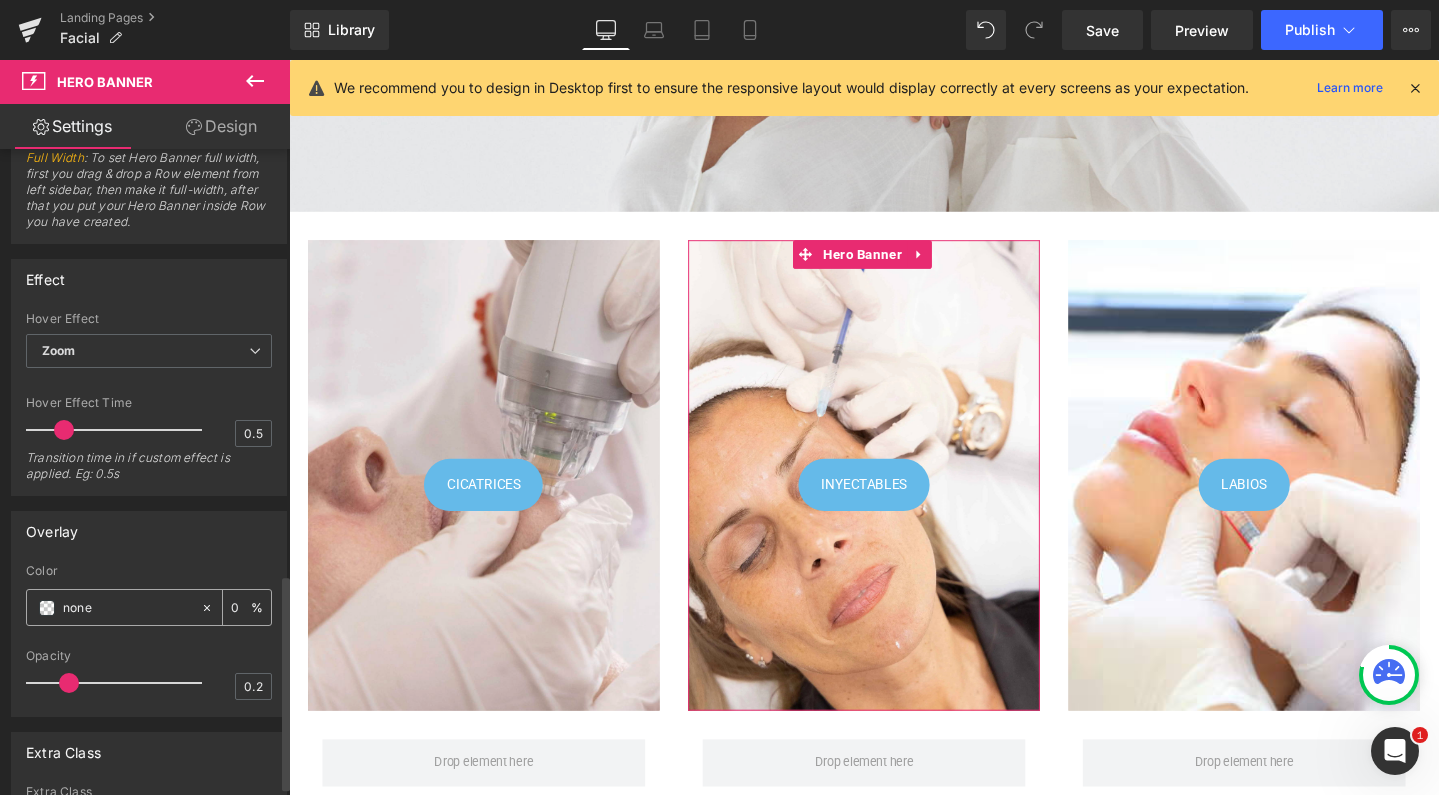 scroll, scrollTop: 1080, scrollLeft: 0, axis: vertical 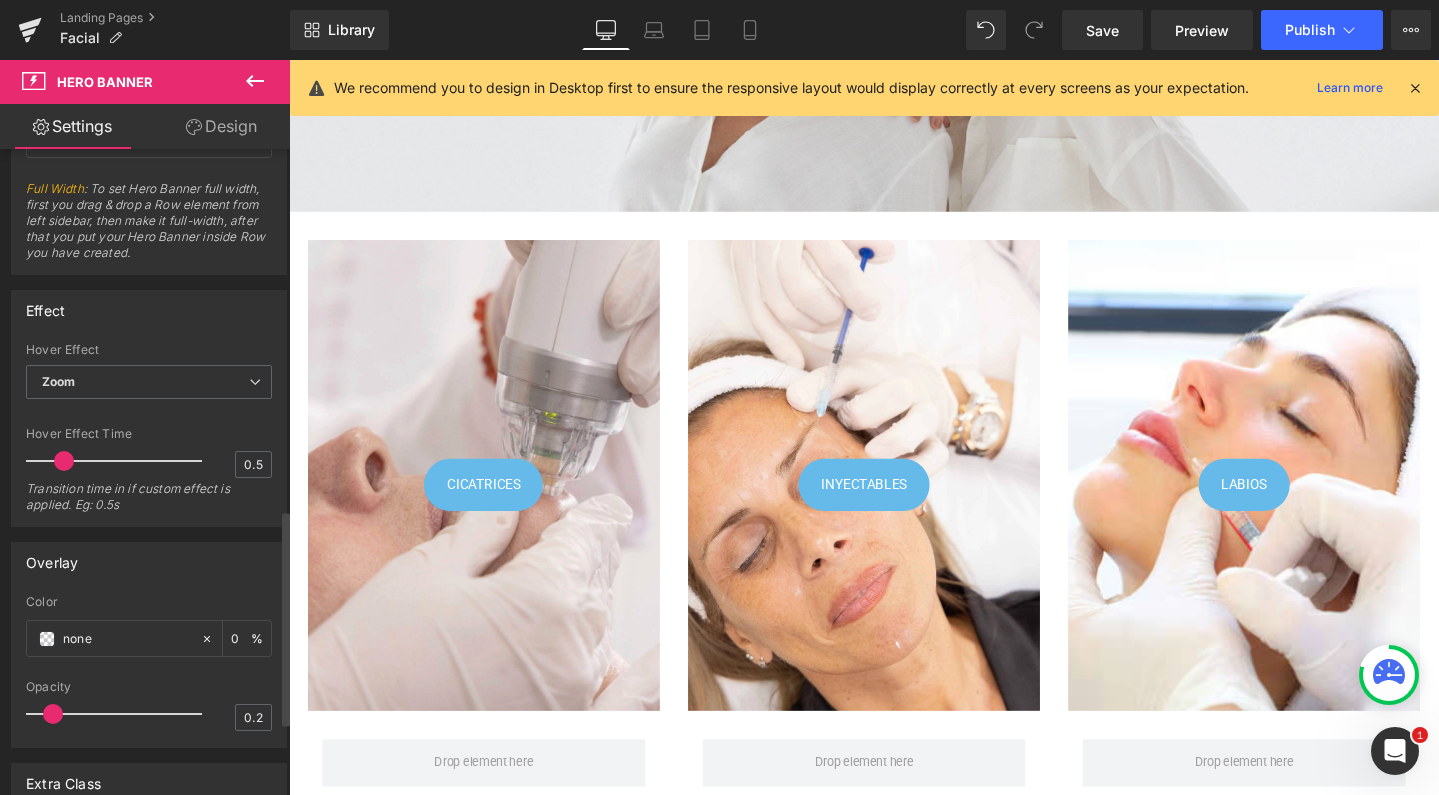 click at bounding box center [119, 714] 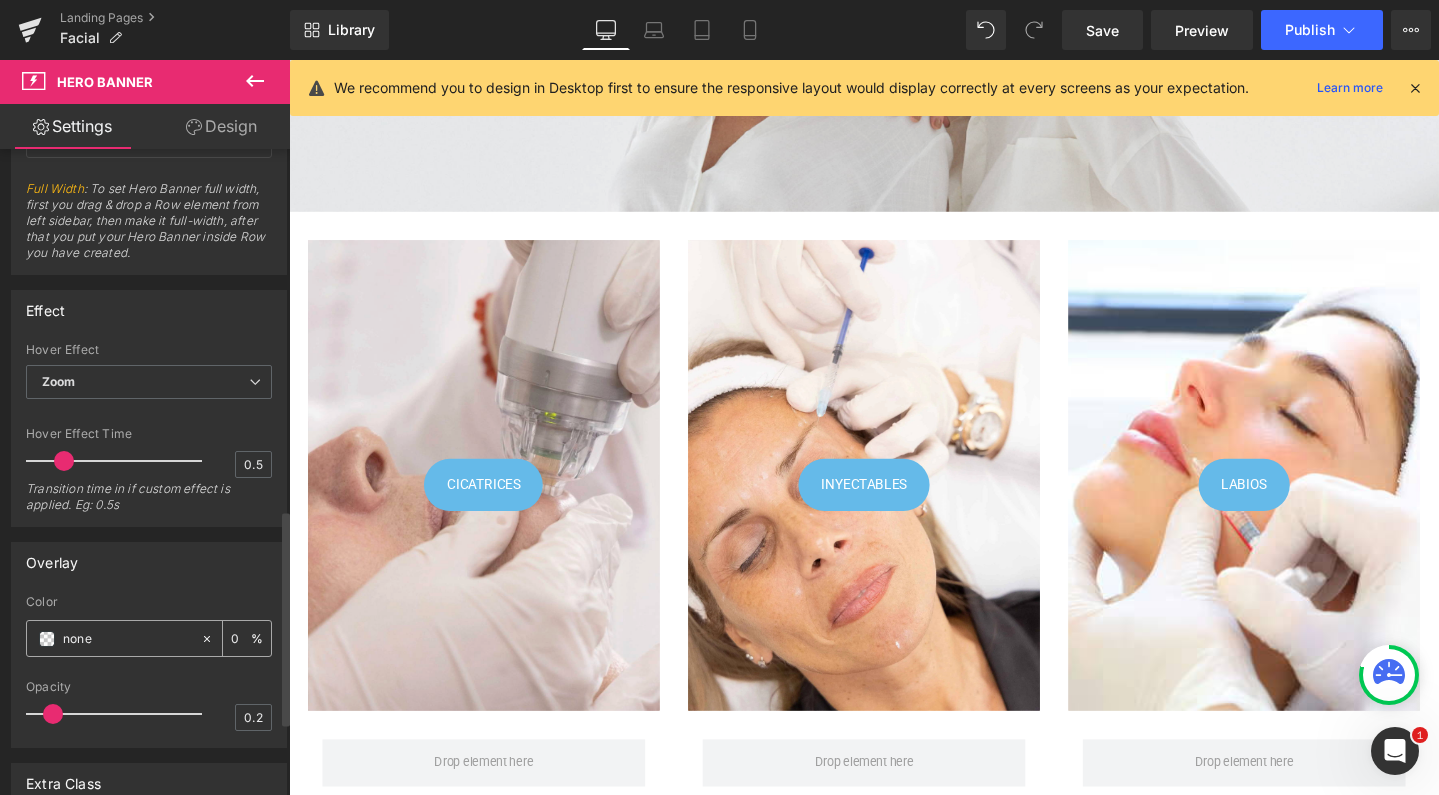 click at bounding box center [47, 639] 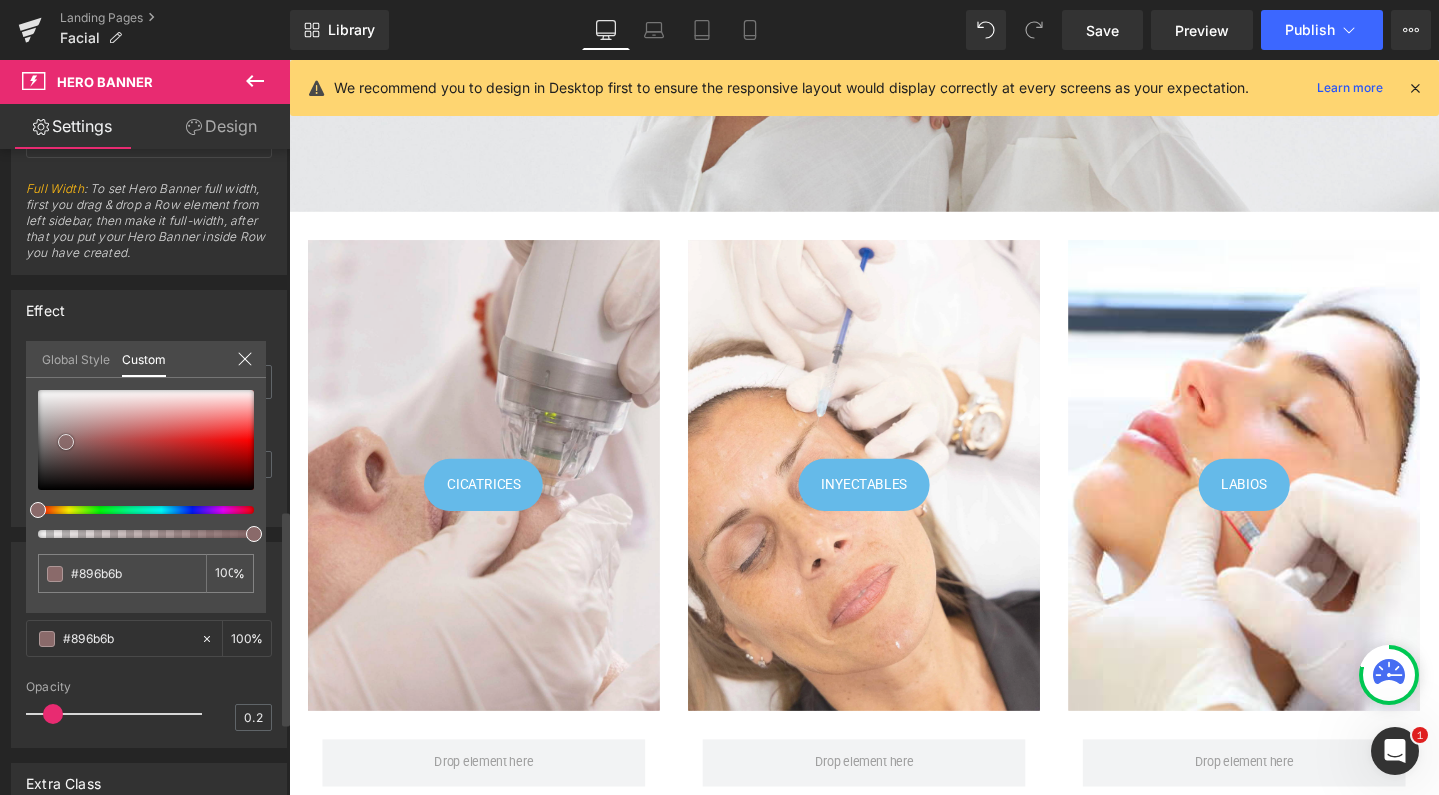 drag, startPoint x: 66, startPoint y: 442, endPoint x: 22, endPoint y: 377, distance: 78.492035 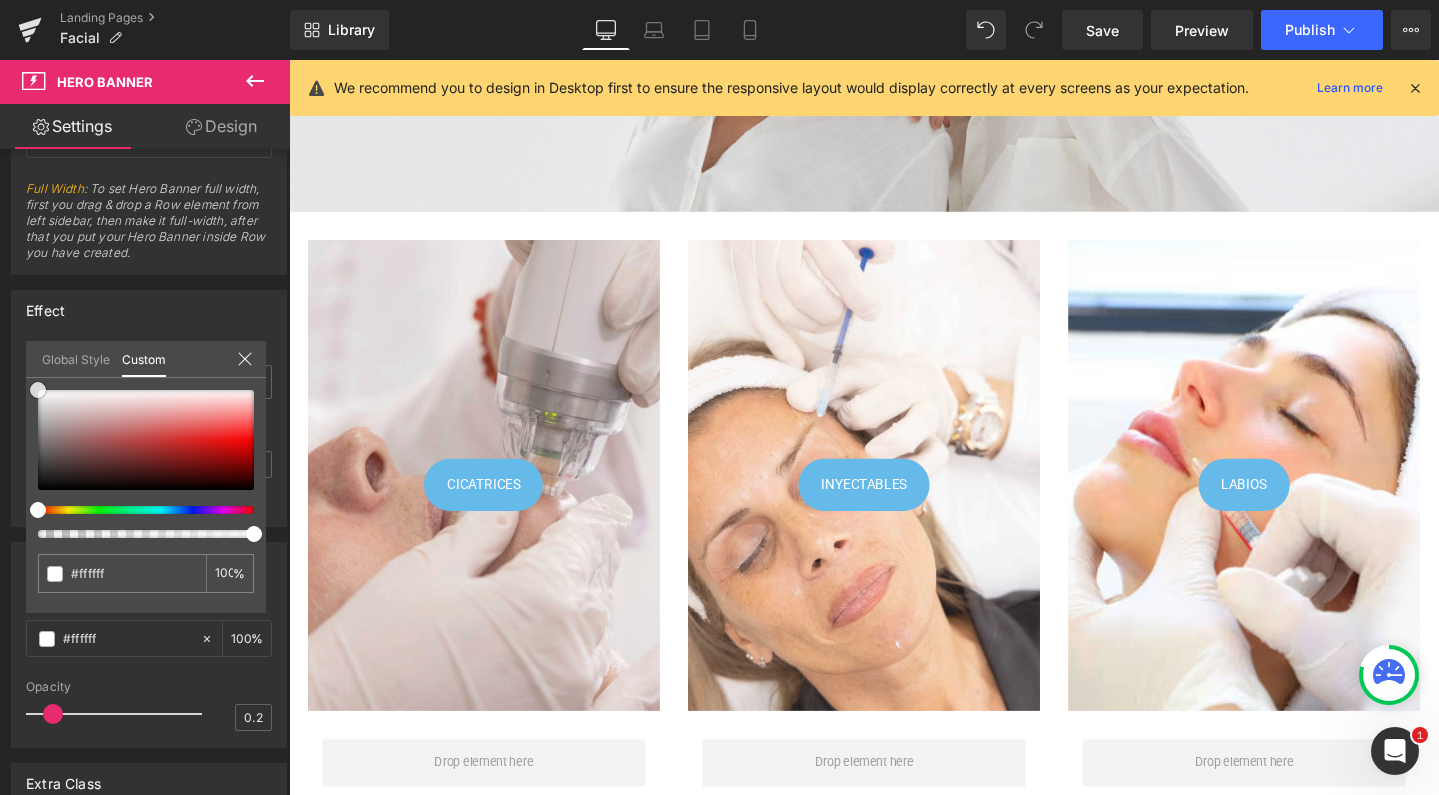 click on "Ir directamente al contenido
Facial
Rejuvenecimiento
Inyectables
Manchas y lesiones pigmentarias
Cicatrices" at bounding box center [894, 1993] 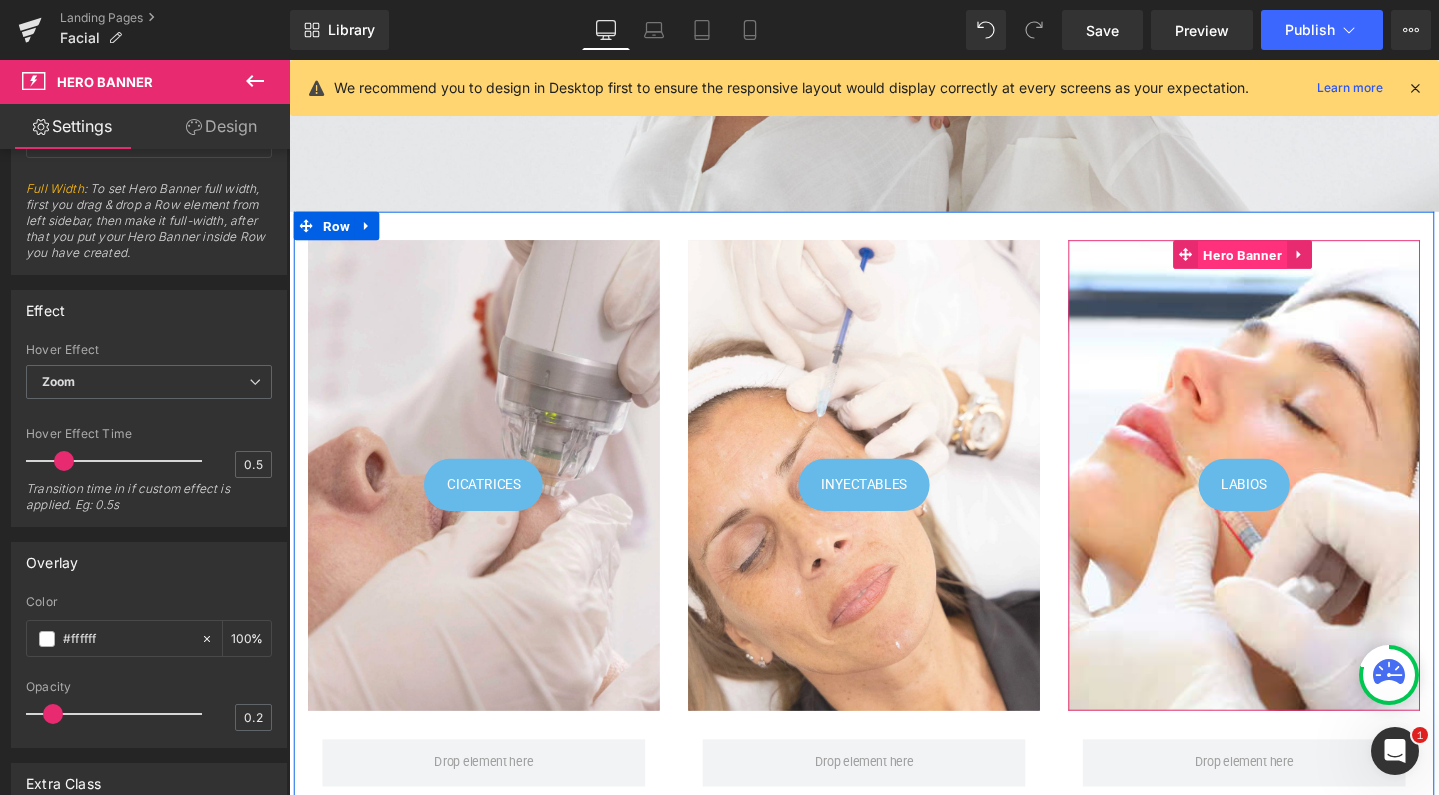 click on "Hero Banner" at bounding box center [1292, 266] 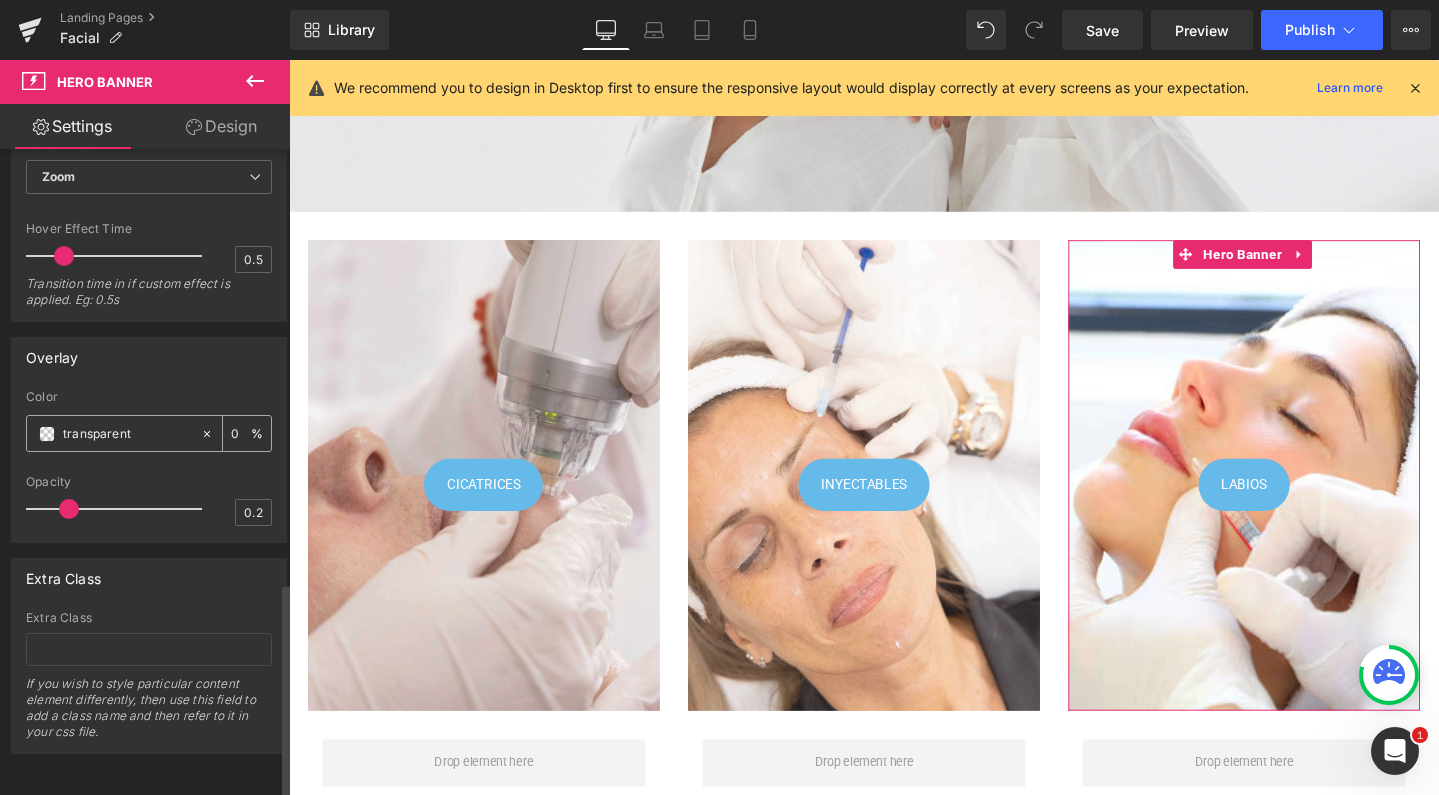 scroll, scrollTop: 1299, scrollLeft: 0, axis: vertical 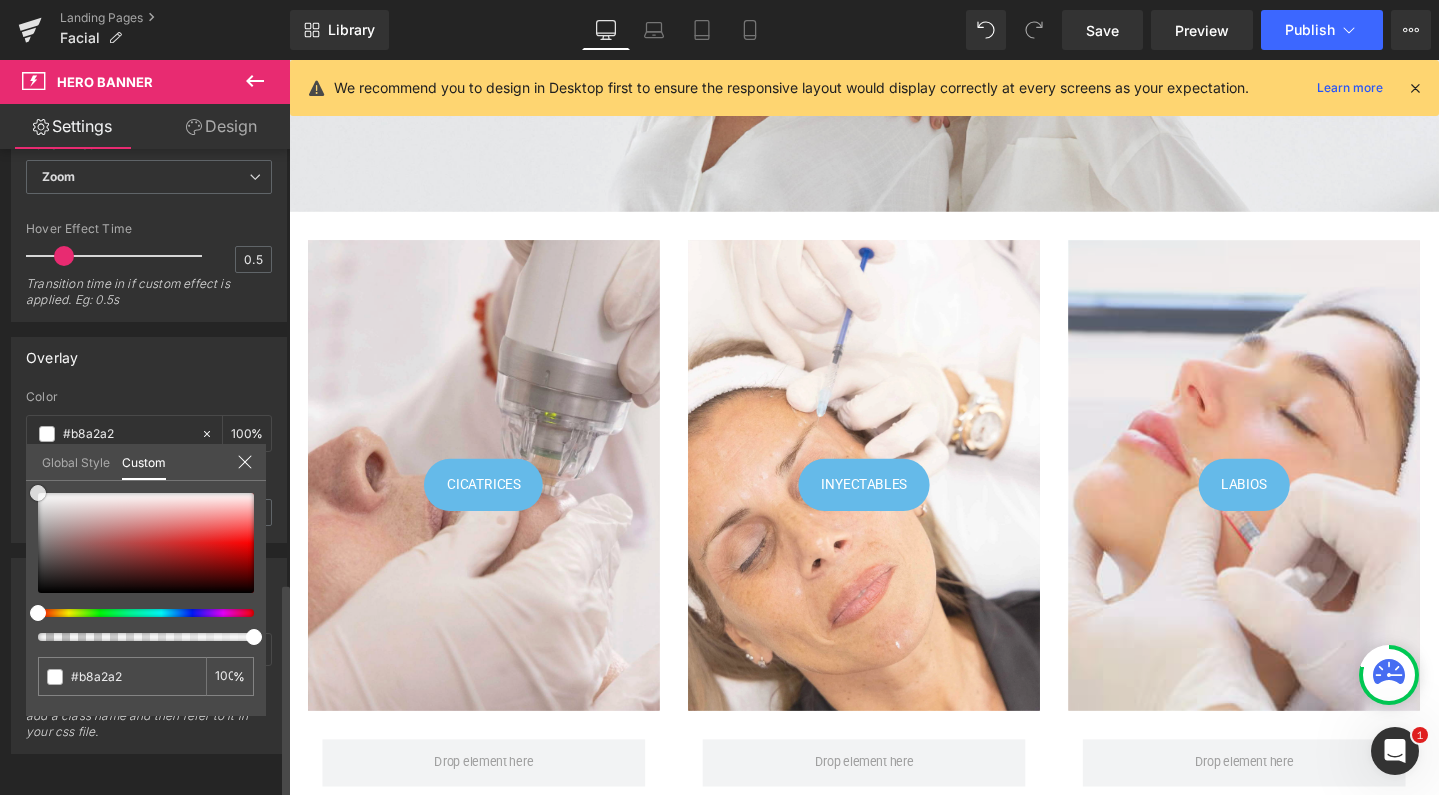 drag, startPoint x: 66, startPoint y: 525, endPoint x: 22, endPoint y: 476, distance: 65.8559 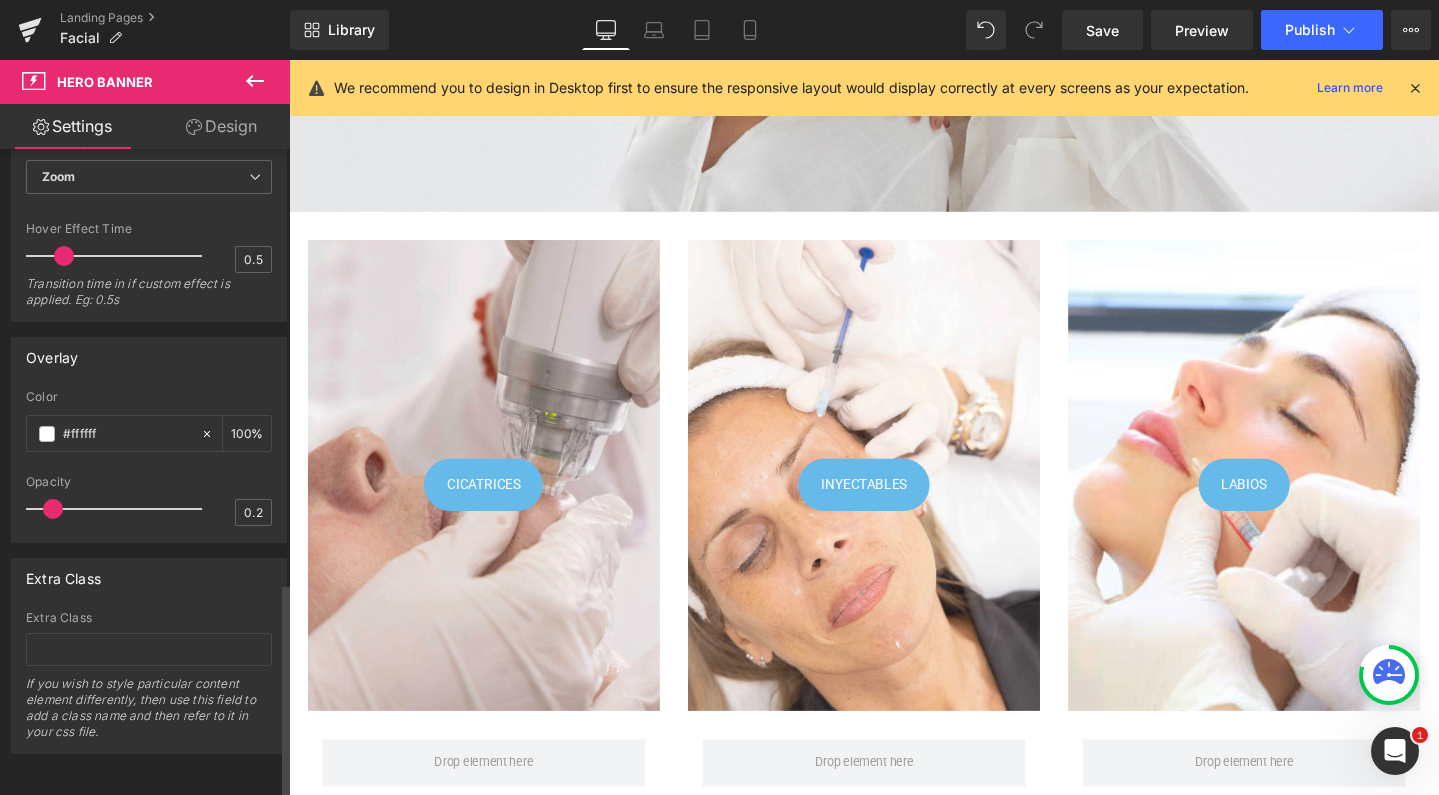 click at bounding box center [119, 509] 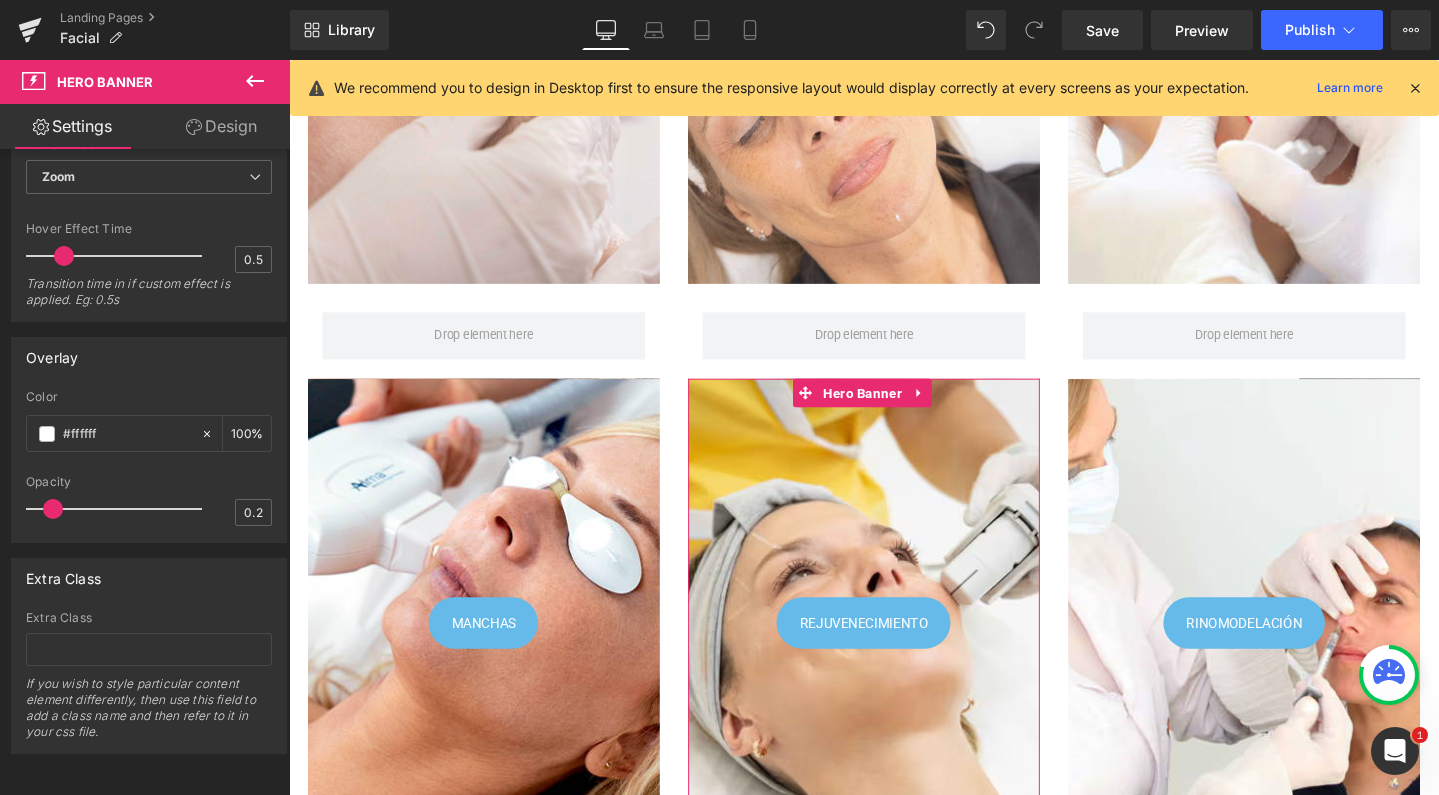 scroll, scrollTop: 849, scrollLeft: 0, axis: vertical 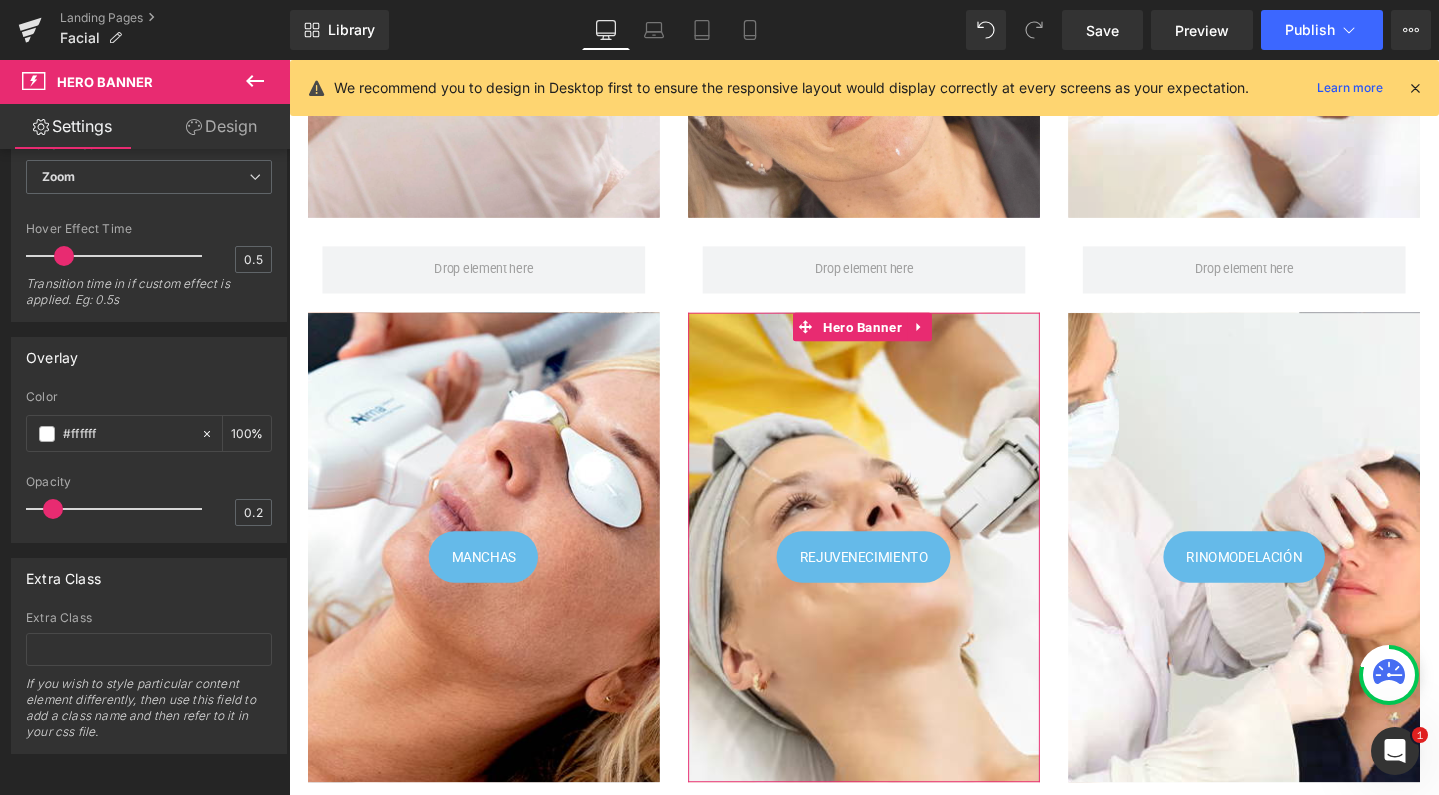 click on "Ir directamente al contenido
Facial
Rejuvenecimiento
Inyectables
Manchas y lesiones pigmentarias
Cicatrices" at bounding box center (894, 1474) 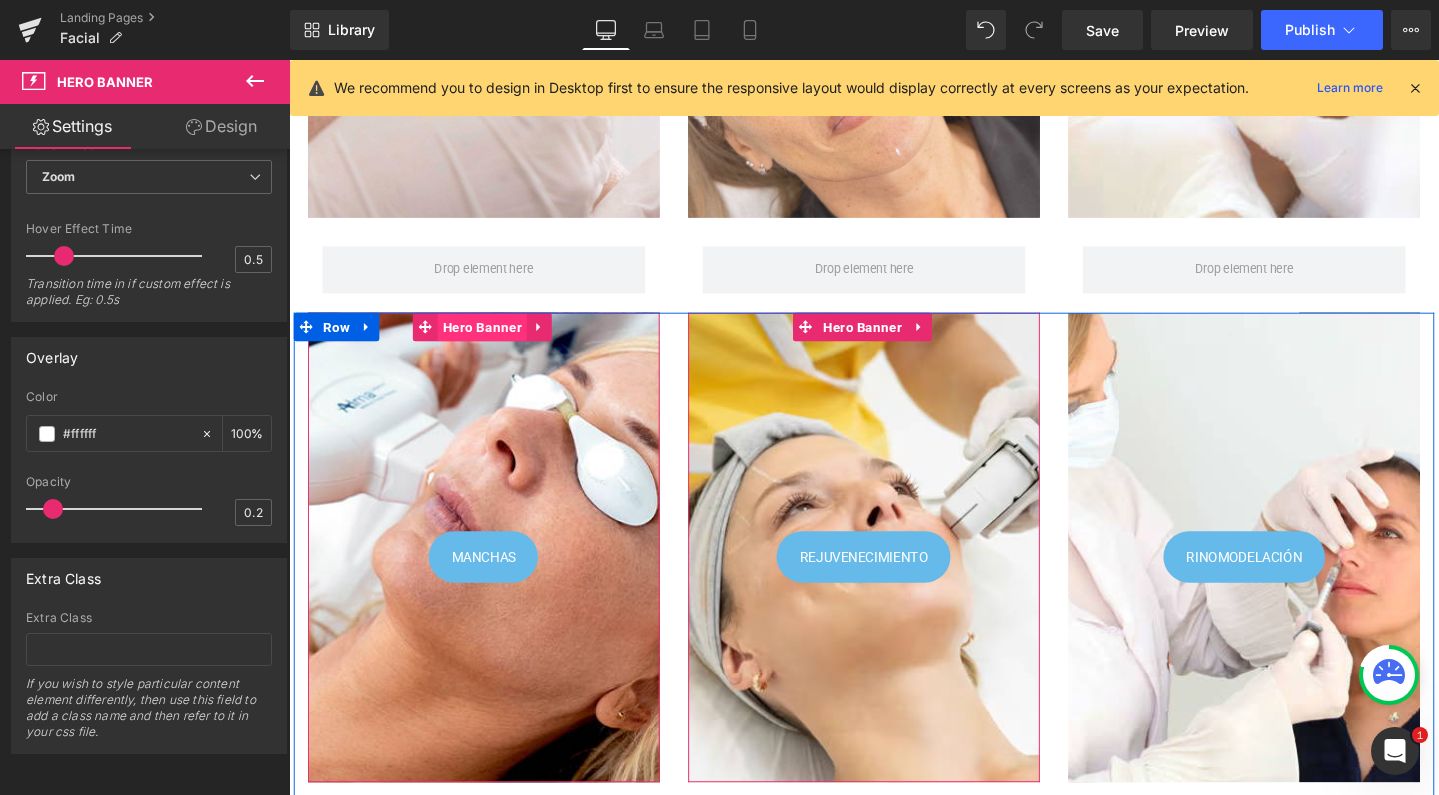 click on "Hero Banner" at bounding box center (492, 341) 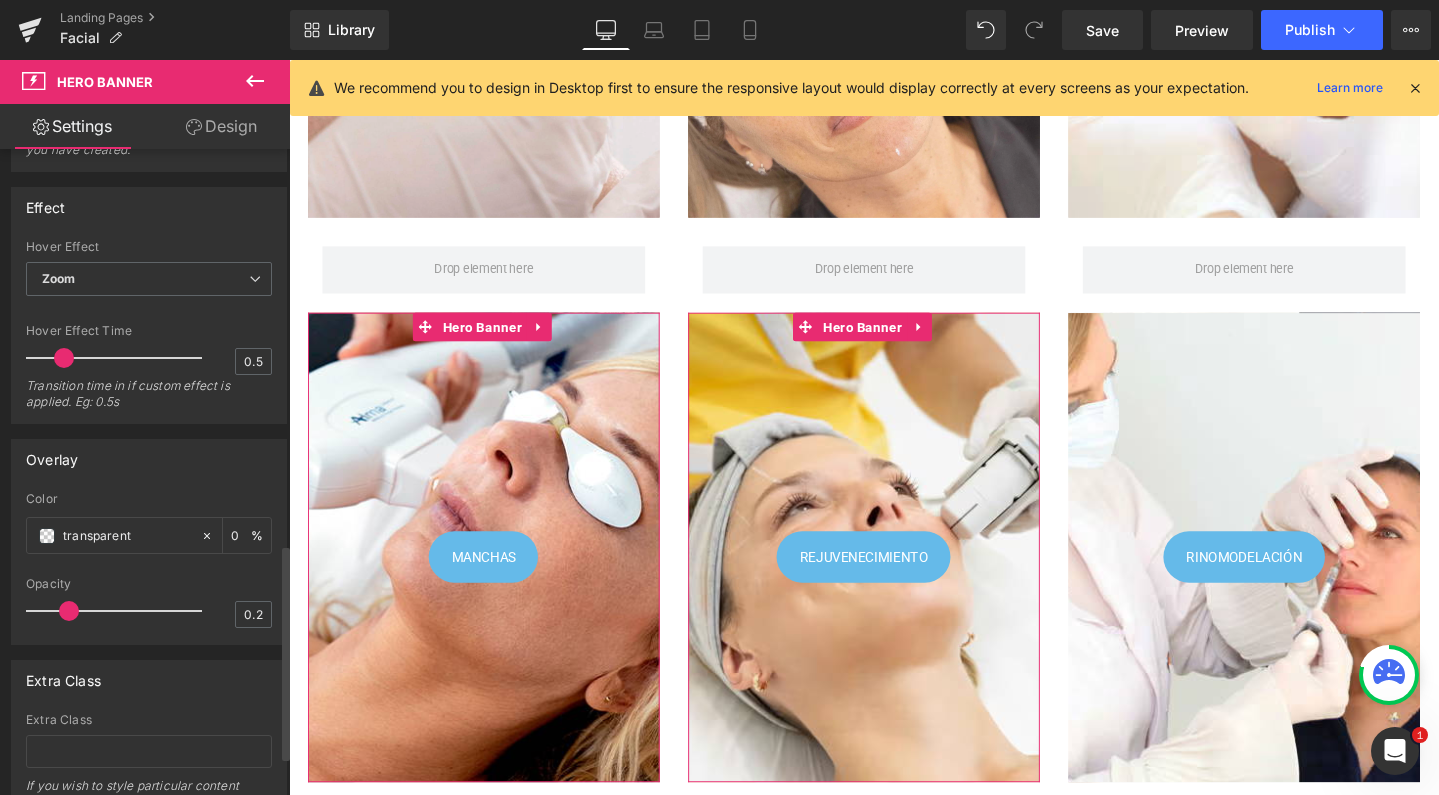 scroll, scrollTop: 1187, scrollLeft: 0, axis: vertical 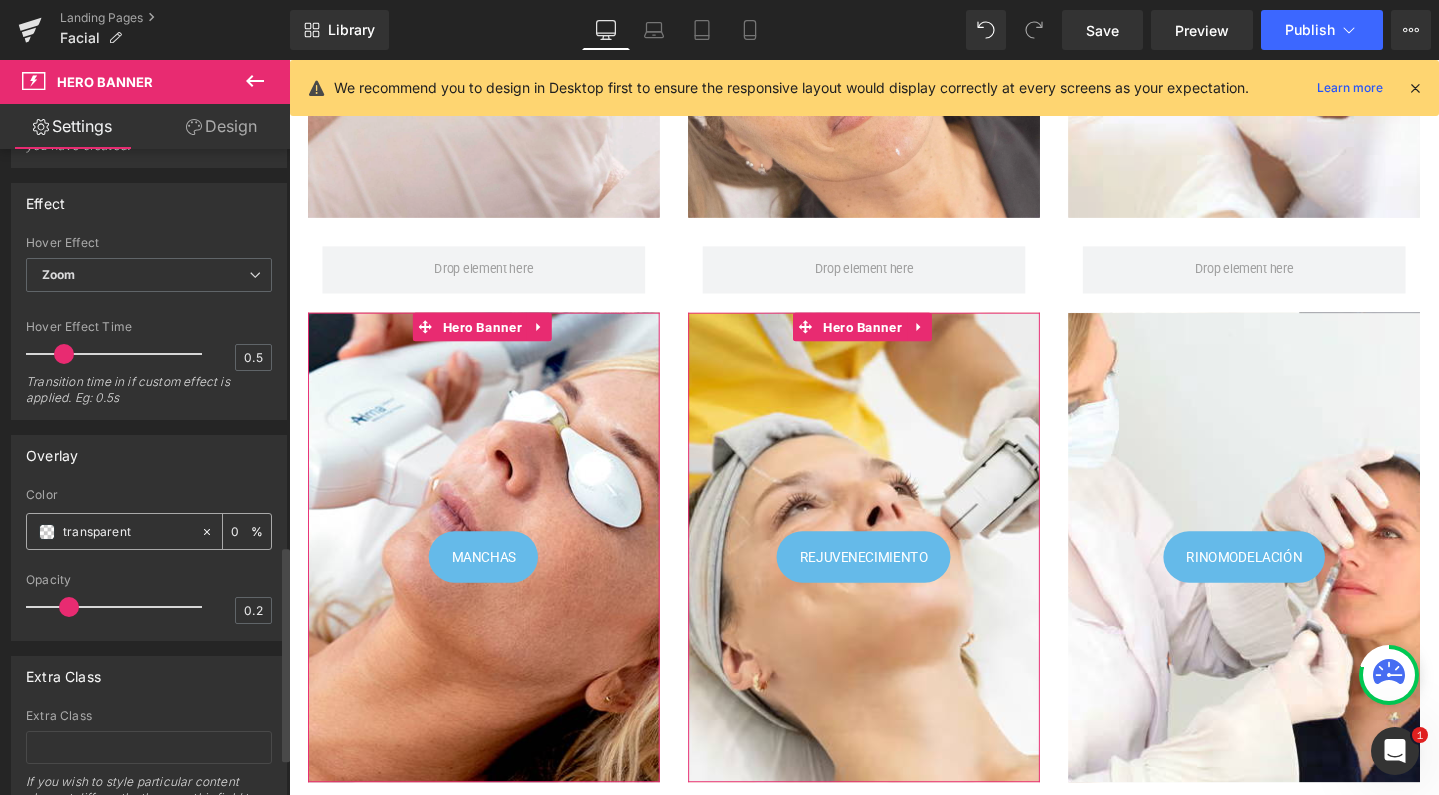 click at bounding box center [47, 532] 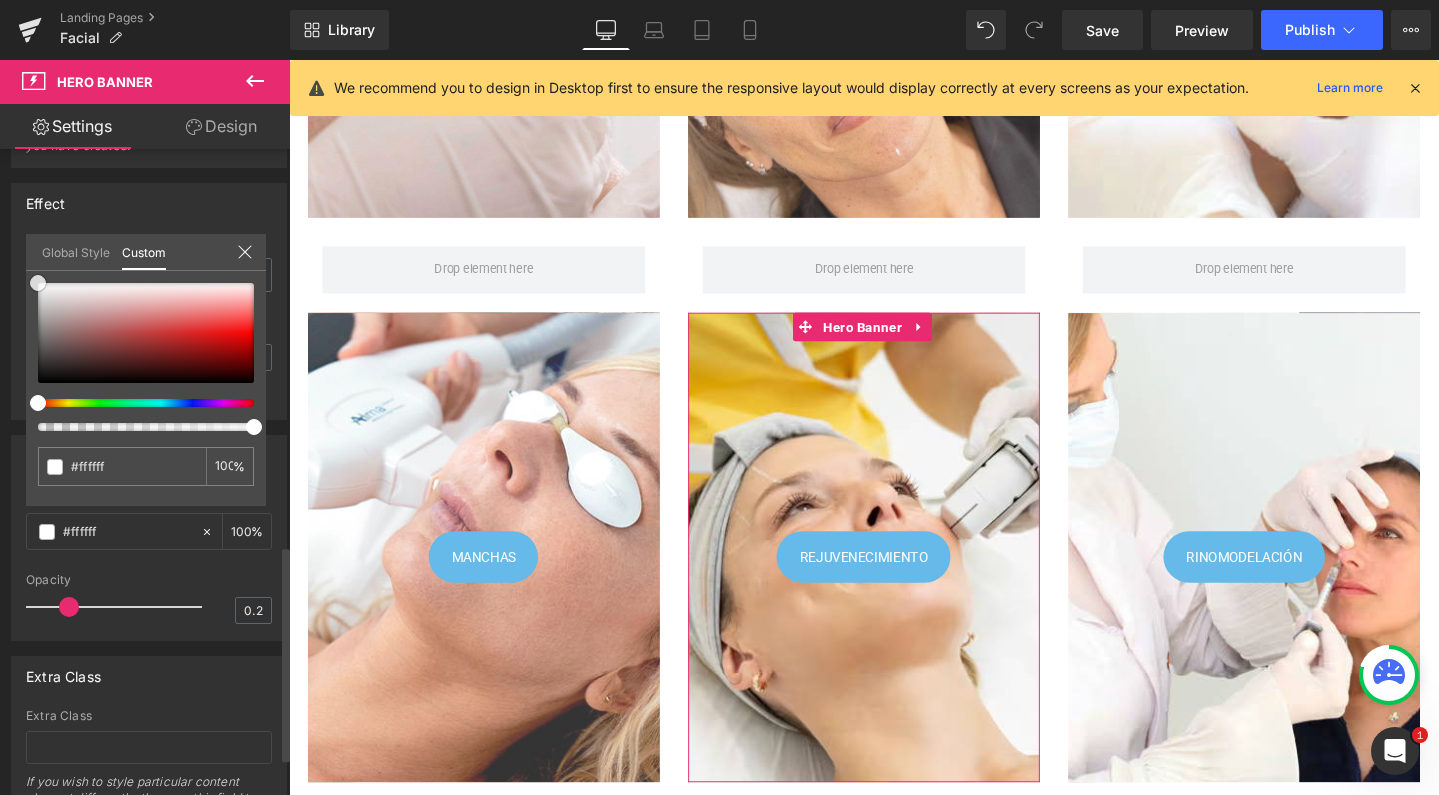 drag, startPoint x: 27, startPoint y: 280, endPoint x: 41, endPoint y: 598, distance: 318.308 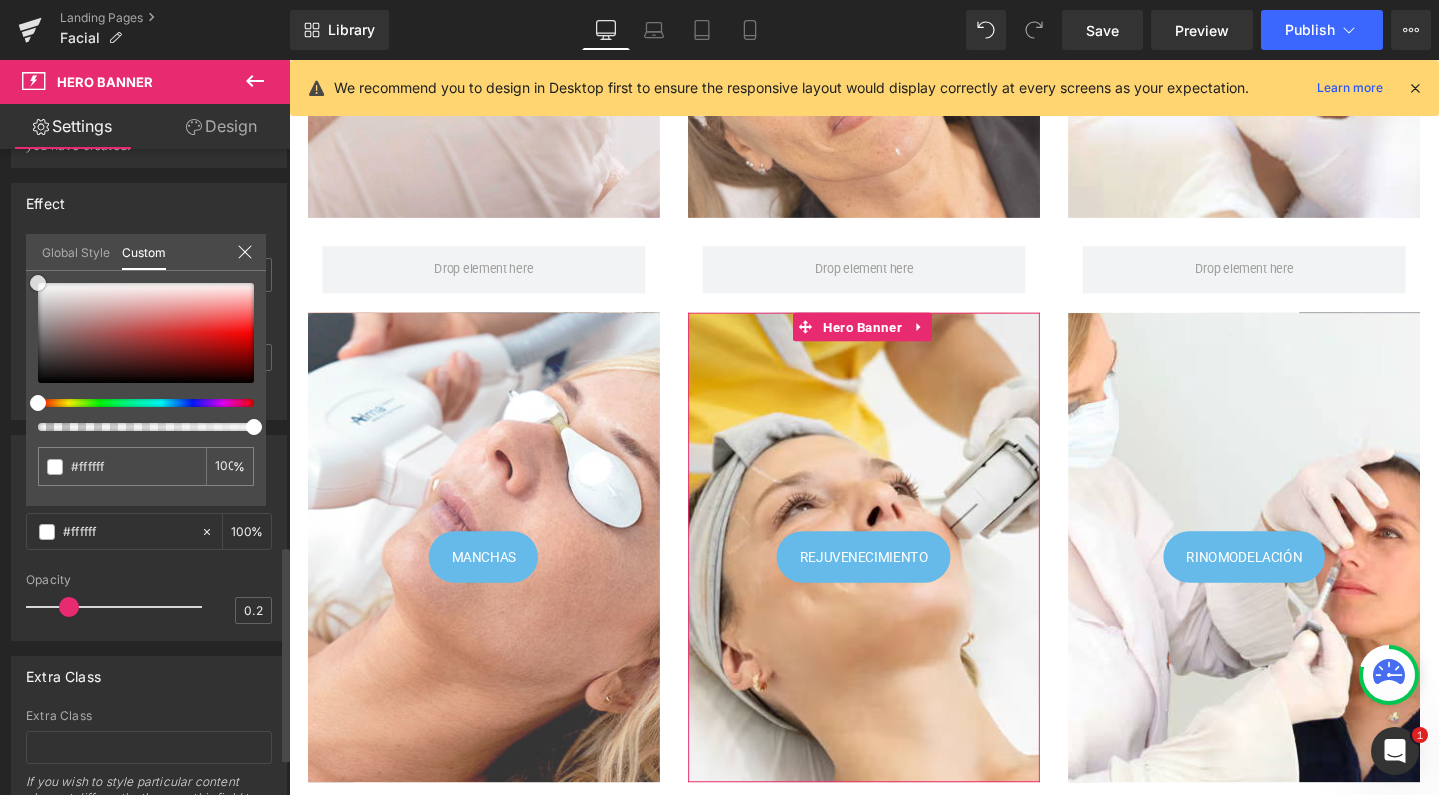 click on "transparent 0 %" at bounding box center [146, 283] 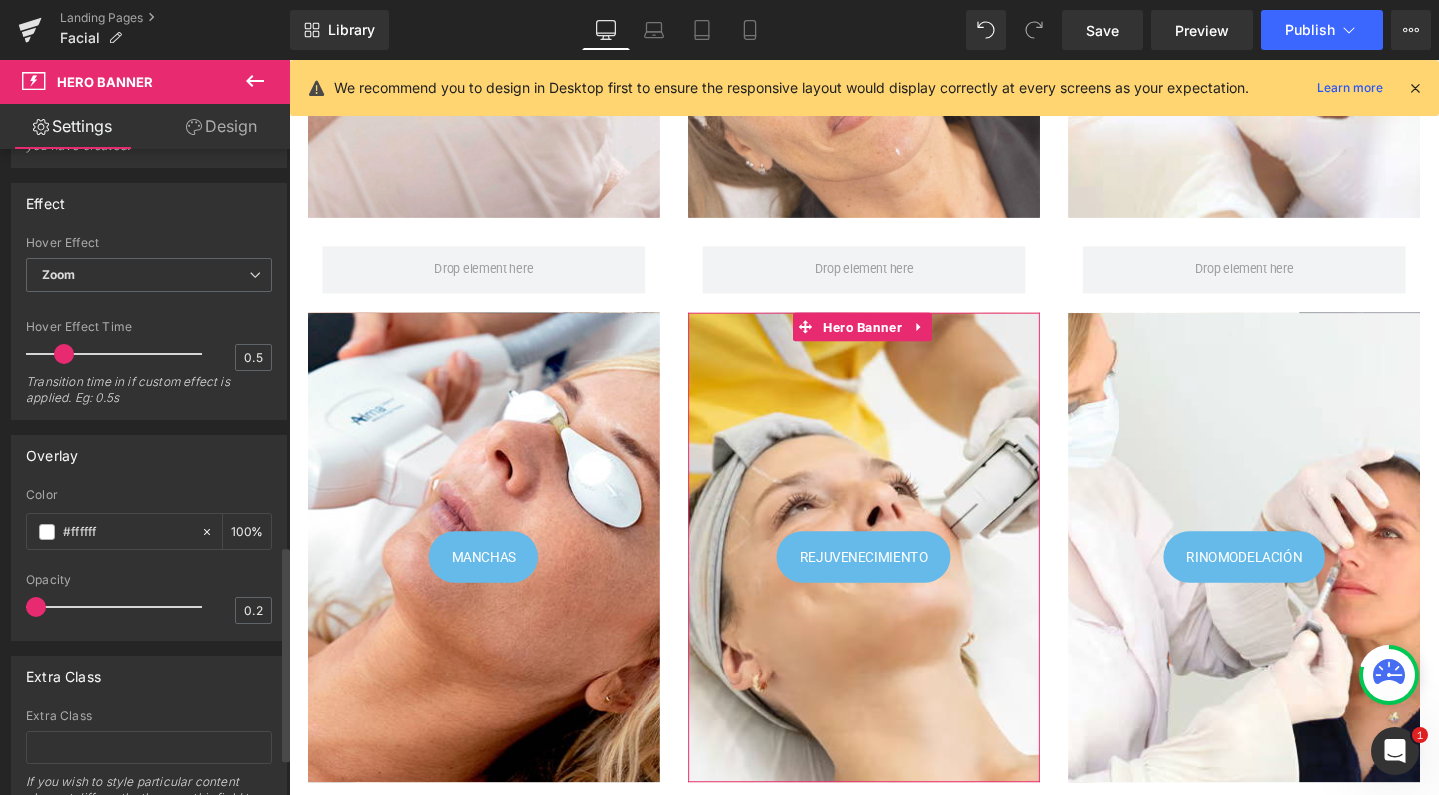 click at bounding box center [119, 607] 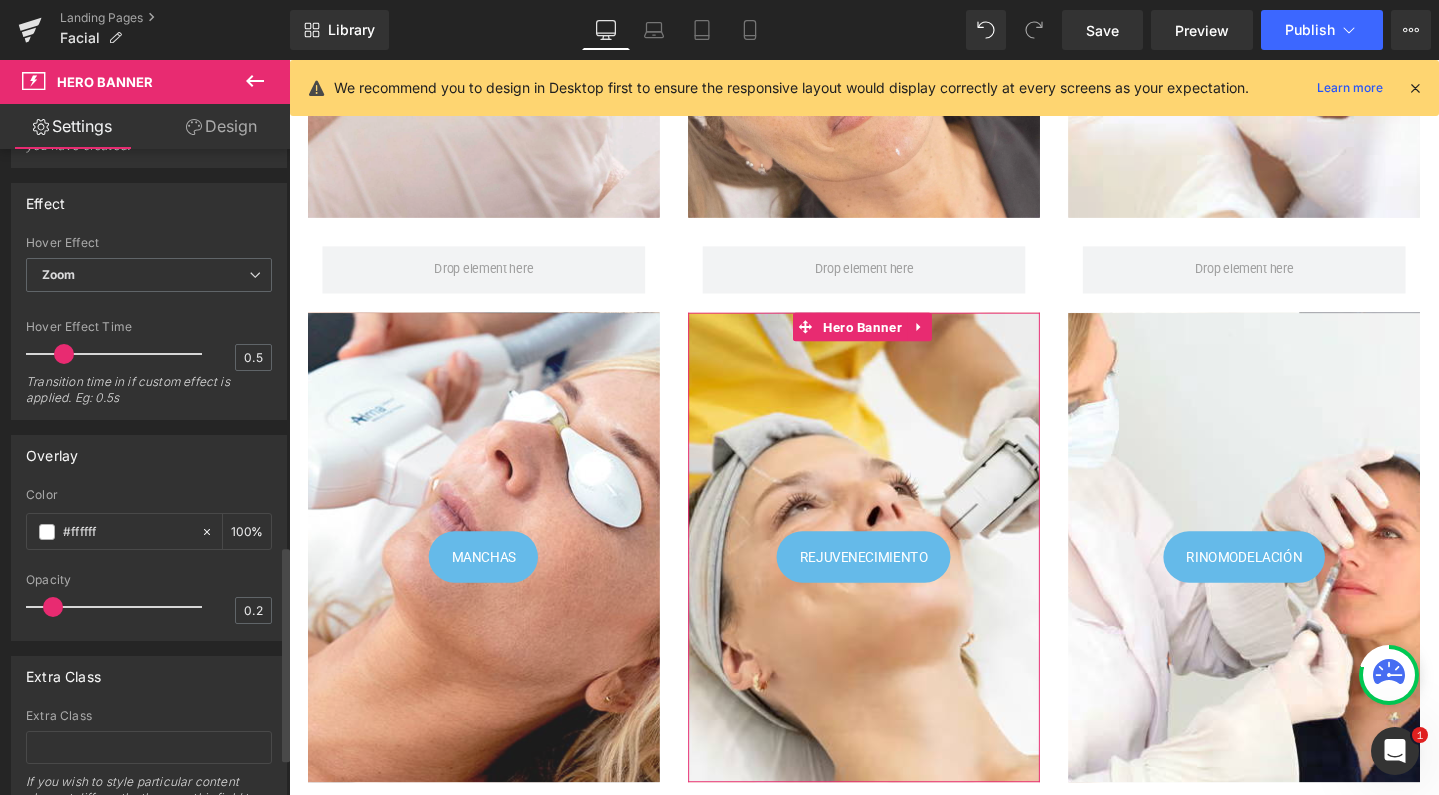 click at bounding box center (53, 607) 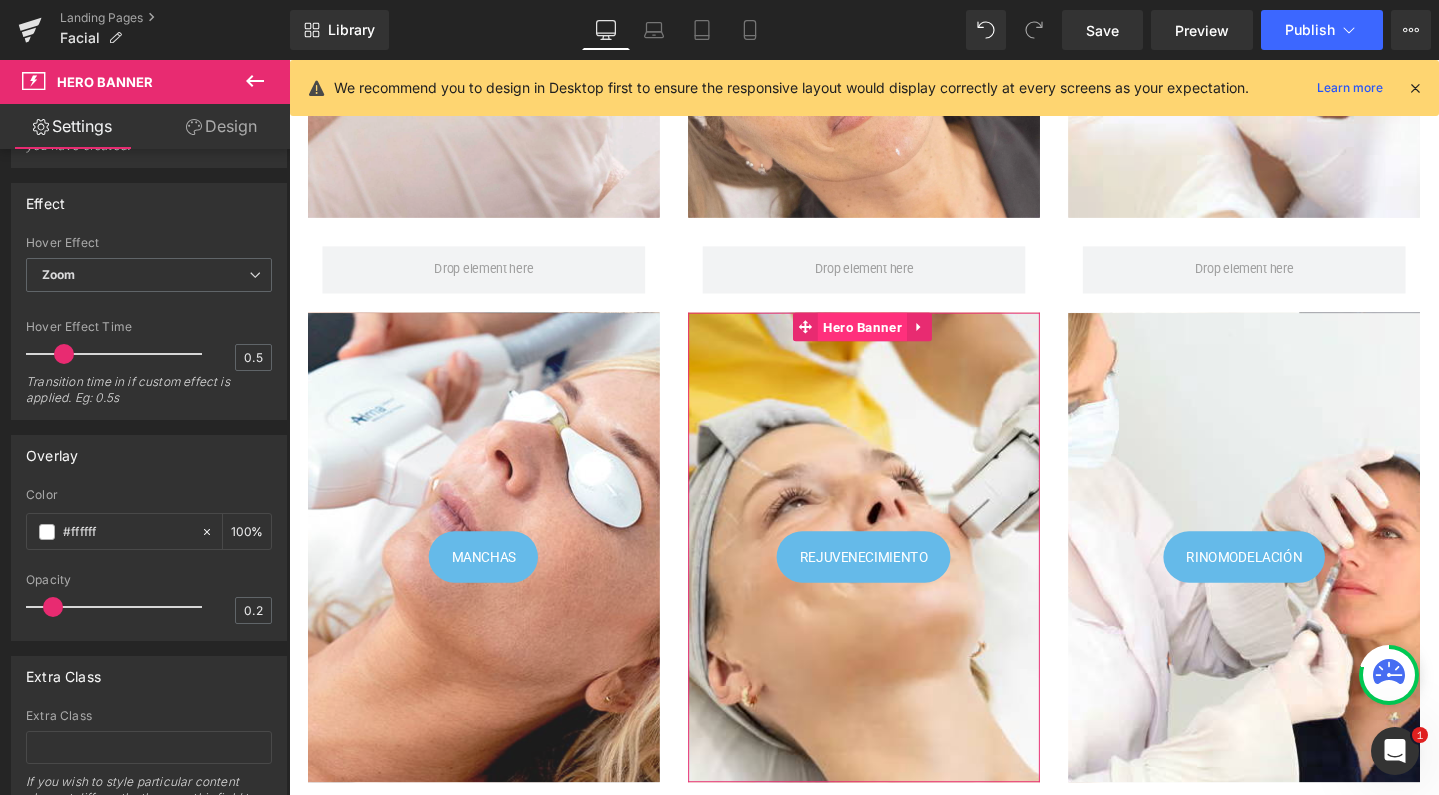 click on "Ir directamente al contenido
Facial
Rejuvenecimiento
Inyectables
Manchas y lesiones pigmentarias
Cicatrices" at bounding box center (894, 1474) 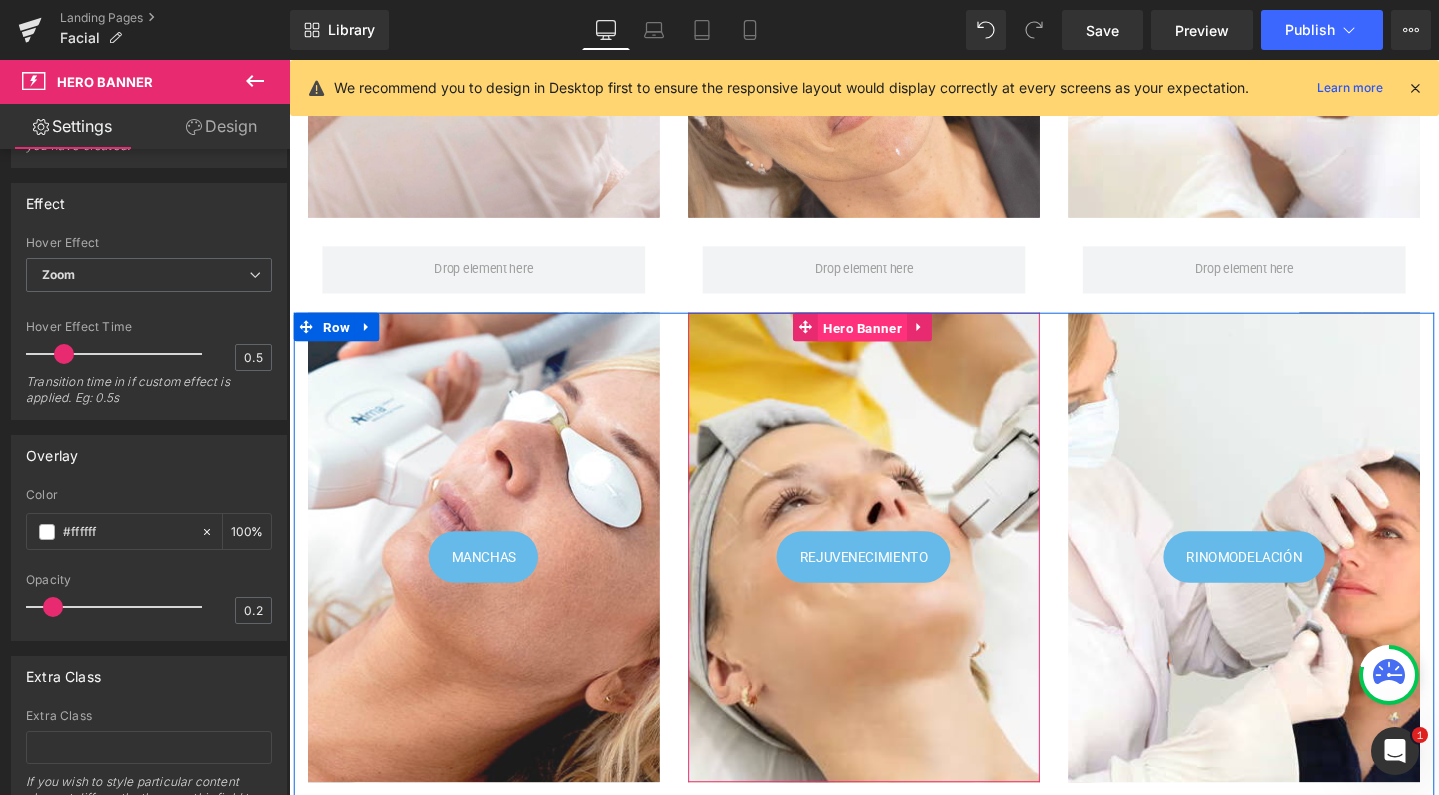 click on "Hero Banner" at bounding box center [892, 342] 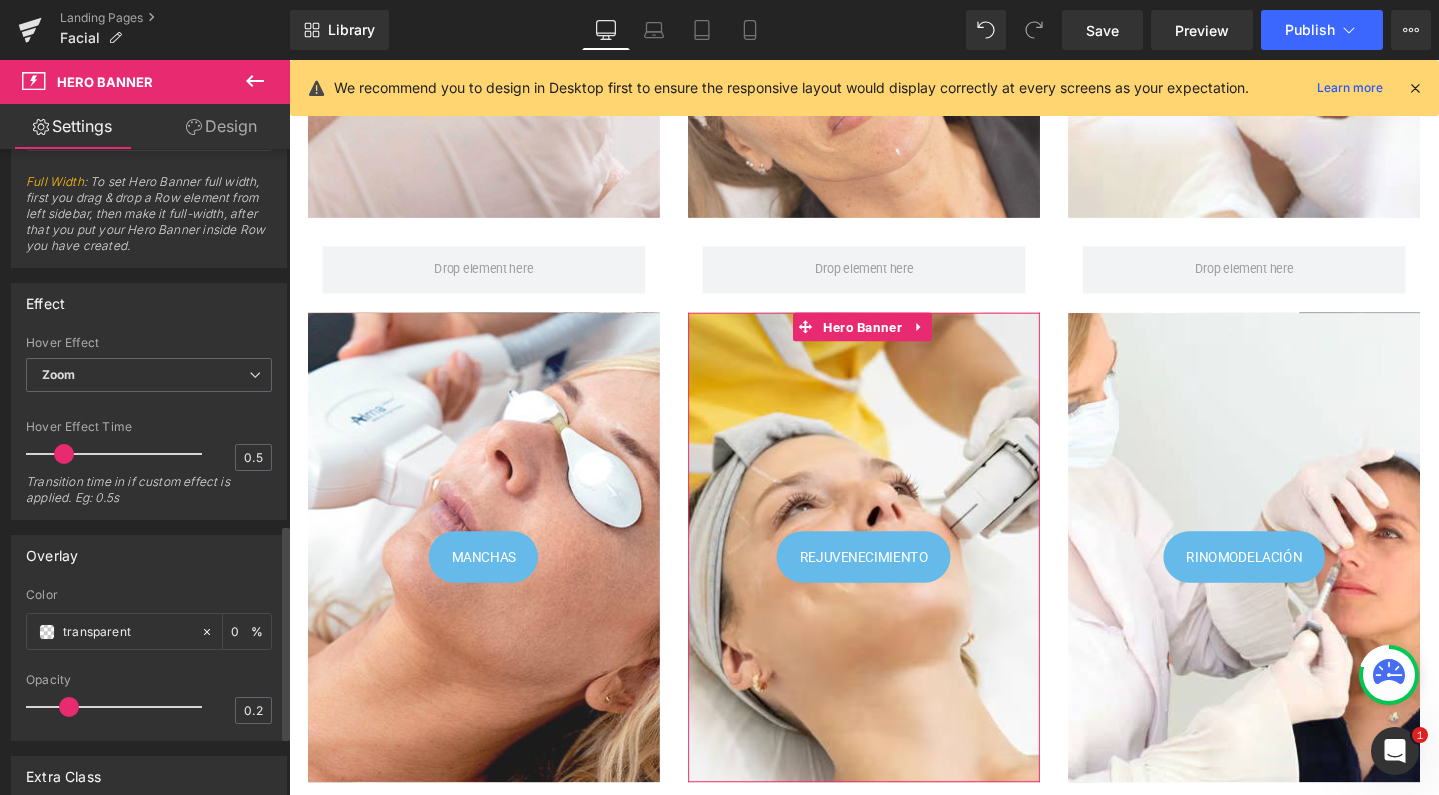 scroll, scrollTop: 1123, scrollLeft: 0, axis: vertical 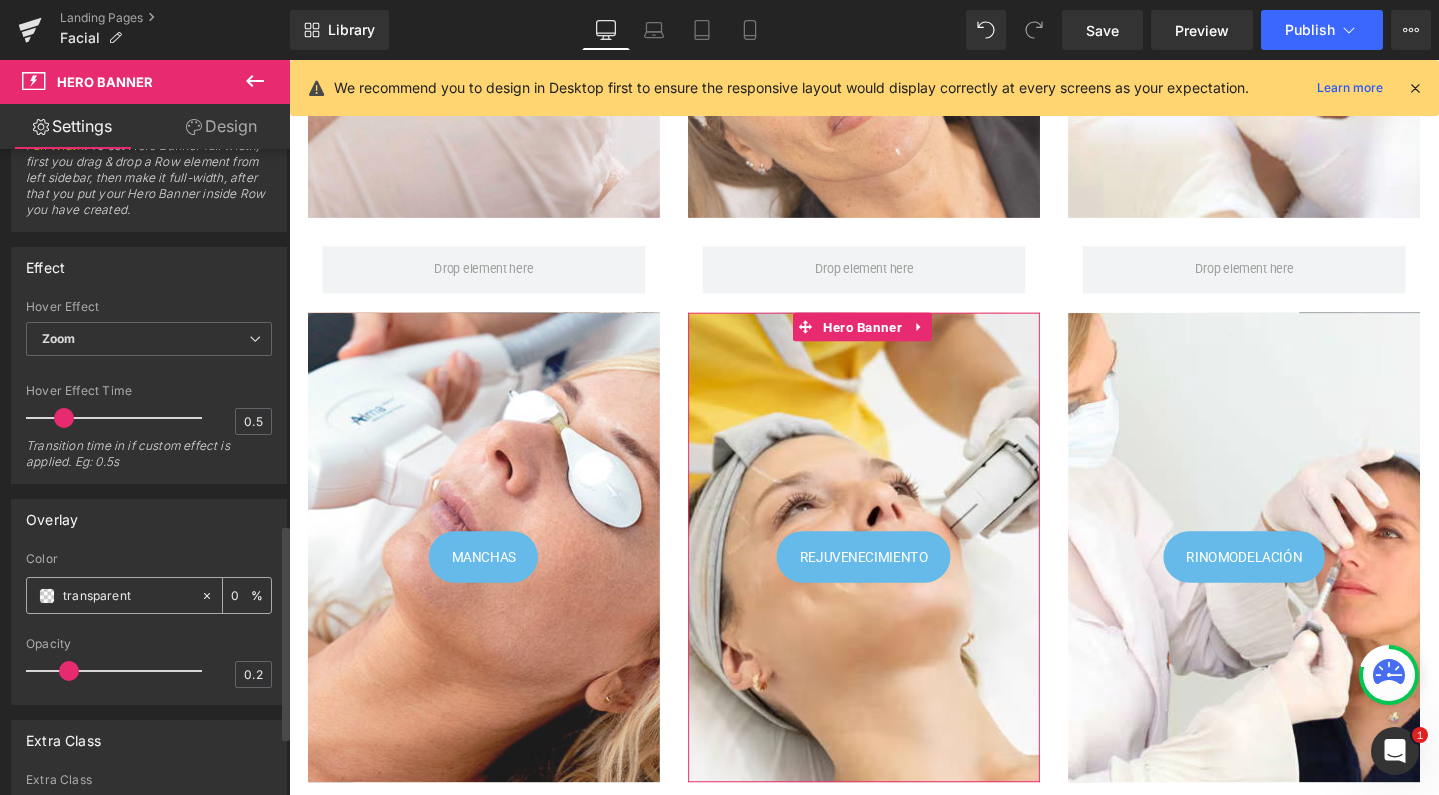 click on "transparent" at bounding box center [113, 595] 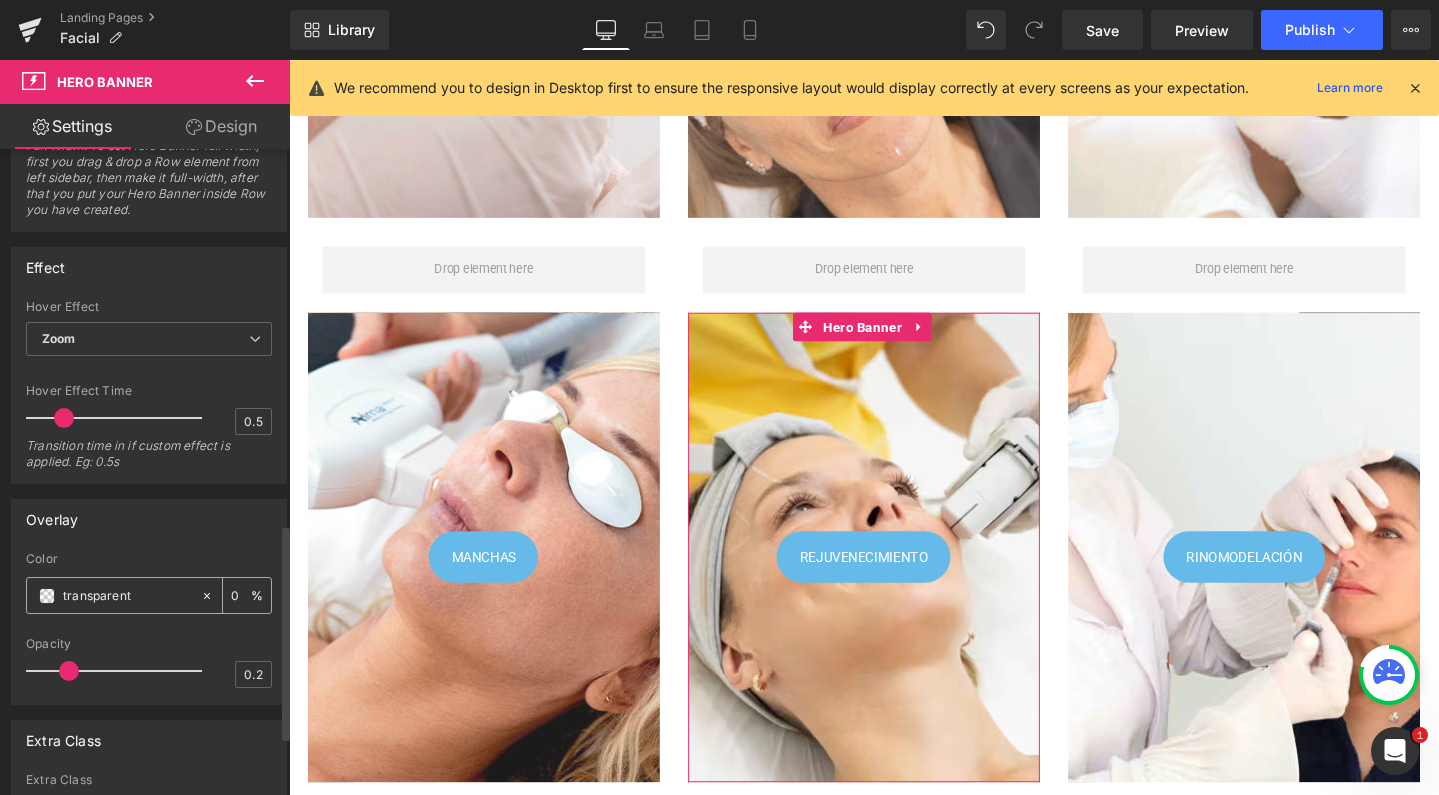 click at bounding box center [47, 596] 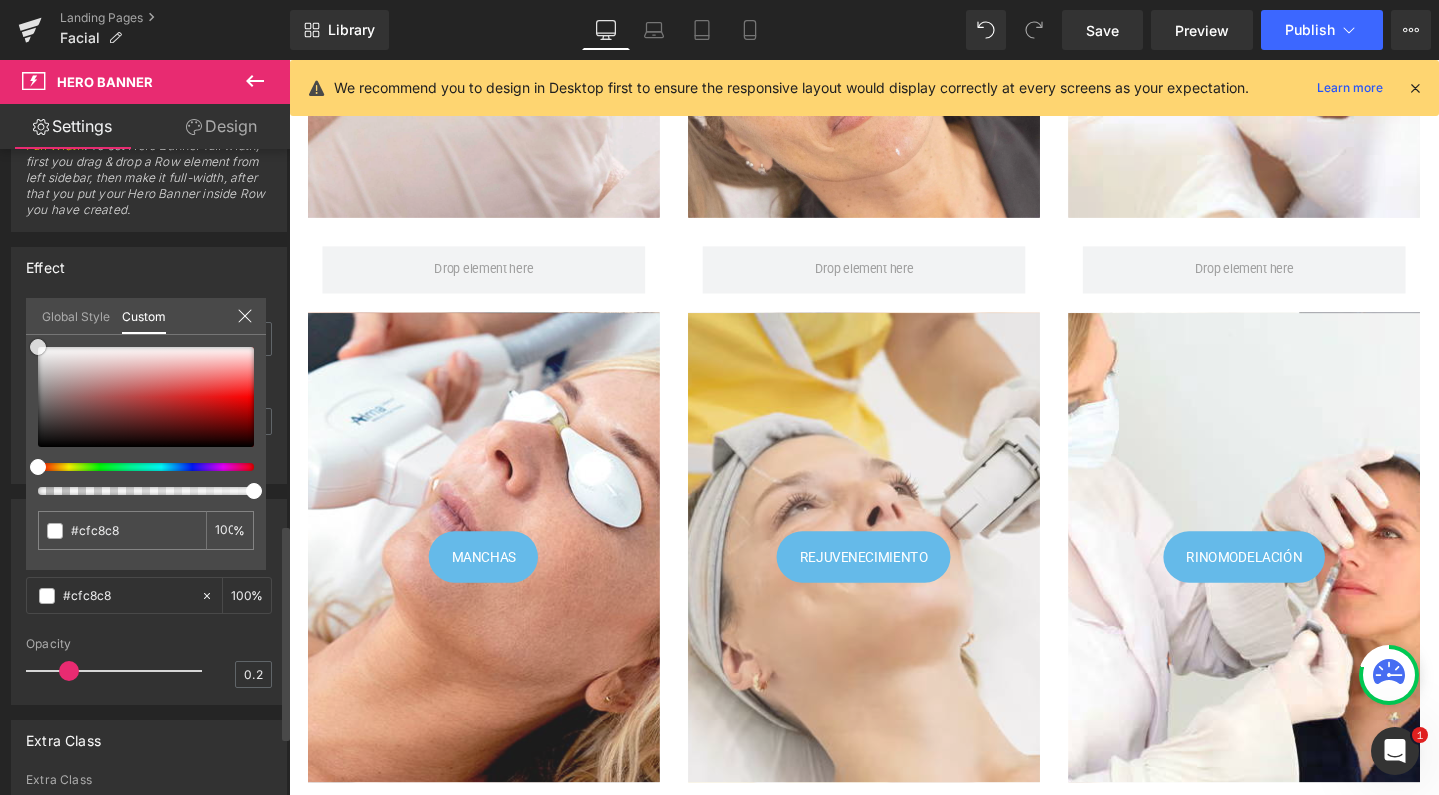 drag, startPoint x: 54, startPoint y: 367, endPoint x: 26, endPoint y: 342, distance: 37.536648 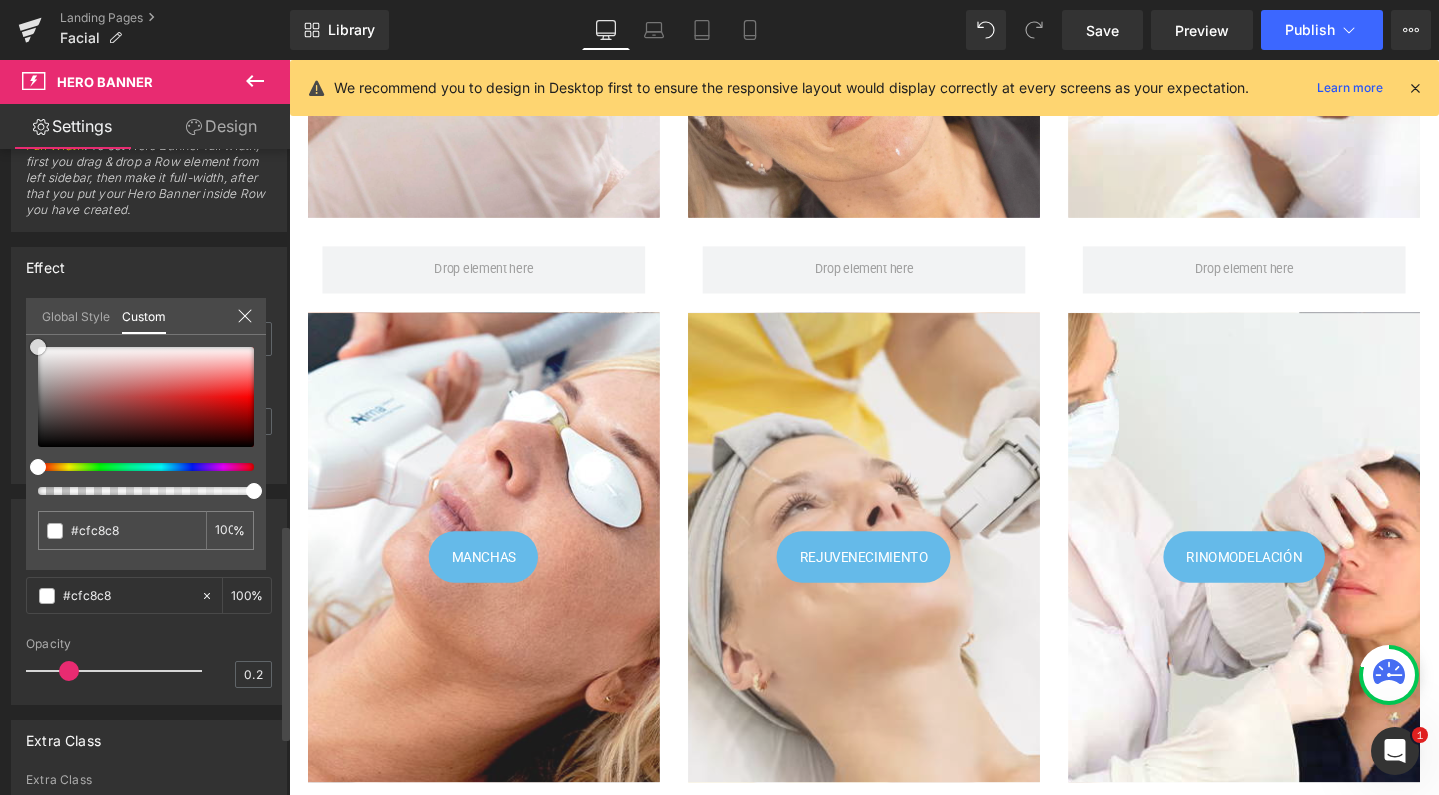 click on "transparent 0 %" at bounding box center [146, 347] 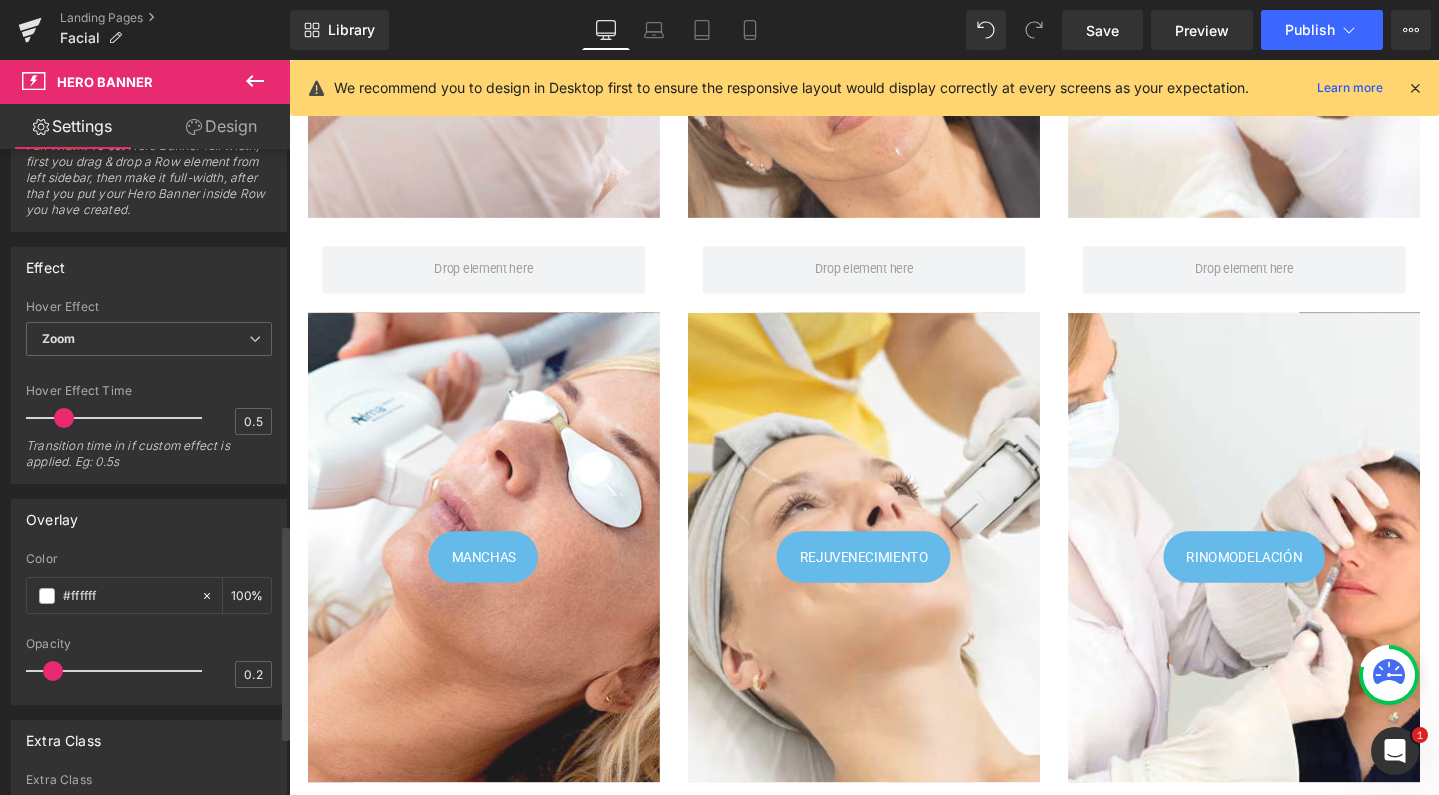 drag, startPoint x: 47, startPoint y: 675, endPoint x: 560, endPoint y: 772, distance: 522.09 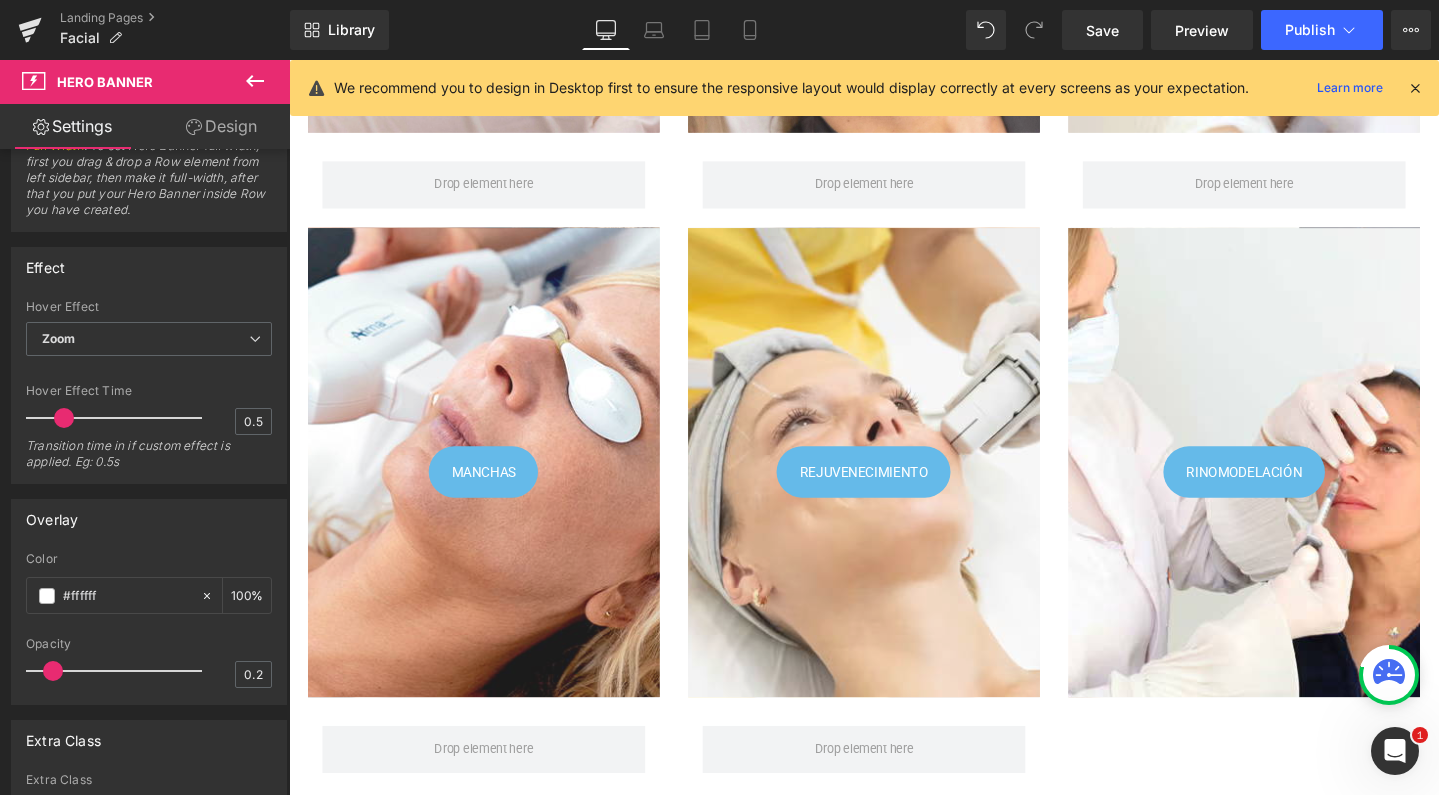 scroll, scrollTop: 942, scrollLeft: 0, axis: vertical 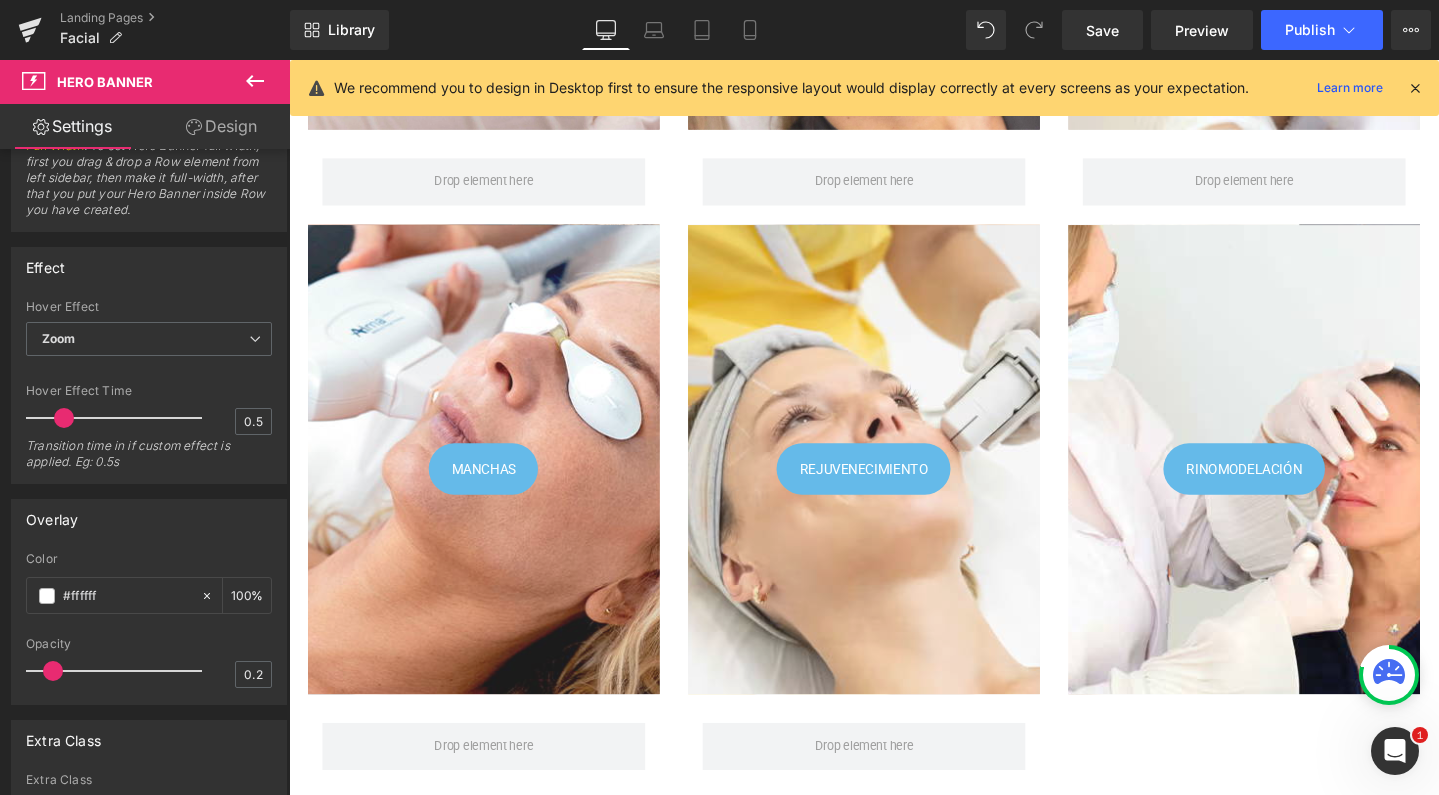 click on "Ir directamente al contenido
Facial
Rejuvenecimiento
Inyectables
Manchas y lesiones pigmentarias
Cicatrices" at bounding box center [894, 1381] 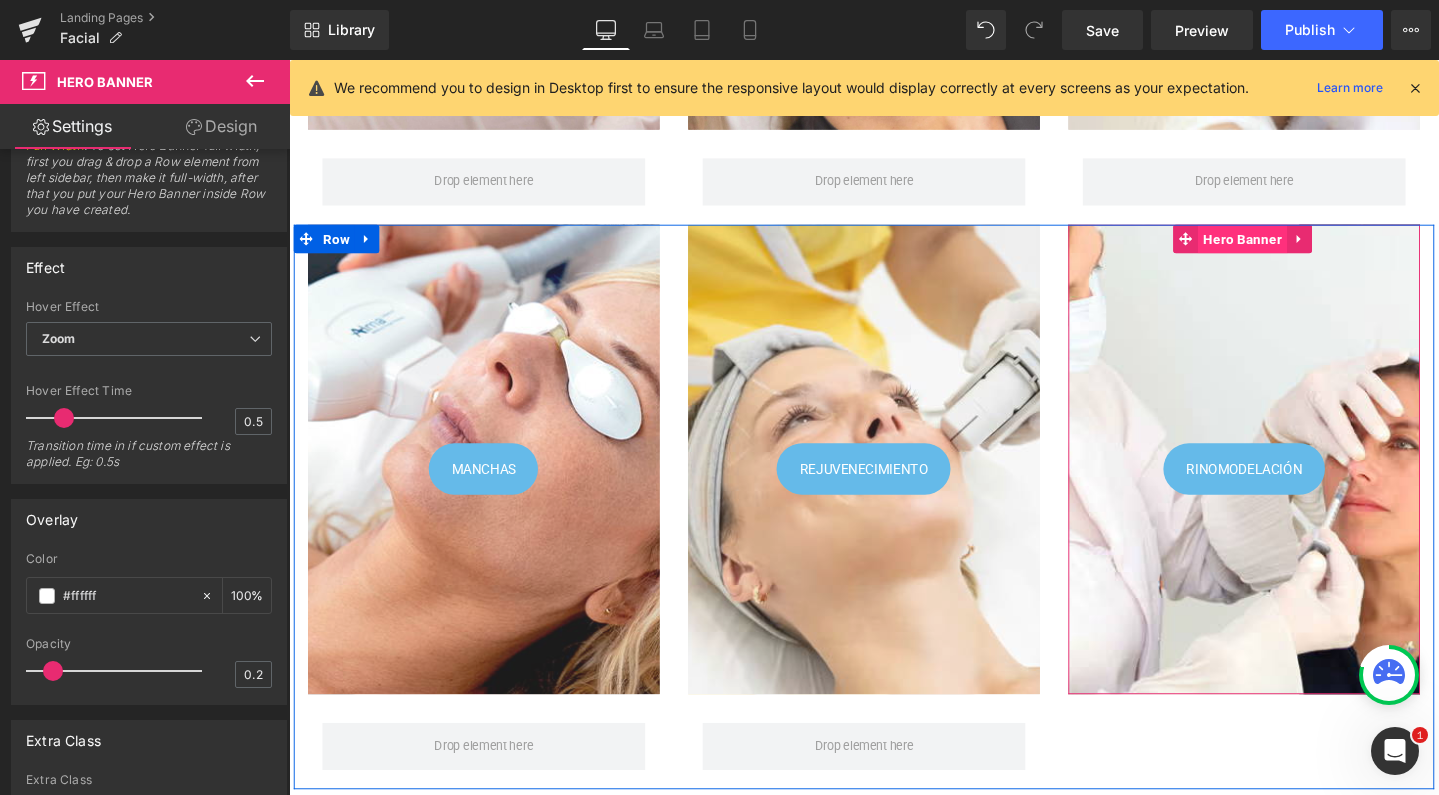click on "Hero Banner" at bounding box center (1292, 248) 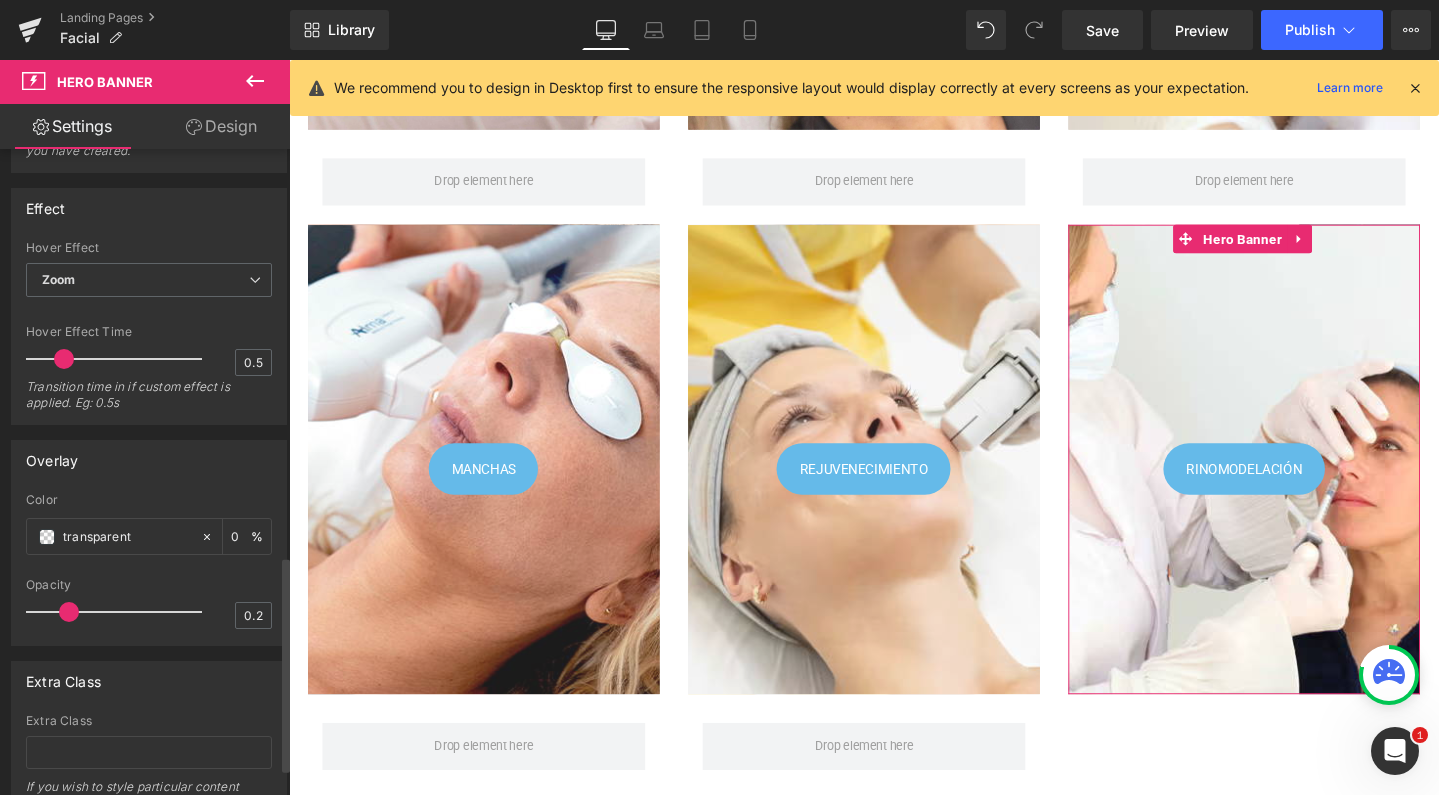 scroll, scrollTop: 1234, scrollLeft: 0, axis: vertical 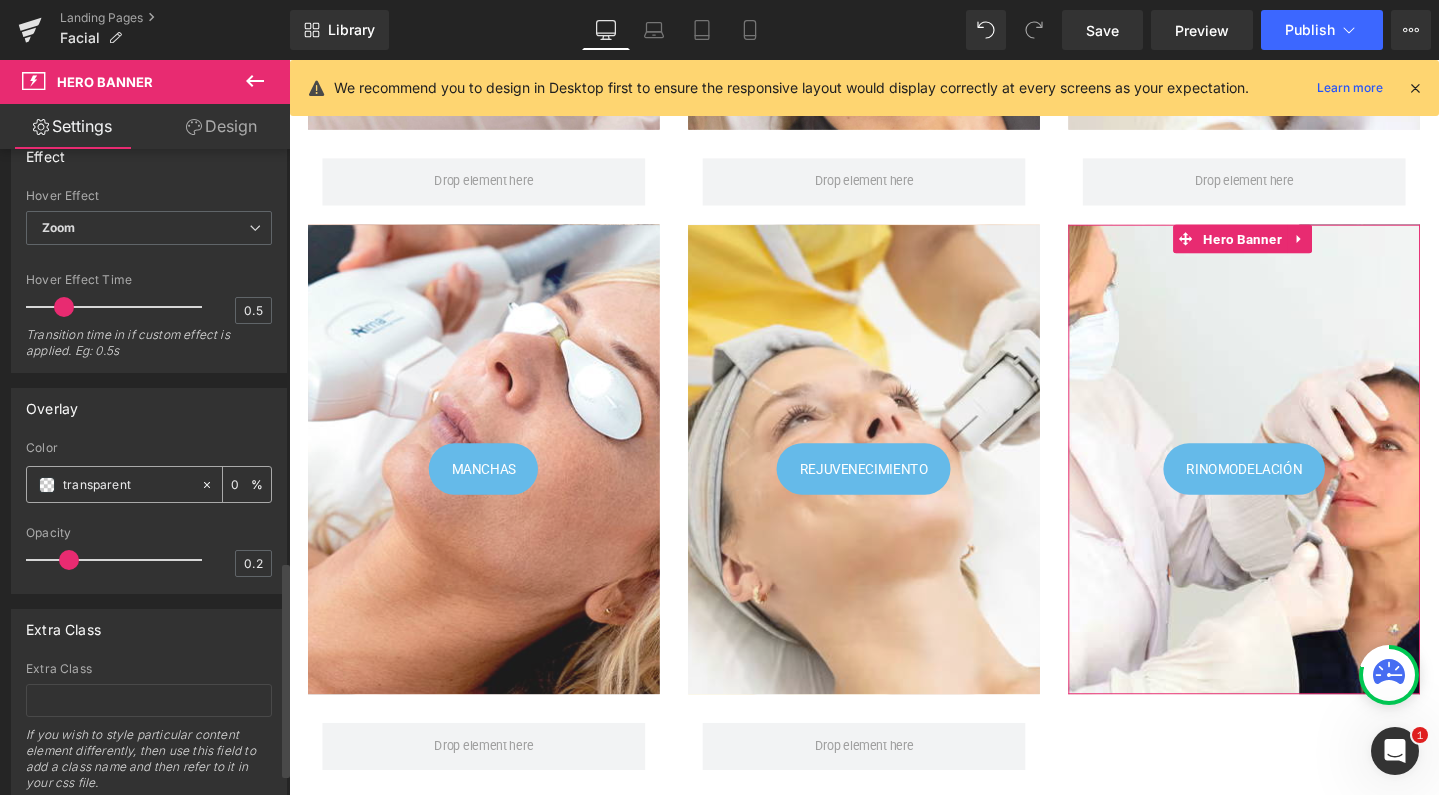 click at bounding box center (47, 485) 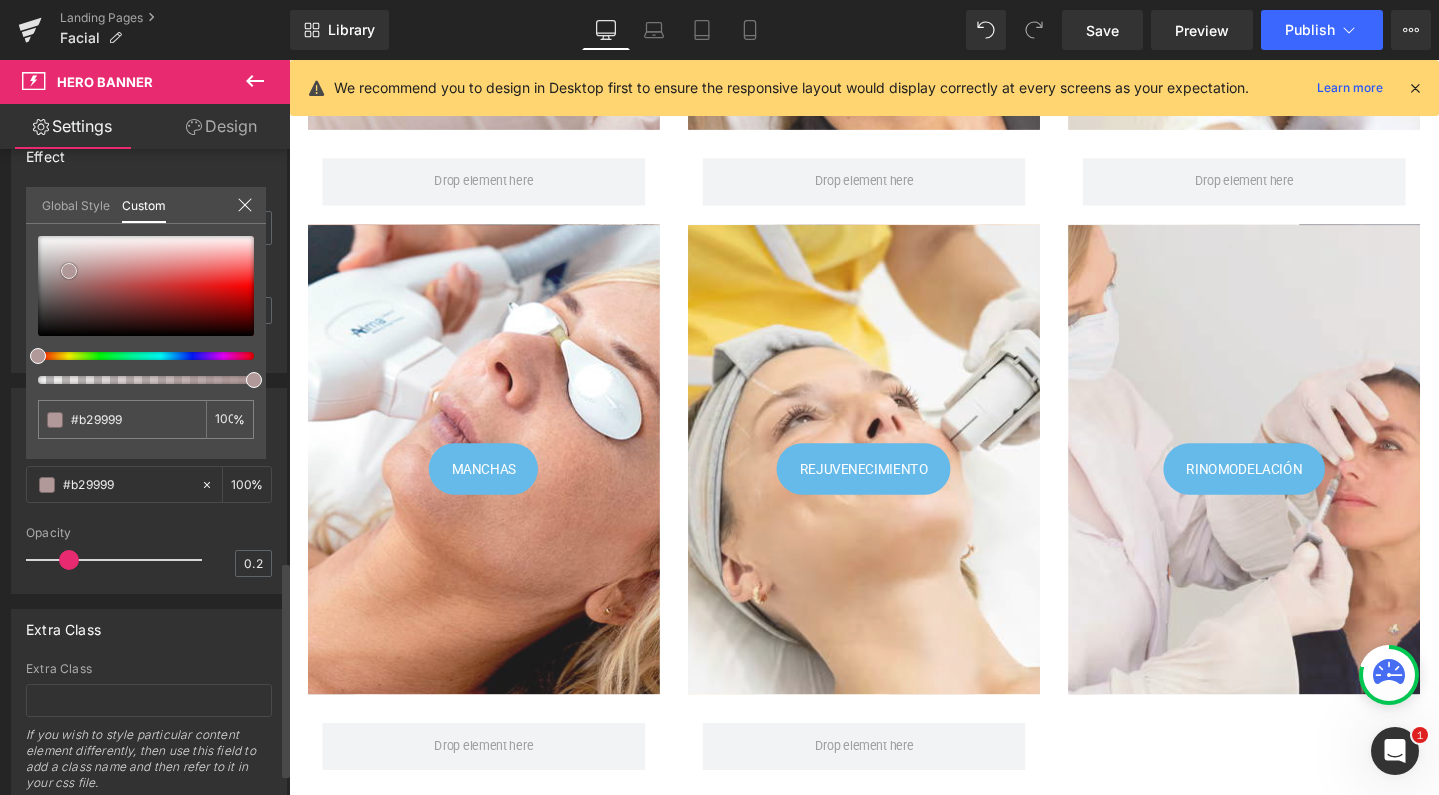 drag, startPoint x: 69, startPoint y: 271, endPoint x: 42, endPoint y: 253, distance: 32.449963 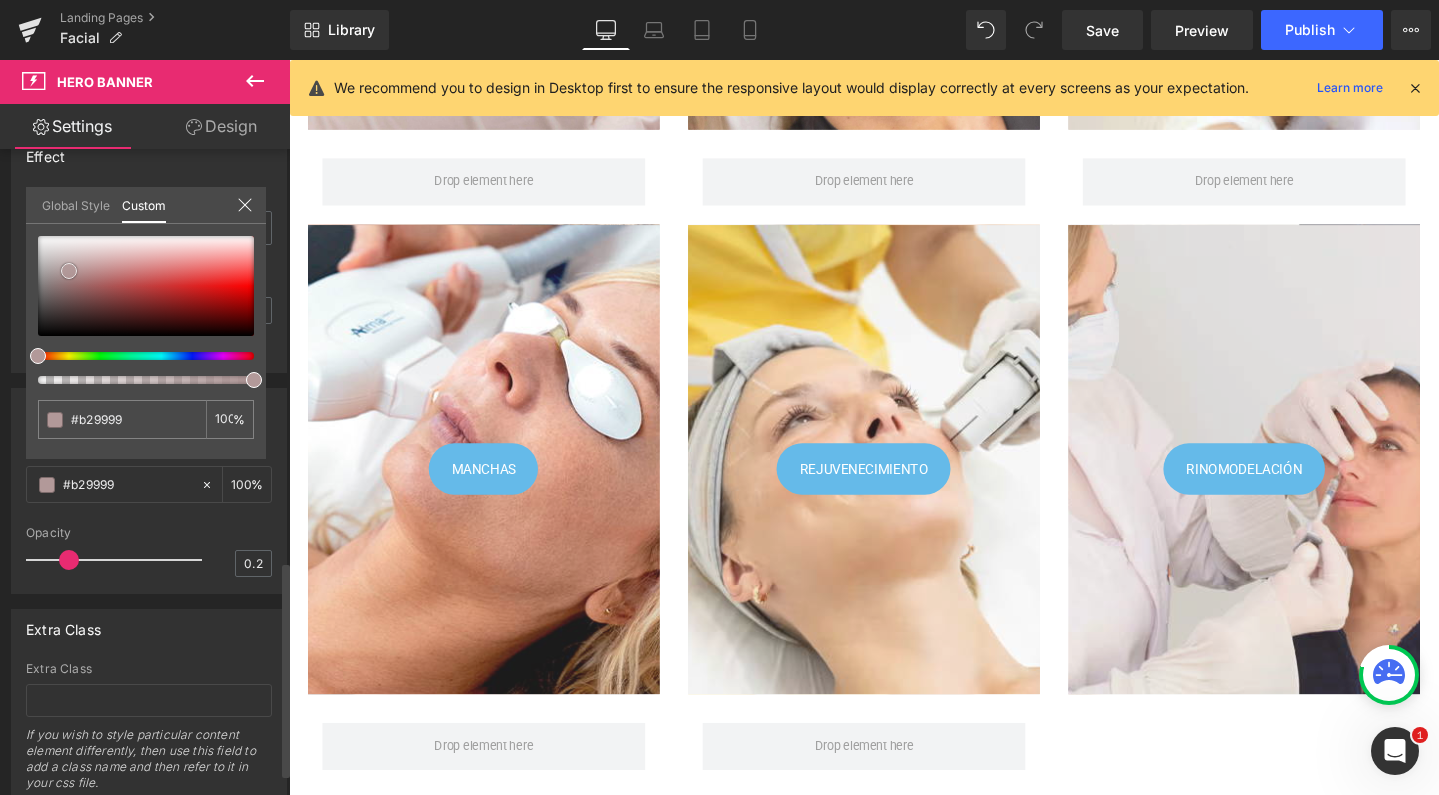 click at bounding box center (146, 286) 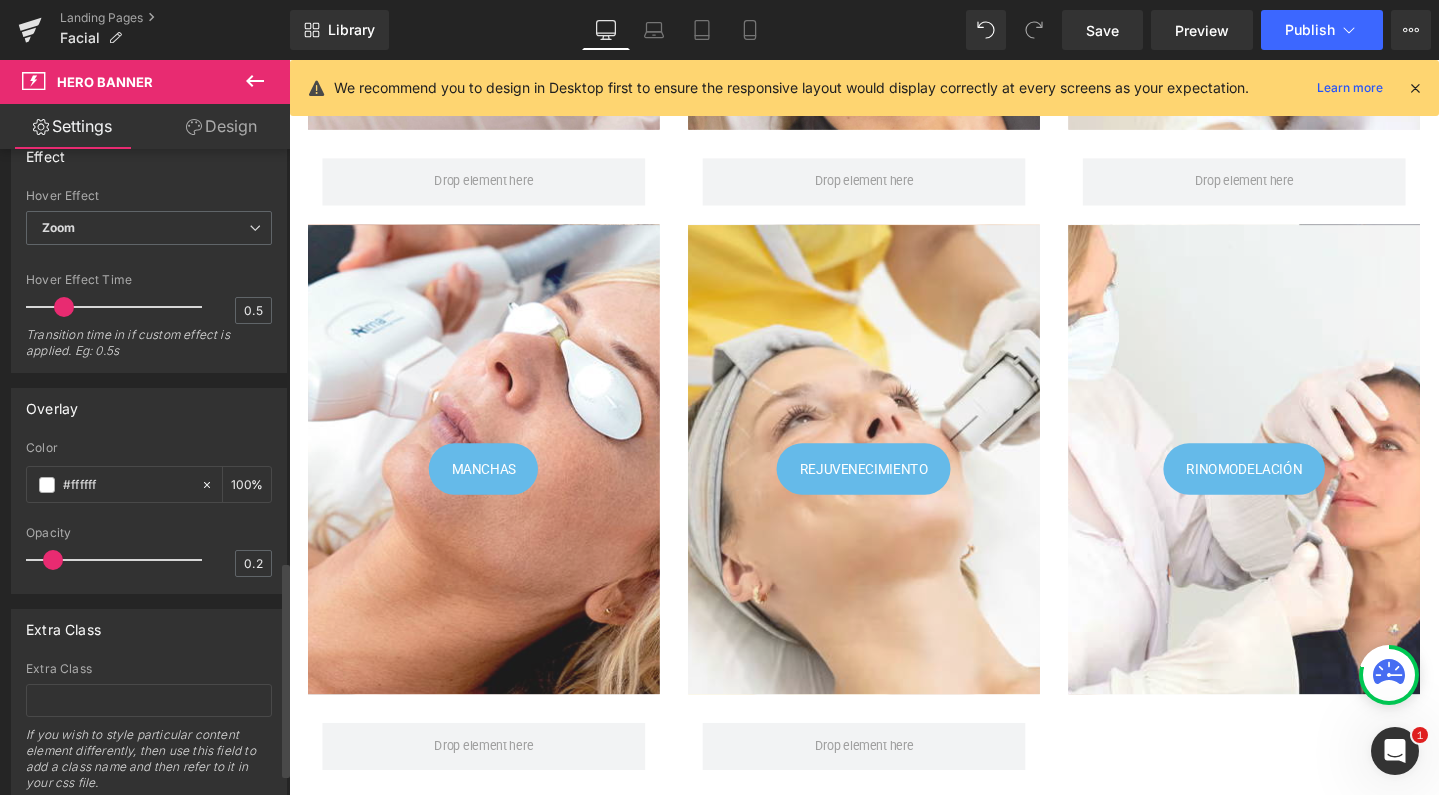 drag, startPoint x: 46, startPoint y: 555, endPoint x: 688, endPoint y: 397, distance: 661.15656 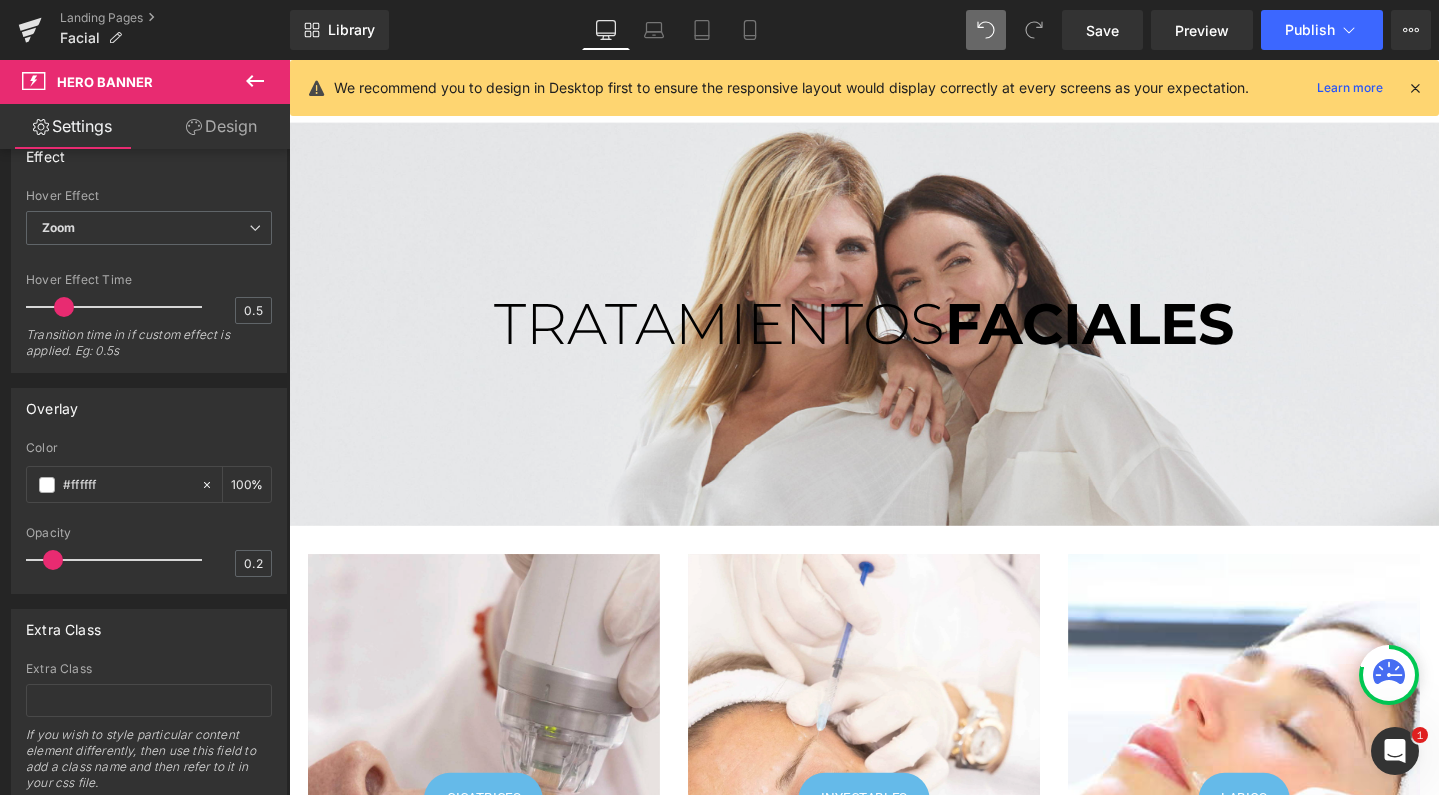 scroll, scrollTop: 0, scrollLeft: 0, axis: both 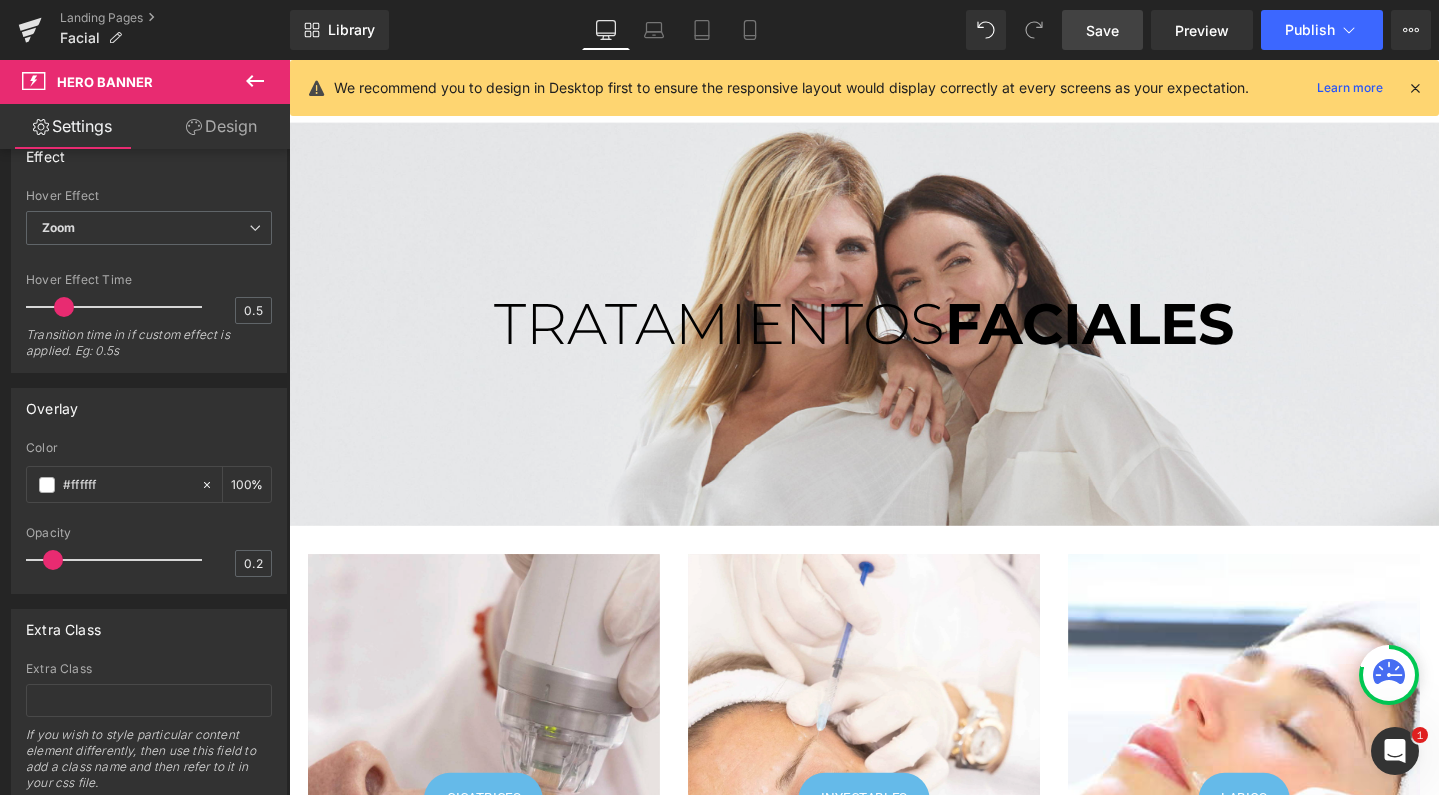 click on "Save" at bounding box center (1102, 30) 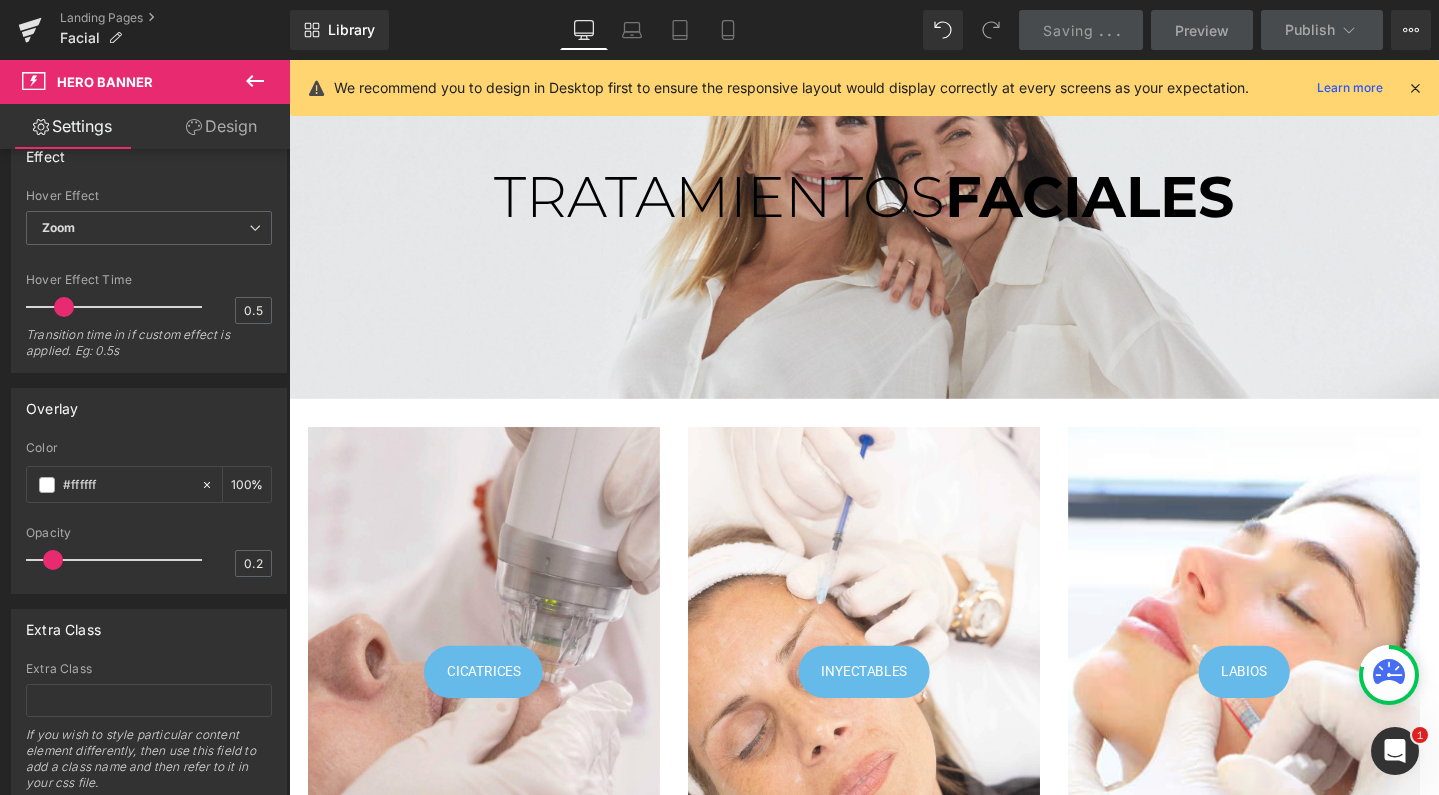 scroll, scrollTop: 175, scrollLeft: 0, axis: vertical 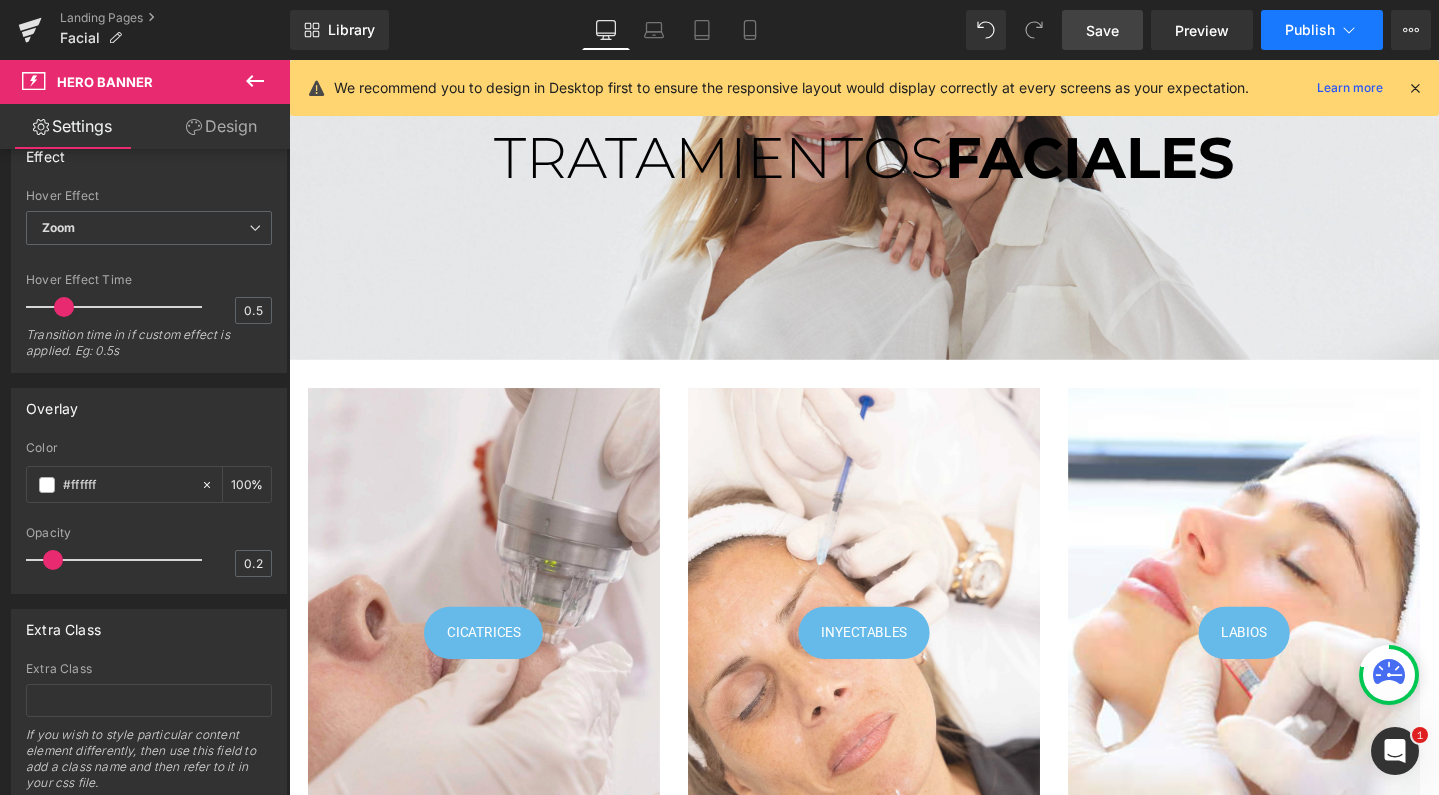 click on "Publish" at bounding box center [1322, 30] 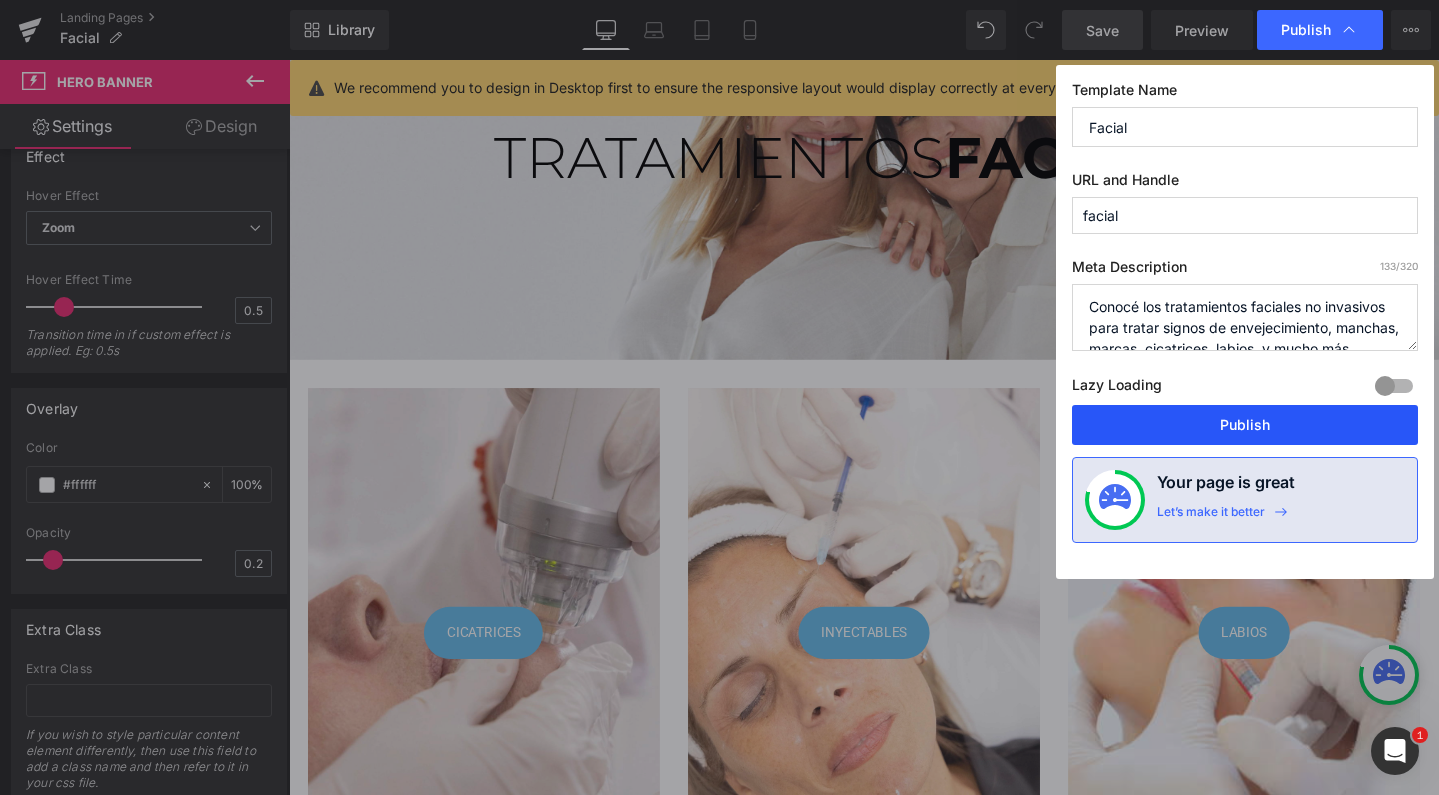 click on "Publish" at bounding box center (1245, 425) 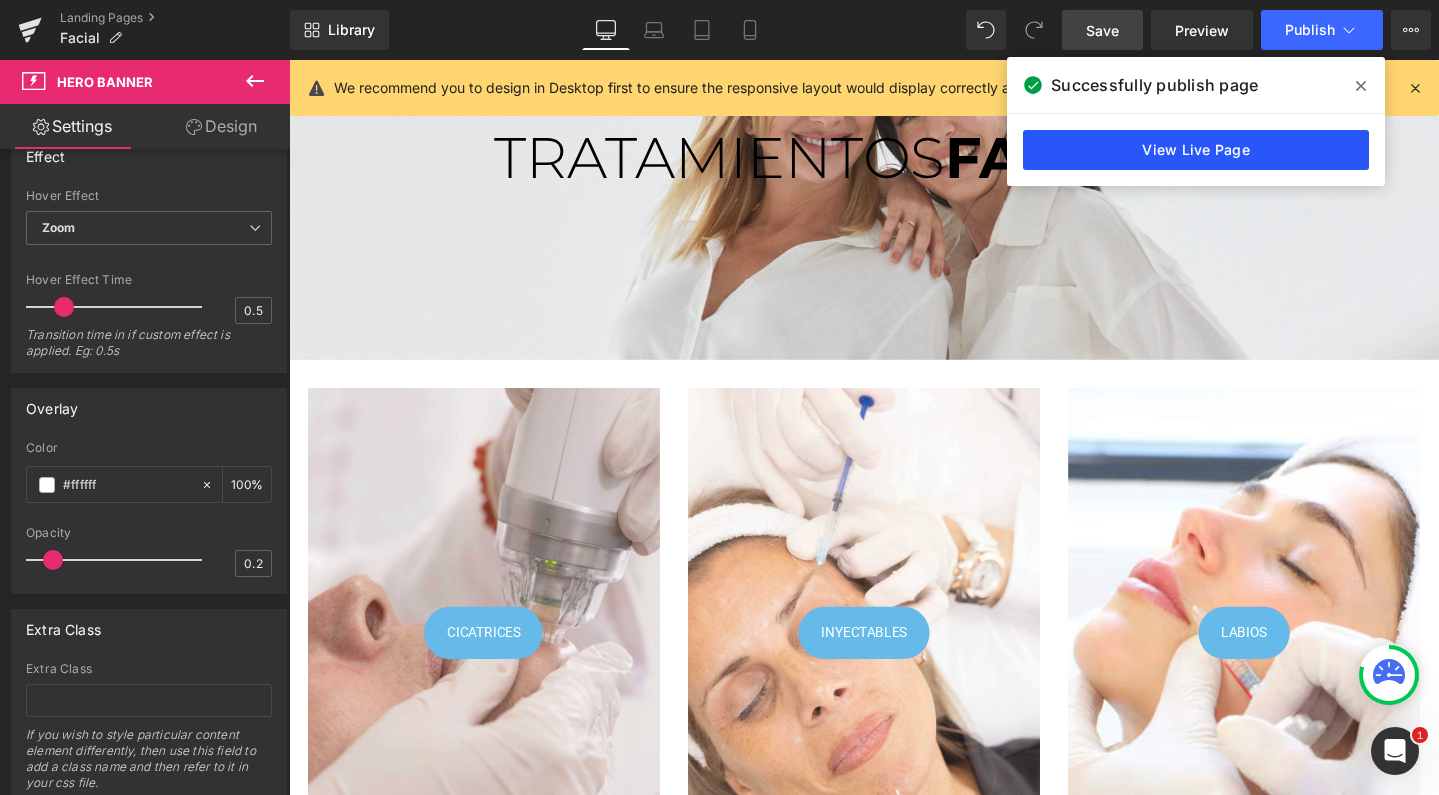 click on "View Live Page" at bounding box center [1196, 150] 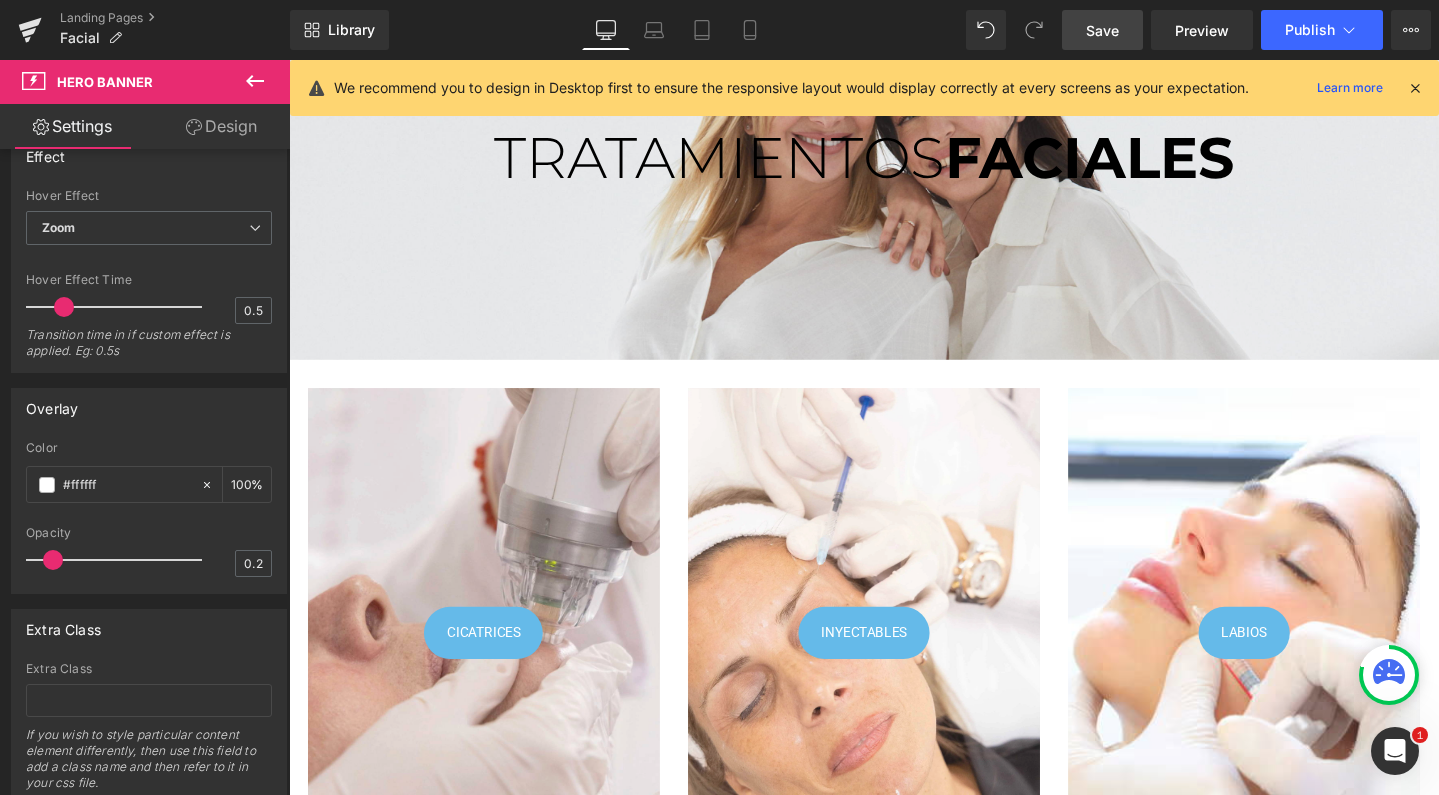 click on "Ir directamente al contenido
Facial
Rejuvenecimiento
Inyectables
Manchas y lesiones pigmentarias
Cicatrices" at bounding box center [894, 2148] 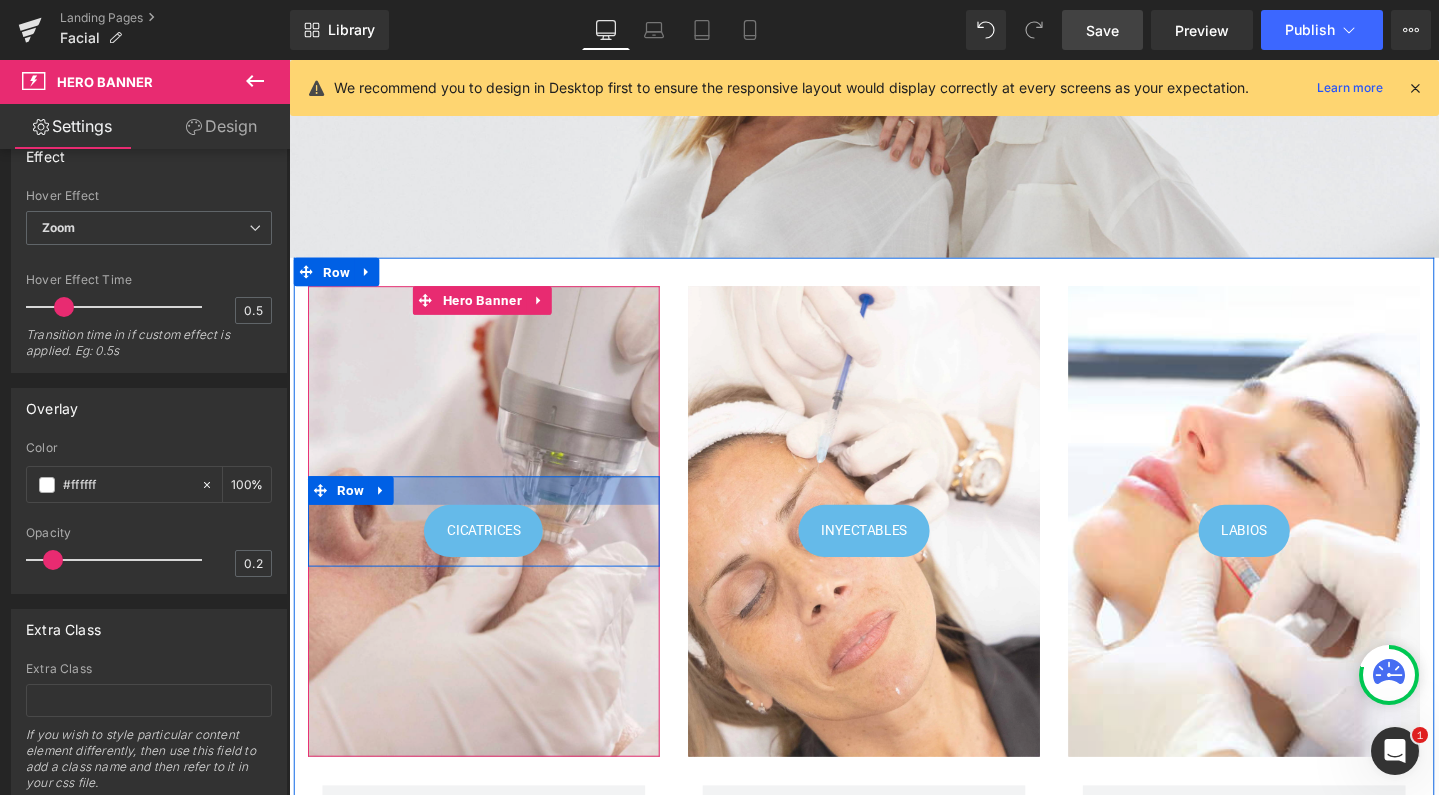 scroll, scrollTop: 318, scrollLeft: 0, axis: vertical 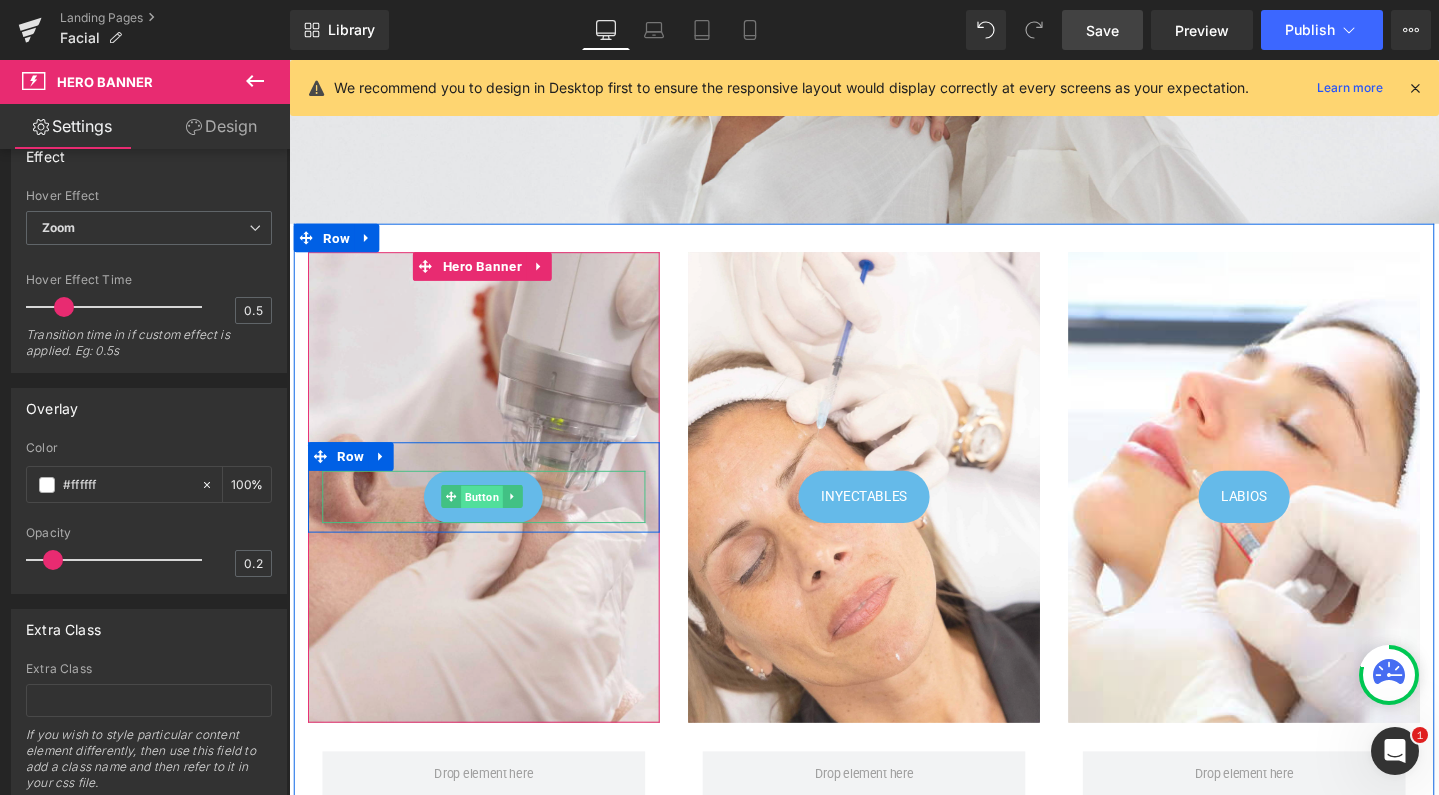 click on "Button" at bounding box center [492, 520] 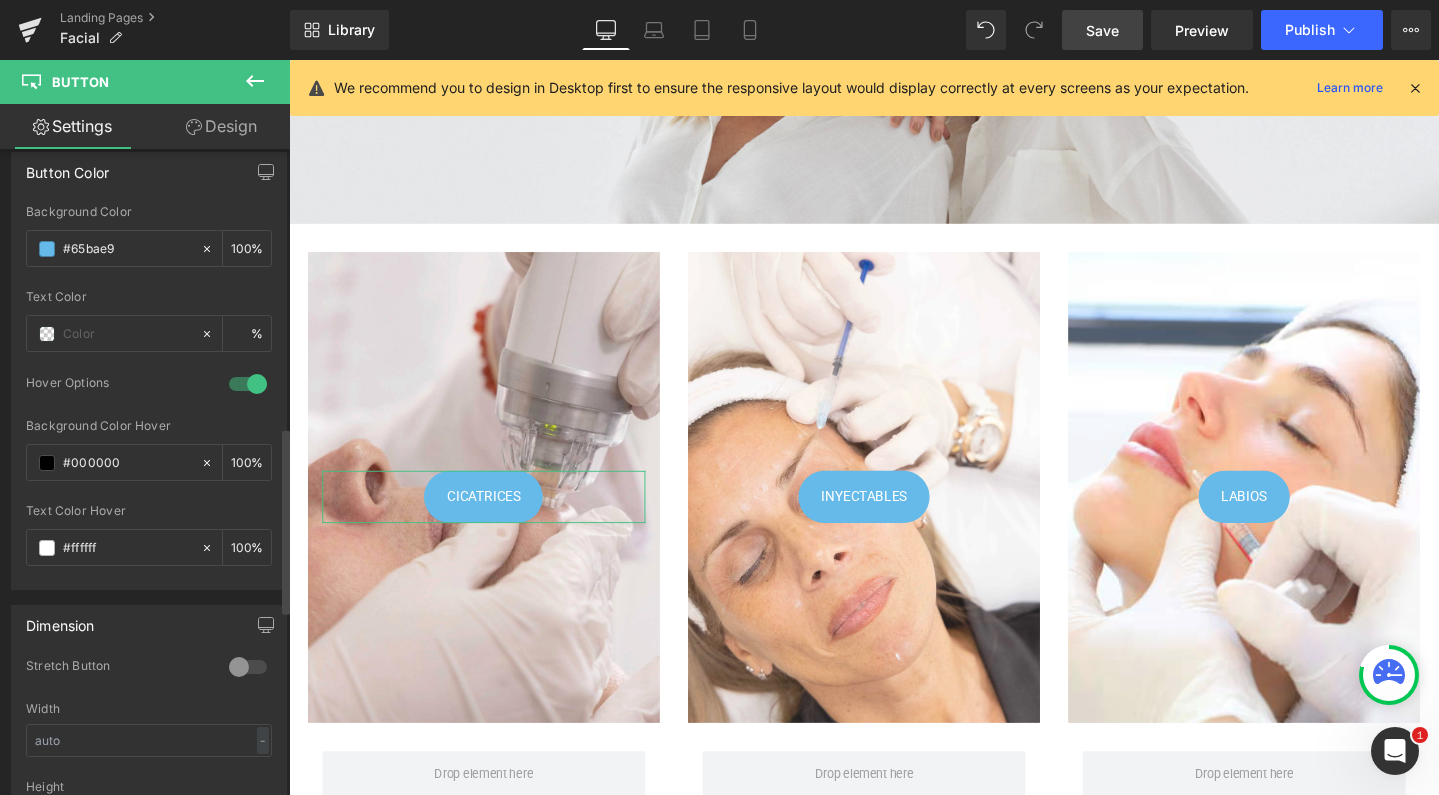 scroll, scrollTop: 966, scrollLeft: 0, axis: vertical 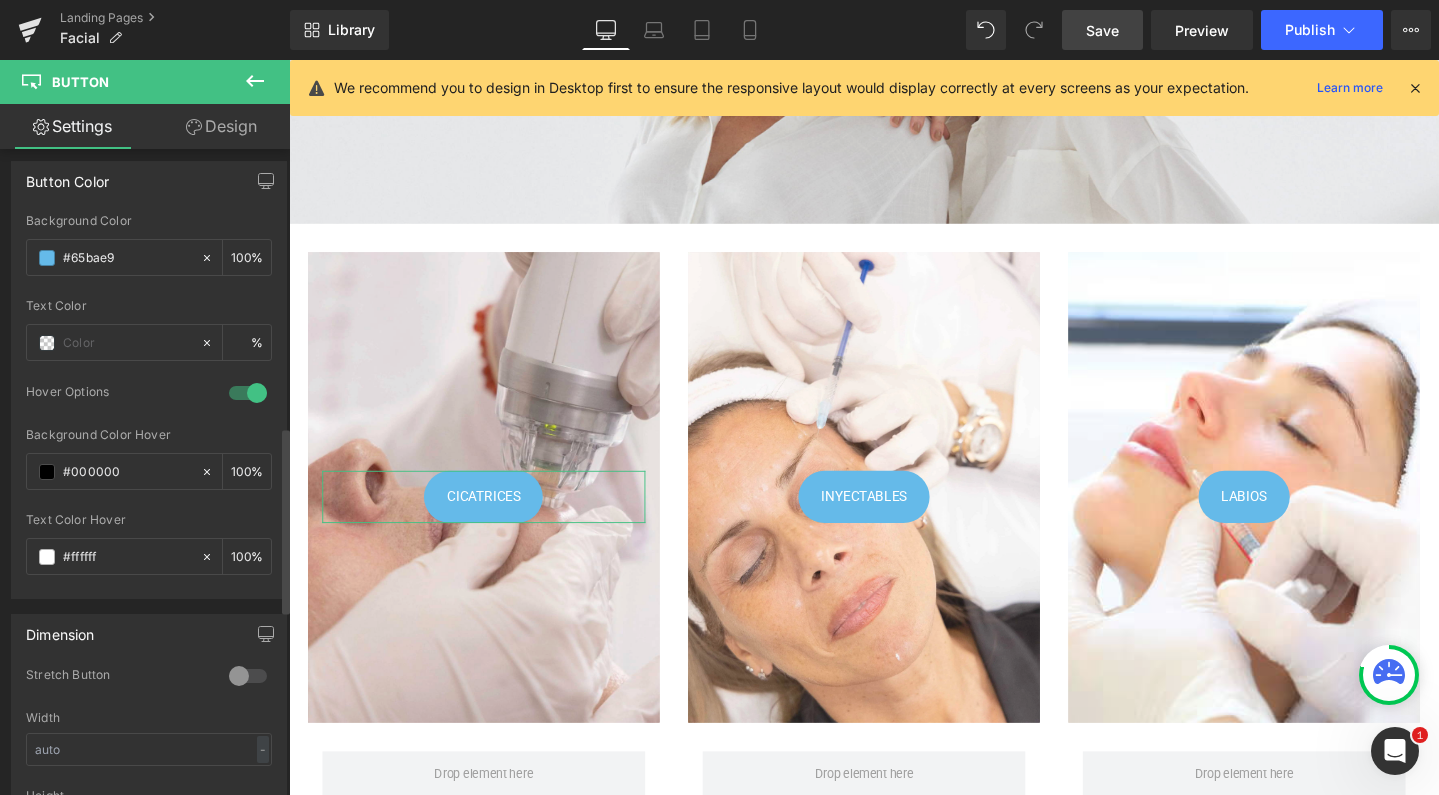 click at bounding box center (248, 676) 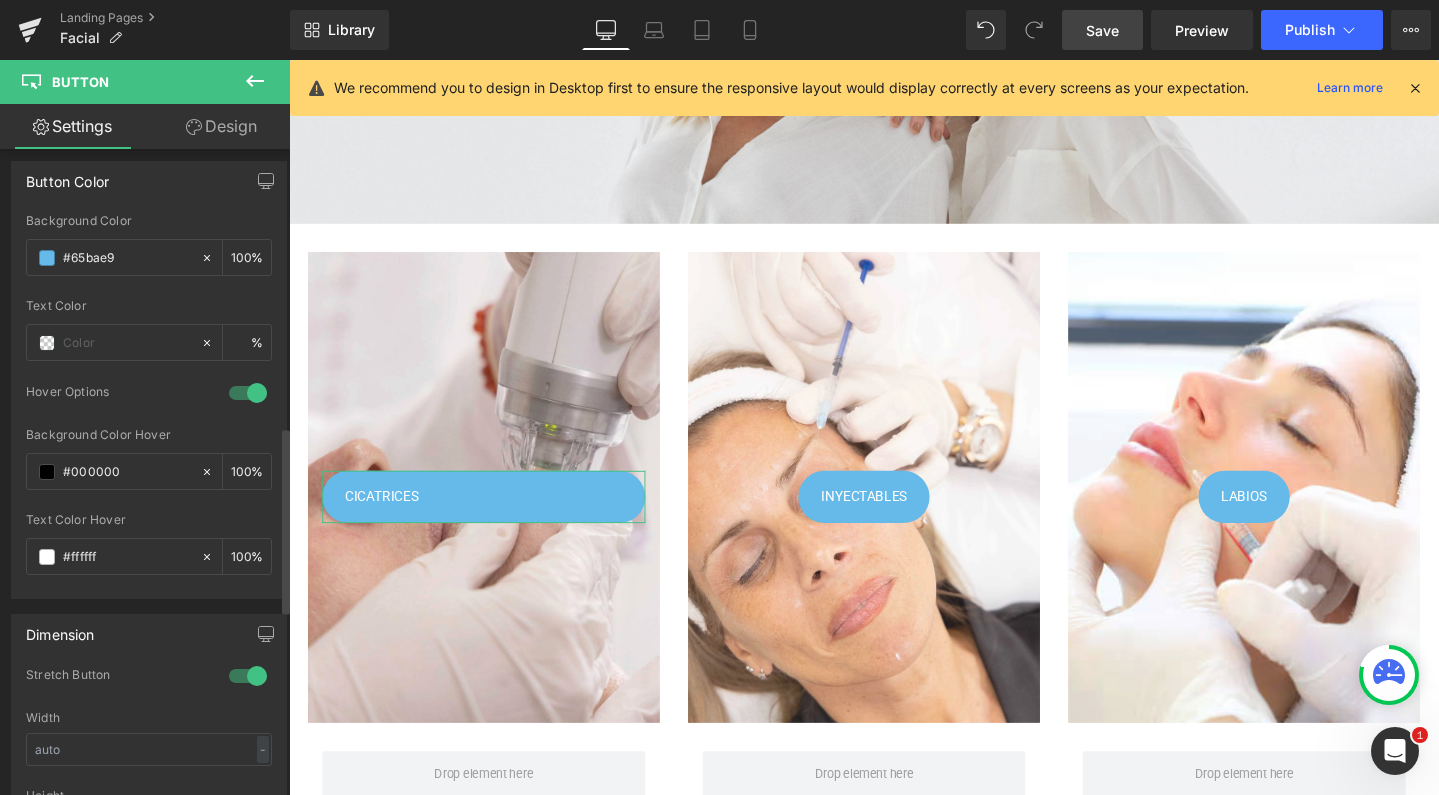 click at bounding box center (248, 676) 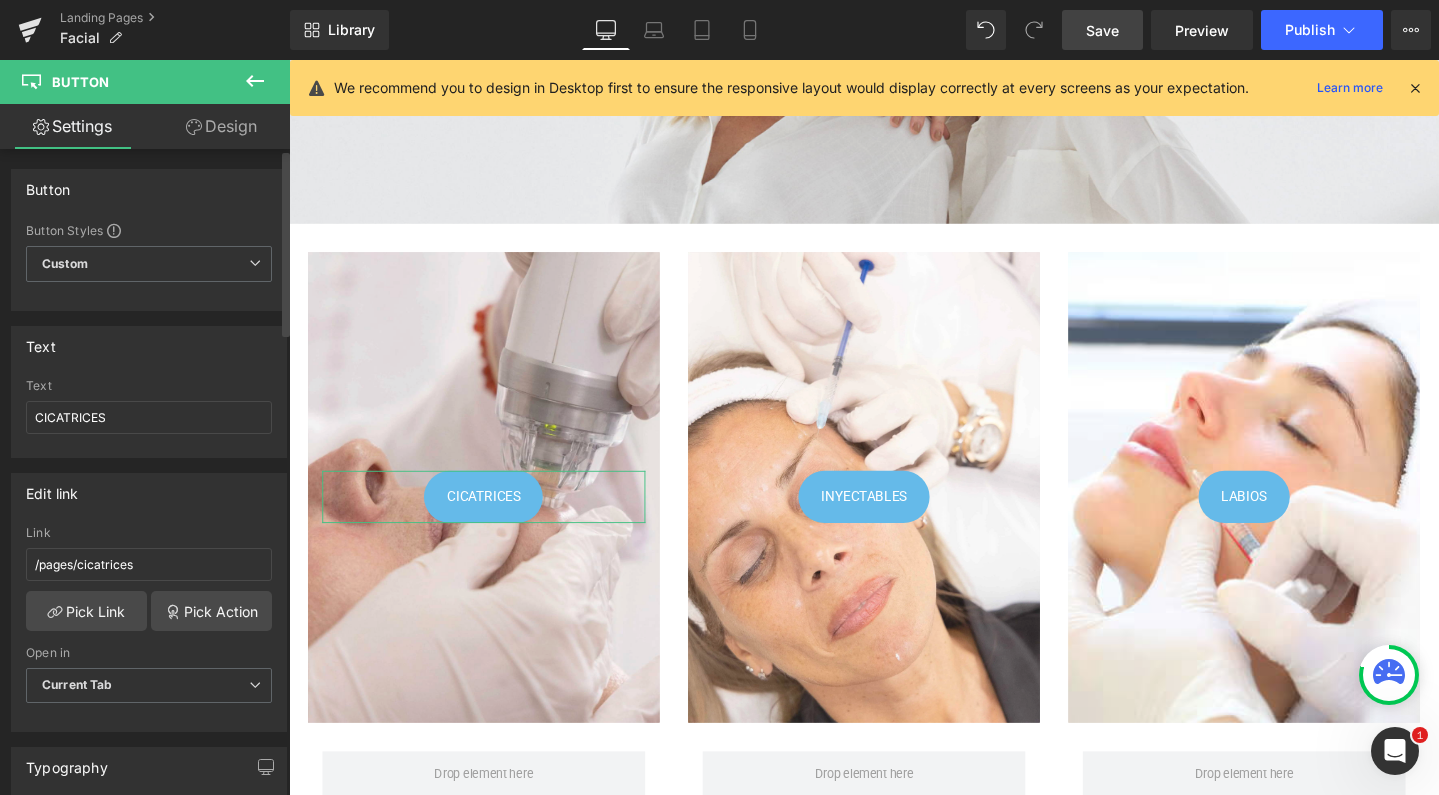 scroll, scrollTop: 0, scrollLeft: 0, axis: both 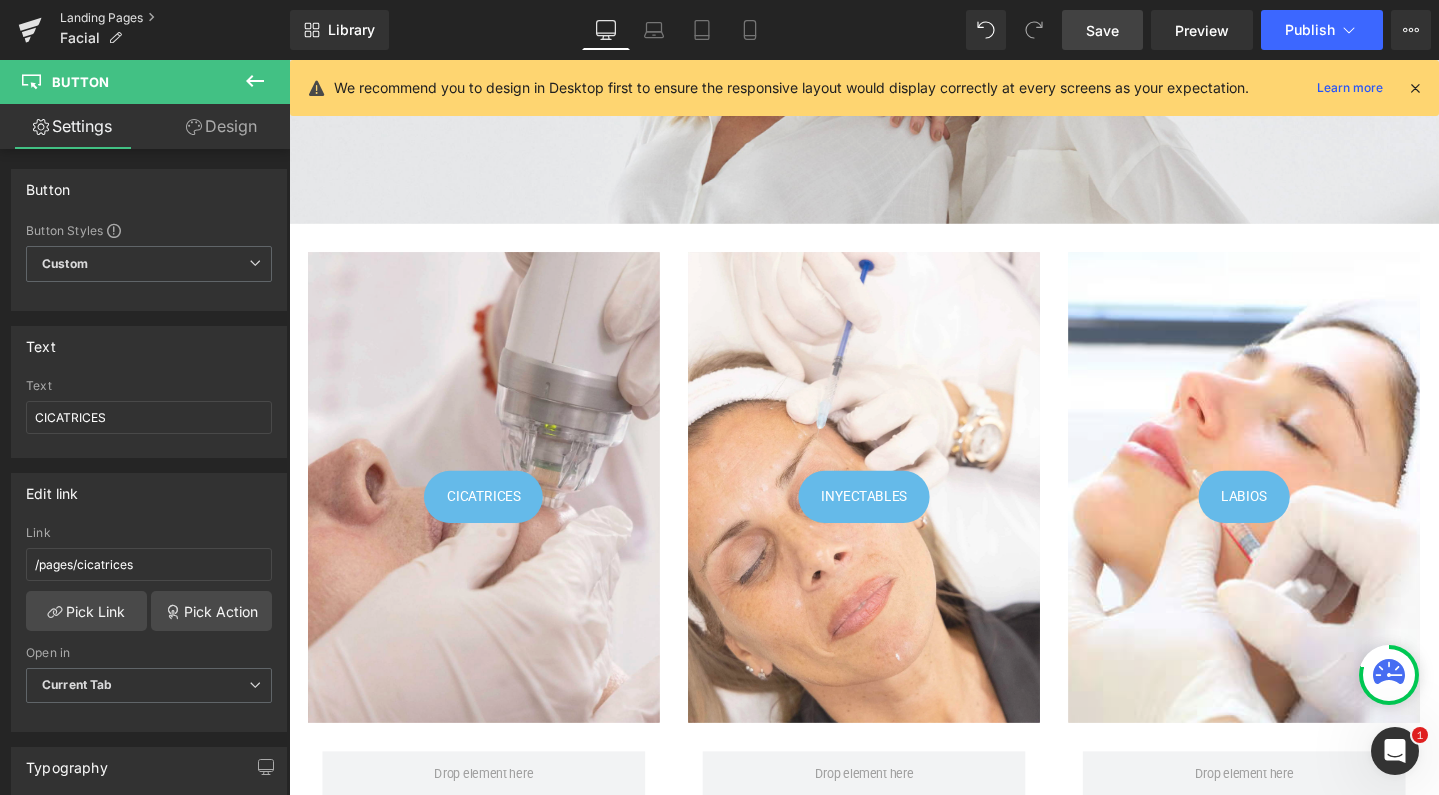 click on "Landing Pages" at bounding box center (175, 18) 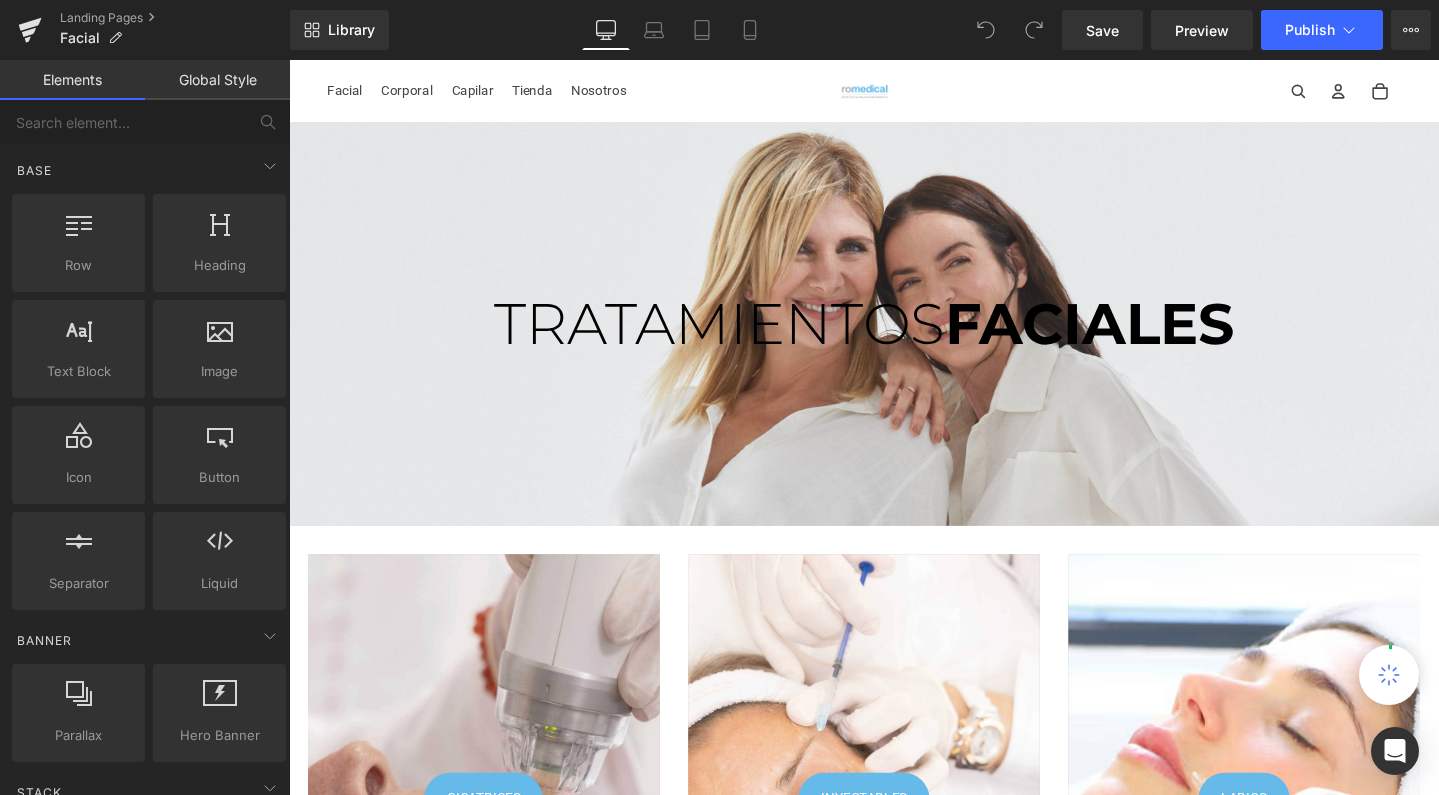 scroll, scrollTop: 0, scrollLeft: 0, axis: both 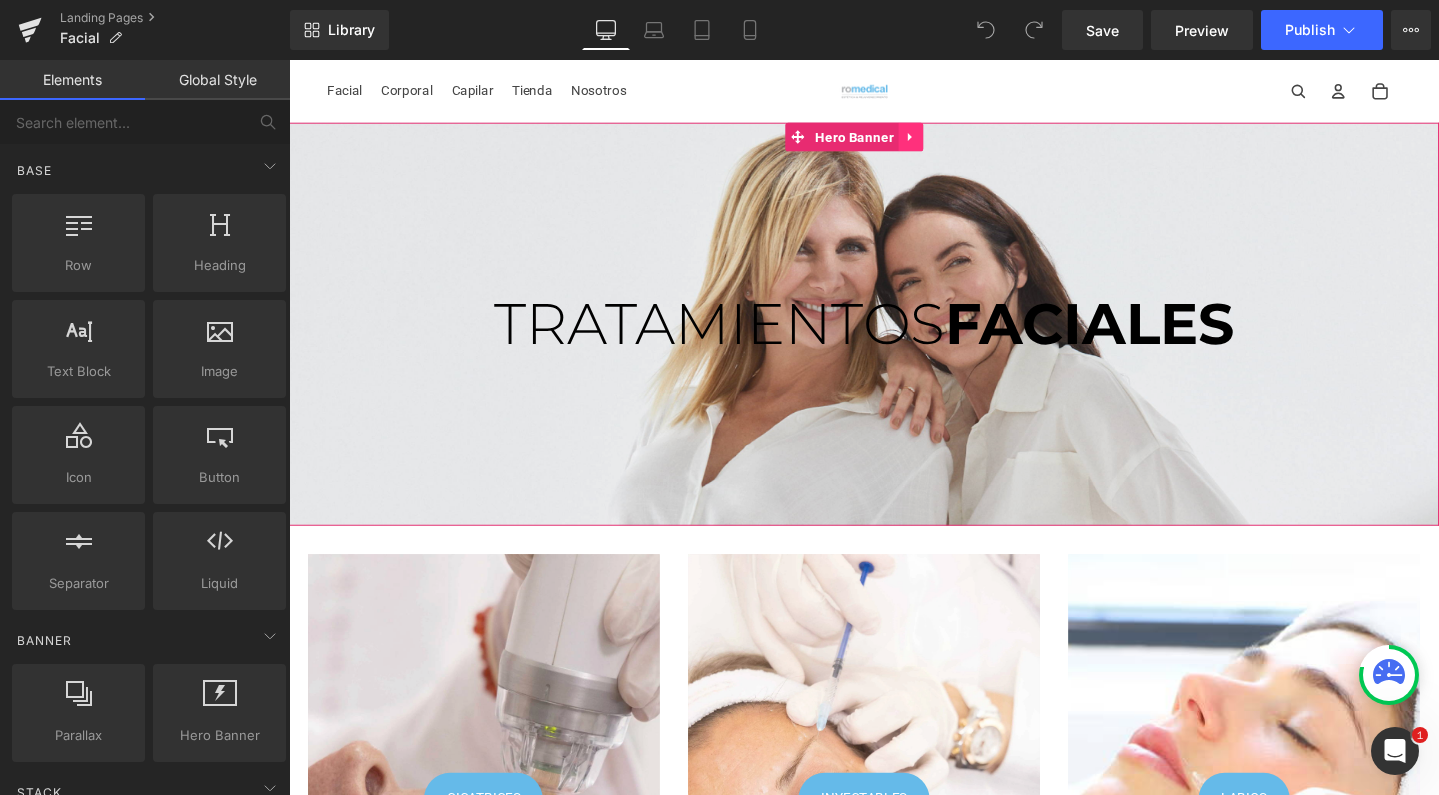 click at bounding box center (944, 141) 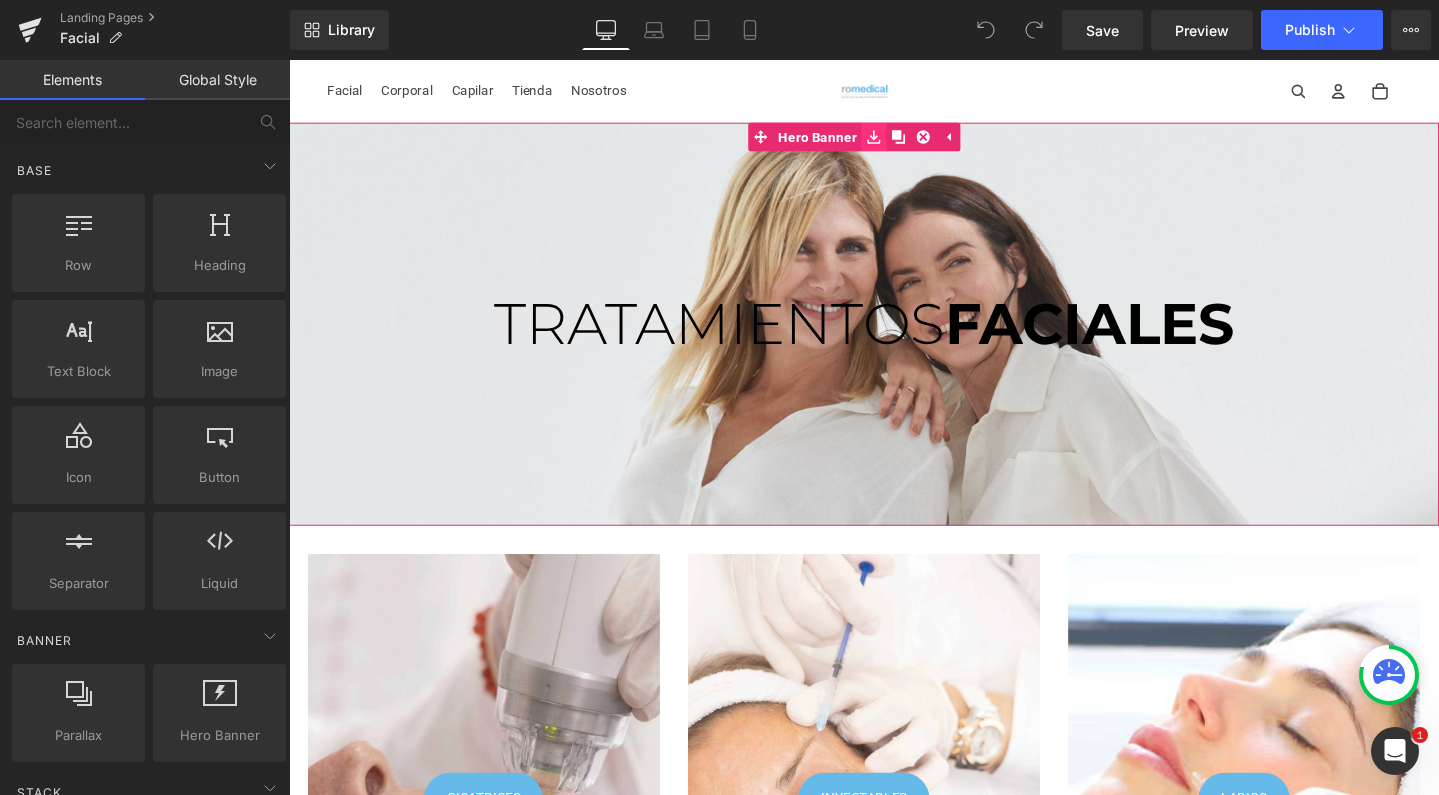 click 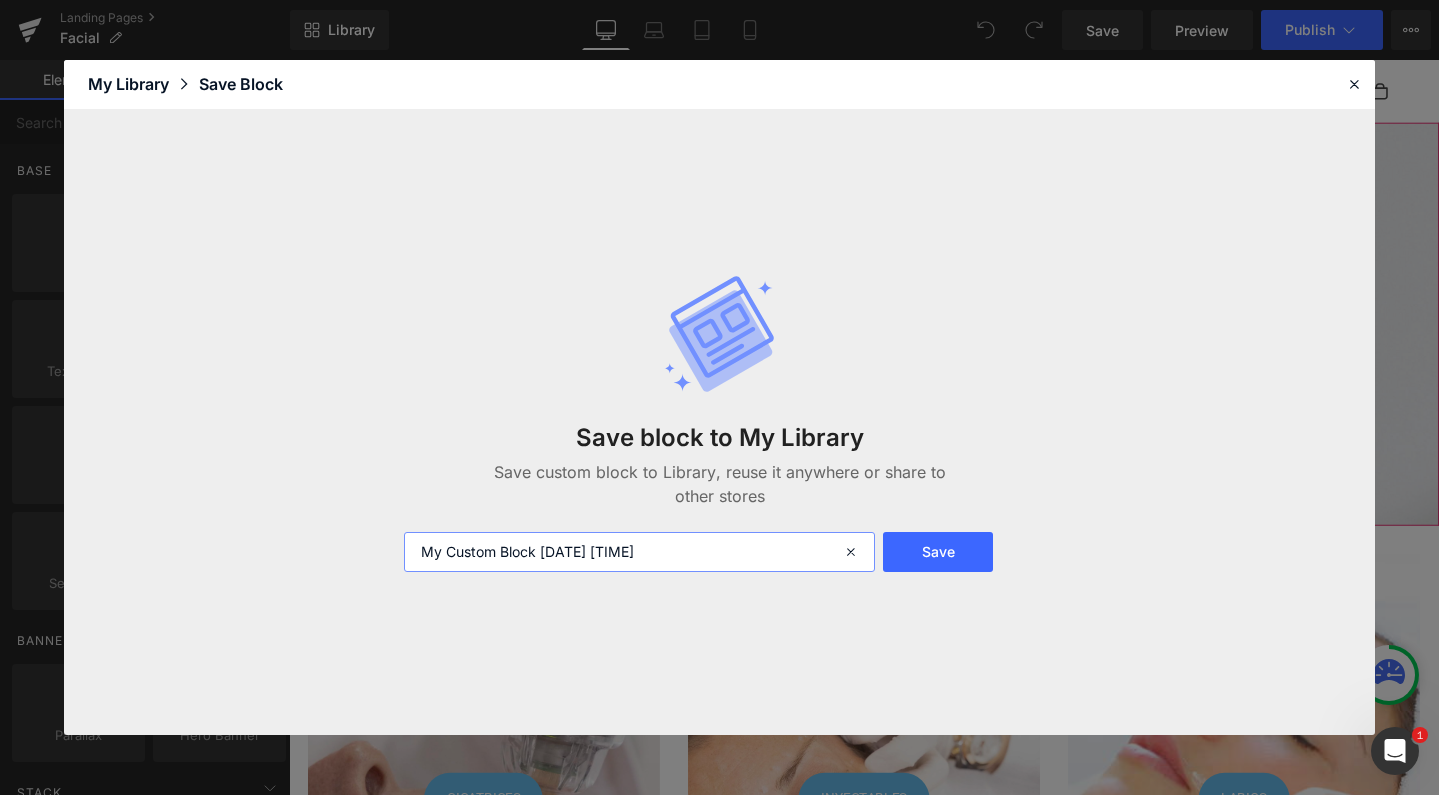 click on "My Custom Block 2025-07-11 12:46:19" at bounding box center (640, 552) 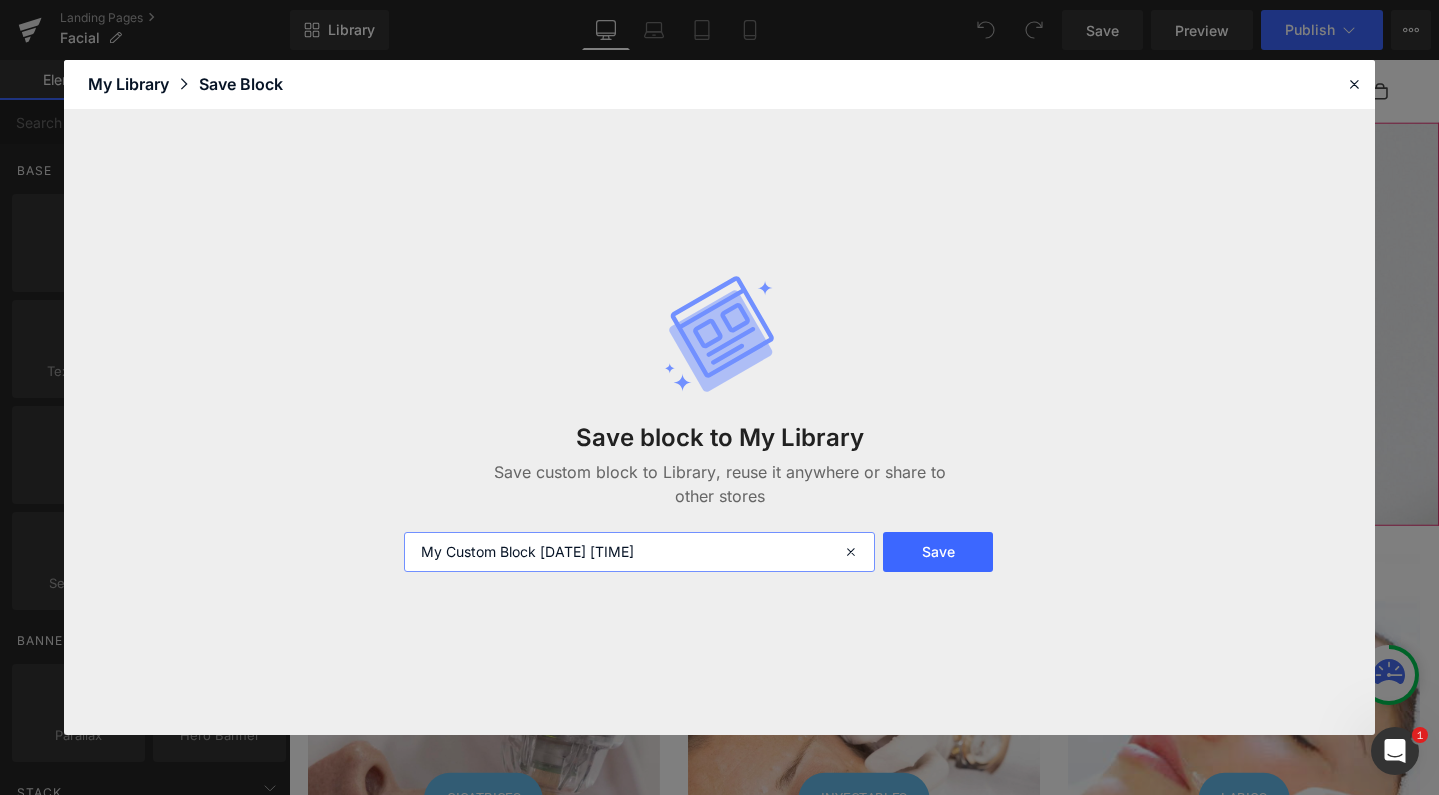 click on "My Custom Block 2025-07-11 12:46:19" at bounding box center [640, 552] 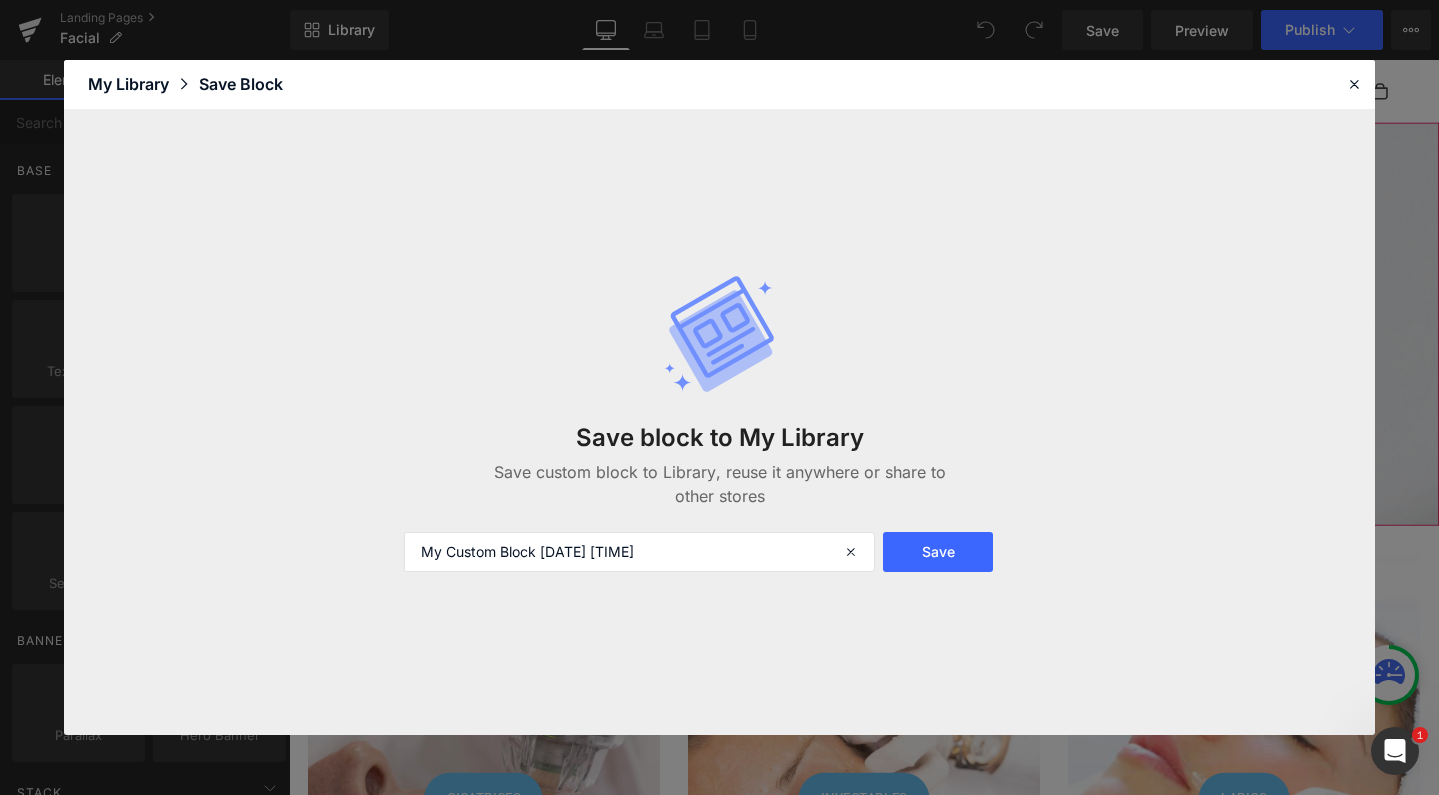 click on "Save block to My Library  Save custom block to Library, reuse it anywhere or share to other stores" at bounding box center (720, 453) 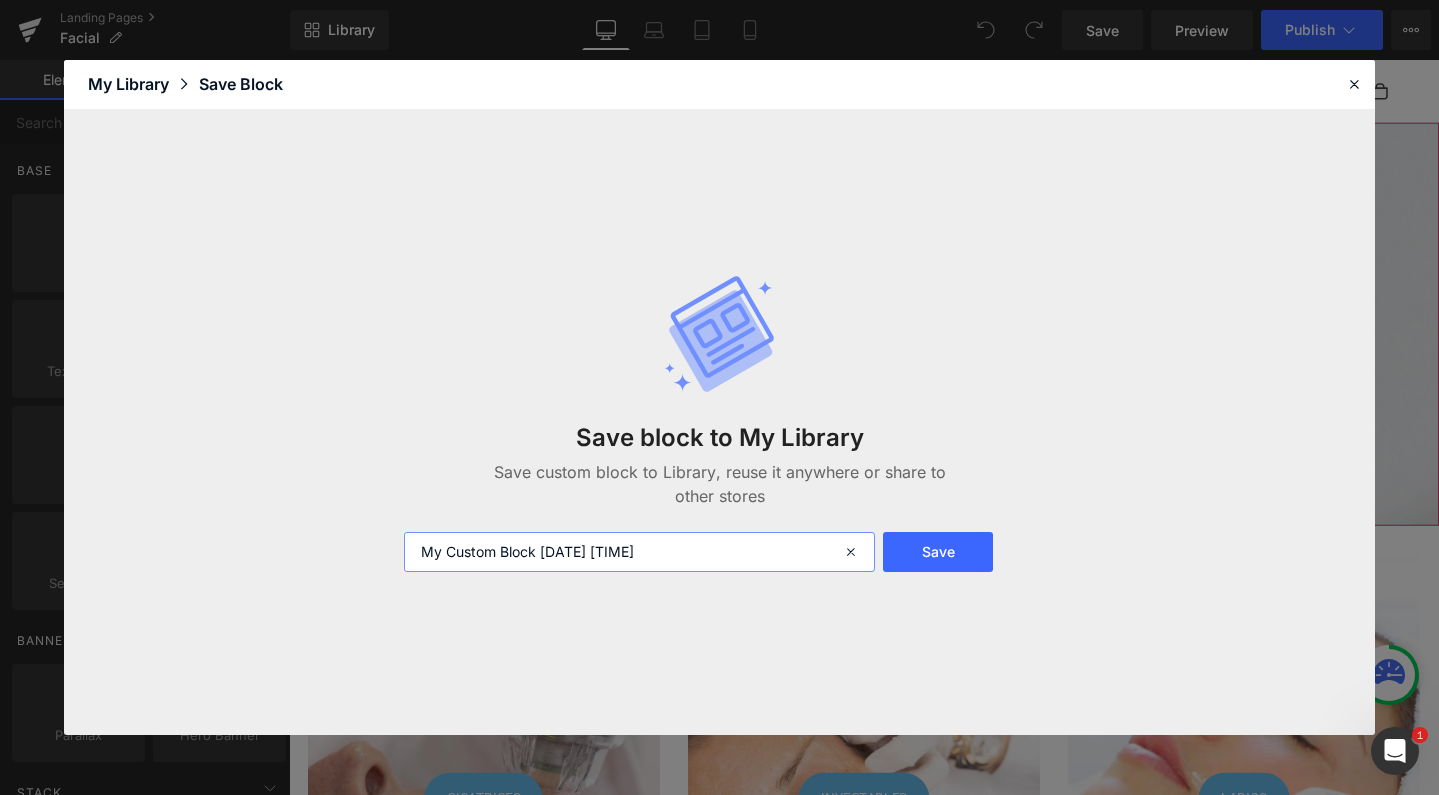click on "My Custom Block 2025-07-11 12:46:19" at bounding box center [640, 552] 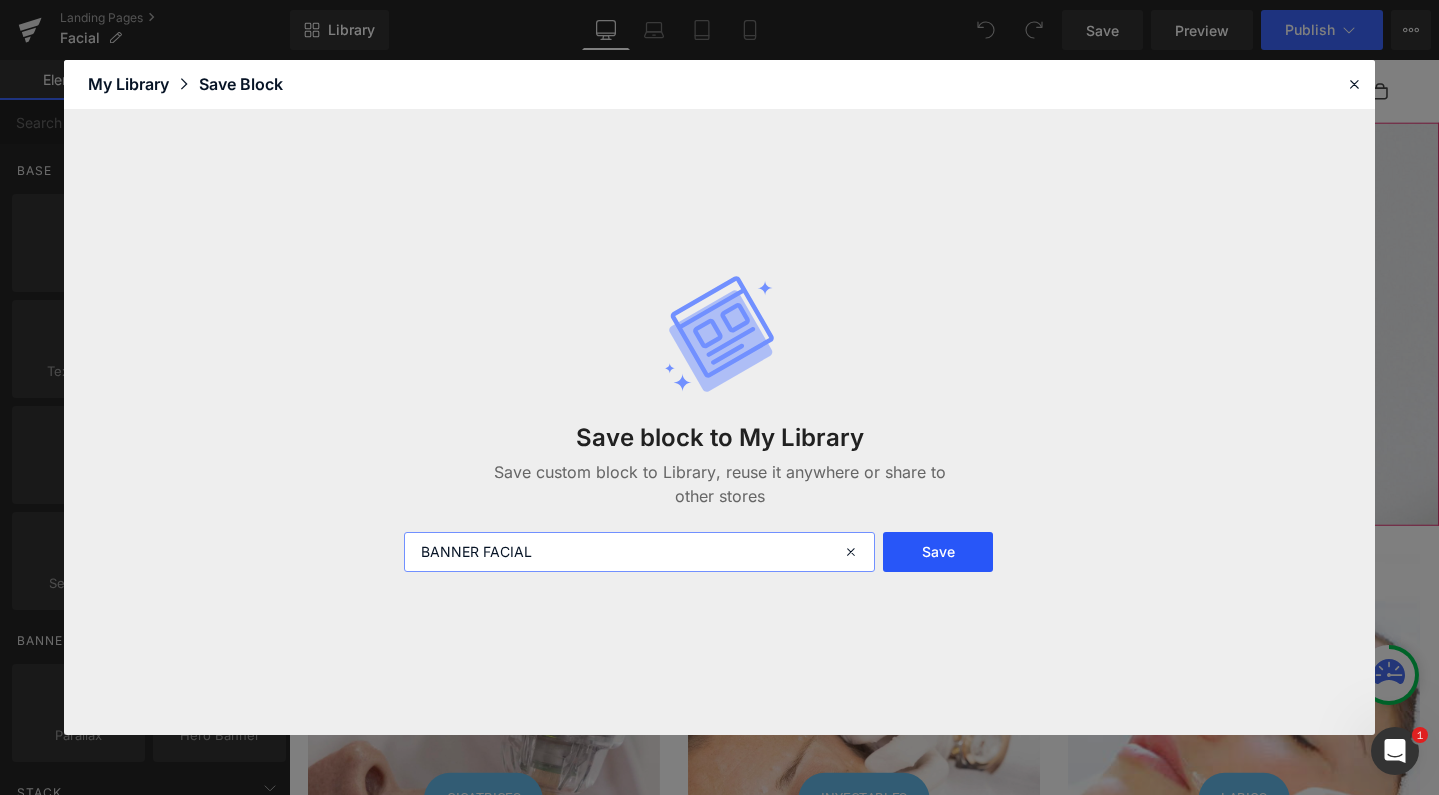 type on "BANNER FACIAL" 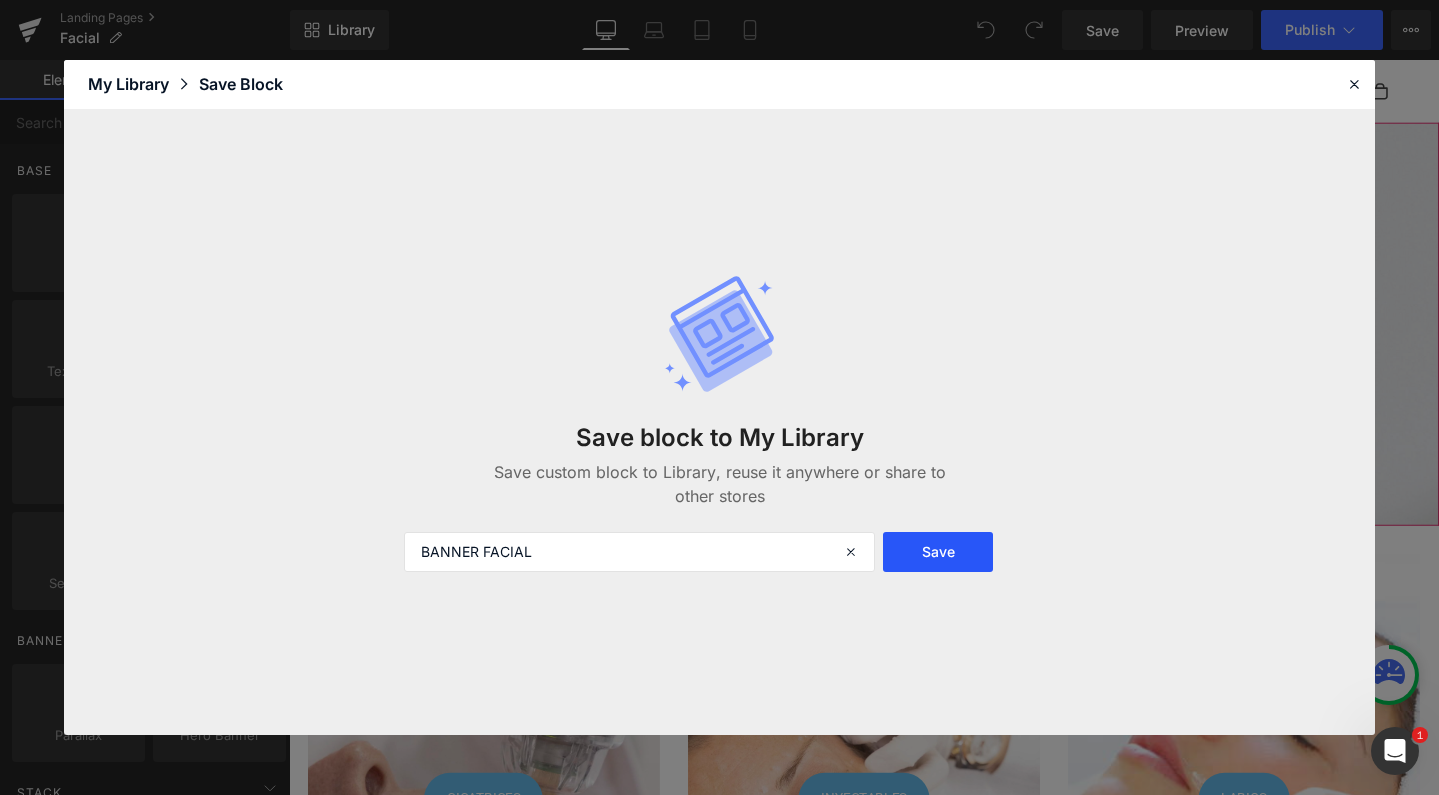 click on "Save" at bounding box center [937, 552] 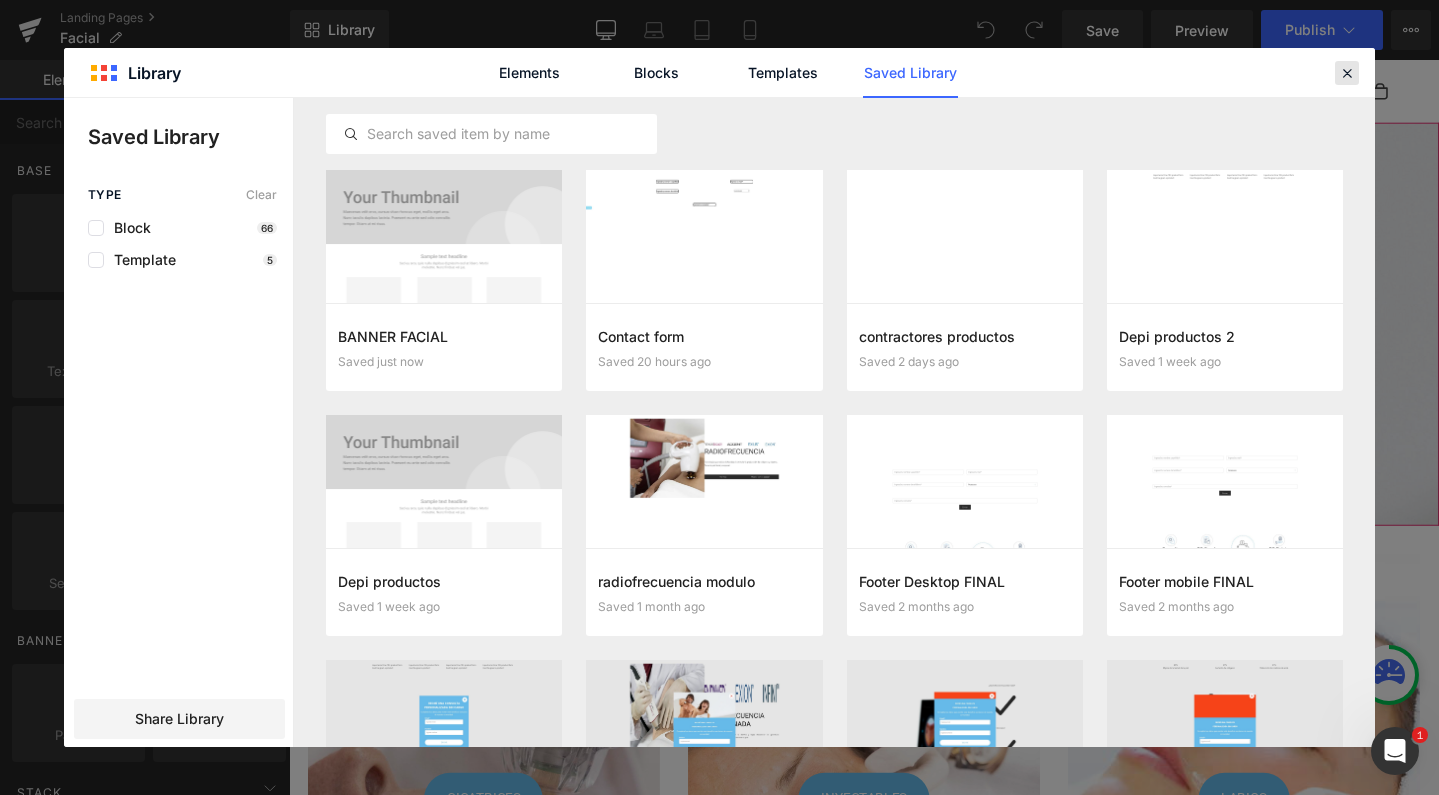 click at bounding box center (1347, 73) 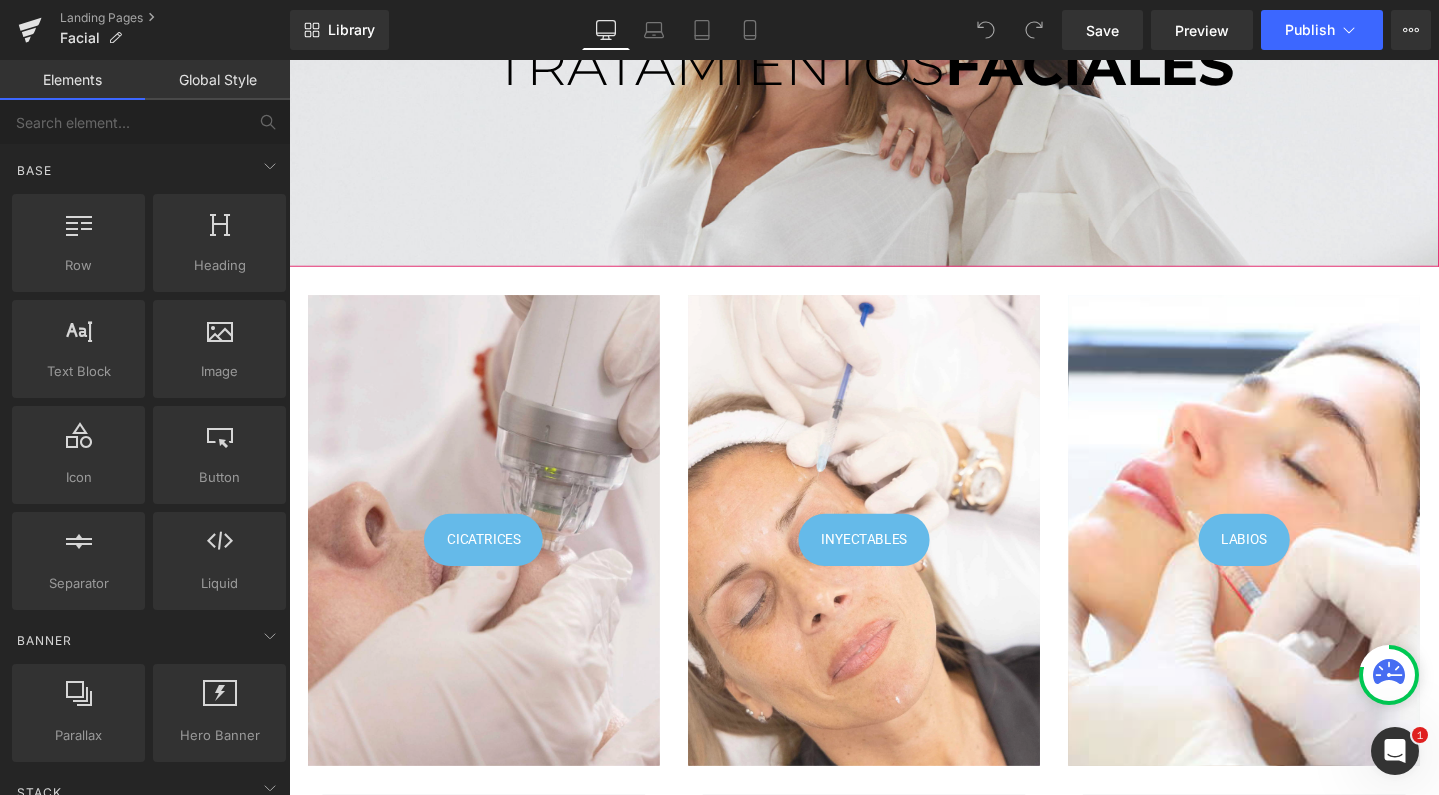 scroll, scrollTop: 306, scrollLeft: 0, axis: vertical 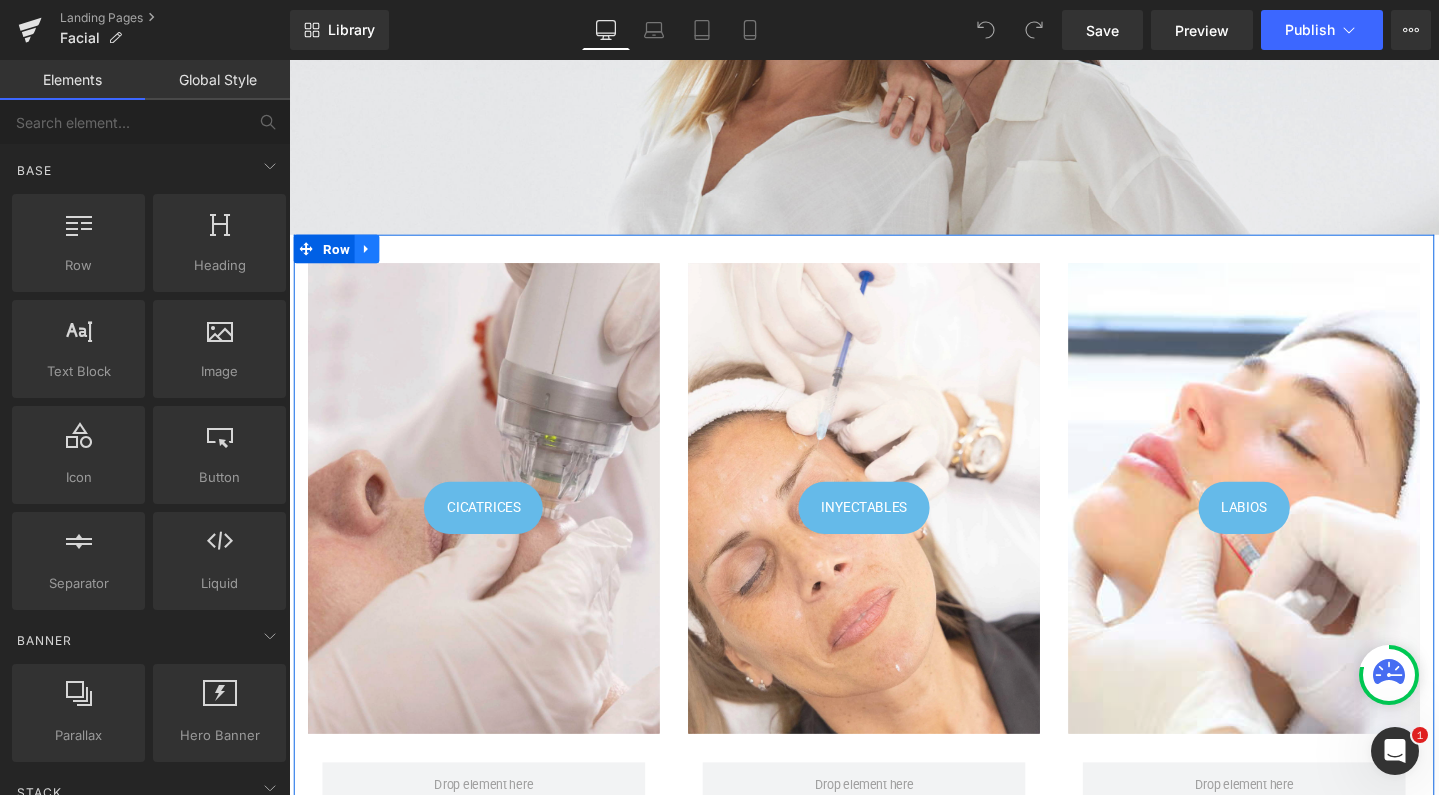 click 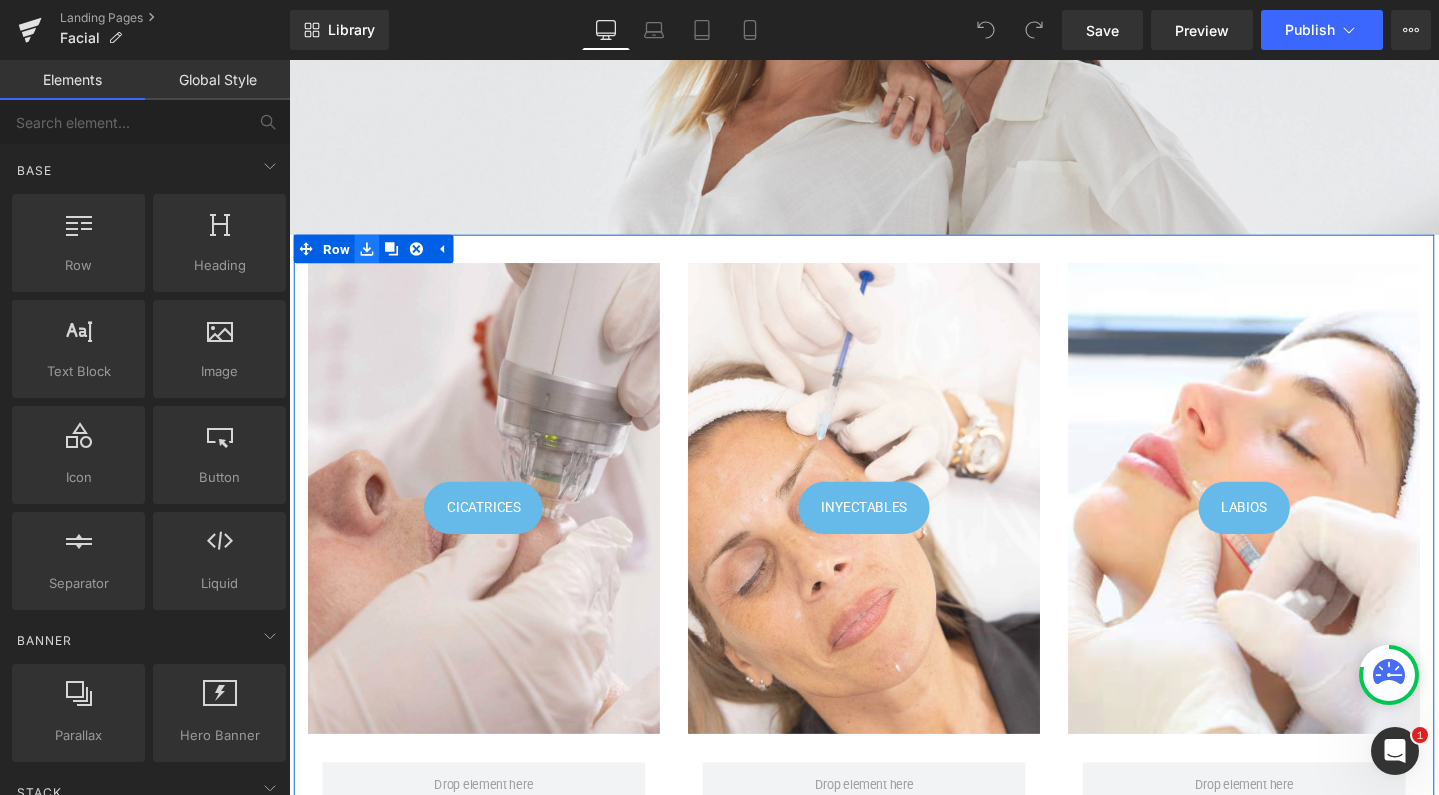 click 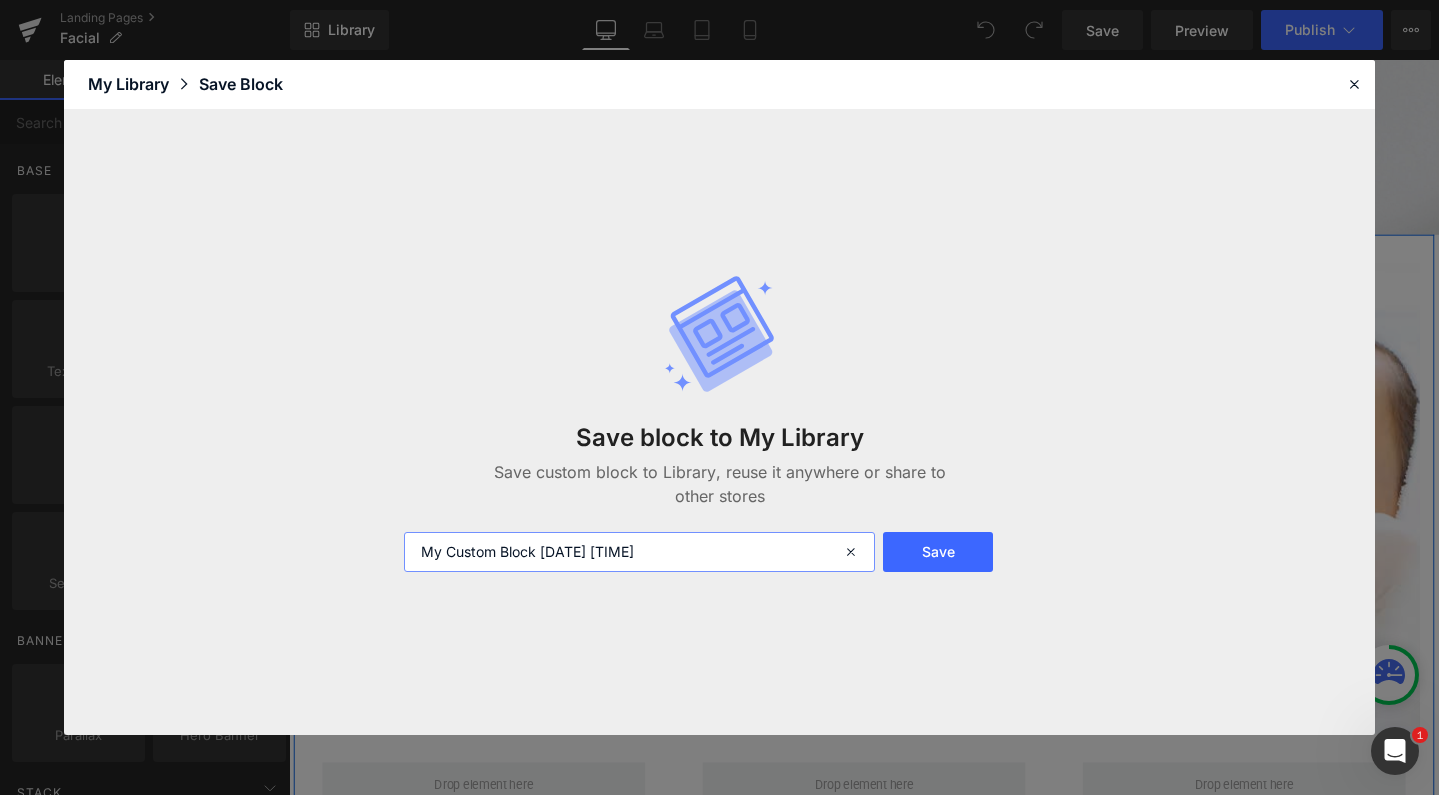 click on "My Custom Block 2025-07-11 12:46:51" at bounding box center [640, 552] 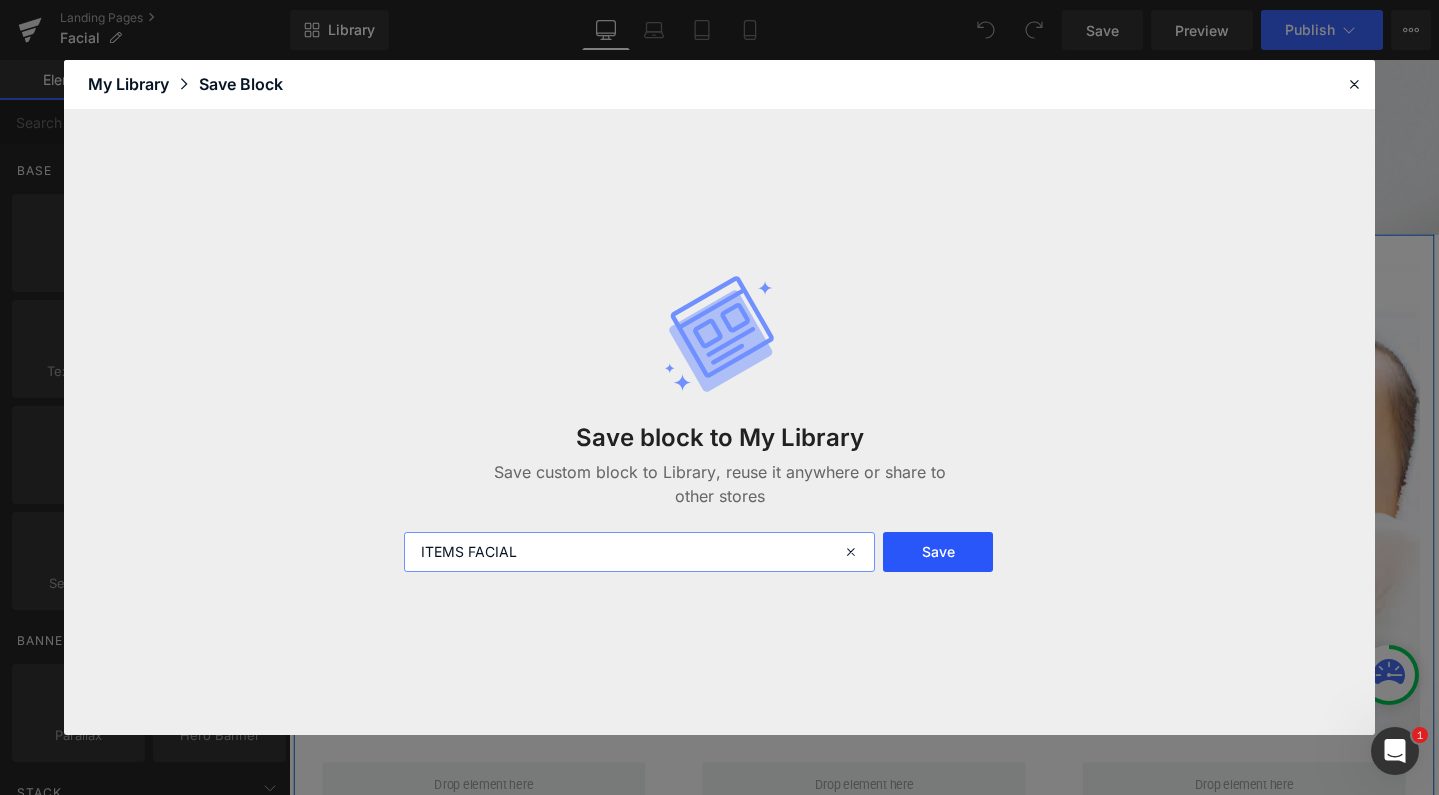 type on "ITEMS FACIAL" 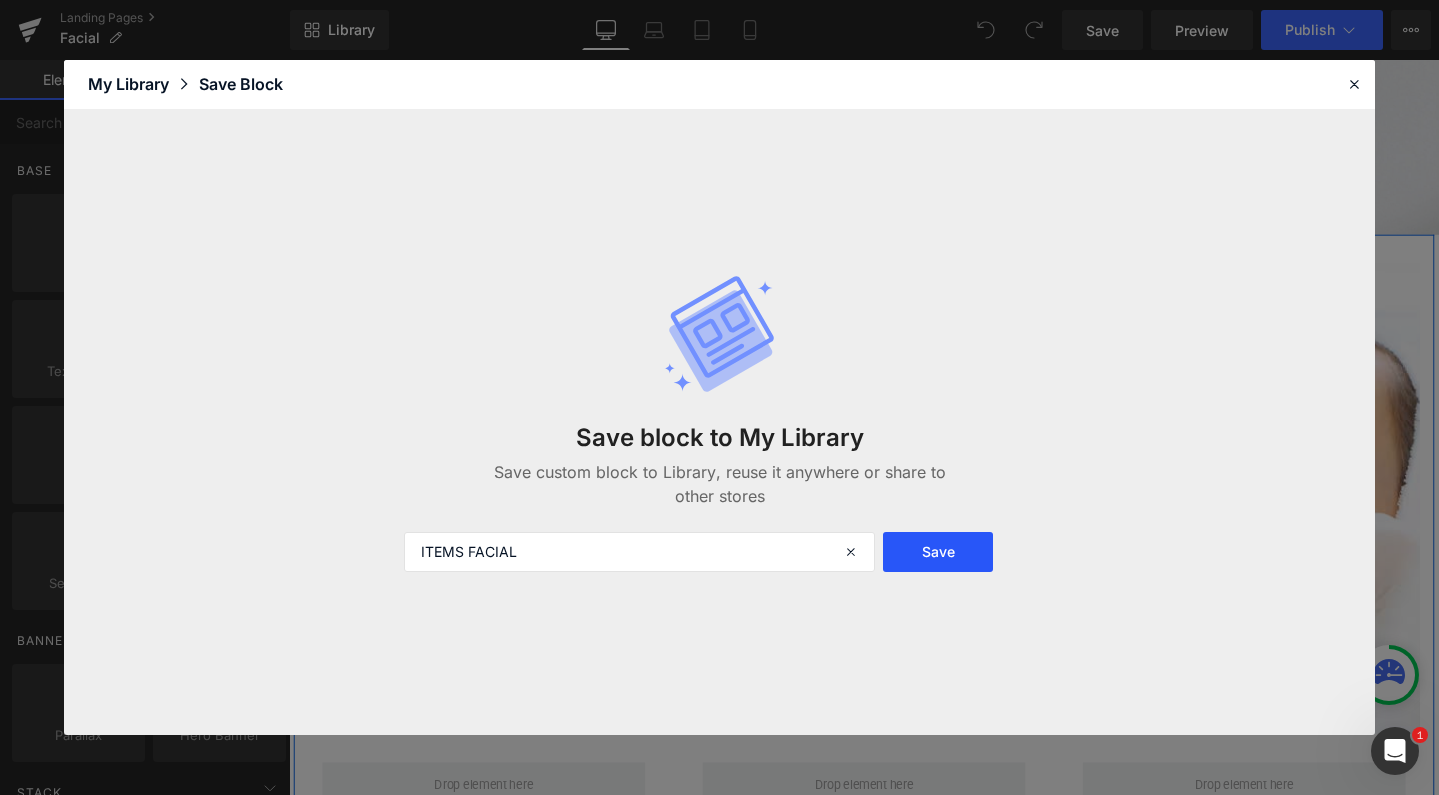 click on "Save" at bounding box center (937, 552) 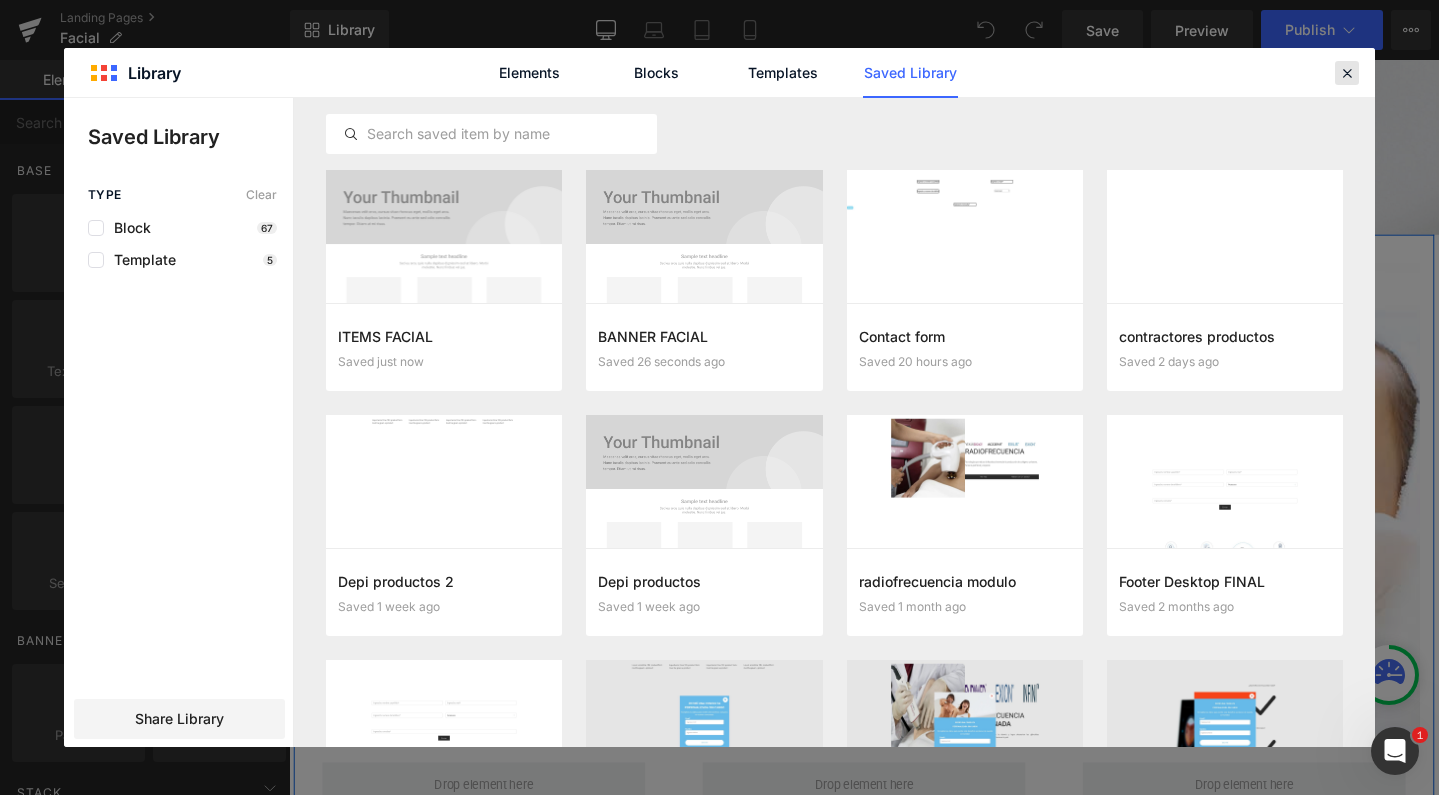 click at bounding box center (1347, 73) 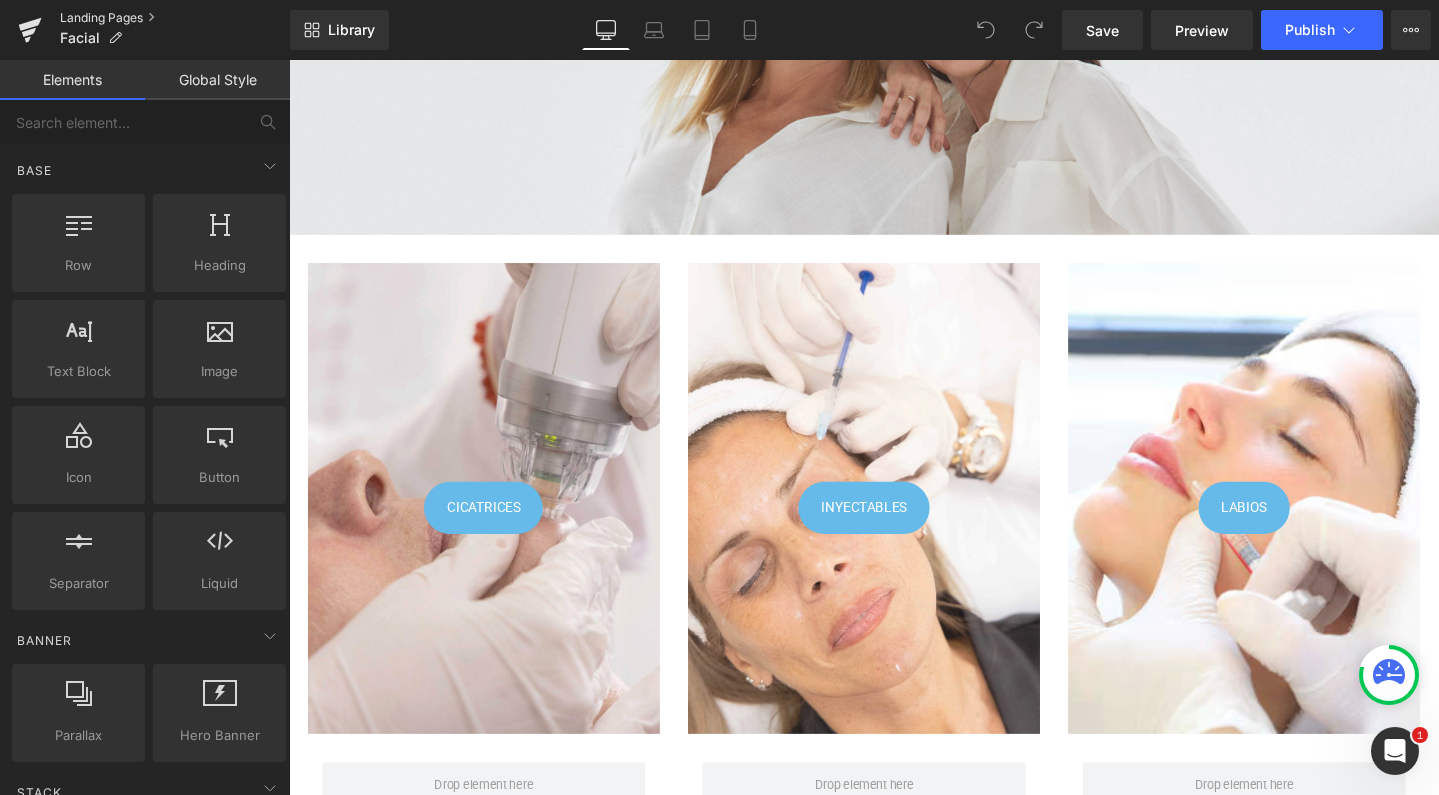 click on "Landing Pages" at bounding box center (175, 18) 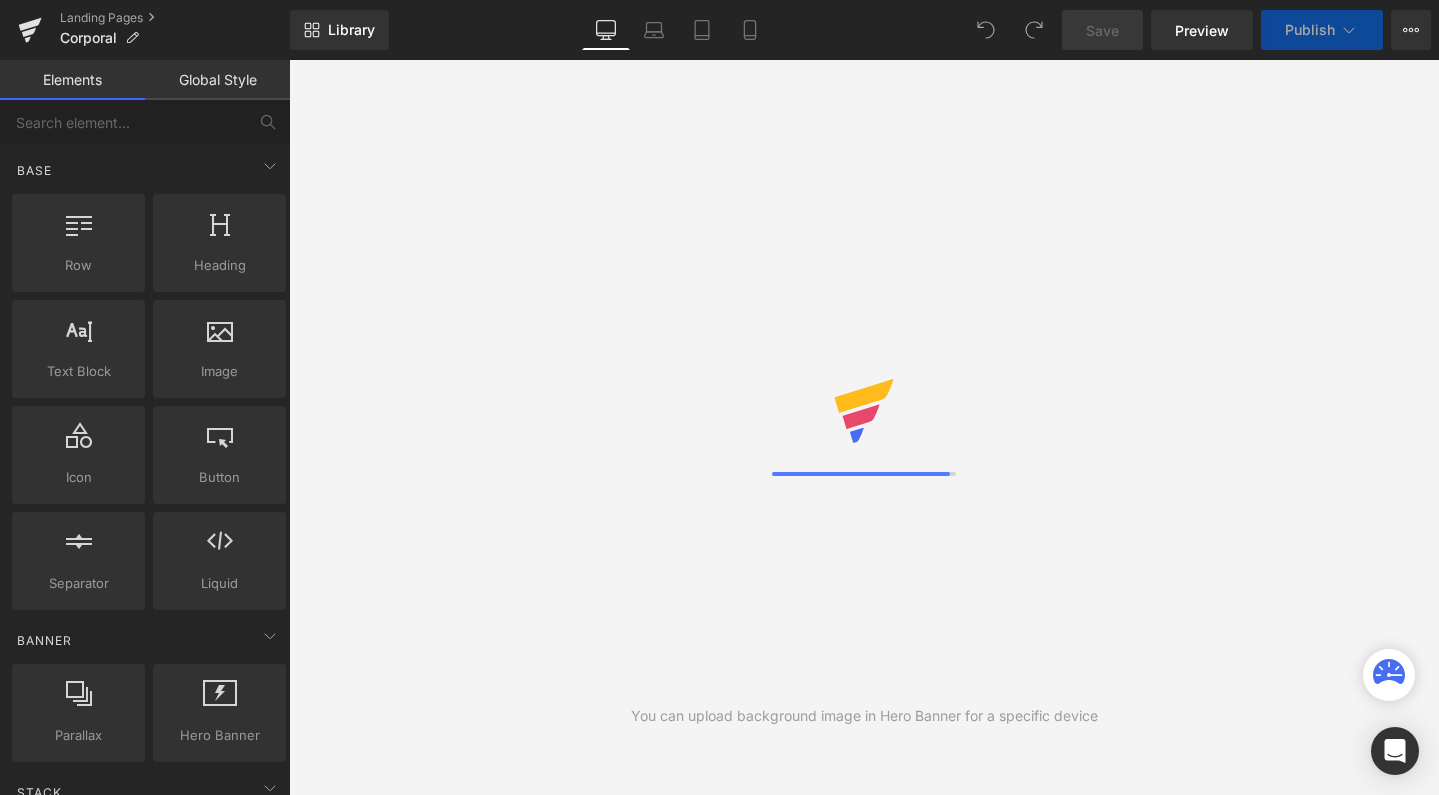 scroll, scrollTop: 0, scrollLeft: 0, axis: both 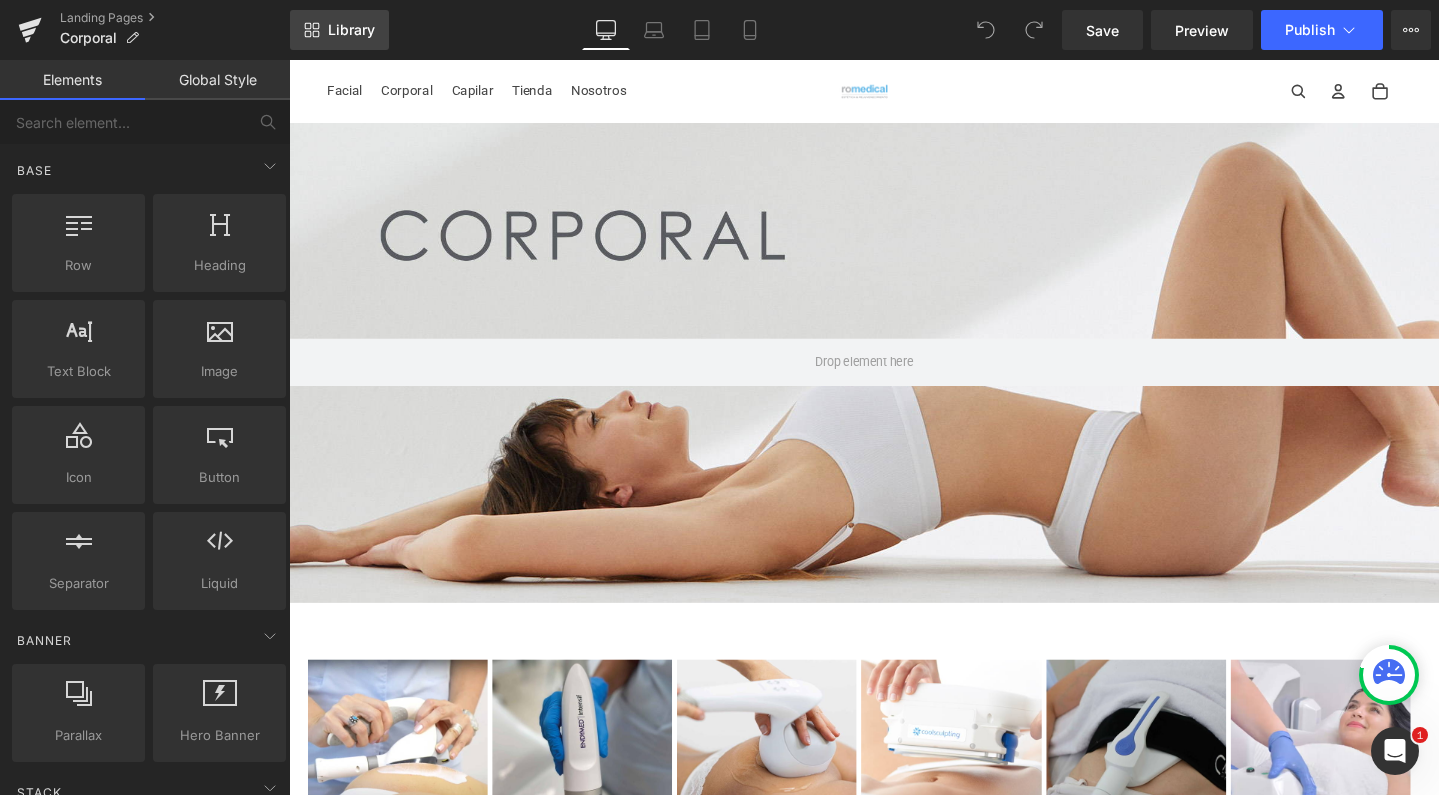 click on "Library" at bounding box center [339, 30] 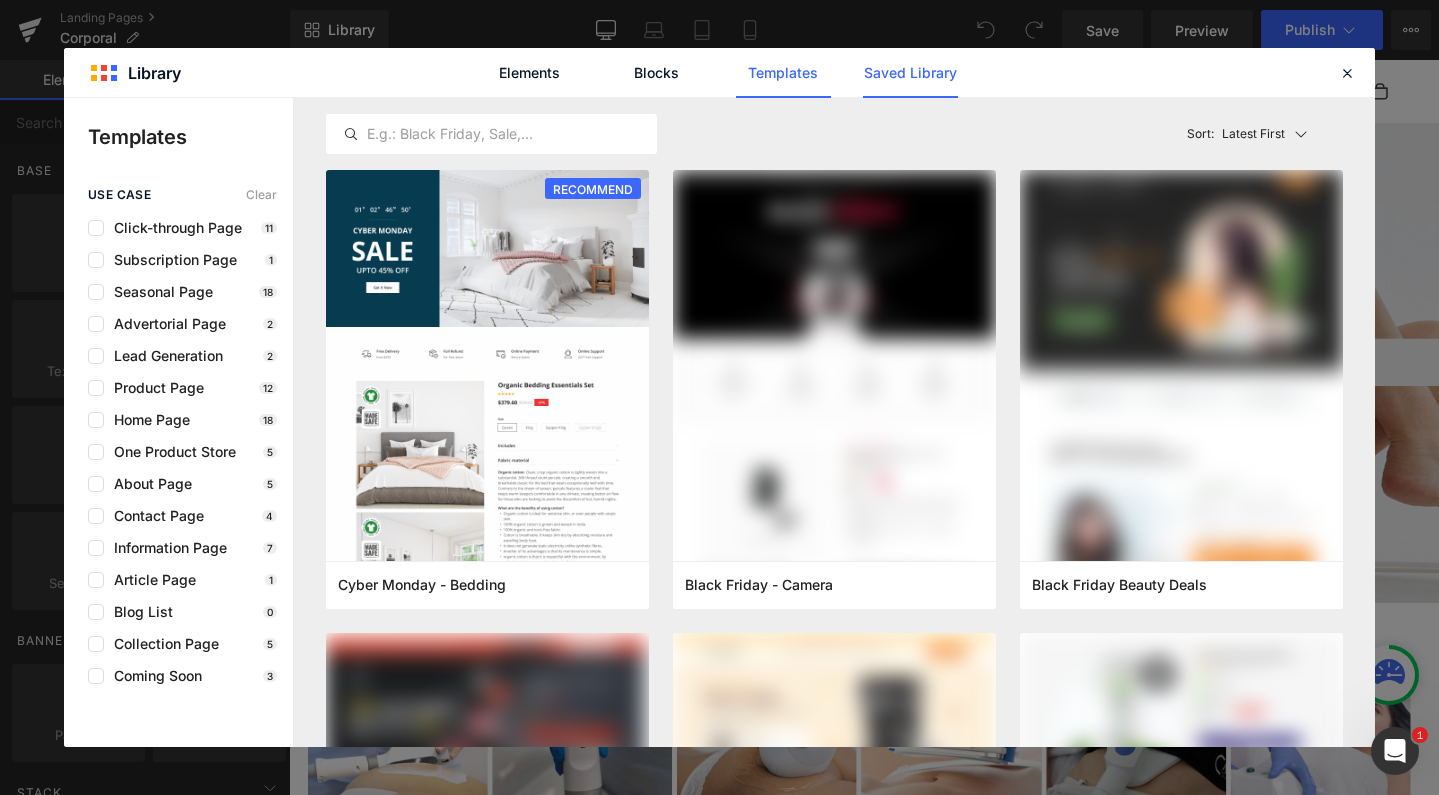 click on "Saved Library" 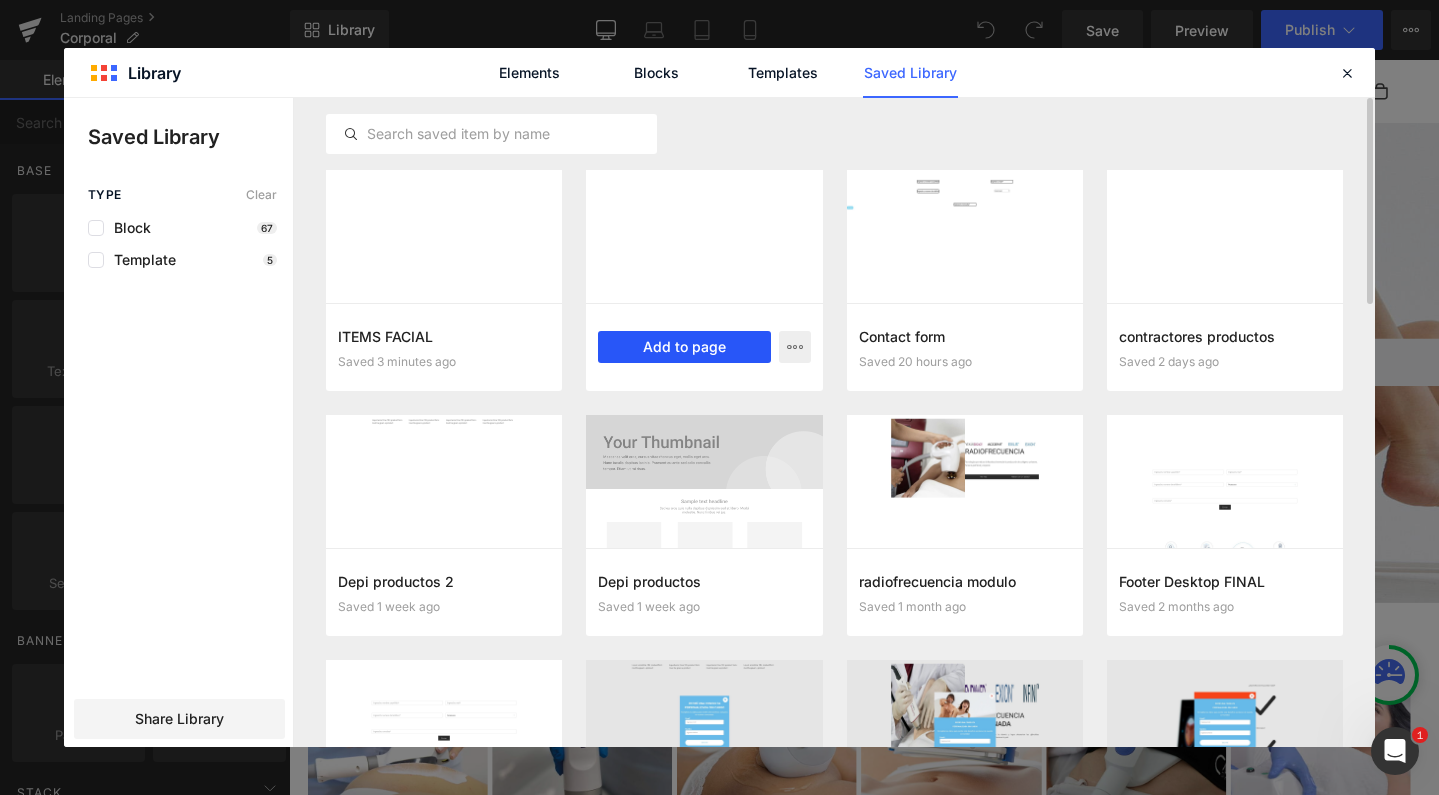 click on "Add to page" at bounding box center (684, 347) 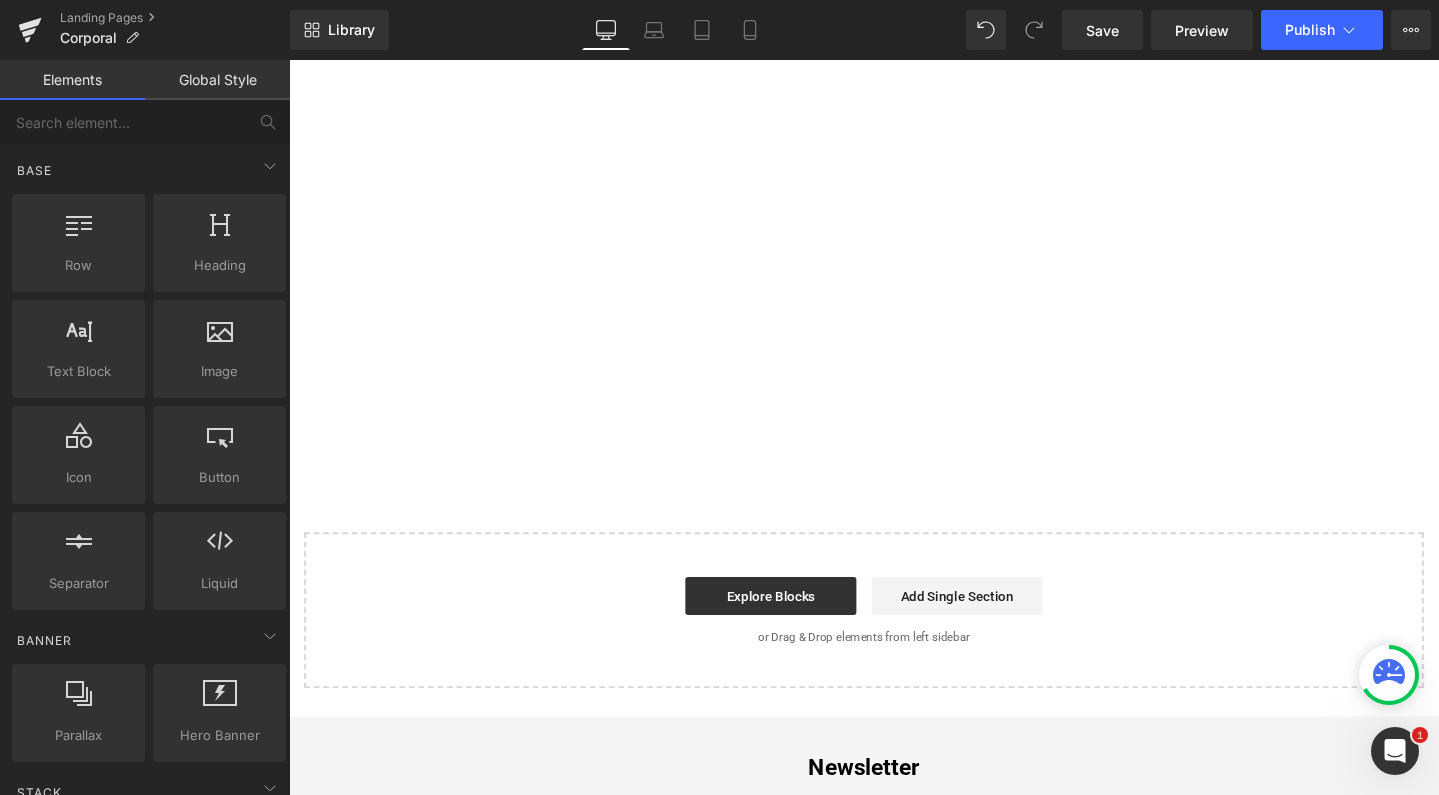 scroll, scrollTop: 2988, scrollLeft: 0, axis: vertical 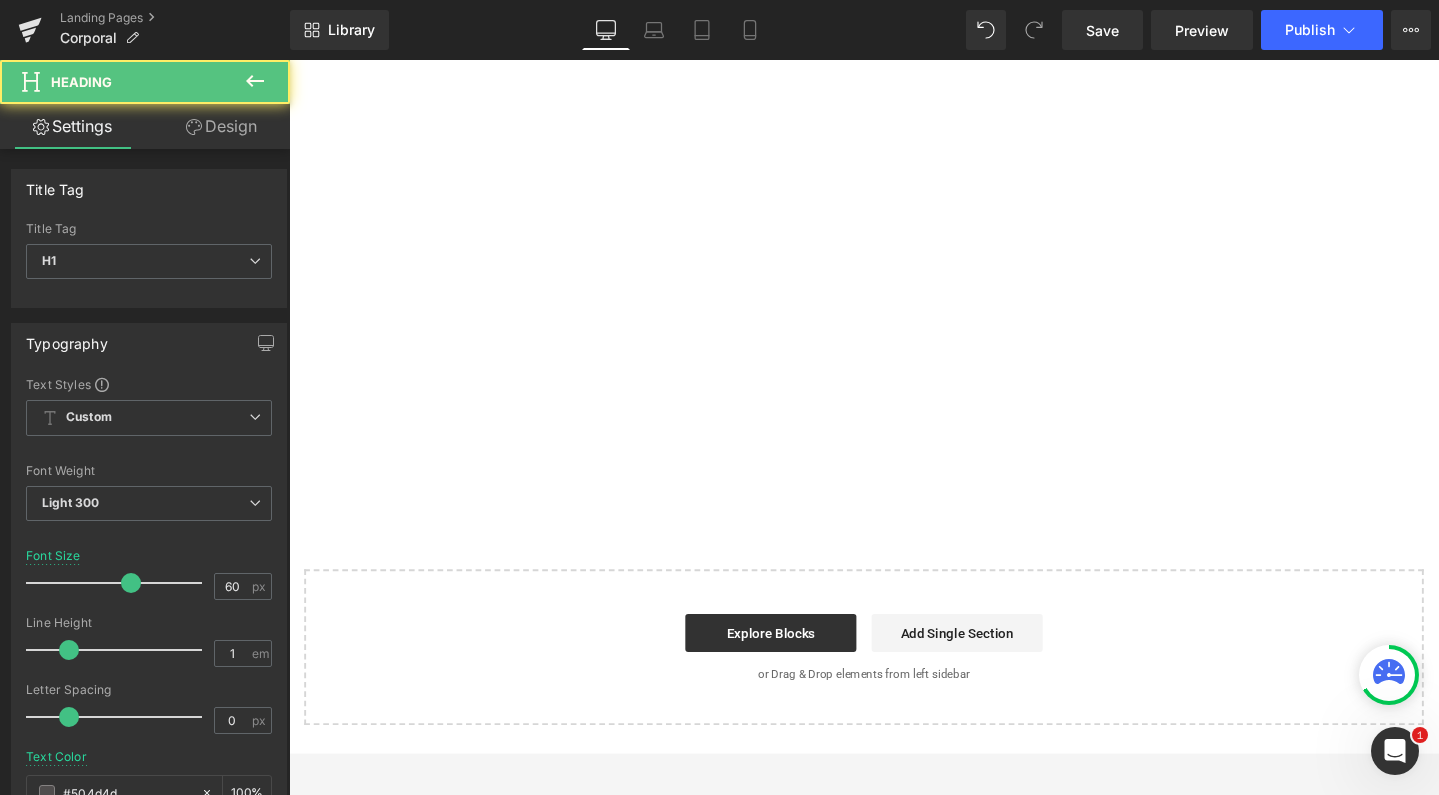 click on "Image
Hero Banner         Row         TRATAMIENTOS CORPORALES Text Block         Row
Image
CELULITIS
Button
Row
Image         ESTRÍAS Button         Row" at bounding box center (894, -1052) 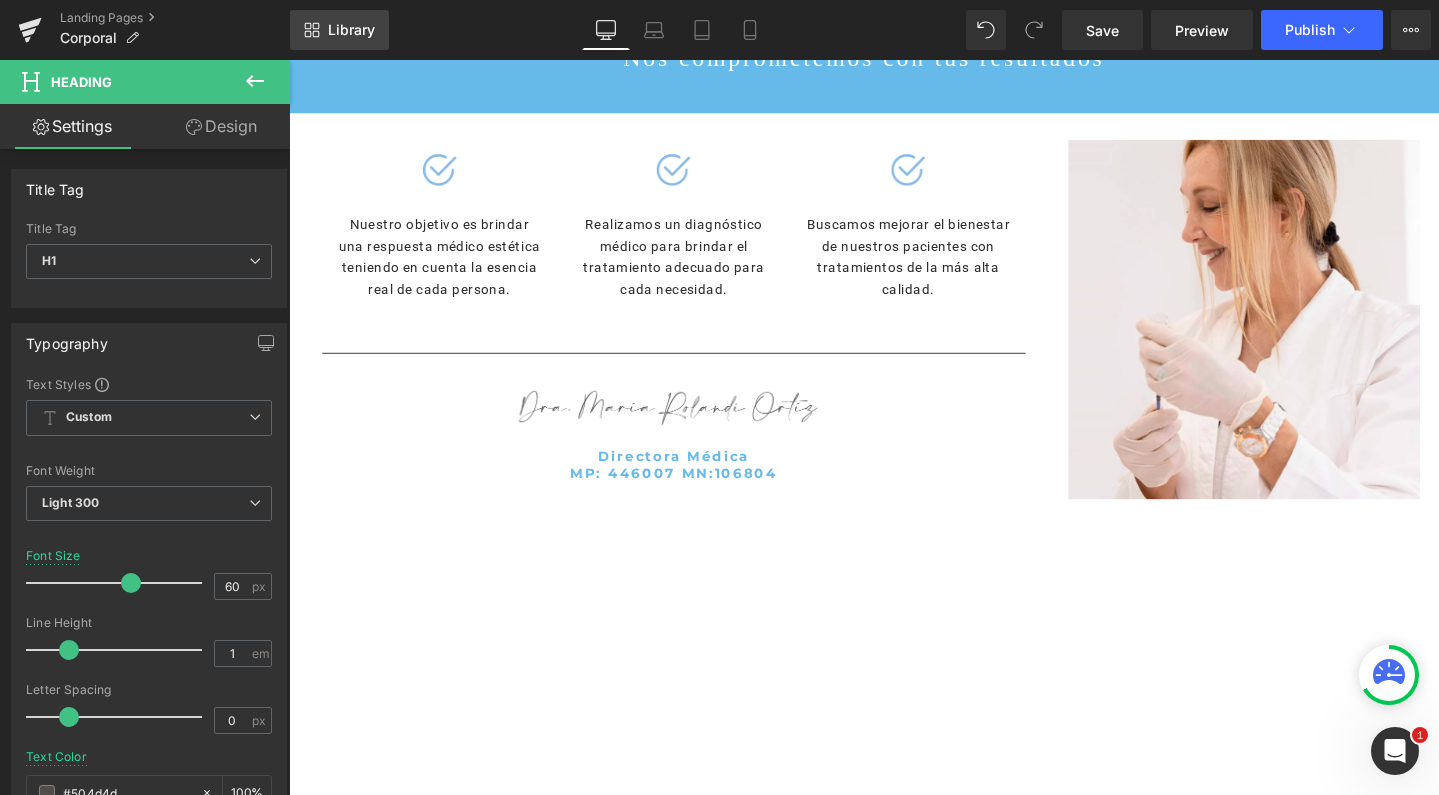 click on "Library" at bounding box center (339, 30) 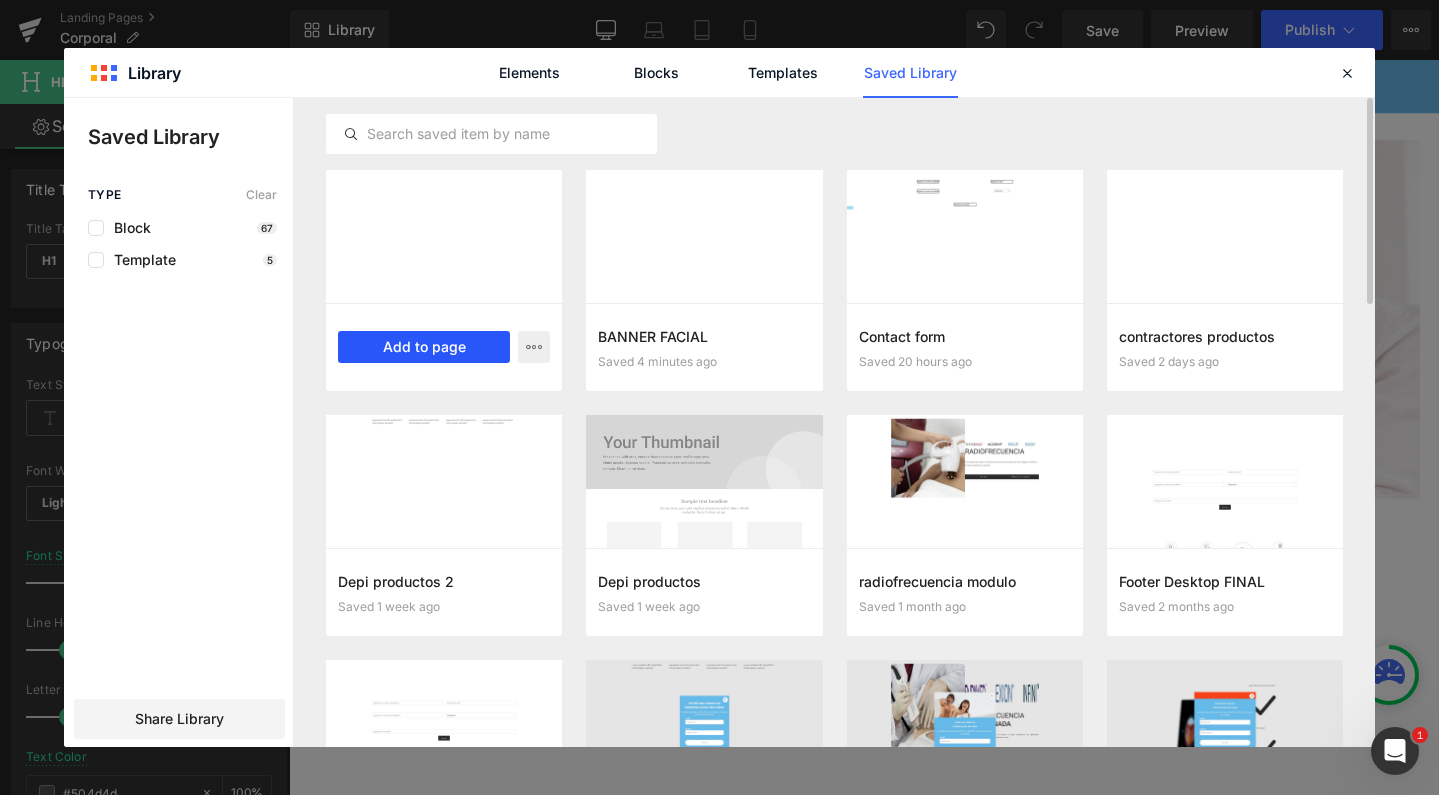 click on "Add to page" at bounding box center [424, 347] 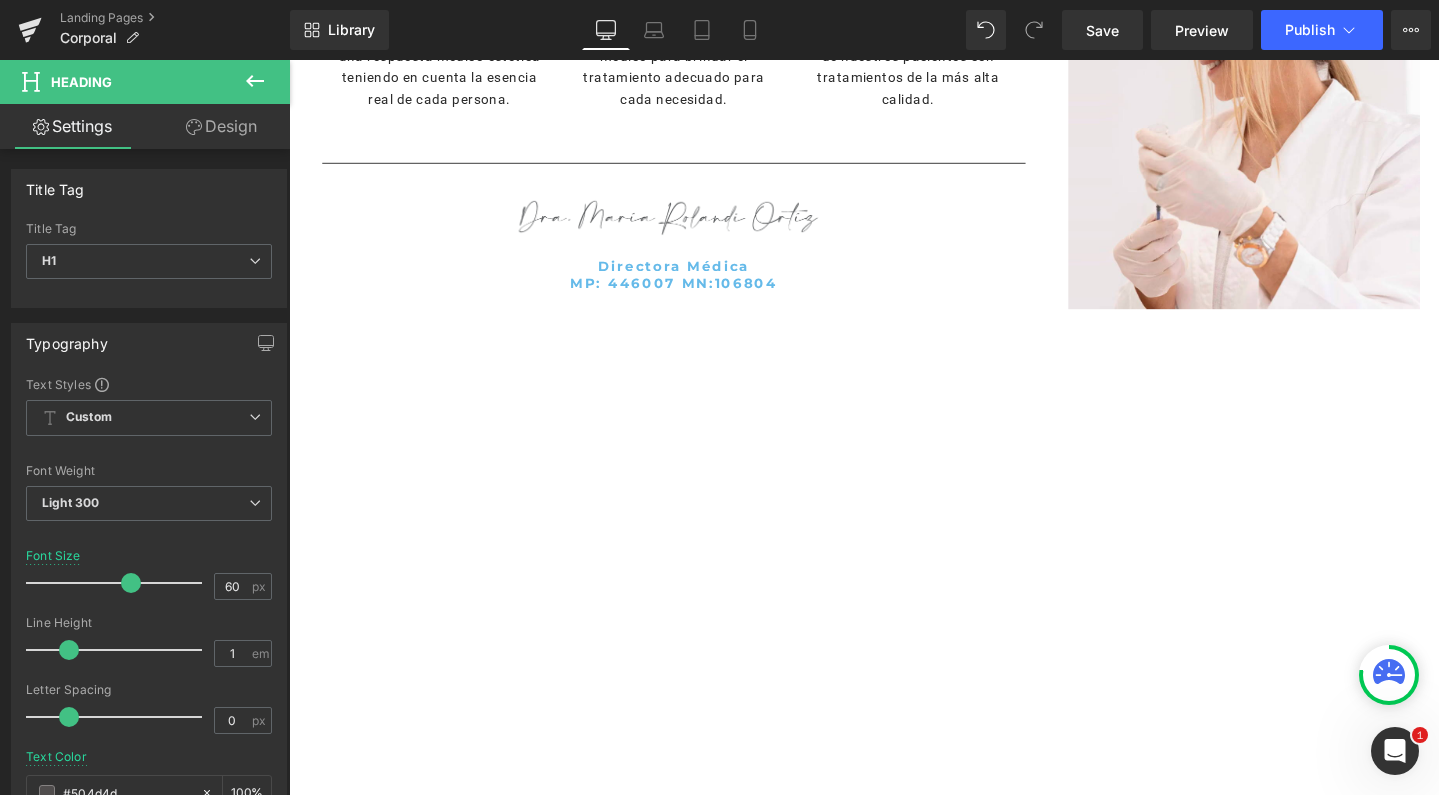 scroll, scrollTop: 2556, scrollLeft: 0, axis: vertical 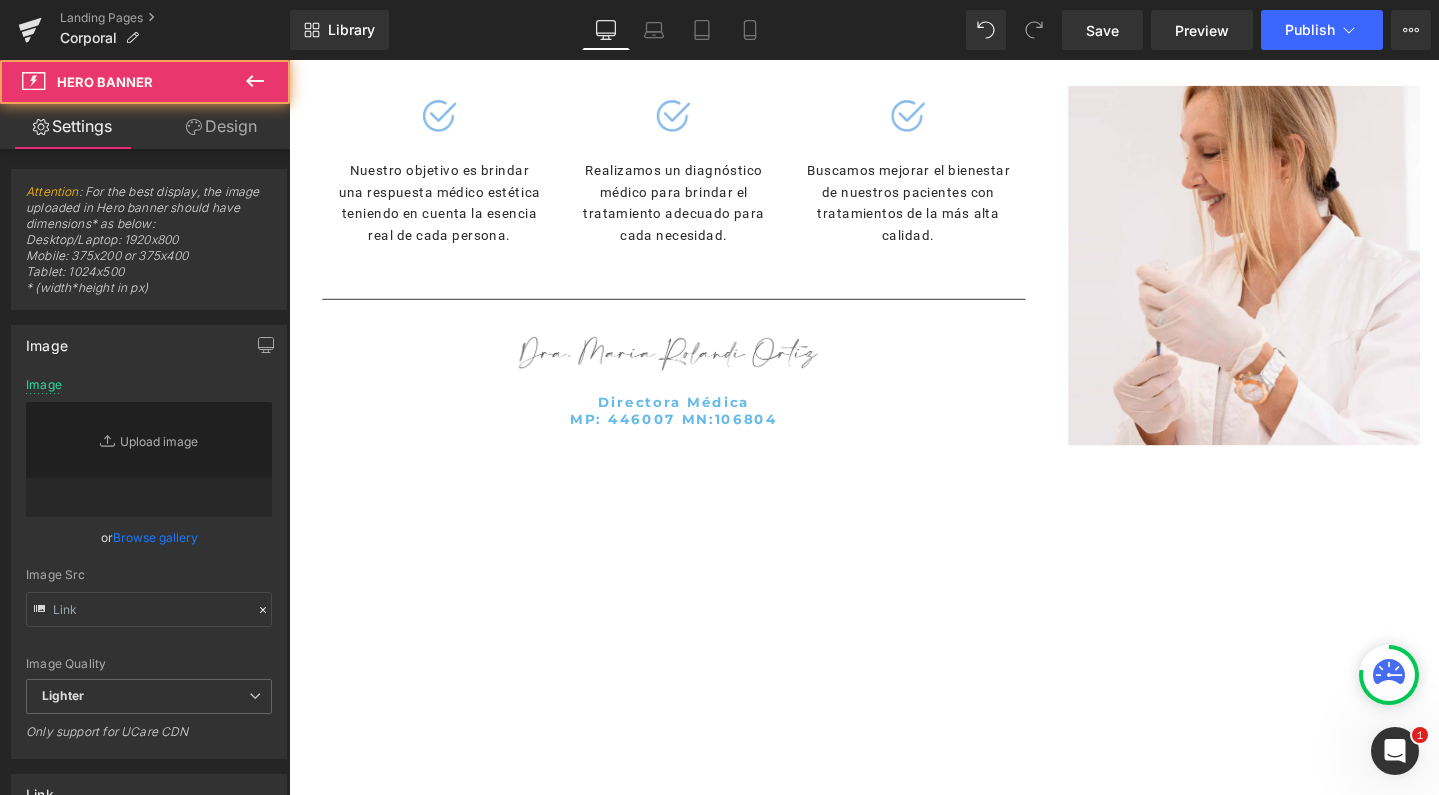 drag, startPoint x: 355, startPoint y: 518, endPoint x: 378, endPoint y: 378, distance: 141.87671 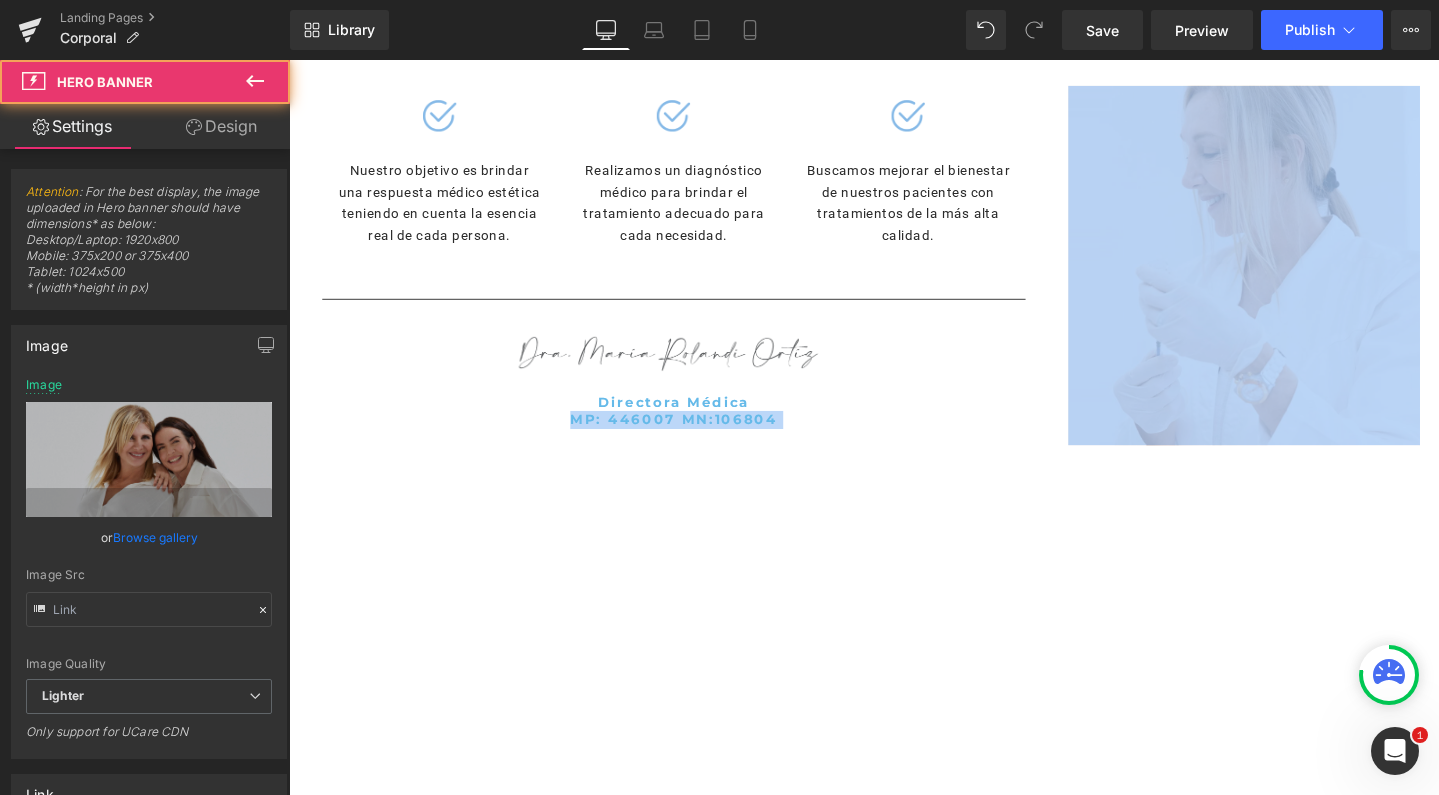 click on "TRATAMIENTOS  FACIALES Heading         TRATAMIENTOS FACIALES Heading" at bounding box center (894, 716) 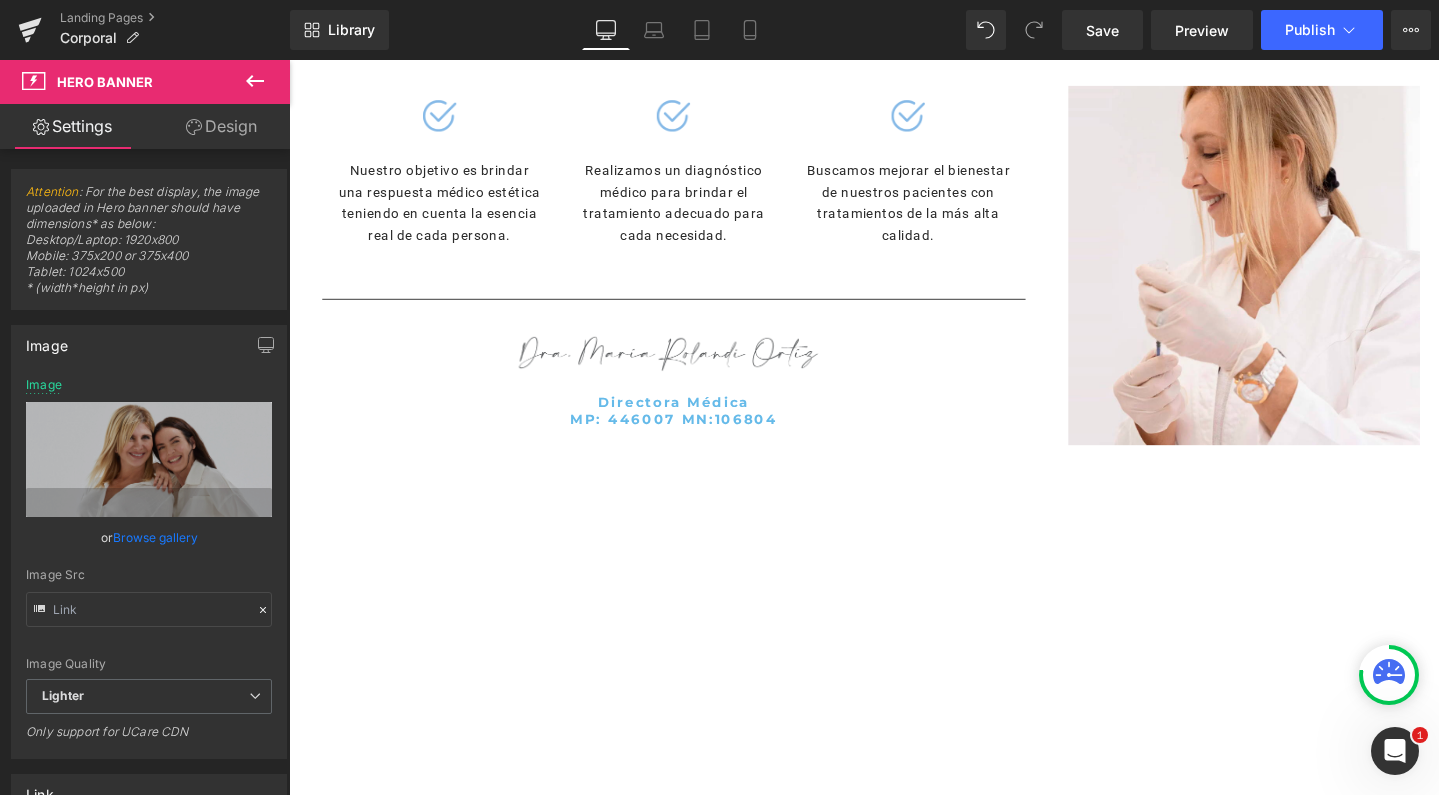 click on "Image         Nuestro objetivo es brindar una respuesta médico estética teniendo en cuenta la esencia real de cada persona. Text Block         Image         Realizamos un diagnóstico médico para brindar el tratamiento adecuado para cada necesidad. Text Block         Image         Buscamos mejorar el bienestar de nuestros pacientes con tratamientos de la más alta calidad. Text Block         Row         Separator         Image         Directora Médica MP: 446007 MN:106804 Heading         Row" at bounding box center [694, 263] 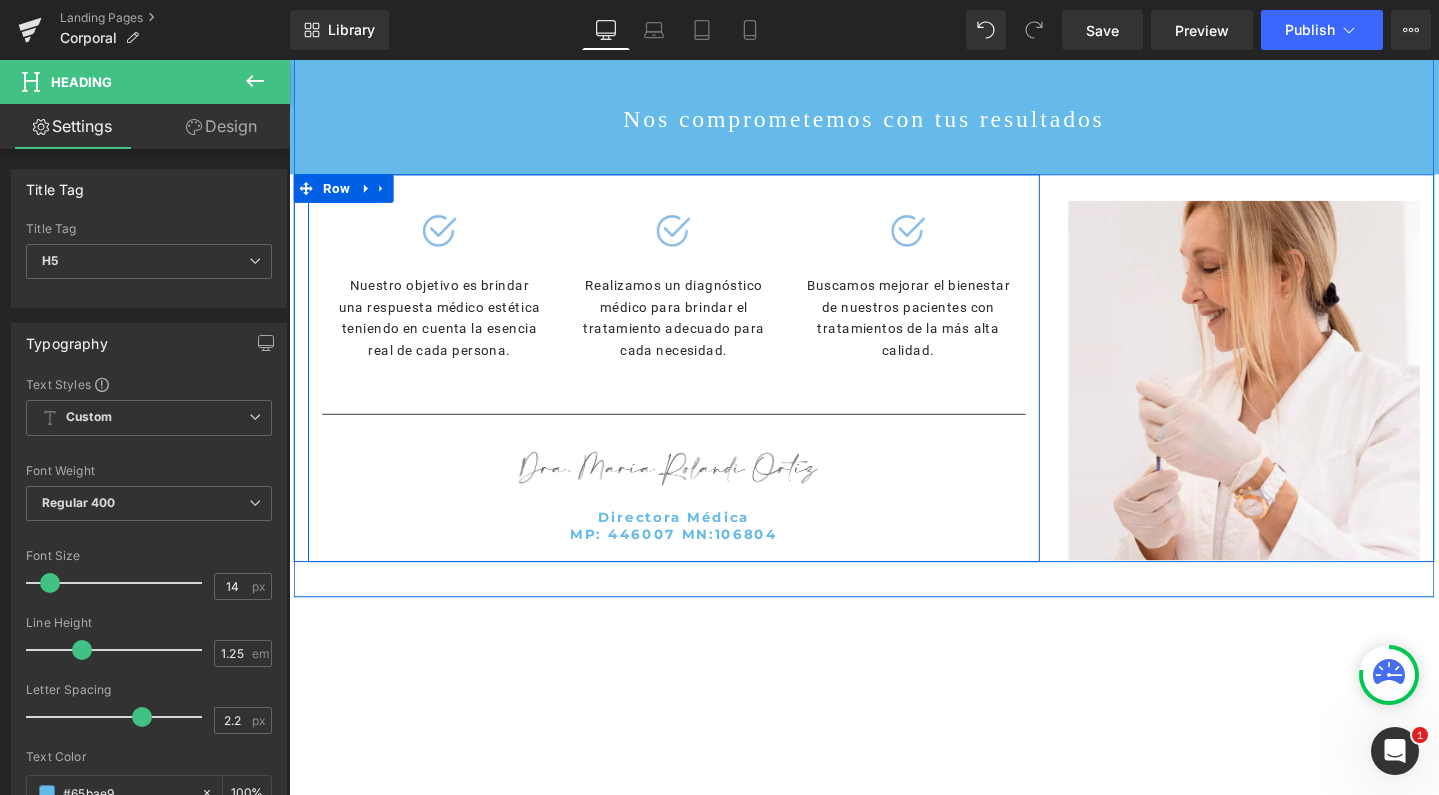 scroll, scrollTop: 2436, scrollLeft: 0, axis: vertical 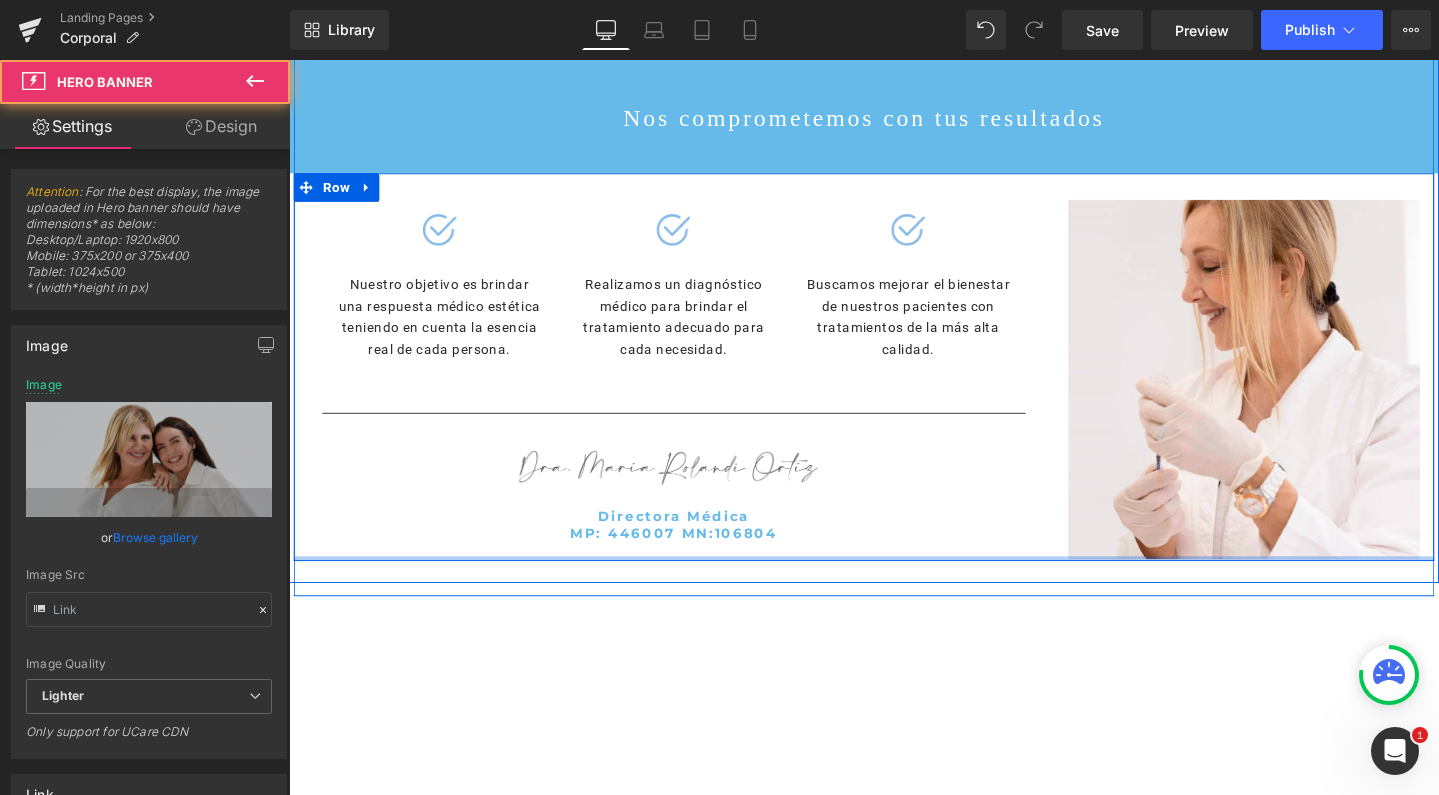 drag, startPoint x: 306, startPoint y: 575, endPoint x: 310, endPoint y: 517, distance: 58.137768 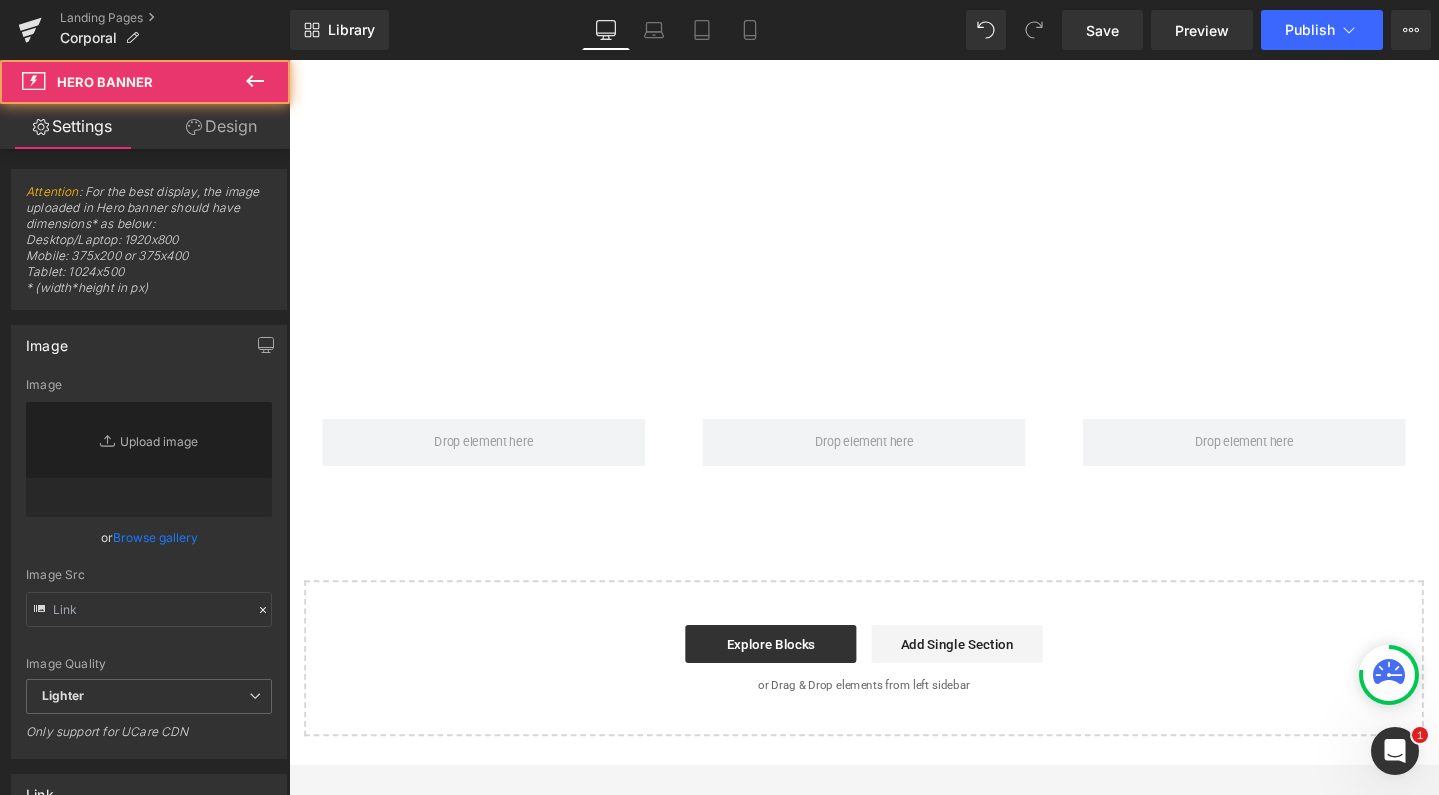 click at bounding box center [494, 159] 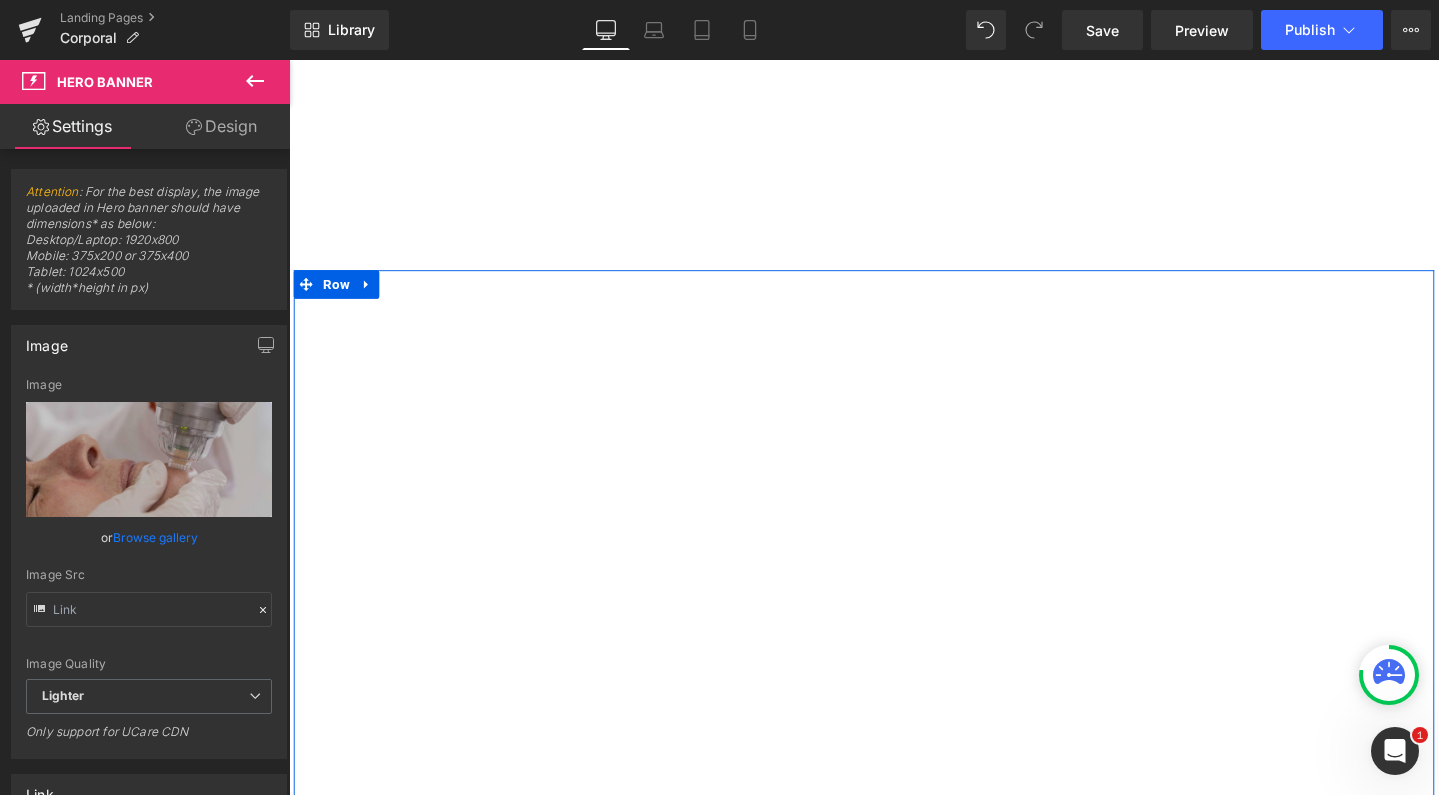 scroll, scrollTop: 3175, scrollLeft: 0, axis: vertical 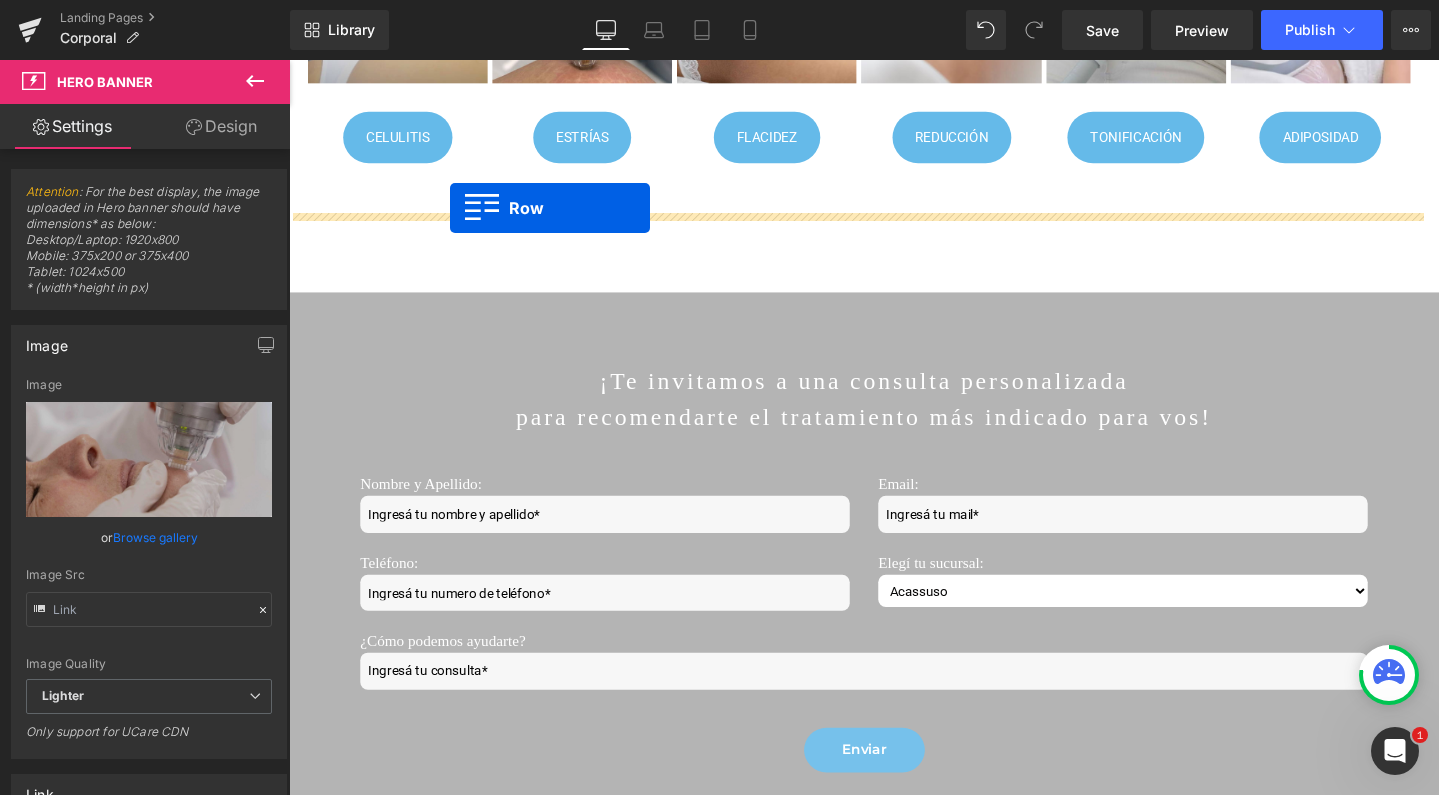 drag, startPoint x: 303, startPoint y: 258, endPoint x: 458, endPoint y: 216, distance: 160.58954 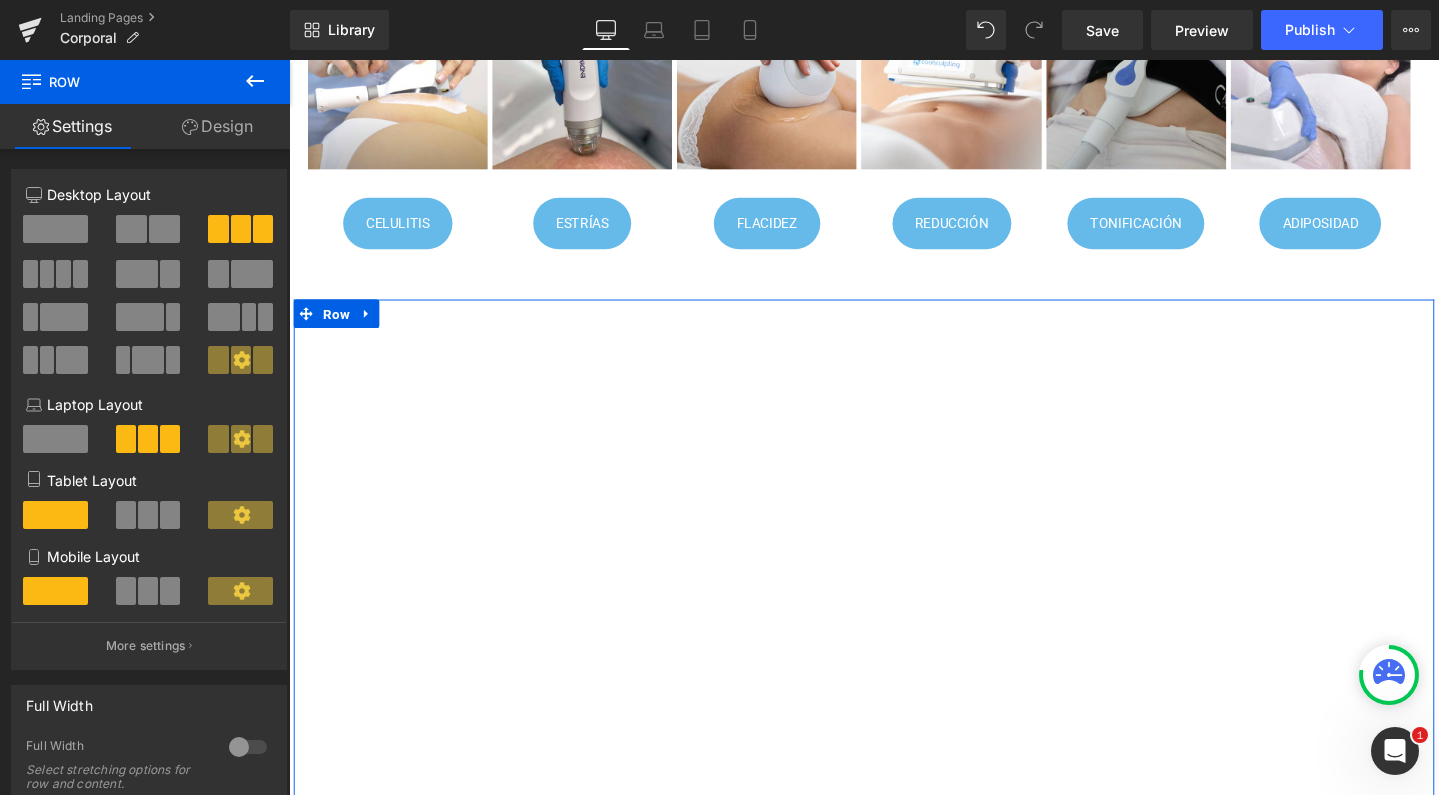 scroll, scrollTop: 334, scrollLeft: 0, axis: vertical 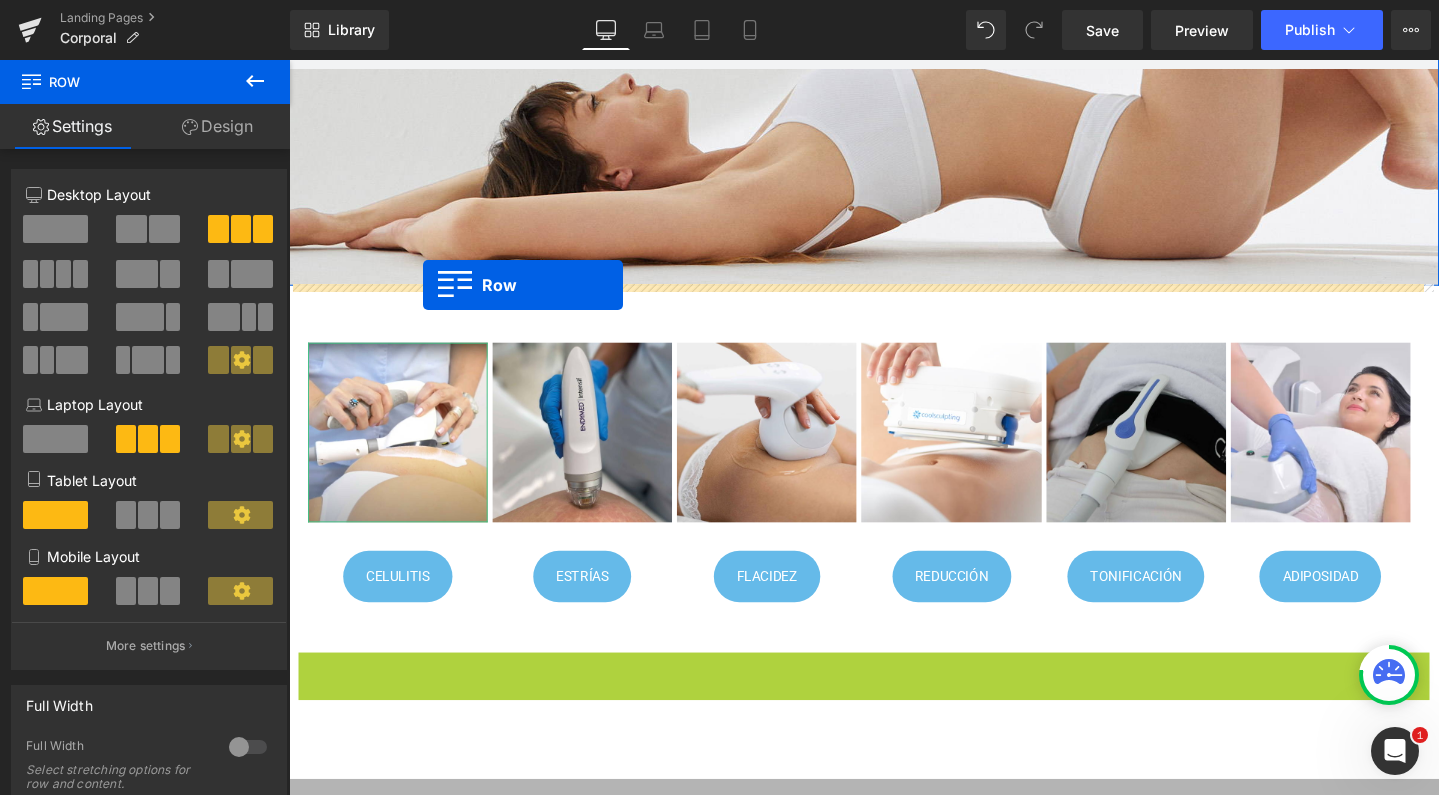 drag, startPoint x: 304, startPoint y: 699, endPoint x: 430, endPoint y: 297, distance: 421.28375 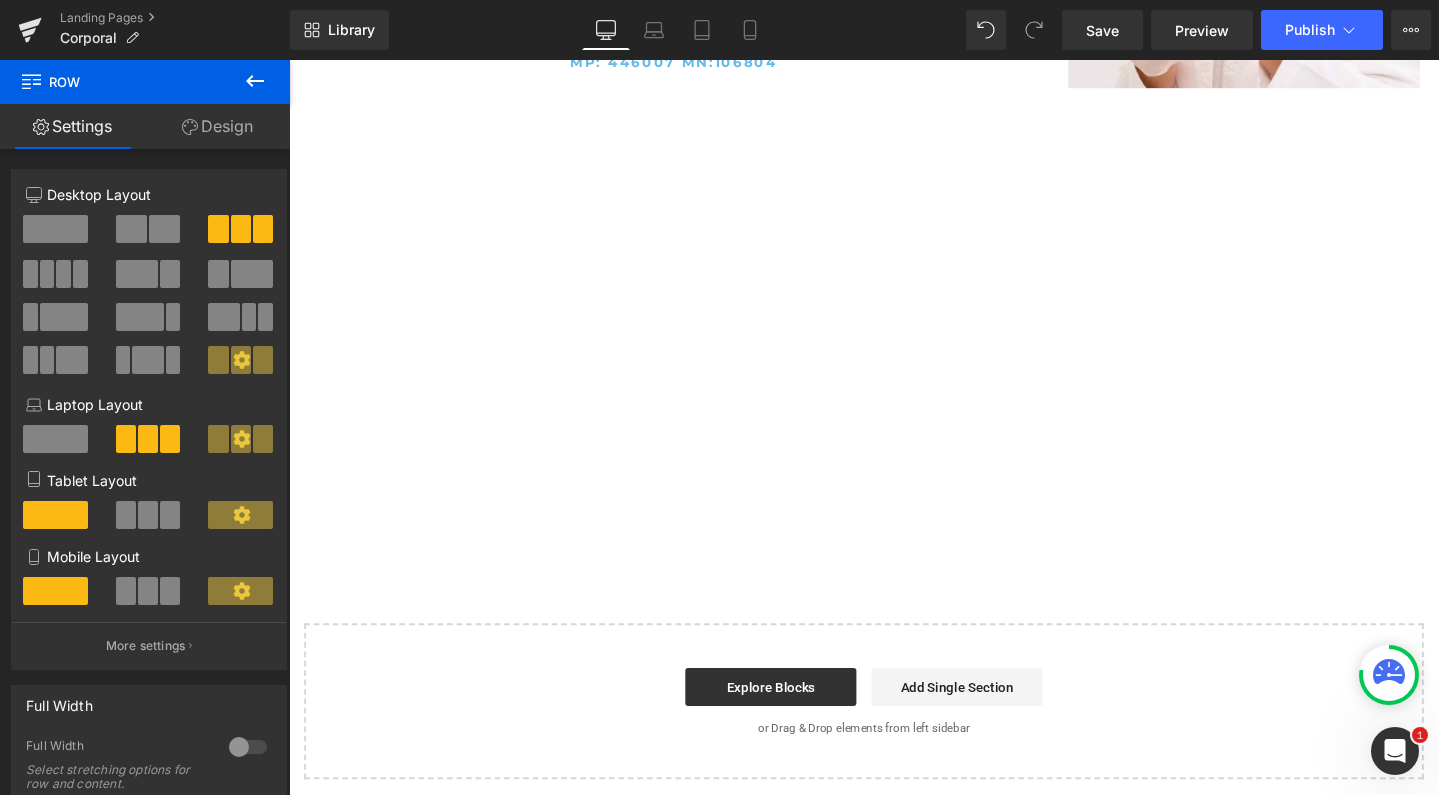 scroll, scrollTop: 3409, scrollLeft: 0, axis: vertical 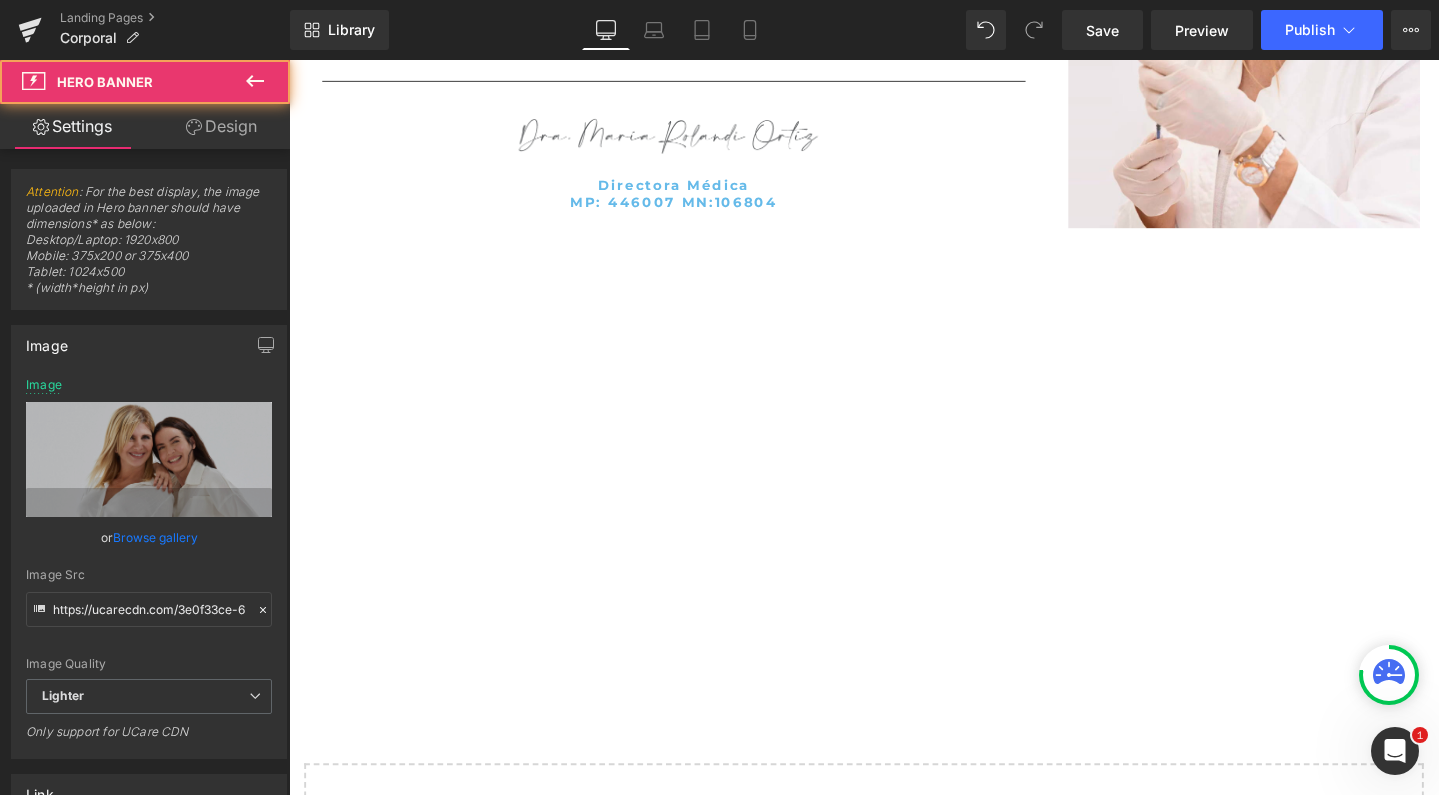click on "TRATAMIENTOS  FACIALES Heading         TRATAMIENTOS FACIALES Heading" at bounding box center [894, 488] 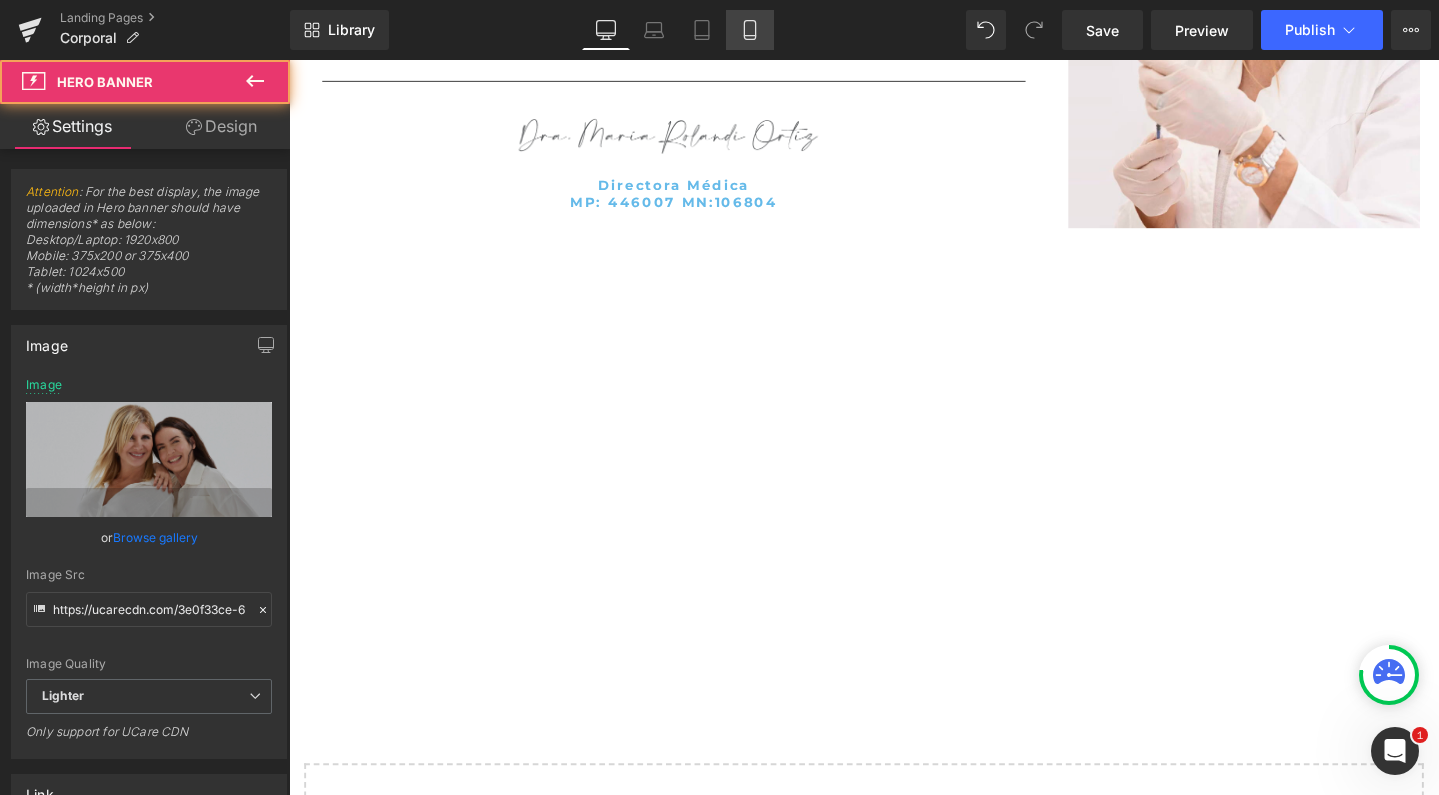 click 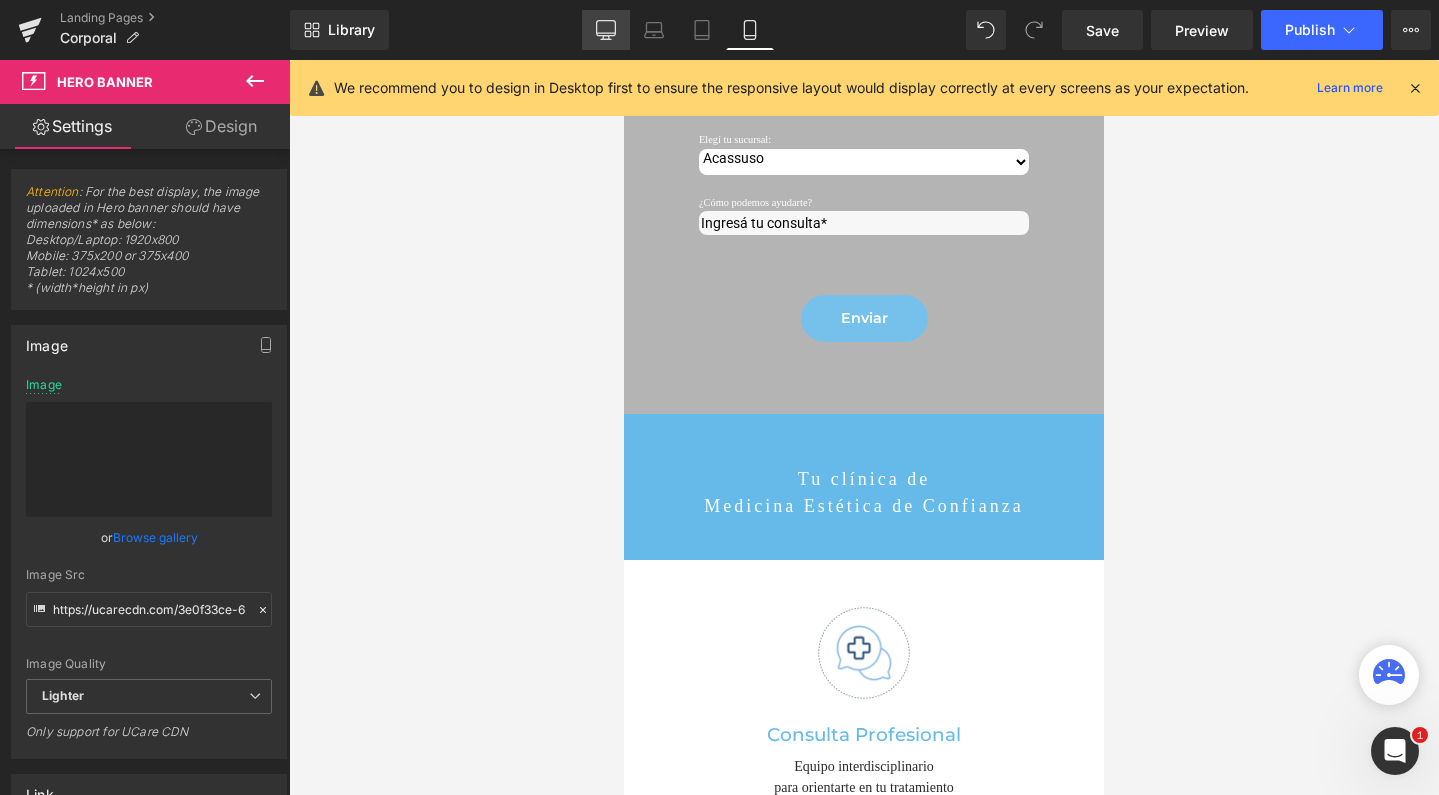 scroll, scrollTop: 6131, scrollLeft: 0, axis: vertical 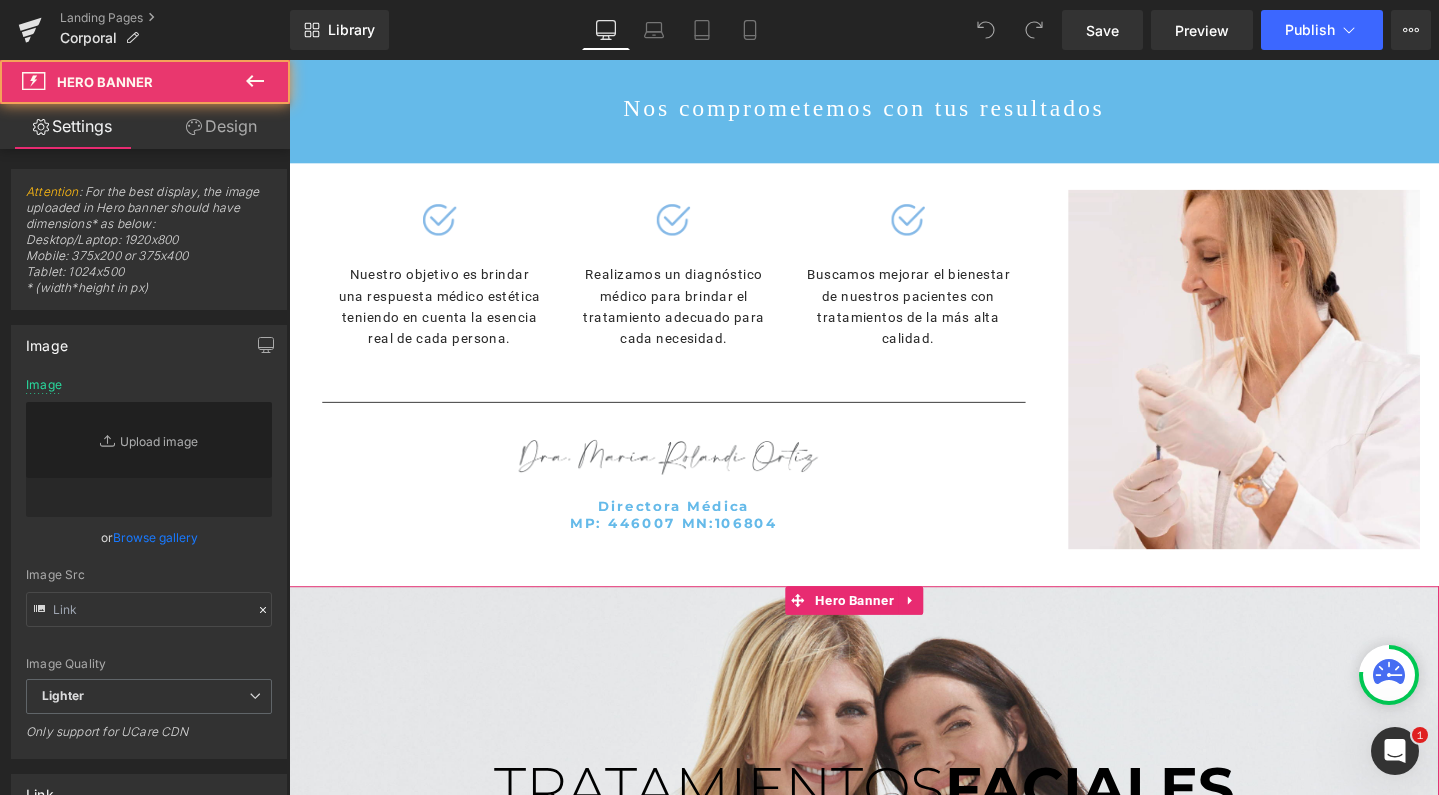 click on "TRATAMIENTOS  FACIALES Heading         TRATAMIENTOS FACIALES Heading" at bounding box center [894, 826] 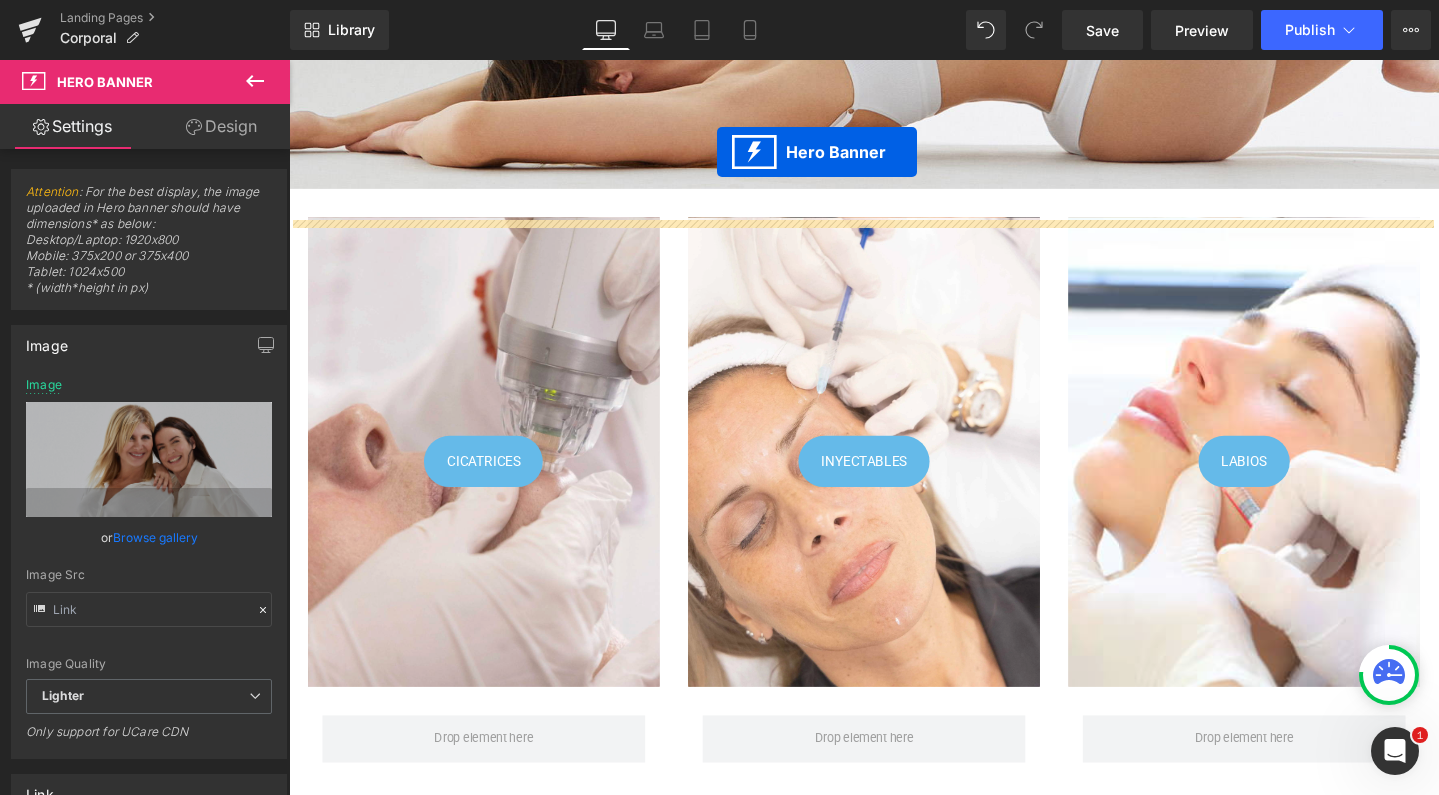 scroll, scrollTop: 416, scrollLeft: 0, axis: vertical 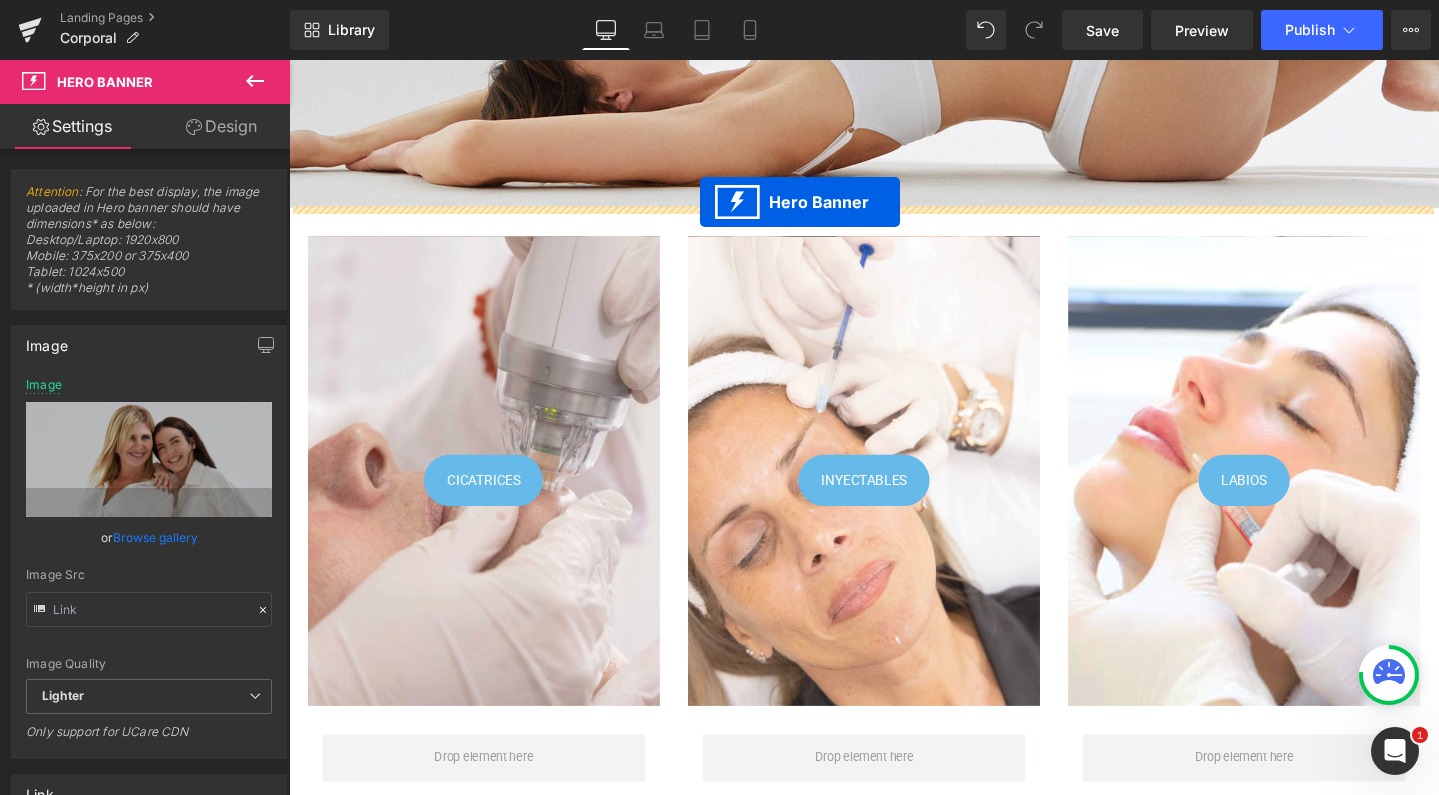 drag, startPoint x: 824, startPoint y: 562, endPoint x: 721, endPoint y: 209, distance: 367.72 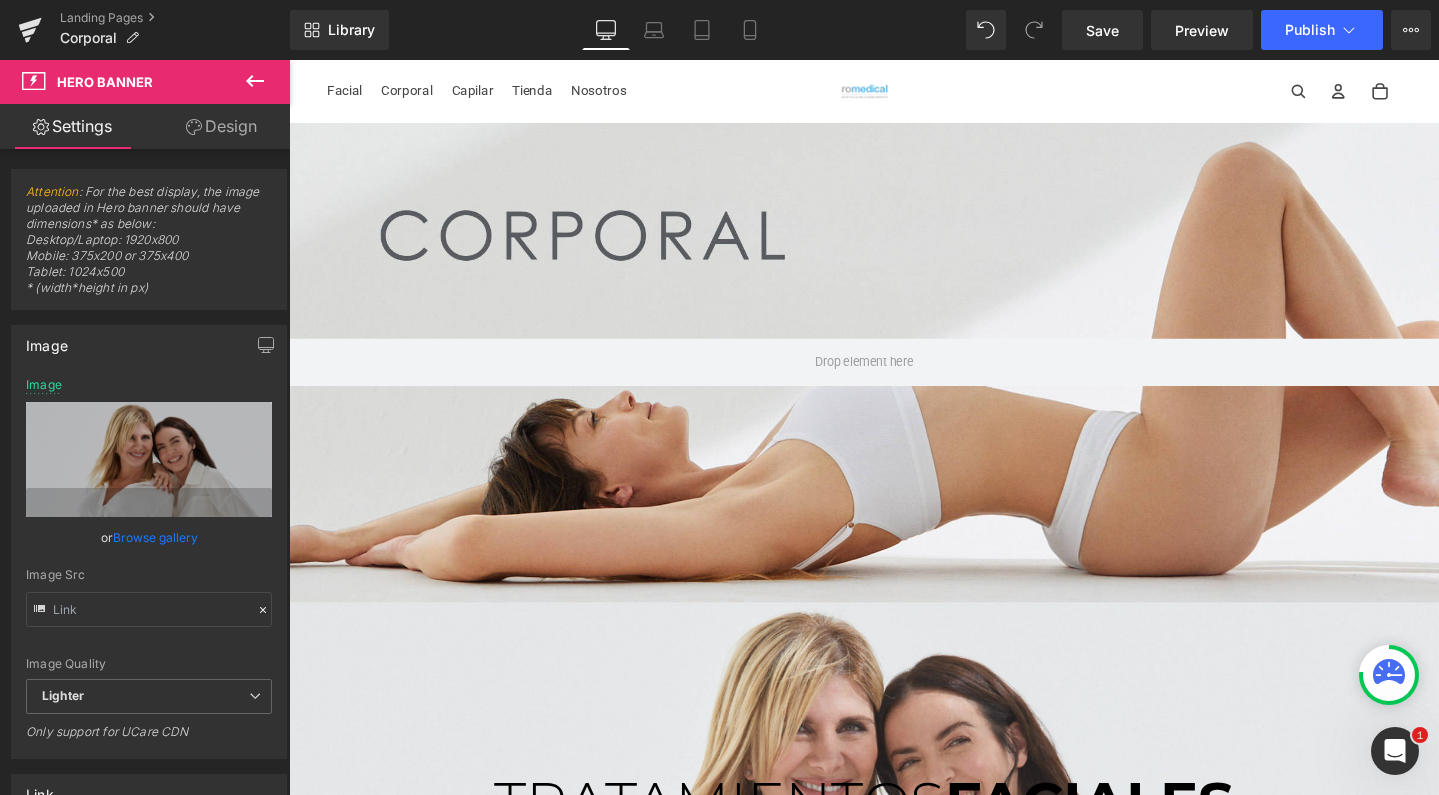 scroll, scrollTop: 0, scrollLeft: 0, axis: both 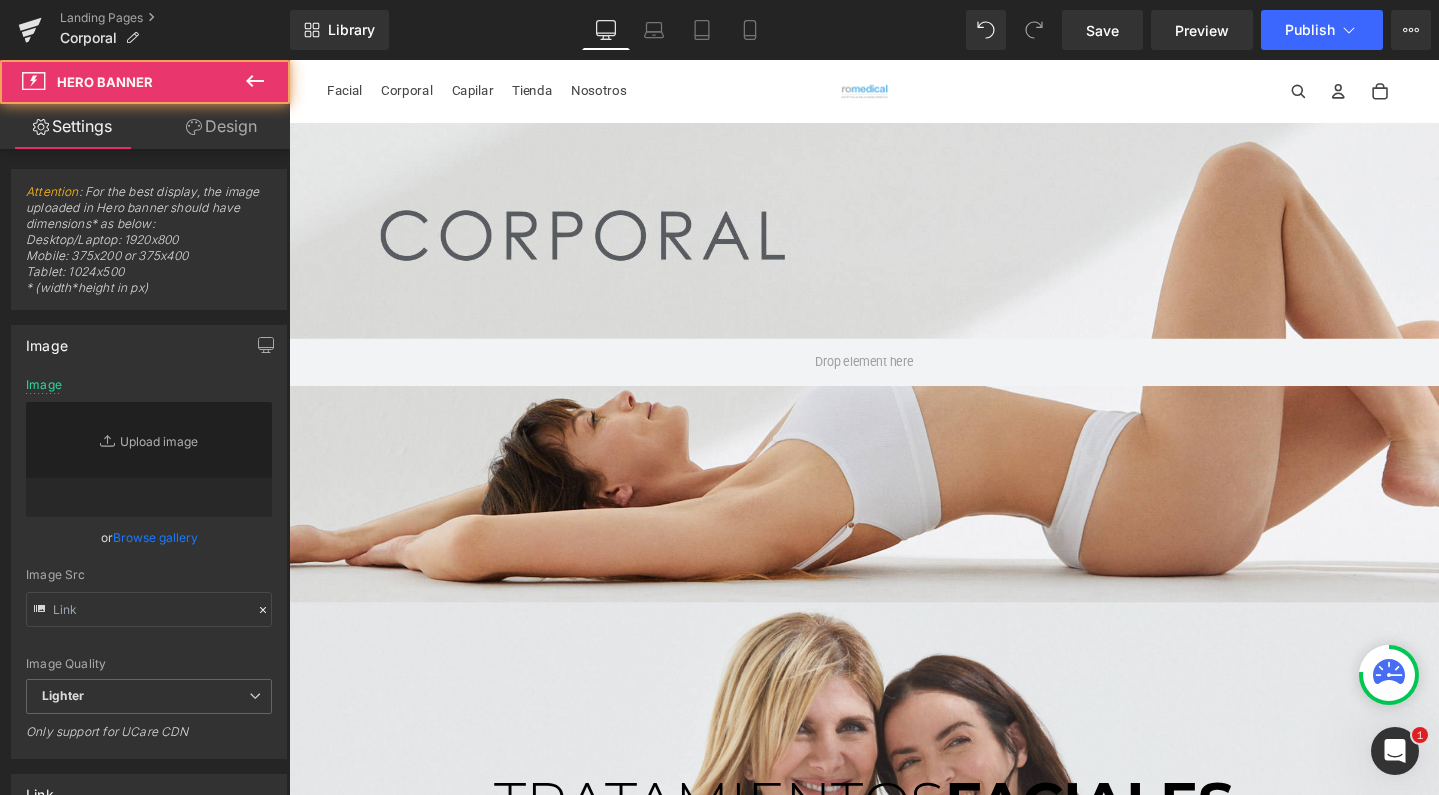 click at bounding box center (894, 378) 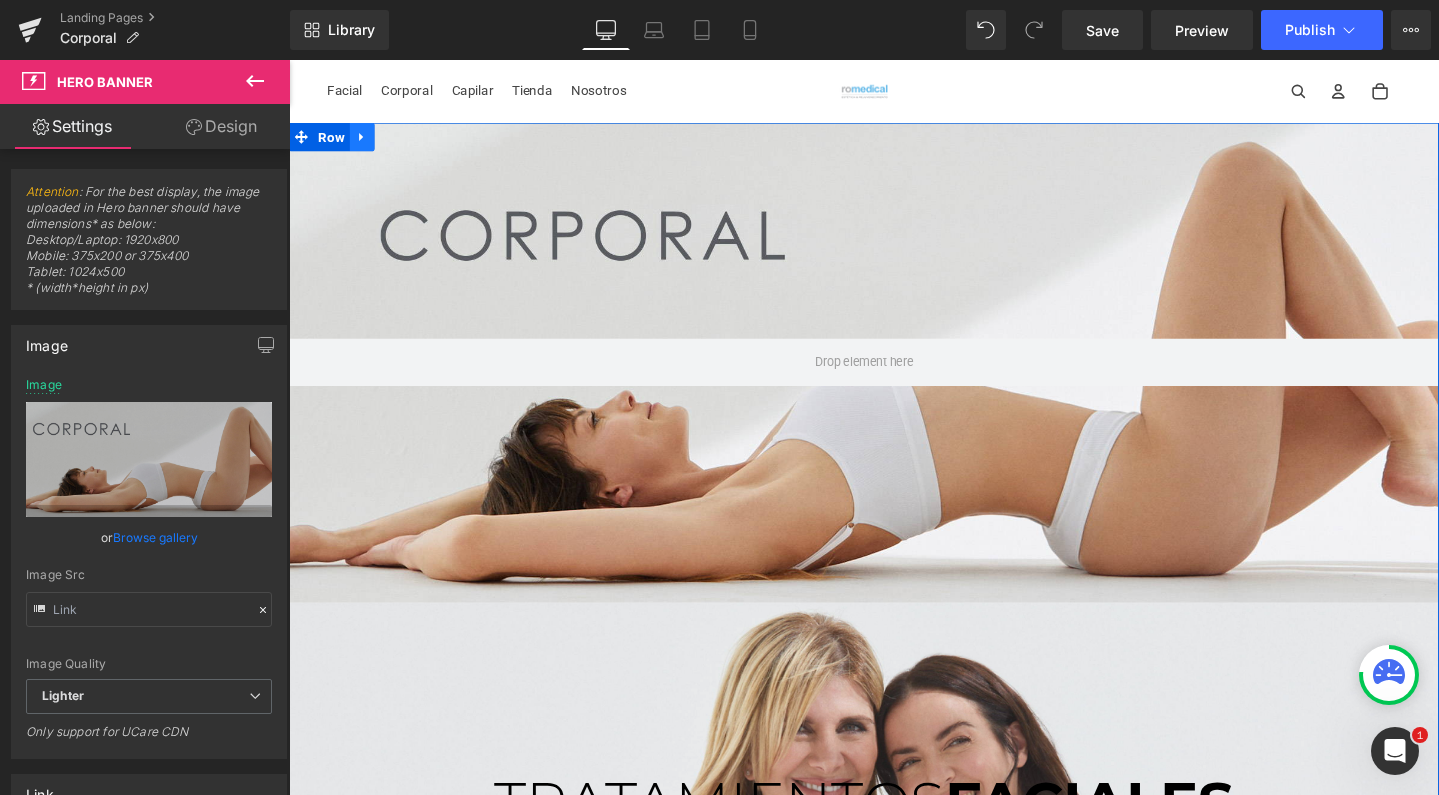 click 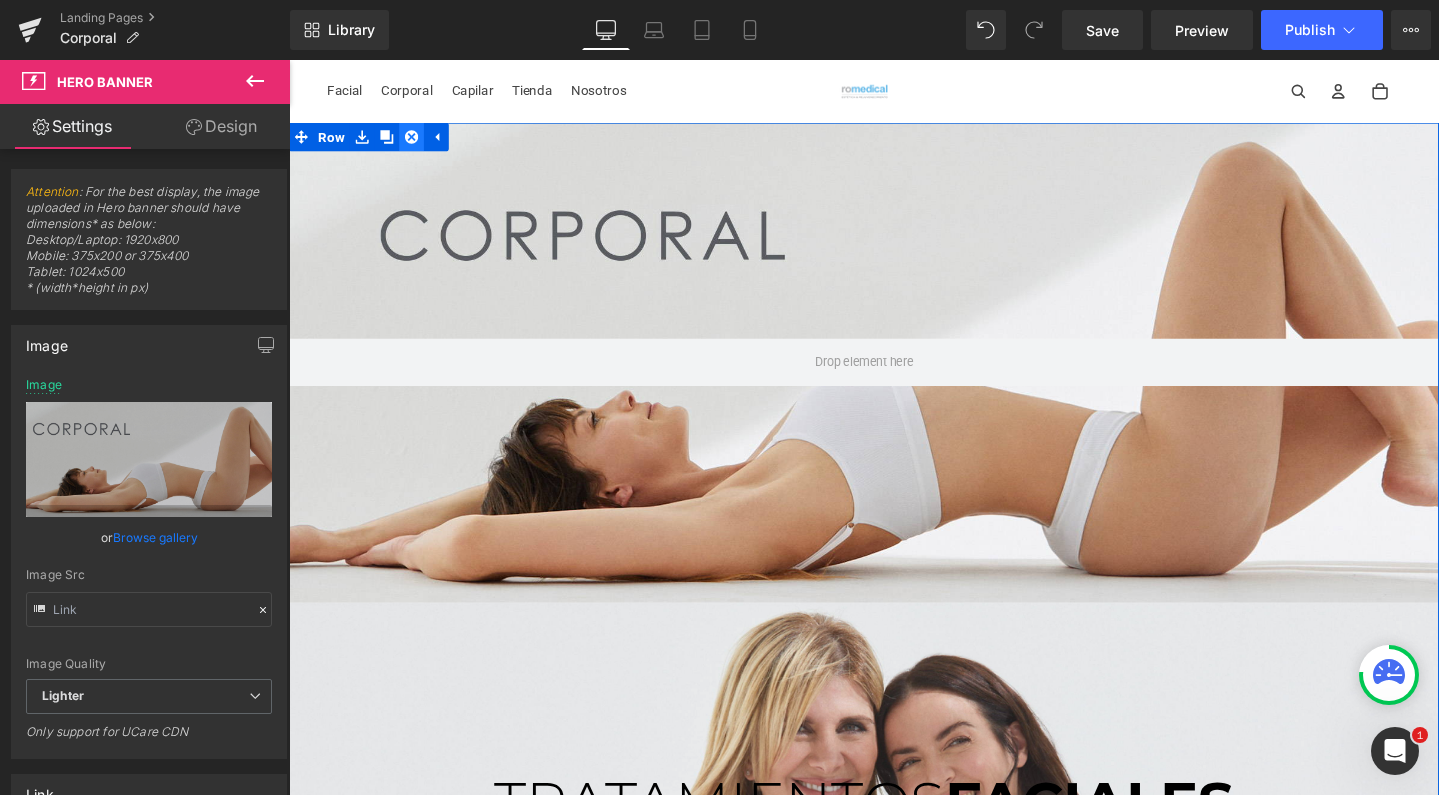 click 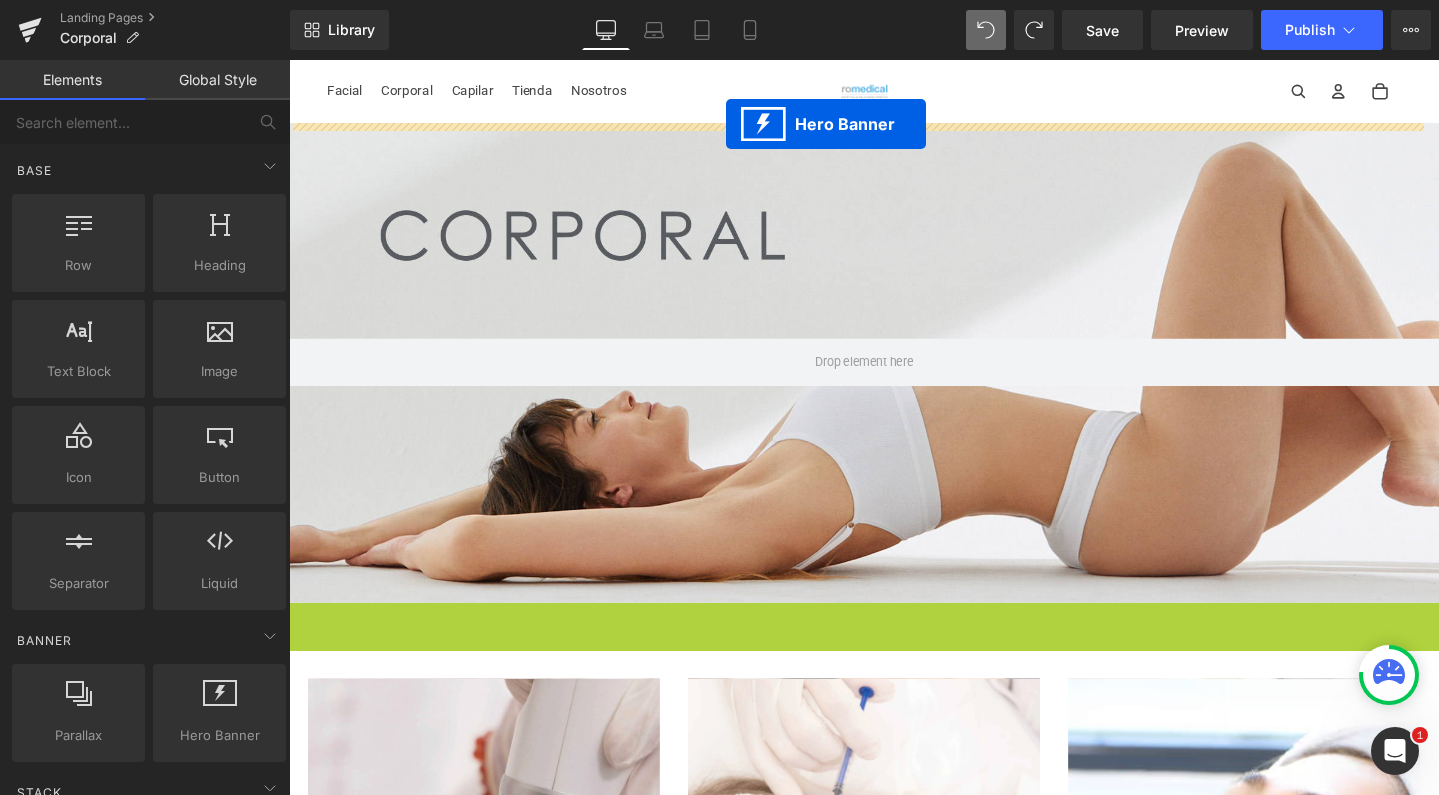 drag, startPoint x: 821, startPoint y: 645, endPoint x: 749, endPoint y: 127, distance: 522.9799 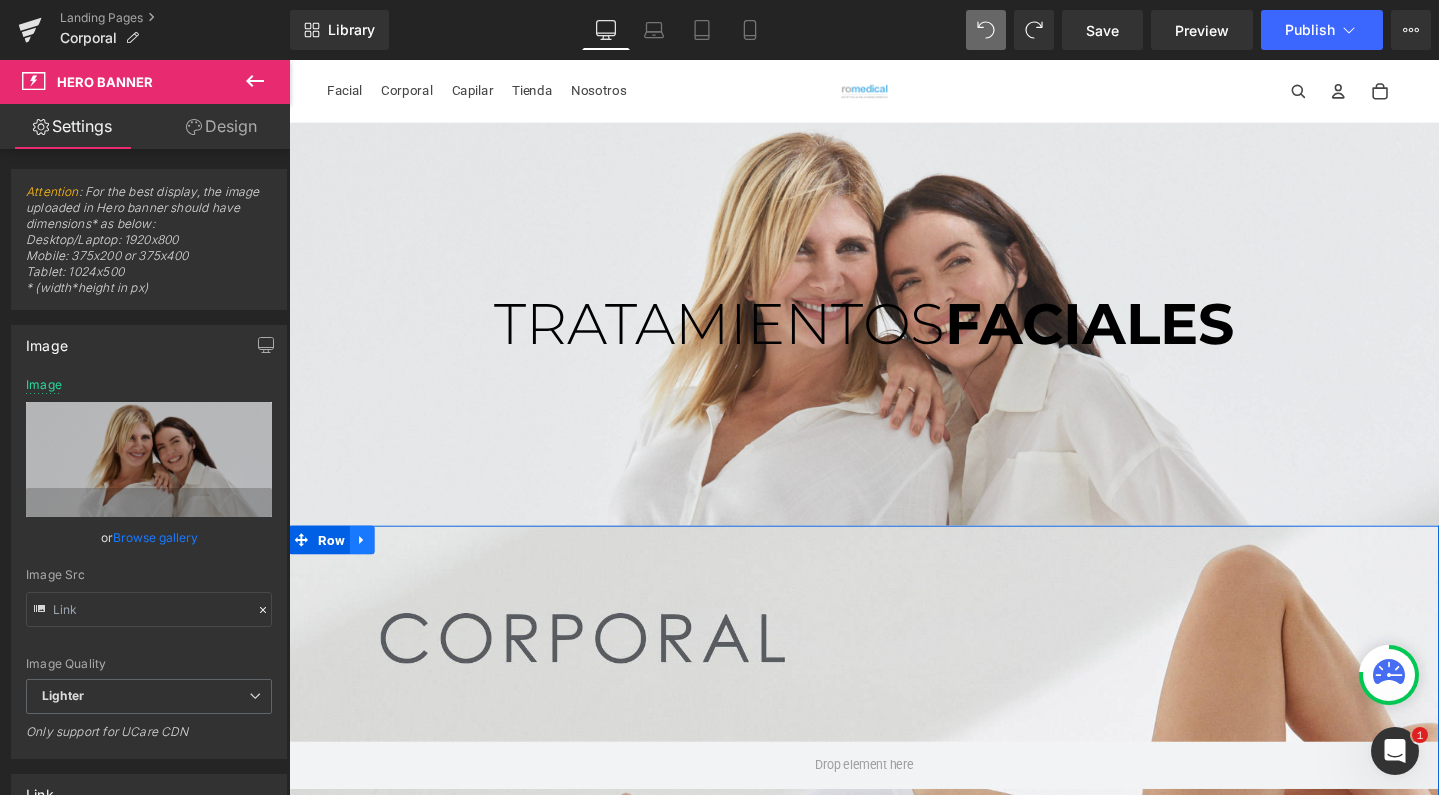 click 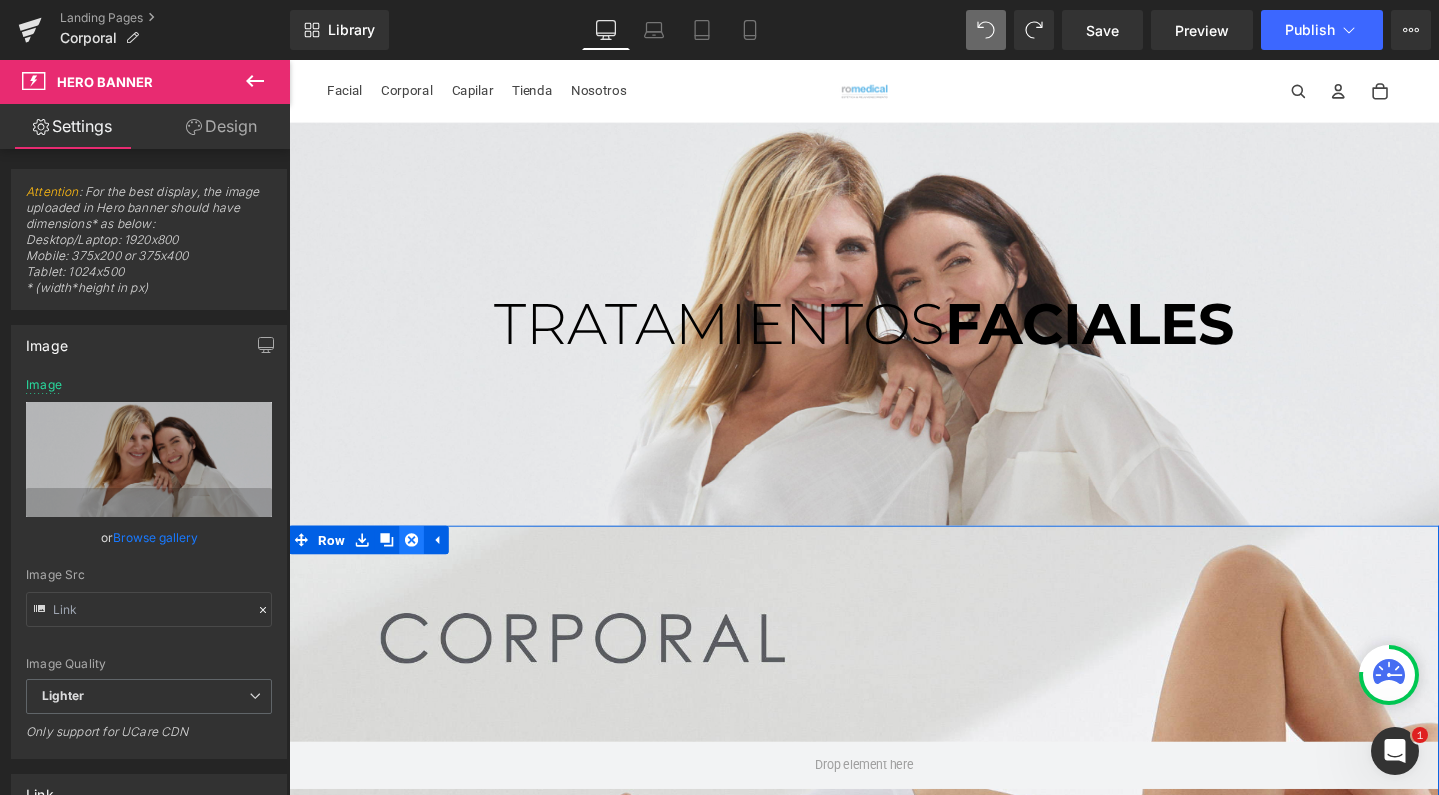 click 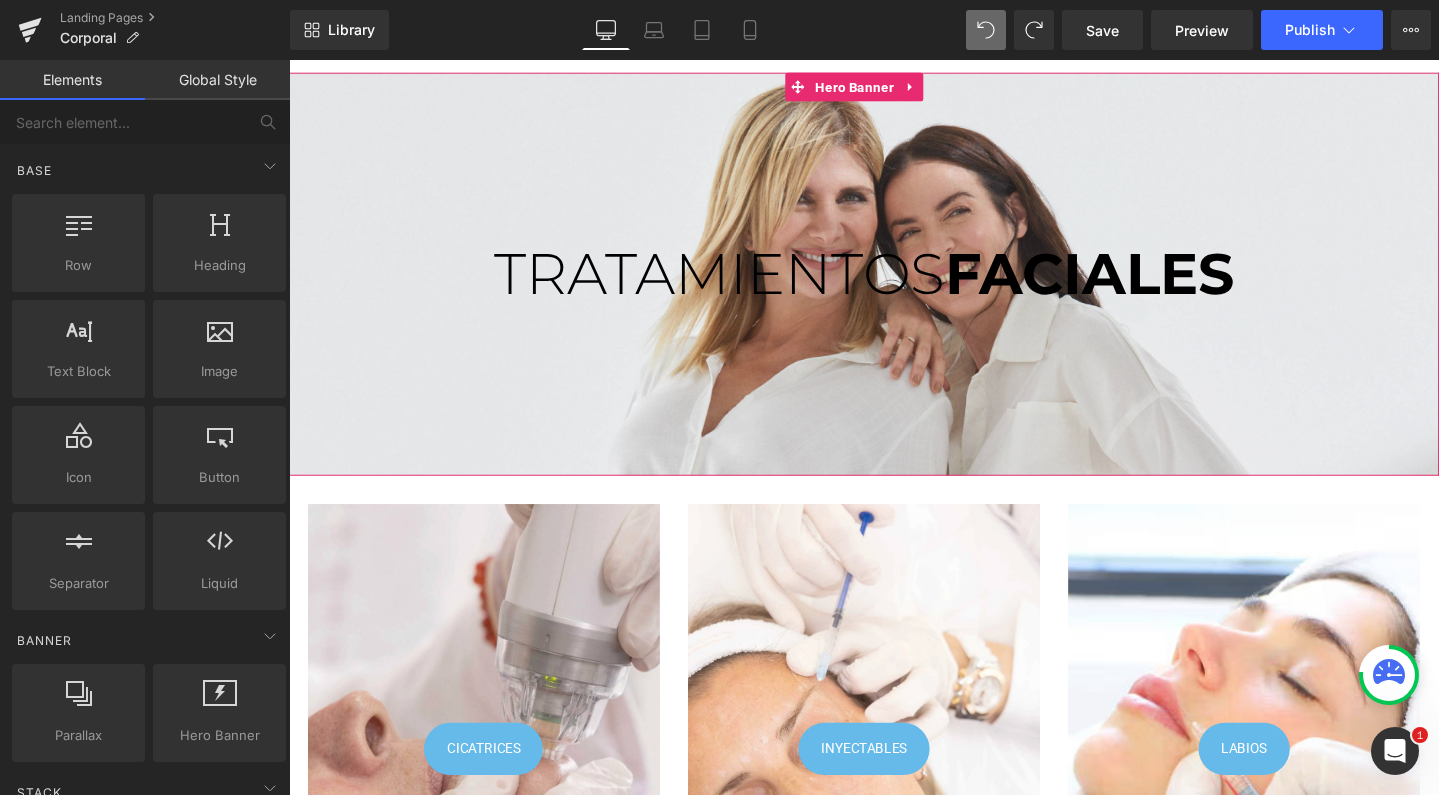 scroll, scrollTop: 38, scrollLeft: 0, axis: vertical 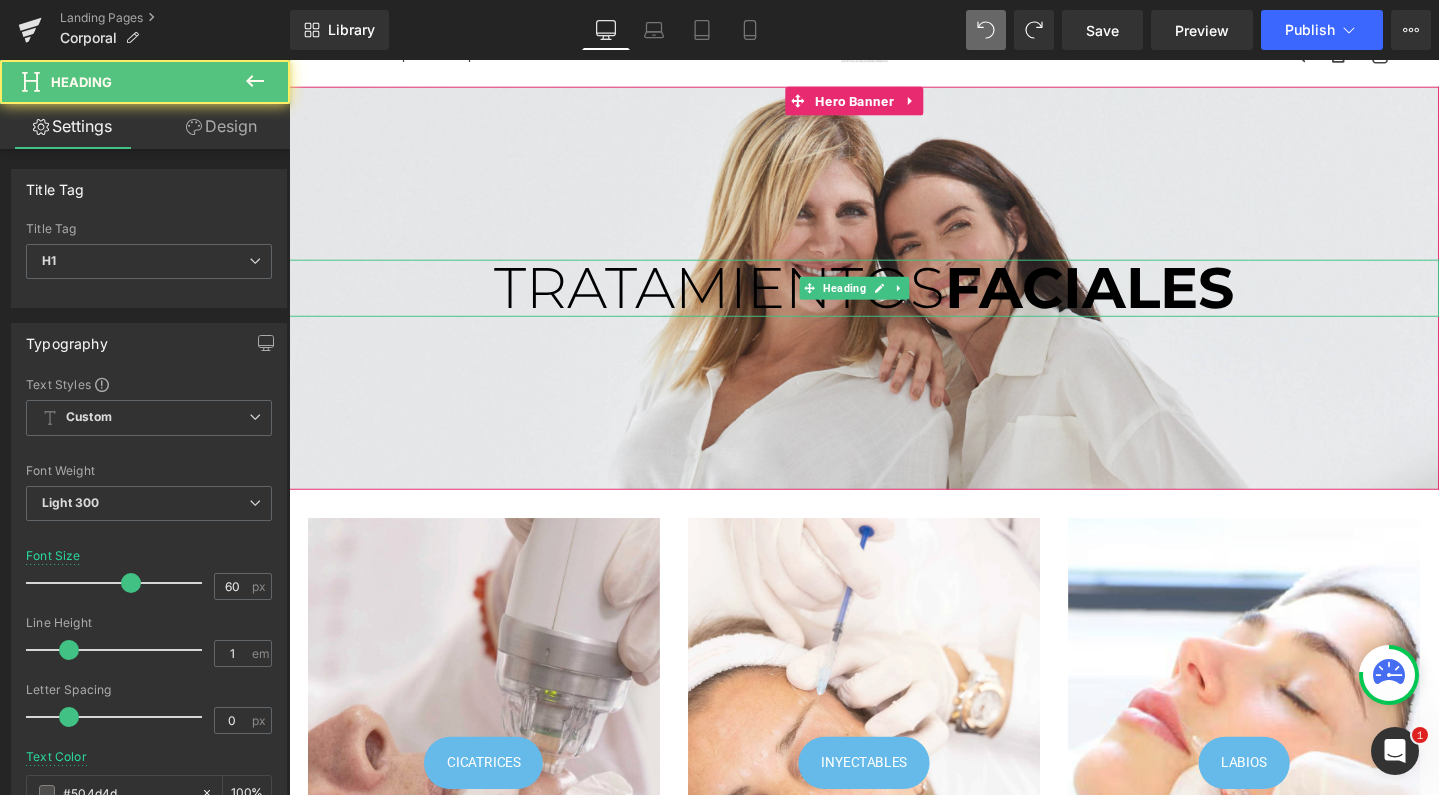 click on "FACIALES" at bounding box center (1132, 299) 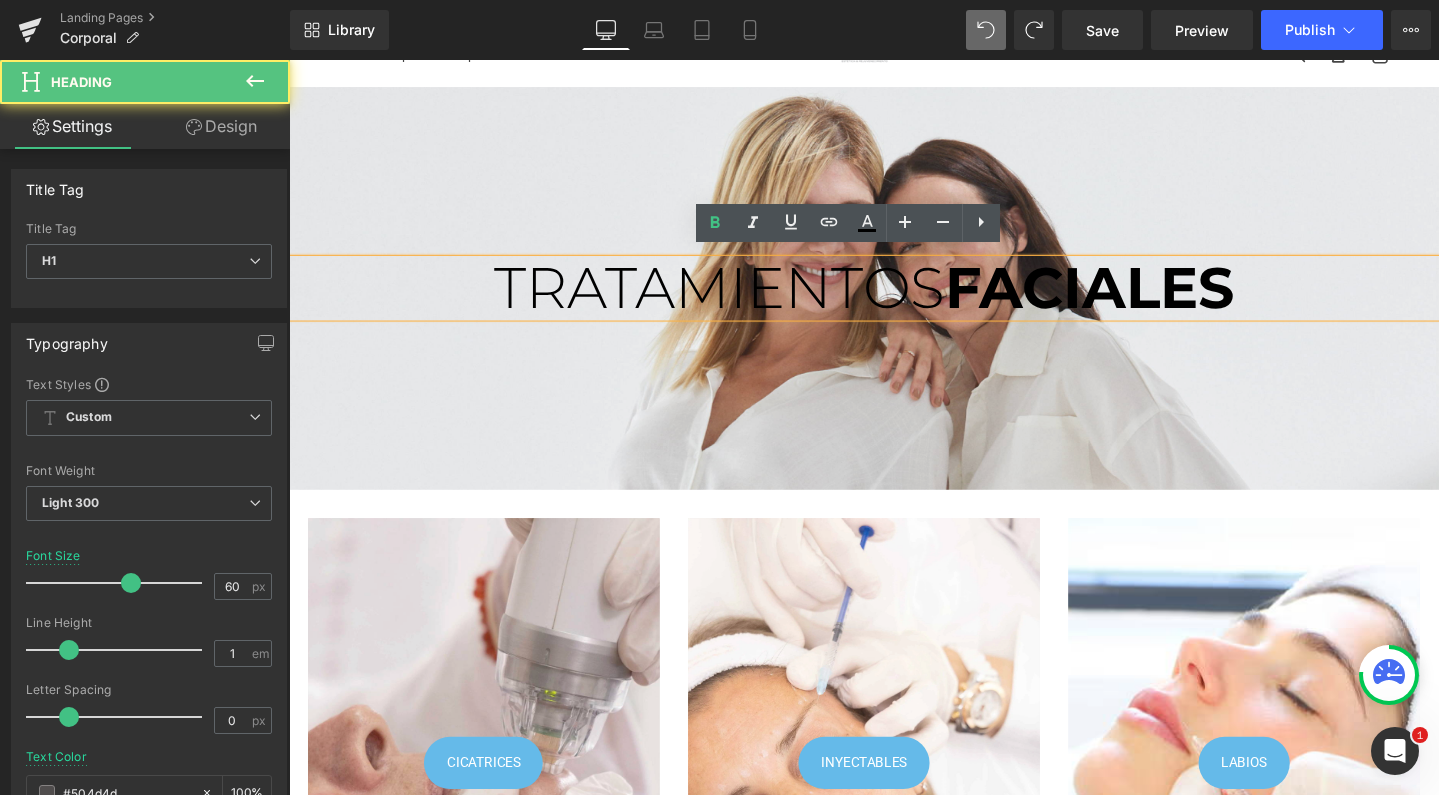 drag, startPoint x: 1000, startPoint y: 300, endPoint x: 1349, endPoint y: 300, distance: 349 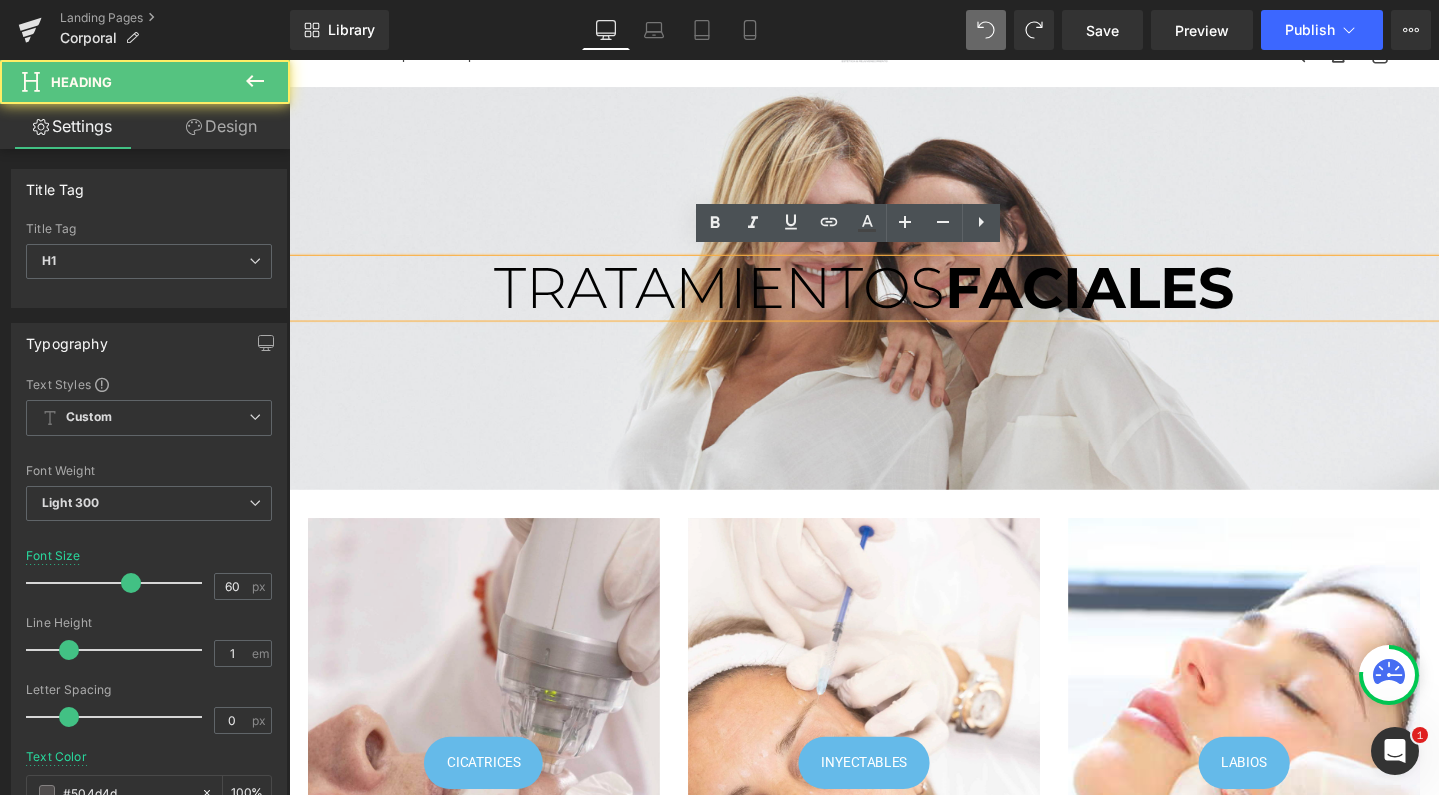 click on "FACIALES" at bounding box center [1132, 299] 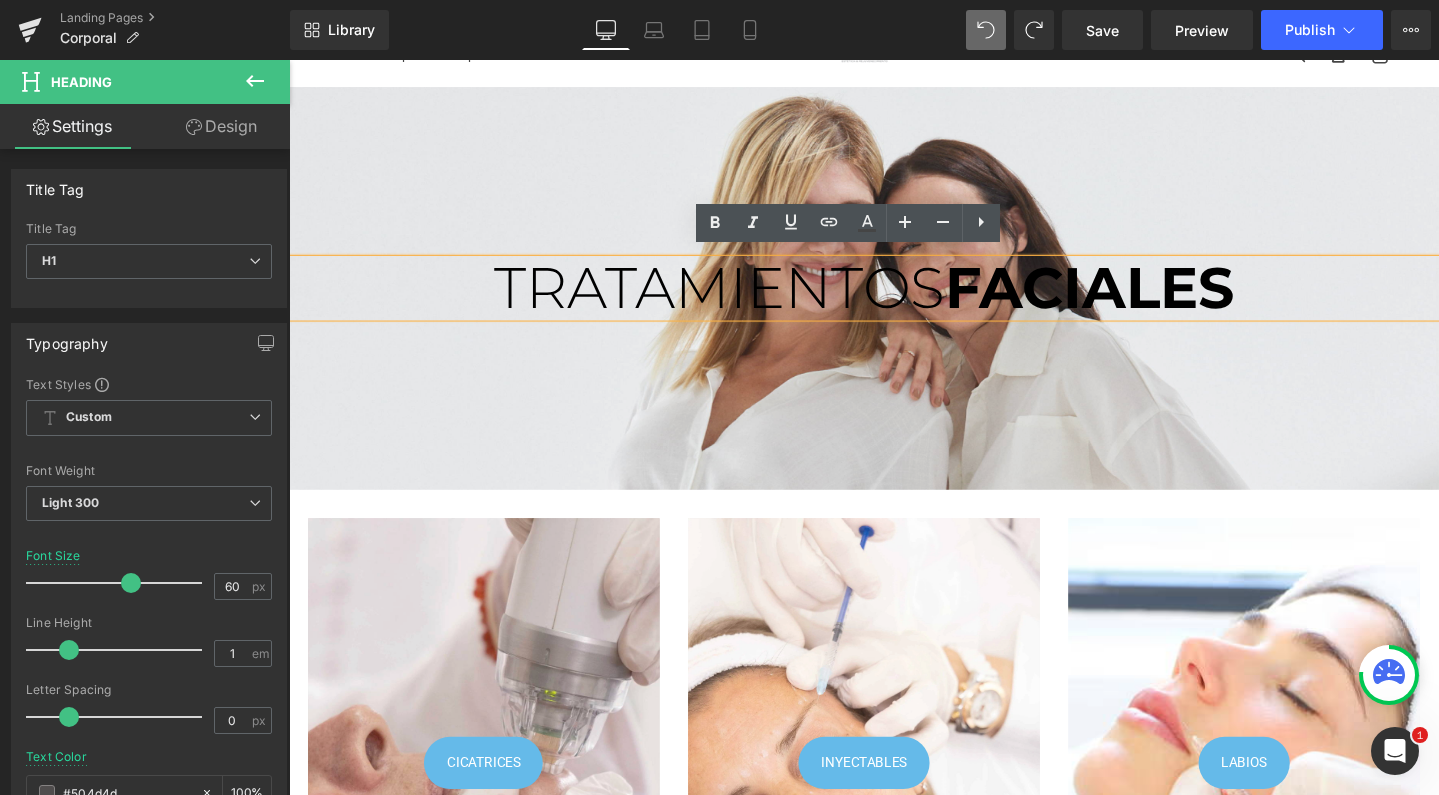 type 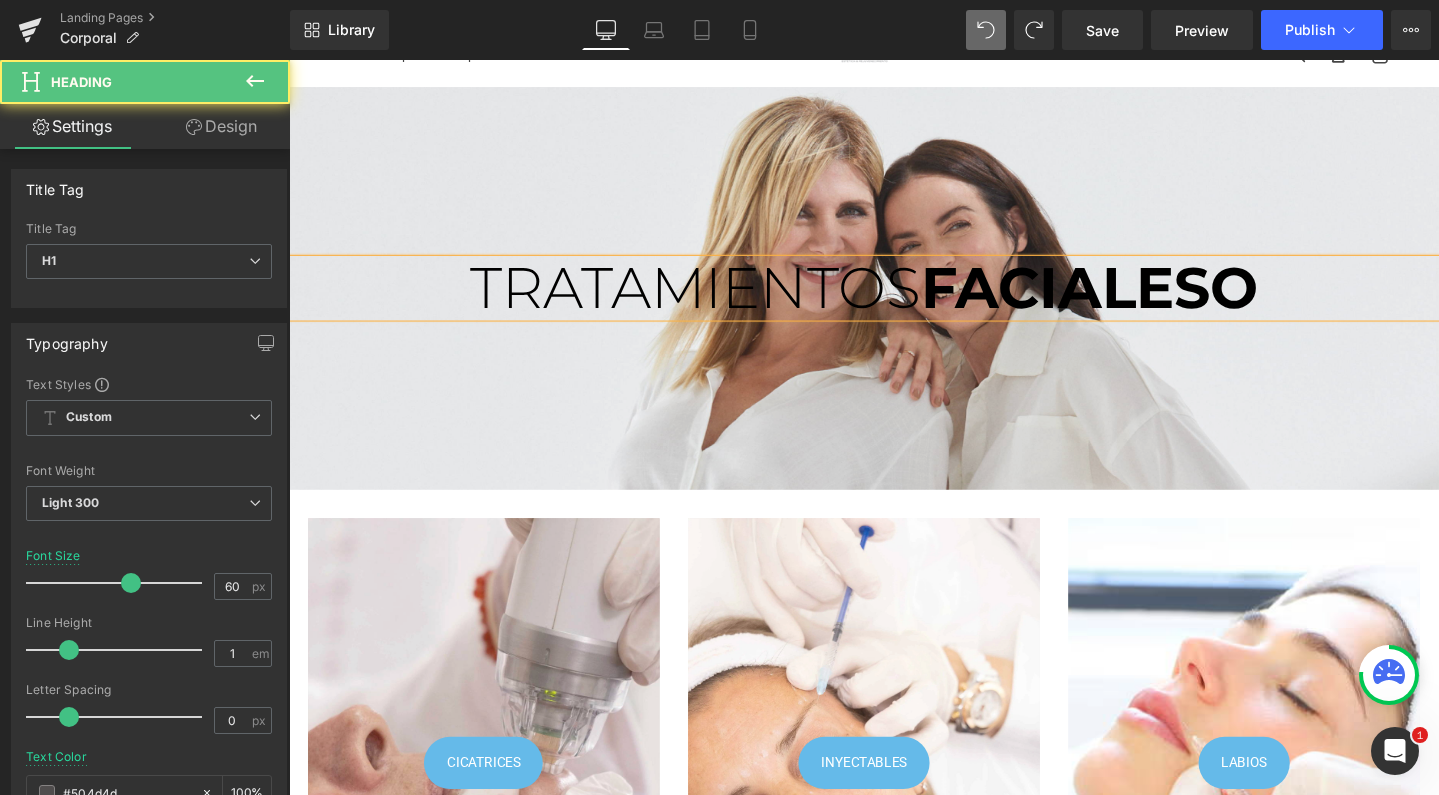 drag, startPoint x: 971, startPoint y: 314, endPoint x: 1406, endPoint y: 313, distance: 435.00116 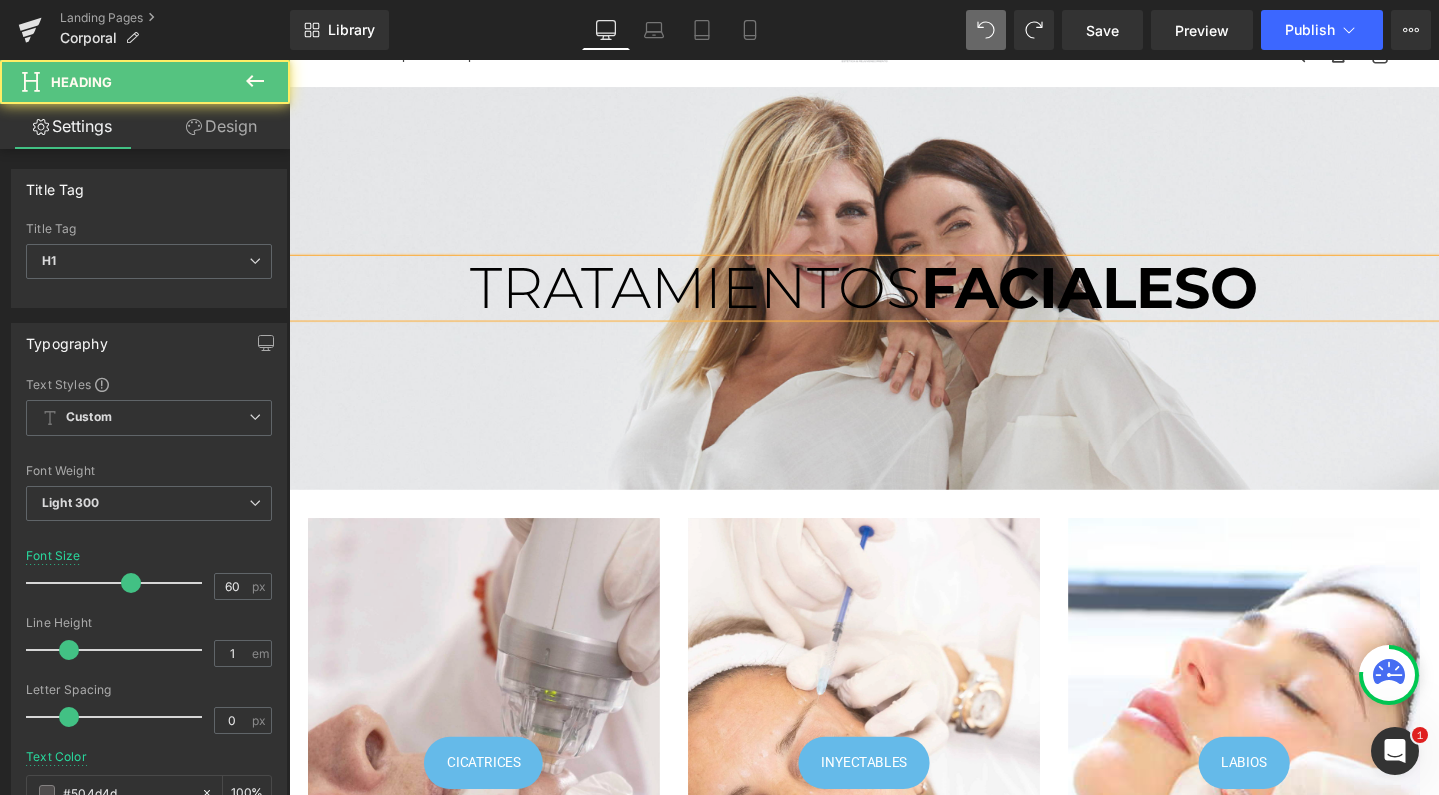 click on "TRATAMIENTOS  FACIALESO" at bounding box center [894, 300] 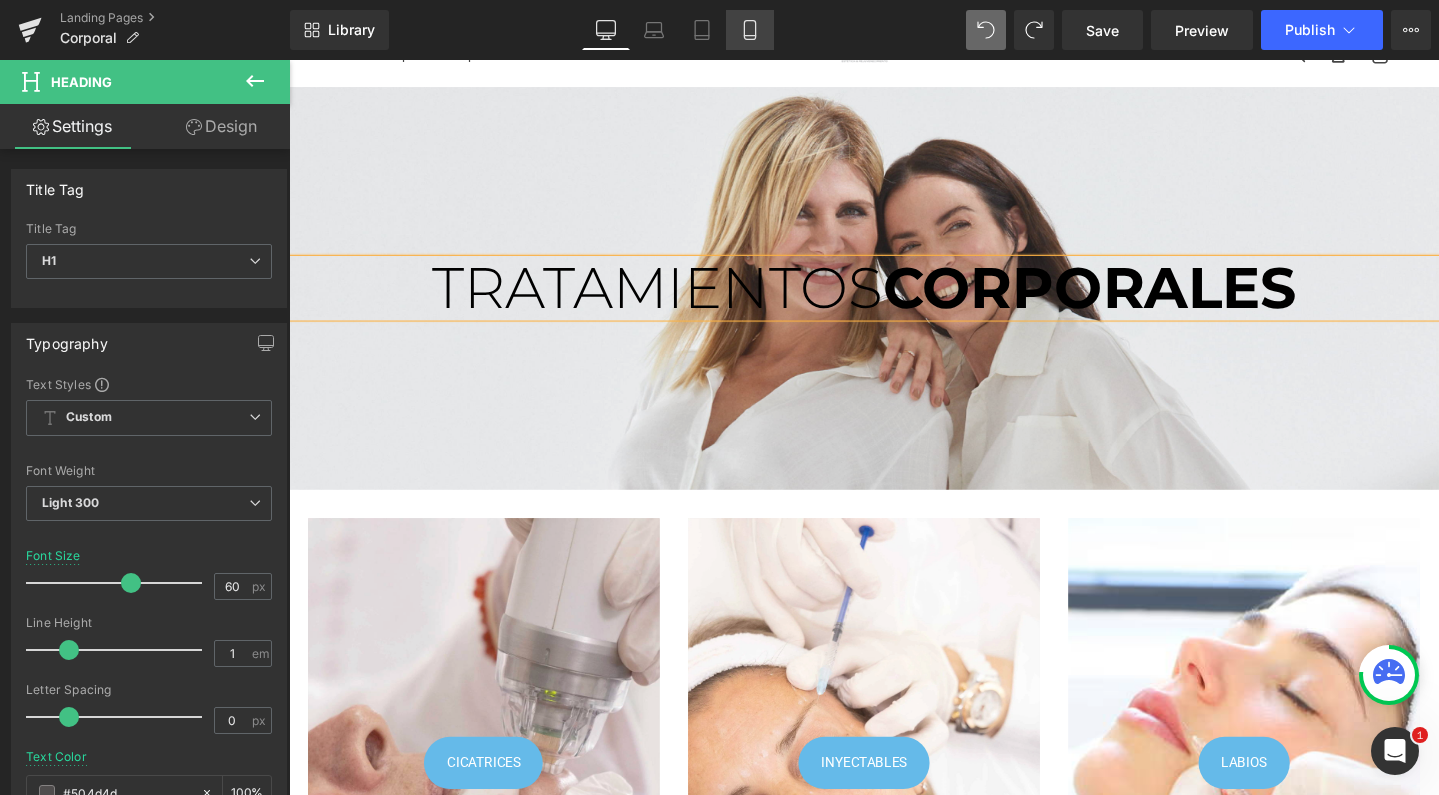click 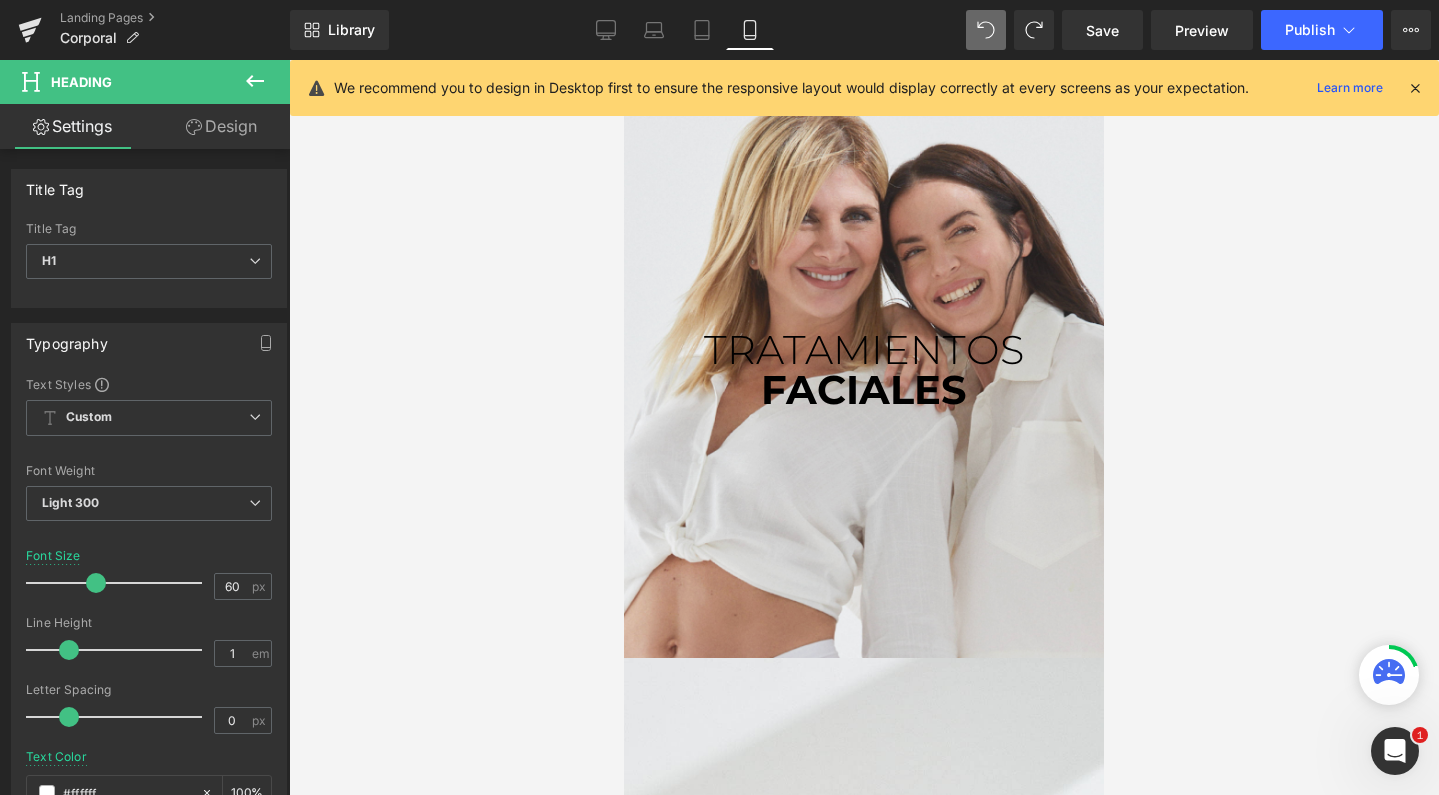 scroll, scrollTop: 0, scrollLeft: 0, axis: both 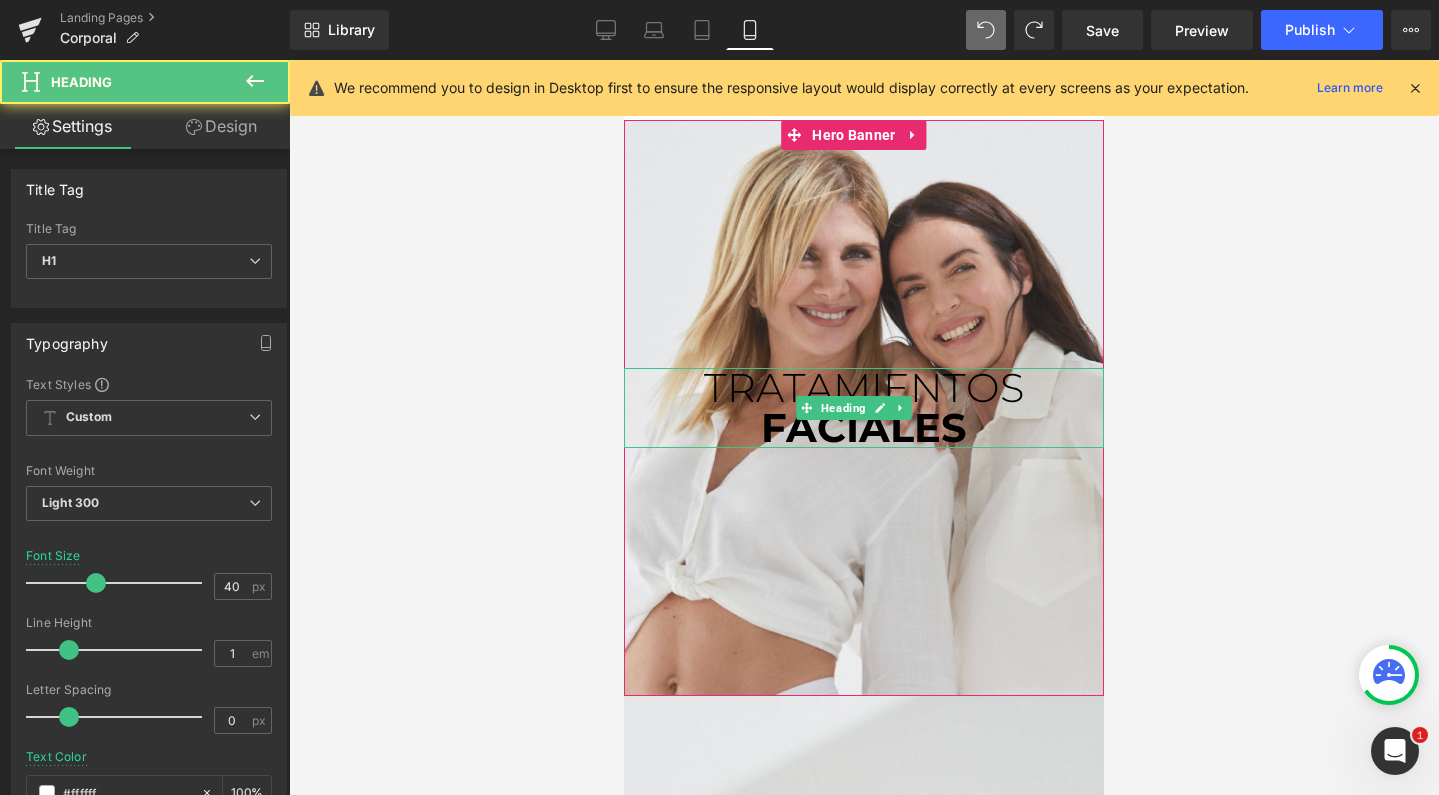 click on "FACIALES" at bounding box center (864, 427) 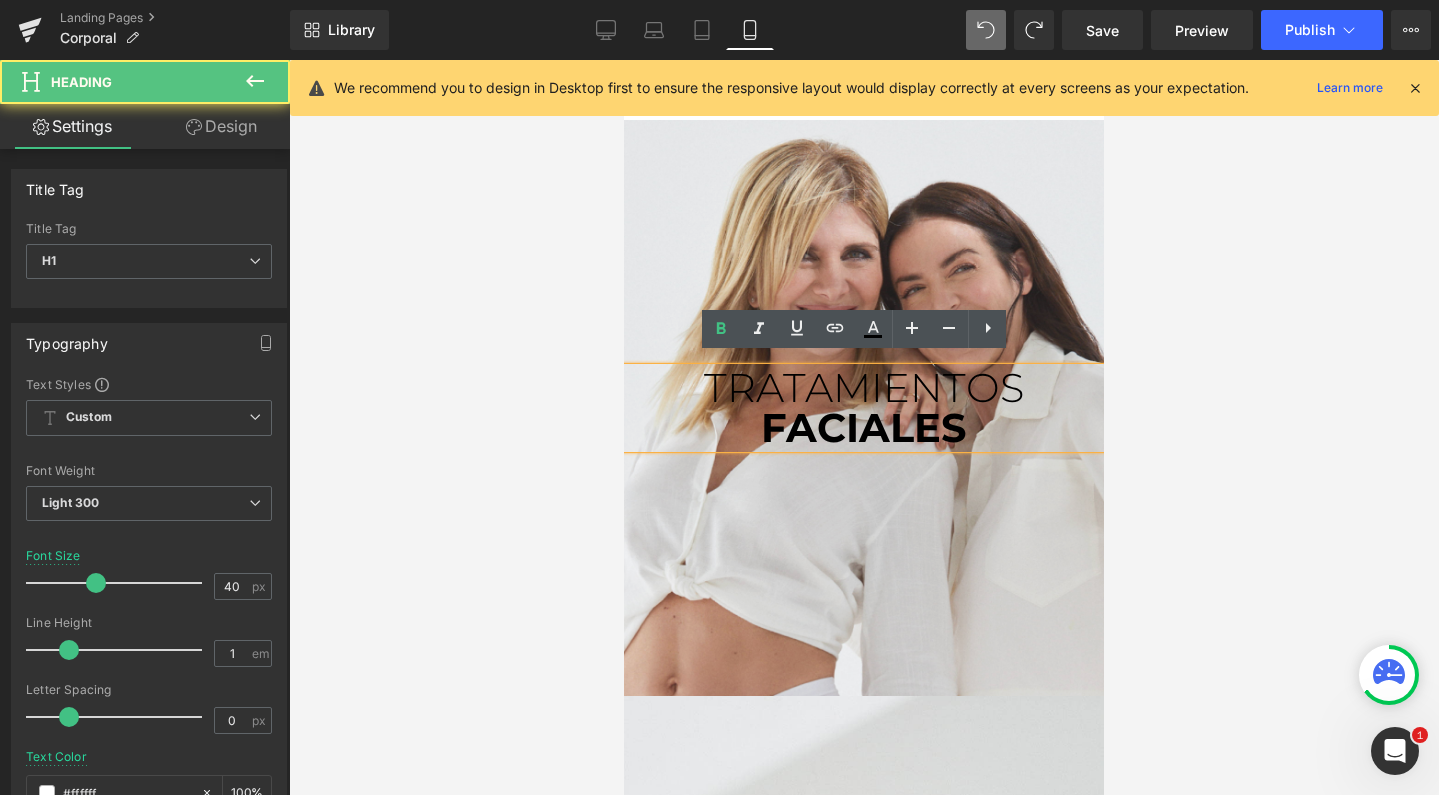 click on "FACIALES" at bounding box center (864, 427) 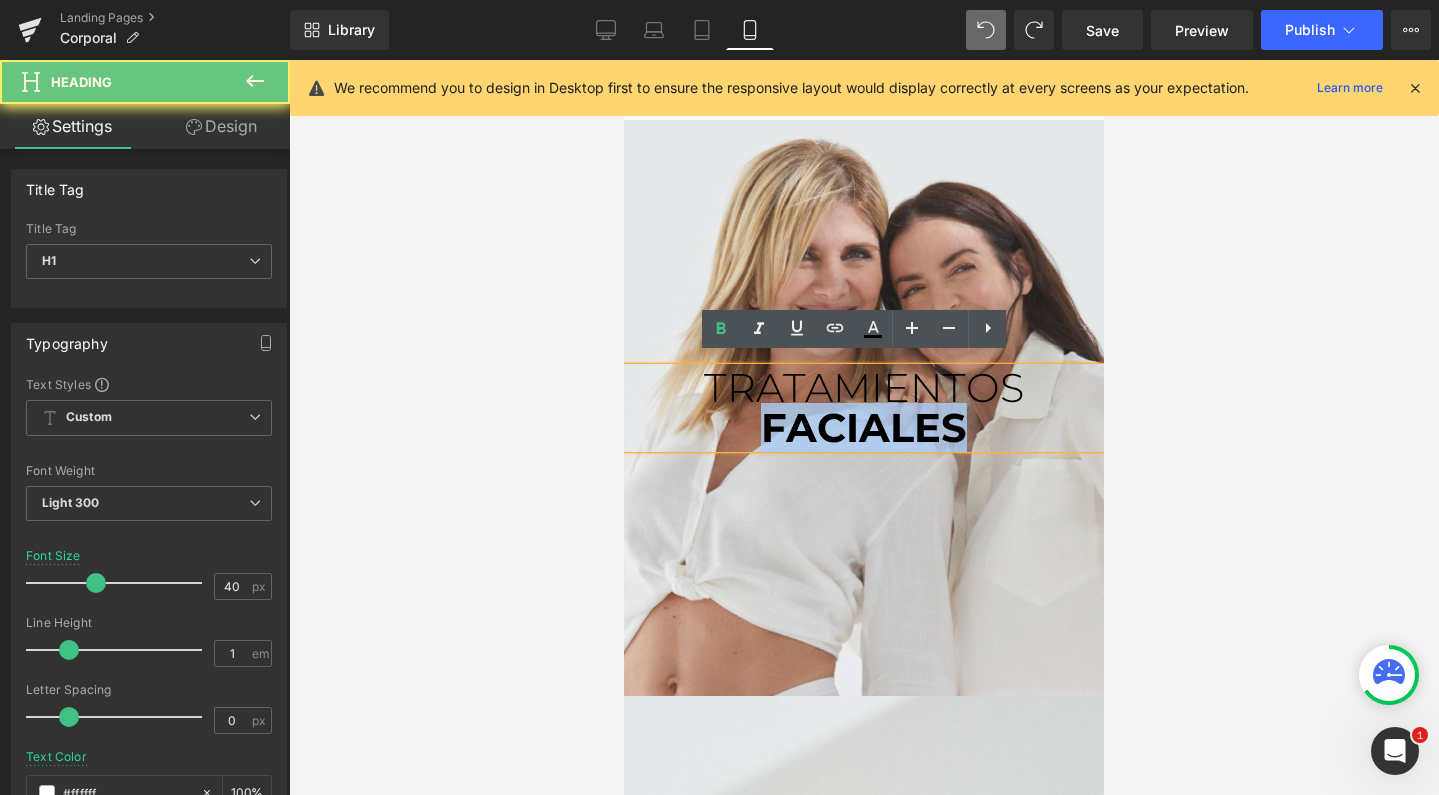 click on "FACIALES" at bounding box center (864, 427) 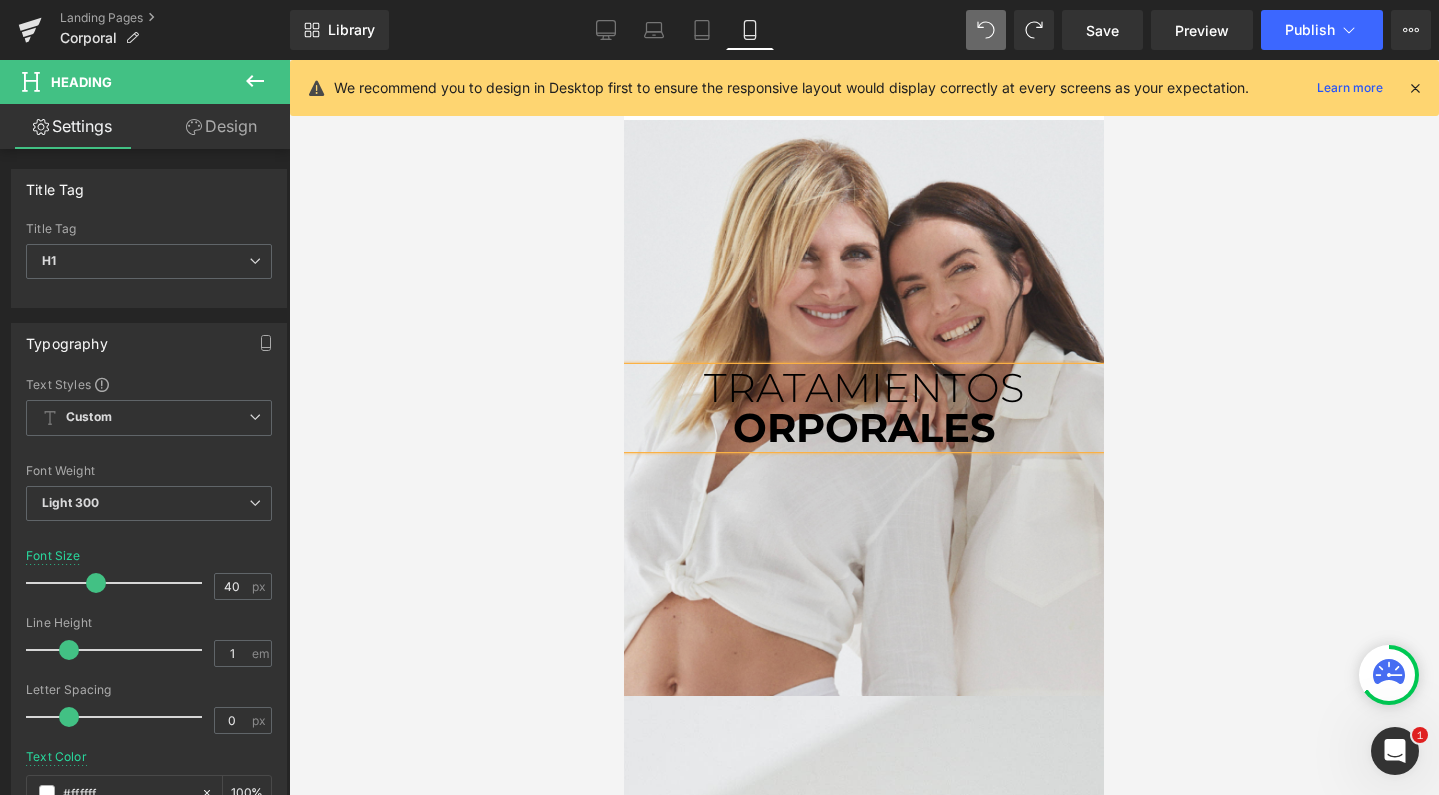 click on "ORPORALES" at bounding box center (864, 427) 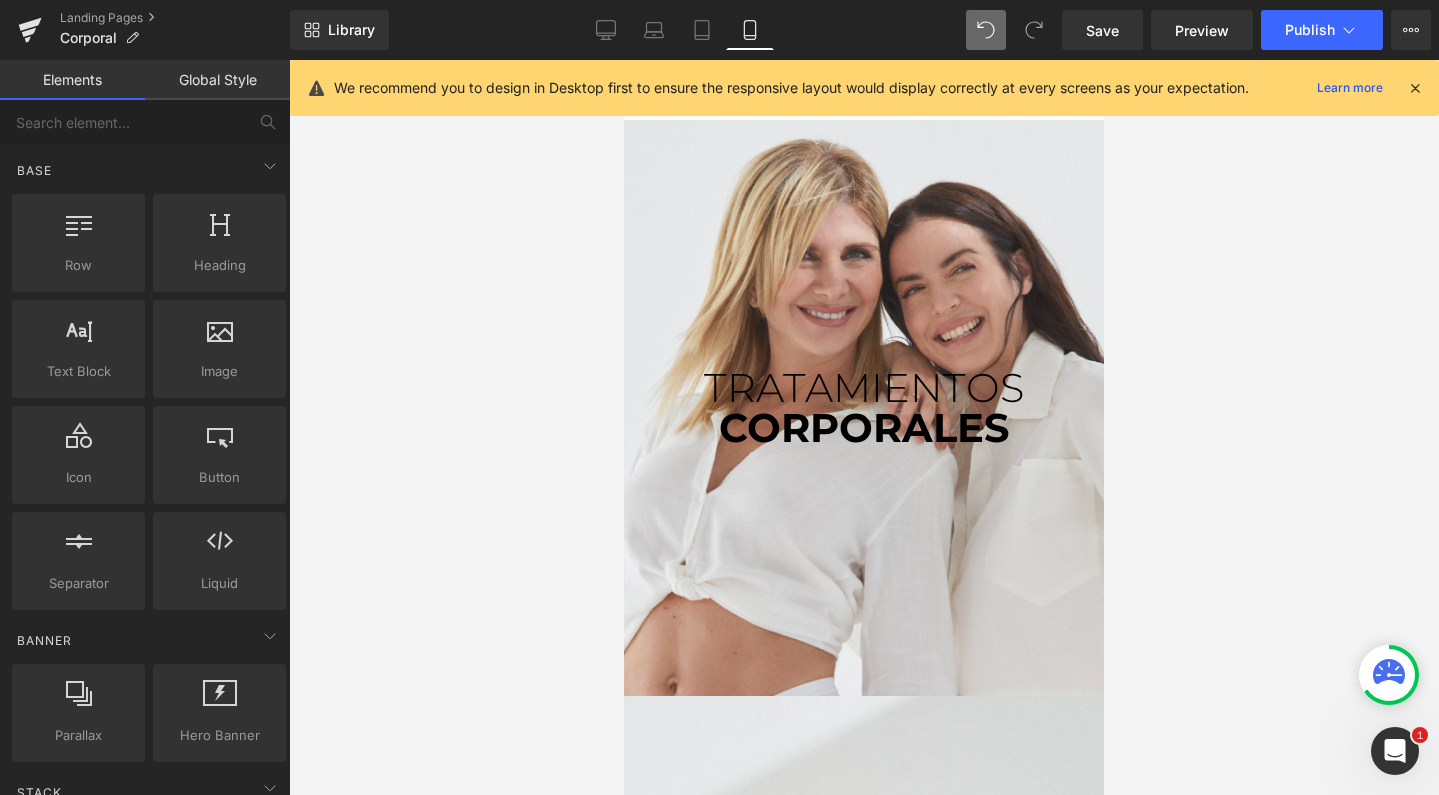 drag, startPoint x: 1241, startPoint y: 512, endPoint x: 328, endPoint y: 734, distance: 939.6026 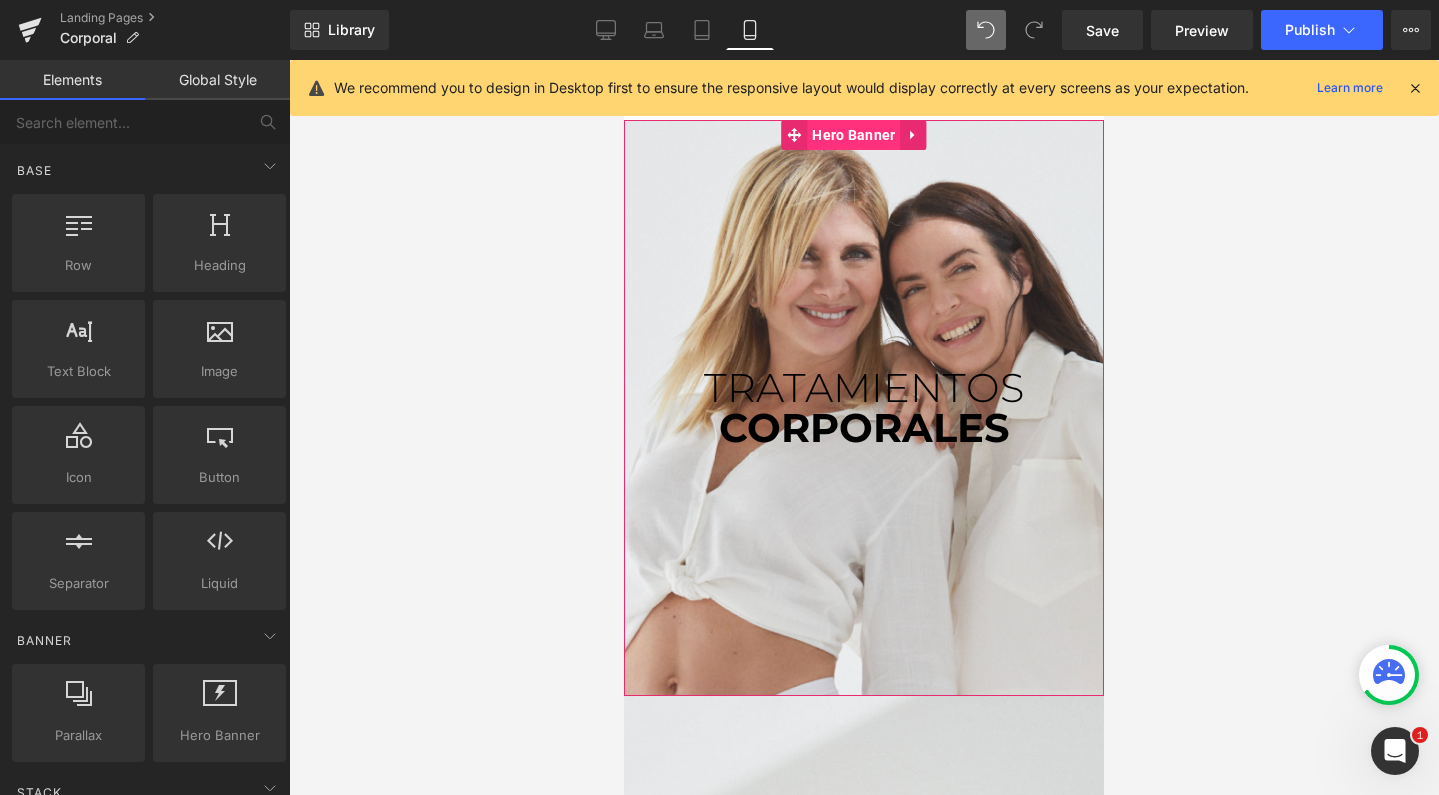 click on "Hero Banner" at bounding box center (853, 135) 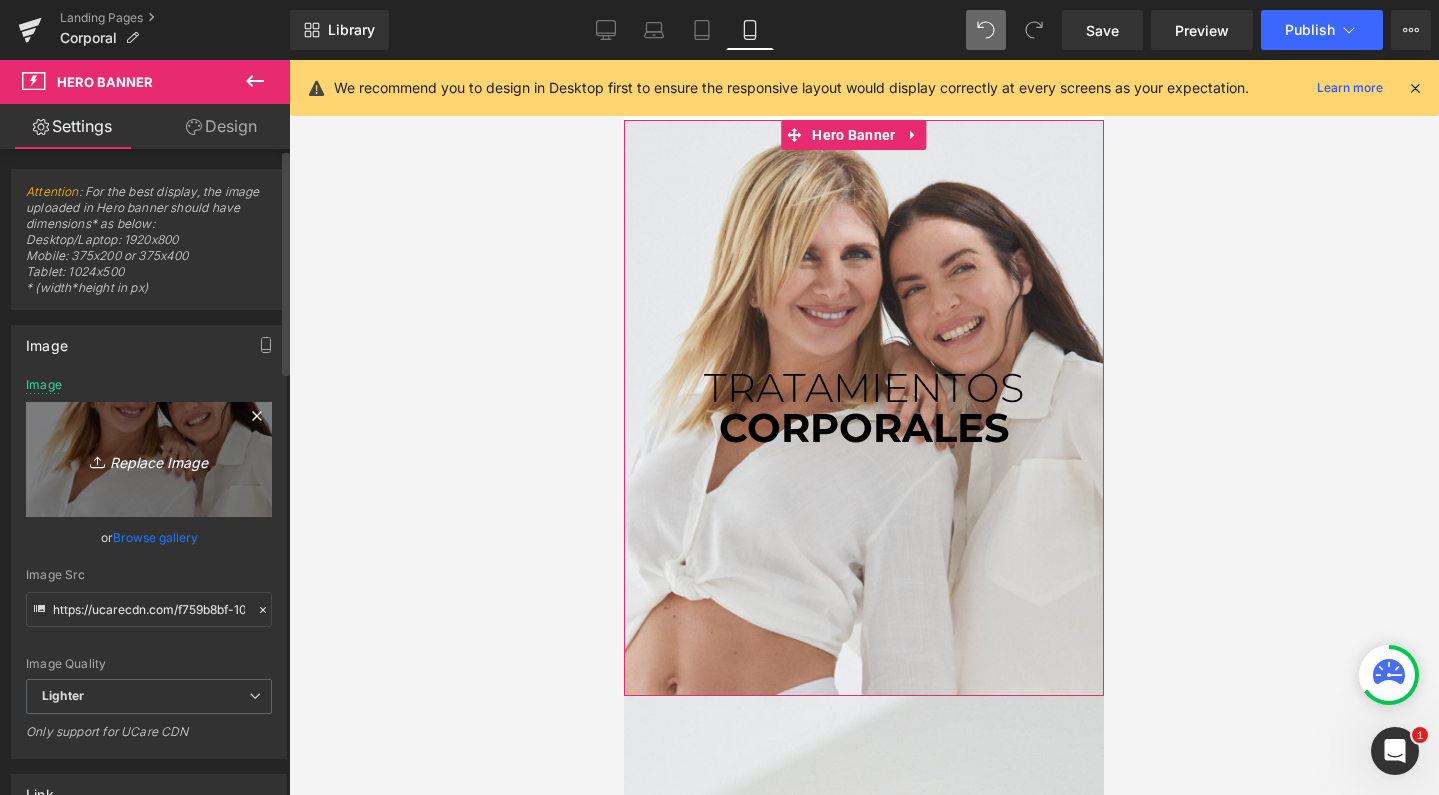 click on "Replace Image" at bounding box center [149, 459] 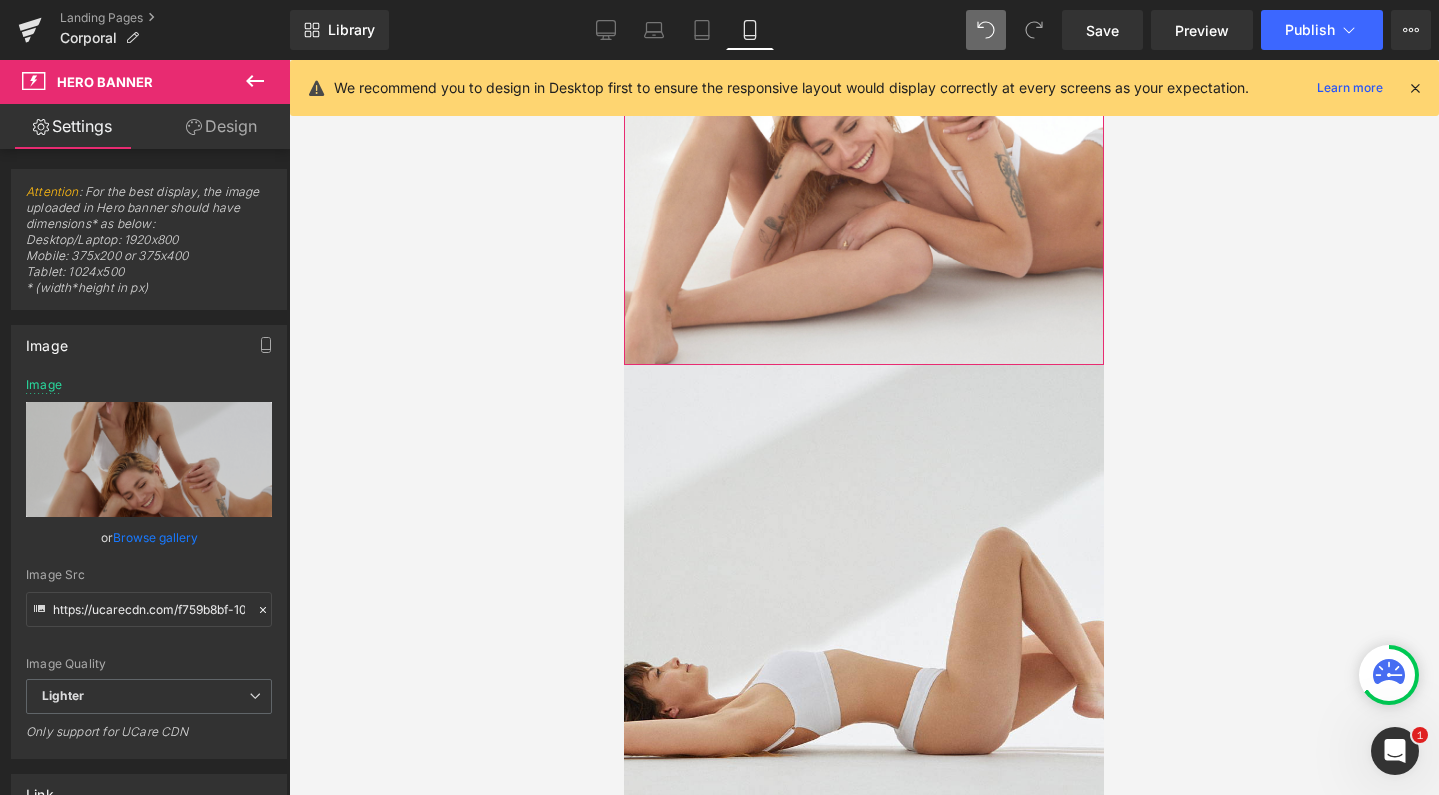 scroll, scrollTop: 345, scrollLeft: 0, axis: vertical 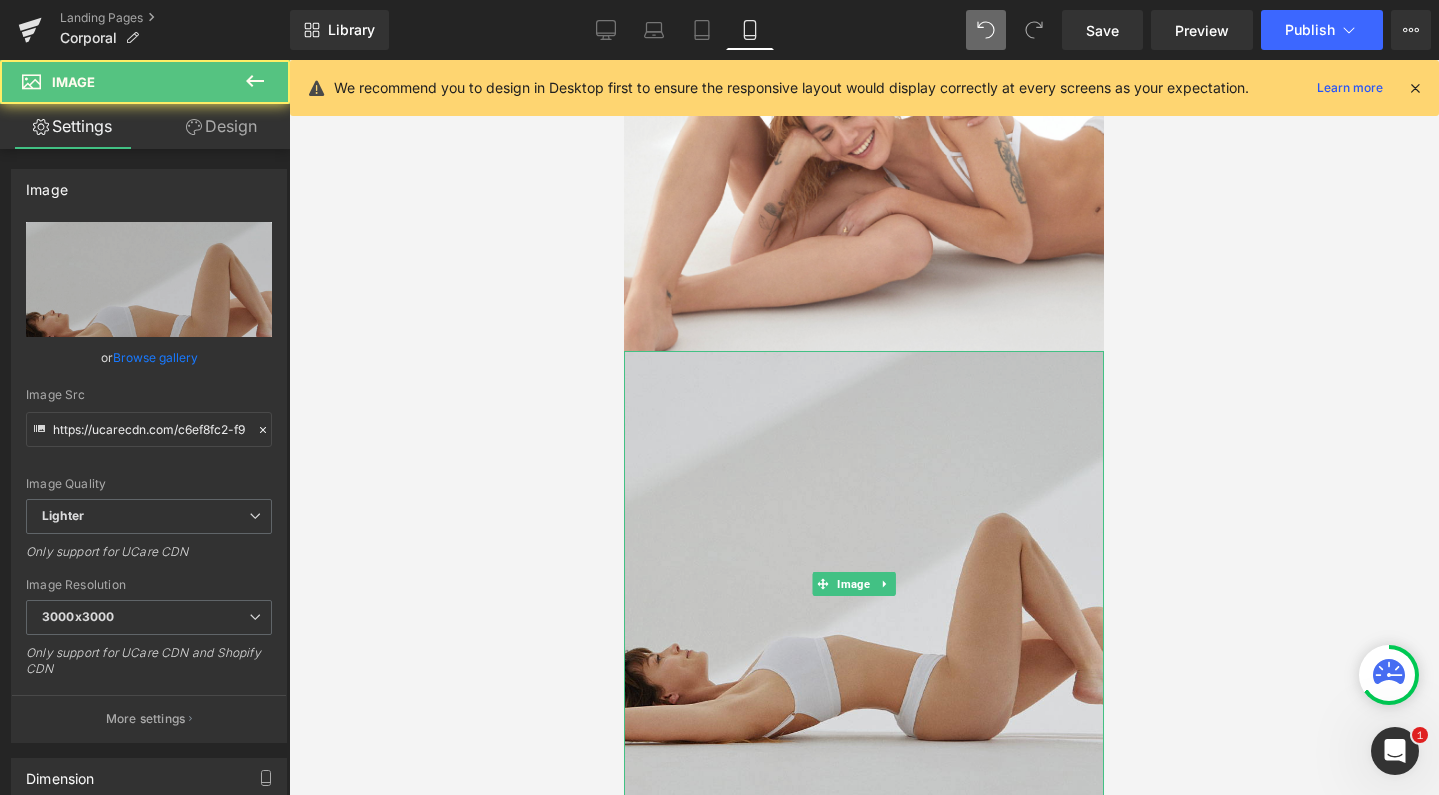 click at bounding box center (864, 584) 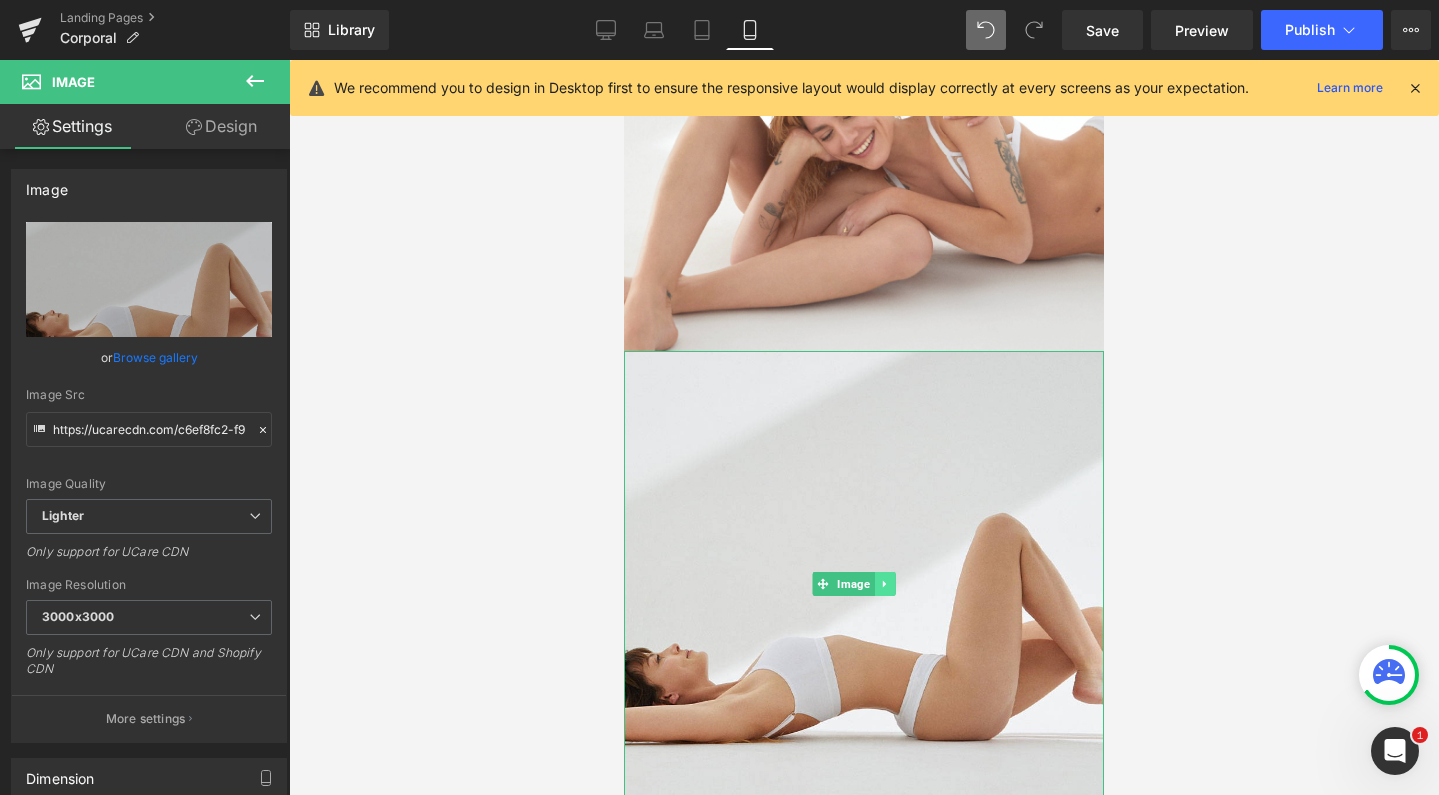 click at bounding box center (885, 584) 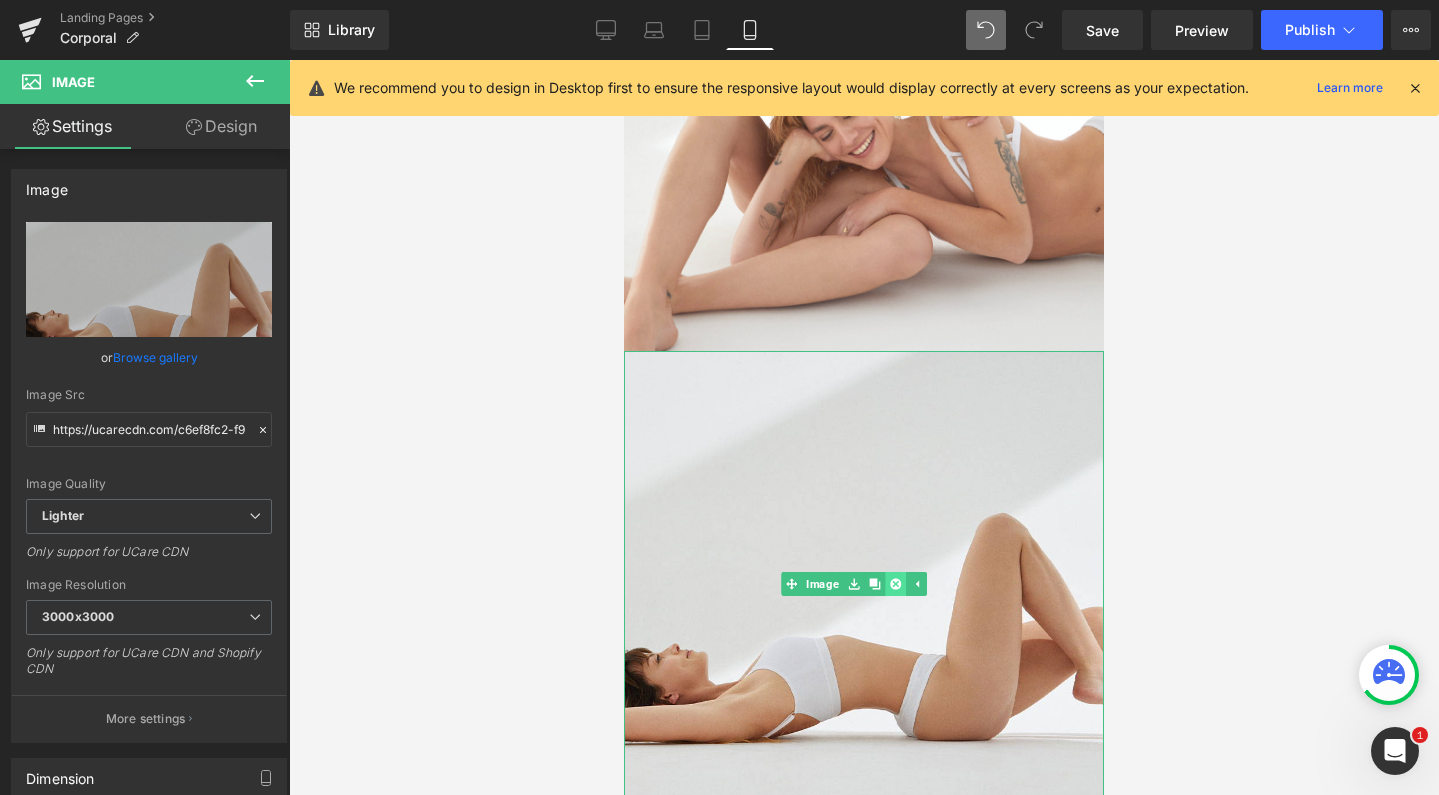 click 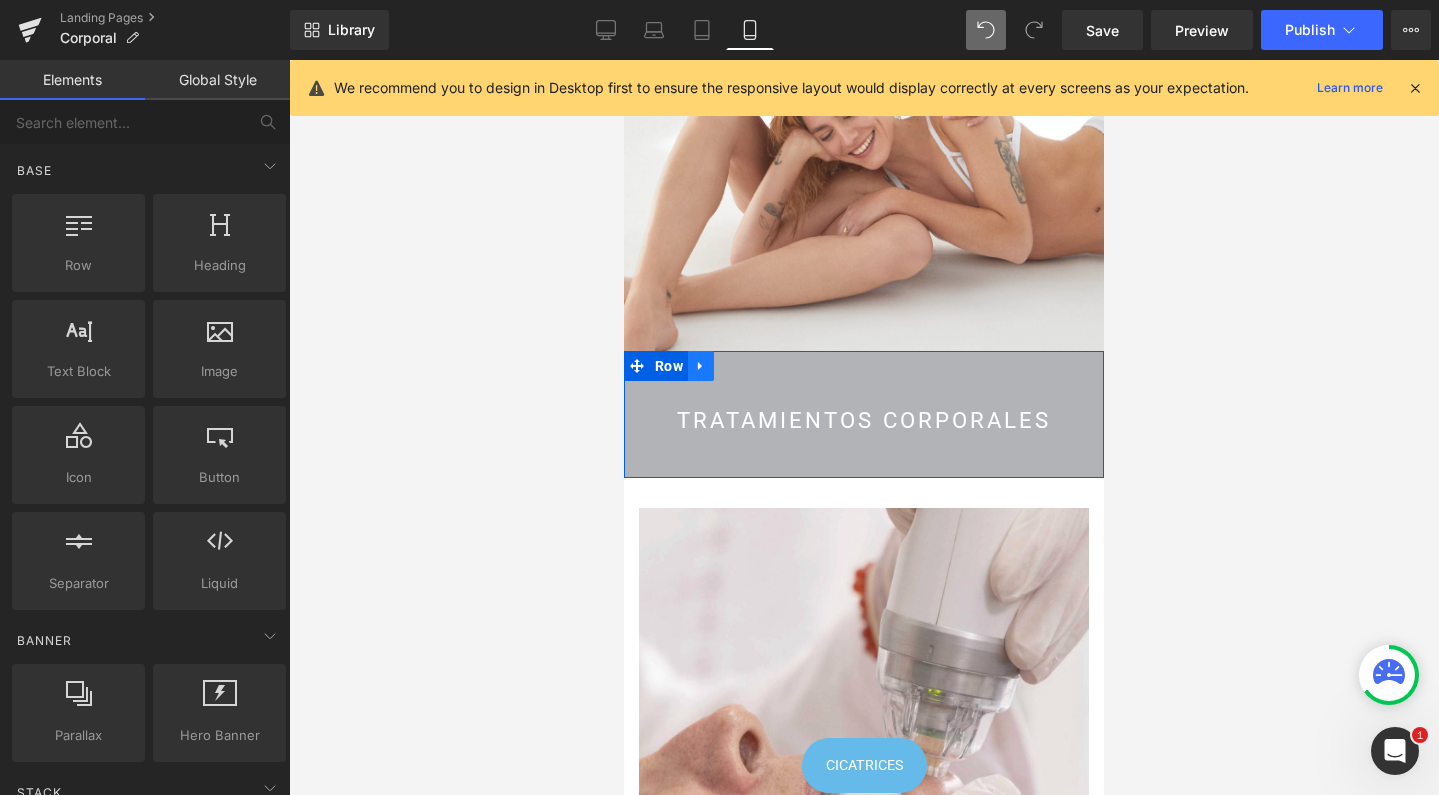 click 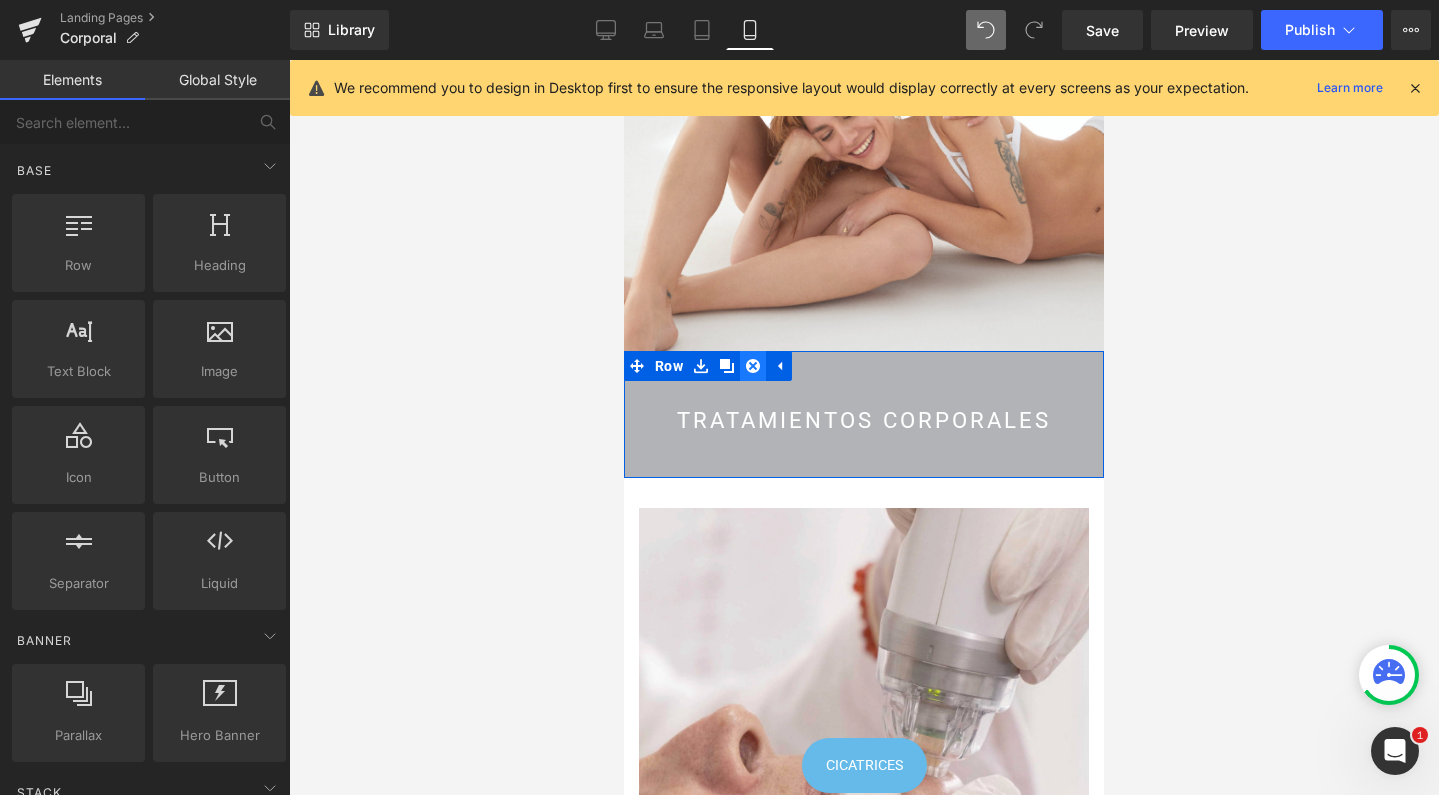 click 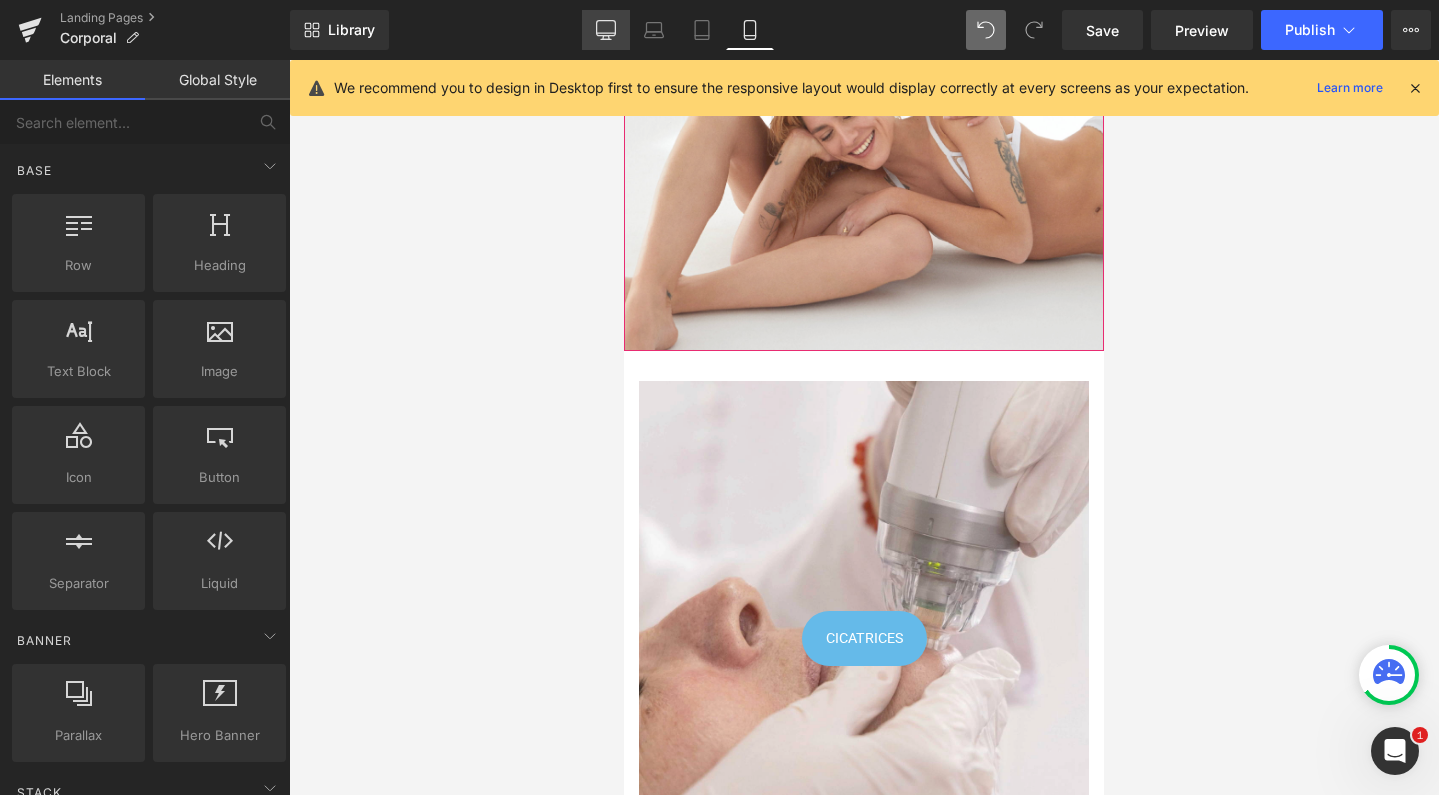click 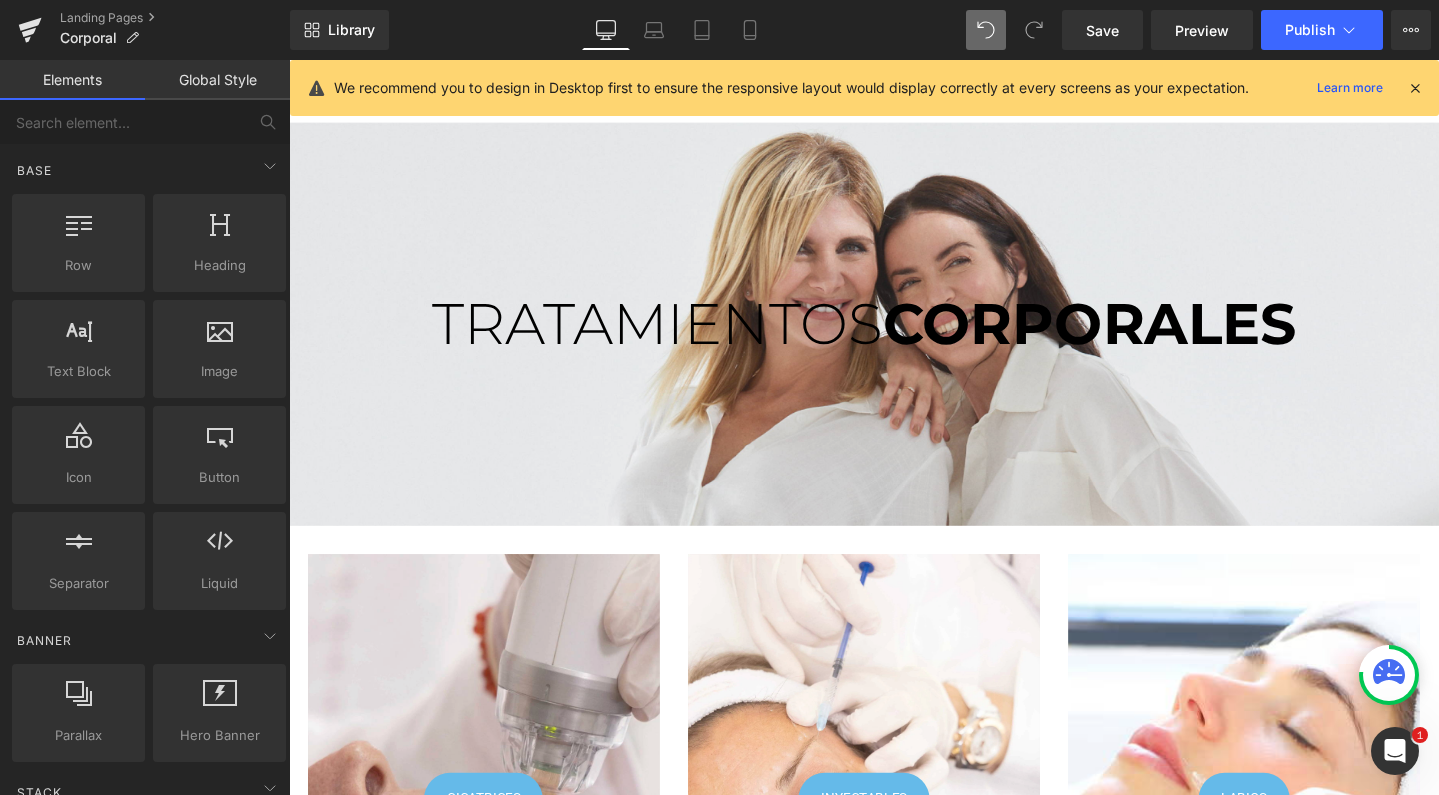 scroll, scrollTop: 0, scrollLeft: 0, axis: both 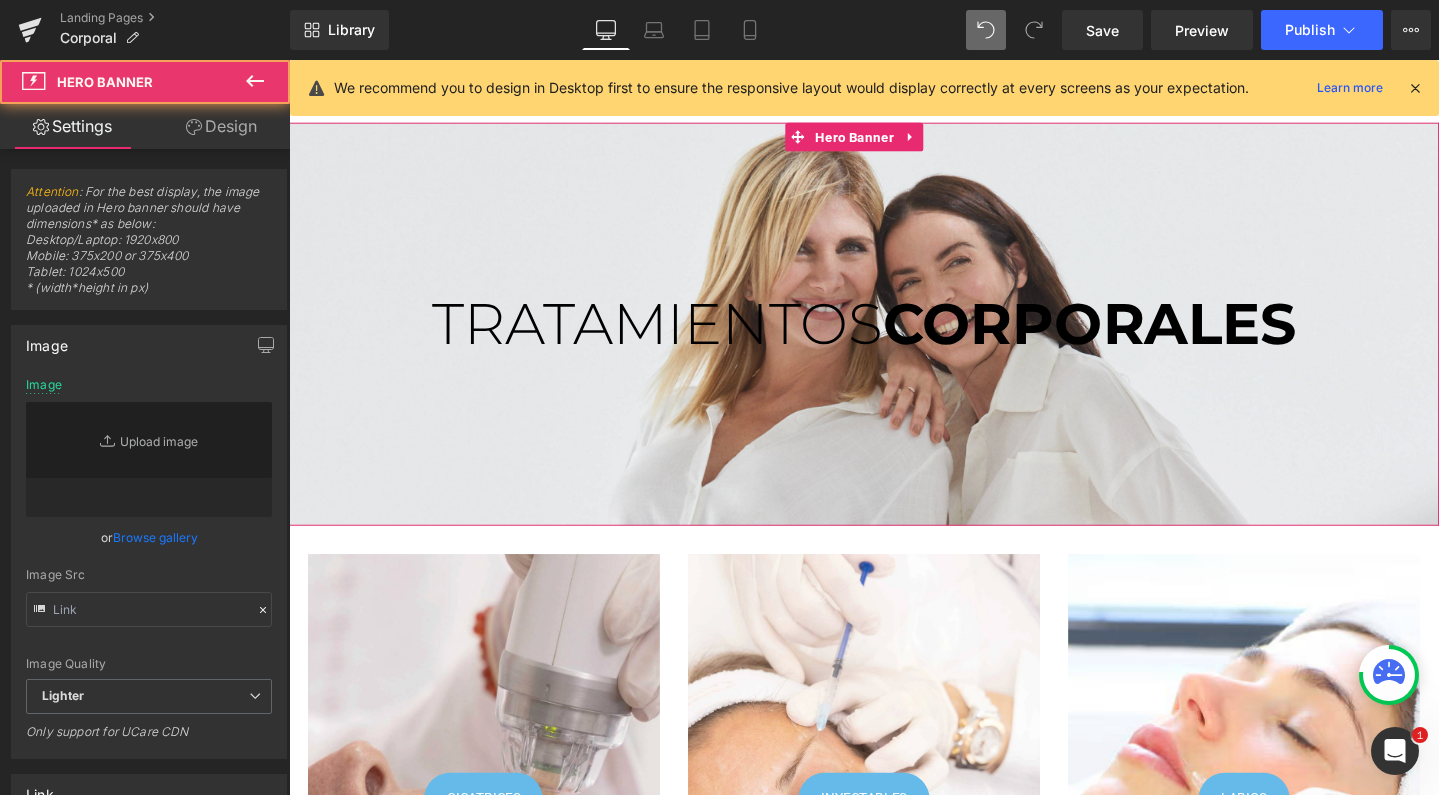 click on "TRATAMIENTOS  CORPORALES Heading         TRATAMIENTOS CORPORALES Heading" at bounding box center (894, 338) 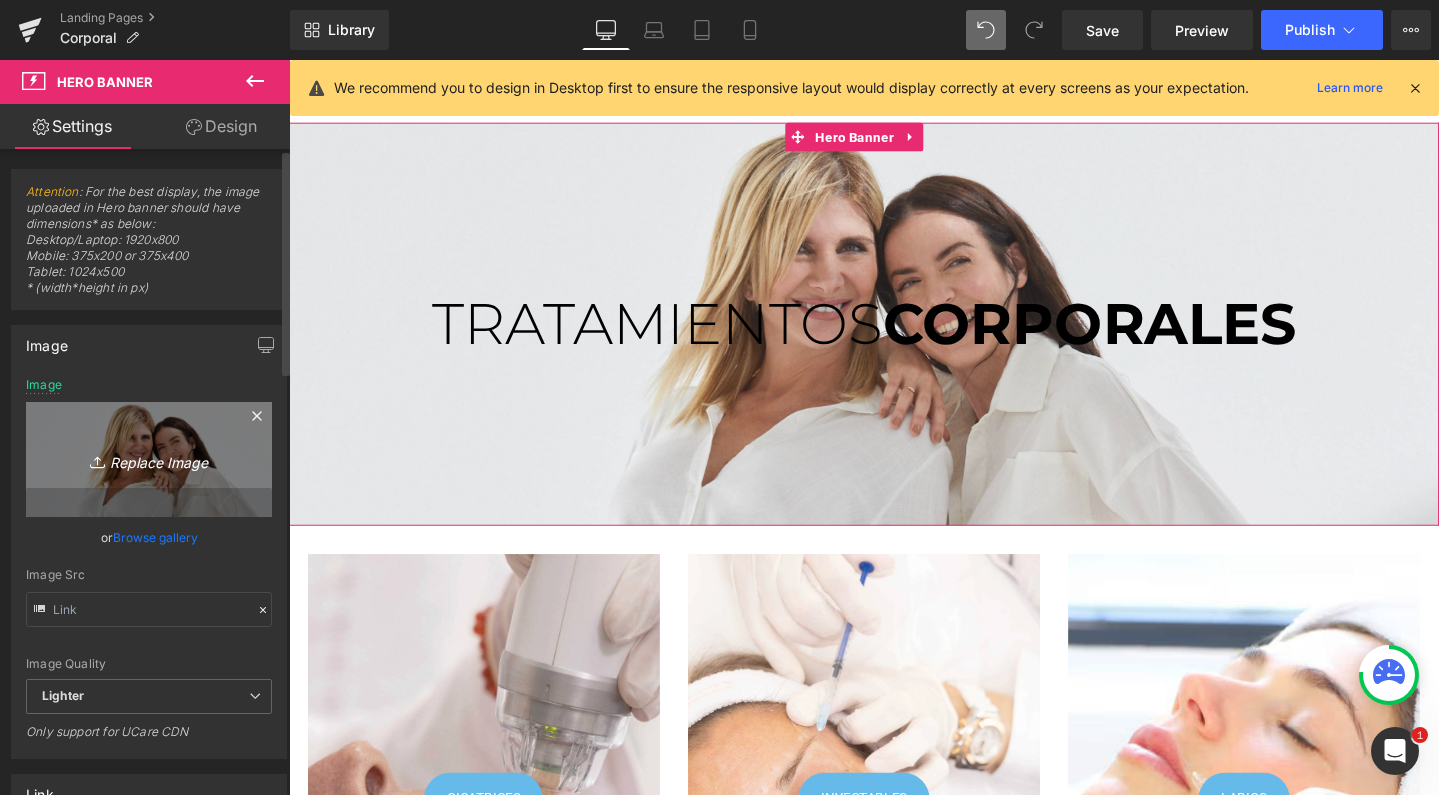 click on "Replace Image" at bounding box center [149, 459] 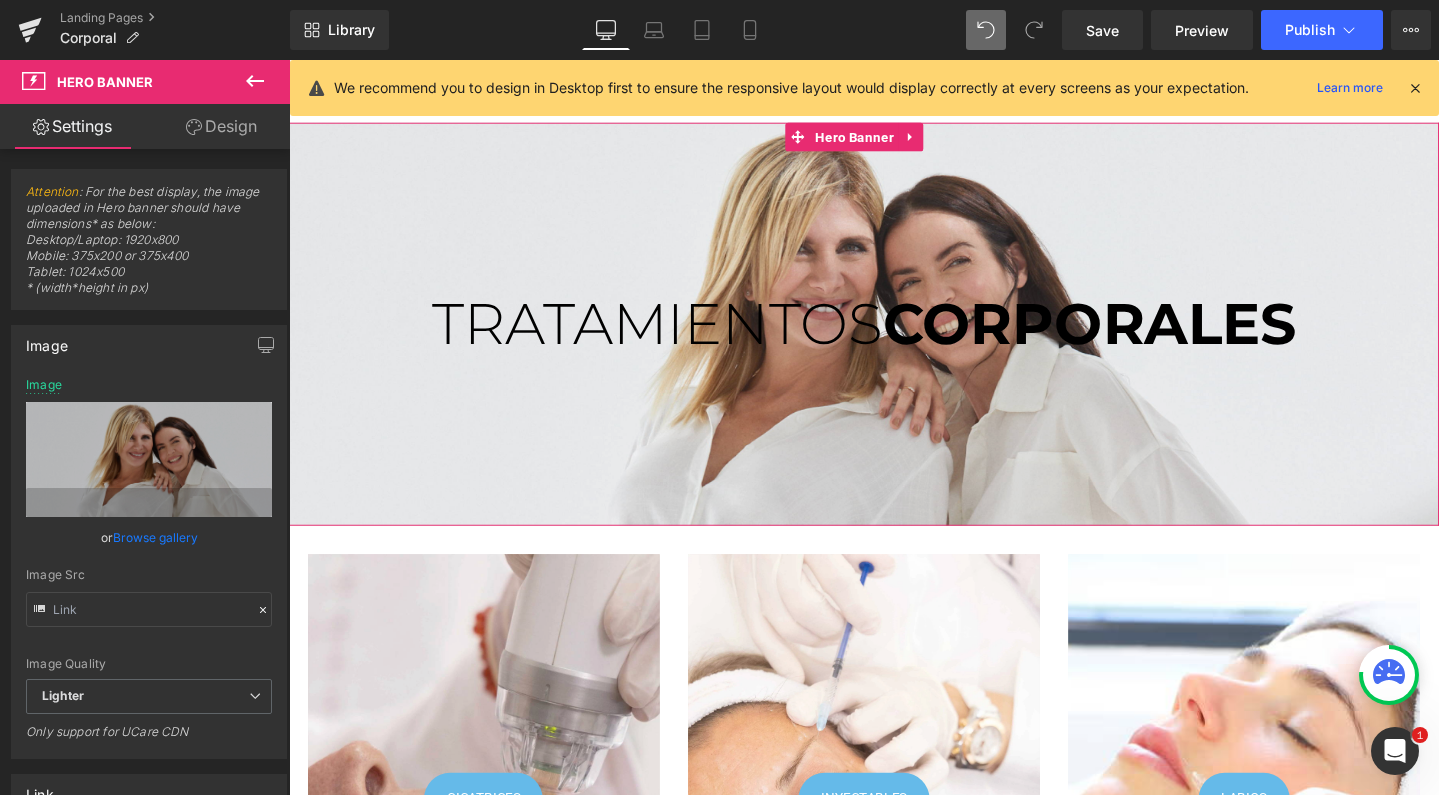 type on "C:\fakepath\baners_Mesa de trabajo 1 copia 11.png" 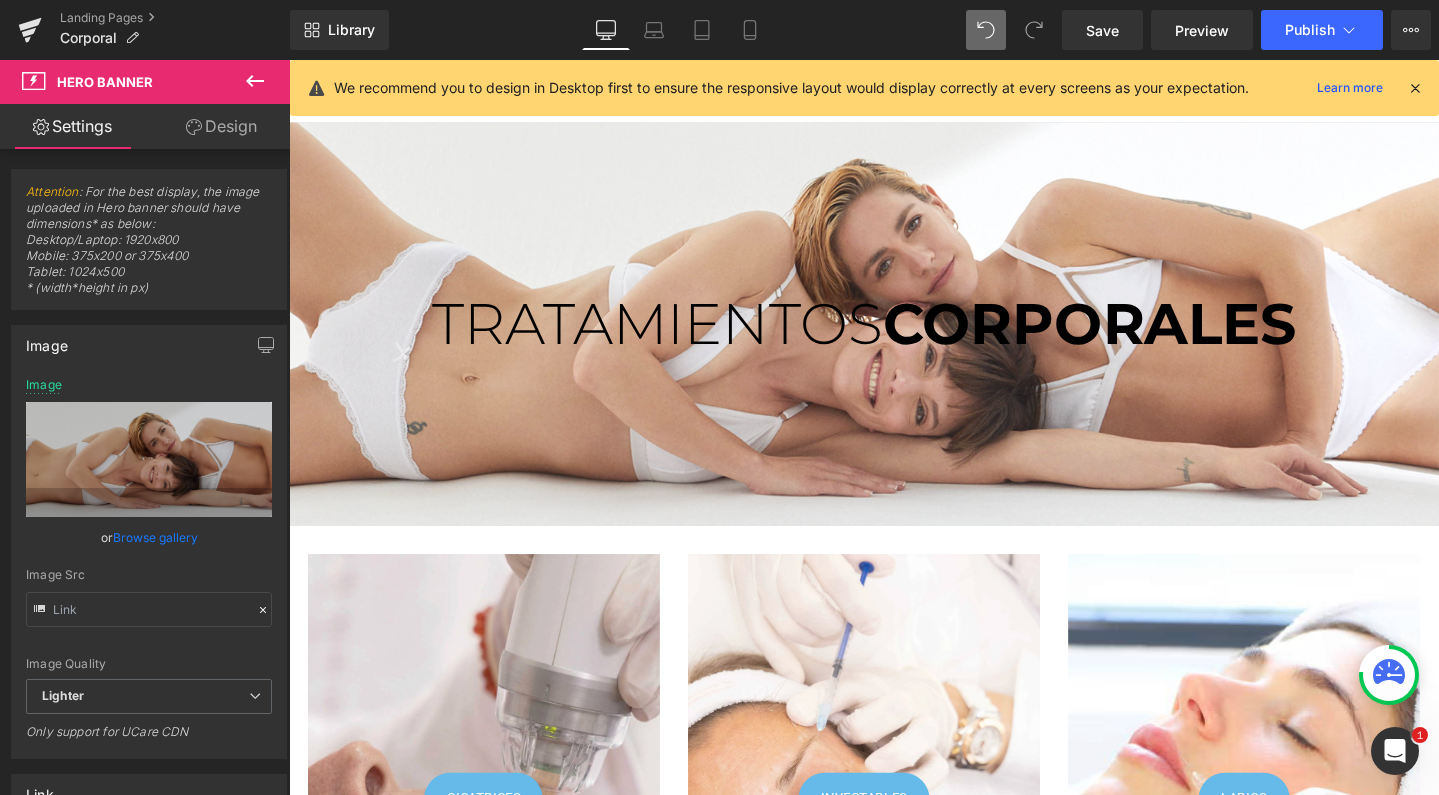 click 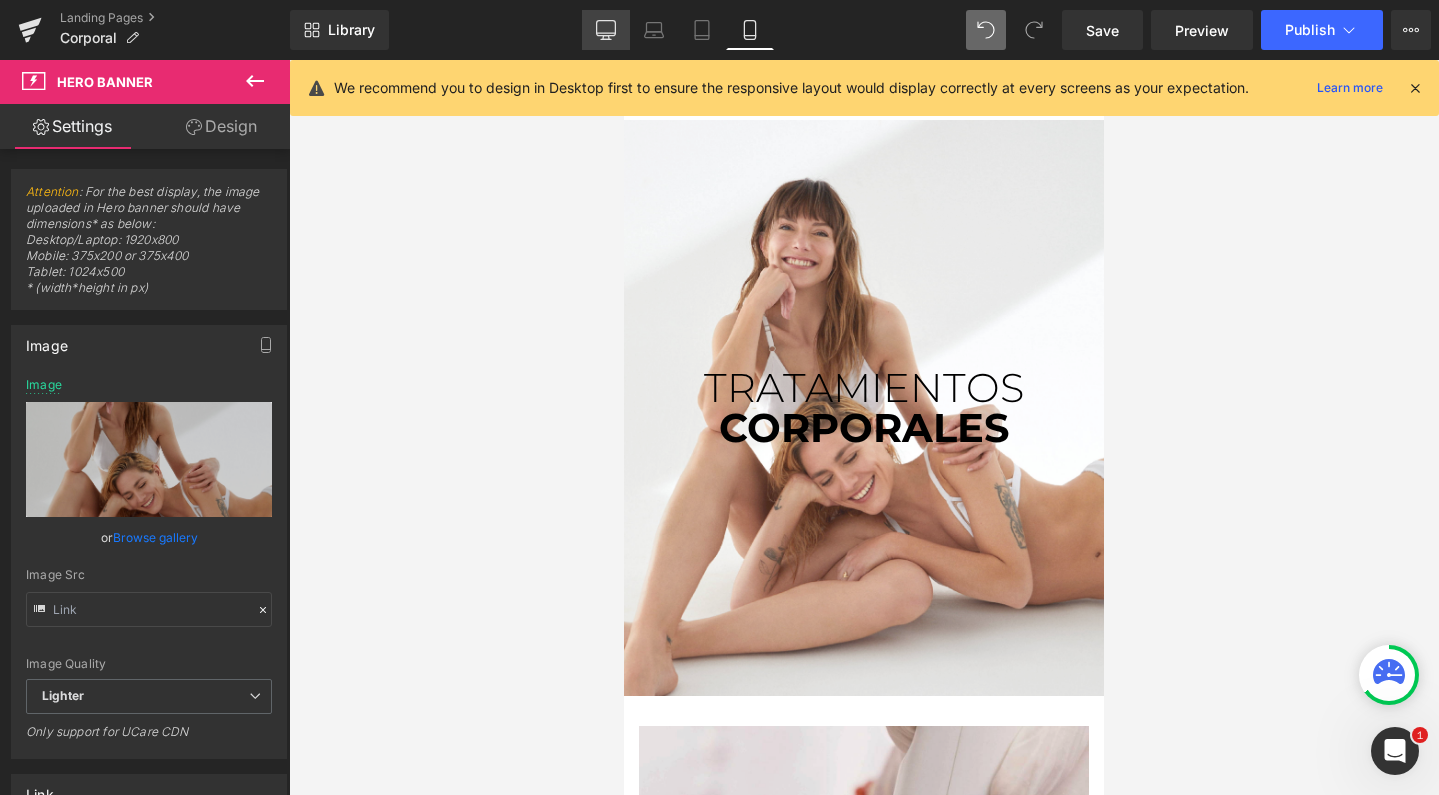 click 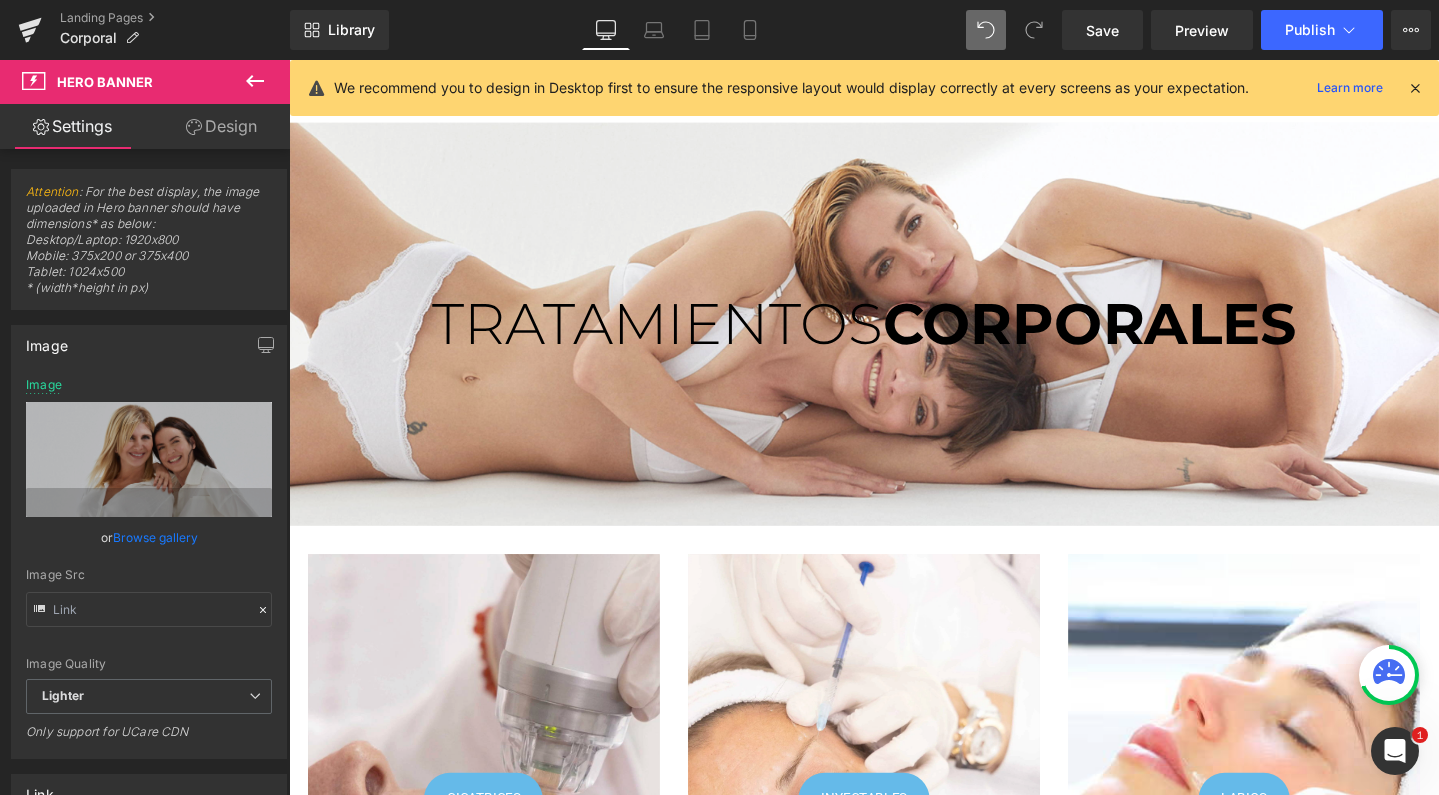 scroll, scrollTop: 6, scrollLeft: 0, axis: vertical 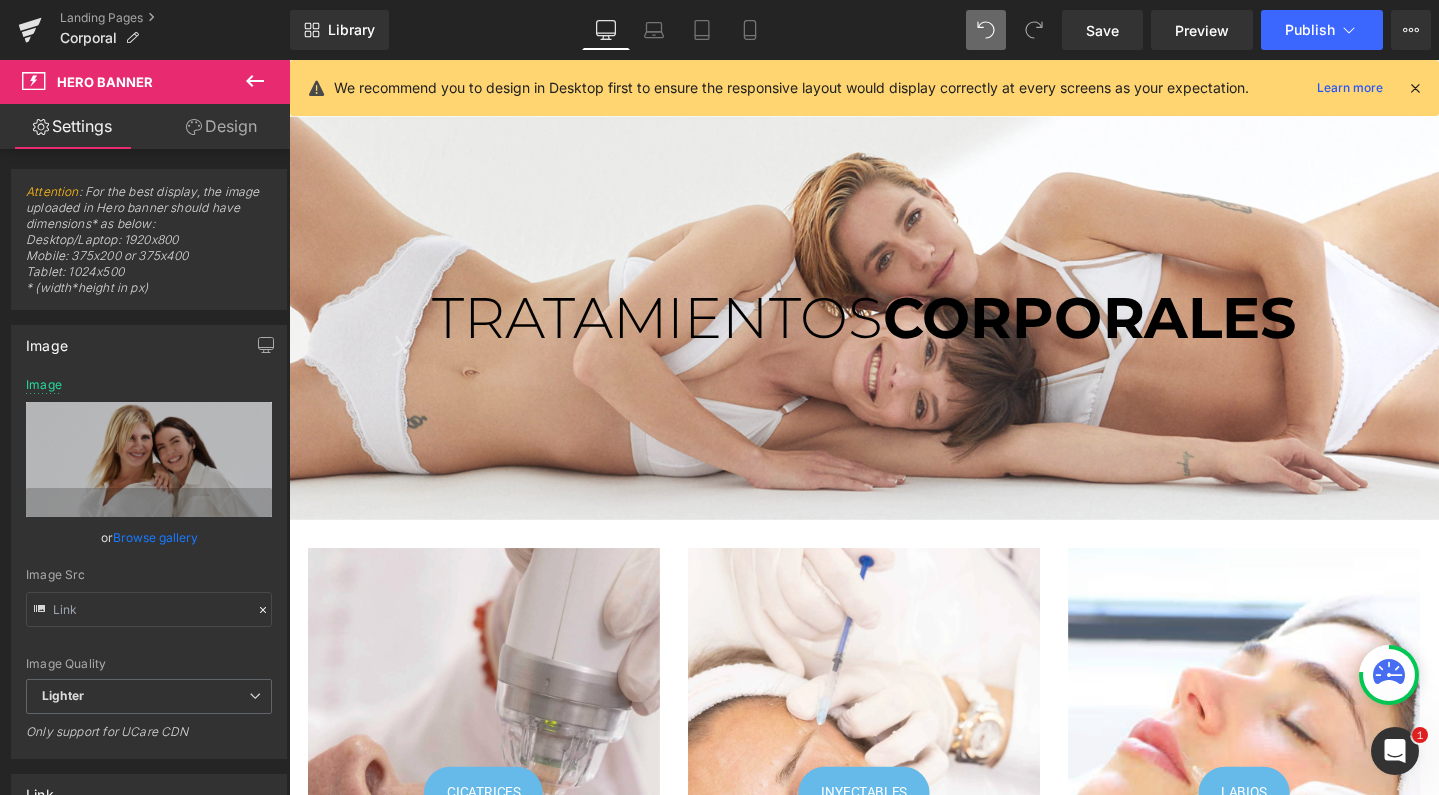 click on "TRATAMIENTOS  CORPORALES Heading         TRATAMIENTOS CORPORALES Heading" at bounding box center [894, 332] 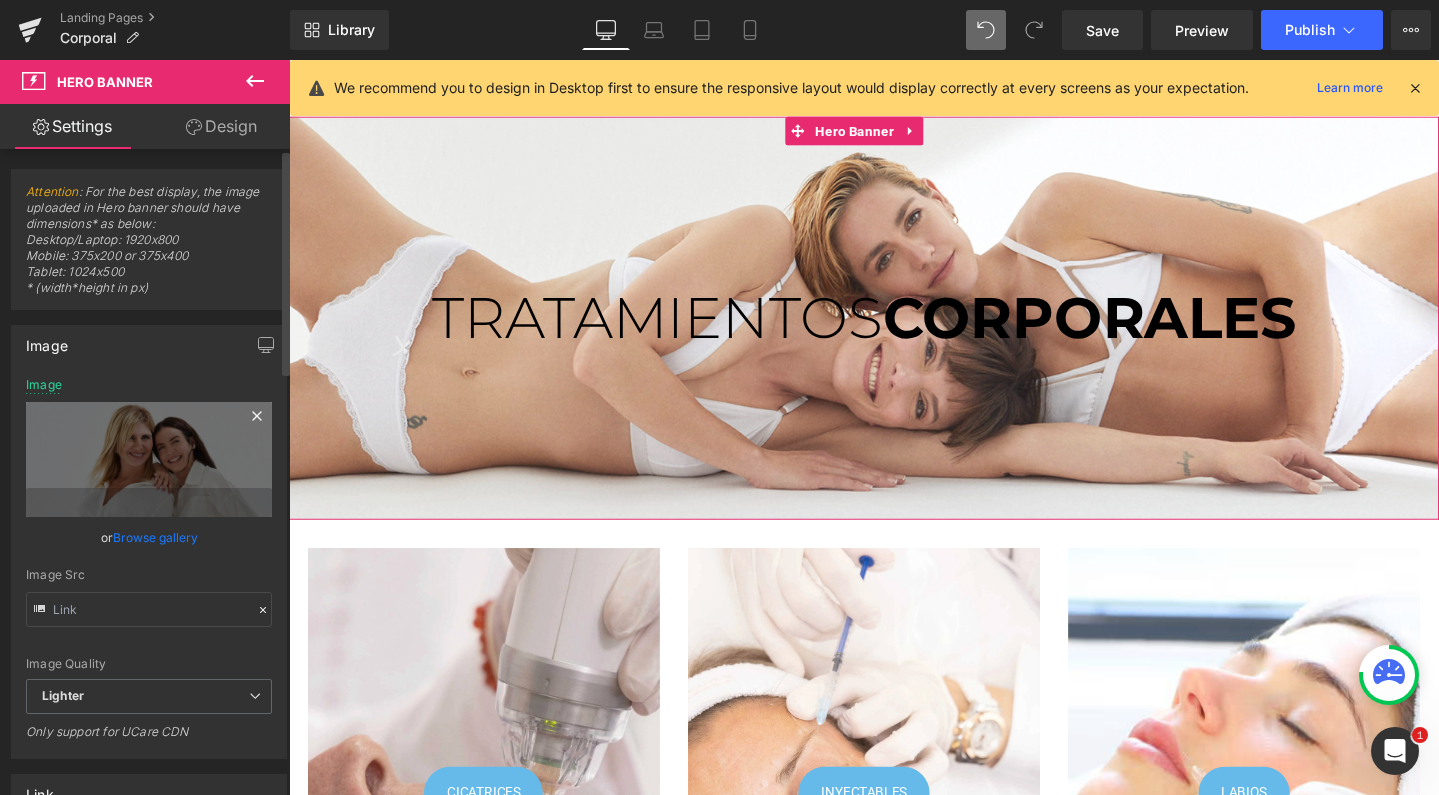 click 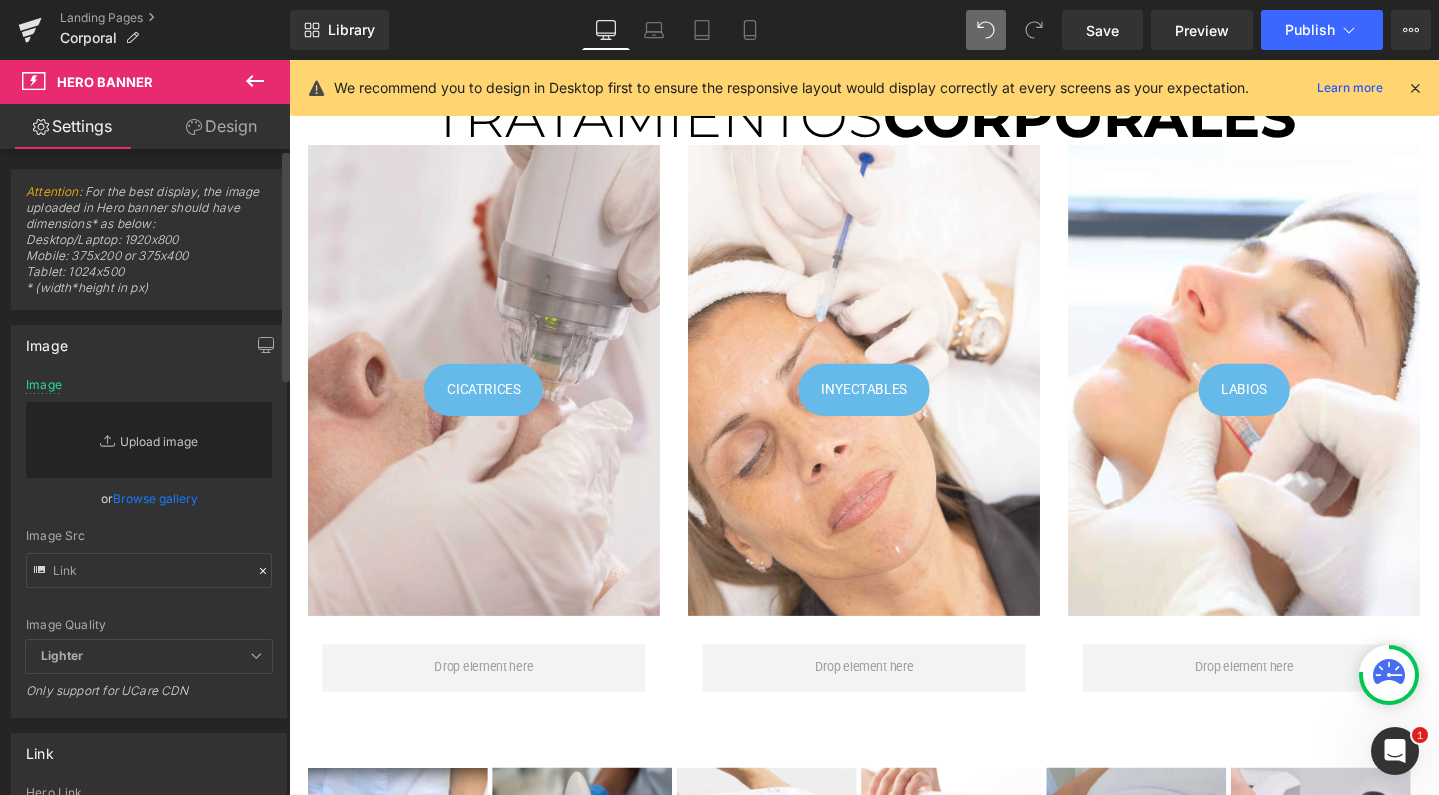 click on "Replace Image" at bounding box center (149, 440) 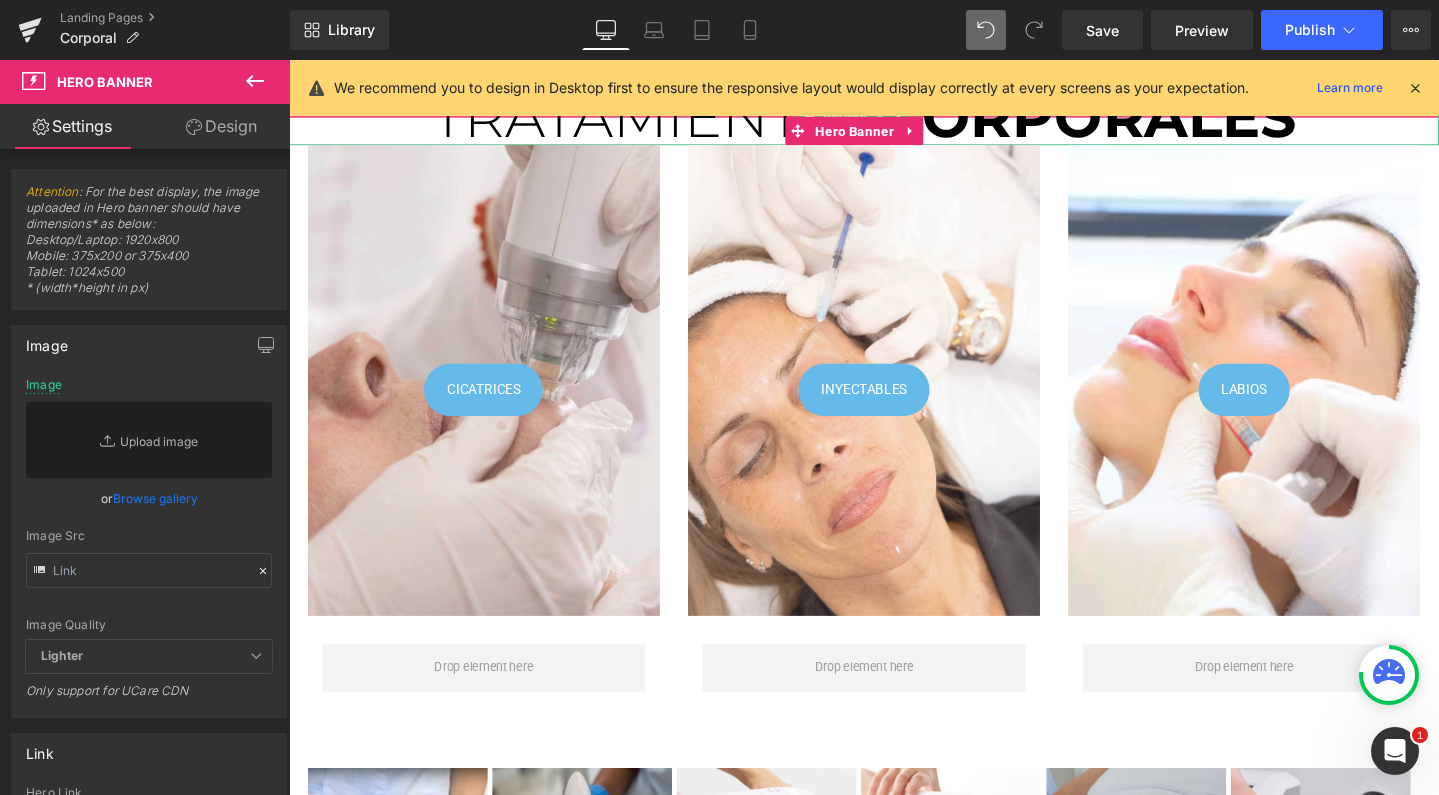 type on "C:\fakepath\baners_Mesa de trabajo 1 copia 11.png" 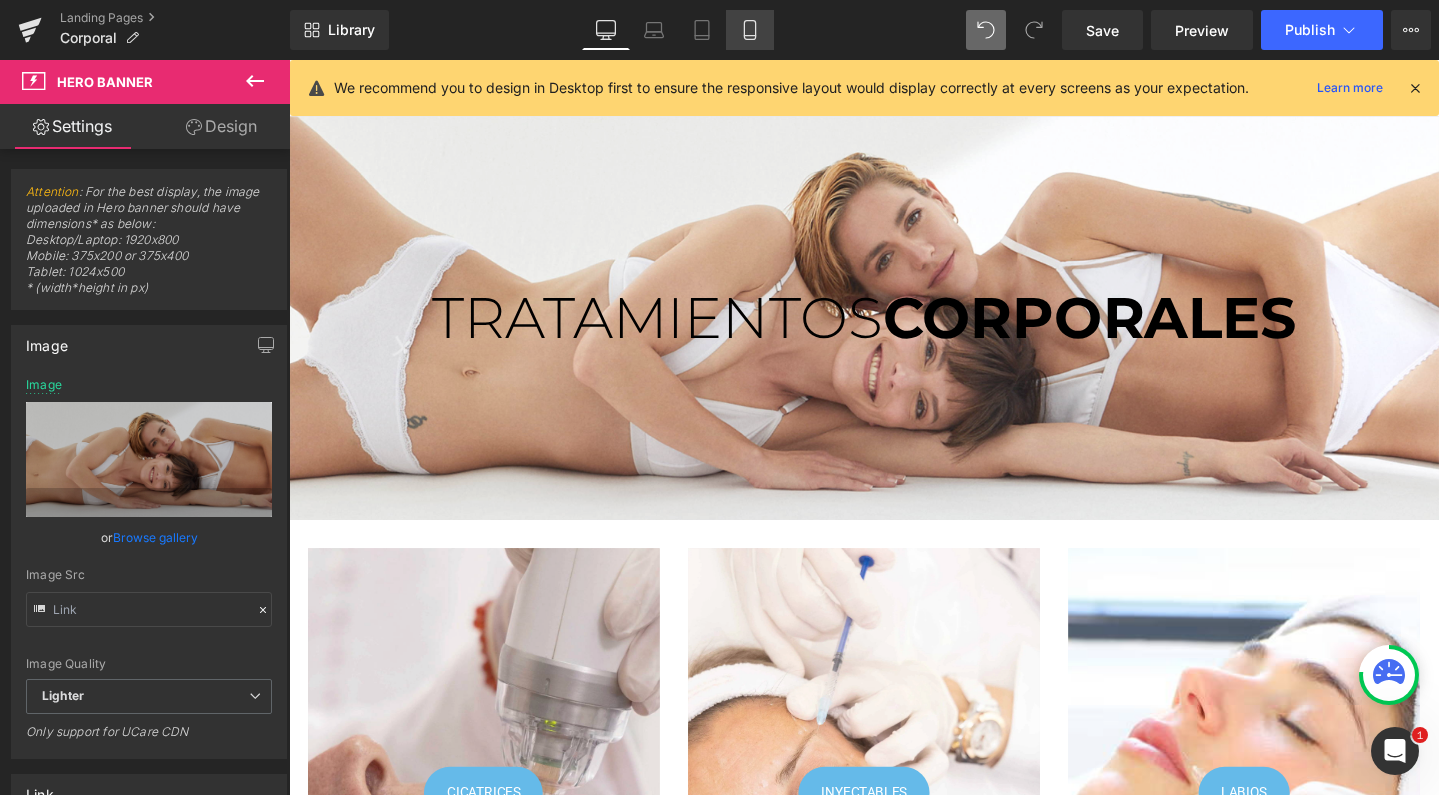 click 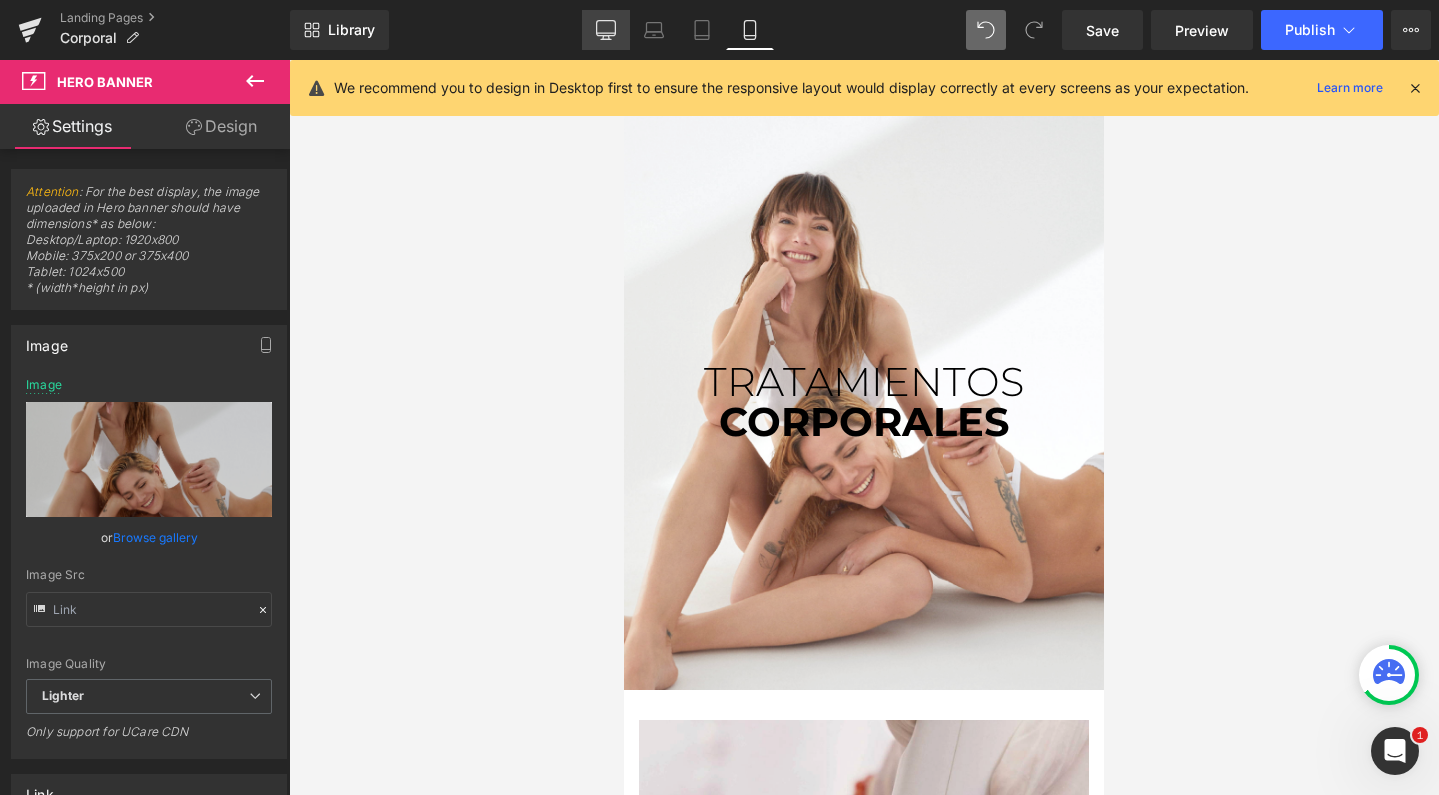 scroll, scrollTop: 0, scrollLeft: 0, axis: both 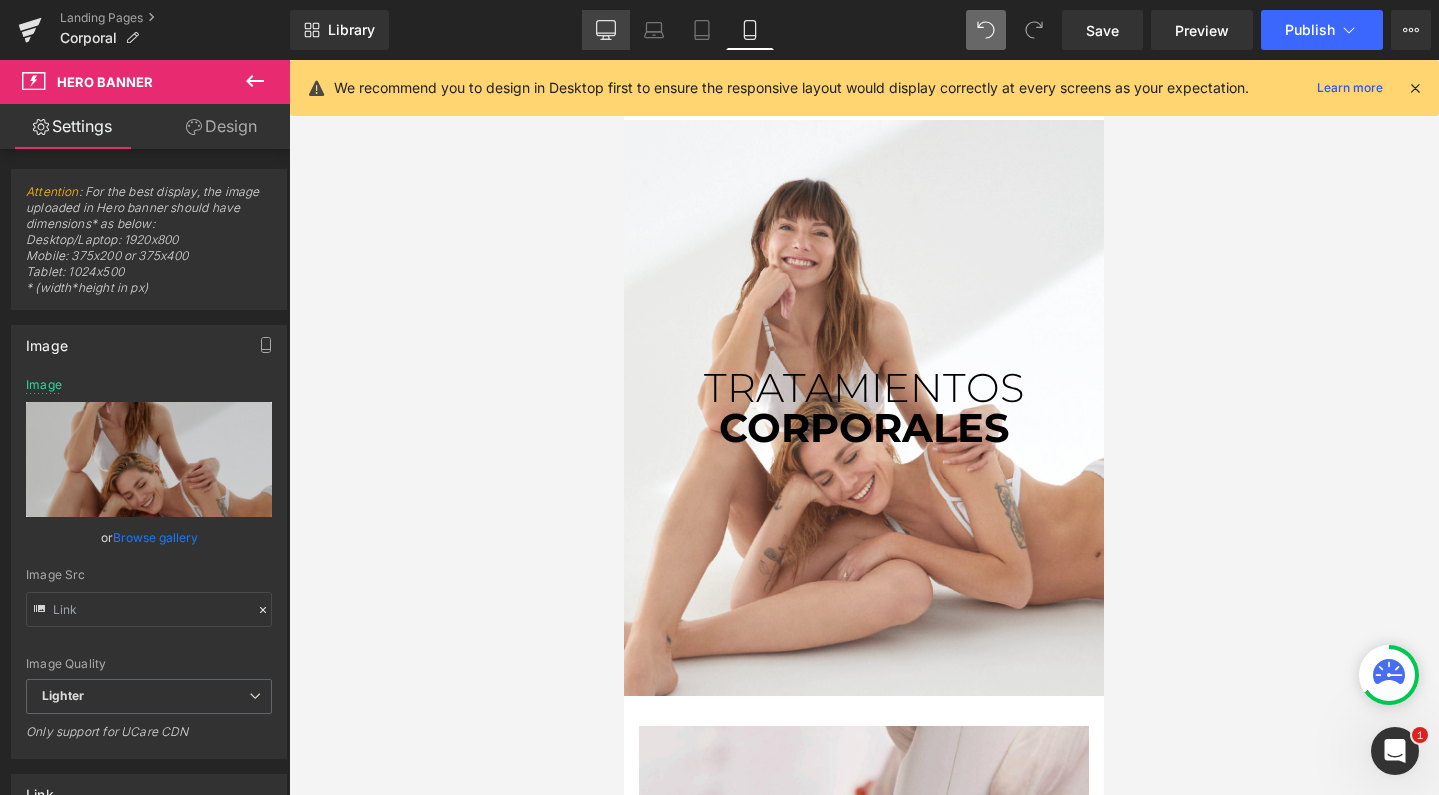 click 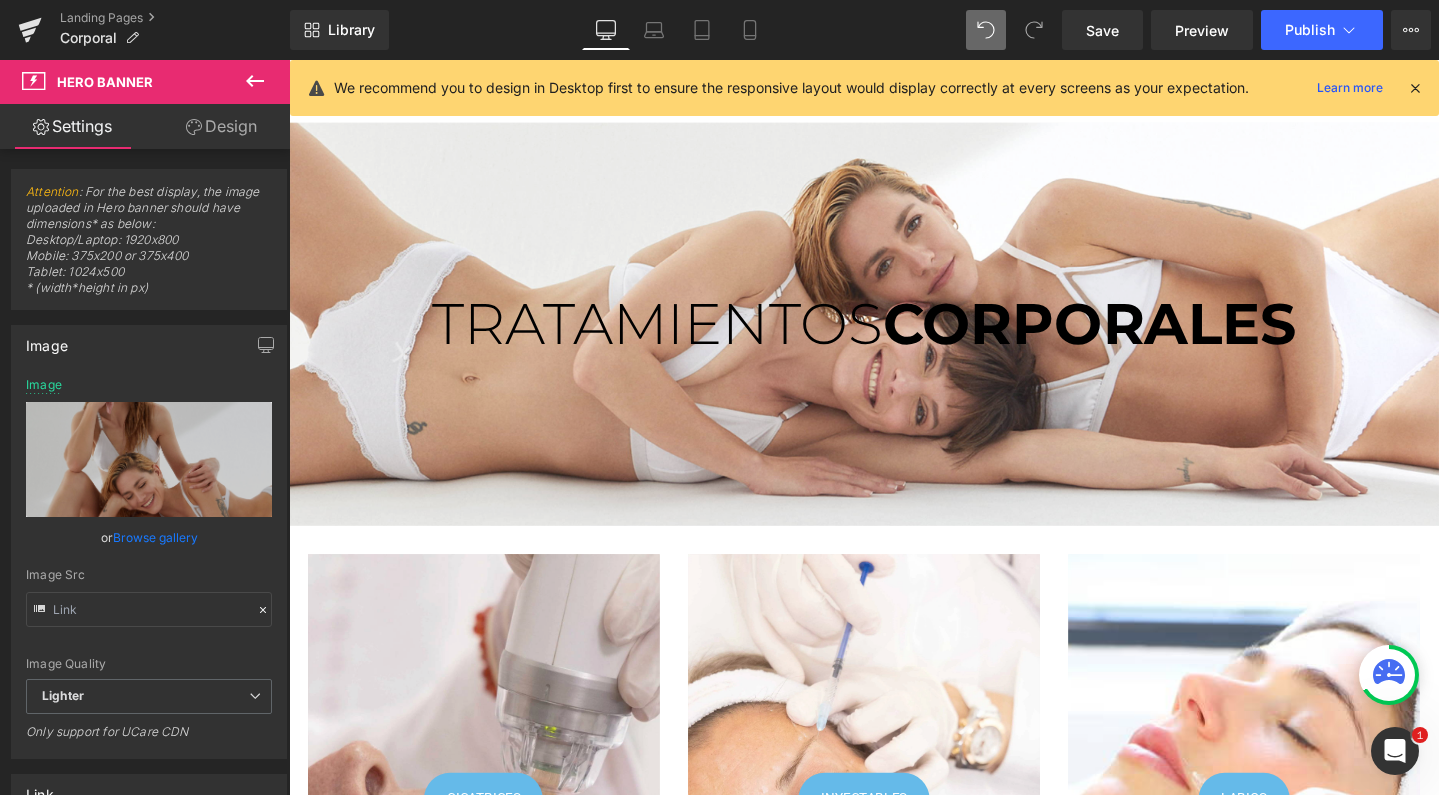 scroll, scrollTop: 6, scrollLeft: 0, axis: vertical 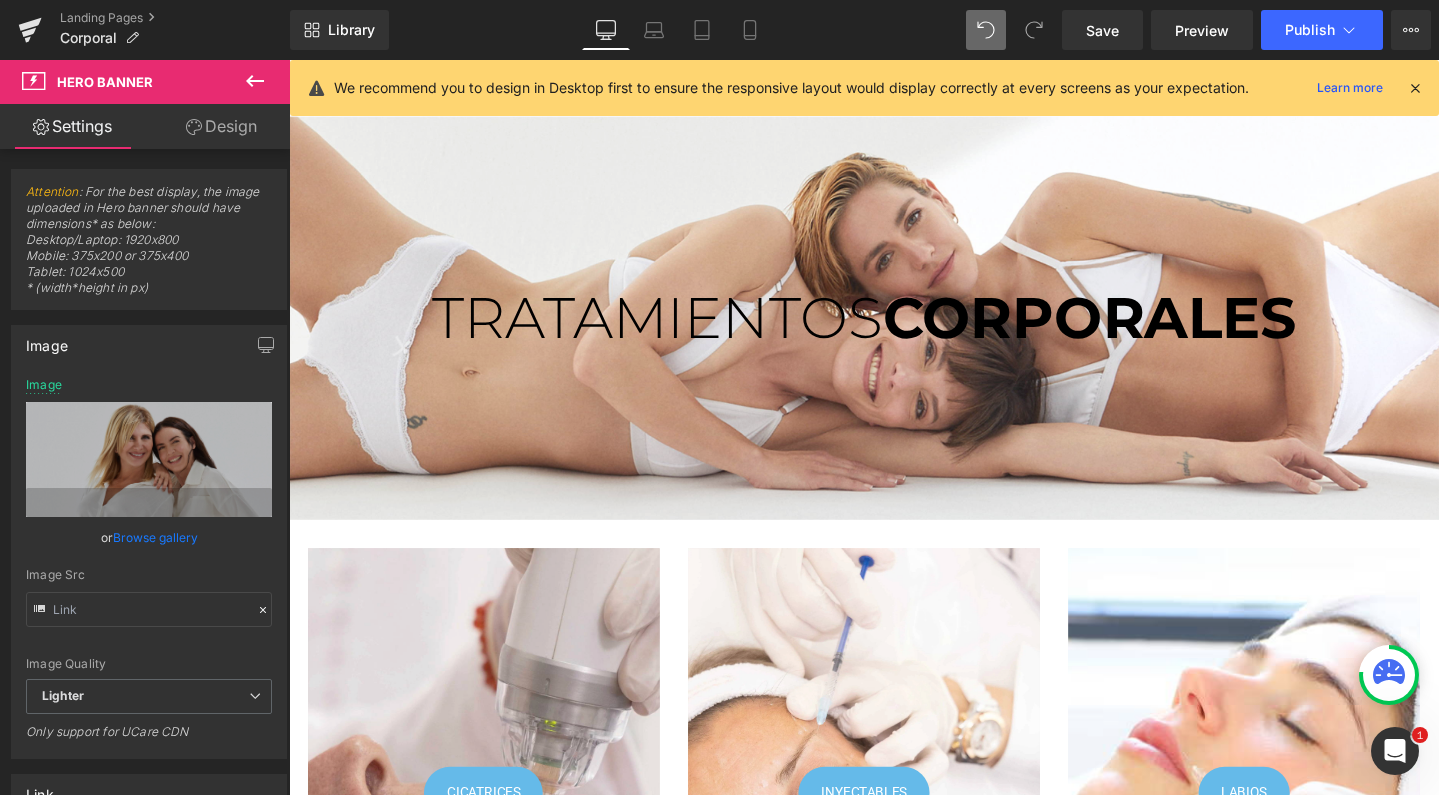 click on "TRATAMIENTOS  CORPORALES Heading         TRATAMIENTOS CORPORALES Heading" at bounding box center (894, 332) 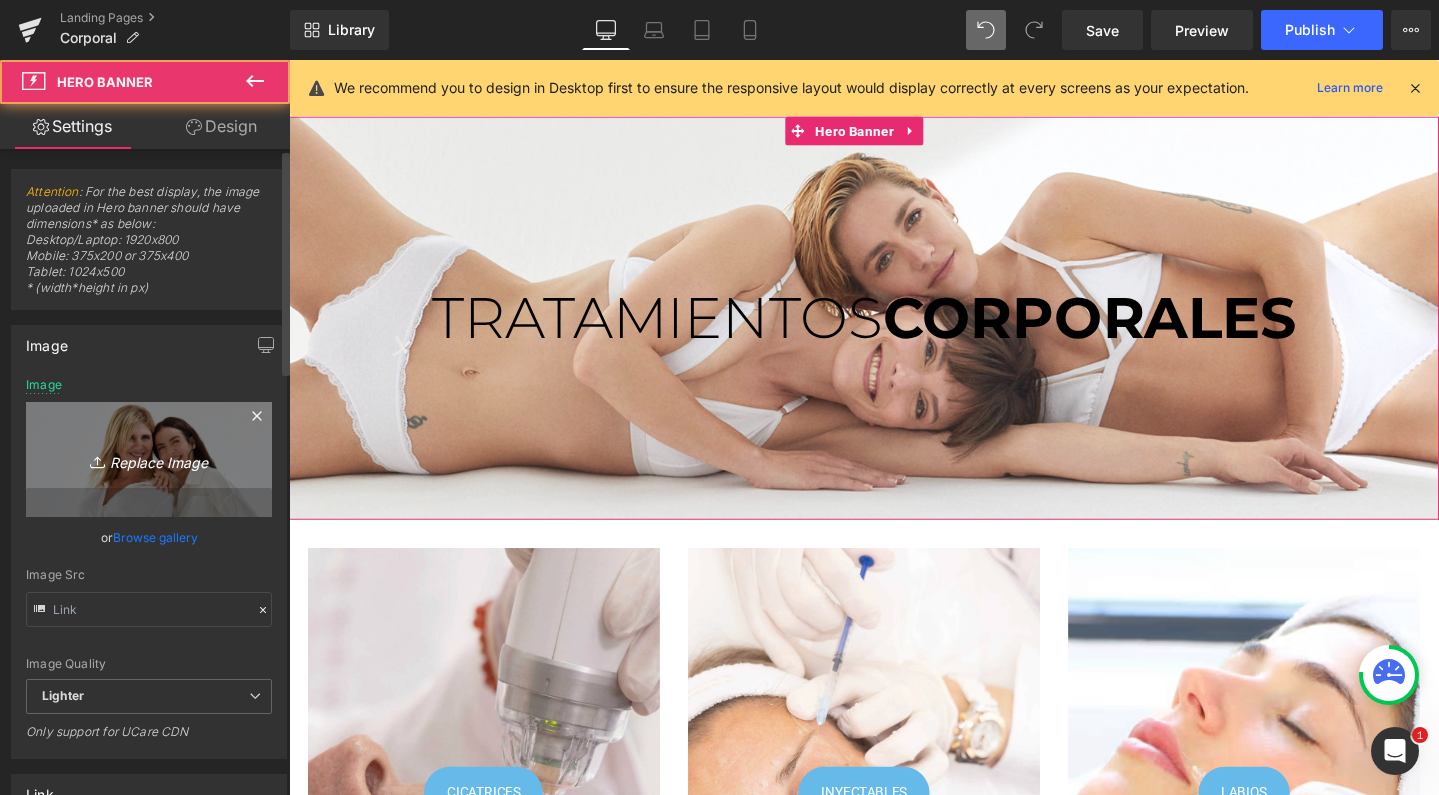 click on "Replace Image" at bounding box center (149, 459) 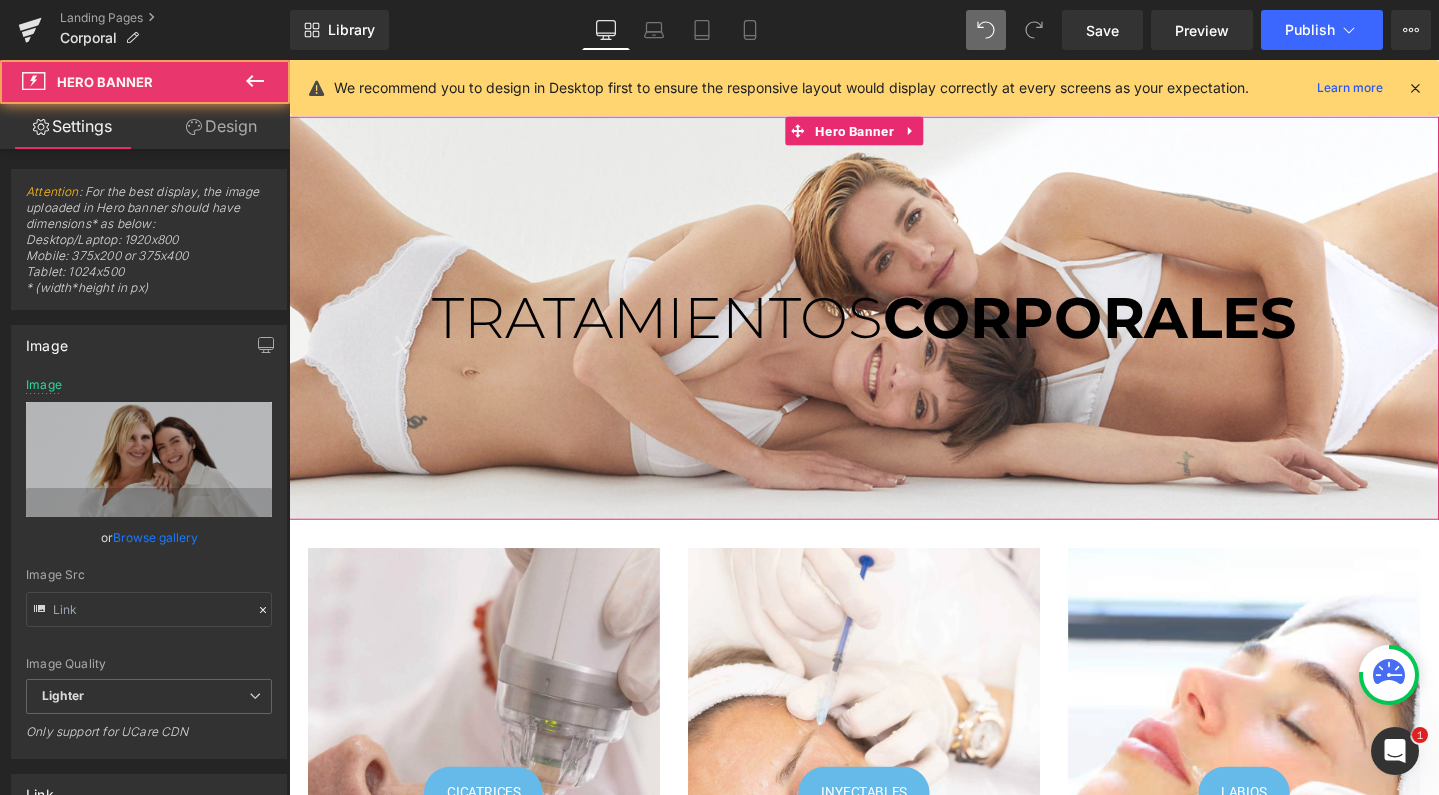 click on "TRATAMIENTOS  CORPORALES Heading         TRATAMIENTOS CORPORALES Heading" at bounding box center [894, 332] 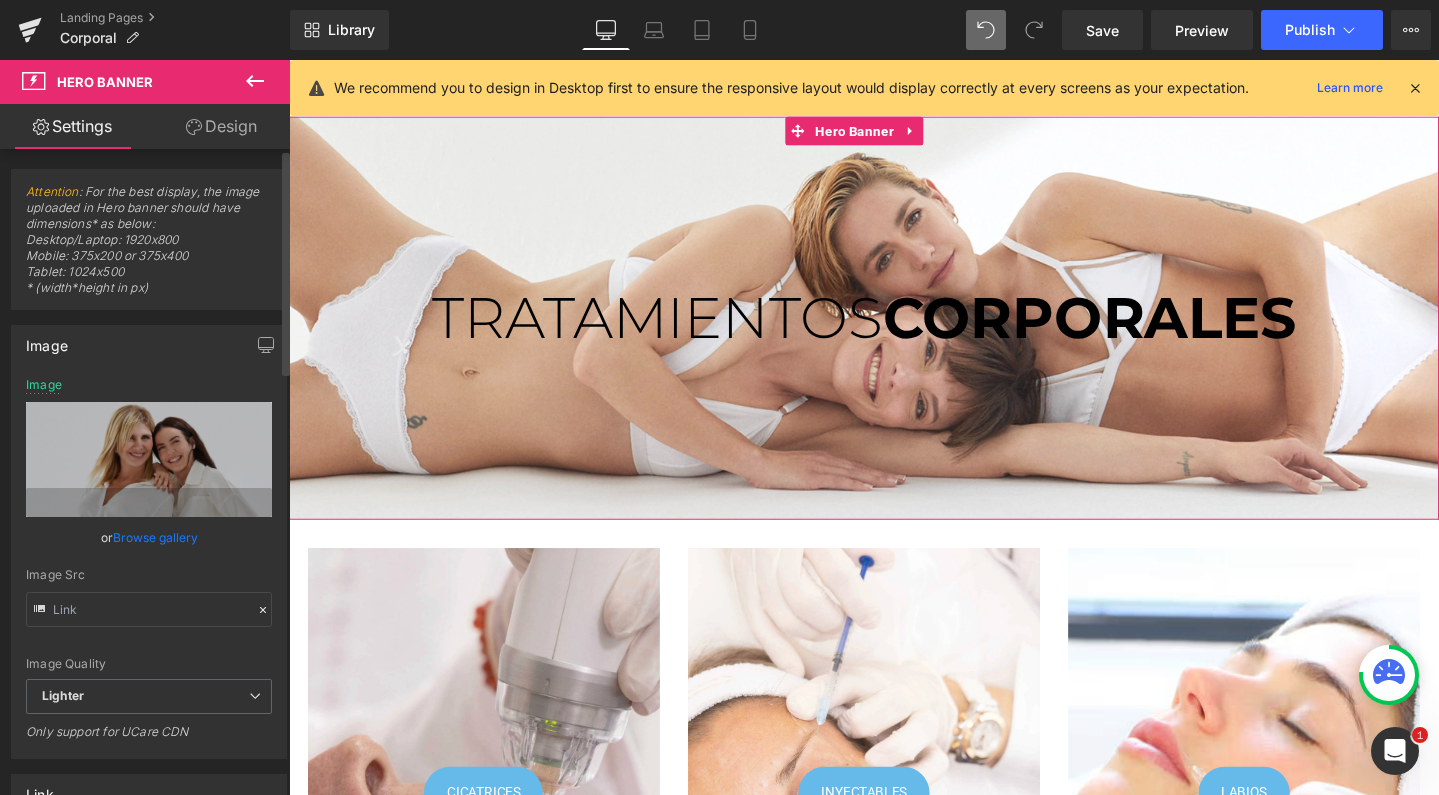 click on "Browse gallery" at bounding box center [155, 537] 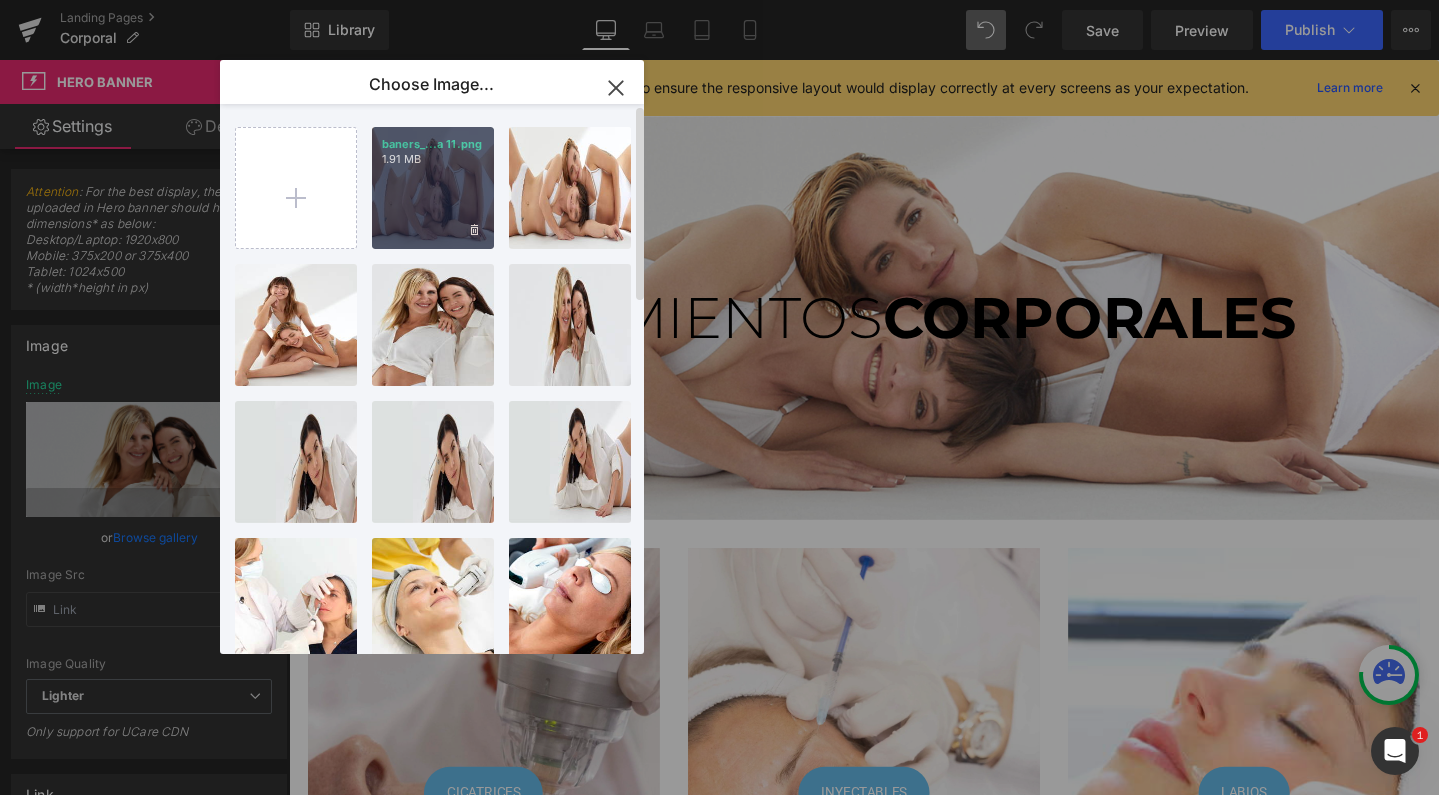 click on "baners_...a 11.png 1.91 MB" at bounding box center [433, 188] 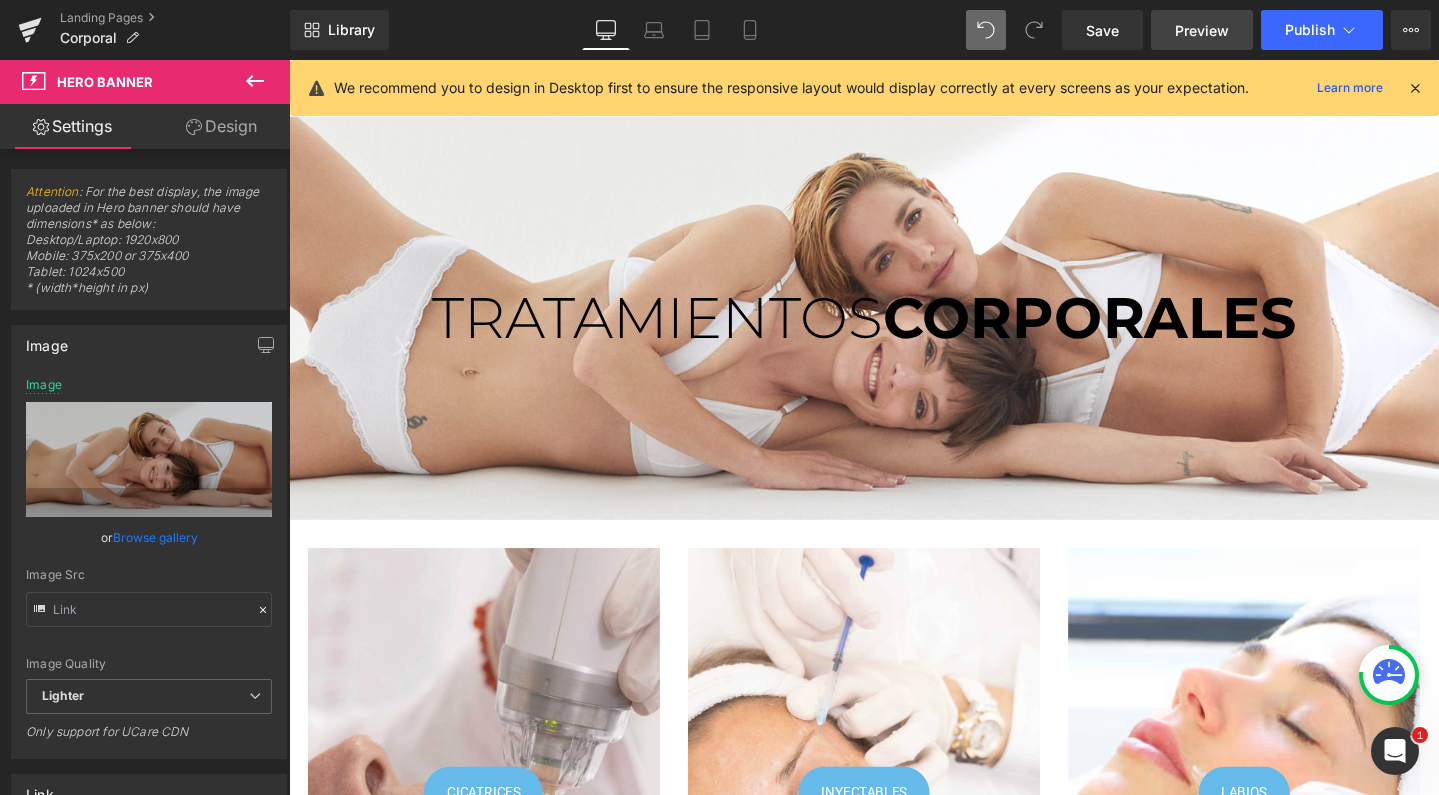 click on "Preview" at bounding box center (1202, 30) 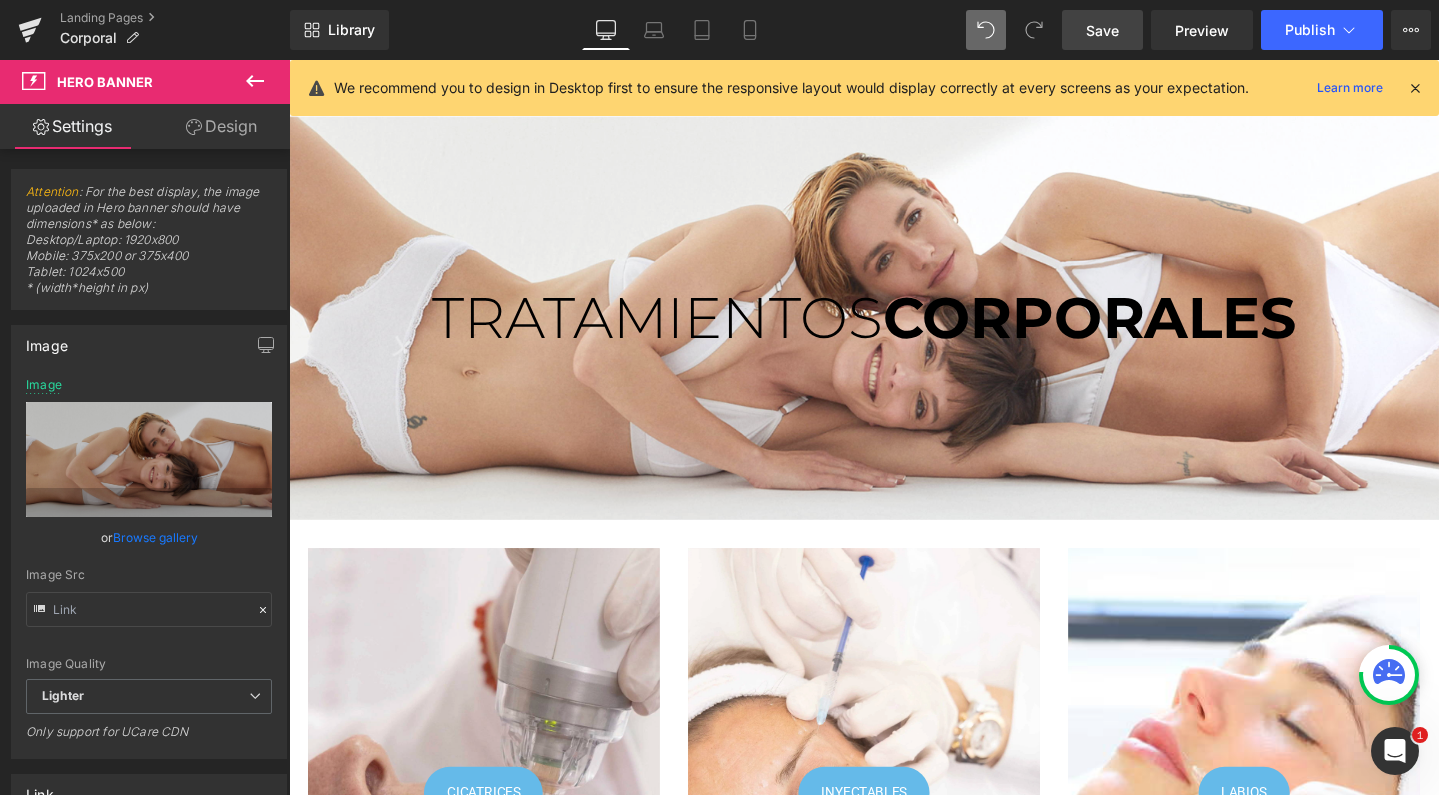 click on "Save" at bounding box center (1102, 30) 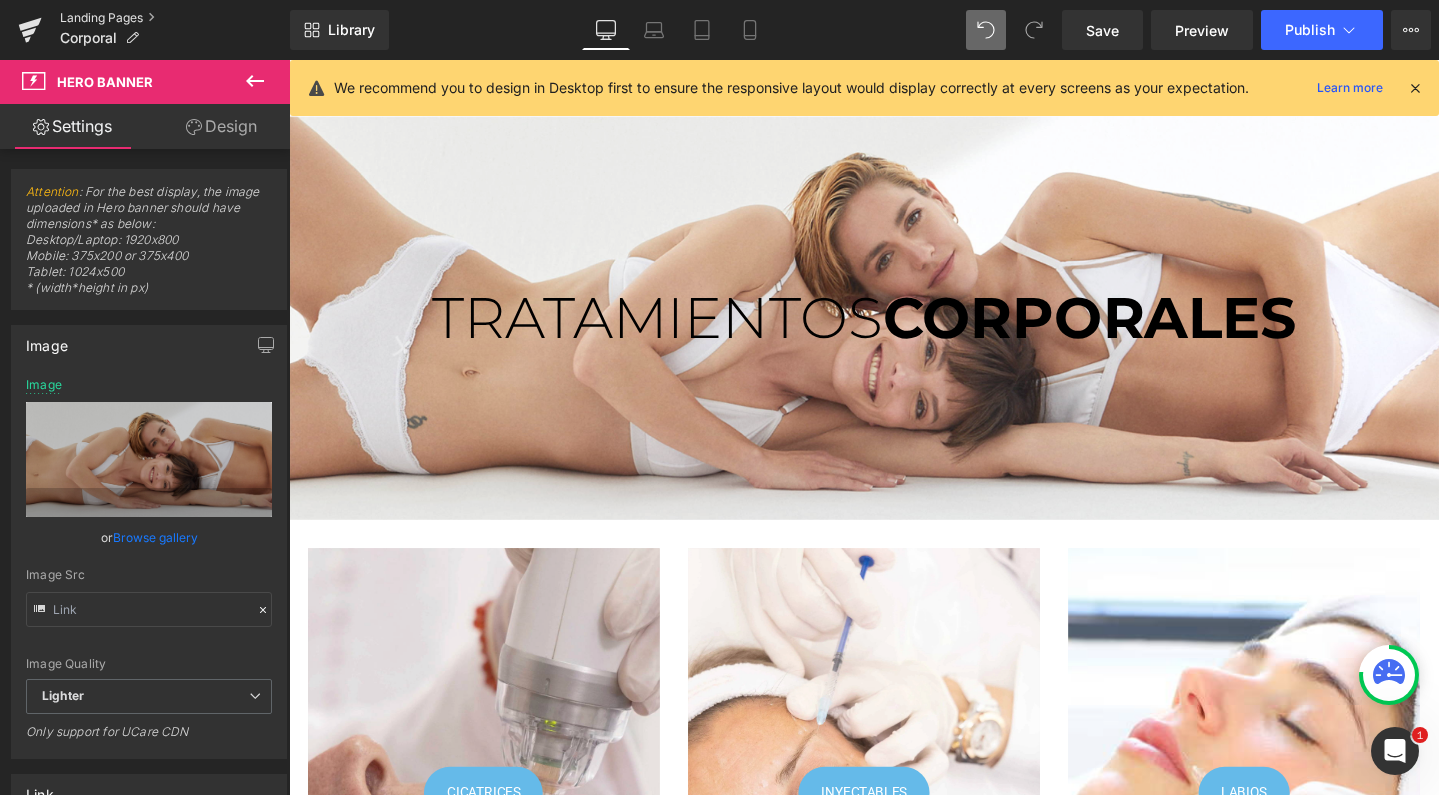 click on "Landing Pages" at bounding box center [175, 18] 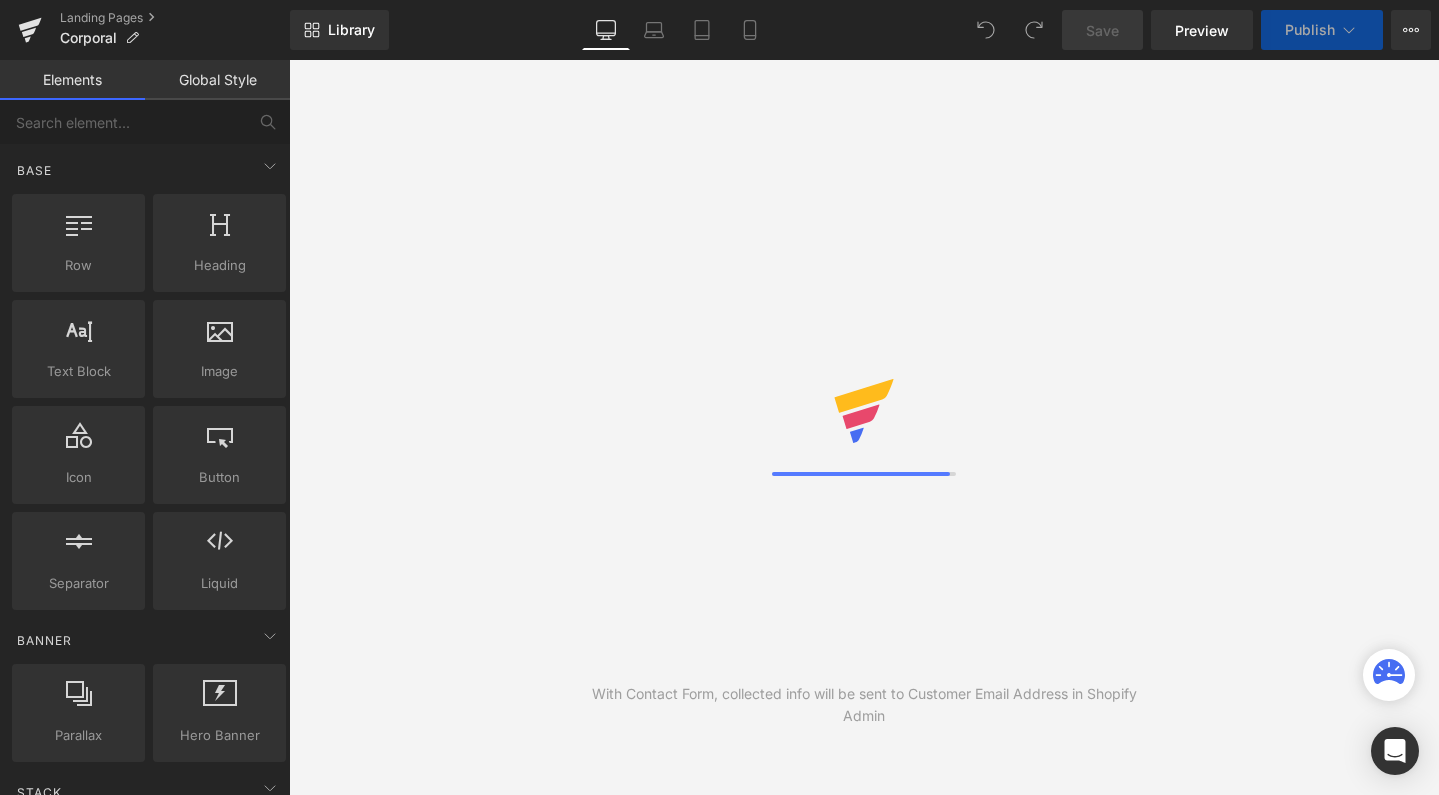 scroll, scrollTop: 0, scrollLeft: 0, axis: both 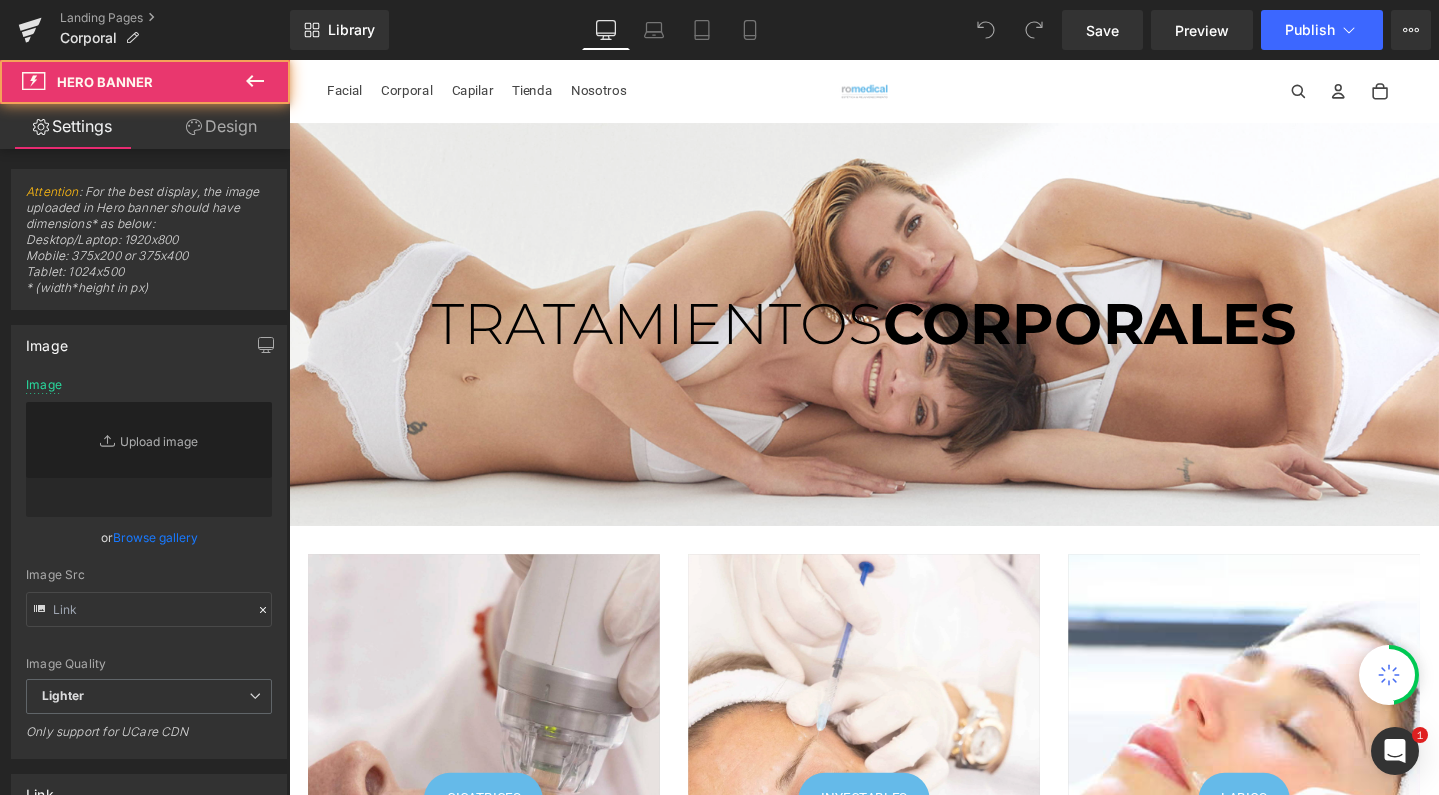 click on "TRATAMIENTOS  CORPORALES Heading         TRATAMIENTOS CORPORALES Heading" at bounding box center [894, 338] 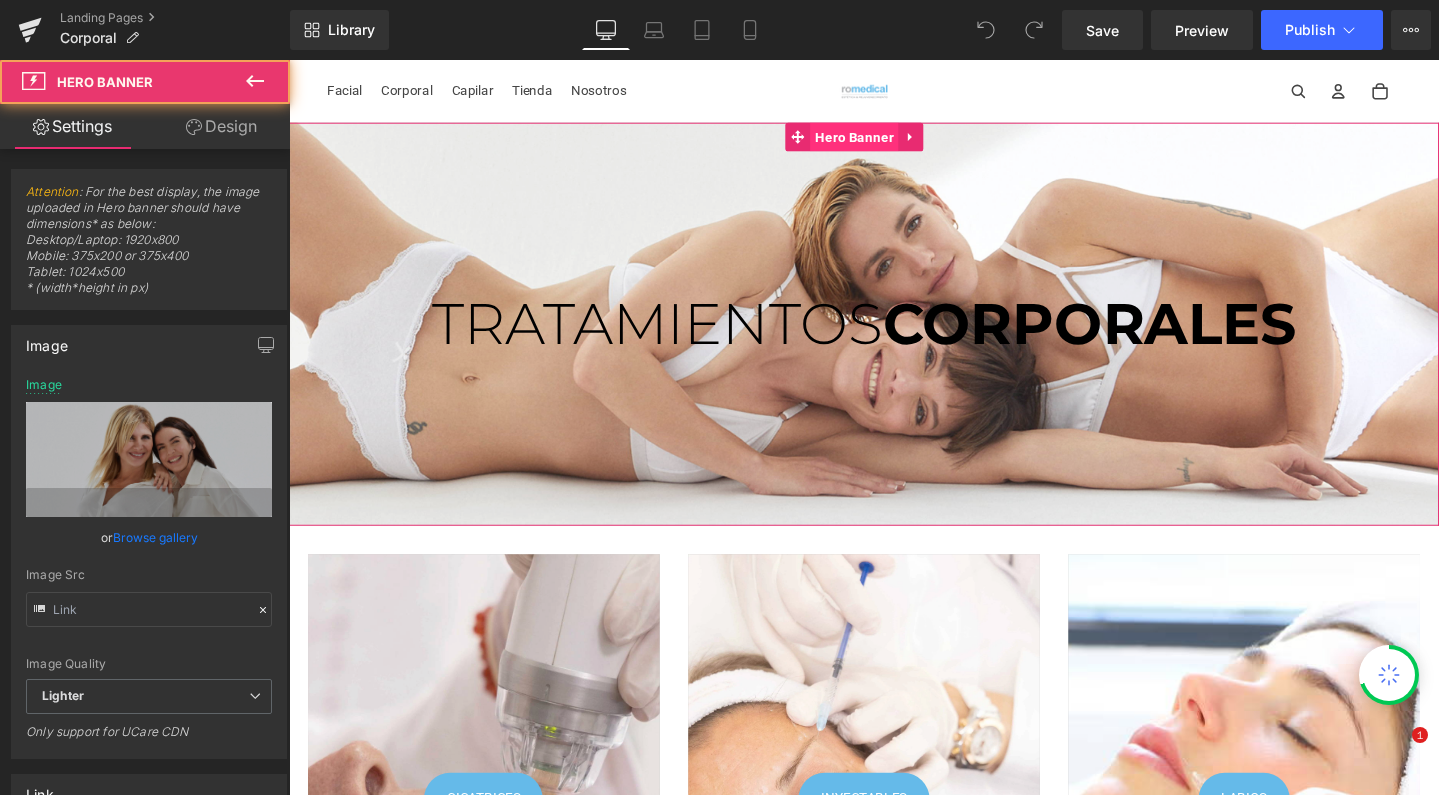 scroll, scrollTop: 0, scrollLeft: 0, axis: both 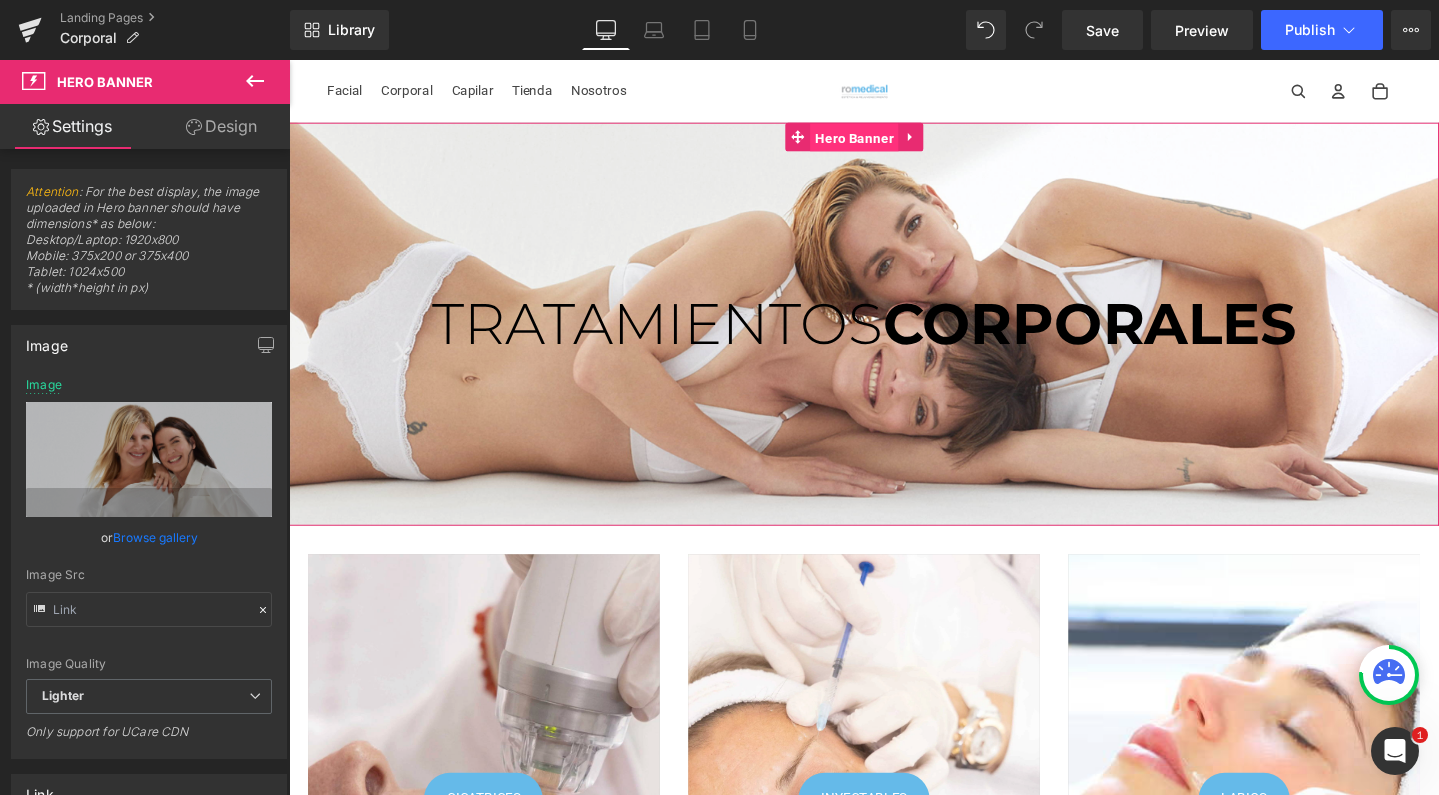 click on "Hero Banner" at bounding box center (883, 142) 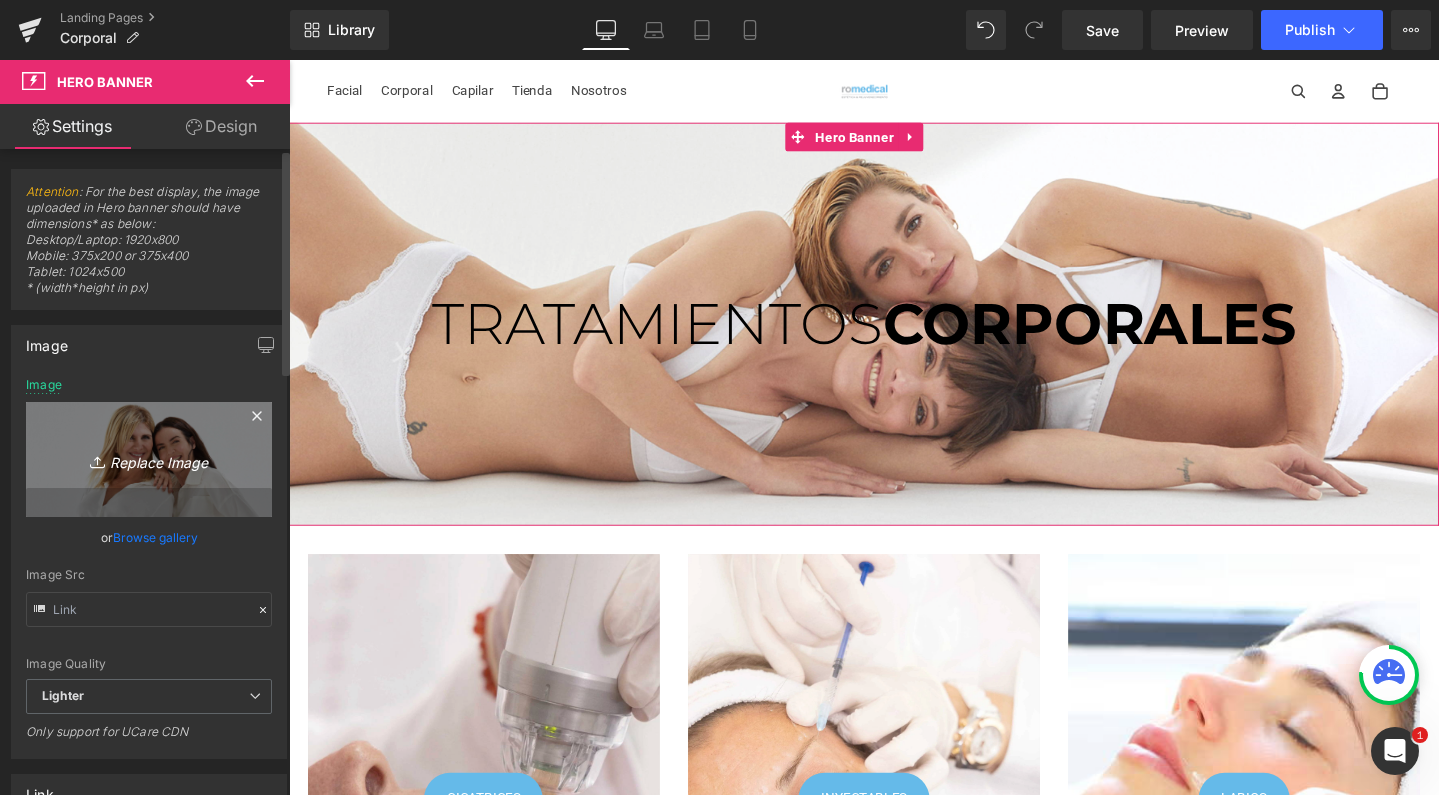 click on "Replace Image" at bounding box center (149, 459) 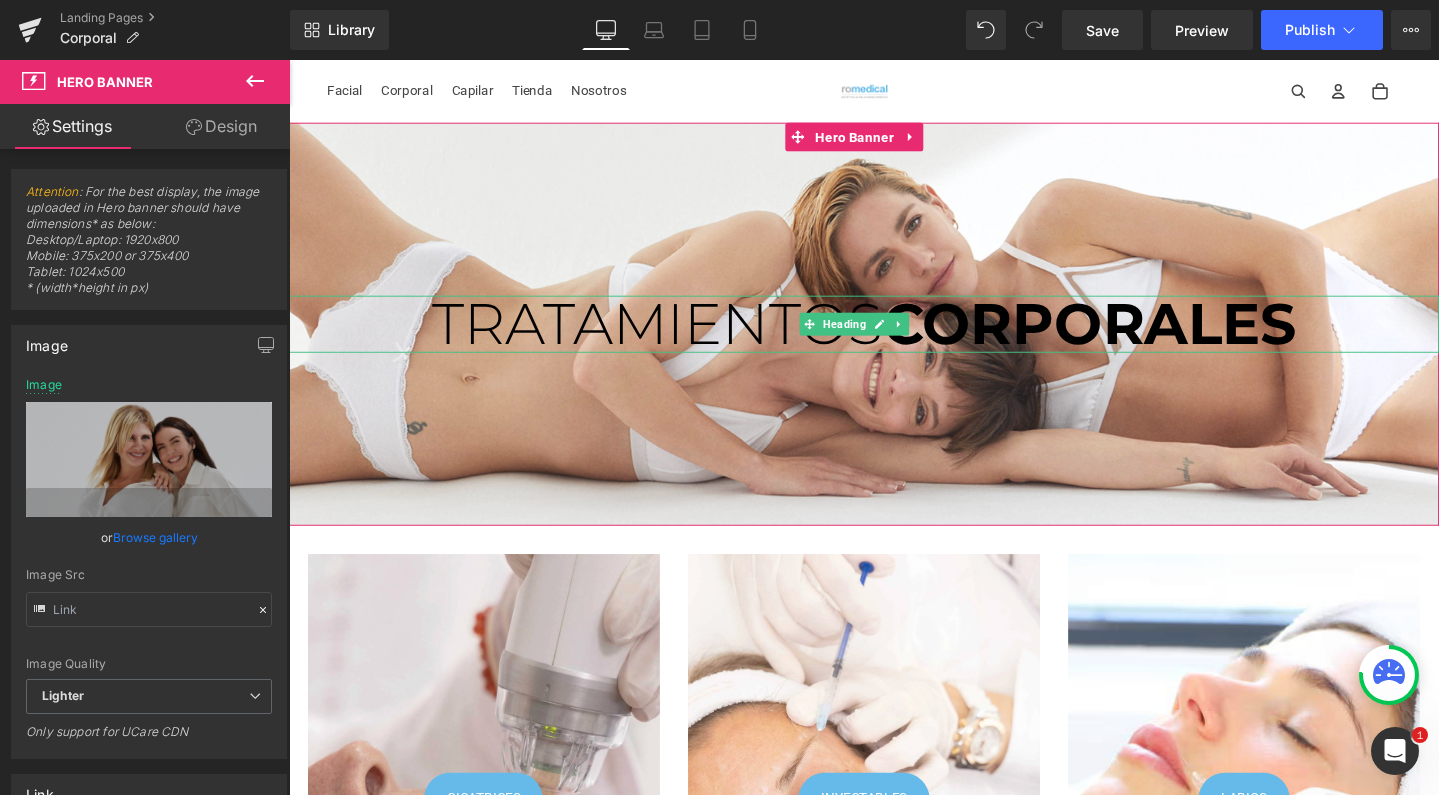 type on "C:\fakepath\corporales.png" 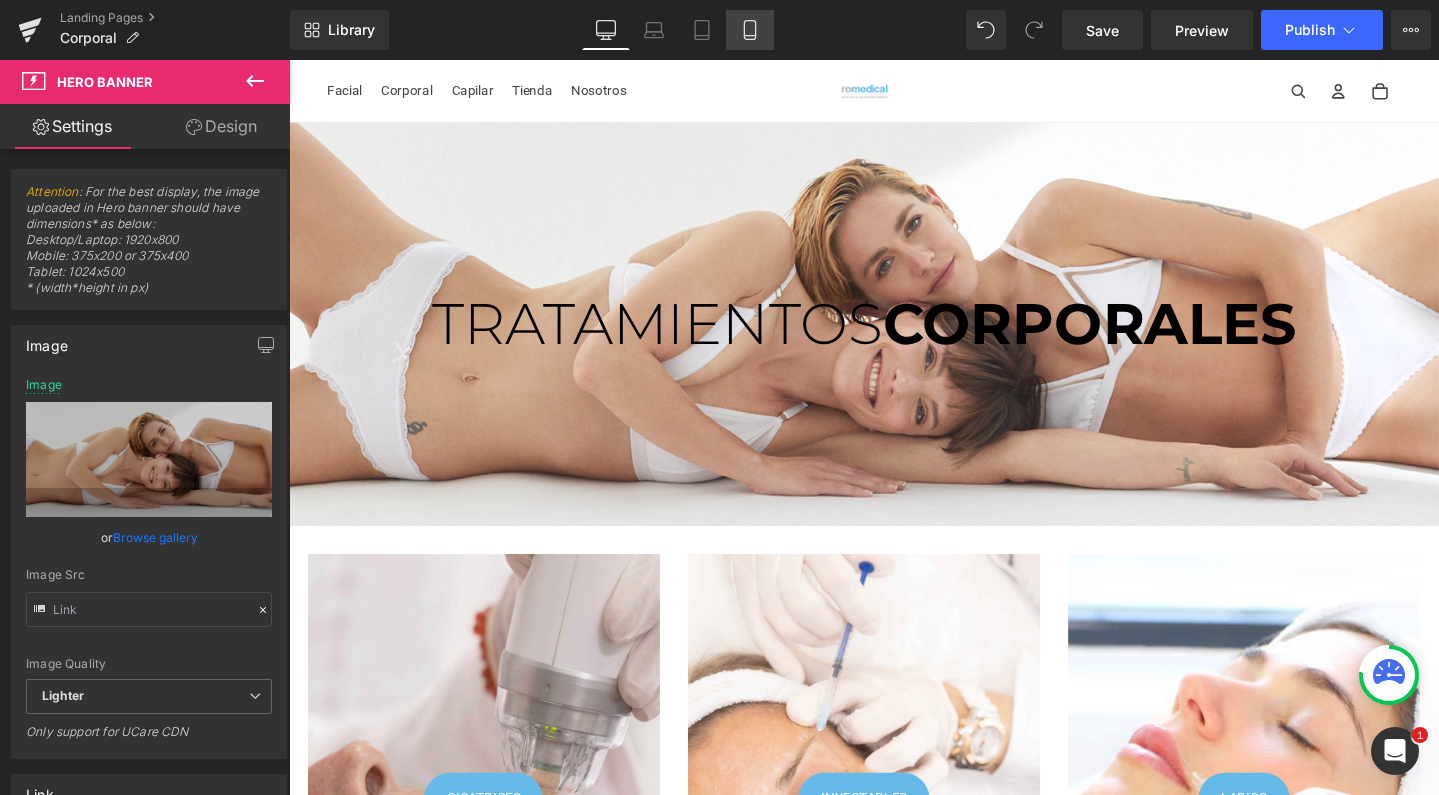 click 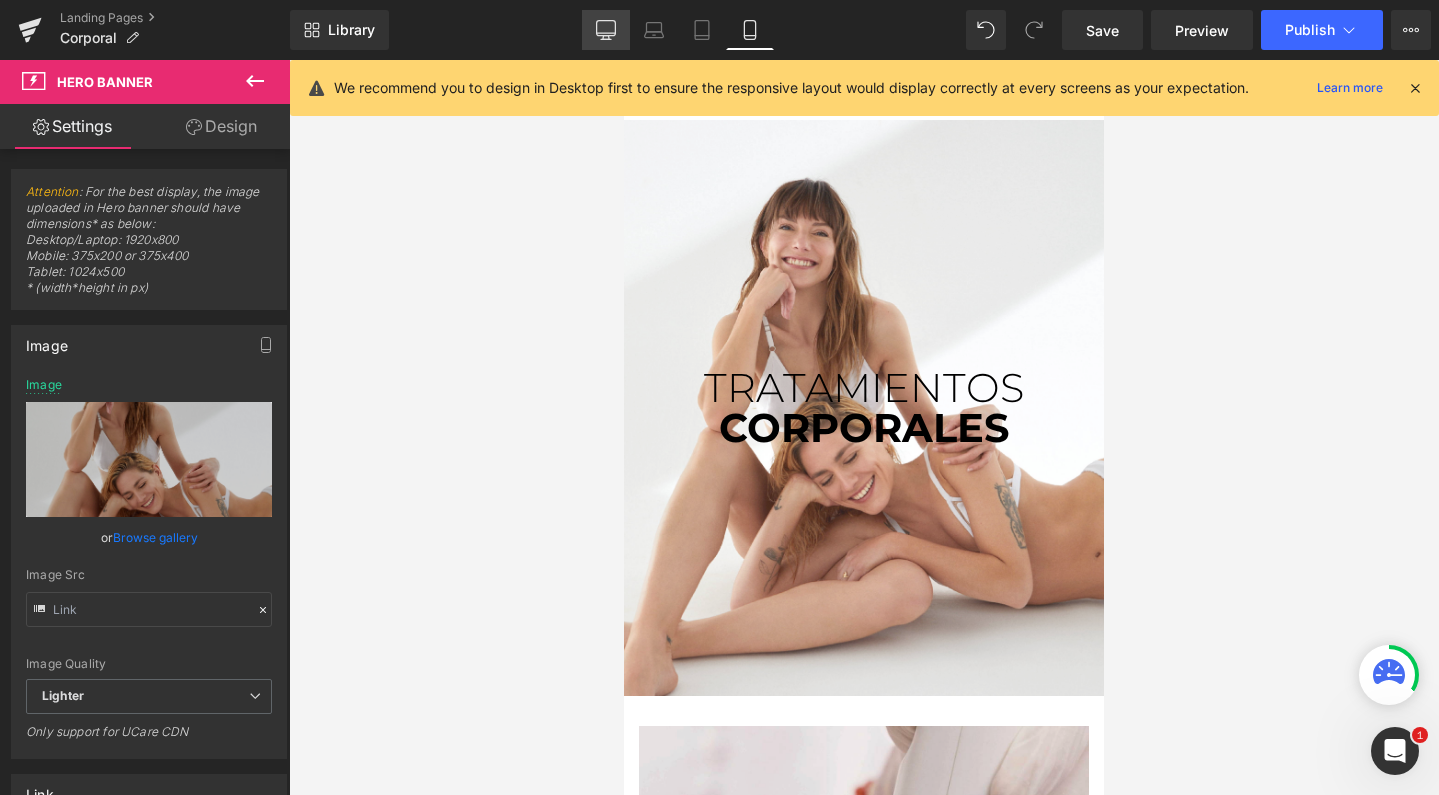 click 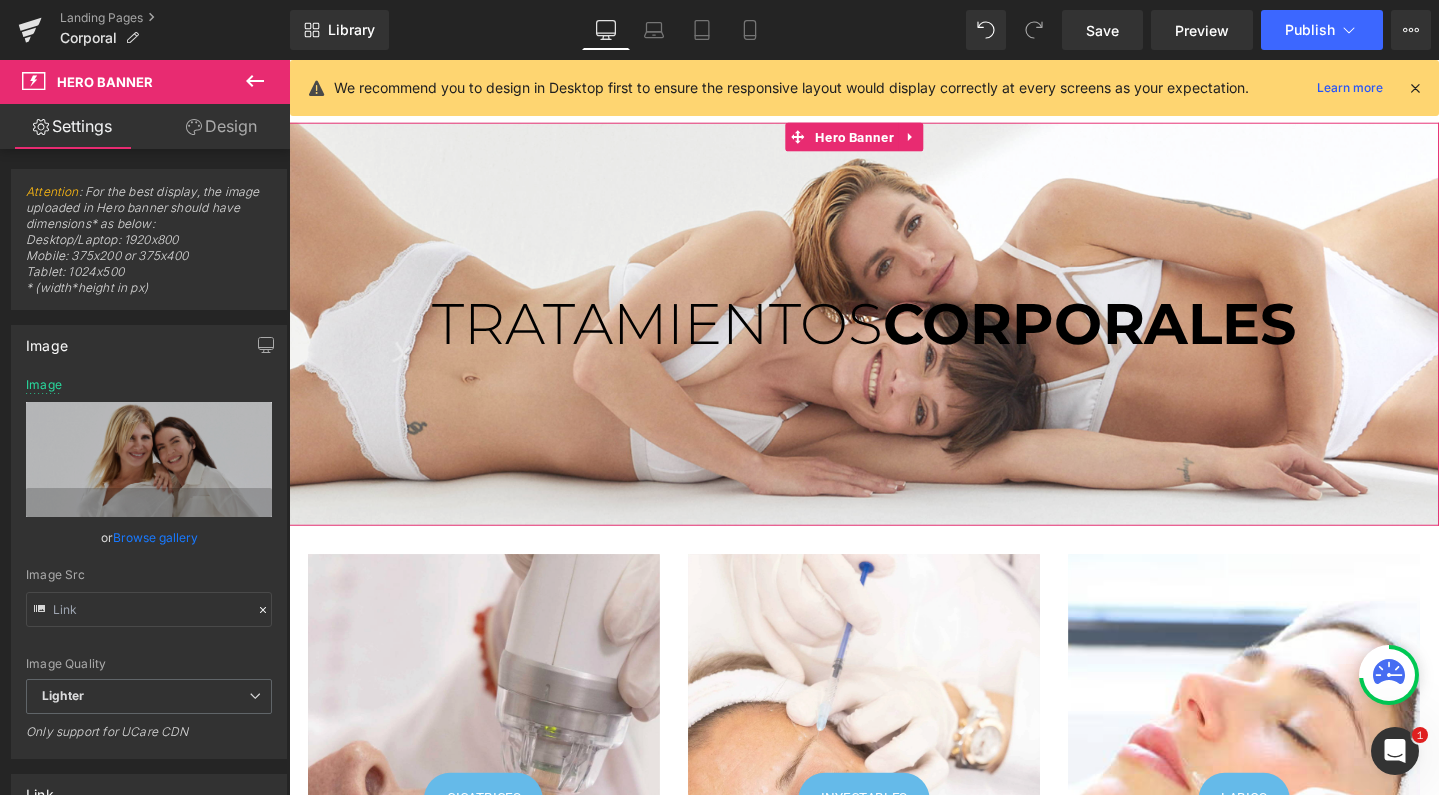 scroll, scrollTop: 6, scrollLeft: 0, axis: vertical 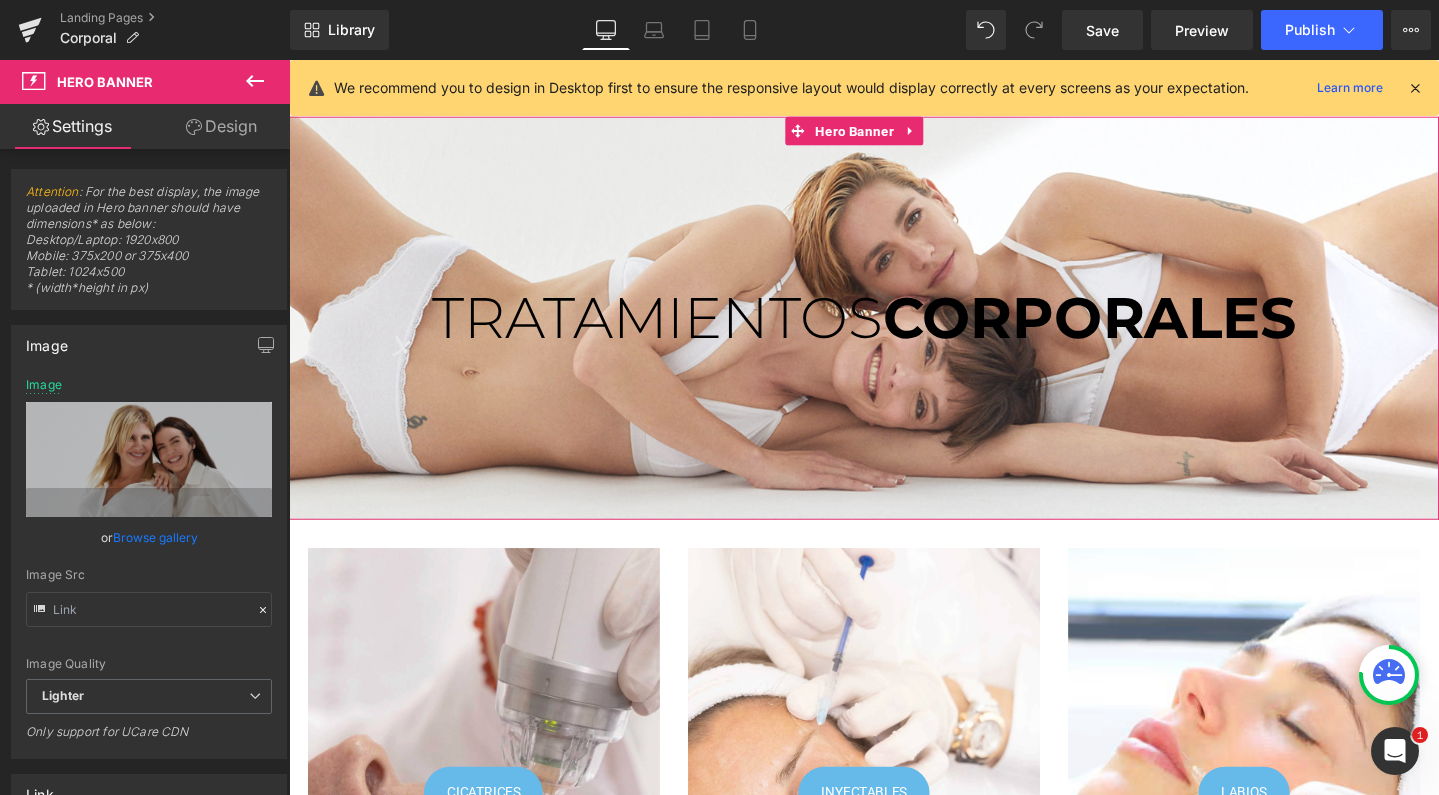 click on "TRATAMIENTOS  CORPORALES Heading         TRATAMIENTOS CORPORALES Heading" at bounding box center (894, 332) 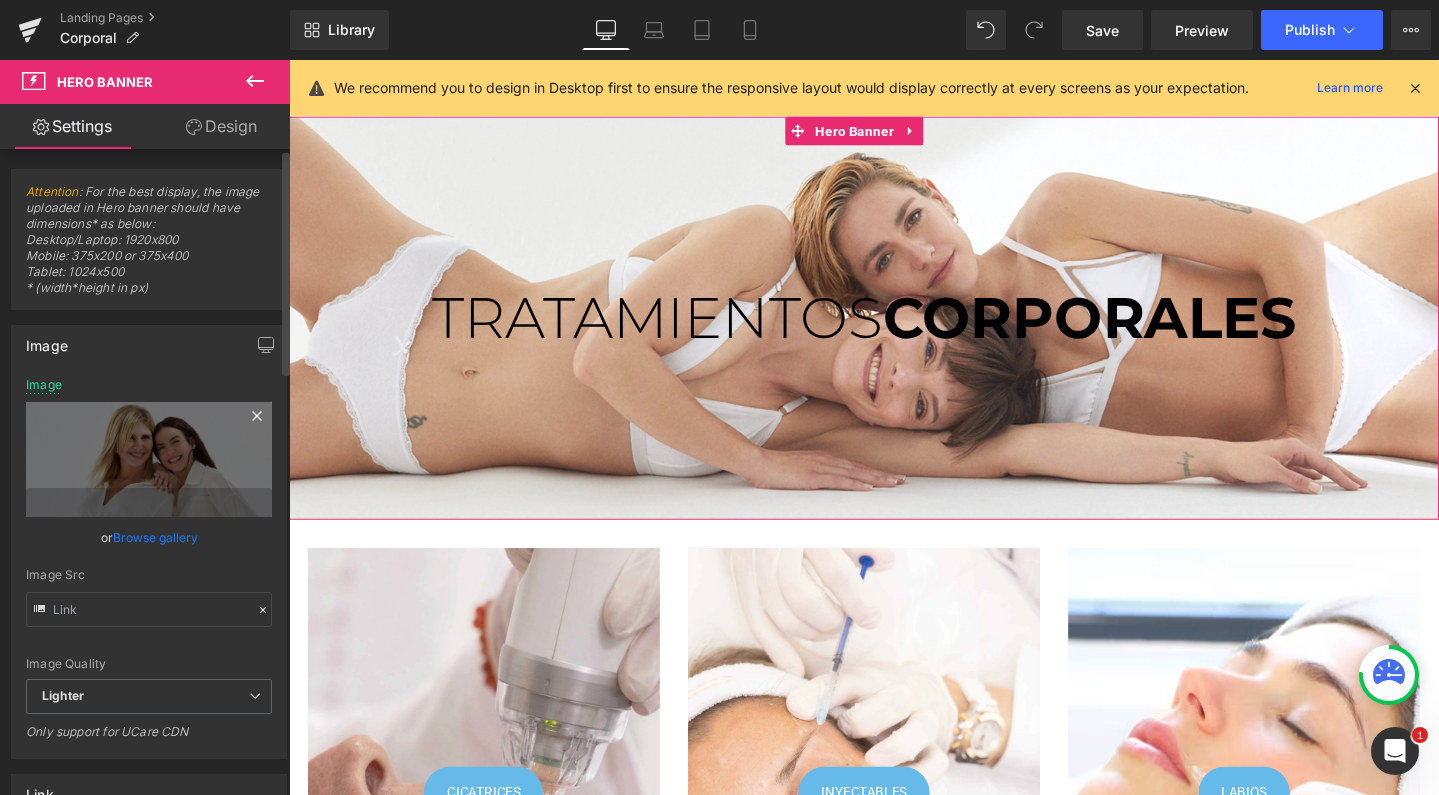 click 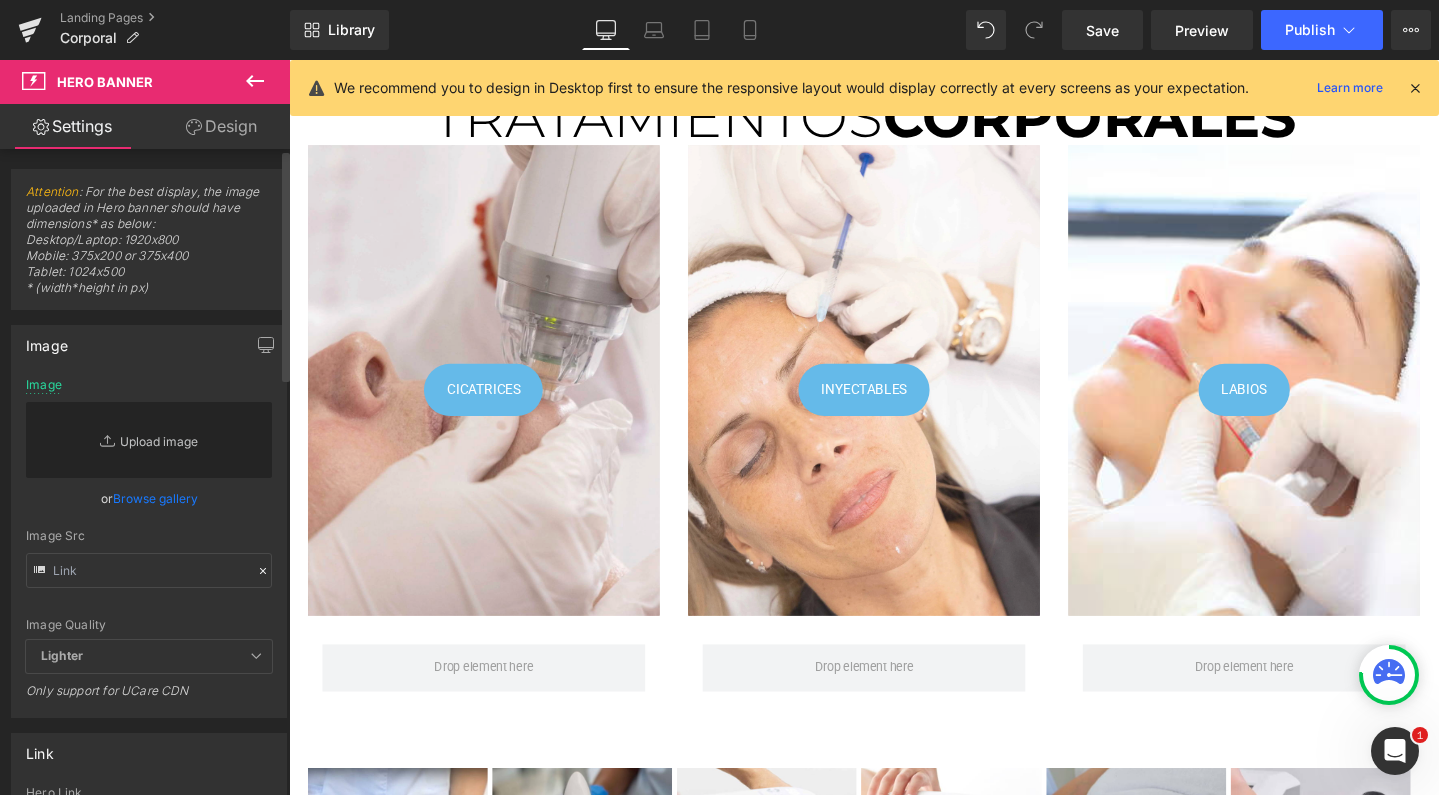 click on "Replace Image" at bounding box center (149, 440) 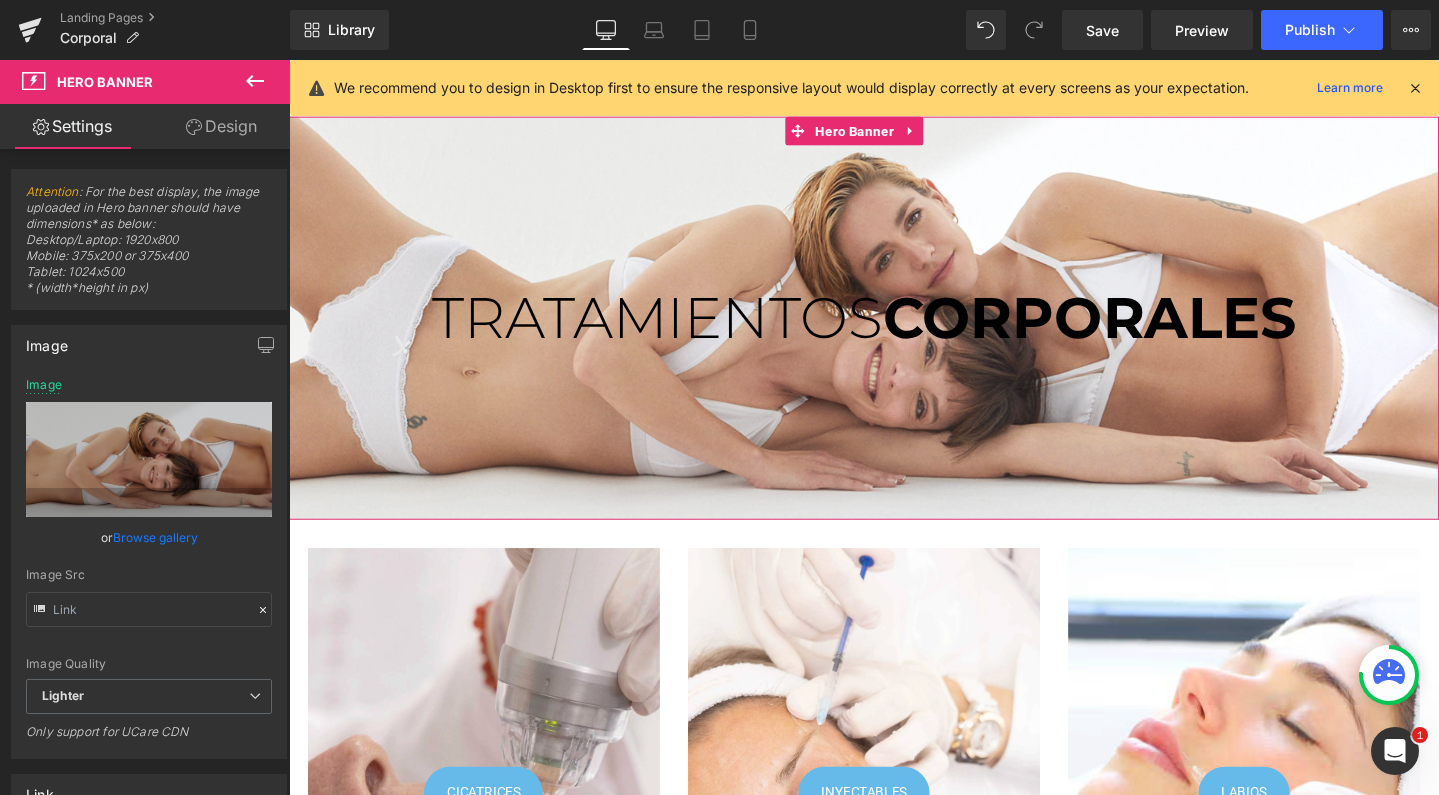 click on "TRATAMIENTOS  CORPORALES Heading         TRATAMIENTOS CORPORALES Heading" at bounding box center [894, 332] 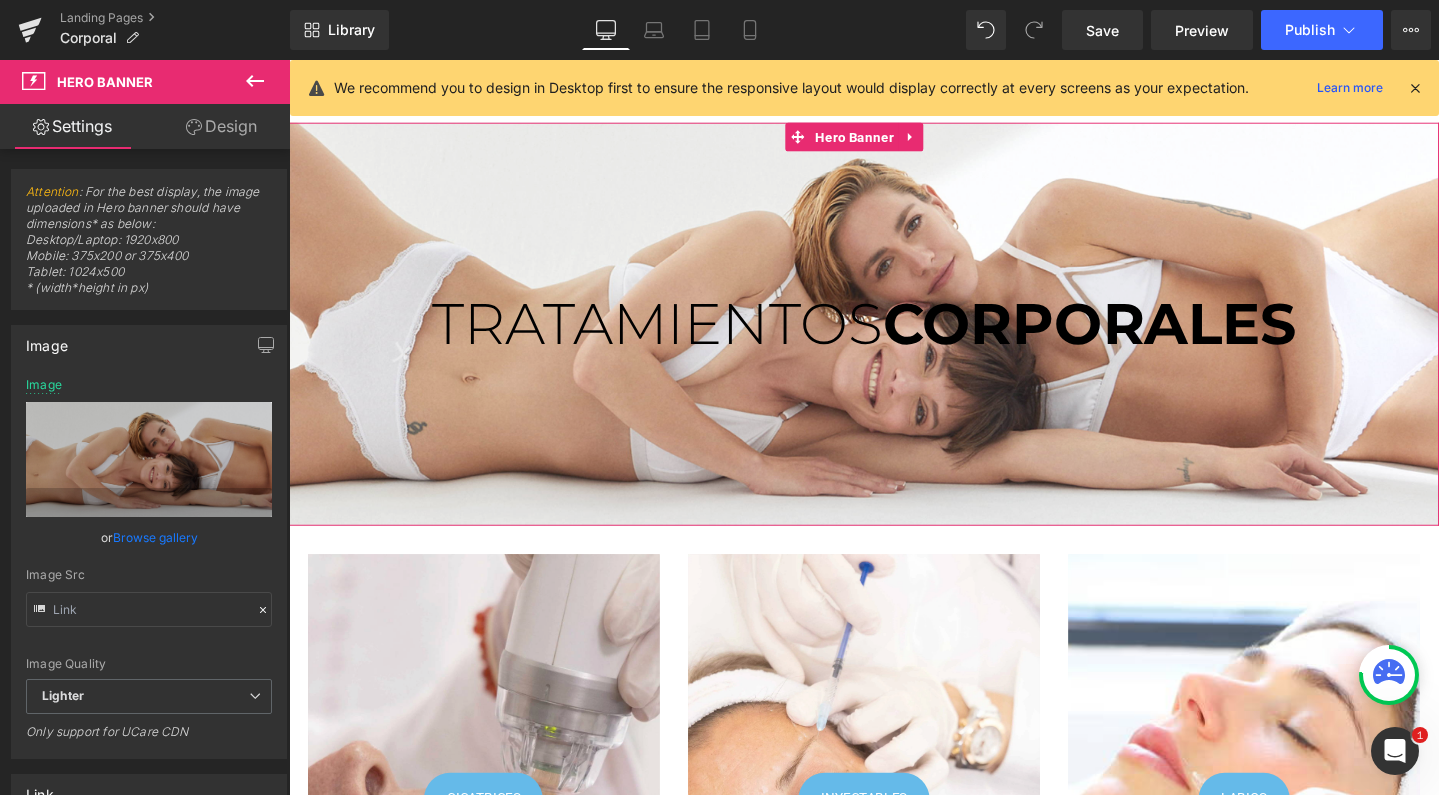 scroll, scrollTop: 0, scrollLeft: 0, axis: both 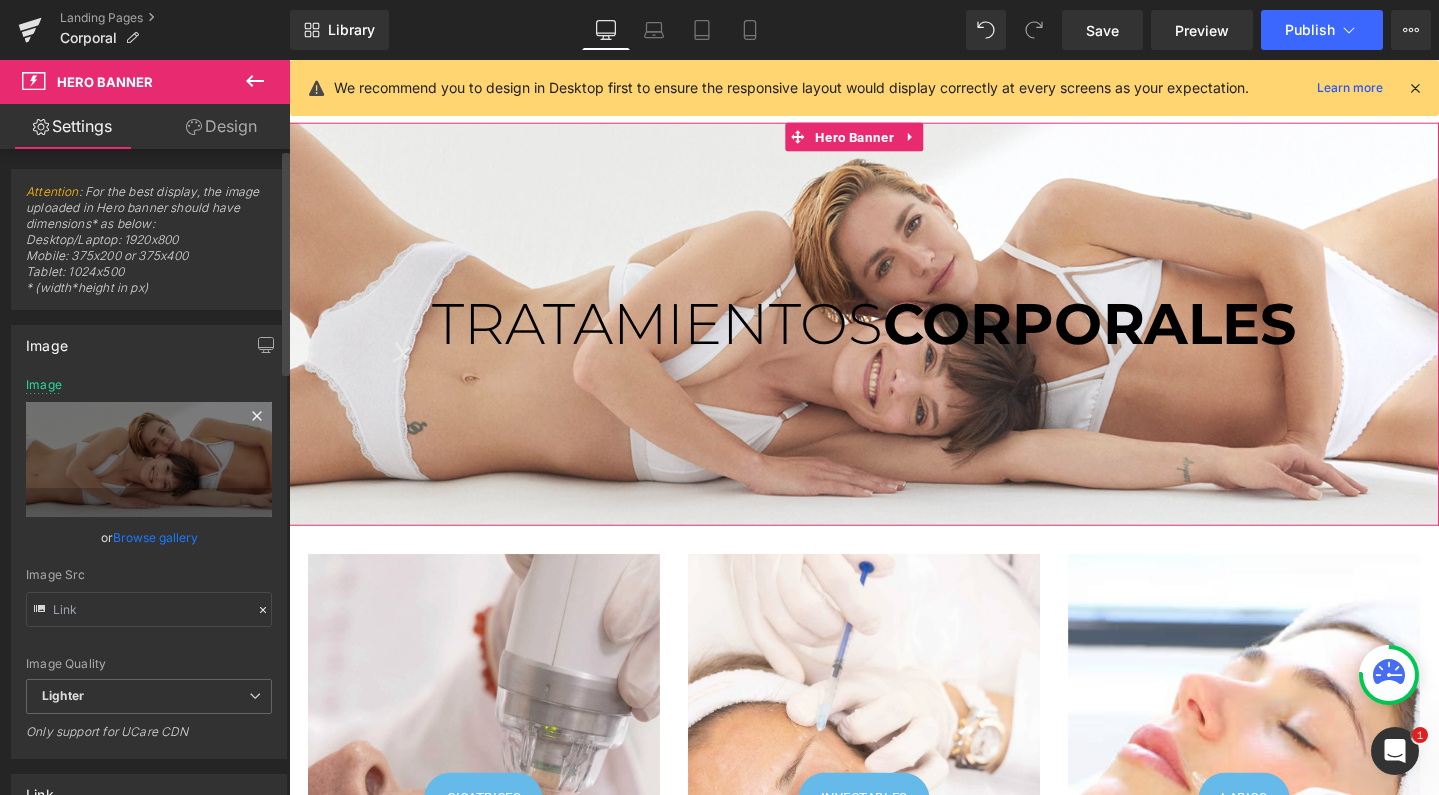 click 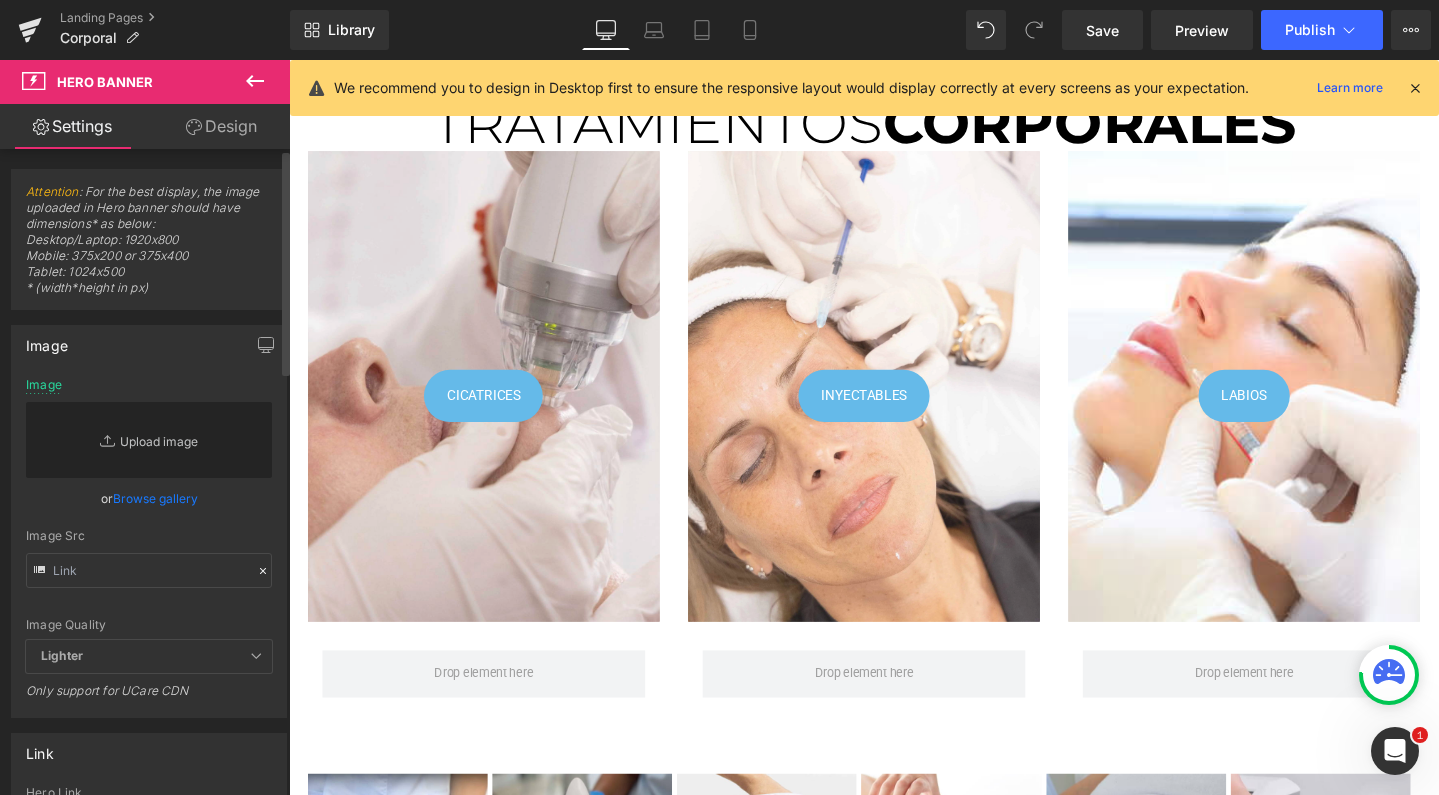 click on "Replace Image" at bounding box center [149, 440] 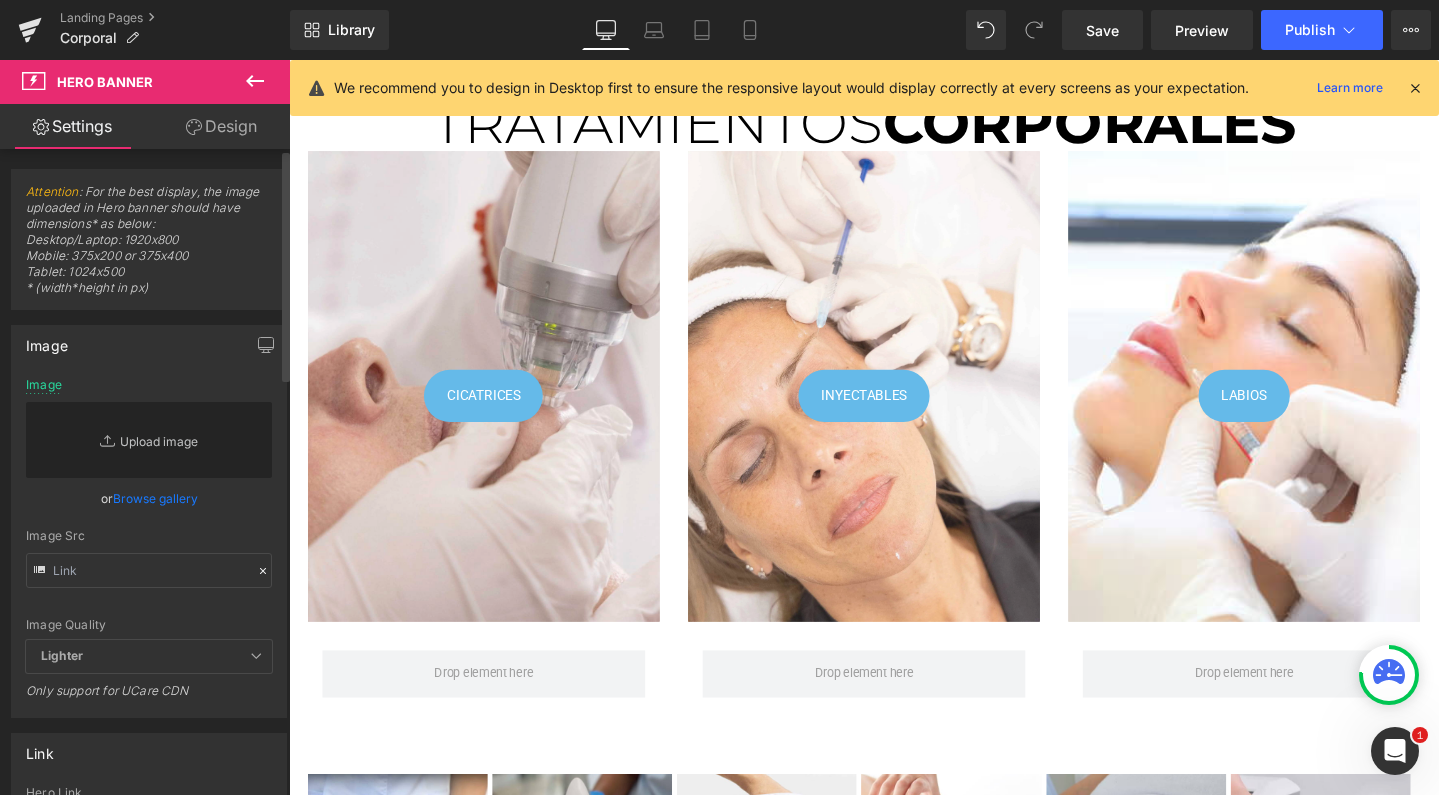 type on "C:\fakepath\corporales.png" 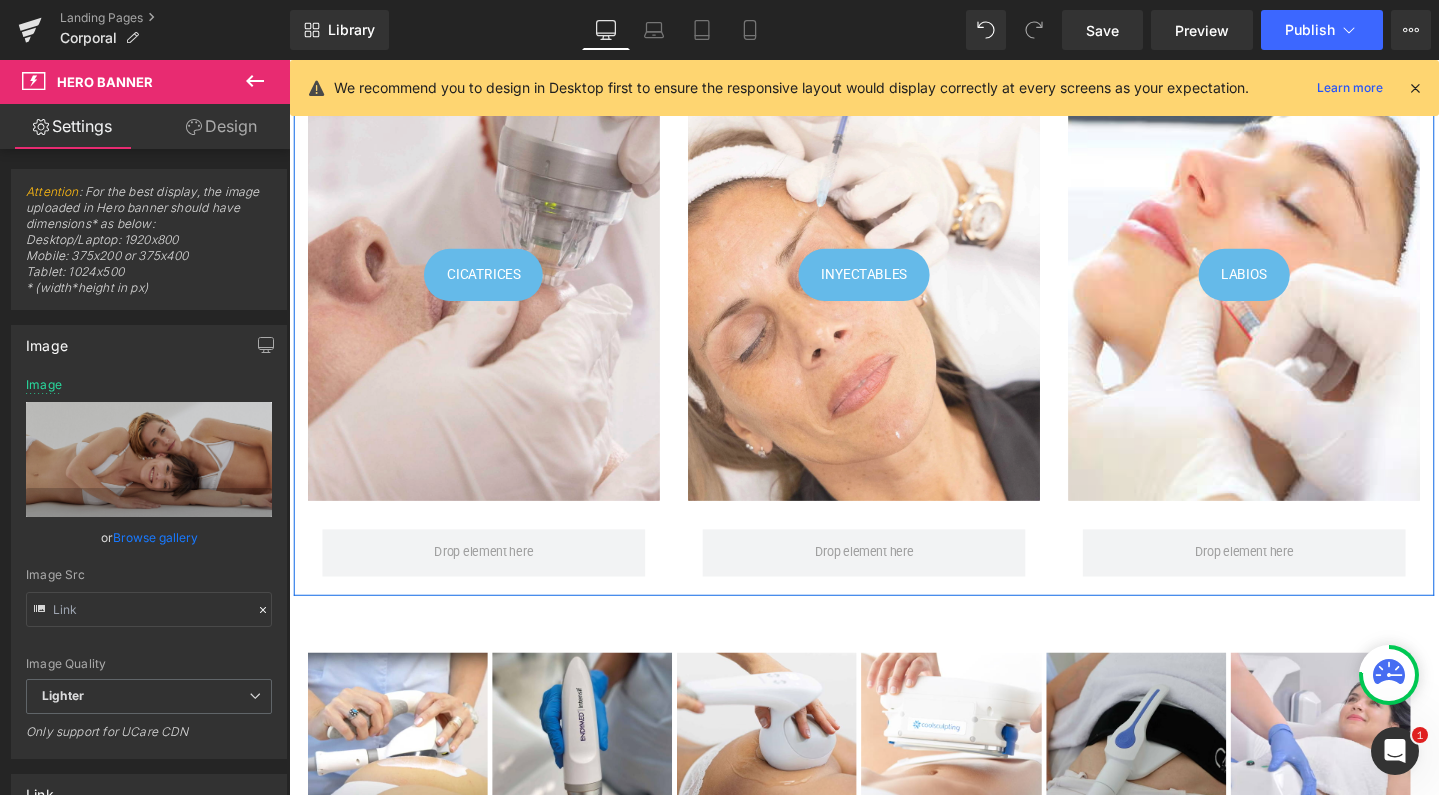 scroll, scrollTop: 550, scrollLeft: 0, axis: vertical 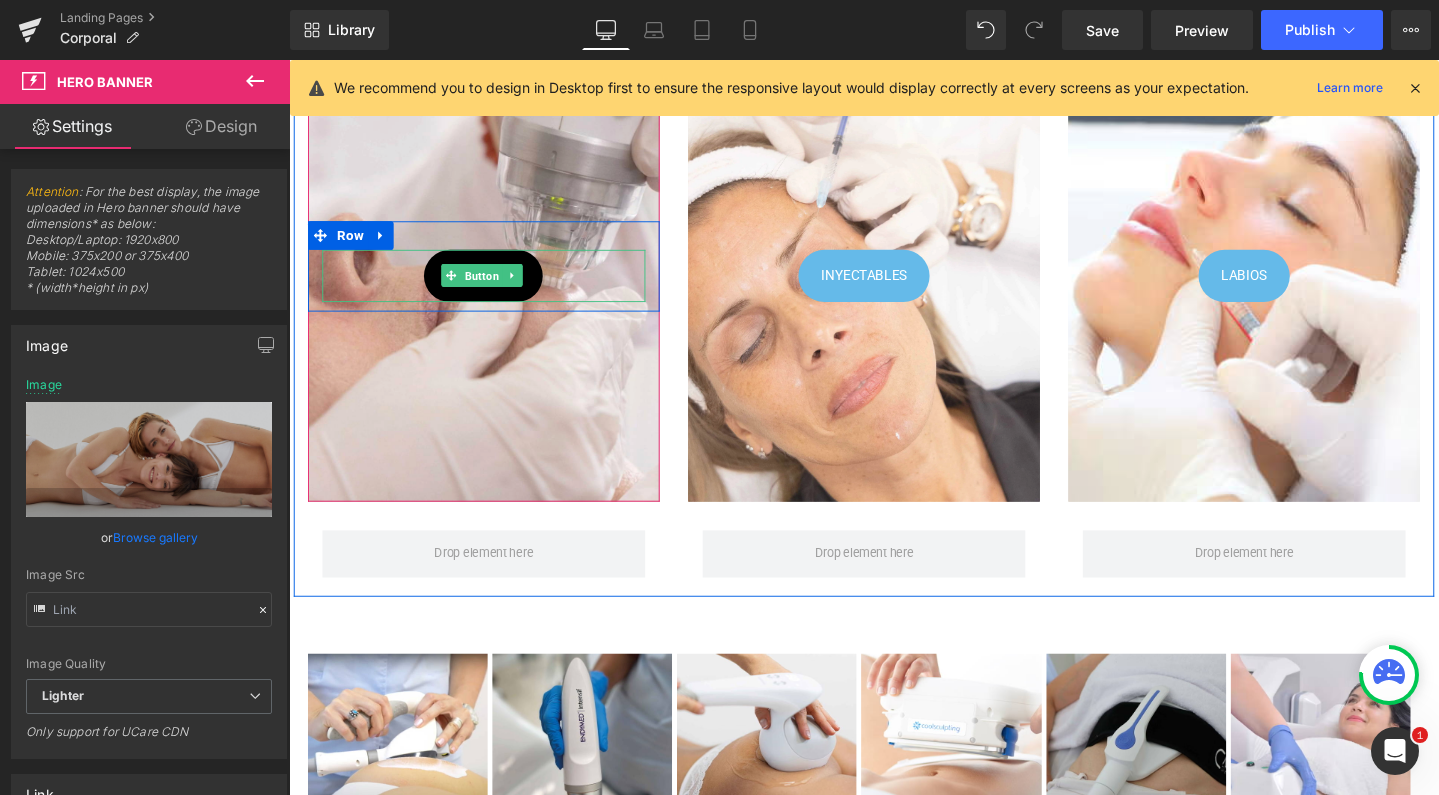 click on "Button" at bounding box center (492, 288) 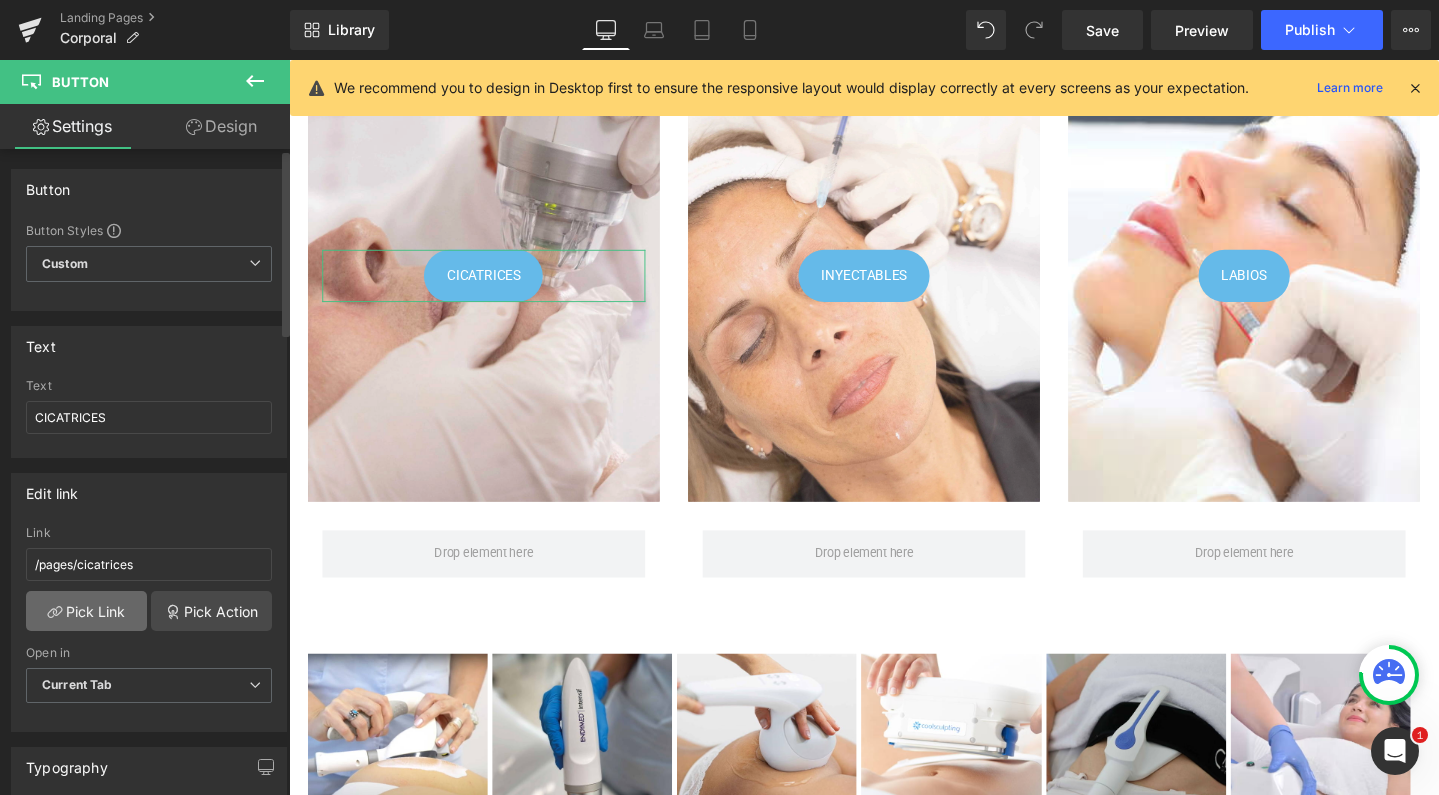 click on "Pick Link" at bounding box center (86, 611) 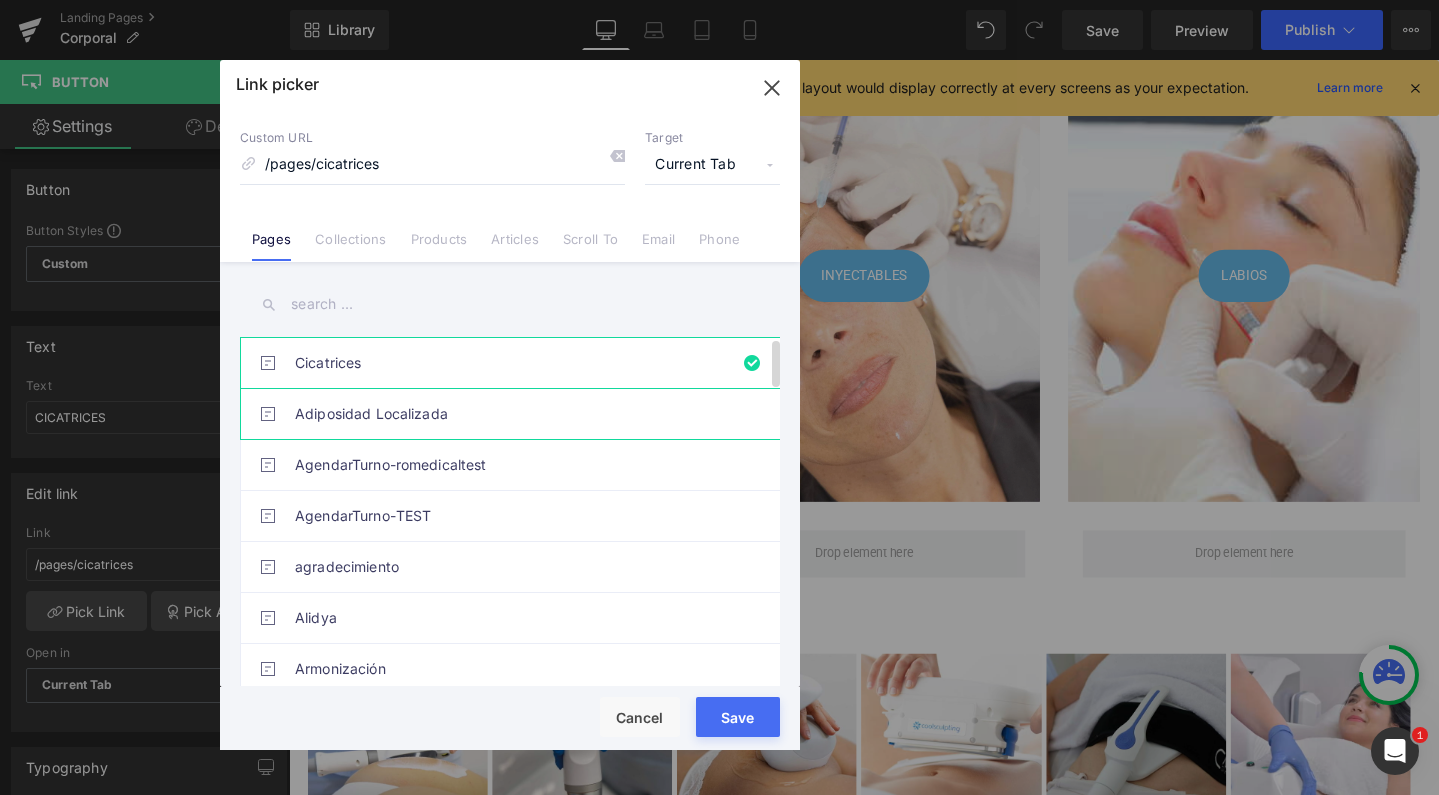 click on "Adiposidad Localizada" at bounding box center (515, 414) 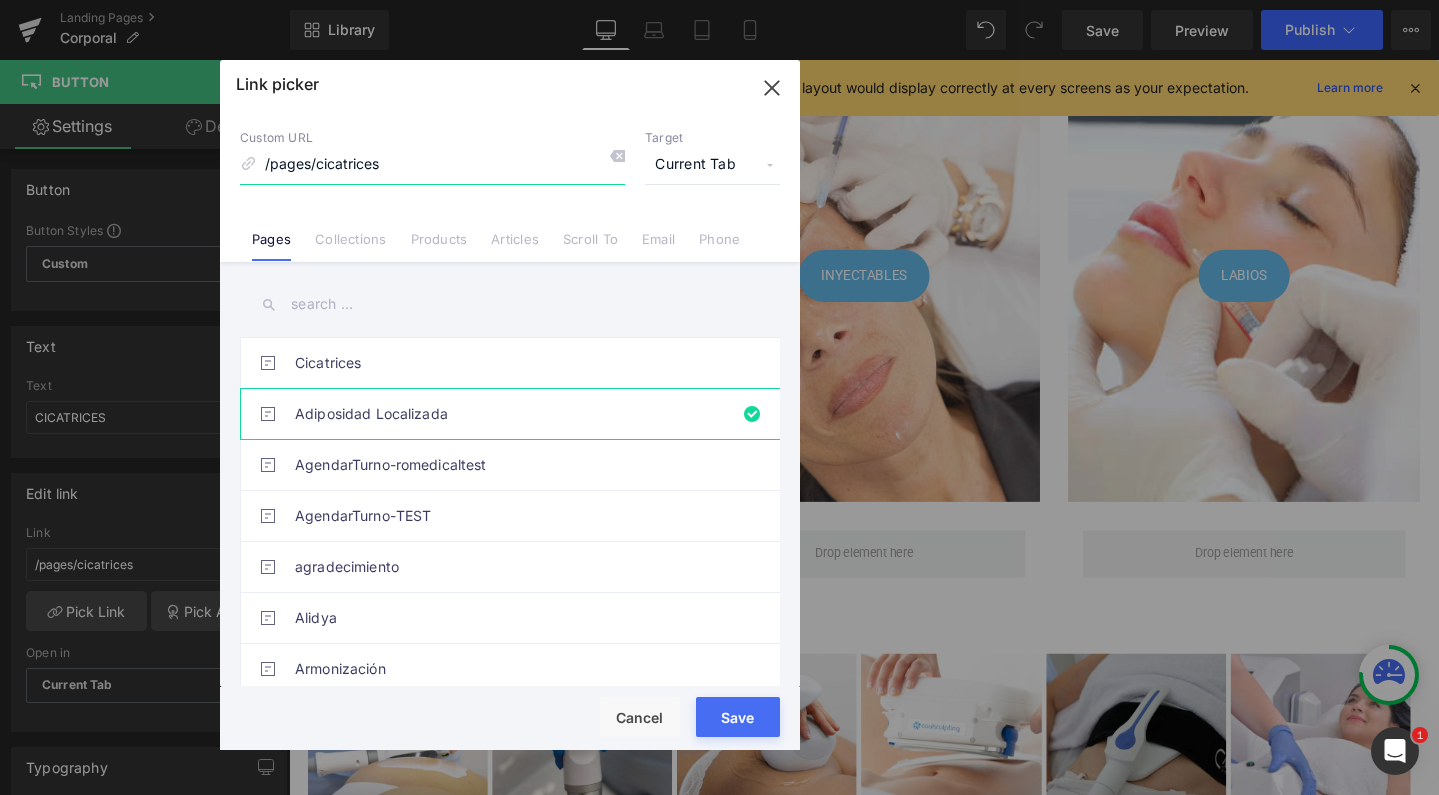 click on "/pages/cicatrices" at bounding box center (432, 165) 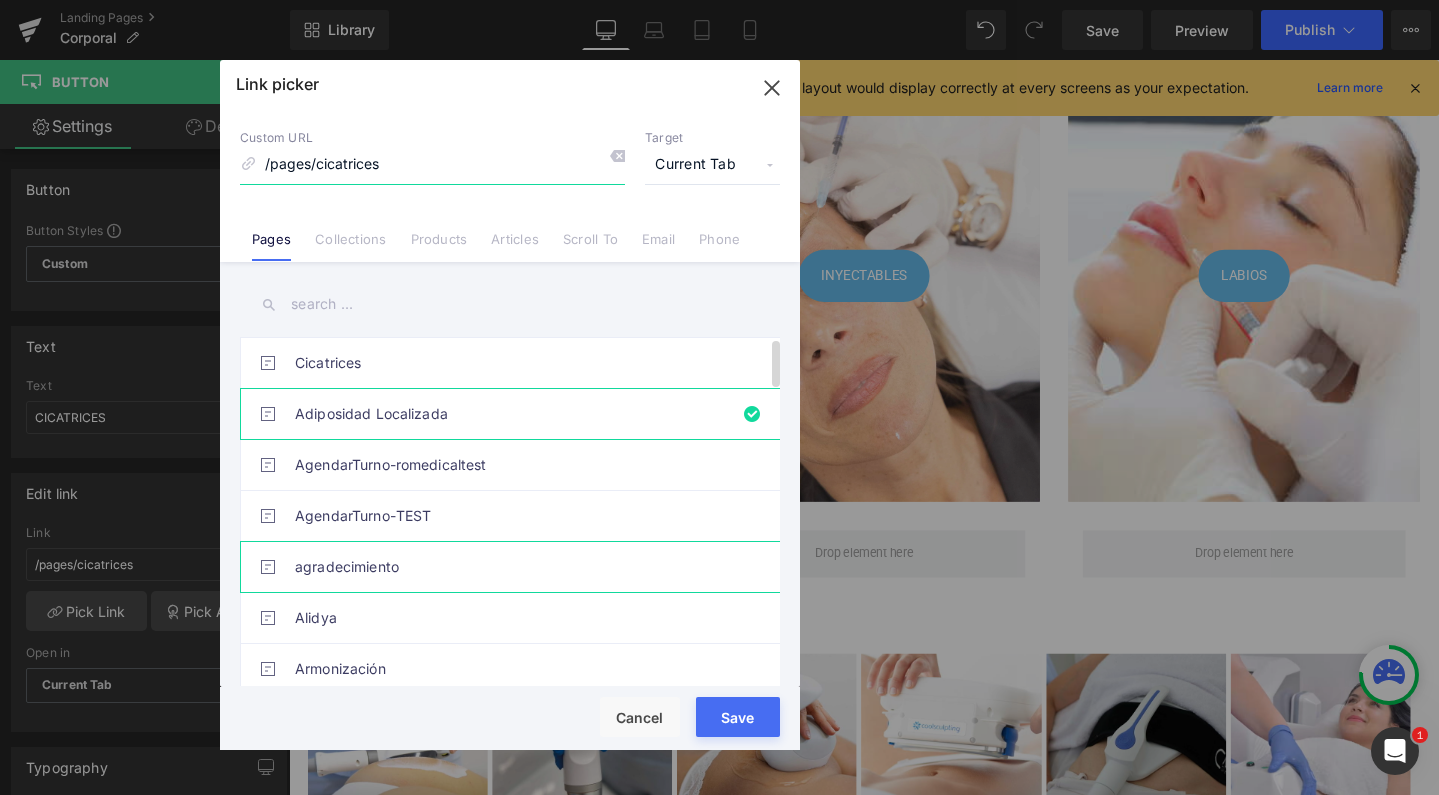 type on "/pages/adiposidad-localizada" 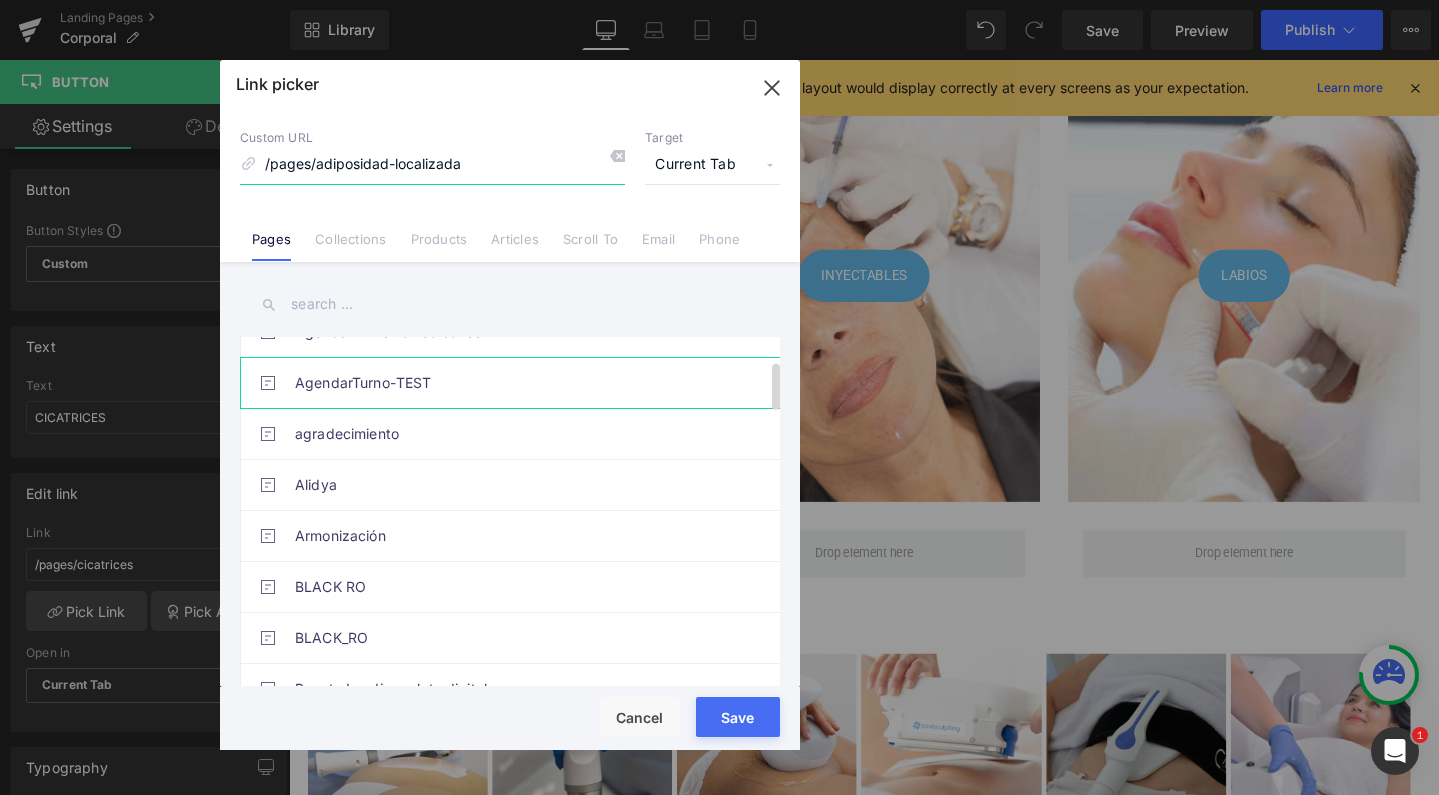 scroll, scrollTop: 171, scrollLeft: 0, axis: vertical 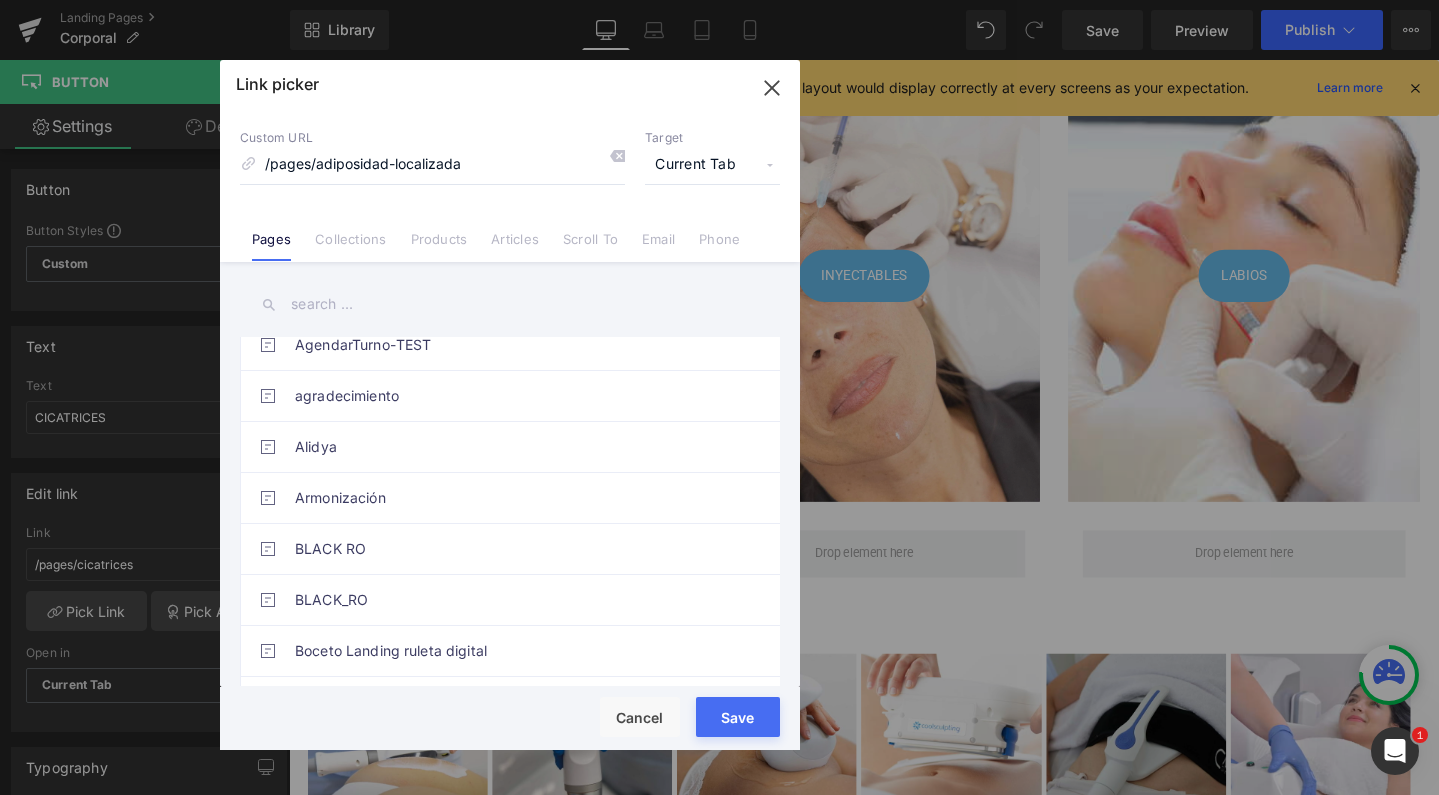 click on "Rendering Content" at bounding box center [719, 716] 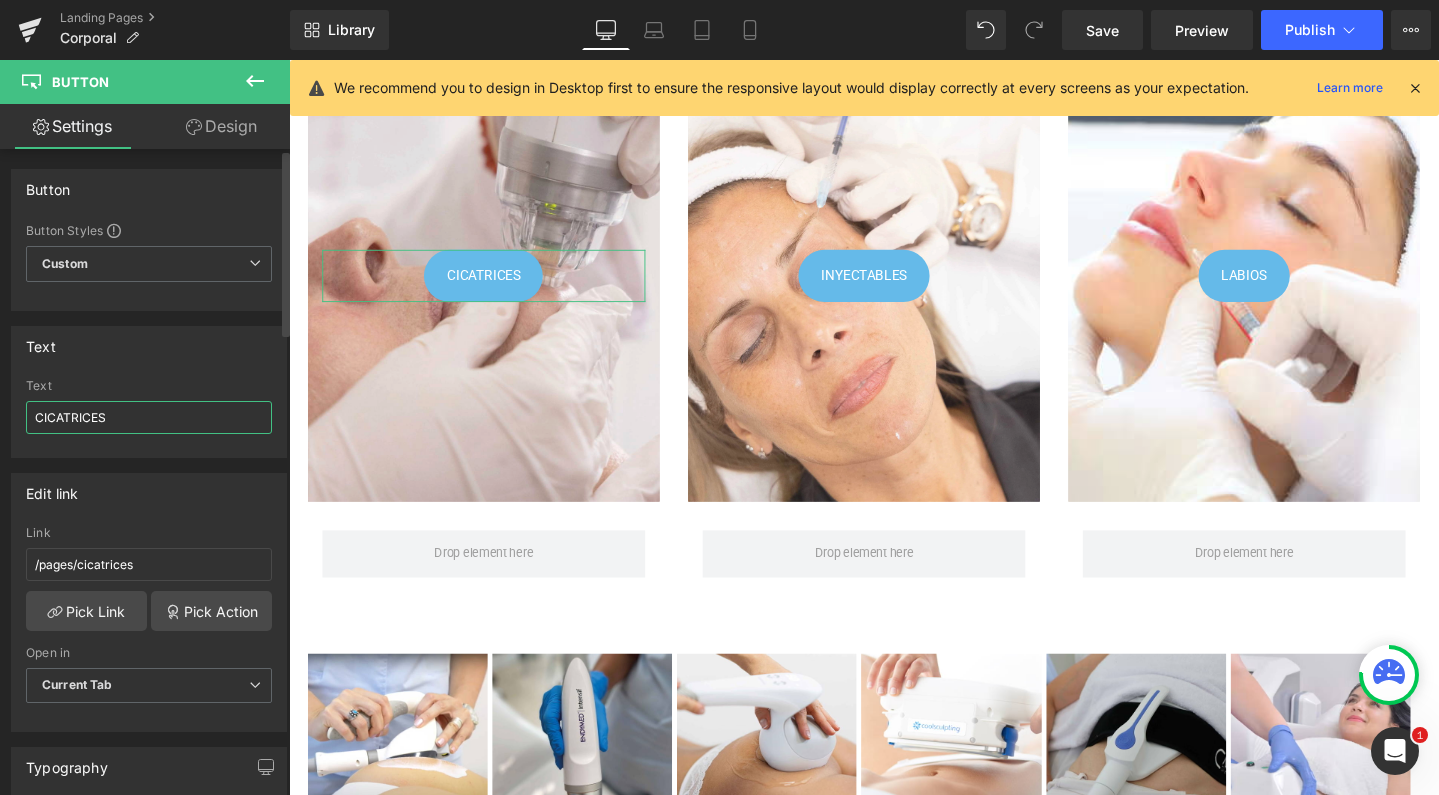 click on "CICATRICES" at bounding box center (149, 417) 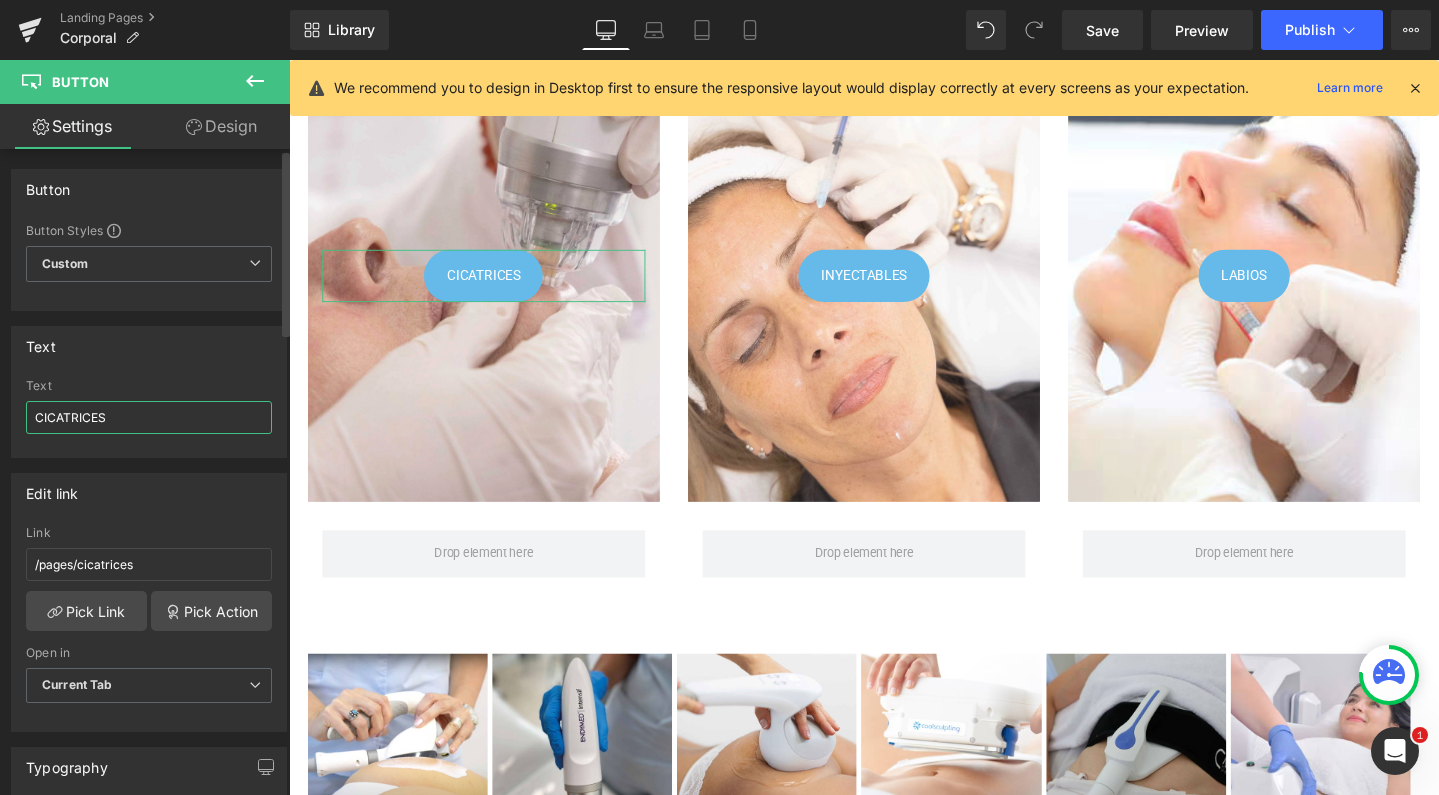 click on "CICATRICES" at bounding box center [149, 417] 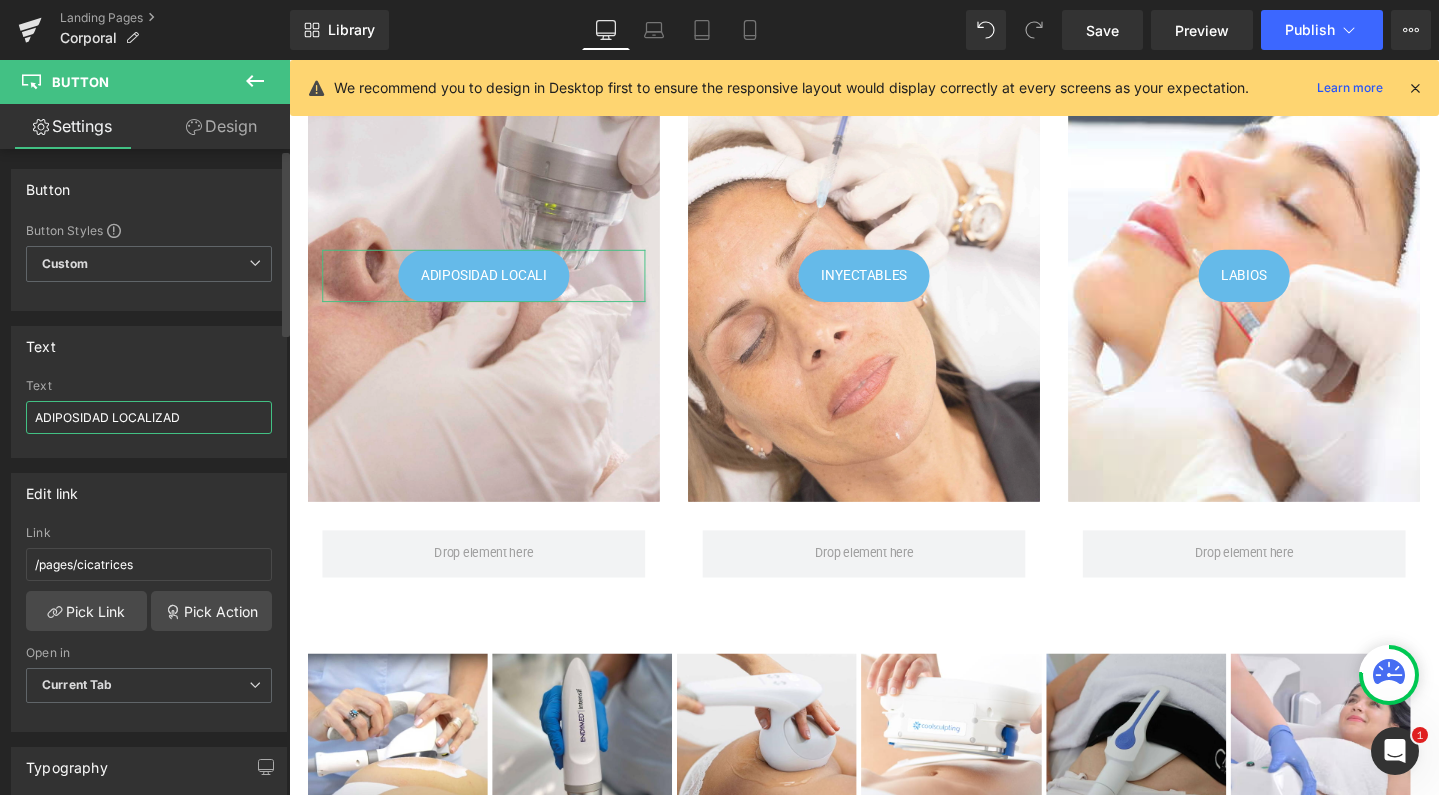 type on "ADIPOSIDAD LOCALIZADA" 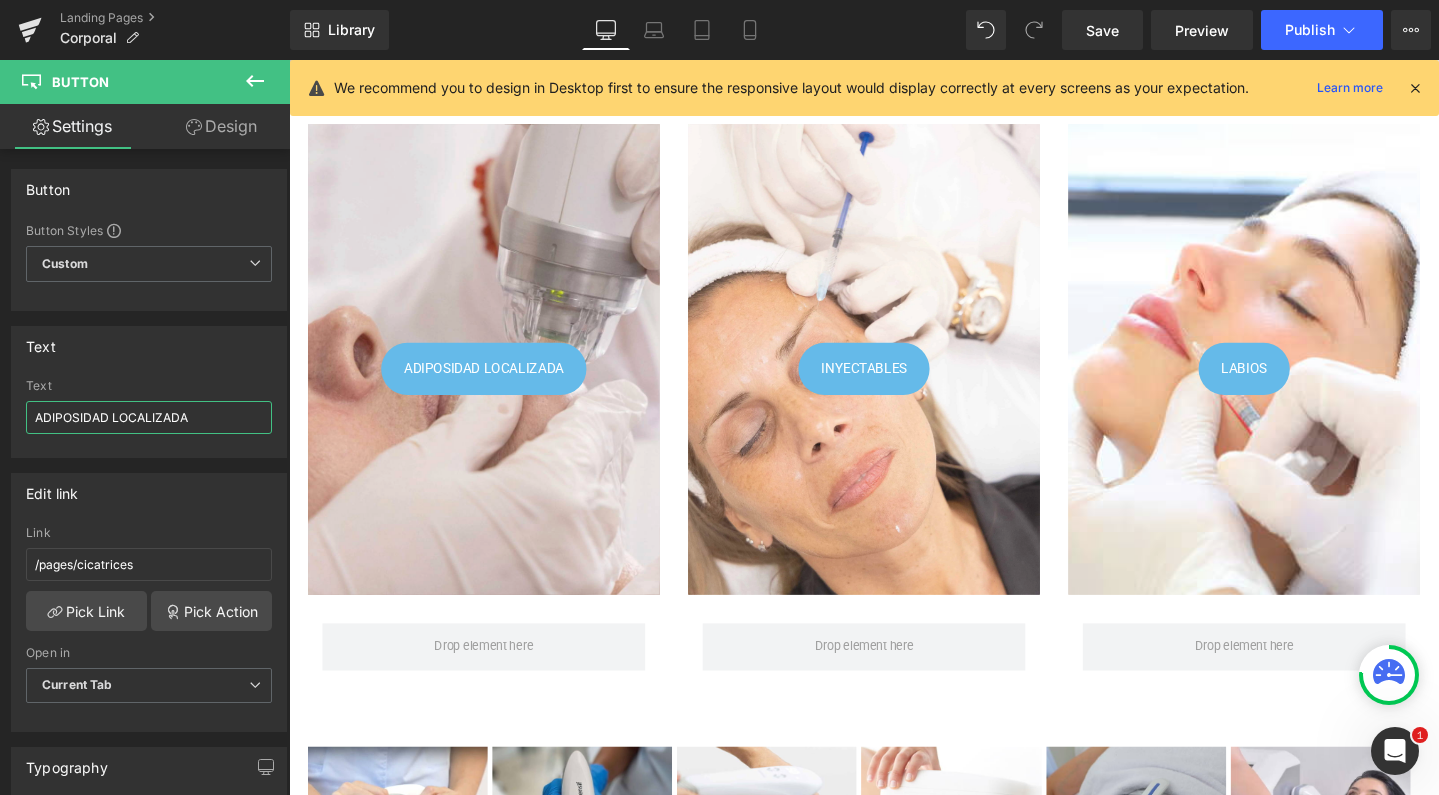 scroll, scrollTop: 432, scrollLeft: 0, axis: vertical 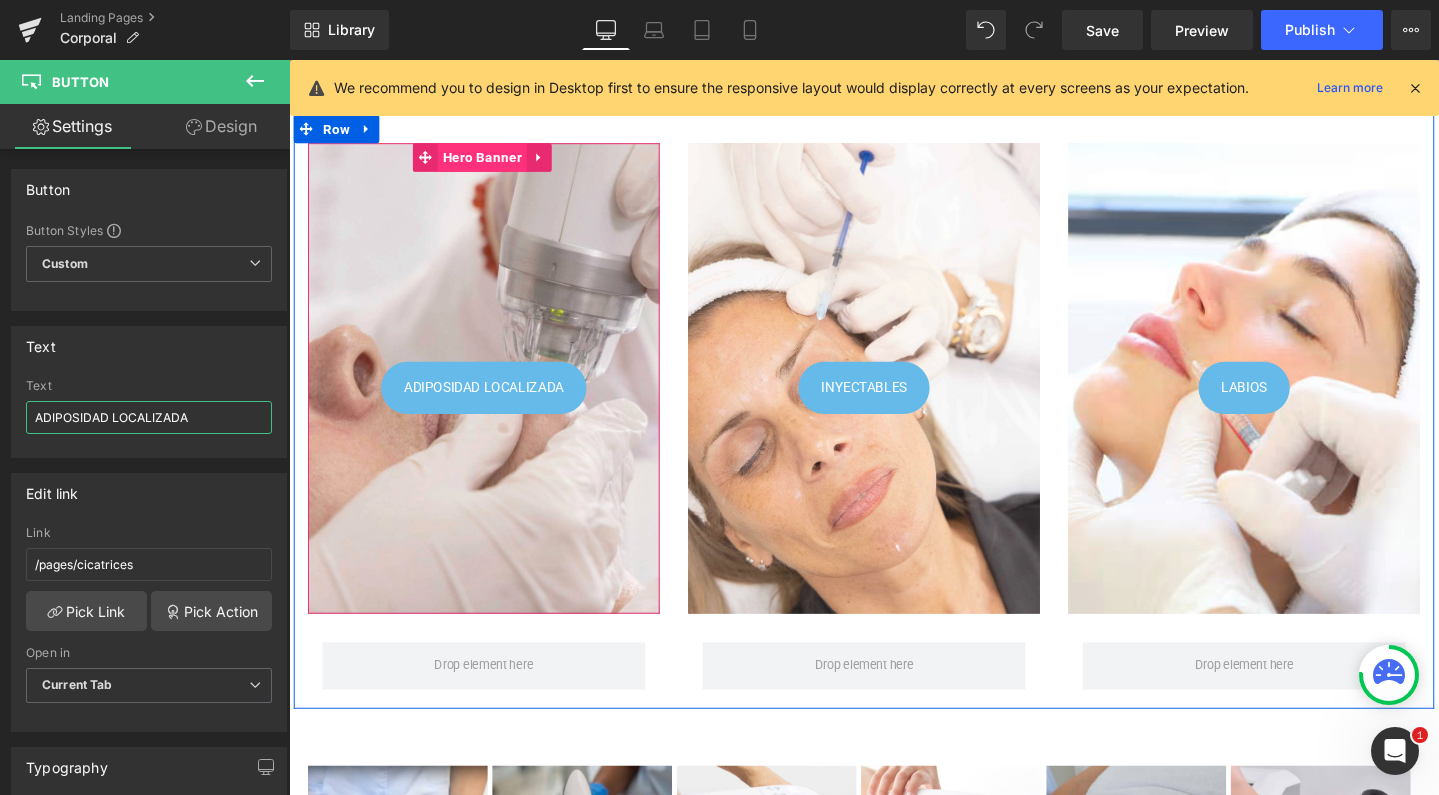 click on "Hero Banner" at bounding box center (492, 163) 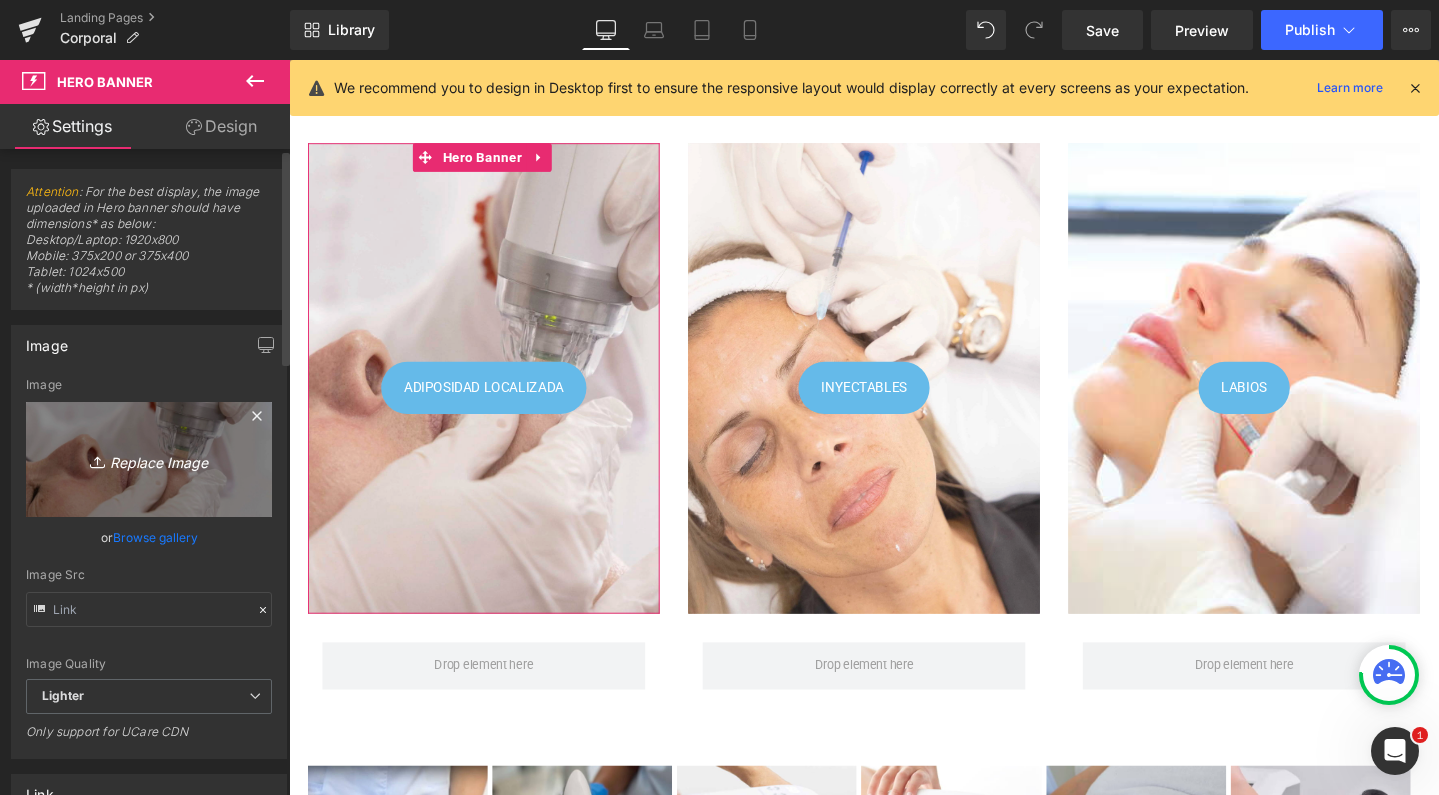 click on "Replace Image" at bounding box center [149, 459] 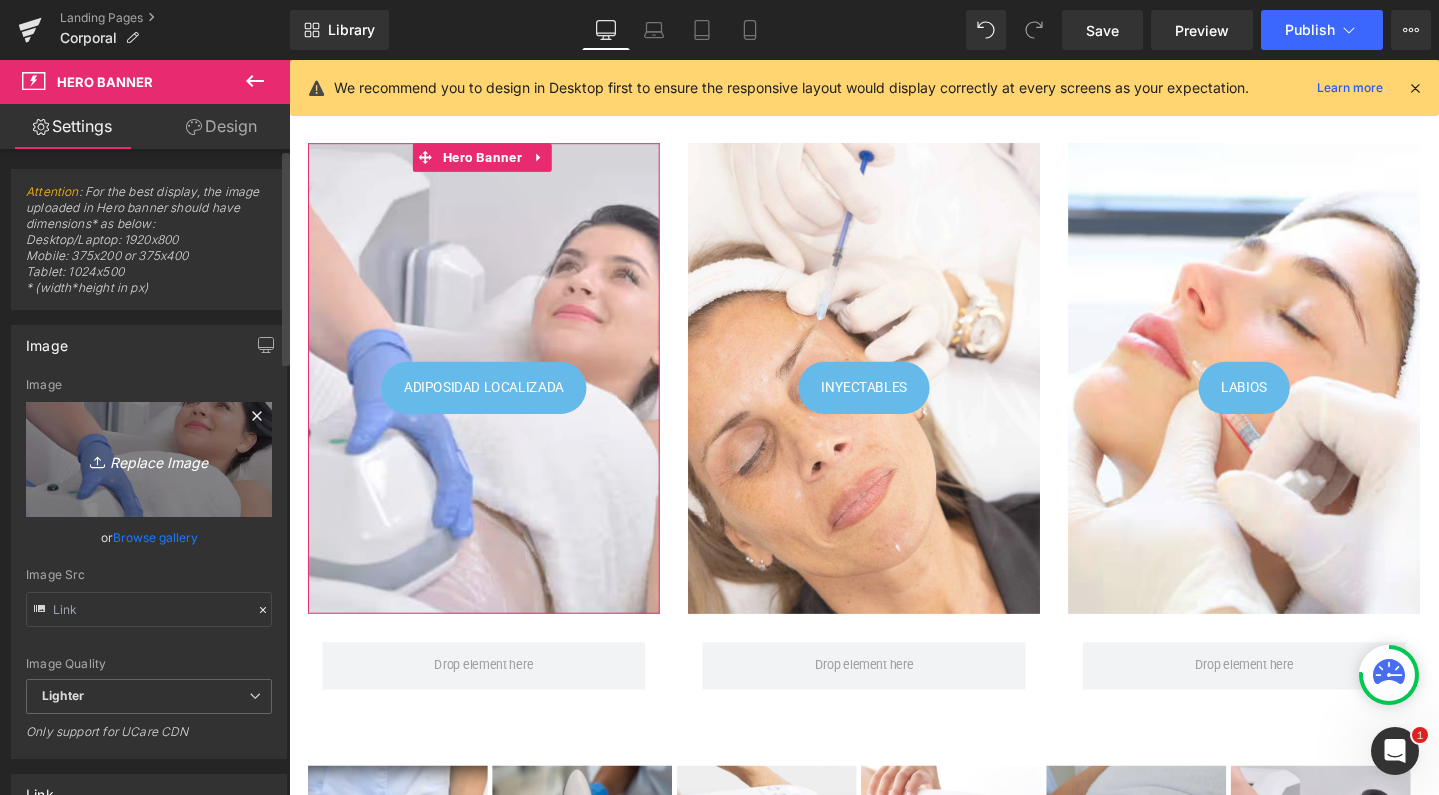 click on "Replace Image" at bounding box center [149, 459] 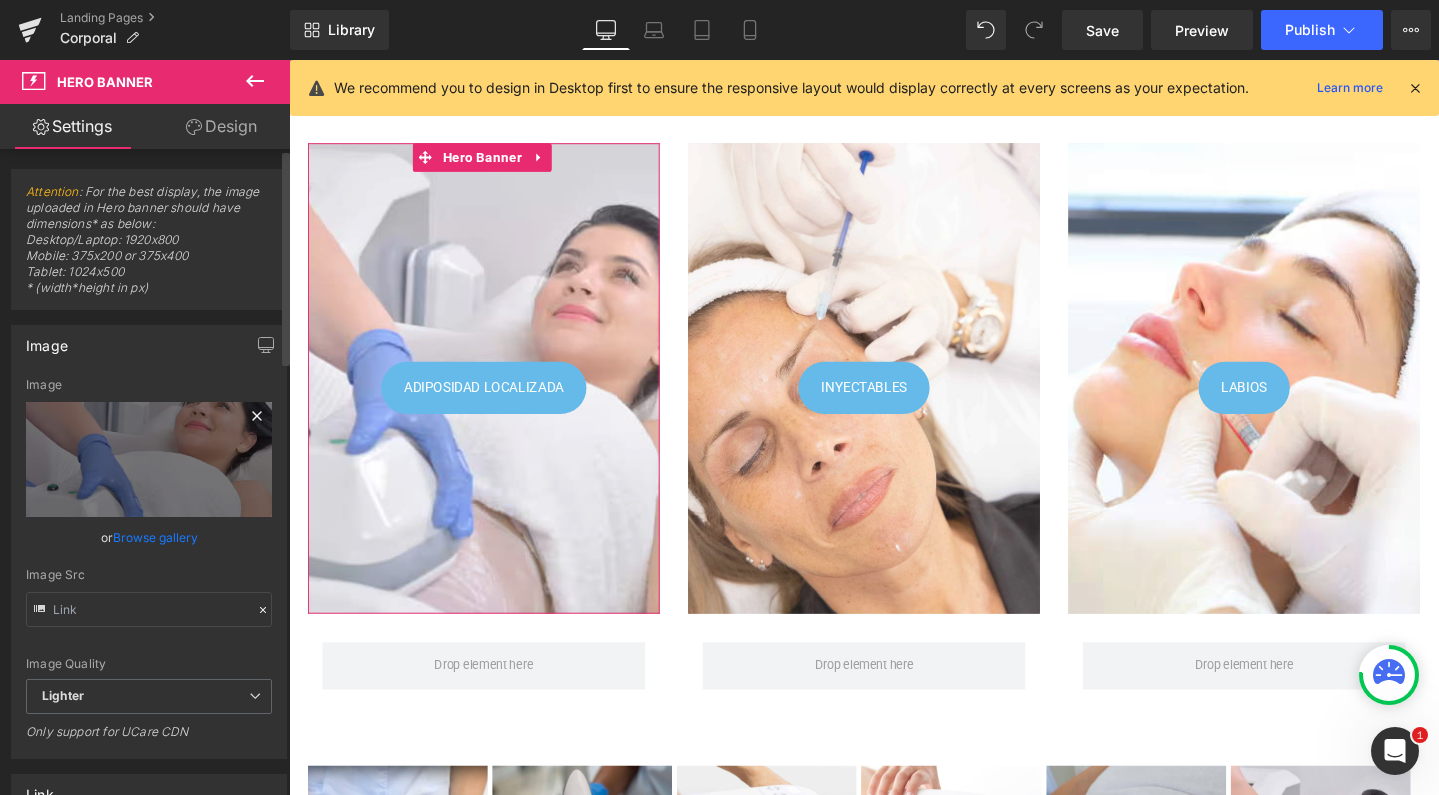 type on "C:\fakepath\cool-4.jpg" 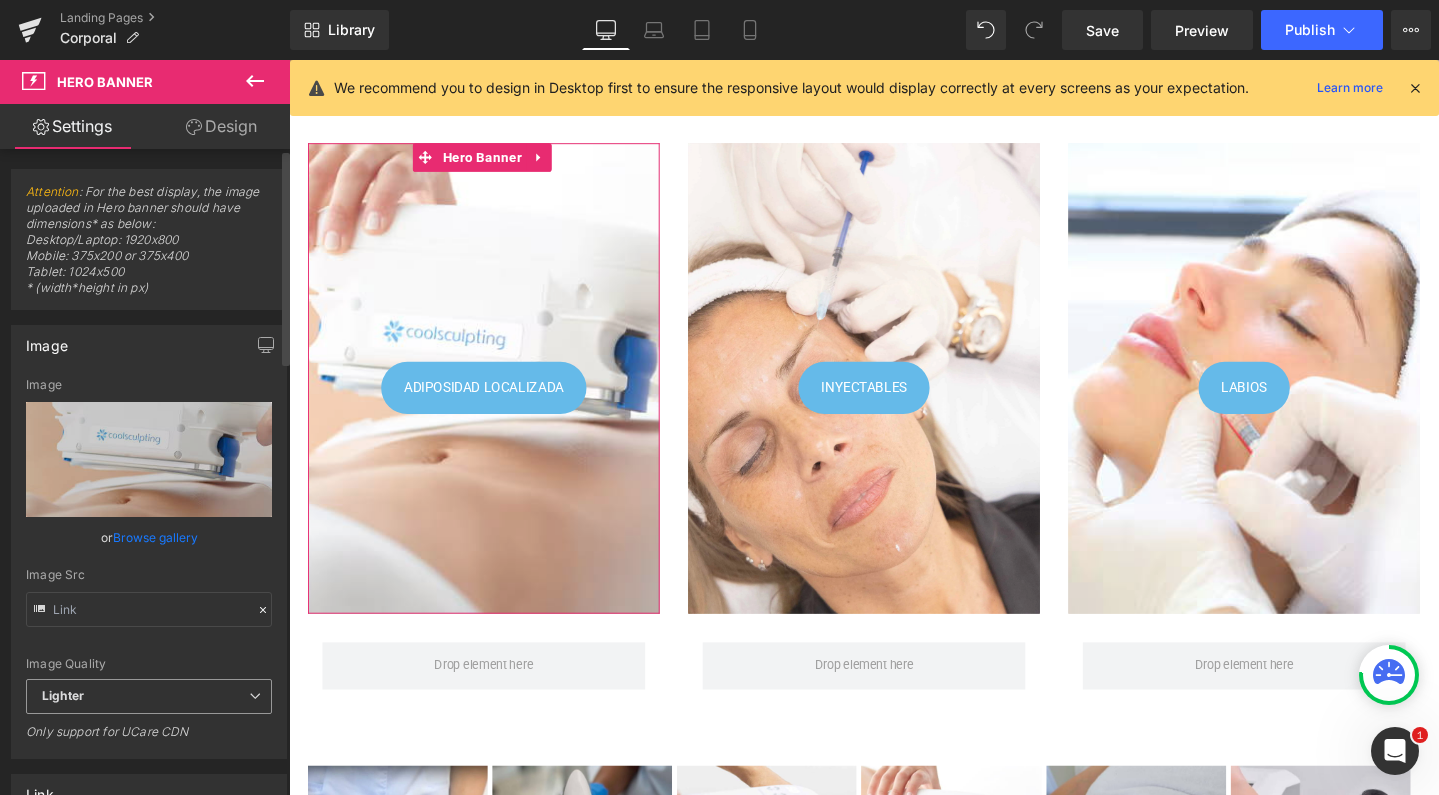 click on "Lighter" at bounding box center [149, 696] 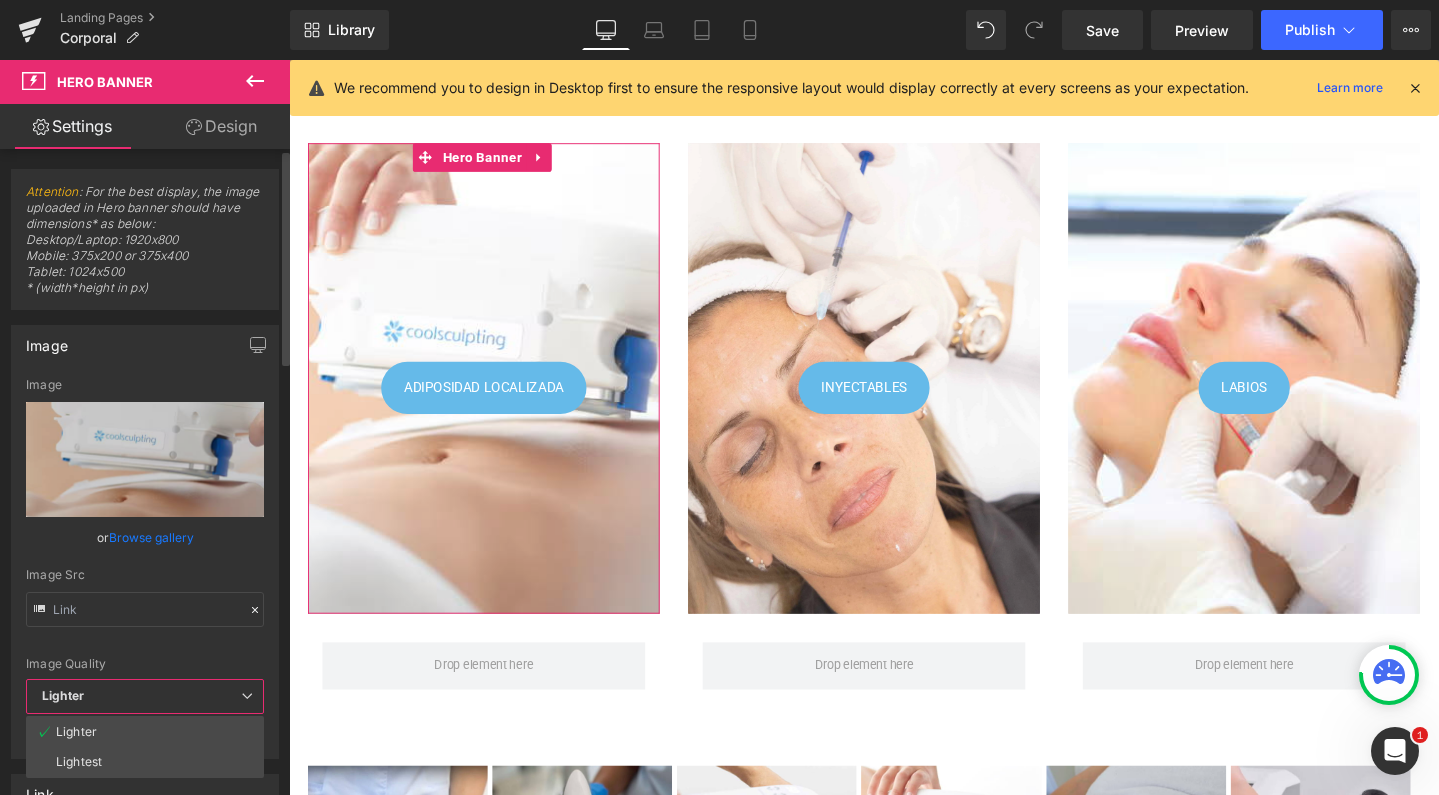click on "Lighter" at bounding box center [145, 696] 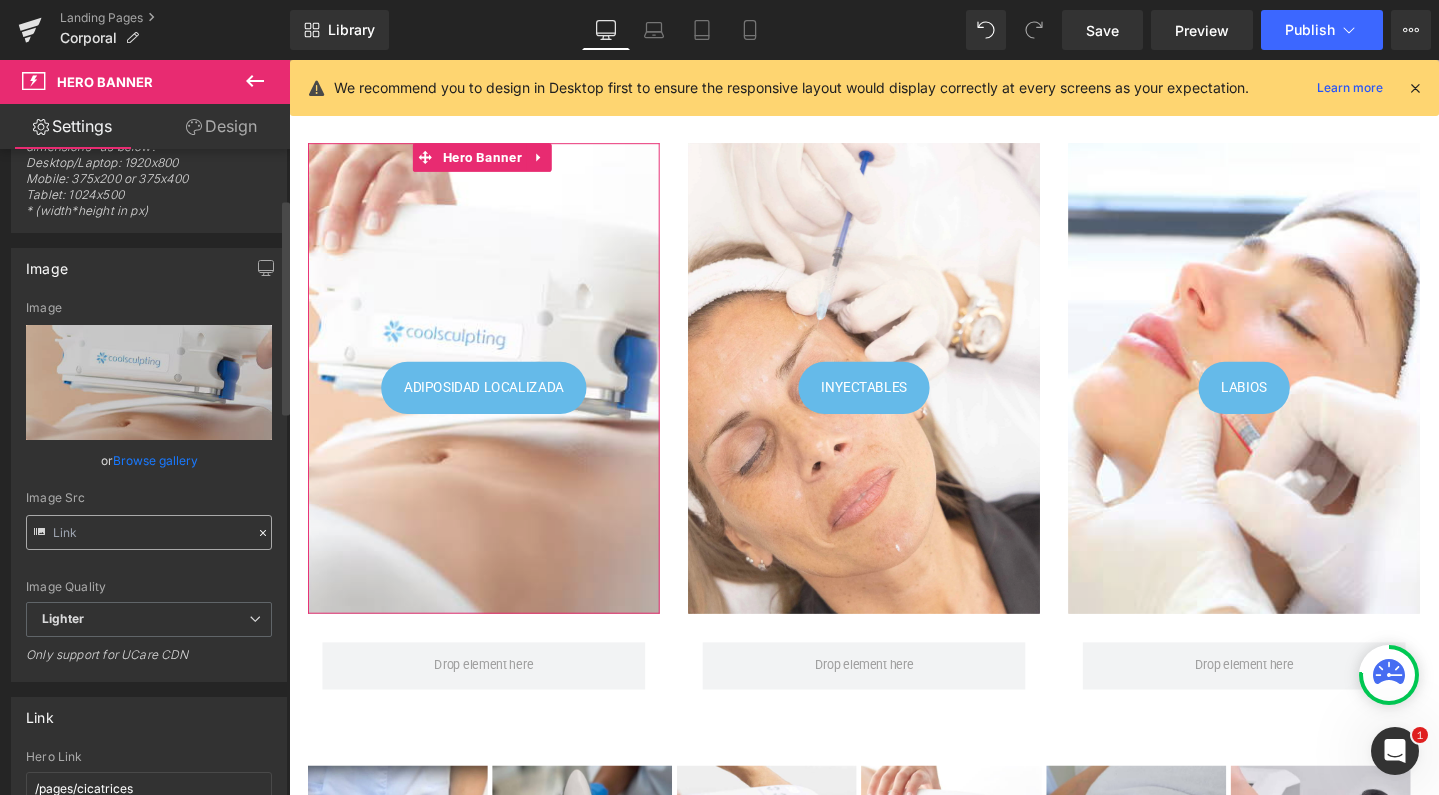 scroll, scrollTop: 155, scrollLeft: 0, axis: vertical 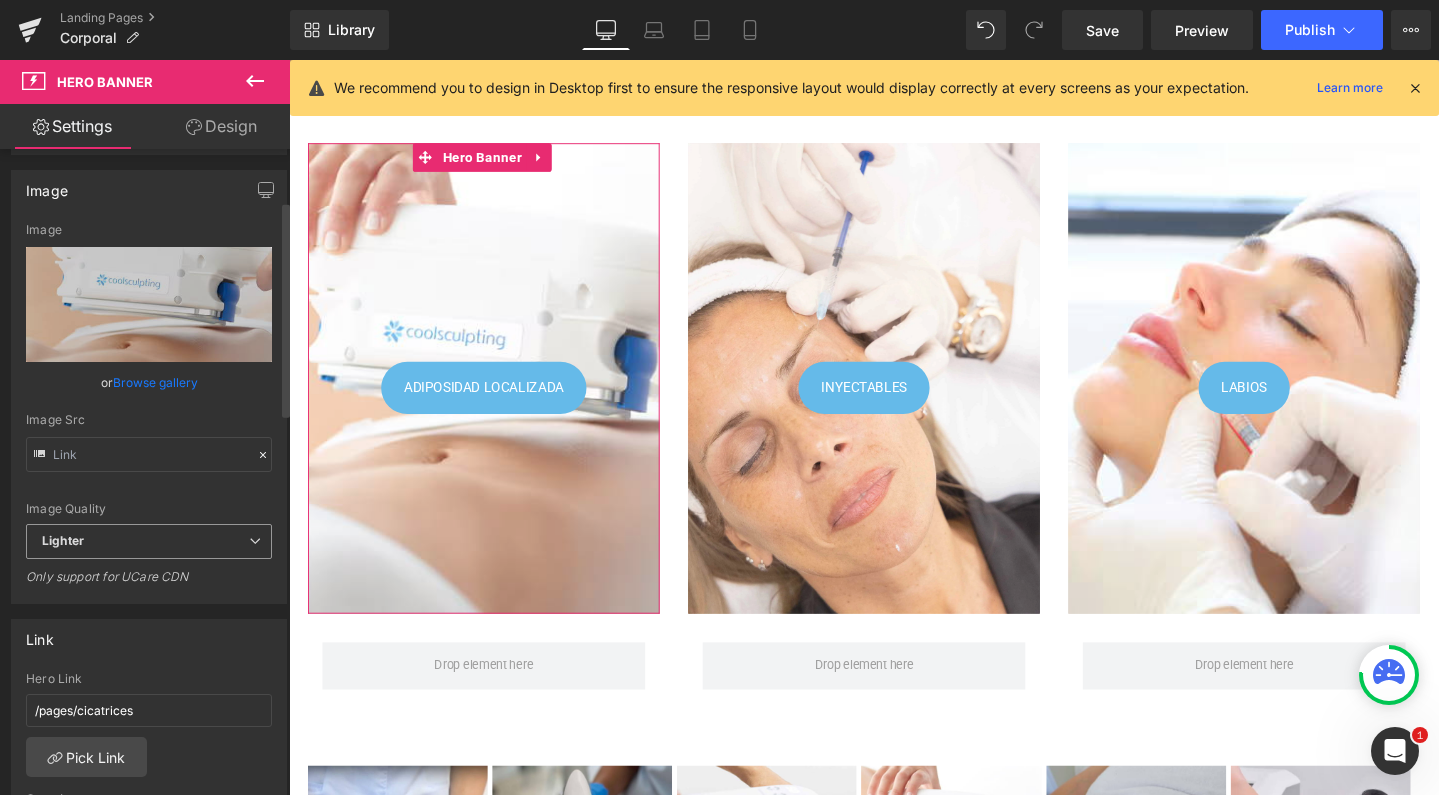 click on "Lighter" at bounding box center [149, 541] 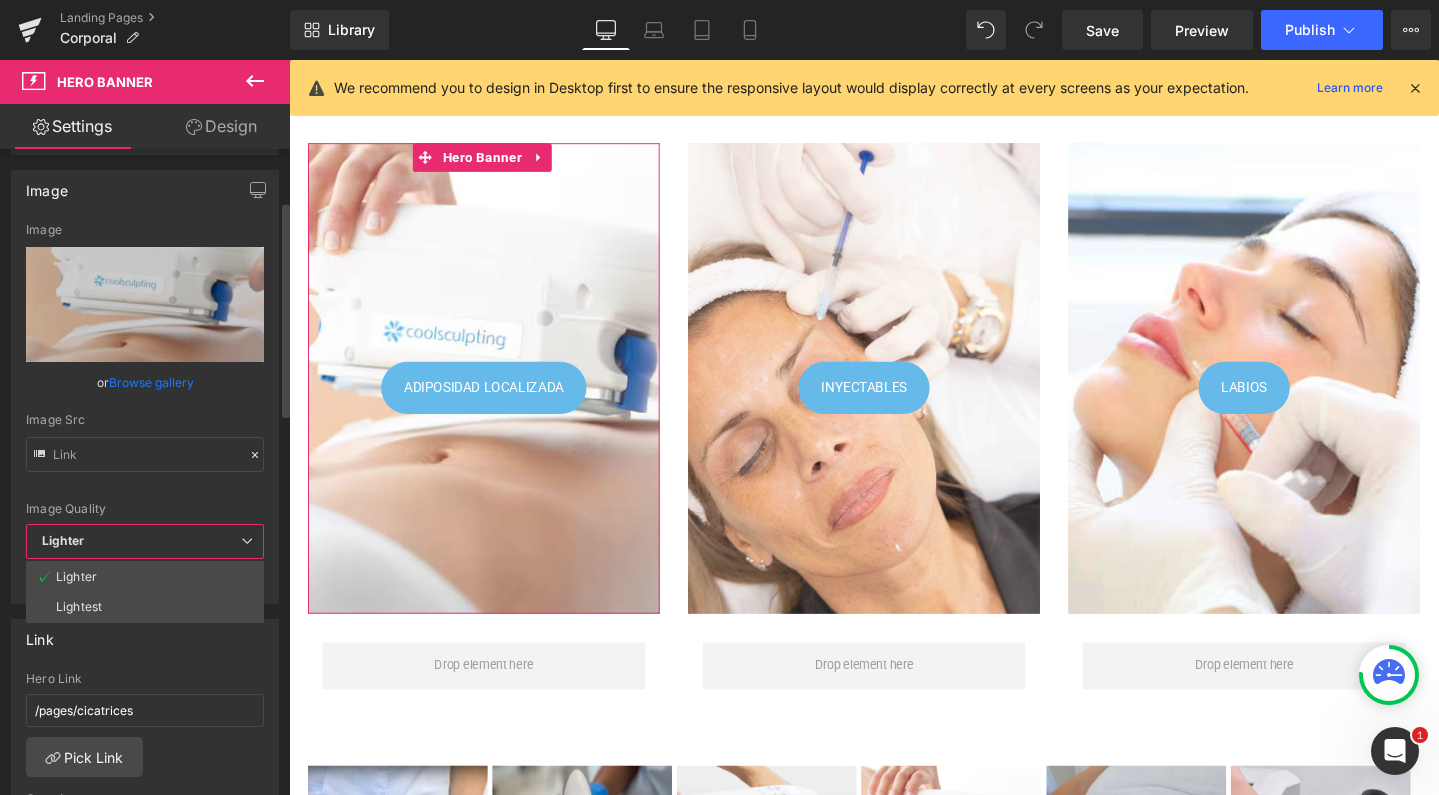click on "Lighter" at bounding box center (145, 541) 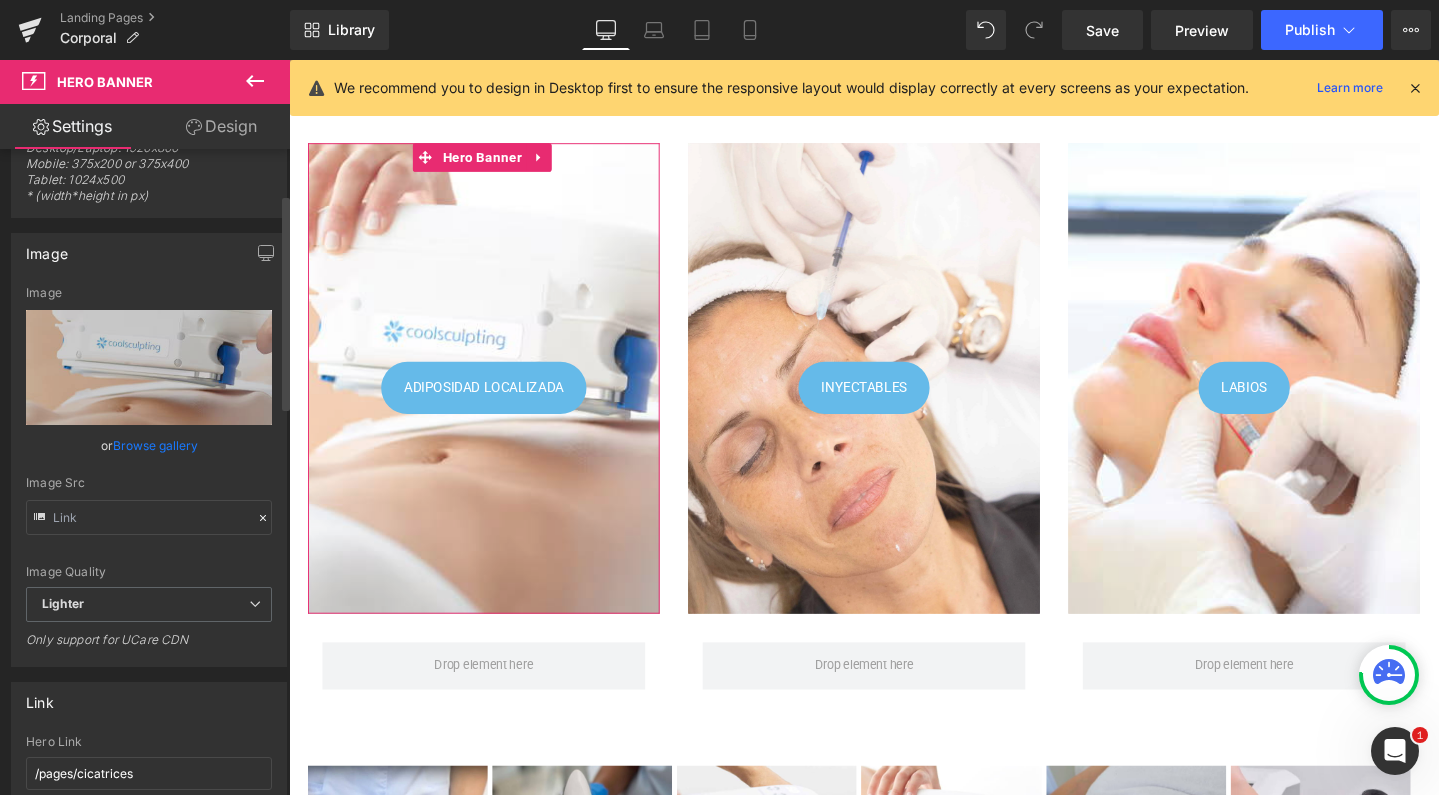 scroll, scrollTop: 55, scrollLeft: 0, axis: vertical 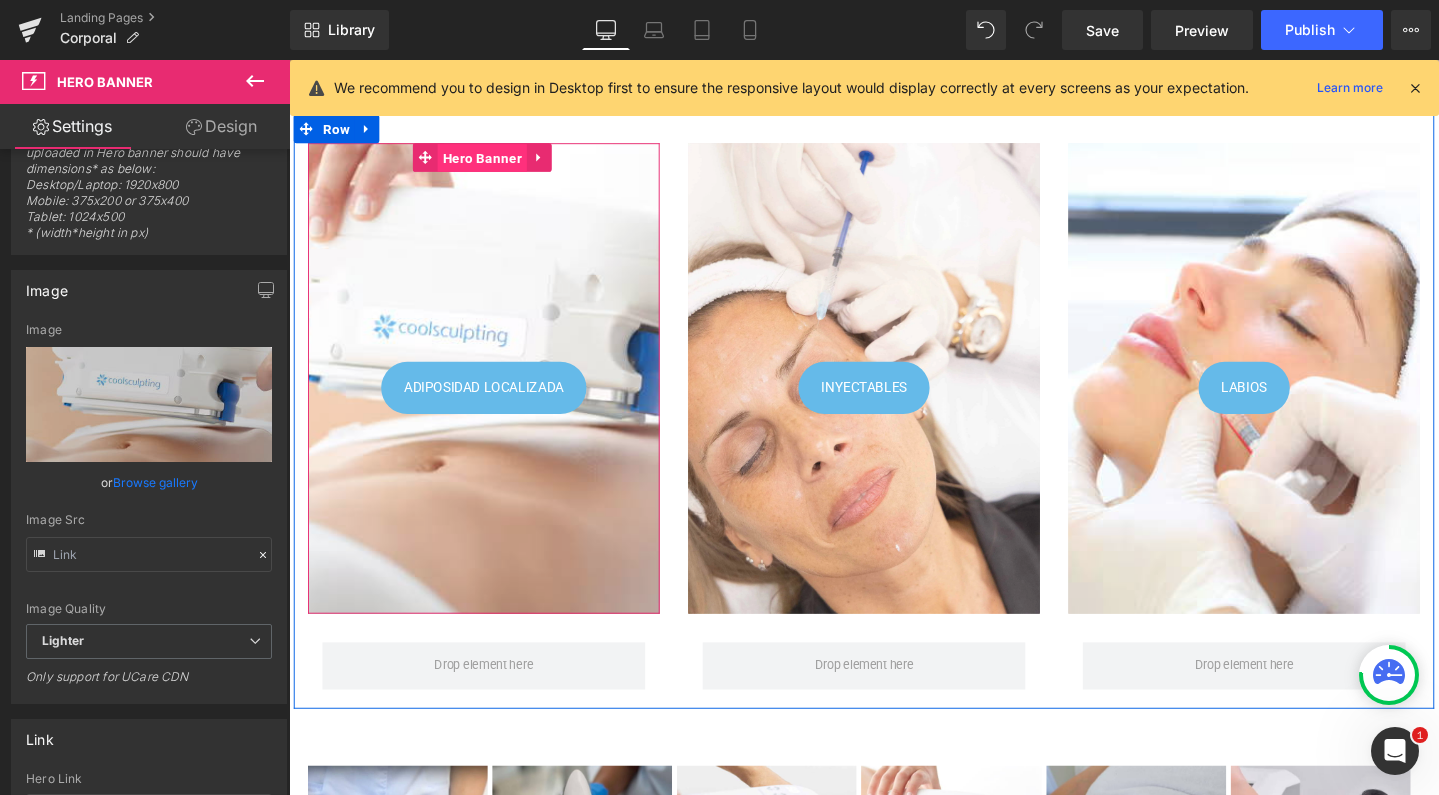 click on "Hero Banner" at bounding box center (492, 164) 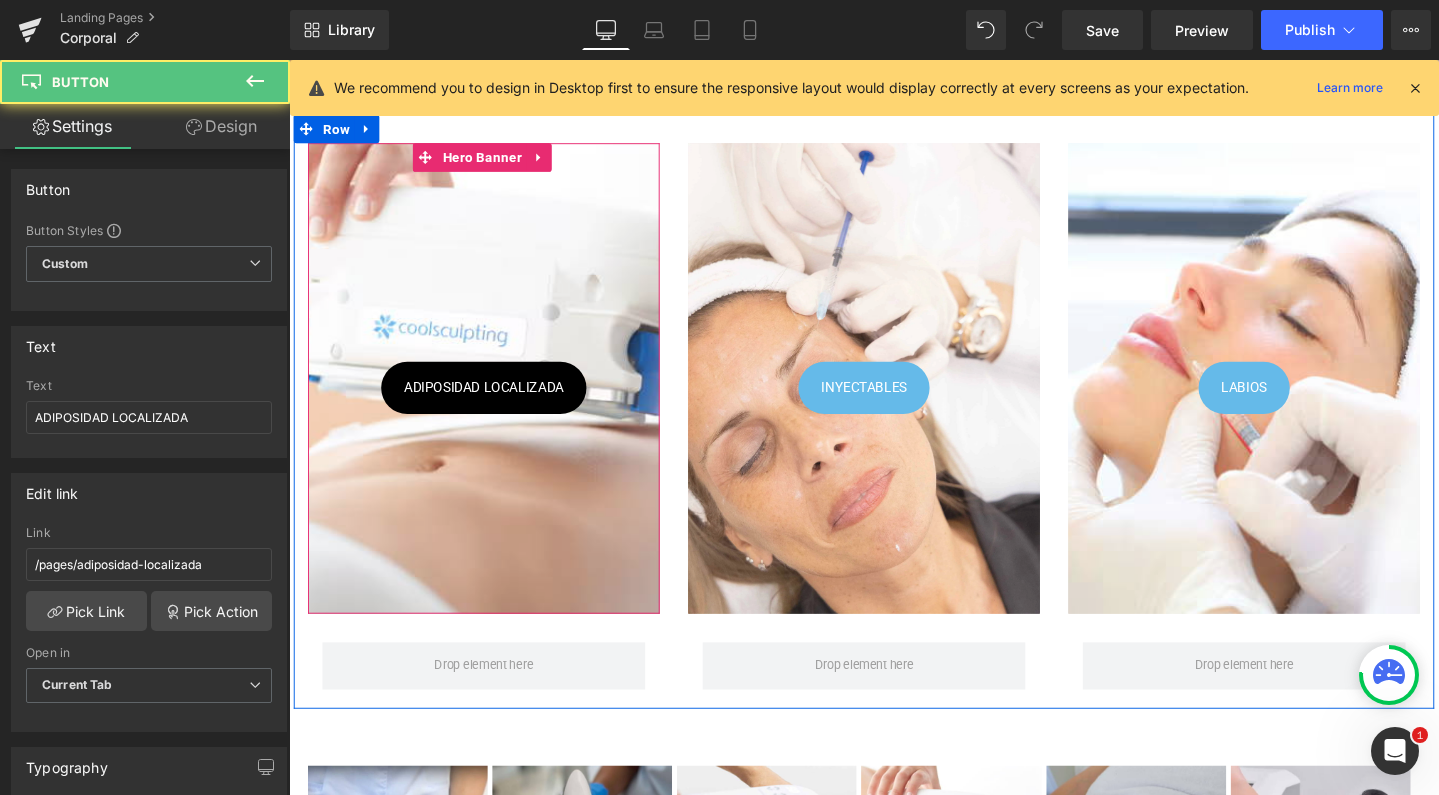 click on "ADIPOSIDAD LOCALIZADA" at bounding box center (494, 405) 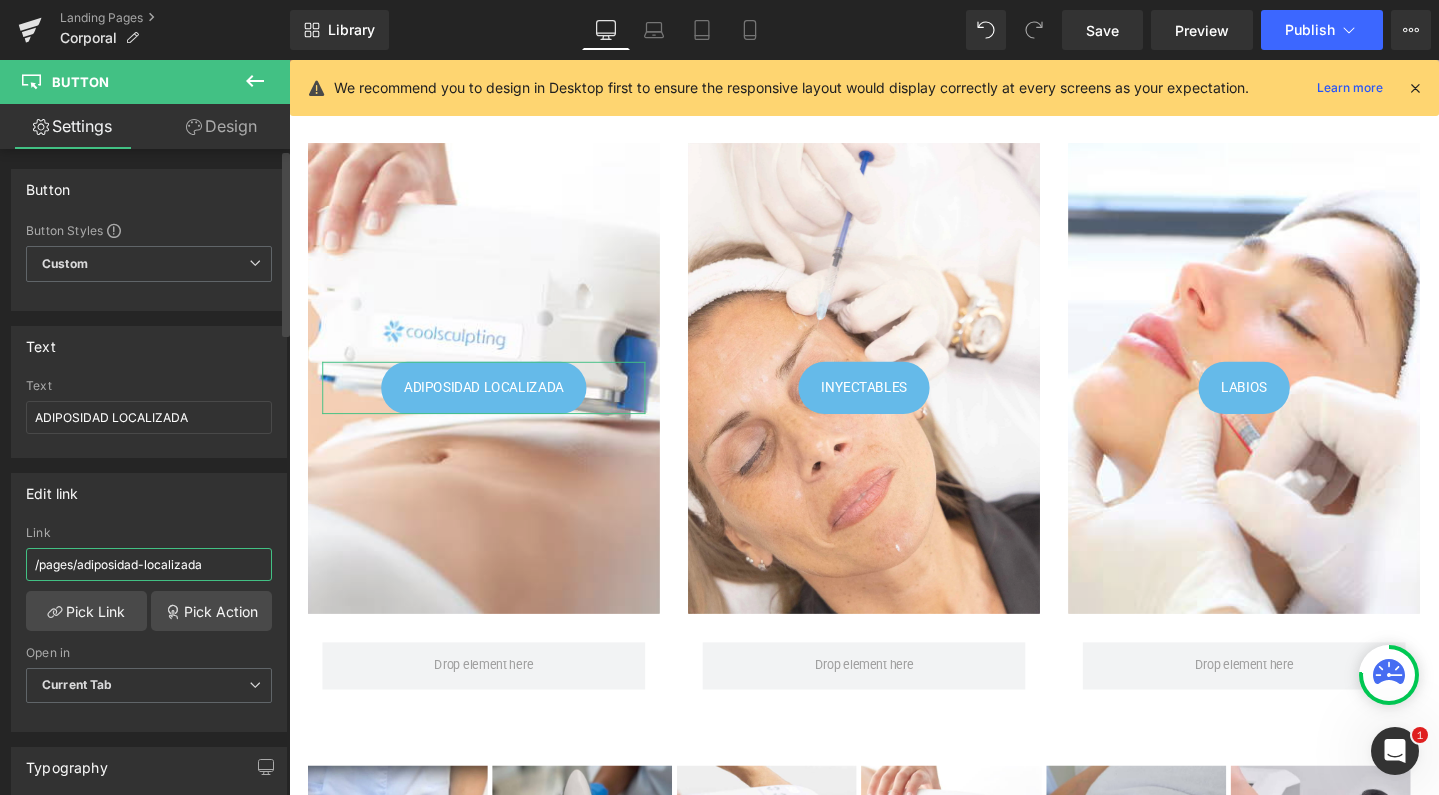 click on "/pages/adiposidad-localizada" at bounding box center (149, 564) 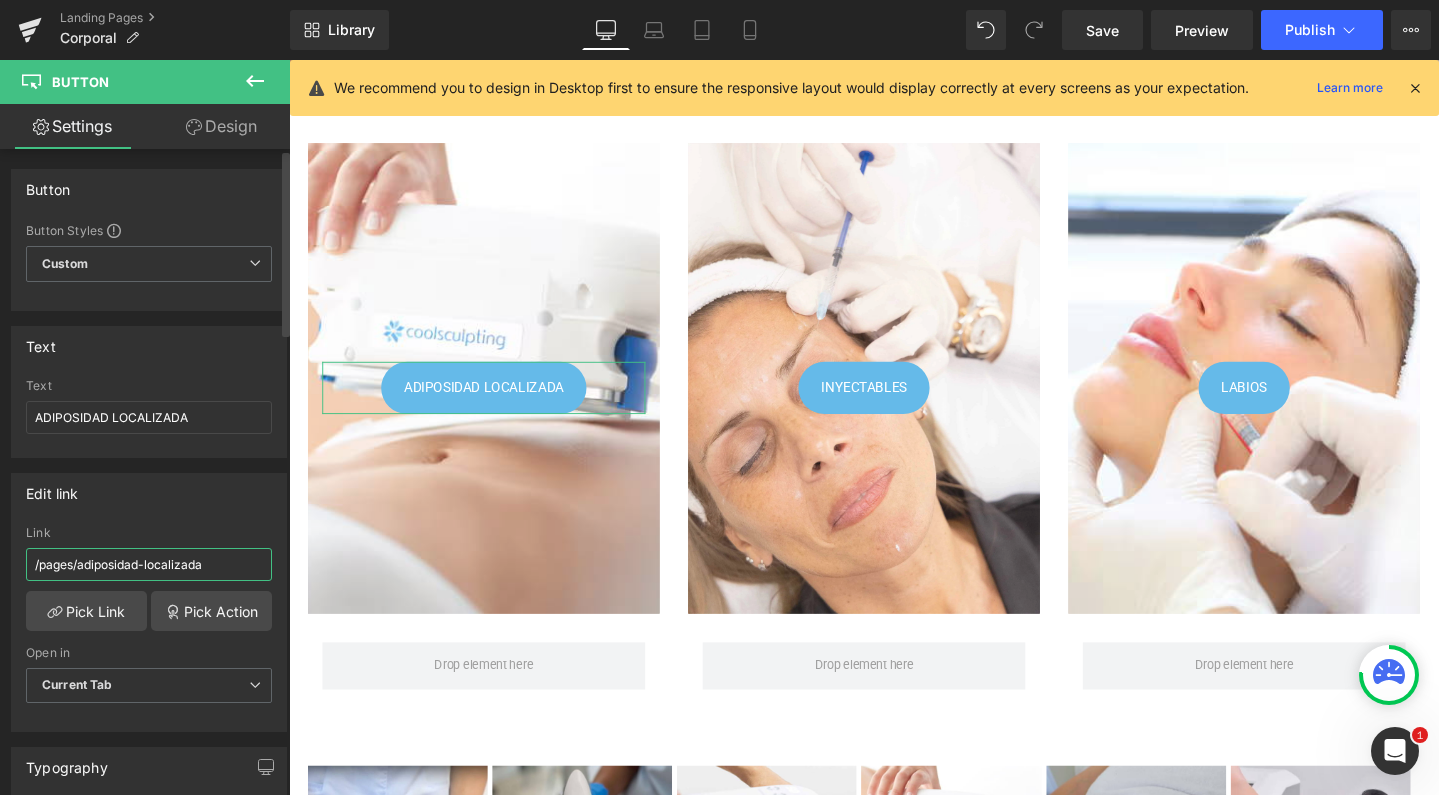 click on "/pages/adiposidad-localizada" at bounding box center [149, 564] 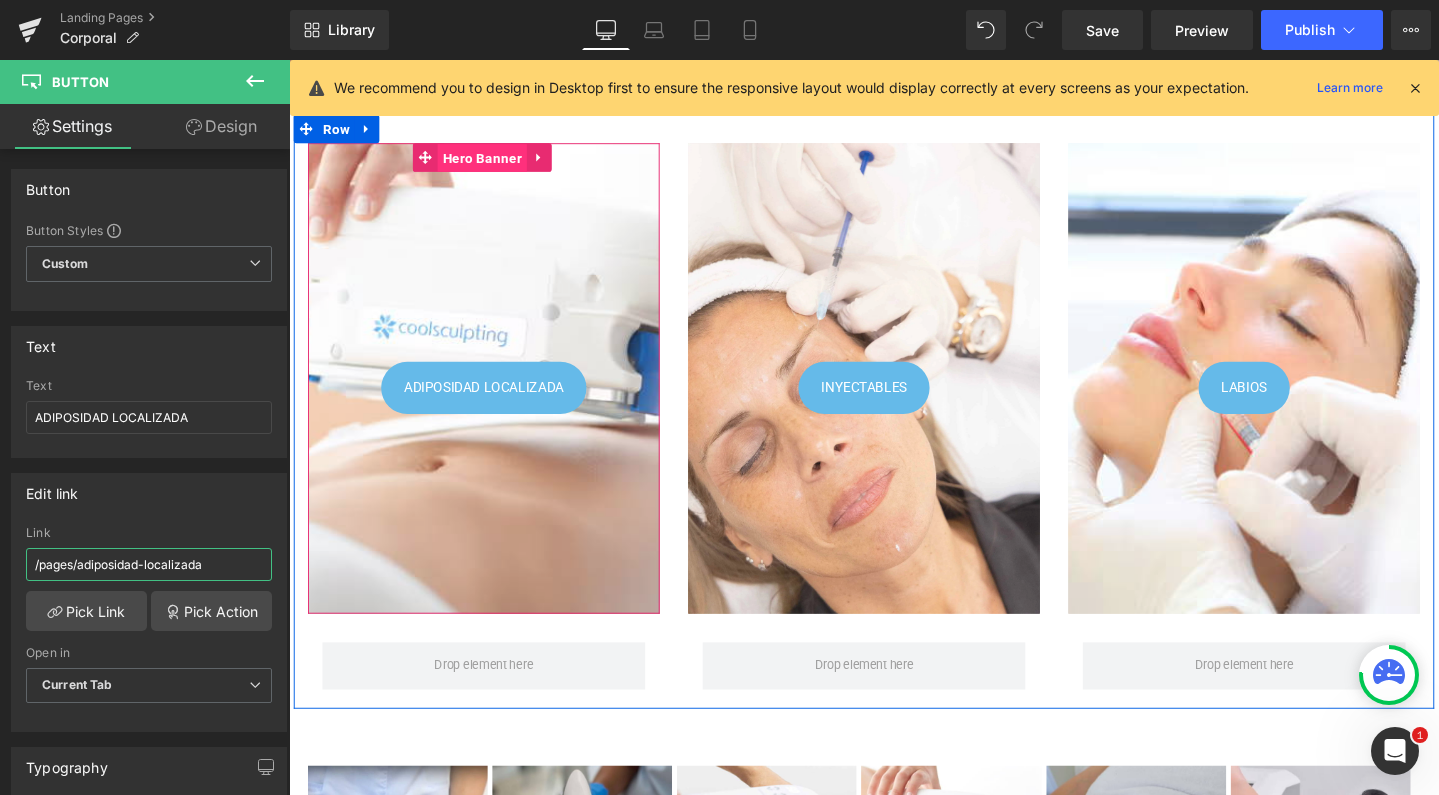 click on "Hero Banner" at bounding box center (492, 164) 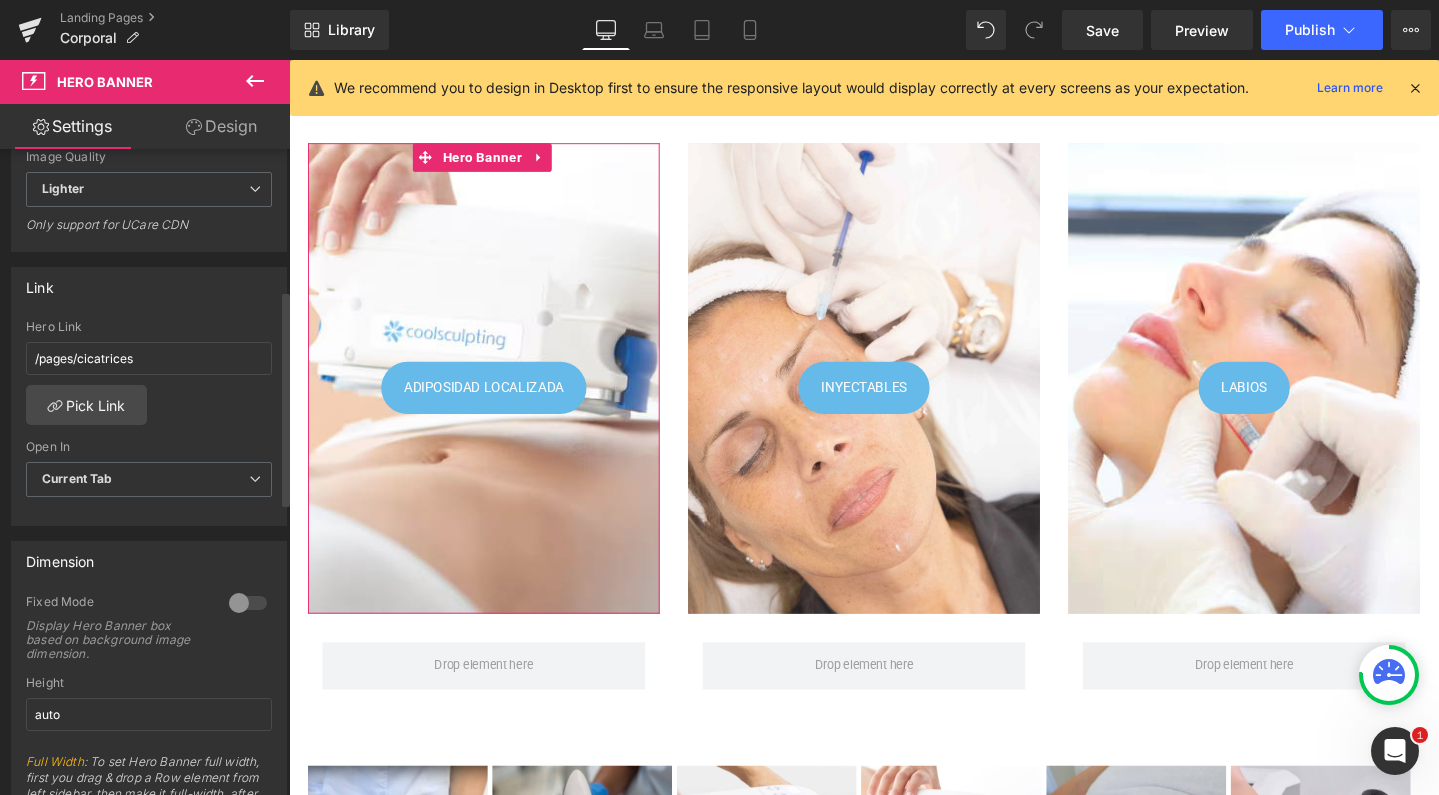 scroll, scrollTop: 554, scrollLeft: 0, axis: vertical 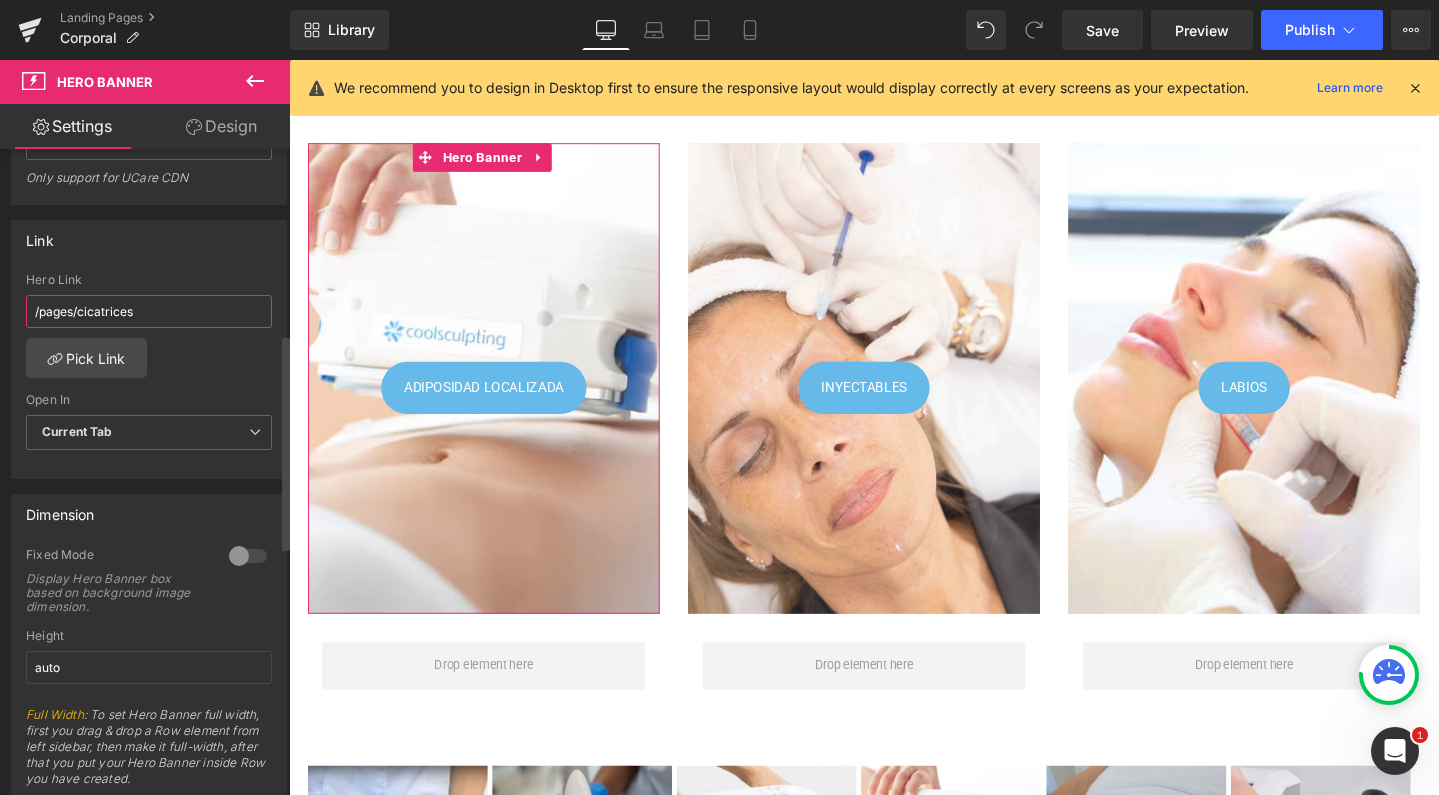 click on "/pages/cicatrices" at bounding box center [149, 311] 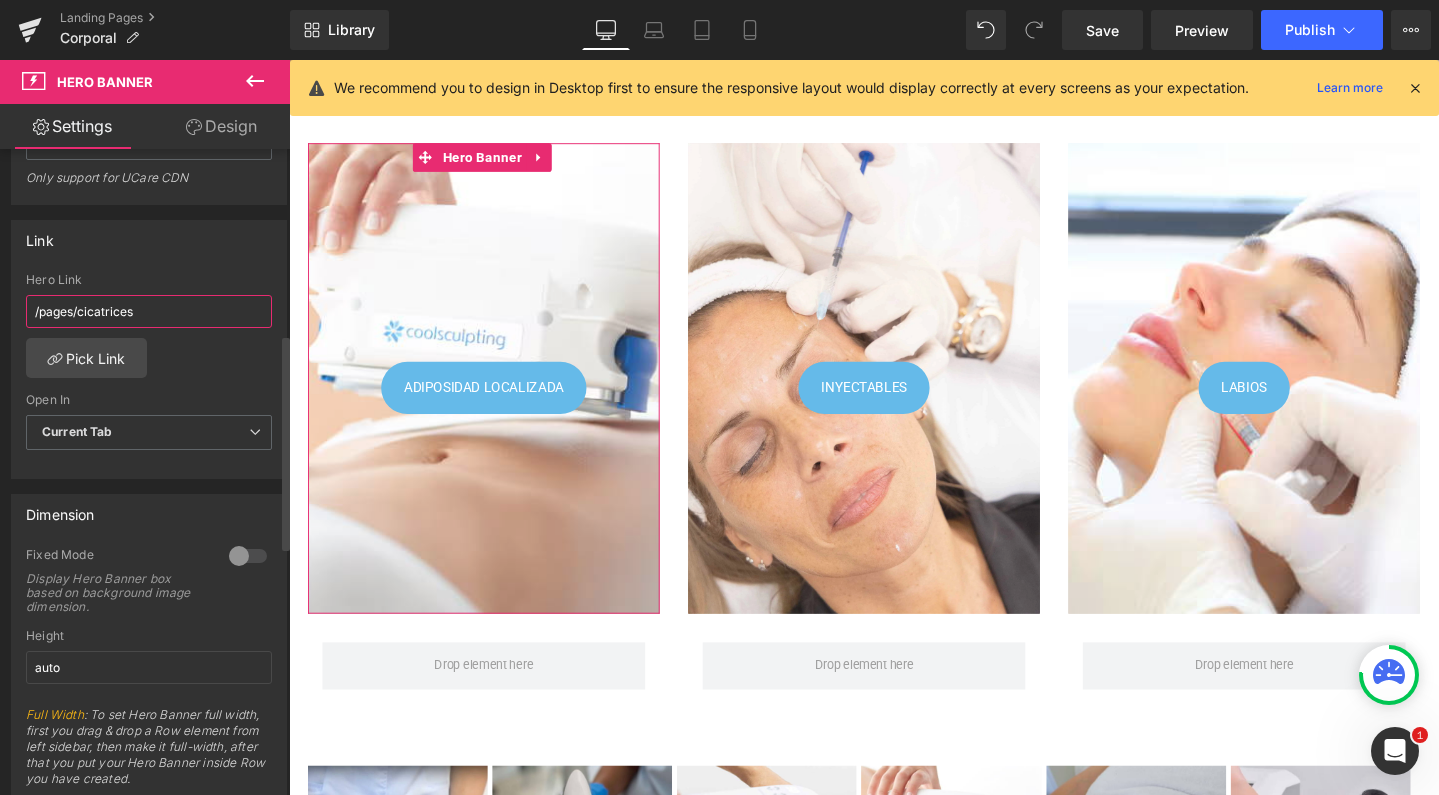 click on "/pages/cicatrices" at bounding box center [149, 311] 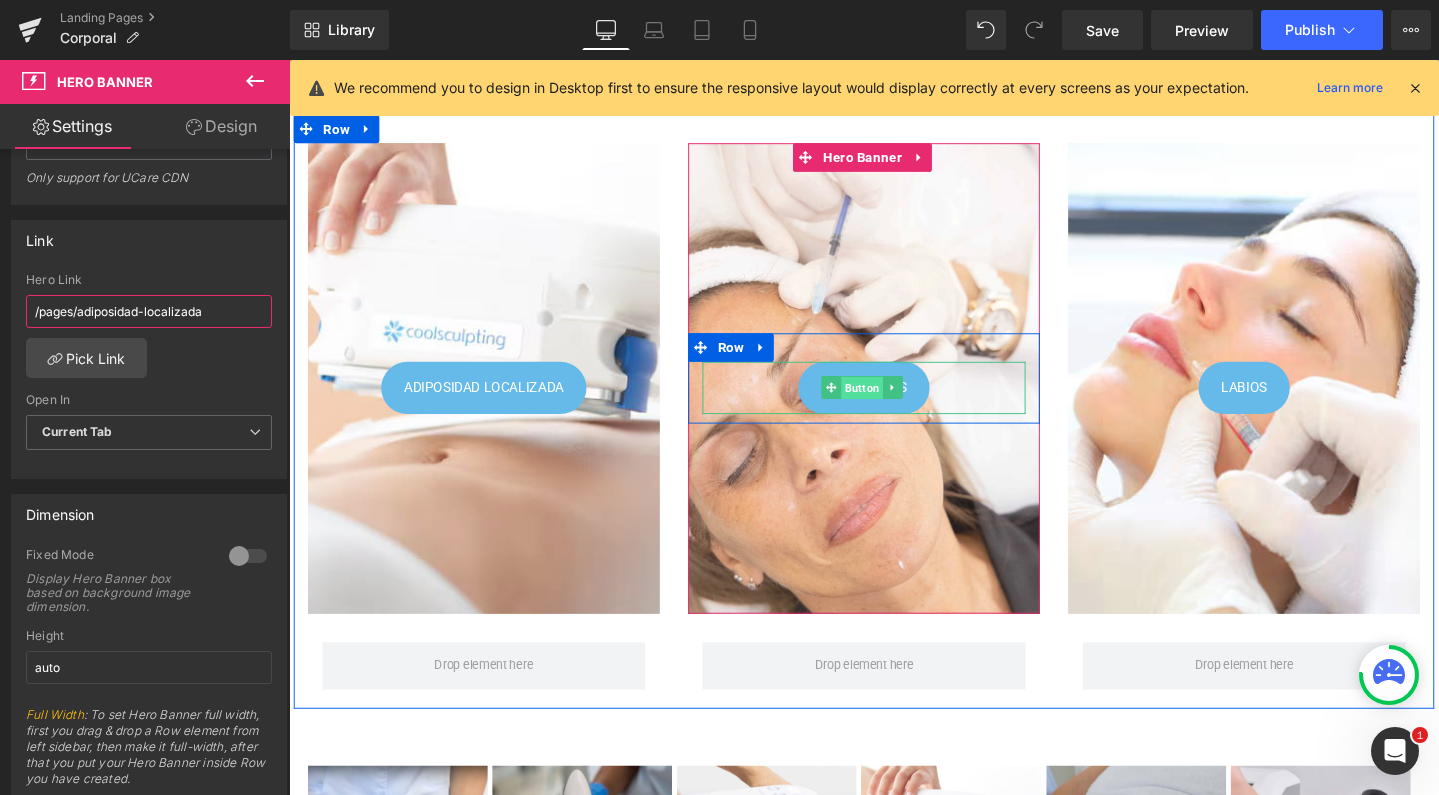 click on "Button" at bounding box center [892, 406] 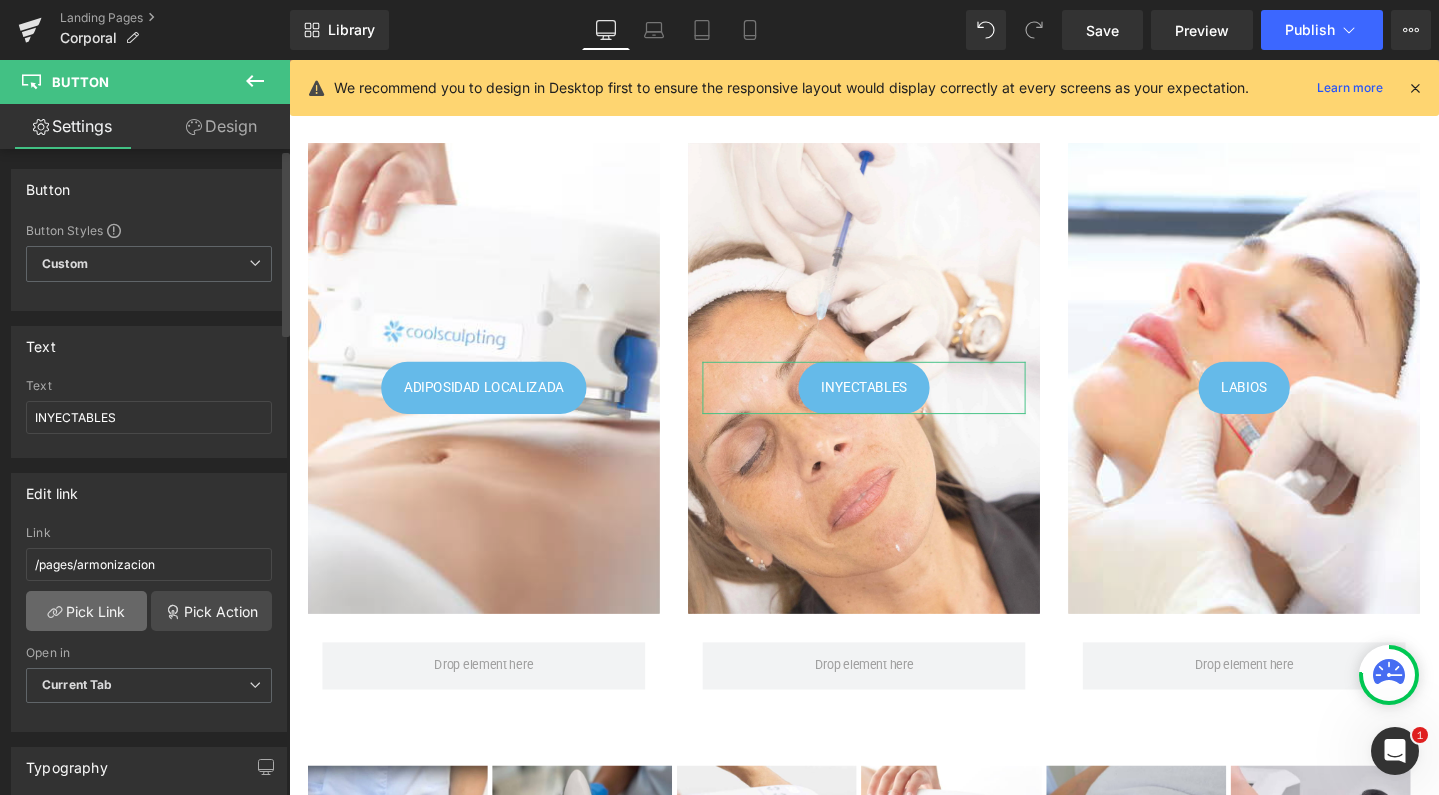 click on "Pick Link" at bounding box center (86, 611) 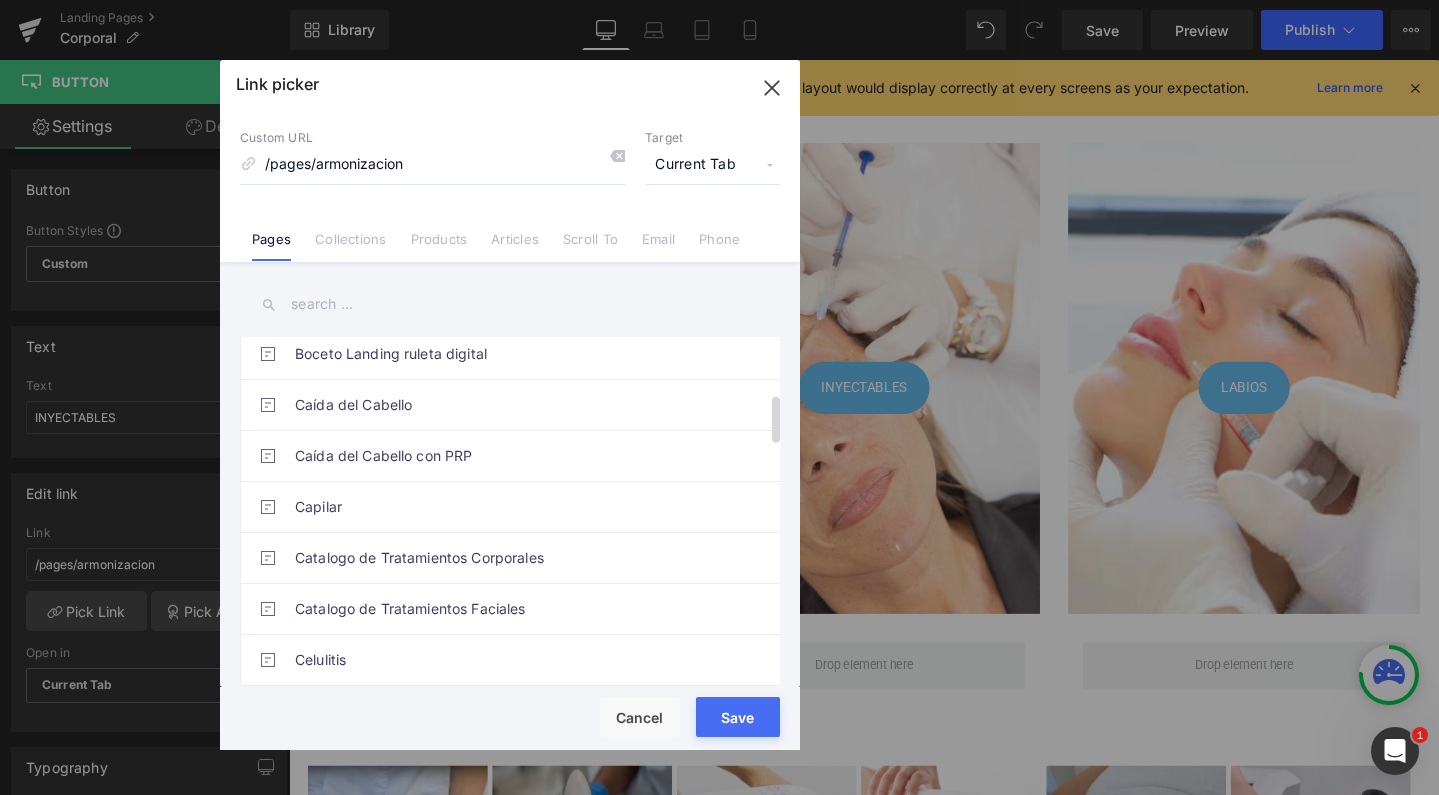 scroll, scrollTop: 534, scrollLeft: 0, axis: vertical 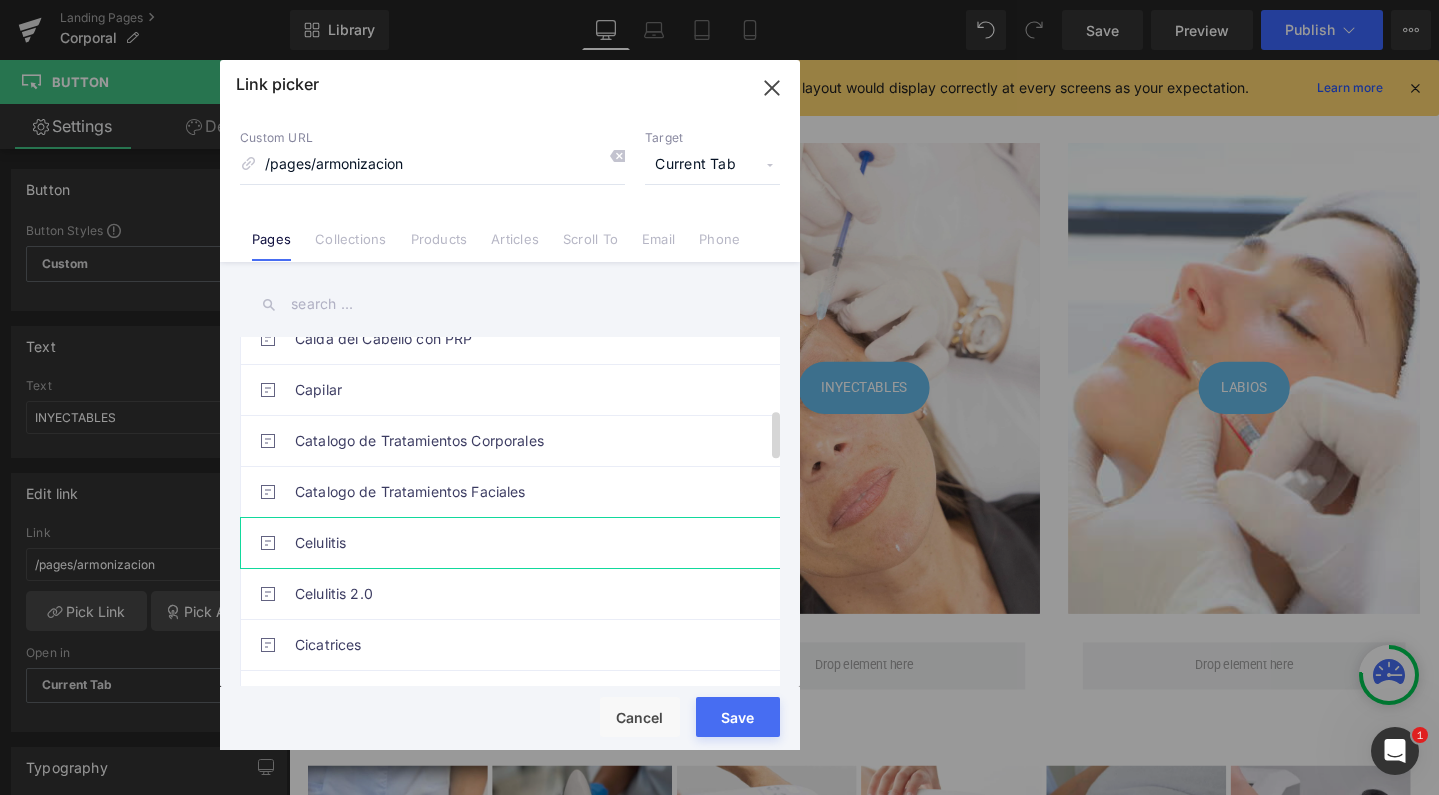click on "Celulitis" at bounding box center [515, 543] 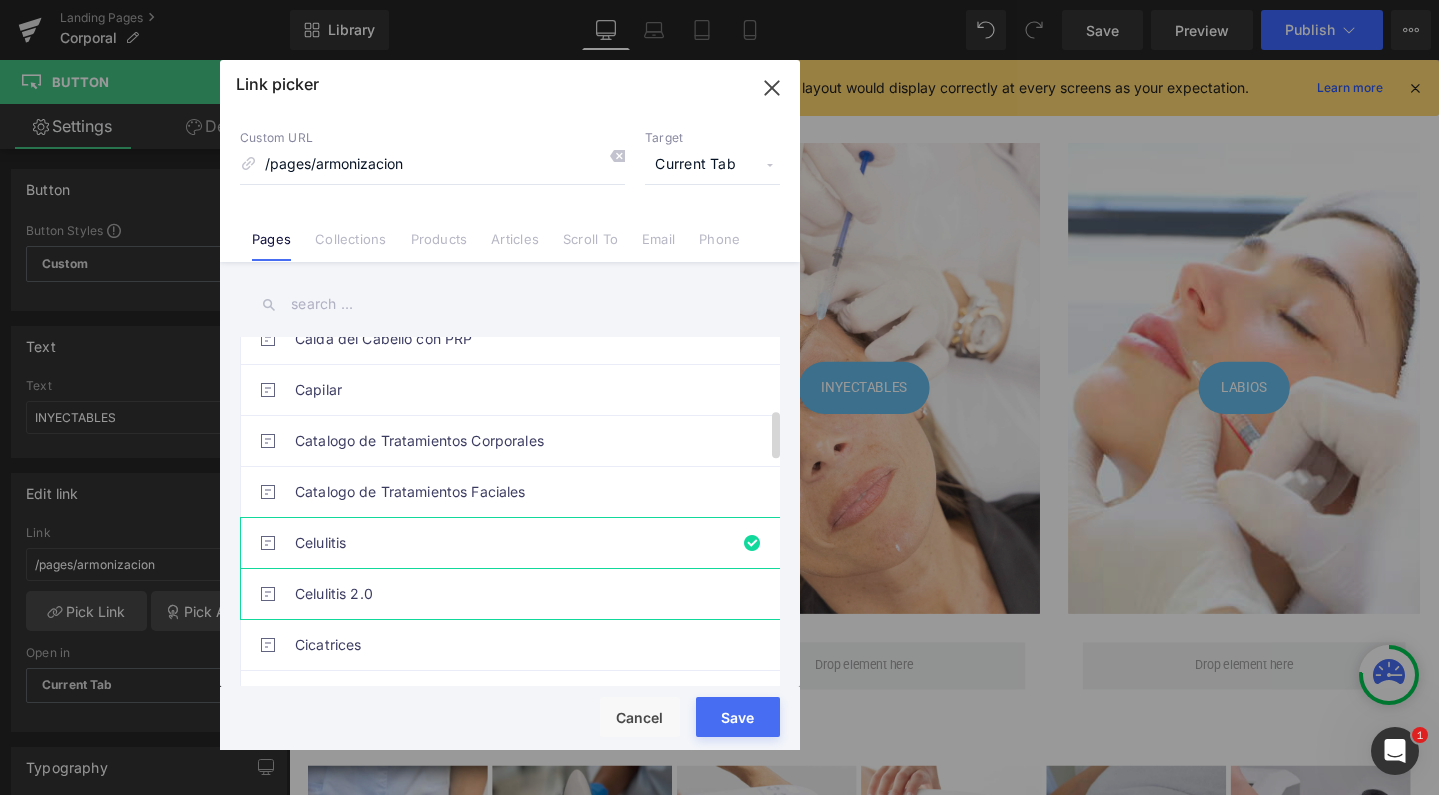click on "Celulitis 2.0" at bounding box center [515, 594] 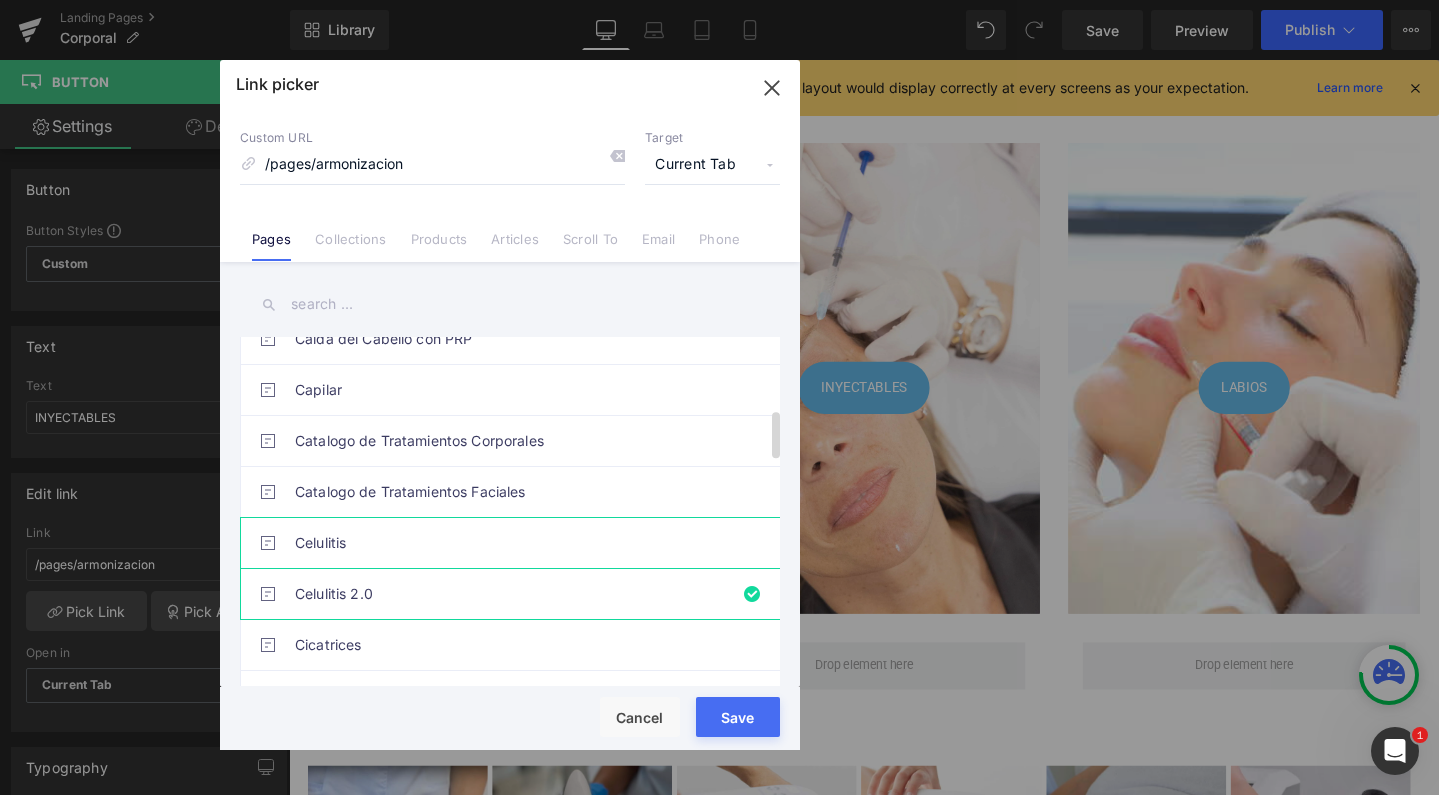 click on "Celulitis" at bounding box center (515, 543) 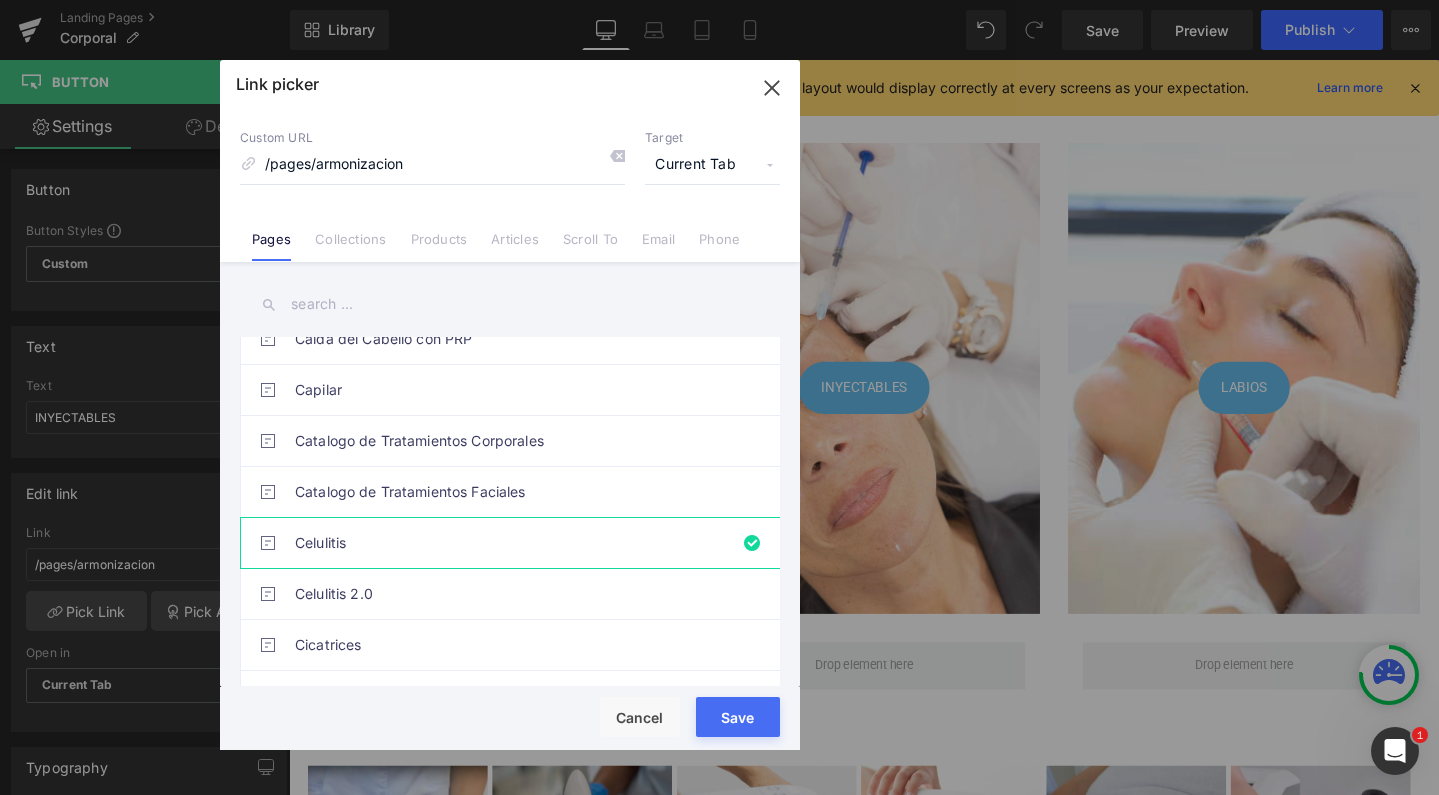 click on "Rendering Content" at bounding box center (719, 716) 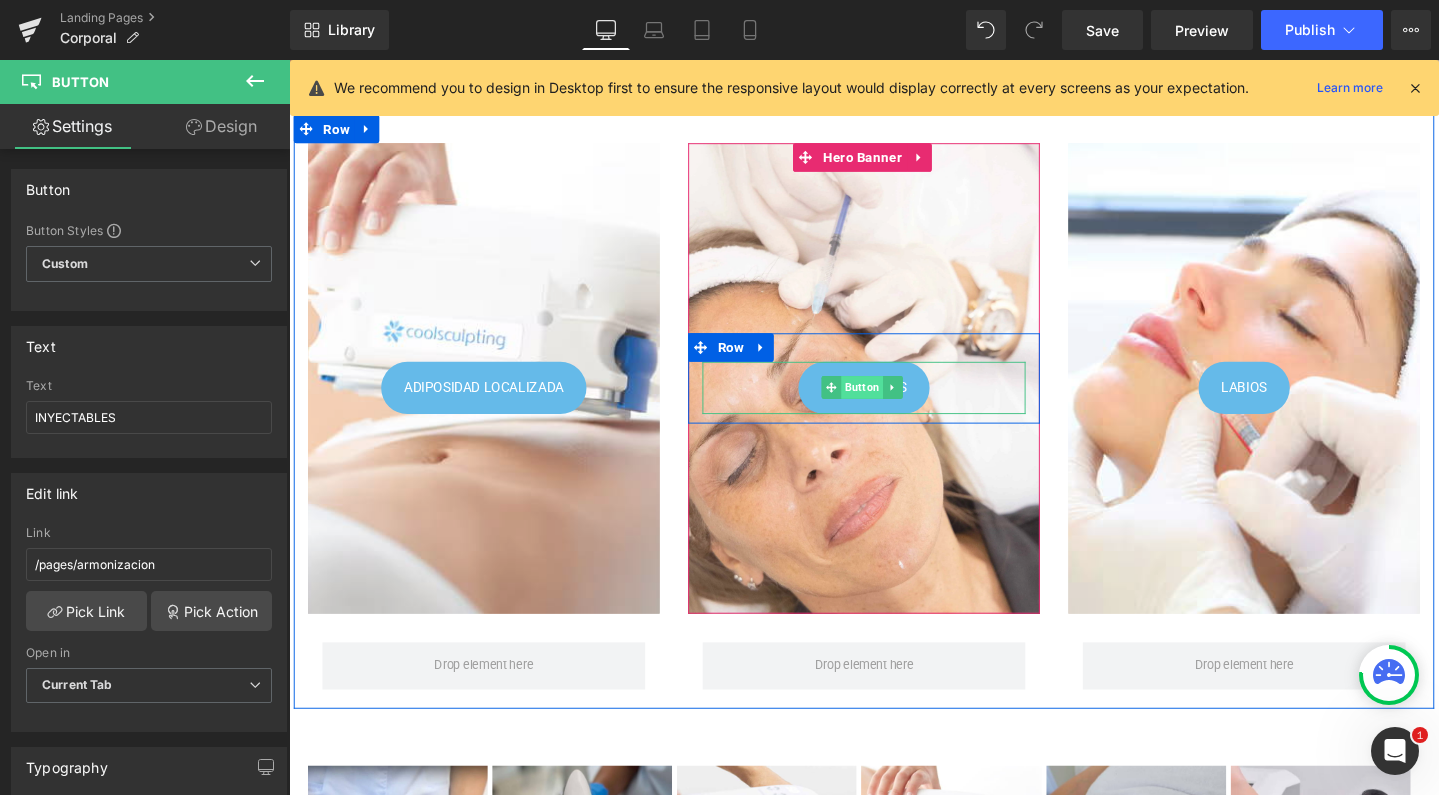 click on "Button" at bounding box center (892, 405) 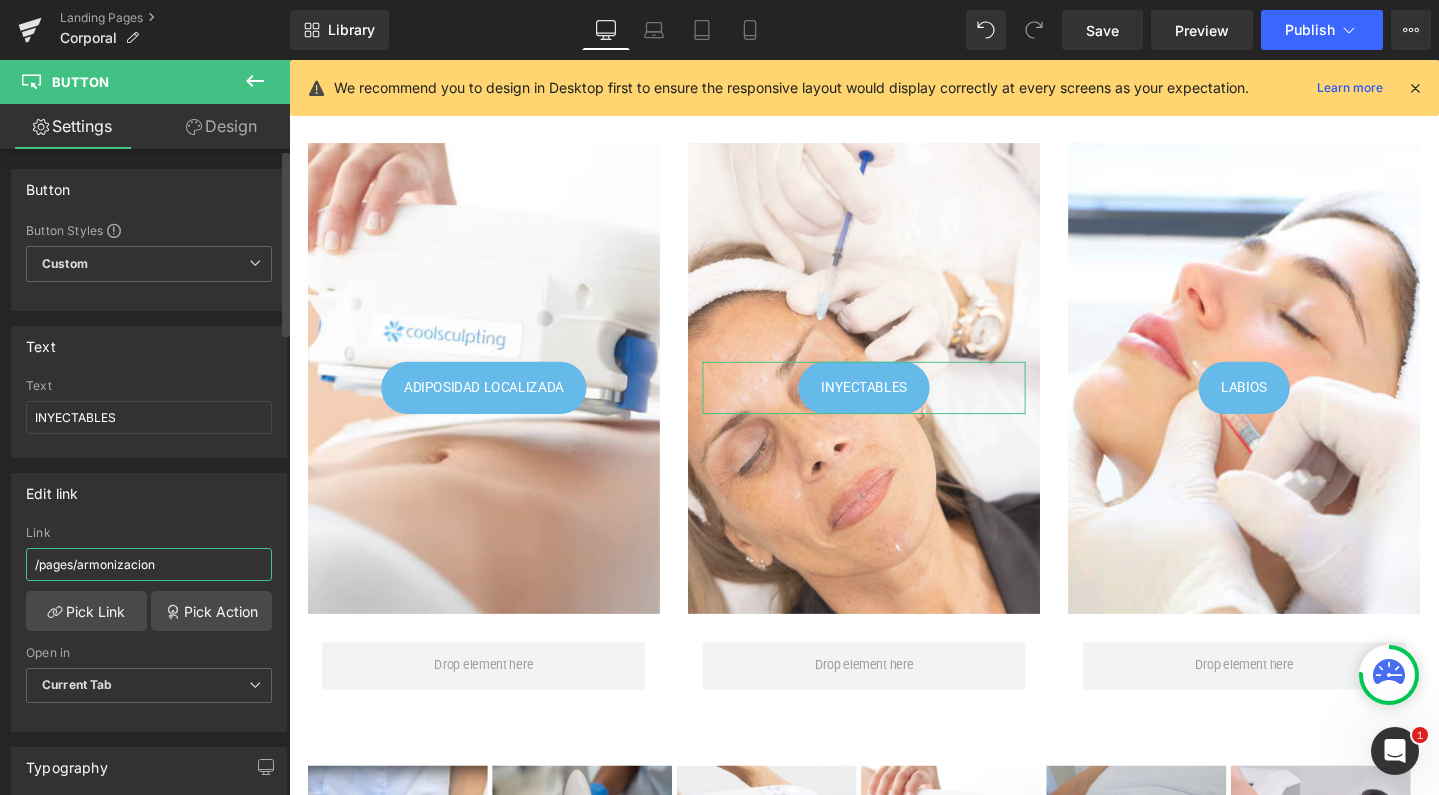 click on "/pages/armonizacion" at bounding box center (149, 564) 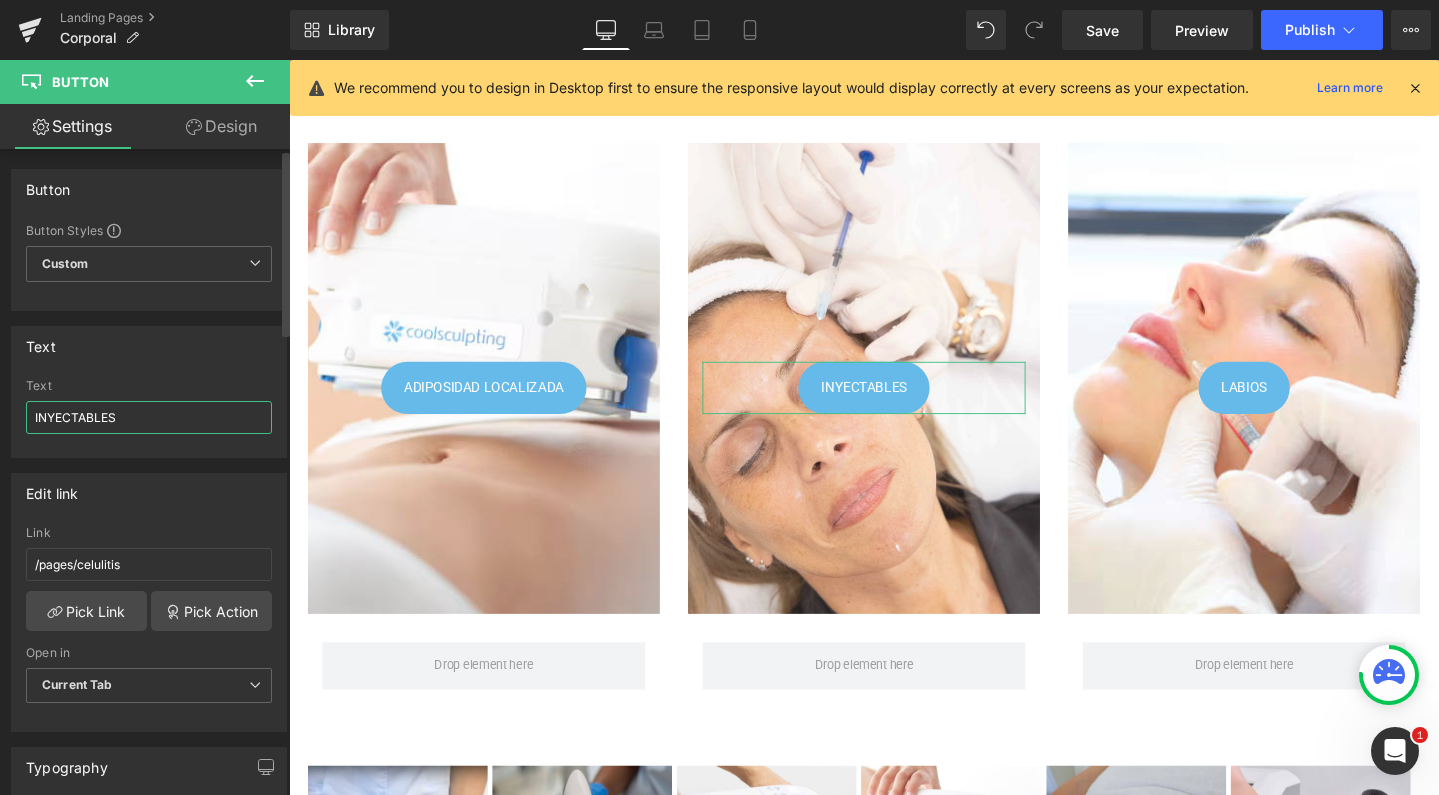 click on "INYECTABLES" at bounding box center (149, 417) 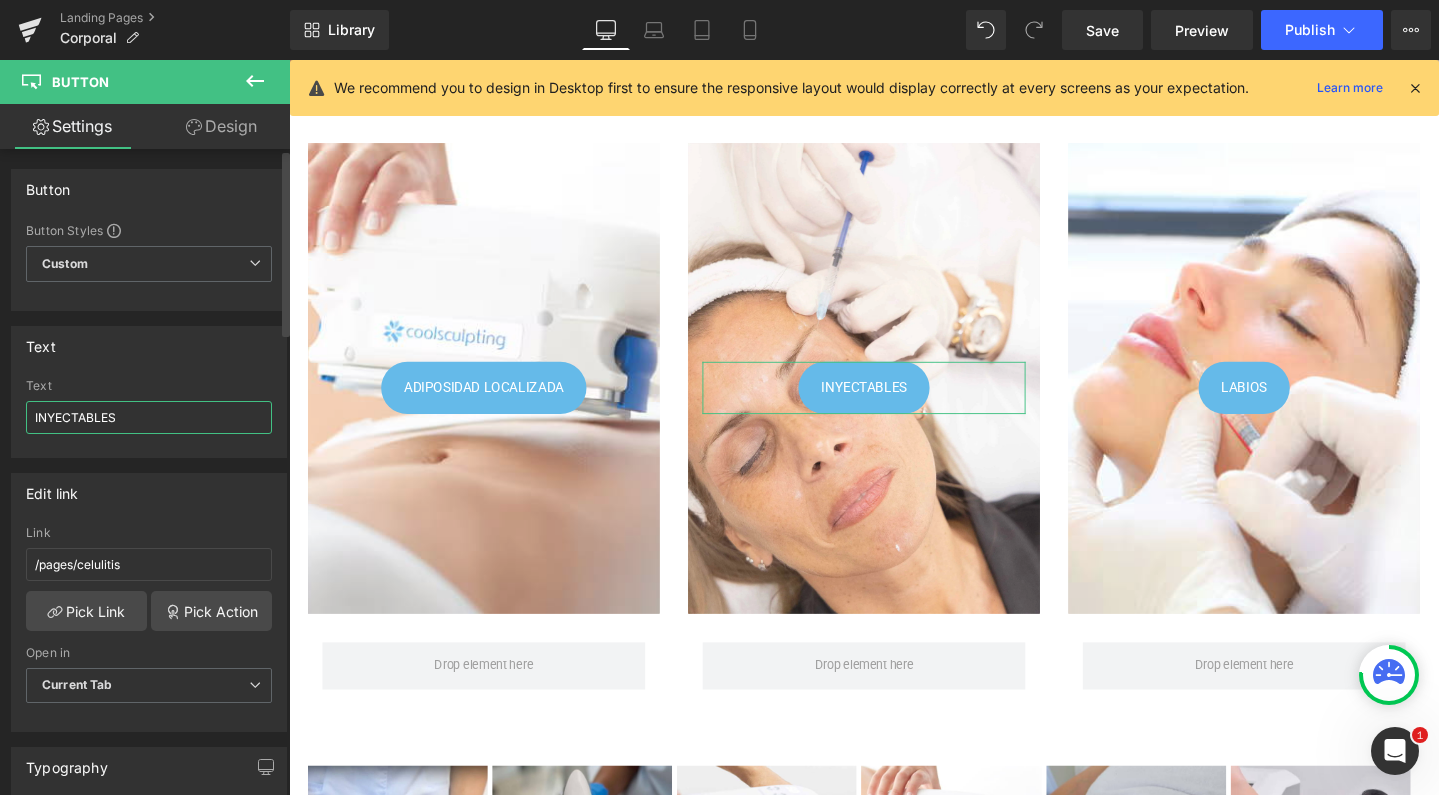 click on "INYECTABLES" at bounding box center [149, 417] 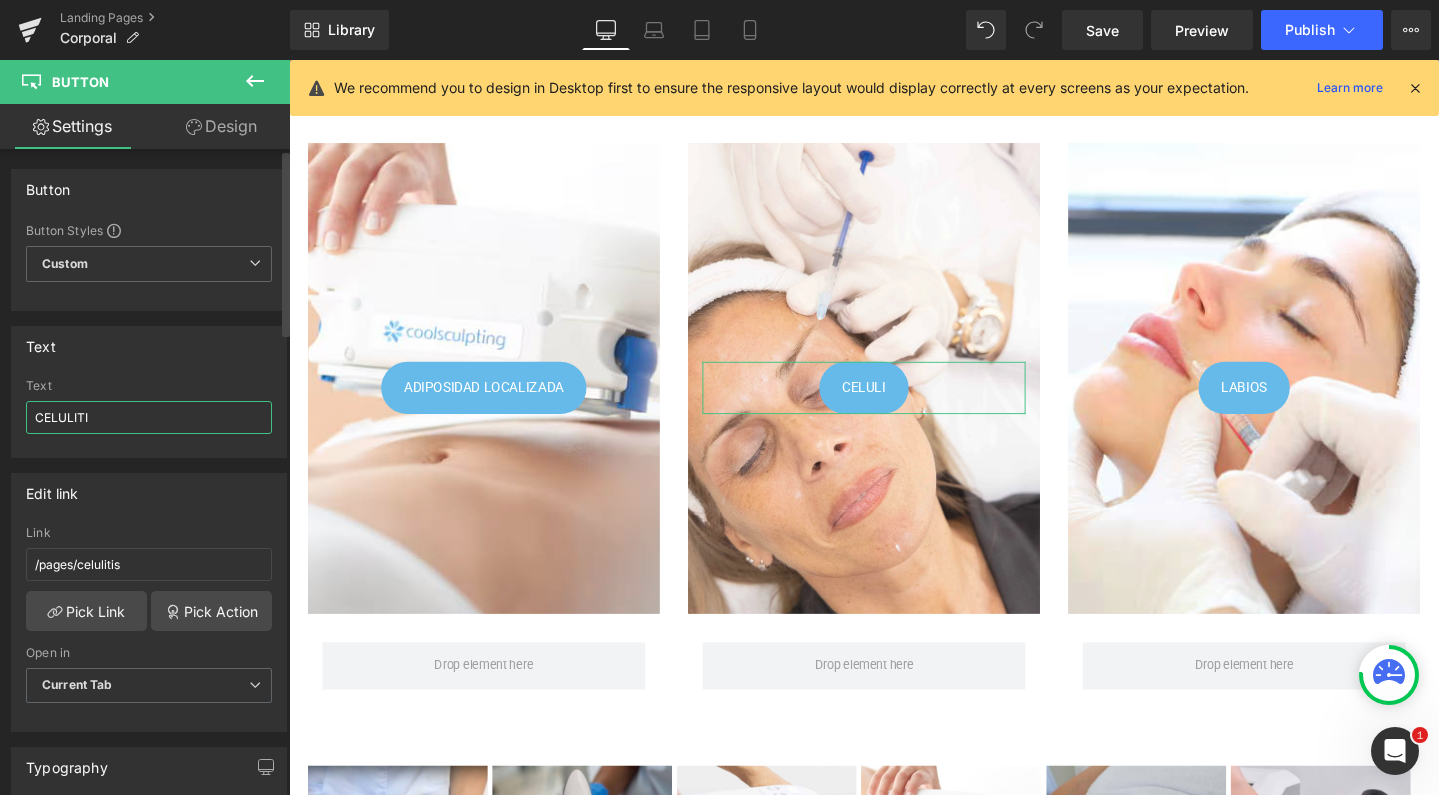 type on "CELULITIS" 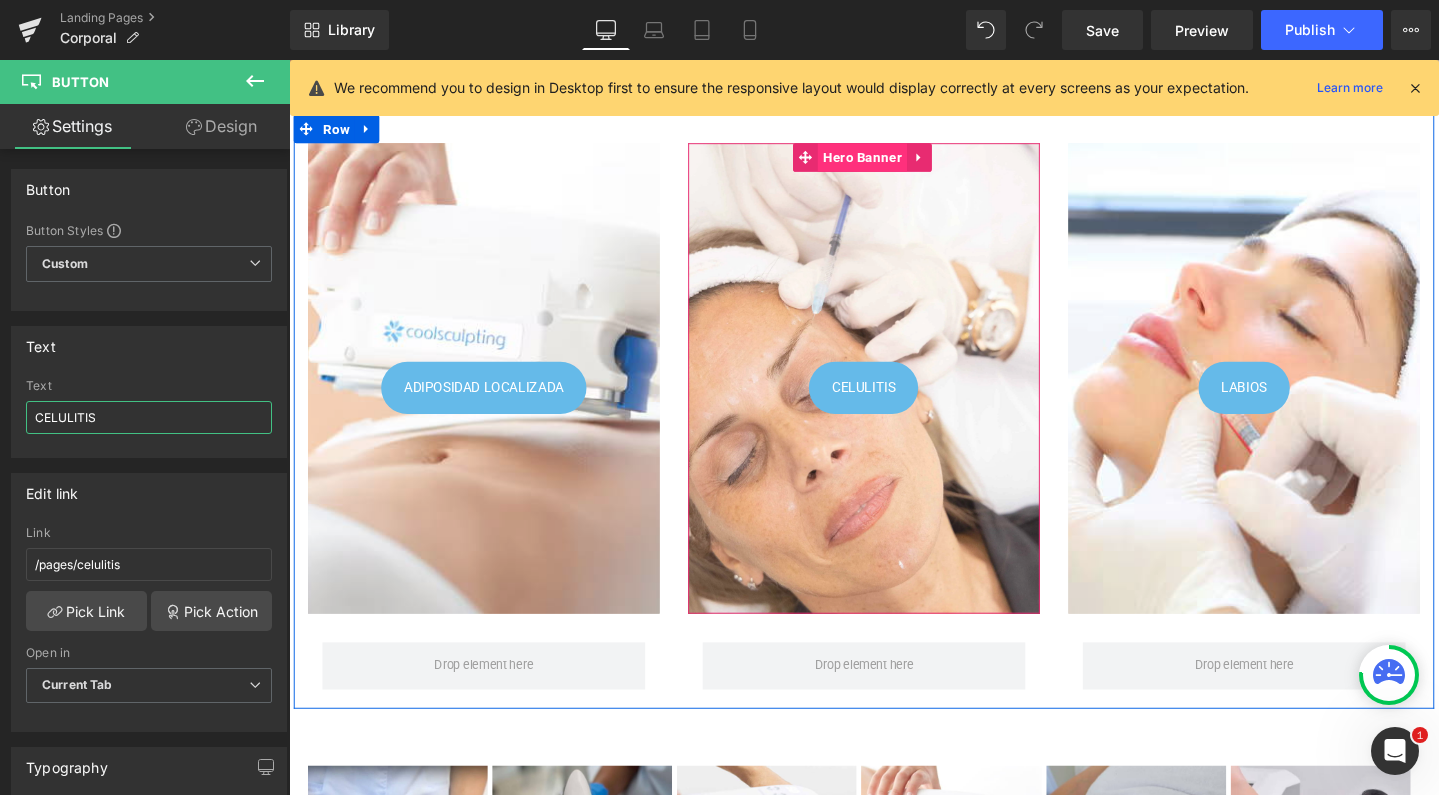 click on "Hero Banner" at bounding box center [892, 163] 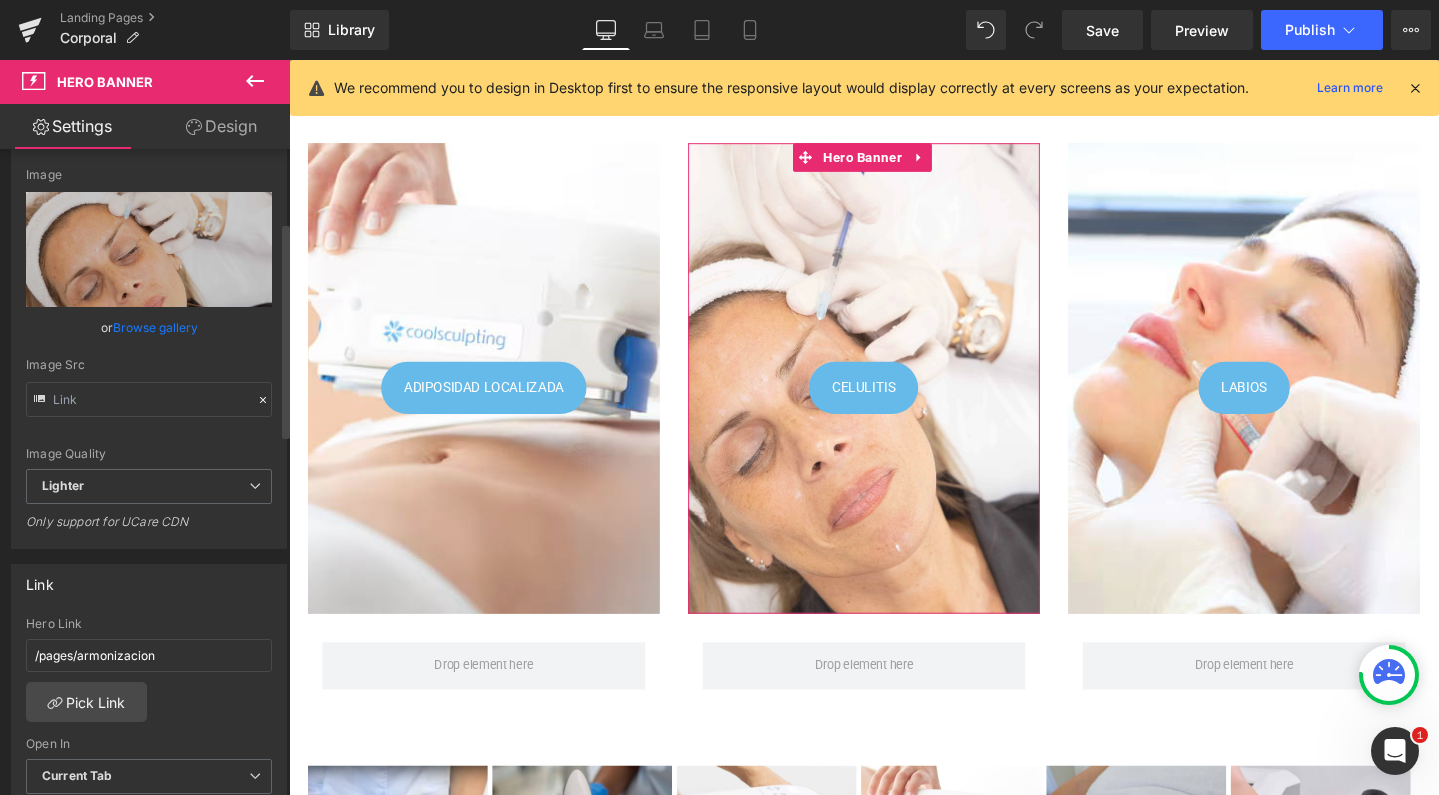scroll, scrollTop: 219, scrollLeft: 0, axis: vertical 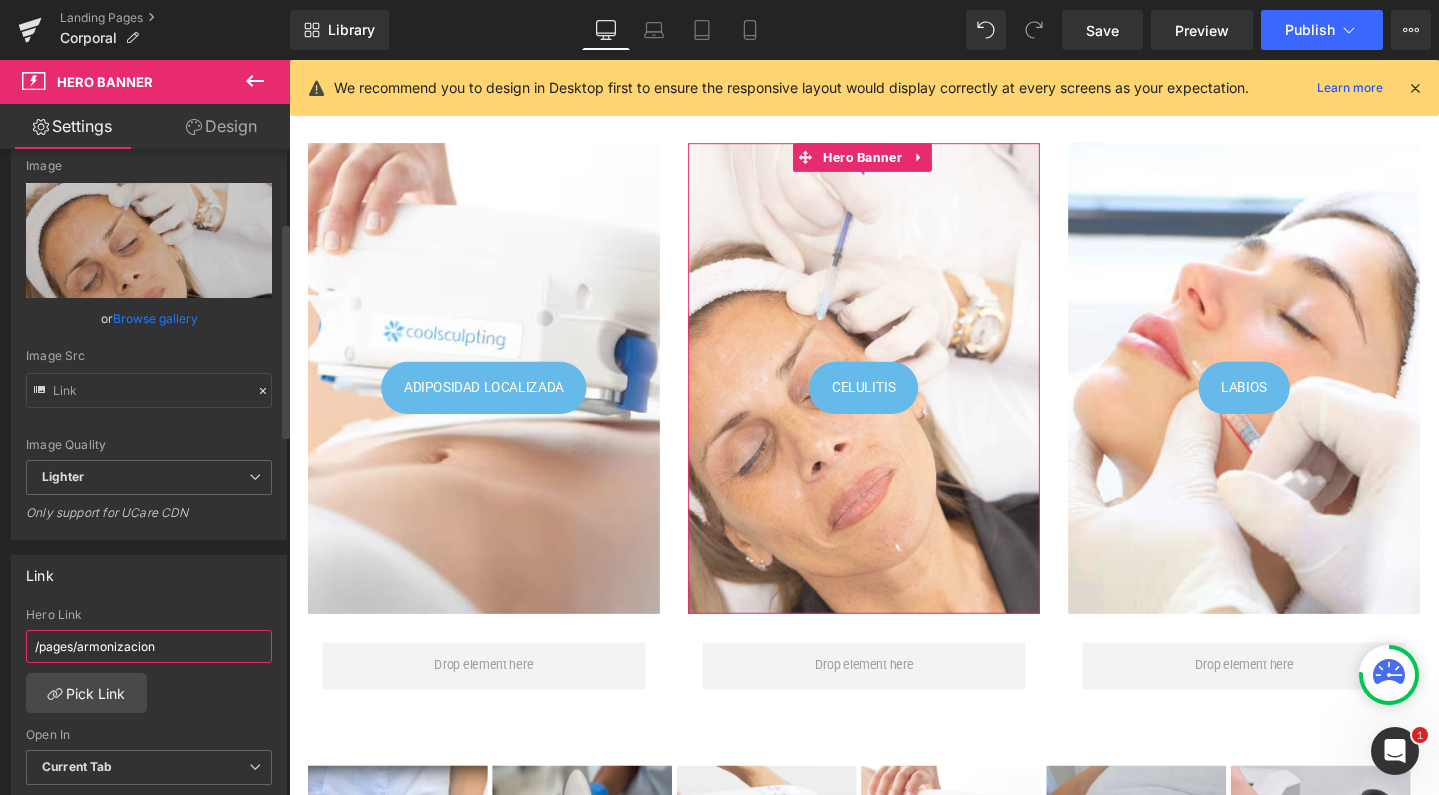 click on "/pages/armonizacion" at bounding box center (149, 646) 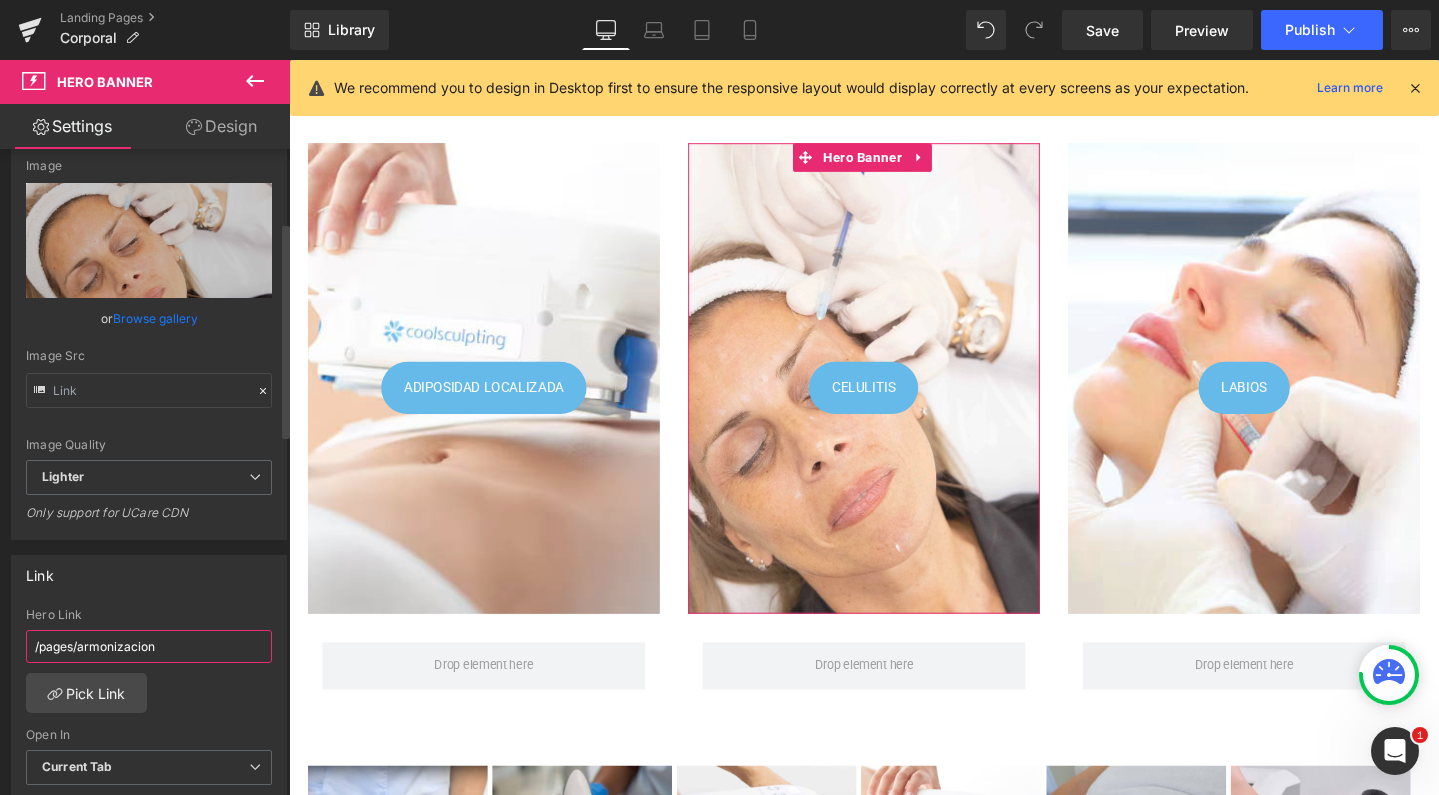 click on "/pages/armonizacion" at bounding box center (149, 646) 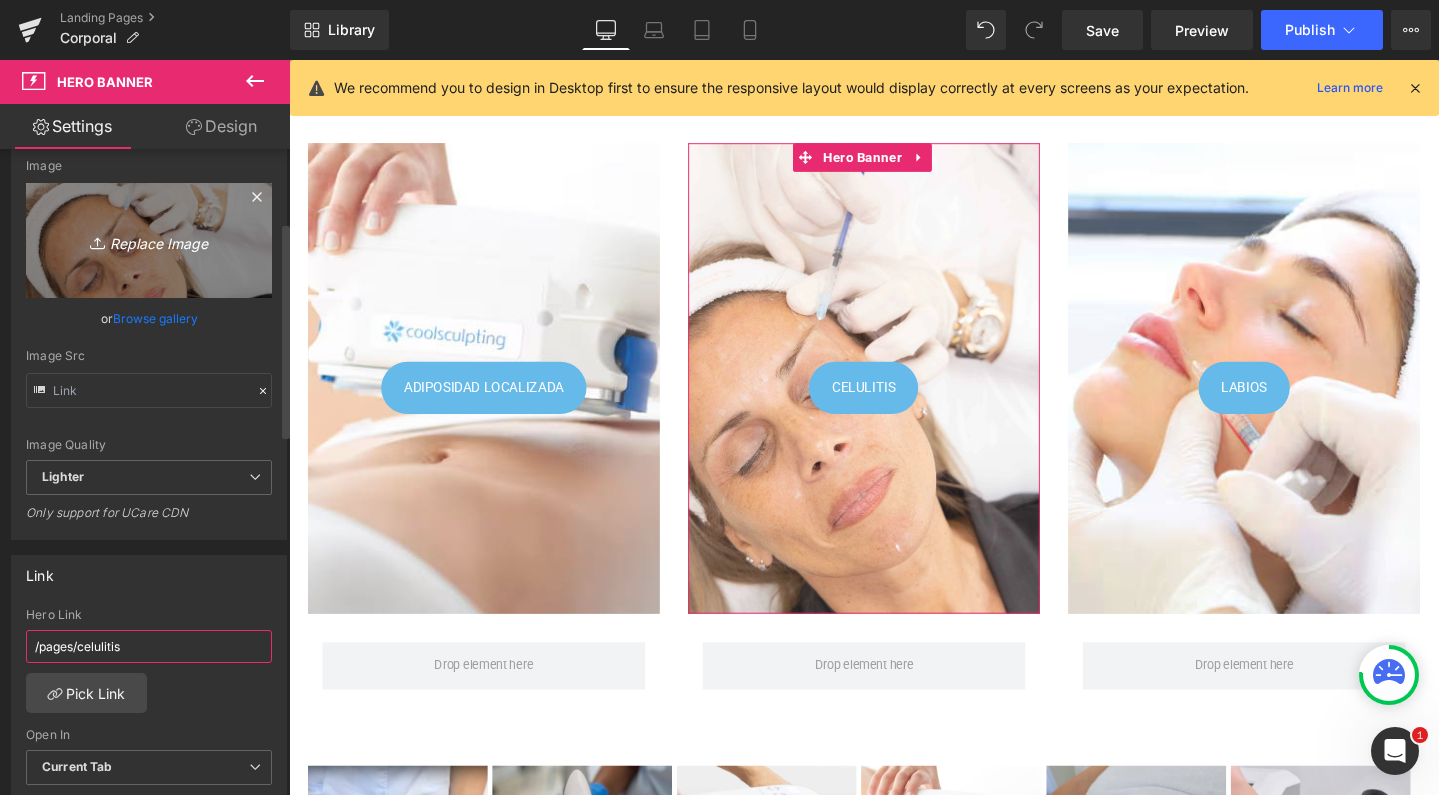 type on "/pages/celulitis" 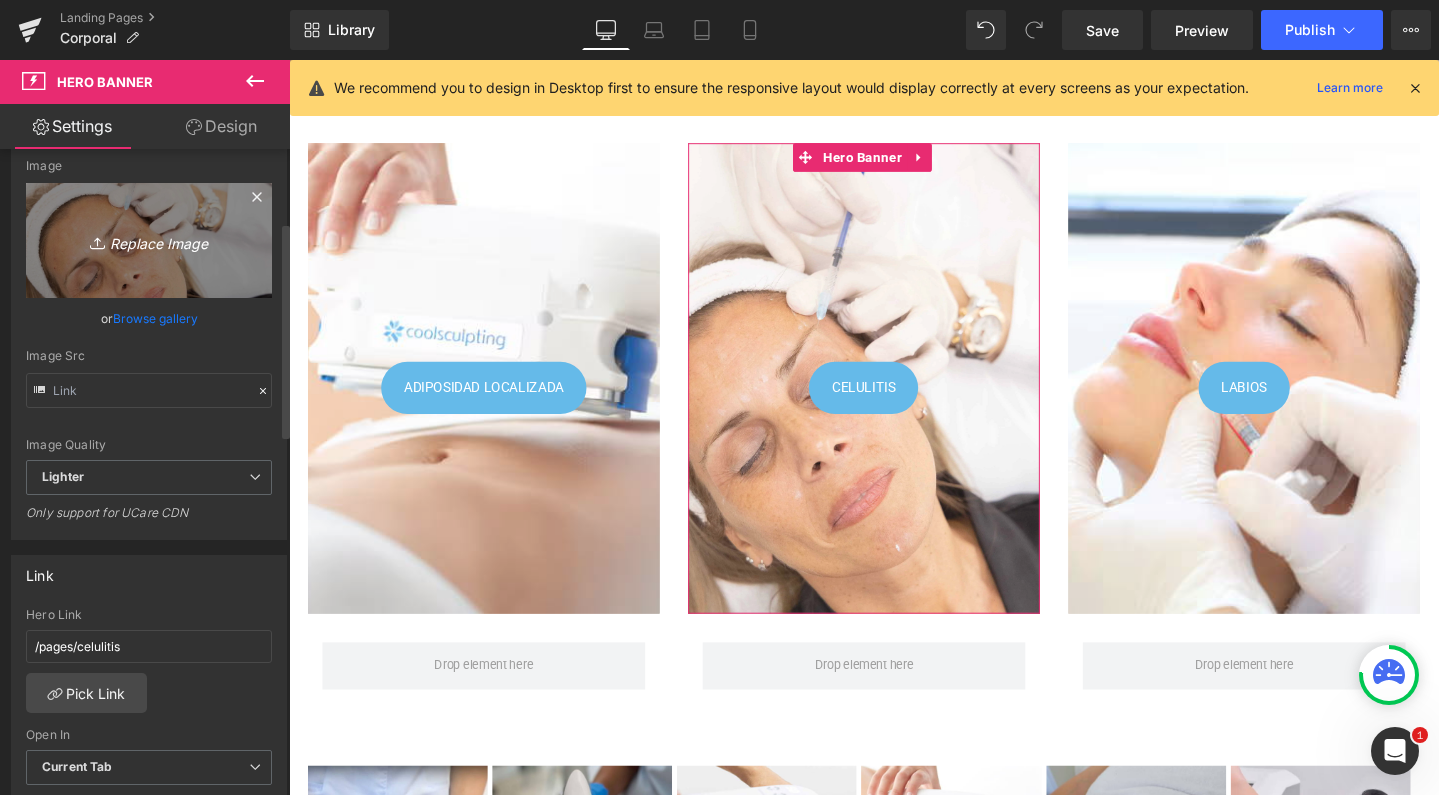 click on "Replace Image" at bounding box center (149, 240) 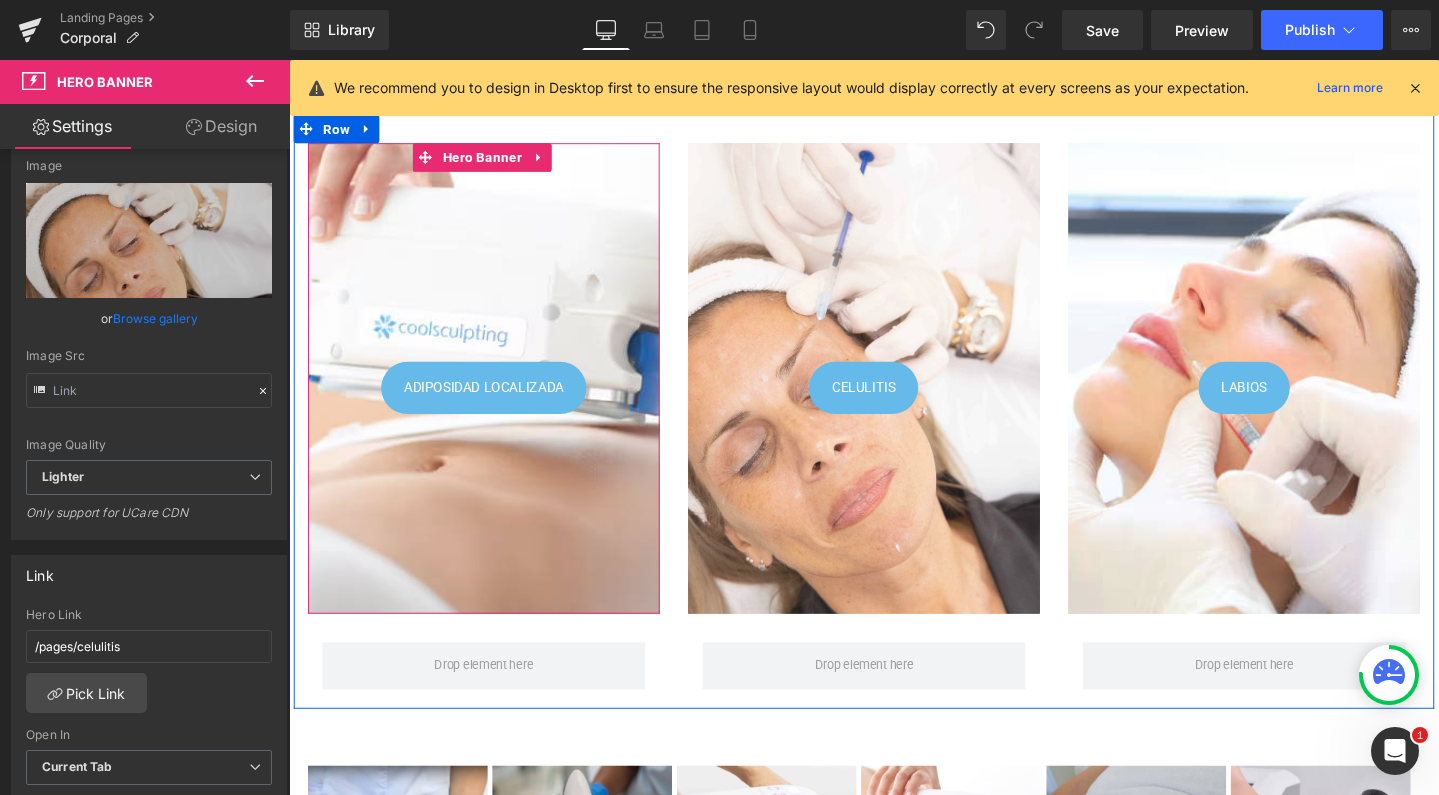 type on "C:\fakepath\endymed.jpg" 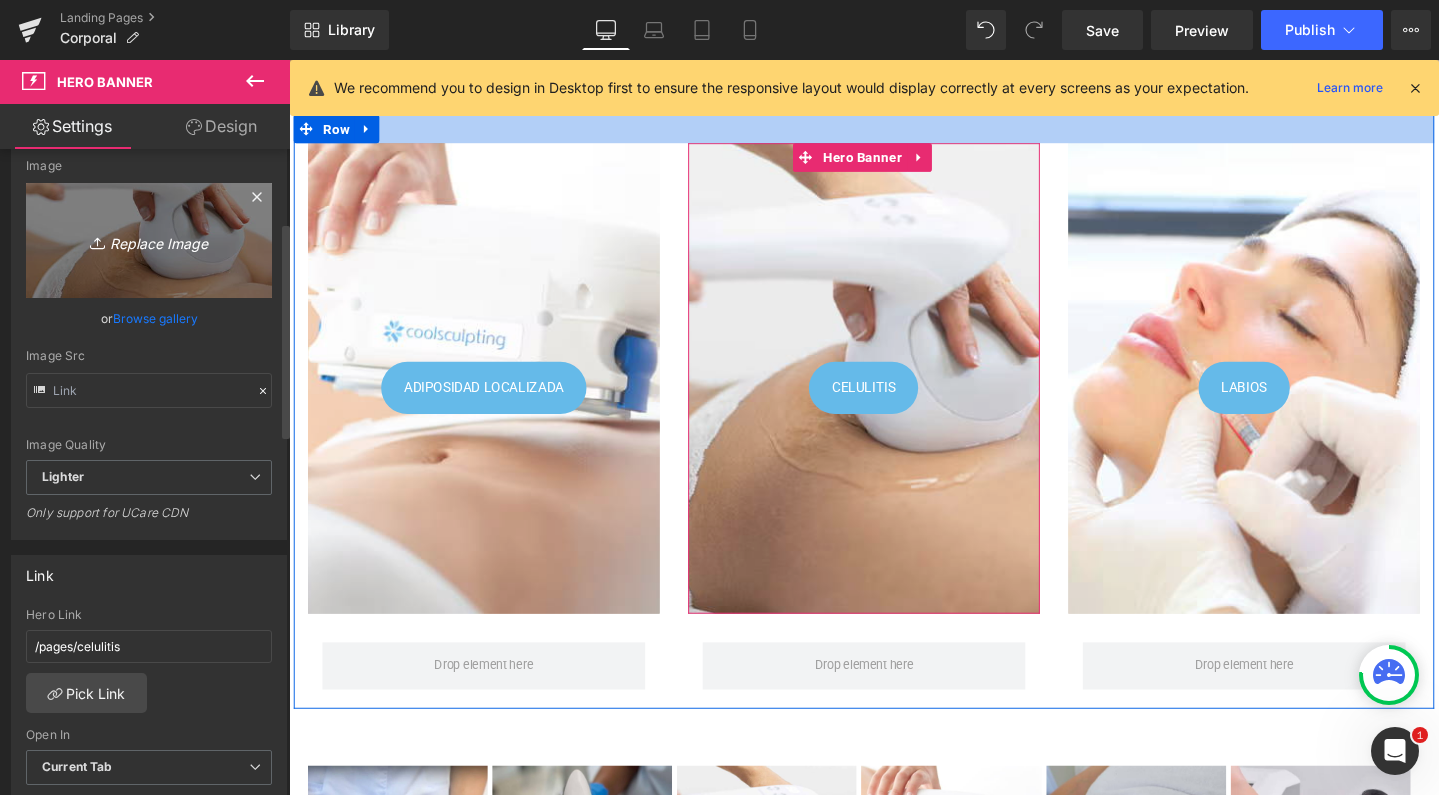click on "Replace Image" at bounding box center [149, 240] 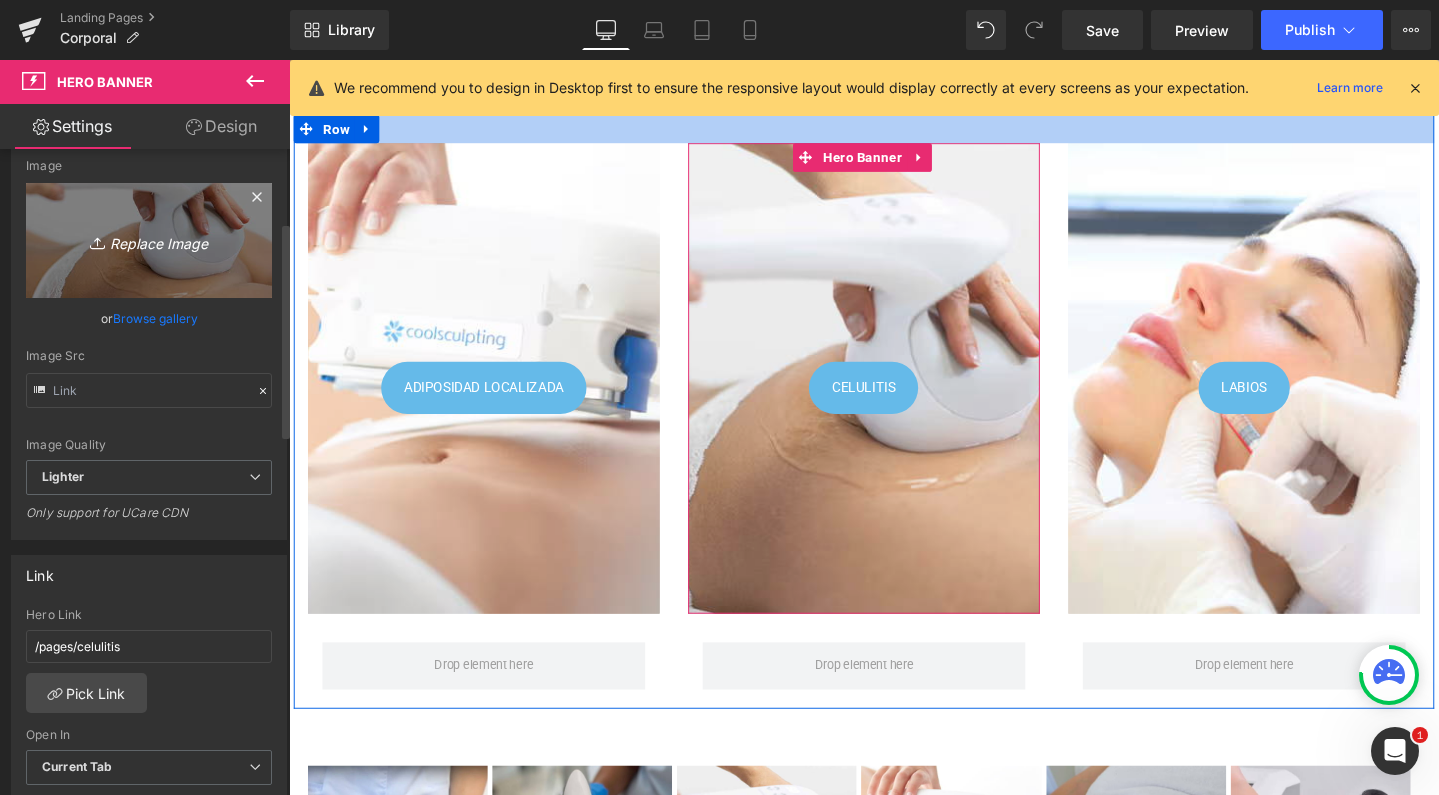 type on "C:\fakepath\velashape-2.jpg" 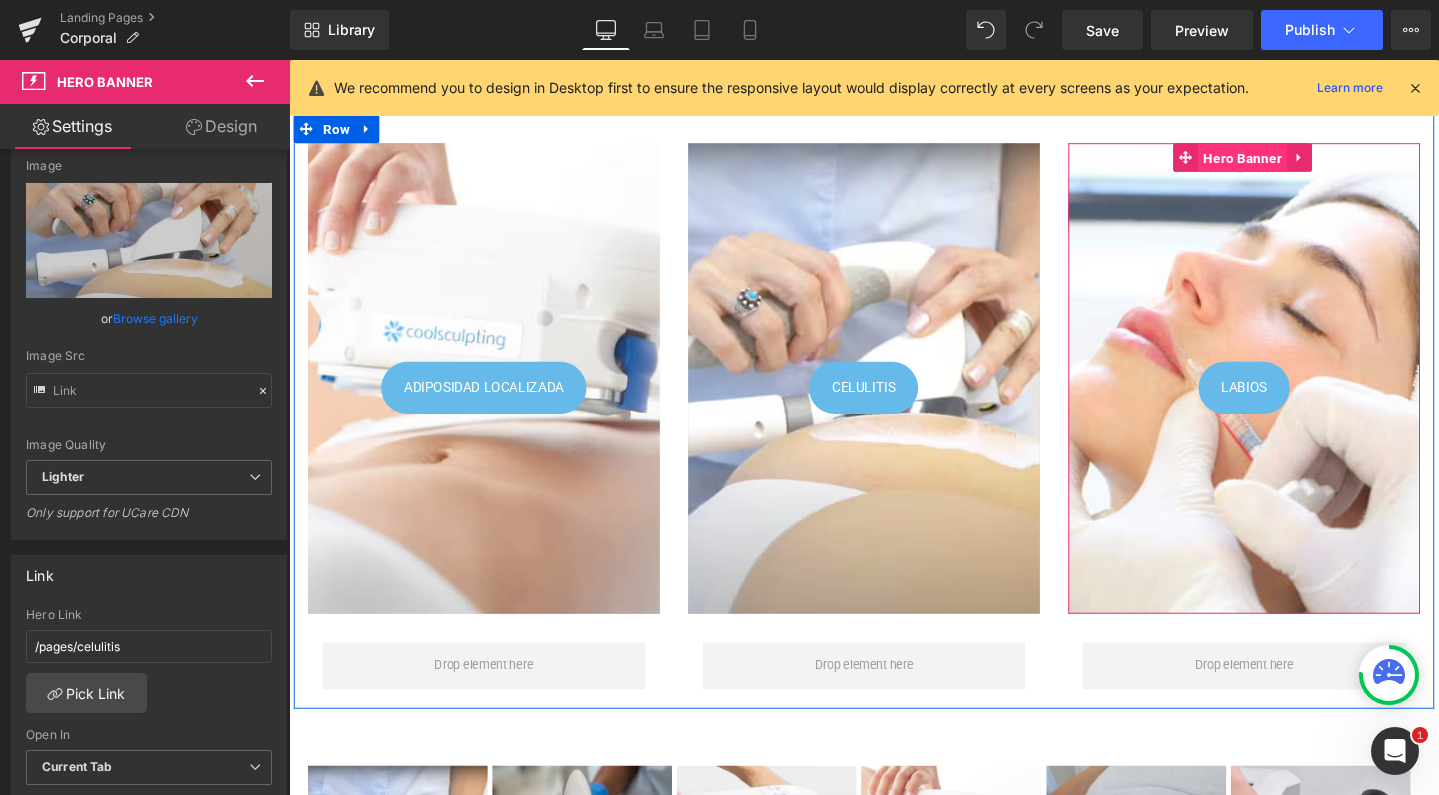 click on "Hero Banner" at bounding box center (1292, 164) 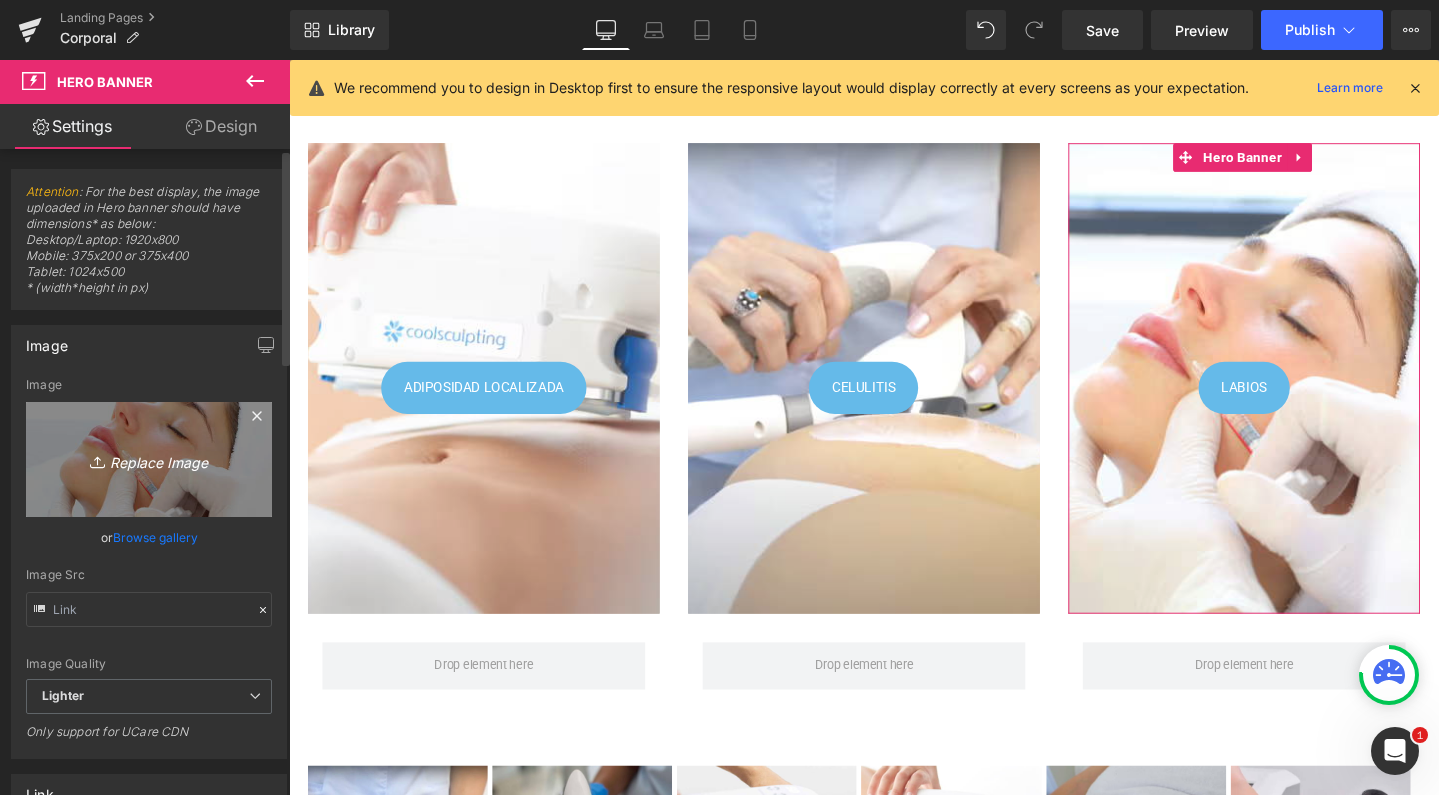 click on "Replace Image" at bounding box center [149, 459] 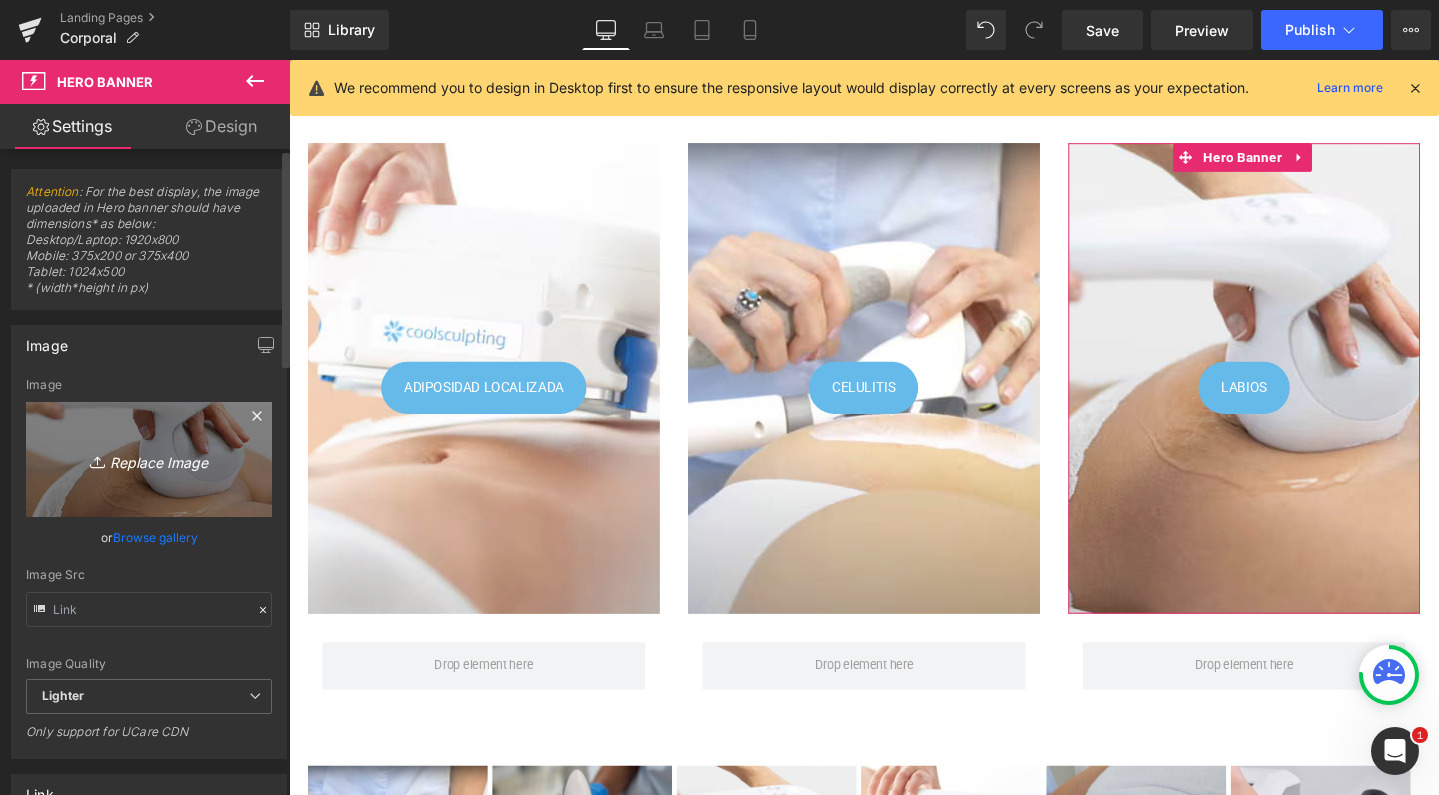 click on "Replace Image" at bounding box center [149, 459] 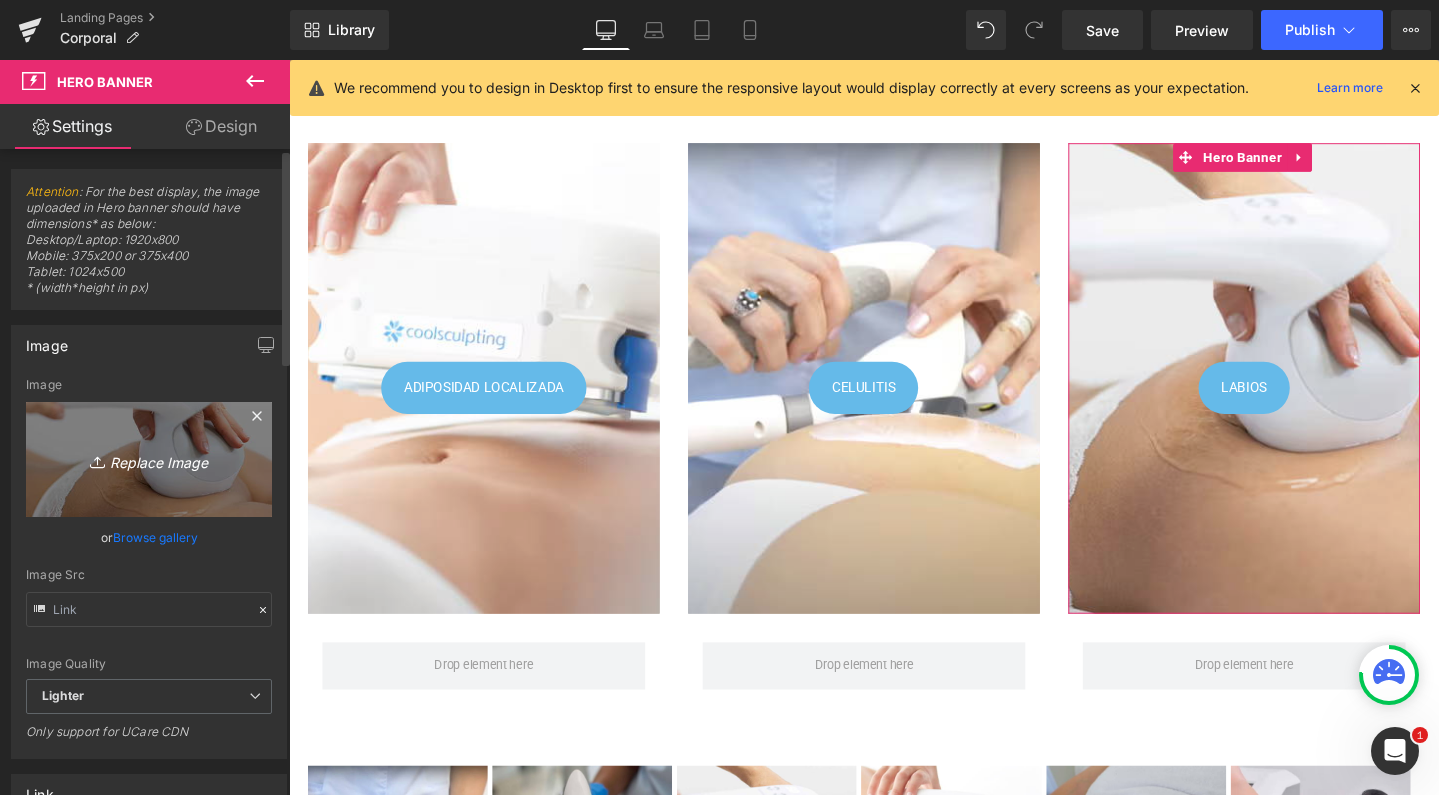 type on "C:\fakepath\accent ultar foto-2.jpg" 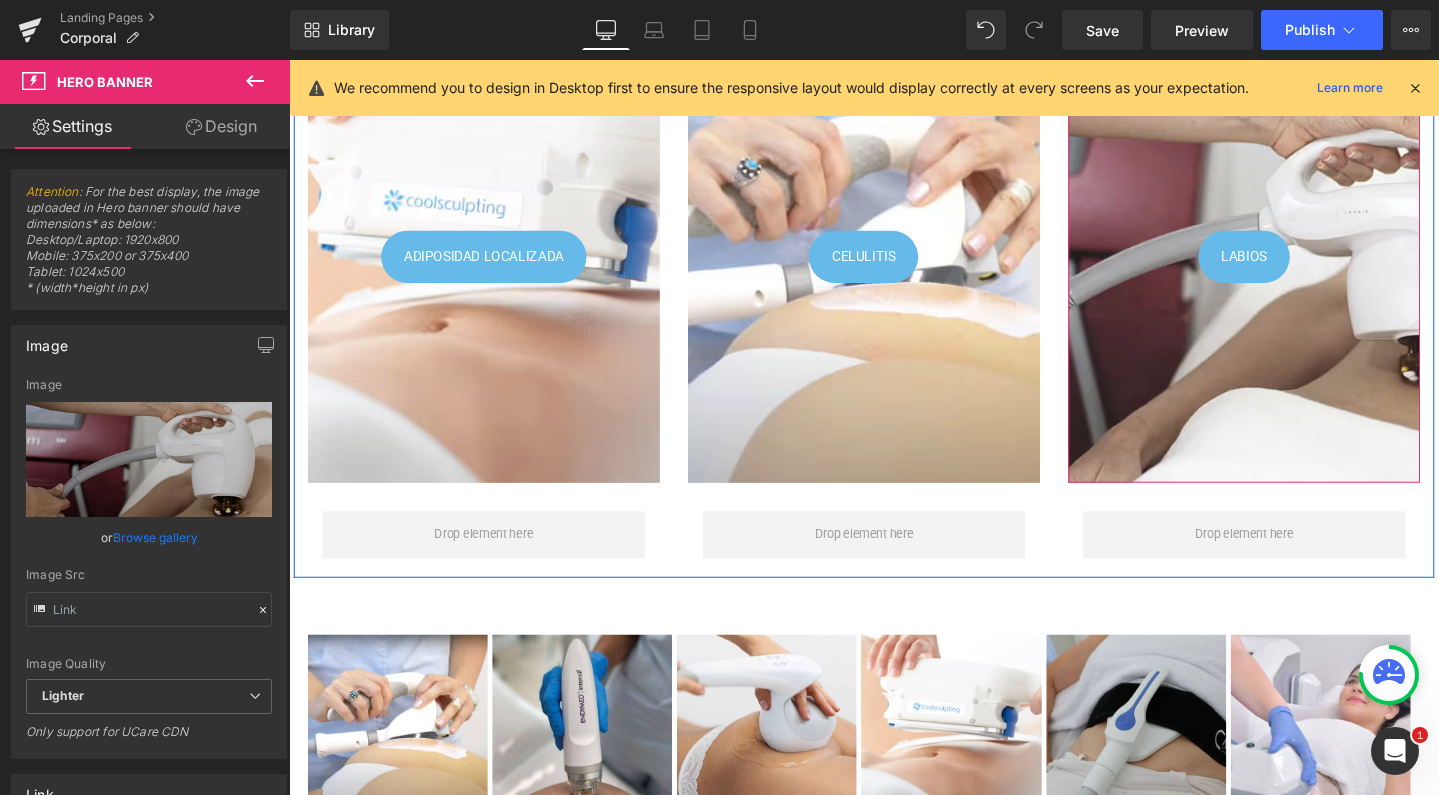scroll, scrollTop: 531, scrollLeft: 0, axis: vertical 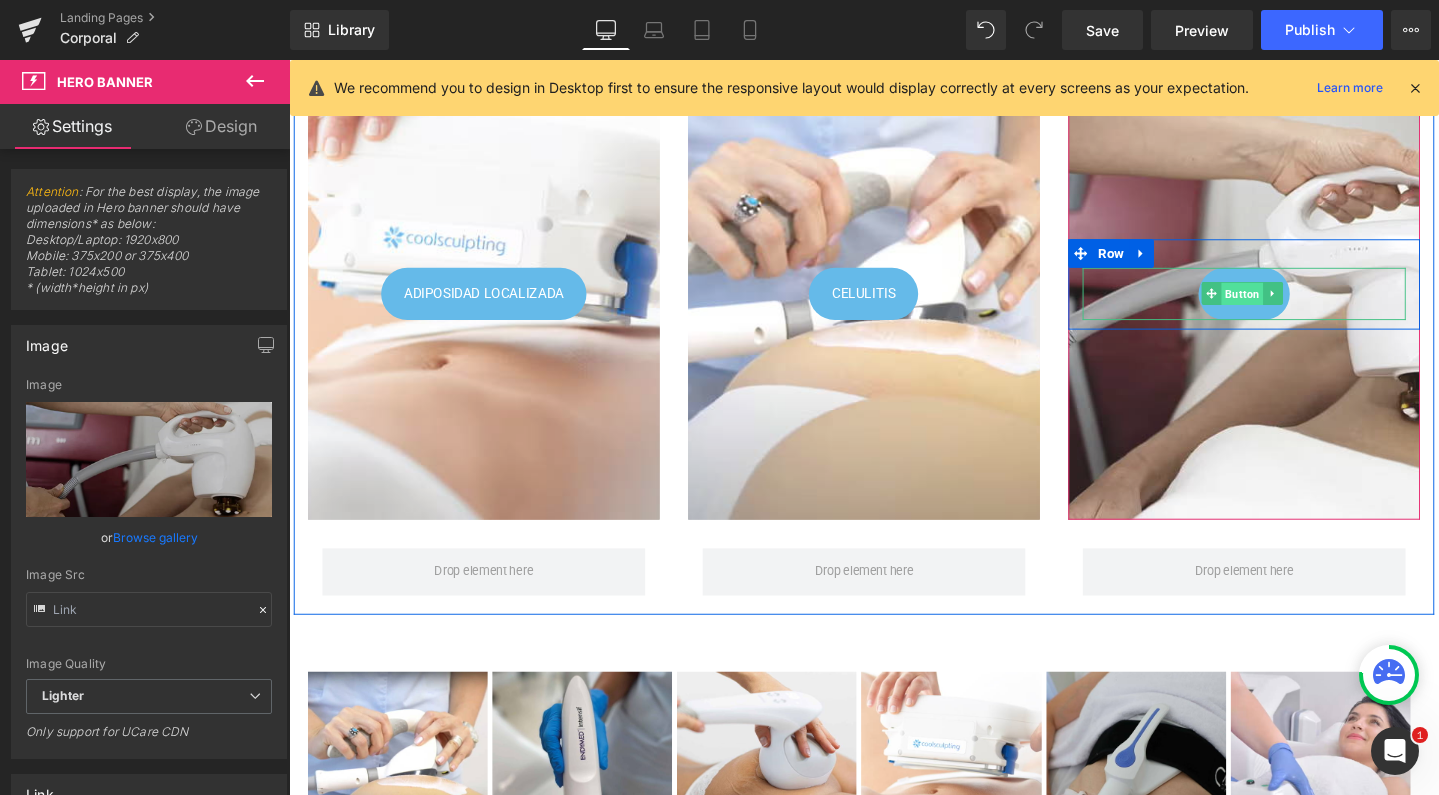 click on "Button" at bounding box center [1292, 307] 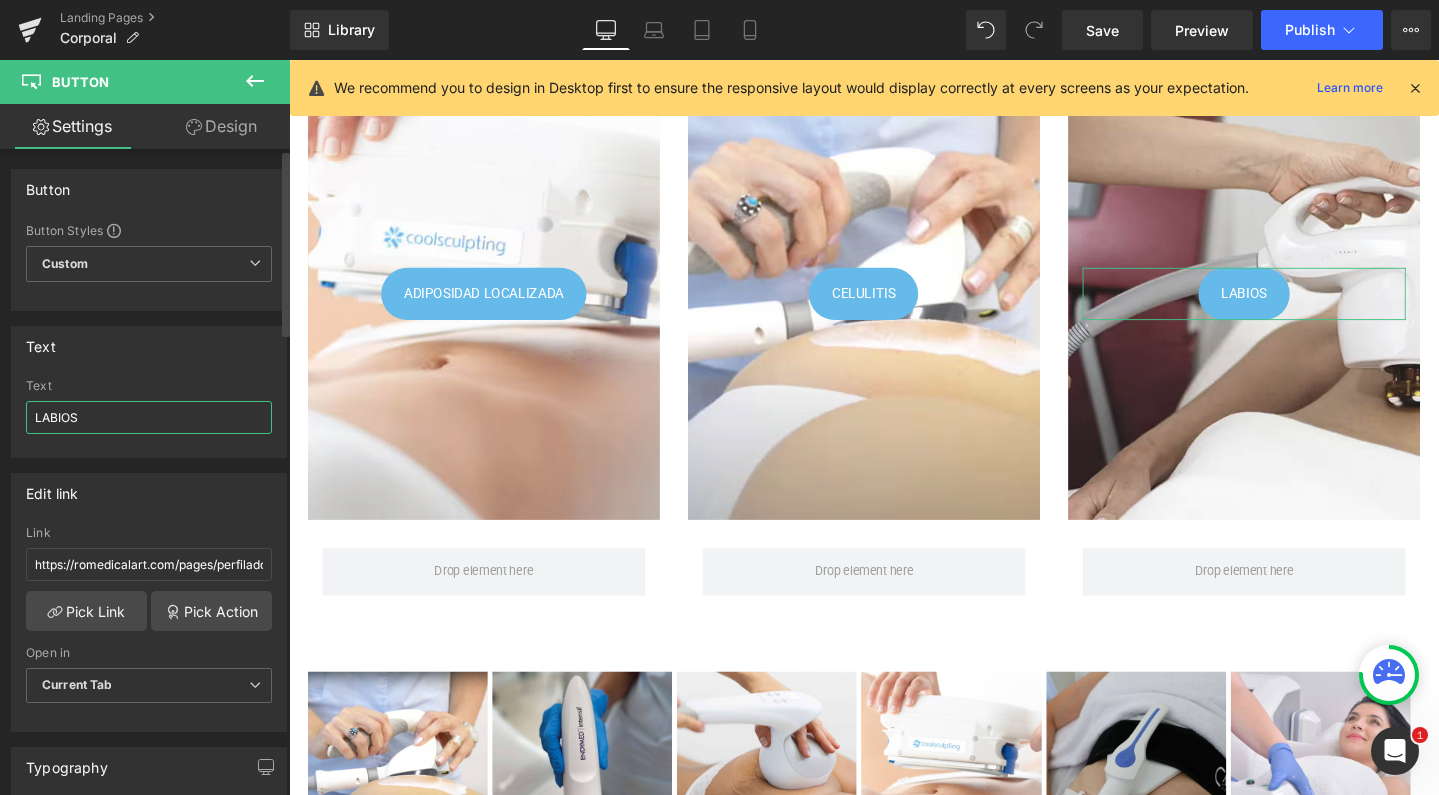 click on "LABIOS" at bounding box center [149, 417] 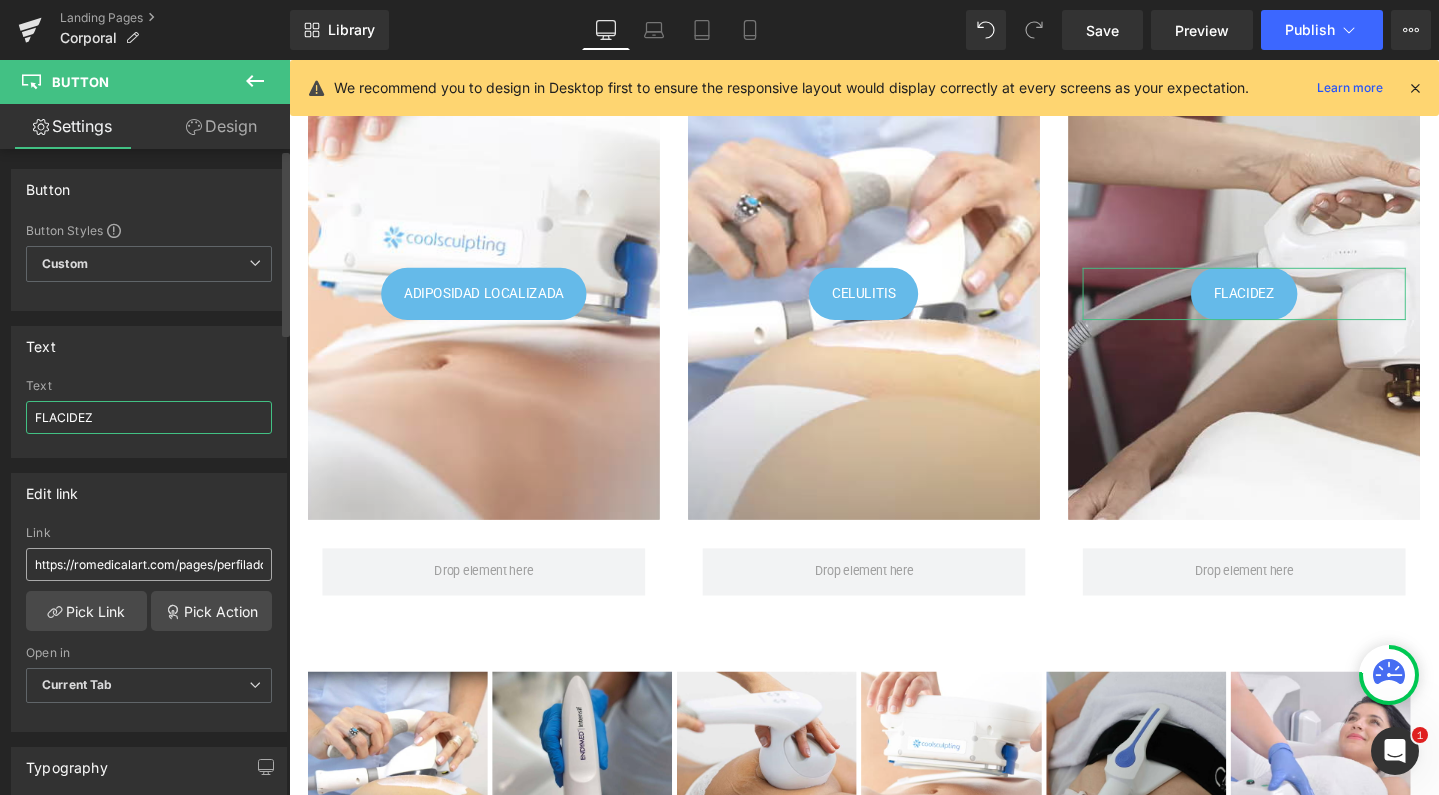 type on "FLACIDEZ" 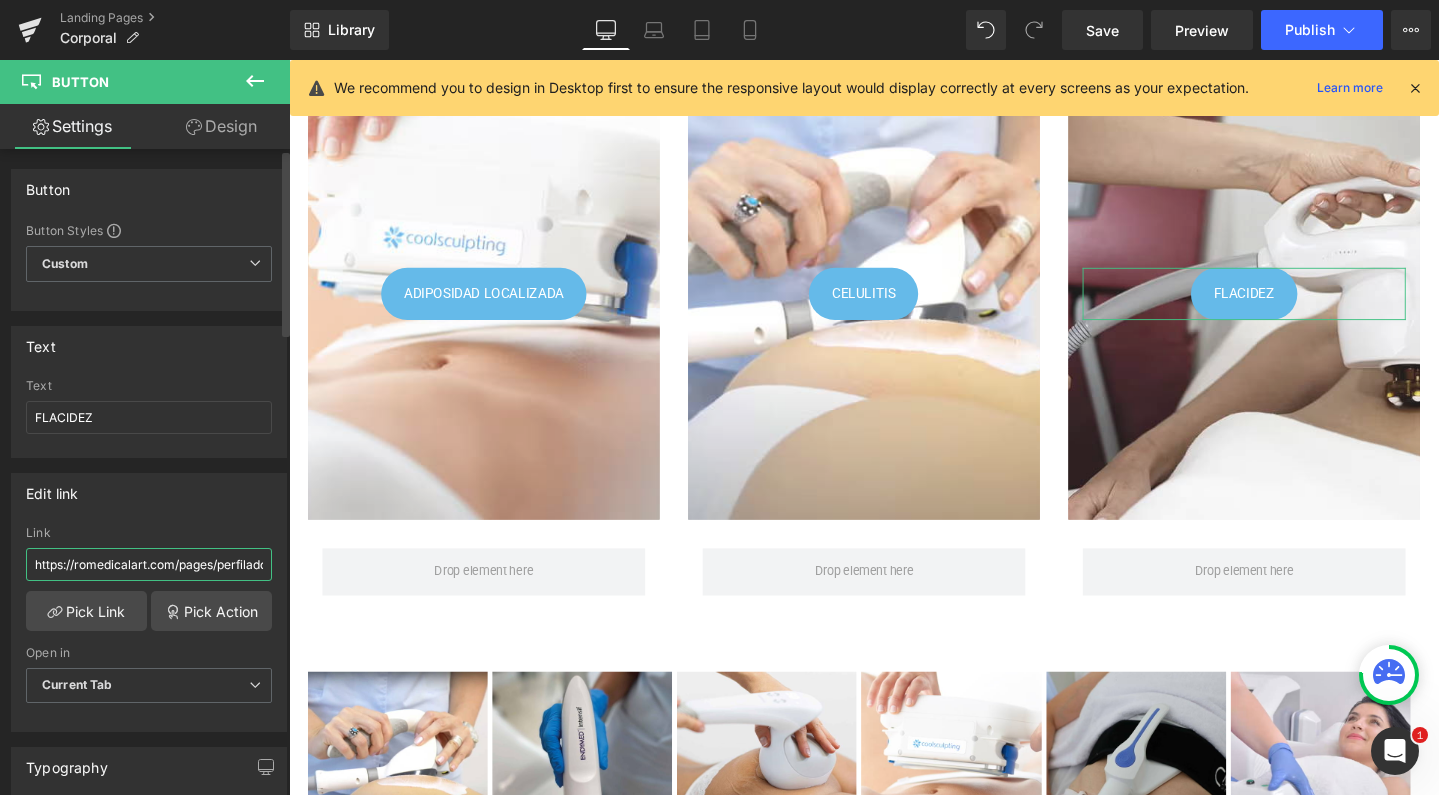 click on "https://romedicalart.com/pages/perfilado-de-labios" at bounding box center [149, 564] 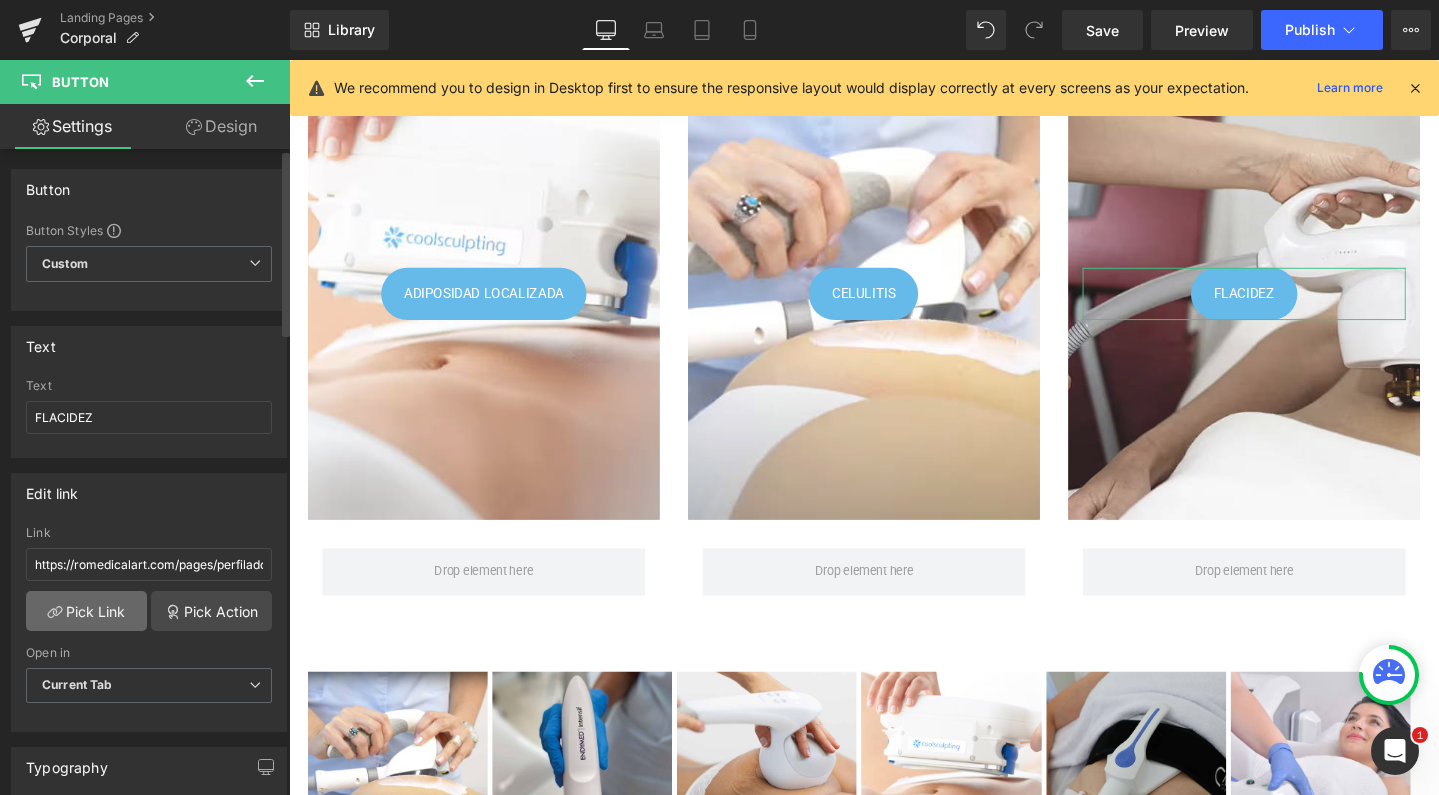 click on "Pick Link" at bounding box center [86, 611] 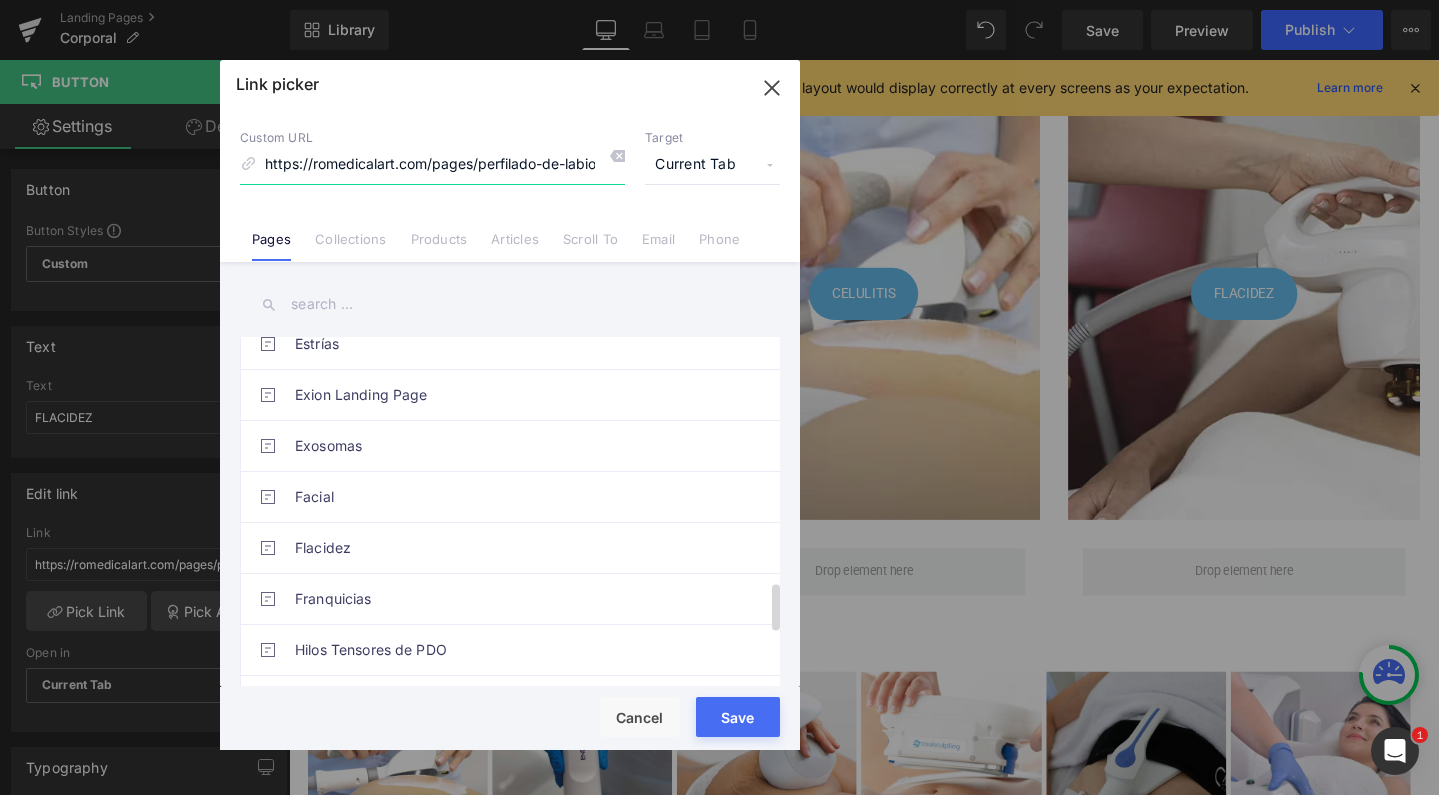 scroll, scrollTop: 1878, scrollLeft: 0, axis: vertical 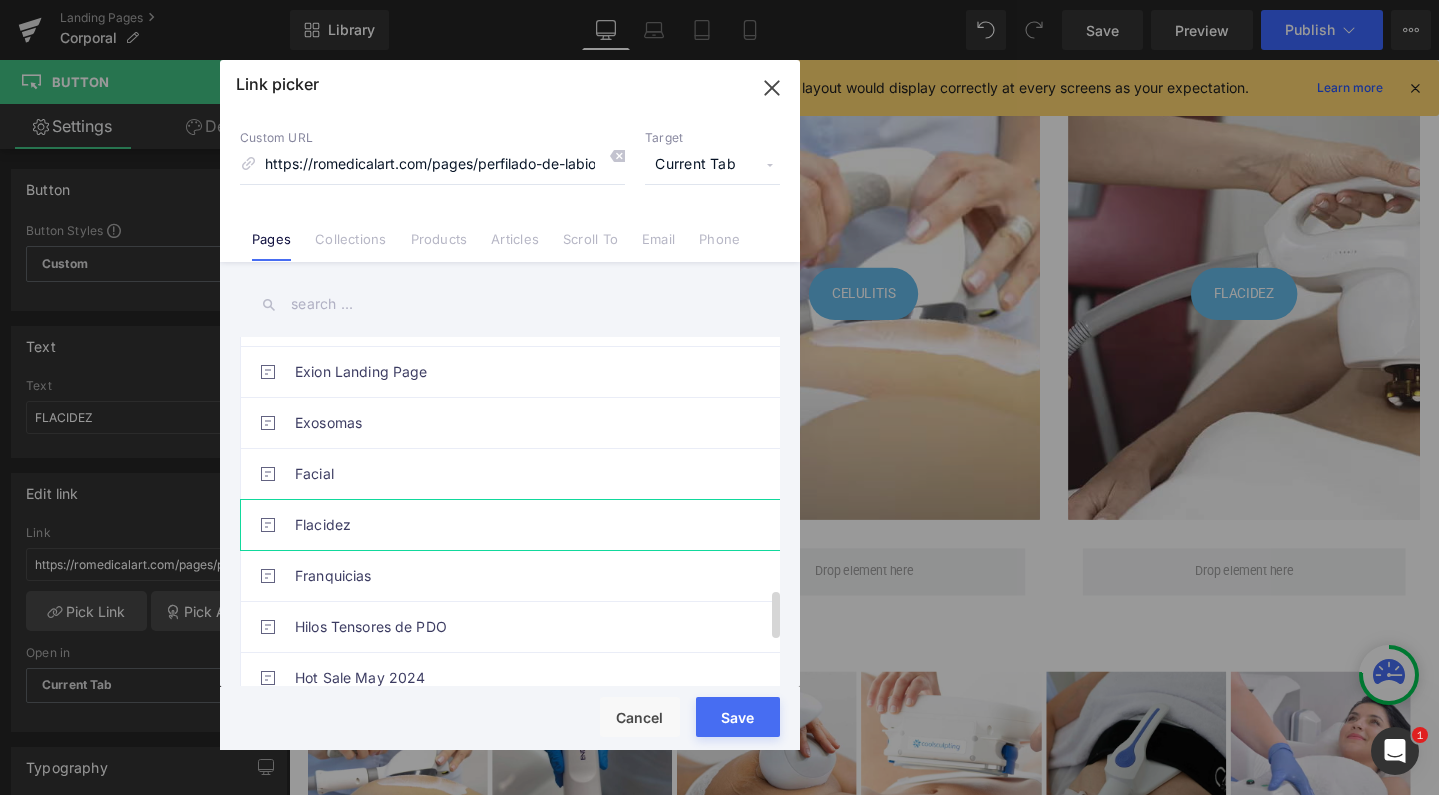 click on "Flacidez" at bounding box center [515, 525] 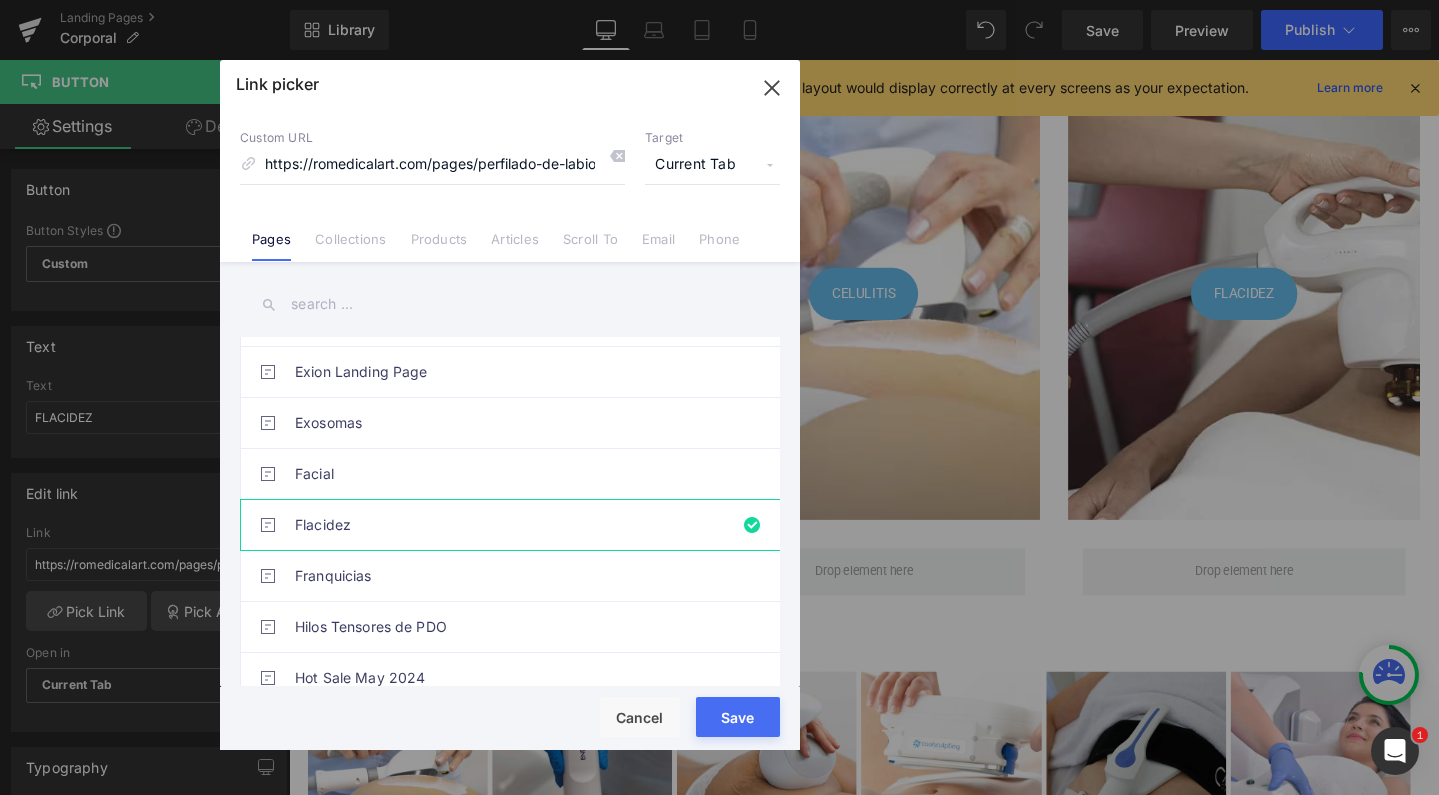 click on "Save" at bounding box center (738, 717) 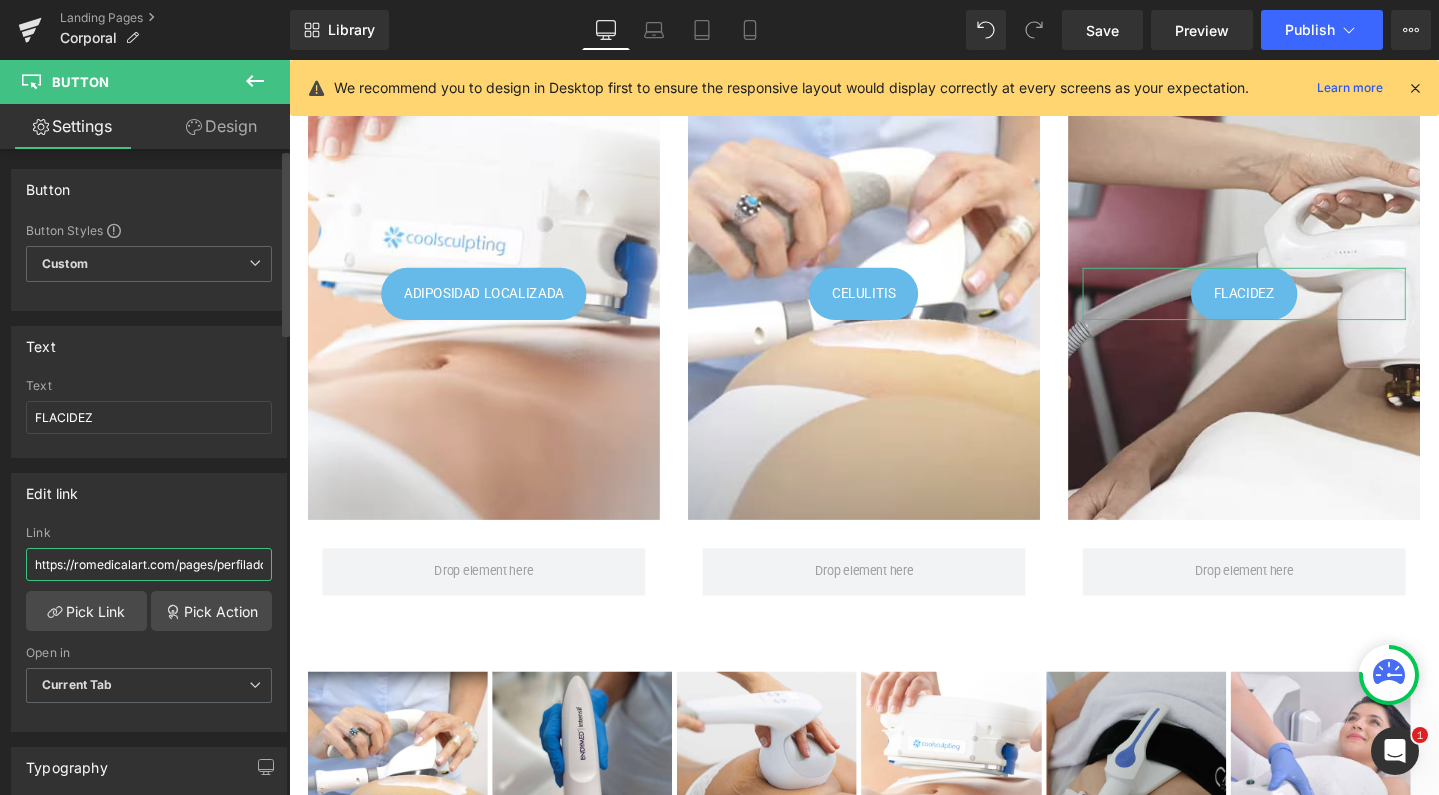 click on "https://romedicalart.com/pages/perfilado-de-labios" at bounding box center (149, 564) 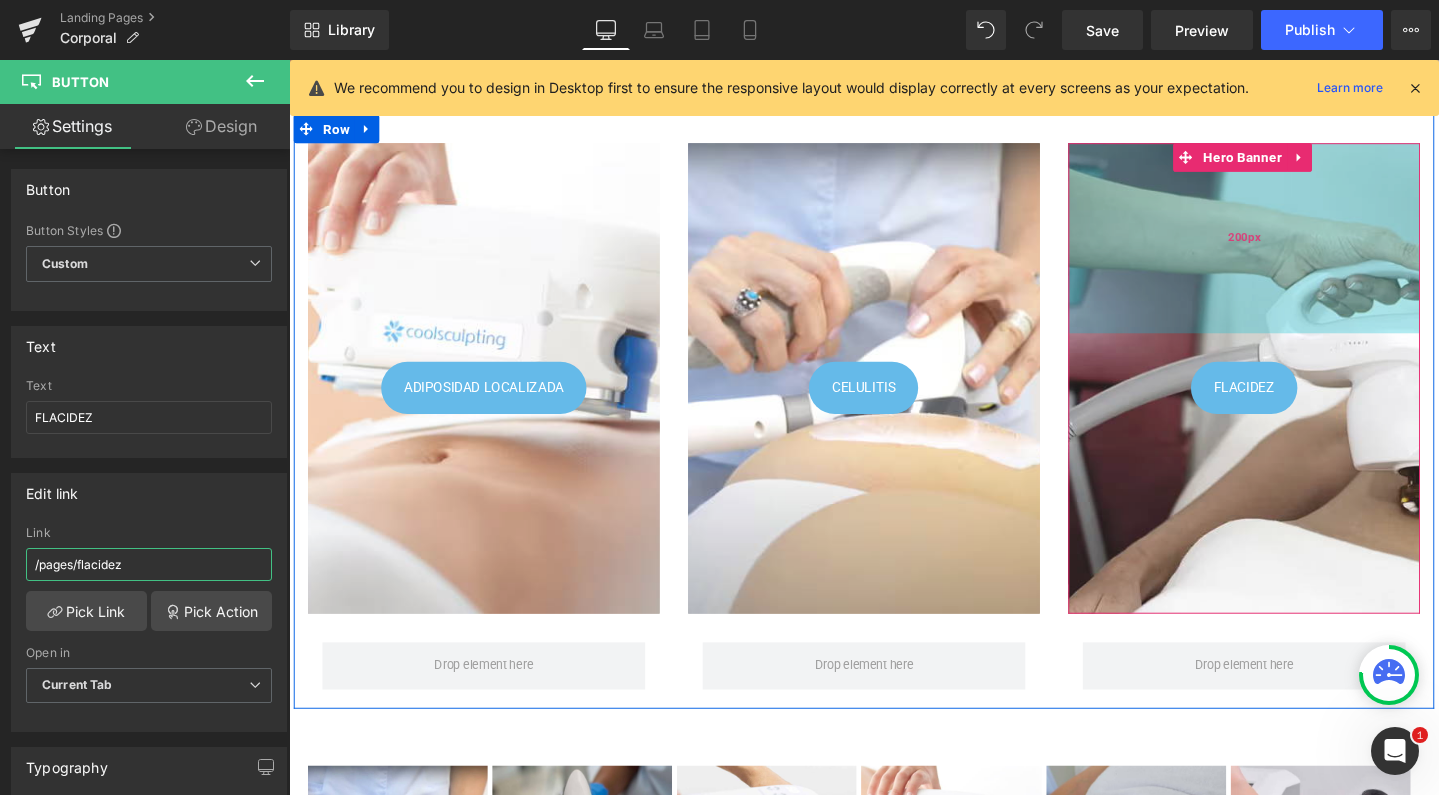 scroll, scrollTop: 387, scrollLeft: 0, axis: vertical 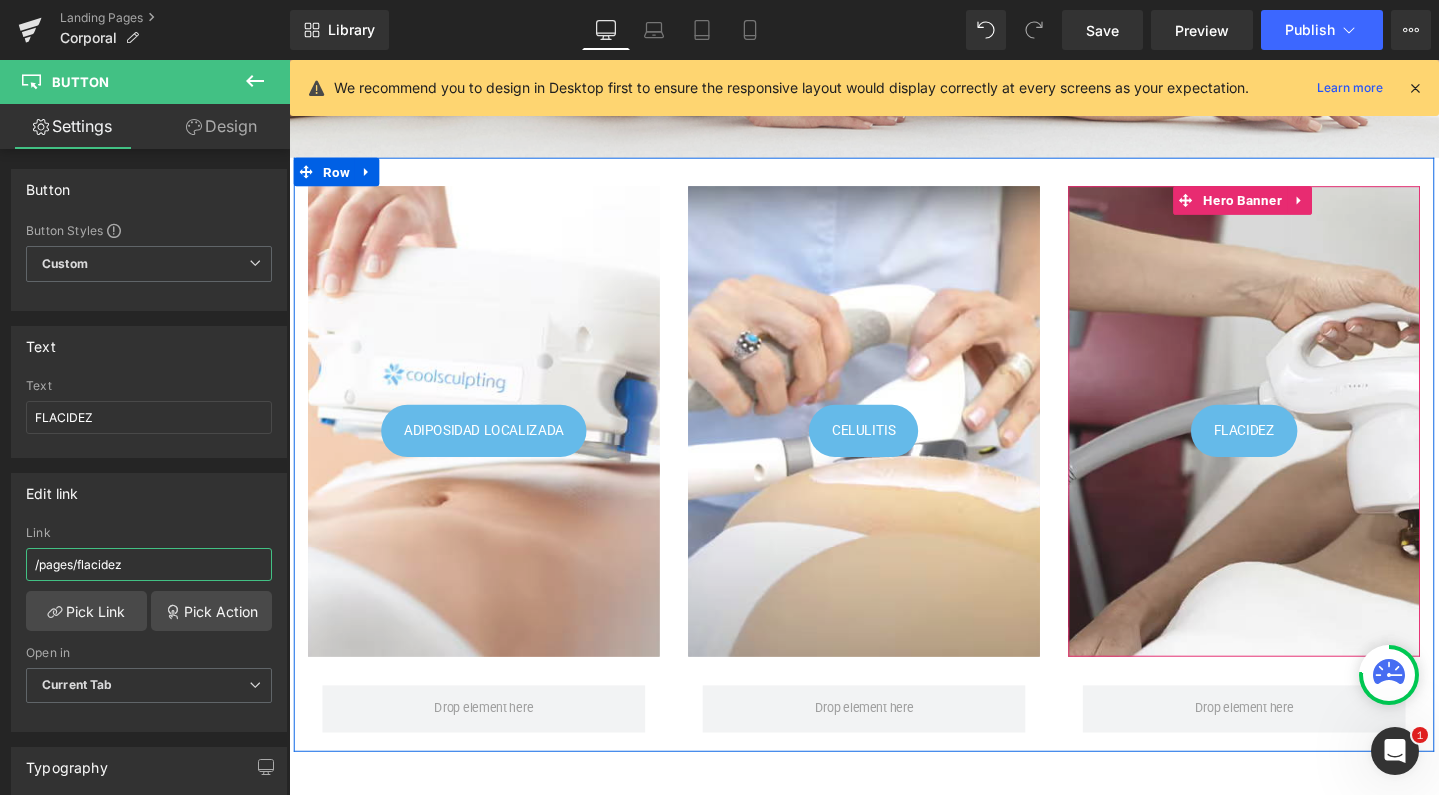 click on "Hero Banner" at bounding box center (1292, 208) 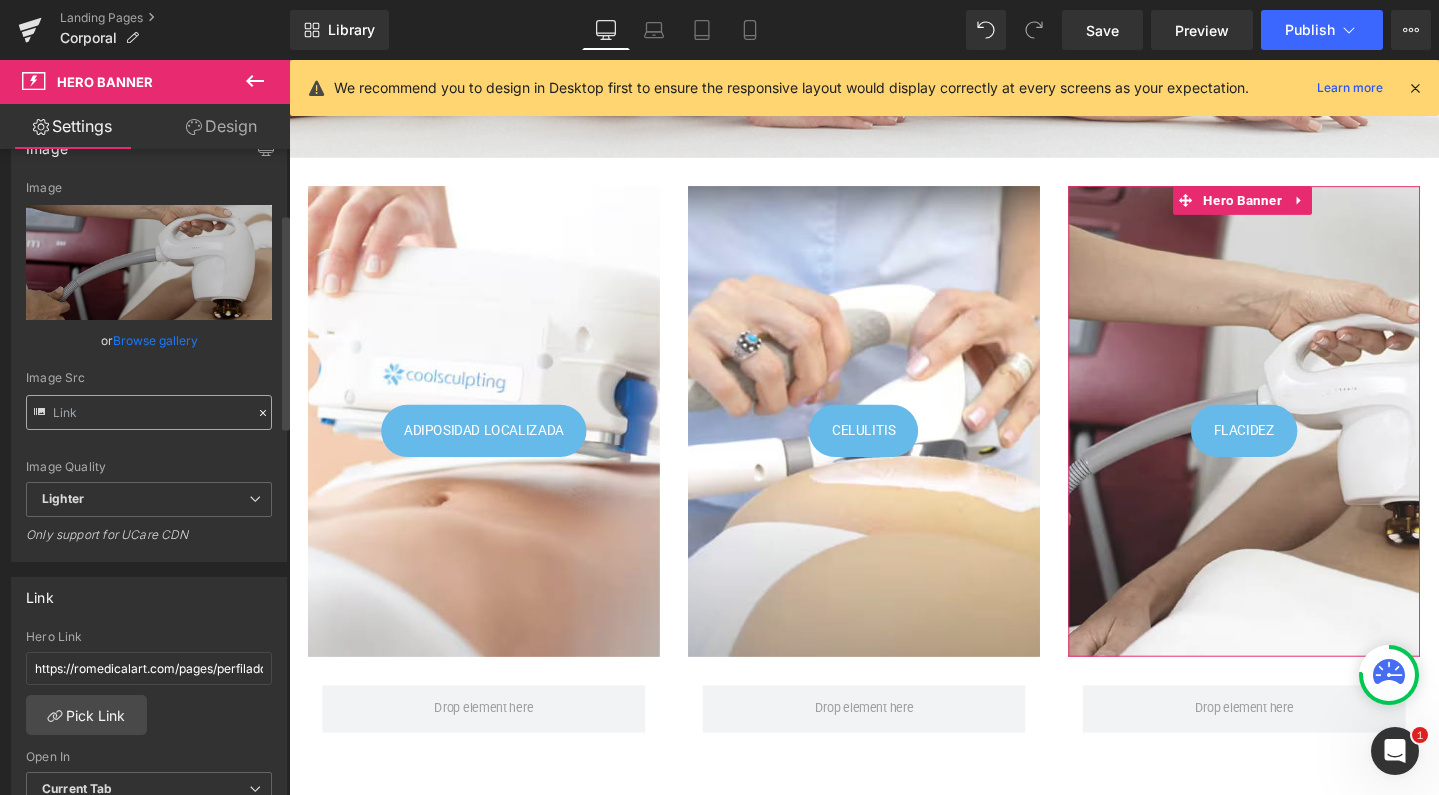 scroll, scrollTop: 193, scrollLeft: 0, axis: vertical 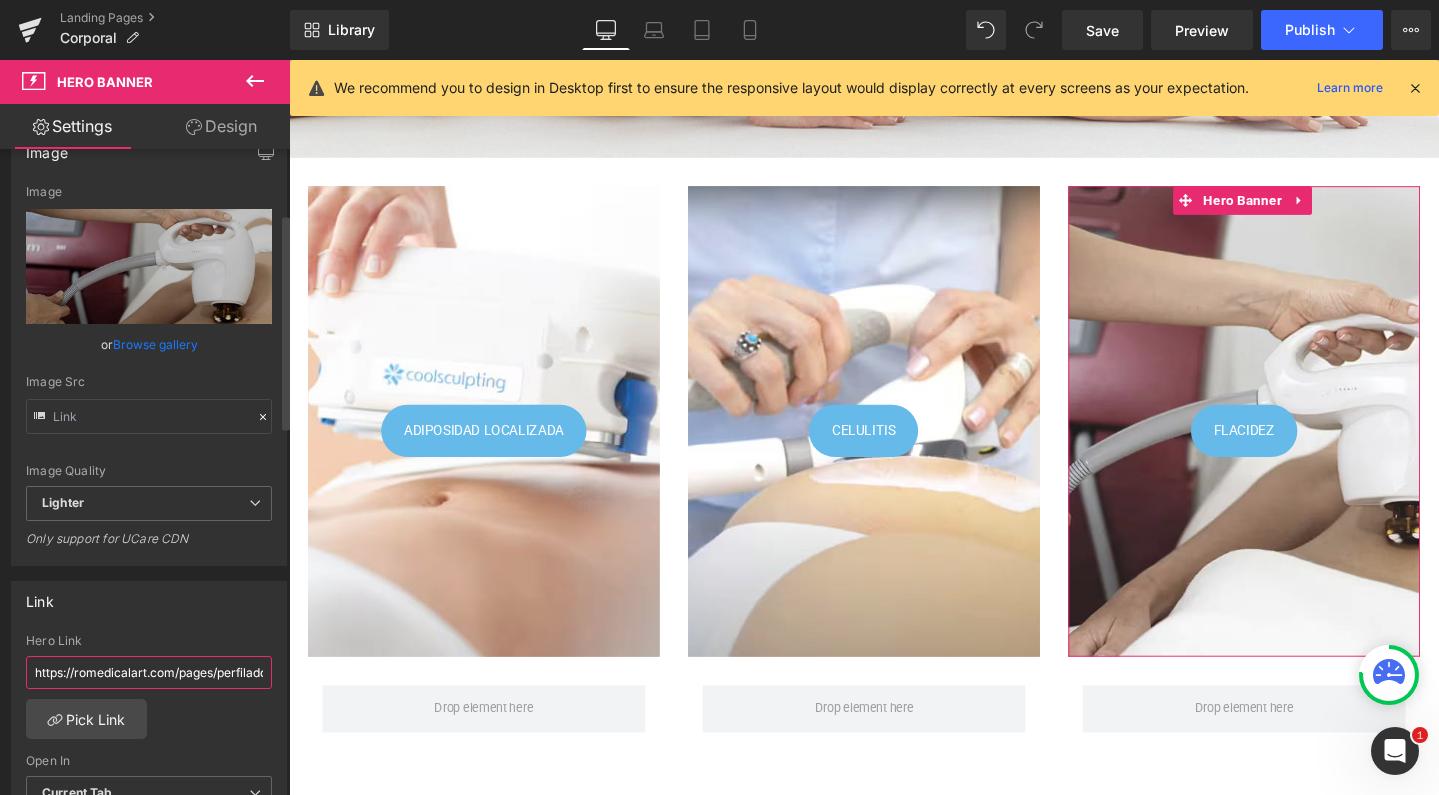 click on "https://romedicalart.com/pages/perfilado-de-labios" at bounding box center [149, 672] 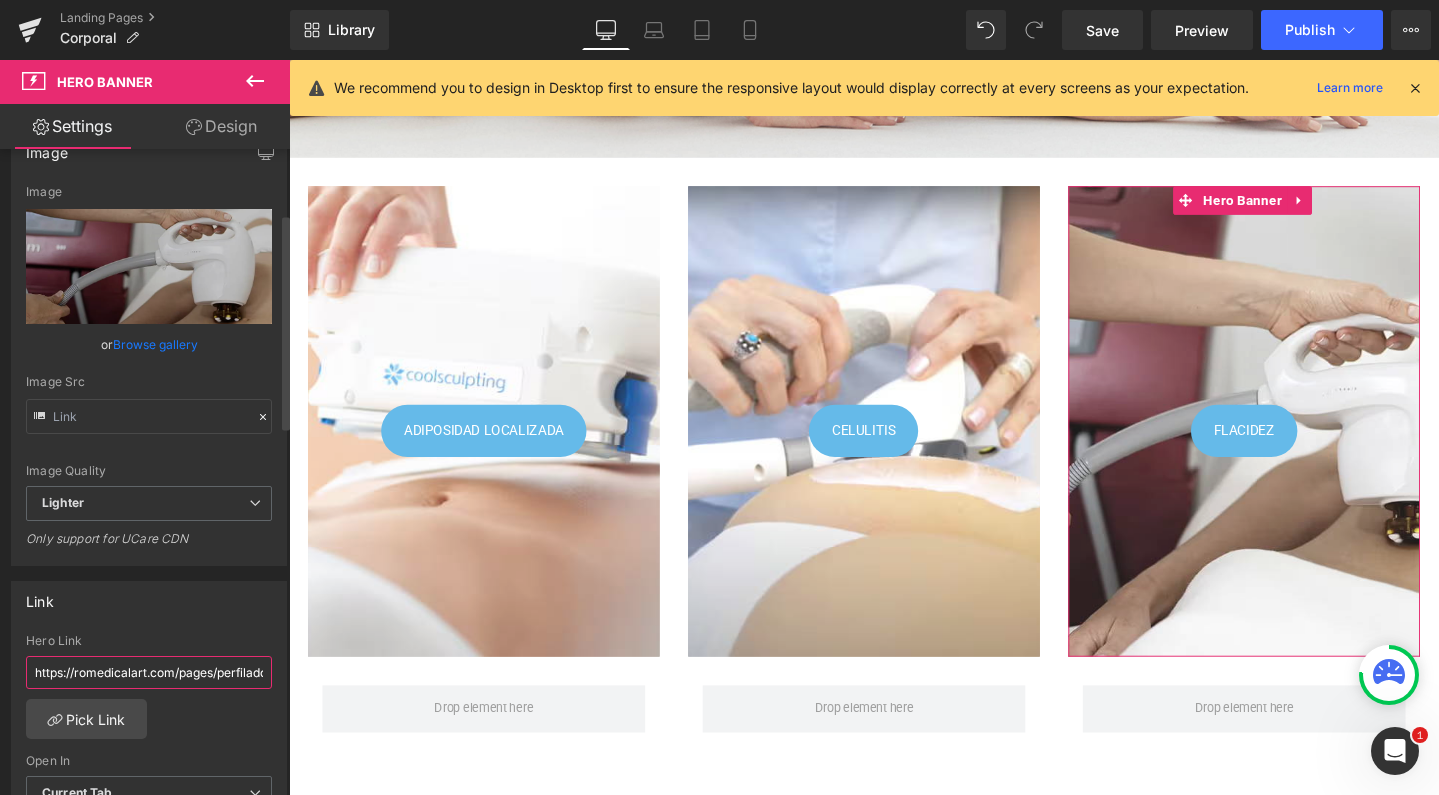 paste on "/pages/flacidez" 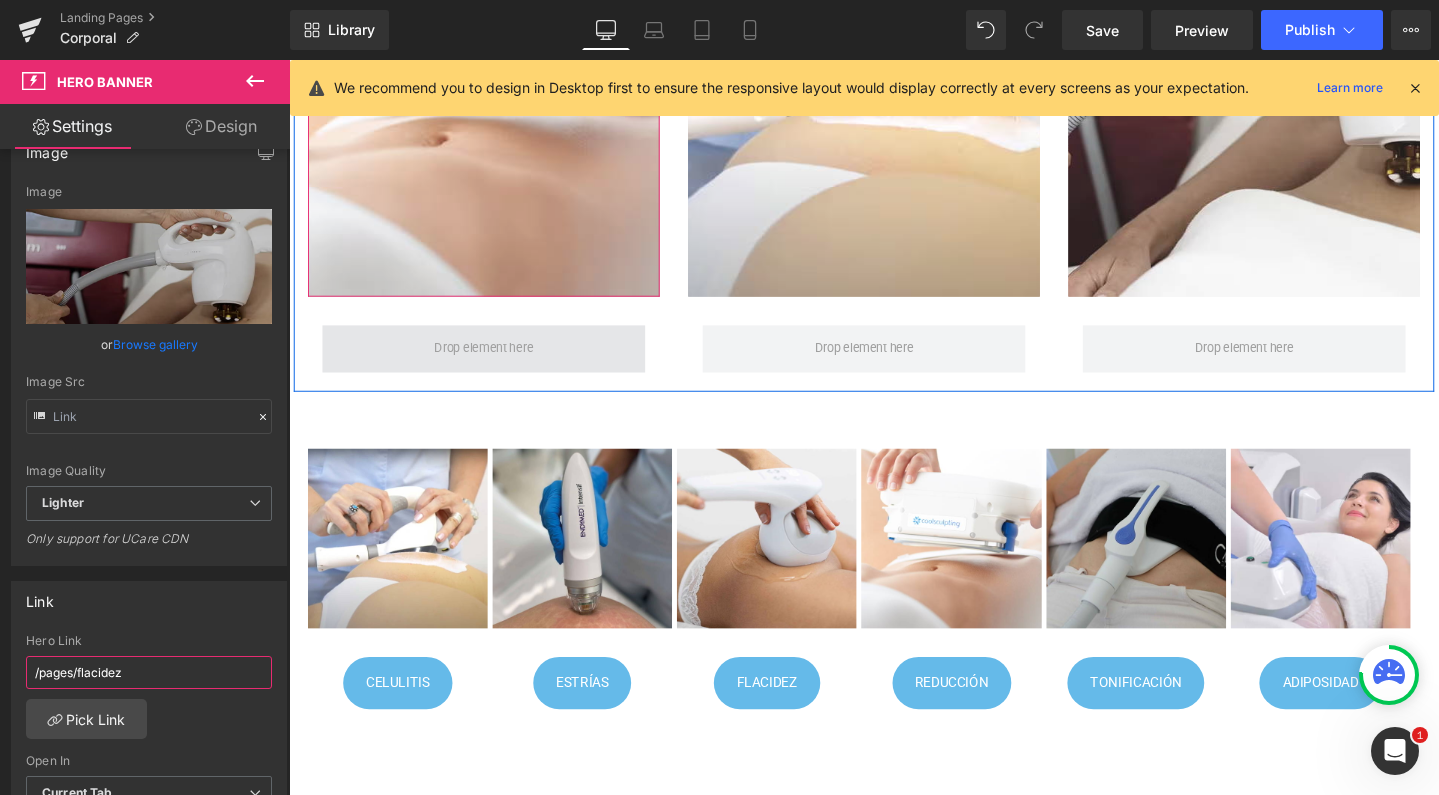 scroll, scrollTop: 767, scrollLeft: 0, axis: vertical 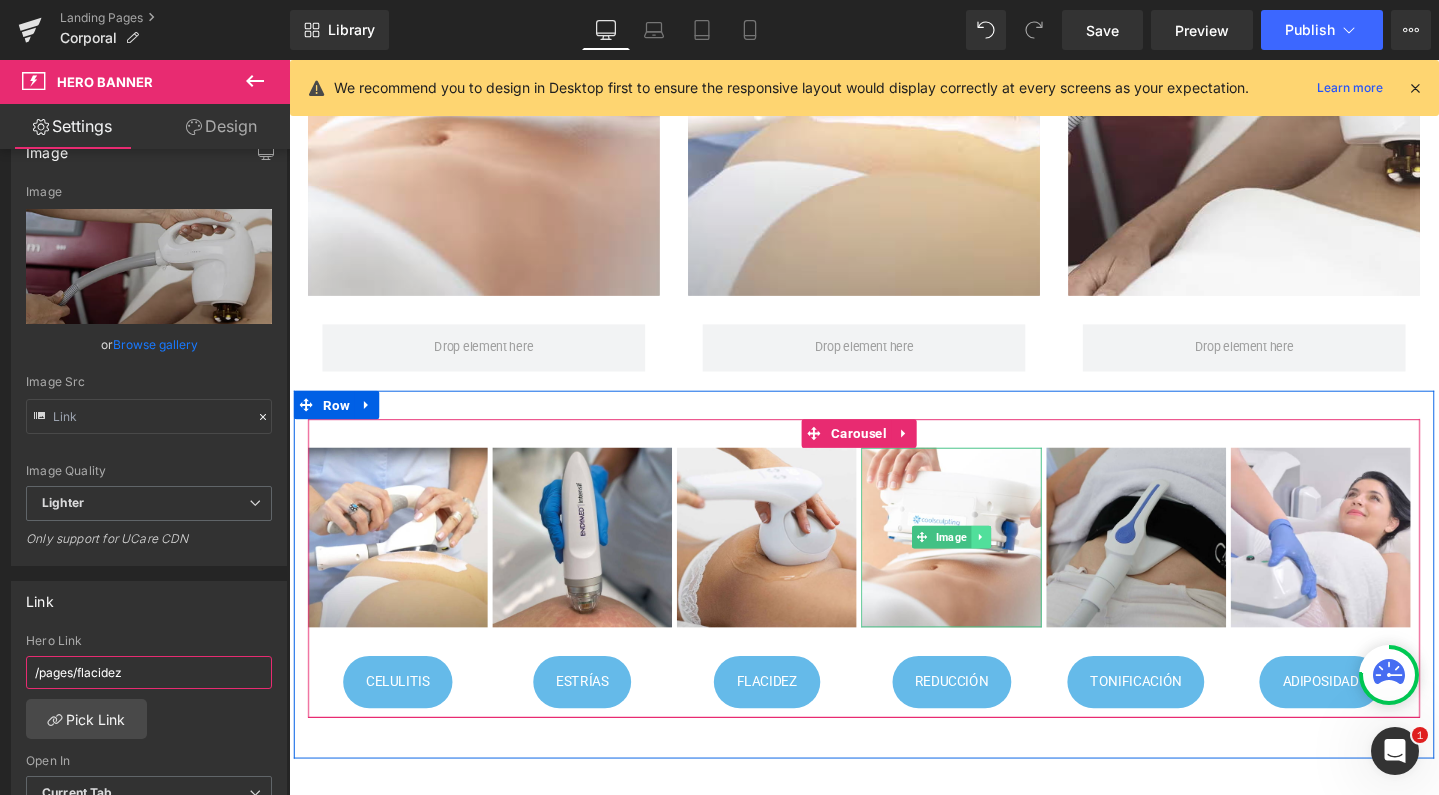 type on "/pages/flacidez" 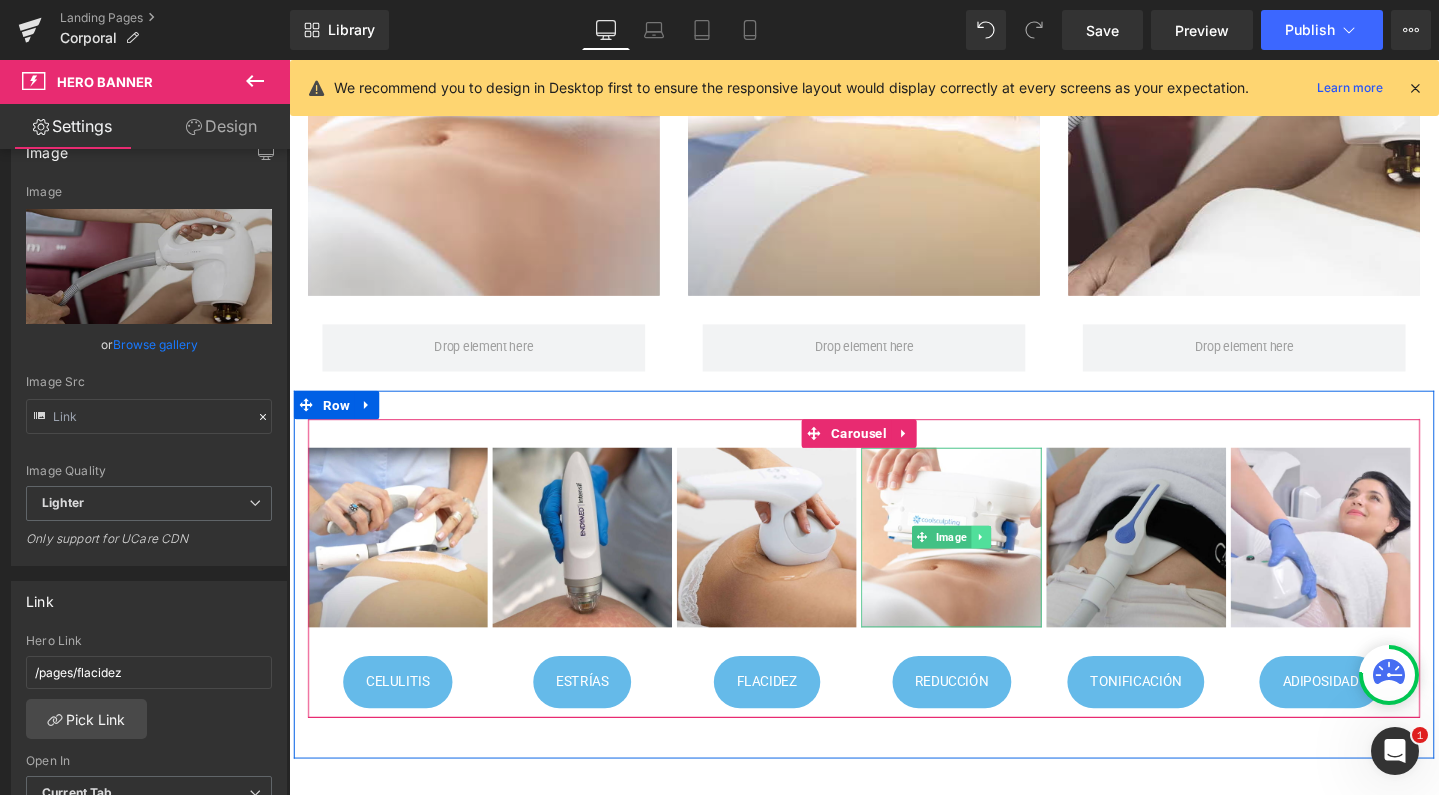 click at bounding box center [1017, 562] 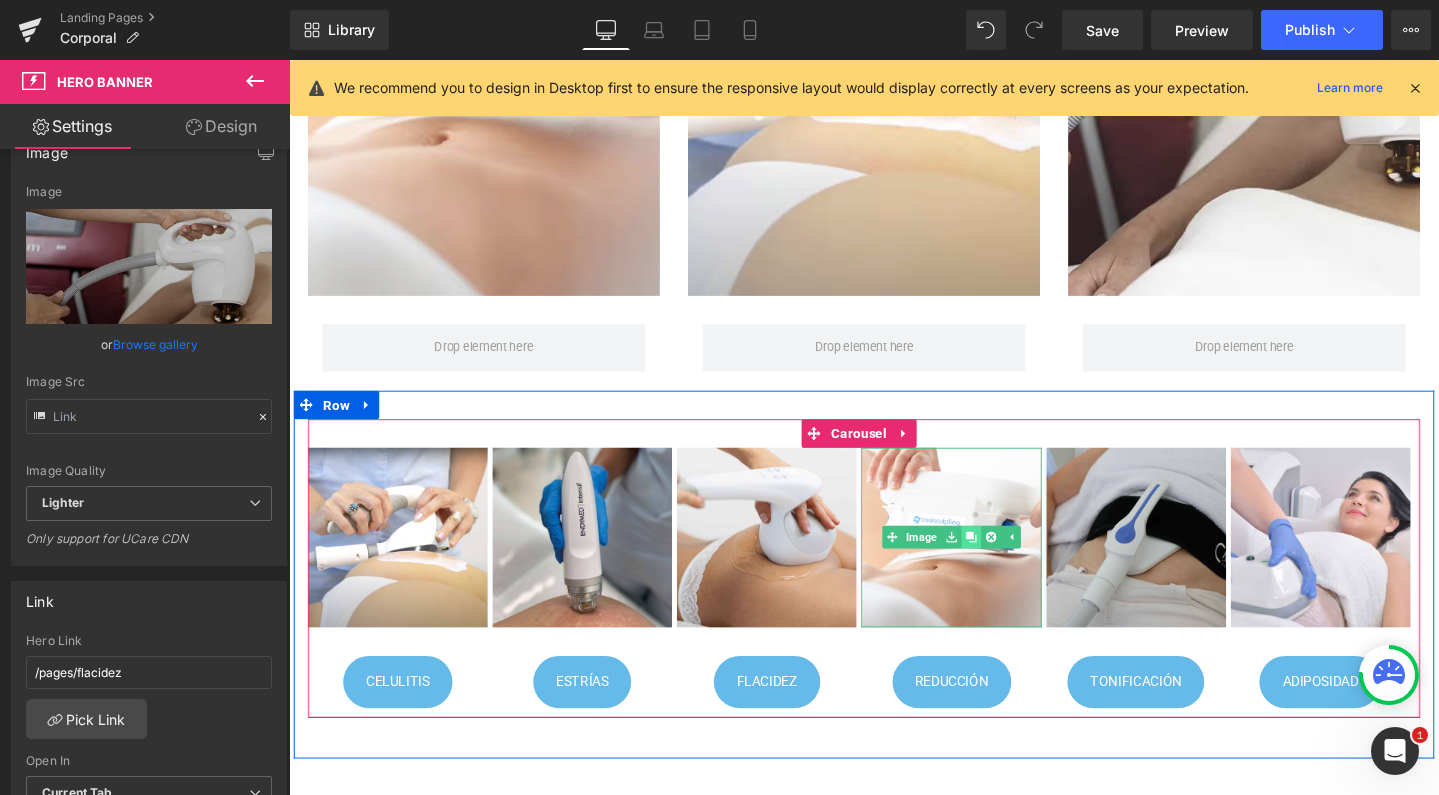 click at bounding box center [1006, 562] 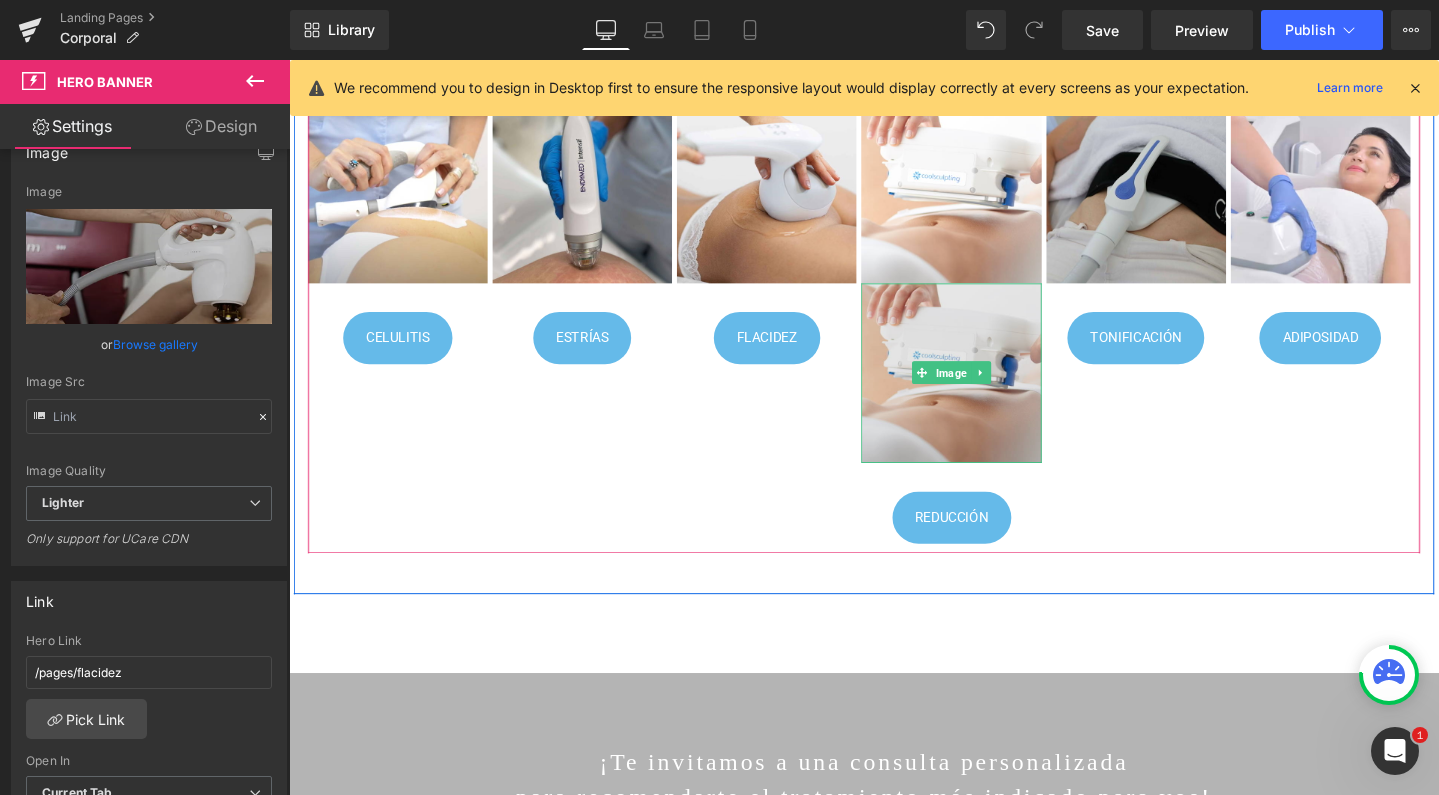 scroll, scrollTop: 1067, scrollLeft: 0, axis: vertical 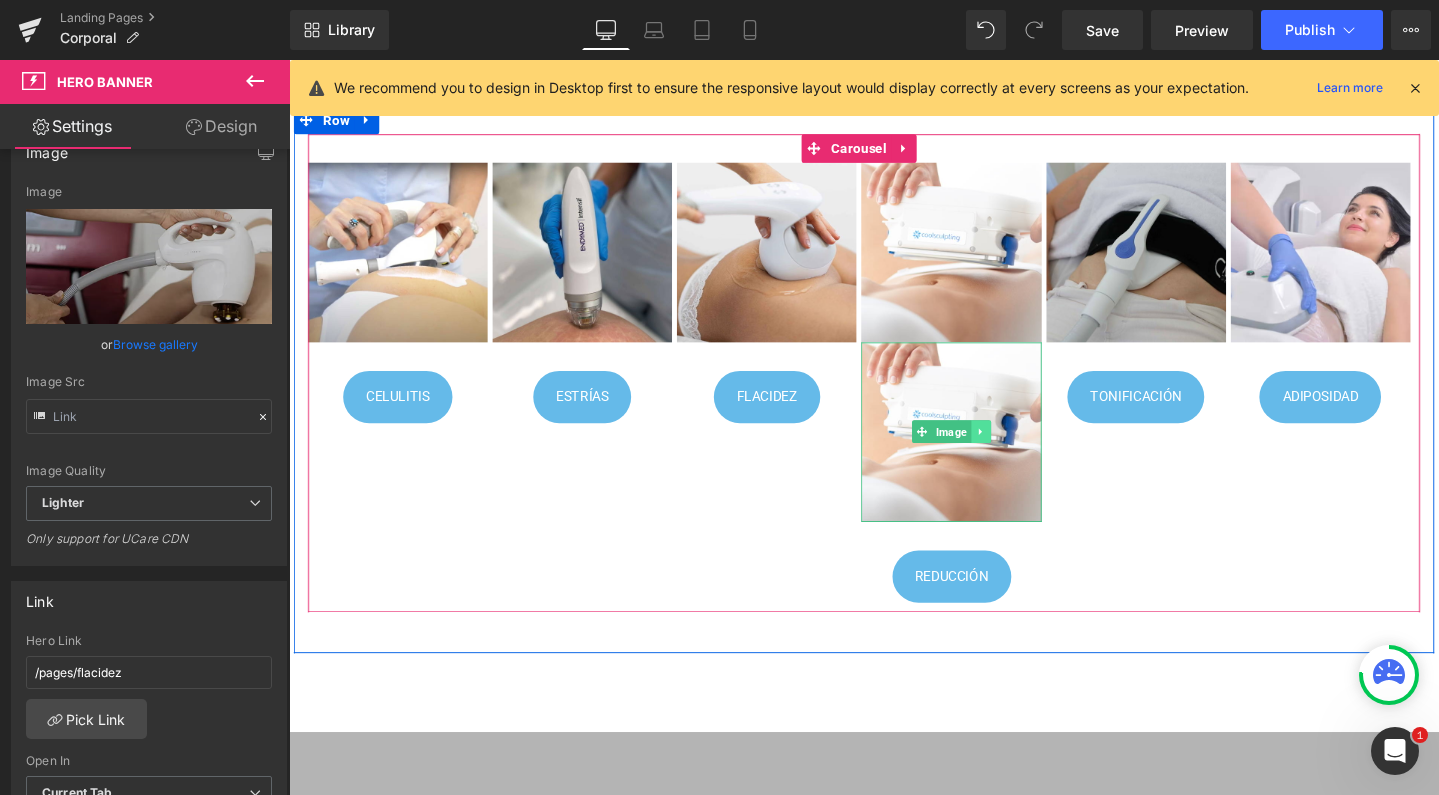 click 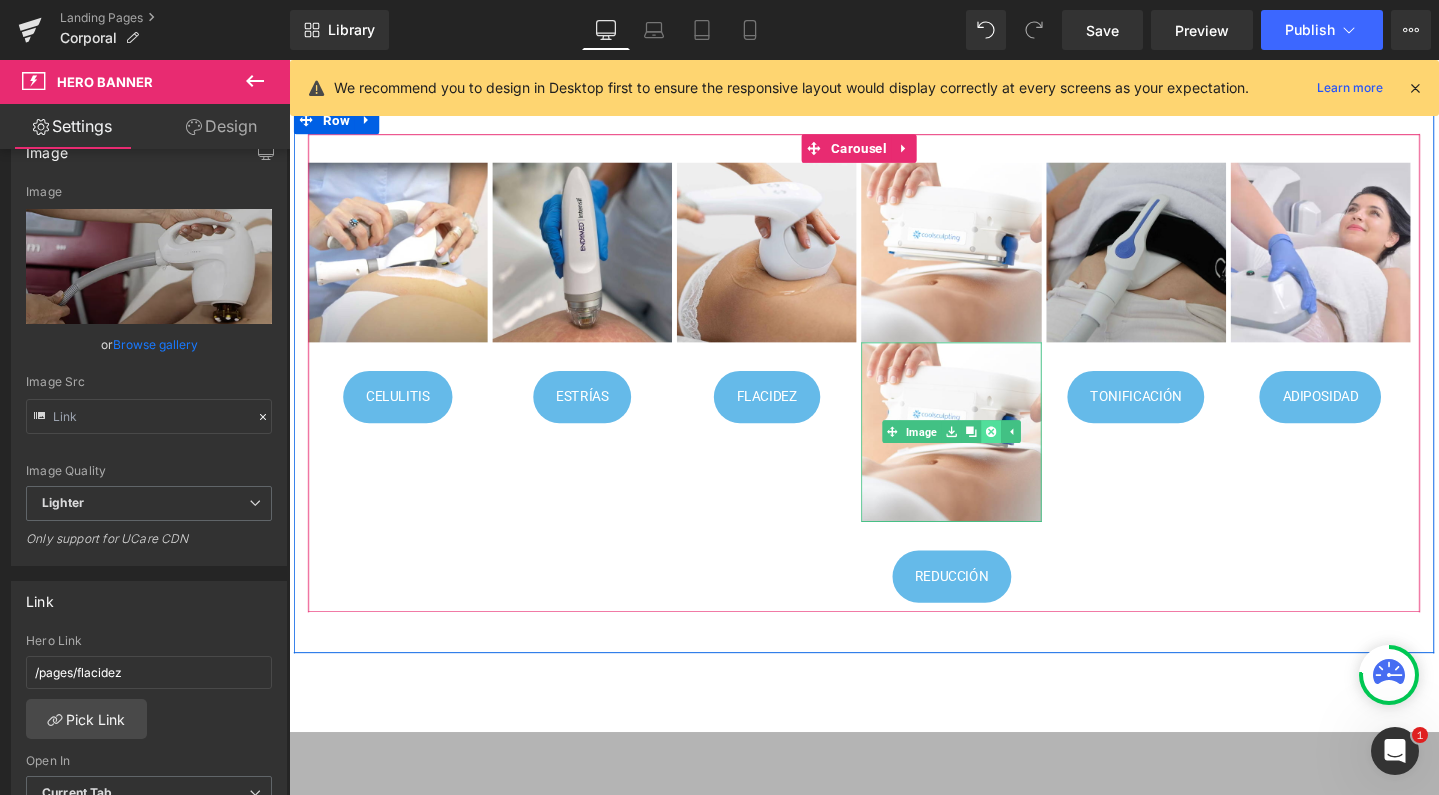 click 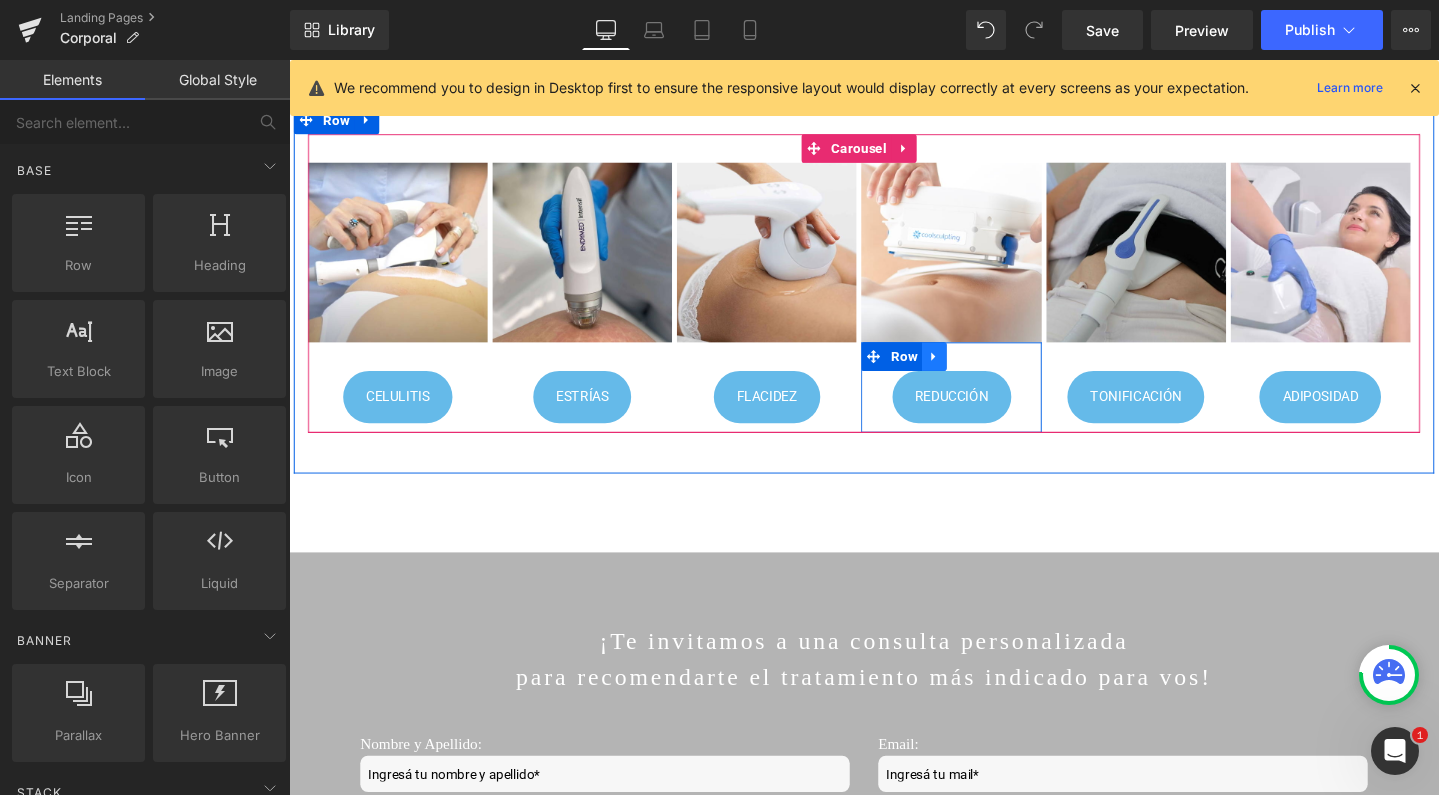 click 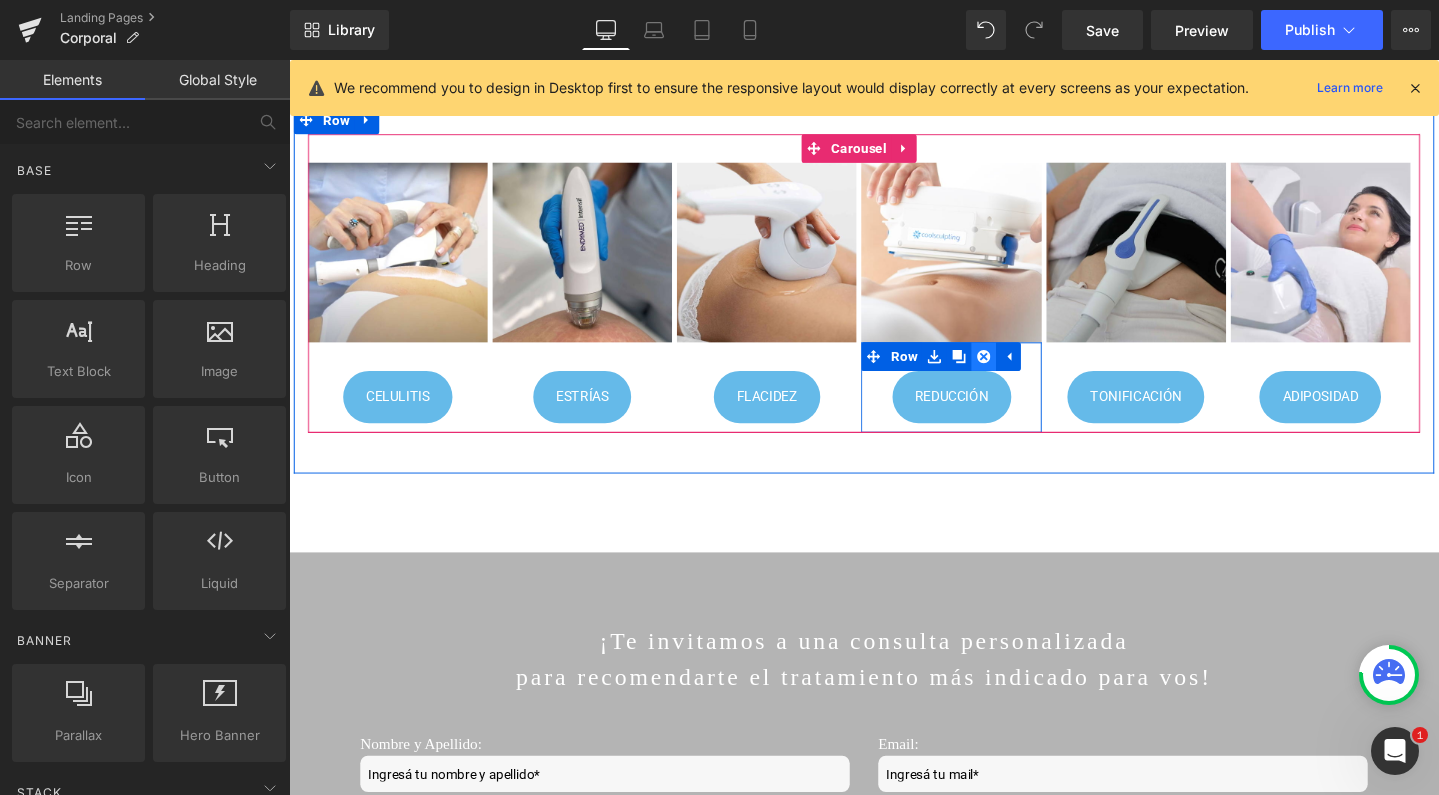 click 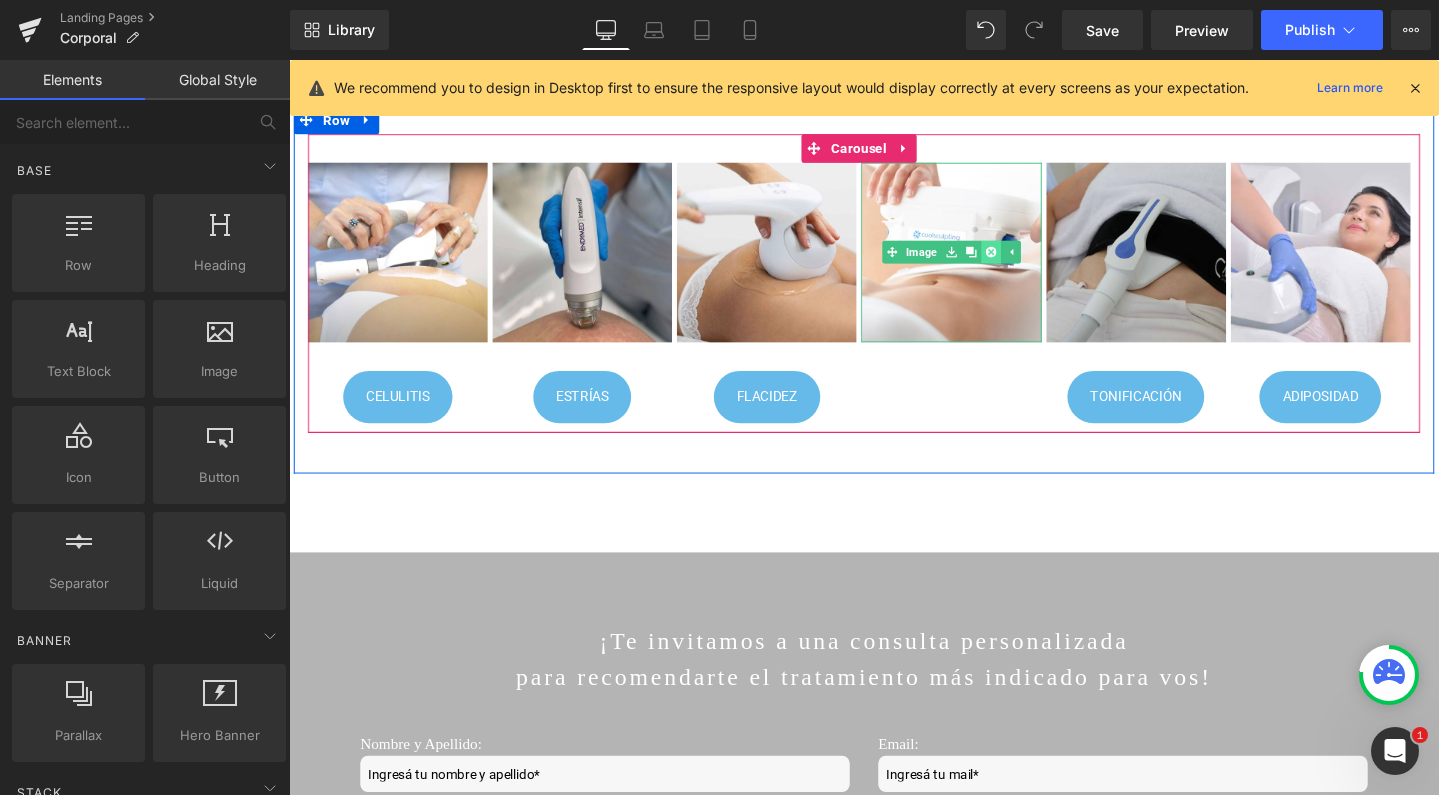 click 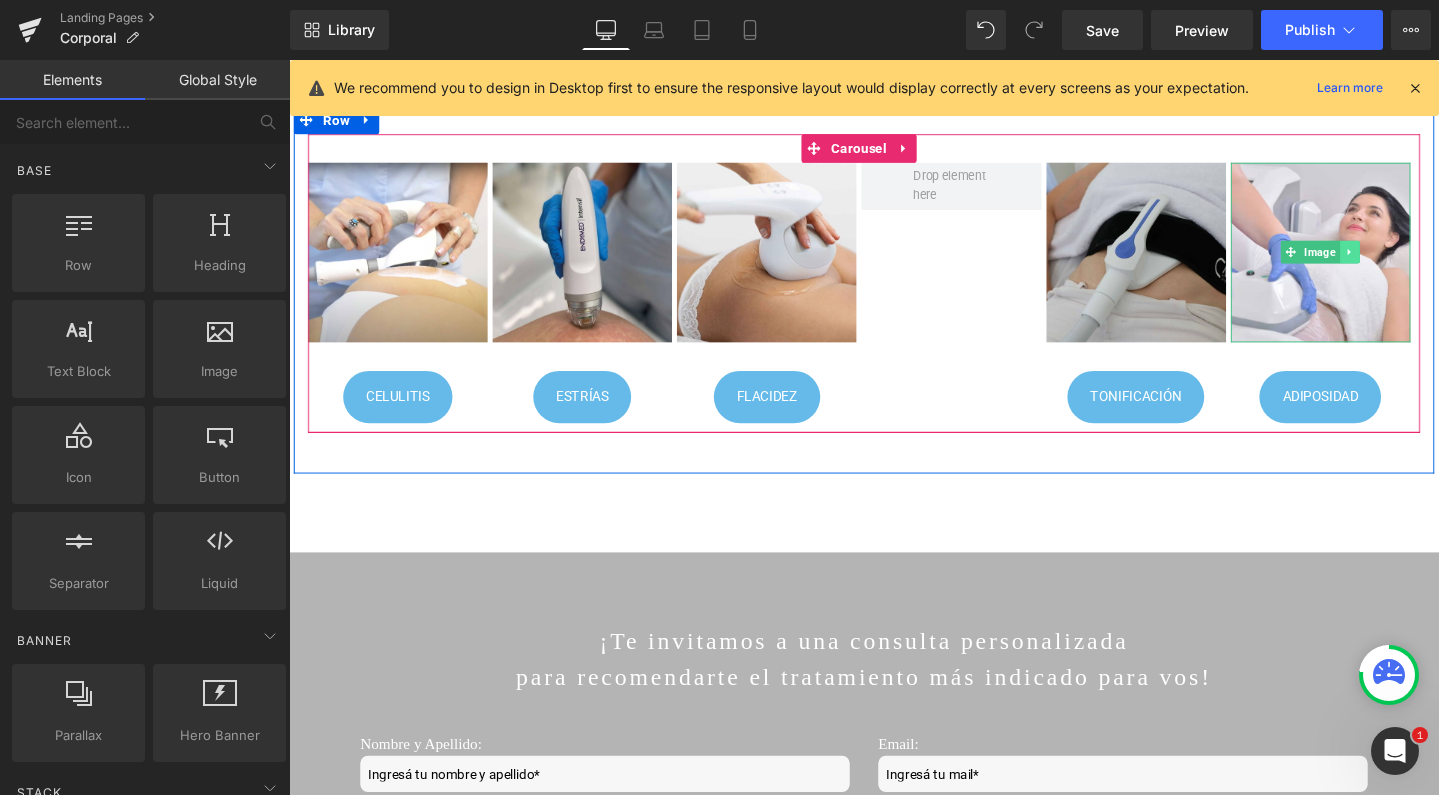 click 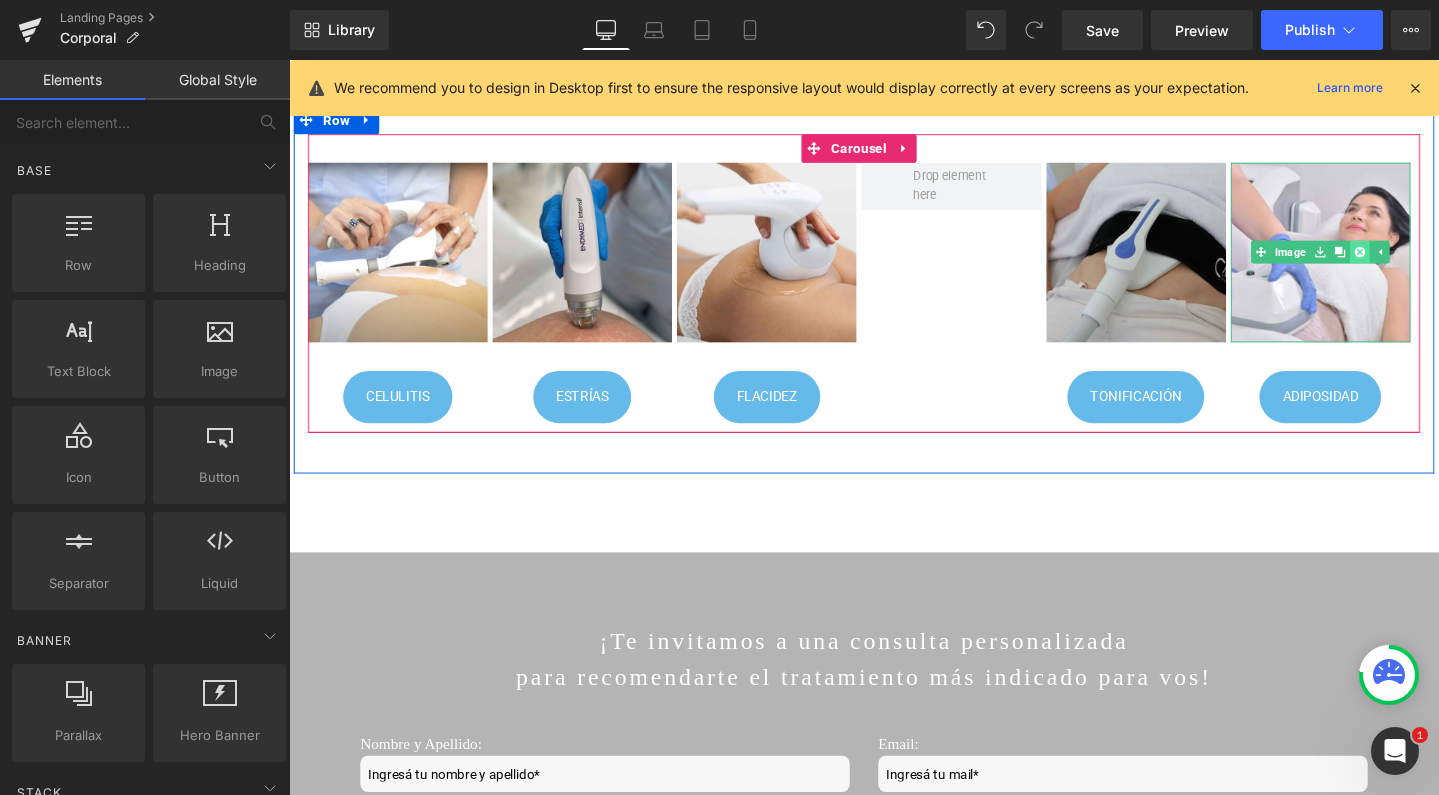 click 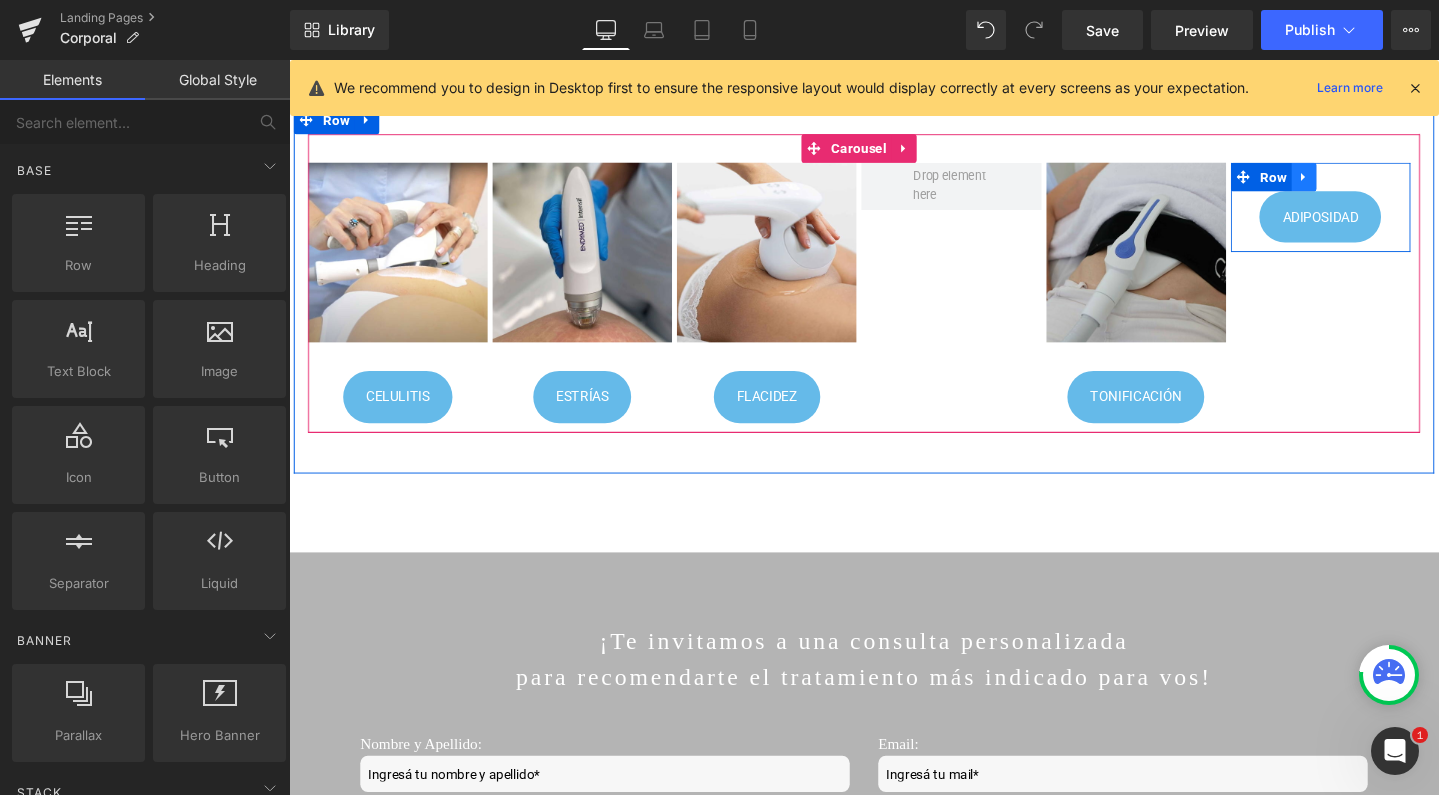 click 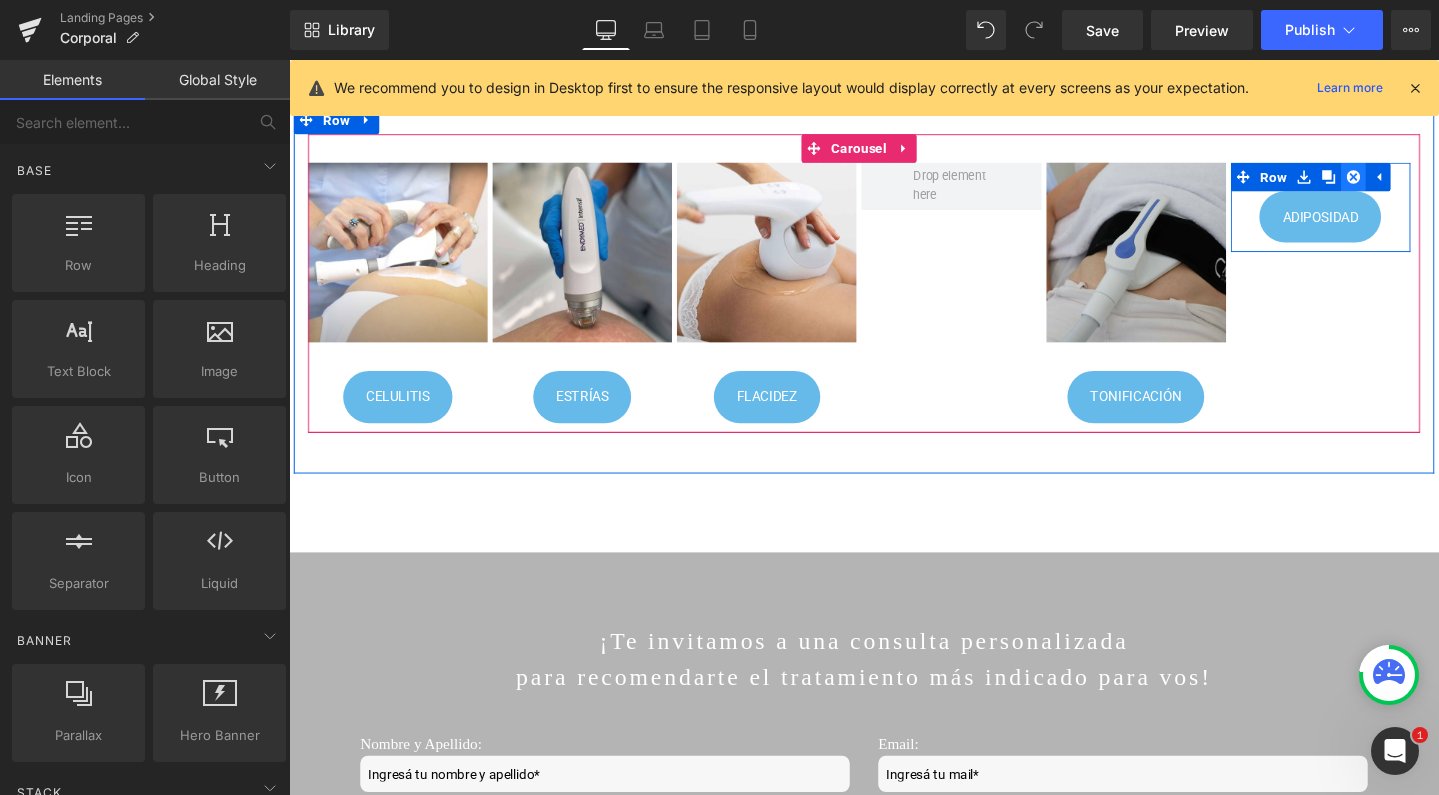click 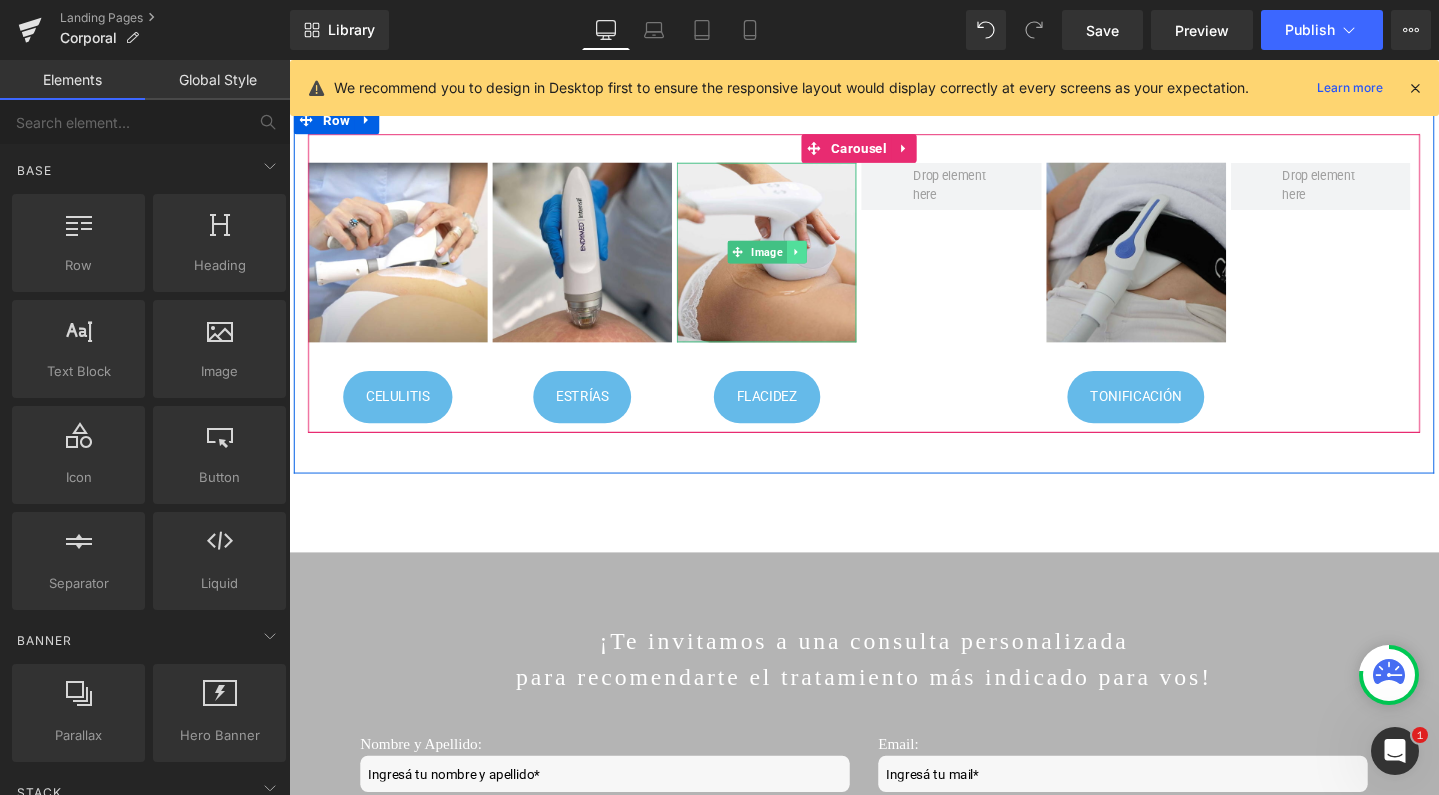click at bounding box center (822, 262) 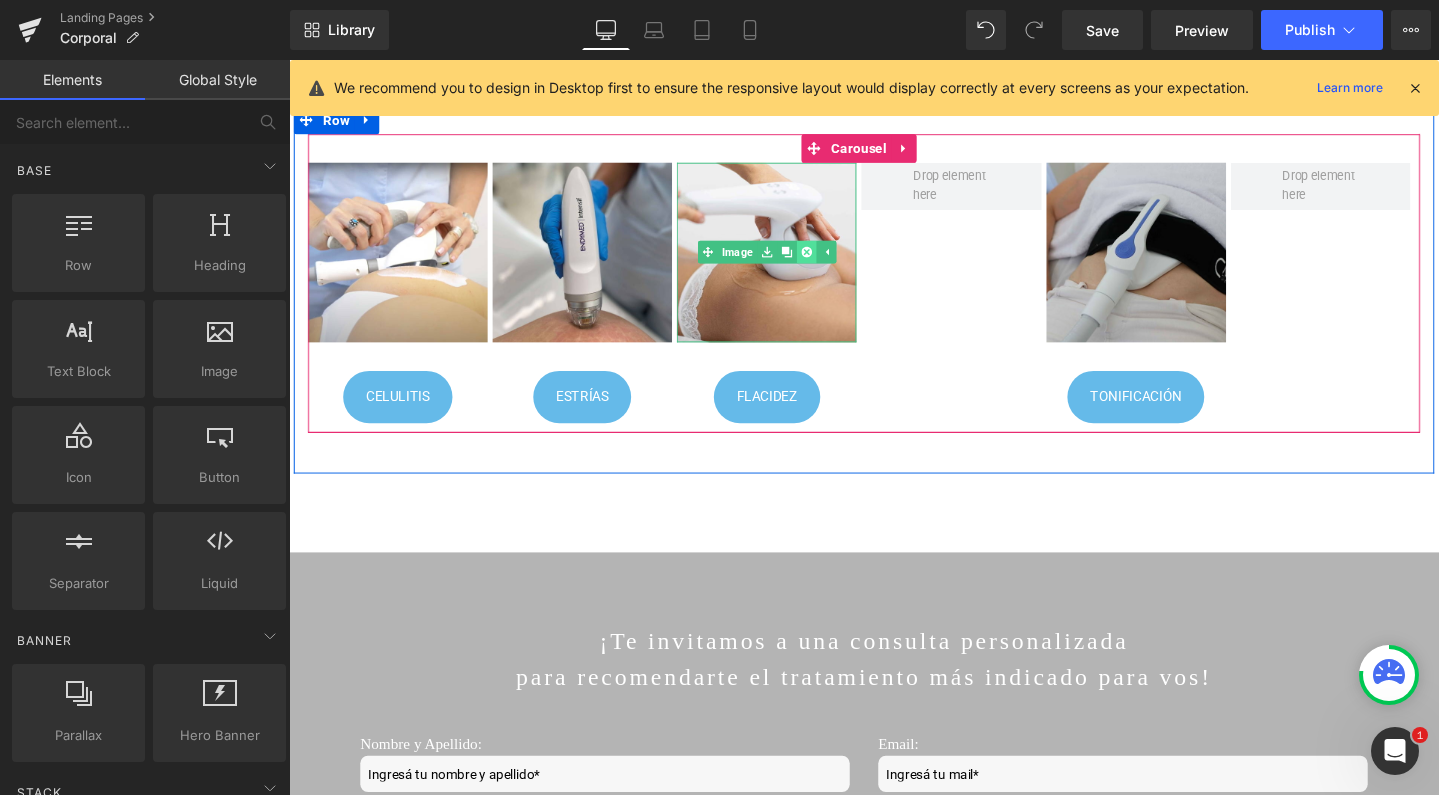 click 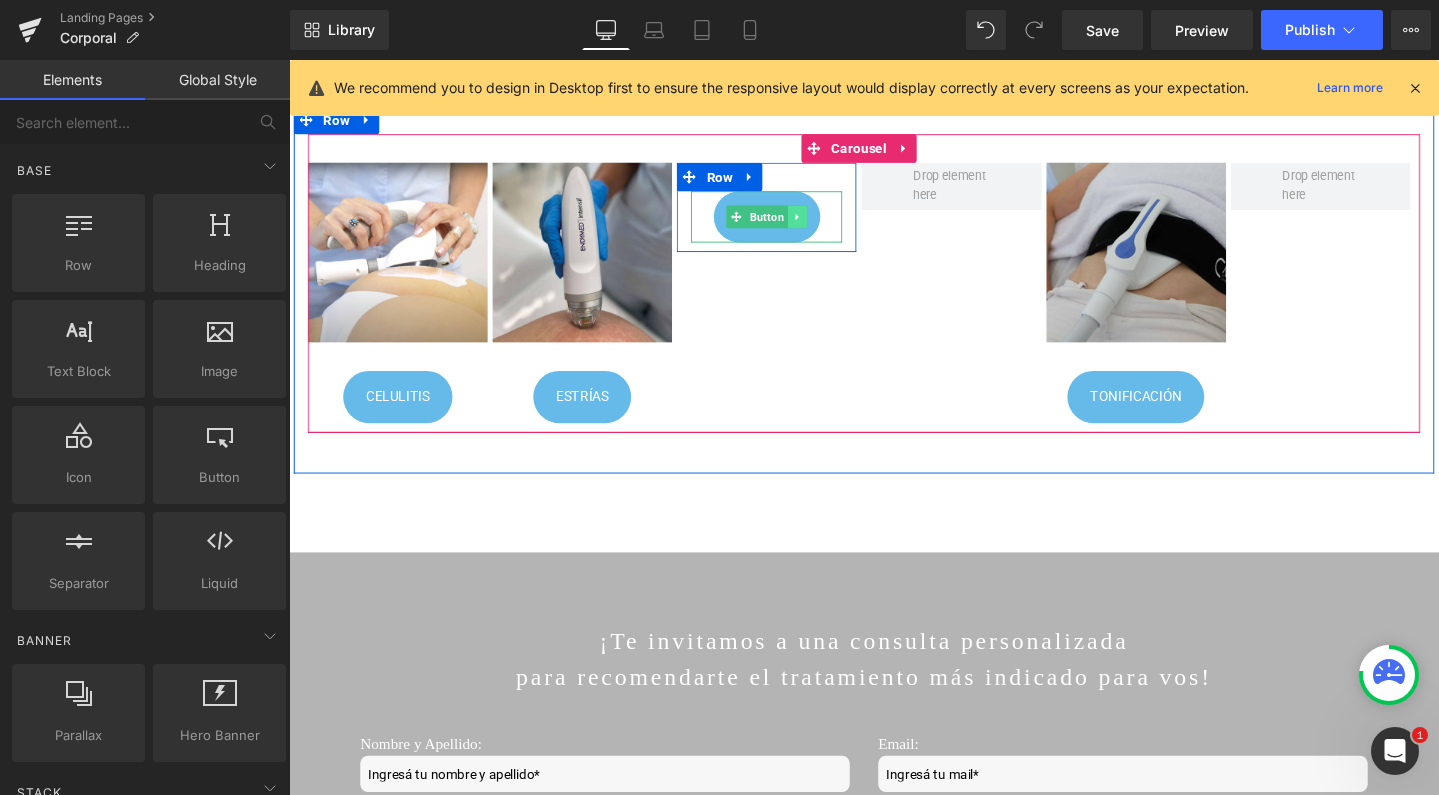 click 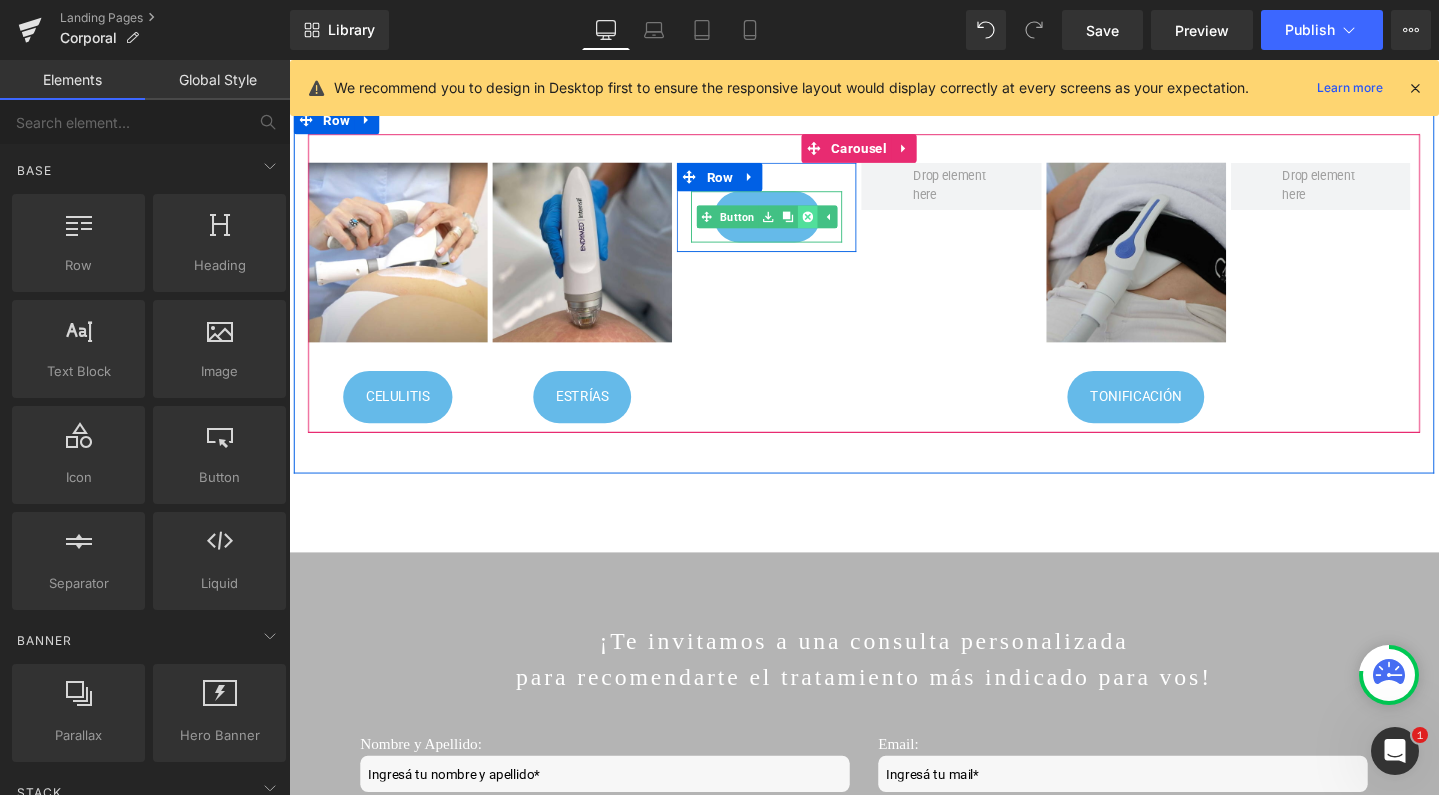 click 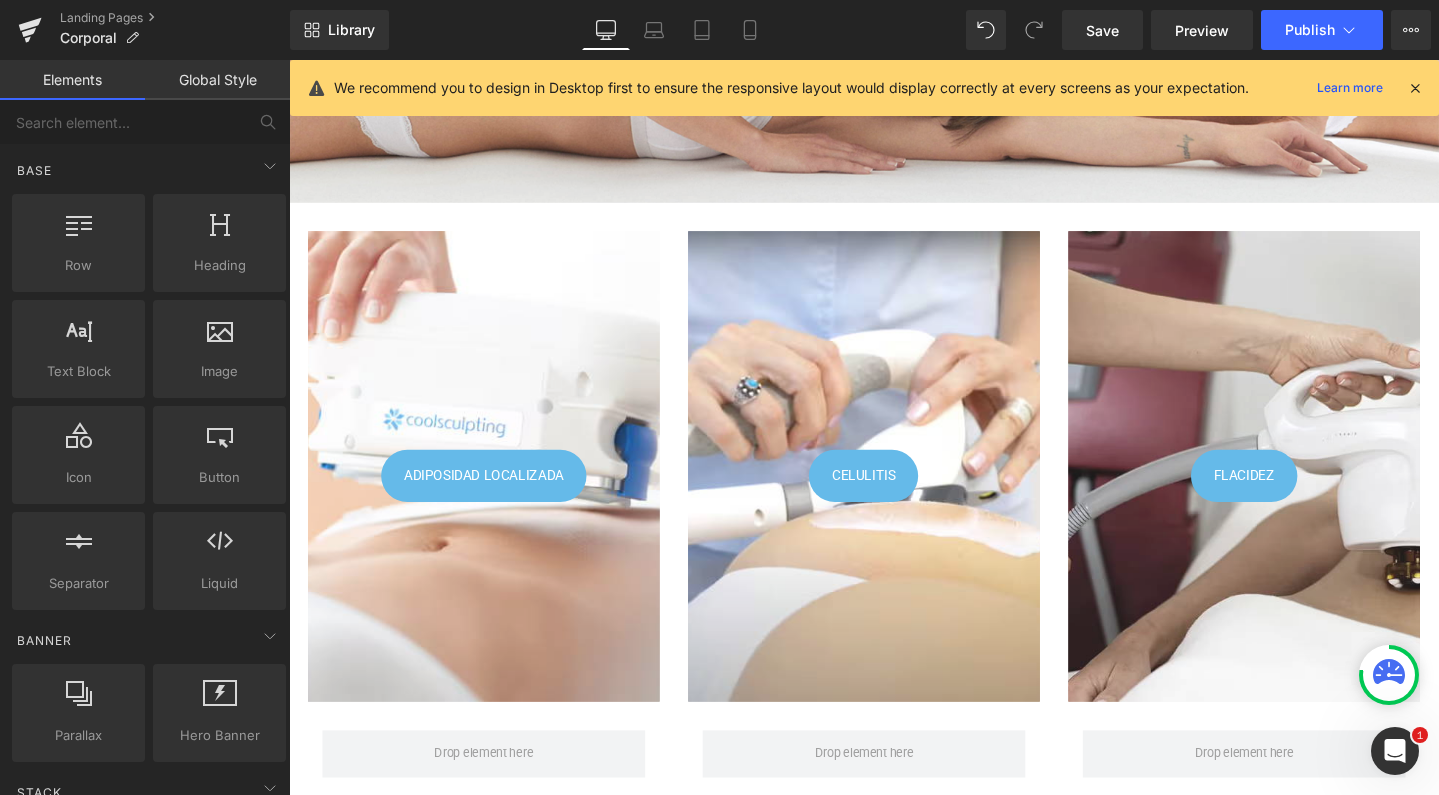 scroll, scrollTop: 355, scrollLeft: 0, axis: vertical 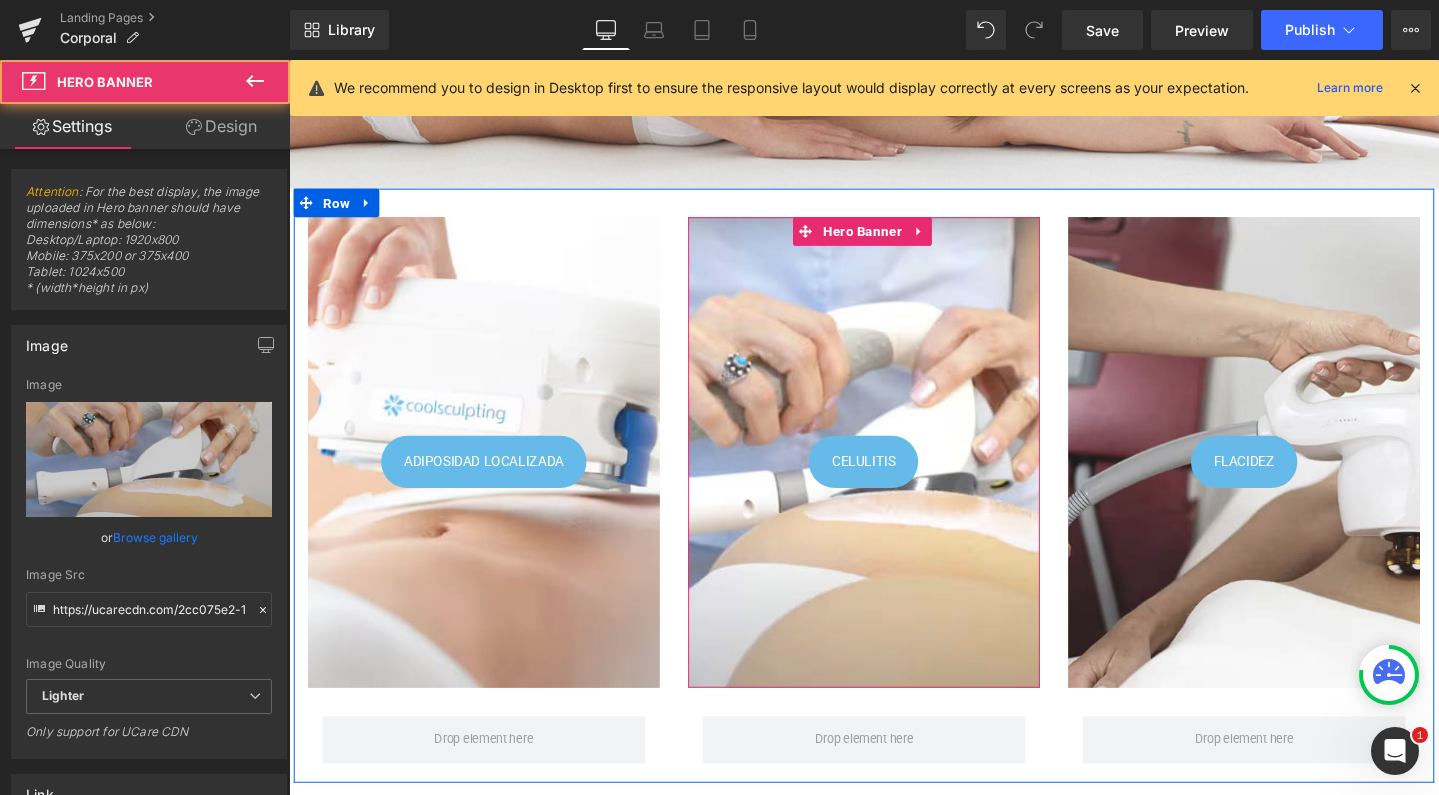 click on "200px" at bounding box center [894, 325] 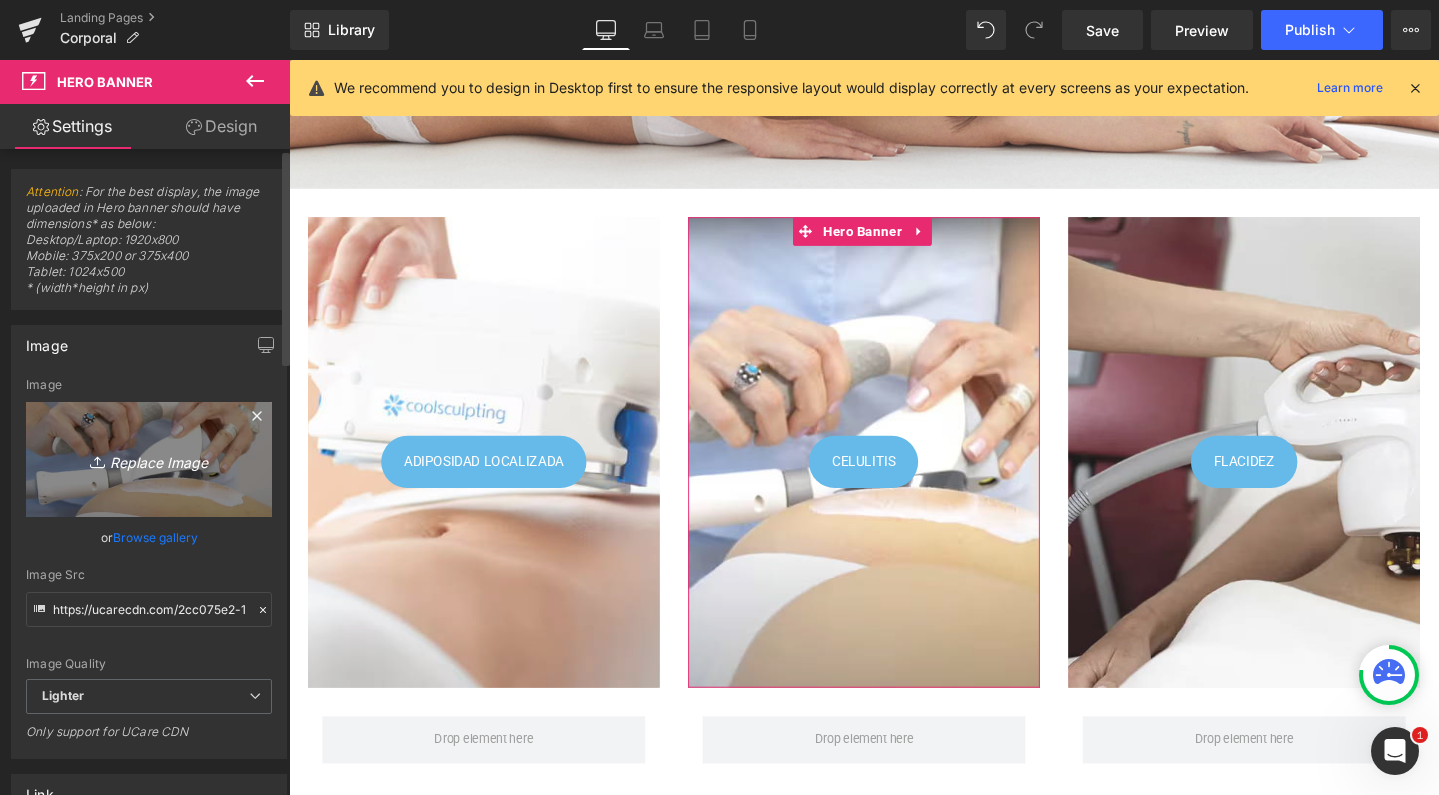 click on "Replace Image" at bounding box center (149, 459) 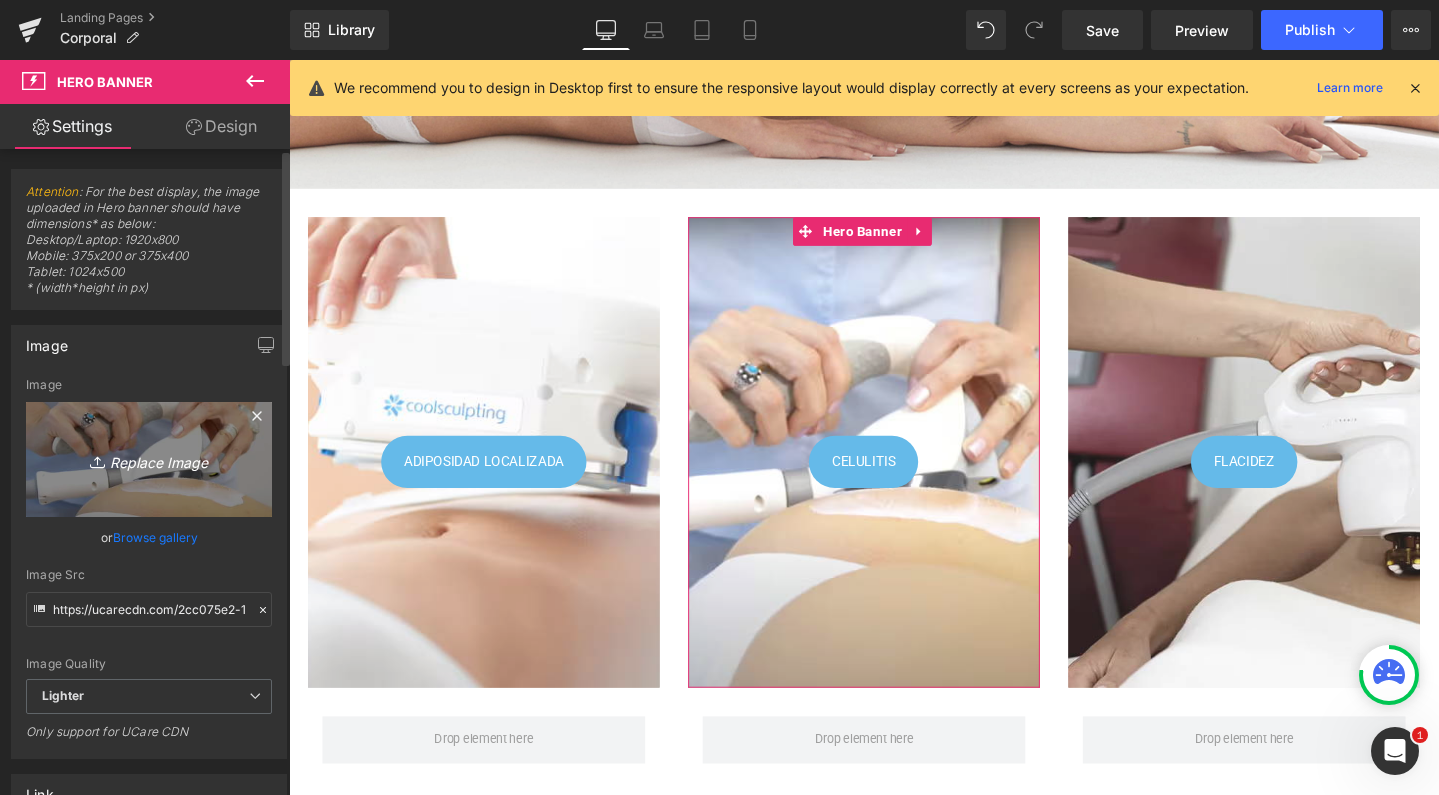 type on "C:\fakepath\endymed.jpg" 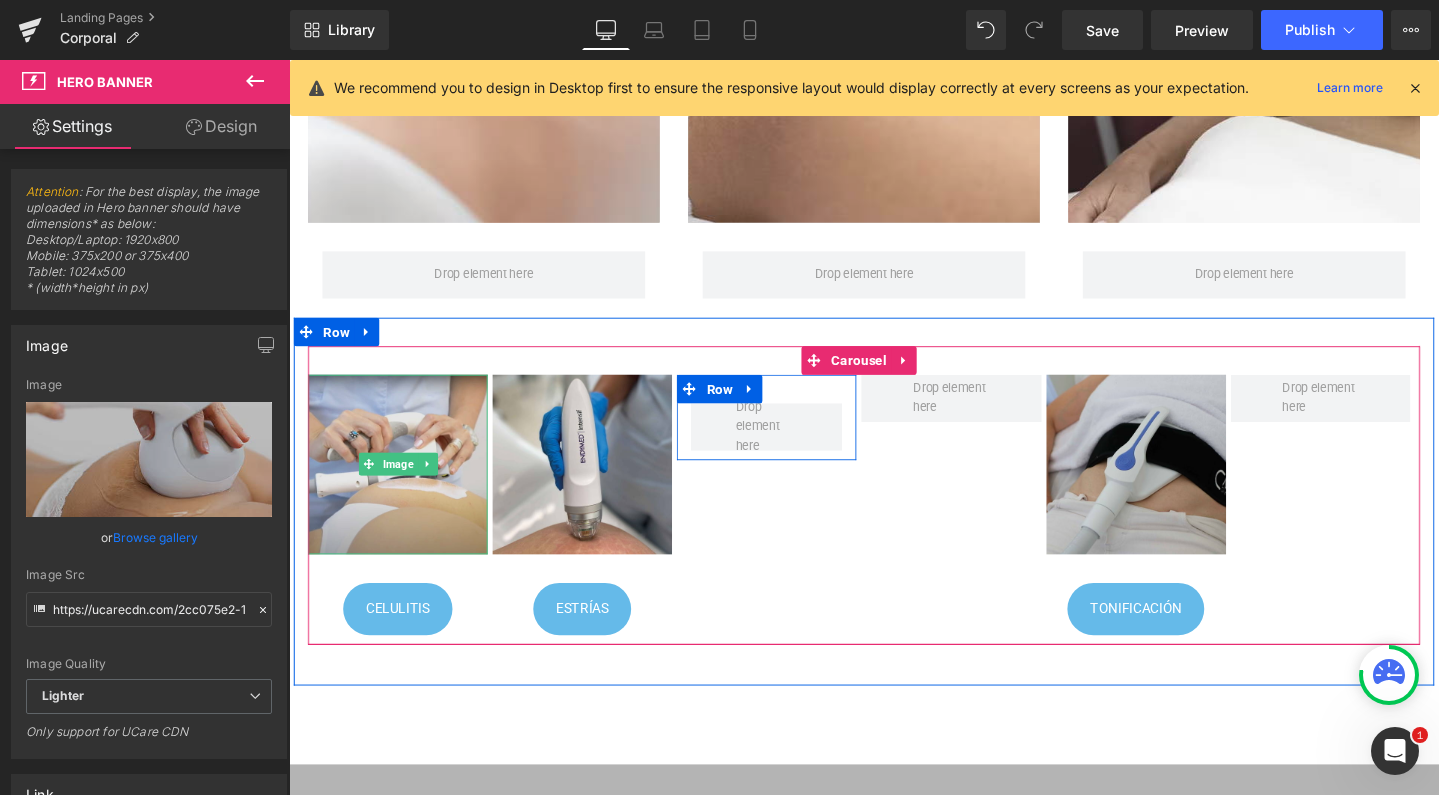 scroll, scrollTop: 863, scrollLeft: 0, axis: vertical 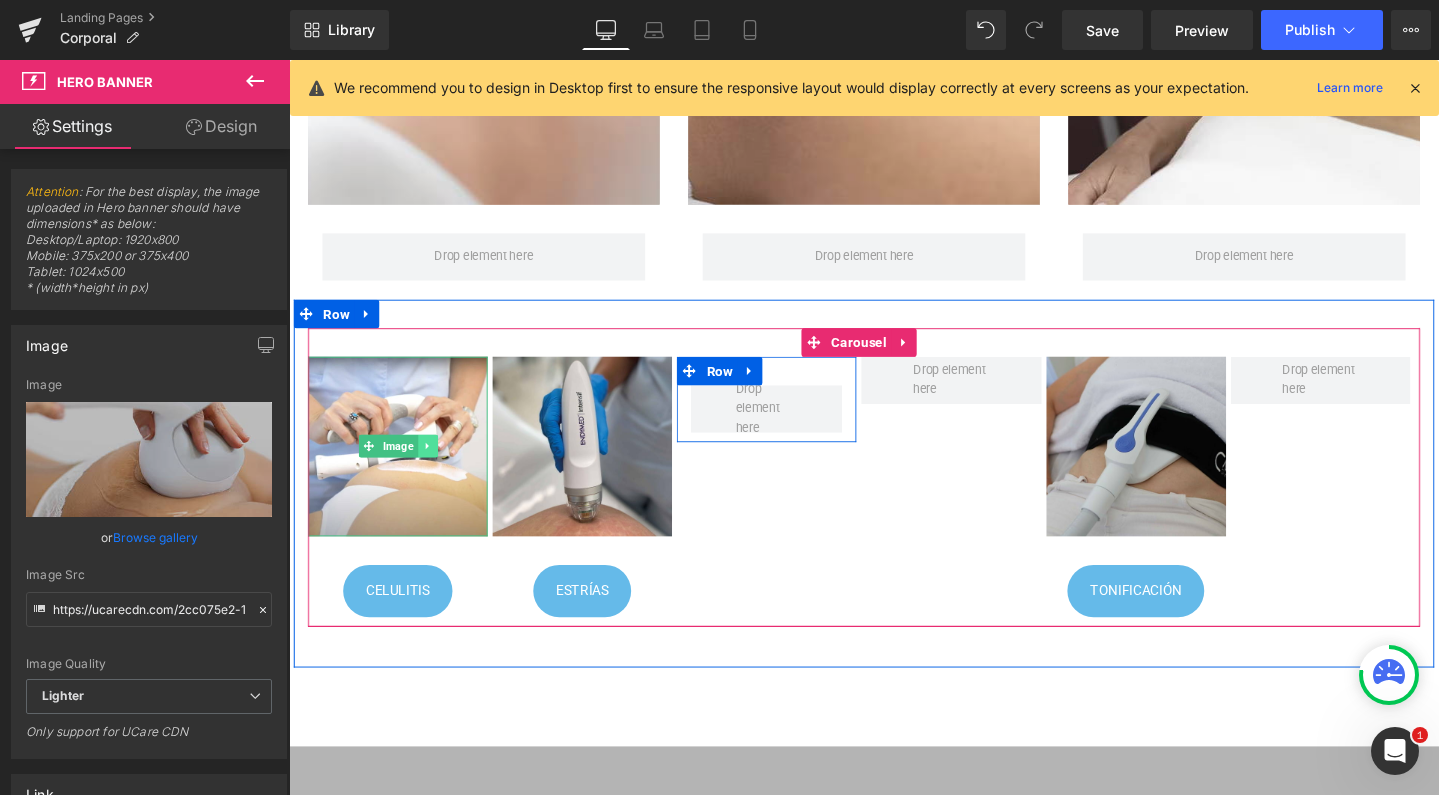 click 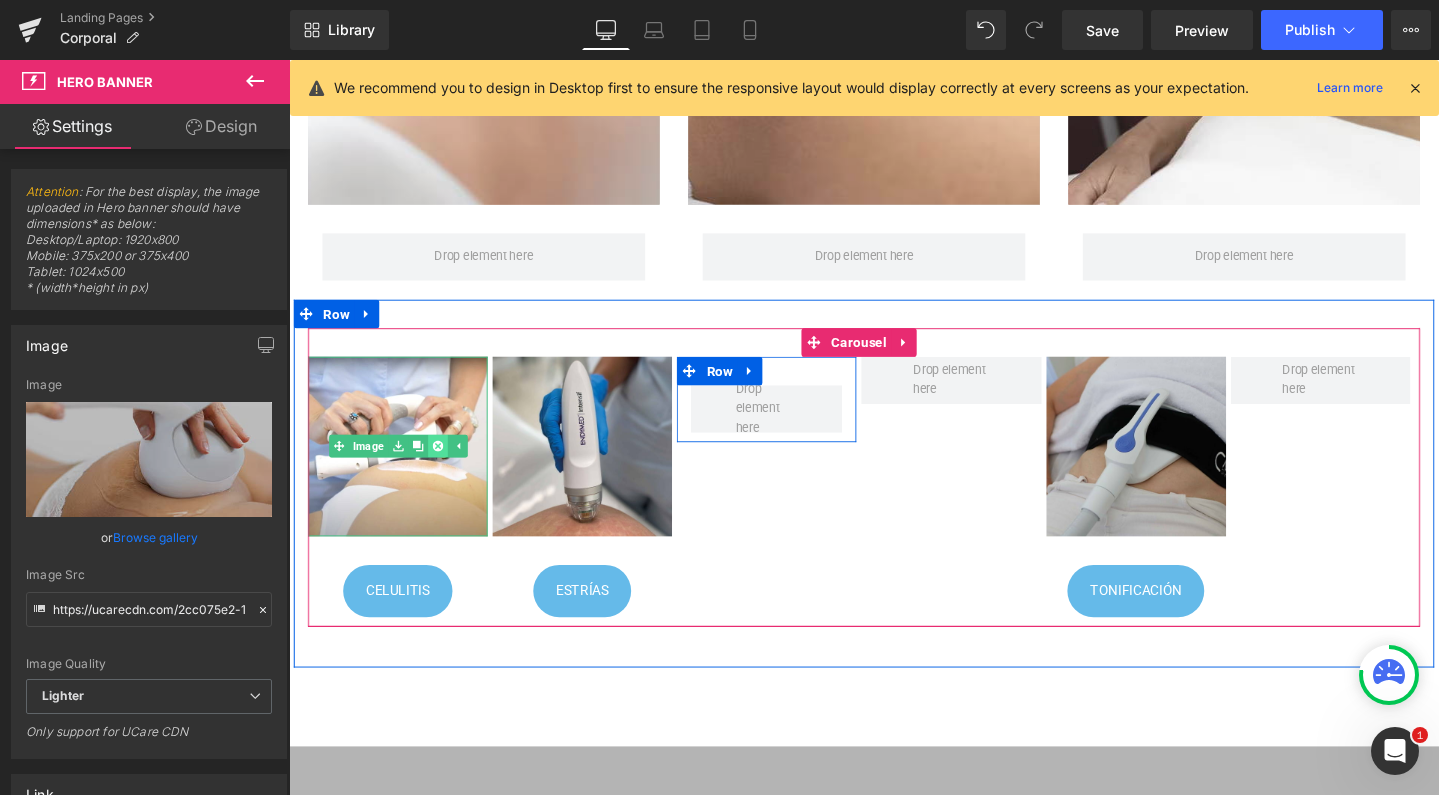 click 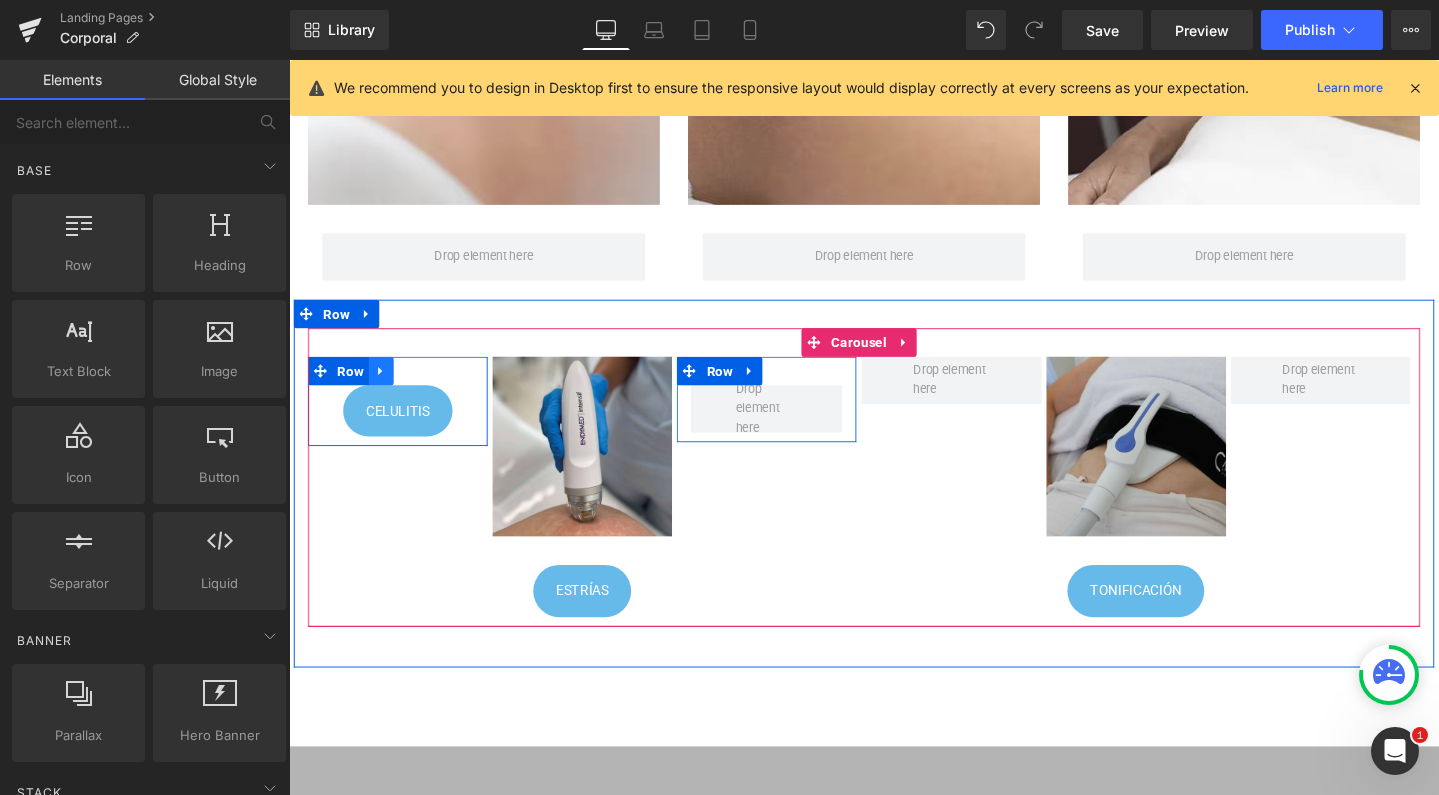 click at bounding box center (386, 387) 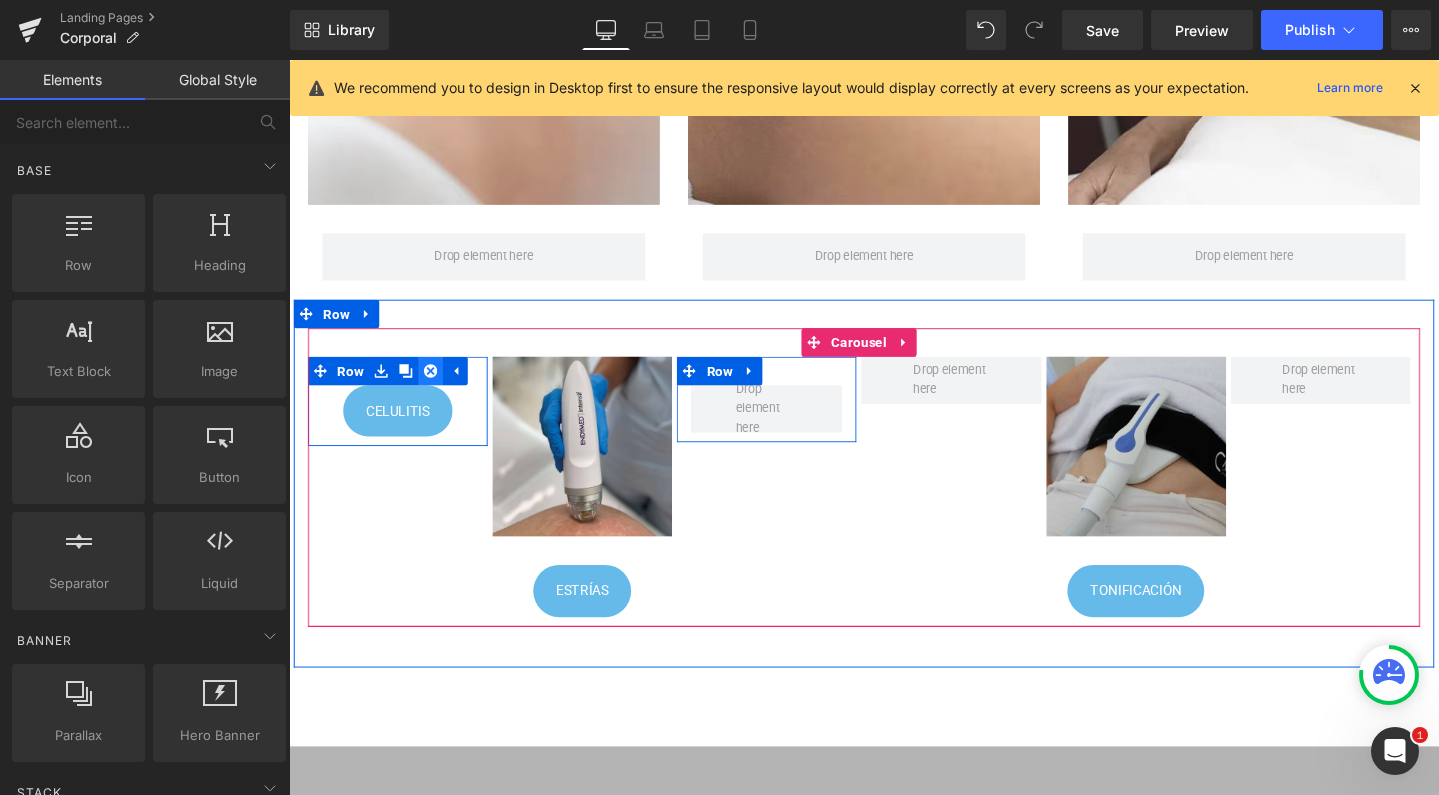 click at bounding box center (438, 387) 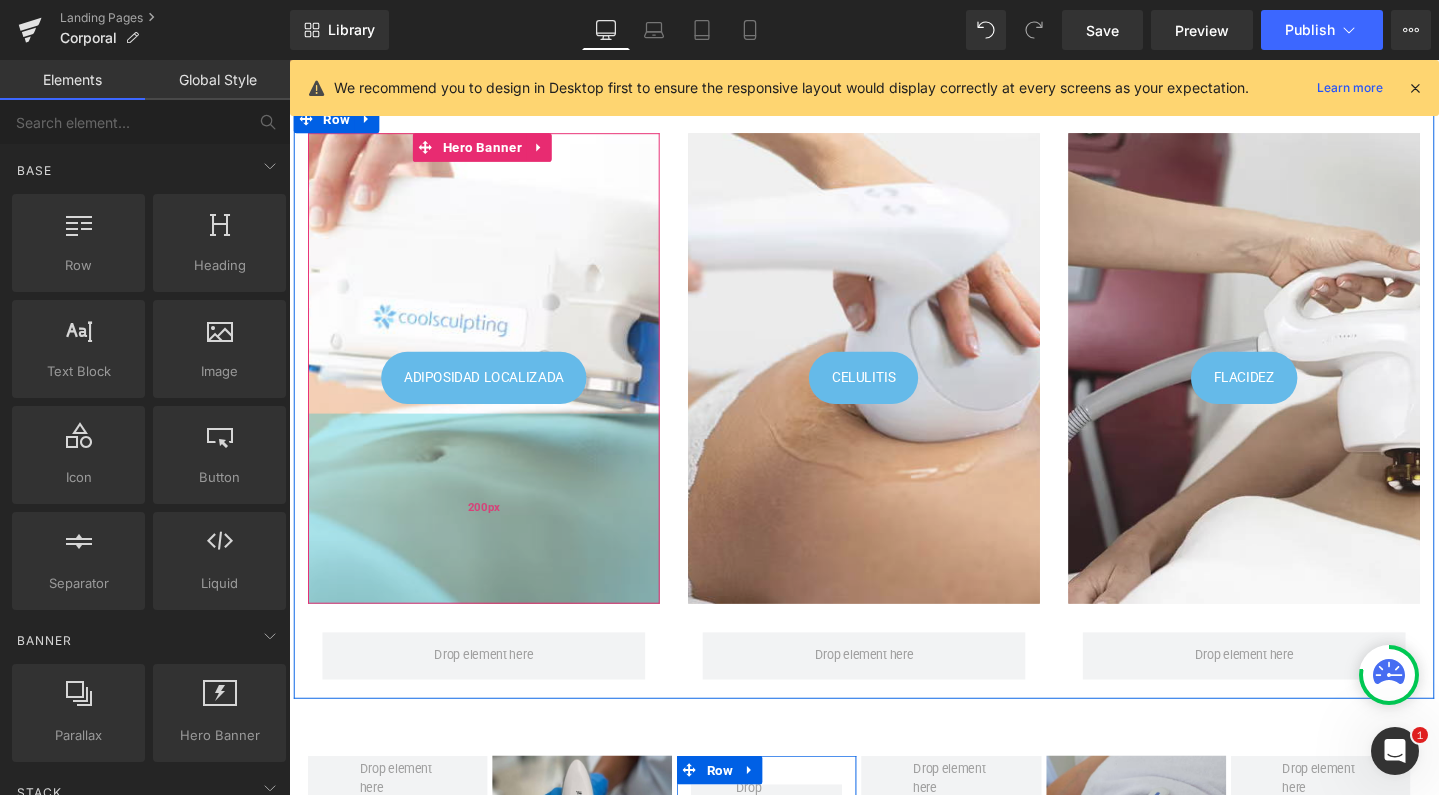 scroll, scrollTop: 425, scrollLeft: 0, axis: vertical 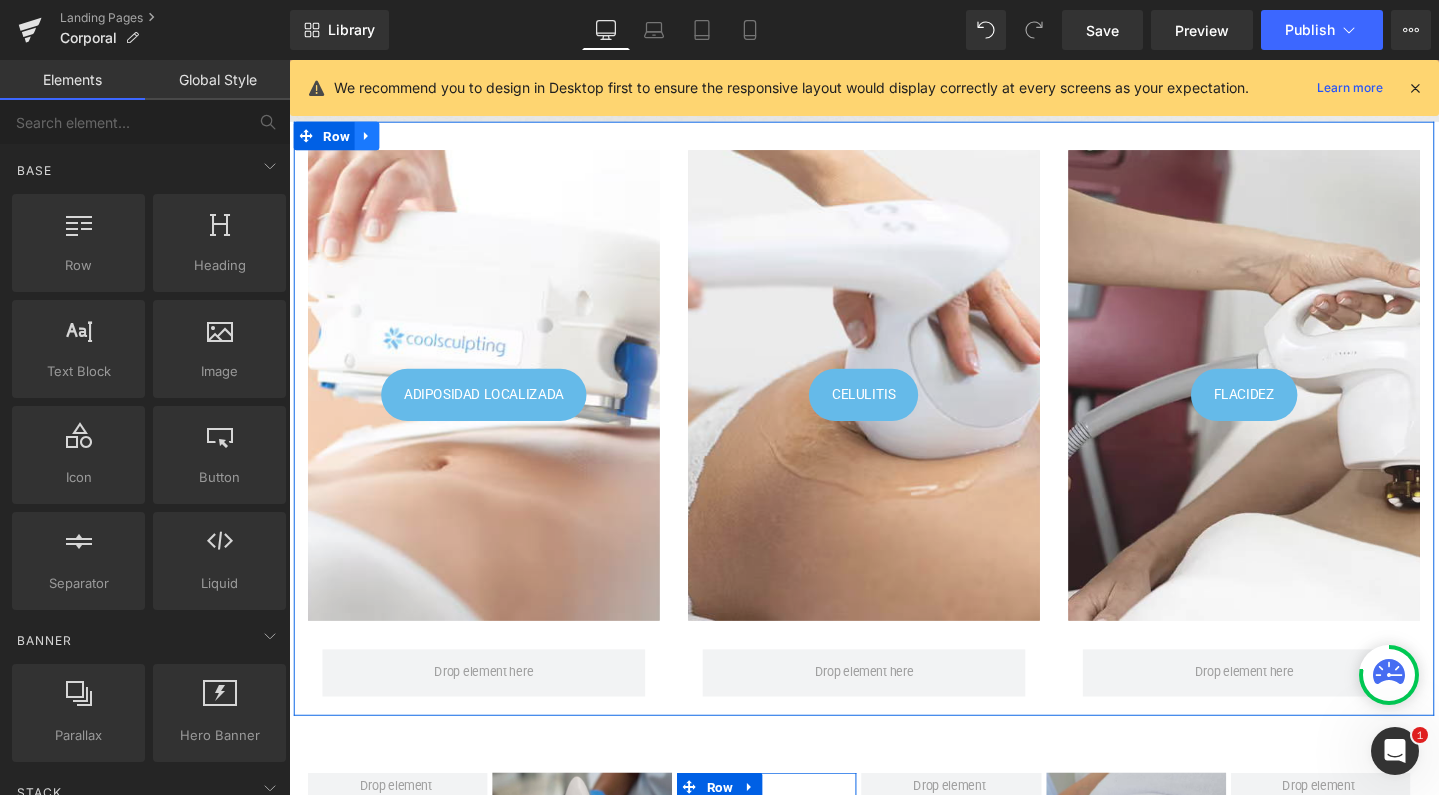 click 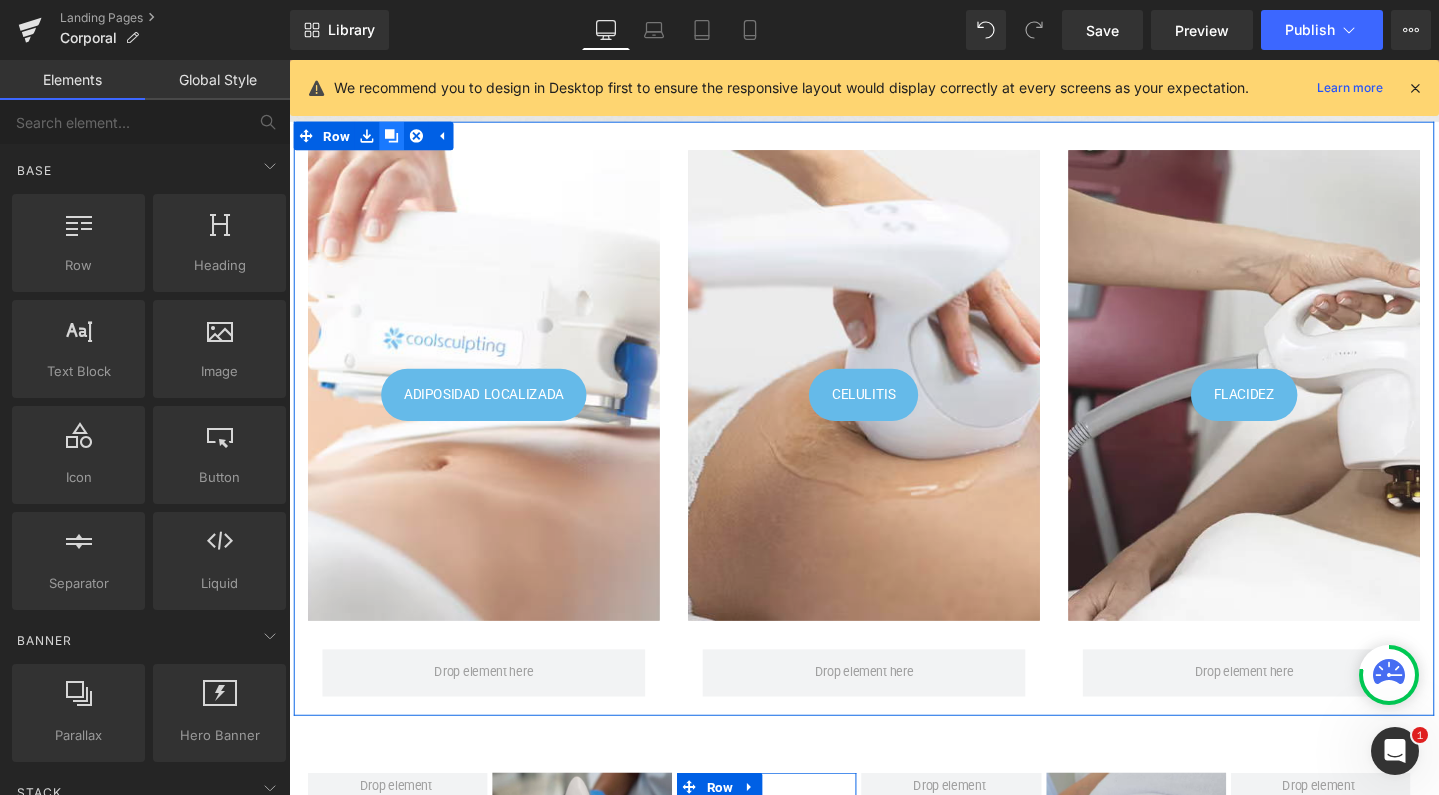 click at bounding box center (397, 140) 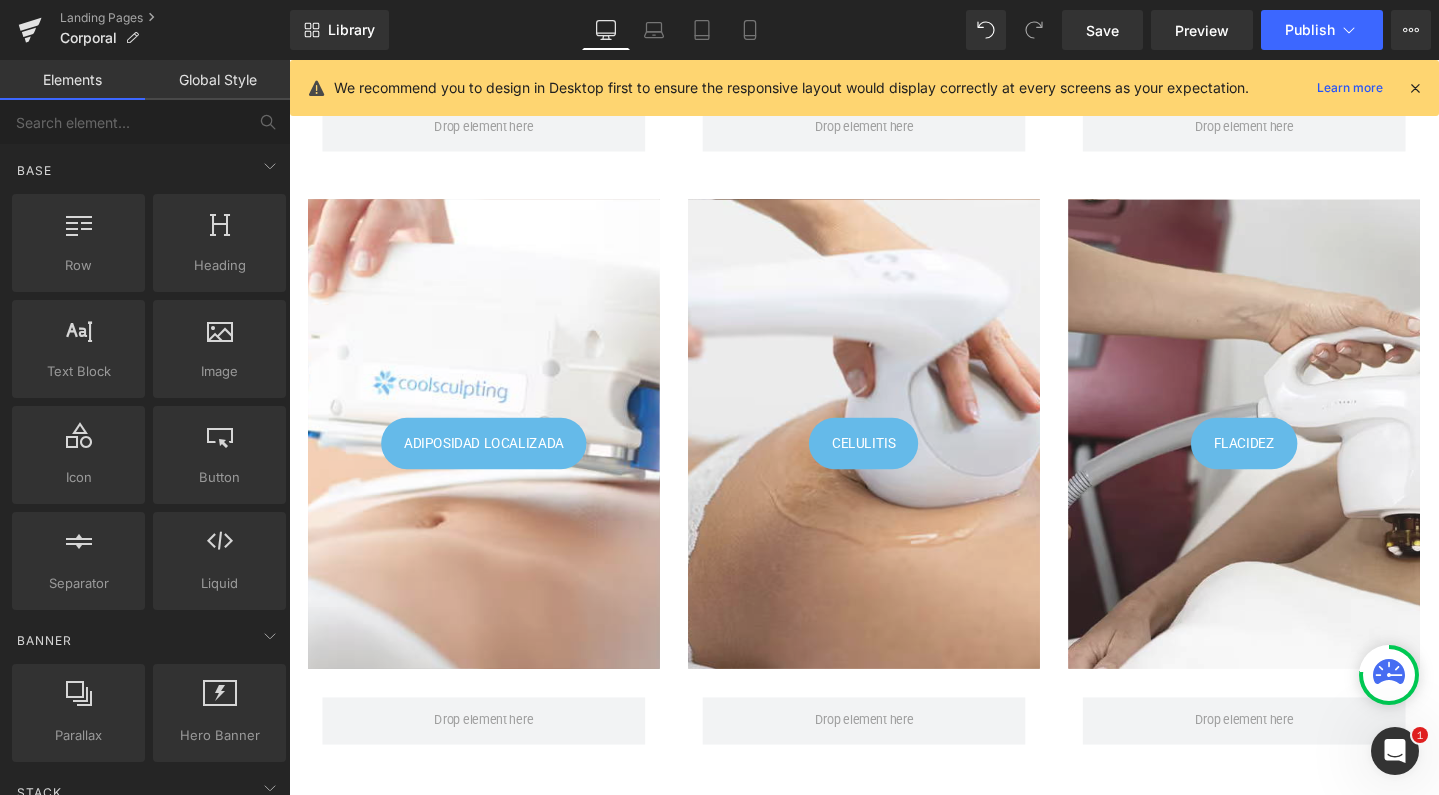 scroll, scrollTop: 1026, scrollLeft: 0, axis: vertical 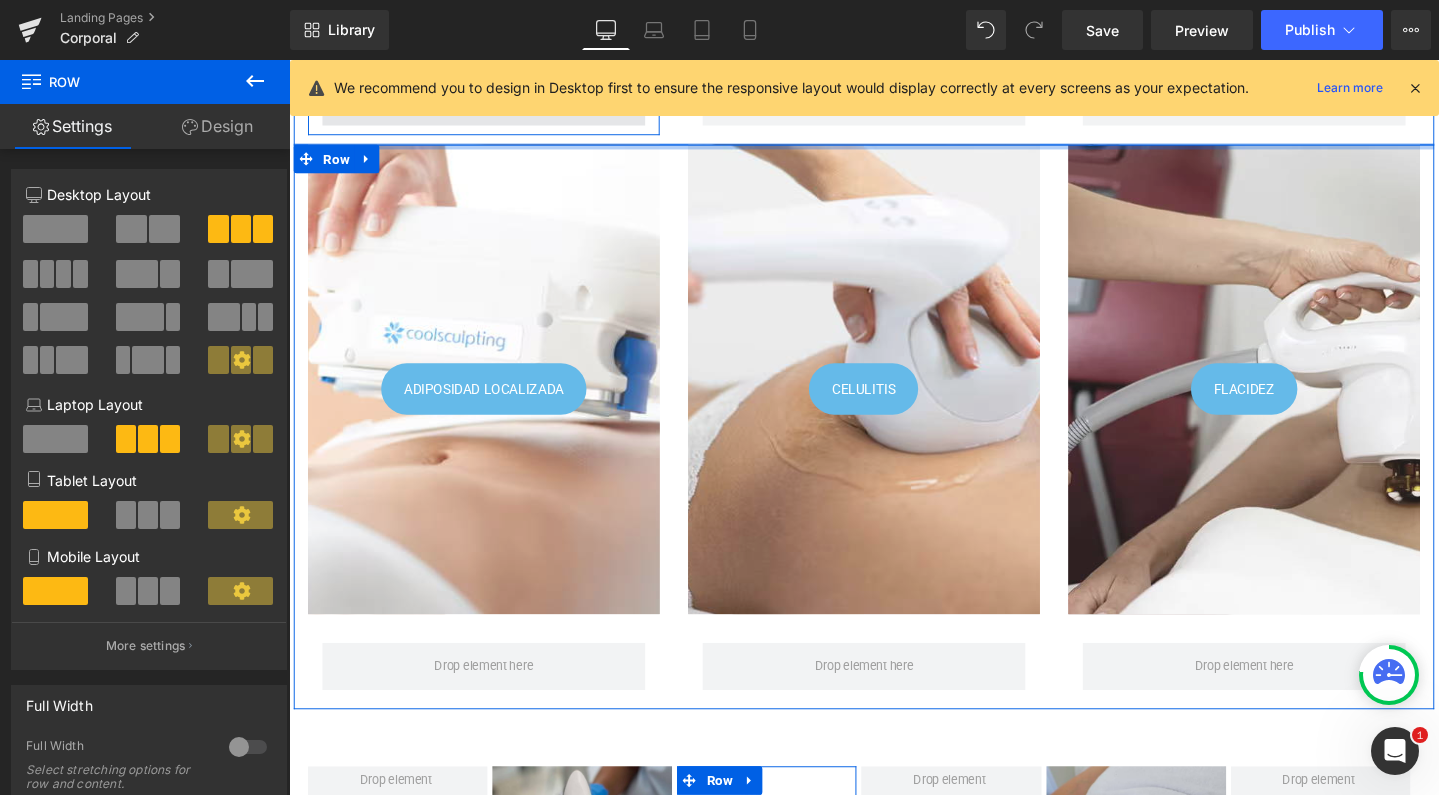drag, startPoint x: 532, startPoint y: 158, endPoint x: 535, endPoint y: 103, distance: 55.081757 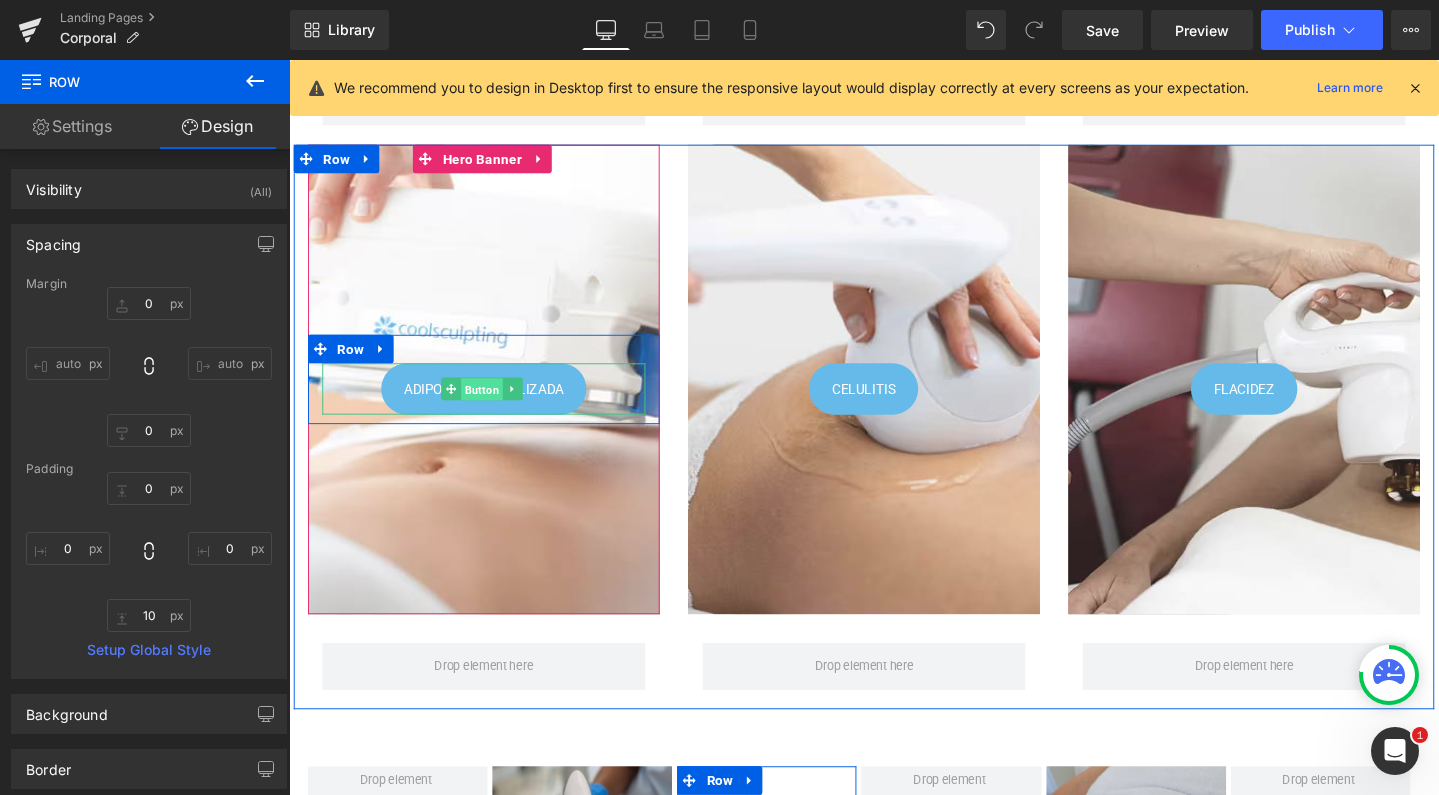 click on "Button" at bounding box center [492, 407] 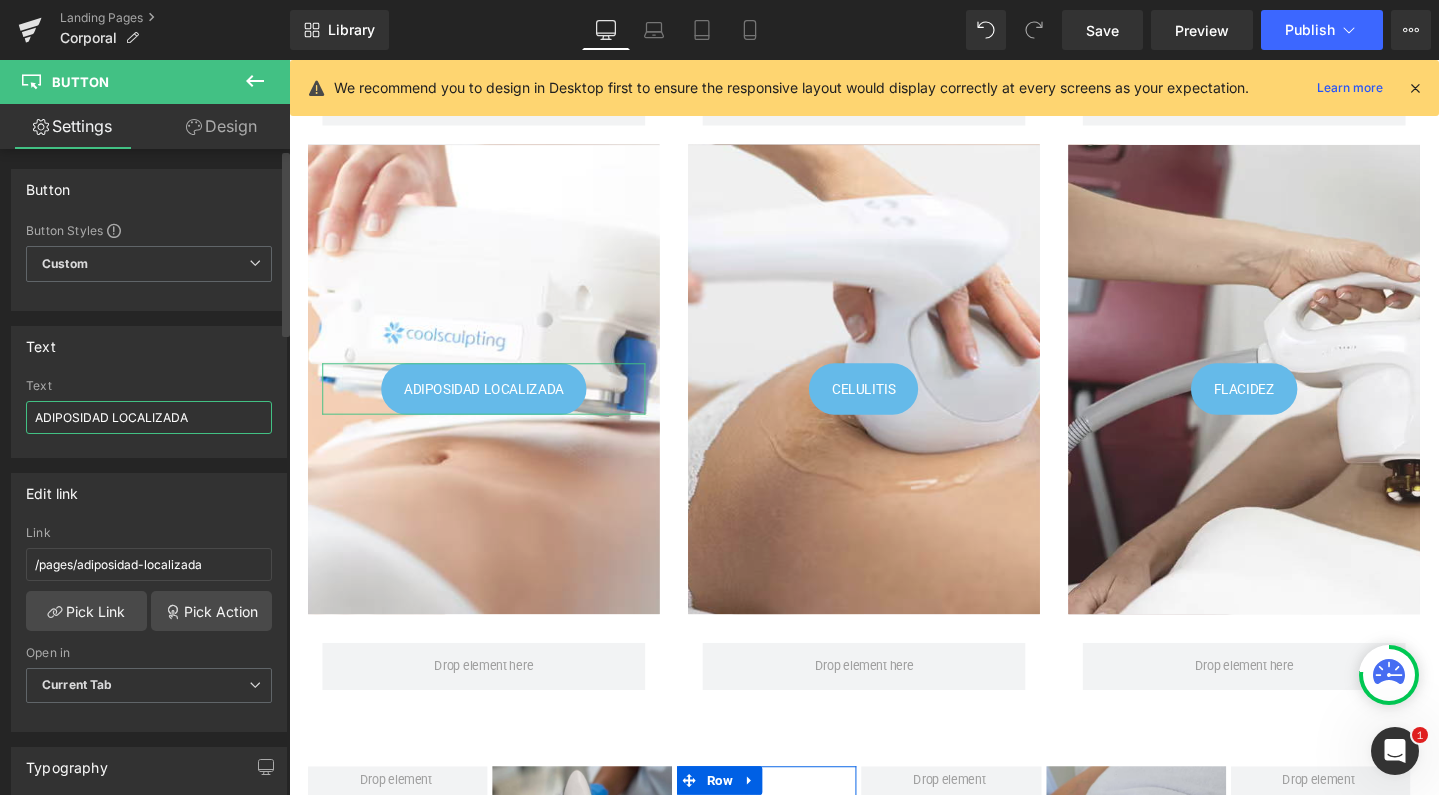 click on "ADIPOSIDAD LOCALIZADA" at bounding box center [149, 417] 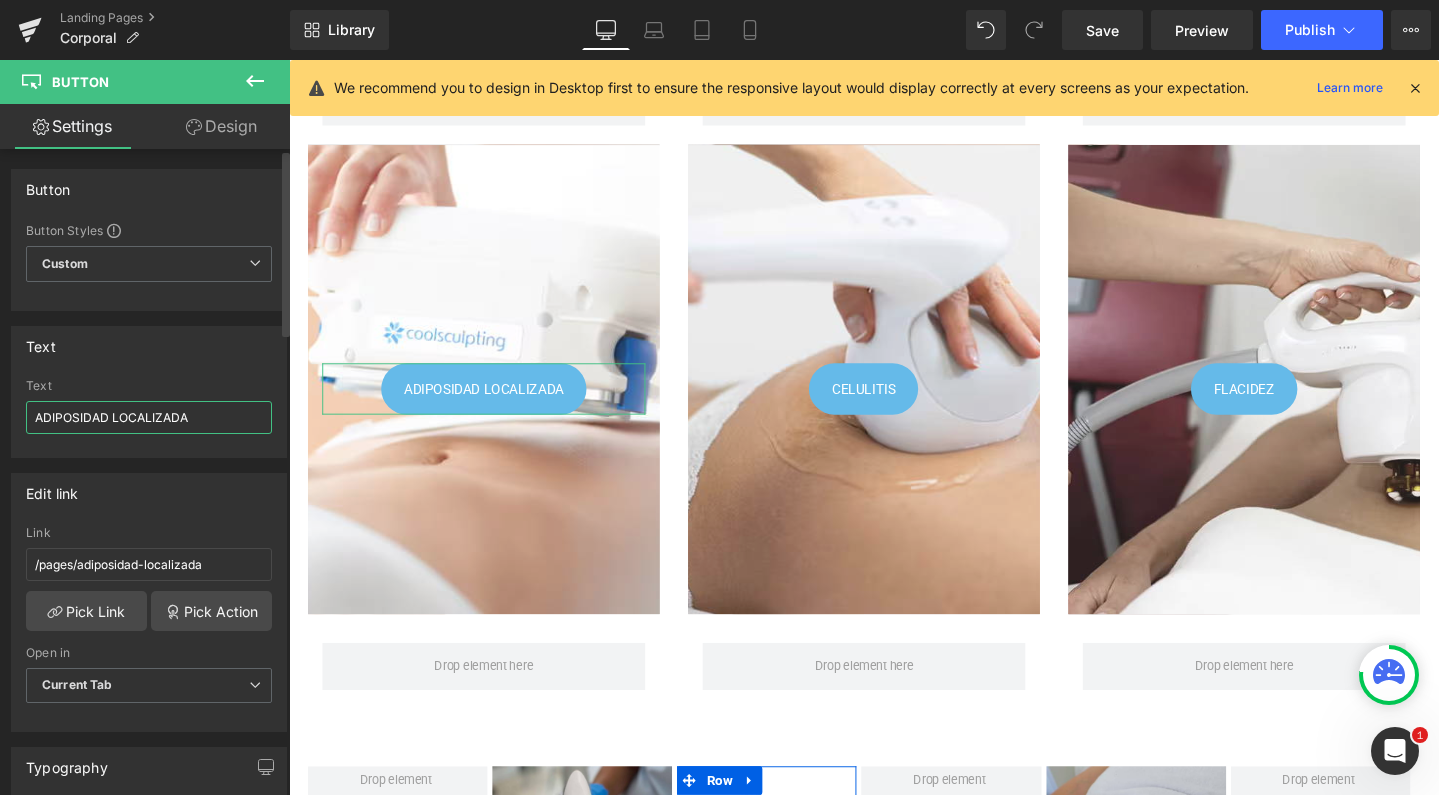 click on "ADIPOSIDAD LOCALIZADA" at bounding box center [149, 417] 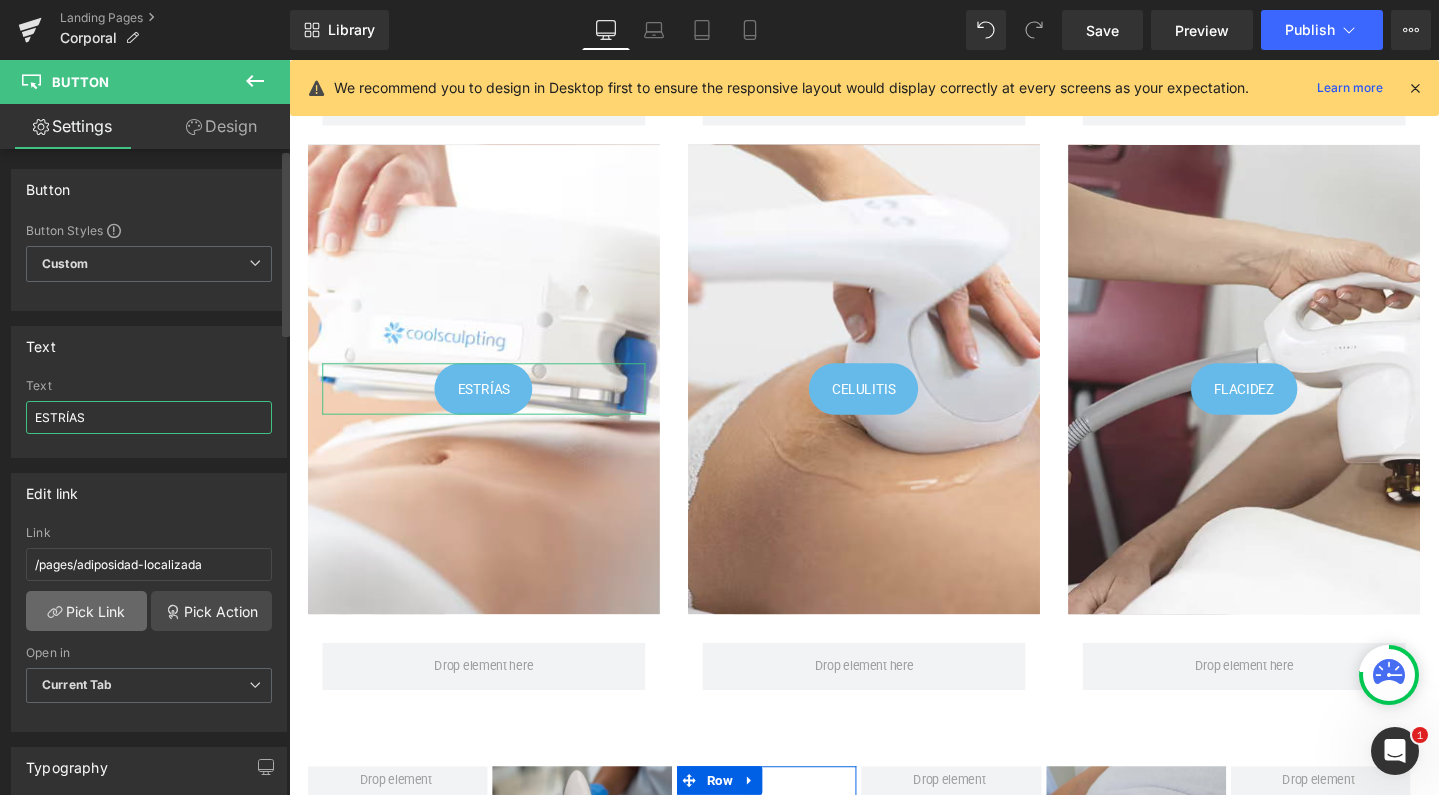 type on "ESTRÍAS" 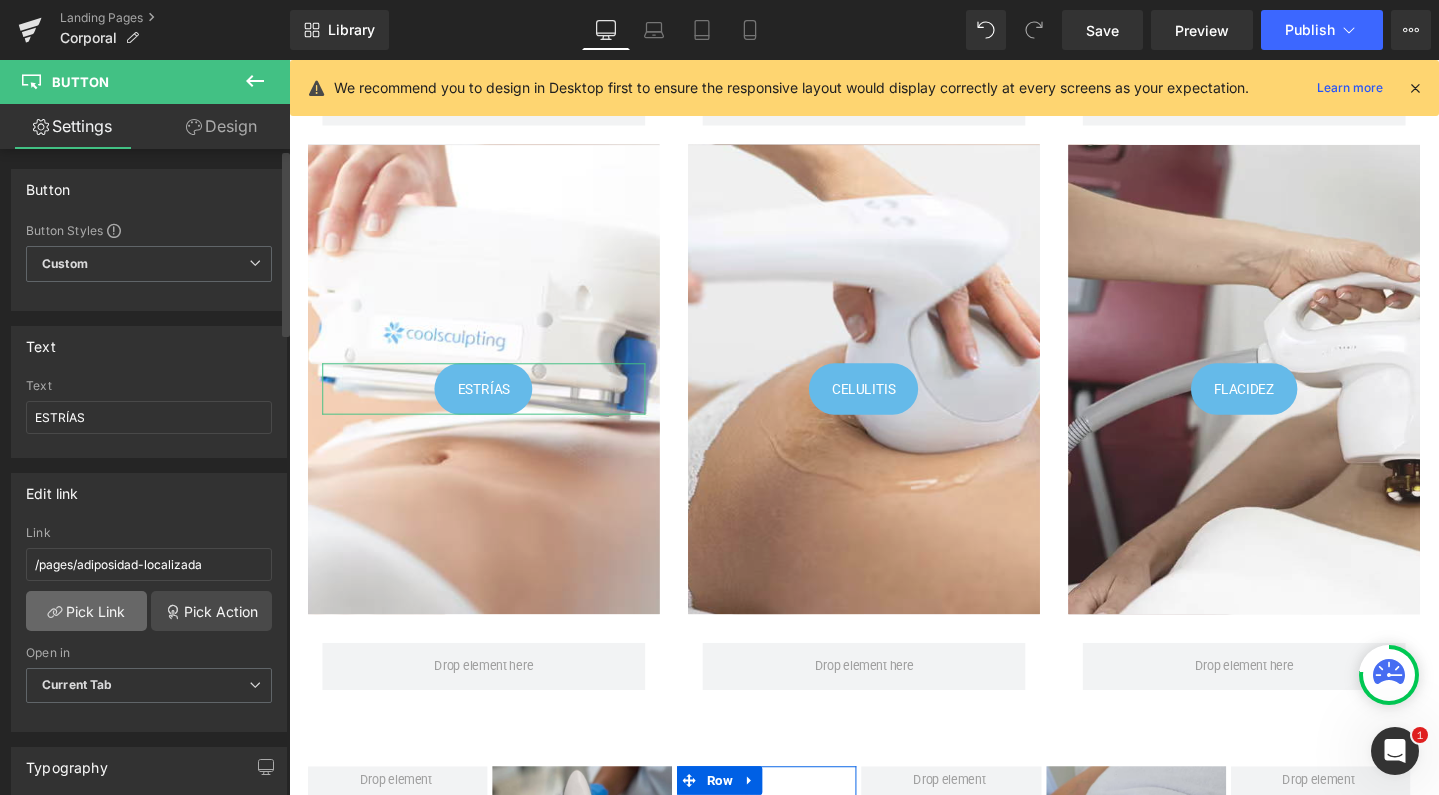 click on "Pick Link" at bounding box center (86, 611) 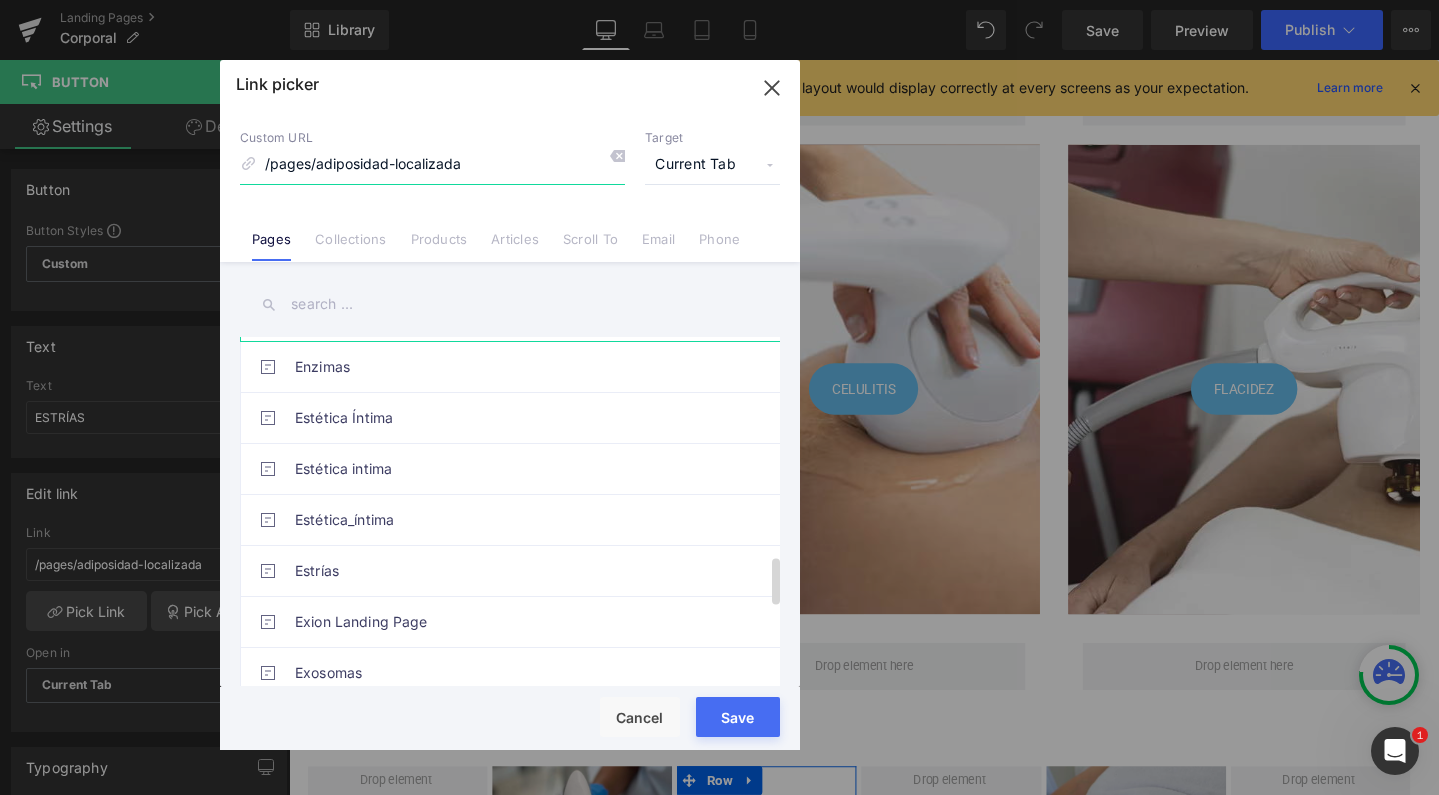 scroll, scrollTop: 1628, scrollLeft: 0, axis: vertical 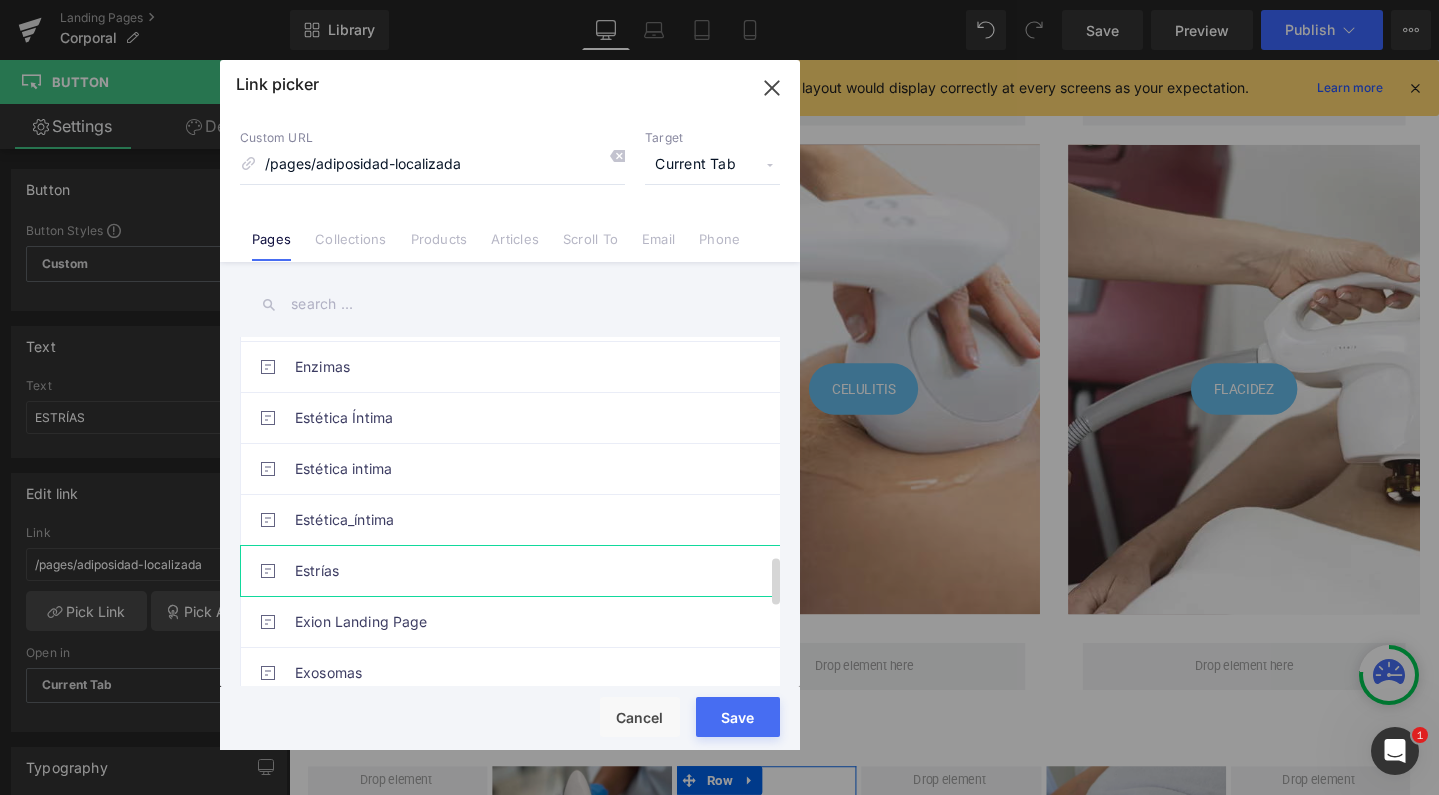 click on "Estrías" at bounding box center (515, 571) 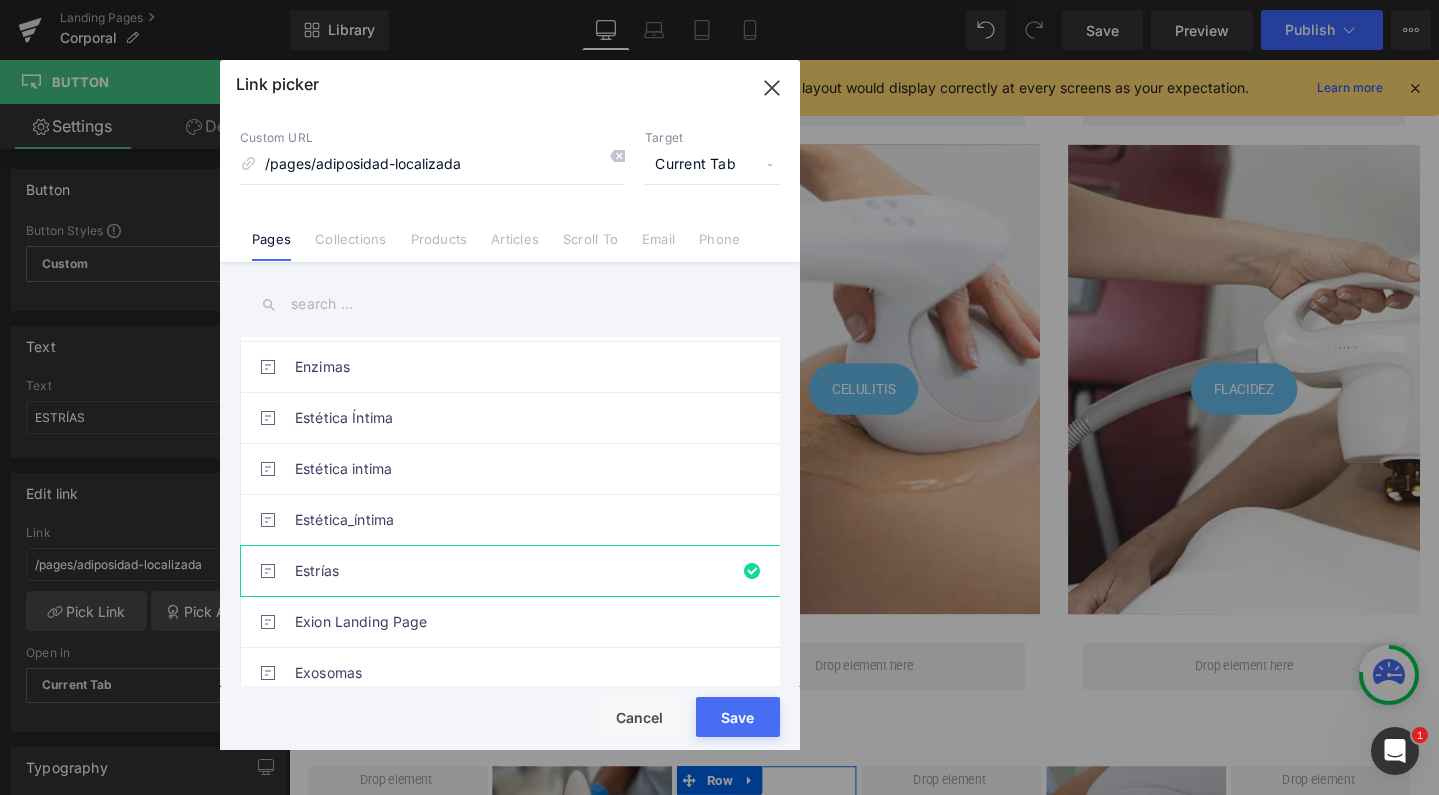 click on "Save" at bounding box center (738, 717) 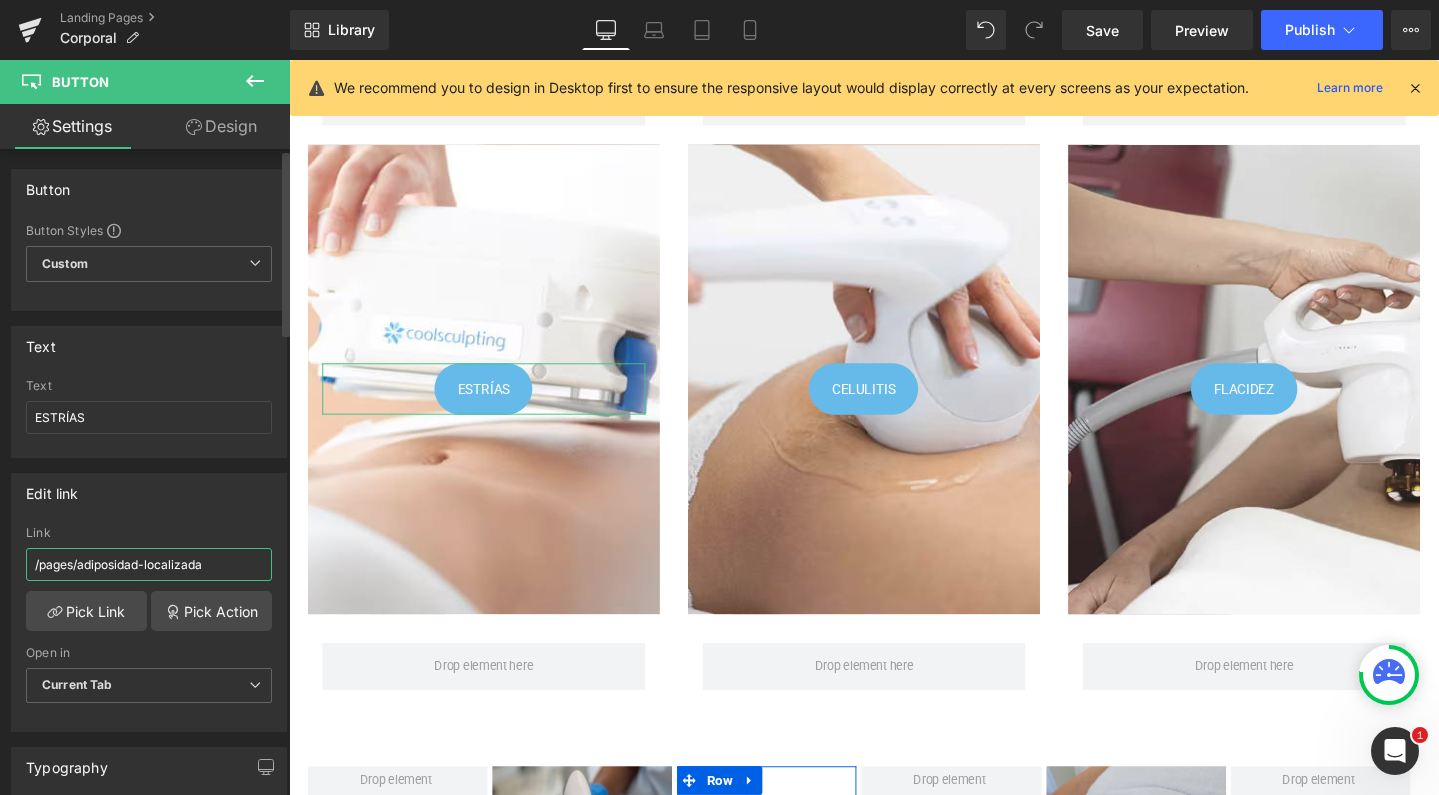 click on "/pages/adiposidad-localizada" at bounding box center [149, 564] 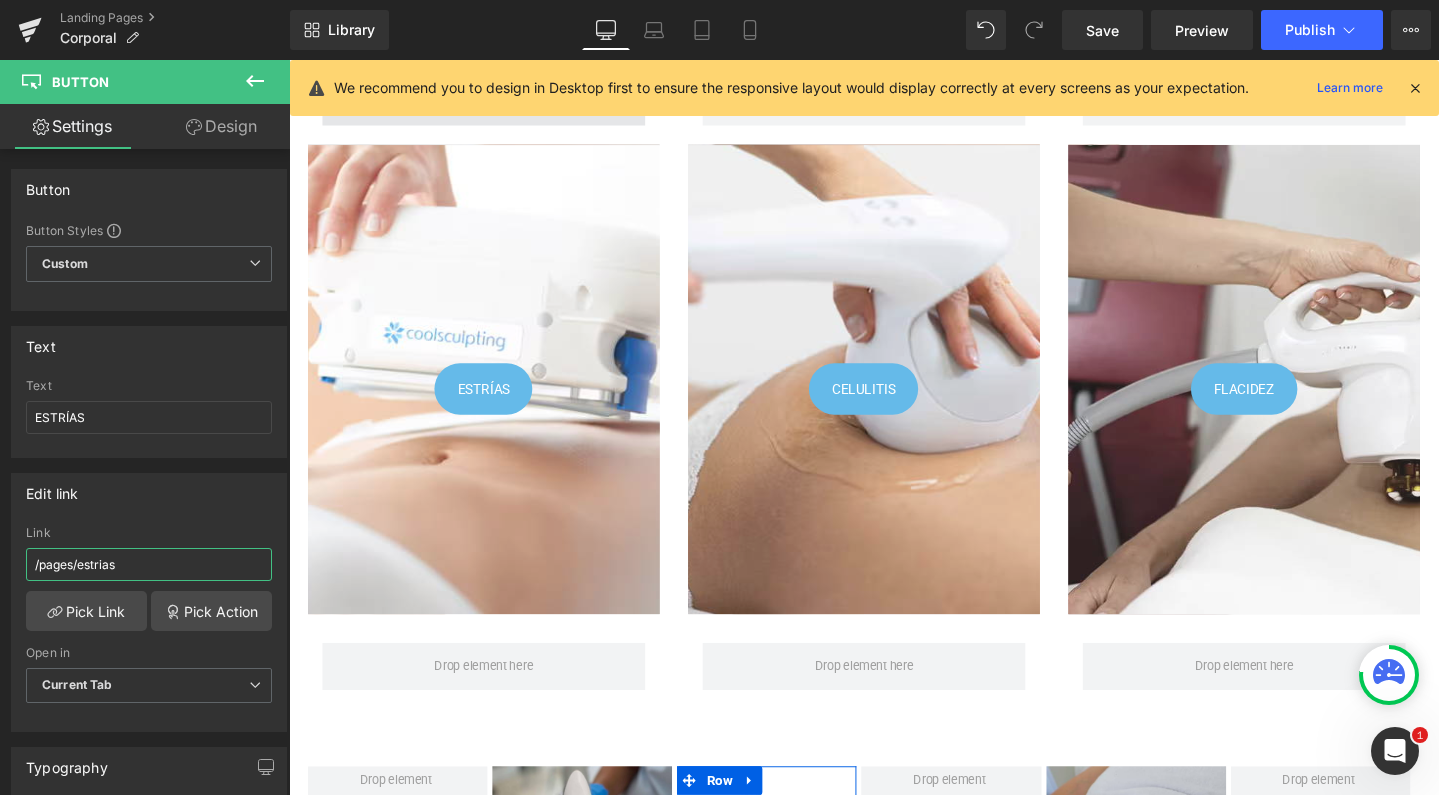scroll, scrollTop: 863, scrollLeft: 0, axis: vertical 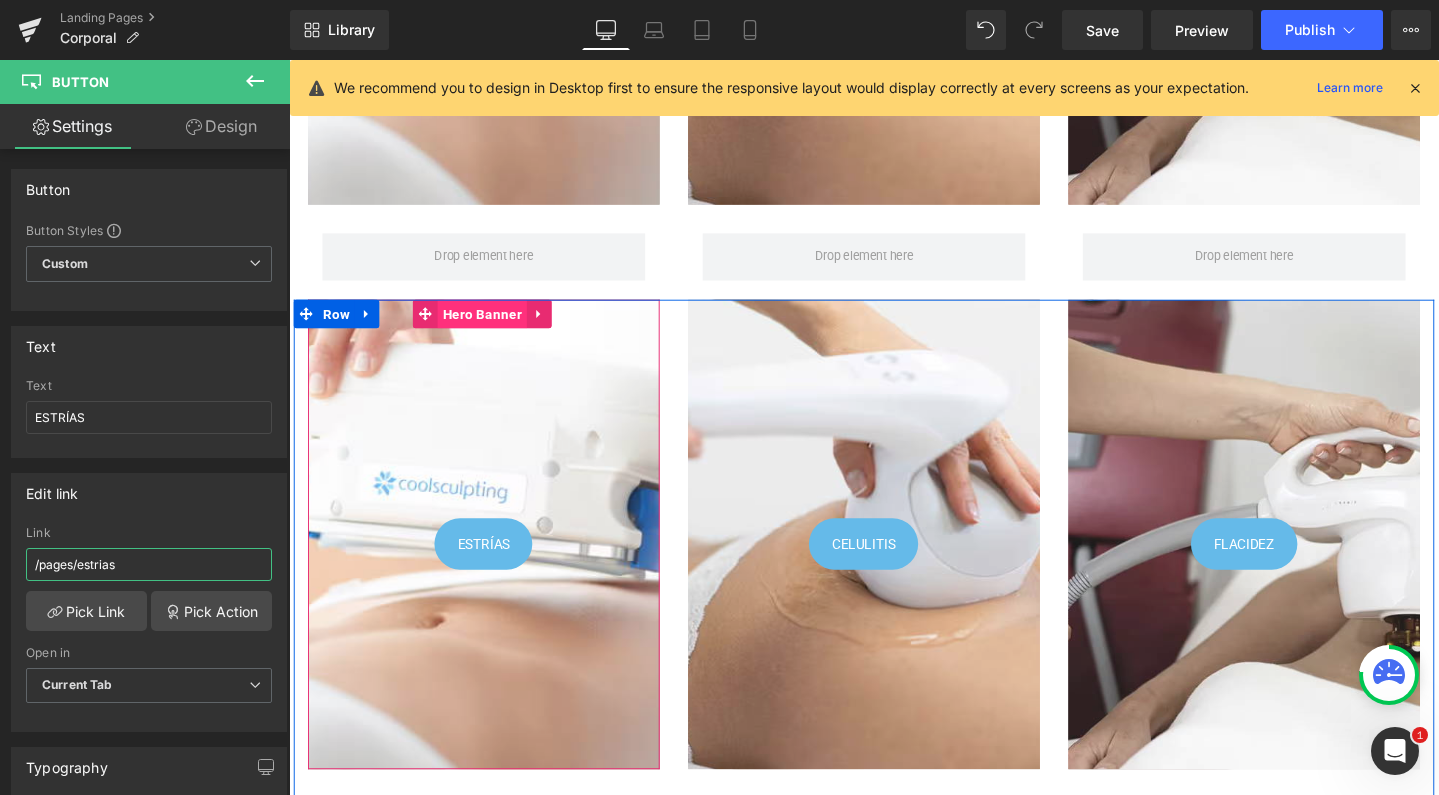 click on "Hero Banner" at bounding box center [492, 327] 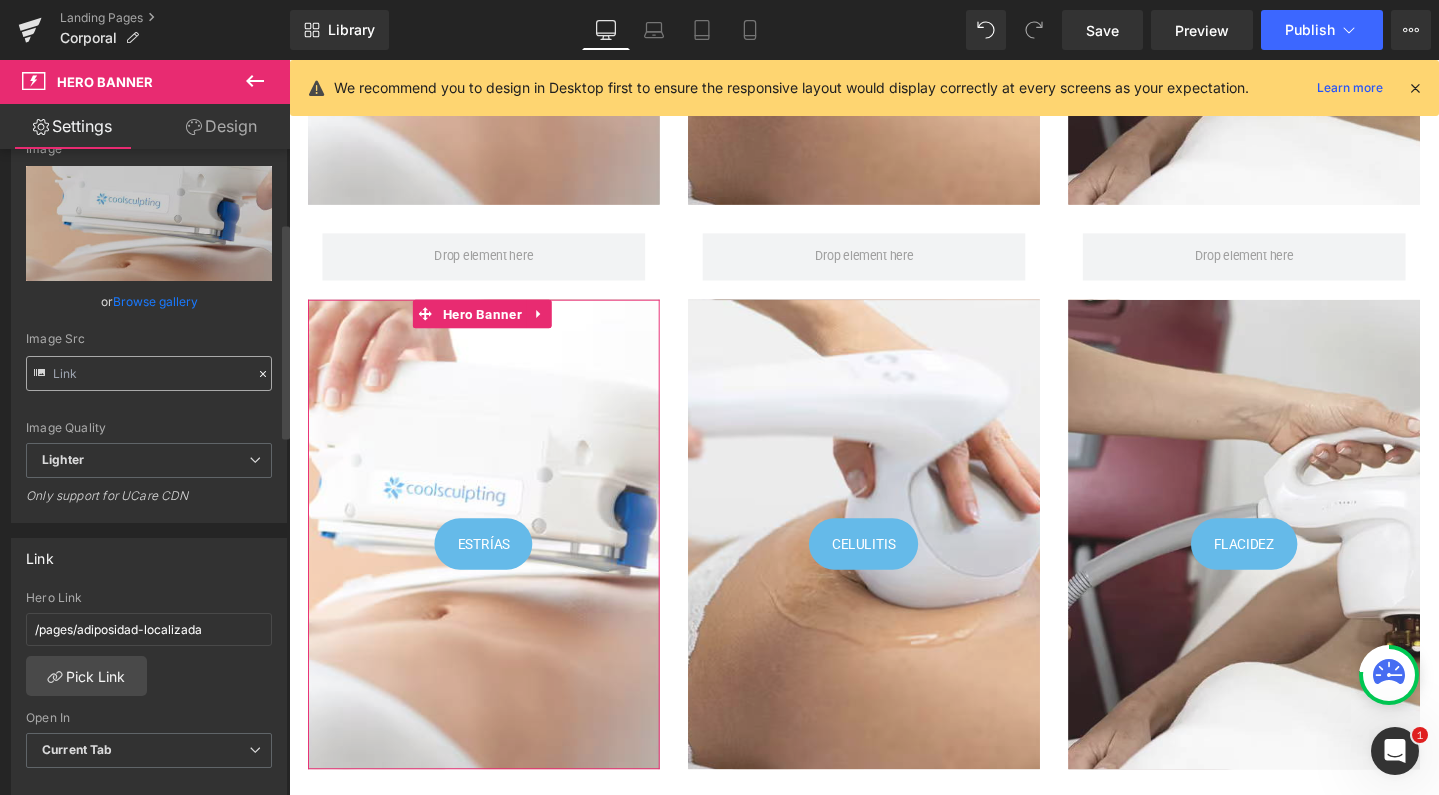 scroll, scrollTop: 250, scrollLeft: 0, axis: vertical 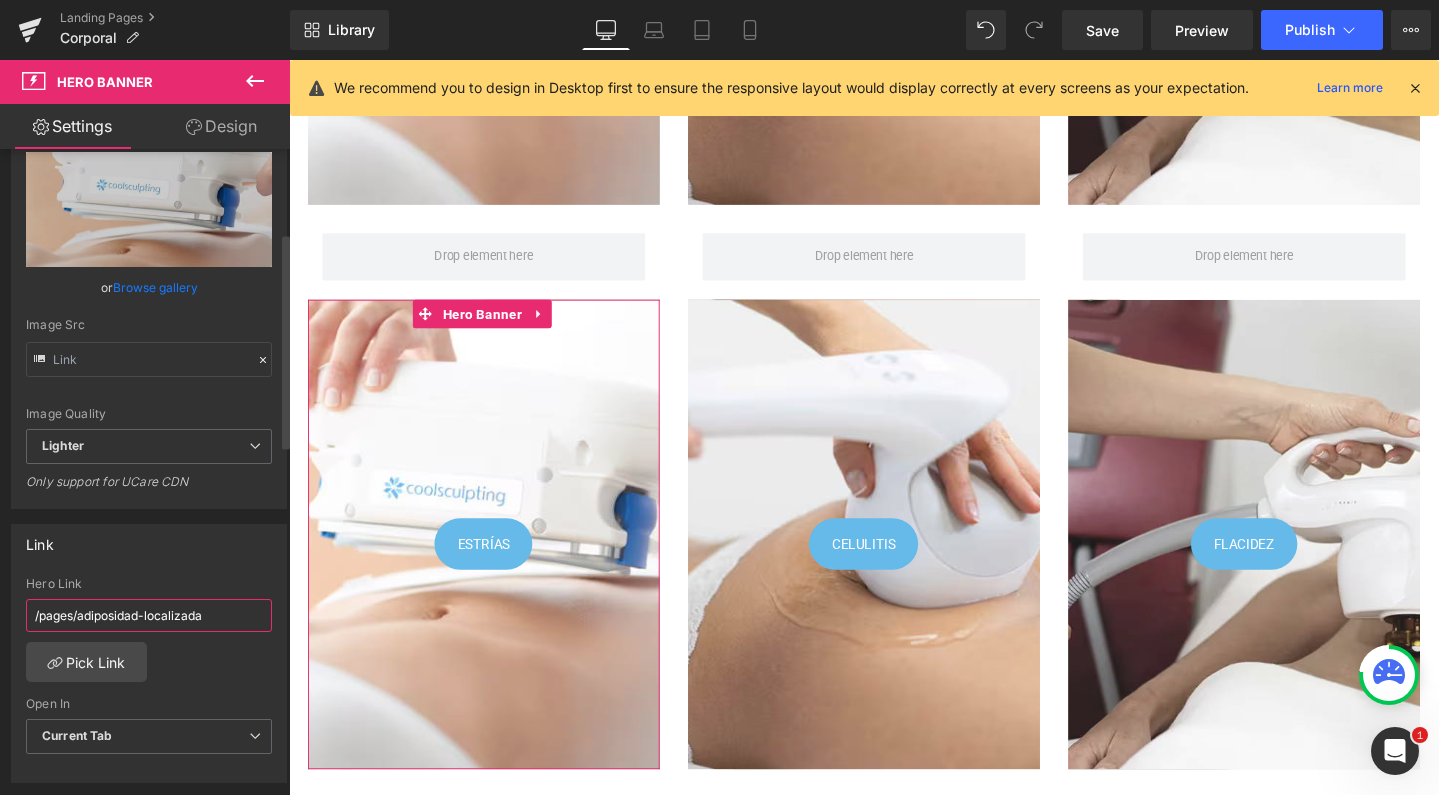 click on "/pages/adiposidad-localizada" at bounding box center [149, 615] 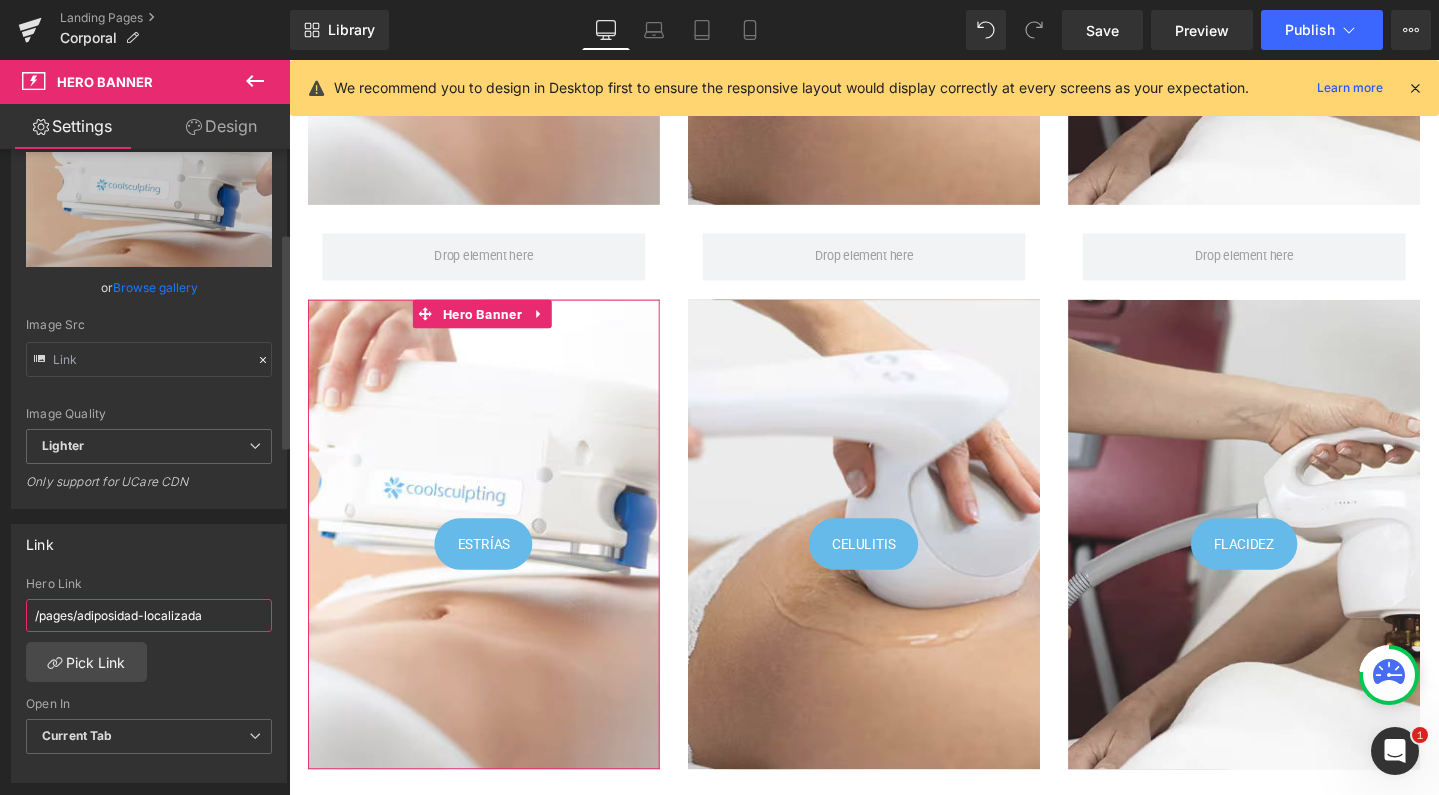click on "/pages/adiposidad-localizada" at bounding box center (149, 615) 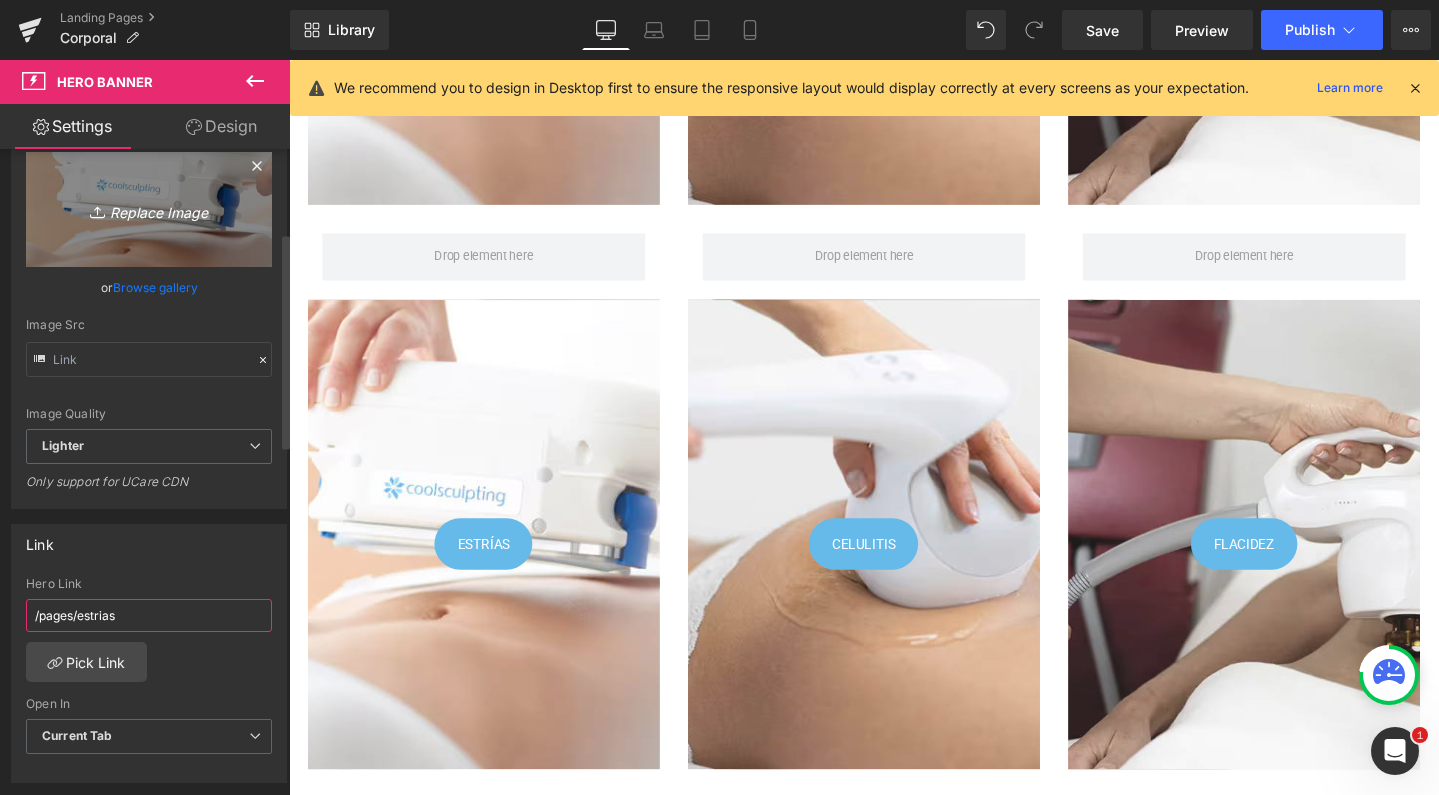 type on "/pages/estrias" 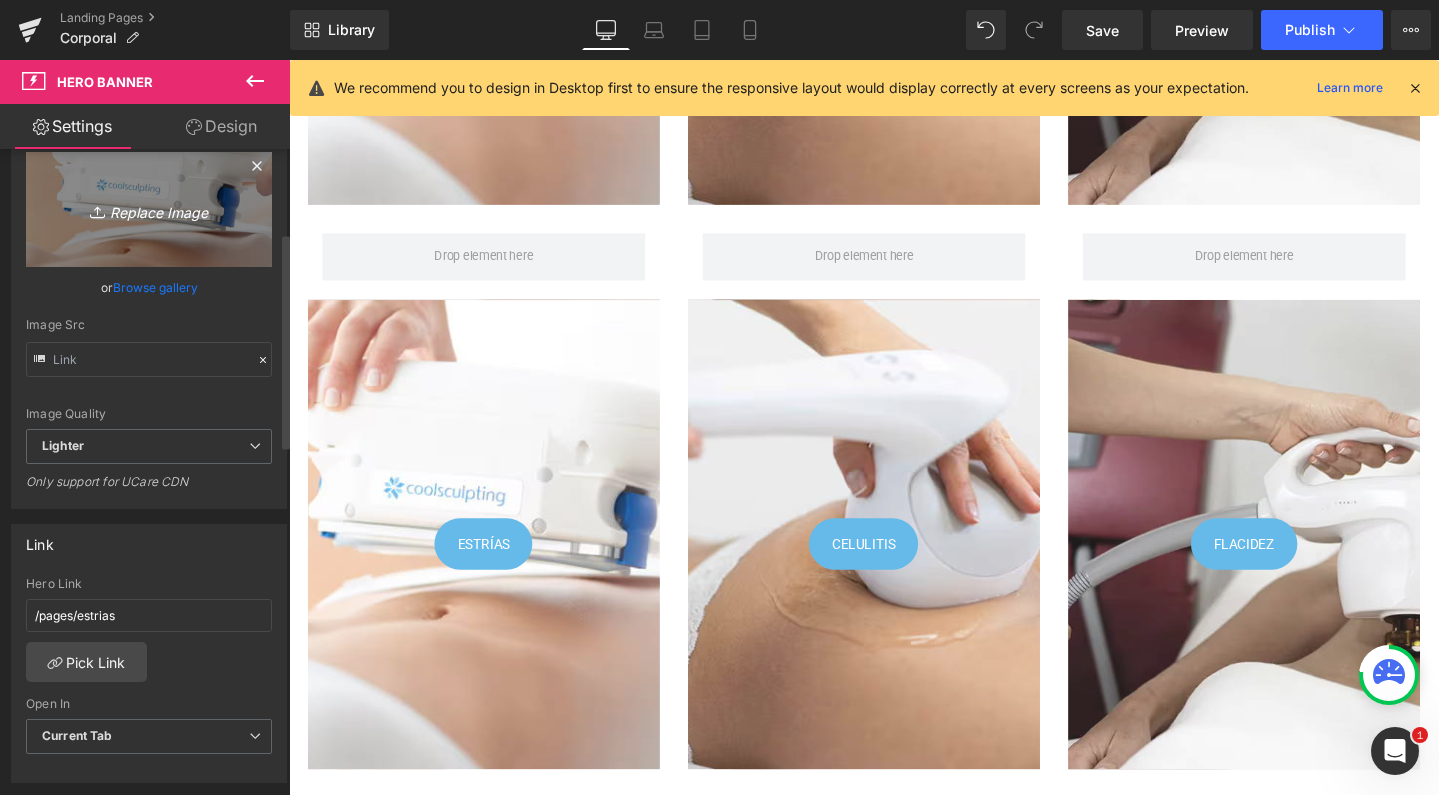 click on "Replace Image" at bounding box center [149, 209] 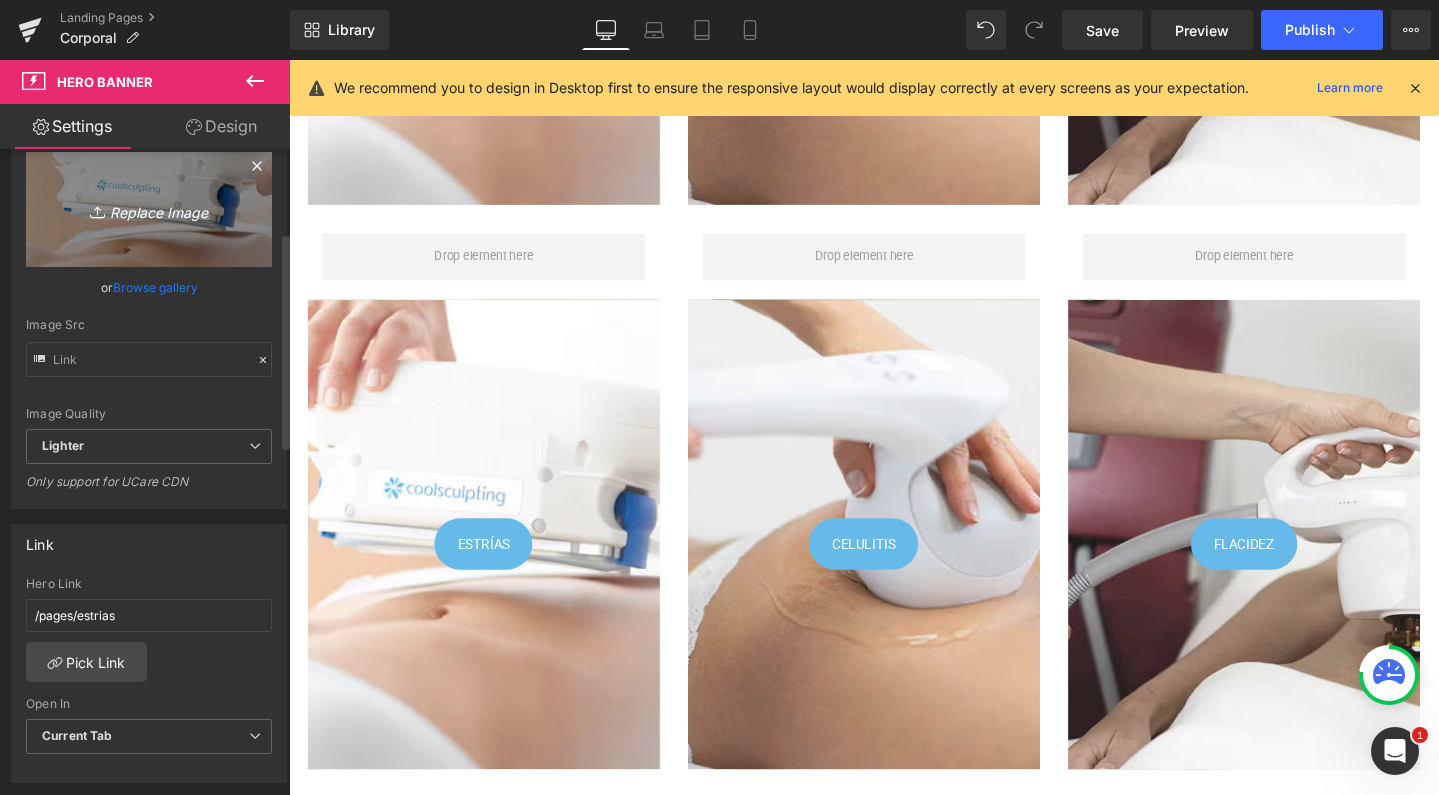 type on "C:\fakepath\endymed-intensif.jpg" 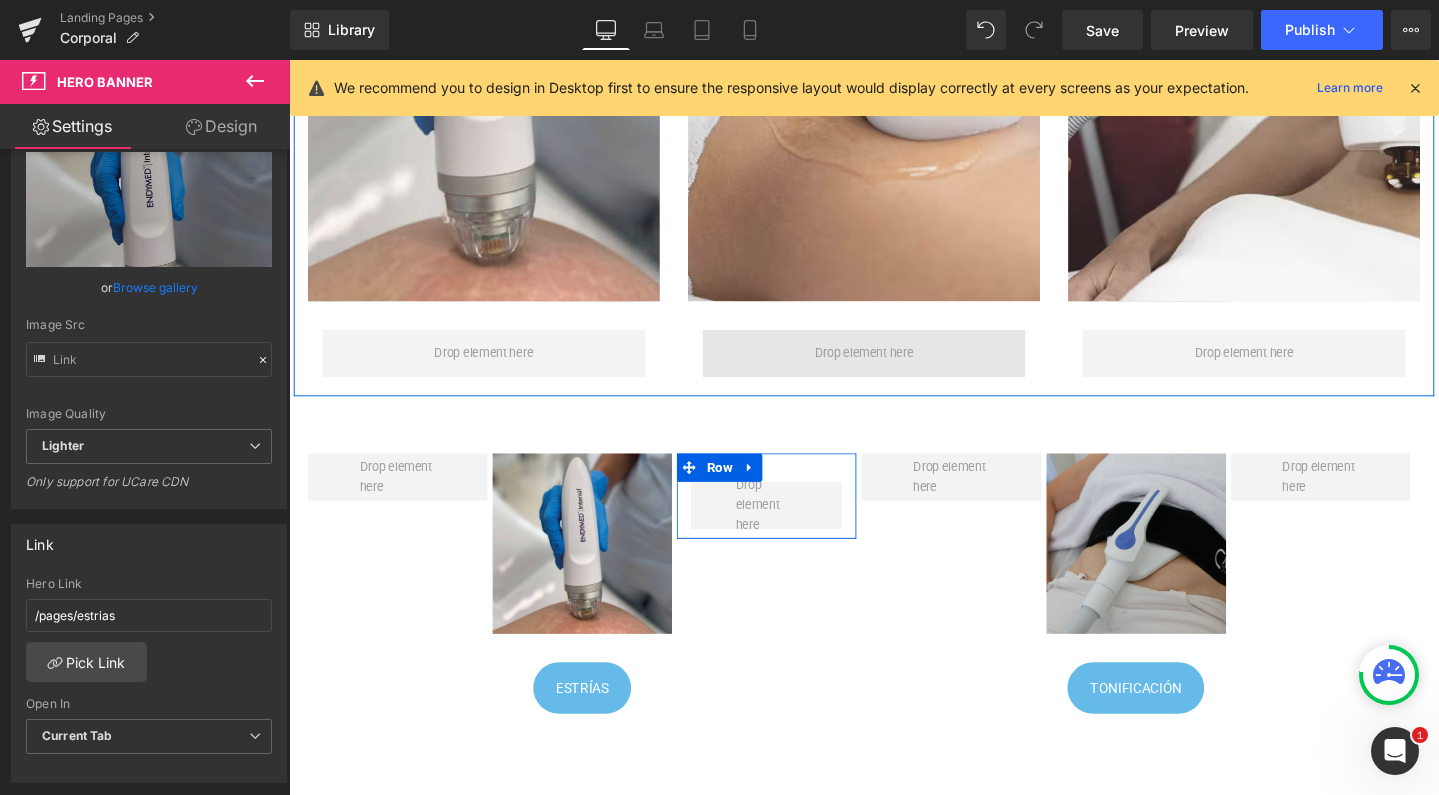 scroll, scrollTop: 1367, scrollLeft: 0, axis: vertical 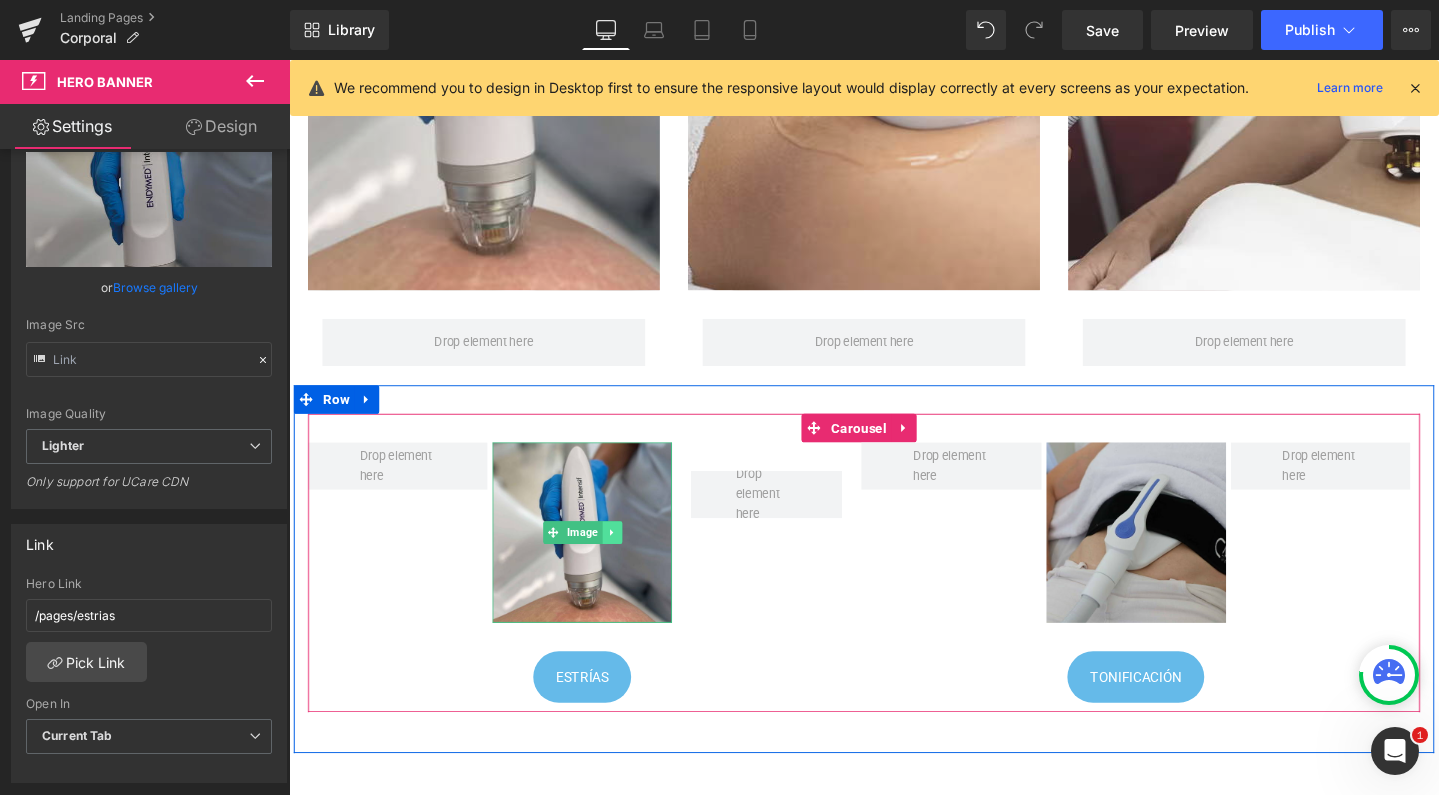 click 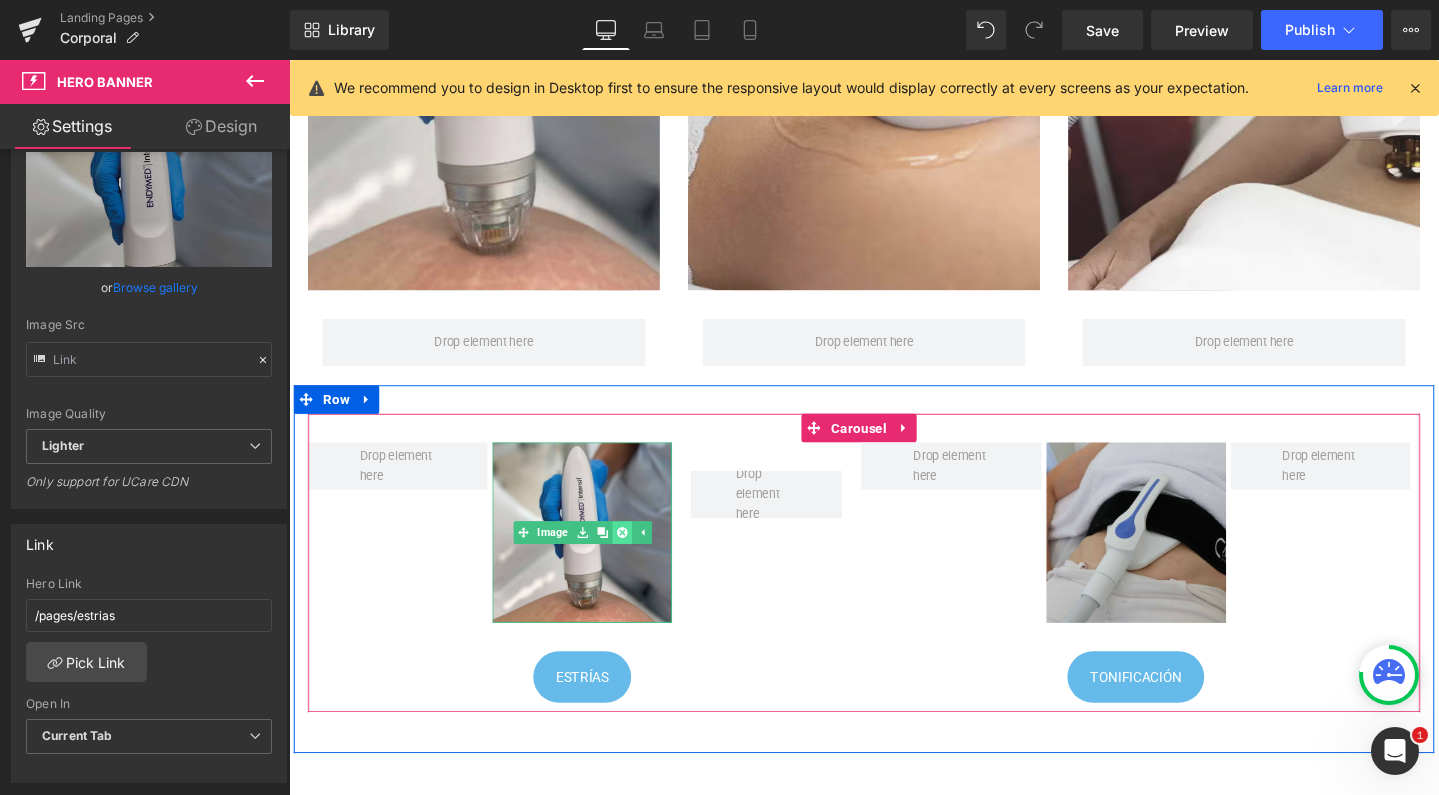 click 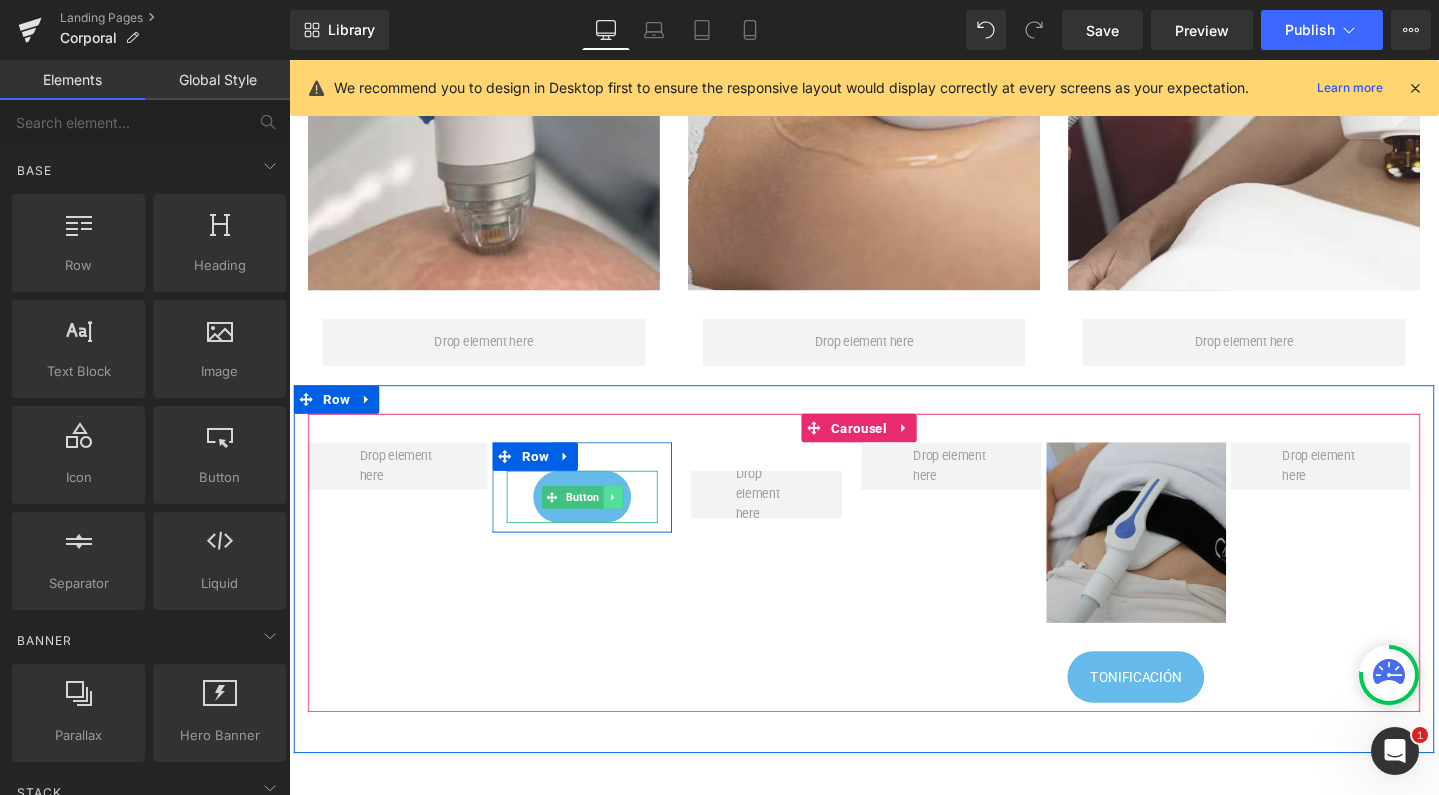 click 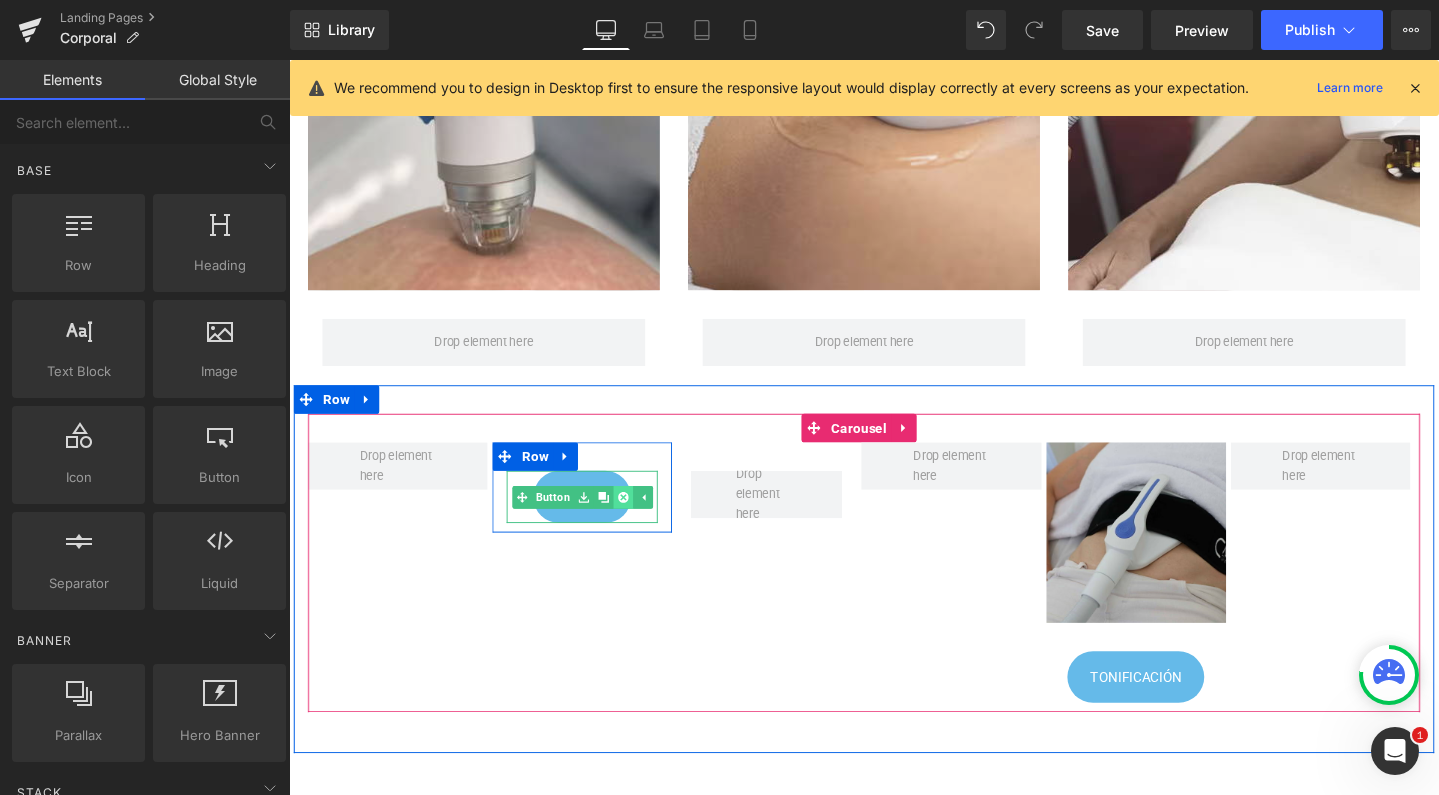 click at bounding box center [640, 520] 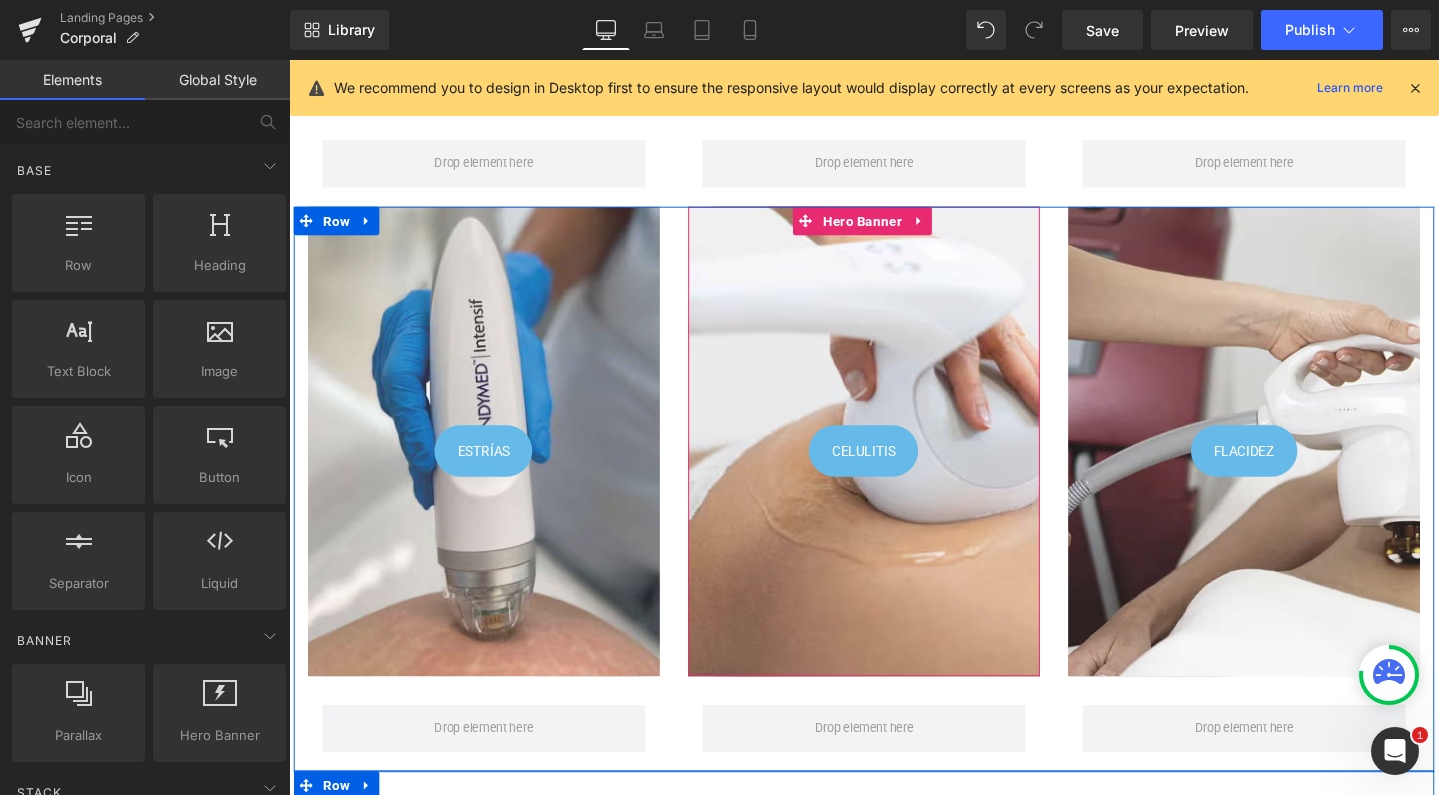 scroll, scrollTop: 960, scrollLeft: 0, axis: vertical 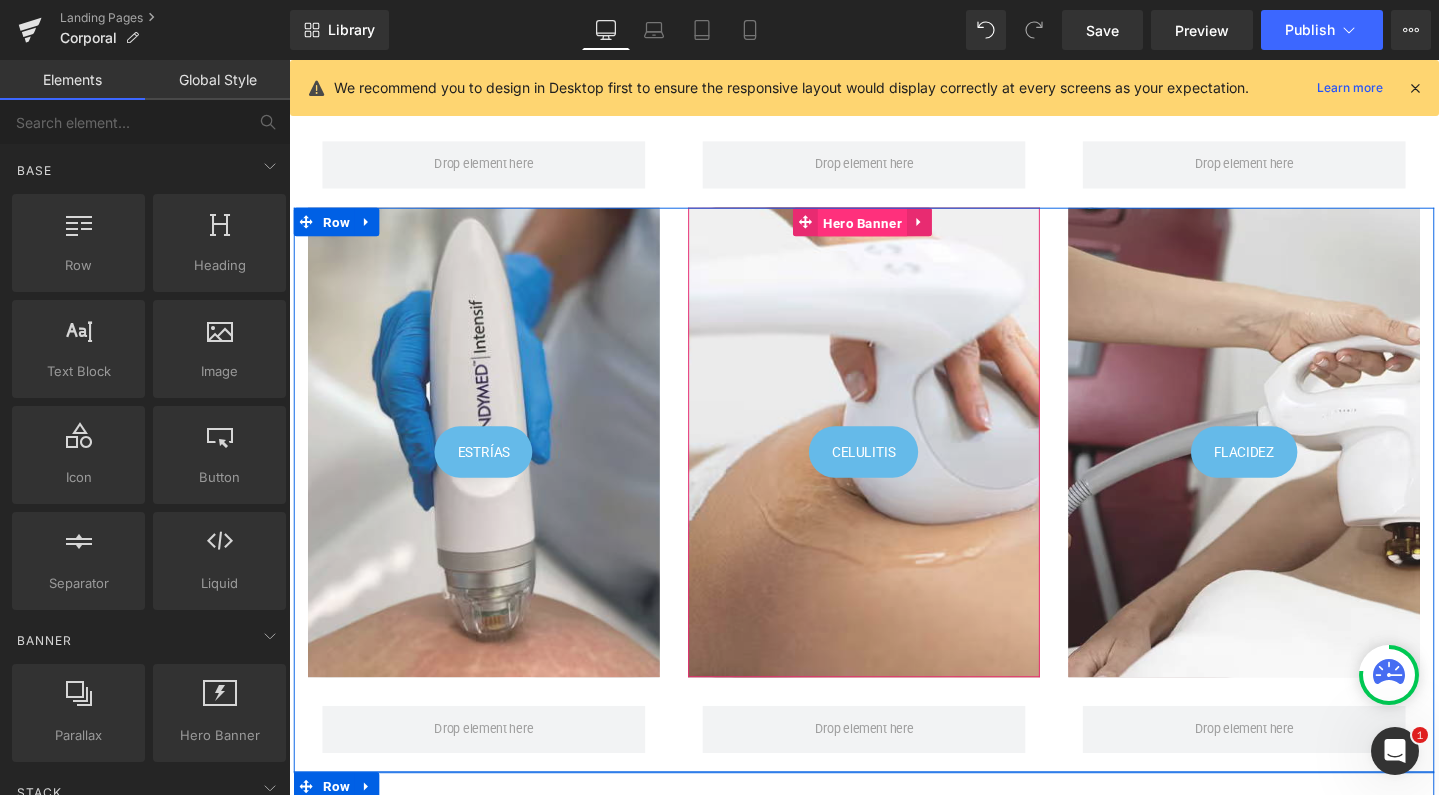 click on "Hero Banner" at bounding box center (892, 231) 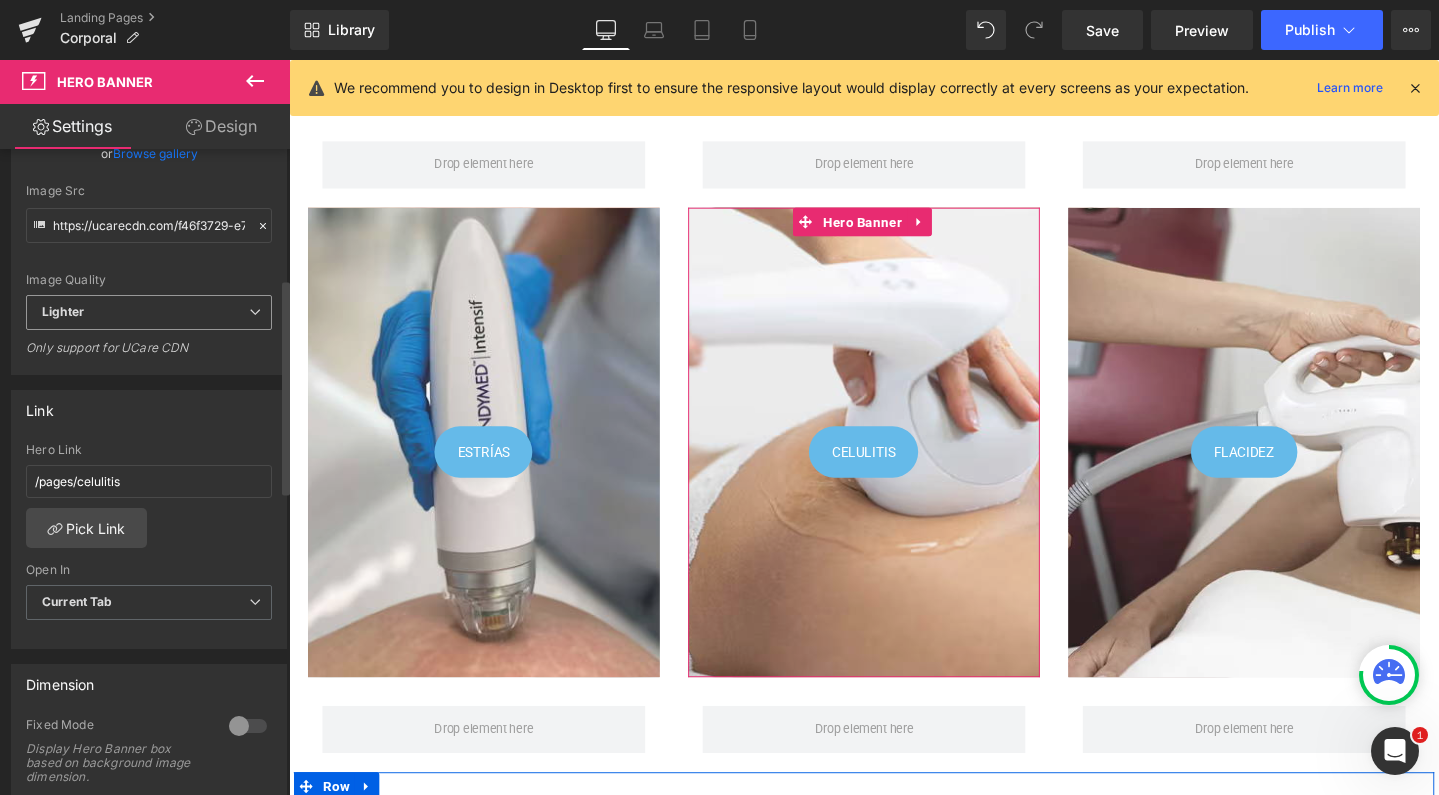 scroll, scrollTop: 388, scrollLeft: 0, axis: vertical 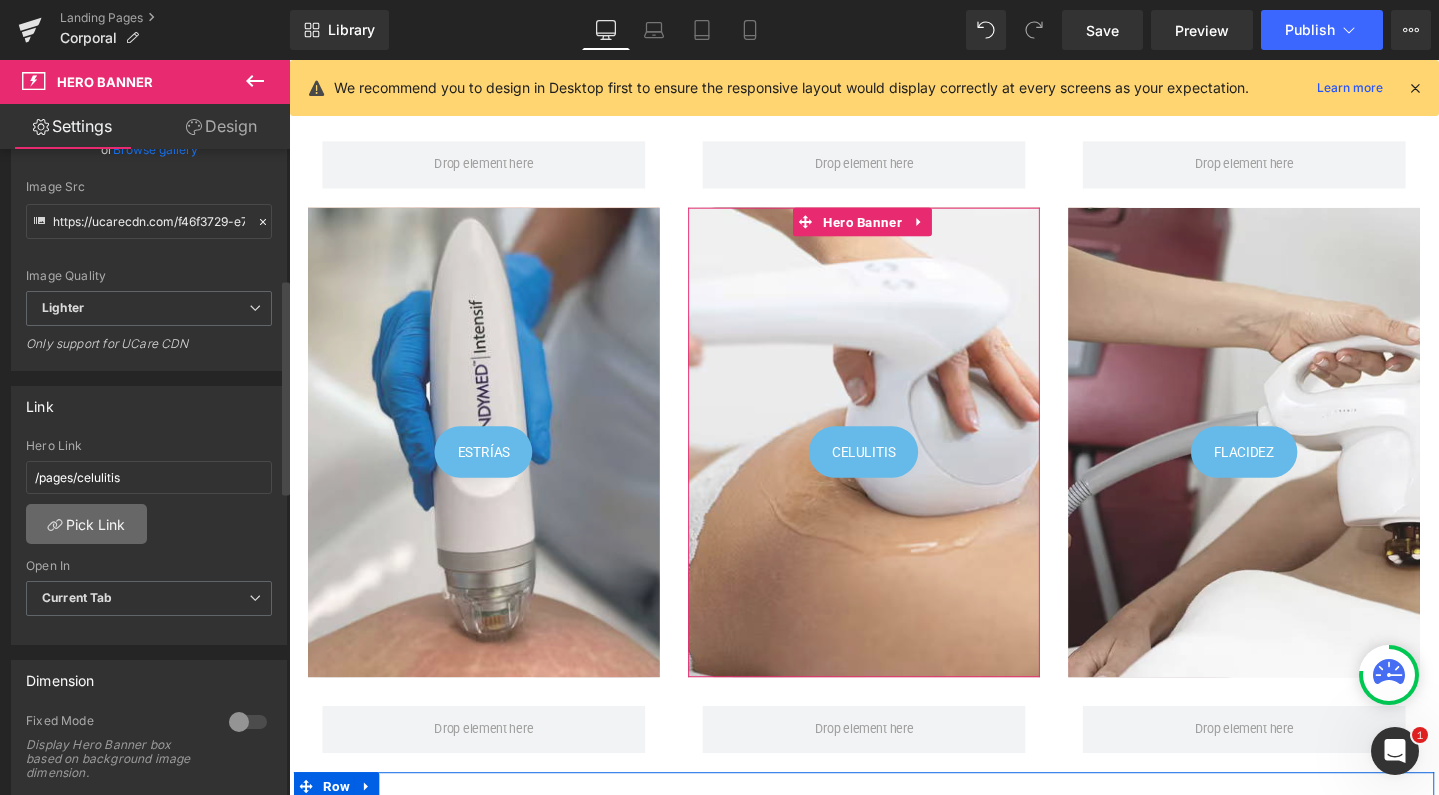 click on "Pick Link" at bounding box center [86, 524] 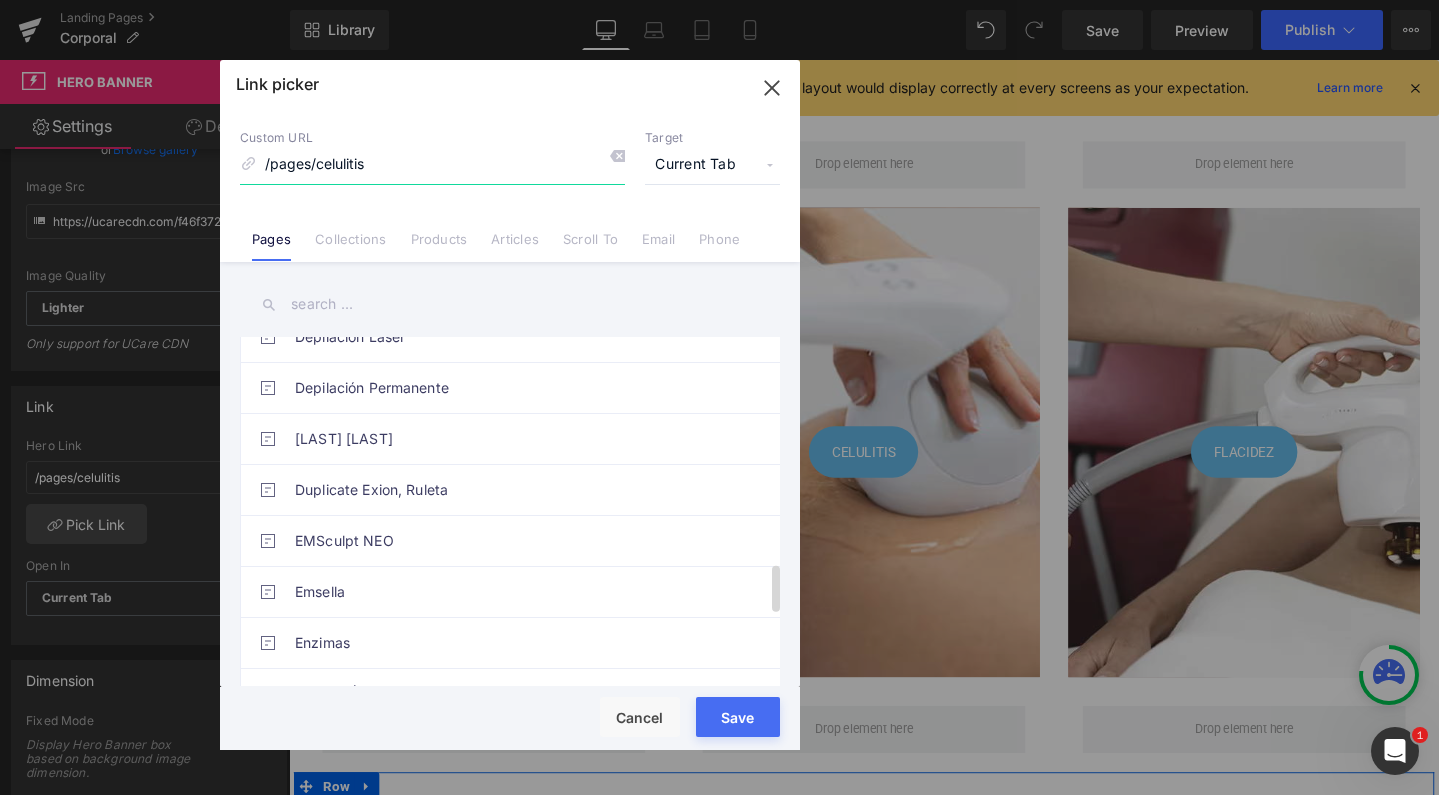 scroll, scrollTop: 1234, scrollLeft: 0, axis: vertical 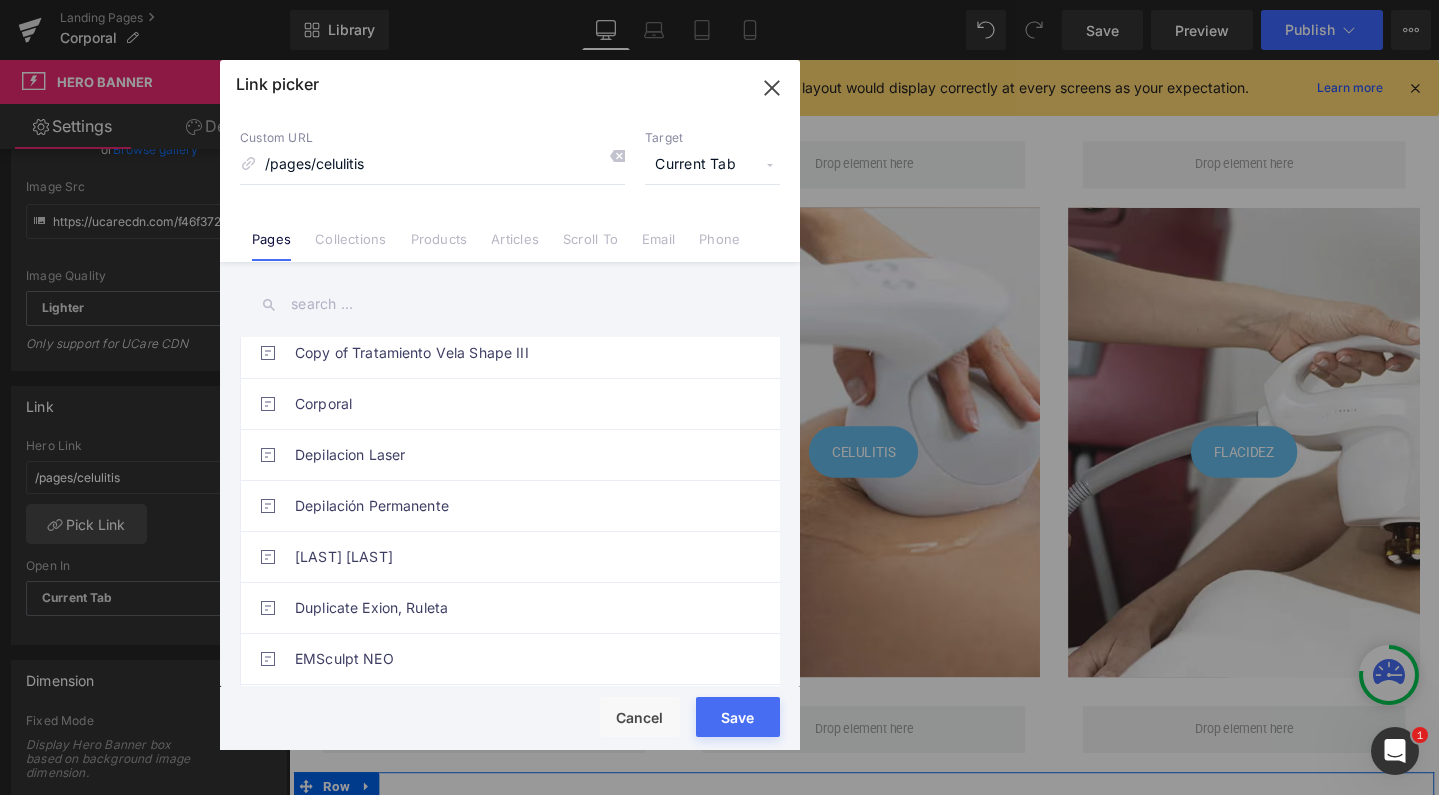 click at bounding box center [510, 304] 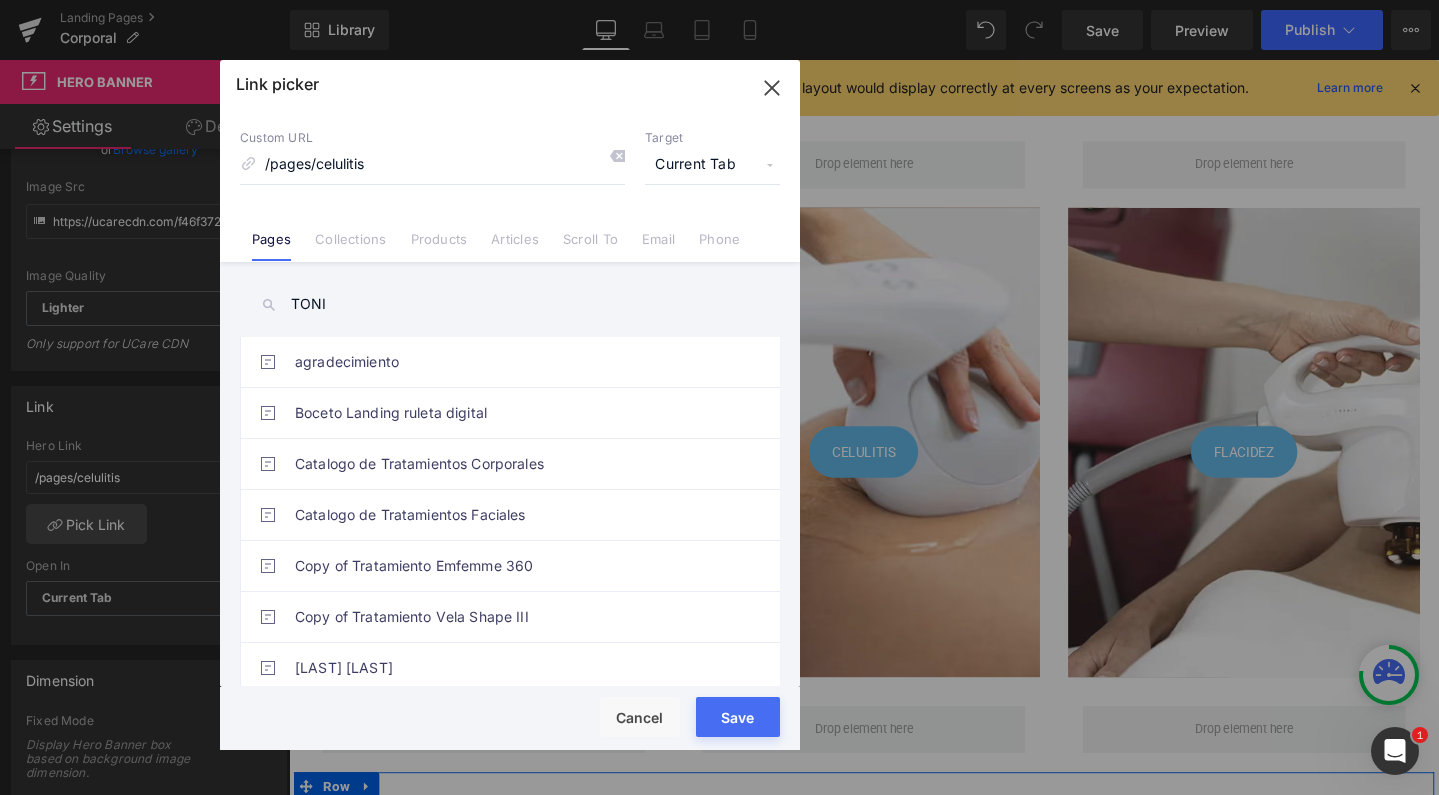 scroll, scrollTop: 0, scrollLeft: 0, axis: both 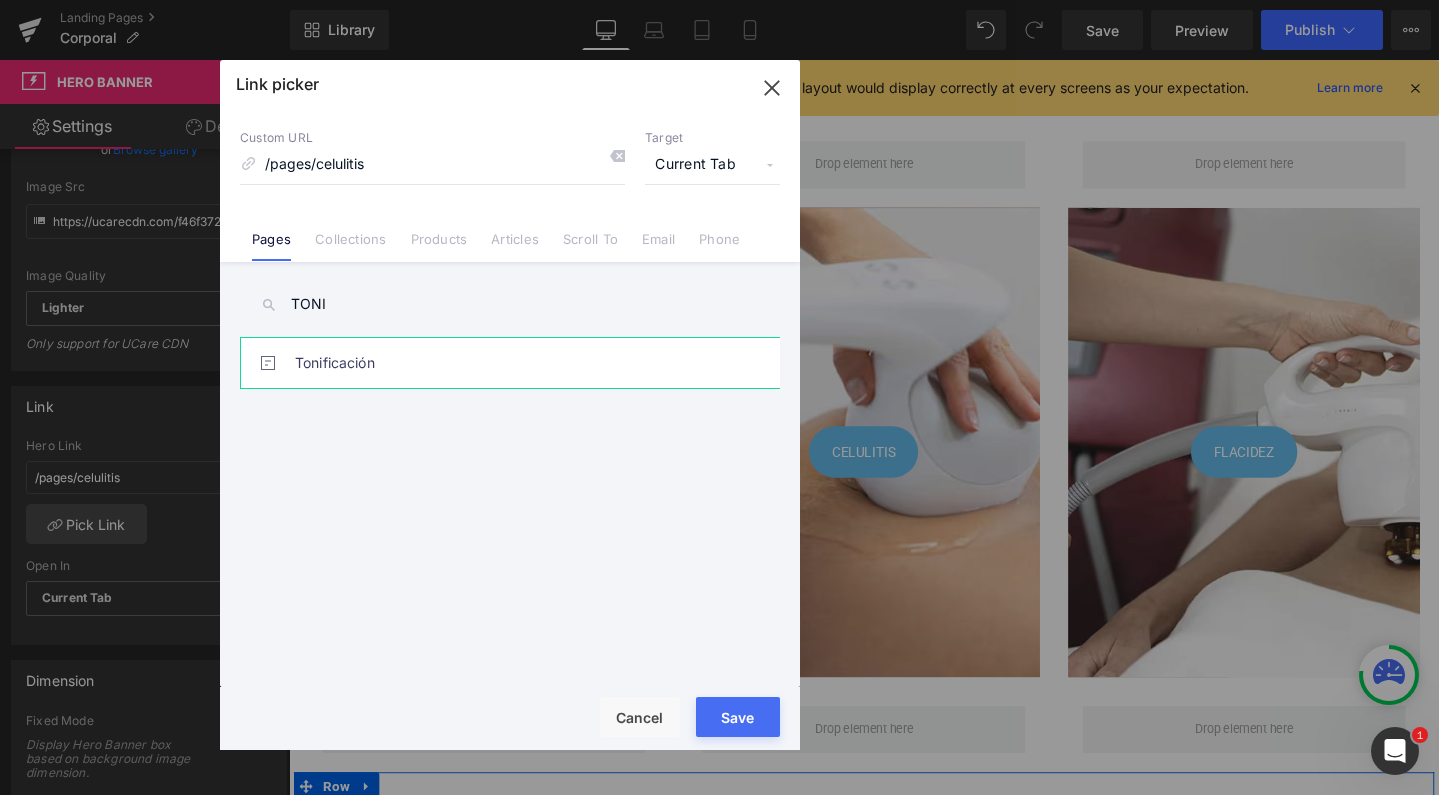 type on "TONI" 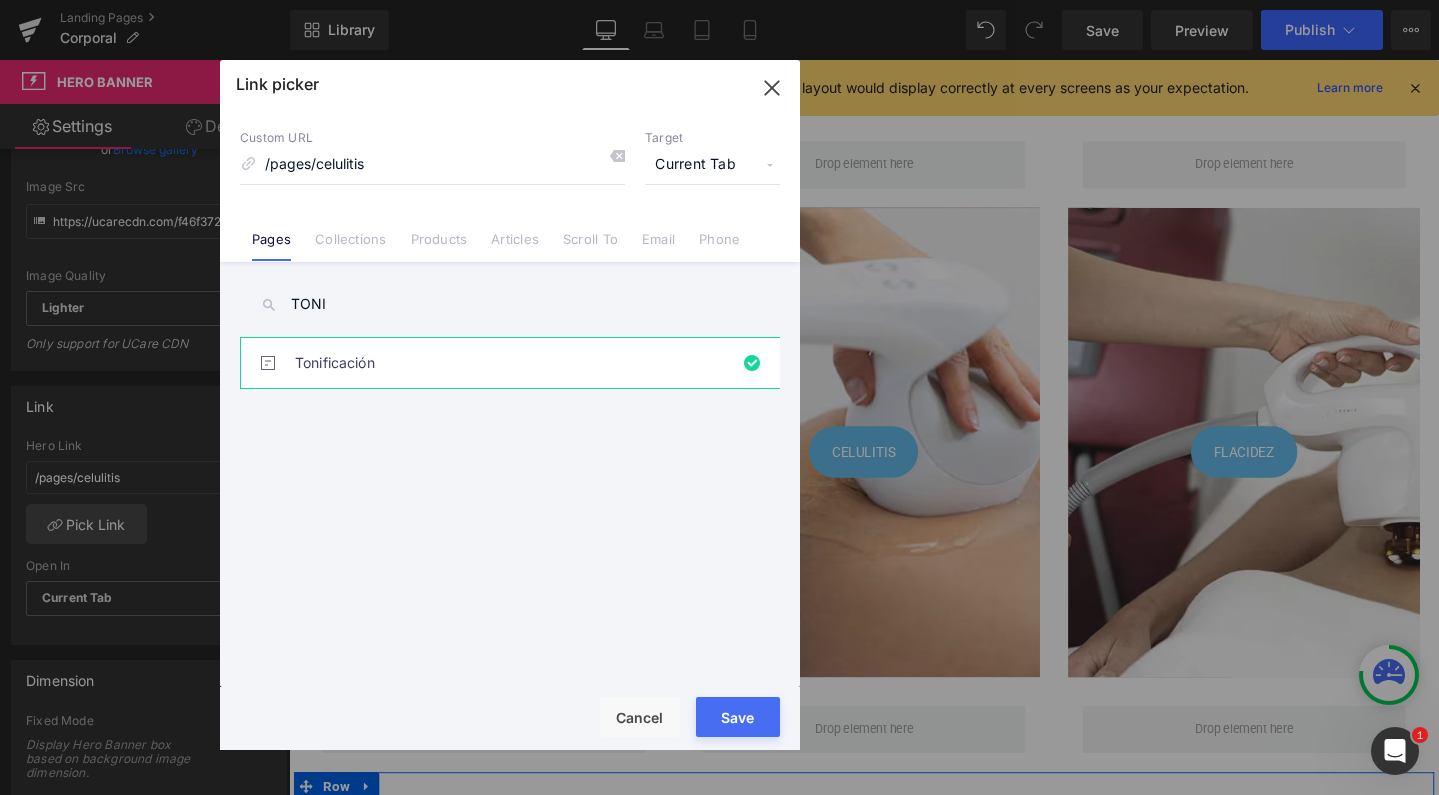 click on "Rendering Content" at bounding box center [719, 716] 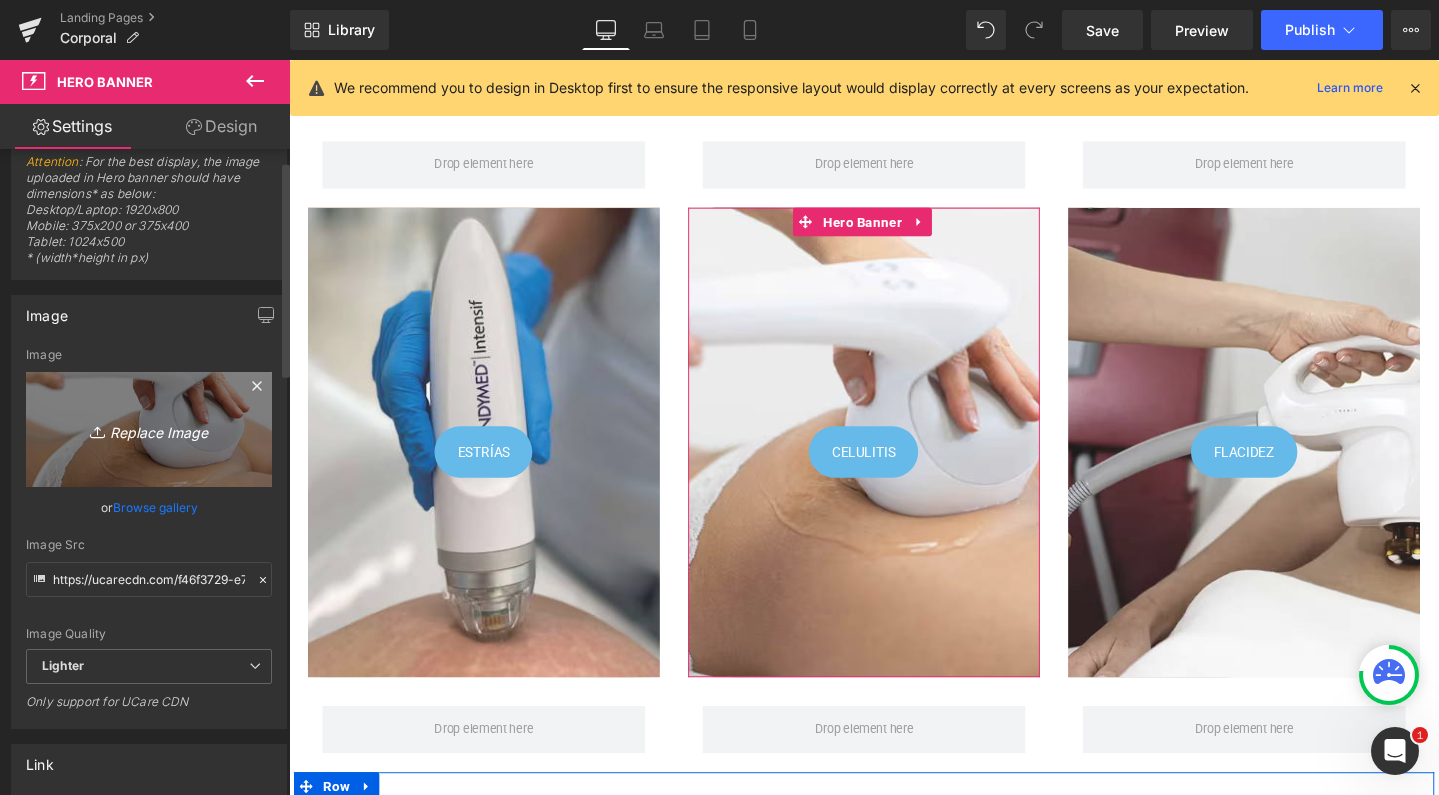 scroll, scrollTop: 36, scrollLeft: 0, axis: vertical 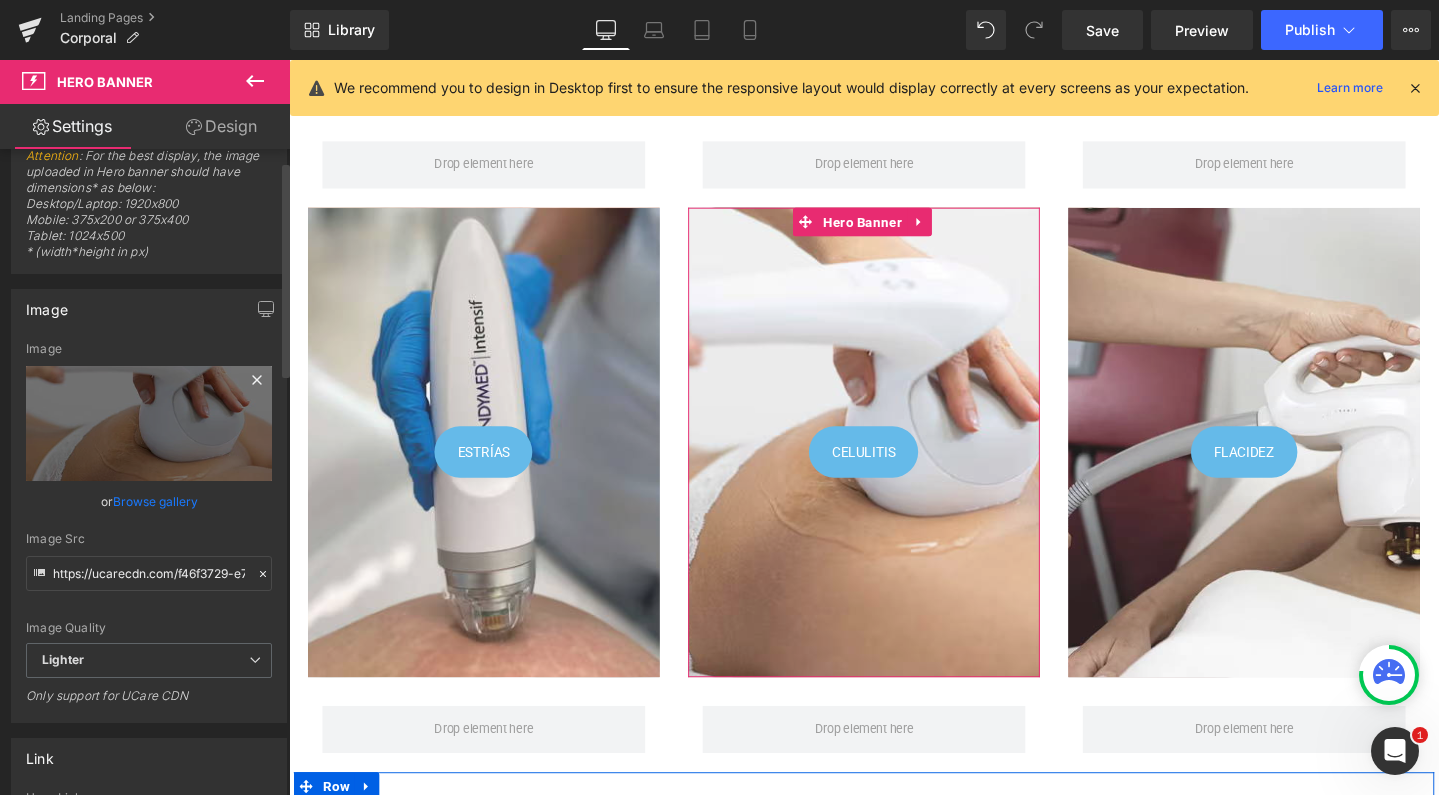 click on "Image" at bounding box center [149, 349] 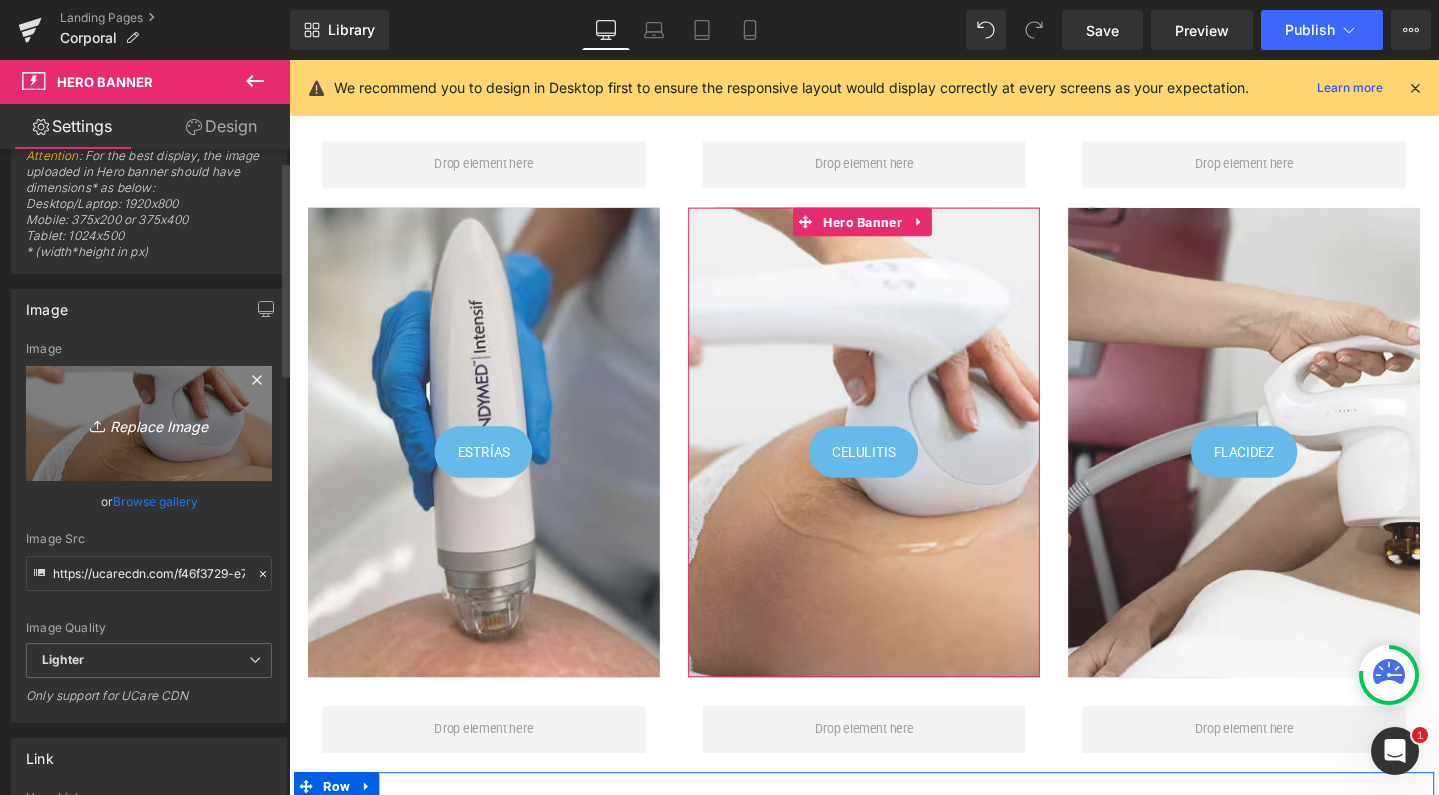 click on "Replace Image" at bounding box center (149, 423) 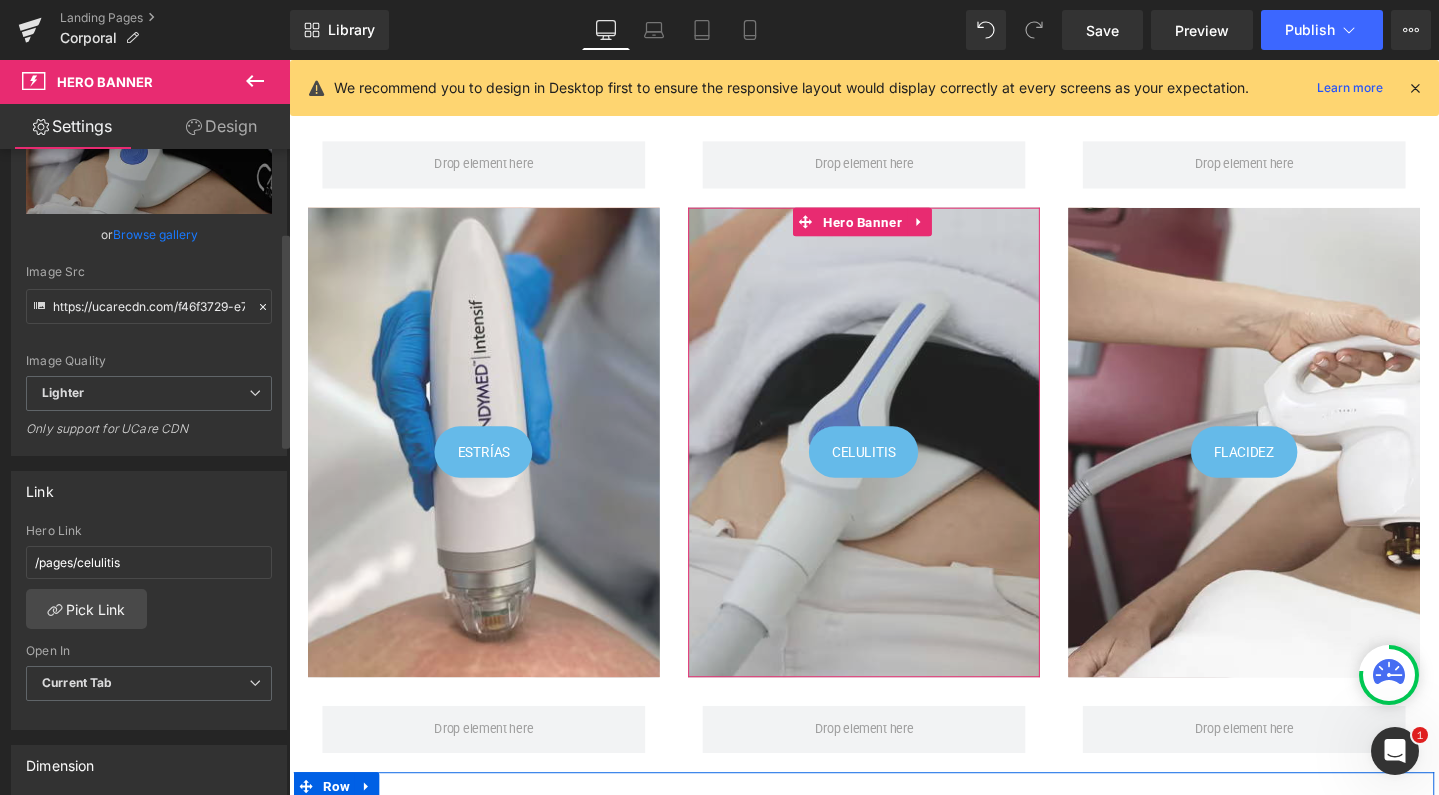 scroll, scrollTop: 330, scrollLeft: 0, axis: vertical 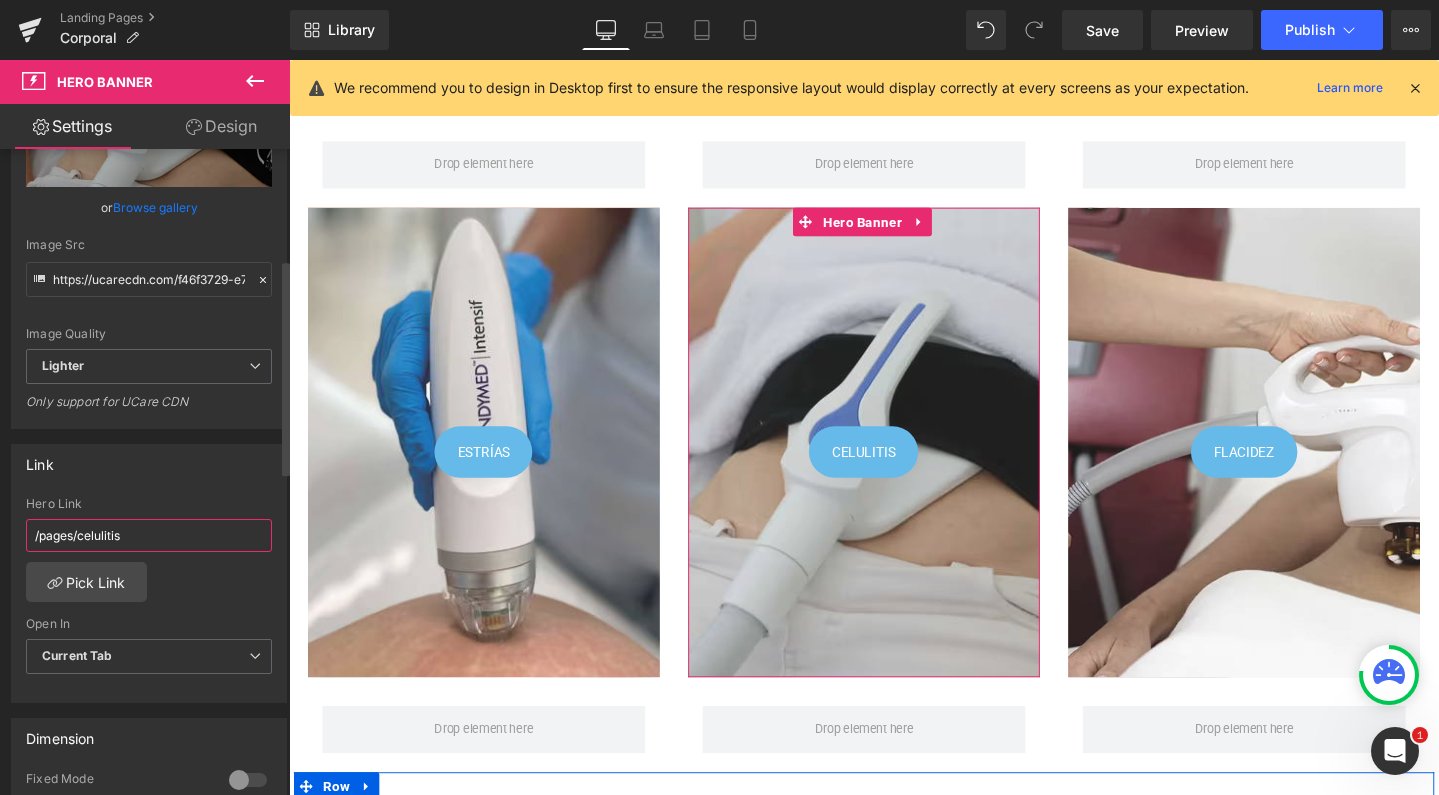 click on "/pages/celulitis" at bounding box center [149, 535] 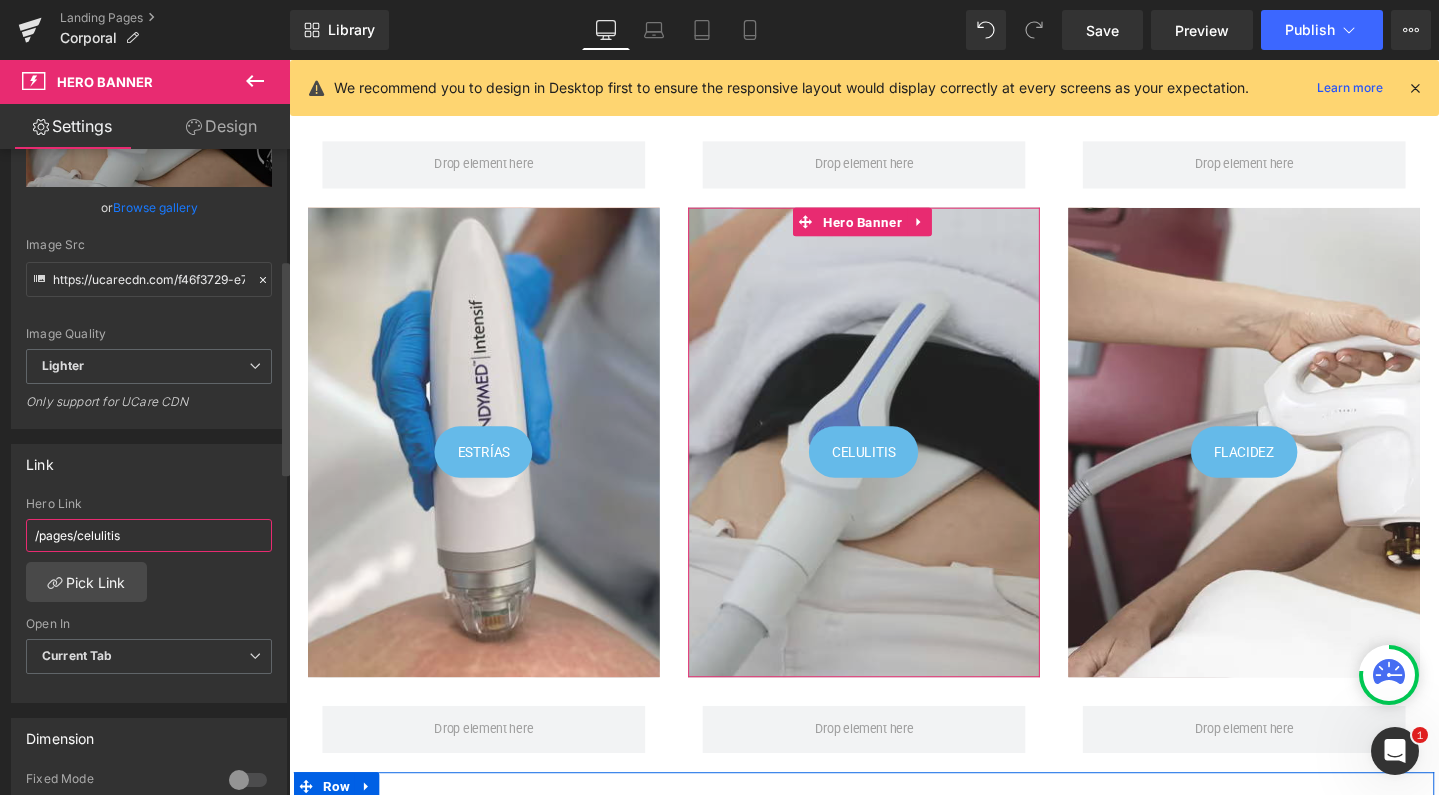 click on "/pages/celulitis" at bounding box center (149, 535) 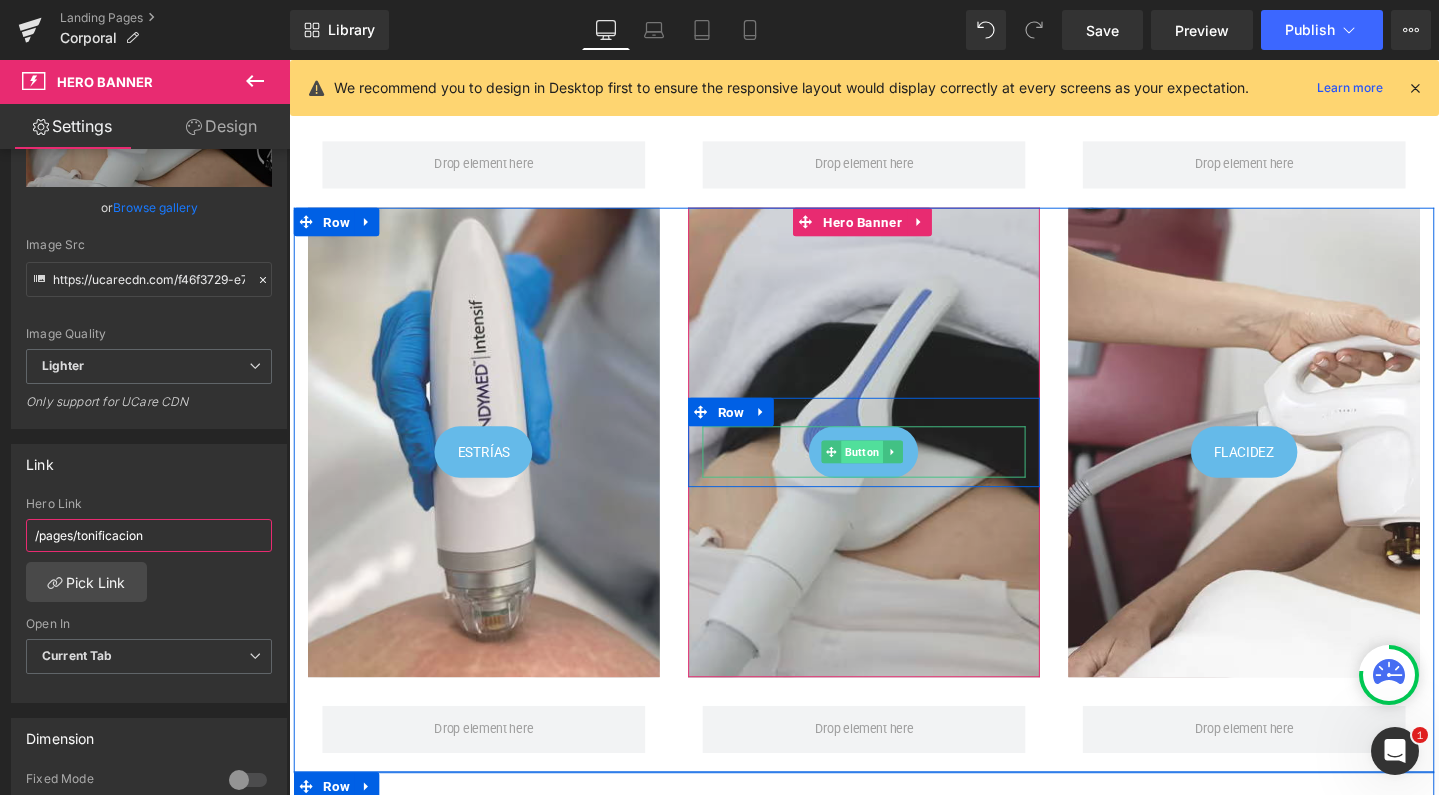 click on "Button" at bounding box center [892, 472] 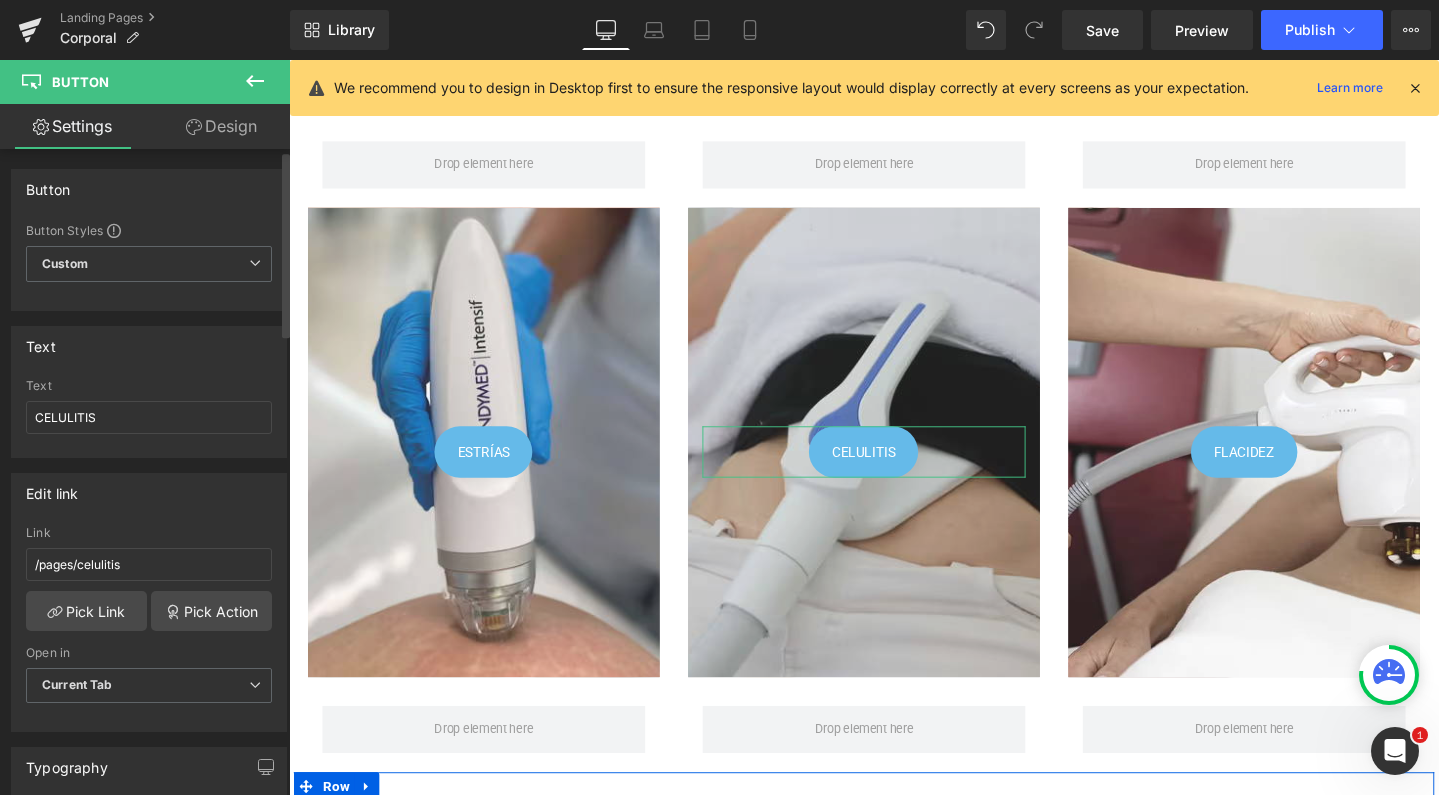scroll, scrollTop: 36, scrollLeft: 0, axis: vertical 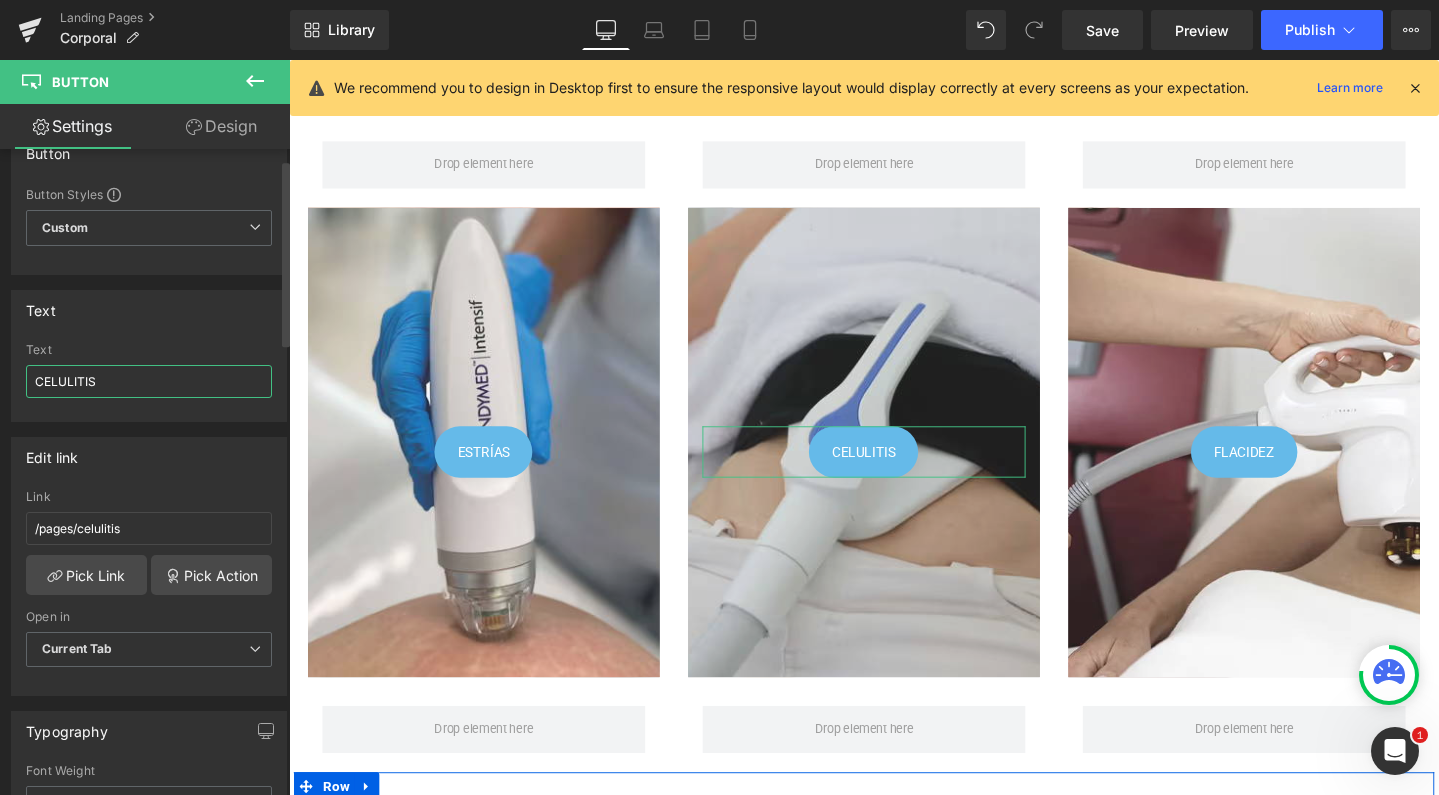 click on "CELULITIS" at bounding box center (149, 381) 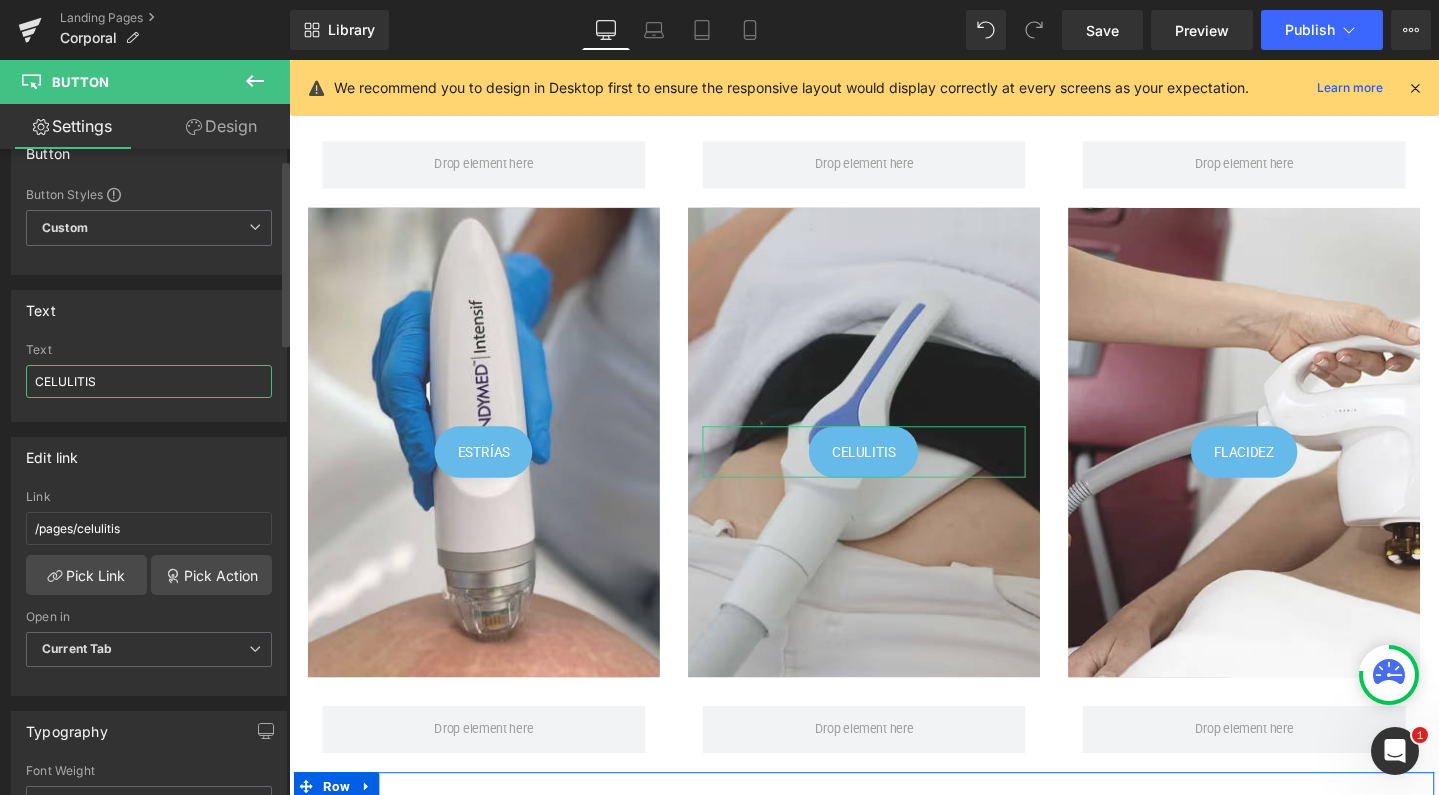 click on "CELULITIS" at bounding box center (149, 381) 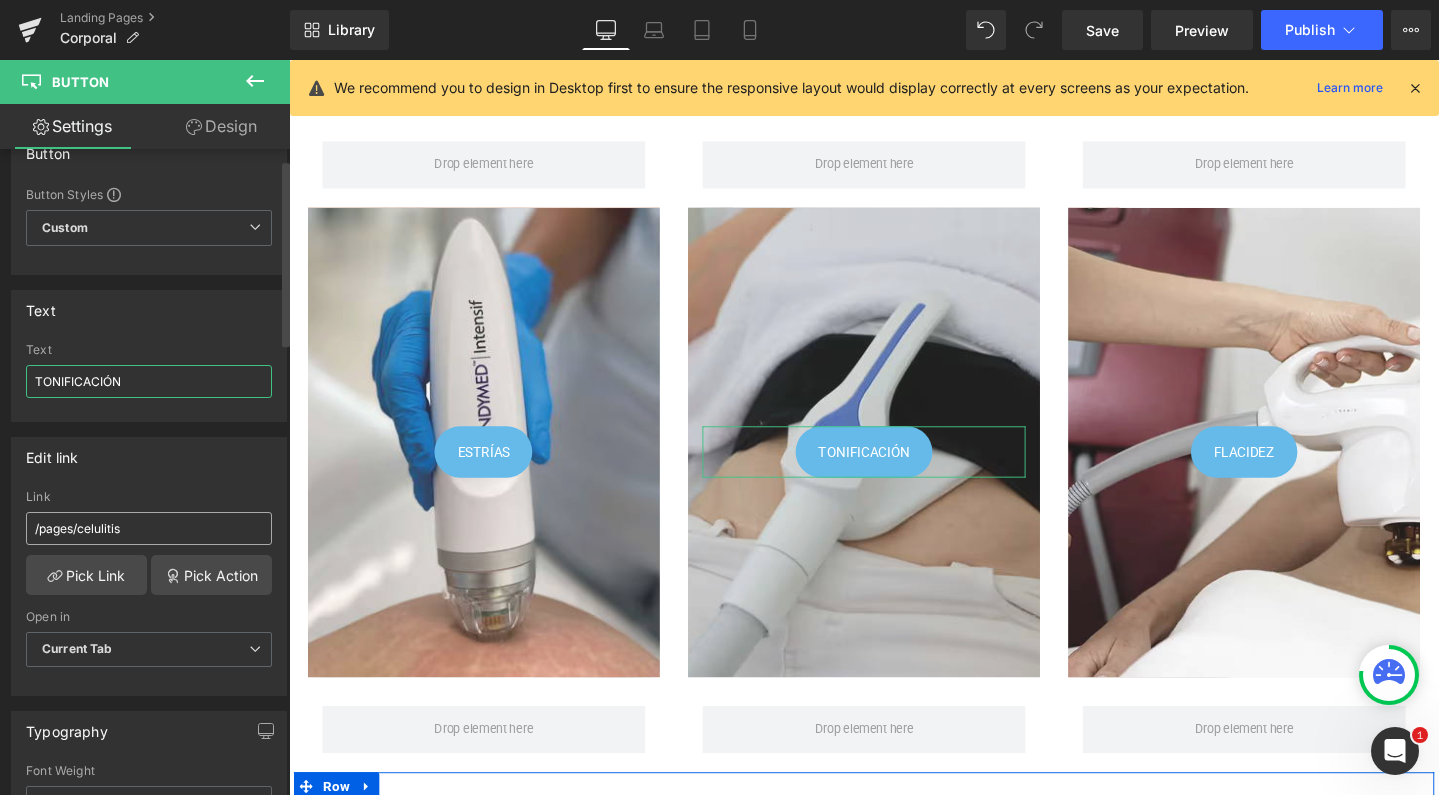 type on "TONIFICACIÓN" 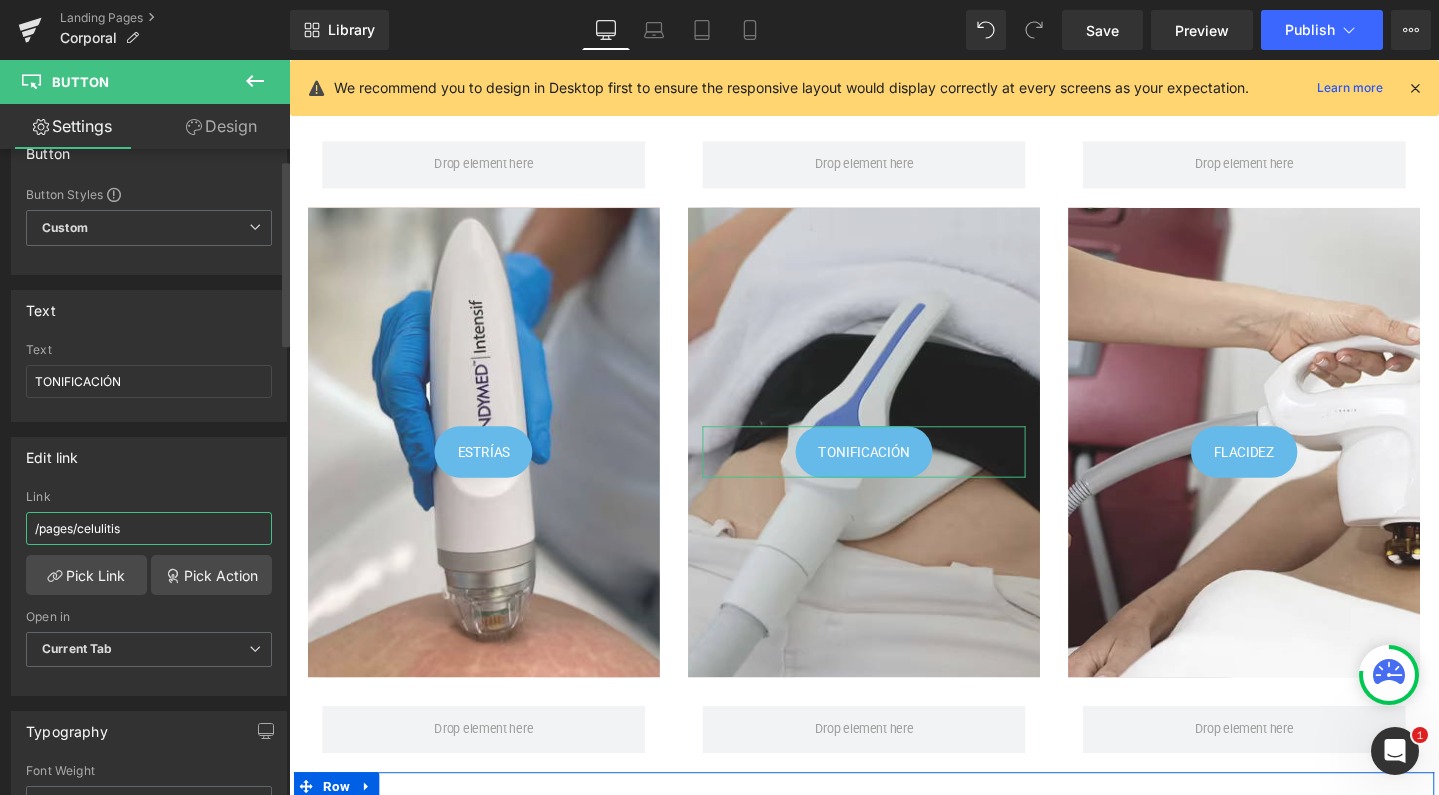 click on "/pages/celulitis" at bounding box center [149, 528] 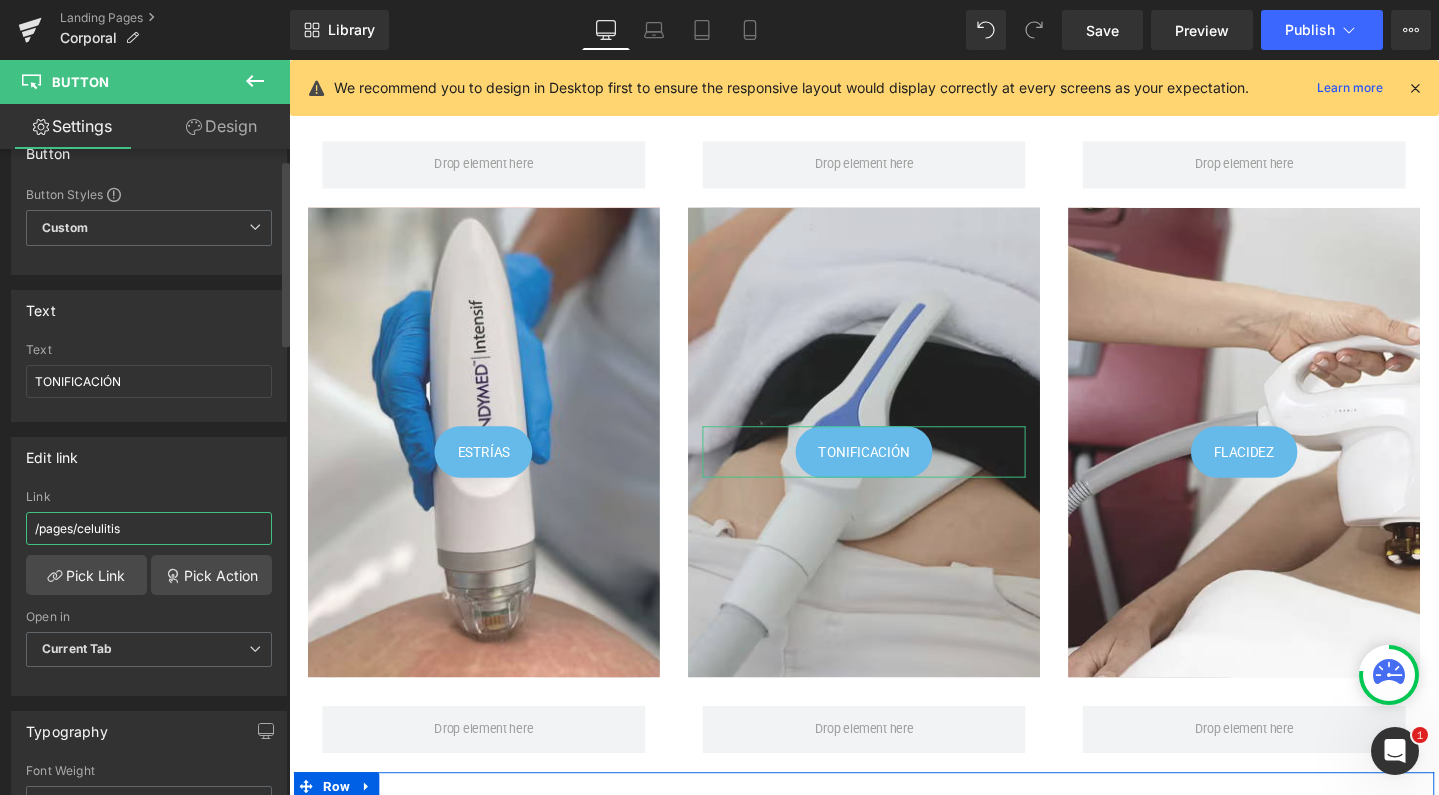 click on "/pages/celulitis" at bounding box center (149, 528) 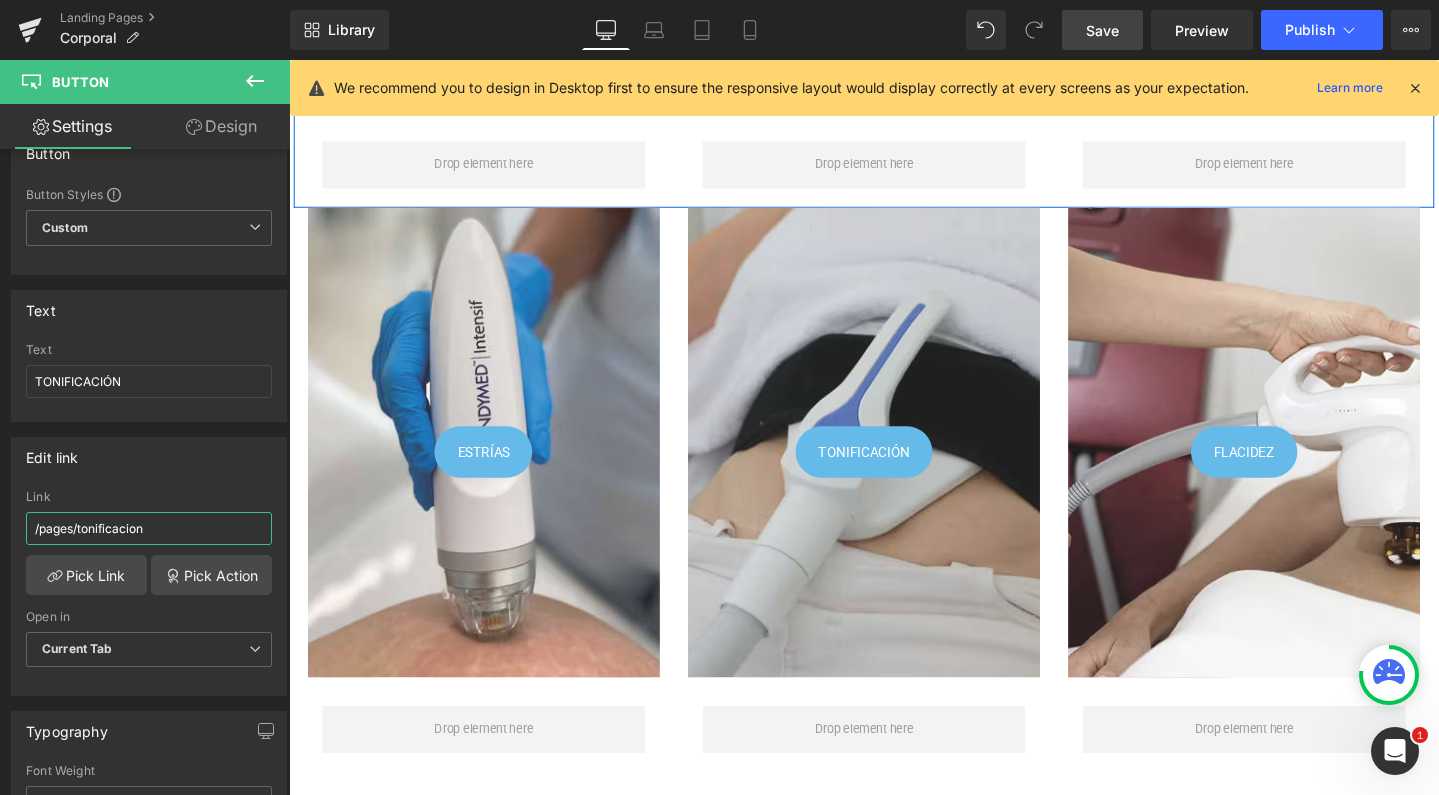 type on "/pages/tonificacion" 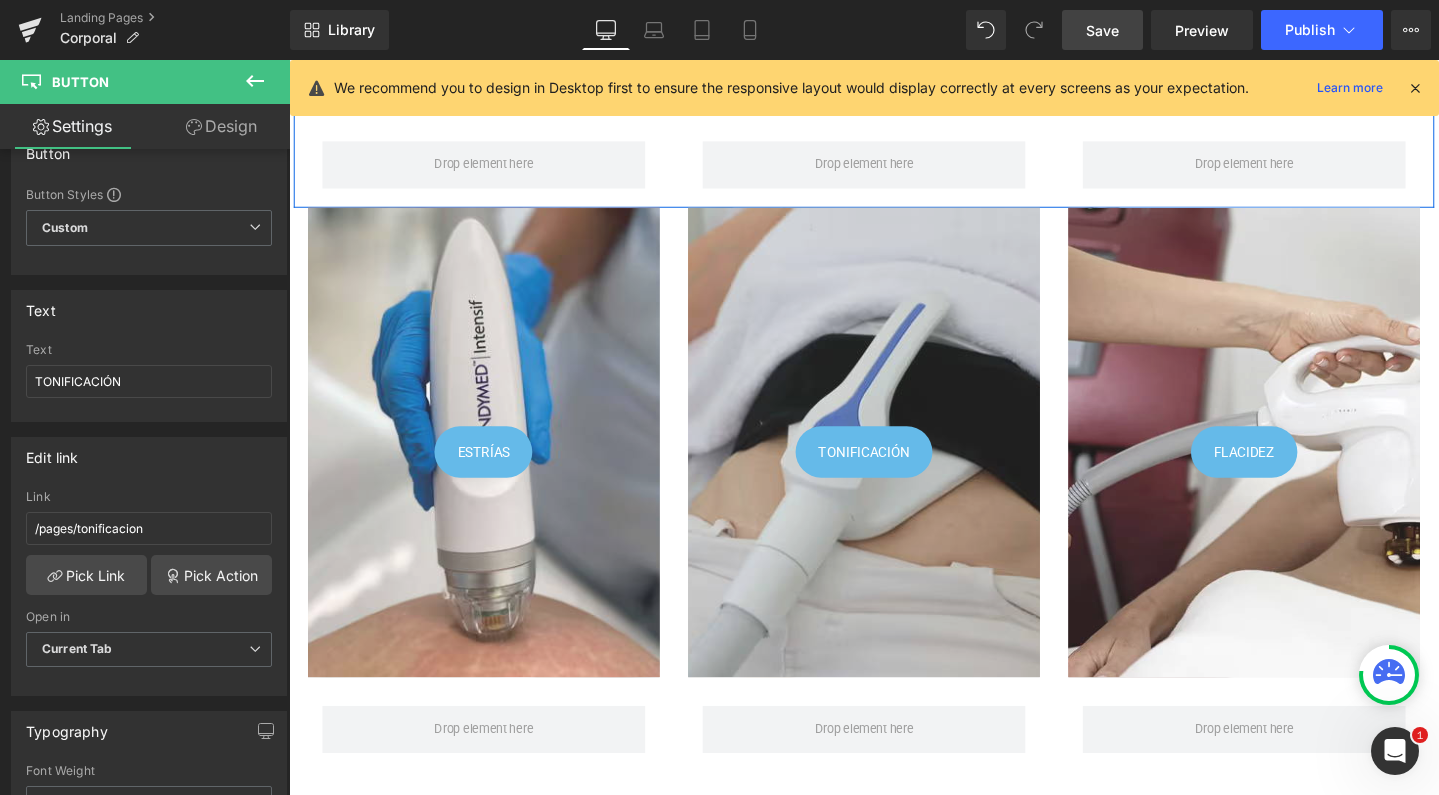 click on "Save" at bounding box center [1102, 30] 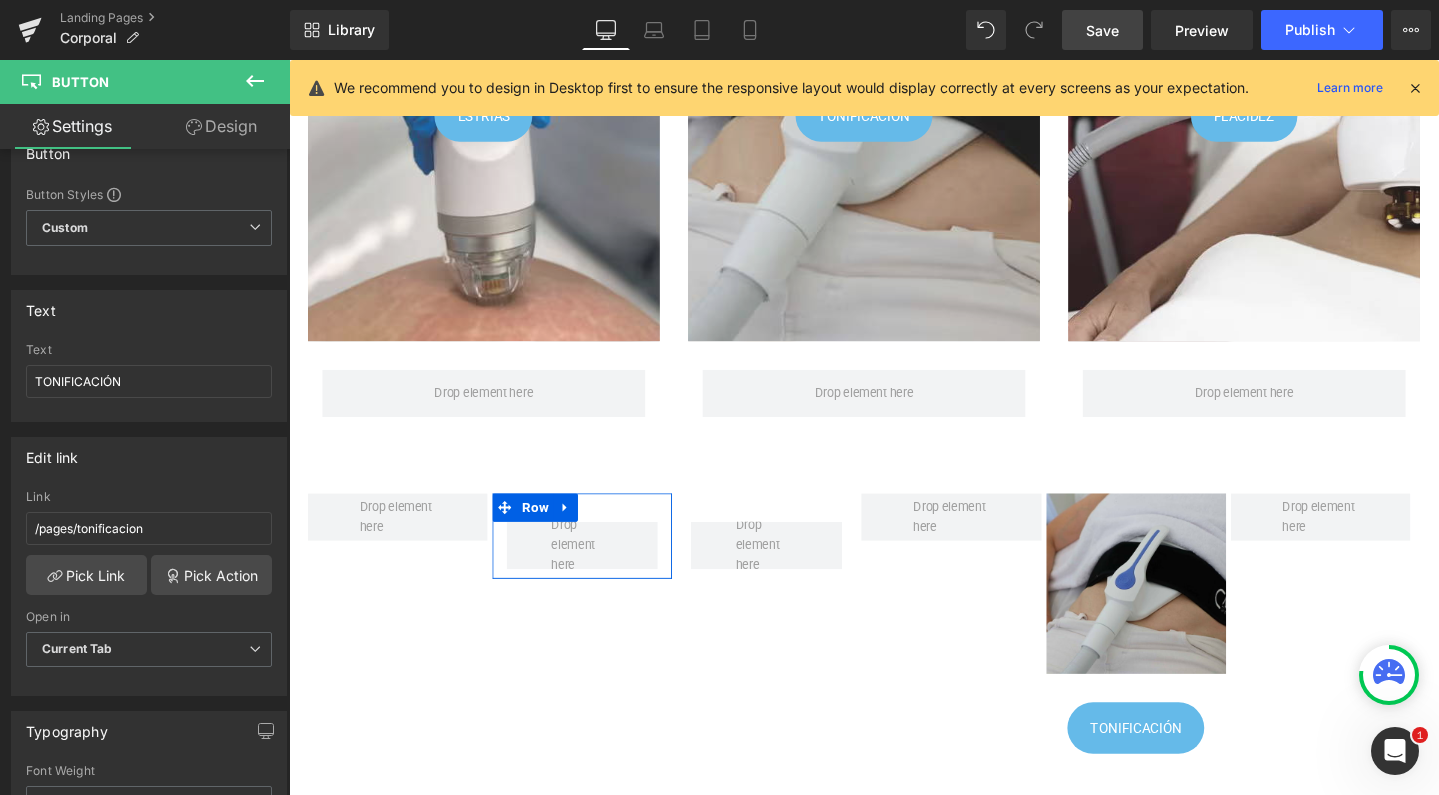 scroll, scrollTop: 1373, scrollLeft: 0, axis: vertical 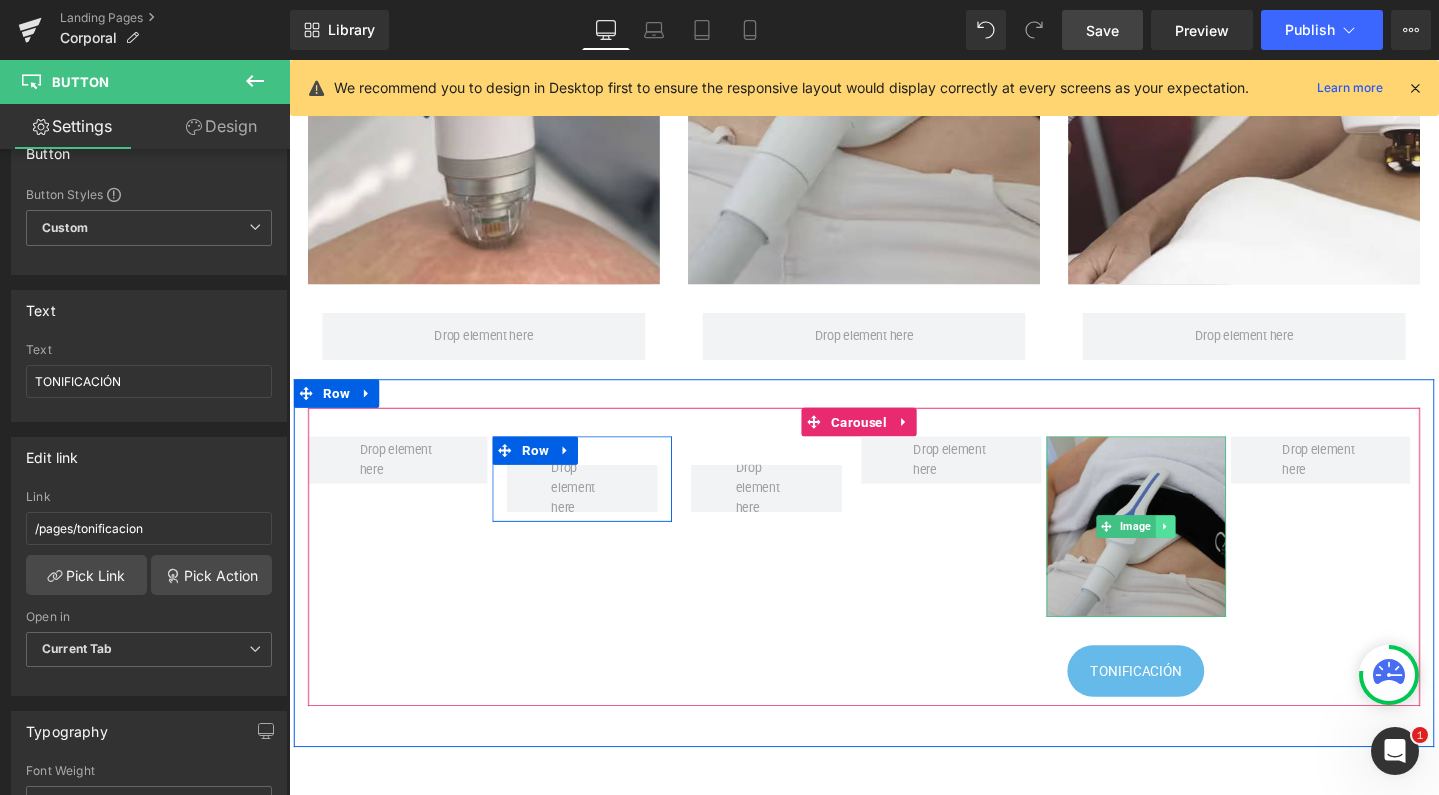 click 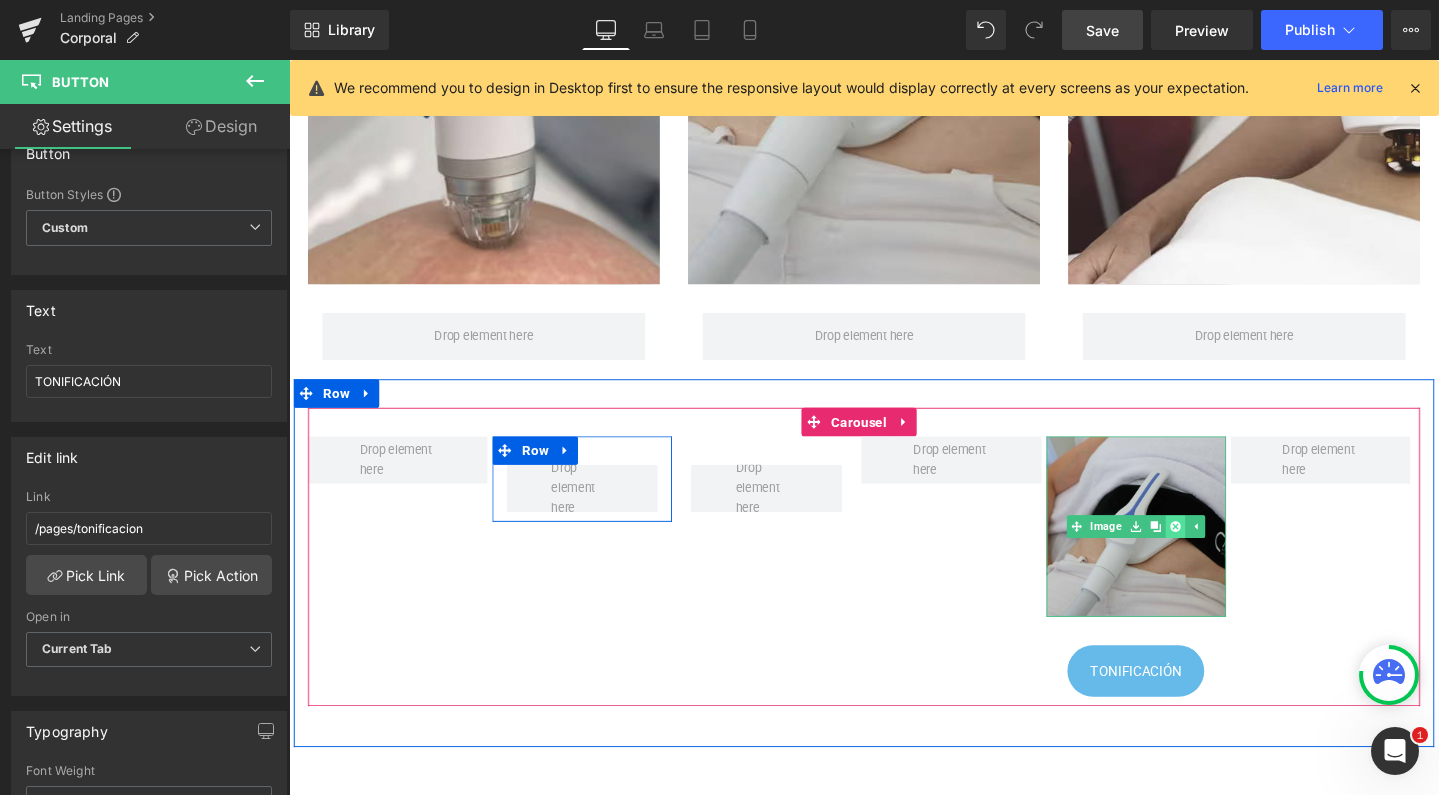click at bounding box center (1221, 551) 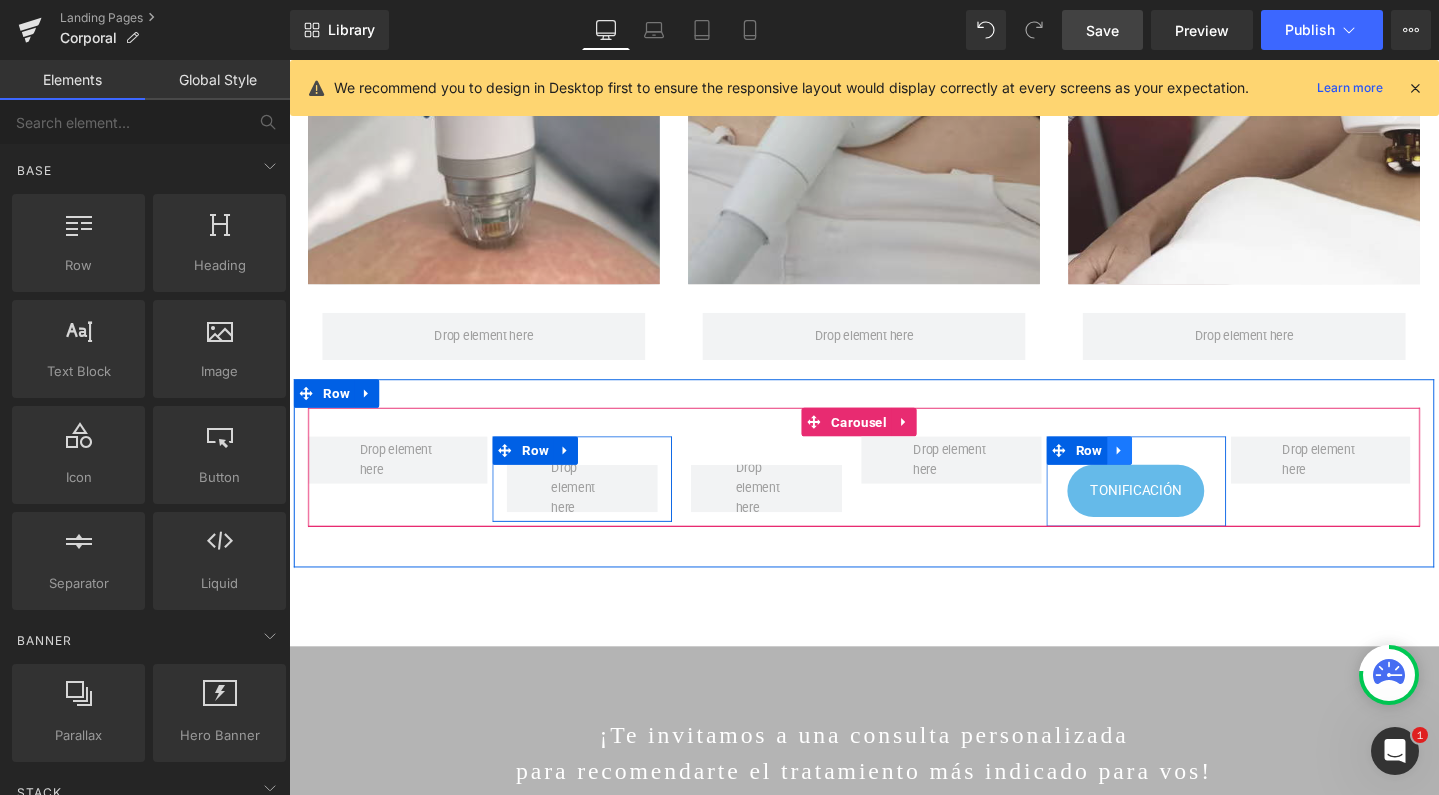 click 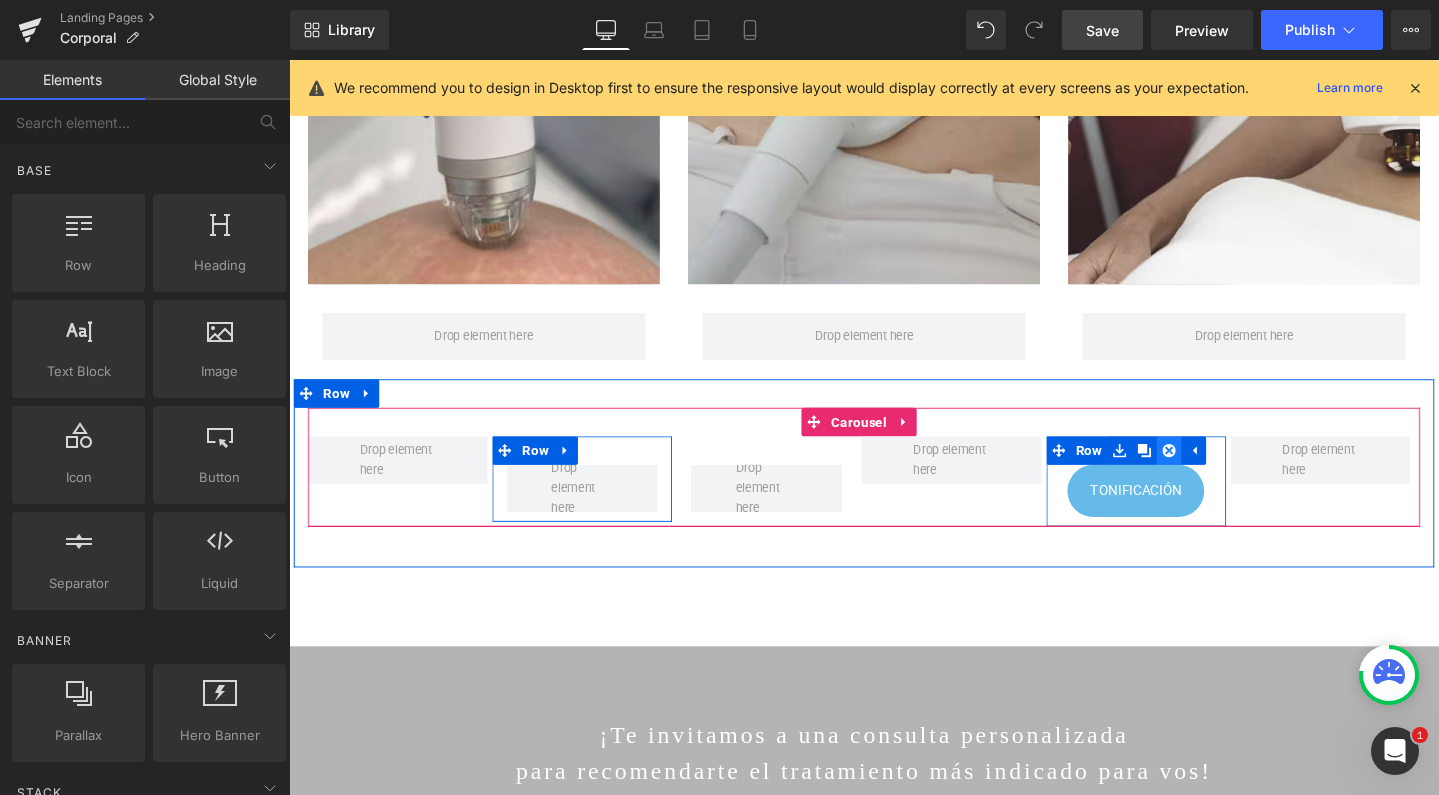 click 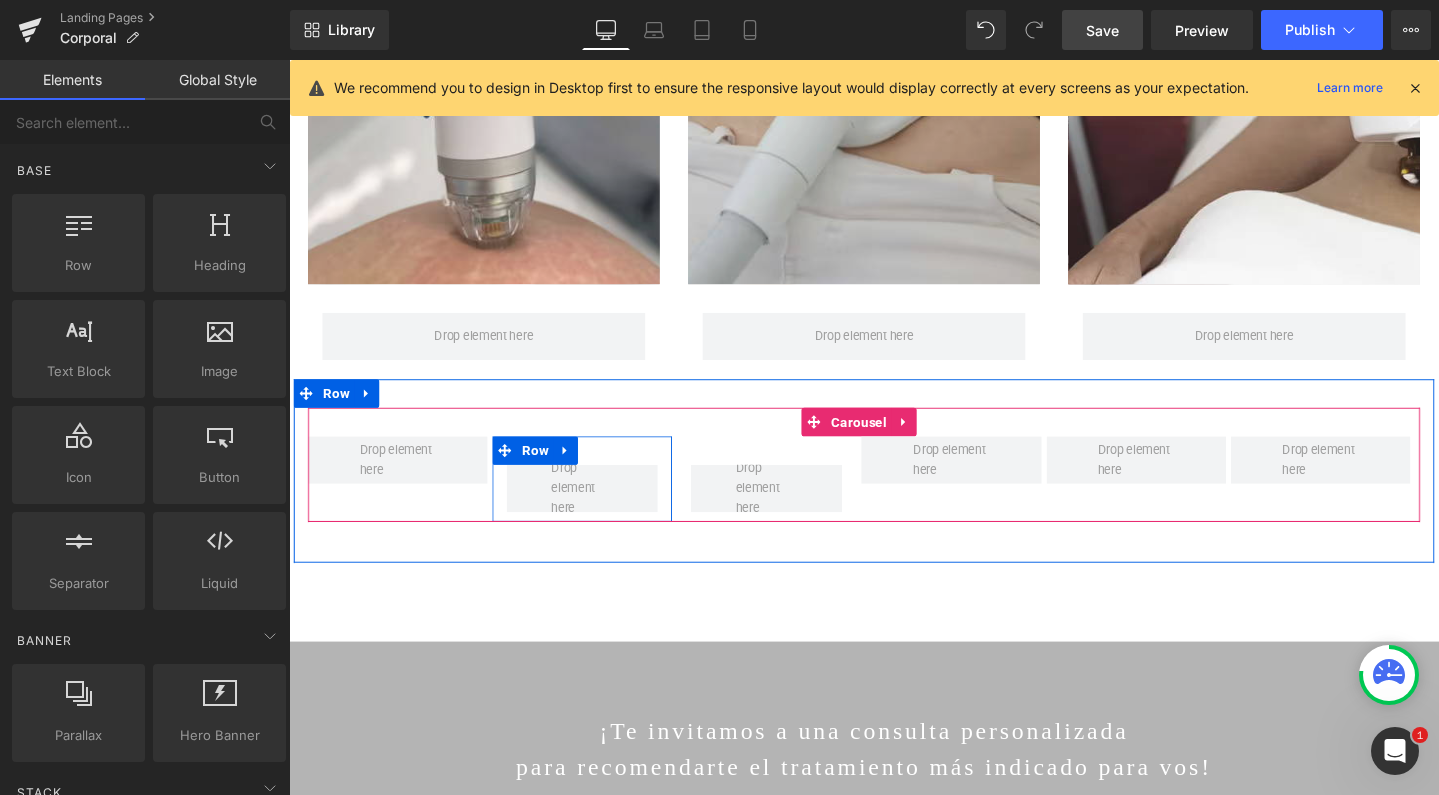 scroll, scrollTop: 1078, scrollLeft: 0, axis: vertical 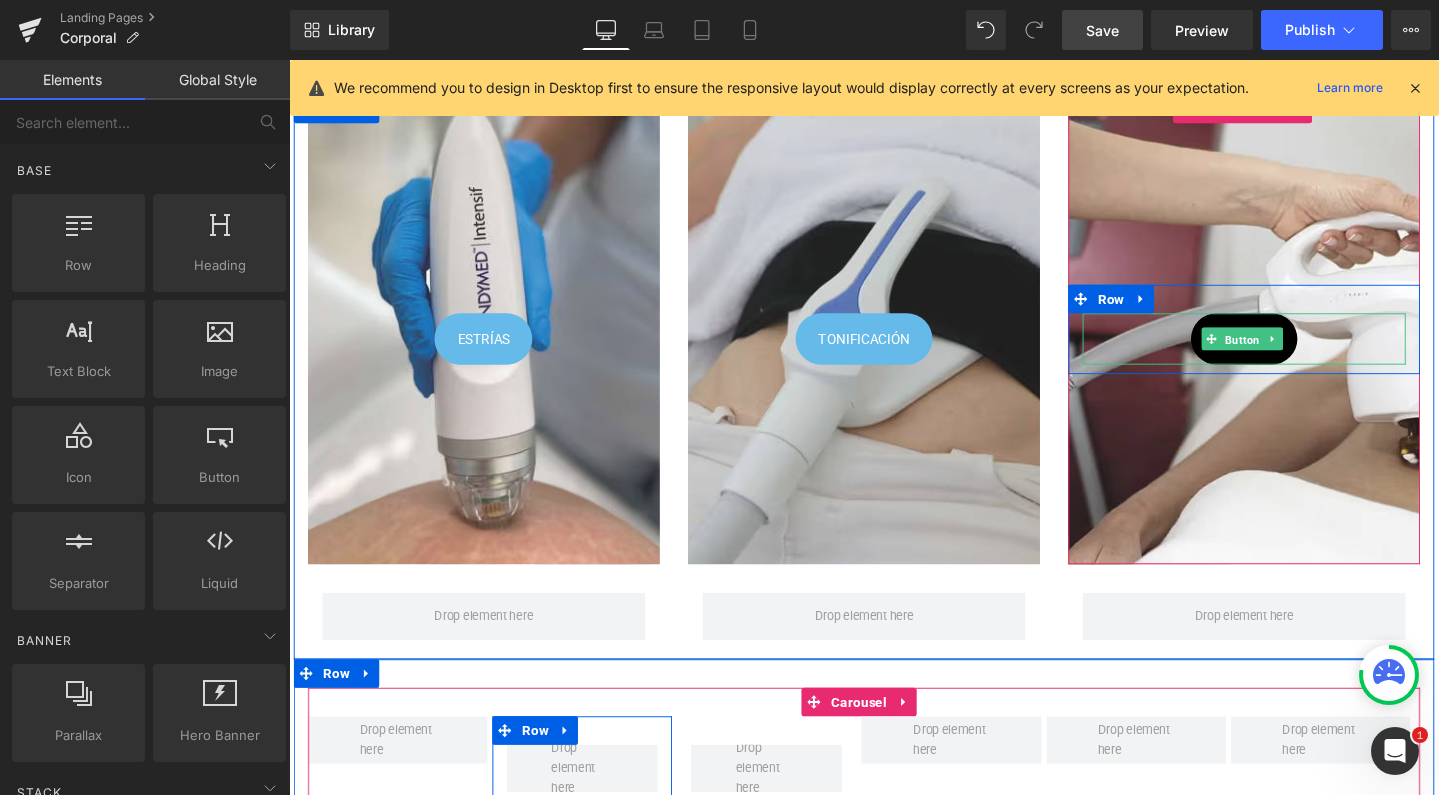 click on "Button" at bounding box center [1292, 355] 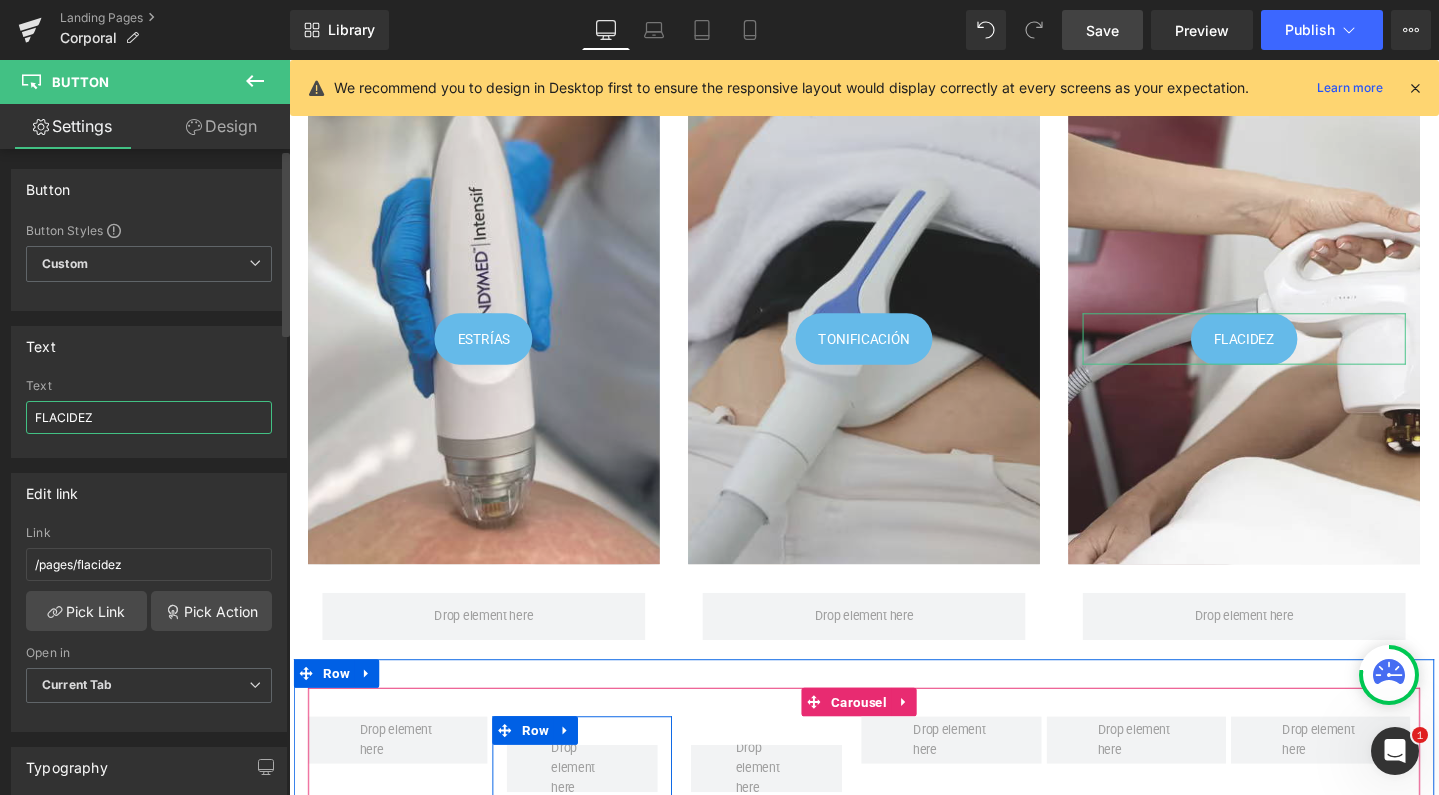 click on "FLACIDEZ" at bounding box center (149, 417) 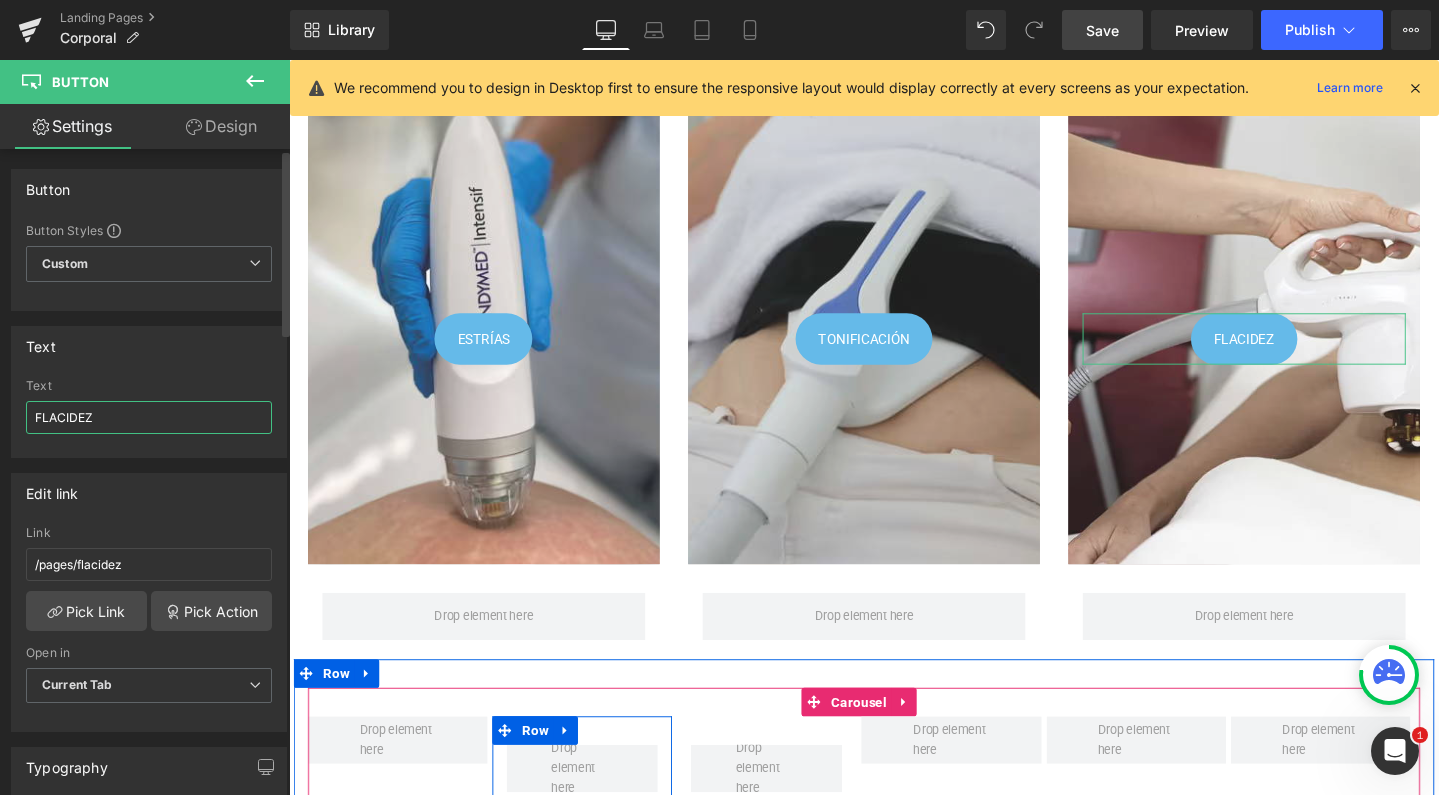 click on "FLACIDEZ" at bounding box center (149, 417) 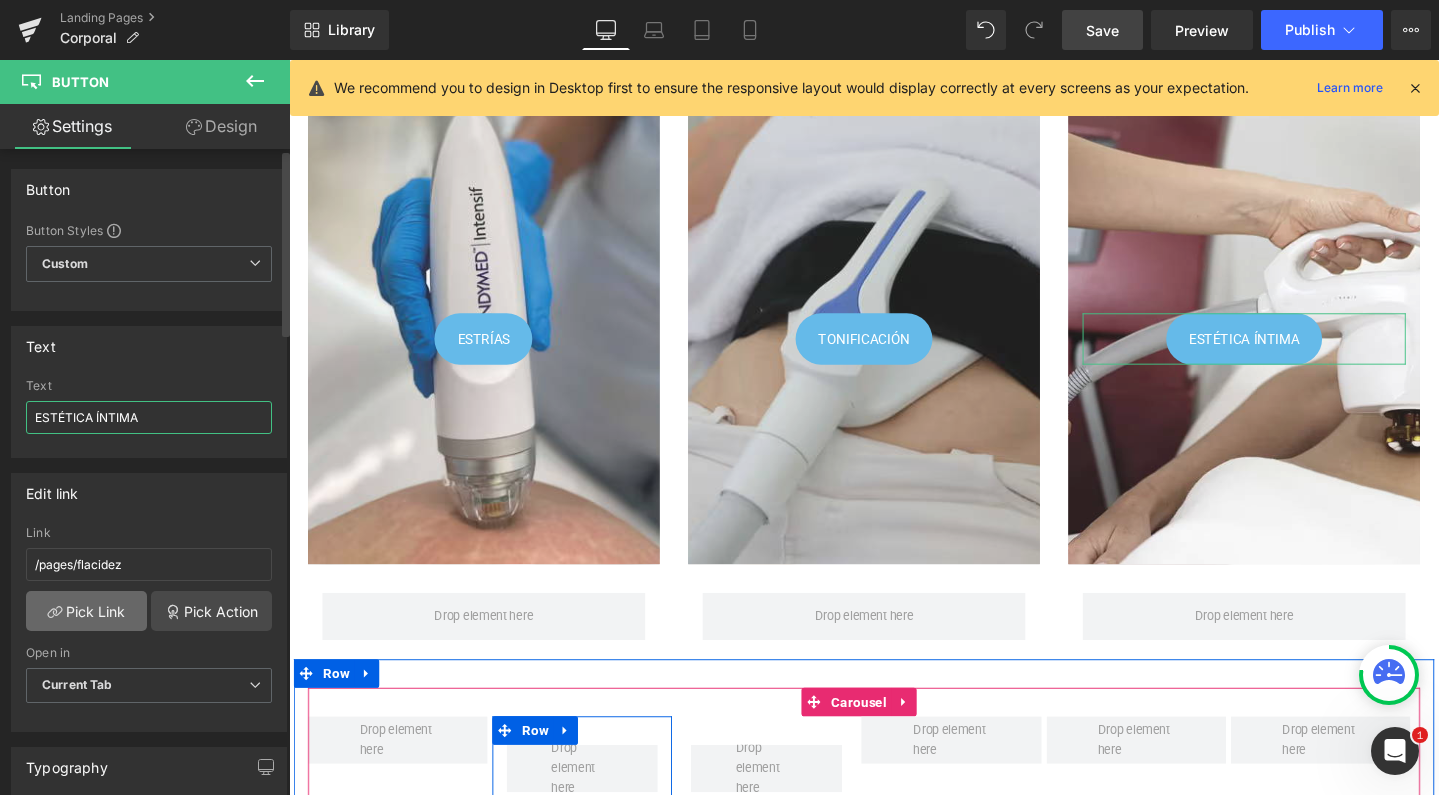 type on "ESTÉTICA ÍNTIMA" 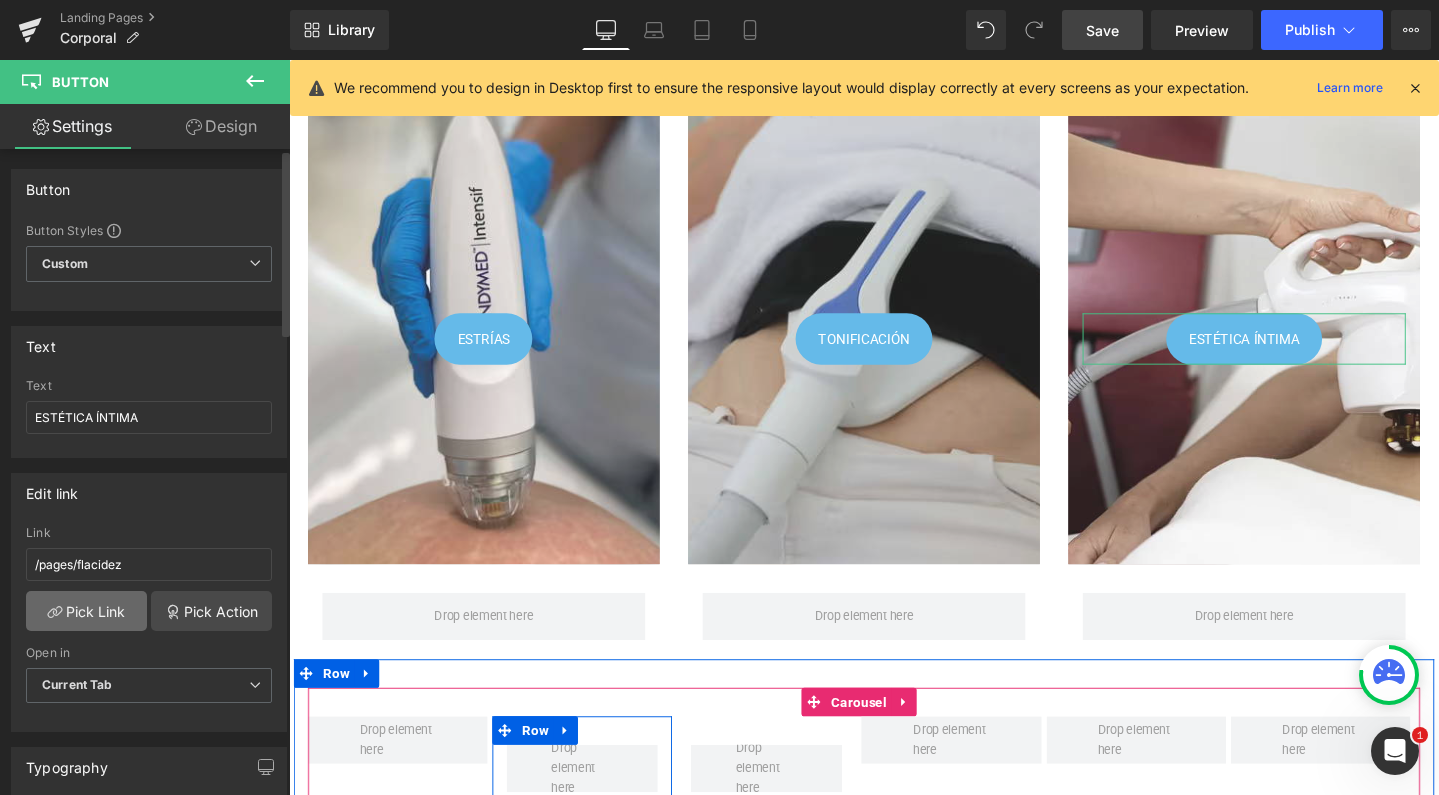 click on "Pick Link" at bounding box center (86, 611) 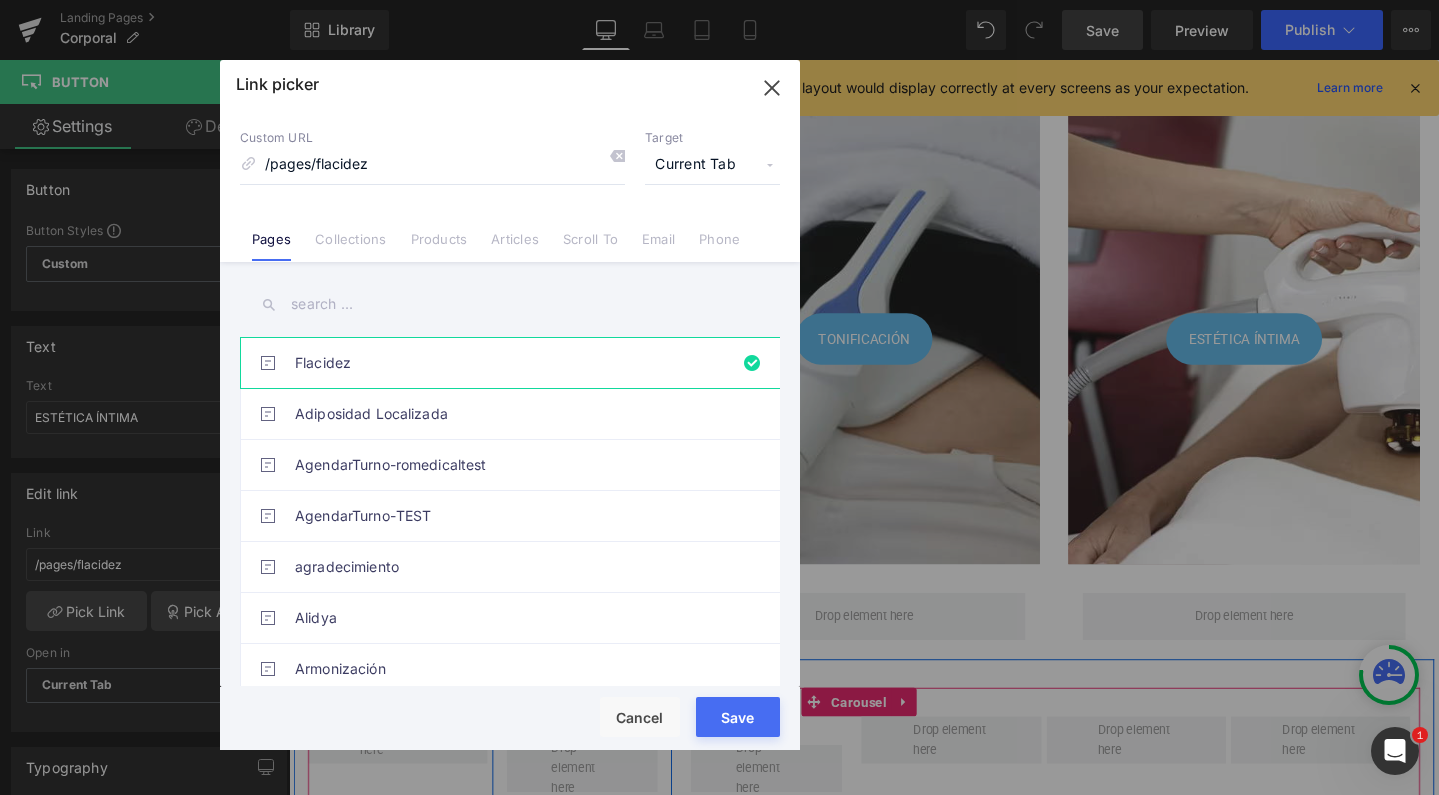 click at bounding box center [510, 304] 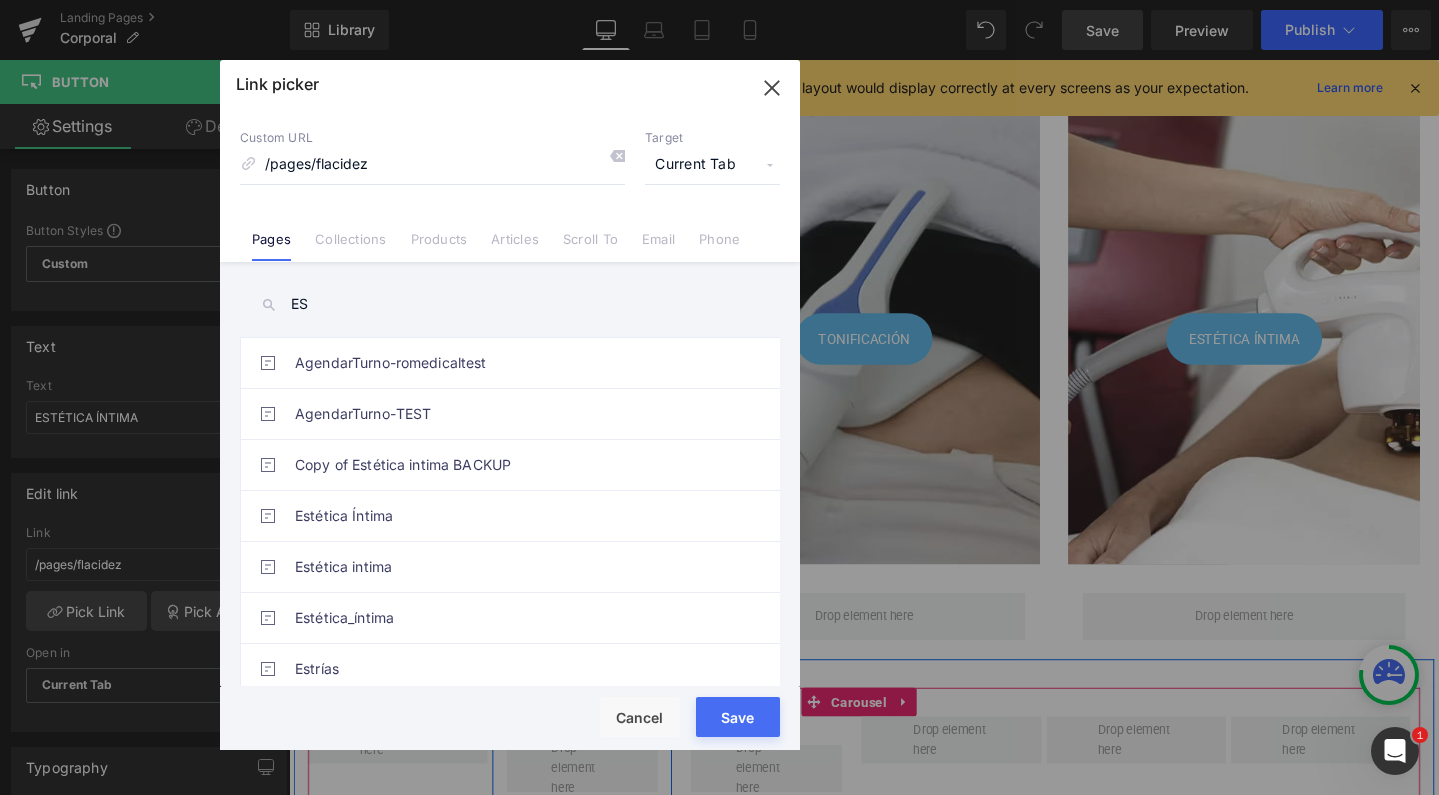 type on "E" 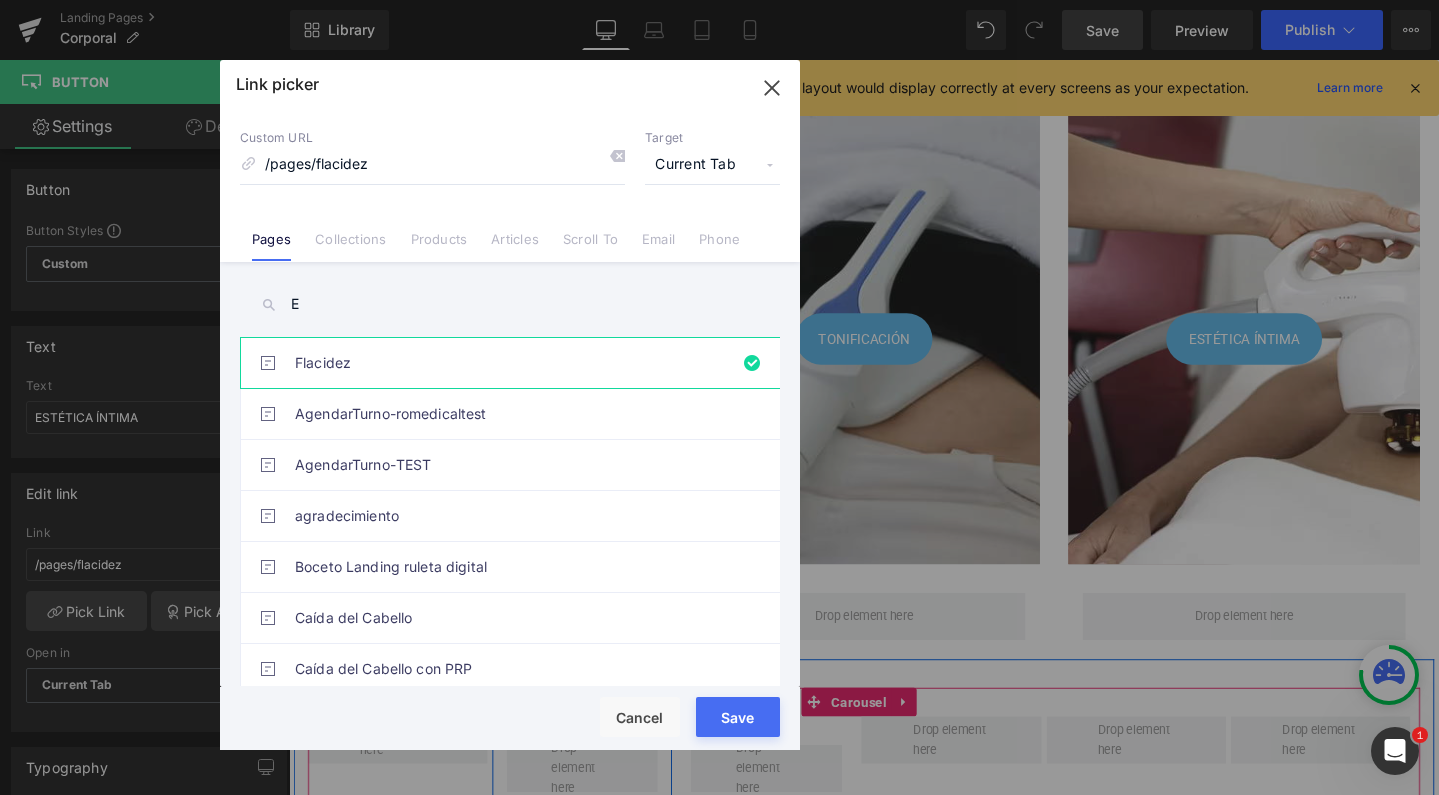 type 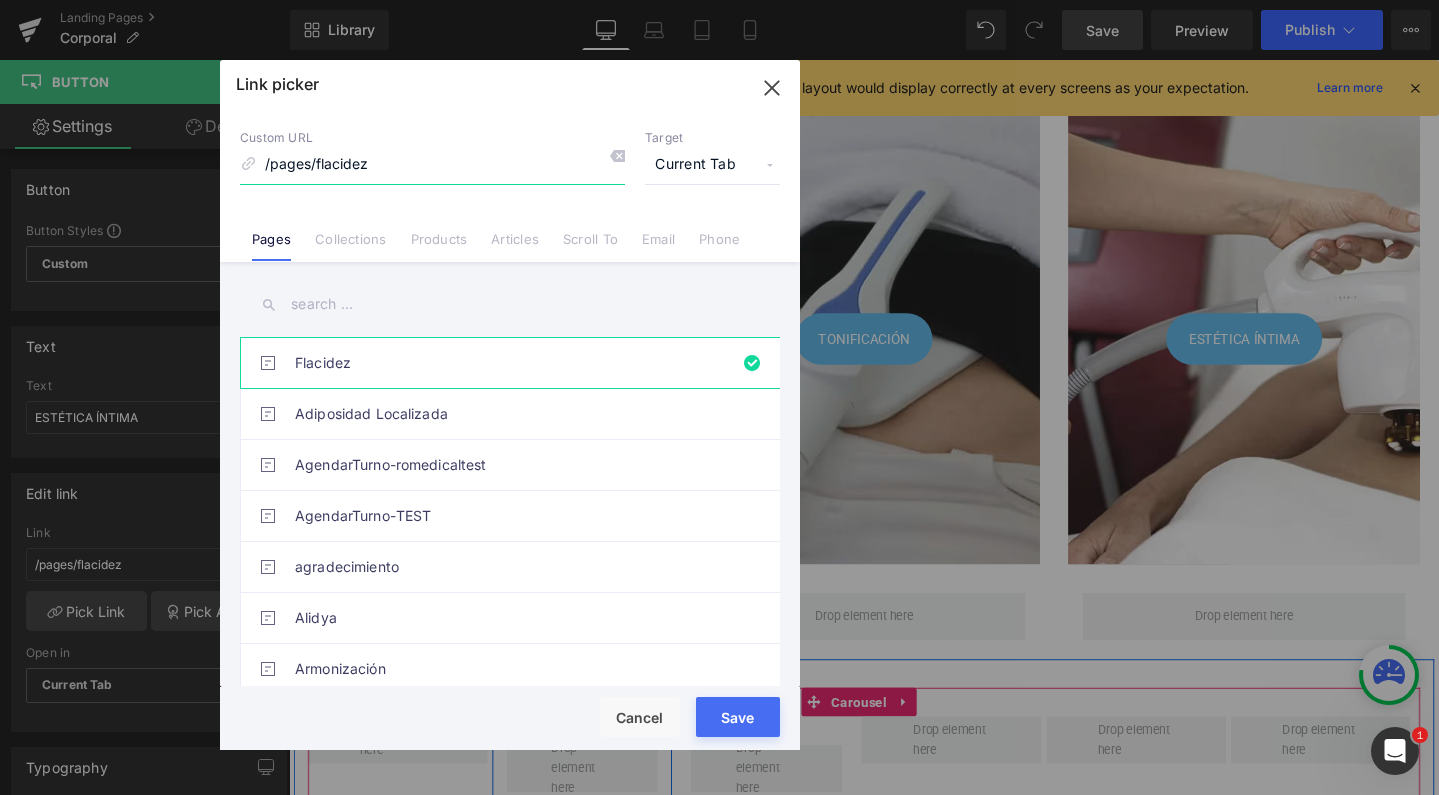 click on "/pages/flacidez" at bounding box center [432, 165] 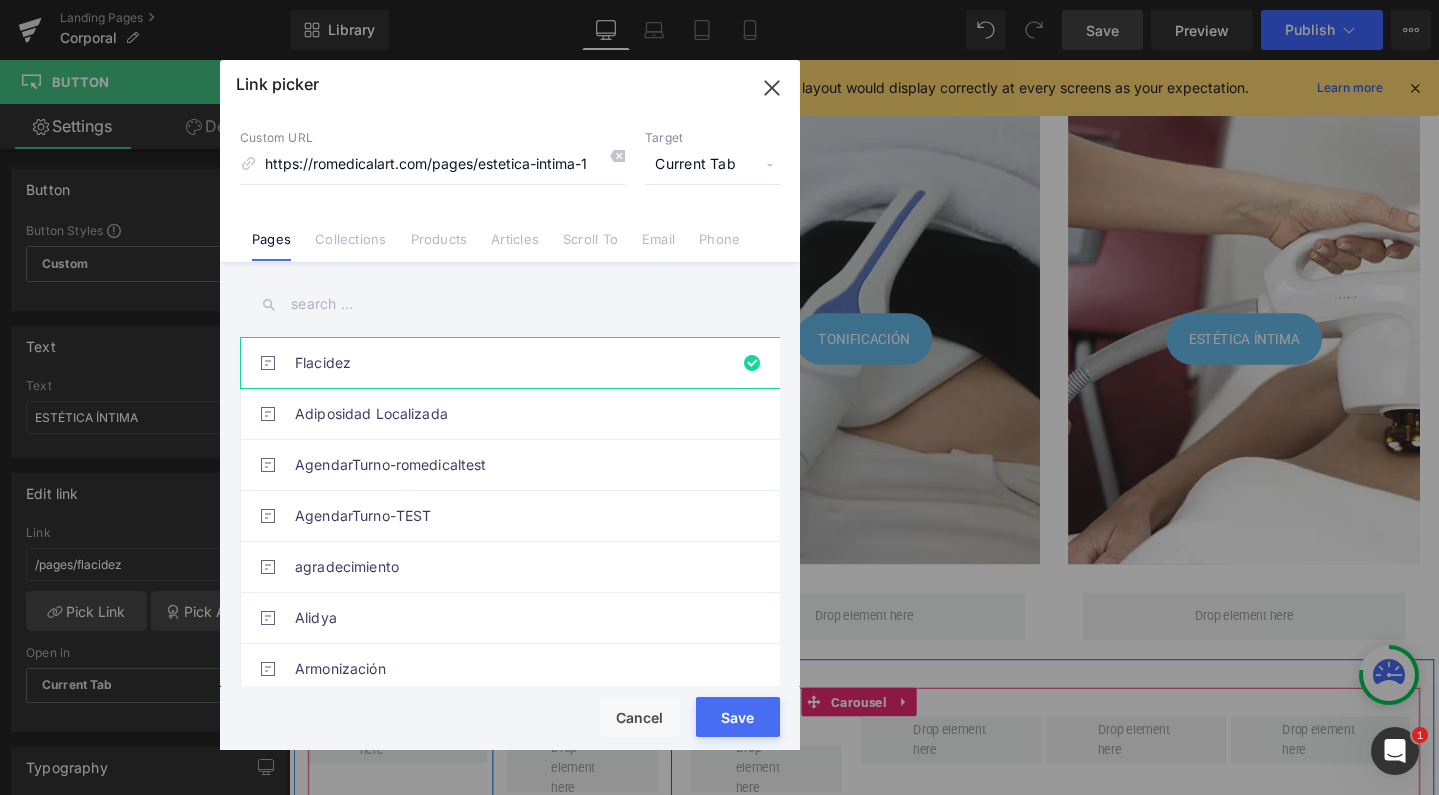 click on "Save" at bounding box center (738, 717) 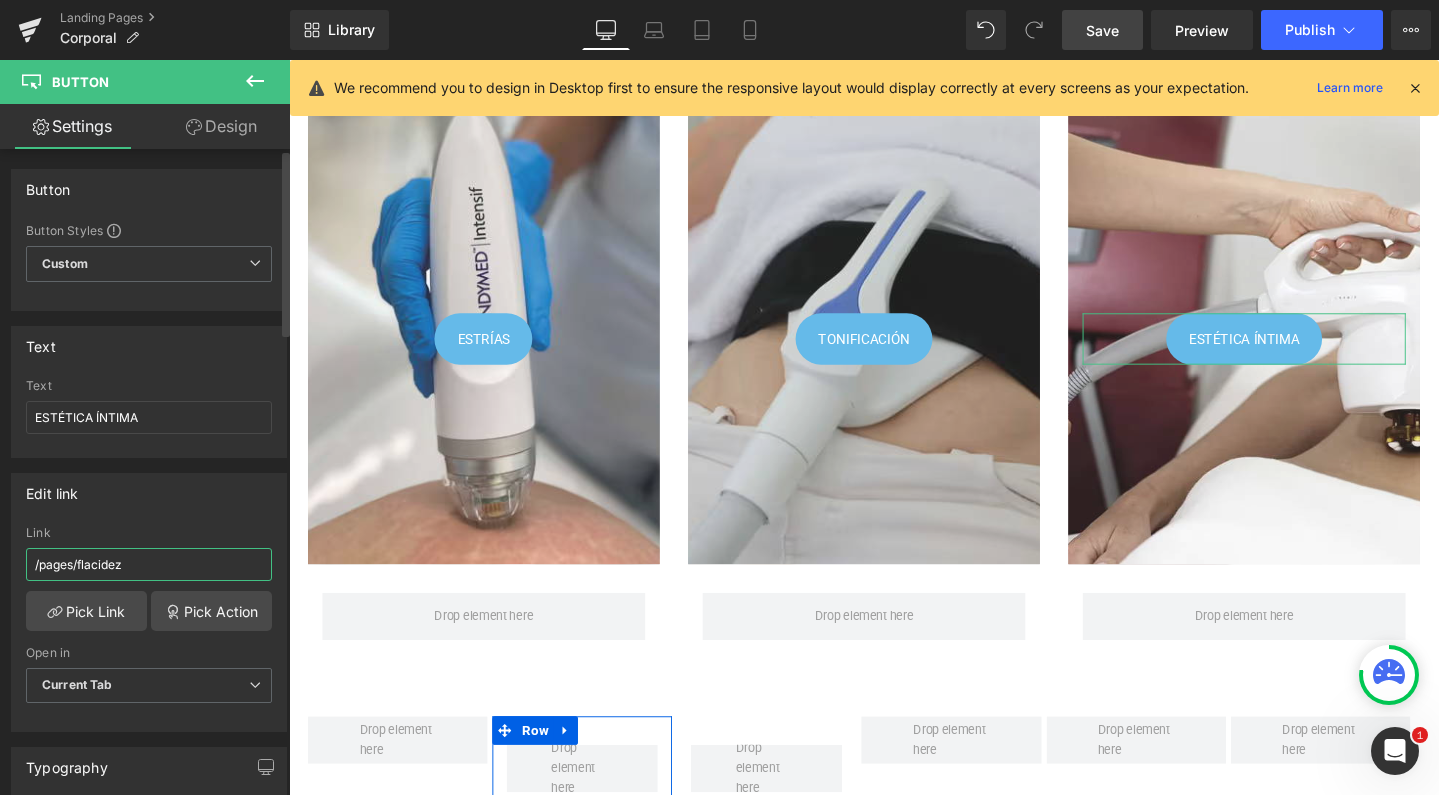 click on "/pages/flacidez" at bounding box center [149, 564] 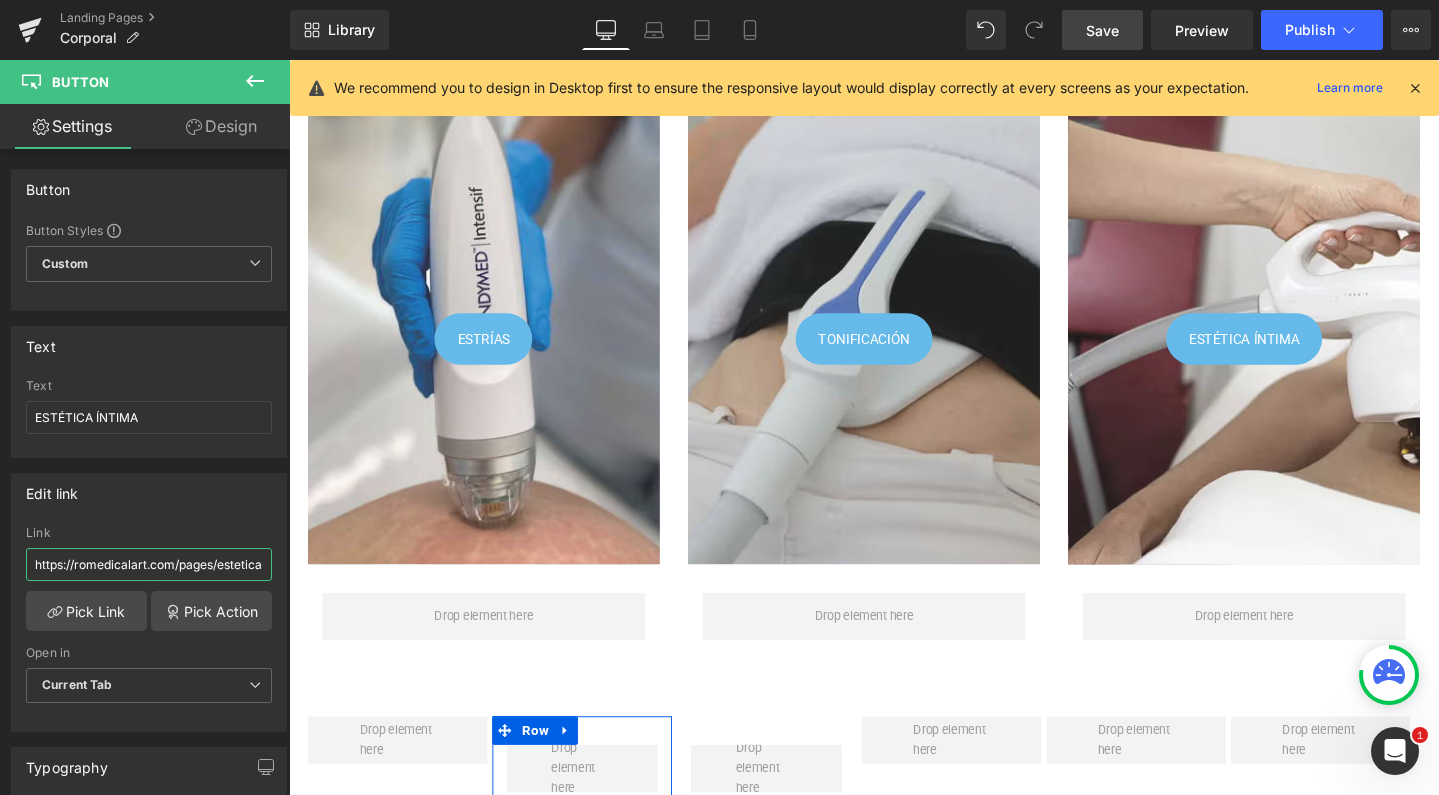 scroll, scrollTop: 1023, scrollLeft: 0, axis: vertical 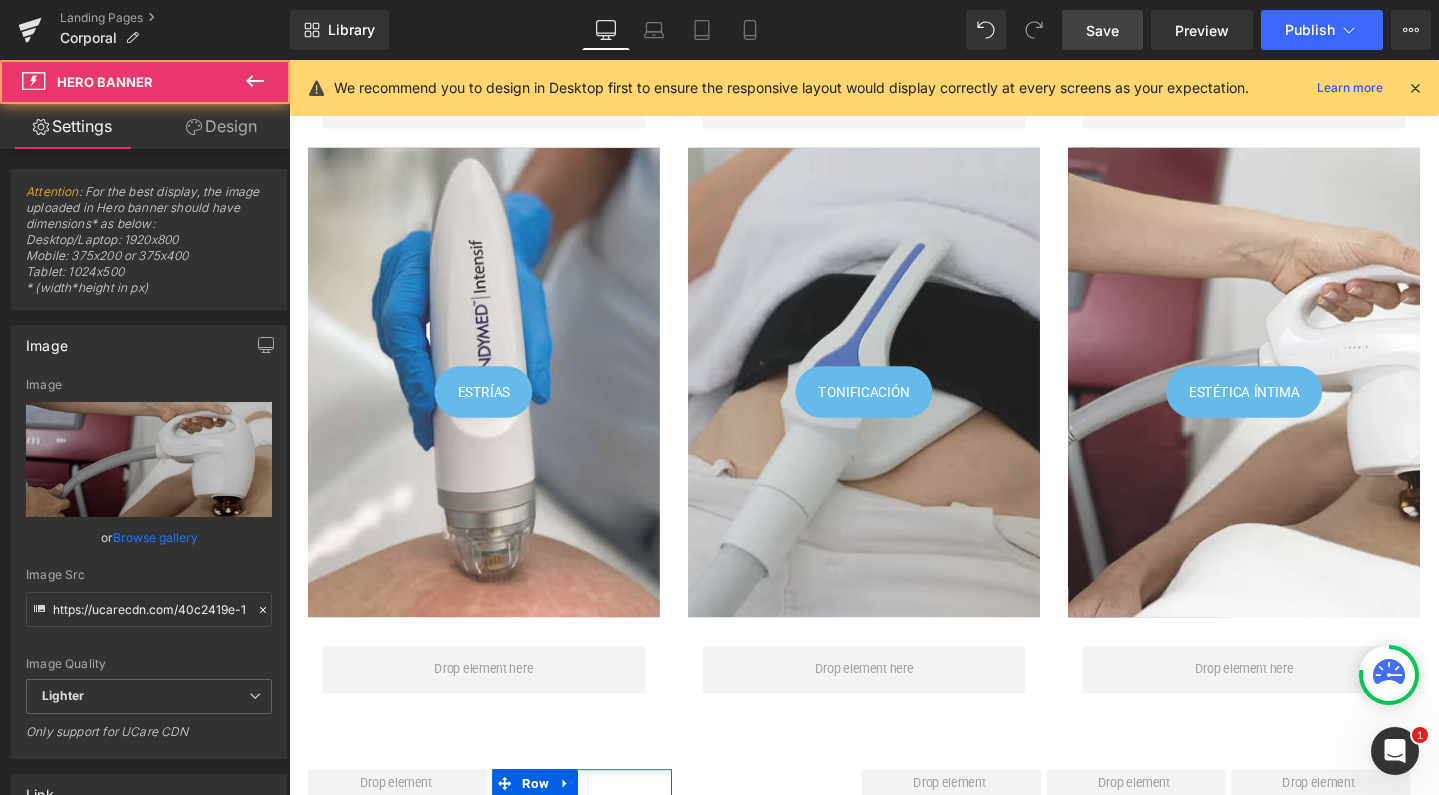 click on "ESTÉTICA ÍNTIMA Button         Row
Hero Banner" at bounding box center [1294, 399] 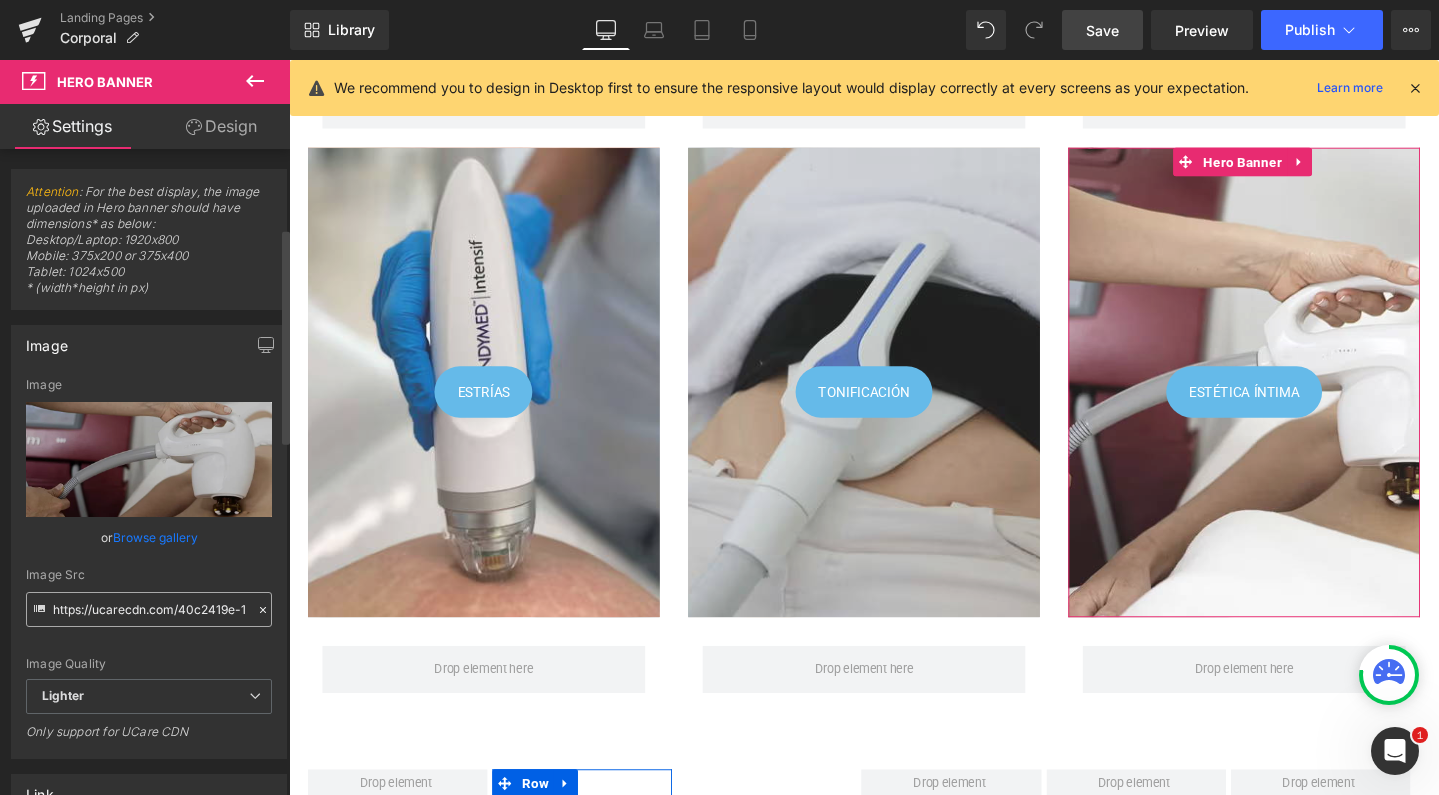 scroll, scrollTop: 279, scrollLeft: 0, axis: vertical 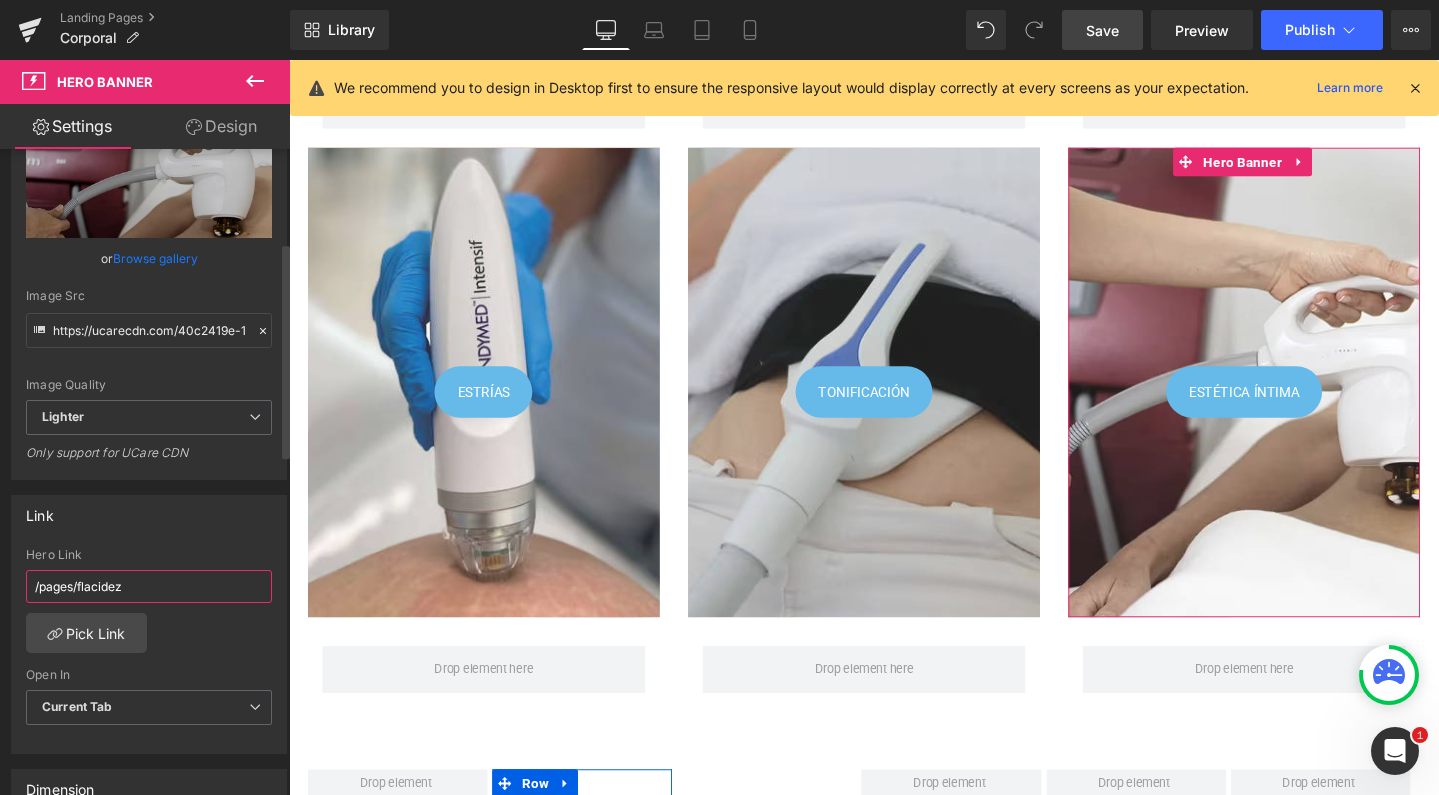 click on "/pages/flacidez" at bounding box center (149, 586) 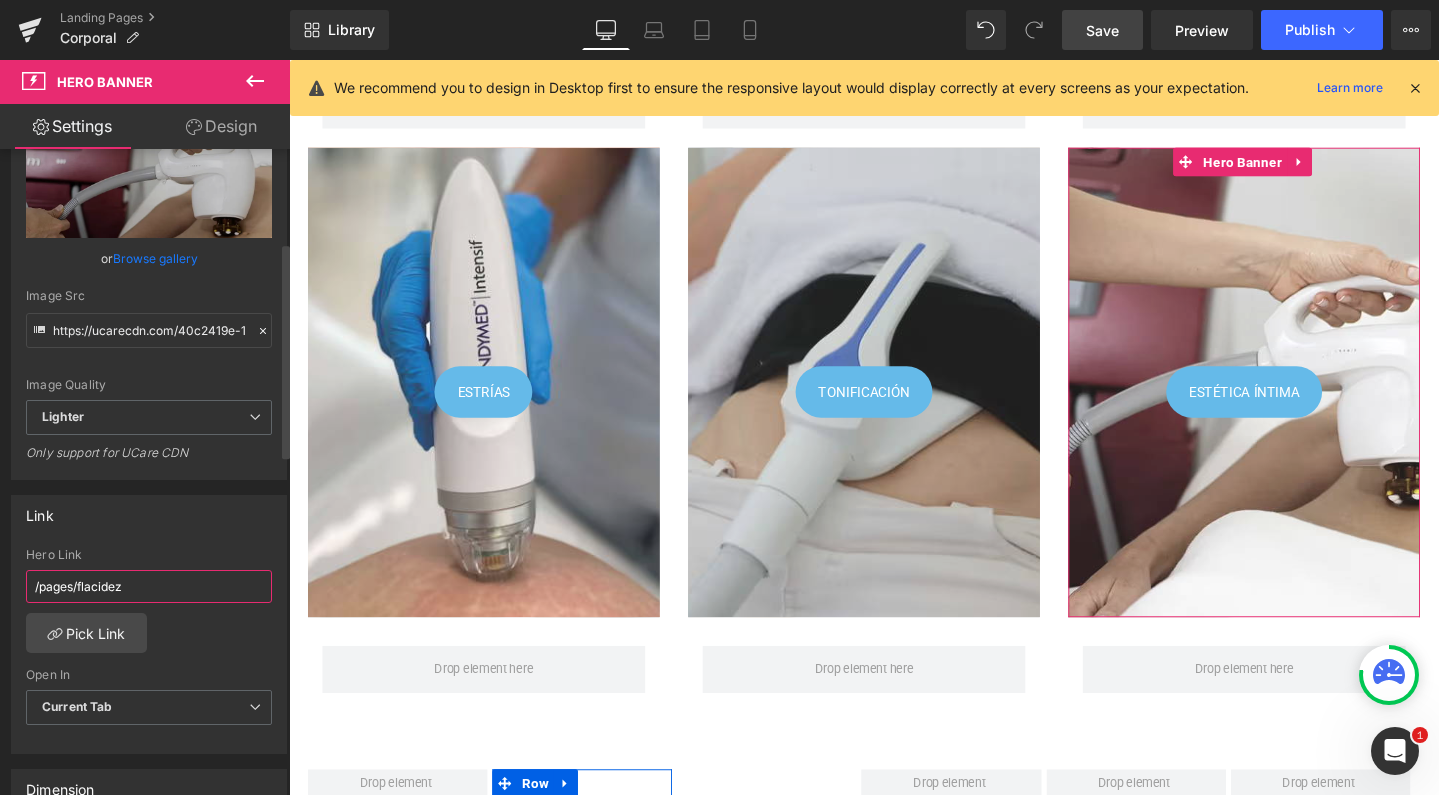 click on "/pages/flacidez" at bounding box center (149, 586) 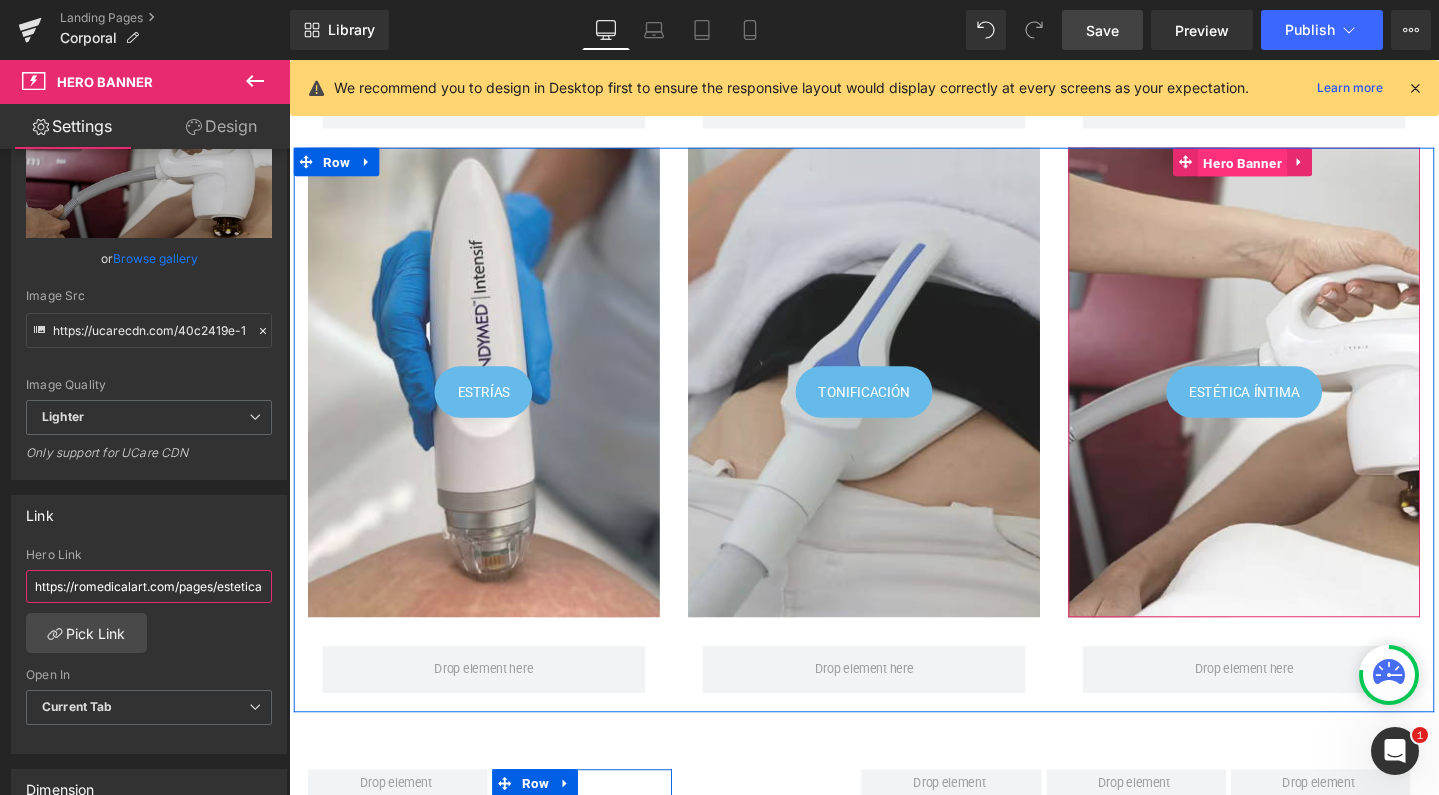 click on "Hero Banner" at bounding box center [1292, 168] 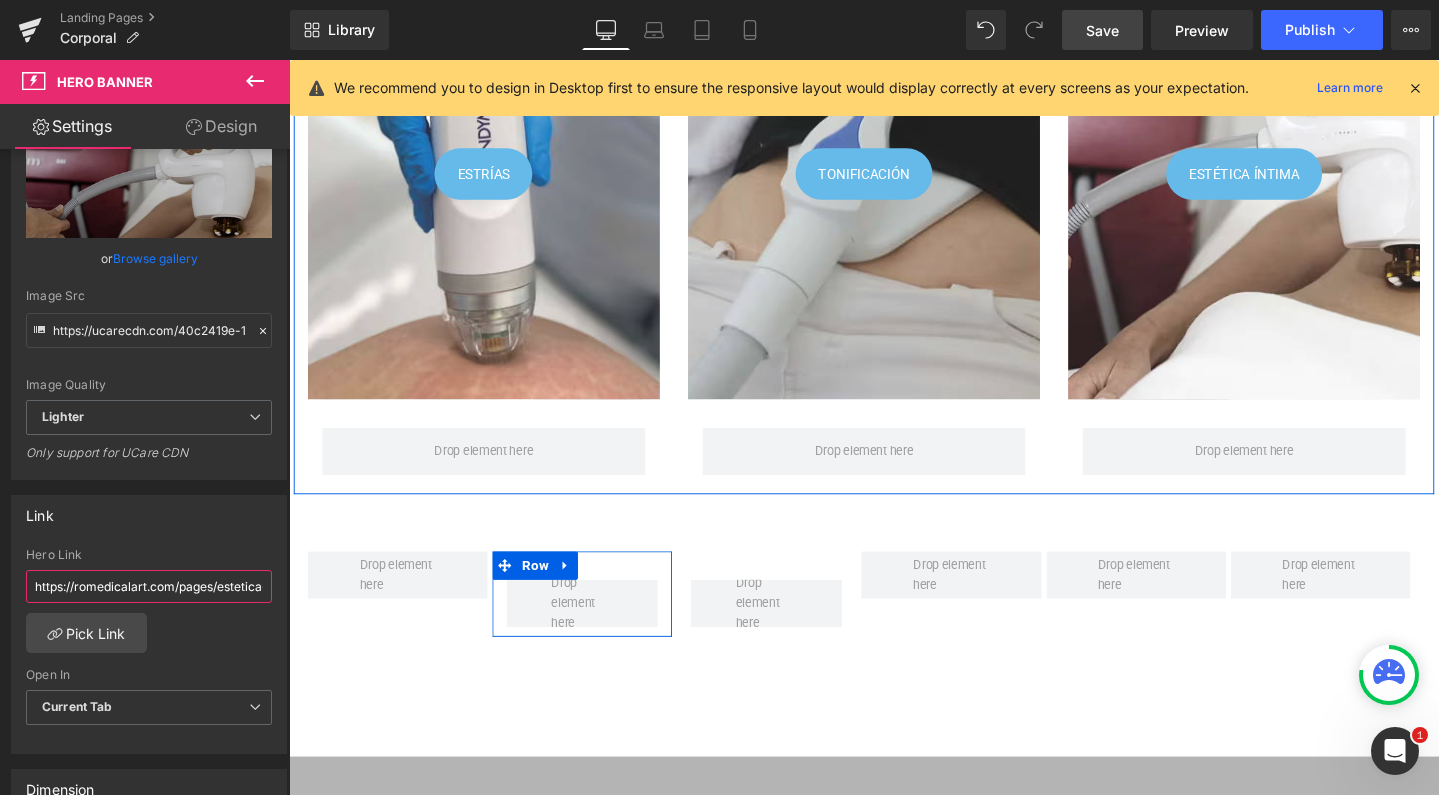 scroll, scrollTop: 1271, scrollLeft: 0, axis: vertical 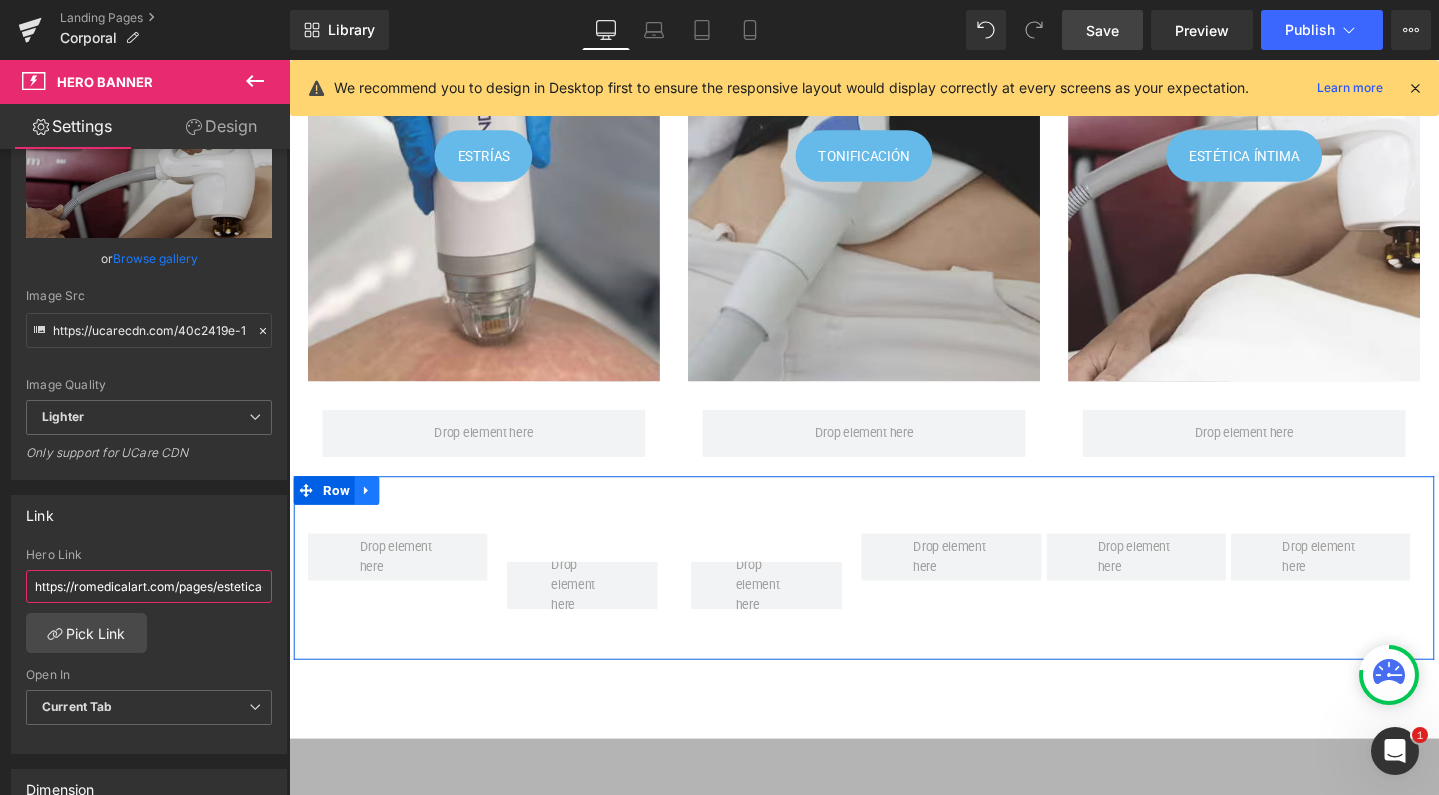 type on "https://romedicalart.com/pages/estetica-intima-1" 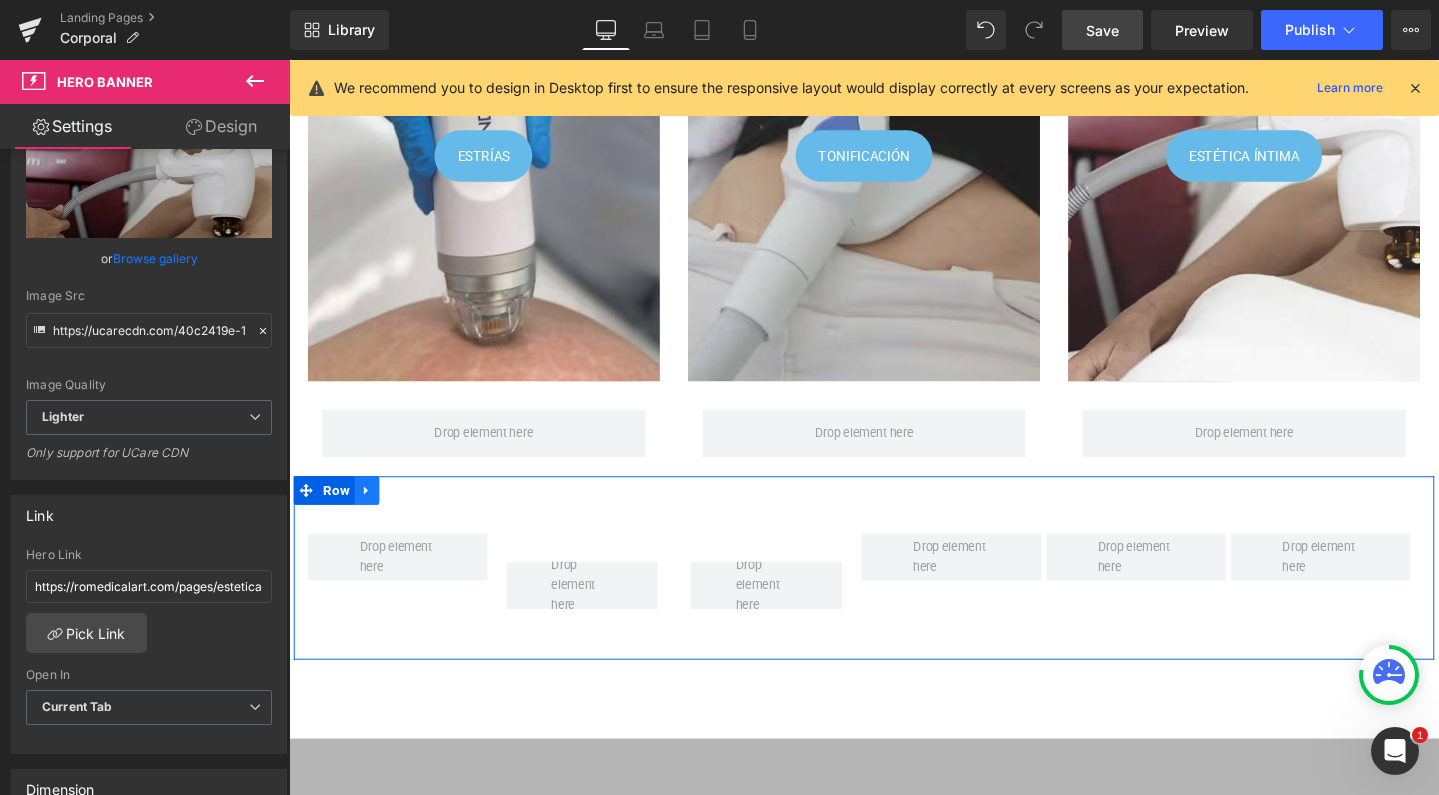click 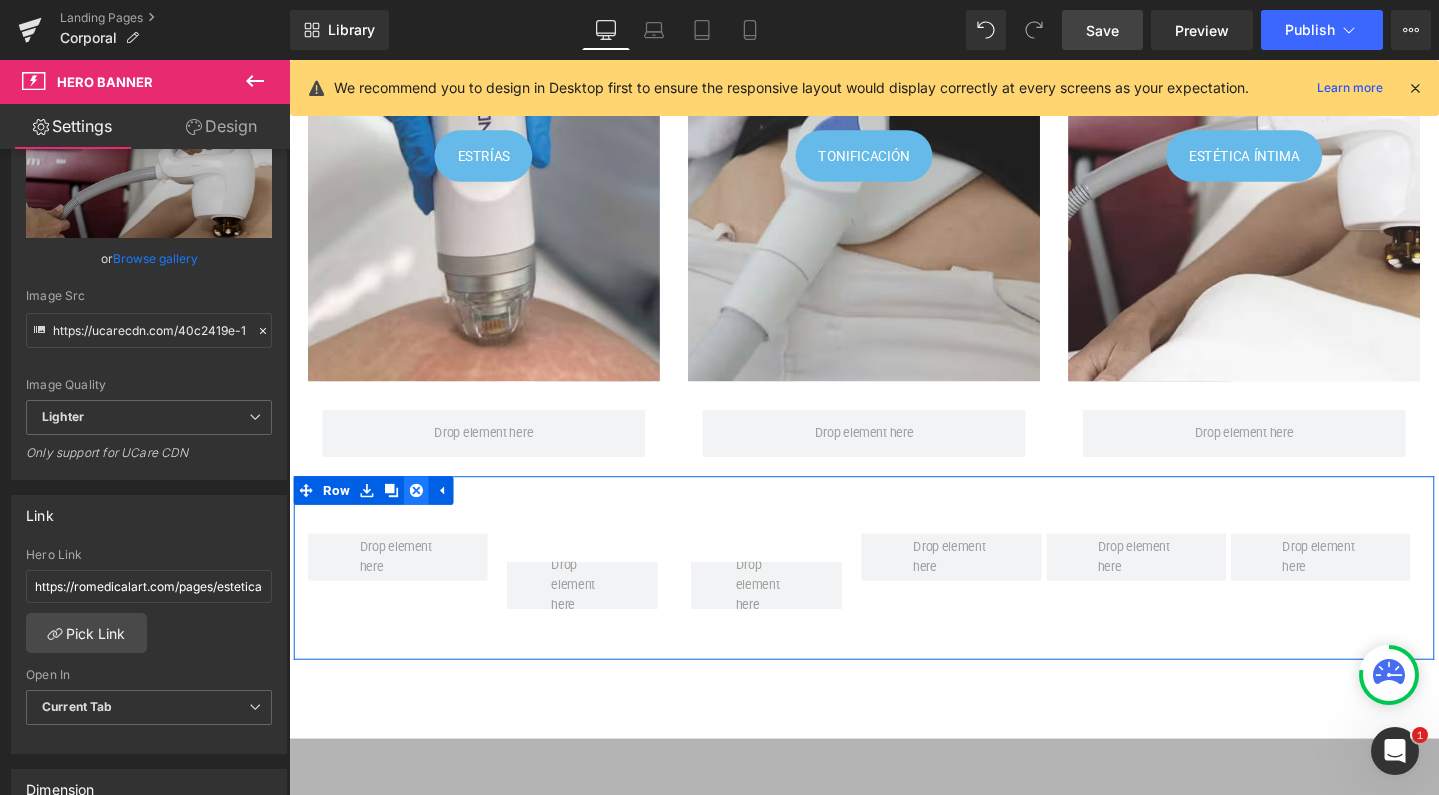 click 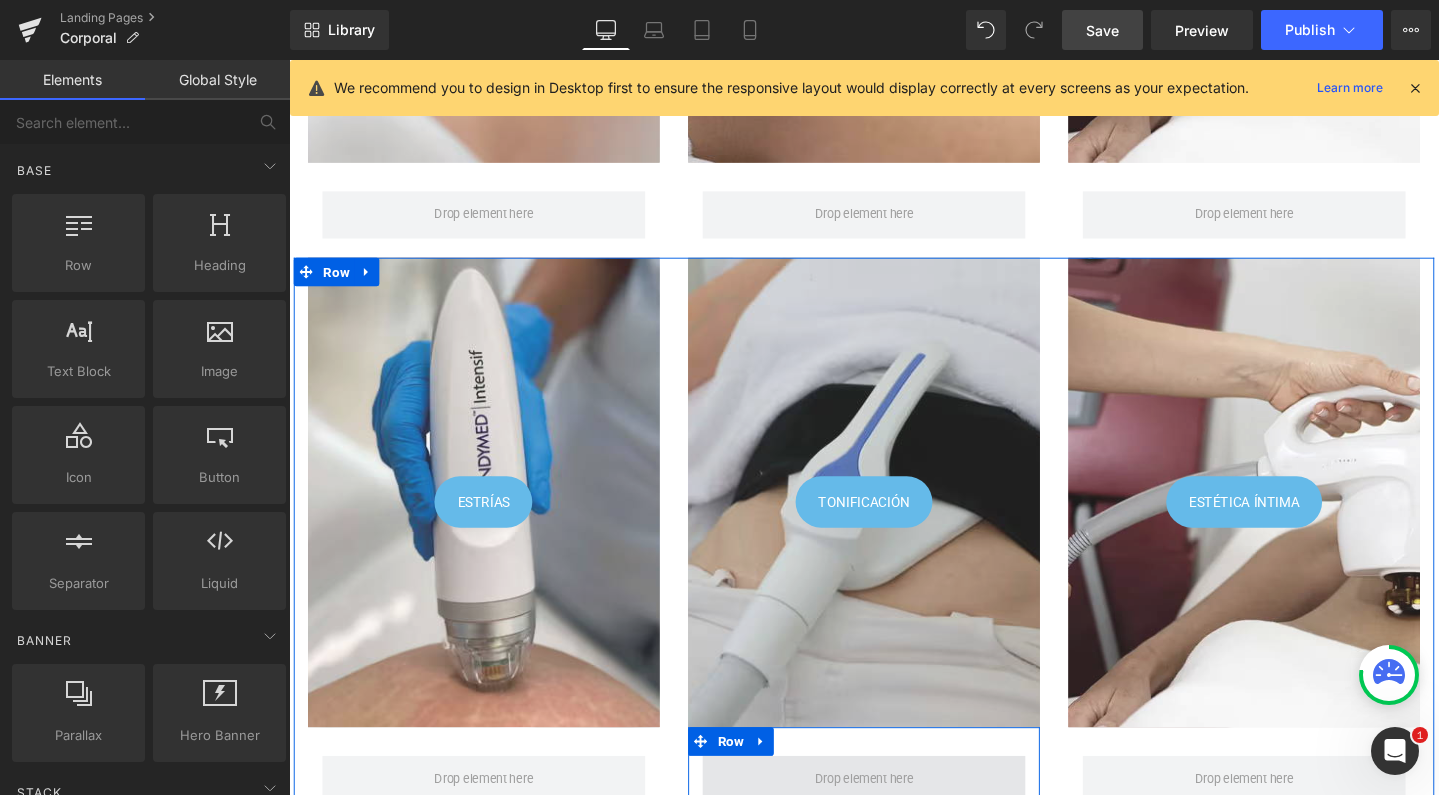 scroll, scrollTop: 886, scrollLeft: 0, axis: vertical 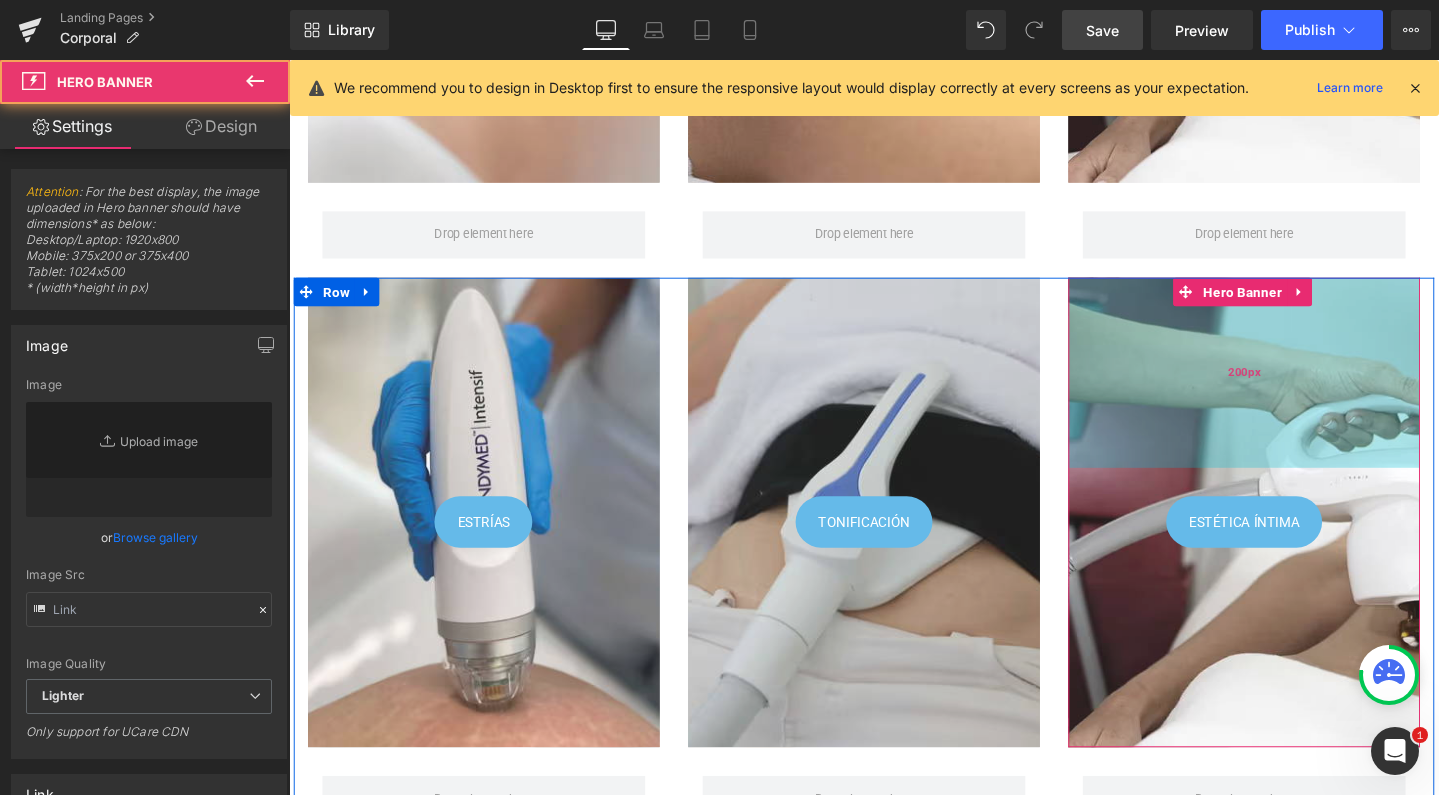 click on "200px" at bounding box center (1294, 389) 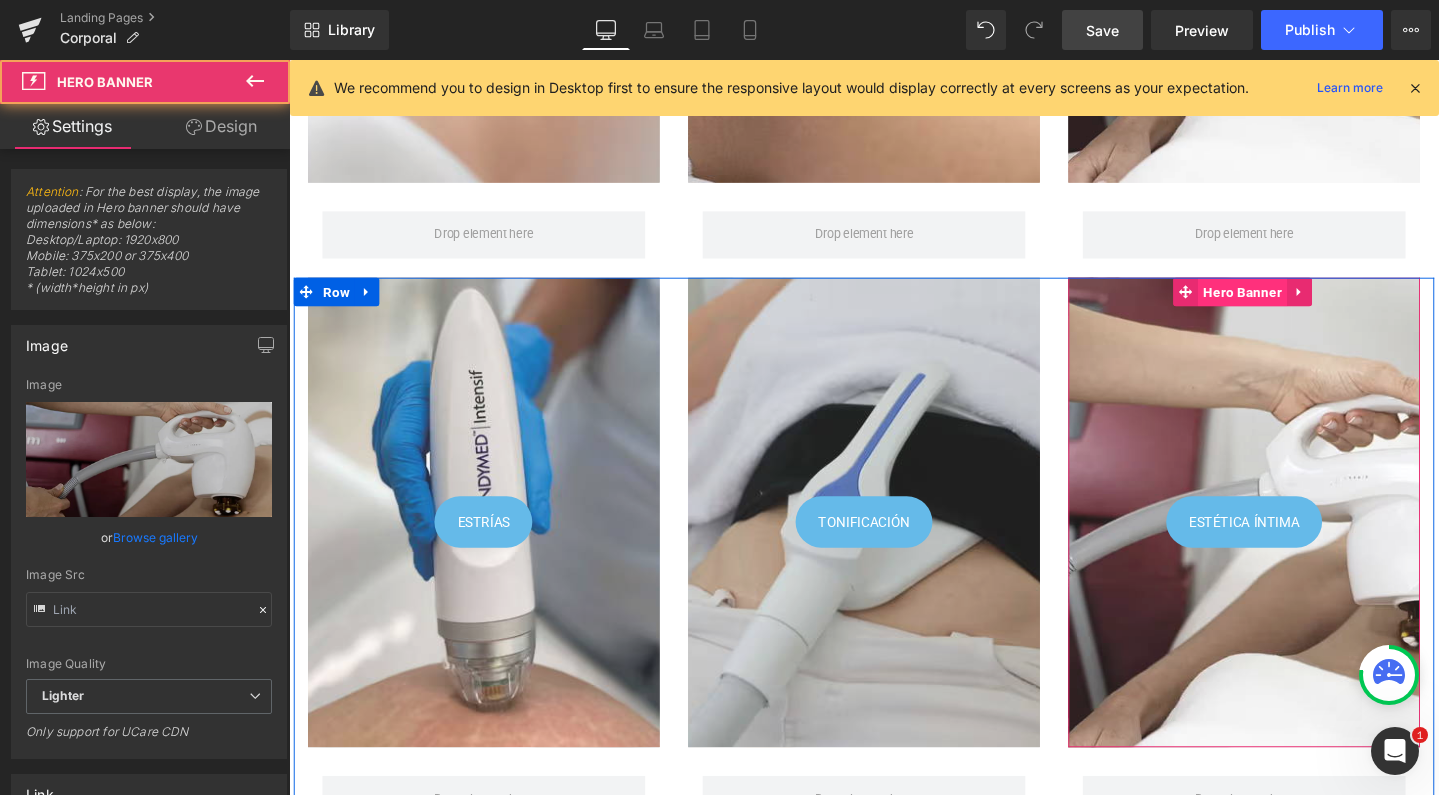click on "Hero Banner" at bounding box center (1292, 304) 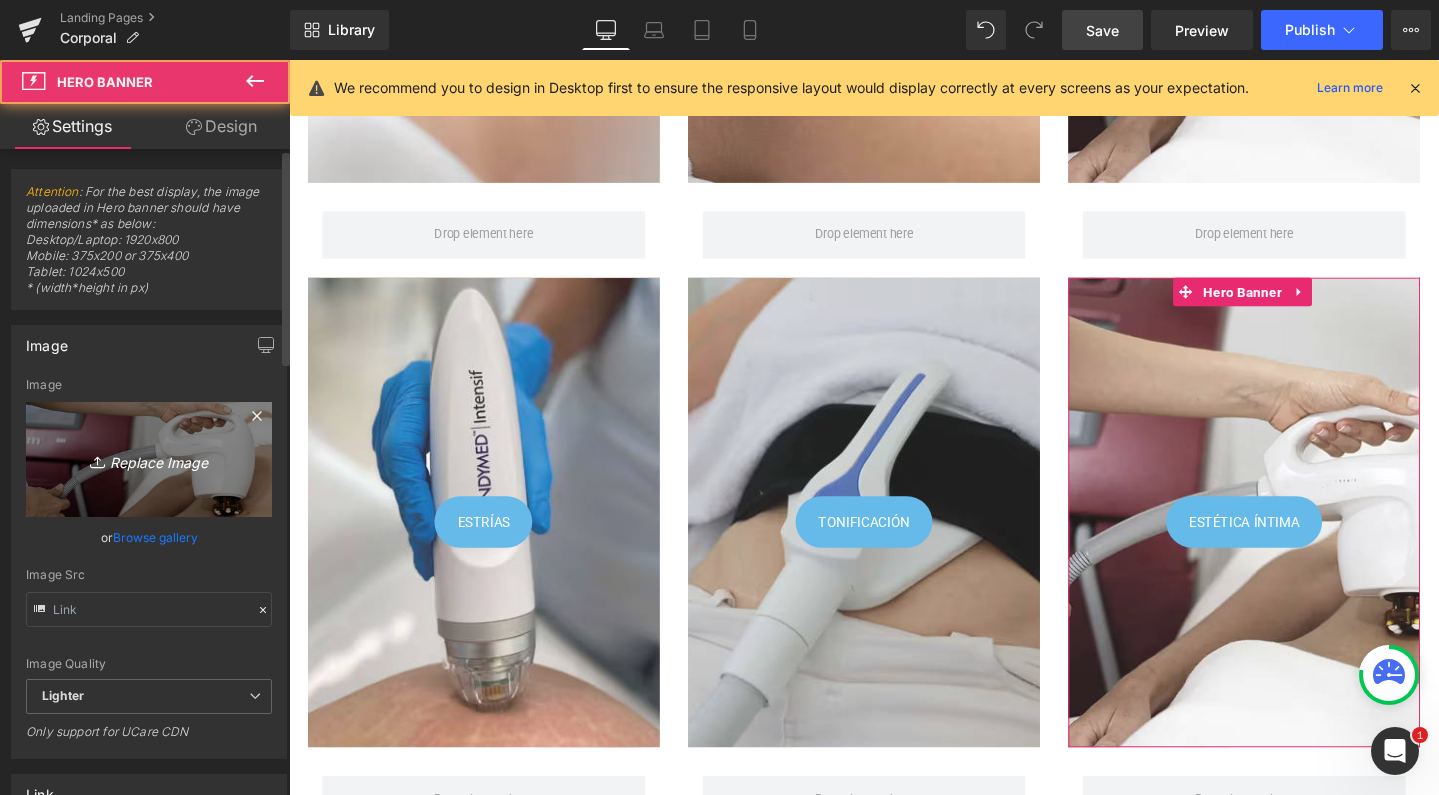 click on "Replace Image" at bounding box center (149, 459) 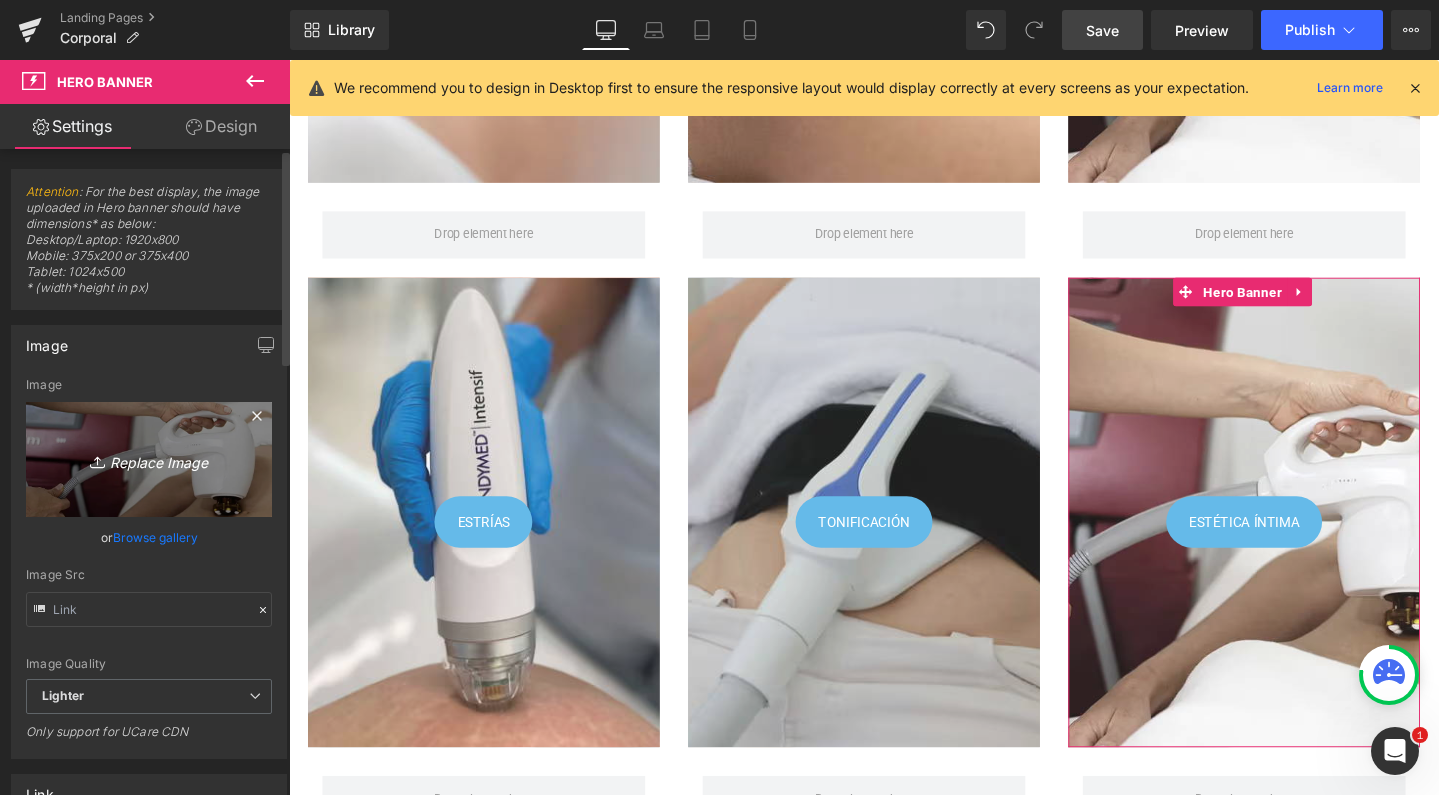type on "C:\fakepath\esteticaintima.png" 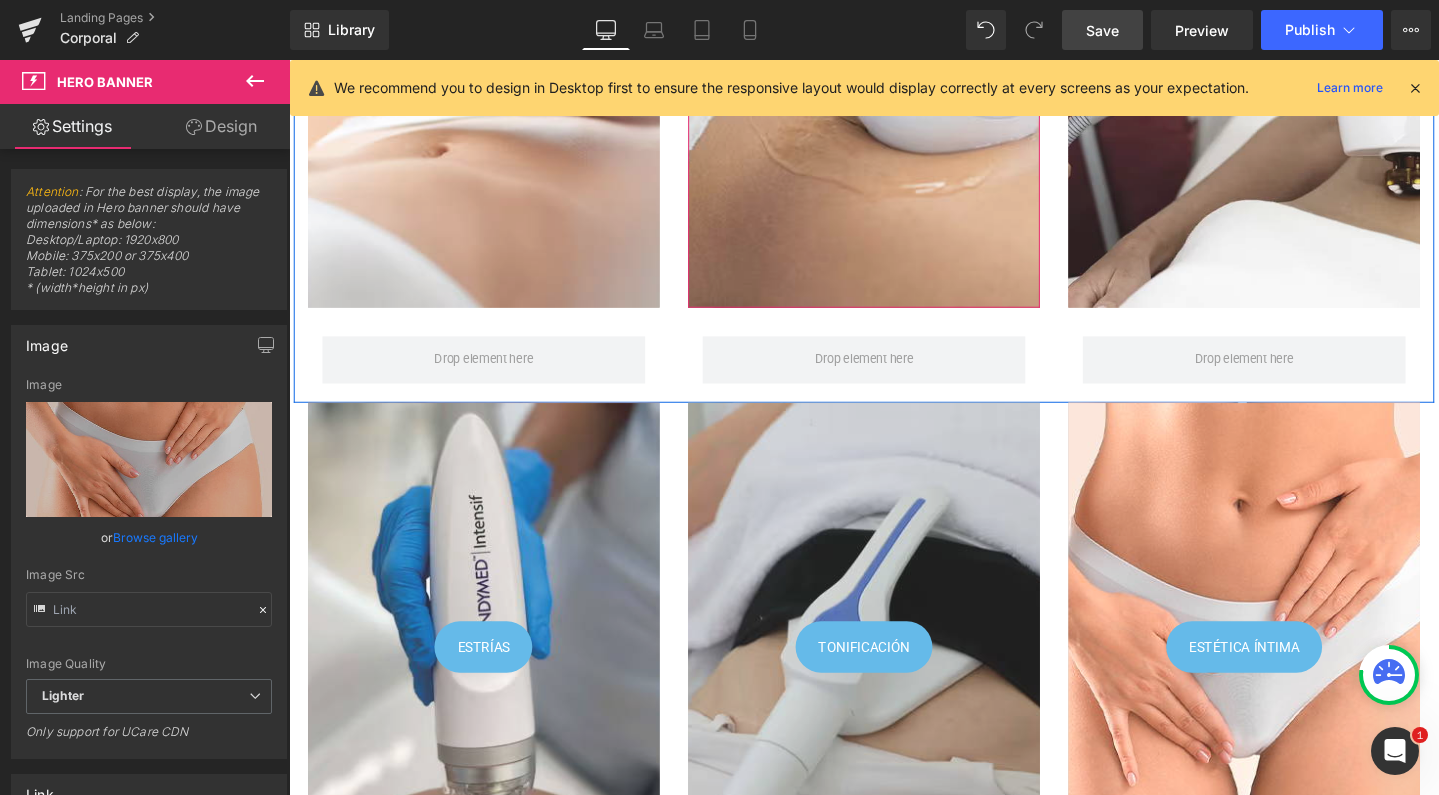 scroll, scrollTop: 824, scrollLeft: 0, axis: vertical 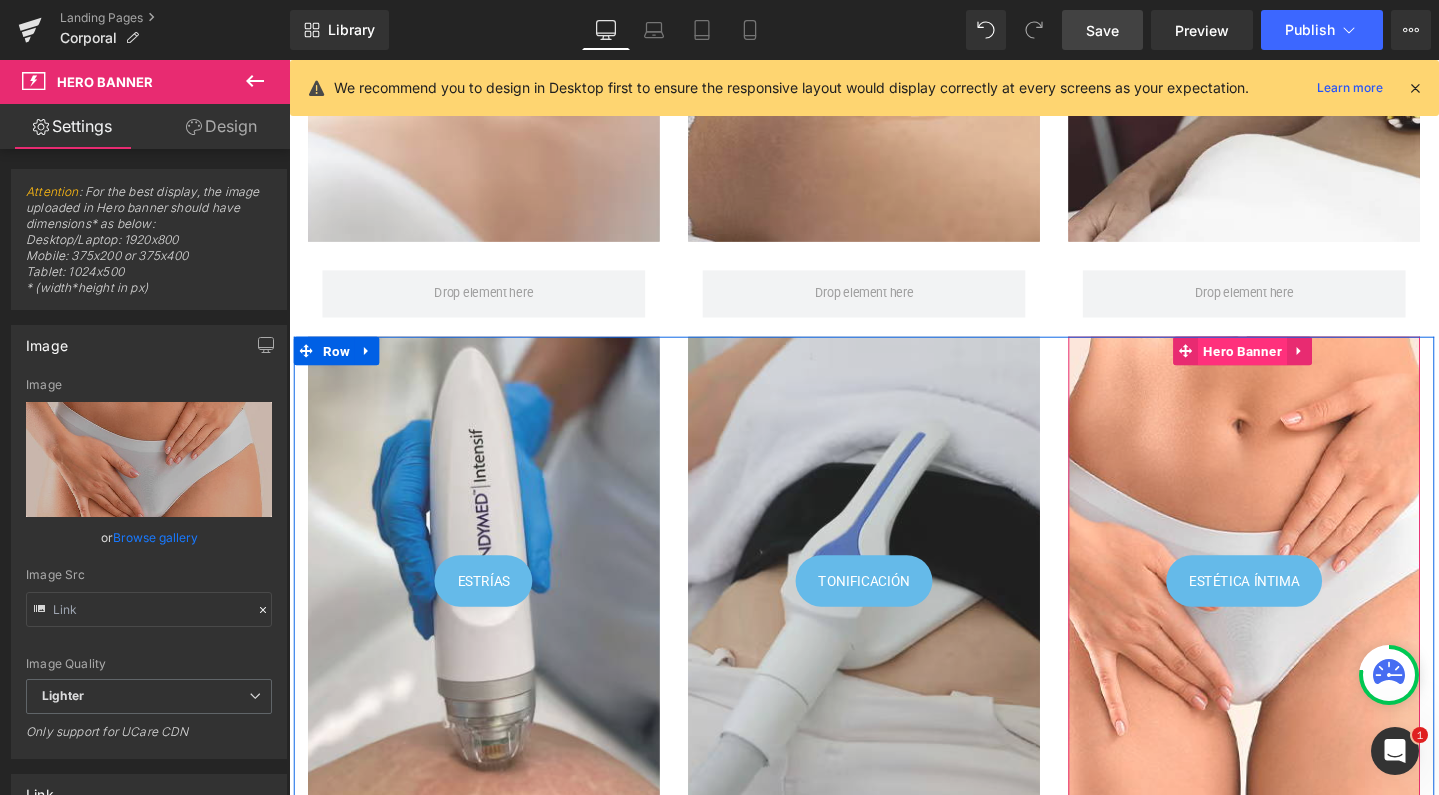 click on "Hero Banner" at bounding box center (1292, 366) 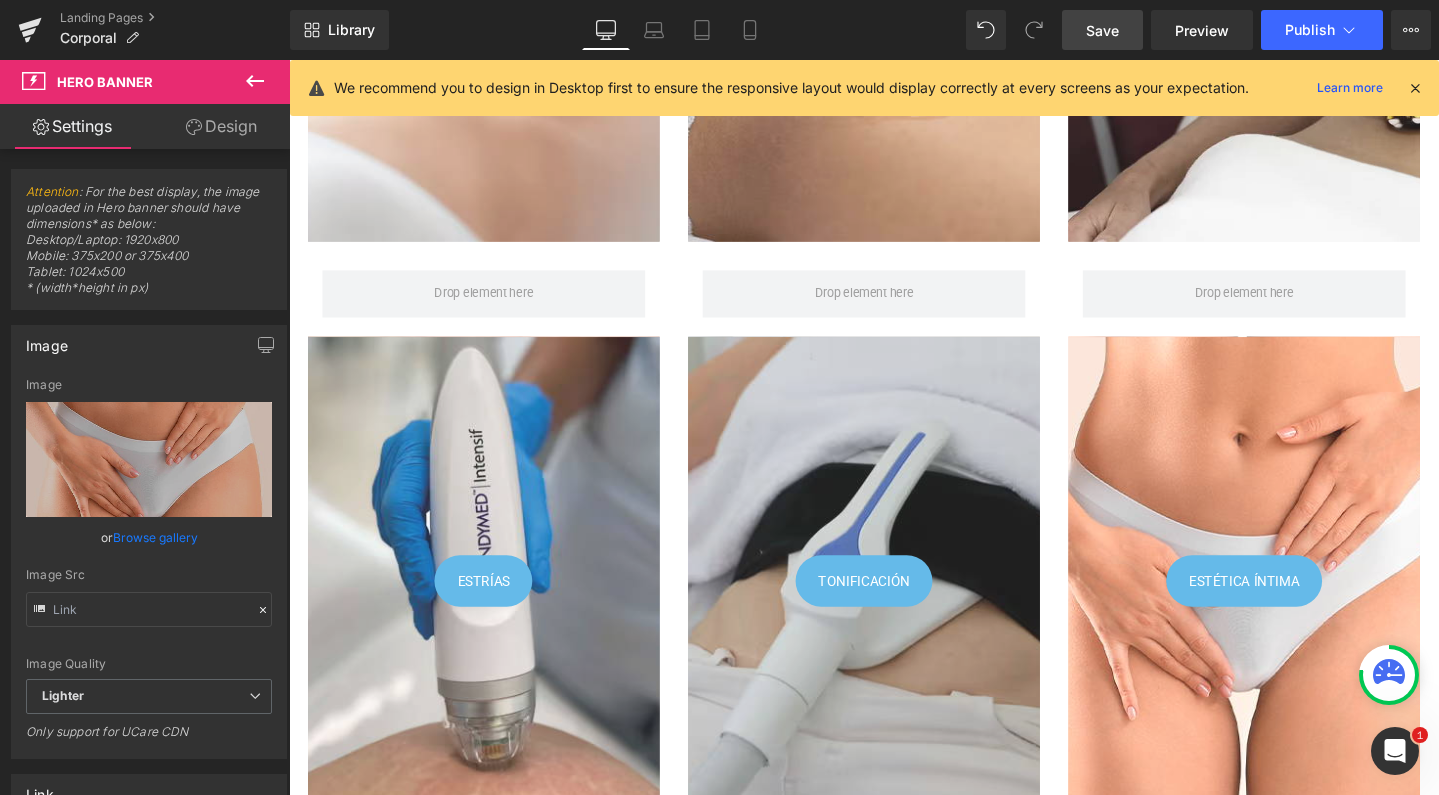 scroll, scrollTop: 0, scrollLeft: 0, axis: both 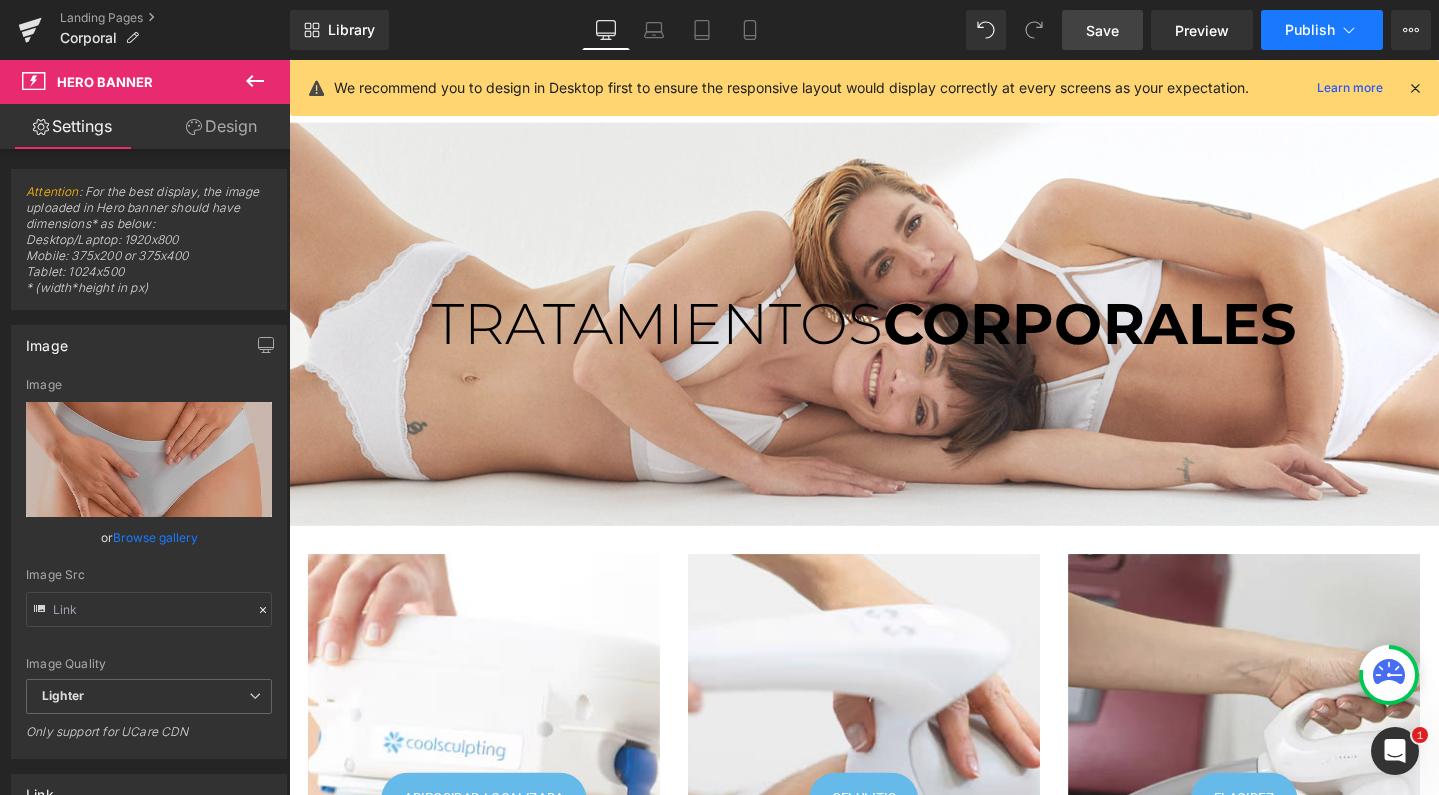 click on "Publish" at bounding box center (1310, 30) 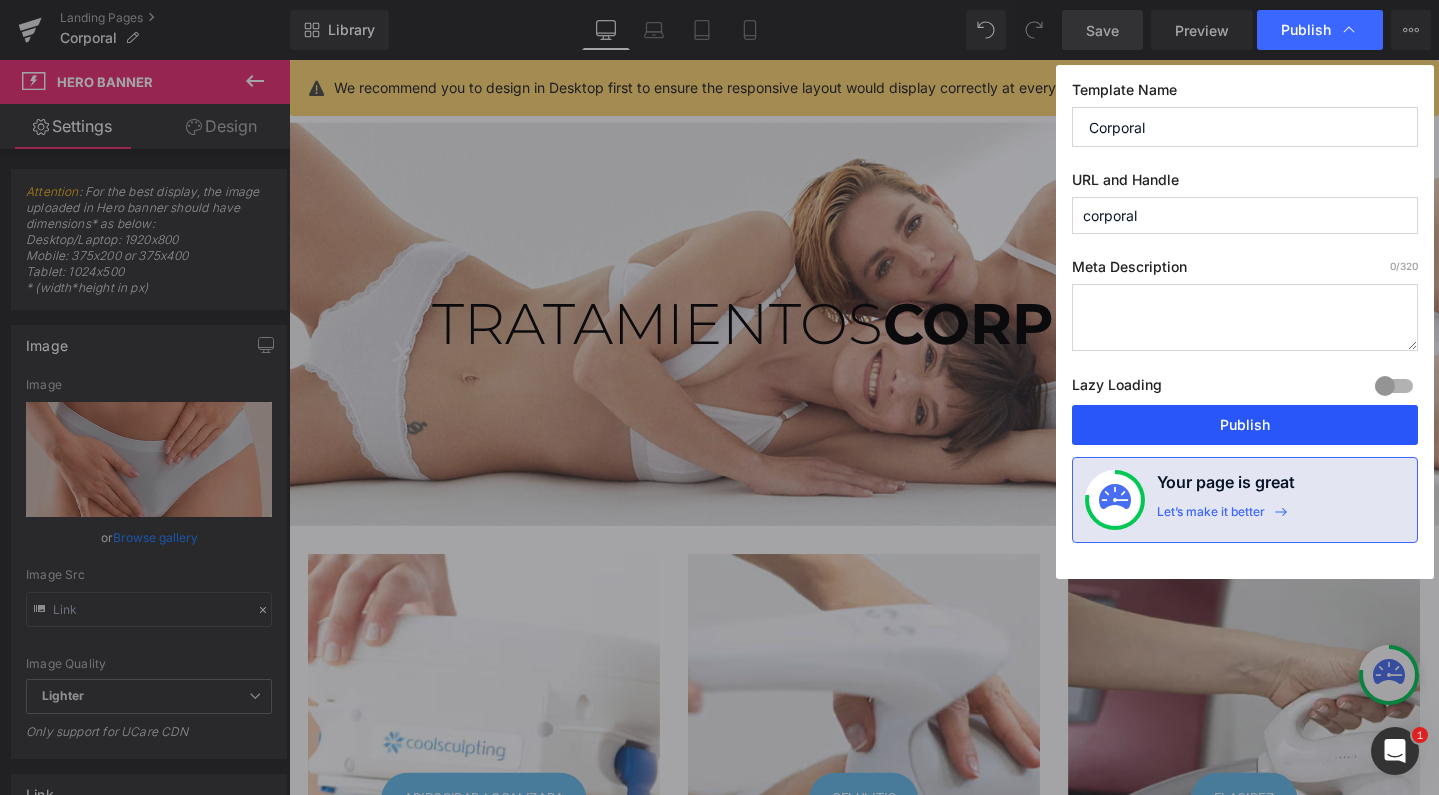 click on "Publish" at bounding box center [1245, 425] 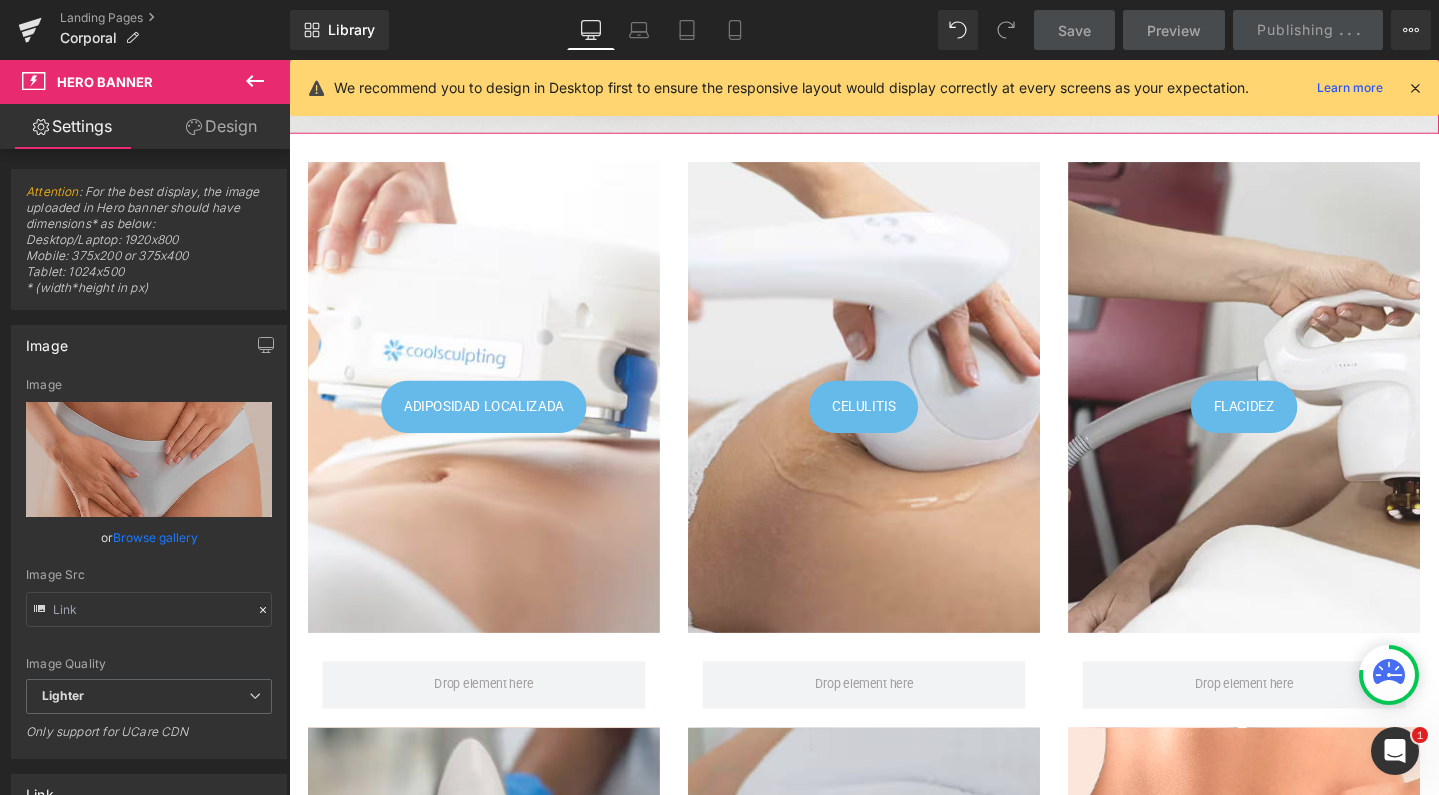 scroll, scrollTop: 835, scrollLeft: 0, axis: vertical 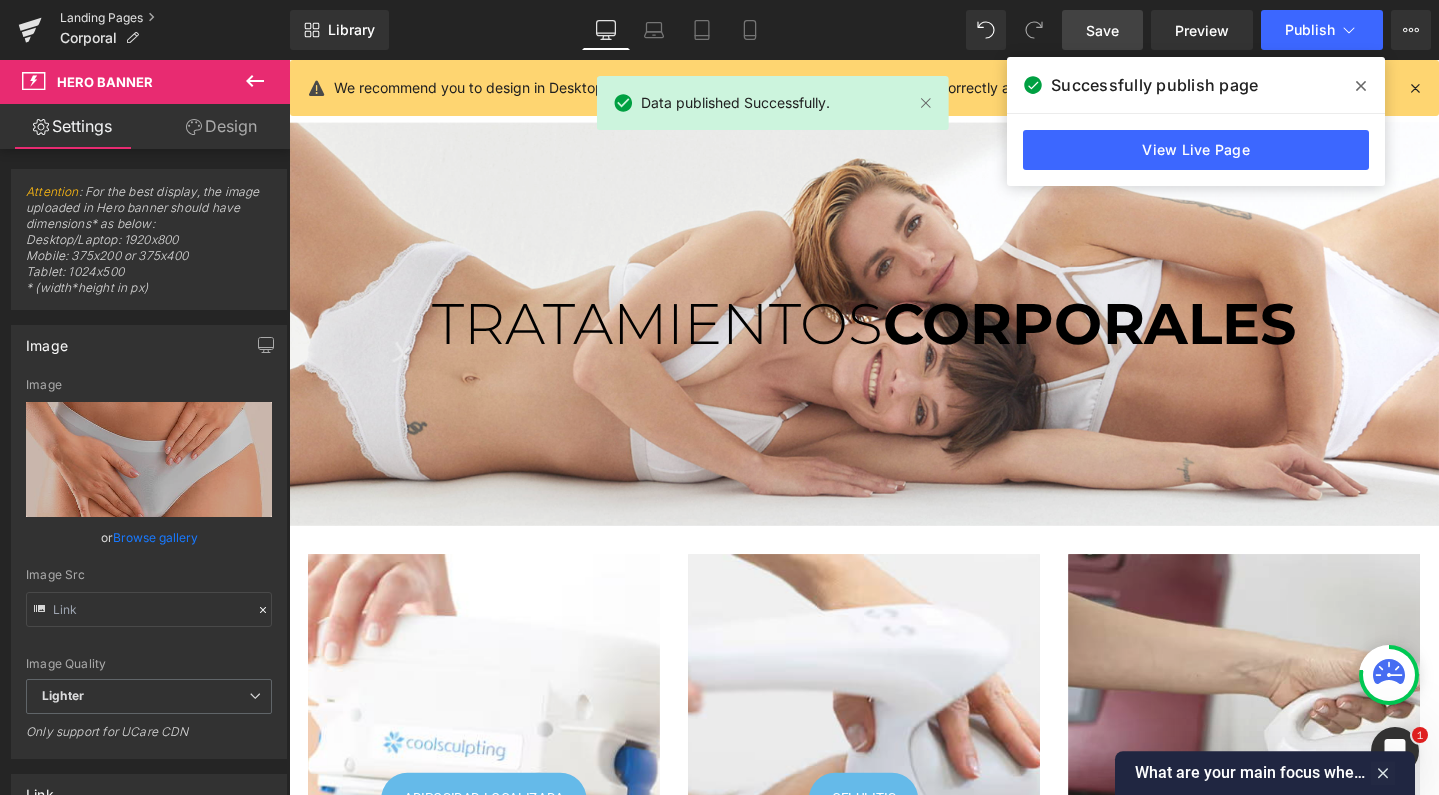 click on "Landing Pages" at bounding box center [175, 18] 